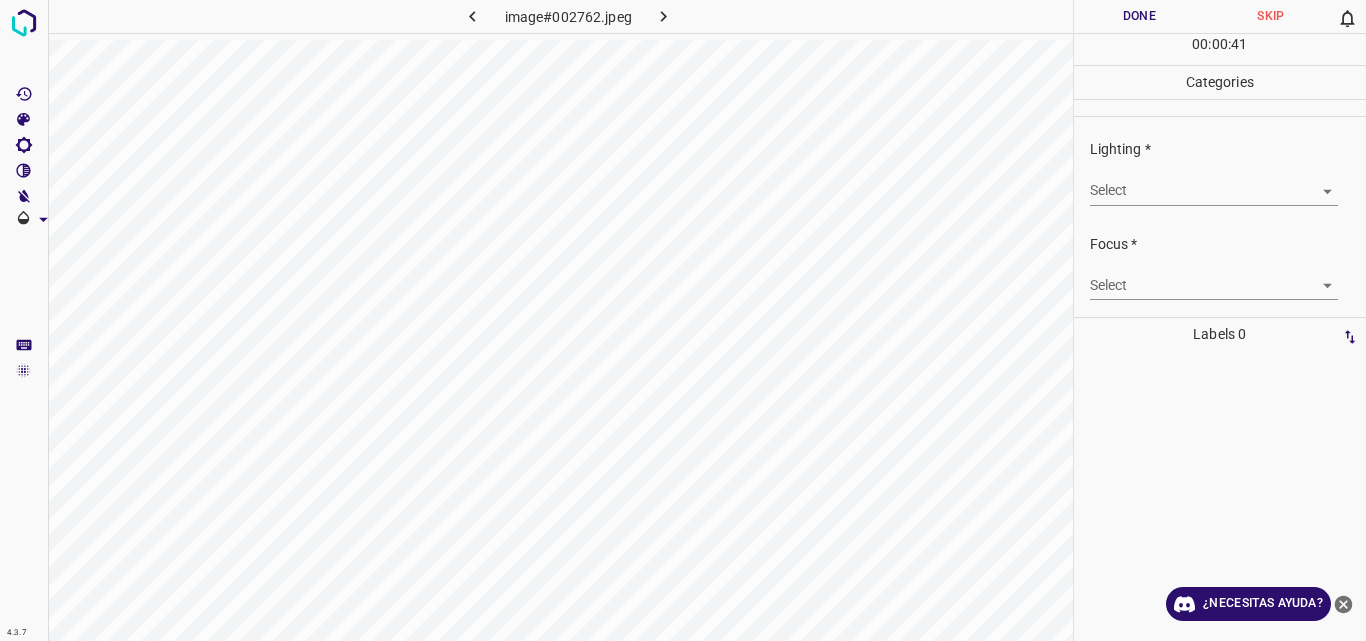 scroll, scrollTop: 0, scrollLeft: 0, axis: both 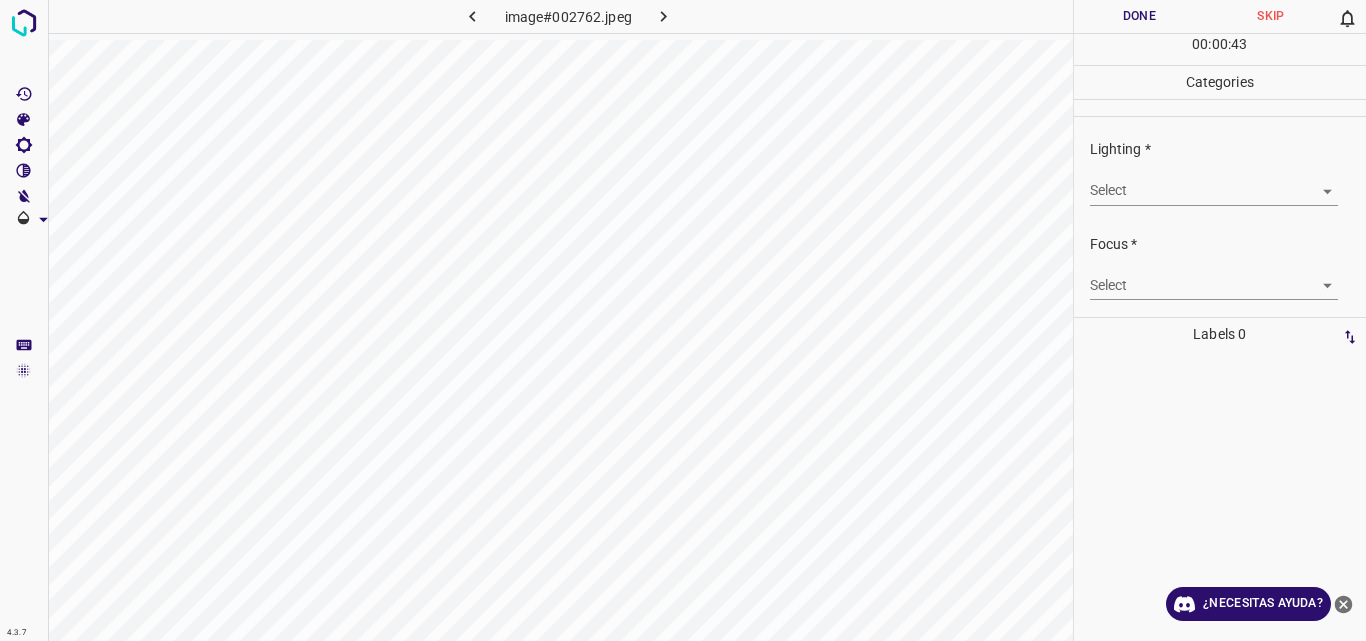 click on "4.3.7 image#002762.jpeg Done Skip 0 00   : 00   : 43   Categories Lighting *  Select ​ Focus *  Select ​ Overall *  Select ​ Labels   0 Categories 1 Lighting 2 Focus 3 Overall Tools Space Change between modes (Draw & Edit) I Auto labeling R Restore zoom M Zoom in N Zoom out Delete Delete selecte label Filters Z Restore filters X Saturation filter C Brightness filter V Contrast filter B Gray scale filter General O Download ¿Necesitas ayuda? Original text Rate this translation Your feedback will be used to help improve Google Translate - Texto - Esconder - Borrar" at bounding box center (683, 320) 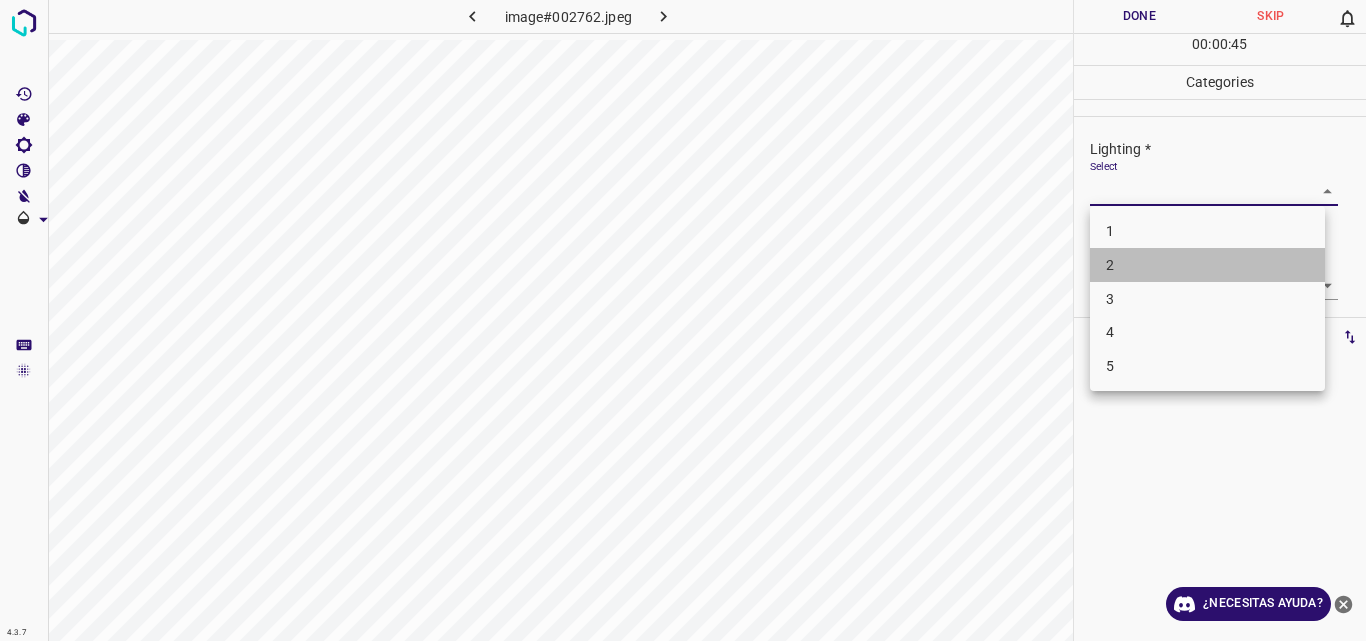 click on "2" at bounding box center (1207, 265) 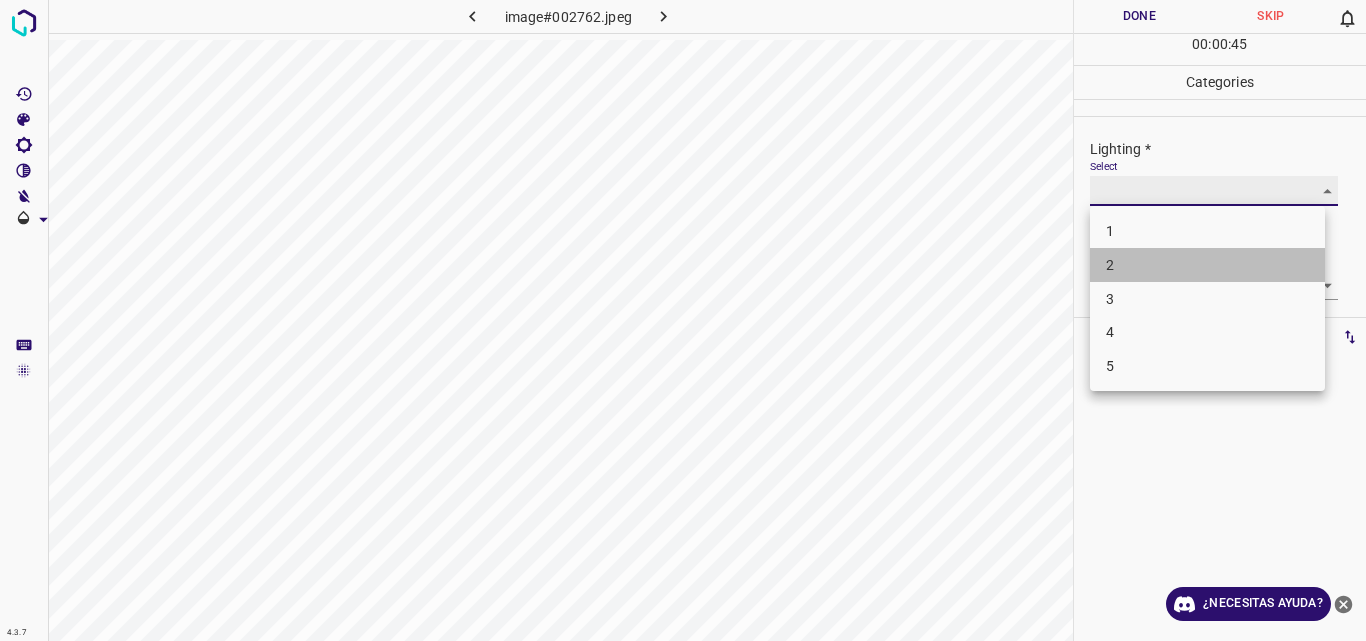type on "2" 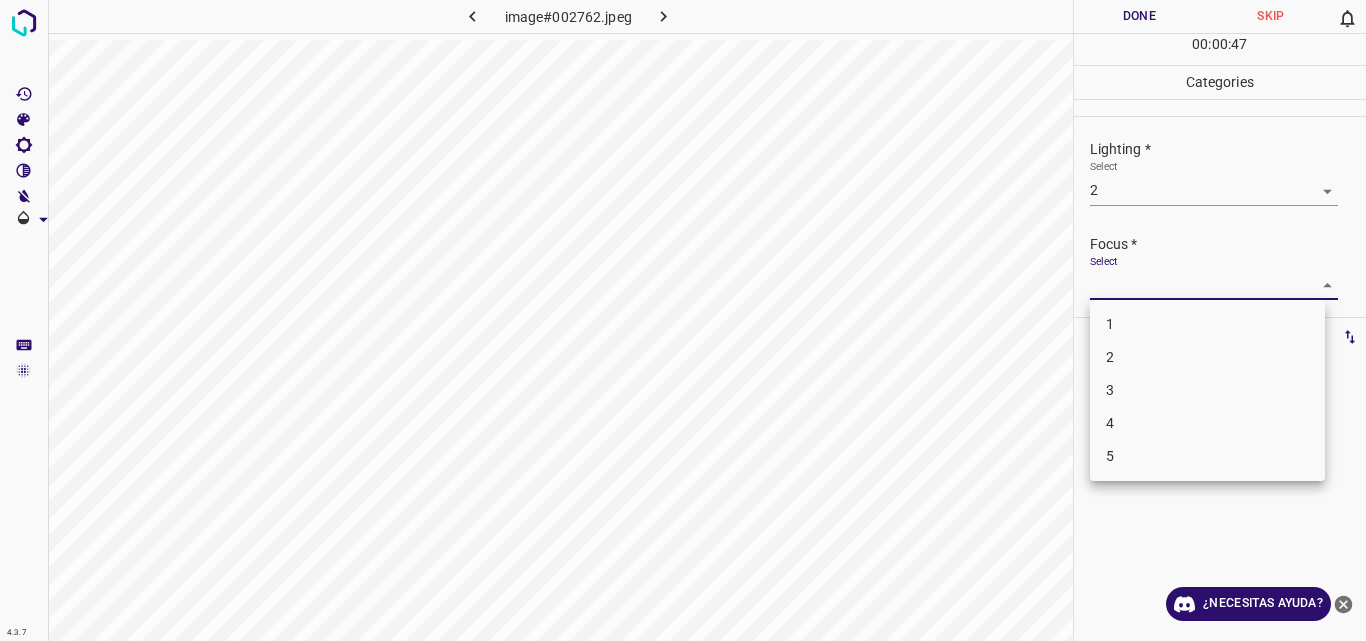 click on "4.3.7 image#002762.jpeg Done Skip 0 00   : 00   : 47   Categories Lighting *  Select 2 2 Focus *  Select ​ Overall *  Select ​ Labels   0 Categories 1 Lighting 2 Focus 3 Overall Tools Space Change between modes (Draw & Edit) I Auto labeling R Restore zoom M Zoom in N Zoom out Delete Delete selecte label Filters Z Restore filters X Saturation filter C Brightness filter V Contrast filter B Gray scale filter General O Download ¿Necesitas ayuda? Original text Rate this translation Your feedback will be used to help improve Google Translate - Texto - Esconder - Borrar 1 2 3 4 5" at bounding box center (683, 320) 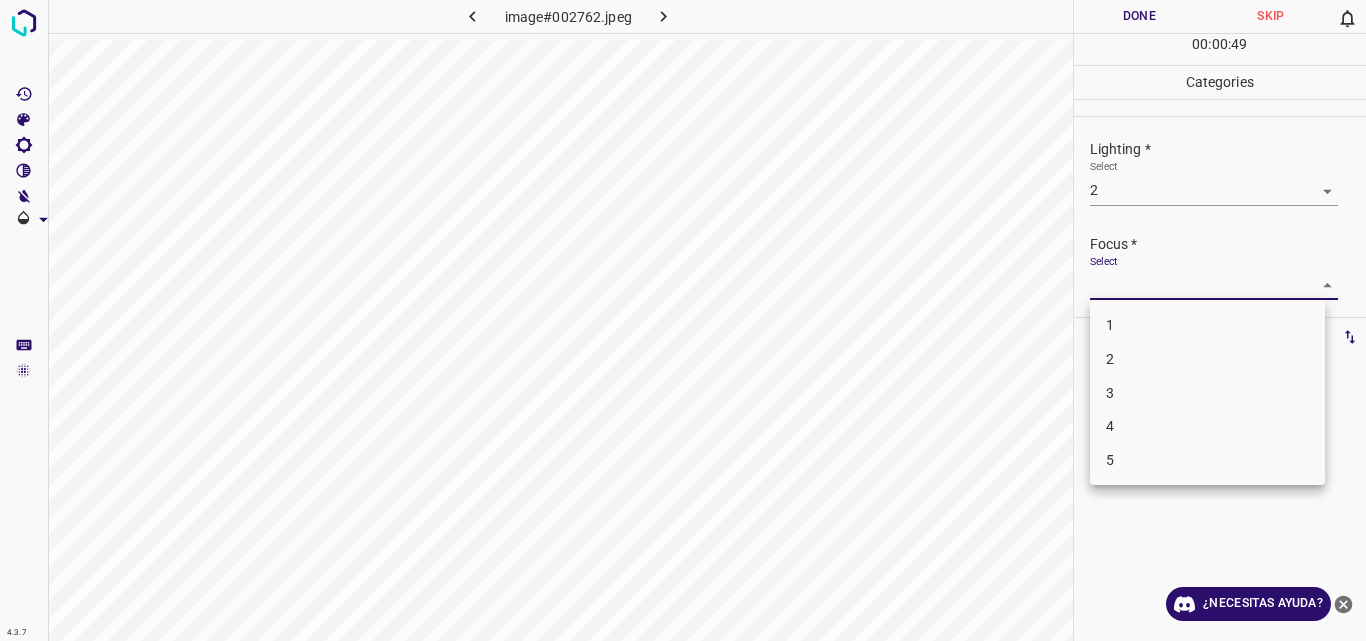 click on "3" at bounding box center [1207, 393] 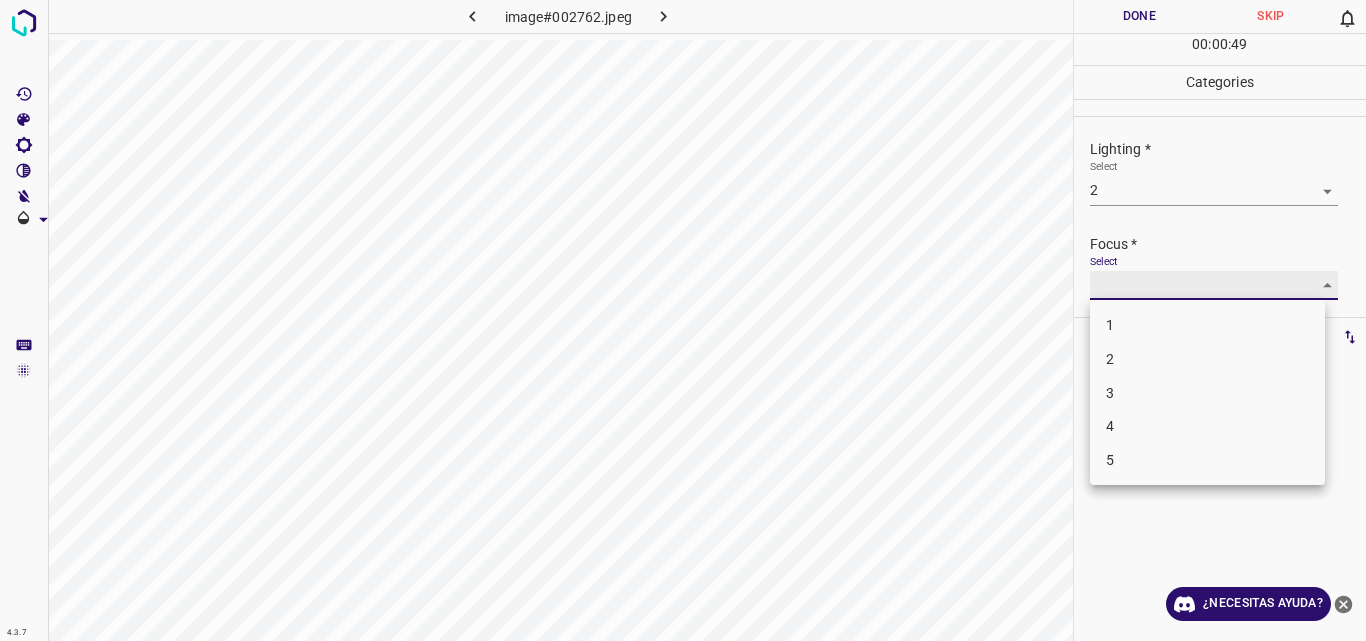 type on "3" 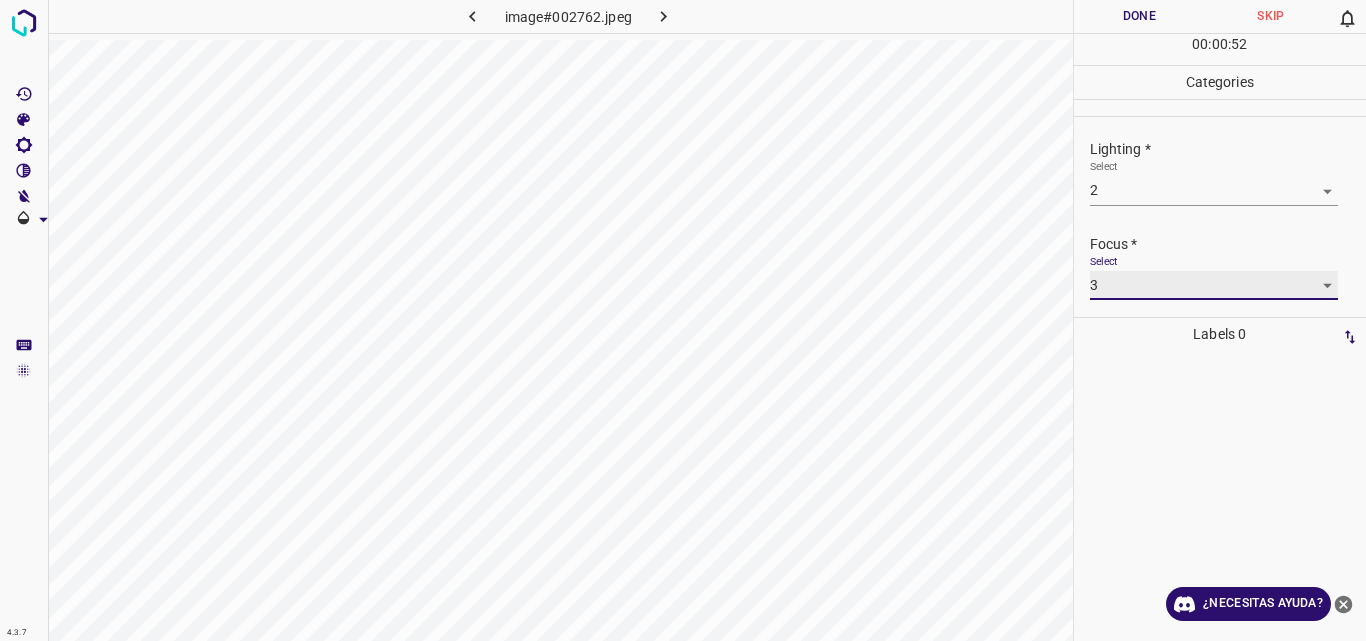 scroll, scrollTop: 98, scrollLeft: 0, axis: vertical 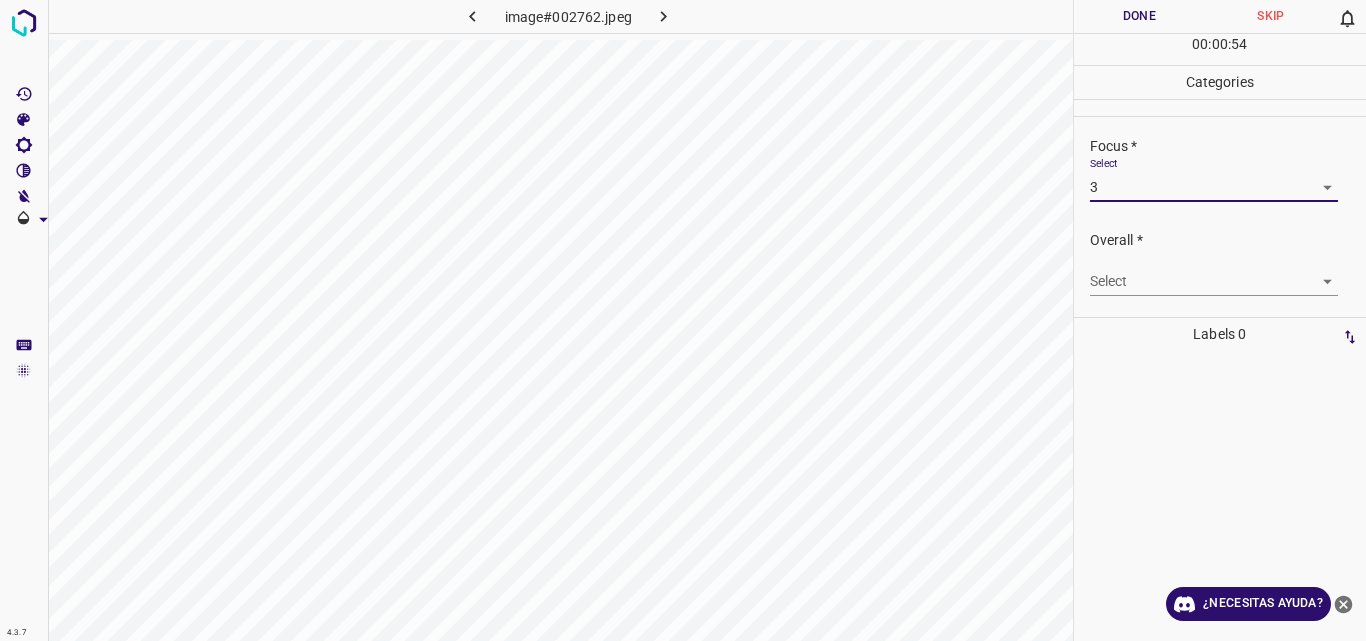 click on "4.3.7 image#002762.jpeg Done Skip 0 00   : 00   : 54   Categories Lighting *  Select 2 2 Focus *  Select 3 3 Overall *  Select ​ Labels   0 Categories 1 Lighting 2 Focus 3 Overall Tools Space Change between modes (Draw & Edit) I Auto labeling R Restore zoom M Zoom in N Zoom out Delete Delete selecte label Filters Z Restore filters X Saturation filter C Brightness filter V Contrast filter B Gray scale filter General O Download ¿Necesitas ayuda? Original text Rate this translation Your feedback will be used to help improve Google Translate - Texto - Esconder - Borrar" at bounding box center (683, 320) 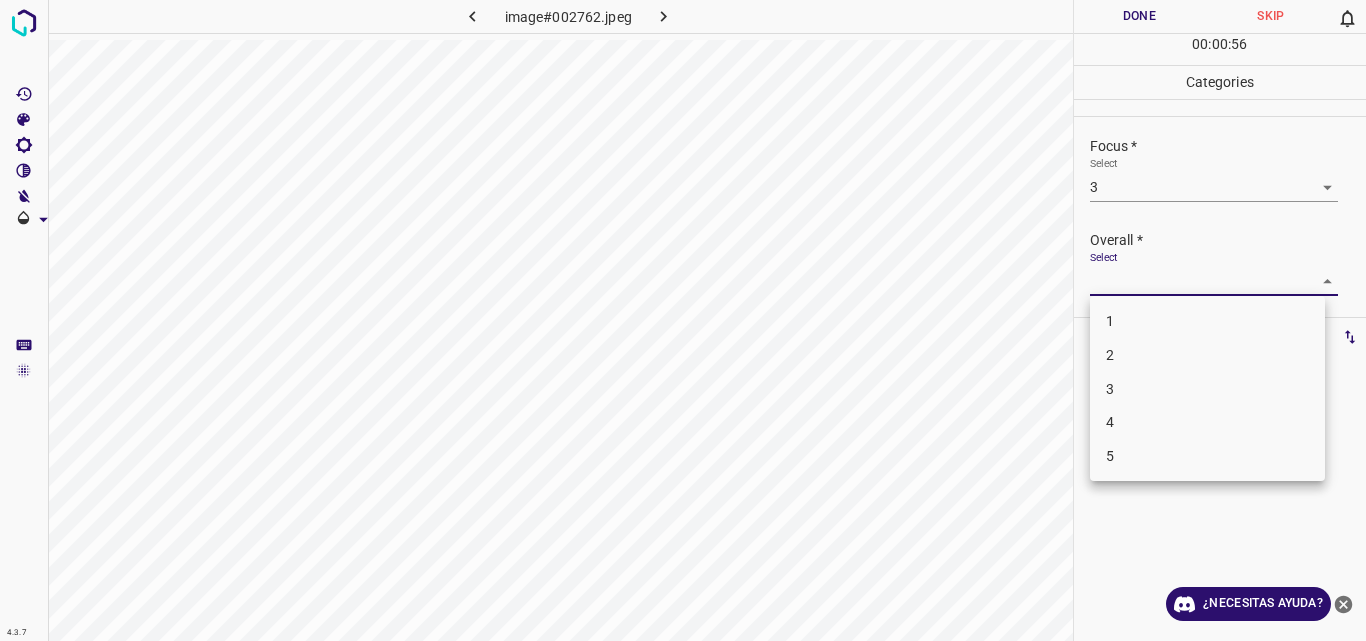 click on "3" at bounding box center (1207, 389) 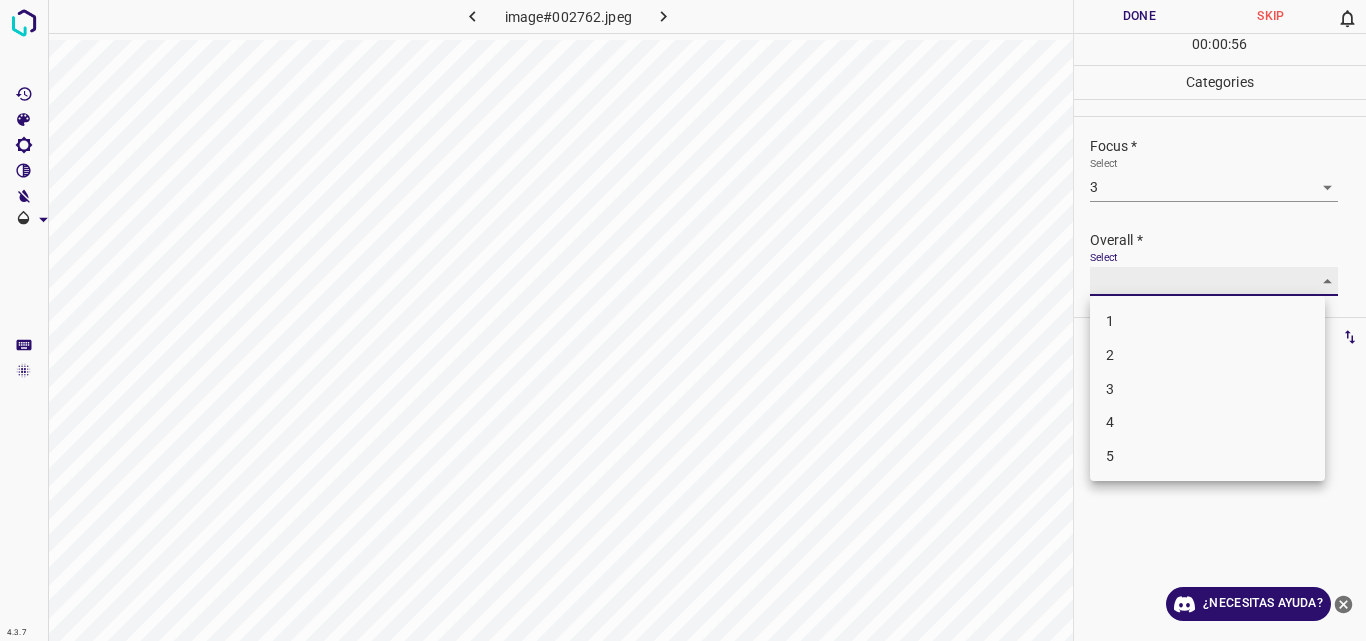 type on "3" 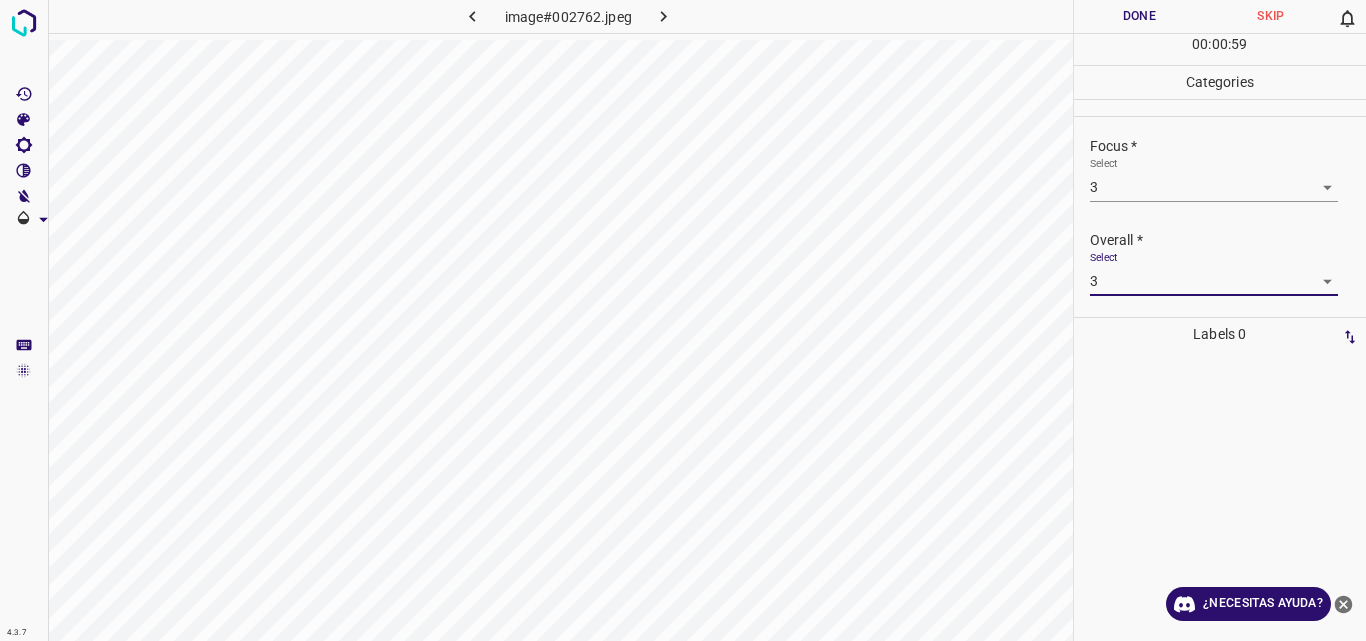 click on "Done" at bounding box center (1140, 16) 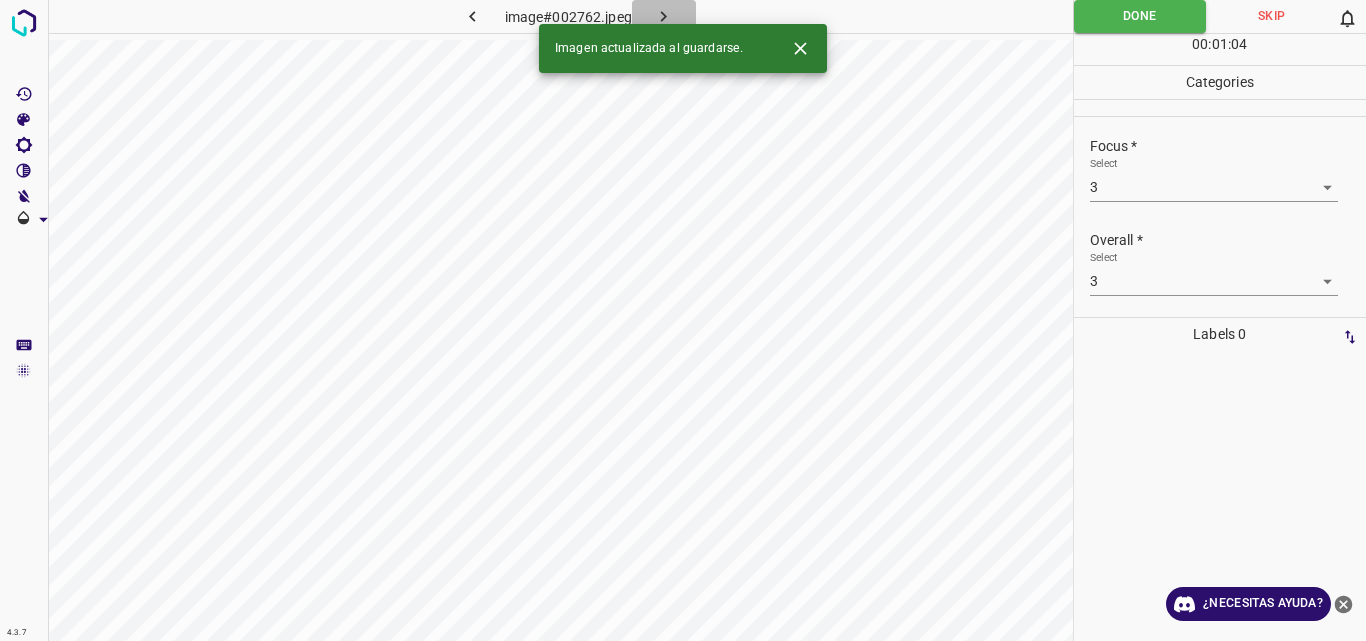 click 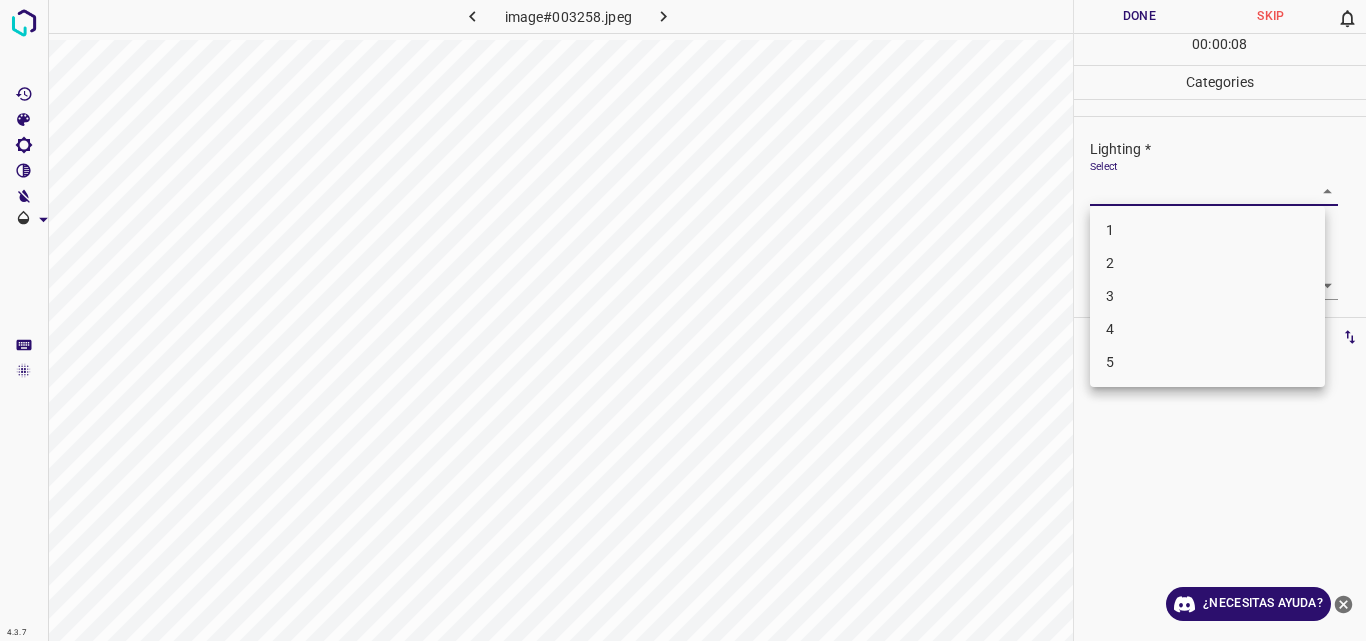 click on "4.3.7 image#003258.jpeg Done Skip 0 00   : 00   : 08   Categories Lighting *  Select ​ Focus *  Select ​ Overall *  Select ​ Labels   0 Categories 1 Lighting 2 Focus 3 Overall Tools Space Change between modes (Draw & Edit) I Auto labeling R Restore zoom M Zoom in N Zoom out Delete Delete selecte label Filters Z Restore filters X Saturation filter C Brightness filter V Contrast filter B Gray scale filter General O Download ¿Necesitas ayuda? Original text Rate this translation Your feedback will be used to help improve Google Translate - Texto - Esconder - Borrar 1 2 3 4 5" at bounding box center (683, 320) 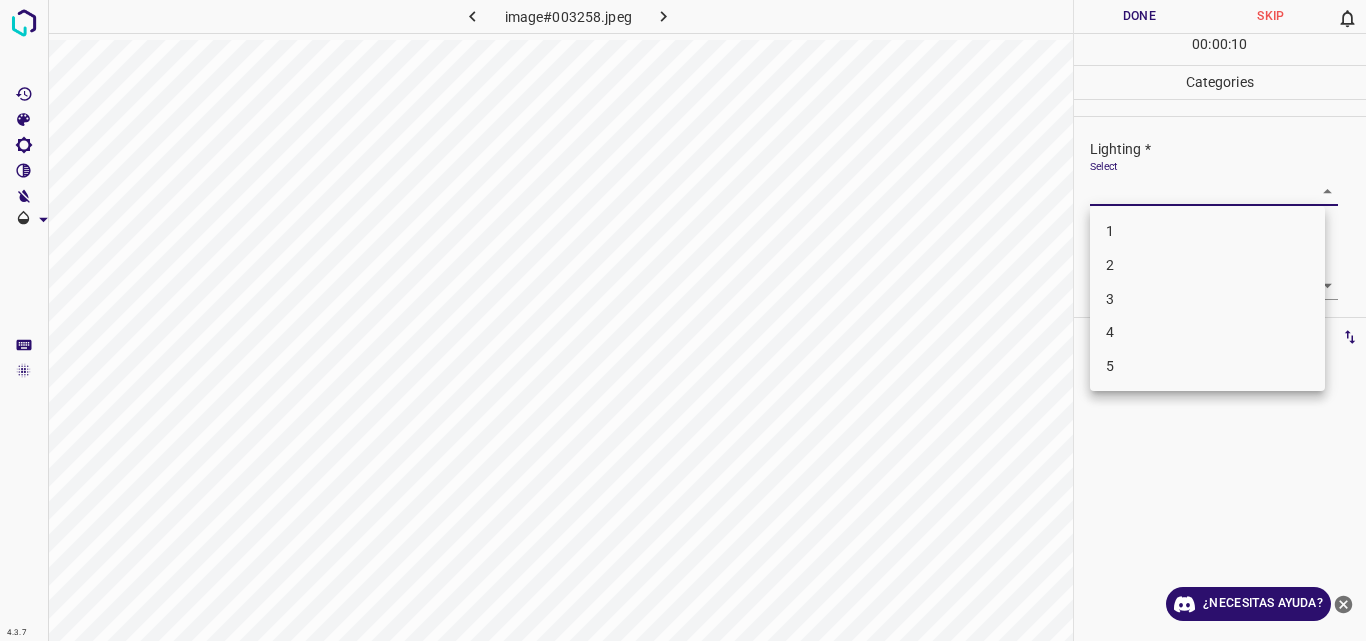click on "3" at bounding box center (1207, 299) 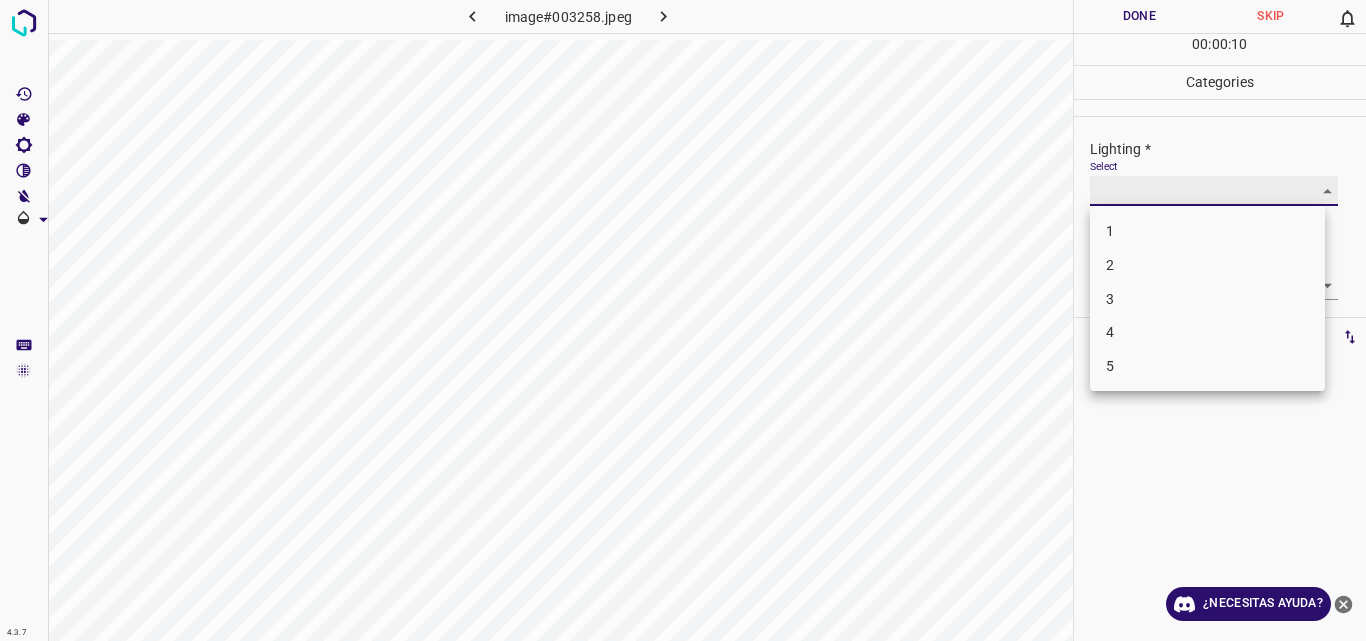 type on "3" 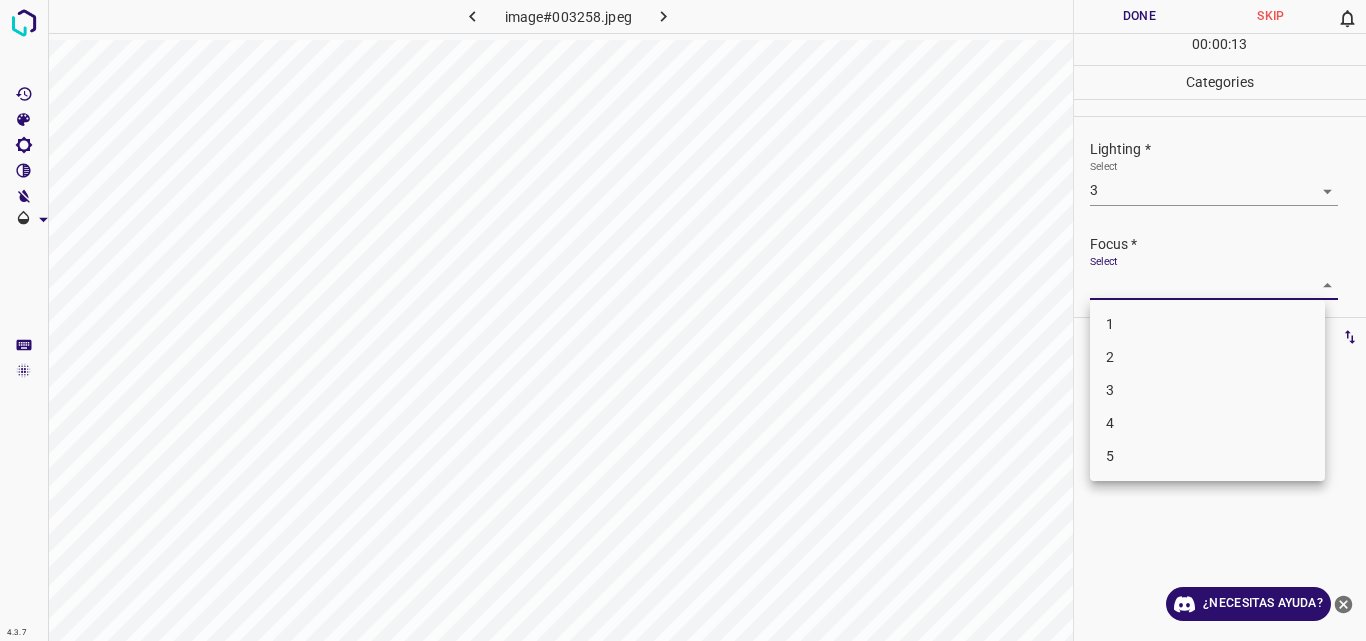 click on "4.3.7 image#003258.jpeg Done Skip 0 00   : 00   : 13   Categories Lighting *  Select 3 3 Focus *  Select ​ Overall *  Select ​ Labels   0 Categories 1 Lighting 2 Focus 3 Overall Tools Space Change between modes (Draw & Edit) I Auto labeling R Restore zoom M Zoom in N Zoom out Delete Delete selecte label Filters Z Restore filters X Saturation filter C Brightness filter V Contrast filter B Gray scale filter General O Download ¿Necesitas ayuda? Original text Rate this translation Your feedback will be used to help improve Google Translate - Texto - Esconder - Borrar 1 2 3 4 5" at bounding box center (683, 320) 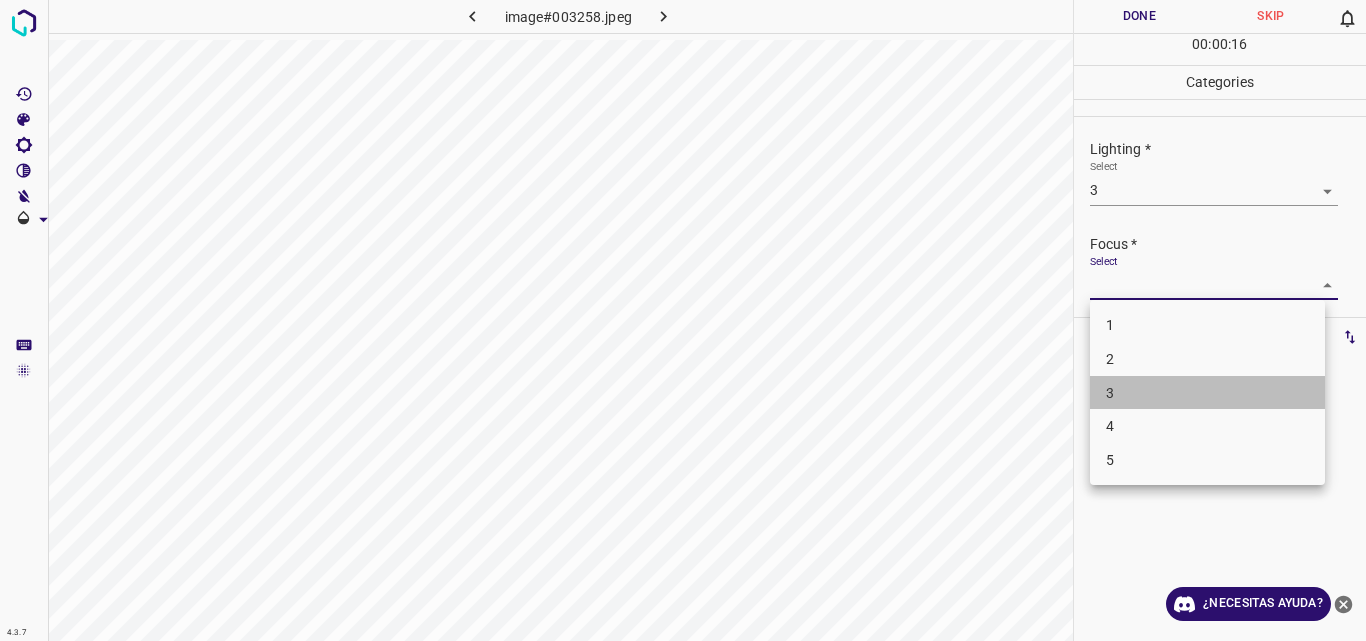 click on "3" at bounding box center [1207, 393] 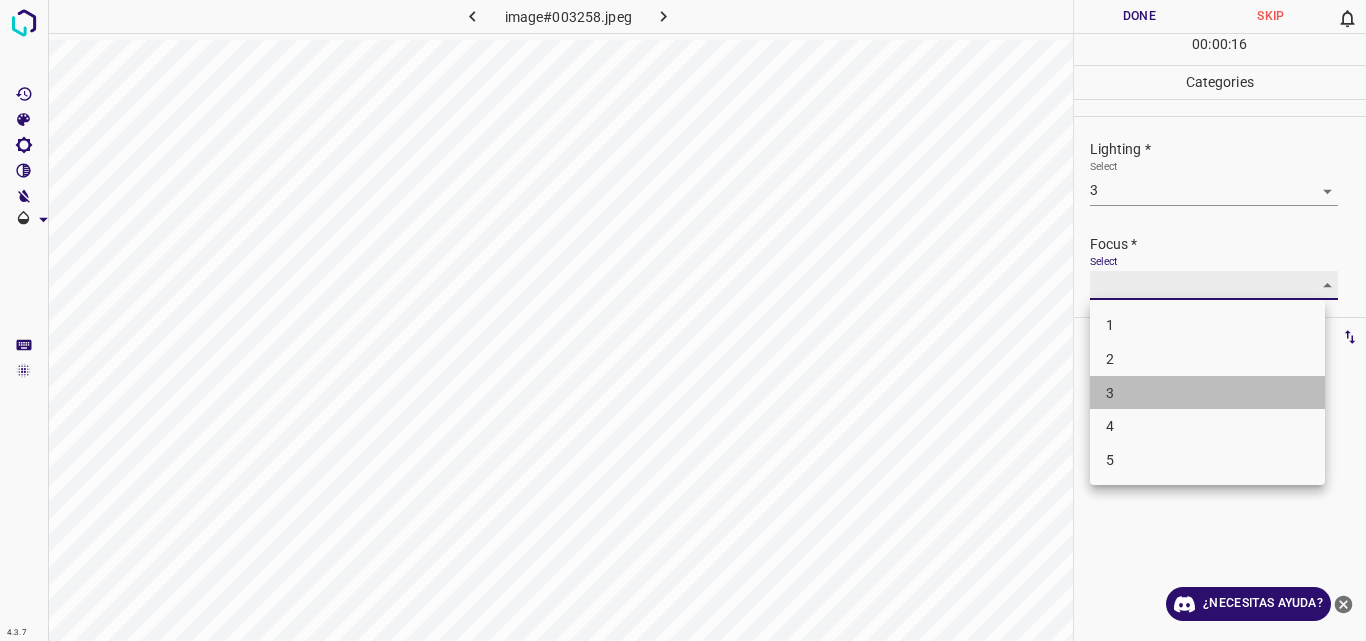 type on "3" 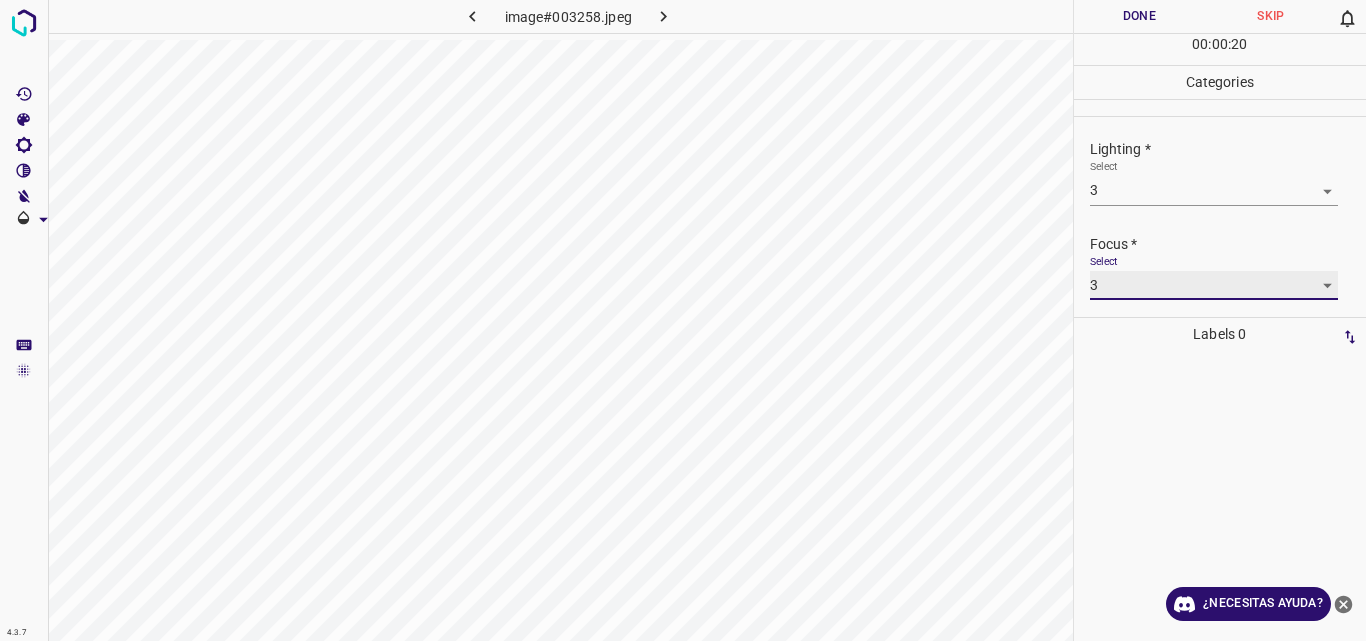 scroll, scrollTop: 71, scrollLeft: 0, axis: vertical 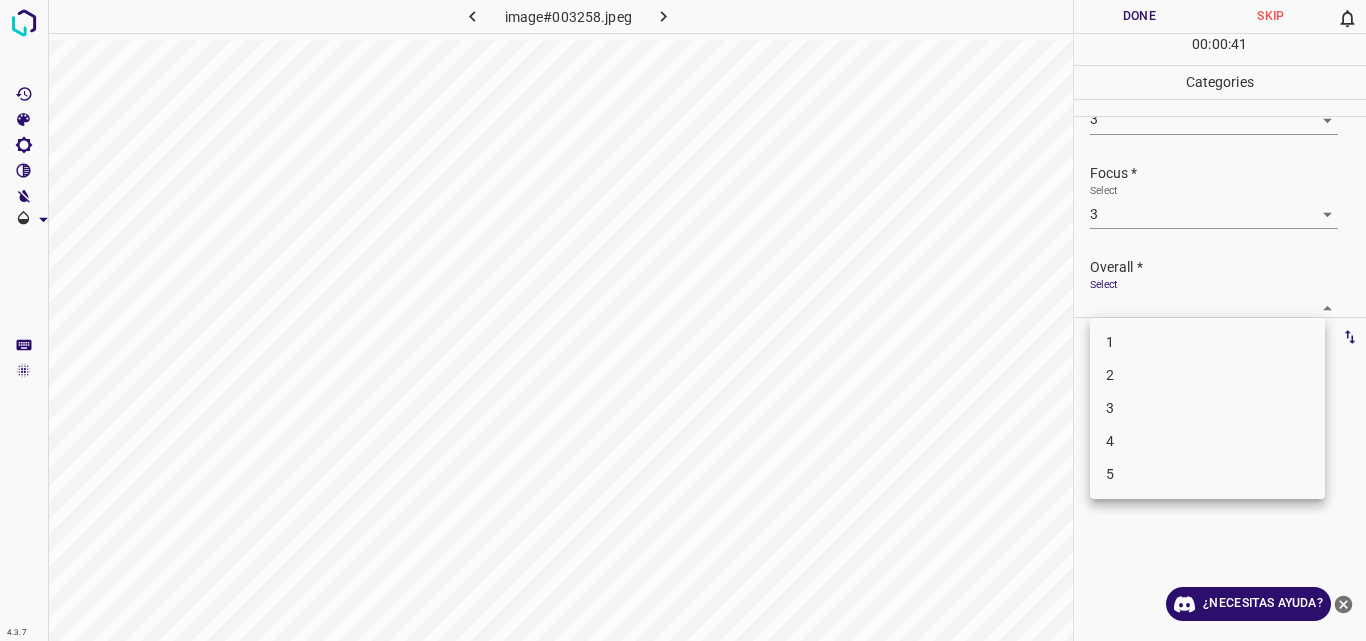 click on "4.3.7 image#003258.jpeg Done Skip 0 00   : 00   : 41   Categories Lighting *  Select 3 3 Focus *  Select 3 3 Overall *  Select ​ Labels   0 Categories 1 Lighting 2 Focus 3 Overall Tools Space Change between modes (Draw & Edit) I Auto labeling R Restore zoom M Zoom in N Zoom out Delete Delete selecte label Filters Z Restore filters X Saturation filter C Brightness filter V Contrast filter B Gray scale filter General O Download ¿Necesitas ayuda? Original text Rate this translation Your feedback will be used to help improve Google Translate - Texto - Esconder - Borrar 1 2 3 4 5" at bounding box center (683, 320) 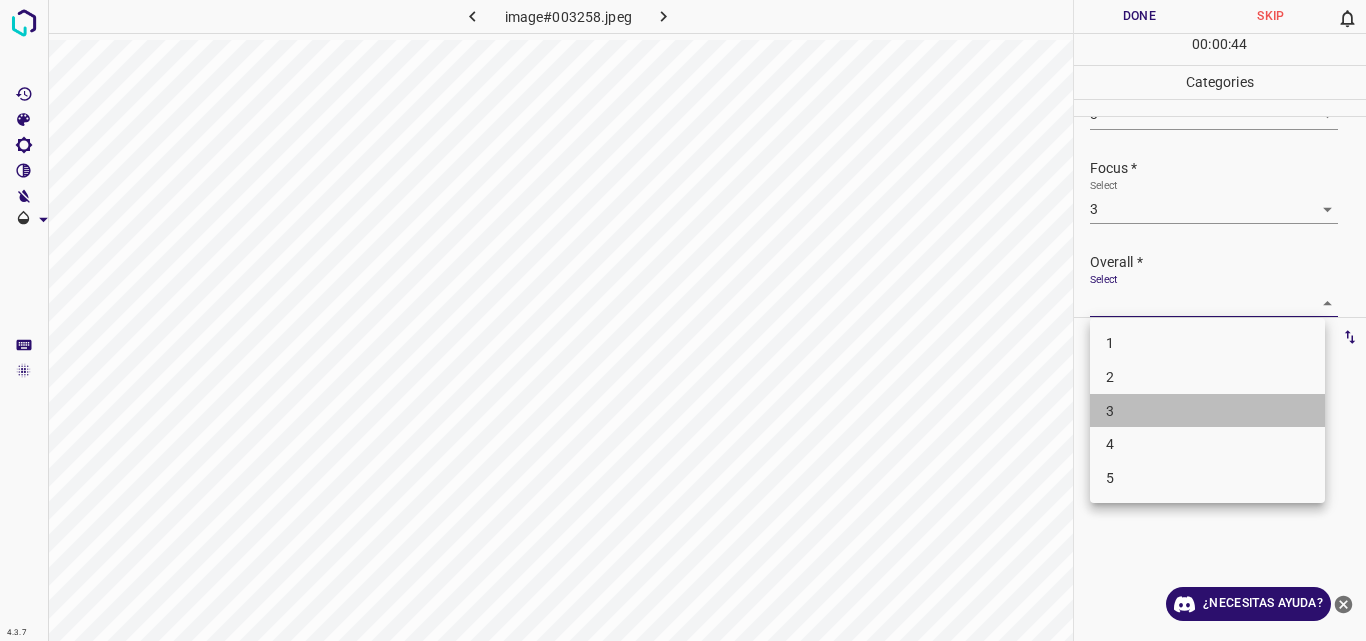 click on "3" at bounding box center (1207, 411) 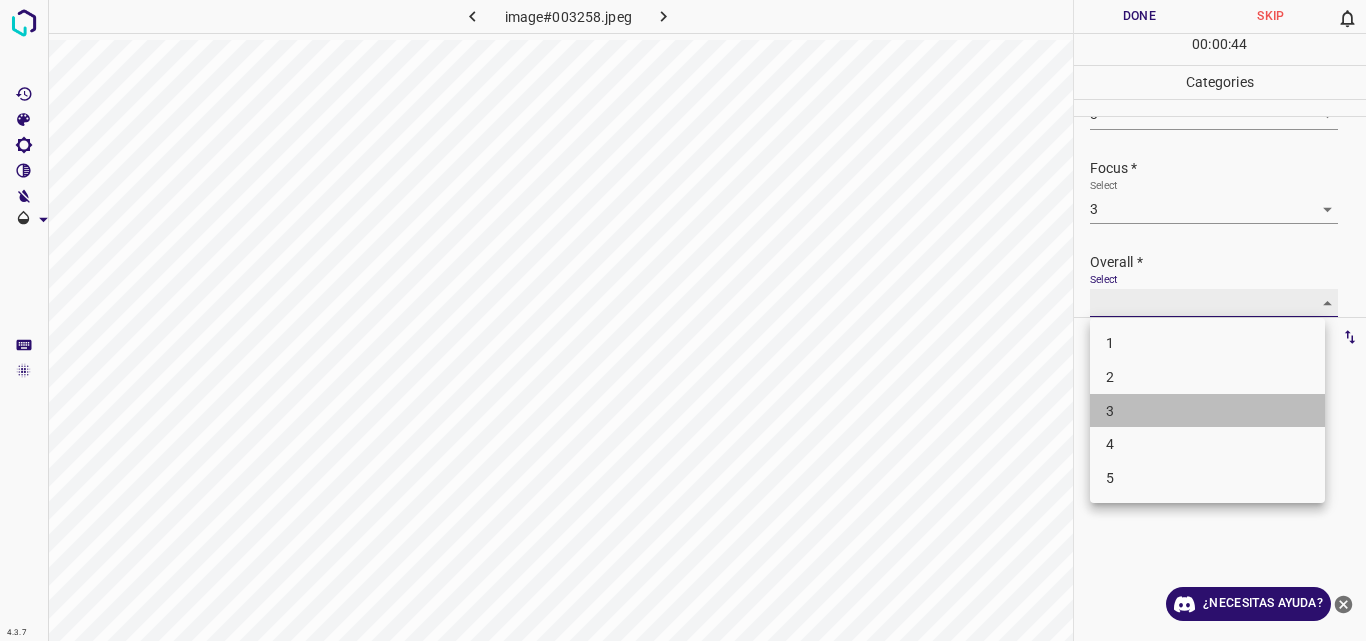 type on "3" 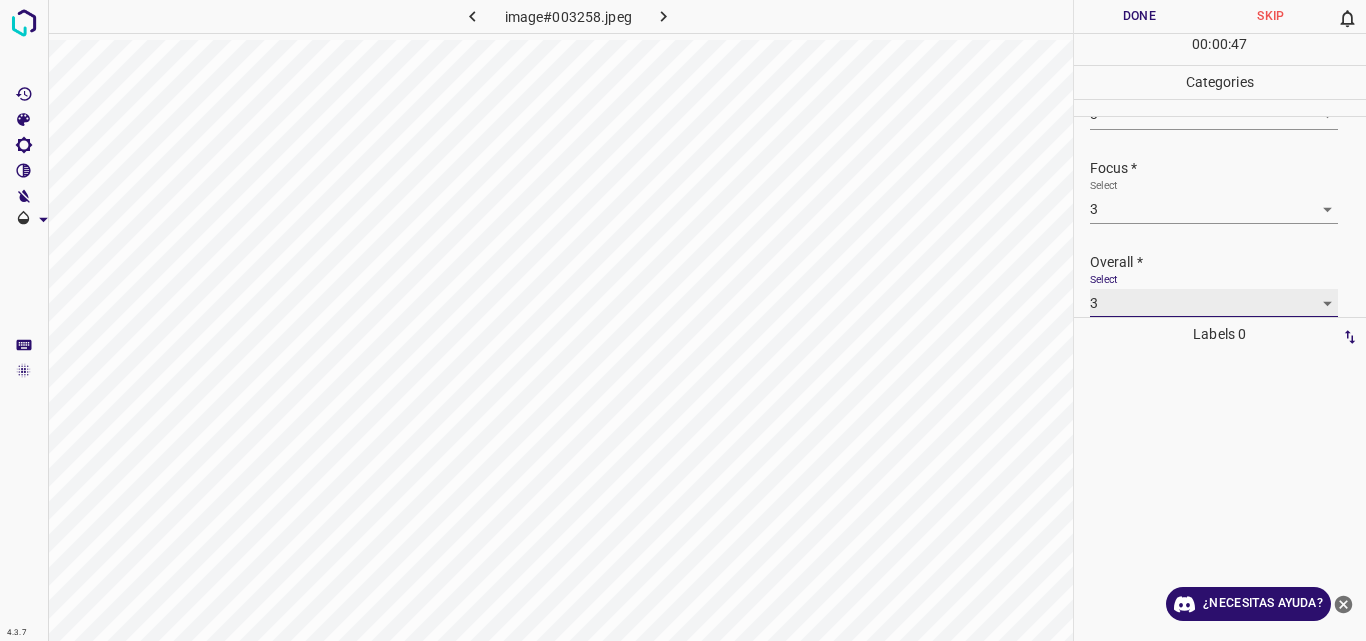 scroll, scrollTop: 98, scrollLeft: 0, axis: vertical 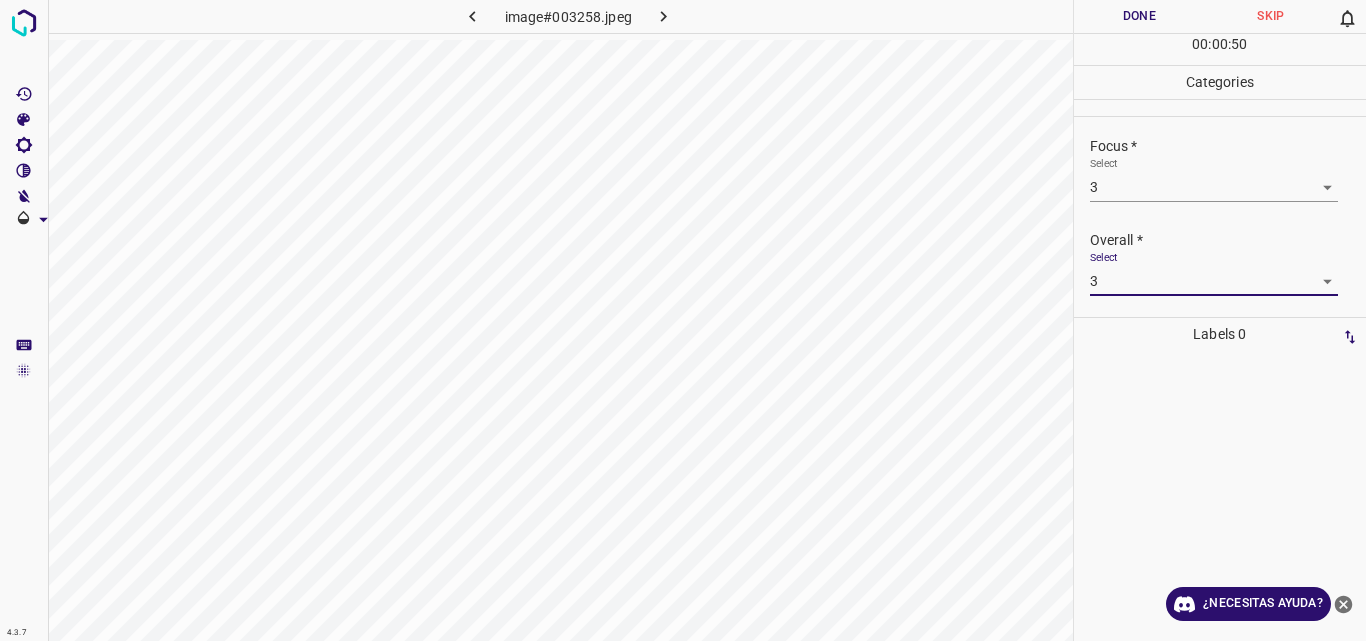 click on "Done" at bounding box center [1140, 16] 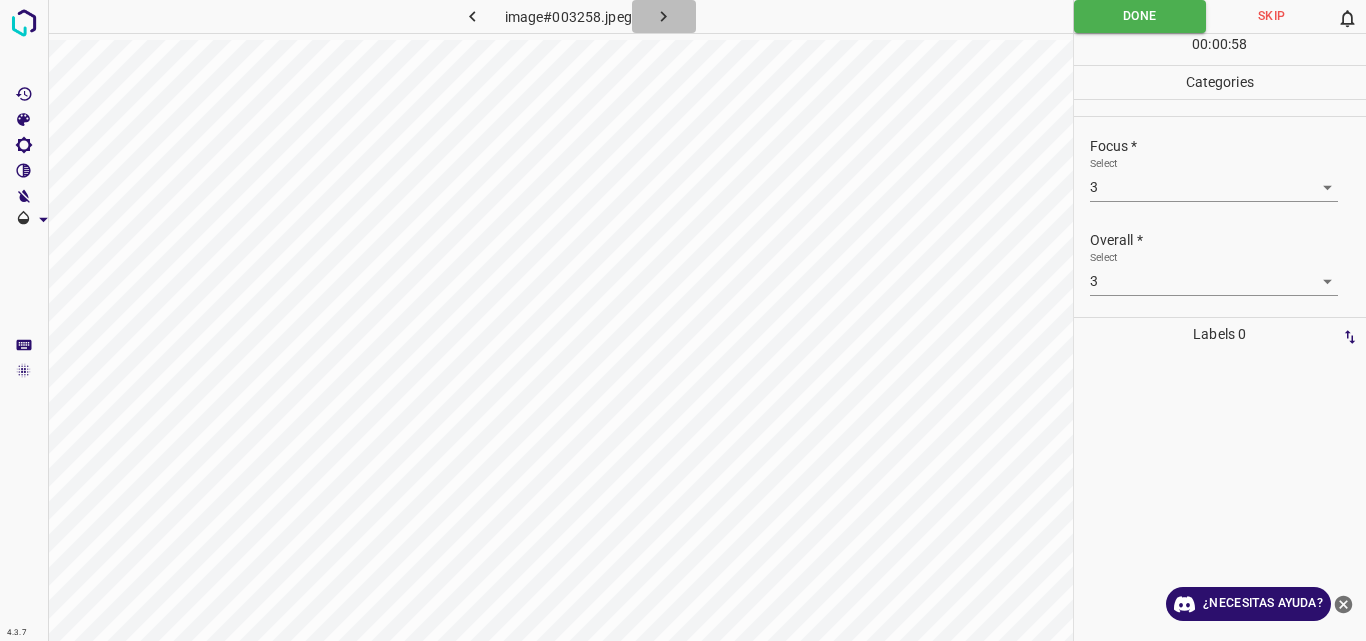 click 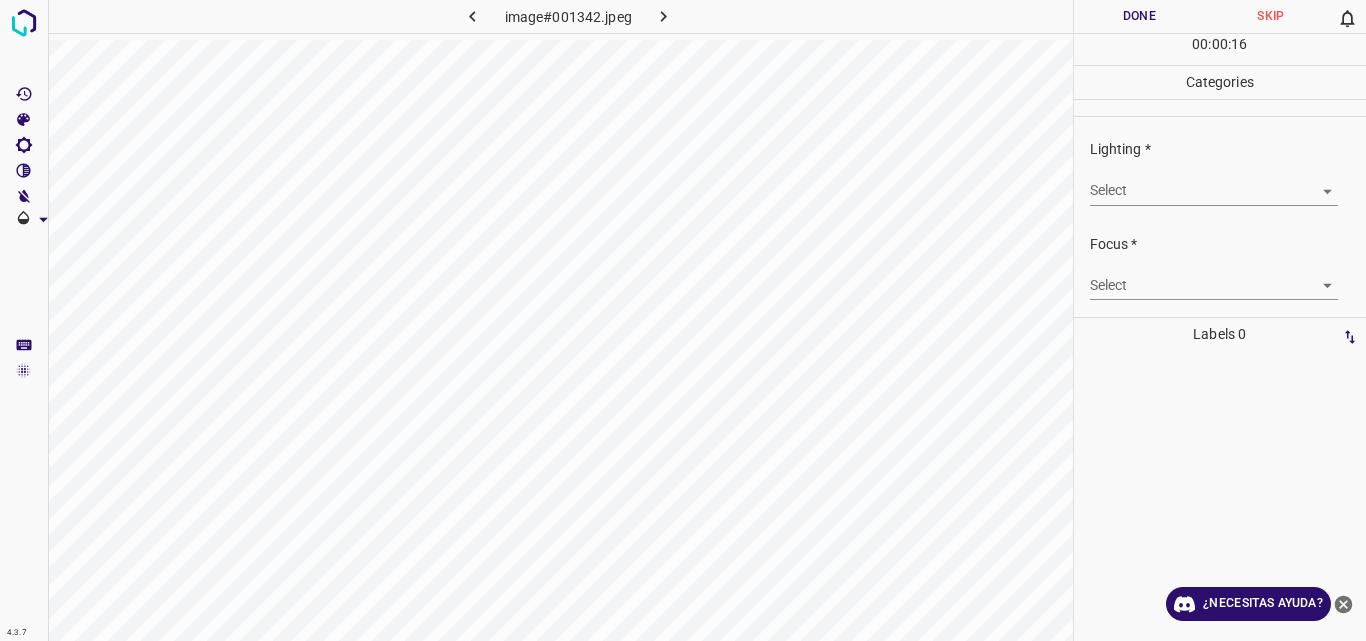click on "4.3.7 image#001342.jpeg Done Skip 0 00   : 00   : 16   Categories Lighting *  Select ​ Focus *  Select ​ Overall *  Select ​ Labels   0 Categories 1 Lighting 2 Focus 3 Overall Tools Space Change between modes (Draw & Edit) I Auto labeling R Restore zoom M Zoom in N Zoom out Delete Delete selecte label Filters Z Restore filters X Saturation filter C Brightness filter V Contrast filter B Gray scale filter General O Download ¿Necesitas ayuda? Original text Rate this translation Your feedback will be used to help improve Google Translate - Texto - Esconder - Borrar" at bounding box center (683, 320) 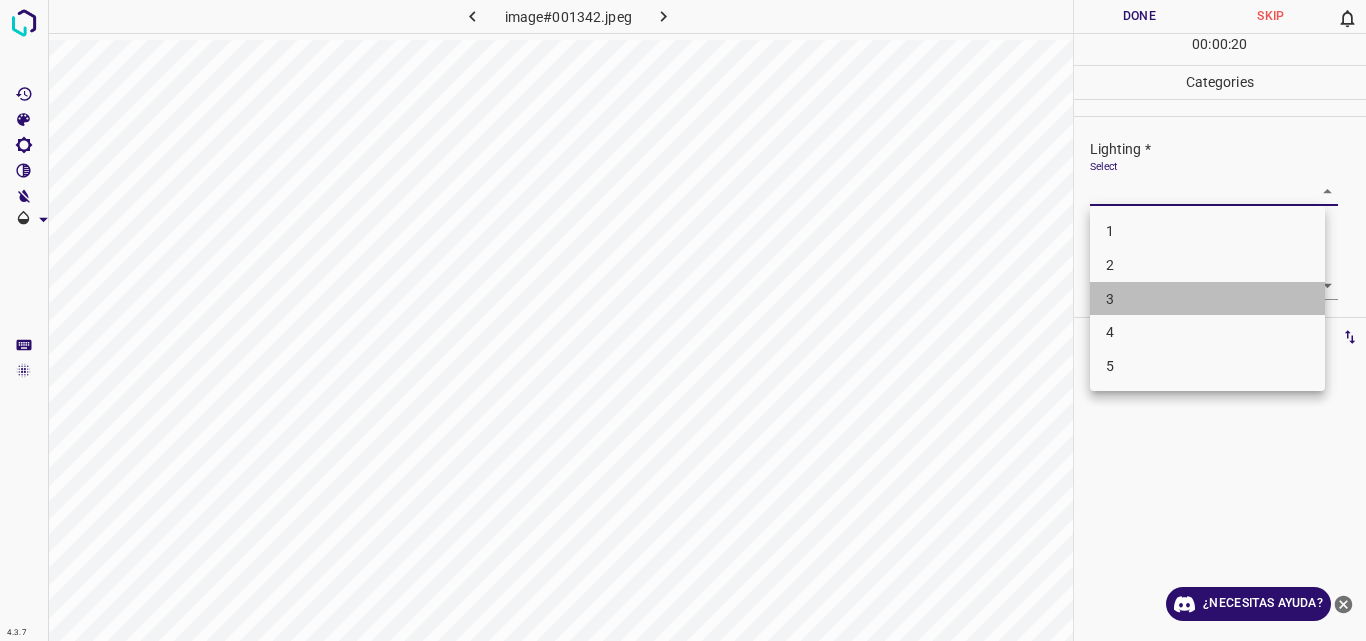 click on "3" at bounding box center [1207, 299] 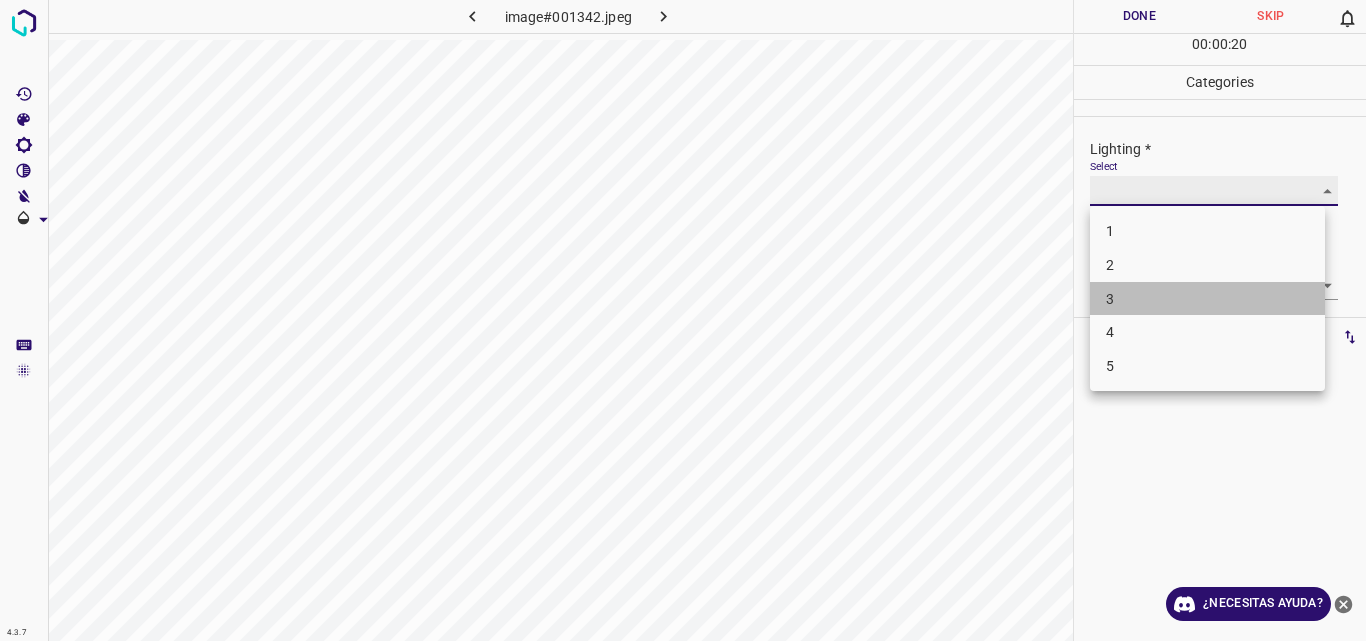 type on "3" 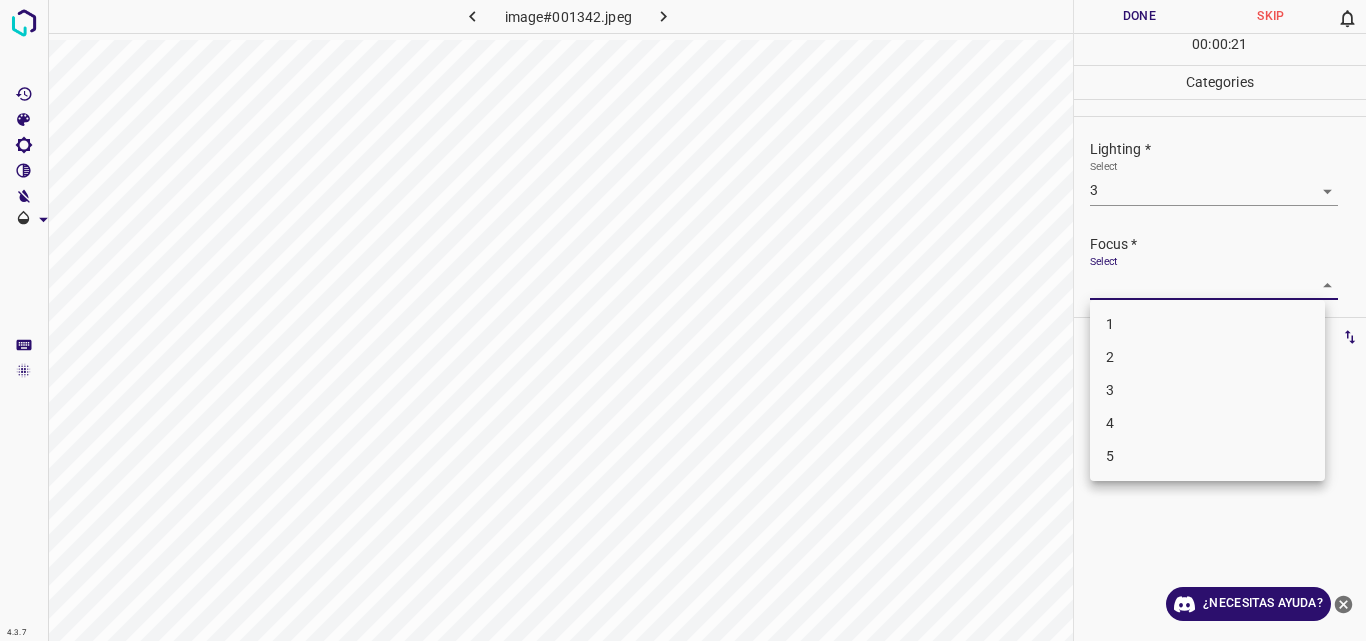 click on "4.3.7 image#001342.jpeg Done Skip 0 00   : 00   : 21   Categories Lighting *  Select 3 3 Focus *  Select ​ Overall *  Select ​ Labels   0 Categories 1 Lighting 2 Focus 3 Overall Tools Space Change between modes (Draw & Edit) I Auto labeling R Restore zoom M Zoom in N Zoom out Delete Delete selecte label Filters Z Restore filters X Saturation filter C Brightness filter V Contrast filter B Gray scale filter General O Download ¿Necesitas ayuda? Original text Rate this translation Your feedback will be used to help improve Google Translate - Texto - Esconder - Borrar 1 2 3 4 5" at bounding box center (683, 320) 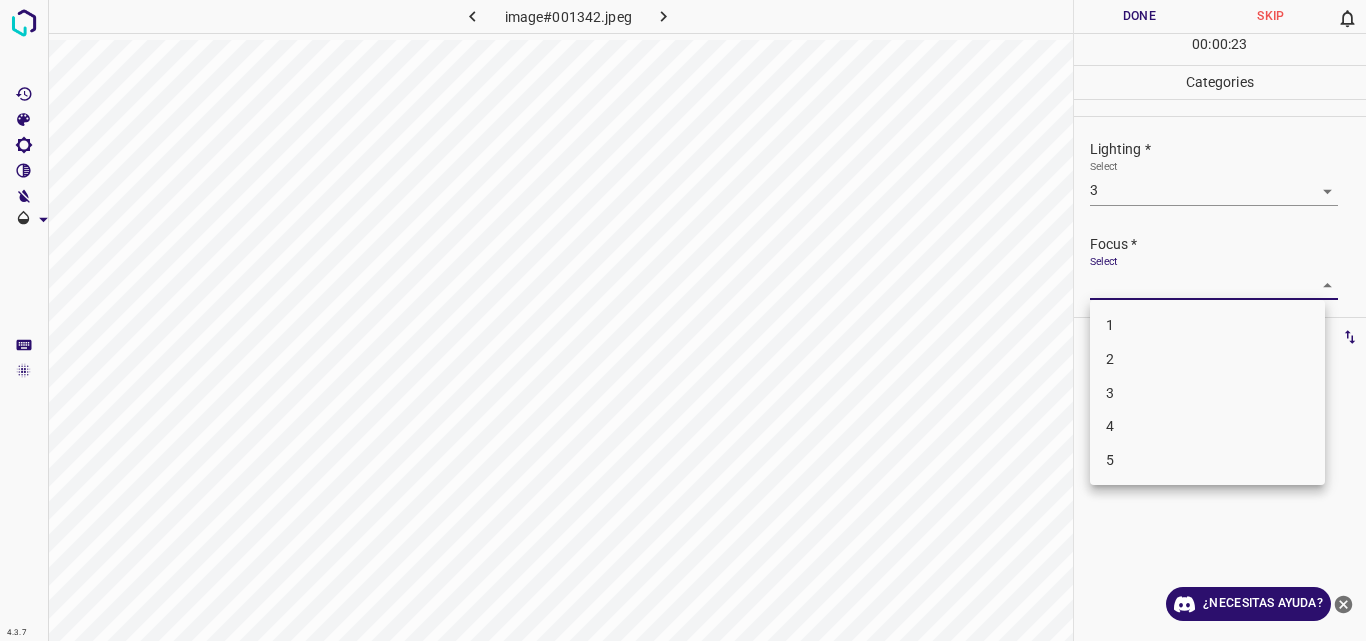 click on "3" at bounding box center (1207, 393) 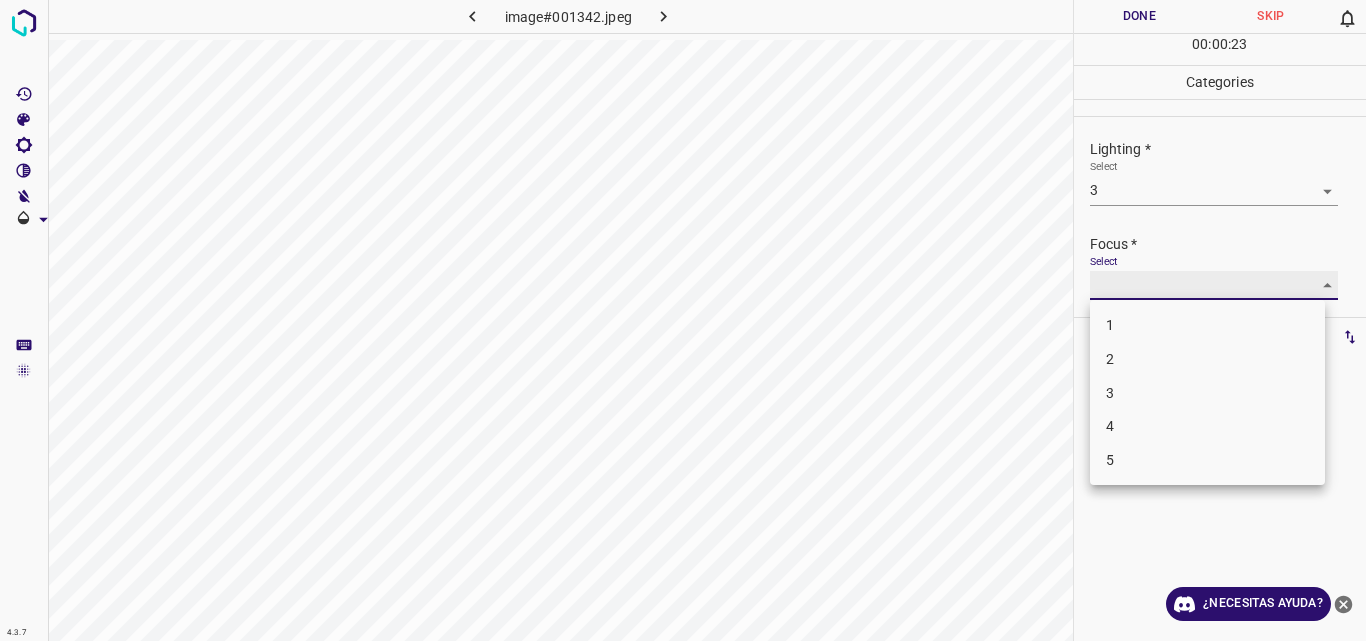 type on "3" 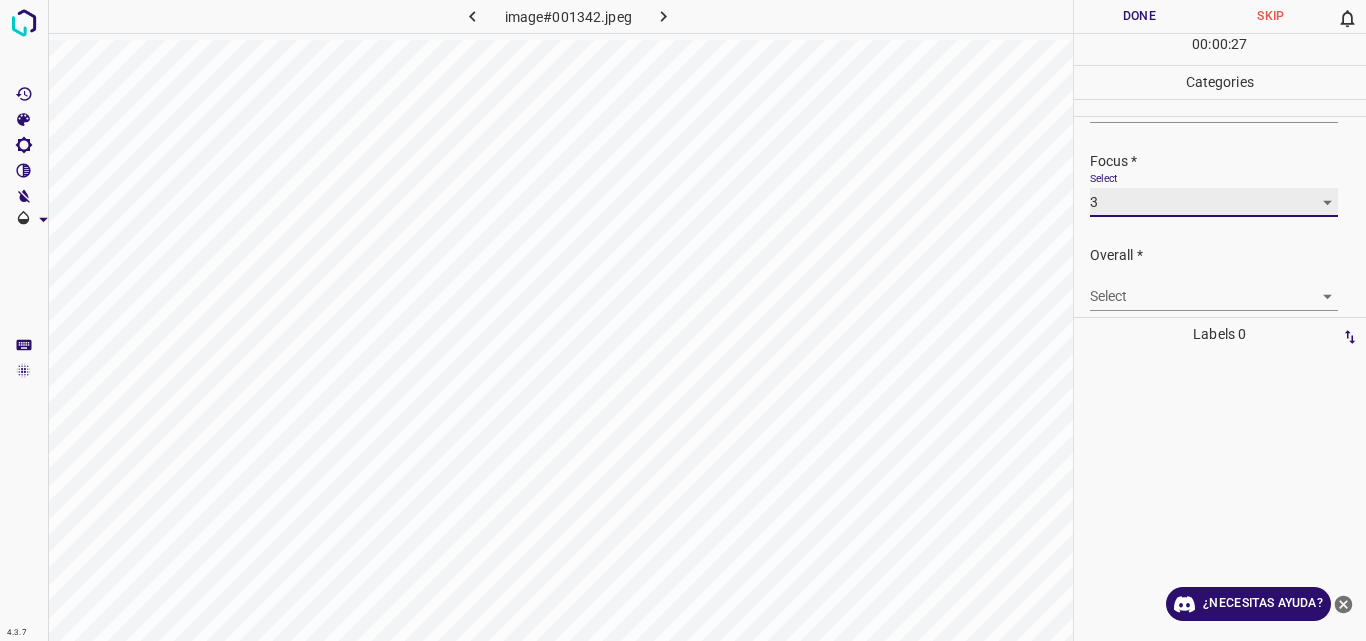 scroll, scrollTop: 98, scrollLeft: 0, axis: vertical 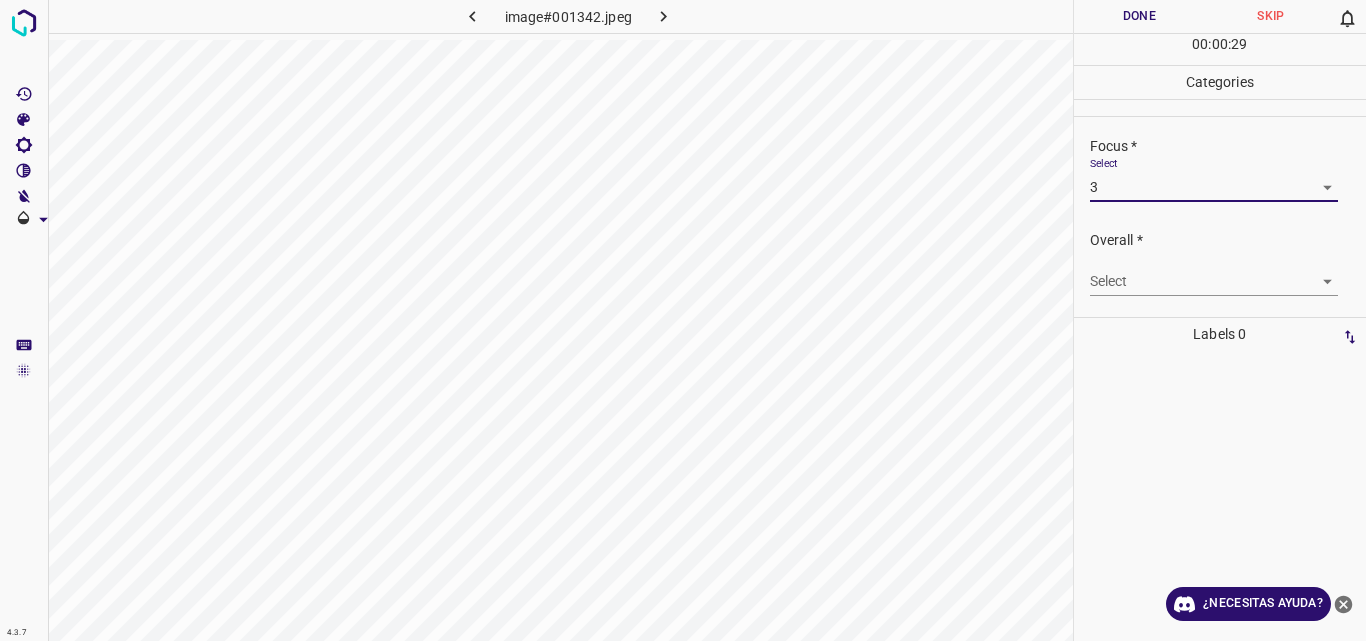 click on "4.3.7 image#001342.jpeg Done Skip 0 00   : 00   : 29   Categories Lighting *  Select 3 3 Focus *  Select 3 3 Overall *  Select ​ Labels   0 Categories 1 Lighting 2 Focus 3 Overall Tools Space Change between modes (Draw & Edit) I Auto labeling R Restore zoom M Zoom in N Zoom out Delete Delete selecte label Filters Z Restore filters X Saturation filter C Brightness filter V Contrast filter B Gray scale filter General O Download ¿Necesitas ayuda? Original text Rate this translation Your feedback will be used to help improve Google Translate - Texto - Esconder - Borrar" at bounding box center (683, 320) 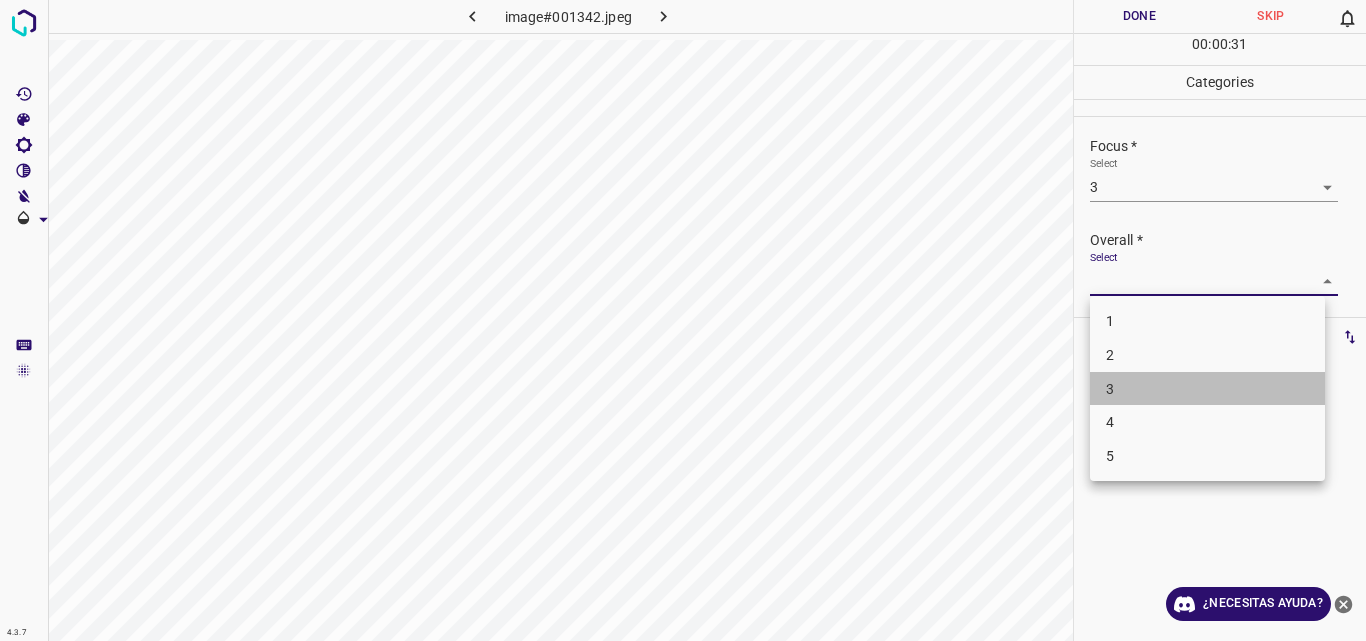 click on "3" at bounding box center [1207, 389] 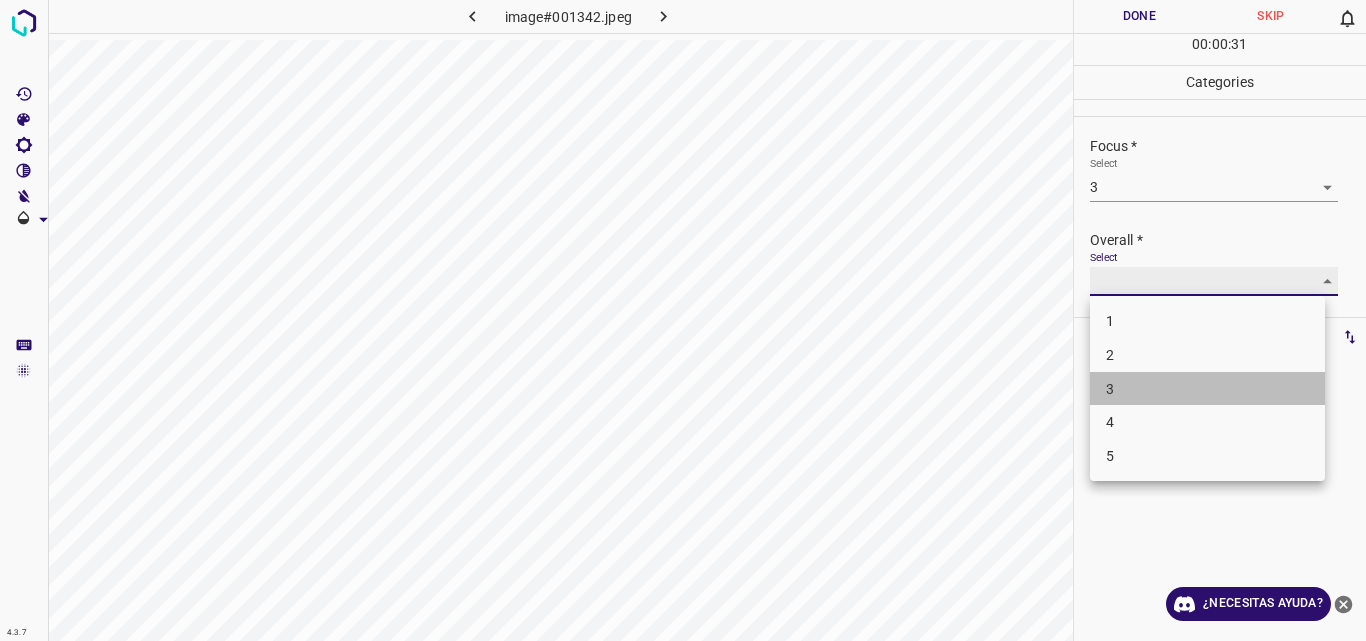 type on "3" 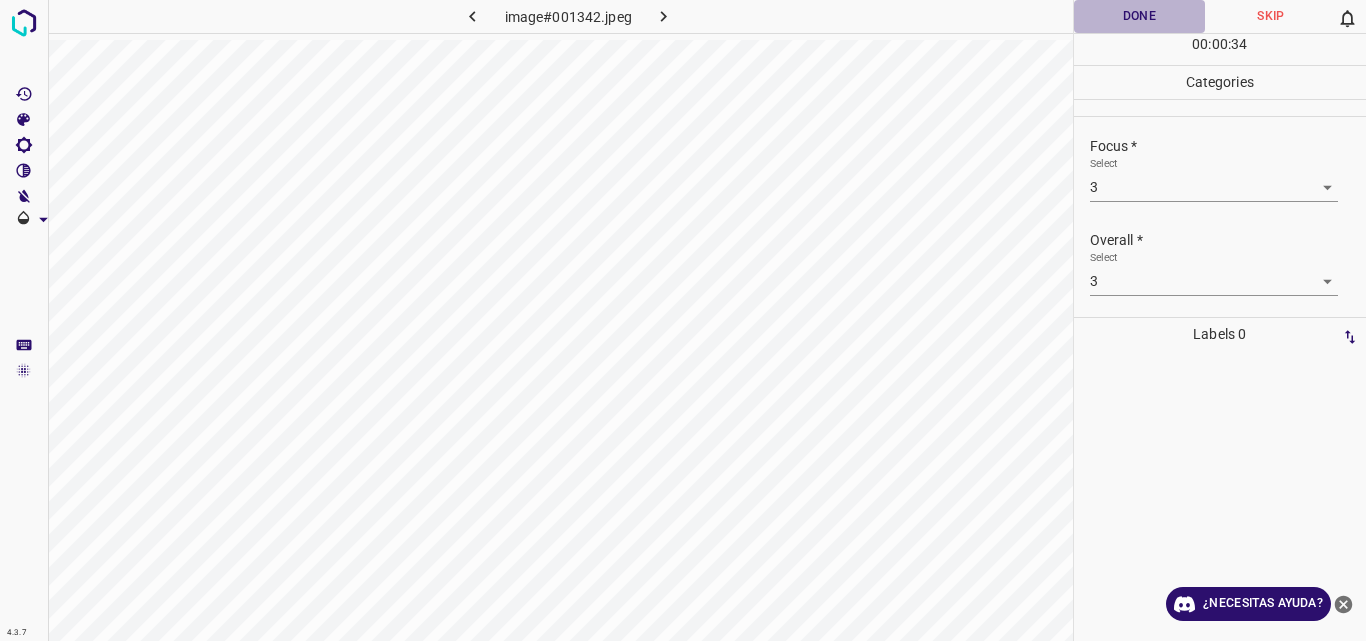 click on "Done" at bounding box center [1140, 16] 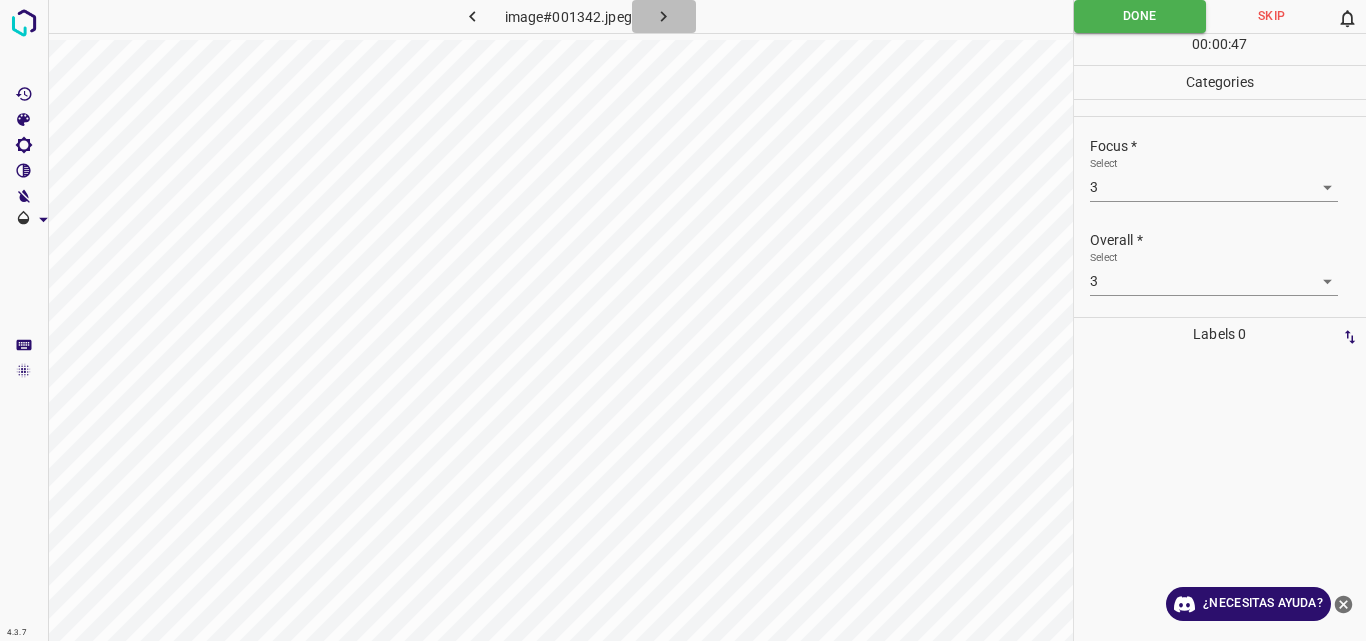 click 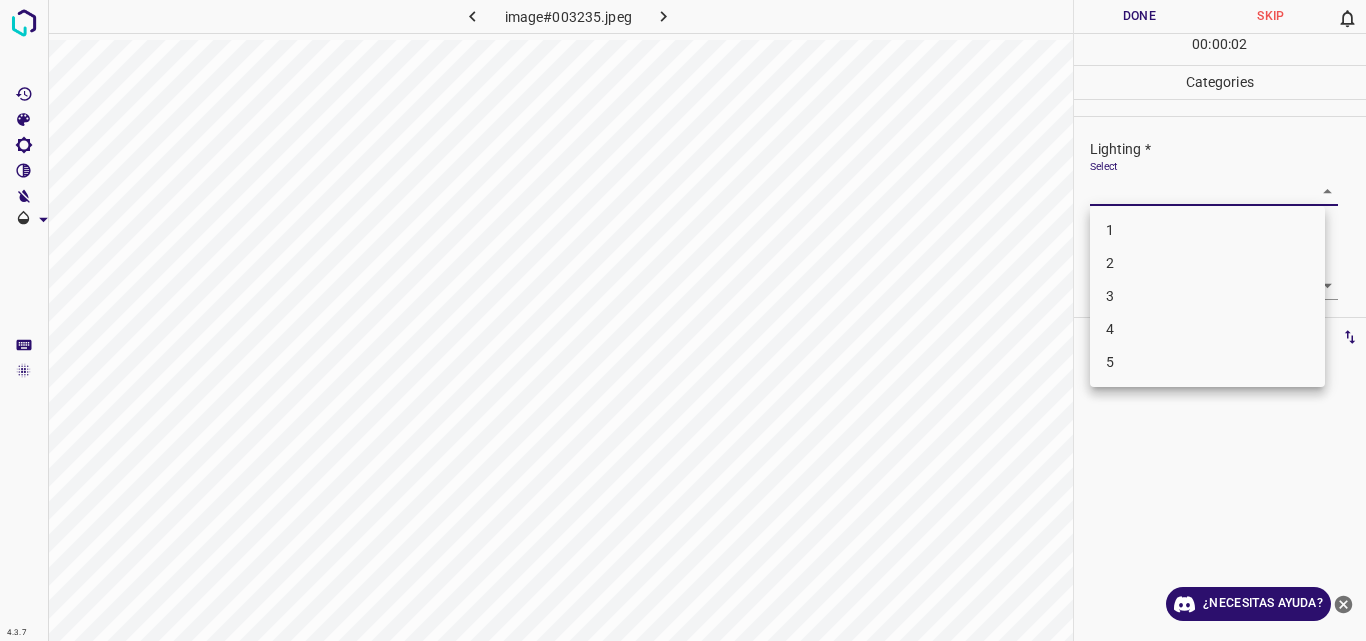 click on "4.3.7 image#003235.jpeg Done Skip 0 00   : 00   : 02   Categories Lighting *  Select ​ Focus *  Select ​ Overall *  Select ​ Labels   0 Categories 1 Lighting 2 Focus 3 Overall Tools Space Change between modes (Draw & Edit) I Auto labeling R Restore zoom M Zoom in N Zoom out Delete Delete selecte label Filters Z Restore filters X Saturation filter C Brightness filter V Contrast filter B Gray scale filter General O Download ¿Necesitas ayuda? Original text Rate this translation Your feedback will be used to help improve Google Translate - Texto - Esconder - Borrar 1 2 3 4 5" at bounding box center (683, 320) 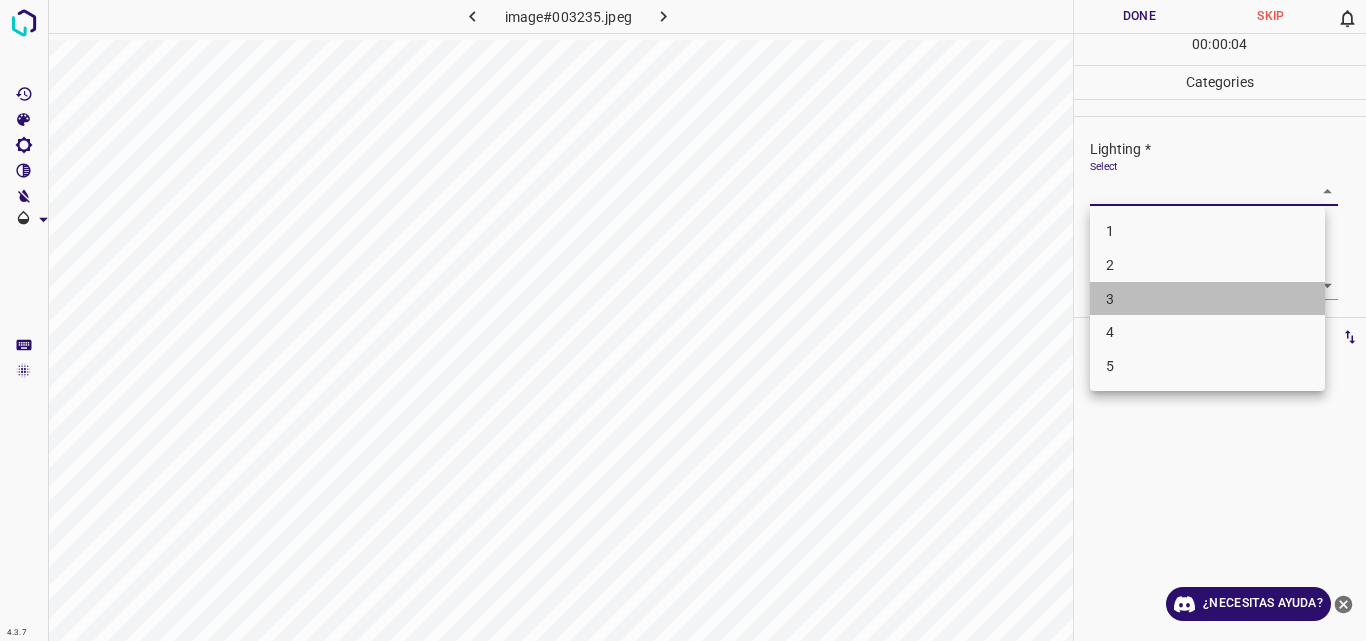 click on "3" at bounding box center (1207, 299) 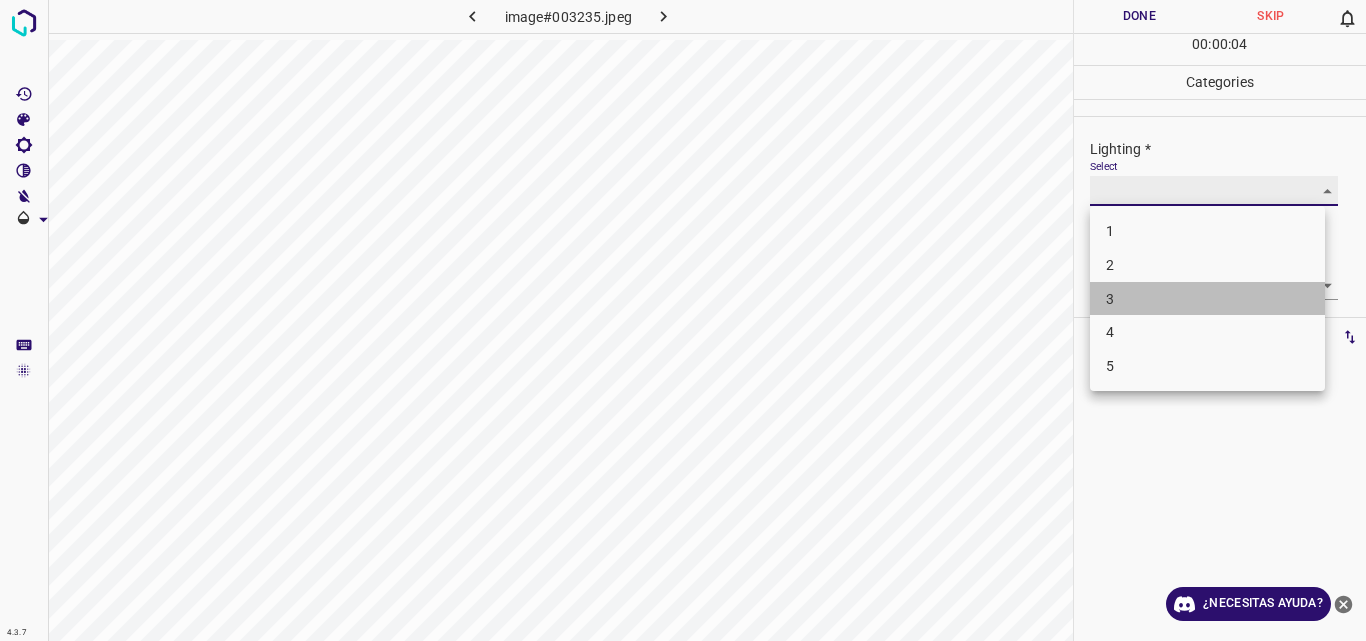 type on "3" 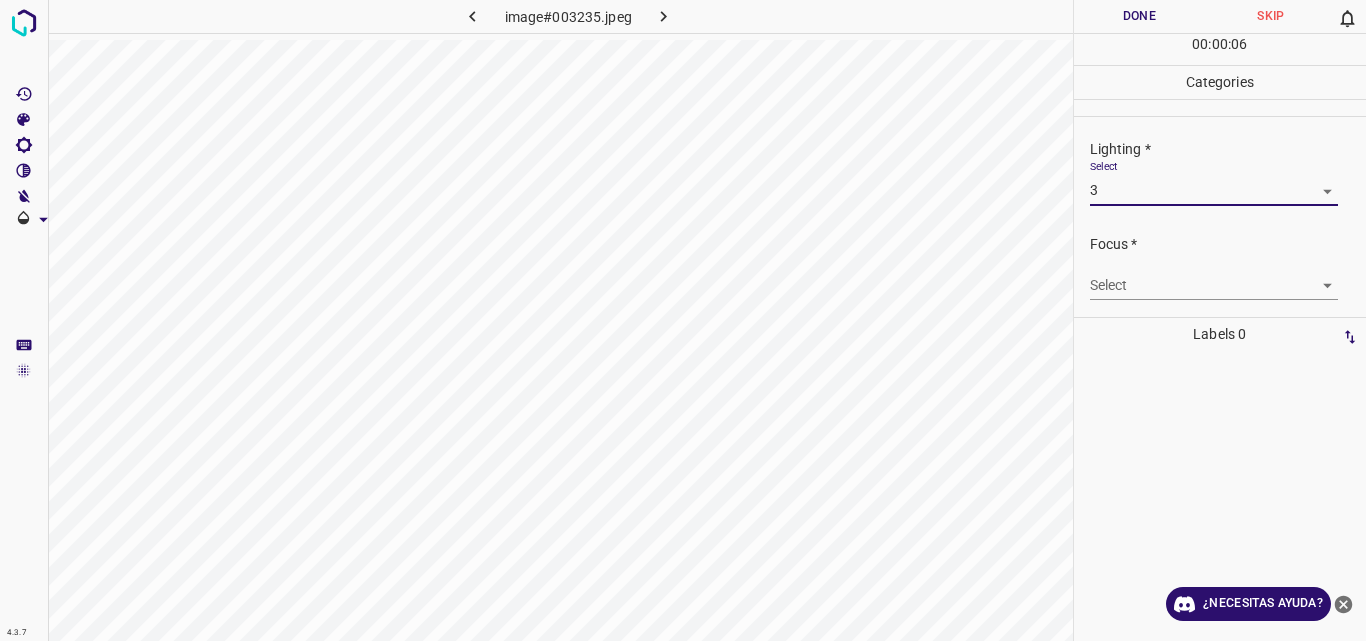 click on "4.3.7 image#003235.jpeg Done Skip 0 00   : 00   : 06   Categories Lighting *  Select 3 3 Focus *  Select ​ Overall *  Select ​ Labels   0 Categories 1 Lighting 2 Focus 3 Overall Tools Space Change between modes (Draw & Edit) I Auto labeling R Restore zoom M Zoom in N Zoom out Delete Delete selecte label Filters Z Restore filters X Saturation filter C Brightness filter V Contrast filter B Gray scale filter General O Download ¿Necesitas ayuda? Original text Rate this translation Your feedback will be used to help improve Google Translate - Texto - Esconder - Borrar" at bounding box center [683, 320] 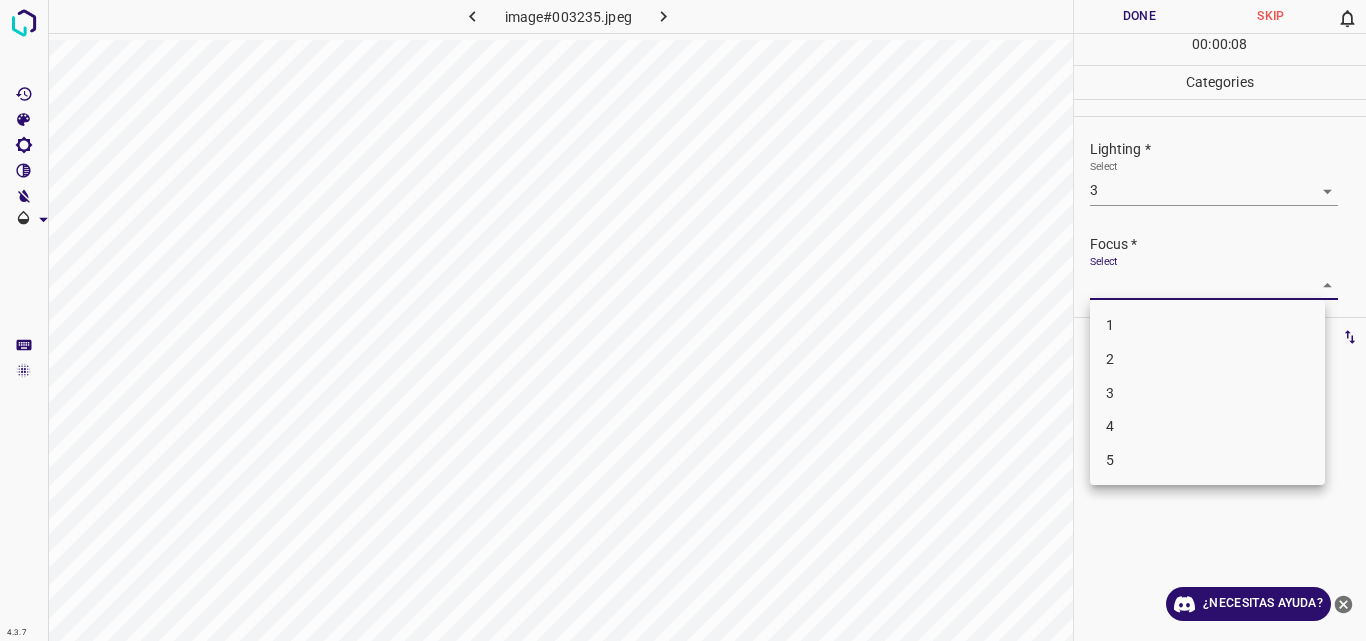 click on "3" at bounding box center (1207, 393) 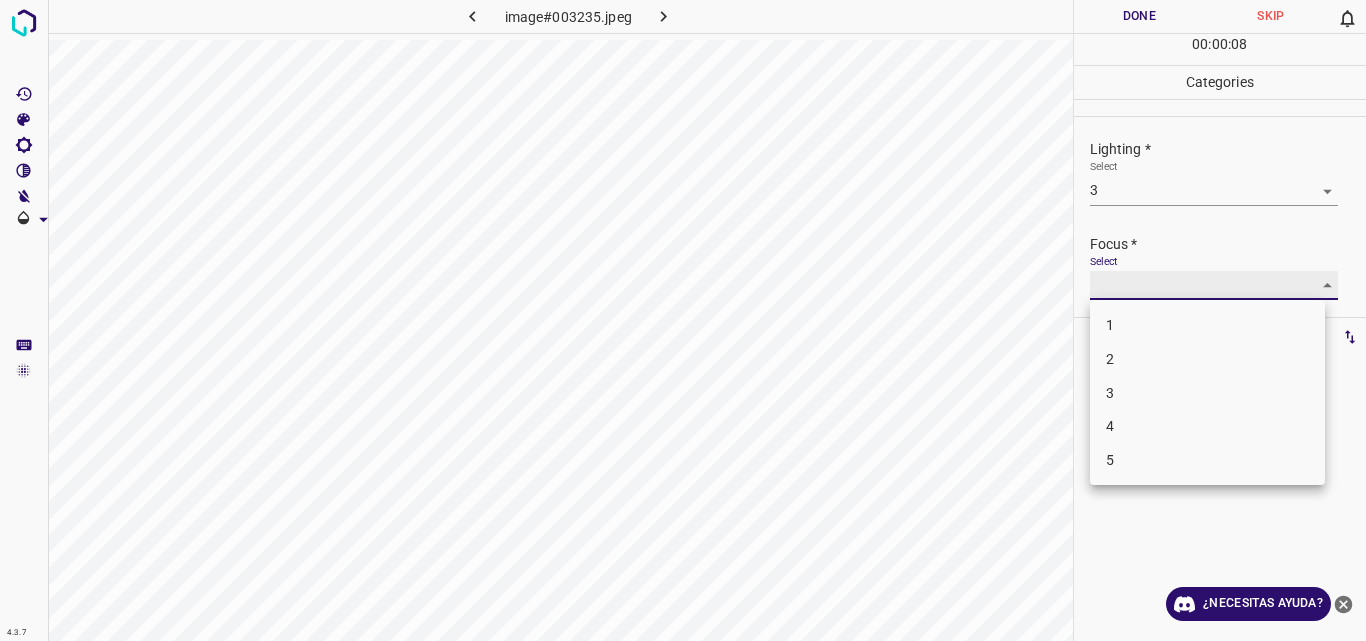 type on "3" 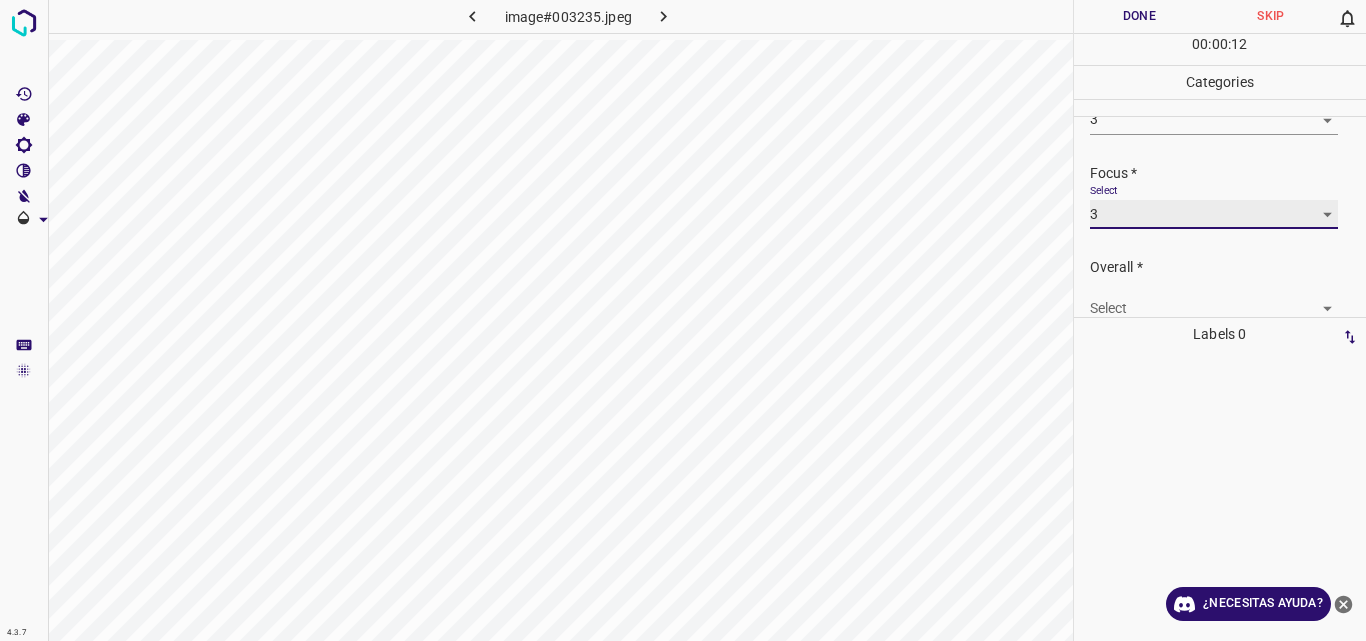 scroll, scrollTop: 98, scrollLeft: 0, axis: vertical 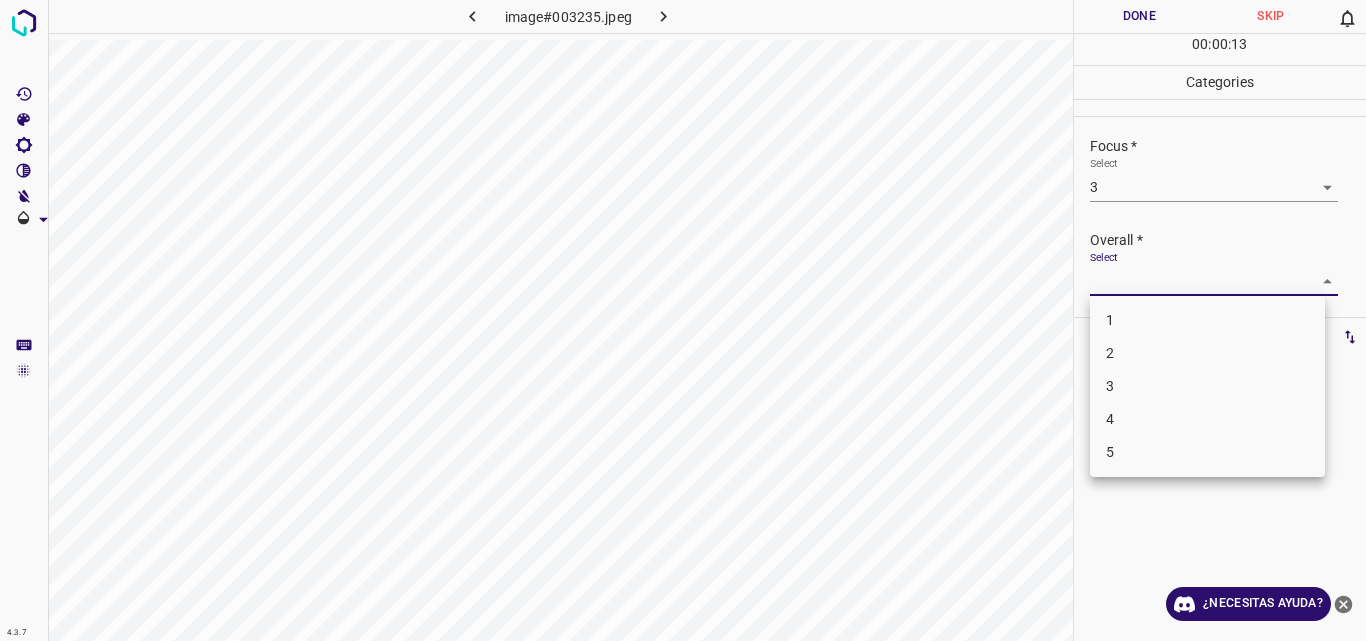 click on "4.3.7 image#003235.jpeg Done Skip 0 00   : 00   : 13   Categories Lighting *  Select 3 3 Focus *  Select 3 3 Overall *  Select ​ Labels   0 Categories 1 Lighting 2 Focus 3 Overall Tools Space Change between modes (Draw & Edit) I Auto labeling R Restore zoom M Zoom in N Zoom out Delete Delete selecte label Filters Z Restore filters X Saturation filter C Brightness filter V Contrast filter B Gray scale filter General O Download ¿Necesitas ayuda? Original text Rate this translation Your feedback will be used to help improve Google Translate - Texto - Esconder - Borrar 1 2 3 4 5" at bounding box center (683, 320) 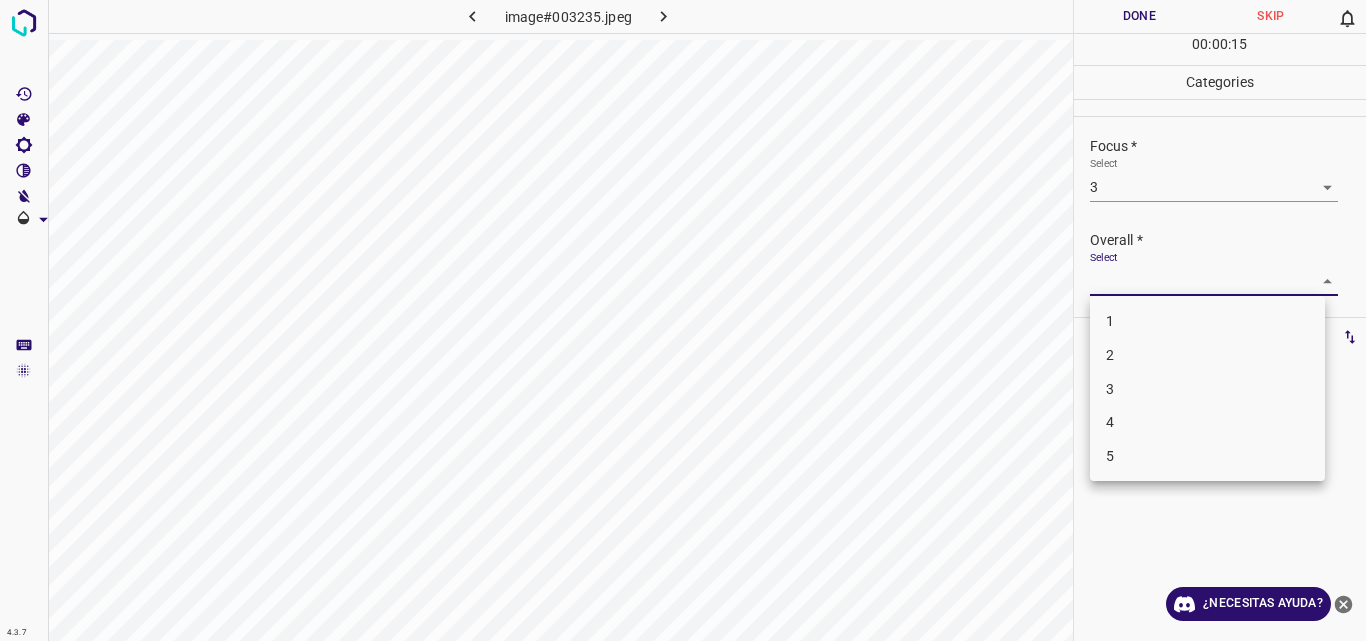 click on "3" at bounding box center [1207, 389] 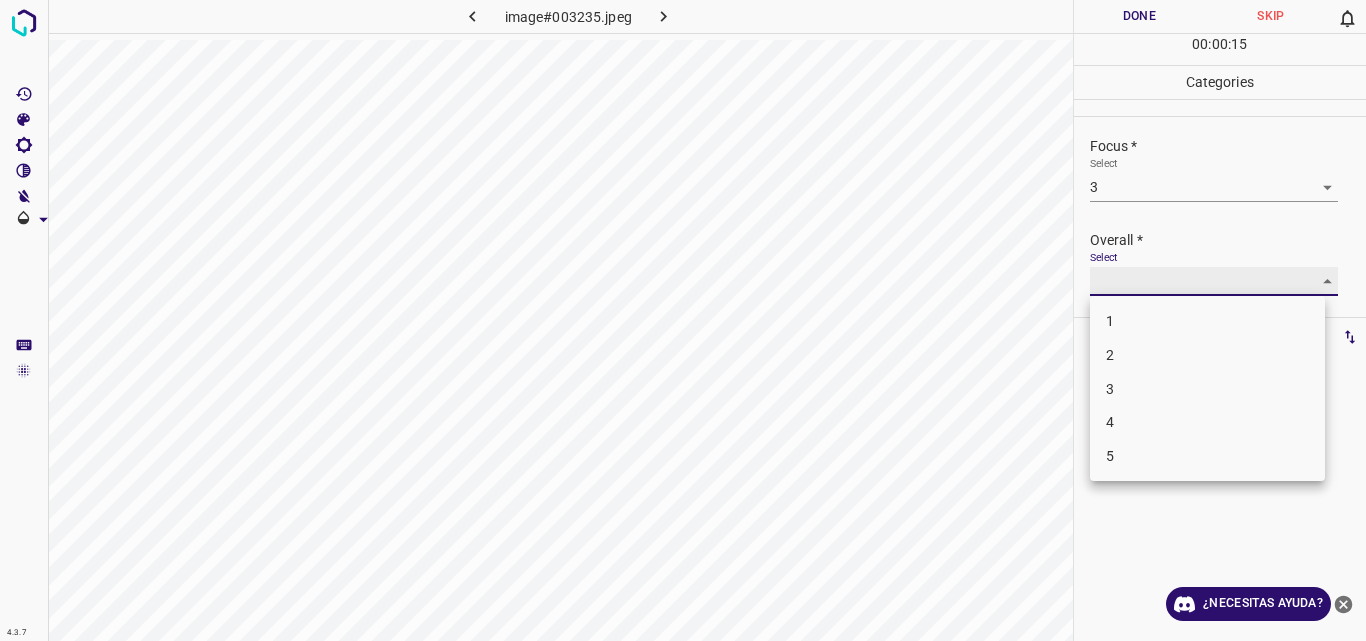 type on "3" 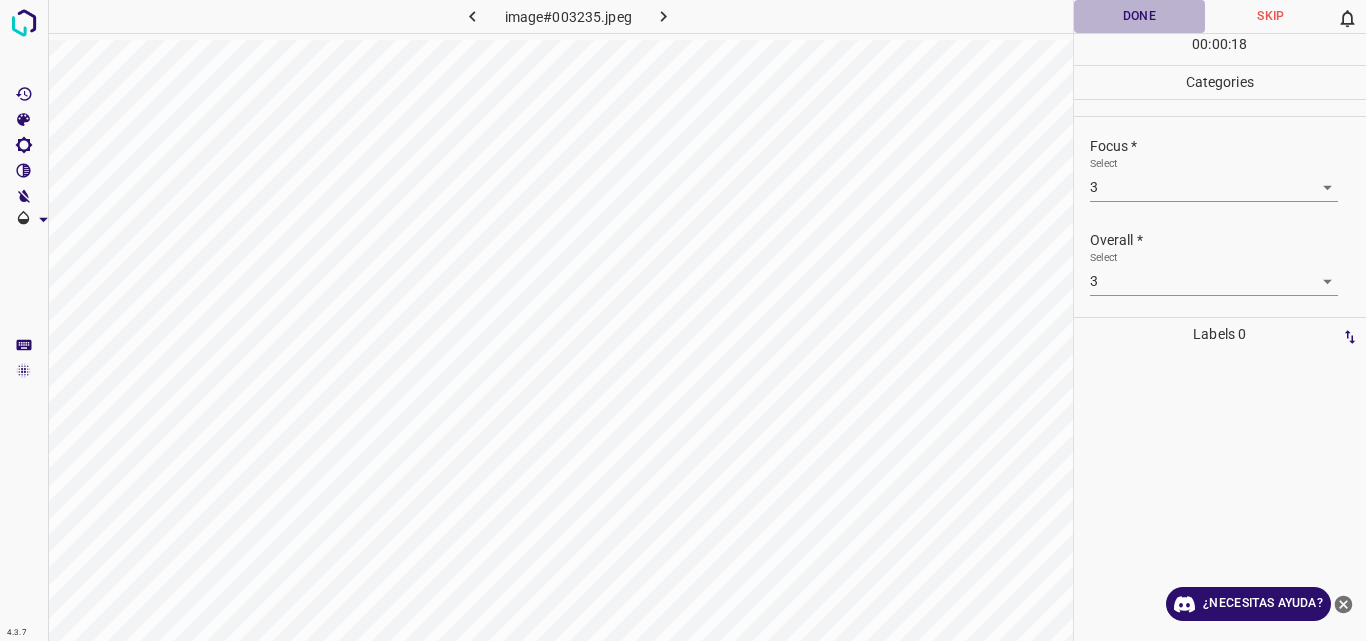 click on "Done" at bounding box center (1140, 16) 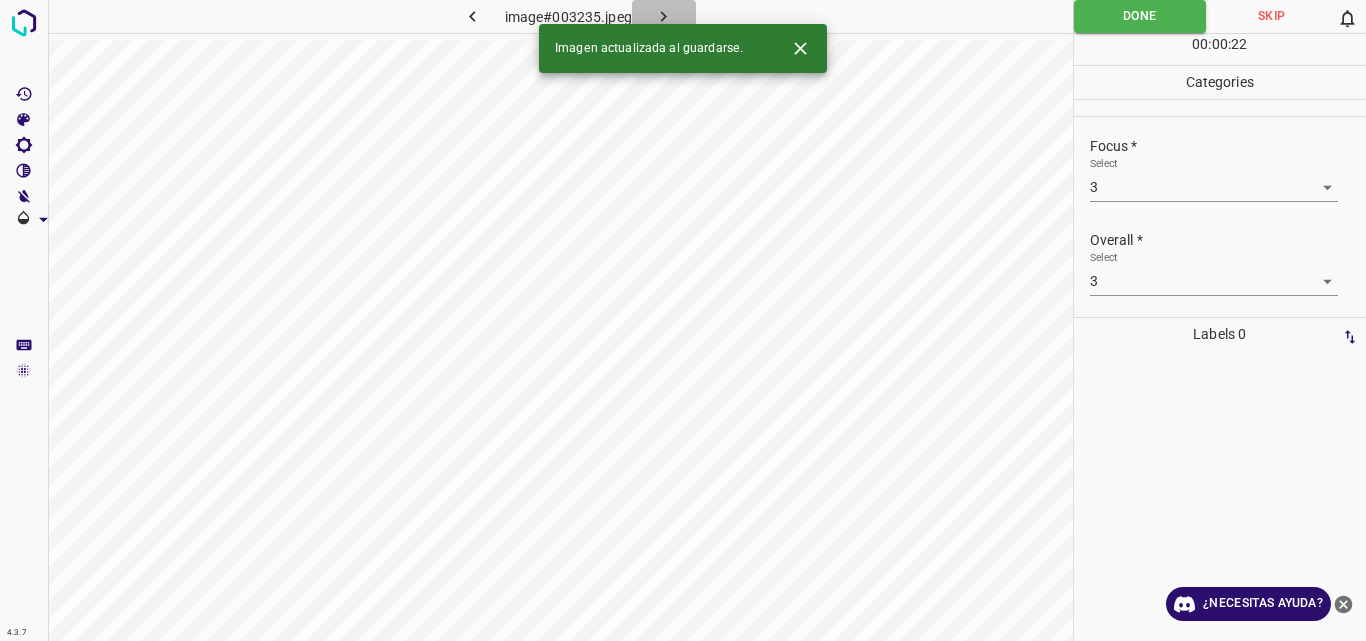 click 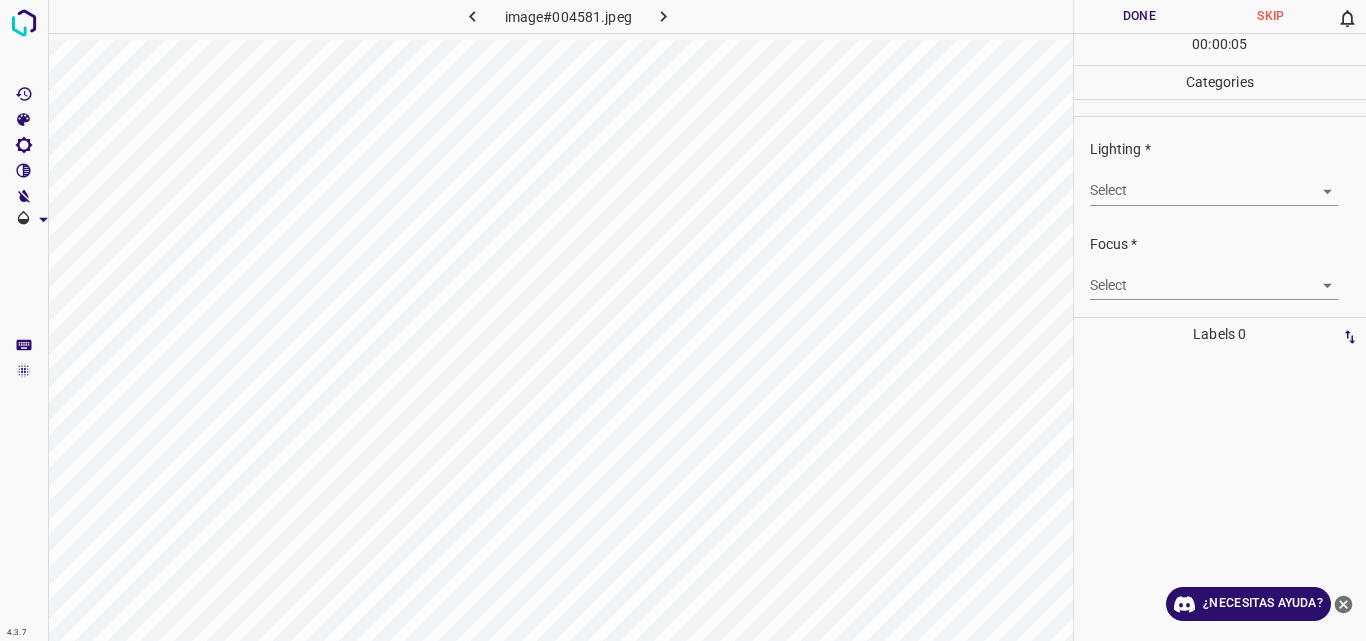 click on "4.3.7 image#004581.jpeg Done Skip 0 00   : 00   : 05   Categories Lighting *  Select ​ Focus *  Select ​ Overall *  Select ​ Labels   0 Categories 1 Lighting 2 Focus 3 Overall Tools Space Change between modes (Draw & Edit) I Auto labeling R Restore zoom M Zoom in N Zoom out Delete Delete selecte label Filters Z Restore filters X Saturation filter C Brightness filter V Contrast filter B Gray scale filter General O Download ¿Necesitas ayuda? Original text Rate this translation Your feedback will be used to help improve Google Translate - Texto - Esconder - Borrar" at bounding box center (683, 320) 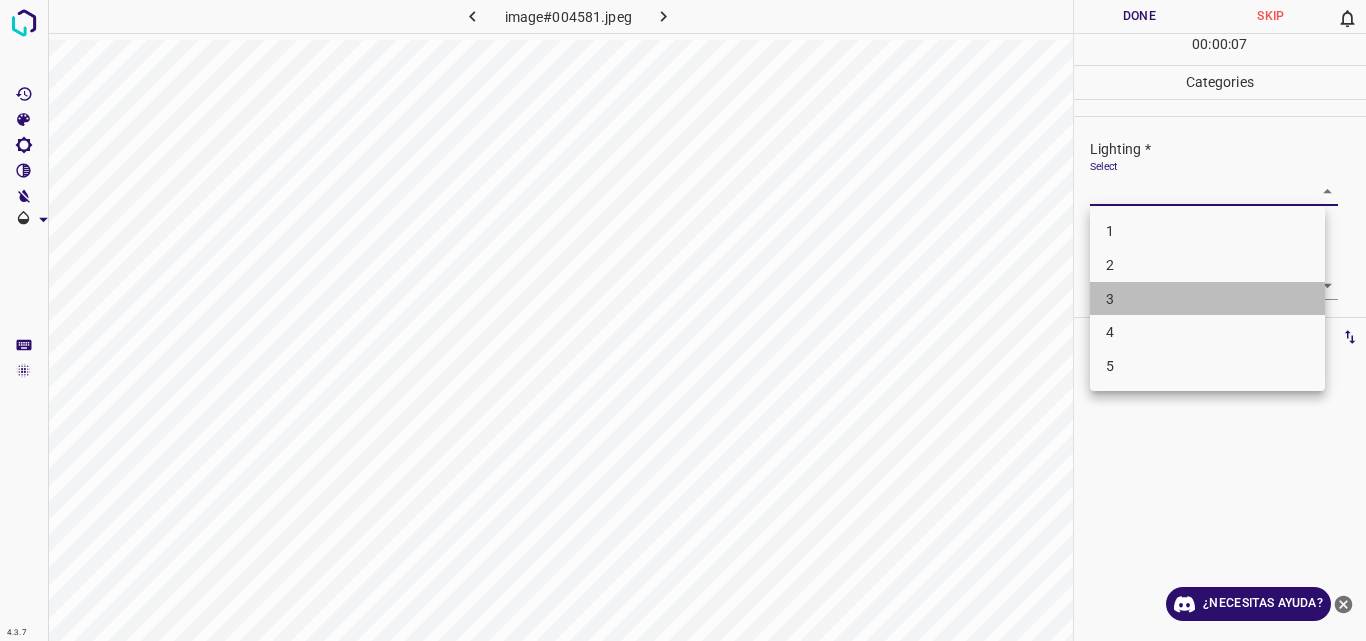 click on "3" at bounding box center [1207, 299] 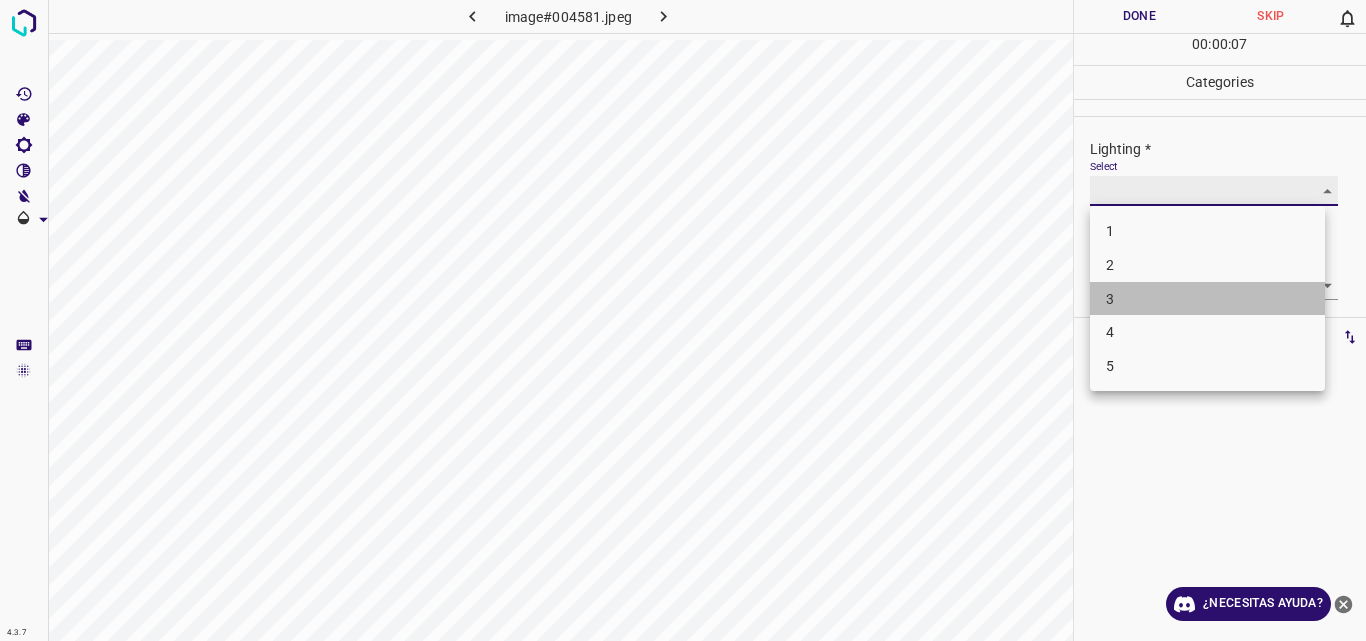 type on "3" 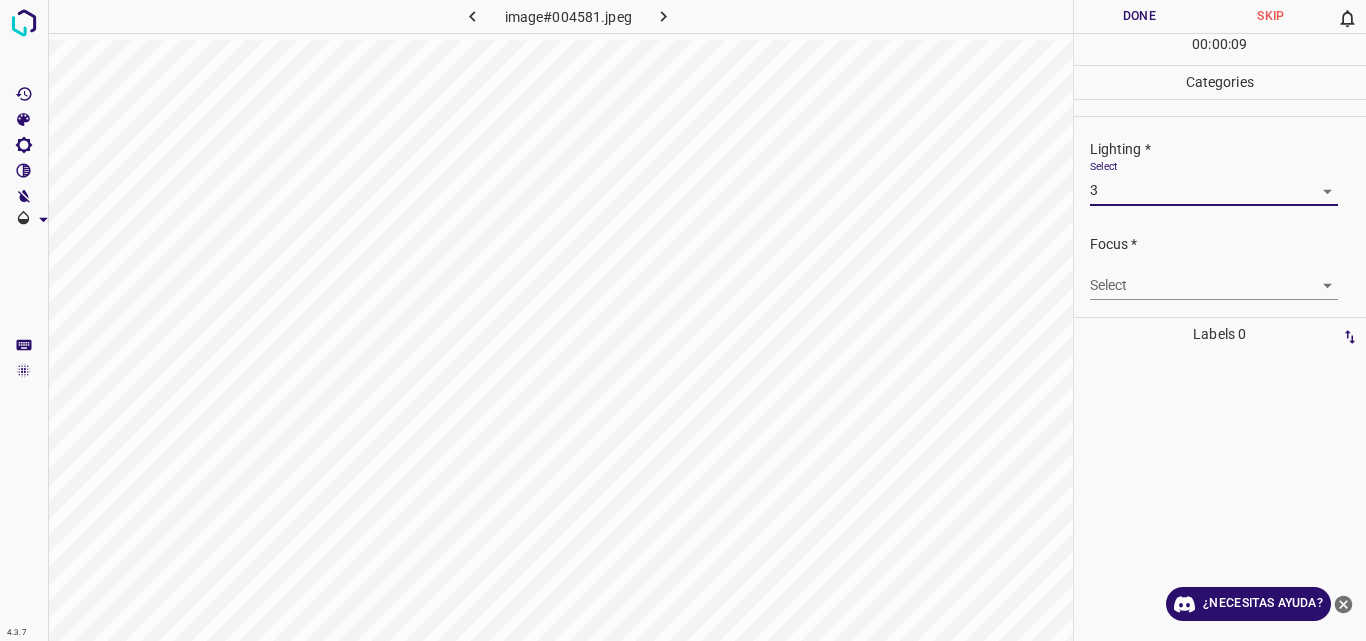 click on "4.3.7 image#004581.jpeg Done Skip 0 00   : 00   : 09   Categories Lighting *  Select 3 3 Focus *  Select ​ Overall *  Select ​ Labels   0 Categories 1 Lighting 2 Focus 3 Overall Tools Space Change between modes (Draw & Edit) I Auto labeling R Restore zoom M Zoom in N Zoom out Delete Delete selecte label Filters Z Restore filters X Saturation filter C Brightness filter V Contrast filter B Gray scale filter General O Download ¿Necesitas ayuda? Original text Rate this translation Your feedback will be used to help improve Google Translate - Texto - Esconder - Borrar" at bounding box center (683, 320) 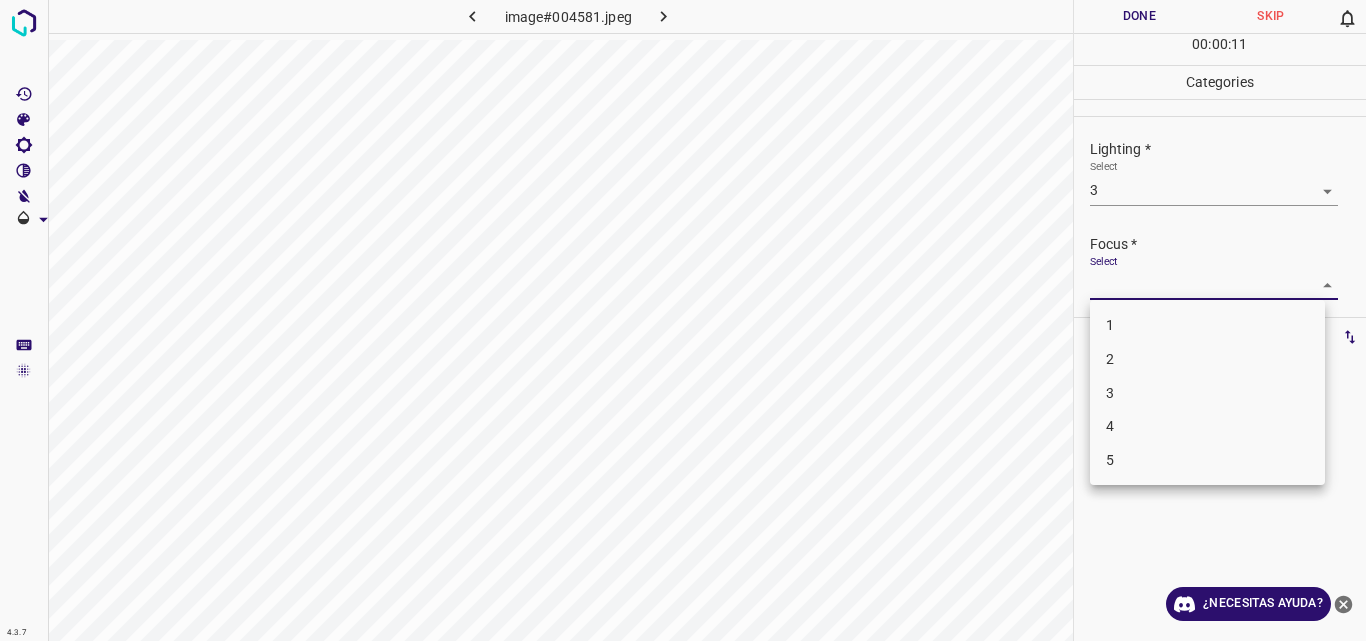 click on "2" at bounding box center (1207, 359) 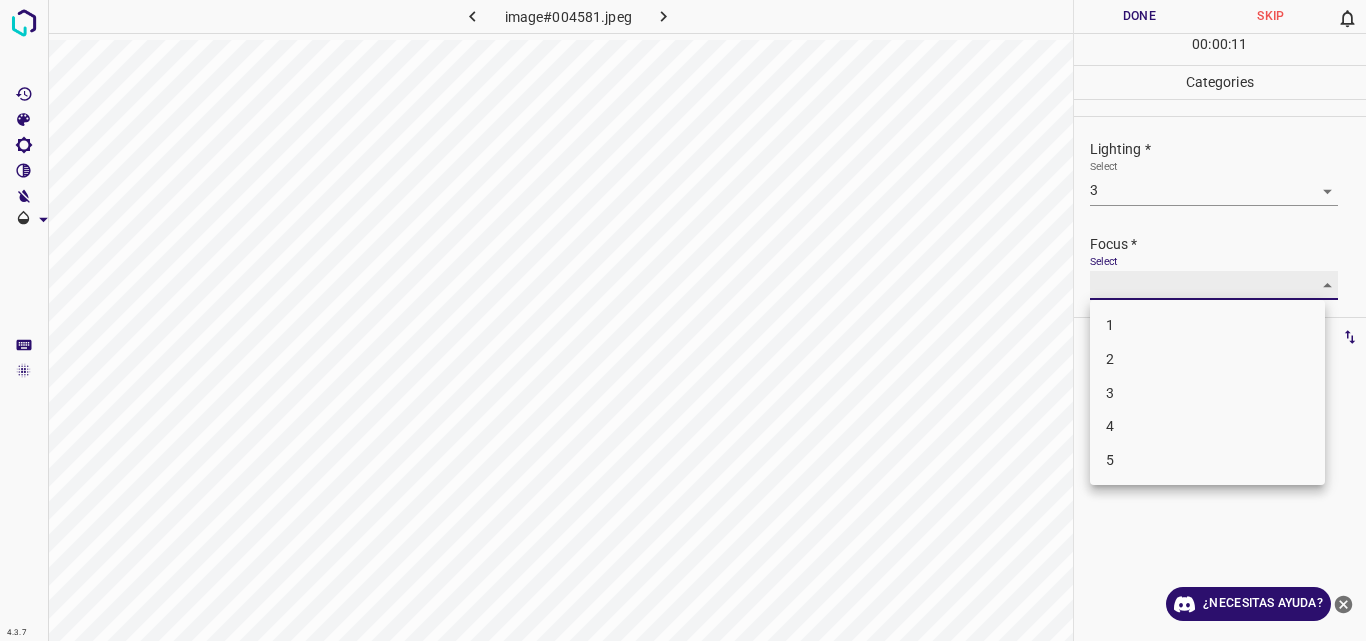 type on "2" 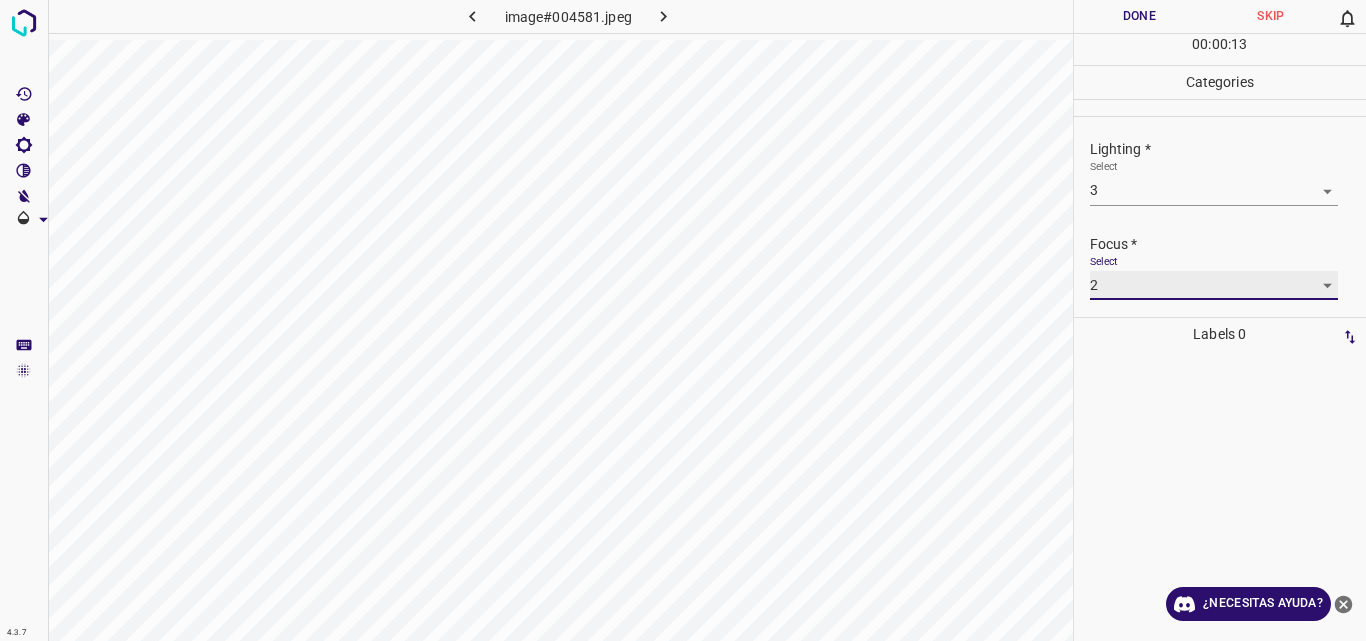 scroll, scrollTop: 98, scrollLeft: 0, axis: vertical 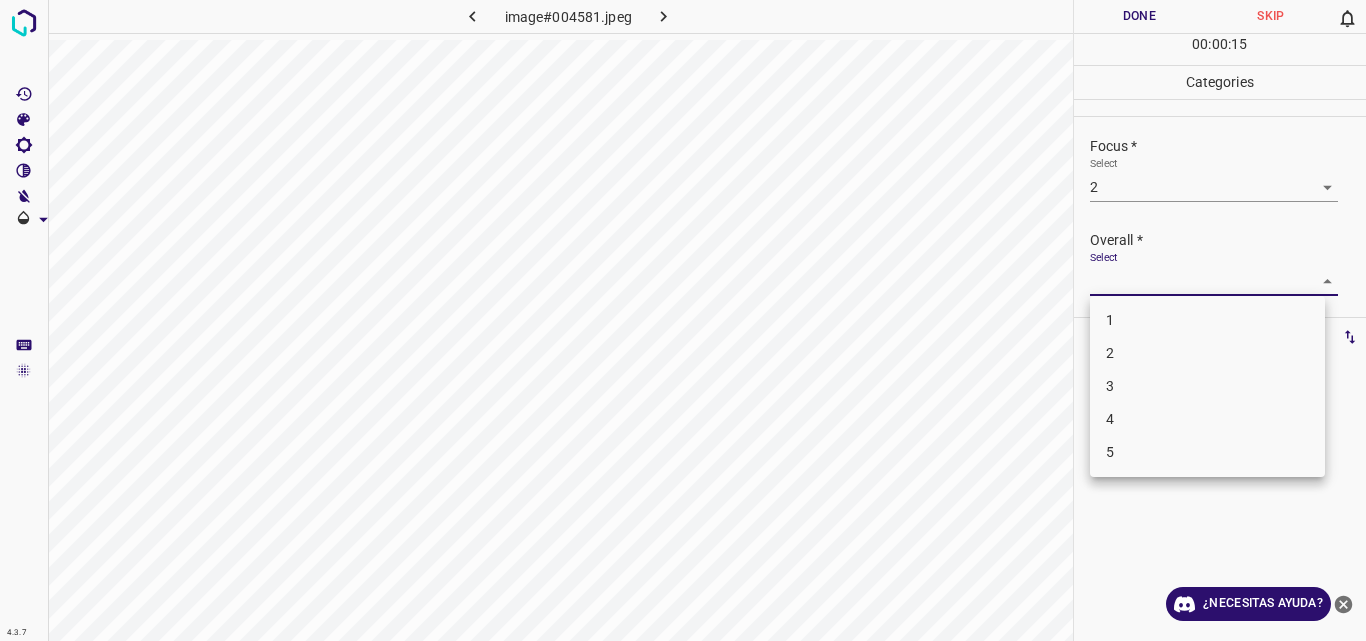 click on "4.3.7 image#004581.jpeg Done Skip 0 00   : 00   : 15   Categories Lighting *  Select 3 3 Focus *  Select 2 2 Overall *  Select ​ Labels   0 Categories 1 Lighting 2 Focus 3 Overall Tools Space Change between modes (Draw & Edit) I Auto labeling R Restore zoom M Zoom in N Zoom out Delete Delete selecte label Filters Z Restore filters X Saturation filter C Brightness filter V Contrast filter B Gray scale filter General O Download ¿Necesitas ayuda? Original text Rate this translation Your feedback will be used to help improve Google Translate - Texto - Esconder - Borrar 1 2 3 4 5" at bounding box center (683, 320) 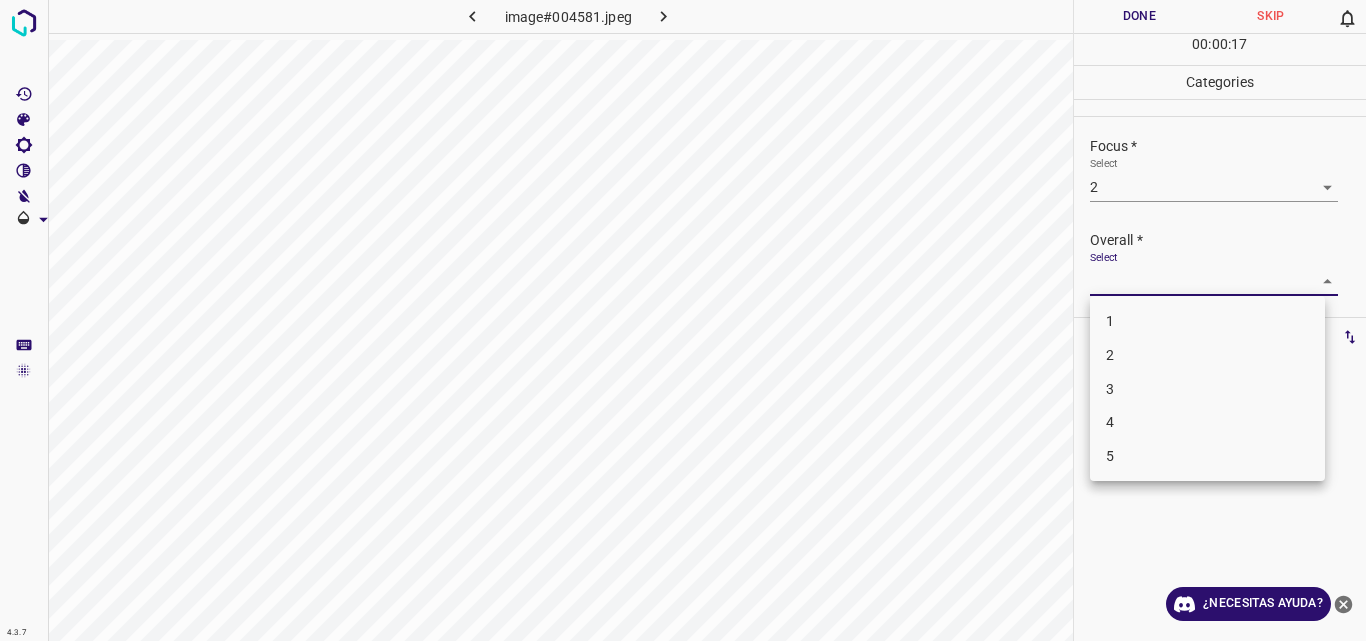 click on "3" at bounding box center (1207, 389) 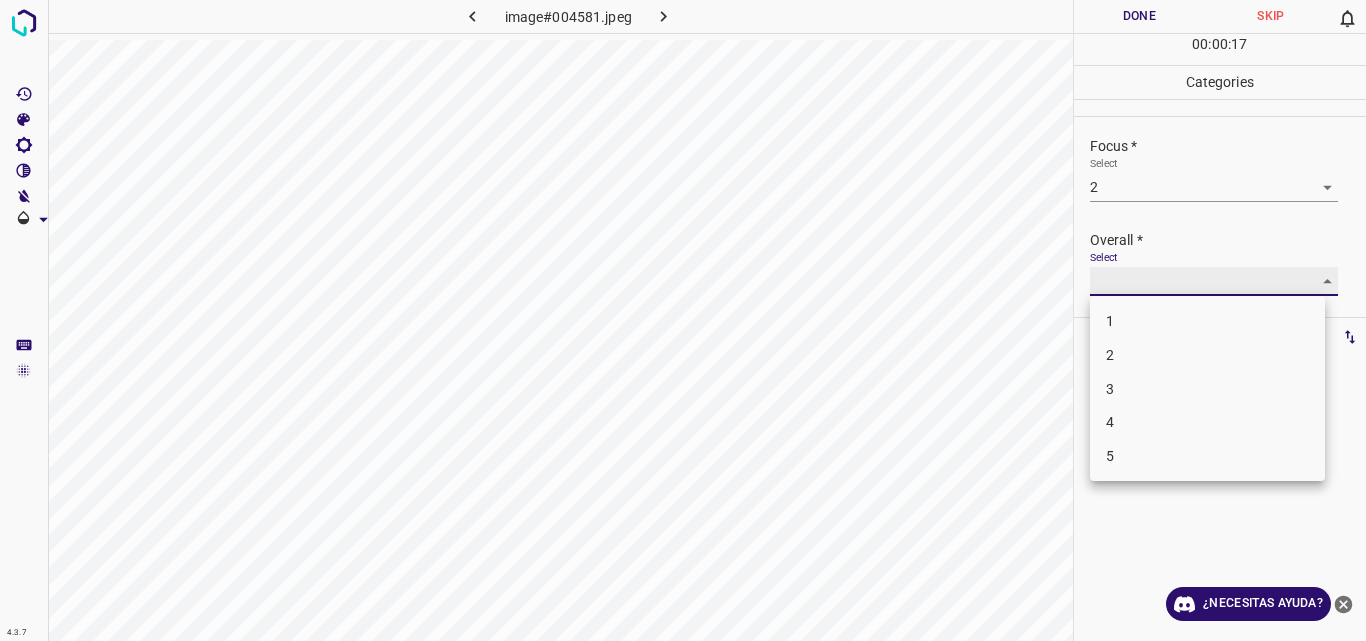 type on "3" 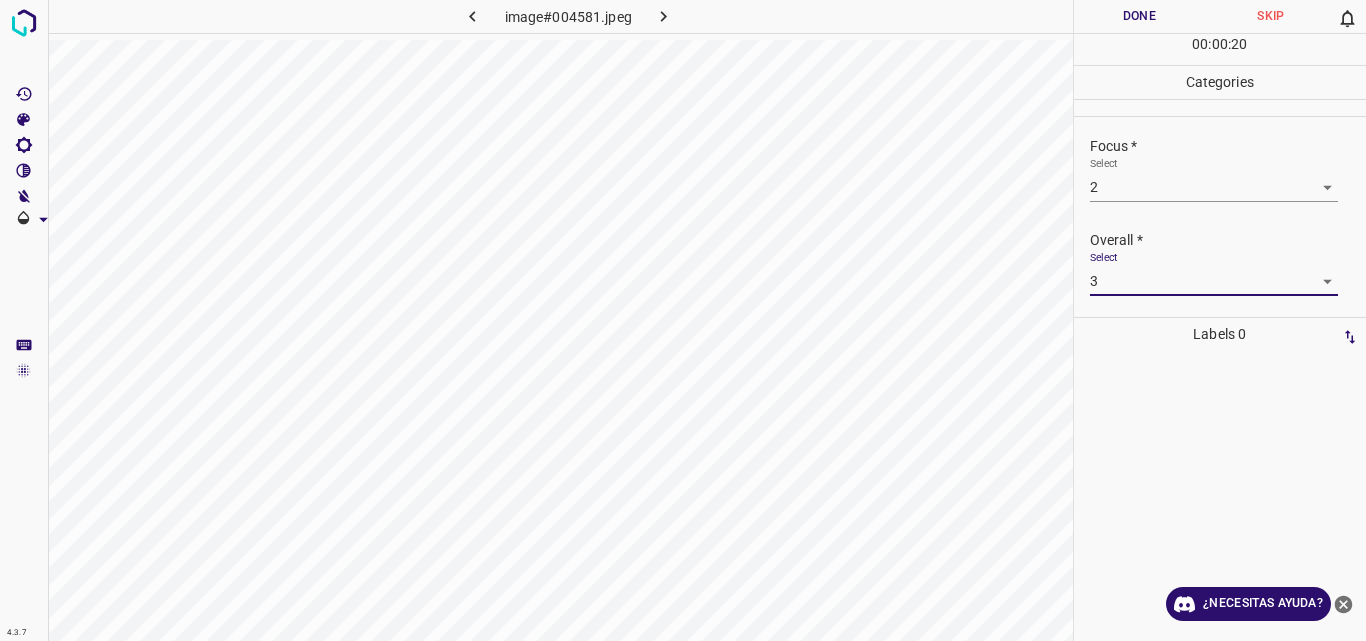 click on "Done" at bounding box center (1140, 16) 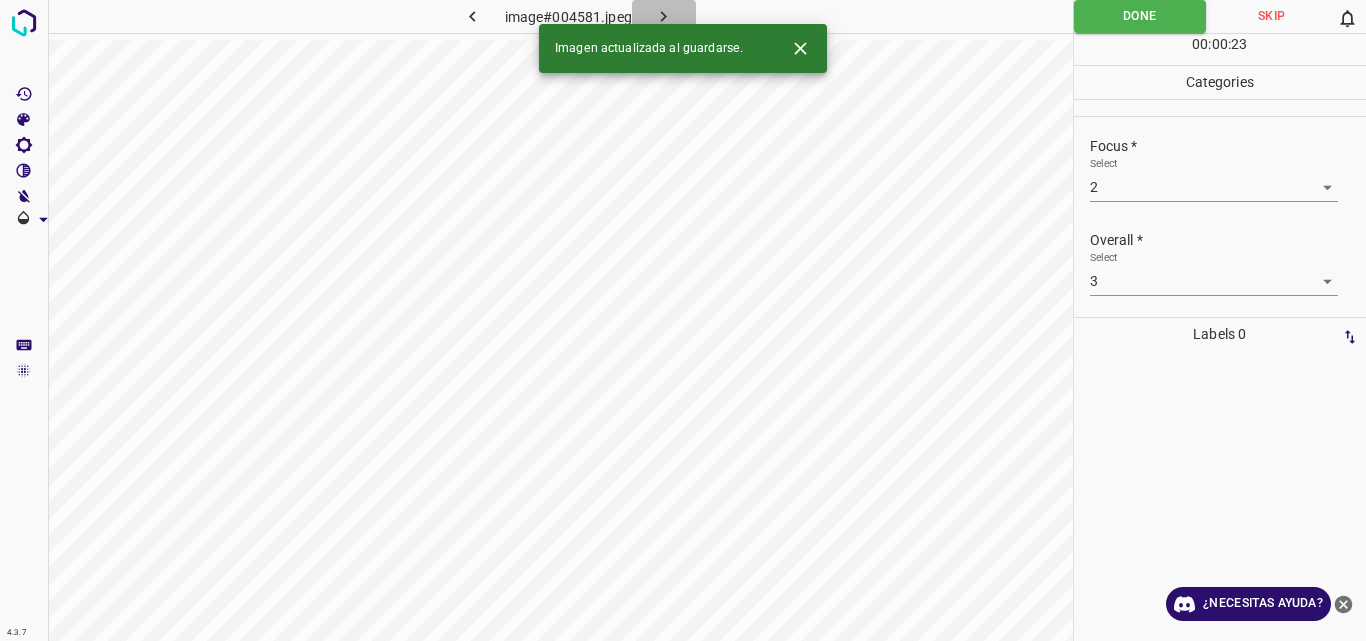 click 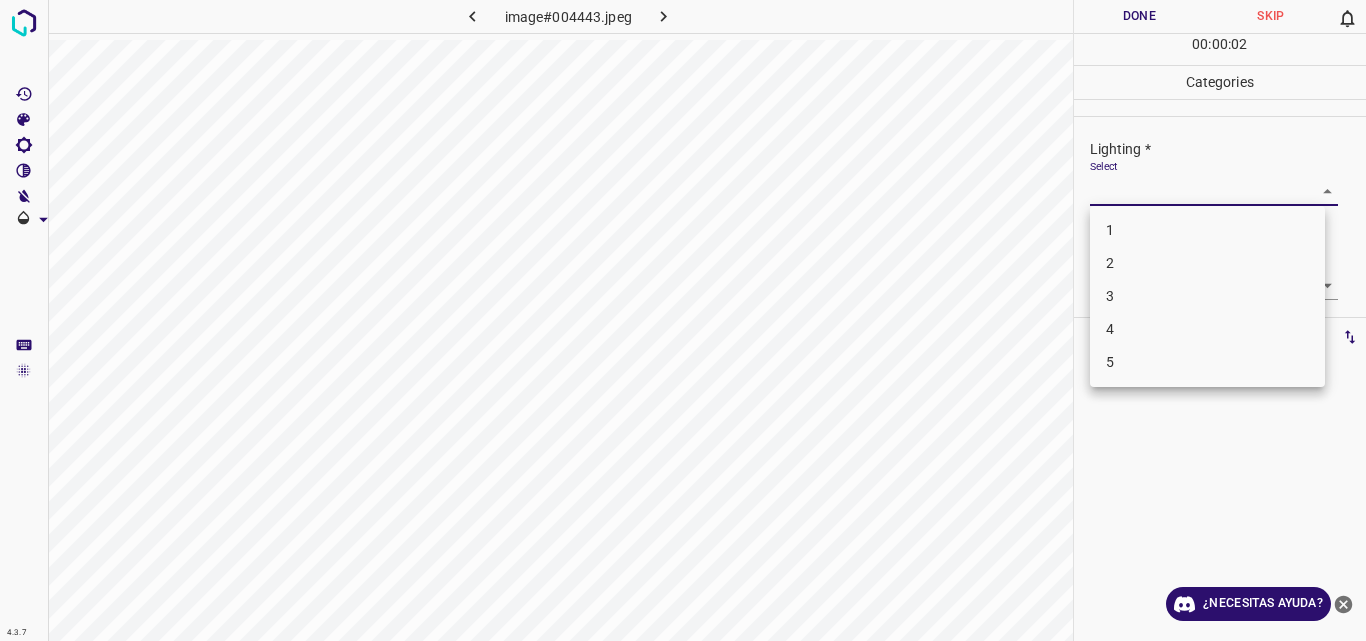 click on "4.3.7 image#004443.jpeg Done Skip 0 00   : 00   : 02   Categories Lighting *  Select ​ Focus *  Select ​ Overall *  Select ​ Labels   0 Categories 1 Lighting 2 Focus 3 Overall Tools Space Change between modes (Draw & Edit) I Auto labeling R Restore zoom M Zoom in N Zoom out Delete Delete selecte label Filters Z Restore filters X Saturation filter C Brightness filter V Contrast filter B Gray scale filter General O Download ¿Necesitas ayuda? Original text Rate this translation Your feedback will be used to help improve Google Translate - Texto - Esconder - Borrar 1 2 3 4 5" at bounding box center [683, 320] 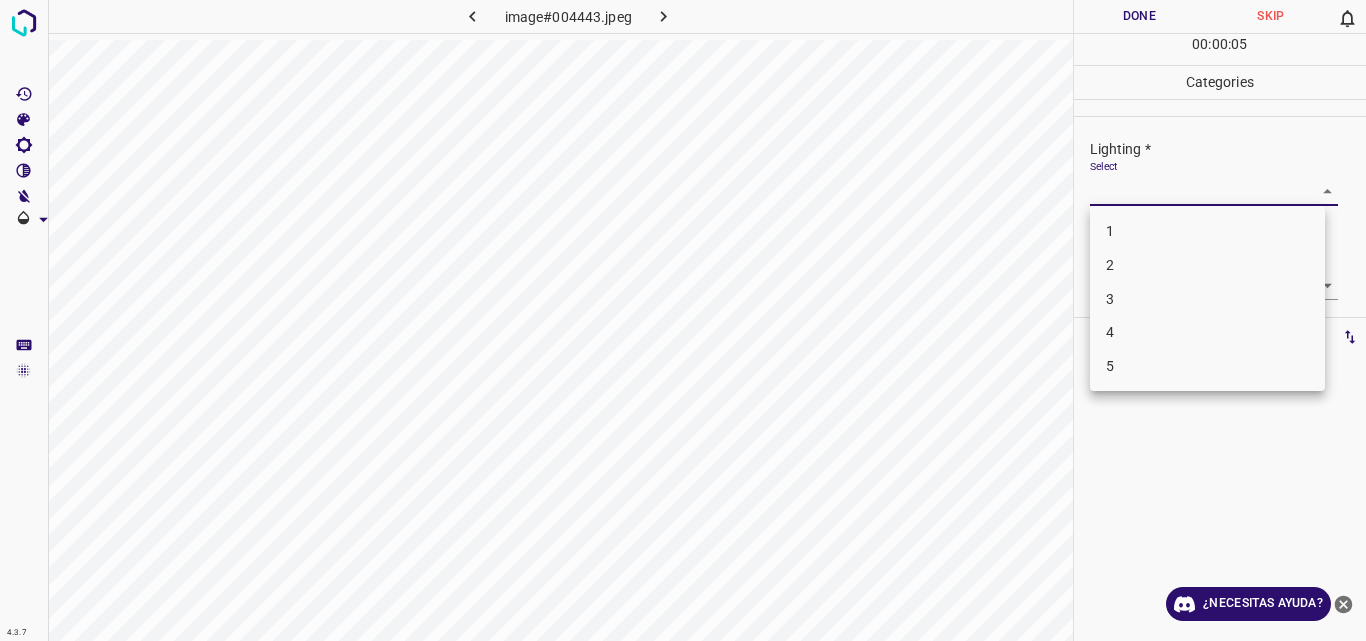 click on "3" at bounding box center [1207, 299] 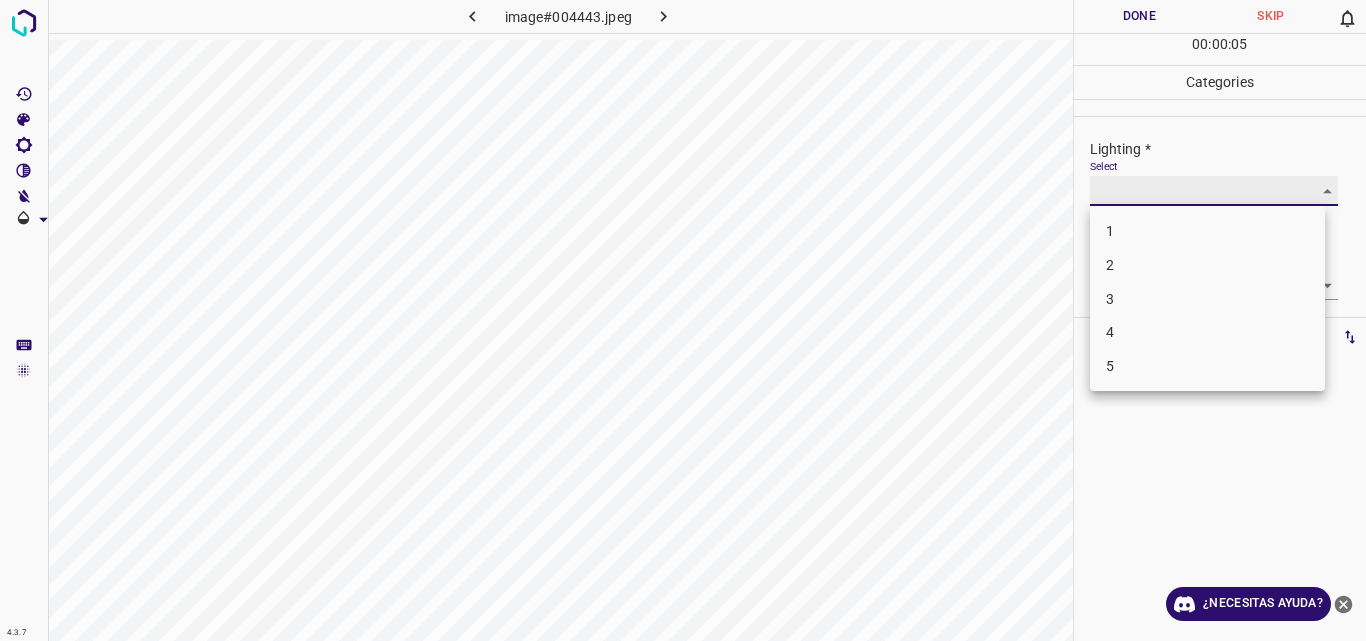 type on "3" 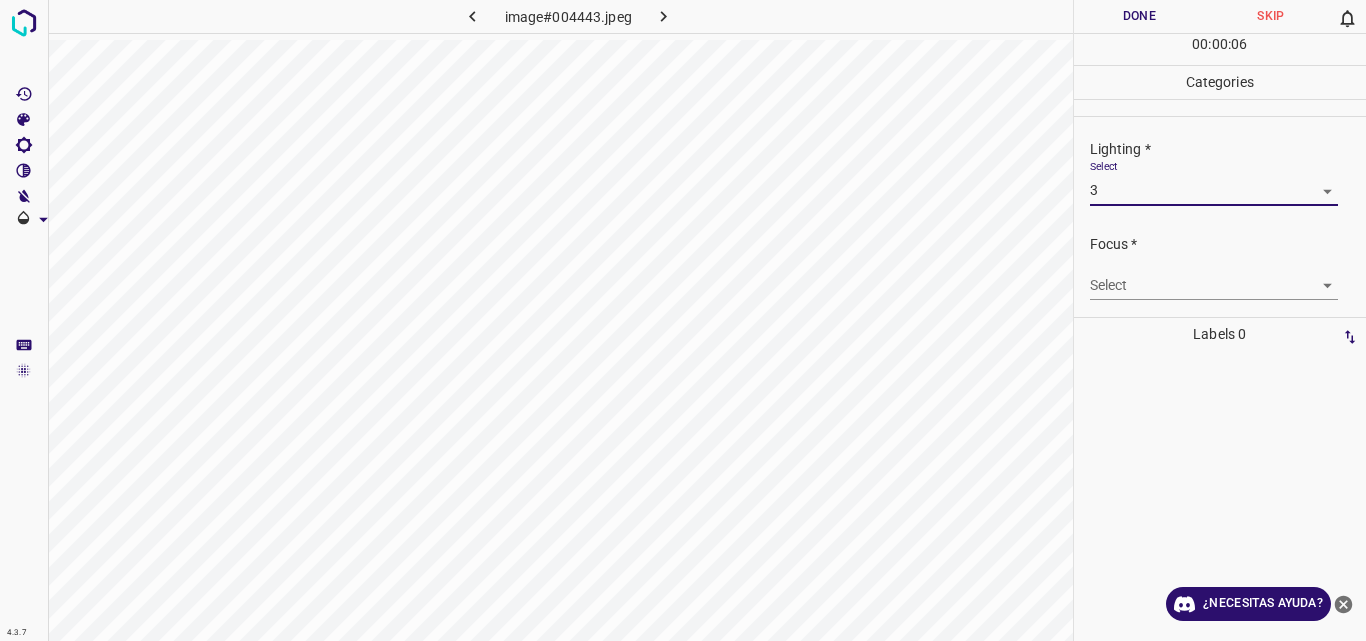 click on "4.3.7 image#004443.jpeg Done Skip 0 00   : 00   : 06   Categories Lighting *  Select 3 3 Focus *  Select ​ Overall *  Select ​ Labels   0 Categories 1 Lighting 2 Focus 3 Overall Tools Space Change between modes (Draw & Edit) I Auto labeling R Restore zoom M Zoom in N Zoom out Delete Delete selecte label Filters Z Restore filters X Saturation filter C Brightness filter V Contrast filter B Gray scale filter General O Download ¿Necesitas ayuda? Original text Rate this translation Your feedback will be used to help improve Google Translate - Texto - Esconder - Borrar" at bounding box center (683, 320) 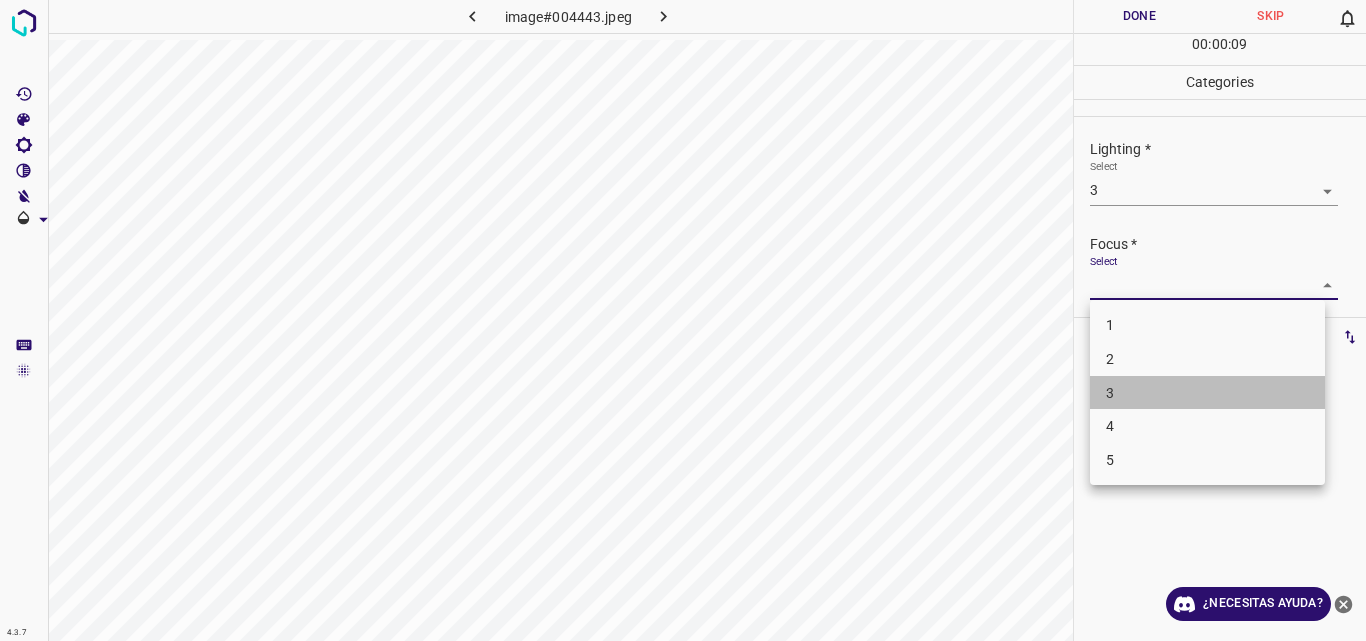 click on "3" at bounding box center [1207, 393] 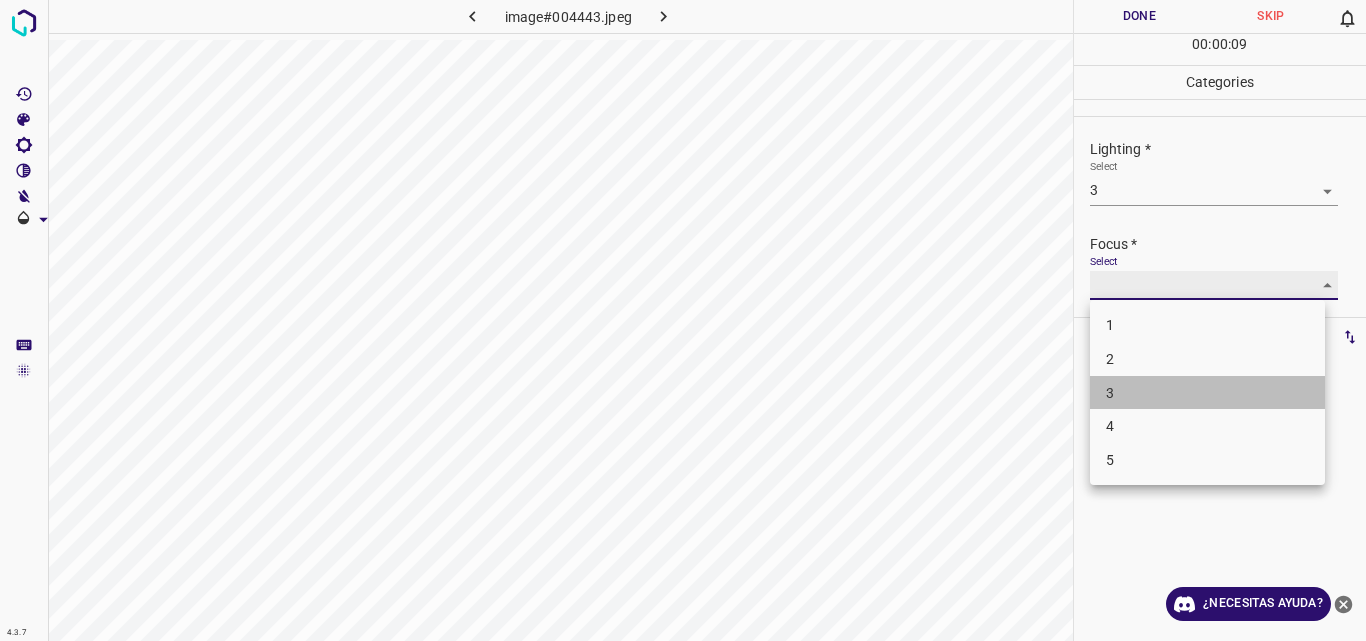 type on "3" 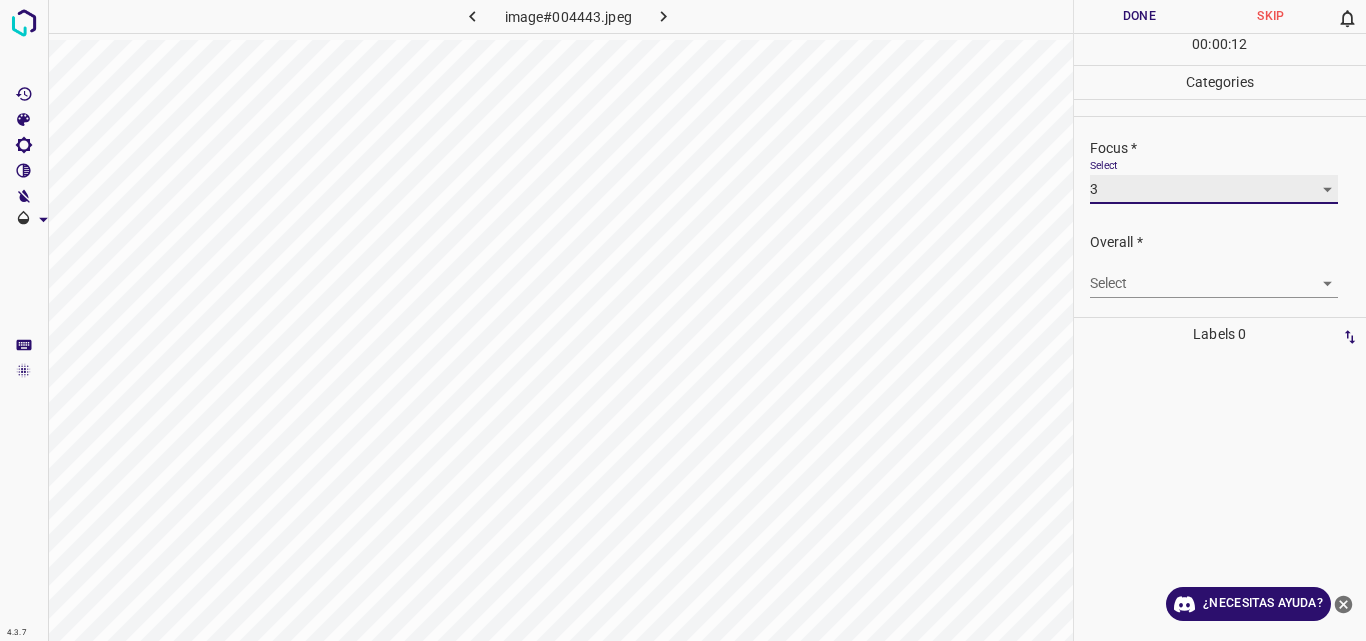 scroll, scrollTop: 98, scrollLeft: 0, axis: vertical 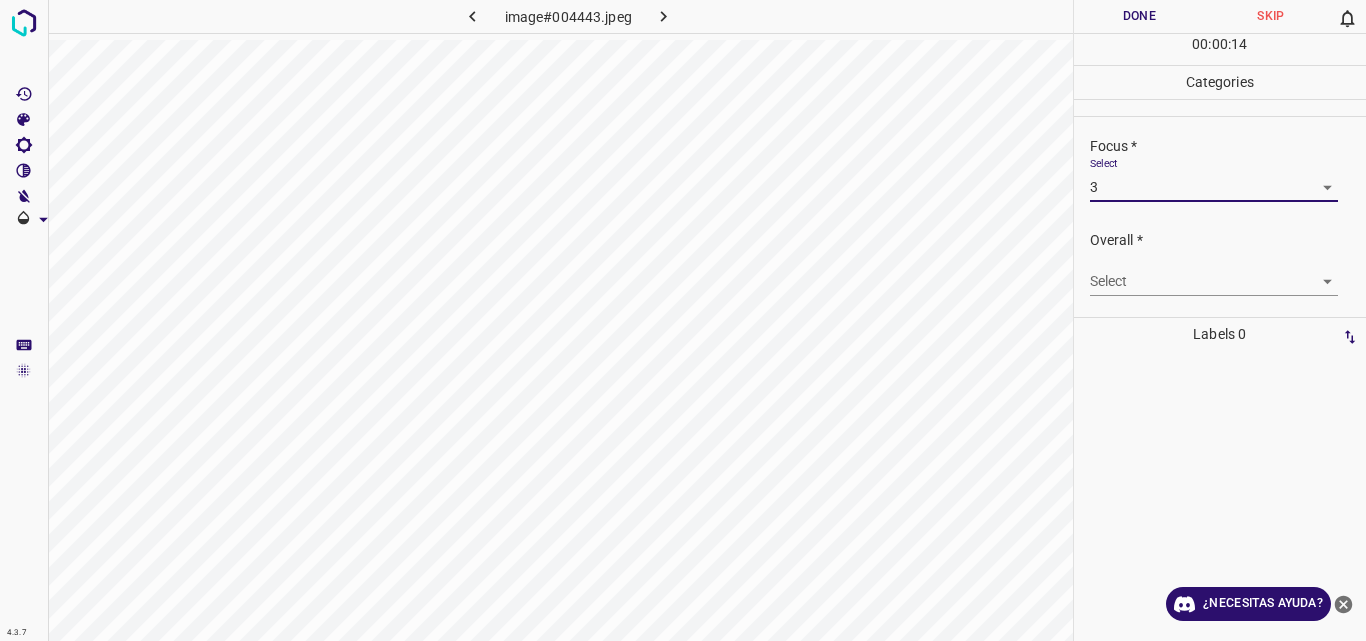 click on "4.3.7 image#004443.jpeg Done Skip 0 00   : 00   : 14   Categories Lighting *  Select 3 3 Focus *  Select 3 3 Overall *  Select ​ Labels   0 Categories 1 Lighting 2 Focus 3 Overall Tools Space Change between modes (Draw & Edit) I Auto labeling R Restore zoom M Zoom in N Zoom out Delete Delete selecte label Filters Z Restore filters X Saturation filter C Brightness filter V Contrast filter B Gray scale filter General O Download ¿Necesitas ayuda? Original text Rate this translation Your feedback will be used to help improve Google Translate - Texto - Esconder - Borrar" at bounding box center [683, 320] 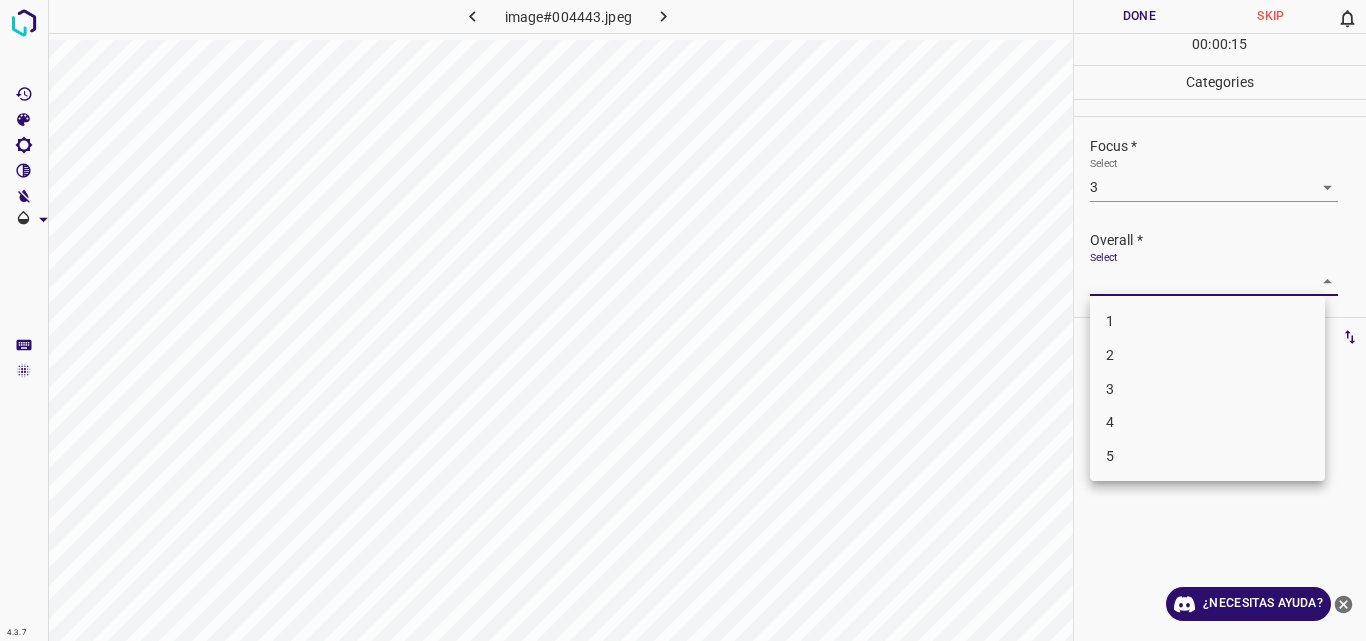 click on "3" at bounding box center (1207, 389) 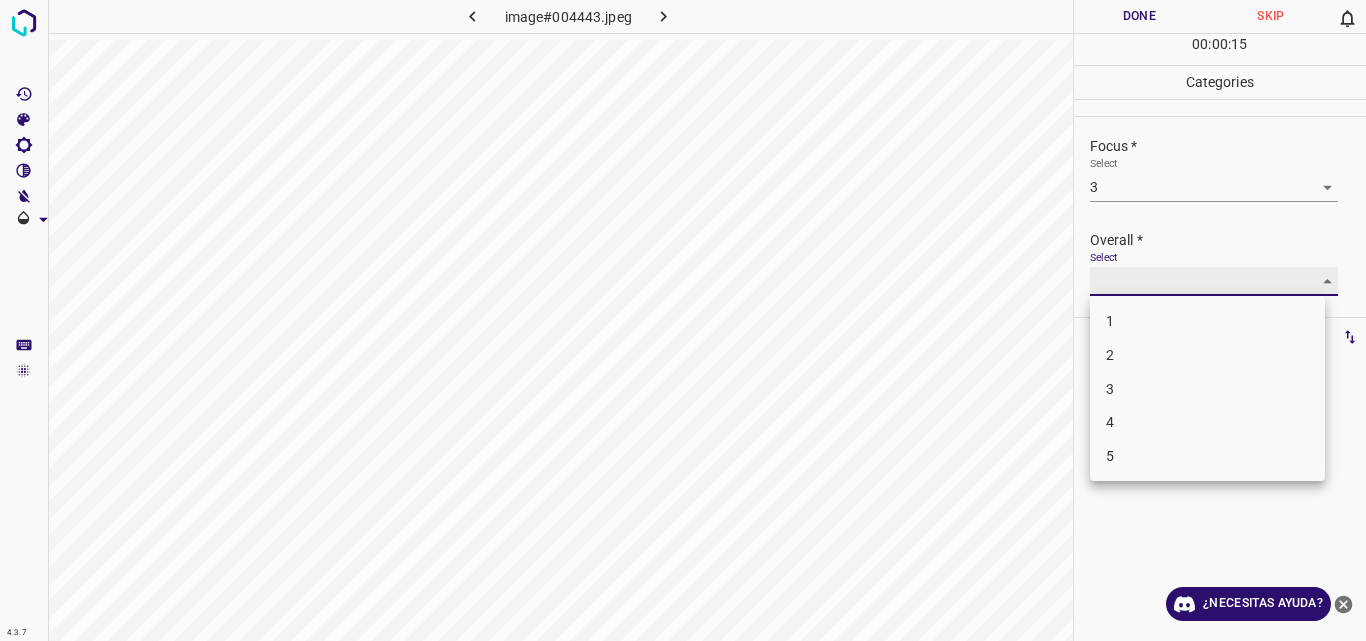 type on "3" 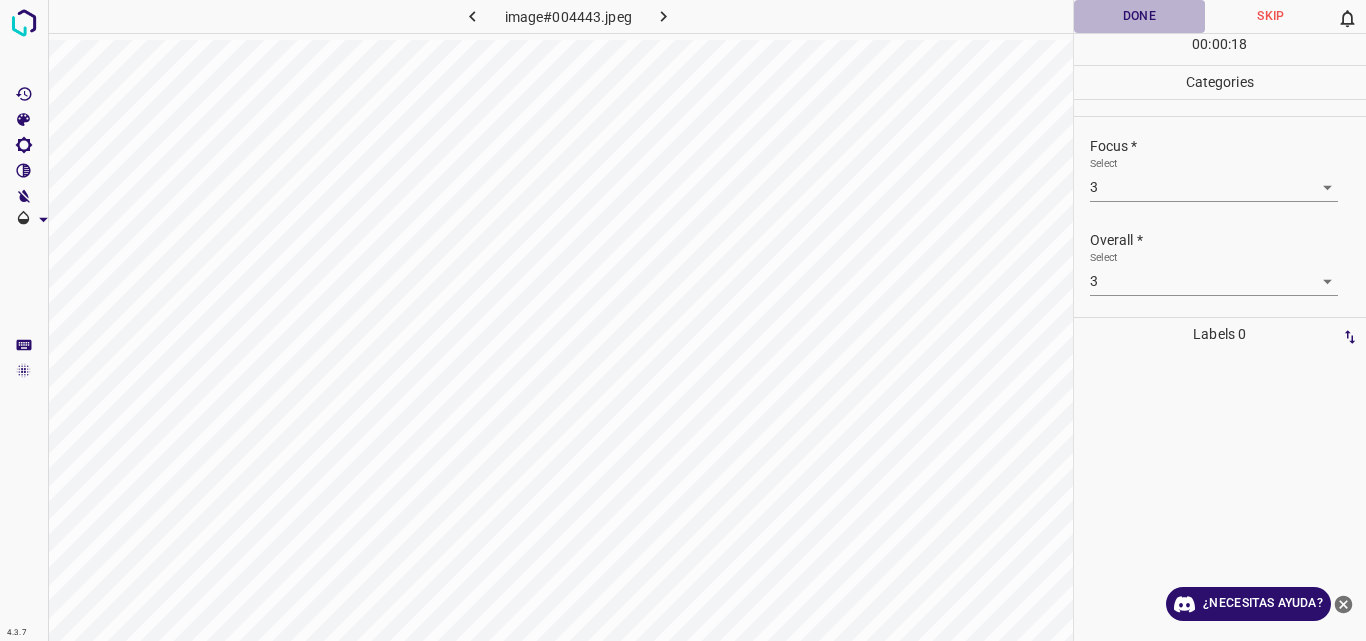 click on "Done" at bounding box center (1140, 16) 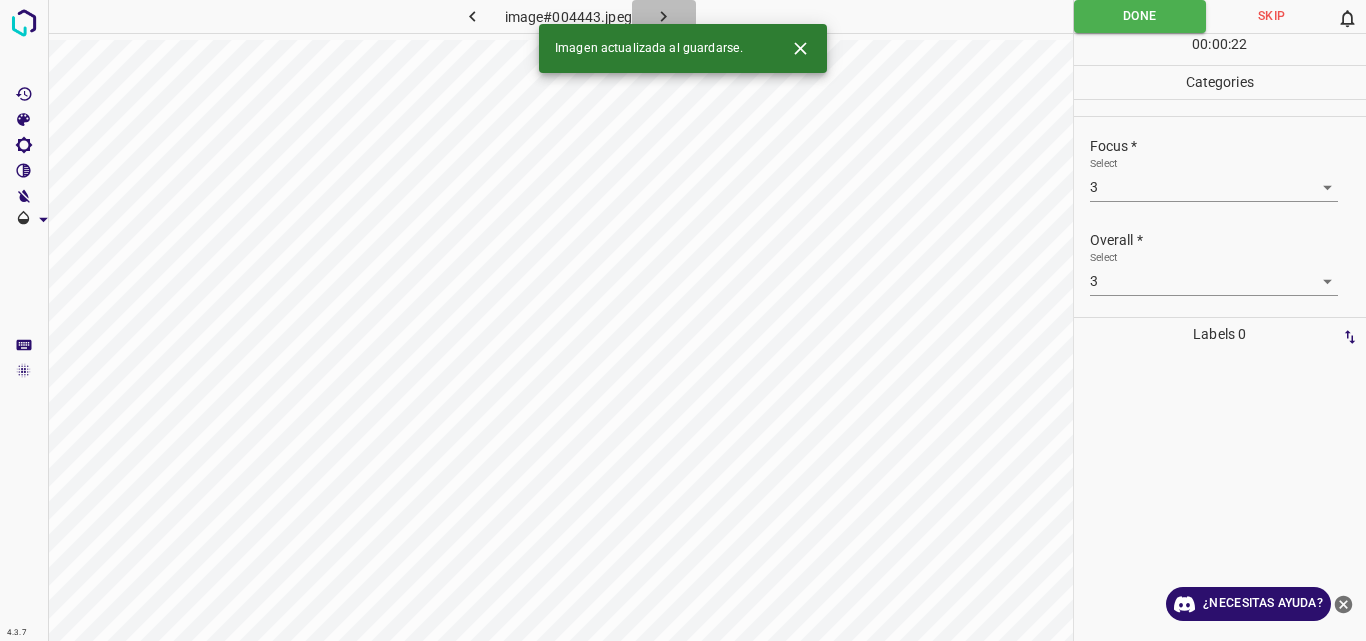 click 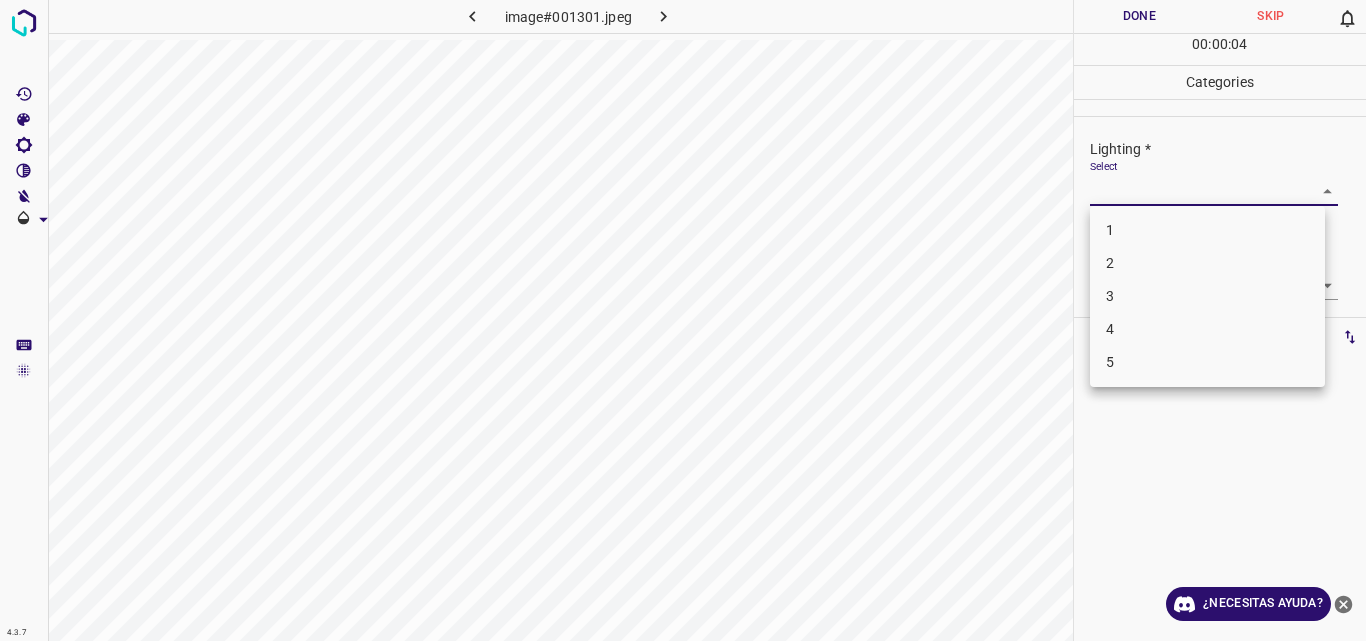 click on "4.3.7 image#001301.jpeg Done Skip 0 00   : 00   : 04   Categories Lighting *  Select ​ Focus *  Select ​ Overall *  Select ​ Labels   0 Categories 1 Lighting 2 Focus 3 Overall Tools Space Change between modes (Draw & Edit) I Auto labeling R Restore zoom M Zoom in N Zoom out Delete Delete selecte label Filters Z Restore filters X Saturation filter C Brightness filter V Contrast filter B Gray scale filter General O Download ¿Necesitas ayuda? Original text Rate this translation Your feedback will be used to help improve Google Translate - Texto - Esconder - Borrar 1 2 3 4 5" at bounding box center (683, 320) 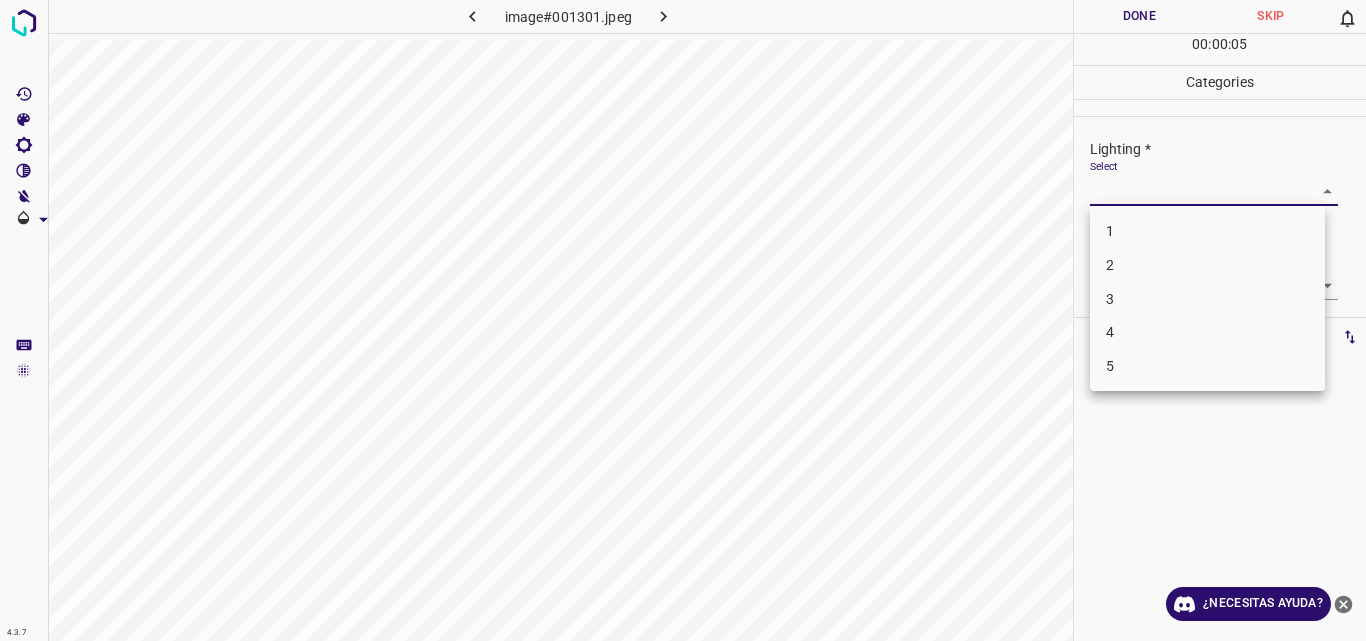 click on "3" at bounding box center (1207, 299) 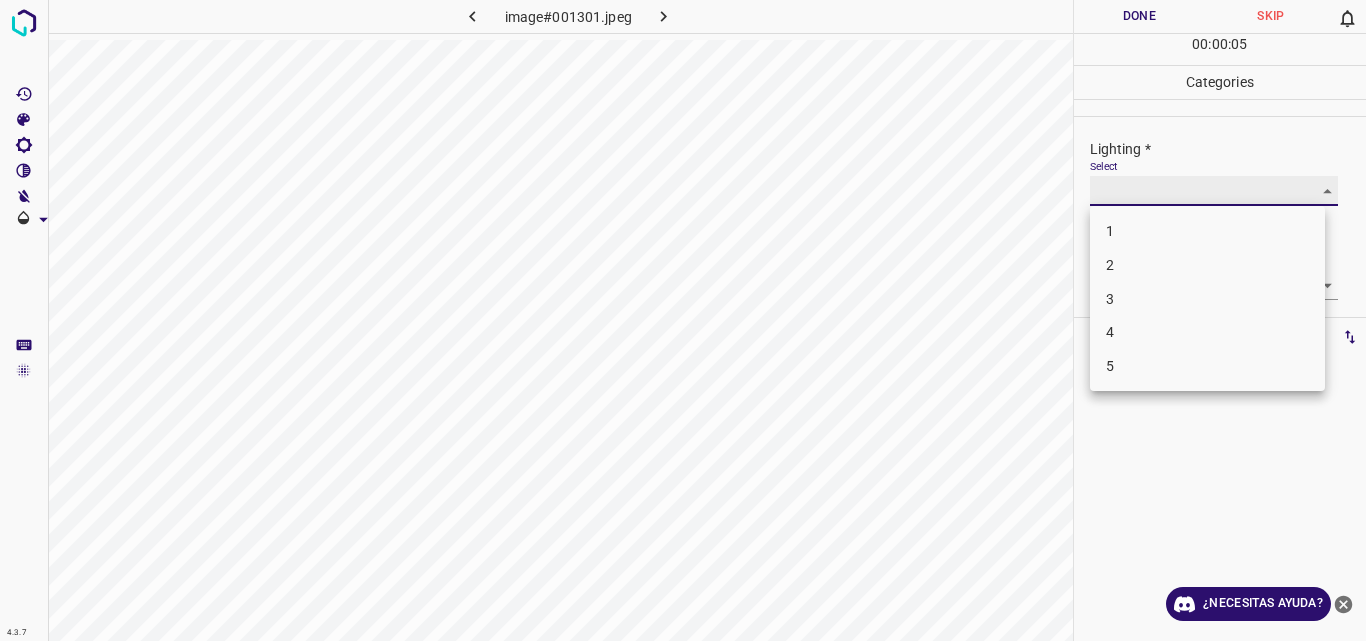 type on "3" 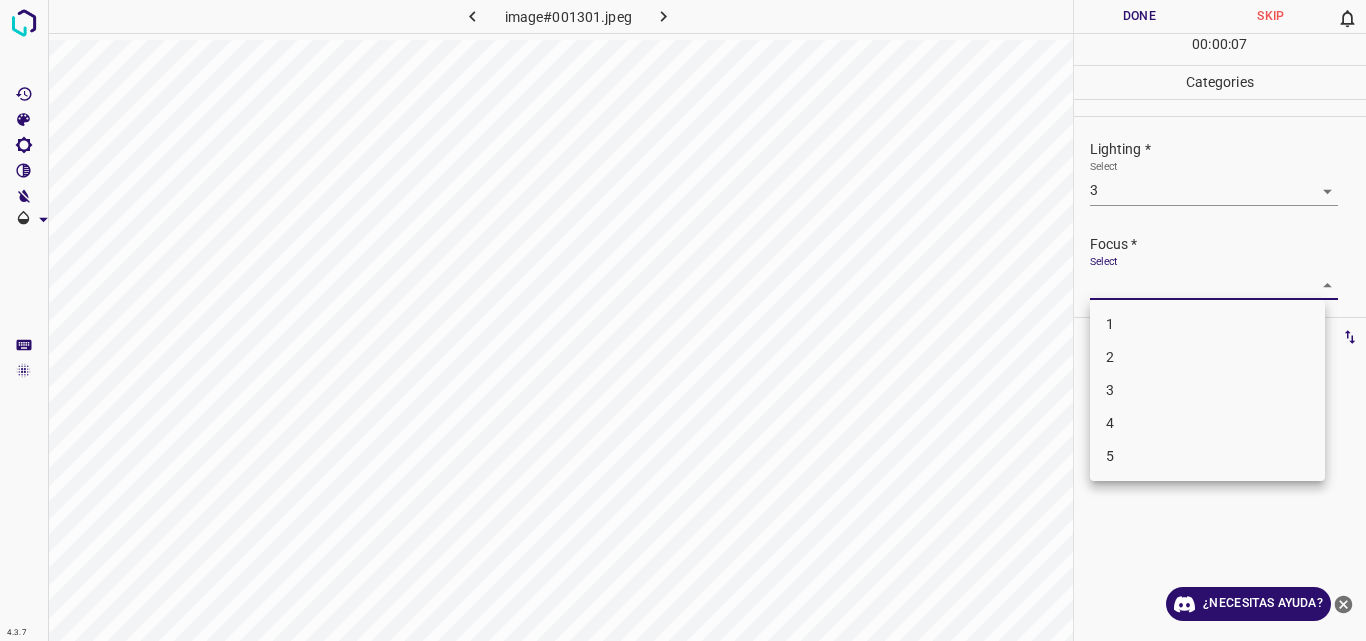 click on "4.3.7 image#001301.jpeg Done Skip 0 00   : 00   : 07   Categories Lighting *  Select 3 3 Focus *  Select ​ Overall *  Select ​ Labels   0 Categories 1 Lighting 2 Focus 3 Overall Tools Space Change between modes (Draw & Edit) I Auto labeling R Restore zoom M Zoom in N Zoom out Delete Delete selecte label Filters Z Restore filters X Saturation filter C Brightness filter V Contrast filter B Gray scale filter General O Download ¿Necesitas ayuda? Original text Rate this translation Your feedback will be used to help improve Google Translate - Texto - Esconder - Borrar 1 2 3 4 5" at bounding box center (683, 320) 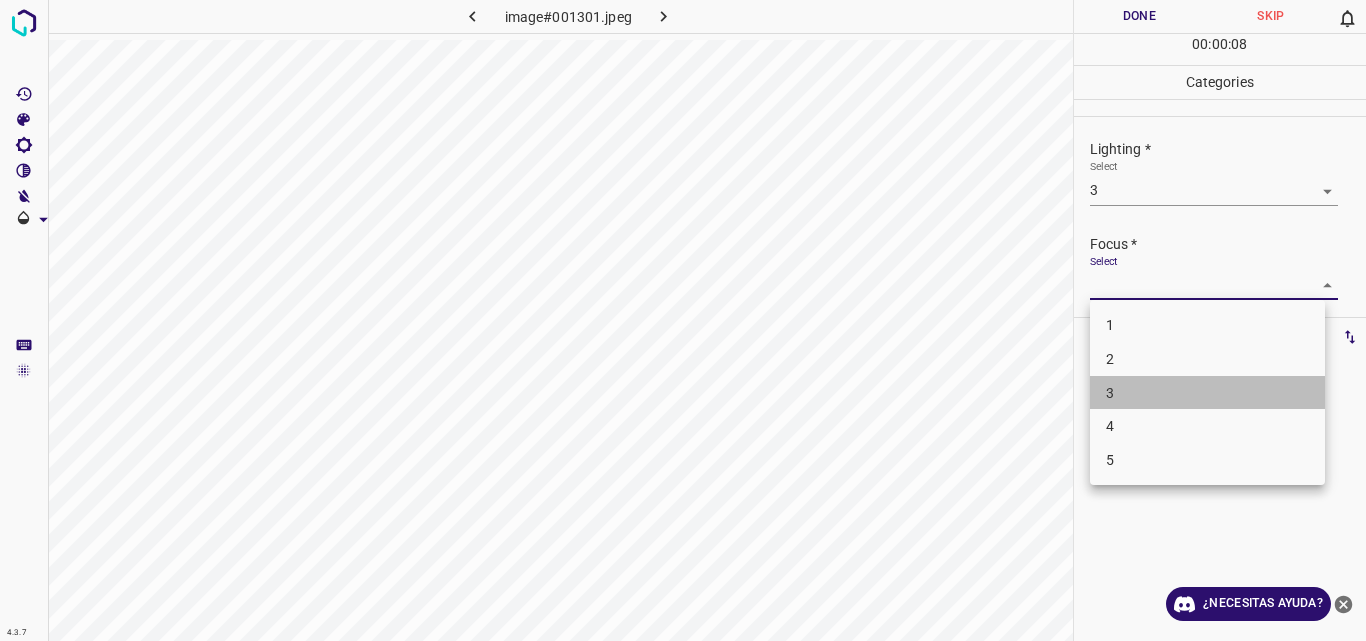 click on "3" at bounding box center (1207, 393) 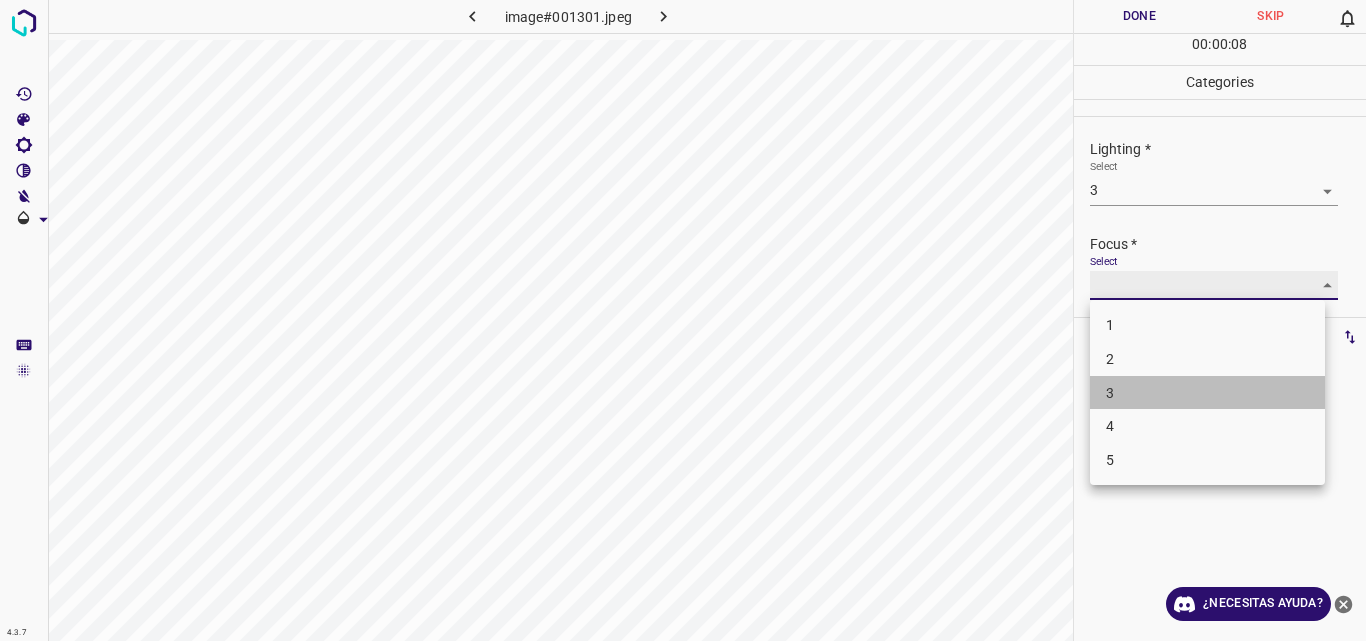 type on "3" 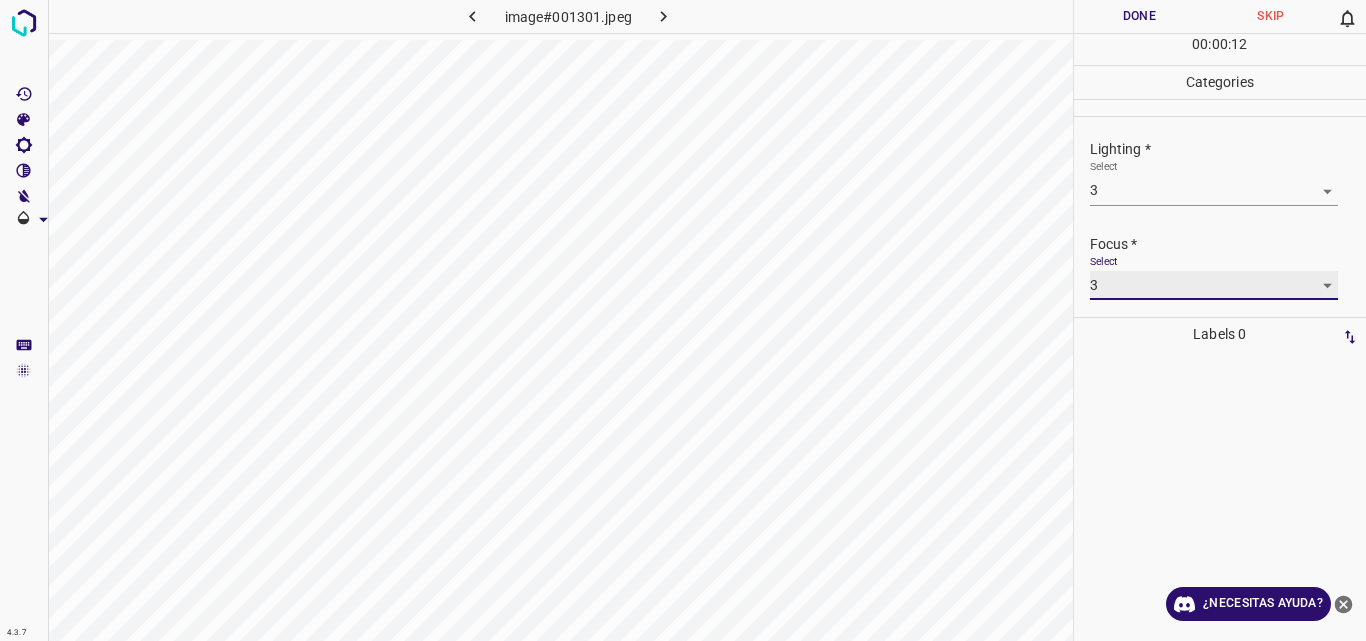 scroll, scrollTop: 98, scrollLeft: 0, axis: vertical 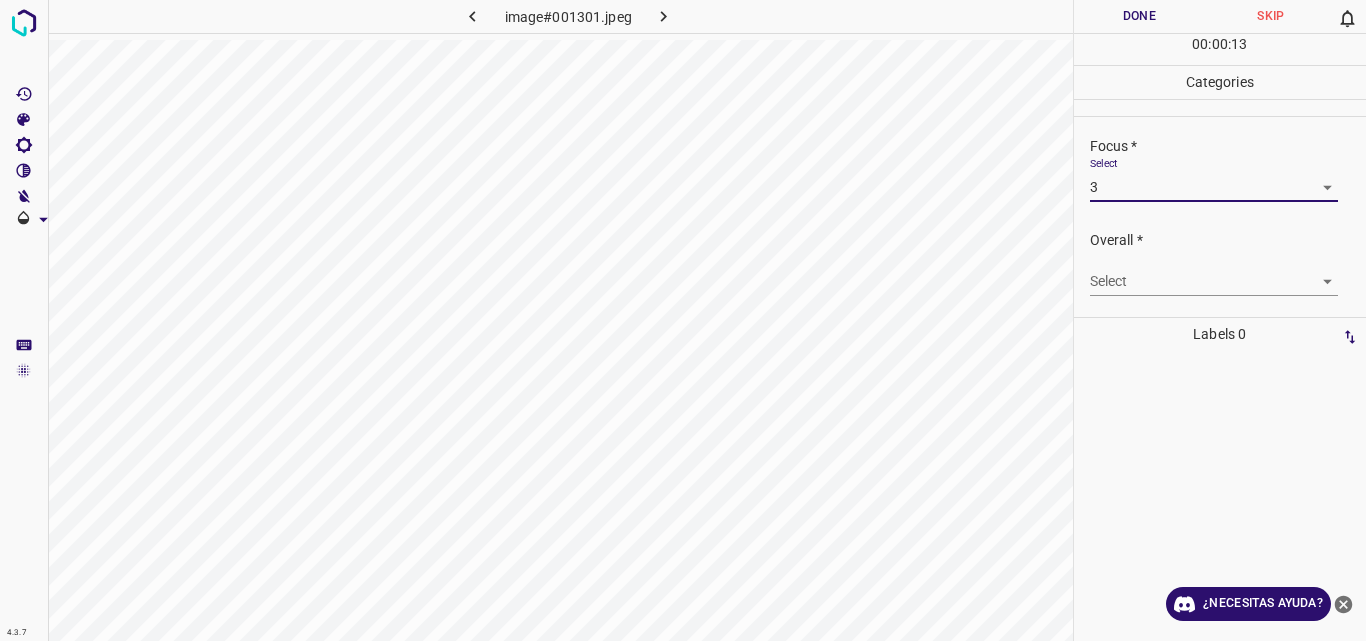 click on "4.3.7 image#001301.jpeg Done Skip 0 00   : 00   : 13   Categories Lighting *  Select 3 3 Focus *  Select 3 3 Overall *  Select ​ Labels   0 Categories 1 Lighting 2 Focus 3 Overall Tools Space Change between modes (Draw & Edit) I Auto labeling R Restore zoom M Zoom in N Zoom out Delete Delete selecte label Filters Z Restore filters X Saturation filter C Brightness filter V Contrast filter B Gray scale filter General O Download ¿Necesitas ayuda? Original text Rate this translation Your feedback will be used to help improve Google Translate - Texto - Esconder - Borrar" at bounding box center [683, 320] 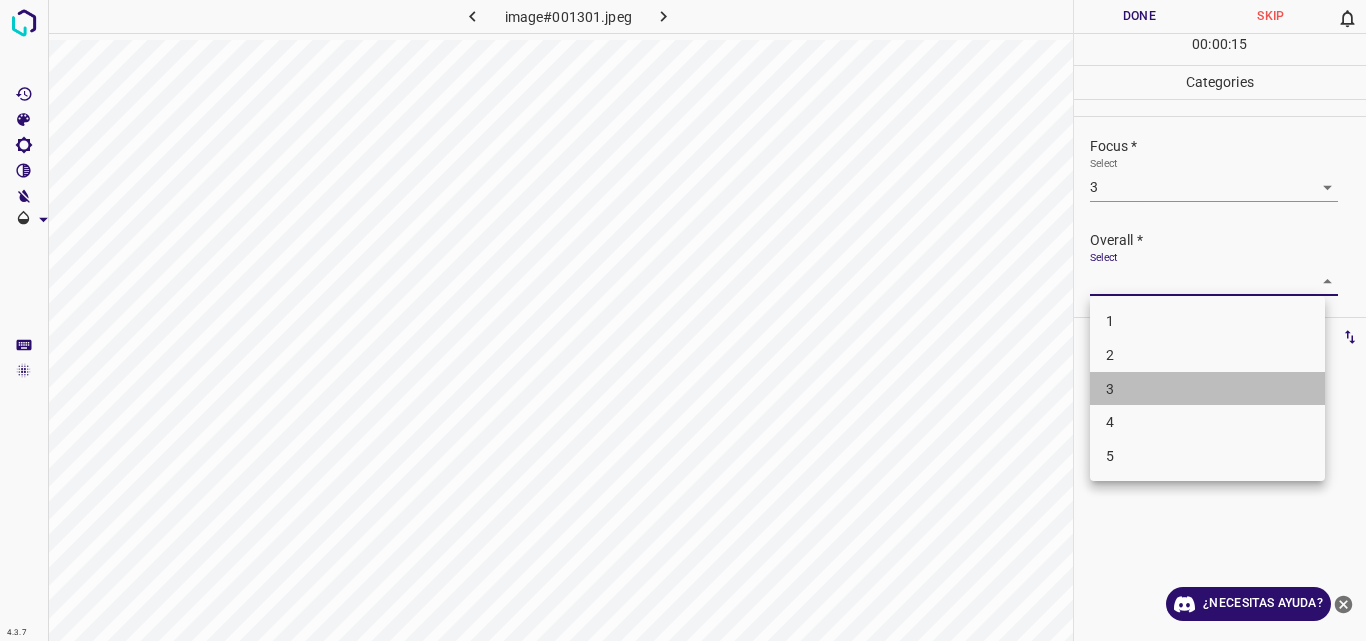 click on "3" at bounding box center (1207, 389) 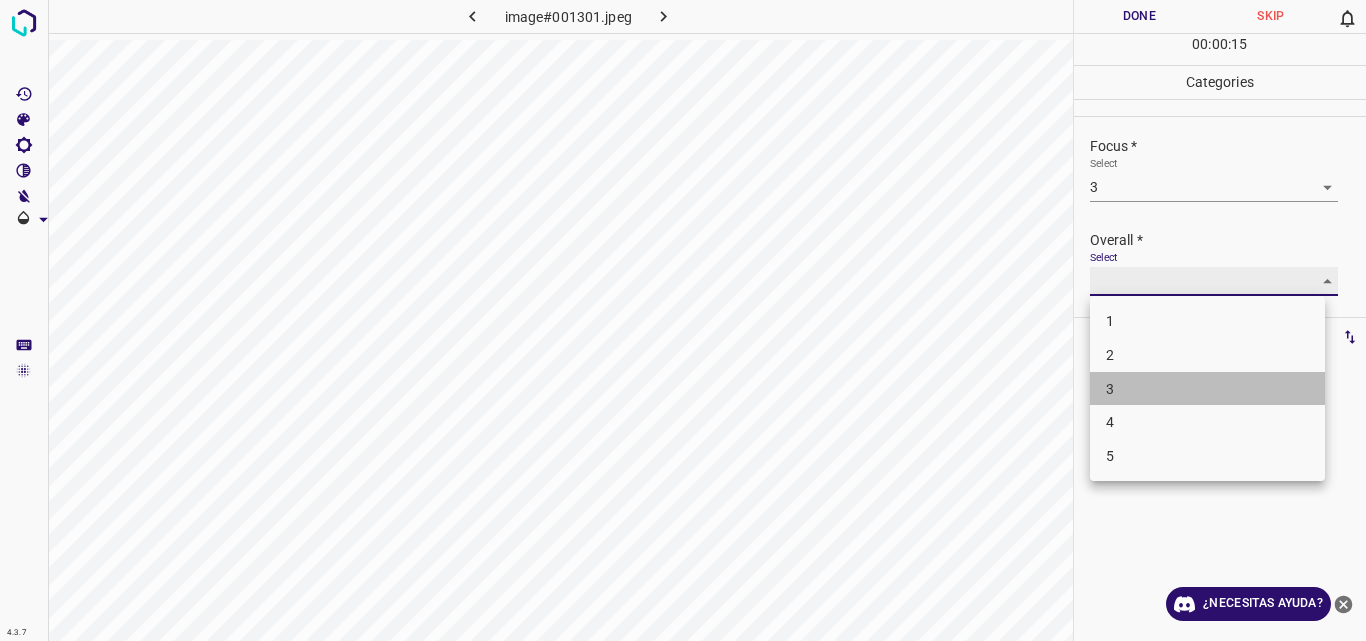 type on "3" 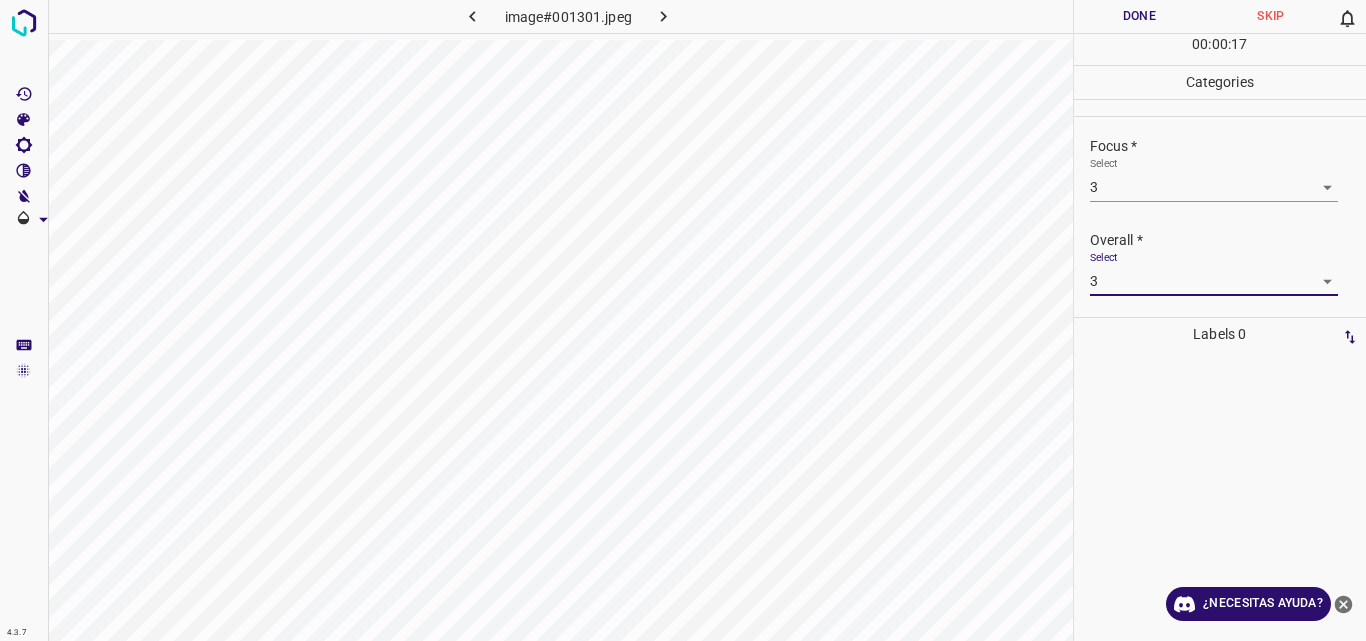 click on "Done" at bounding box center (1140, 16) 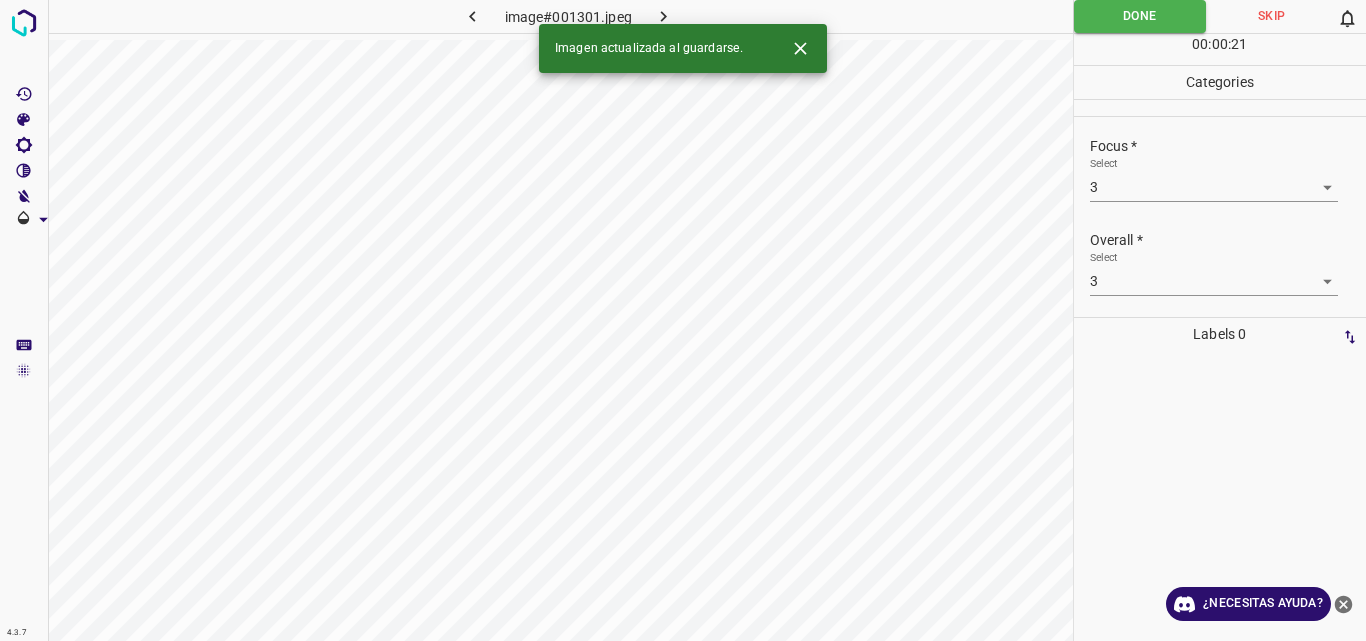 click 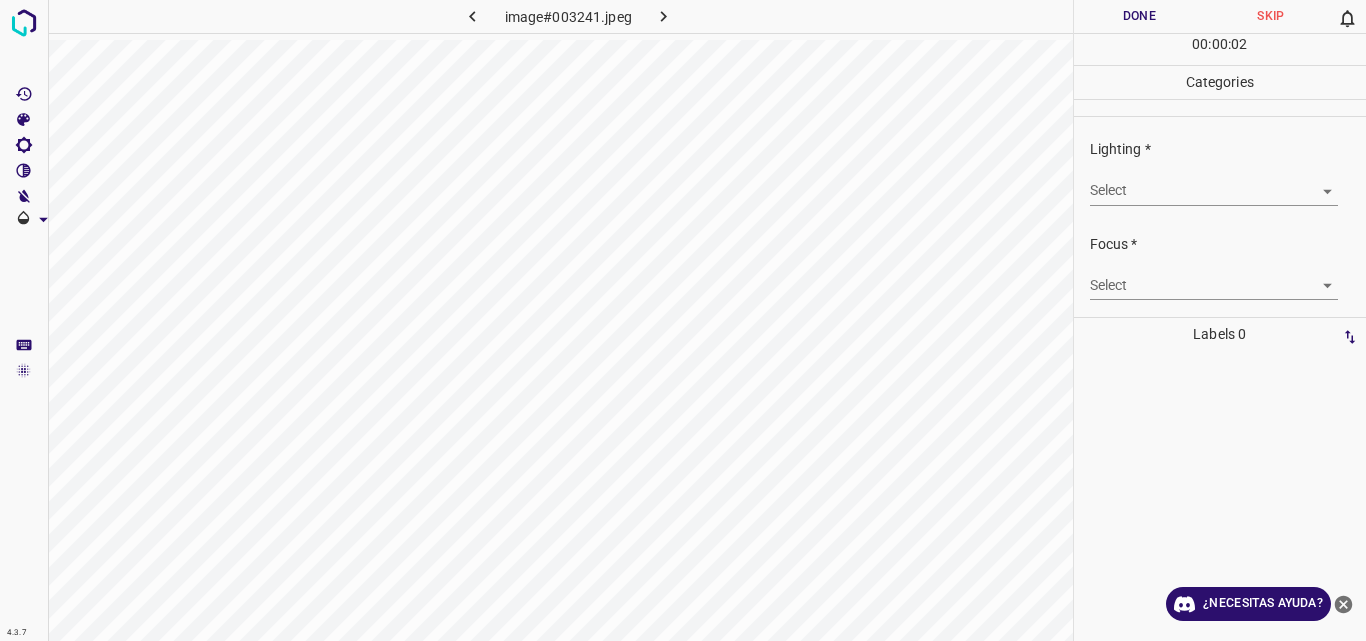 click on "4.3.7 image#003241.jpeg Done Skip 0 00   : 00   : 02   Categories Lighting *  Select ​ Focus *  Select ​ Overall *  Select ​ Labels   0 Categories 1 Lighting 2 Focus 3 Overall Tools Space Change between modes (Draw & Edit) I Auto labeling R Restore zoom M Zoom in N Zoom out Delete Delete selecte label Filters Z Restore filters X Saturation filter C Brightness filter V Contrast filter B Gray scale filter General O Download ¿Necesitas ayuda? Original text Rate this translation Your feedback will be used to help improve Google Translate - Texto - Esconder - Borrar" at bounding box center [683, 320] 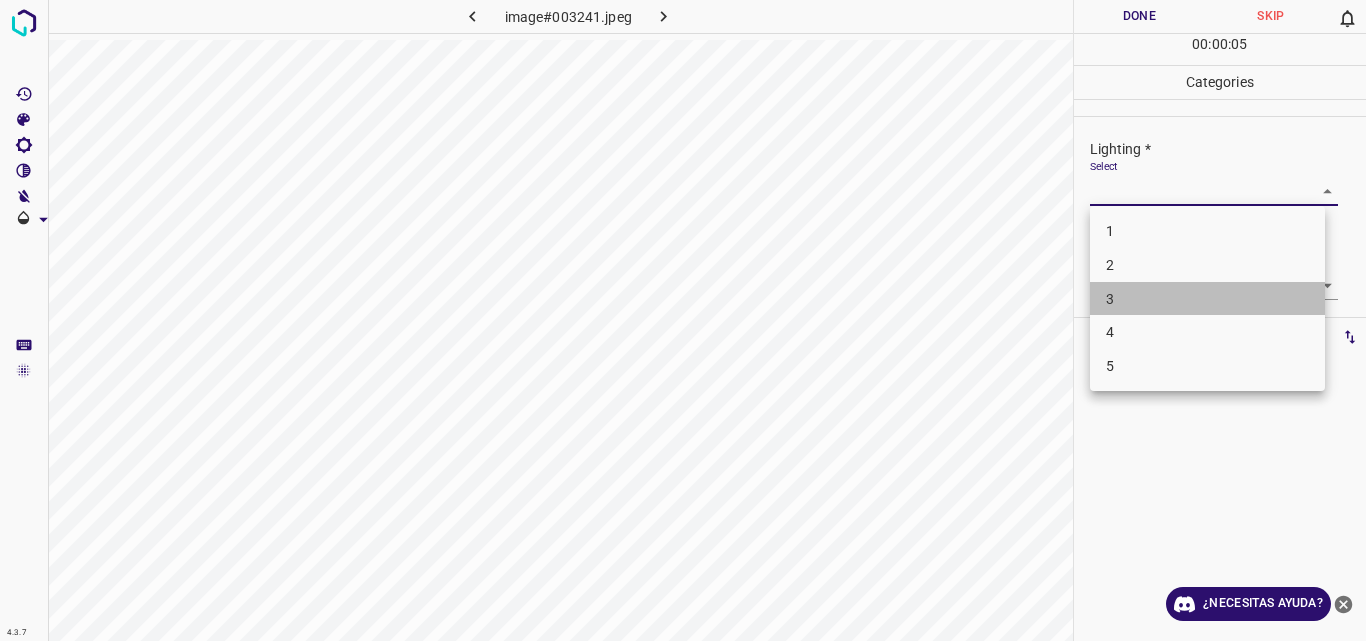 click on "3" at bounding box center (1207, 299) 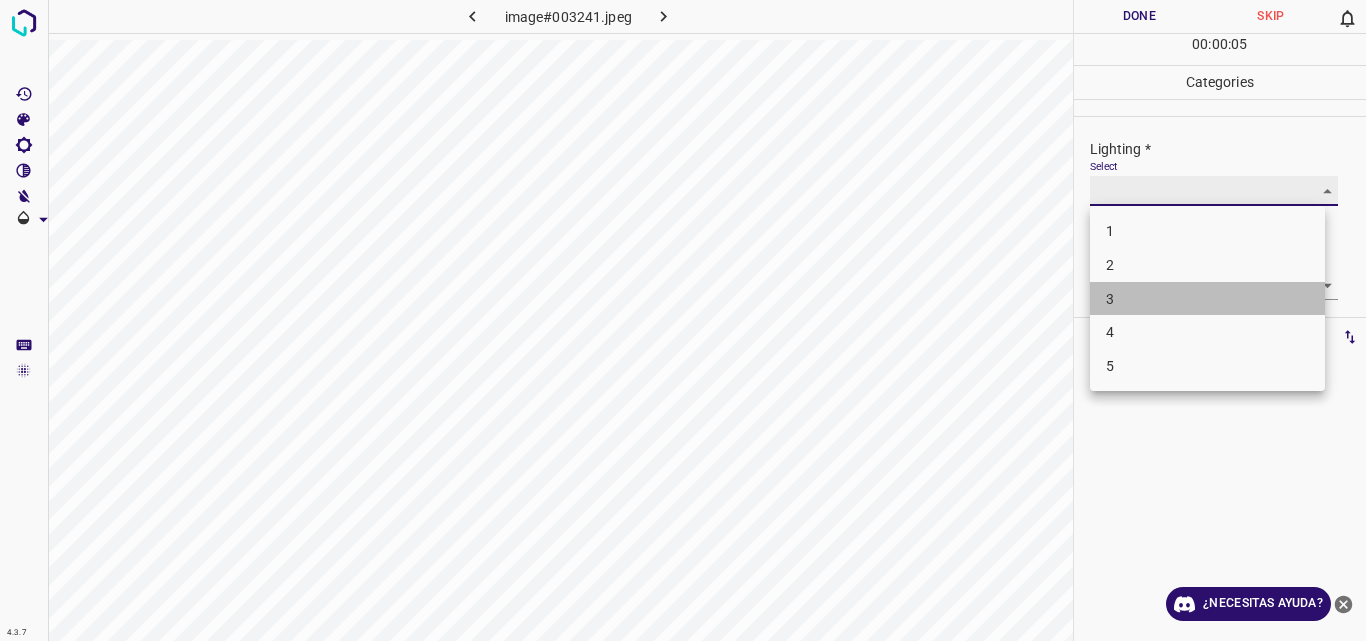 type on "3" 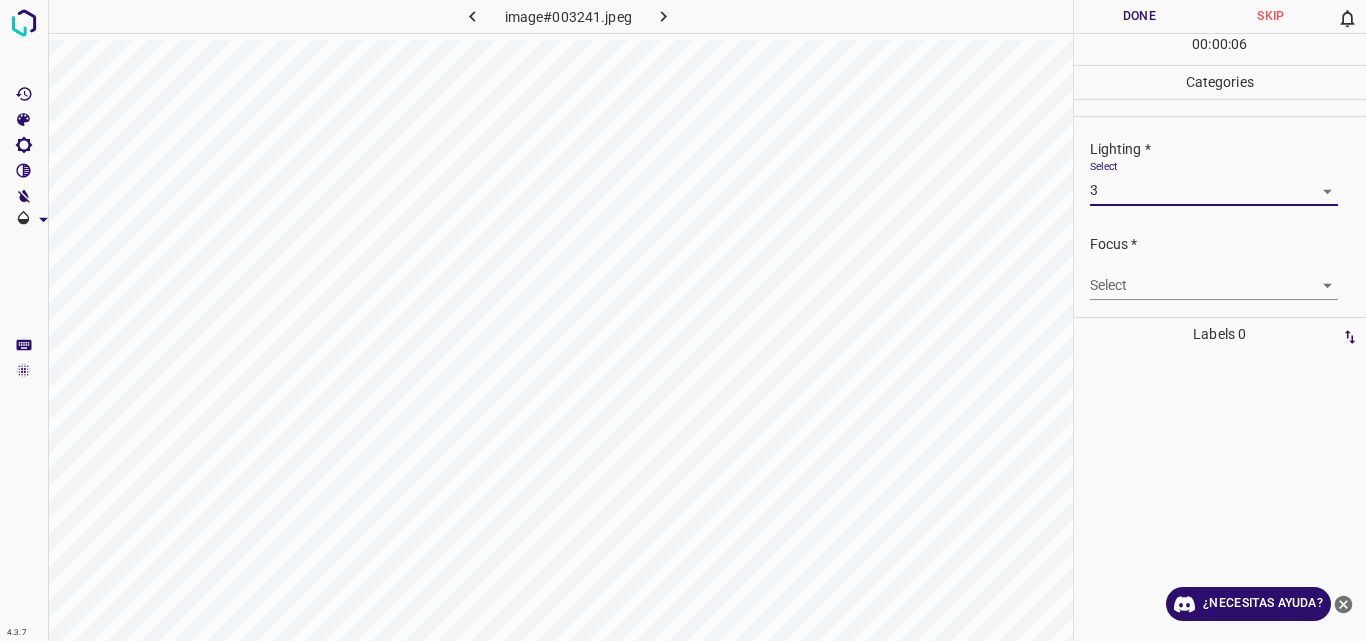 click on "4.3.7 image#003241.jpeg Done Skip 0 00   : 00   : 06   Categories Lighting *  Select 3 3 Focus *  Select ​ Overall *  Select ​ Labels   0 Categories 1 Lighting 2 Focus 3 Overall Tools Space Change between modes (Draw & Edit) I Auto labeling R Restore zoom M Zoom in N Zoom out Delete Delete selecte label Filters Z Restore filters X Saturation filter C Brightness filter V Contrast filter B Gray scale filter General O Download ¿Necesitas ayuda? Original text Rate this translation Your feedback will be used to help improve Google Translate - Texto - Esconder - Borrar" at bounding box center [683, 320] 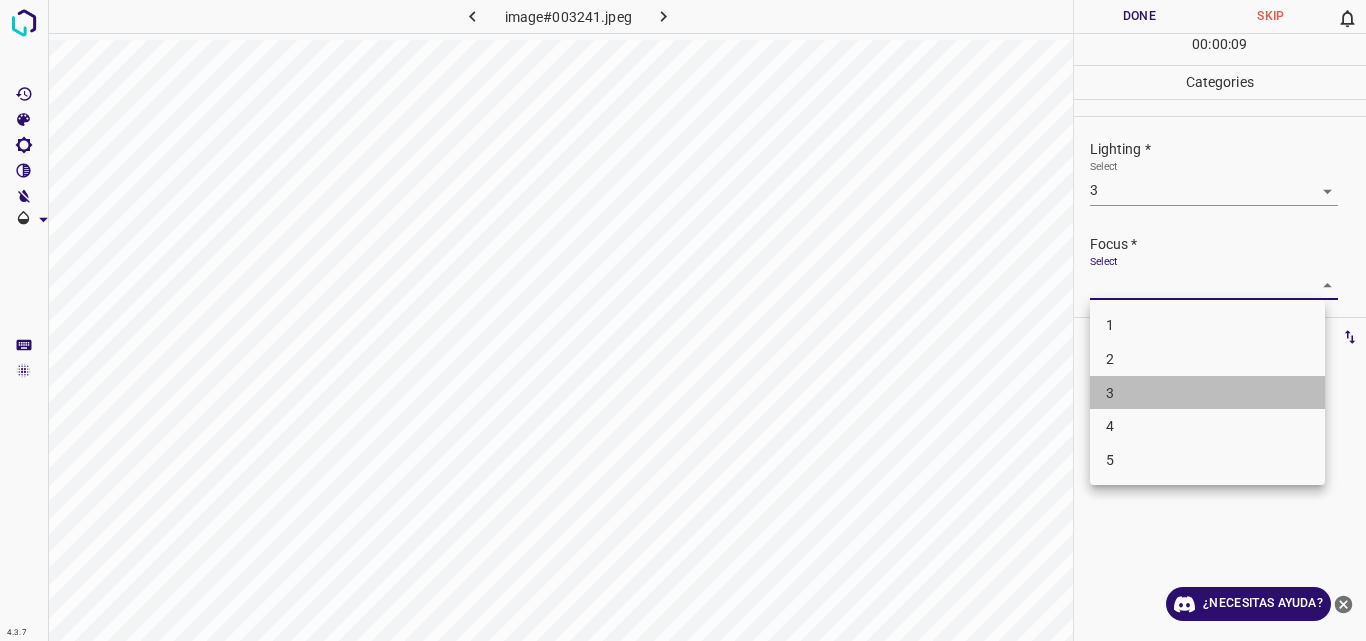 click on "3" at bounding box center (1207, 393) 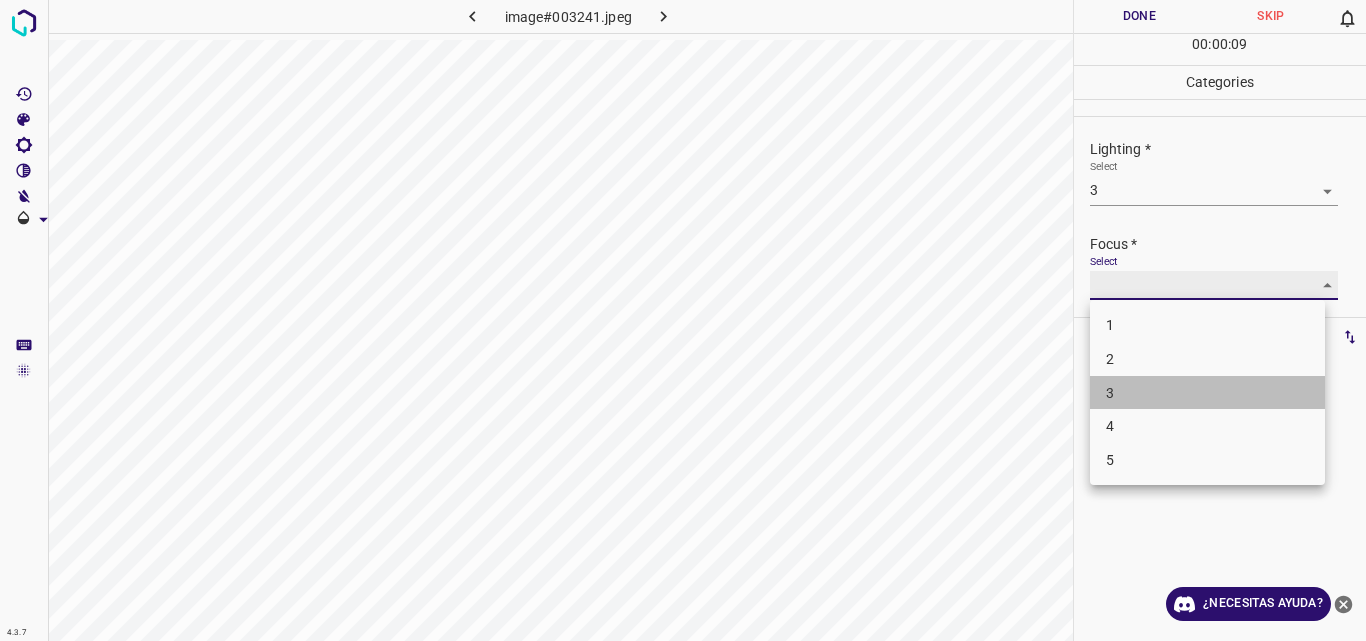 type on "3" 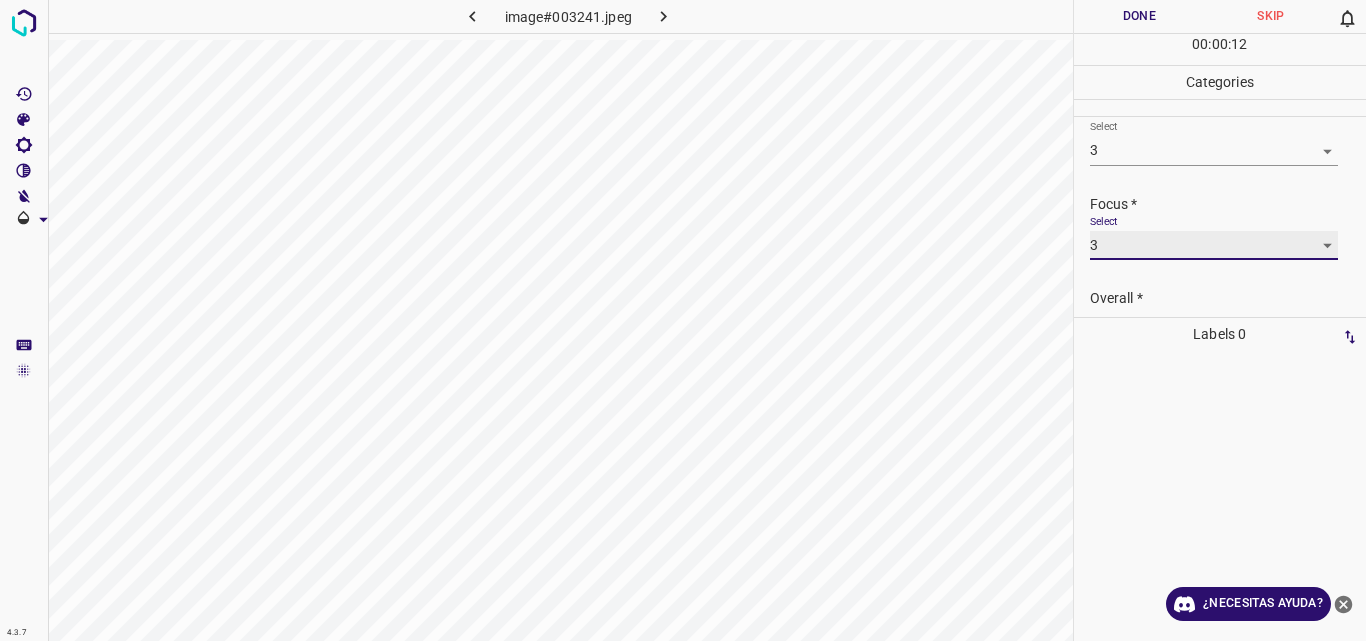 scroll, scrollTop: 98, scrollLeft: 0, axis: vertical 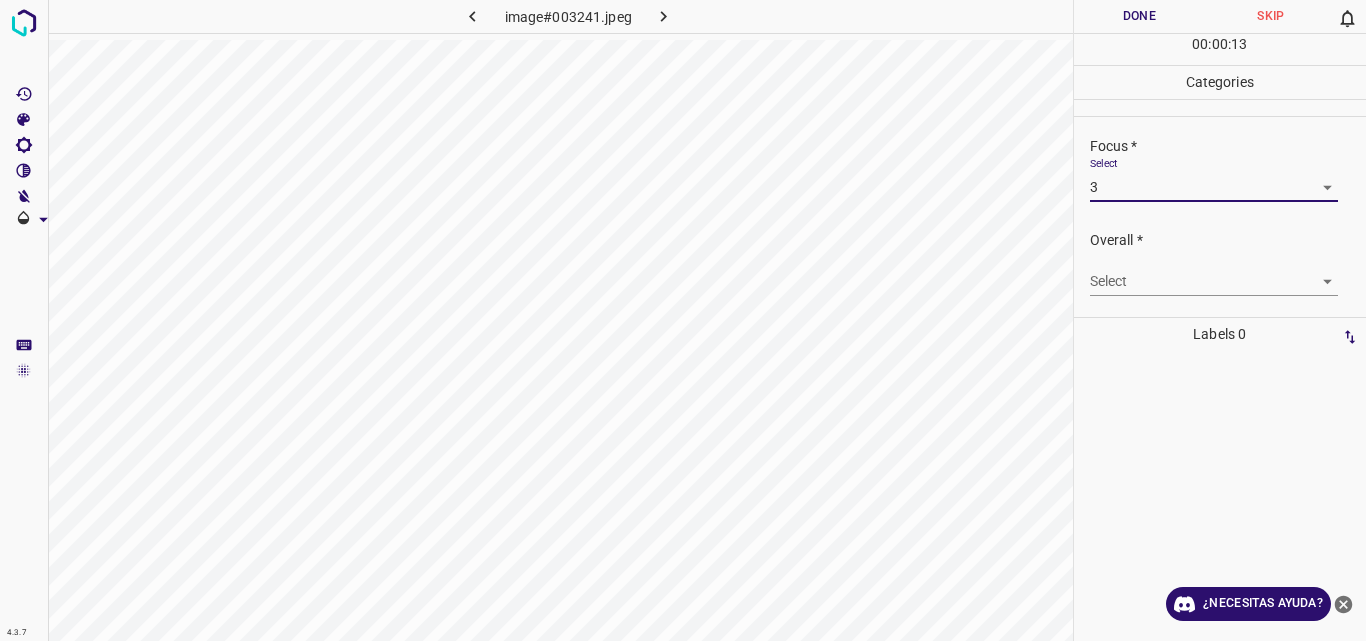 click on "4.3.7 image#003241.jpeg Done Skip 0 00   : 00   : 13   Categories Lighting *  Select 3 3 Focus *  Select 3 3 Overall *  Select ​ Labels   0 Categories 1 Lighting 2 Focus 3 Overall Tools Space Change between modes (Draw & Edit) I Auto labeling R Restore zoom M Zoom in N Zoom out Delete Delete selecte label Filters Z Restore filters X Saturation filter C Brightness filter V Contrast filter B Gray scale filter General O Download ¿Necesitas ayuda? Original text Rate this translation Your feedback will be used to help improve Google Translate - Texto - Esconder - Borrar" at bounding box center (683, 320) 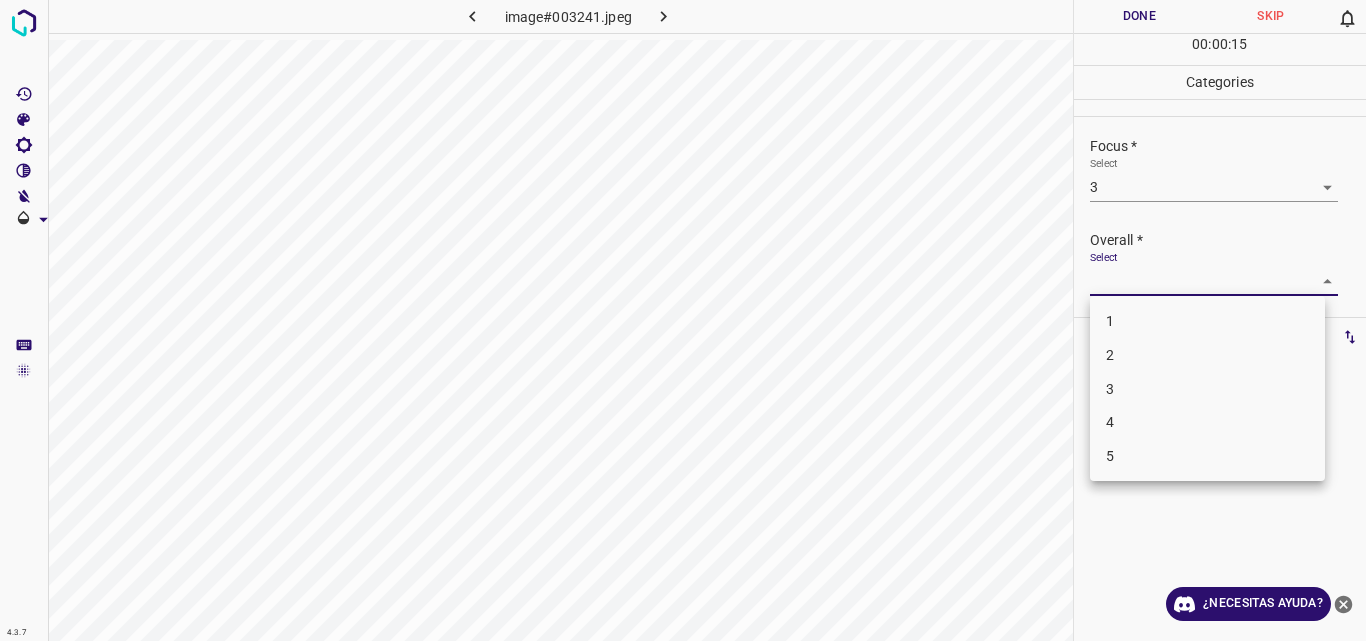click on "3" at bounding box center (1207, 389) 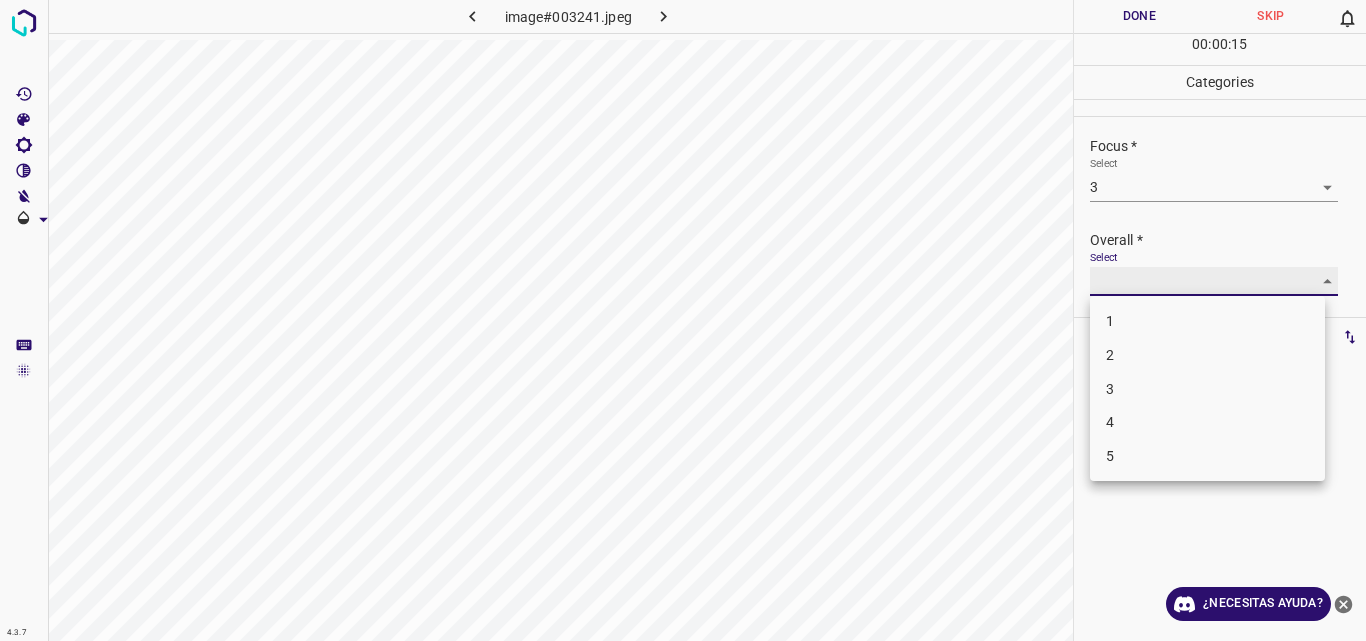 type on "3" 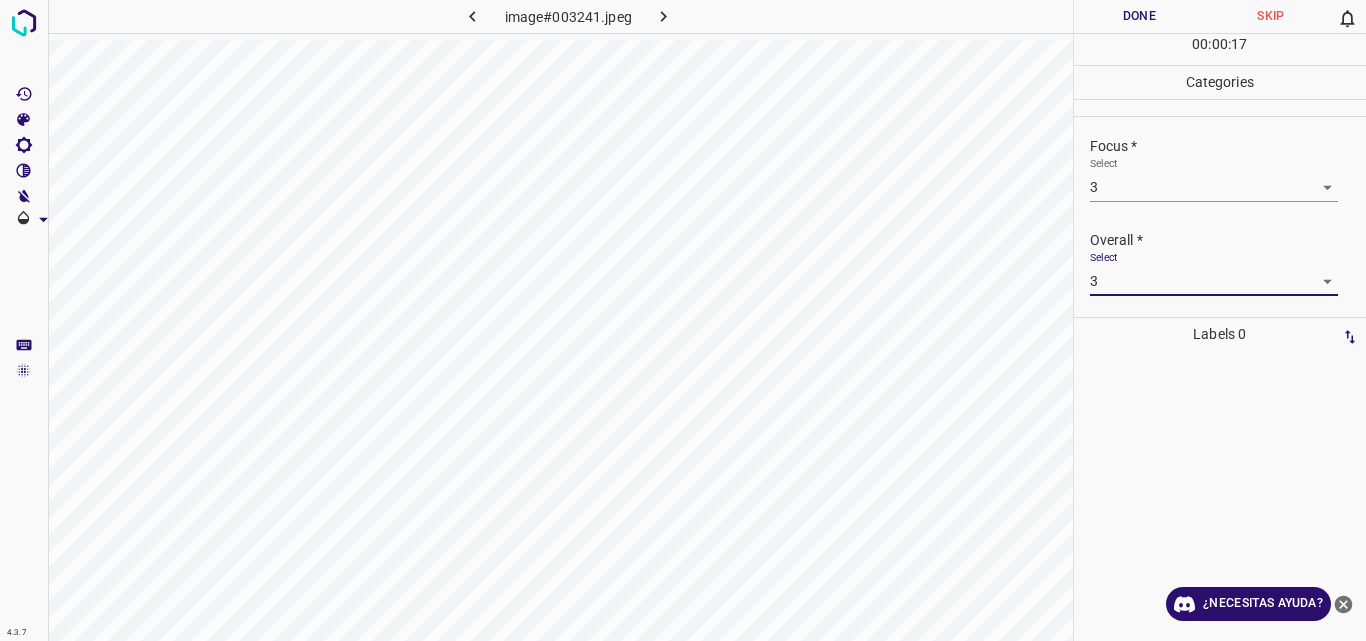 click on "Done" at bounding box center (1140, 16) 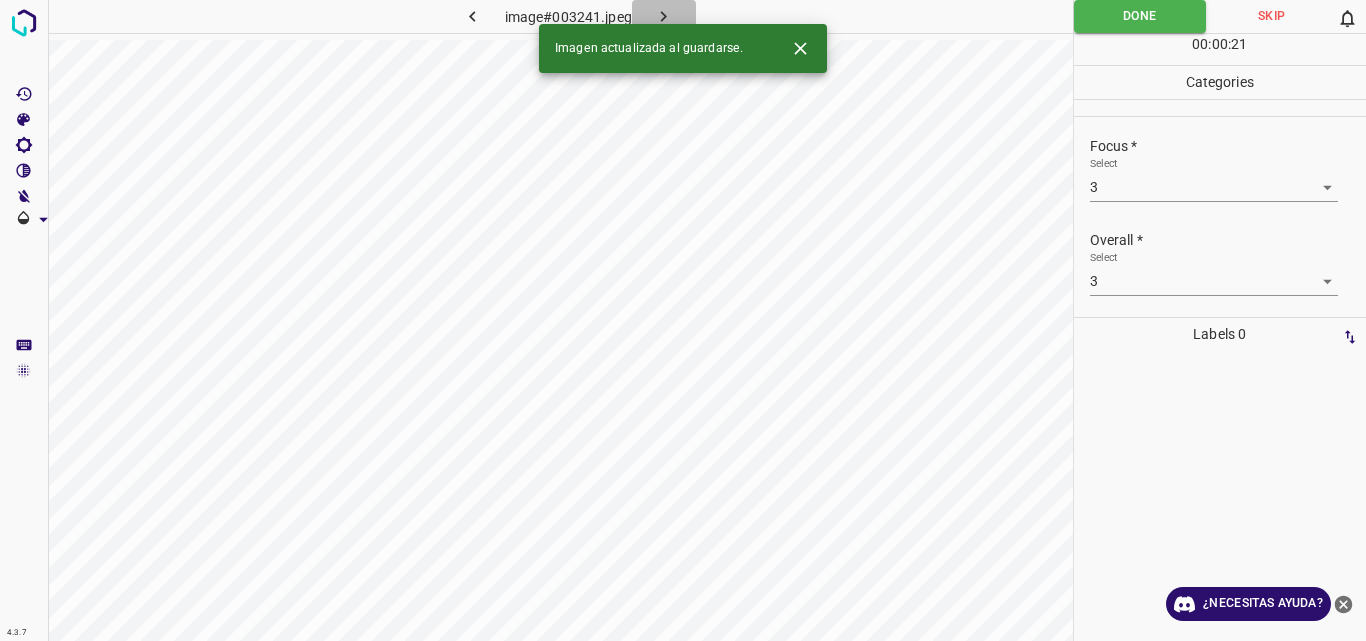 click 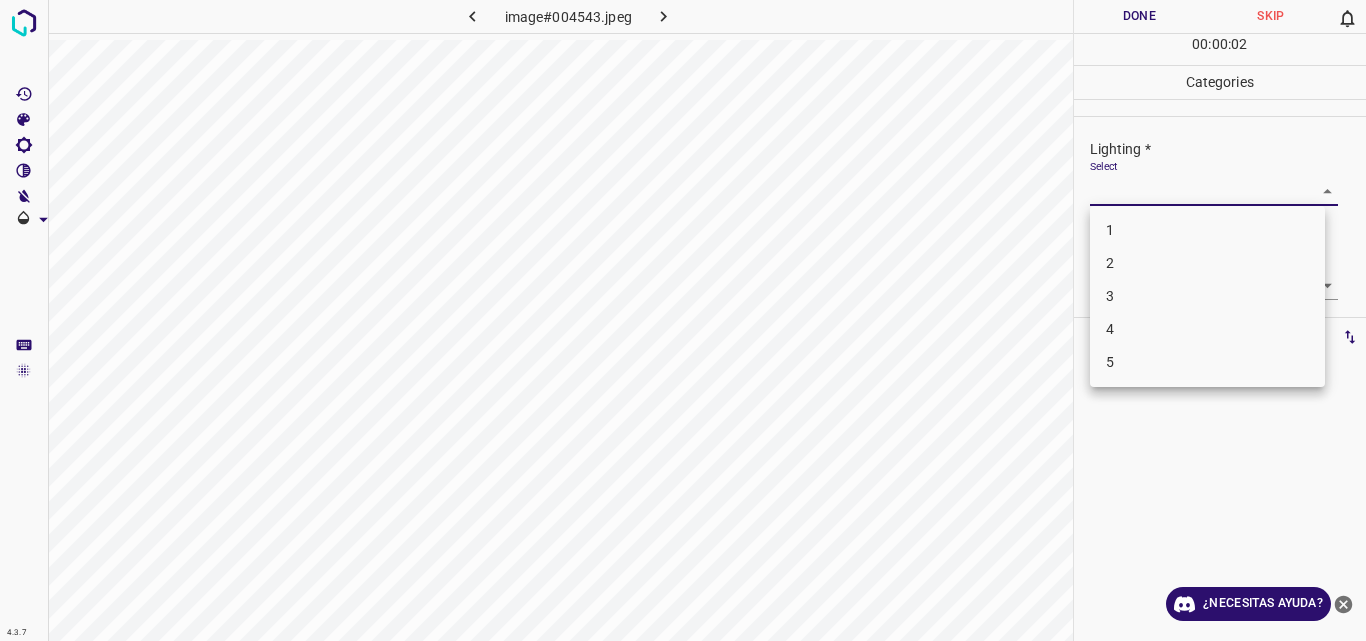 click on "4.3.7 image#004543.jpeg Done Skip 0 00   : 00   : 02   Categories Lighting *  Select ​ Focus *  Select ​ Overall *  Select ​ Labels   0 Categories 1 Lighting 2 Focus 3 Overall Tools Space Change between modes (Draw & Edit) I Auto labeling R Restore zoom M Zoom in N Zoom out Delete Delete selecte label Filters Z Restore filters X Saturation filter C Brightness filter V Contrast filter B Gray scale filter General O Download ¿Necesitas ayuda? Original text Rate this translation Your feedback will be used to help improve Google Translate - Texto - Esconder - Borrar 1 2 3 4 5" at bounding box center [683, 320] 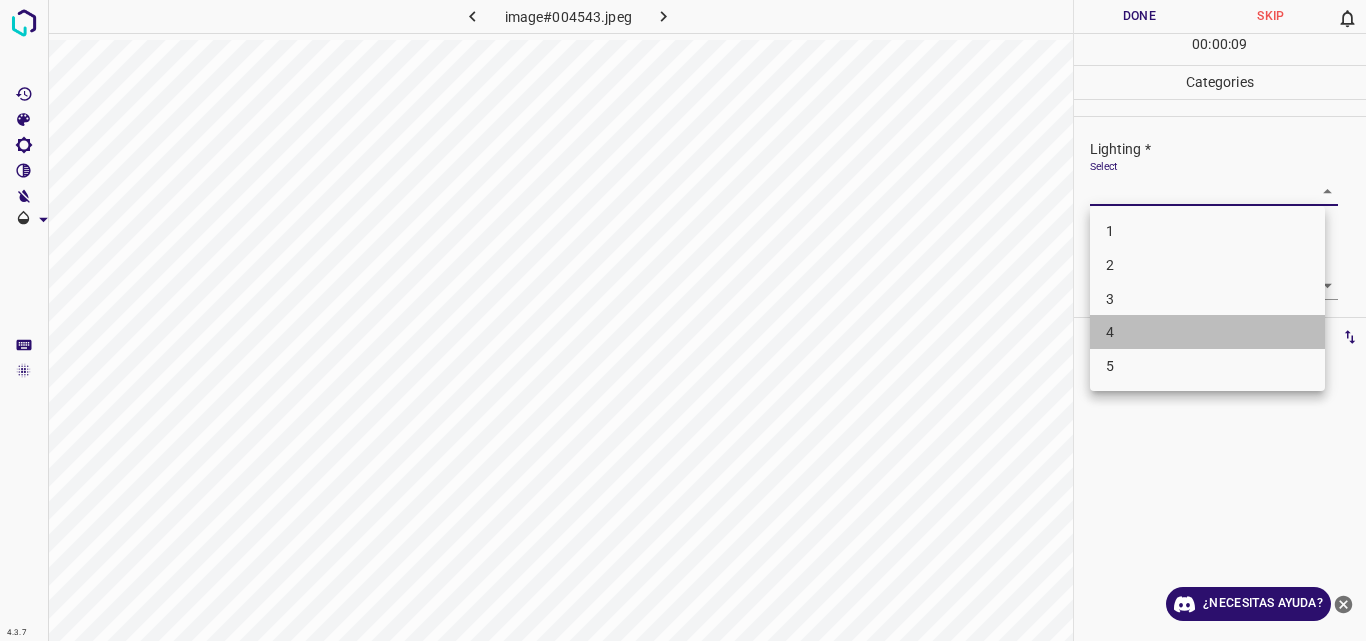 click on "4" at bounding box center (1207, 332) 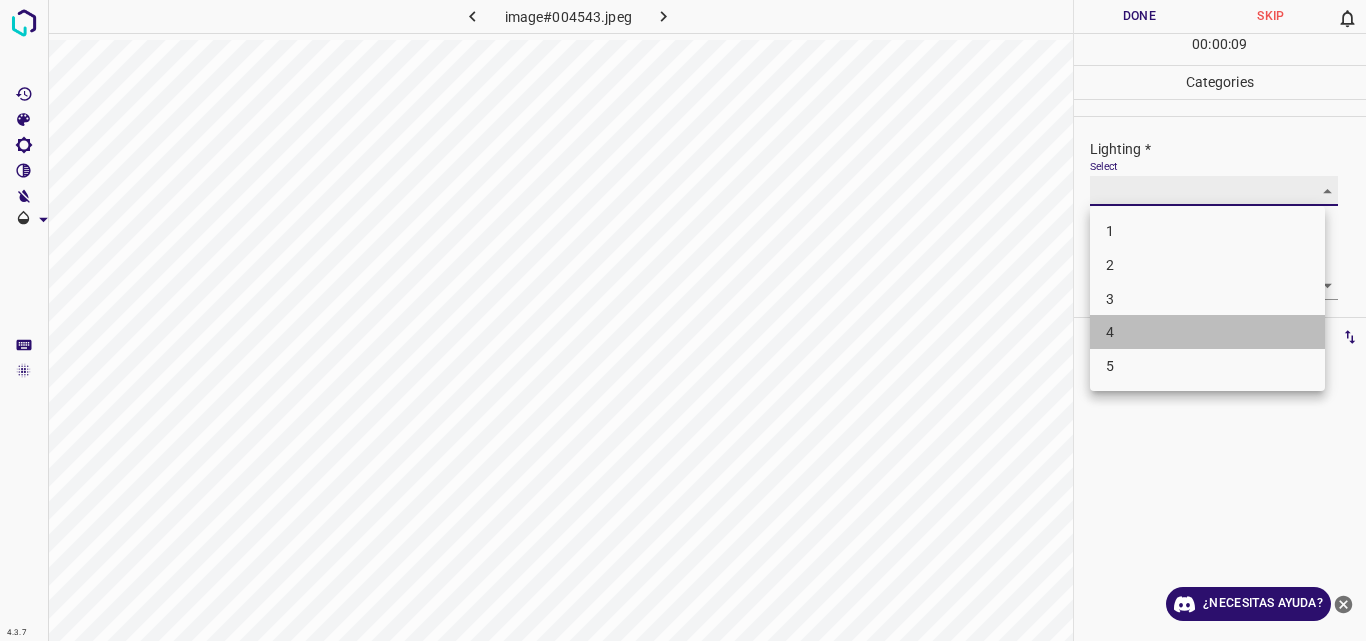 type on "4" 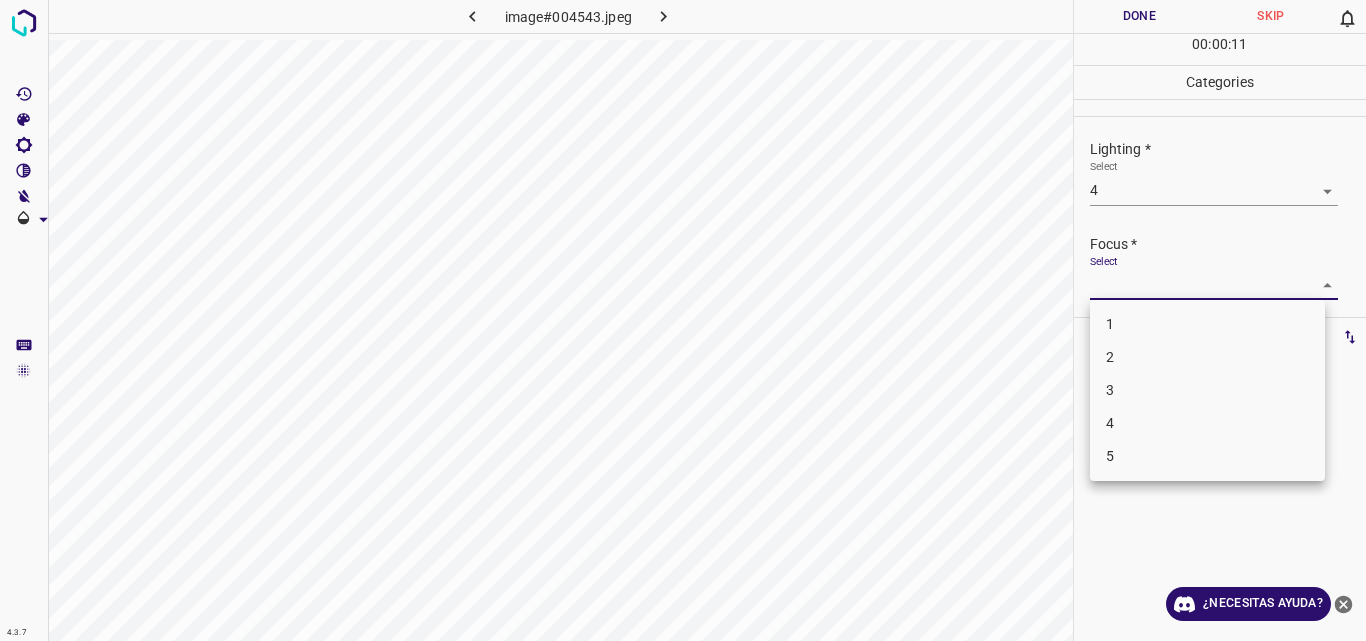 click on "4.3.7 image#004543.jpeg Done Skip 0 00   : 00   : 11   Categories Lighting *  Select 4 4 Focus *  Select ​ Overall *  Select ​ Labels   0 Categories 1 Lighting 2 Focus 3 Overall Tools Space Change between modes (Draw & Edit) I Auto labeling R Restore zoom M Zoom in N Zoom out Delete Delete selecte label Filters Z Restore filters X Saturation filter C Brightness filter V Contrast filter B Gray scale filter General O Download ¿Necesitas ayuda? Original text Rate this translation Your feedback will be used to help improve Google Translate - Texto - Esconder - Borrar 1 2 3 4 5" at bounding box center [683, 320] 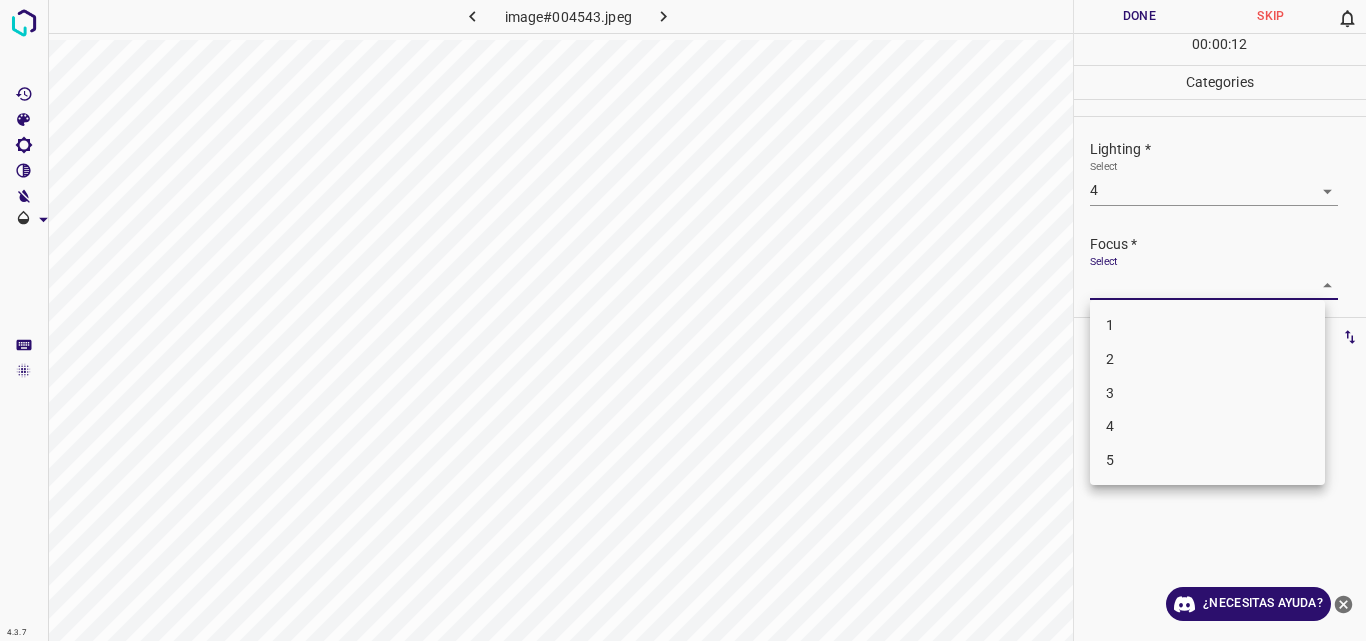 click on "4" at bounding box center [1207, 426] 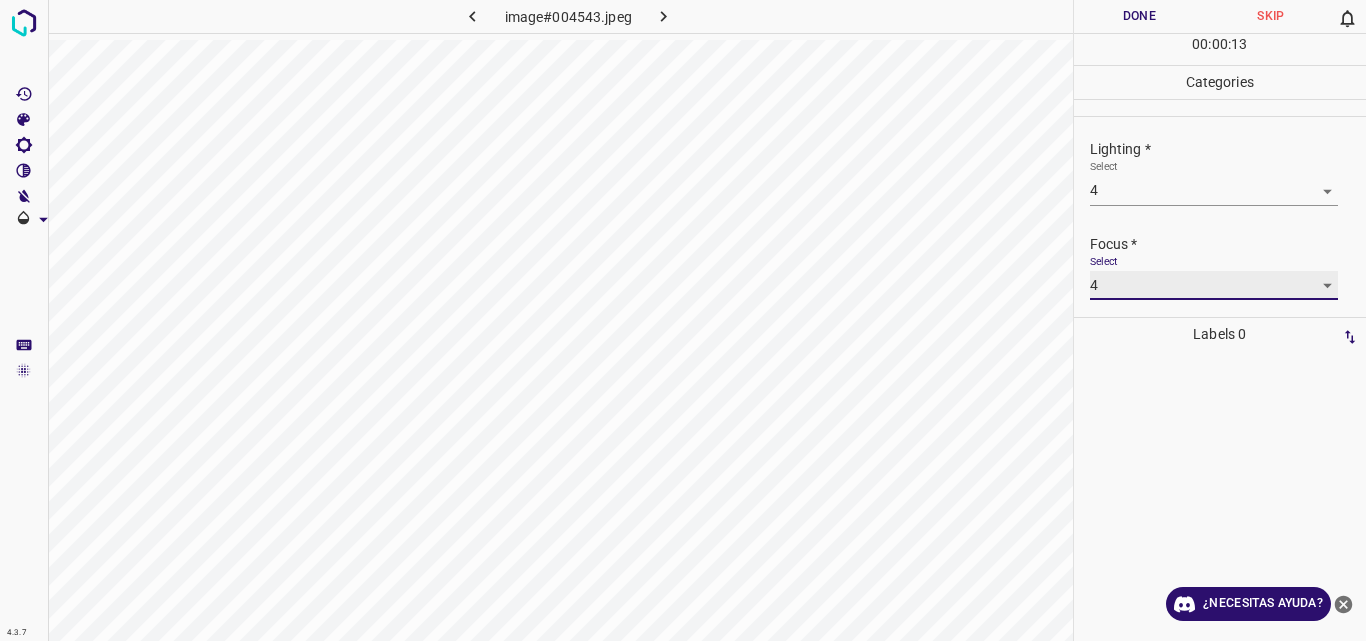type on "4" 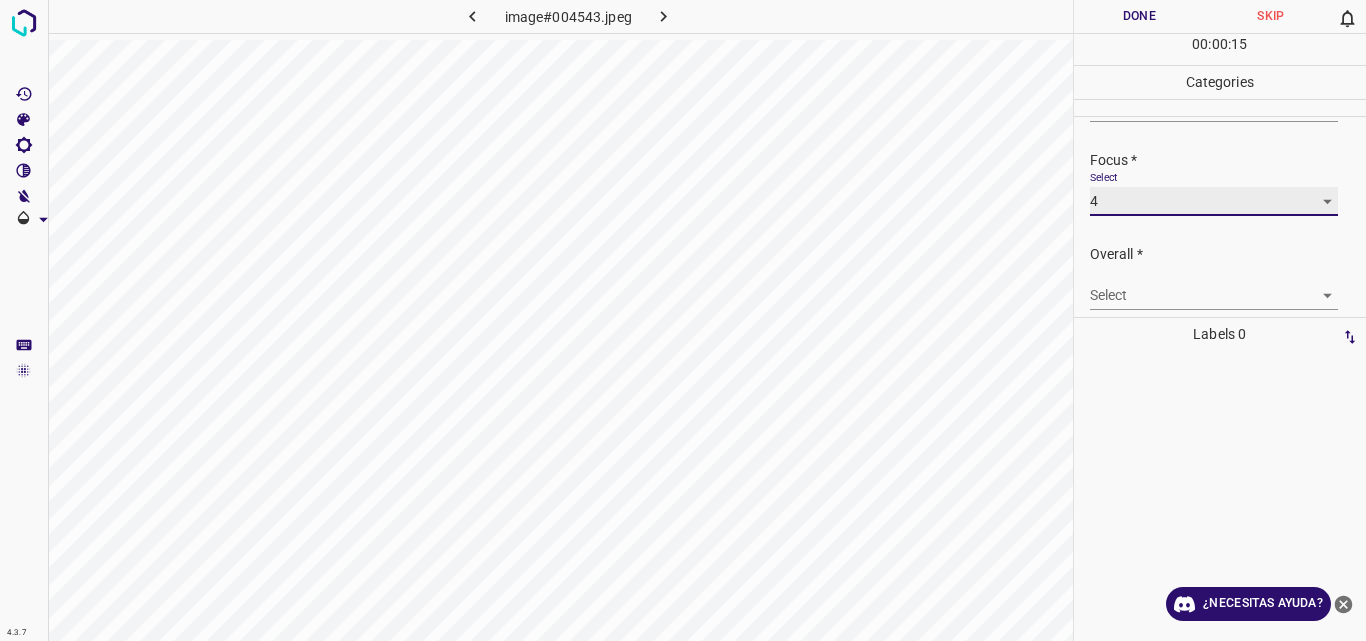 scroll, scrollTop: 98, scrollLeft: 0, axis: vertical 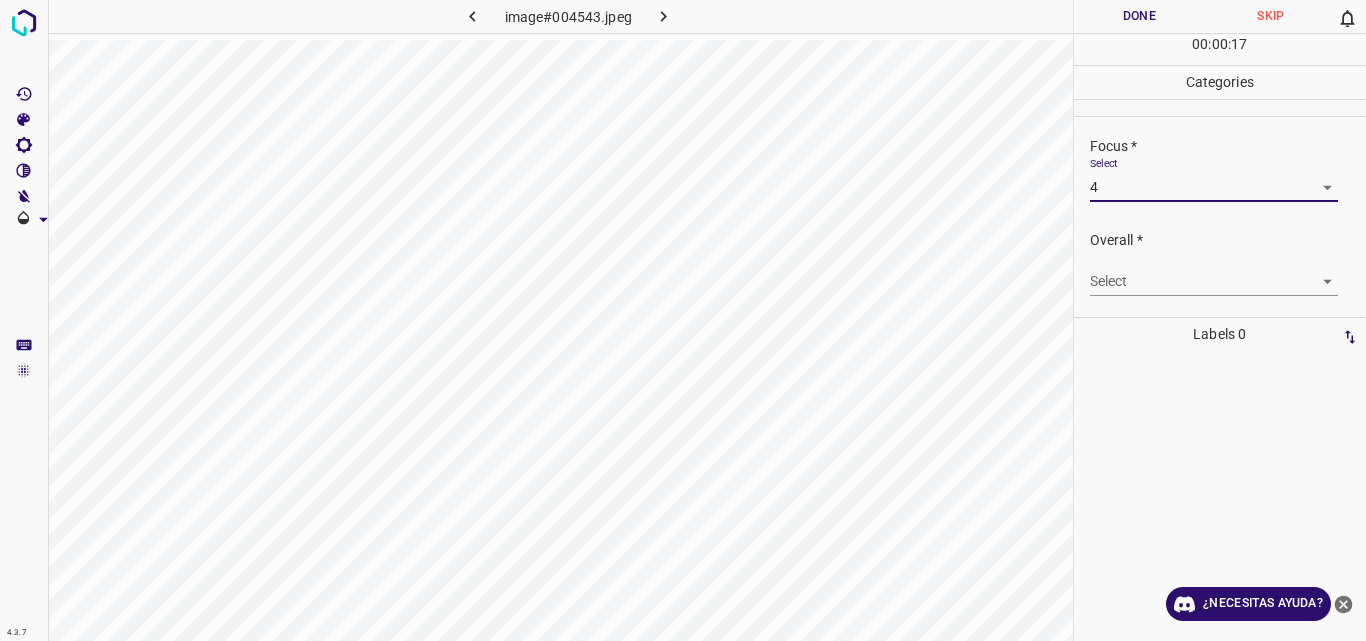 click on "4.3.7 image#004543.jpeg Done Skip 0 00   : 00   : 17   Categories Lighting *  Select 4 4 Focus *  Select 4 4 Overall *  Select ​ Labels   0 Categories 1 Lighting 2 Focus 3 Overall Tools Space Change between modes (Draw & Edit) I Auto labeling R Restore zoom M Zoom in N Zoom out Delete Delete selecte label Filters Z Restore filters X Saturation filter C Brightness filter V Contrast filter B Gray scale filter General O Download ¿Necesitas ayuda? Original text Rate this translation Your feedback will be used to help improve Google Translate - Texto - Esconder - Borrar" at bounding box center (683, 320) 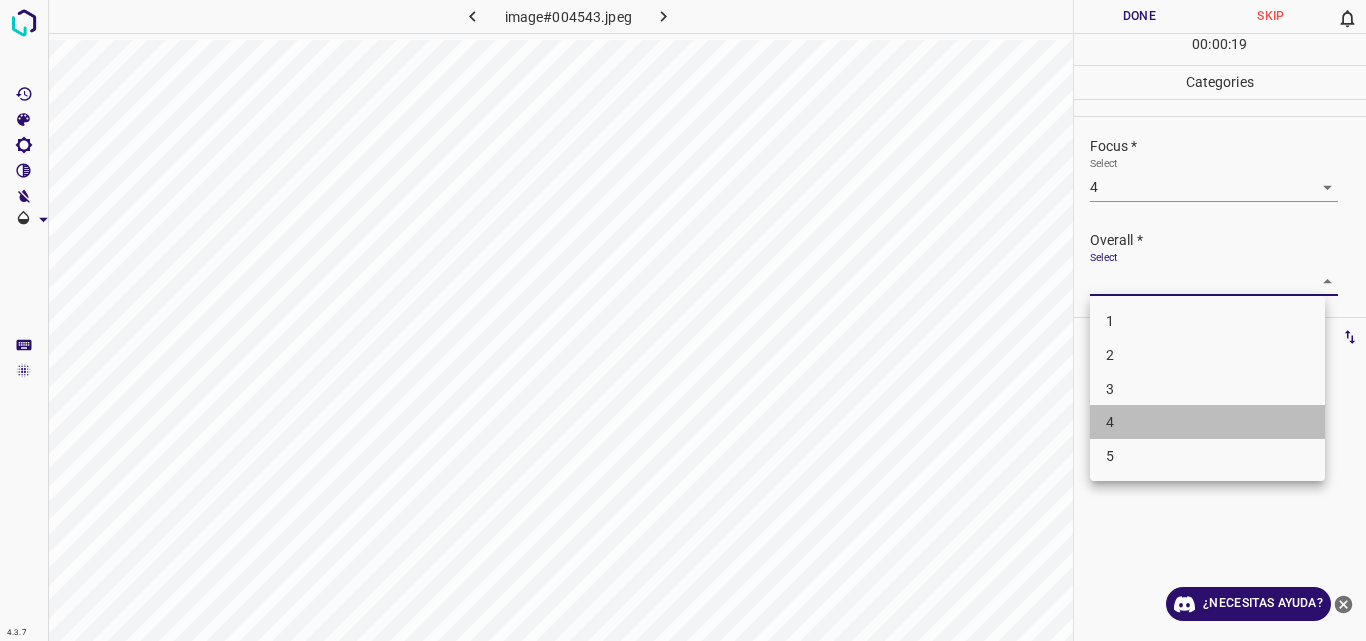click on "4" at bounding box center [1207, 422] 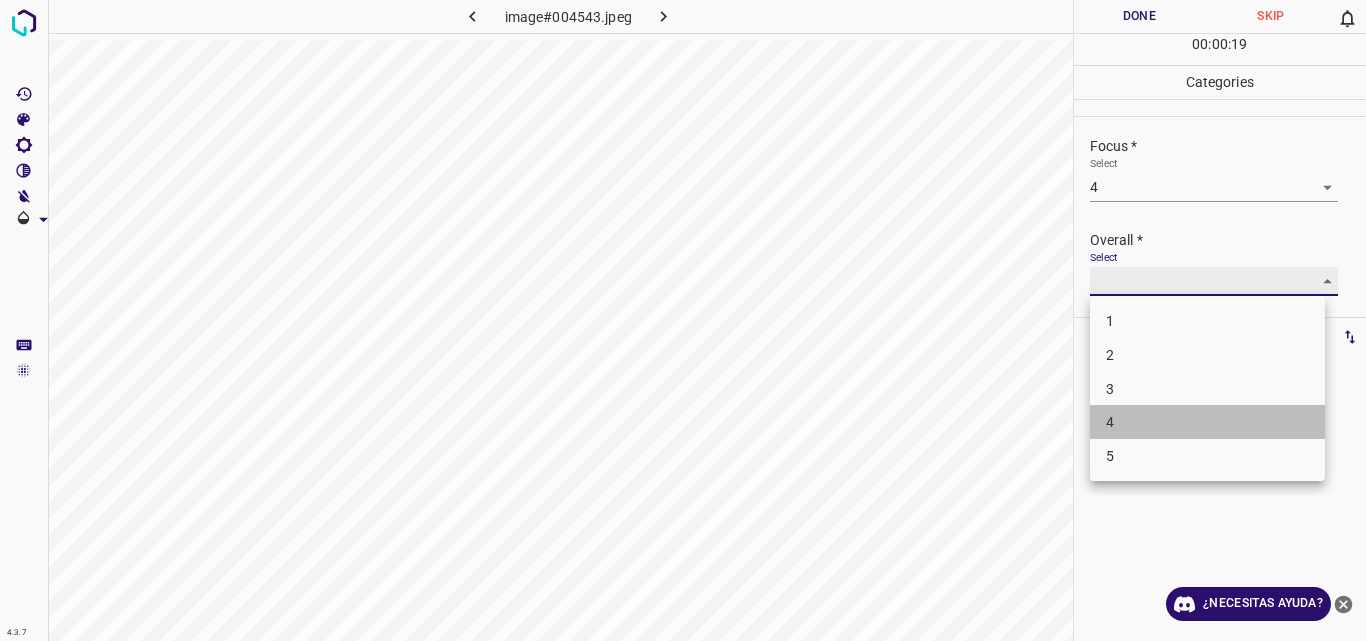 type on "4" 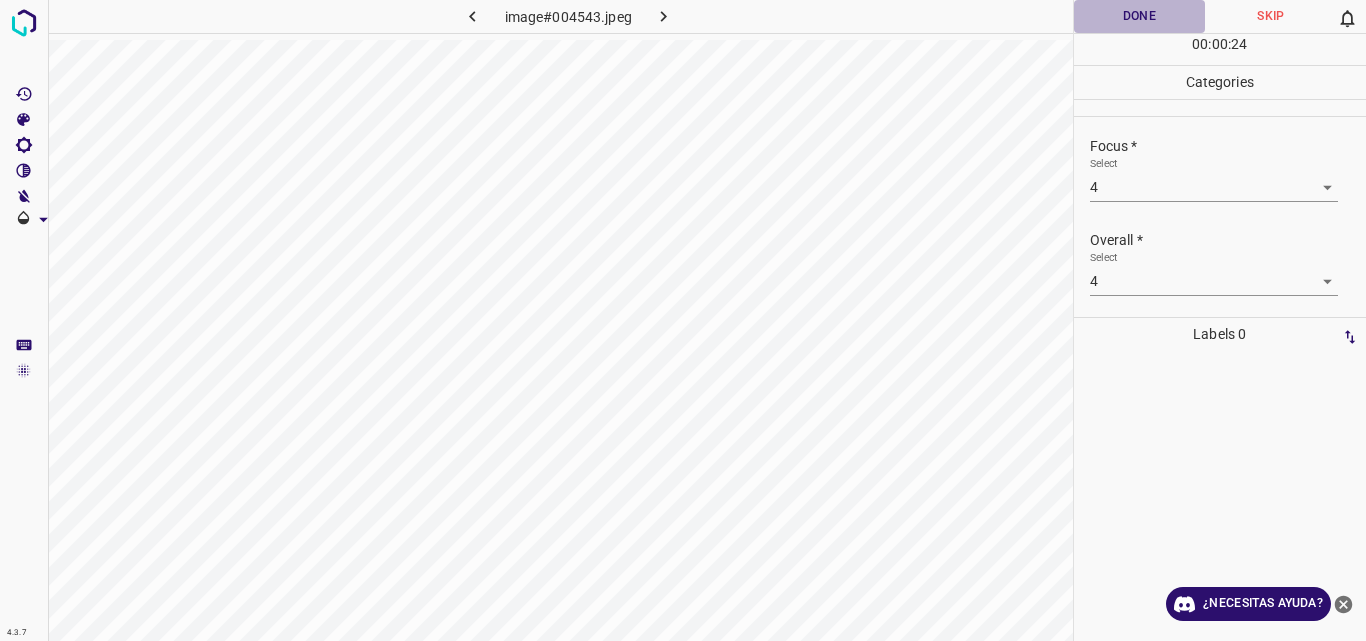 click on "Done" at bounding box center (1140, 16) 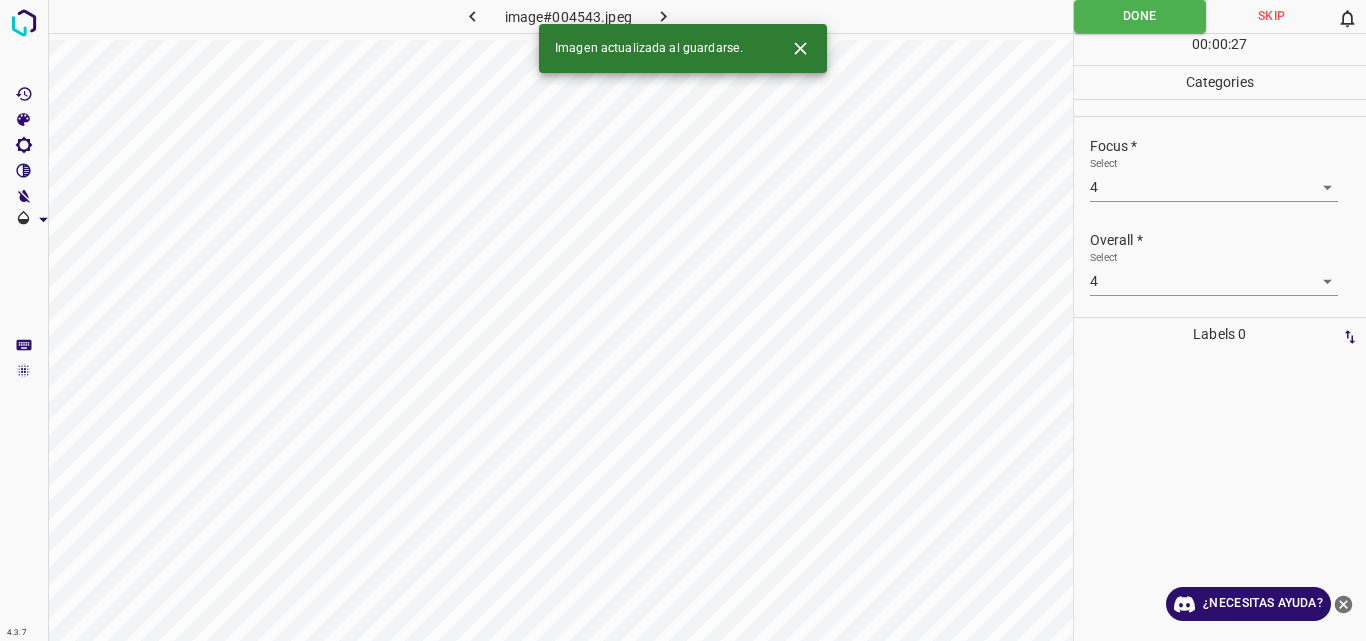 click 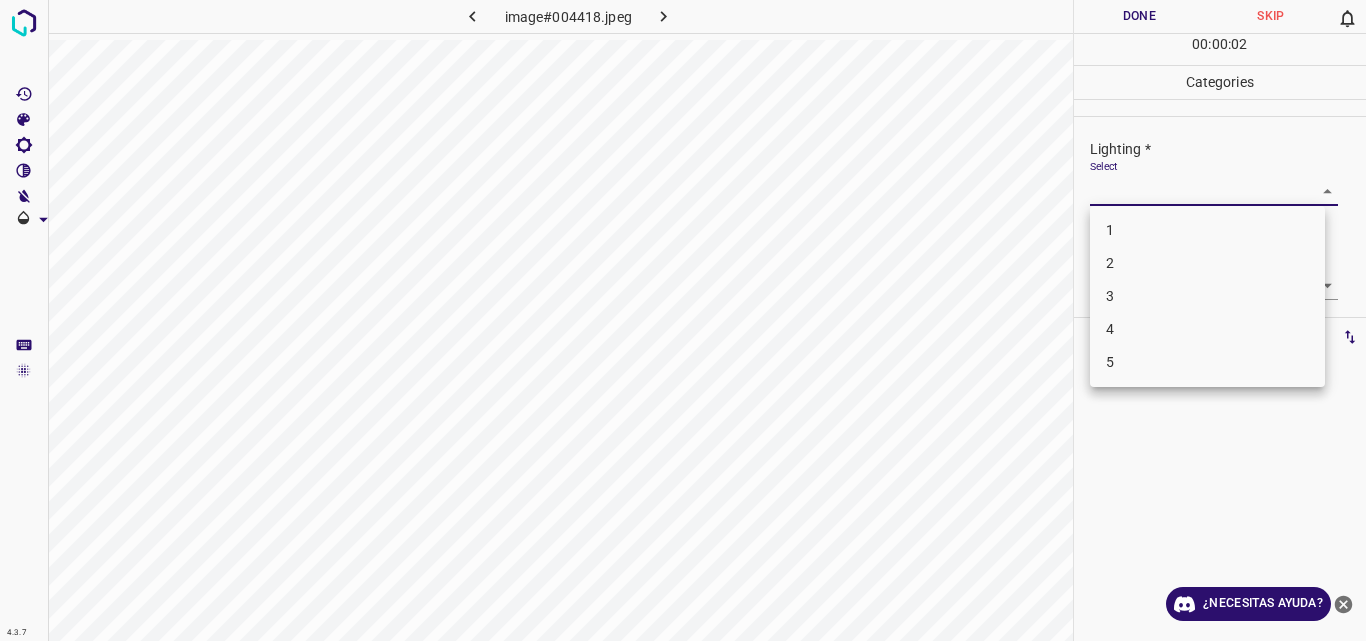 click on "4.3.7 image#004418.jpeg Done Skip 0 00   : 00   : 02   Categories Lighting *  Select ​ Focus *  Select ​ Overall *  Select ​ Labels   0 Categories 1 Lighting 2 Focus 3 Overall Tools Space Change between modes (Draw & Edit) I Auto labeling R Restore zoom M Zoom in N Zoom out Delete Delete selecte label Filters Z Restore filters X Saturation filter C Brightness filter V Contrast filter B Gray scale filter General O Download ¿Necesitas ayuda? Original text Rate this translation Your feedback will be used to help improve Google Translate - Texto - Esconder - Borrar 1 2 3 4 5" at bounding box center [683, 320] 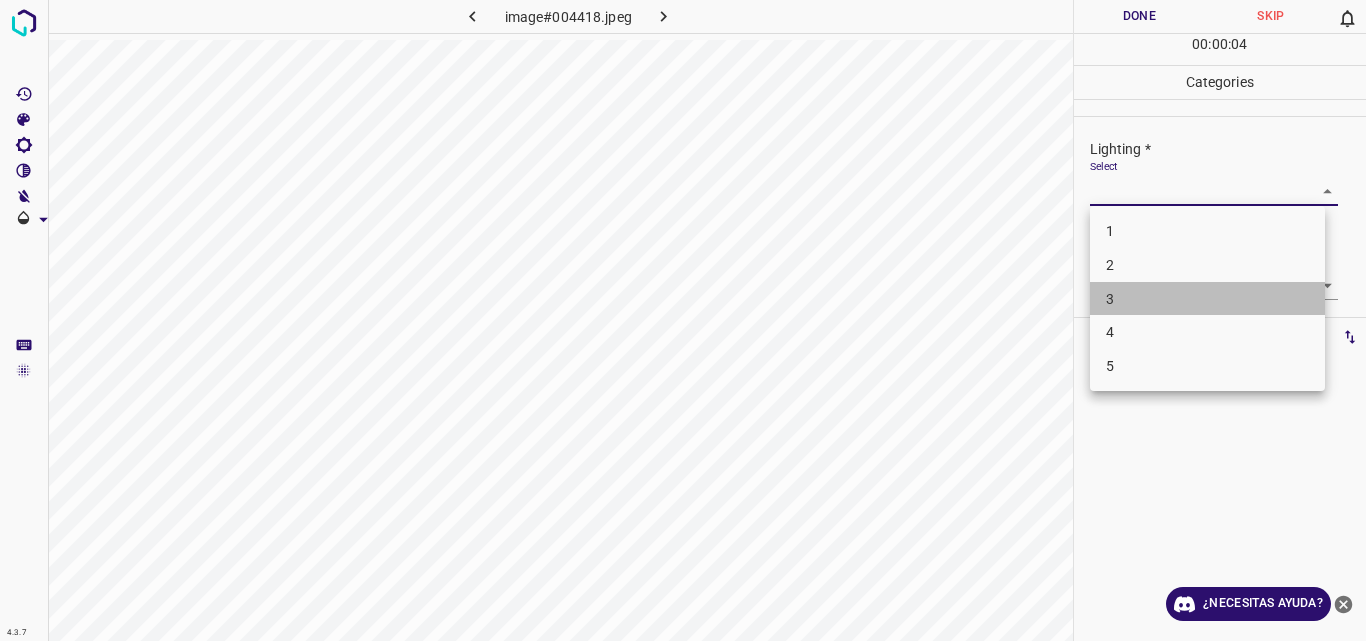click on "3" at bounding box center (1207, 299) 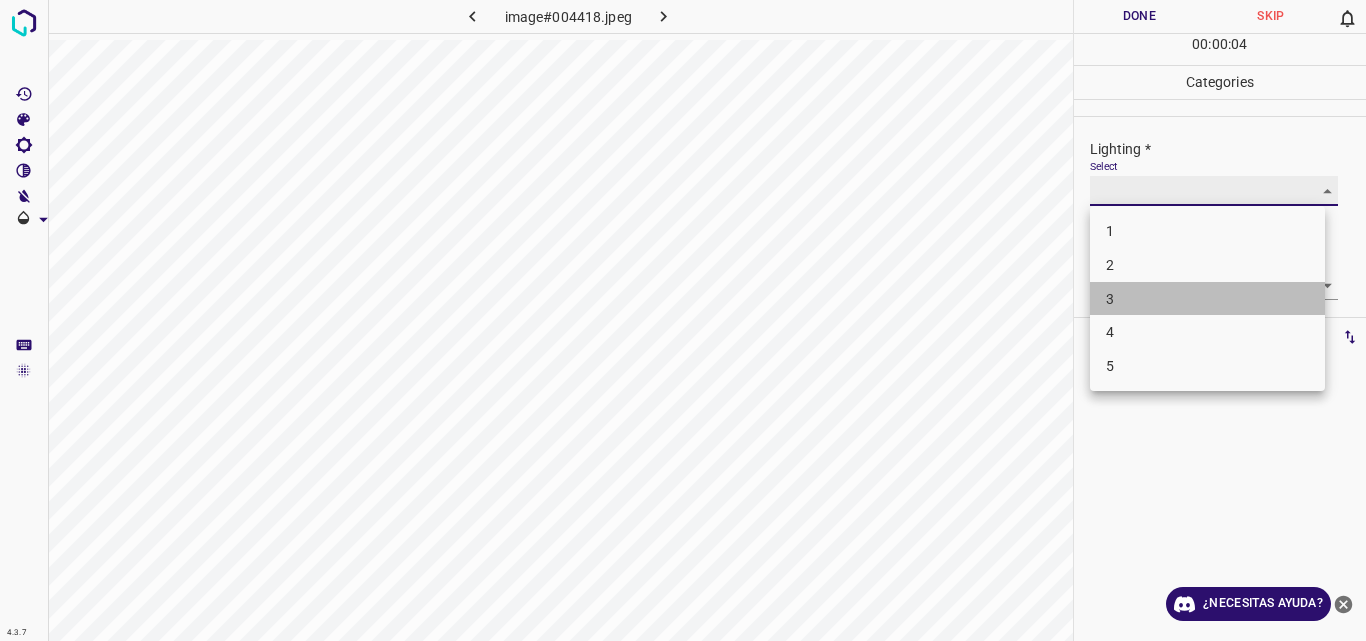 type on "3" 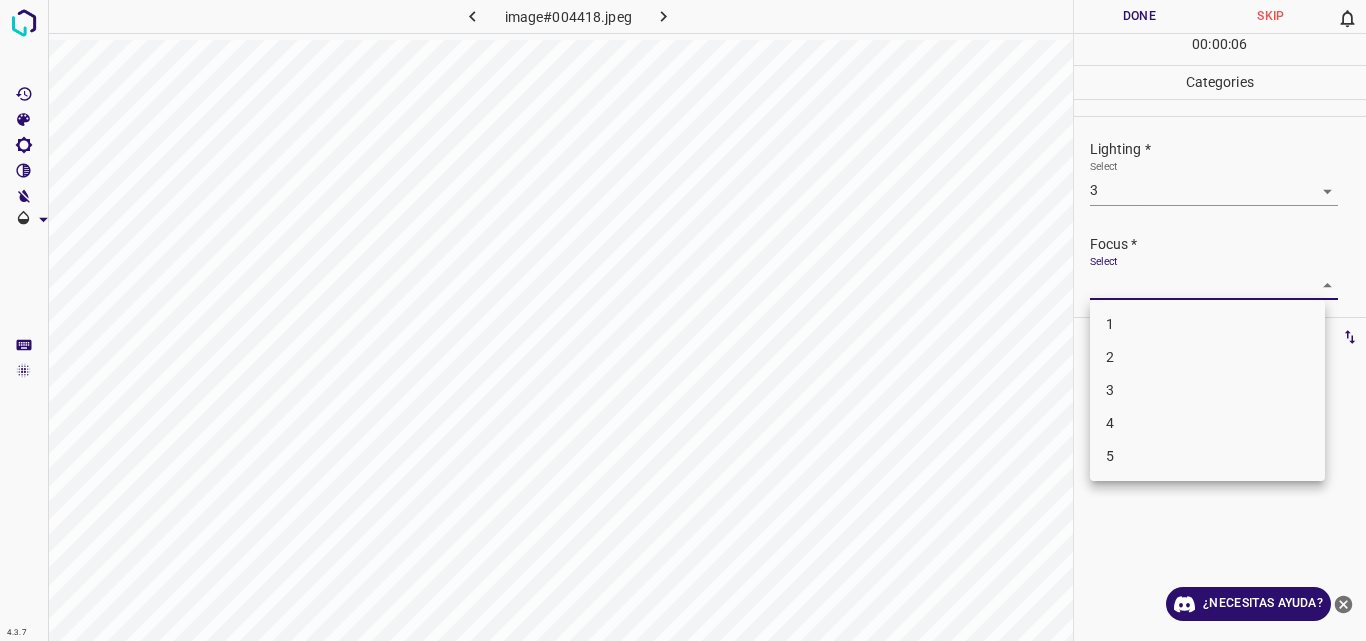 click on "4.3.7 image#004418.jpeg Done Skip 0 00   : 00   : 06   Categories Lighting *  Select 3 3 Focus *  Select ​ Overall *  Select ​ Labels   0 Categories 1 Lighting 2 Focus 3 Overall Tools Space Change between modes (Draw & Edit) I Auto labeling R Restore zoom M Zoom in N Zoom out Delete Delete selecte label Filters Z Restore filters X Saturation filter C Brightness filter V Contrast filter B Gray scale filter General O Download ¿Necesitas ayuda? Original text Rate this translation Your feedback will be used to help improve Google Translate - Texto - Esconder - Borrar 1 2 3 4 5" at bounding box center (683, 320) 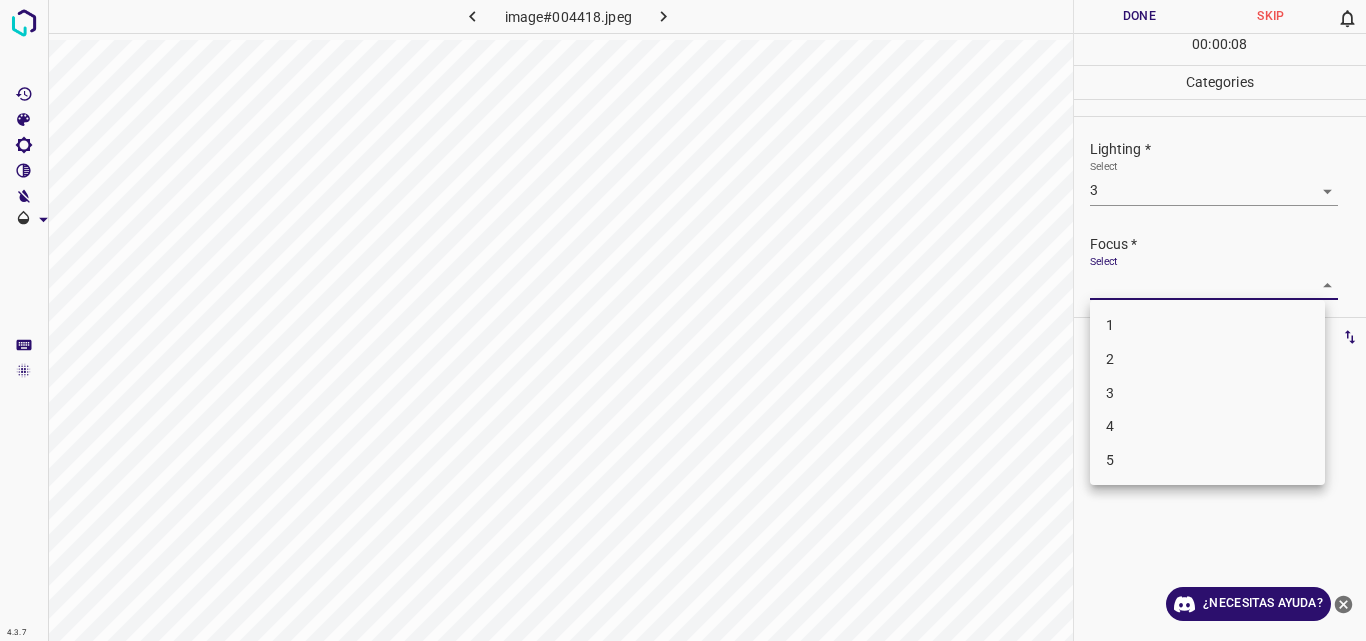 click on "3" at bounding box center [1207, 393] 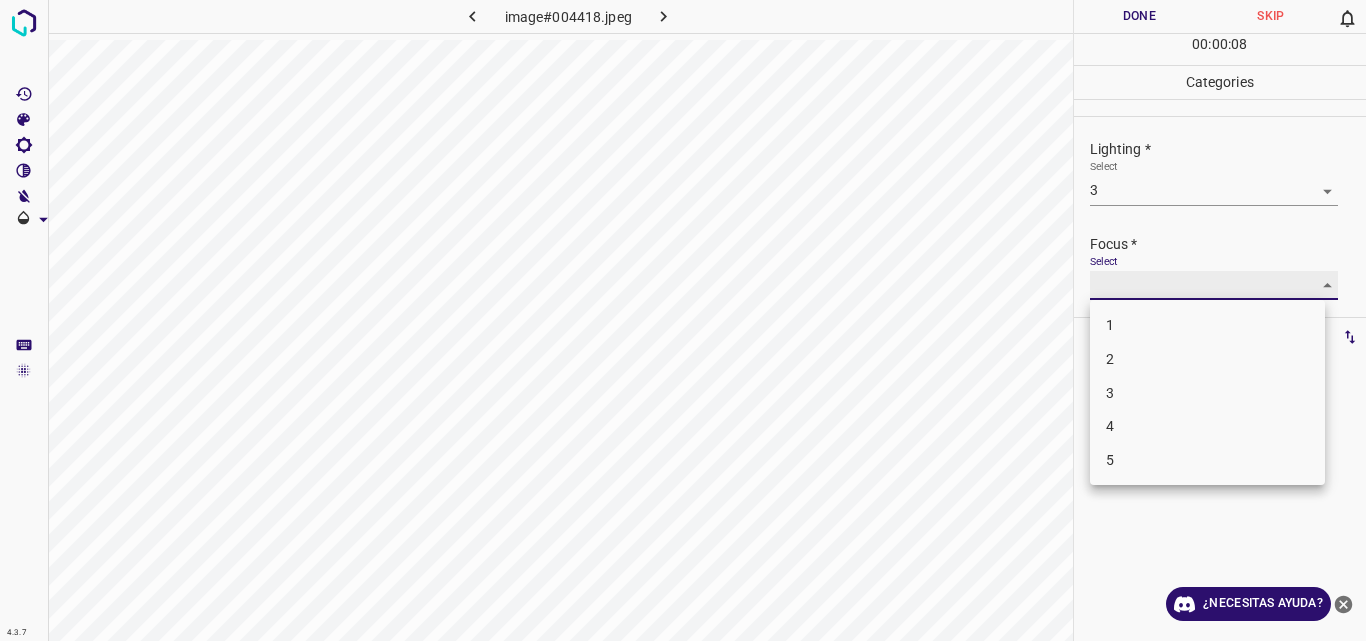 type on "3" 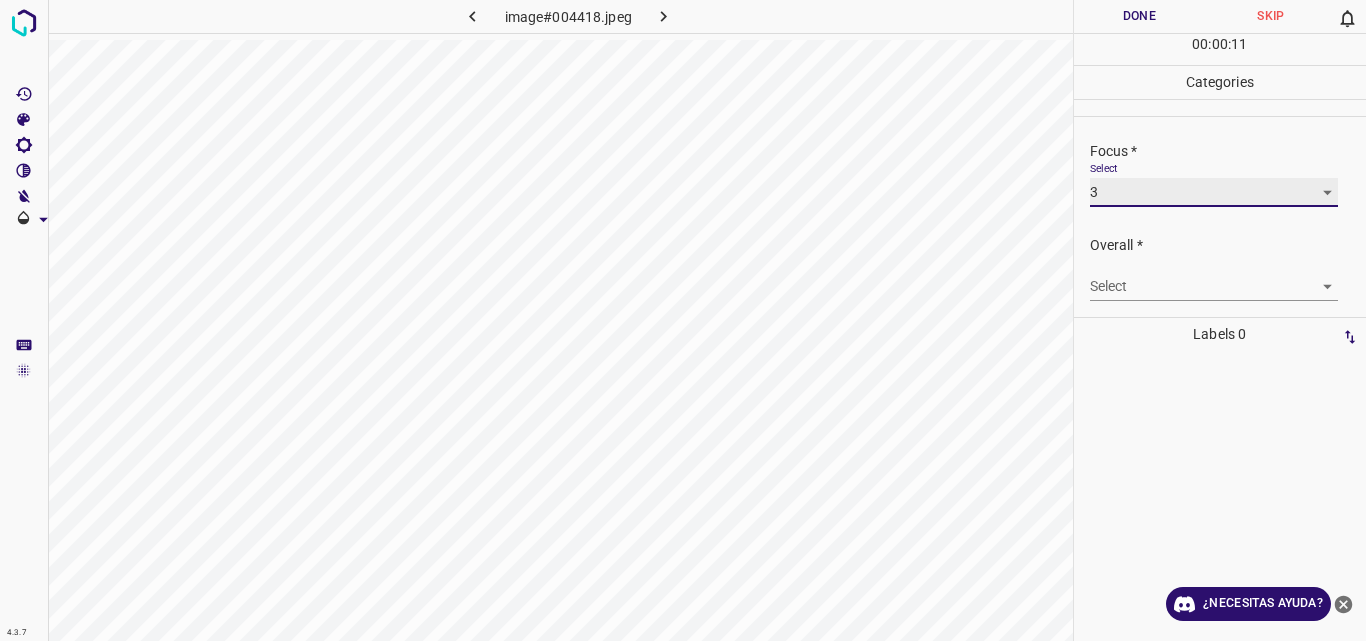 scroll, scrollTop: 98, scrollLeft: 0, axis: vertical 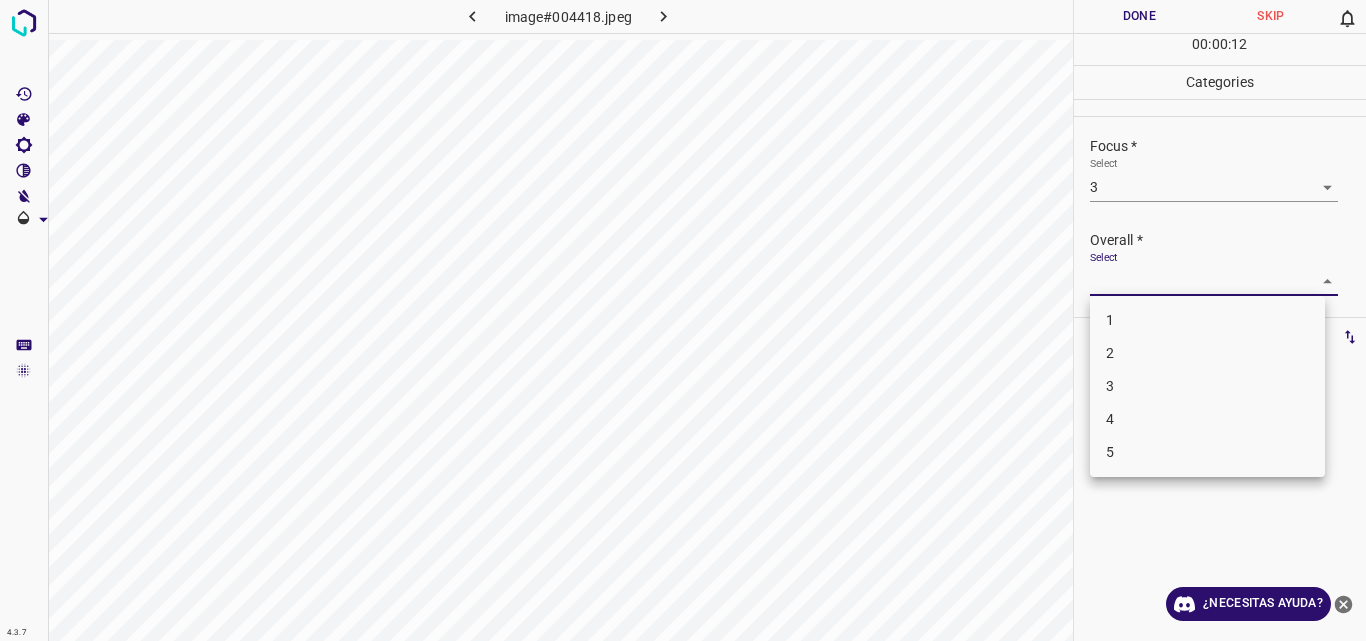 click on "4.3.7 image#004418.jpeg Done Skip 0 00   : 00   : 12   Categories Lighting *  Select 3 3 Focus *  Select 3 3 Overall *  Select ​ Labels   0 Categories 1 Lighting 2 Focus 3 Overall Tools Space Change between modes (Draw & Edit) I Auto labeling R Restore zoom M Zoom in N Zoom out Delete Delete selecte label Filters Z Restore filters X Saturation filter C Brightness filter V Contrast filter B Gray scale filter General O Download ¿Necesitas ayuda? Original text Rate this translation Your feedback will be used to help improve Google Translate - Texto - Esconder - Borrar 1 2 3 4 5" at bounding box center [683, 320] 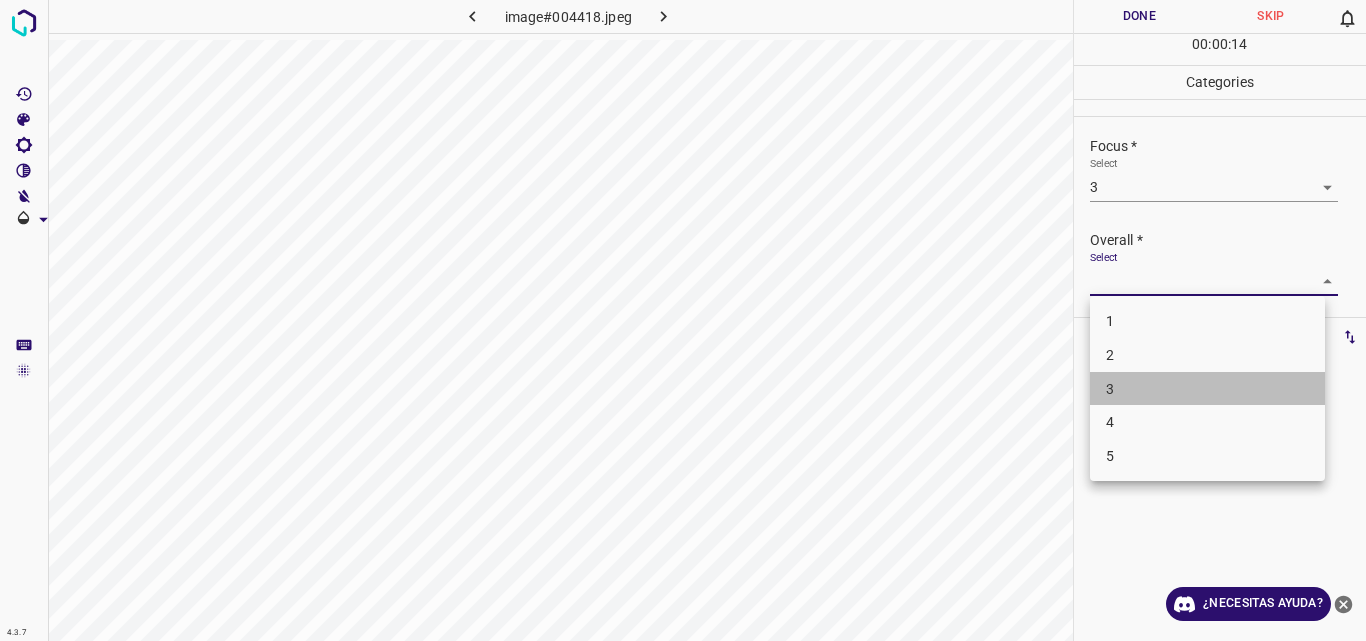 click on "3" at bounding box center (1207, 389) 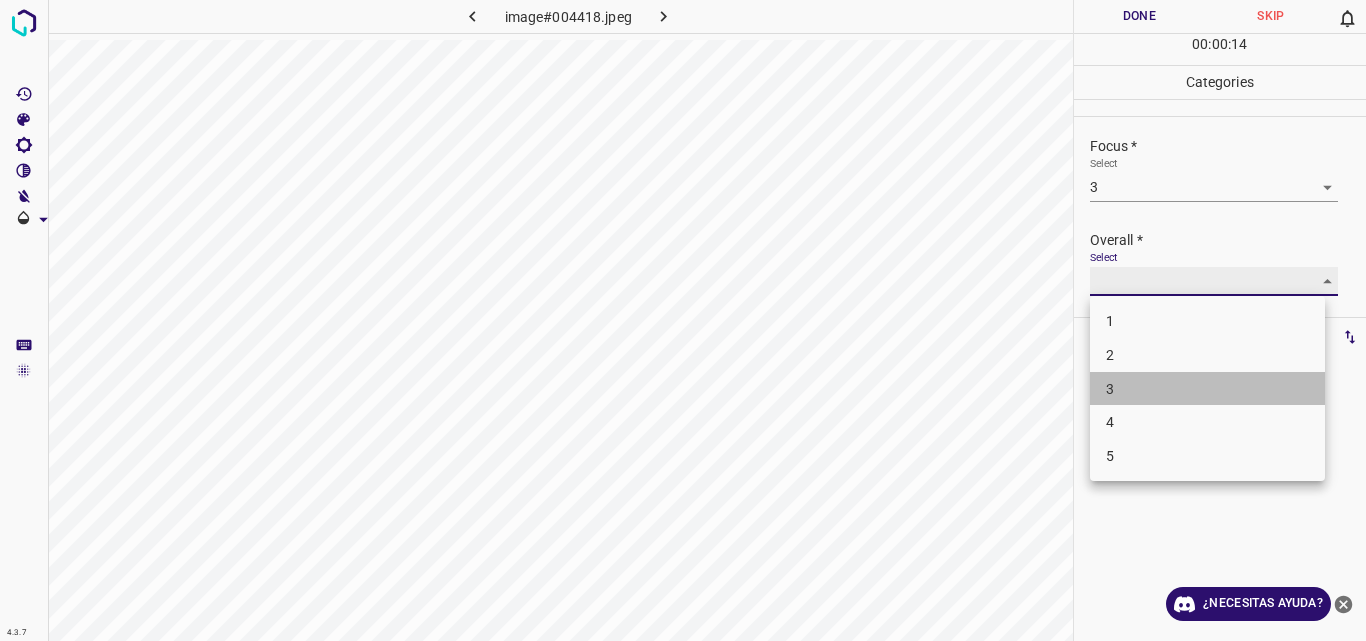 type on "3" 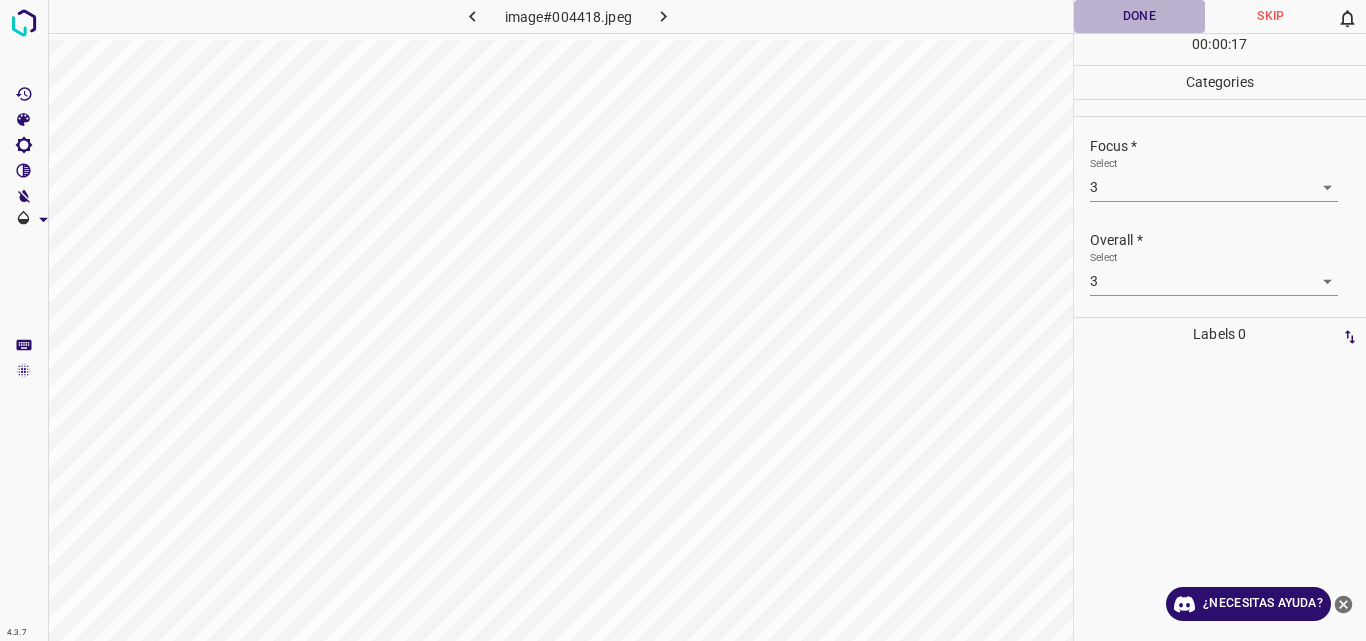 click on "Done" at bounding box center (1140, 16) 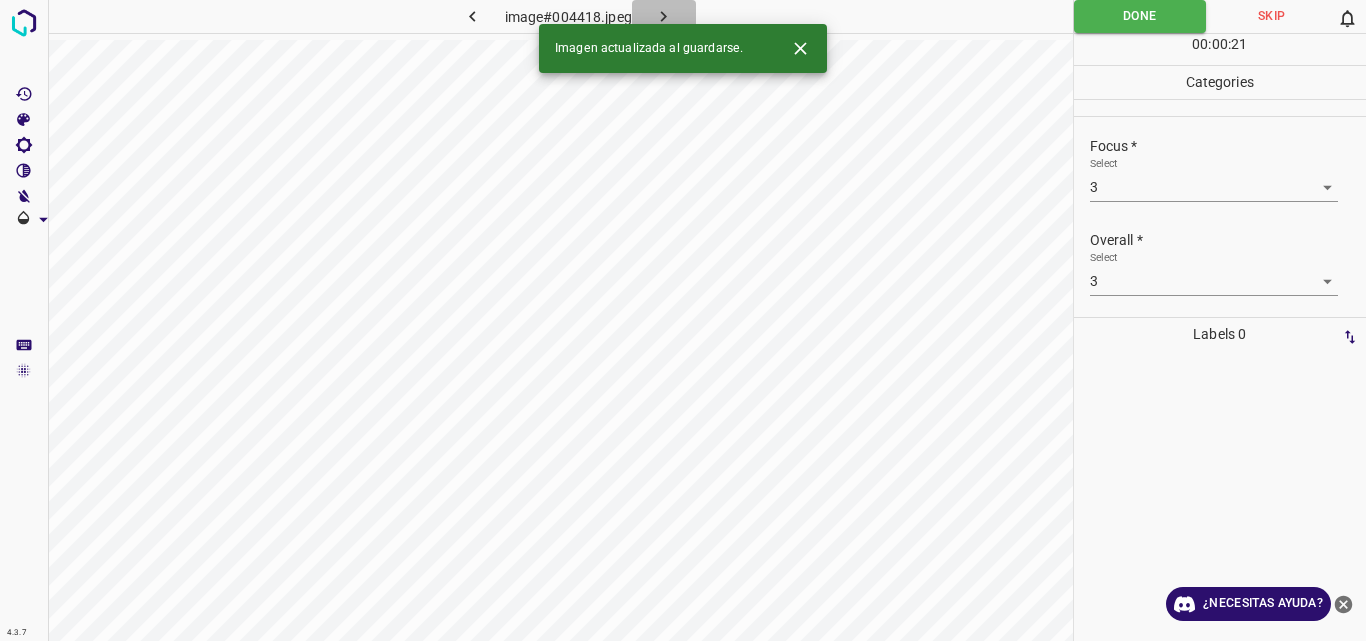 click 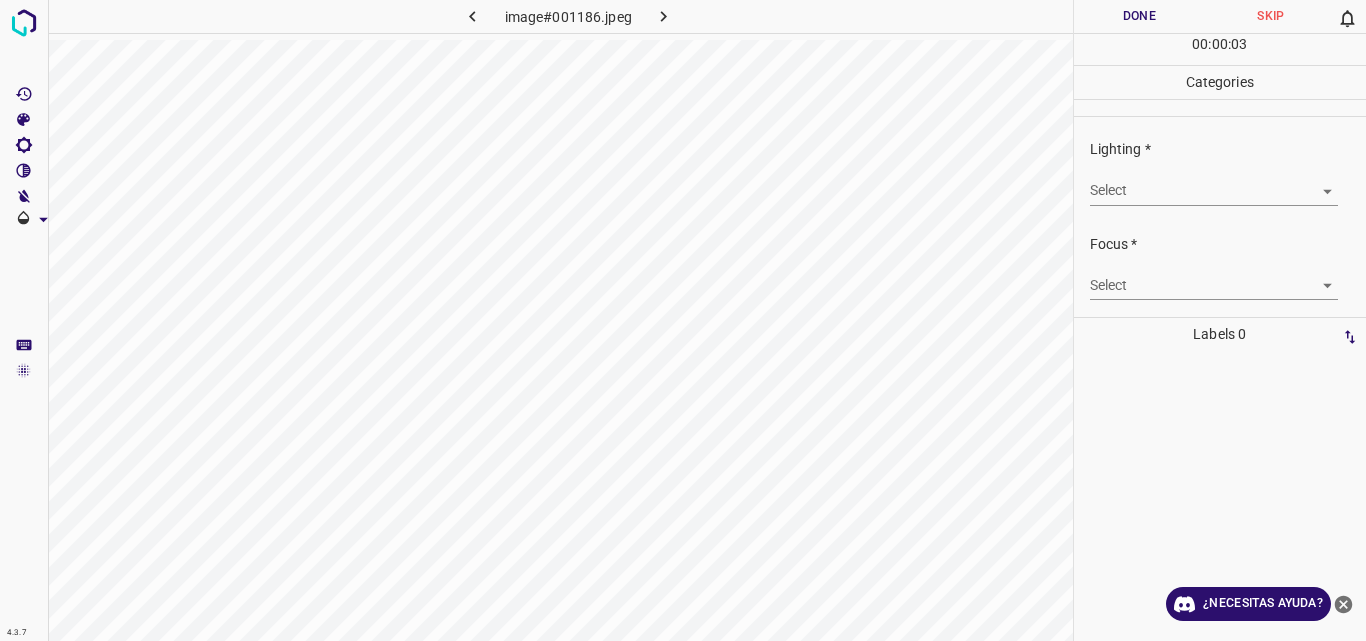 click on "4.3.7 image#001186.jpeg Done Skip 0 00   : 00   : 03   Categories Lighting *  Select ​ Focus *  Select ​ Overall *  Select ​ Labels   0 Categories 1 Lighting 2 Focus 3 Overall Tools Space Change between modes (Draw & Edit) I Auto labeling R Restore zoom M Zoom in N Zoom out Delete Delete selecte label Filters Z Restore filters X Saturation filter C Brightness filter V Contrast filter B Gray scale filter General O Download ¿Necesitas ayuda? Original text Rate this translation Your feedback will be used to help improve Google Translate - Texto - Esconder - Borrar" at bounding box center [683, 320] 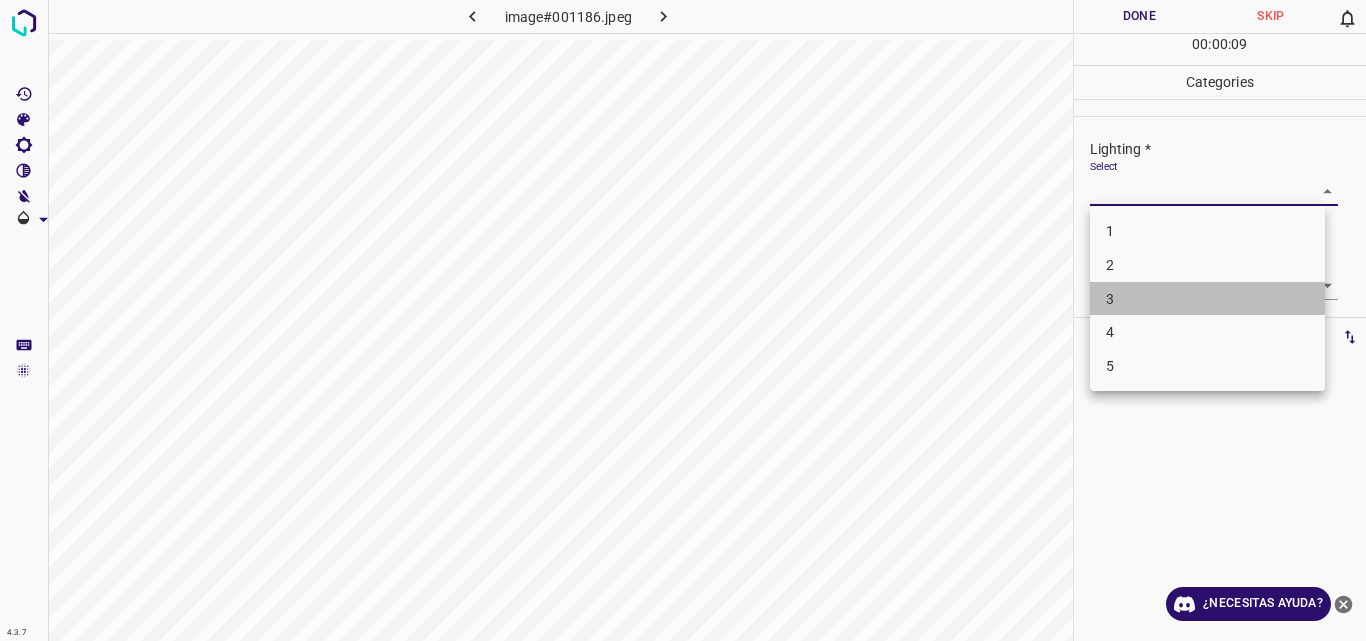 click on "3" at bounding box center [1207, 299] 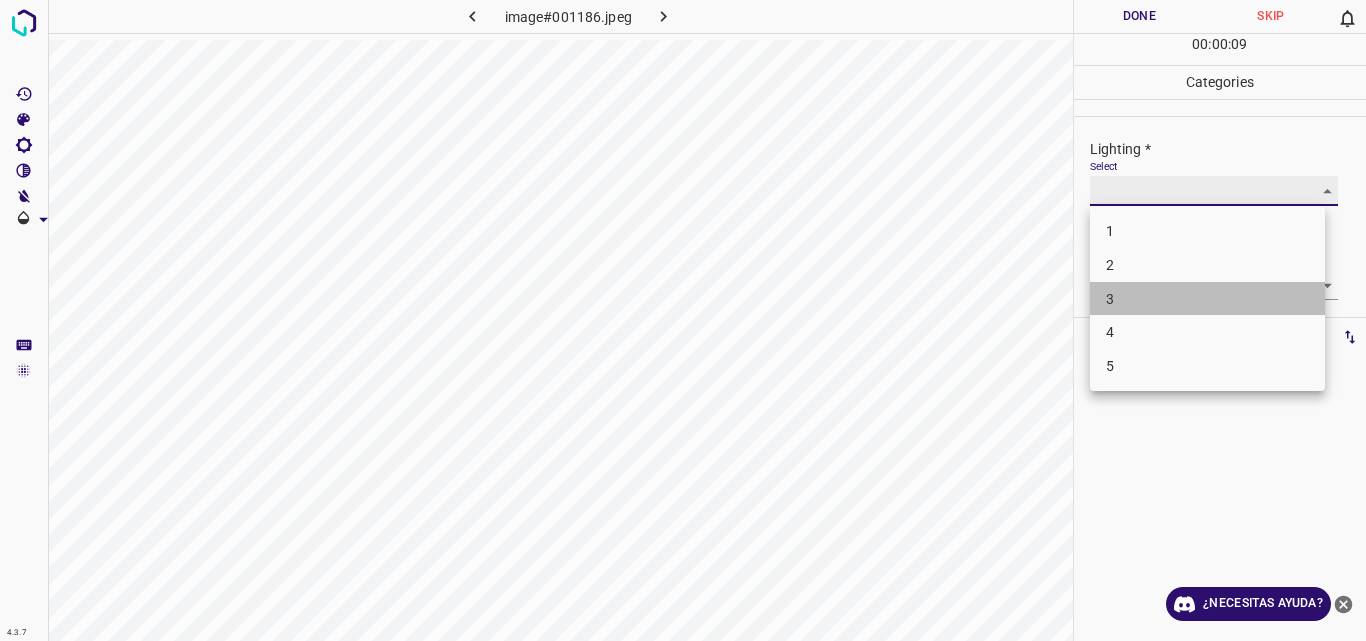 type on "3" 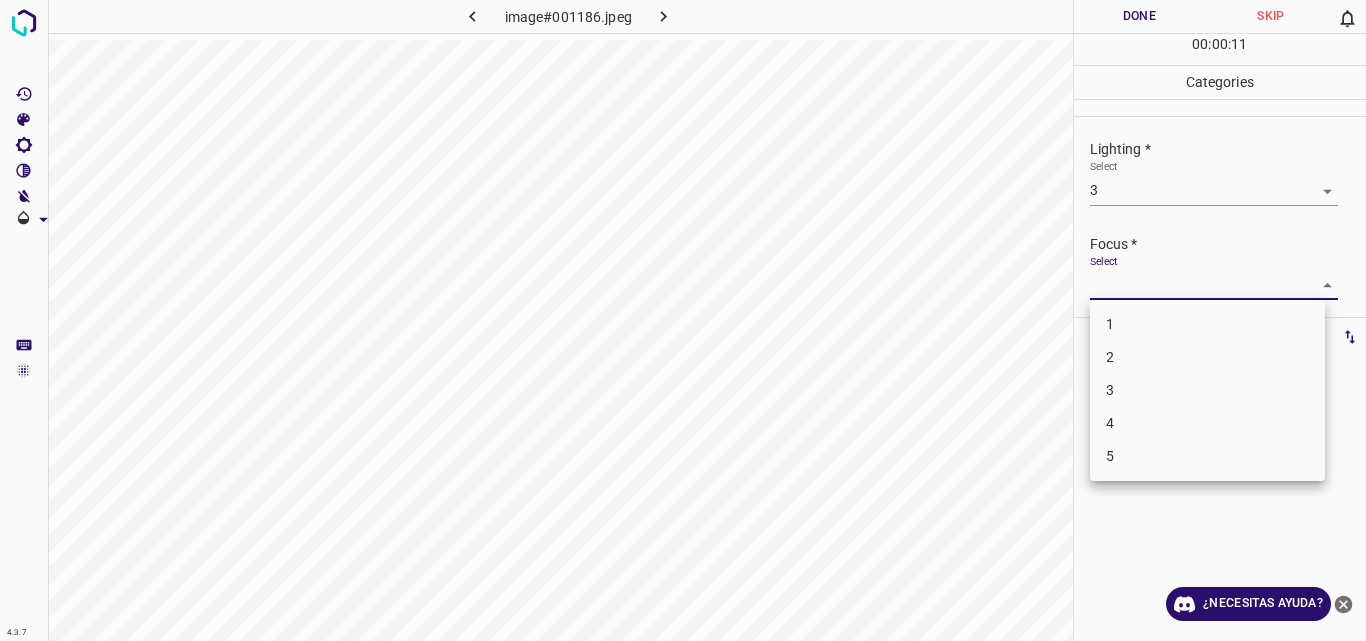 click on "4.3.7 image#001186.jpeg Done Skip 0 00   : 00   : 11   Categories Lighting *  Select 3 3 Focus *  Select ​ Overall *  Select ​ Labels   0 Categories 1 Lighting 2 Focus 3 Overall Tools Space Change between modes (Draw & Edit) I Auto labeling R Restore zoom M Zoom in N Zoom out Delete Delete selecte label Filters Z Restore filters X Saturation filter C Brightness filter V Contrast filter B Gray scale filter General O Download ¿Necesitas ayuda? Original text Rate this translation Your feedback will be used to help improve Google Translate - Texto - Esconder - Borrar 1 2 3 4 5" at bounding box center (683, 320) 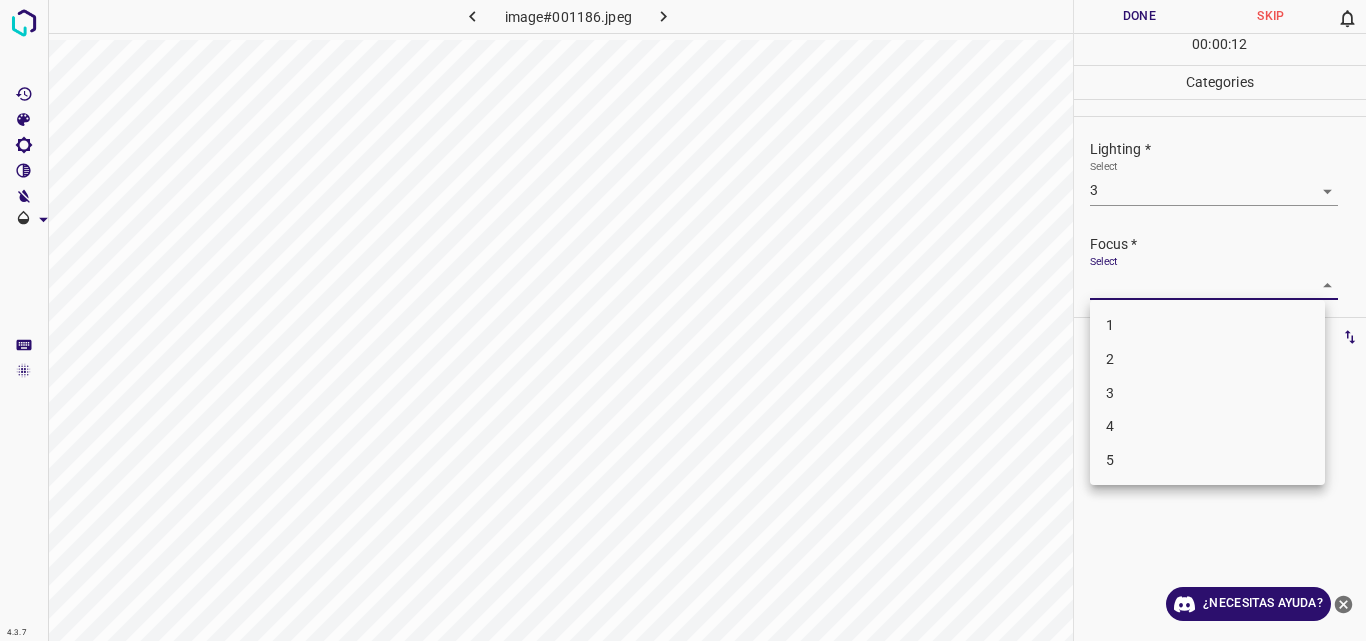 click on "3" at bounding box center (1207, 393) 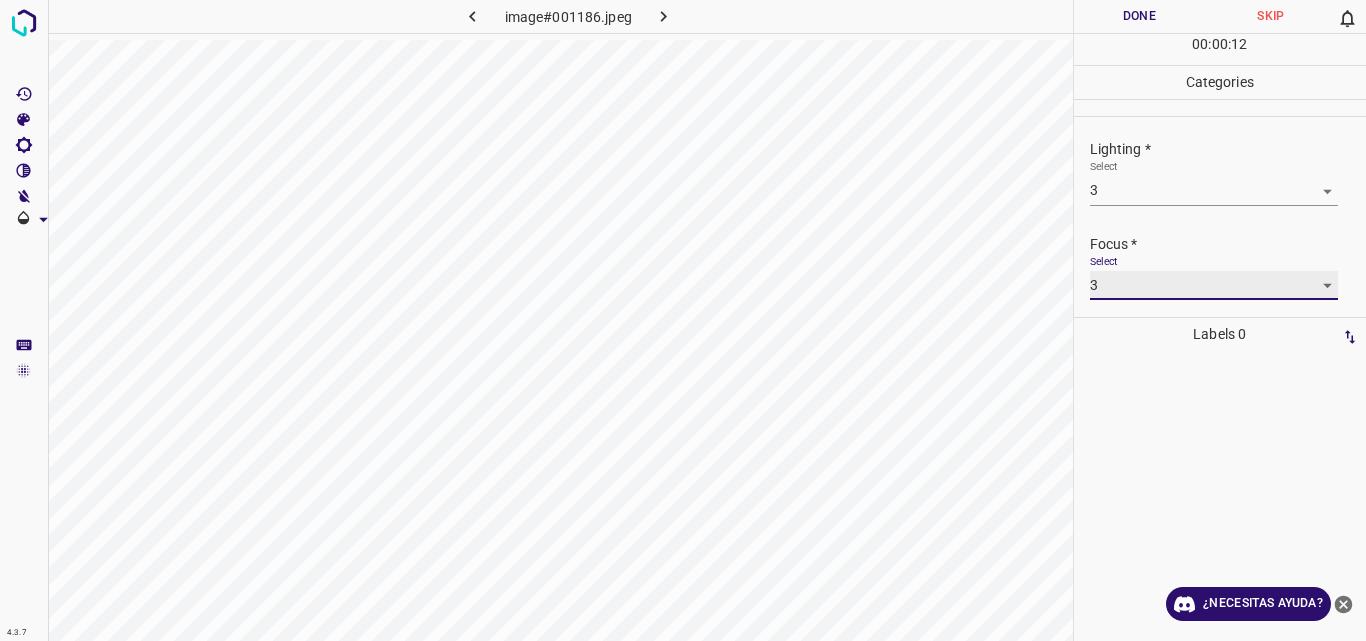 type on "3" 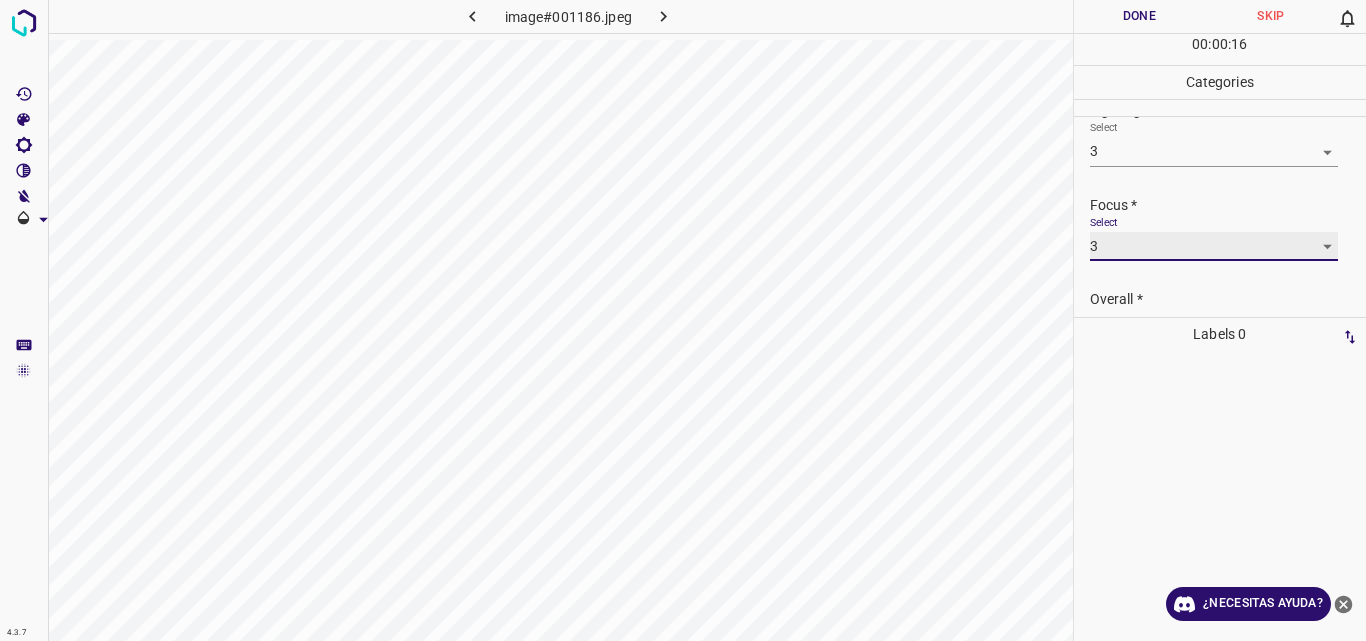scroll, scrollTop: 98, scrollLeft: 0, axis: vertical 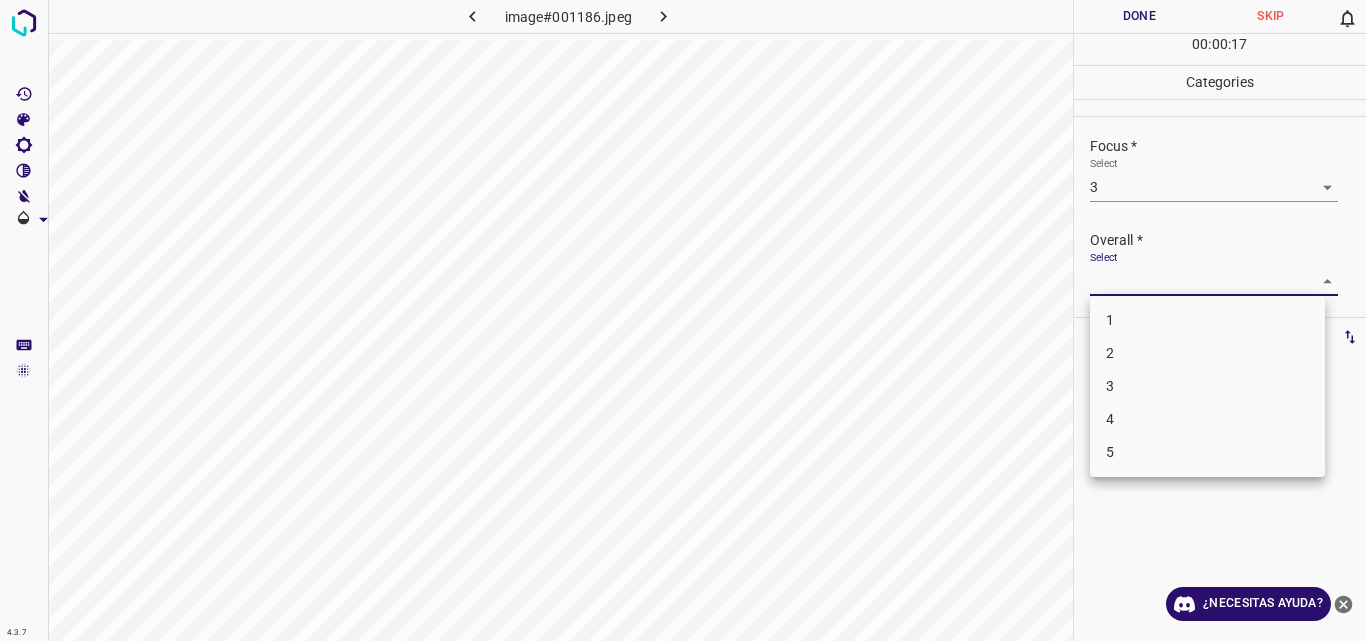click on "4.3.7 image#001186.jpeg Done Skip 0 00   : 00   : 17   Categories Lighting *  Select 3 3 Focus *  Select 3 3 Overall *  Select ​ Labels   0 Categories 1 Lighting 2 Focus 3 Overall Tools Space Change between modes (Draw & Edit) I Auto labeling R Restore zoom M Zoom in N Zoom out Delete Delete selecte label Filters Z Restore filters X Saturation filter C Brightness filter V Contrast filter B Gray scale filter General O Download ¿Necesitas ayuda? Original text Rate this translation Your feedback will be used to help improve Google Translate - Texto - Esconder - Borrar 1 2 3 4 5" at bounding box center [683, 320] 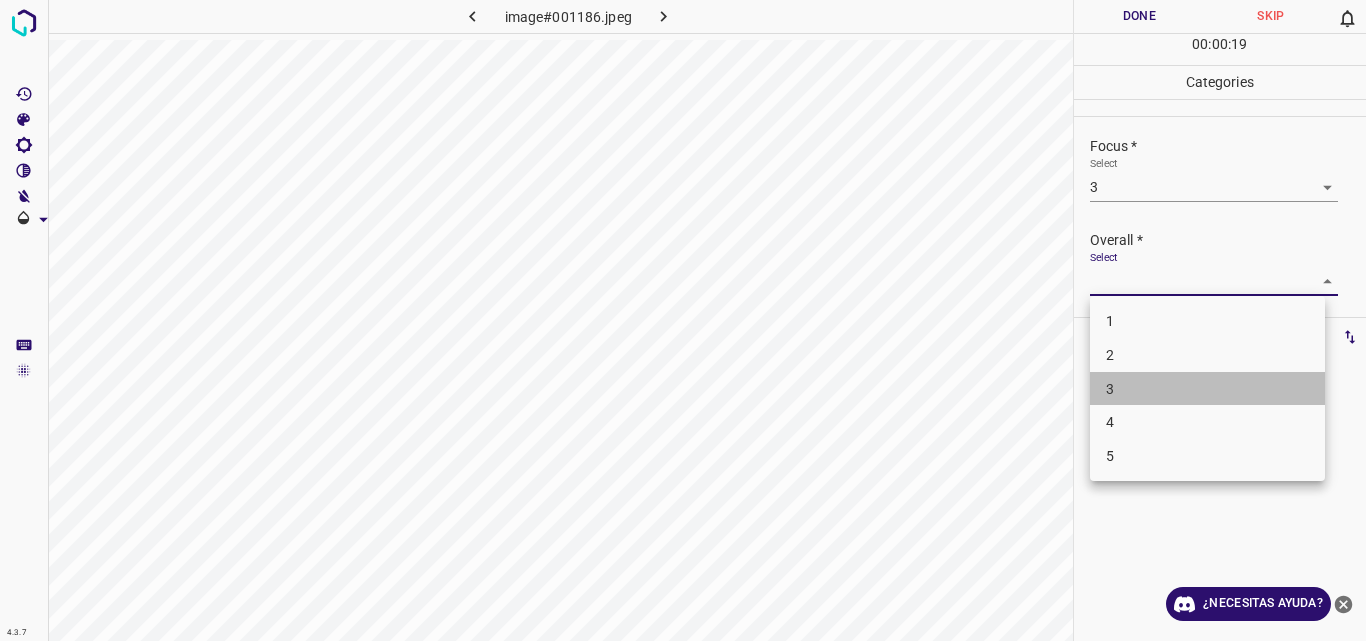 click on "3" at bounding box center [1207, 389] 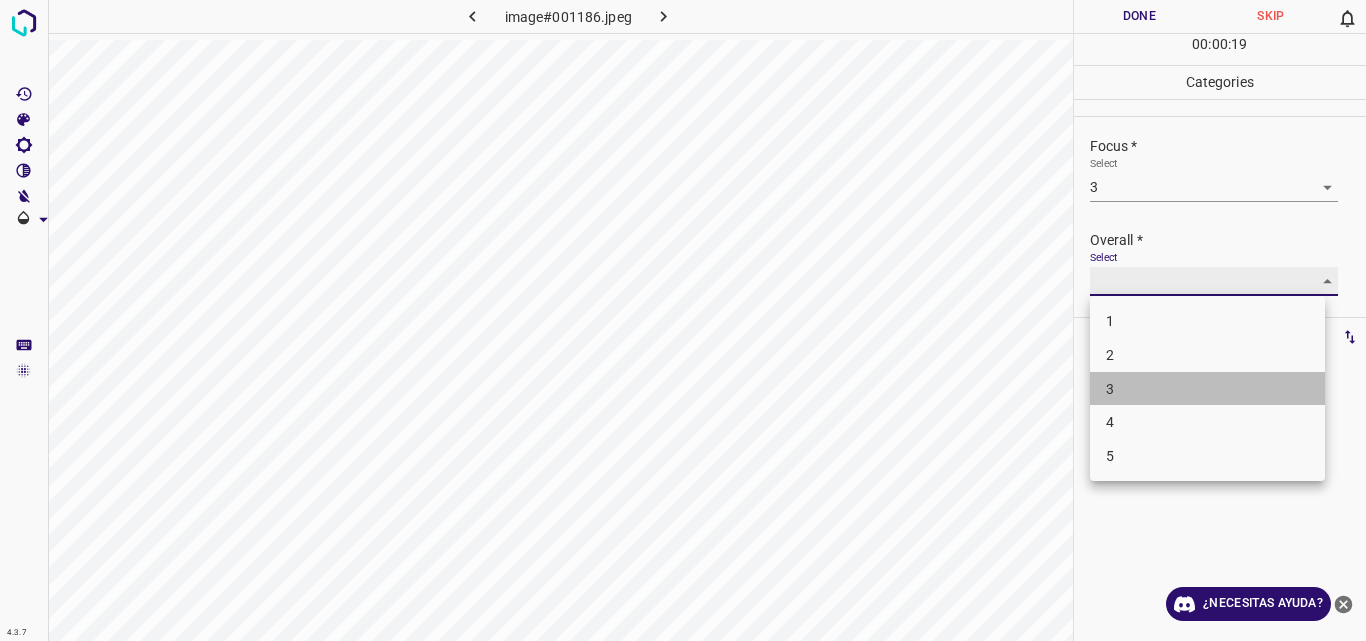 type on "3" 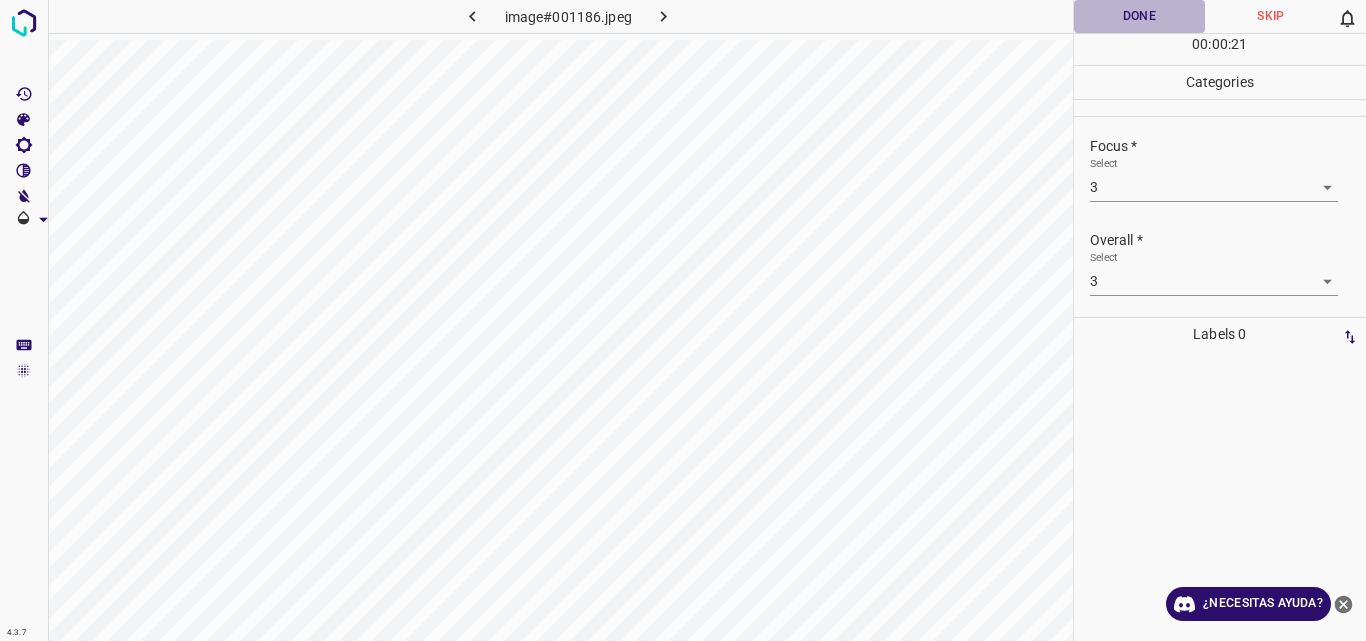 click on "Done" at bounding box center (1140, 16) 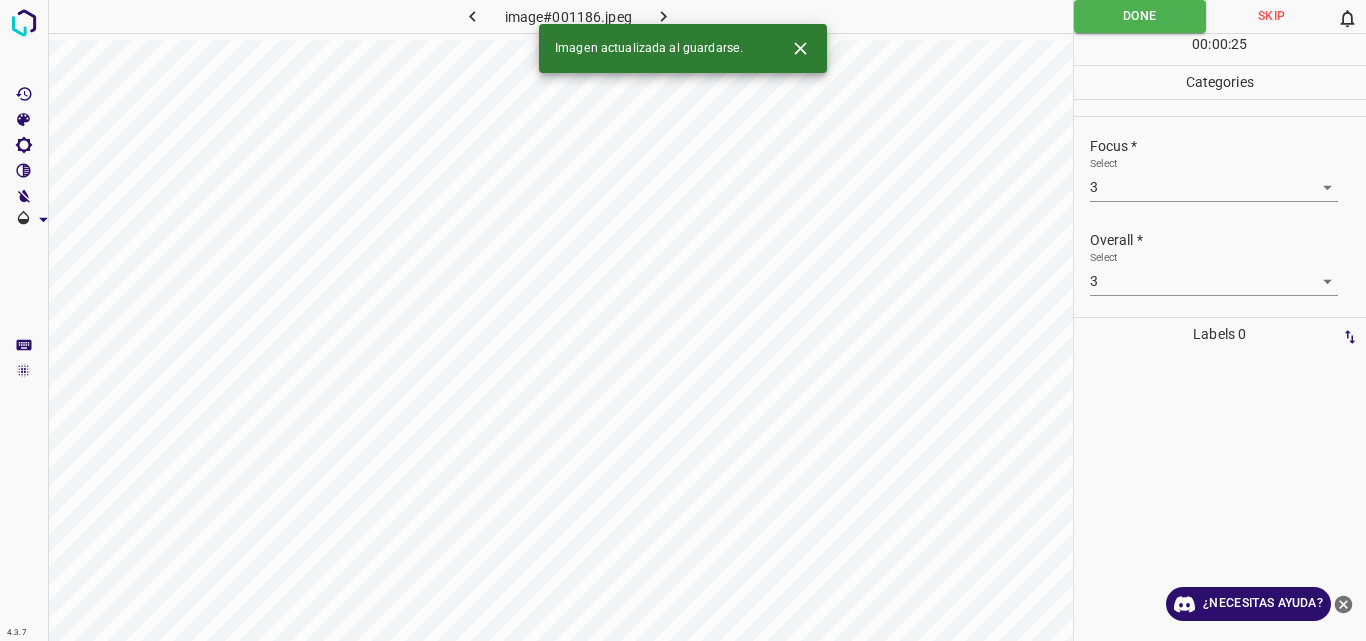 click 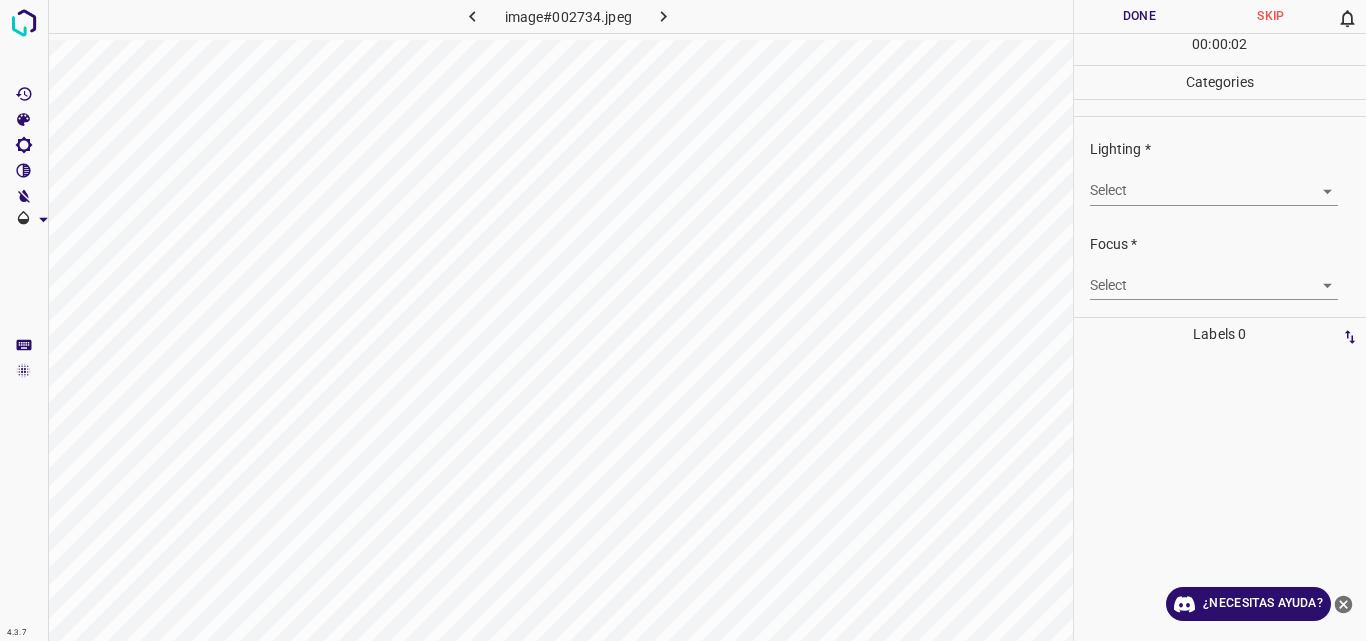 scroll, scrollTop: 41, scrollLeft: 0, axis: vertical 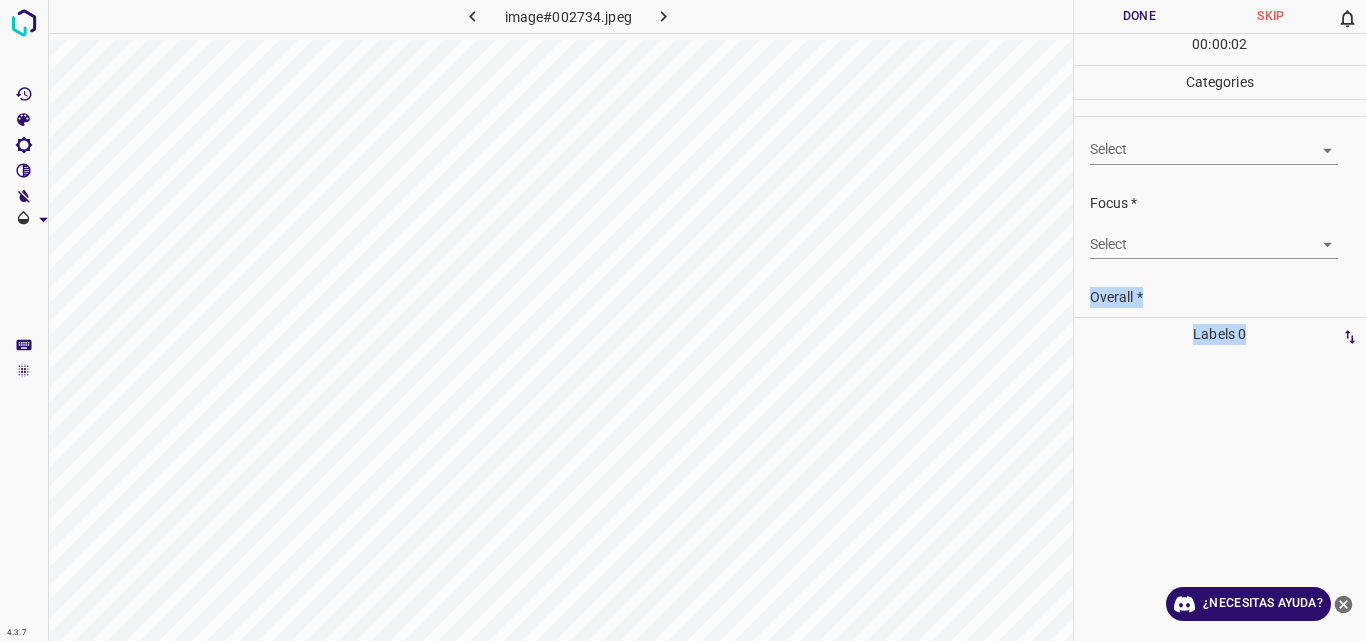 drag, startPoint x: 1272, startPoint y: 329, endPoint x: 1267, endPoint y: 223, distance: 106.11786 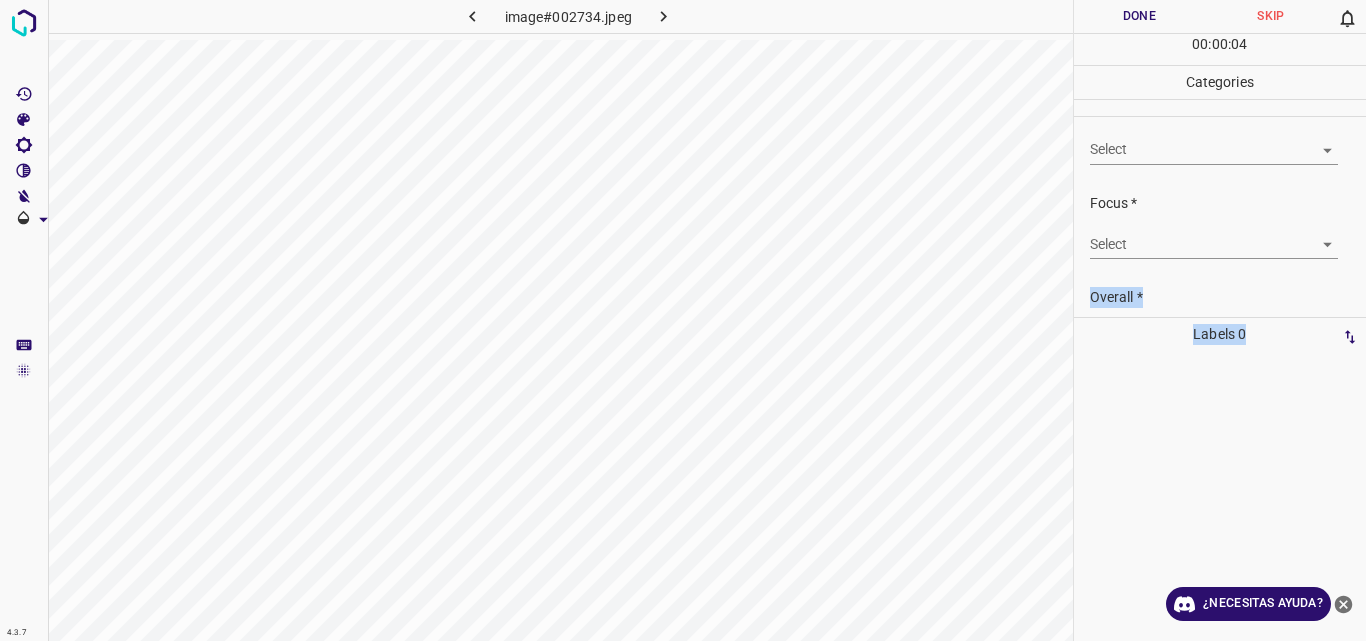 click on "4.3.7 image#002734.jpeg Done Skip 0 00   : 00   : 04   Categories Lighting *  Select ​ Focus *  Select ​ Overall *  Select ​ Labels   0 Categories 1 Lighting 2 Focus 3 Overall Tools Space Change between modes (Draw & Edit) I Auto labeling R Restore zoom M Zoom in N Zoom out Delete Delete selecte label Filters Z Restore filters X Saturation filter C Brightness filter V Contrast filter B Gray scale filter General O Download ¿Necesitas ayuda? Original text Rate this translation Your feedback will be used to help improve Google Translate - Texto - Esconder - Borrar" at bounding box center [683, 320] 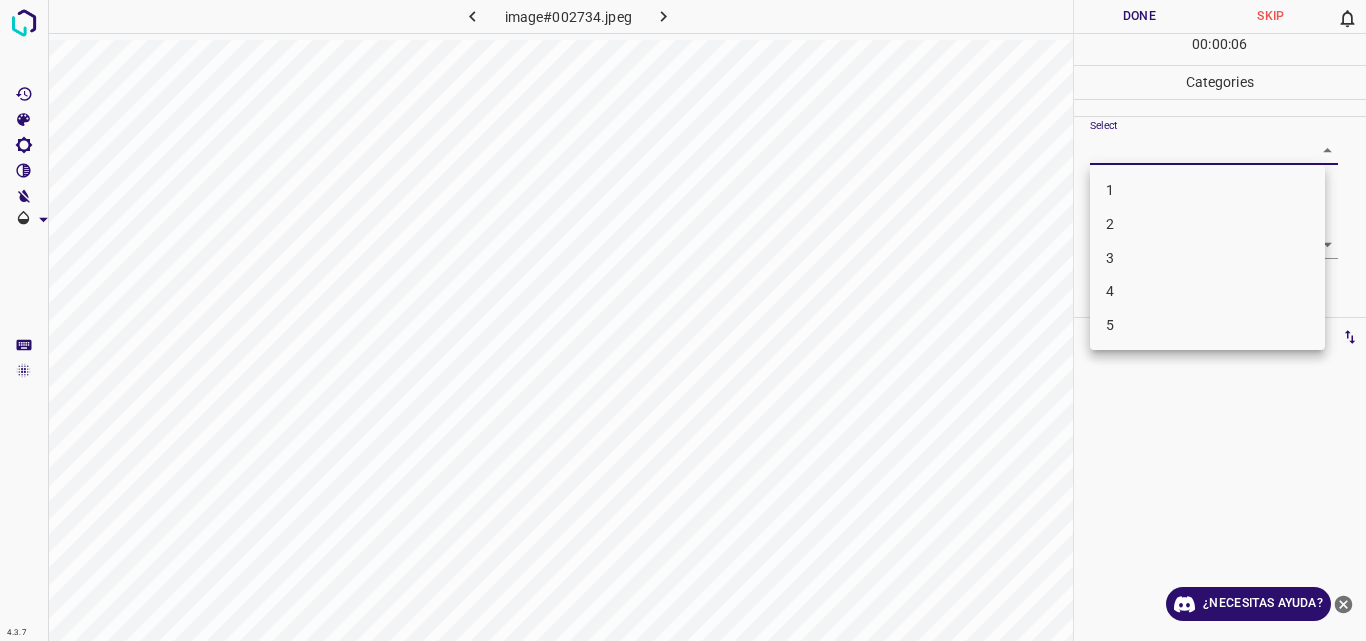 click on "2" at bounding box center [1207, 224] 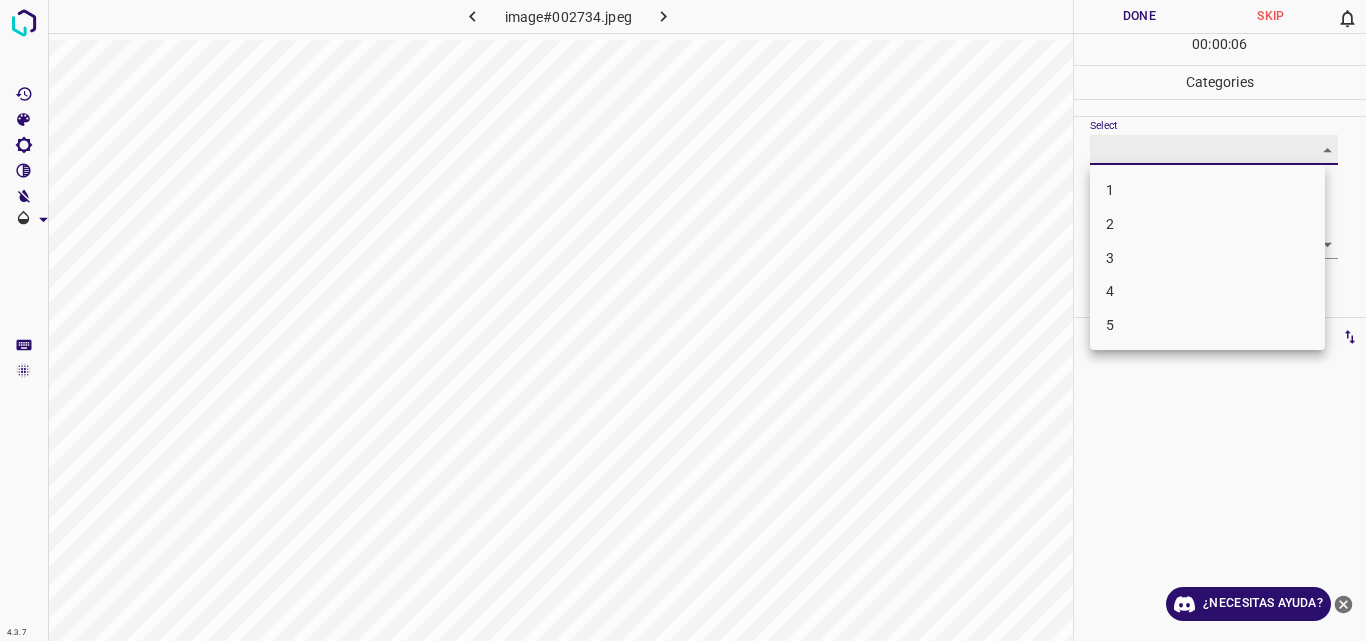 type on "2" 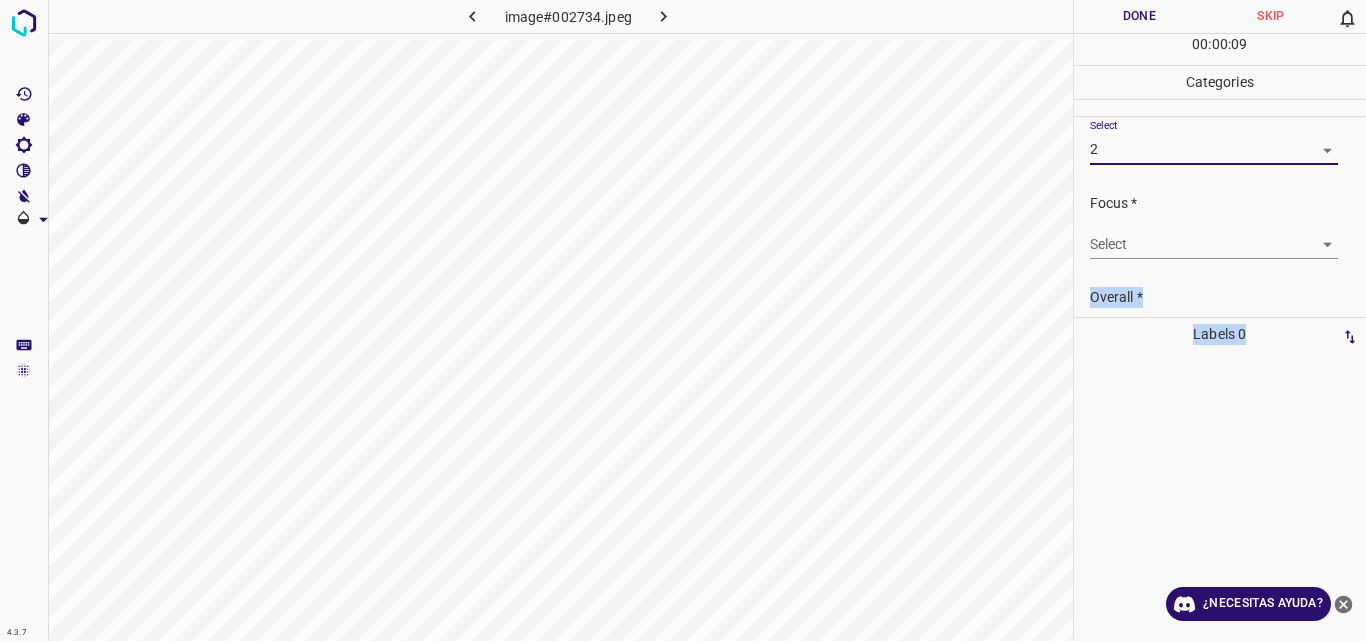 click on "4.3.7 image#002734.jpeg Done Skip 0 00   : 00   : 09   Categories Lighting *  Select 2 2 Focus *  Select ​ Overall *  Select ​ Labels   0 Categories 1 Lighting 2 Focus 3 Overall Tools Space Change between modes (Draw & Edit) I Auto labeling R Restore zoom M Zoom in N Zoom out Delete Delete selecte label Filters Z Restore filters X Saturation filter C Brightness filter V Contrast filter B Gray scale filter General O Download ¿Necesitas ayuda? Original text Rate this translation Your feedback will be used to help improve Google Translate - Texto - Esconder - Borrar" at bounding box center [683, 320] 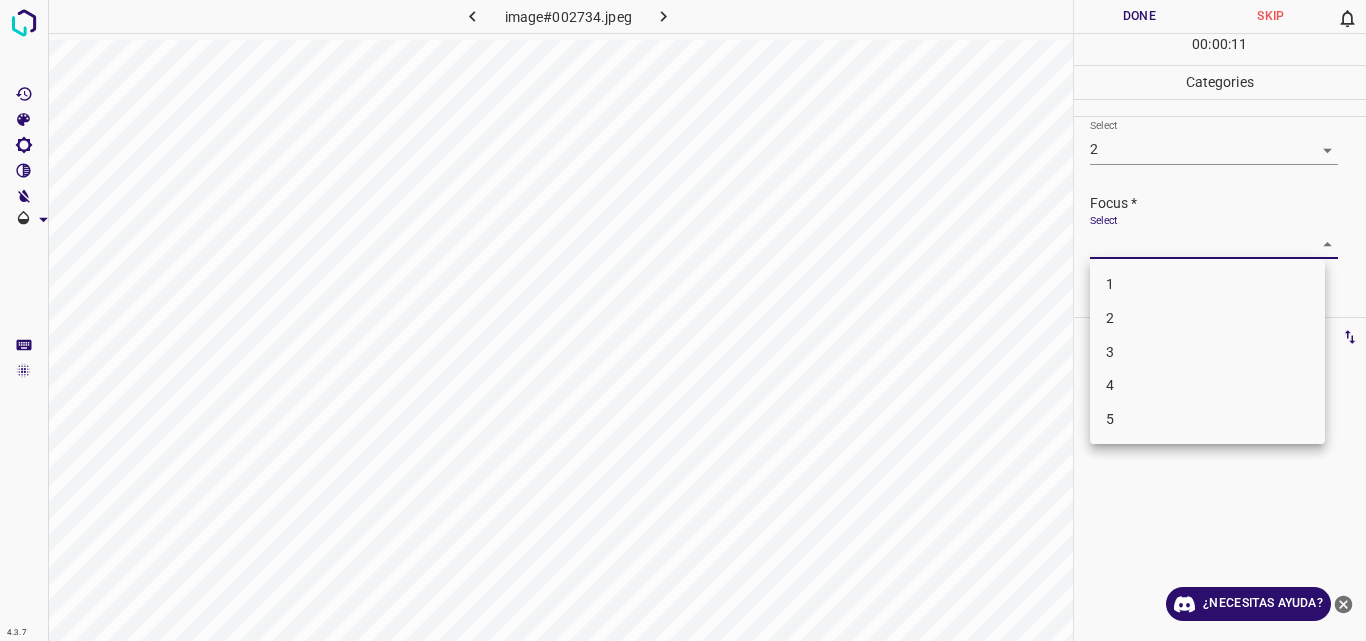 click on "2" at bounding box center (1207, 318) 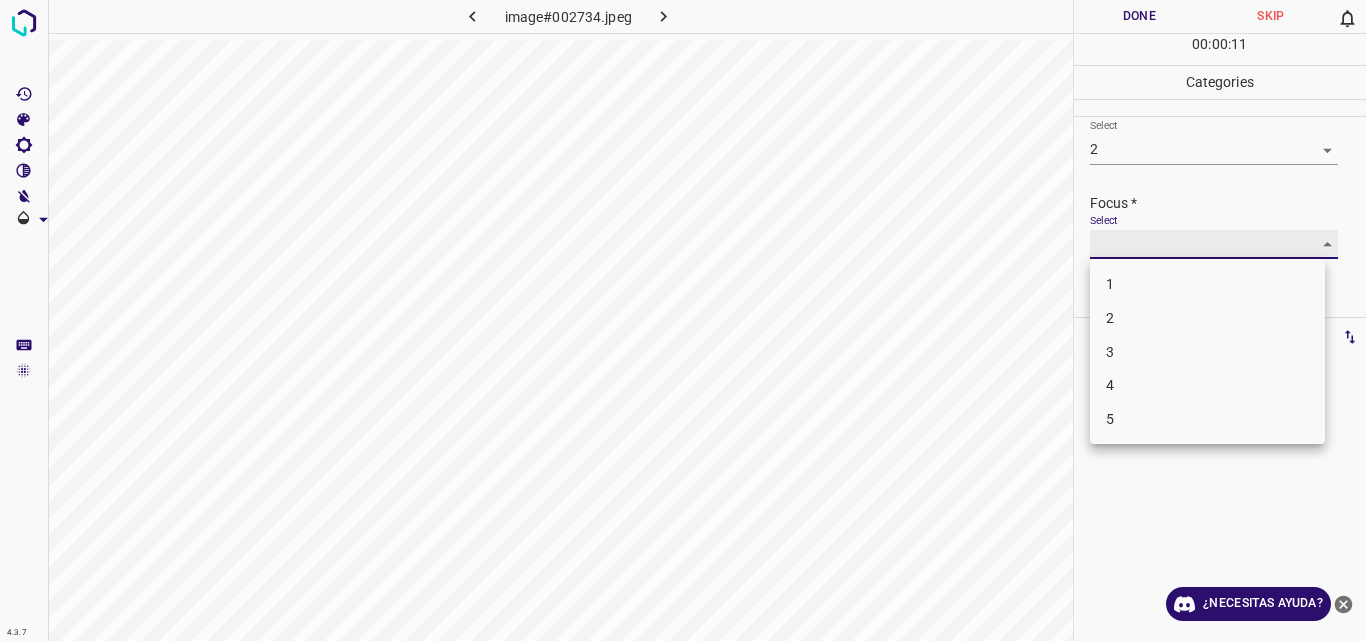 type on "2" 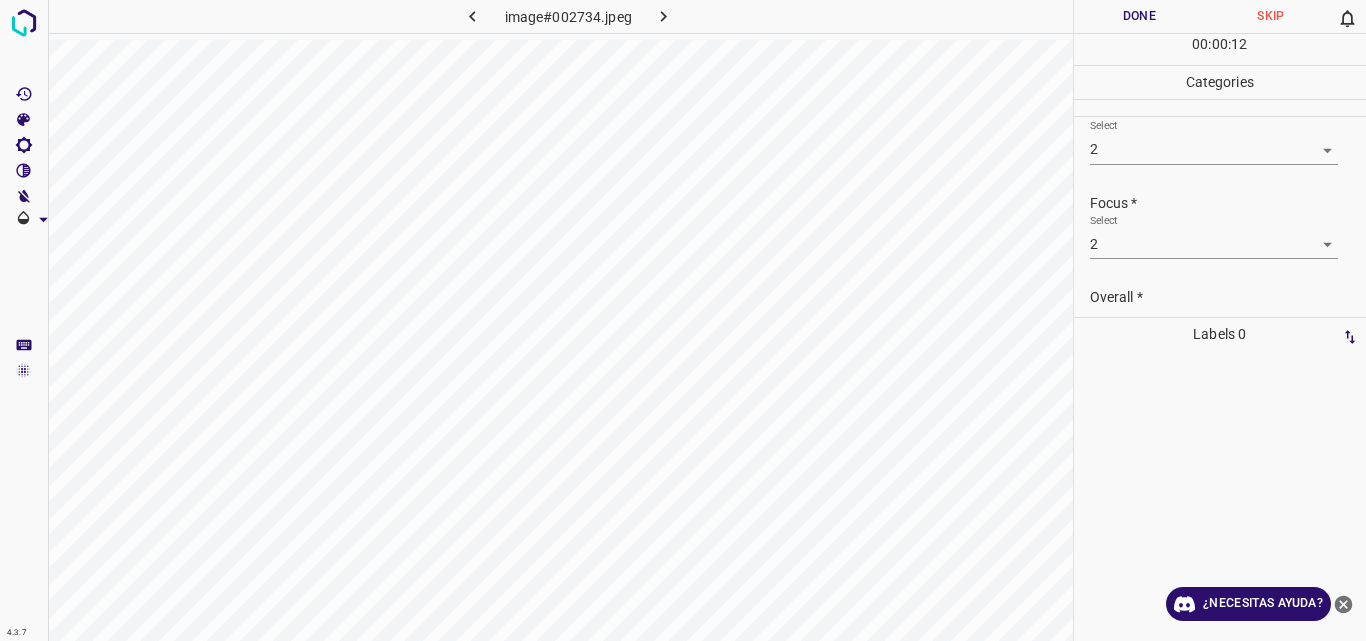 click at bounding box center (1215, 359) 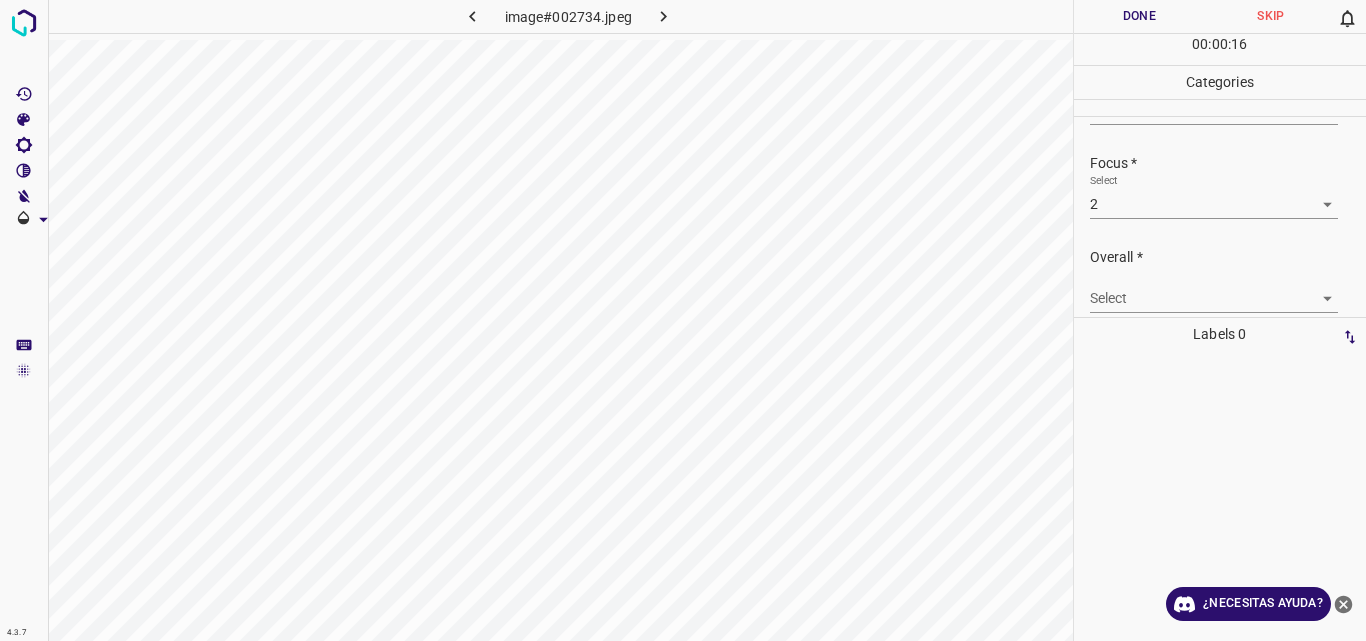scroll, scrollTop: 98, scrollLeft: 0, axis: vertical 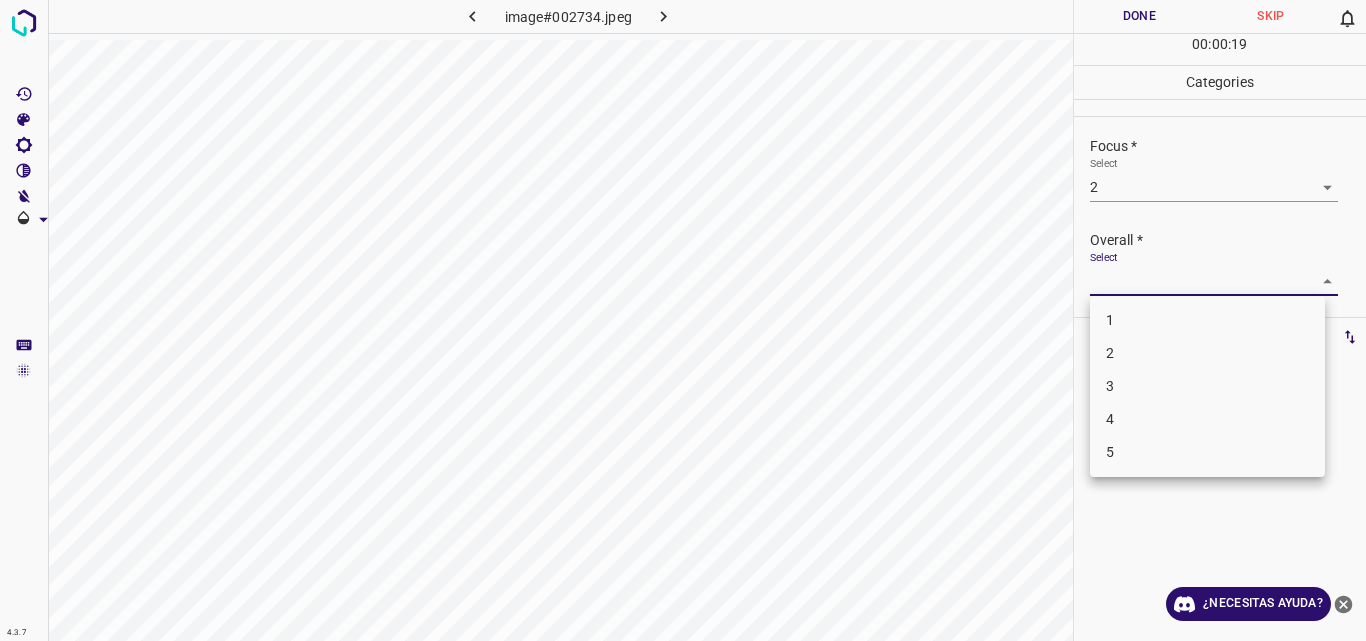 click on "4.3.7 image#002734.jpeg Done Skip 0 00   : 00   : 19   Categories Lighting *  Select 2 2 Focus *  Select 2 2 Overall *  Select ​ Labels   0 Categories 1 Lighting 2 Focus 3 Overall Tools Space Change between modes (Draw & Edit) I Auto labeling R Restore zoom M Zoom in N Zoom out Delete Delete selecte label Filters Z Restore filters X Saturation filter C Brightness filter V Contrast filter B Gray scale filter General O Download ¿Necesitas ayuda? Original text Rate this translation Your feedback will be used to help improve Google Translate - Texto - Esconder - Borrar 1 2 3 4 5" at bounding box center [683, 320] 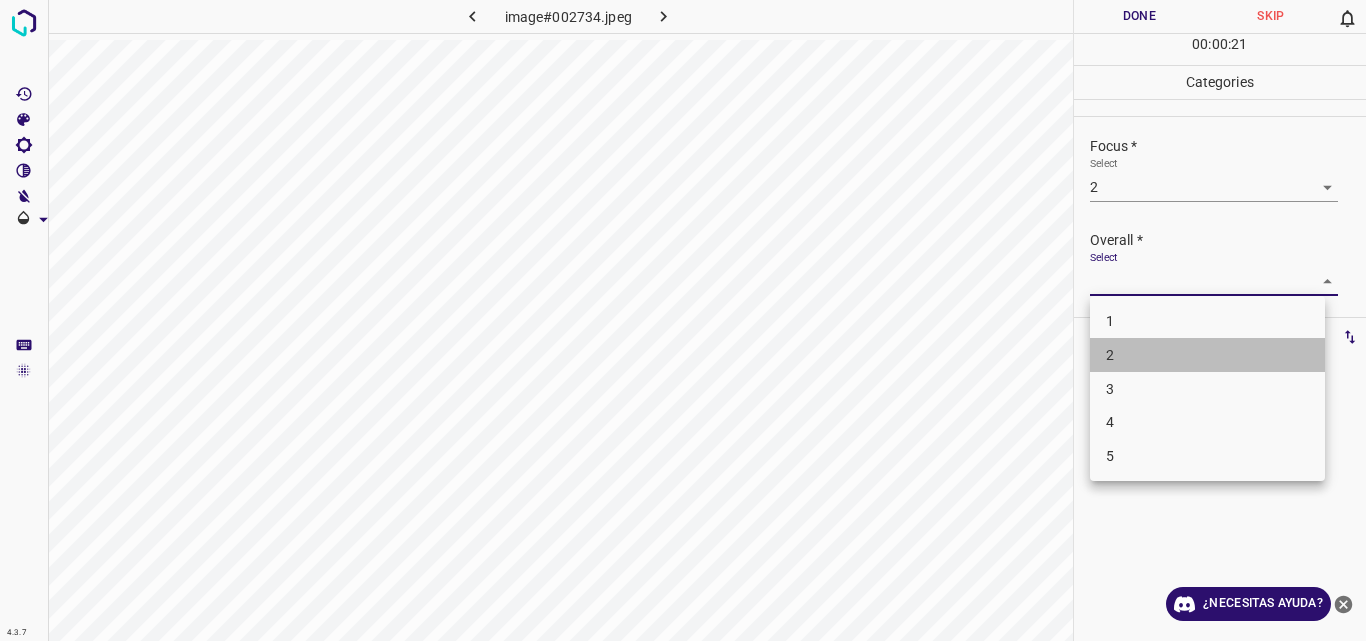 click on "2" at bounding box center (1207, 355) 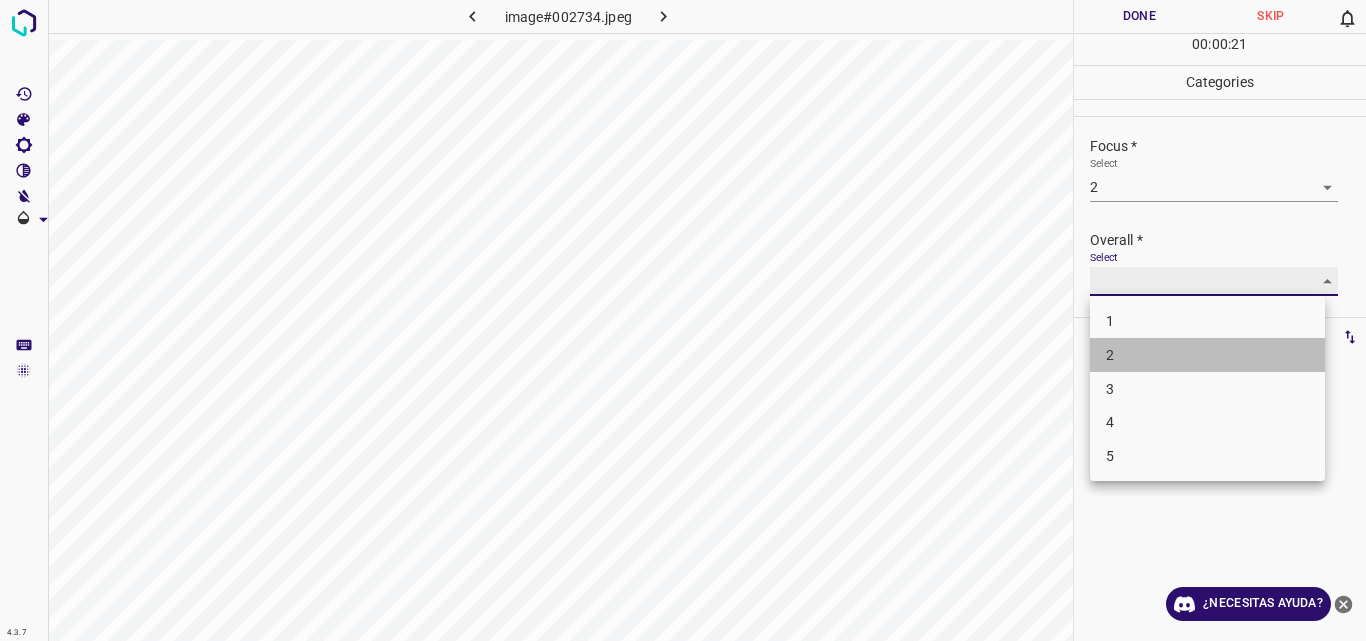 type on "2" 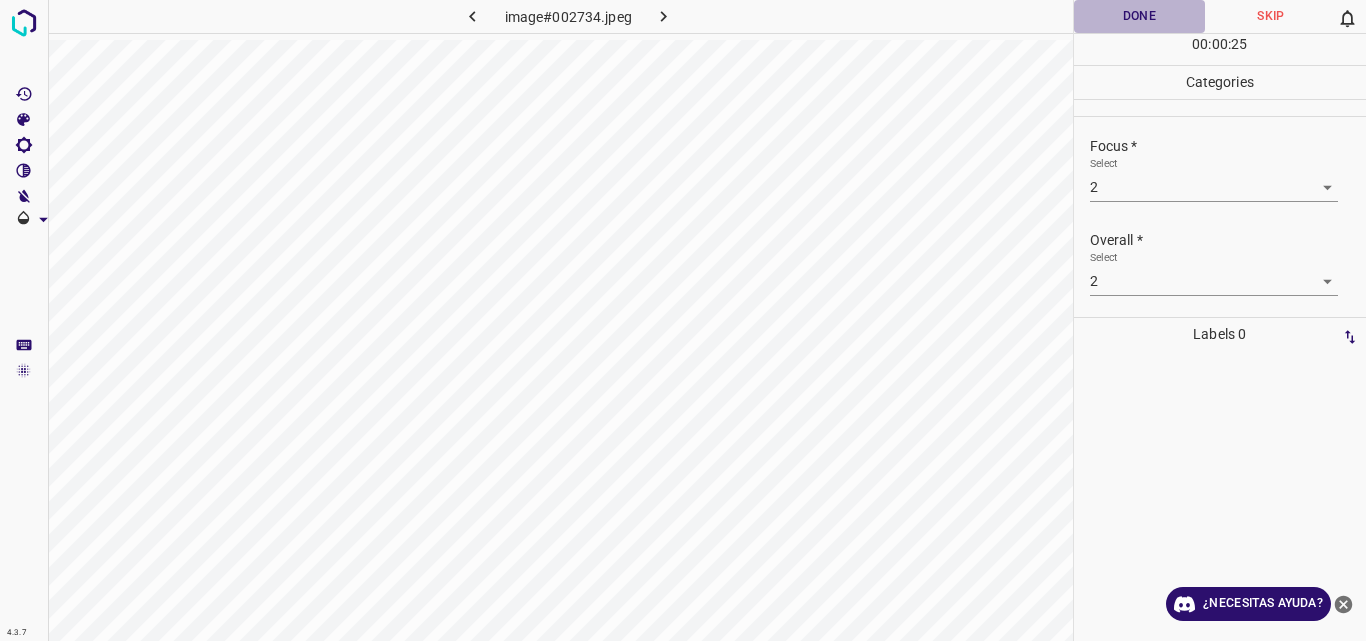 click on "Done" at bounding box center [1140, 16] 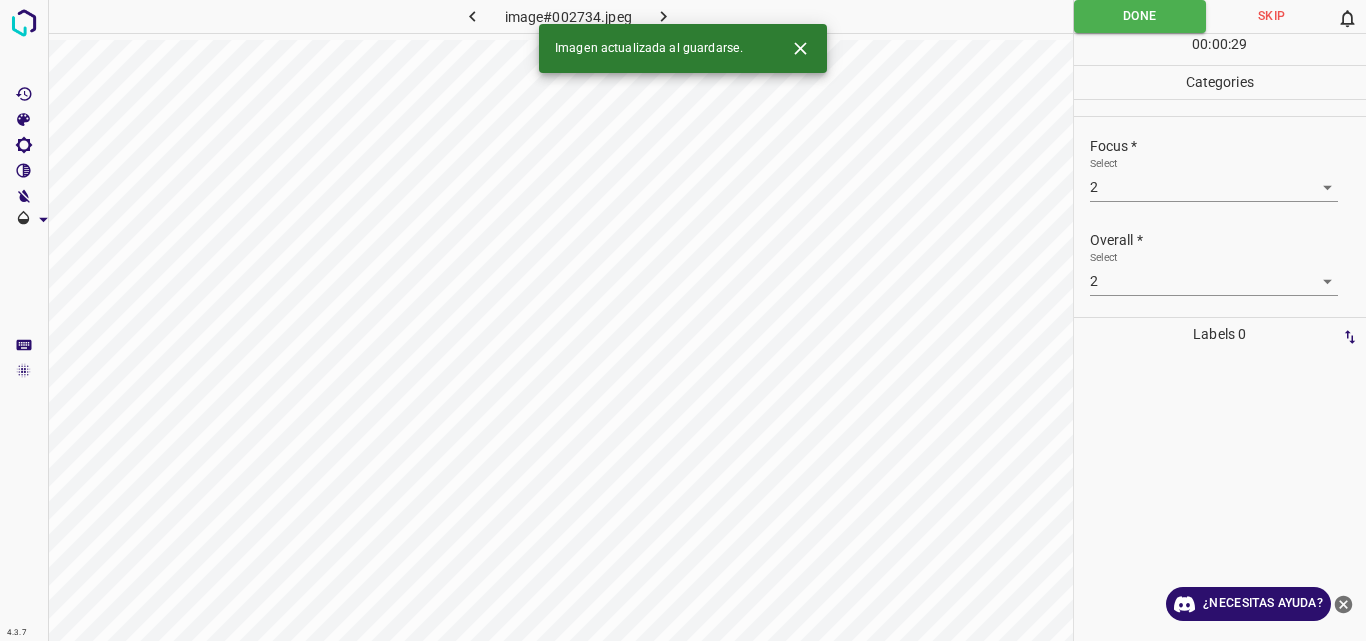 click 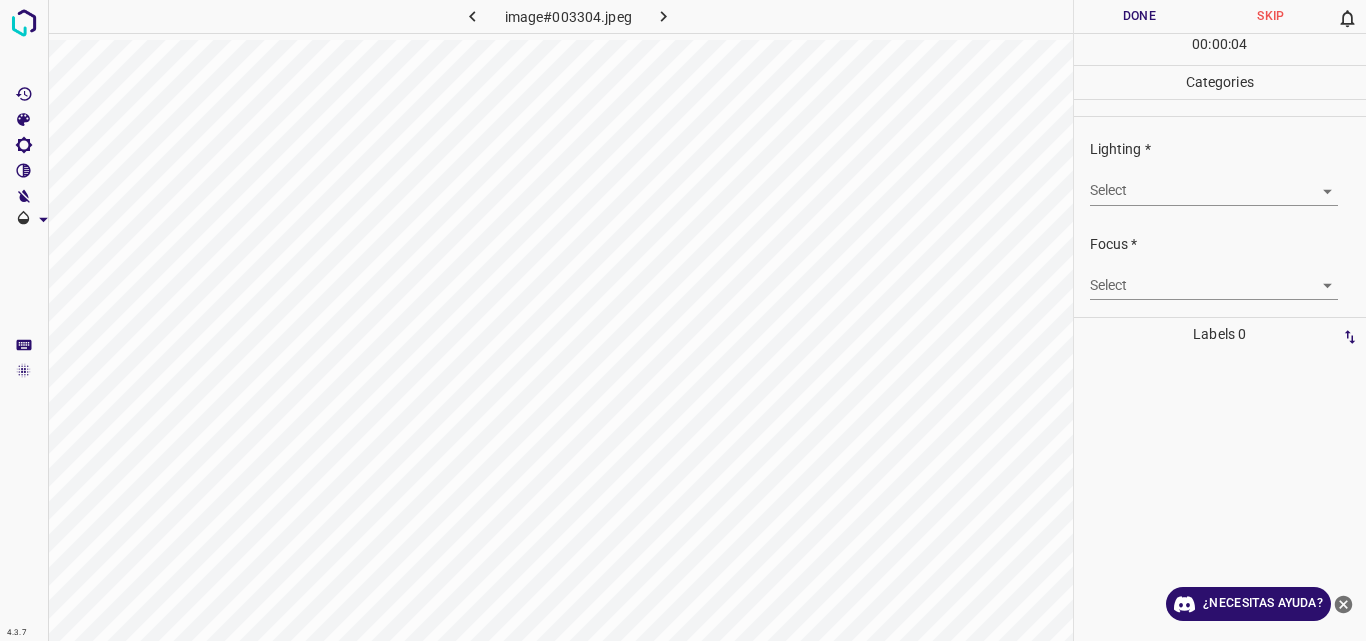 click on "4.3.7 image#003304.jpeg Done Skip 0 00   : 00   : 04   Categories Lighting *  Select ​ Focus *  Select ​ Overall *  Select ​ Labels   0 Categories 1 Lighting 2 Focus 3 Overall Tools Space Change between modes (Draw & Edit) I Auto labeling R Restore zoom M Zoom in N Zoom out Delete Delete selecte label Filters Z Restore filters X Saturation filter C Brightness filter V Contrast filter B Gray scale filter General O Download ¿Necesitas ayuda? Original text Rate this translation Your feedback will be used to help improve Google Translate - Texto - Esconder - Borrar" at bounding box center (683, 320) 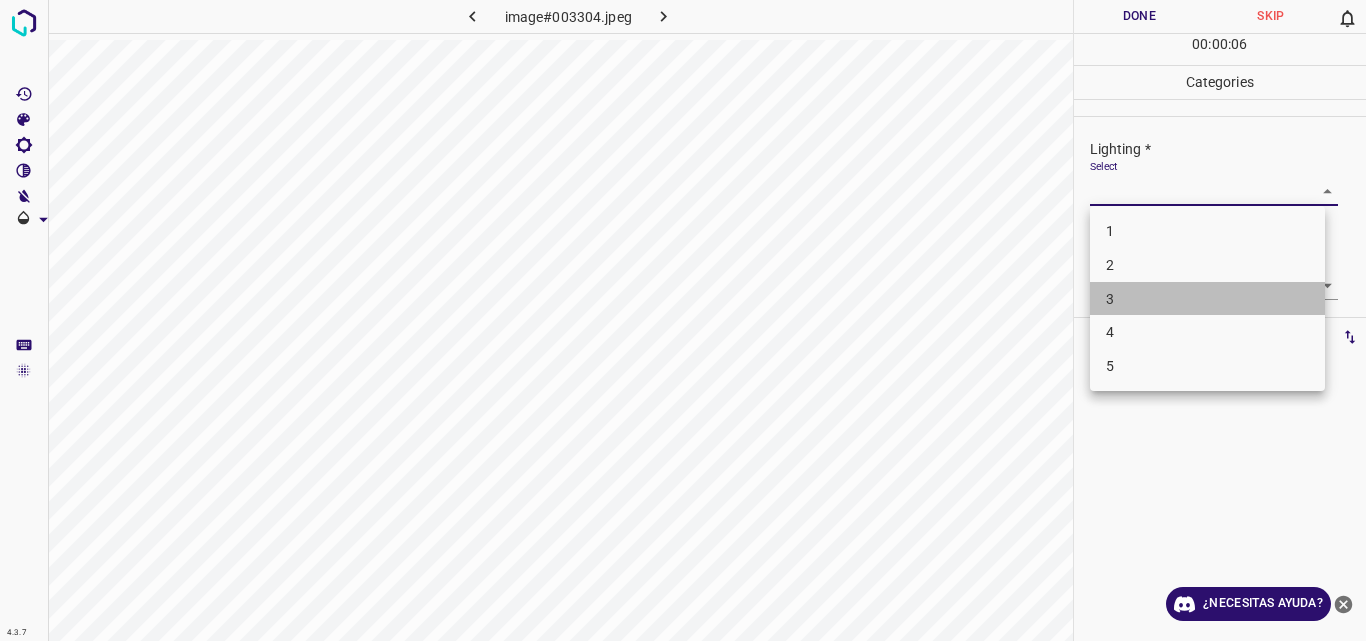 click on "3" at bounding box center [1207, 299] 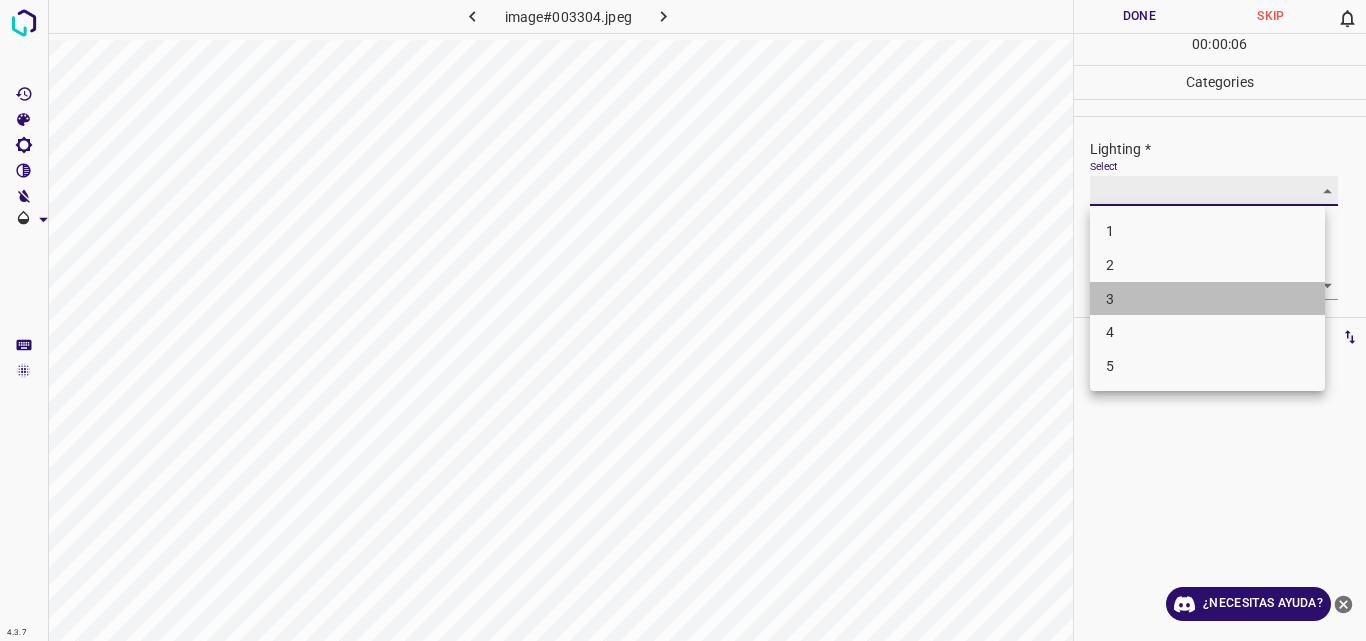 type on "3" 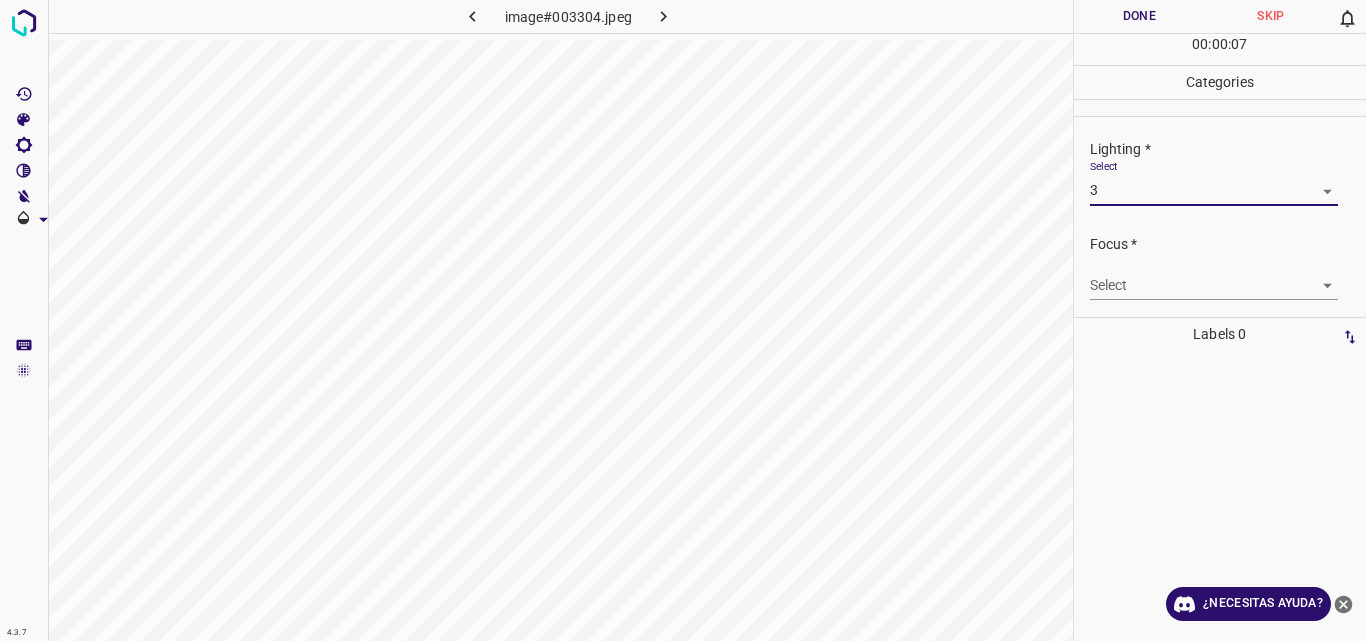 click on "4.3.7 image#003304.jpeg Done Skip 0 00   : 00   : 07   Categories Lighting *  Select 3 3 Focus *  Select ​ Overall *  Select ​ Labels   0 Categories 1 Lighting 2 Focus 3 Overall Tools Space Change between modes (Draw & Edit) I Auto labeling R Restore zoom M Zoom in N Zoom out Delete Delete selecte label Filters Z Restore filters X Saturation filter C Brightness filter V Contrast filter B Gray scale filter General O Download ¿Necesitas ayuda? Original text Rate this translation Your feedback will be used to help improve Google Translate - Texto - Esconder - Borrar" at bounding box center (683, 320) 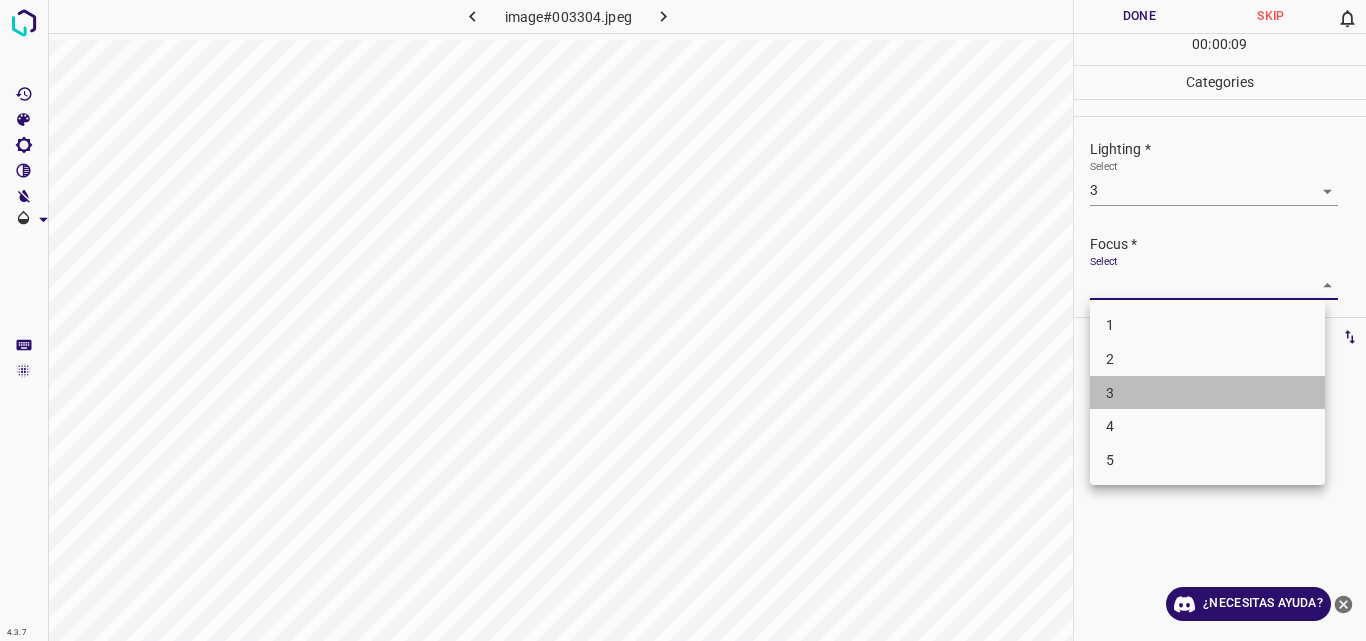 click on "3" at bounding box center [1207, 393] 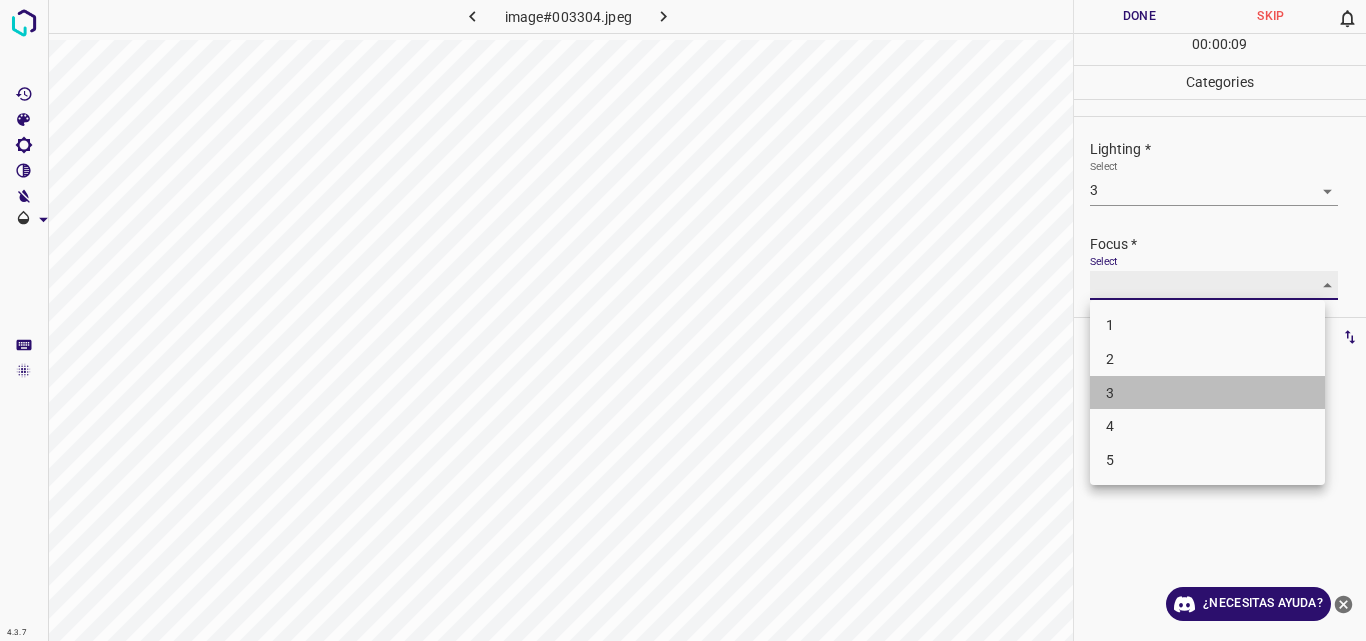 type on "3" 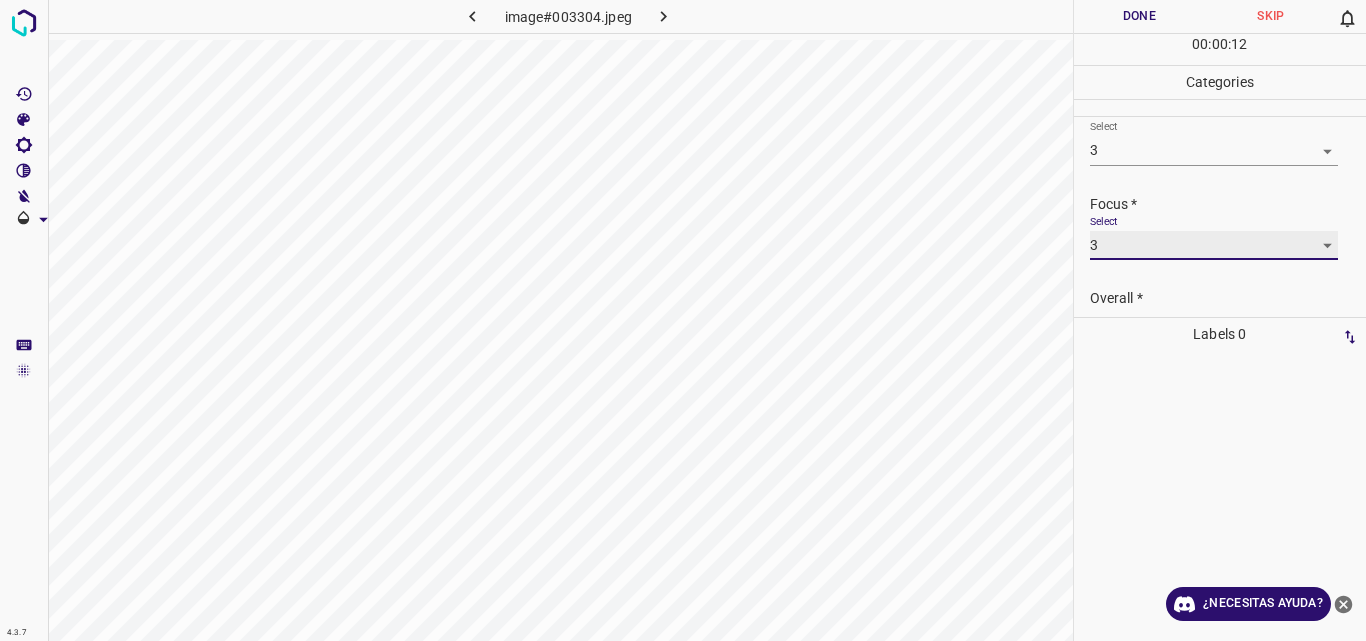 scroll, scrollTop: 98, scrollLeft: 0, axis: vertical 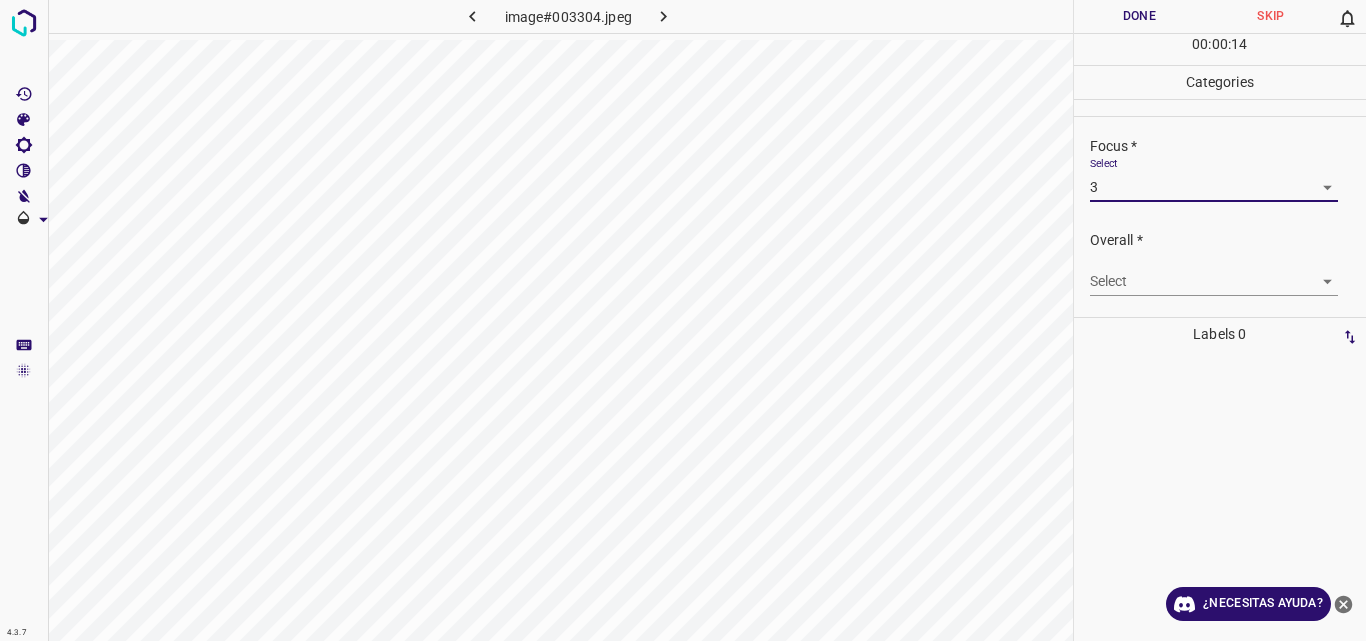 click on "4.3.7 image#003304.jpeg Done Skip 0 00   : 00   : 14   Categories Lighting *  Select 3 3 Focus *  Select 3 3 Overall *  Select ​ Labels   0 Categories 1 Lighting 2 Focus 3 Overall Tools Space Change between modes (Draw & Edit) I Auto labeling R Restore zoom M Zoom in N Zoom out Delete Delete selecte label Filters Z Restore filters X Saturation filter C Brightness filter V Contrast filter B Gray scale filter General O Download ¿Necesitas ayuda? Original text Rate this translation Your feedback will be used to help improve Google Translate - Texto - Esconder - Borrar" at bounding box center (683, 320) 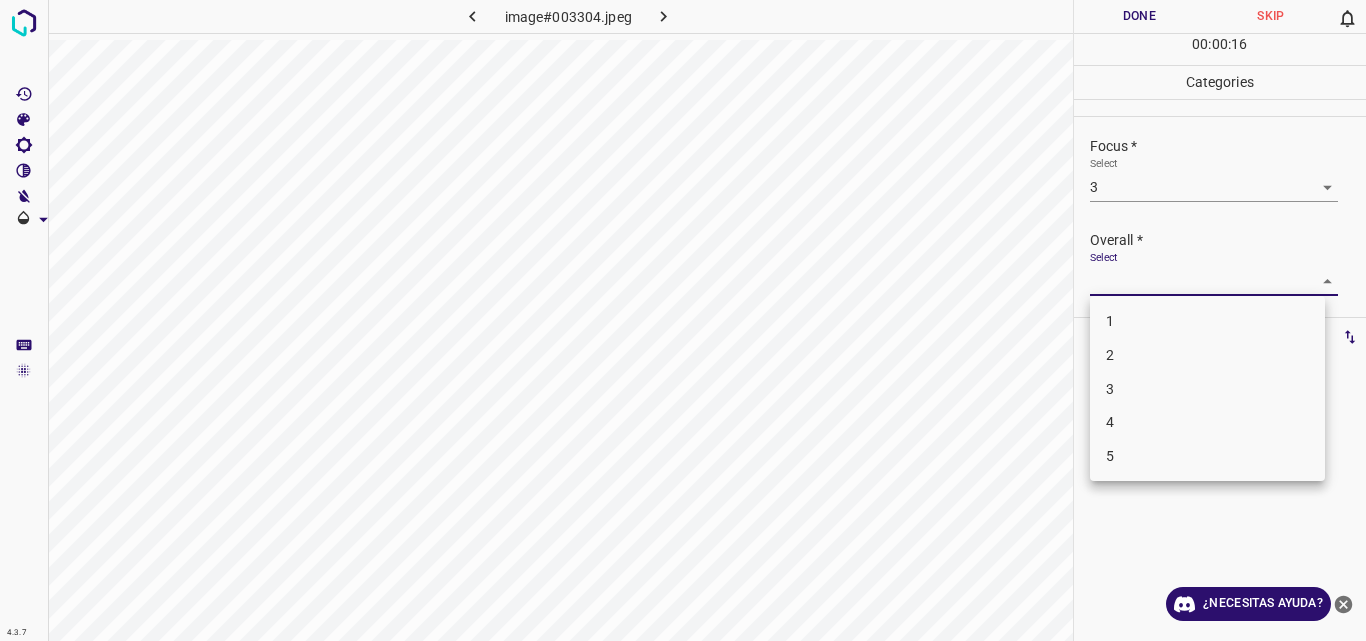 click on "3" at bounding box center [1207, 389] 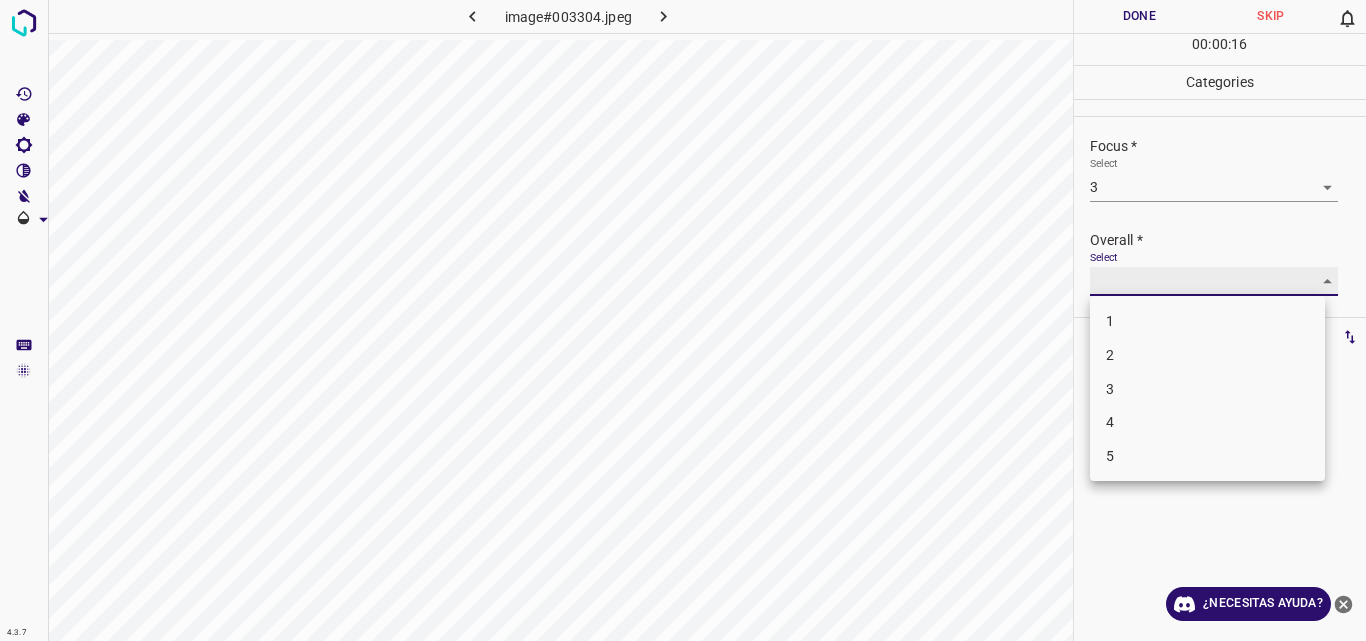 type on "3" 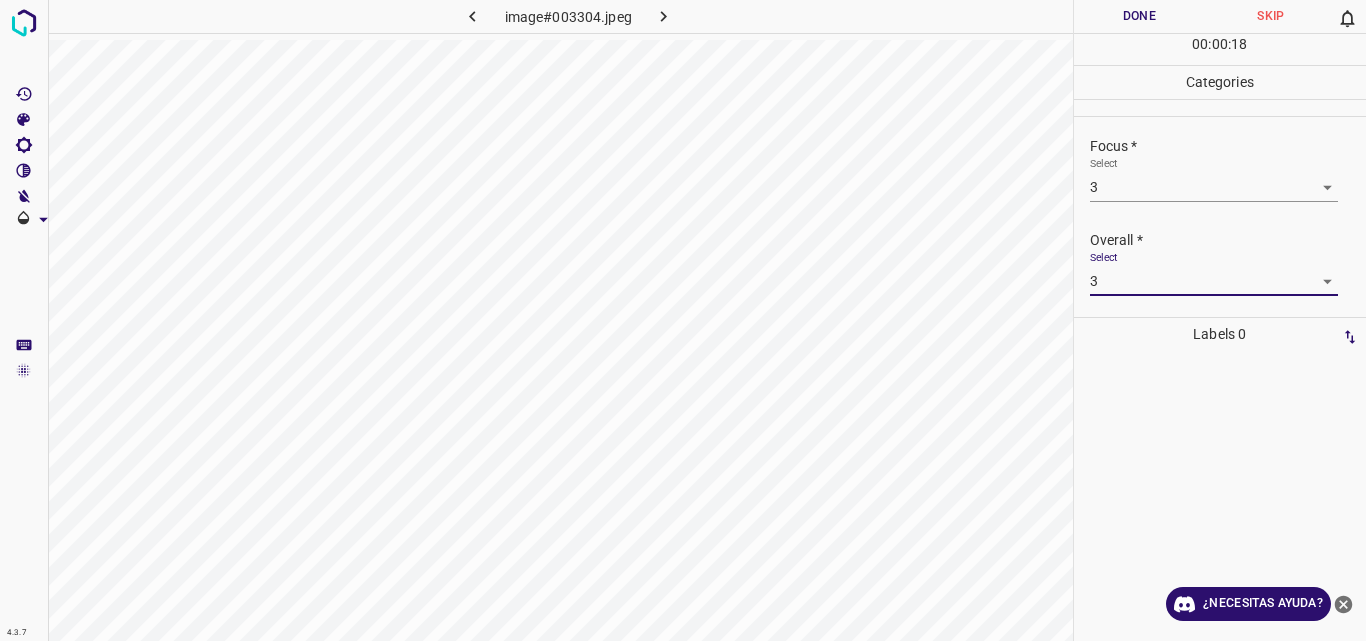click on "Done" at bounding box center [1140, 16] 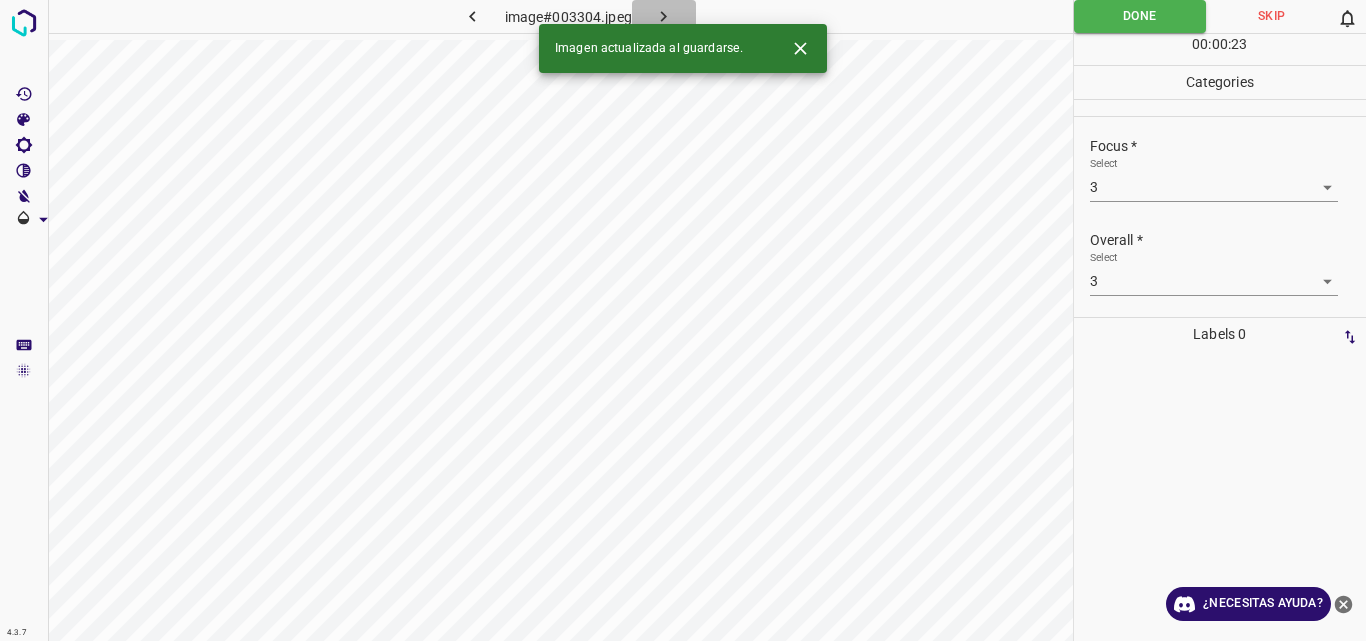click 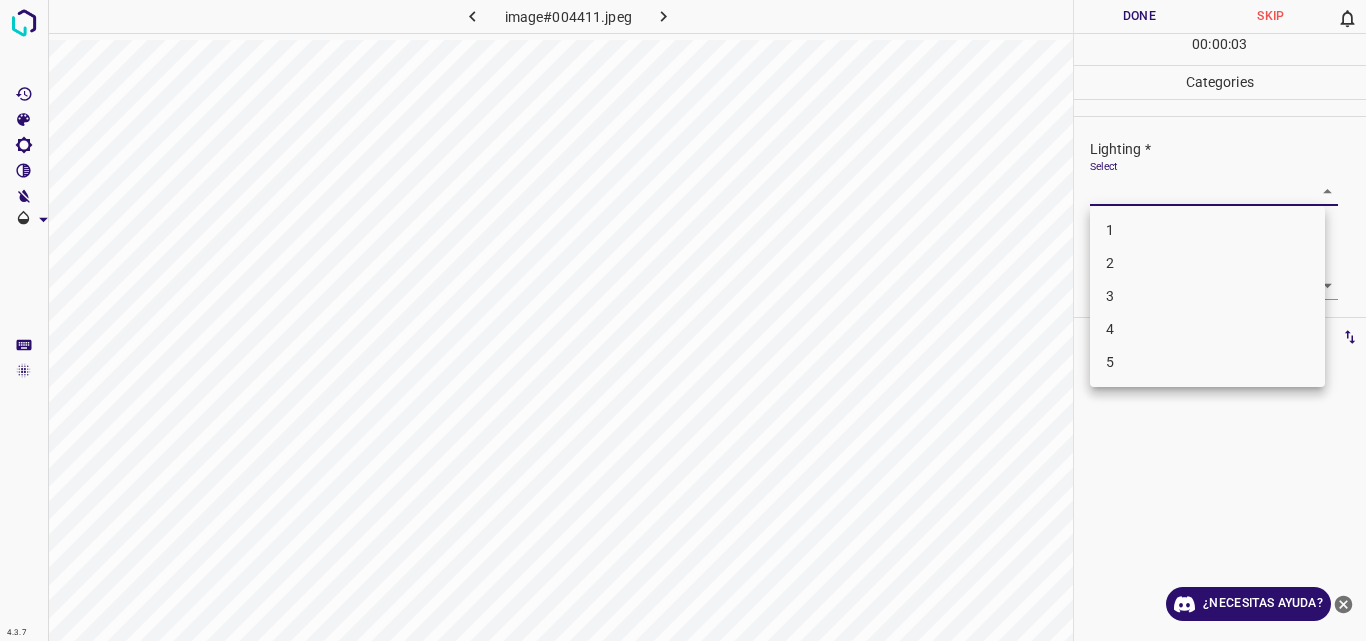 click on "4.3.7 image#004411.jpeg Done Skip 0 00   : 00   : 03   Categories Lighting *  Select ​ Focus *  Select ​ Overall *  Select ​ Labels   0 Categories 1 Lighting 2 Focus 3 Overall Tools Space Change between modes (Draw & Edit) I Auto labeling R Restore zoom M Zoom in N Zoom out Delete Delete selecte label Filters Z Restore filters X Saturation filter C Brightness filter V Contrast filter B Gray scale filter General O Download ¿Necesitas ayuda? Original text Rate this translation Your feedback will be used to help improve Google Translate - Texto - Esconder - Borrar 1 2 3 4 5" at bounding box center (683, 320) 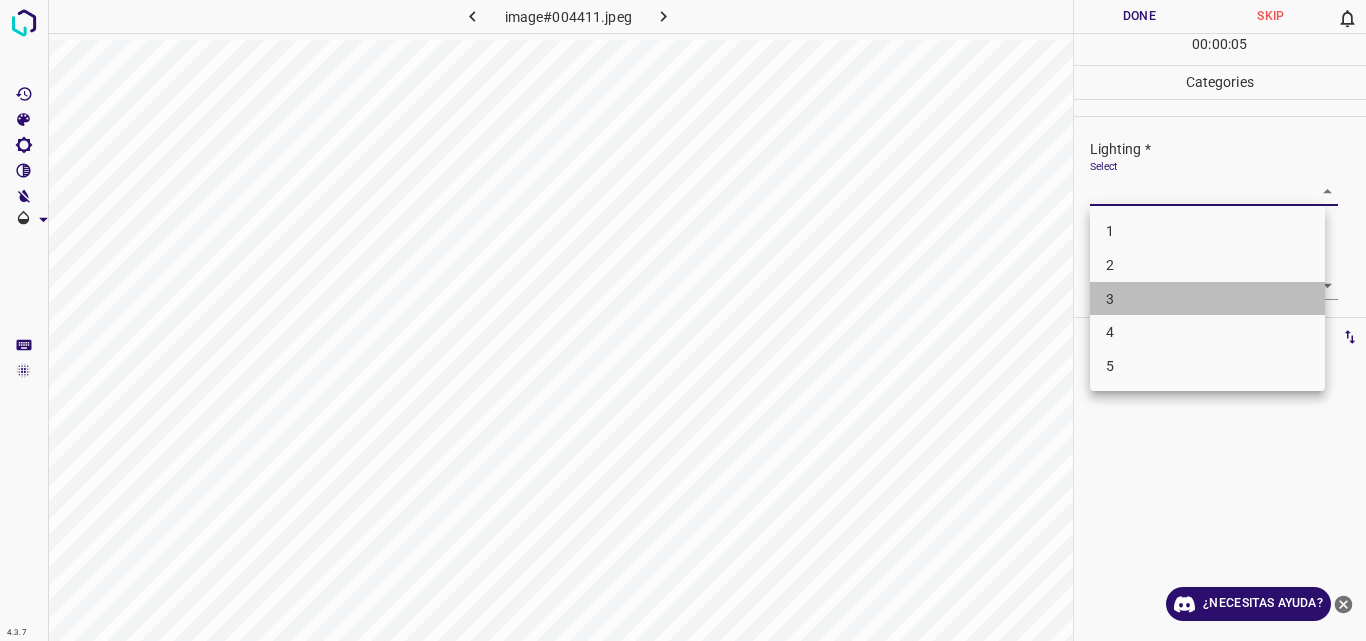 click on "3" at bounding box center [1207, 299] 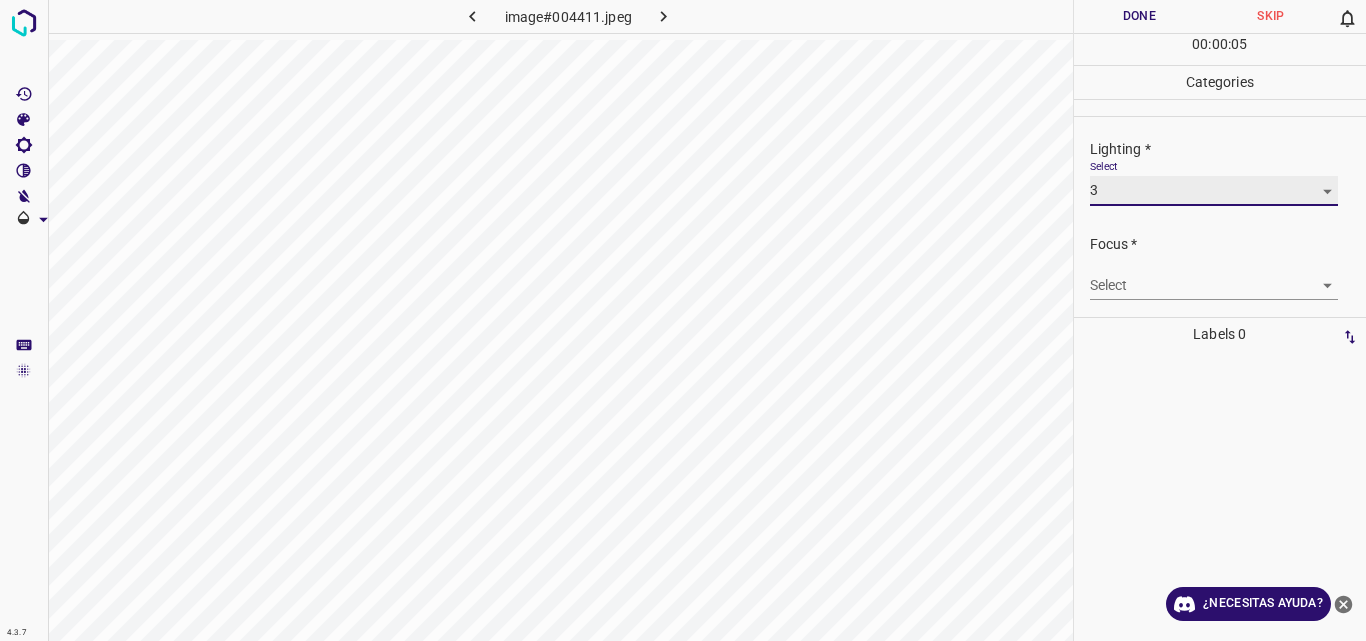 type on "3" 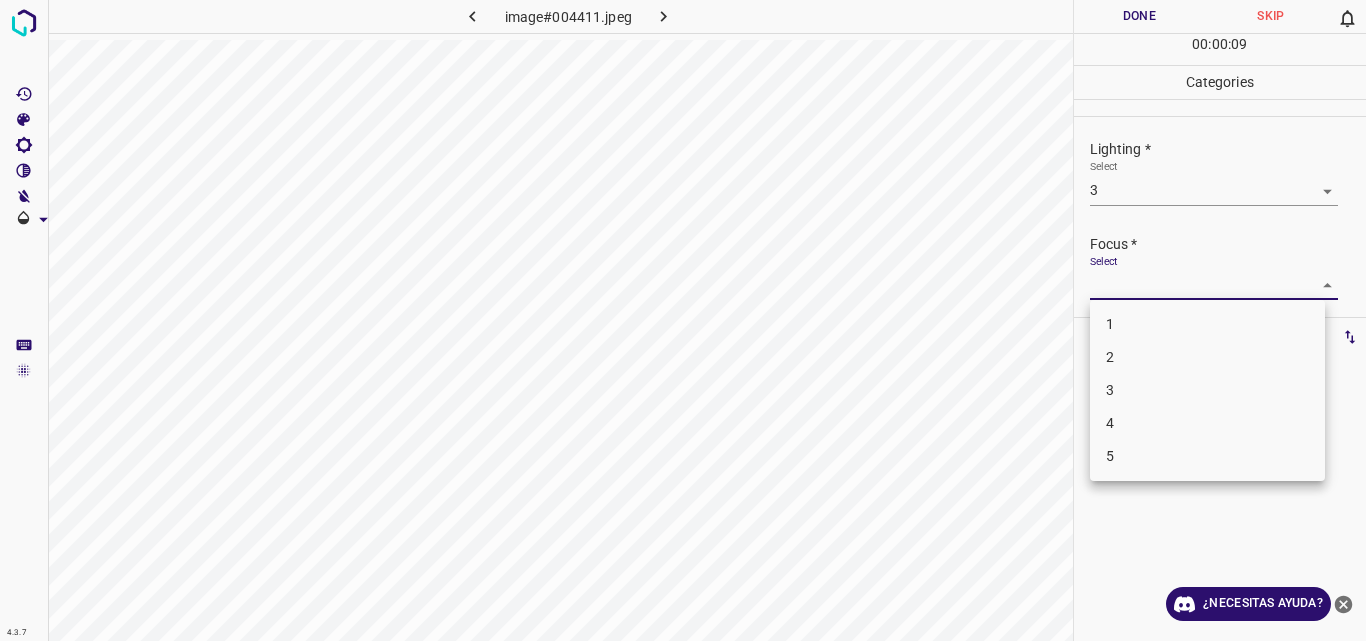 click on "4.3.7 image#004411.jpeg Done Skip 0 00   : 00   : 09   Categories Lighting *  Select 3 3 Focus *  Select ​ Overall *  Select ​ Labels   0 Categories 1 Lighting 2 Focus 3 Overall Tools Space Change between modes (Draw & Edit) I Auto labeling R Restore zoom M Zoom in N Zoom out Delete Delete selecte label Filters Z Restore filters X Saturation filter C Brightness filter V Contrast filter B Gray scale filter General O Download ¿Necesitas ayuda? Original text Rate this translation Your feedback will be used to help improve Google Translate - Texto - Esconder - Borrar 1 2 3 4 5" at bounding box center (683, 320) 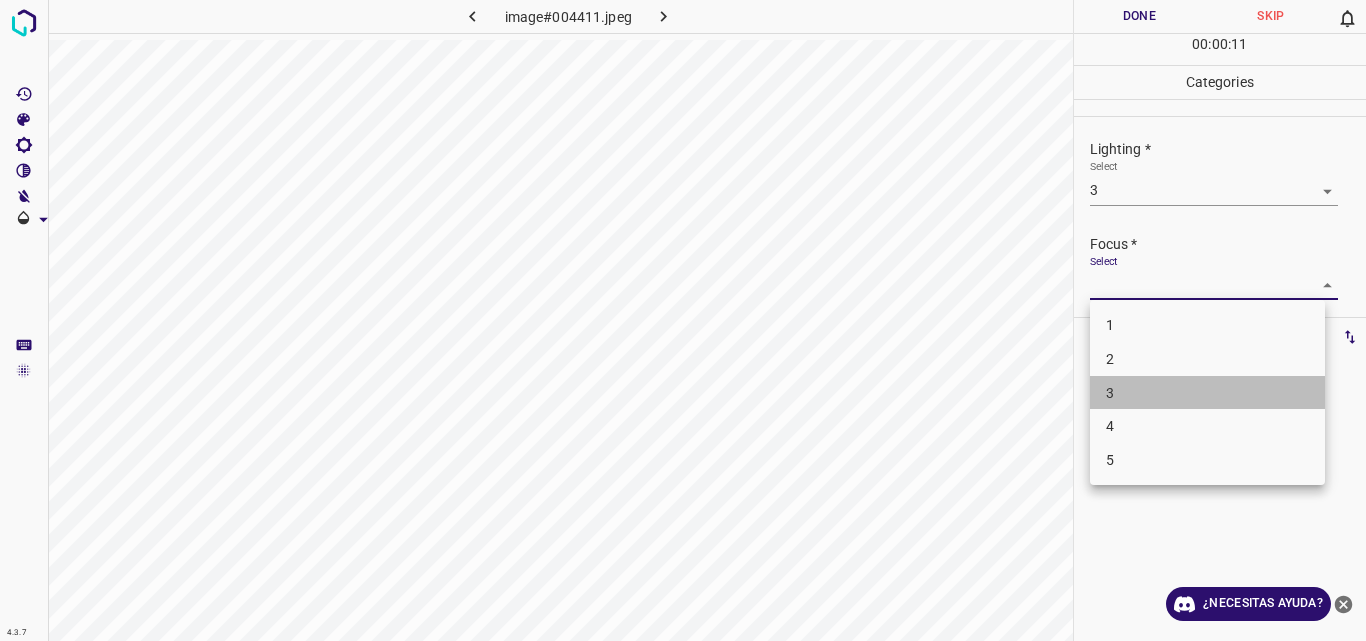 click on "3" at bounding box center (1207, 393) 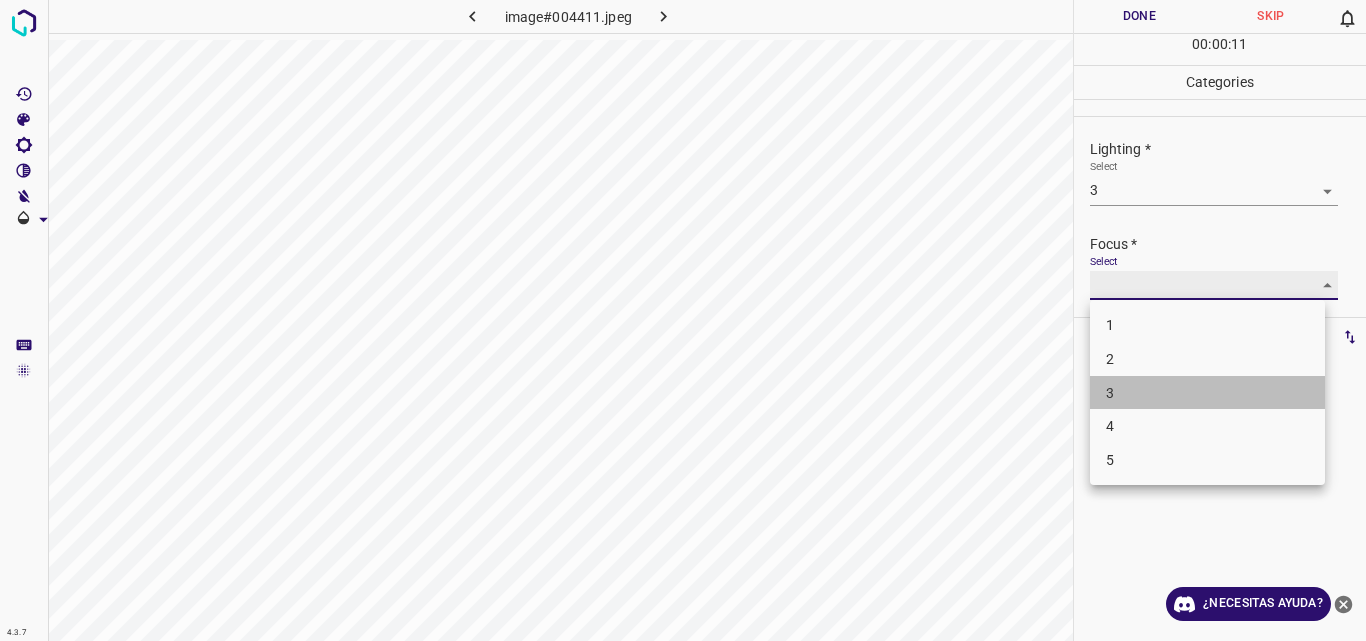 type on "3" 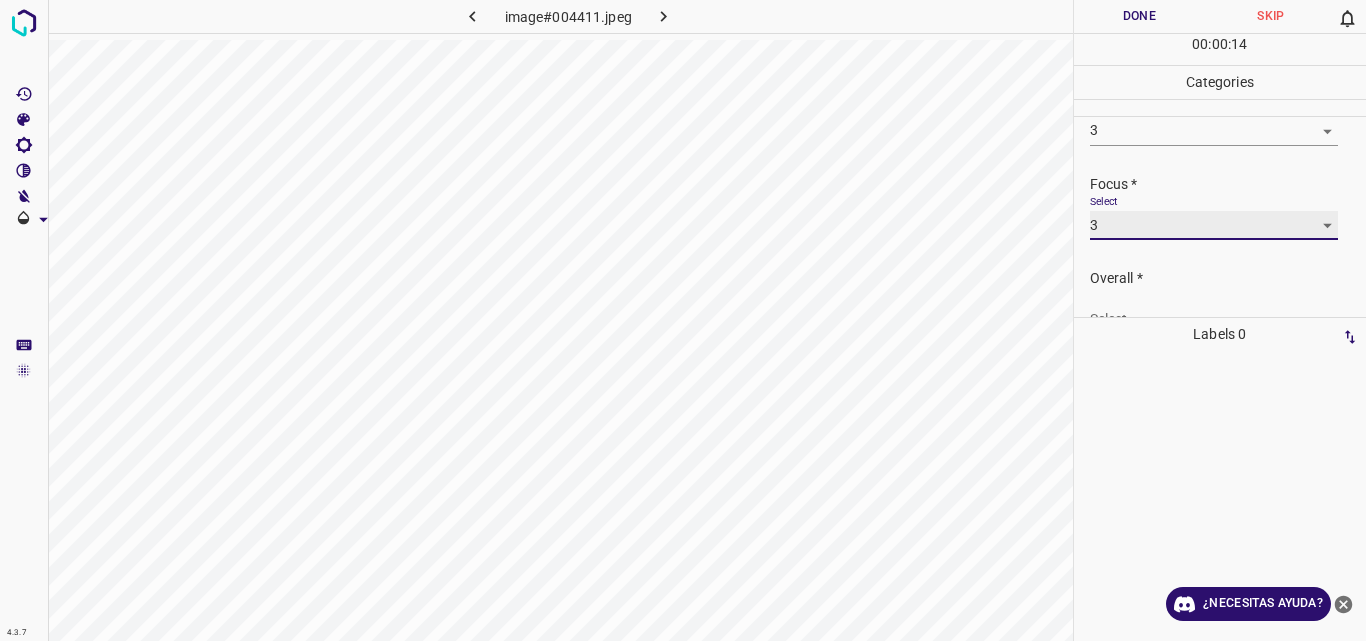 scroll, scrollTop: 98, scrollLeft: 0, axis: vertical 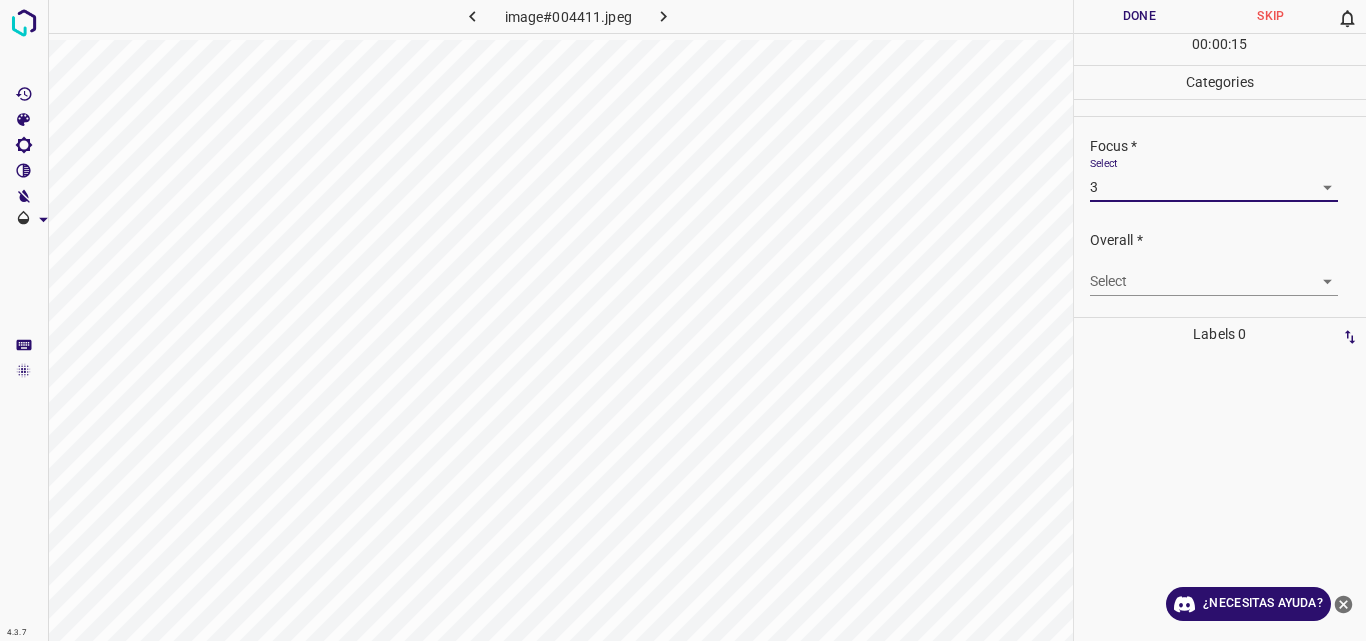 click on "4.3.7 image#004411.jpeg Done Skip 0 00   : 00   : 15   Categories Lighting *  Select 3 3 Focus *  Select 3 3 Overall *  Select ​ Labels   0 Categories 1 Lighting 2 Focus 3 Overall Tools Space Change between modes (Draw & Edit) I Auto labeling R Restore zoom M Zoom in N Zoom out Delete Delete selecte label Filters Z Restore filters X Saturation filter C Brightness filter V Contrast filter B Gray scale filter General O Download ¿Necesitas ayuda? Original text Rate this translation Your feedback will be used to help improve Google Translate - Texto - Esconder - Borrar" at bounding box center (683, 320) 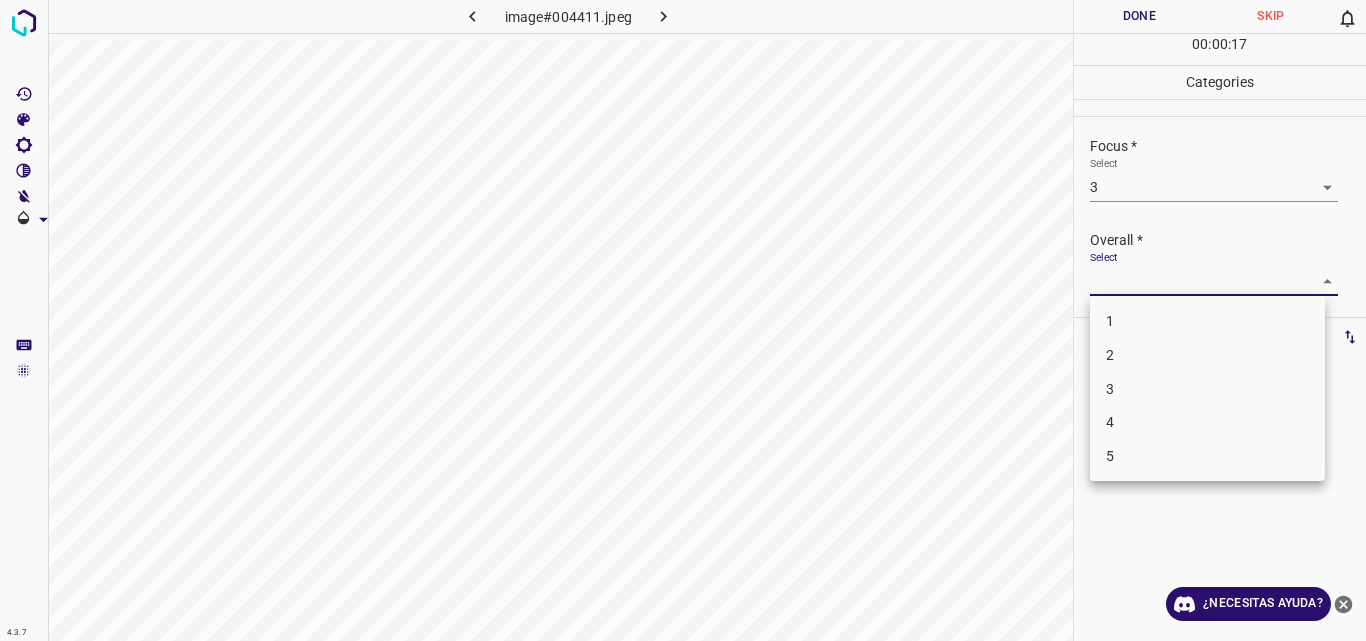 click on "3" at bounding box center [1207, 389] 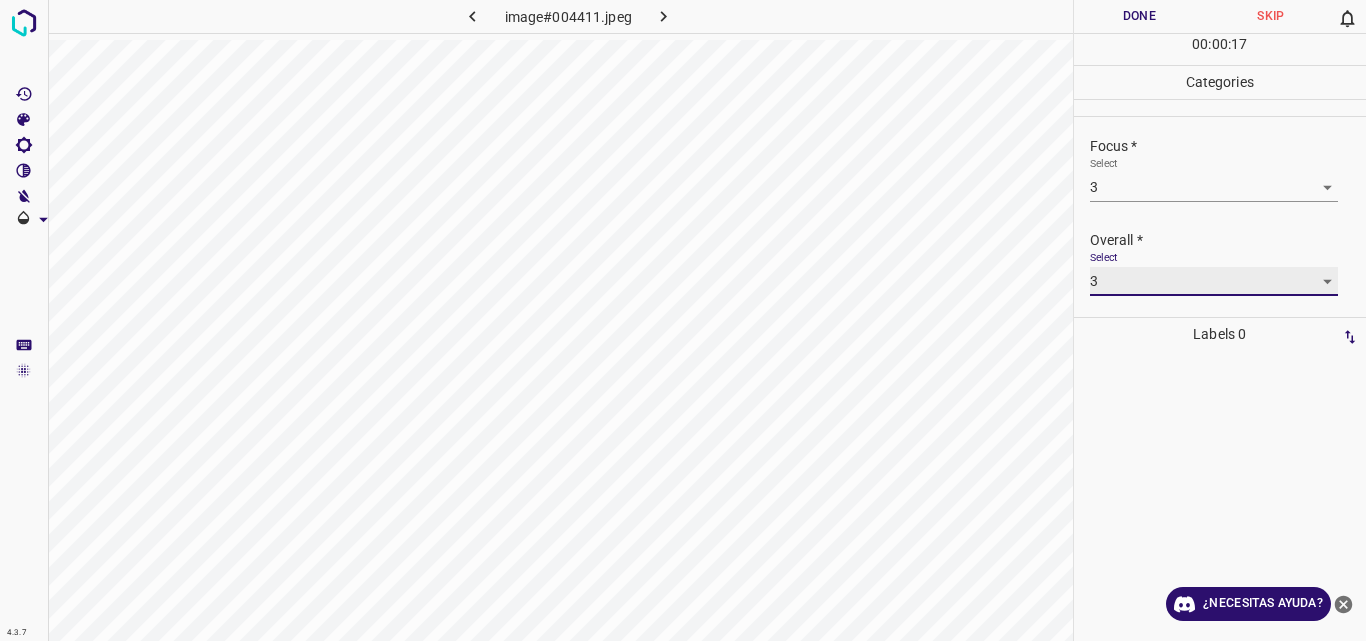 type on "3" 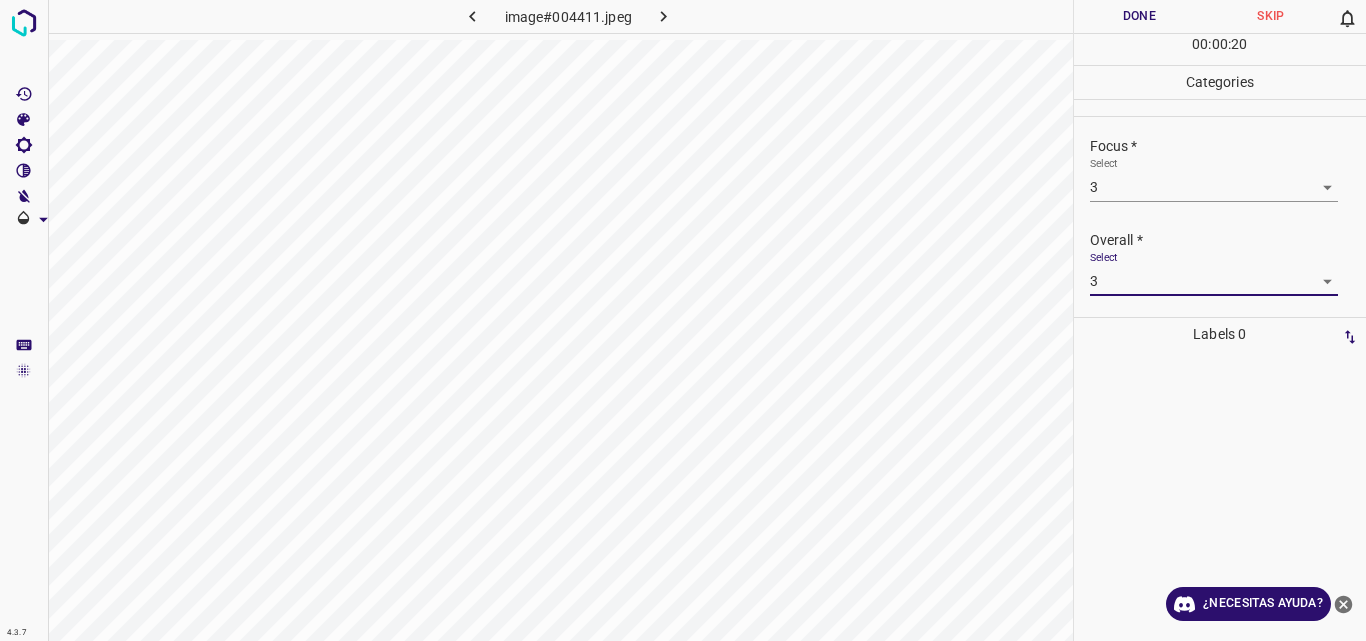 click on "Done" at bounding box center [1140, 16] 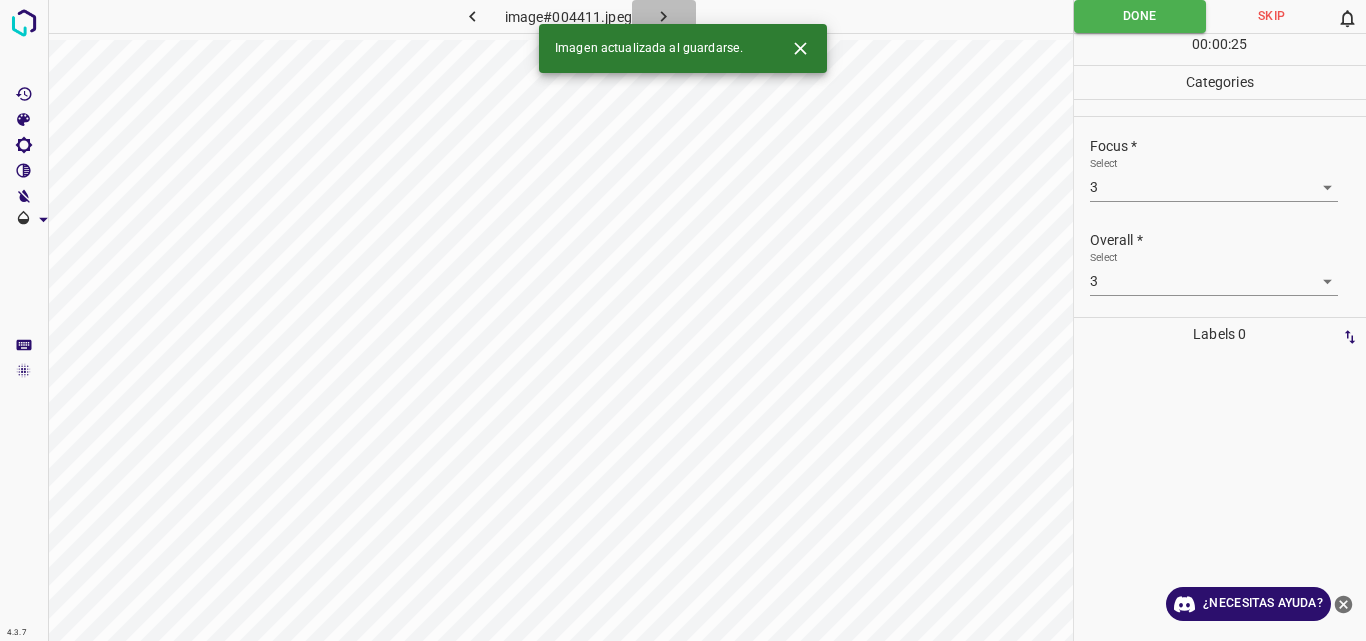 click 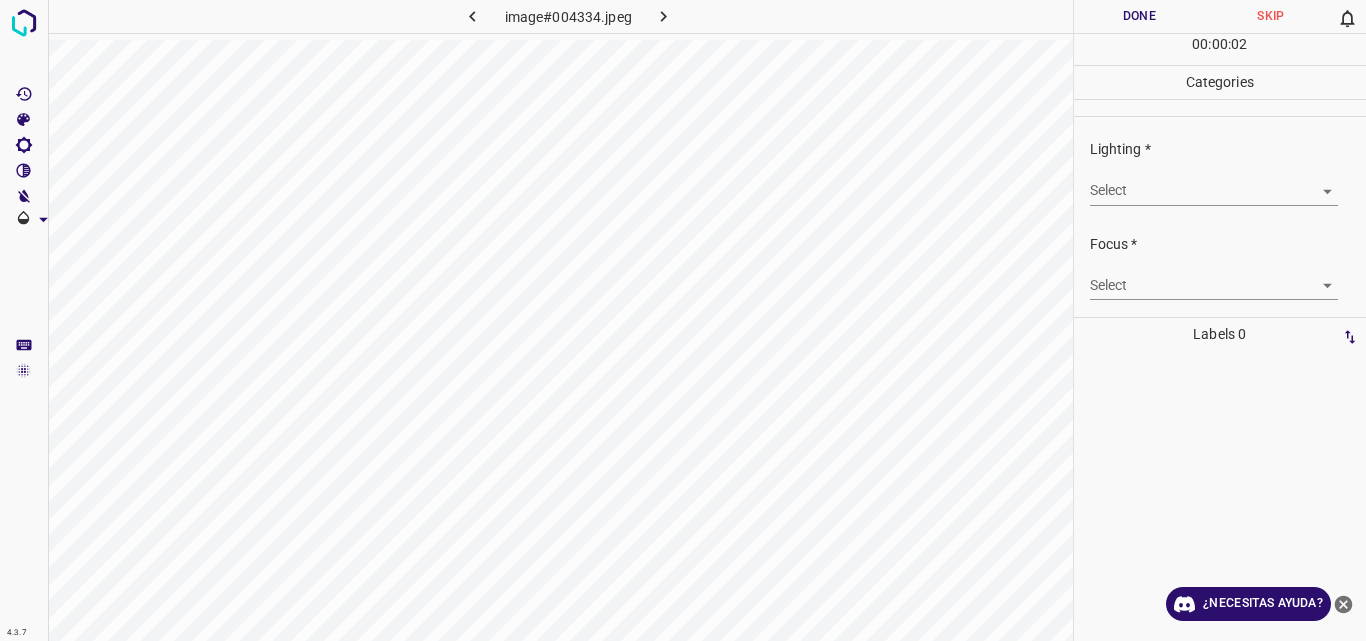 click on "4.3.7 image#004334.jpeg Done Skip 0 00   : 00   : 02   Categories Lighting *  Select ​ Focus *  Select ​ Overall *  Select ​ Labels   0 Categories 1 Lighting 2 Focus 3 Overall Tools Space Change between modes (Draw & Edit) I Auto labeling R Restore zoom M Zoom in N Zoom out Delete Delete selecte label Filters Z Restore filters X Saturation filter C Brightness filter V Contrast filter B Gray scale filter General O Download ¿Necesitas ayuda? Original text Rate this translation Your feedback will be used to help improve Google Translate - Texto - Esconder - Borrar" at bounding box center (683, 320) 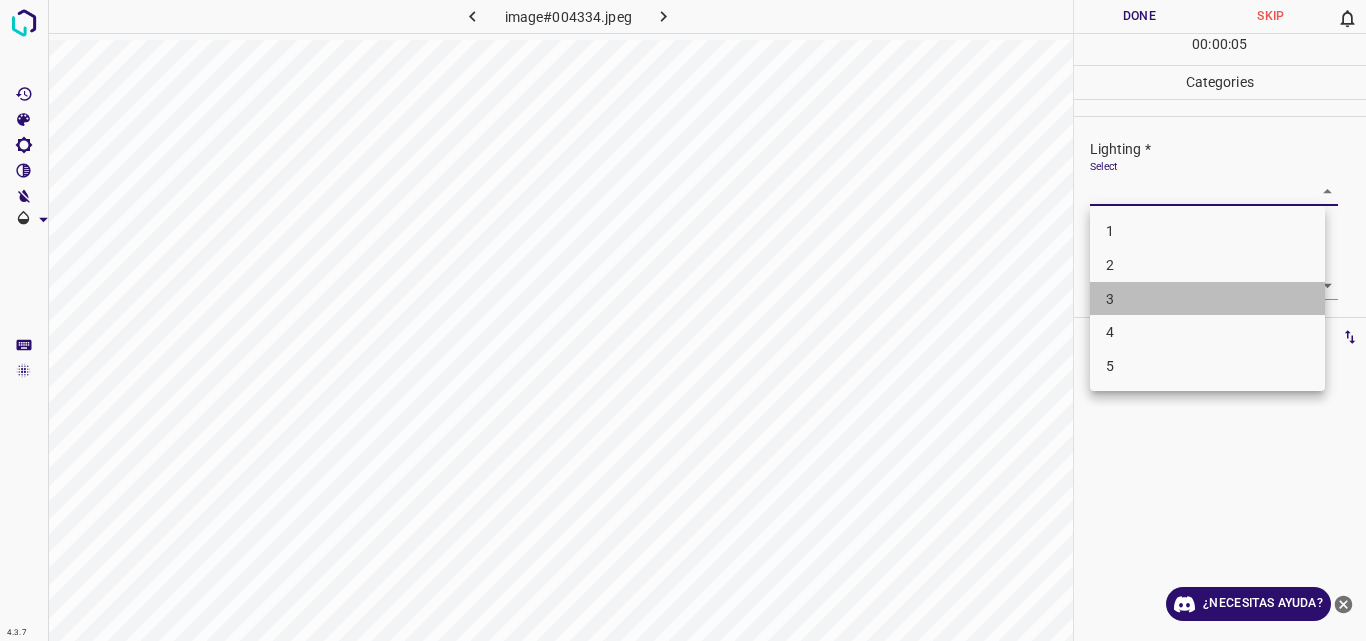 click on "3" at bounding box center (1207, 299) 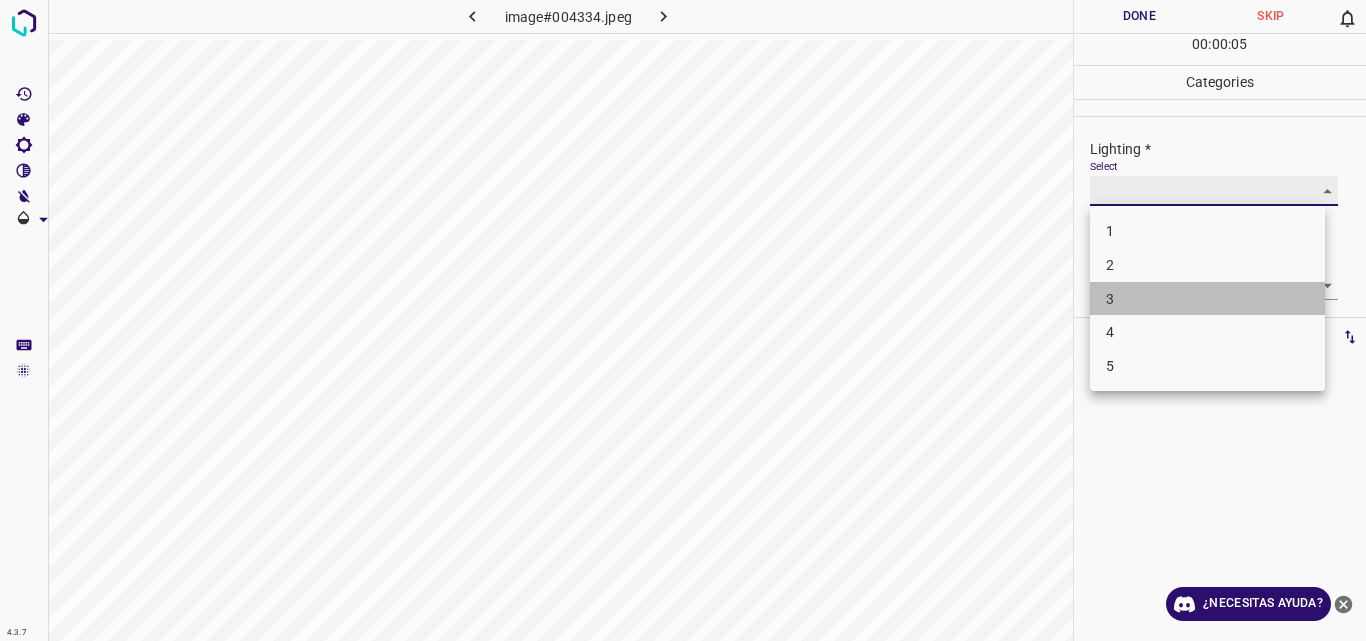 type on "3" 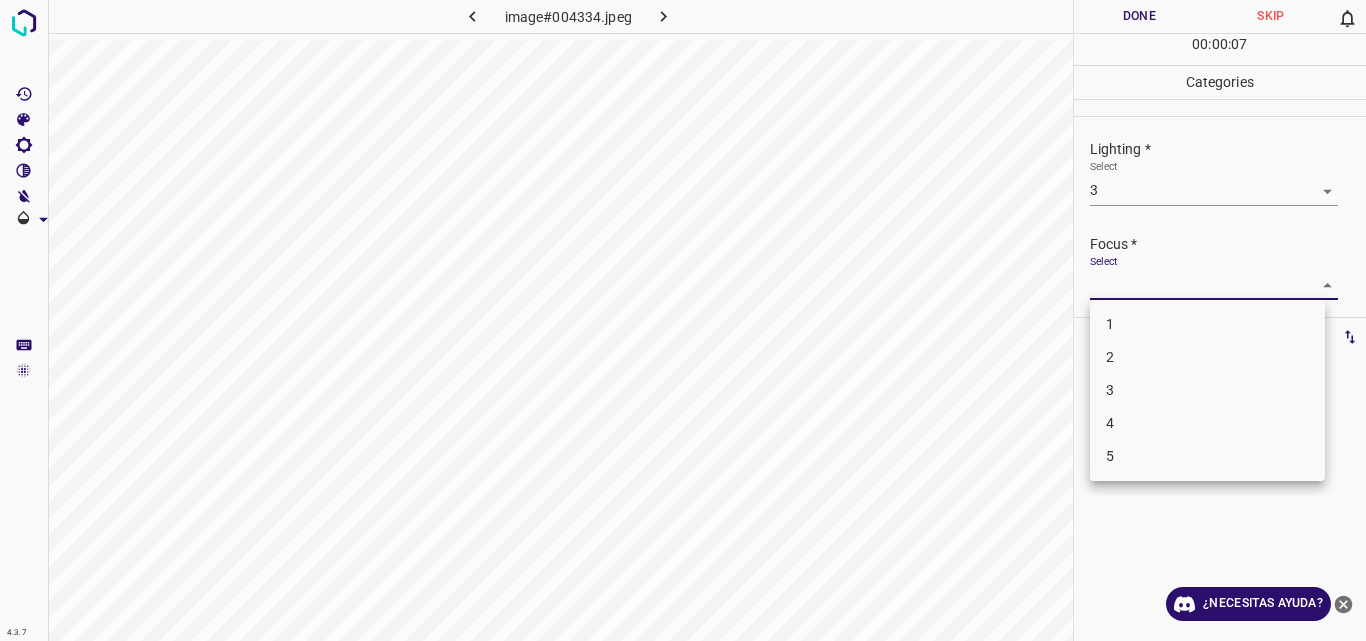 click on "4.3.7 image#004334.jpeg Done Skip 0 00   : 00   : 07   Categories Lighting *  Select 3 3 Focus *  Select ​ Overall *  Select ​ Labels   0 Categories 1 Lighting 2 Focus 3 Overall Tools Space Change between modes (Draw & Edit) I Auto labeling R Restore zoom M Zoom in N Zoom out Delete Delete selecte label Filters Z Restore filters X Saturation filter C Brightness filter V Contrast filter B Gray scale filter General O Download ¿Necesitas ayuda? Original text Rate this translation Your feedback will be used to help improve Google Translate - Texto - Esconder - Borrar 1 2 3 4 5" at bounding box center (683, 320) 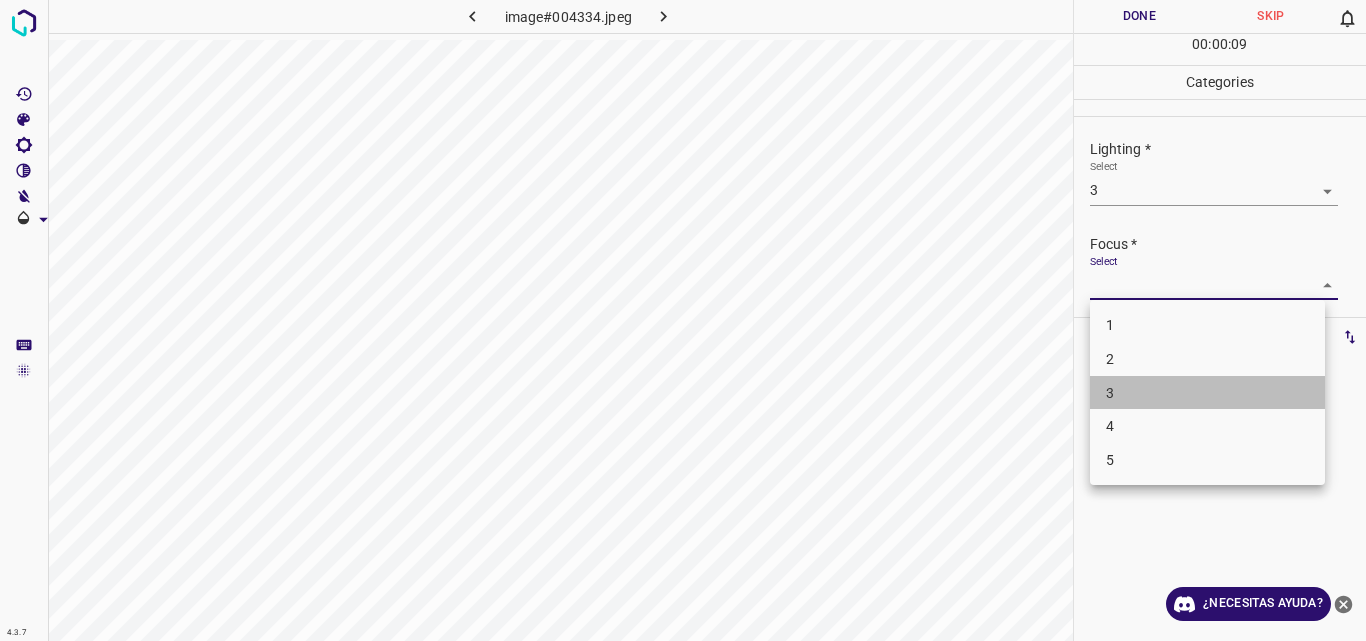 click on "3" at bounding box center [1207, 393] 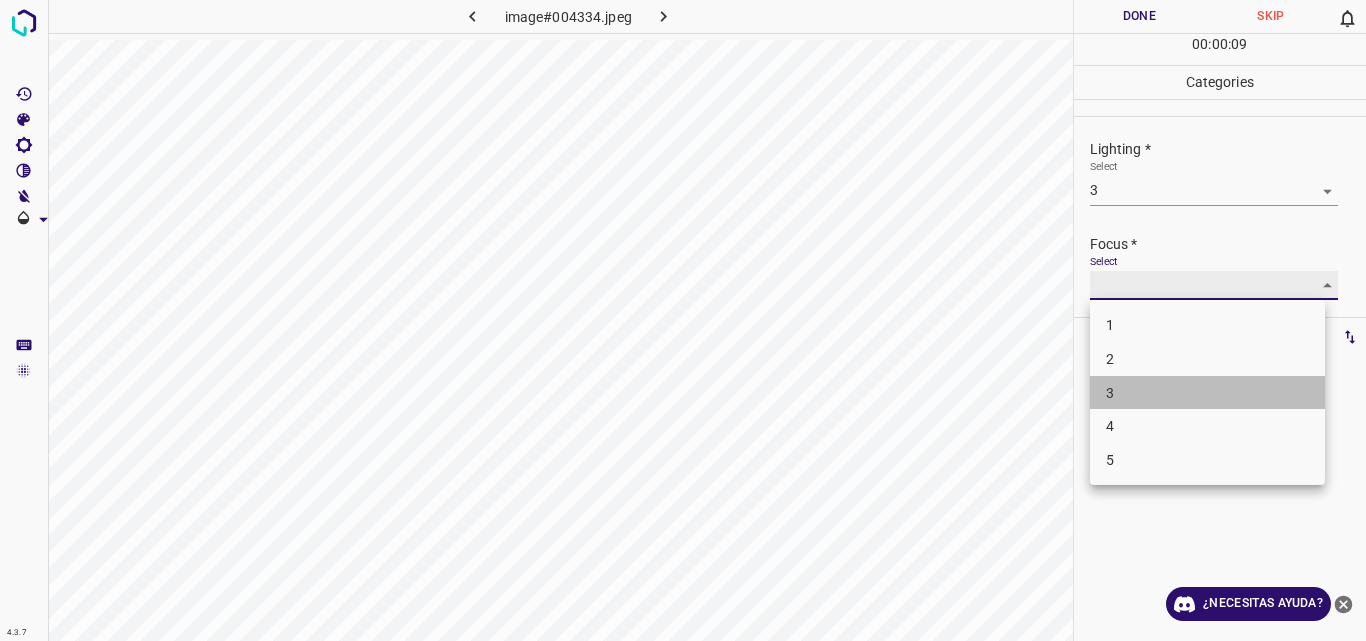 type on "3" 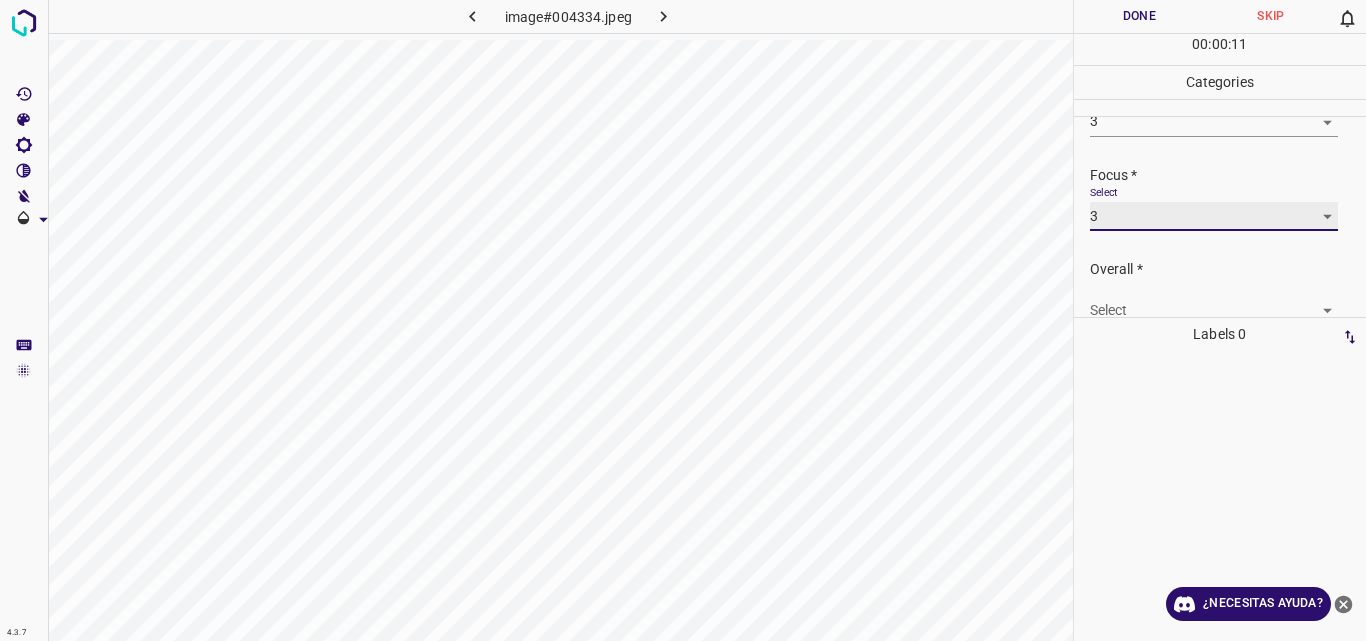 scroll, scrollTop: 98, scrollLeft: 0, axis: vertical 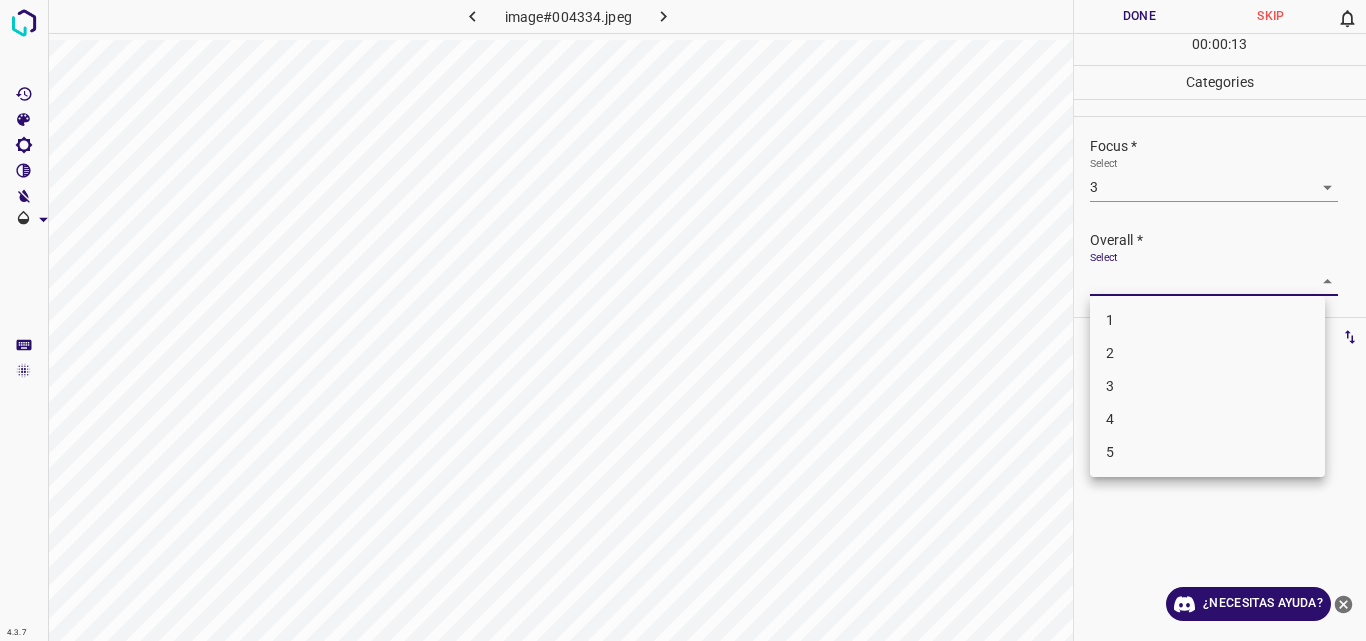 click on "4.3.7 image#004334.jpeg Done Skip 0 00   : 00   : 13   Categories Lighting *  Select 3 3 Focus *  Select 3 3 Overall *  Select ​ Labels   0 Categories 1 Lighting 2 Focus 3 Overall Tools Space Change between modes (Draw & Edit) I Auto labeling R Restore zoom M Zoom in N Zoom out Delete Delete selecte label Filters Z Restore filters X Saturation filter C Brightness filter V Contrast filter B Gray scale filter General O Download ¿Necesitas ayuda? Original text Rate this translation Your feedback will be used to help improve Google Translate - Texto - Esconder - Borrar 1 2 3 4 5" at bounding box center (683, 320) 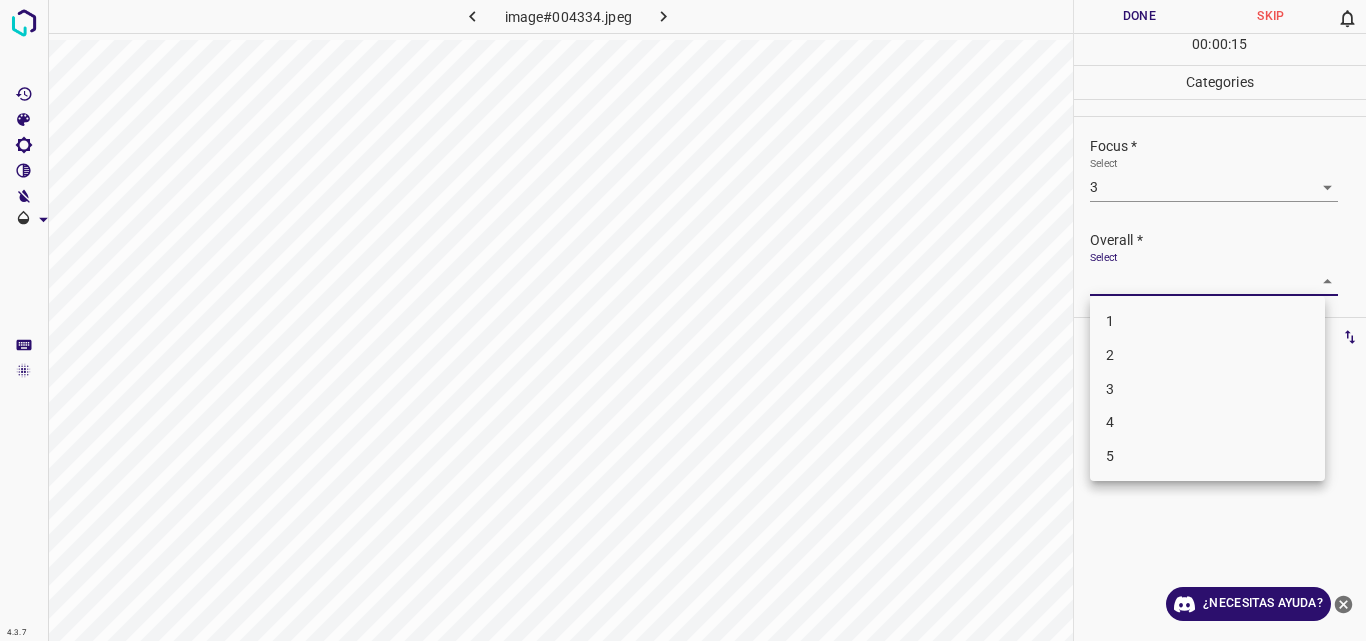 click on "2" at bounding box center [1207, 355] 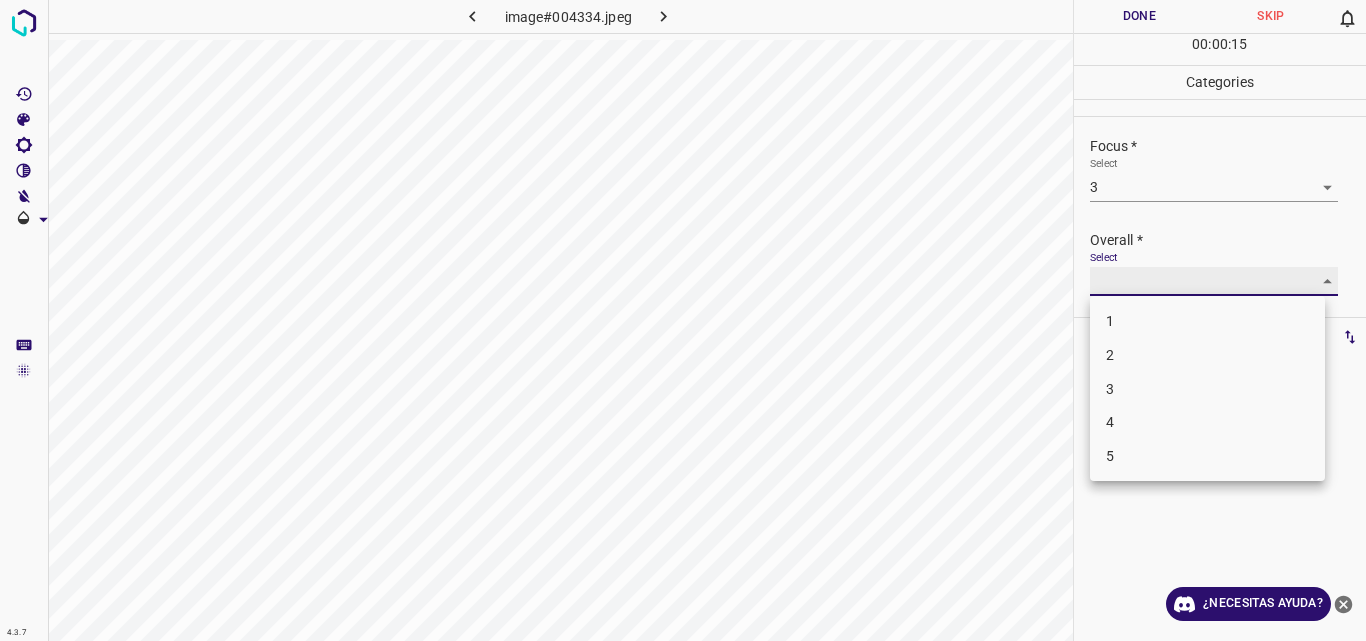 type on "2" 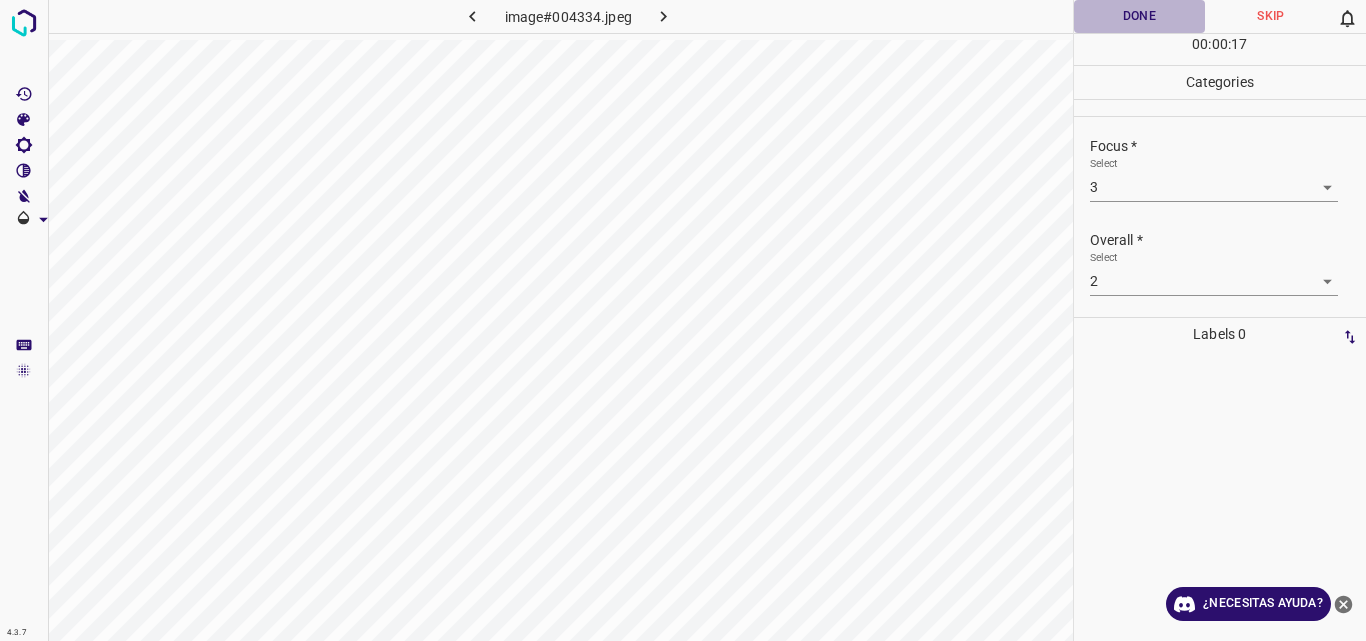 click on "Done" at bounding box center (1140, 16) 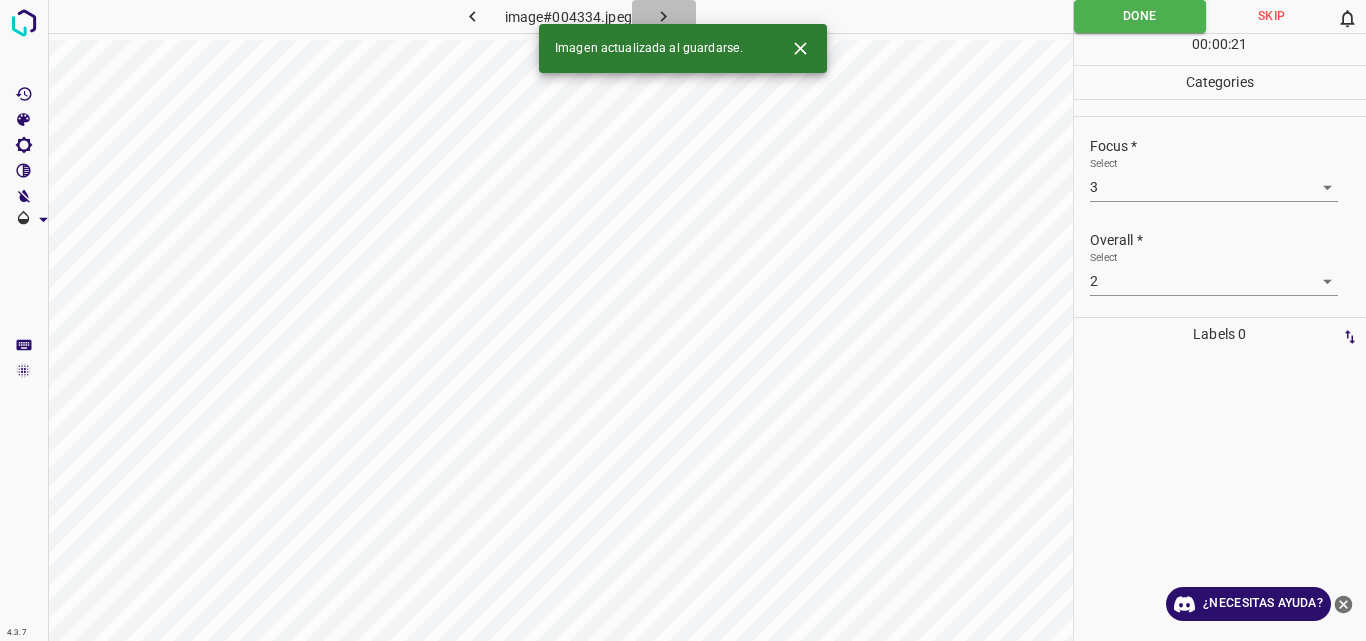 click 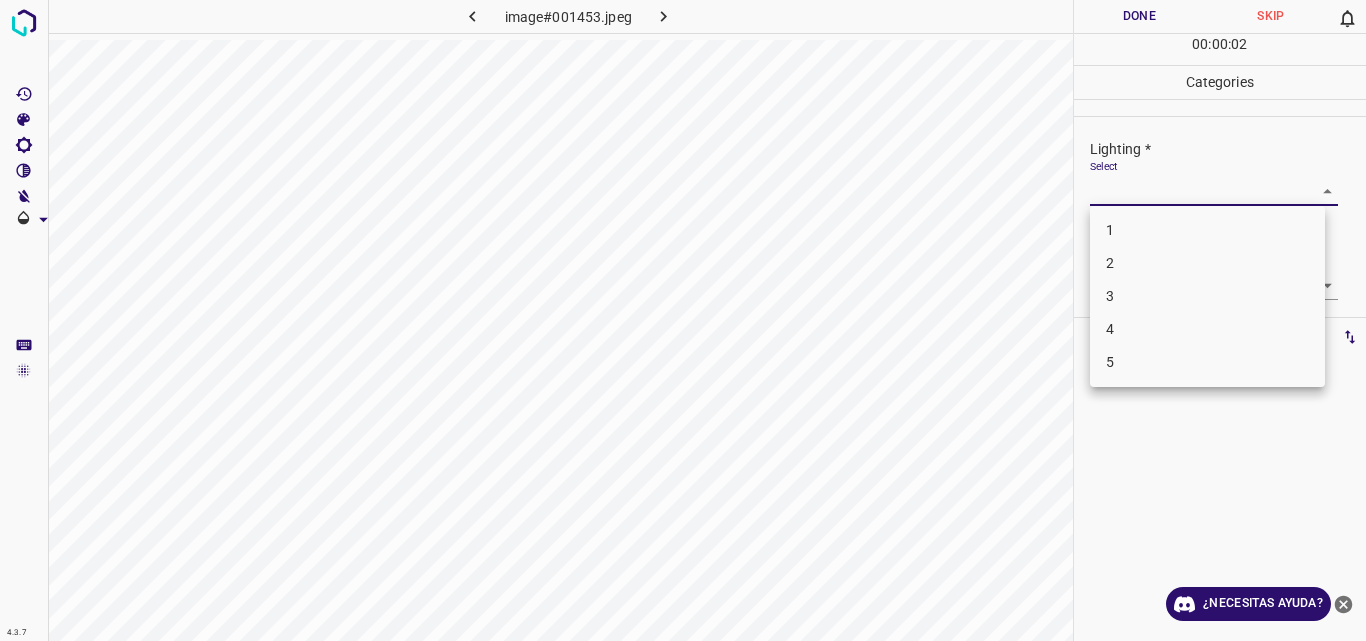click on "4.3.7 image#001453.jpeg Done Skip 0 00   : 00   : 02   Categories Lighting *  Select ​ Focus *  Select ​ Overall *  Select ​ Labels   0 Categories 1 Lighting 2 Focus 3 Overall Tools Space Change between modes (Draw & Edit) I Auto labeling R Restore zoom M Zoom in N Zoom out Delete Delete selecte label Filters Z Restore filters X Saturation filter C Brightness filter V Contrast filter B Gray scale filter General O Download ¿Necesitas ayuda? Original text Rate this translation Your feedback will be used to help improve Google Translate - Texto - Esconder - Borrar 1 2 3 4 5" at bounding box center [683, 320] 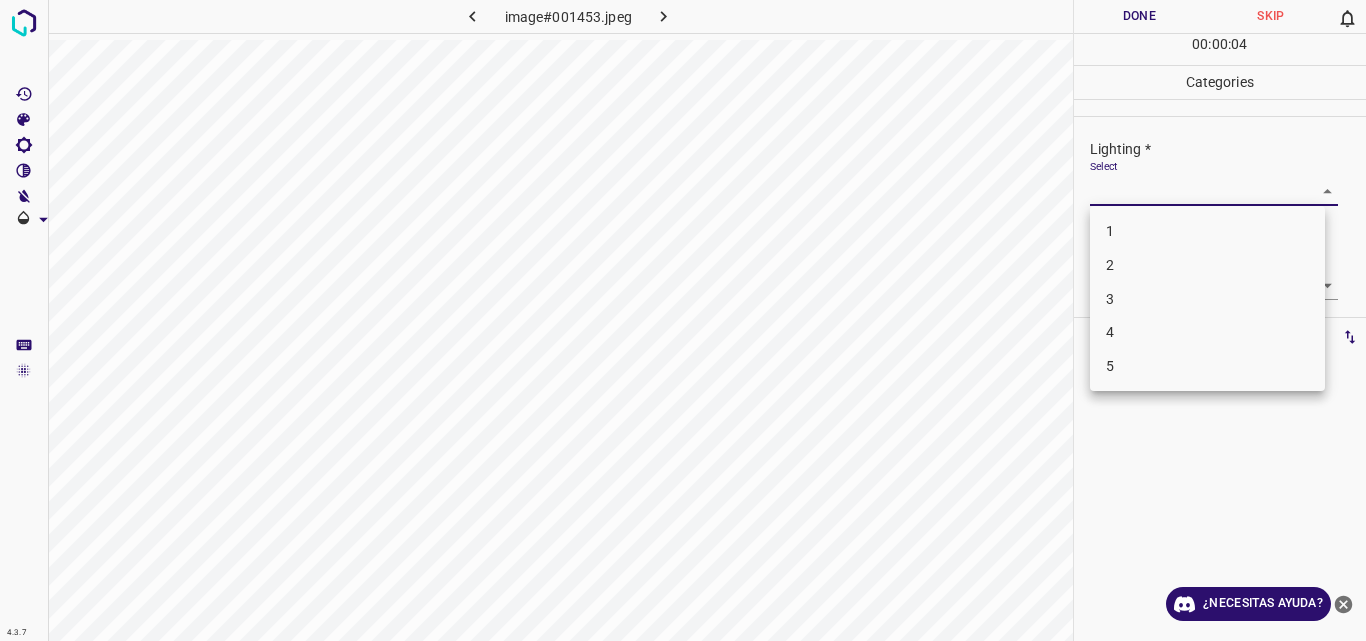 click on "3" at bounding box center (1207, 299) 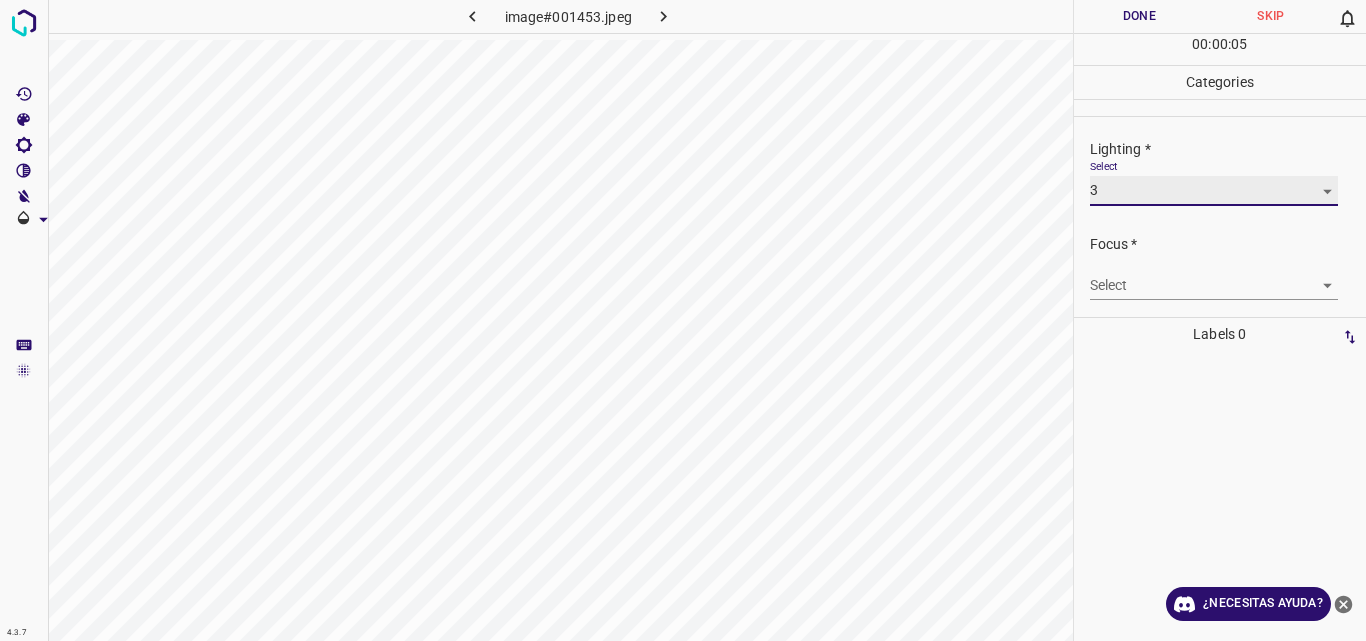 type on "3" 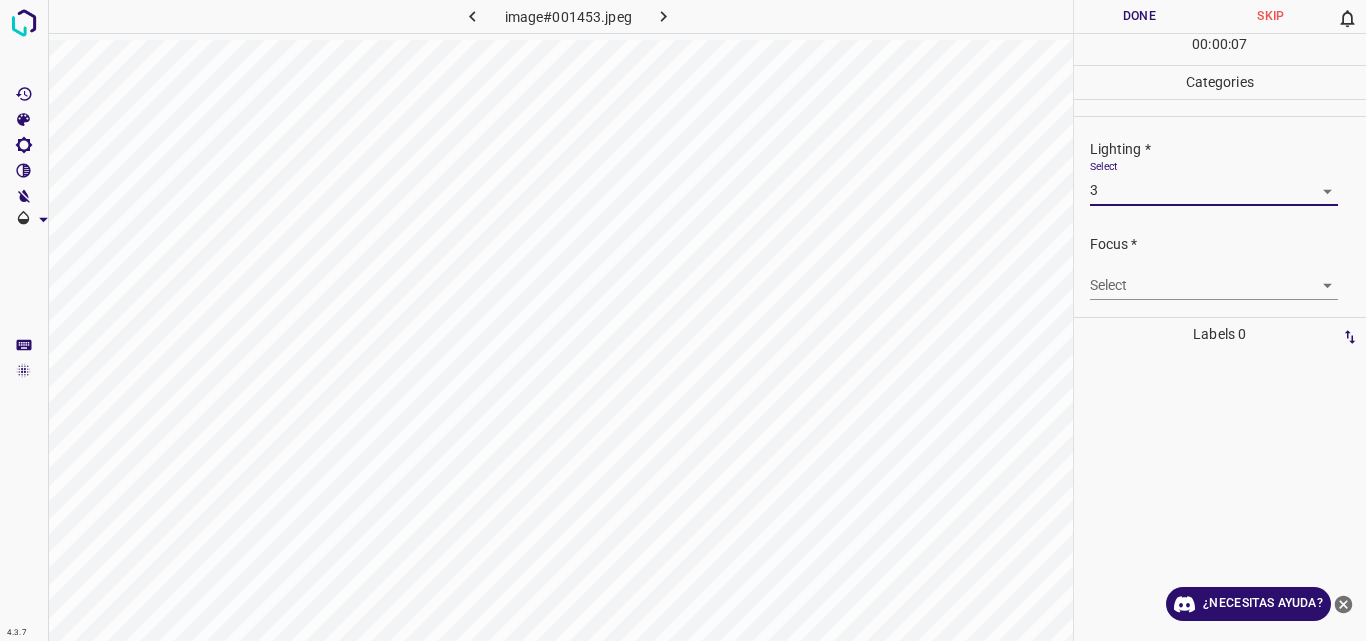 click on "4.3.7 image#001453.jpeg Done Skip 0 00   : 00   : 07   Categories Lighting *  Select 3 3 Focus *  Select ​ Overall *  Select ​ Labels   0 Categories 1 Lighting 2 Focus 3 Overall Tools Space Change between modes (Draw & Edit) I Auto labeling R Restore zoom M Zoom in N Zoom out Delete Delete selecte label Filters Z Restore filters X Saturation filter C Brightness filter V Contrast filter B Gray scale filter General O Download ¿Necesitas ayuda? Original text Rate this translation Your feedback will be used to help improve Google Translate - Texto - Esconder - Borrar" at bounding box center [683, 320] 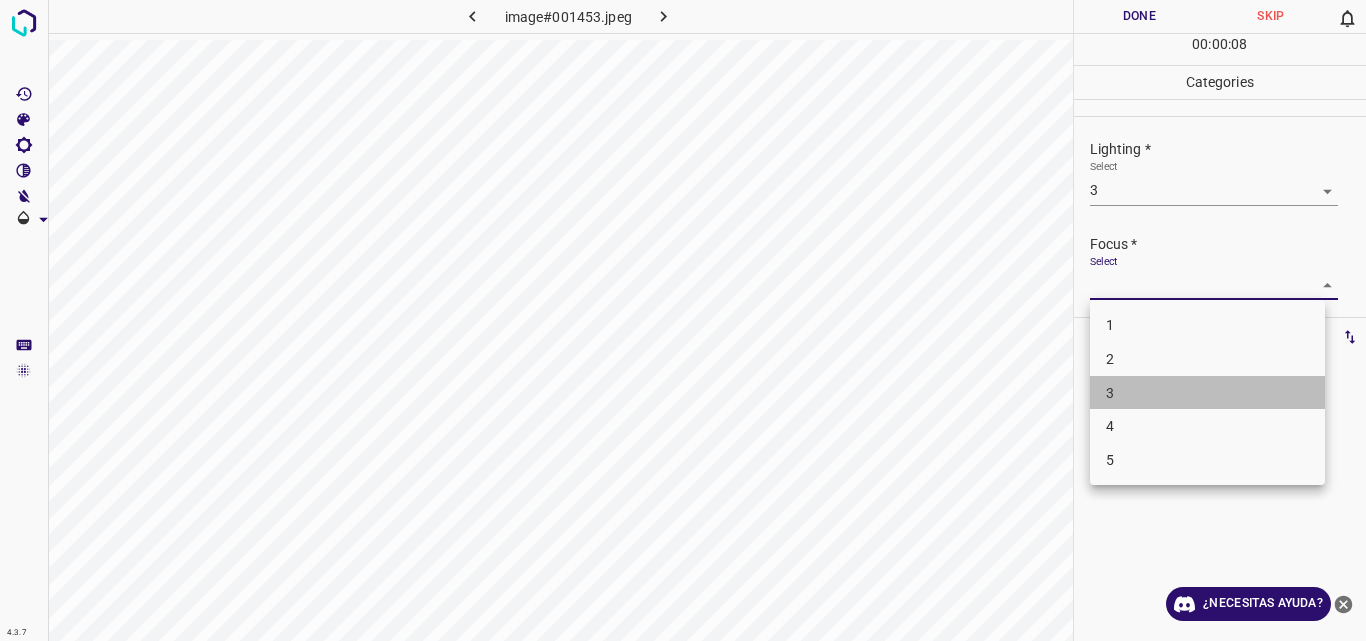 click on "3" at bounding box center [1207, 393] 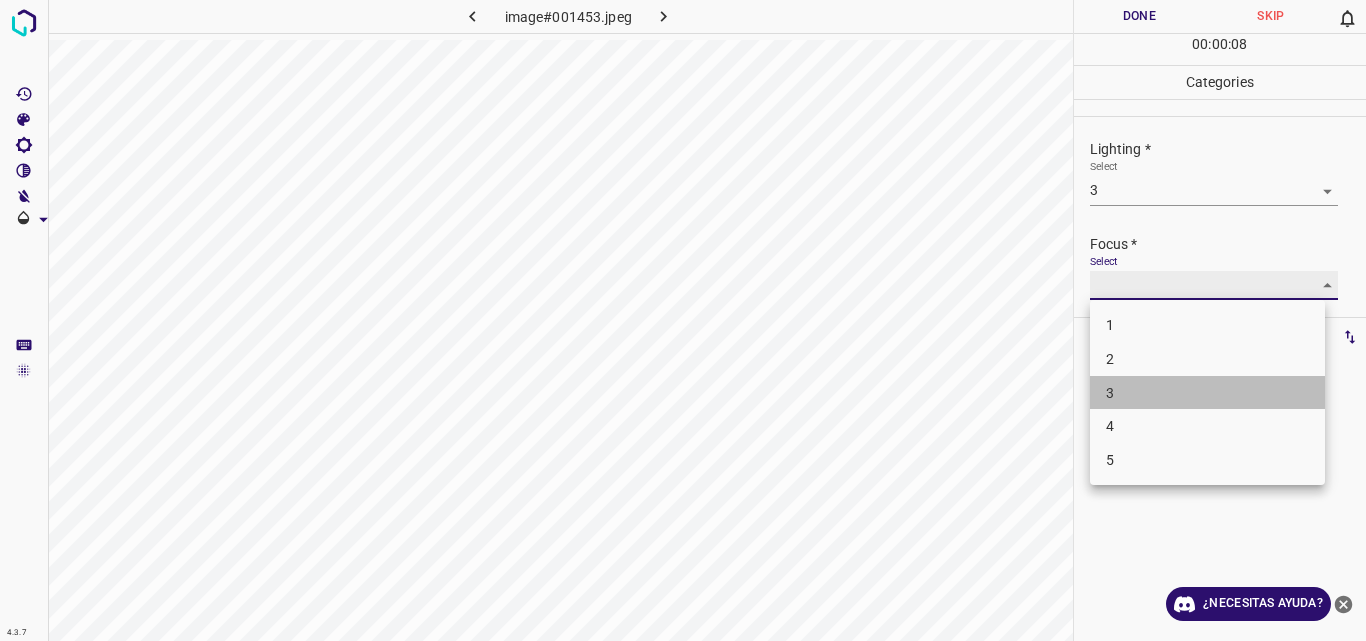 type on "3" 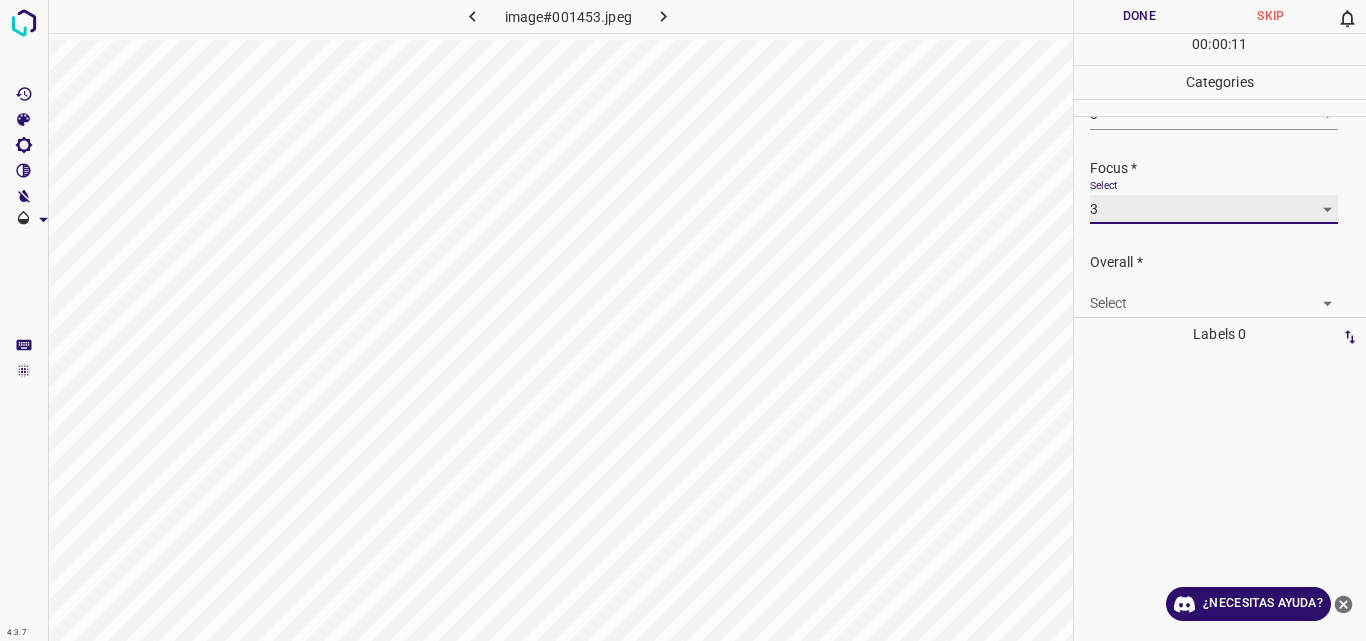scroll, scrollTop: 98, scrollLeft: 0, axis: vertical 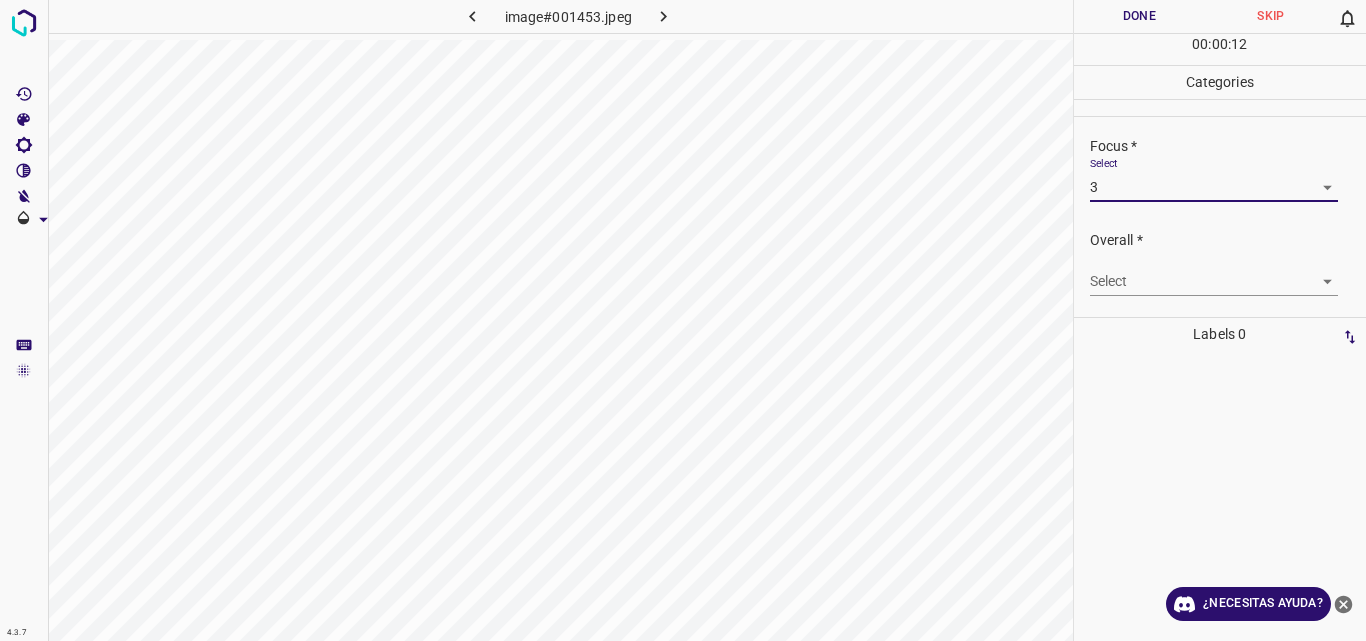 click on "4.3.7 image#001453.jpeg Done Skip 0 00   : 00   : 12   Categories Lighting *  Select 3 3 Focus *  Select 3 3 Overall *  Select ​ Labels   0 Categories 1 Lighting 2 Focus 3 Overall Tools Space Change between modes (Draw & Edit) I Auto labeling R Restore zoom M Zoom in N Zoom out Delete Delete selecte label Filters Z Restore filters X Saturation filter C Brightness filter V Contrast filter B Gray scale filter General O Download ¿Necesitas ayuda? Original text Rate this translation Your feedback will be used to help improve Google Translate - Texto - Esconder - Borrar" at bounding box center [683, 320] 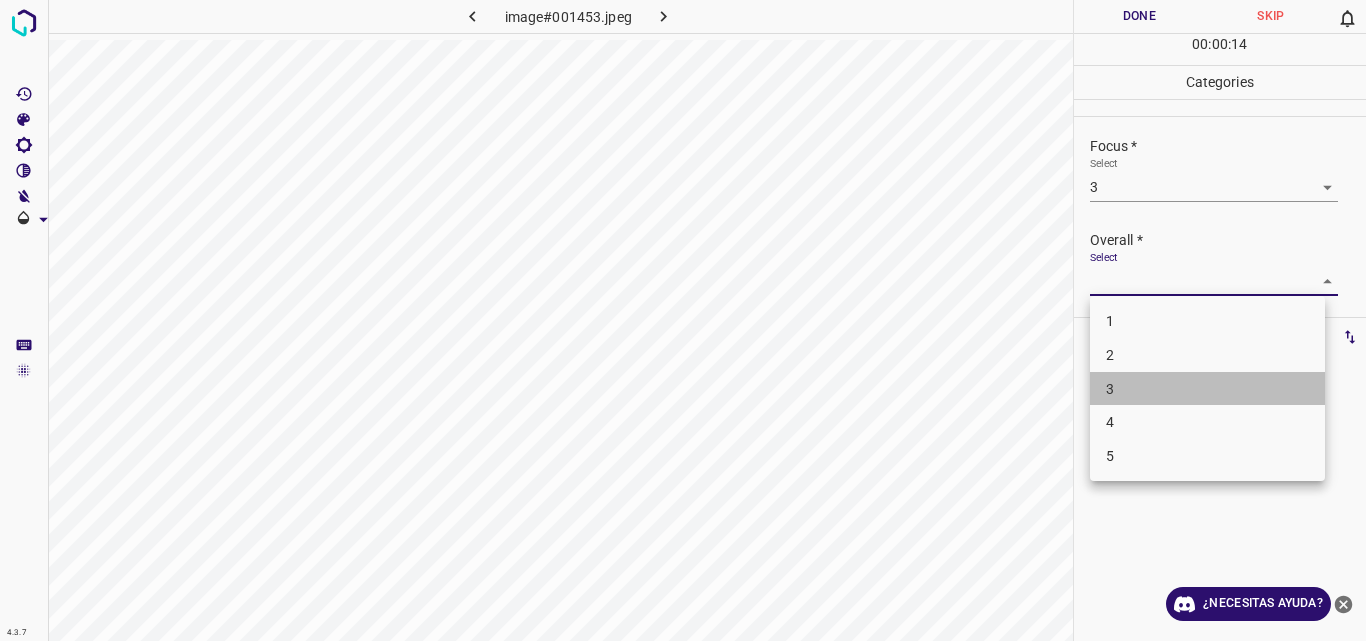 click on "3" at bounding box center [1207, 389] 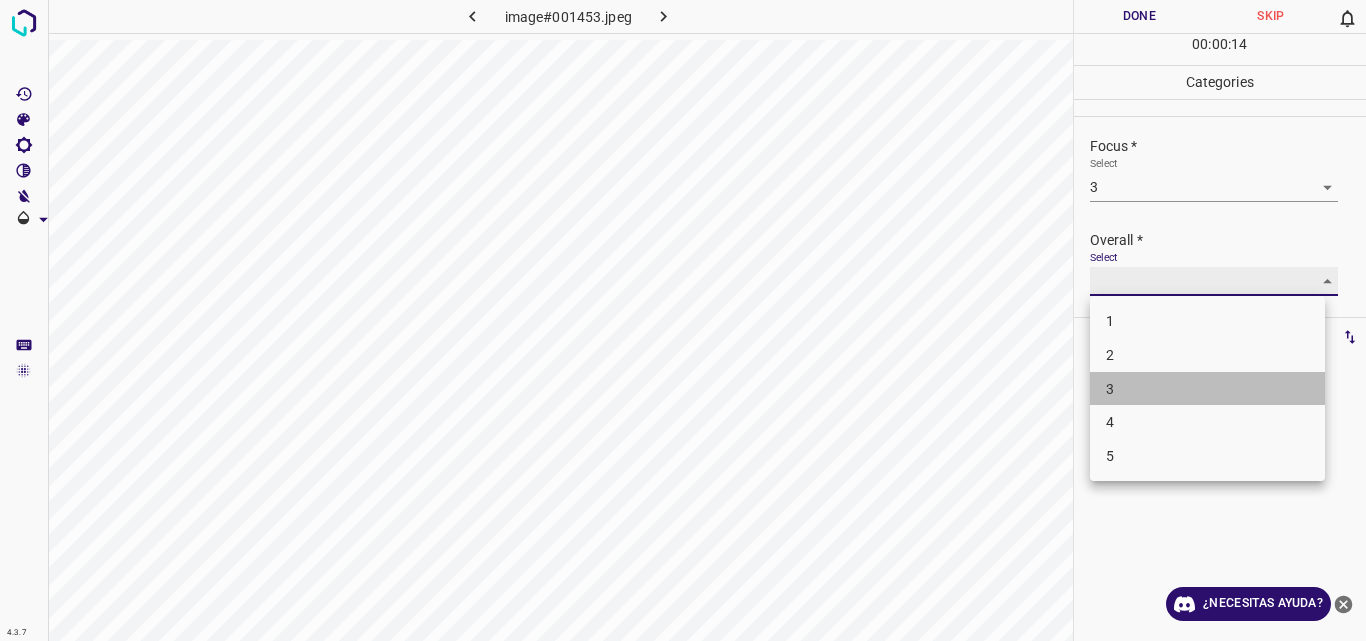 type on "3" 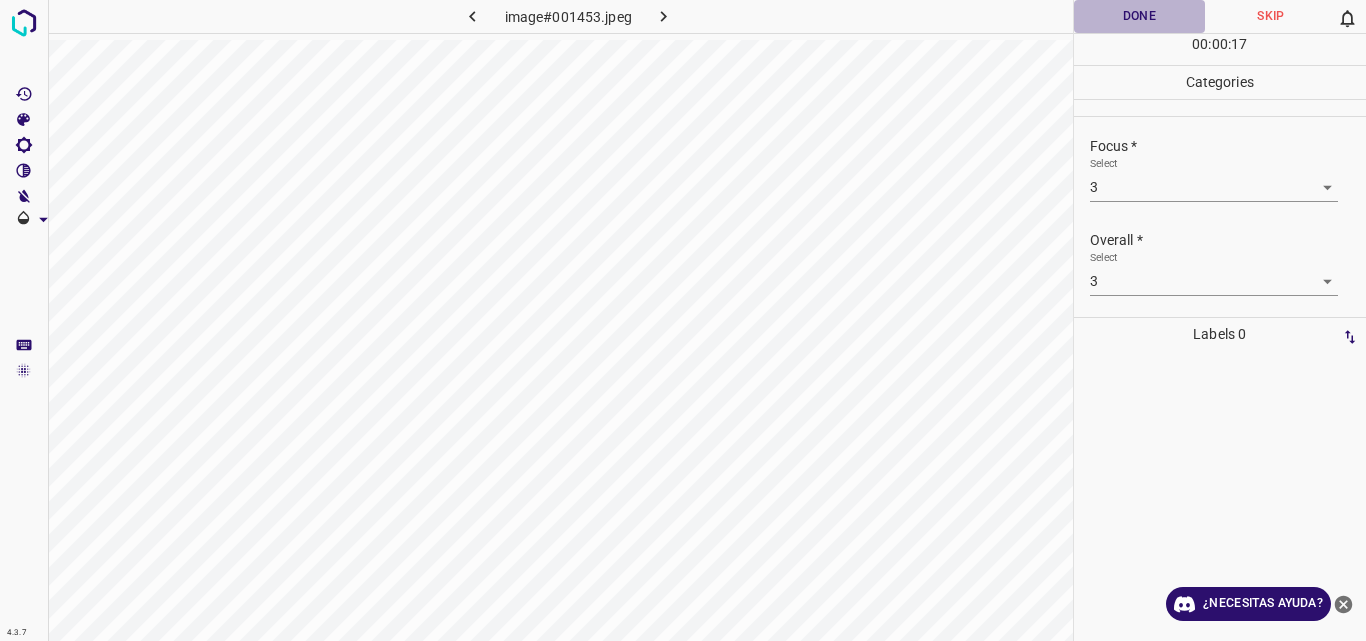 click on "Done" at bounding box center [1140, 16] 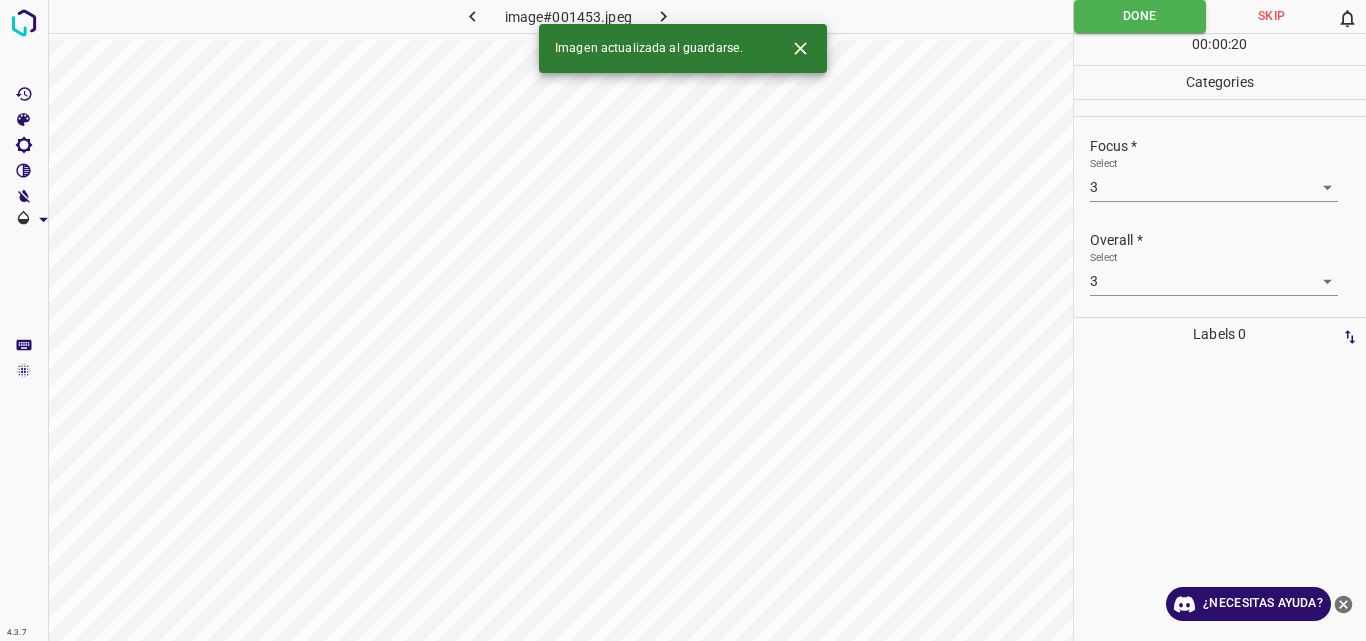click 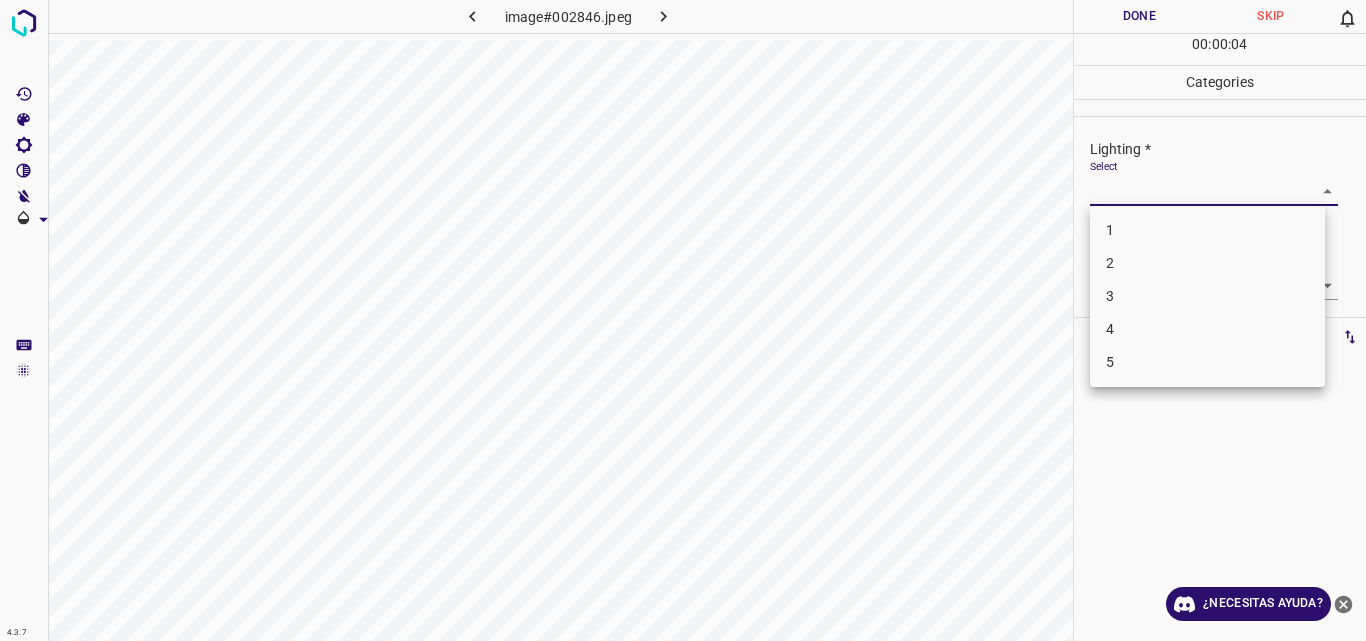 click on "4.3.7 image#002846.jpeg Done Skip 0 00   : 00   : 04   Categories Lighting *  Select ​ Focus *  Select ​ Overall *  Select ​ Labels   0 Categories 1 Lighting 2 Focus 3 Overall Tools Space Change between modes (Draw & Edit) I Auto labeling R Restore zoom M Zoom in N Zoom out Delete Delete selecte label Filters Z Restore filters X Saturation filter C Brightness filter V Contrast filter B Gray scale filter General O Download ¿Necesitas ayuda? Original text Rate this translation Your feedback will be used to help improve Google Translate - Texto - Esconder - Borrar 1 2 3 4 5" at bounding box center [683, 320] 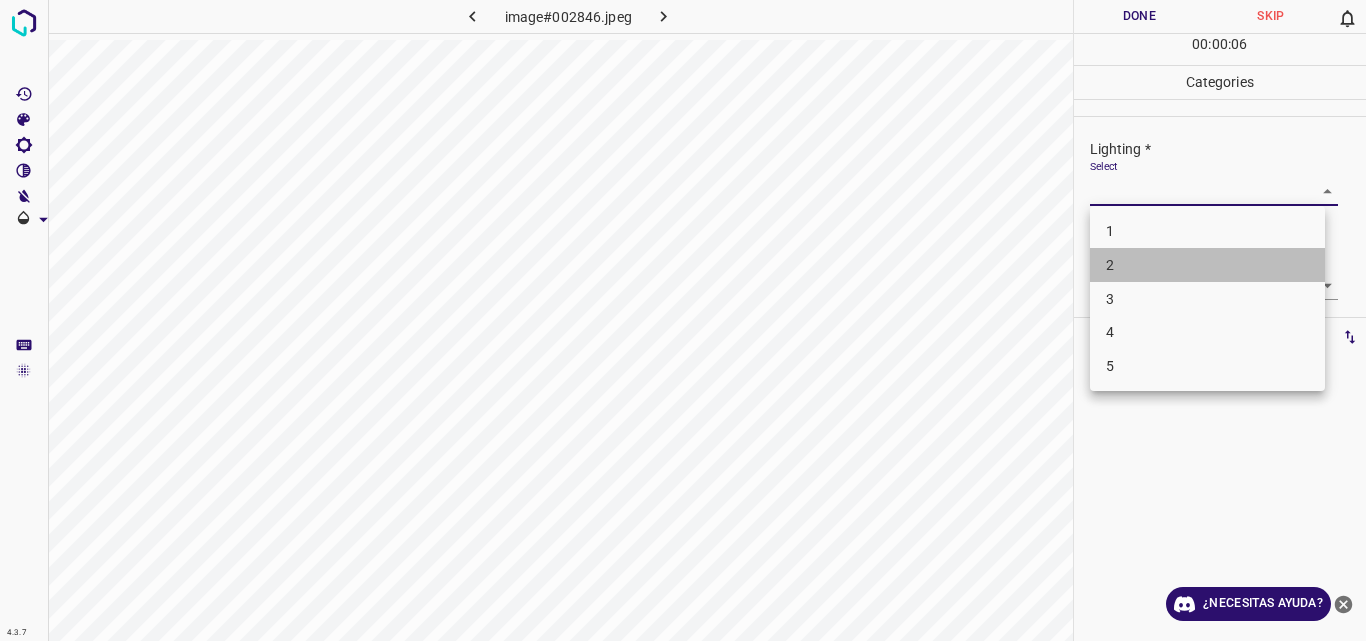 click on "2" at bounding box center [1207, 265] 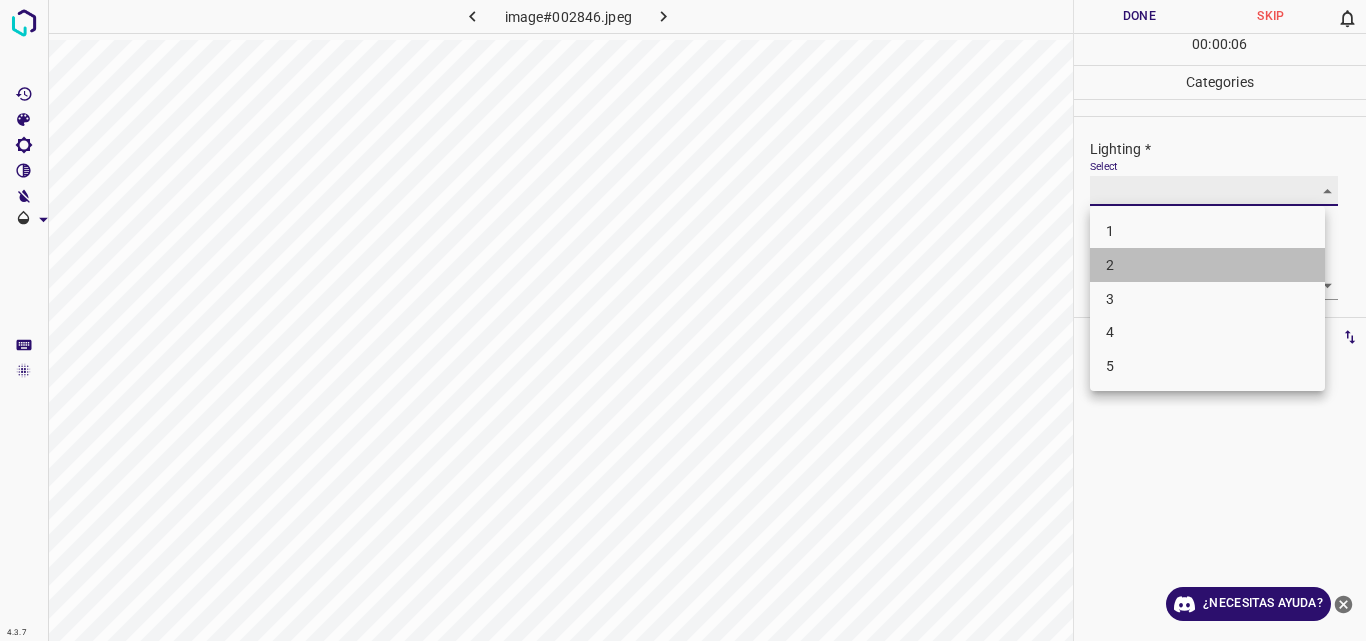 type on "2" 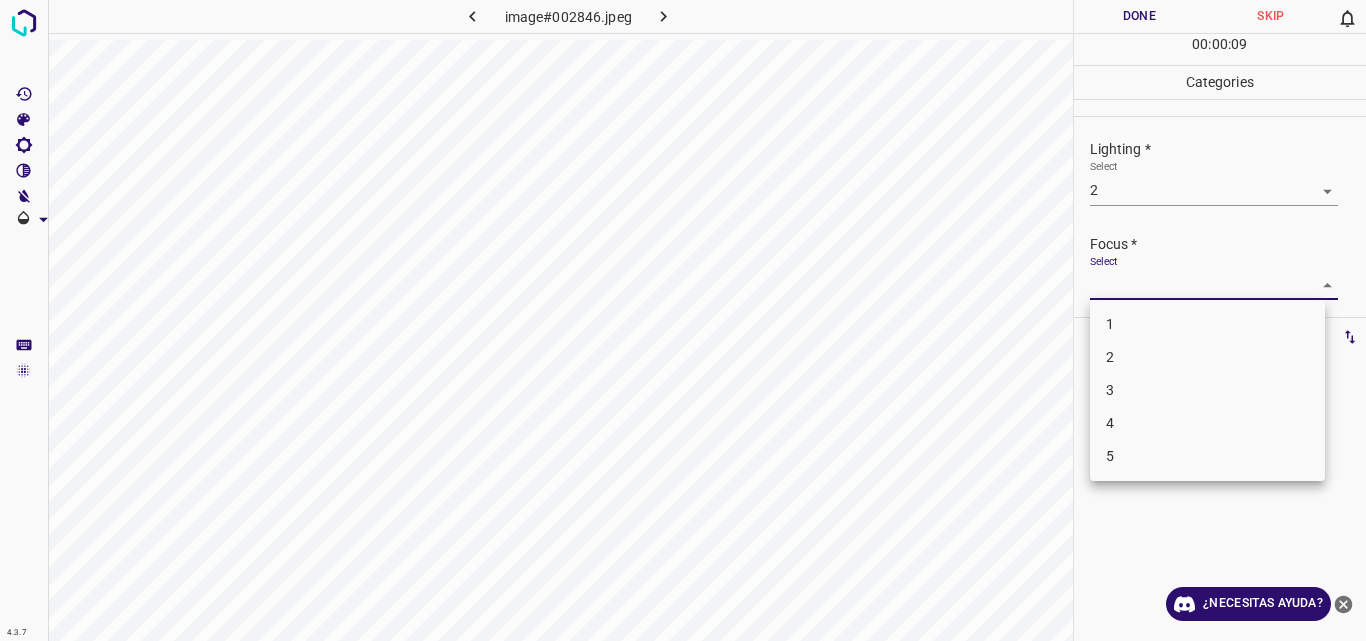 click on "4.3.7 image#002846.jpeg Done Skip 0 00   : 00   : 09   Categories Lighting *  Select 2 2 Focus *  Select ​ Overall *  Select ​ Labels   0 Categories 1 Lighting 2 Focus 3 Overall Tools Space Change between modes (Draw & Edit) I Auto labeling R Restore zoom M Zoom in N Zoom out Delete Delete selecte label Filters Z Restore filters X Saturation filter C Brightness filter V Contrast filter B Gray scale filter General O Download ¿Necesitas ayuda? Original text Rate this translation Your feedback will be used to help improve Google Translate - Texto - Esconder - Borrar 1 2 3 4 5" at bounding box center [683, 320] 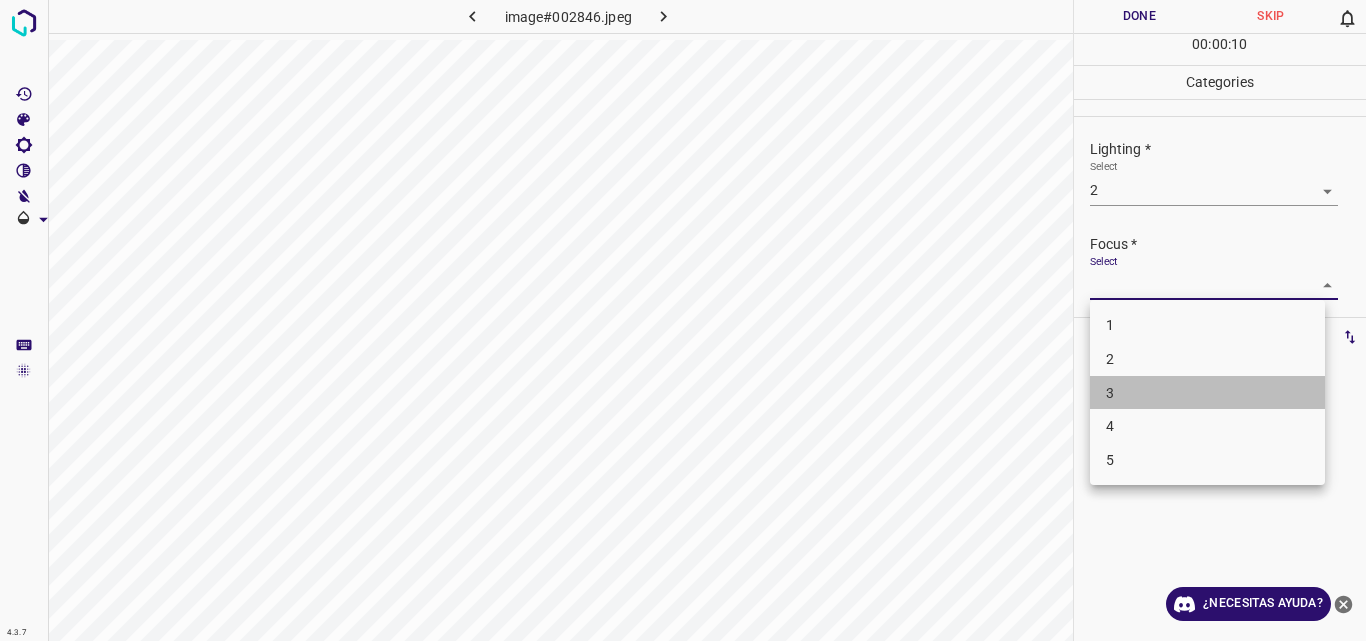 click on "3" at bounding box center (1207, 393) 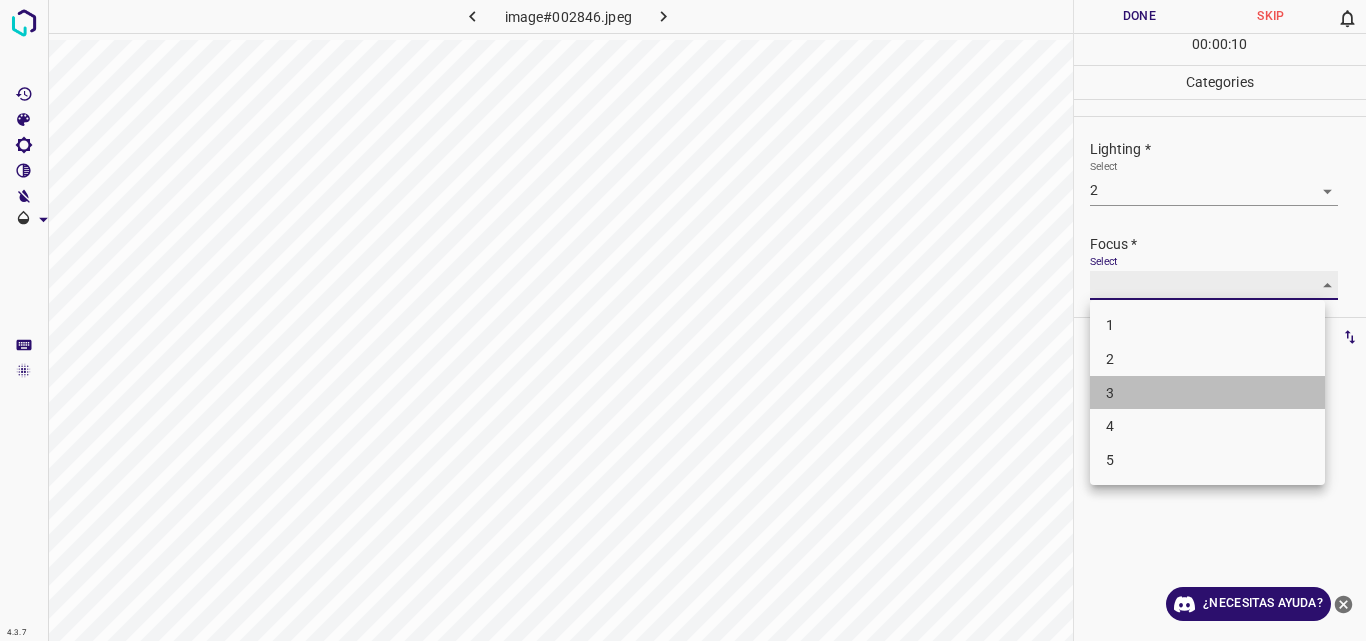 type on "3" 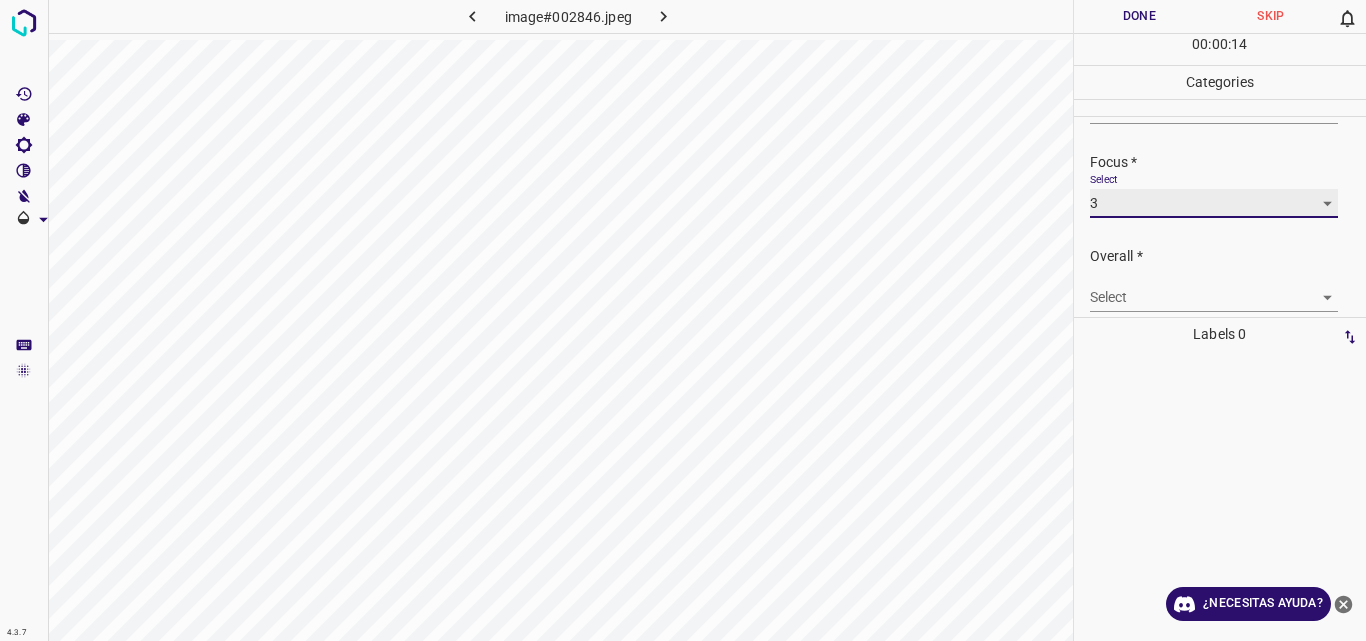 scroll, scrollTop: 98, scrollLeft: 0, axis: vertical 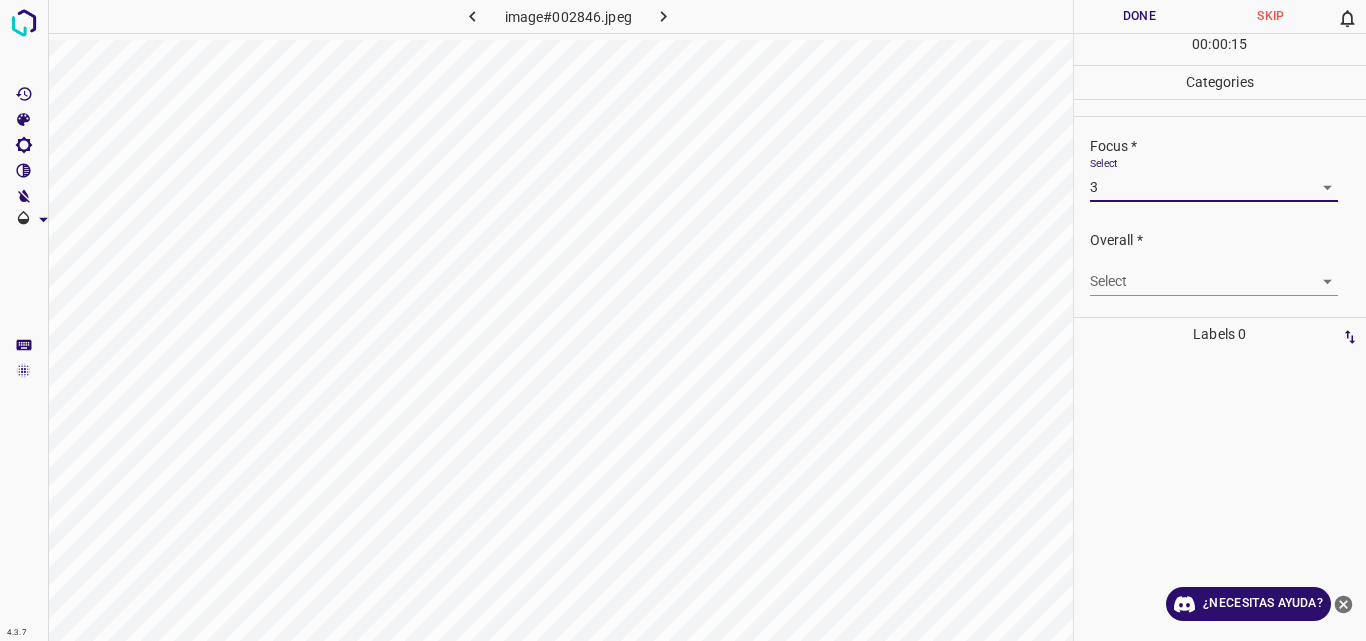 click on "4.3.7 image#002846.jpeg Done Skip 0 00   : 00   : 15   Categories Lighting *  Select 2 2 Focus *  Select 3 3 Overall *  Select ​ Labels   0 Categories 1 Lighting 2 Focus 3 Overall Tools Space Change between modes (Draw & Edit) I Auto labeling R Restore zoom M Zoom in N Zoom out Delete Delete selecte label Filters Z Restore filters X Saturation filter C Brightness filter V Contrast filter B Gray scale filter General O Download ¿Necesitas ayuda? Original text Rate this translation Your feedback will be used to help improve Google Translate - Texto - Esconder - Borrar" at bounding box center (683, 320) 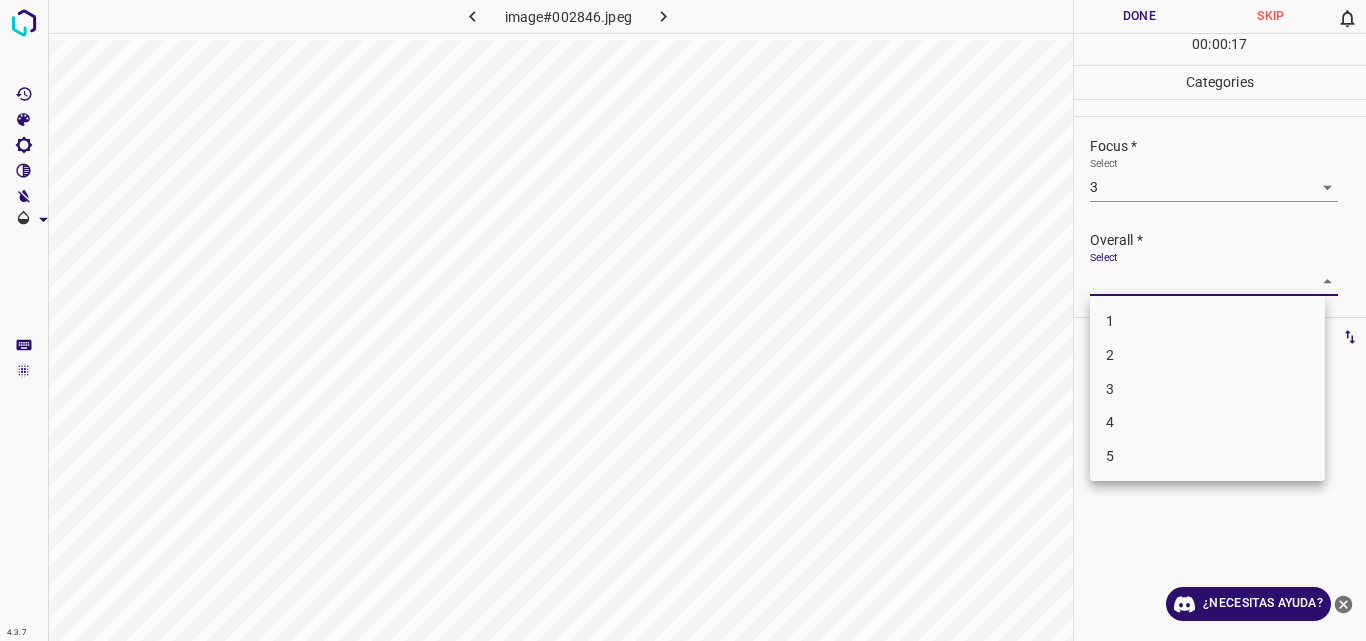 click on "3" at bounding box center [1207, 389] 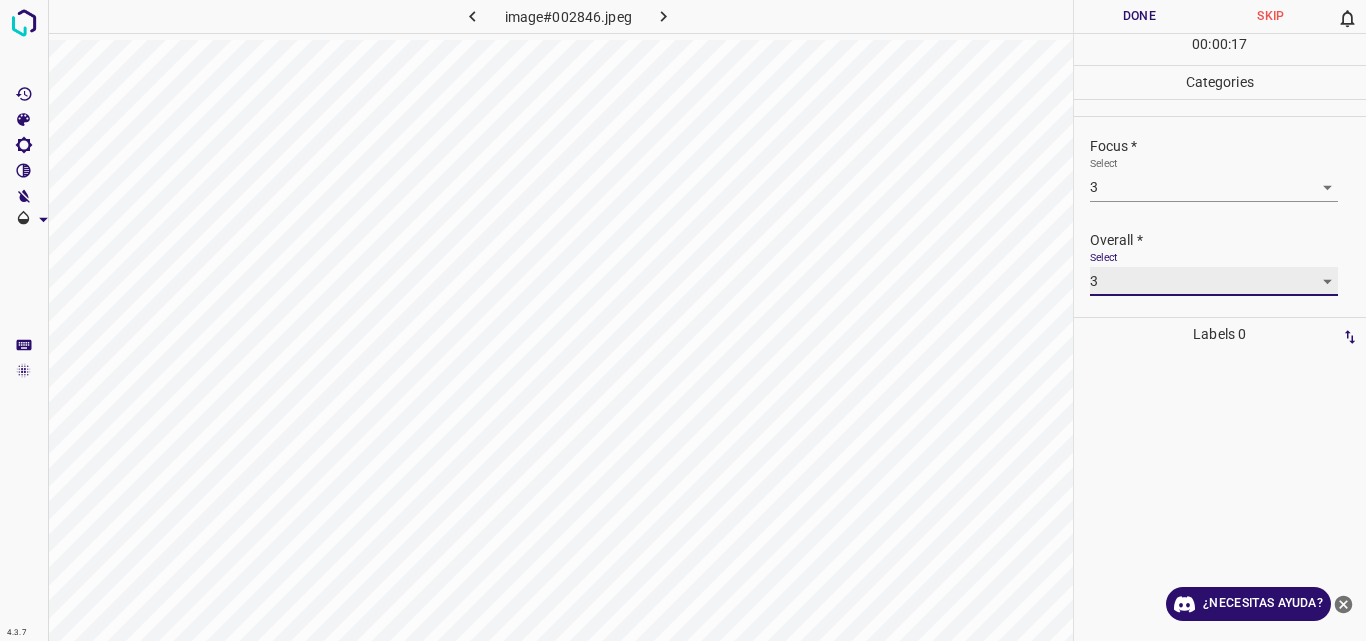 type on "3" 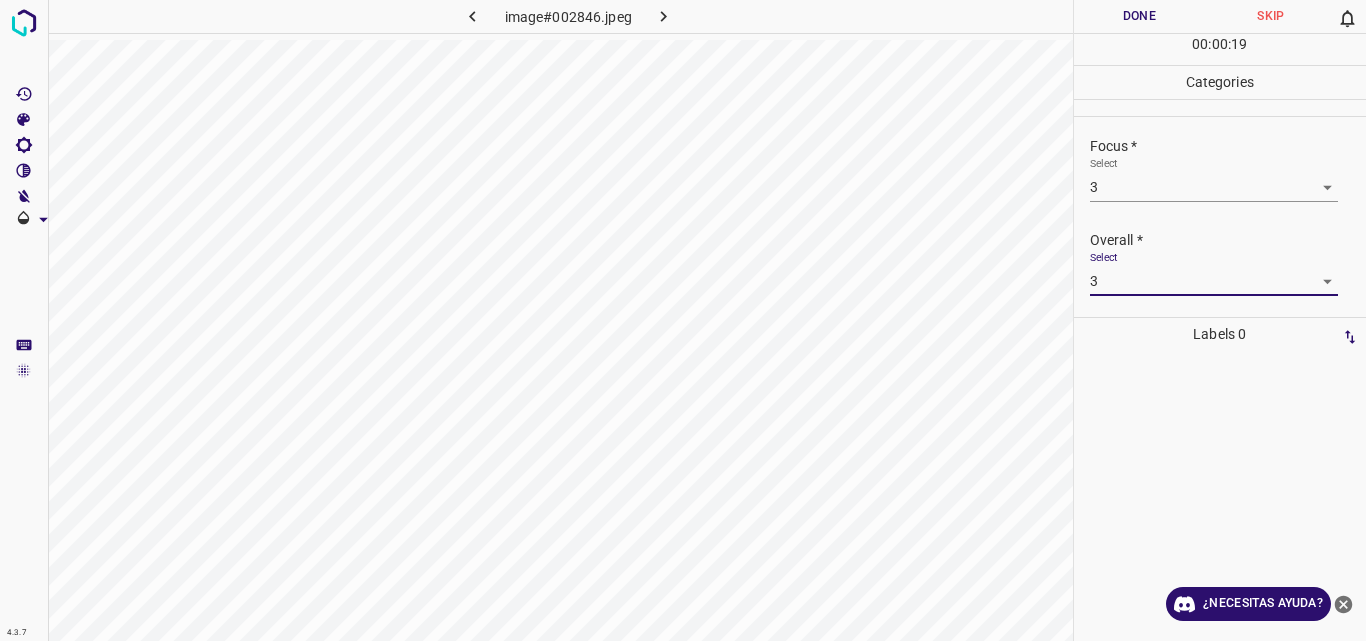 click on "Done" at bounding box center (1140, 16) 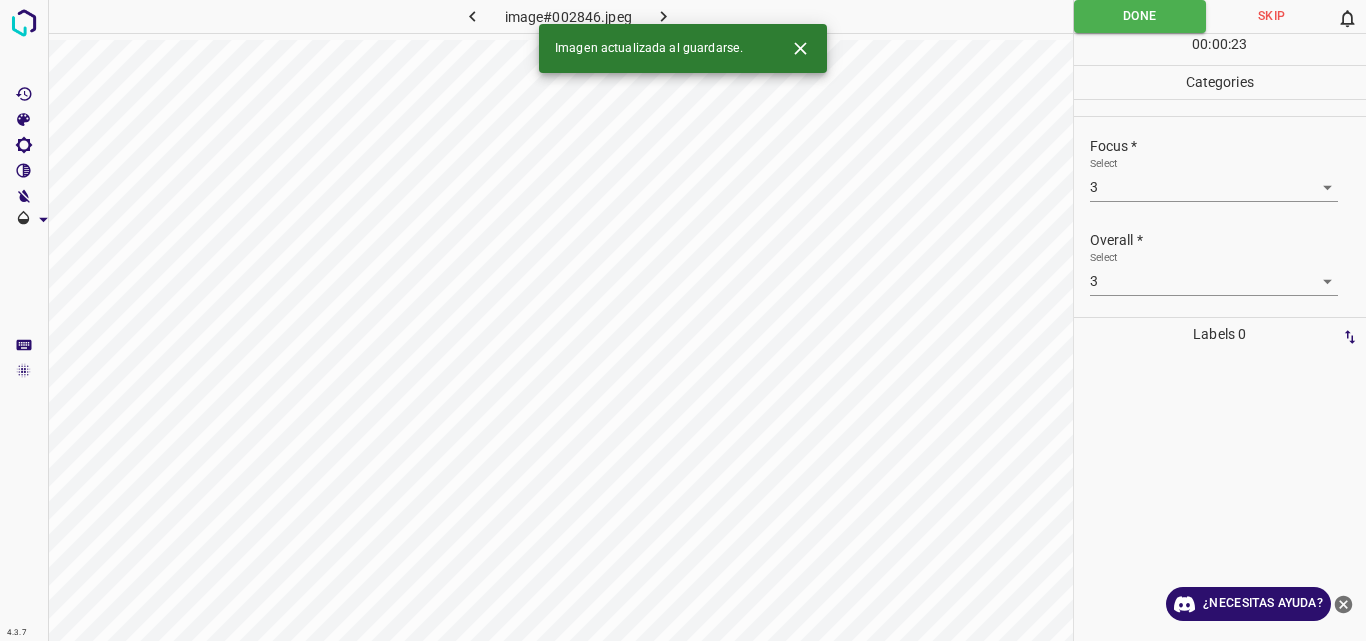 click 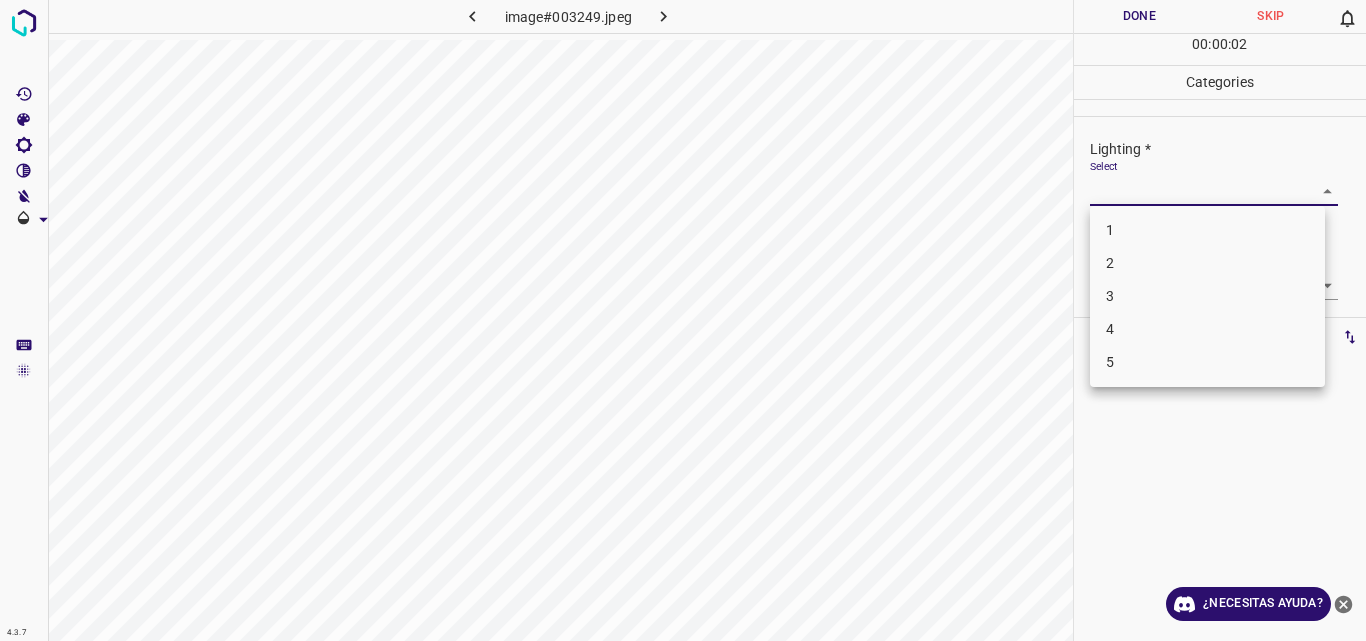 click on "4.3.7 image#003249.jpeg Done Skip 0 00   : 00   : 02   Categories Lighting *  Select ​ Focus *  Select ​ Overall *  Select ​ Labels   0 Categories 1 Lighting 2 Focus 3 Overall Tools Space Change between modes (Draw & Edit) I Auto labeling R Restore zoom M Zoom in N Zoom out Delete Delete selecte label Filters Z Restore filters X Saturation filter C Brightness filter V Contrast filter B Gray scale filter General O Download ¿Necesitas ayuda? Original text Rate this translation Your feedback will be used to help improve Google Translate - Texto - Esconder - Borrar 1 2 3 4 5" at bounding box center (683, 320) 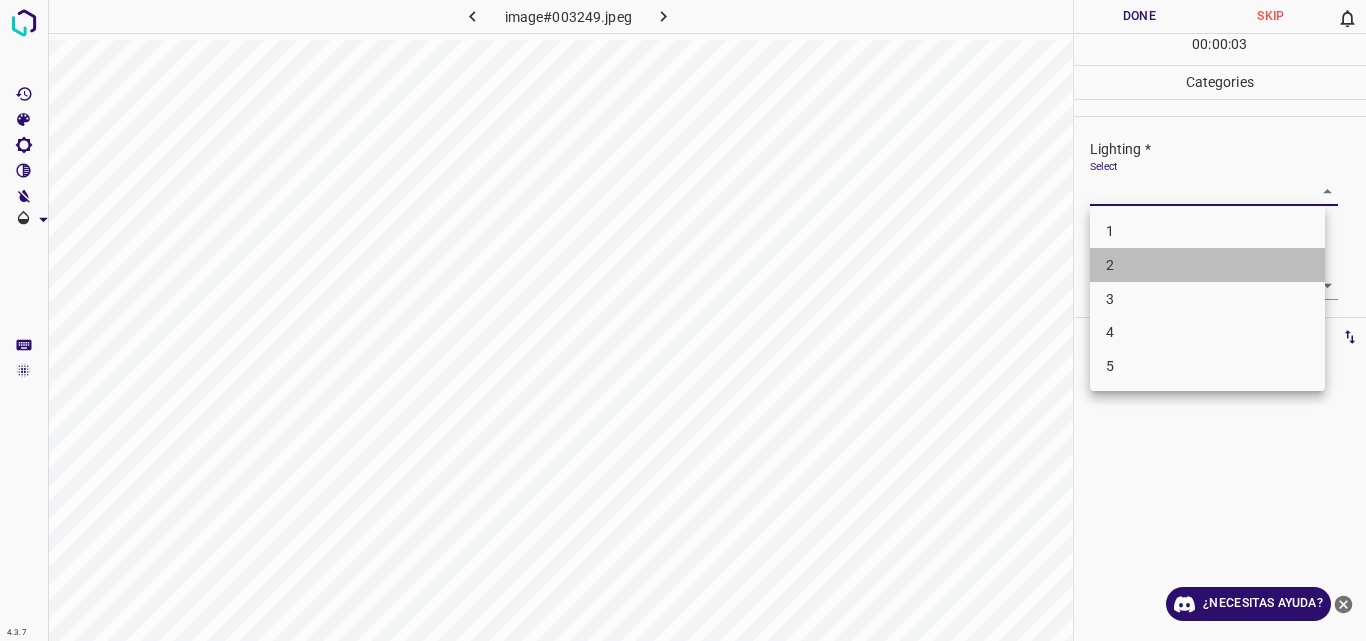 click on "2" at bounding box center [1207, 265] 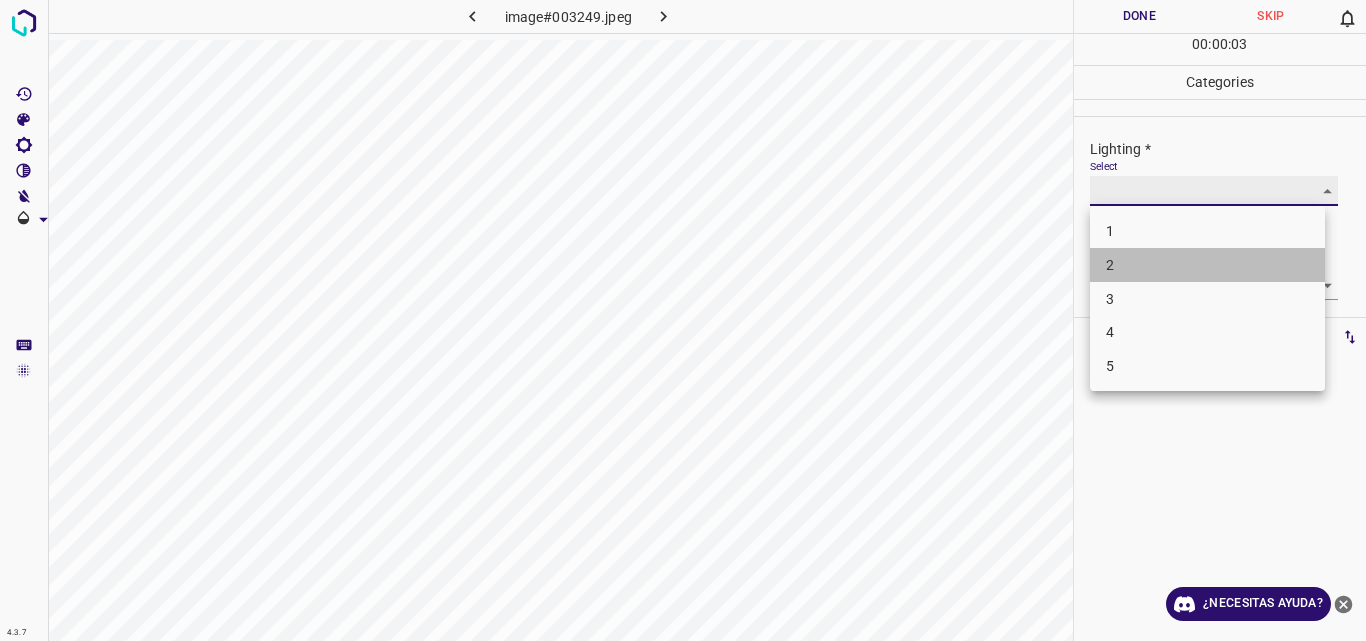type on "2" 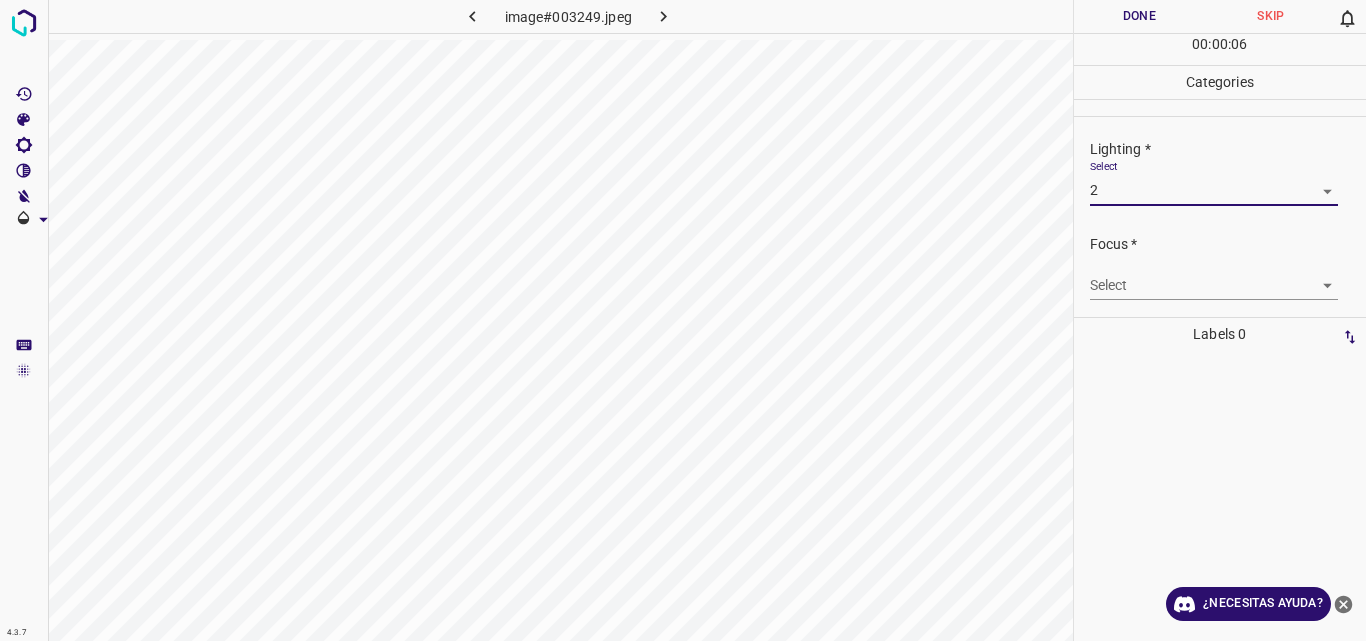 click on "4.3.7 image#003249.jpeg Done Skip 0 00   : 00   : 06   Categories Lighting *  Select 2 2 Focus *  Select ​ Overall *  Select ​ Labels   0 Categories 1 Lighting 2 Focus 3 Overall Tools Space Change between modes (Draw & Edit) I Auto labeling R Restore zoom M Zoom in N Zoom out Delete Delete selecte label Filters Z Restore filters X Saturation filter C Brightness filter V Contrast filter B Gray scale filter General O Download ¿Necesitas ayuda? Original text Rate this translation Your feedback will be used to help improve Google Translate - Texto - Esconder - Borrar" at bounding box center (683, 320) 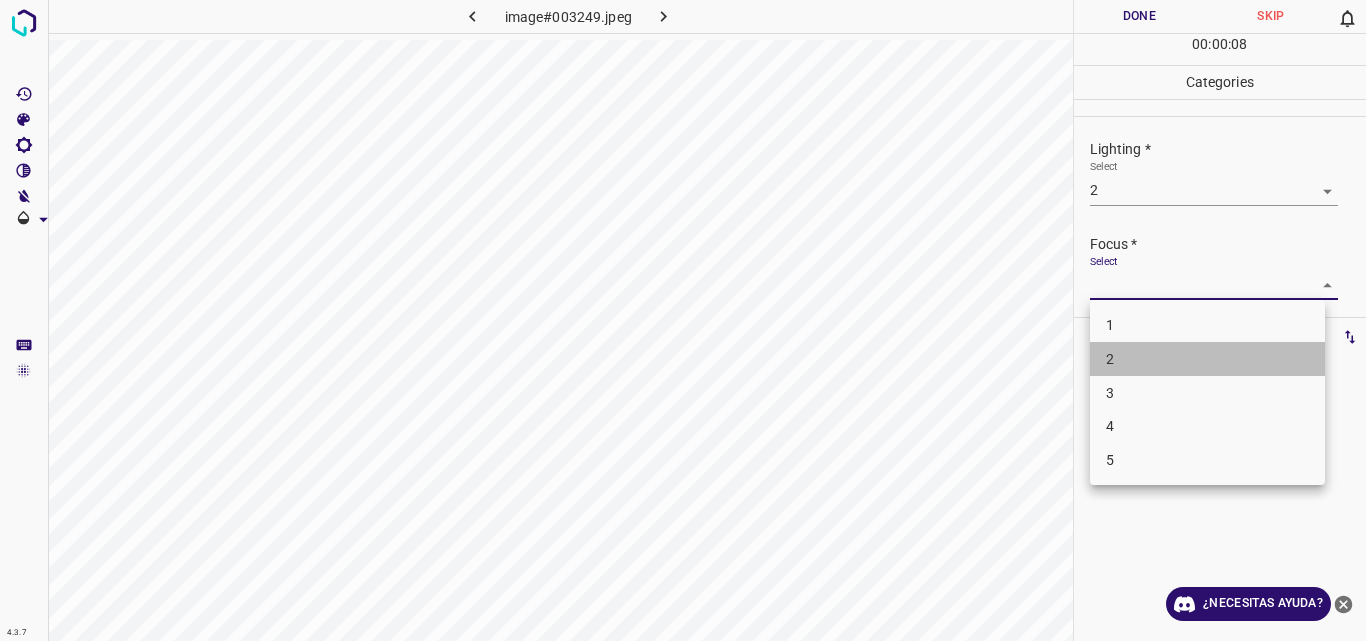 click on "2" at bounding box center (1207, 359) 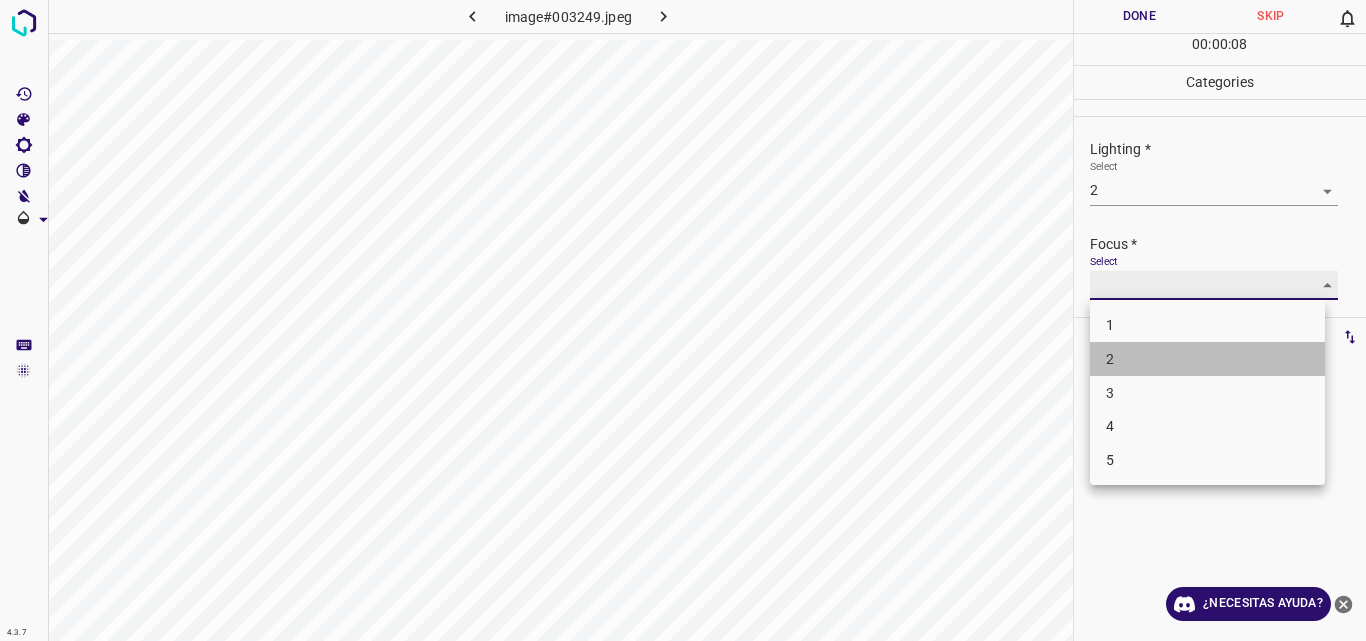 type on "2" 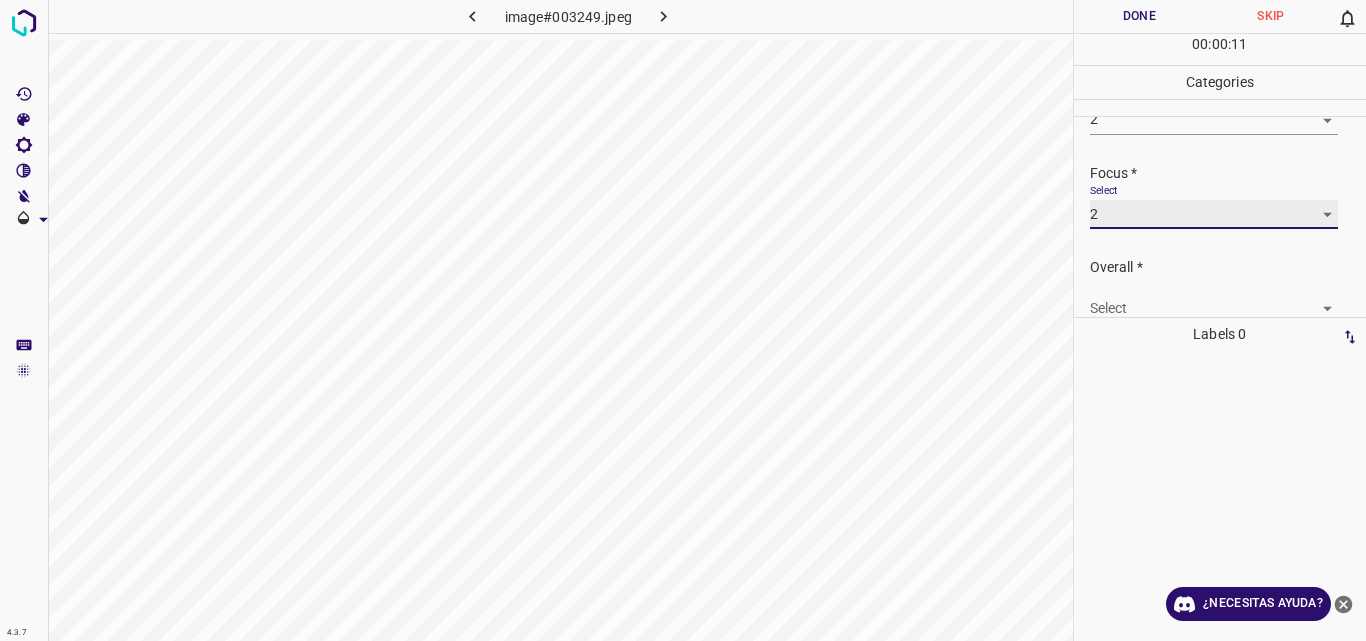 scroll, scrollTop: 98, scrollLeft: 0, axis: vertical 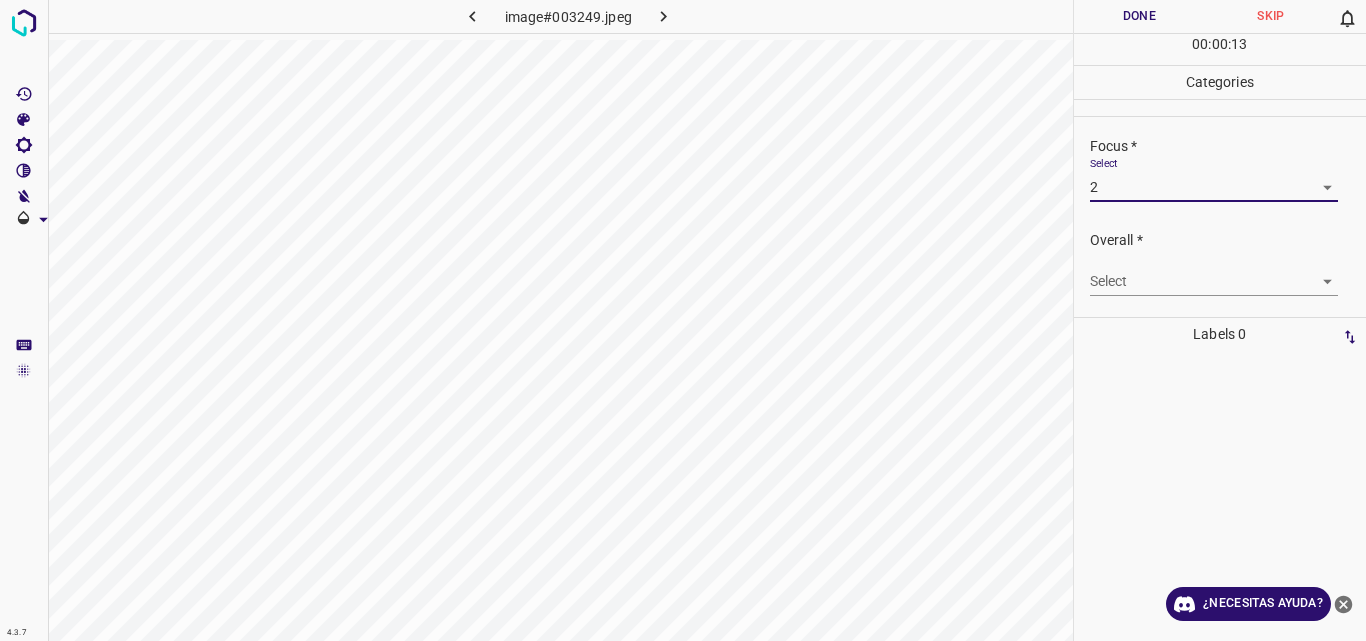 click on "4.3.7 image#003249.jpeg Done Skip 0 00   : 00   : 13   Categories Lighting *  Select 2 2 Focus *  Select 2 2 Overall *  Select ​ Labels   0 Categories 1 Lighting 2 Focus 3 Overall Tools Space Change between modes (Draw & Edit) I Auto labeling R Restore zoom M Zoom in N Zoom out Delete Delete selecte label Filters Z Restore filters X Saturation filter C Brightness filter V Contrast filter B Gray scale filter General O Download ¿Necesitas ayuda? Original text Rate this translation Your feedback will be used to help improve Google Translate - Texto - Esconder - Borrar" at bounding box center (683, 320) 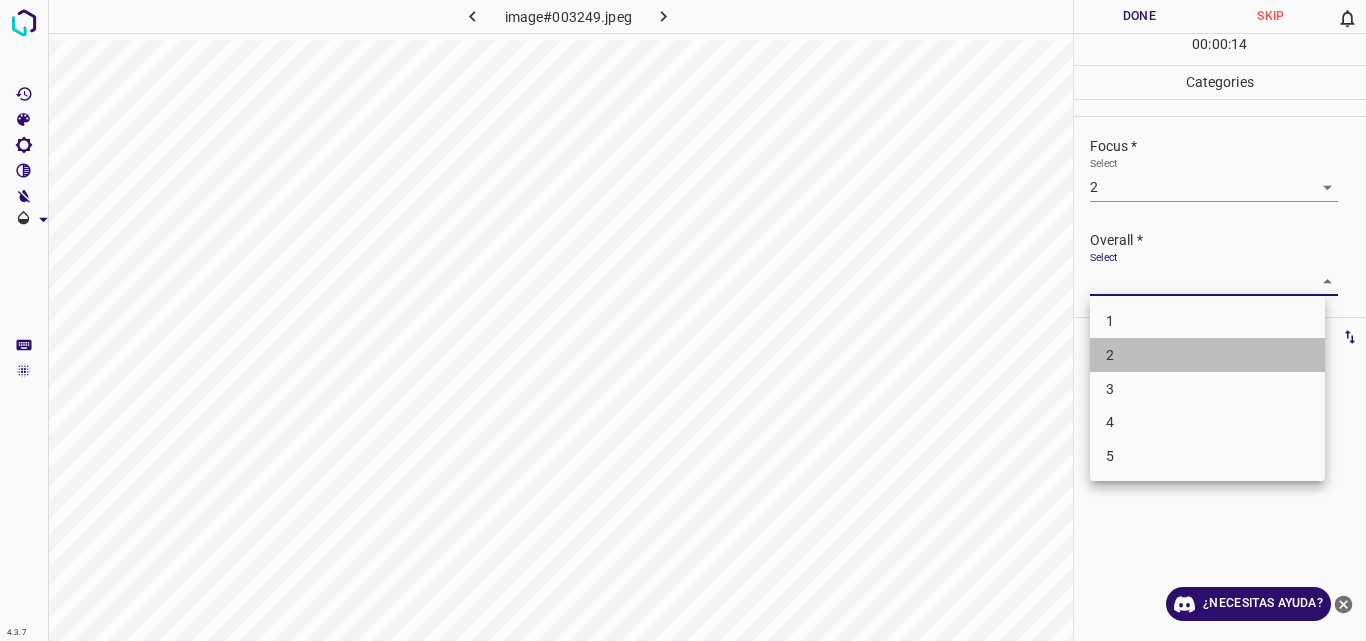 click on "2" at bounding box center [1207, 355] 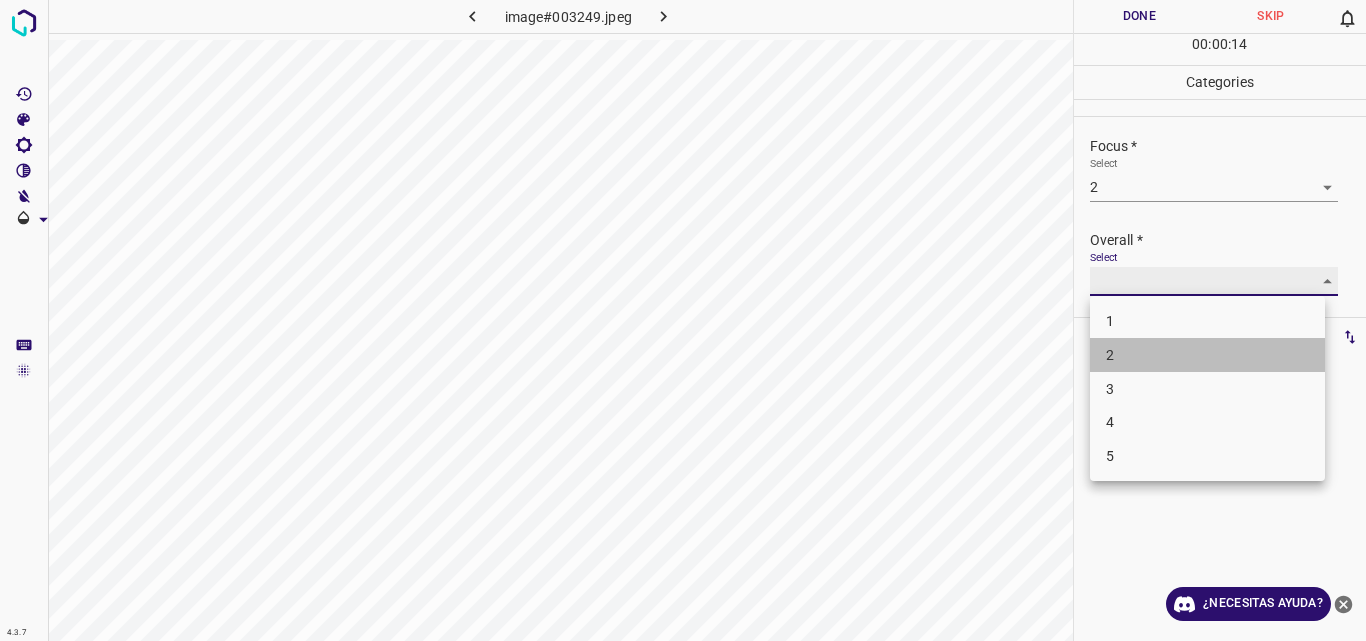 type on "2" 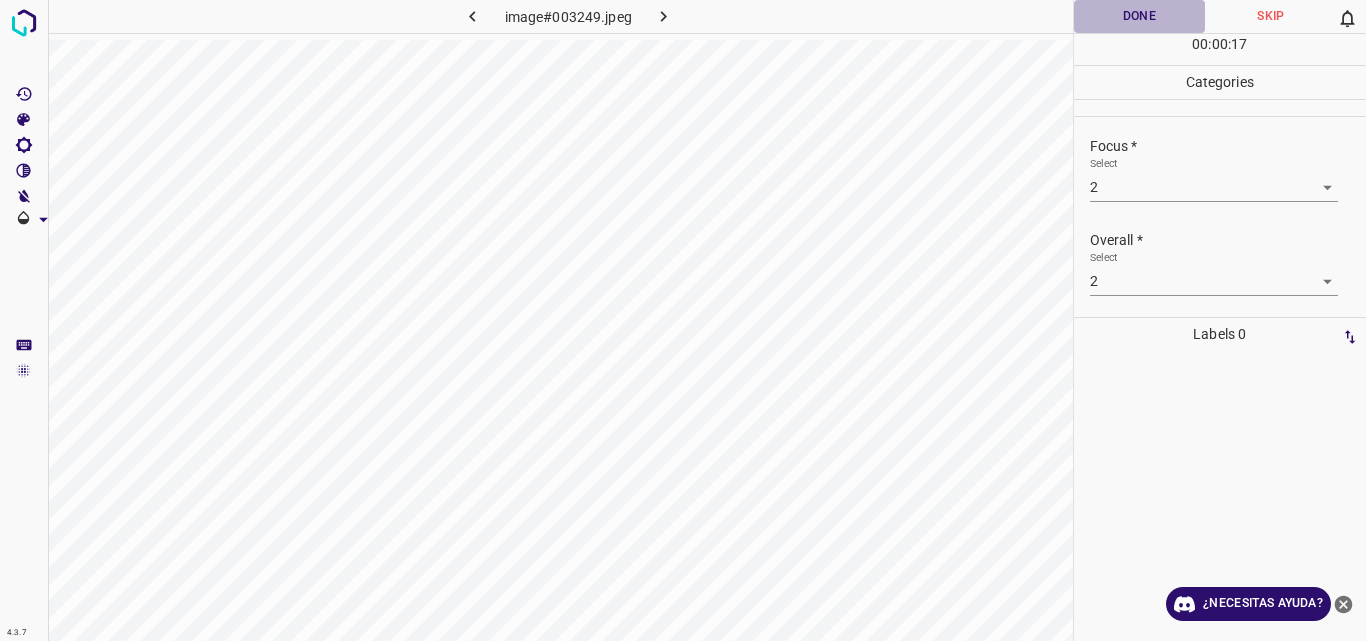 click on "Done" at bounding box center (1140, 16) 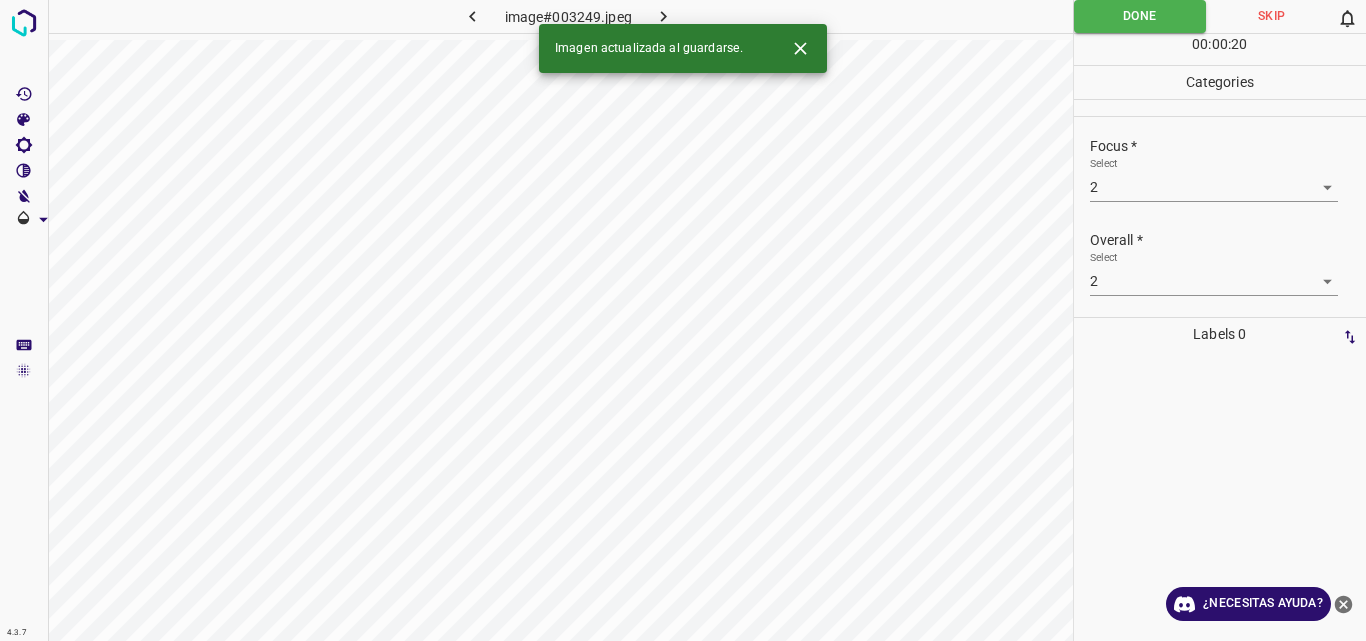 click 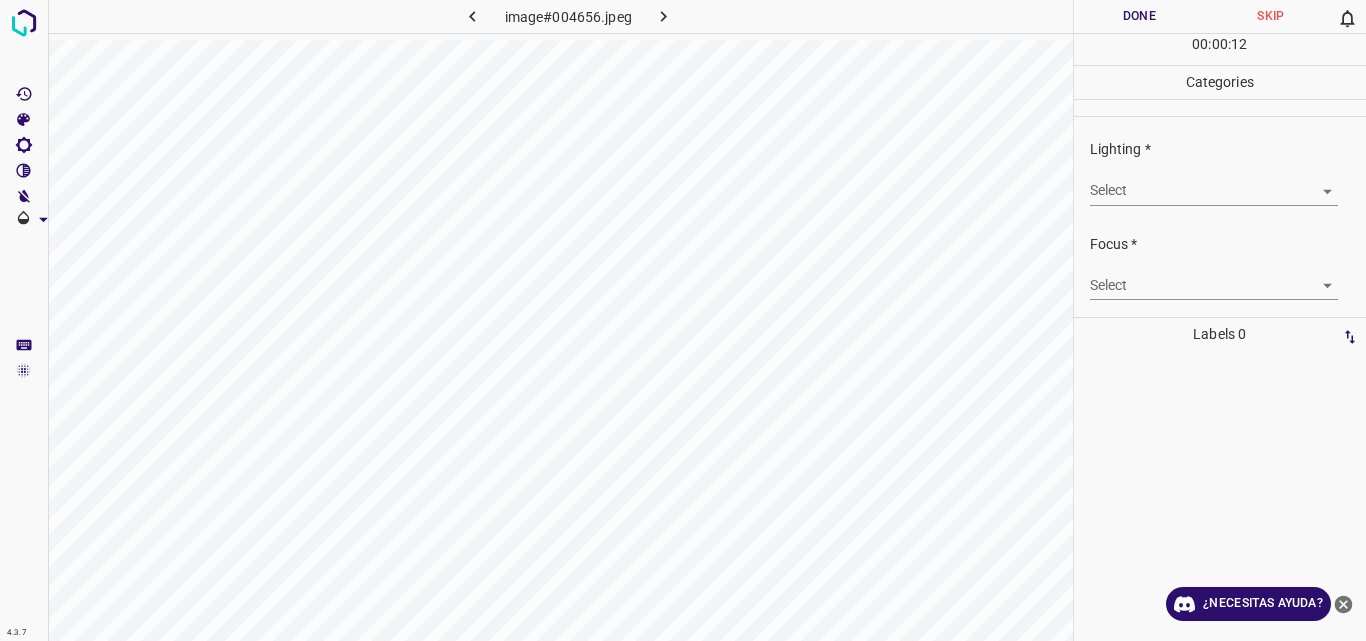 click on "4.3.7 image#004656.jpeg Done Skip 0 00   : 00   : 12   Categories Lighting *  Select ​ Focus *  Select ​ Overall *  Select ​ Labels   0 Categories 1 Lighting 2 Focus 3 Overall Tools Space Change between modes (Draw & Edit) I Auto labeling R Restore zoom M Zoom in N Zoom out Delete Delete selecte label Filters Z Restore filters X Saturation filter C Brightness filter V Contrast filter B Gray scale filter General O Download ¿Necesitas ayuda? Original text Rate this translation Your feedback will be used to help improve Google Translate - Texto - Esconder - Borrar" at bounding box center [683, 320] 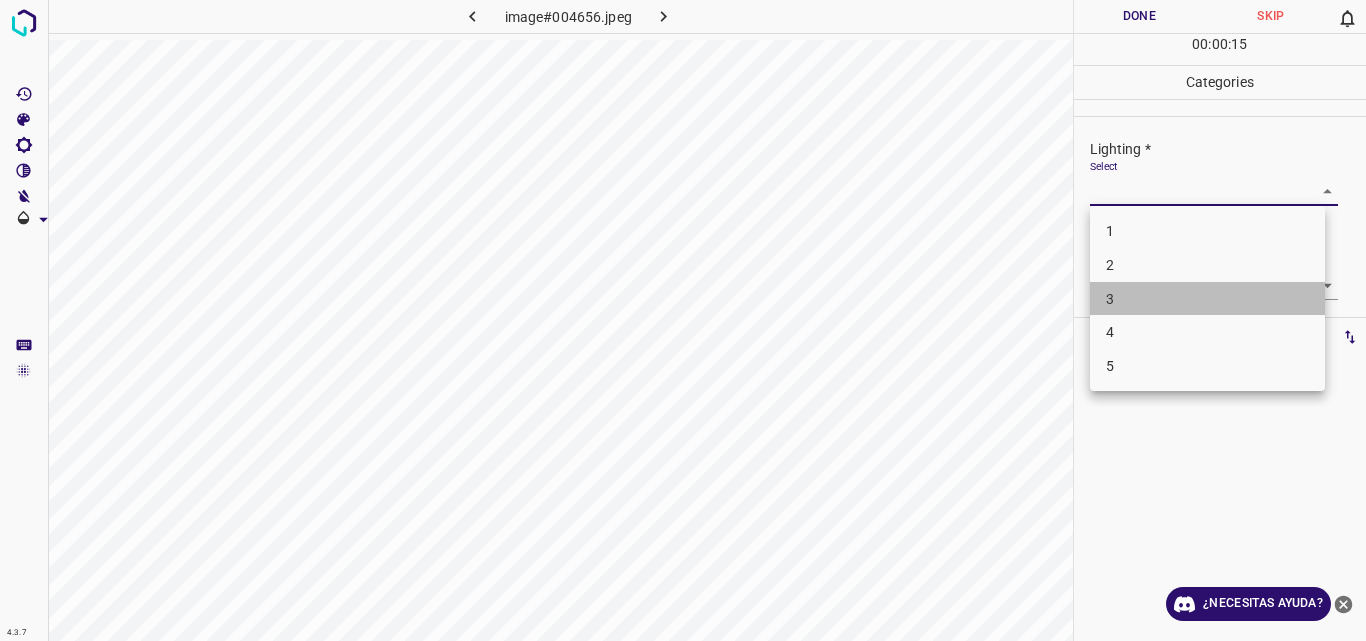 click on "3" at bounding box center (1207, 299) 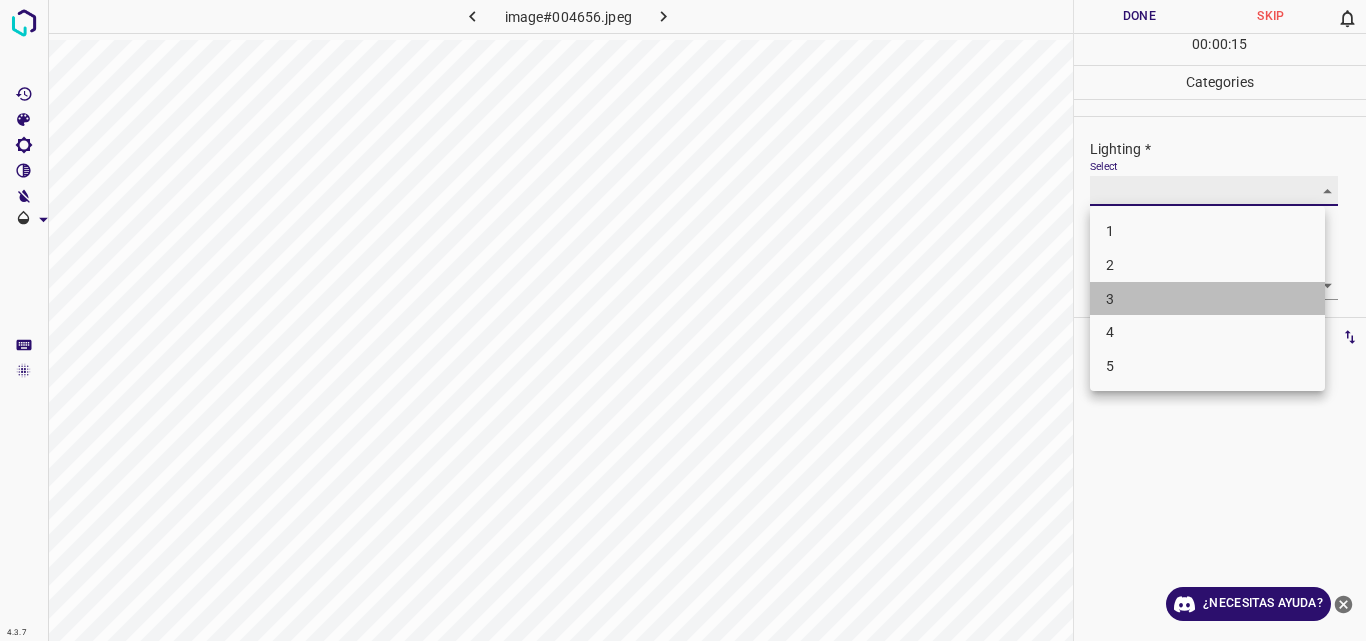 type on "3" 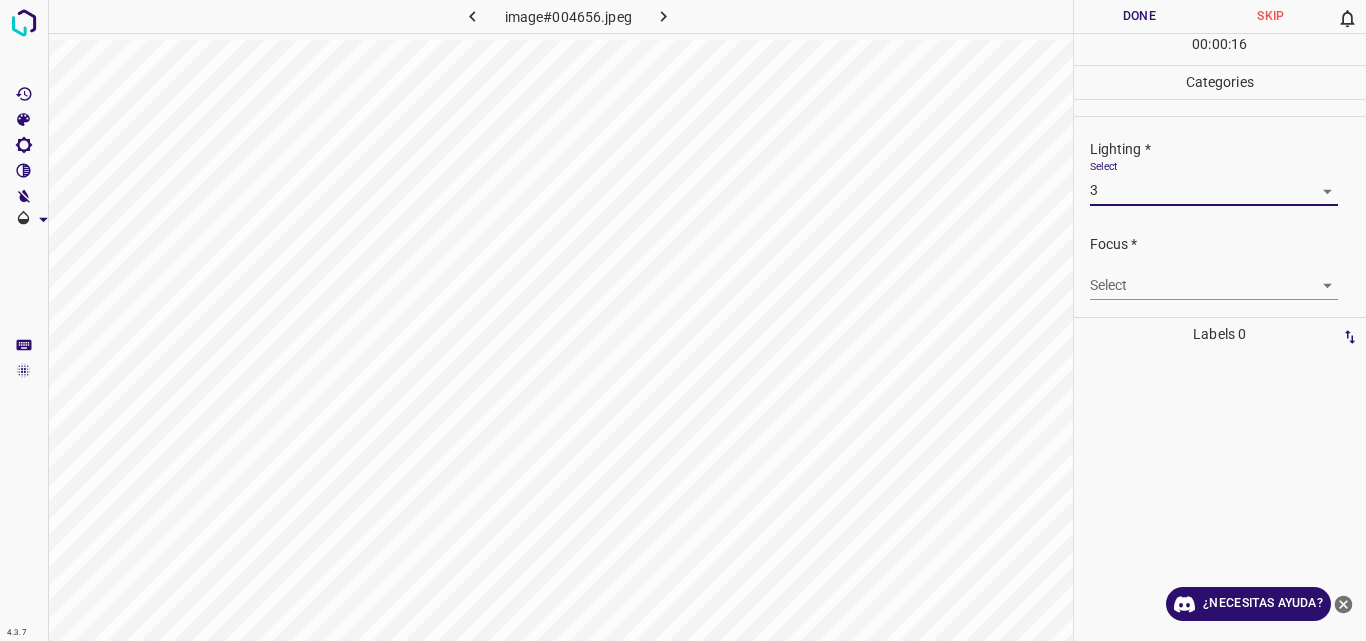 click on "4.3.7 image#004656.jpeg Done Skip 0 00   : 00   : 16   Categories Lighting *  Select 3 3 Focus *  Select ​ Overall *  Select ​ Labels   0 Categories 1 Lighting 2 Focus 3 Overall Tools Space Change between modes (Draw & Edit) I Auto labeling R Restore zoom M Zoom in N Zoom out Delete Delete selecte label Filters Z Restore filters X Saturation filter C Brightness filter V Contrast filter B Gray scale filter General O Download ¿Necesitas ayuda? Original text Rate this translation Your feedback will be used to help improve Google Translate - Texto - Esconder - Borrar" at bounding box center [683, 320] 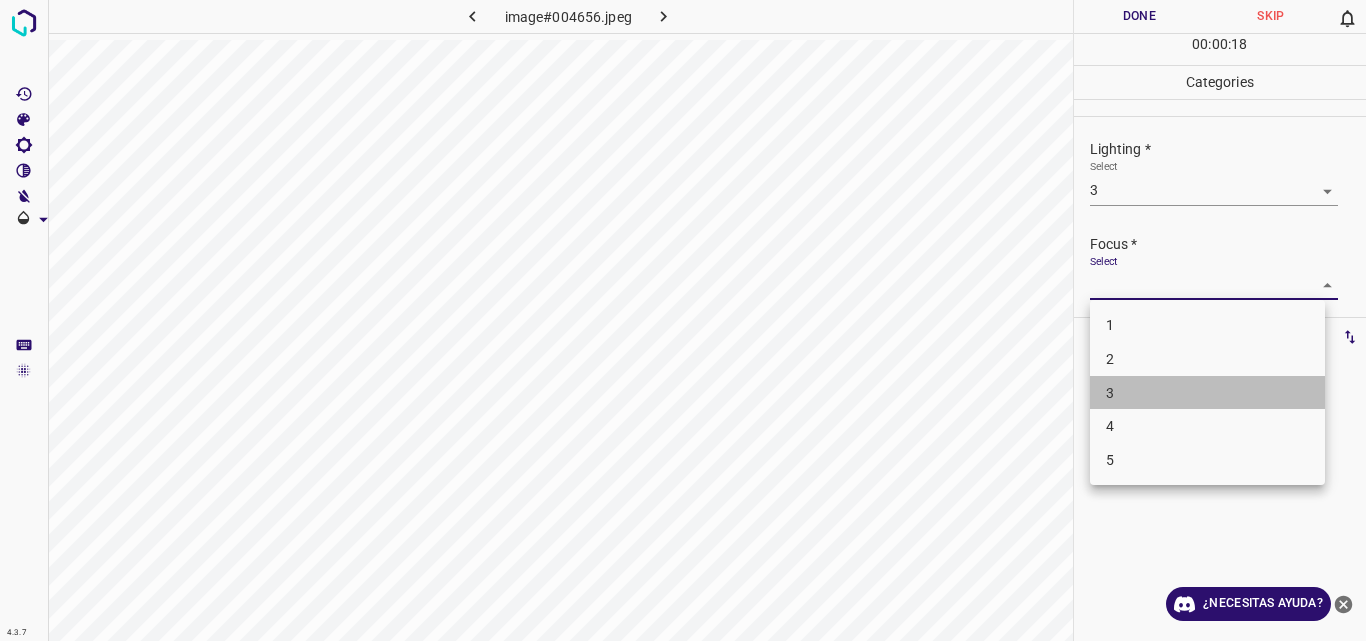 click on "3" at bounding box center (1207, 393) 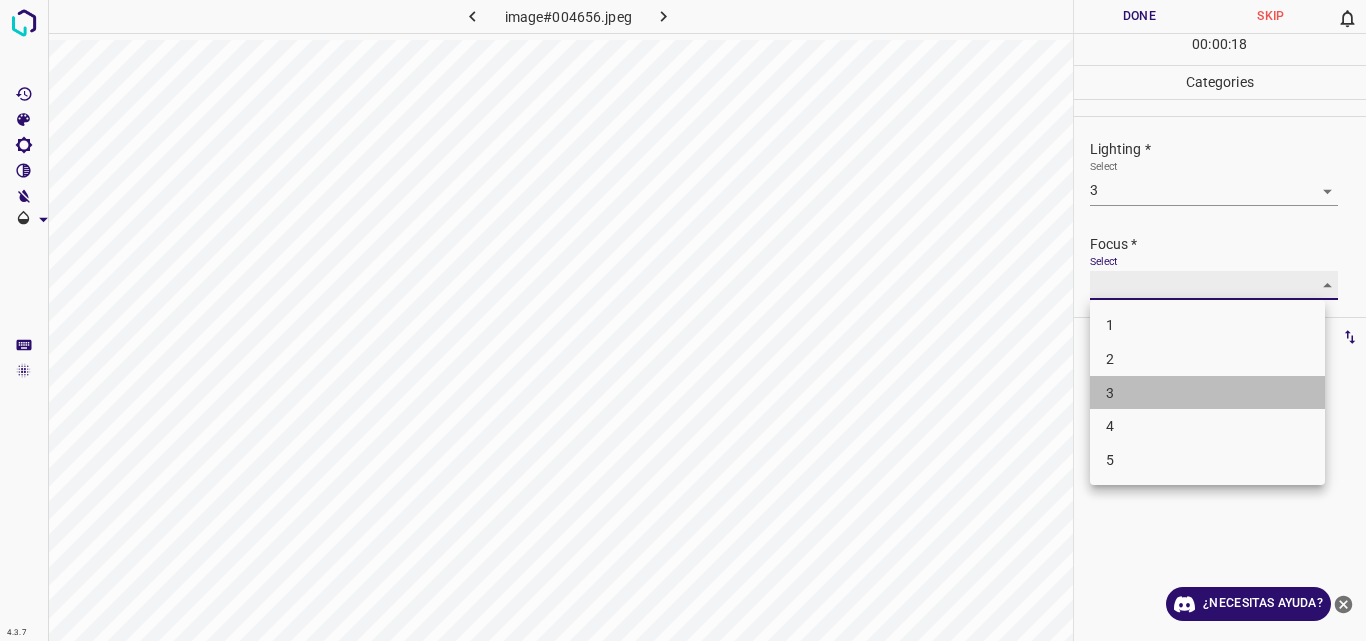 type on "3" 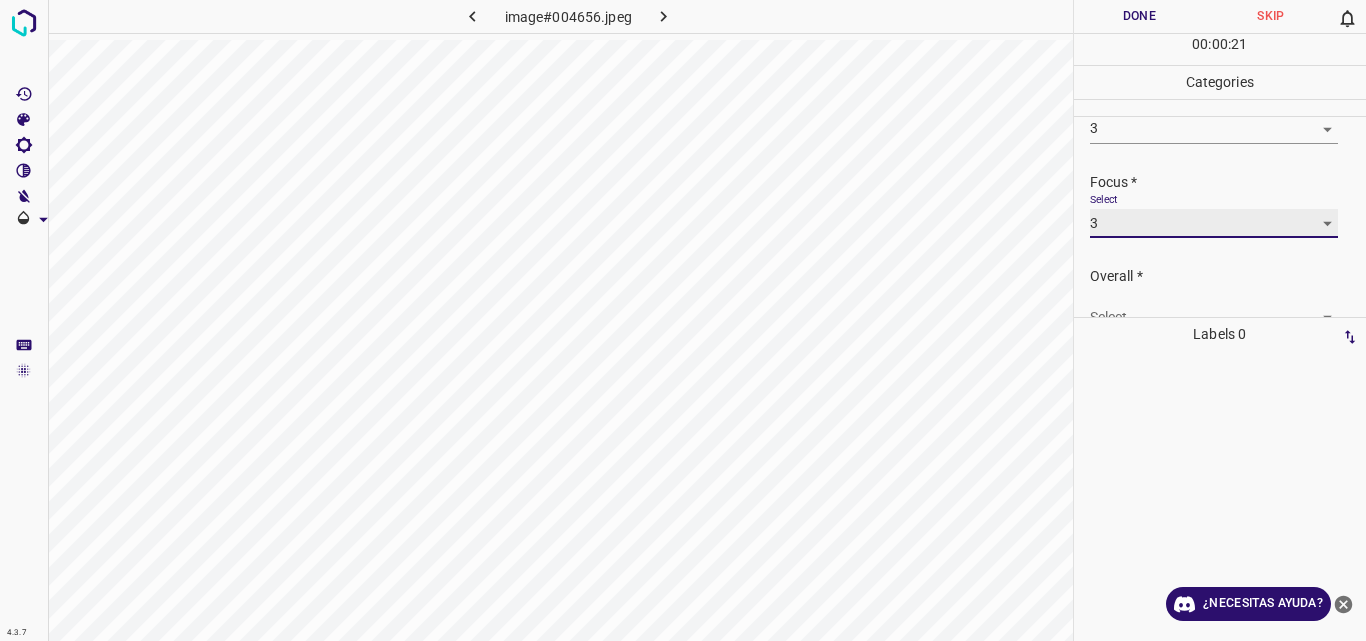 scroll, scrollTop: 98, scrollLeft: 0, axis: vertical 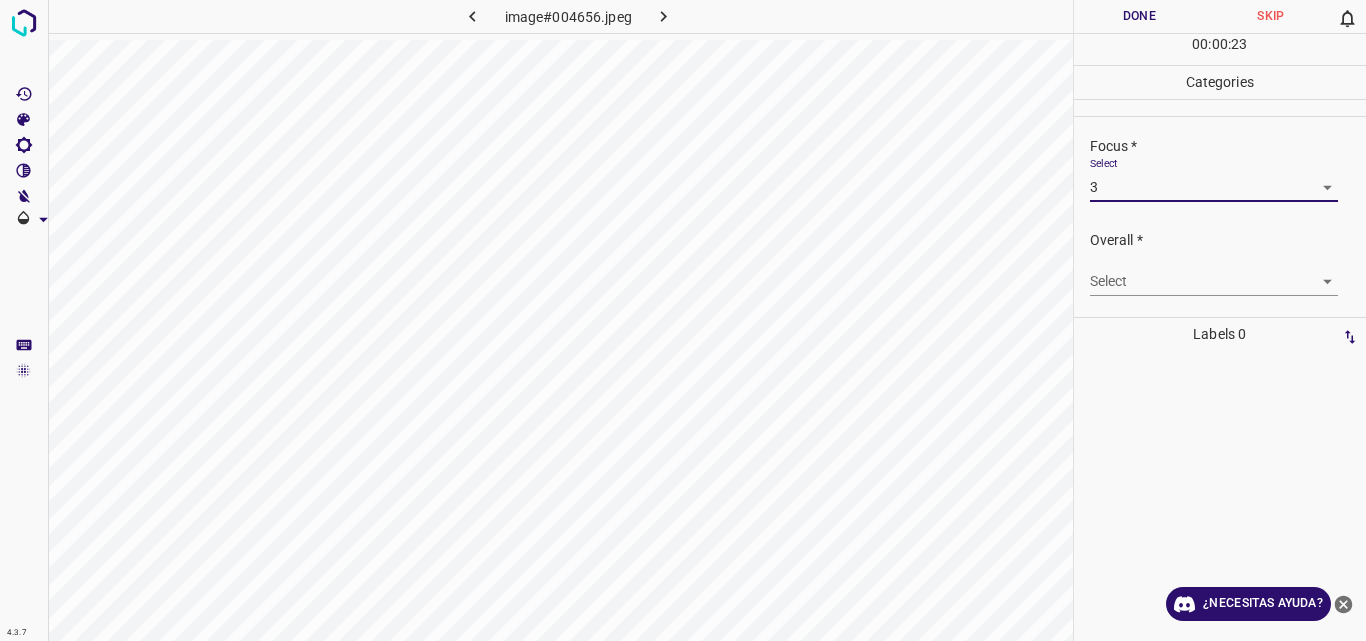 click on "4.3.7 image#004656.jpeg Done Skip 0 00   : 00   : 23   Categories Lighting *  Select 3 3 Focus *  Select 3 3 Overall *  Select ​ Labels   0 Categories 1 Lighting 2 Focus 3 Overall Tools Space Change between modes (Draw & Edit) I Auto labeling R Restore zoom M Zoom in N Zoom out Delete Delete selecte label Filters Z Restore filters X Saturation filter C Brightness filter V Contrast filter B Gray scale filter General O Download ¿Necesitas ayuda? Original text Rate this translation Your feedback will be used to help improve Google Translate - Texto - Esconder - Borrar" at bounding box center [683, 320] 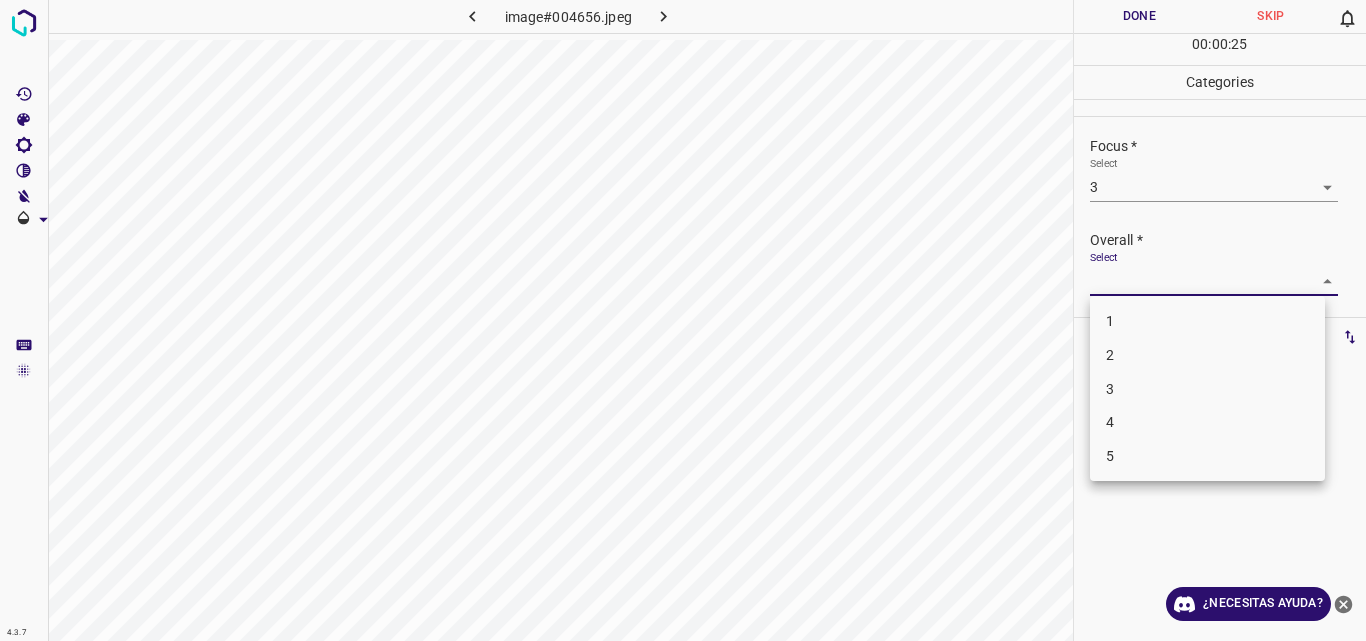 click on "3" at bounding box center [1207, 389] 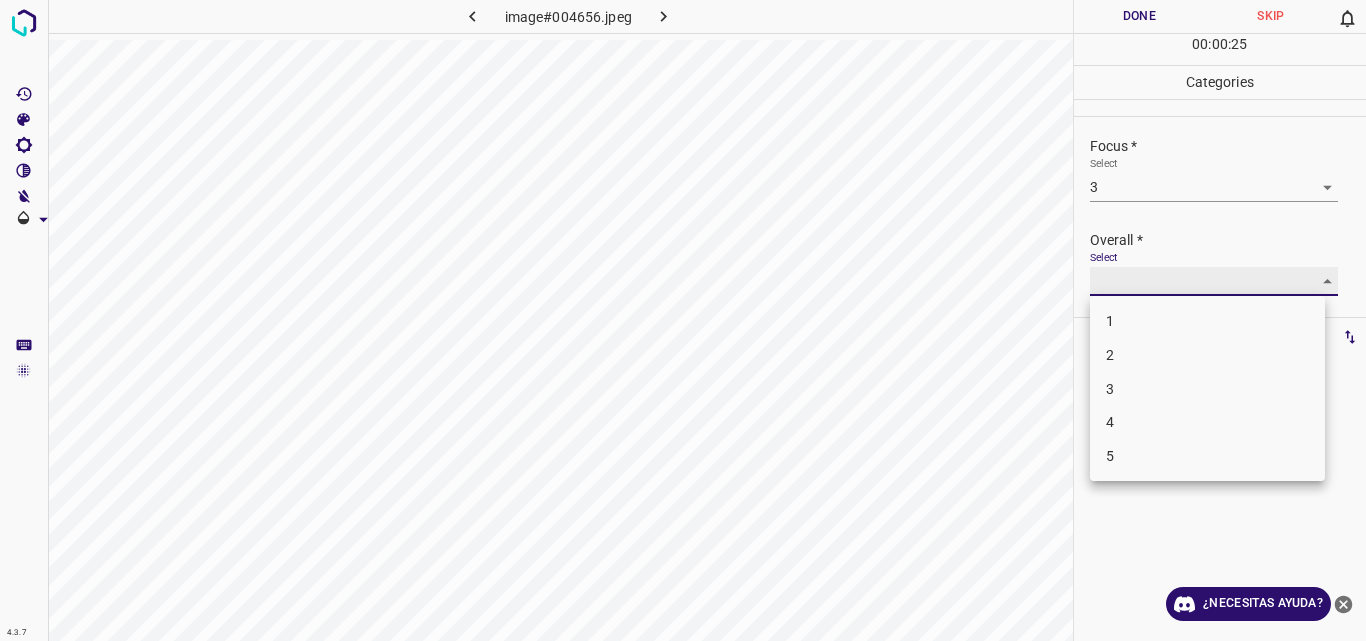 type on "3" 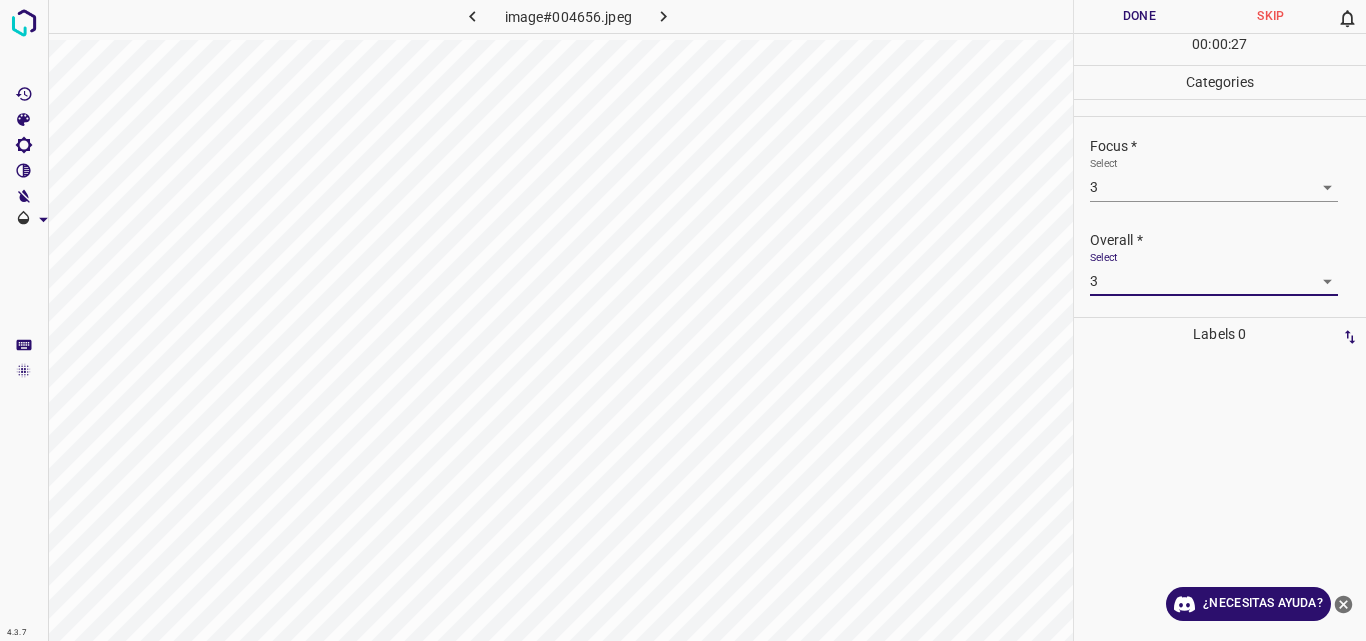 click on "Done" at bounding box center [1140, 16] 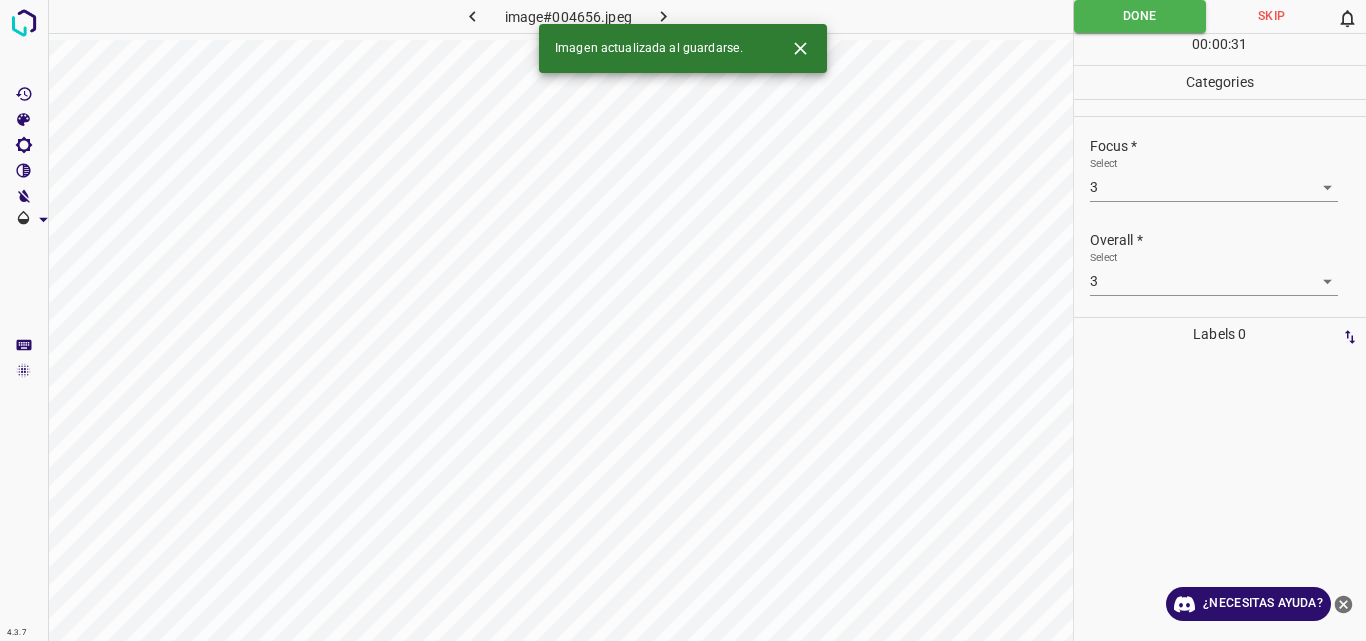 click 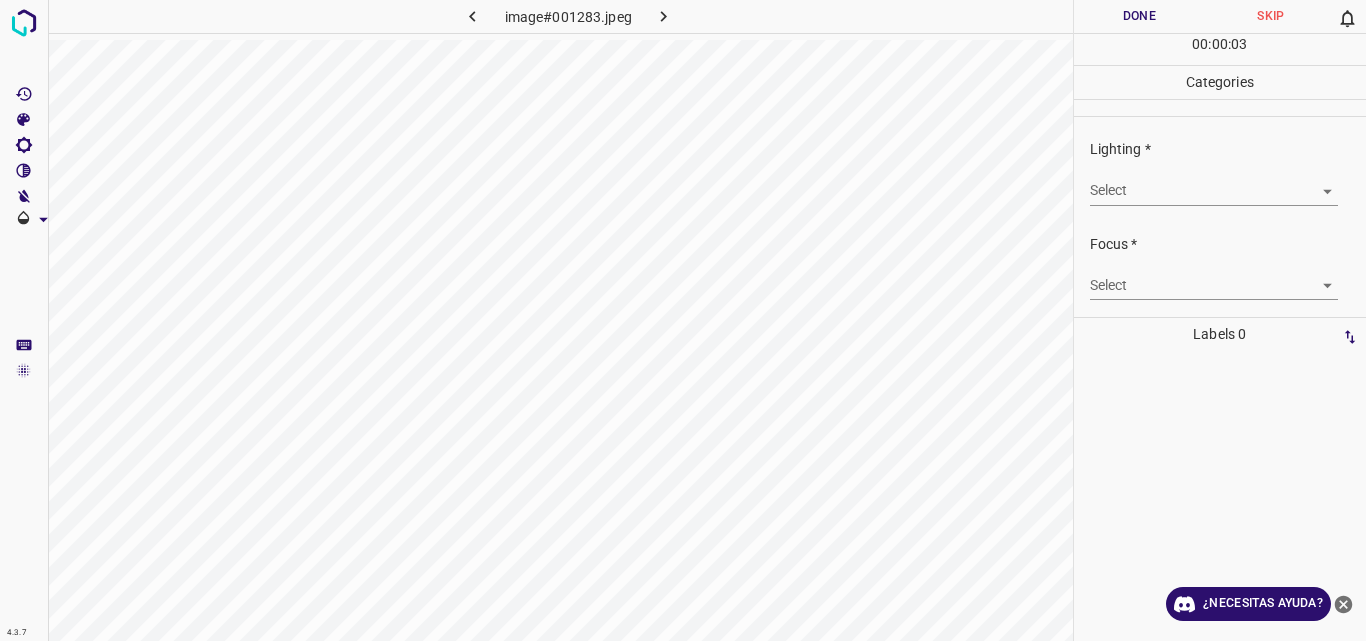 click on "4.3.7 image#001283.jpeg Done Skip 0 00   : 00   : 03   Categories Lighting *  Select ​ Focus *  Select ​ Overall *  Select ​ Labels   0 Categories 1 Lighting 2 Focus 3 Overall Tools Space Change between modes (Draw & Edit) I Auto labeling R Restore zoom M Zoom in N Zoom out Delete Delete selecte label Filters Z Restore filters X Saturation filter C Brightness filter V Contrast filter B Gray scale filter General O Download ¿Necesitas ayuda? Original text Rate this translation Your feedback will be used to help improve Google Translate - Texto - Esconder - Borrar" at bounding box center [683, 320] 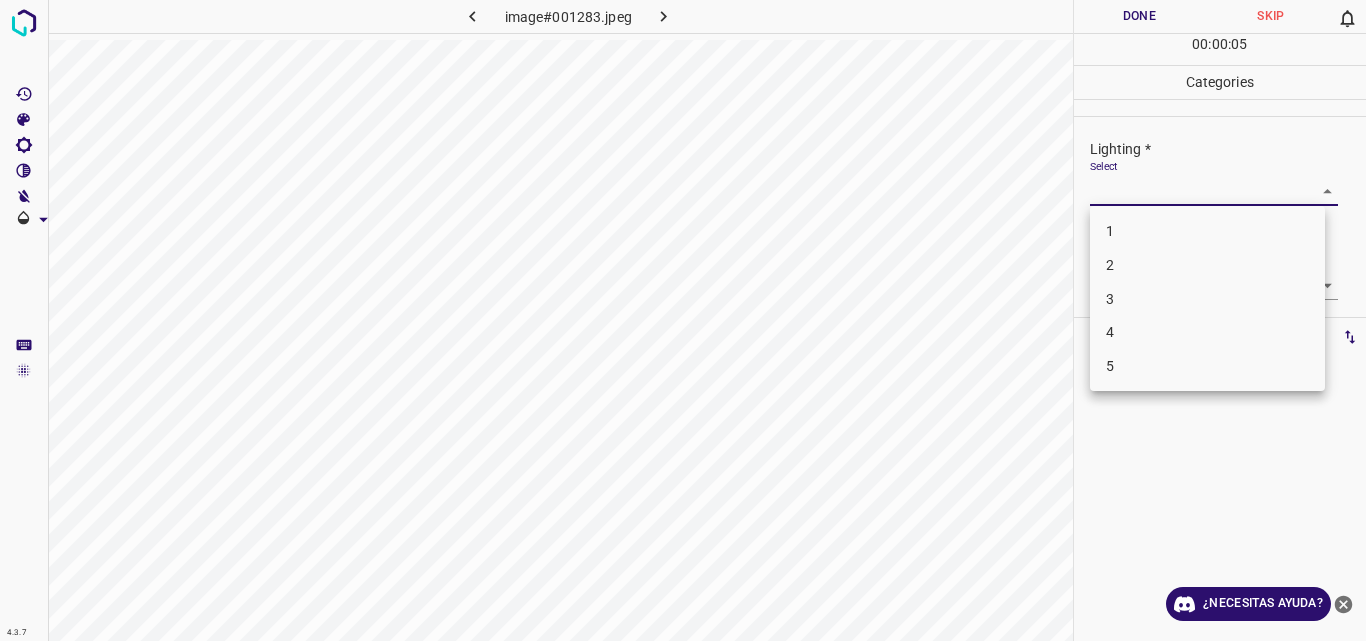click on "3" at bounding box center [1207, 299] 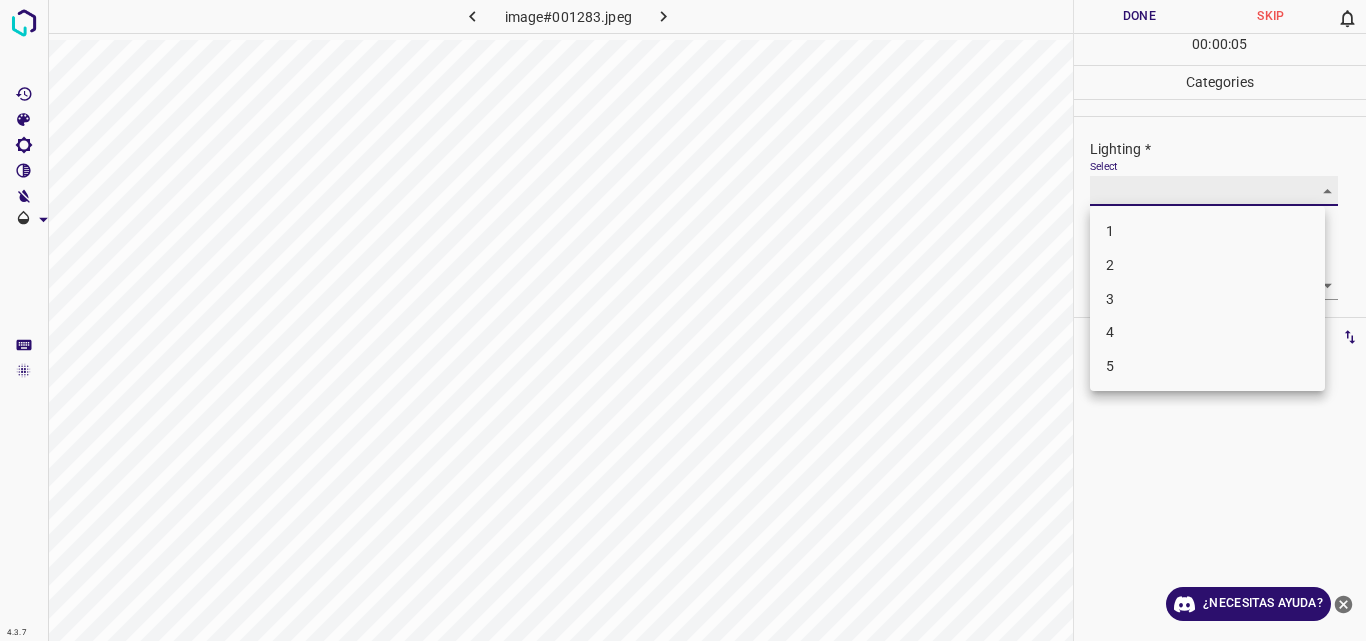 type on "3" 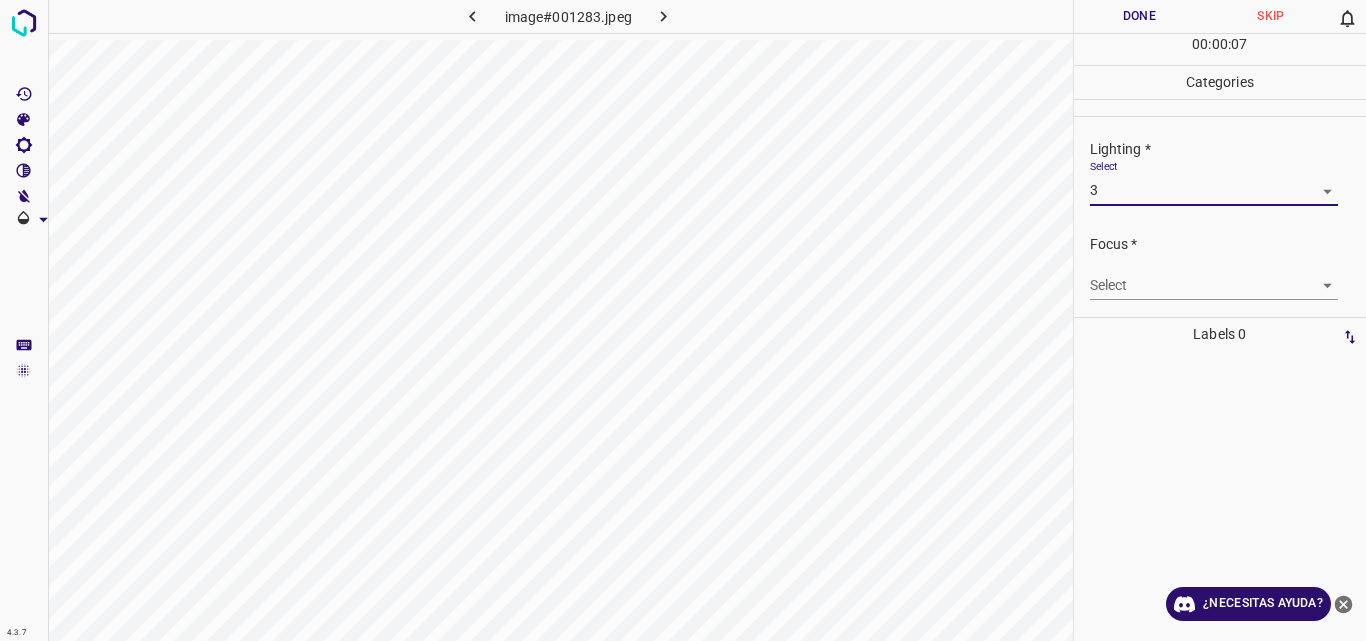 click on "4.3.7 image#001283.jpeg Done Skip 0 00   : 00   : 07   Categories Lighting *  Select 3 3 Focus *  Select ​ Overall *  Select ​ Labels   0 Categories 1 Lighting 2 Focus 3 Overall Tools Space Change between modes (Draw & Edit) I Auto labeling R Restore zoom M Zoom in N Zoom out Delete Delete selecte label Filters Z Restore filters X Saturation filter C Brightness filter V Contrast filter B Gray scale filter General O Download ¿Necesitas ayuda? Original text Rate this translation Your feedback will be used to help improve Google Translate - Texto - Esconder - Borrar" at bounding box center [683, 320] 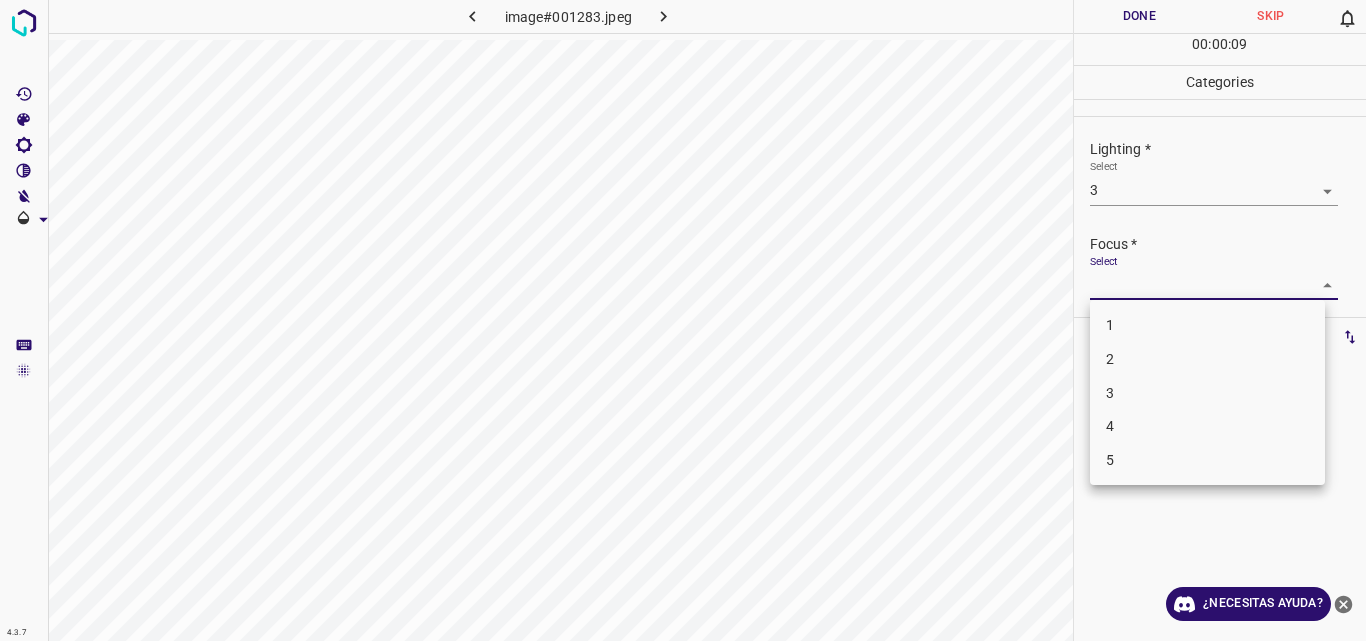 click on "3" at bounding box center (1207, 393) 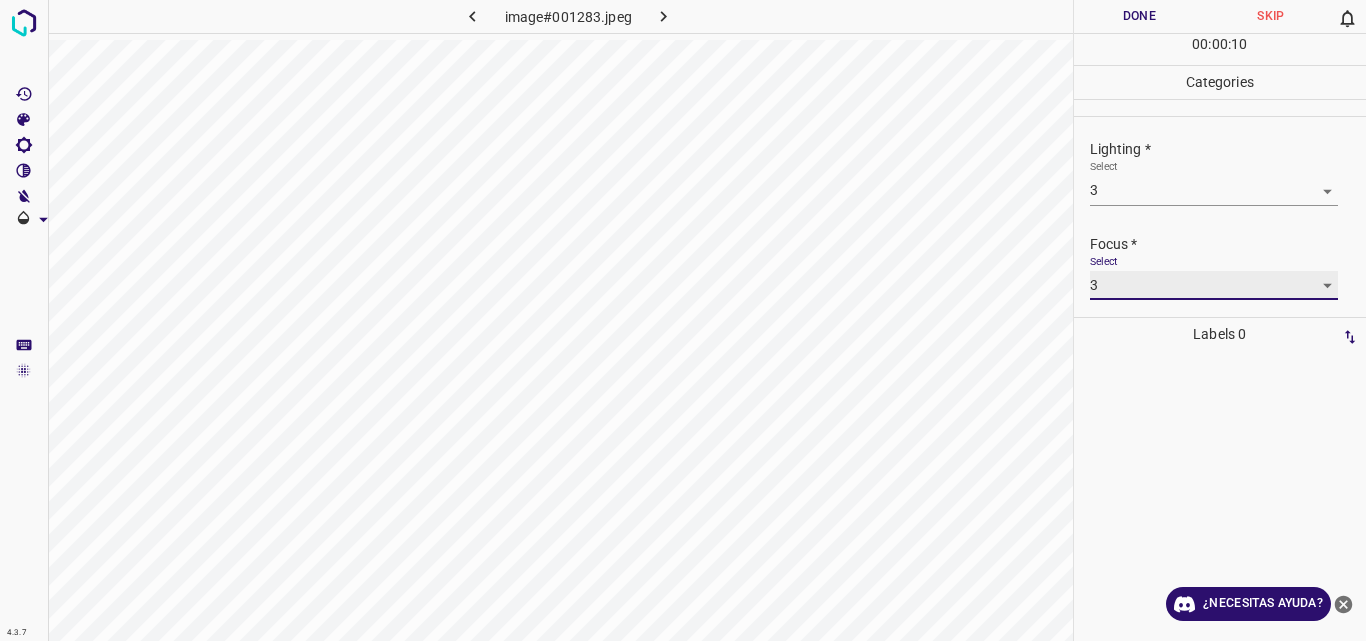 type on "3" 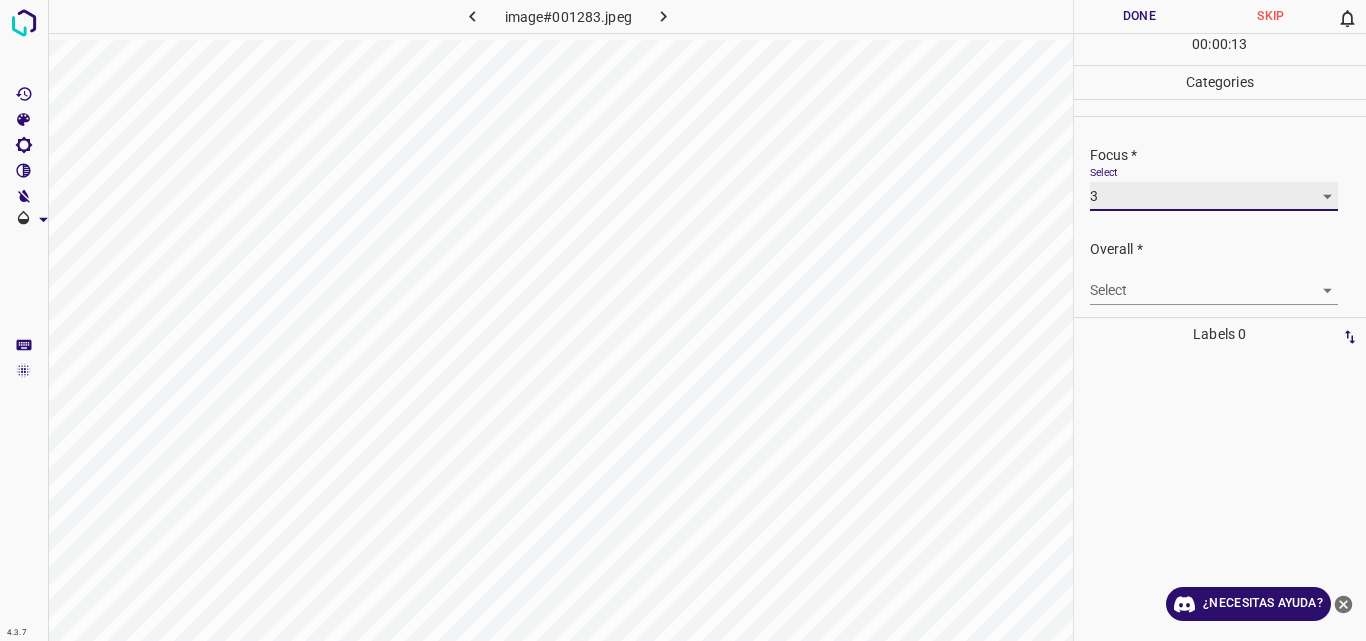 scroll, scrollTop: 98, scrollLeft: 0, axis: vertical 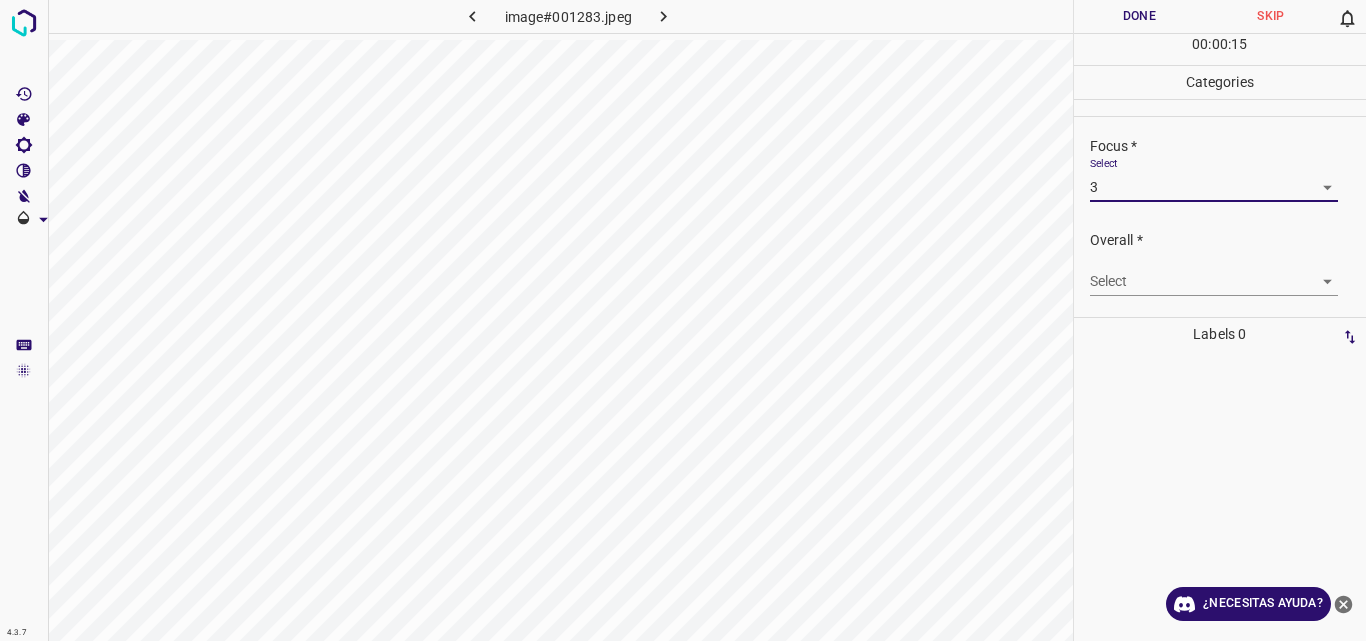 click on "4.3.7 image#001283.jpeg Done Skip 0 00   : 00   : 15   Categories Lighting *  Select 3 3 Focus *  Select 3 3 Overall *  Select ​ Labels   0 Categories 1 Lighting 2 Focus 3 Overall Tools Space Change between modes (Draw & Edit) I Auto labeling R Restore zoom M Zoom in N Zoom out Delete Delete selecte label Filters Z Restore filters X Saturation filter C Brightness filter V Contrast filter B Gray scale filter General O Download ¿Necesitas ayuda? Original text Rate this translation Your feedback will be used to help improve Google Translate - Texto - Esconder - Borrar" at bounding box center (683, 320) 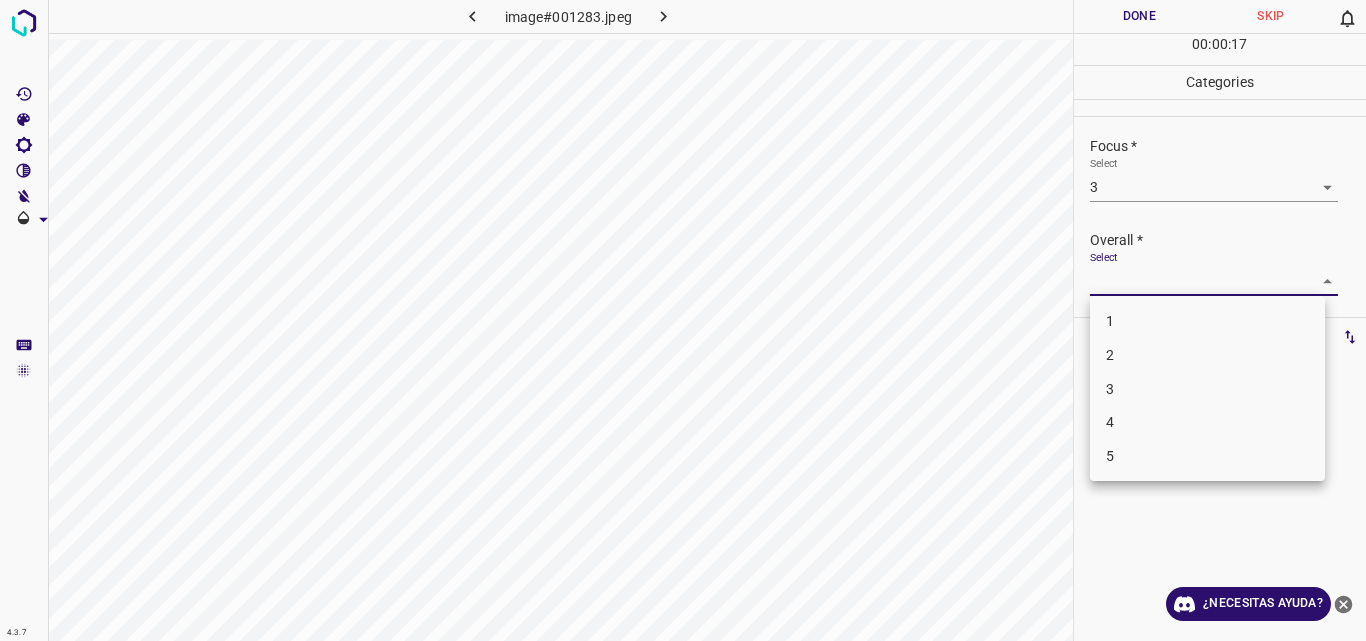 click on "3" at bounding box center [1207, 389] 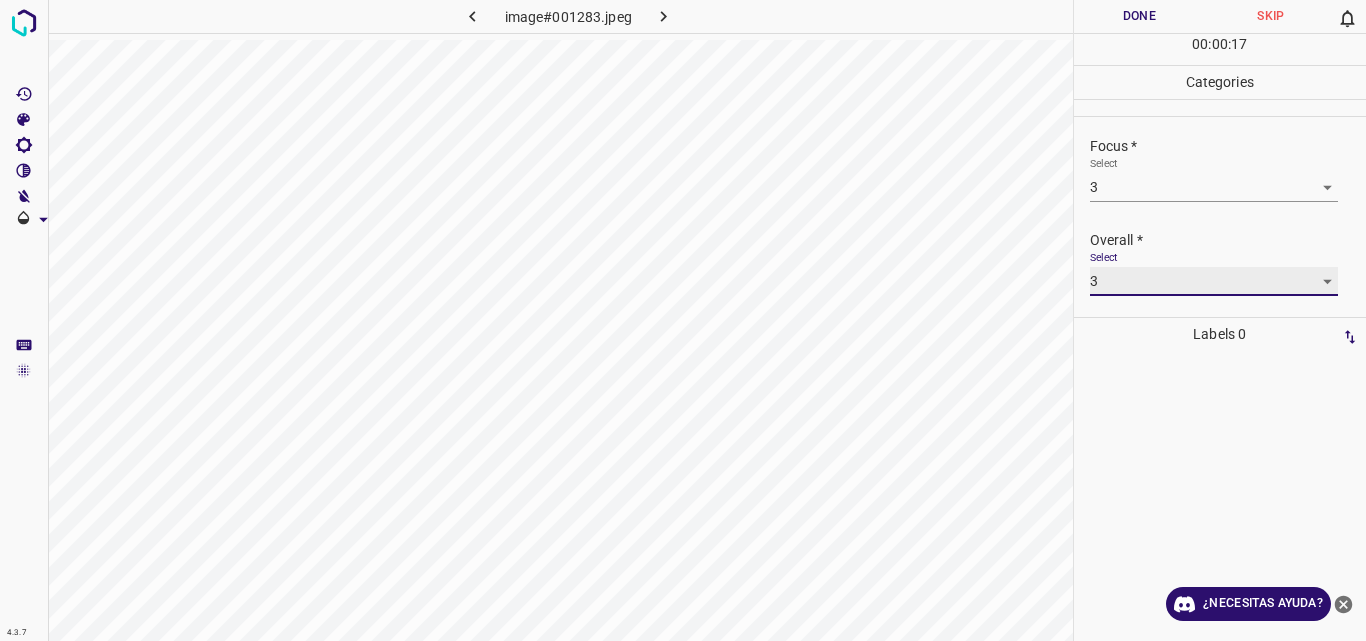 type on "3" 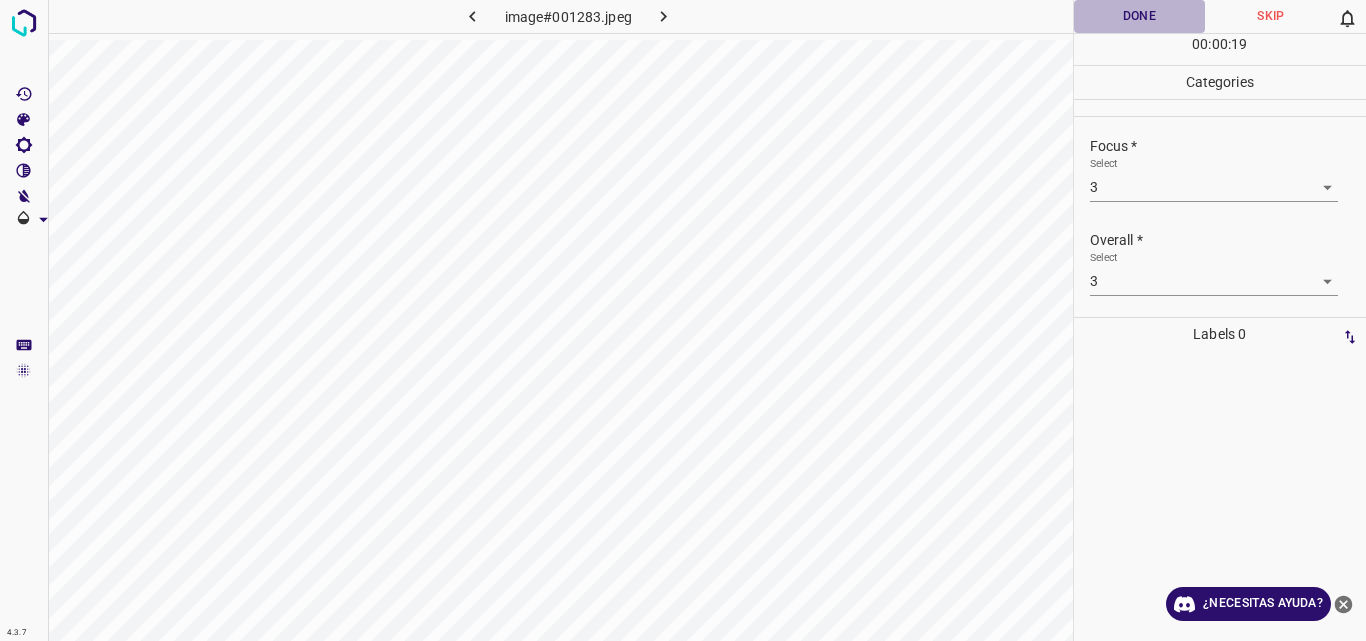 click on "Done" at bounding box center (1140, 16) 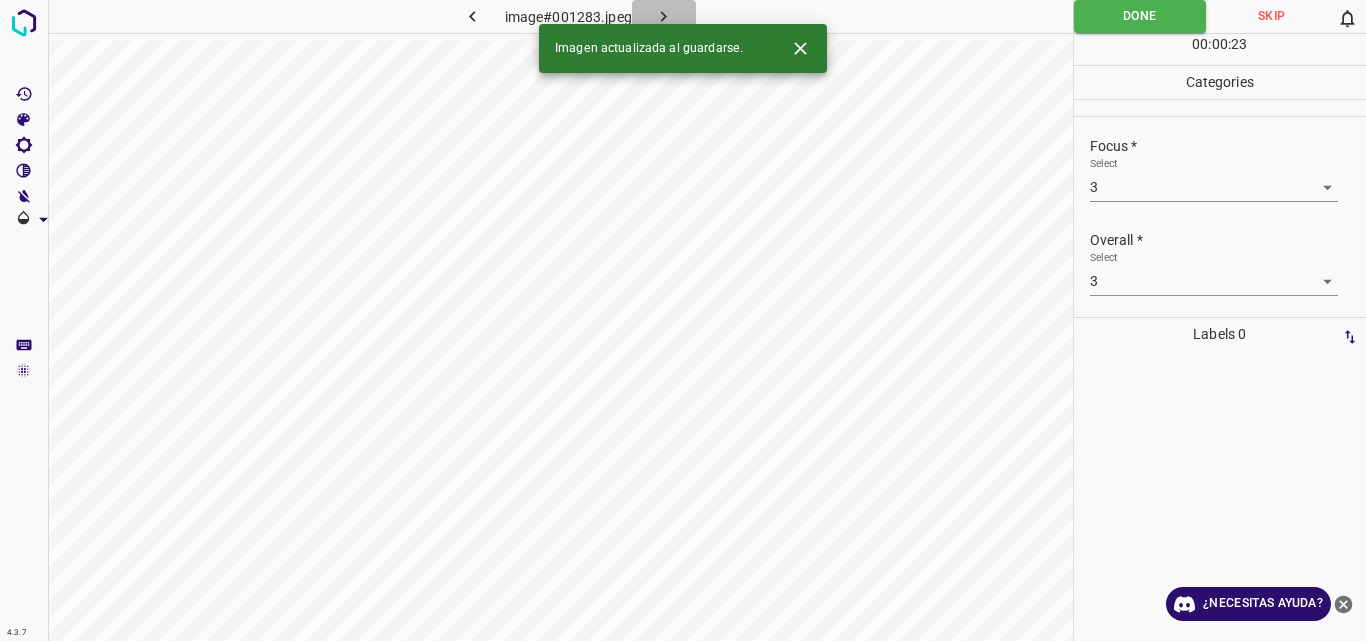 click 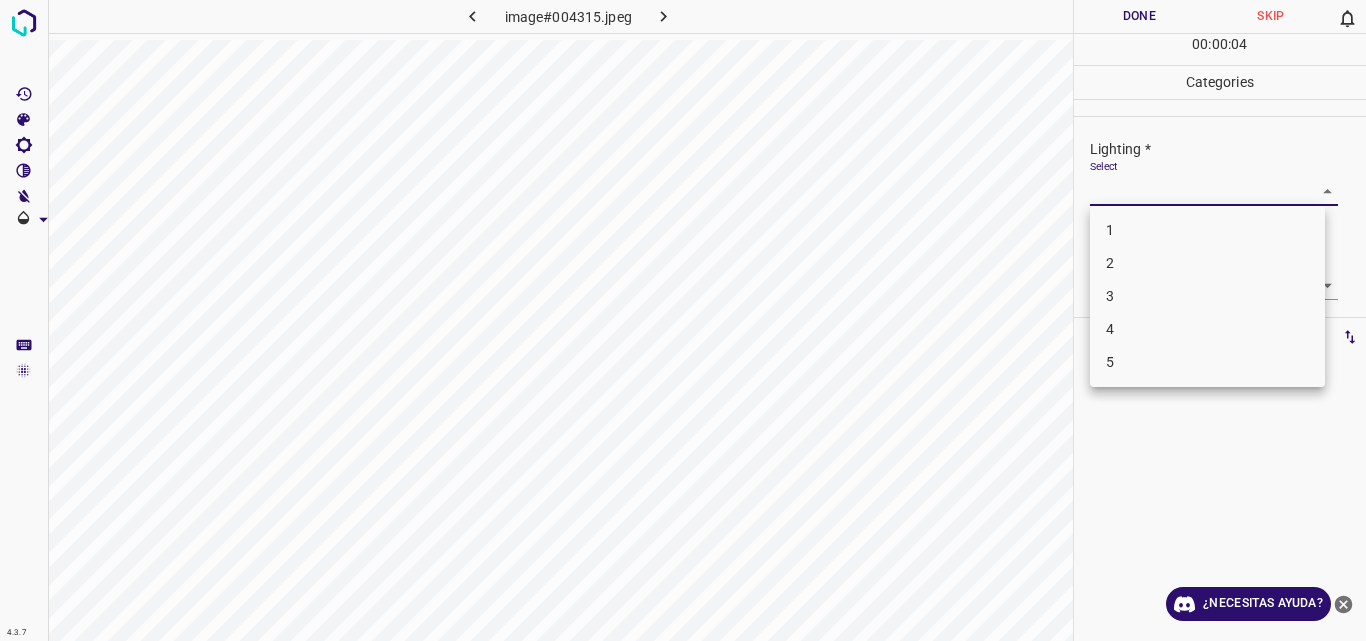click on "4.3.7 image#004315.jpeg Done Skip 0 00   : 00   : 04   Categories Lighting *  Select ​ Focus *  Select ​ Overall *  Select ​ Labels   0 Categories 1 Lighting 2 Focus 3 Overall Tools Space Change between modes (Draw & Edit) I Auto labeling R Restore zoom M Zoom in N Zoom out Delete Delete selecte label Filters Z Restore filters X Saturation filter C Brightness filter V Contrast filter B Gray scale filter General O Download ¿Necesitas ayuda? Original text Rate this translation Your feedback will be used to help improve Google Translate - Texto - Esconder - Borrar 1 2 3 4 5" at bounding box center [683, 320] 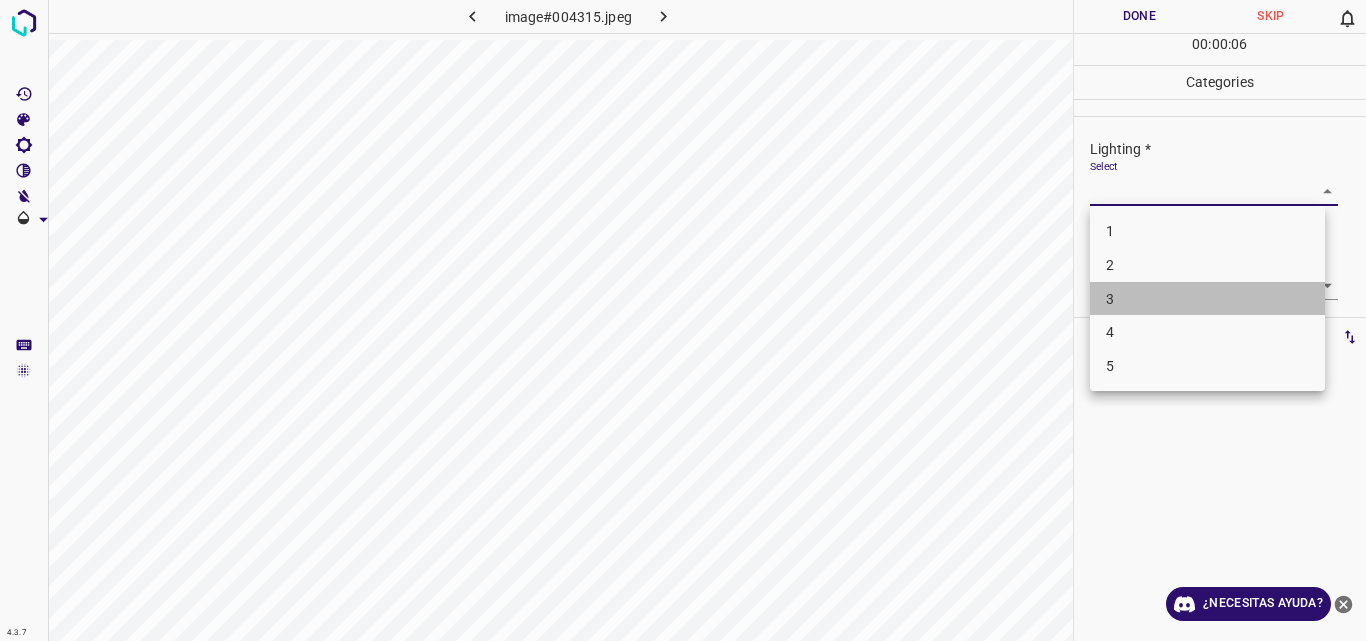 click on "3" at bounding box center [1207, 299] 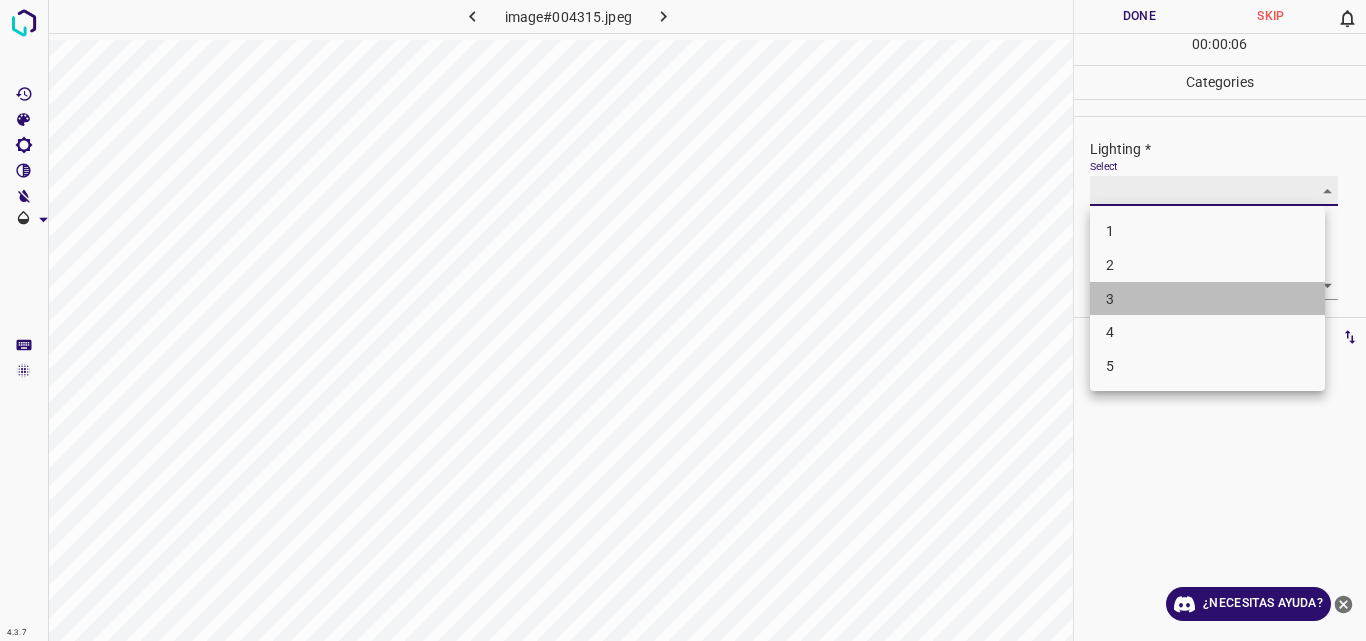 type on "3" 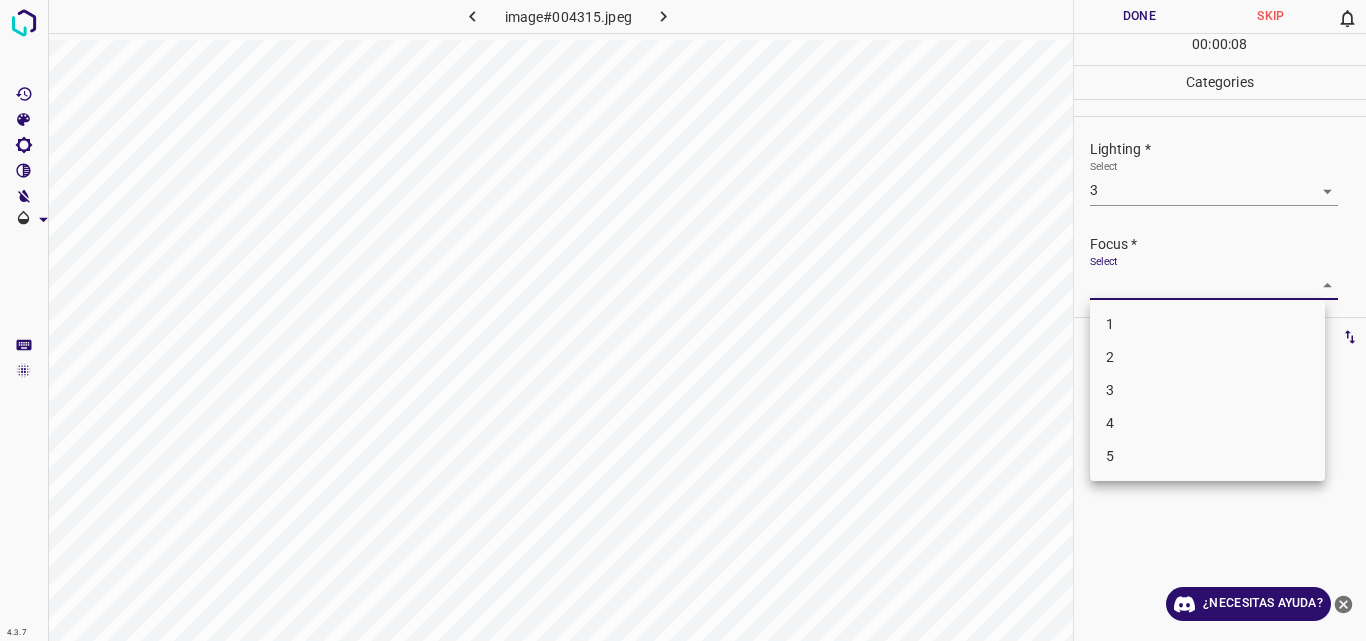 click on "4.3.7 image#004315.jpeg Done Skip 0 00   : 00   : 08   Categories Lighting *  Select 3 3 Focus *  Select ​ Overall *  Select ​ Labels   0 Categories 1 Lighting 2 Focus 3 Overall Tools Space Change between modes (Draw & Edit) I Auto labeling R Restore zoom M Zoom in N Zoom out Delete Delete selecte label Filters Z Restore filters X Saturation filter C Brightness filter V Contrast filter B Gray scale filter General O Download ¿Necesitas ayuda? Original text Rate this translation Your feedback will be used to help improve Google Translate - Texto - Esconder - Borrar 1 2 3 4 5" at bounding box center (683, 320) 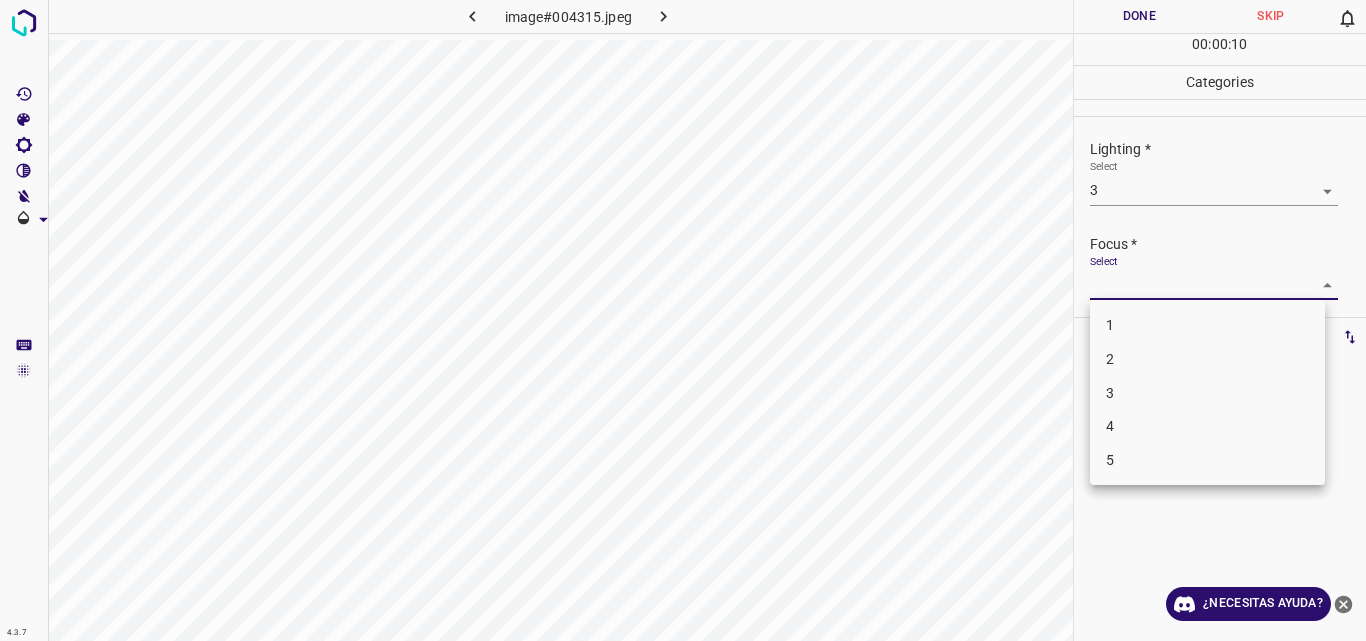 click on "3" at bounding box center (1207, 393) 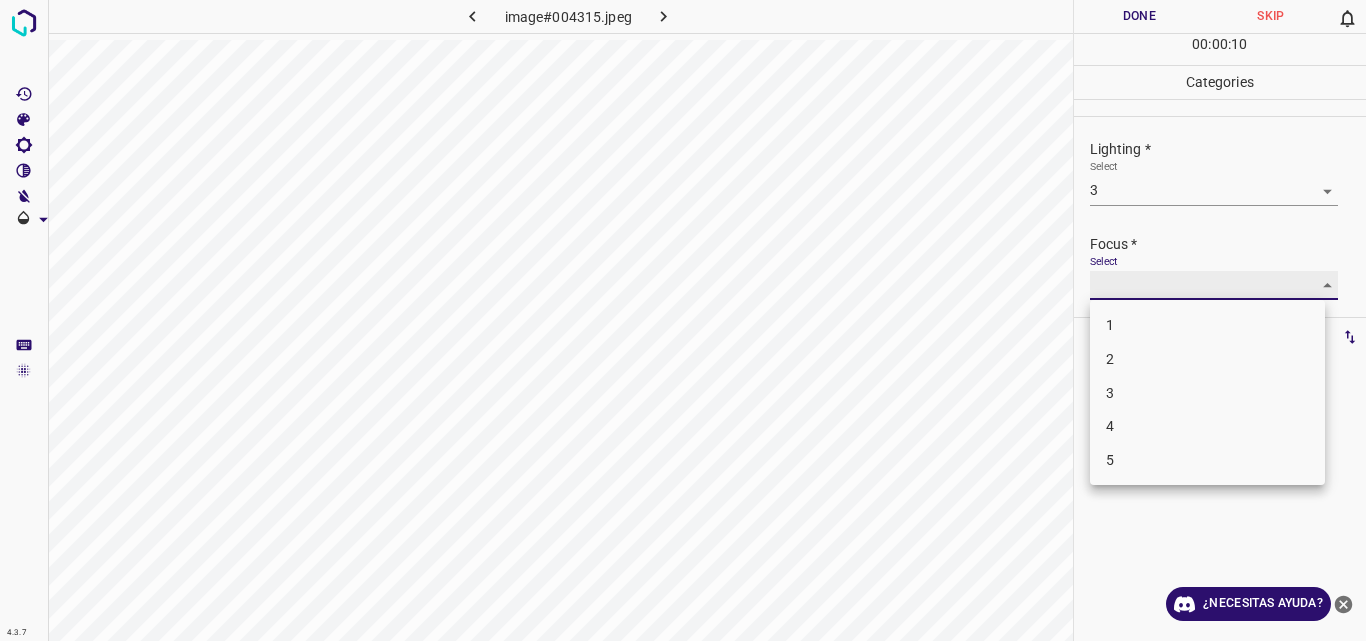 type on "3" 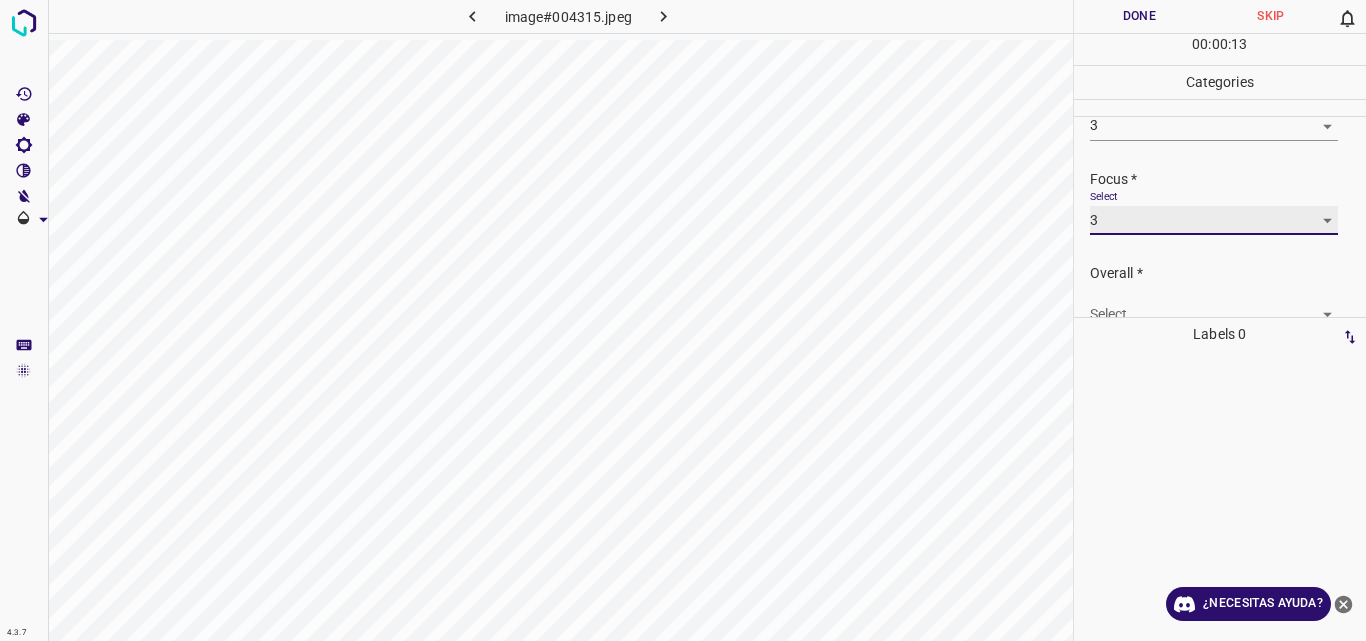 scroll, scrollTop: 98, scrollLeft: 0, axis: vertical 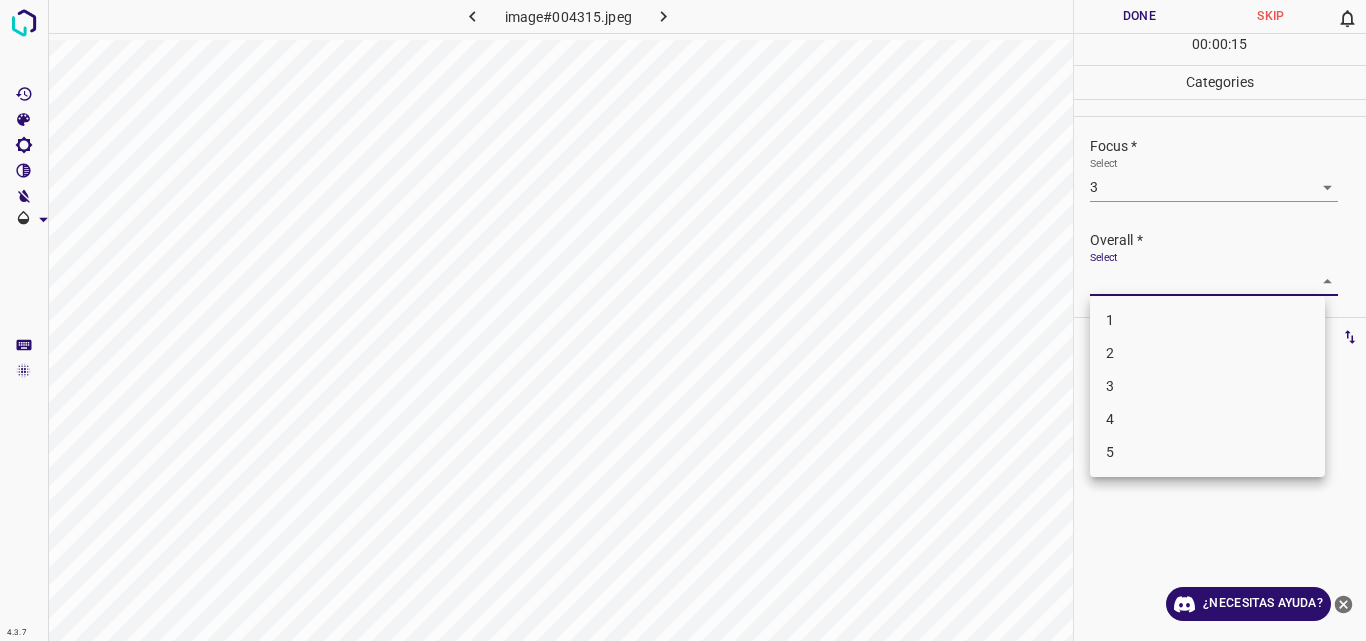 click on "4.3.7 image#004315.jpeg Done Skip 0 00   : 00   : 15   Categories Lighting *  Select 3 3 Focus *  Select 3 3 Overall *  Select ​ Labels   0 Categories 1 Lighting 2 Focus 3 Overall Tools Space Change between modes (Draw & Edit) I Auto labeling R Restore zoom M Zoom in N Zoom out Delete Delete selecte label Filters Z Restore filters X Saturation filter C Brightness filter V Contrast filter B Gray scale filter General O Download ¿Necesitas ayuda? Original text Rate this translation Your feedback will be used to help improve Google Translate - Texto - Esconder - Borrar 1 2 3 4 5" at bounding box center (683, 320) 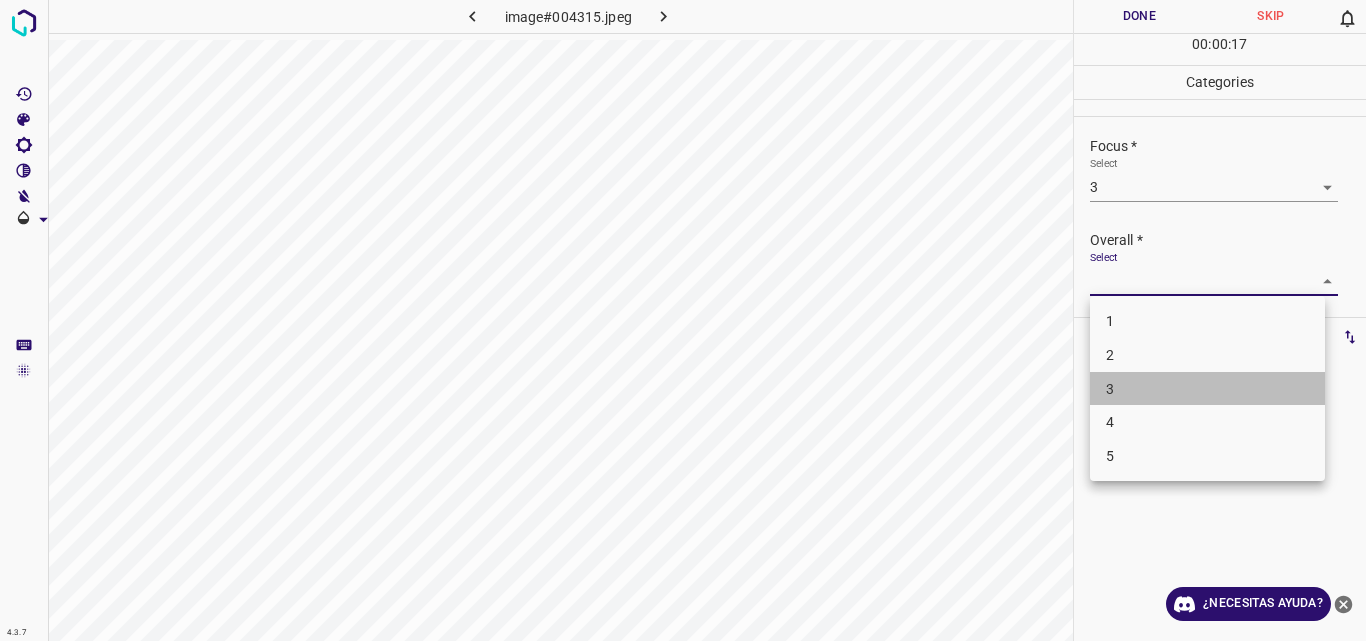 click on "3" at bounding box center [1207, 389] 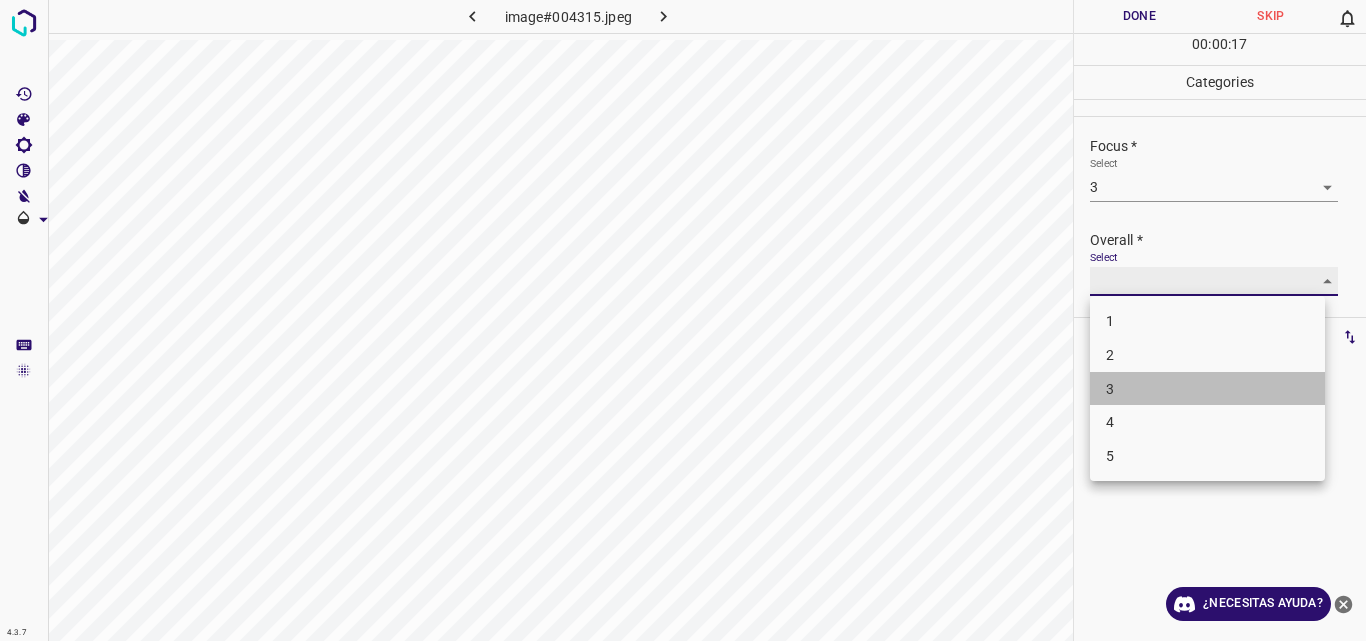 type on "3" 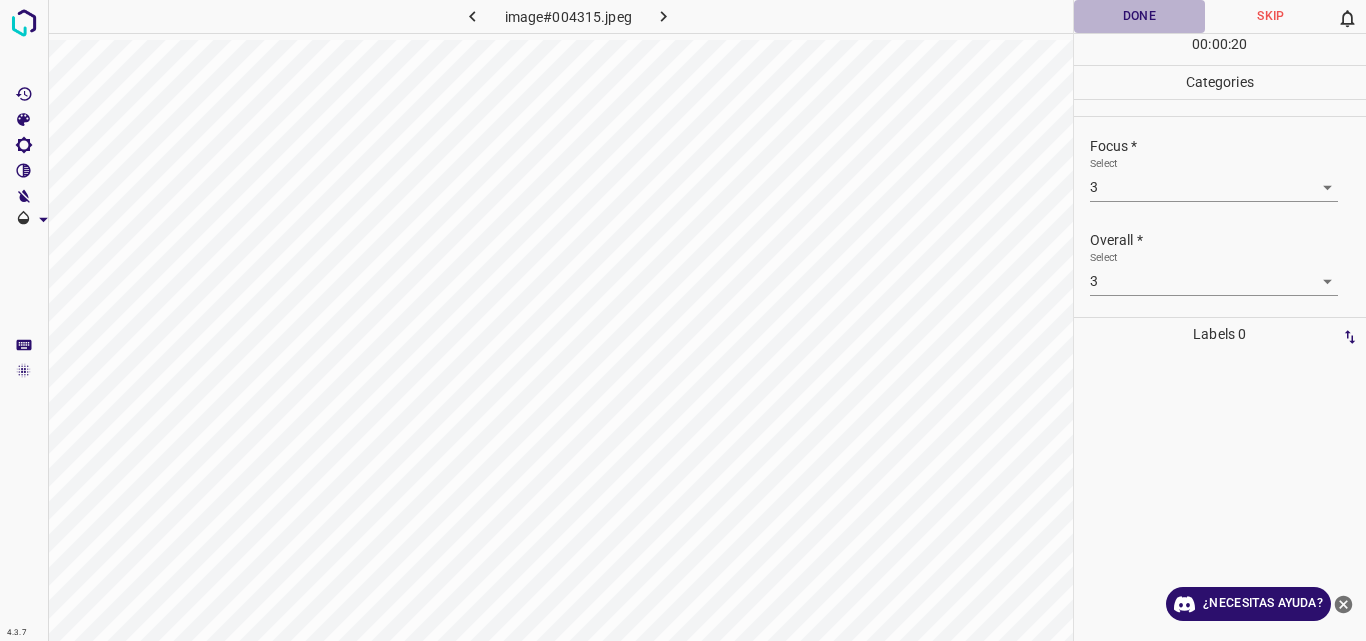 click on "Done" at bounding box center (1140, 16) 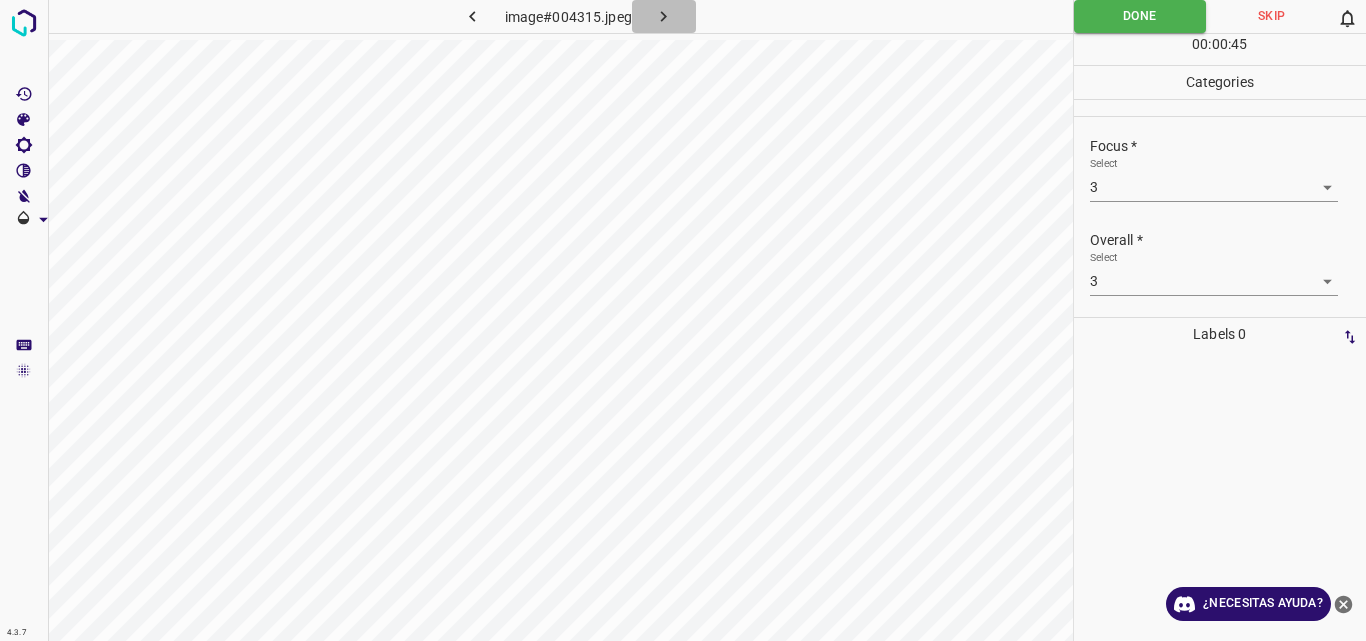 click 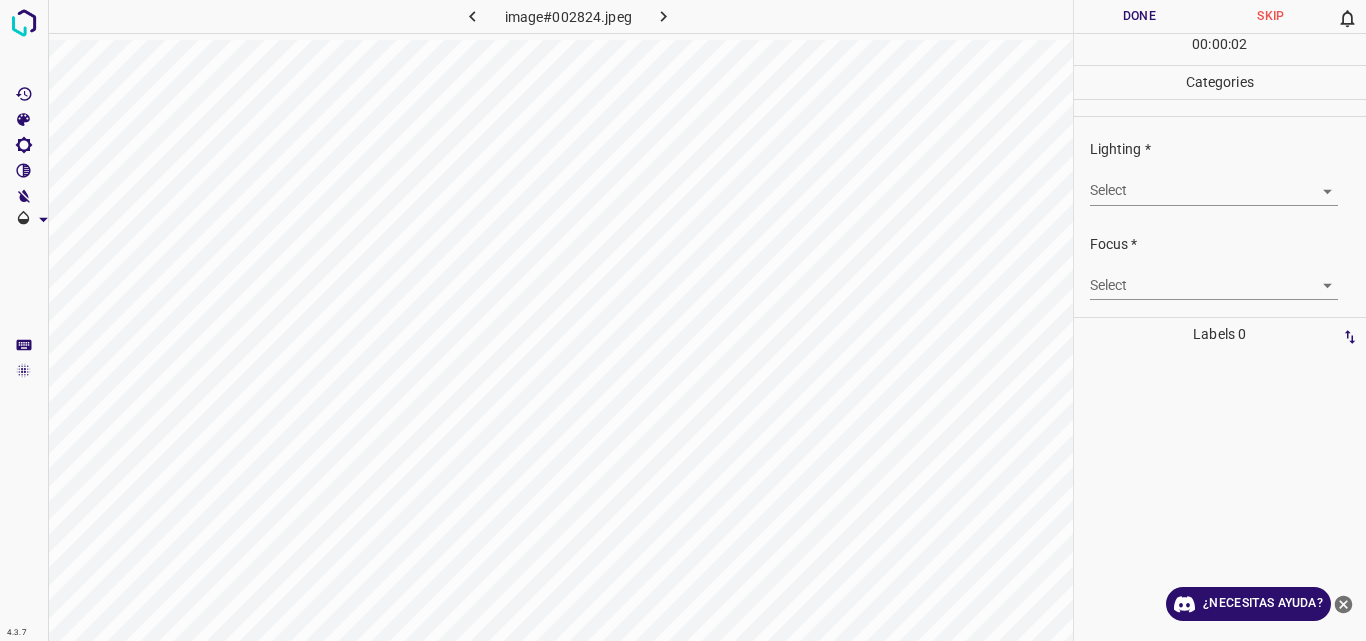 click on "4.3.7 image#002824.jpeg Done Skip 0 00   : 00   : 02   Categories Lighting *  Select ​ Focus *  Select ​ Overall *  Select ​ Labels   0 Categories 1 Lighting 2 Focus 3 Overall Tools Space Change between modes (Draw & Edit) I Auto labeling R Restore zoom M Zoom in N Zoom out Delete Delete selecte label Filters Z Restore filters X Saturation filter C Brightness filter V Contrast filter B Gray scale filter General O Download ¿Necesitas ayuda? Original text Rate this translation Your feedback will be used to help improve Google Translate - Texto - Esconder - Borrar" at bounding box center [683, 320] 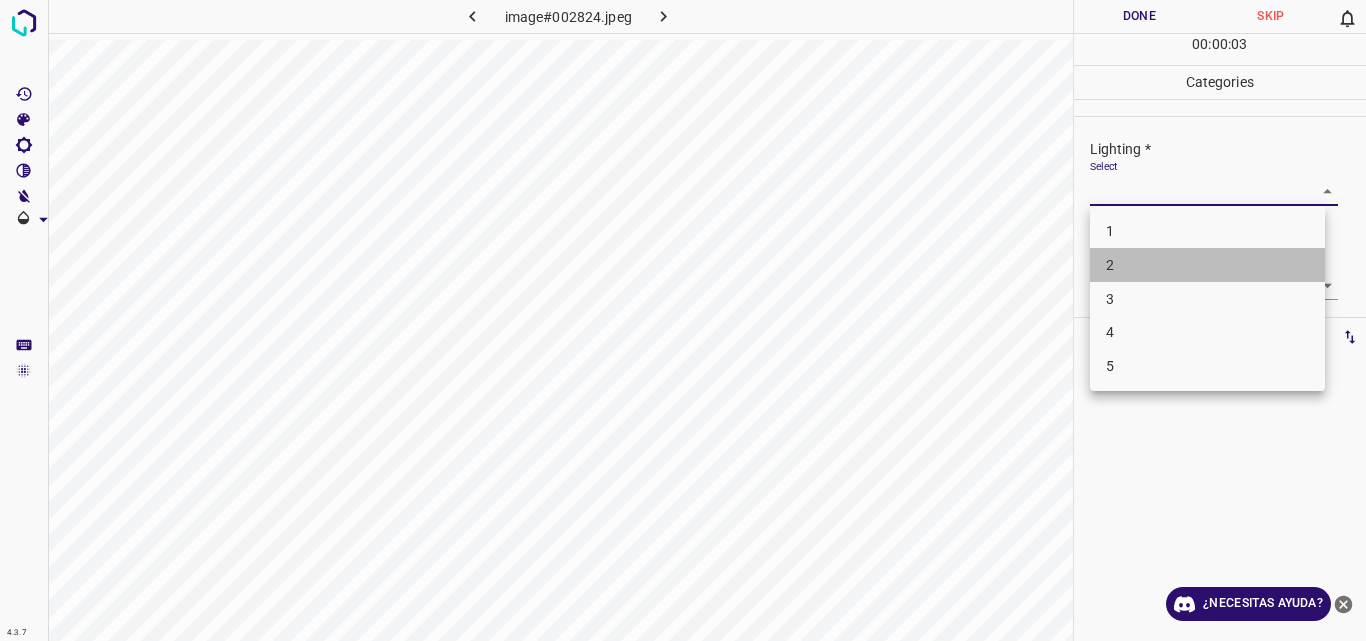 click on "2" at bounding box center (1207, 265) 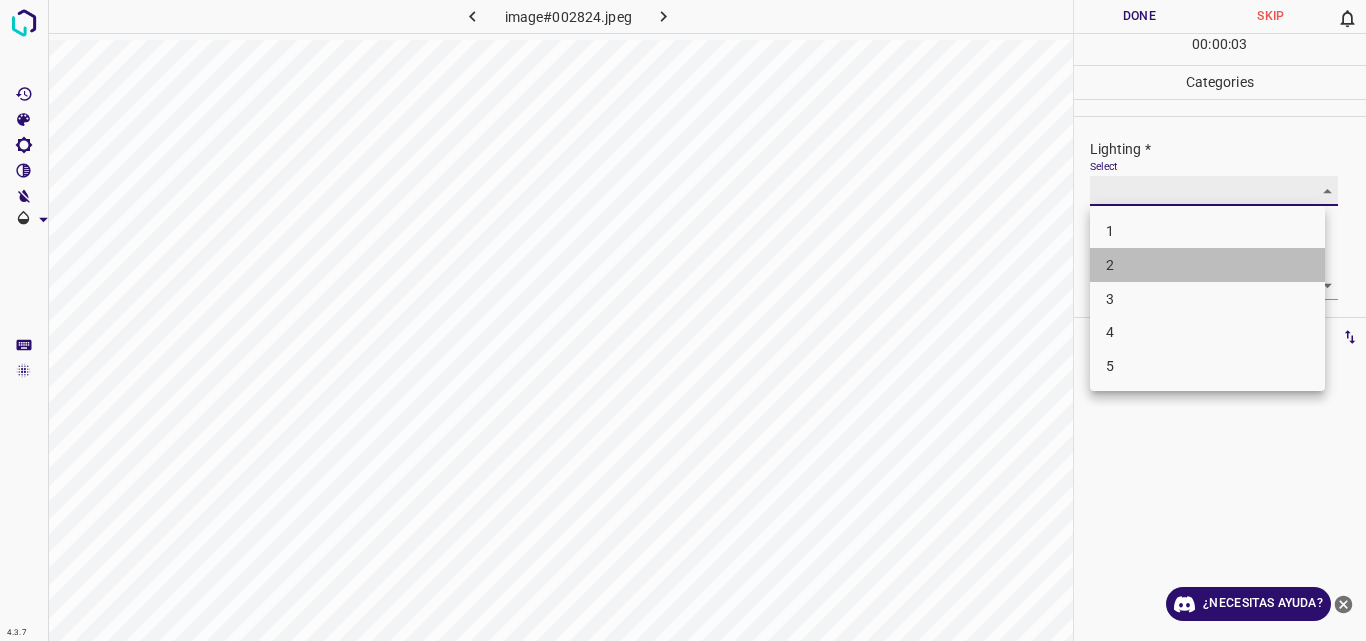 type on "2" 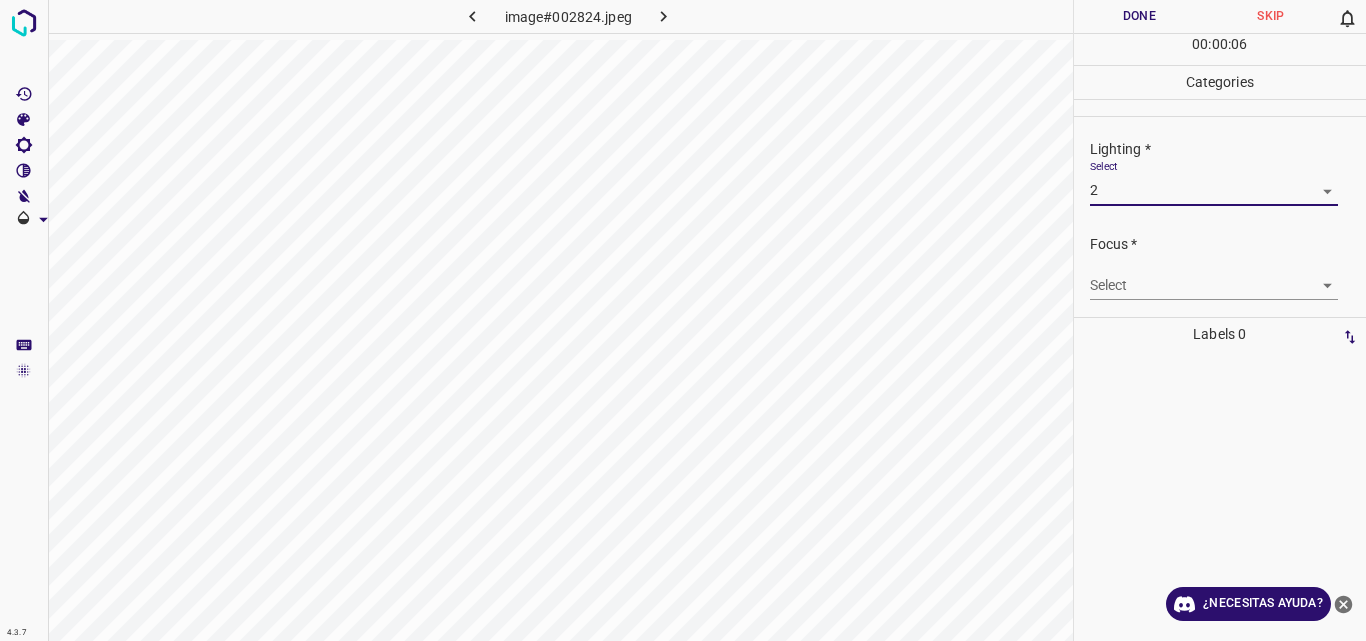 click on "4.3.7 image#002824.jpeg Done Skip 0 00   : 00   : 06   Categories Lighting *  Select 2 2 Focus *  Select ​ Overall *  Select ​ Labels   0 Categories 1 Lighting 2 Focus 3 Overall Tools Space Change between modes (Draw & Edit) I Auto labeling R Restore zoom M Zoom in N Zoom out Delete Delete selecte label Filters Z Restore filters X Saturation filter C Brightness filter V Contrast filter B Gray scale filter General O Download ¿Necesitas ayuda? Original text Rate this translation Your feedback will be used to help improve Google Translate - Texto - Esconder - Borrar" at bounding box center (683, 320) 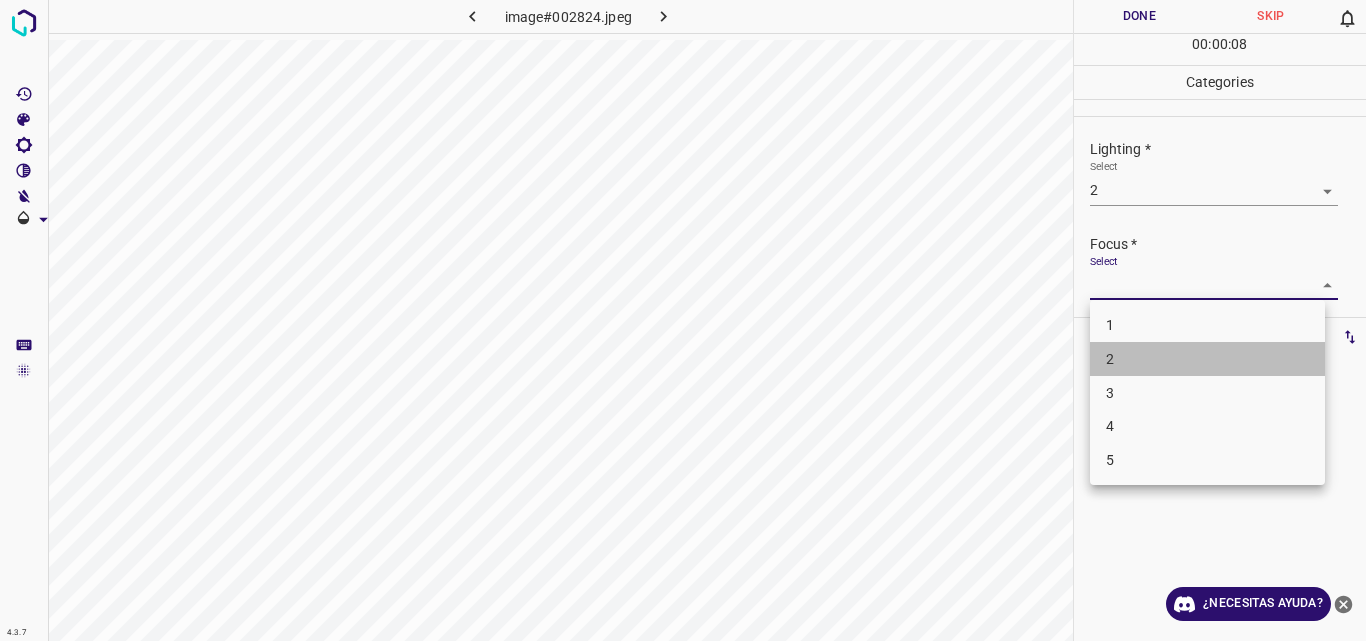 click on "2" at bounding box center [1207, 359] 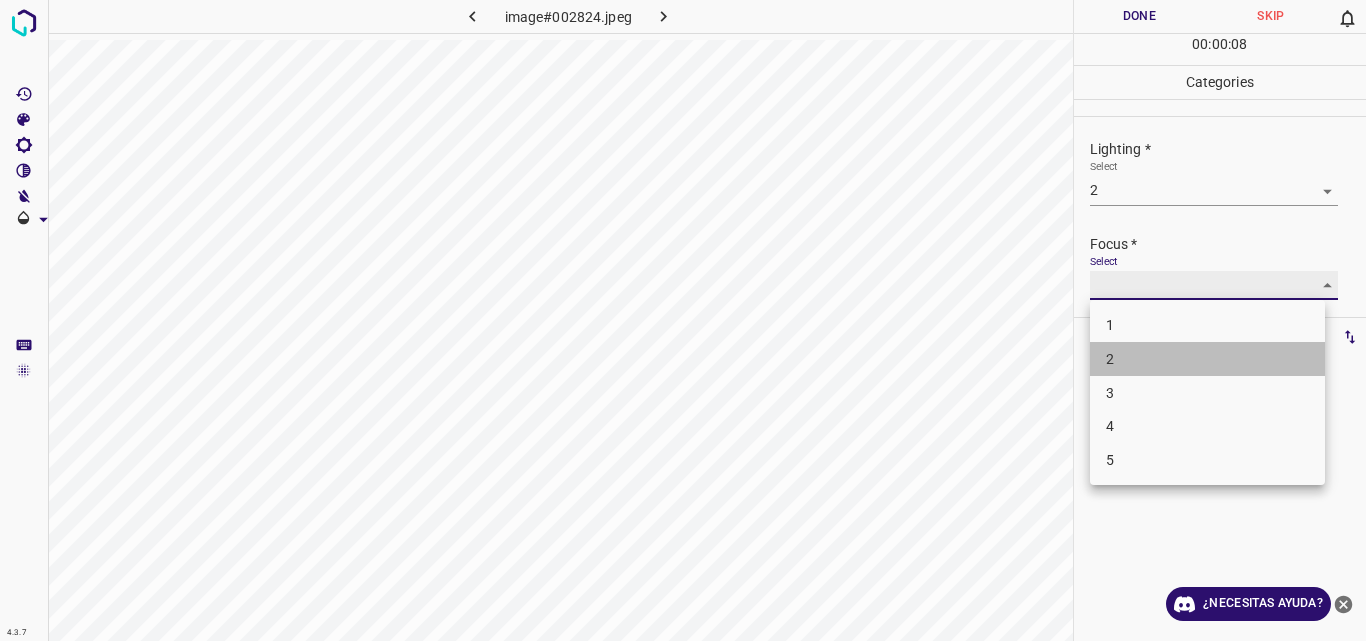 type on "2" 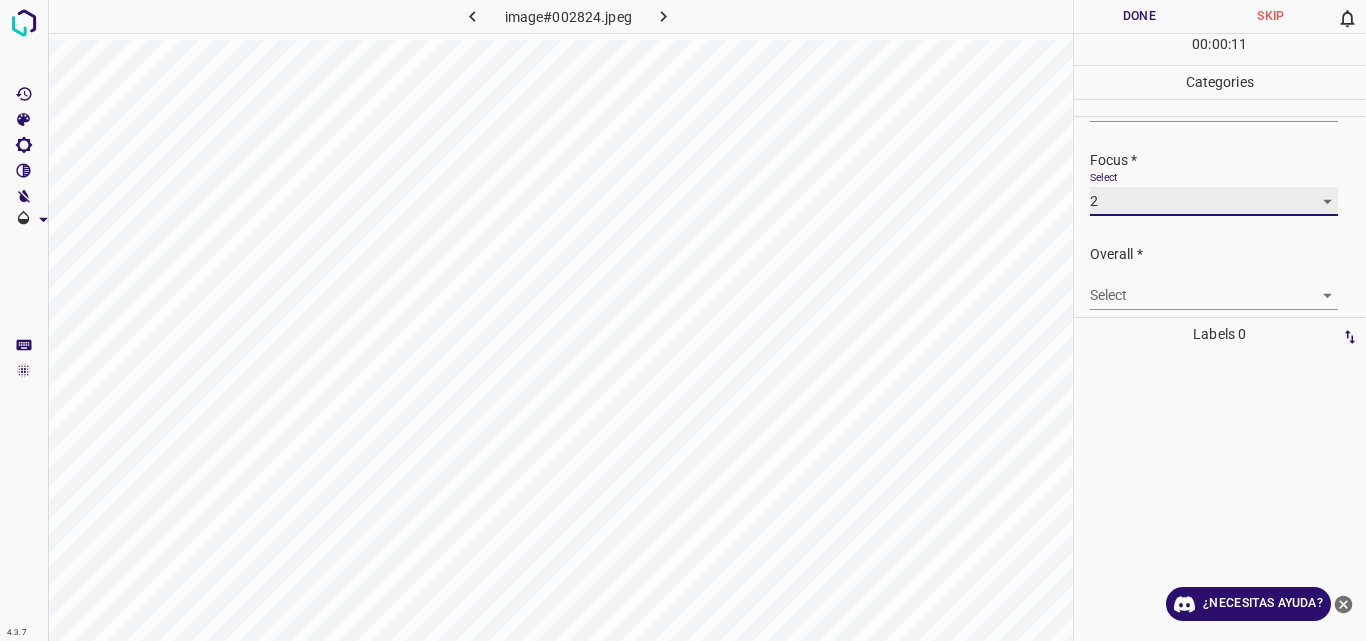 scroll, scrollTop: 98, scrollLeft: 0, axis: vertical 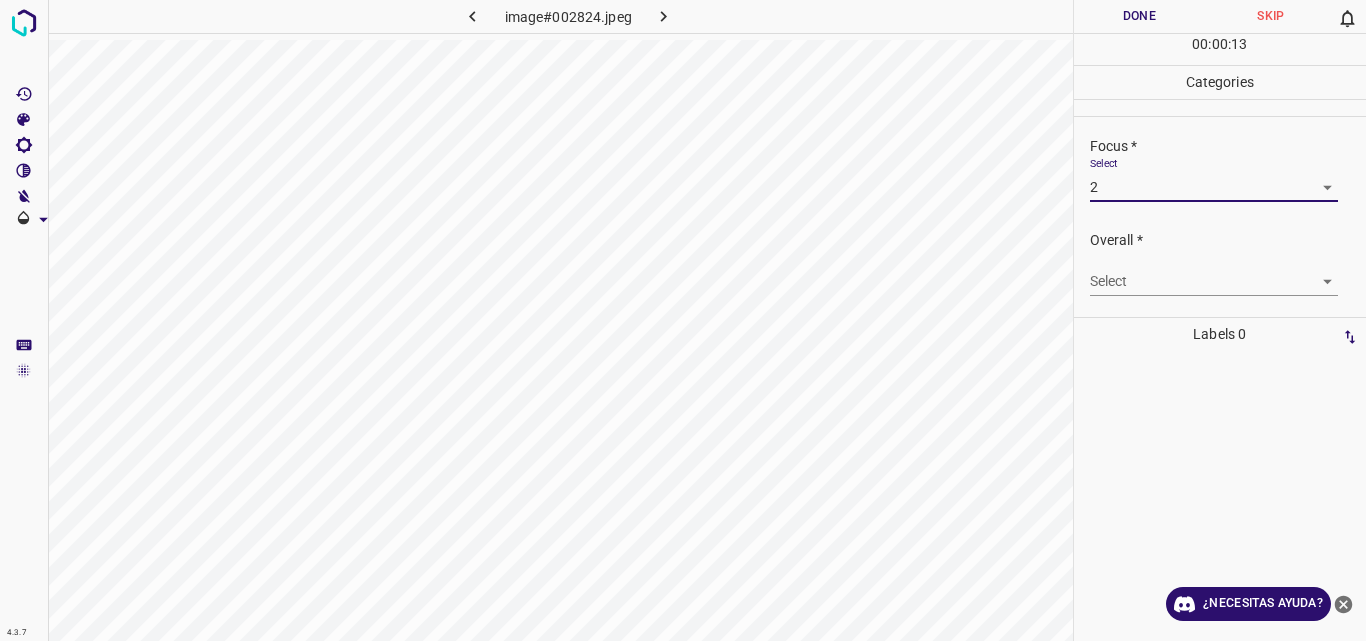 click on "4.3.7 image#002824.jpeg Done Skip 0 00   : 00   : 13   Categories Lighting *  Select 2 2 Focus *  Select 2 2 Overall *  Select ​ Labels   0 Categories 1 Lighting 2 Focus 3 Overall Tools Space Change between modes (Draw & Edit) I Auto labeling R Restore zoom M Zoom in N Zoom out Delete Delete selecte label Filters Z Restore filters X Saturation filter C Brightness filter V Contrast filter B Gray scale filter General O Download ¿Necesitas ayuda? Original text Rate this translation Your feedback will be used to help improve Google Translate - Texto - Esconder - Borrar" at bounding box center (683, 320) 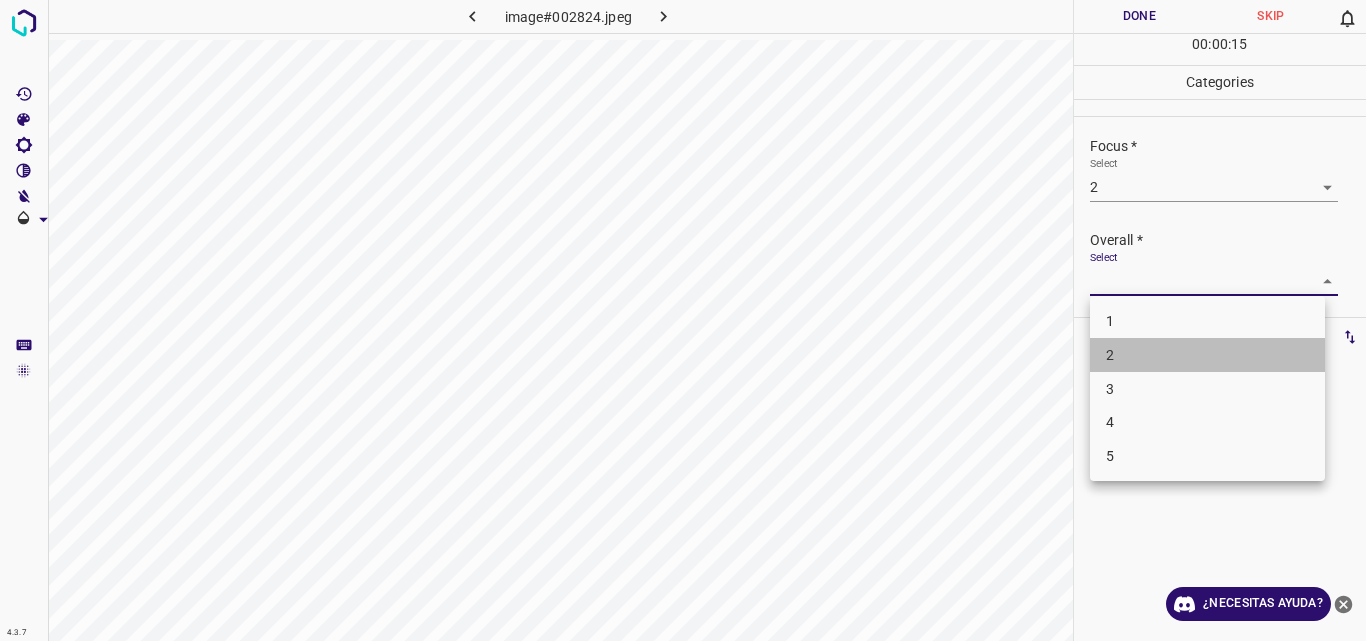 click on "2" at bounding box center [1207, 355] 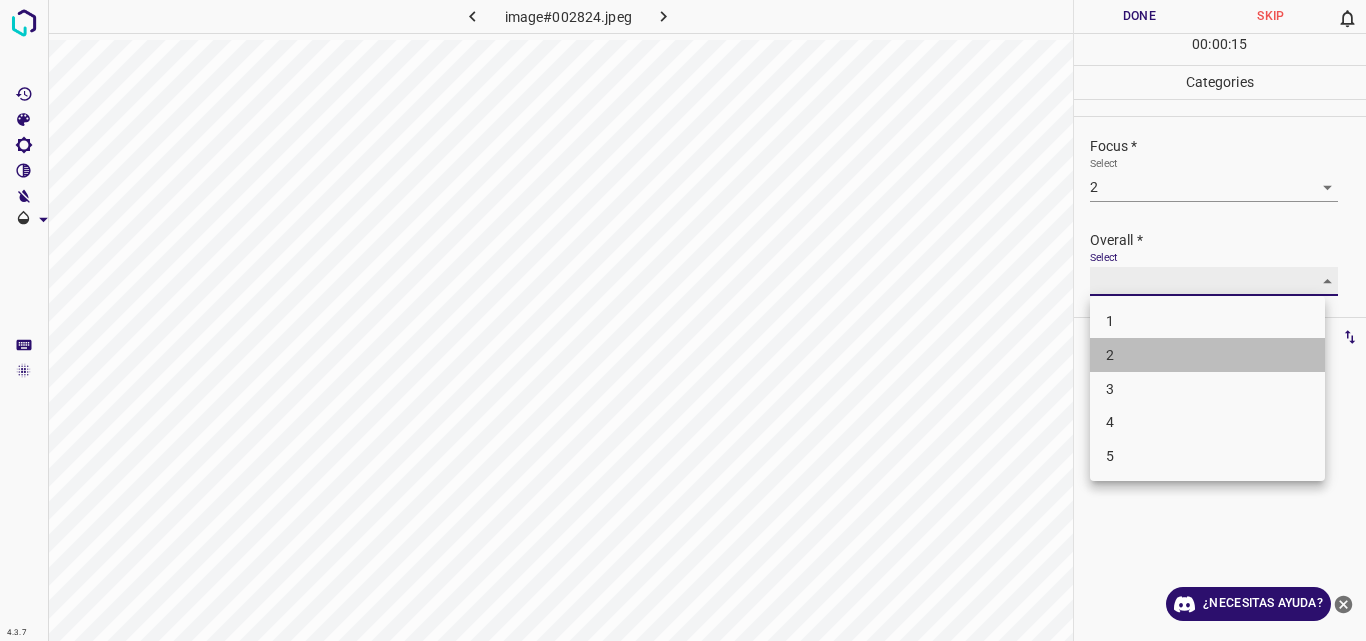 type on "2" 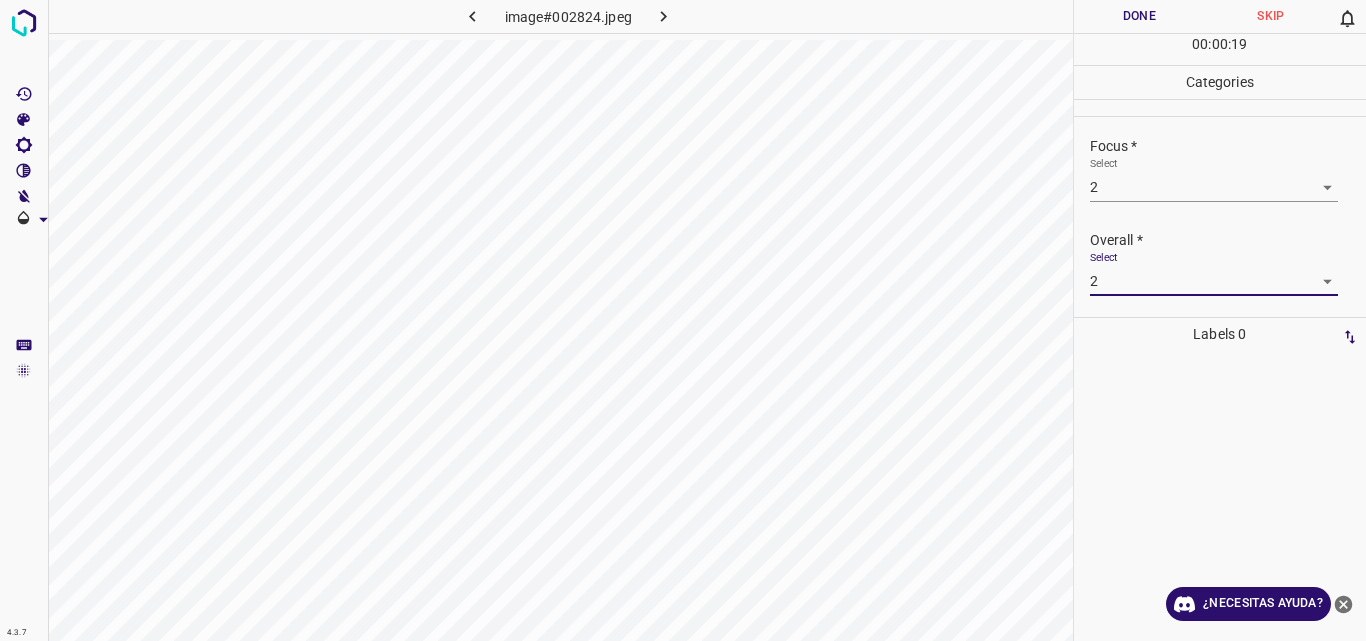click on "Done" at bounding box center (1140, 16) 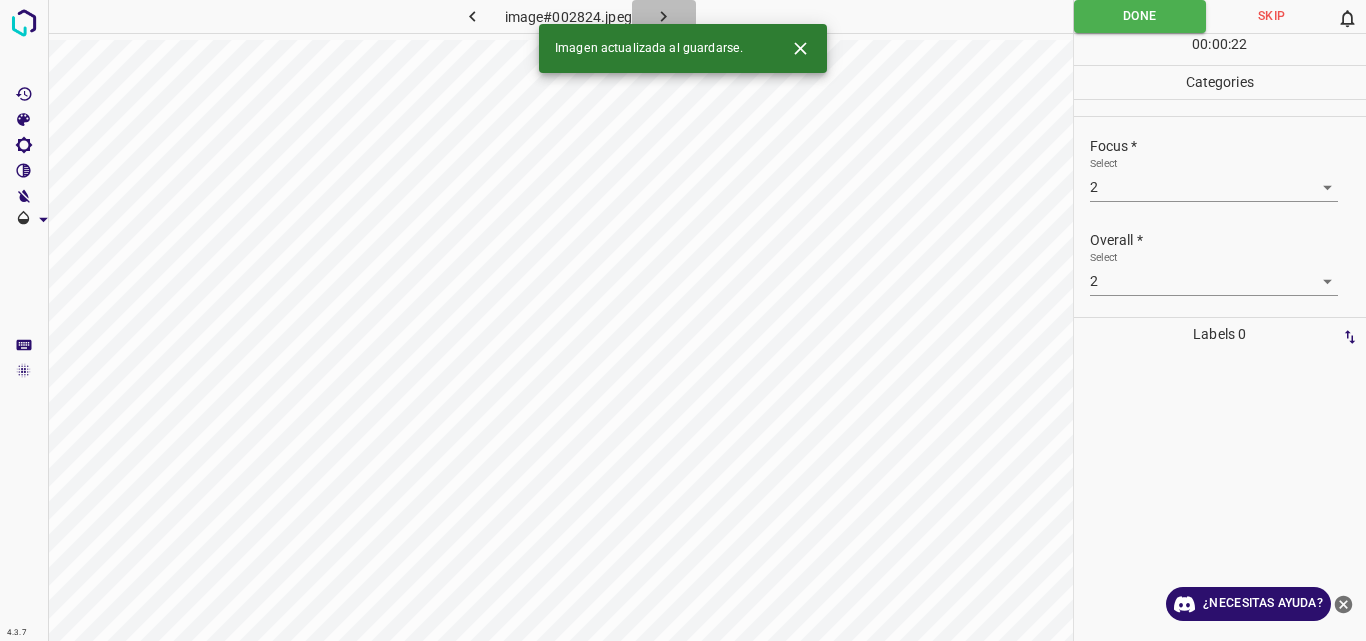 click 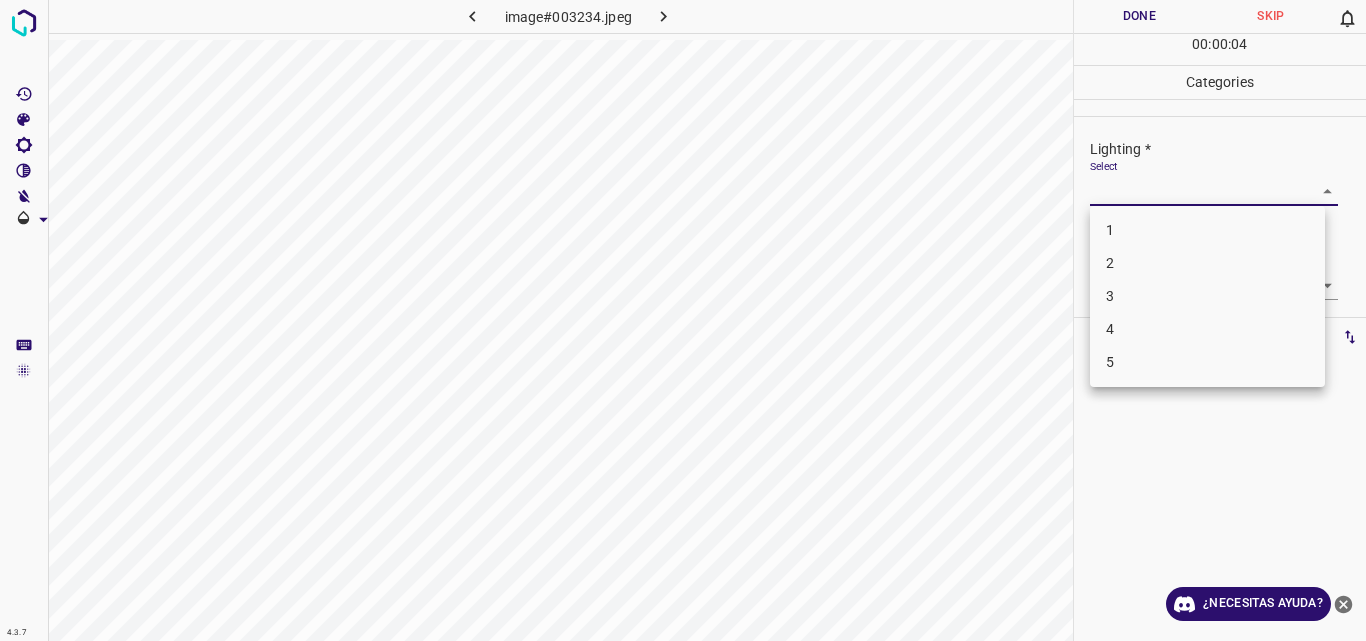 click on "4.3.7 image#003234.jpeg Done Skip 0 00   : 00   : 04   Categories Lighting *  Select ​ Focus *  Select ​ Overall *  Select ​ Labels   0 Categories 1 Lighting 2 Focus 3 Overall Tools Space Change between modes (Draw & Edit) I Auto labeling R Restore zoom M Zoom in N Zoom out Delete Delete selecte label Filters Z Restore filters X Saturation filter C Brightness filter V Contrast filter B Gray scale filter General O Download ¿Necesitas ayuda? Original text Rate this translation Your feedback will be used to help improve Google Translate - Texto - Esconder - Borrar 1 2 3 4 5" at bounding box center (683, 320) 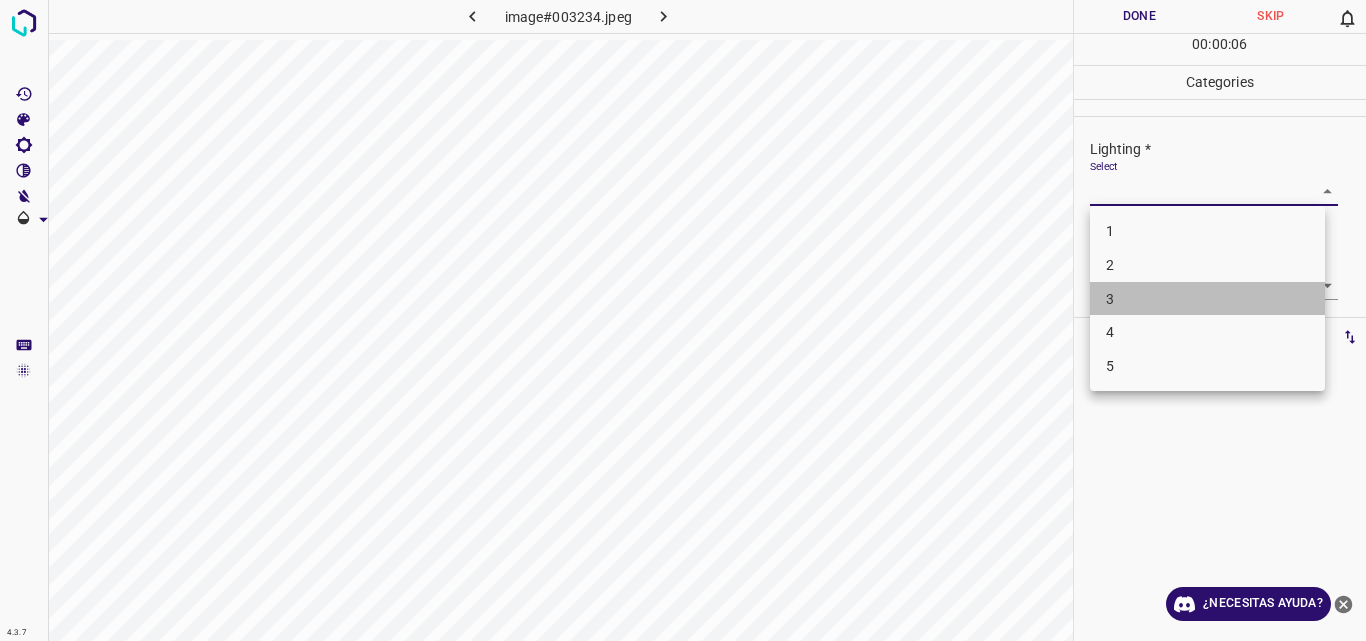 click on "3" at bounding box center (1207, 299) 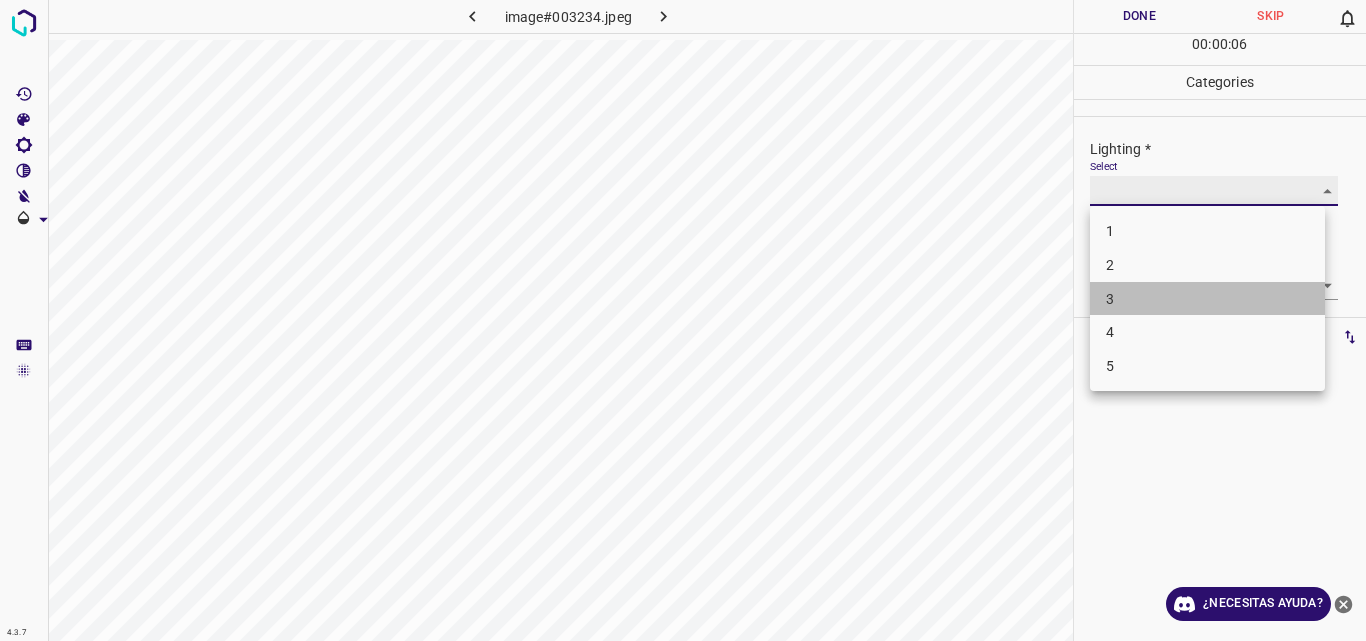 type on "3" 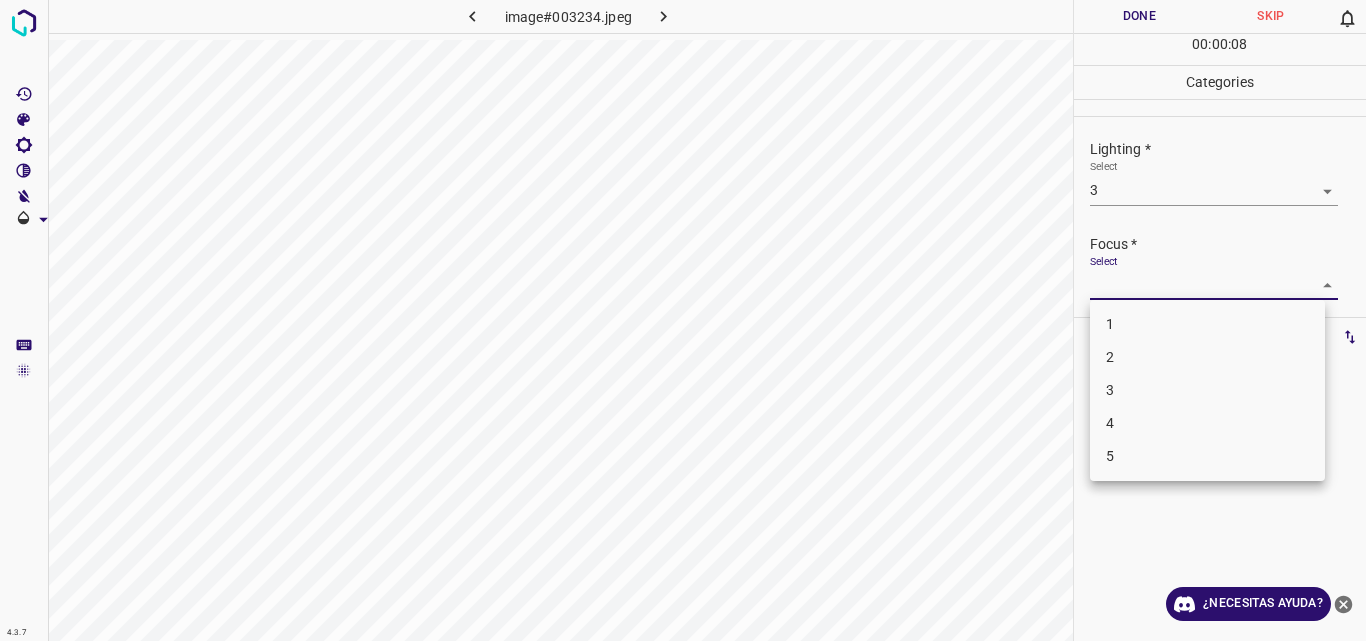 click on "4.3.7 image#003234.jpeg Done Skip 0 00   : 00   : 08   Categories Lighting *  Select 3 3 Focus *  Select ​ Overall *  Select ​ Labels   0 Categories 1 Lighting 2 Focus 3 Overall Tools Space Change between modes (Draw & Edit) I Auto labeling R Restore zoom M Zoom in N Zoom out Delete Delete selecte label Filters Z Restore filters X Saturation filter C Brightness filter V Contrast filter B Gray scale filter General O Download ¿Necesitas ayuda? Original text Rate this translation Your feedback will be used to help improve Google Translate - Texto - Esconder - Borrar 1 2 3 4 5" at bounding box center (683, 320) 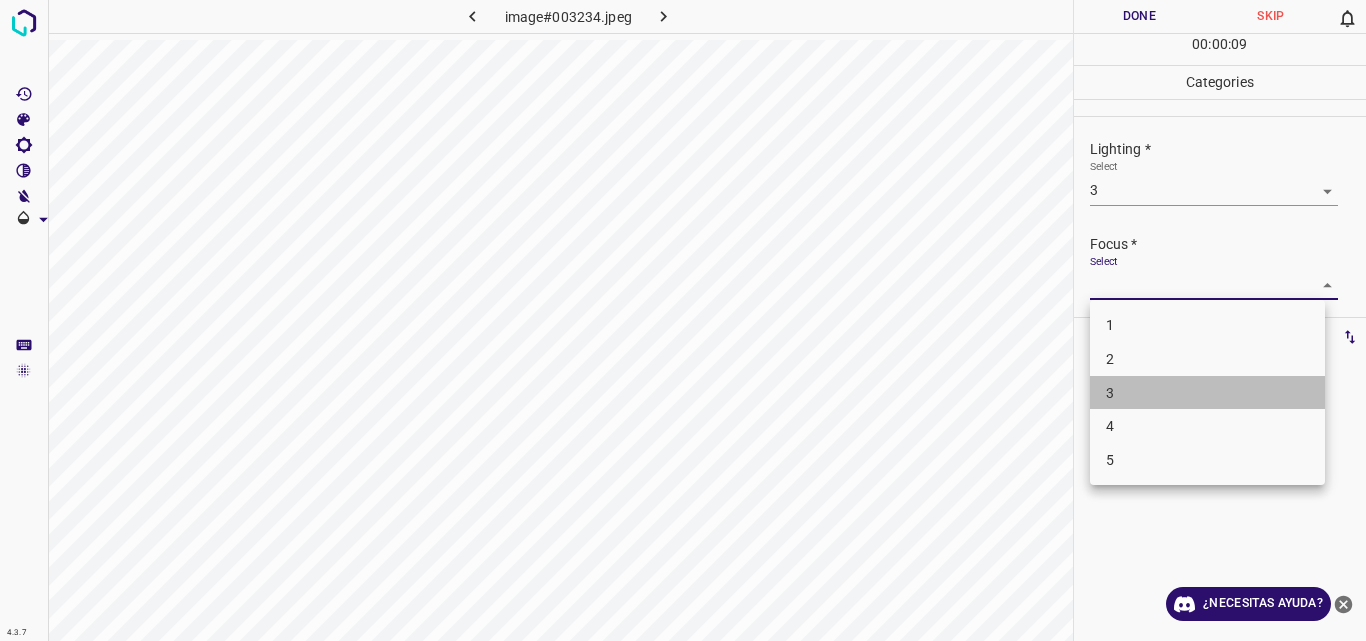 click on "3" at bounding box center (1207, 393) 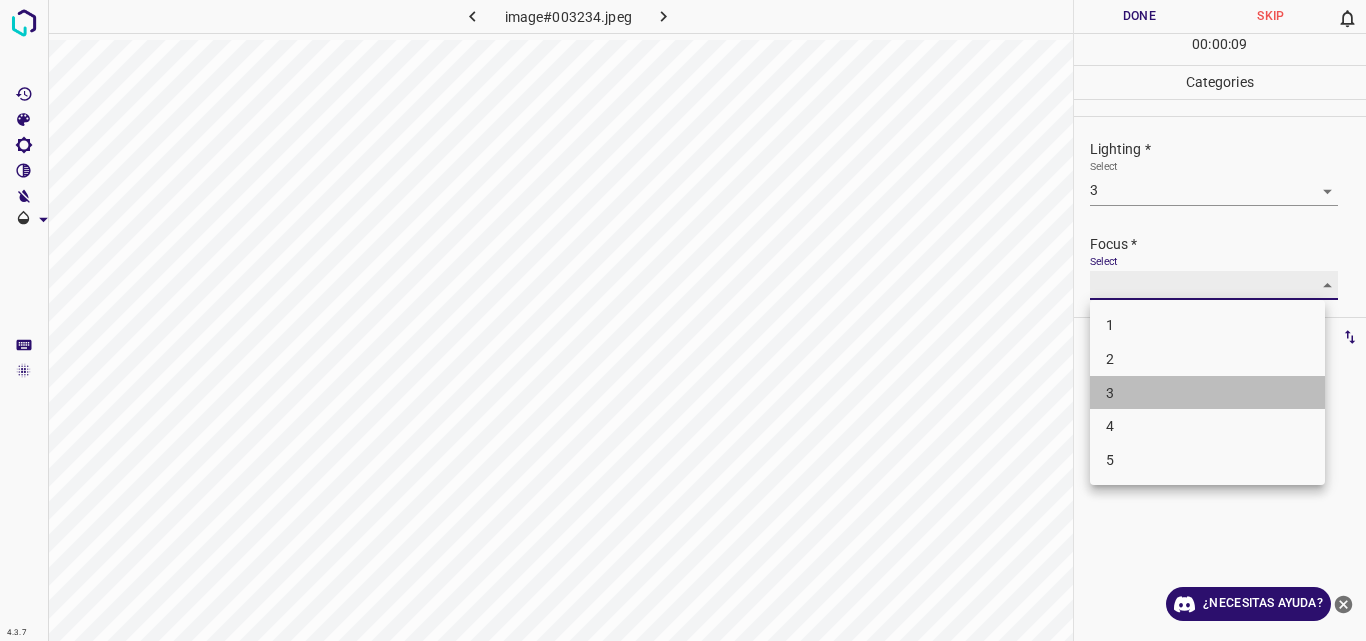 type on "3" 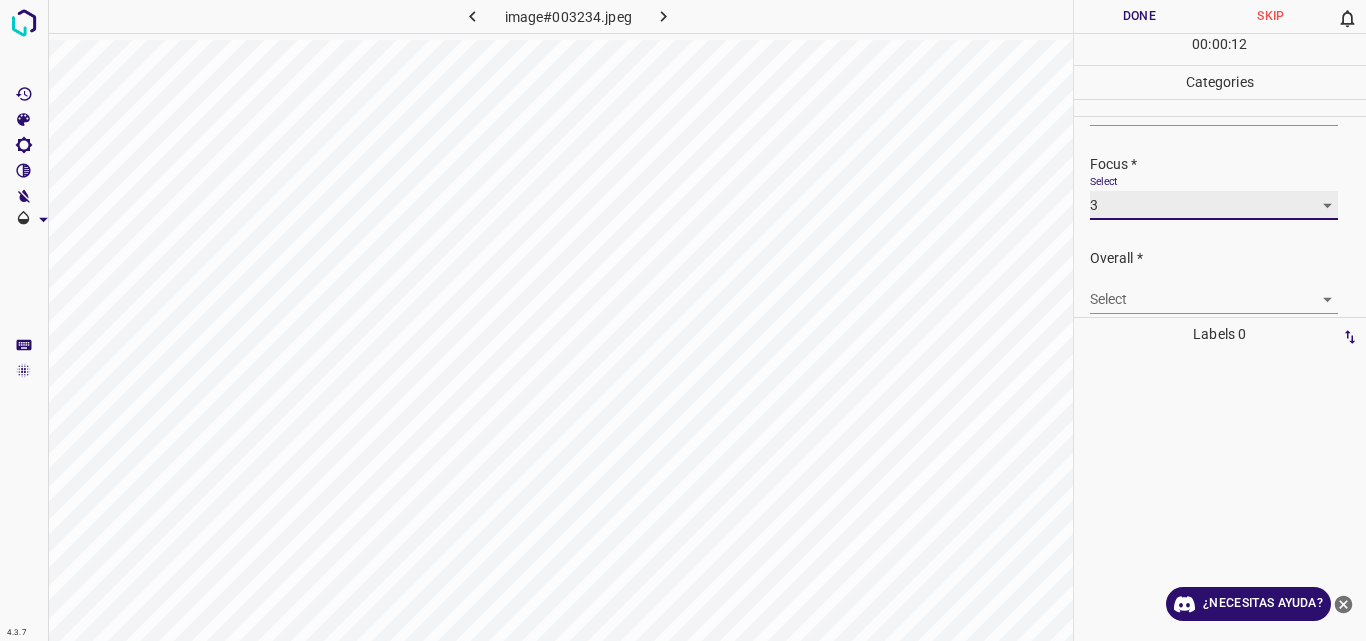 scroll, scrollTop: 98, scrollLeft: 0, axis: vertical 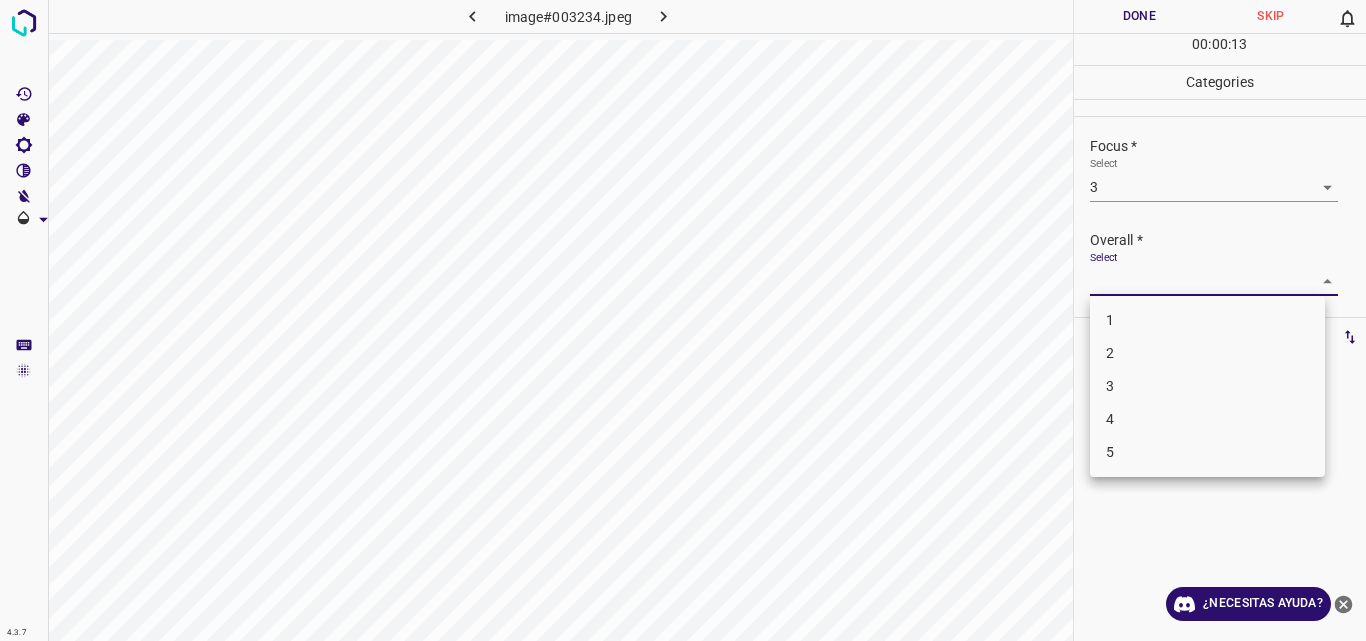 click on "4.3.7 image#003234.jpeg Done Skip 0 00   : 00   : 13   Categories Lighting *  Select 3 3 Focus *  Select 3 3 Overall *  Select ​ Labels   0 Categories 1 Lighting 2 Focus 3 Overall Tools Space Change between modes (Draw & Edit) I Auto labeling R Restore zoom M Zoom in N Zoom out Delete Delete selecte label Filters Z Restore filters X Saturation filter C Brightness filter V Contrast filter B Gray scale filter General O Download ¿Necesitas ayuda? Original text Rate this translation Your feedback will be used to help improve Google Translate - Texto - Esconder - Borrar 1 2 3 4 5" at bounding box center [683, 320] 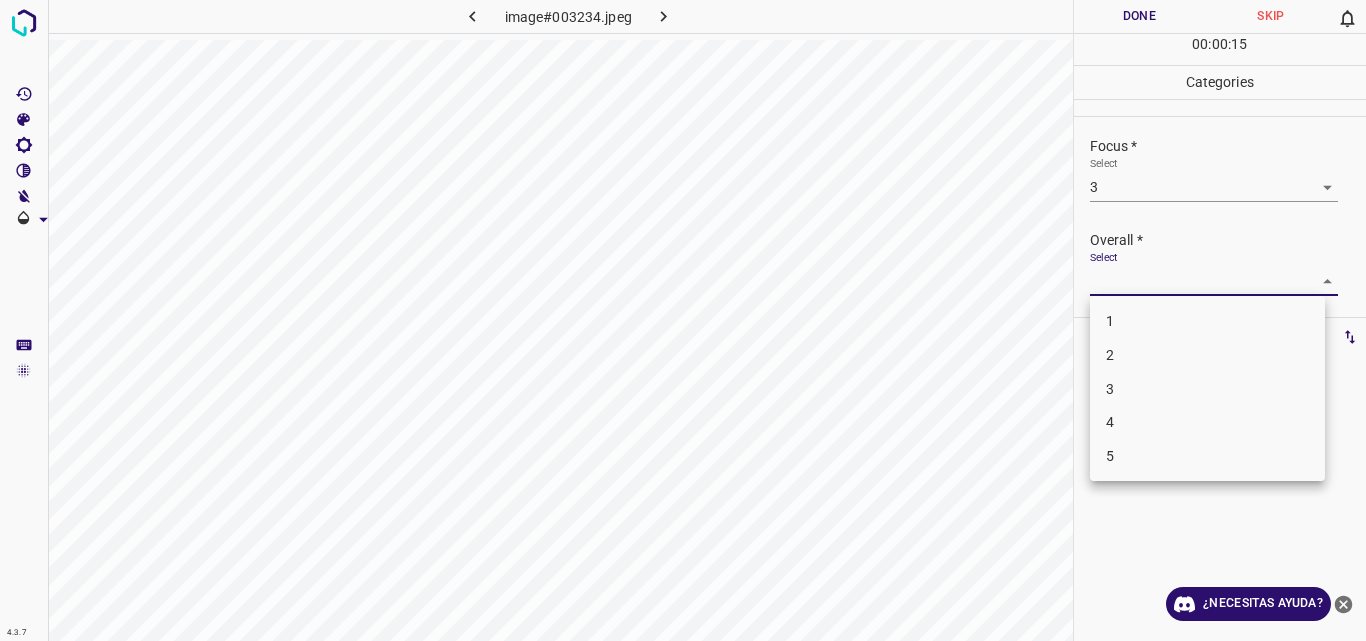 click on "3" at bounding box center (1207, 389) 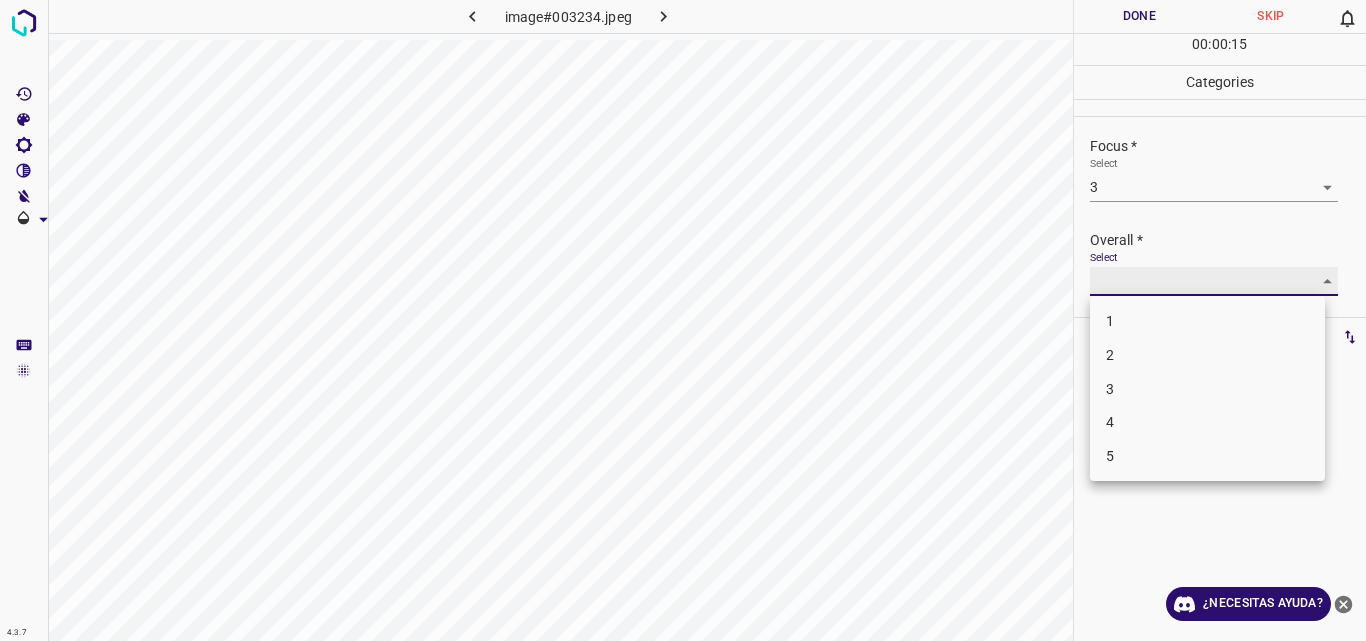 type on "3" 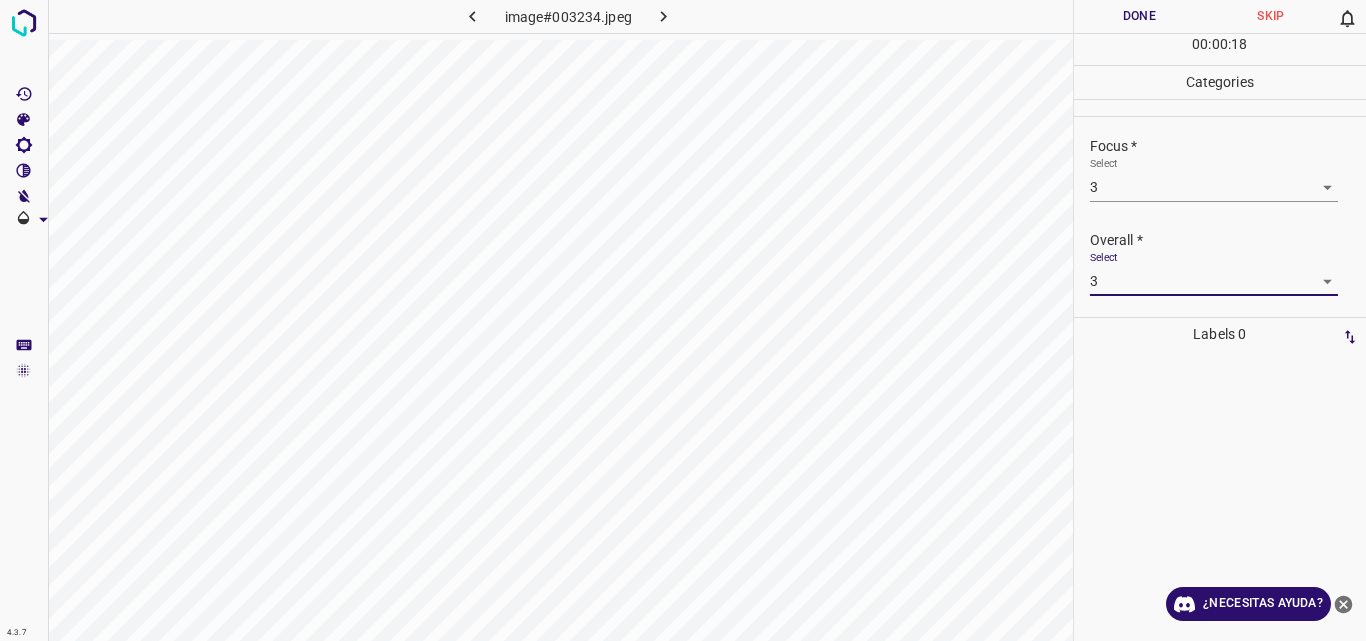 click on "Done" at bounding box center (1140, 16) 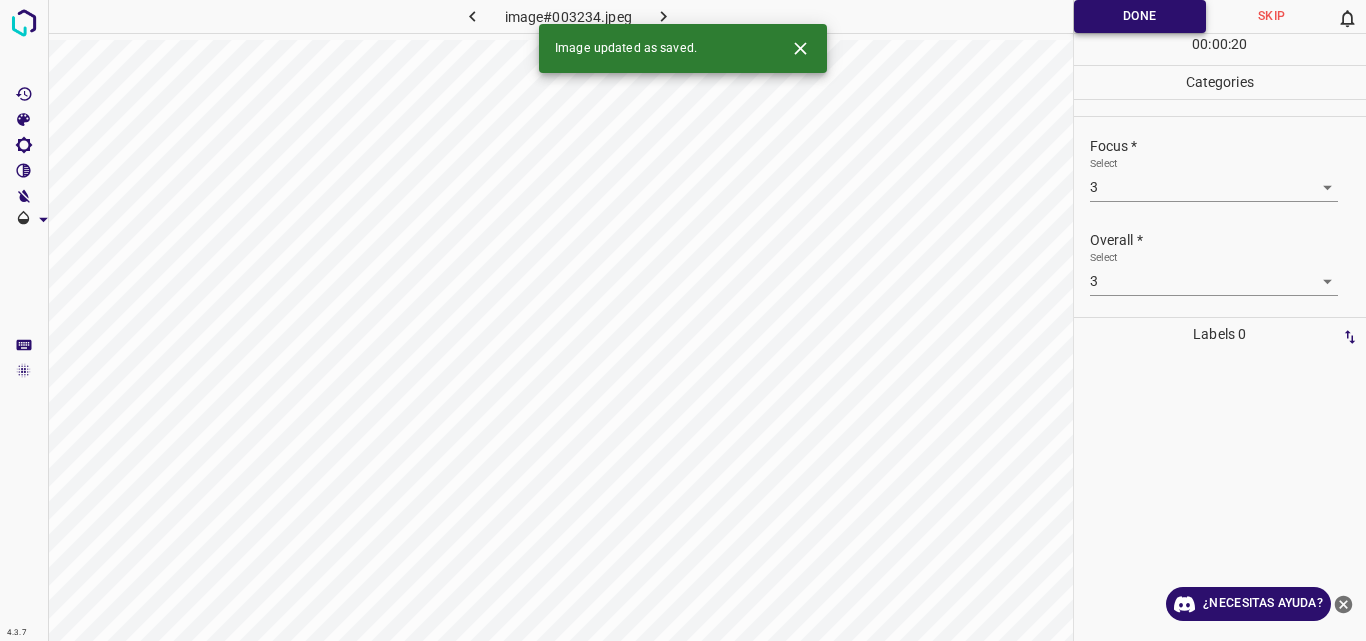 click on "Done" at bounding box center [1140, 16] 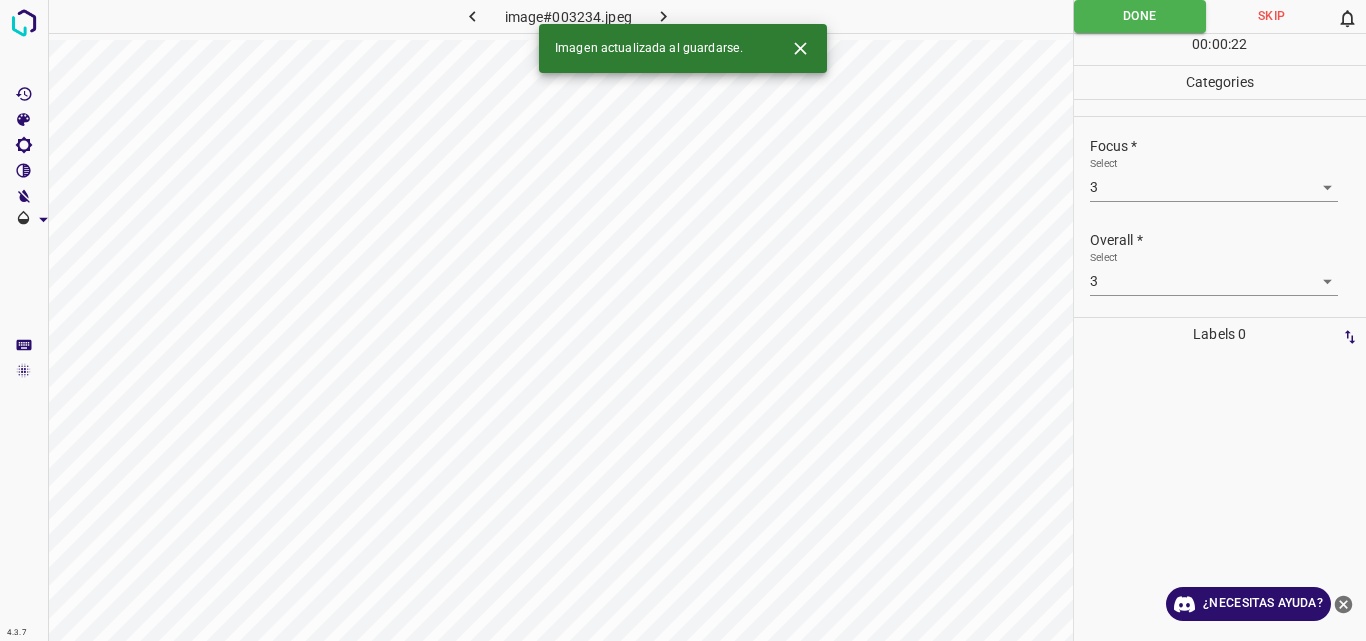 click 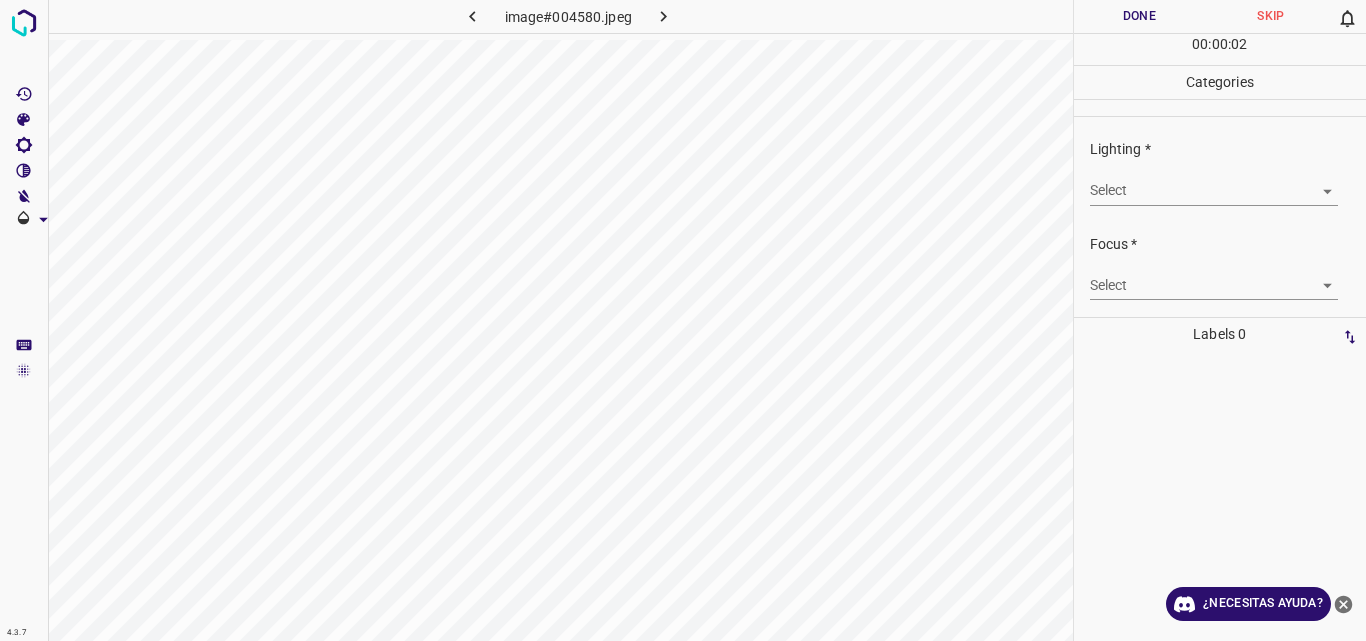 click on "4.3.7 image#004580.jpeg Done Skip 0 00   : 00   : 02   Categories Lighting *  Select ​ Focus *  Select ​ Overall *  Select ​ Labels   0 Categories 1 Lighting 2 Focus 3 Overall Tools Space Change between modes (Draw & Edit) I Auto labeling R Restore zoom M Zoom in N Zoom out Delete Delete selecte label Filters Z Restore filters X Saturation filter C Brightness filter V Contrast filter B Gray scale filter General O Download ¿Necesitas ayuda? Original text Rate this translation Your feedback will be used to help improve Google Translate - Texto - Esconder - Borrar" at bounding box center (683, 320) 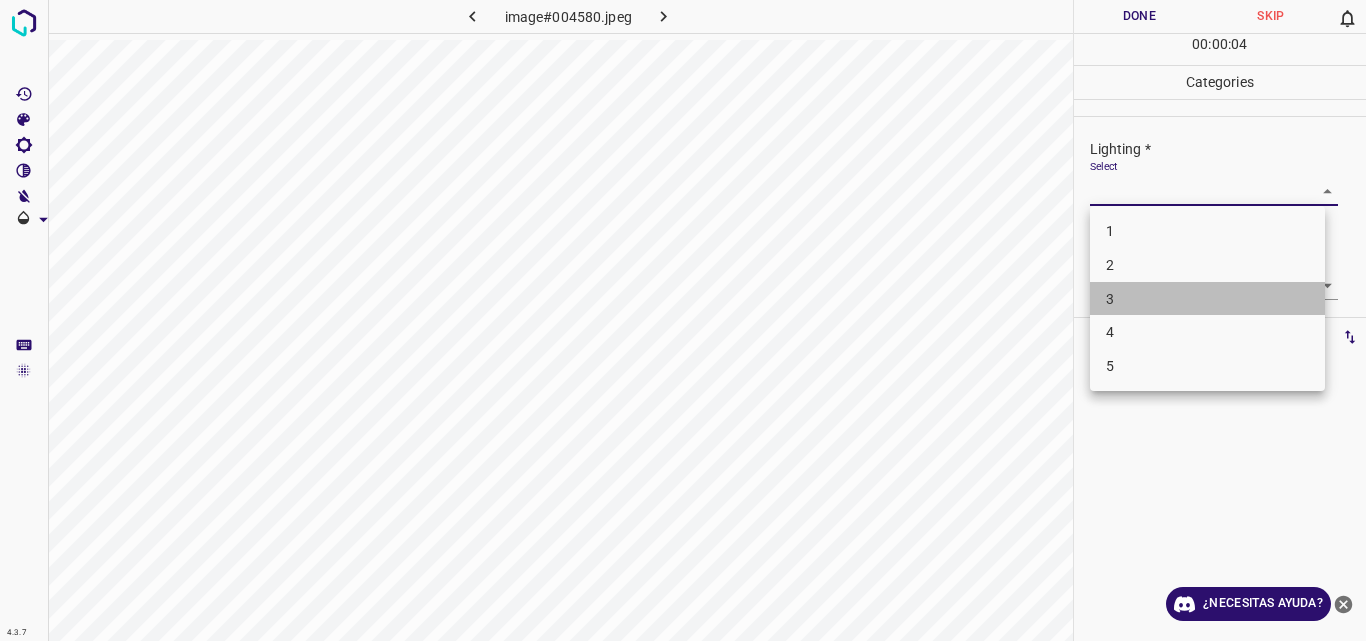 click on "3" at bounding box center (1207, 299) 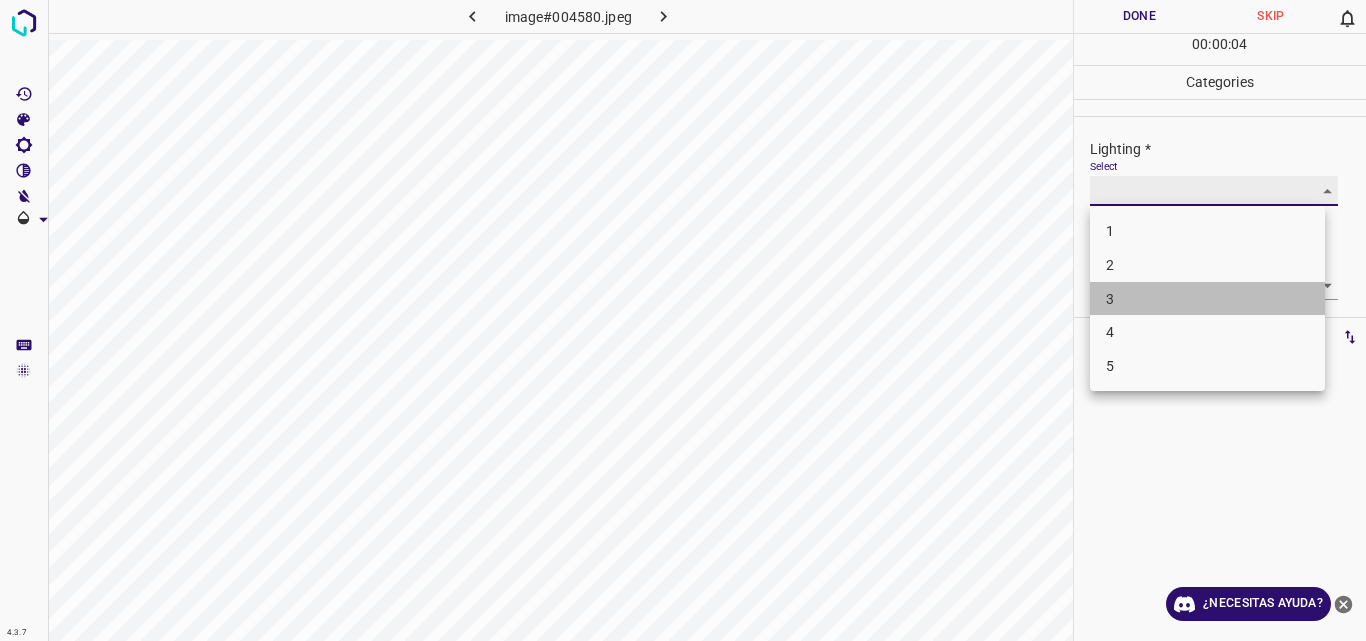 type on "3" 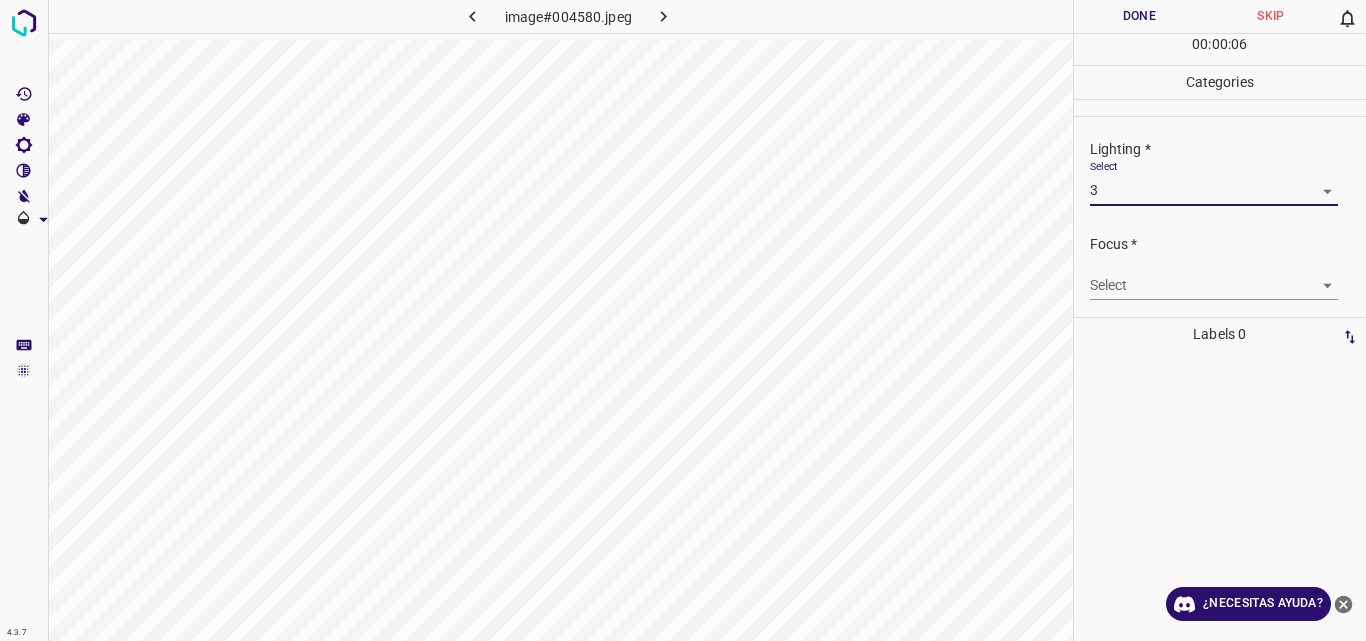 click on "4.3.7 image#004580.jpeg Done Skip 0 00   : 00   : 06   Categories Lighting *  Select 3 3 Focus *  Select ​ Overall *  Select ​ Labels   0 Categories 1 Lighting 2 Focus 3 Overall Tools Space Change between modes (Draw & Edit) I Auto labeling R Restore zoom M Zoom in N Zoom out Delete Delete selecte label Filters Z Restore filters X Saturation filter C Brightness filter V Contrast filter B Gray scale filter General O Download ¿Necesitas ayuda? Original text Rate this translation Your feedback will be used to help improve Google Translate - Texto - Esconder - Borrar" at bounding box center (683, 320) 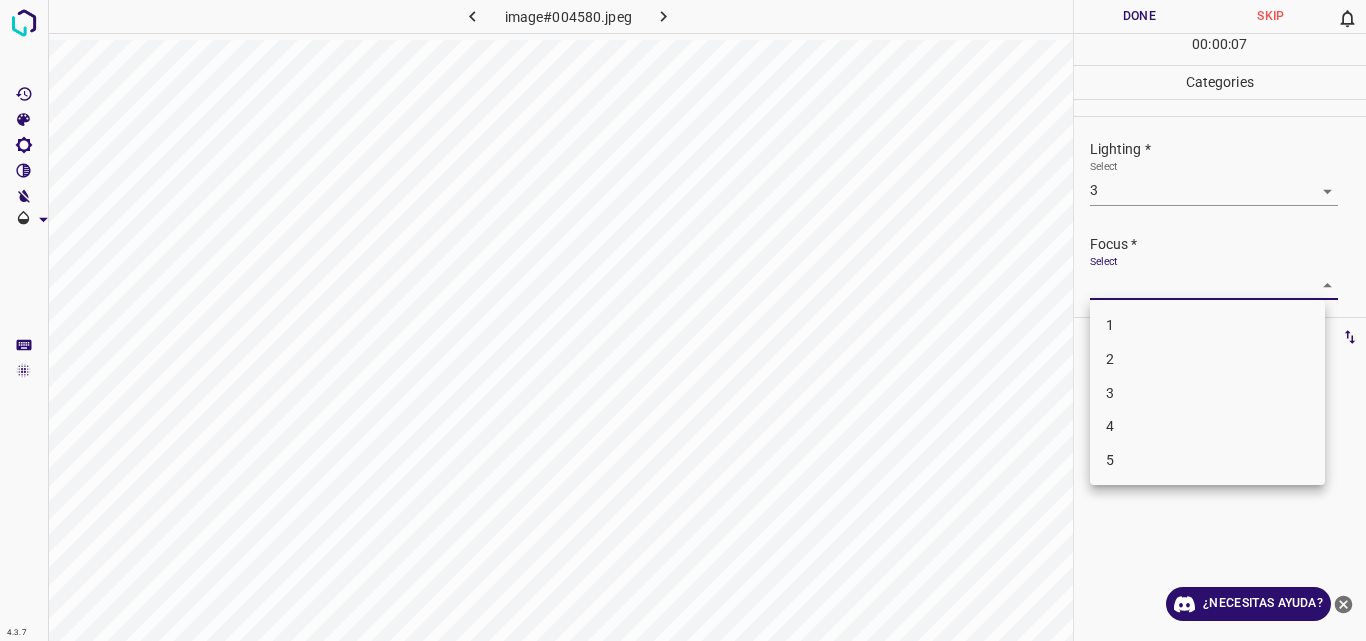 click on "3" at bounding box center (1207, 393) 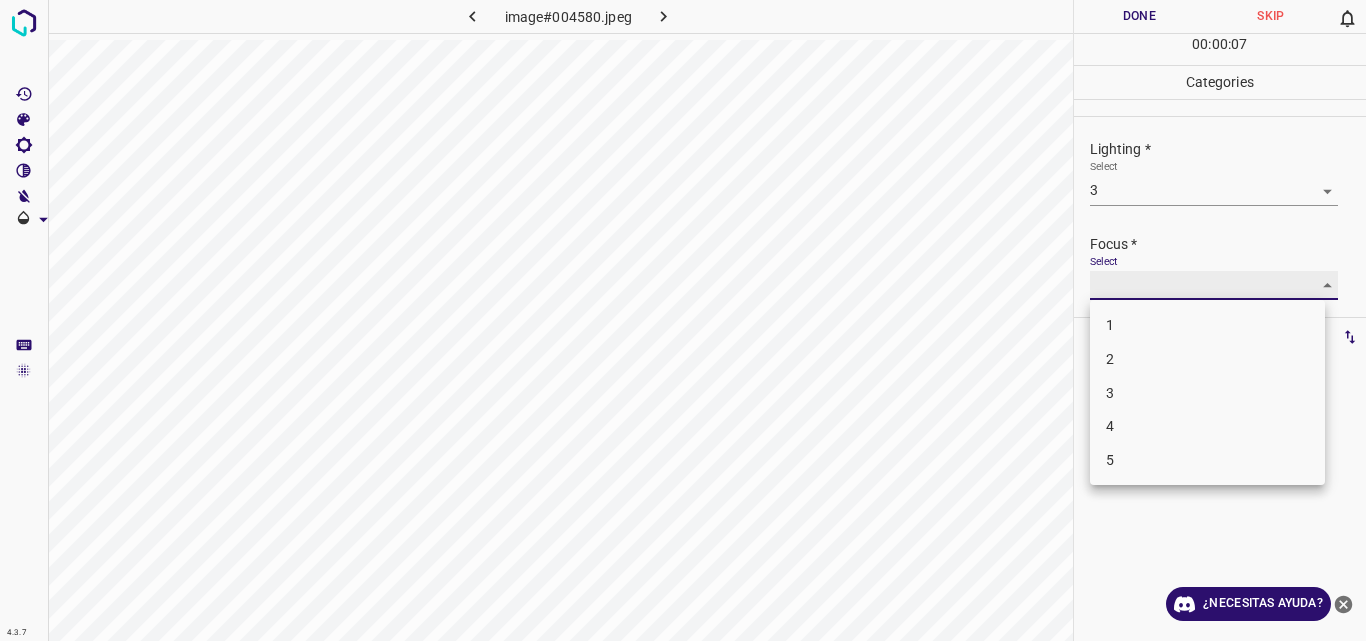 type on "3" 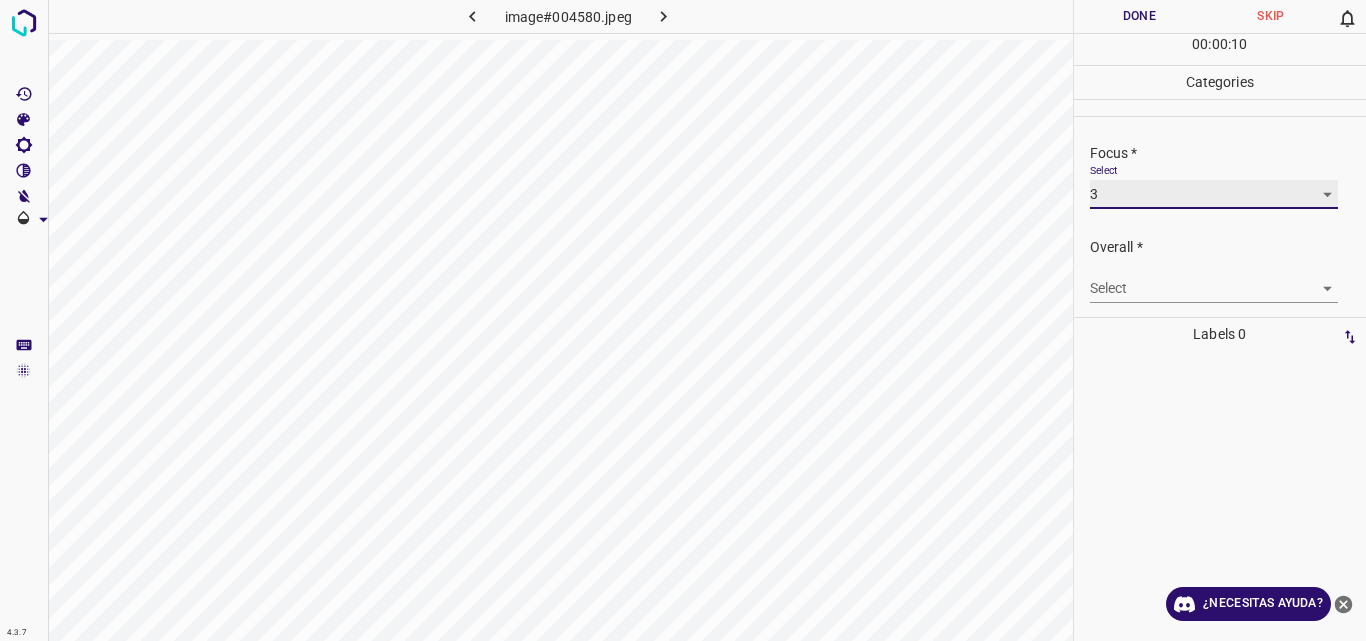 scroll, scrollTop: 98, scrollLeft: 0, axis: vertical 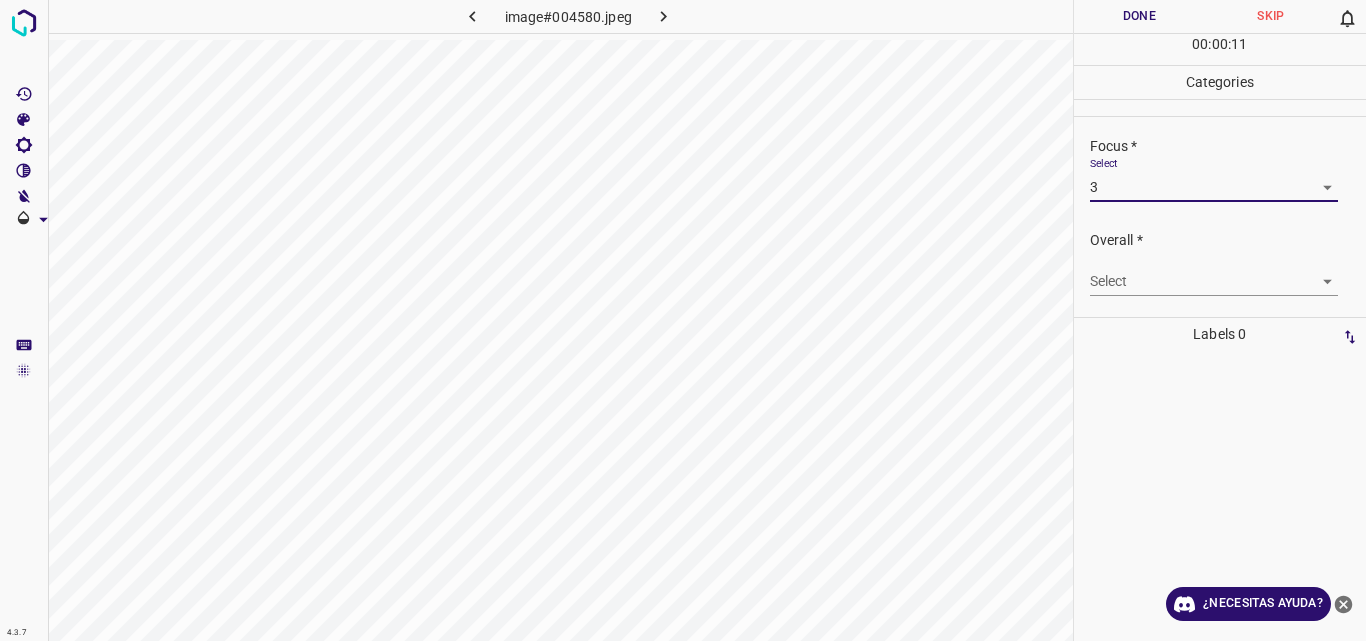 click on "4.3.7 image#004580.jpeg Done Skip 0 00   : 00   : 11   Categories Lighting *  Select 3 3 Focus *  Select 3 3 Overall *  Select ​ Labels   0 Categories 1 Lighting 2 Focus 3 Overall Tools Space Change between modes (Draw & Edit) I Auto labeling R Restore zoom M Zoom in N Zoom out Delete Delete selecte label Filters Z Restore filters X Saturation filter C Brightness filter V Contrast filter B Gray scale filter General O Download ¿Necesitas ayuda? Original text Rate this translation Your feedback will be used to help improve Google Translate - Texto - Esconder - Borrar" at bounding box center (683, 320) 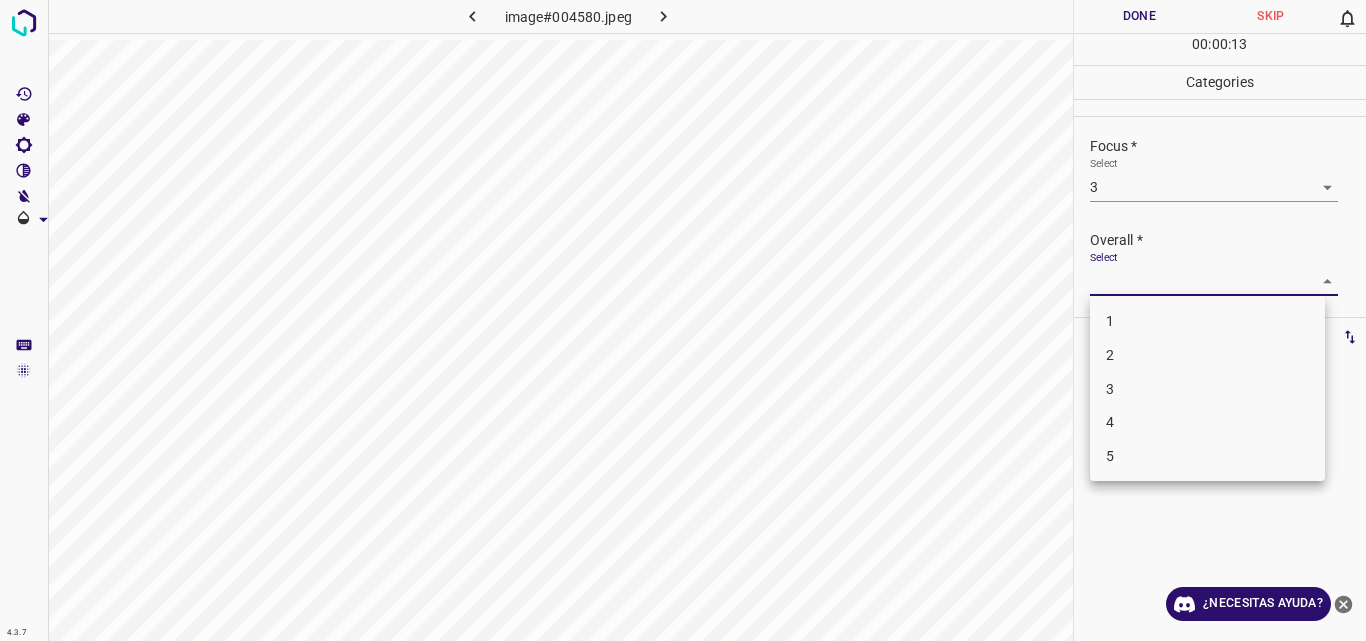click on "3" at bounding box center (1207, 389) 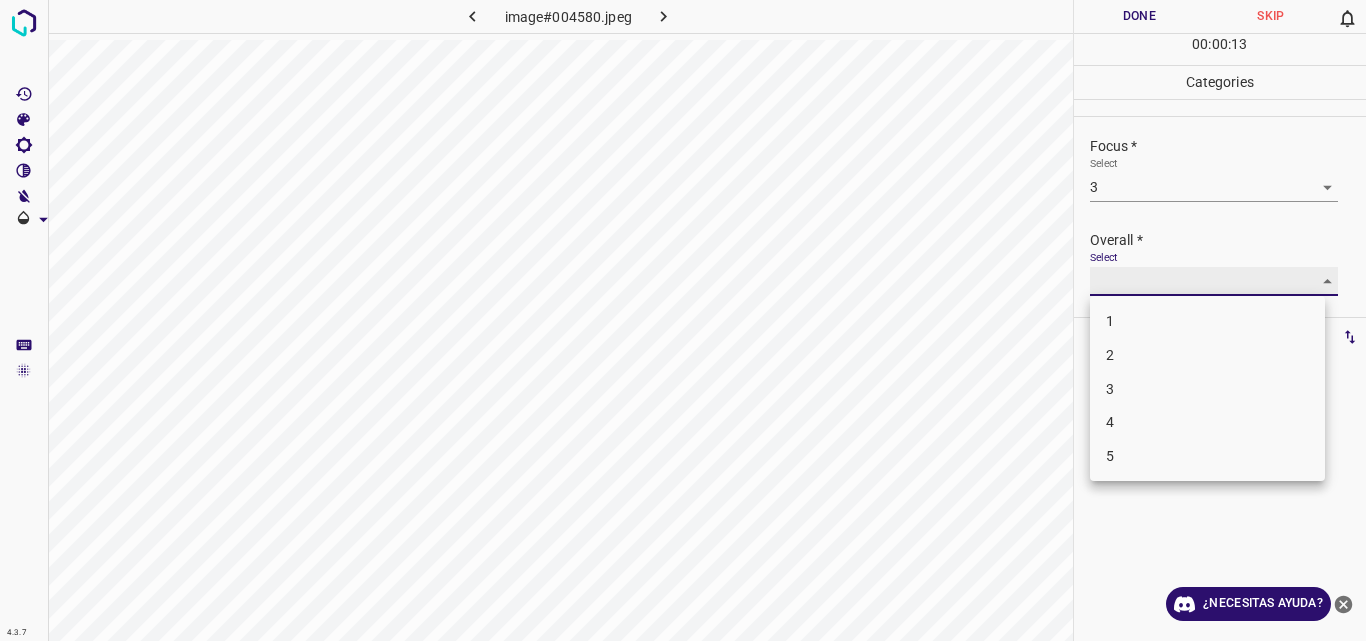 type on "3" 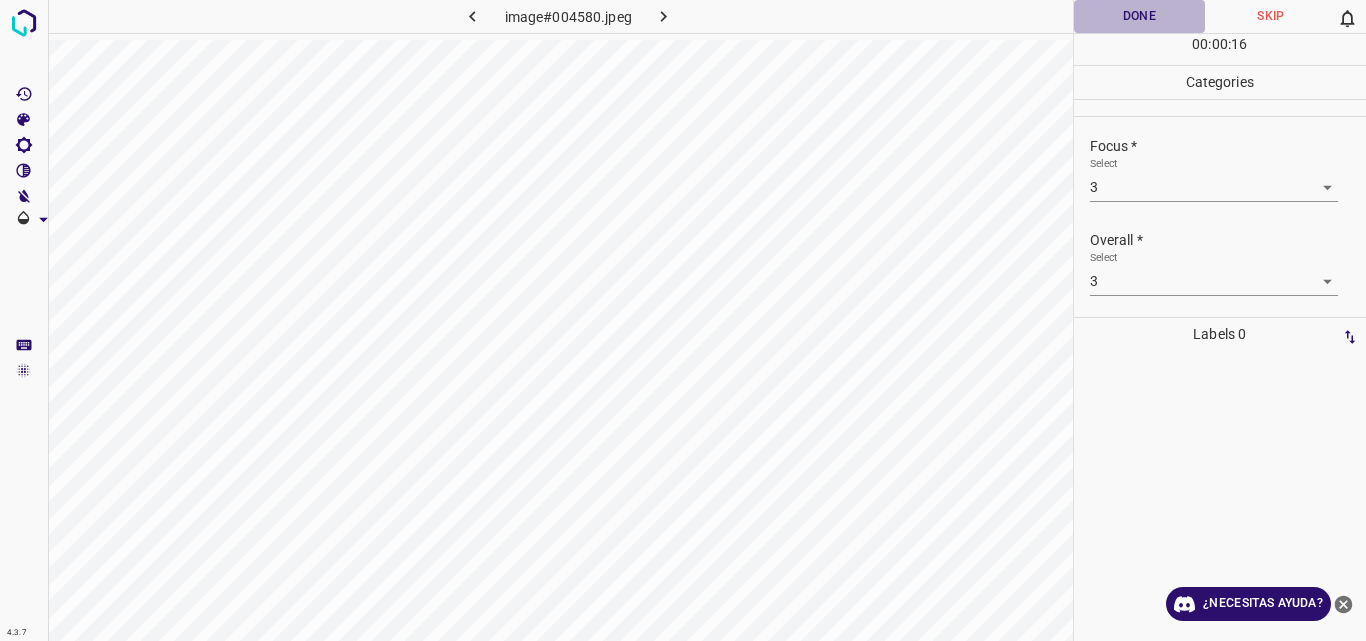click on "Done" at bounding box center (1140, 16) 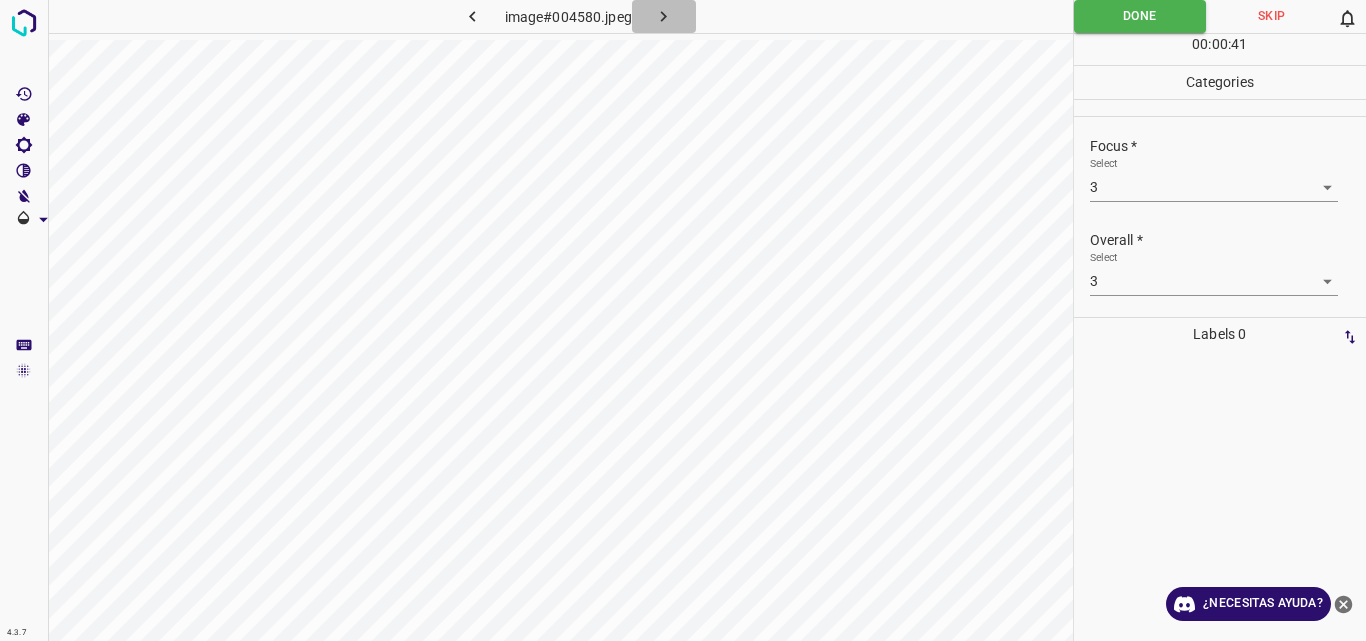 click at bounding box center [664, 16] 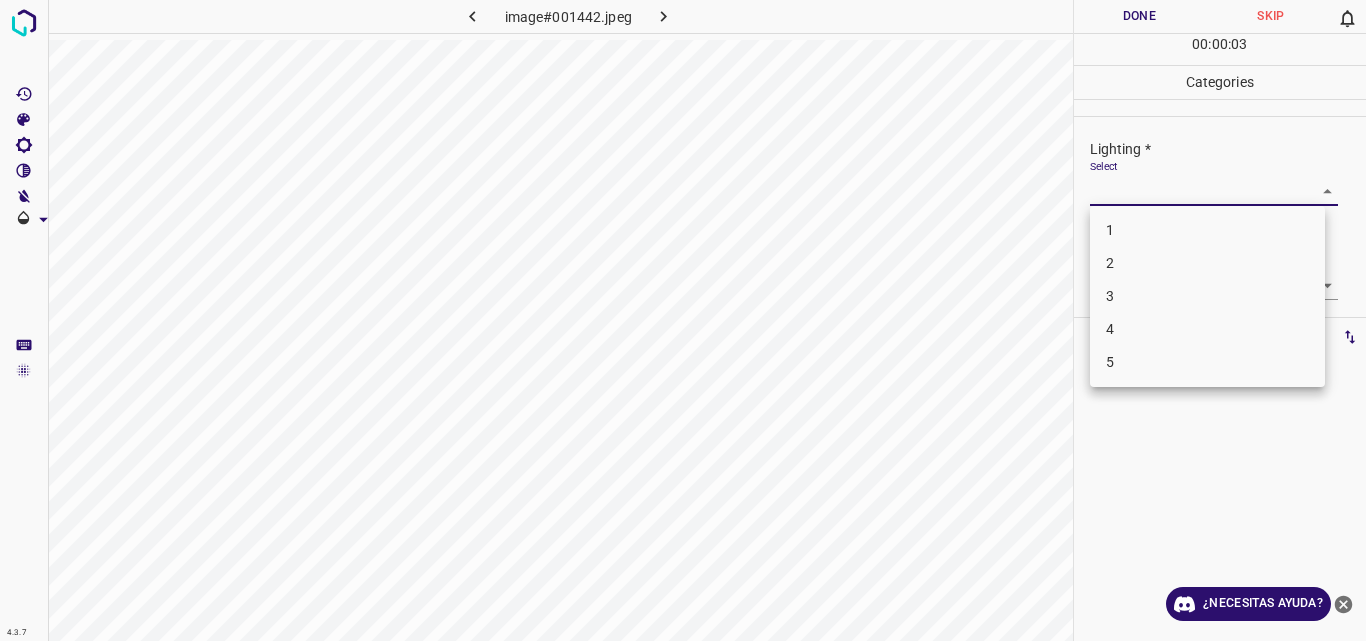 click on "4.3.7 image#001442.jpeg Done Skip 0 00   : 00   : 03   Categories Lighting *  Select ​ Focus *  Select ​ Overall *  Select ​ Labels   0 Categories 1 Lighting 2 Focus 3 Overall Tools Space Change between modes (Draw & Edit) I Auto labeling R Restore zoom M Zoom in N Zoom out Delete Delete selecte label Filters Z Restore filters X Saturation filter C Brightness filter V Contrast filter B Gray scale filter General O Download ¿Necesitas ayuda? Original text Rate this translation Your feedback will be used to help improve Google Translate - Texto - Esconder - Borrar 1 2 3 4 5" at bounding box center [683, 320] 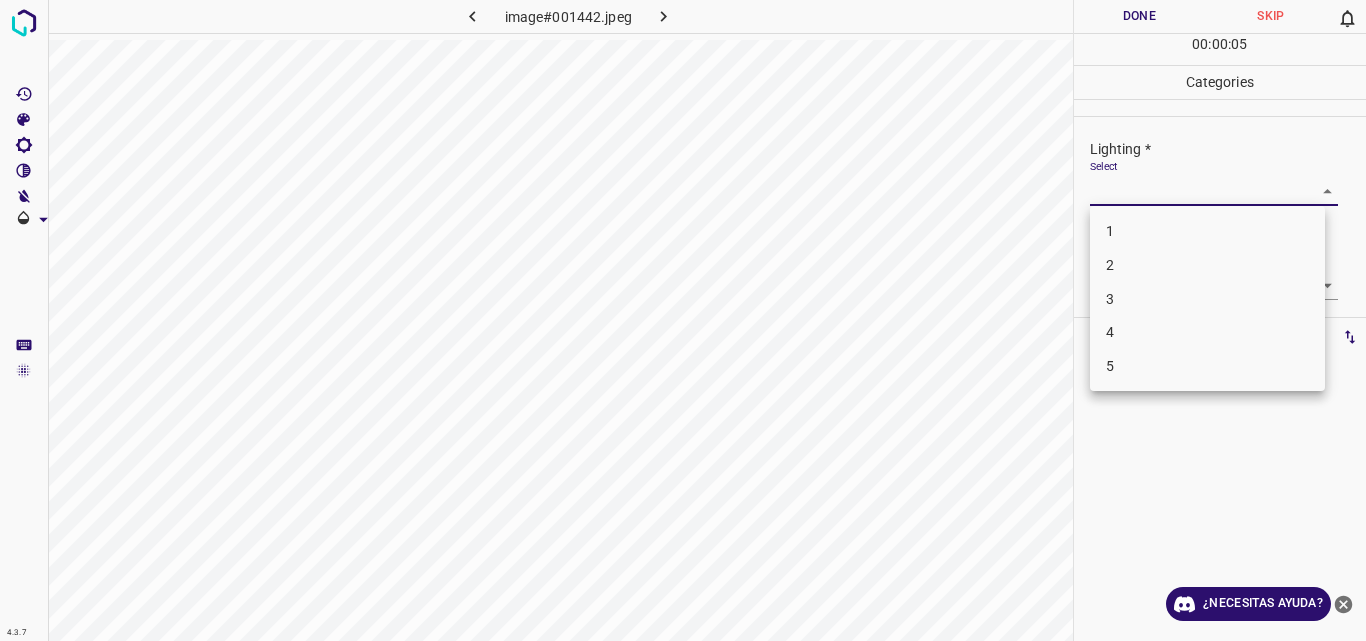 click on "3" at bounding box center [1207, 299] 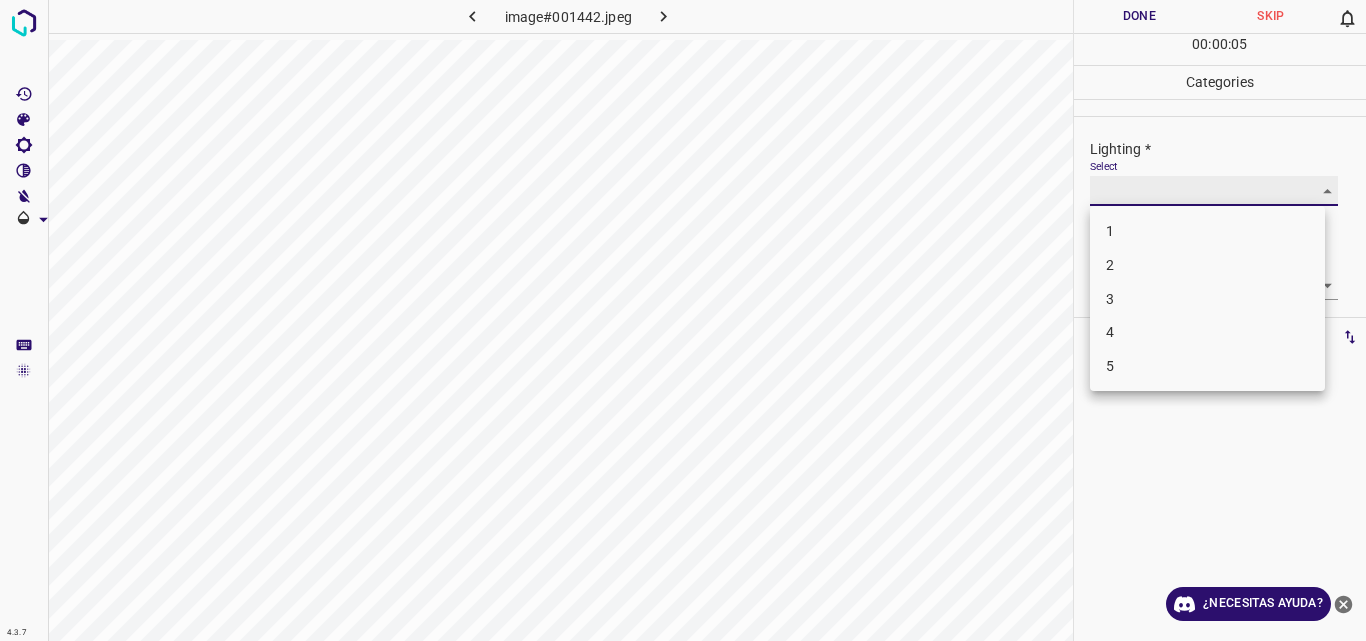 type on "3" 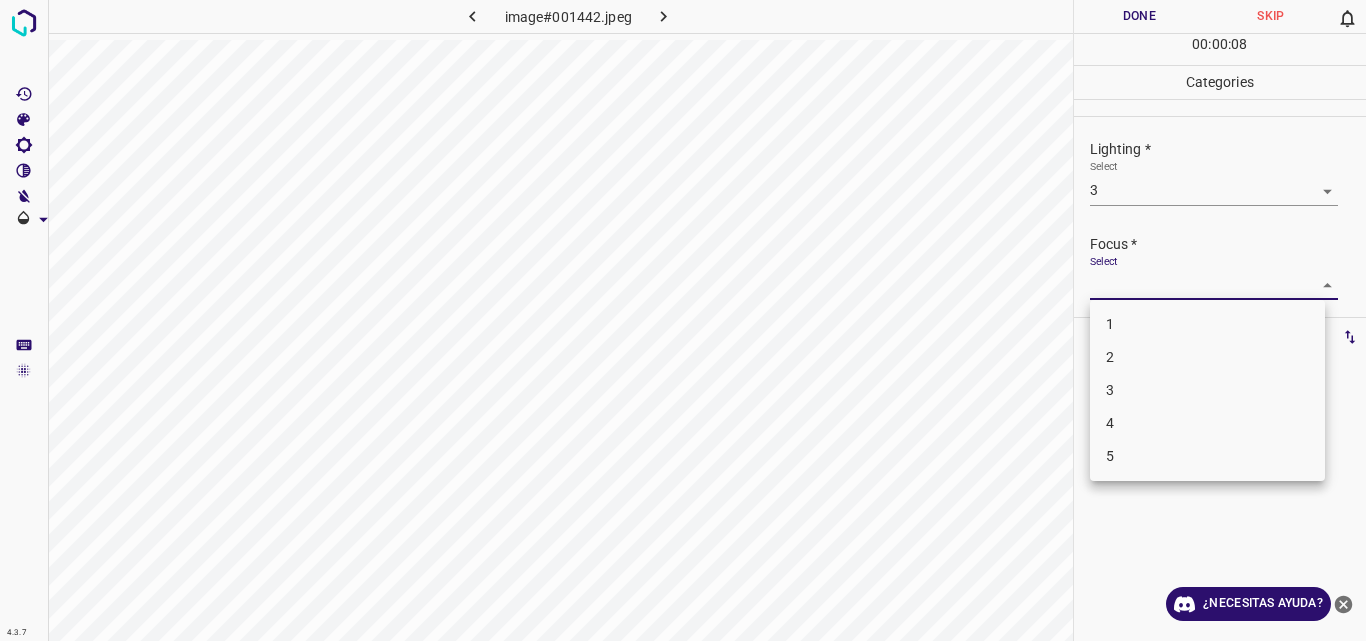 click on "4.3.7 image#001442.jpeg Done Skip 0 00   : 00   : 08   Categories Lighting *  Select 3 3 Focus *  Select ​ Overall *  Select ​ Labels   0 Categories 1 Lighting 2 Focus 3 Overall Tools Space Change between modes (Draw & Edit) I Auto labeling R Restore zoom M Zoom in N Zoom out Delete Delete selecte label Filters Z Restore filters X Saturation filter C Brightness filter V Contrast filter B Gray scale filter General O Download ¿Necesitas ayuda? Original text Rate this translation Your feedback will be used to help improve Google Translate - Texto - Esconder - Borrar 1 2 3 4 5" at bounding box center (683, 320) 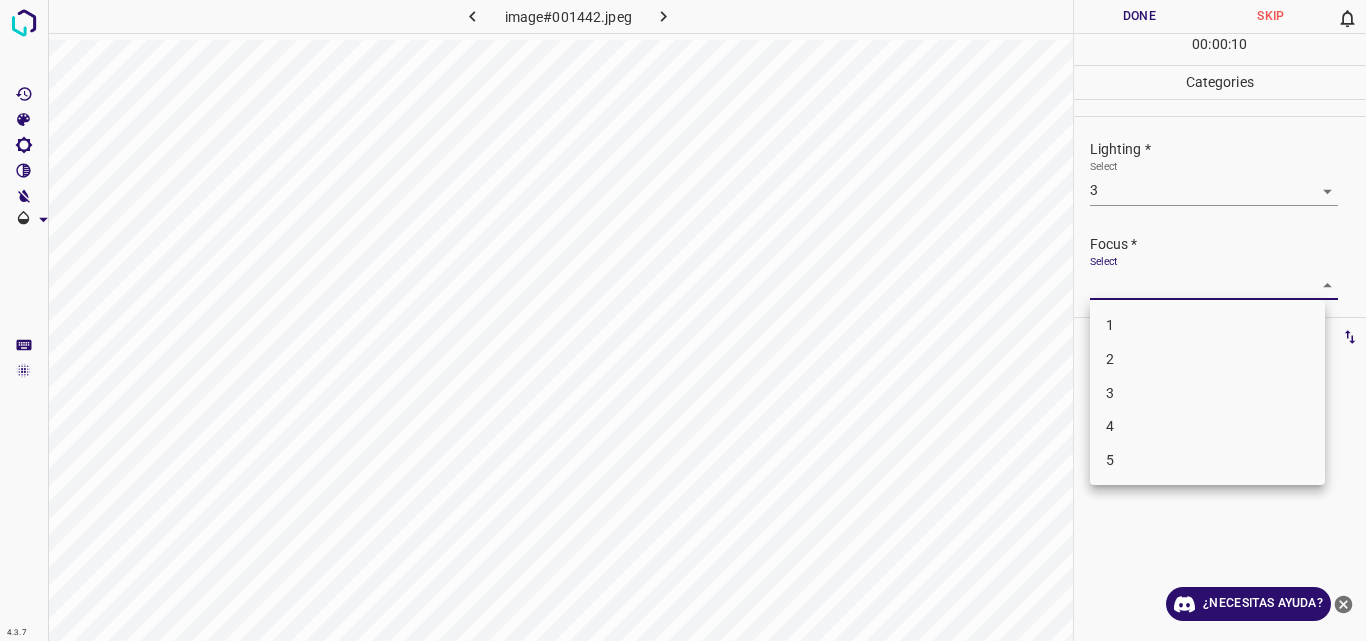 click on "3" at bounding box center (1207, 393) 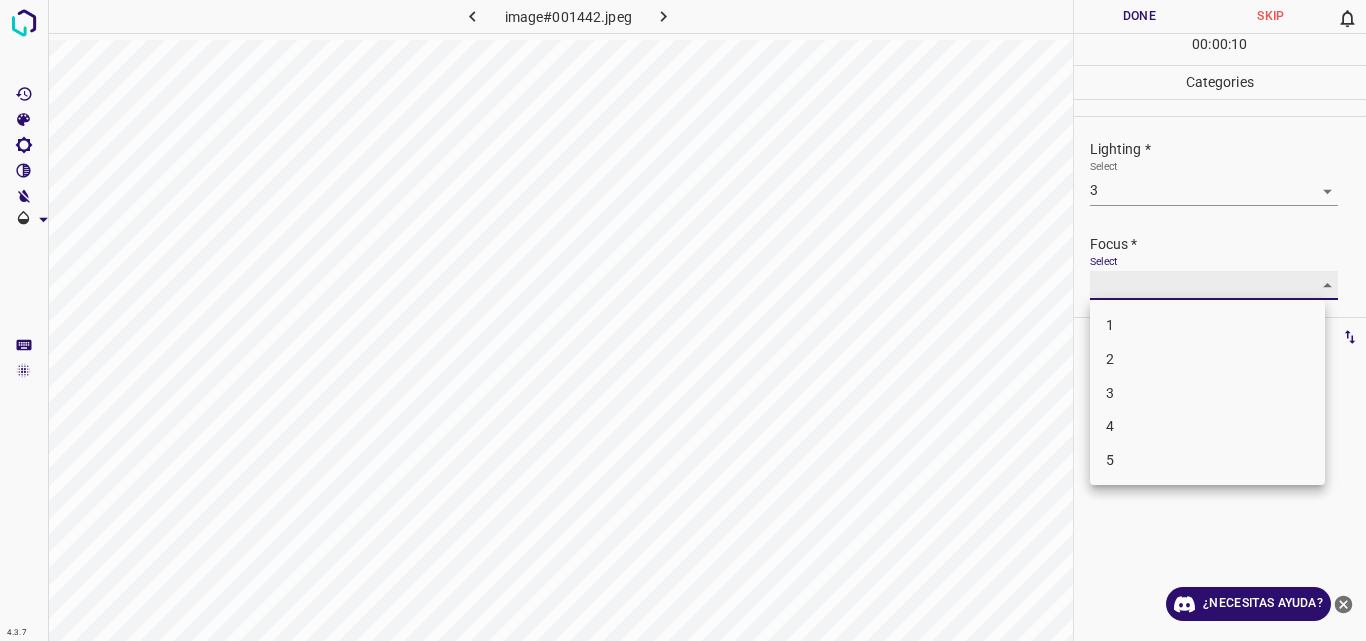 type on "3" 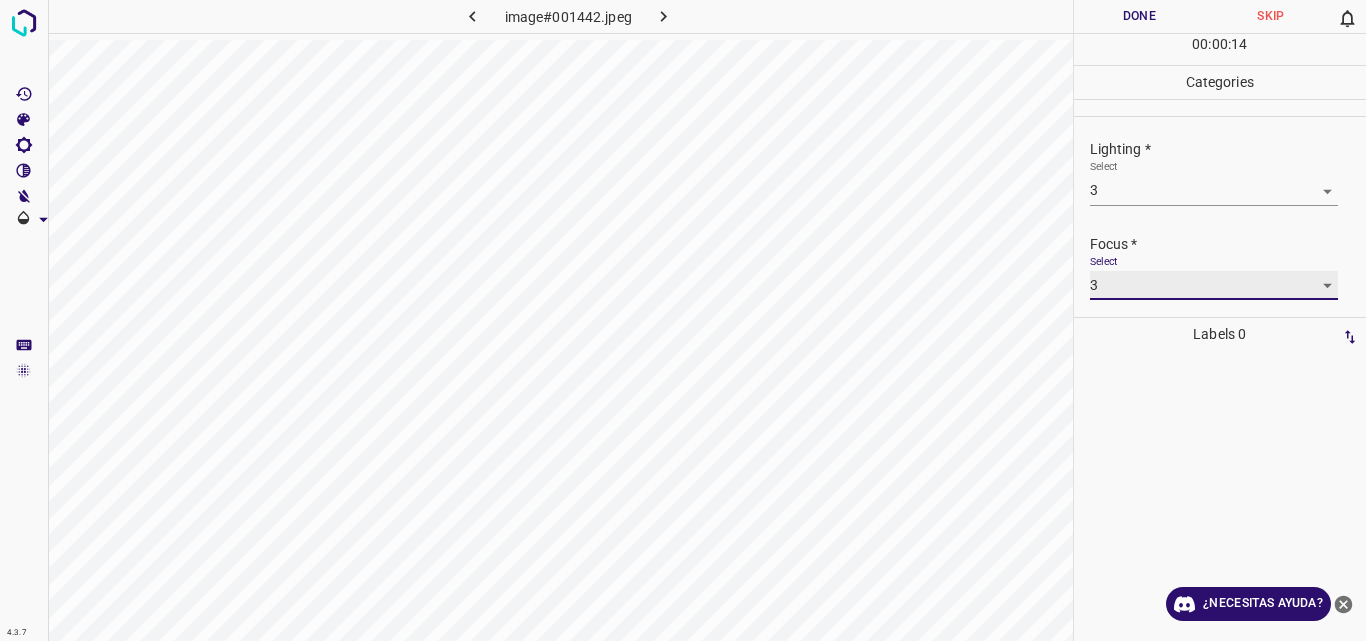 scroll, scrollTop: 98, scrollLeft: 0, axis: vertical 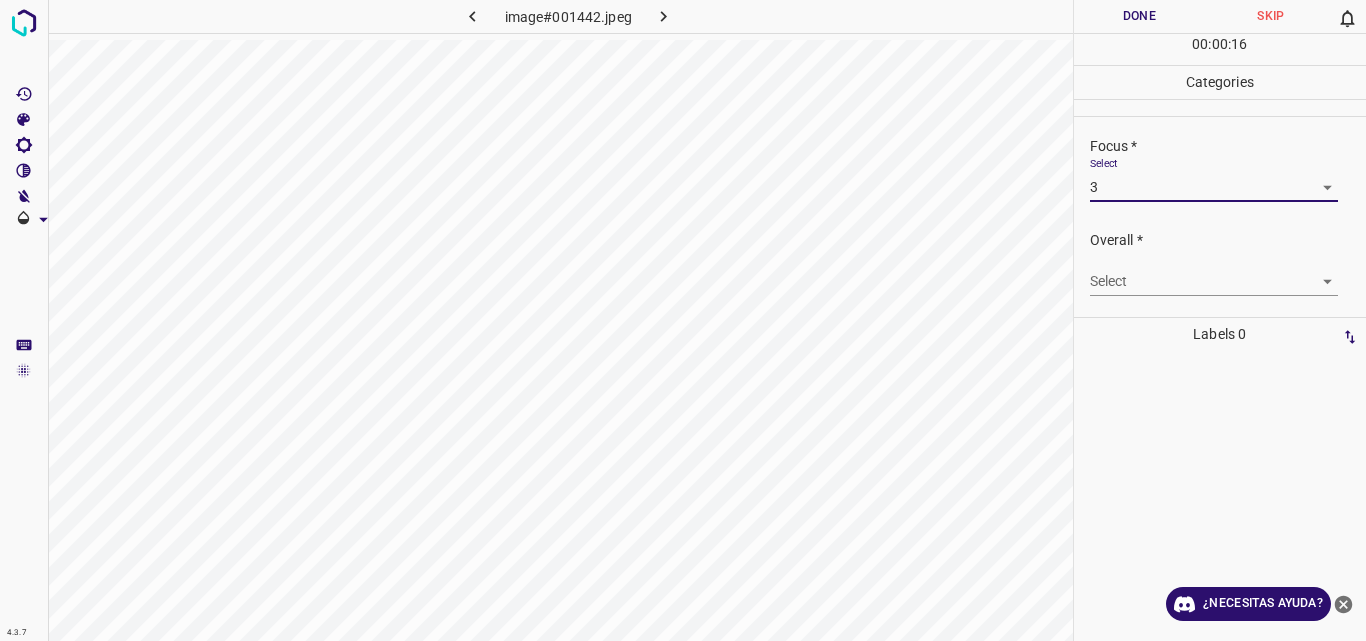 click on "4.3.7 image#001442.jpeg Done Skip 0 00   : 00   : 16   Categories Lighting *  Select 3 3 Focus *  Select 3 3 Overall *  Select ​ Labels   0 Categories 1 Lighting 2 Focus 3 Overall Tools Space Change between modes (Draw & Edit) I Auto labeling R Restore zoom M Zoom in N Zoom out Delete Delete selecte label Filters Z Restore filters X Saturation filter C Brightness filter V Contrast filter B Gray scale filter General O Download ¿Necesitas ayuda? Original text Rate this translation Your feedback will be used to help improve Google Translate - Texto - Esconder - Borrar" at bounding box center (683, 320) 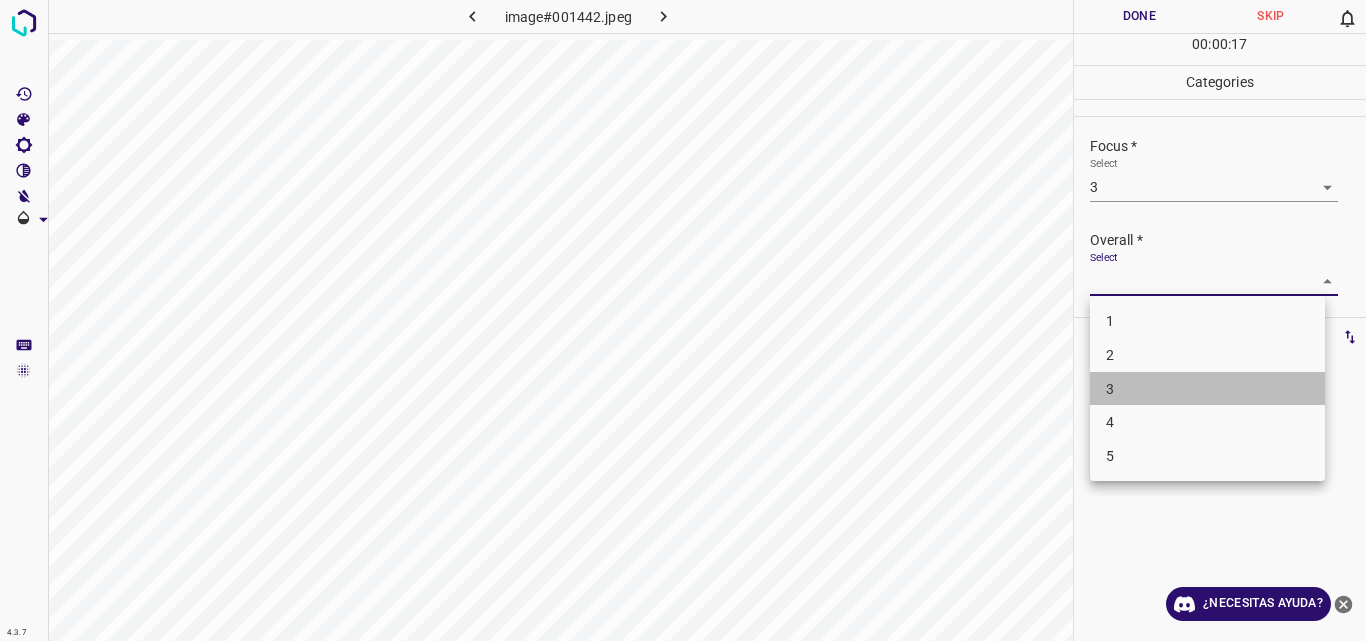 click on "3" at bounding box center (1207, 389) 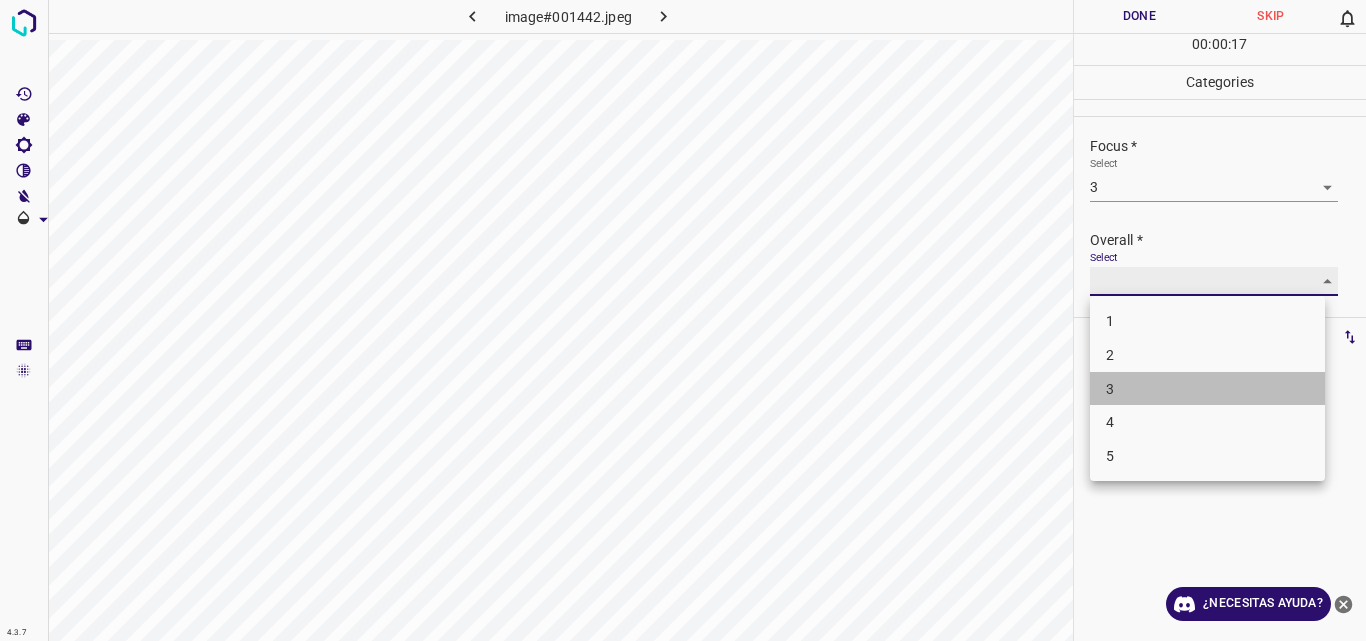 type on "3" 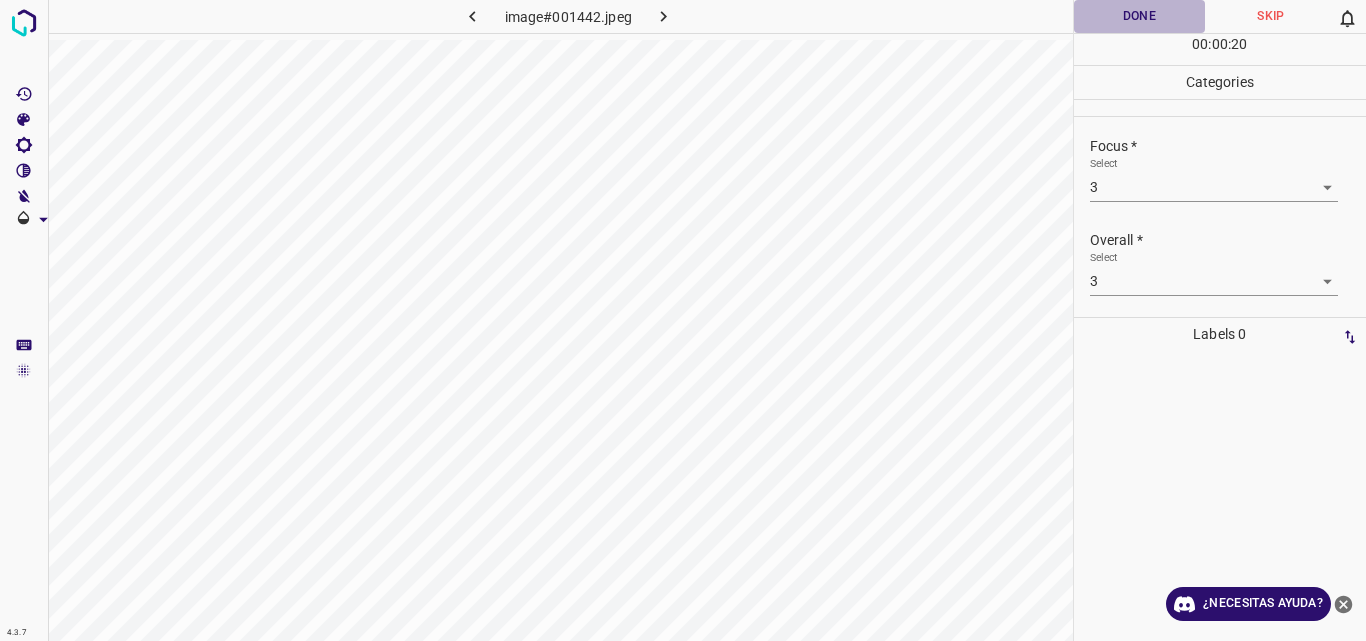 click on "Done" at bounding box center (1140, 16) 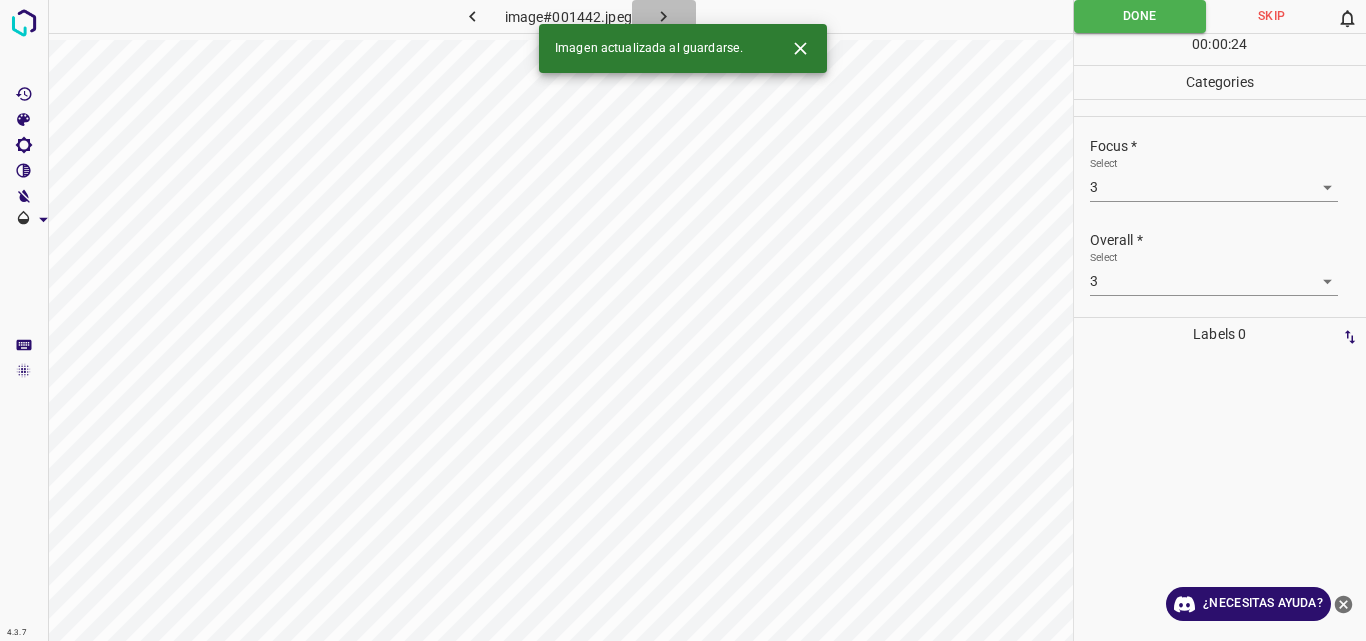 click 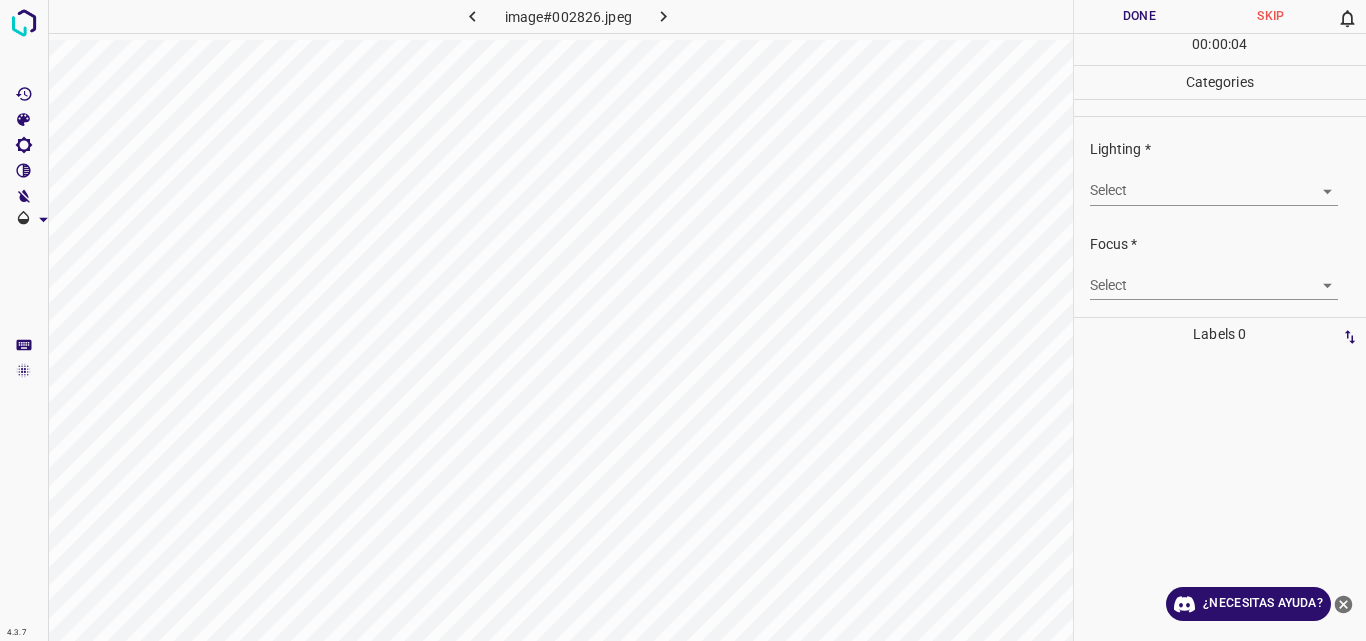 click on "4.3.7 image#002826.jpeg Done Skip 0 00   : 00   : 04   Categories Lighting *  Select ​ Focus *  Select ​ Overall *  Select ​ Labels   0 Categories 1 Lighting 2 Focus 3 Overall Tools Space Change between modes (Draw & Edit) I Auto labeling R Restore zoom M Zoom in N Zoom out Delete Delete selecte label Filters Z Restore filters X Saturation filter C Brightness filter V Contrast filter B Gray scale filter General O Download ¿Necesitas ayuda? Original text Rate this translation Your feedback will be used to help improve Google Translate - Texto - Esconder - Borrar" at bounding box center (683, 320) 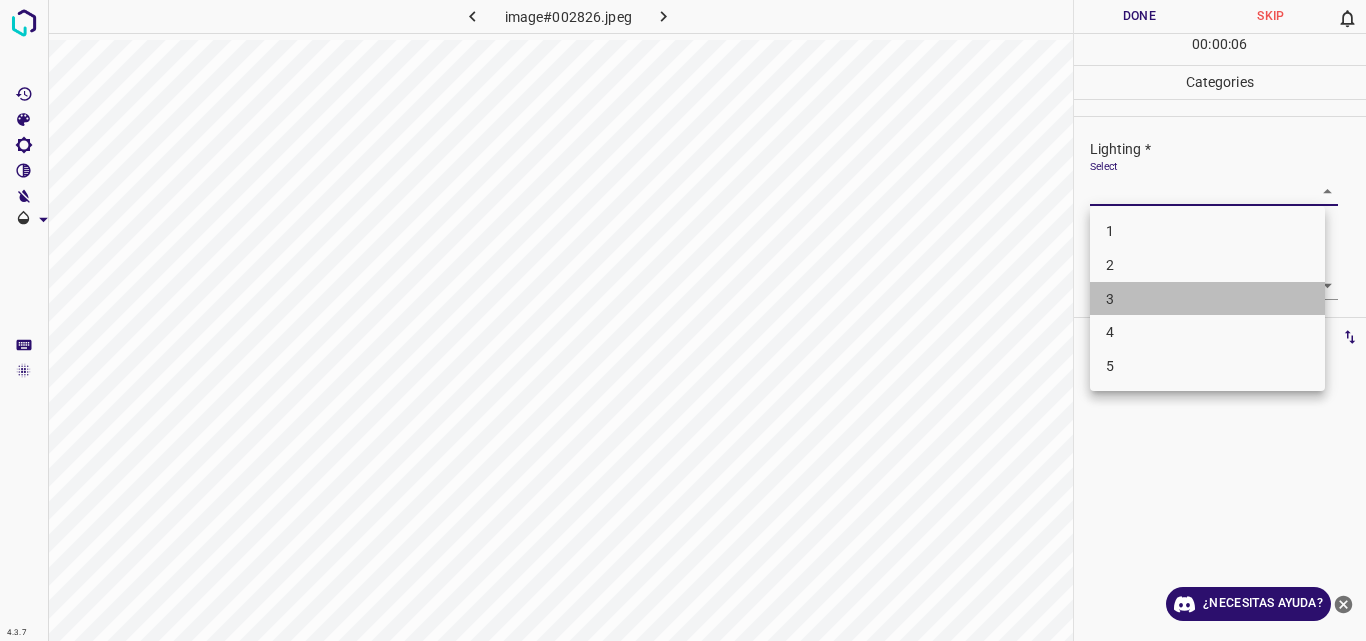 click on "3" at bounding box center [1207, 299] 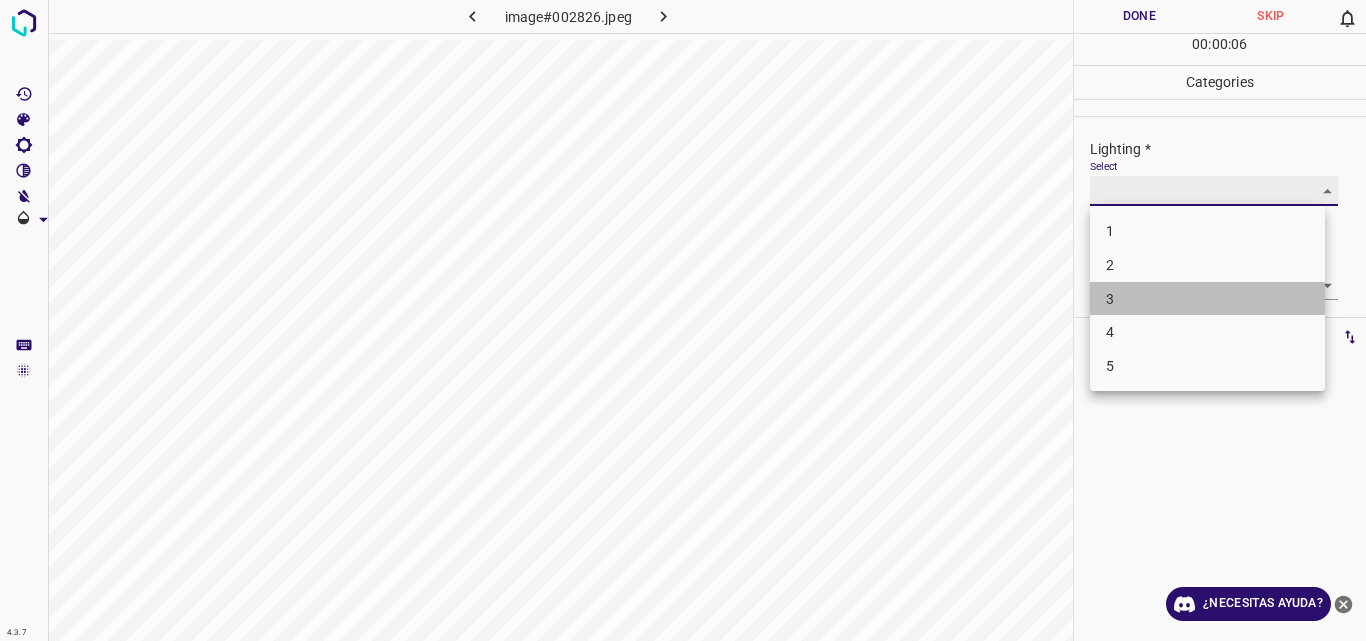 type on "3" 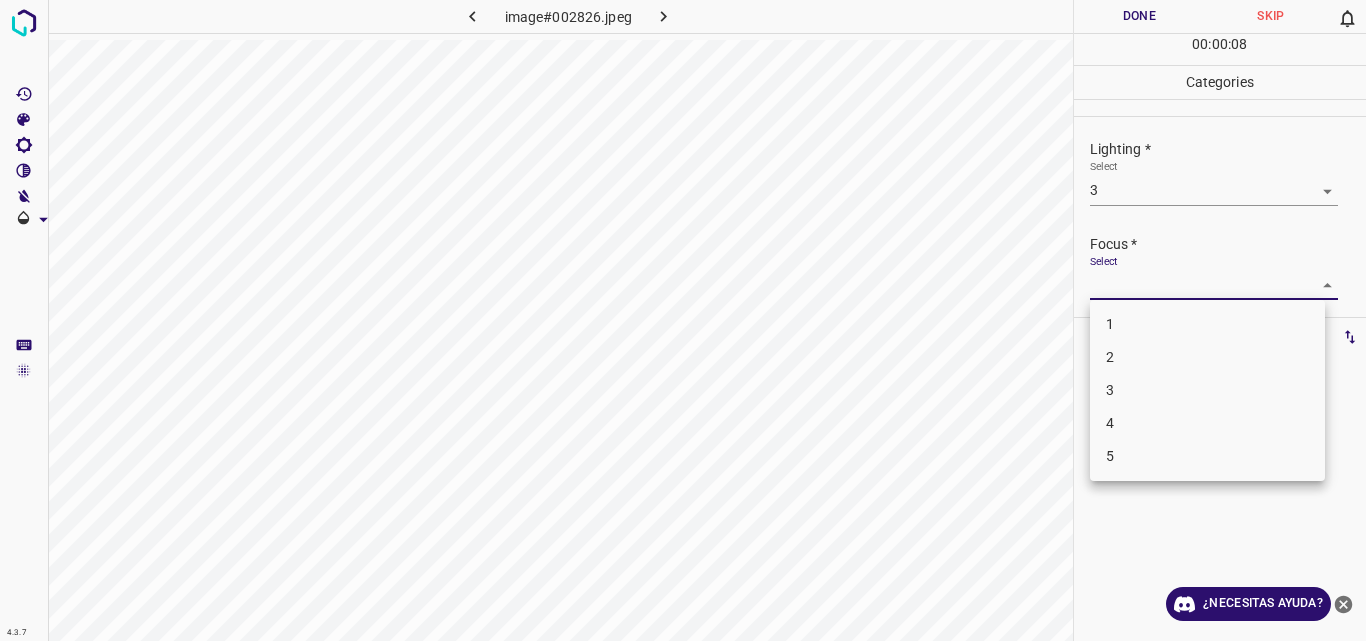 click on "4.3.7 image#002826.jpeg Done Skip 0 00   : 00   : 08   Categories Lighting *  Select 3 3 Focus *  Select ​ Overall *  Select ​ Labels   0 Categories 1 Lighting 2 Focus 3 Overall Tools Space Change between modes (Draw & Edit) I Auto labeling R Restore zoom M Zoom in N Zoom out Delete Delete selecte label Filters Z Restore filters X Saturation filter C Brightness filter V Contrast filter B Gray scale filter General O Download ¿Necesitas ayuda? Original text Rate this translation Your feedback will be used to help improve Google Translate - Texto - Esconder - Borrar 1 2 3 4 5" at bounding box center (683, 320) 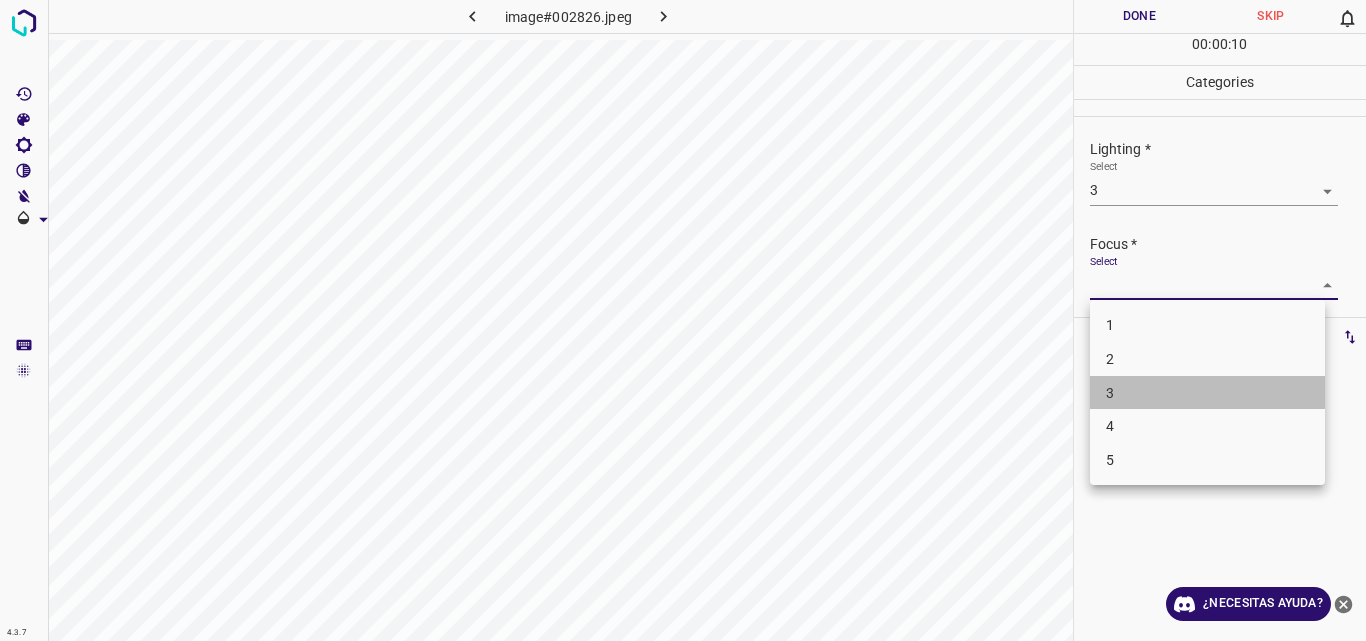 click on "3" at bounding box center (1207, 393) 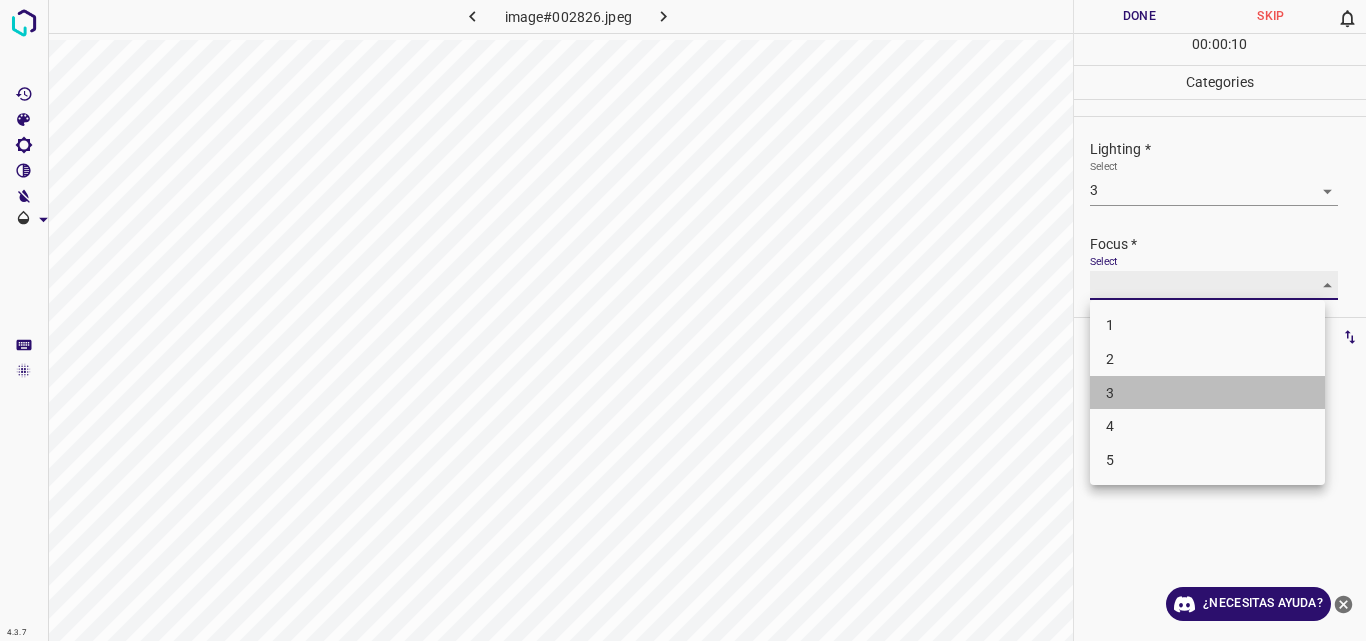 type on "3" 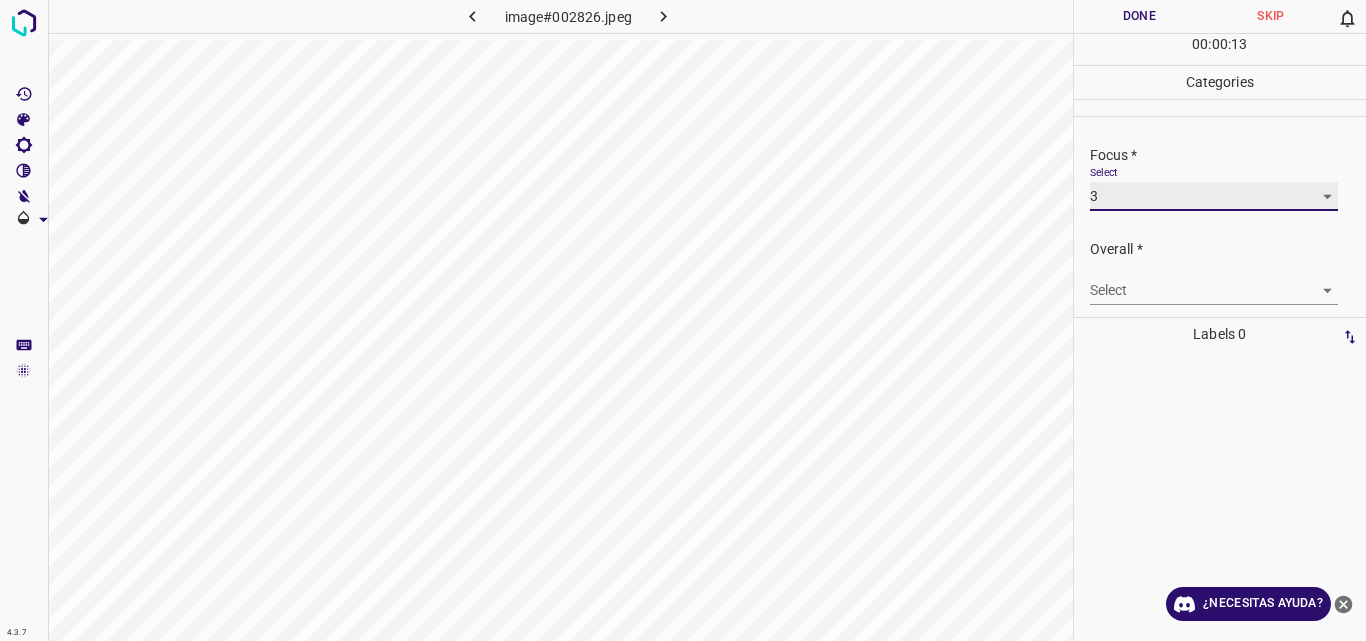 scroll, scrollTop: 98, scrollLeft: 0, axis: vertical 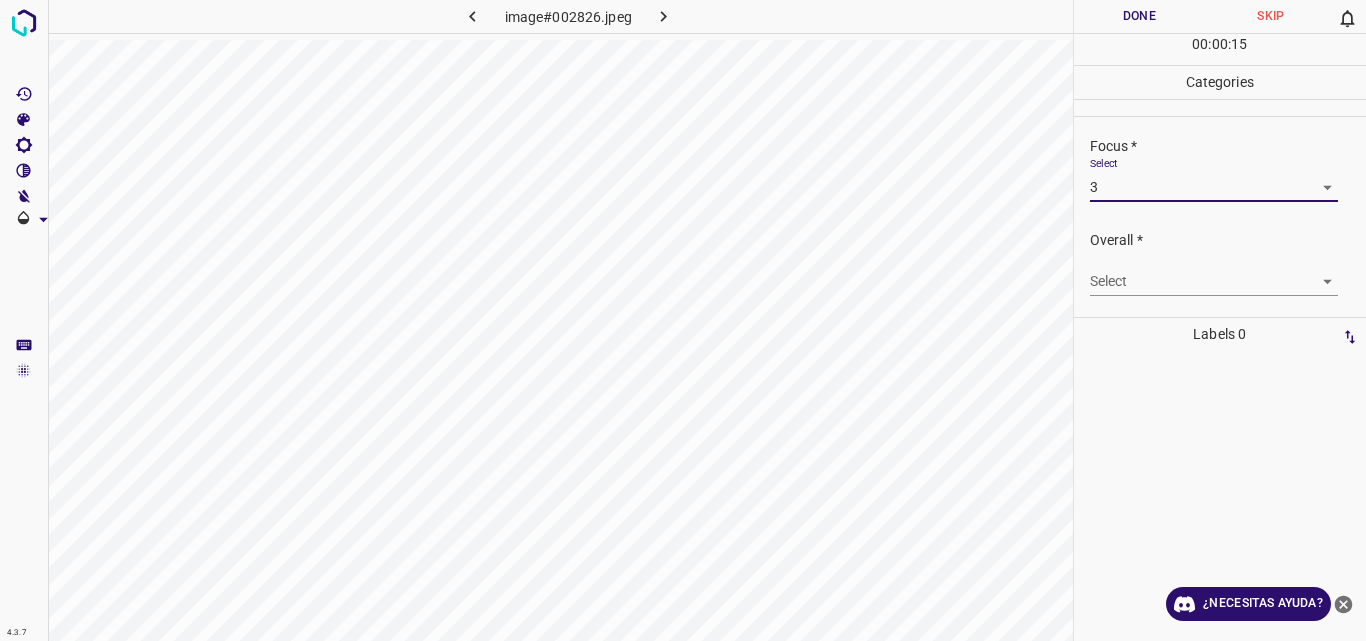 click on "4.3.7 image#002826.jpeg Done Skip 0 00   : 00   : 15   Categories Lighting *  Select 3 3 Focus *  Select 3 3 Overall *  Select ​ Labels   0 Categories 1 Lighting 2 Focus 3 Overall Tools Space Change between modes (Draw & Edit) I Auto labeling R Restore zoom M Zoom in N Zoom out Delete Delete selecte label Filters Z Restore filters X Saturation filter C Brightness filter V Contrast filter B Gray scale filter General O Download ¿Necesitas ayuda? Original text Rate this translation Your feedback will be used to help improve Google Translate - Texto - Esconder - Borrar" at bounding box center [683, 320] 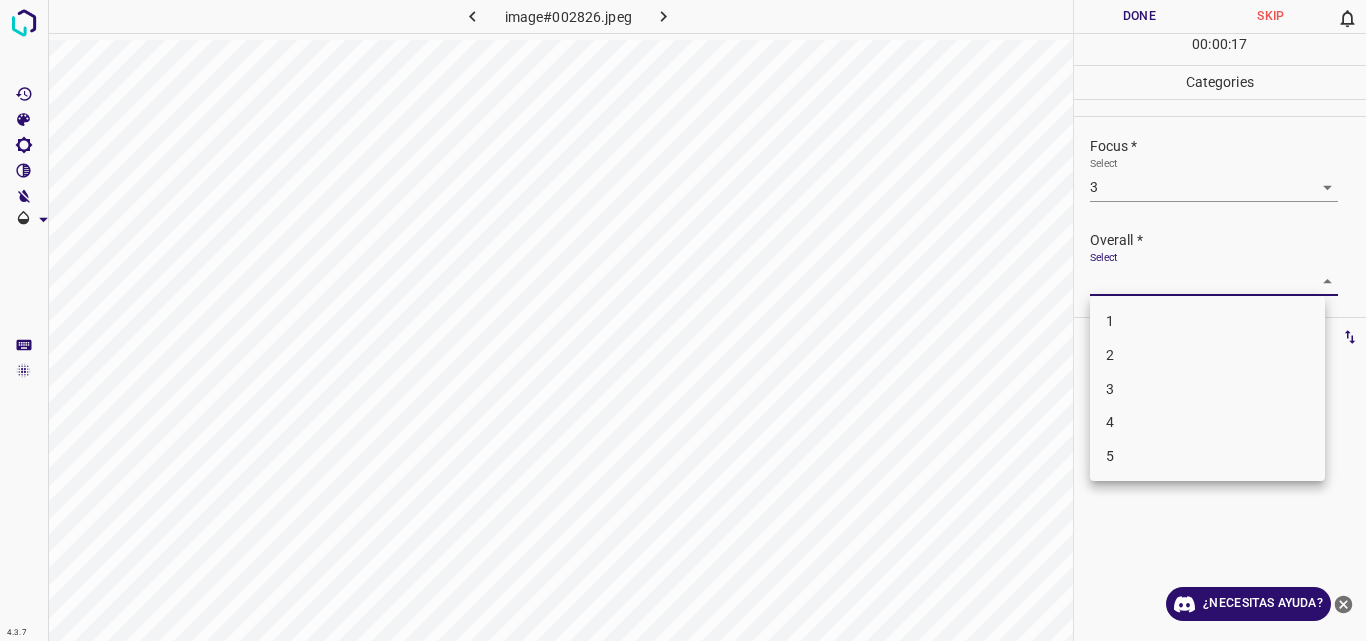 click on "3" at bounding box center [1207, 389] 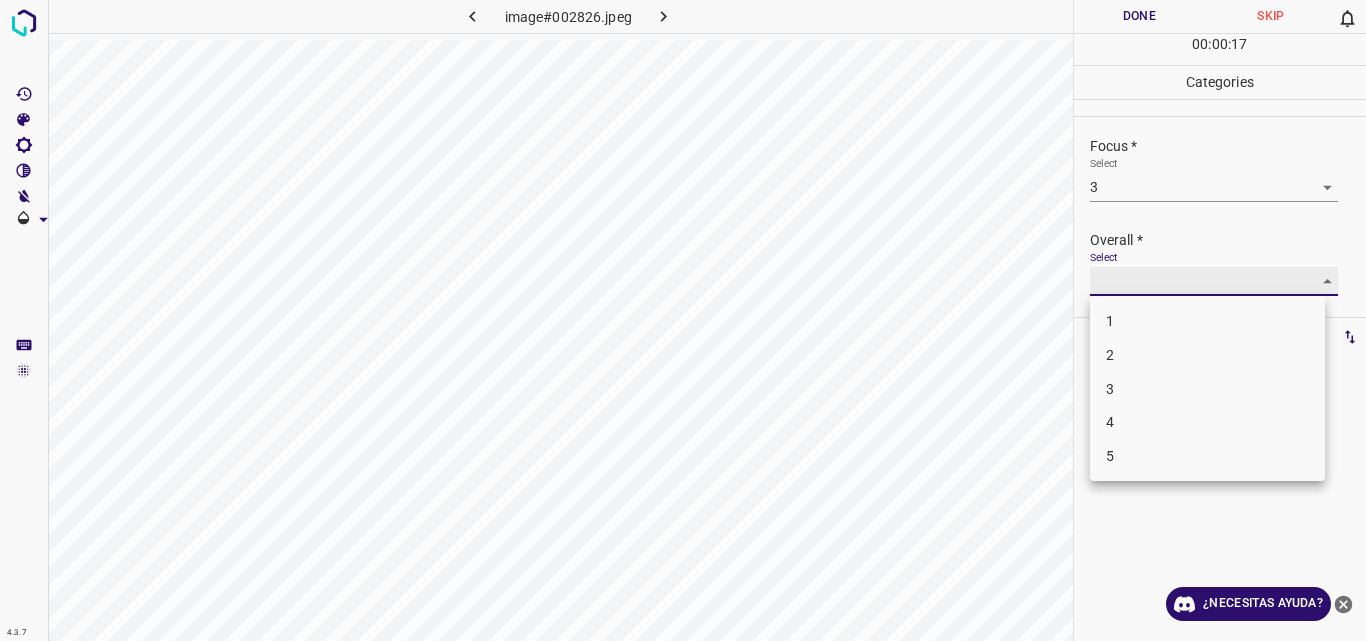 type on "3" 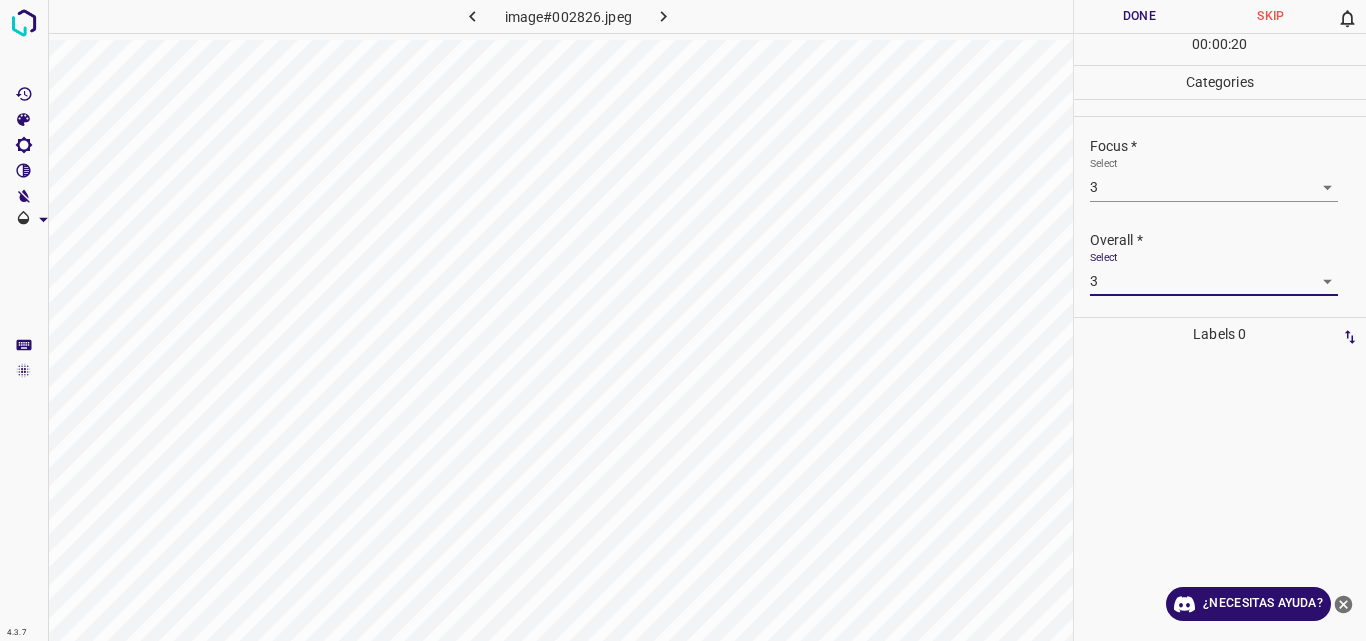 click on "Done" at bounding box center [1140, 16] 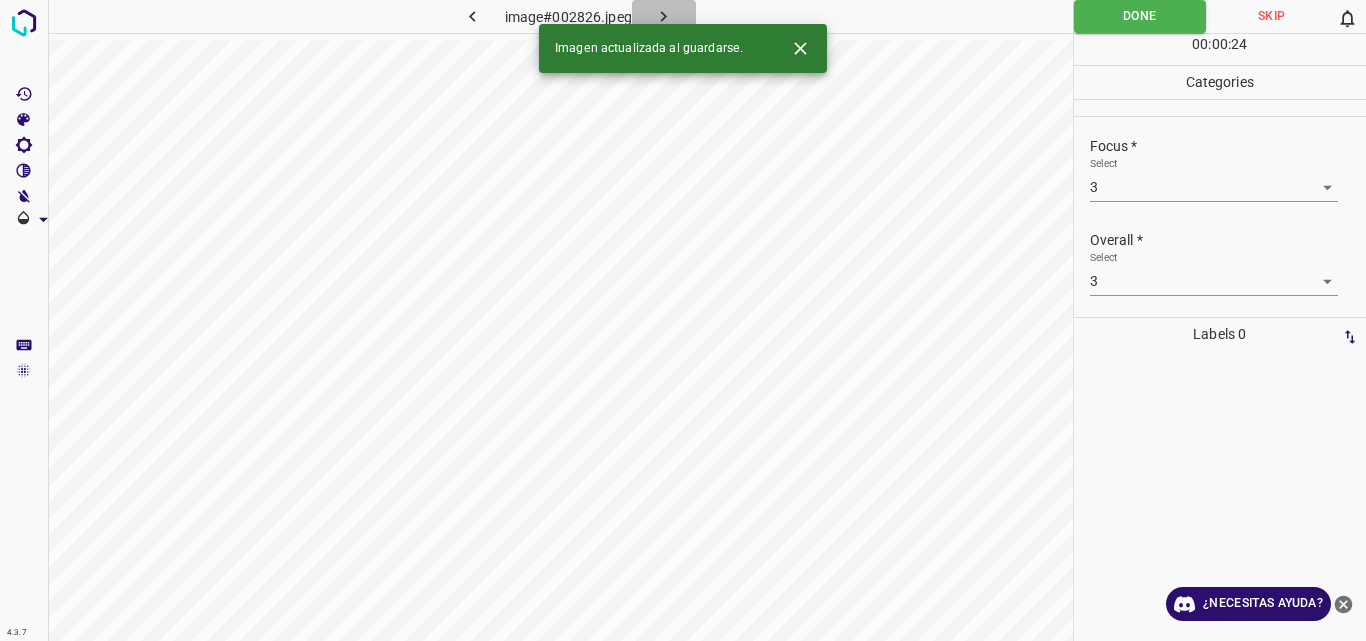 click 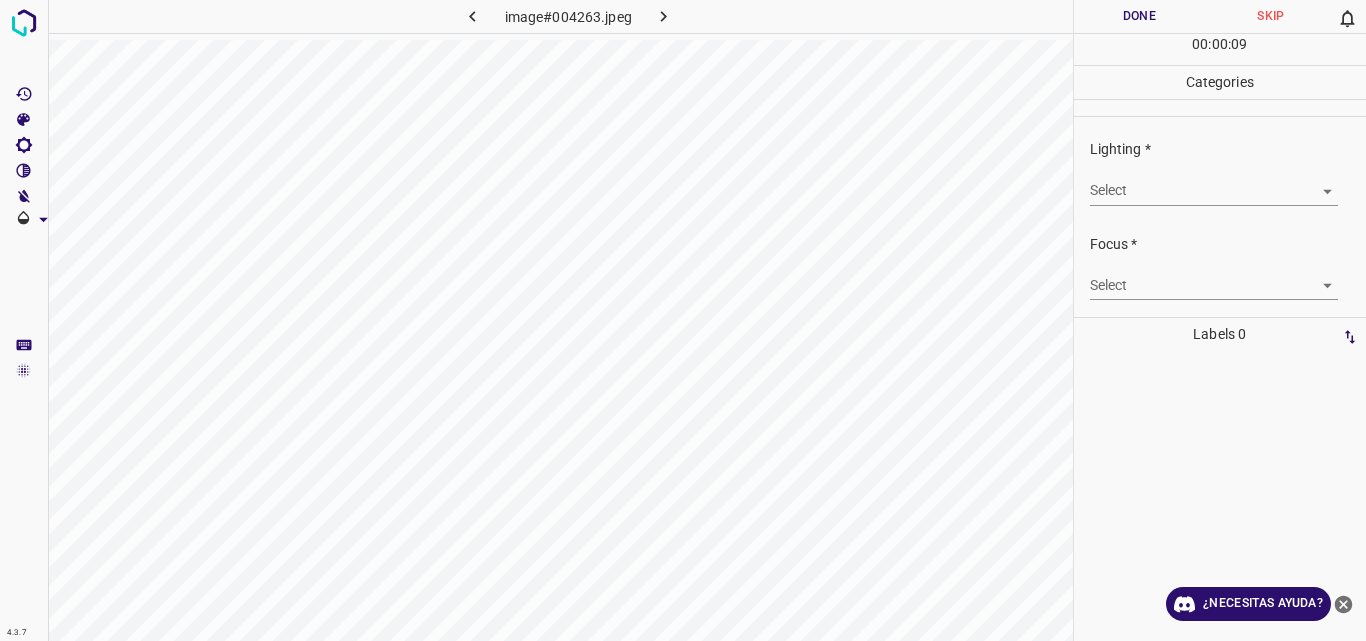 click on "4.3.7 image#004263.jpeg Done Skip 0 00   : 00   : 09   Categories Lighting *  Select ​ Focus *  Select ​ Overall *  Select ​ Labels   0 Categories 1 Lighting 2 Focus 3 Overall Tools Space Change between modes (Draw & Edit) I Auto labeling R Restore zoom M Zoom in N Zoom out Delete Delete selecte label Filters Z Restore filters X Saturation filter C Brightness filter V Contrast filter B Gray scale filter General O Download ¿Necesitas ayuda? Original text Rate this translation Your feedback will be used to help improve Google Translate - Texto - Esconder - Borrar" at bounding box center (683, 320) 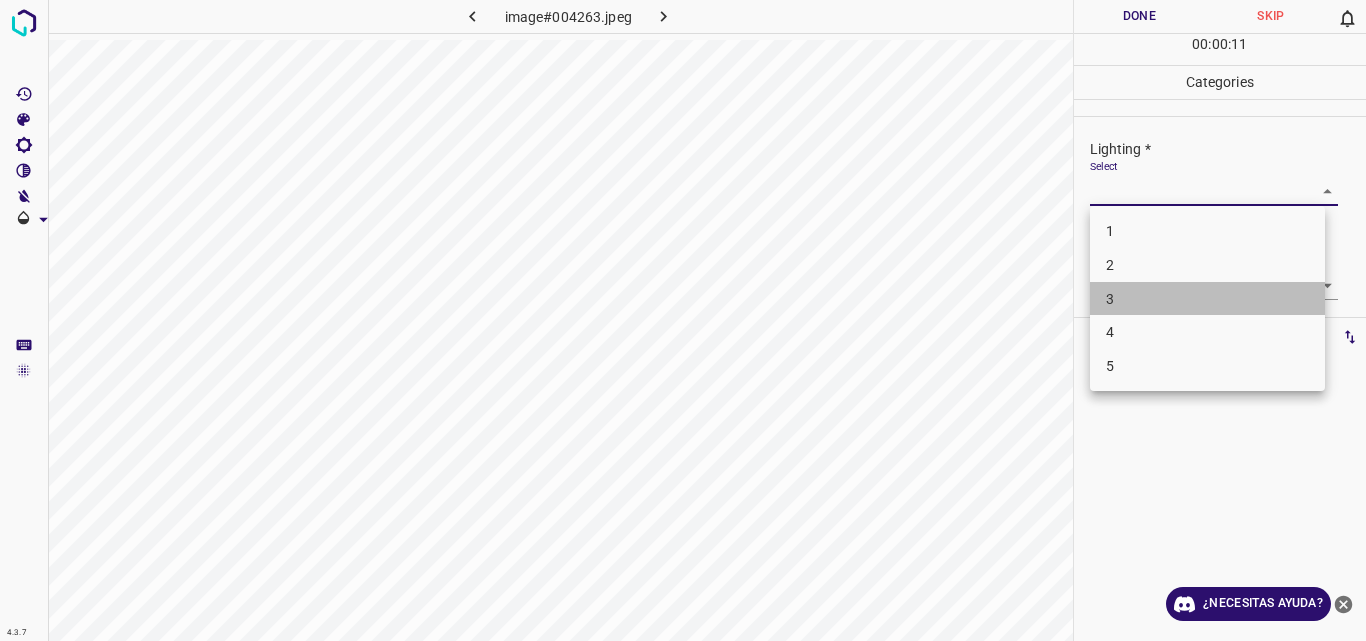 click on "3" at bounding box center (1207, 299) 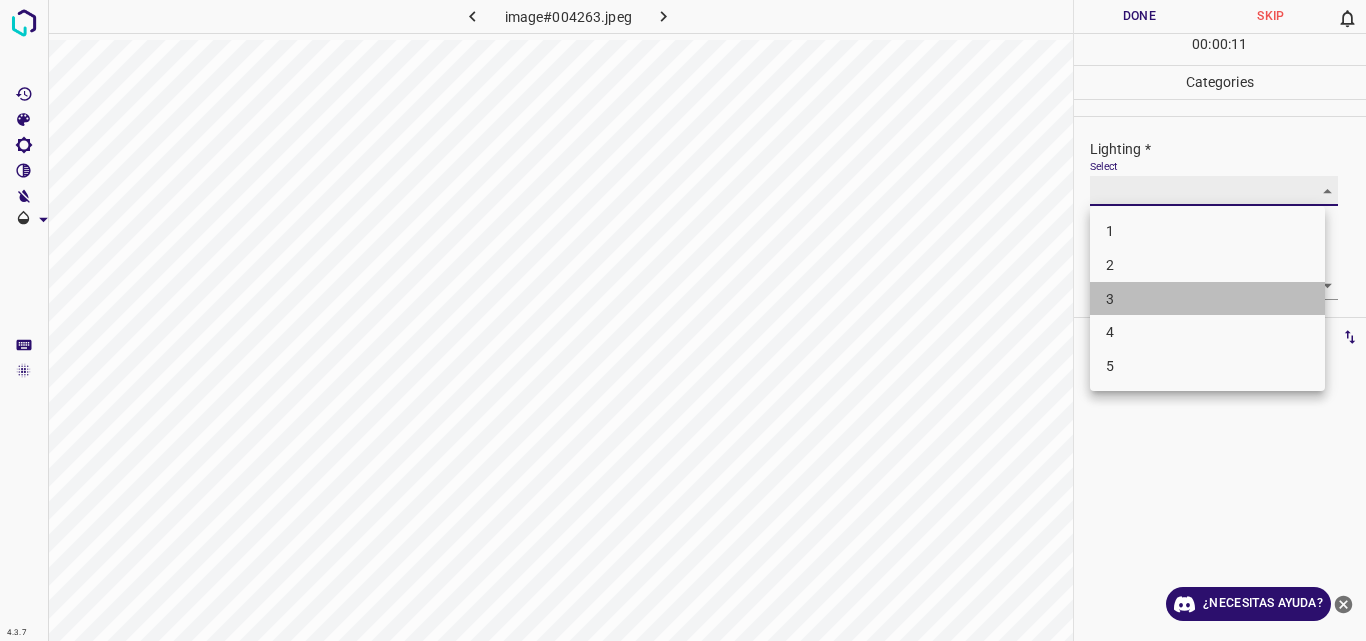 type on "3" 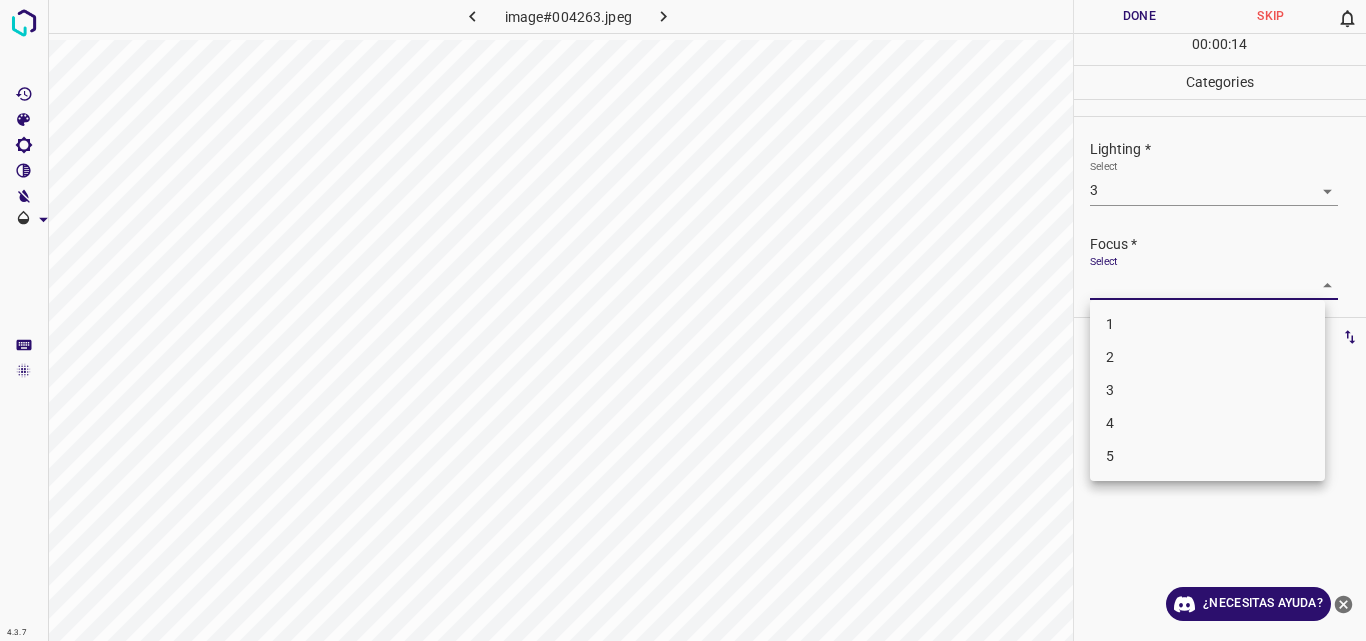 click on "4.3.7 image#004263.jpeg Done Skip 0 00   : 00   : 14   Categories Lighting *  Select 3 3 Focus *  Select ​ Overall *  Select ​ Labels   0 Categories 1 Lighting 2 Focus 3 Overall Tools Space Change between modes (Draw & Edit) I Auto labeling R Restore zoom M Zoom in N Zoom out Delete Delete selecte label Filters Z Restore filters X Saturation filter C Brightness filter V Contrast filter B Gray scale filter General O Download ¿Necesitas ayuda? Original text Rate this translation Your feedback will be used to help improve Google Translate - Texto - Esconder - Borrar 1 2 3 4 5" at bounding box center [683, 320] 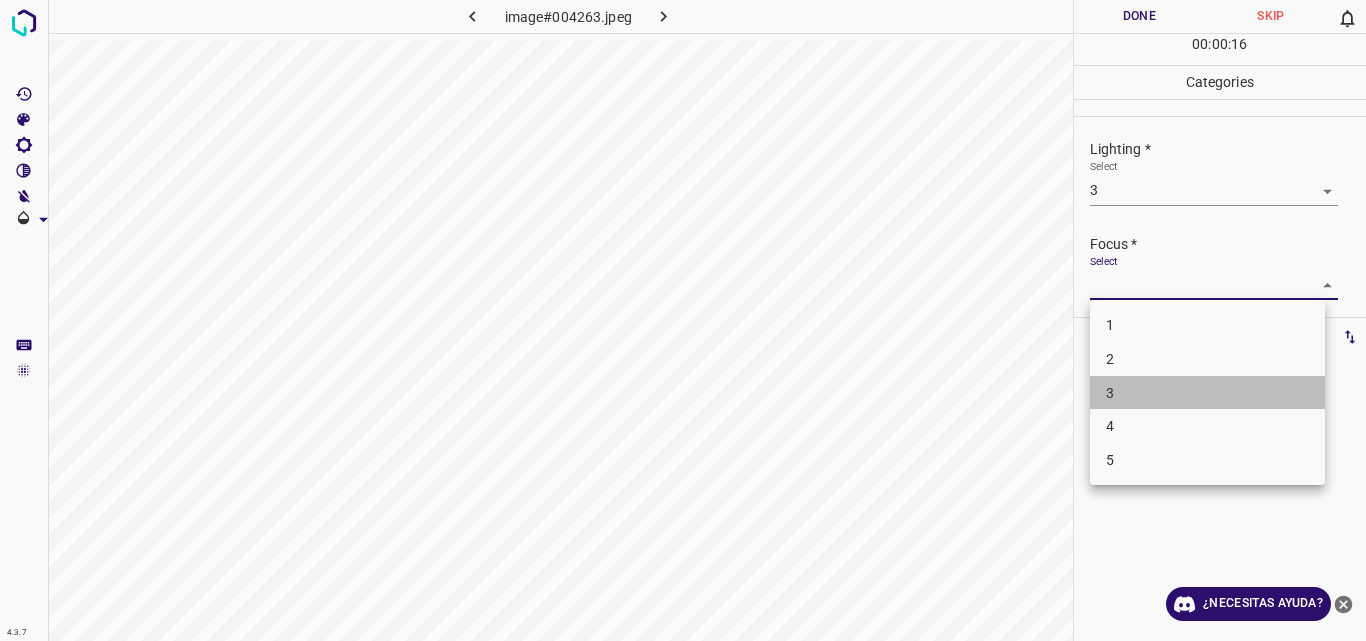 click on "3" at bounding box center (1207, 393) 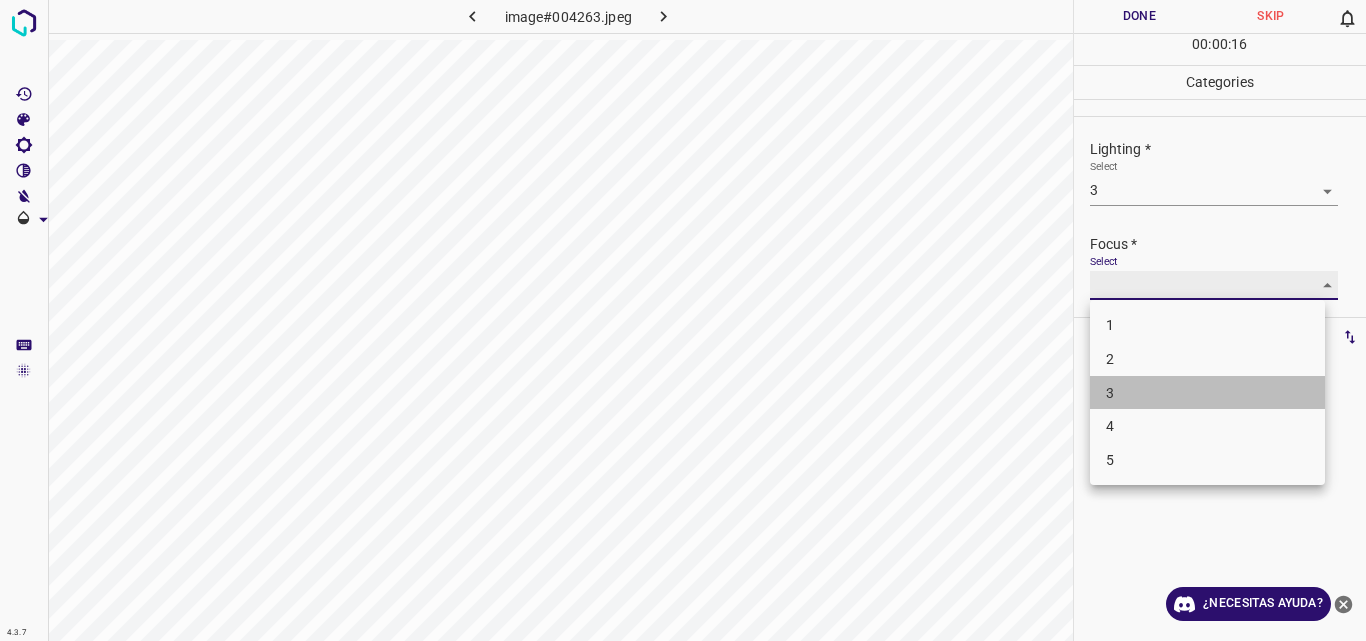 type on "3" 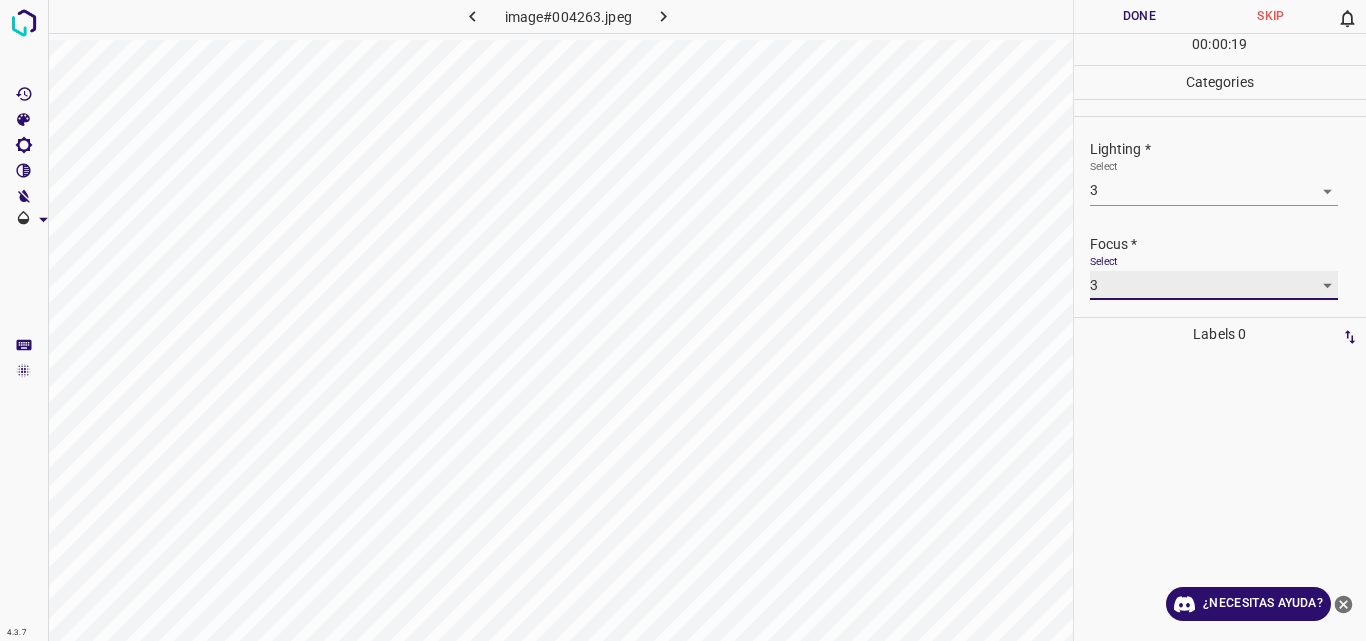 scroll, scrollTop: 98, scrollLeft: 0, axis: vertical 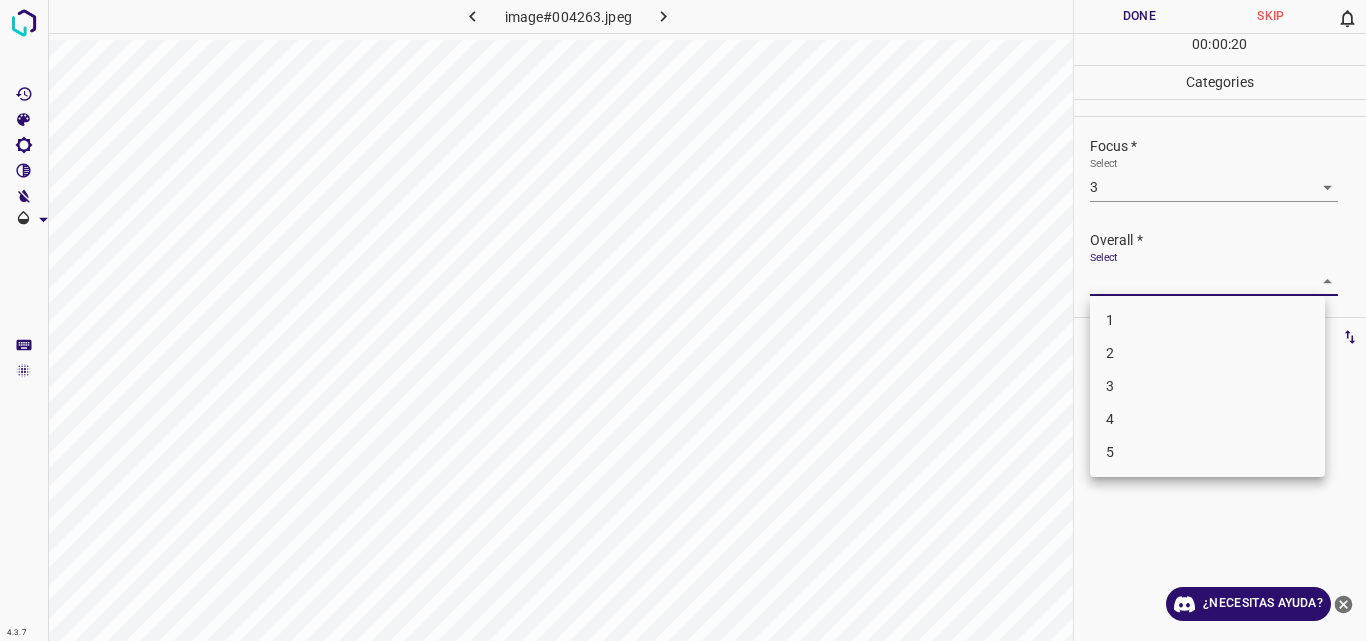 click on "4.3.7 image#004263.jpeg Done Skip 0 00   : 00   : 20   Categories Lighting *  Select 3 3 Focus *  Select 3 3 Overall *  Select ​ Labels   0 Categories 1 Lighting 2 Focus 3 Overall Tools Space Change between modes (Draw & Edit) I Auto labeling R Restore zoom M Zoom in N Zoom out Delete Delete selecte label Filters Z Restore filters X Saturation filter C Brightness filter V Contrast filter B Gray scale filter General O Download ¿Necesitas ayuda? Original text Rate this translation Your feedback will be used to help improve Google Translate - Texto - Esconder - Borrar 1 2 3 4 5" at bounding box center [683, 320] 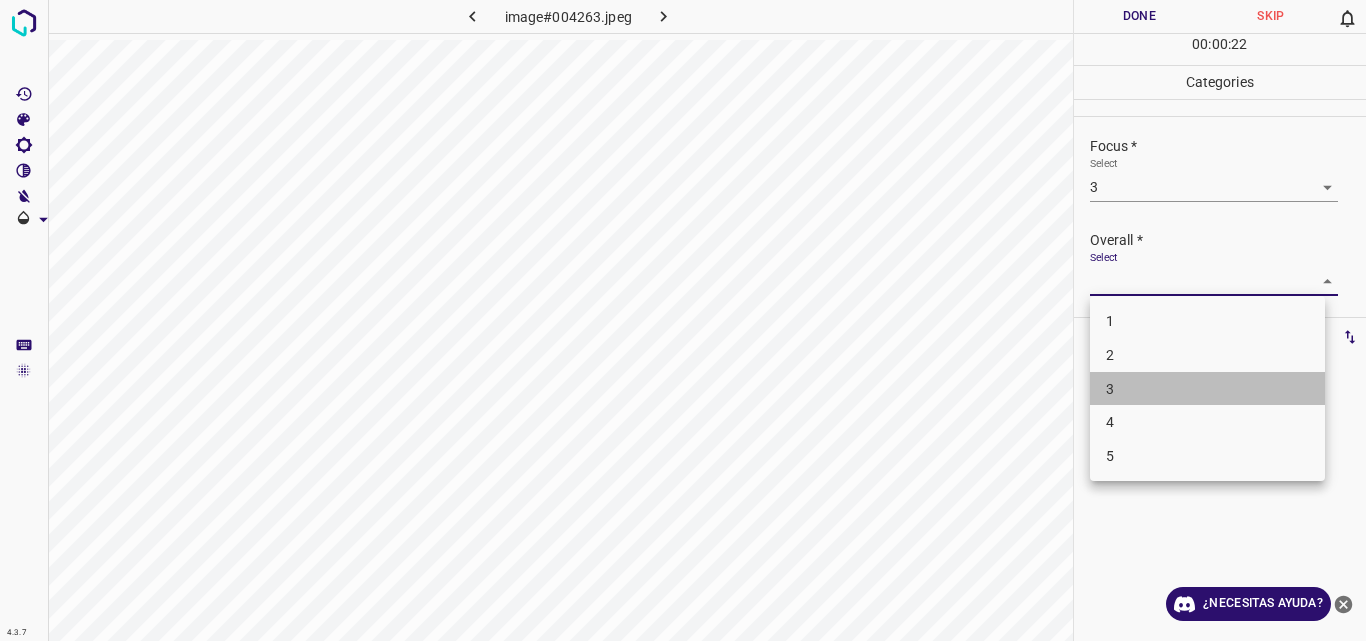 click on "3" at bounding box center (1207, 389) 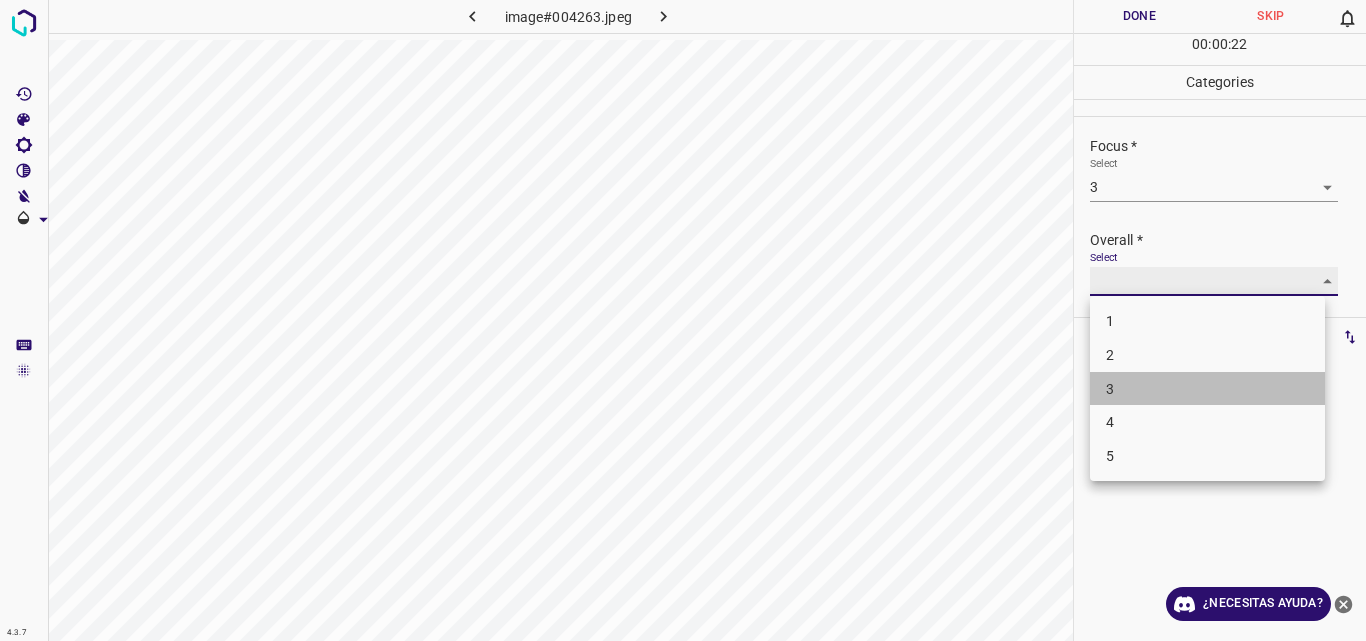 type on "3" 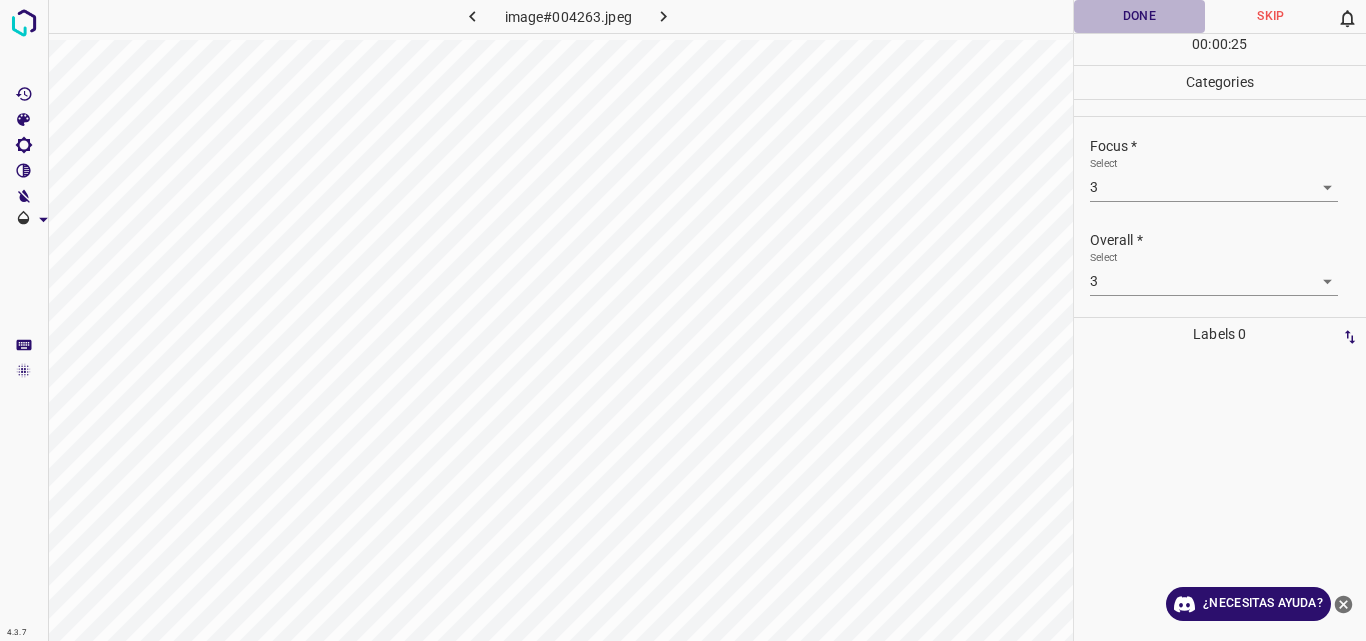 click on "Done" at bounding box center (1140, 16) 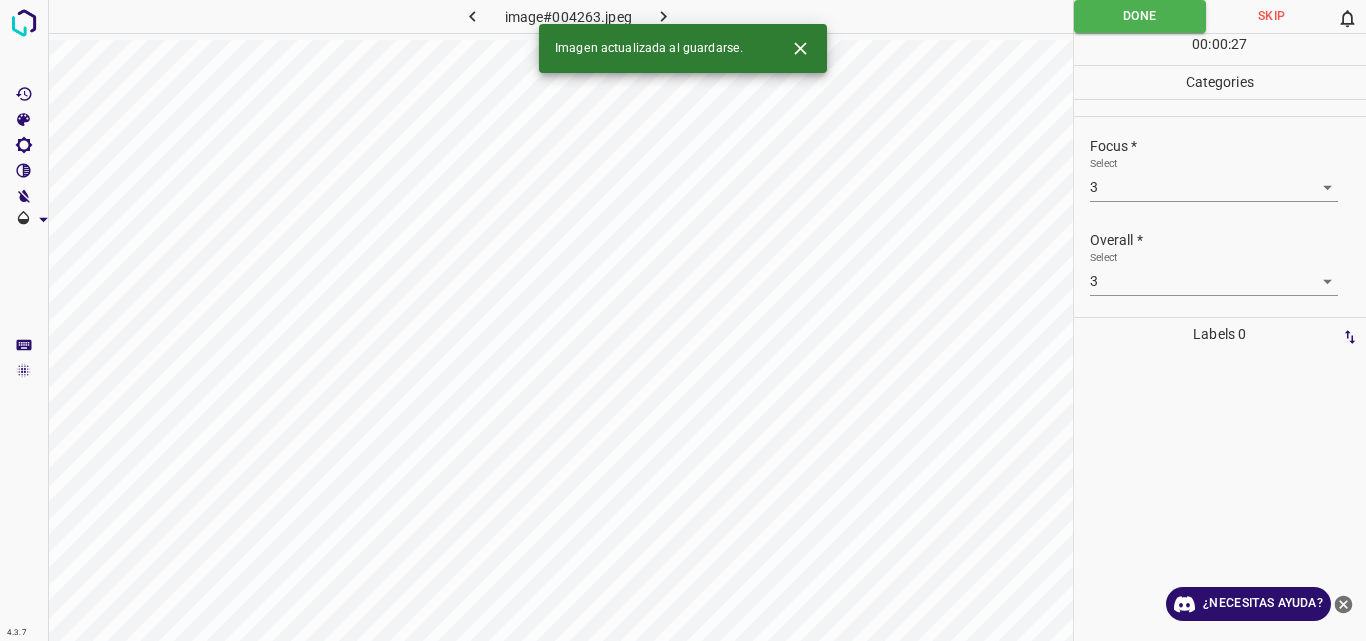 drag, startPoint x: 1143, startPoint y: 17, endPoint x: 861, endPoint y: -55, distance: 291.0464 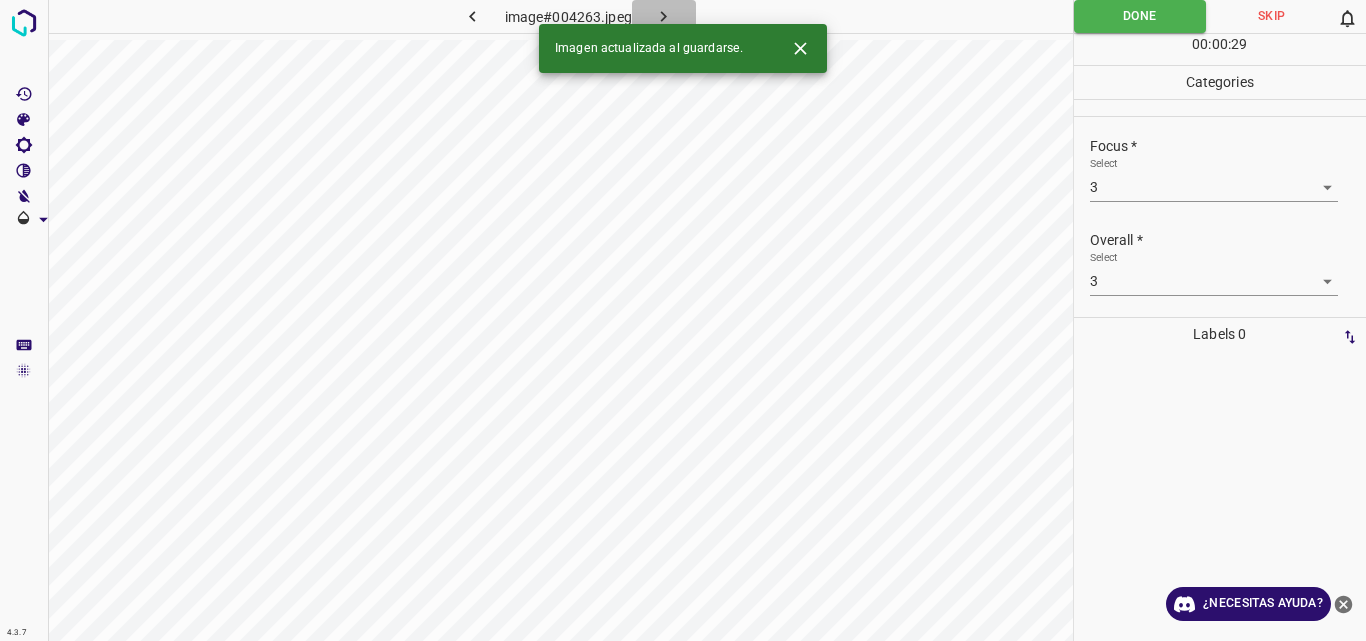 click 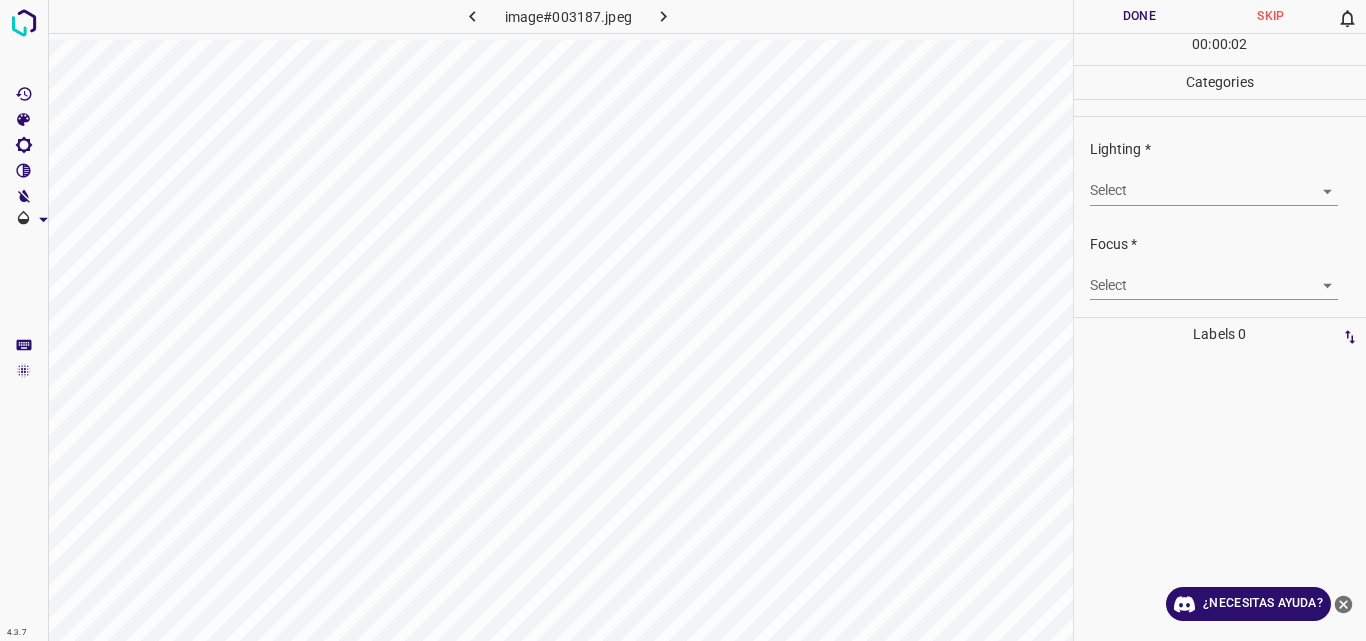 click on "4.3.7 image#003187.jpeg Done Skip 0 00   : 00   : 02   Categories Lighting *  Select ​ Focus *  Select ​ Overall *  Select ​ Labels   0 Categories 1 Lighting 2 Focus 3 Overall Tools Space Change between modes (Draw & Edit) I Auto labeling R Restore zoom M Zoom in N Zoom out Delete Delete selecte label Filters Z Restore filters X Saturation filter C Brightness filter V Contrast filter B Gray scale filter General O Download ¿Necesitas ayuda? Original text Rate this translation Your feedback will be used to help improve Google Translate - Texto - Esconder - Borrar" at bounding box center [683, 320] 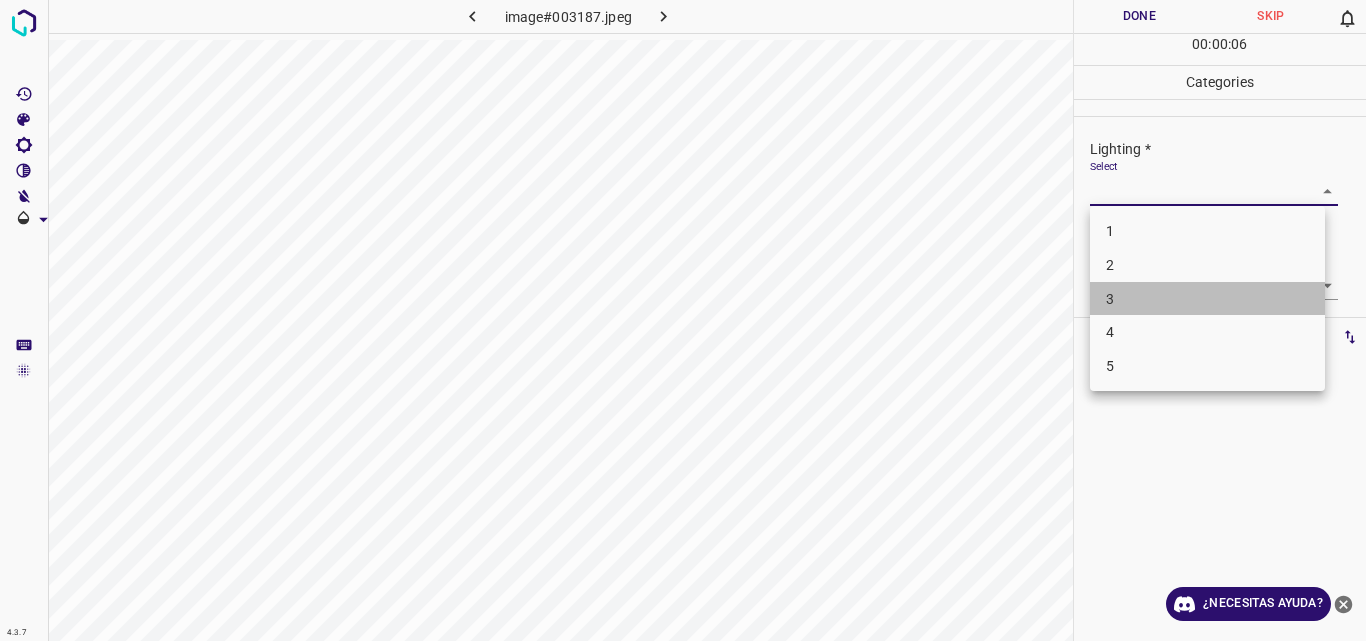click on "3" at bounding box center [1207, 299] 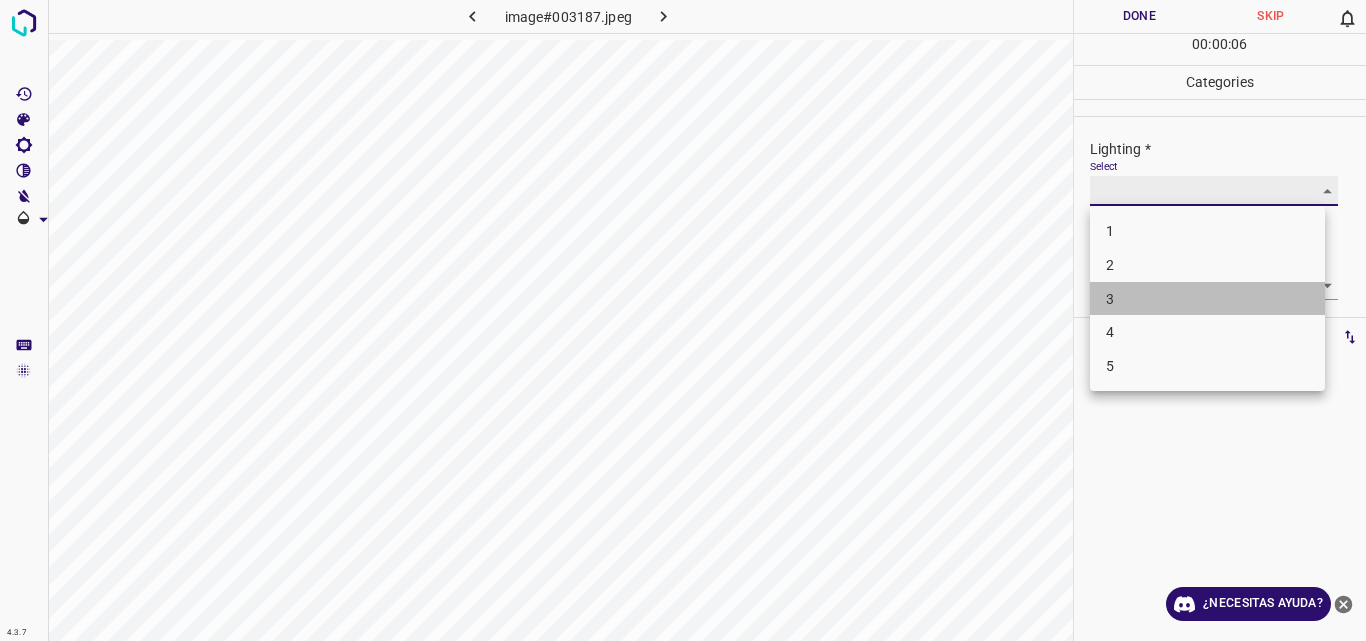 type on "3" 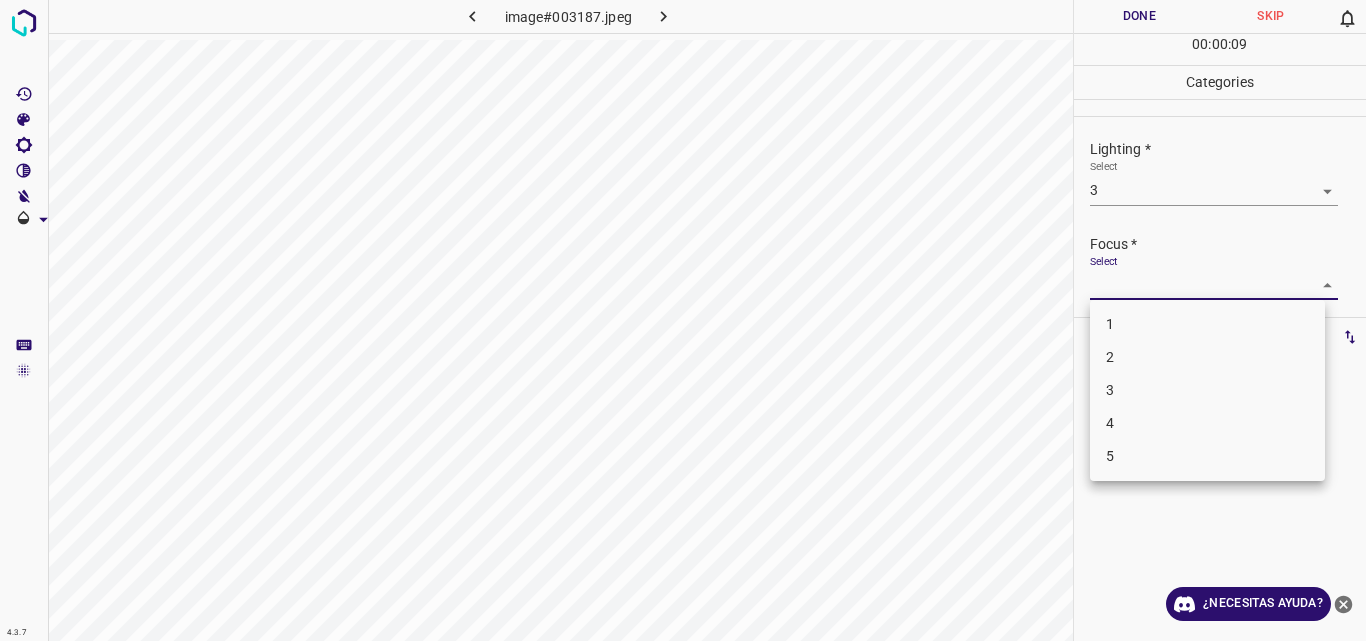 click on "4.3.7 image#003187.jpeg Done Skip 0 00   : 00   : 09   Categories Lighting *  Select 3 3 Focus *  Select ​ Overall *  Select ​ Labels   0 Categories 1 Lighting 2 Focus 3 Overall Tools Space Change between modes (Draw & Edit) I Auto labeling R Restore zoom M Zoom in N Zoom out Delete Delete selecte label Filters Z Restore filters X Saturation filter C Brightness filter V Contrast filter B Gray scale filter General O Download ¿Necesitas ayuda? Original text Rate this translation Your feedback will be used to help improve Google Translate - Texto - Esconder - Borrar 1 2 3 4 5" at bounding box center (683, 320) 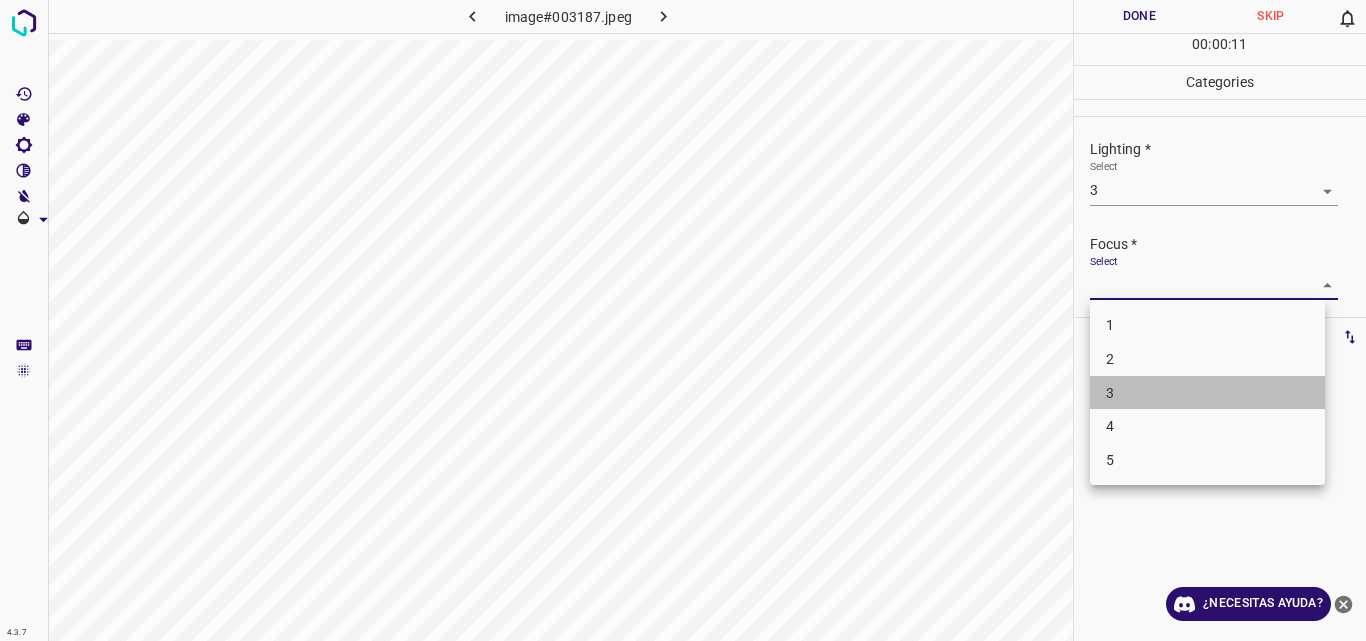 click on "3" at bounding box center [1207, 393] 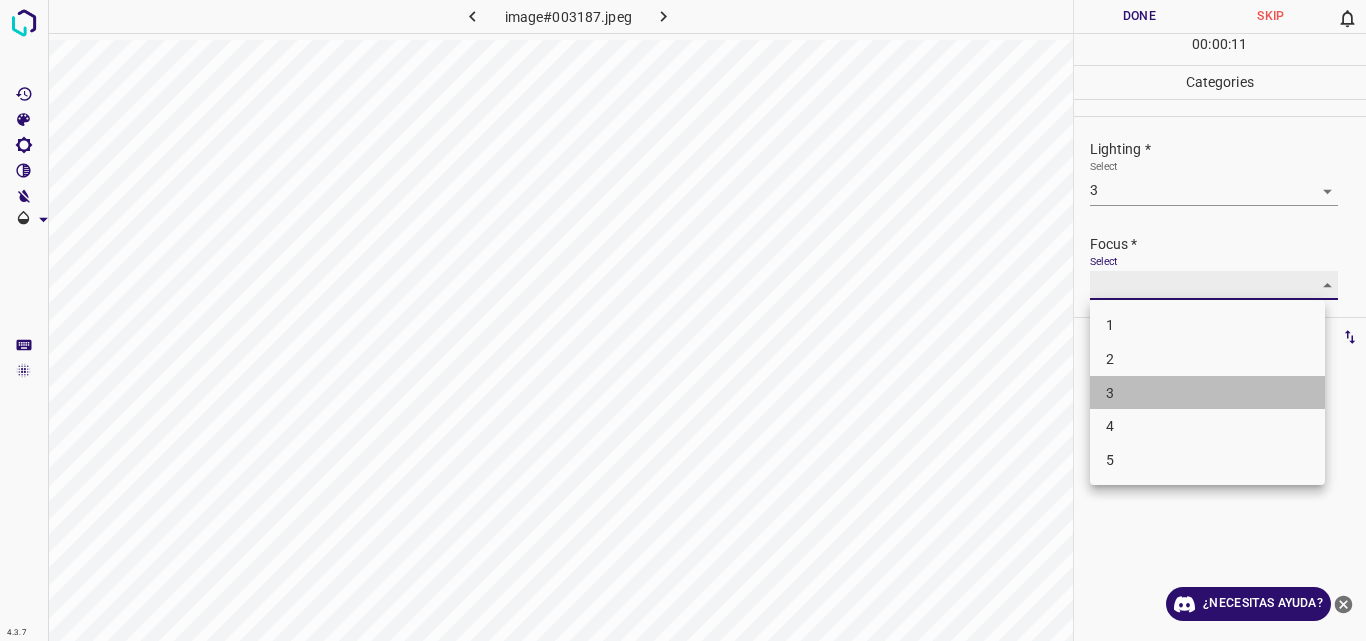 type on "3" 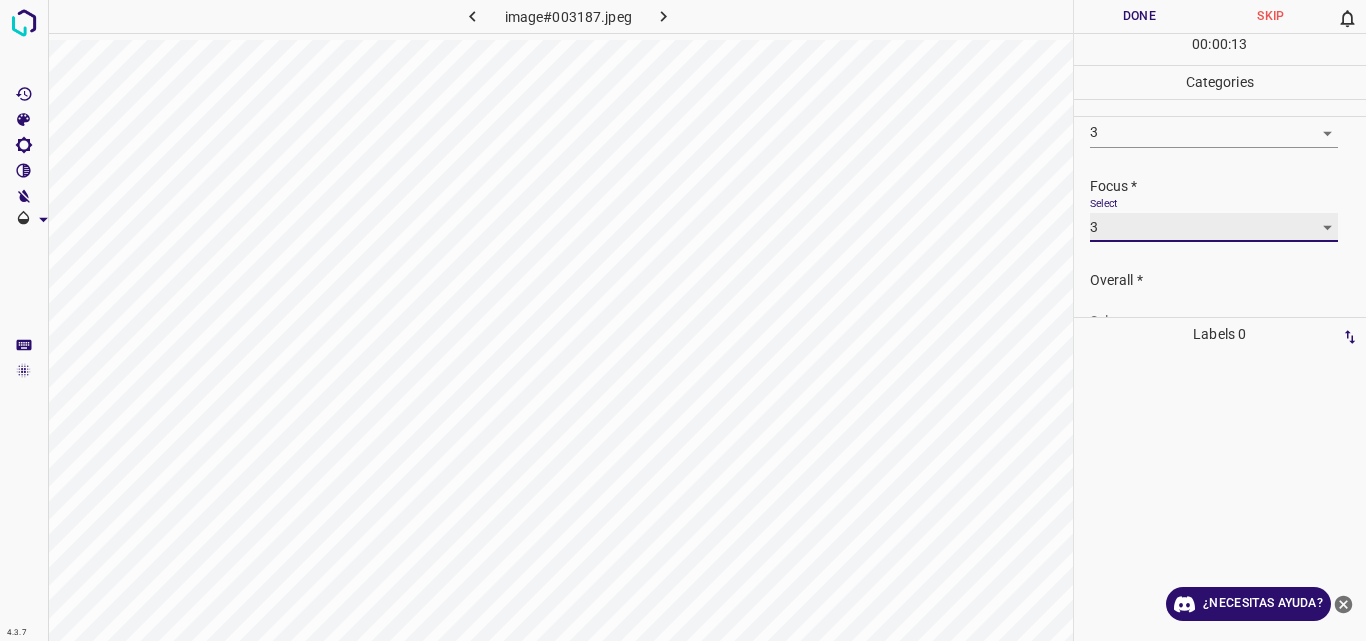 scroll, scrollTop: 98, scrollLeft: 0, axis: vertical 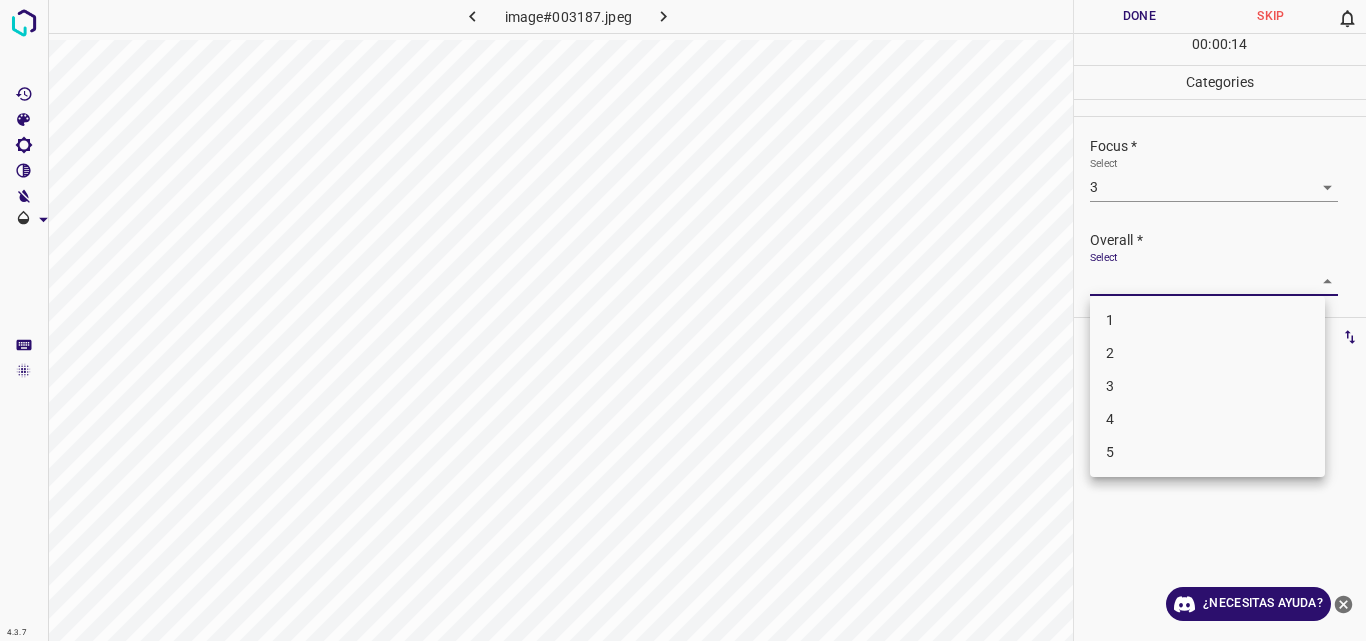click on "4.3.7 image#003187.jpeg Done Skip 0 00   : 00   : 14   Categories Lighting *  Select 3 3 Focus *  Select 3 3 Overall *  Select ​ Labels   0 Categories 1 Lighting 2 Focus 3 Overall Tools Space Change between modes (Draw & Edit) I Auto labeling R Restore zoom M Zoom in N Zoom out Delete Delete selecte label Filters Z Restore filters X Saturation filter C Brightness filter V Contrast filter B Gray scale filter General O Download ¿Necesitas ayuda? Original text Rate this translation Your feedback will be used to help improve Google Translate - Texto - Esconder - Borrar 1 2 3 4 5" at bounding box center (683, 320) 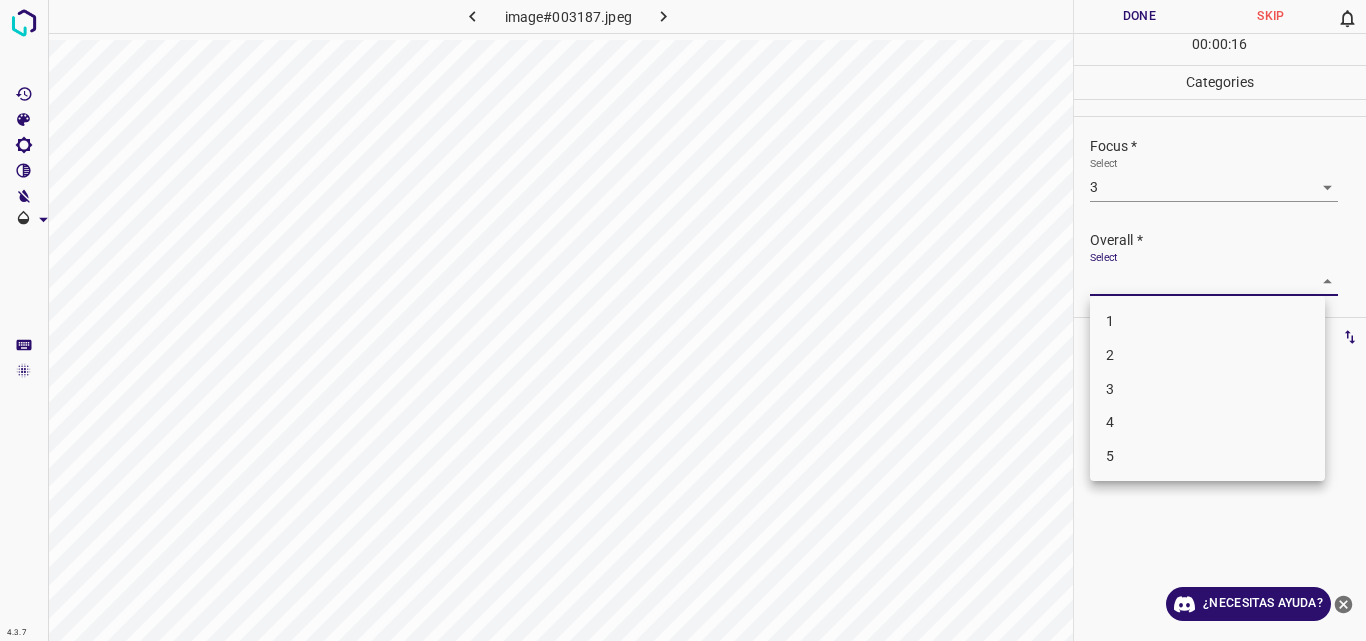 click on "3" at bounding box center [1207, 389] 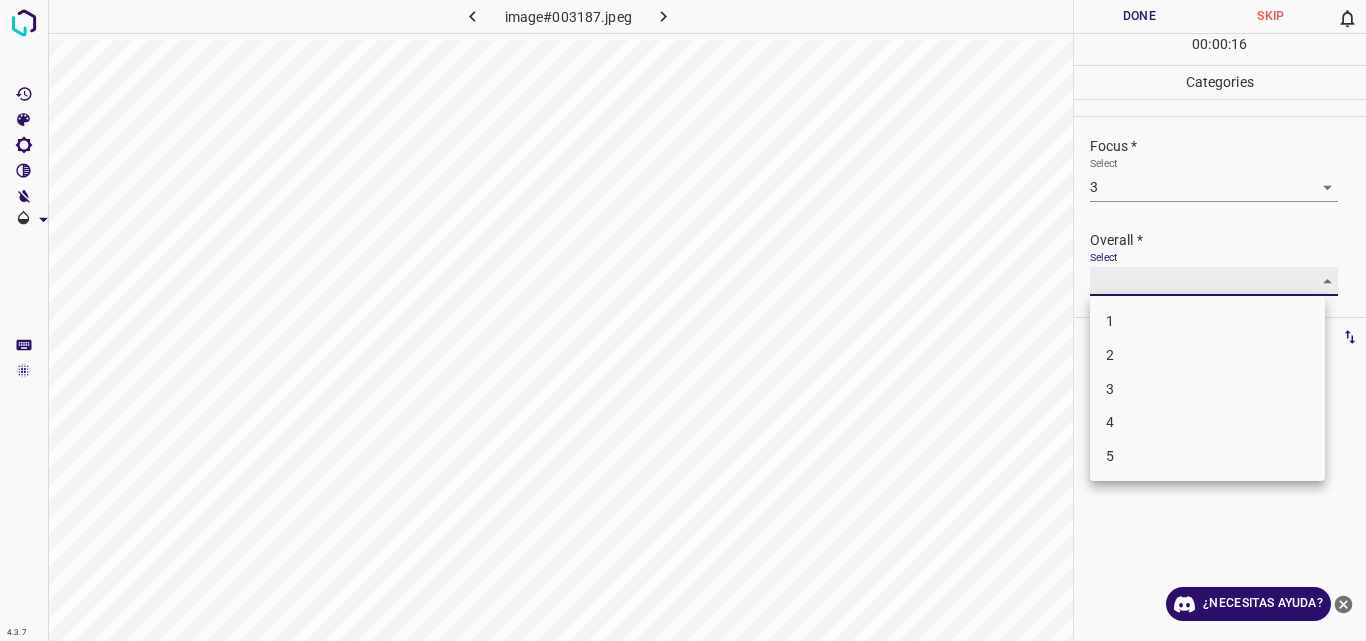 type on "3" 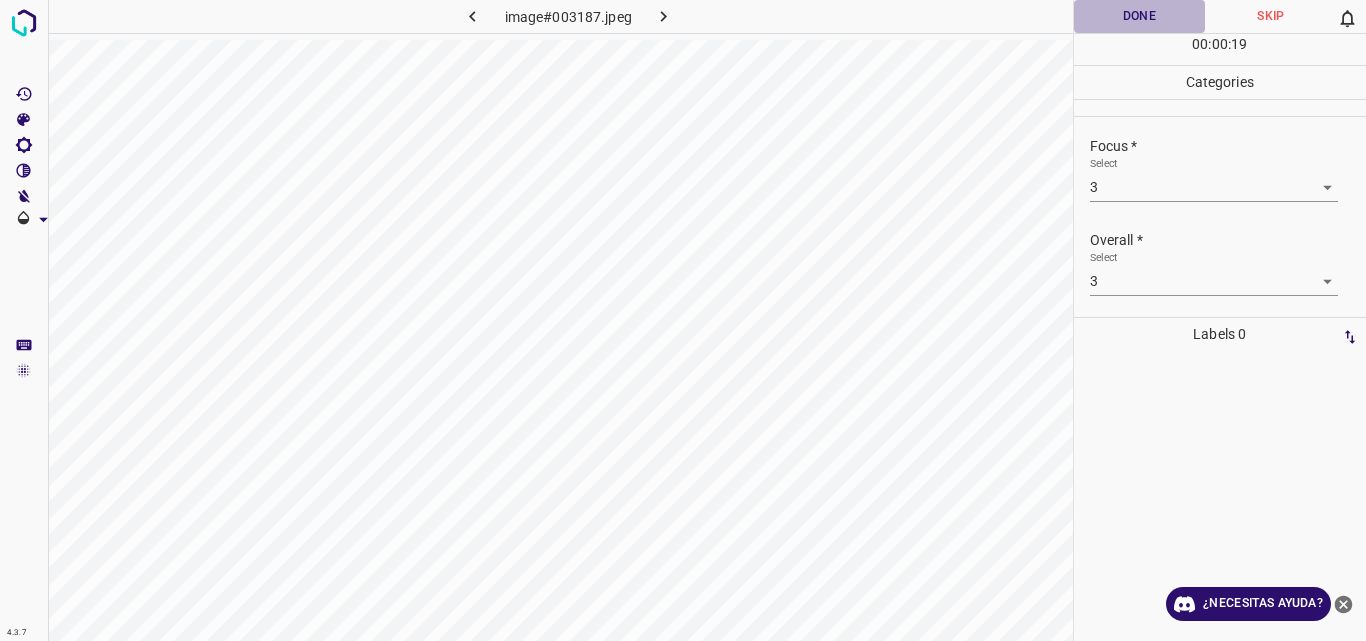 click on "Done" at bounding box center (1140, 16) 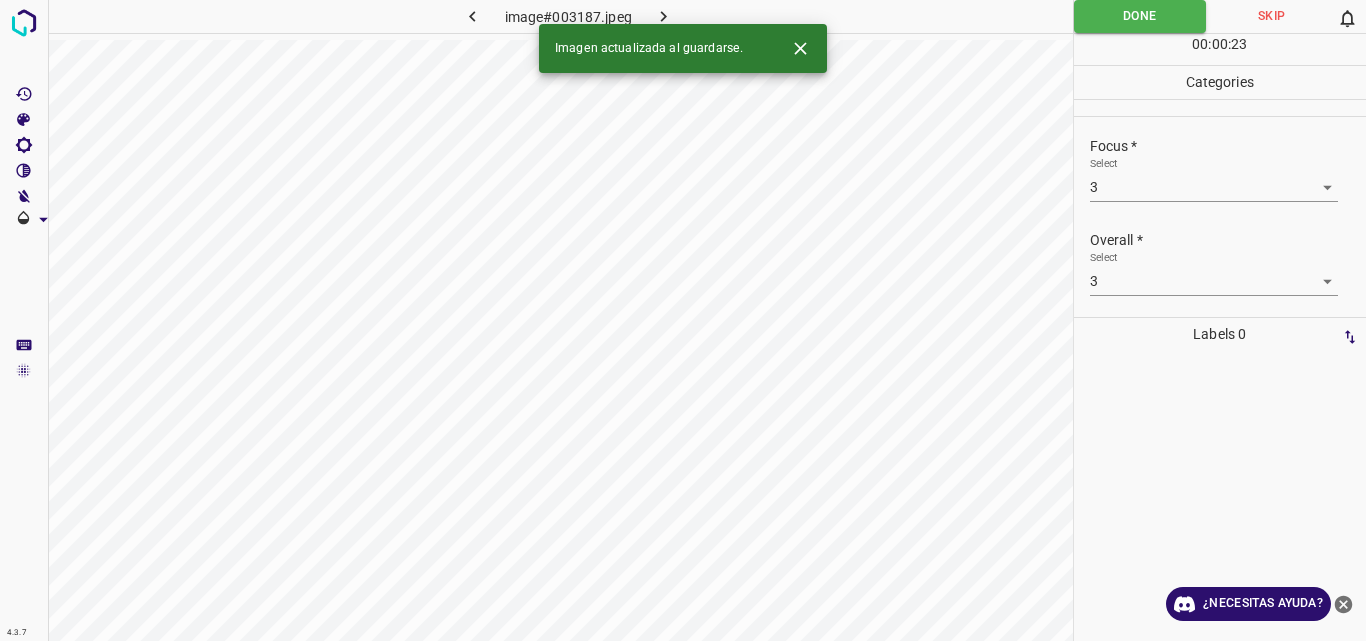 click 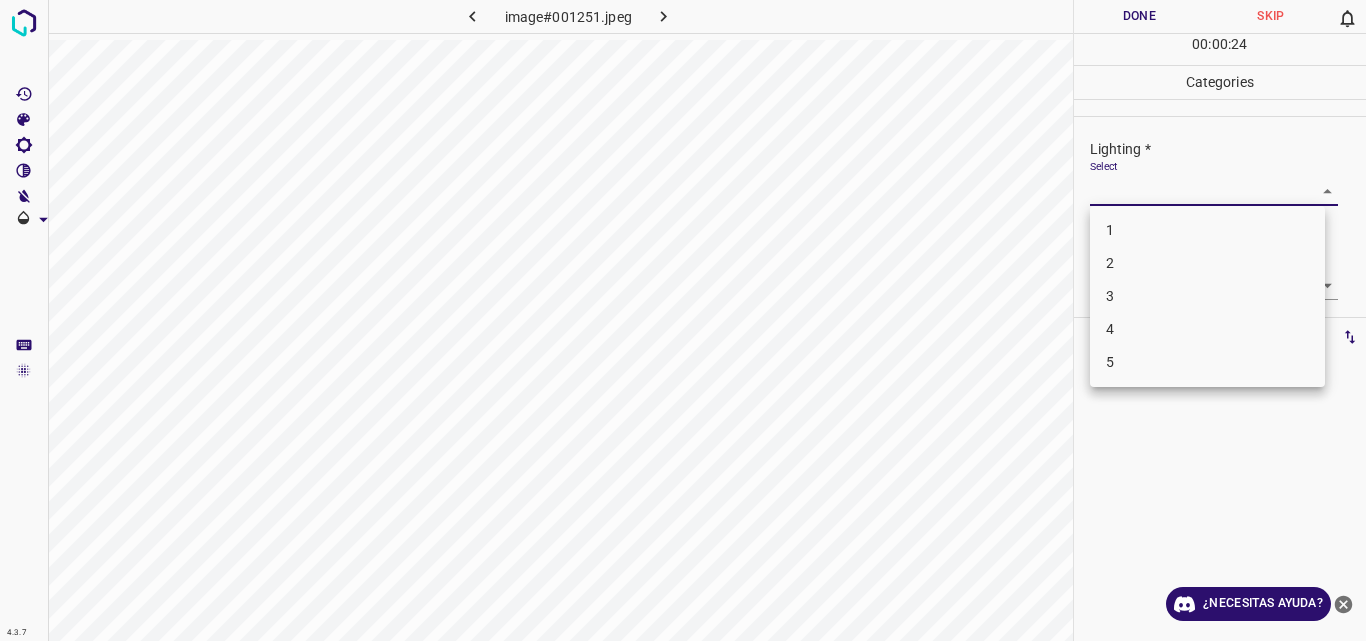 click on "4.3.7 image#001251.jpeg Done Skip 0 00   : 00   : 24   Categories Lighting *  Select ​ Focus *  Select ​ Overall *  Select ​ Labels   0 Categories 1 Lighting 2 Focus 3 Overall Tools Space Change between modes (Draw & Edit) I Auto labeling R Restore zoom M Zoom in N Zoom out Delete Delete selecte label Filters Z Restore filters X Saturation filter C Brightness filter V Contrast filter B Gray scale filter General O Download ¿Necesitas ayuda? Original text Rate this translation Your feedback will be used to help improve Google Translate - Texto - Esconder - Borrar 1 2 3 4 5" at bounding box center [683, 320] 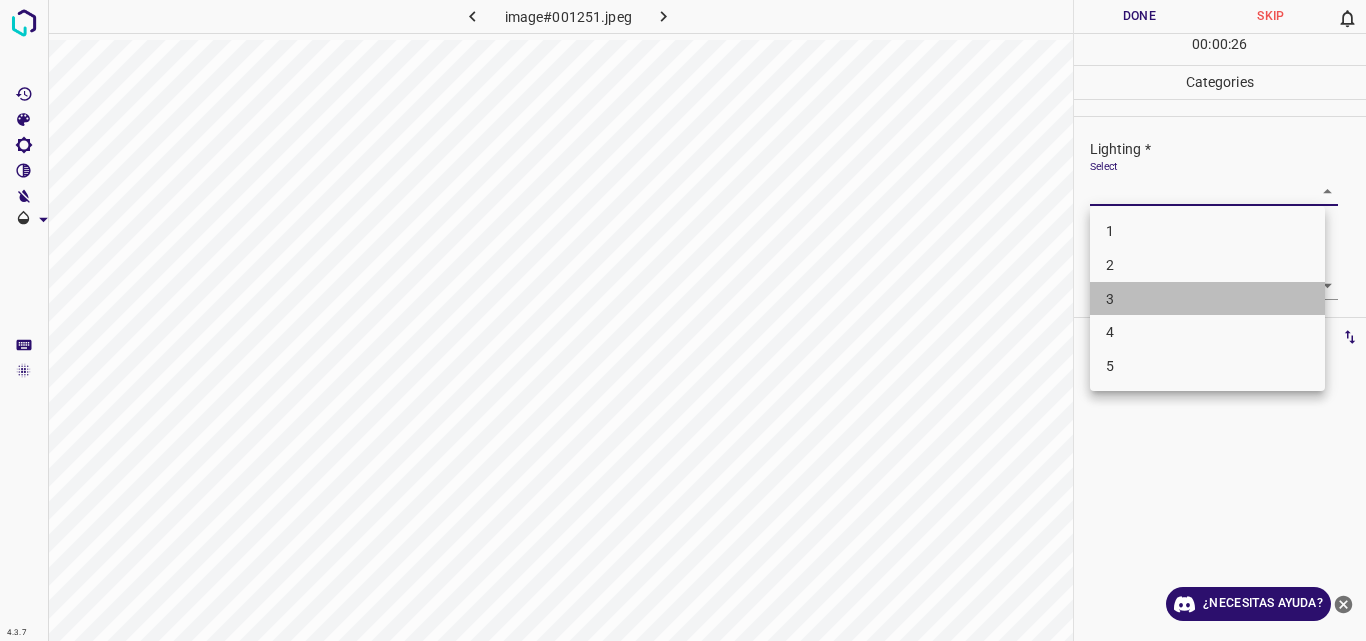 click on "3" at bounding box center [1207, 299] 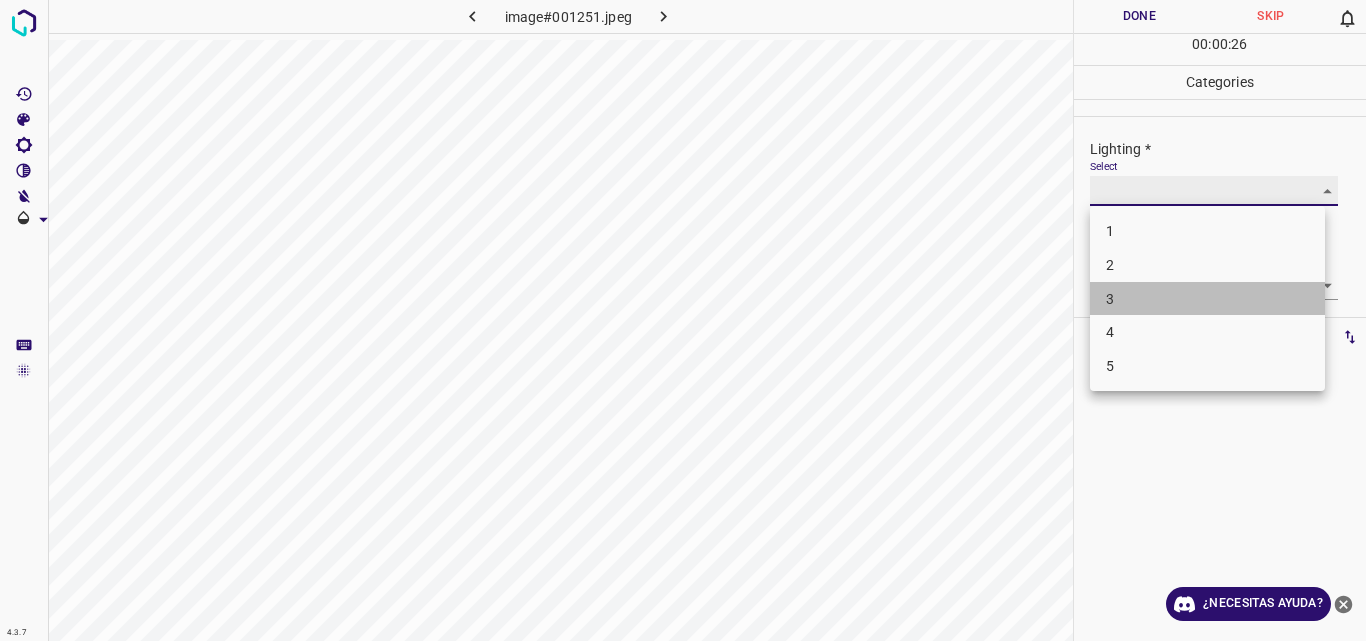 type on "3" 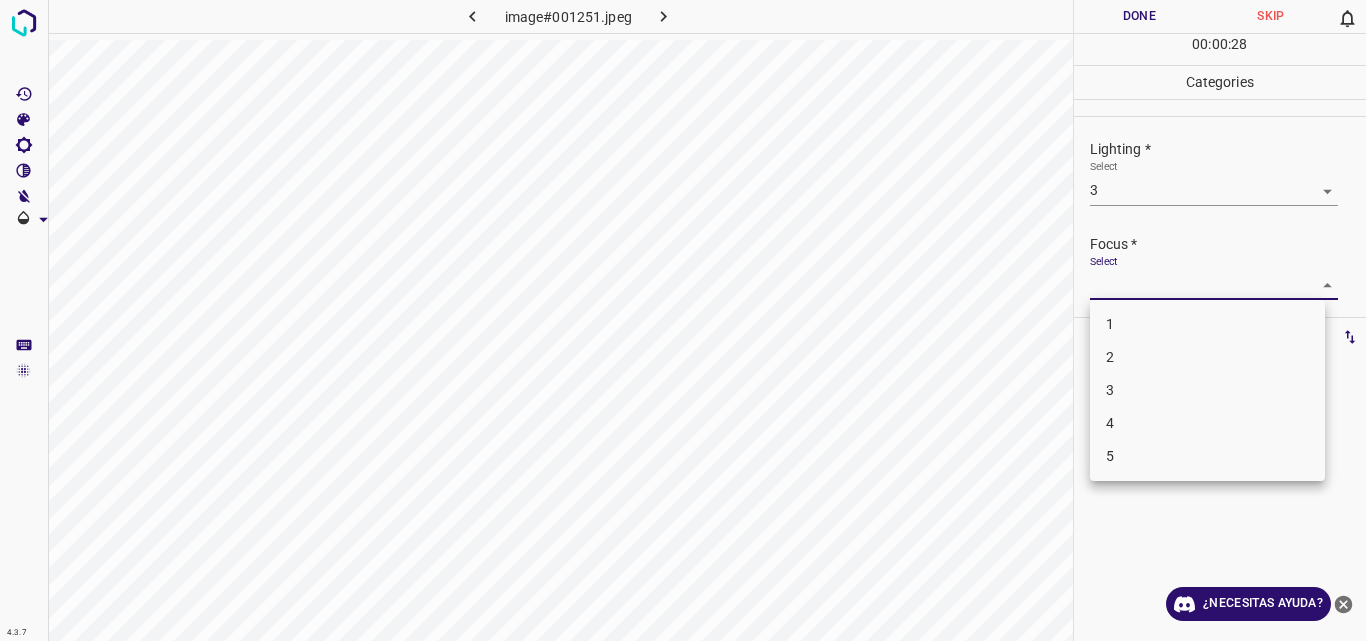 click on "4.3.7 image#001251.jpeg Done Skip 0 00   : 00   : 28   Categories Lighting *  Select 3 3 Focus *  Select ​ Overall *  Select ​ Labels   0 Categories 1 Lighting 2 Focus 3 Overall Tools Space Change between modes (Draw & Edit) I Auto labeling R Restore zoom M Zoom in N Zoom out Delete Delete selecte label Filters Z Restore filters X Saturation filter C Brightness filter V Contrast filter B Gray scale filter General O Download ¿Necesitas ayuda? Original text Rate this translation Your feedback will be used to help improve Google Translate - Texto - Esconder - Borrar 1 2 3 4 5" at bounding box center (683, 320) 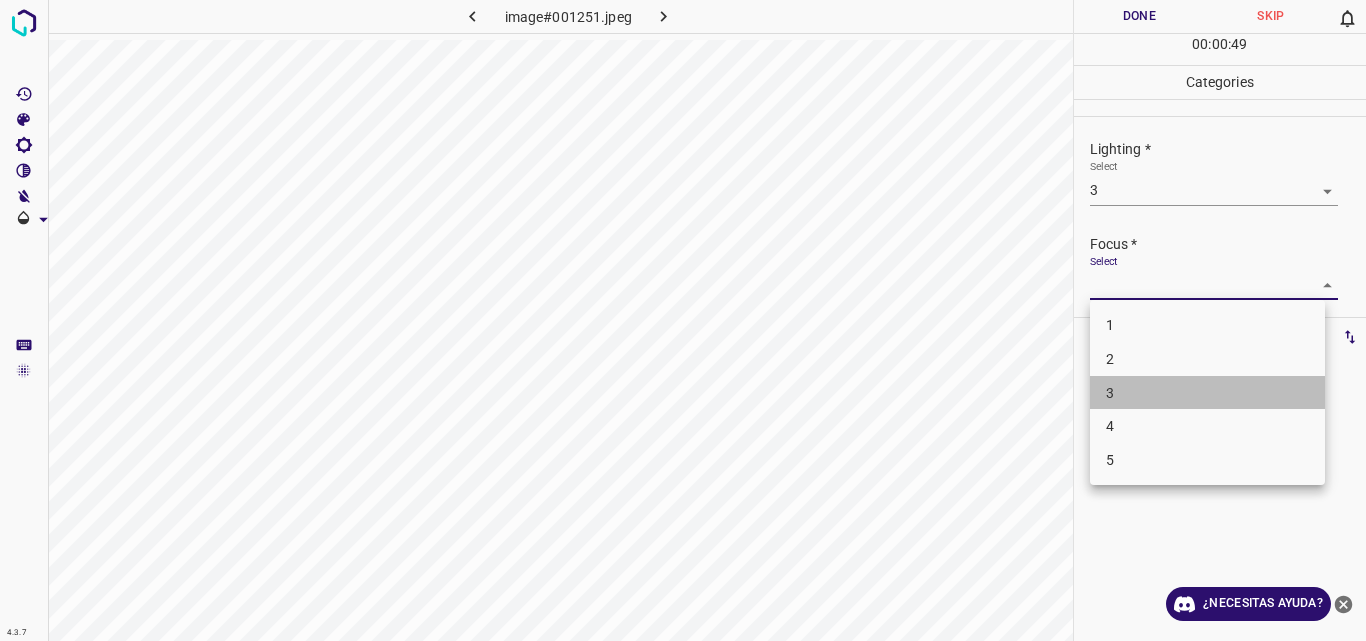 click on "3" at bounding box center (1207, 393) 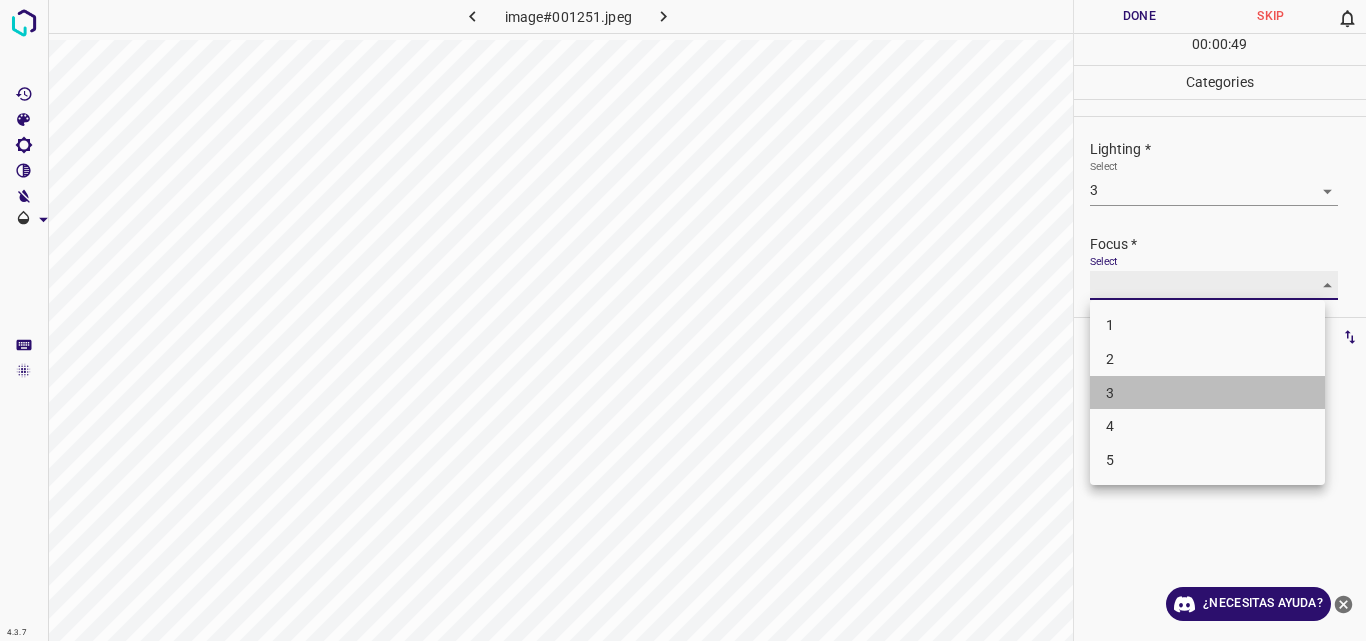 type on "3" 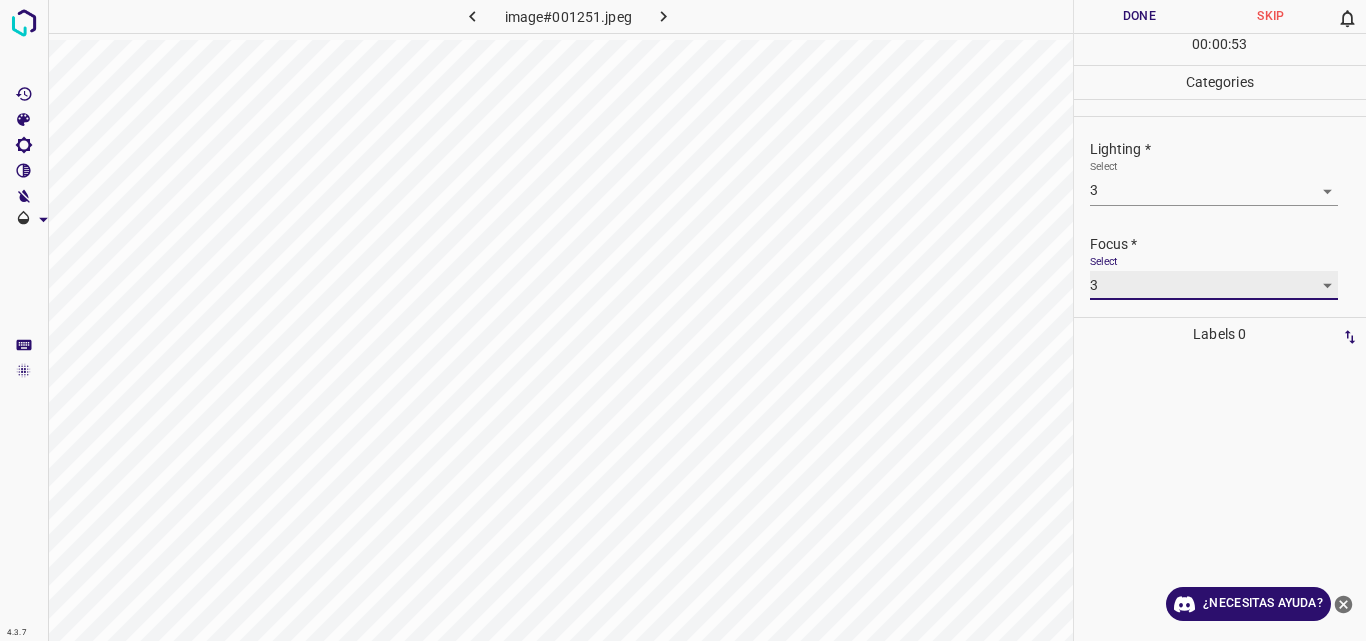 scroll, scrollTop: 98, scrollLeft: 0, axis: vertical 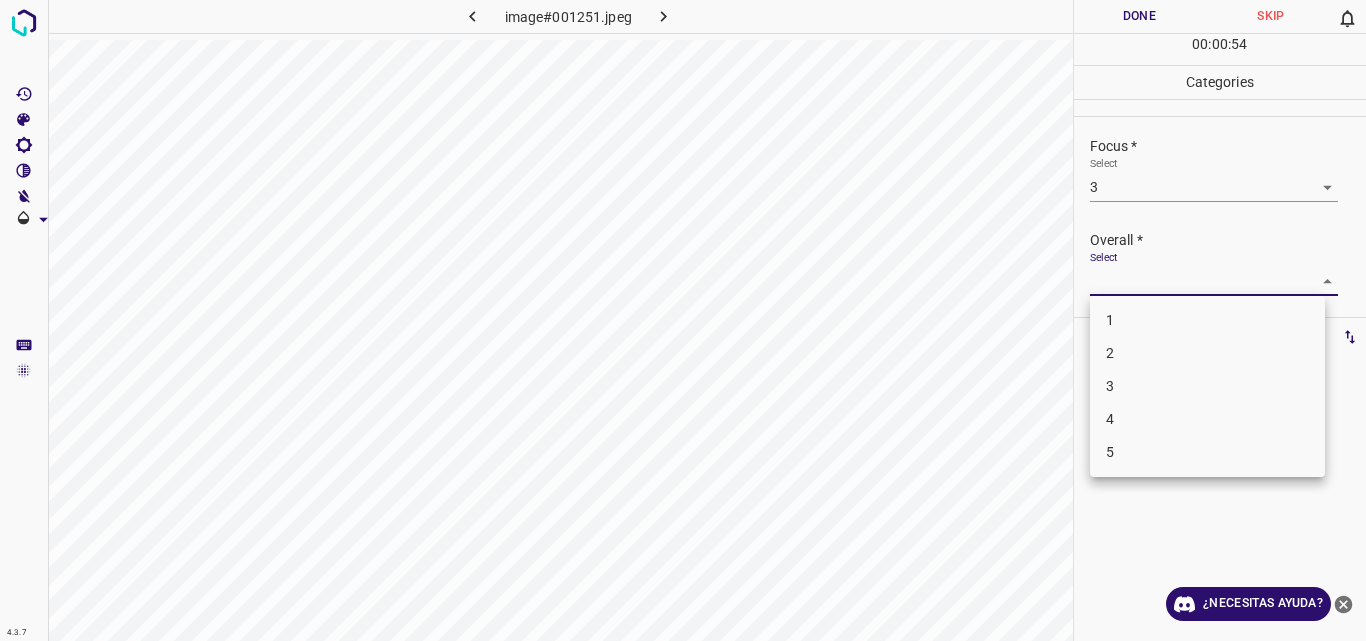 click on "4.3.7 image#001251.jpeg Done Skip 0 00   : 00   : 54   Categories Lighting *  Select 3 3 Focus *  Select 3 3 Overall *  Select ​ Labels   0 Categories 1 Lighting 2 Focus 3 Overall Tools Space Change between modes (Draw & Edit) I Auto labeling R Restore zoom M Zoom in N Zoom out Delete Delete selecte label Filters Z Restore filters X Saturation filter C Brightness filter V Contrast filter B Gray scale filter General O Download ¿Necesitas ayuda? Original text Rate this translation Your feedback will be used to help improve Google Translate - Texto - Esconder - Borrar 1 2 3 4 5" at bounding box center [683, 320] 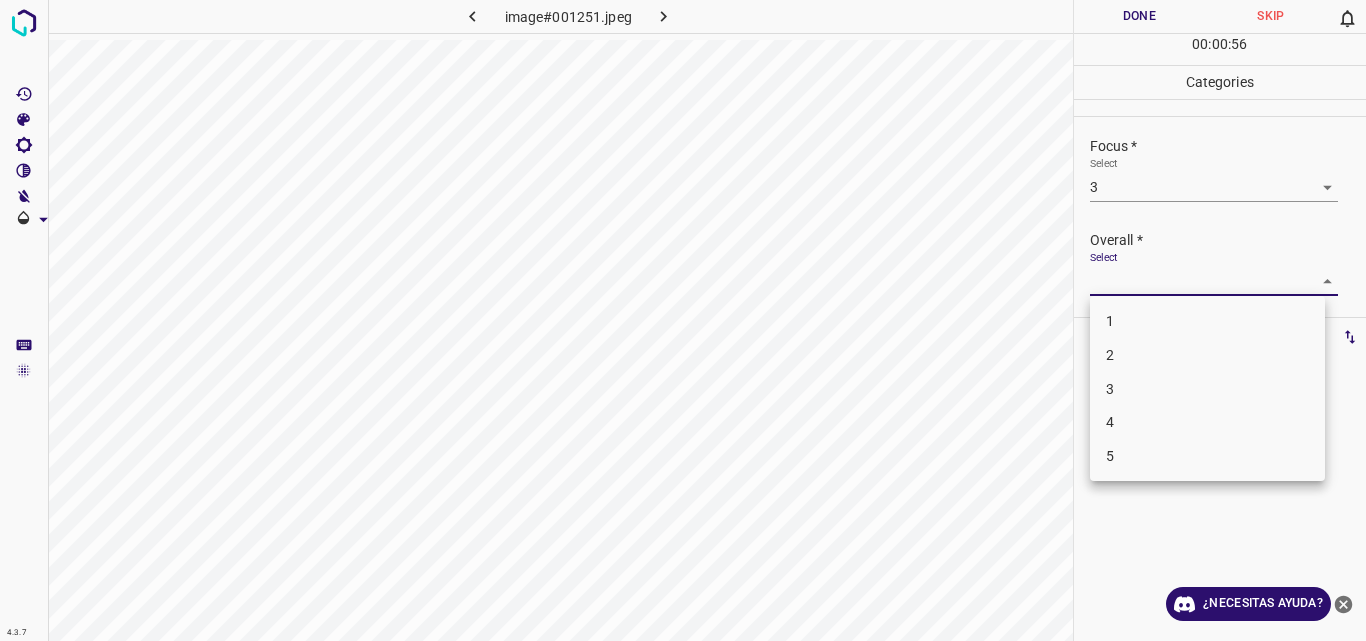 click on "3" at bounding box center [1207, 389] 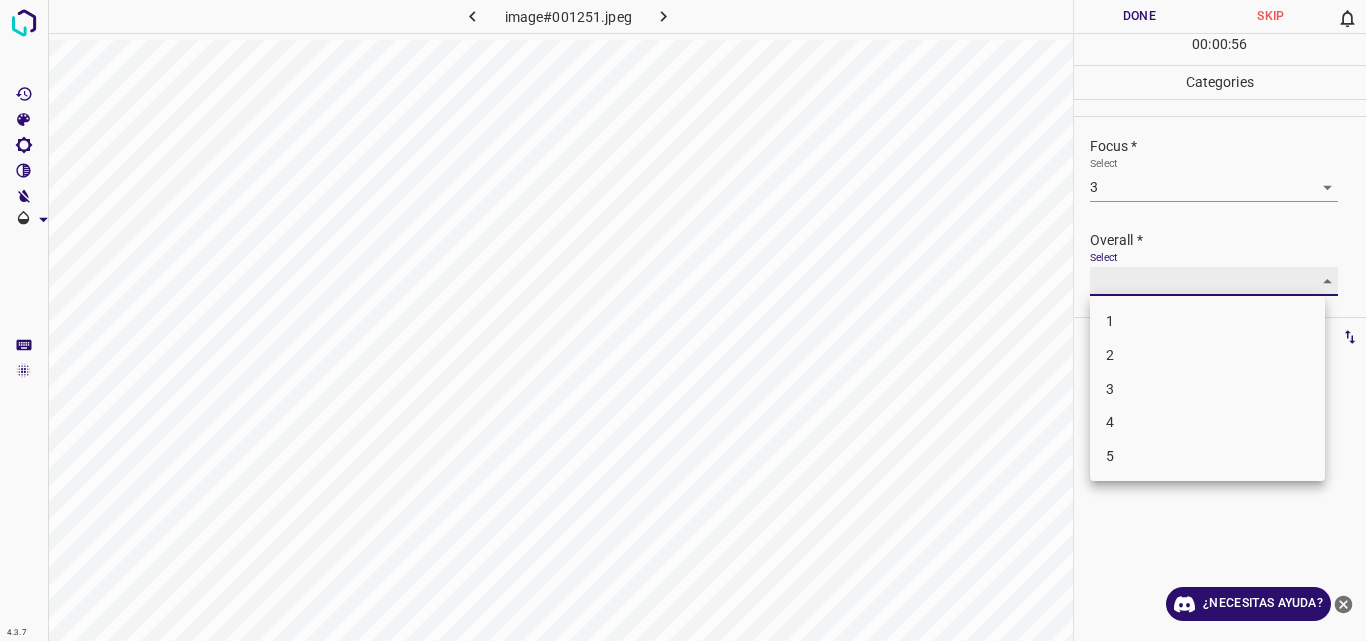 type on "3" 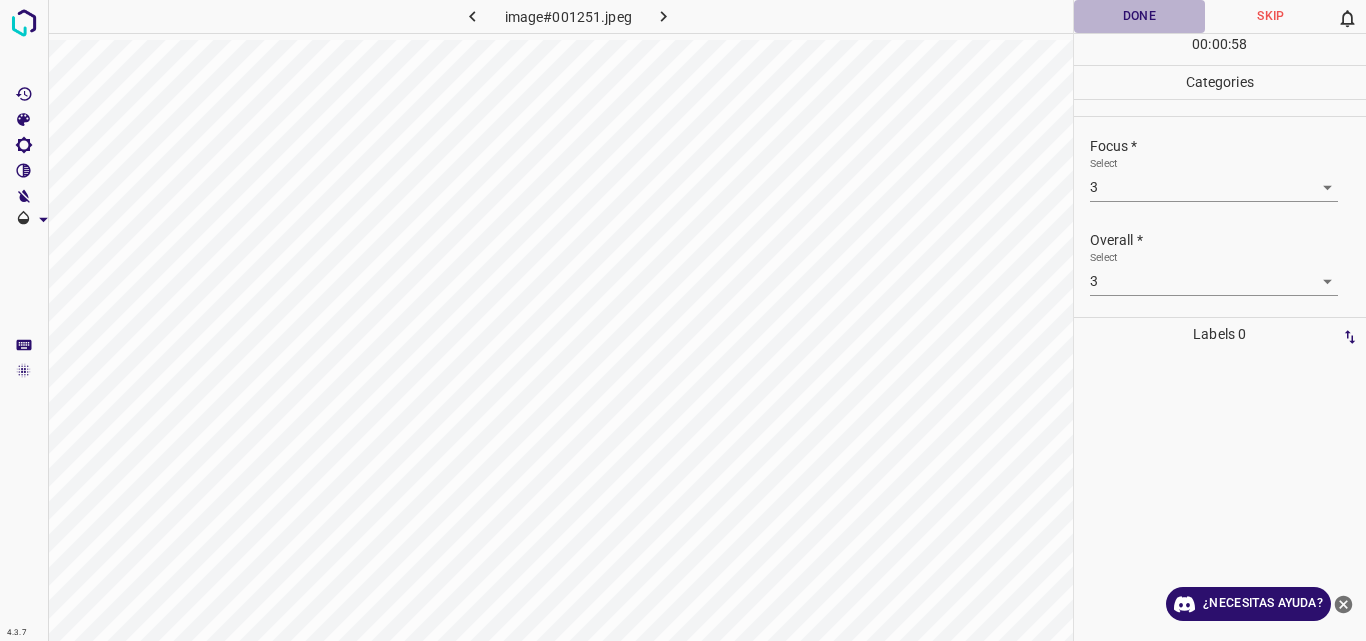 click on "Done" at bounding box center [1140, 16] 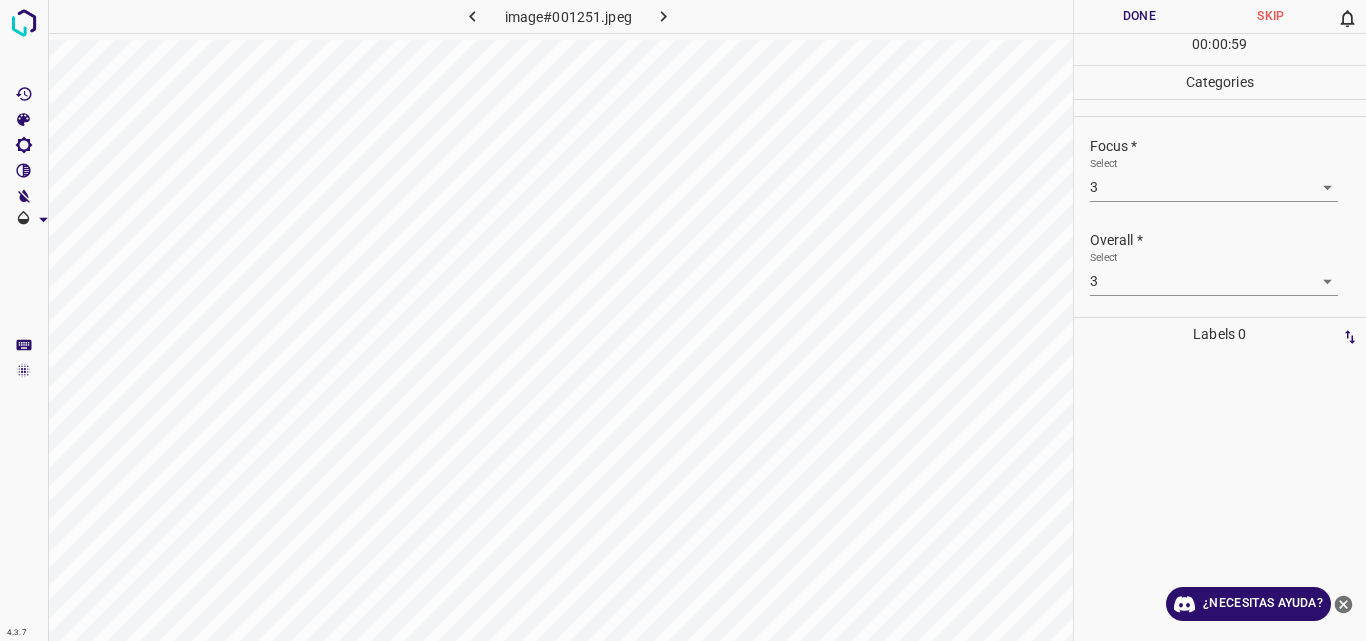 click on "Done" at bounding box center (1140, 16) 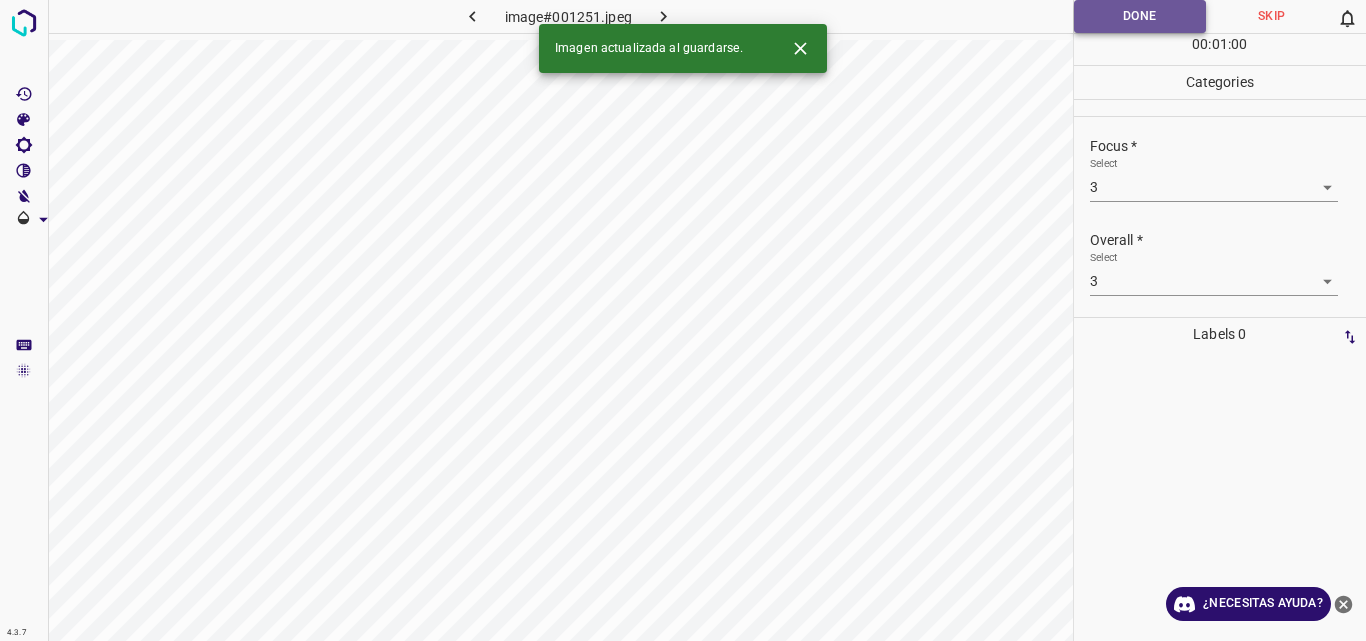 click on "Done" at bounding box center [1140, 16] 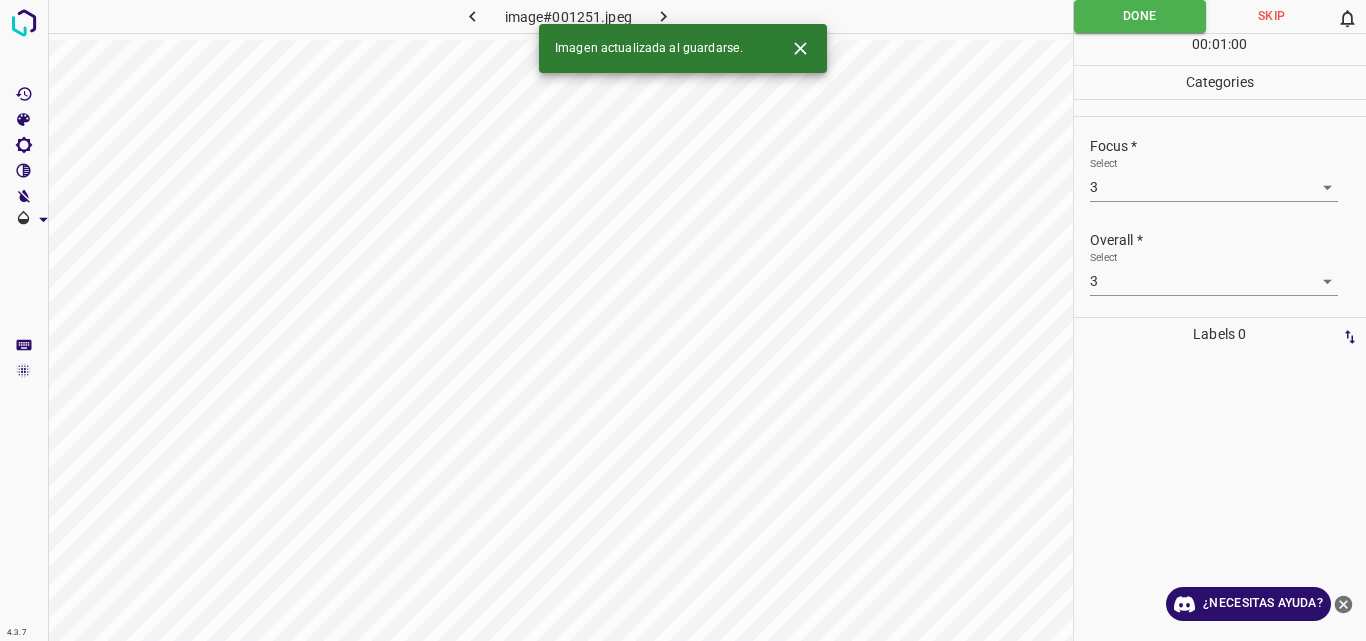drag, startPoint x: 1138, startPoint y: 20, endPoint x: 874, endPoint y: 15, distance: 264.04733 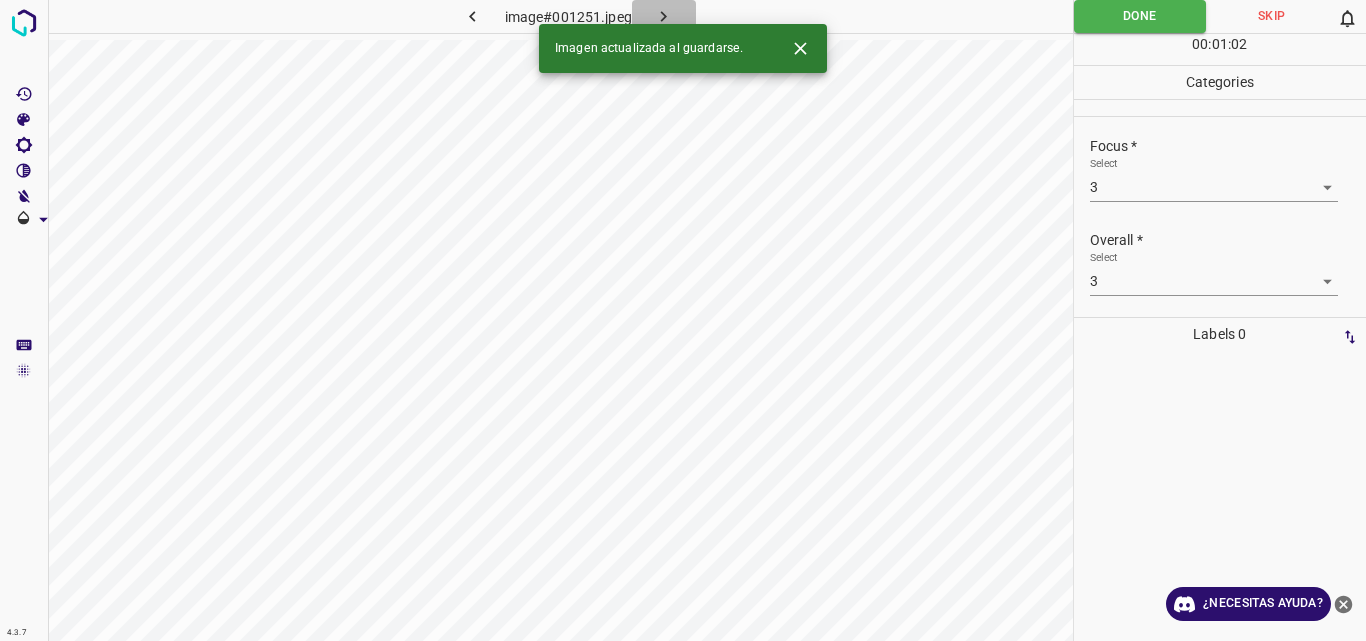 click 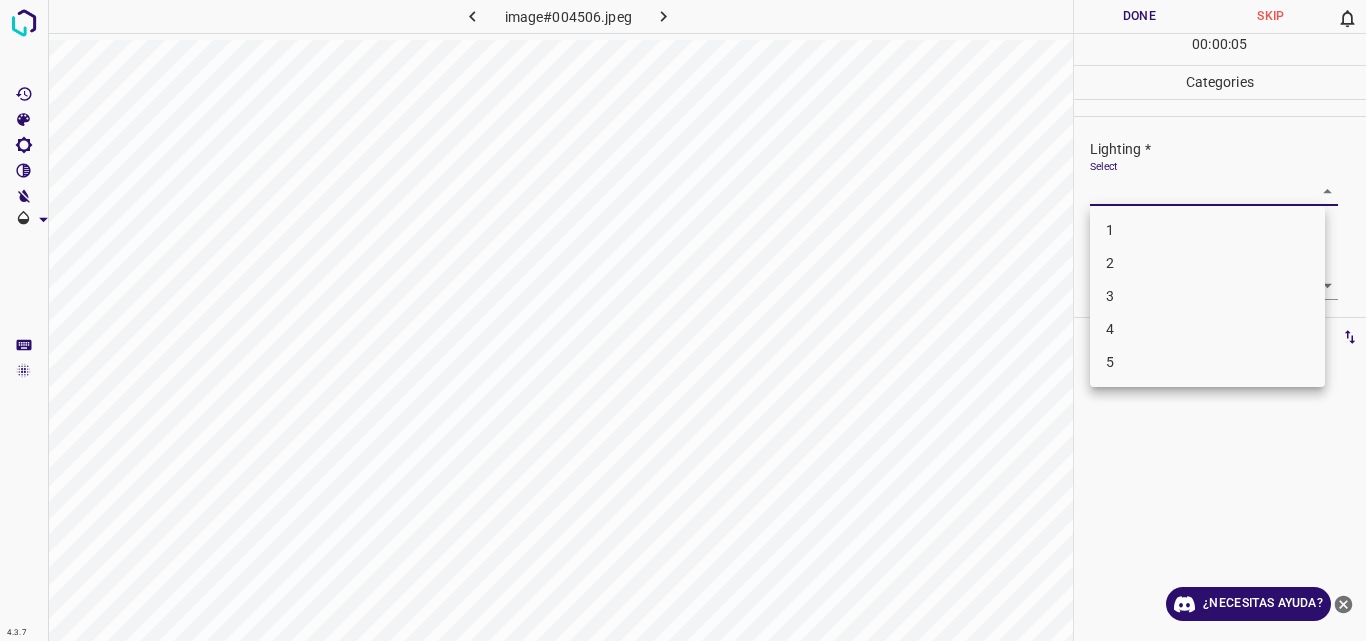 click on "4.3.7 image#004506.jpeg Done Skip 0 00   : 00   : 05   Categories Lighting *  Select ​ Focus *  Select ​ Overall *  Select ​ Labels   0 Categories 1 Lighting 2 Focus 3 Overall Tools Space Change between modes (Draw & Edit) I Auto labeling R Restore zoom M Zoom in N Zoom out Delete Delete selecte label Filters Z Restore filters X Saturation filter C Brightness filter V Contrast filter B Gray scale filter General O Download ¿Necesitas ayuda? Original text Rate this translation Your feedback will be used to help improve Google Translate - Texto - Esconder - Borrar 1 2 3 4 5" at bounding box center (683, 320) 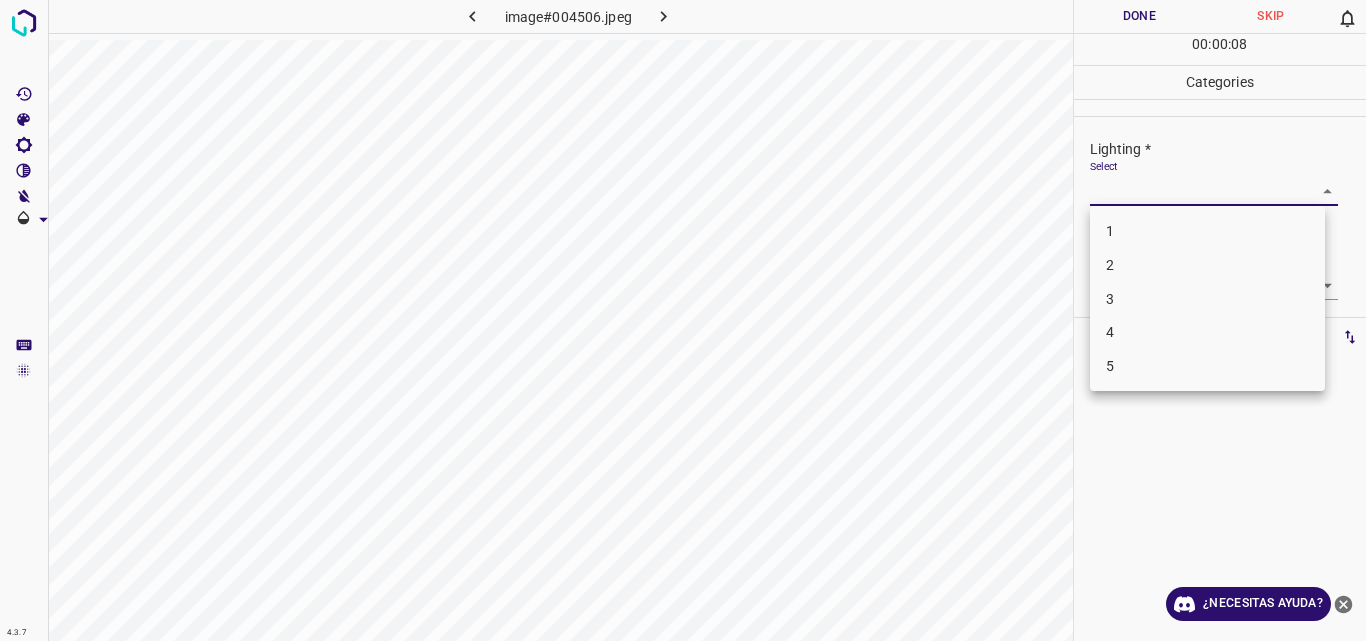 click on "3" at bounding box center [1207, 299] 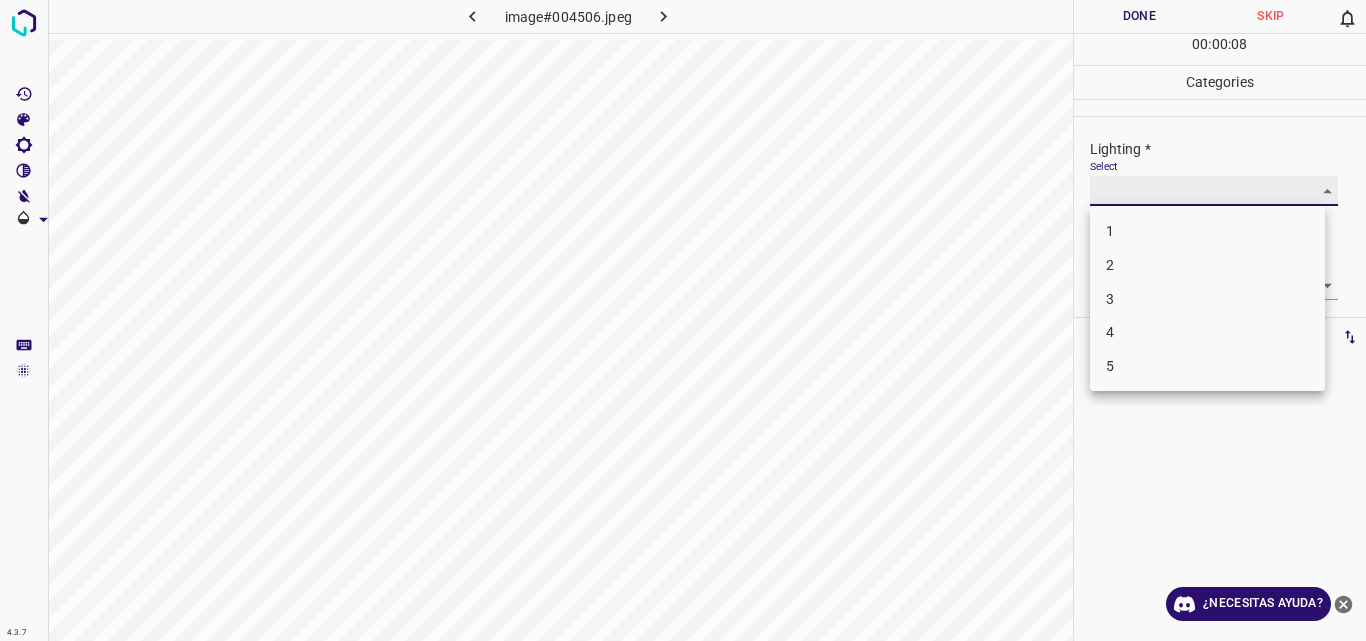 type on "3" 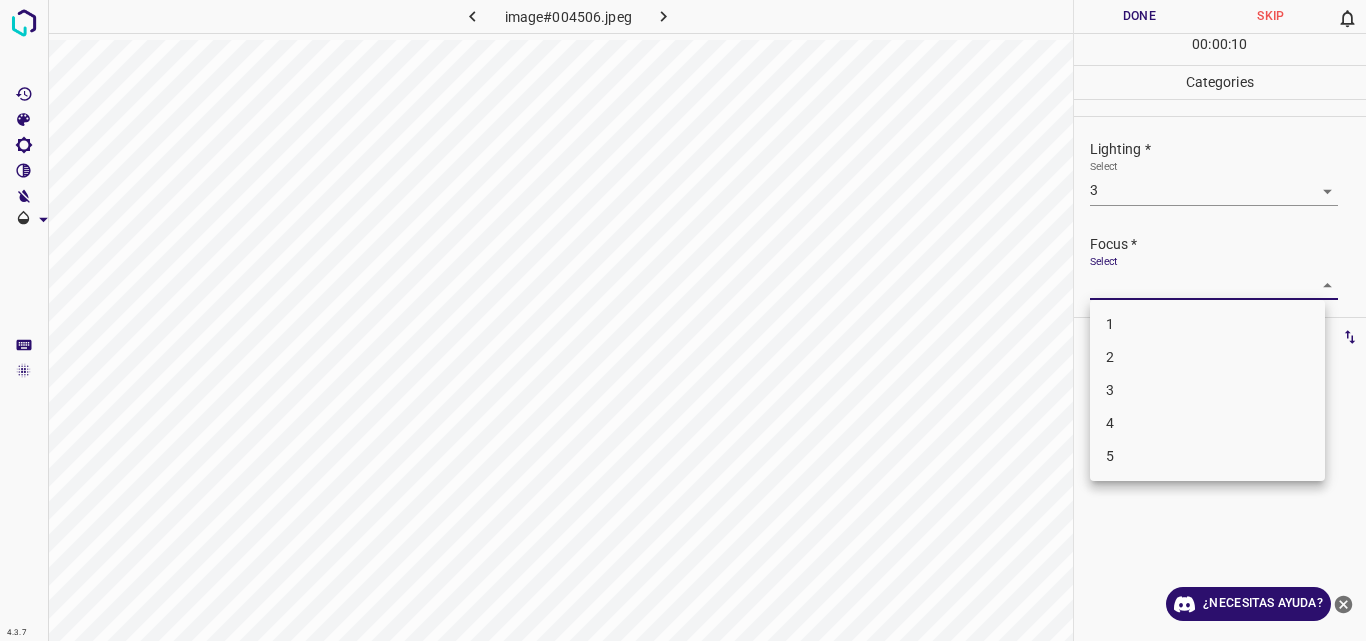 click on "4.3.7 image#004506.jpeg Done Skip 0 00   : 00   : 10   Categories Lighting *  Select 3 3 Focus *  Select ​ Overall *  Select ​ Labels   0 Categories 1 Lighting 2 Focus 3 Overall Tools Space Change between modes (Draw & Edit) I Auto labeling R Restore zoom M Zoom in N Zoom out Delete Delete selecte label Filters Z Restore filters X Saturation filter C Brightness filter V Contrast filter B Gray scale filter General O Download ¿Necesitas ayuda? Original text Rate this translation Your feedback will be used to help improve Google Translate - Texto - Esconder - Borrar 1 2 3 4 5" at bounding box center [683, 320] 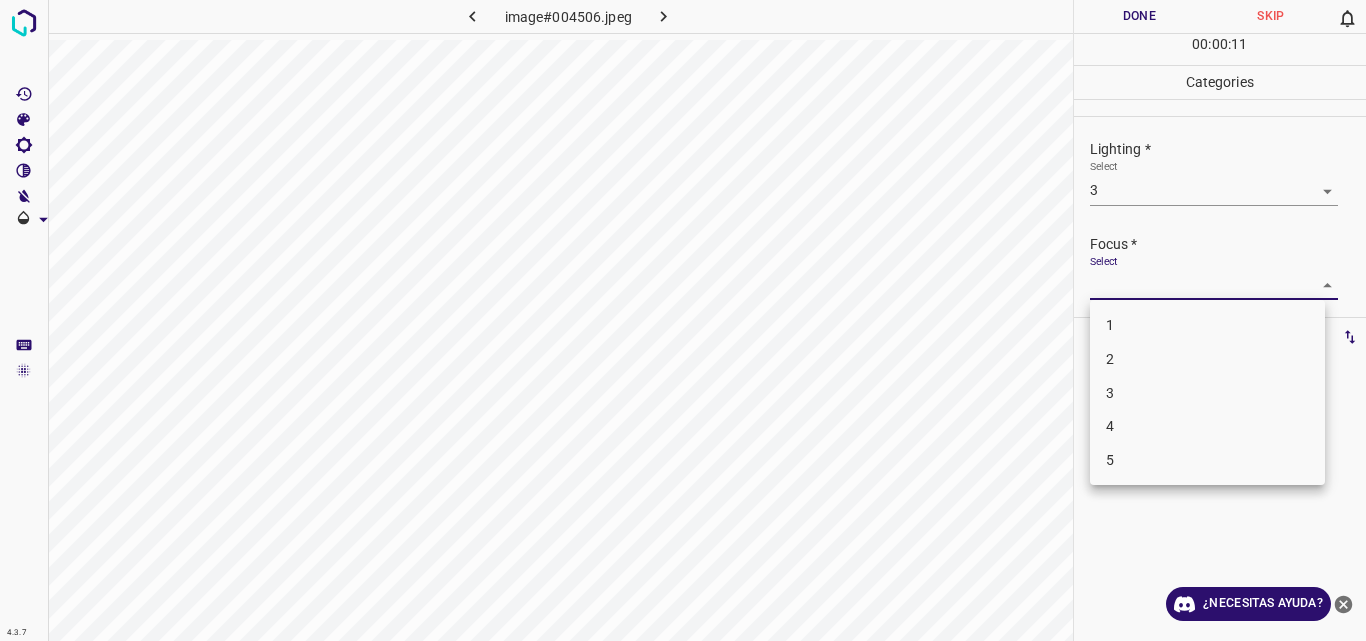 click on "3" at bounding box center [1207, 393] 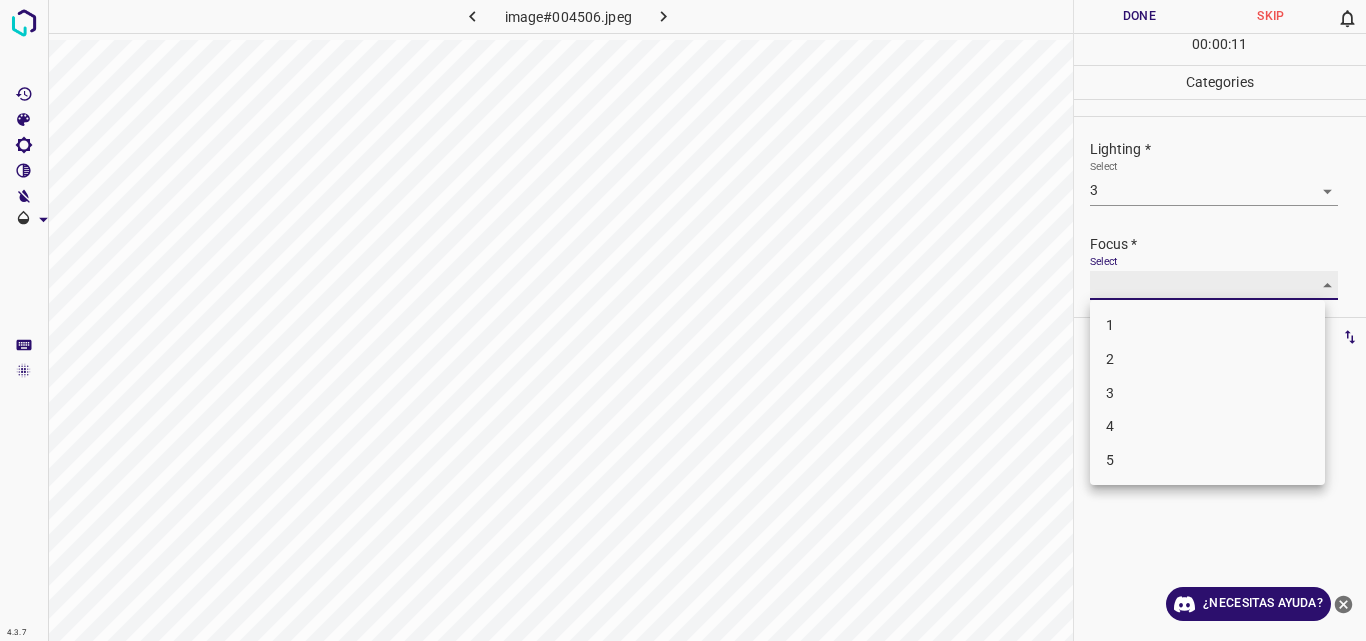 type on "3" 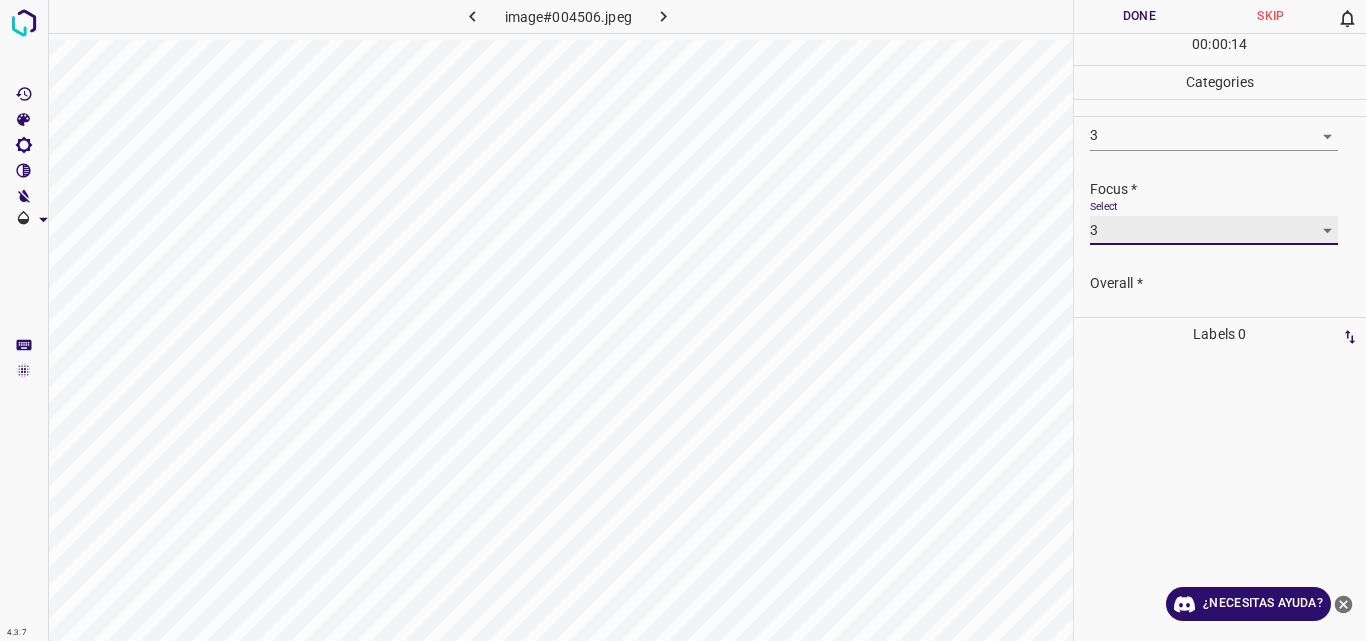scroll, scrollTop: 98, scrollLeft: 0, axis: vertical 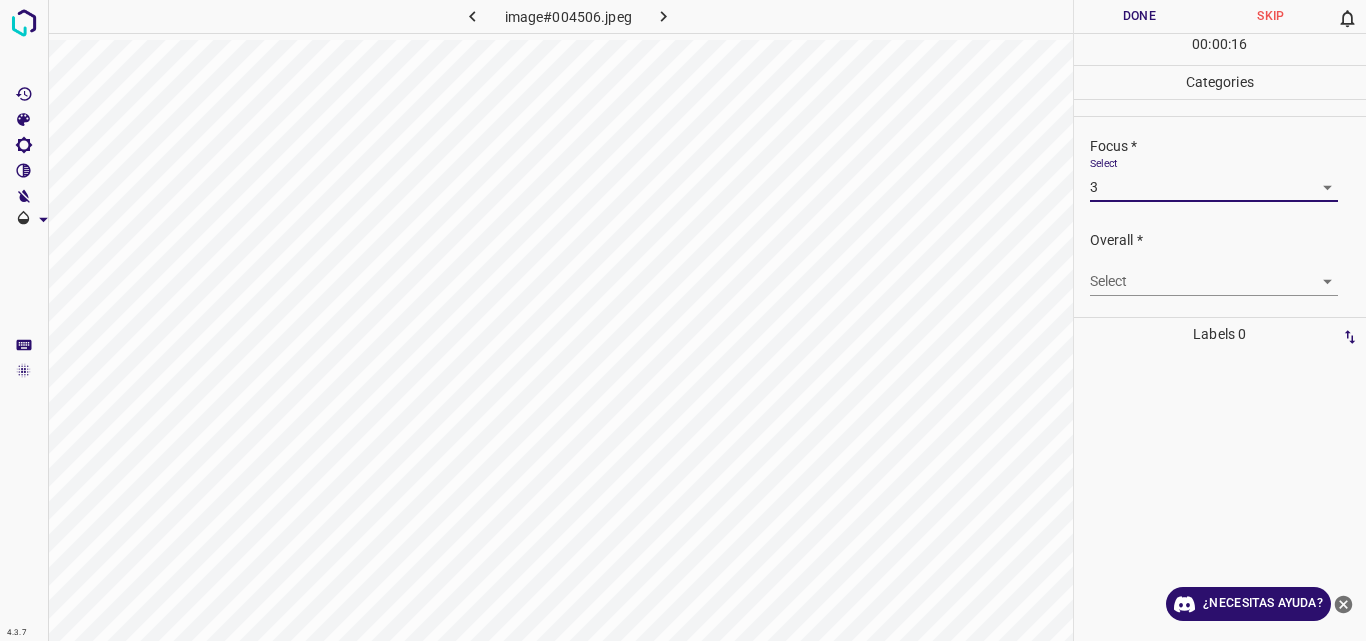 click on "4.3.7 image#004506.jpeg Done Skip 0 00   : 00   : 16   Categories Lighting *  Select 3 3 Focus *  Select 3 3 Overall *  Select ​ Labels   0 Categories 1 Lighting 2 Focus 3 Overall Tools Space Change between modes (Draw & Edit) I Auto labeling R Restore zoom M Zoom in N Zoom out Delete Delete selecte label Filters Z Restore filters X Saturation filter C Brightness filter V Contrast filter B Gray scale filter General O Download ¿Necesitas ayuda? Original text Rate this translation Your feedback will be used to help improve Google Translate - Texto - Esconder - Borrar" at bounding box center [683, 320] 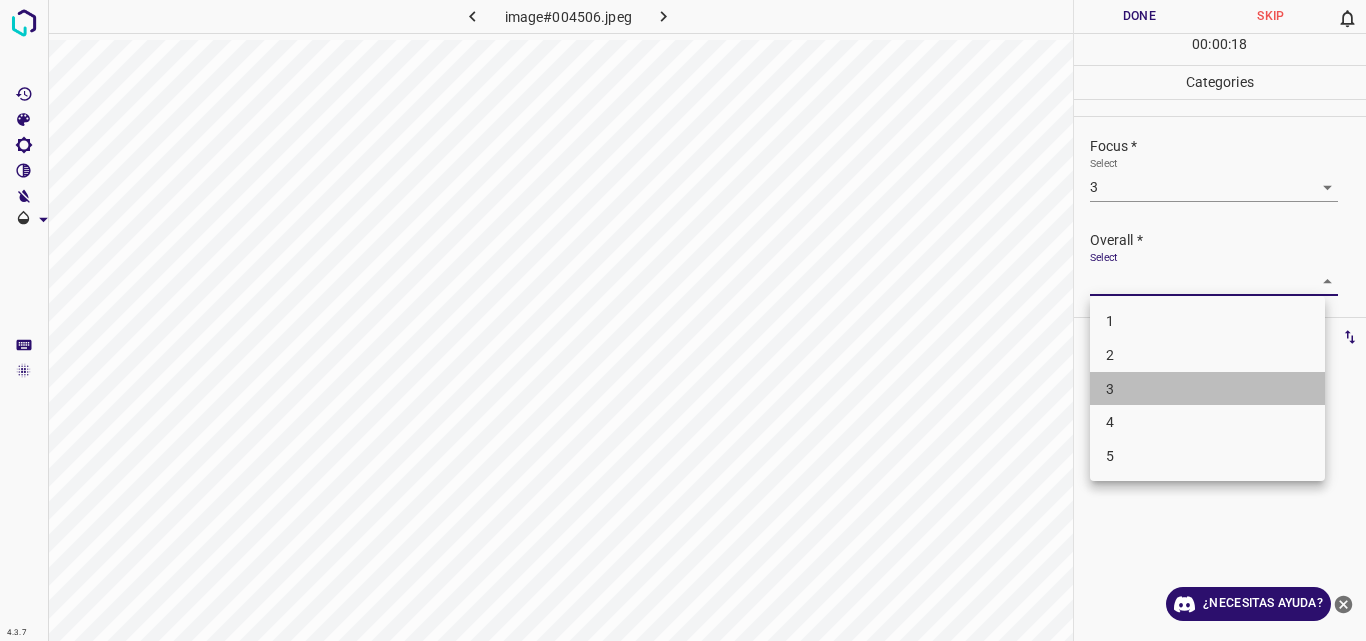 click on "3" at bounding box center [1207, 389] 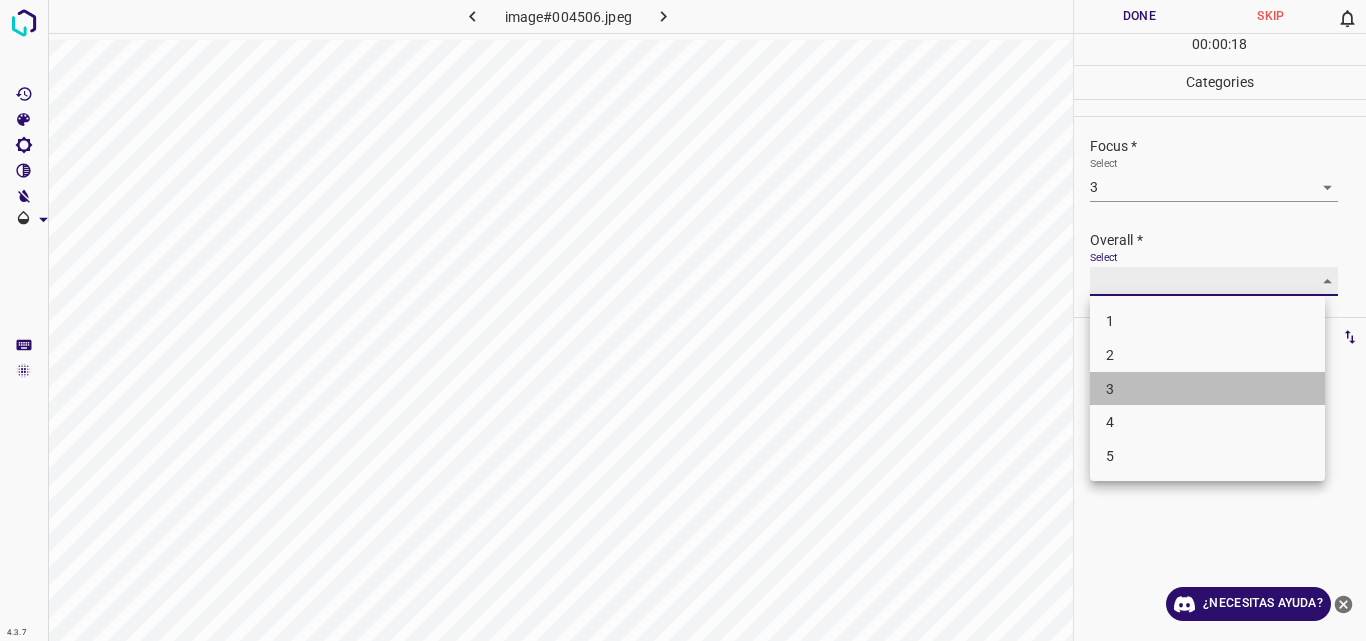 type on "3" 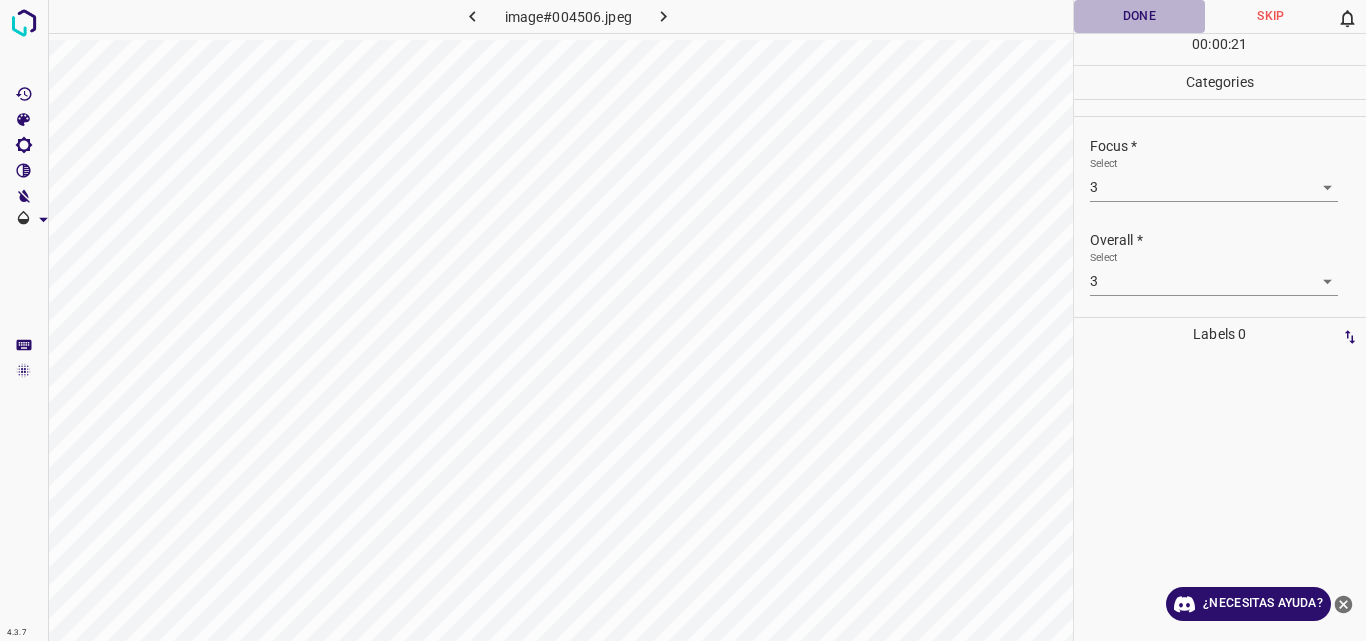 click on "Done" at bounding box center (1140, 16) 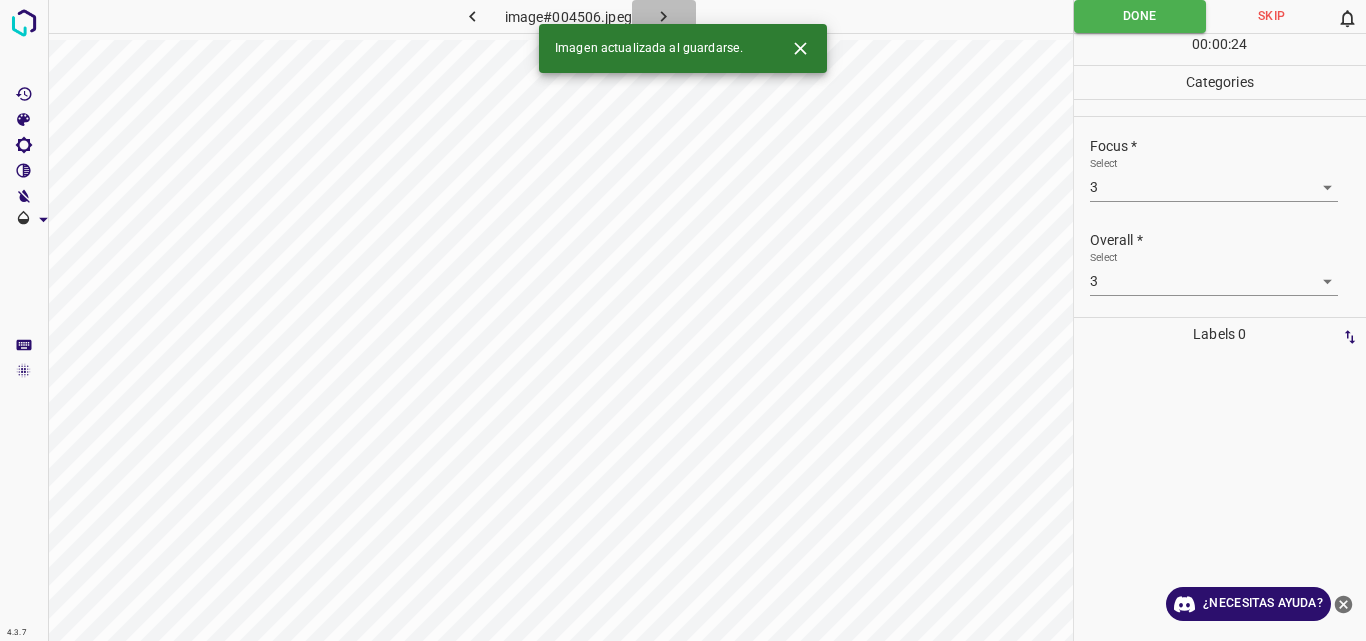 click 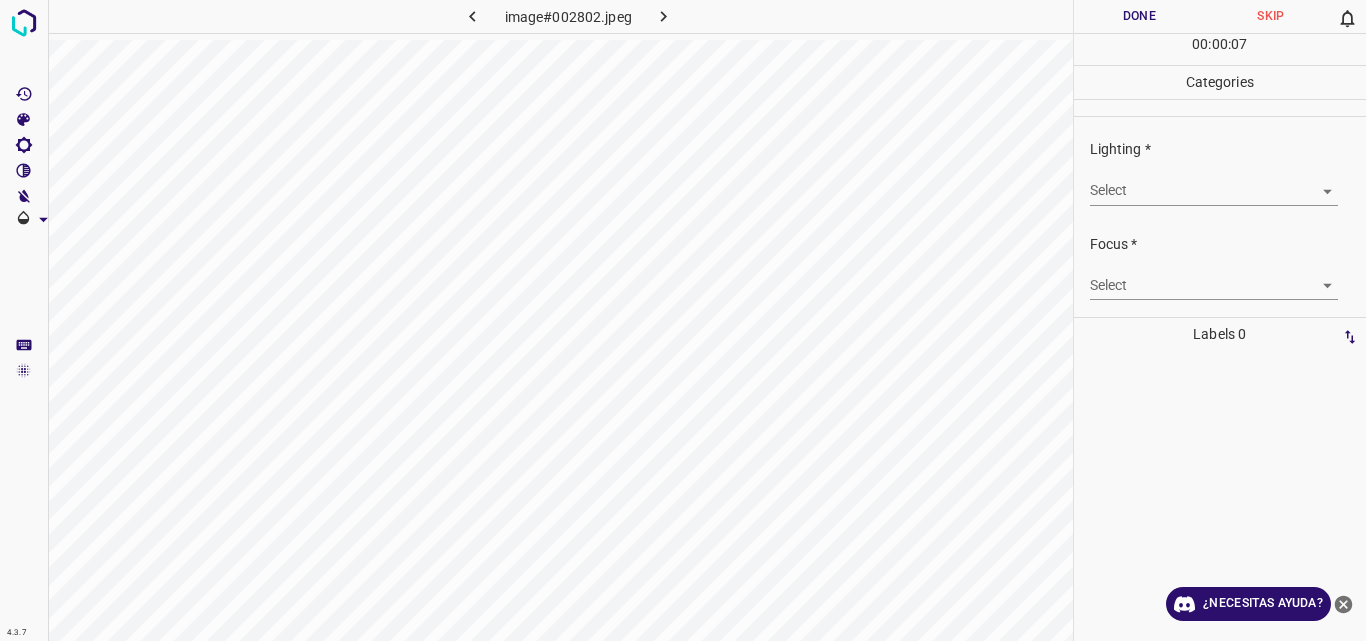 click on "4.3.7 image#002802.jpeg Done Skip 0 00   : 00   : 07   Categories Lighting *  Select ​ Focus *  Select ​ Overall *  Select ​ Labels   0 Categories 1 Lighting 2 Focus 3 Overall Tools Space Change between modes (Draw & Edit) I Auto labeling R Restore zoom M Zoom in N Zoom out Delete Delete selecte label Filters Z Restore filters X Saturation filter C Brightness filter V Contrast filter B Gray scale filter General O Download ¿Necesitas ayuda? Original text Rate this translation Your feedback will be used to help improve Google Translate - Texto - Esconder - Borrar" at bounding box center [683, 320] 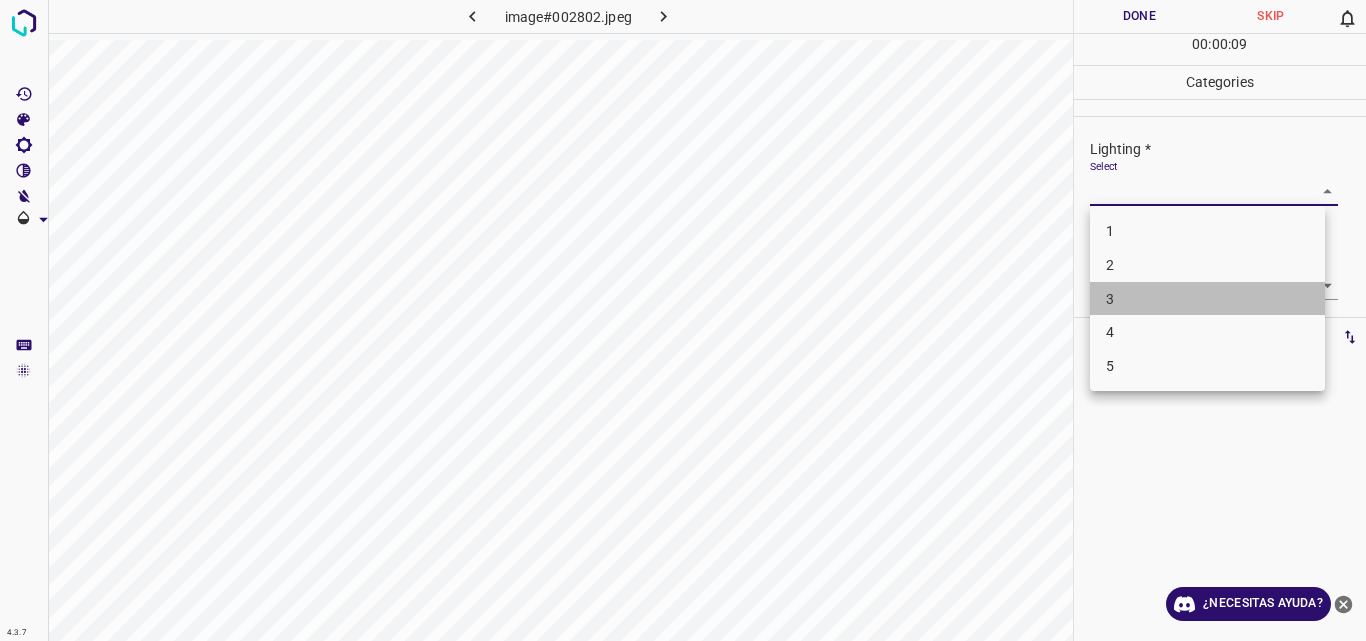 click on "3" at bounding box center (1207, 299) 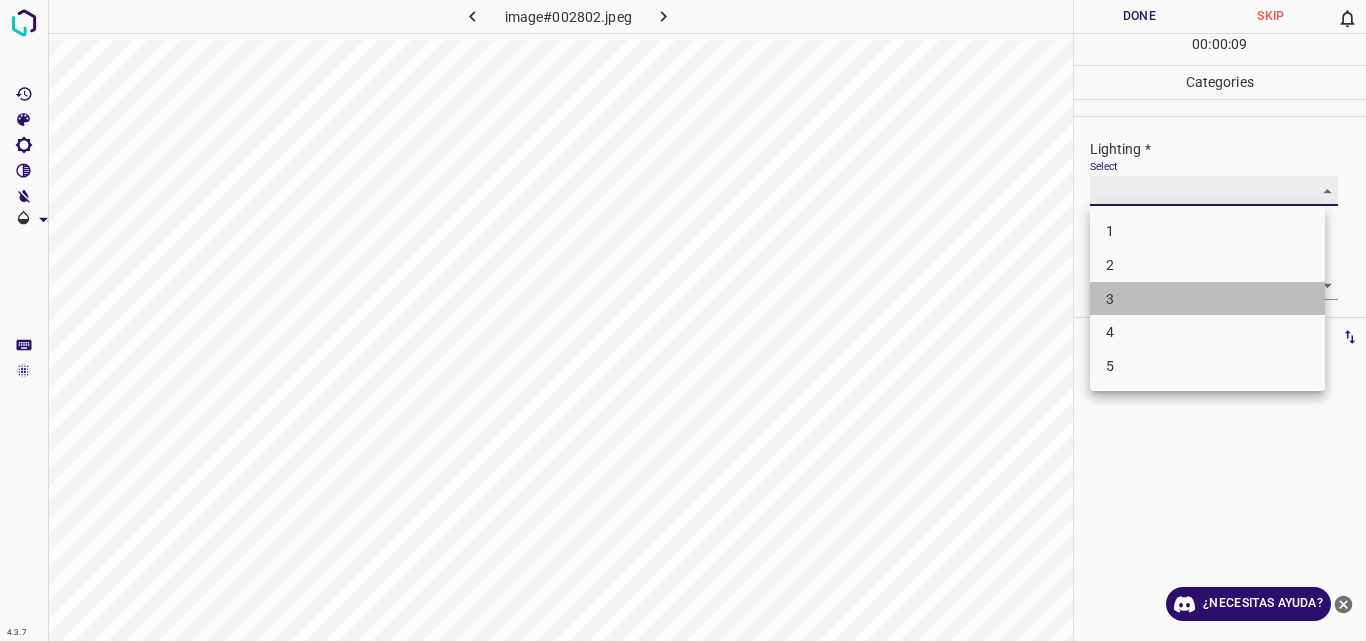 type on "3" 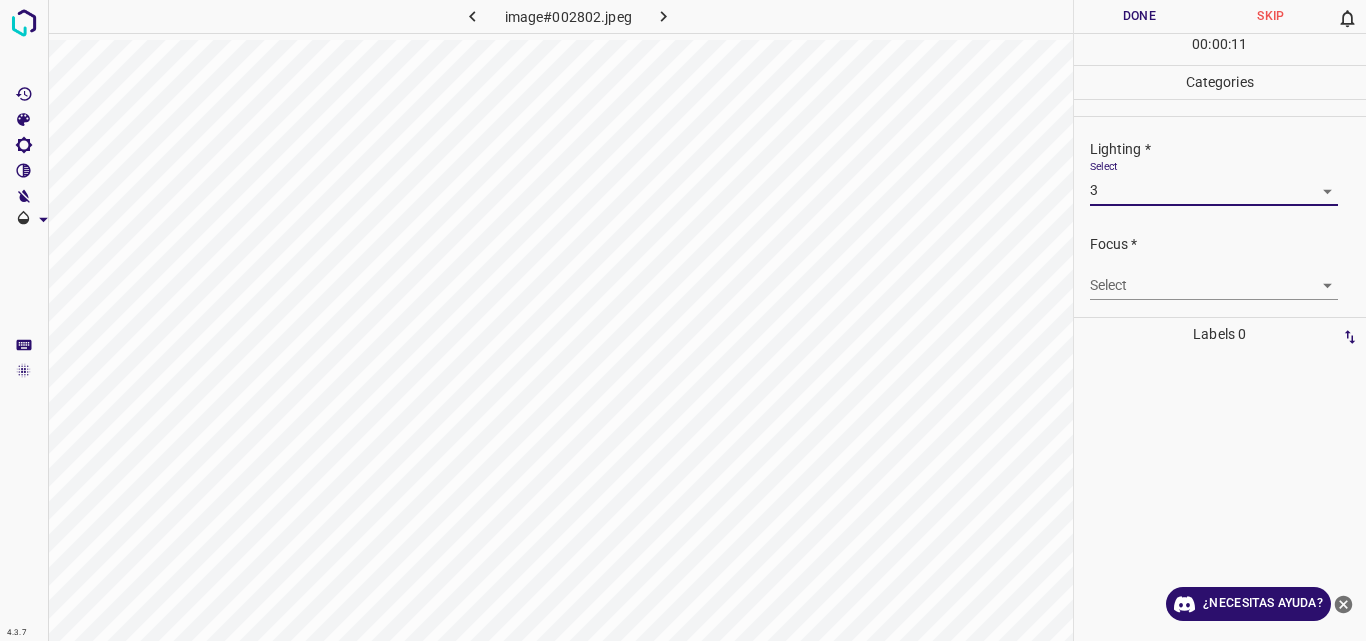click on "4.3.7 image#002802.jpeg Done Skip 0 00   : 00   : 11   Categories Lighting *  Select 3 3 Focus *  Select ​ Overall *  Select ​ Labels   0 Categories 1 Lighting 2 Focus 3 Overall Tools Space Change between modes (Draw & Edit) I Auto labeling R Restore zoom M Zoom in N Zoom out Delete Delete selecte label Filters Z Restore filters X Saturation filter C Brightness filter V Contrast filter B Gray scale filter General O Download ¿Necesitas ayuda? Original text Rate this translation Your feedback will be used to help improve Google Translate - Texto - Esconder - Borrar" at bounding box center [683, 320] 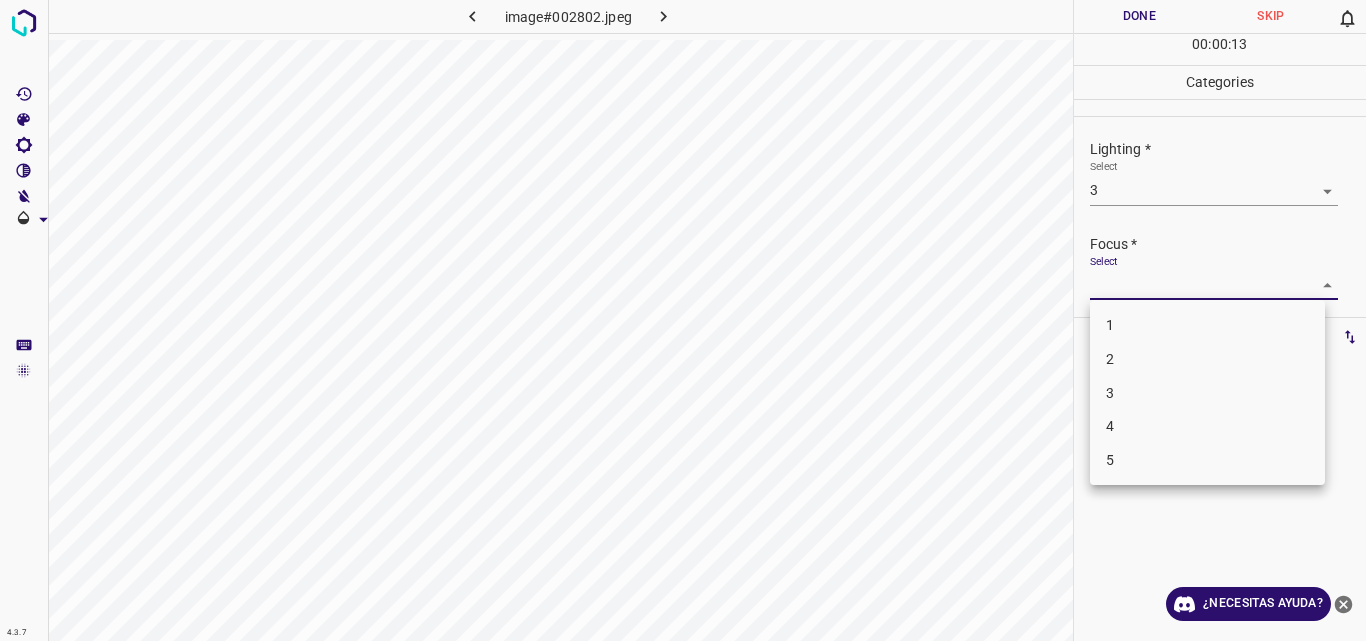click on "4" at bounding box center [1207, 426] 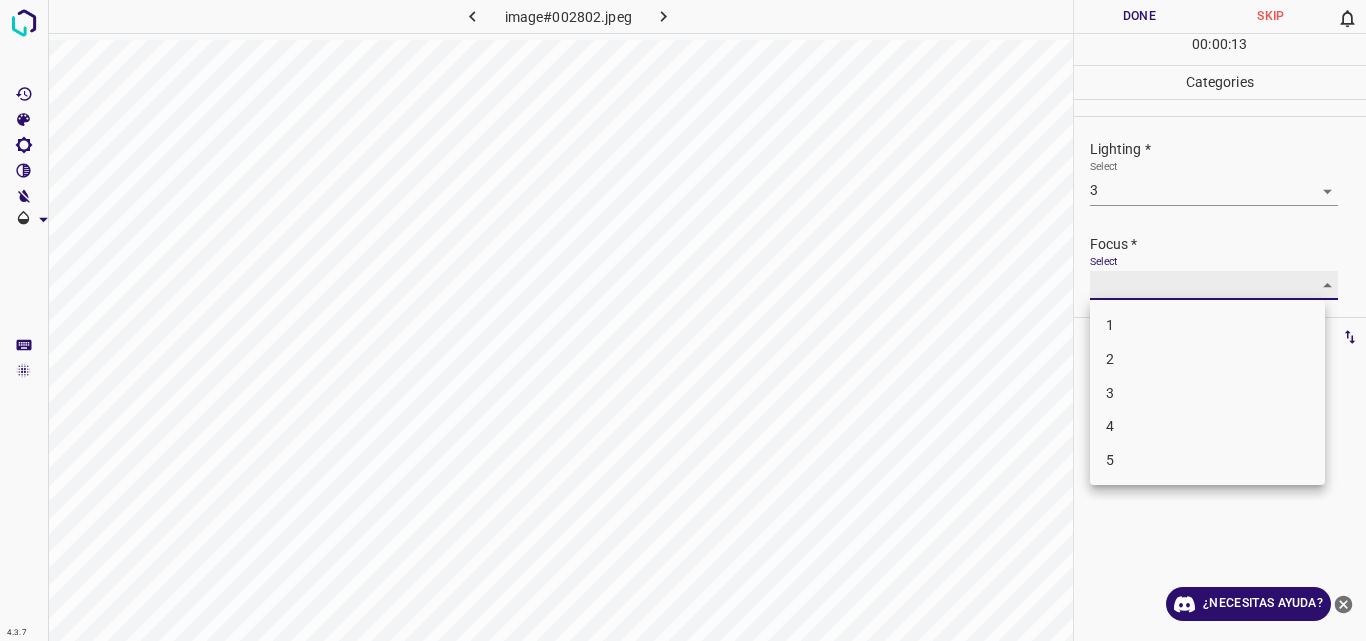 type on "4" 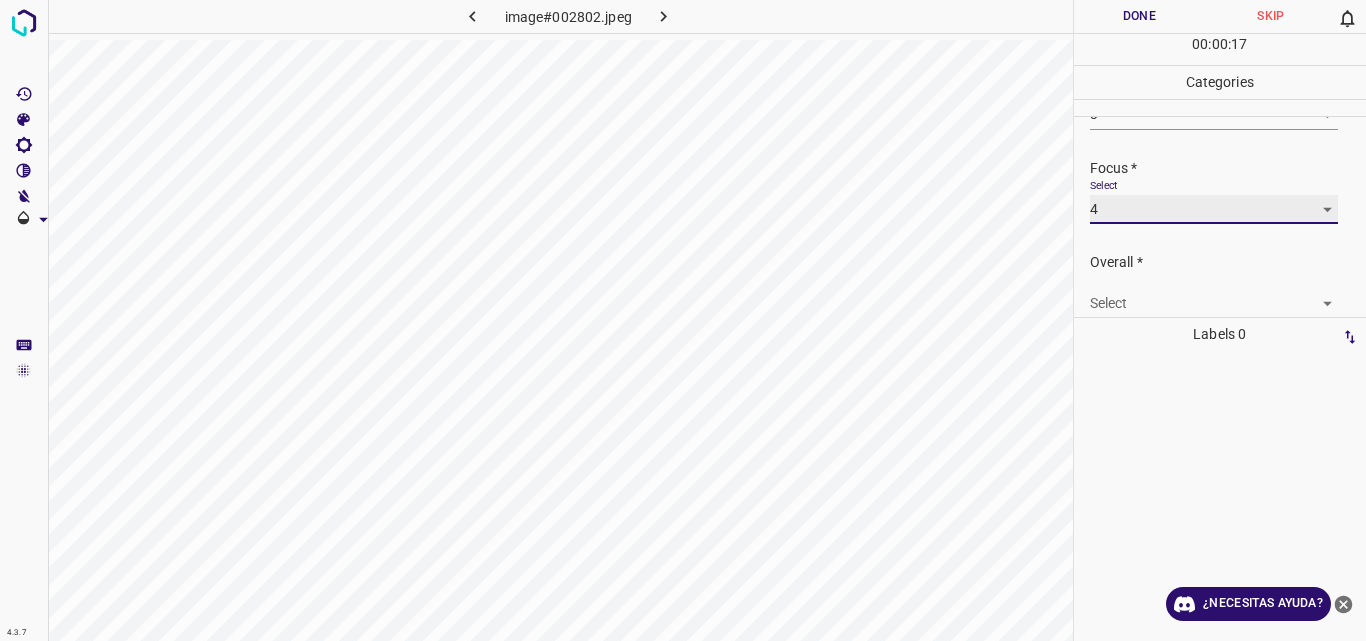 scroll, scrollTop: 98, scrollLeft: 0, axis: vertical 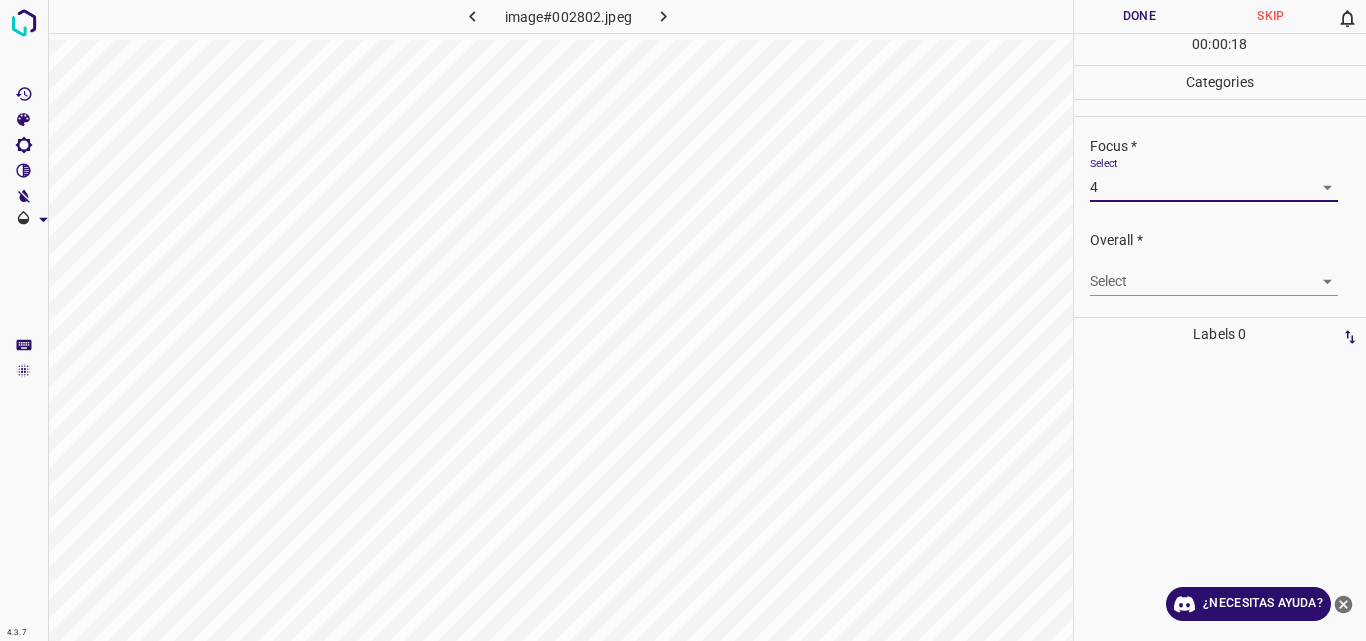 click on "4.3.7 image#002802.jpeg Done Skip 0 00   : 00   : 18   Categories Lighting *  Select 3 3 Focus *  Select 4 4 Overall *  Select ​ Labels   0 Categories 1 Lighting 2 Focus 3 Overall Tools Space Change between modes (Draw & Edit) I Auto labeling R Restore zoom M Zoom in N Zoom out Delete Delete selecte label Filters Z Restore filters X Saturation filter C Brightness filter V Contrast filter B Gray scale filter General O Download ¿Necesitas ayuda? Original text Rate this translation Your feedback will be used to help improve Google Translate - Texto - Esconder - Borrar" at bounding box center [683, 320] 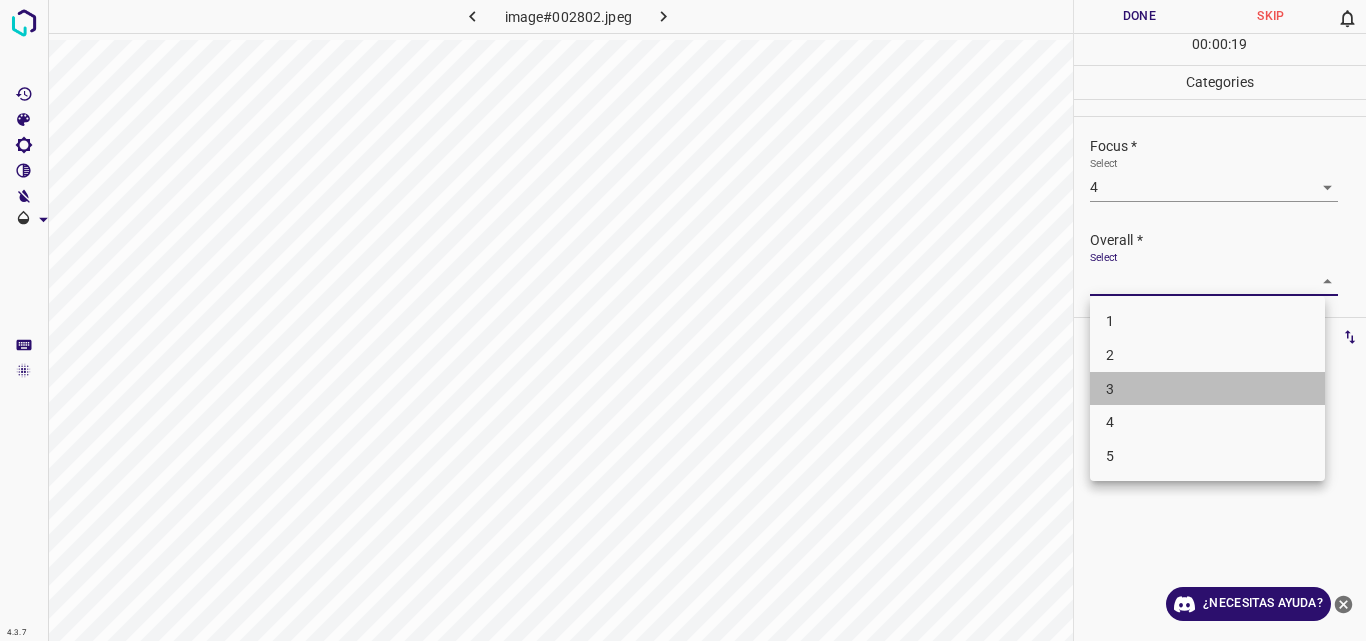 click on "3" at bounding box center [1207, 389] 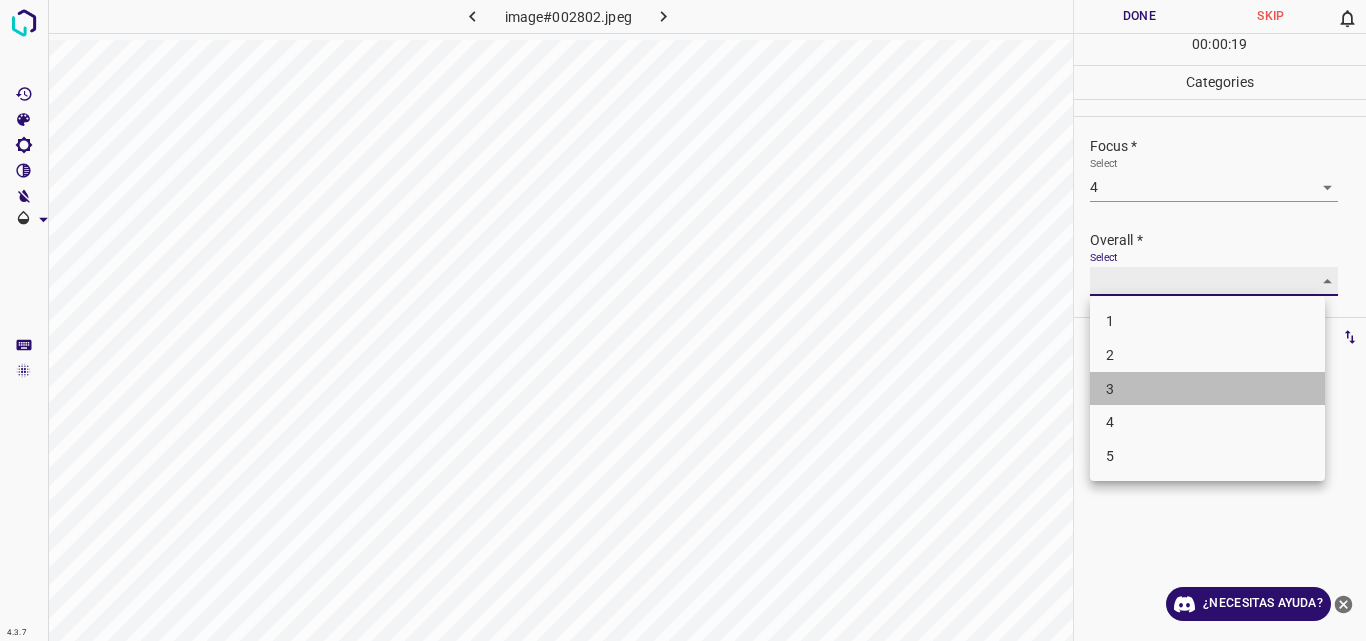 type on "3" 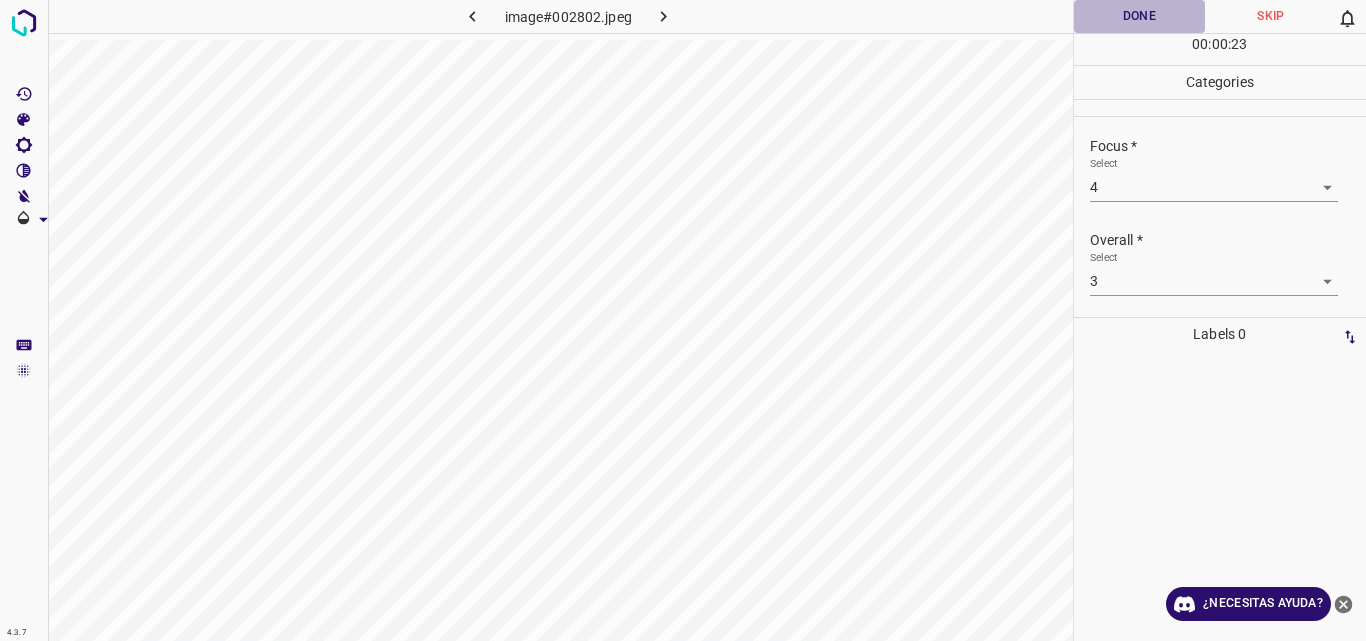 click on "Done" at bounding box center (1140, 16) 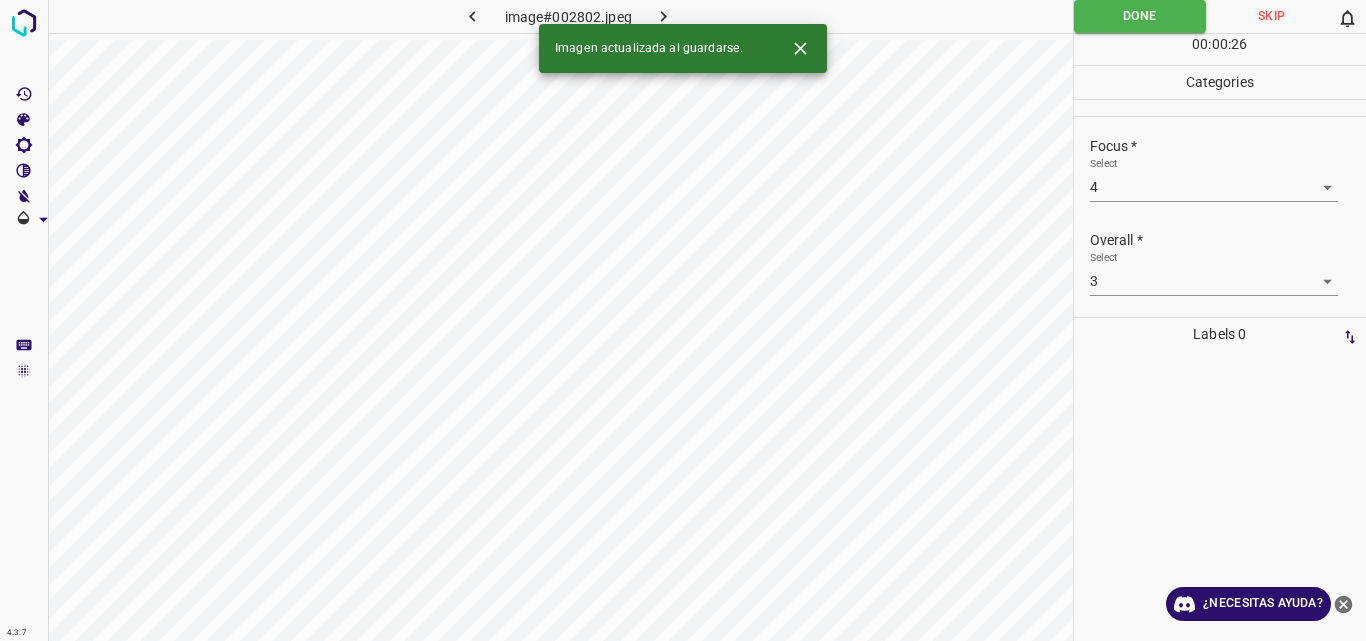 click 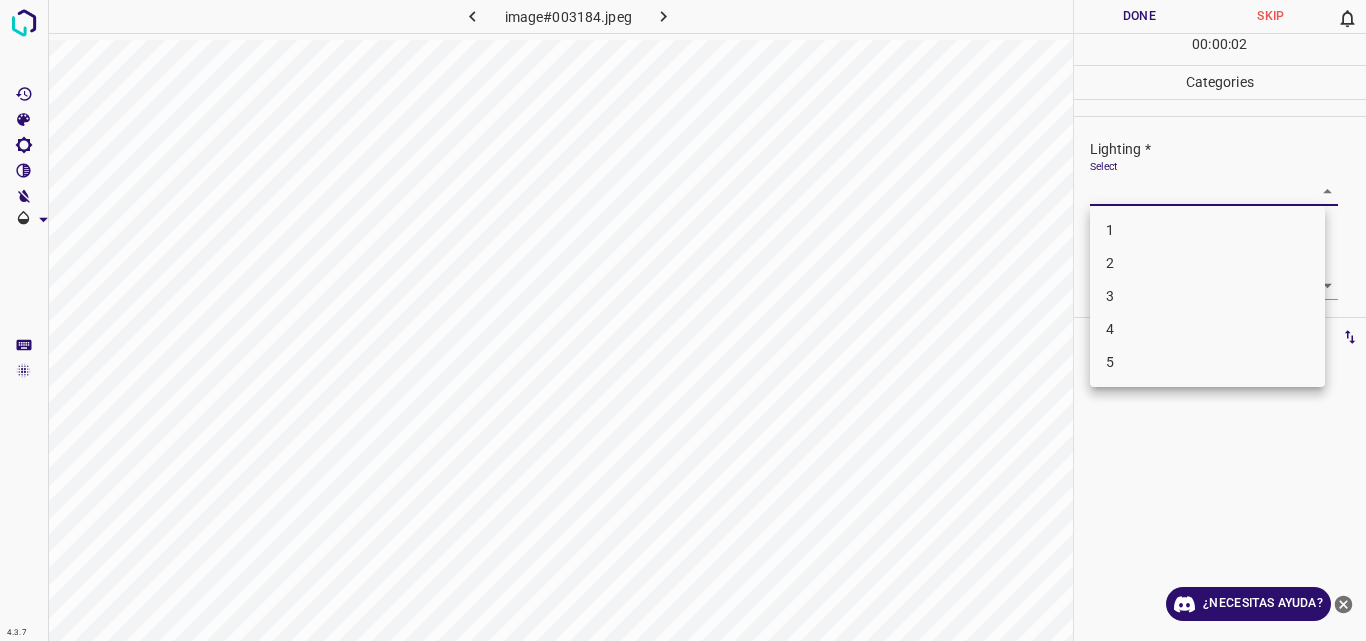 click on "4.3.7 image#003184.jpeg Done Skip 0 00   : 00   : 02   Categories Lighting *  Select ​ Focus *  Select ​ Overall *  Select ​ Labels   0 Categories 1 Lighting 2 Focus 3 Overall Tools Space Change between modes (Draw & Edit) I Auto labeling R Restore zoom M Zoom in N Zoom out Delete Delete selecte label Filters Z Restore filters X Saturation filter C Brightness filter V Contrast filter B Gray scale filter General O Download ¿Necesitas ayuda? Original text Rate this translation Your feedback will be used to help improve Google Translate - Texto - Esconder - Borrar 1 2 3 4 5" at bounding box center (683, 320) 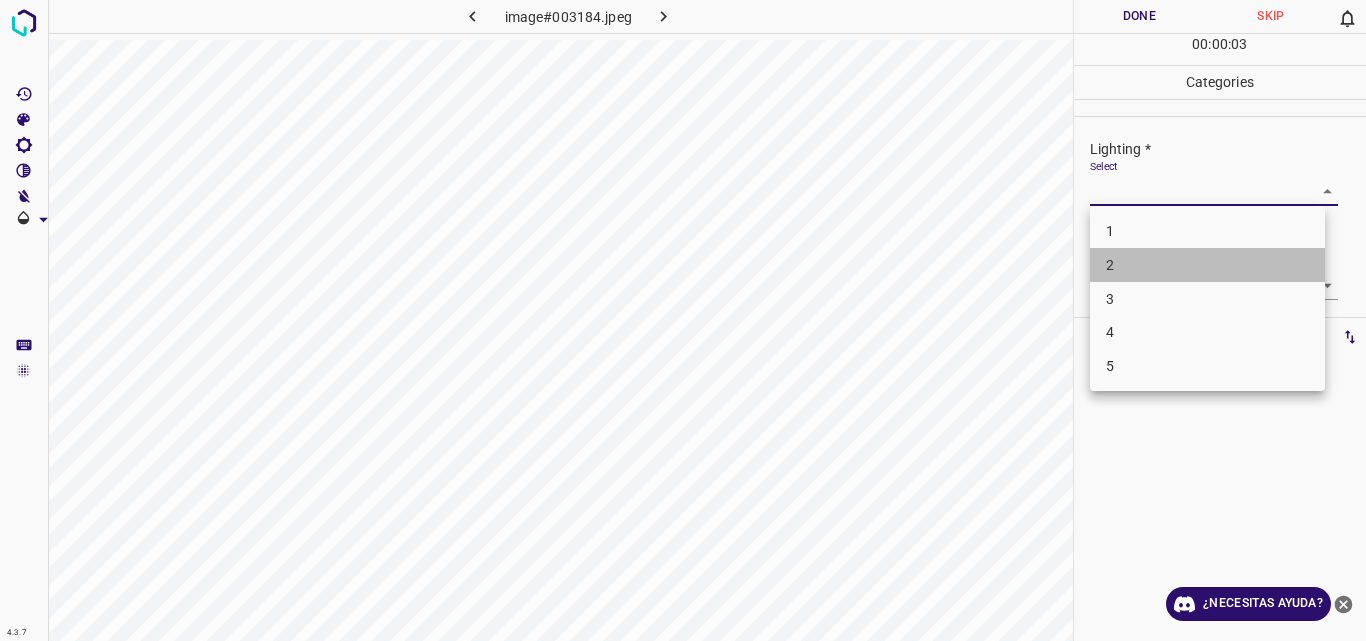 click on "2" at bounding box center [1207, 265] 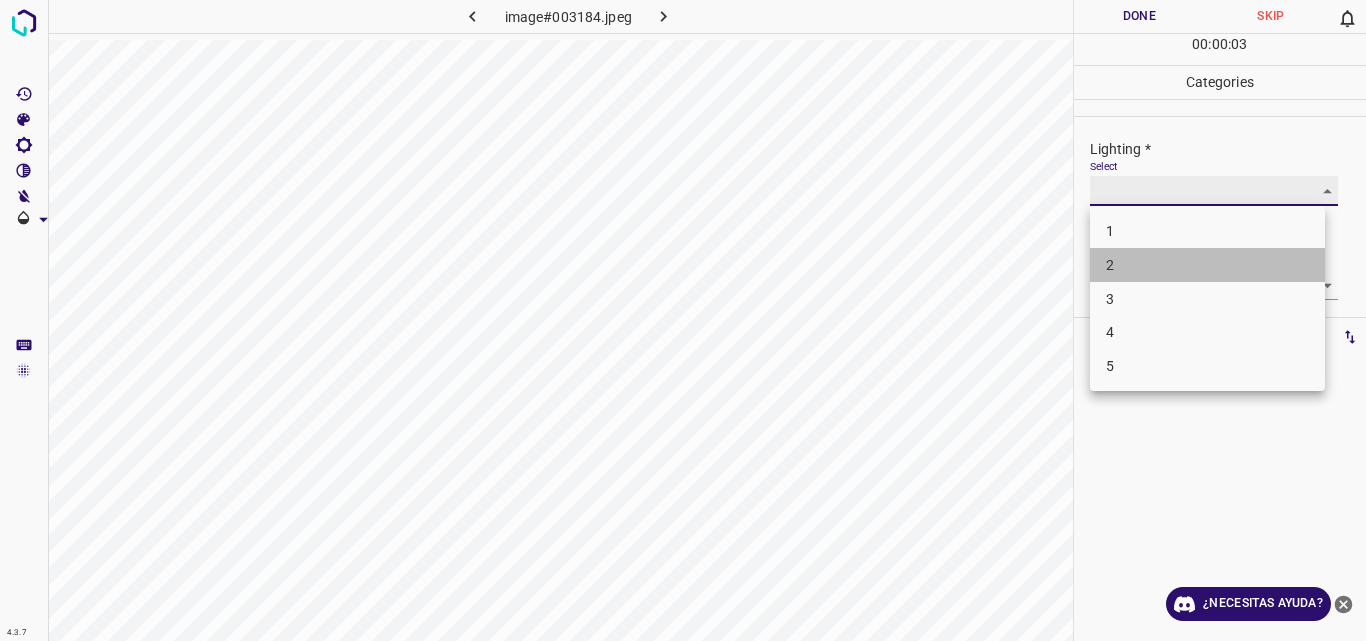 type on "2" 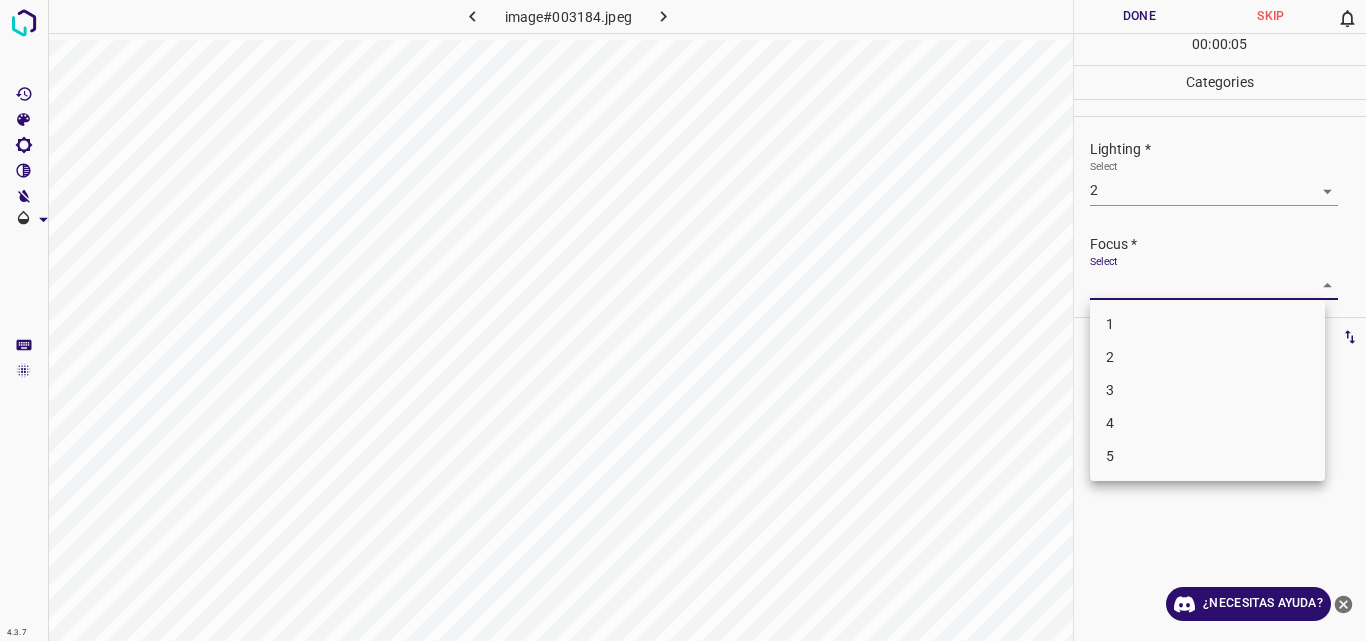 click on "4.3.7 image#003184.jpeg Done Skip 0 00   : 00   : 05   Categories Lighting *  Select 2 2 Focus *  Select ​ Overall *  Select ​ Labels   0 Categories 1 Lighting 2 Focus 3 Overall Tools Space Change between modes (Draw & Edit) I Auto labeling R Restore zoom M Zoom in N Zoom out Delete Delete selecte label Filters Z Restore filters X Saturation filter C Brightness filter V Contrast filter B Gray scale filter General O Download ¿Necesitas ayuda? Original text Rate this translation Your feedback will be used to help improve Google Translate - Texto - Esconder - Borrar 1 2 3 4 5" at bounding box center (683, 320) 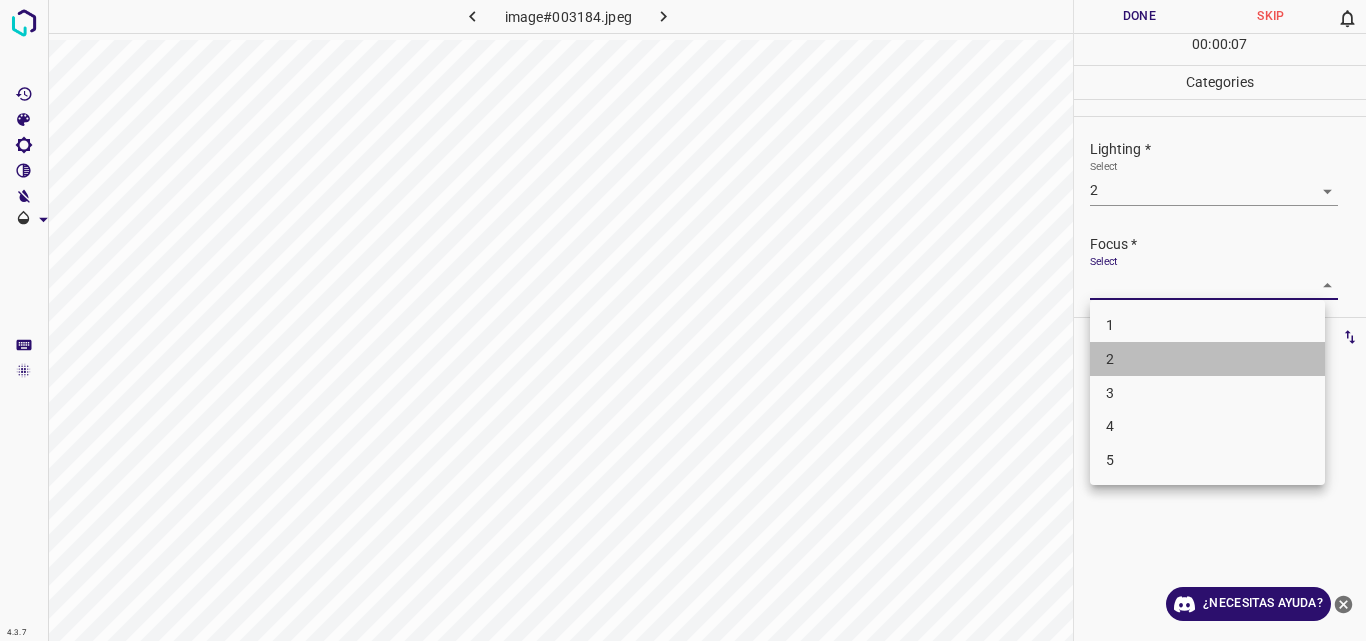 click on "2" at bounding box center [1207, 359] 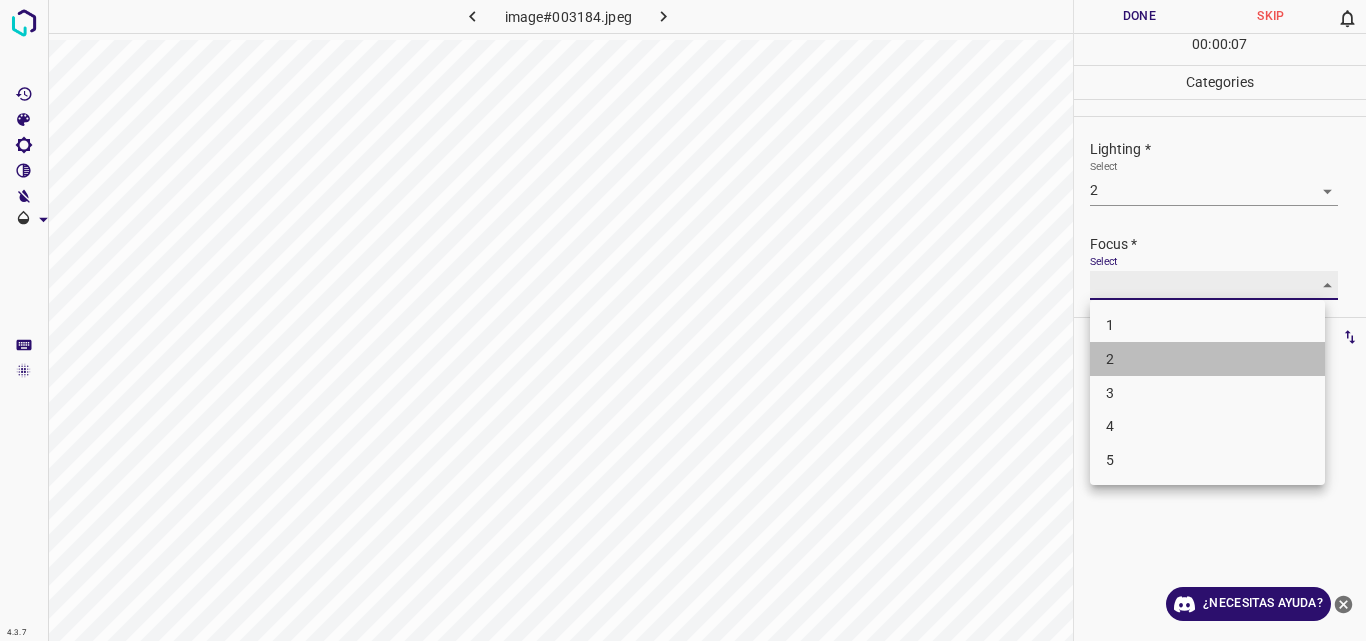 type on "2" 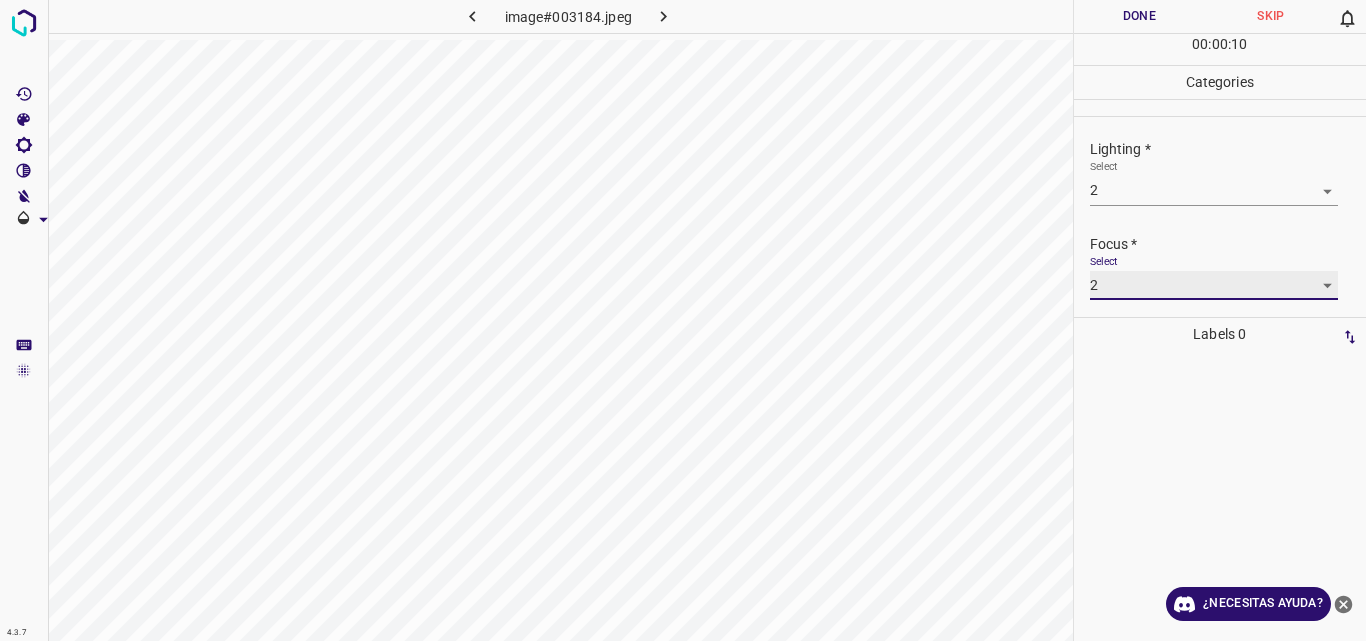 scroll, scrollTop: 98, scrollLeft: 0, axis: vertical 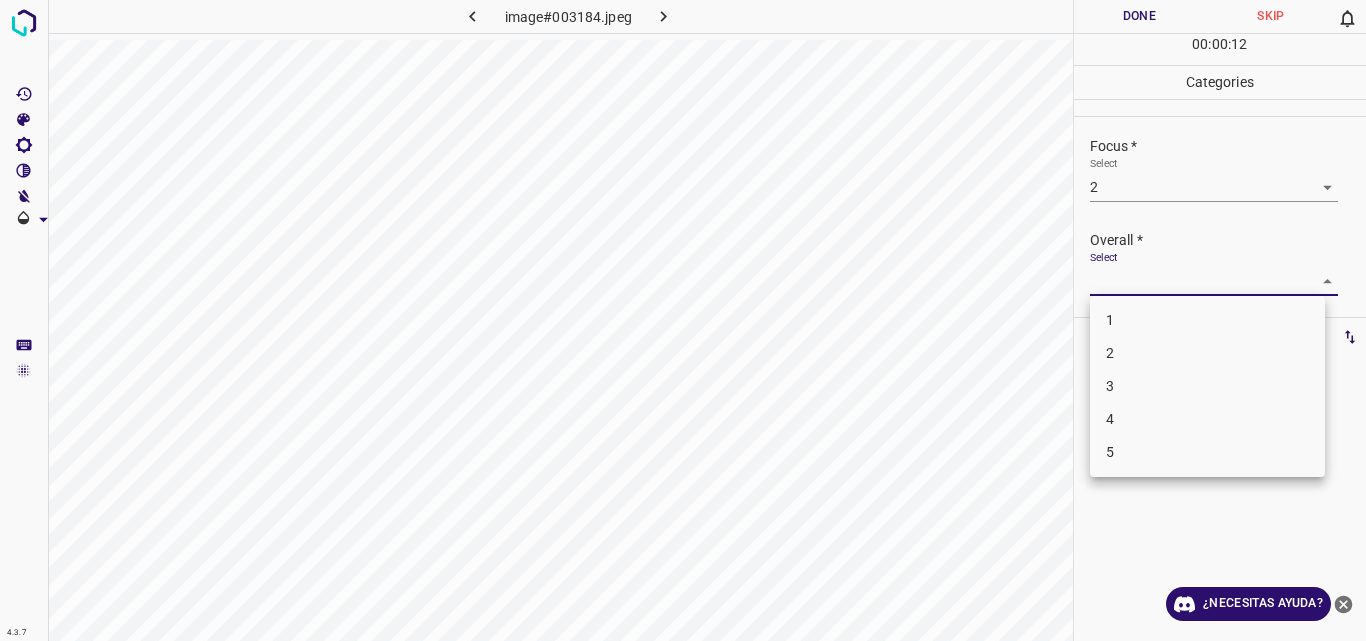 click on "4.3.7 image#003184.jpeg Done Skip 0 00   : 00   : 12   Categories Lighting *  Select 2 2 Focus *  Select 2 2 Overall *  Select ​ Labels   0 Categories 1 Lighting 2 Focus 3 Overall Tools Space Change between modes (Draw & Edit) I Auto labeling R Restore zoom M Zoom in N Zoom out Delete Delete selecte label Filters Z Restore filters X Saturation filter C Brightness filter V Contrast filter B Gray scale filter General O Download ¿Necesitas ayuda? Original text Rate this translation Your feedback will be used to help improve Google Translate - Texto - Esconder - Borrar 1 2 3 4 5" at bounding box center (683, 320) 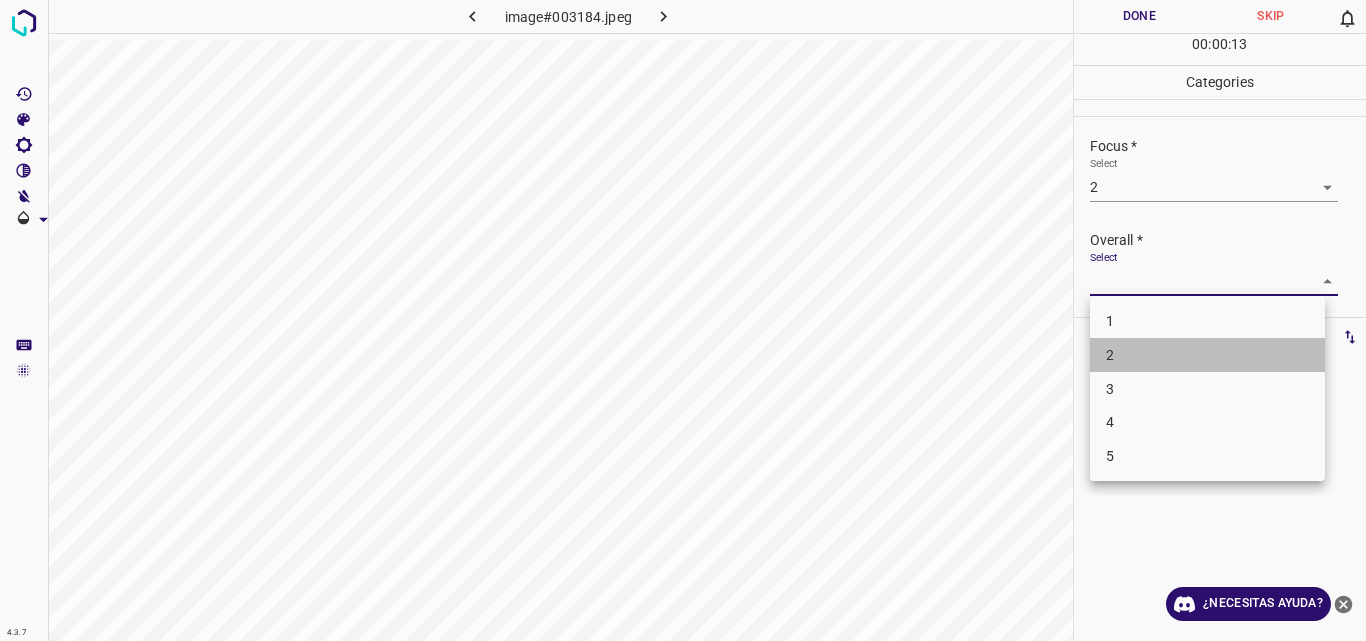 click on "2" at bounding box center [1207, 355] 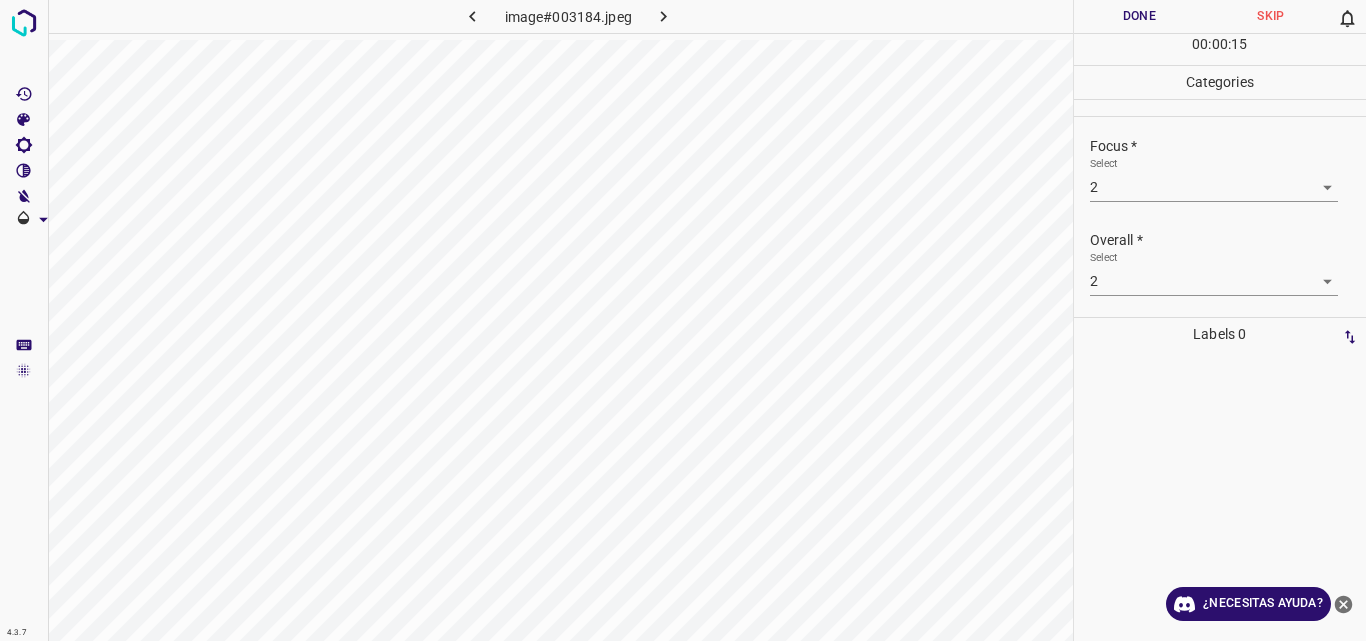 click on "Done" at bounding box center [1140, 16] 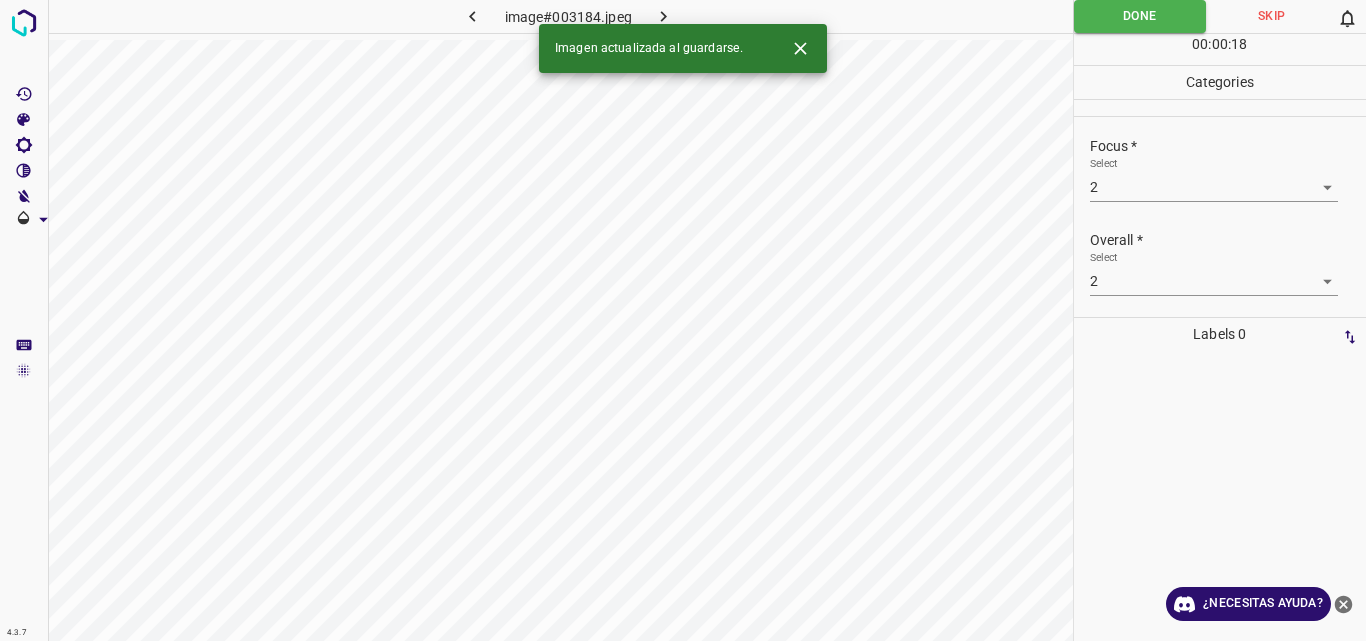 click 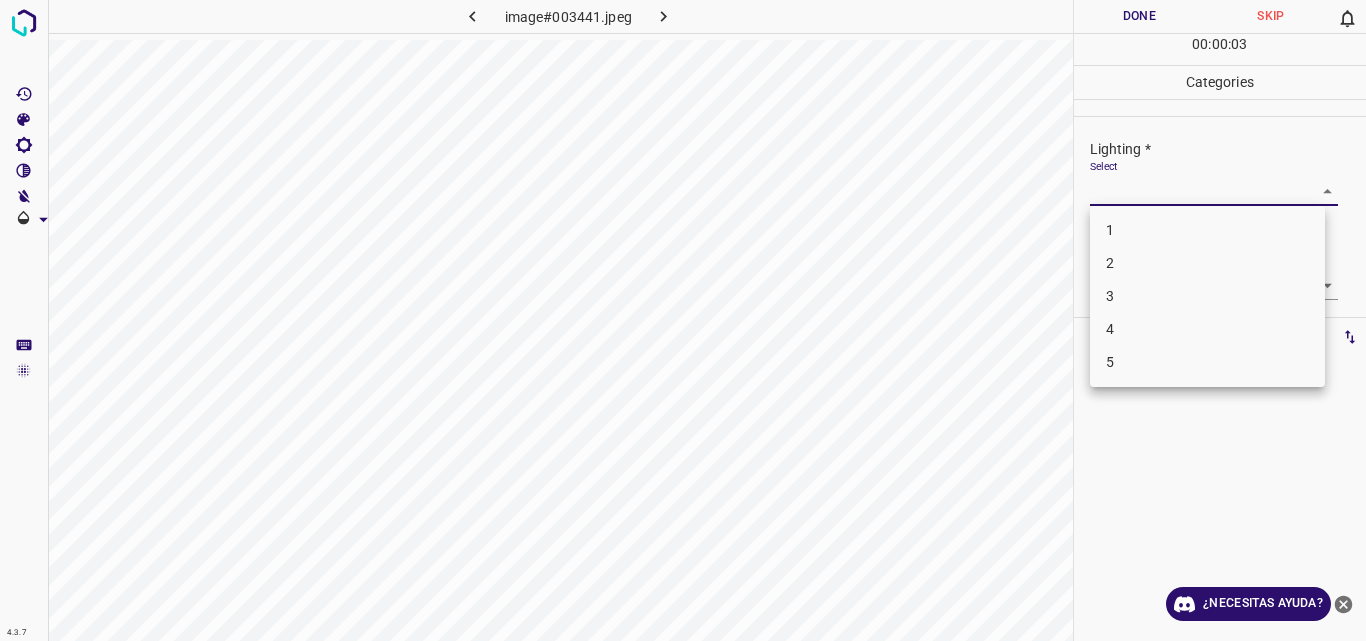 click on "4.3.7 image#003441.jpeg Done Skip 0 00   : 00   : 03   Categories Lighting *  Select ​ Focus *  Select ​ Overall *  Select ​ Labels   0 Categories 1 Lighting 2 Focus 3 Overall Tools Space Change between modes (Draw & Edit) I Auto labeling R Restore zoom M Zoom in N Zoom out Delete Delete selecte label Filters Z Restore filters X Saturation filter C Brightness filter V Contrast filter B Gray scale filter General O Download ¿Necesitas ayuda? Original text Rate this translation Your feedback will be used to help improve Google Translate - Texto - Esconder - Borrar 1 2 3 4 5" at bounding box center (683, 320) 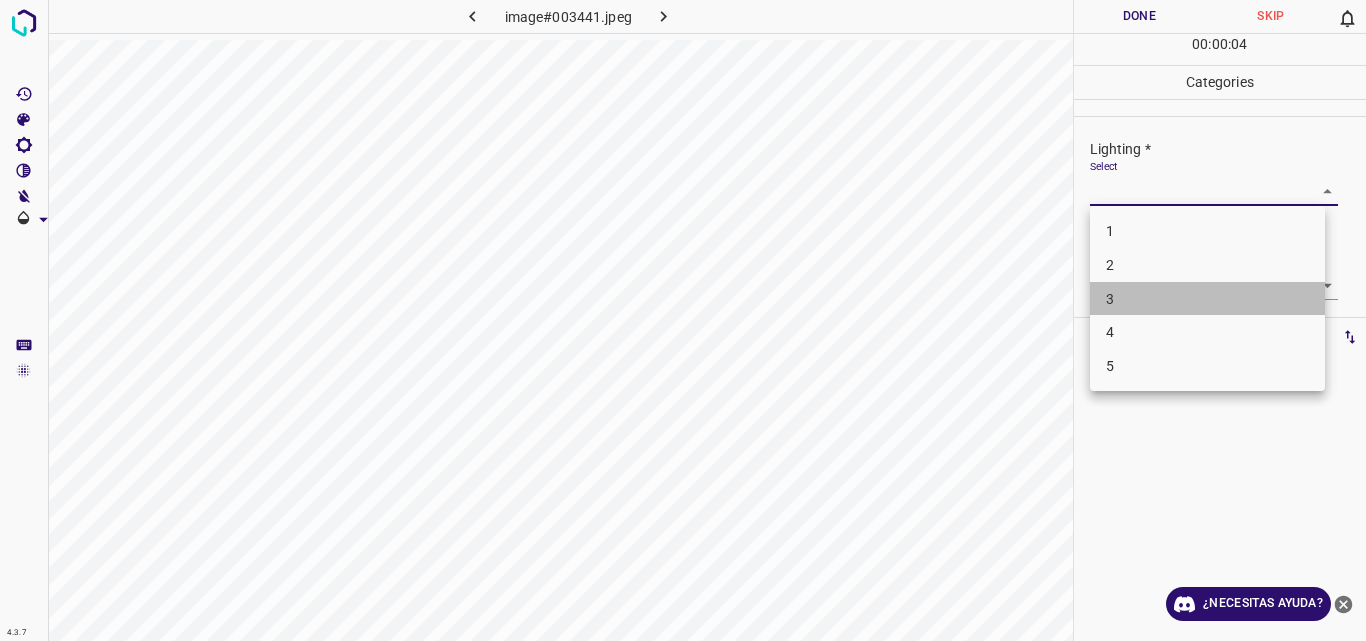 click on "3" at bounding box center [1207, 299] 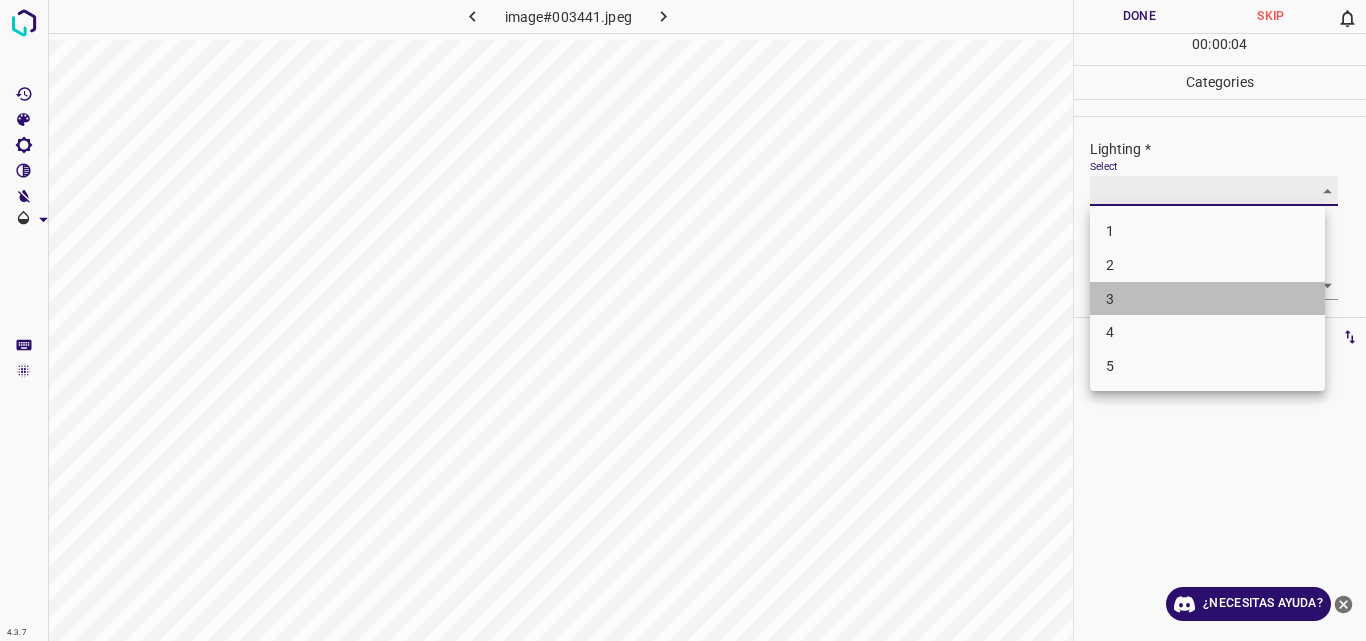 type on "3" 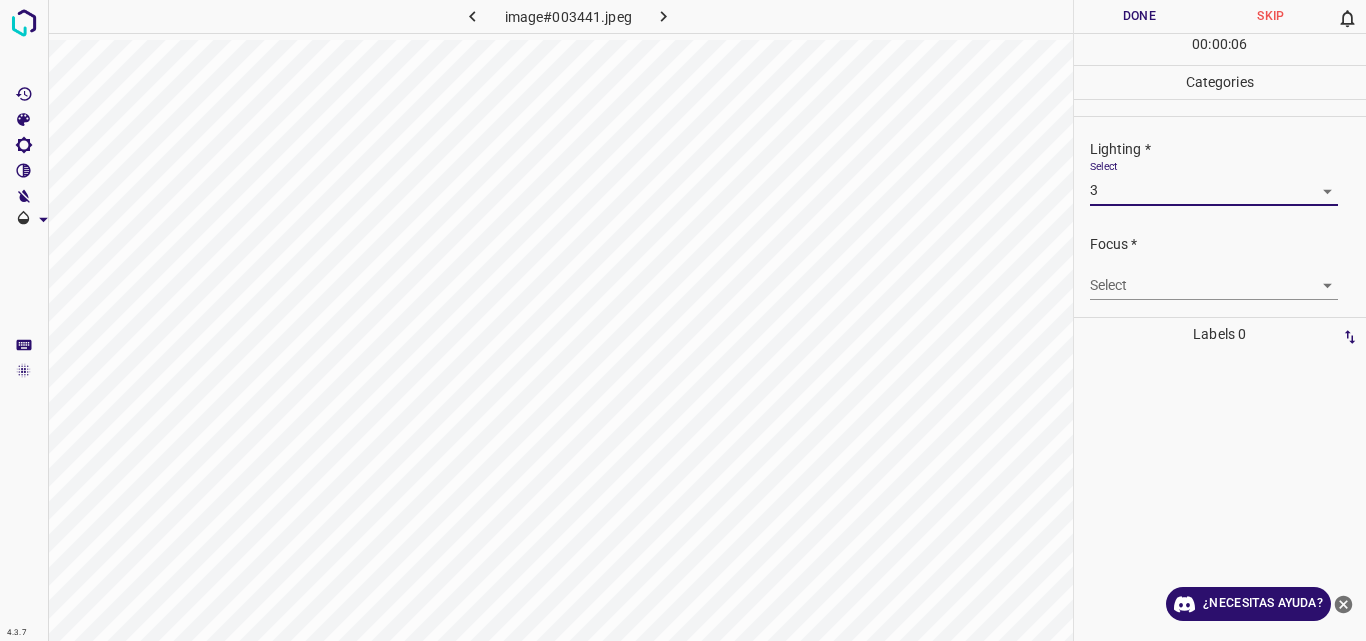 click on "4.3.7 image#003441.jpeg Done Skip 0 00   : 00   : 06   Categories Lighting *  Select 3 3 Focus *  Select ​ Overall *  Select ​ Labels   0 Categories 1 Lighting 2 Focus 3 Overall Tools Space Change between modes (Draw & Edit) I Auto labeling R Restore zoom M Zoom in N Zoom out Delete Delete selecte label Filters Z Restore filters X Saturation filter C Brightness filter V Contrast filter B Gray scale filter General O Download ¿Necesitas ayuda? Original text Rate this translation Your feedback will be used to help improve Google Translate - Texto - Esconder - Borrar" at bounding box center [683, 320] 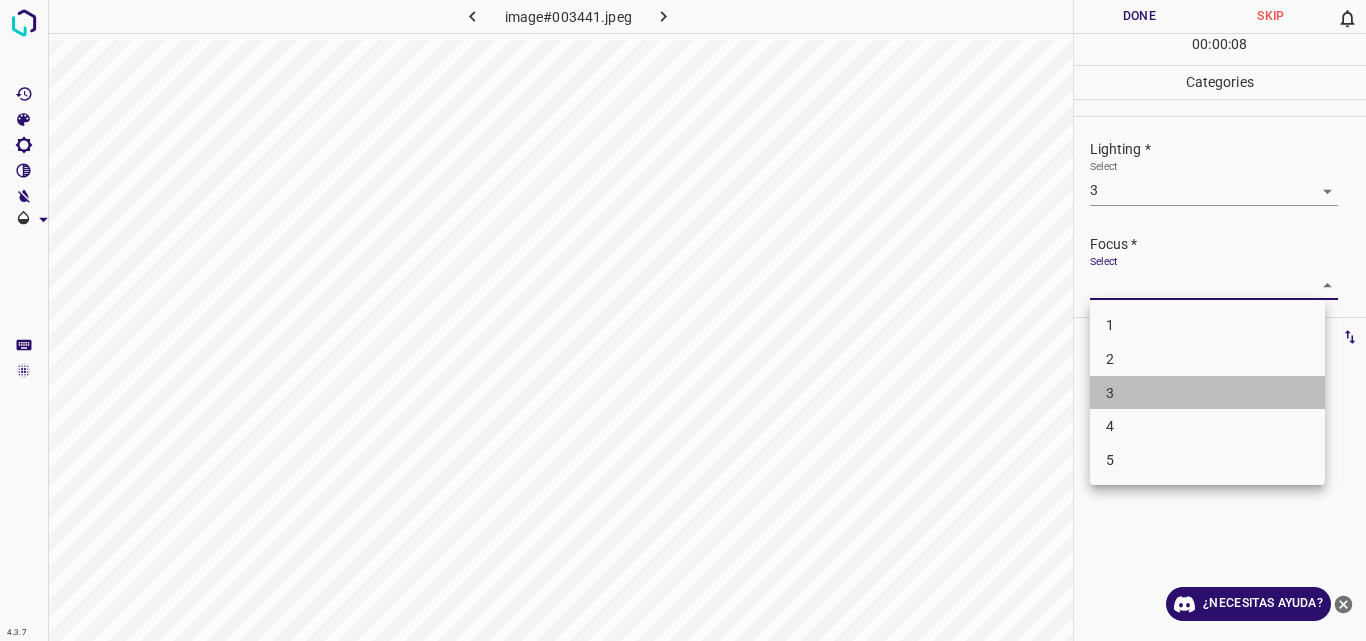 click on "3" at bounding box center [1207, 393] 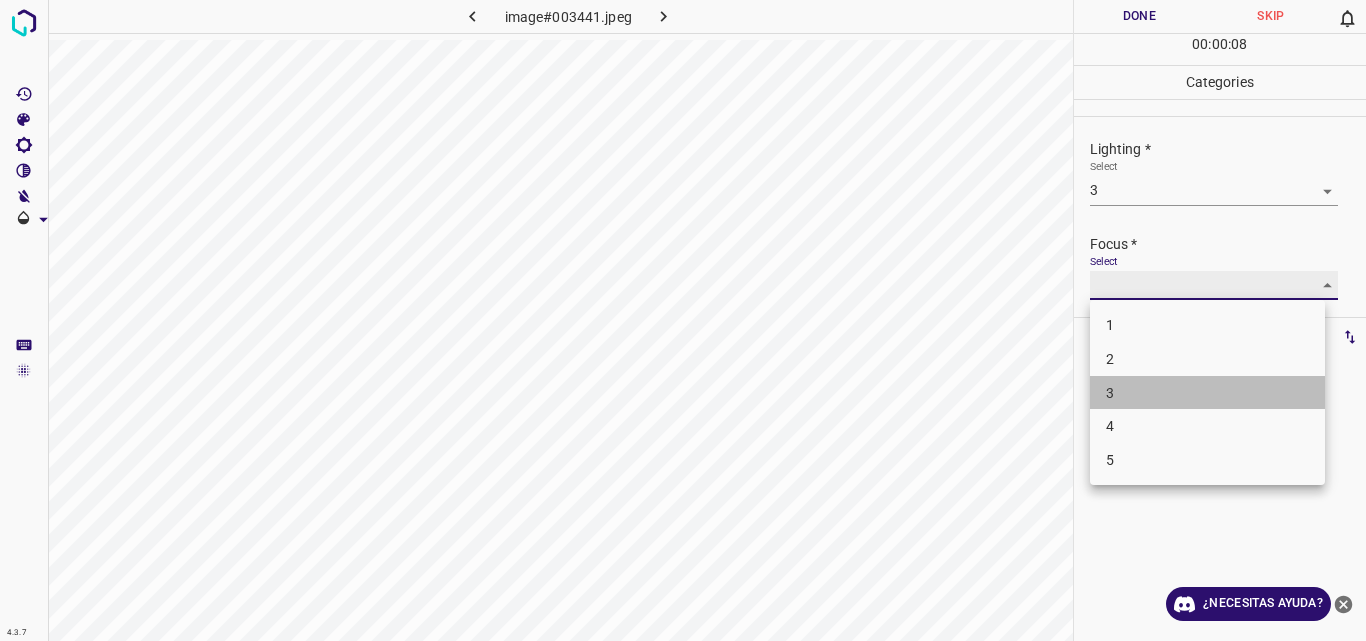 type on "3" 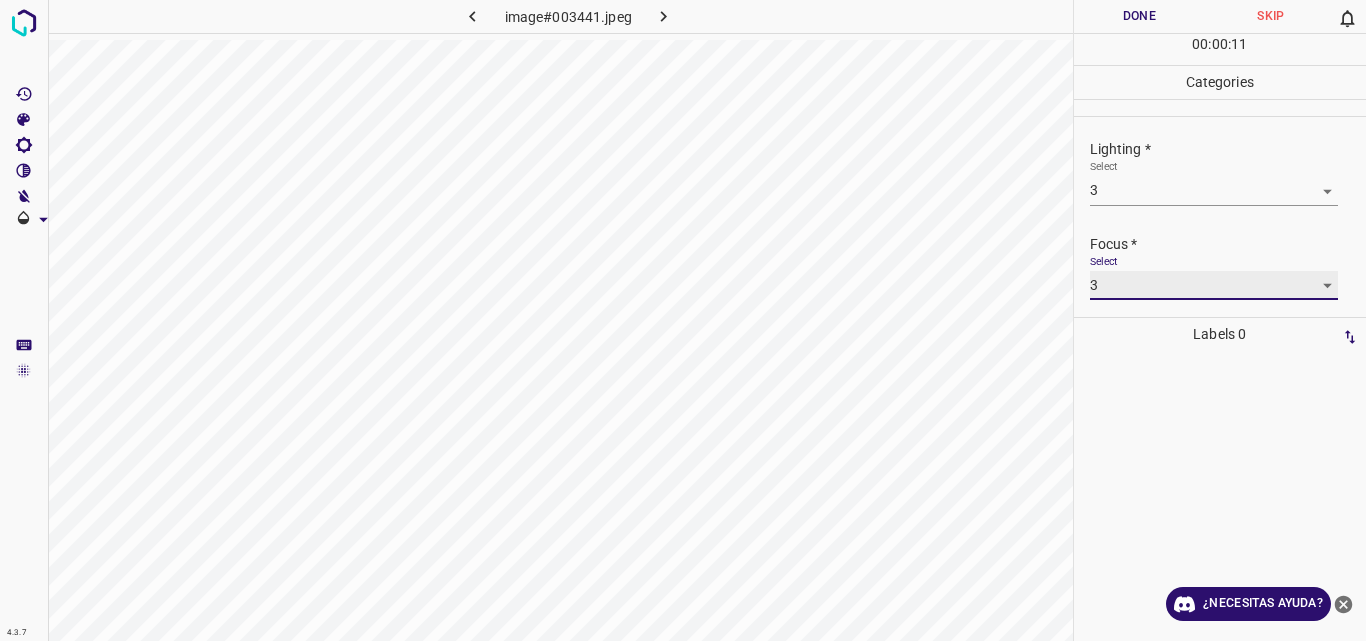 scroll, scrollTop: 98, scrollLeft: 0, axis: vertical 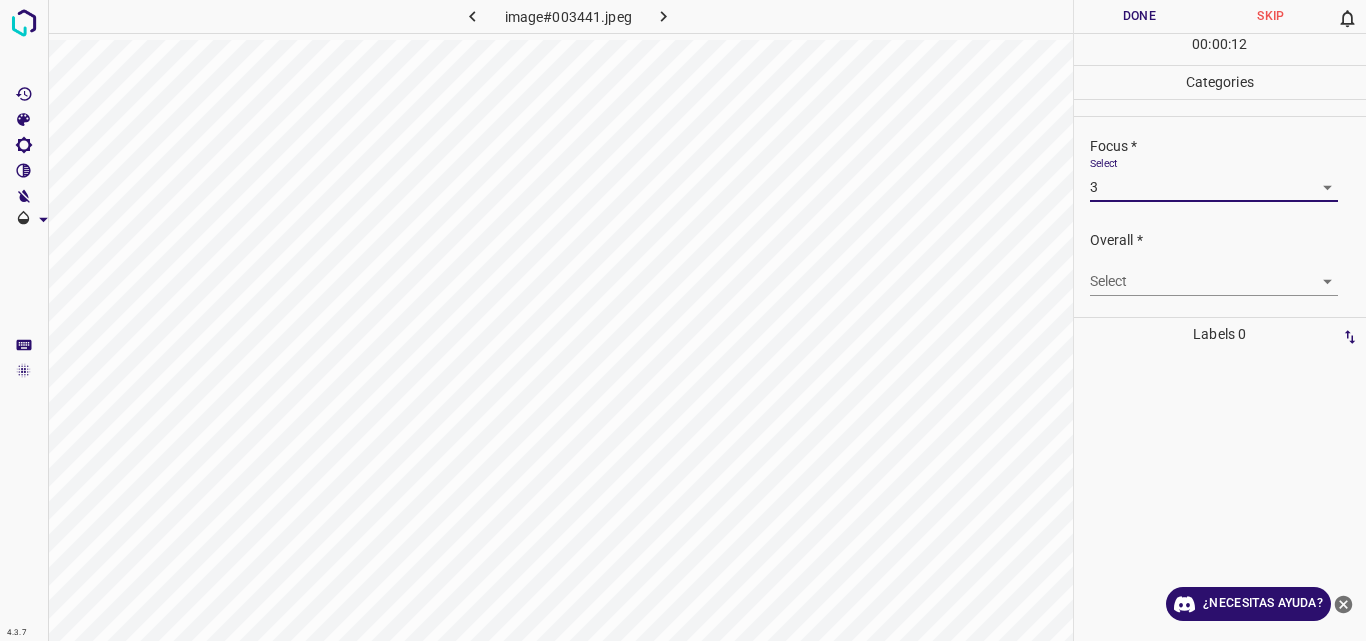 click on "4.3.7 image#003441.jpeg Done Skip 0 00   : 00   : 12   Categories Lighting *  Select 3 3 Focus *  Select 3 3 Overall *  Select ​ Labels   0 Categories 1 Lighting 2 Focus 3 Overall Tools Space Change between modes (Draw & Edit) I Auto labeling R Restore zoom M Zoom in N Zoom out Delete Delete selecte label Filters Z Restore filters X Saturation filter C Brightness filter V Contrast filter B Gray scale filter General O Download ¿Necesitas ayuda? Original text Rate this translation Your feedback will be used to help improve Google Translate - Texto - Esconder - Borrar" at bounding box center (683, 320) 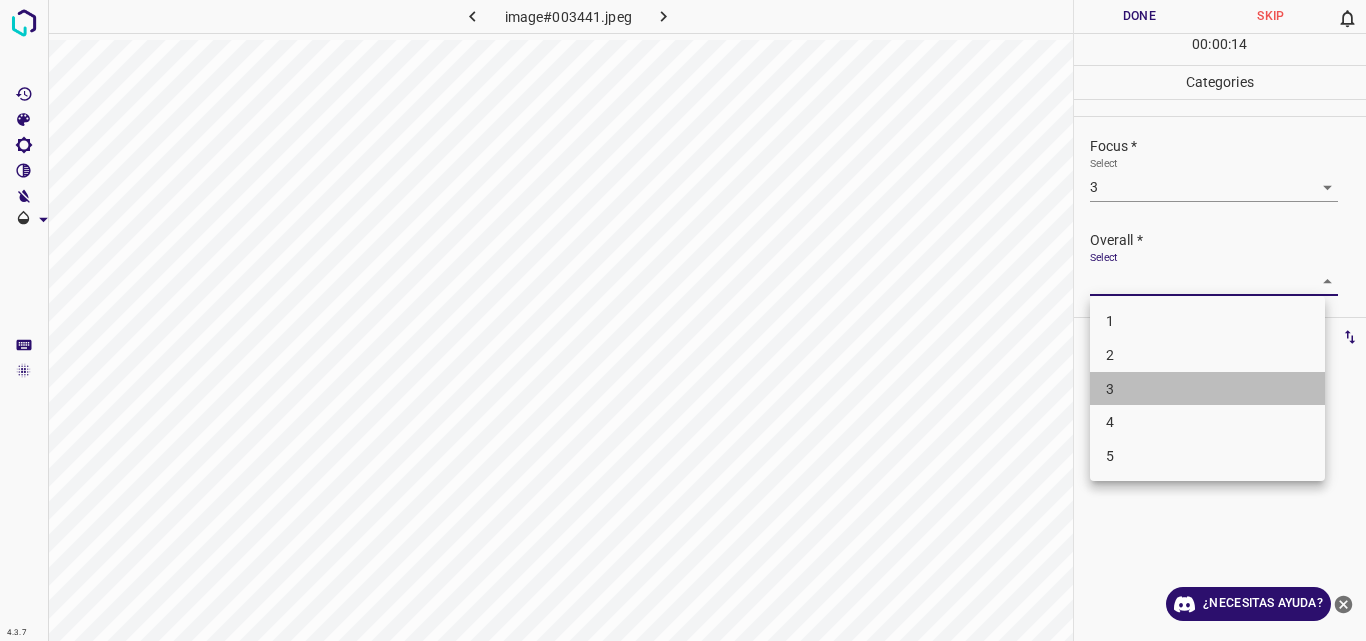 click on "3" at bounding box center (1207, 389) 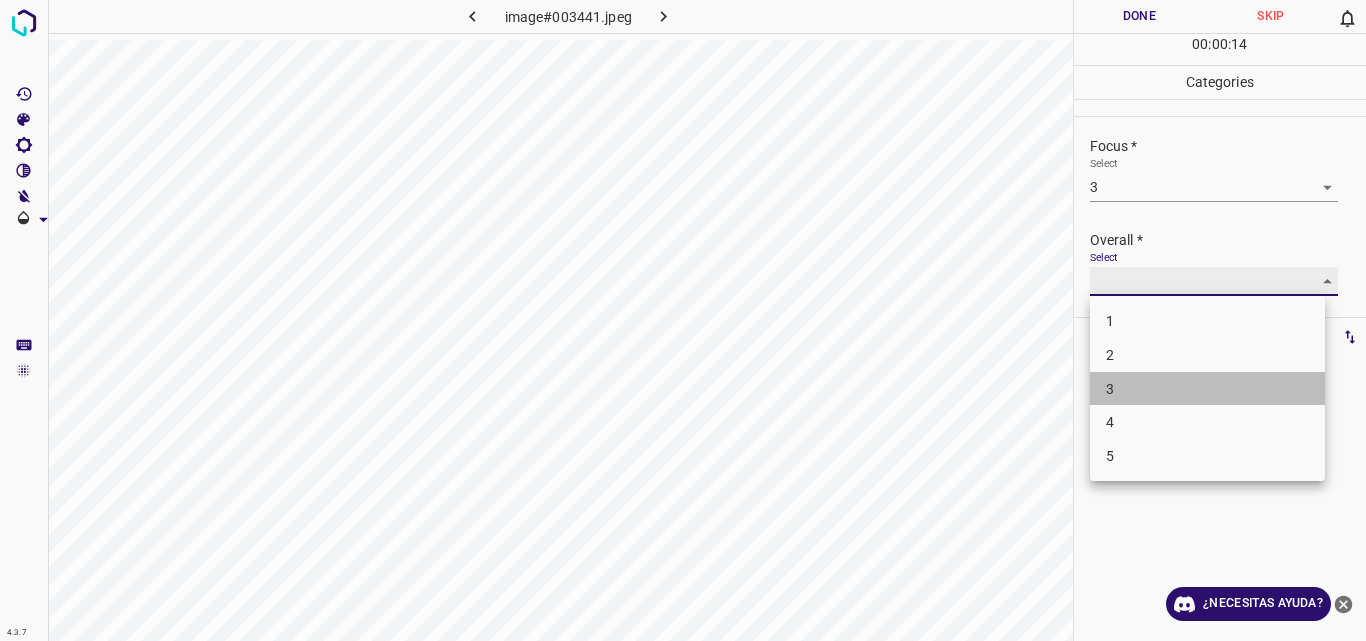 type on "3" 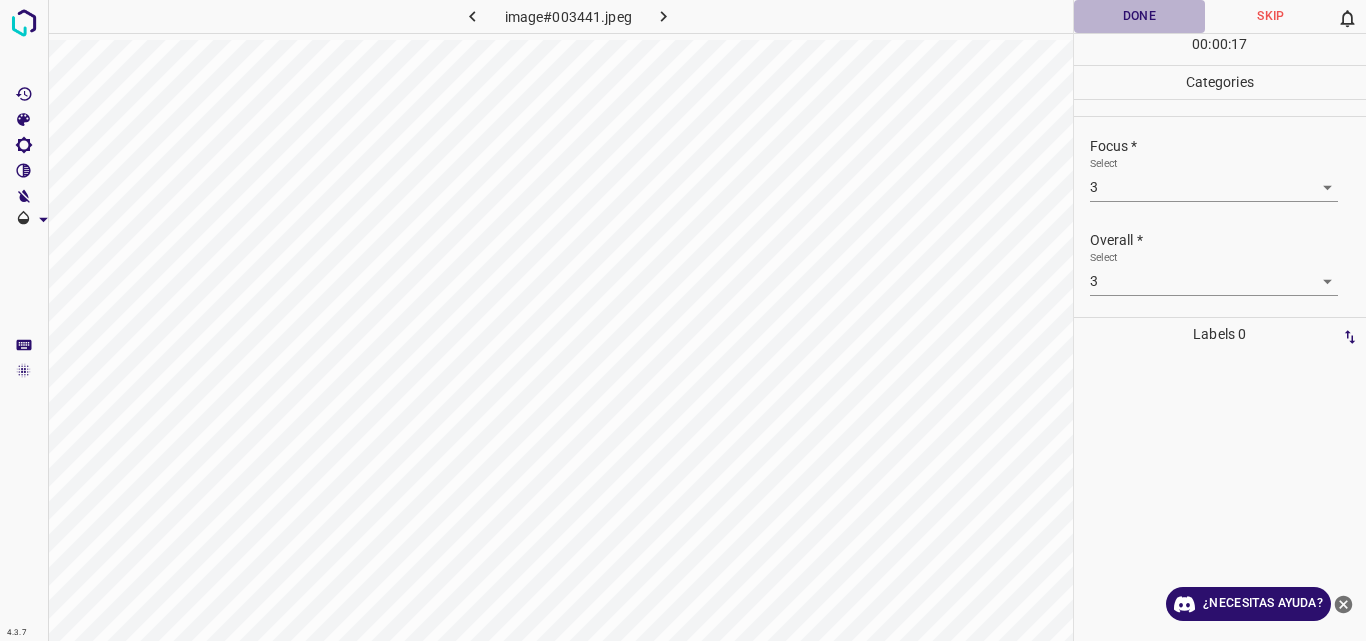click on "Done" at bounding box center (1140, 16) 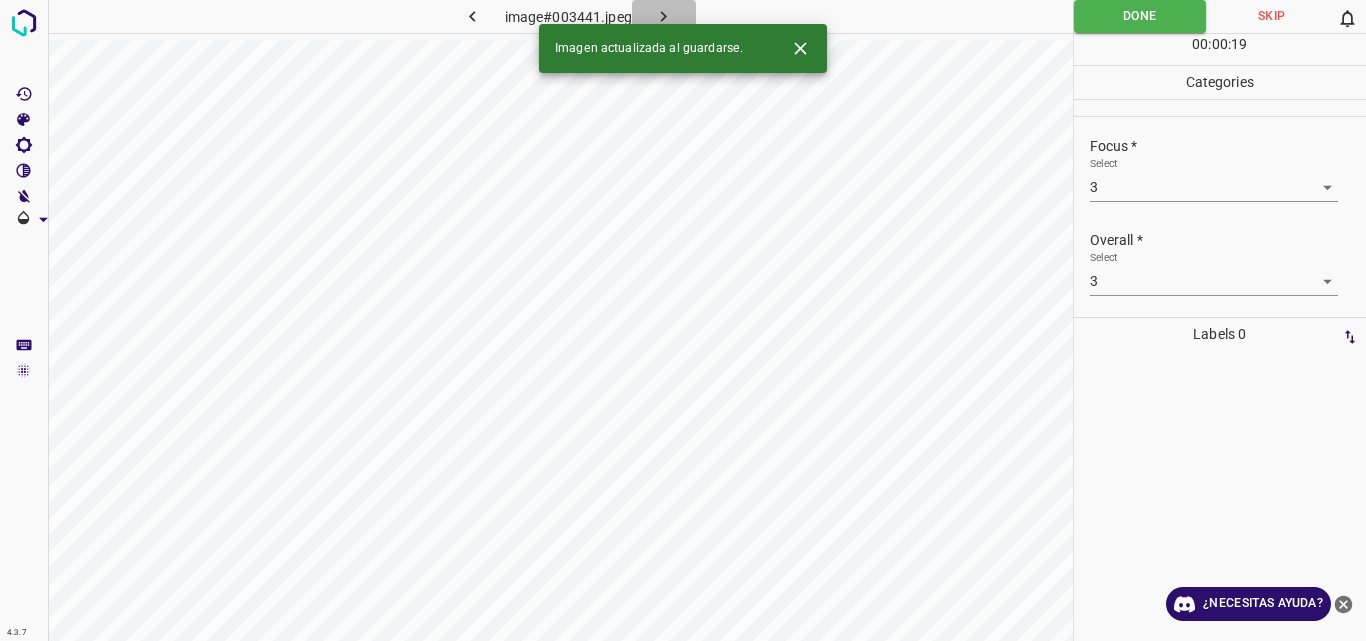 click 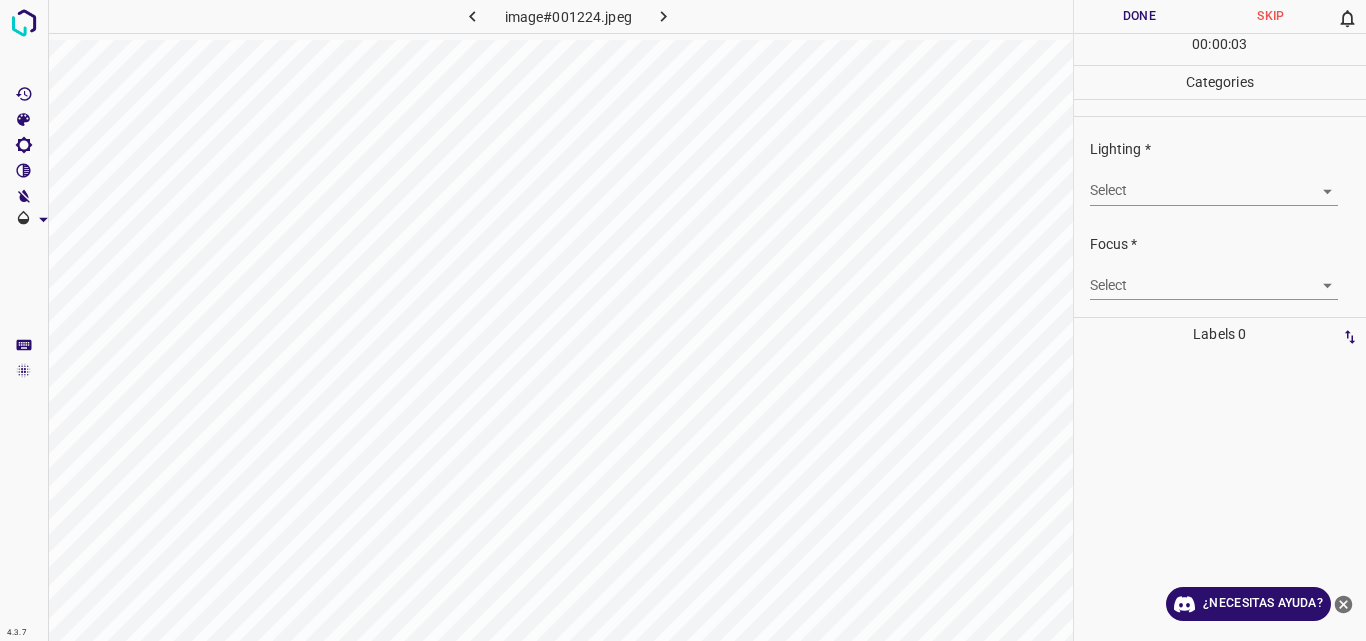 click on "4.3.7 image#001224.jpeg Done Skip 0 00   : 00   : 03   Categories Lighting *  Select ​ Focus *  Select ​ Overall *  Select ​ Labels   0 Categories 1 Lighting 2 Focus 3 Overall Tools Space Change between modes (Draw & Edit) I Auto labeling R Restore zoom M Zoom in N Zoom out Delete Delete selecte label Filters Z Restore filters X Saturation filter C Brightness filter V Contrast filter B Gray scale filter General O Download ¿Necesitas ayuda? Original text Rate this translation Your feedback will be used to help improve Google Translate - Texto - Esconder - Borrar" at bounding box center (683, 320) 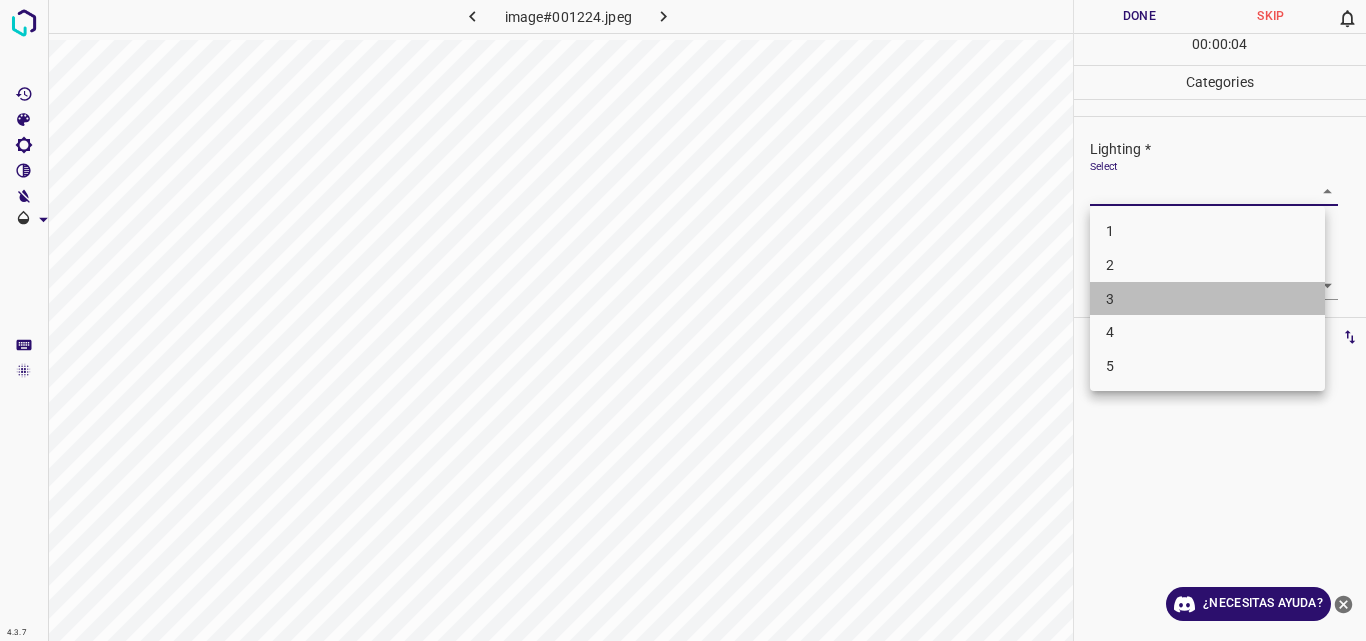 click on "3" at bounding box center [1207, 299] 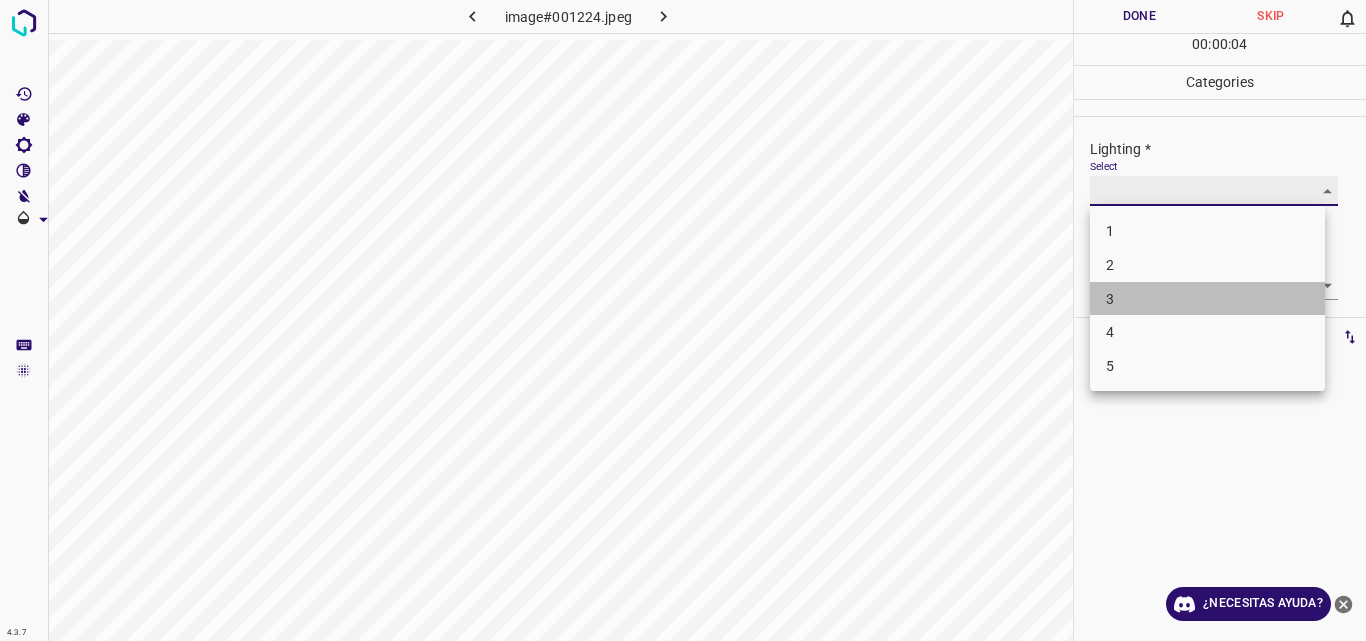 type on "3" 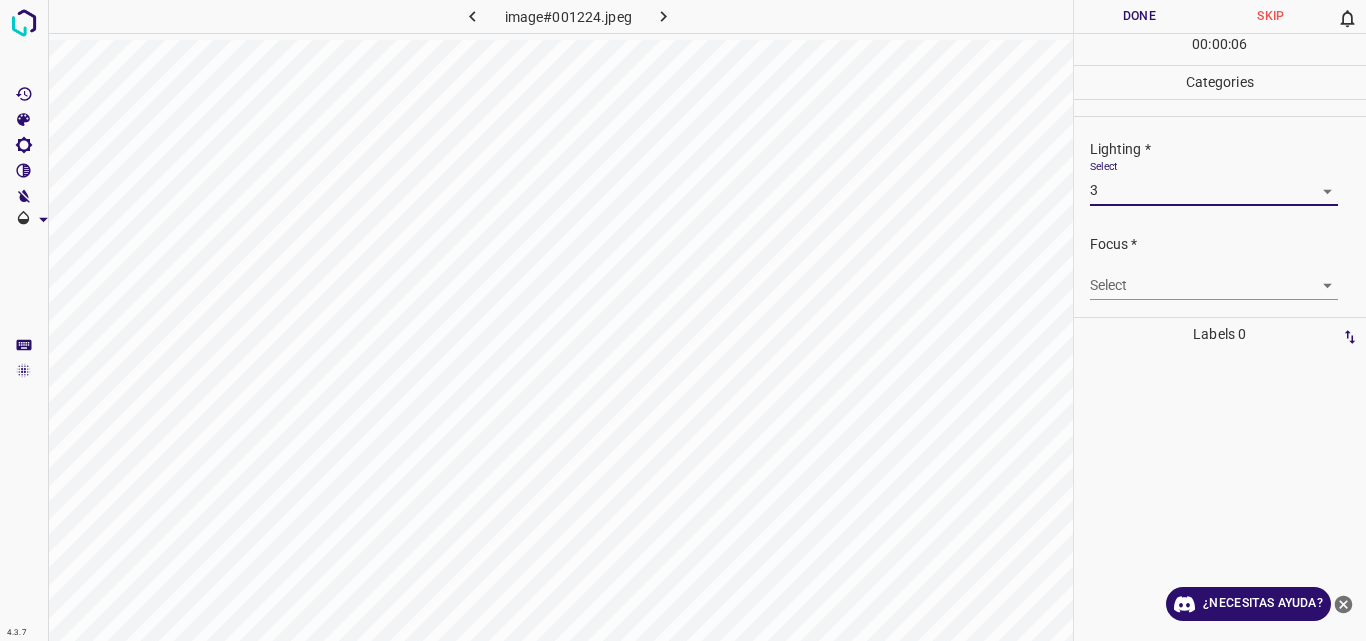 click on "4.3.7 image#001224.jpeg Done Skip 0 00   : 00   : 06   Categories Lighting *  Select 3 3 Focus *  Select ​ Overall *  Select ​ Labels   0 Categories 1 Lighting 2 Focus 3 Overall Tools Space Change between modes (Draw & Edit) I Auto labeling R Restore zoom M Zoom in N Zoom out Delete Delete selecte label Filters Z Restore filters X Saturation filter C Brightness filter V Contrast filter B Gray scale filter General O Download ¿Necesitas ayuda? Original text Rate this translation Your feedback will be used to help improve Google Translate - Texto - Esconder - Borrar" at bounding box center [683, 320] 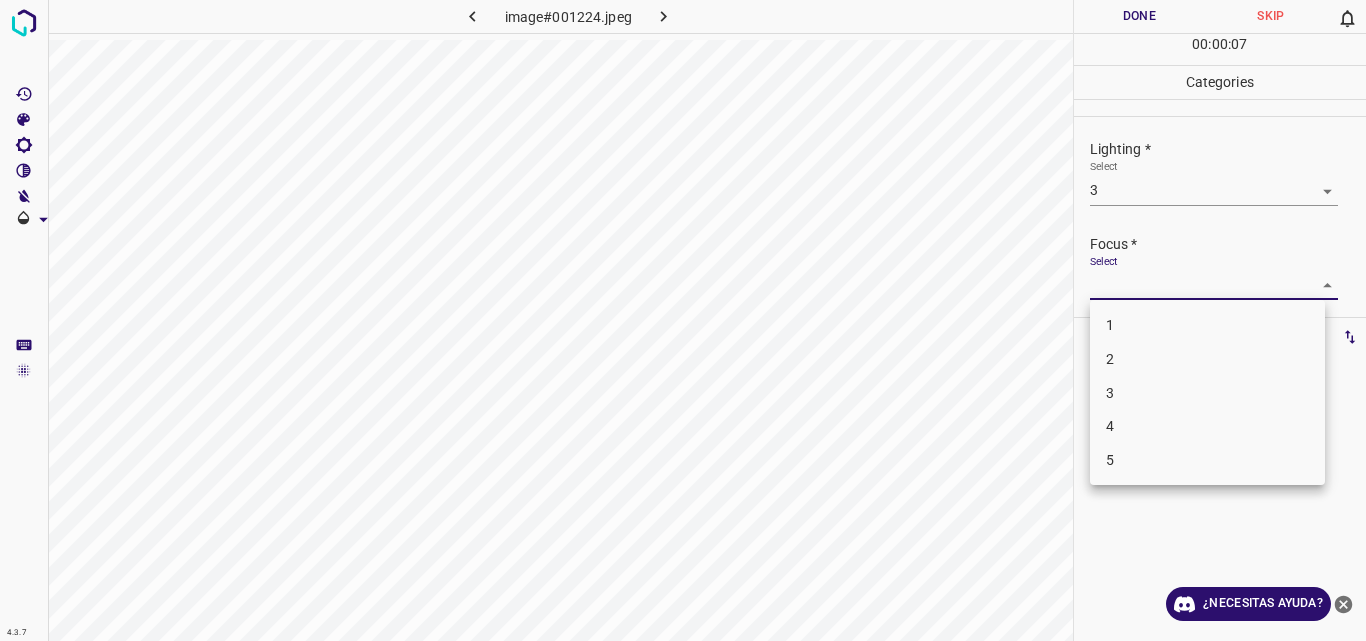 drag, startPoint x: 1153, startPoint y: 350, endPoint x: 1124, endPoint y: 392, distance: 51.0392 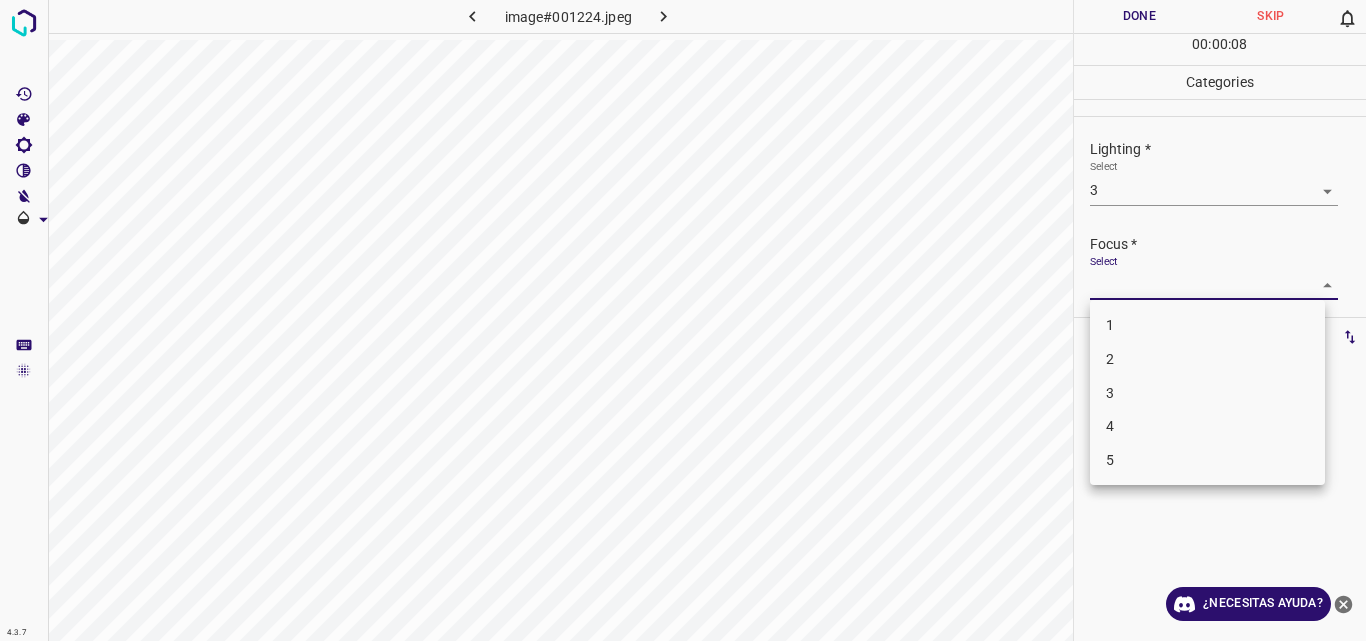 click on "3" at bounding box center [1207, 393] 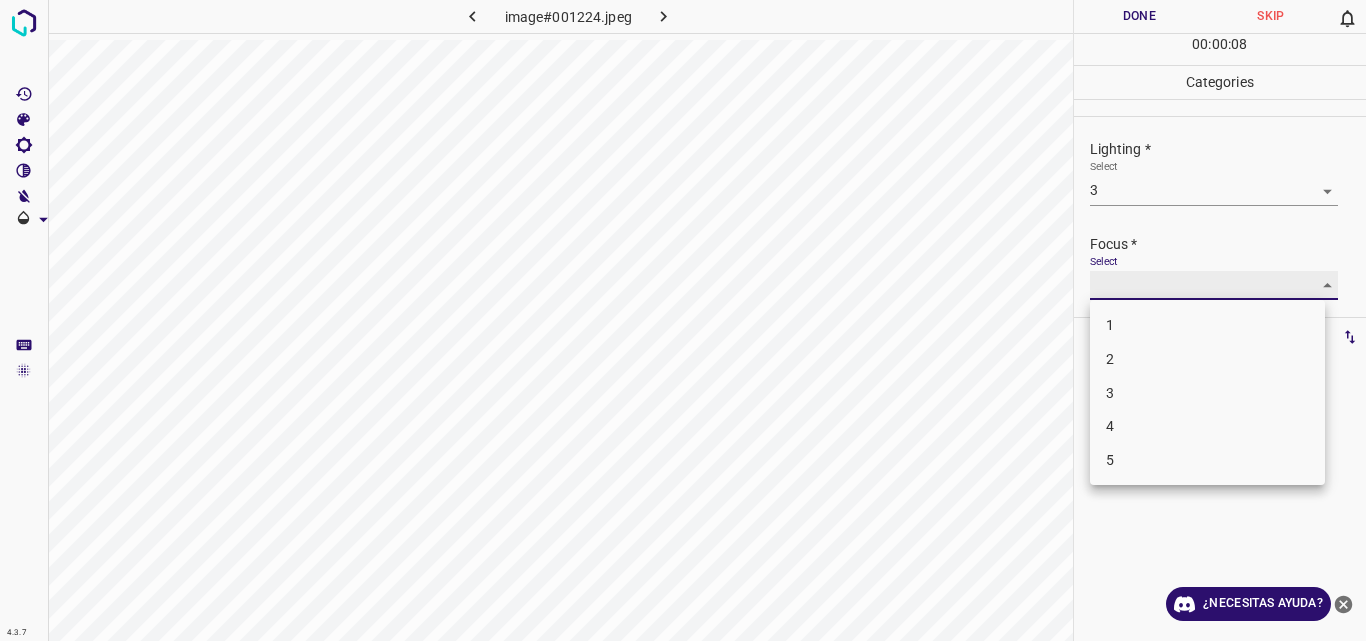 type on "3" 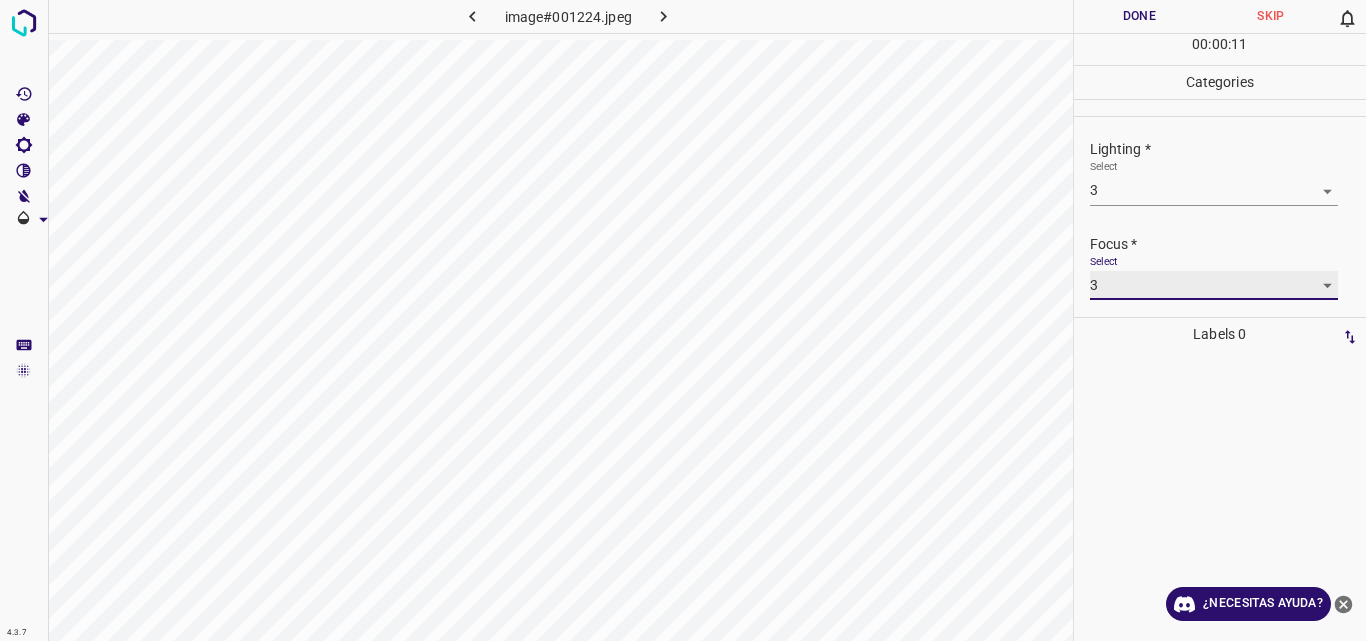 scroll, scrollTop: 98, scrollLeft: 0, axis: vertical 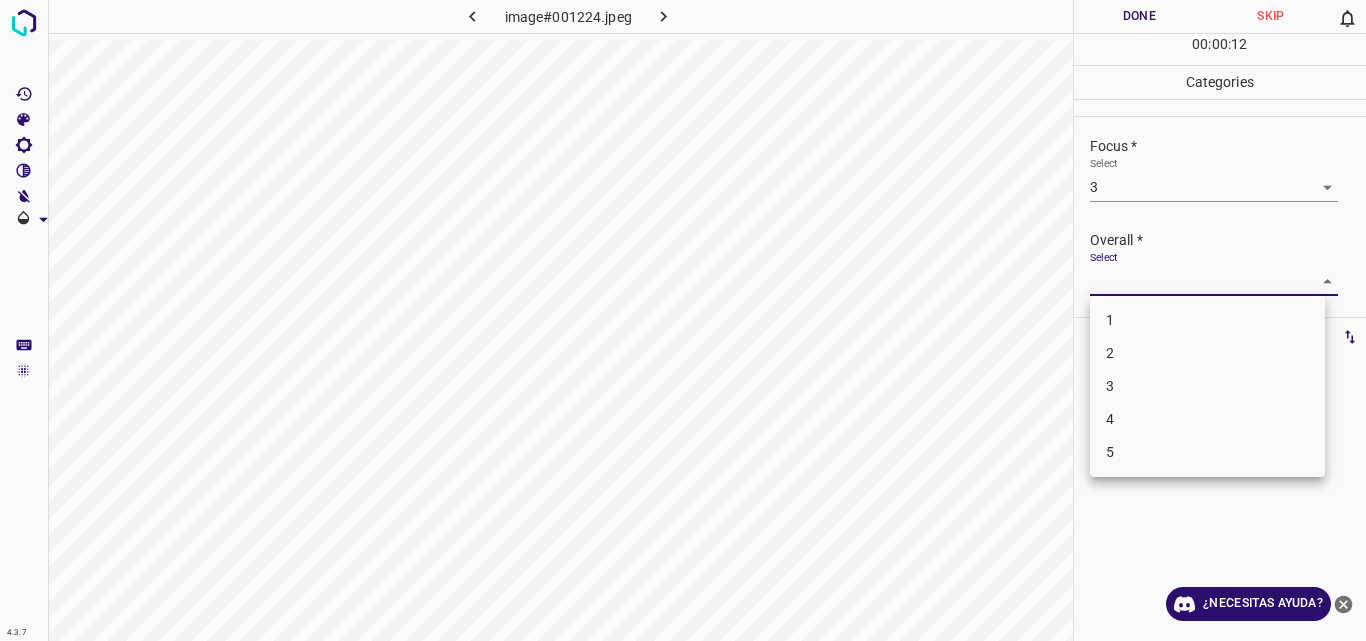 click on "4.3.7 image#001224.jpeg Done Skip 0 00   : 00   : 12   Categories Lighting *  Select 3 3 Focus *  Select 3 3 Overall *  Select ​ Labels   0 Categories 1 Lighting 2 Focus 3 Overall Tools Space Change between modes (Draw & Edit) I Auto labeling R Restore zoom M Zoom in N Zoom out Delete Delete selecte label Filters Z Restore filters X Saturation filter C Brightness filter V Contrast filter B Gray scale filter General O Download ¿Necesitas ayuda? Original text Rate this translation Your feedback will be used to help improve Google Translate - Texto - Esconder - Borrar 1 2 3 4 5" at bounding box center (683, 320) 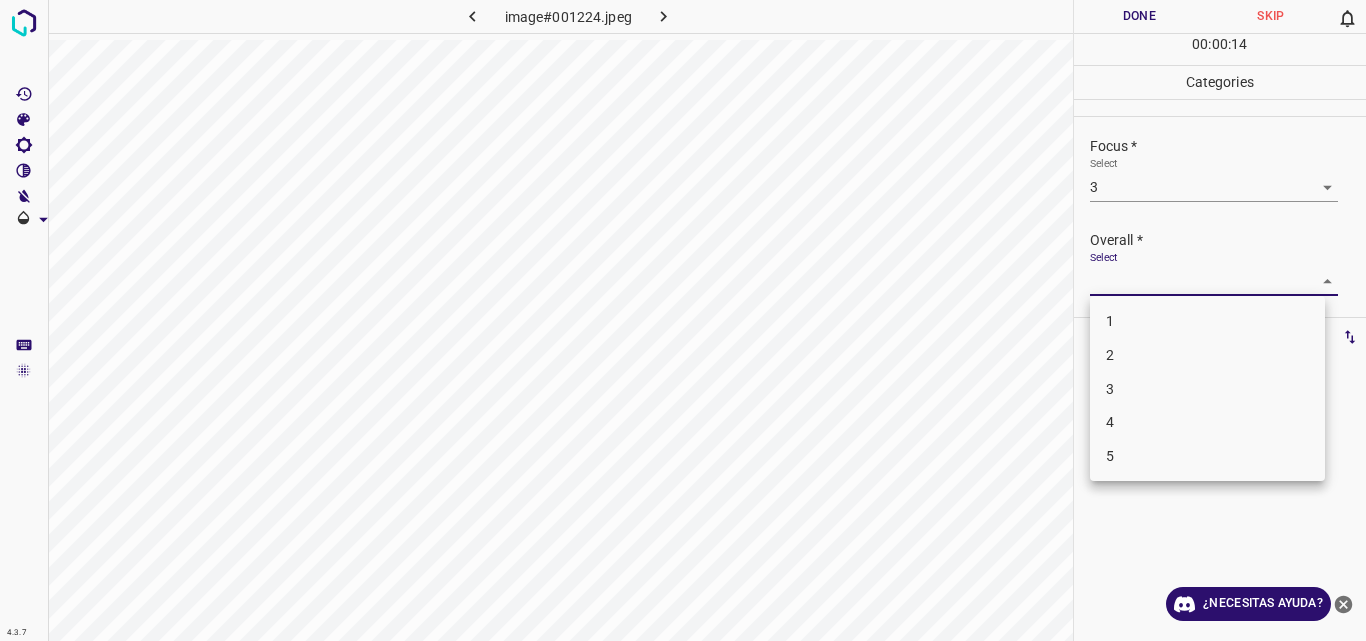 click on "3" at bounding box center (1207, 389) 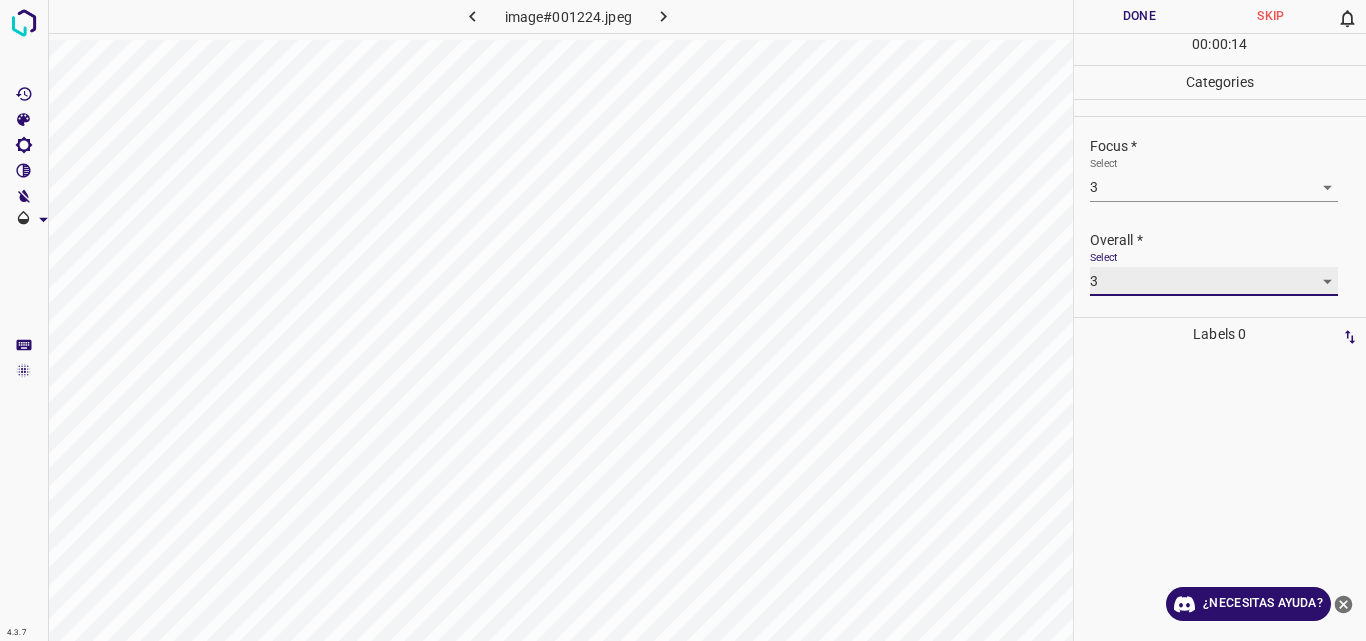 type on "3" 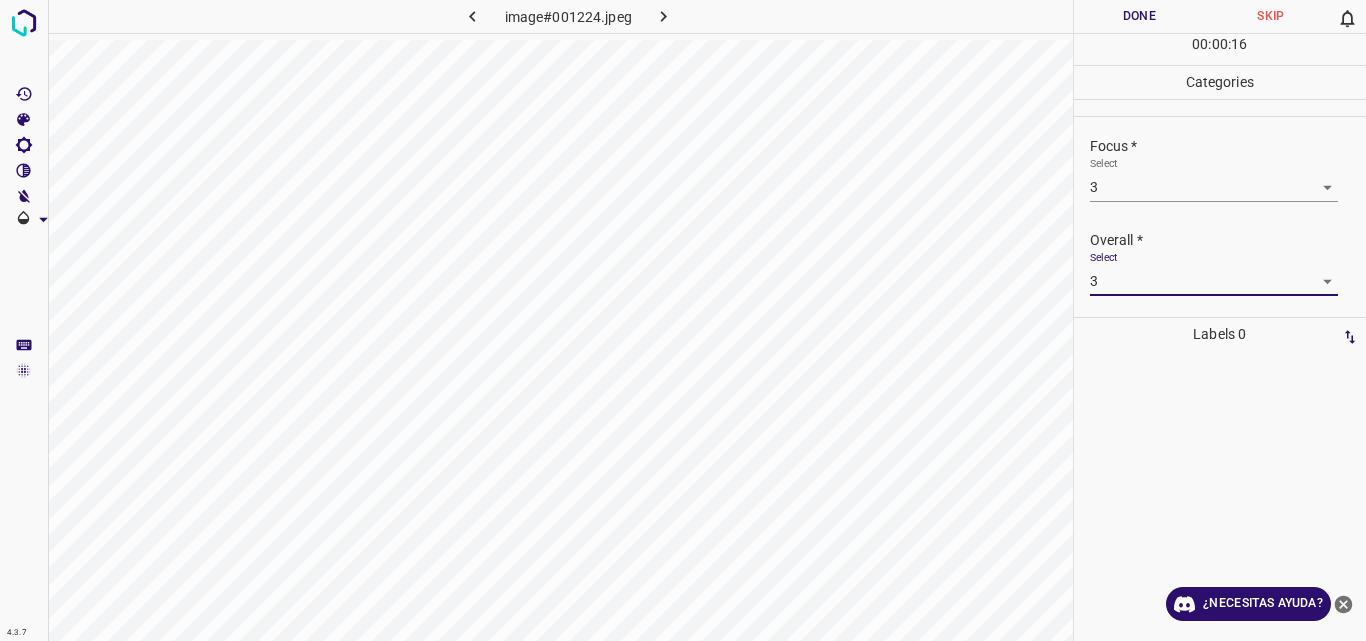 click on "Done" at bounding box center [1140, 16] 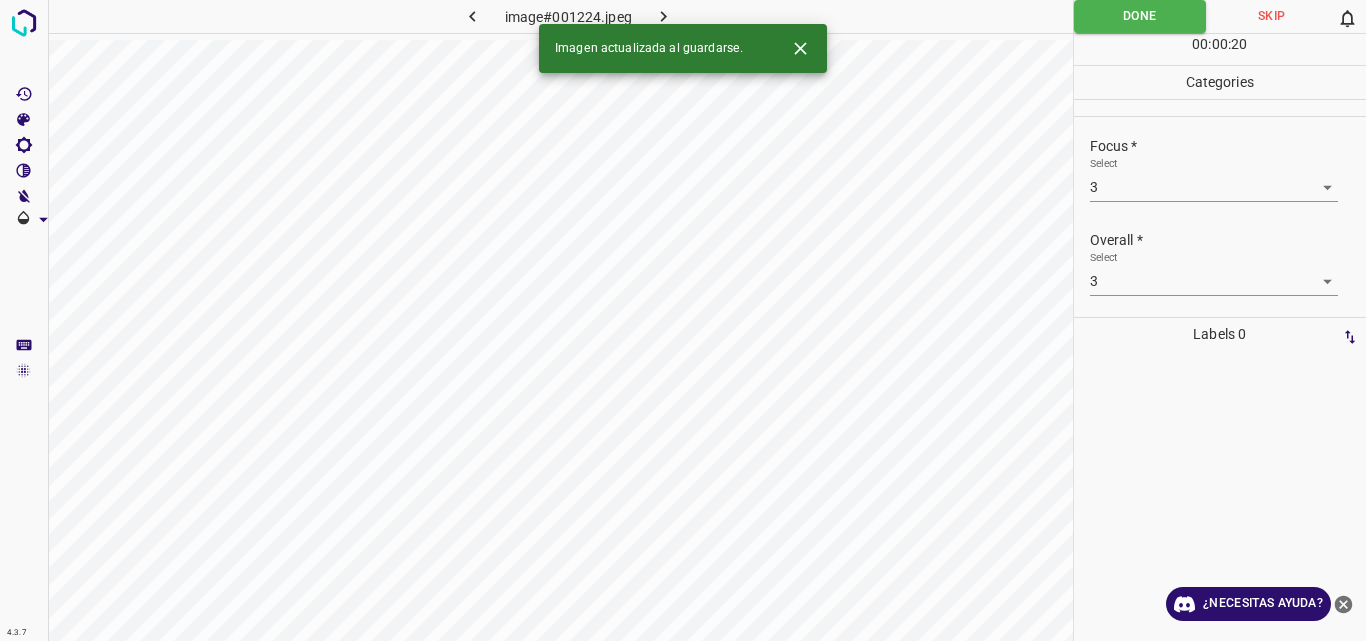 click 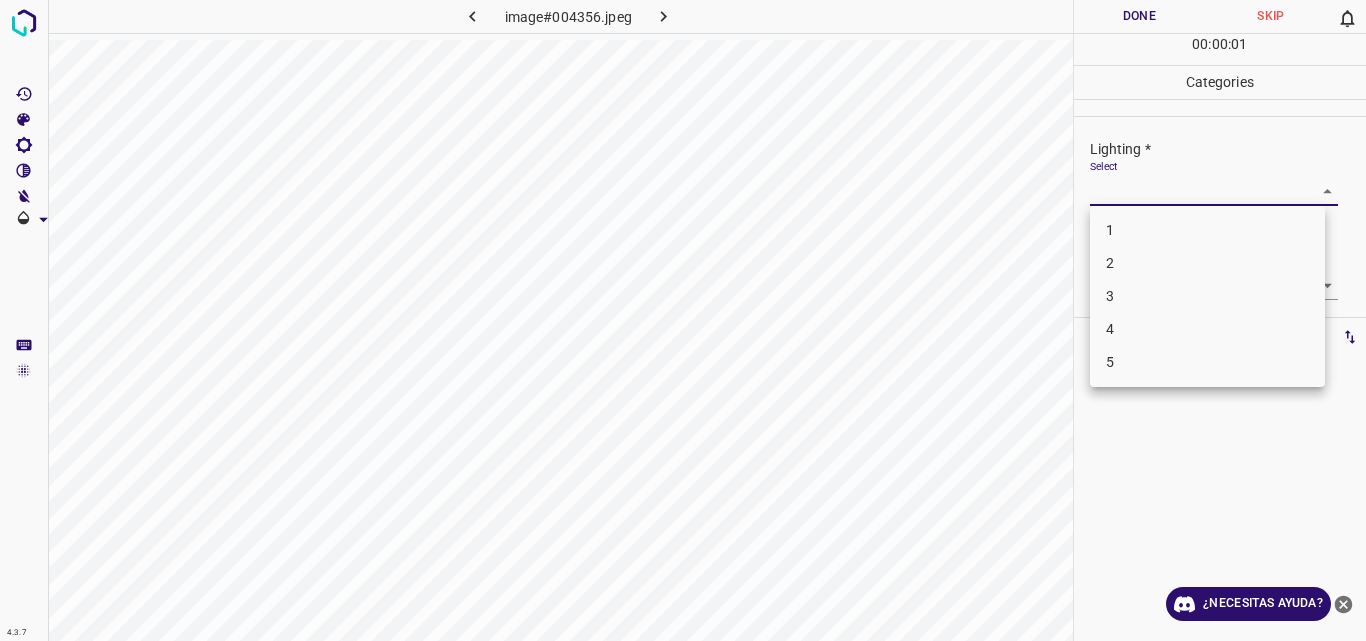 click on "4.3.7 image#004356.jpeg Done Skip 0 00   : 00   : 01   Categories Lighting *  Select ​ Focus *  Select ​ Overall *  Select ​ Labels   0 Categories 1 Lighting 2 Focus 3 Overall Tools Space Change between modes (Draw & Edit) I Auto labeling R Restore zoom M Zoom in N Zoom out Delete Delete selecte label Filters Z Restore filters X Saturation filter C Brightness filter V Contrast filter B Gray scale filter General O Download ¿Necesitas ayuda? Original text Rate this translation Your feedback will be used to help improve Google Translate - Texto - Esconder - Borrar 1 2 3 4 5" at bounding box center [683, 320] 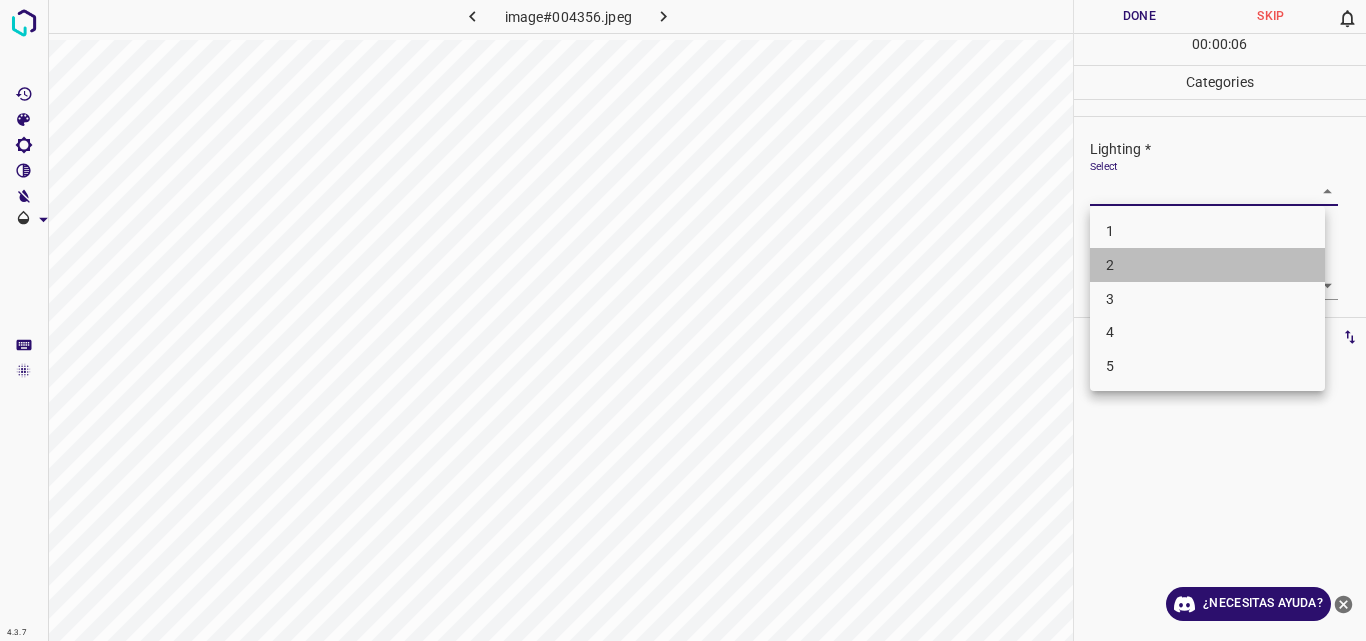 click on "2" at bounding box center (1207, 265) 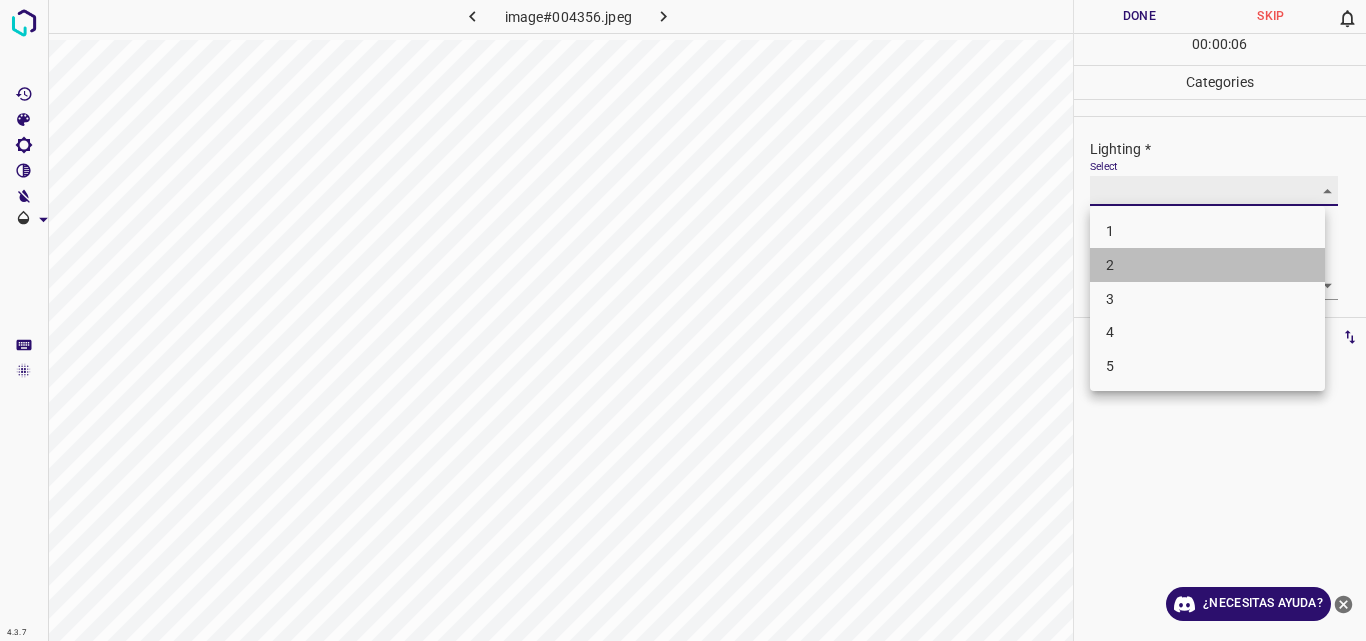 type on "2" 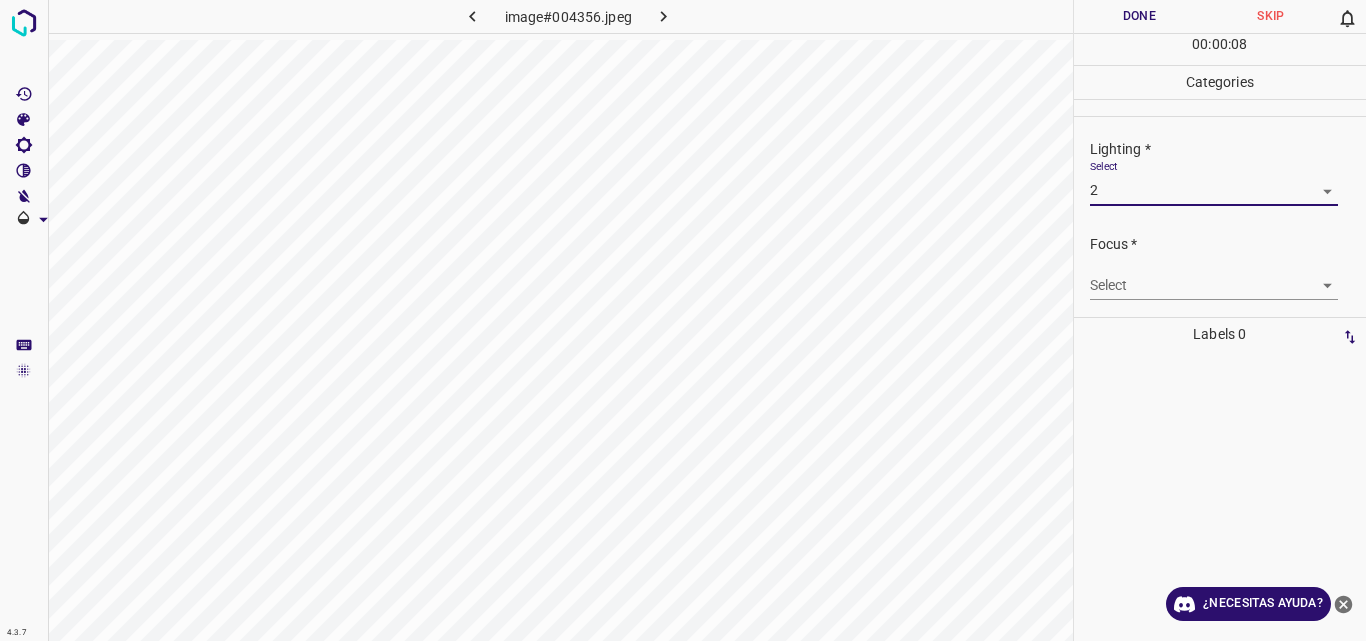 click on "4.3.7 image#004356.jpeg Done Skip 0 00   : 00   : 08   Categories Lighting *  Select 2 2 Focus *  Select ​ Overall *  Select ​ Labels   0 Categories 1 Lighting 2 Focus 3 Overall Tools Space Change between modes (Draw & Edit) I Auto labeling R Restore zoom M Zoom in N Zoom out Delete Delete selecte label Filters Z Restore filters X Saturation filter C Brightness filter V Contrast filter B Gray scale filter General O Download ¿Necesitas ayuda? Original text Rate this translation Your feedback will be used to help improve Google Translate - Texto - Esconder - Borrar" at bounding box center (683, 320) 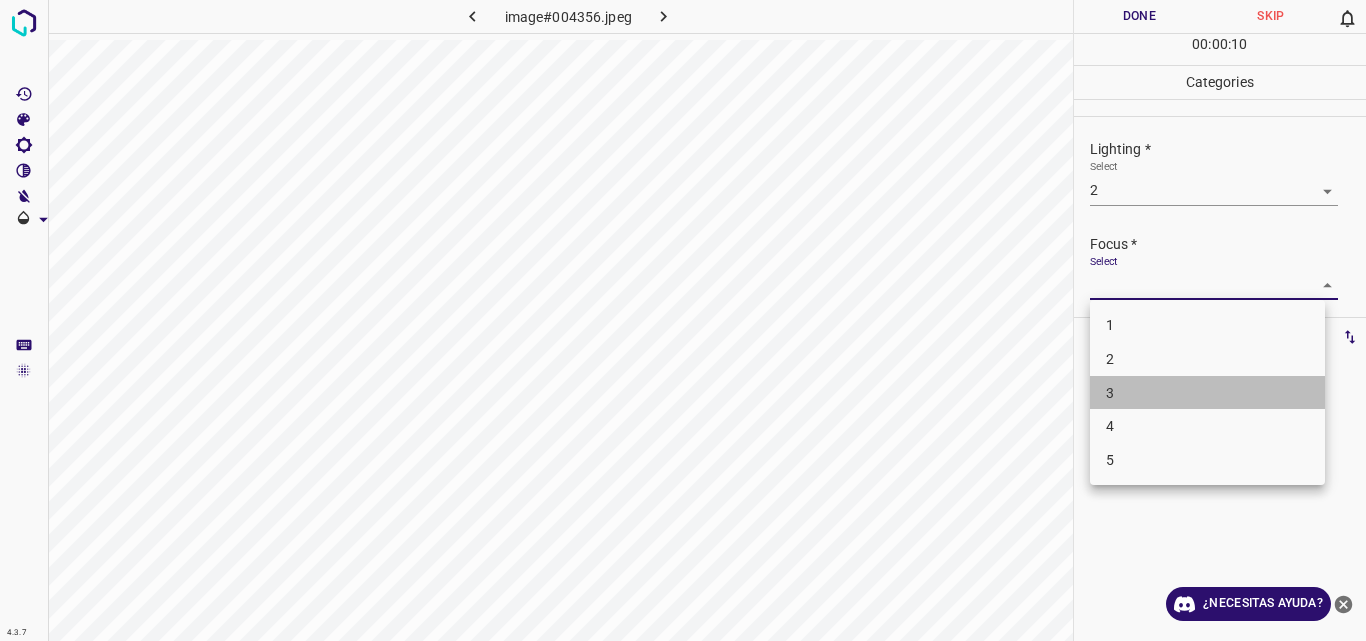 click on "3" at bounding box center [1207, 393] 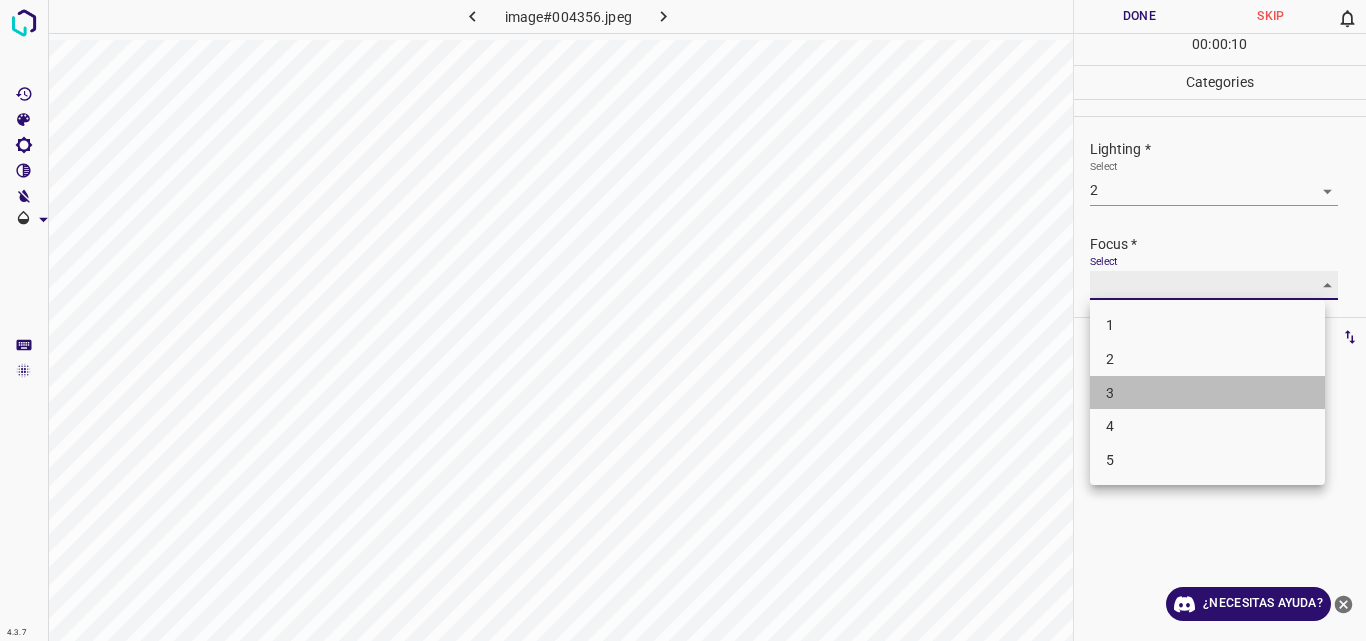 type on "3" 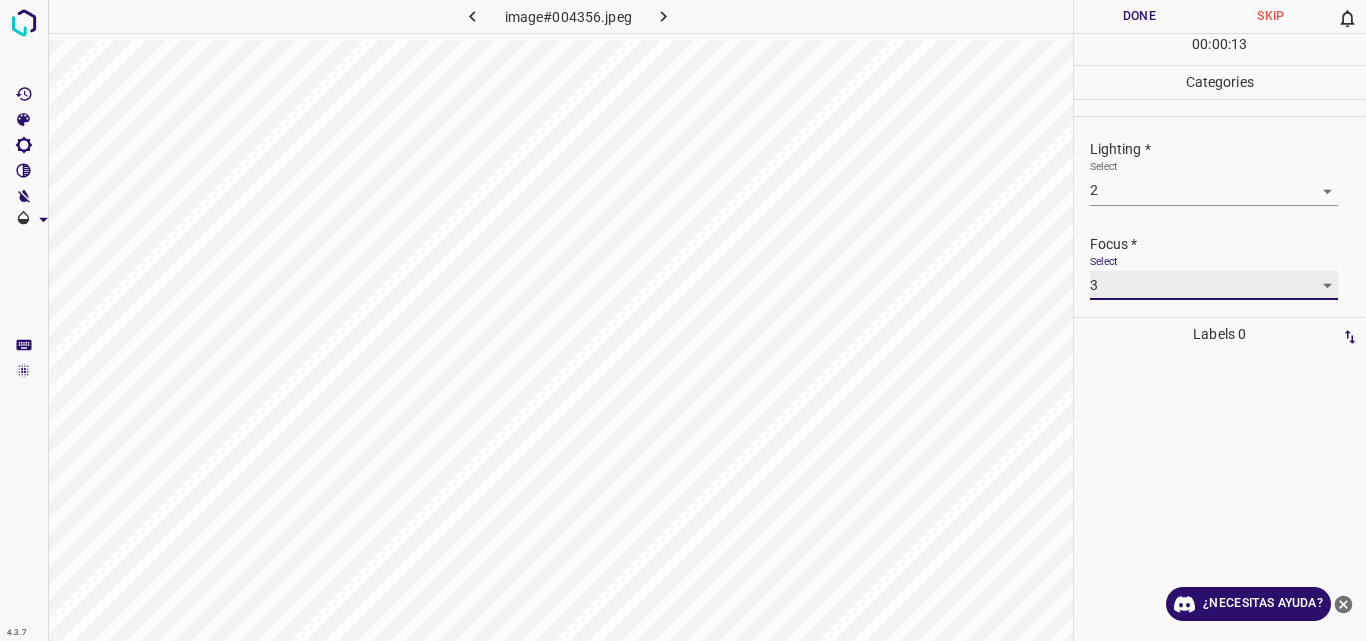scroll, scrollTop: 98, scrollLeft: 0, axis: vertical 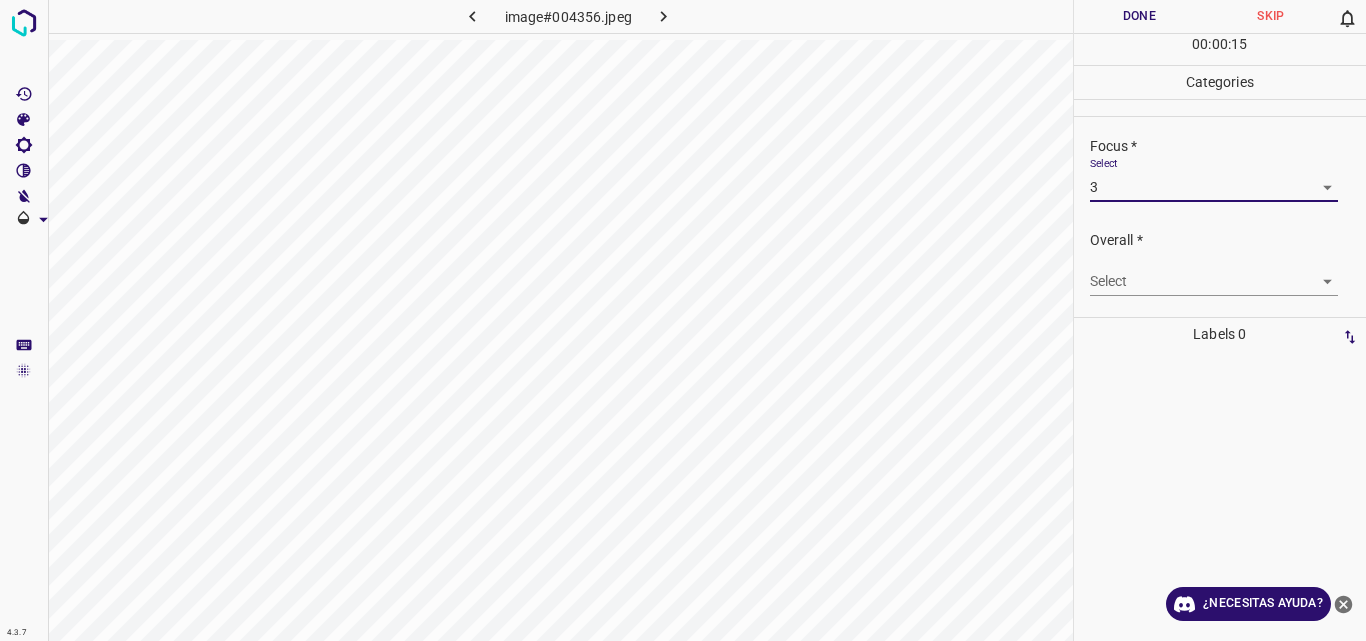 click on "4.3.7 image#004356.jpeg Done Skip 0 00   : 00   : 15   Categories Lighting *  Select 2 2 Focus *  Select 3 3 Overall *  Select ​ Labels   0 Categories 1 Lighting 2 Focus 3 Overall Tools Space Change between modes (Draw & Edit) I Auto labeling R Restore zoom M Zoom in N Zoom out Delete Delete selecte label Filters Z Restore filters X Saturation filter C Brightness filter V Contrast filter B Gray scale filter General O Download ¿Necesitas ayuda? Original text Rate this translation Your feedback will be used to help improve Google Translate - Texto - Esconder - Borrar" at bounding box center (683, 320) 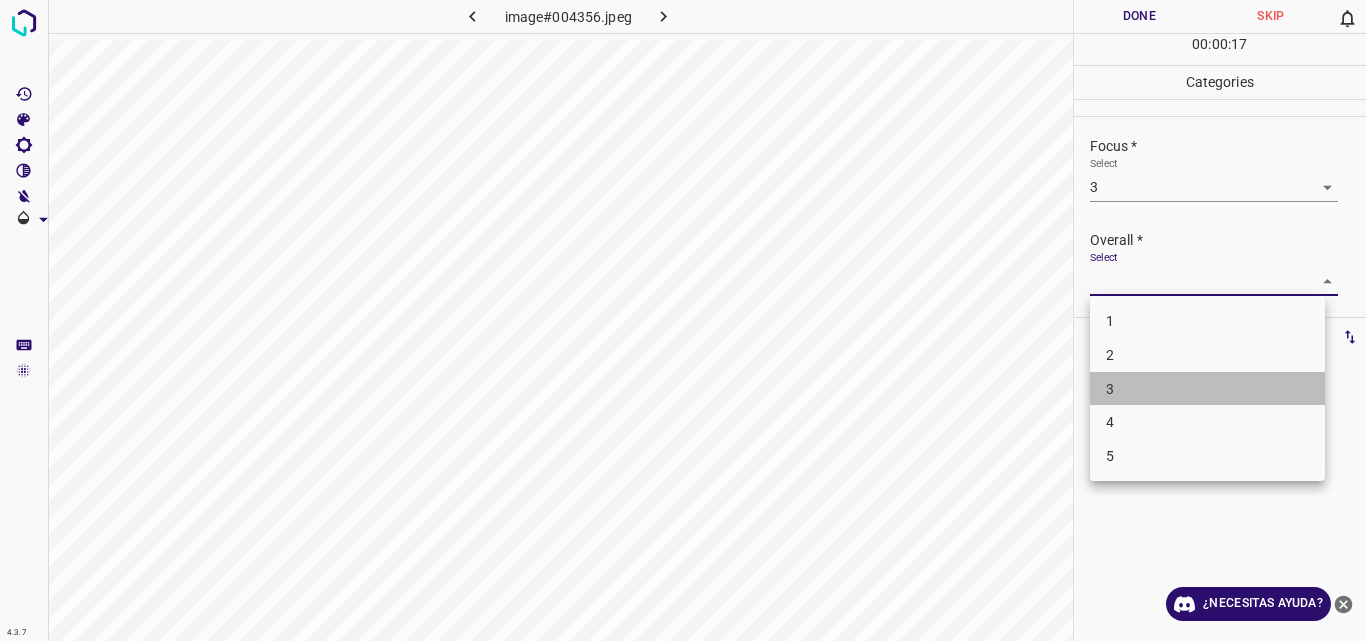 click on "3" at bounding box center [1207, 389] 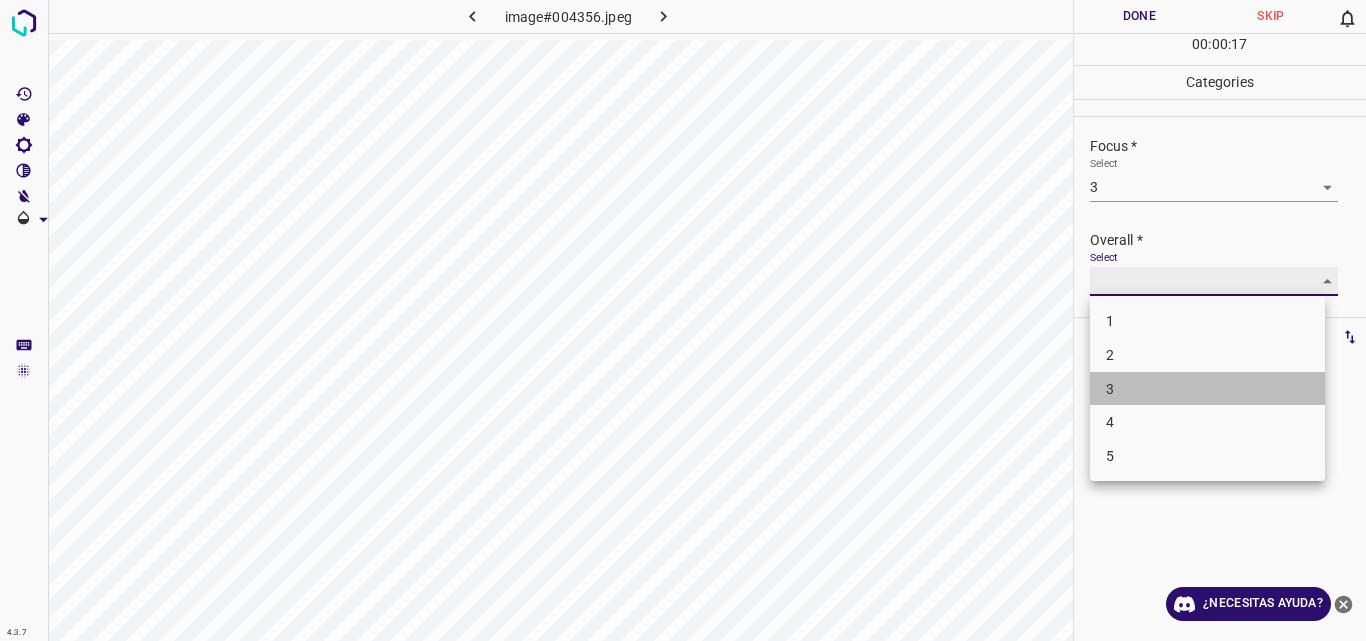 type on "3" 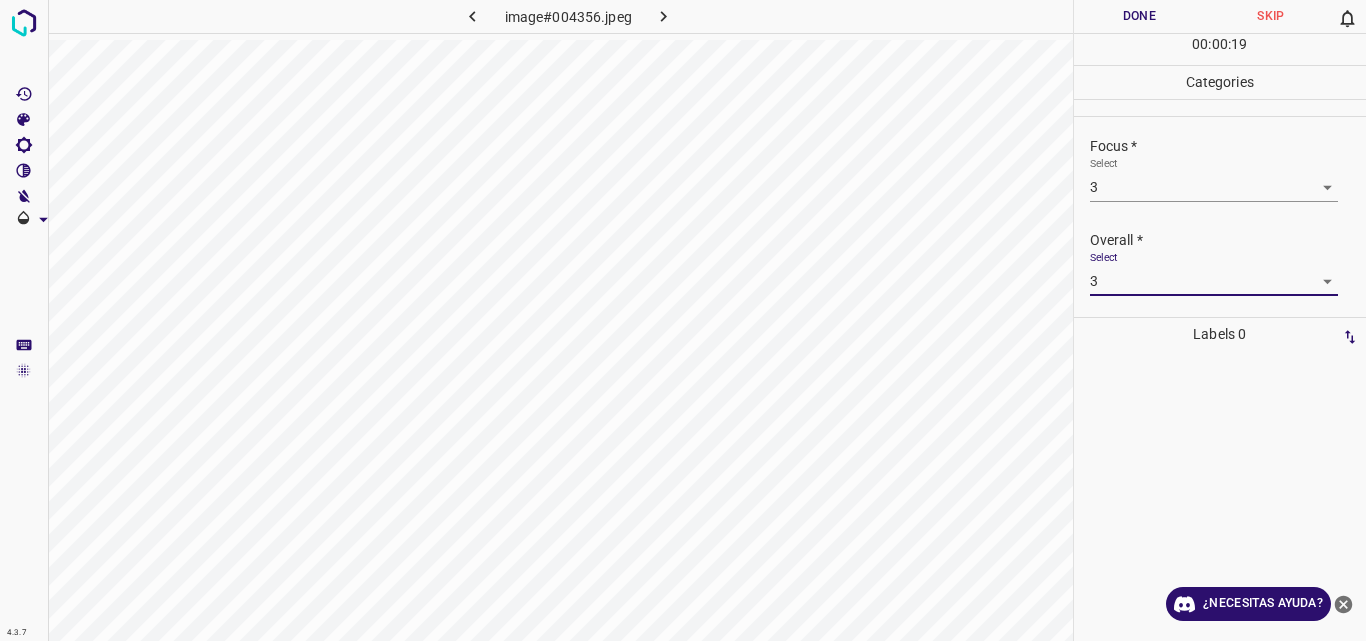 click on "Done" at bounding box center (1140, 16) 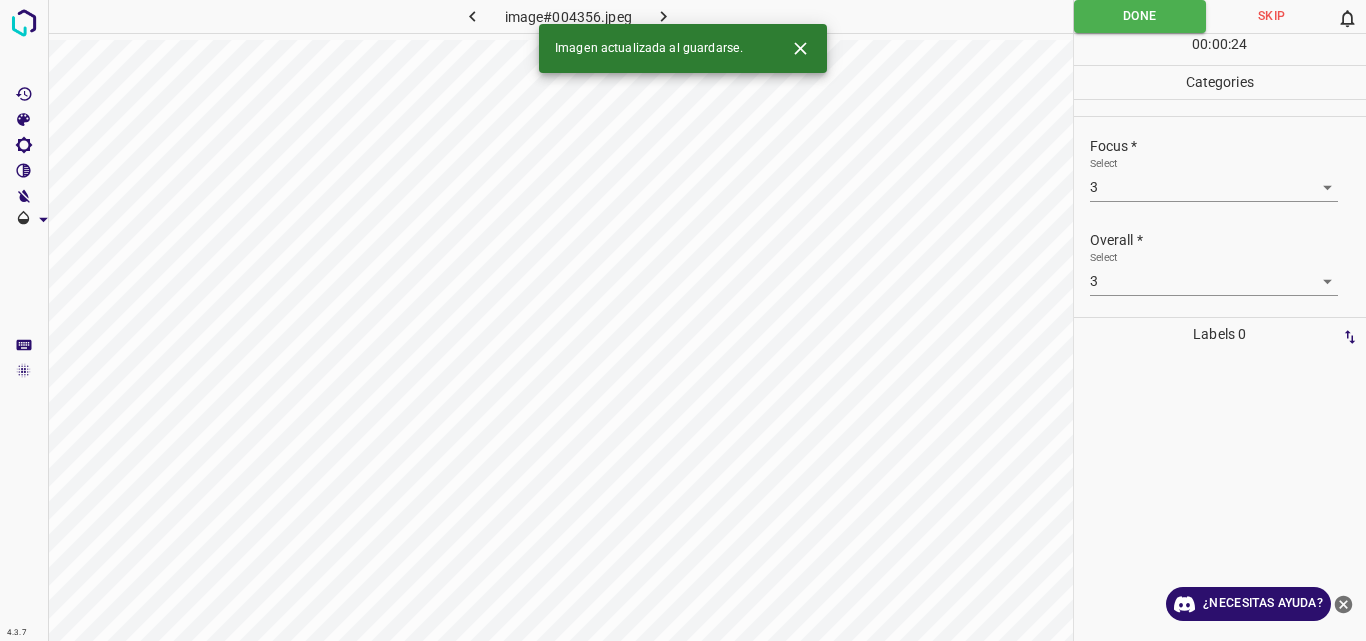 click 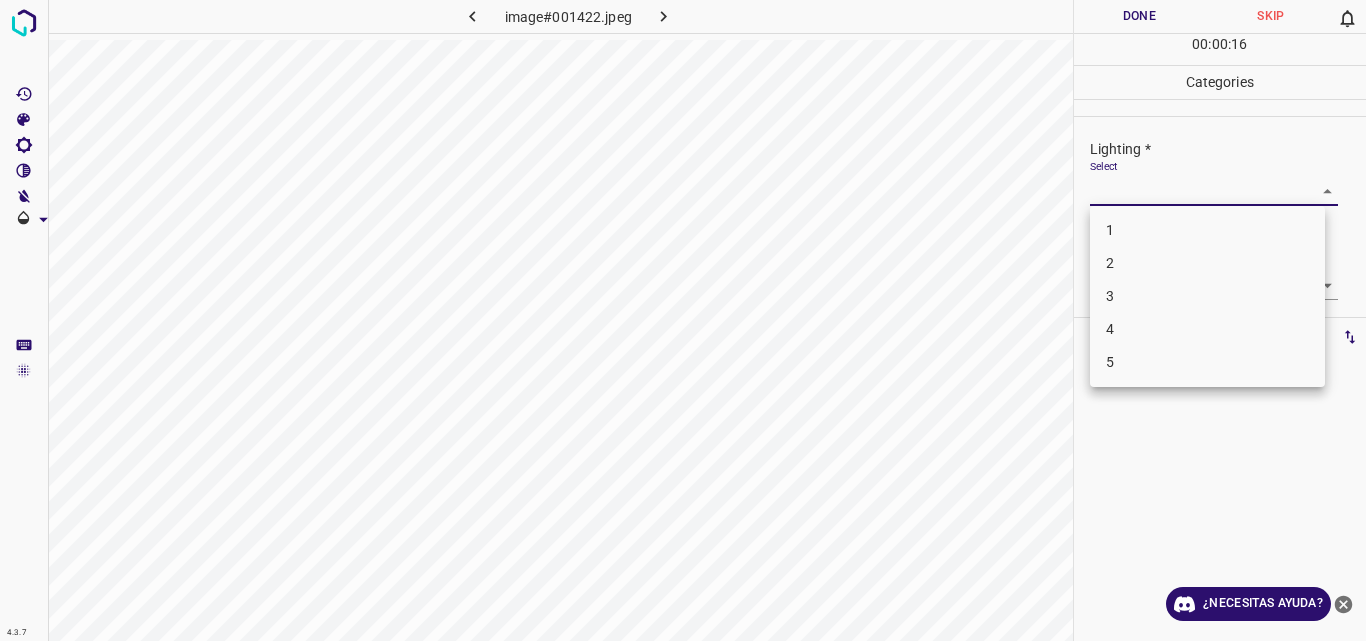 click on "4.3.7 image#001422.jpeg Done Skip 0 00   : 00   : 16   Categories Lighting *  Select ​ Focus *  Select ​ Overall *  Select ​ Labels   0 Categories 1 Lighting 2 Focus 3 Overall Tools Space Change between modes (Draw & Edit) I Auto labeling R Restore zoom M Zoom in N Zoom out Delete Delete selecte label Filters Z Restore filters X Saturation filter C Brightness filter V Contrast filter B Gray scale filter General O Download ¿Necesitas ayuda? Original text Rate this translation Your feedback will be used to help improve Google Translate - Texto - Esconder - Borrar 1 2 3 4 5" at bounding box center (683, 320) 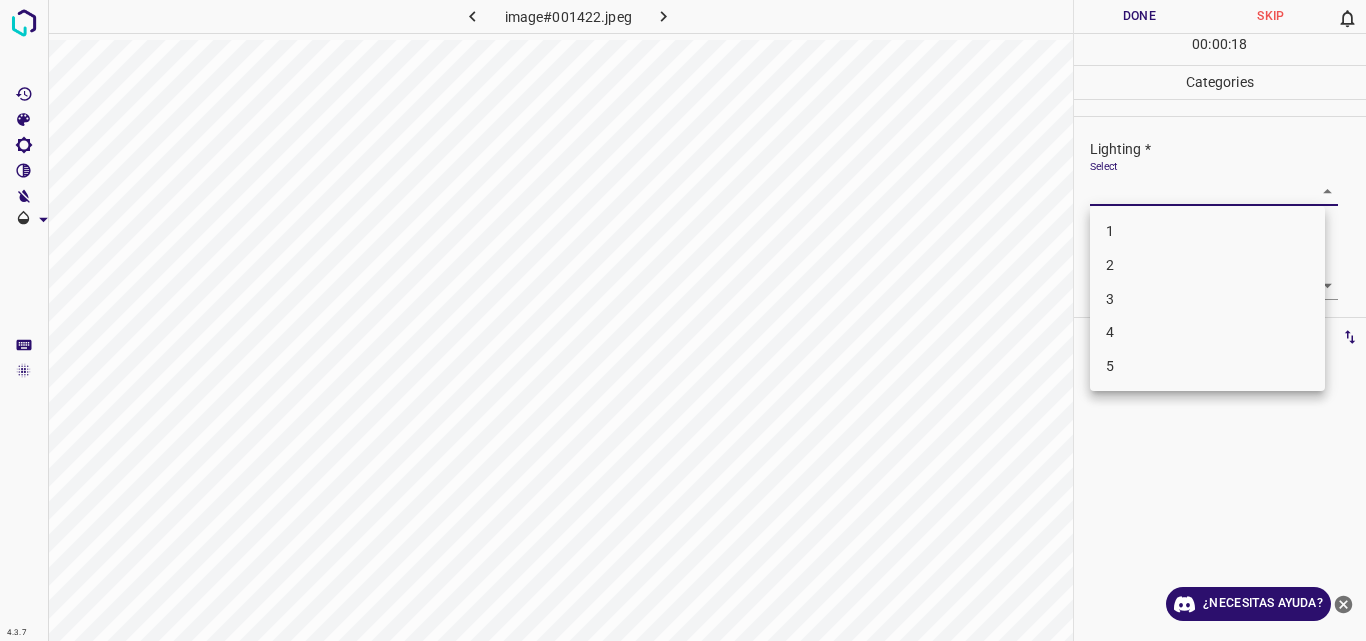 click on "3" at bounding box center (1207, 299) 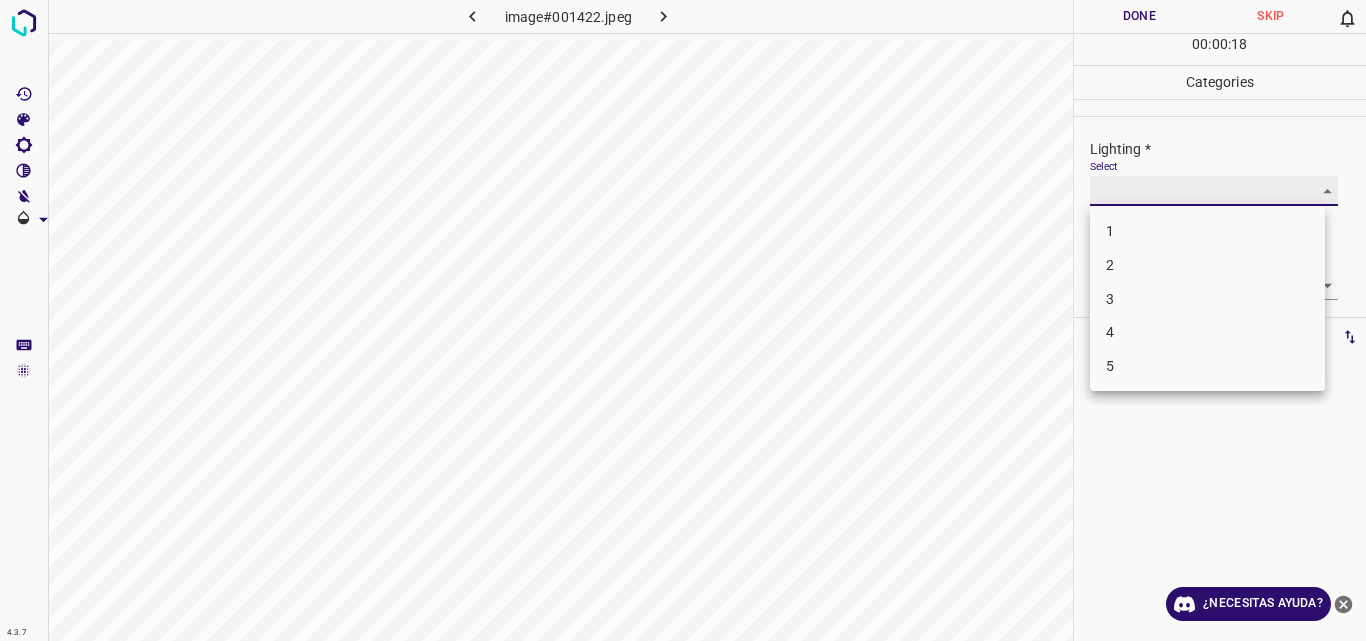 type on "3" 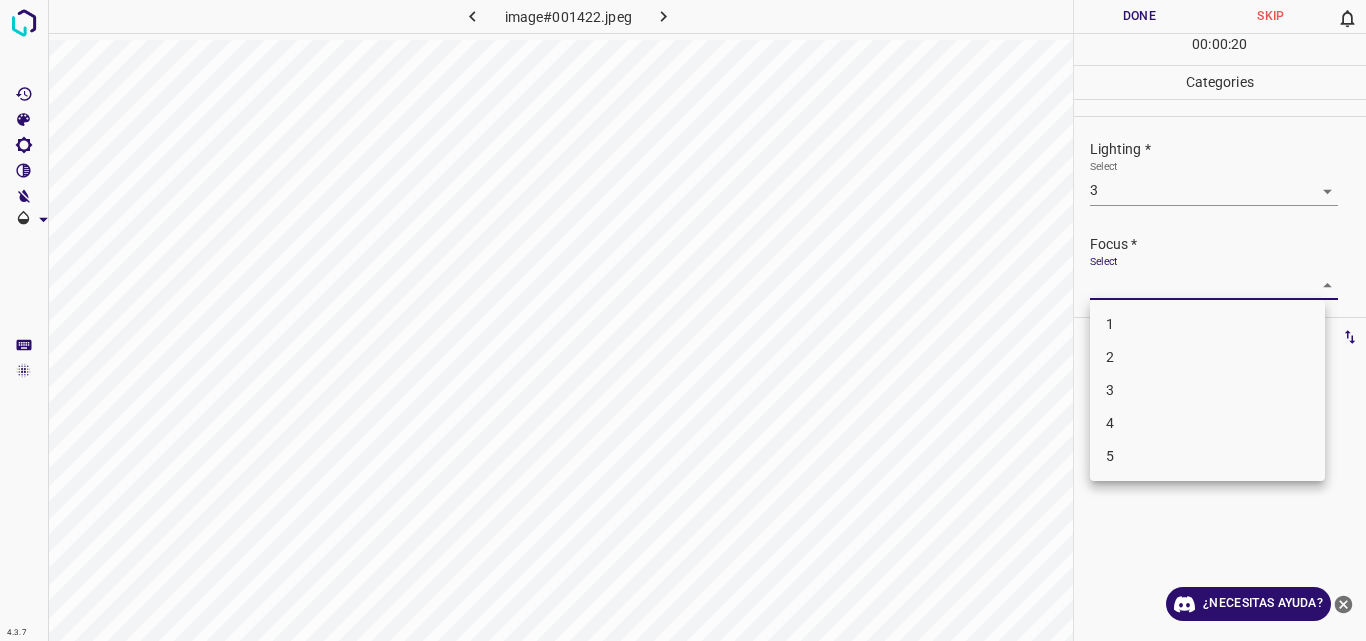 click on "4.3.7 image#001422.jpeg Done Skip 0 00   : 00   : 20   Categories Lighting *  Select 3 3 Focus *  Select ​ Overall *  Select ​ Labels   0 Categories 1 Lighting 2 Focus 3 Overall Tools Space Change between modes (Draw & Edit) I Auto labeling R Restore zoom M Zoom in N Zoom out Delete Delete selecte label Filters Z Restore filters X Saturation filter C Brightness filter V Contrast filter B Gray scale filter General O Download ¿Necesitas ayuda? Original text Rate this translation Your feedback will be used to help improve Google Translate - Texto - Esconder - Borrar 1 2 3 4 5" at bounding box center (683, 320) 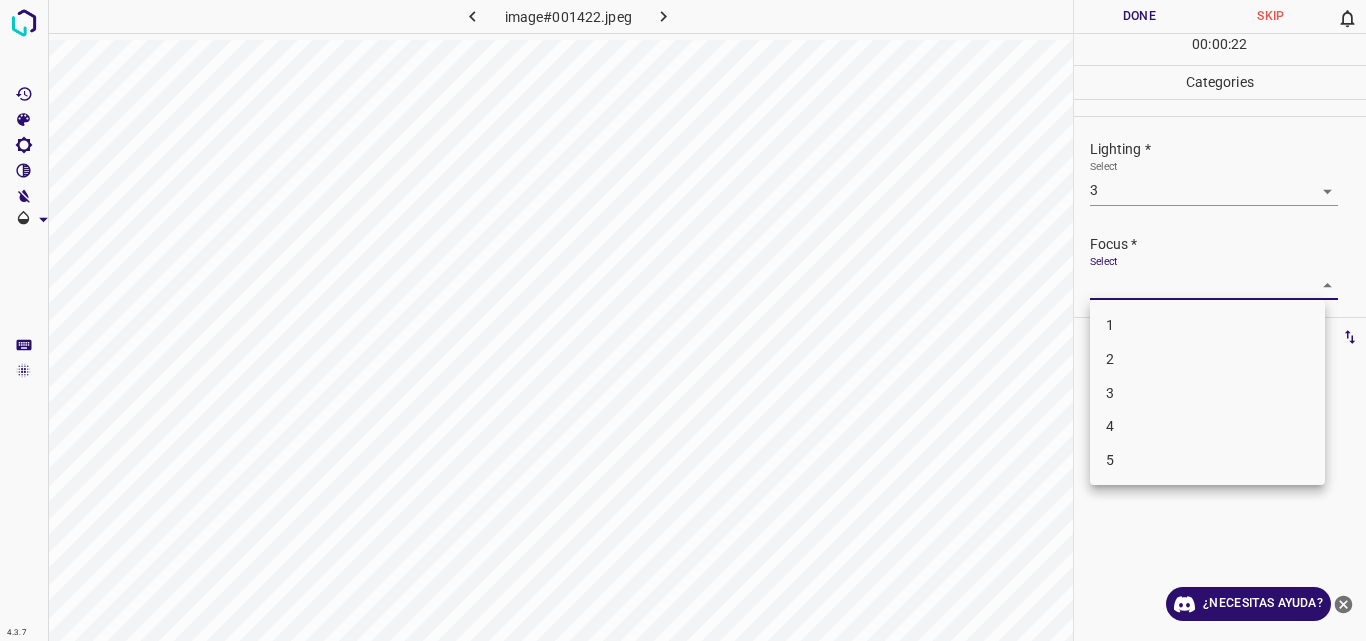 click on "4" at bounding box center (1207, 426) 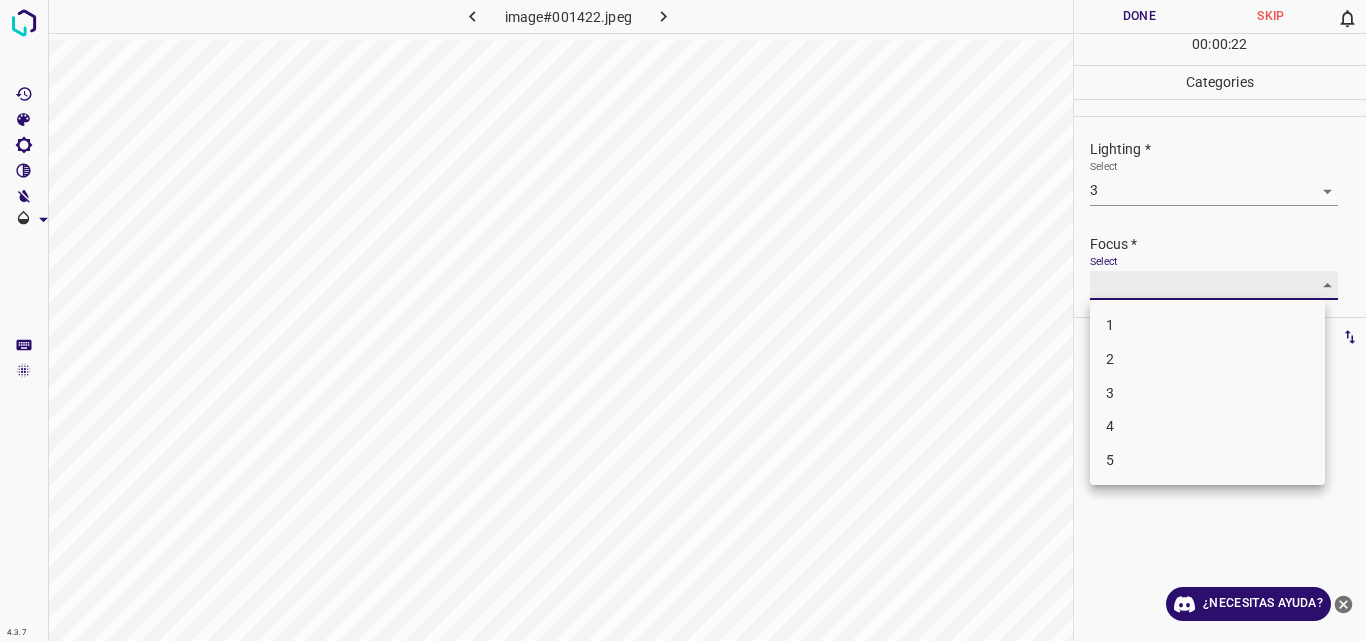 type on "4" 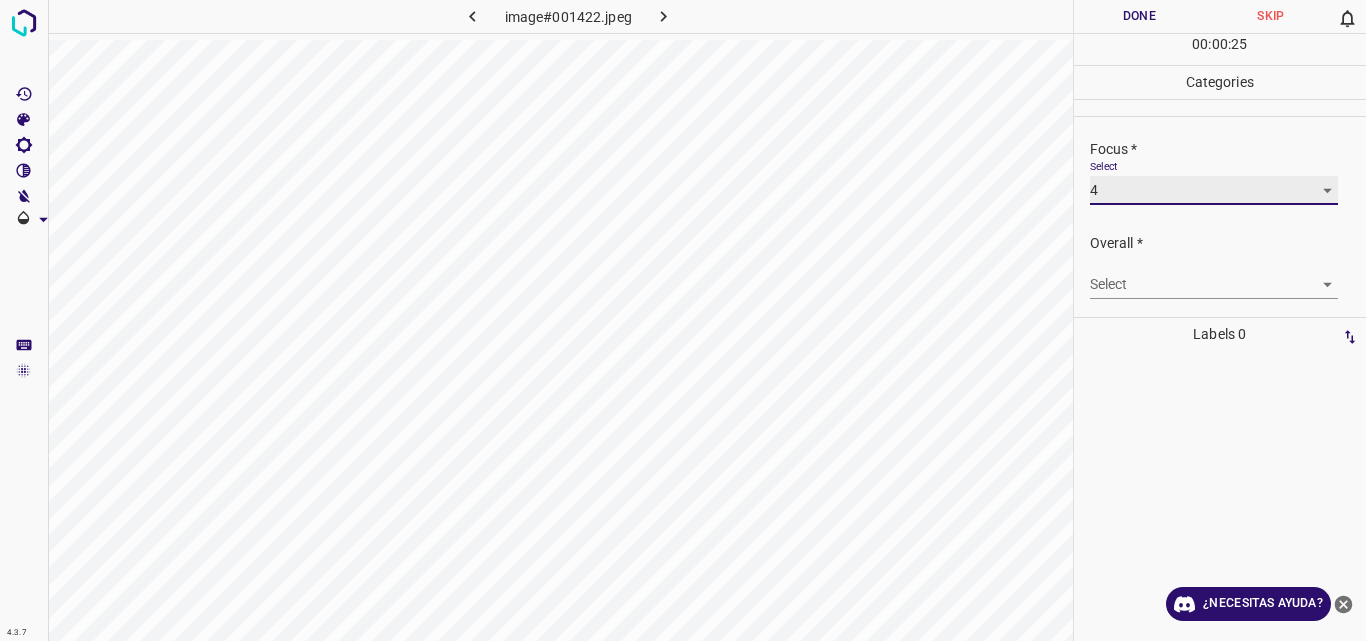 scroll, scrollTop: 98, scrollLeft: 0, axis: vertical 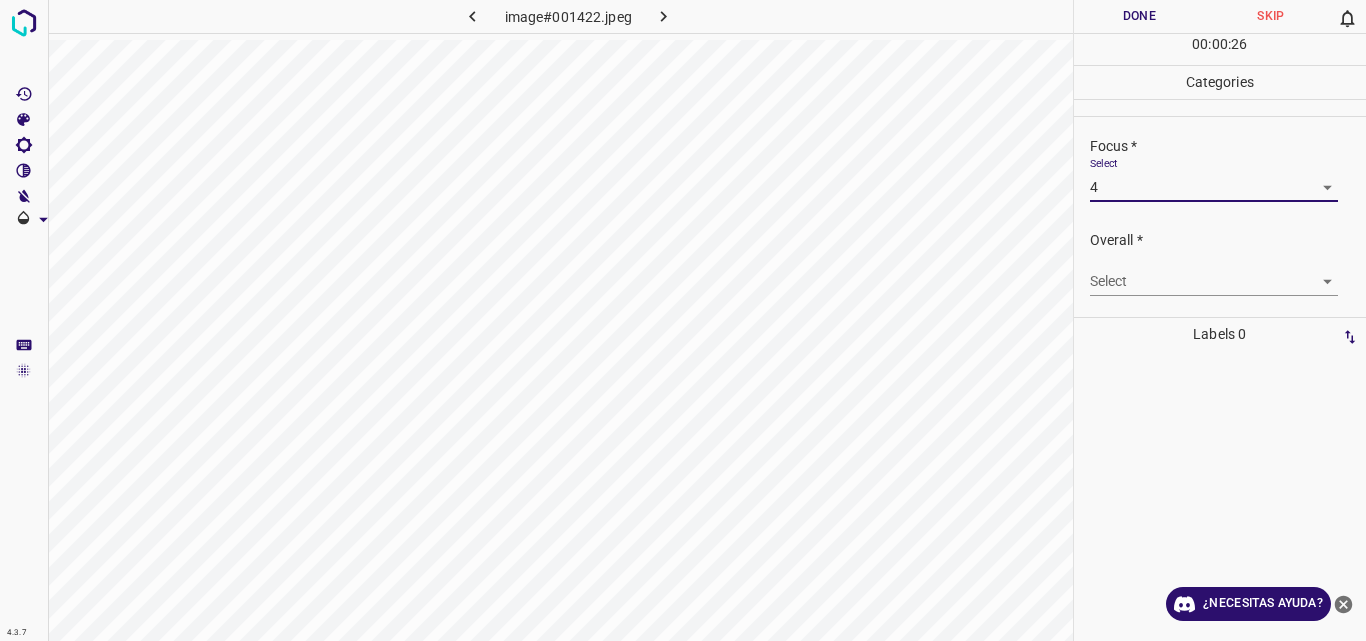 click on "4.3.7 image#001422.jpeg Done Skip 0 00   : 00   : 26   Categories Lighting *  Select 3 3 Focus *  Select 4 4 Overall *  Select ​ Labels   0 Categories 1 Lighting 2 Focus 3 Overall Tools Space Change between modes (Draw & Edit) I Auto labeling R Restore zoom M Zoom in N Zoom out Delete Delete selecte label Filters Z Restore filters X Saturation filter C Brightness filter V Contrast filter B Gray scale filter General O Download ¿Necesitas ayuda? Original text Rate this translation Your feedback will be used to help improve Google Translate - Texto - Esconder - Borrar" at bounding box center (683, 320) 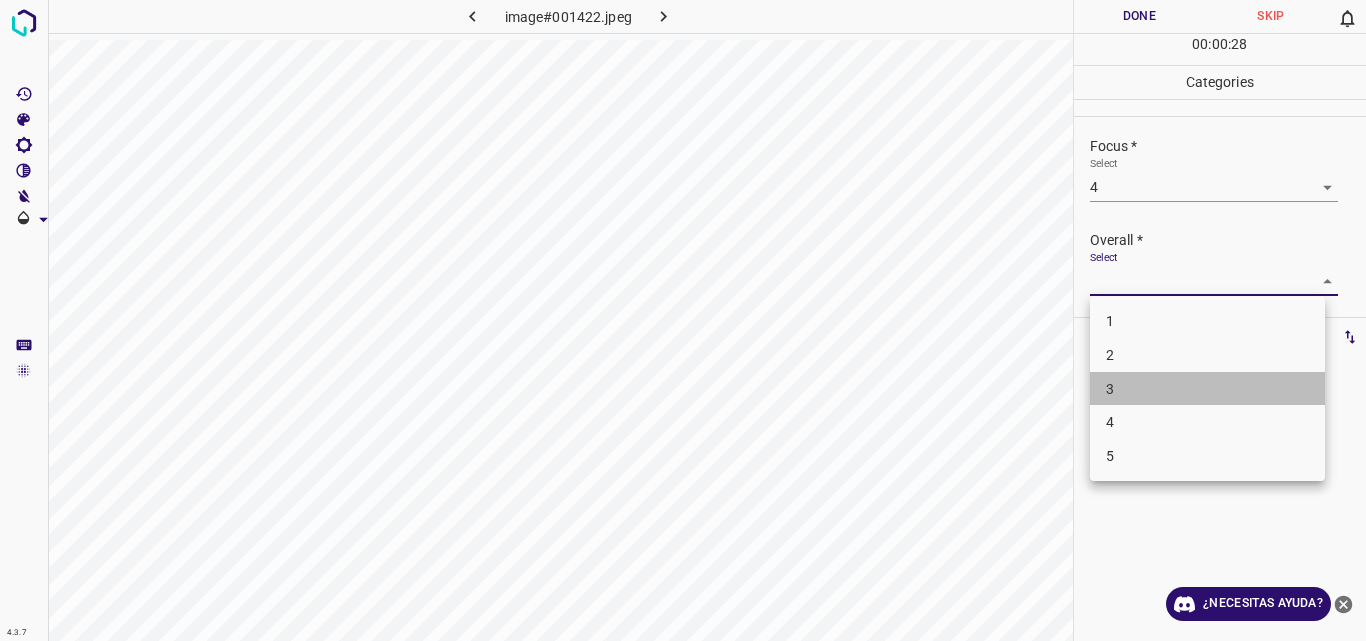 click on "3" at bounding box center (1207, 389) 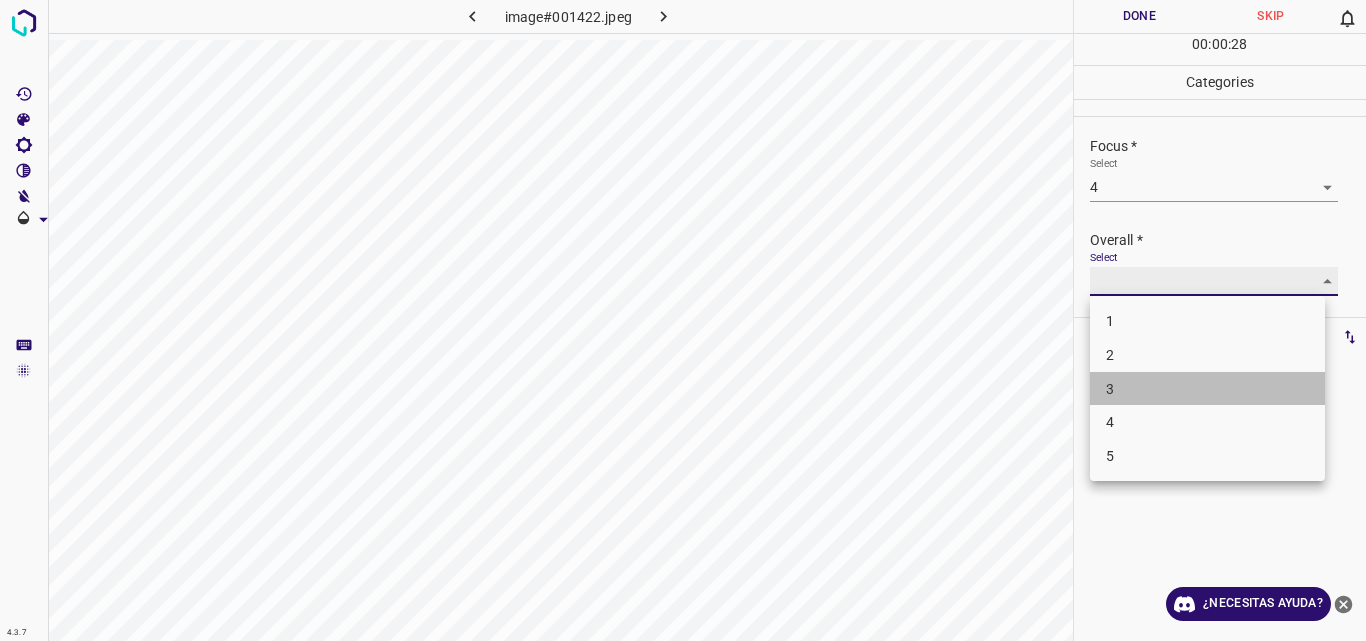 type on "3" 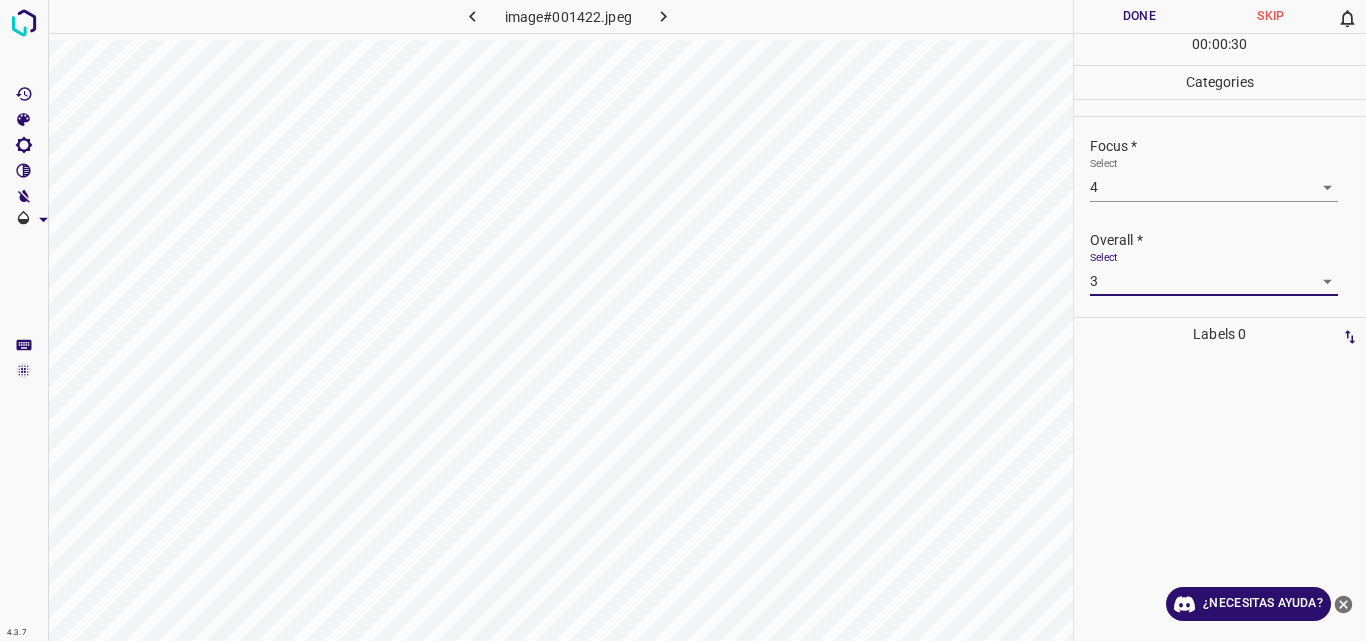 click on "Done" at bounding box center (1140, 16) 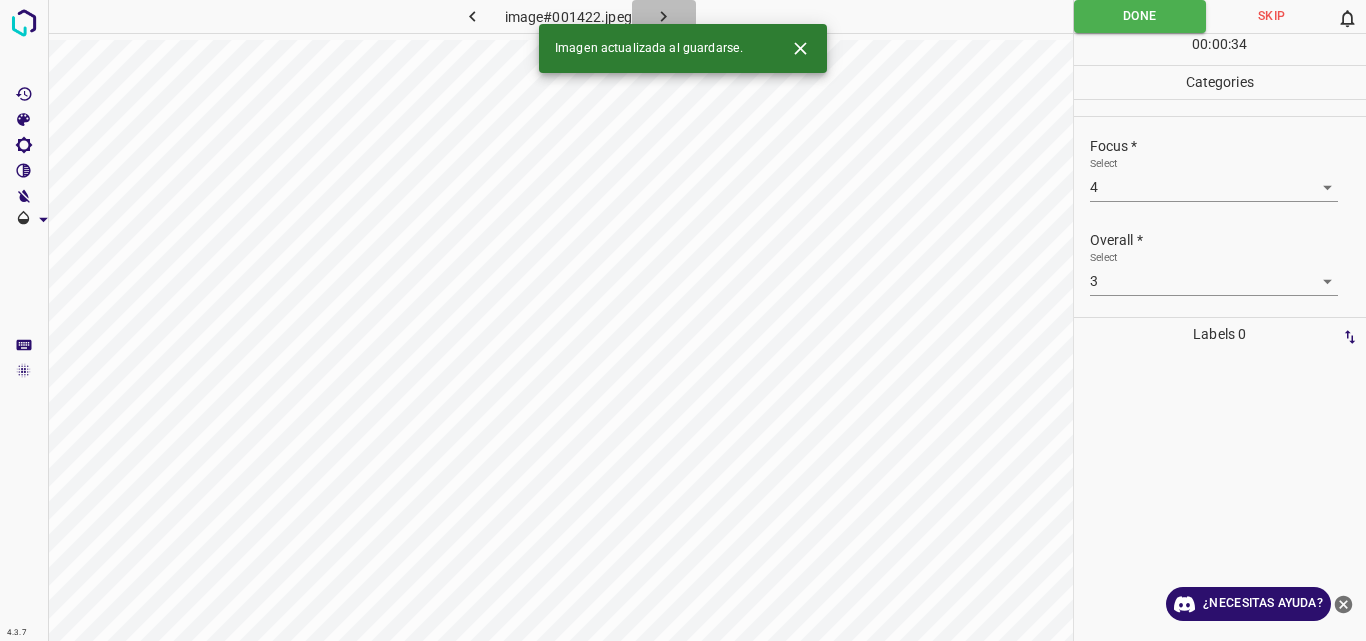 click 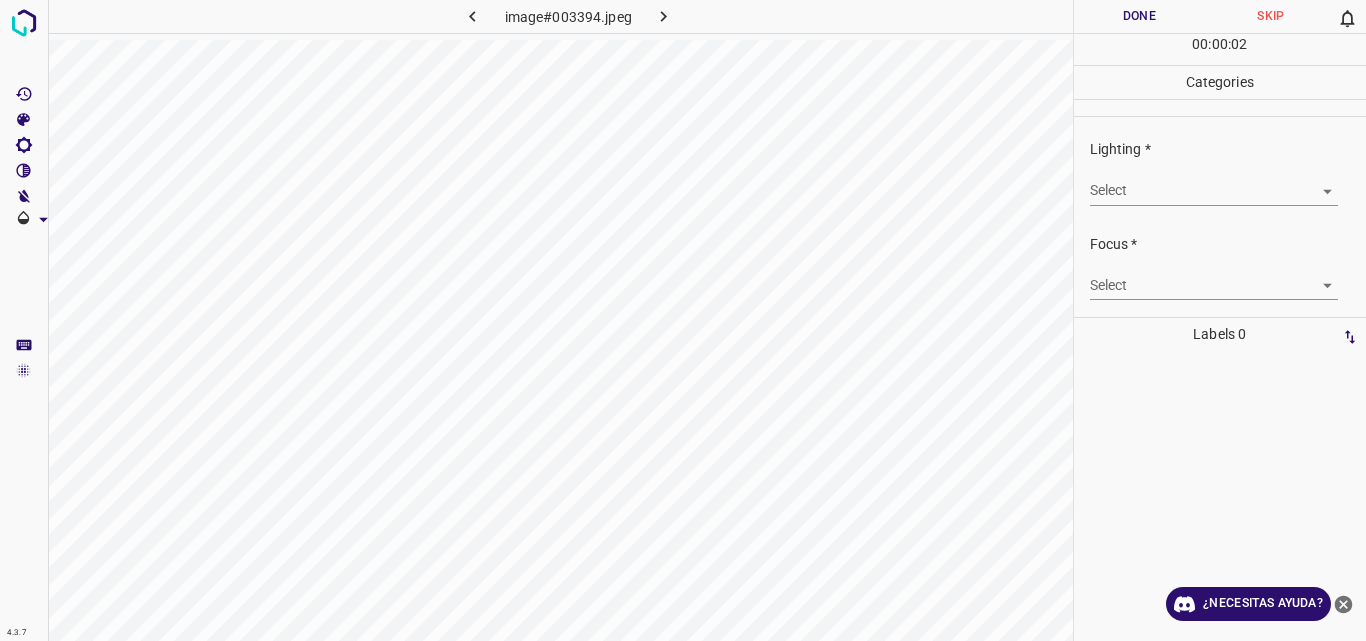 click on "4.3.7 image#003394.jpeg Done Skip 0 00   : 00   : 02   Categories Lighting *  Select ​ Focus *  Select ​ Overall *  Select ​ Labels   0 Categories 1 Lighting 2 Focus 3 Overall Tools Space Change between modes (Draw & Edit) I Auto labeling R Restore zoom M Zoom in N Zoom out Delete Delete selecte label Filters Z Restore filters X Saturation filter C Brightness filter V Contrast filter B Gray scale filter General O Download ¿Necesitas ayuda? Original text Rate this translation Your feedback will be used to help improve Google Translate - Texto - Esconder - Borrar" at bounding box center (683, 320) 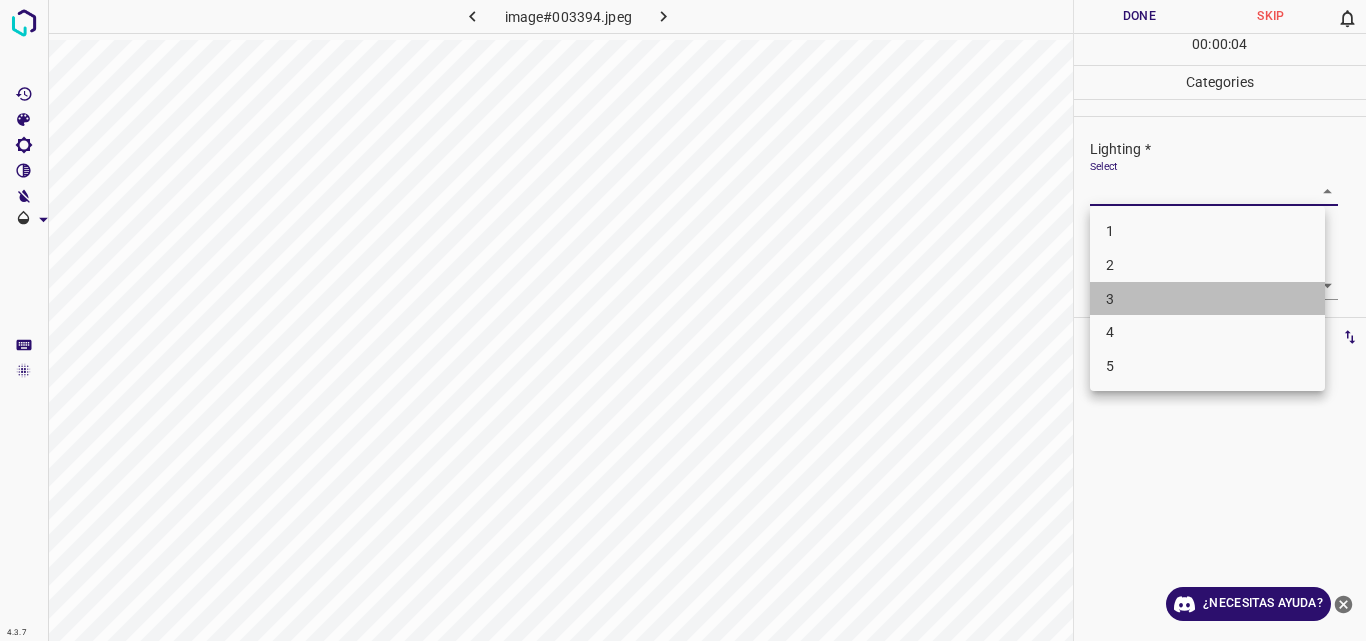 click on "3" at bounding box center (1207, 299) 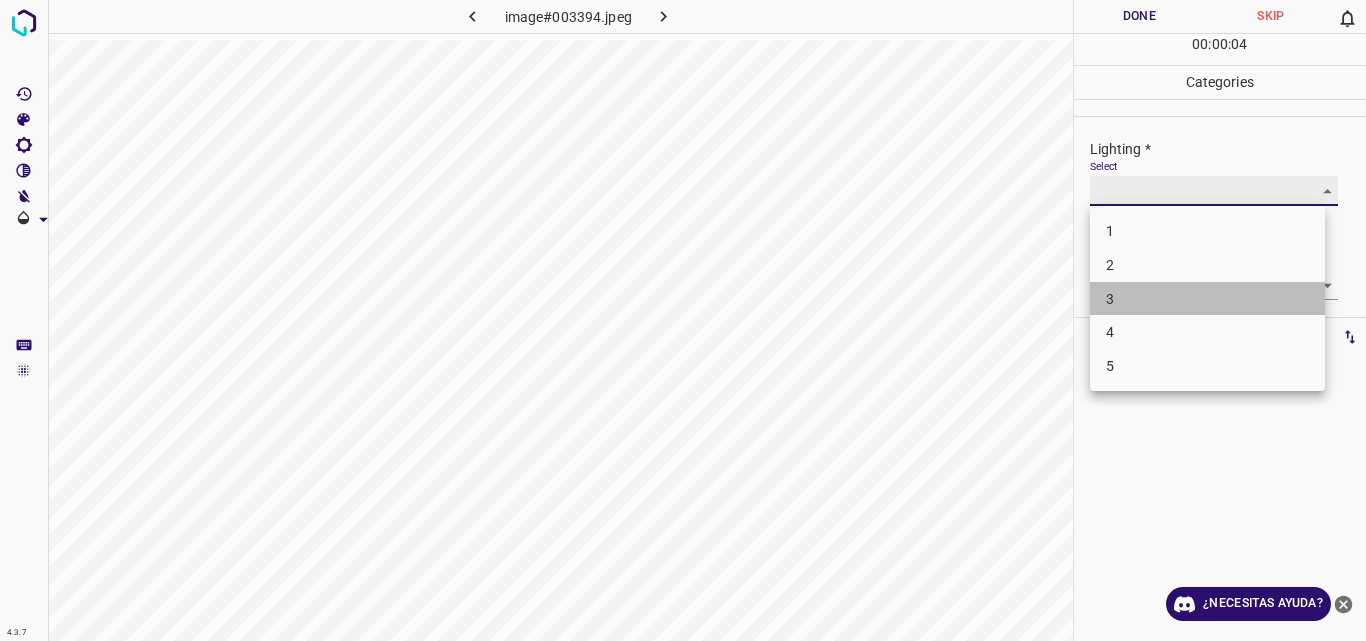 type on "3" 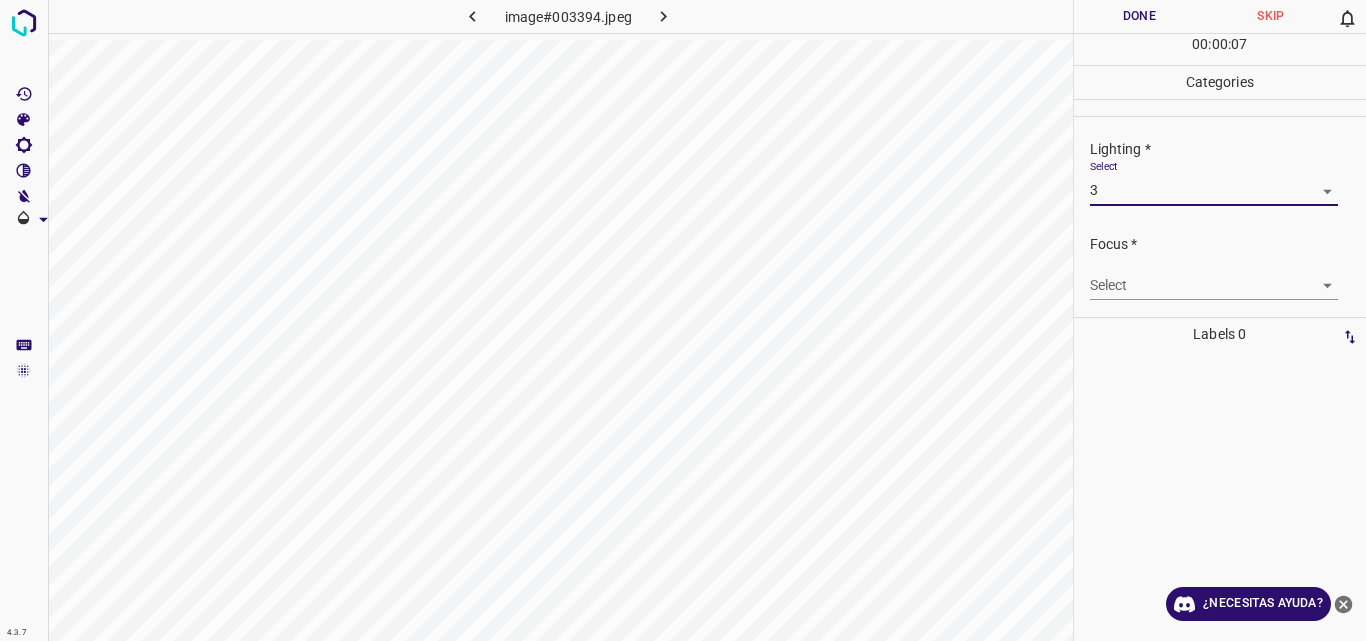 click on "4.3.7 image#003394.jpeg Done Skip 0 00   : 00   : 07   Categories Lighting *  Select 3 3 Focus *  Select ​ Overall *  Select ​ Labels   0 Categories 1 Lighting 2 Focus 3 Overall Tools Space Change between modes (Draw & Edit) I Auto labeling R Restore zoom M Zoom in N Zoom out Delete Delete selecte label Filters Z Restore filters X Saturation filter C Brightness filter V Contrast filter B Gray scale filter General O Download ¿Necesitas ayuda? Original text Rate this translation Your feedback will be used to help improve Google Translate - Texto - Esconder - Borrar" at bounding box center [683, 320] 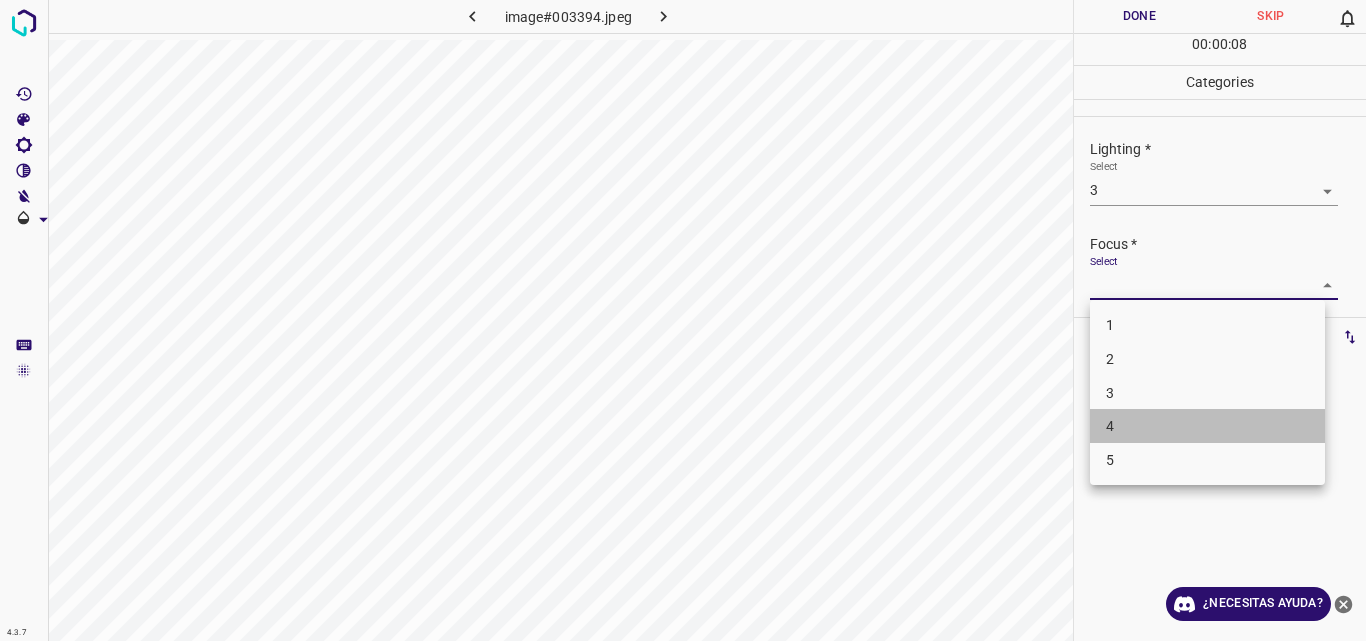click on "4" at bounding box center (1207, 426) 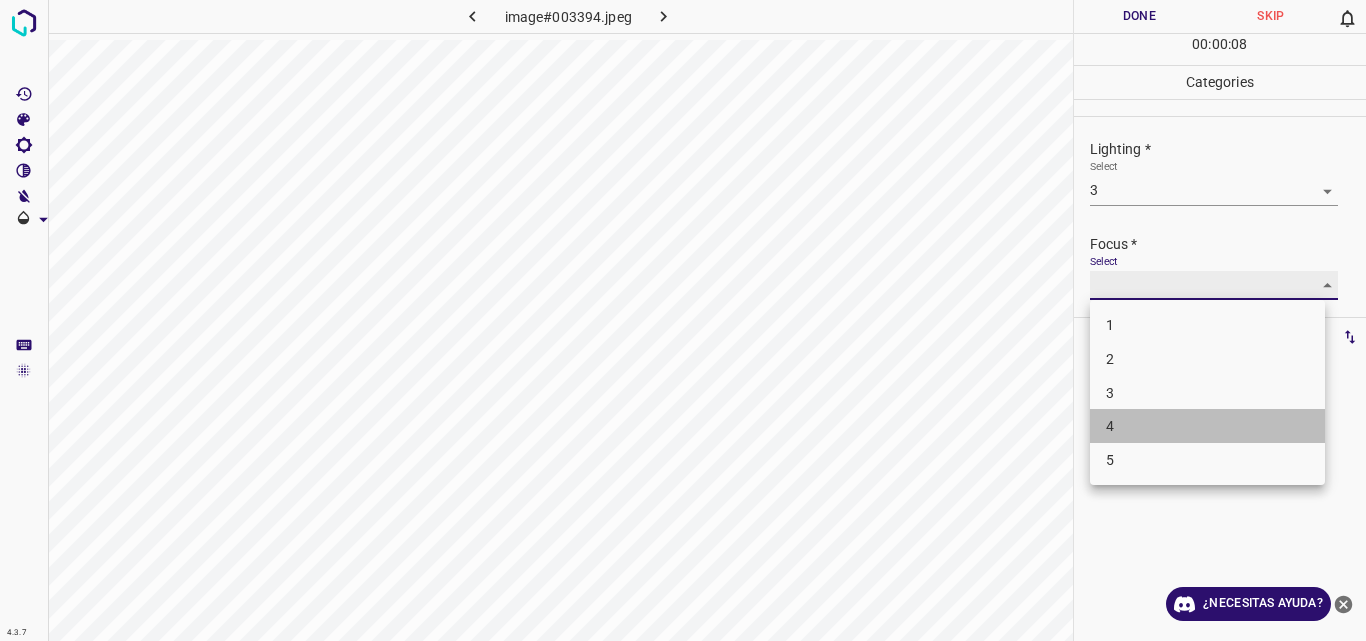 type on "4" 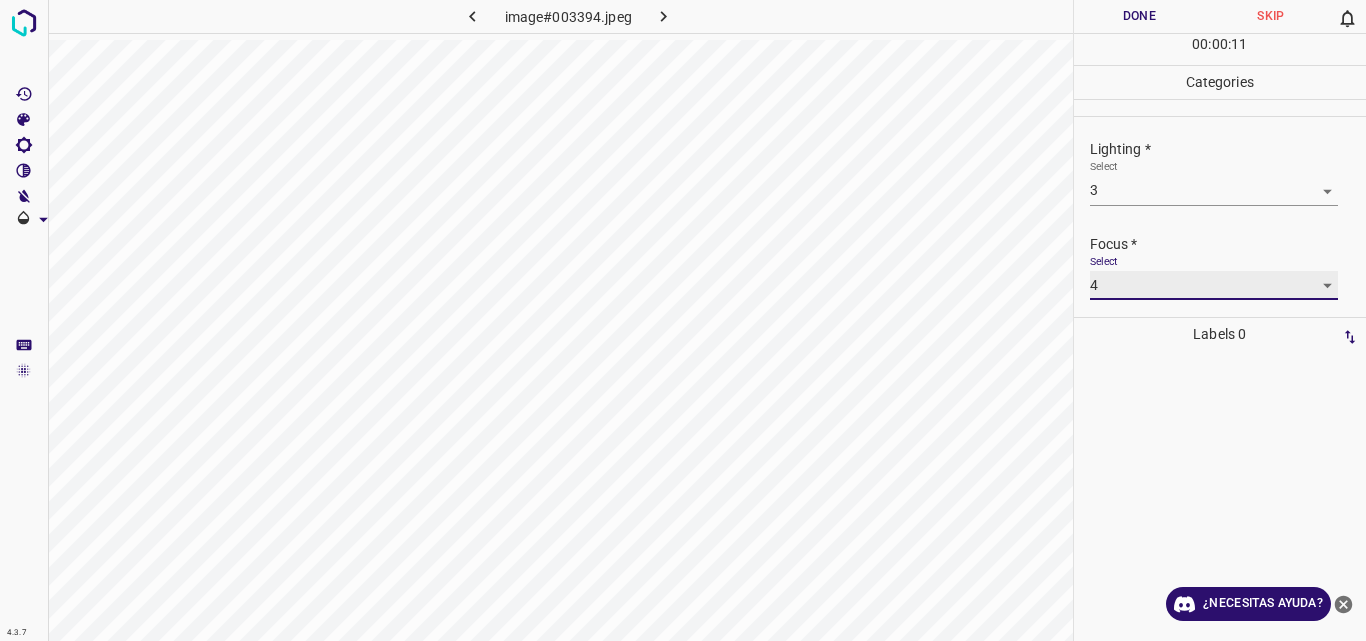 scroll, scrollTop: 98, scrollLeft: 0, axis: vertical 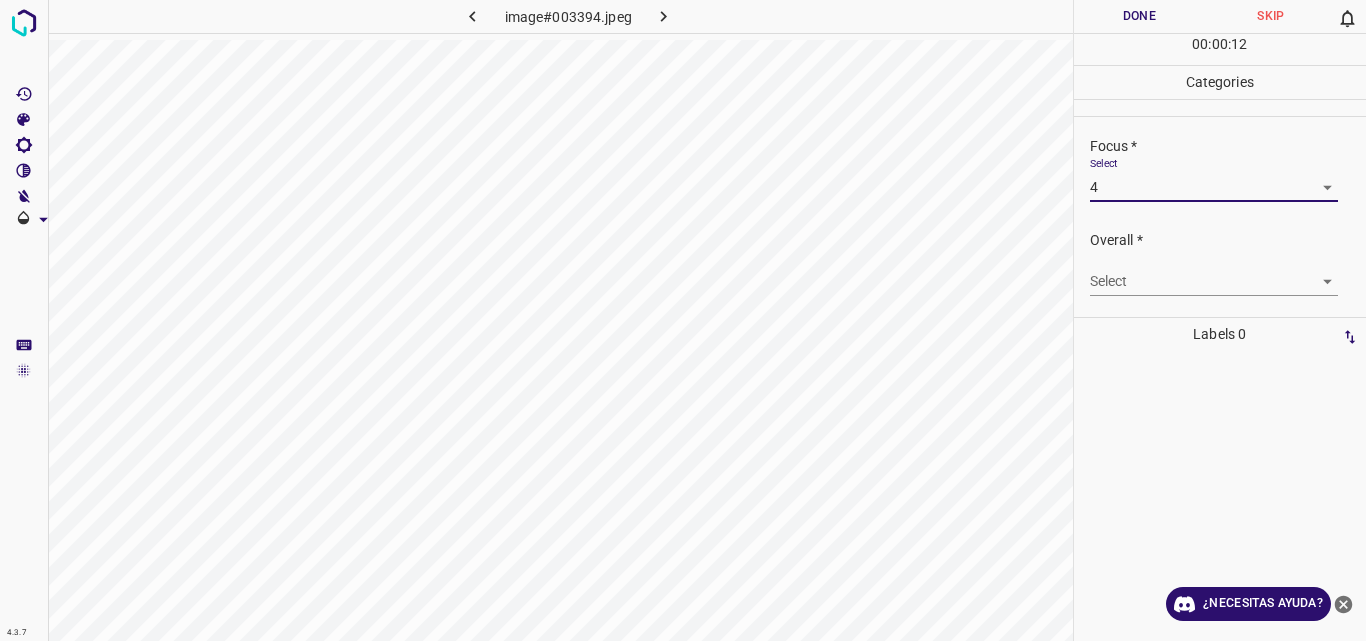 click on "4.3.7 image#003394.jpeg Done Skip 0 00   : 00   : 12   Categories Lighting *  Select 3 3 Focus *  Select 4 4 Overall *  Select ​ Labels   0 Categories 1 Lighting 2 Focus 3 Overall Tools Space Change between modes (Draw & Edit) I Auto labeling R Restore zoom M Zoom in N Zoom out Delete Delete selecte label Filters Z Restore filters X Saturation filter C Brightness filter V Contrast filter B Gray scale filter General O Download ¿Necesitas ayuda? Original text Rate this translation Your feedback will be used to help improve Google Translate - Texto - Esconder - Borrar" at bounding box center (683, 320) 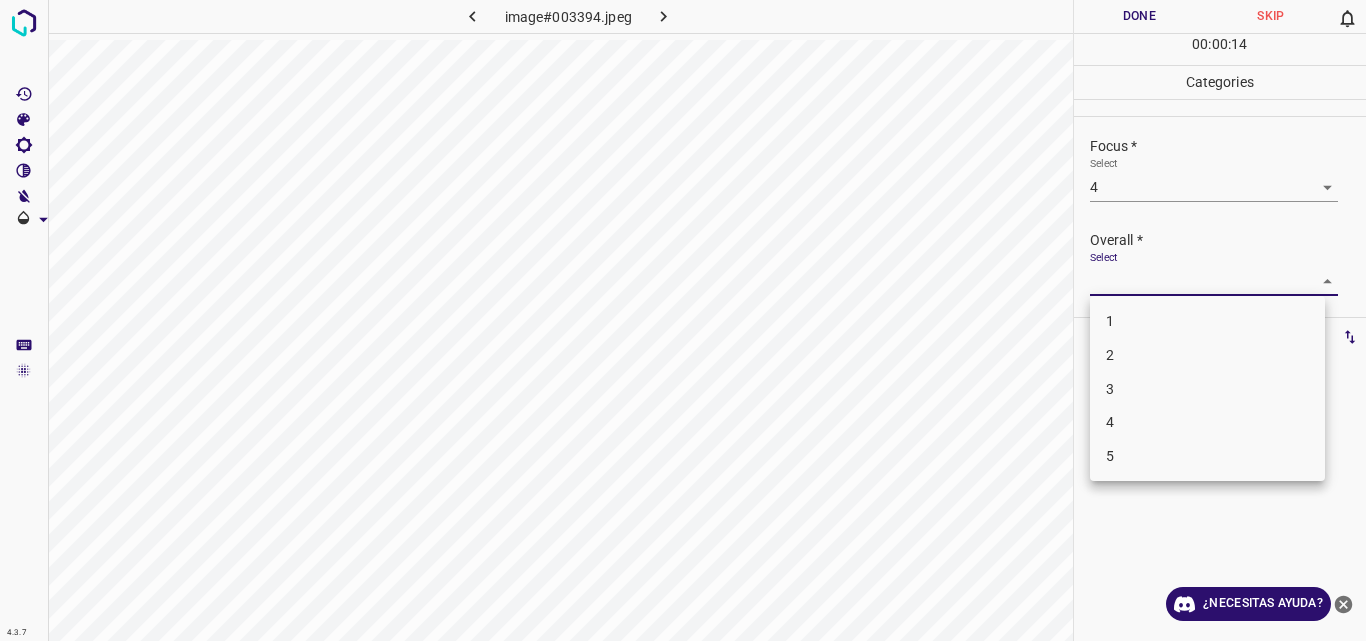 click on "3" at bounding box center (1207, 389) 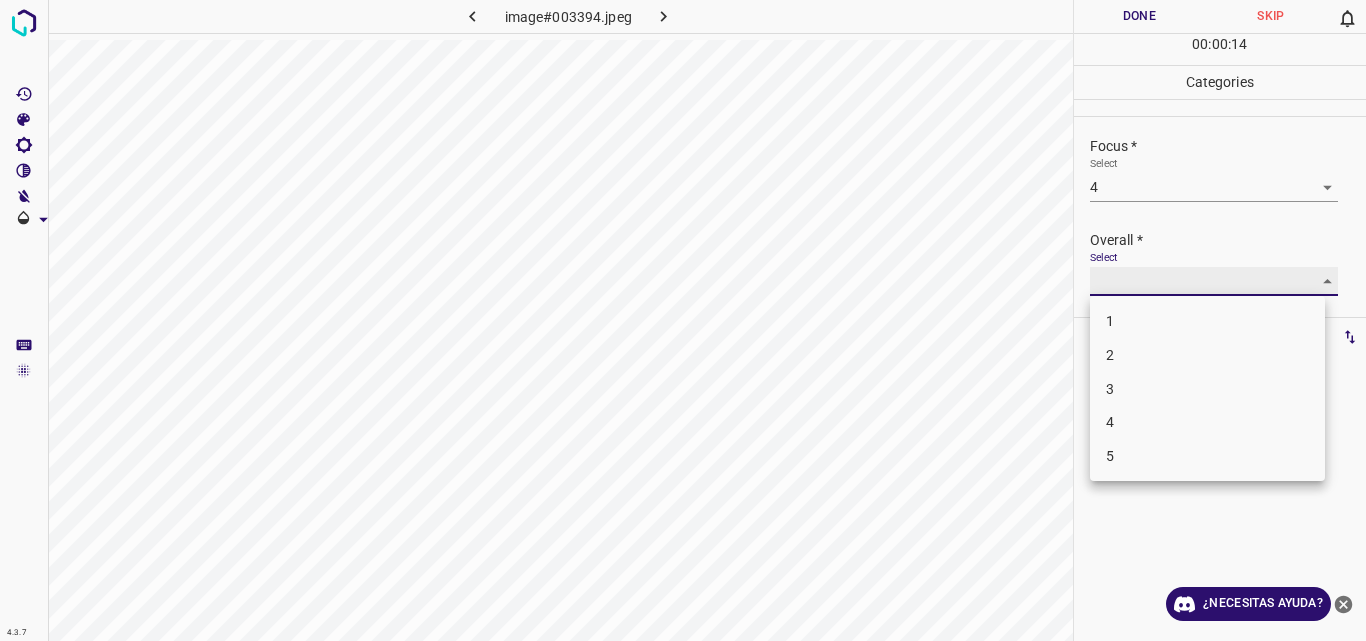 type on "3" 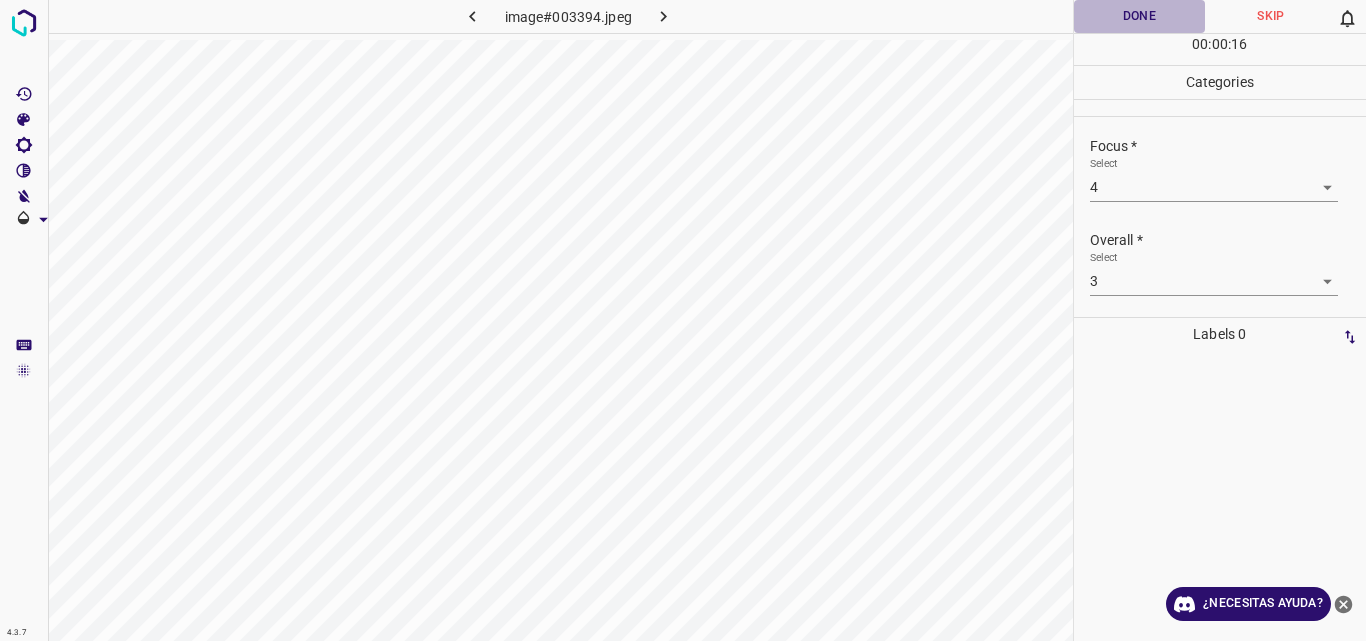 click on "Done" at bounding box center (1140, 16) 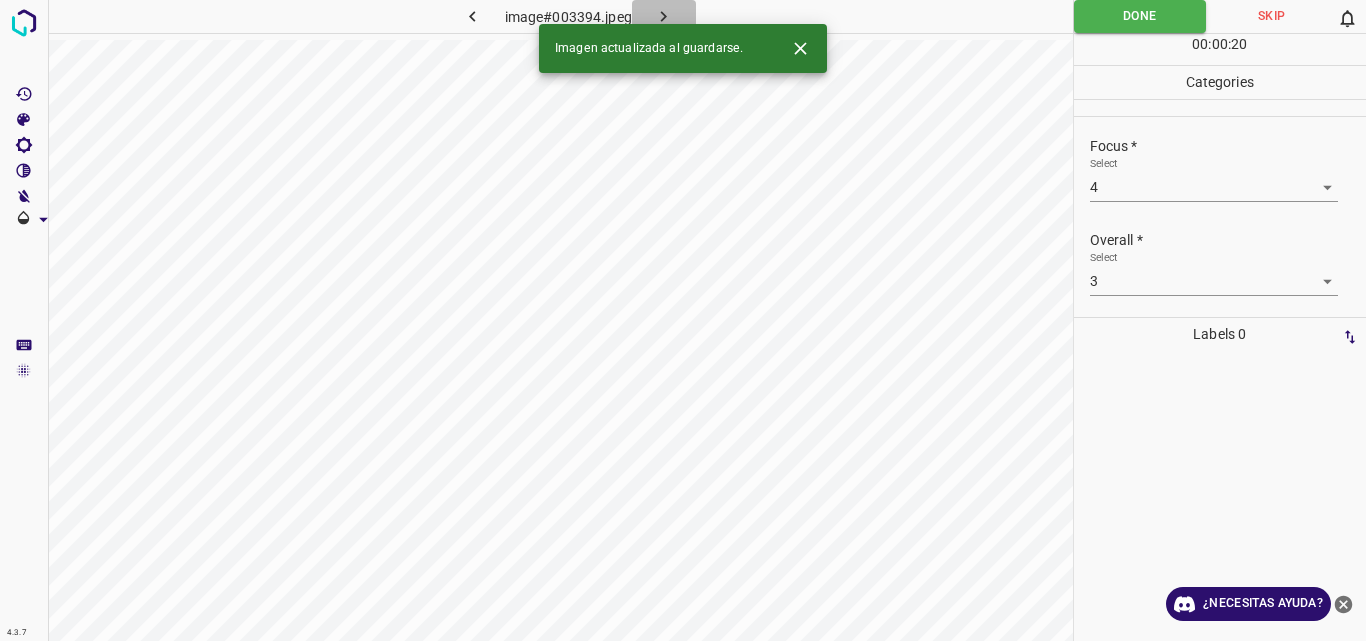click 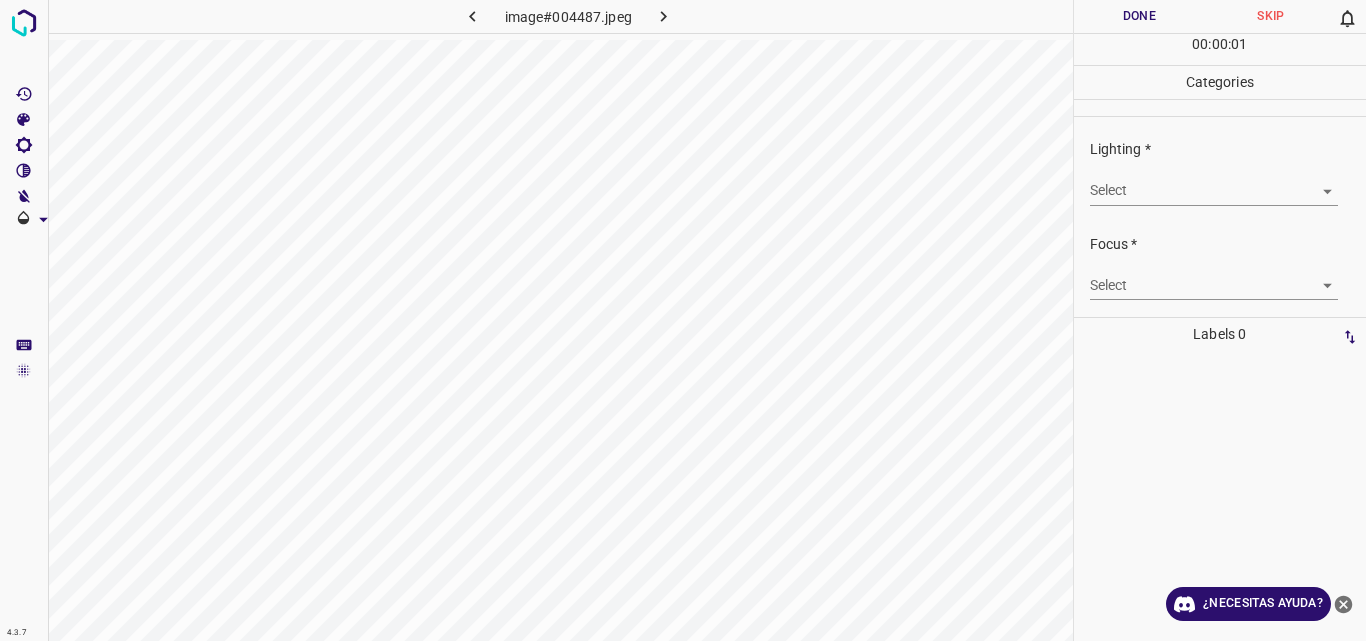 click on "4.3.7 image#004487.jpeg Done Skip 0 00   : 00   : 01   Categories Lighting *  Select ​ Focus *  Select ​ Overall *  Select ​ Labels   0 Categories 1 Lighting 2 Focus 3 Overall Tools Space Change between modes (Draw & Edit) I Auto labeling R Restore zoom M Zoom in N Zoom out Delete Delete selecte label Filters Z Restore filters X Saturation filter C Brightness filter V Contrast filter B Gray scale filter General O Download ¿Necesitas ayuda? Original text Rate this translation Your feedback will be used to help improve Google Translate - Texto - Esconder - Borrar" at bounding box center (683, 320) 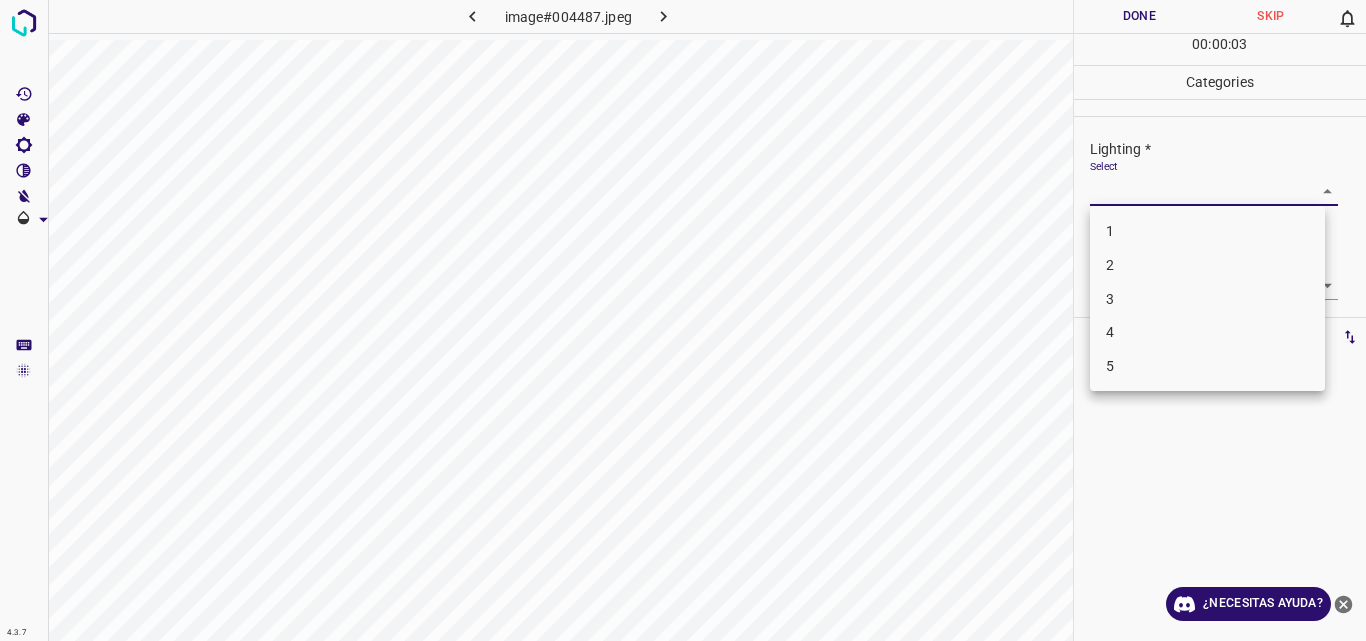click on "3" at bounding box center (1207, 299) 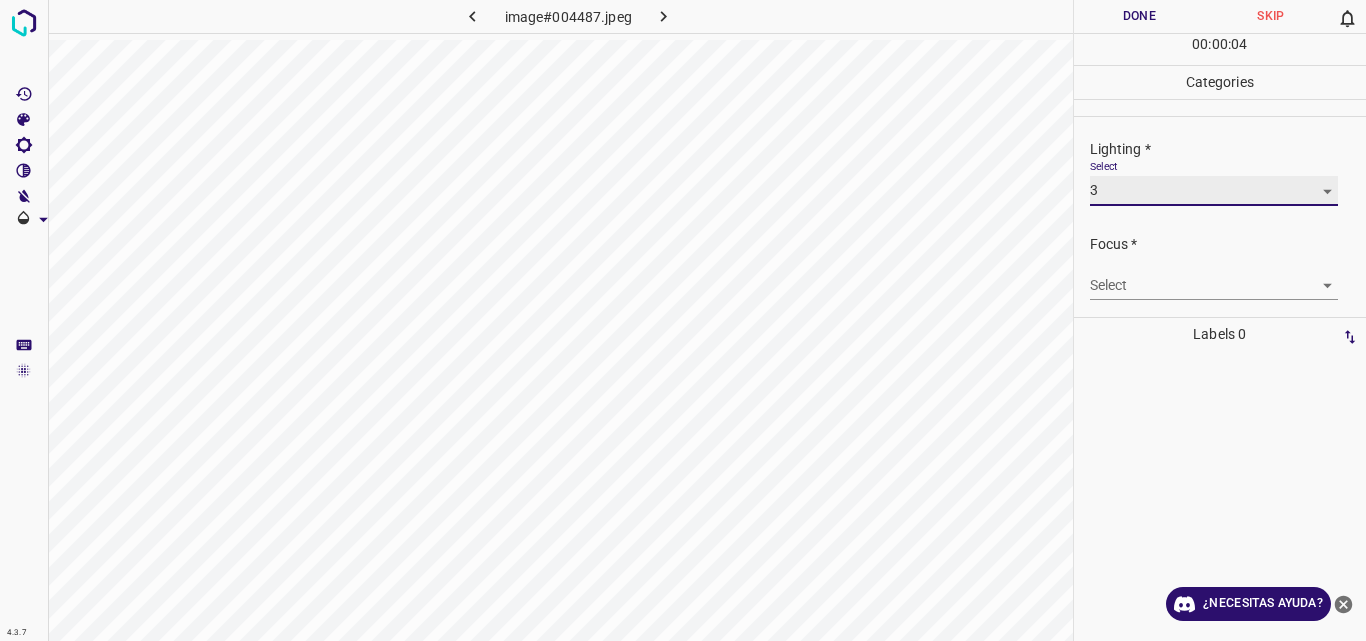 type on "3" 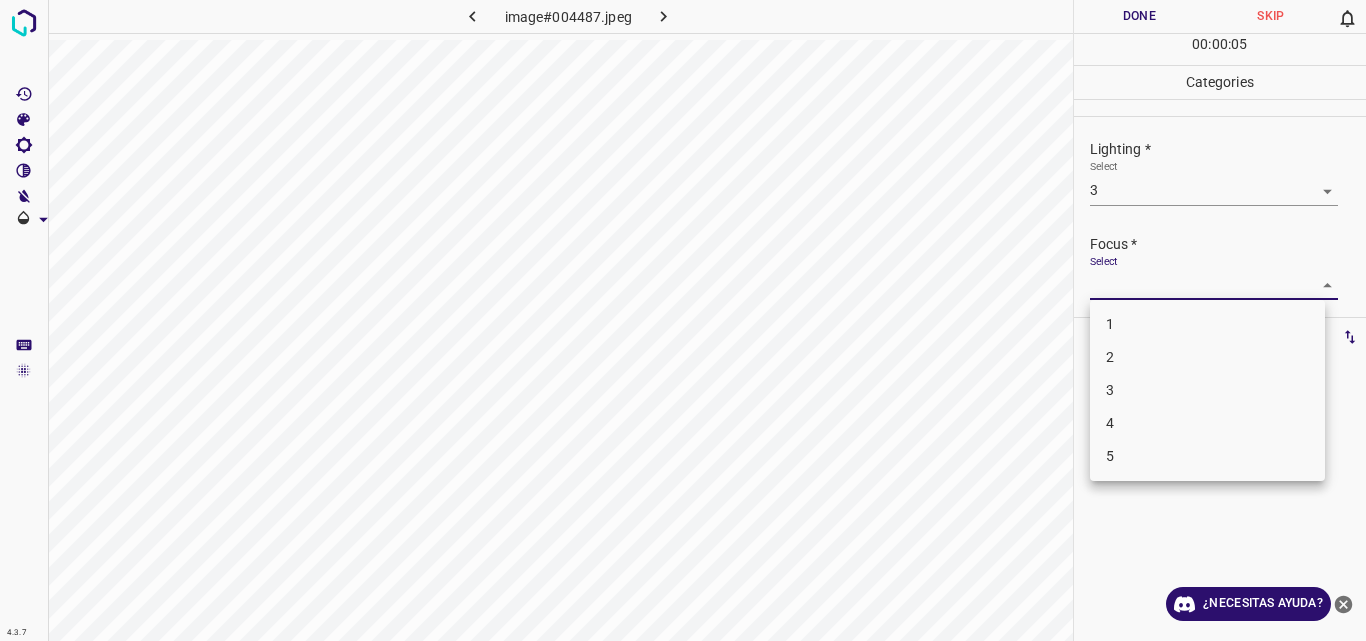 click on "4.3.7 image#004487.jpeg Done Skip 0 00   : 00   : 05   Categories Lighting *  Select 3 3 Focus *  Select ​ Overall *  Select ​ Labels   0 Categories 1 Lighting 2 Focus 3 Overall Tools Space Change between modes (Draw & Edit) I Auto labeling R Restore zoom M Zoom in N Zoom out Delete Delete selecte label Filters Z Restore filters X Saturation filter C Brightness filter V Contrast filter B Gray scale filter General O Download ¿Necesitas ayuda? Original text Rate this translation Your feedback will be used to help improve Google Translate - Texto - Esconder - Borrar 1 2 3 4 5" at bounding box center (683, 320) 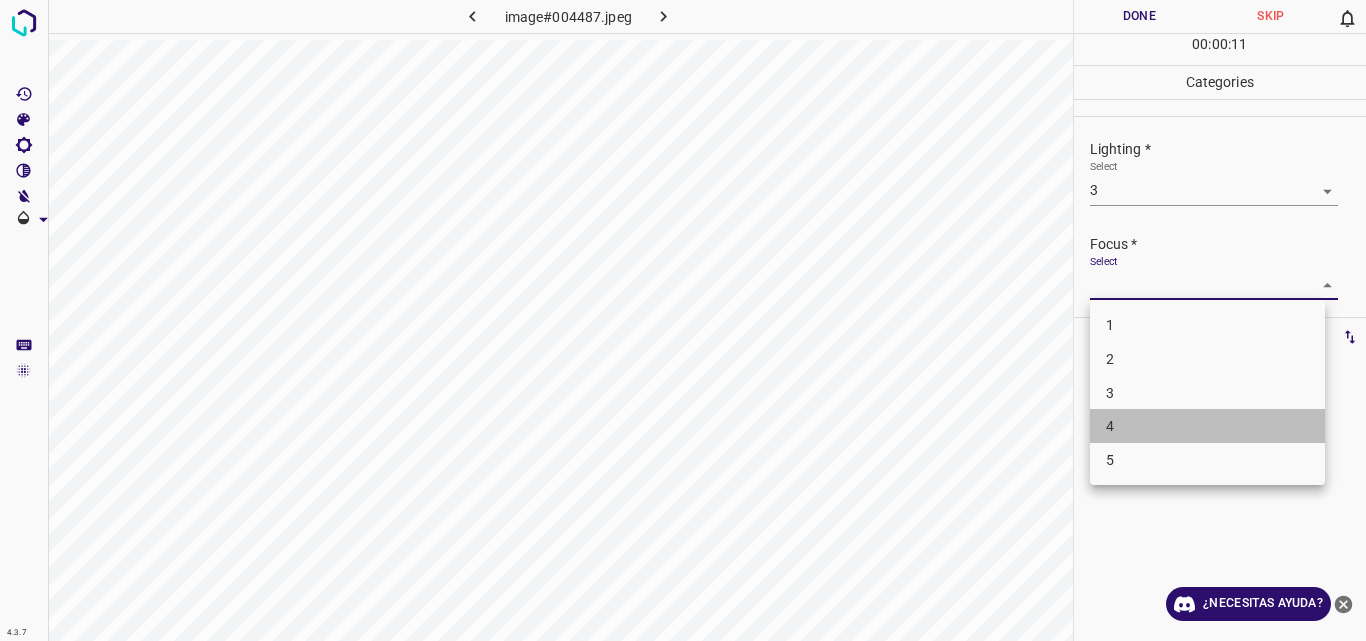click on "4" at bounding box center (1207, 426) 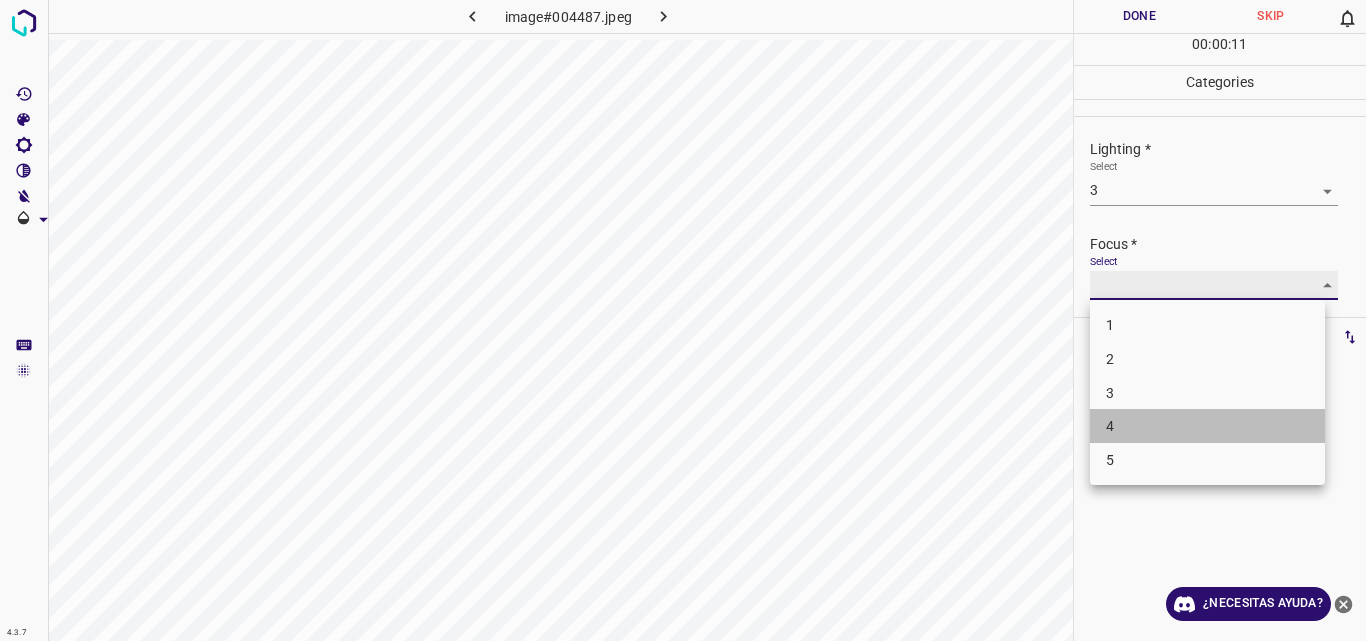 type on "4" 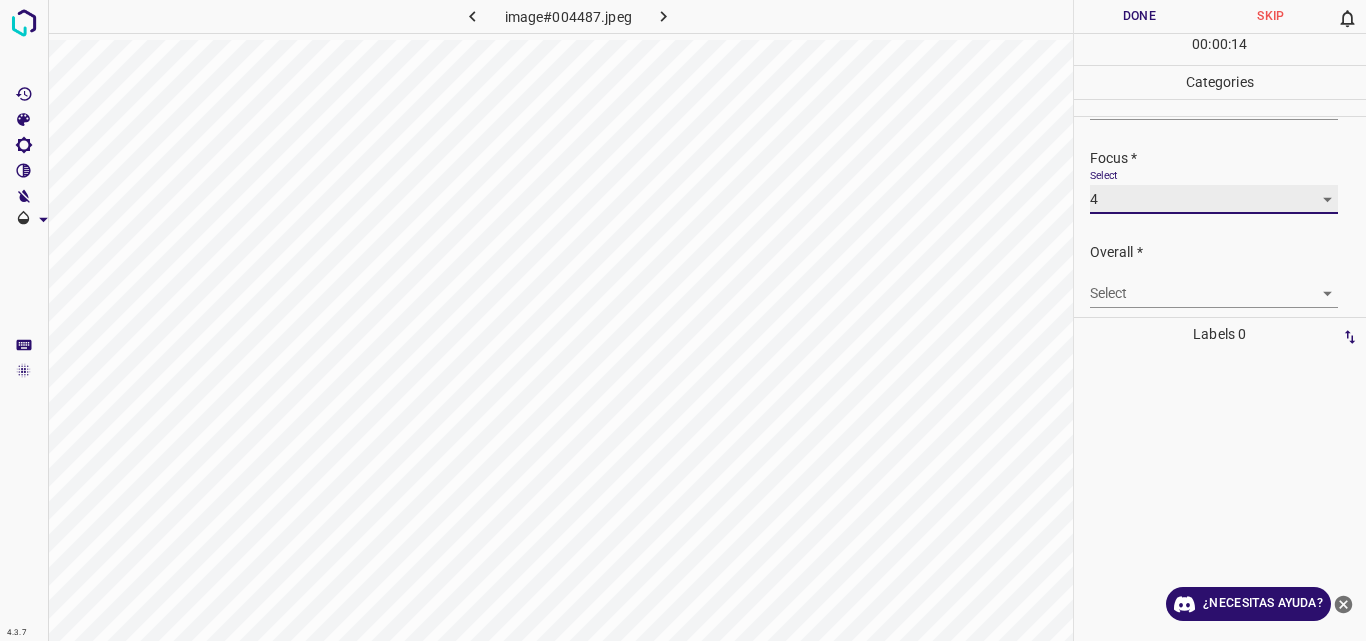 scroll, scrollTop: 98, scrollLeft: 0, axis: vertical 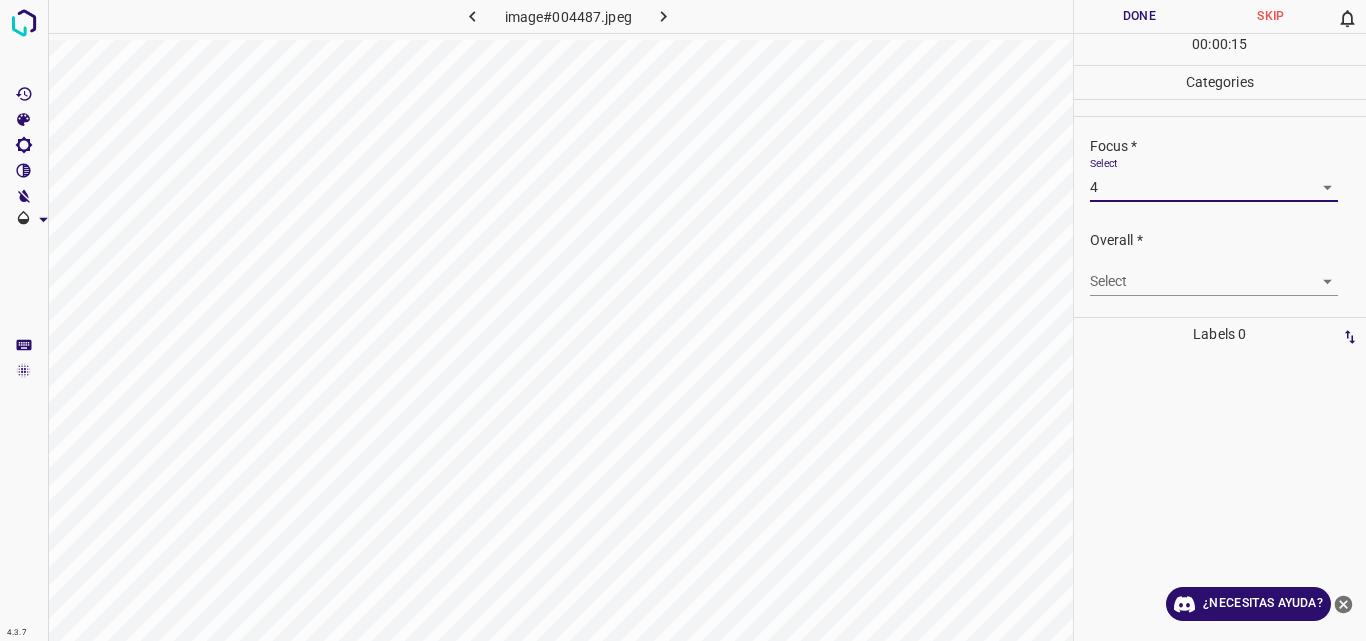 click on "4.3.7 image#004487.jpeg Done Skip 0 00   : 00   : 15   Categories Lighting *  Select 3 3 Focus *  Select 4 4 Overall *  Select ​ Labels   0 Categories 1 Lighting 2 Focus 3 Overall Tools Space Change between modes (Draw & Edit) I Auto labeling R Restore zoom M Zoom in N Zoom out Delete Delete selecte label Filters Z Restore filters X Saturation filter C Brightness filter V Contrast filter B Gray scale filter General O Download ¿Necesitas ayuda? Original text Rate this translation Your feedback will be used to help improve Google Translate - Texto - Esconder - Borrar" at bounding box center (683, 320) 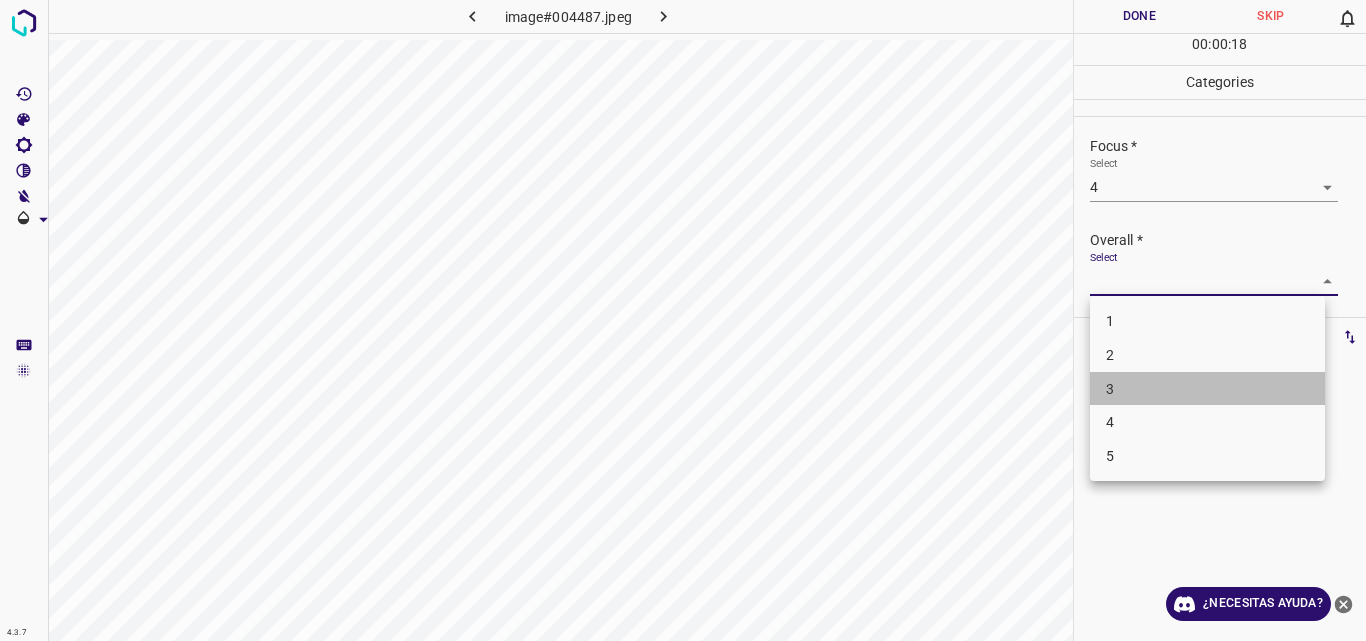 click on "3" at bounding box center (1207, 389) 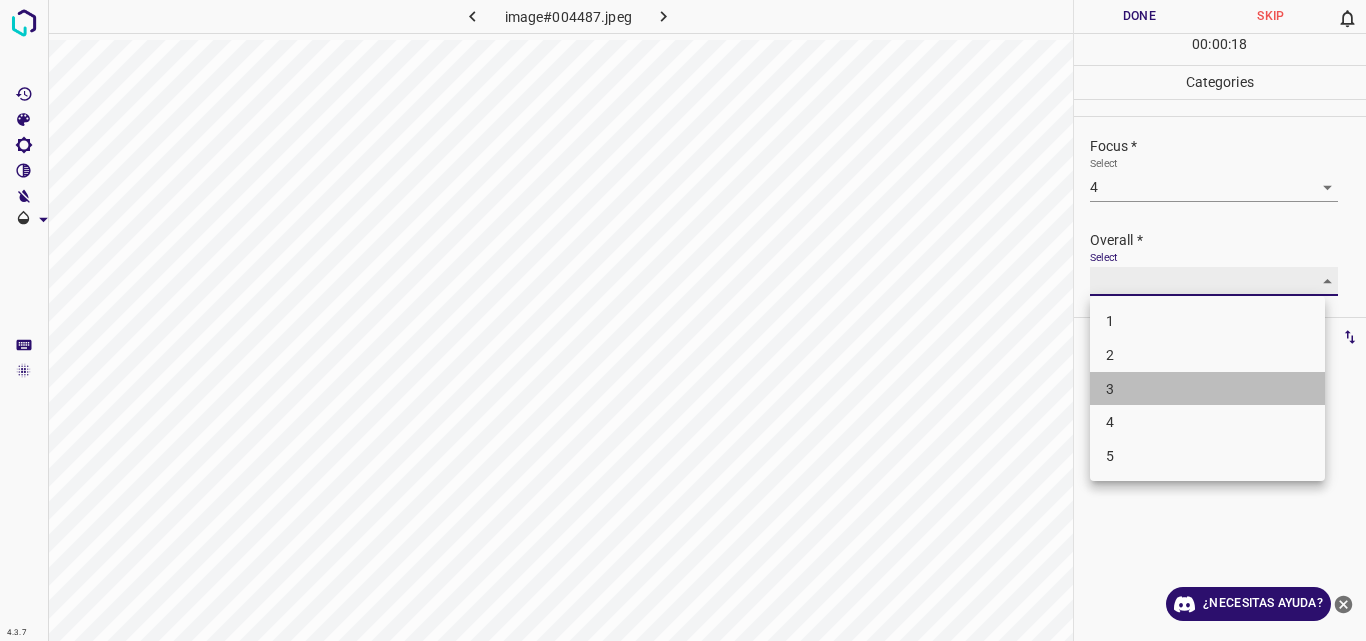 type on "3" 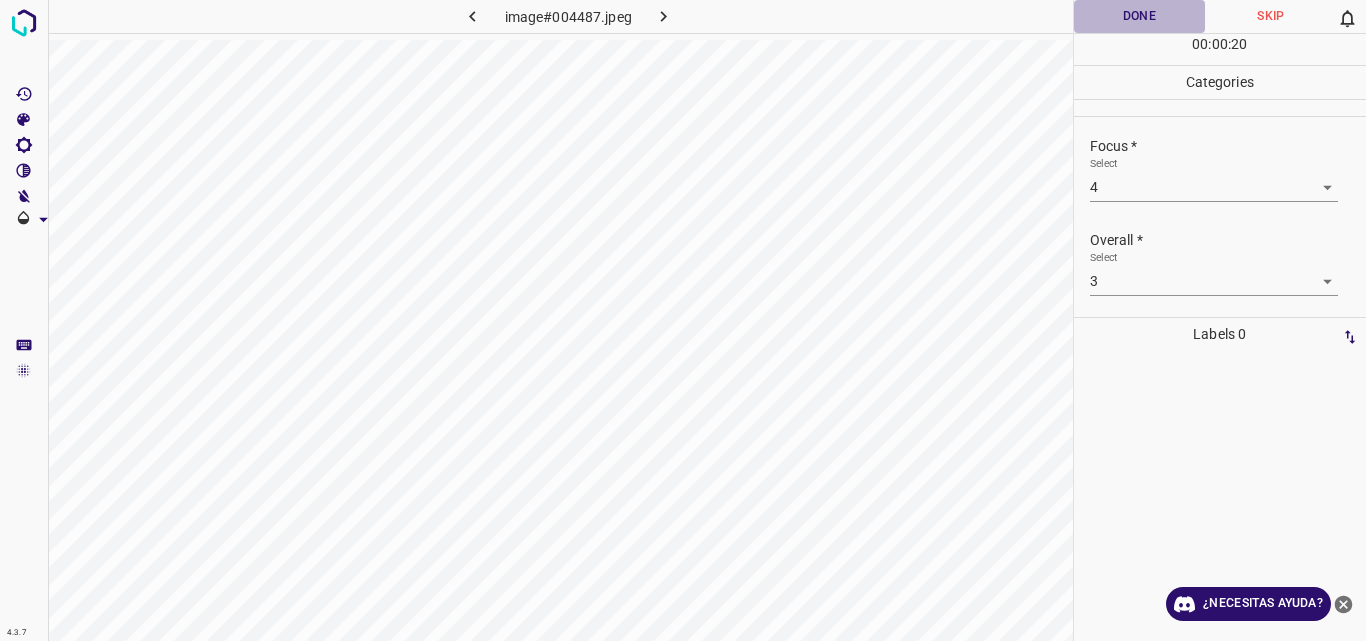 click on "Done" at bounding box center [1140, 16] 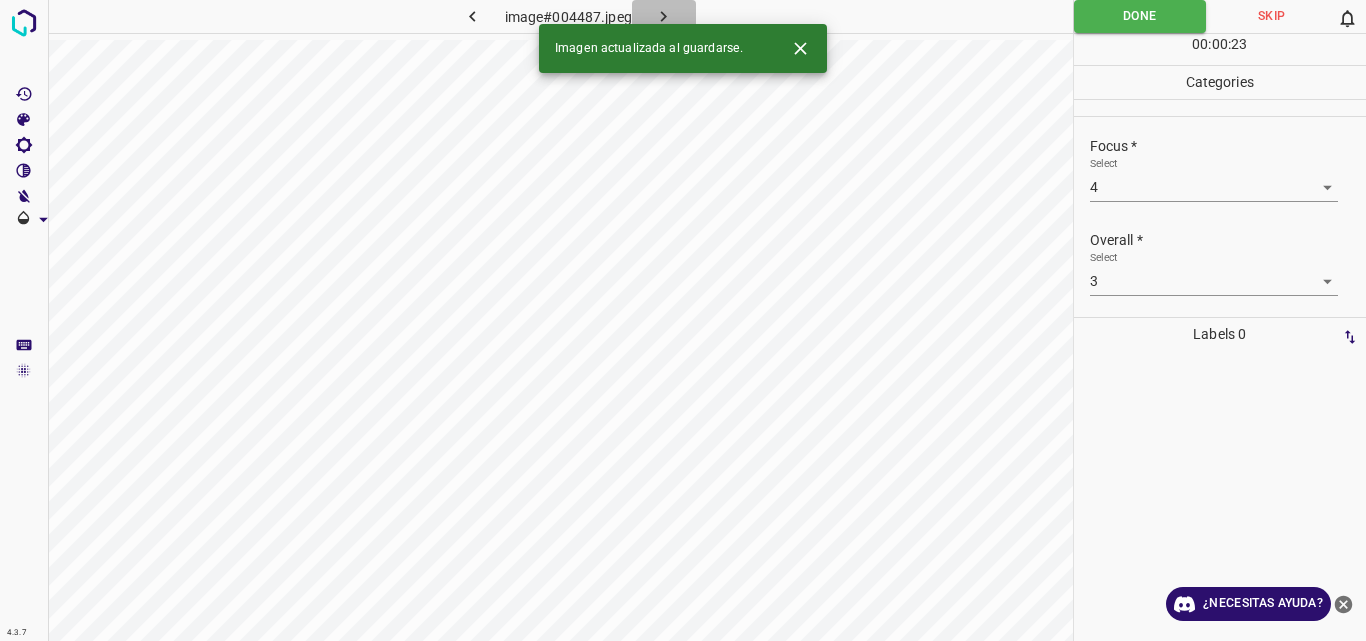 click 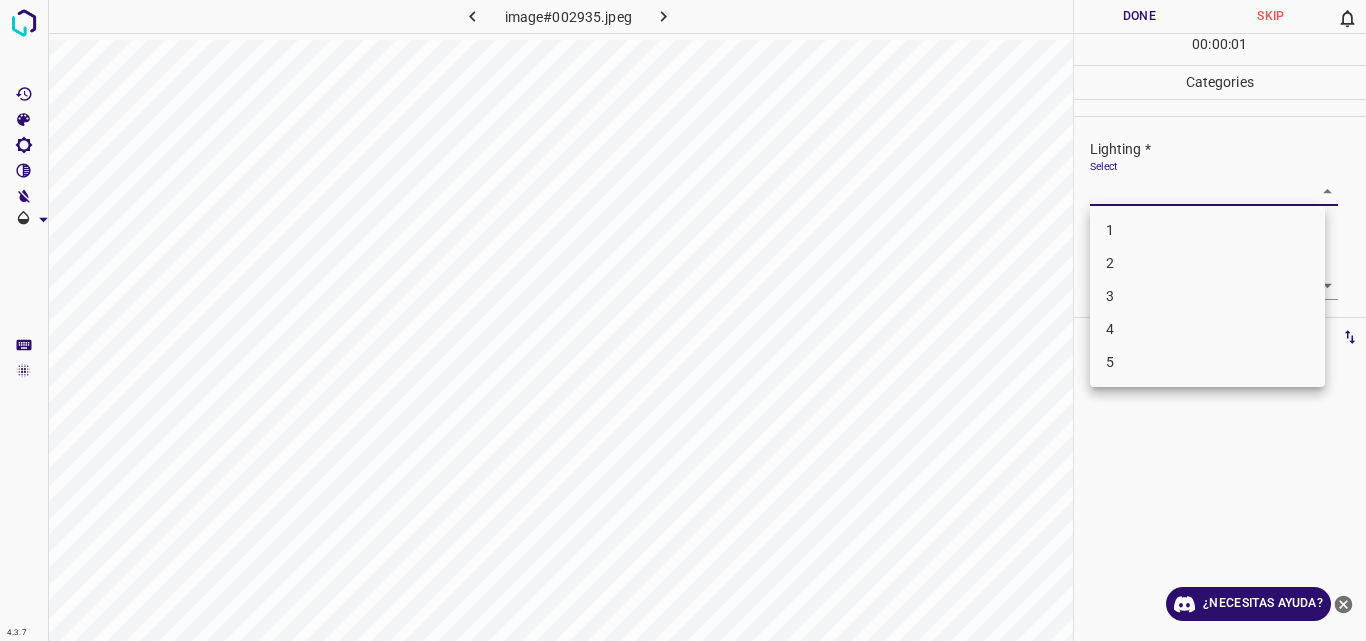 click on "4.3.7 image#002935.jpeg Done Skip 0 00   : 00   : 01   Categories Lighting *  Select ​ Focus *  Select ​ Overall *  Select ​ Labels   0 Categories 1 Lighting 2 Focus 3 Overall Tools Space Change between modes (Draw & Edit) I Auto labeling R Restore zoom M Zoom in N Zoom out Delete Delete selecte label Filters Z Restore filters X Saturation filter C Brightness filter V Contrast filter B Gray scale filter General O Download ¿Necesitas ayuda? Original text Rate this translation Your feedback will be used to help improve Google Translate - Texto - Esconder - Borrar 1 2 3 4 5" at bounding box center [683, 320] 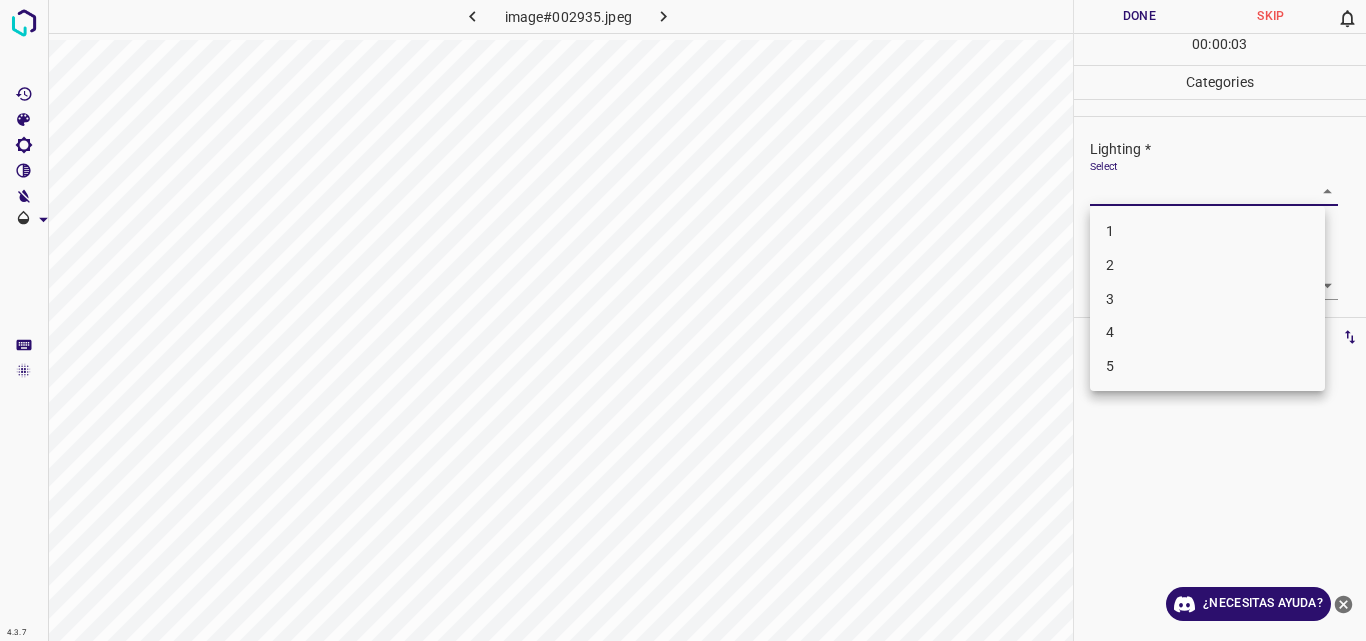 click on "3" at bounding box center [1207, 299] 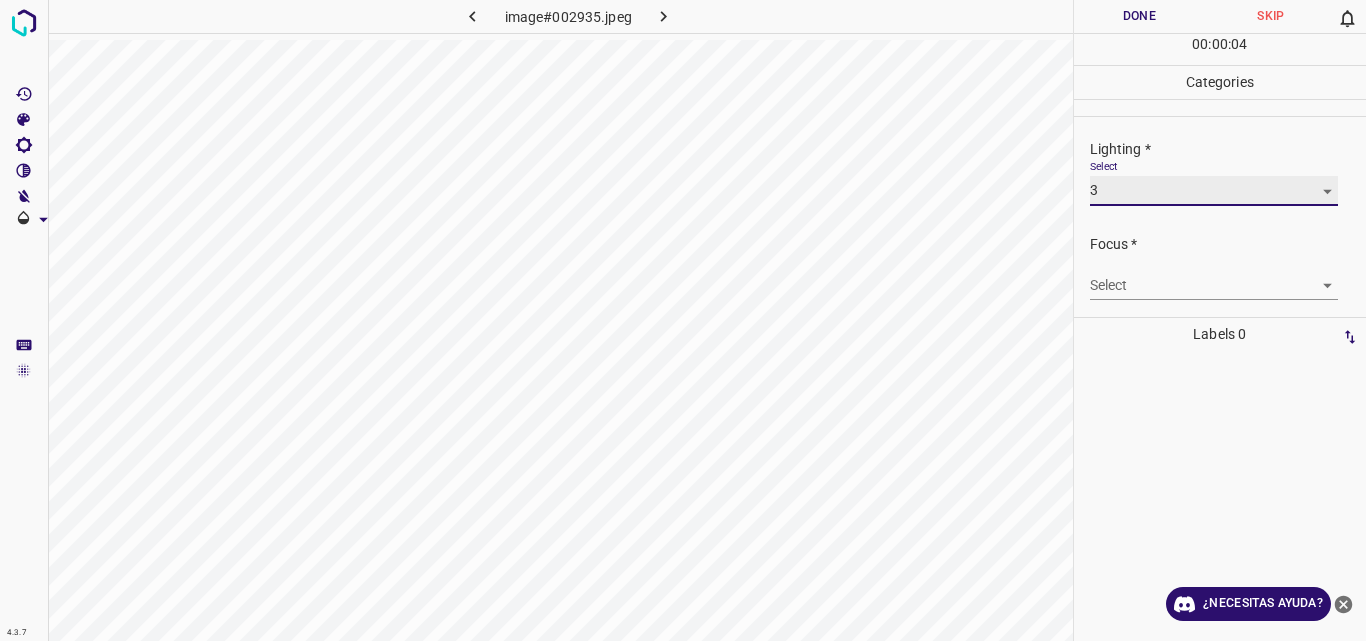type on "3" 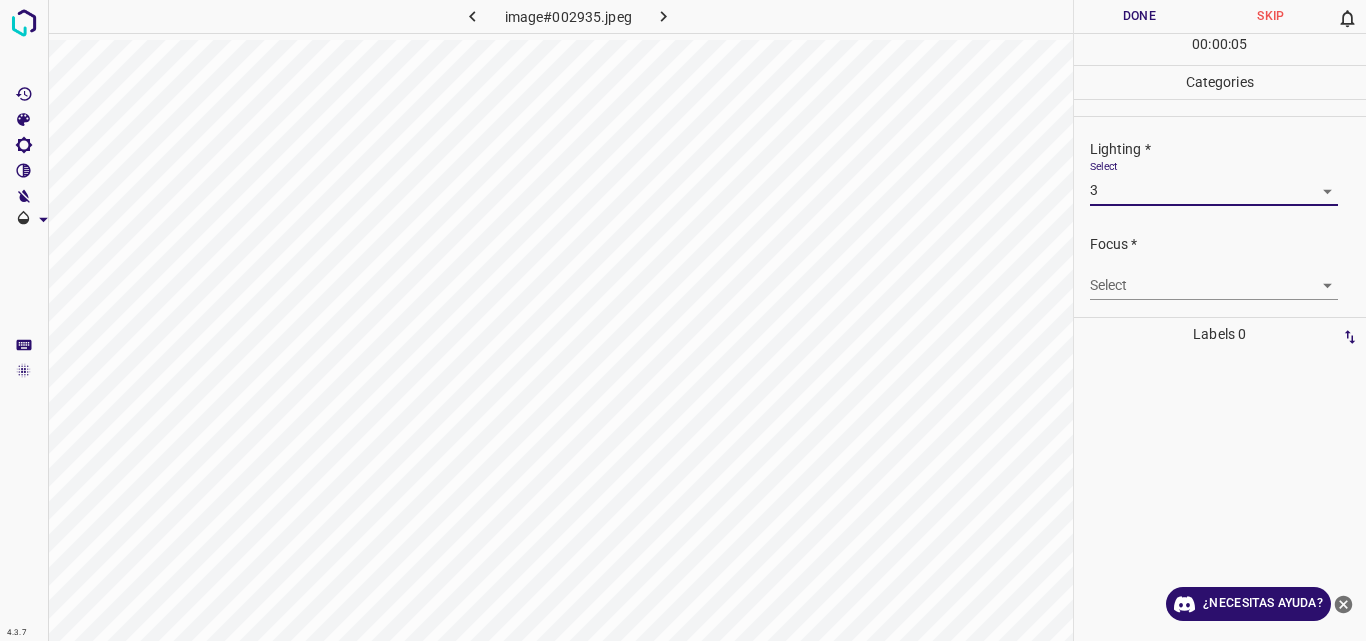 click on "4.3.7 image#002935.jpeg Done Skip 0 00   : 00   : 05   Categories Lighting *  Select 3 3 Focus *  Select ​ Overall *  Select ​ Labels   0 Categories 1 Lighting 2 Focus 3 Overall Tools Space Change between modes (Draw & Edit) I Auto labeling R Restore zoom M Zoom in N Zoom out Delete Delete selecte label Filters Z Restore filters X Saturation filter C Brightness filter V Contrast filter B Gray scale filter General O Download ¿Necesitas ayuda? Original text Rate this translation Your feedback will be used to help improve Google Translate - Texto - Esconder - Borrar" at bounding box center (683, 320) 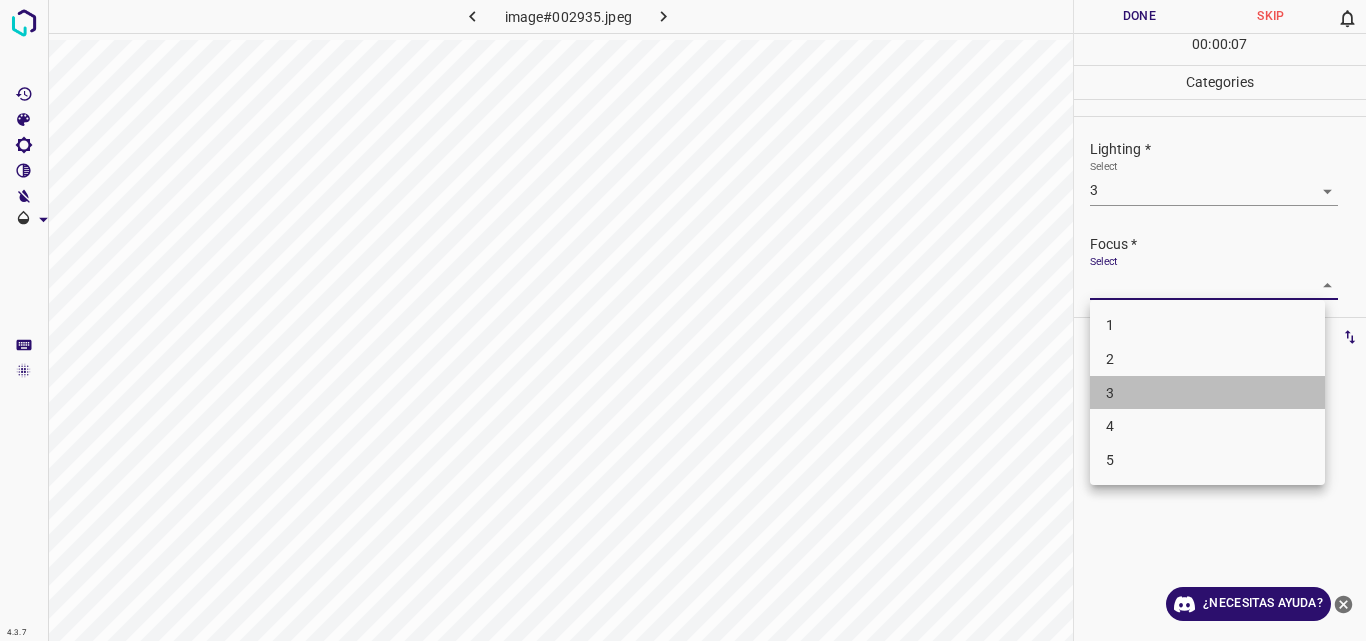 click on "3" at bounding box center (1207, 393) 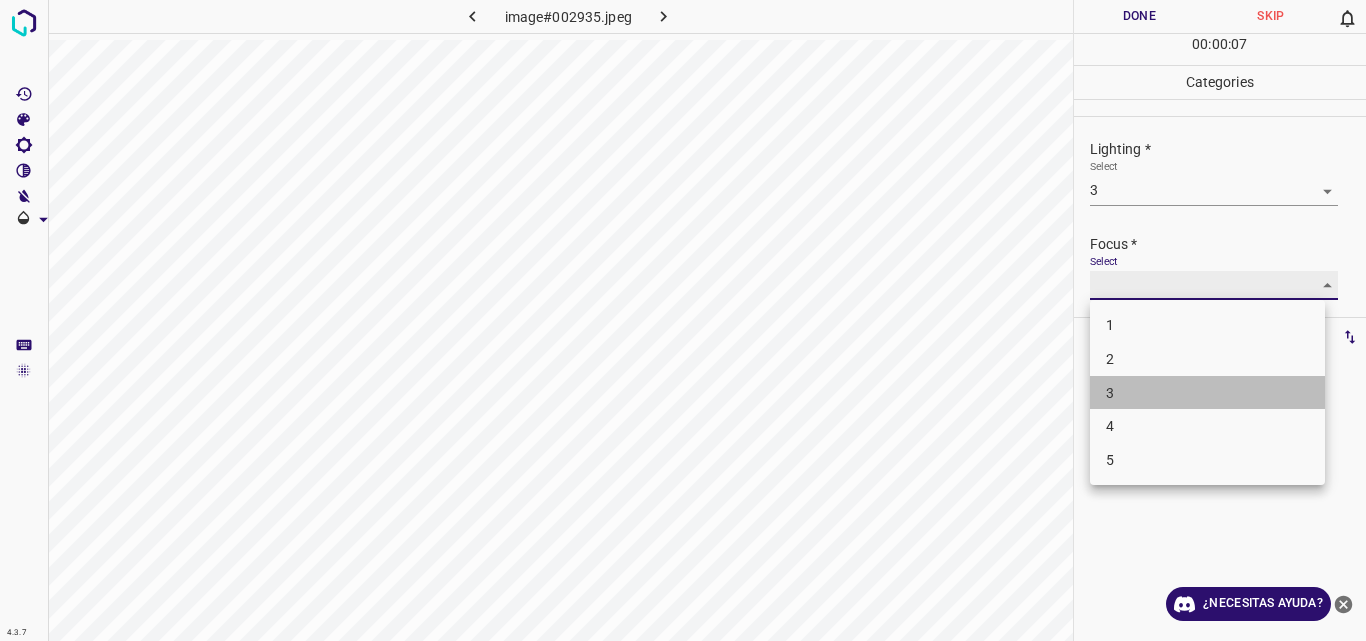 type on "3" 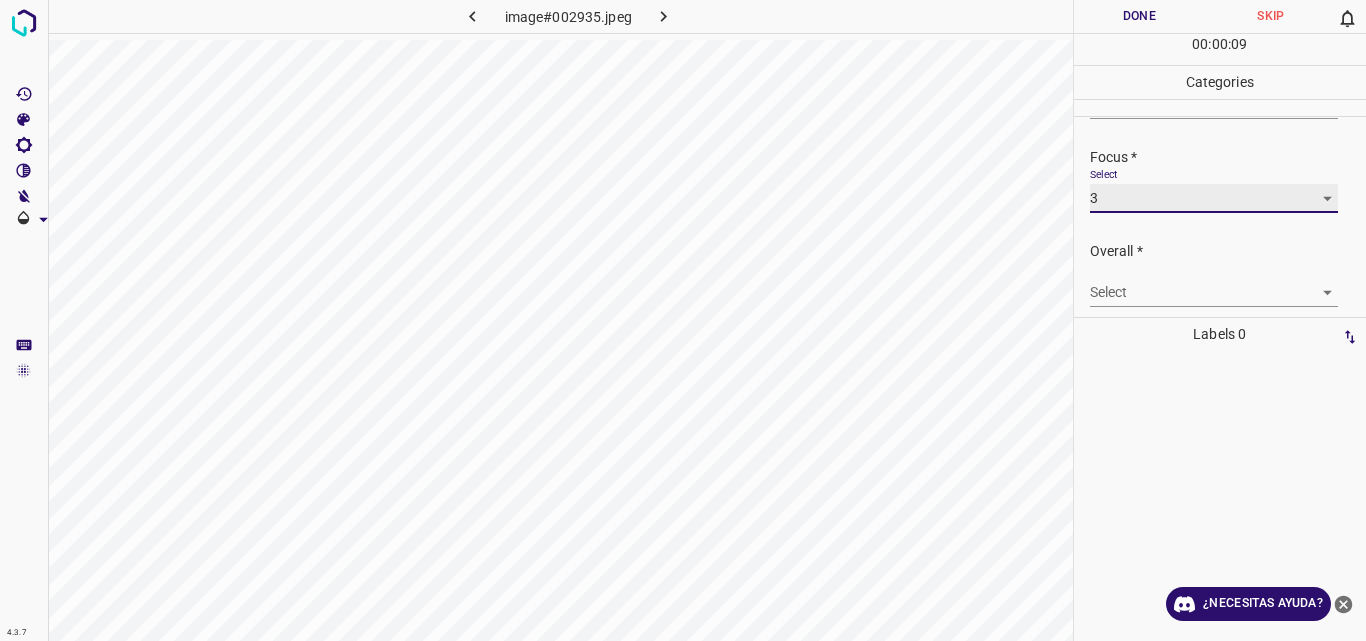 scroll, scrollTop: 98, scrollLeft: 0, axis: vertical 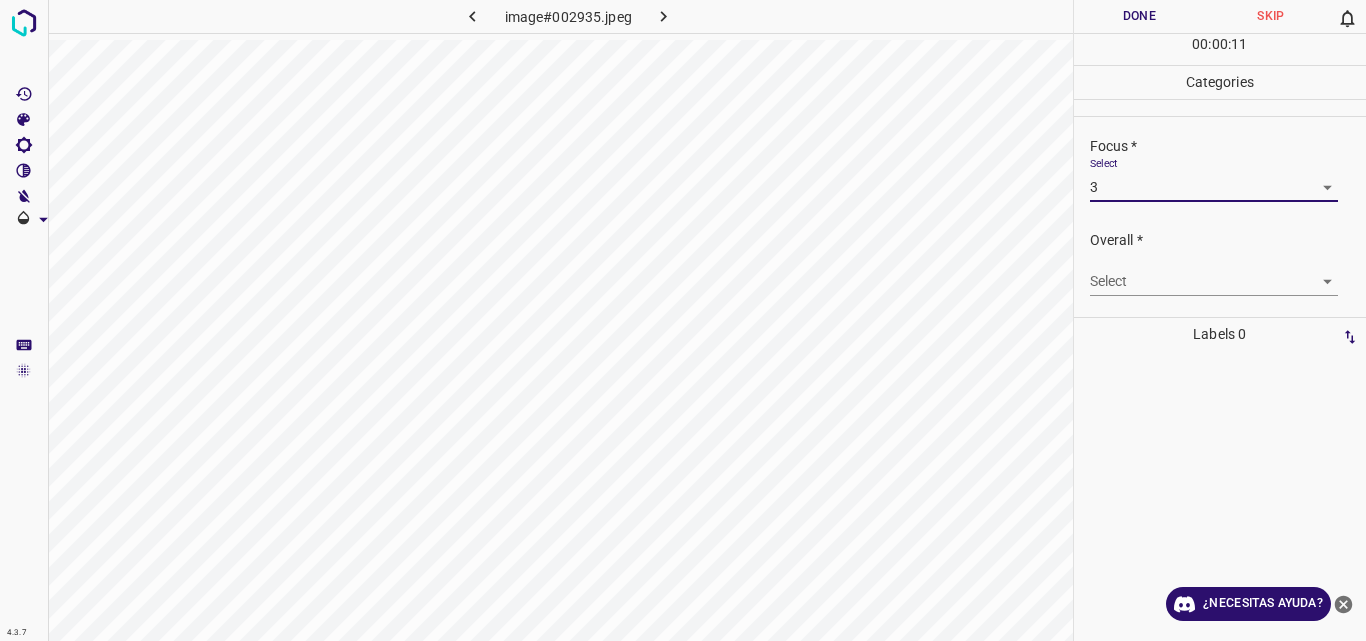 click on "4.3.7 image#002935.jpeg Done Skip 0 00   : 00   : 11   Categories Lighting *  Select 3 3 Focus *  Select 3 3 Overall *  Select ​ Labels   0 Categories 1 Lighting 2 Focus 3 Overall Tools Space Change between modes (Draw & Edit) I Auto labeling R Restore zoom M Zoom in N Zoom out Delete Delete selecte label Filters Z Restore filters X Saturation filter C Brightness filter V Contrast filter B Gray scale filter General O Download ¿Necesitas ayuda? Original text Rate this translation Your feedback will be used to help improve Google Translate - Texto - Esconder - Borrar" at bounding box center [683, 320] 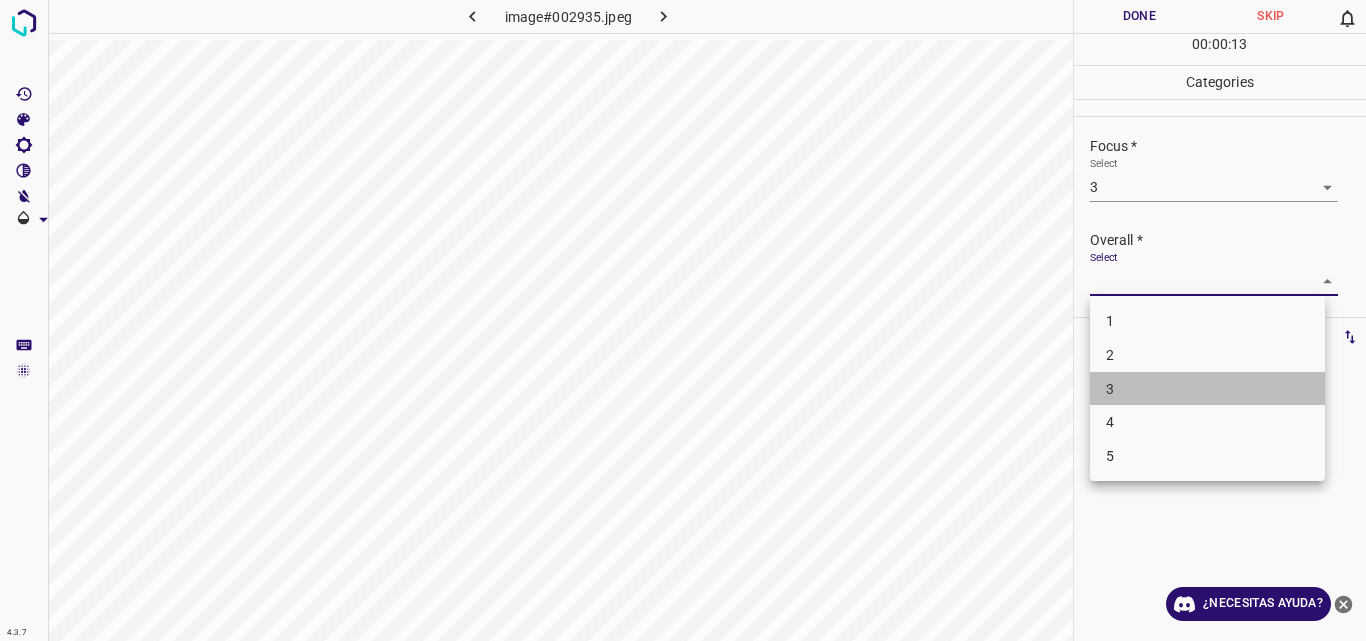 click on "3" at bounding box center [1207, 389] 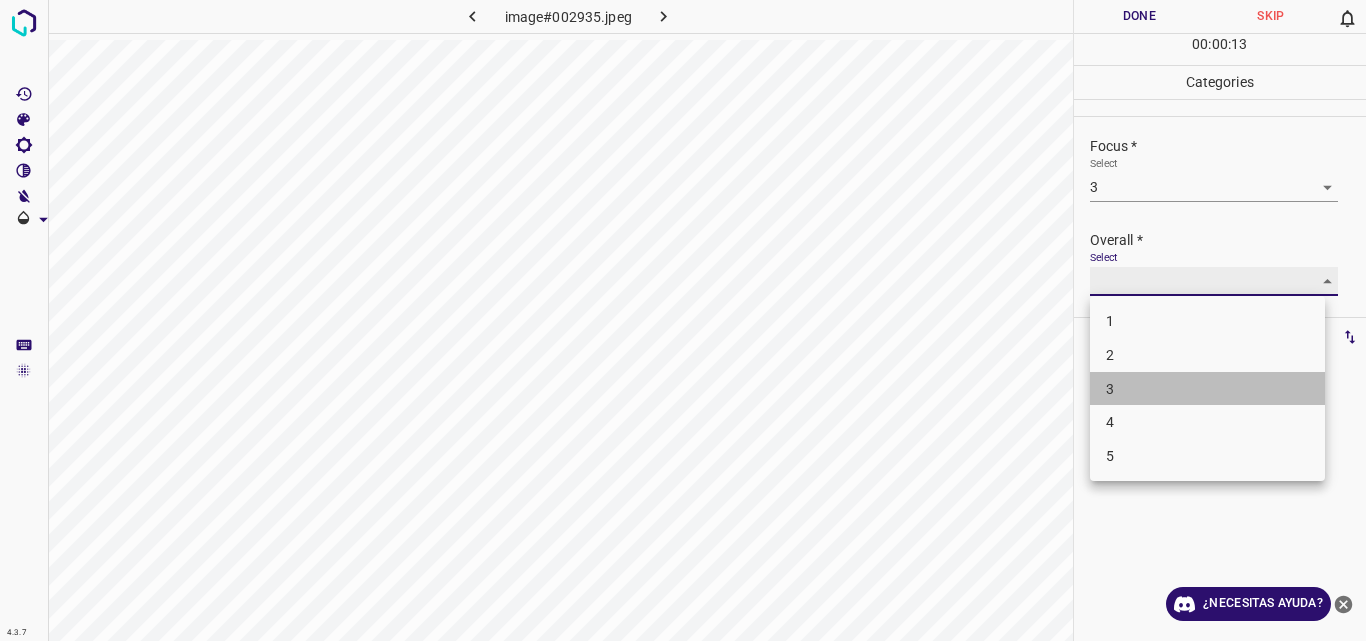 type on "3" 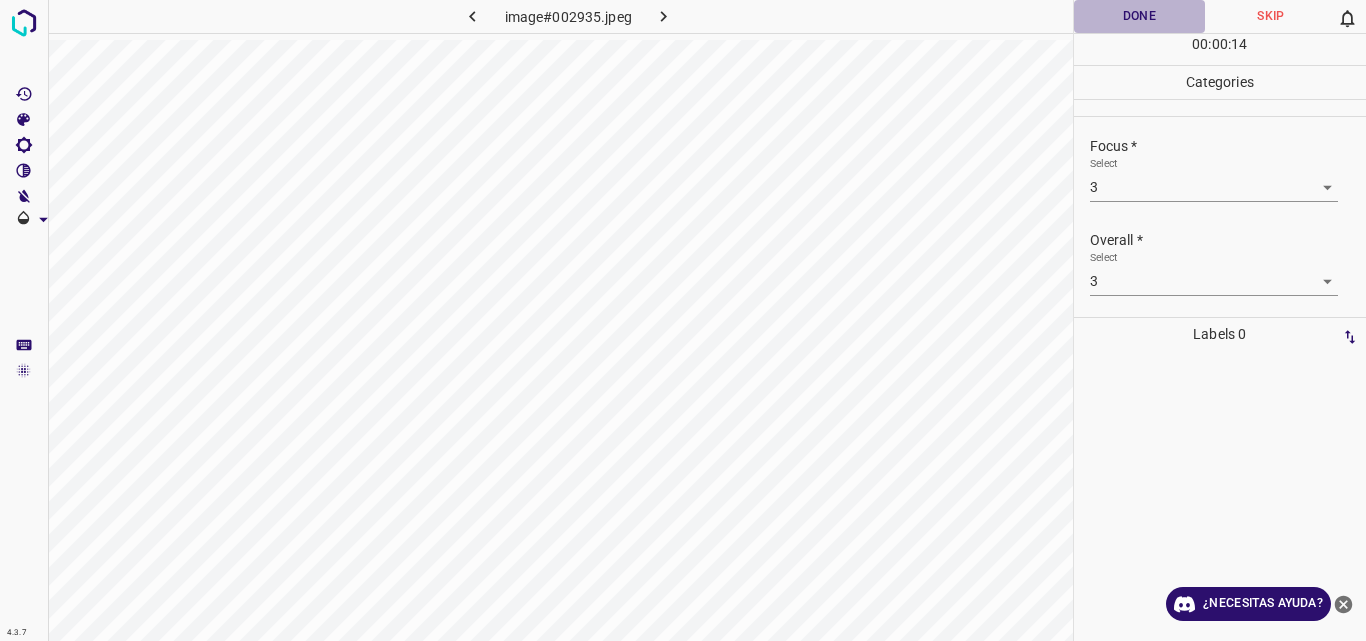 click on "Done" at bounding box center (1140, 16) 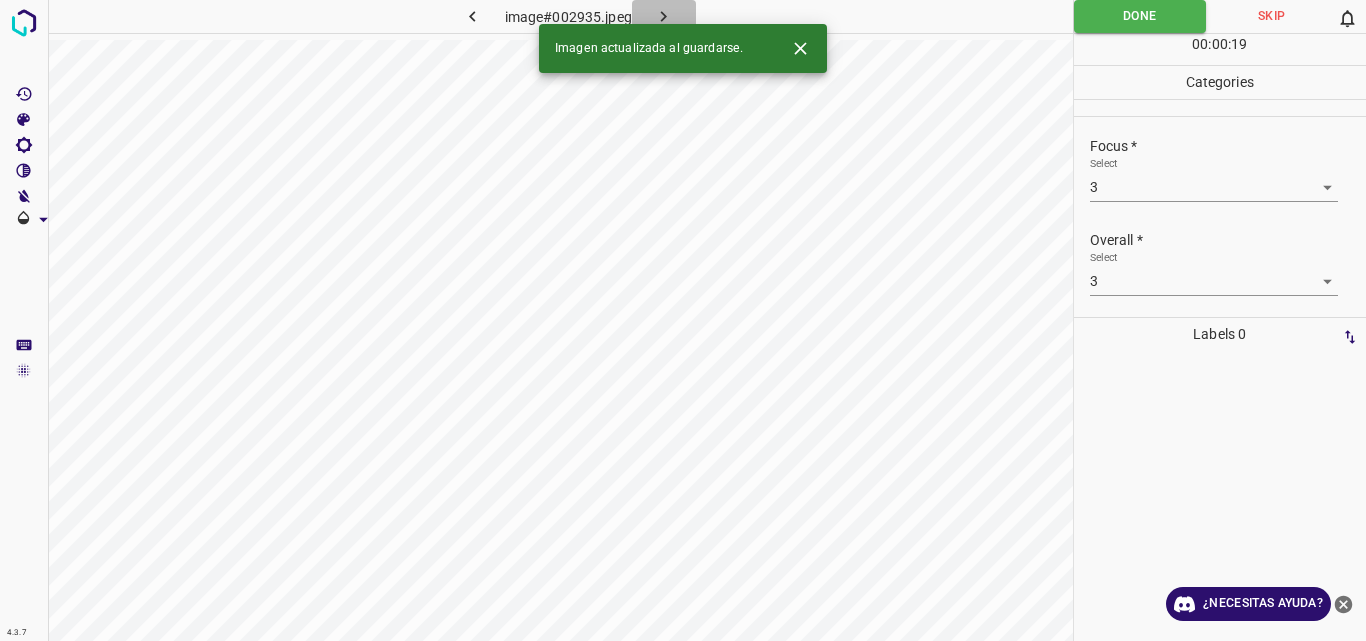 click 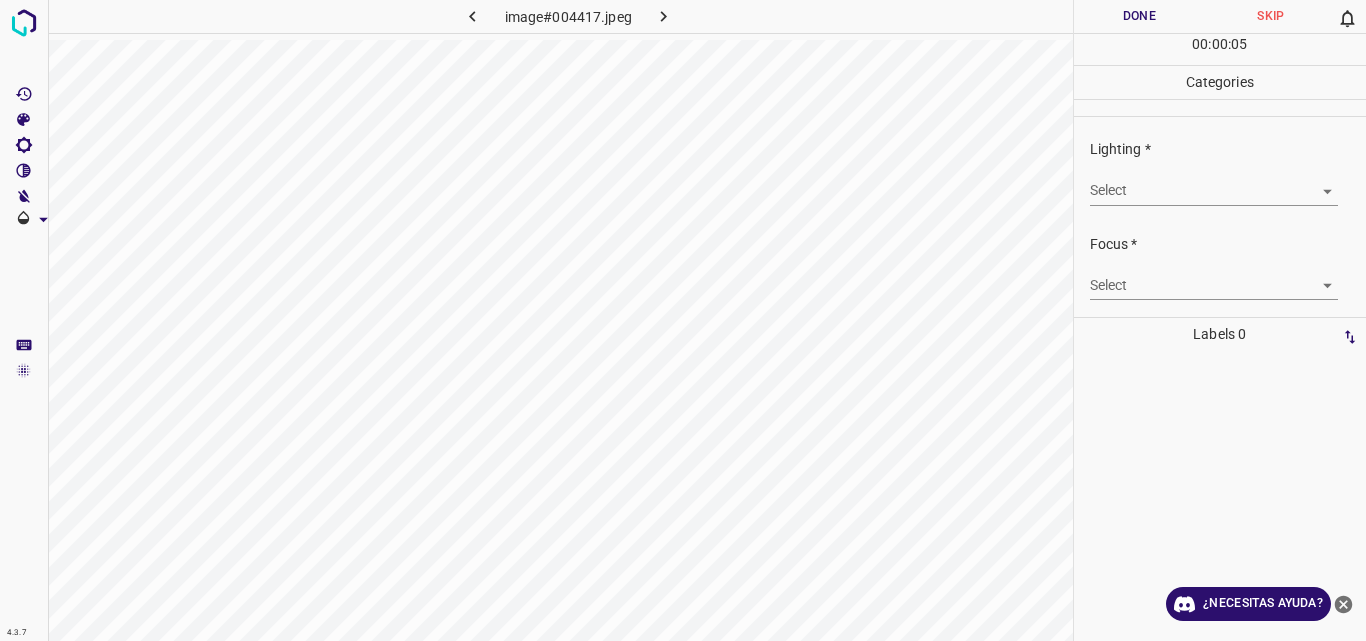 click on "4.3.7 image#004417.jpeg Done Skip 0 00   : 00   : 05   Categories Lighting *  Select ​ Focus *  Select ​ Overall *  Select ​ Labels   0 Categories 1 Lighting 2 Focus 3 Overall Tools Space Change between modes (Draw & Edit) I Auto labeling R Restore zoom M Zoom in N Zoom out Delete Delete selecte label Filters Z Restore filters X Saturation filter C Brightness filter V Contrast filter B Gray scale filter General O Download ¿Necesitas ayuda? Original text Rate this translation Your feedback will be used to help improve Google Translate - Texto - Esconder - Borrar" at bounding box center (683, 320) 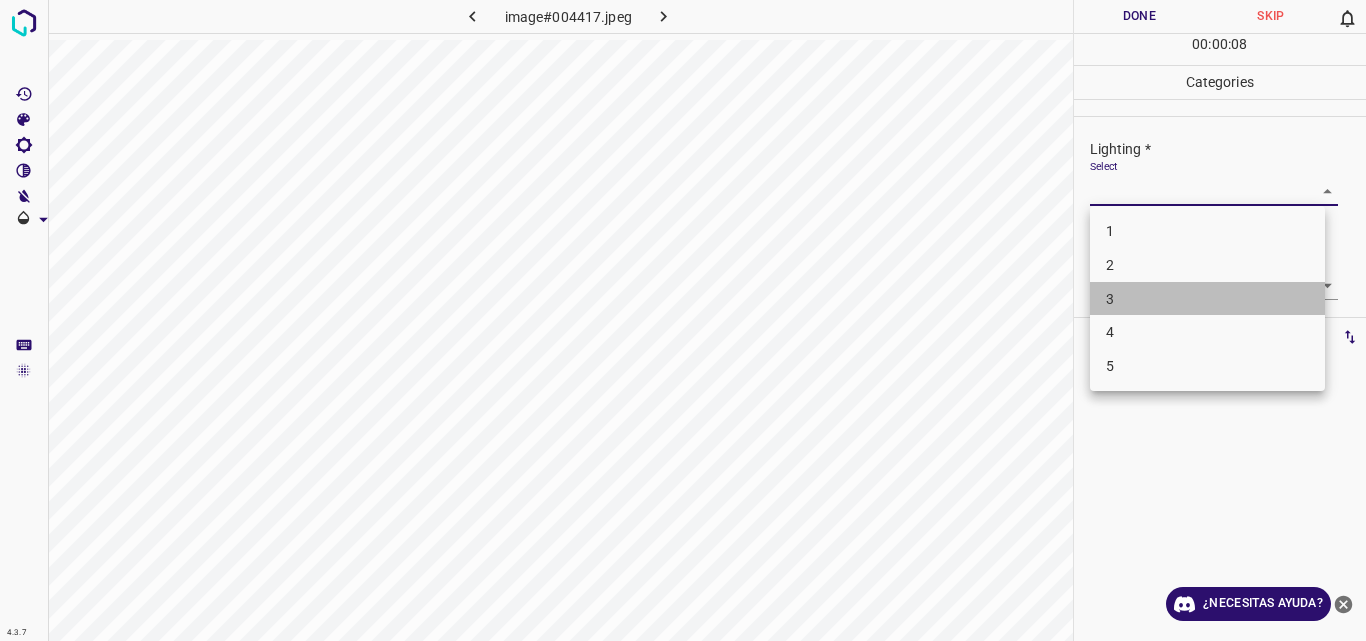 click on "3" at bounding box center (1207, 299) 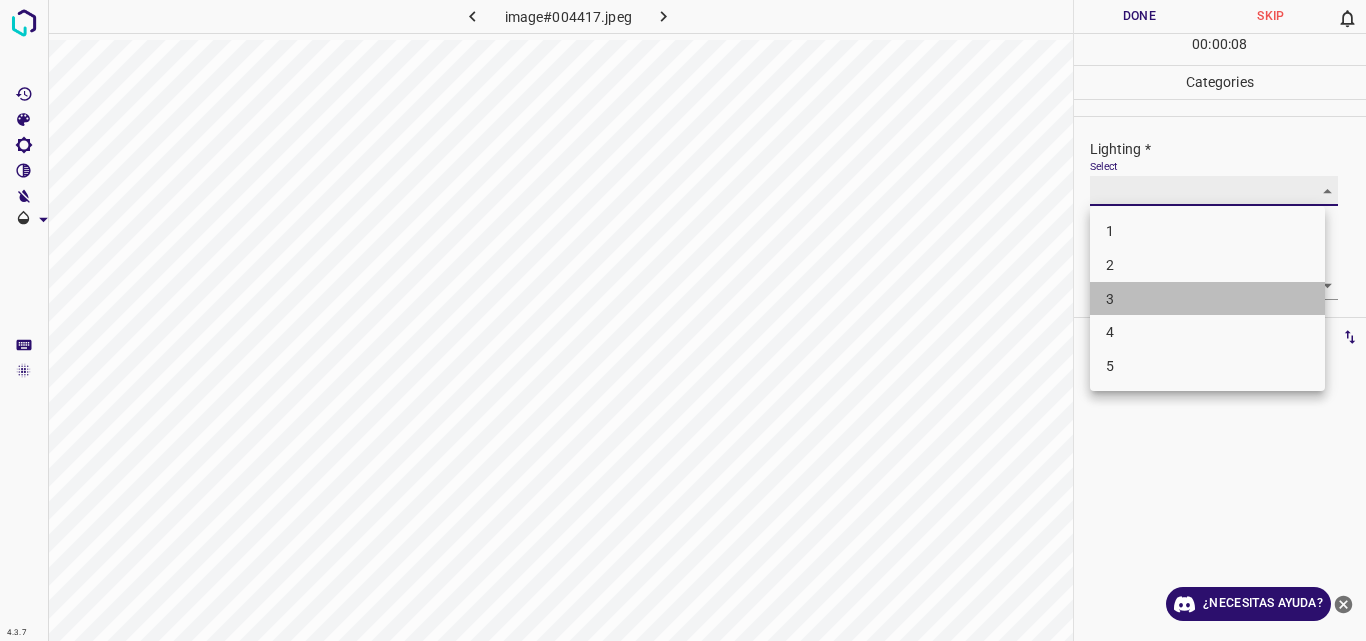 type on "3" 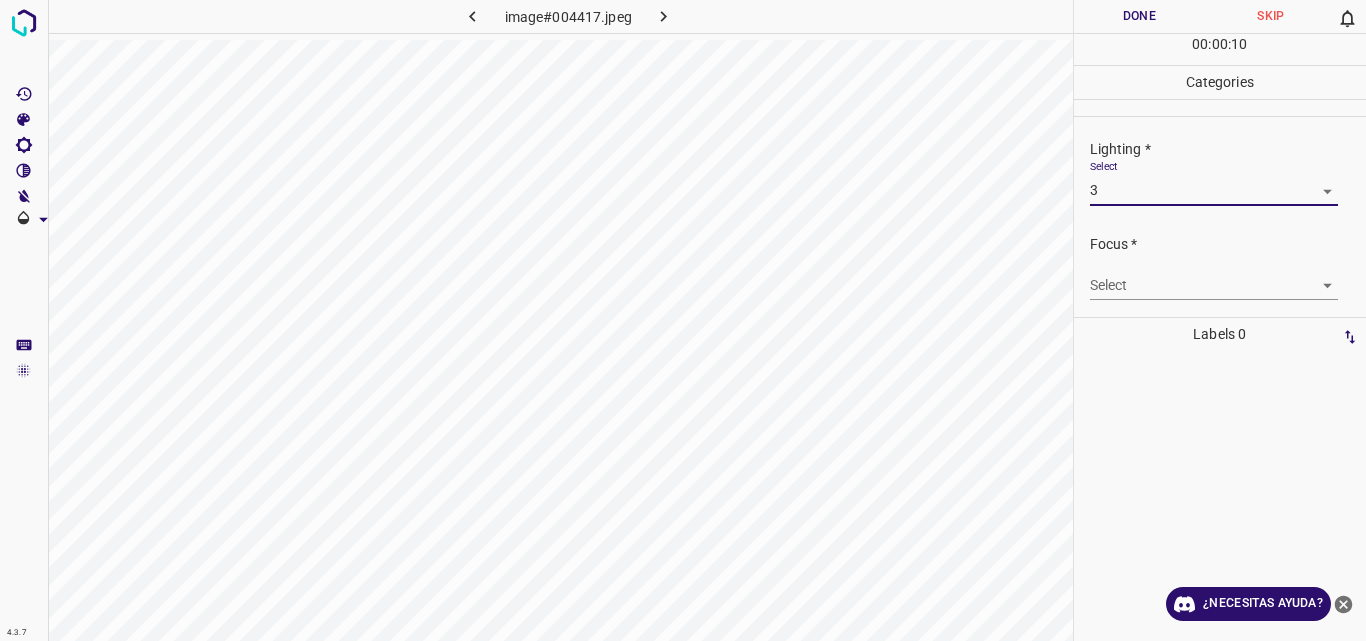 click on "4.3.7 image#004417.jpeg Done Skip 0 00   : 00   : 10   Categories Lighting *  Select 3 3 Focus *  Select ​ Overall *  Select ​ Labels   0 Categories 1 Lighting 2 Focus 3 Overall Tools Space Change between modes (Draw & Edit) I Auto labeling R Restore zoom M Zoom in N Zoom out Delete Delete selecte label Filters Z Restore filters X Saturation filter C Brightness filter V Contrast filter B Gray scale filter General O Download ¿Necesitas ayuda? Original text Rate this translation Your feedback will be used to help improve Google Translate - Texto - Esconder - Borrar" at bounding box center (683, 320) 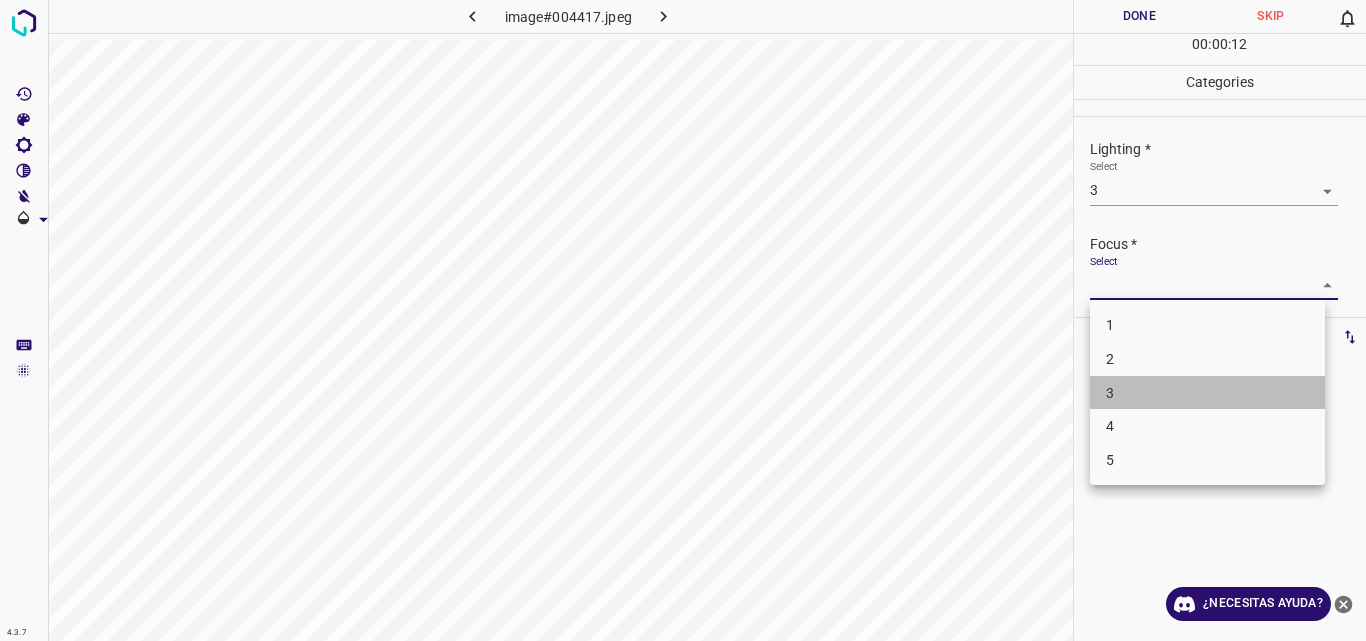 click on "3" at bounding box center (1207, 393) 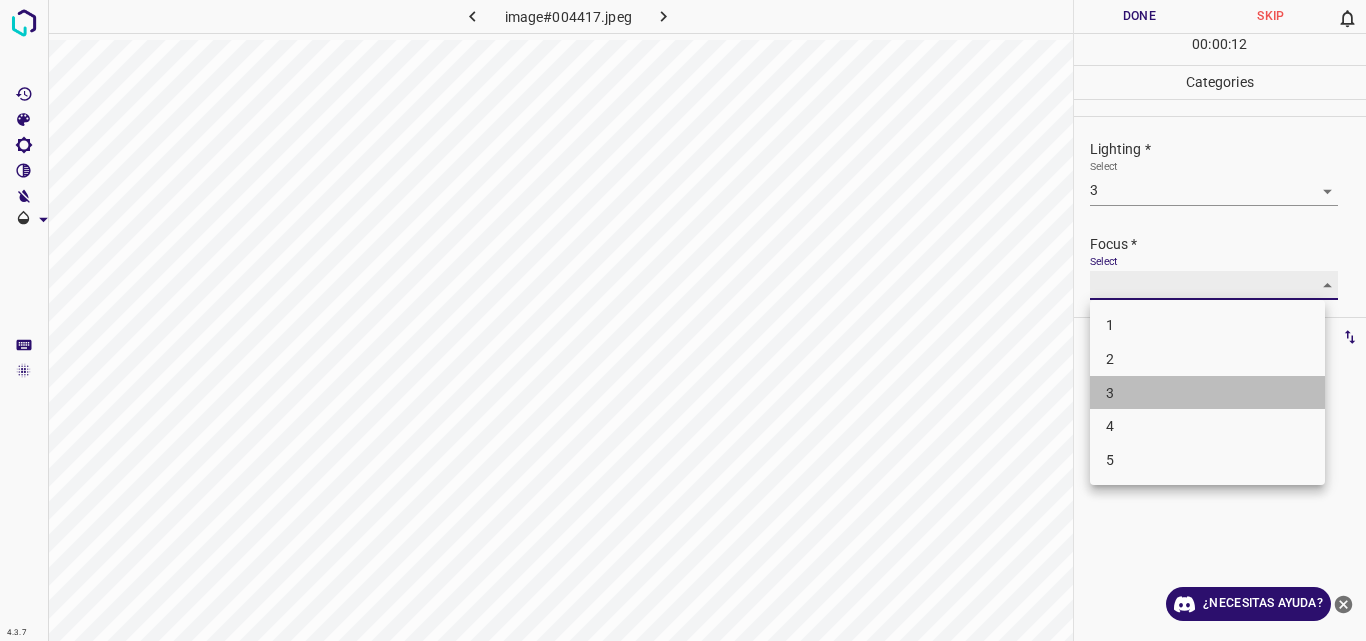 type on "3" 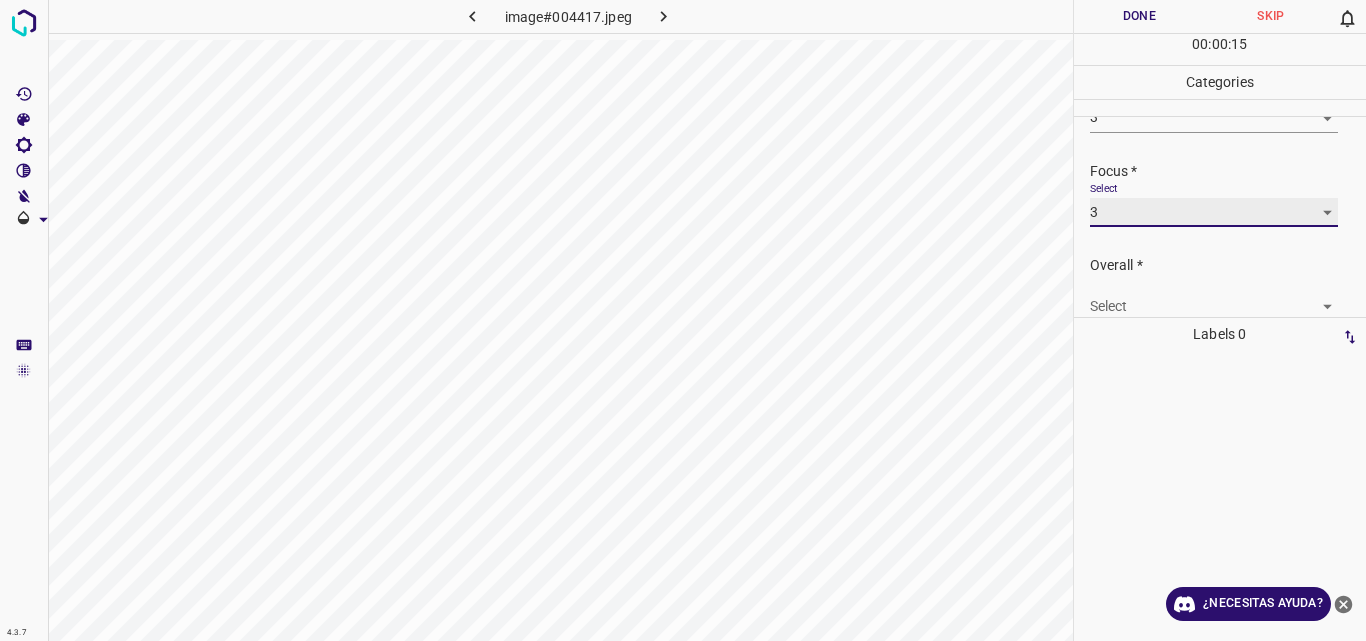 scroll, scrollTop: 98, scrollLeft: 0, axis: vertical 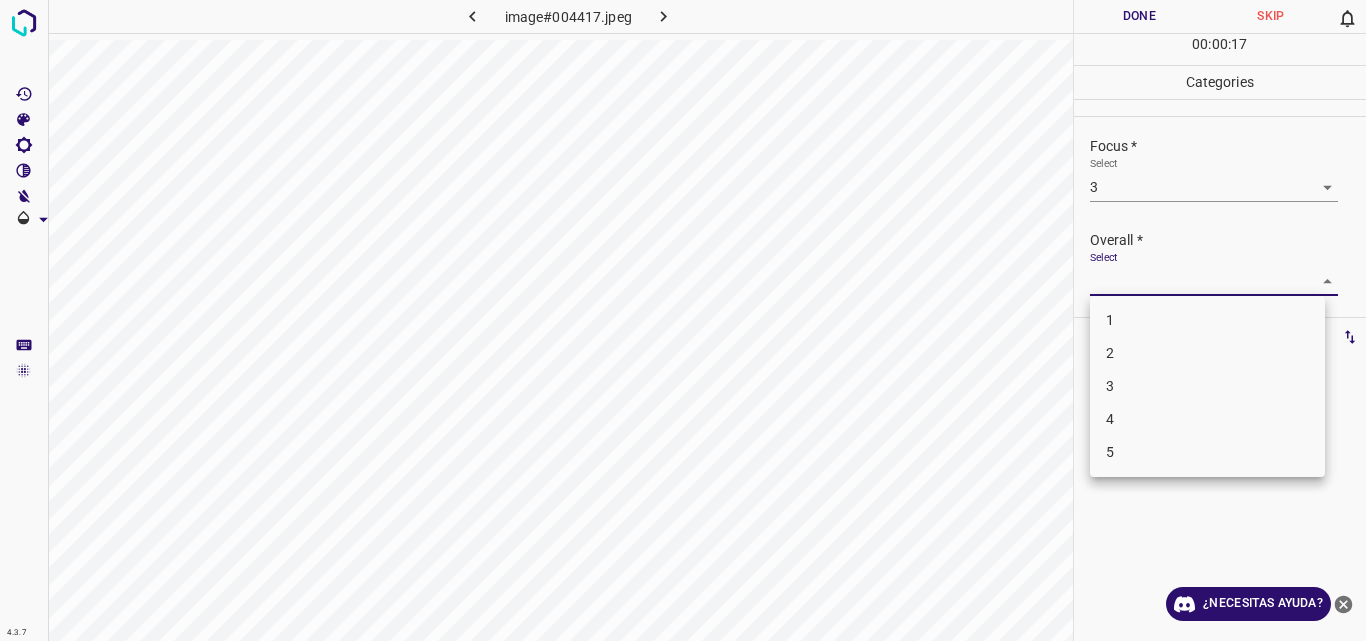 click on "4.3.7 image#004417.jpeg Done Skip 0 00   : 00   : 17   Categories Lighting *  Select 3 3 Focus *  Select 3 3 Overall *  Select ​ Labels   0 Categories 1 Lighting 2 Focus 3 Overall Tools Space Change between modes (Draw & Edit) I Auto labeling R Restore zoom M Zoom in N Zoom out Delete Delete selecte label Filters Z Restore filters X Saturation filter C Brightness filter V Contrast filter B Gray scale filter General O Download ¿Necesitas ayuda? Original text Rate this translation Your feedback will be used to help improve Google Translate - Texto - Esconder - Borrar 1 2 3 4 5" at bounding box center (683, 320) 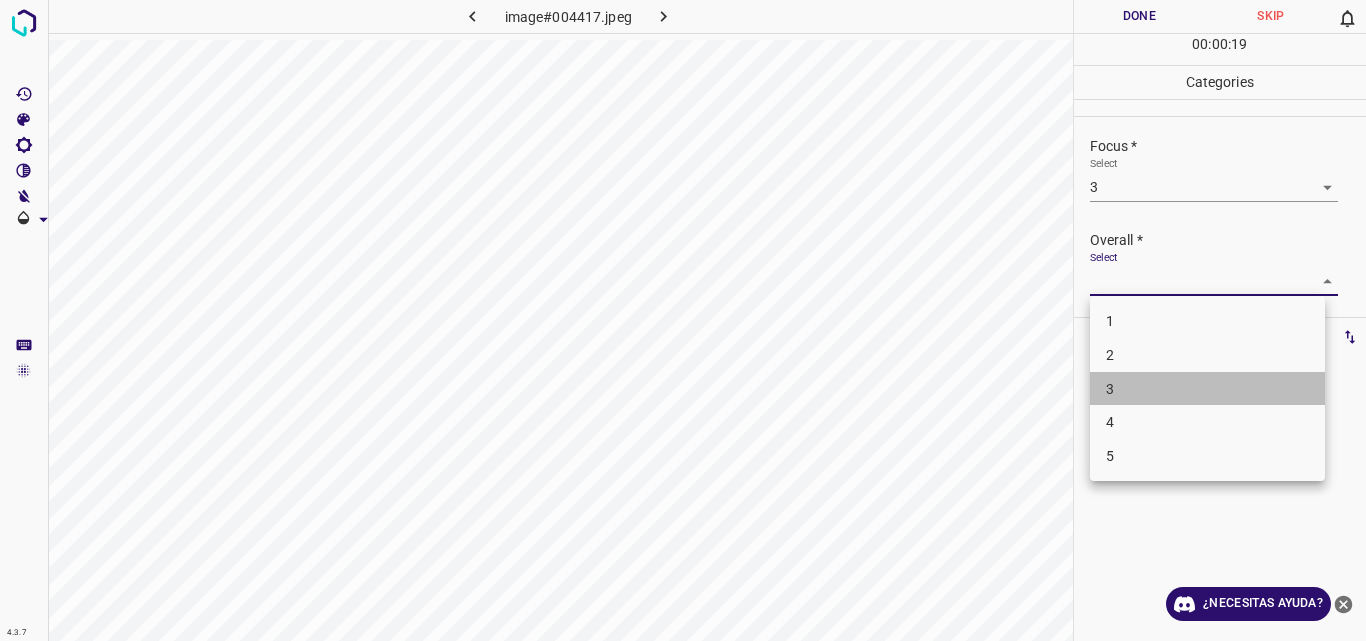click on "3" at bounding box center [1207, 389] 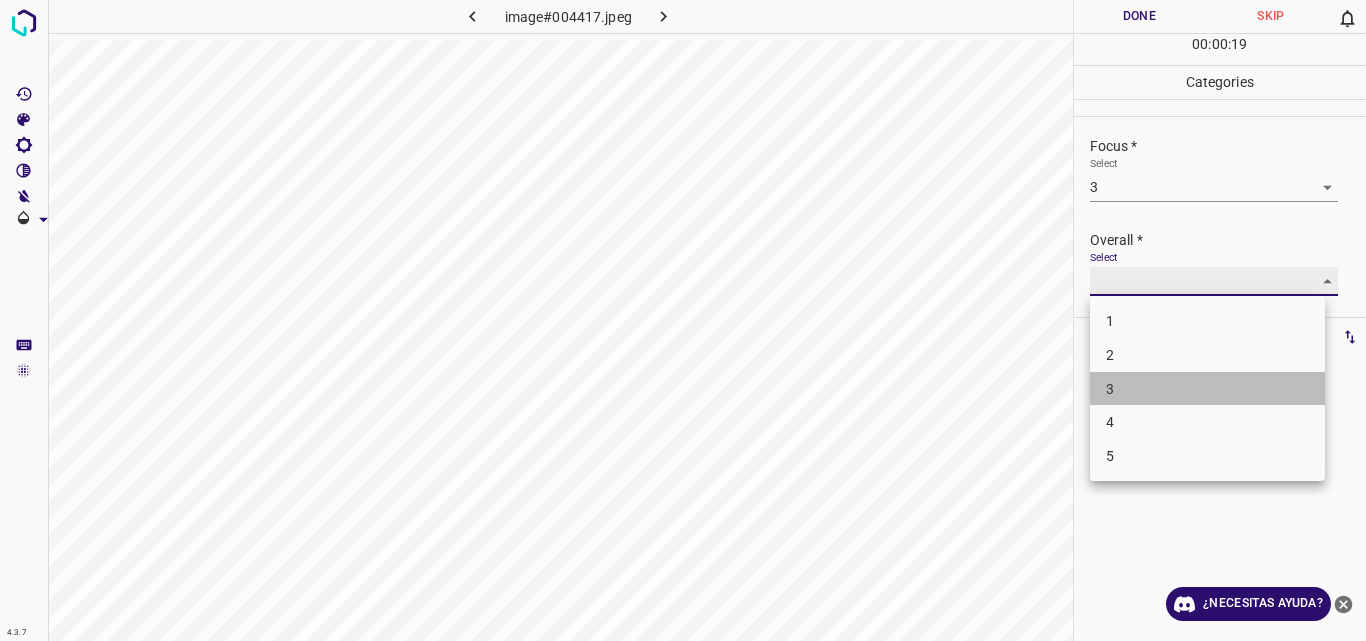 type on "3" 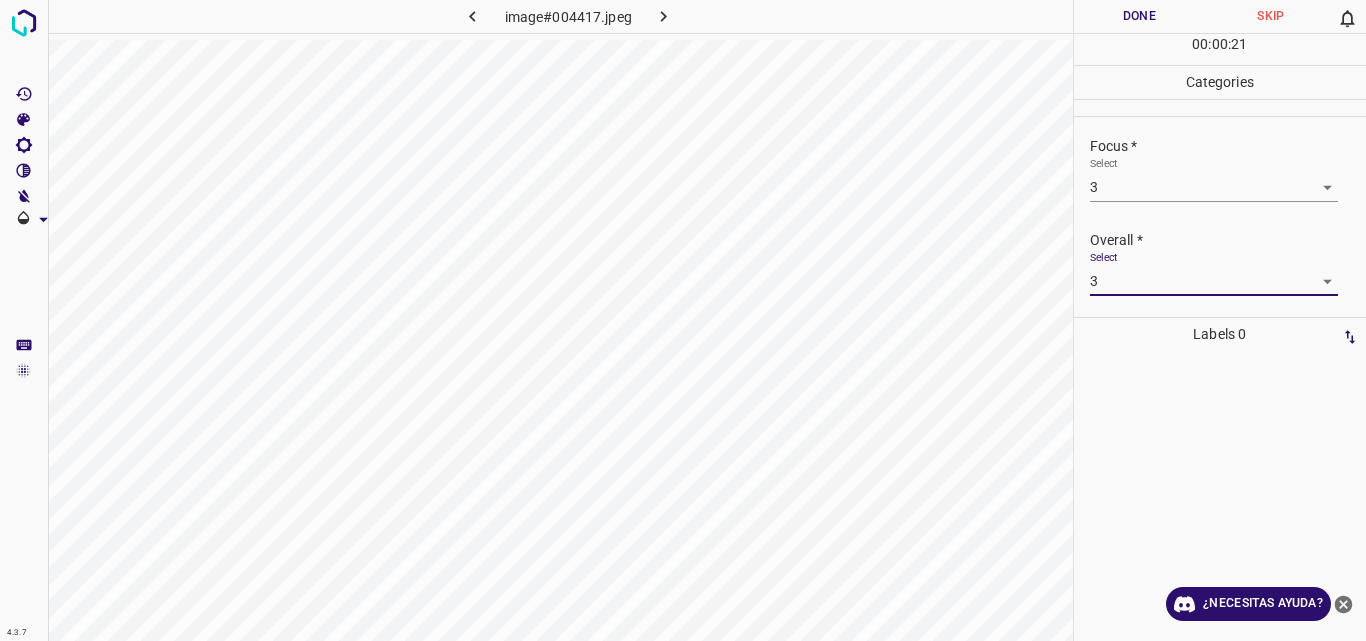 click on "Done" at bounding box center [1140, 16] 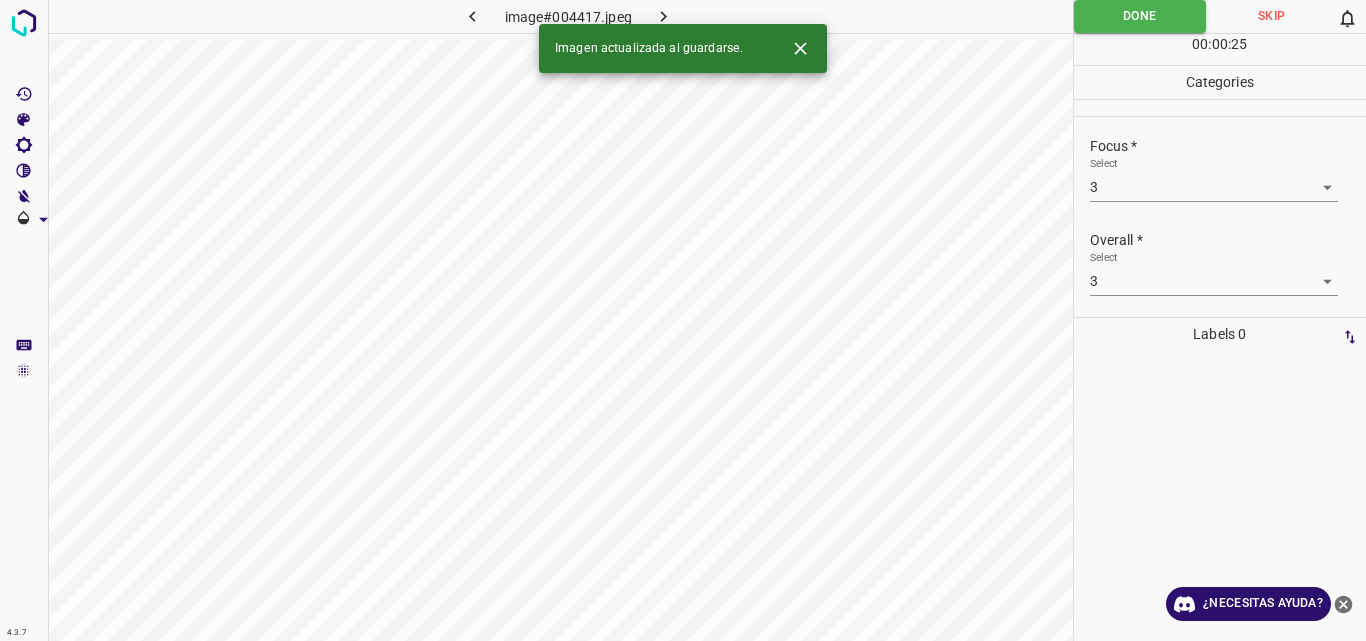 click 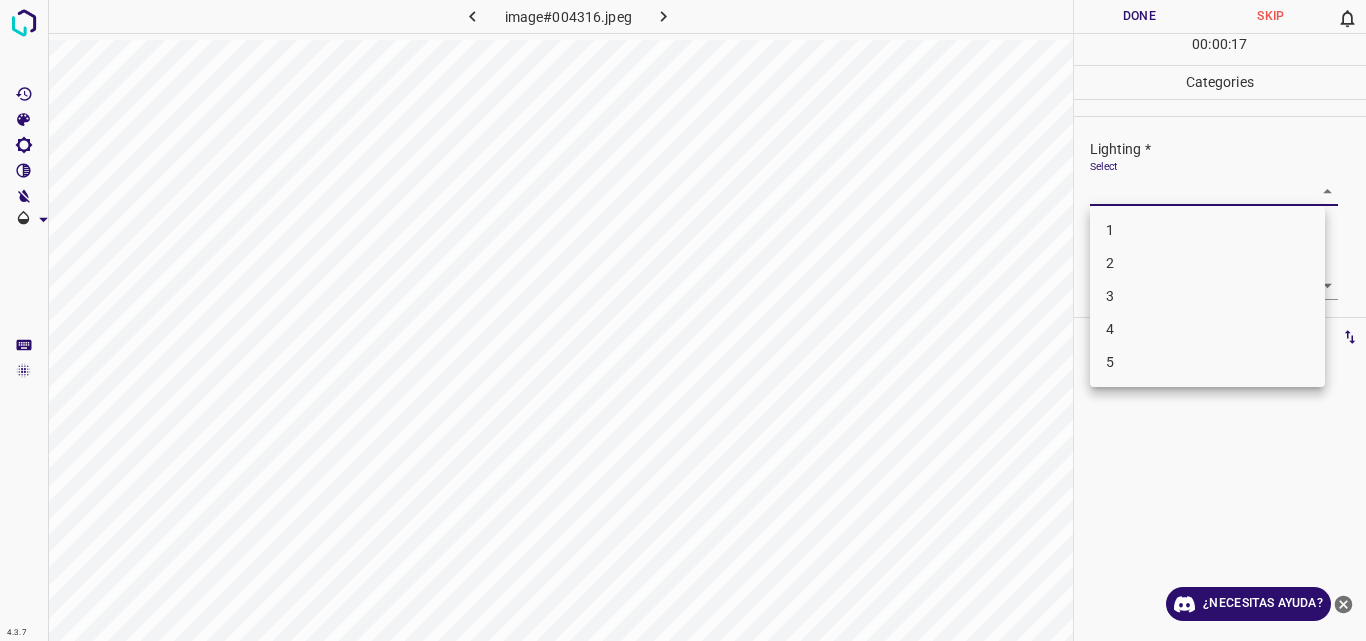 click on "4.3.7 image#004316.jpeg Done Skip 0 00   : 00   : 17   Categories Lighting *  Select ​ Focus *  Select ​ Overall *  Select ​ Labels   0 Categories 1 Lighting 2 Focus 3 Overall Tools Space Change between modes (Draw & Edit) I Auto labeling R Restore zoom M Zoom in N Zoom out Delete Delete selecte label Filters Z Restore filters X Saturation filter C Brightness filter V Contrast filter B Gray scale filter General O Download ¿Necesitas ayuda? Original text Rate this translation Your feedback will be used to help improve Google Translate - Texto - Esconder - Borrar 1 2 3 4 5" at bounding box center (683, 320) 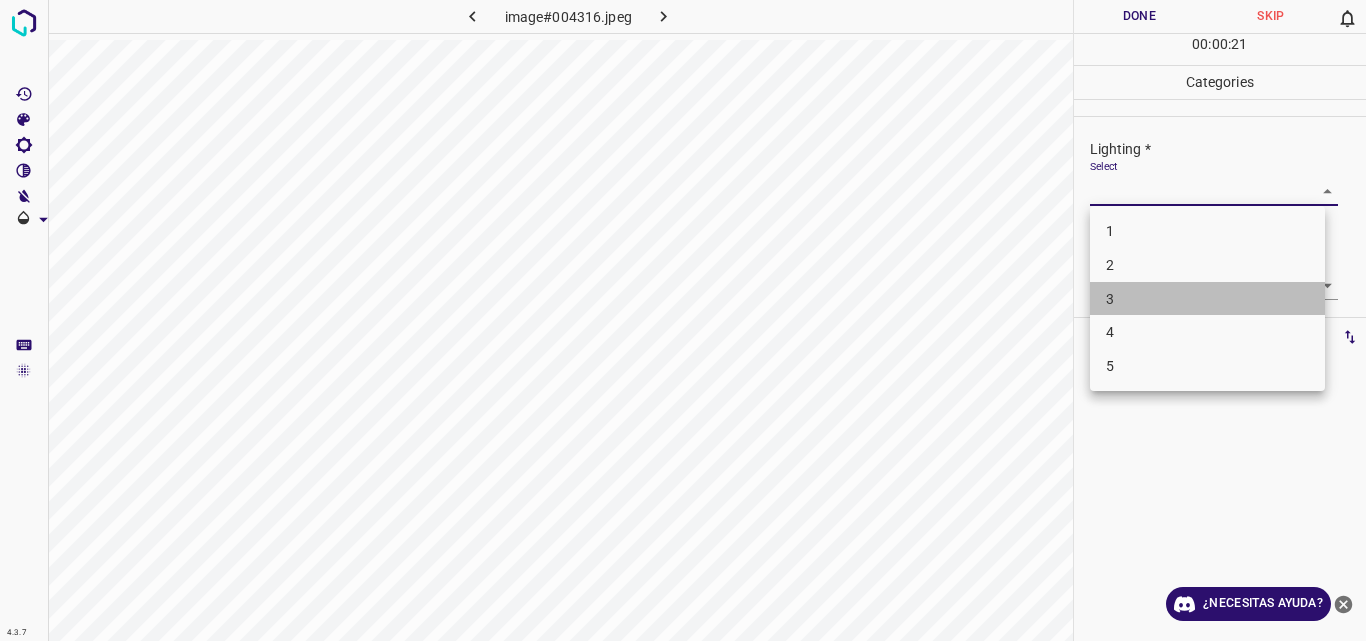click on "3" at bounding box center (1207, 299) 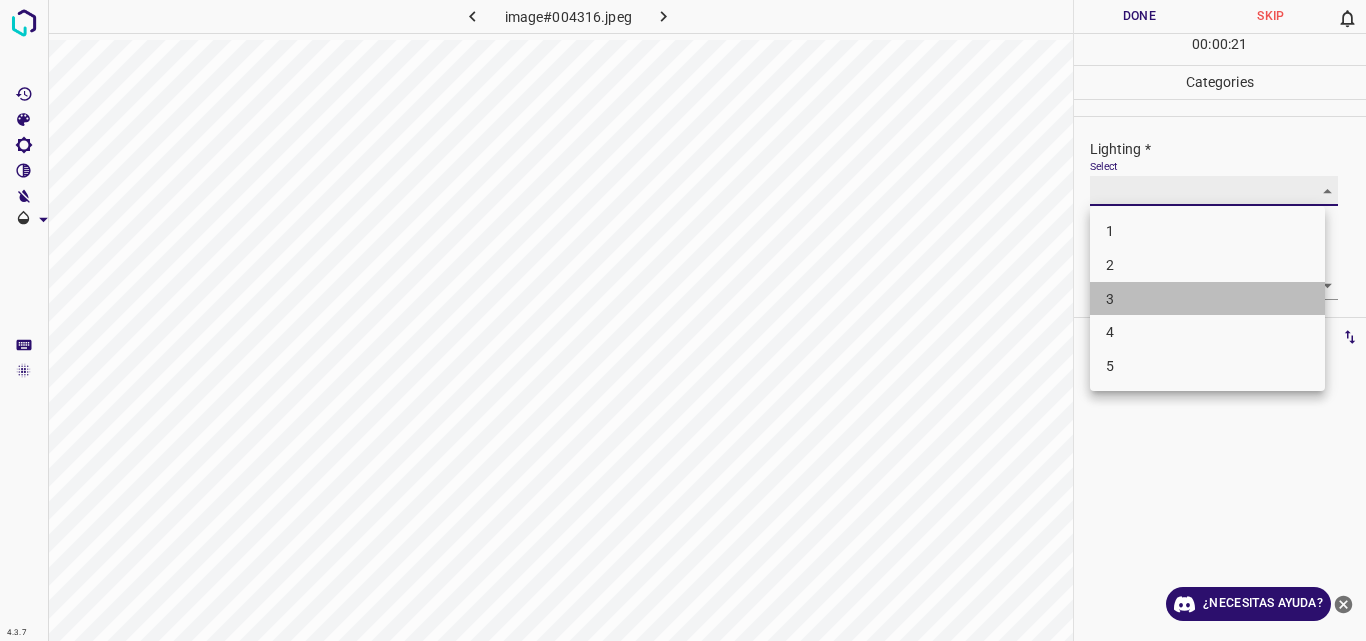 type on "3" 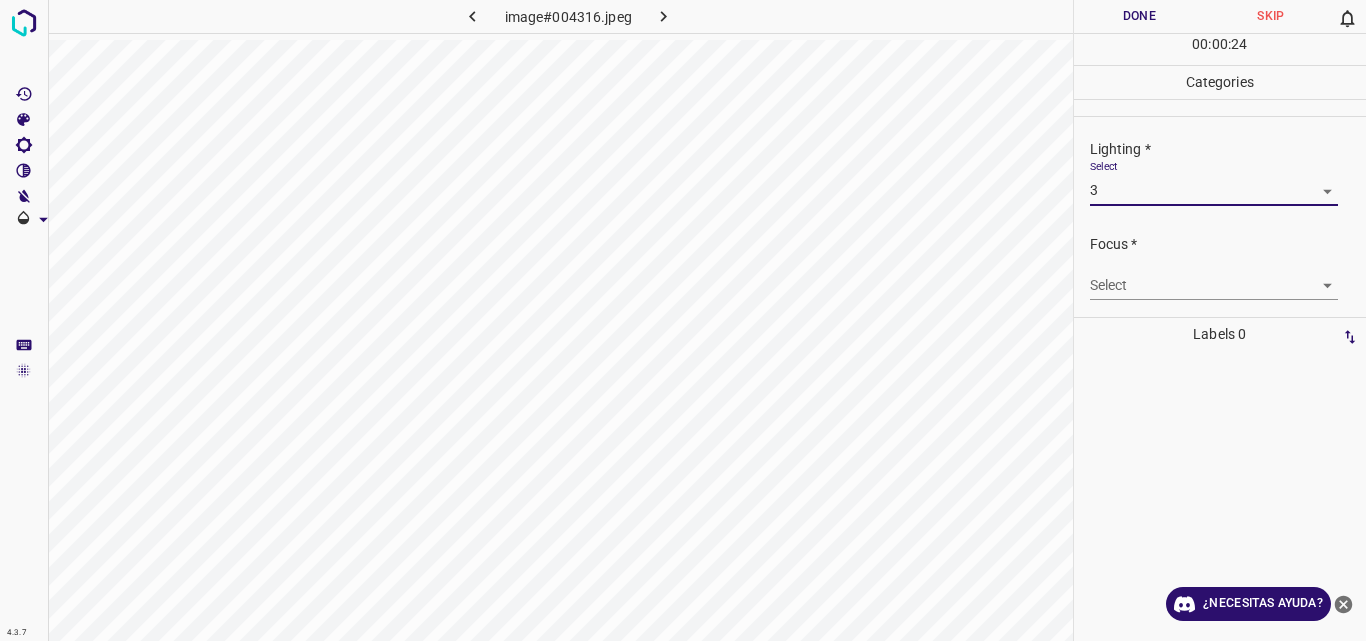 click on "4.3.7 image#004316.jpeg Done Skip 0 00   : 00   : 24   Categories Lighting *  Select 3 3 Focus *  Select ​ Overall *  Select ​ Labels   0 Categories 1 Lighting 2 Focus 3 Overall Tools Space Change between modes (Draw & Edit) I Auto labeling R Restore zoom M Zoom in N Zoom out Delete Delete selecte label Filters Z Restore filters X Saturation filter C Brightness filter V Contrast filter B Gray scale filter General O Download ¿Necesitas ayuda? Original text Rate this translation Your feedback will be used to help improve Google Translate - Texto - Esconder - Borrar" at bounding box center [683, 320] 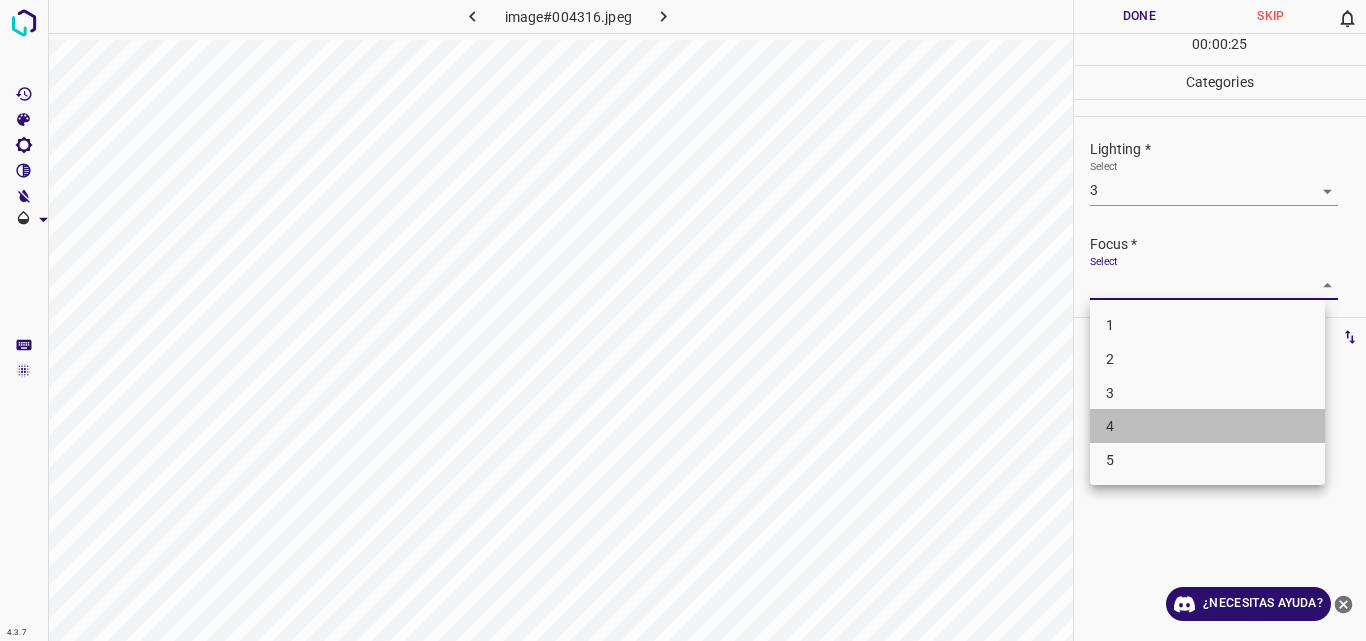 click on "4" at bounding box center (1207, 426) 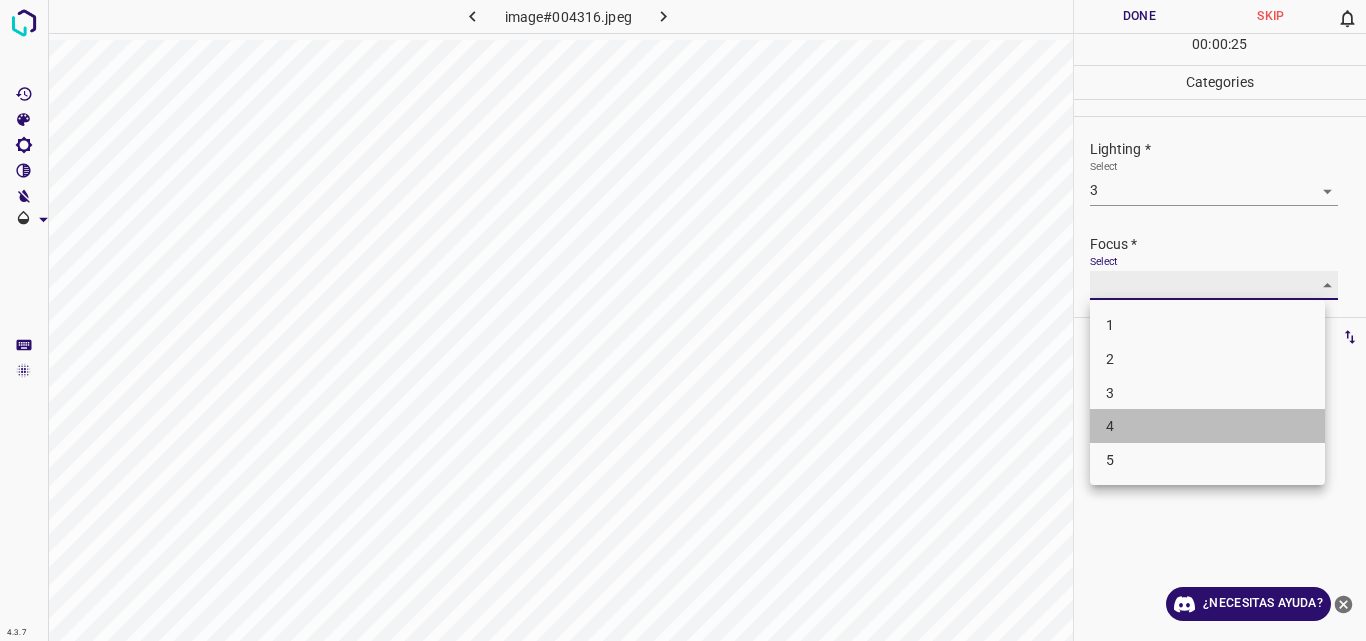 type on "4" 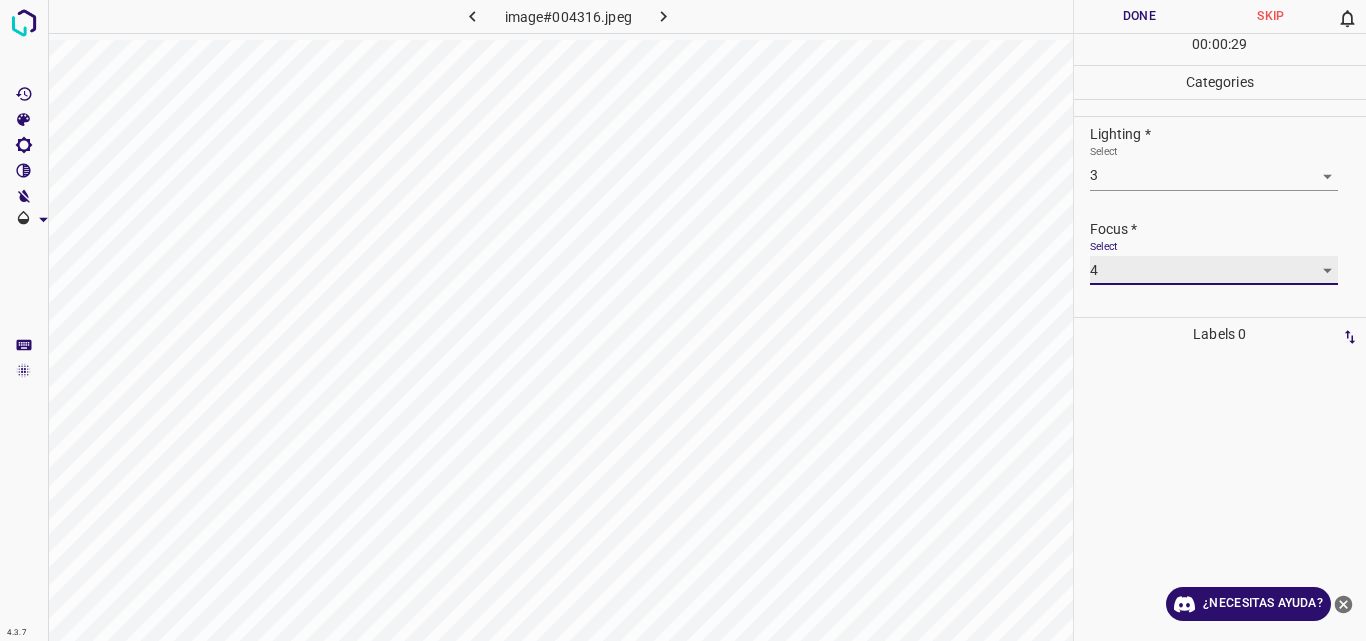 scroll, scrollTop: 98, scrollLeft: 0, axis: vertical 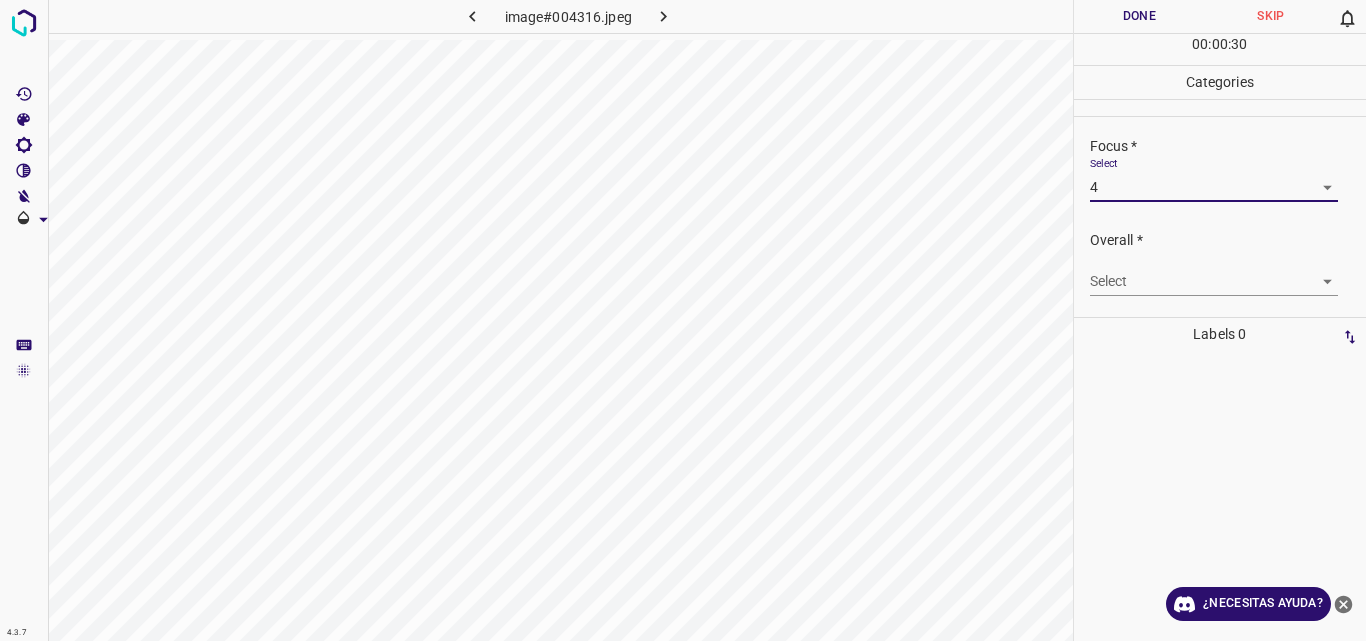 click on "4.3.7 image#004316.jpeg Done Skip 0 00   : 00   : 30   Categories Lighting *  Select 3 3 Focus *  Select 4 4 Overall *  Select ​ Labels   0 Categories 1 Lighting 2 Focus 3 Overall Tools Space Change between modes (Draw & Edit) I Auto labeling R Restore zoom M Zoom in N Zoom out Delete Delete selecte label Filters Z Restore filters X Saturation filter C Brightness filter V Contrast filter B Gray scale filter General O Download ¿Necesitas ayuda? Original text Rate this translation Your feedback will be used to help improve Google Translate - Texto - Esconder - Borrar" at bounding box center [683, 320] 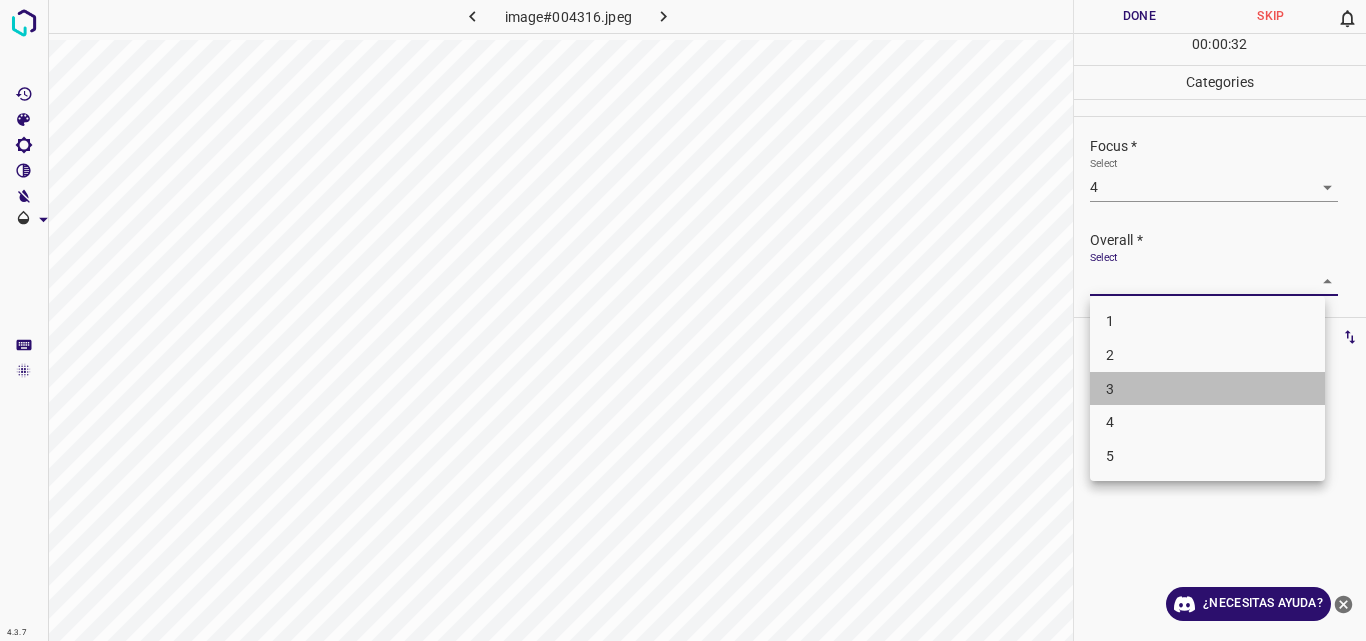 click on "3" at bounding box center (1207, 389) 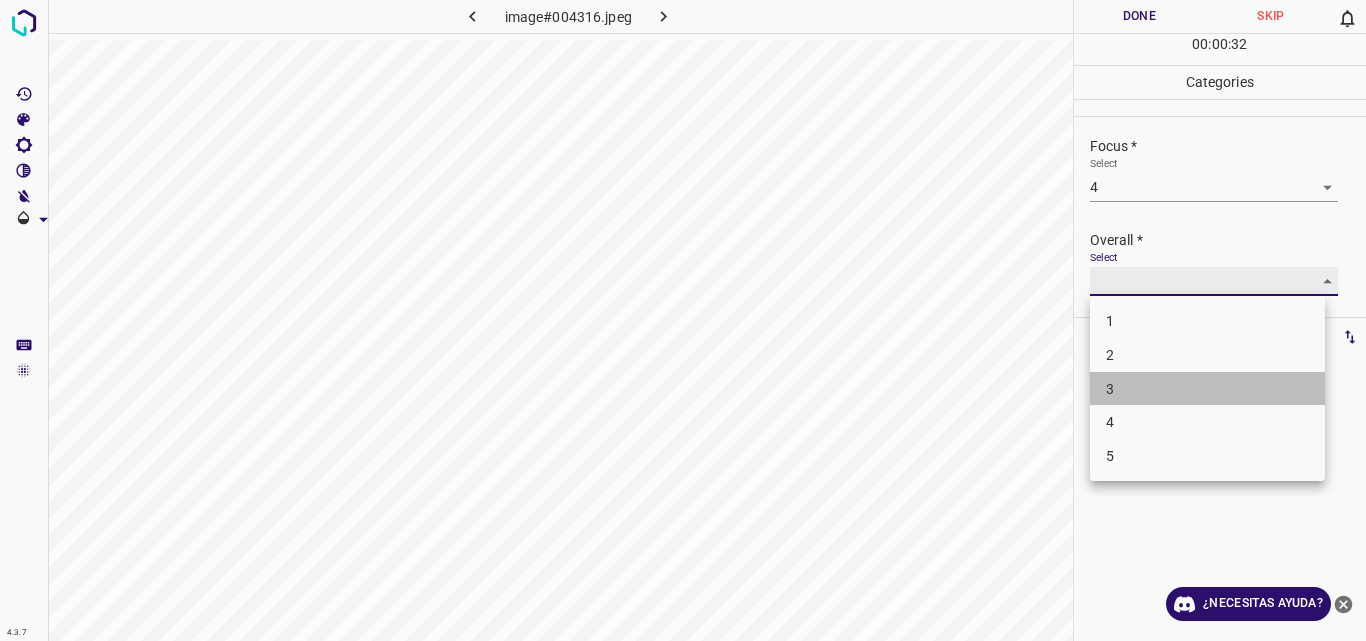 type on "3" 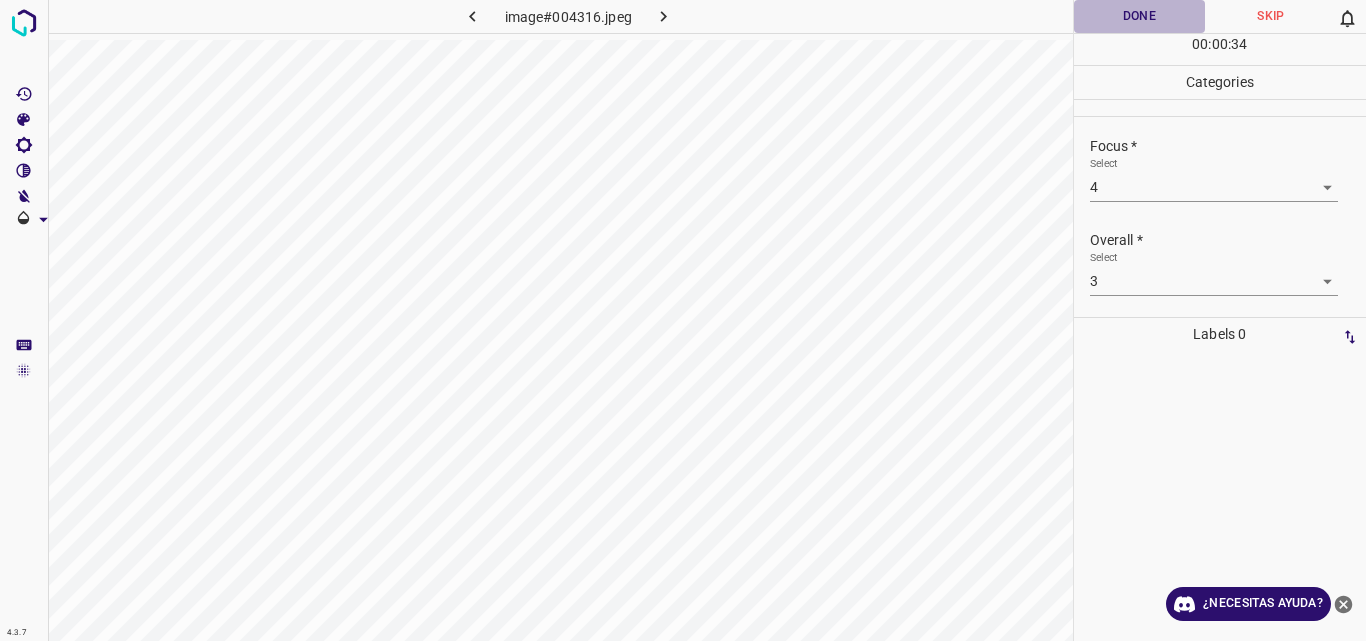click on "Done" at bounding box center [1140, 16] 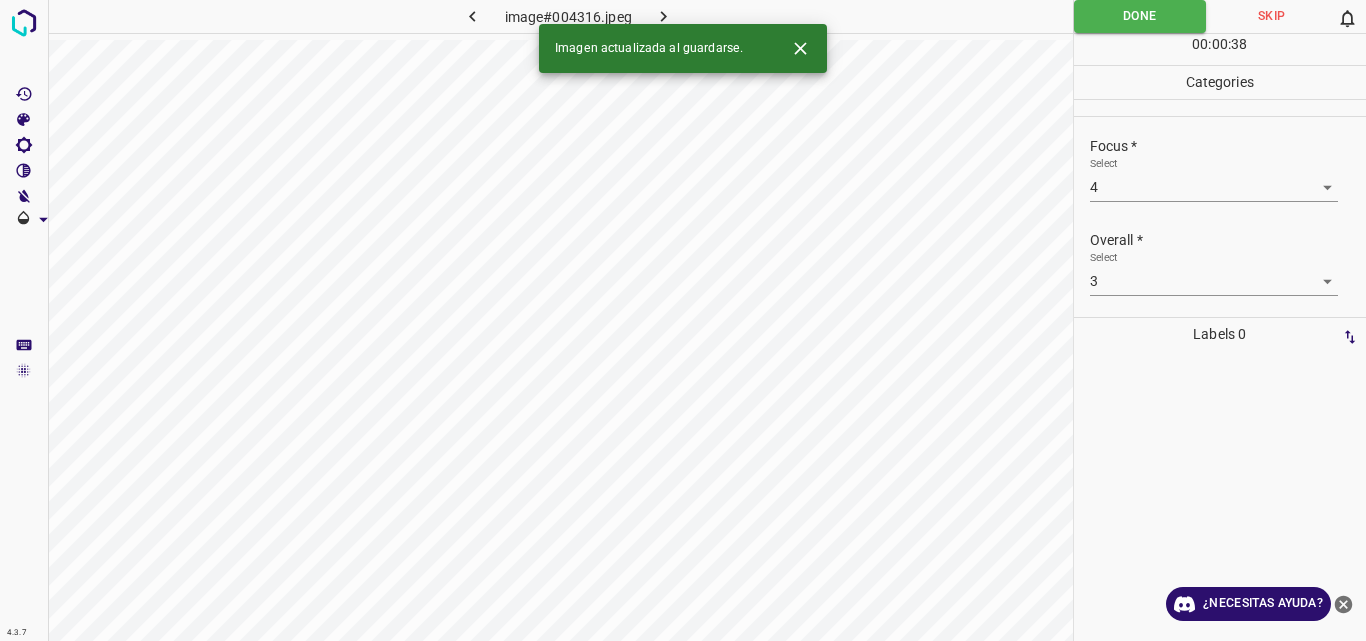 click 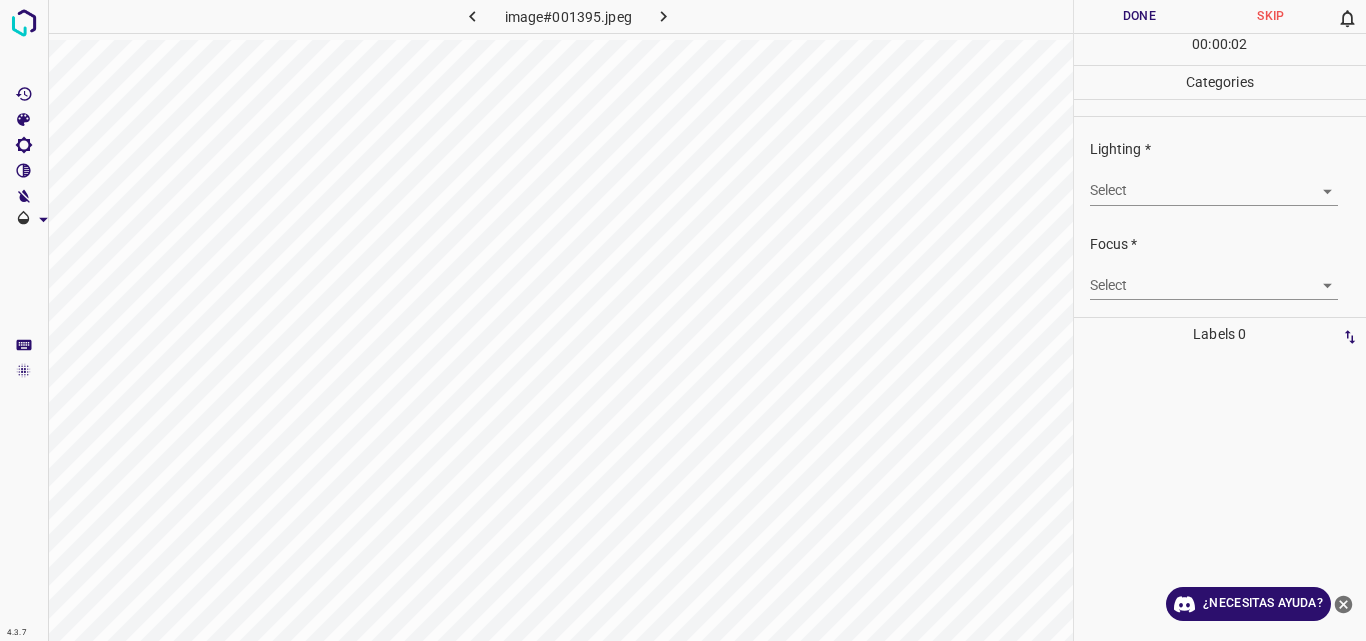 click on "4.3.7 image#001395.jpeg Done Skip 0 00   : 00   : 02   Categories Lighting *  Select ​ Focus *  Select ​ Overall *  Select ​ Labels   0 Categories 1 Lighting 2 Focus 3 Overall Tools Space Change between modes (Draw & Edit) I Auto labeling R Restore zoom M Zoom in N Zoom out Delete Delete selecte label Filters Z Restore filters X Saturation filter C Brightness filter V Contrast filter B Gray scale filter General O Download ¿Necesitas ayuda? Original text Rate this translation Your feedback will be used to help improve Google Translate - Texto - Esconder - Borrar" at bounding box center [683, 320] 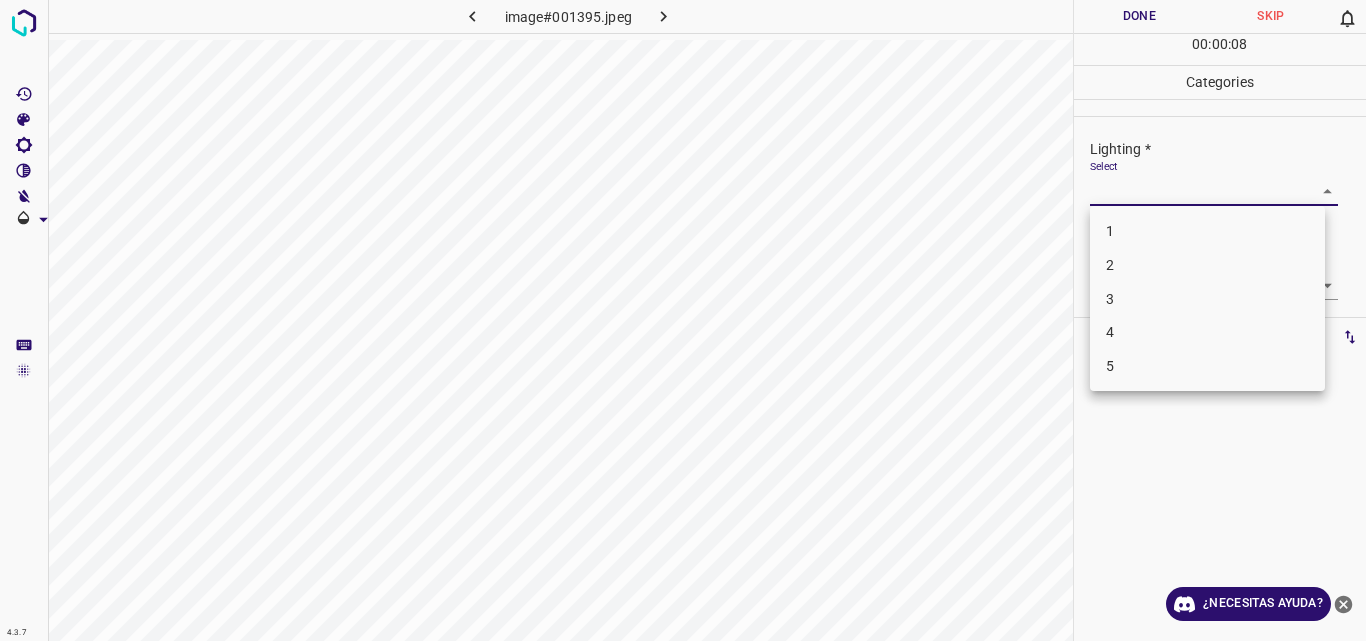 click on "2" at bounding box center (1207, 265) 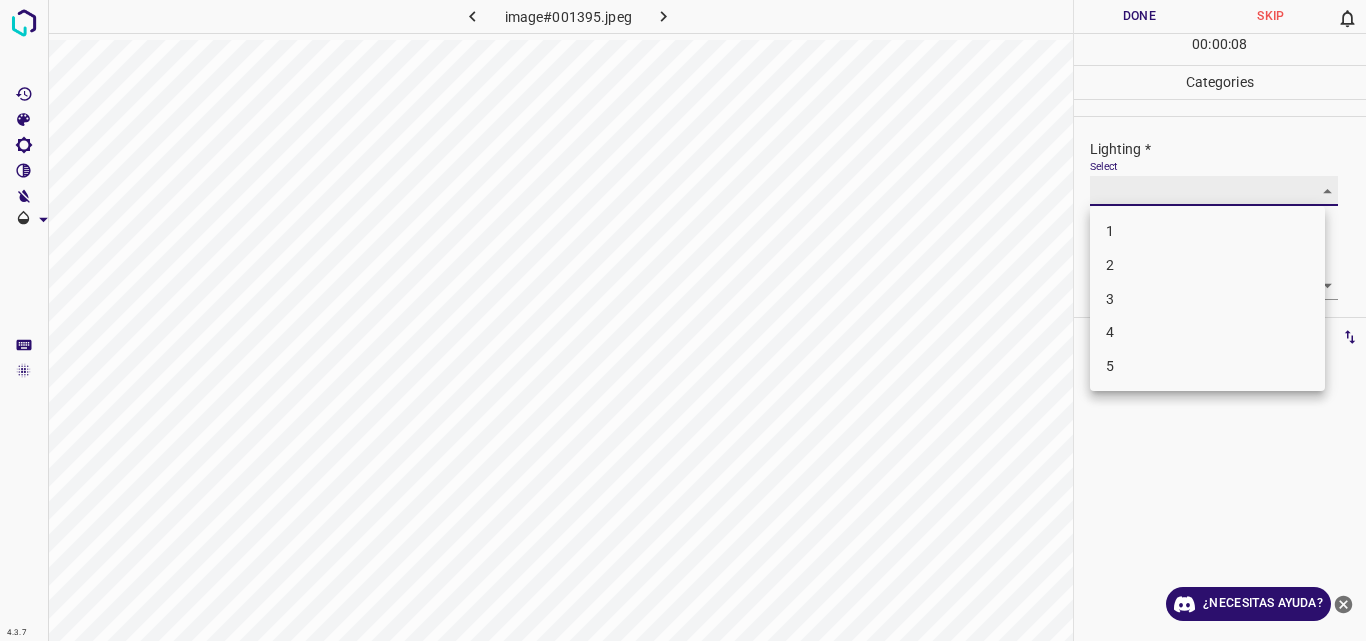 type on "2" 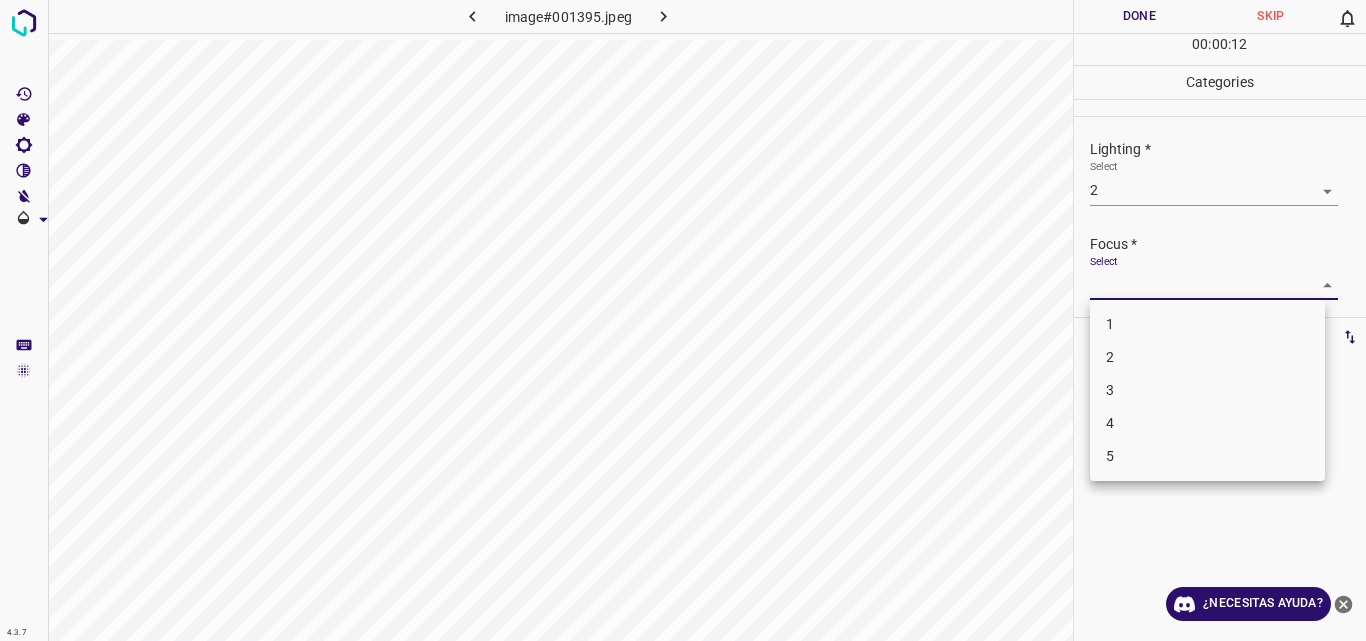click on "4.3.7 image#001395.jpeg Done Skip 0 00   : 00   : 12   Categories Lighting *  Select 2 2 Focus *  Select ​ Overall *  Select ​ Labels   0 Categories 1 Lighting 2 Focus 3 Overall Tools Space Change between modes (Draw & Edit) I Auto labeling R Restore zoom M Zoom in N Zoom out Delete Delete selecte label Filters Z Restore filters X Saturation filter C Brightness filter V Contrast filter B Gray scale filter General O Download ¿Necesitas ayuda? Original text Rate this translation Your feedback will be used to help improve Google Translate - Texto - Esconder - Borrar 1 2 3 4 5" at bounding box center (683, 320) 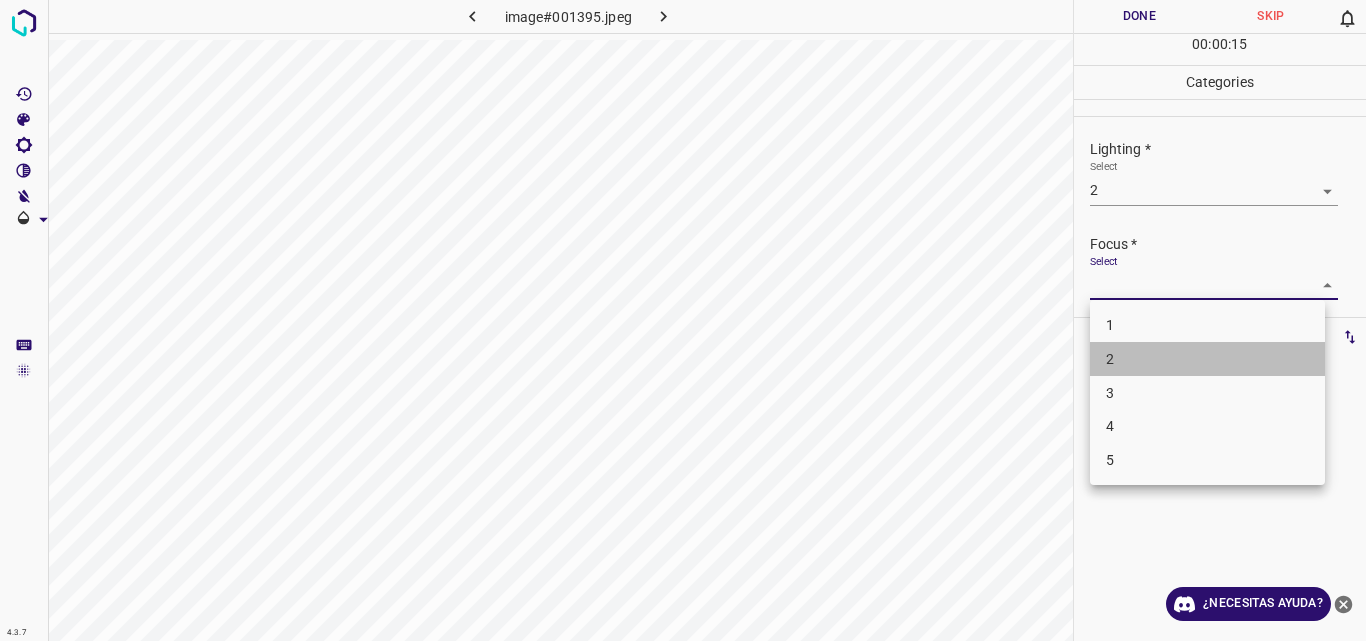 click on "2" at bounding box center (1207, 359) 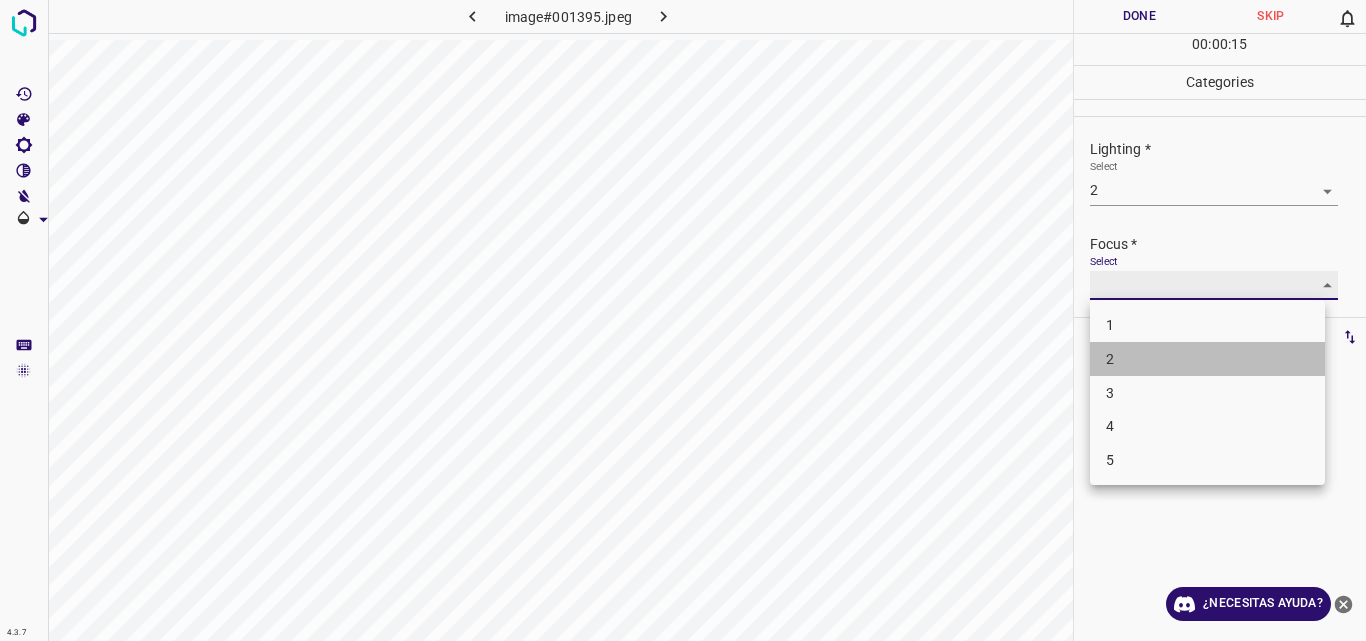 type on "2" 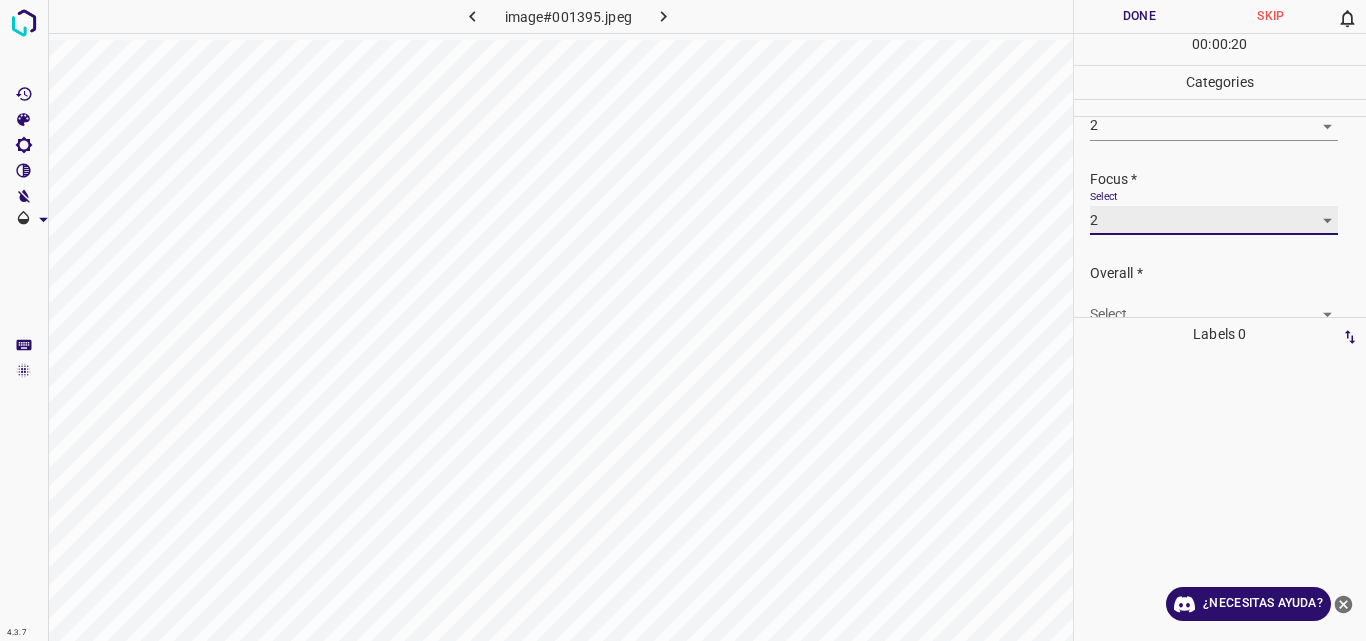 scroll, scrollTop: 98, scrollLeft: 0, axis: vertical 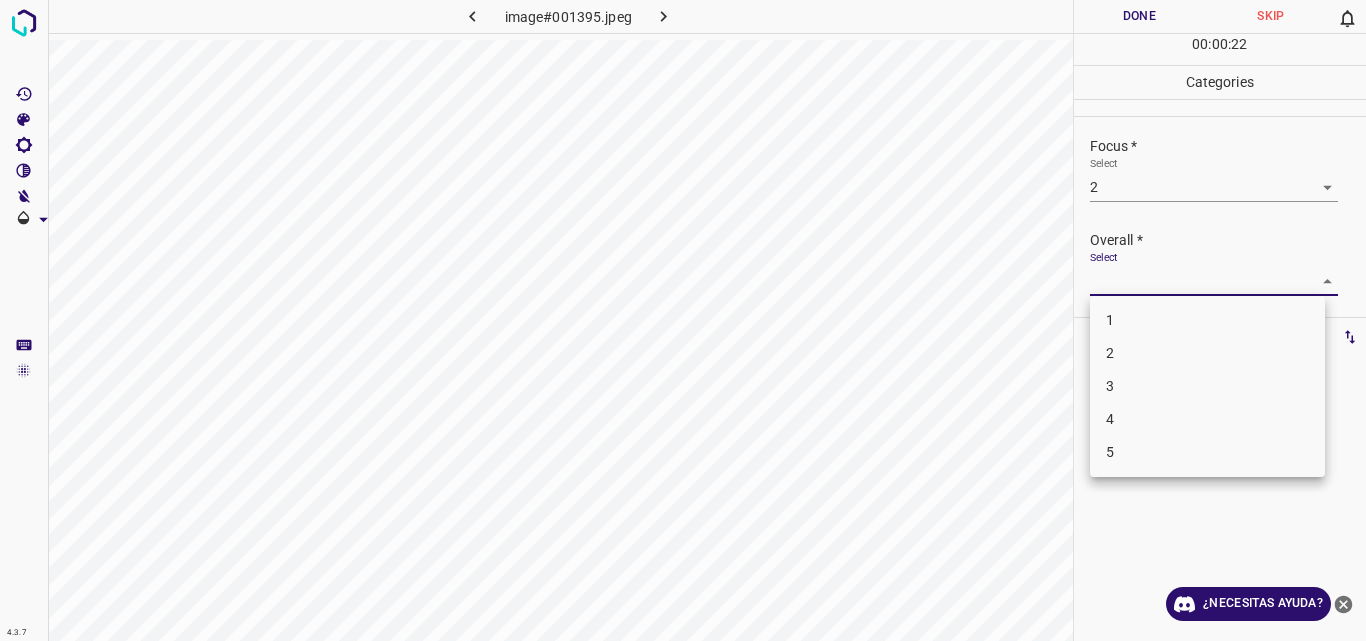 click on "4.3.7 image#001395.jpeg Done Skip 0 00   : 00   : 22   Categories Lighting *  Select 2 2 Focus *  Select 2 2 Overall *  Select ​ Labels   0 Categories 1 Lighting 2 Focus 3 Overall Tools Space Change between modes (Draw & Edit) I Auto labeling R Restore zoom M Zoom in N Zoom out Delete Delete selecte label Filters Z Restore filters X Saturation filter C Brightness filter V Contrast filter B Gray scale filter General O Download ¿Necesitas ayuda? Original text Rate this translation Your feedback will be used to help improve Google Translate - Texto - Esconder - Borrar 1 2 3 4 5" at bounding box center (683, 320) 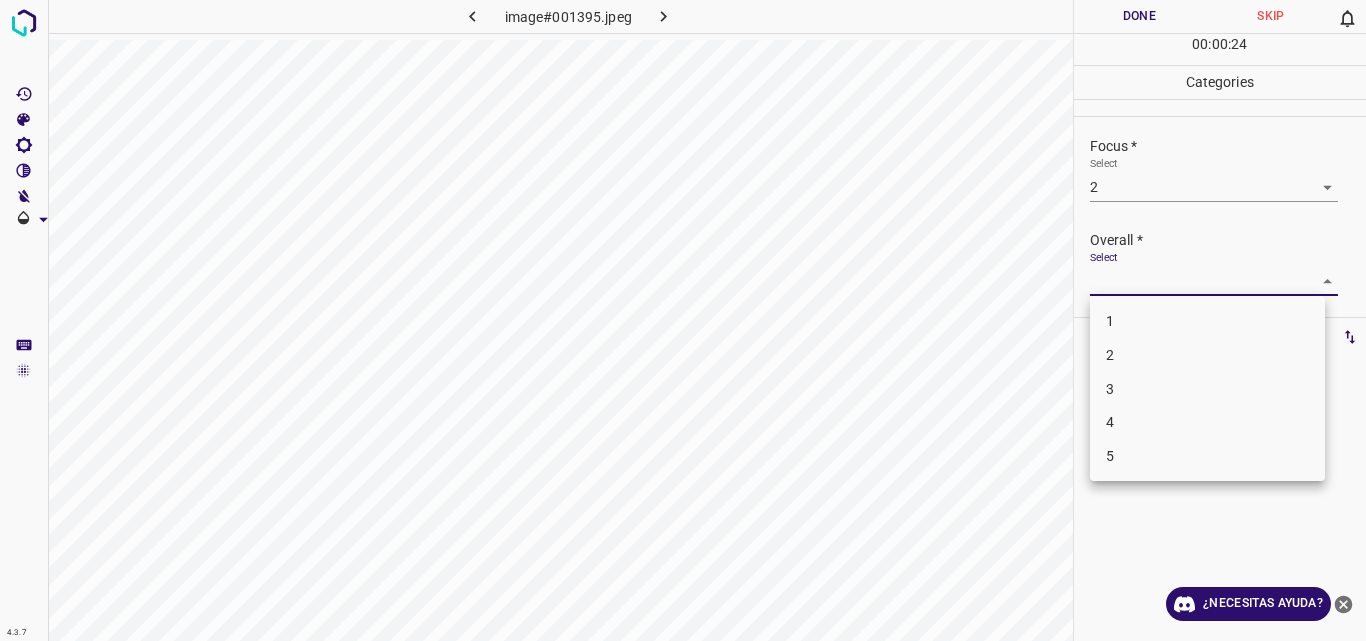 click on "2" at bounding box center [1207, 355] 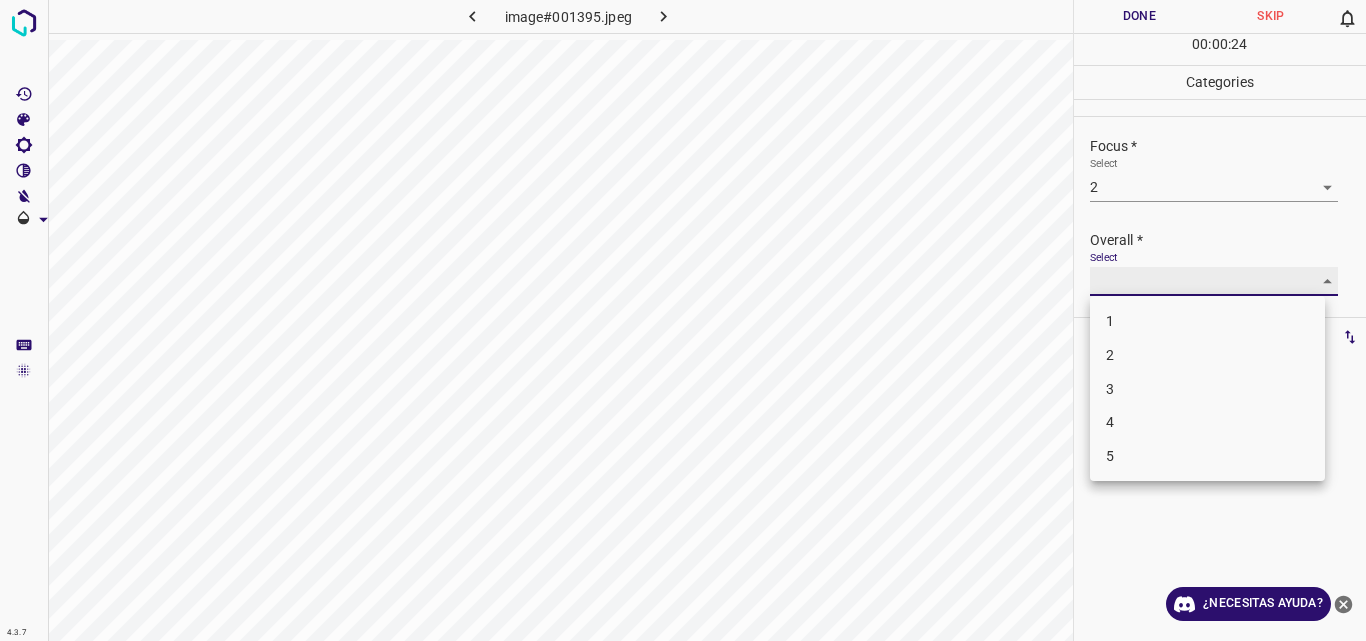 type on "2" 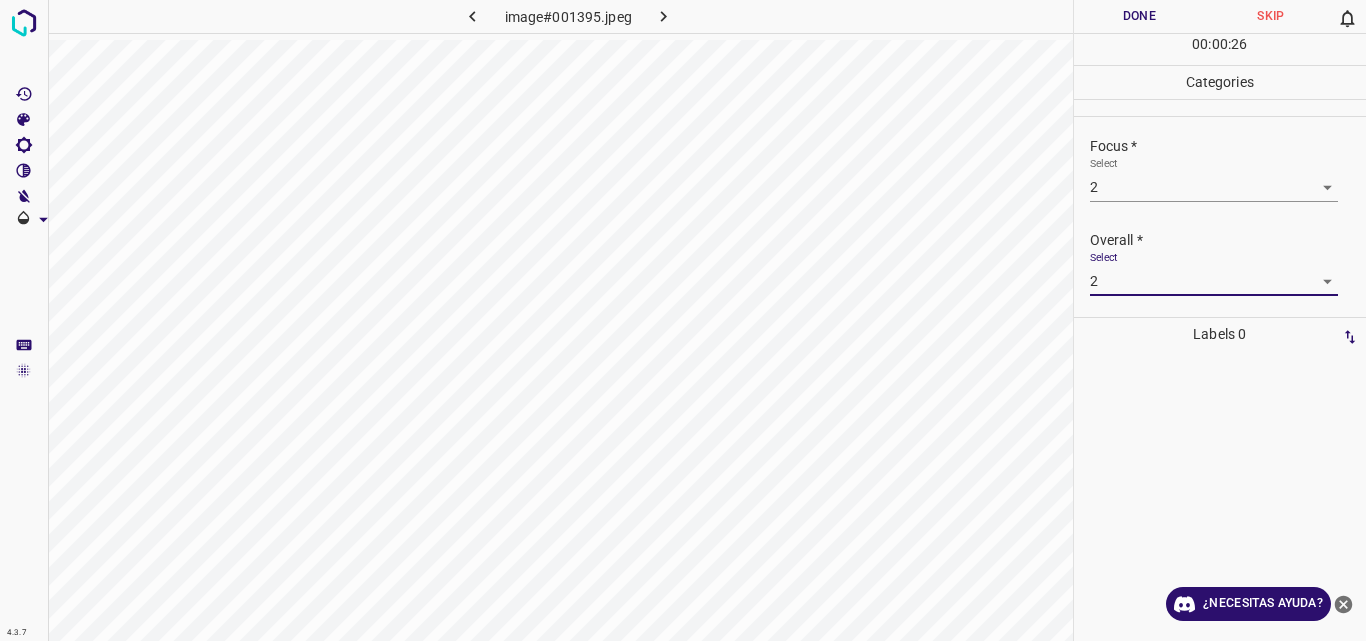 click on "Done" at bounding box center (1140, 16) 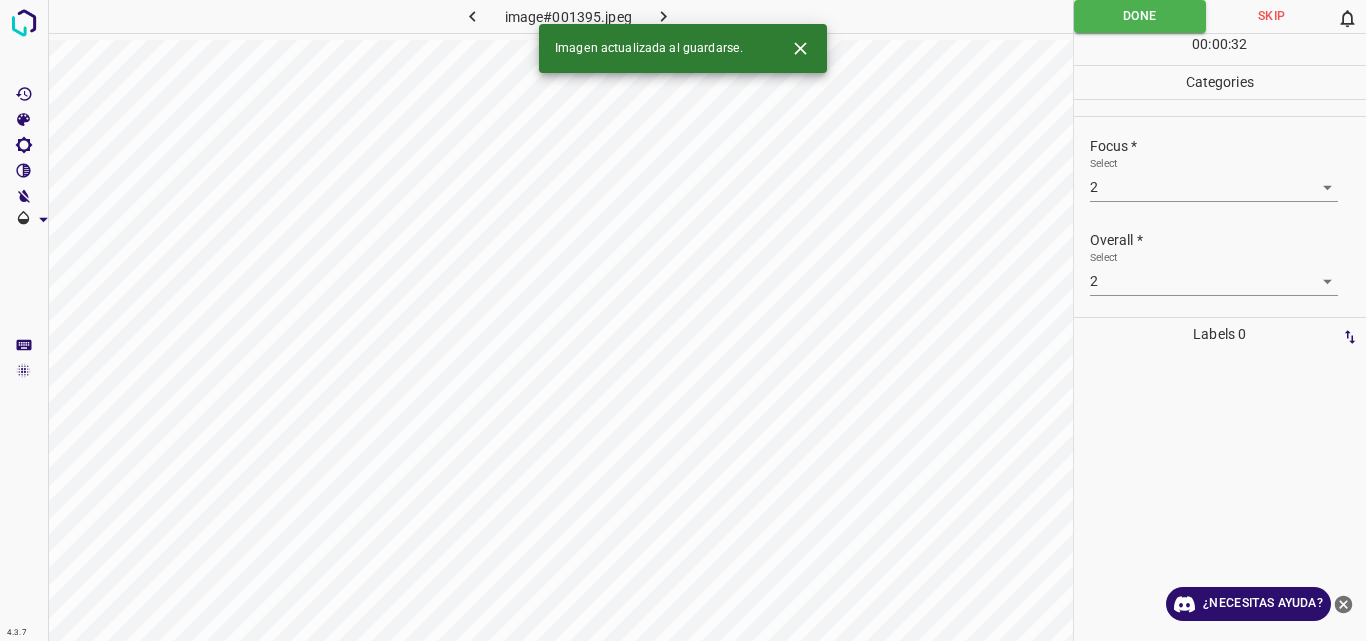 click 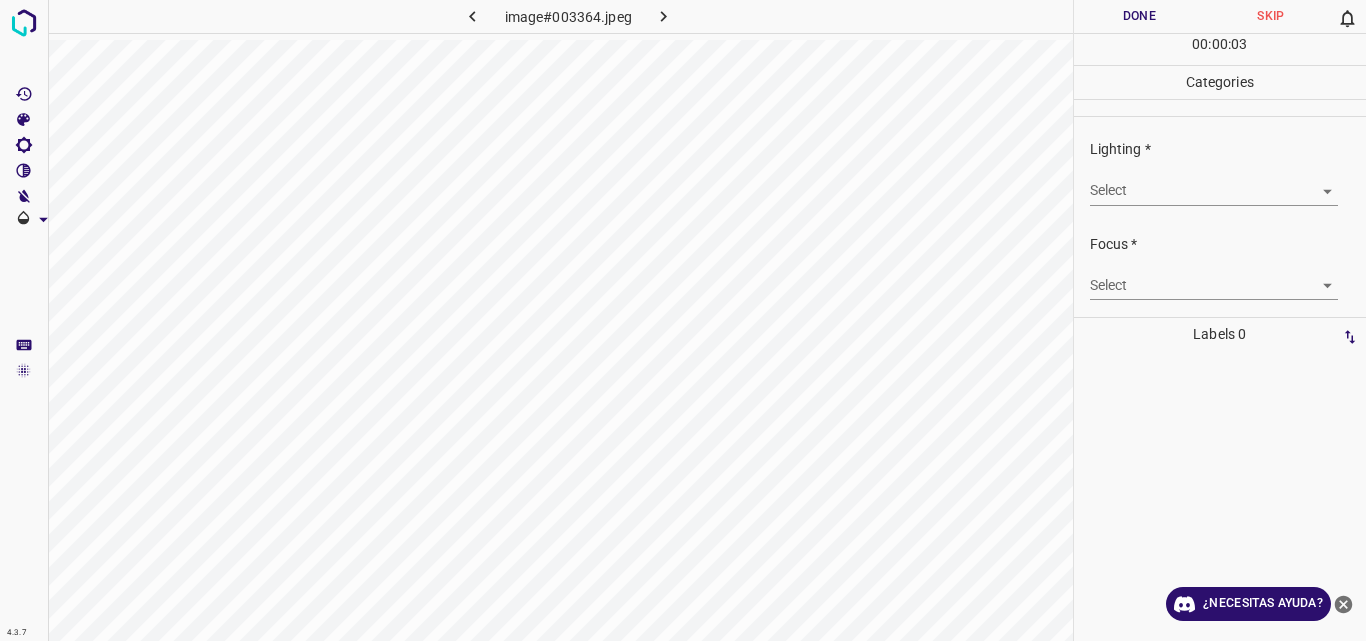 click on "4.3.7 image#003364.jpeg Done Skip 0 00   : 00   : 03   Categories Lighting *  Select ​ Focus *  Select ​ Overall *  Select ​ Labels   0 Categories 1 Lighting 2 Focus 3 Overall Tools Space Change between modes (Draw & Edit) I Auto labeling R Restore zoom M Zoom in N Zoom out Delete Delete selecte label Filters Z Restore filters X Saturation filter C Brightness filter V Contrast filter B Gray scale filter General O Download ¿Necesitas ayuda? Original text Rate this translation Your feedback will be used to help improve Google Translate - Texto - Esconder - Borrar" at bounding box center (683, 320) 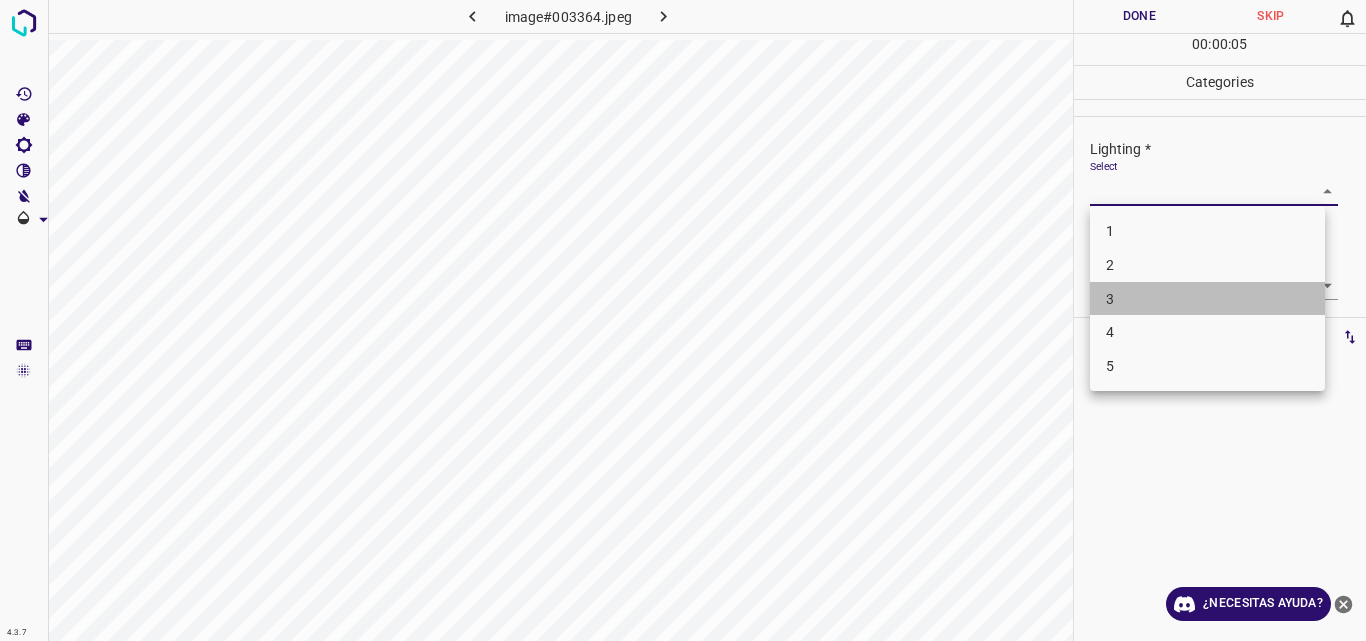 click on "3" at bounding box center (1207, 299) 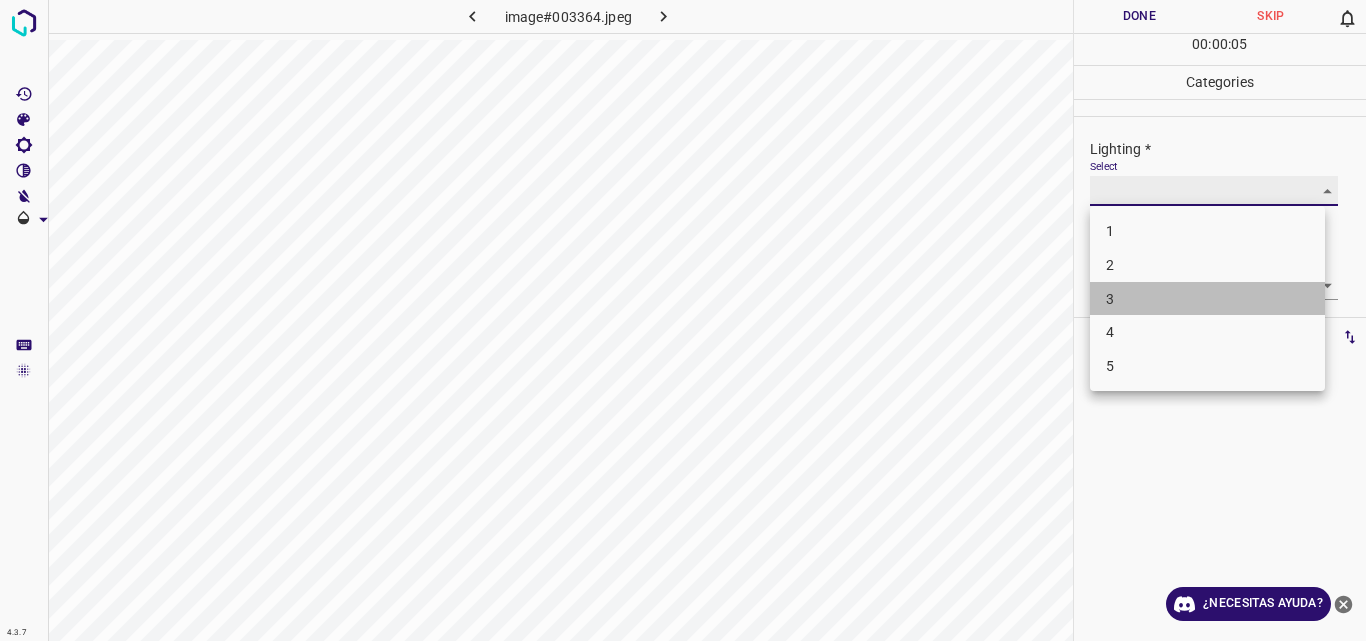 type on "3" 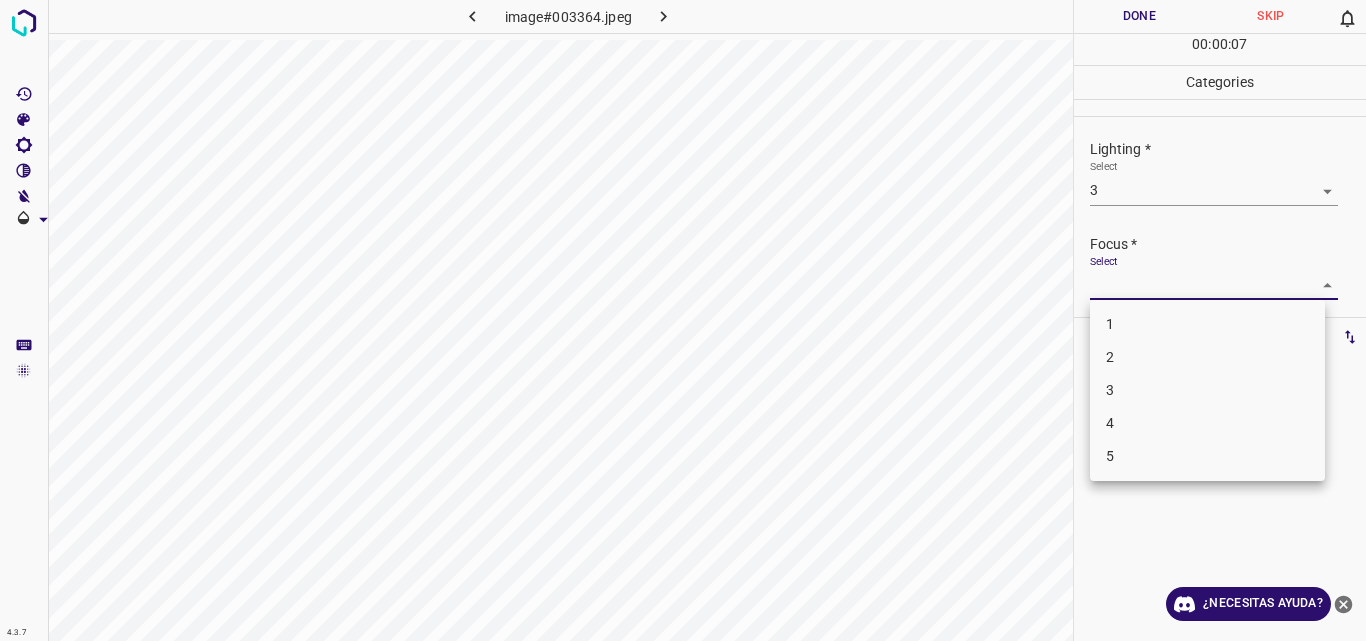 click on "4.3.7 image#003364.jpeg Done Skip 0 00   : 00   : 07   Categories Lighting *  Select 3 3 Focus *  Select ​ Overall *  Select ​ Labels   0 Categories 1 Lighting 2 Focus 3 Overall Tools Space Change between modes (Draw & Edit) I Auto labeling R Restore zoom M Zoom in N Zoom out Delete Delete selecte label Filters Z Restore filters X Saturation filter C Brightness filter V Contrast filter B Gray scale filter General O Download ¿Necesitas ayuda? Original text Rate this translation Your feedback will be used to help improve Google Translate - Texto - Esconder - Borrar 1 2 3 4 5" at bounding box center (683, 320) 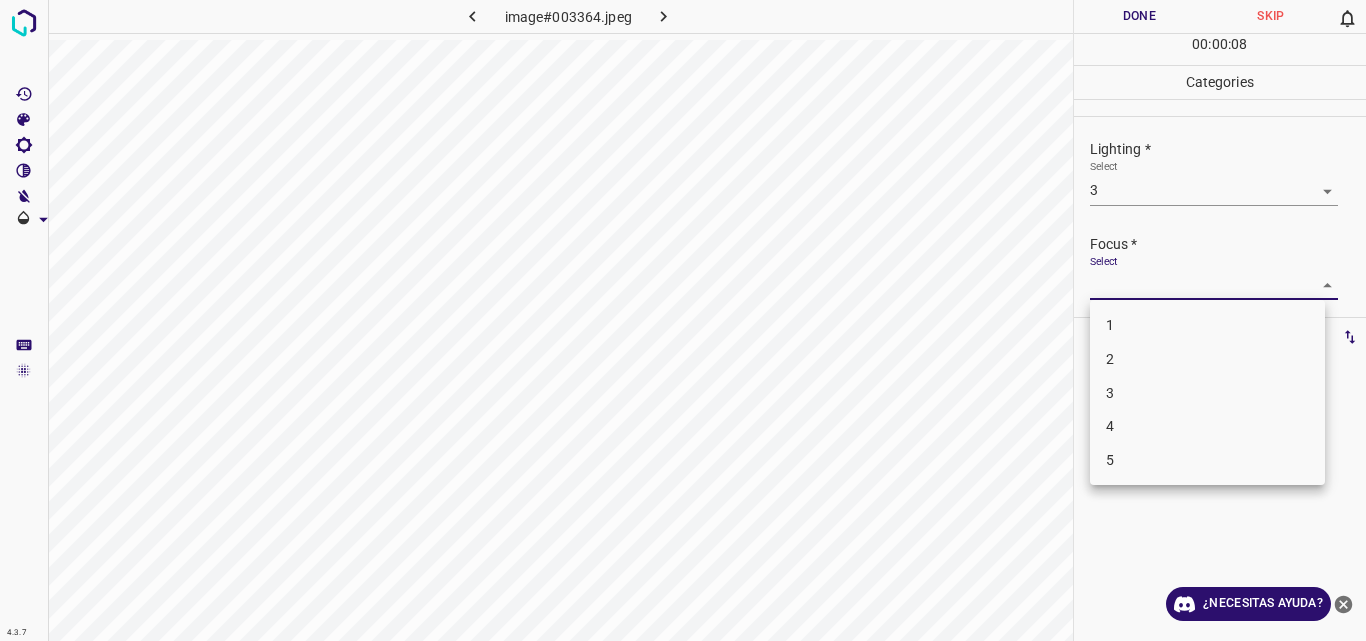 click on "3" at bounding box center (1207, 393) 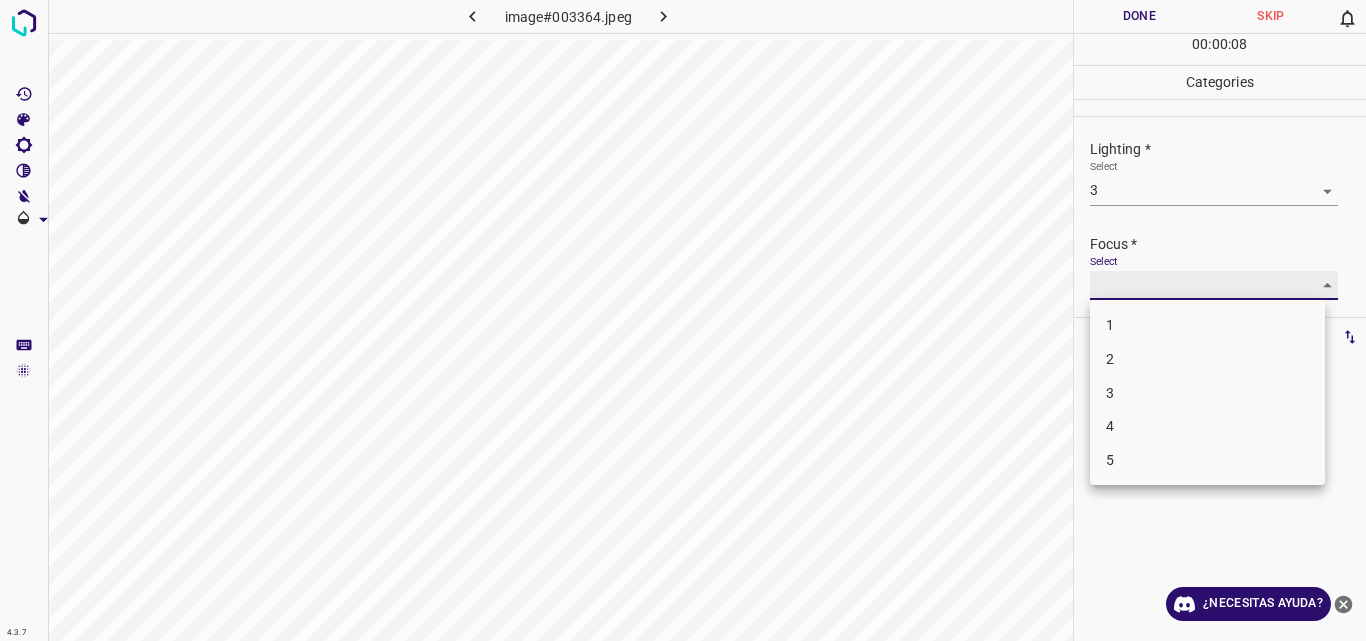 type on "3" 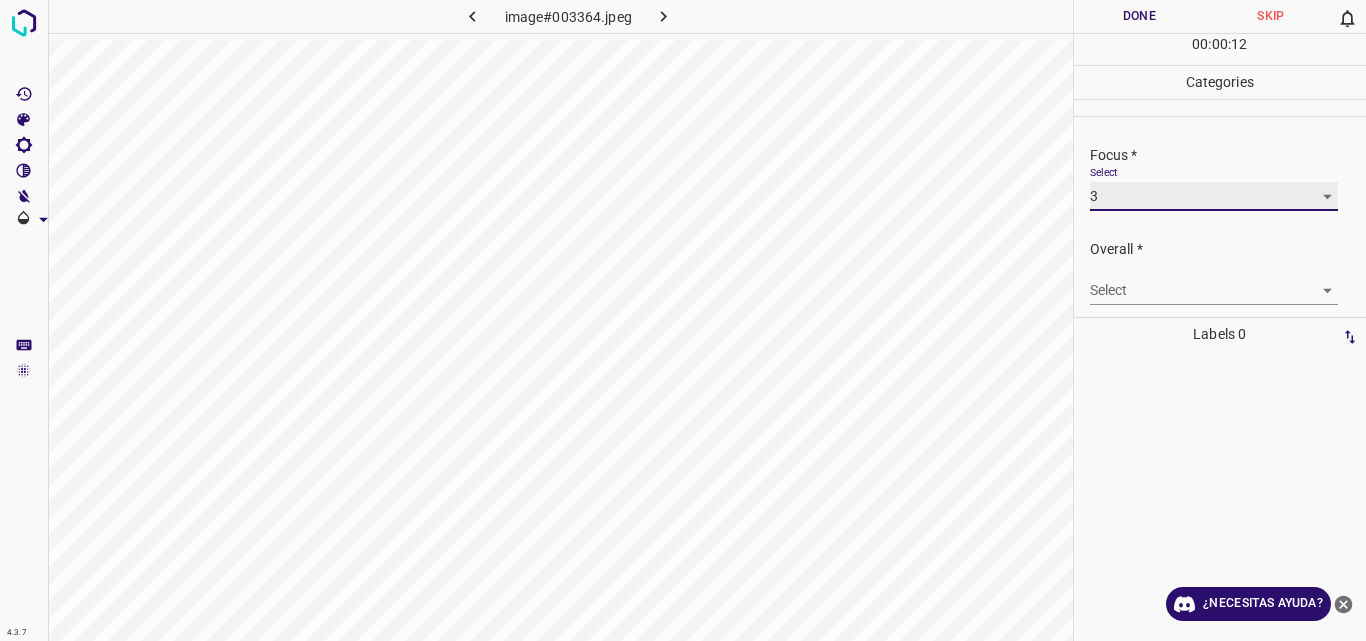 scroll, scrollTop: 98, scrollLeft: 0, axis: vertical 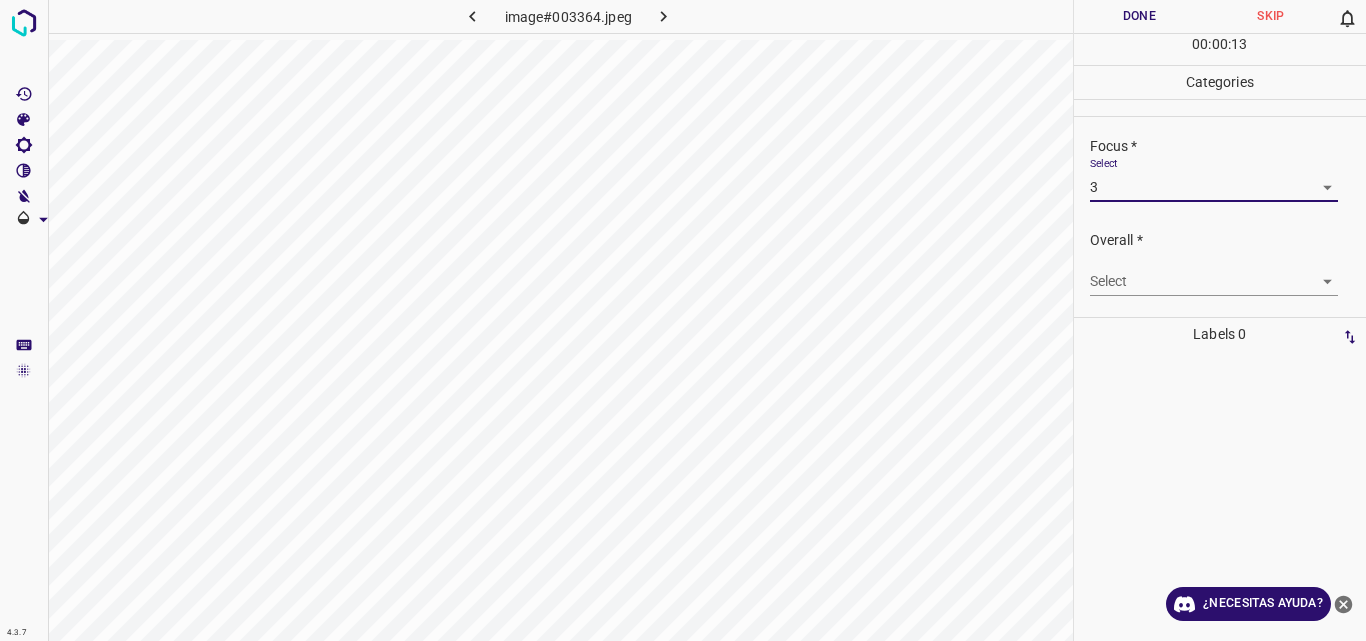 click on "4.3.7 image#003364.jpeg Done Skip 0 00   : 00   : 13   Categories Lighting *  Select 3 3 Focus *  Select 3 3 Overall *  Select ​ Labels   0 Categories 1 Lighting 2 Focus 3 Overall Tools Space Change between modes (Draw & Edit) I Auto labeling R Restore zoom M Zoom in N Zoom out Delete Delete selecte label Filters Z Restore filters X Saturation filter C Brightness filter V Contrast filter B Gray scale filter General O Download ¿Necesitas ayuda? Original text Rate this translation Your feedback will be used to help improve Google Translate - Texto - Esconder - Borrar" at bounding box center (683, 320) 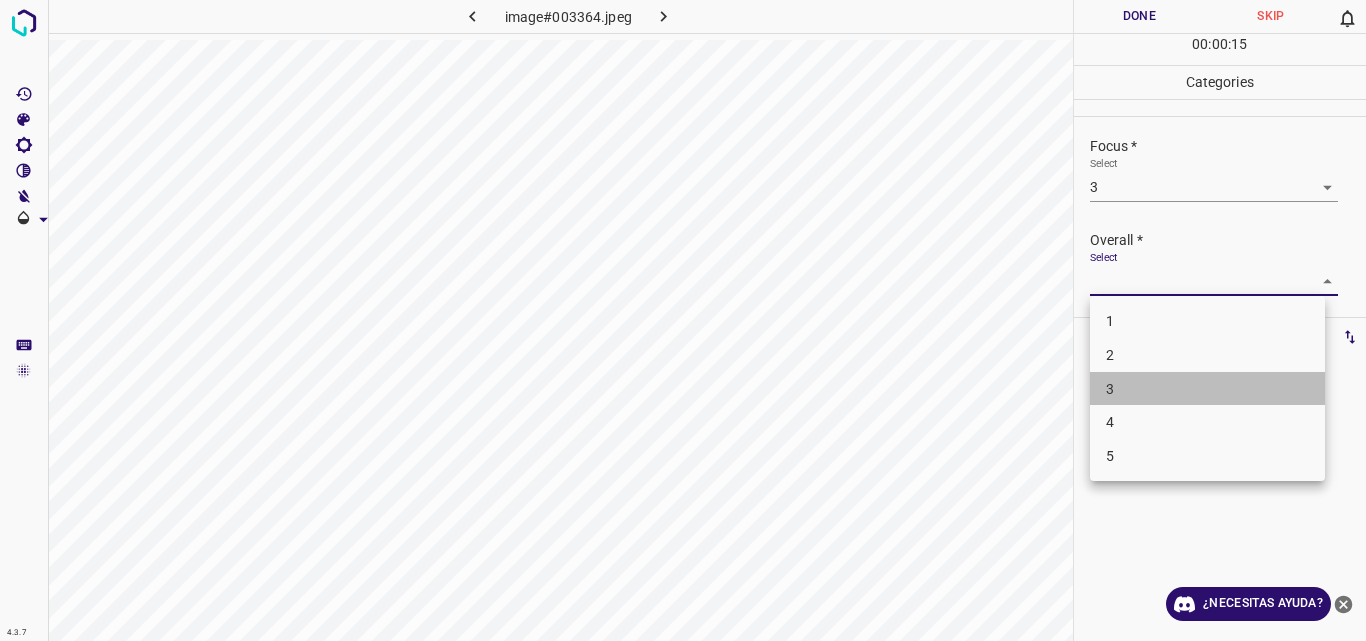click on "3" at bounding box center [1207, 389] 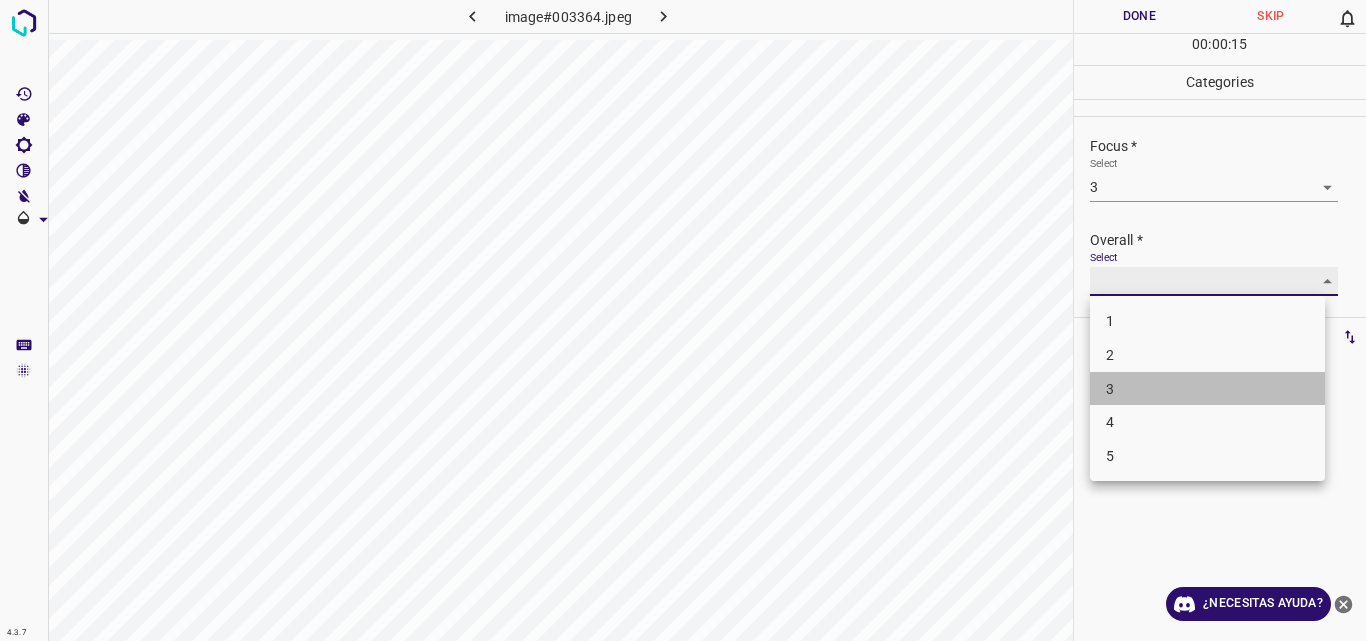 type on "3" 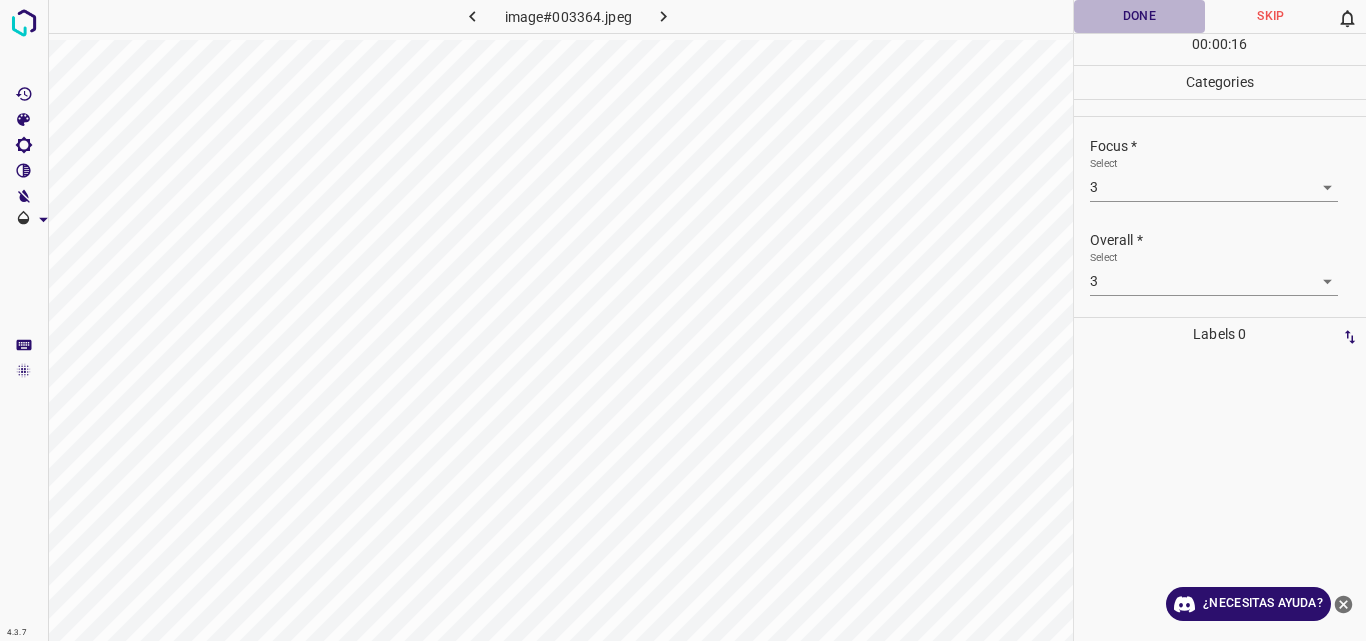 click on "Done" at bounding box center [1140, 16] 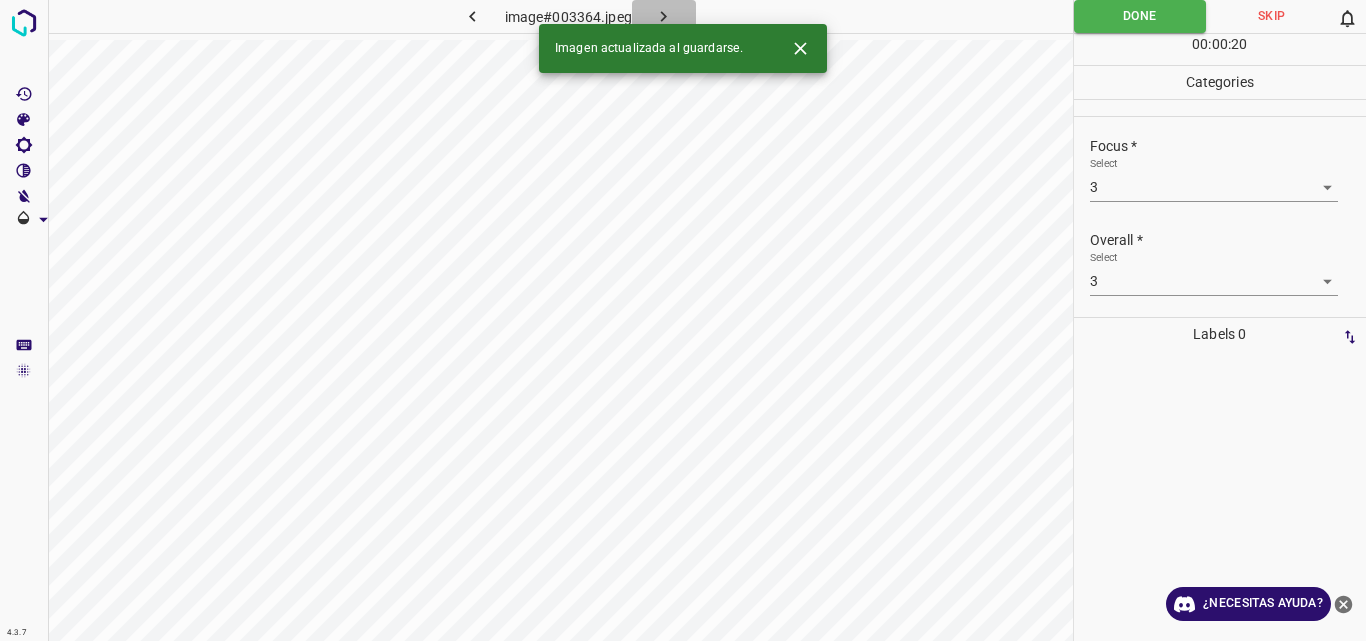 click 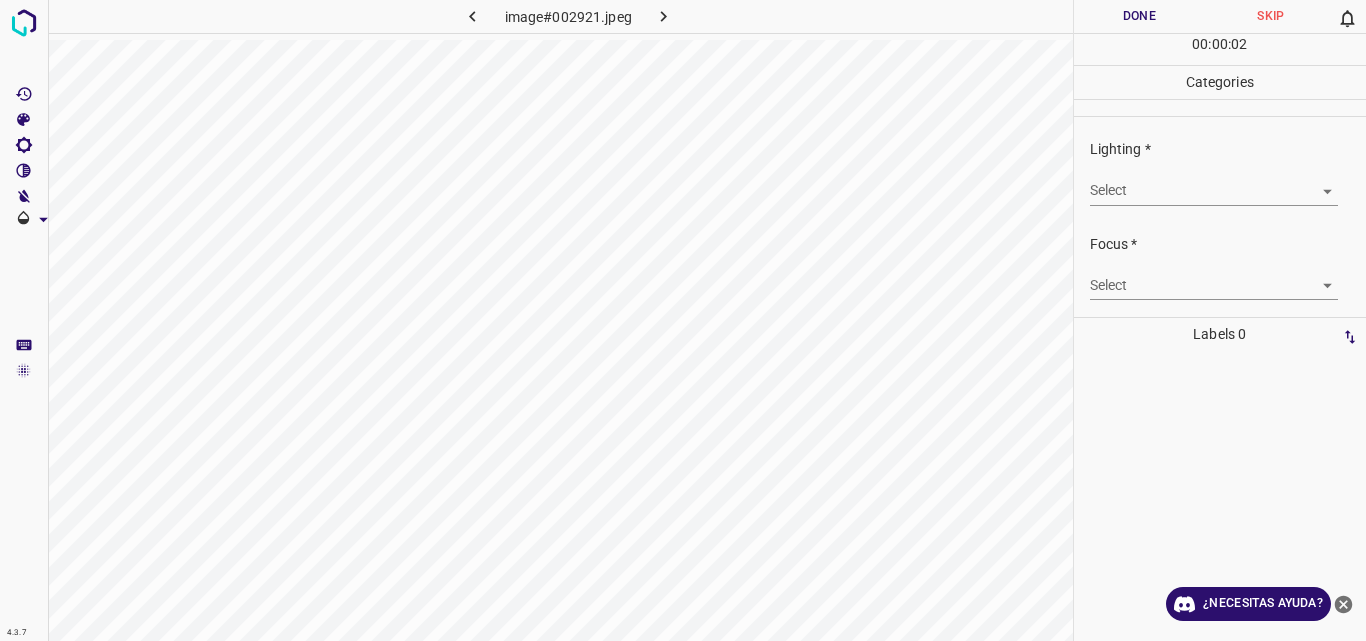 click on "4.3.7 image#002921.jpeg Done Skip 0 00   : 00   : 02   Categories Lighting *  Select ​ Focus *  Select ​ Overall *  Select ​ Labels   0 Categories 1 Lighting 2 Focus 3 Overall Tools Space Change between modes (Draw & Edit) I Auto labeling R Restore zoom M Zoom in N Zoom out Delete Delete selecte label Filters Z Restore filters X Saturation filter C Brightness filter V Contrast filter B Gray scale filter General O Download ¿Necesitas ayuda? Original text Rate this translation Your feedback will be used to help improve Google Translate - Texto - Esconder - Borrar" at bounding box center [683, 320] 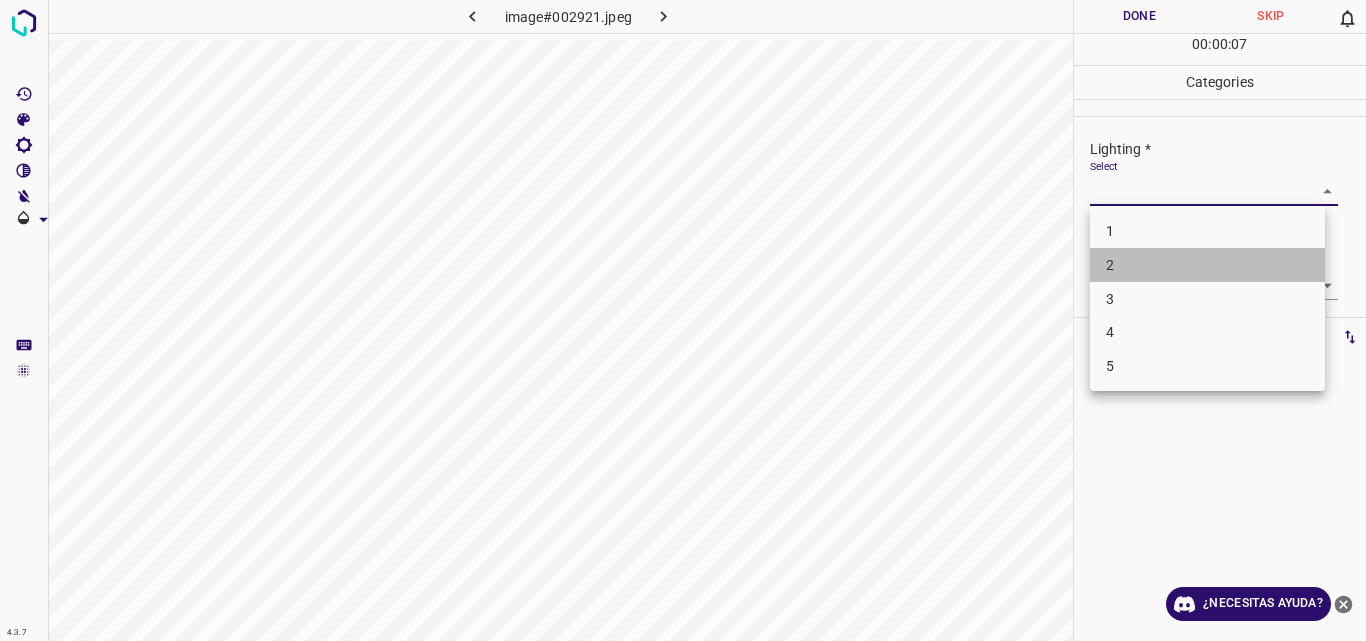 click on "2" at bounding box center [1207, 265] 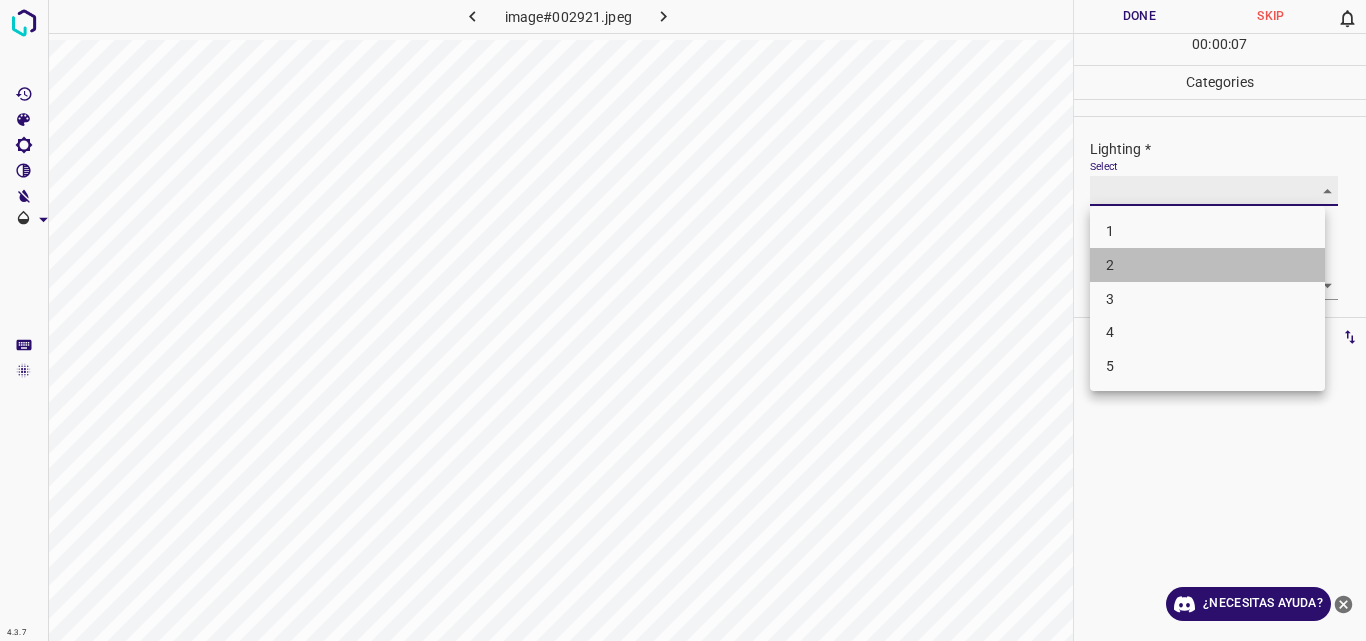 type on "2" 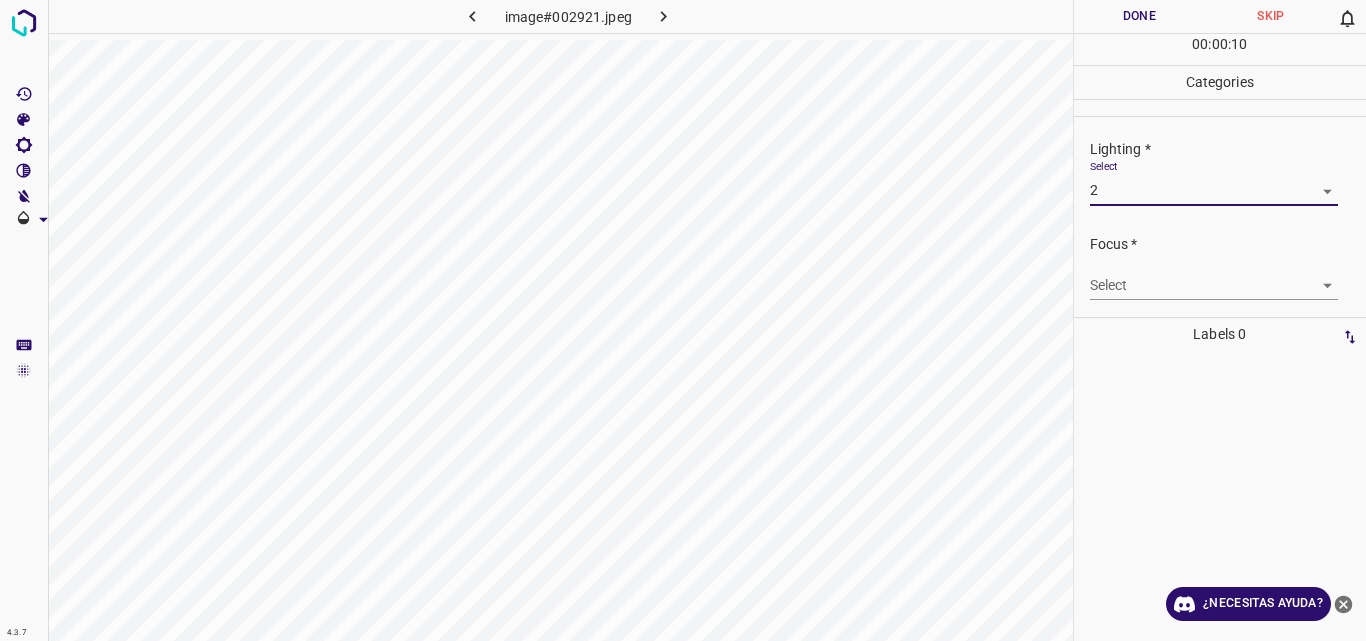 click on "4.3.7 image#002921.jpeg Done Skip 0 00   : 00   : 10   Categories Lighting *  Select 2 2 Focus *  Select ​ Overall *  Select ​ Labels   0 Categories 1 Lighting 2 Focus 3 Overall Tools Space Change between modes (Draw & Edit) I Auto labeling R Restore zoom M Zoom in N Zoom out Delete Delete selecte label Filters Z Restore filters X Saturation filter C Brightness filter V Contrast filter B Gray scale filter General O Download ¿Necesitas ayuda? Original text Rate this translation Your feedback will be used to help improve Google Translate - Texto - Esconder - Borrar" at bounding box center [683, 320] 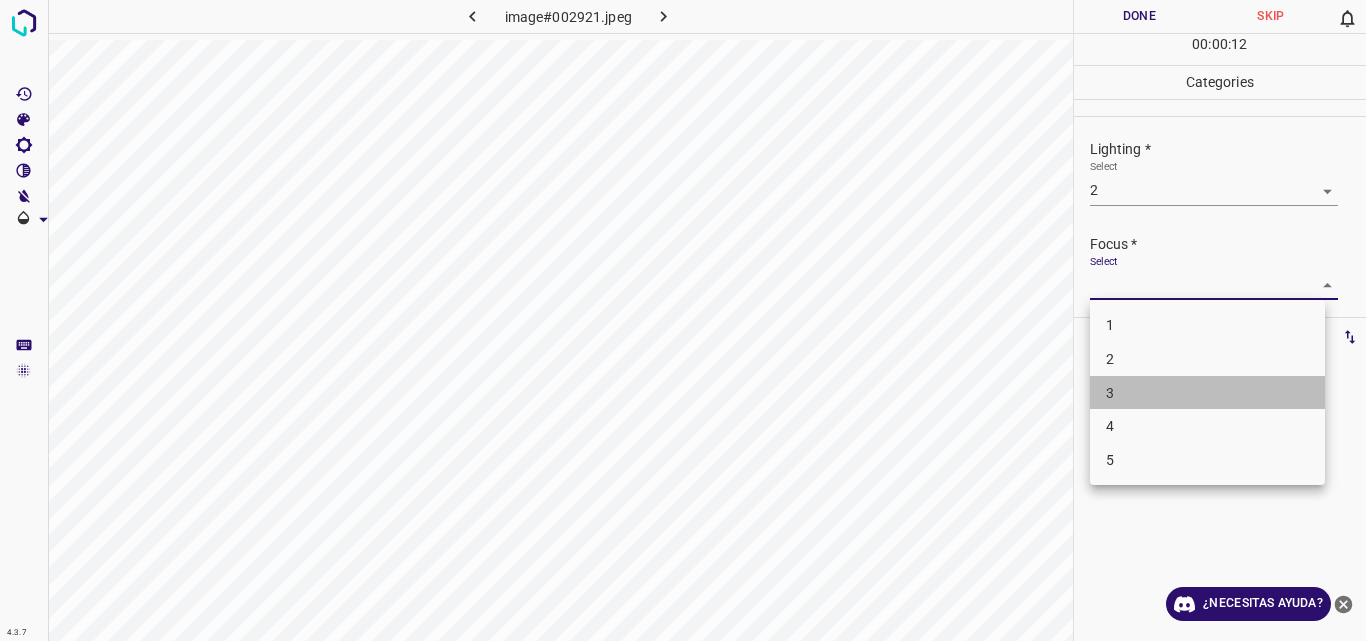 click on "3" at bounding box center (1207, 393) 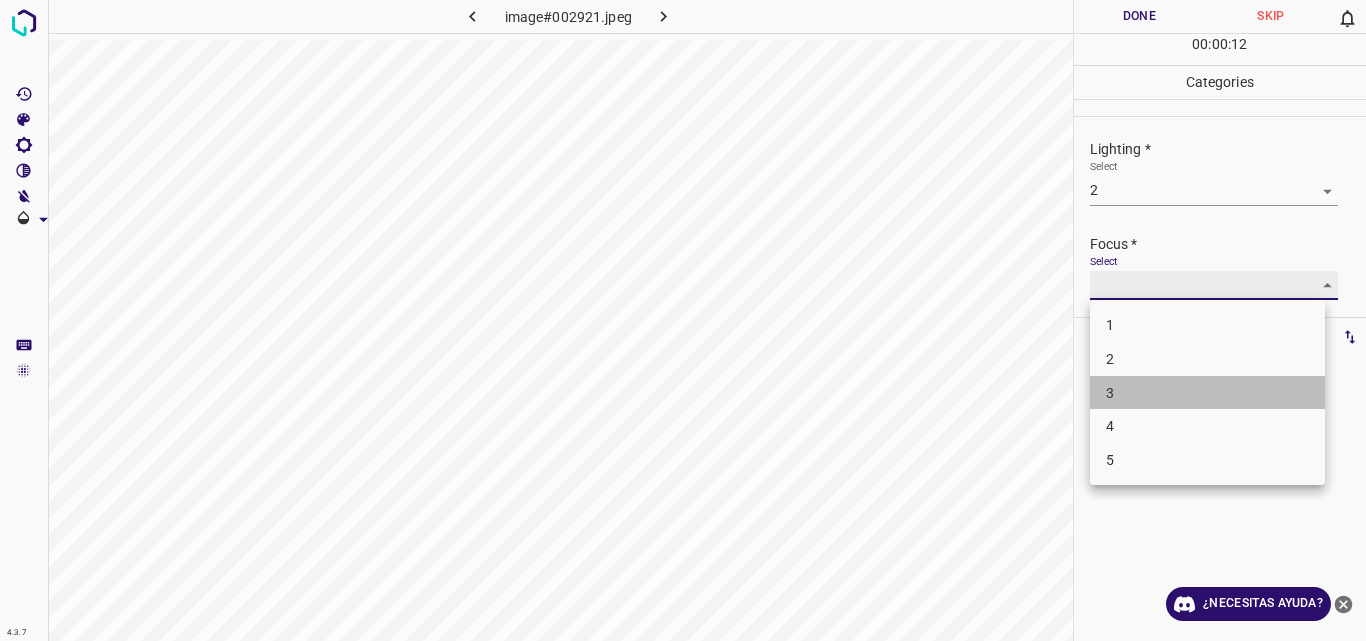 type on "3" 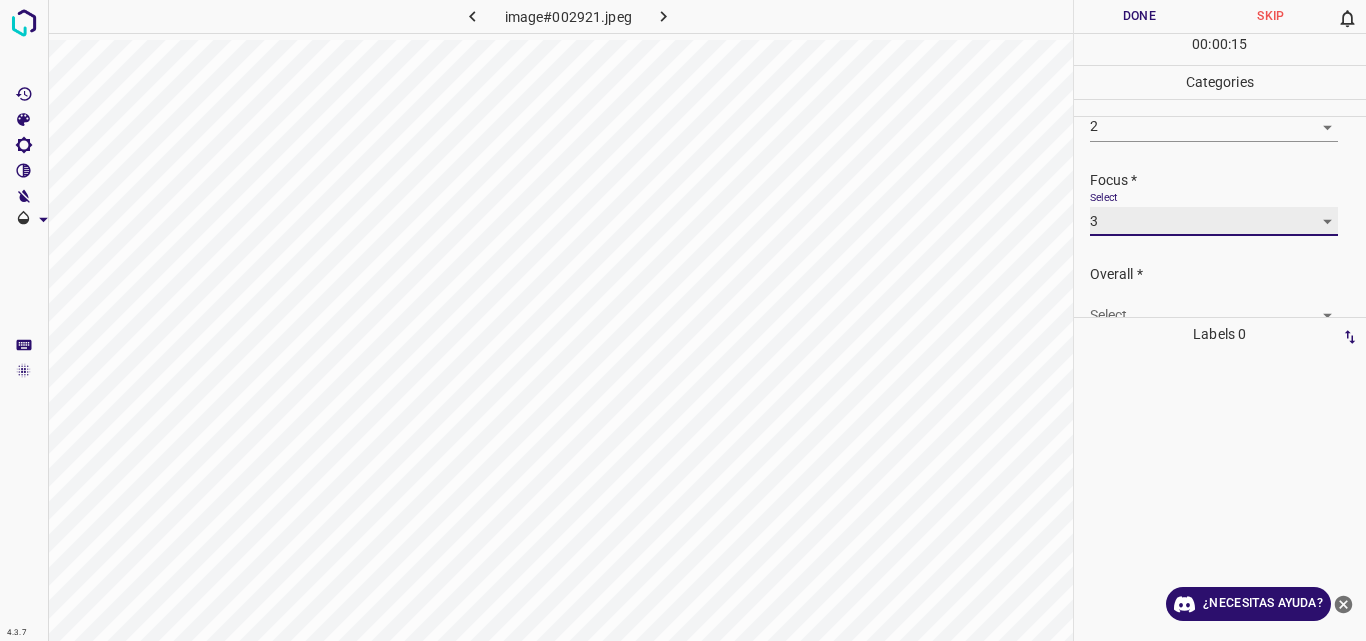scroll, scrollTop: 98, scrollLeft: 0, axis: vertical 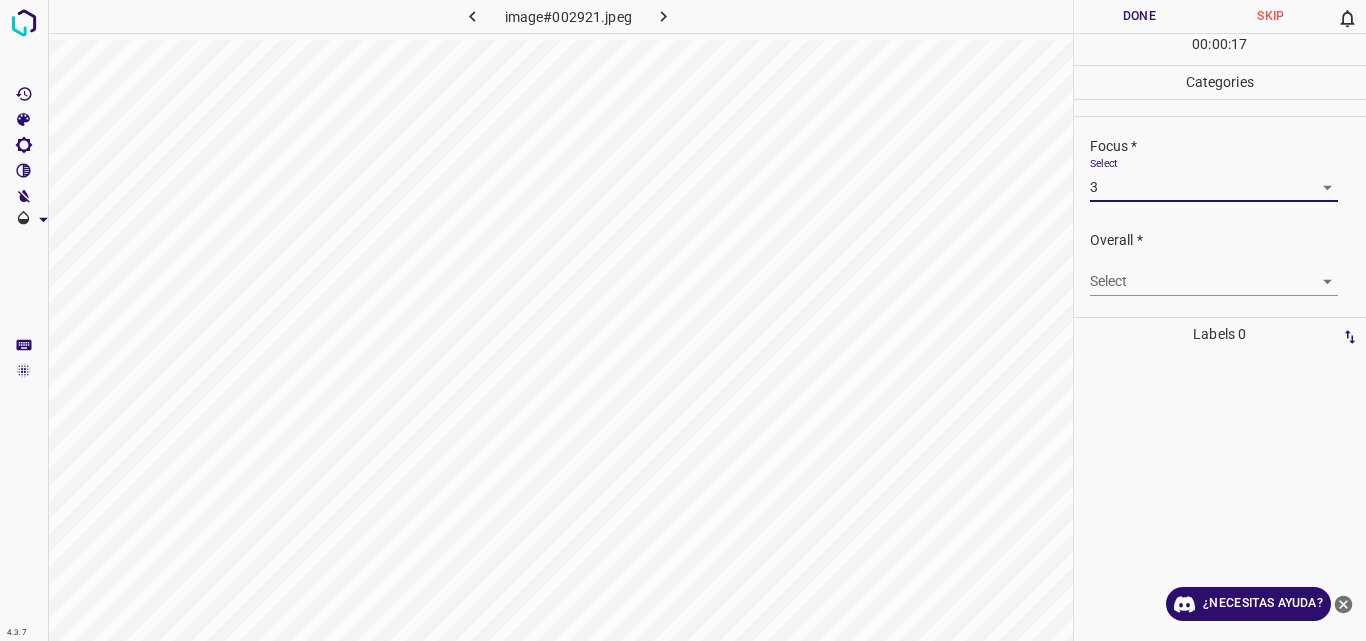 click on "4.3.7 image#002921.jpeg Done Skip 0 00   : 00   : 17   Categories Lighting *  Select 2 2 Focus *  Select 3 3 Overall *  Select ​ Labels   0 Categories 1 Lighting 2 Focus 3 Overall Tools Space Change between modes (Draw & Edit) I Auto labeling R Restore zoom M Zoom in N Zoom out Delete Delete selecte label Filters Z Restore filters X Saturation filter C Brightness filter V Contrast filter B Gray scale filter General O Download ¿Necesitas ayuda? Original text Rate this translation Your feedback will be used to help improve Google Translate - Texto - Esconder - Borrar" at bounding box center [683, 320] 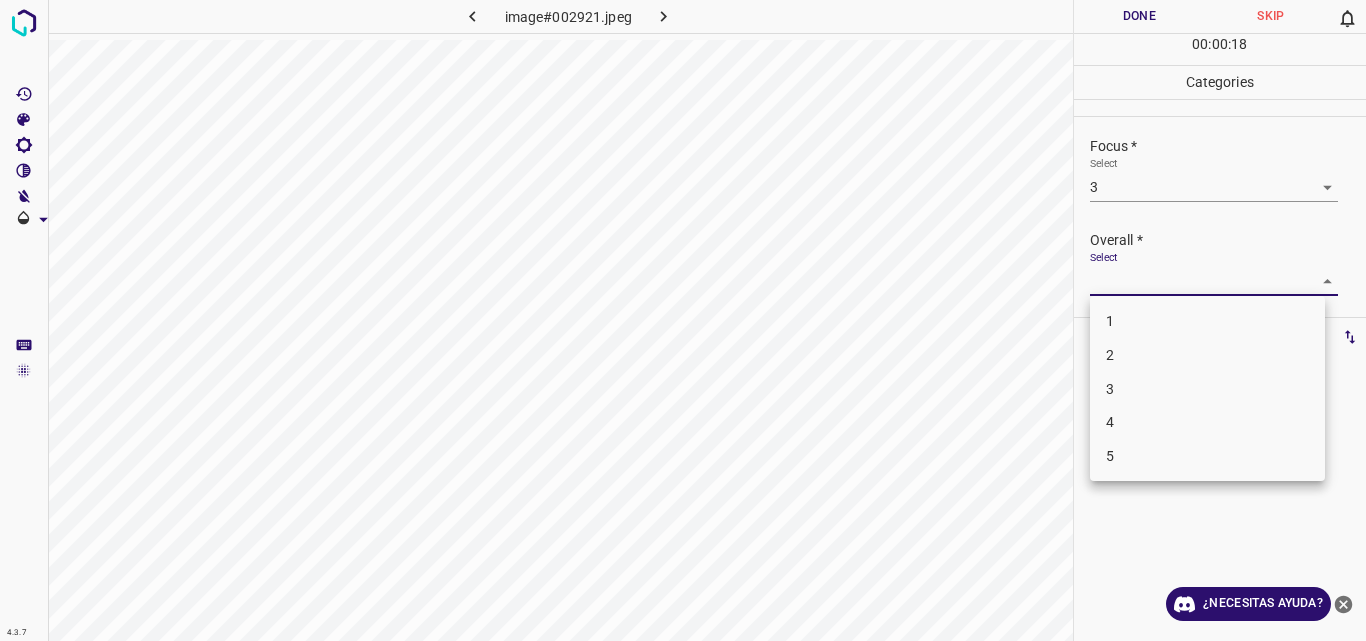 click on "3" at bounding box center [1207, 389] 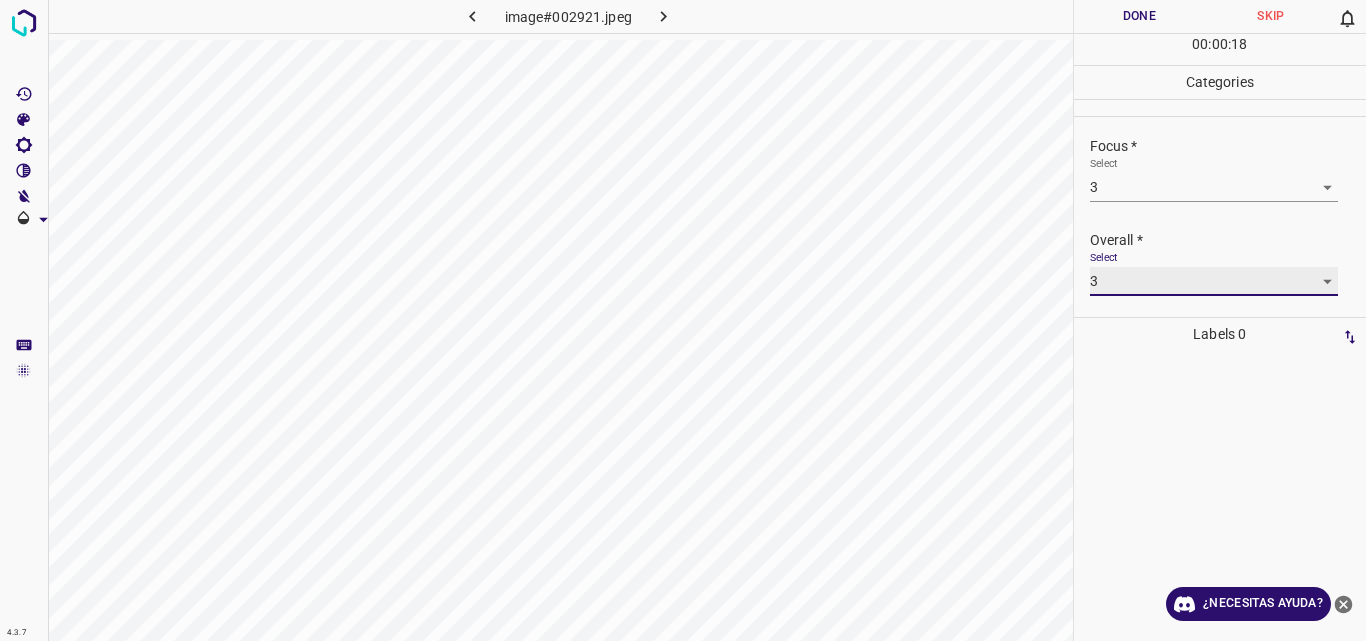 type on "3" 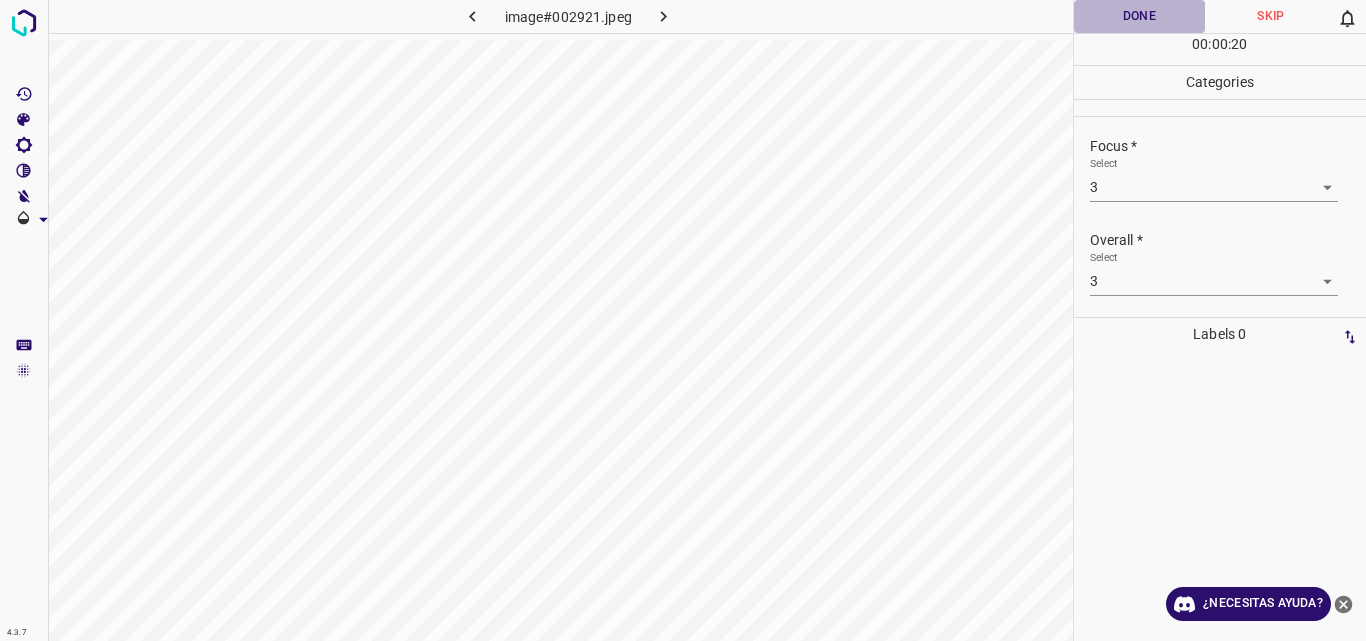 click on "Done" at bounding box center (1140, 16) 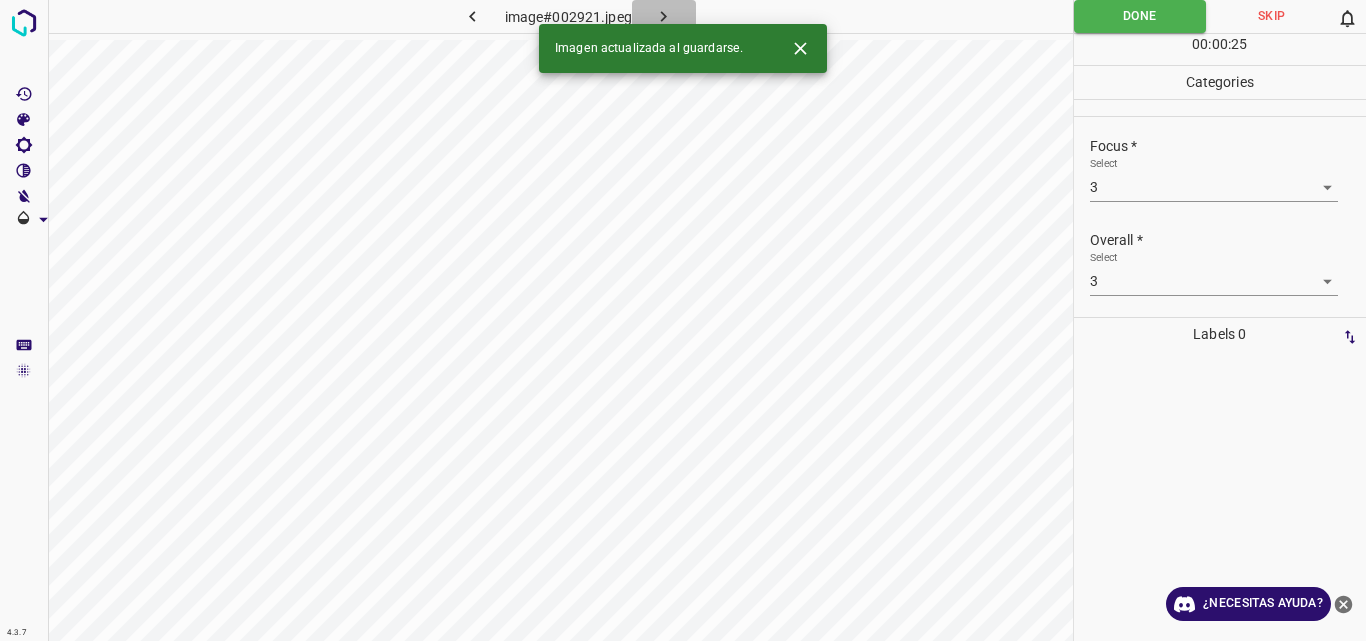 click 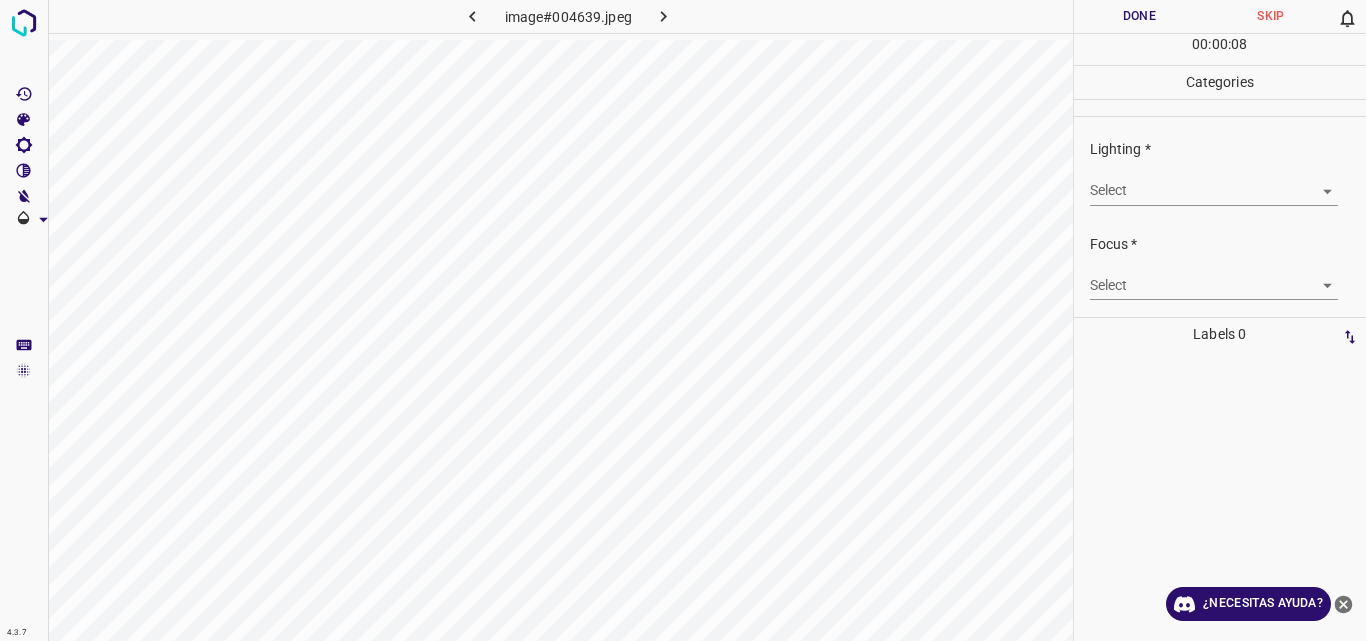 click on "4.3.7 image#004639.jpeg Done Skip 0 00   : 00   : 08   Categories Lighting *  Select ​ Focus *  Select ​ Overall *  Select ​ Labels   0 Categories 1 Lighting 2 Focus 3 Overall Tools Space Change between modes (Draw & Edit) I Auto labeling R Restore zoom M Zoom in N Zoom out Delete Delete selecte label Filters Z Restore filters X Saturation filter C Brightness filter V Contrast filter B Gray scale filter General O Download ¿Necesitas ayuda? Original text Rate this translation Your feedback will be used to help improve Google Translate - Texto - Esconder - Borrar" at bounding box center [683, 320] 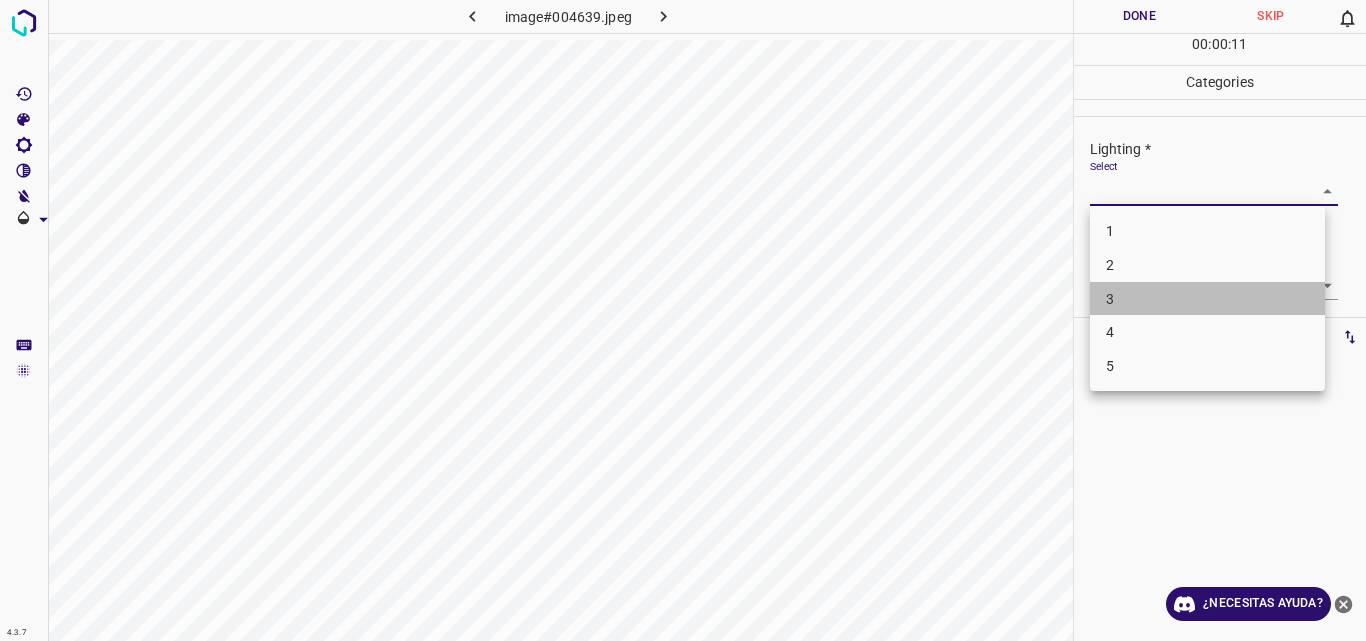 click on "3" at bounding box center (1207, 299) 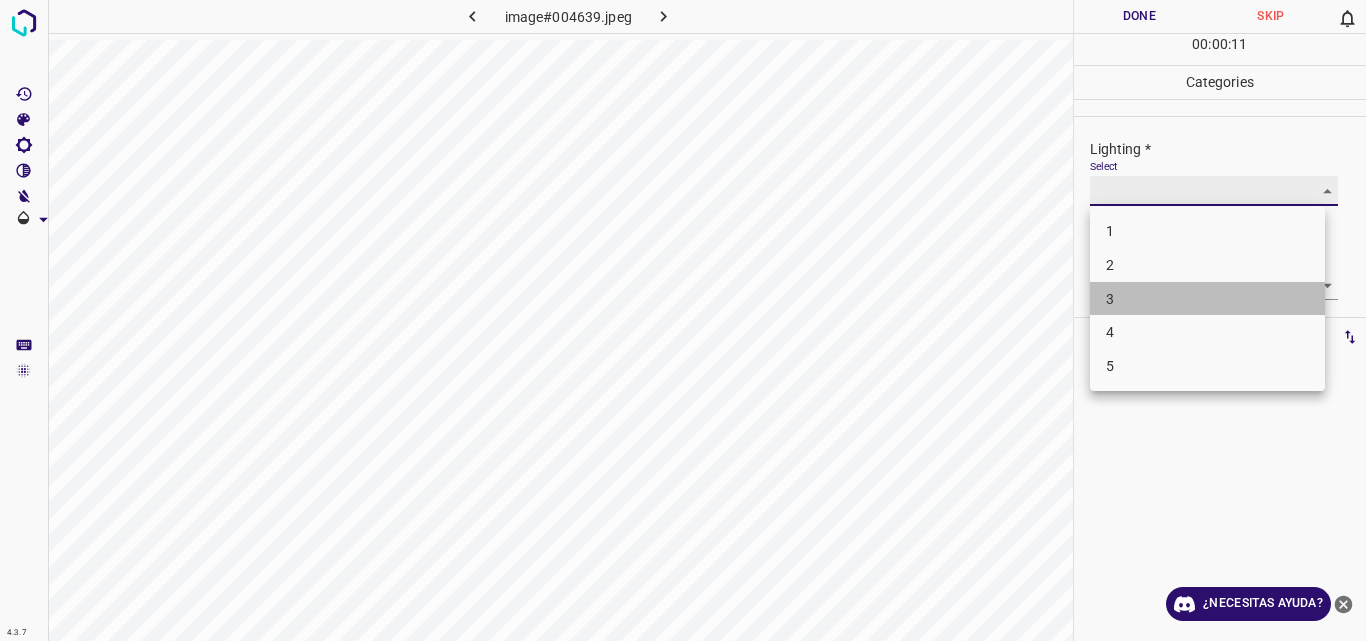 type on "3" 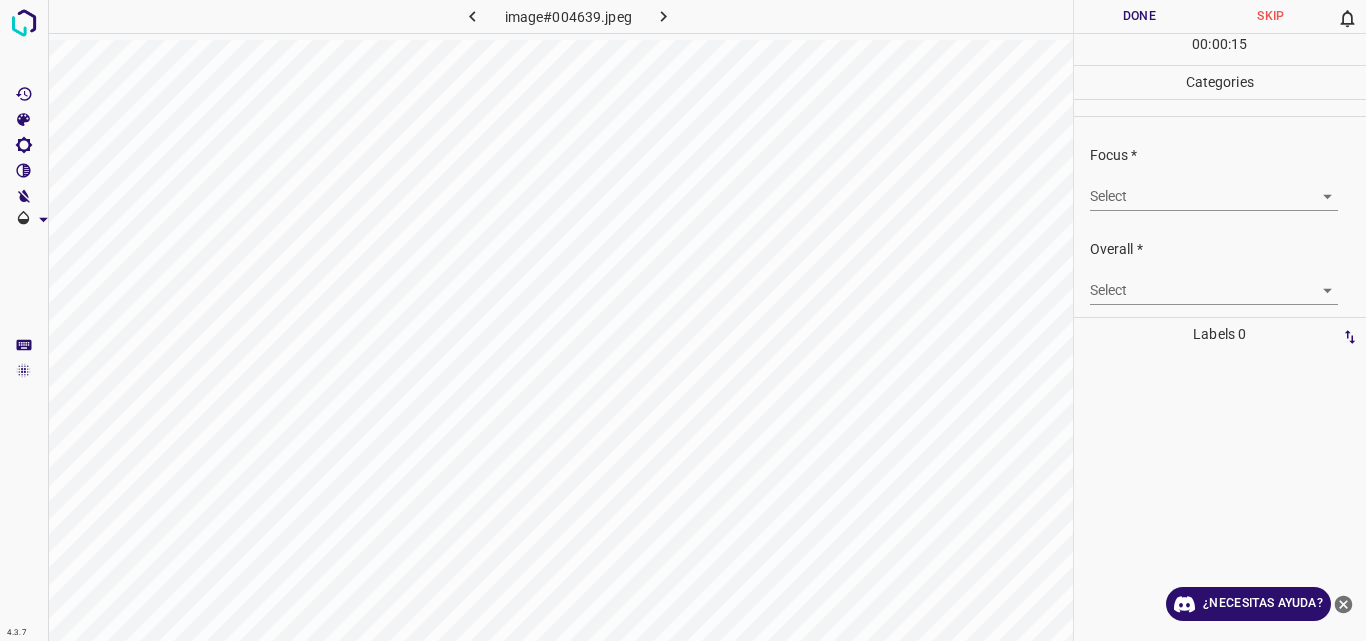 scroll, scrollTop: 94, scrollLeft: 0, axis: vertical 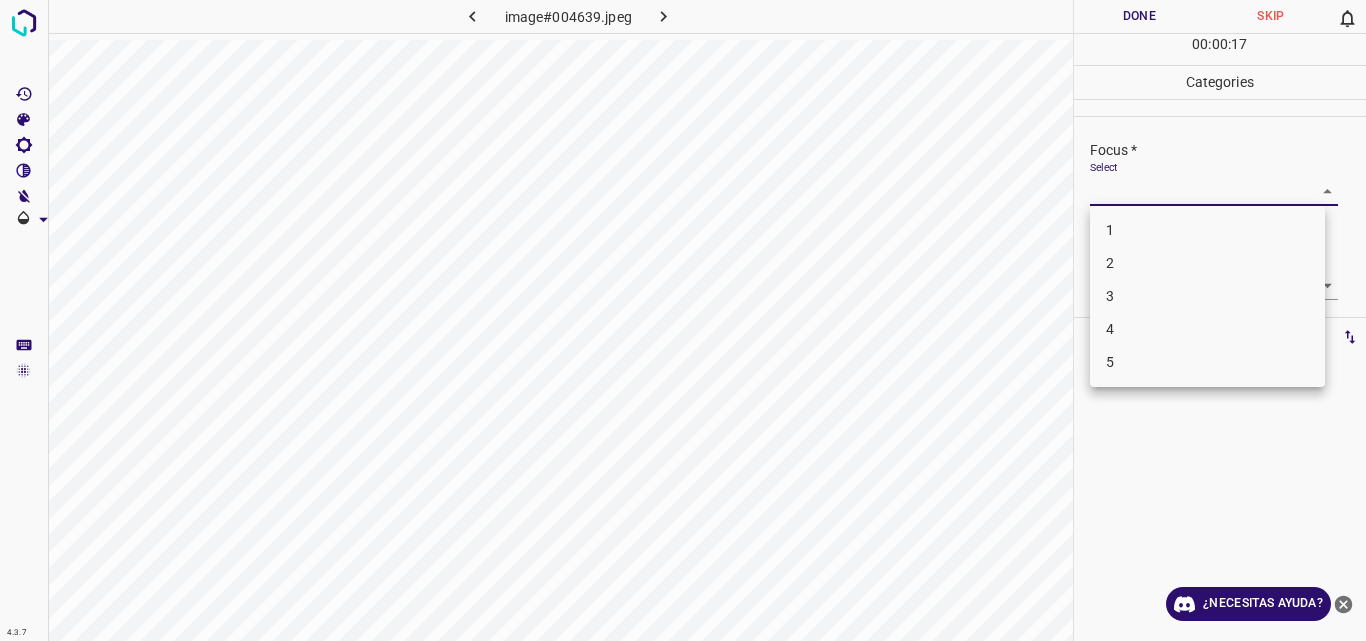 click on "4.3.7 image#004639.jpeg Done Skip 0 00   : 00   : 17   Categories Lighting *  Select 3 3 Focus *  Select ​ Overall *  Select ​ Labels   0 Categories 1 Lighting 2 Focus 3 Overall Tools Space Change between modes (Draw & Edit) I Auto labeling R Restore zoom M Zoom in N Zoom out Delete Delete selecte label Filters Z Restore filters X Saturation filter C Brightness filter V Contrast filter B Gray scale filter General O Download ¿Necesitas ayuda? Original text Rate this translation Your feedback will be used to help improve Google Translate - Texto - Esconder - Borrar 1 2 3 4 5" at bounding box center (683, 320) 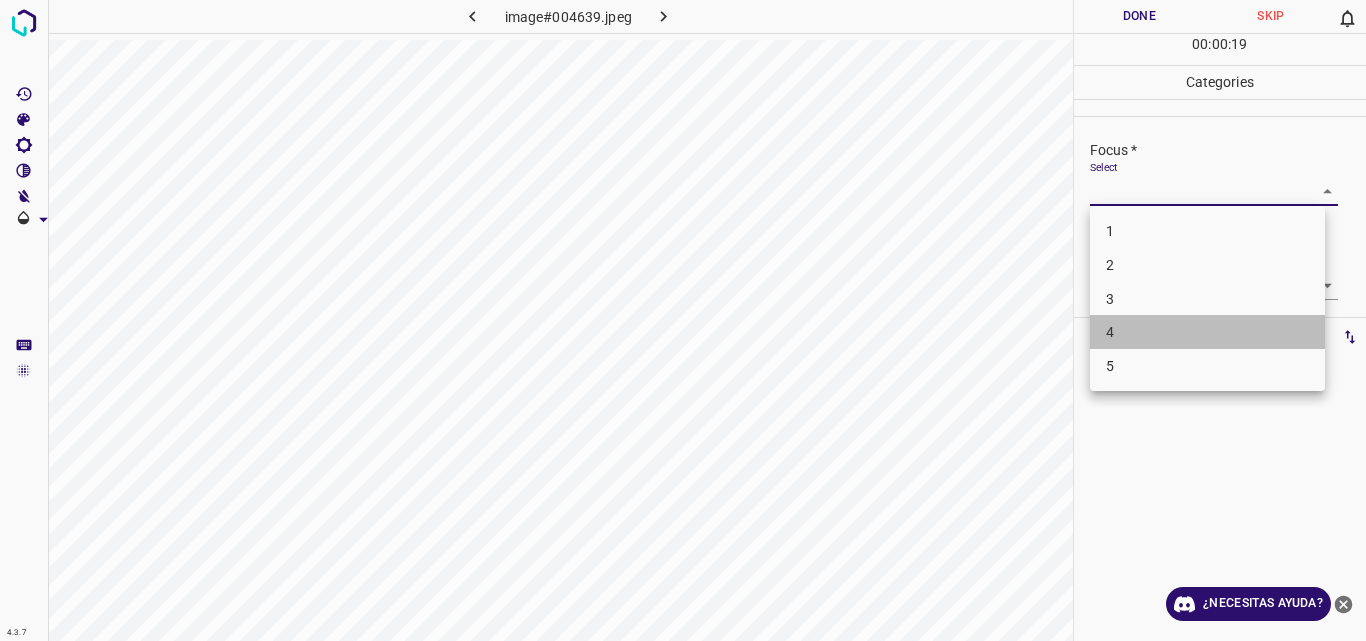 click on "4" at bounding box center (1207, 332) 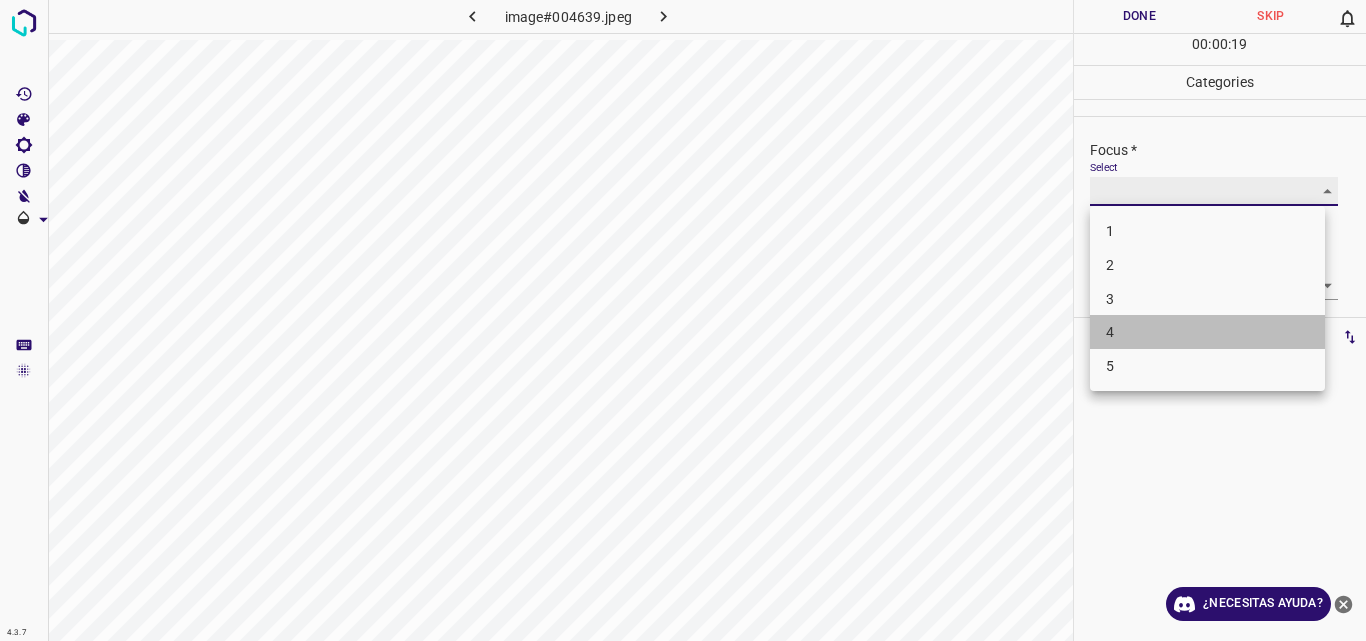 type on "4" 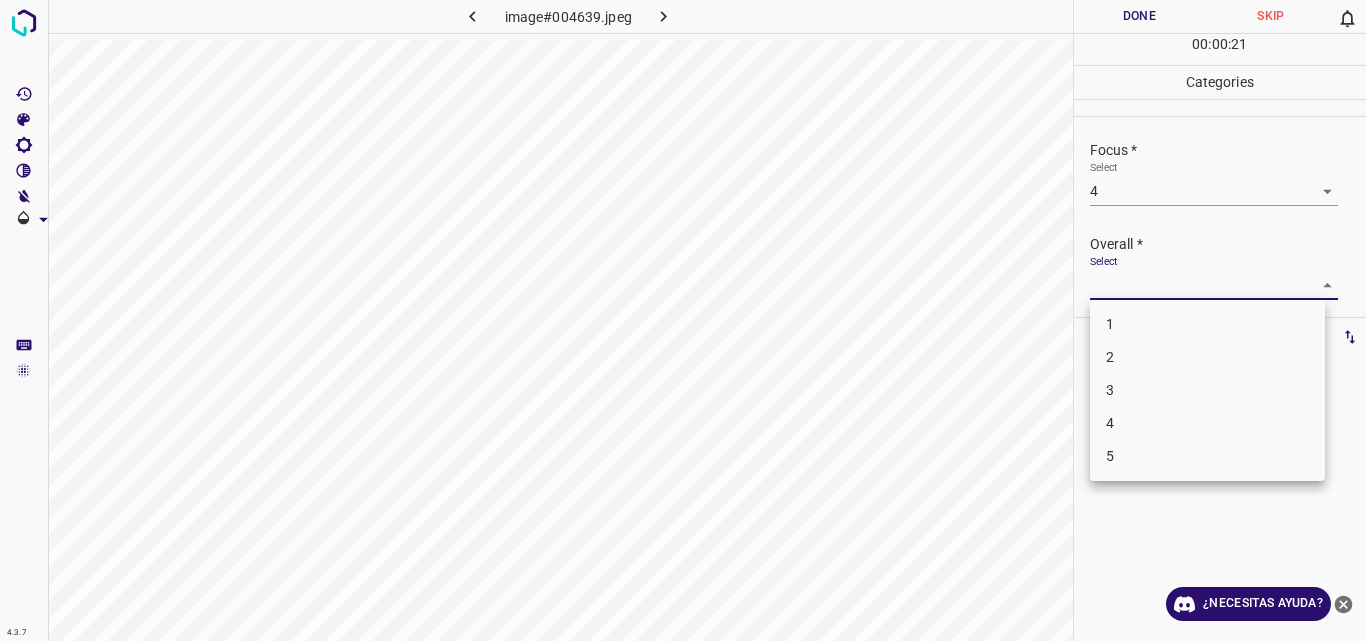 click on "4.3.7 image#004639.jpeg Done Skip 0 00   : 00   : 21   Categories Lighting *  Select 3 3 Focus *  Select 4 4 Overall *  Select ​ Labels   0 Categories 1 Lighting 2 Focus 3 Overall Tools Space Change between modes (Draw & Edit) I Auto labeling R Restore zoom M Zoom in N Zoom out Delete Delete selecte label Filters Z Restore filters X Saturation filter C Brightness filter V Contrast filter B Gray scale filter General O Download ¿Necesitas ayuda? Original text Rate this translation Your feedback will be used to help improve Google Translate - Texto - Esconder - Borrar 1 2 3 4 5" at bounding box center [683, 320] 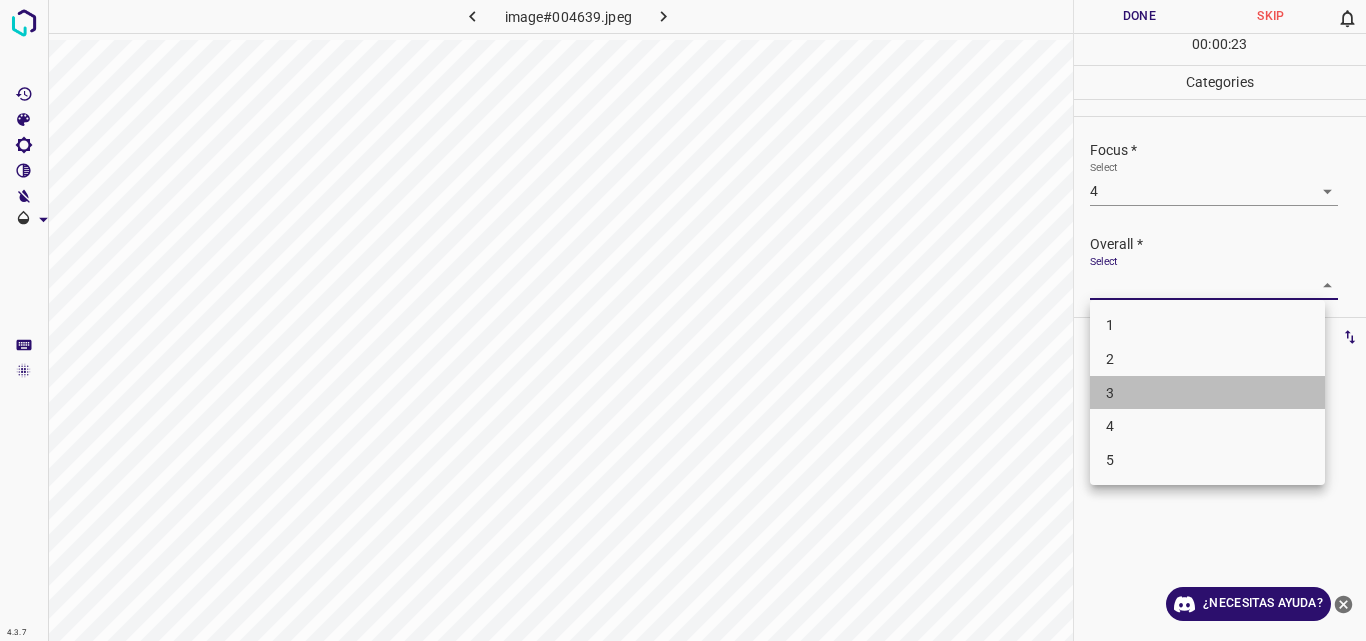 click on "3" at bounding box center [1207, 393] 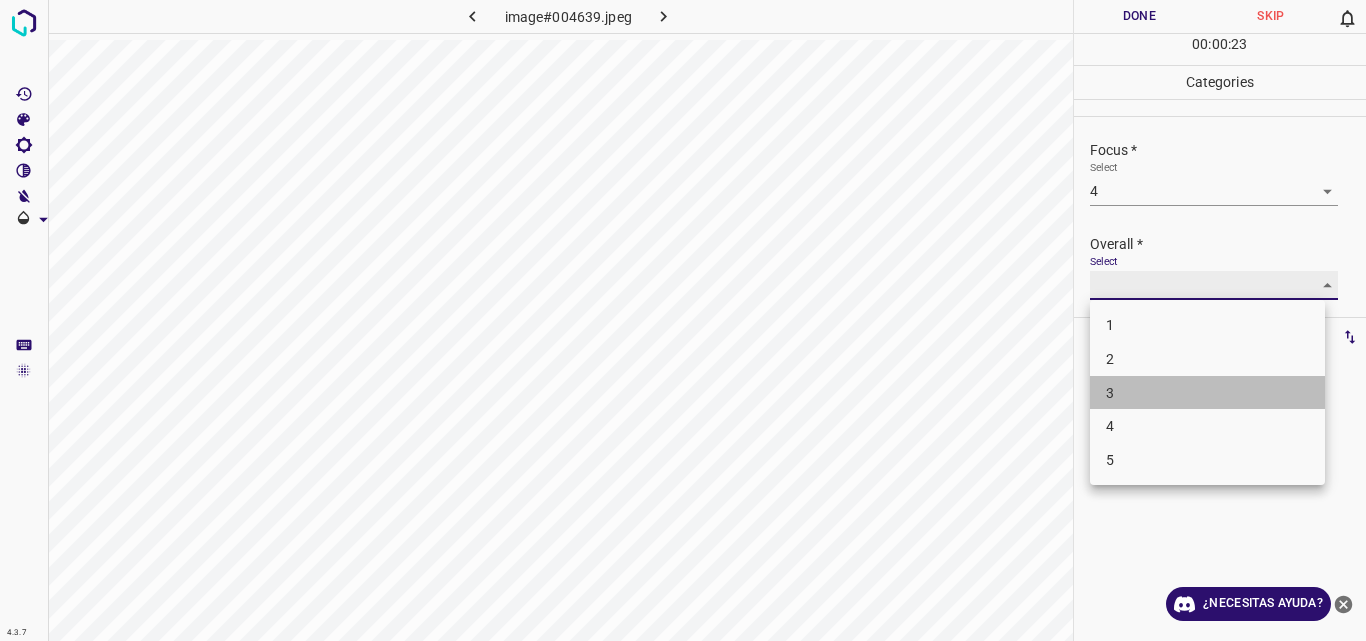 type on "3" 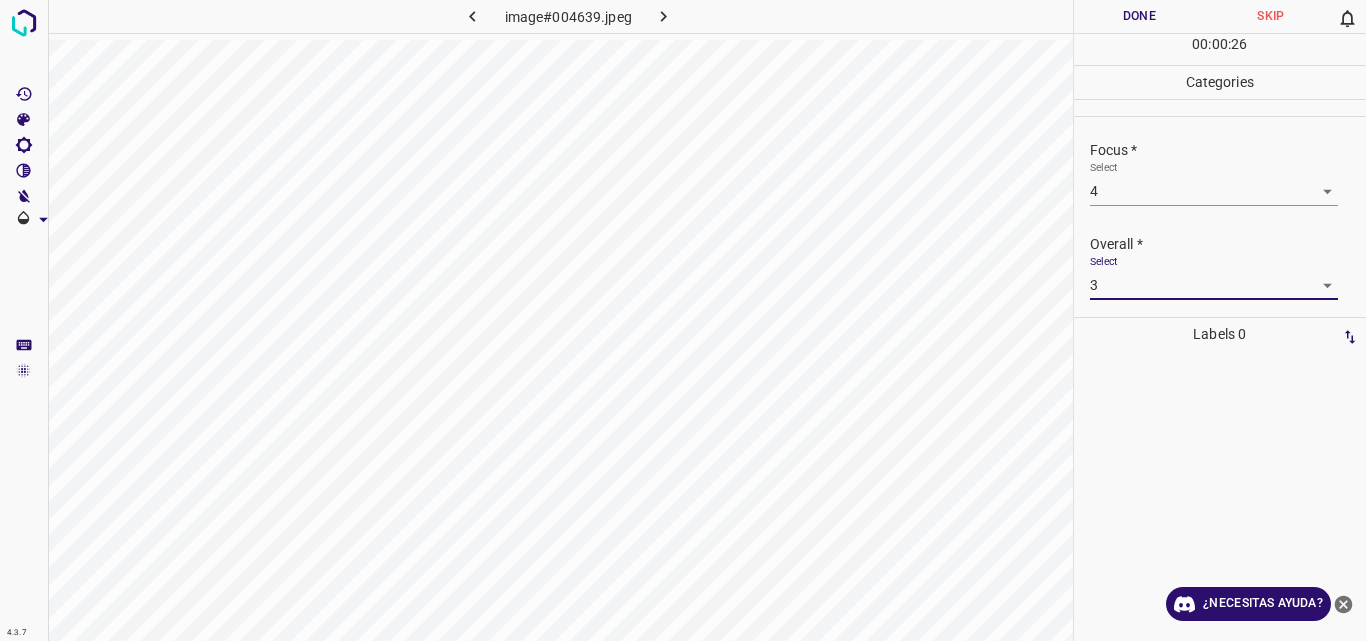 click on "Done" at bounding box center [1140, 16] 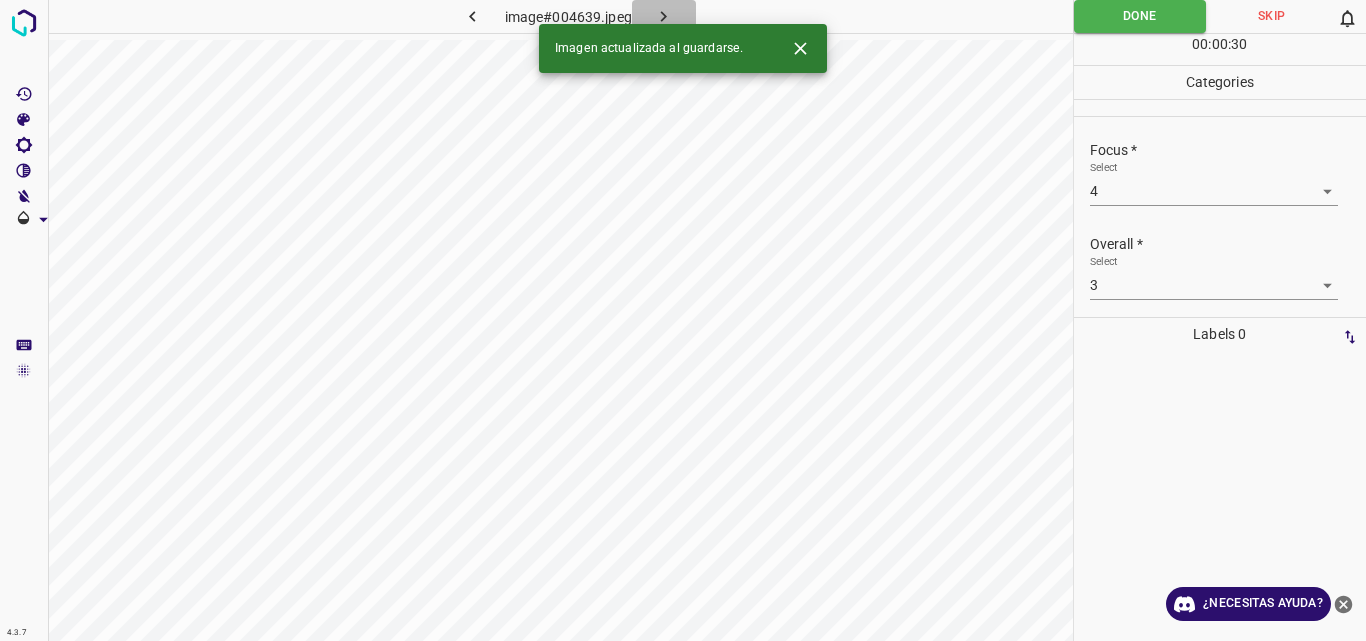 click 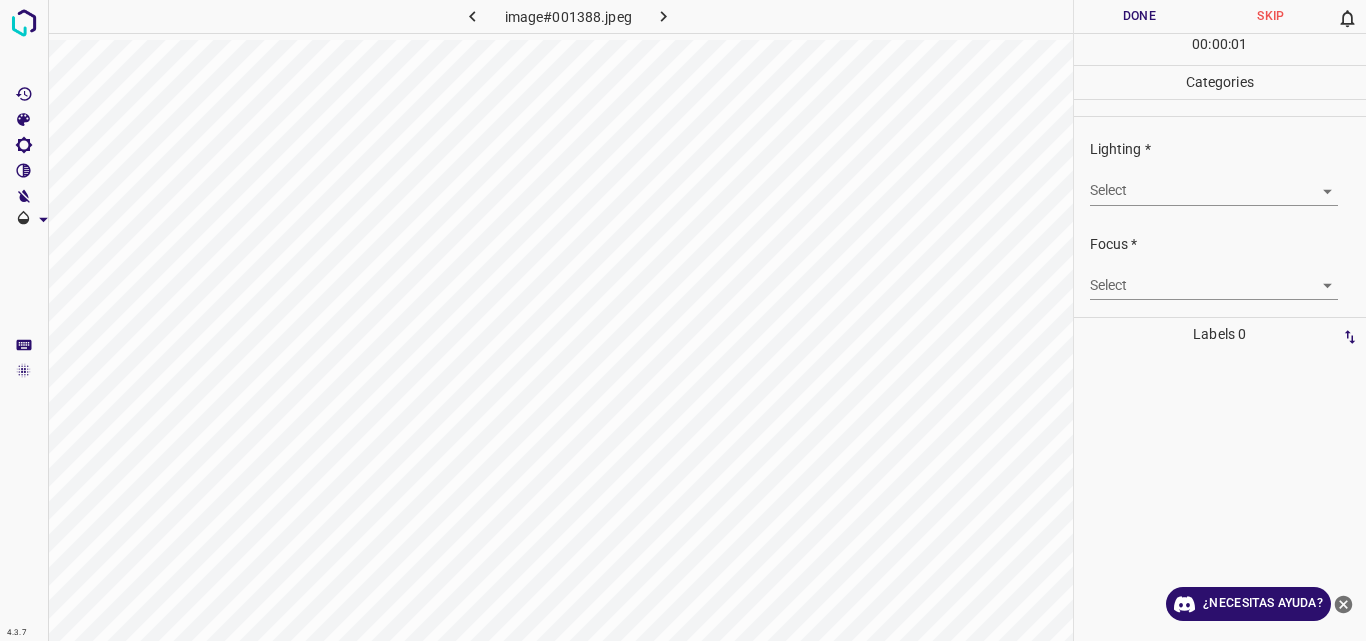drag, startPoint x: 692, startPoint y: -1, endPoint x: 802, endPoint y: 19, distance: 111.8034 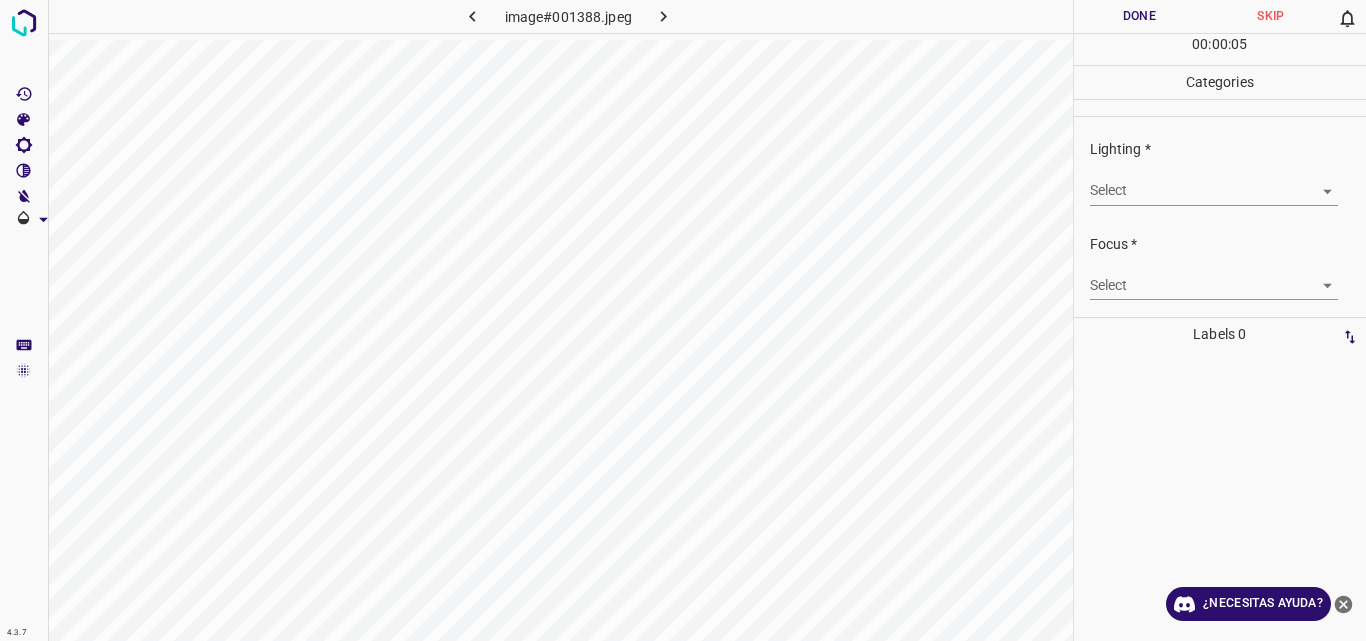 click on "4.3.7 image#001388.jpeg Done Skip 0 00   : 00   : 05   Categories Lighting *  Select ​ Focus *  Select ​ Overall *  Select ​ Labels   0 Categories 1 Lighting 2 Focus 3 Overall Tools Space Change between modes (Draw & Edit) I Auto labeling R Restore zoom M Zoom in N Zoom out Delete Delete selecte label Filters Z Restore filters X Saturation filter C Brightness filter V Contrast filter B Gray scale filter General O Download ¿Necesitas ayuda? Original text Rate this translation Your feedback will be used to help improve Google Translate - Texto - Esconder - Borrar" at bounding box center (683, 320) 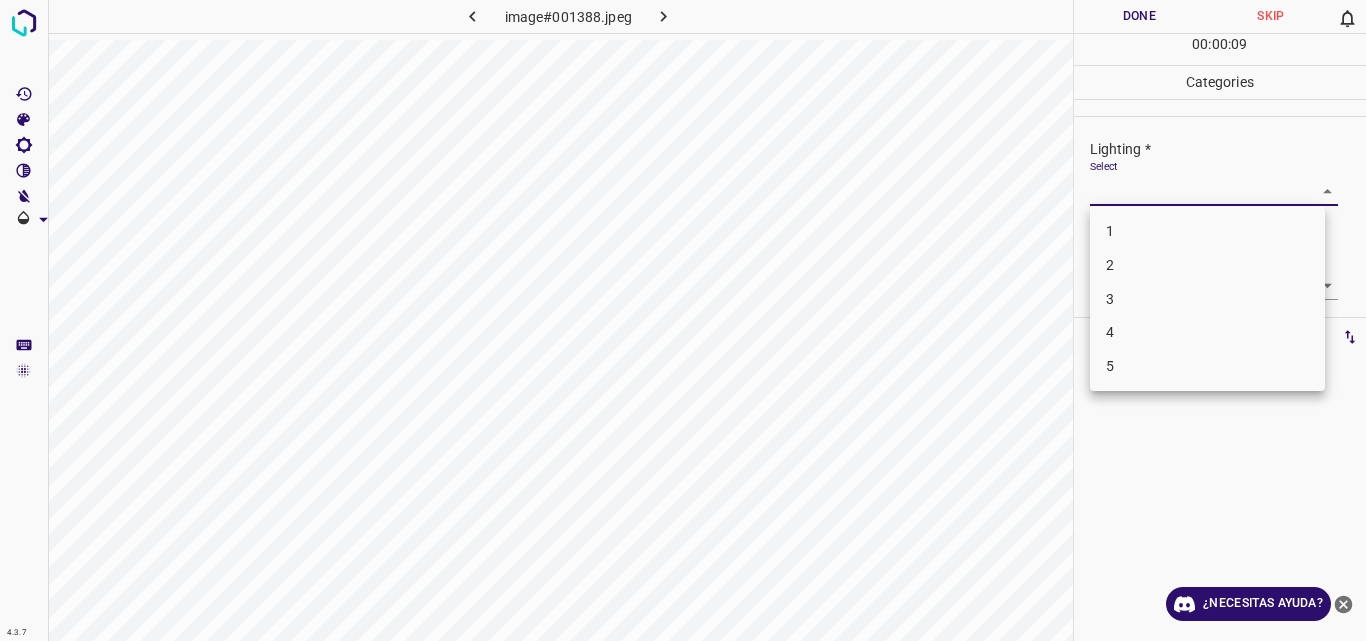 click on "4" at bounding box center (1207, 332) 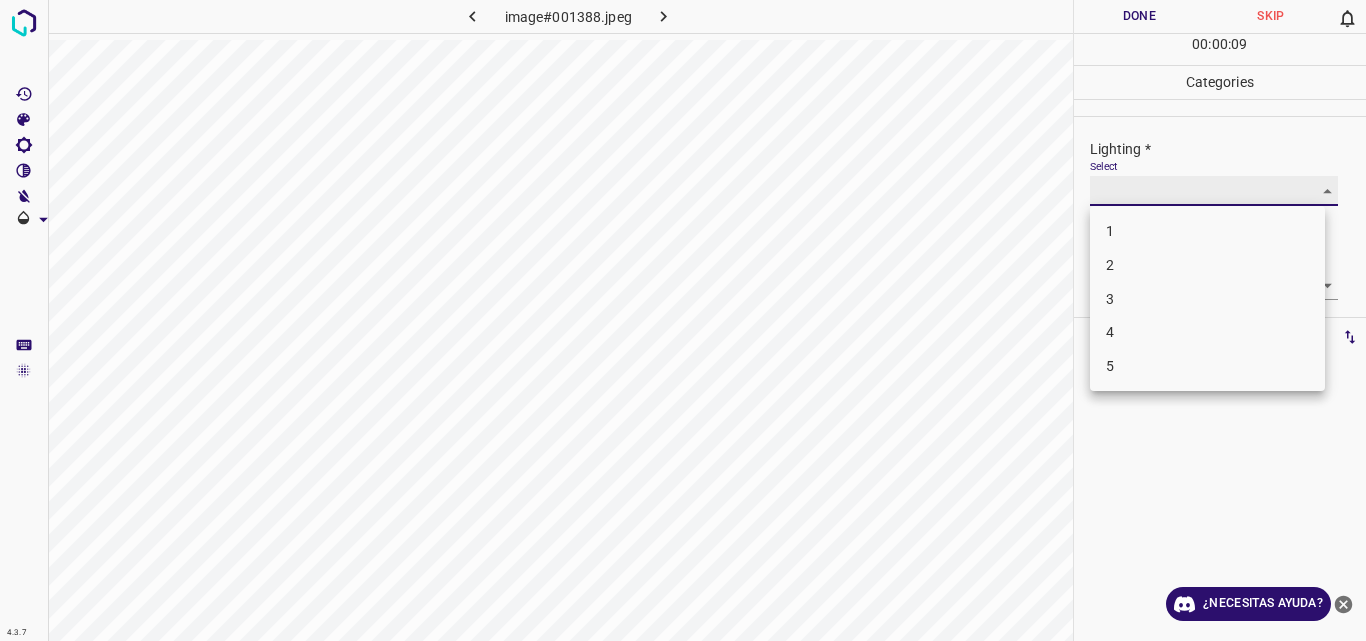 type on "4" 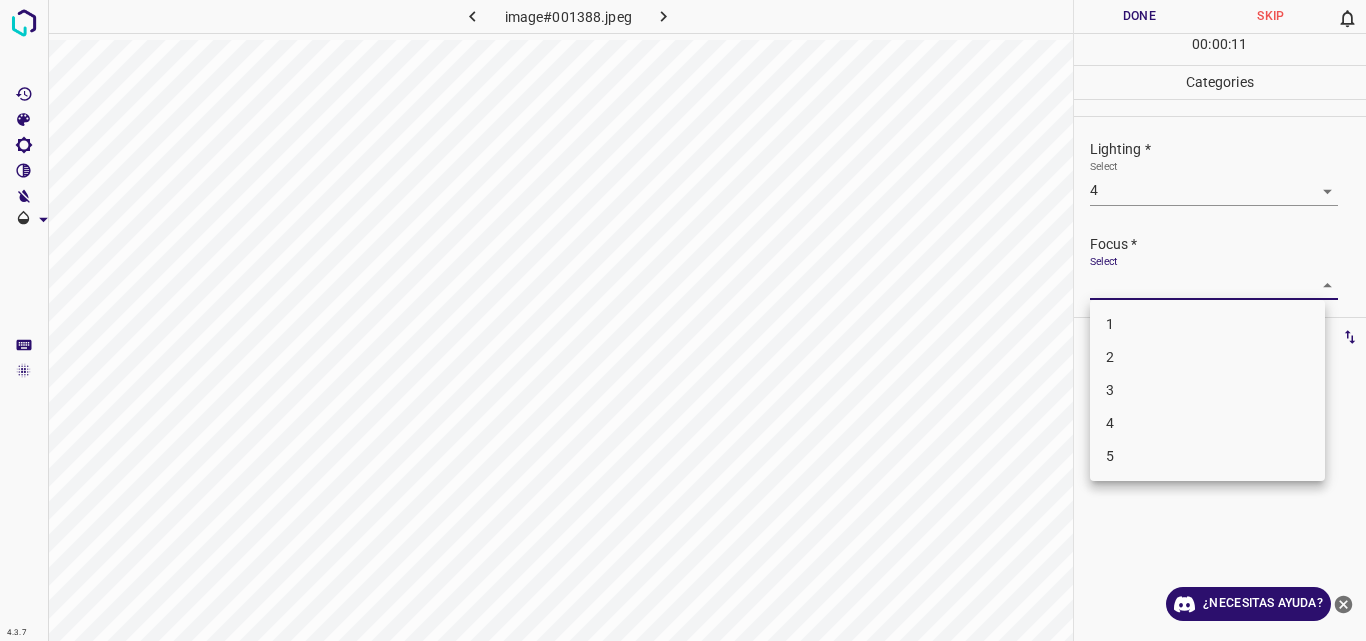 click on "4.3.7 image#001388.jpeg Done Skip 0 00   : 00   : 11   Categories Lighting *  Select 4 4 Focus *  Select ​ Overall *  Select ​ Labels   0 Categories 1 Lighting 2 Focus 3 Overall Tools Space Change between modes (Draw & Edit) I Auto labeling R Restore zoom M Zoom in N Zoom out Delete Delete selecte label Filters Z Restore filters X Saturation filter C Brightness filter V Contrast filter B Gray scale filter General O Download ¿Necesitas ayuda? Original text Rate this translation Your feedback will be used to help improve Google Translate - Texto - Esconder - Borrar 1 2 3 4 5" at bounding box center [683, 320] 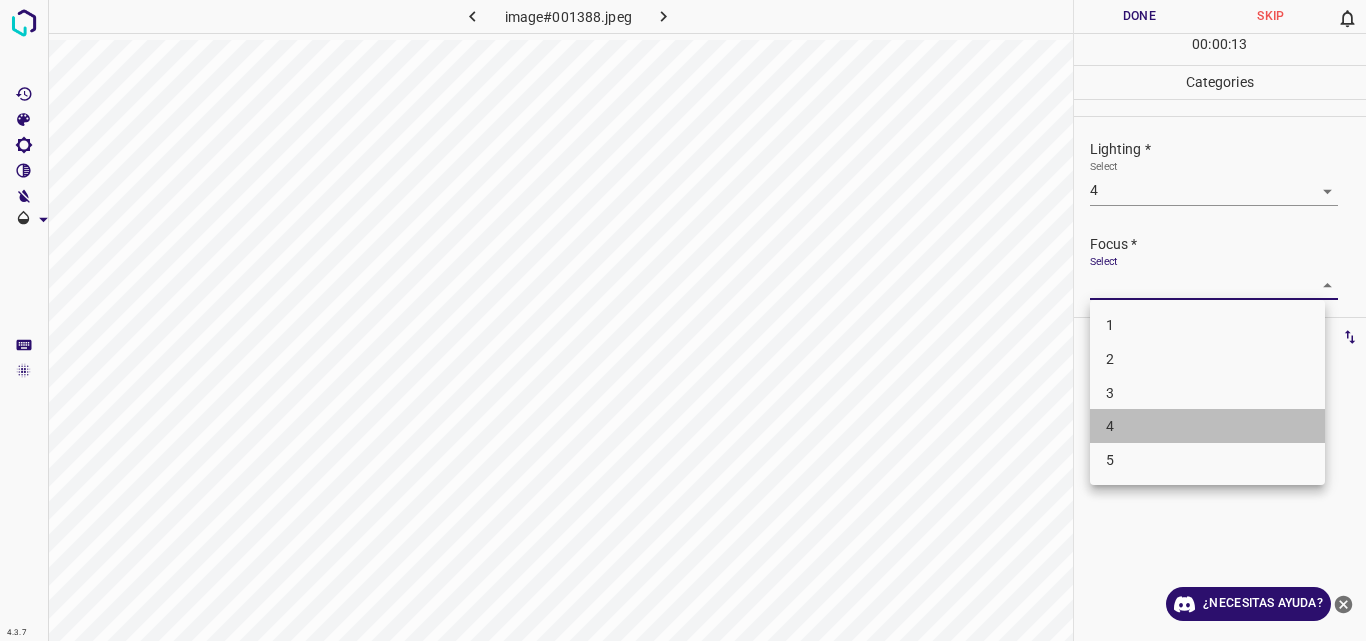 click on "4" at bounding box center [1207, 426] 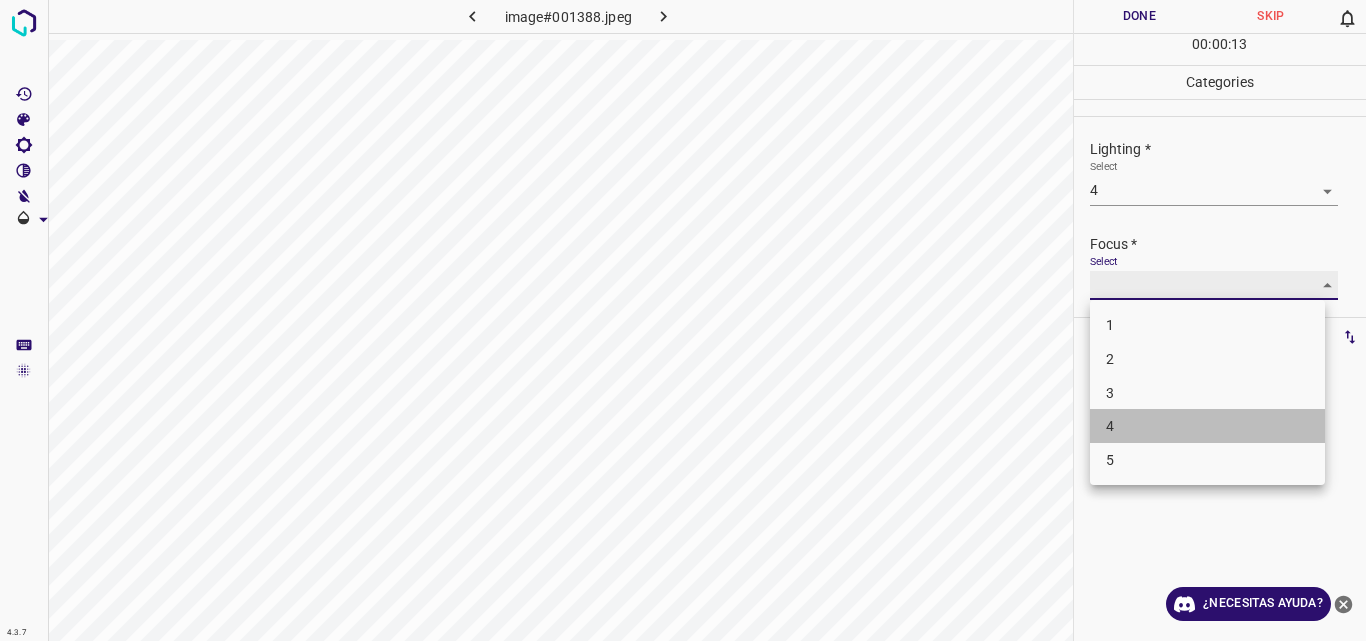 type on "4" 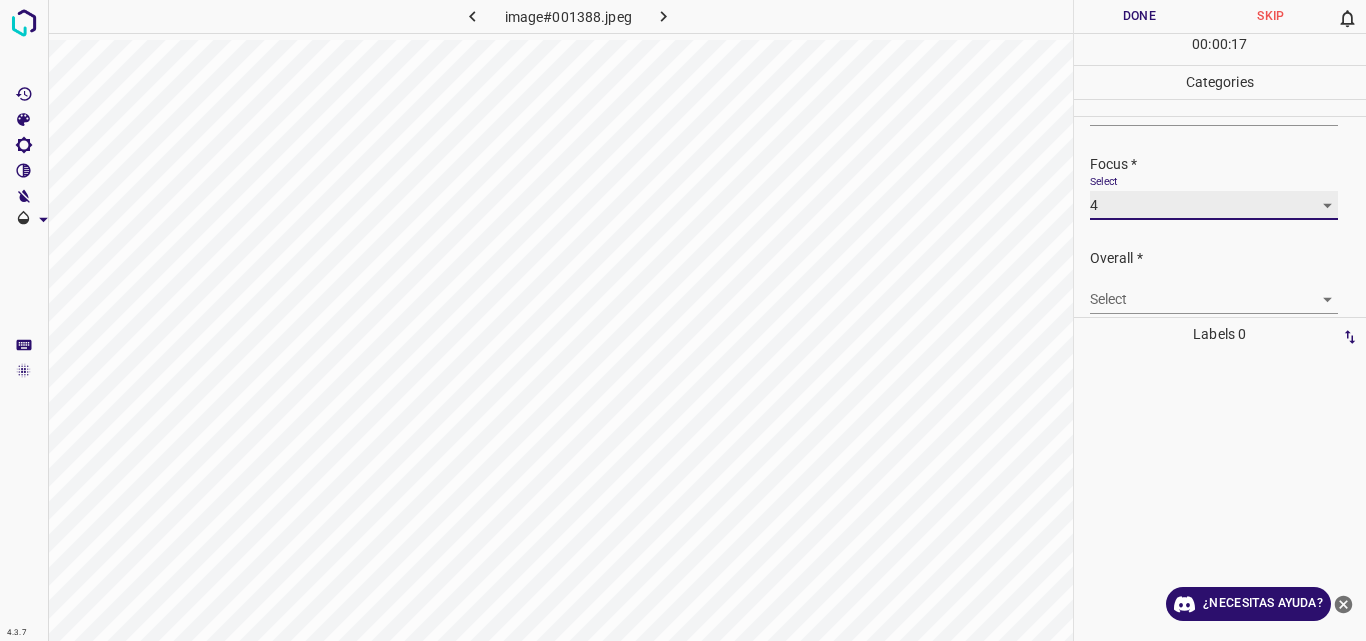 scroll, scrollTop: 98, scrollLeft: 0, axis: vertical 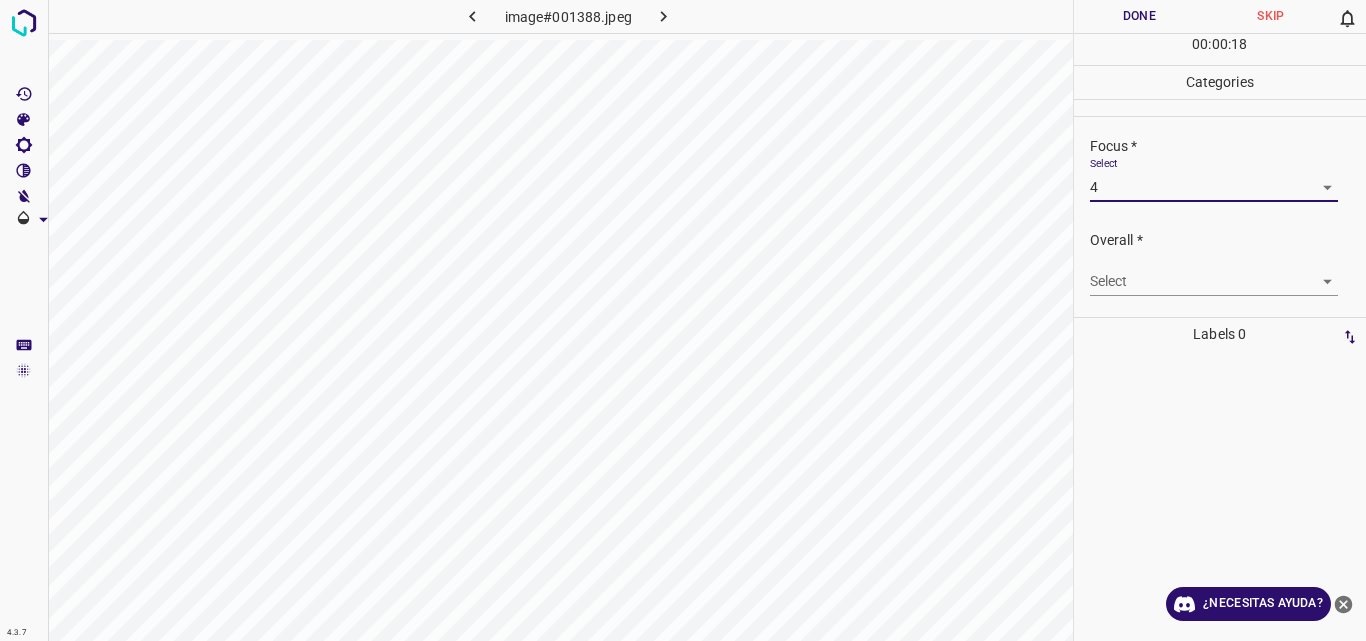 click on "4.3.7 image#001388.jpeg Done Skip 0 00   : 00   : 18   Categories Lighting *  Select 4 4 Focus *  Select 4 4 Overall *  Select ​ Labels   0 Categories 1 Lighting 2 Focus 3 Overall Tools Space Change between modes (Draw & Edit) I Auto labeling R Restore zoom M Zoom in N Zoom out Delete Delete selecte label Filters Z Restore filters X Saturation filter C Brightness filter V Contrast filter B Gray scale filter General O Download ¿Necesitas ayuda? Original text Rate this translation Your feedback will be used to help improve Google Translate - Texto - Esconder - Borrar" at bounding box center (683, 320) 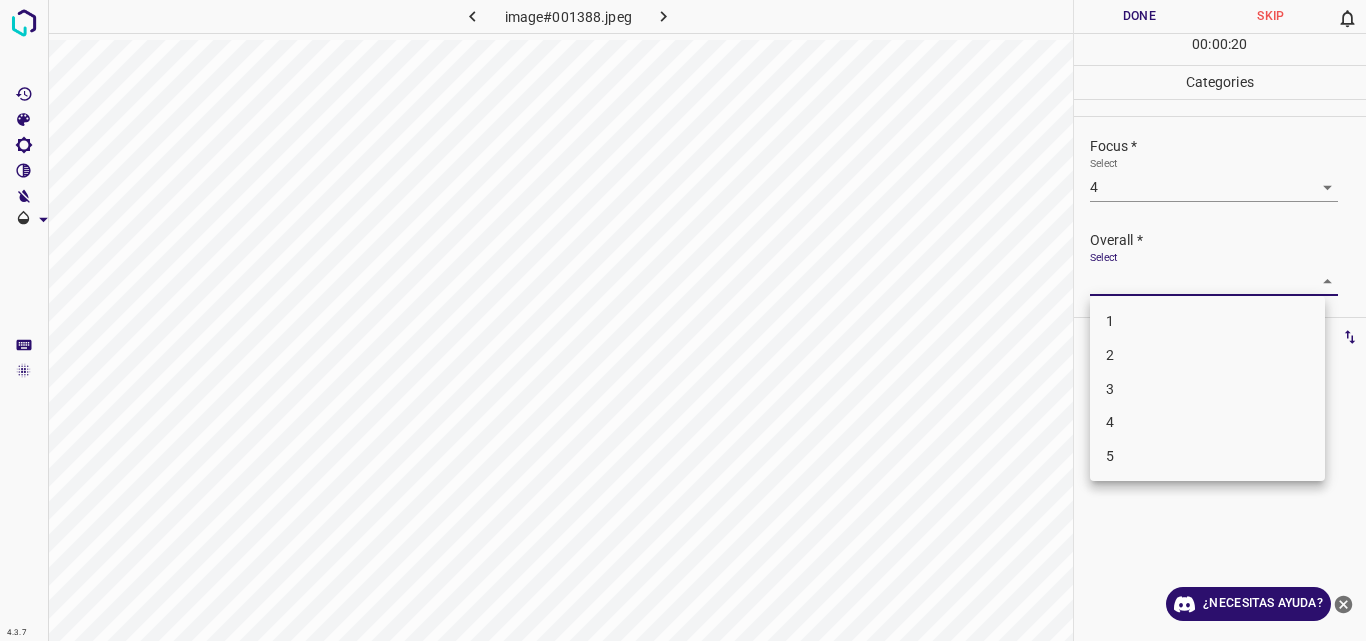 click on "4" at bounding box center [1207, 422] 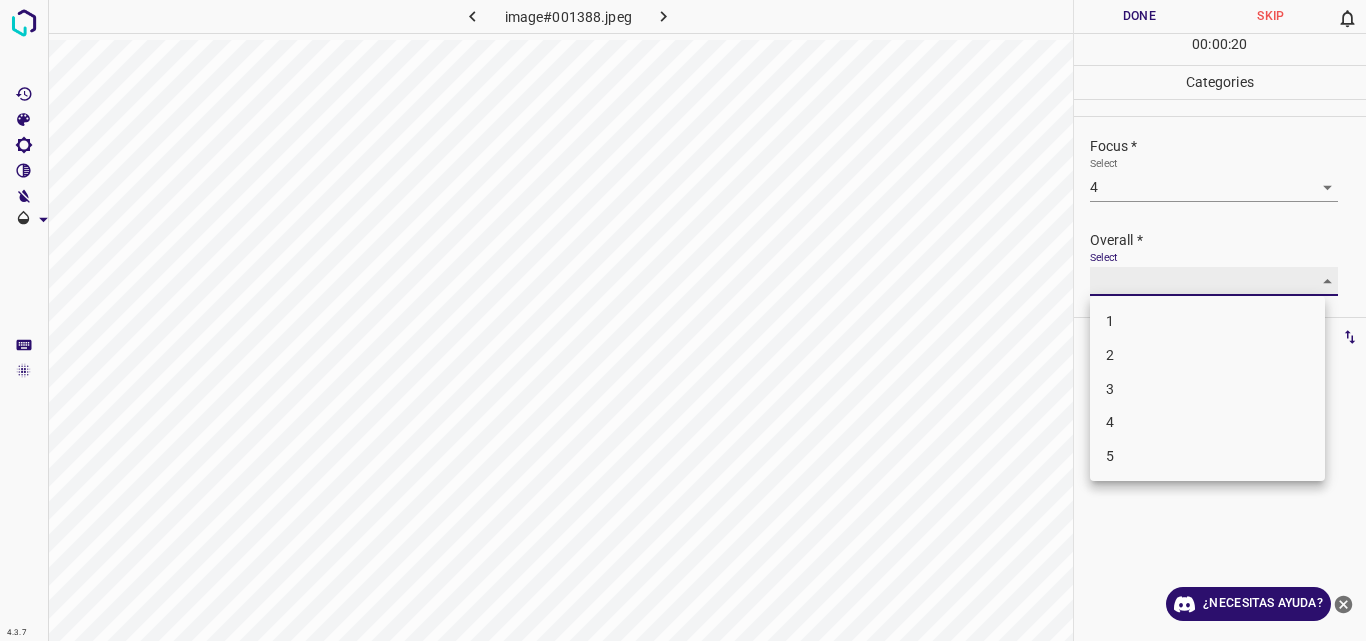 type on "4" 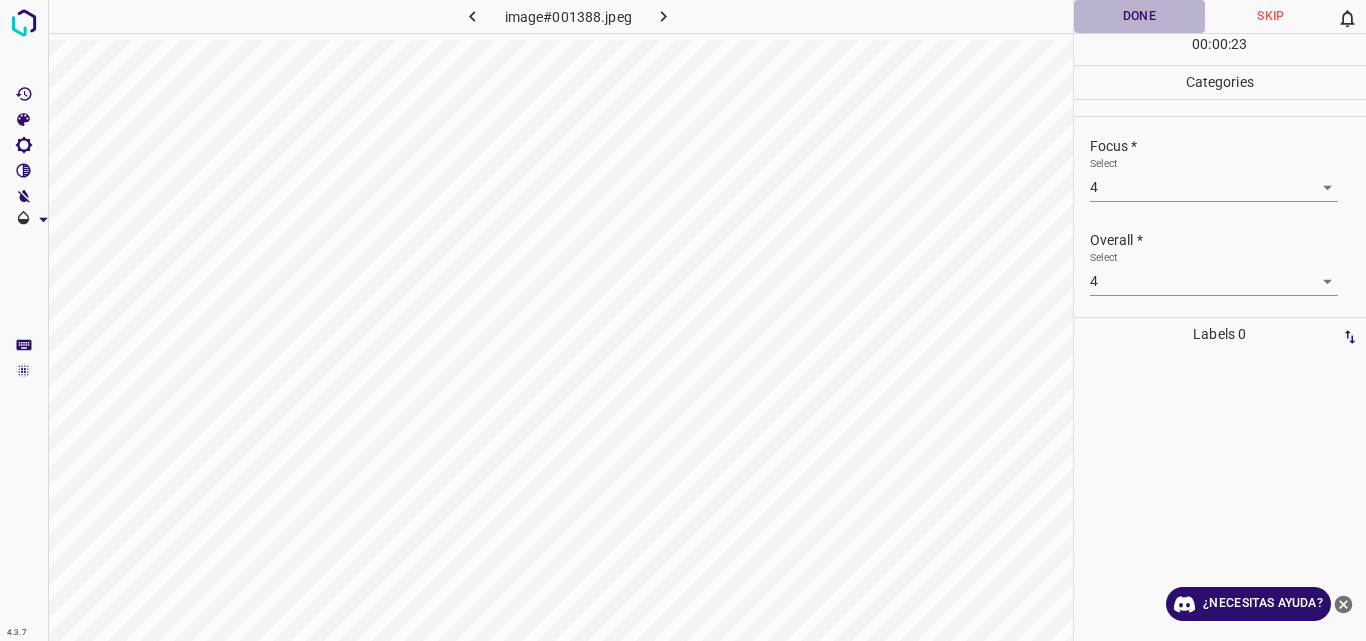 click on "Done" at bounding box center [1140, 16] 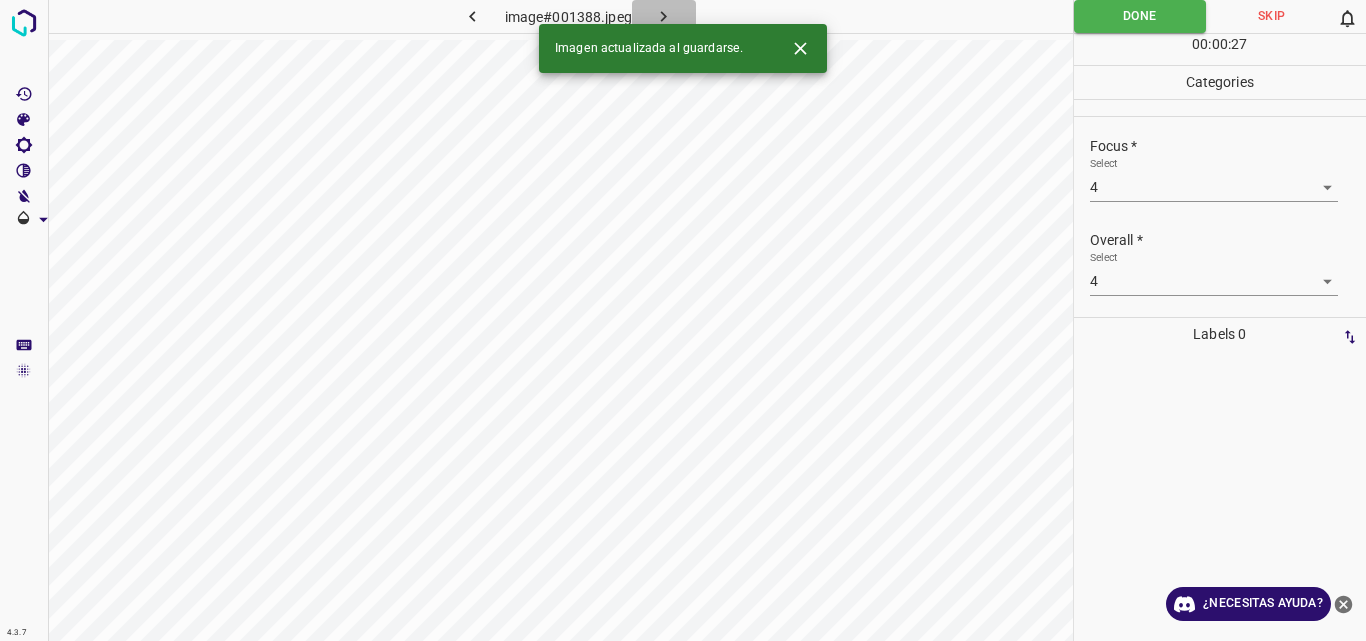 click 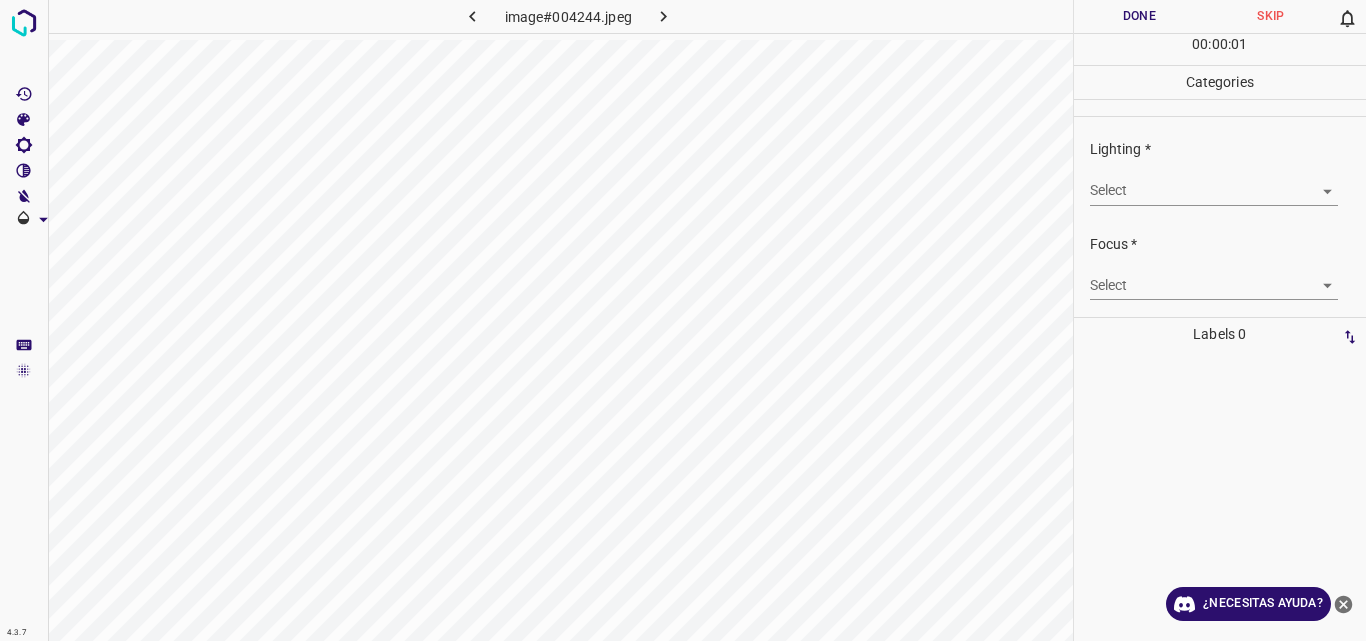 click on "4.3.7 image#004244.jpeg Done Skip 0 00   : 00   : 01   Categories Lighting *  Select ​ Focus *  Select ​ Overall *  Select ​ Labels   0 Categories 1 Lighting 2 Focus 3 Overall Tools Space Change between modes (Draw & Edit) I Auto labeling R Restore zoom M Zoom in N Zoom out Delete Delete selecte label Filters Z Restore filters X Saturation filter C Brightness filter V Contrast filter B Gray scale filter General O Download ¿Necesitas ayuda? Original text Rate this translation Your feedback will be used to help improve Google Translate - Texto - Esconder - Borrar" at bounding box center [683, 320] 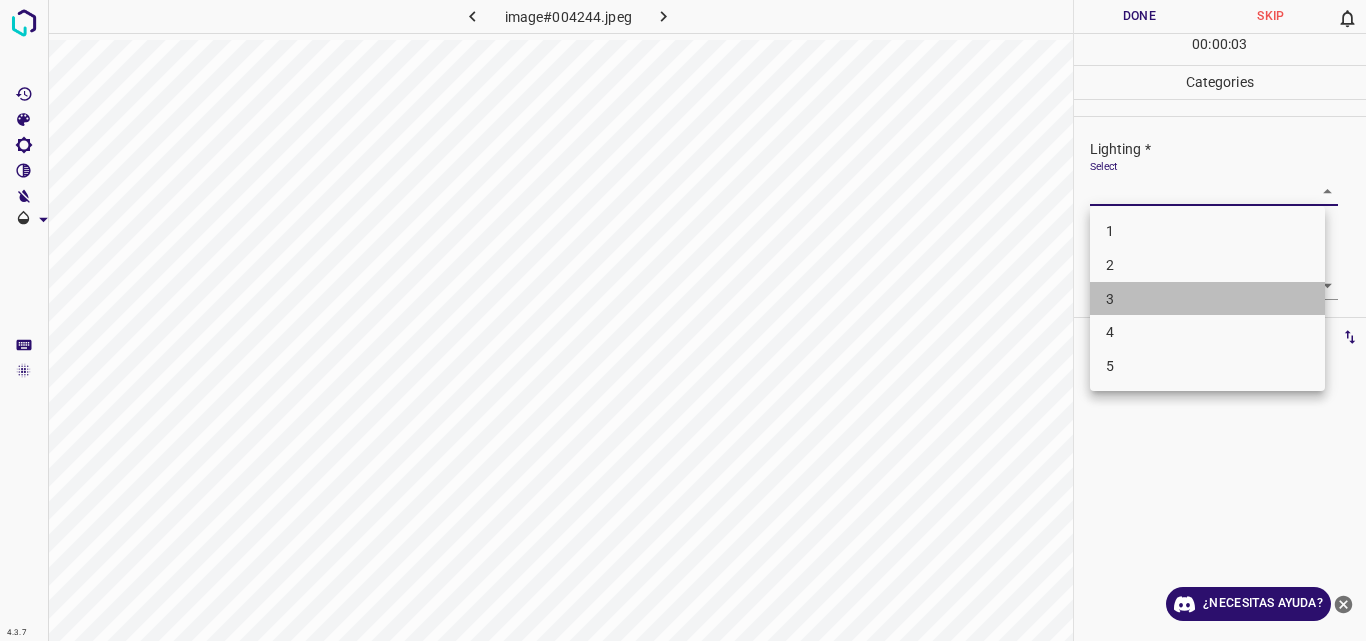 click on "3" at bounding box center [1207, 299] 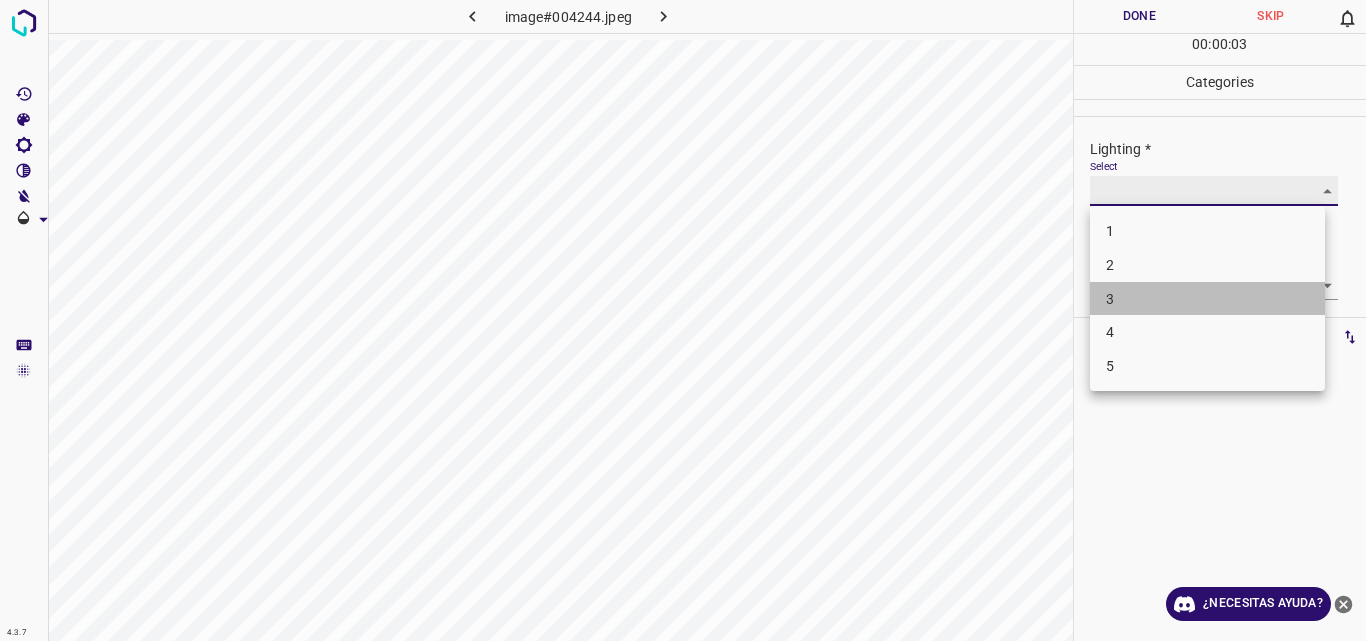 type on "3" 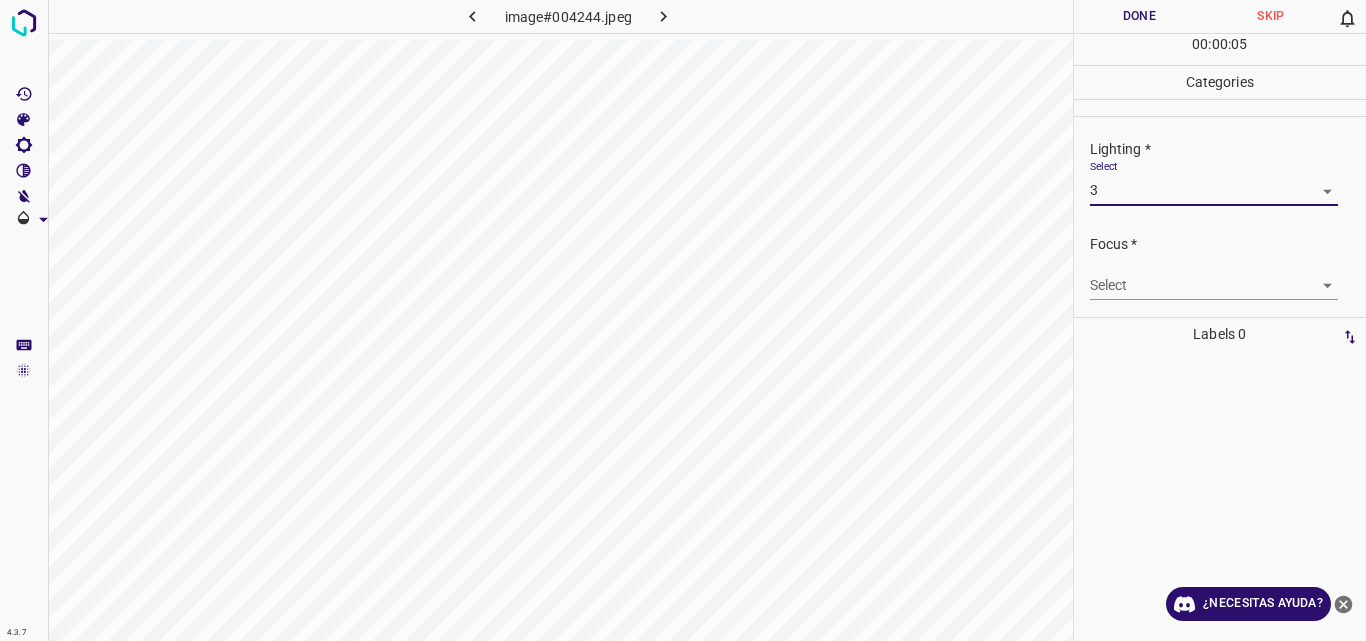 click on "4.3.7 image#004244.jpeg Done Skip 0 00   : 00   : 05   Categories Lighting *  Select 3 3 Focus *  Select ​ Overall *  Select ​ Labels   0 Categories 1 Lighting 2 Focus 3 Overall Tools Space Change between modes (Draw & Edit) I Auto labeling R Restore zoom M Zoom in N Zoom out Delete Delete selecte label Filters Z Restore filters X Saturation filter C Brightness filter V Contrast filter B Gray scale filter General O Download ¿Necesitas ayuda? Original text Rate this translation Your feedback will be used to help improve Google Translate - Texto - Esconder - Borrar" at bounding box center (683, 320) 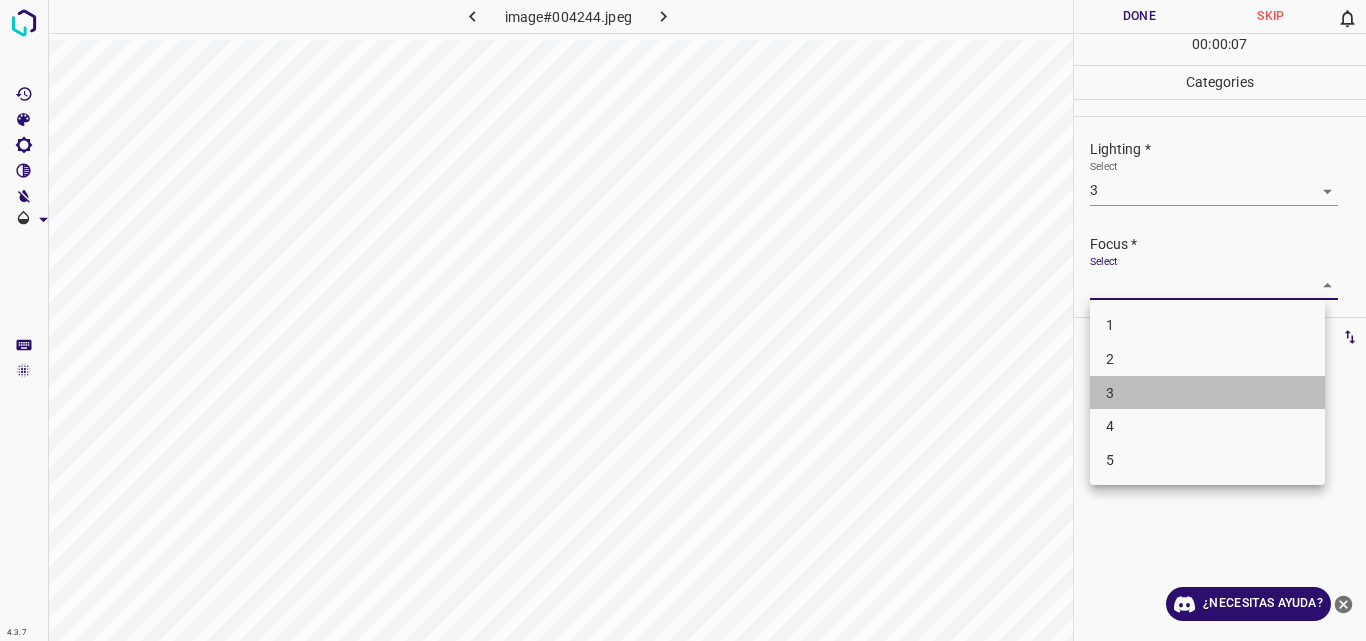 click on "3" at bounding box center [1207, 393] 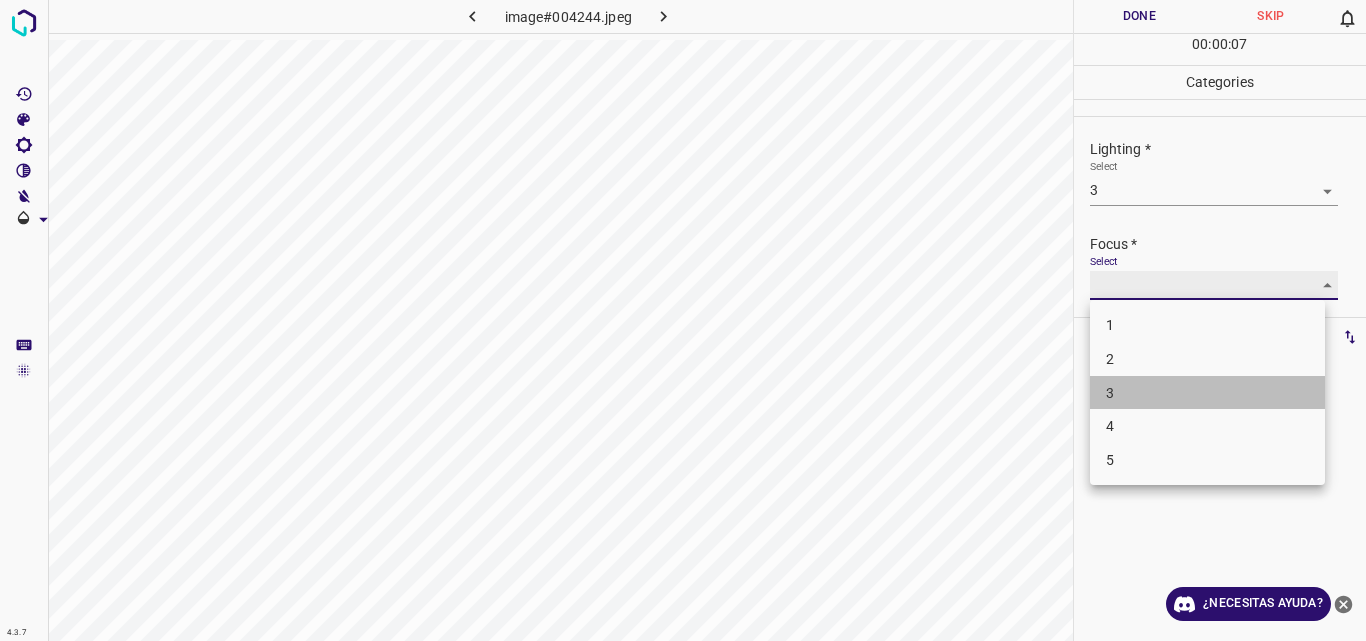 type on "3" 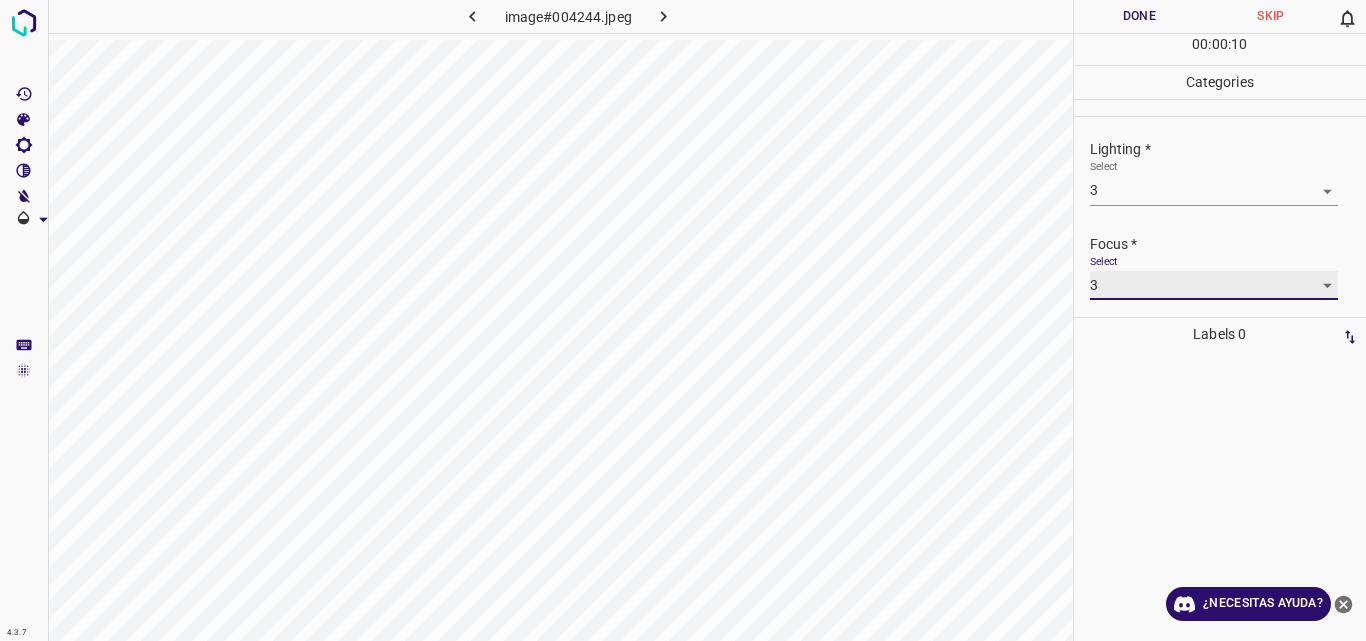 scroll, scrollTop: 98, scrollLeft: 0, axis: vertical 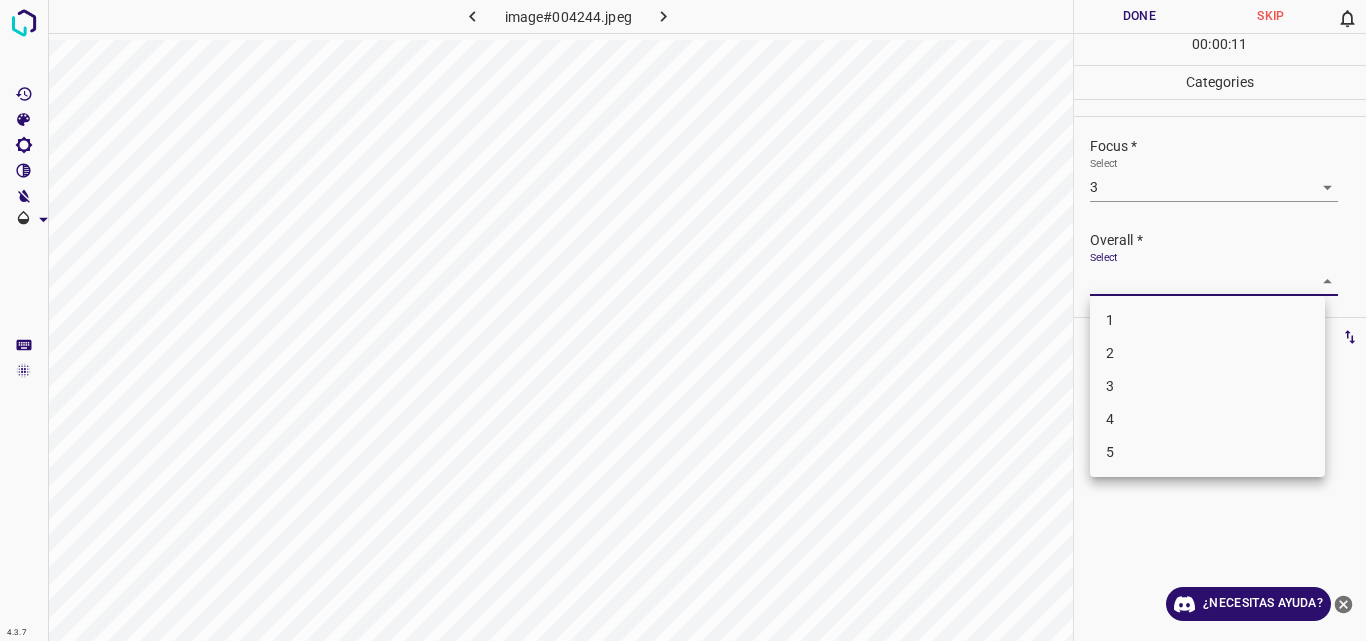 click on "4.3.7 image#004244.jpeg Done Skip 0 00   : 00   : 11   Categories Lighting *  Select 3 3 Focus *  Select 3 3 Overall *  Select ​ Labels   0 Categories 1 Lighting 2 Focus 3 Overall Tools Space Change between modes (Draw & Edit) I Auto labeling R Restore zoom M Zoom in N Zoom out Delete Delete selecte label Filters Z Restore filters X Saturation filter C Brightness filter V Contrast filter B Gray scale filter General O Download ¿Necesitas ayuda? Original text Rate this translation Your feedback will be used to help improve Google Translate - Texto - Esconder - Borrar 1 2 3 4 5" at bounding box center [683, 320] 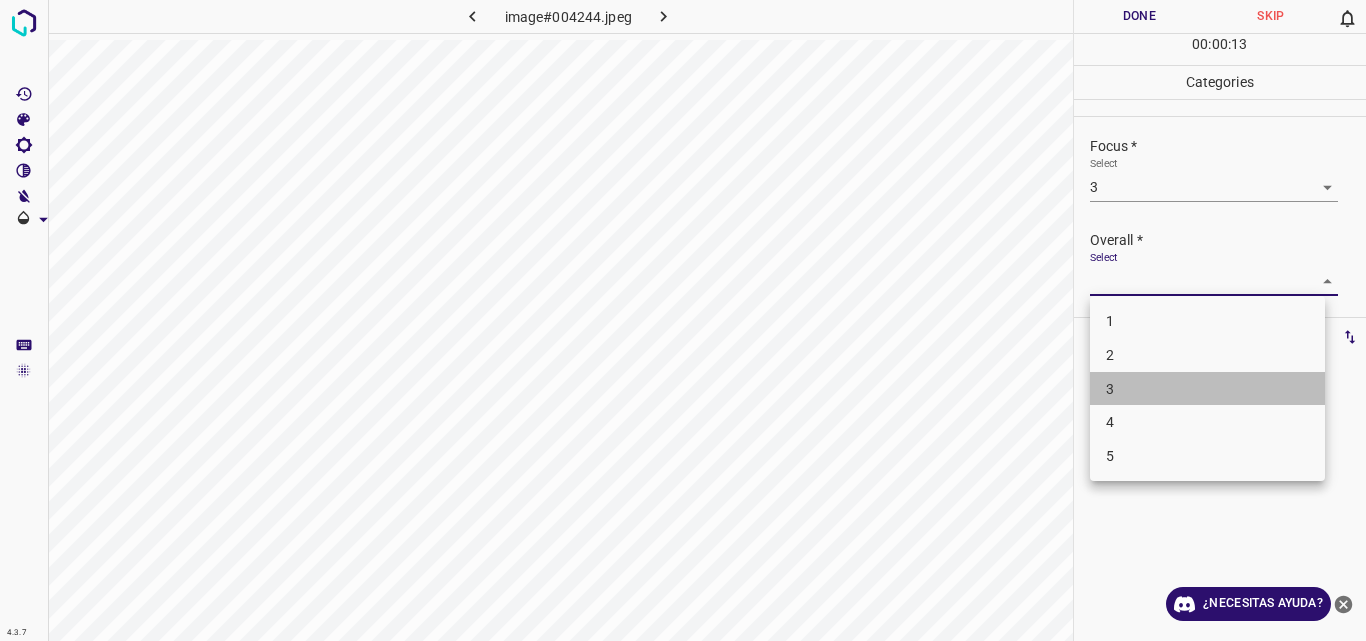 click on "3" at bounding box center [1207, 389] 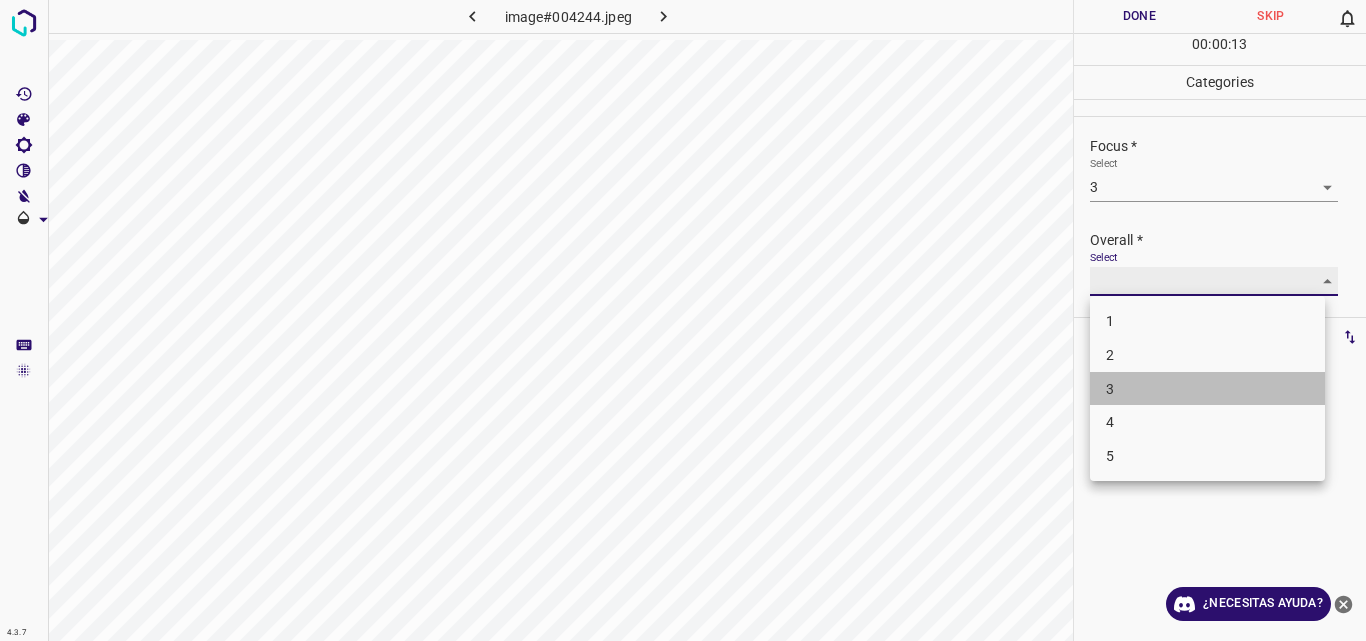 type on "3" 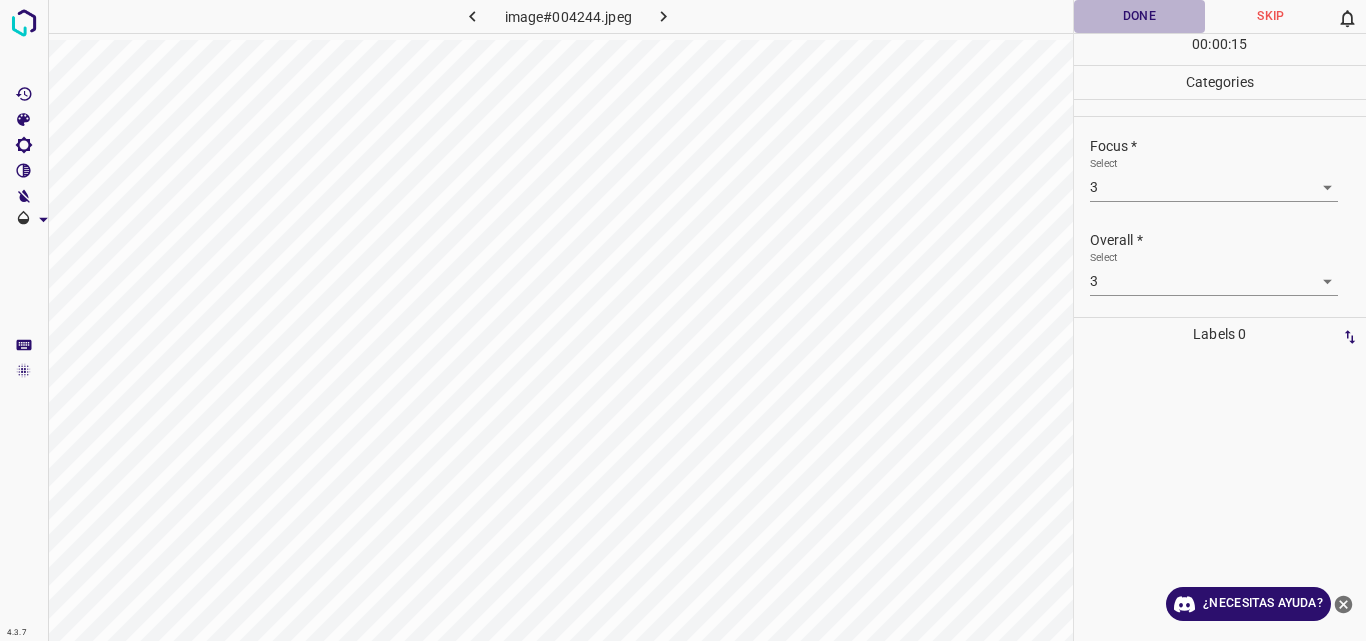 click on "Done" at bounding box center [1140, 16] 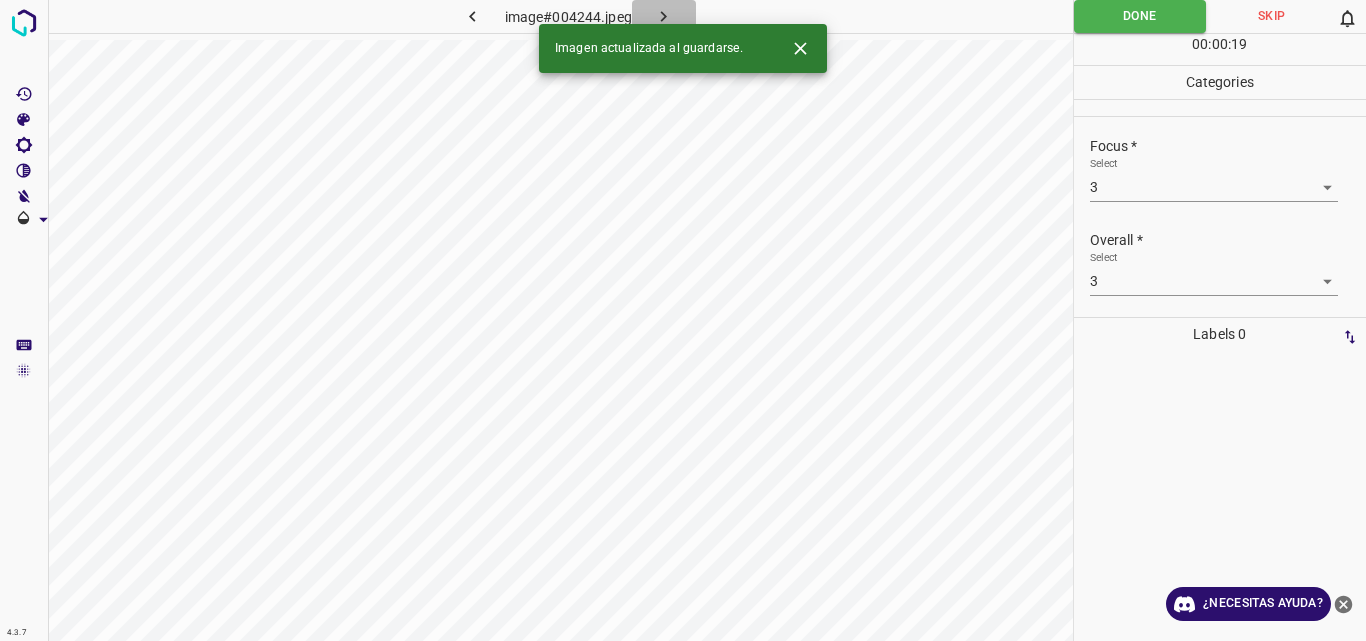 click 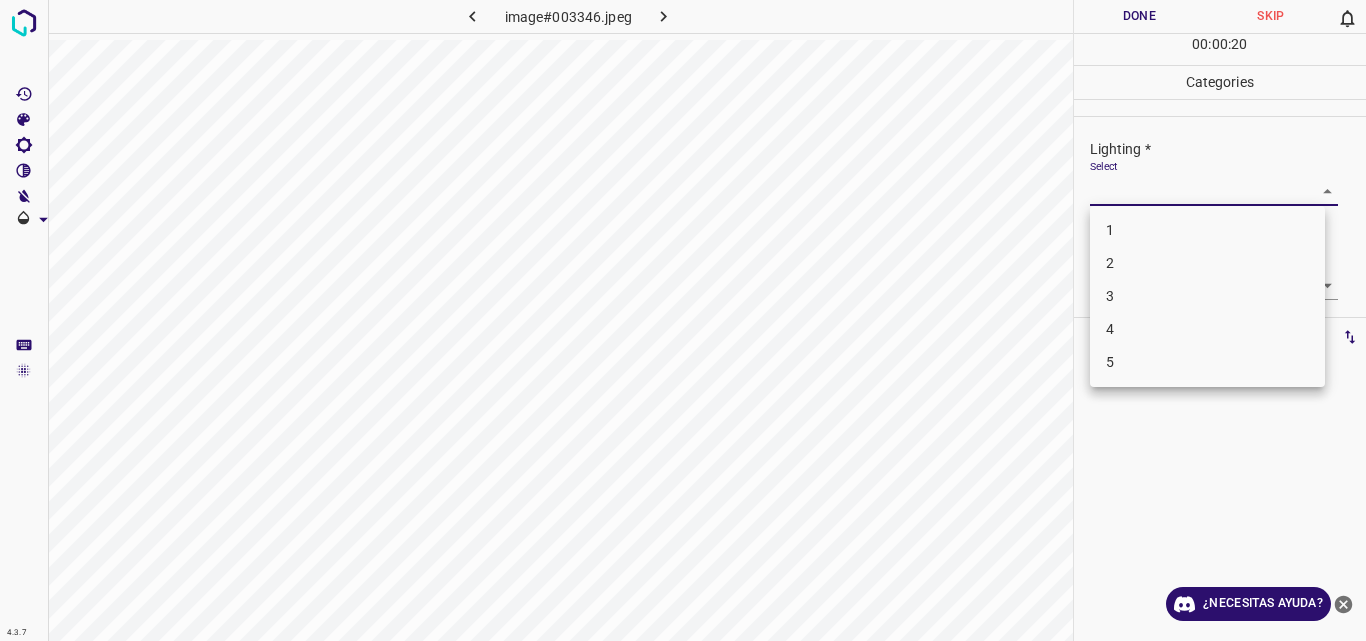 click on "4.3.7 image#003346.jpeg Done Skip 0 00   : 00   : 20   Categories Lighting *  Select ​ Focus *  Select ​ Overall *  Select ​ Labels   0 Categories 1 Lighting 2 Focus 3 Overall Tools Space Change between modes (Draw & Edit) I Auto labeling R Restore zoom M Zoom in N Zoom out Delete Delete selecte label Filters Z Restore filters X Saturation filter C Brightness filter V Contrast filter B Gray scale filter General O Download ¿Necesitas ayuda? Original text Rate this translation Your feedback will be used to help improve Google Translate - Texto - Esconder - Borrar 1 2 3 4 5" at bounding box center (683, 320) 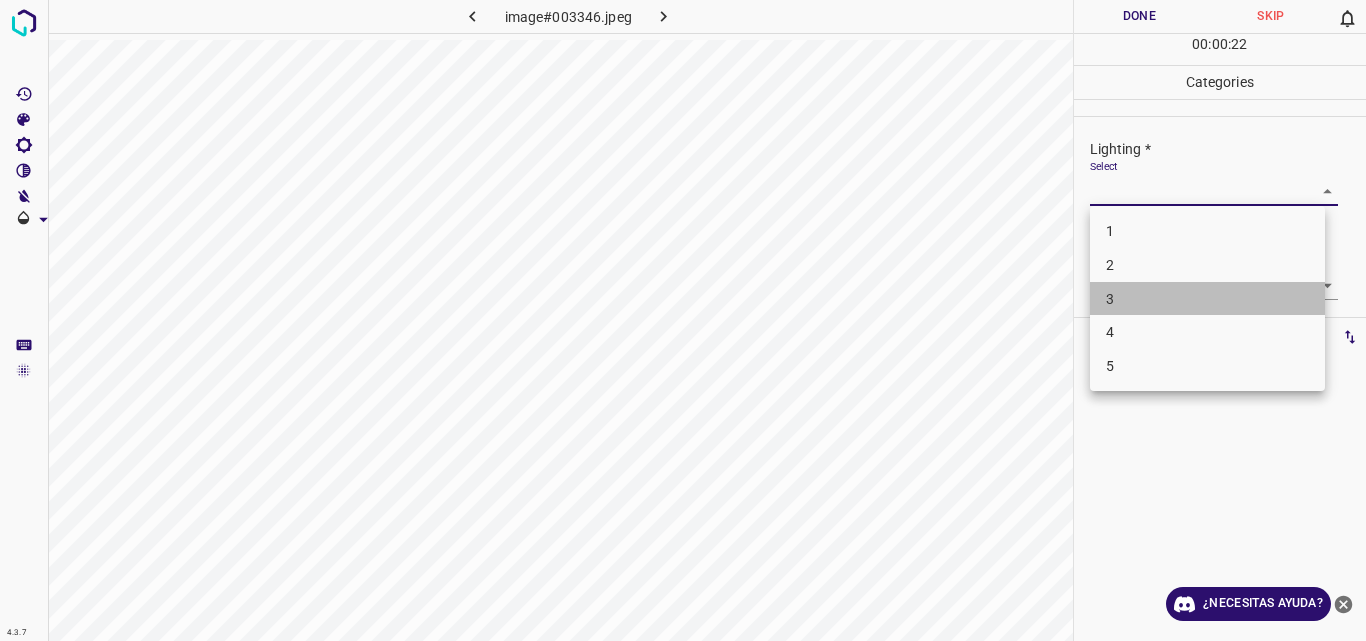 click on "3" at bounding box center [1207, 299] 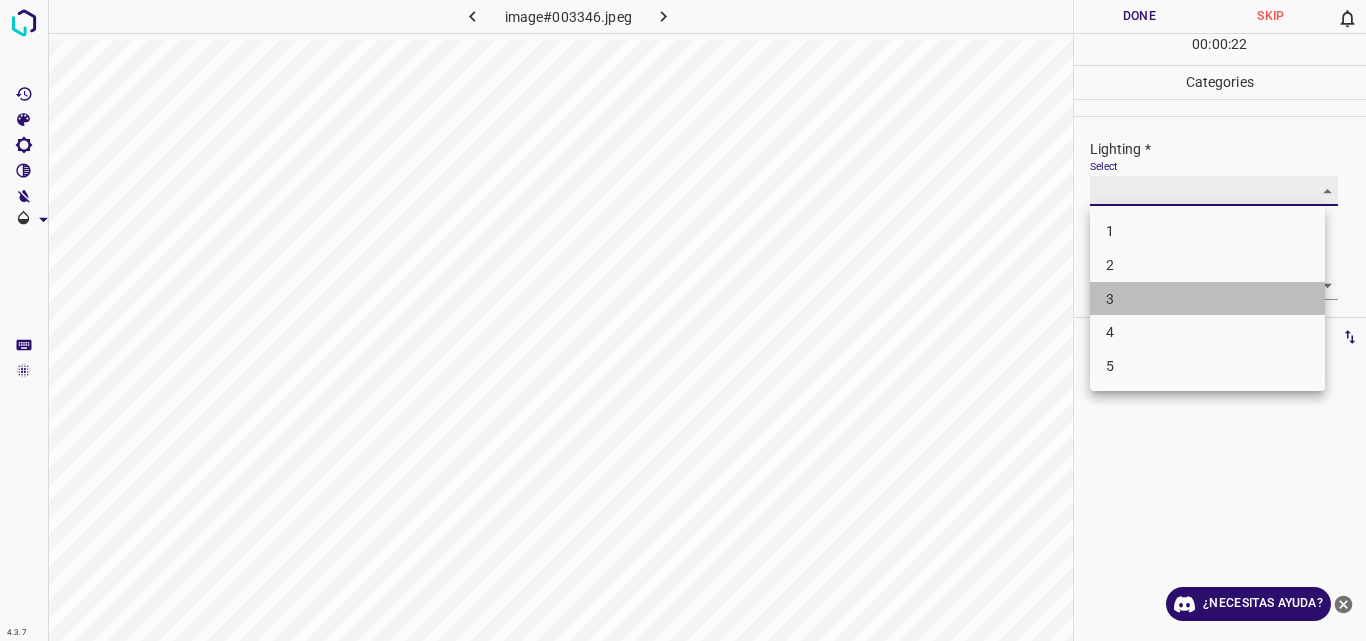 type on "3" 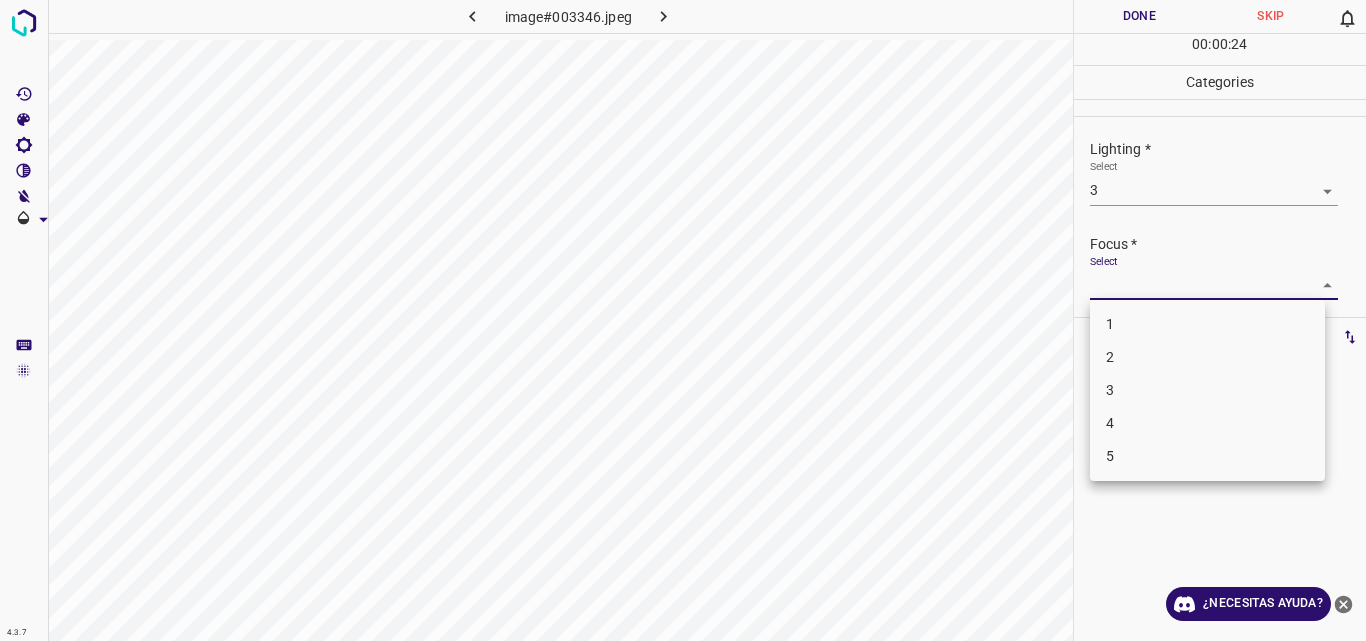 click on "4.3.7 image#003346.jpeg Done Skip 0 00   : 00   : 24   Categories Lighting *  Select 3 3 Focus *  Select ​ Overall *  Select ​ Labels   0 Categories 1 Lighting 2 Focus 3 Overall Tools Space Change between modes (Draw & Edit) I Auto labeling R Restore zoom M Zoom in N Zoom out Delete Delete selecte label Filters Z Restore filters X Saturation filter C Brightness filter V Contrast filter B Gray scale filter General O Download ¿Necesitas ayuda? Original text Rate this translation Your feedback will be used to help improve Google Translate - Texto - Esconder - Borrar 1 2 3 4 5" at bounding box center (683, 320) 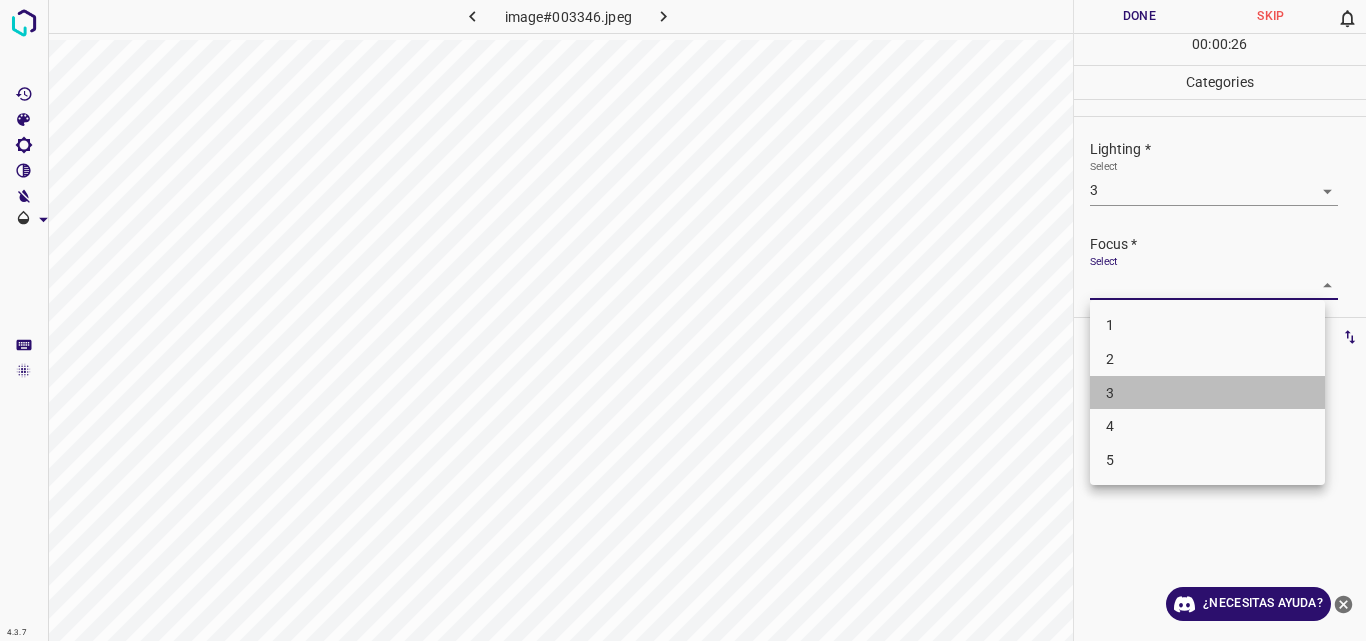 click on "3" at bounding box center (1207, 393) 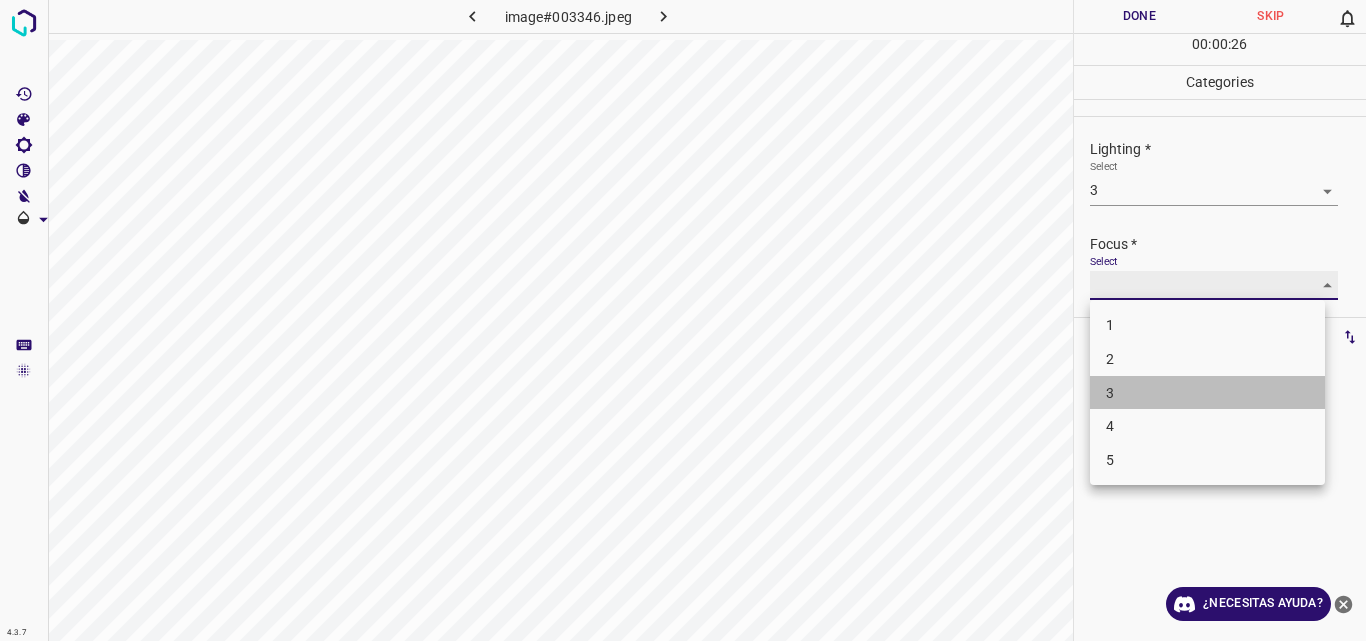 type on "3" 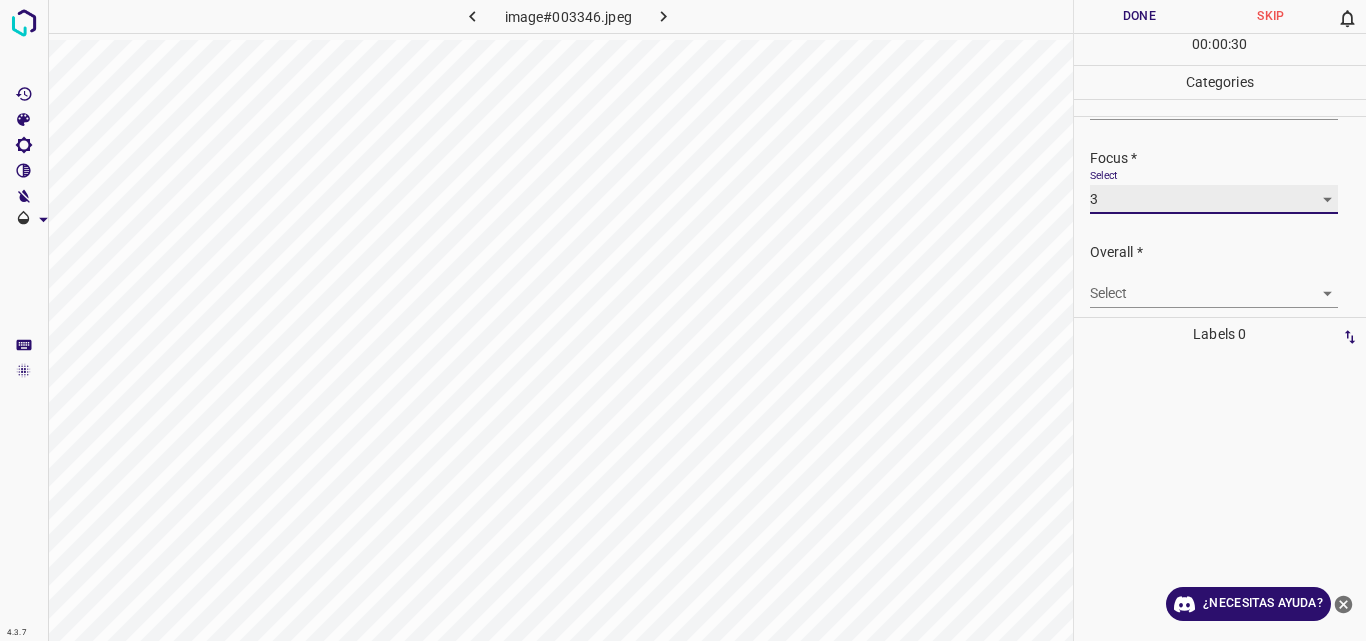 scroll, scrollTop: 98, scrollLeft: 0, axis: vertical 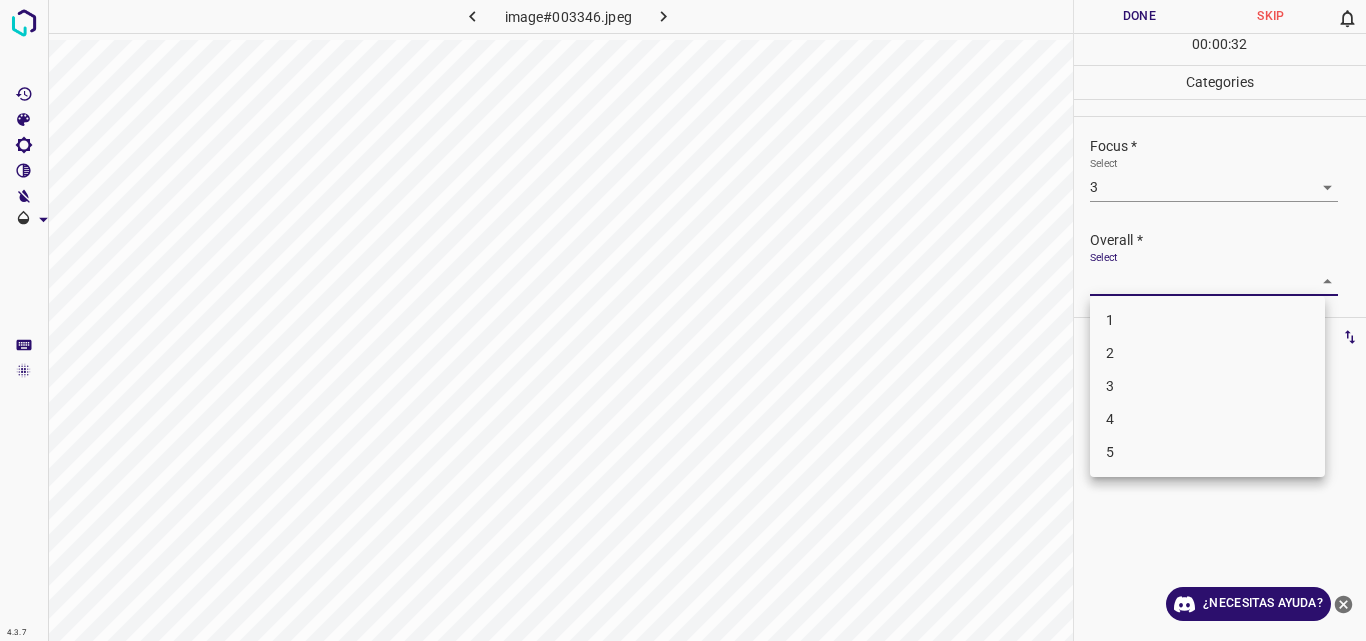 click on "4.3.7 image#003346.jpeg Done Skip 0 00   : 00   : 32   Categories Lighting *  Select 3 3 Focus *  Select 3 3 Overall *  Select ​ Labels   0 Categories 1 Lighting 2 Focus 3 Overall Tools Space Change between modes (Draw & Edit) I Auto labeling R Restore zoom M Zoom in N Zoom out Delete Delete selecte label Filters Z Restore filters X Saturation filter C Brightness filter V Contrast filter B Gray scale filter General O Download ¿Necesitas ayuda? Original text Rate this translation Your feedback will be used to help improve Google Translate - Texto - Esconder - Borrar 1 2 3 4 5" at bounding box center [683, 320] 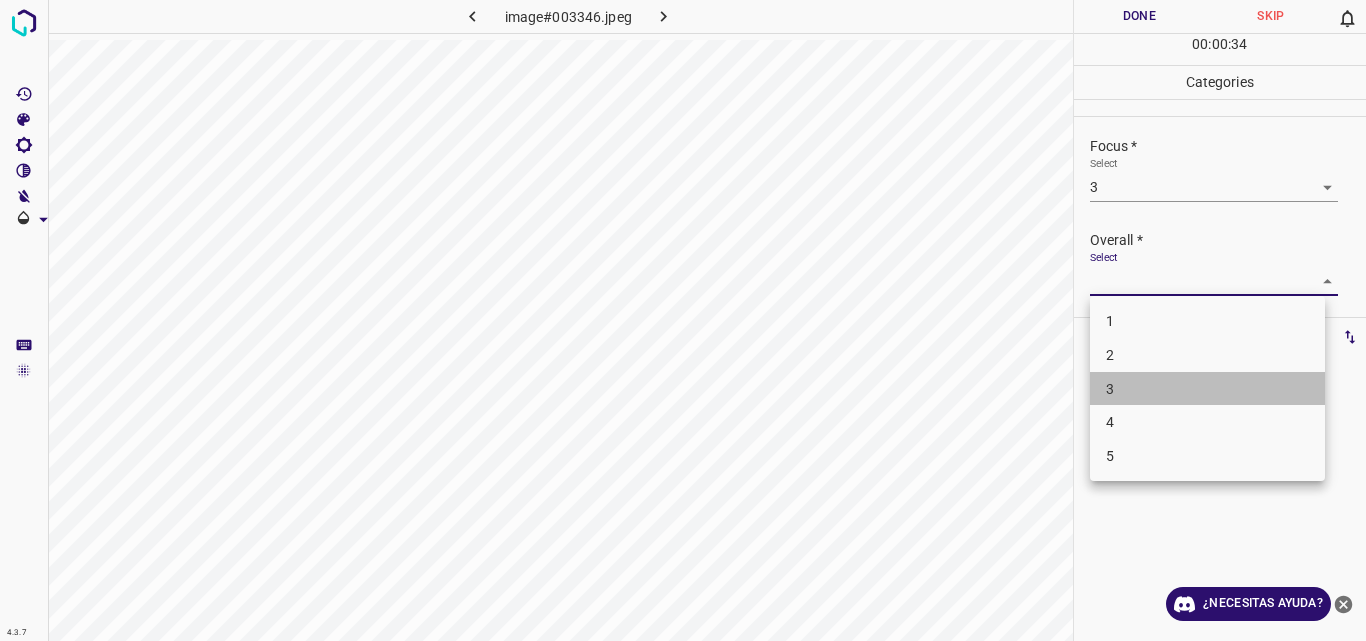 click on "3" at bounding box center (1207, 389) 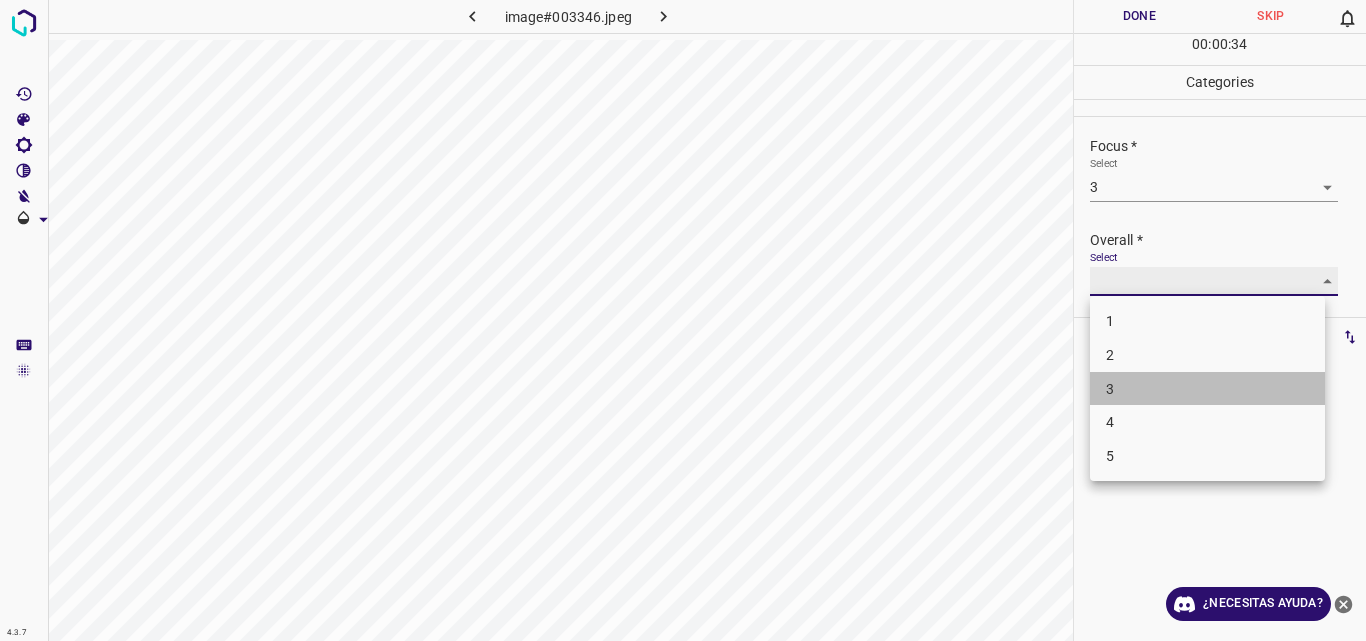 type on "3" 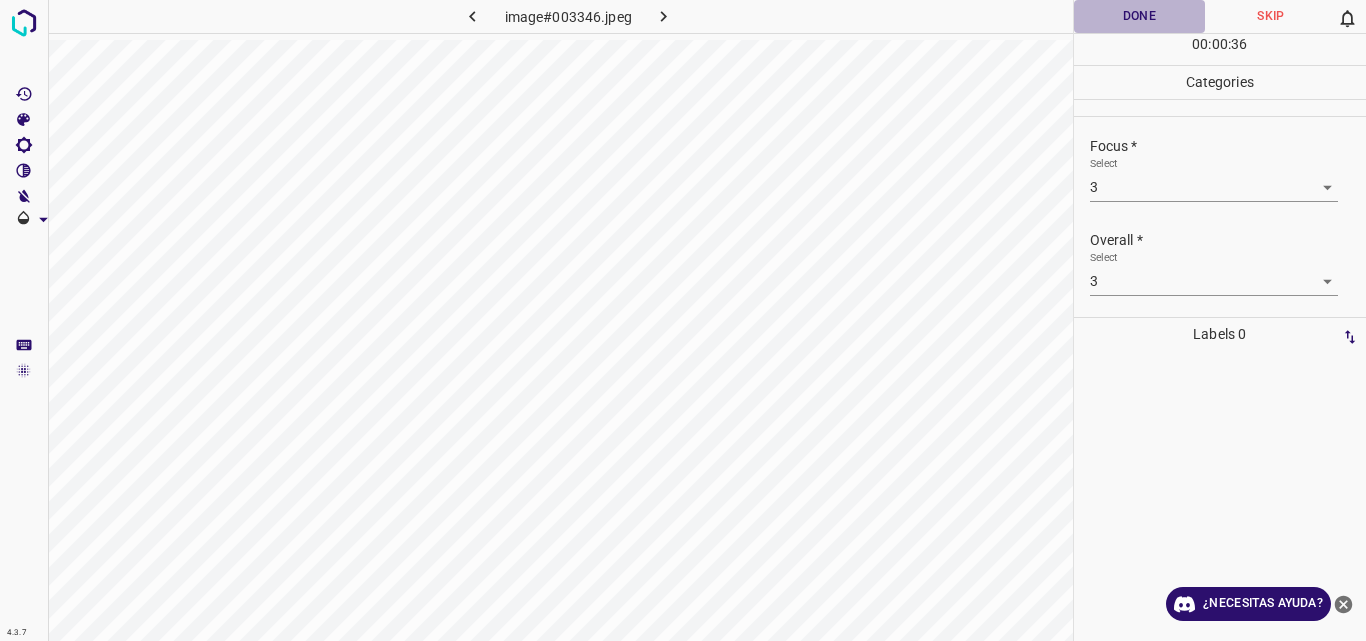 click on "Done" at bounding box center [1140, 16] 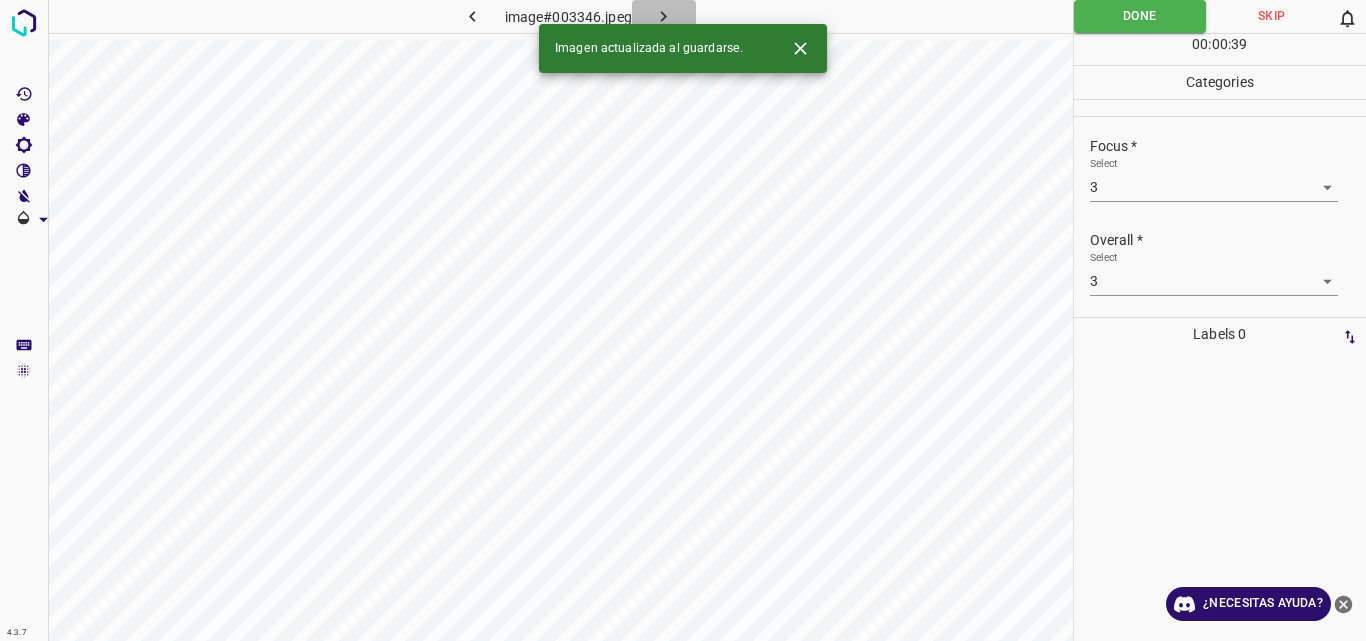 click 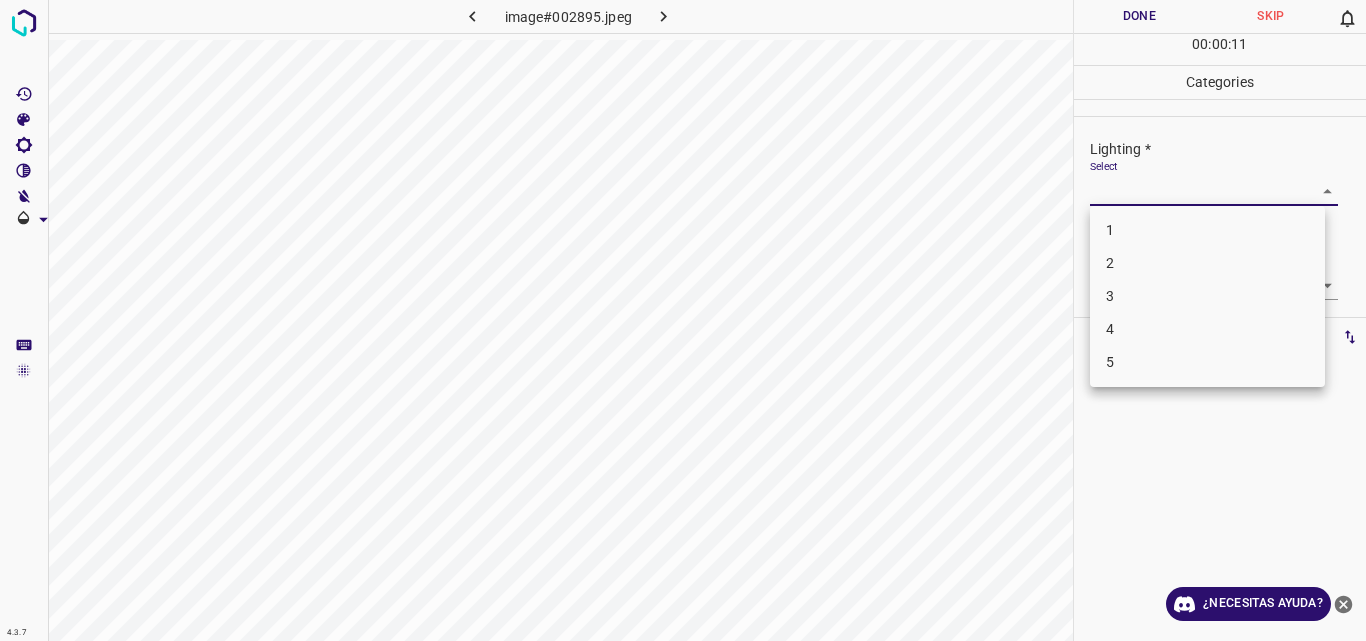 click on "4.3.7 image#002895.jpeg Done Skip 0 00   : 00   : 11   Categories Lighting *  Select ​ Focus *  Select ​ Overall *  Select ​ Labels   0 Categories 1 Lighting 2 Focus 3 Overall Tools Space Change between modes (Draw & Edit) I Auto labeling R Restore zoom M Zoom in N Zoom out Delete Delete selecte label Filters Z Restore filters X Saturation filter C Brightness filter V Contrast filter B Gray scale filter General O Download ¿Necesitas ayuda? Original text Rate this translation Your feedback will be used to help improve Google Translate - Texto - Esconder - Borrar 1 2 3 4 5" at bounding box center (683, 320) 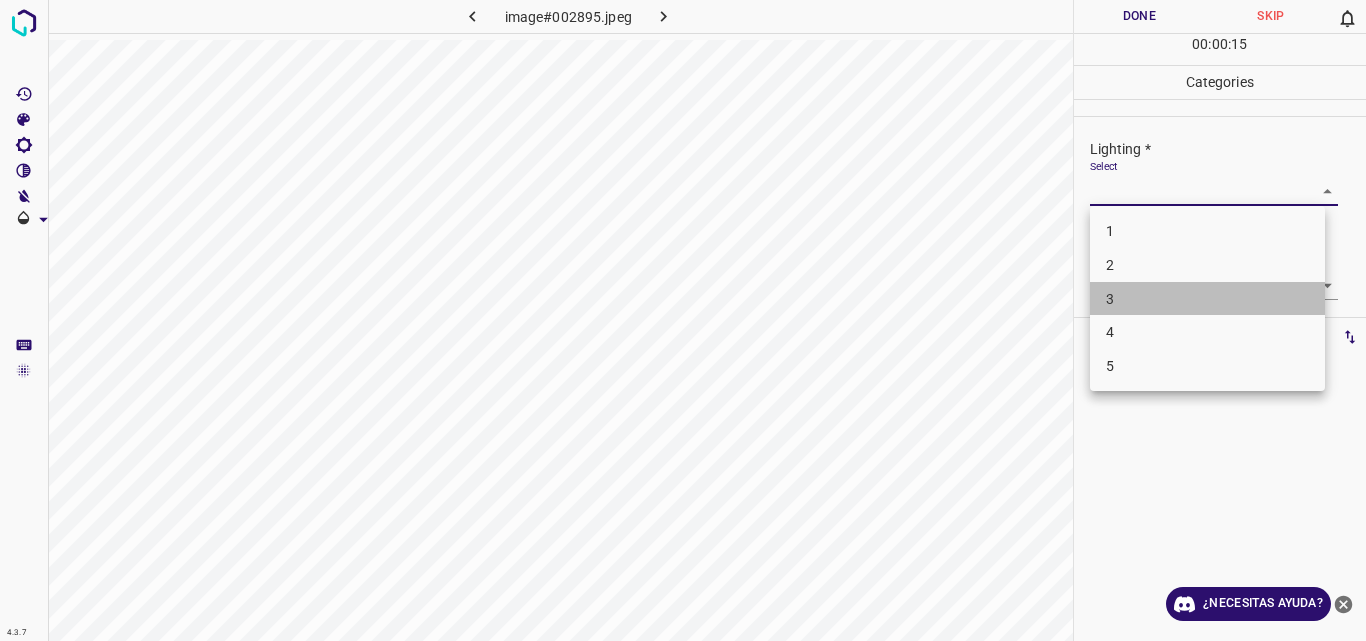 click on "3" at bounding box center (1207, 299) 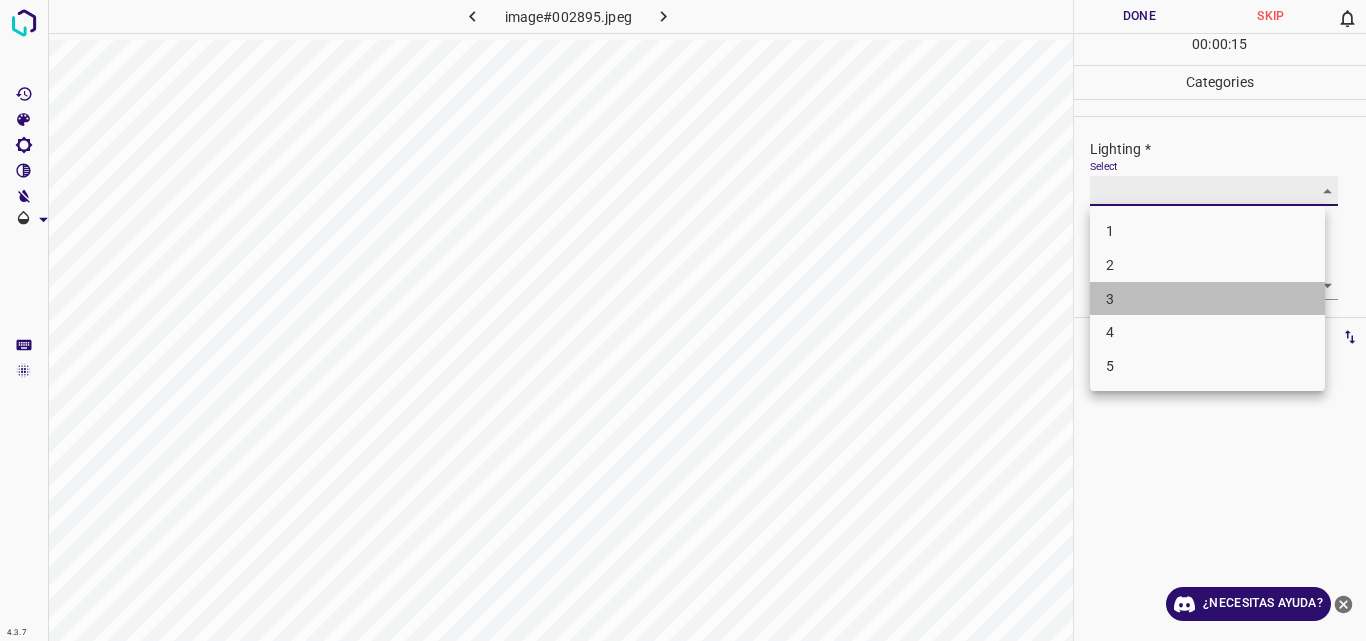type on "3" 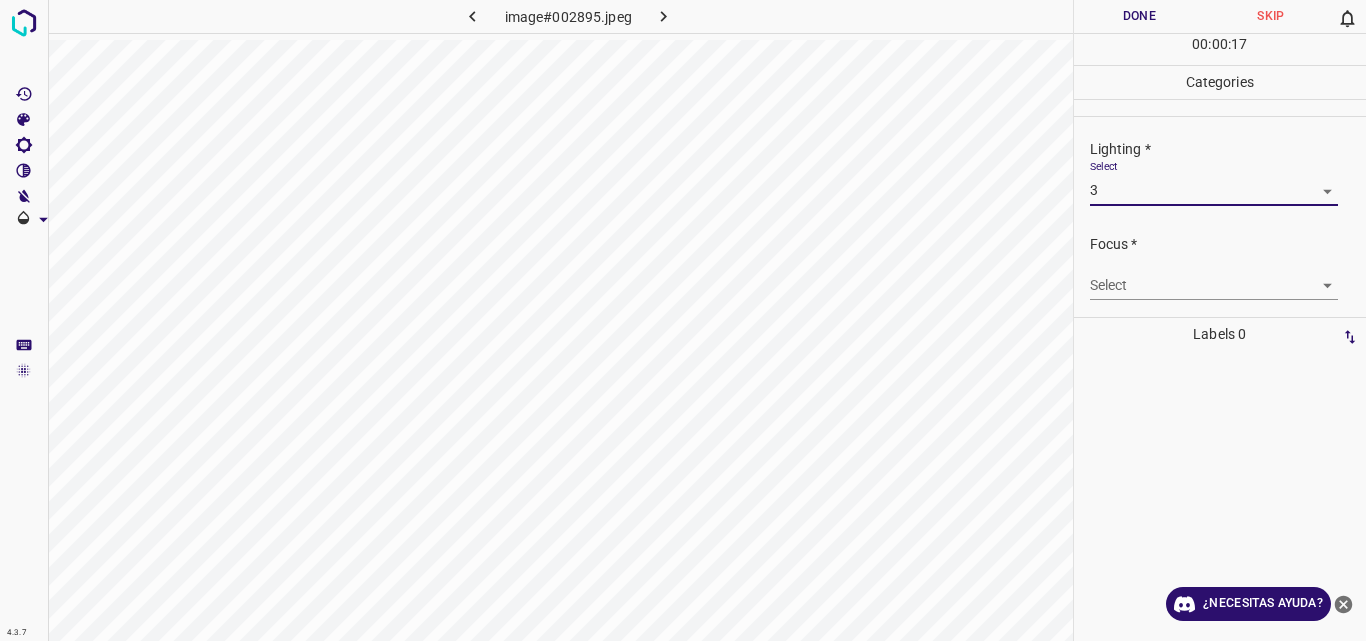 click on "4.3.7 image#002895.jpeg Done Skip 0 00   : 00   : 17   Categories Lighting *  Select 3 3 Focus *  Select ​ Overall *  Select ​ Labels   0 Categories 1 Lighting 2 Focus 3 Overall Tools Space Change between modes (Draw & Edit) I Auto labeling R Restore zoom M Zoom in N Zoom out Delete Delete selecte label Filters Z Restore filters X Saturation filter C Brightness filter V Contrast filter B Gray scale filter General O Download ¿Necesitas ayuda? Original text Rate this translation Your feedback will be used to help improve Google Translate - Texto - Esconder - Borrar" at bounding box center (683, 320) 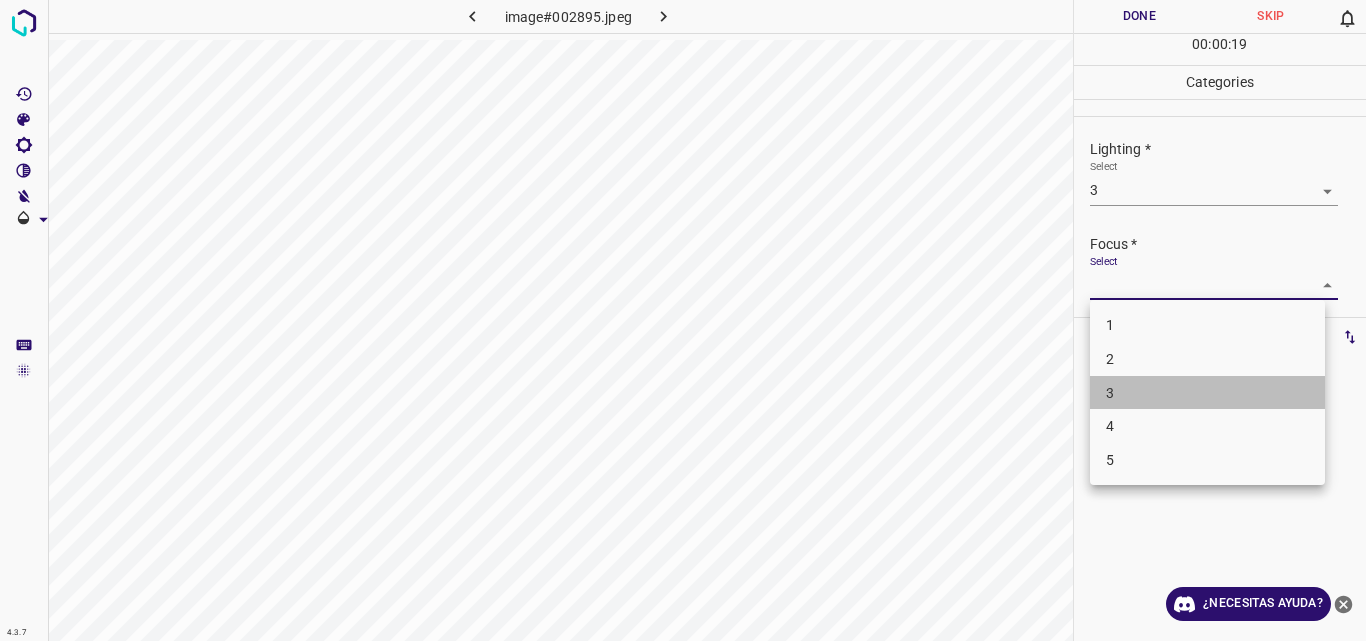 click on "3" at bounding box center (1207, 393) 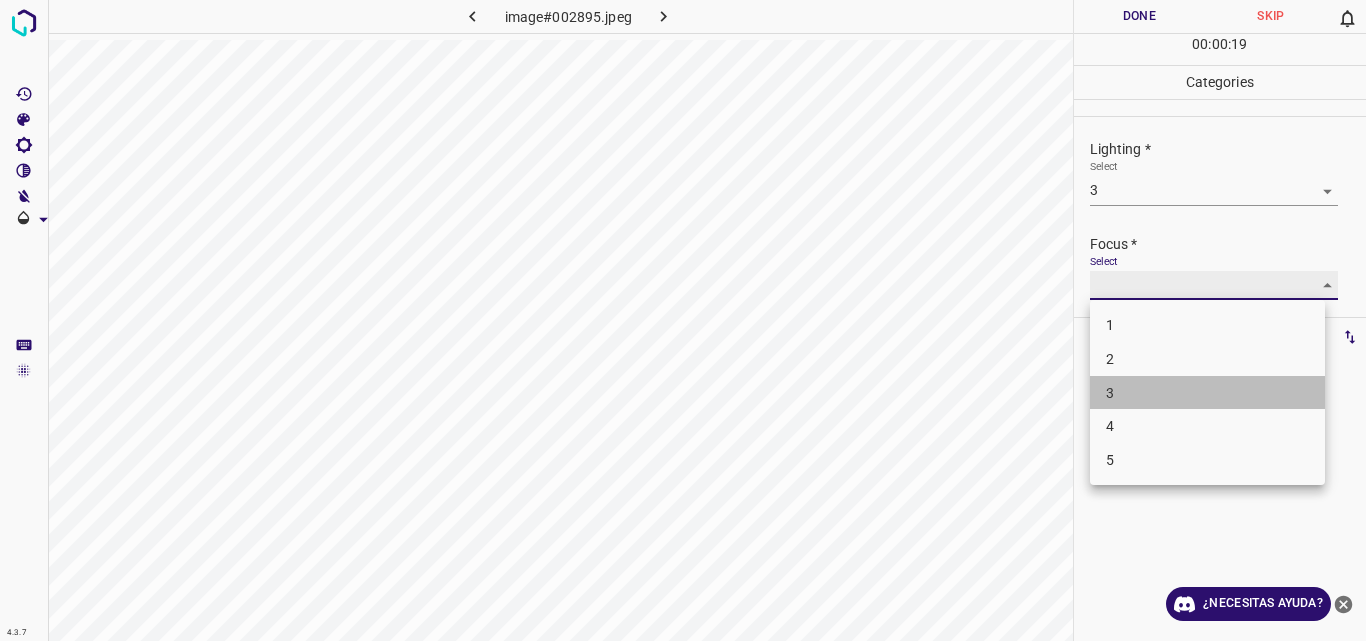 type on "3" 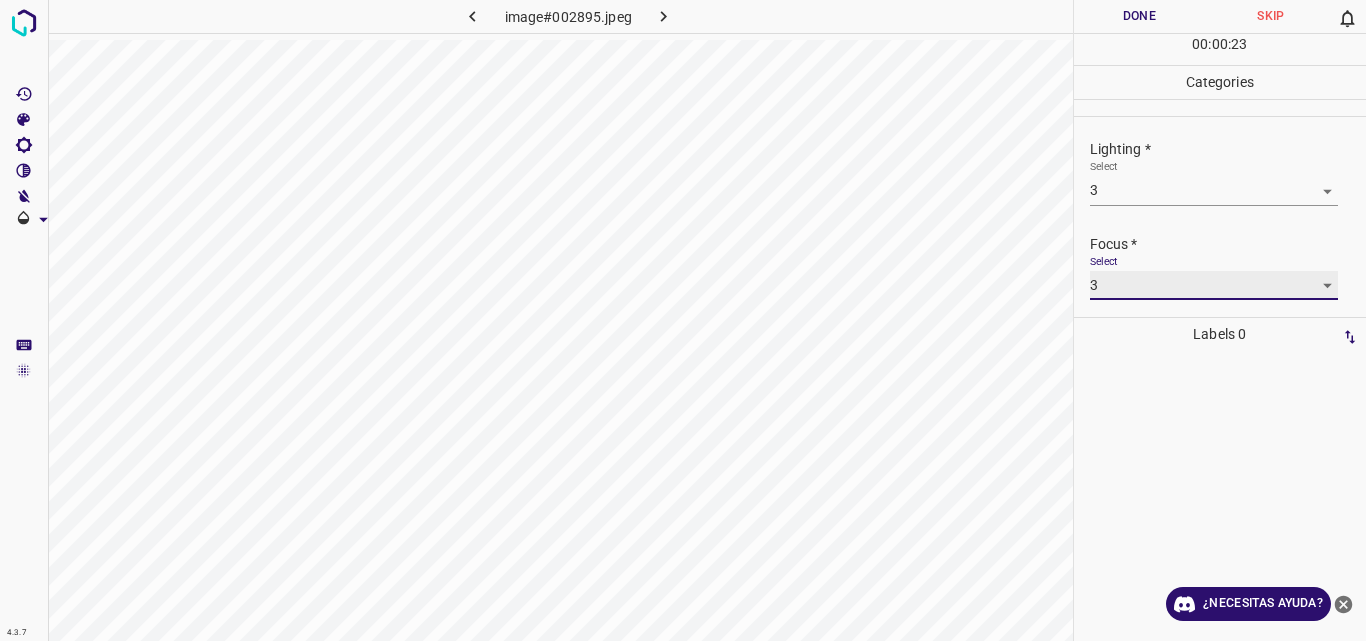 scroll, scrollTop: 98, scrollLeft: 0, axis: vertical 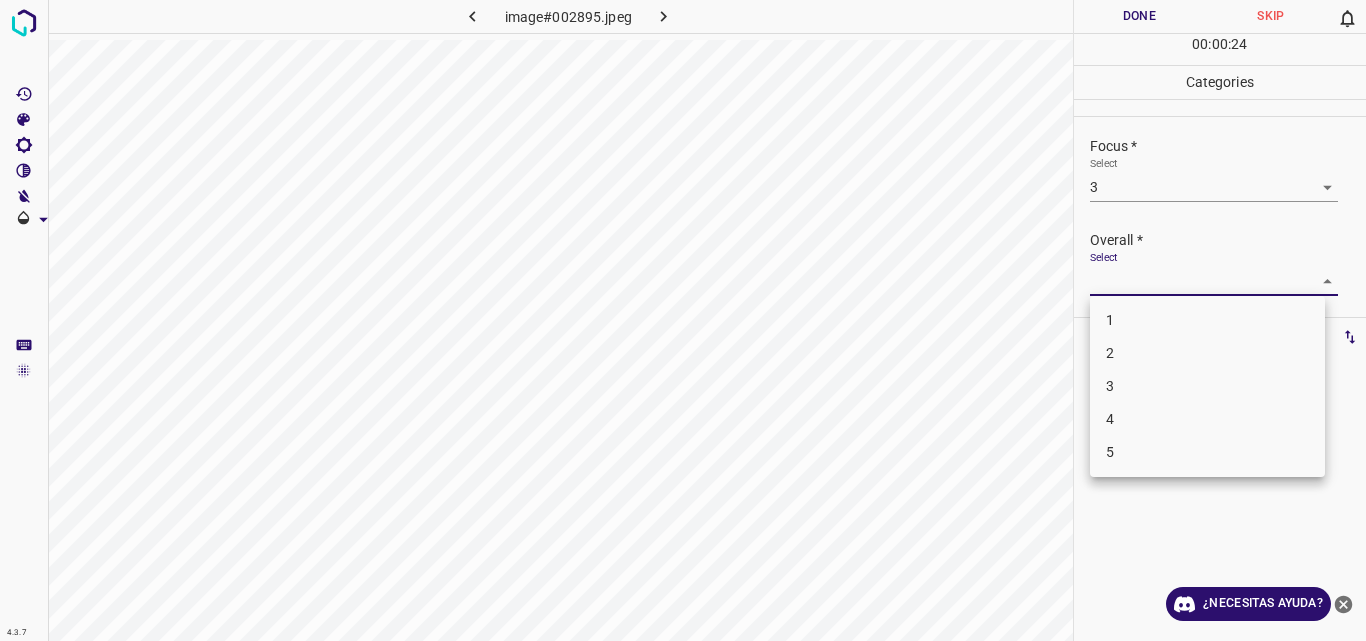 click on "4.3.7 image#002895.jpeg Done Skip 0 00   : 00   : 24   Categories Lighting *  Select 3 3 Focus *  Select 3 3 Overall *  Select ​ Labels   0 Categories 1 Lighting 2 Focus 3 Overall Tools Space Change between modes (Draw & Edit) I Auto labeling R Restore zoom M Zoom in N Zoom out Delete Delete selecte label Filters Z Restore filters X Saturation filter C Brightness filter V Contrast filter B Gray scale filter General O Download ¿Necesitas ayuda? Original text Rate this translation Your feedback will be used to help improve Google Translate - Texto - Esconder - Borrar 1 2 3 4 5" at bounding box center (683, 320) 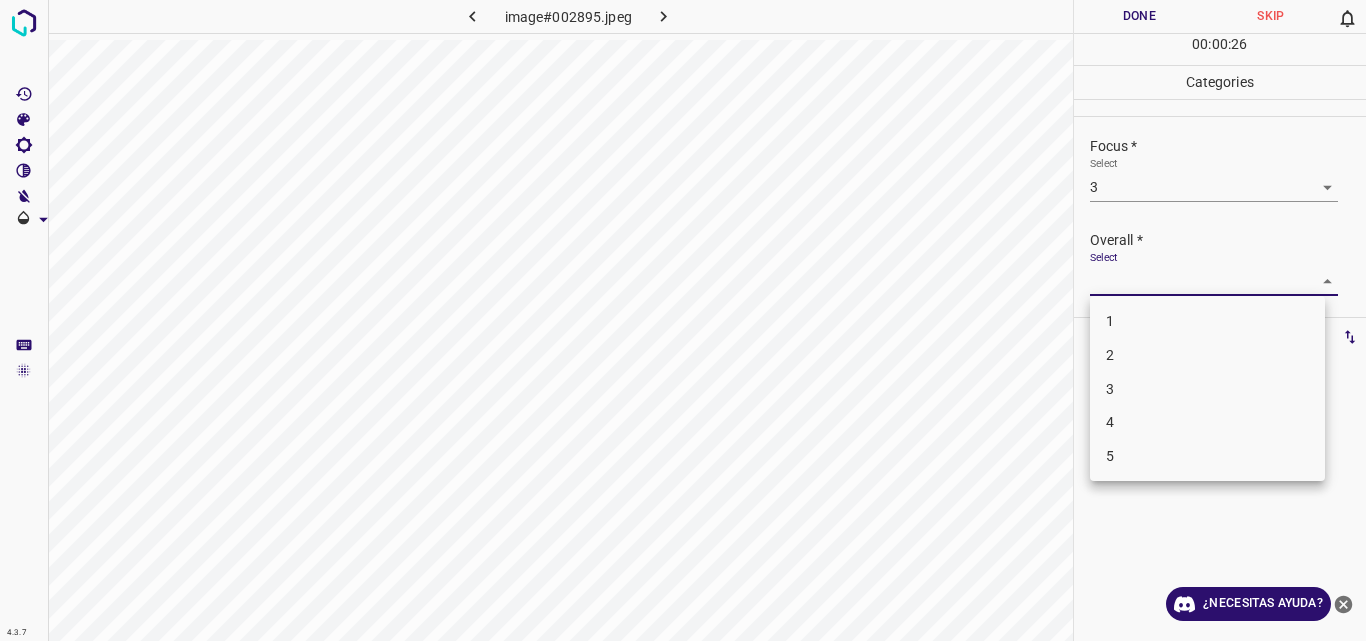 click on "3" at bounding box center (1207, 389) 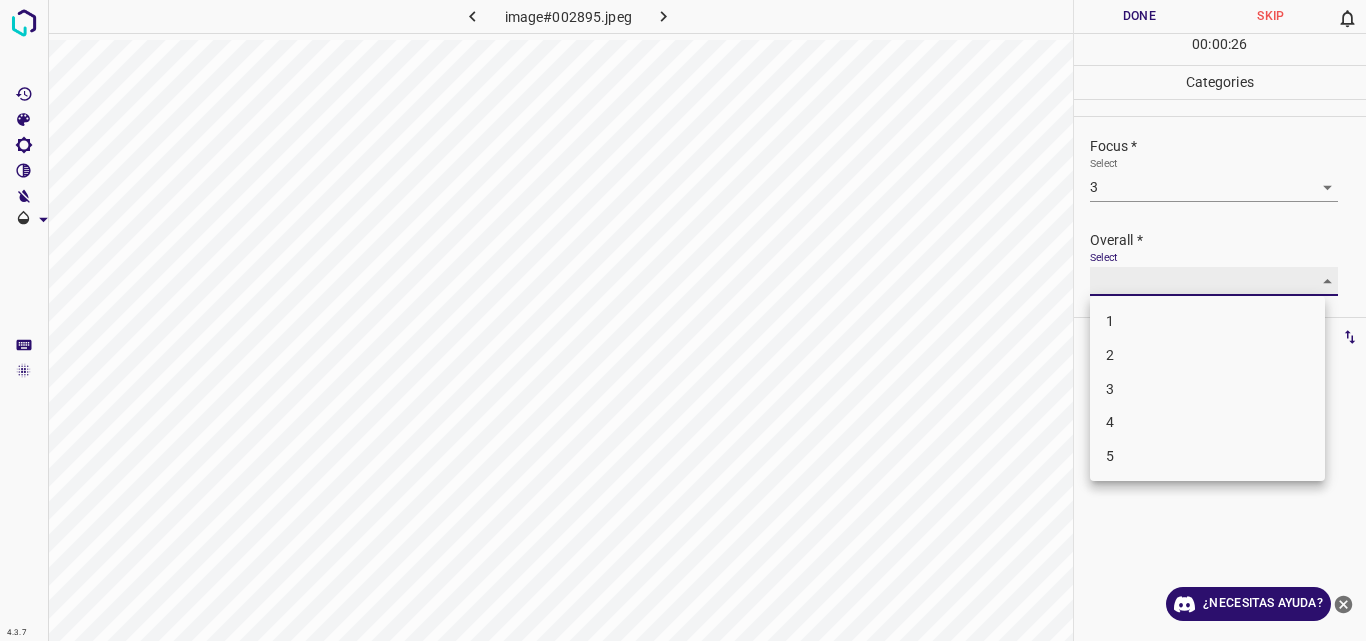 type on "3" 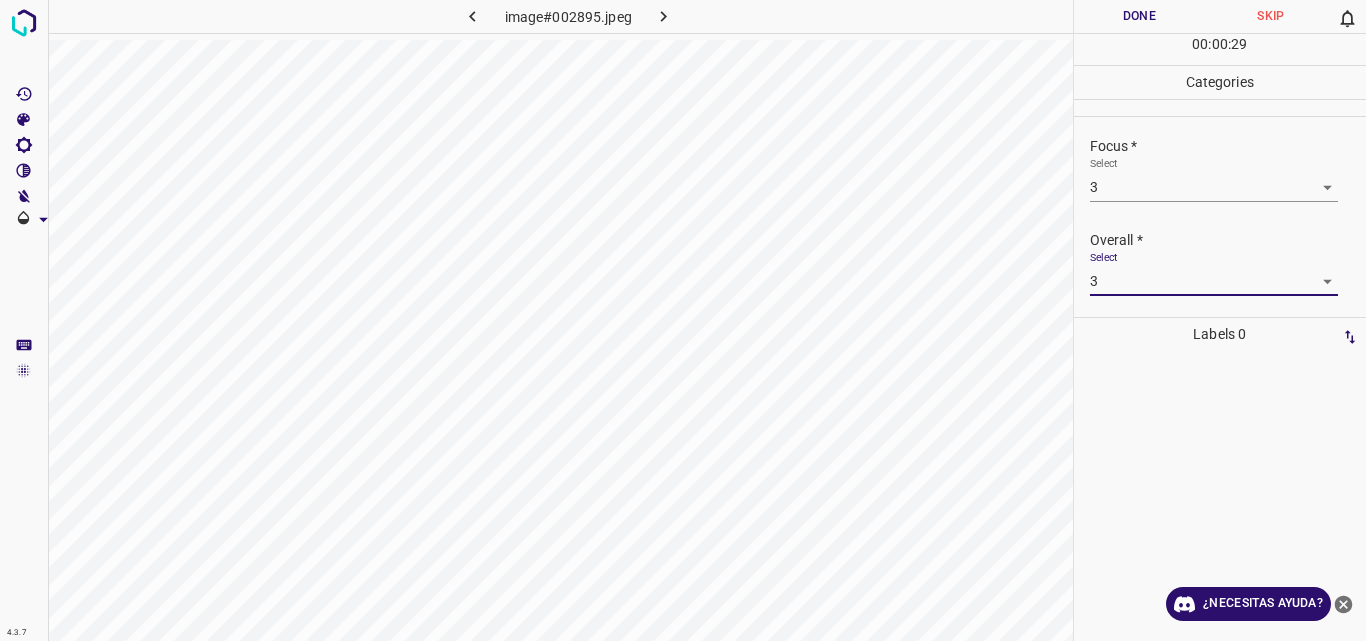 click on "Done" at bounding box center (1140, 16) 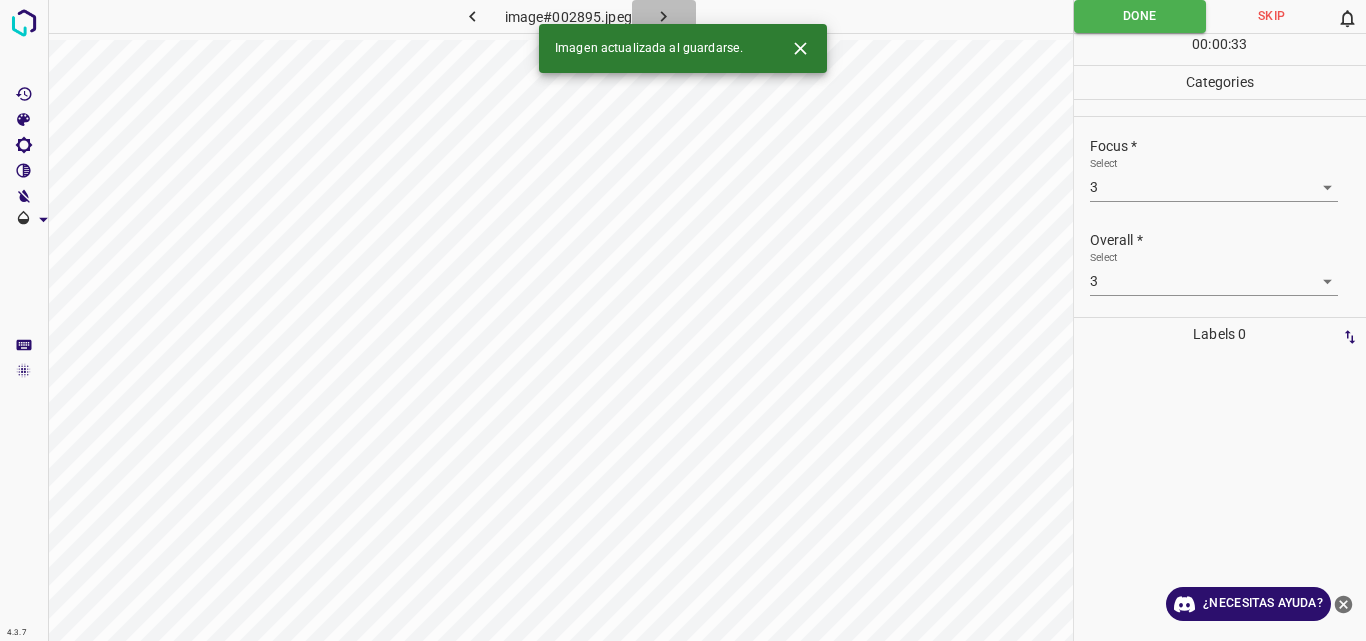 click 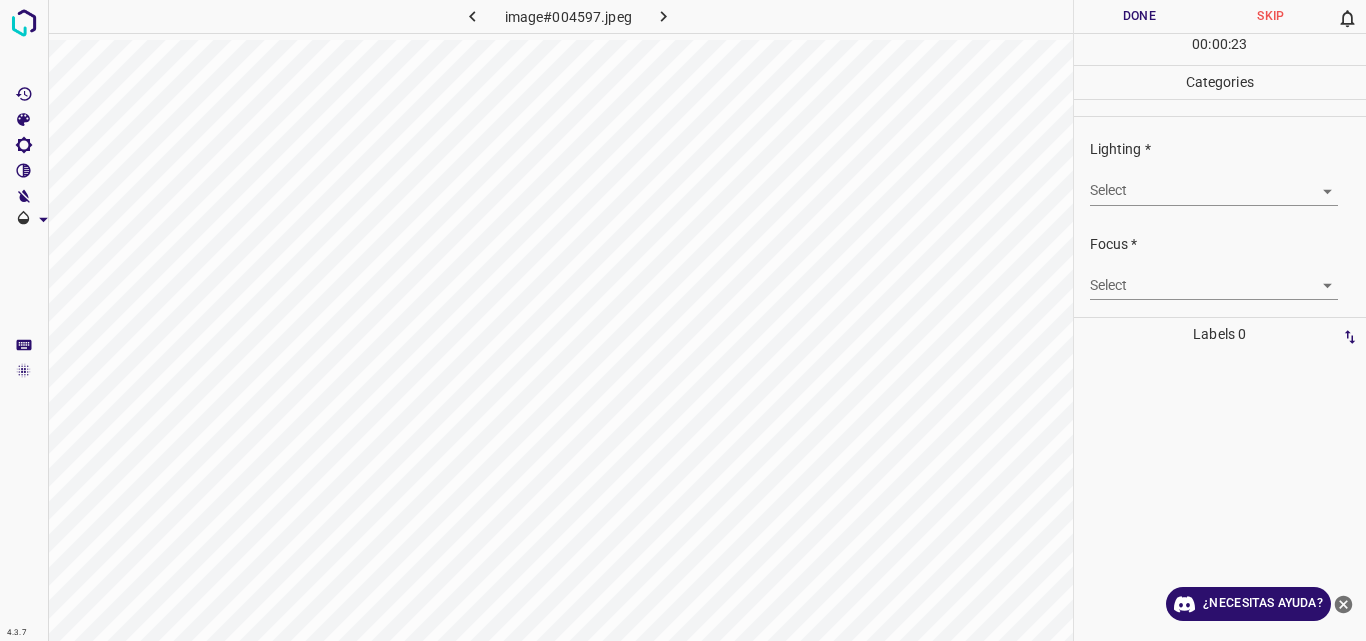click on "4.3.7 image#004597.jpeg Done Skip 0 00   : 00   : 23   Categories Lighting *  Select ​ Focus *  Select ​ Overall *  Select ​ Labels   0 Categories 1 Lighting 2 Focus 3 Overall Tools Space Change between modes (Draw & Edit) I Auto labeling R Restore zoom M Zoom in N Zoom out Delete Delete selecte label Filters Z Restore filters X Saturation filter C Brightness filter V Contrast filter B Gray scale filter General O Download ¿Necesitas ayuda? Original text Rate this translation Your feedback will be used to help improve Google Translate - Texto - Esconder - Borrar" at bounding box center [683, 320] 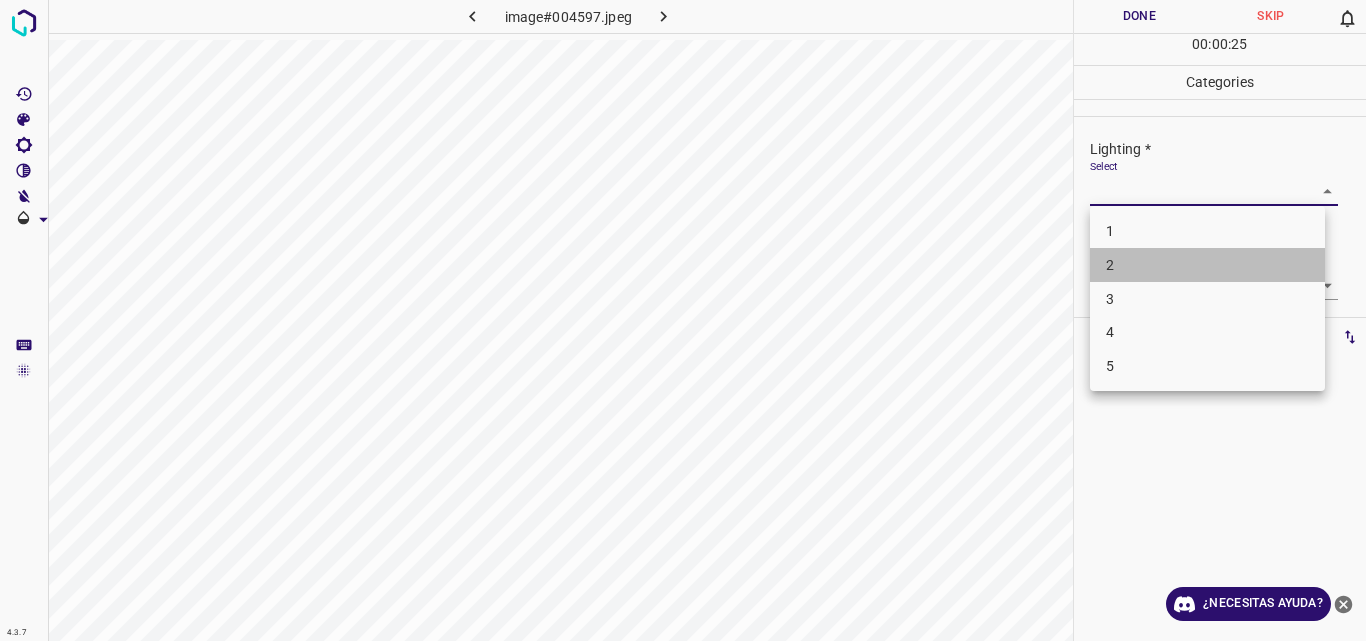 click on "2" at bounding box center [1207, 265] 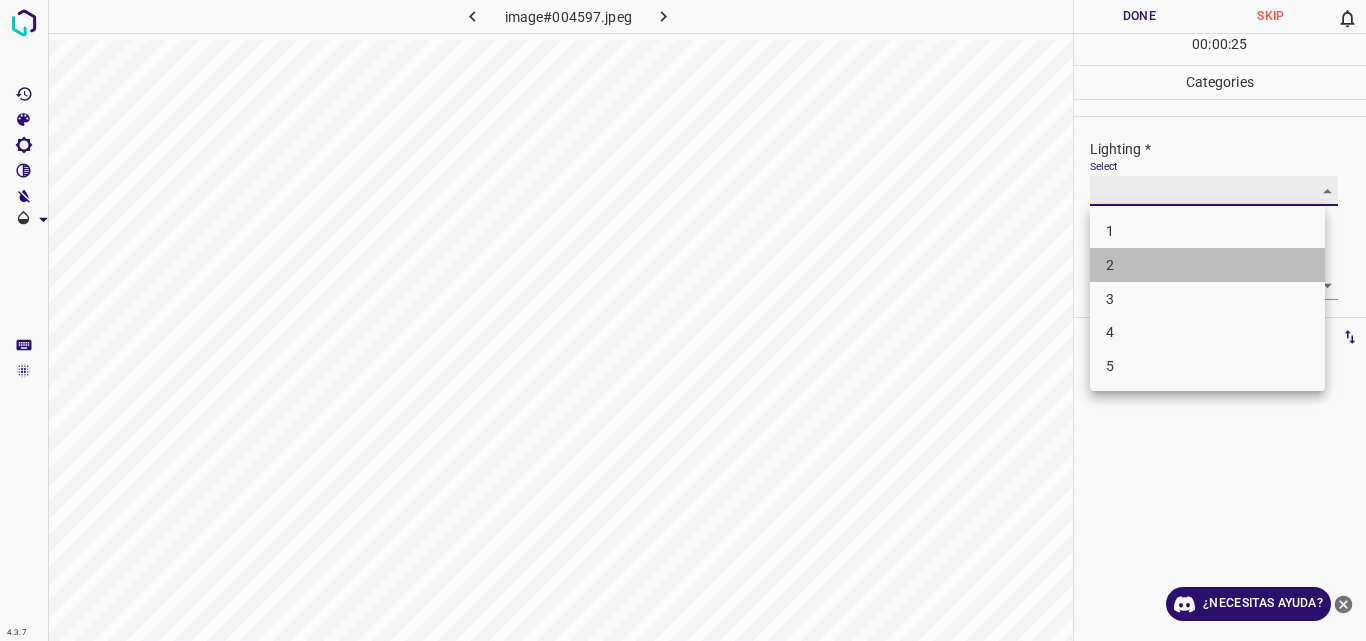 type on "2" 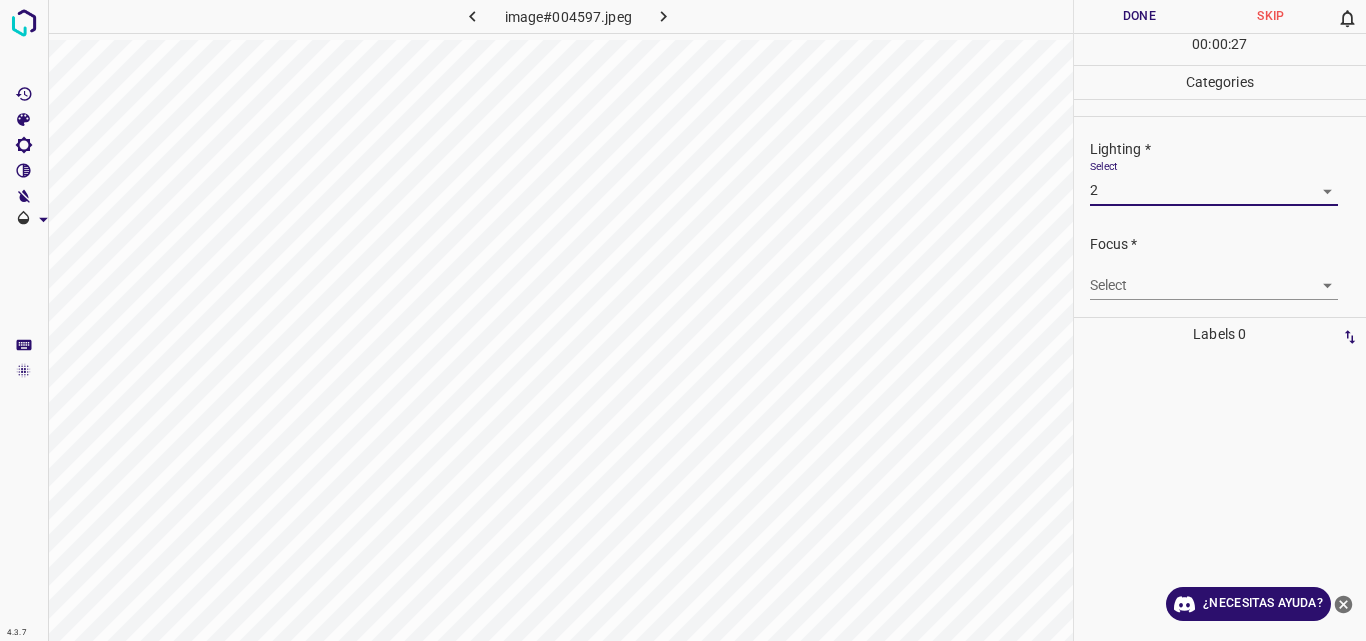 click on "4.3.7 image#004597.jpeg Done Skip 0 00   : 00   : 27   Categories Lighting *  Select 2 2 Focus *  Select ​ Overall *  Select ​ Labels   0 Categories 1 Lighting 2 Focus 3 Overall Tools Space Change between modes (Draw & Edit) I Auto labeling R Restore zoom M Zoom in N Zoom out Delete Delete selecte label Filters Z Restore filters X Saturation filter C Brightness filter V Contrast filter B Gray scale filter General O Download ¿Necesitas ayuda? Original text Rate this translation Your feedback will be used to help improve Google Translate - Texto - Esconder - Borrar" at bounding box center [683, 320] 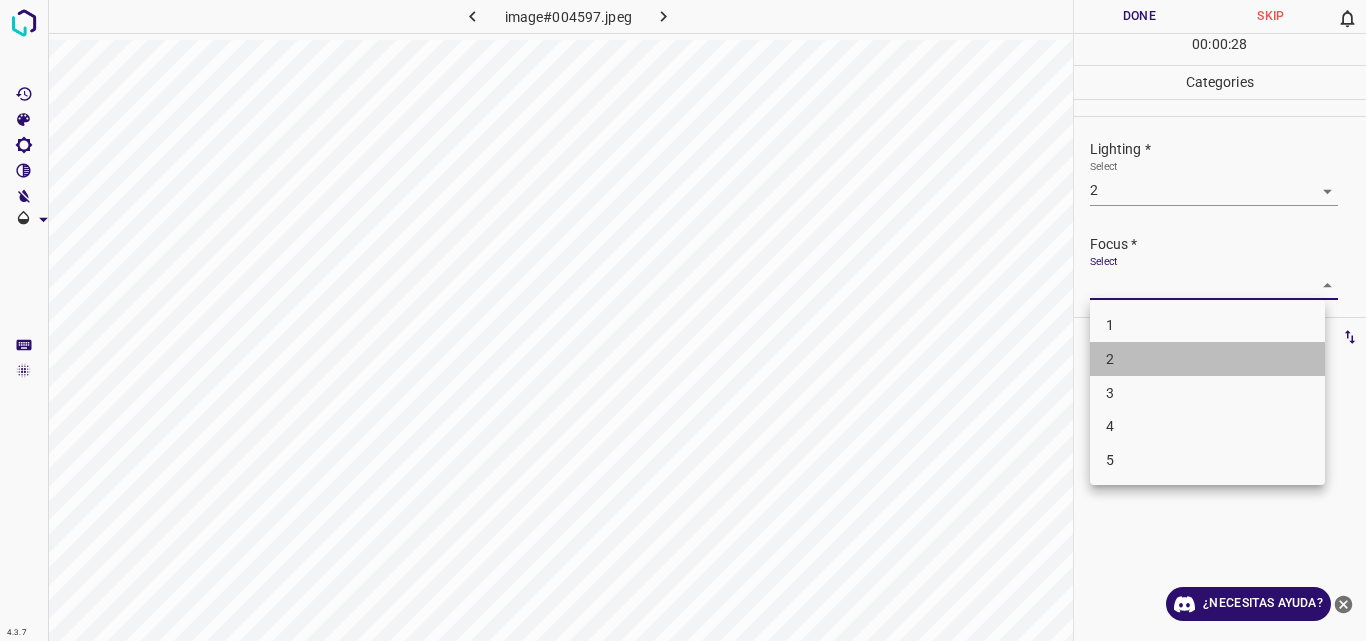 click on "2" at bounding box center (1207, 359) 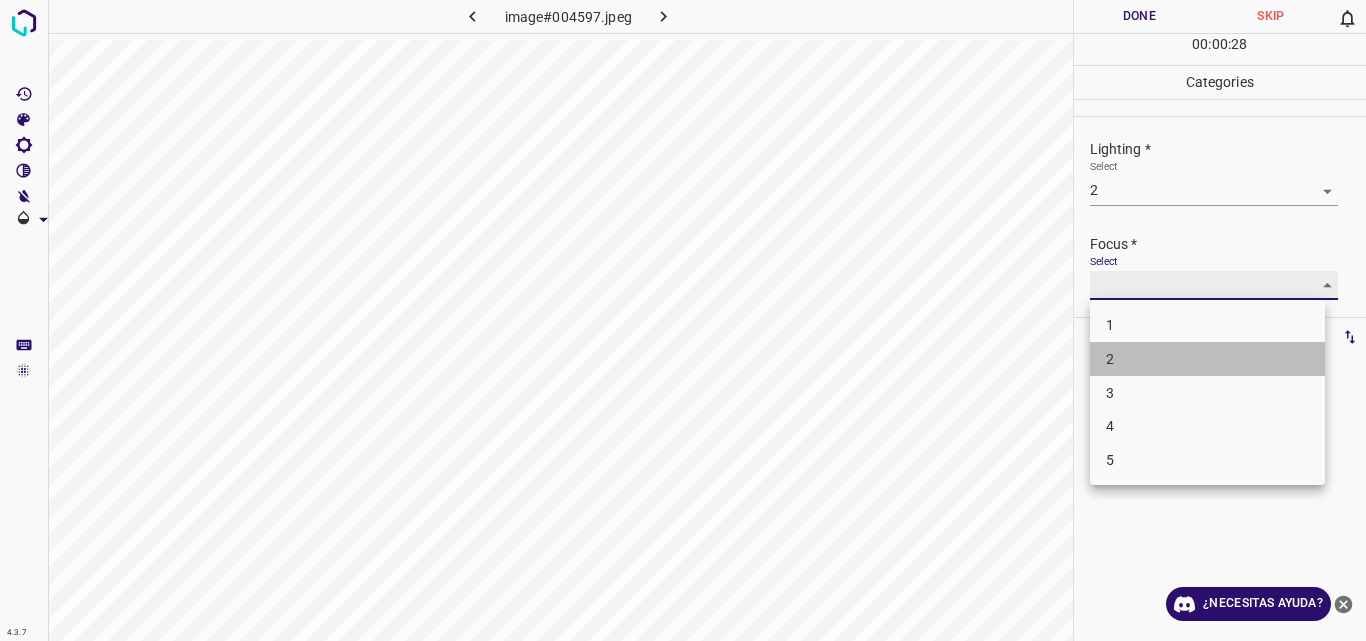 type on "2" 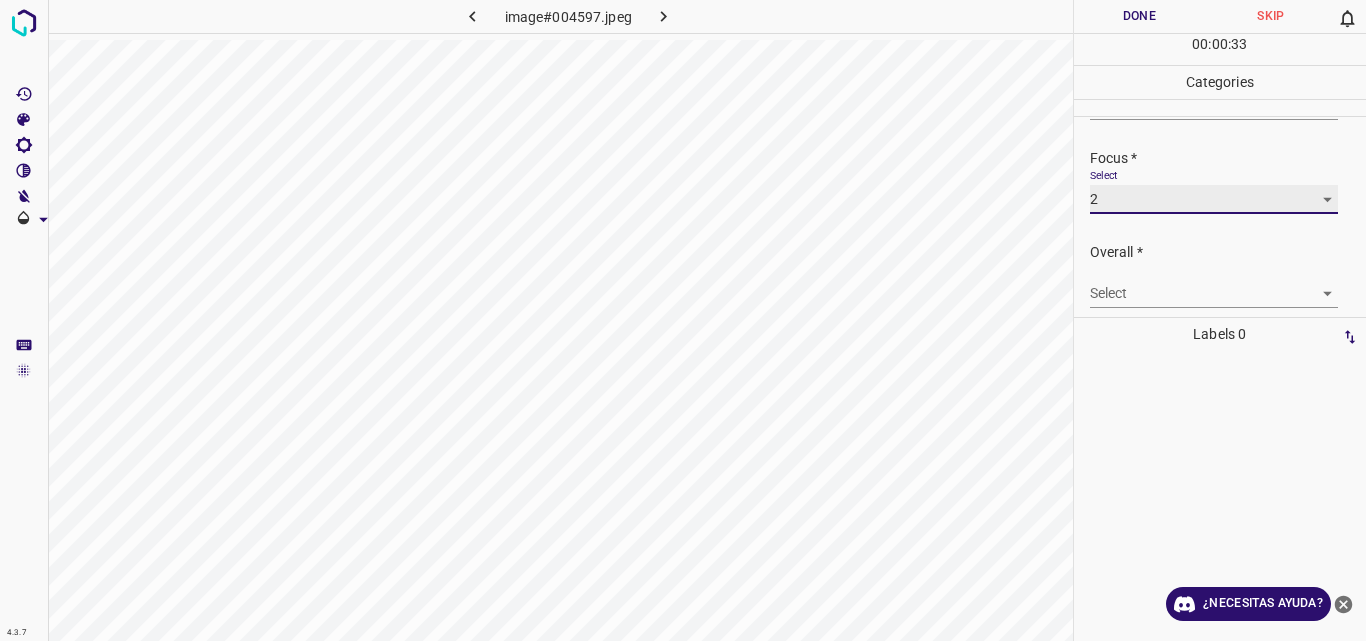 scroll, scrollTop: 98, scrollLeft: 0, axis: vertical 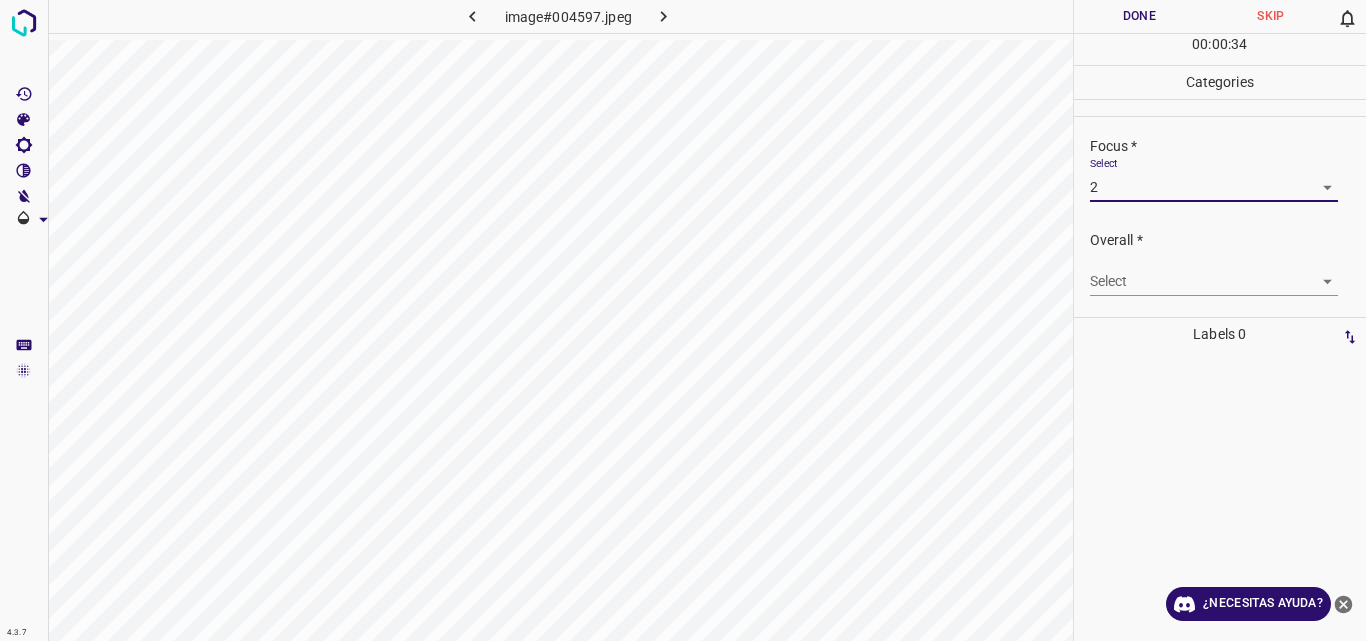 click on "4.3.7 image#004597.jpeg Done Skip 0 00   : 00   : 34   Categories Lighting *  Select 2 2 Focus *  Select 2 2 Overall *  Select ​ Labels   0 Categories 1 Lighting 2 Focus 3 Overall Tools Space Change between modes (Draw & Edit) I Auto labeling R Restore zoom M Zoom in N Zoom out Delete Delete selecte label Filters Z Restore filters X Saturation filter C Brightness filter V Contrast filter B Gray scale filter General O Download ¿Necesitas ayuda? Original text Rate this translation Your feedback will be used to help improve Google Translate - Texto - Esconder - Borrar" at bounding box center [683, 320] 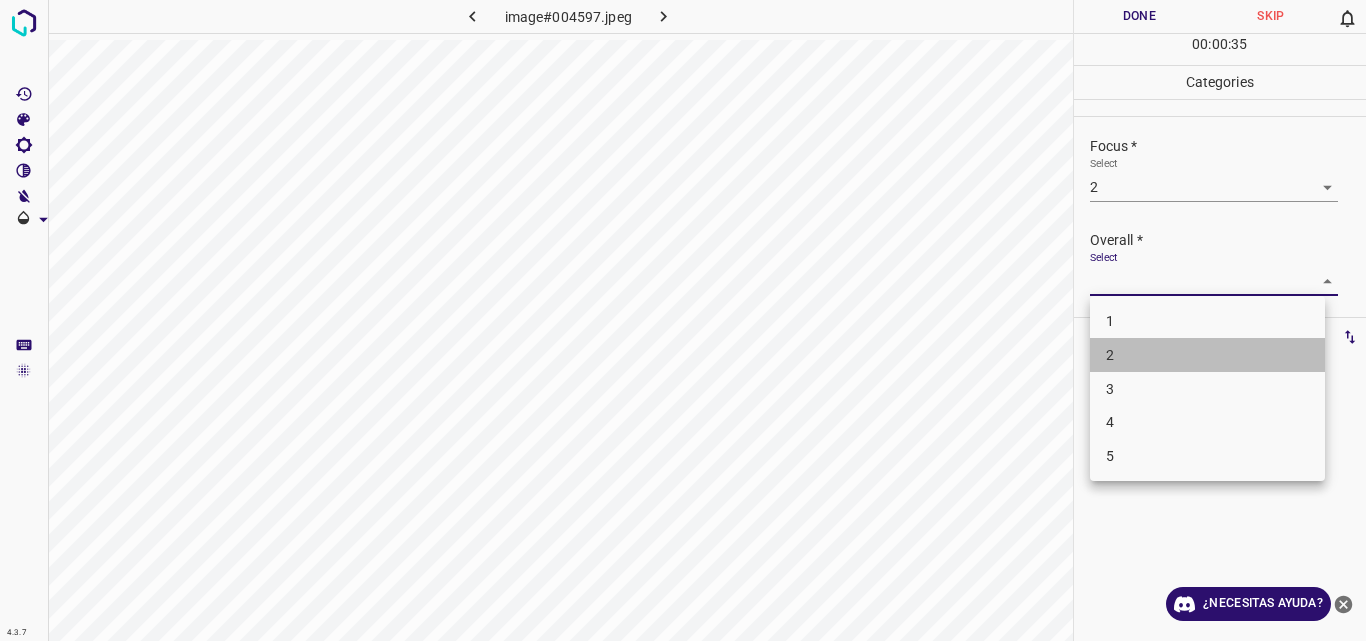 click on "2" at bounding box center (1207, 355) 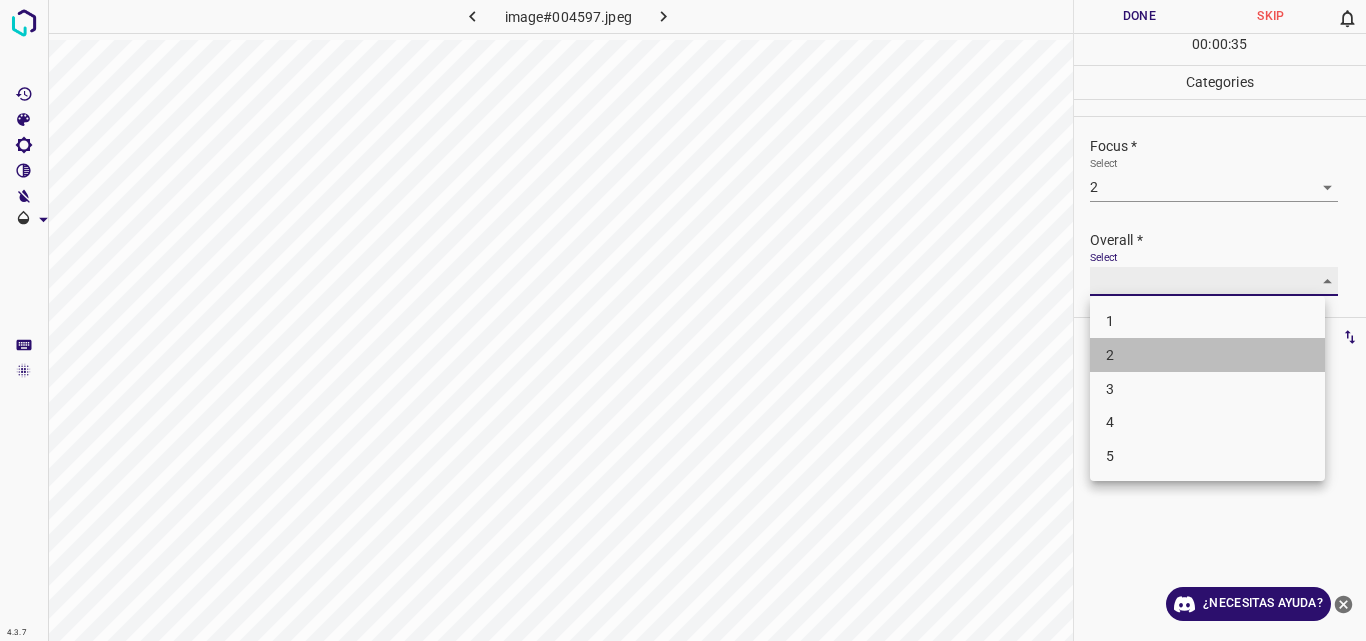 type on "2" 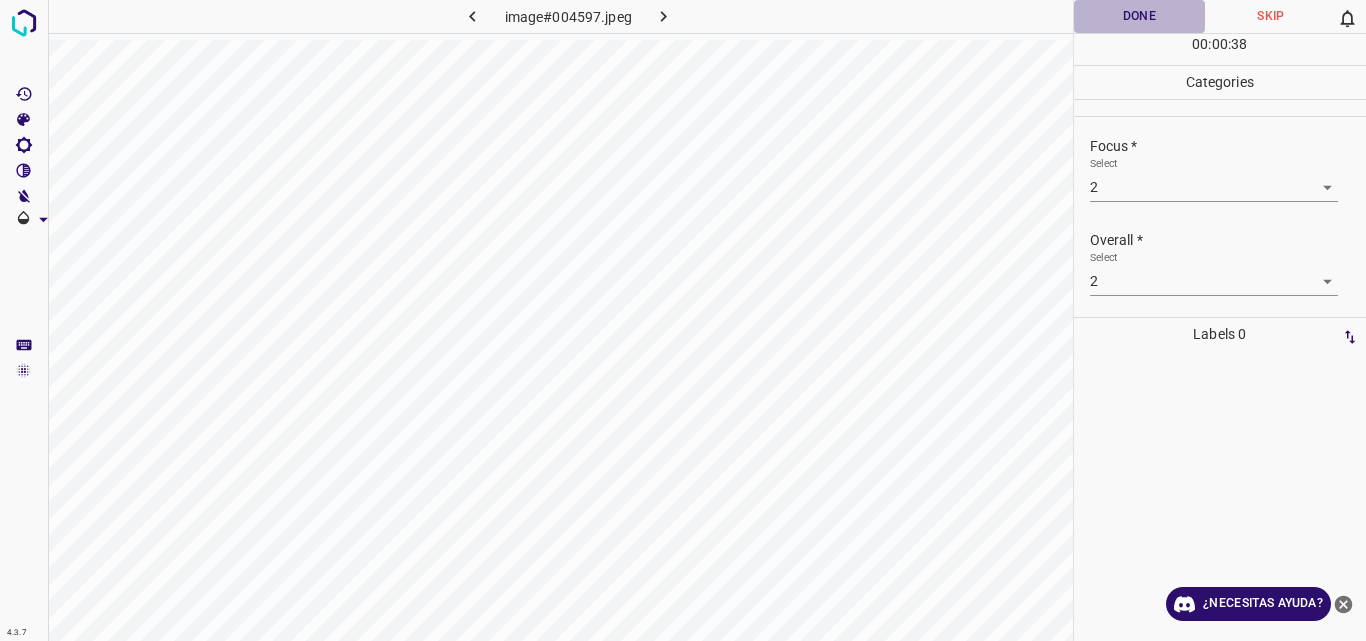 click on "Done" at bounding box center (1140, 16) 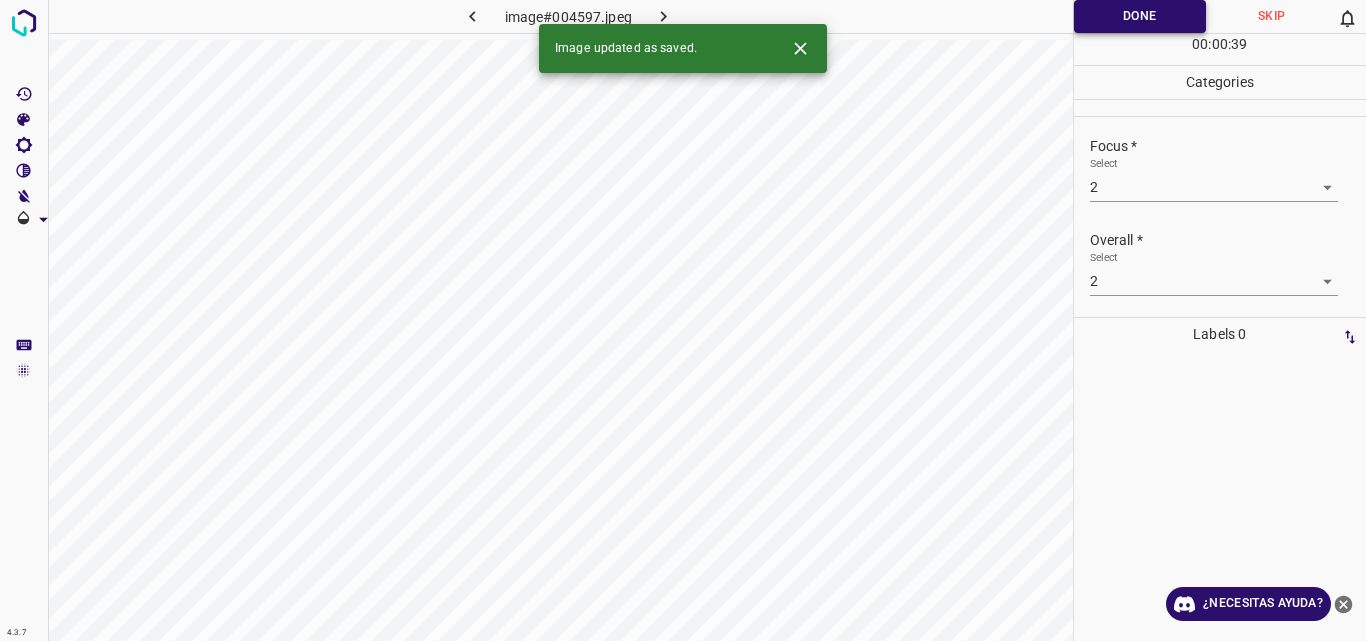 click on "Done" at bounding box center [1140, 16] 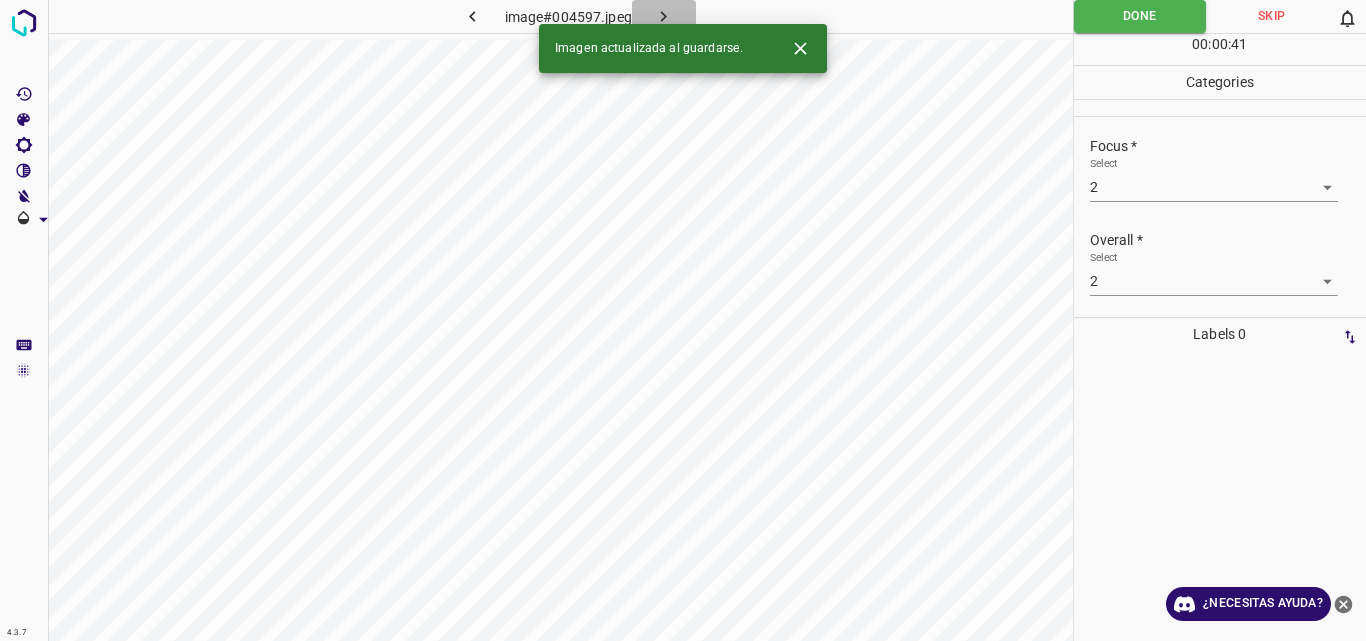 click 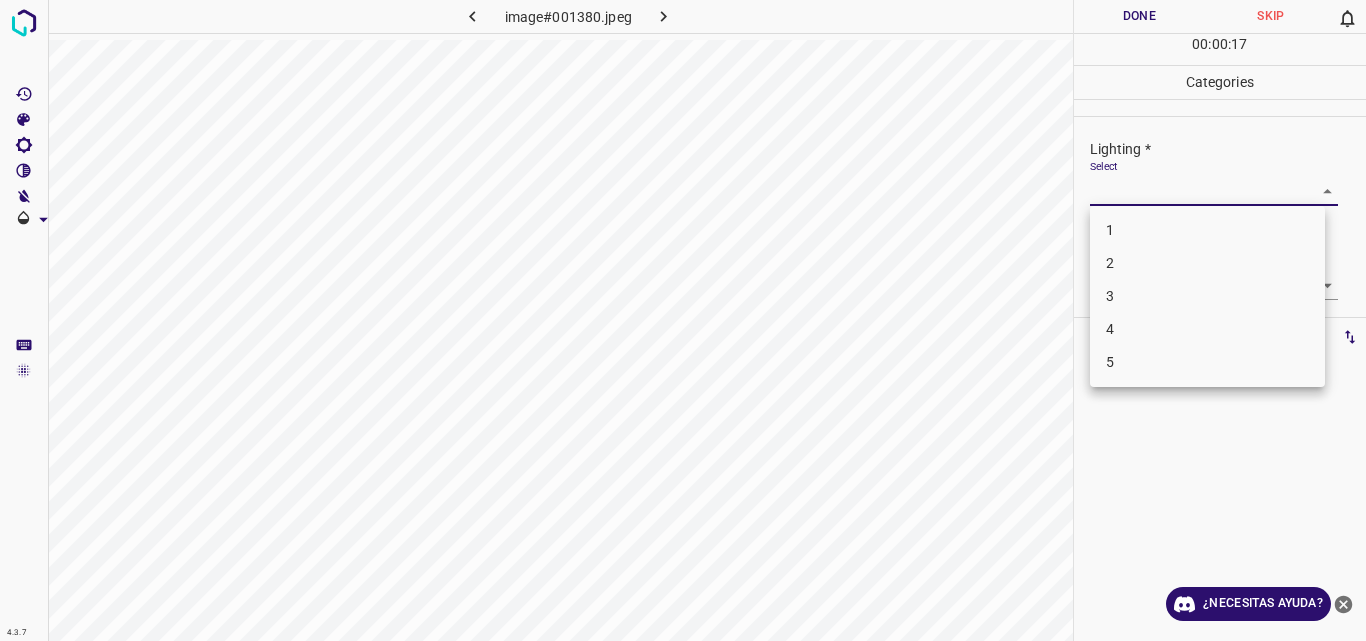 click on "4.3.7 image#001380.jpeg Done Skip 0 00   : 00   : 17   Categories Lighting *  Select ​ Focus *  Select ​ Overall *  Select ​ Labels   0 Categories 1 Lighting 2 Focus 3 Overall Tools Space Change between modes (Draw & Edit) I Auto labeling R Restore zoom M Zoom in N Zoom out Delete Delete selecte label Filters Z Restore filters X Saturation filter C Brightness filter V Contrast filter B Gray scale filter General O Download ¿Necesitas ayuda? Original text Rate this translation Your feedback will be used to help improve Google Translate - Texto - Esconder - Borrar 1 2 3 4 5" at bounding box center (683, 320) 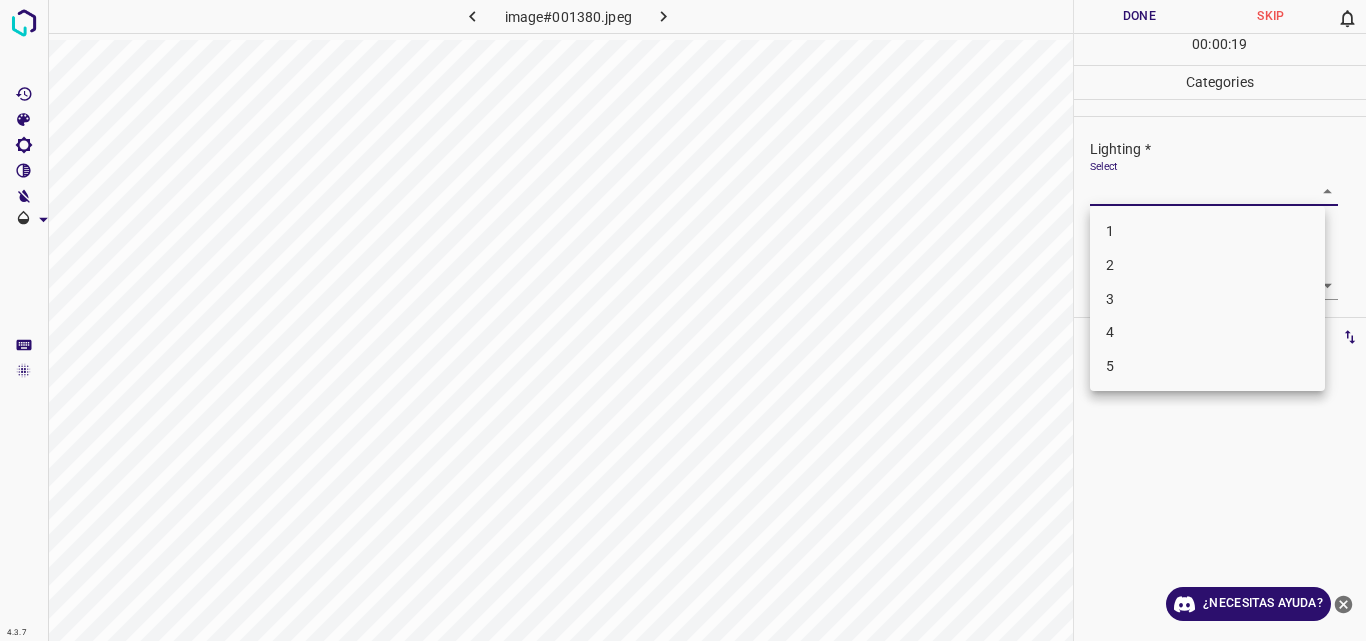 click on "3" at bounding box center [1207, 299] 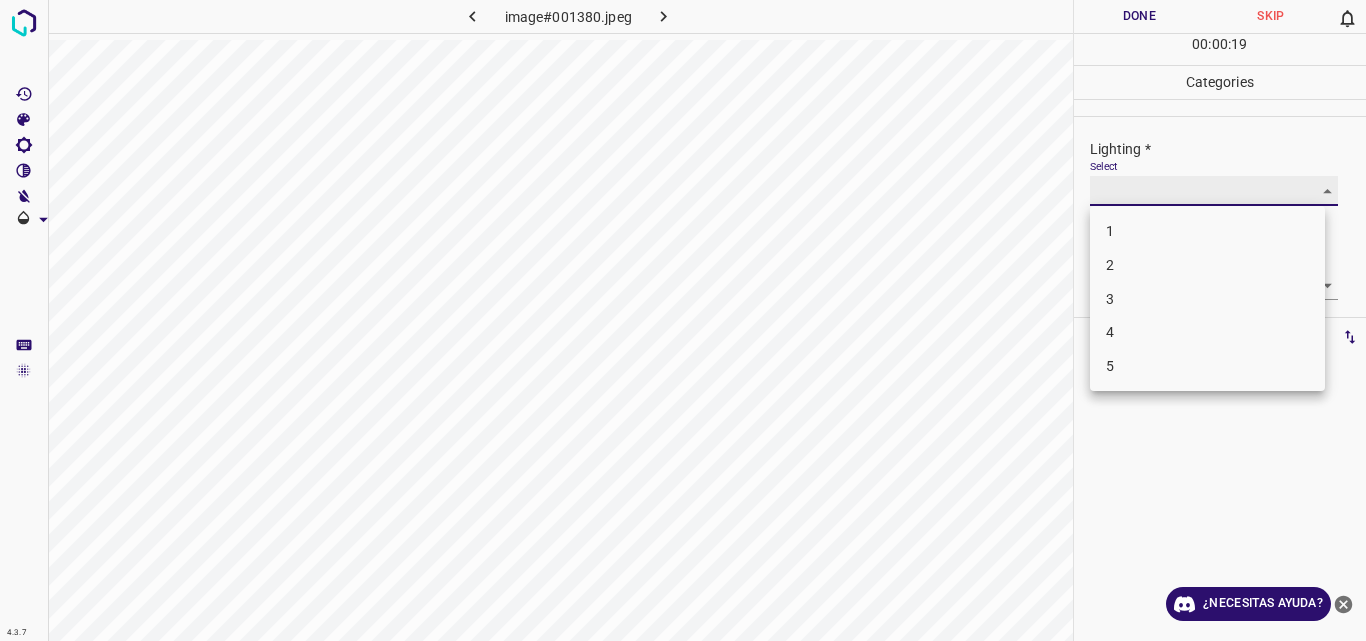 type on "3" 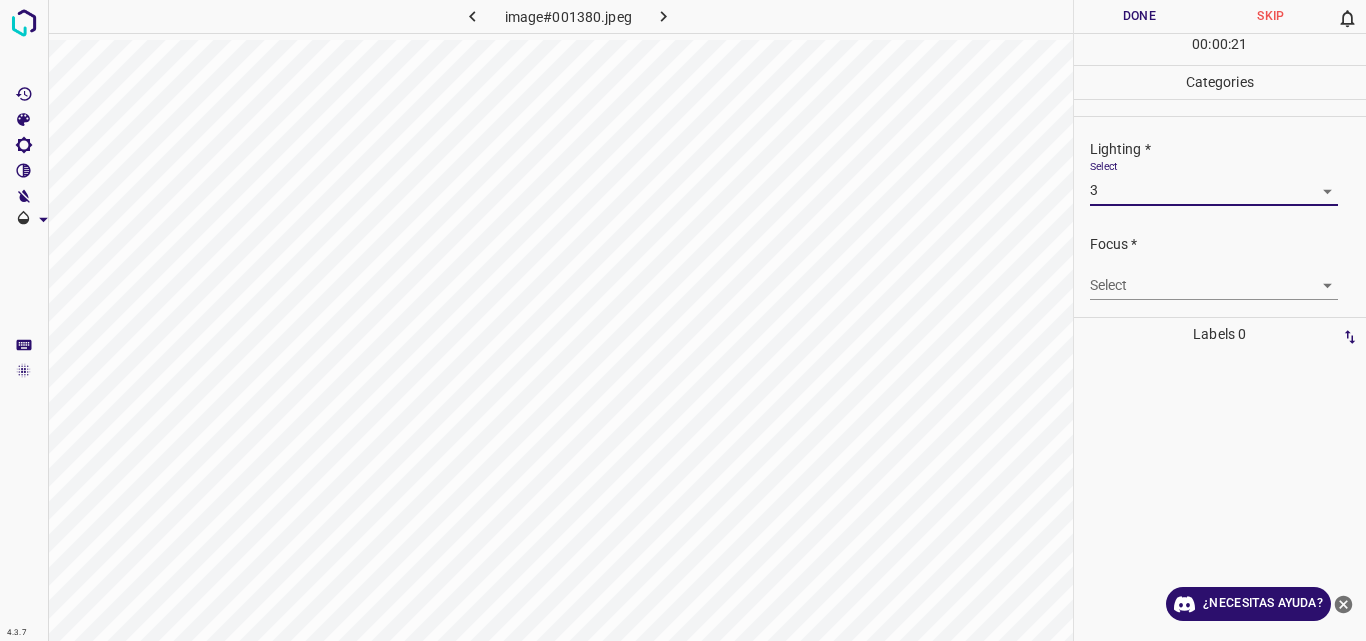 click on "4.3.7 image#001380.jpeg Done Skip 0 00   : 00   : 21   Categories Lighting *  Select 3 3 Focus *  Select ​ Overall *  Select ​ Labels   0 Categories 1 Lighting 2 Focus 3 Overall Tools Space Change between modes (Draw & Edit) I Auto labeling R Restore zoom M Zoom in N Zoom out Delete Delete selecte label Filters Z Restore filters X Saturation filter C Brightness filter V Contrast filter B Gray scale filter General O Download ¿Necesitas ayuda? Original text Rate this translation Your feedback will be used to help improve Google Translate - Texto - Esconder - Borrar" at bounding box center (683, 320) 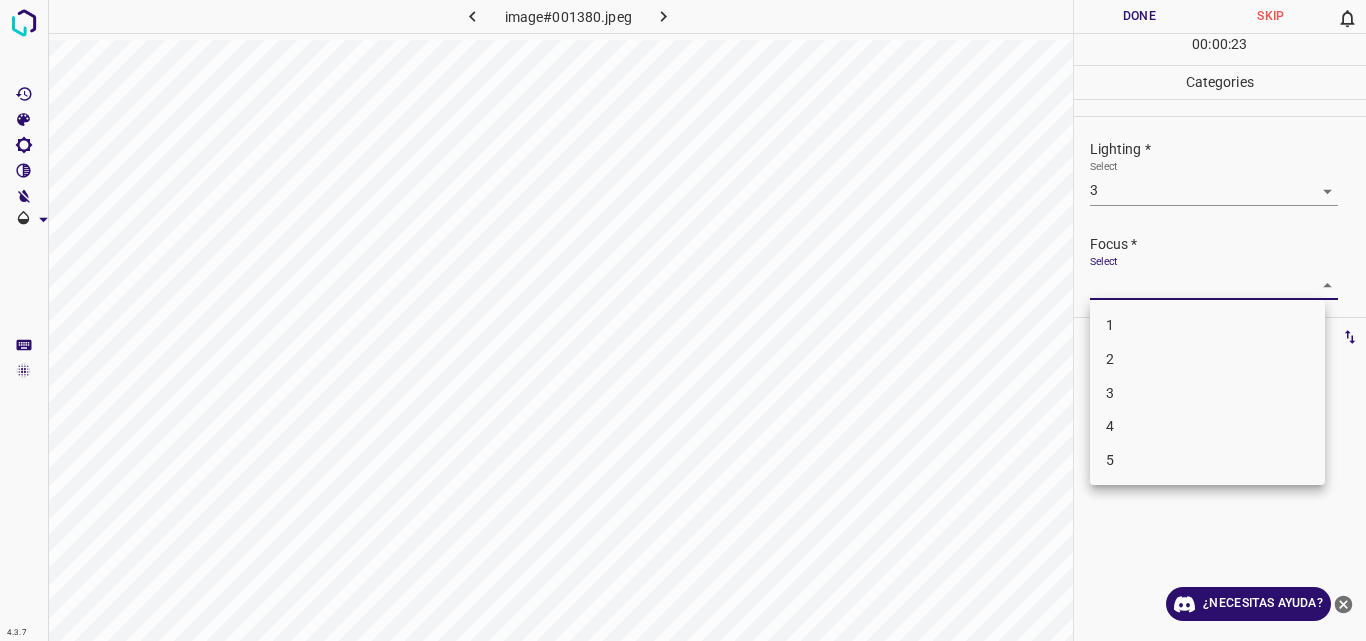 click on "4" at bounding box center [1207, 426] 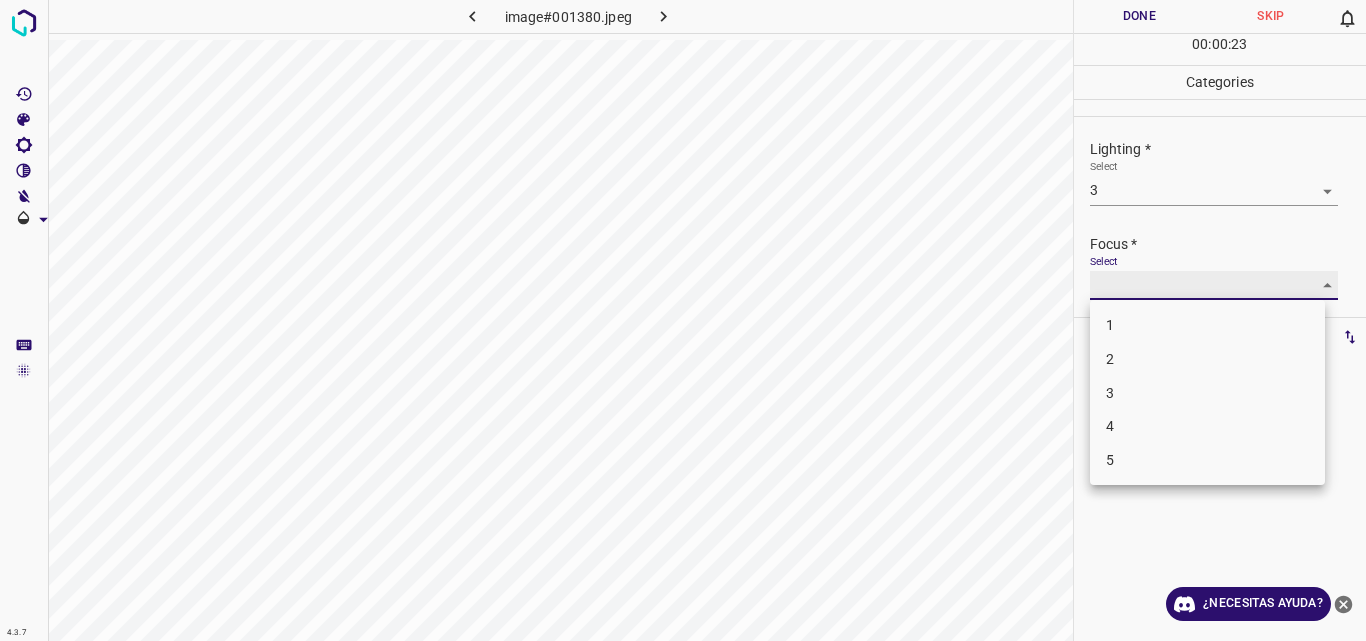 type on "4" 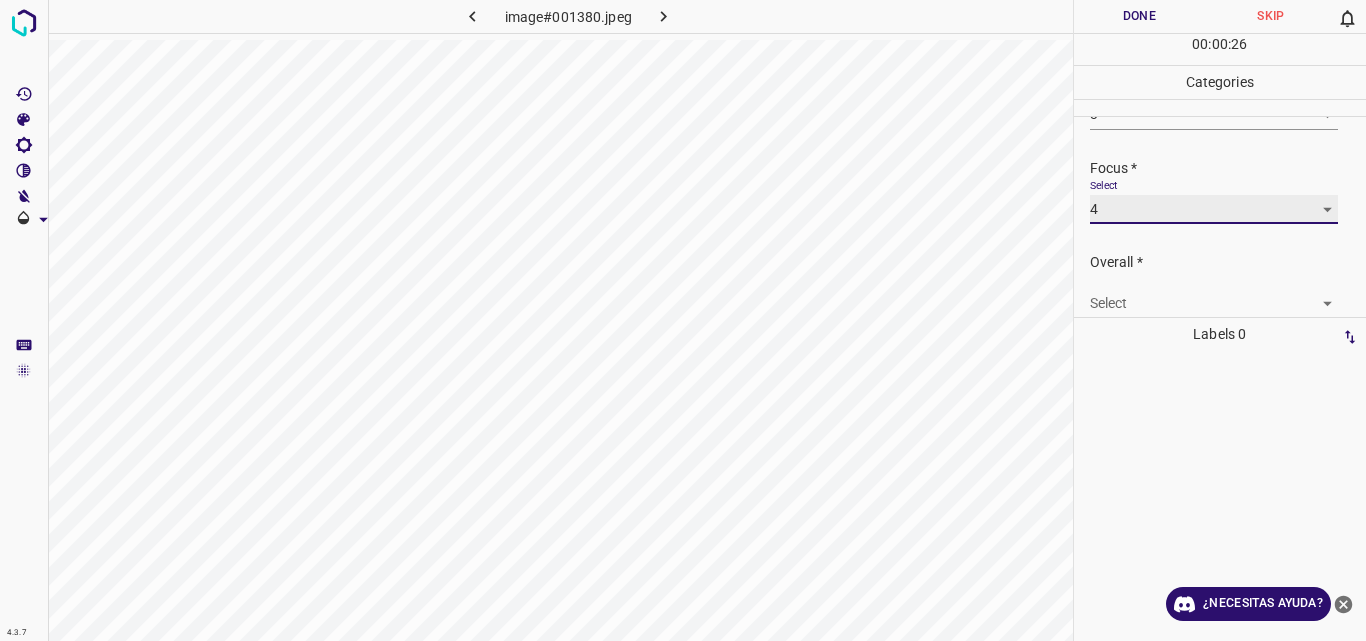scroll, scrollTop: 98, scrollLeft: 0, axis: vertical 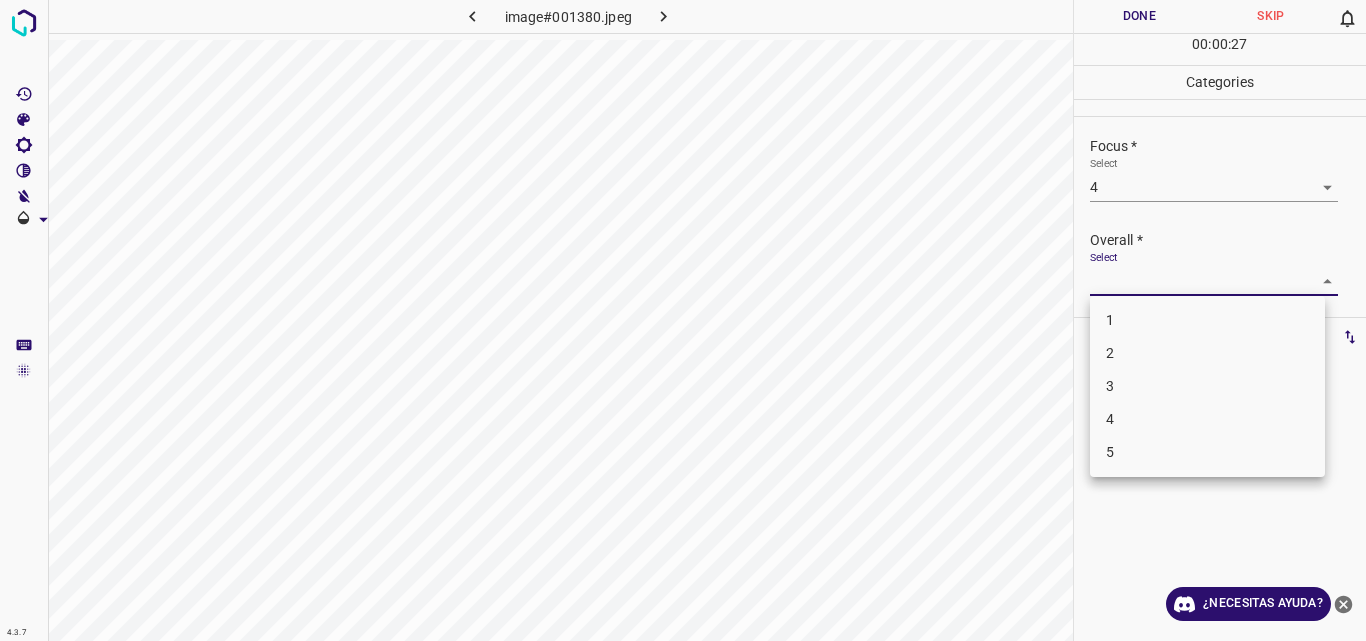 click on "4.3.7 image#001380.jpeg Done Skip 0 00   : 00   : 27   Categories Lighting *  Select 3 3 Focus *  Select 4 4 Overall *  Select ​ Labels   0 Categories 1 Lighting 2 Focus 3 Overall Tools Space Change between modes (Draw & Edit) I Auto labeling R Restore zoom M Zoom in N Zoom out Delete Delete selecte label Filters Z Restore filters X Saturation filter C Brightness filter V Contrast filter B Gray scale filter General O Download ¿Necesitas ayuda? Original text Rate this translation Your feedback will be used to help improve Google Translate - Texto - Esconder - Borrar 1 2 3 4 5" at bounding box center (683, 320) 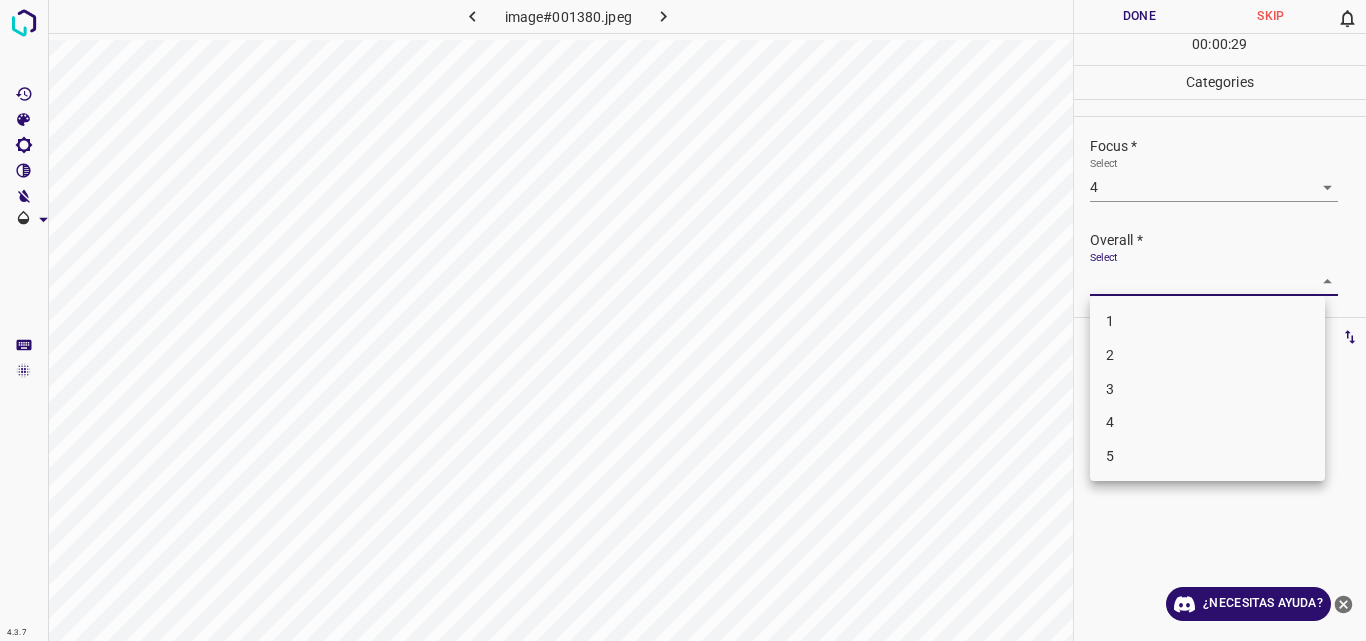 click on "3" at bounding box center (1207, 389) 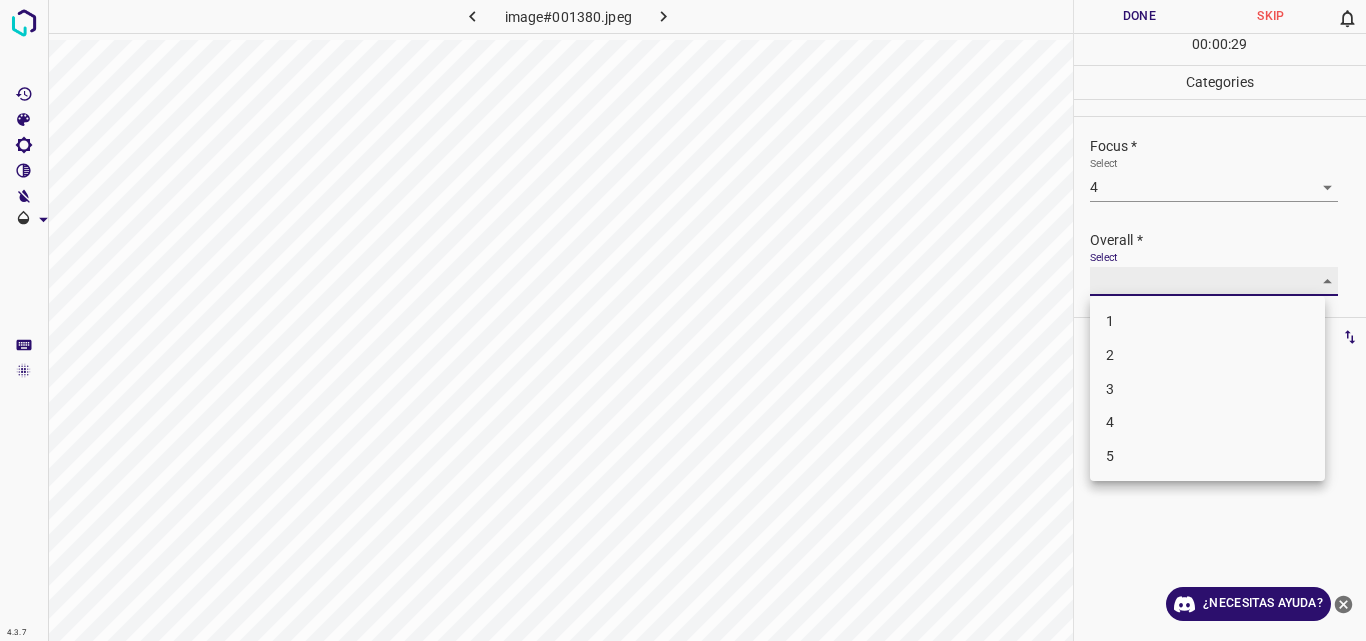 type on "3" 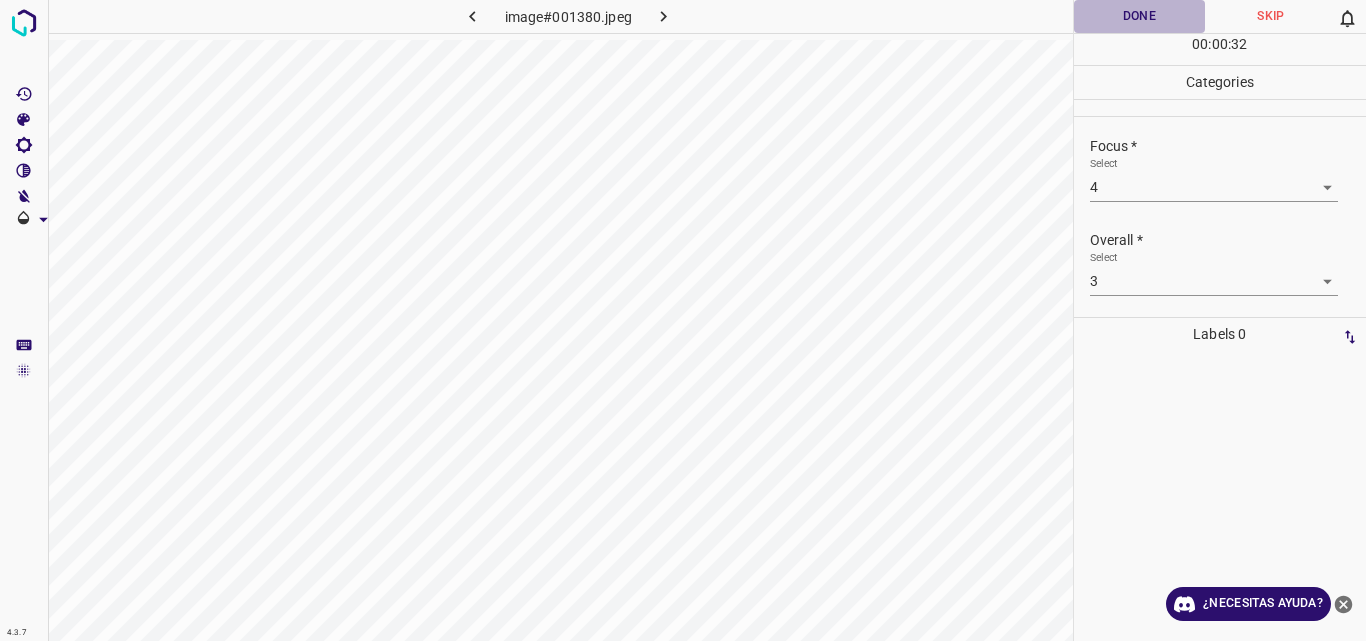 click on "Done" at bounding box center [1140, 16] 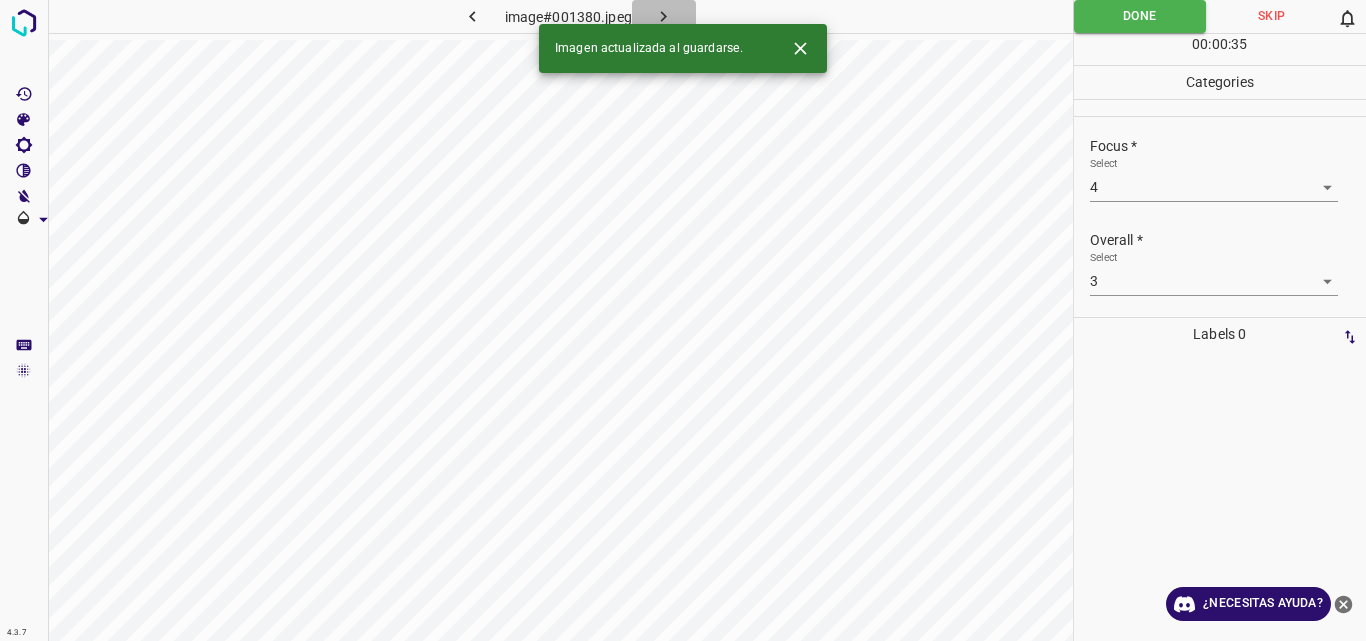 click 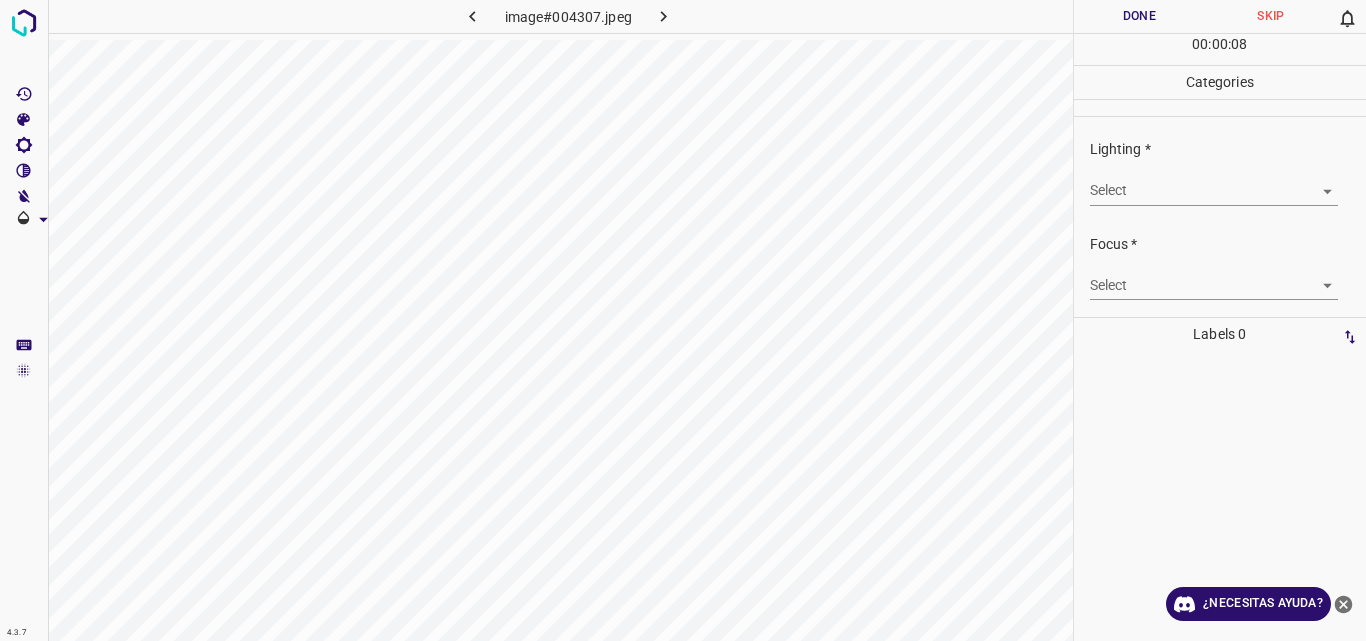 click on "4.3.7 image#004307.jpeg Done Skip 0 00   : 00   : 08   Categories Lighting *  Select ​ Focus *  Select ​ Overall *  Select ​ Labels   0 Categories 1 Lighting 2 Focus 3 Overall Tools Space Change between modes (Draw & Edit) I Auto labeling R Restore zoom M Zoom in N Zoom out Delete Delete selecte label Filters Z Restore filters X Saturation filter C Brightness filter V Contrast filter B Gray scale filter General O Download ¿Necesitas ayuda? Original text Rate this translation Your feedback will be used to help improve Google Translate - Texto - Esconder - Borrar" at bounding box center (683, 320) 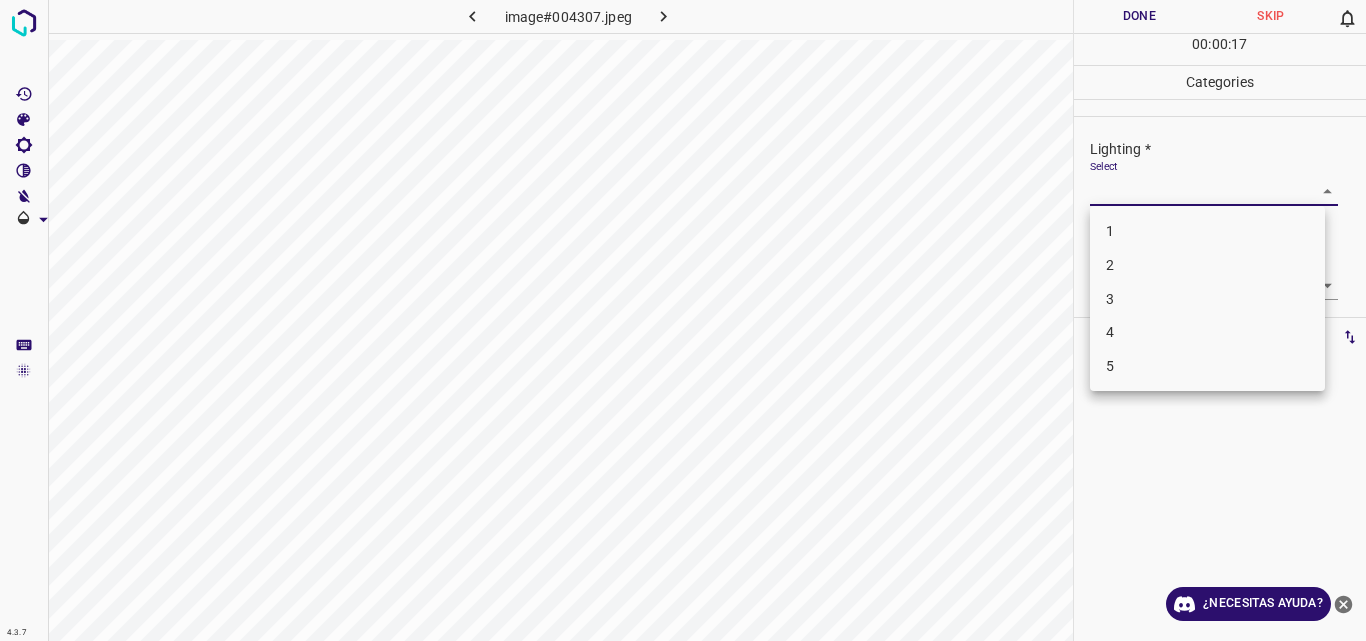 click on "2" at bounding box center [1207, 265] 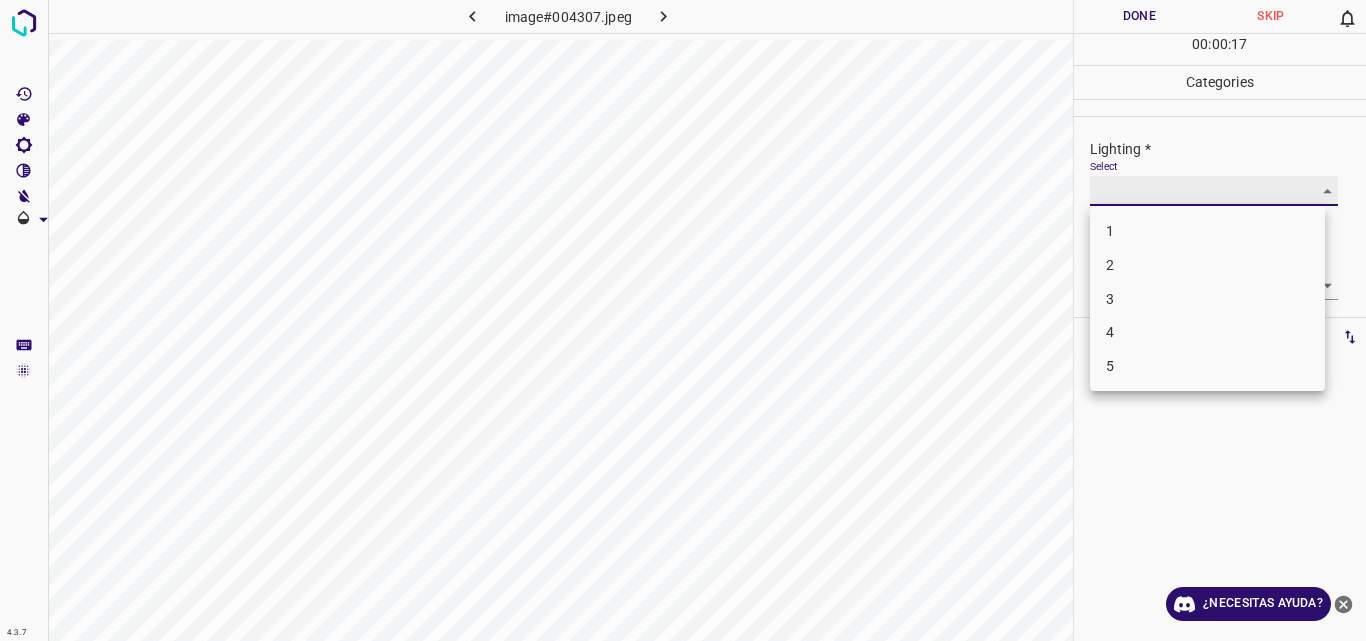 type on "2" 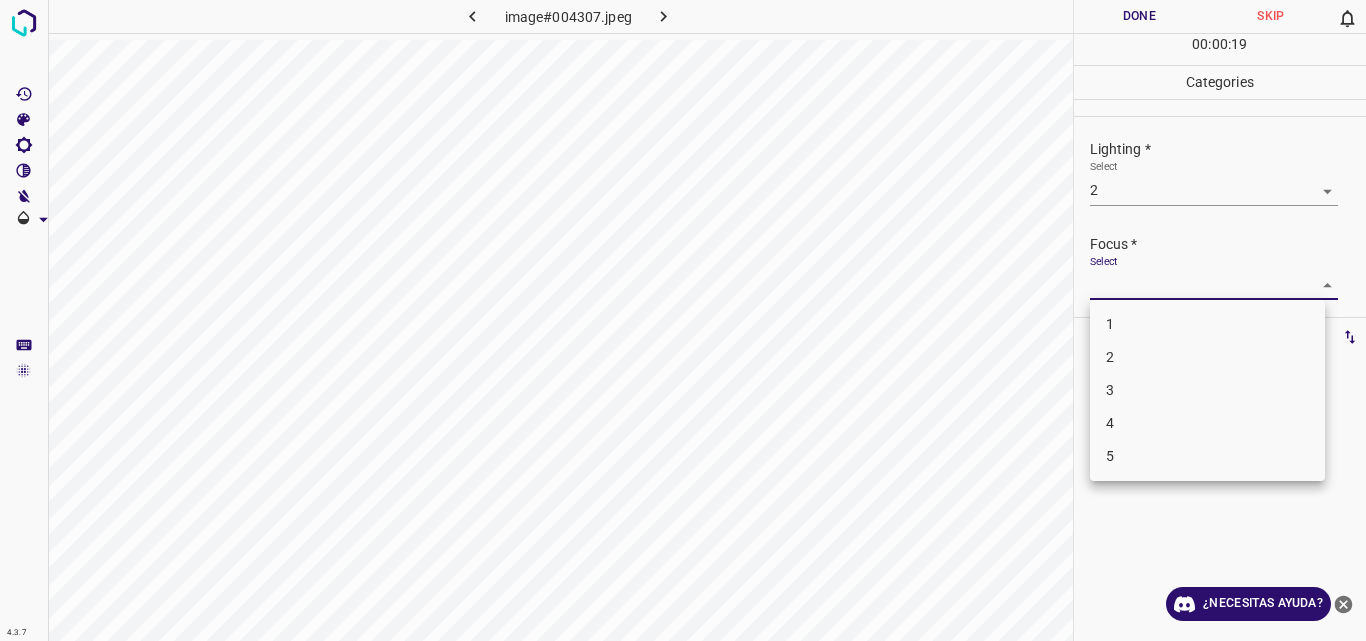 click on "4.3.7 image#004307.jpeg Done Skip 0 00   : 00   : 19   Categories Lighting *  Select 2 2 Focus *  Select ​ Overall *  Select ​ Labels   0 Categories 1 Lighting 2 Focus 3 Overall Tools Space Change between modes (Draw & Edit) I Auto labeling R Restore zoom M Zoom in N Zoom out Delete Delete selecte label Filters Z Restore filters X Saturation filter C Brightness filter V Contrast filter B Gray scale filter General O Download ¿Necesitas ayuda? Original text Rate this translation Your feedback will be used to help improve Google Translate - Texto - Esconder - Borrar 1 2 3 4 5" at bounding box center (683, 320) 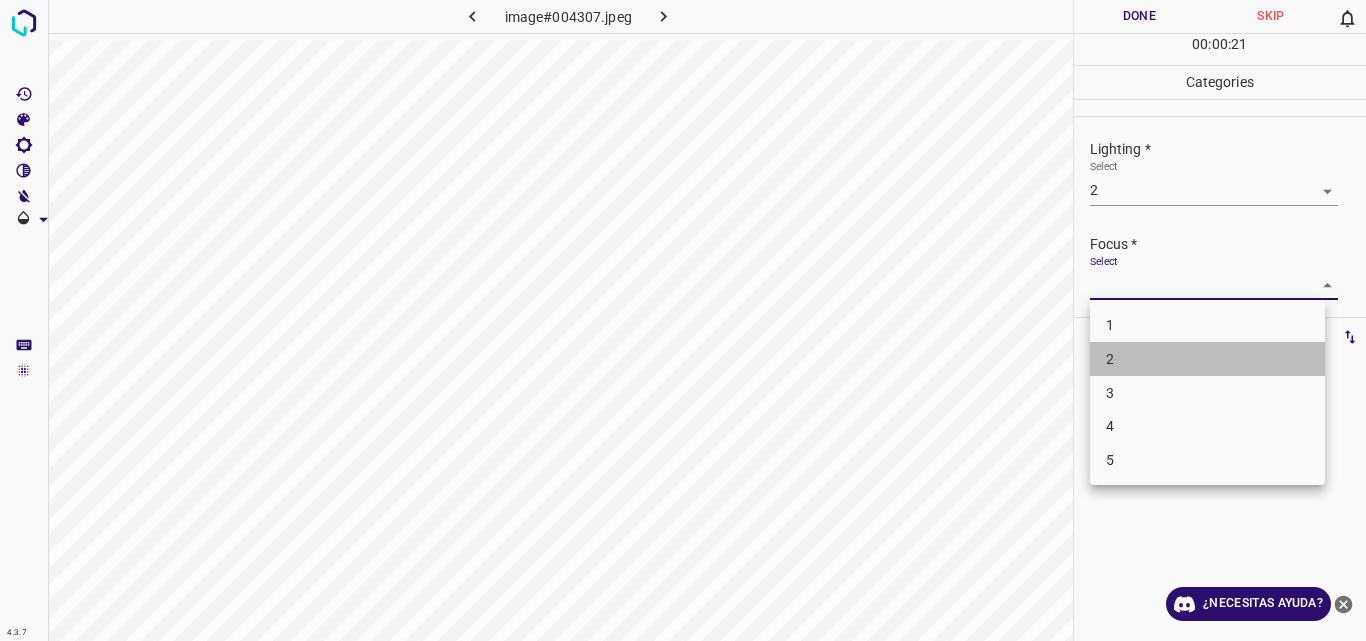 click on "2" at bounding box center (1207, 359) 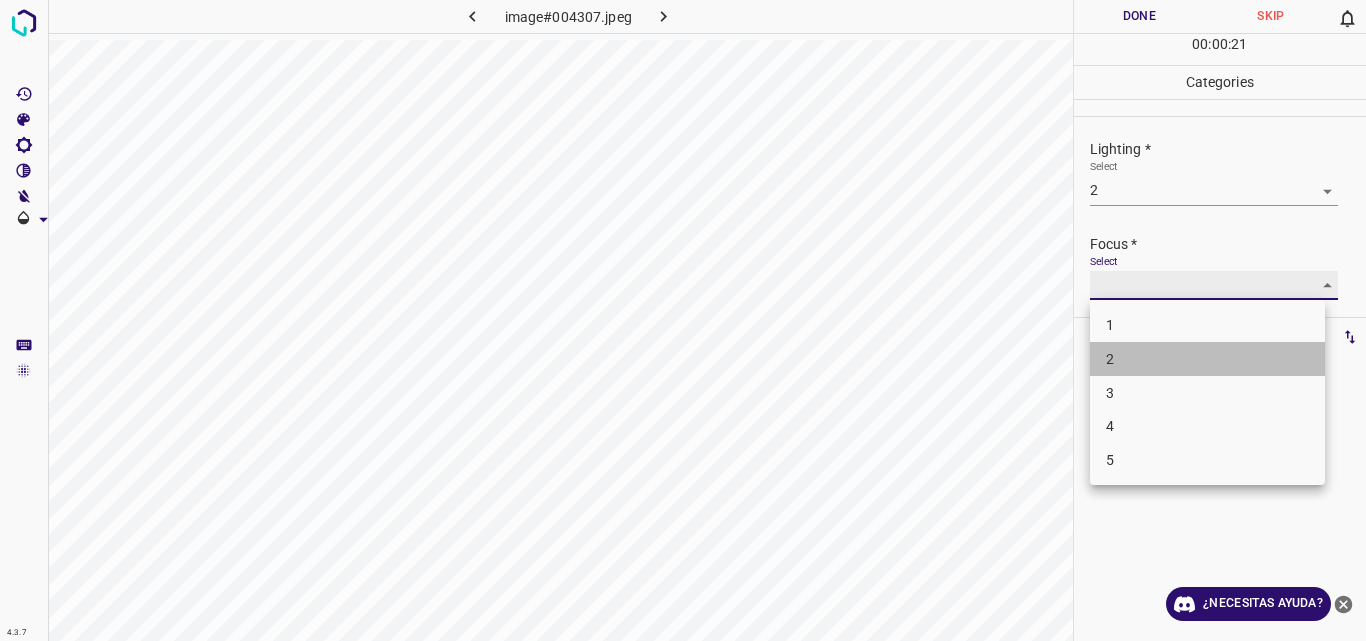 type on "2" 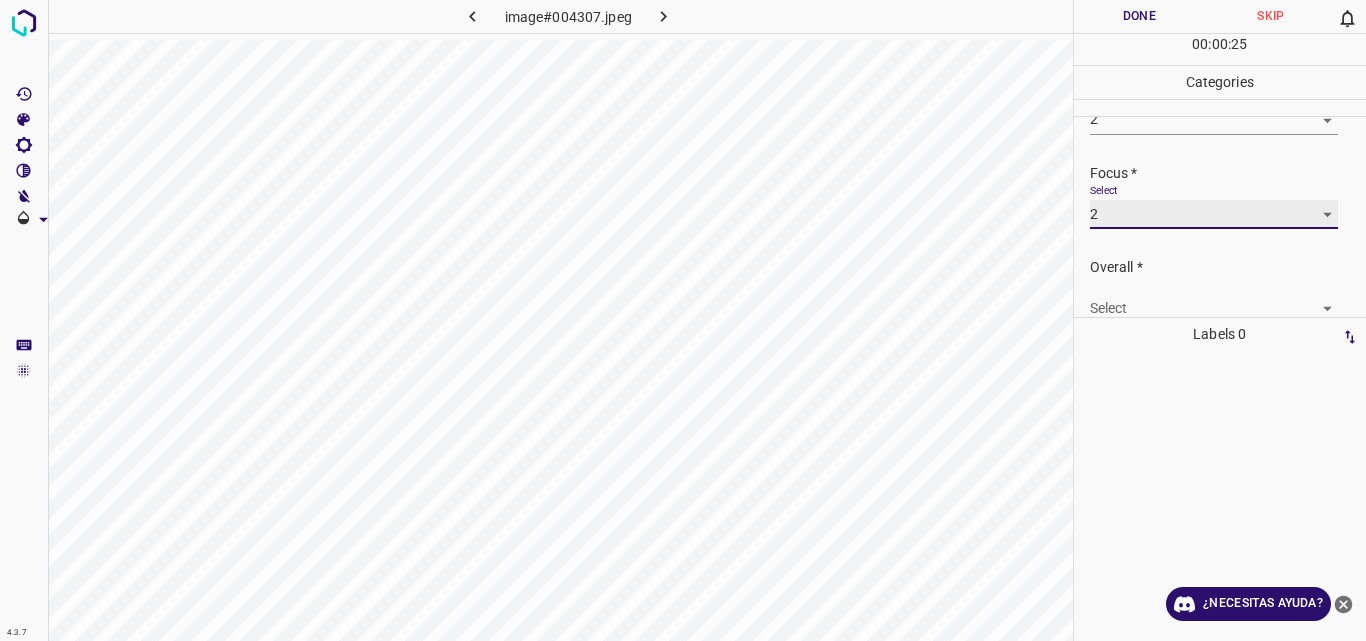 scroll, scrollTop: 98, scrollLeft: 0, axis: vertical 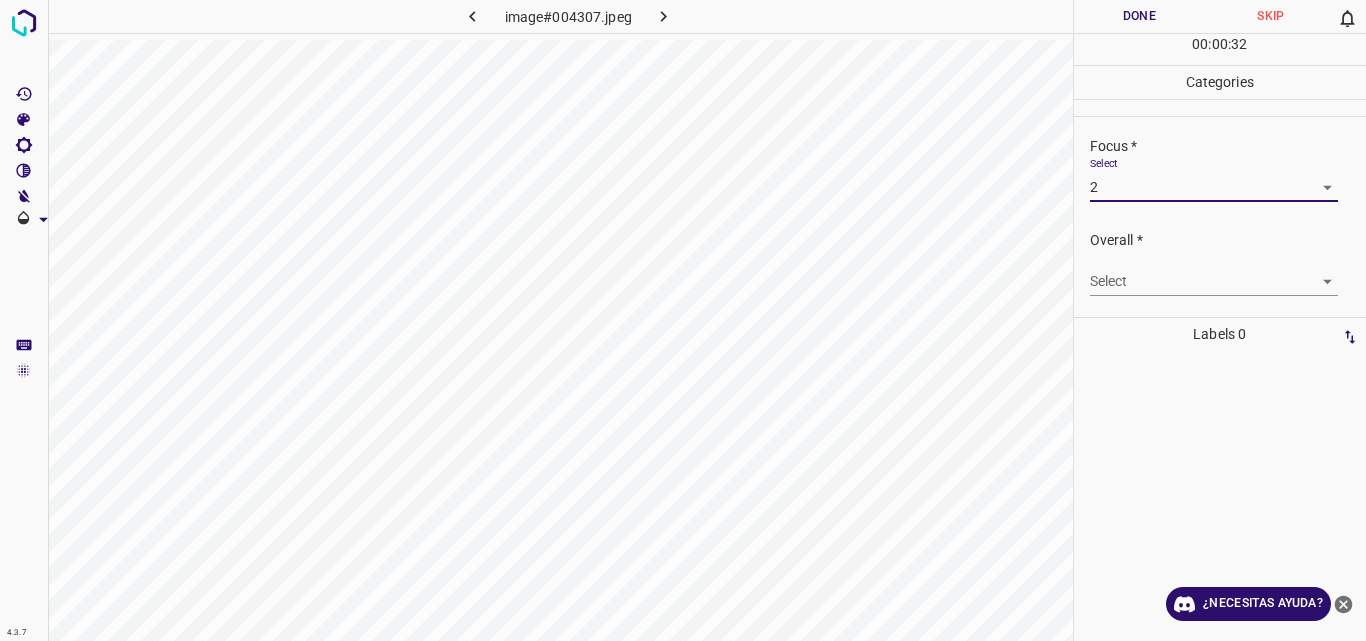 click on "4.3.7 image#004307.jpeg Done Skip 0 00   : 00   : 32   Categories Lighting *  Select 2 2 Focus *  Select 2 2 Overall *  Select ​ Labels   0 Categories 1 Lighting 2 Focus 3 Overall Tools Space Change between modes (Draw & Edit) I Auto labeling R Restore zoom M Zoom in N Zoom out Delete Delete selecte label Filters Z Restore filters X Saturation filter C Brightness filter V Contrast filter B Gray scale filter General O Download ¿Necesitas ayuda? Original text Rate this translation Your feedback will be used to help improve Google Translate - Texto - Esconder - Borrar" at bounding box center (683, 320) 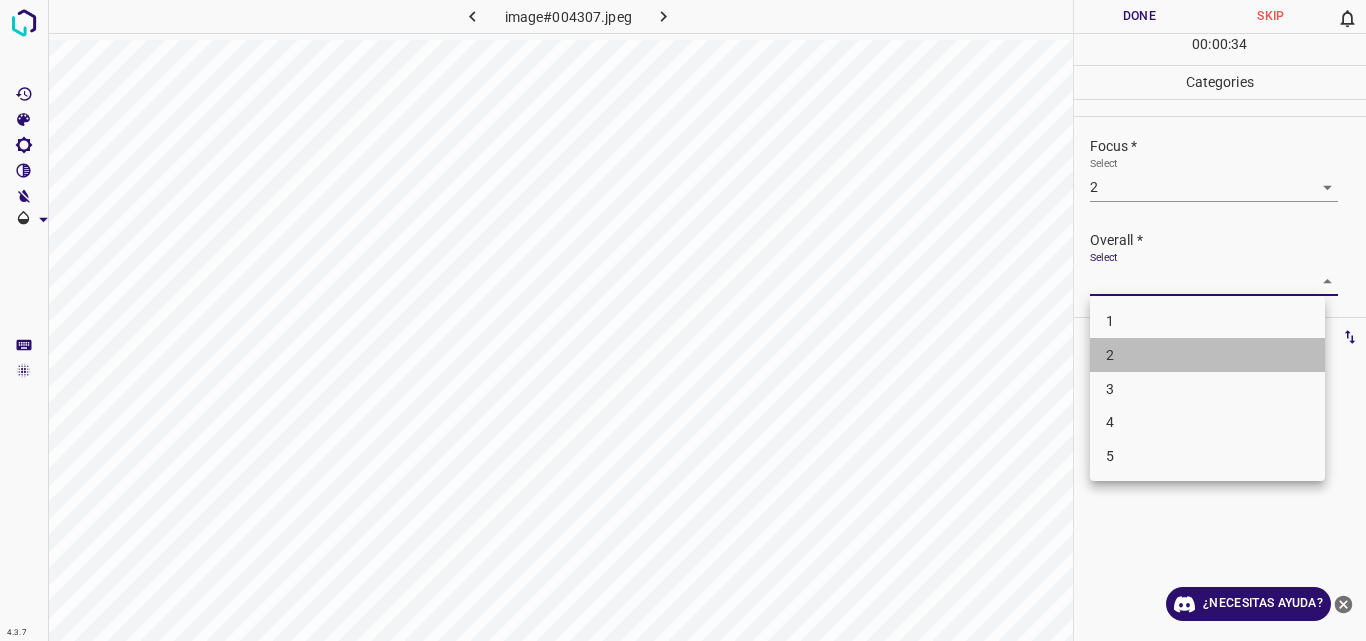 click on "2" at bounding box center (1207, 355) 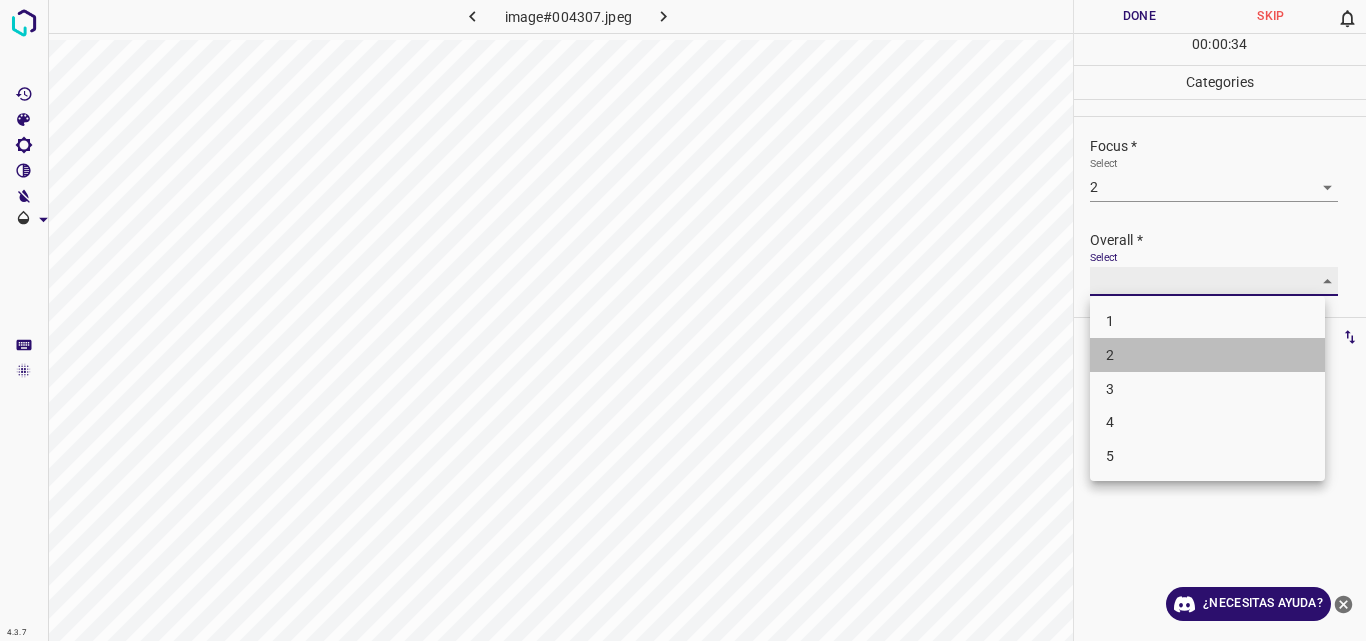 type on "2" 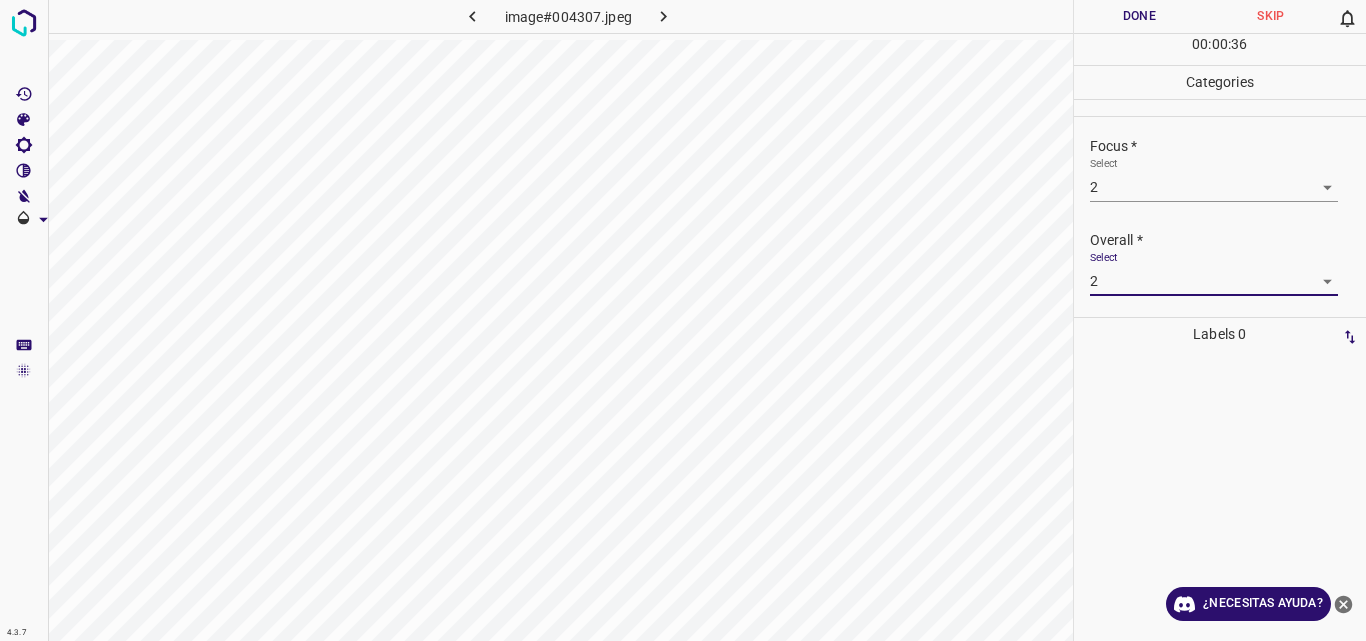 click on "Done" at bounding box center [1140, 16] 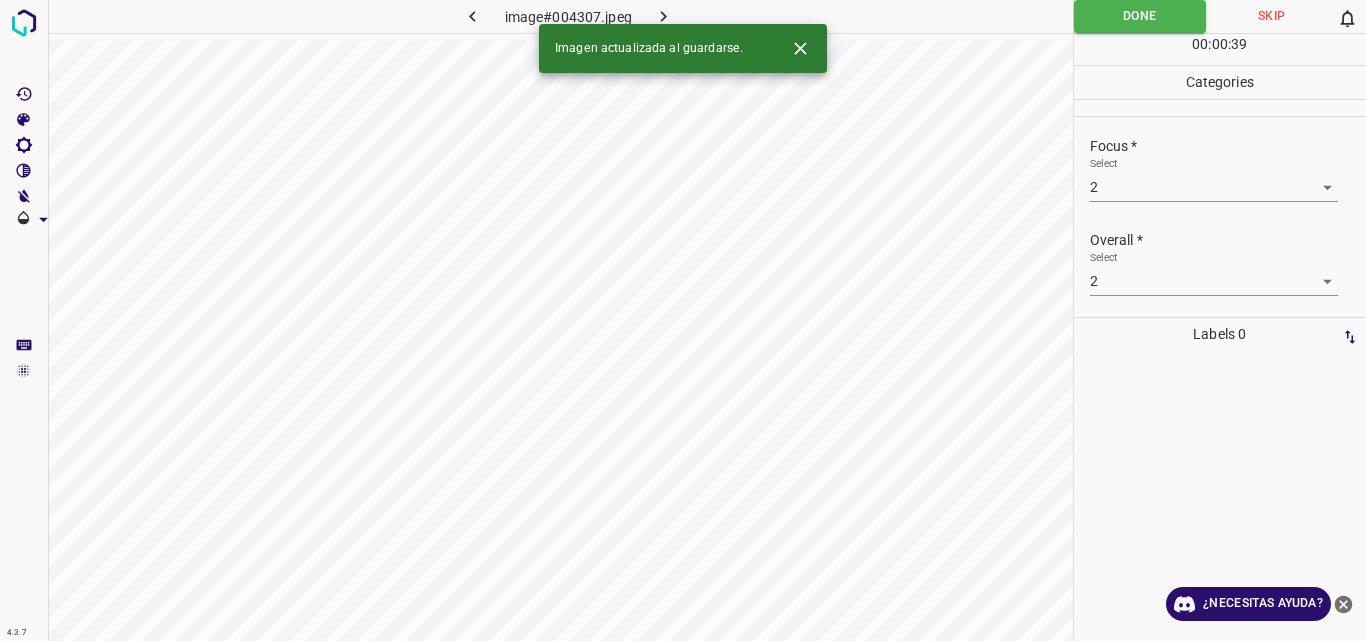 click 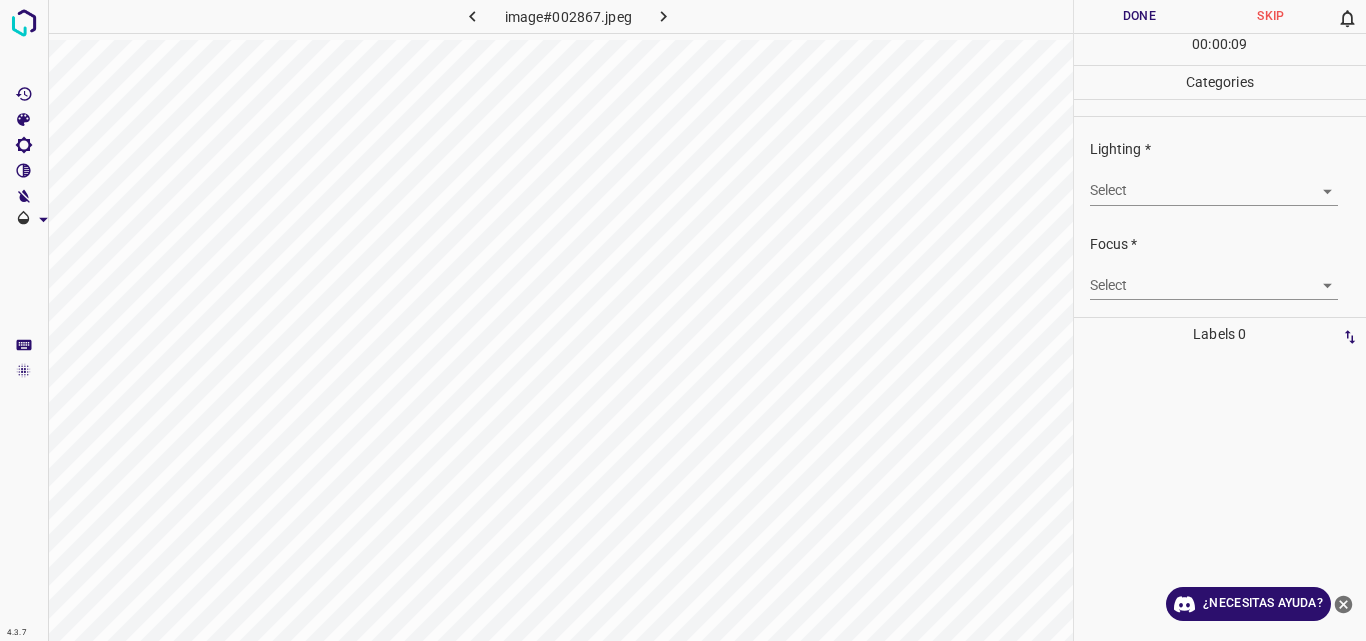 click on "4.3.7 image#002867.jpeg Done Skip 0 00   : 00   : 09   Categories Lighting *  Select ​ Focus *  Select ​ Overall *  Select ​ Labels   0 Categories 1 Lighting 2 Focus 3 Overall Tools Space Change between modes (Draw & Edit) I Auto labeling R Restore zoom M Zoom in N Zoom out Delete Delete selecte label Filters Z Restore filters X Saturation filter C Brightness filter V Contrast filter B Gray scale filter General O Download ¿Necesitas ayuda? Original text Rate this translation Your feedback will be used to help improve Google Translate - Texto - Esconder - Borrar" at bounding box center [683, 320] 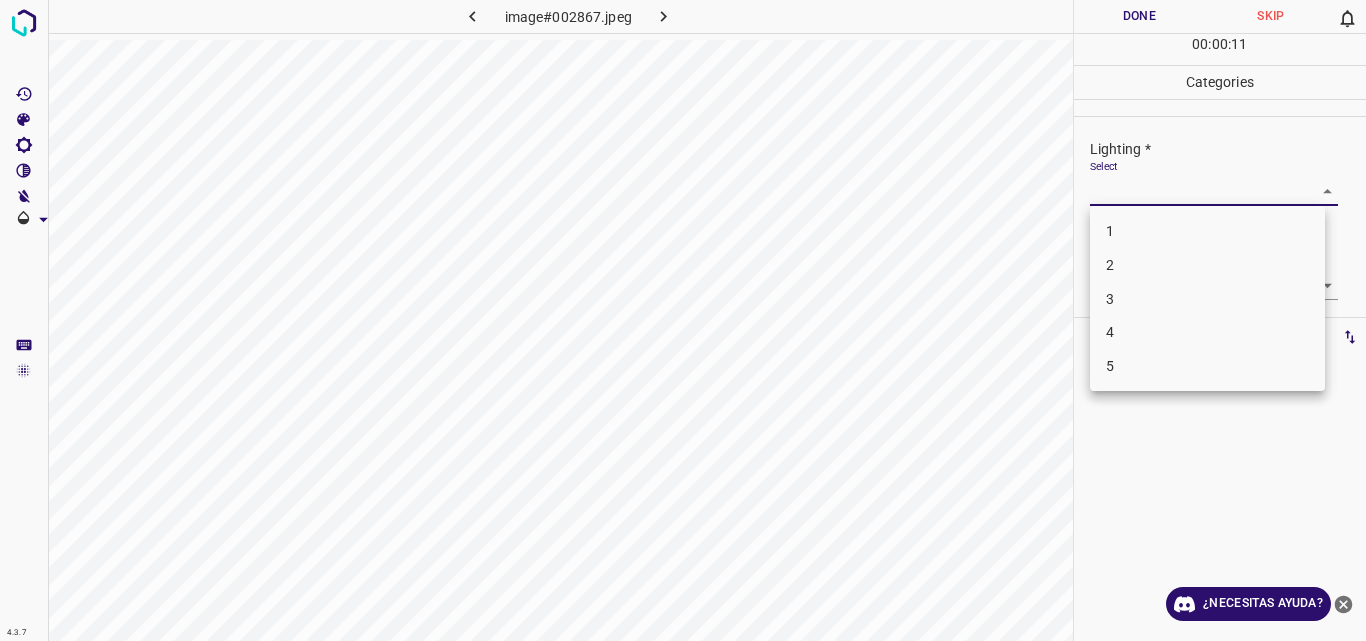 click on "3" at bounding box center (1207, 299) 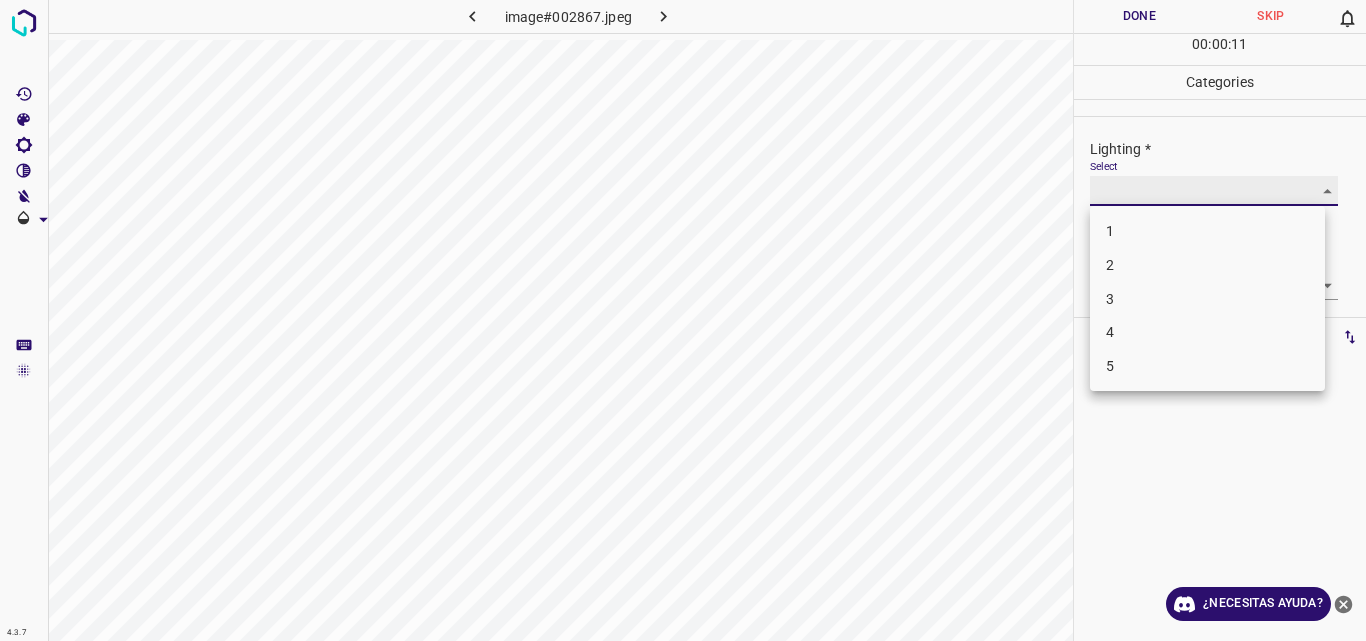 type on "3" 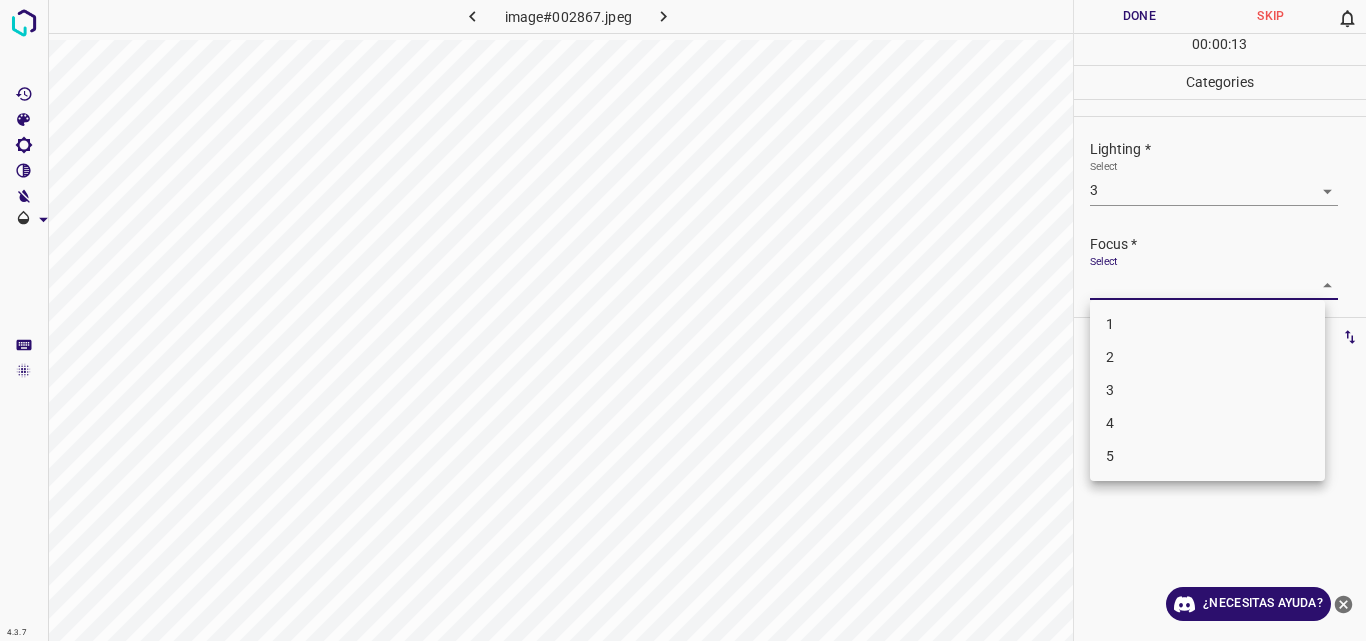 click on "4.3.7 image#002867.jpeg Done Skip 0 00   : 00   : 13   Categories Lighting *  Select 3 3 Focus *  Select ​ Overall *  Select ​ Labels   0 Categories 1 Lighting 2 Focus 3 Overall Tools Space Change between modes (Draw & Edit) I Auto labeling R Restore zoom M Zoom in N Zoom out Delete Delete selecte label Filters Z Restore filters X Saturation filter C Brightness filter V Contrast filter B Gray scale filter General O Download ¿Necesitas ayuda? Original text Rate this translation Your feedback will be used to help improve Google Translate - Texto - Esconder - Borrar 1 2 3 4 5" at bounding box center (683, 320) 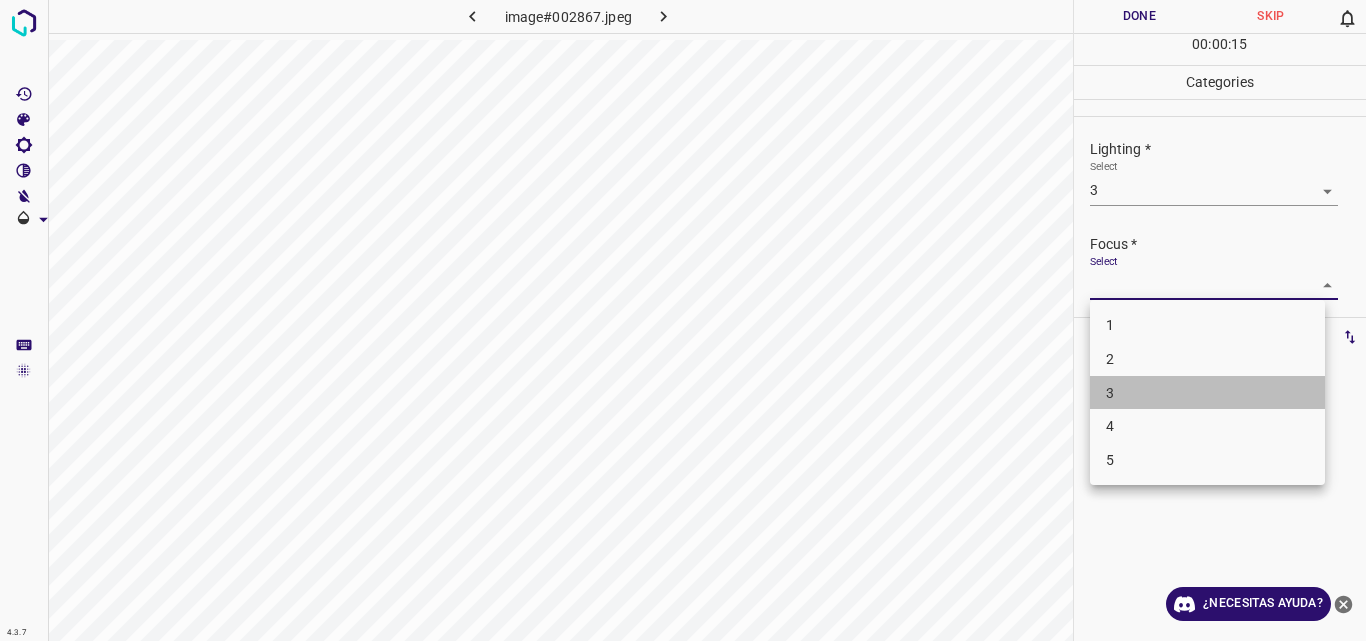 click on "3" at bounding box center [1207, 393] 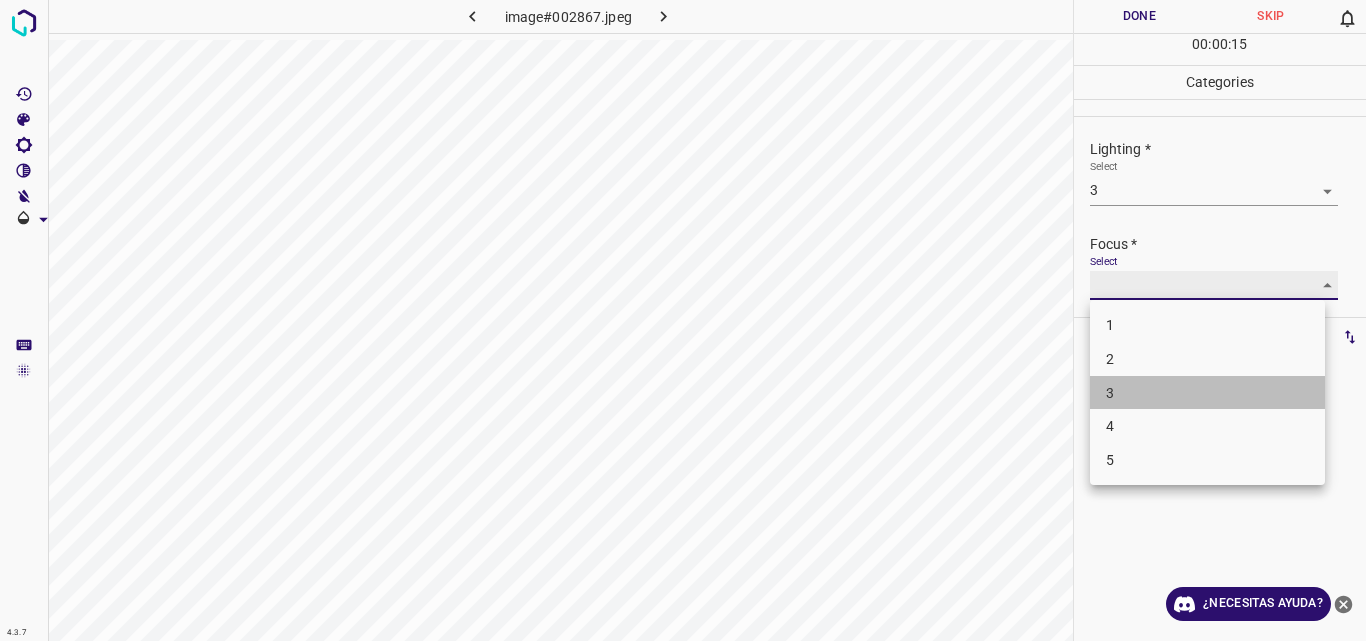 type on "3" 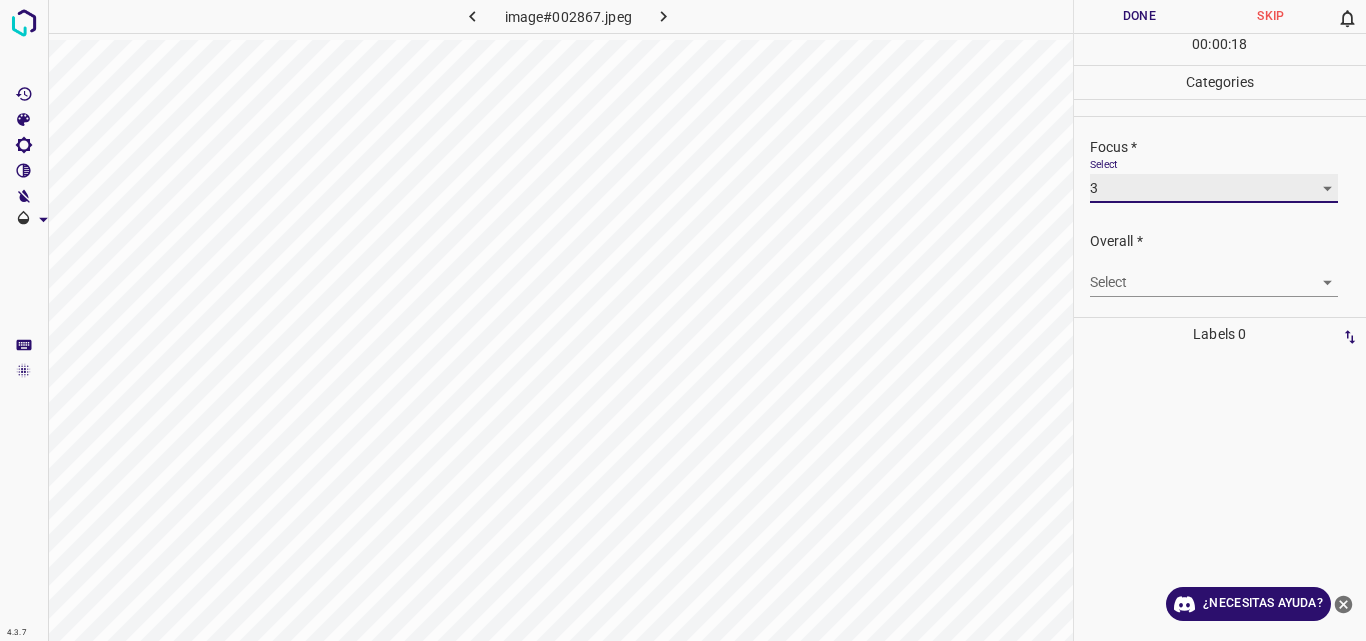 scroll, scrollTop: 98, scrollLeft: 0, axis: vertical 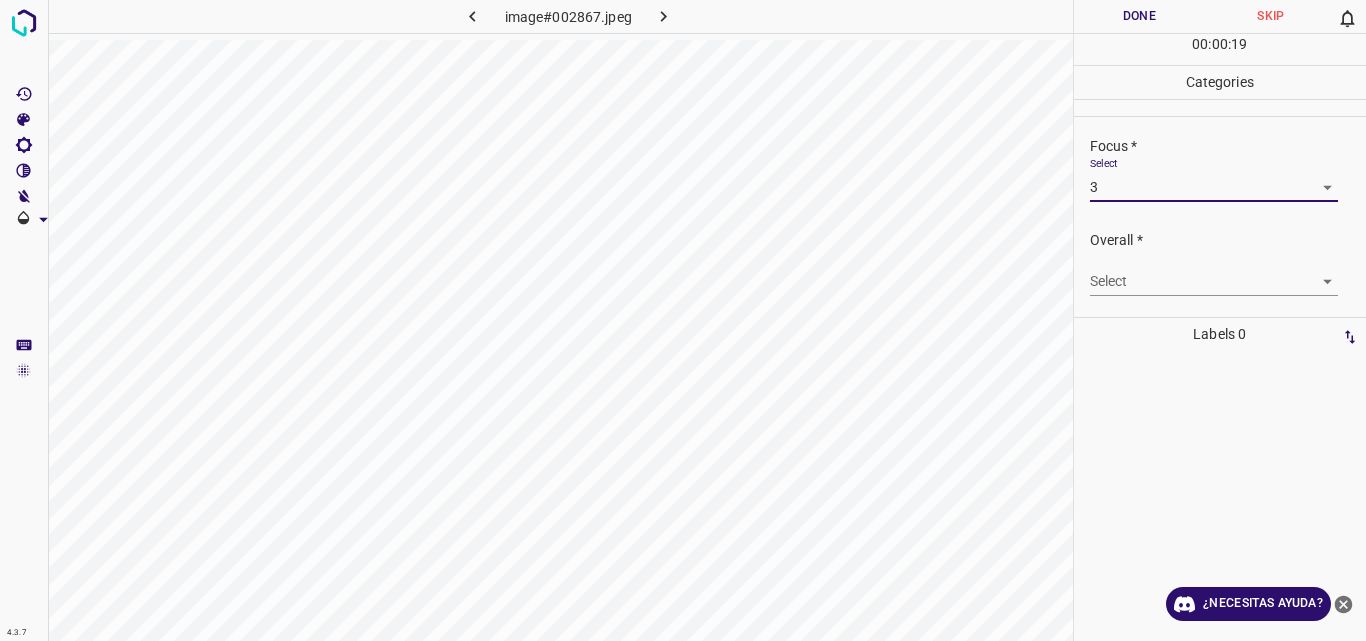 click on "4.3.7 image#002867.jpeg Done Skip 0 00   : 00   : 19   Categories Lighting *  Select 3 3 Focus *  Select 3 3 Overall *  Select ​ Labels   0 Categories 1 Lighting 2 Focus 3 Overall Tools Space Change between modes (Draw & Edit) I Auto labeling R Restore zoom M Zoom in N Zoom out Delete Delete selecte label Filters Z Restore filters X Saturation filter C Brightness filter V Contrast filter B Gray scale filter General O Download ¿Necesitas ayuda? Original text Rate this translation Your feedback will be used to help improve Google Translate - Texto - Esconder - Borrar" at bounding box center (683, 320) 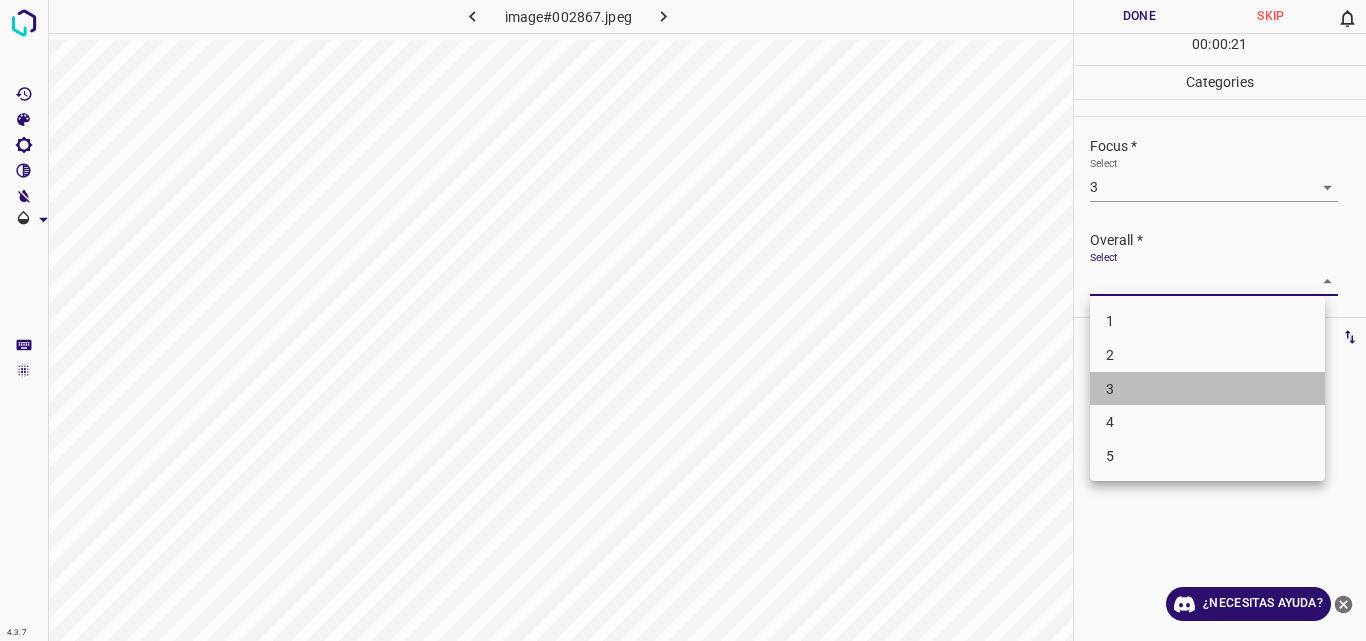 click on "3" at bounding box center [1207, 389] 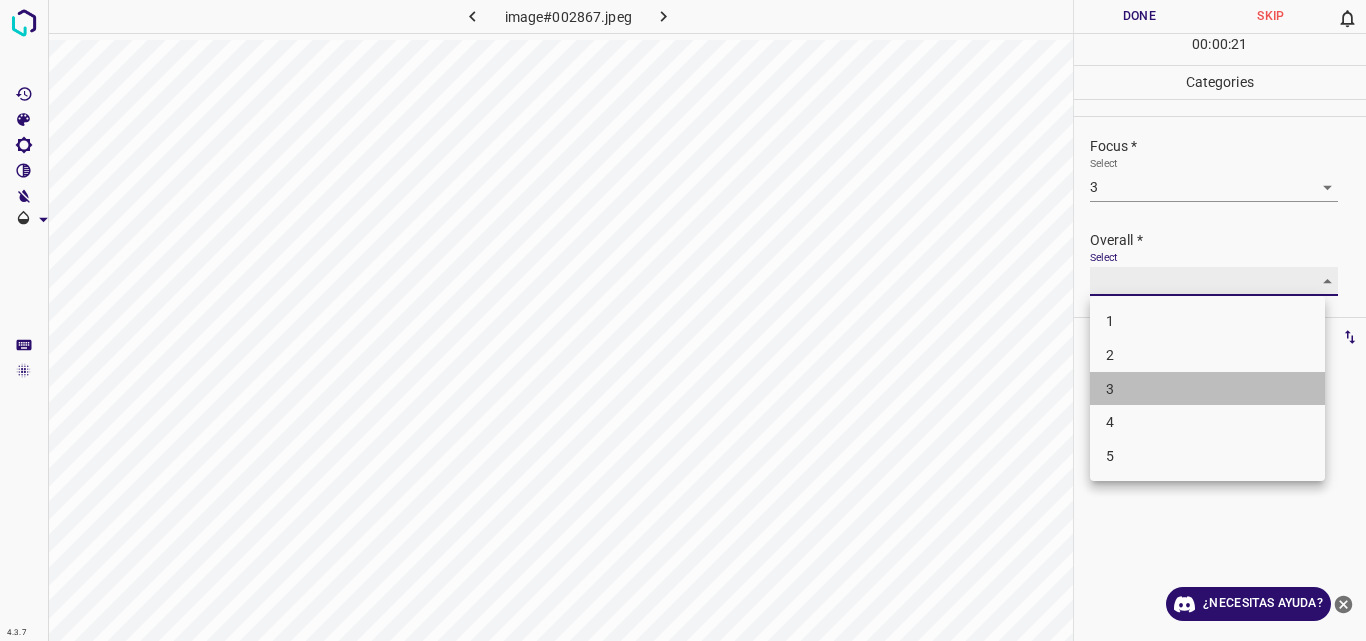 type on "3" 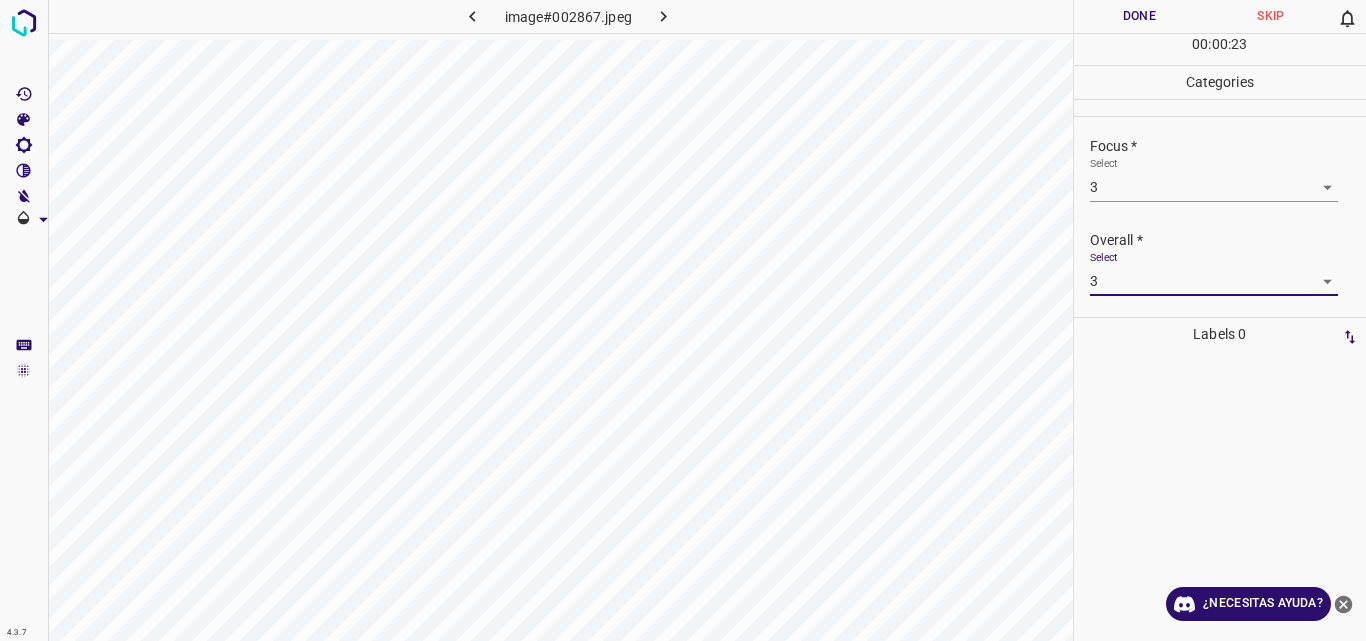click on "Done" at bounding box center (1140, 16) 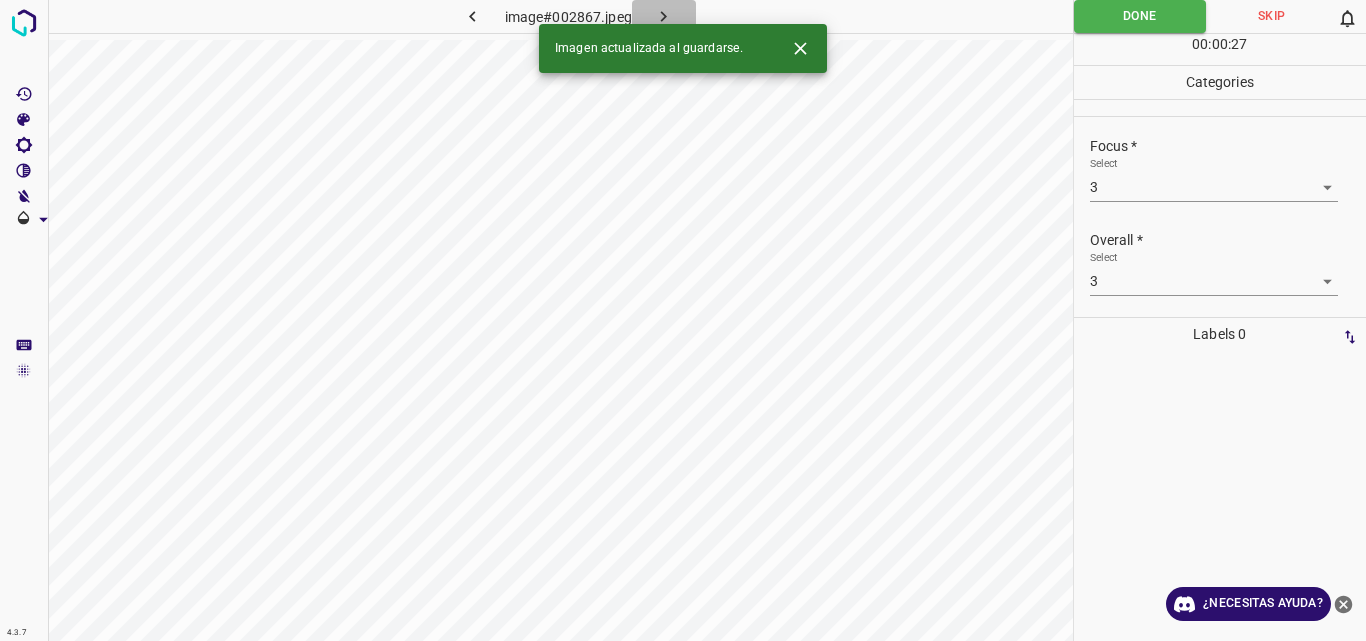click 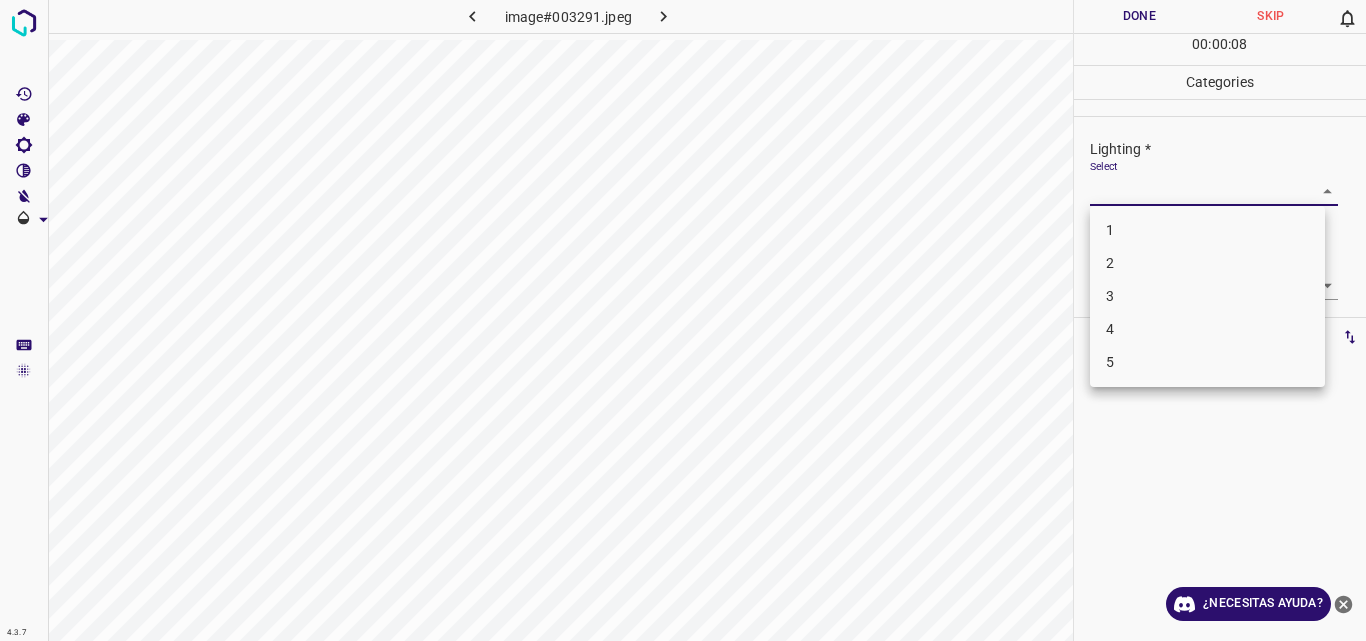 click on "4.3.7 image#003291.jpeg Done Skip 0 00   : 00   : 08   Categories Lighting *  Select ​ Focus *  Select ​ Overall *  Select ​ Labels   0 Categories 1 Lighting 2 Focus 3 Overall Tools Space Change between modes (Draw & Edit) I Auto labeling R Restore zoom M Zoom in N Zoom out Delete Delete selecte label Filters Z Restore filters X Saturation filter C Brightness filter V Contrast filter B Gray scale filter General O Download ¿Necesitas ayuda? Original text Rate this translation Your feedback will be used to help improve Google Translate - Texto - Esconder - Borrar 1 2 3 4 5" at bounding box center [683, 320] 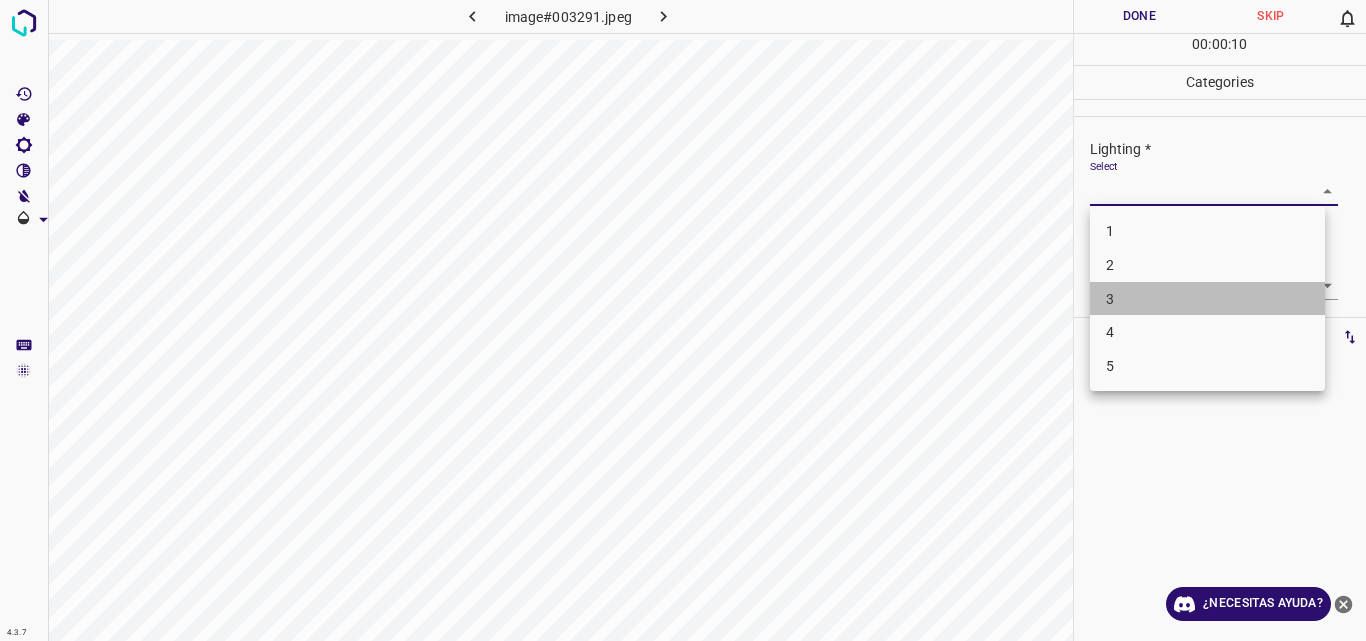 click on "3" at bounding box center (1207, 299) 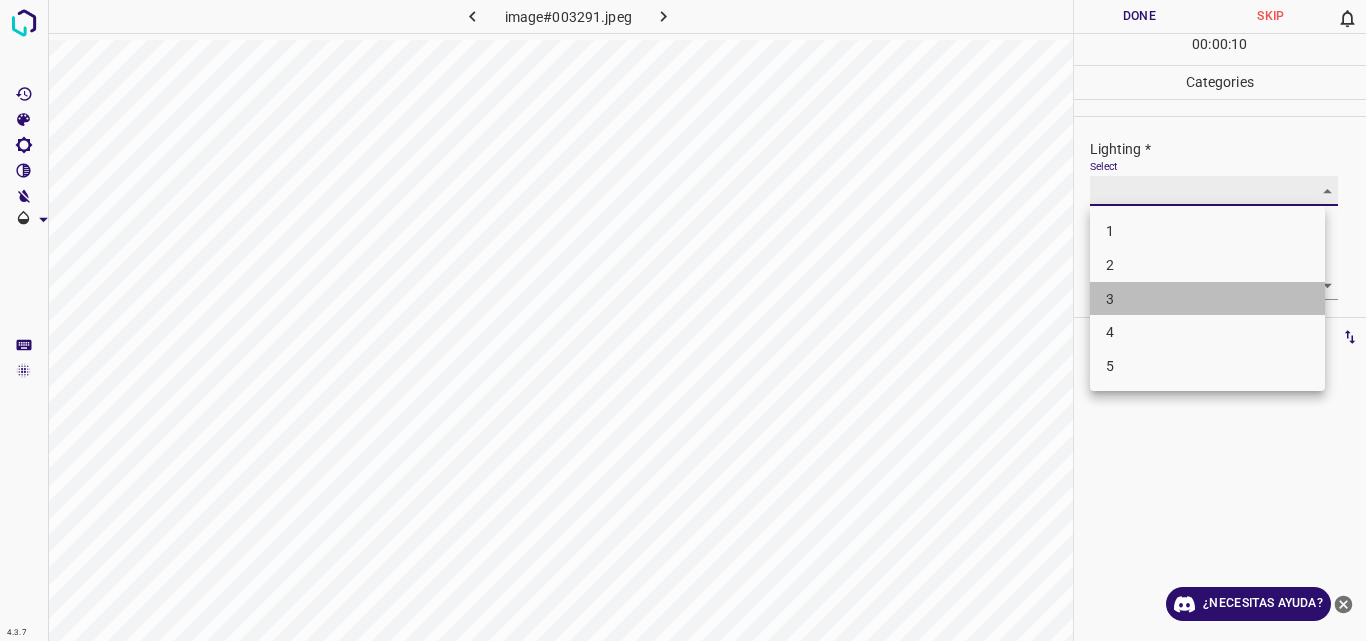 type on "3" 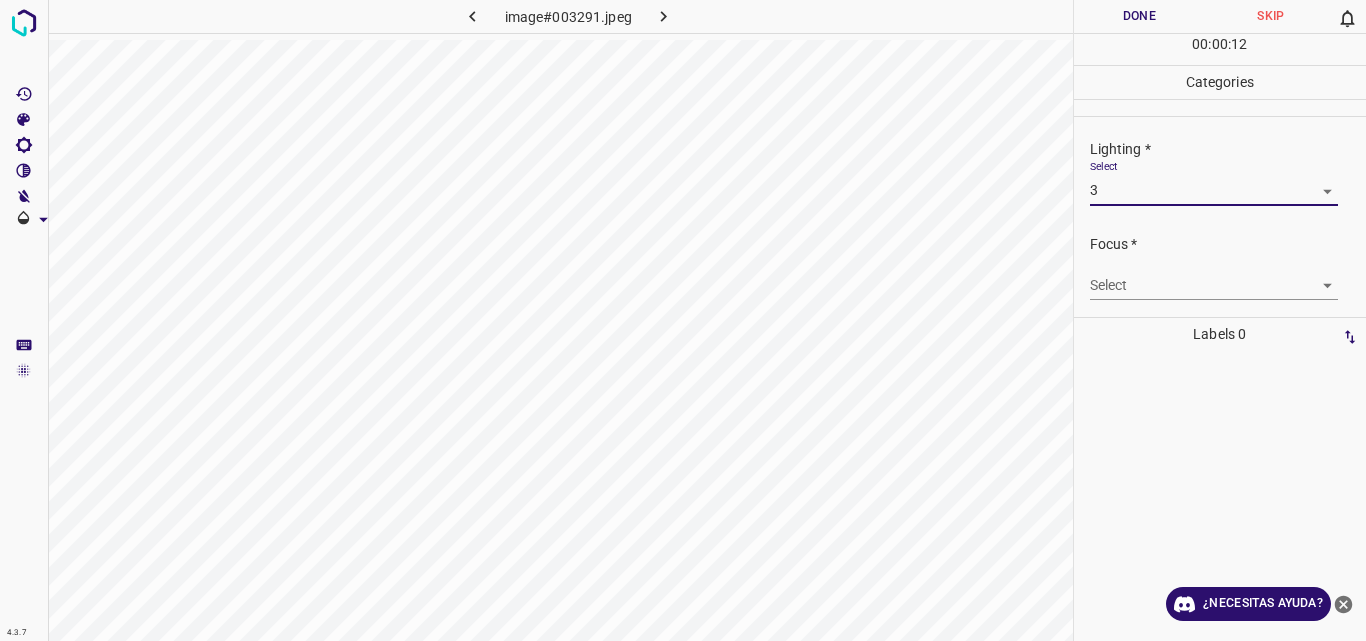 click on "4.3.7 image#003291.jpeg Done Skip 0 00   : 00   : 12   Categories Lighting *  Select 3 3 Focus *  Select ​ Overall *  Select ​ Labels   0 Categories 1 Lighting 2 Focus 3 Overall Tools Space Change between modes (Draw & Edit) I Auto labeling R Restore zoom M Zoom in N Zoom out Delete Delete selecte label Filters Z Restore filters X Saturation filter C Brightness filter V Contrast filter B Gray scale filter General O Download ¿Necesitas ayuda? Original text Rate this translation Your feedback will be used to help improve Google Translate - Texto - Esconder - Borrar" at bounding box center (683, 320) 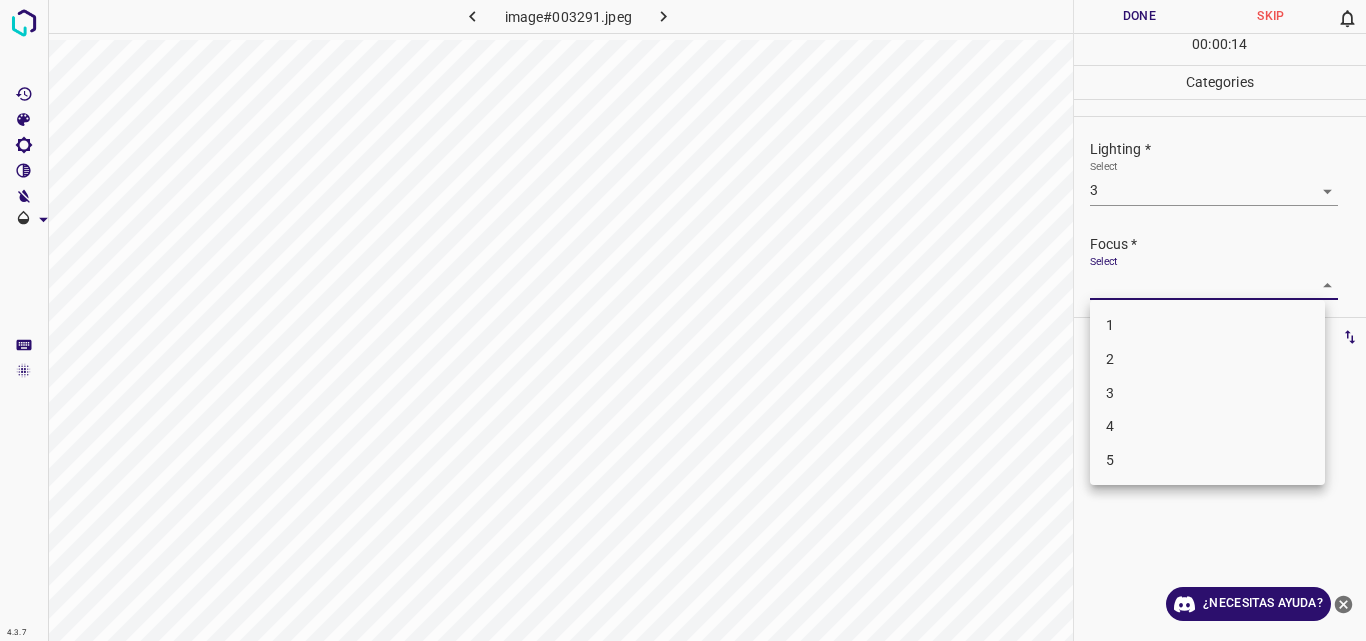 click on "3" at bounding box center [1207, 393] 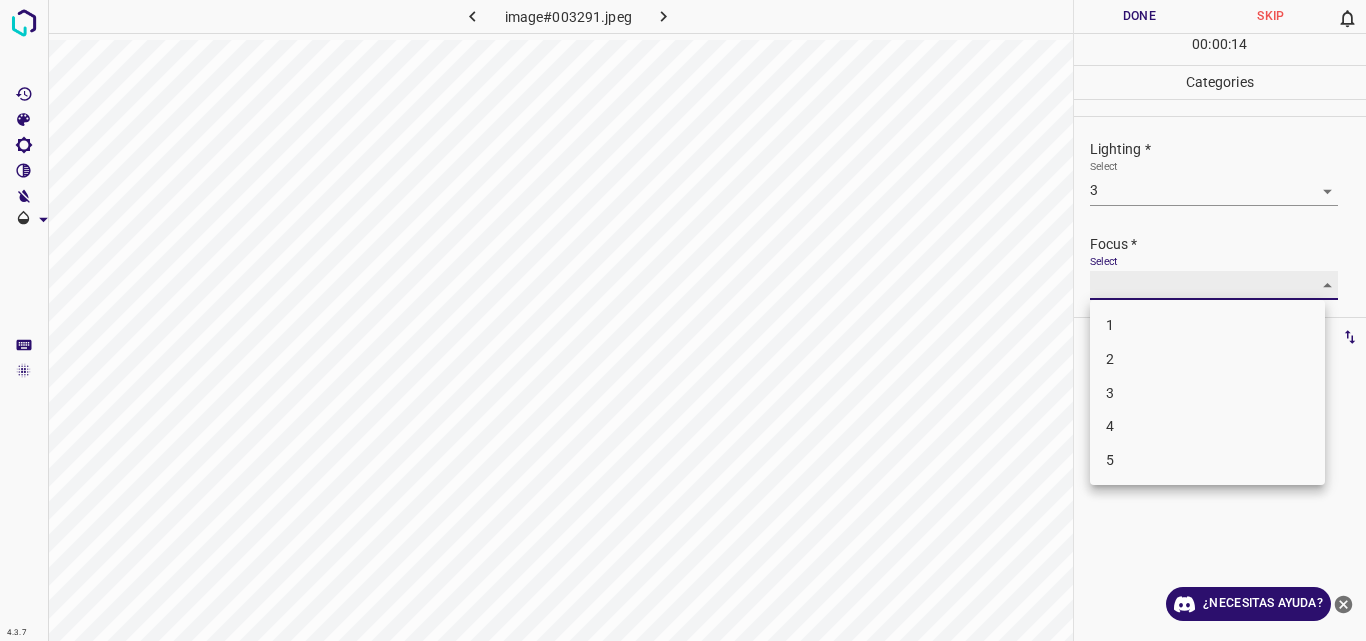type on "3" 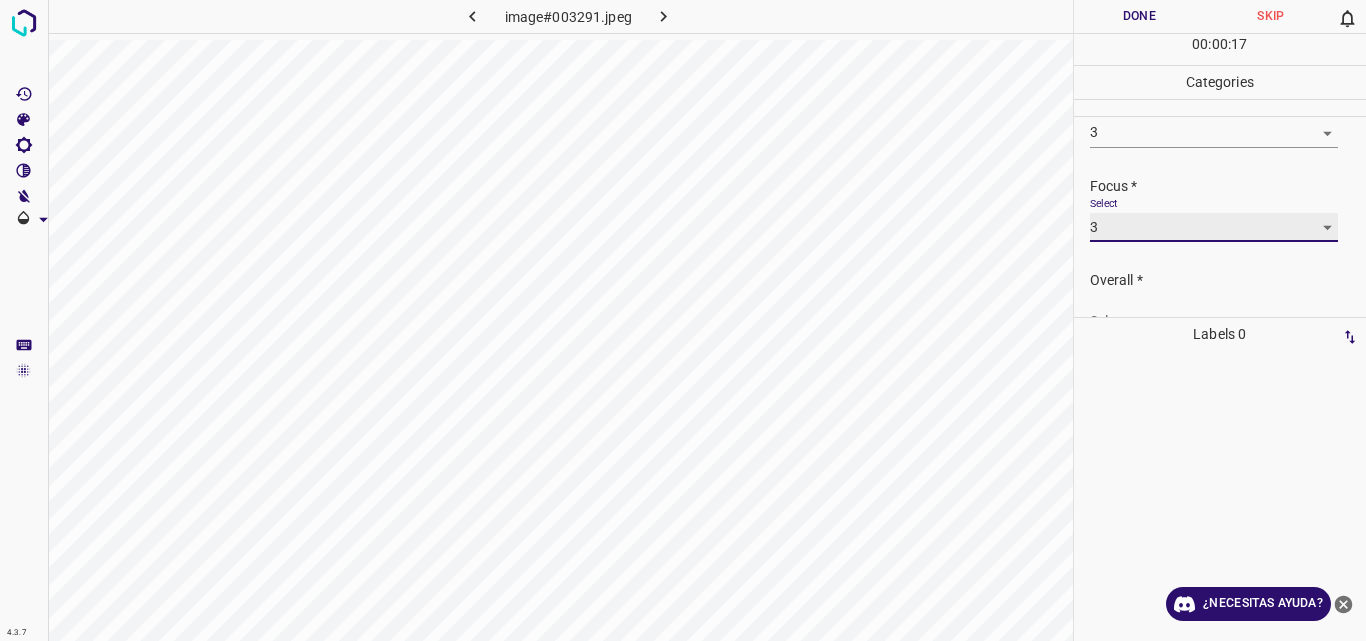 scroll, scrollTop: 98, scrollLeft: 0, axis: vertical 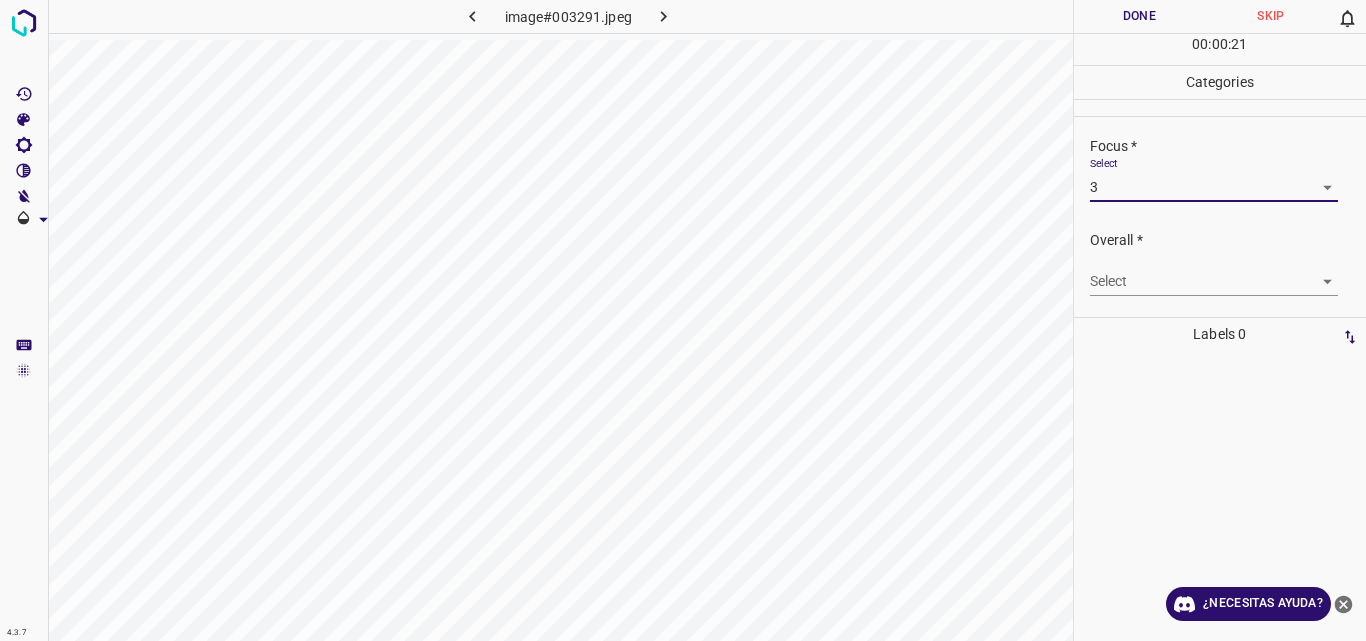 click on "4.3.7 image#003291.jpeg Done Skip 0 00   : 00   : 21   Categories Lighting *  Select 3 3 Focus *  Select 3 3 Overall *  Select ​ Labels   0 Categories 1 Lighting 2 Focus 3 Overall Tools Space Change between modes (Draw & Edit) I Auto labeling R Restore zoom M Zoom in N Zoom out Delete Delete selecte label Filters Z Restore filters X Saturation filter C Brightness filter V Contrast filter B Gray scale filter General O Download ¿Necesitas ayuda? Original text Rate this translation Your feedback will be used to help improve Google Translate - Texto - Esconder - Borrar" at bounding box center [683, 320] 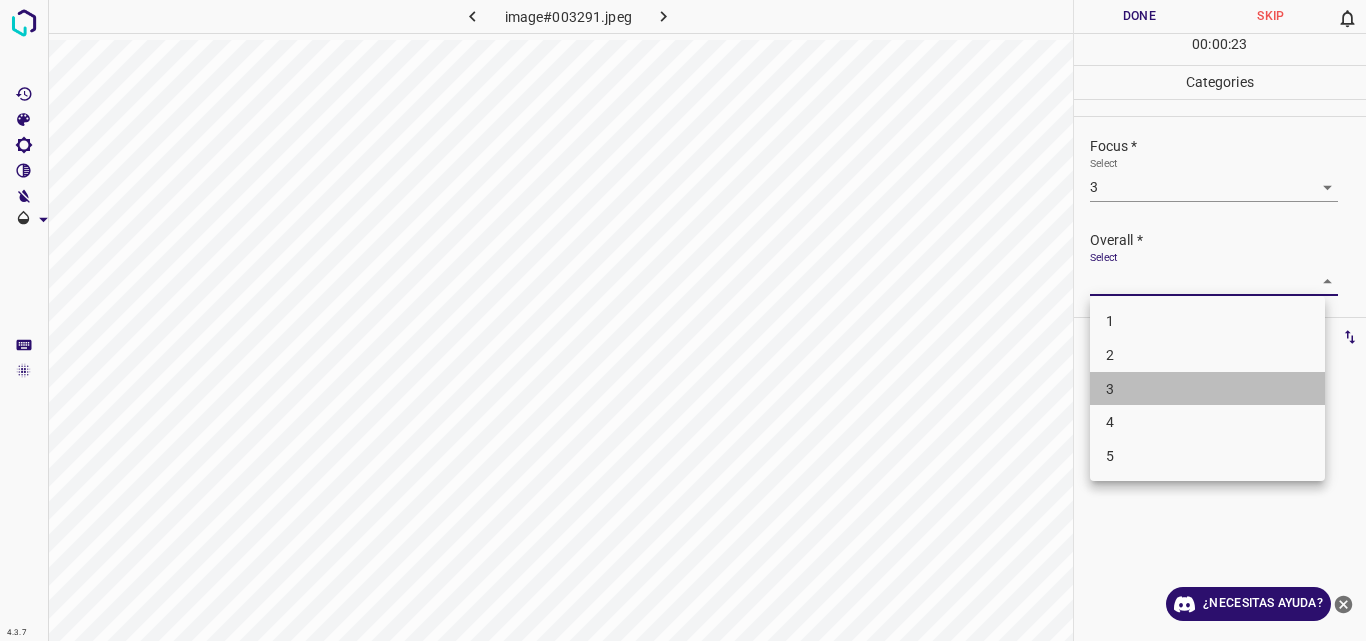click on "3" at bounding box center (1207, 389) 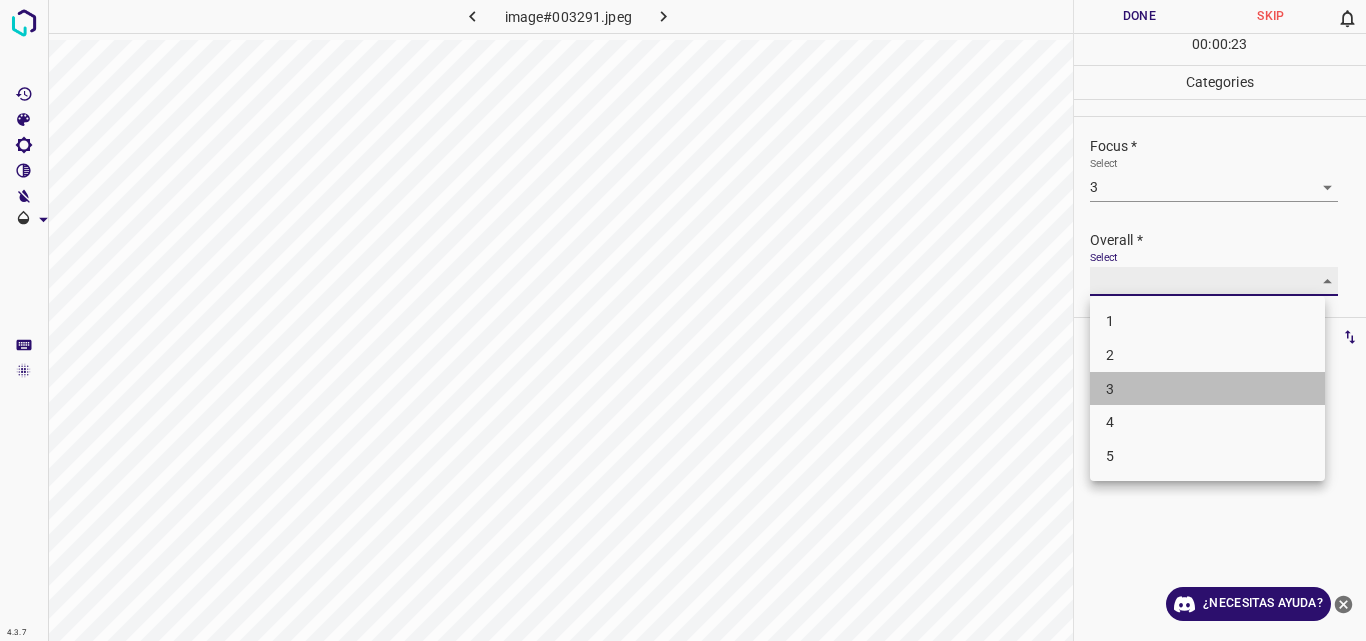 type on "3" 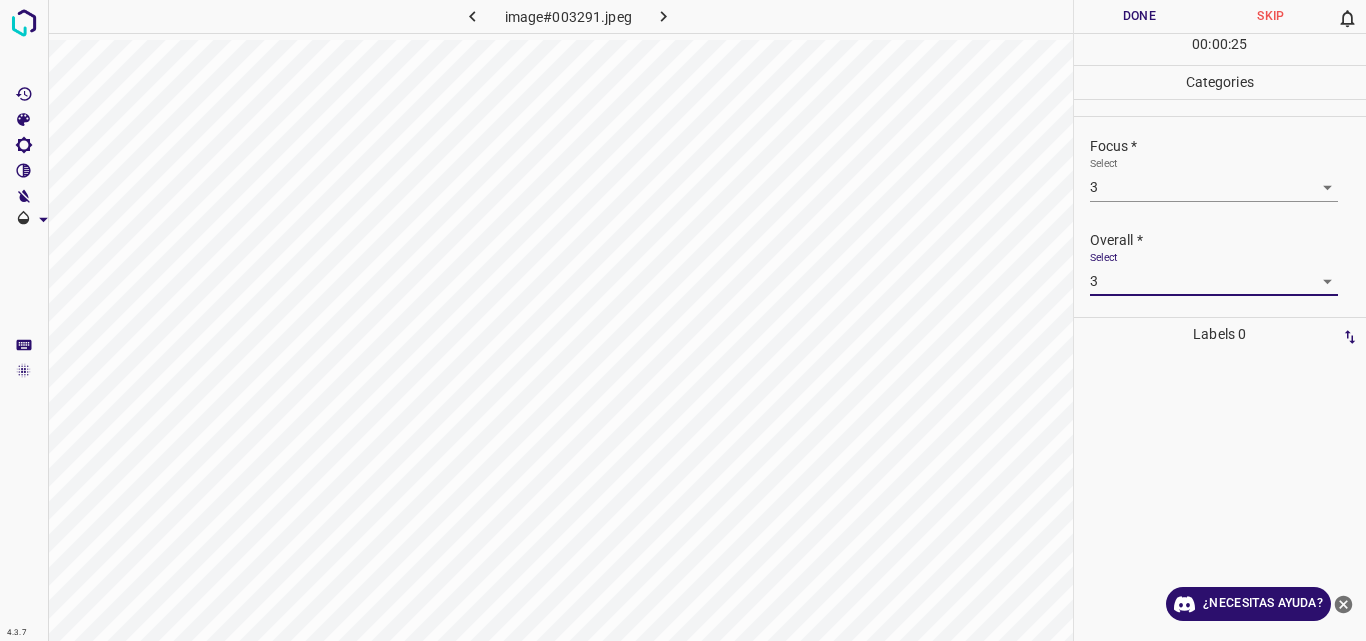 click on "Done" at bounding box center (1140, 16) 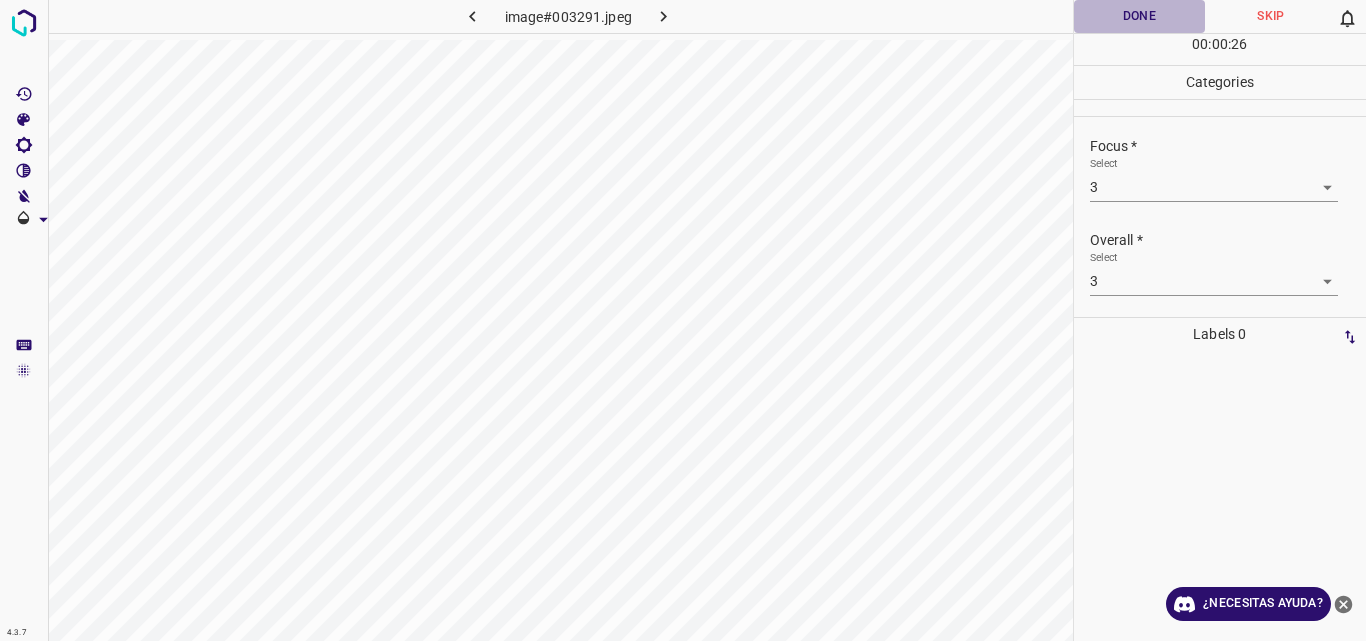 click on "Done" at bounding box center [1140, 16] 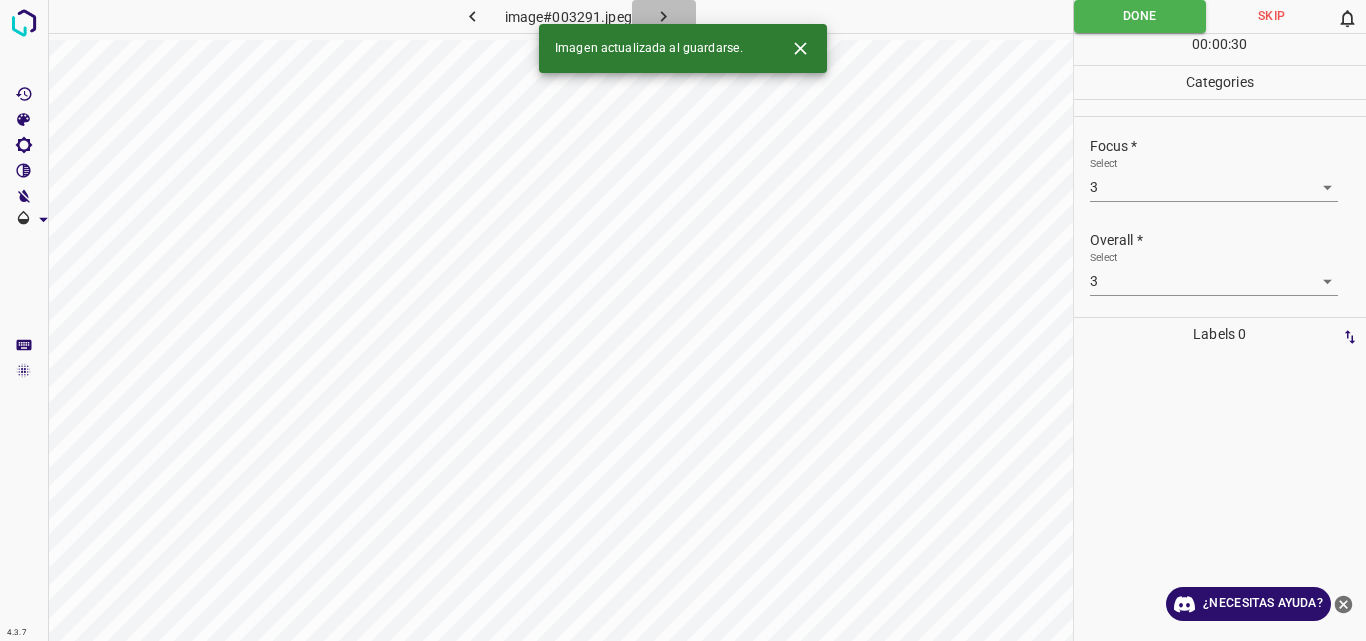 click 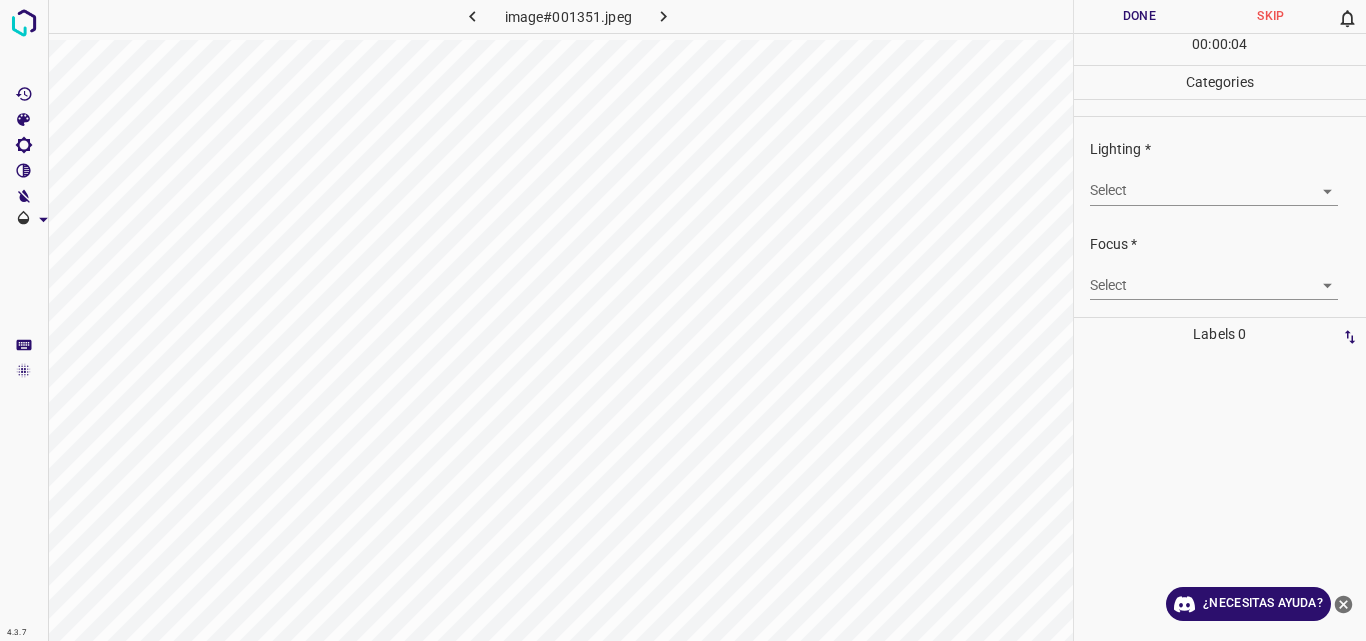 click on "4.3.7 image#001351.jpeg Done Skip 0 00   : 00   : 04   Categories Lighting *  Select ​ Focus *  Select ​ Overall *  Select ​ Labels   0 Categories 1 Lighting 2 Focus 3 Overall Tools Space Change between modes (Draw & Edit) I Auto labeling R Restore zoom M Zoom in N Zoom out Delete Delete selecte label Filters Z Restore filters X Saturation filter C Brightness filter V Contrast filter B Gray scale filter General O Download ¿Necesitas ayuda? Original text Rate this translation Your feedback will be used to help improve Google Translate - Texto - Esconder - Borrar" at bounding box center (683, 320) 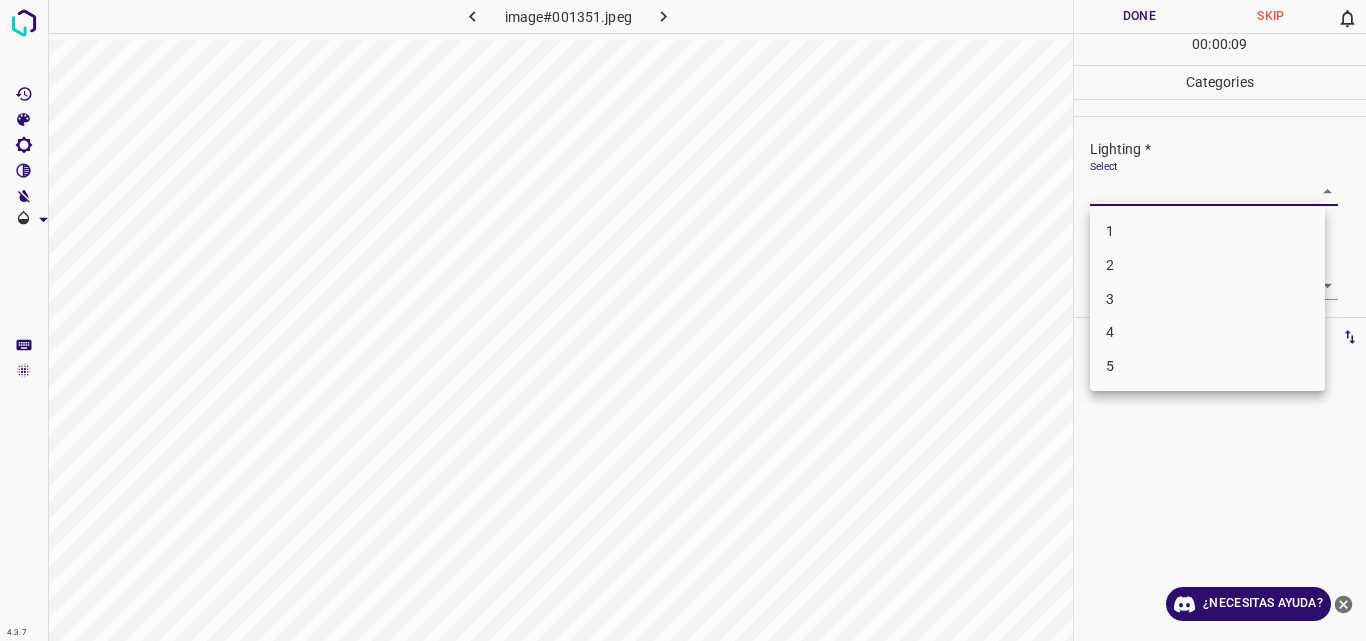 click on "3" at bounding box center [1207, 299] 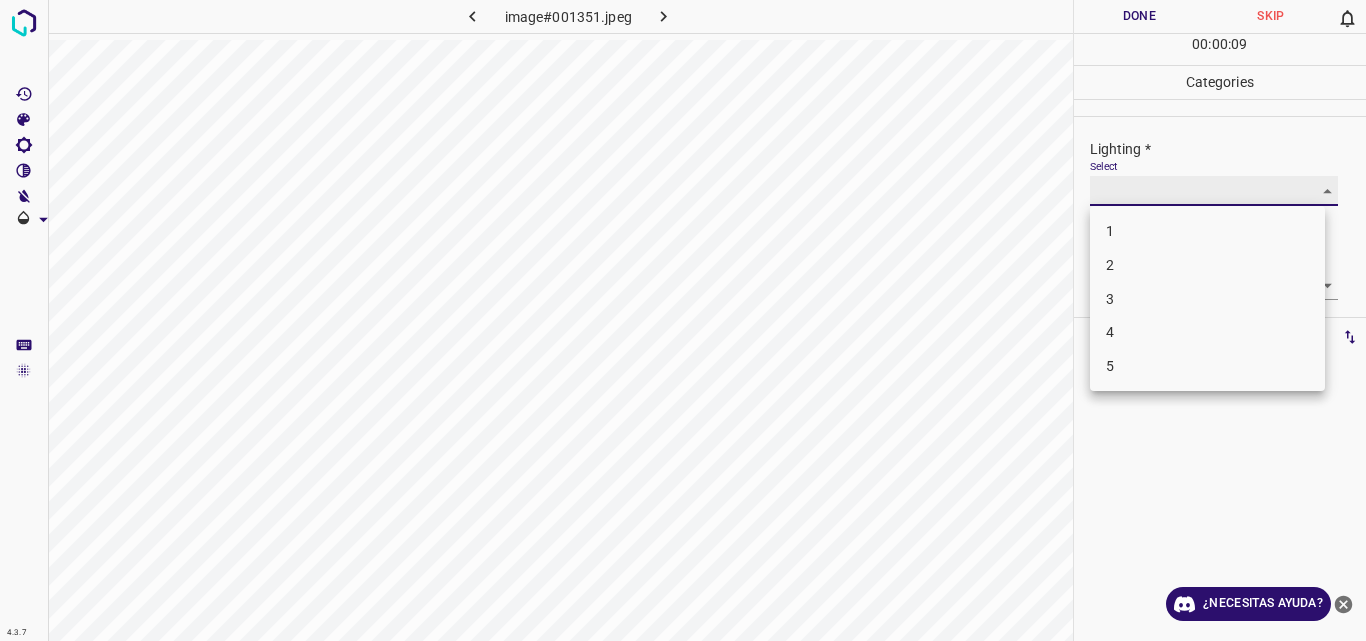 type on "3" 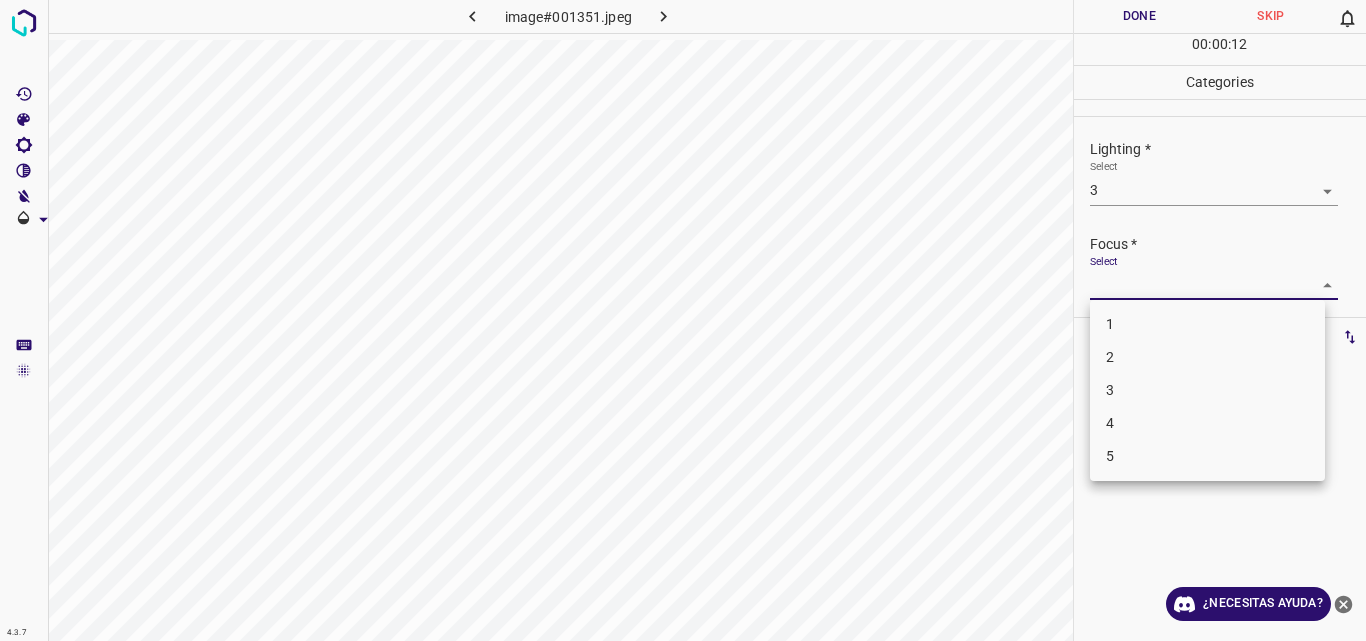 click on "4.3.7 image#001351.jpeg Done Skip 0 00   : 00   : 12   Categories Lighting *  Select 3 3 Focus *  Select ​ Overall *  Select ​ Labels   0 Categories 1 Lighting 2 Focus 3 Overall Tools Space Change between modes (Draw & Edit) I Auto labeling R Restore zoom M Zoom in N Zoom out Delete Delete selecte label Filters Z Restore filters X Saturation filter C Brightness filter V Contrast filter B Gray scale filter General O Download ¿Necesitas ayuda? Original text Rate this translation Your feedback will be used to help improve Google Translate - Texto - Esconder - Borrar 1 2 3 4 5" at bounding box center [683, 320] 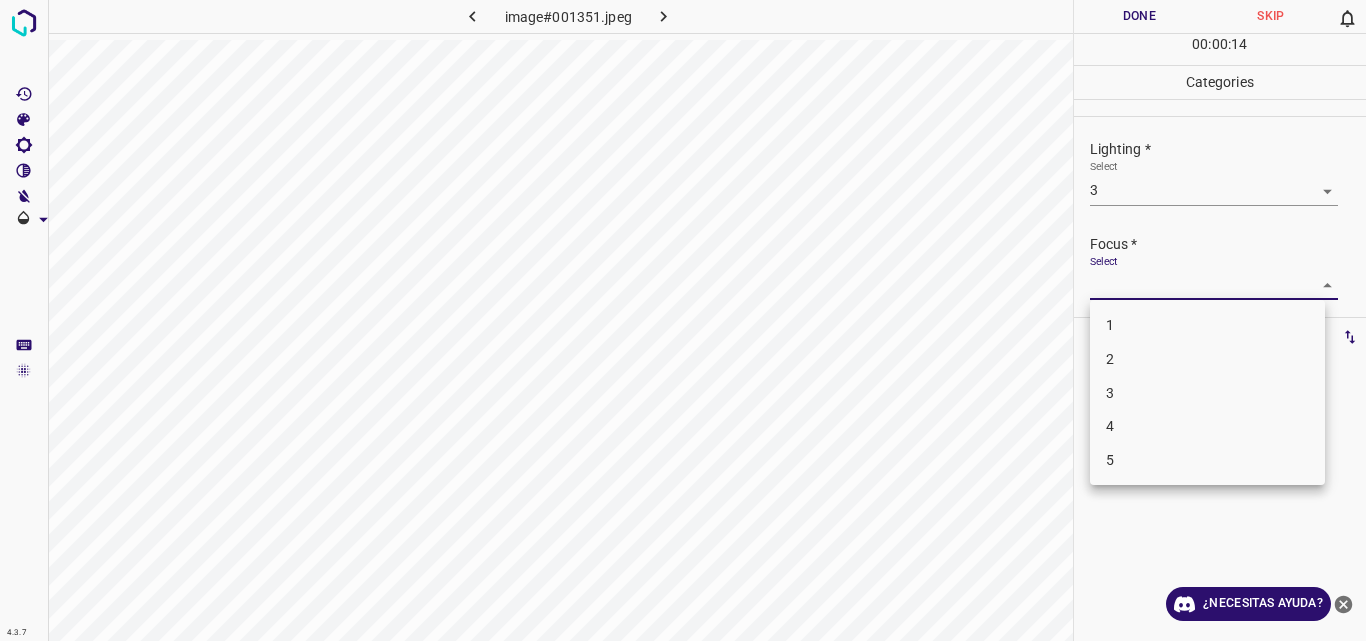 click on "4" at bounding box center [1207, 426] 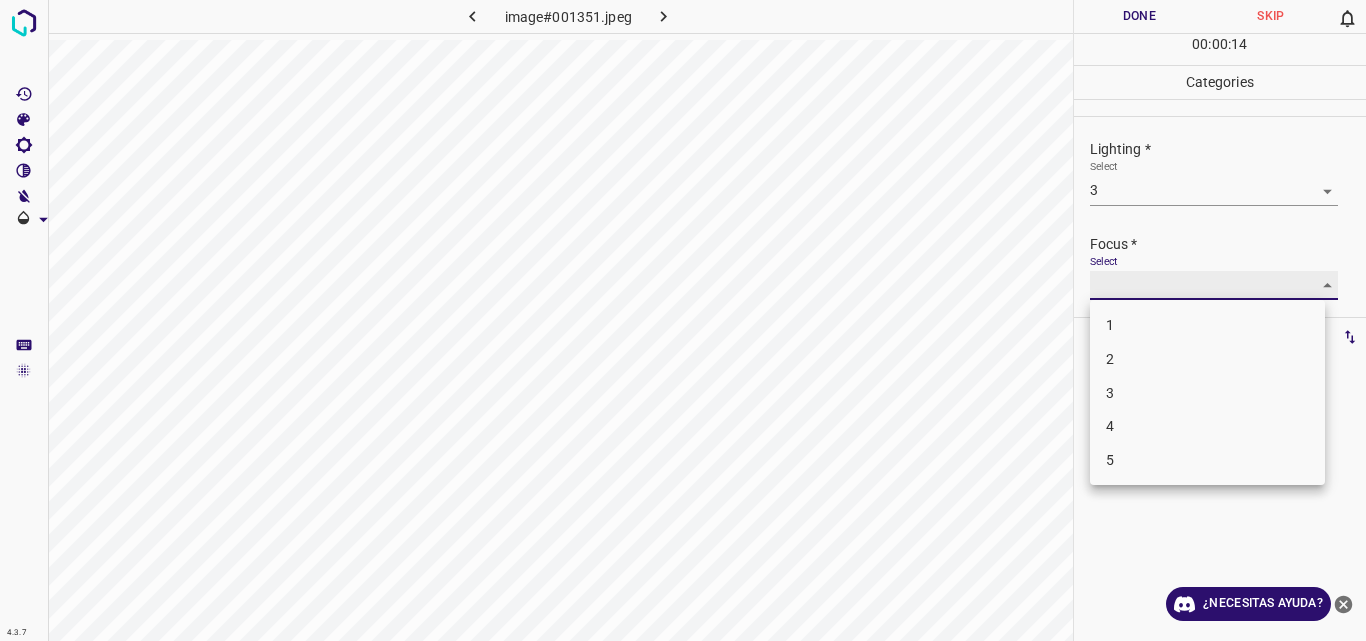 type on "4" 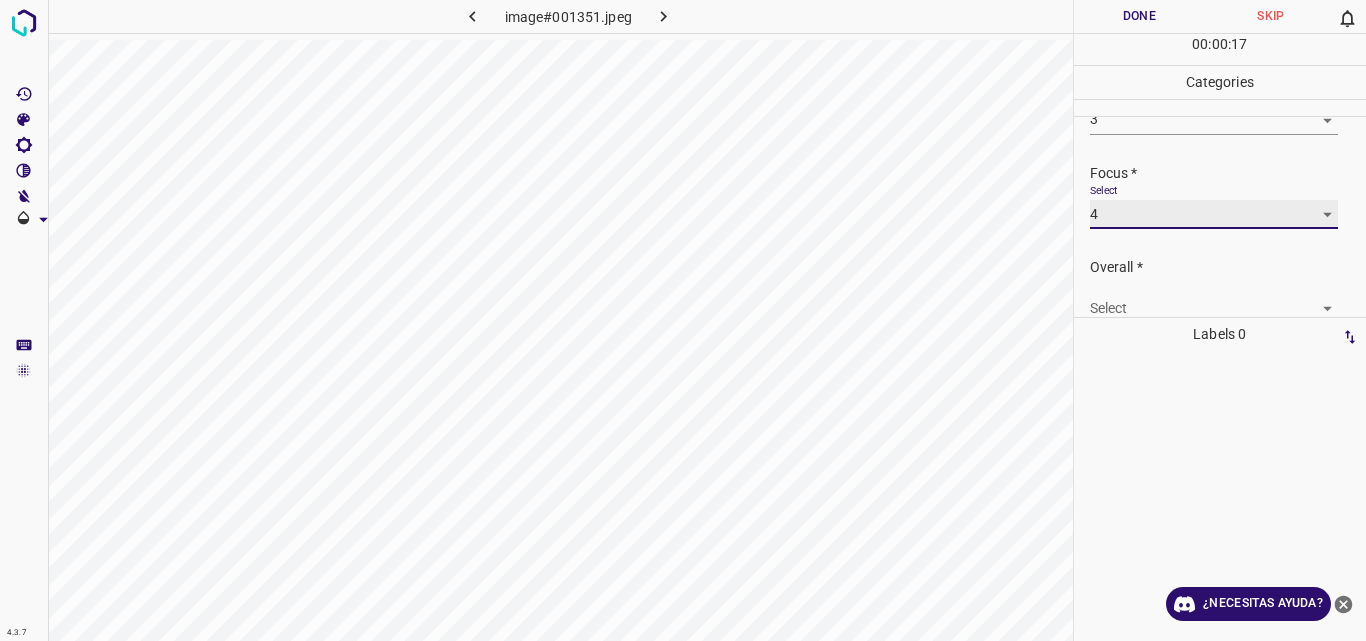 scroll, scrollTop: 98, scrollLeft: 0, axis: vertical 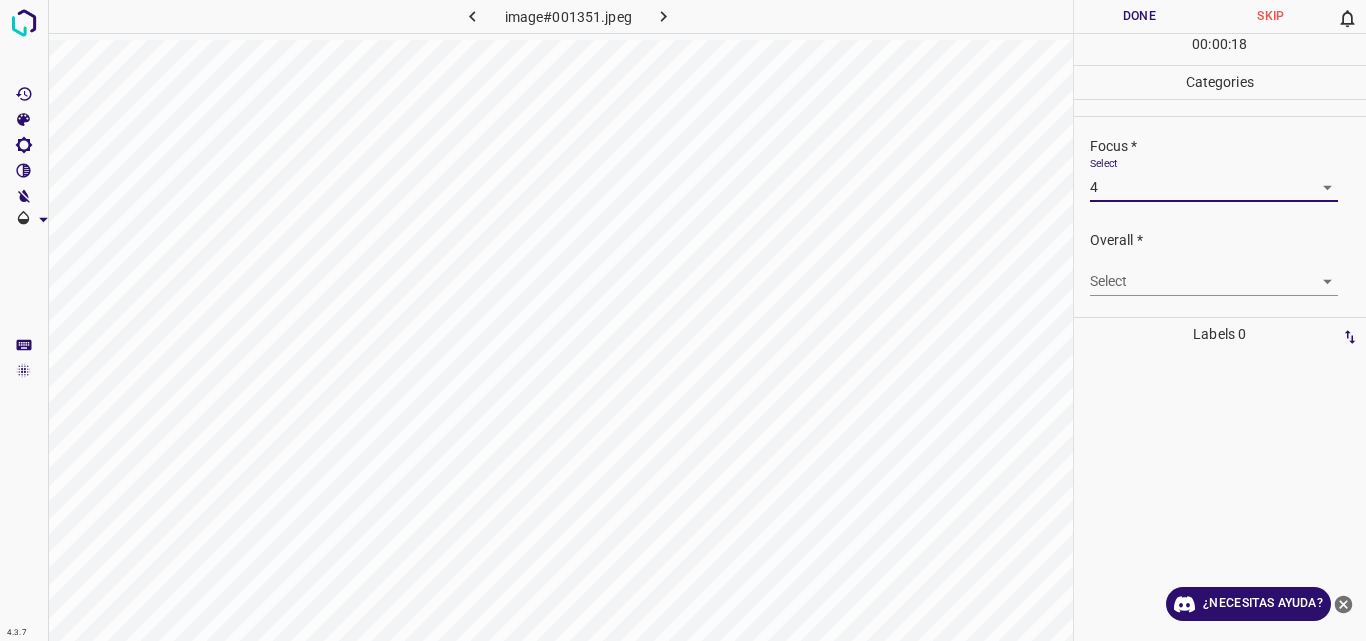 click on "4.3.7 image#001351.jpeg Done Skip 0 00   : 00   : 18   Categories Lighting *  Select 3 3 Focus *  Select 4 4 Overall *  Select ​ Labels   0 Categories 1 Lighting 2 Focus 3 Overall Tools Space Change between modes (Draw & Edit) I Auto labeling R Restore zoom M Zoom in N Zoom out Delete Delete selecte label Filters Z Restore filters X Saturation filter C Brightness filter V Contrast filter B Gray scale filter General O Download ¿Necesitas ayuda? Original text Rate this translation Your feedback will be used to help improve Google Translate - Texto - Esconder - Borrar" at bounding box center [683, 320] 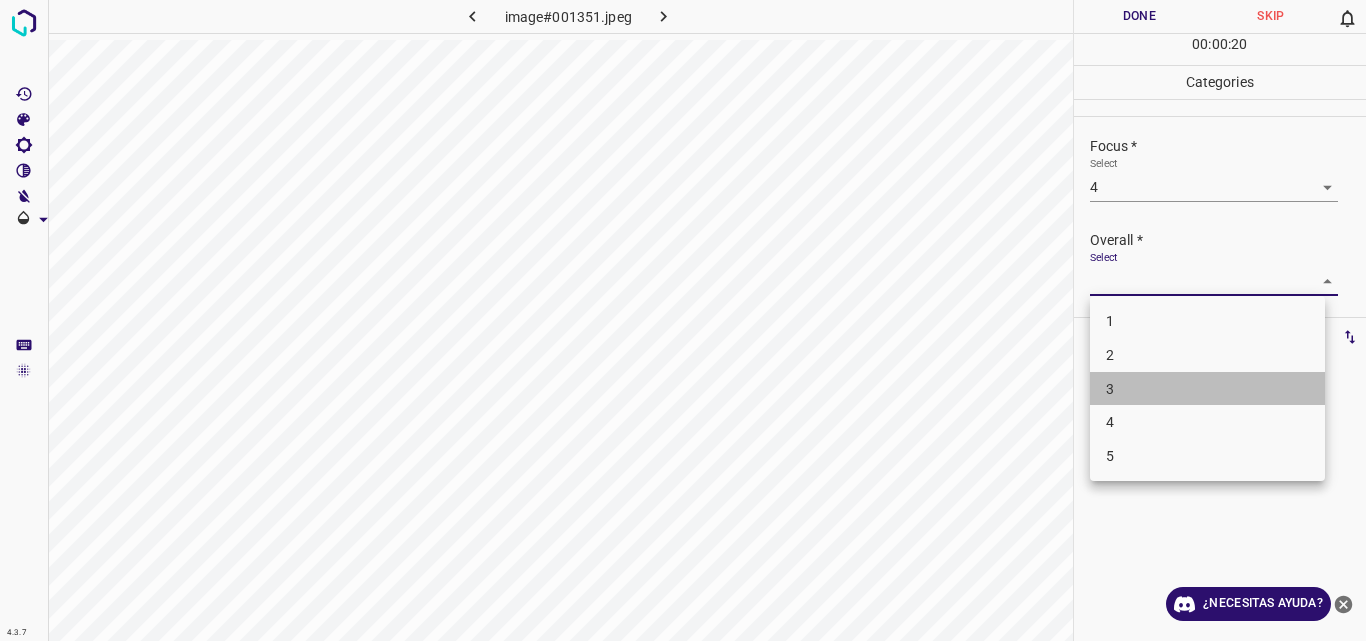 click on "3" at bounding box center [1207, 389] 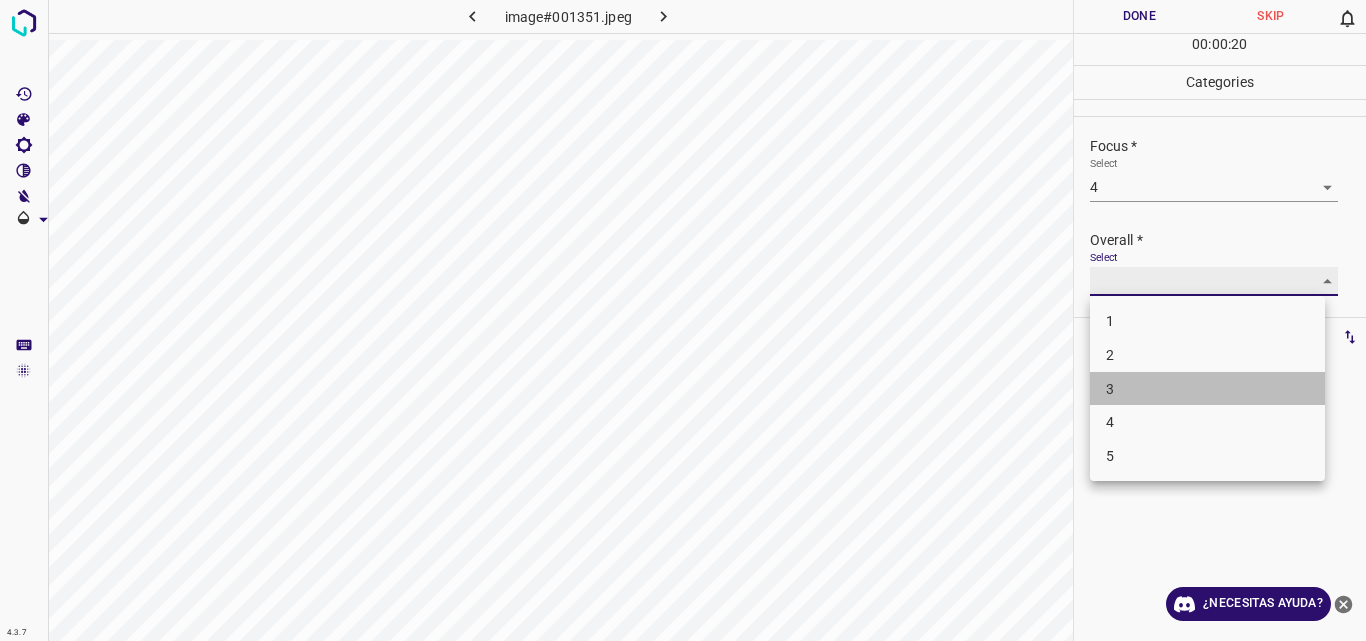type on "3" 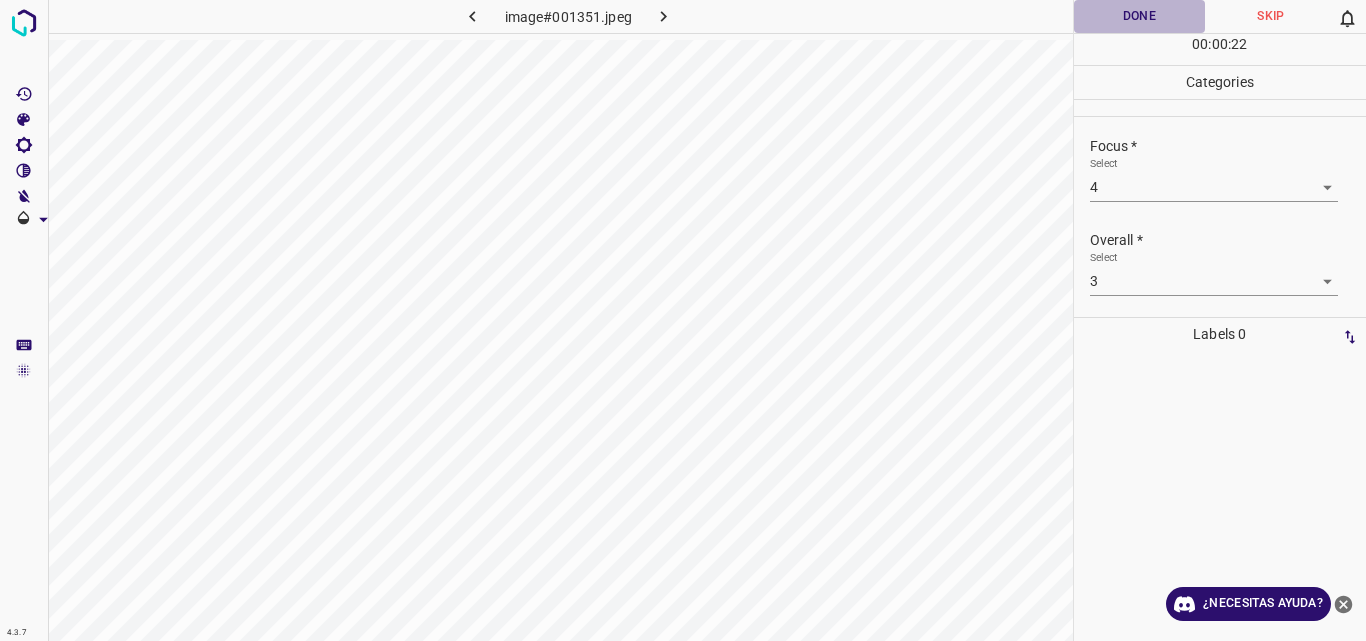 click on "Done" at bounding box center [1140, 16] 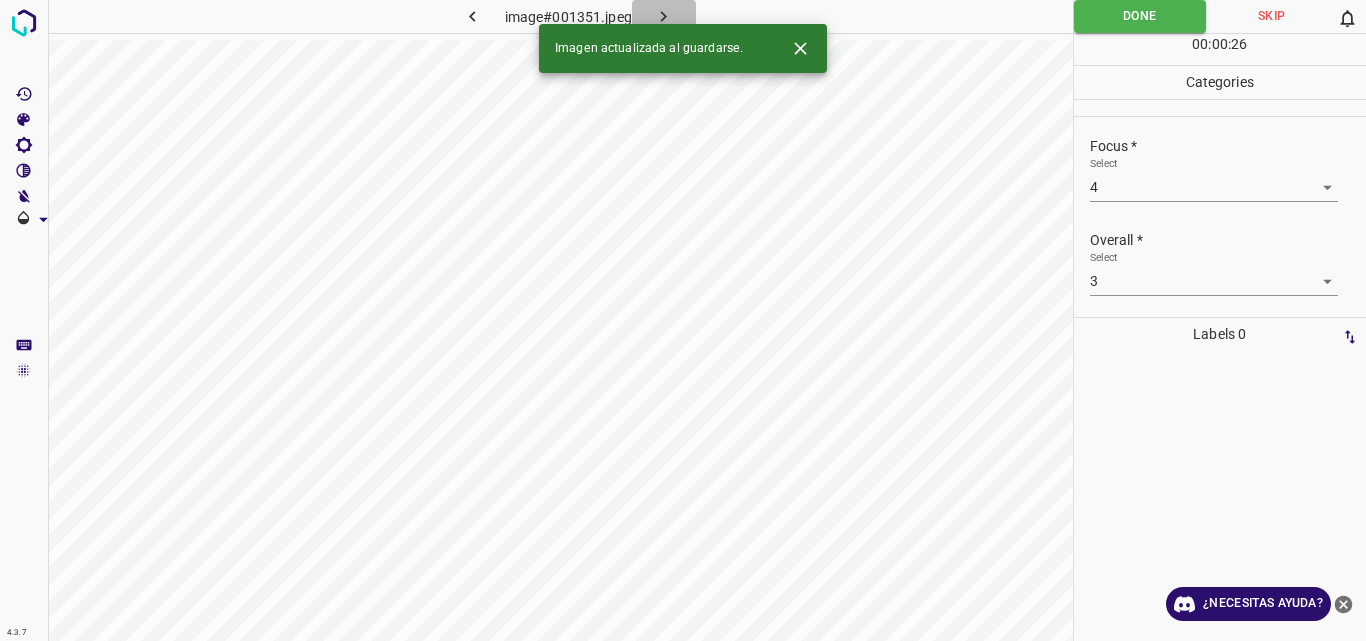 click 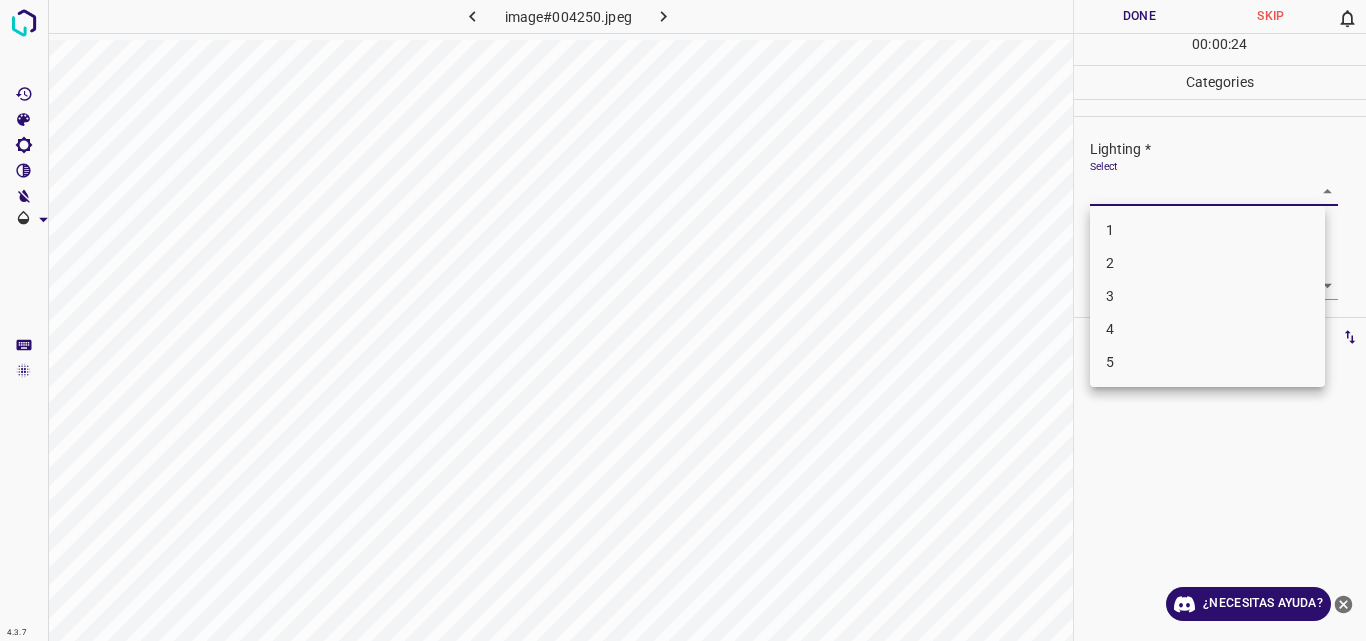 click on "4.3.7 image#004250.jpeg Done Skip 0 00   : 00   : 24   Categories Lighting *  Select ​ Focus *  Select ​ Overall *  Select ​ Labels   0 Categories 1 Lighting 2 Focus 3 Overall Tools Space Change between modes (Draw & Edit) I Auto labeling R Restore zoom M Zoom in N Zoom out Delete Delete selecte label Filters Z Restore filters X Saturation filter C Brightness filter V Contrast filter B Gray scale filter General O Download ¿Necesitas ayuda? Original text Rate this translation Your feedback will be used to help improve Google Translate - Texto - Esconder - Borrar 1 2 3 4 5" at bounding box center [683, 320] 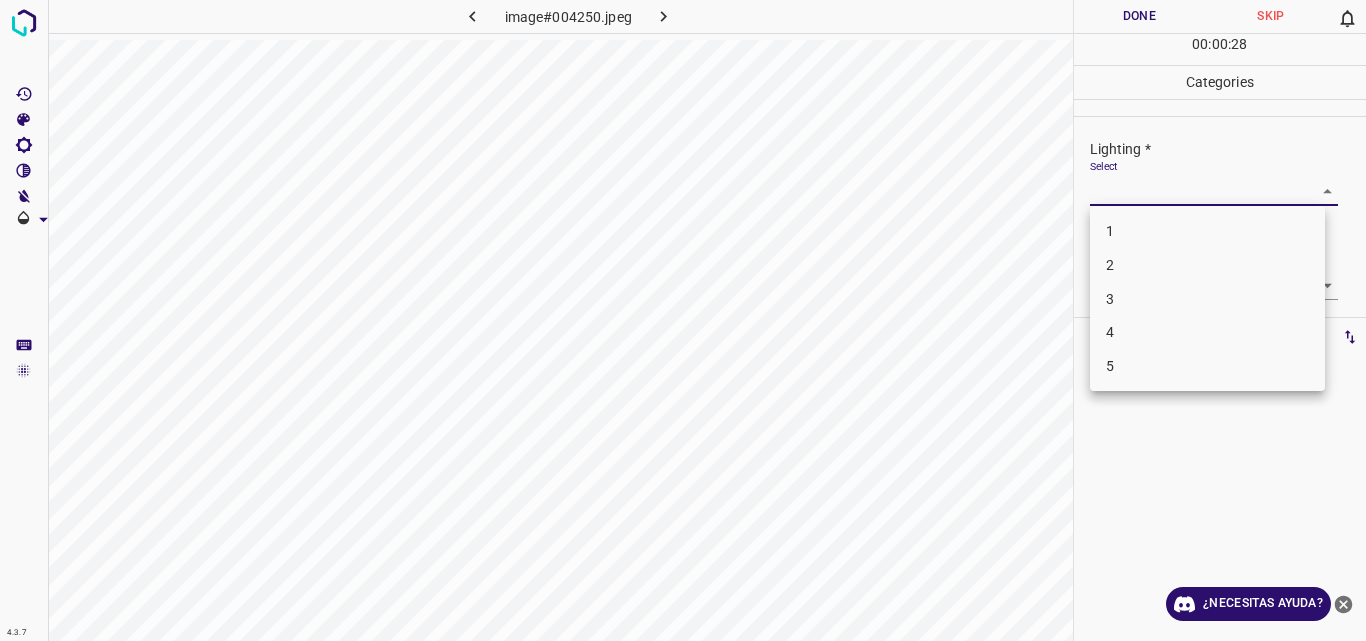 click on "2" at bounding box center (1207, 265) 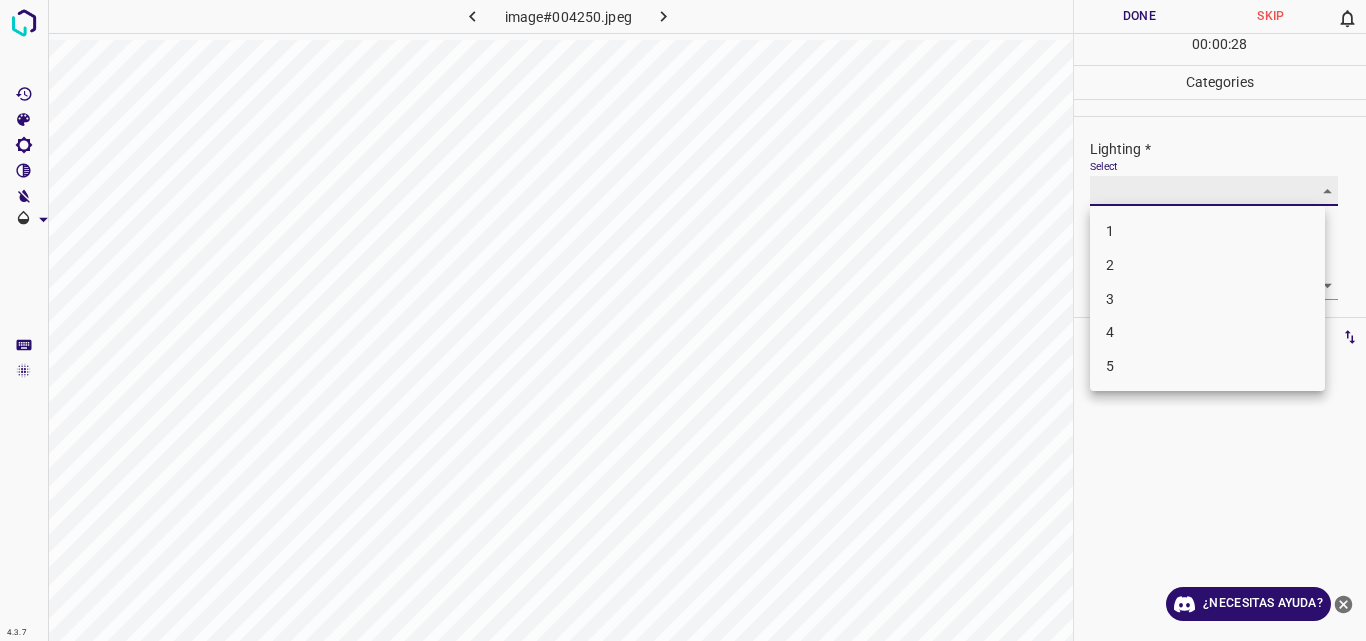 type on "2" 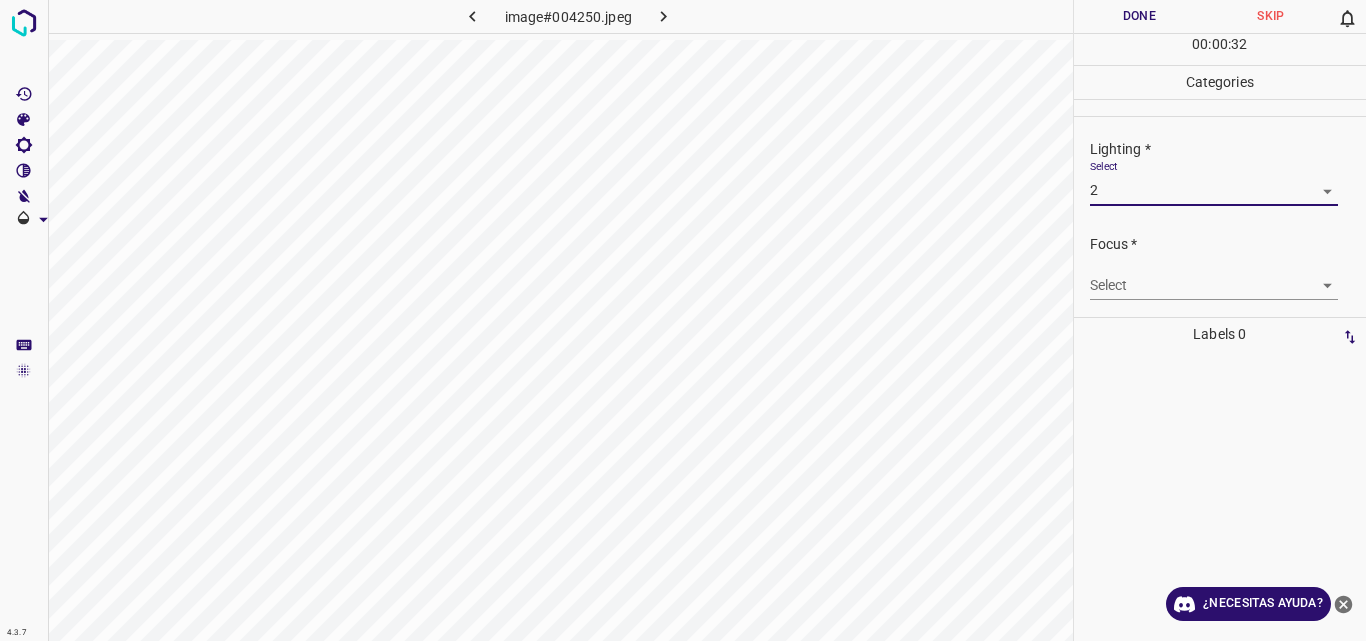 click on "4.3.7 image#004250.jpeg Done Skip 0 00   : 00   : 32   Categories Lighting *  Select 2 2 Focus *  Select ​ Overall *  Select ​ Labels   0 Categories 1 Lighting 2 Focus 3 Overall Tools Space Change between modes (Draw & Edit) I Auto labeling R Restore zoom M Zoom in N Zoom out Delete Delete selecte label Filters Z Restore filters X Saturation filter C Brightness filter V Contrast filter B Gray scale filter General O Download ¿Necesitas ayuda? Original text Rate this translation Your feedback will be used to help improve Google Translate - Texto - Esconder - Borrar" at bounding box center [683, 320] 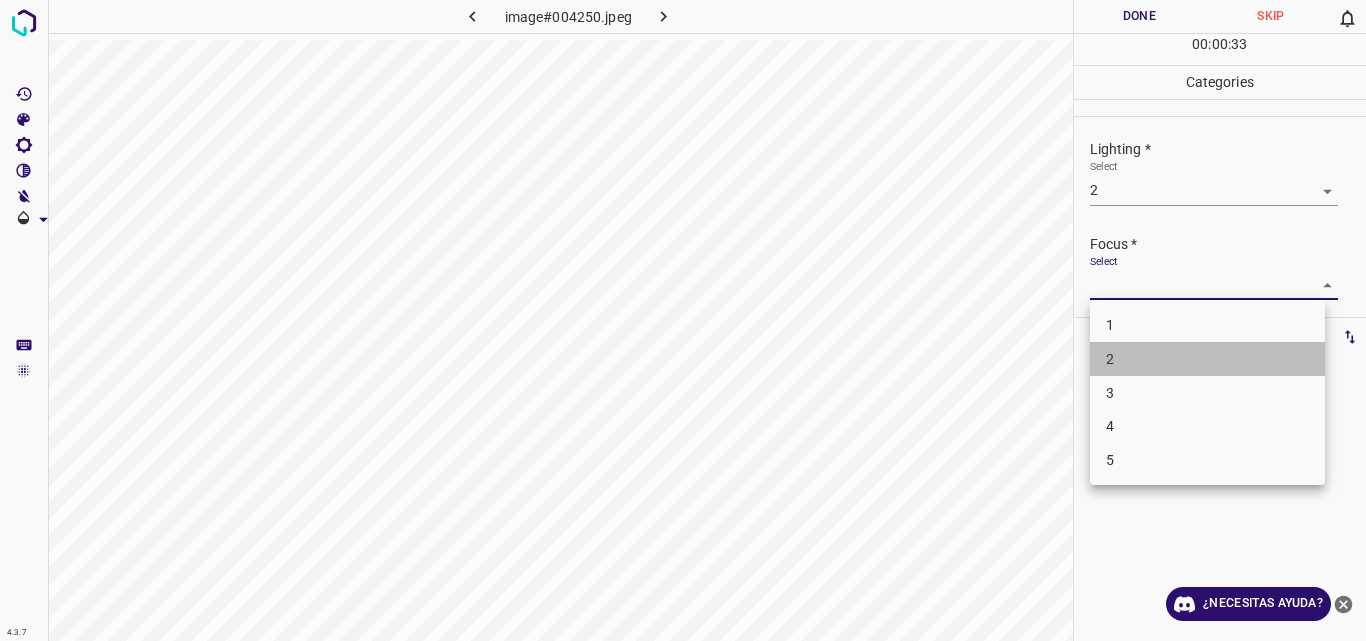 click on "2" at bounding box center (1207, 359) 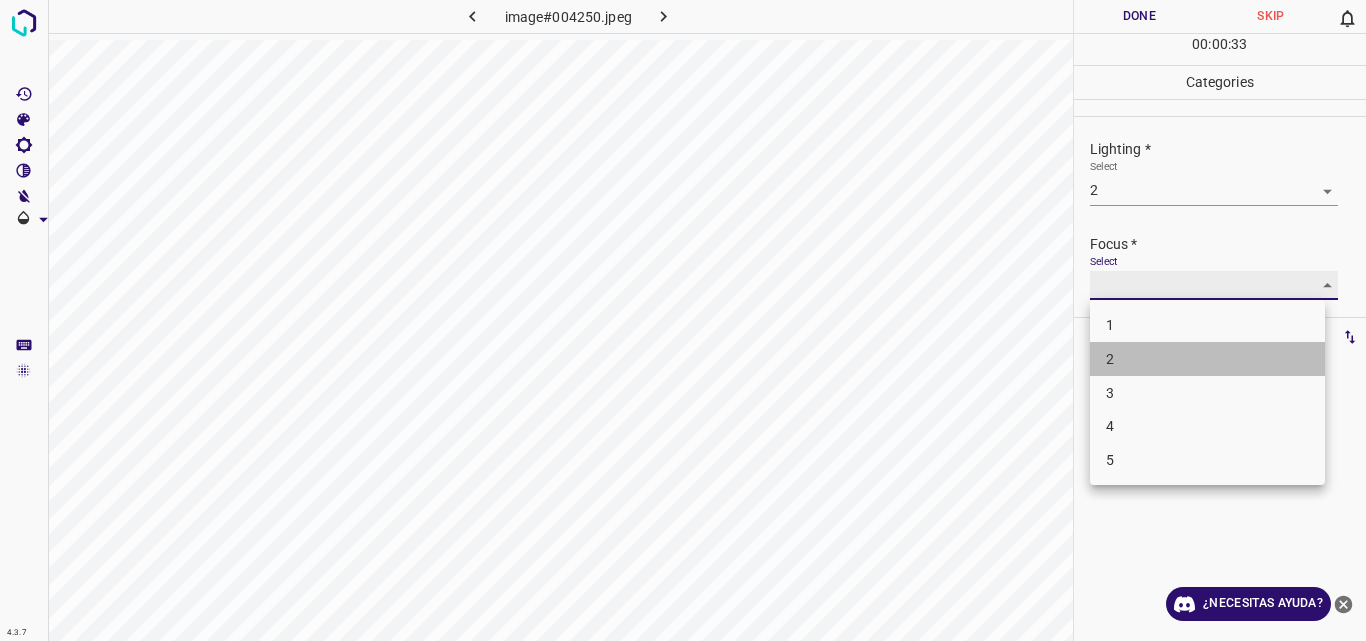type on "2" 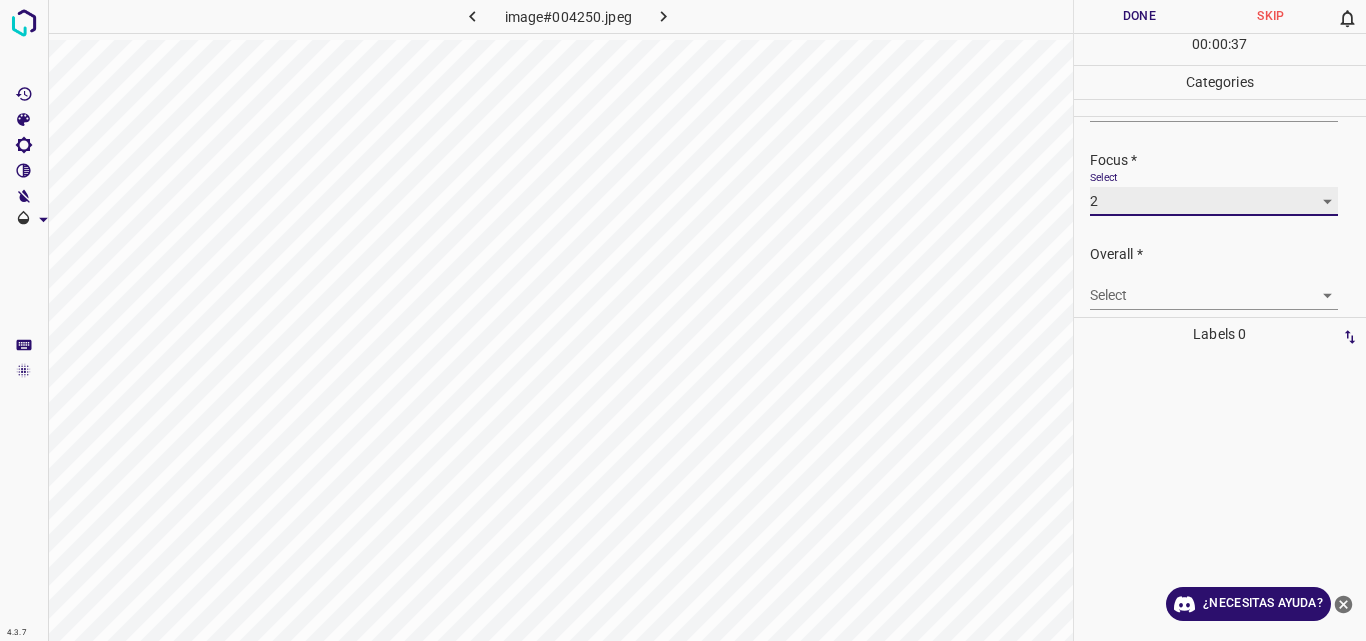 scroll, scrollTop: 98, scrollLeft: 0, axis: vertical 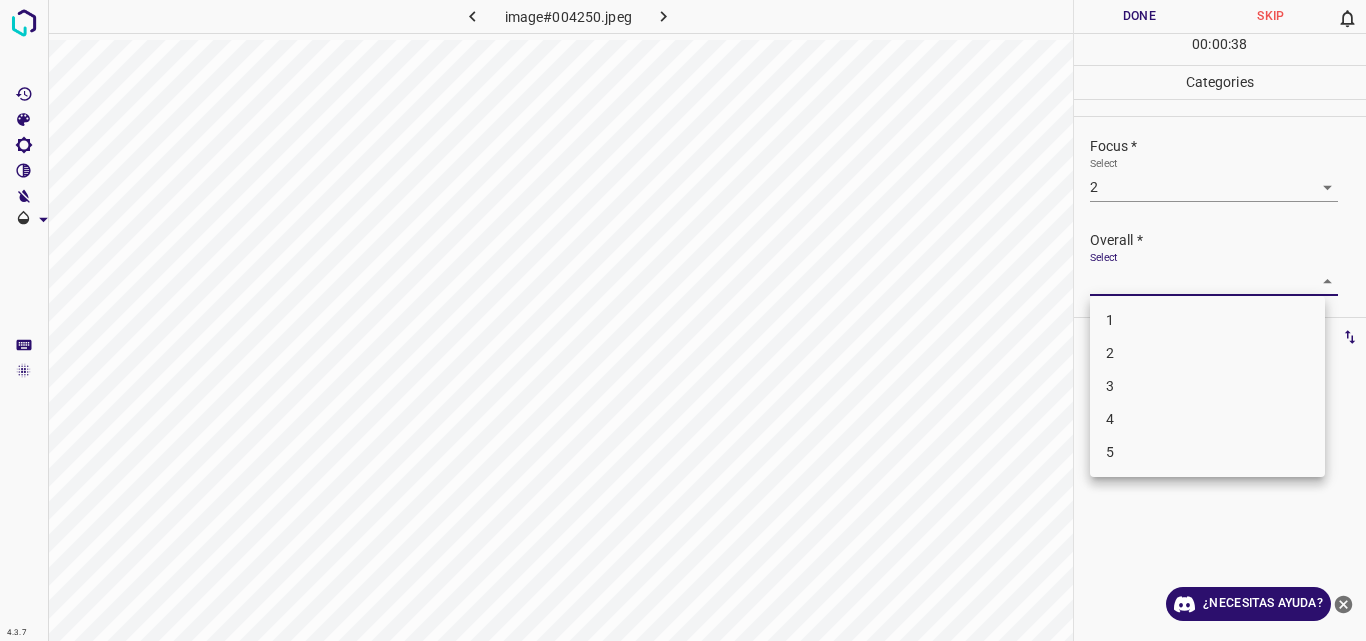 click on "4.3.7 image#004250.jpeg Done Skip 0 00   : 00   : 38   Categories Lighting *  Select 2 2 Focus *  Select 2 2 Overall *  Select ​ Labels   0 Categories 1 Lighting 2 Focus 3 Overall Tools Space Change between modes (Draw & Edit) I Auto labeling R Restore zoom M Zoom in N Zoom out Delete Delete selecte label Filters Z Restore filters X Saturation filter C Brightness filter V Contrast filter B Gray scale filter General O Download ¿Necesitas ayuda? Original text Rate this translation Your feedback will be used to help improve Google Translate - Texto - Esconder - Borrar 1 2 3 4 5" at bounding box center (683, 320) 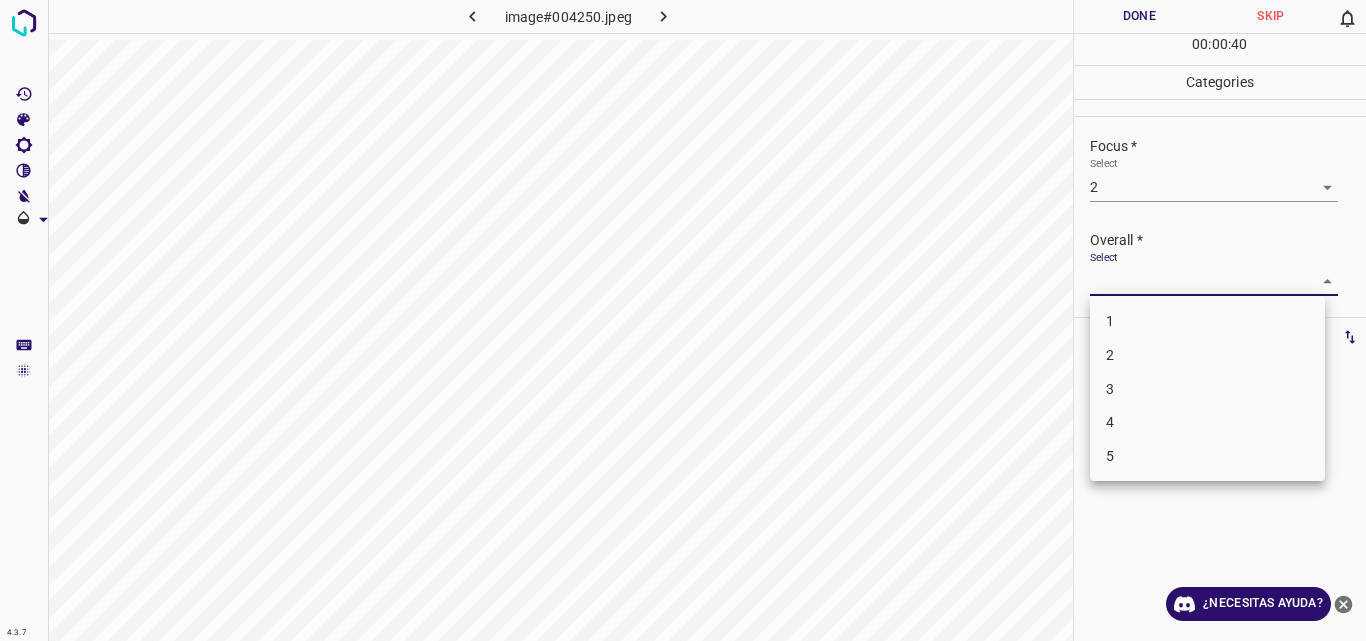 click on "2" at bounding box center (1207, 355) 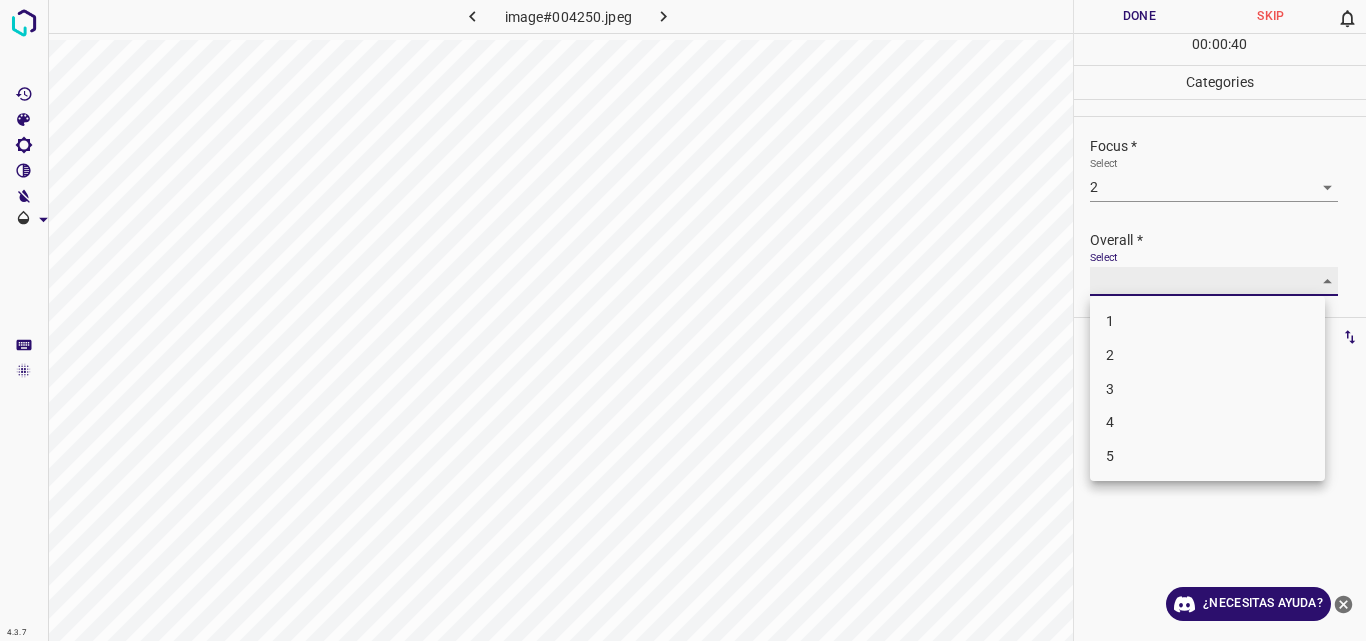 type on "2" 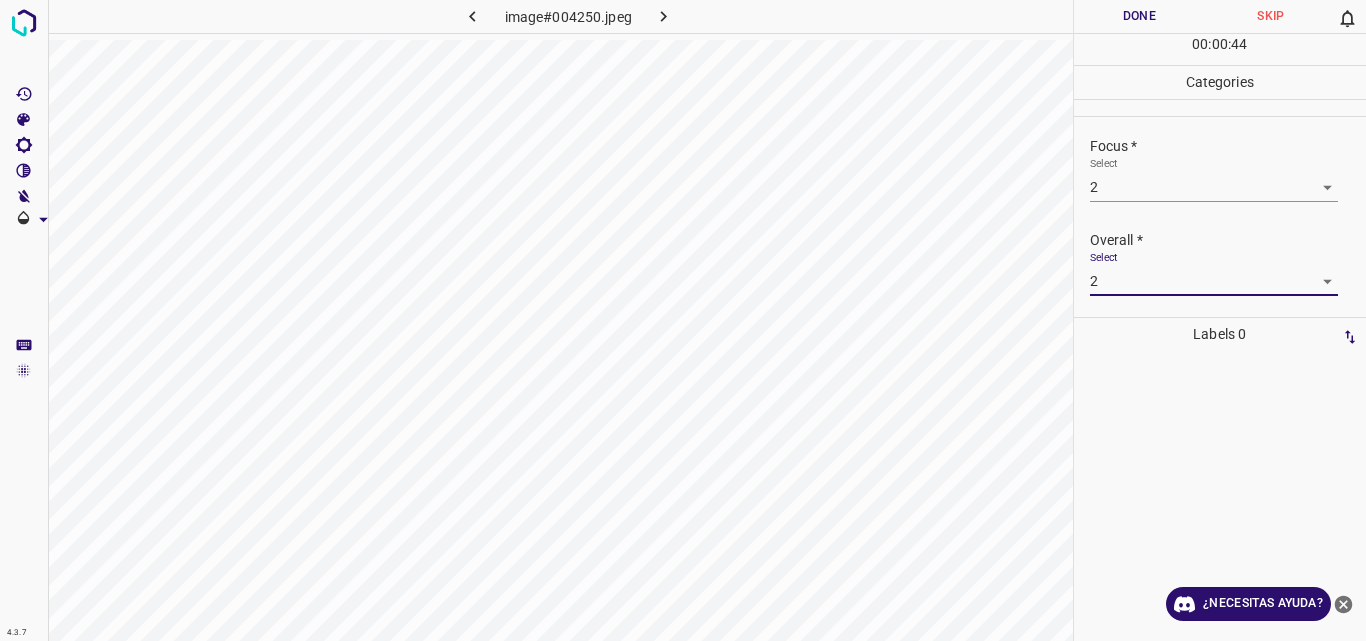 click on "Done" at bounding box center [1140, 16] 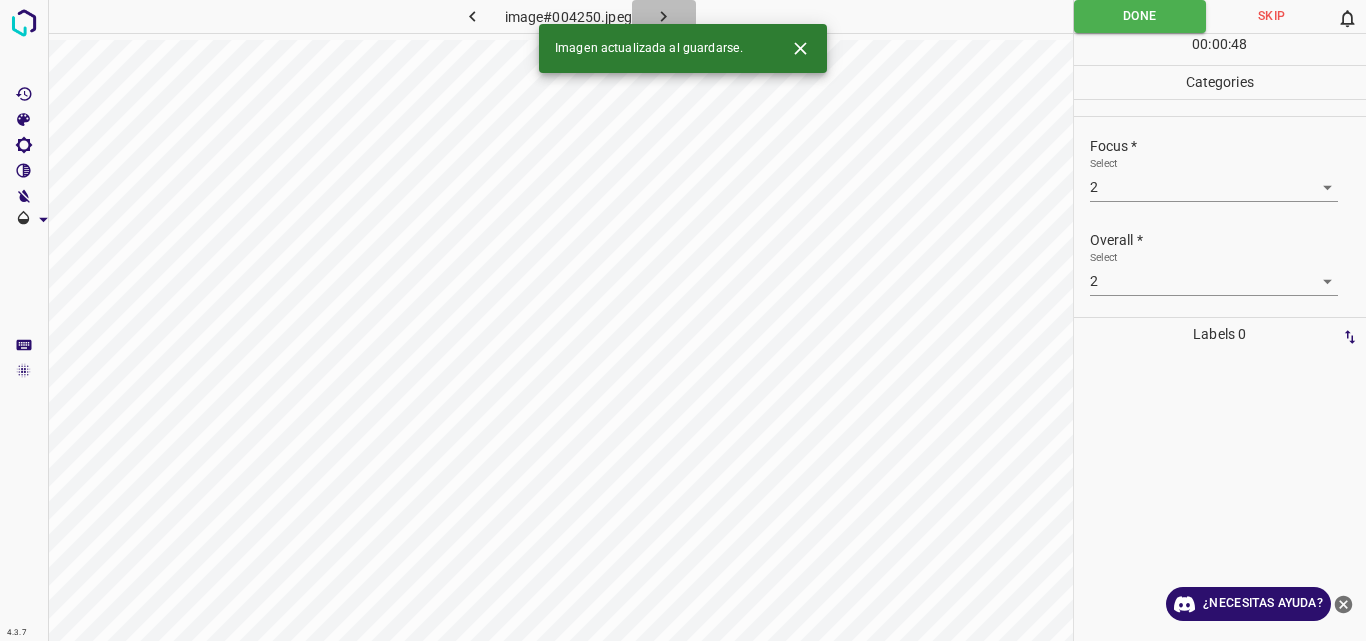 click 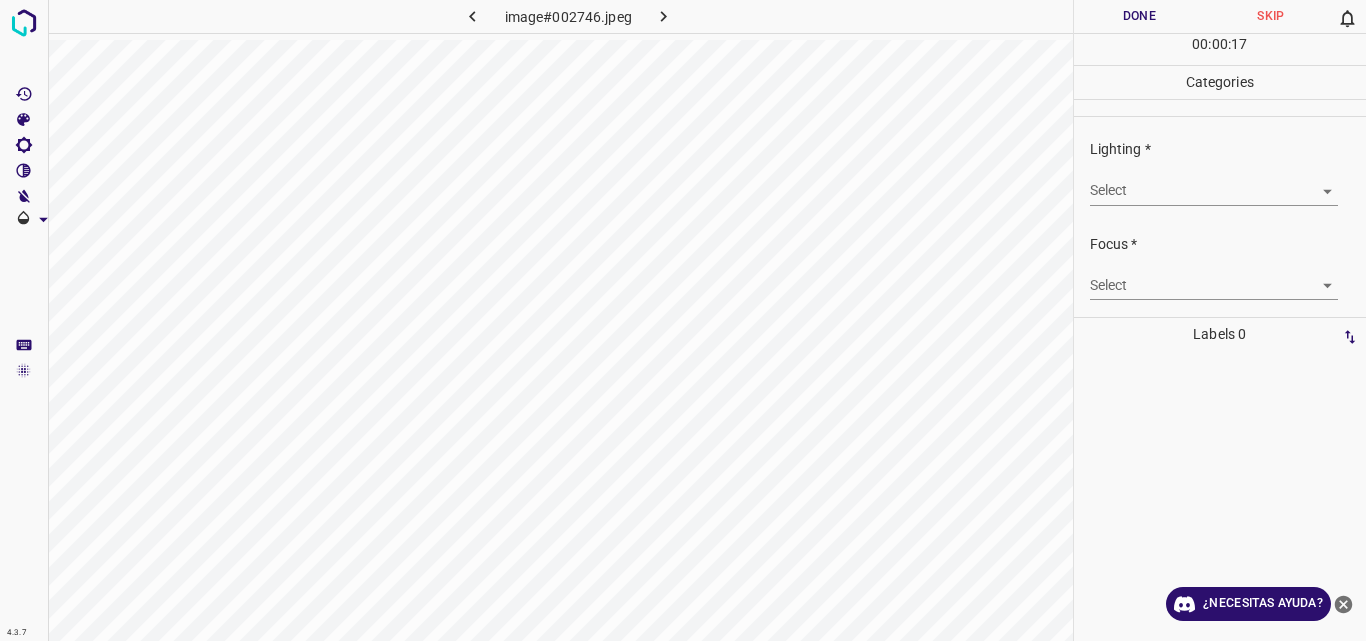 click on "4.3.7 image#002746.jpeg Done Skip 0 00   : 00   : 17   Categories Lighting *  Select ​ Focus *  Select ​ Overall *  Select ​ Labels   0 Categories 1 Lighting 2 Focus 3 Overall Tools Space Change between modes (Draw & Edit) I Auto labeling R Restore zoom M Zoom in N Zoom out Delete Delete selecte label Filters Z Restore filters X Saturation filter C Brightness filter V Contrast filter B Gray scale filter General O Download ¿Necesitas ayuda? Original text Rate this translation Your feedback will be used to help improve Google Translate - Texto - Esconder - Borrar" at bounding box center [683, 320] 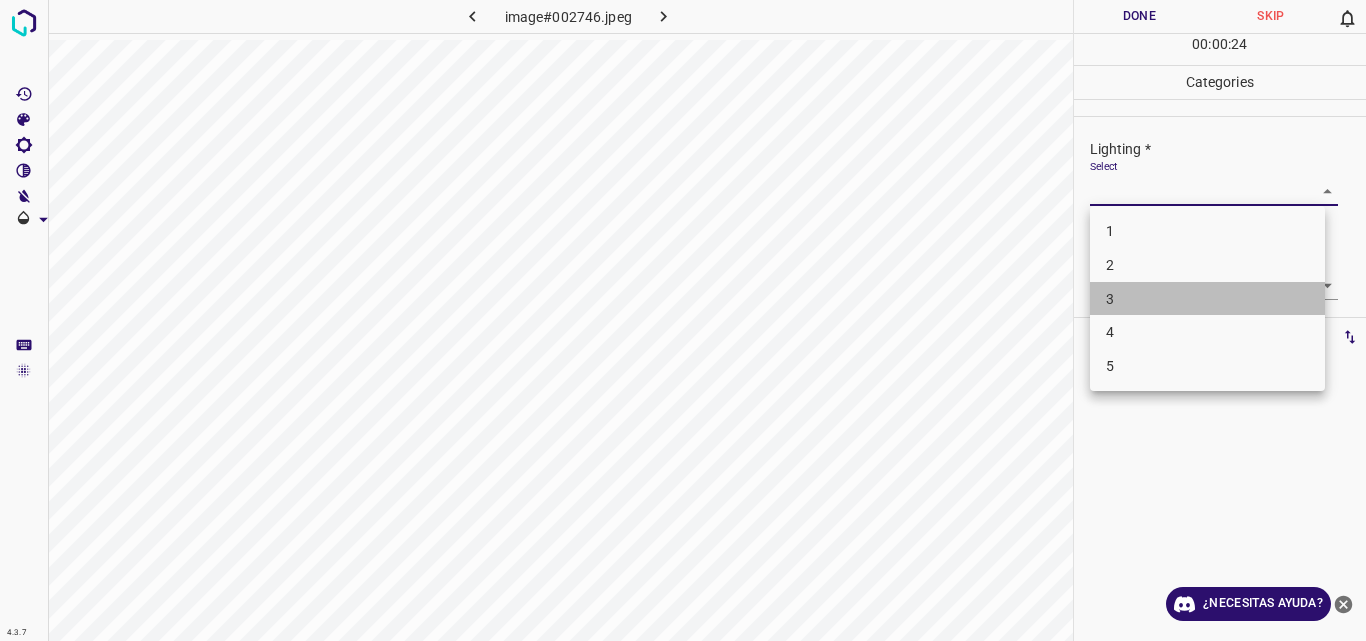 click on "3" at bounding box center (1207, 299) 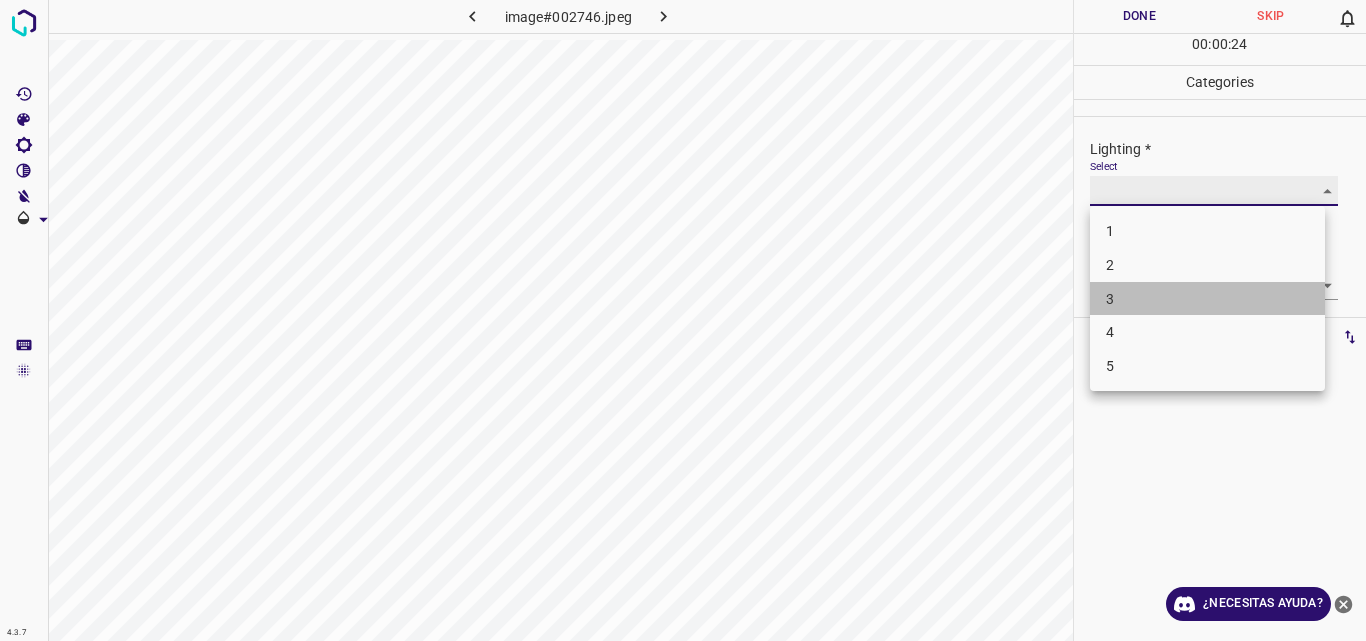 type on "3" 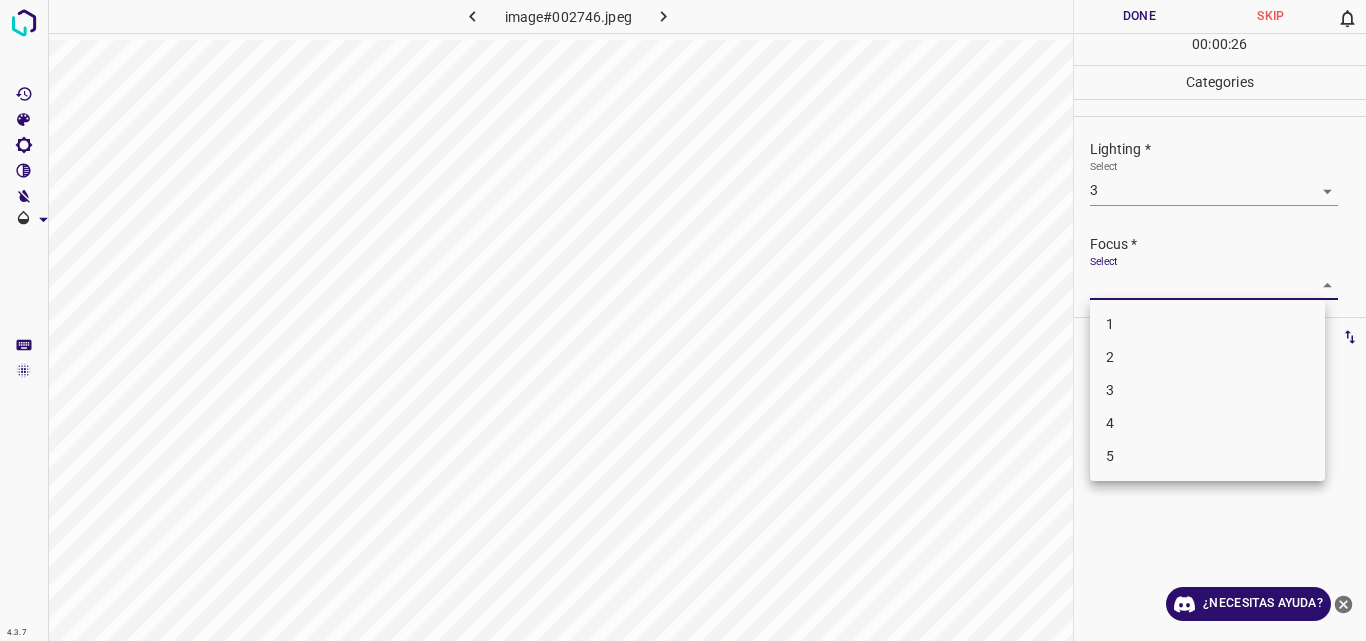 click on "4.3.7 image#002746.jpeg Done Skip 0 00   : 00   : 26   Categories Lighting *  Select 3 3 Focus *  Select ​ Overall *  Select ​ Labels   0 Categories 1 Lighting 2 Focus 3 Overall Tools Space Change between modes (Draw & Edit) I Auto labeling R Restore zoom M Zoom in N Zoom out Delete Delete selecte label Filters Z Restore filters X Saturation filter C Brightness filter V Contrast filter B Gray scale filter General O Download ¿Necesitas ayuda? Original text Rate this translation Your feedback will be used to help improve Google Translate - Texto - Esconder - Borrar 1 2 3 4 5" at bounding box center (683, 320) 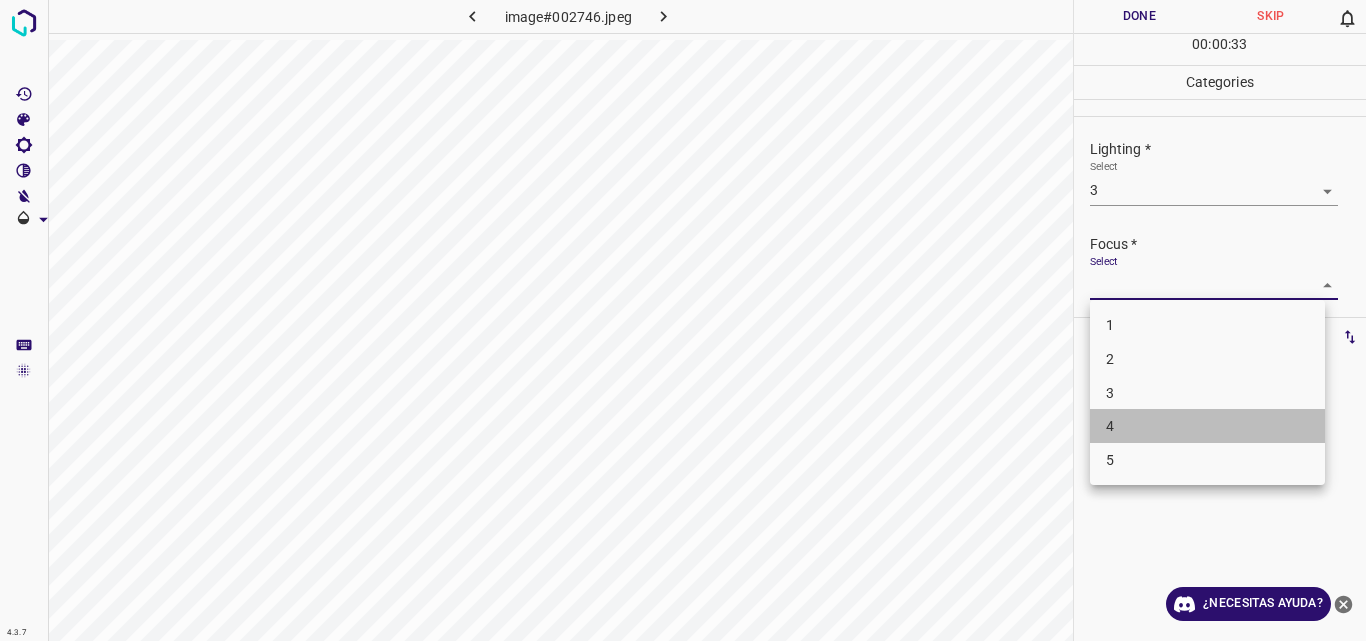 click on "4" at bounding box center (1207, 426) 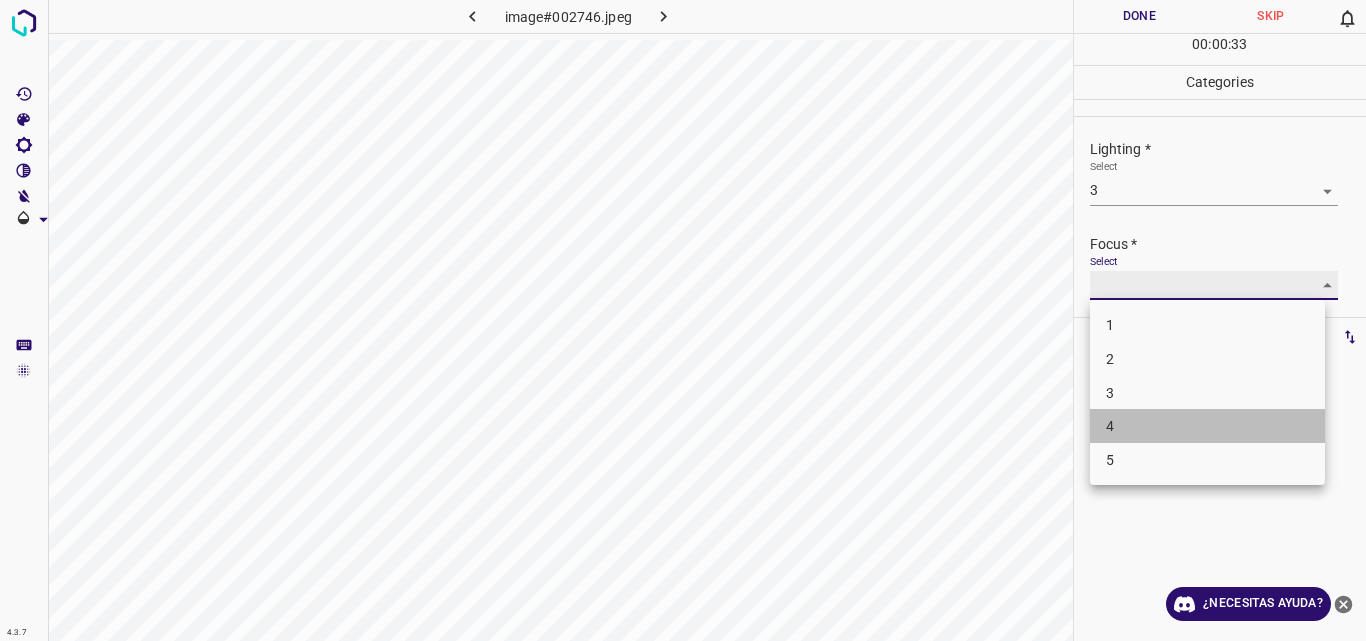 type on "4" 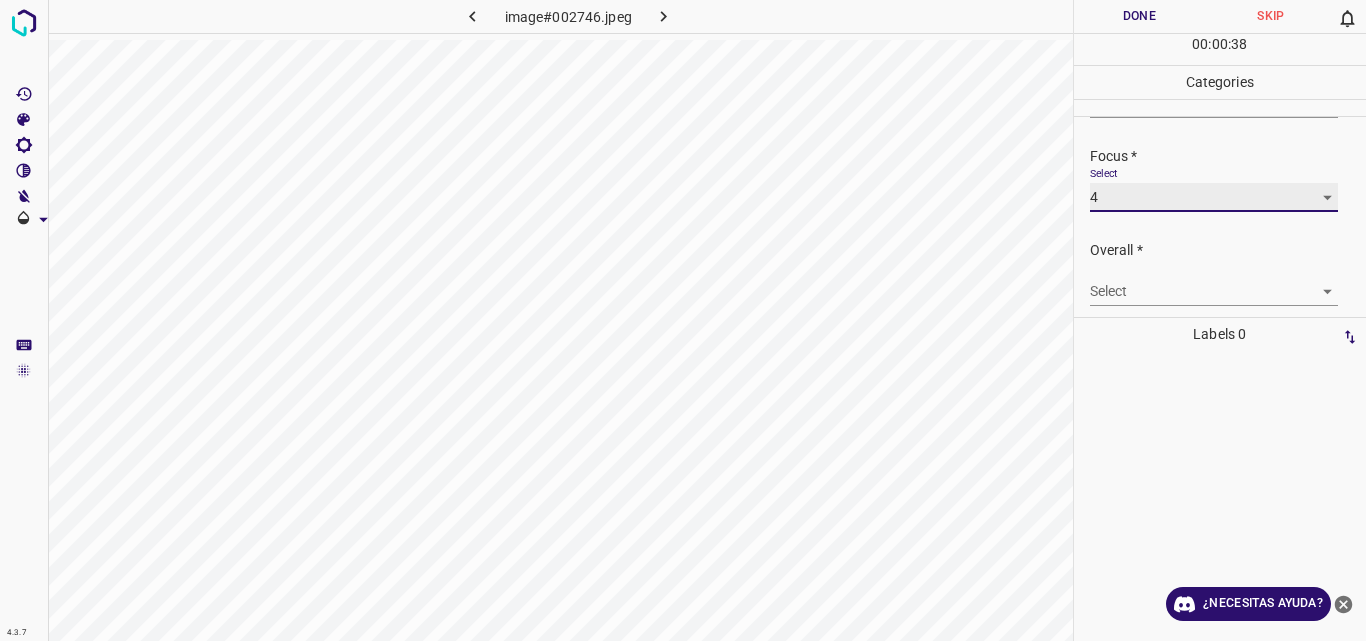 scroll, scrollTop: 98, scrollLeft: 0, axis: vertical 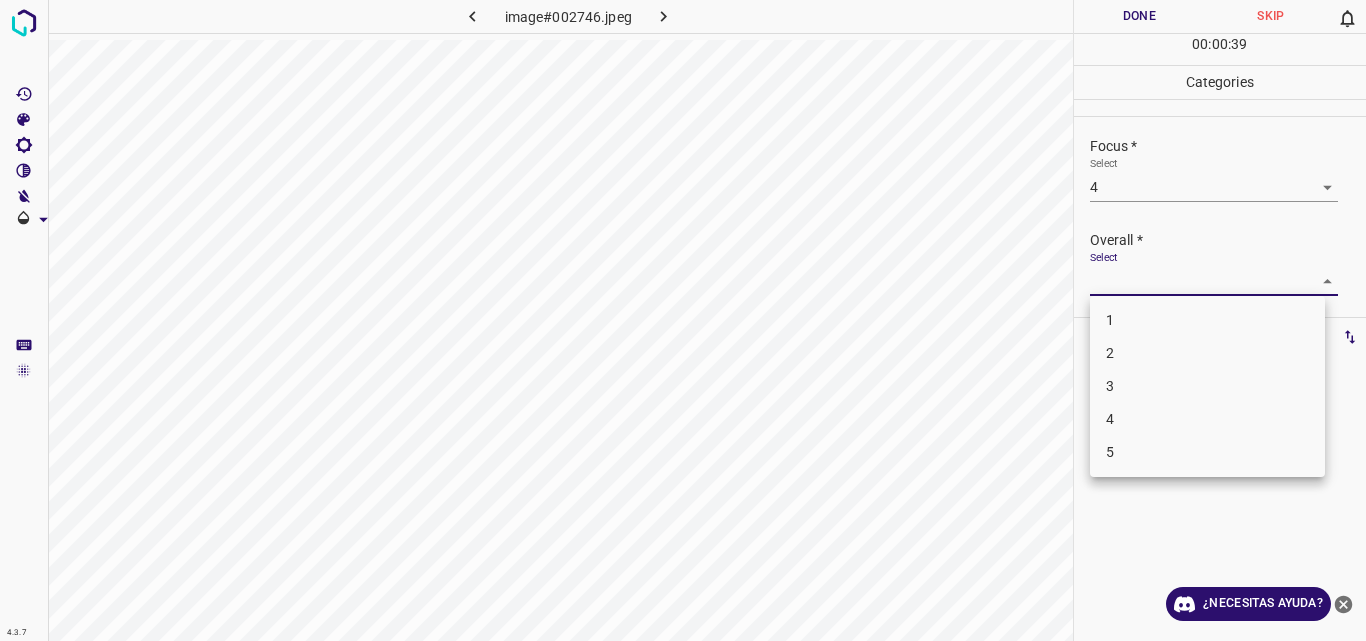 click on "4.3.7 image#002746.jpeg Done Skip 0 00   : 00   : 39   Categories Lighting *  Select 3 3 Focus *  Select 4 4 Overall *  Select ​ Labels   0 Categories 1 Lighting 2 Focus 3 Overall Tools Space Change between modes (Draw & Edit) I Auto labeling R Restore zoom M Zoom in N Zoom out Delete Delete selecte label Filters Z Restore filters X Saturation filter C Brightness filter V Contrast filter B Gray scale filter General O Download ¿Necesitas ayuda? Original text Rate this translation Your feedback will be used to help improve Google Translate - Texto - Esconder - Borrar 1 2 3 4 5" at bounding box center [683, 320] 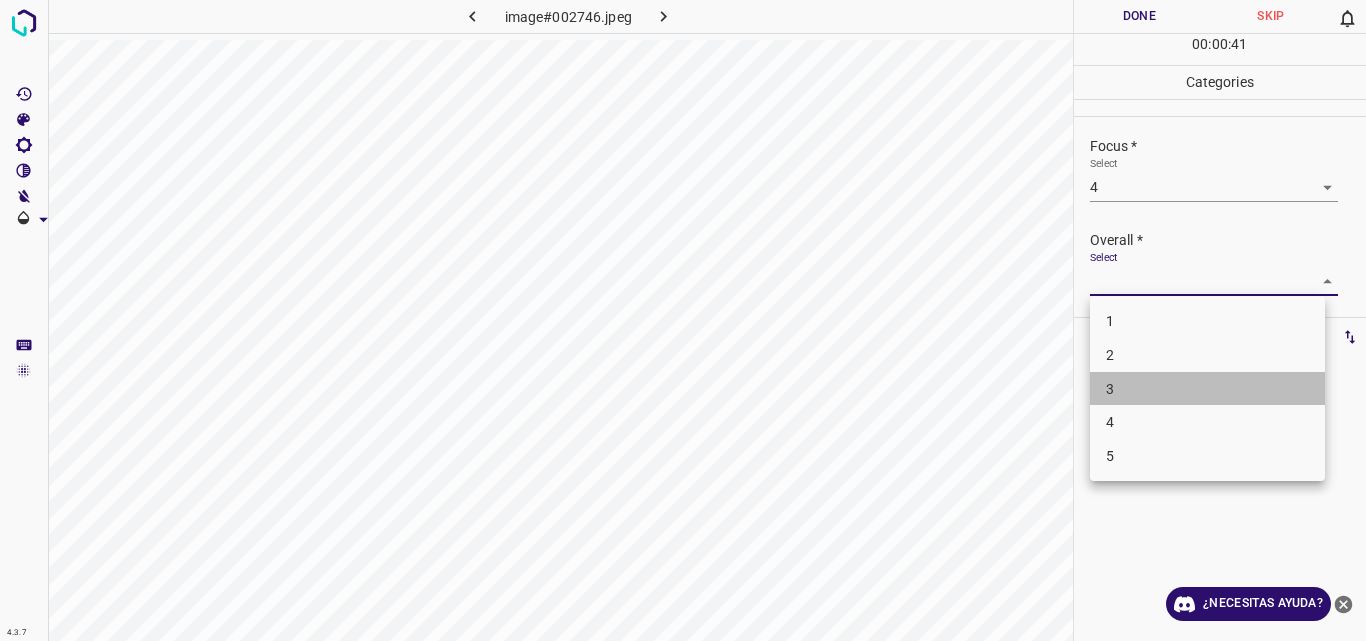 click on "3" at bounding box center [1207, 389] 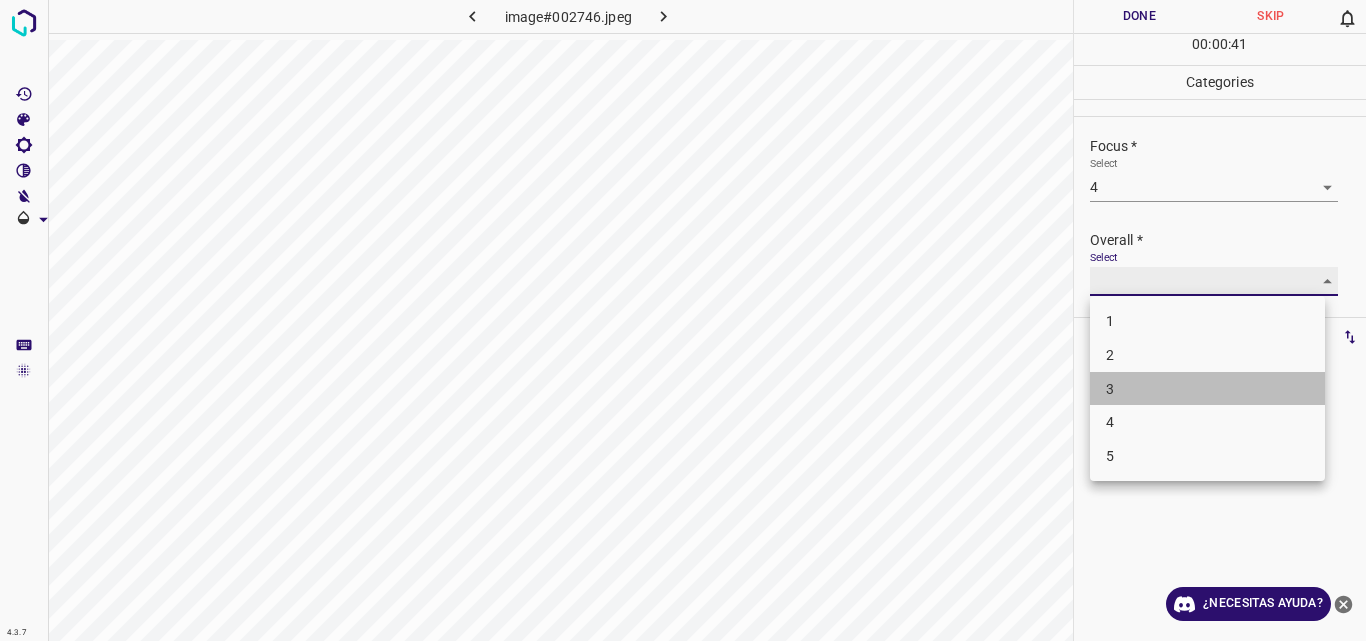 type on "3" 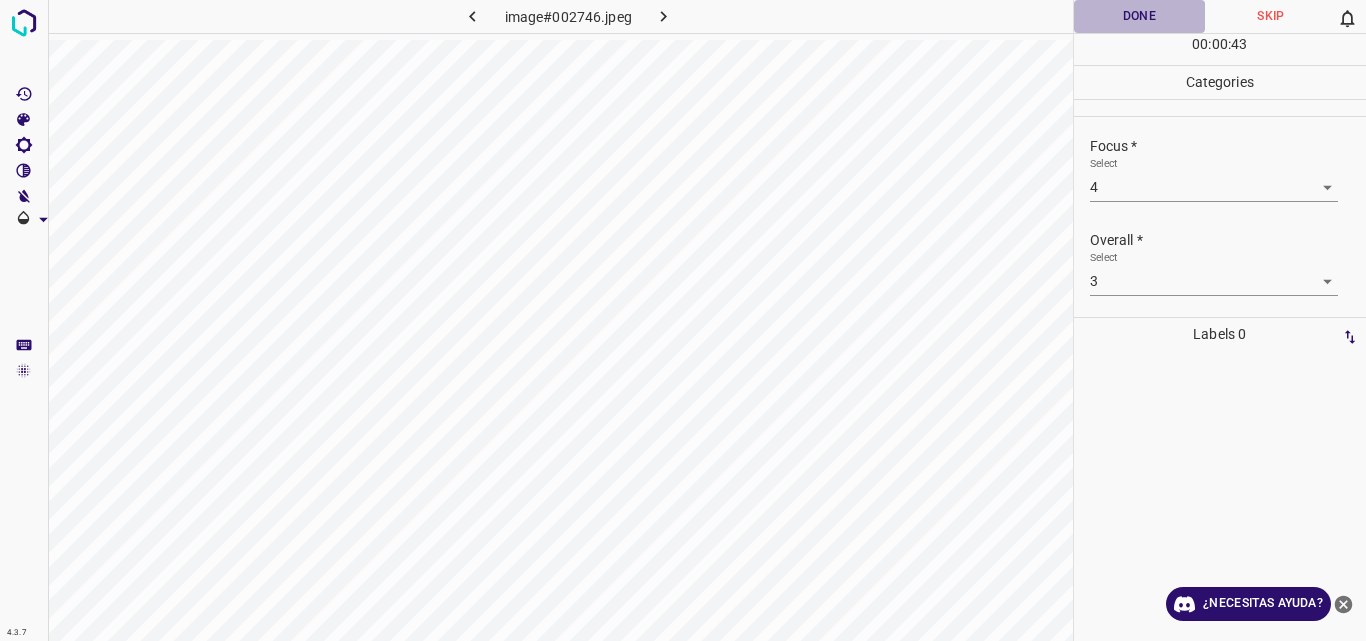 click on "Done" at bounding box center [1140, 16] 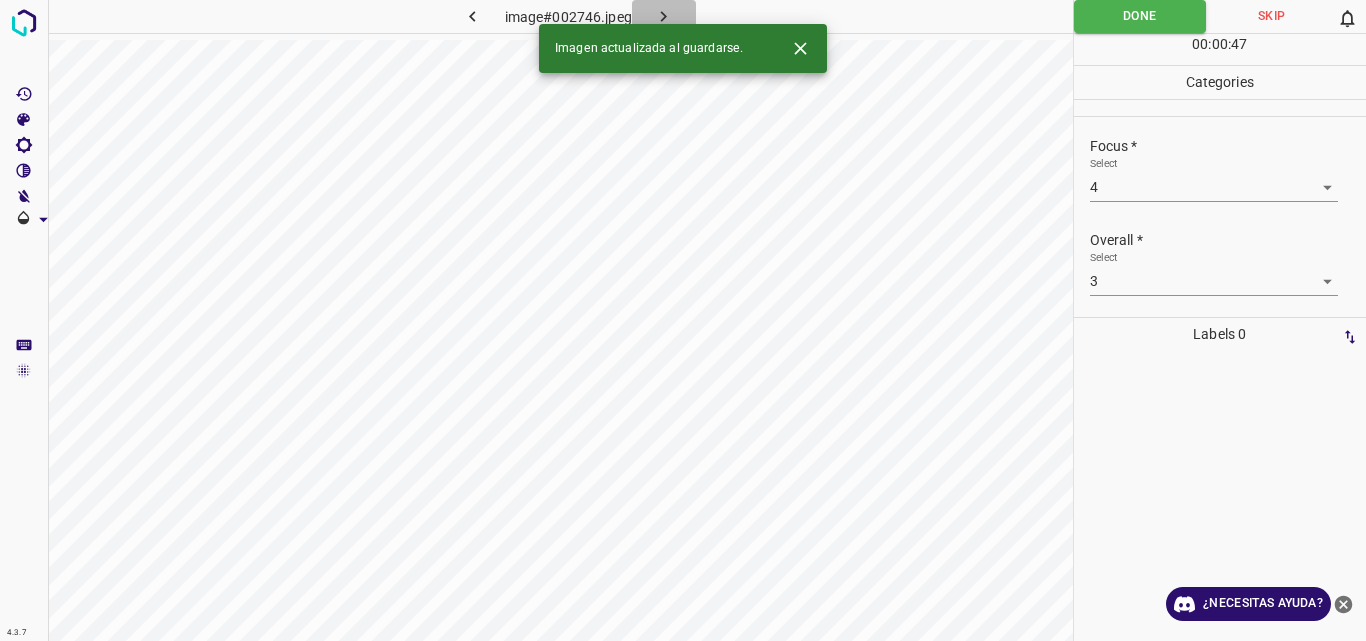 click 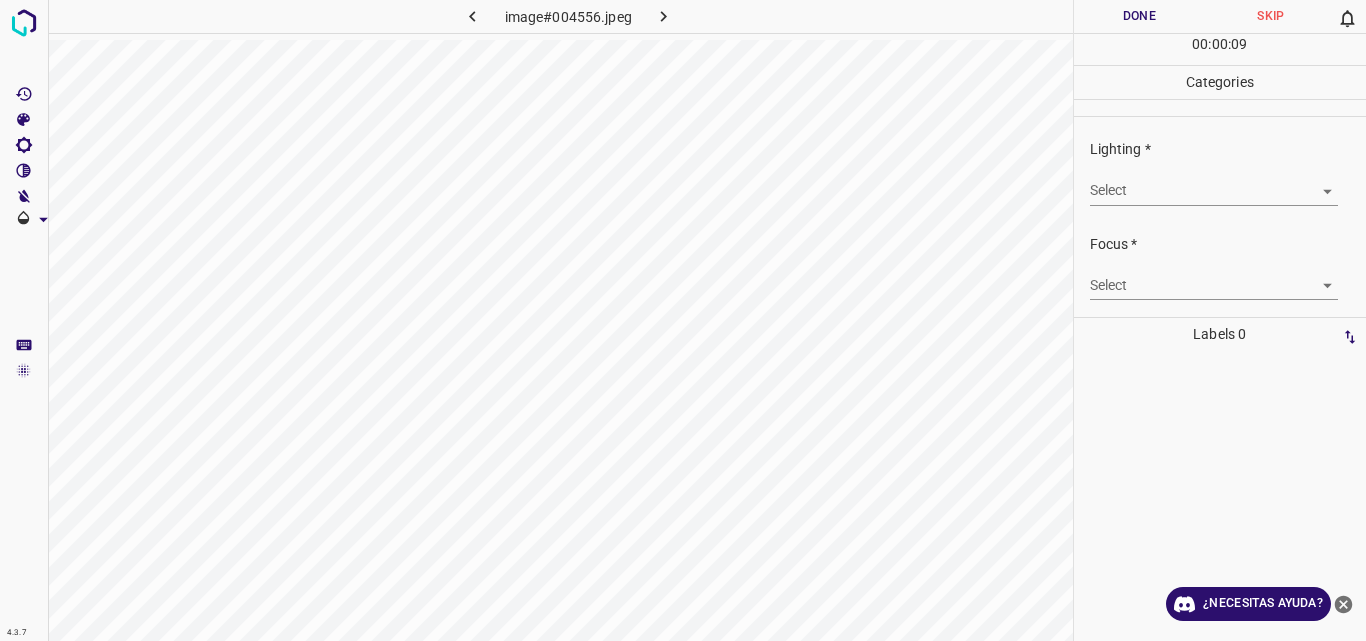 click on "4.3.7 image#004556.jpeg Done Skip 0 00   : 00   : 09   Categories Lighting *  Select ​ Focus *  Select ​ Overall *  Select ​ Labels   0 Categories 1 Lighting 2 Focus 3 Overall Tools Space Change between modes (Draw & Edit) I Auto labeling R Restore zoom M Zoom in N Zoom out Delete Delete selecte label Filters Z Restore filters X Saturation filter C Brightness filter V Contrast filter B Gray scale filter General O Download ¿Necesitas ayuda? Original text Rate this translation Your feedback will be used to help improve Google Translate - Texto - Esconder - Borrar" at bounding box center [683, 320] 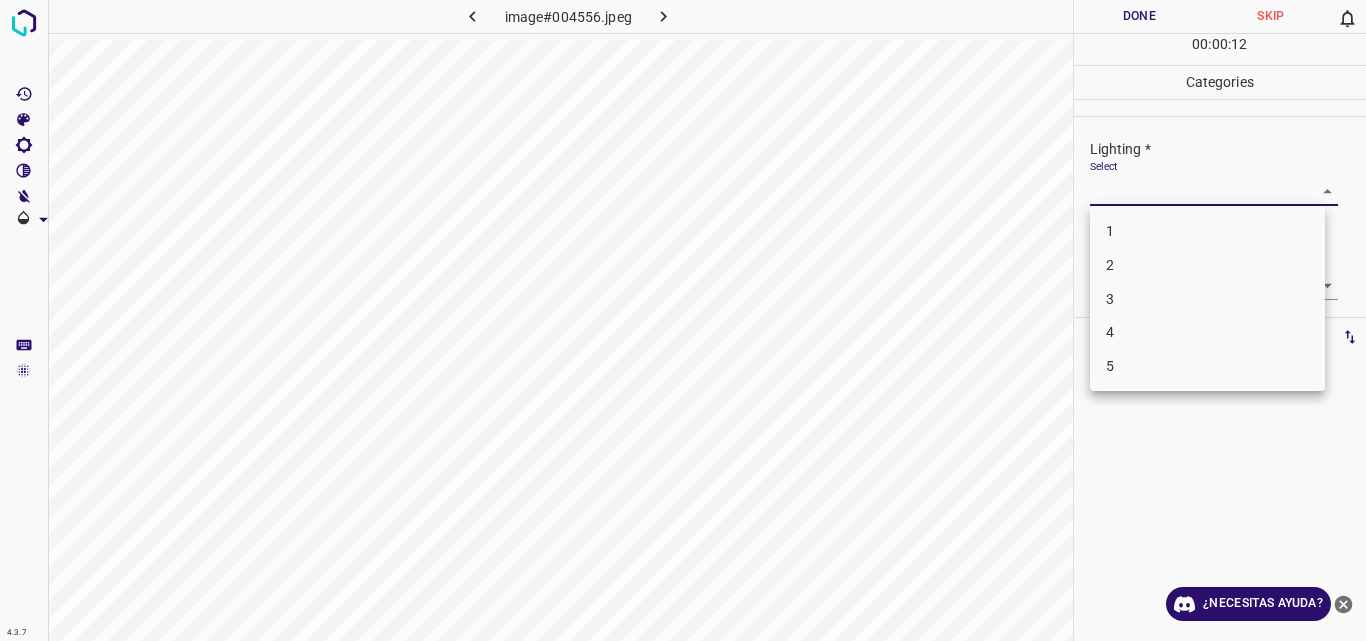 click on "2" at bounding box center (1207, 265) 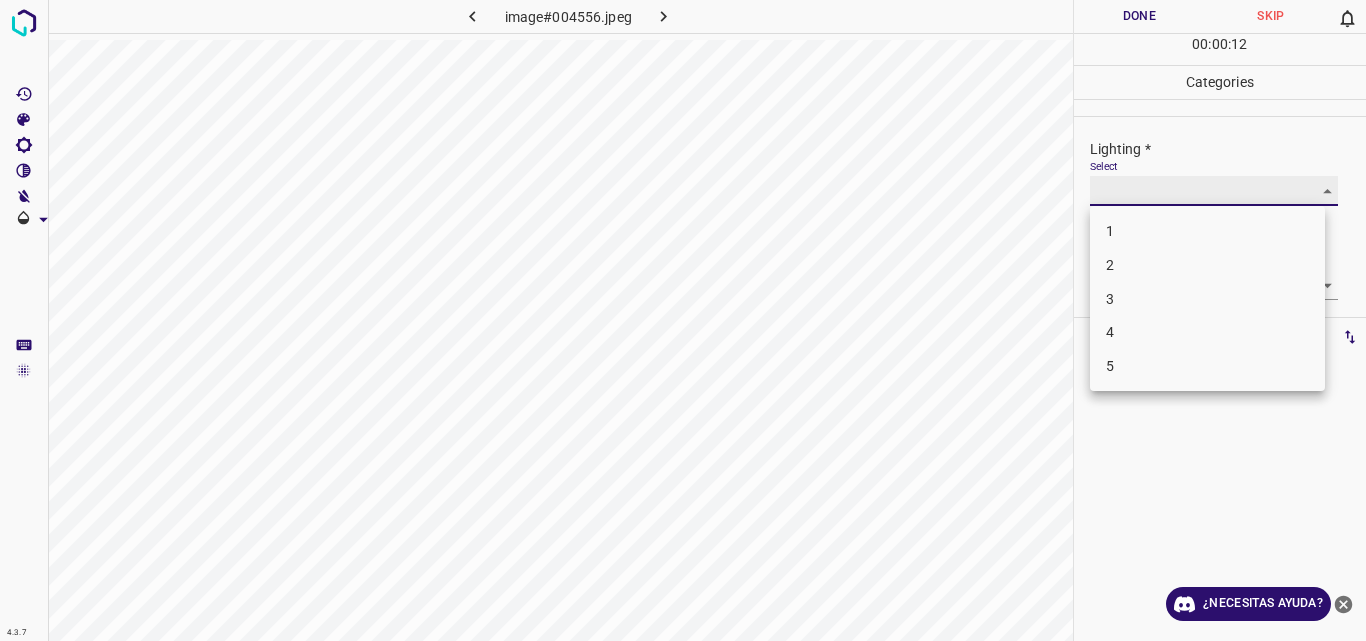 type on "2" 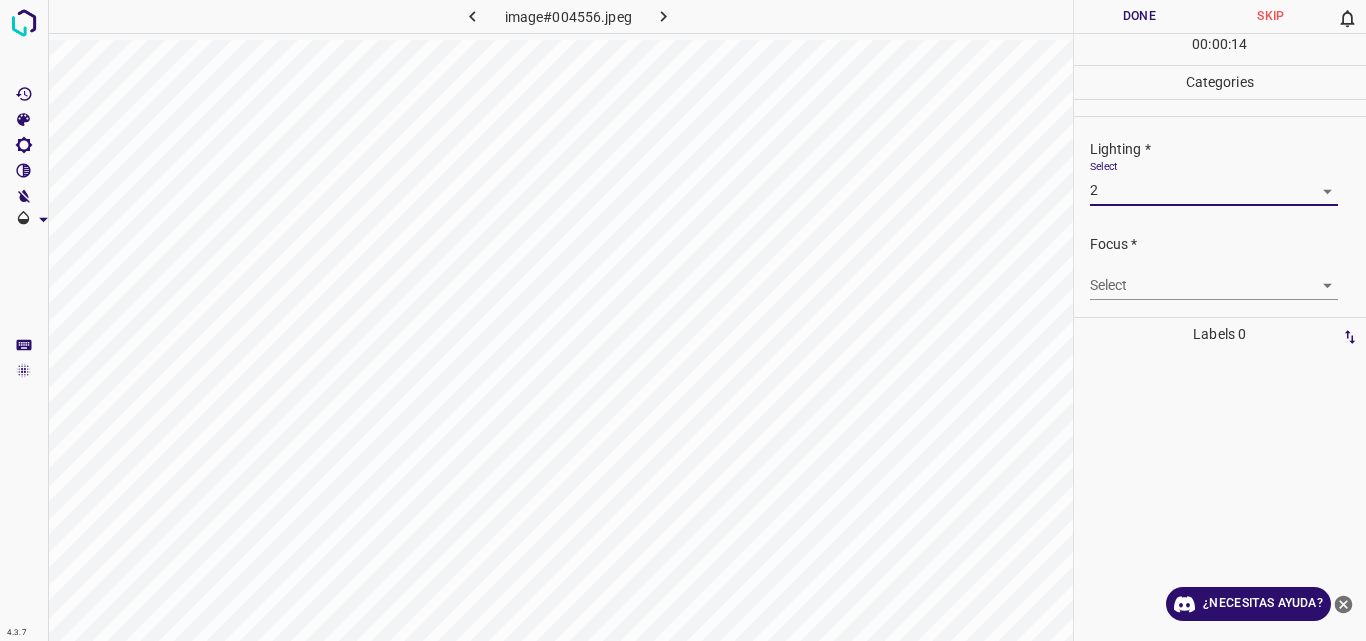 click on "4.3.7 image#004556.jpeg Done Skip 0 00   : 00   : 14   Categories Lighting *  Select 2 2 Focus *  Select ​ Overall *  Select ​ Labels   0 Categories 1 Lighting 2 Focus 3 Overall Tools Space Change between modes (Draw & Edit) I Auto labeling R Restore zoom M Zoom in N Zoom out Delete Delete selecte label Filters Z Restore filters X Saturation filter C Brightness filter V Contrast filter B Gray scale filter General O Download ¿Necesitas ayuda? Original text Rate this translation Your feedback will be used to help improve Google Translate - Texto - Esconder - Borrar" at bounding box center (683, 320) 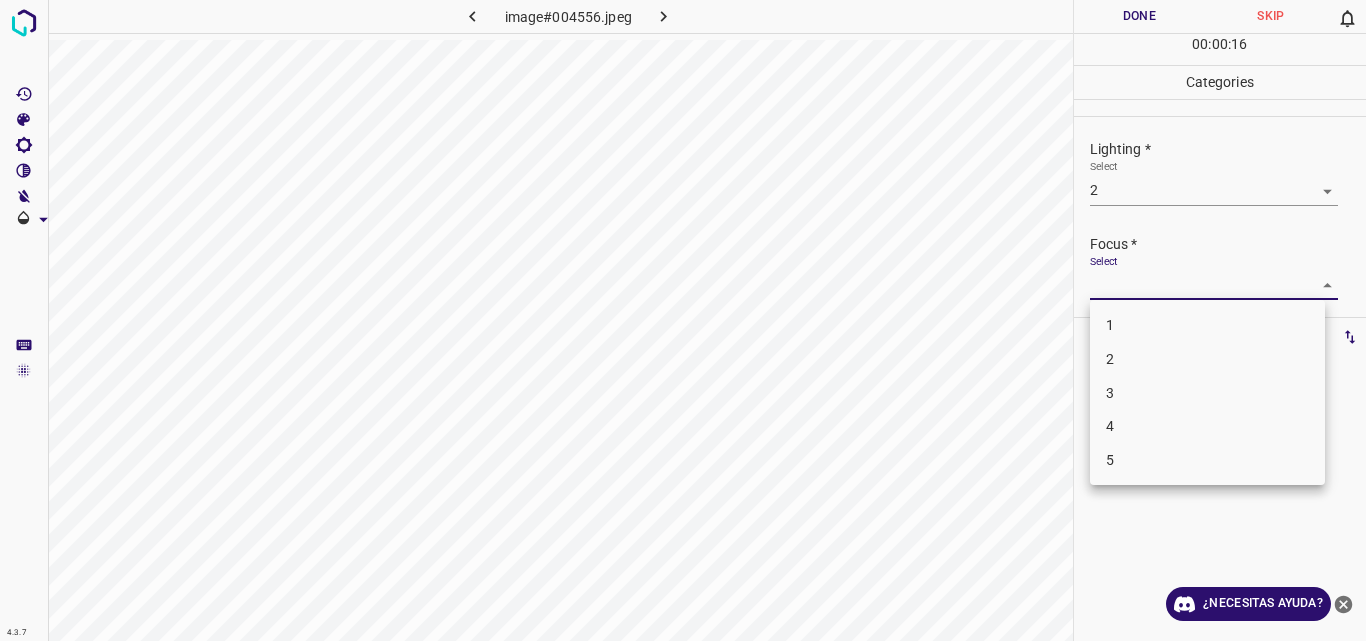 click on "2" at bounding box center [1207, 359] 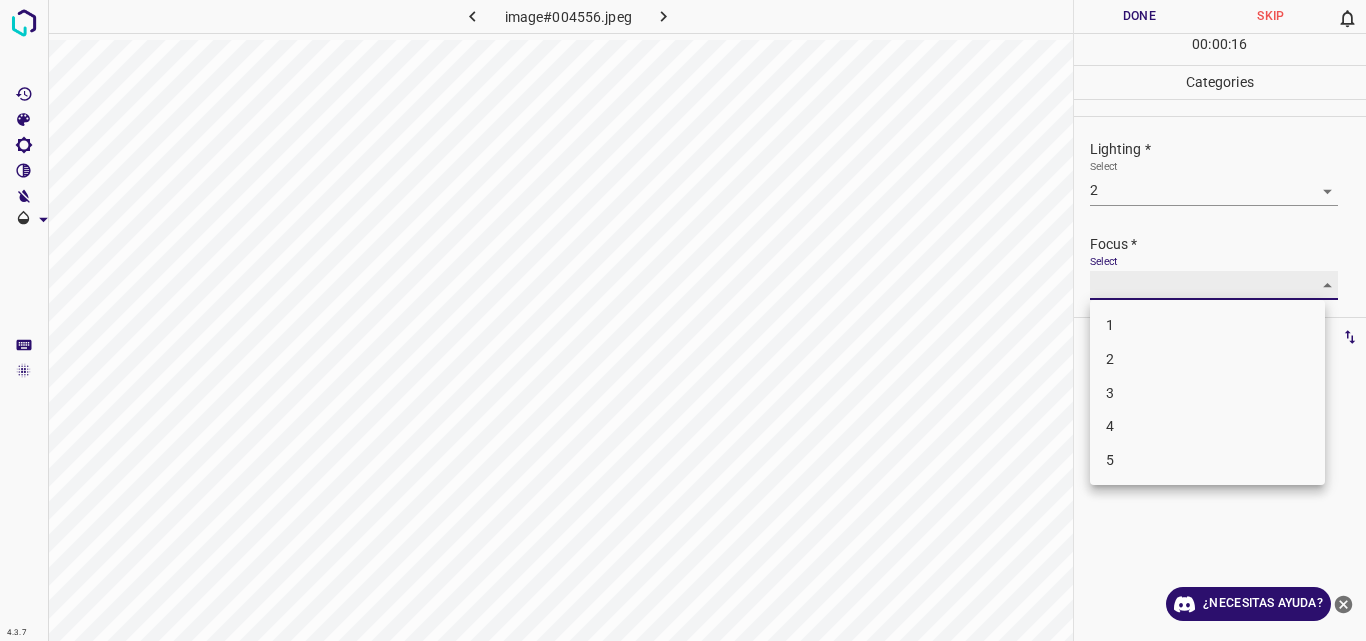 type on "2" 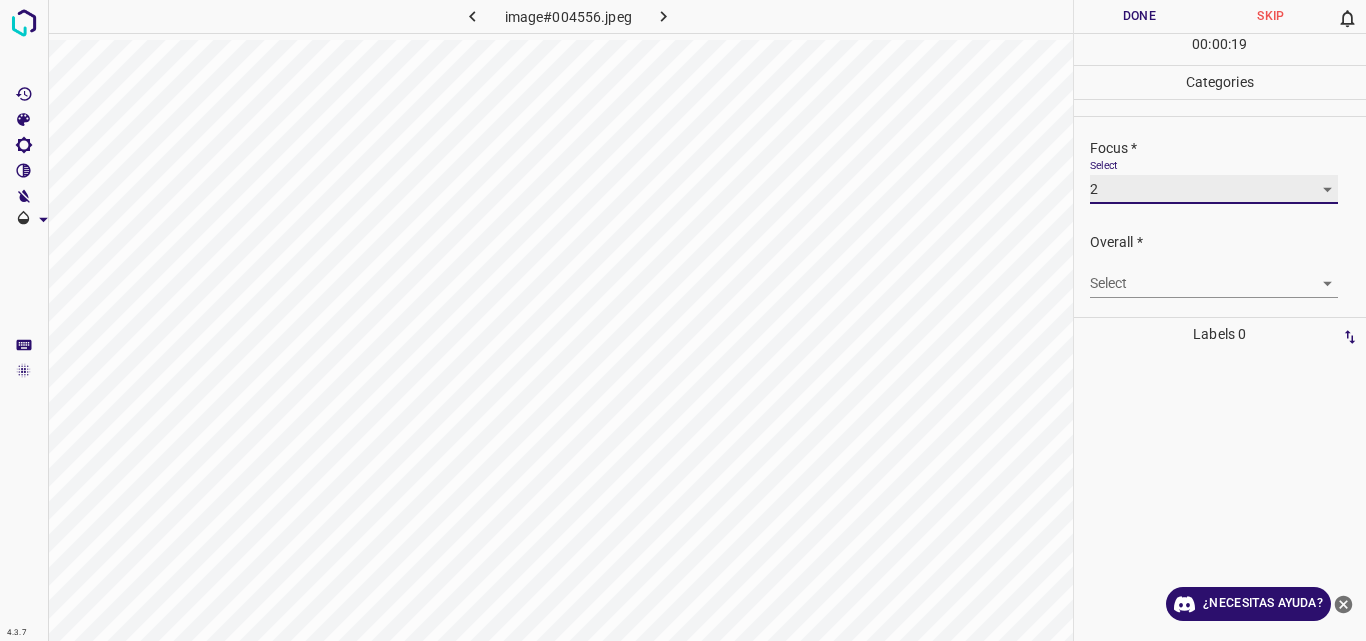 scroll, scrollTop: 98, scrollLeft: 0, axis: vertical 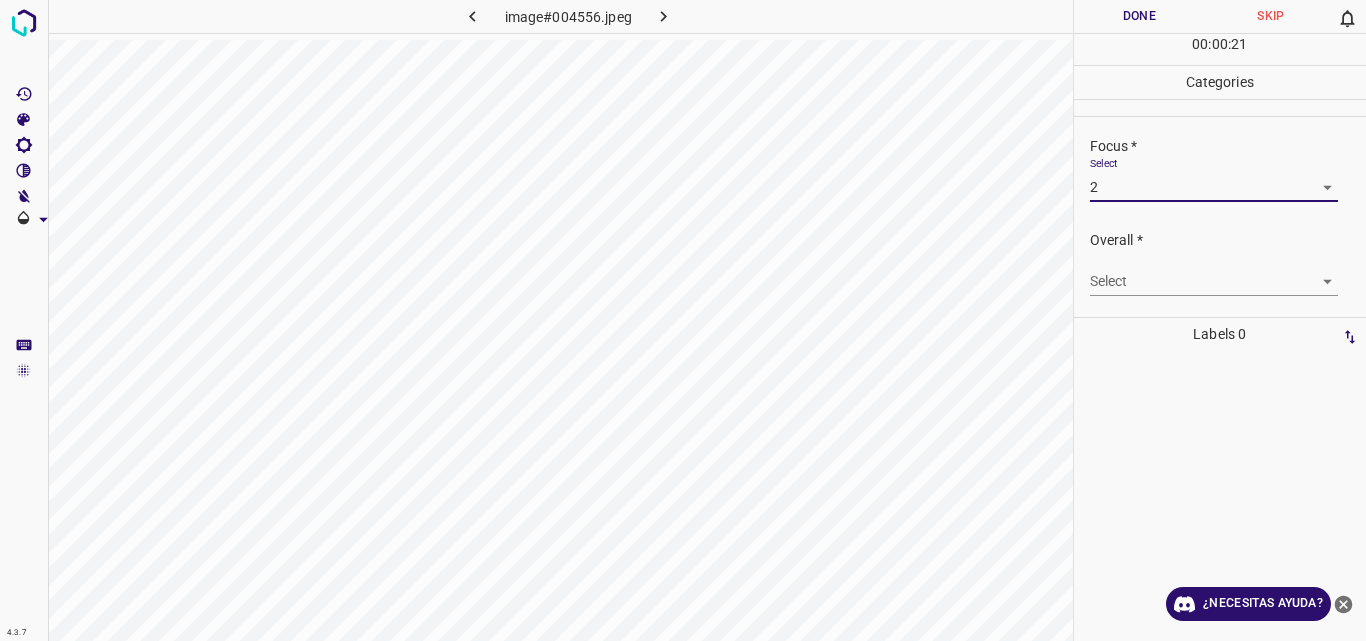 click on "4.3.7 image#004556.jpeg Done Skip 0 00   : 00   : 21   Categories Lighting *  Select 2 2 Focus *  Select 2 2 Overall *  Select ​ Labels   0 Categories 1 Lighting 2 Focus 3 Overall Tools Space Change between modes (Draw & Edit) I Auto labeling R Restore zoom M Zoom in N Zoom out Delete Delete selecte label Filters Z Restore filters X Saturation filter C Brightness filter V Contrast filter B Gray scale filter General O Download ¿Necesitas ayuda? Original text Rate this translation Your feedback will be used to help improve Google Translate - Texto - Esconder - Borrar" at bounding box center (683, 320) 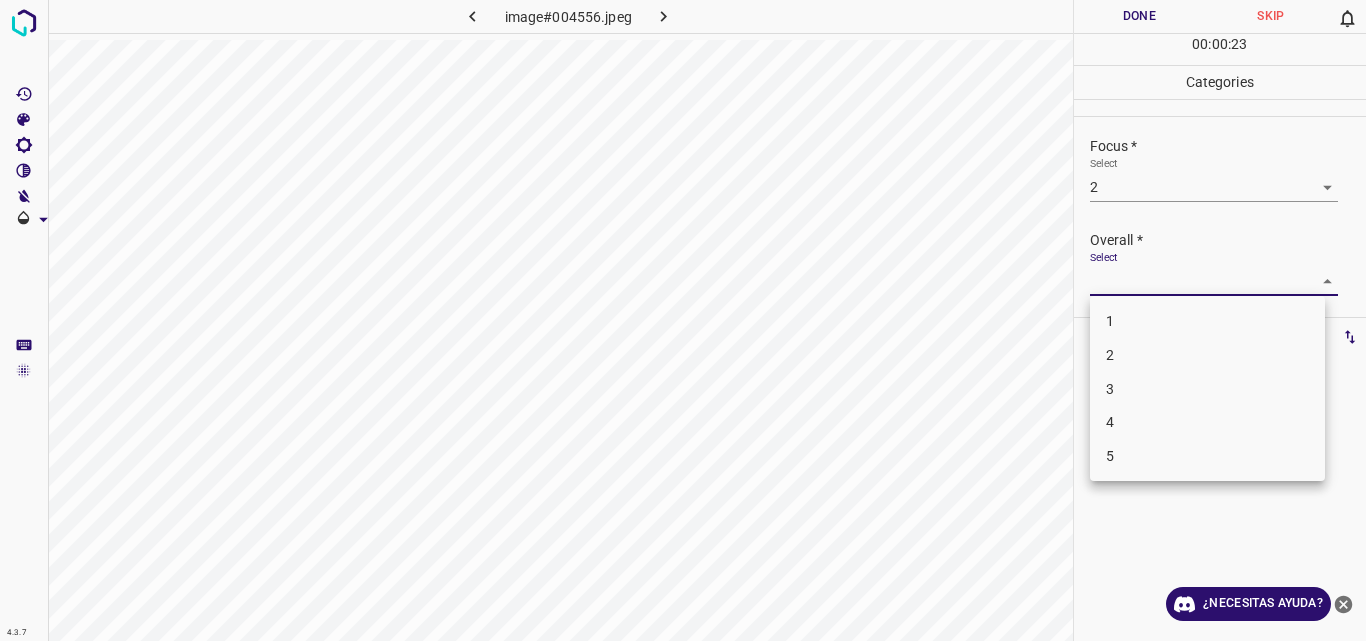 click on "2" at bounding box center (1207, 355) 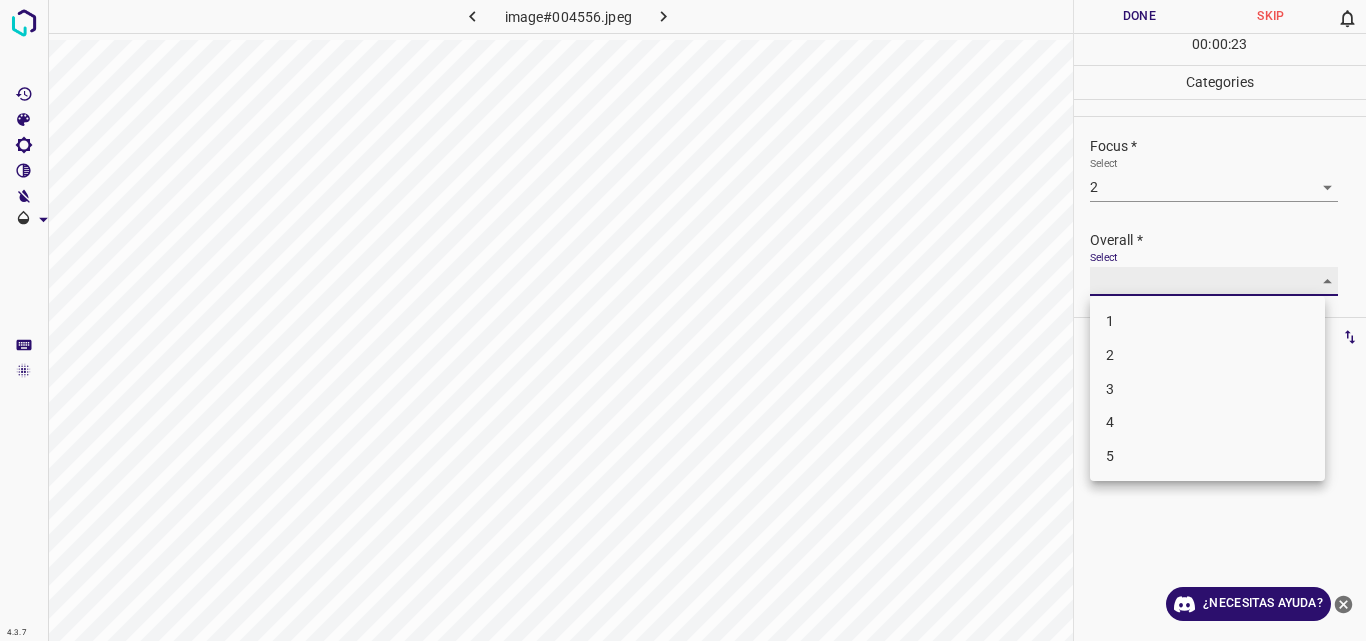type on "2" 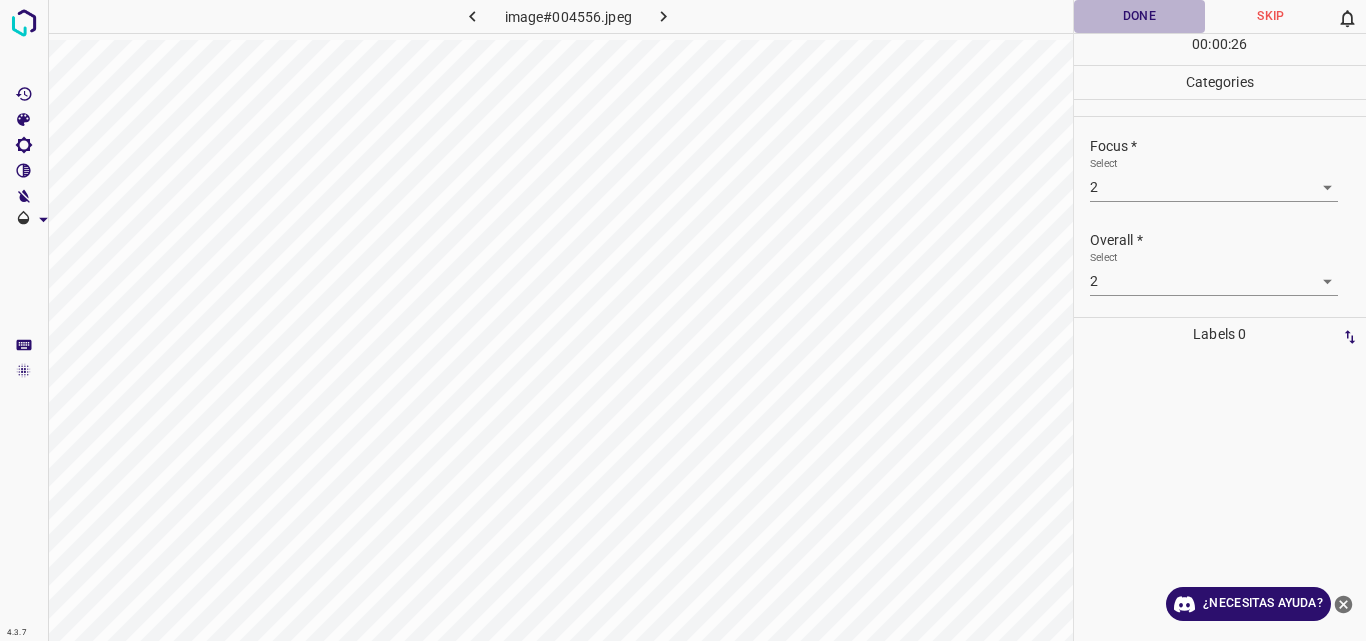click on "Done" at bounding box center (1140, 16) 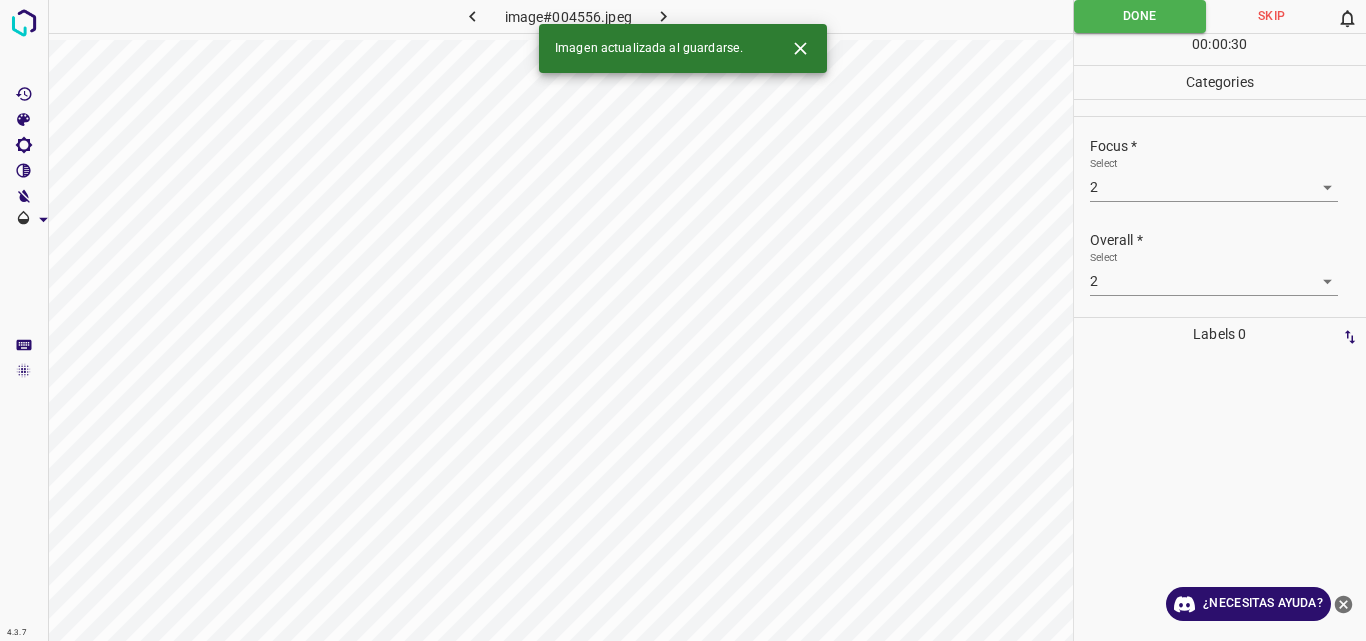 click 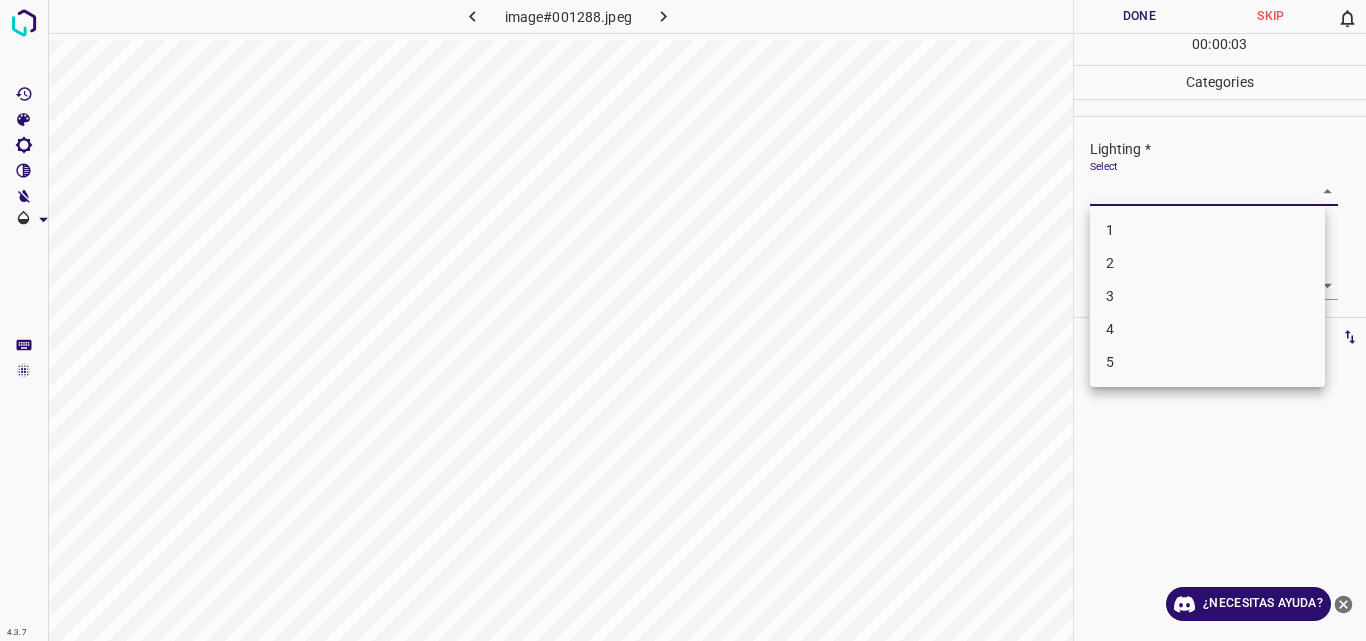 click on "4.3.7 image#001288.jpeg Done Skip 0 00   : 00   : 03   Categories Lighting *  Select ​ Focus *  Select ​ Overall *  Select ​ Labels   0 Categories 1 Lighting 2 Focus 3 Overall Tools Space Change between modes (Draw & Edit) I Auto labeling R Restore zoom M Zoom in N Zoom out Delete Delete selecte label Filters Z Restore filters X Saturation filter C Brightness filter V Contrast filter B Gray scale filter General O Download ¿Necesitas ayuda? Original text Rate this translation Your feedback will be used to help improve Google Translate - Texto - Esconder - Borrar 1 2 3 4 5" at bounding box center (683, 320) 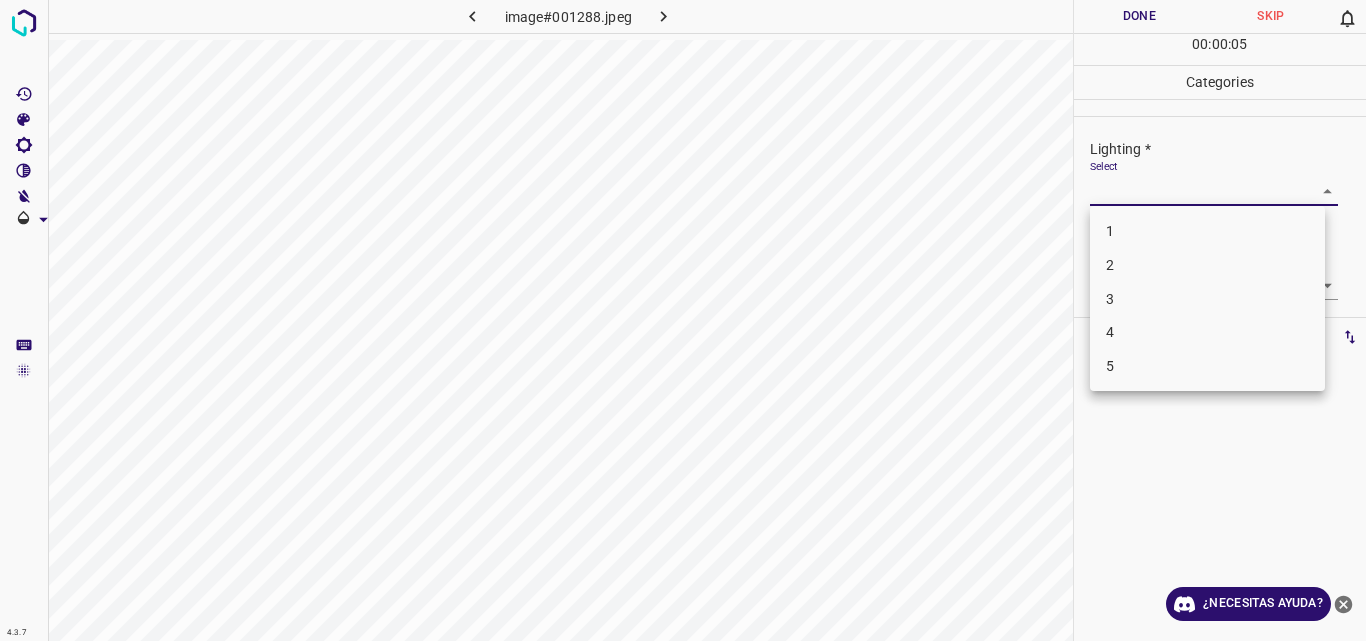 click on "3" at bounding box center (1207, 299) 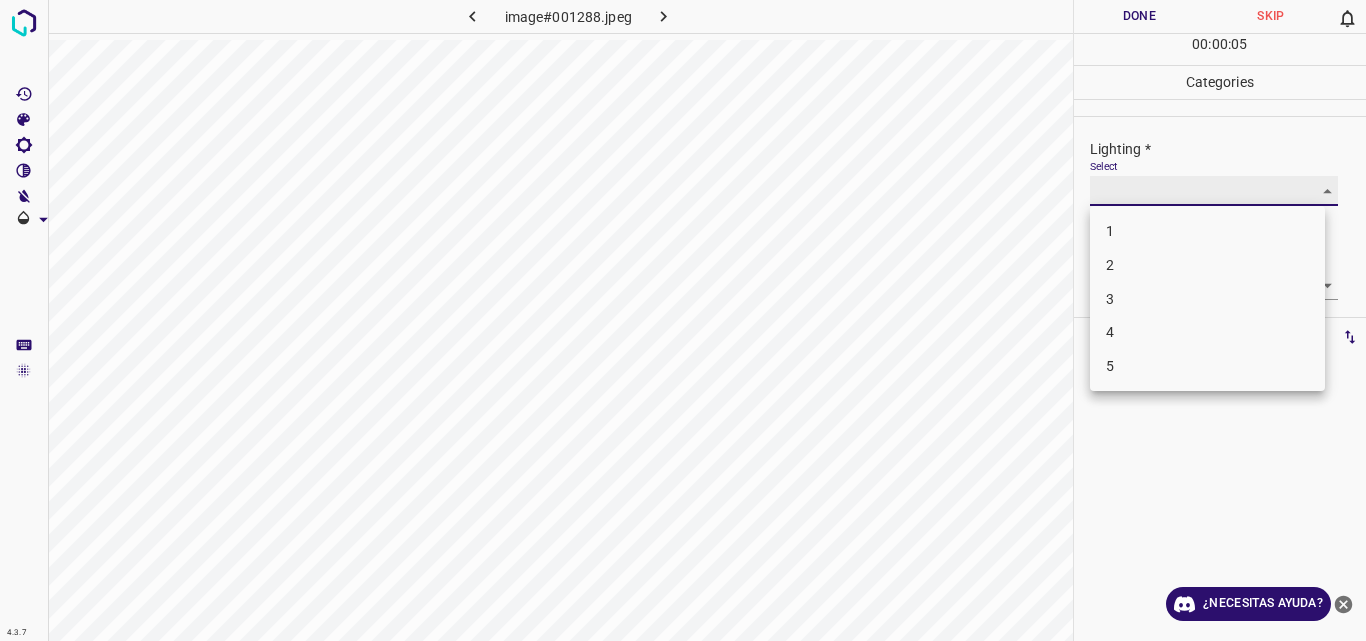 type on "3" 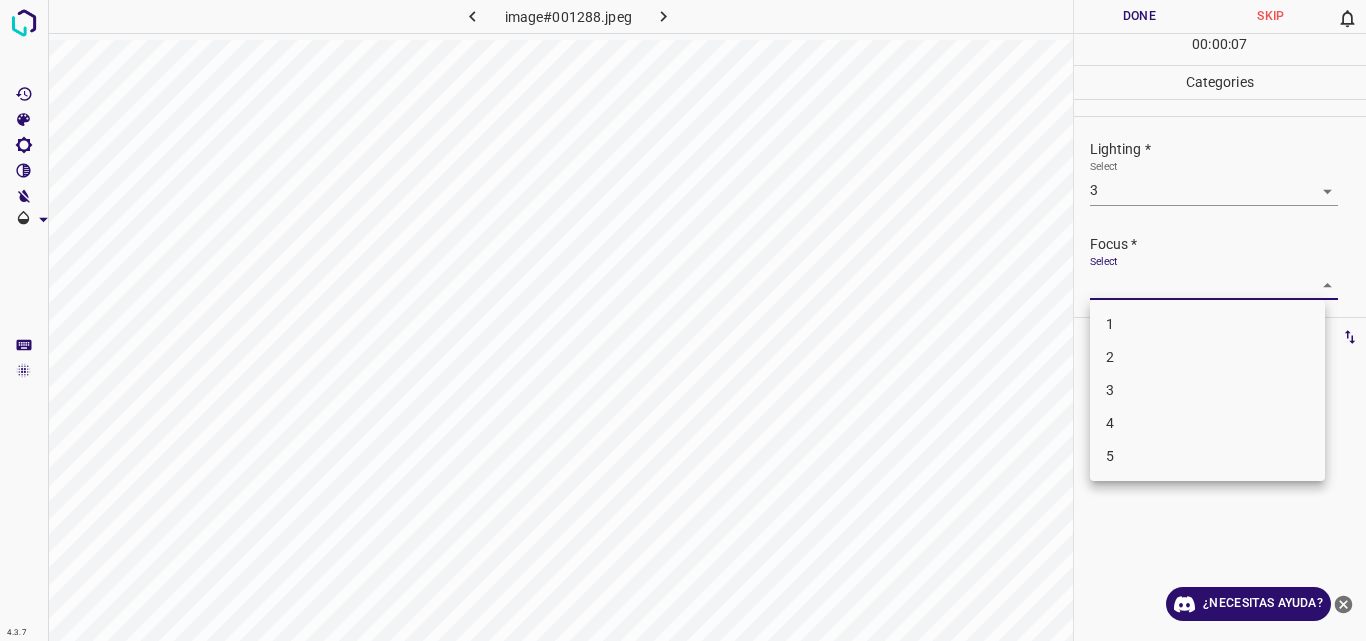 click on "4.3.7 image#001288.jpeg Done Skip 0 00   : 00   : 07   Categories Lighting *  Select 3 3 Focus *  Select ​ Overall *  Select ​ Labels   0 Categories 1 Lighting 2 Focus 3 Overall Tools Space Change between modes (Draw & Edit) I Auto labeling R Restore zoom M Zoom in N Zoom out Delete Delete selecte label Filters Z Restore filters X Saturation filter C Brightness filter V Contrast filter B Gray scale filter General O Download ¿Necesitas ayuda? Original text Rate this translation Your feedback will be used to help improve Google Translate - Texto - Esconder - Borrar 1 2 3 4 5" at bounding box center (683, 320) 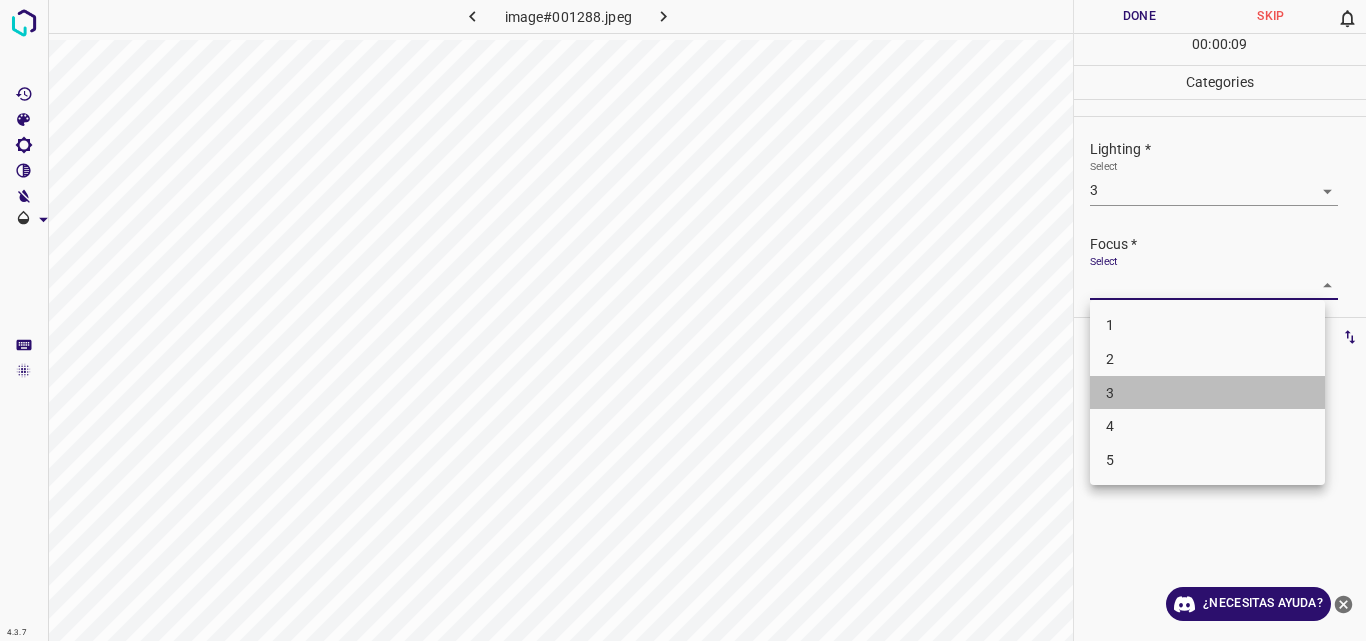 click on "3" at bounding box center (1207, 393) 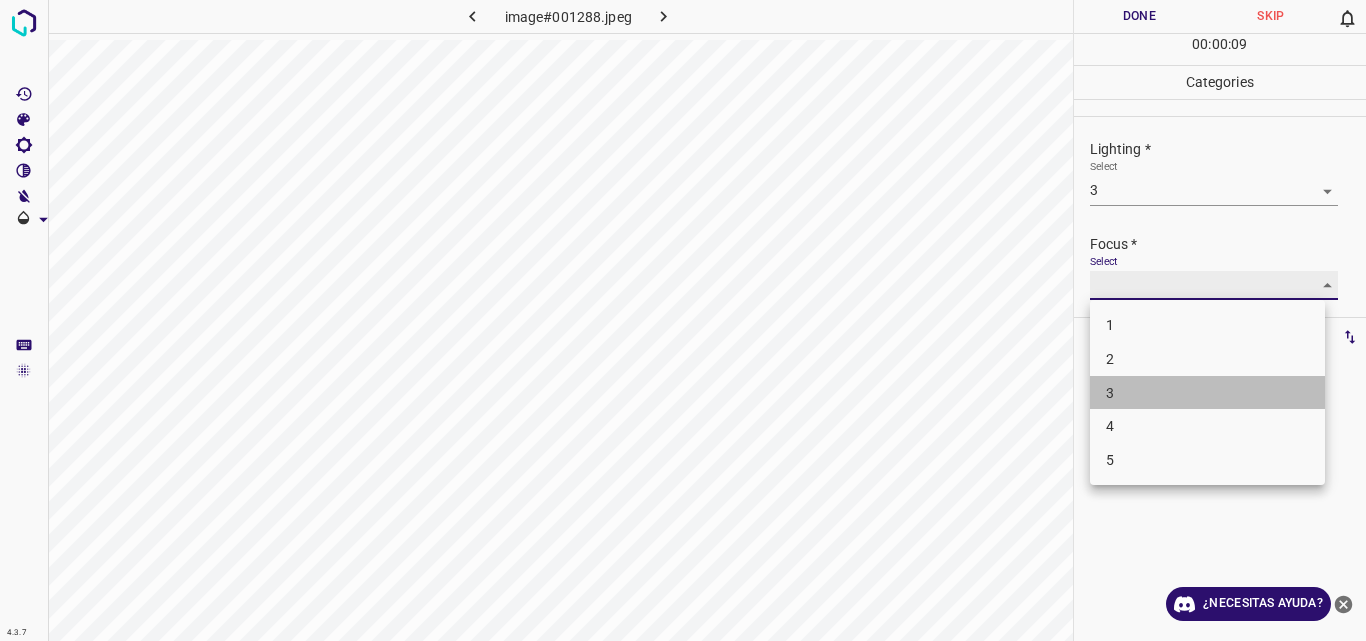 type on "3" 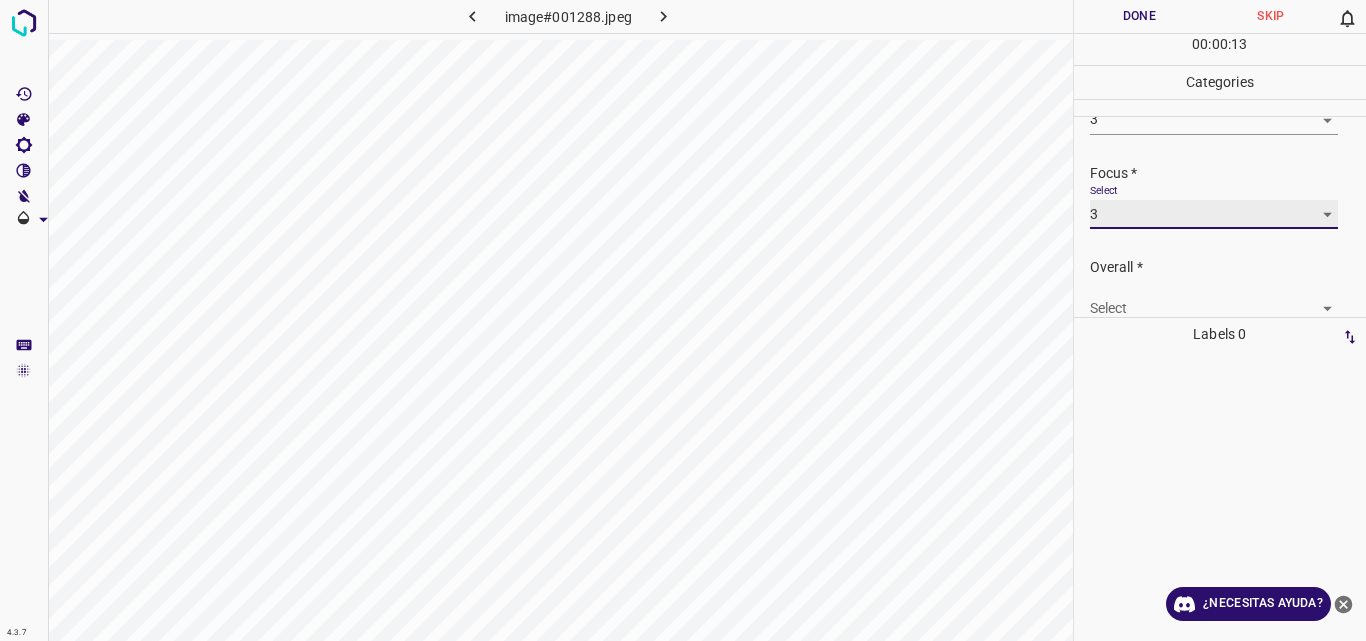 scroll, scrollTop: 98, scrollLeft: 0, axis: vertical 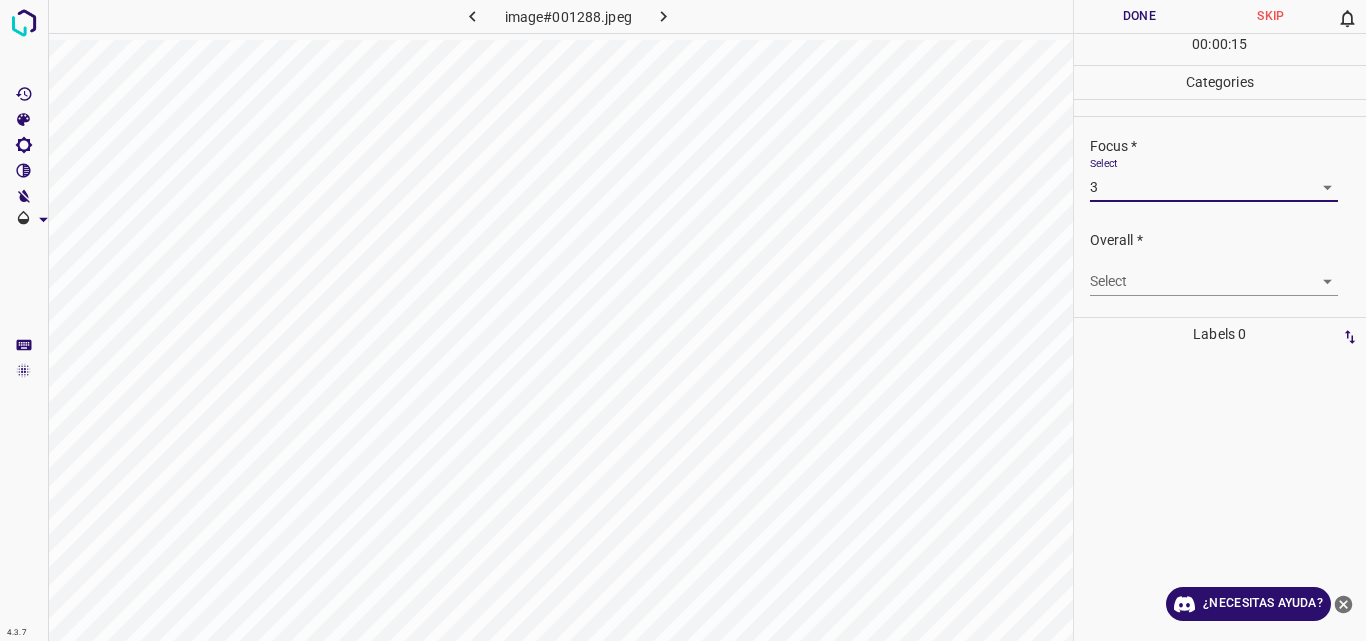 click on "4.3.7 image#001288.jpeg Done Skip 0 00   : 00   : 15   Categories Lighting *  Select 3 3 Focus *  Select 3 3 Overall *  Select ​ Labels   0 Categories 1 Lighting 2 Focus 3 Overall Tools Space Change between modes (Draw & Edit) I Auto labeling R Restore zoom M Zoom in N Zoom out Delete Delete selecte label Filters Z Restore filters X Saturation filter C Brightness filter V Contrast filter B Gray scale filter General O Download ¿Necesitas ayuda? Original text Rate this translation Your feedback will be used to help improve Google Translate - Texto - Esconder - Borrar" at bounding box center [683, 320] 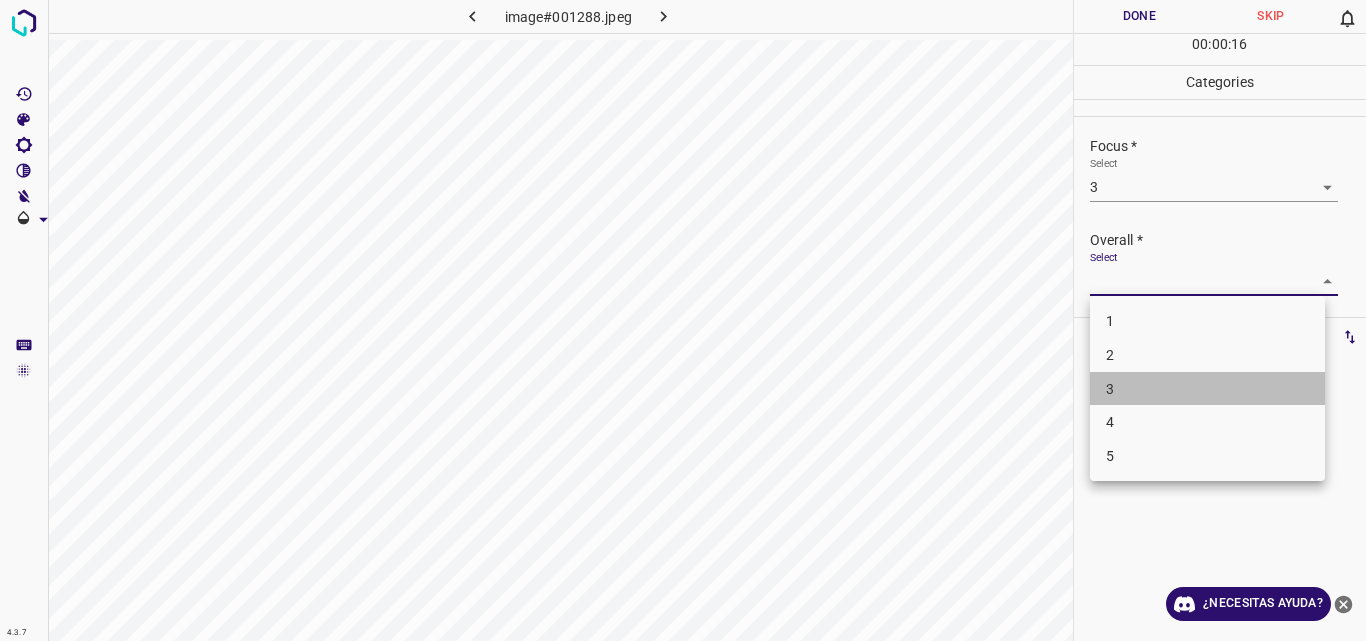 click on "3" at bounding box center [1207, 389] 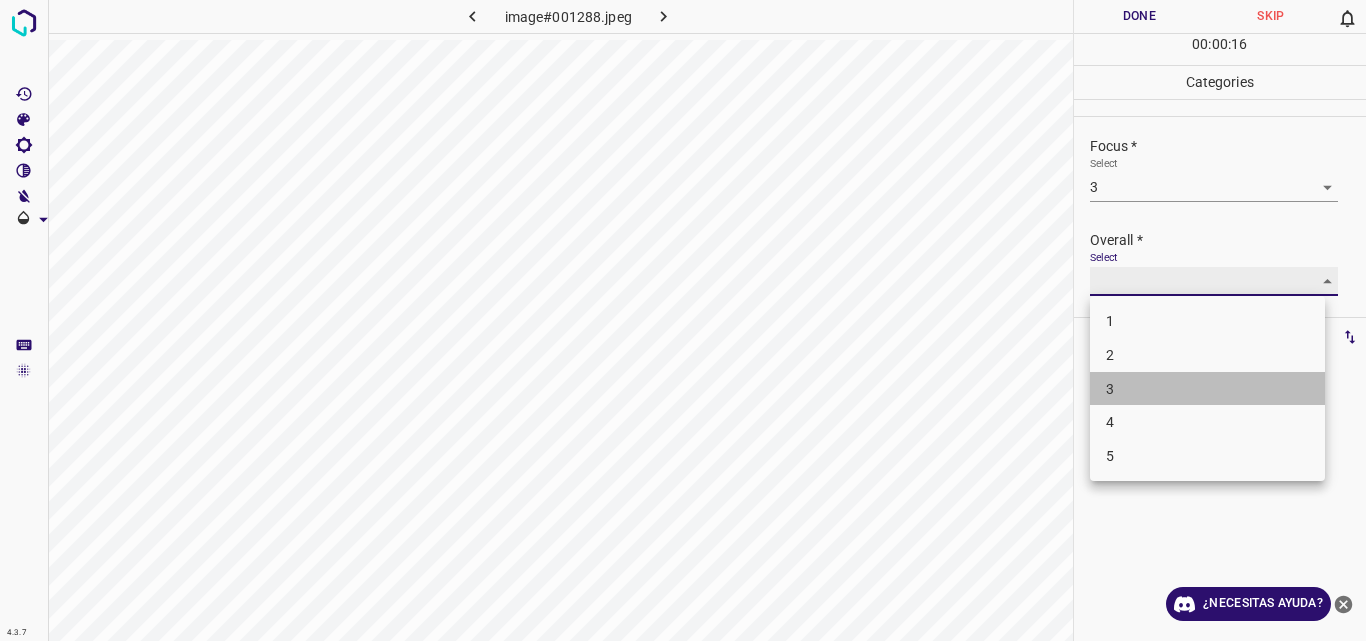 type on "3" 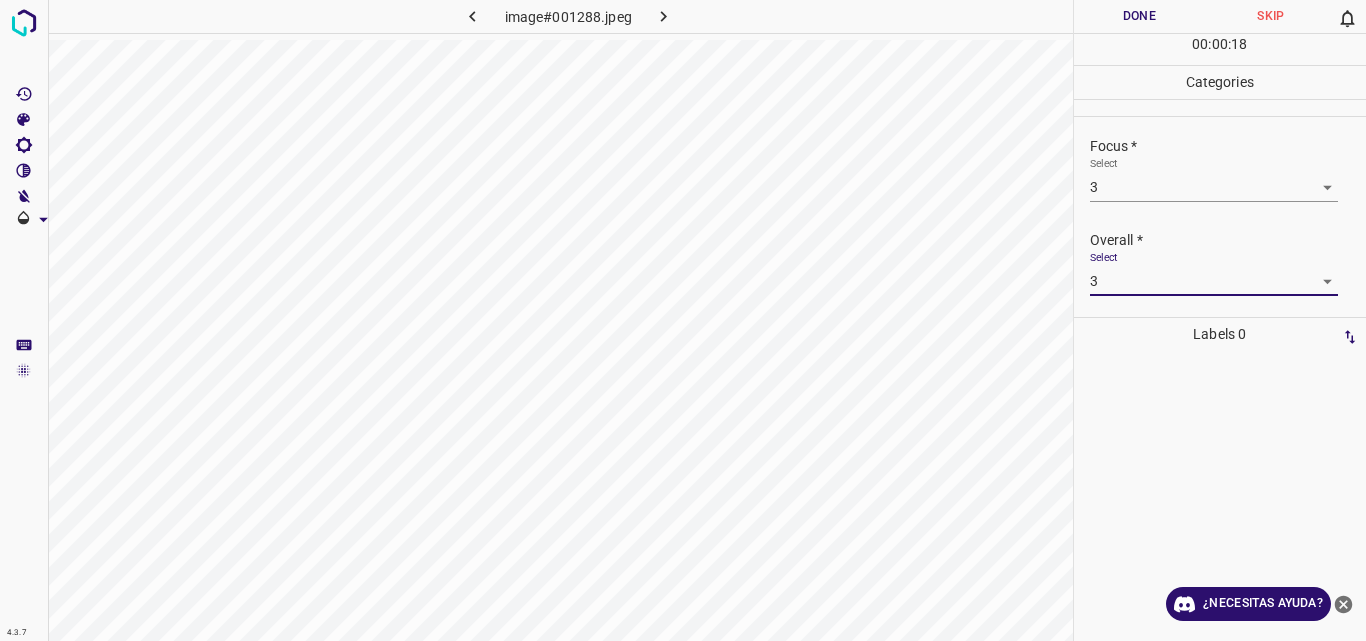 click on "Done" at bounding box center (1140, 16) 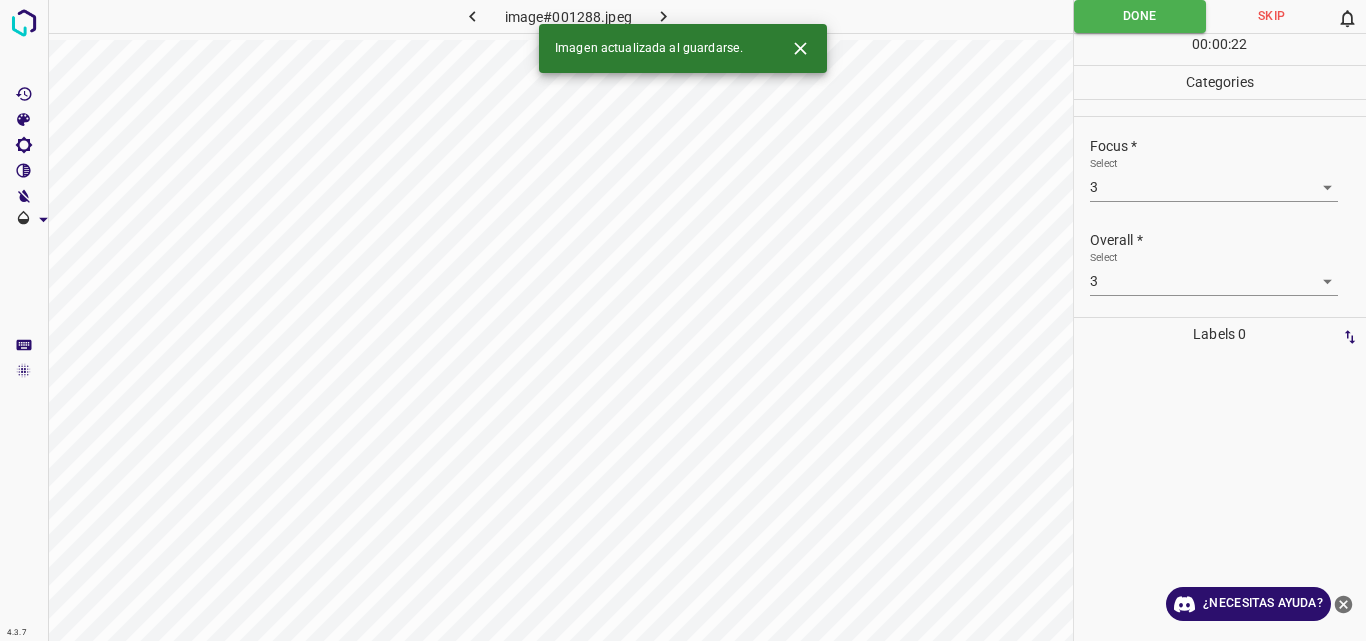 click 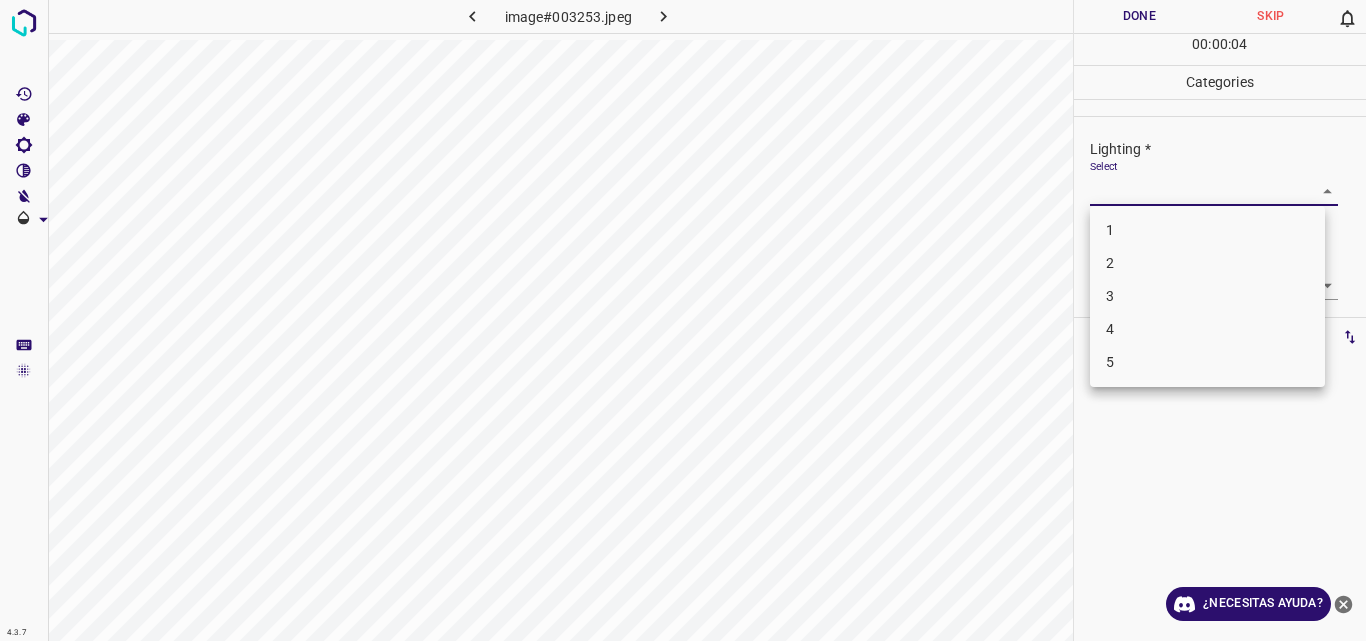 click on "4.3.7 image#003253.jpeg Done Skip 0 00   : 00   : 04   Categories Lighting *  Select ​ Focus *  Select ​ Overall *  Select ​ Labels   0 Categories 1 Lighting 2 Focus 3 Overall Tools Space Change between modes (Draw & Edit) I Auto labeling R Restore zoom M Zoom in N Zoom out Delete Delete selecte label Filters Z Restore filters X Saturation filter C Brightness filter V Contrast filter B Gray scale filter General O Download ¿Necesitas ayuda? Original text Rate this translation Your feedback will be used to help improve Google Translate - Texto - Esconder - Borrar 1 2 3 4 5" at bounding box center [683, 320] 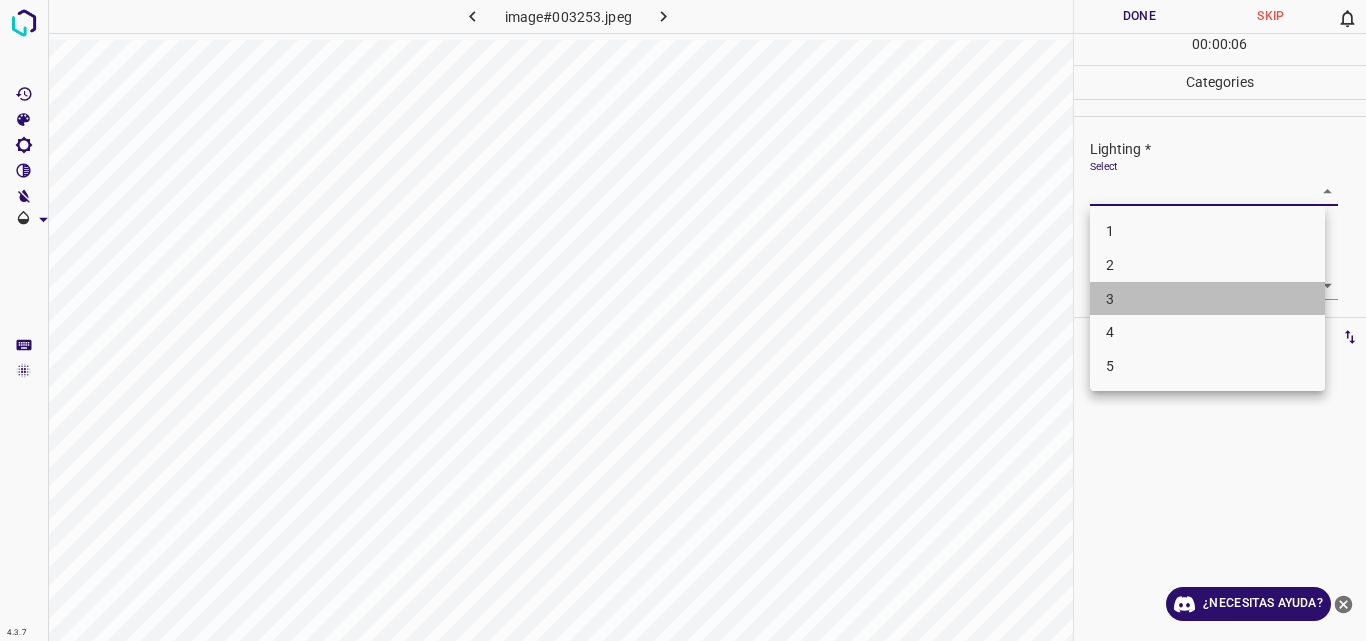 click on "3" at bounding box center [1207, 299] 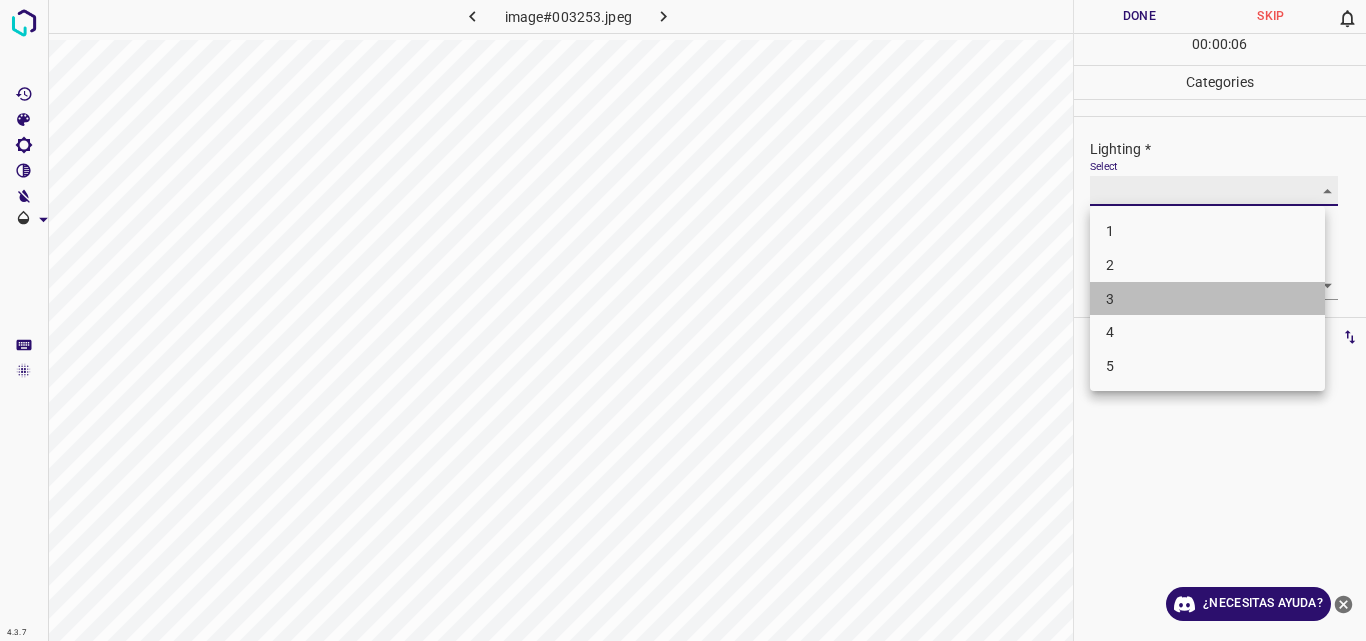 type on "3" 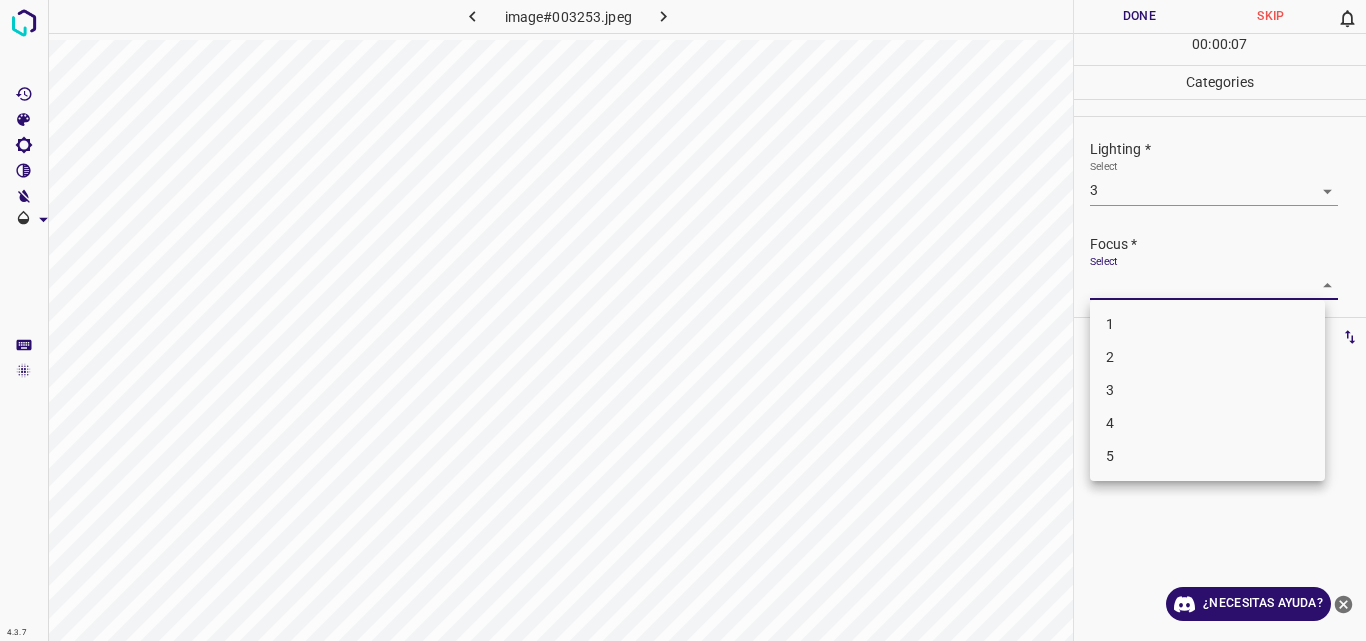 click on "4.3.7 image#003253.jpeg Done Skip 0 00   : 00   : 07   Categories Lighting *  Select 3 3 Focus *  Select ​ Overall *  Select ​ Labels   0 Categories 1 Lighting 2 Focus 3 Overall Tools Space Change between modes (Draw & Edit) I Auto labeling R Restore zoom M Zoom in N Zoom out Delete Delete selecte label Filters Z Restore filters X Saturation filter C Brightness filter V Contrast filter B Gray scale filter General O Download ¿Necesitas ayuda? Original text Rate this translation Your feedback will be used to help improve Google Translate - Texto - Esconder - Borrar 1 2 3 4 5" at bounding box center [683, 320] 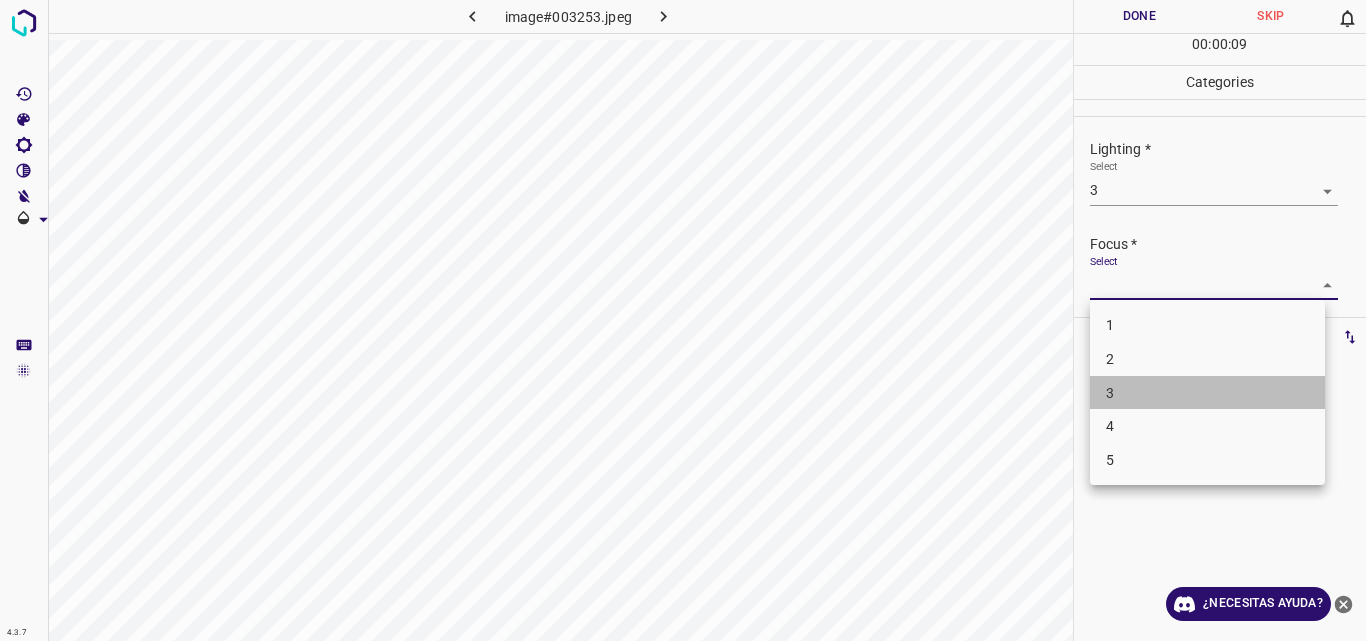 click on "3" at bounding box center (1207, 393) 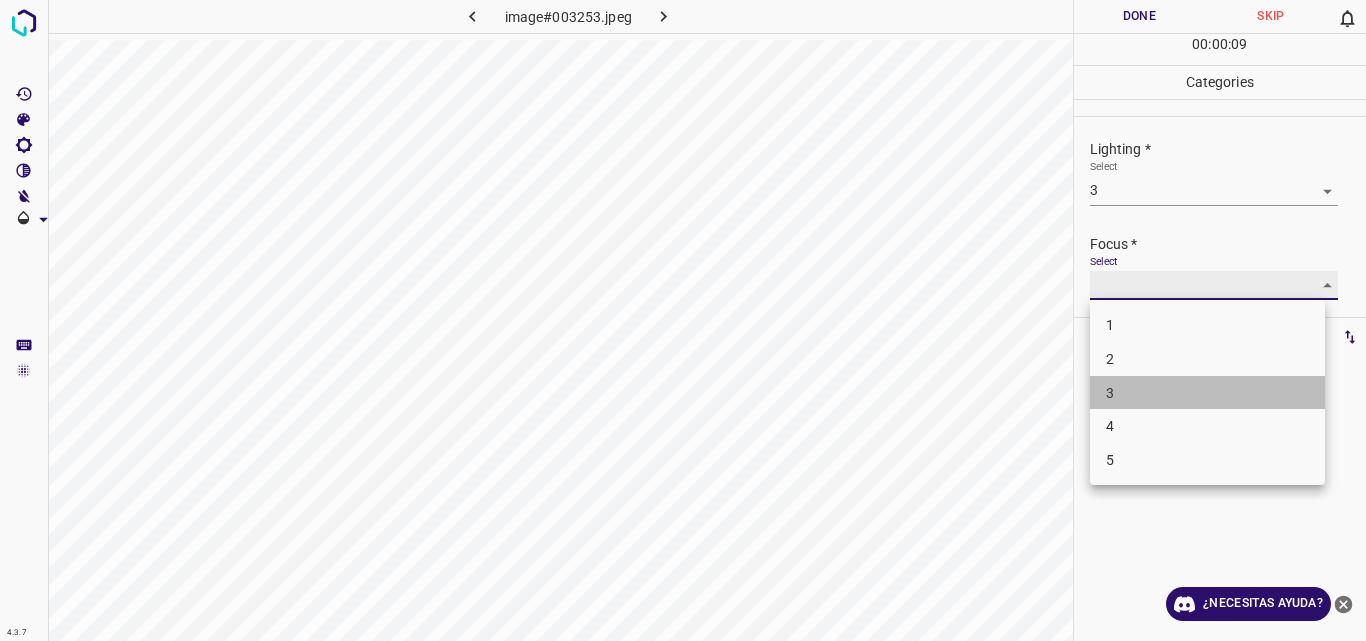 type on "3" 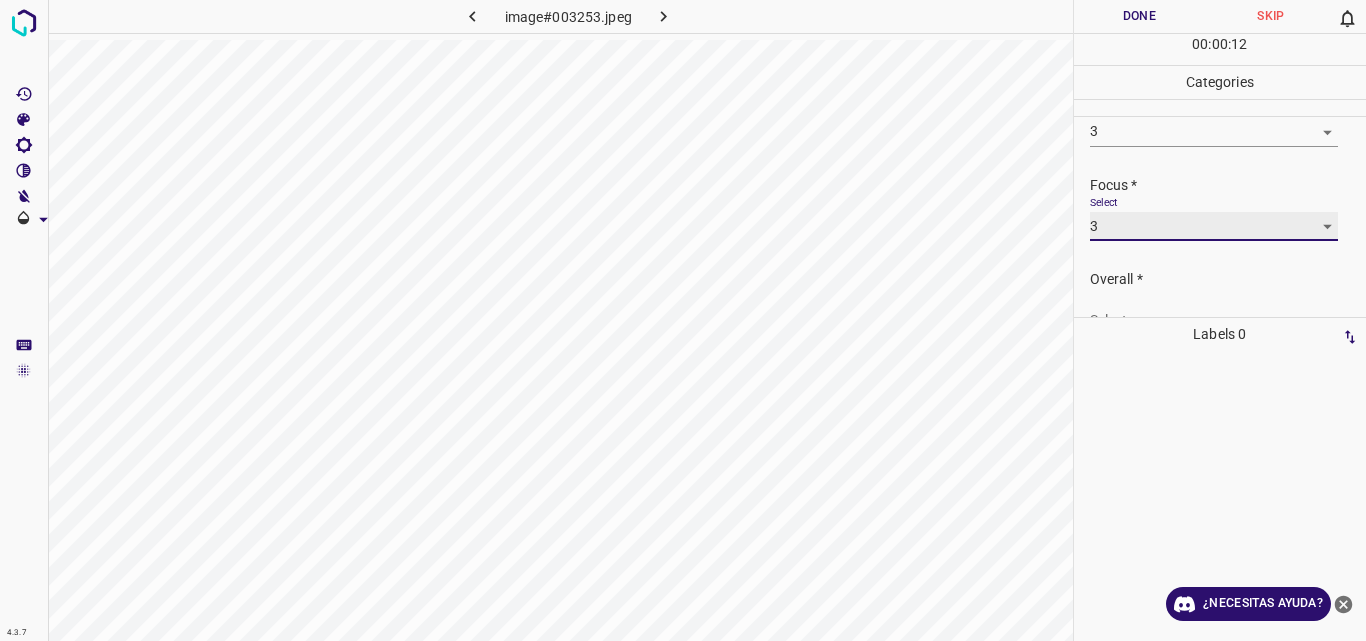 scroll, scrollTop: 98, scrollLeft: 0, axis: vertical 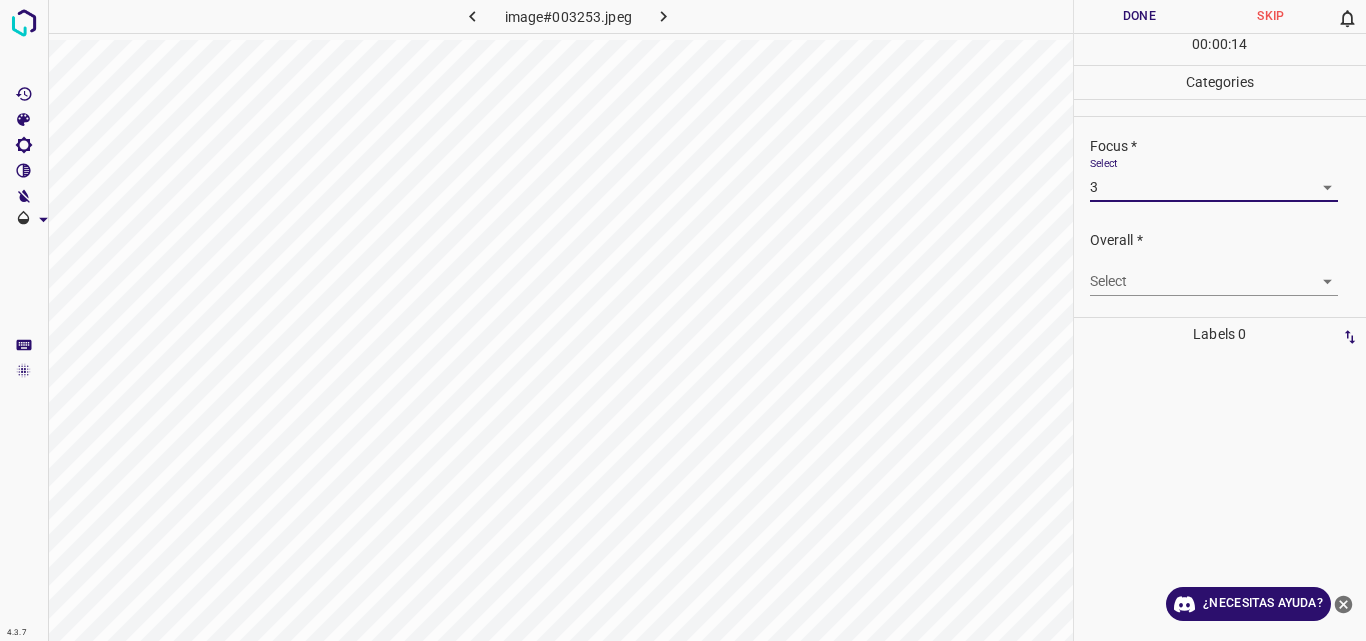click on "4.3.7 image#003253.jpeg Done Skip 0 00   : 00   : 14   Categories Lighting *  Select 3 3 Focus *  Select 3 3 Overall *  Select ​ Labels   0 Categories 1 Lighting 2 Focus 3 Overall Tools Space Change between modes (Draw & Edit) I Auto labeling R Restore zoom M Zoom in N Zoom out Delete Delete selecte label Filters Z Restore filters X Saturation filter C Brightness filter V Contrast filter B Gray scale filter General O Download ¿Necesitas ayuda? Original text Rate this translation Your feedback will be used to help improve Google Translate - Texto - Esconder - Borrar" at bounding box center (683, 320) 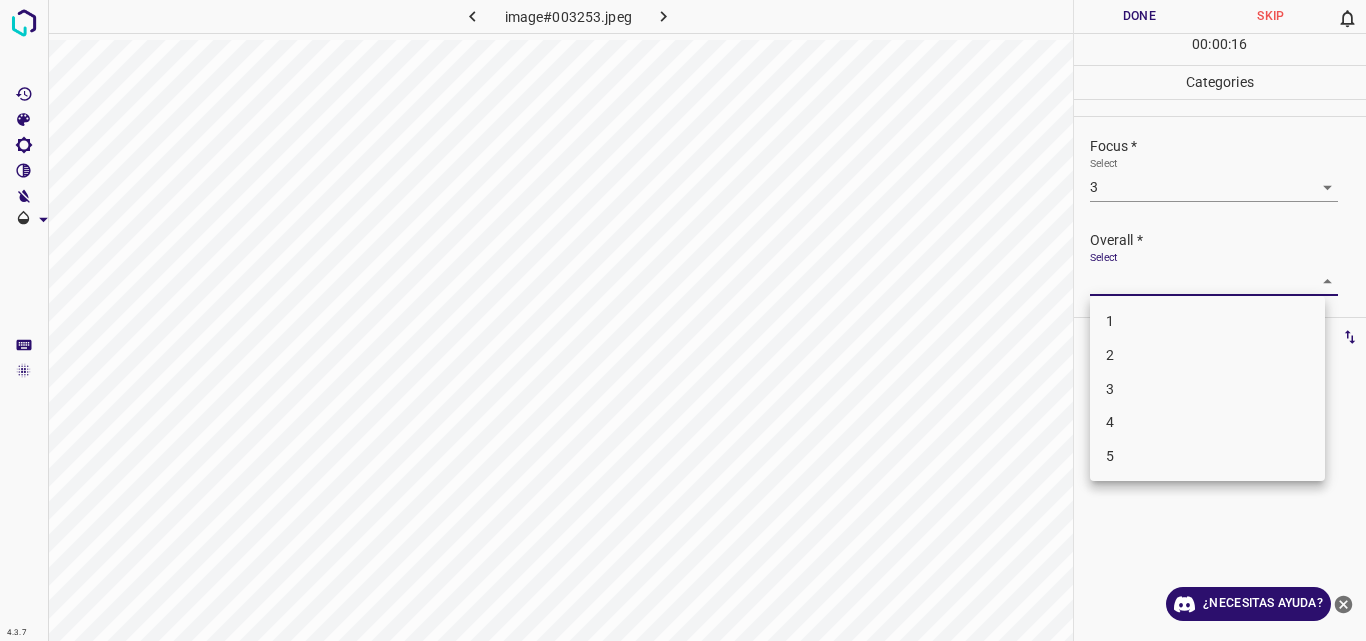click on "3" at bounding box center (1207, 389) 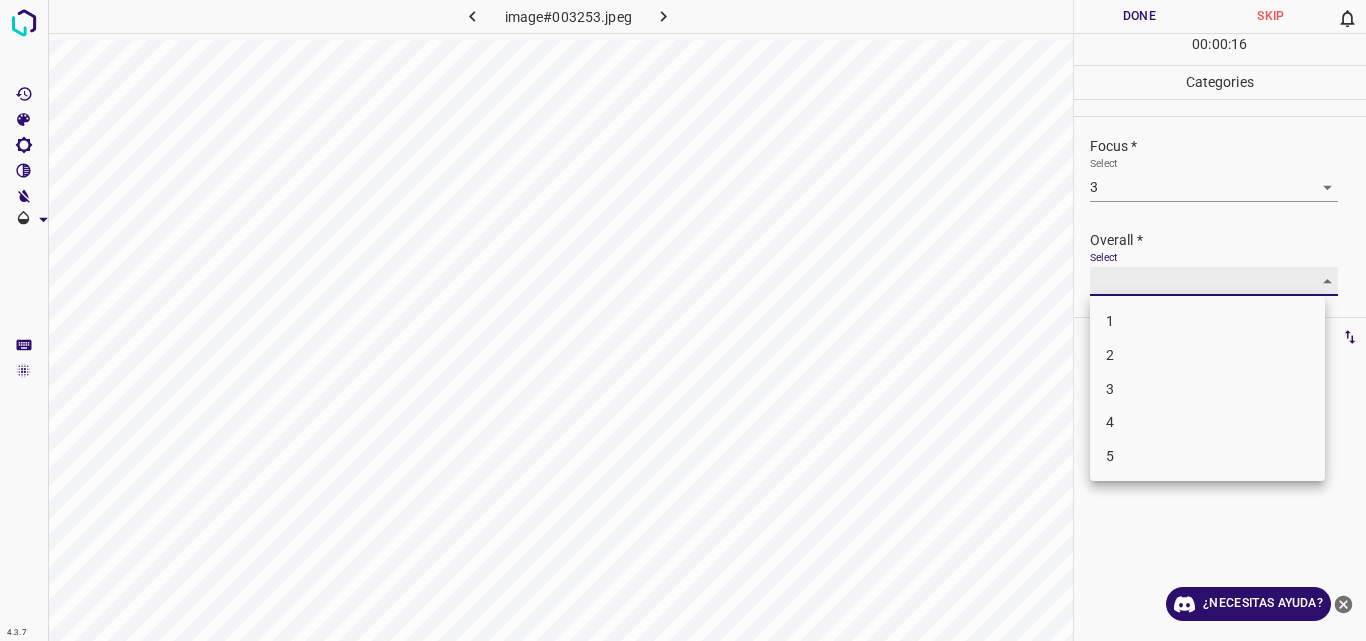 type on "3" 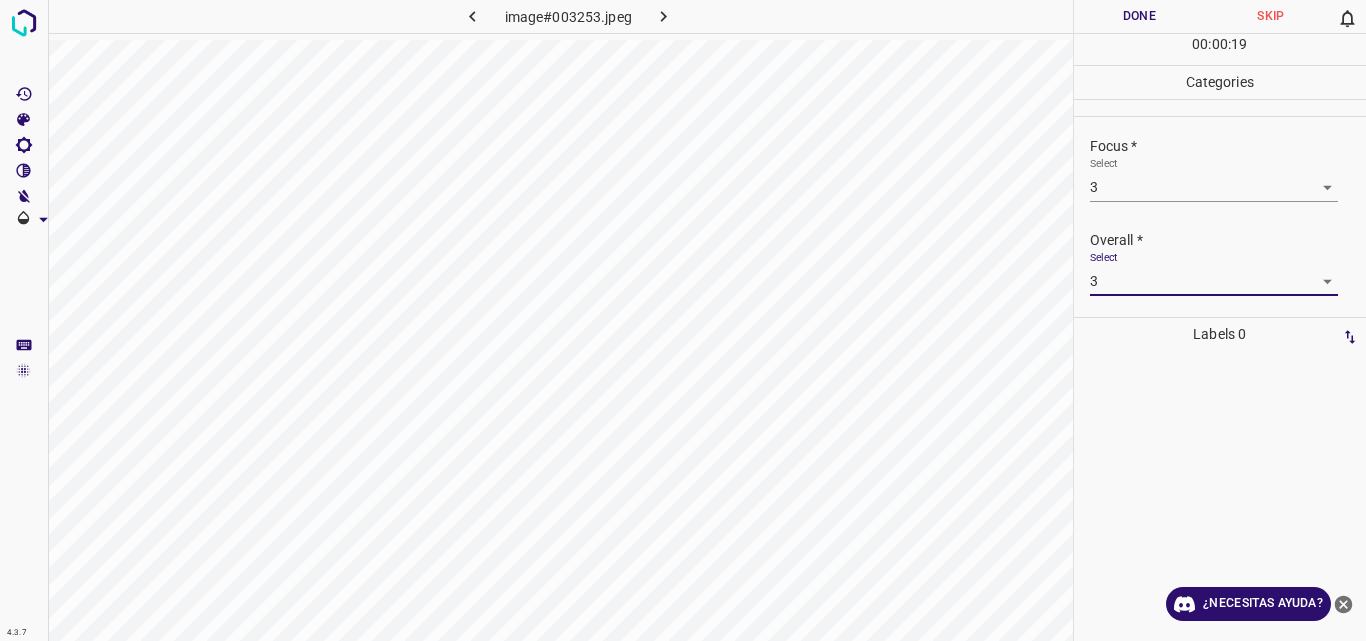 click on "Done" at bounding box center [1140, 16] 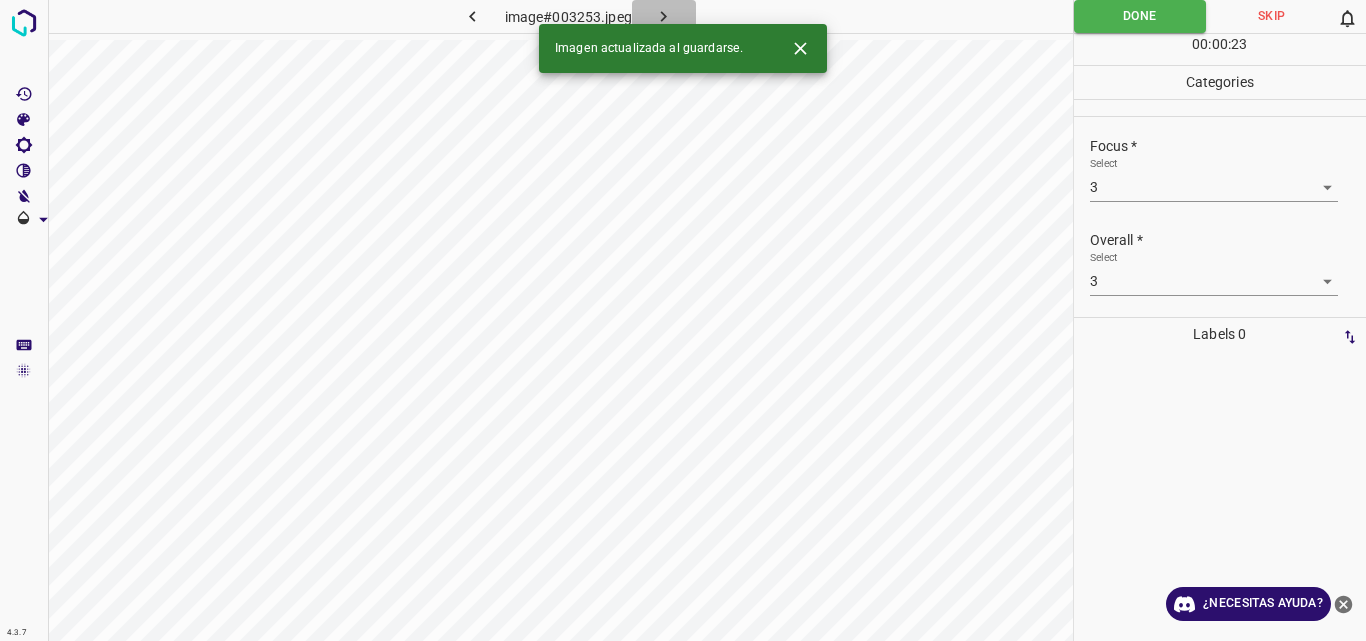 click 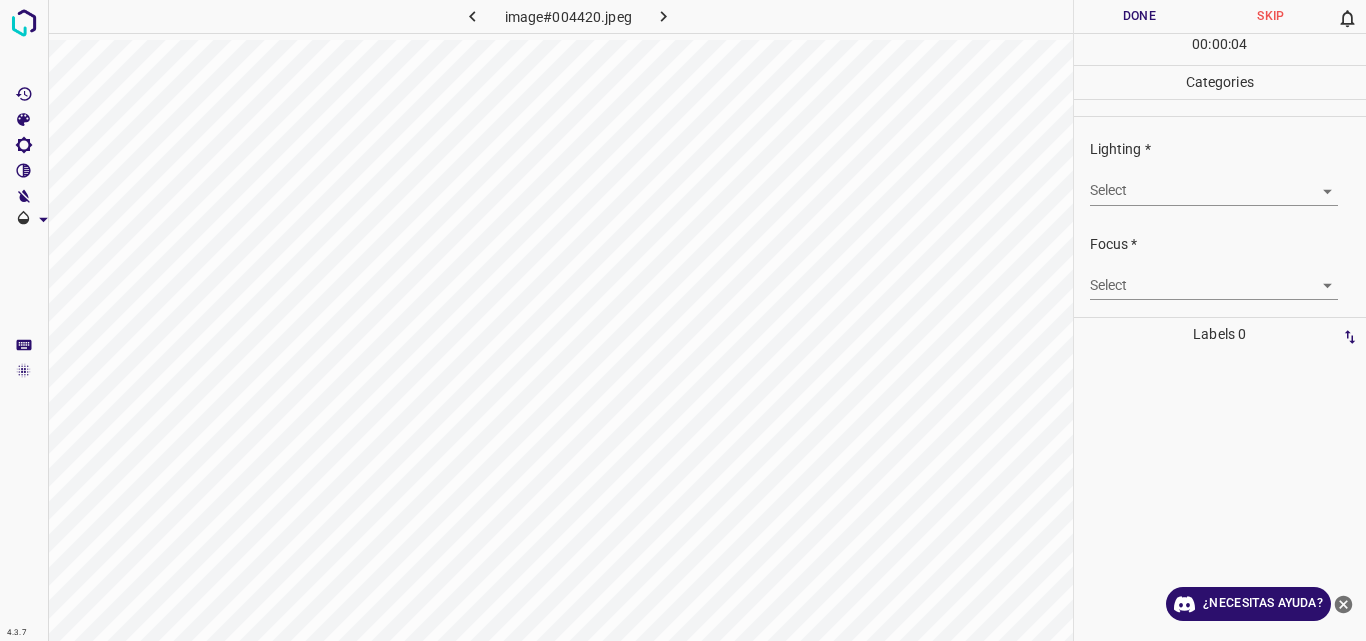 click on "4.3.7 image#004420.jpeg Done Skip 0 00   : 00   : 04   Categories Lighting *  Select ​ Focus *  Select ​ Overall *  Select ​ Labels   0 Categories 1 Lighting 2 Focus 3 Overall Tools Space Change between modes (Draw & Edit) I Auto labeling R Restore zoom M Zoom in N Zoom out Delete Delete selecte label Filters Z Restore filters X Saturation filter C Brightness filter V Contrast filter B Gray scale filter General O Download ¿Necesitas ayuda? Original text Rate this translation Your feedback will be used to help improve Google Translate - Texto - Esconder - Borrar" at bounding box center [683, 320] 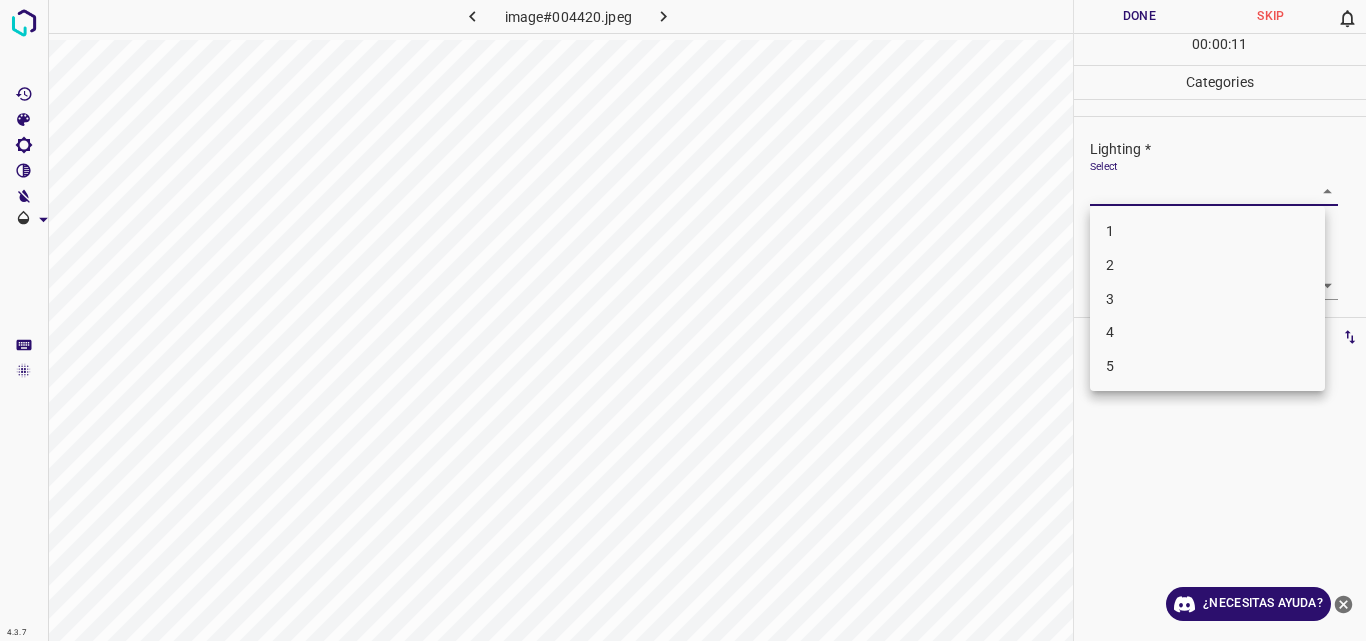 click on "4" at bounding box center (1207, 332) 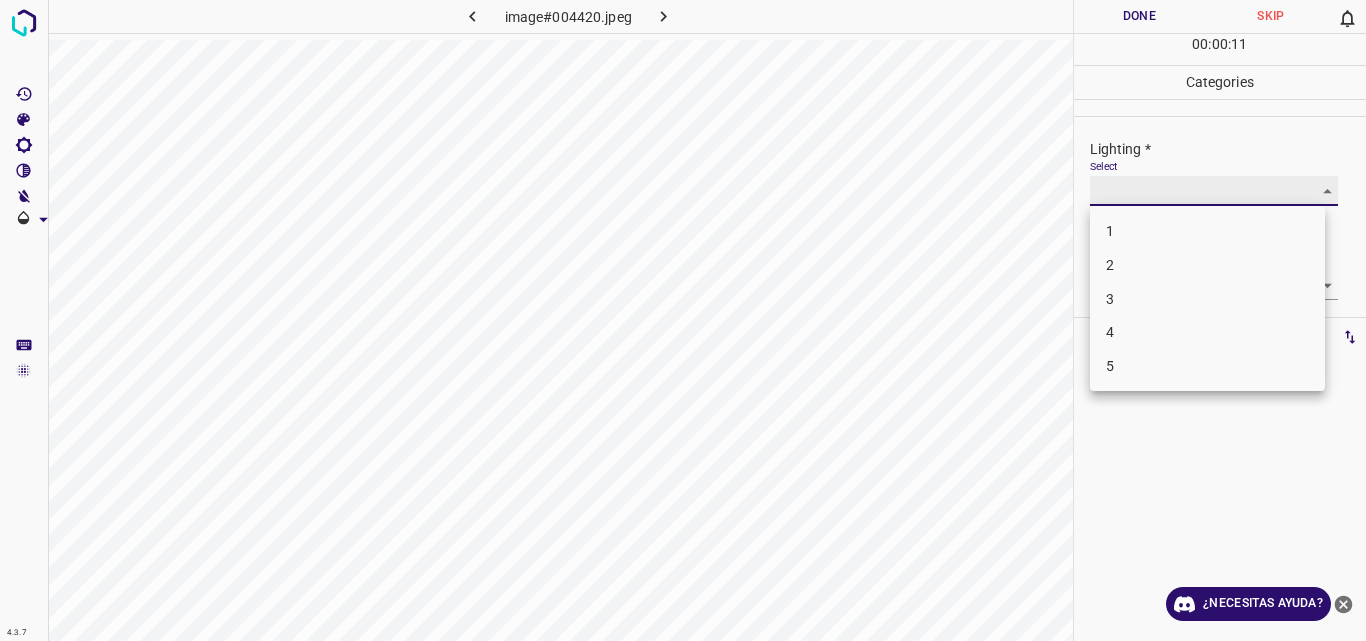 type on "4" 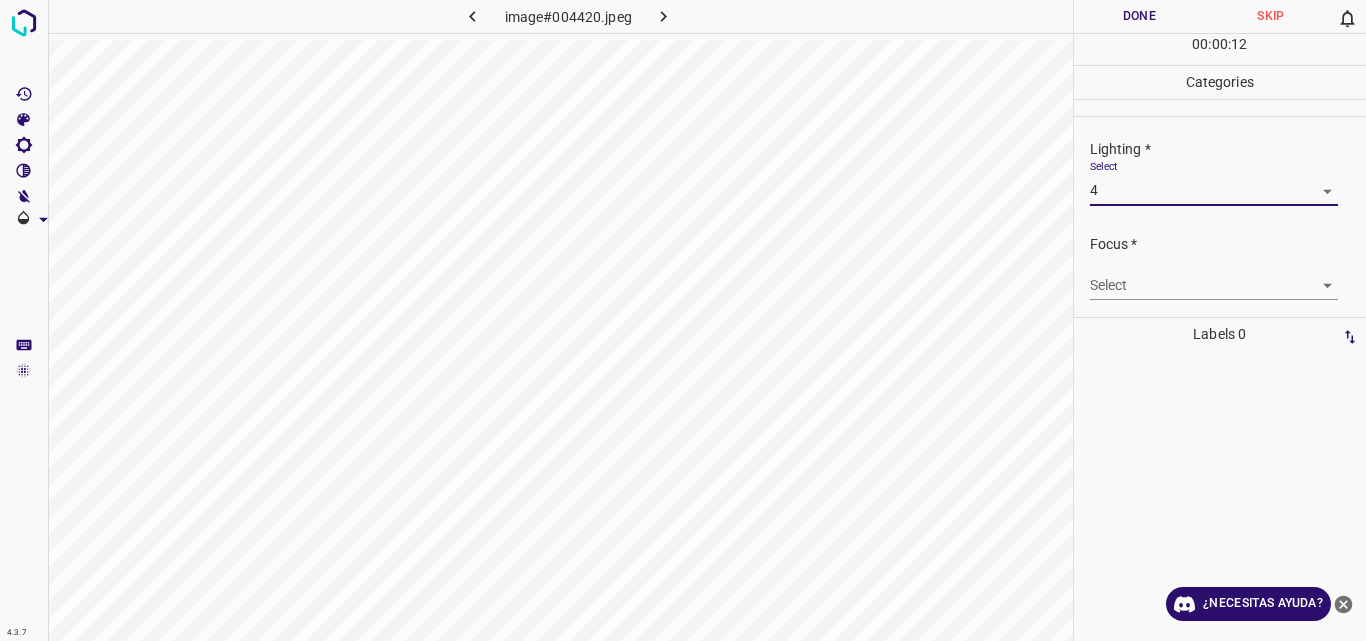 click on "4.3.7 image#004420.jpeg Done Skip 0 00   : 00   : 12   Categories Lighting *  Select 4 4 Focus *  Select ​ Overall *  Select ​ Labels   0 Categories 1 Lighting 2 Focus 3 Overall Tools Space Change between modes (Draw & Edit) I Auto labeling R Restore zoom M Zoom in N Zoom out Delete Delete selecte label Filters Z Restore filters X Saturation filter C Brightness filter V Contrast filter B Gray scale filter General O Download ¿Necesitas ayuda? Original text Rate this translation Your feedback will be used to help improve Google Translate - Texto - Esconder - Borrar" at bounding box center [683, 320] 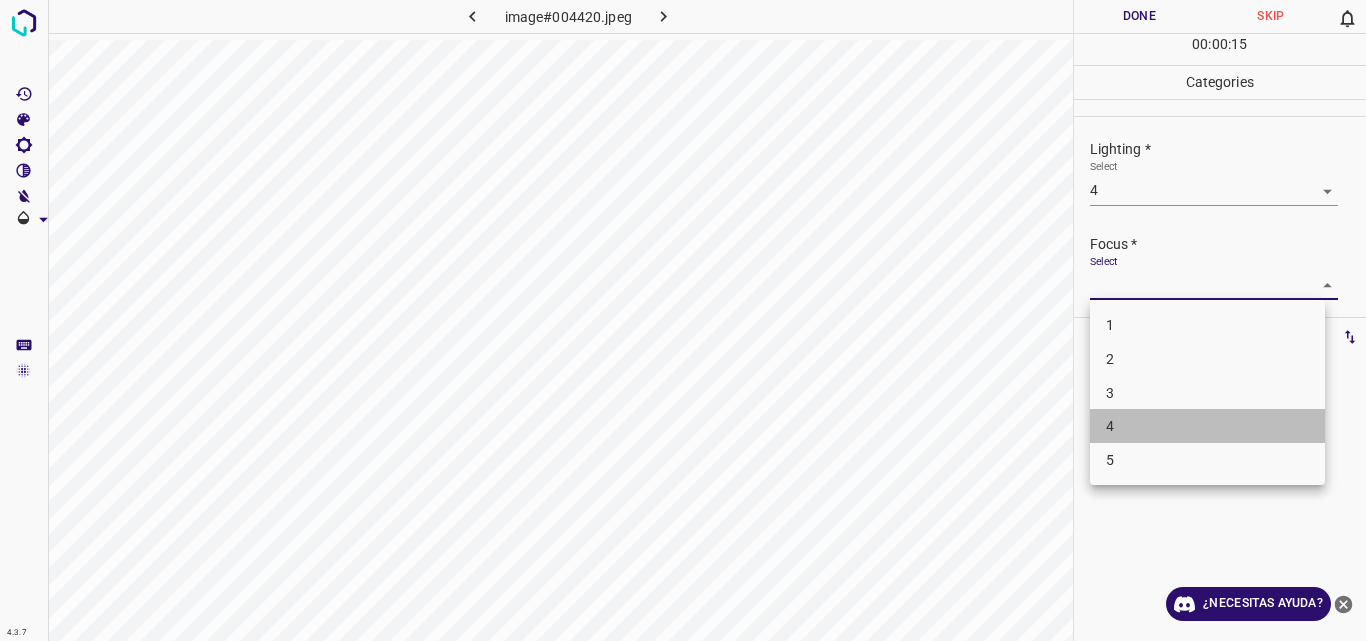 click on "4" at bounding box center (1207, 426) 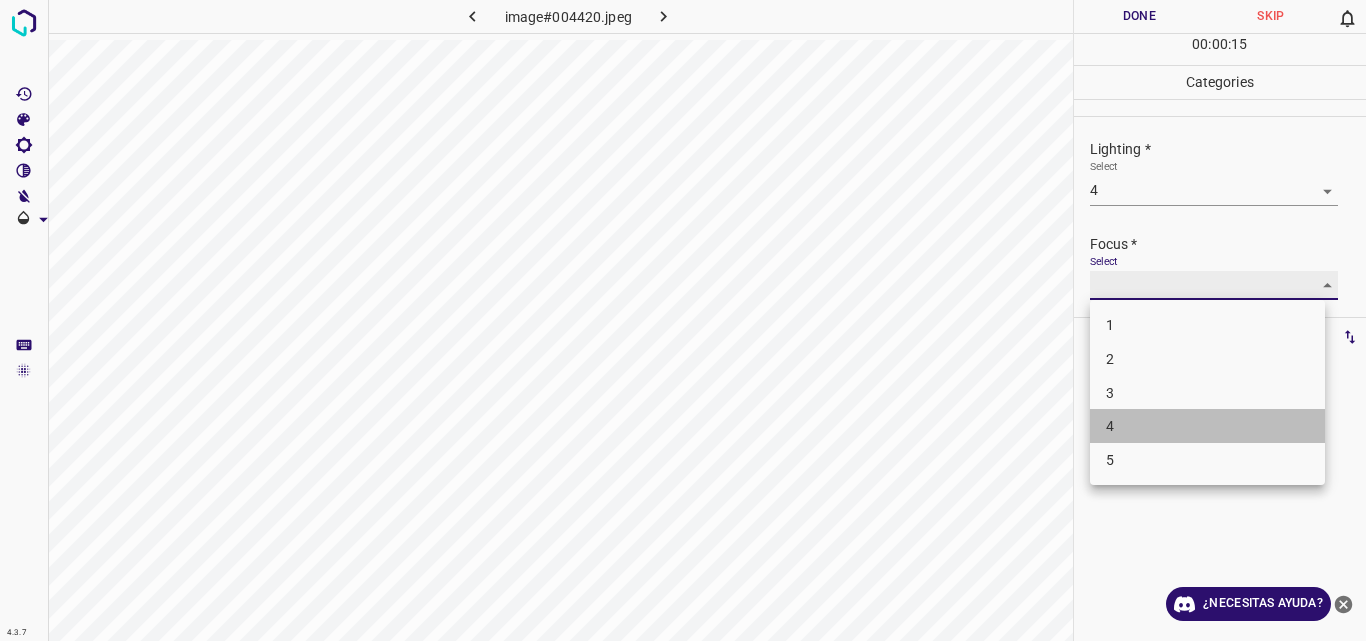 type on "4" 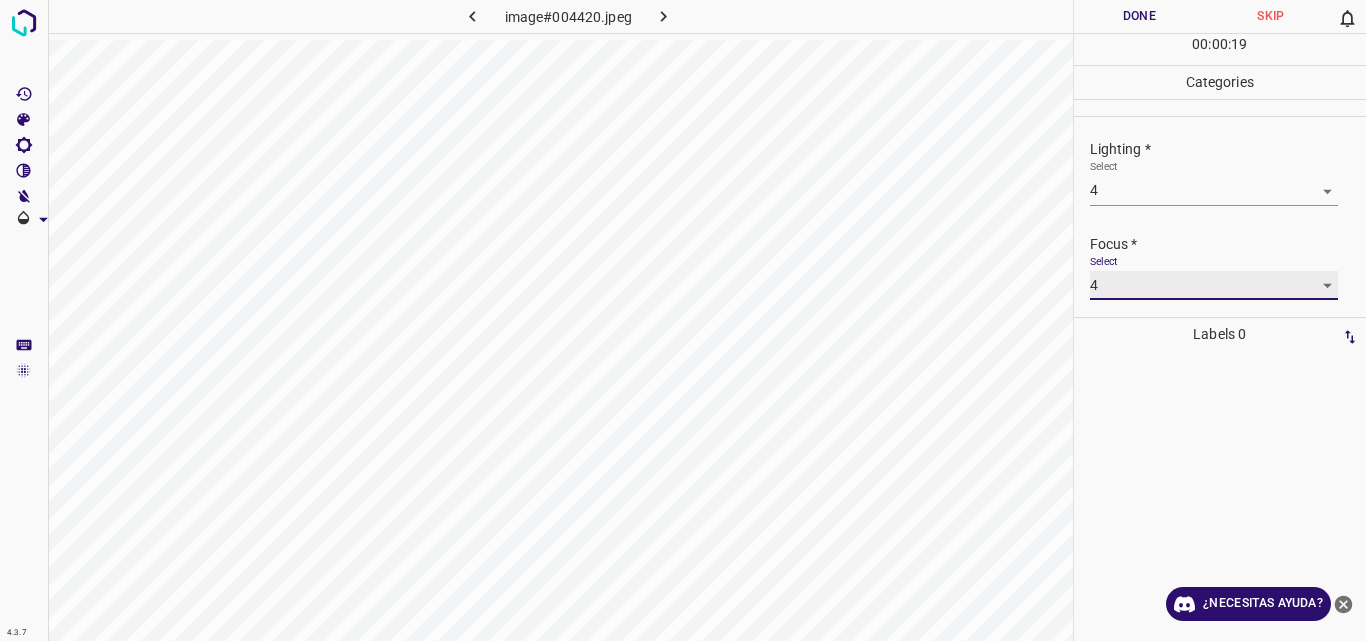 scroll, scrollTop: 98, scrollLeft: 0, axis: vertical 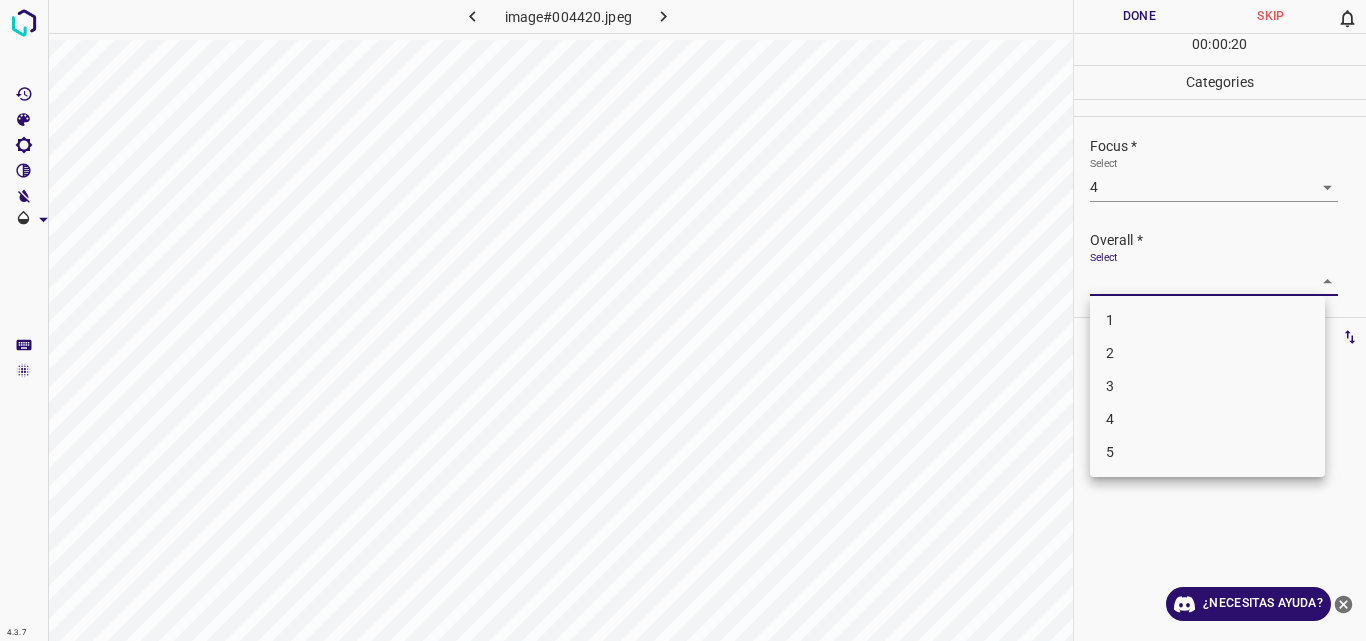 click on "4.3.7 image#004420.jpeg Done Skip 0 00   : 00   : 20   Categories Lighting *  Select 4 4 Focus *  Select 4 4 Overall *  Select ​ Labels   0 Categories 1 Lighting 2 Focus 3 Overall Tools Space Change between modes (Draw & Edit) I Auto labeling R Restore zoom M Zoom in N Zoom out Delete Delete selecte label Filters Z Restore filters X Saturation filter C Brightness filter V Contrast filter B Gray scale filter General O Download ¿Necesitas ayuda? Original text Rate this translation Your feedback will be used to help improve Google Translate - Texto - Esconder - Borrar 1 2 3 4 5" at bounding box center [683, 320] 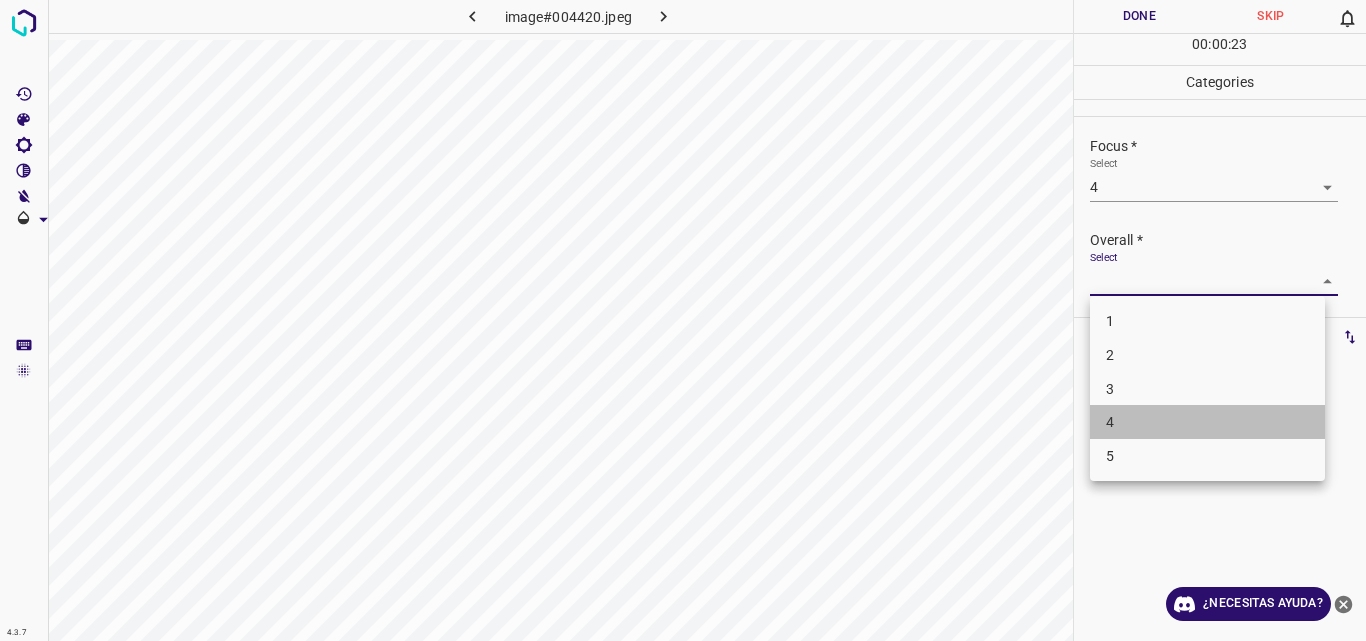 click on "4" at bounding box center (1207, 422) 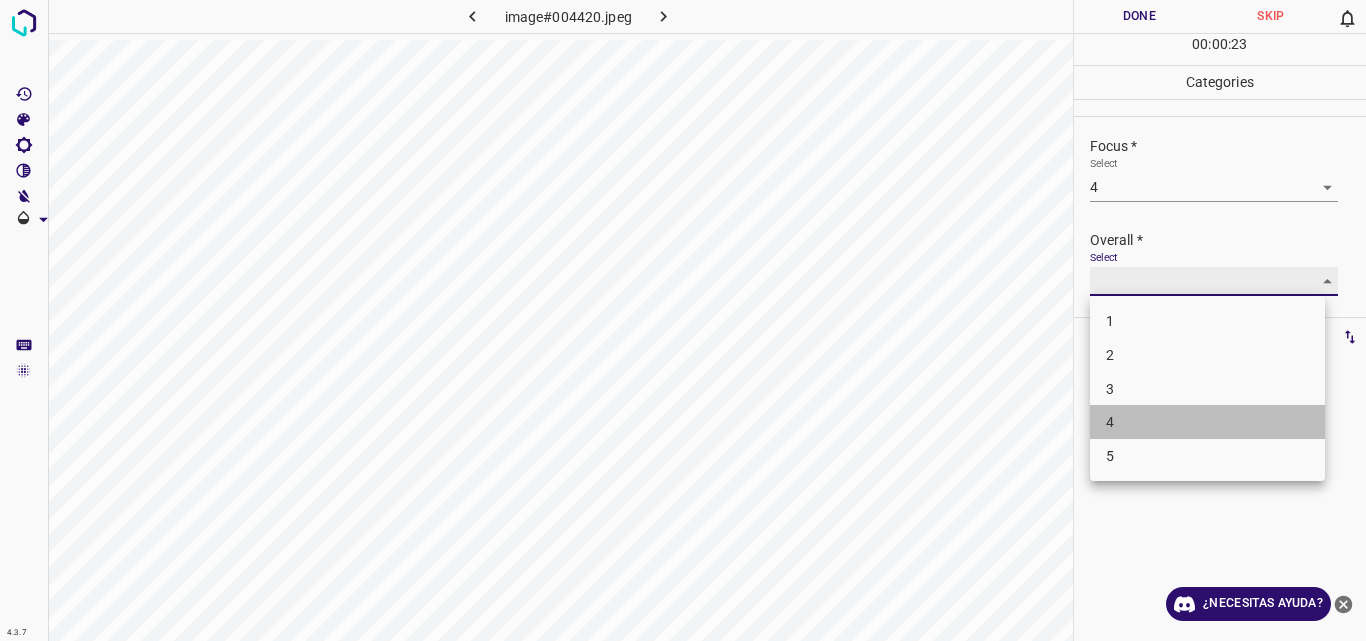 type on "4" 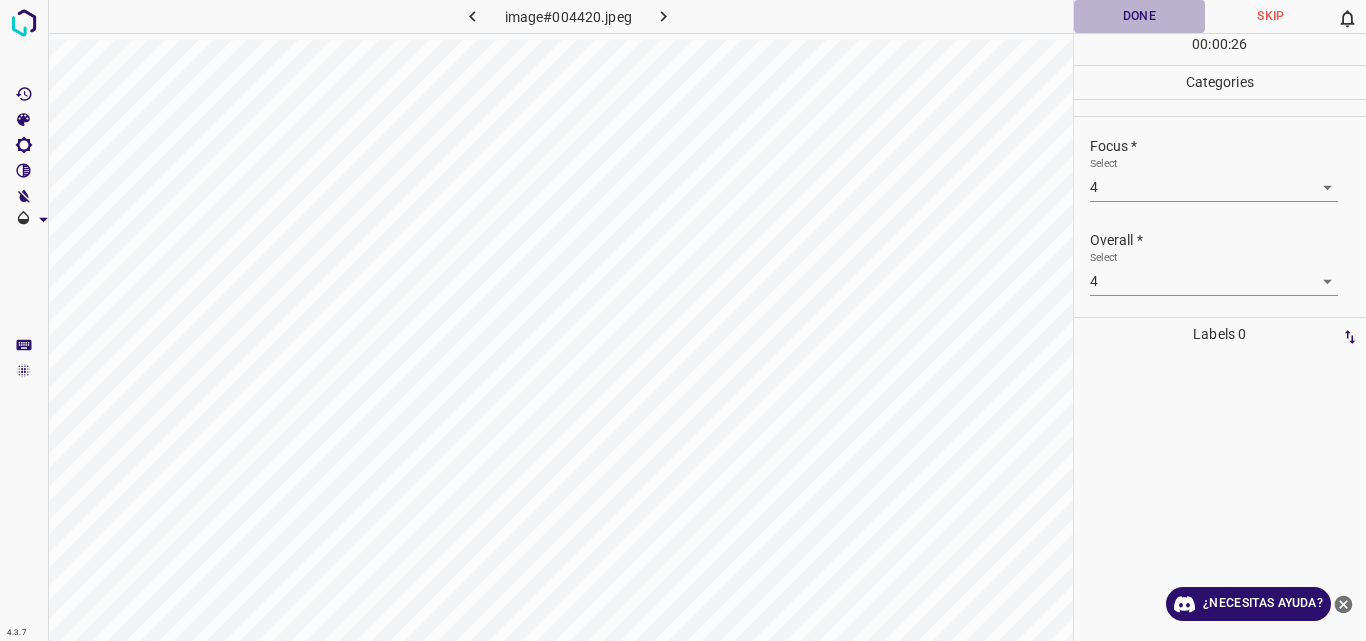 click on "Done" at bounding box center (1140, 16) 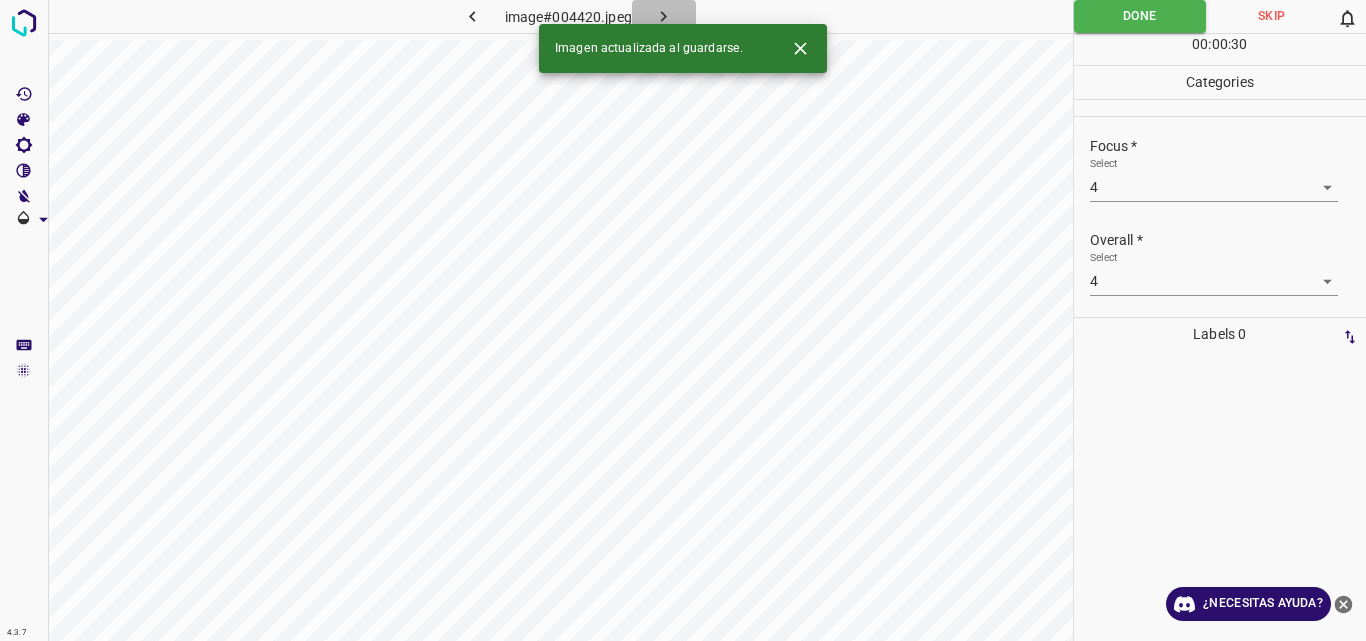 click 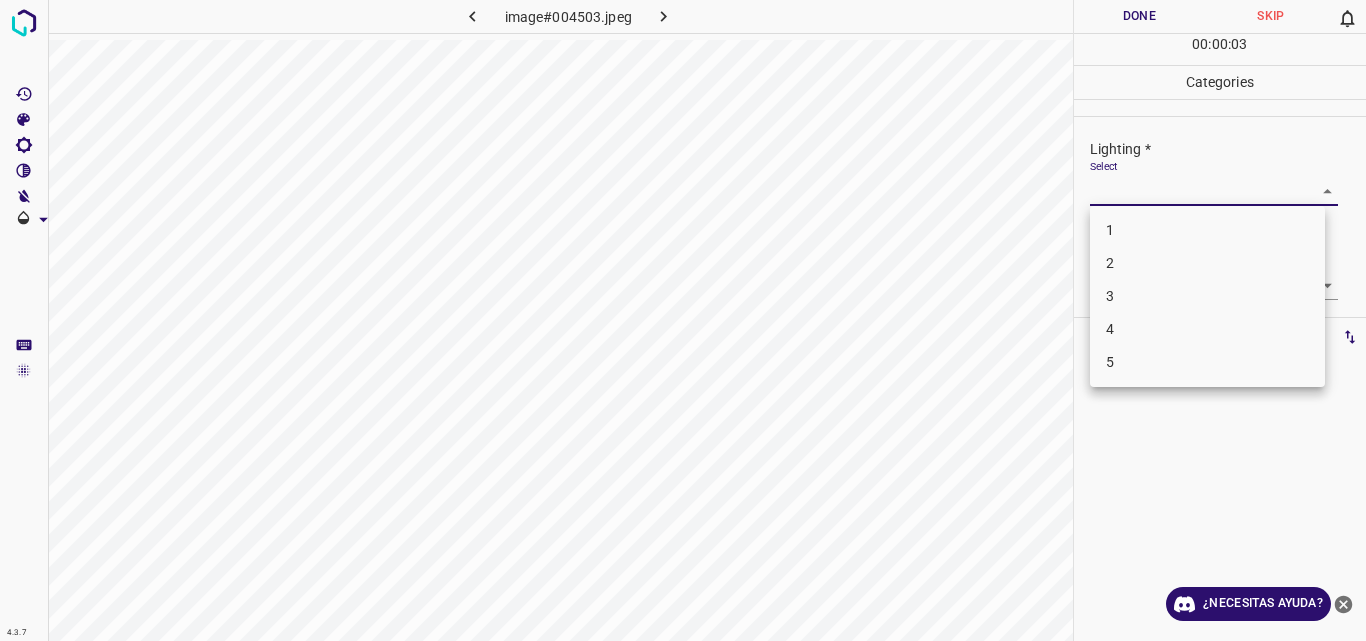 click on "4.3.7 image#004503.jpeg Done Skip 0 00   : 00   : 03   Categories Lighting *  Select ​ Focus *  Select ​ Overall *  Select ​ Labels   0 Categories 1 Lighting 2 Focus 3 Overall Tools Space Change between modes (Draw & Edit) I Auto labeling R Restore zoom M Zoom in N Zoom out Delete Delete selecte label Filters Z Restore filters X Saturation filter C Brightness filter V Contrast filter B Gray scale filter General O Download ¿Necesitas ayuda? Original text Rate this translation Your feedback will be used to help improve Google Translate - Texto - Esconder - Borrar 1 2 3 4 5" at bounding box center (683, 320) 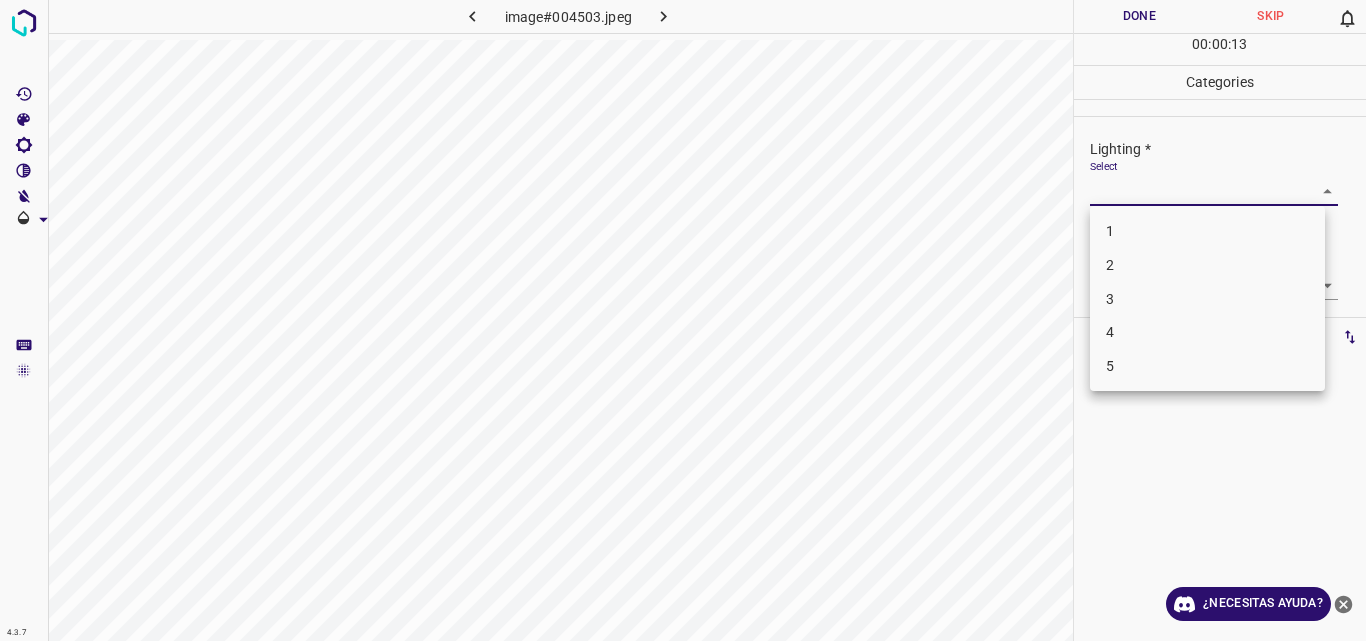 click on "2" at bounding box center [1207, 265] 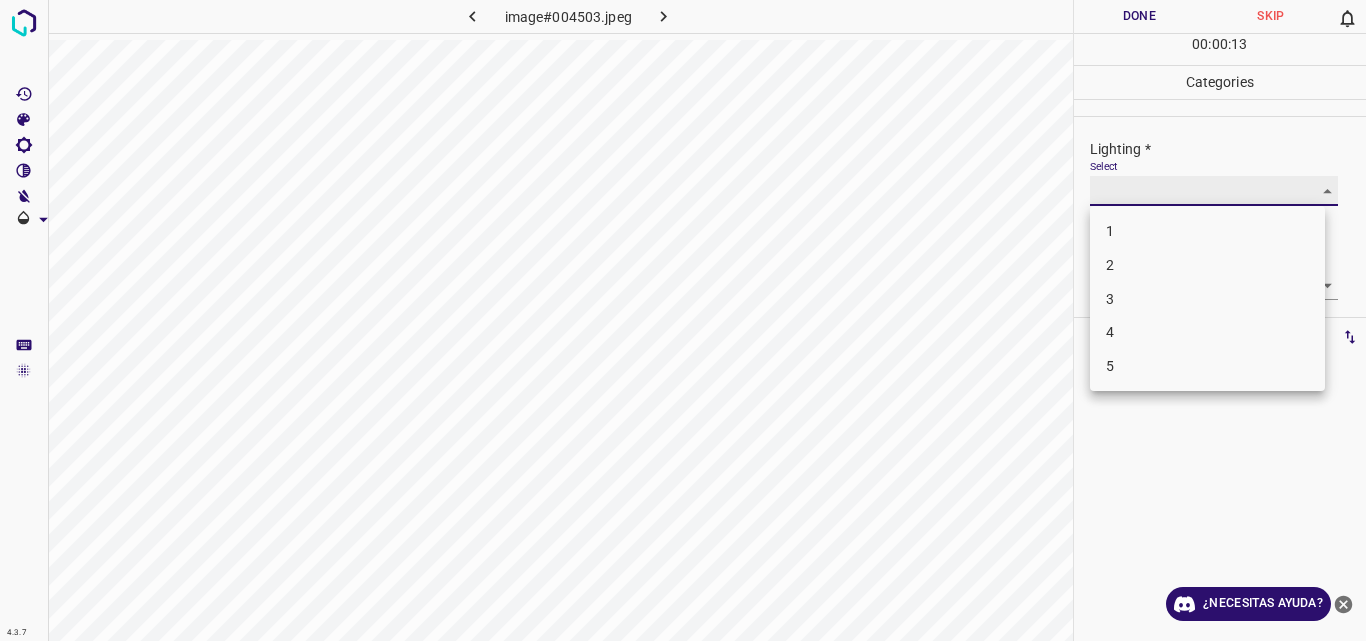 type on "2" 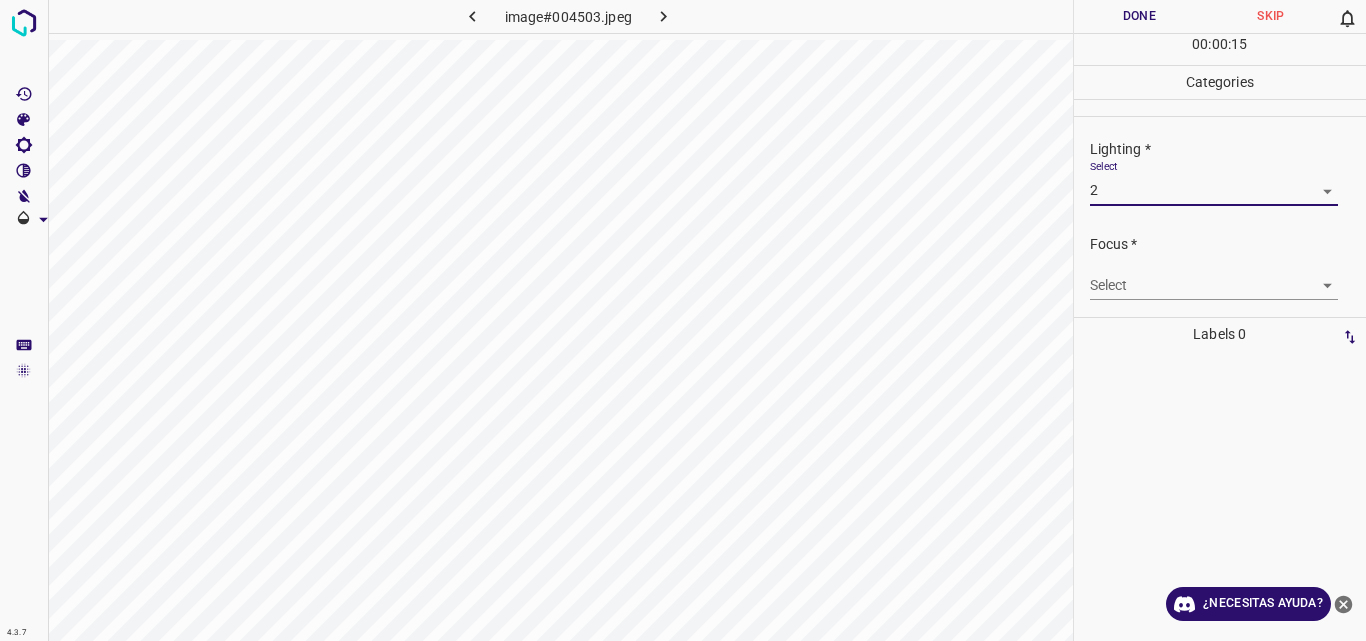 click on "4.3.7 image#004503.jpeg Done Skip 0 00   : 00   : 15   Categories Lighting *  Select 2 2 Focus *  Select ​ Overall *  Select ​ Labels   0 Categories 1 Lighting 2 Focus 3 Overall Tools Space Change between modes (Draw & Edit) I Auto labeling R Restore zoom M Zoom in N Zoom out Delete Delete selecte label Filters Z Restore filters X Saturation filter C Brightness filter V Contrast filter B Gray scale filter General O Download ¿Necesitas ayuda? Original text Rate this translation Your feedback will be used to help improve Google Translate - Texto - Esconder - Borrar" at bounding box center [683, 320] 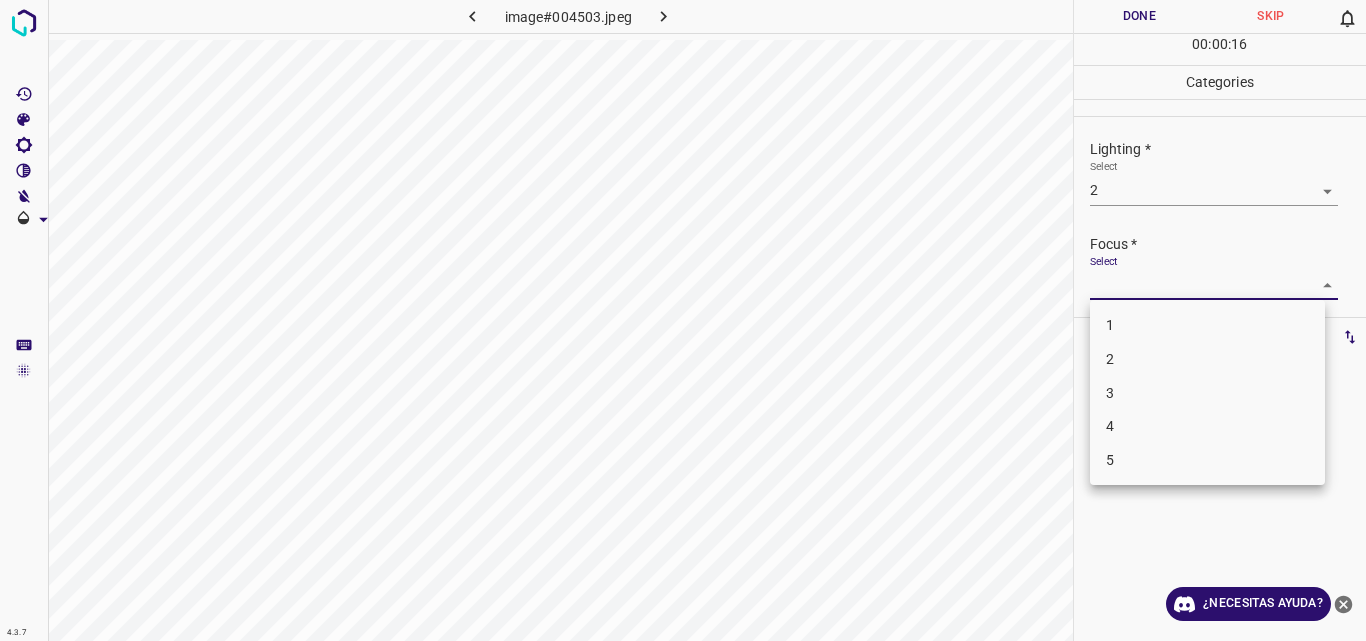 click on "3" at bounding box center [1207, 393] 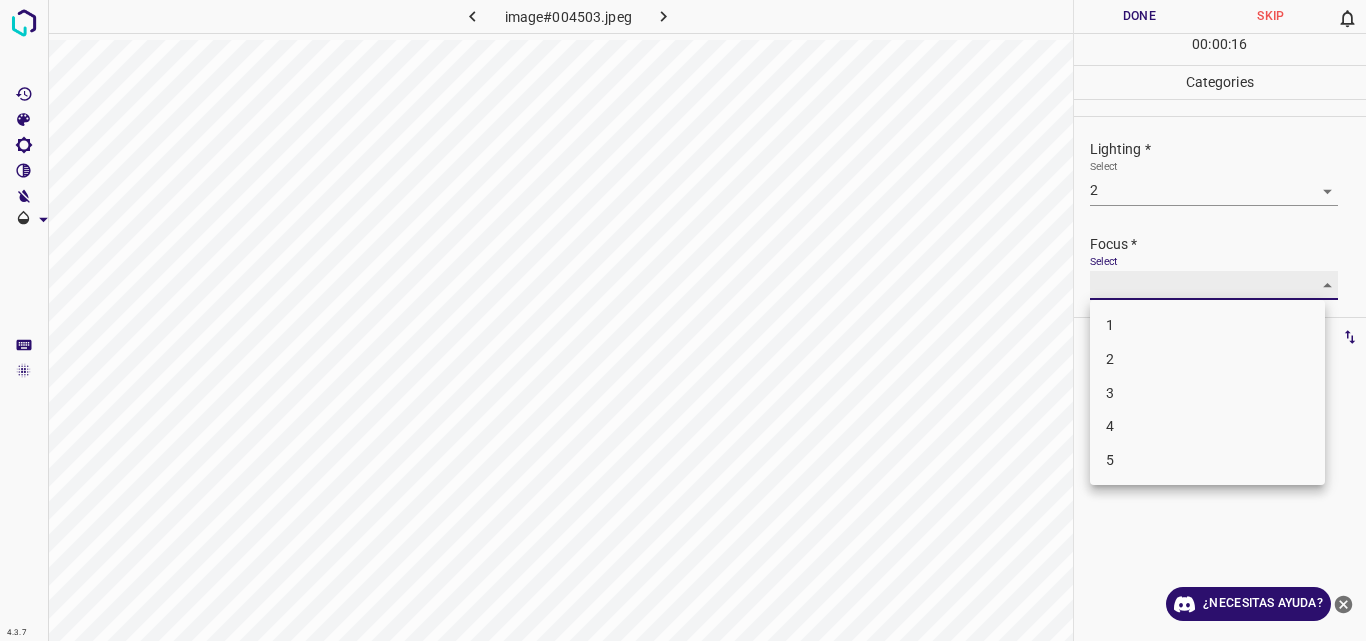 type on "3" 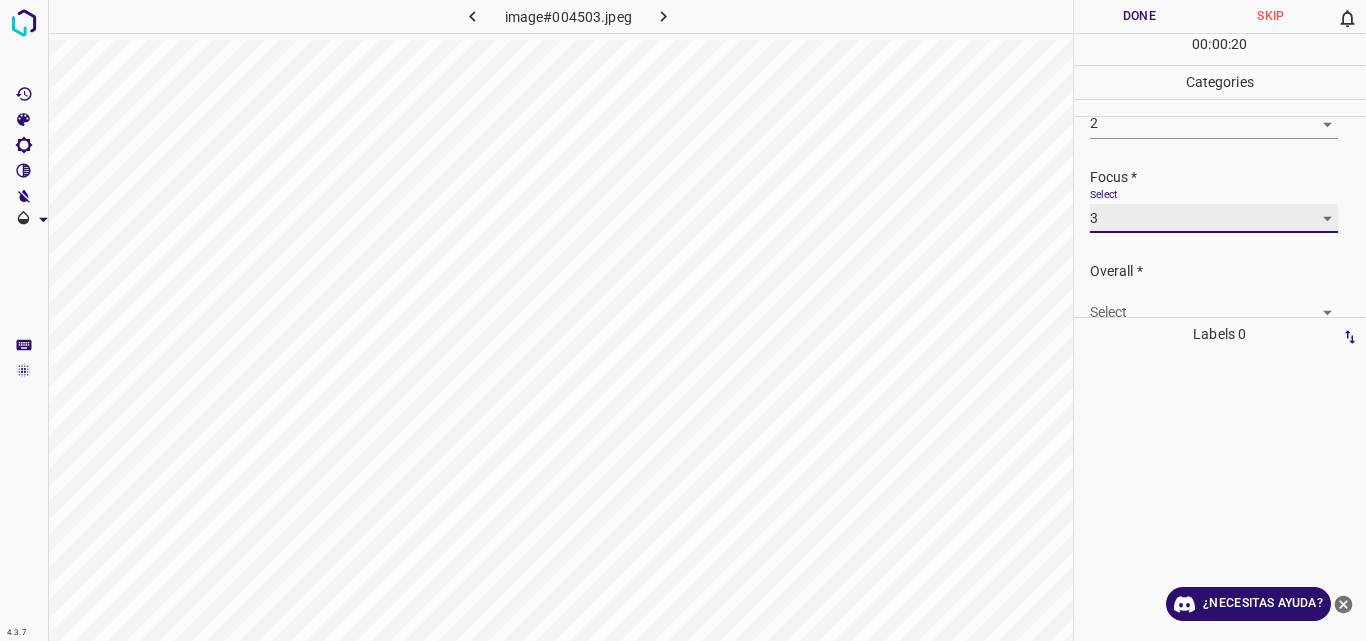 scroll, scrollTop: 98, scrollLeft: 0, axis: vertical 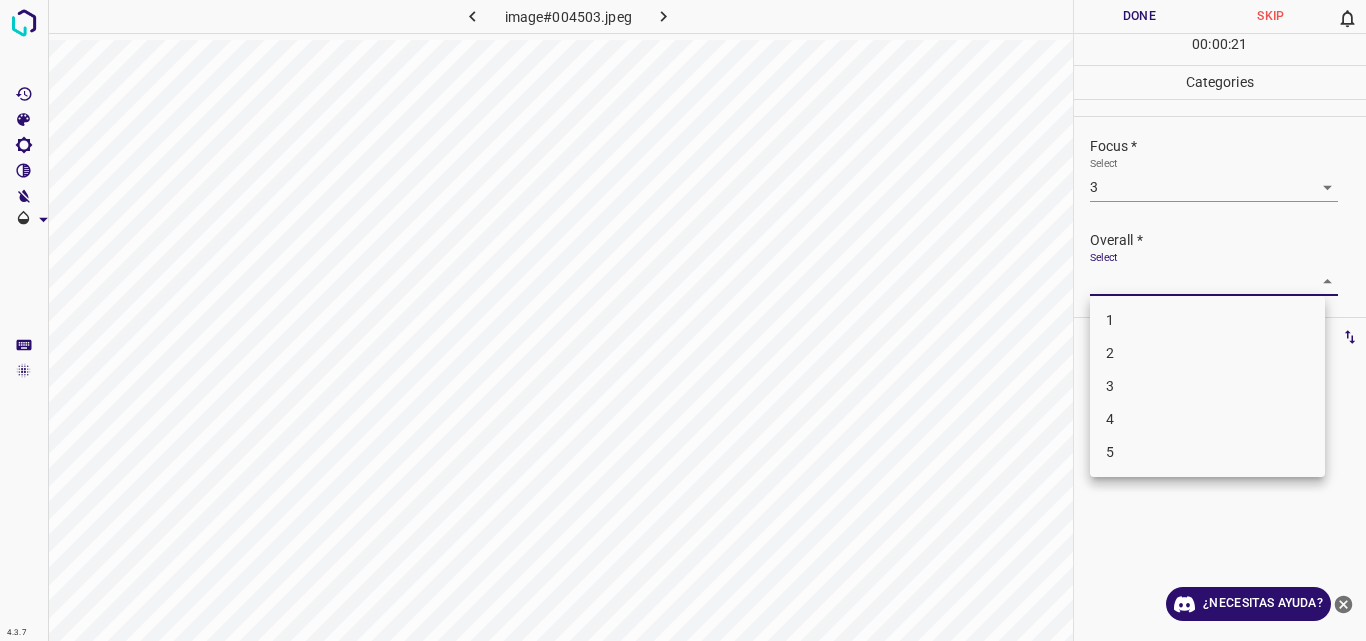 click on "4.3.7 image#004503.jpeg Done Skip 0 00   : 00   : 21   Categories Lighting *  Select 2 2 Focus *  Select 3 3 Overall *  Select ​ Labels   0 Categories 1 Lighting 2 Focus 3 Overall Tools Space Change between modes (Draw & Edit) I Auto labeling R Restore zoom M Zoom in N Zoom out Delete Delete selecte label Filters Z Restore filters X Saturation filter C Brightness filter V Contrast filter B Gray scale filter General O Download ¿Necesitas ayuda? Original text Rate this translation Your feedback will be used to help improve Google Translate - Texto - Esconder - Borrar 1 2 3 4 5" at bounding box center [683, 320] 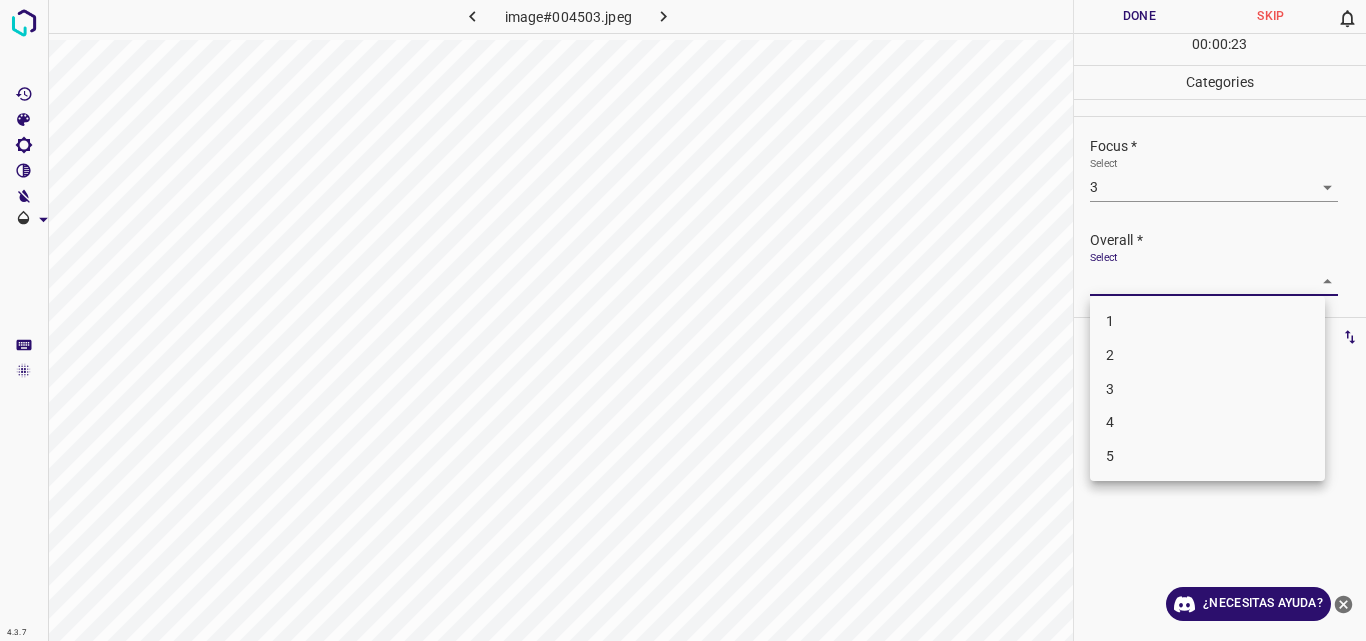 click on "3" at bounding box center [1207, 389] 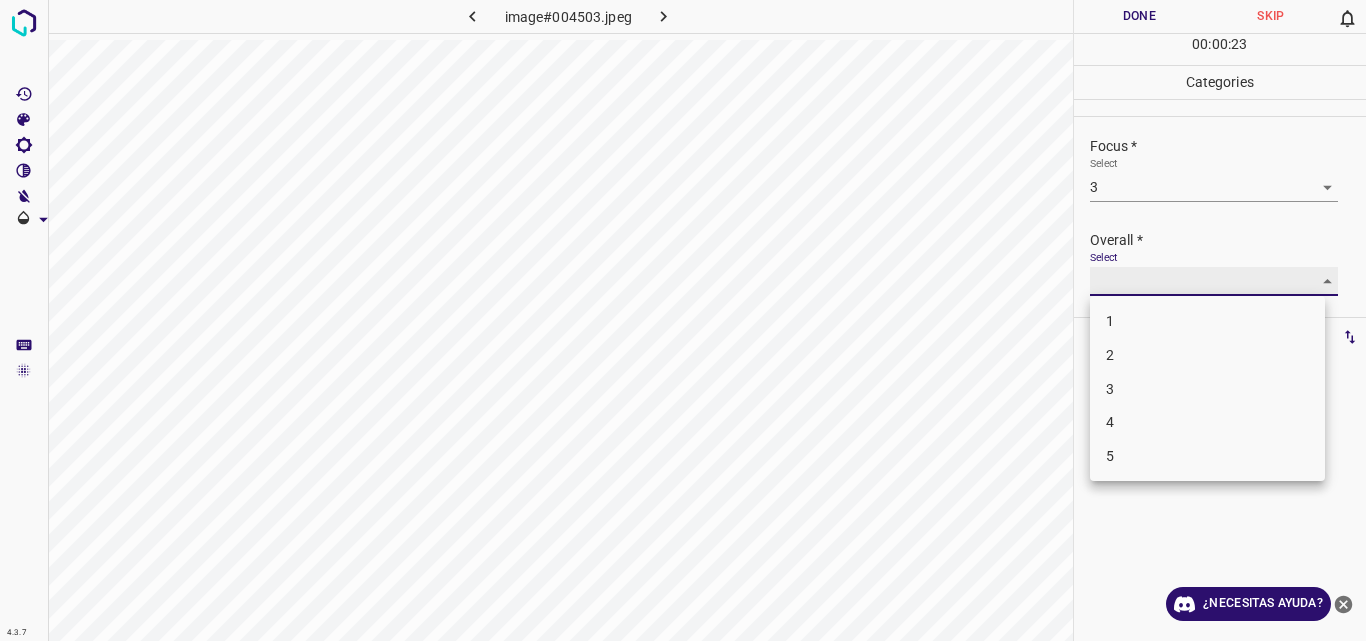 type on "3" 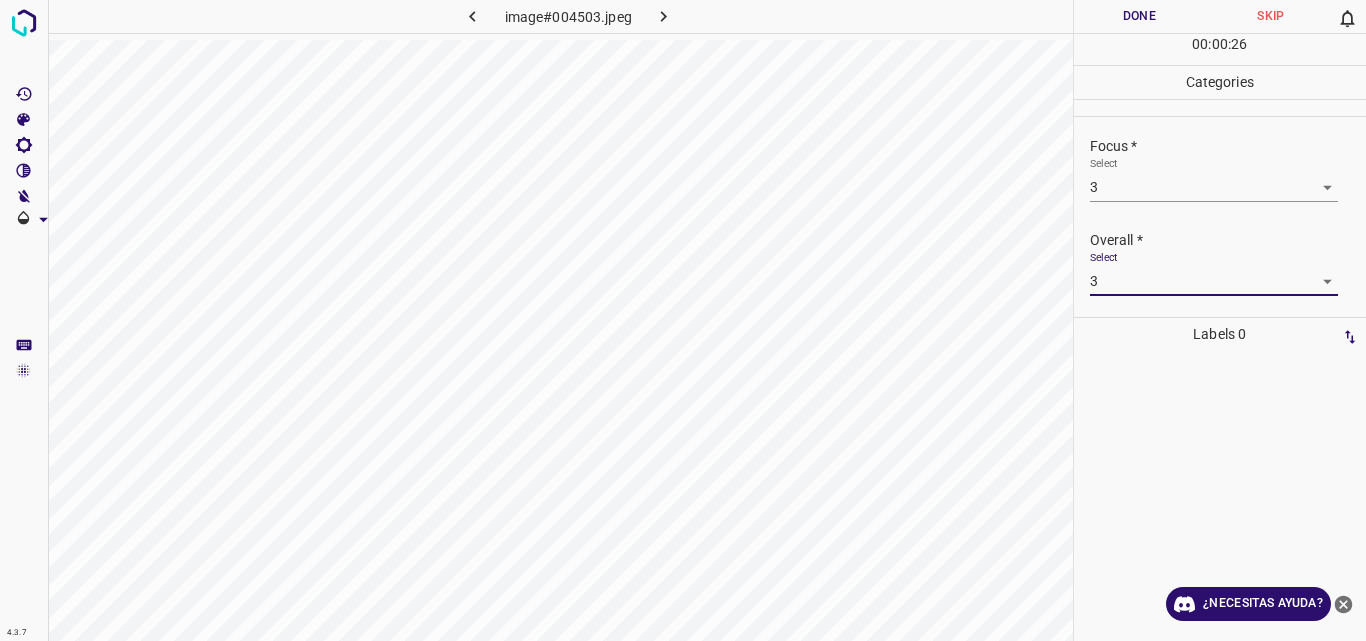 click on "Done" at bounding box center (1140, 16) 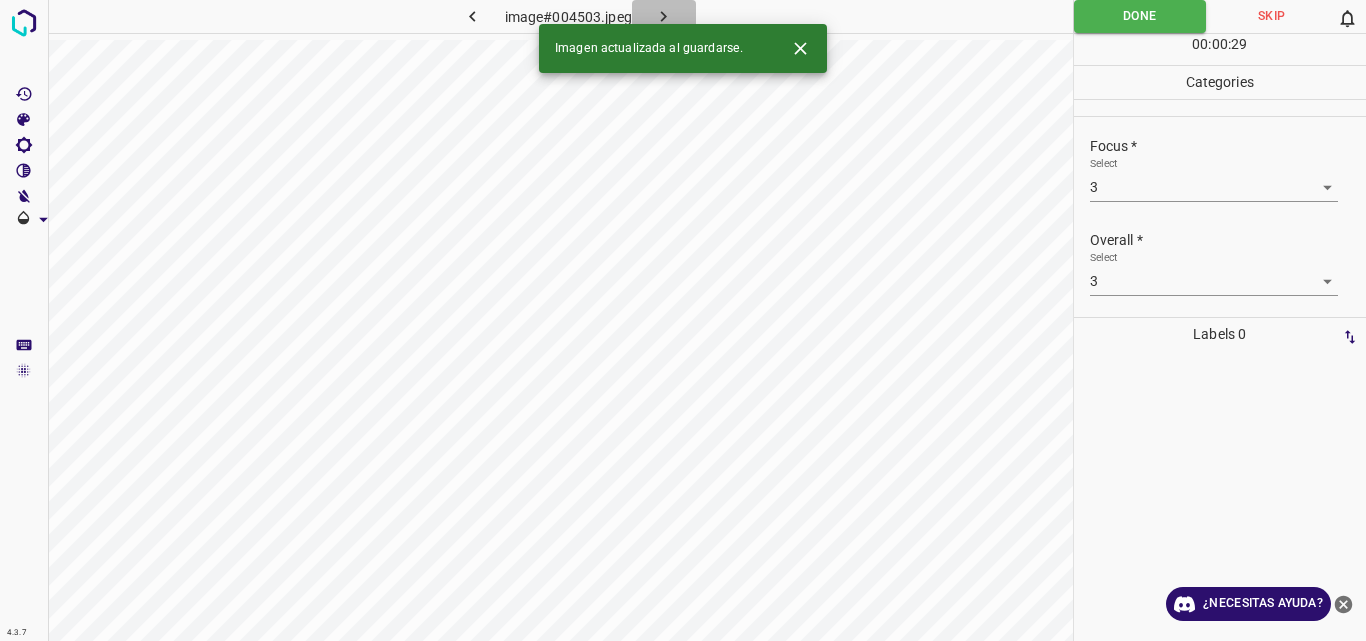 click 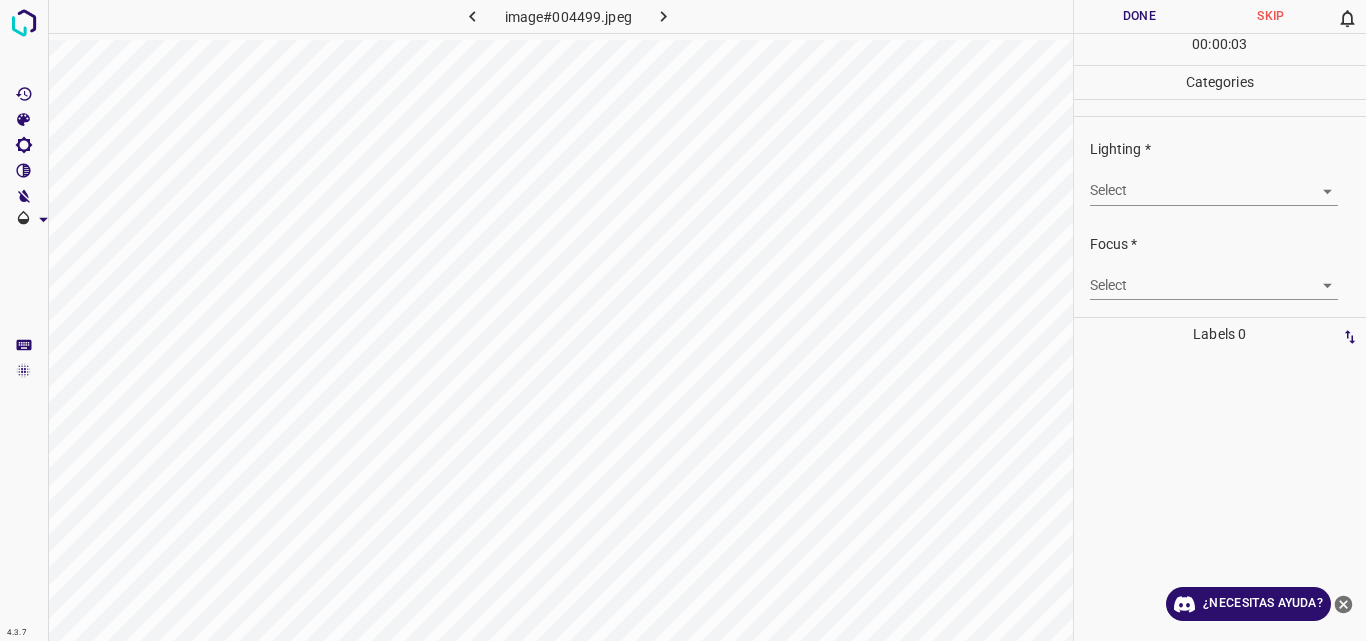 click on "4.3.7 image#004499.jpeg Done Skip 0 00   : 00   : 03   Categories Lighting *  Select ​ Focus *  Select ​ Overall *  Select ​ Labels   0 Categories 1 Lighting 2 Focus 3 Overall Tools Space Change between modes (Draw & Edit) I Auto labeling R Restore zoom M Zoom in N Zoom out Delete Delete selecte label Filters Z Restore filters X Saturation filter C Brightness filter V Contrast filter B Gray scale filter General O Download ¿Necesitas ayuda? Original text Rate this translation Your feedback will be used to help improve Google Translate - Texto - Esconder - Borrar" at bounding box center (683, 320) 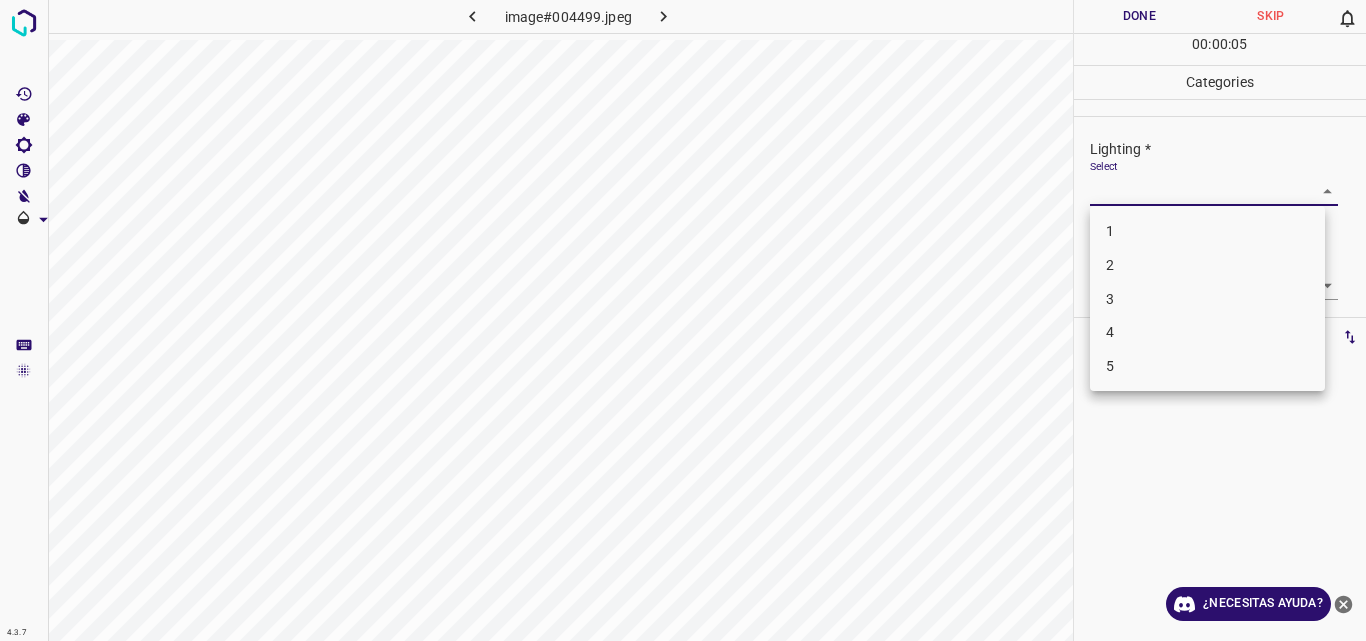 click on "3" at bounding box center (1207, 299) 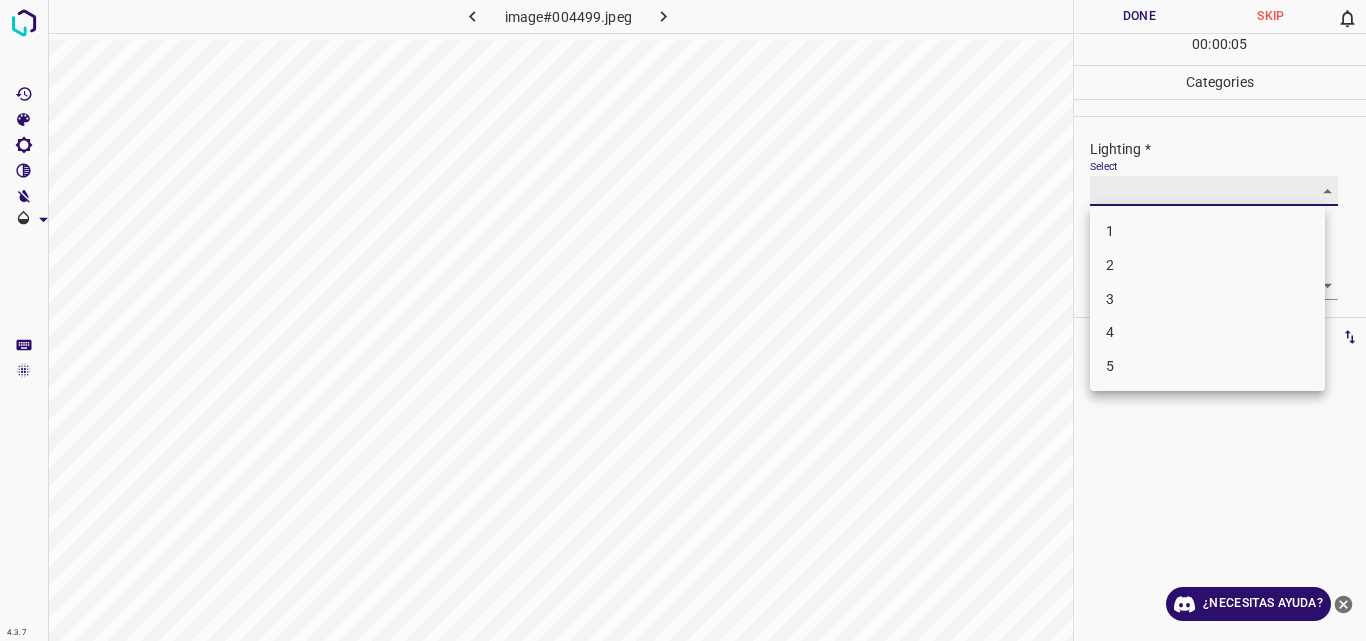 type on "3" 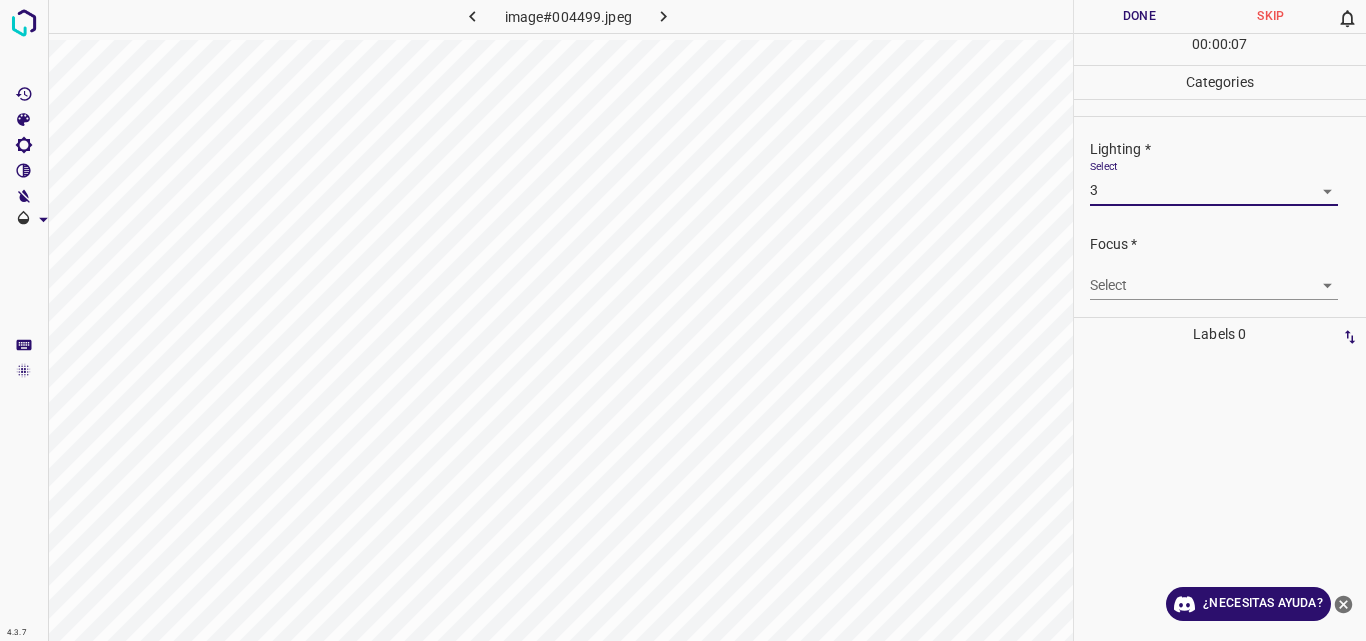 click on "4.3.7 image#004499.jpeg Done Skip 0 00   : 00   : 07   Categories Lighting *  Select 3 3 Focus *  Select ​ Overall *  Select ​ Labels   0 Categories 1 Lighting 2 Focus 3 Overall Tools Space Change between modes (Draw & Edit) I Auto labeling R Restore zoom M Zoom in N Zoom out Delete Delete selecte label Filters Z Restore filters X Saturation filter C Brightness filter V Contrast filter B Gray scale filter General O Download ¿Necesitas ayuda? Original text Rate this translation Your feedback will be used to help improve Google Translate - Texto - Esconder - Borrar" at bounding box center (683, 320) 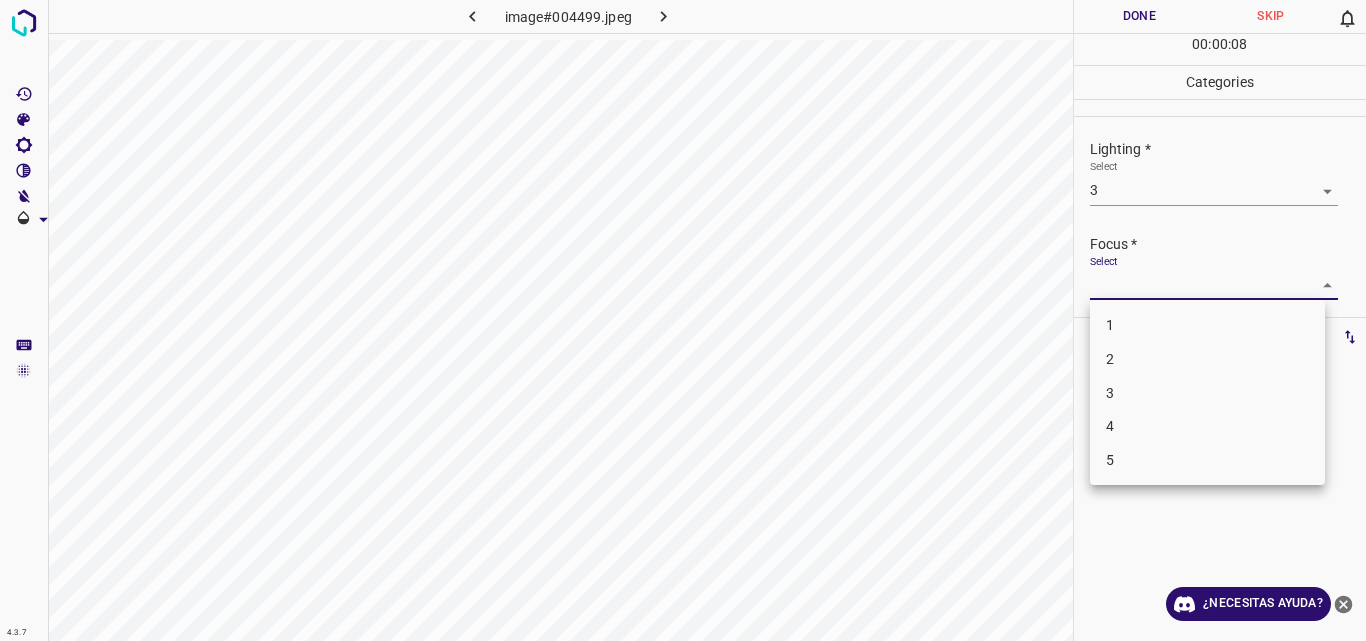click on "3" at bounding box center [1207, 393] 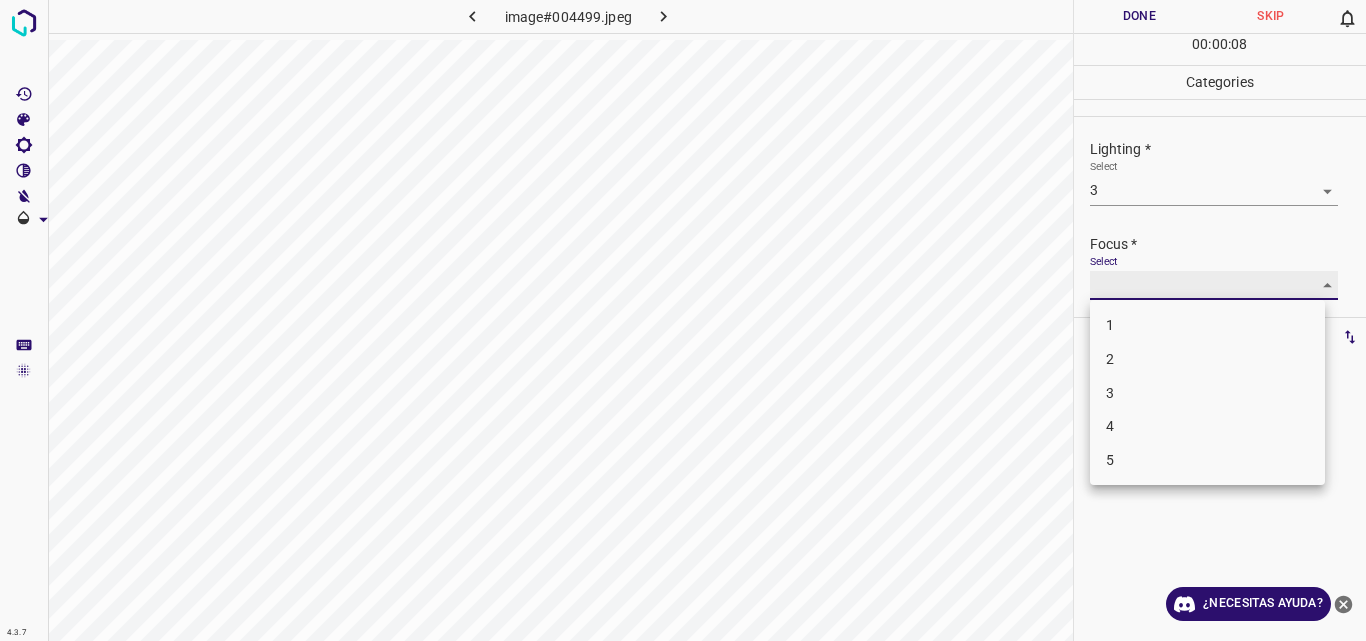 type on "3" 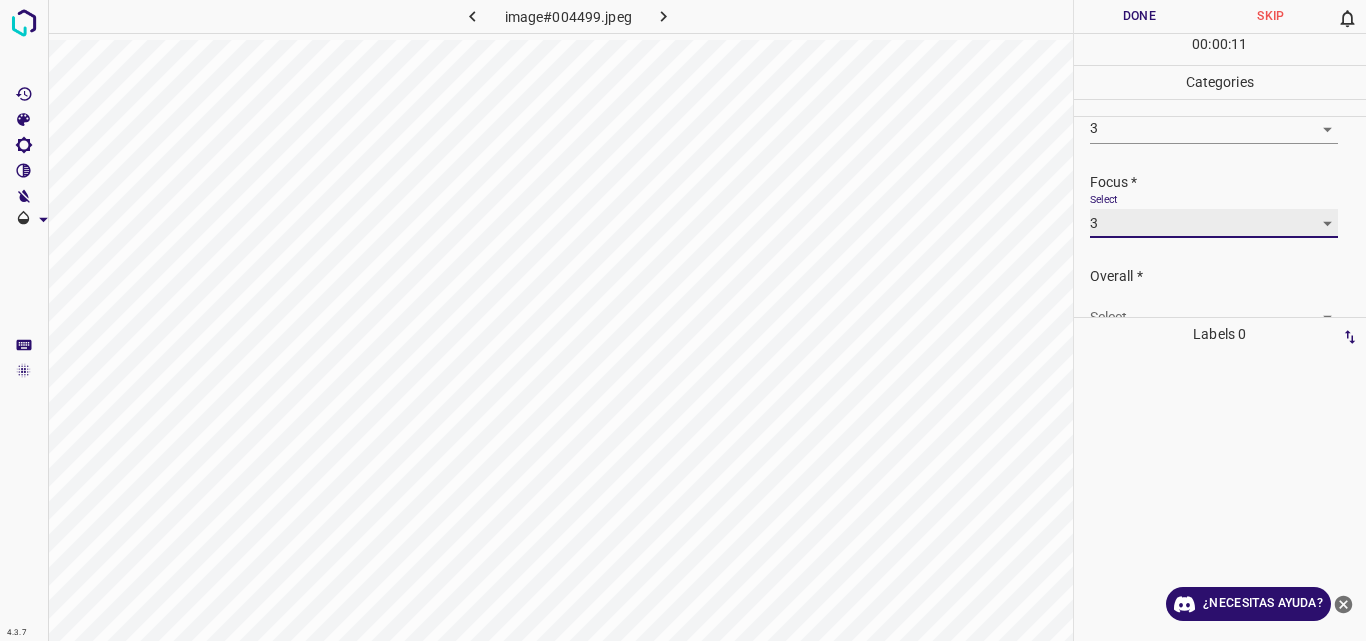 scroll, scrollTop: 98, scrollLeft: 0, axis: vertical 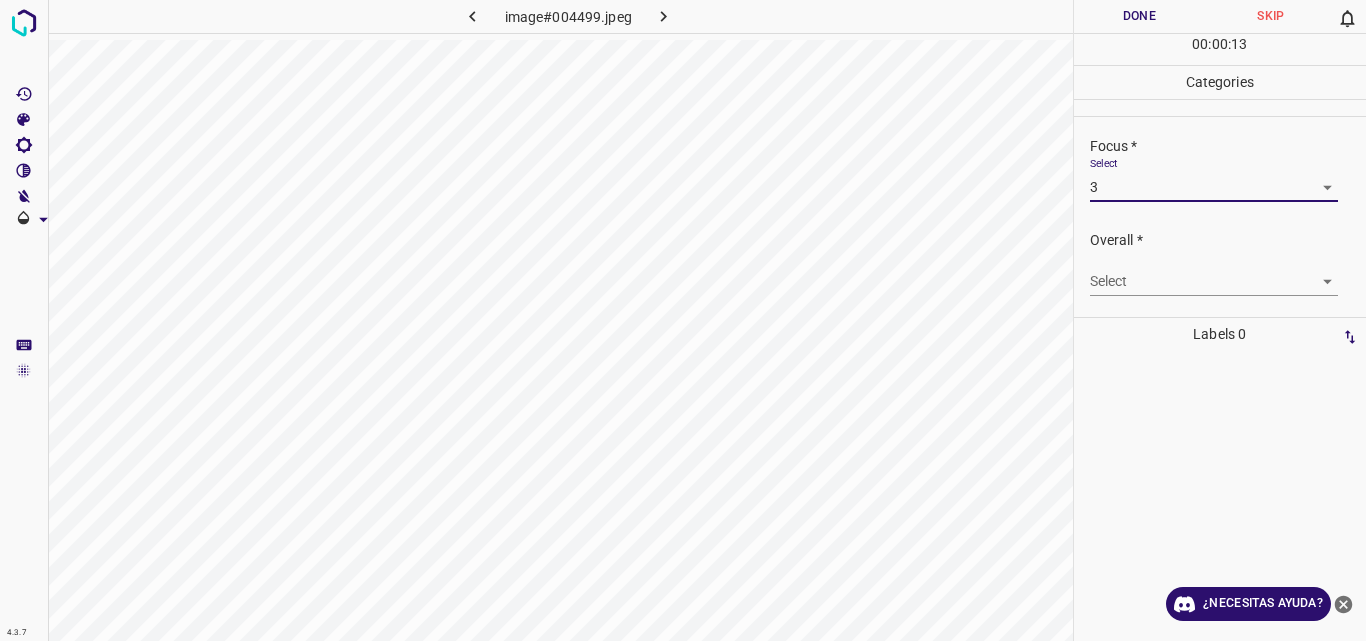 click on "4.3.7 image#004499.jpeg Done Skip 0 00   : 00   : 13   Categories Lighting *  Select 3 3 Focus *  Select 3 3 Overall *  Select ​ Labels   0 Categories 1 Lighting 2 Focus 3 Overall Tools Space Change between modes (Draw & Edit) I Auto labeling R Restore zoom M Zoom in N Zoom out Delete Delete selecte label Filters Z Restore filters X Saturation filter C Brightness filter V Contrast filter B Gray scale filter General O Download ¿Necesitas ayuda? Original text Rate this translation Your feedback will be used to help improve Google Translate - Texto - Esconder - Borrar" at bounding box center (683, 320) 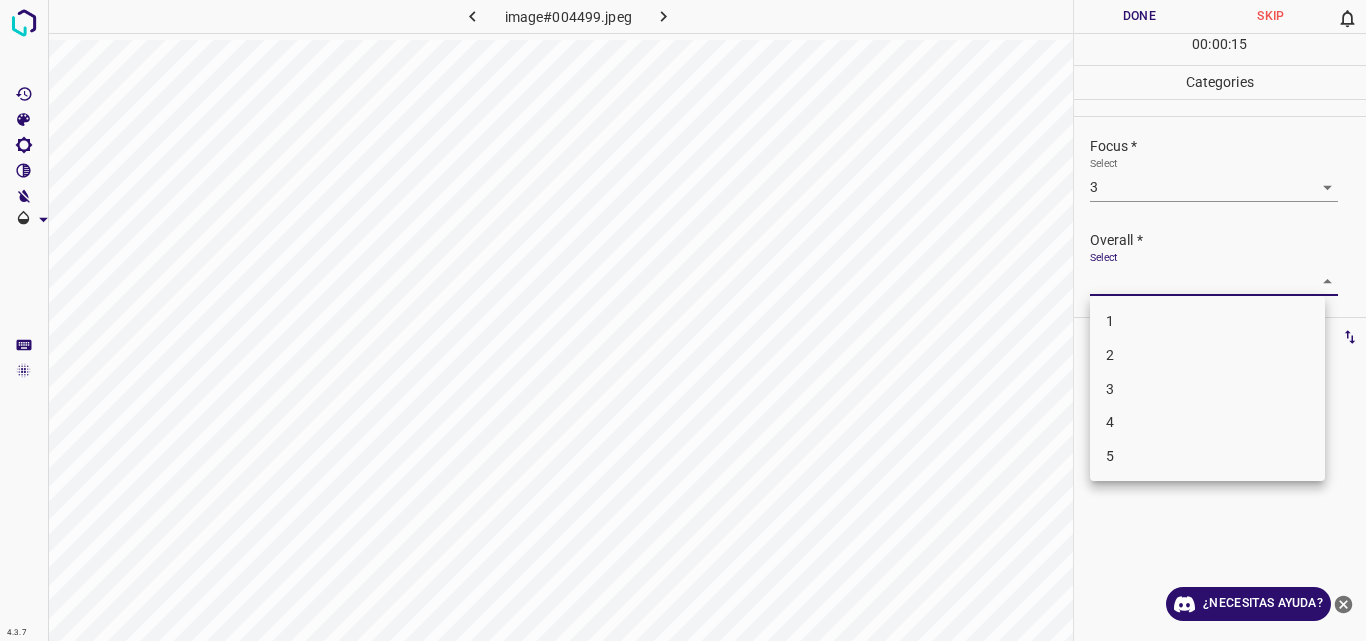 click on "3" at bounding box center (1207, 389) 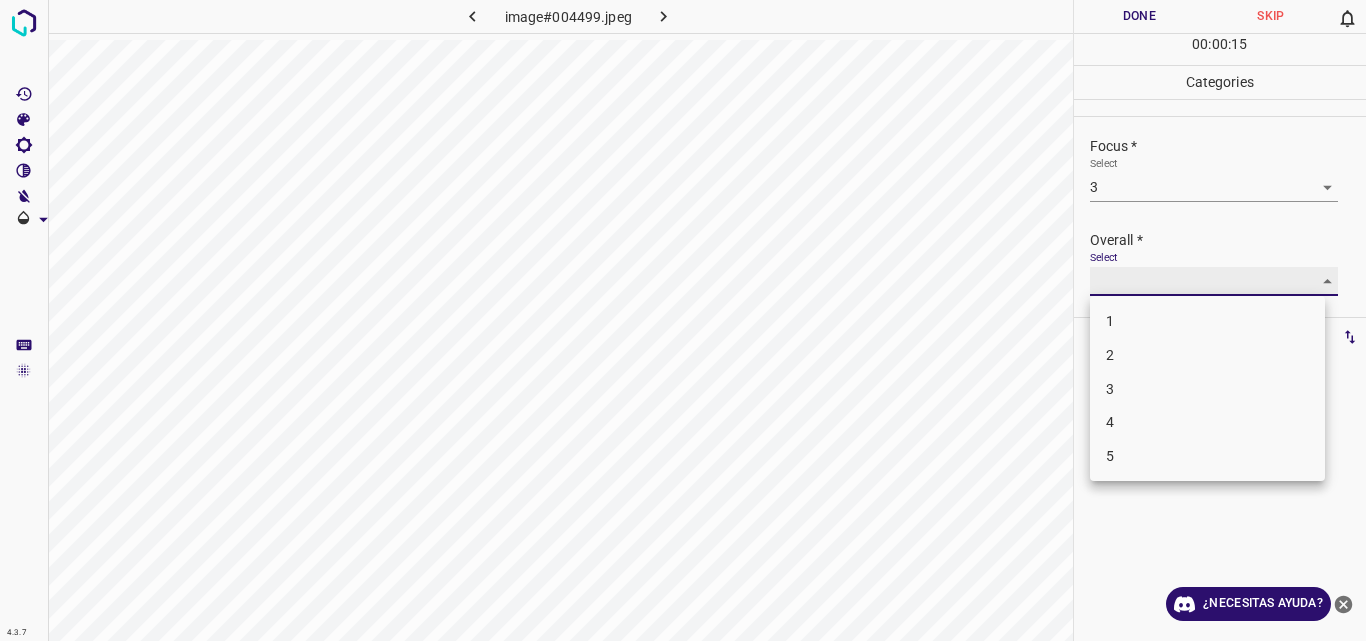 type on "3" 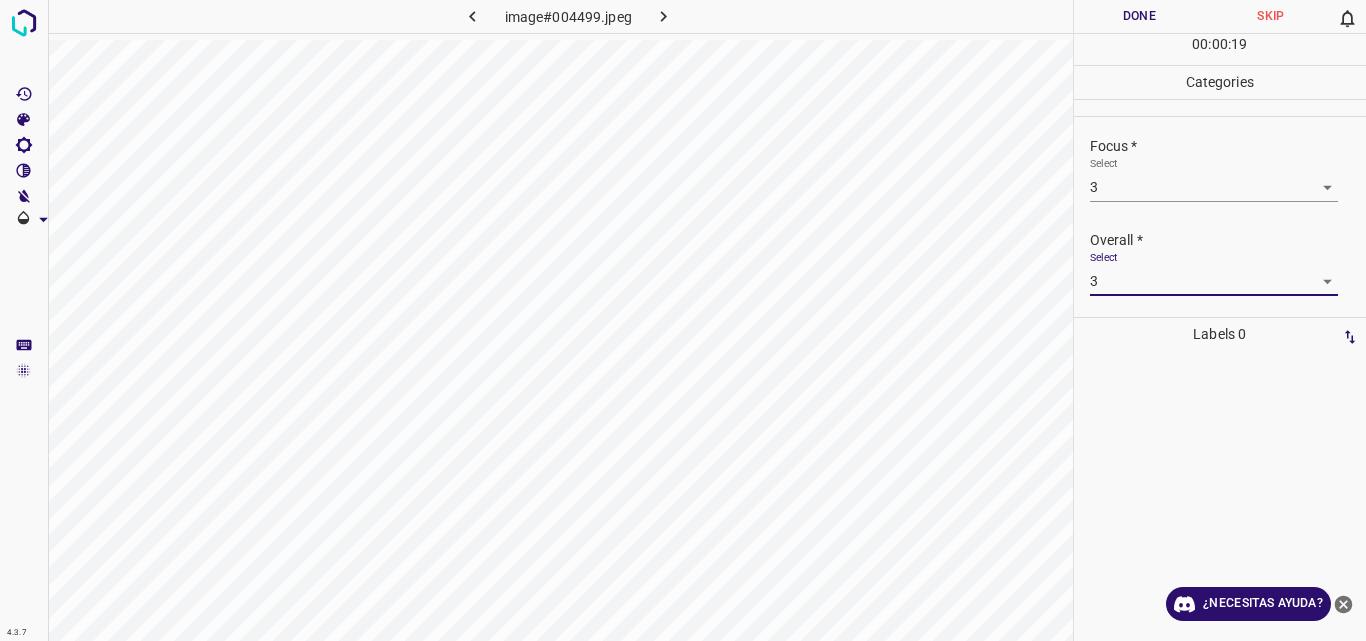 click on "Done" at bounding box center (1140, 16) 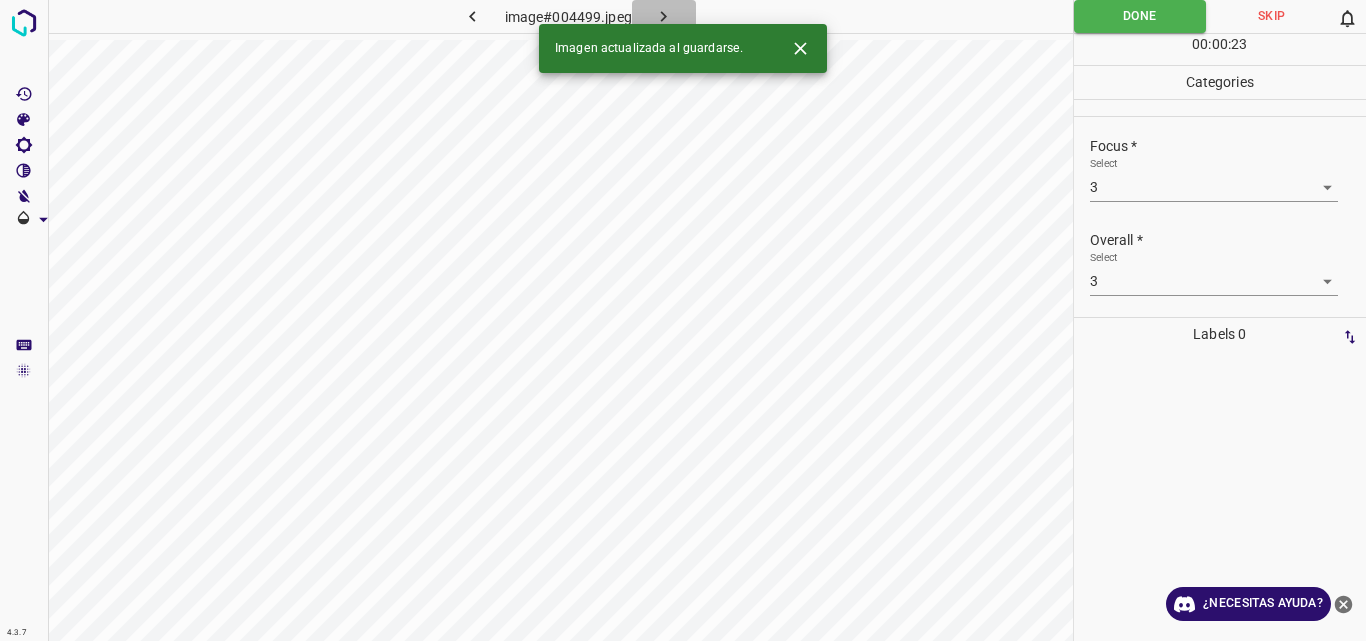 click 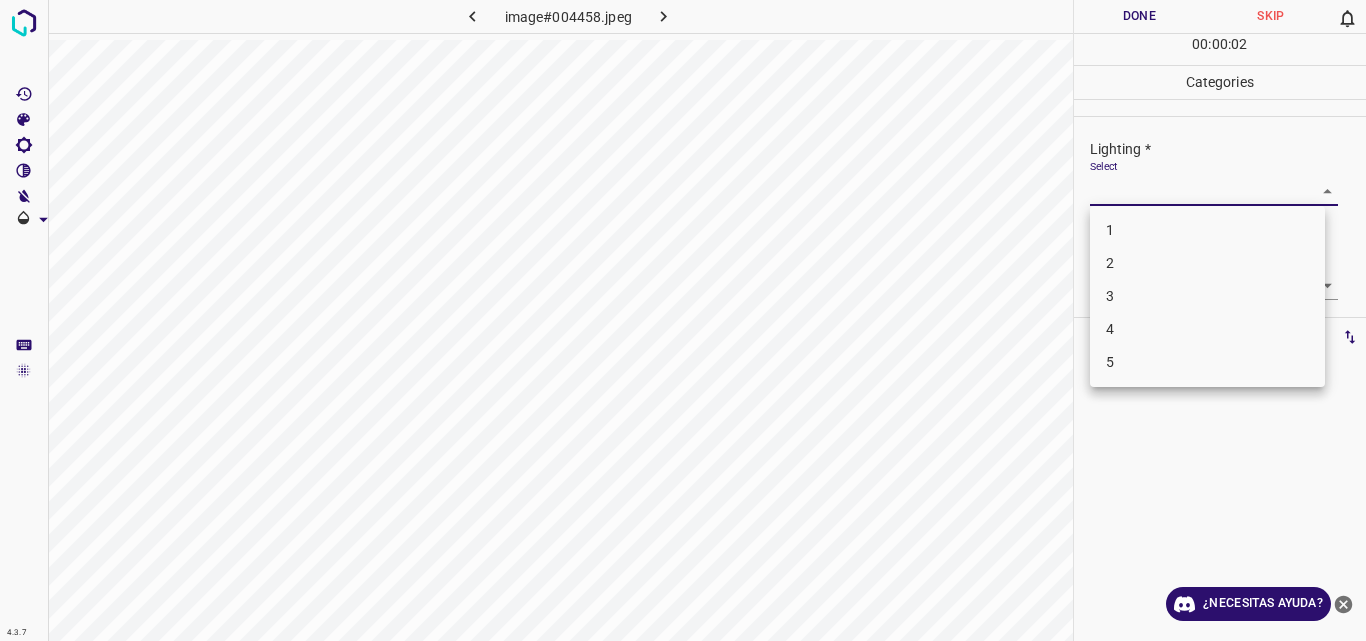 click on "4.3.7 image#004458.jpeg Done Skip 0 00   : 00   : 02   Categories Lighting *  Select ​ Focus *  Select ​ Overall *  Select ​ Labels   0 Categories 1 Lighting 2 Focus 3 Overall Tools Space Change between modes (Draw & Edit) I Auto labeling R Restore zoom M Zoom in N Zoom out Delete Delete selecte label Filters Z Restore filters X Saturation filter C Brightness filter V Contrast filter B Gray scale filter General O Download ¿Necesitas ayuda? Original text Rate this translation Your feedback will be used to help improve Google Translate - Texto - Esconder - Borrar 1 2 3 4 5" at bounding box center (683, 320) 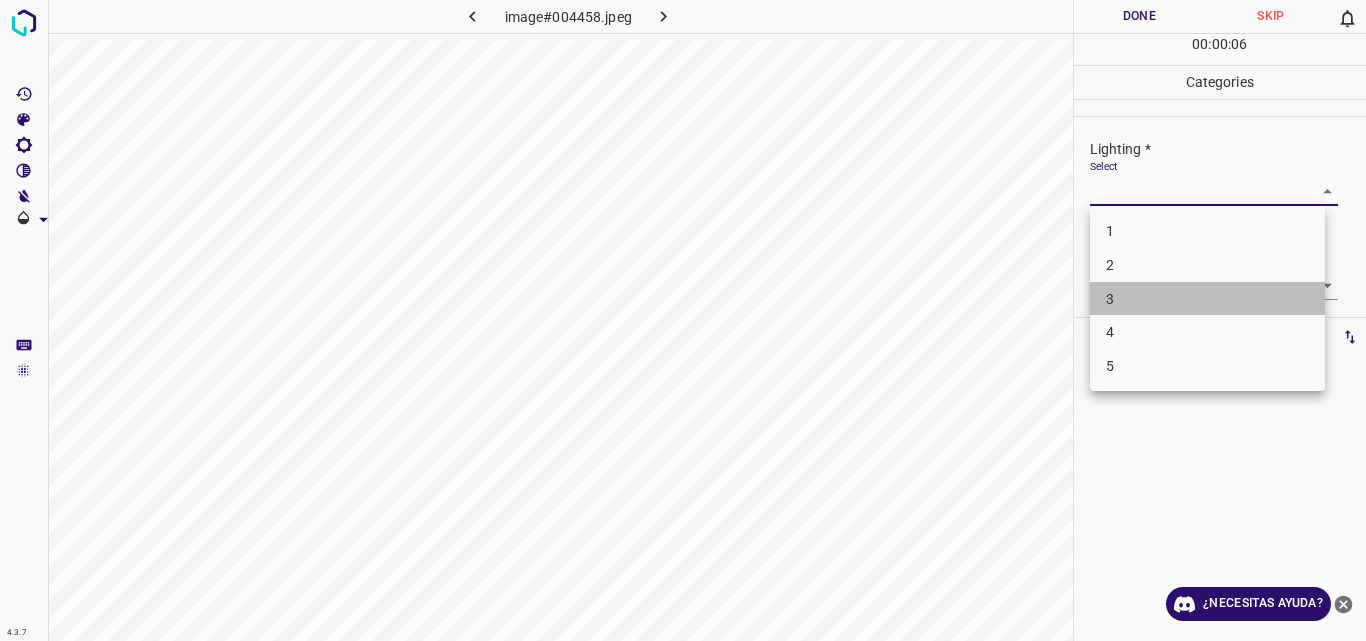 click on "3" at bounding box center (1207, 299) 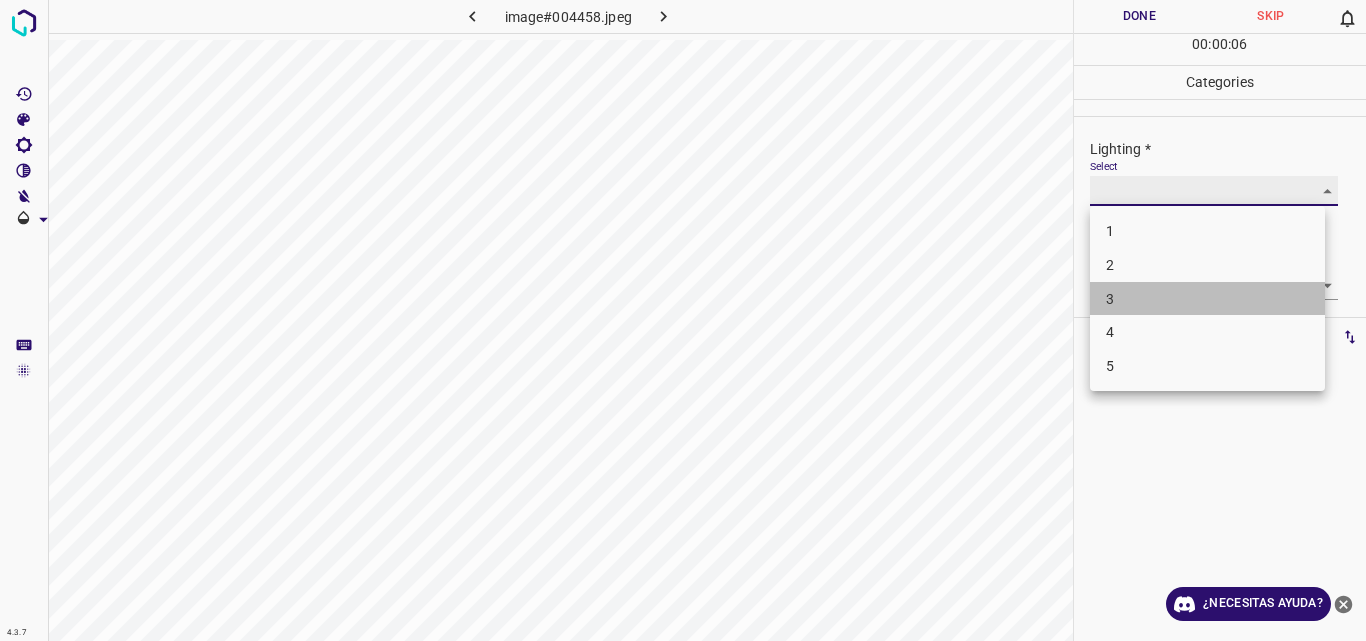 type on "3" 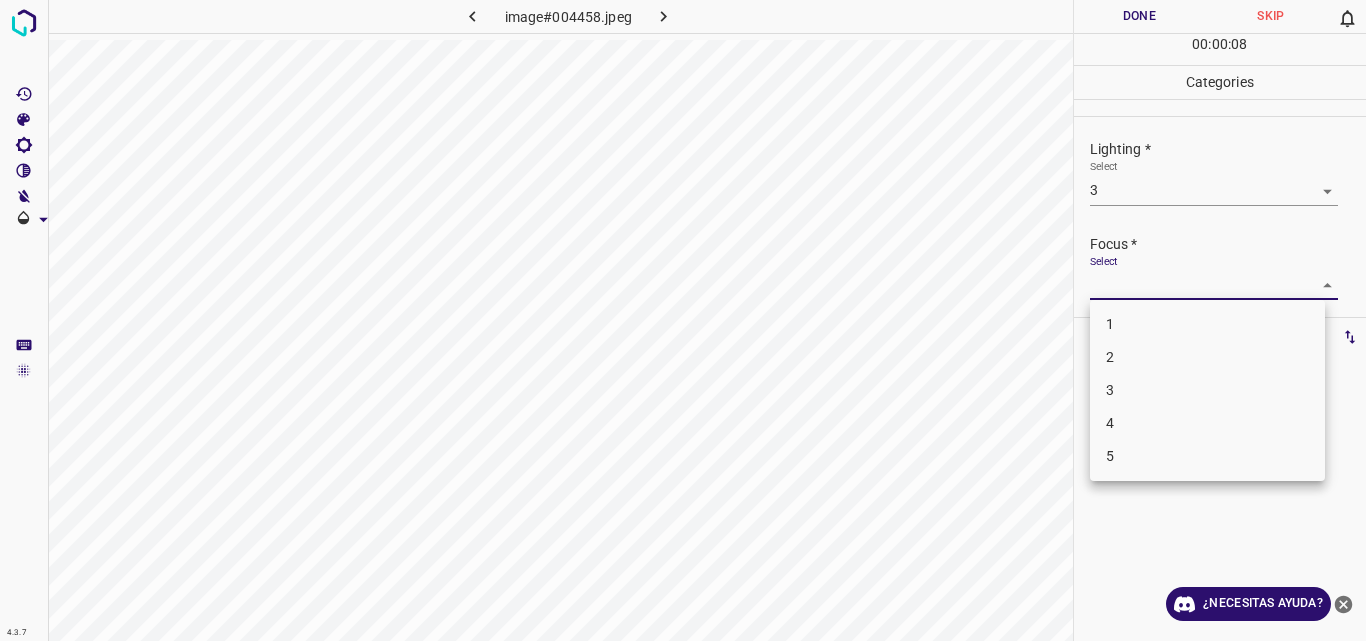 click on "4.3.7 image#004458.jpeg Done Skip 0 00   : 00   : 08   Categories Lighting *  Select 3 3 Focus *  Select ​ Overall *  Select ​ Labels   0 Categories 1 Lighting 2 Focus 3 Overall Tools Space Change between modes (Draw & Edit) I Auto labeling R Restore zoom M Zoom in N Zoom out Delete Delete selecte label Filters Z Restore filters X Saturation filter C Brightness filter V Contrast filter B Gray scale filter General O Download ¿Necesitas ayuda? Original text Rate this translation Your feedback will be used to help improve Google Translate - Texto - Esconder - Borrar 1 2 3 4 5" at bounding box center [683, 320] 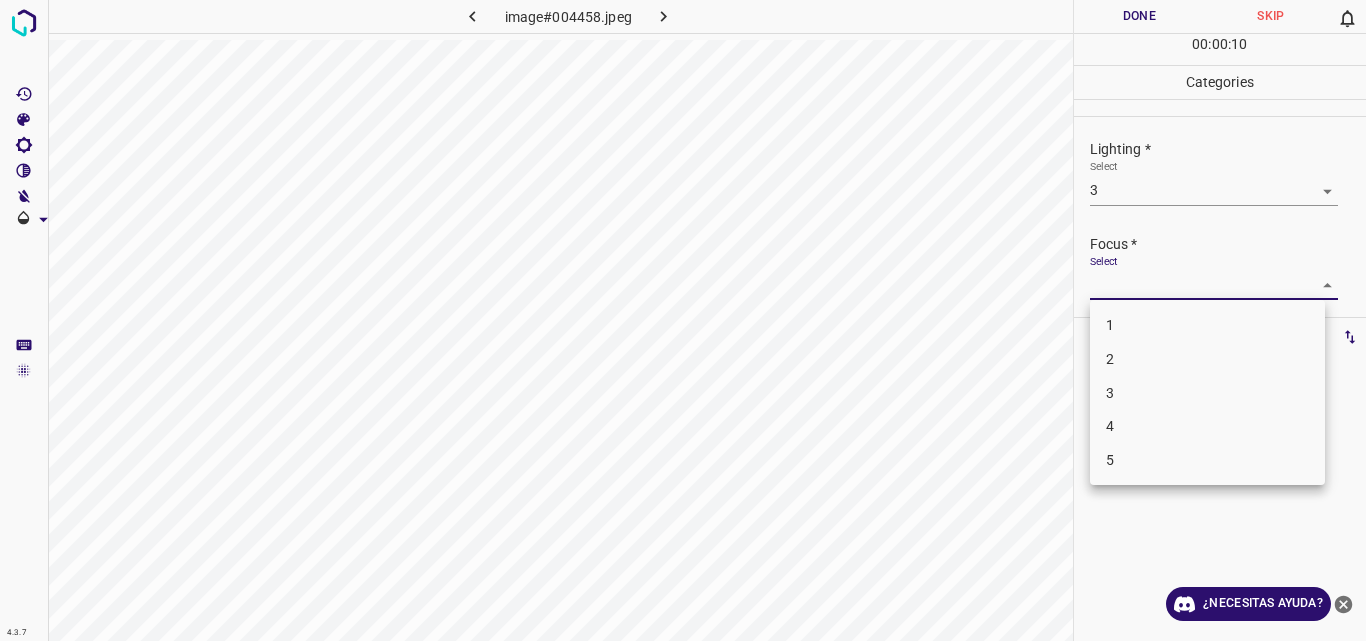 click on "4" at bounding box center [1207, 426] 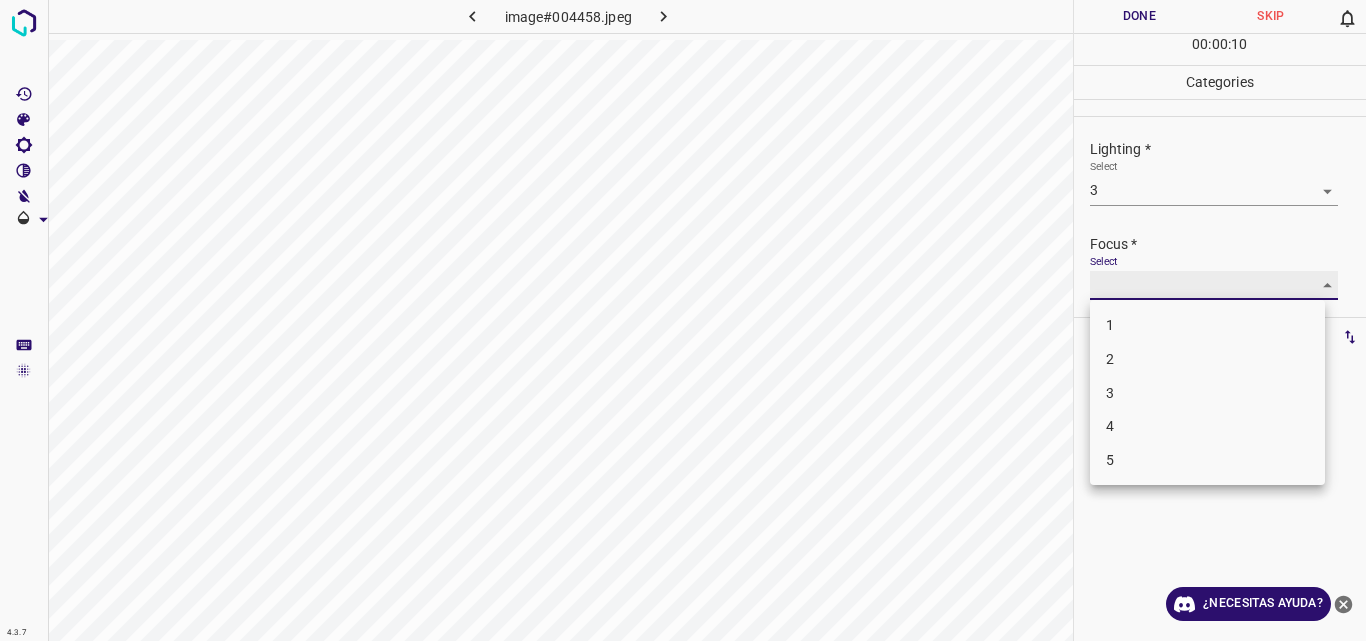 type on "4" 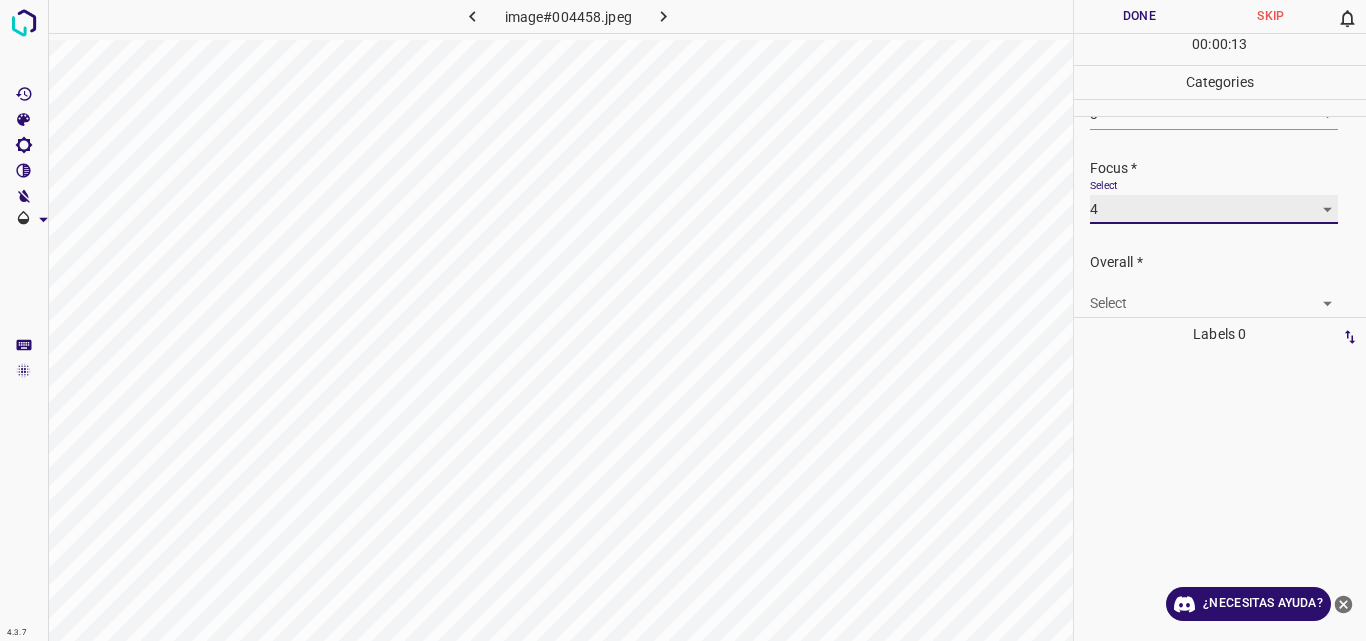 scroll, scrollTop: 98, scrollLeft: 0, axis: vertical 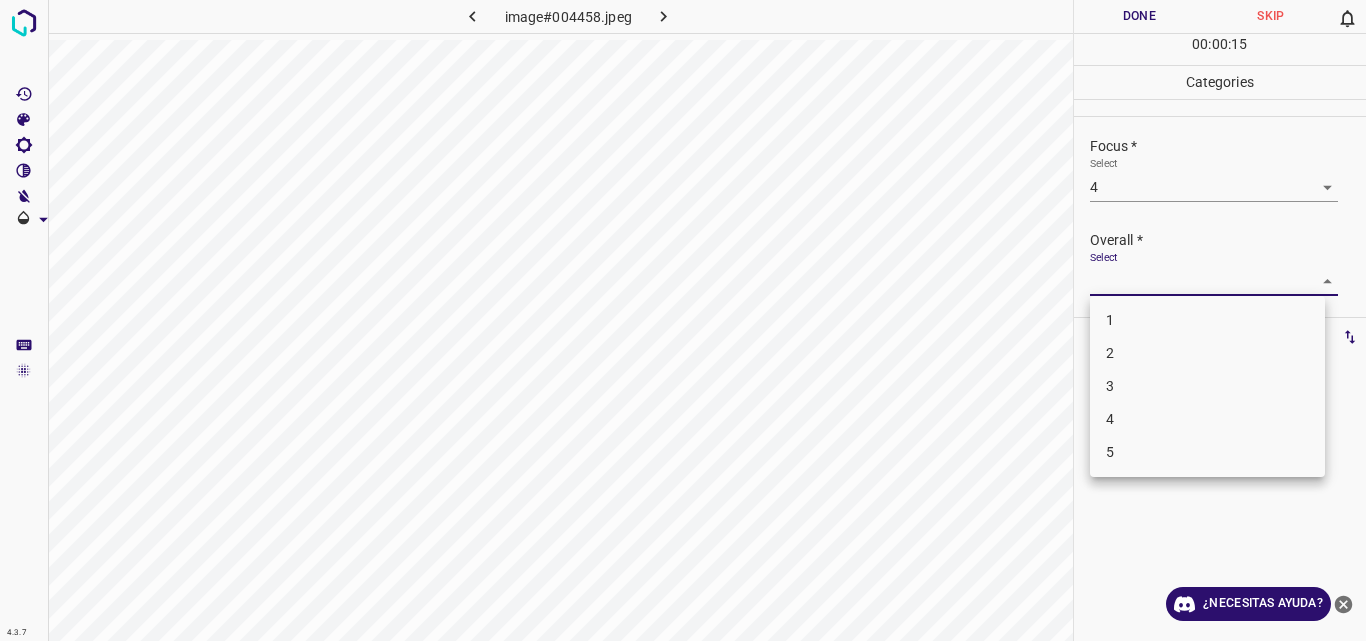 click on "4.3.7 image#004458.jpeg Done Skip 0 00   : 00   : 15   Categories Lighting *  Select 3 3 Focus *  Select 4 4 Overall *  Select ​ Labels   0 Categories 1 Lighting 2 Focus 3 Overall Tools Space Change between modes (Draw & Edit) I Auto labeling R Restore zoom M Zoom in N Zoom out Delete Delete selecte label Filters Z Restore filters X Saturation filter C Brightness filter V Contrast filter B Gray scale filter General O Download ¿Necesitas ayuda? Original text Rate this translation Your feedback will be used to help improve Google Translate - Texto - Esconder - Borrar 1 2 3 4 5" at bounding box center (683, 320) 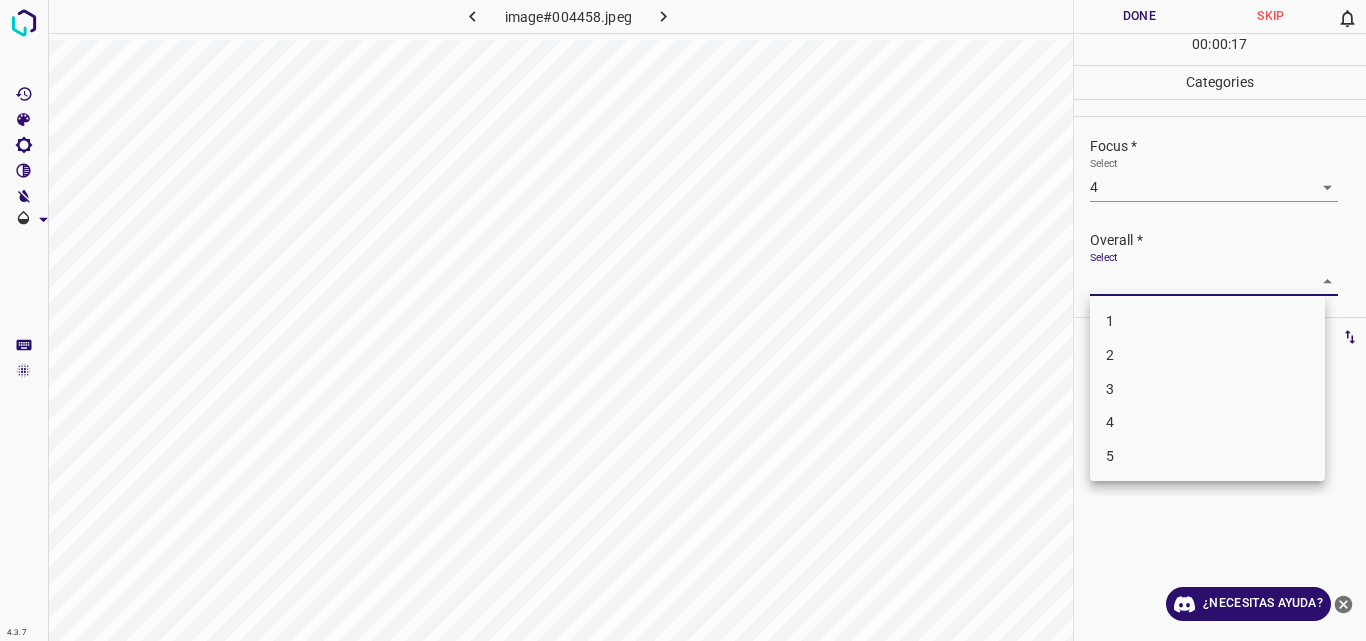 click on "4" at bounding box center [1207, 422] 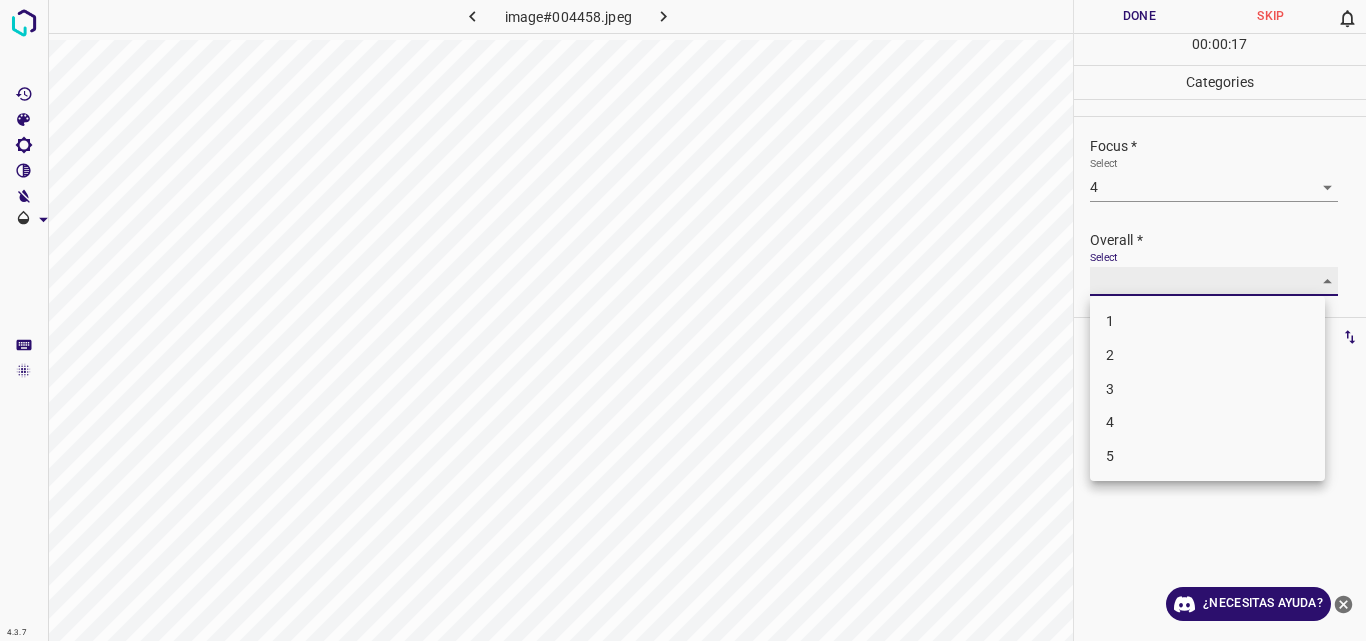 type on "4" 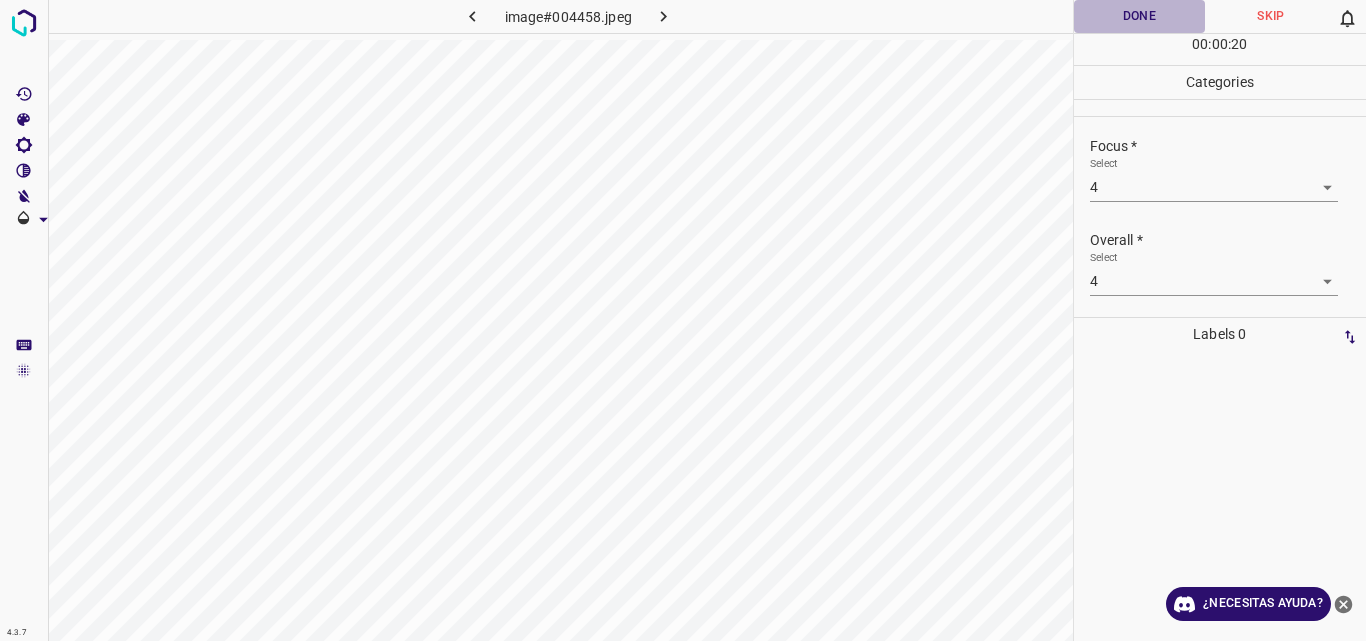 click on "Done" at bounding box center (1140, 16) 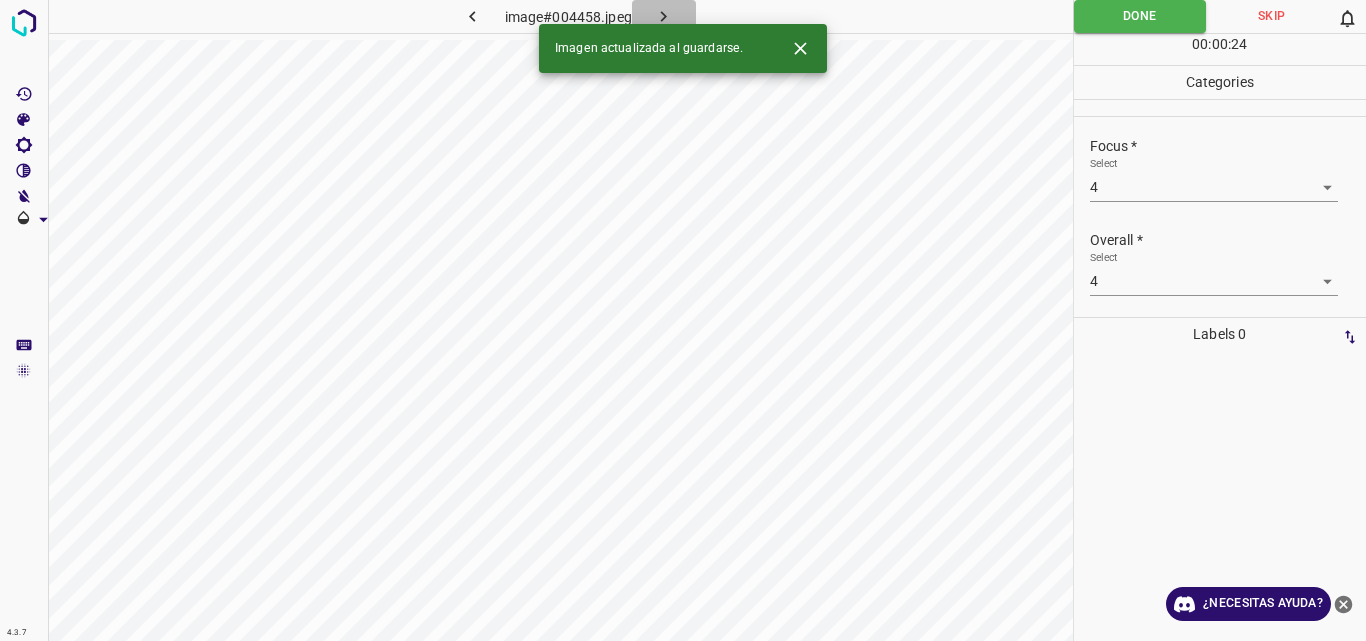 click 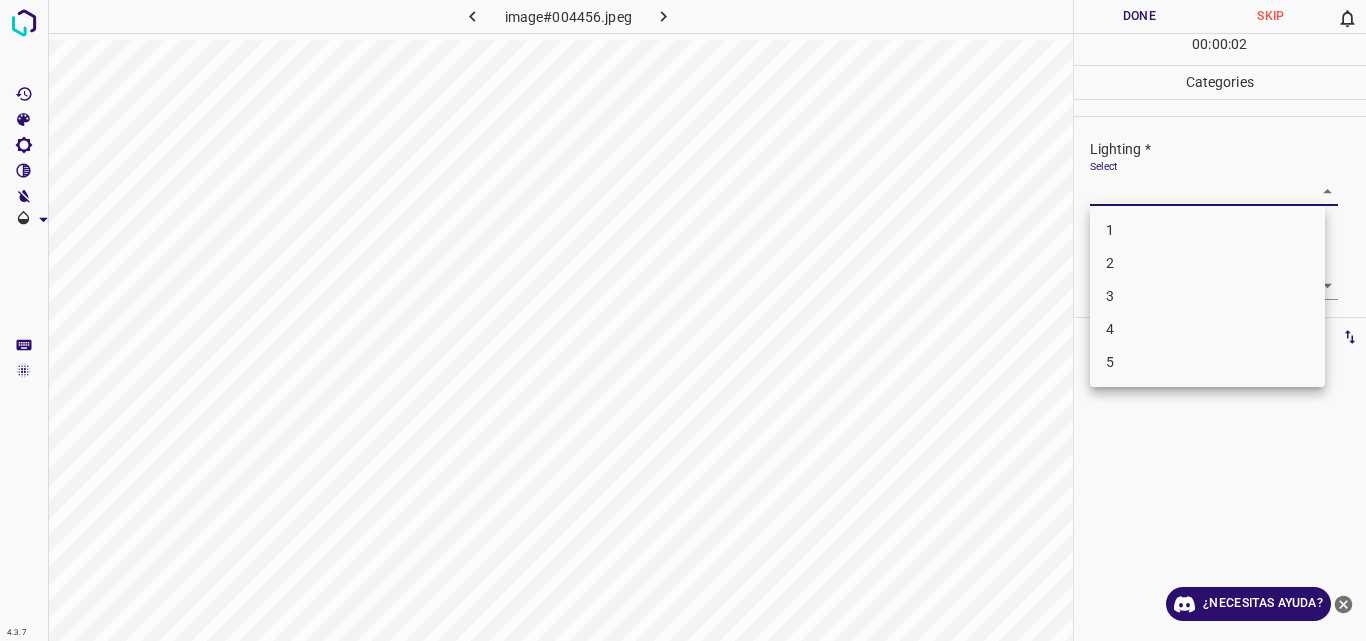 click on "4.3.7 image#004456.jpeg Done Skip 0 00   : 00   : 02   Categories Lighting *  Select ​ Focus *  Select ​ Overall *  Select ​ Labels   0 Categories 1 Lighting 2 Focus 3 Overall Tools Space Change between modes (Draw & Edit) I Auto labeling R Restore zoom M Zoom in N Zoom out Delete Delete selecte label Filters Z Restore filters X Saturation filter C Brightness filter V Contrast filter B Gray scale filter General O Download ¿Necesitas ayuda? Original text Rate this translation Your feedback will be used to help improve Google Translate - Texto - Esconder - Borrar 1 2 3 4 5" at bounding box center [683, 320] 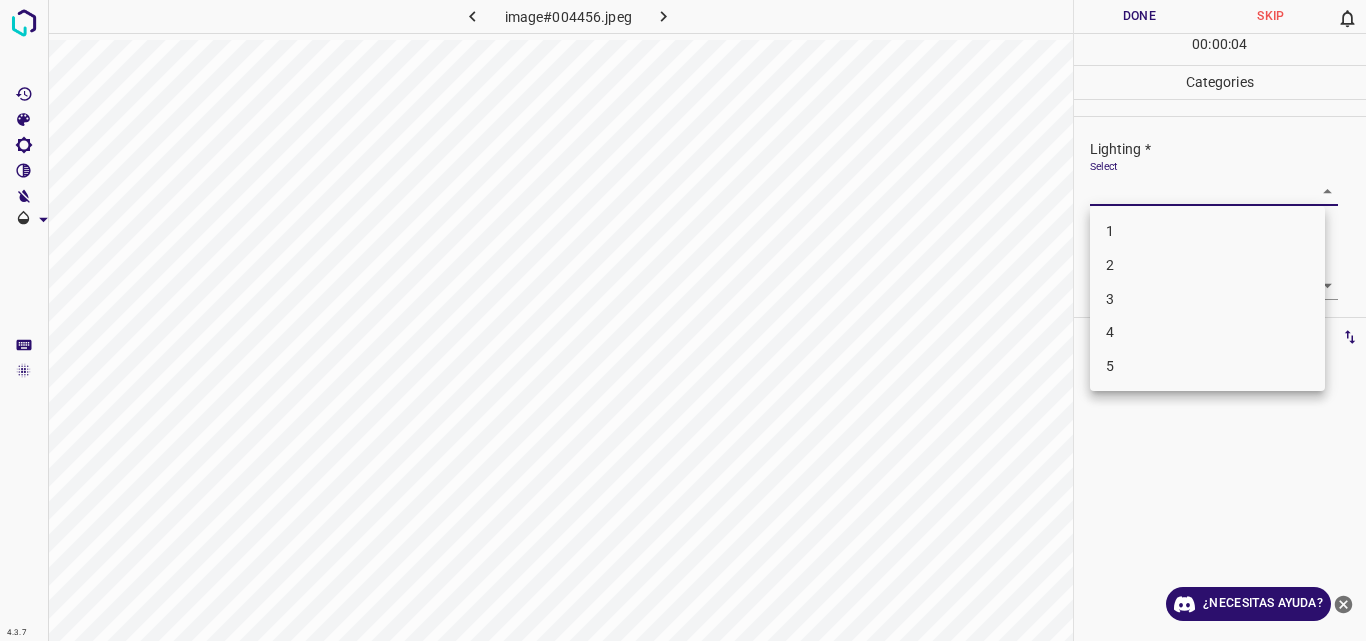 click on "3" at bounding box center [1207, 299] 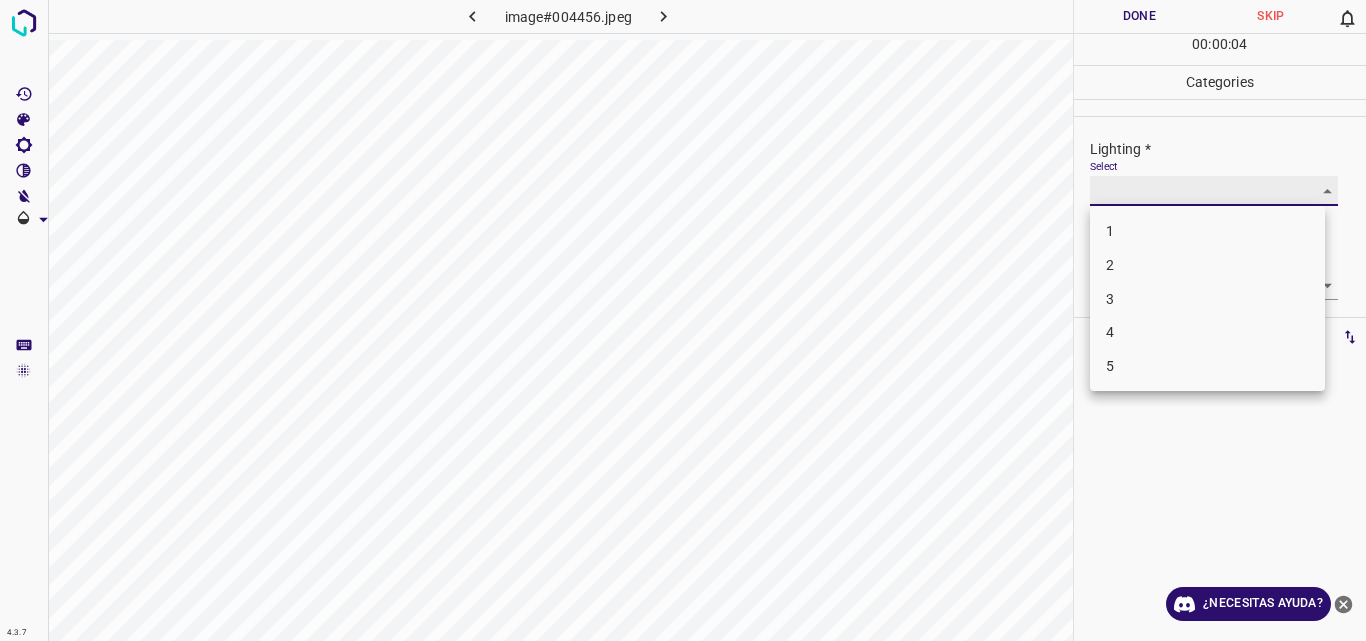 type on "3" 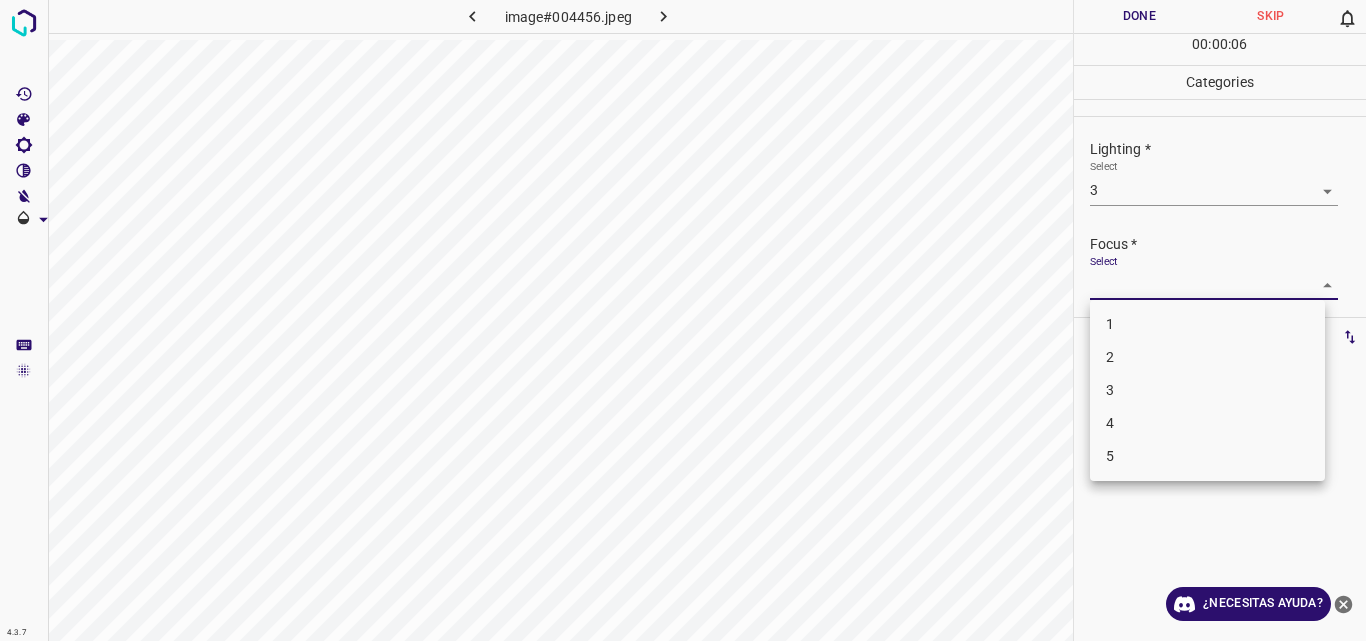click on "4.3.7 image#004456.jpeg Done Skip 0 00   : 00   : 06   Categories Lighting *  Select 3 3 Focus *  Select ​ Overall *  Select ​ Labels   0 Categories 1 Lighting 2 Focus 3 Overall Tools Space Change between modes (Draw & Edit) I Auto labeling R Restore zoom M Zoom in N Zoom out Delete Delete selecte label Filters Z Restore filters X Saturation filter C Brightness filter V Contrast filter B Gray scale filter General O Download ¿Necesitas ayuda? Original text Rate this translation Your feedback will be used to help improve Google Translate - Texto - Esconder - Borrar 1 2 3 4 5" at bounding box center (683, 320) 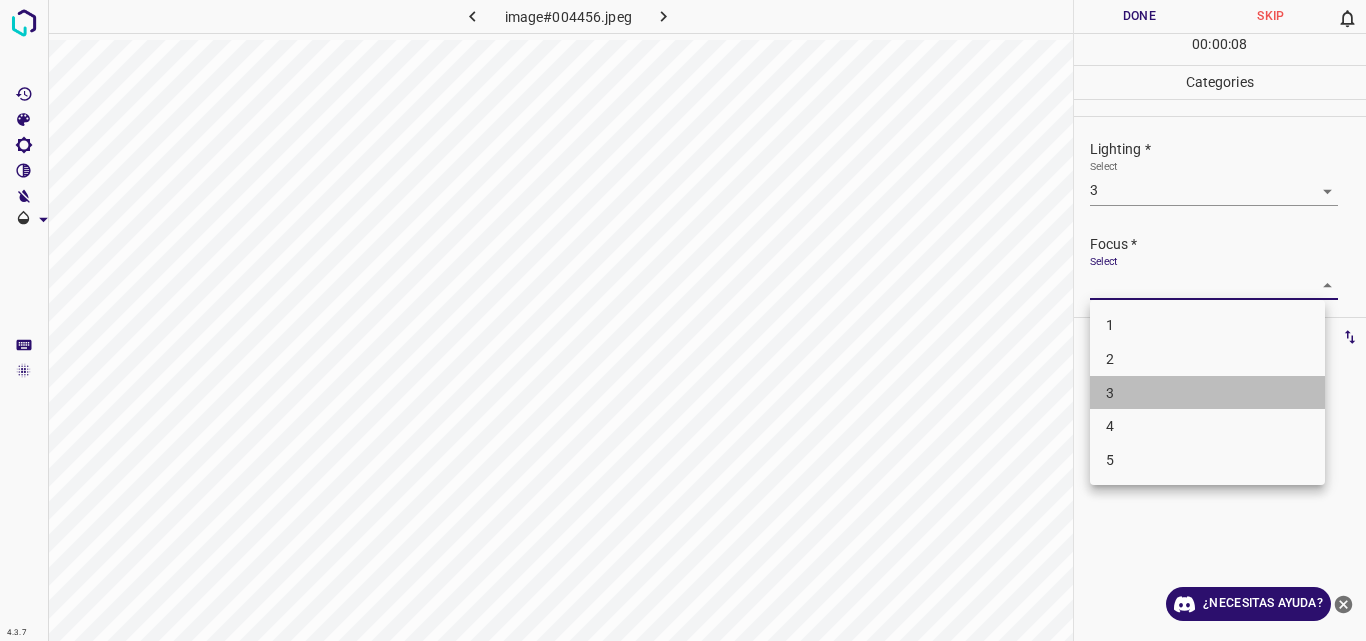 click on "3" at bounding box center (1207, 393) 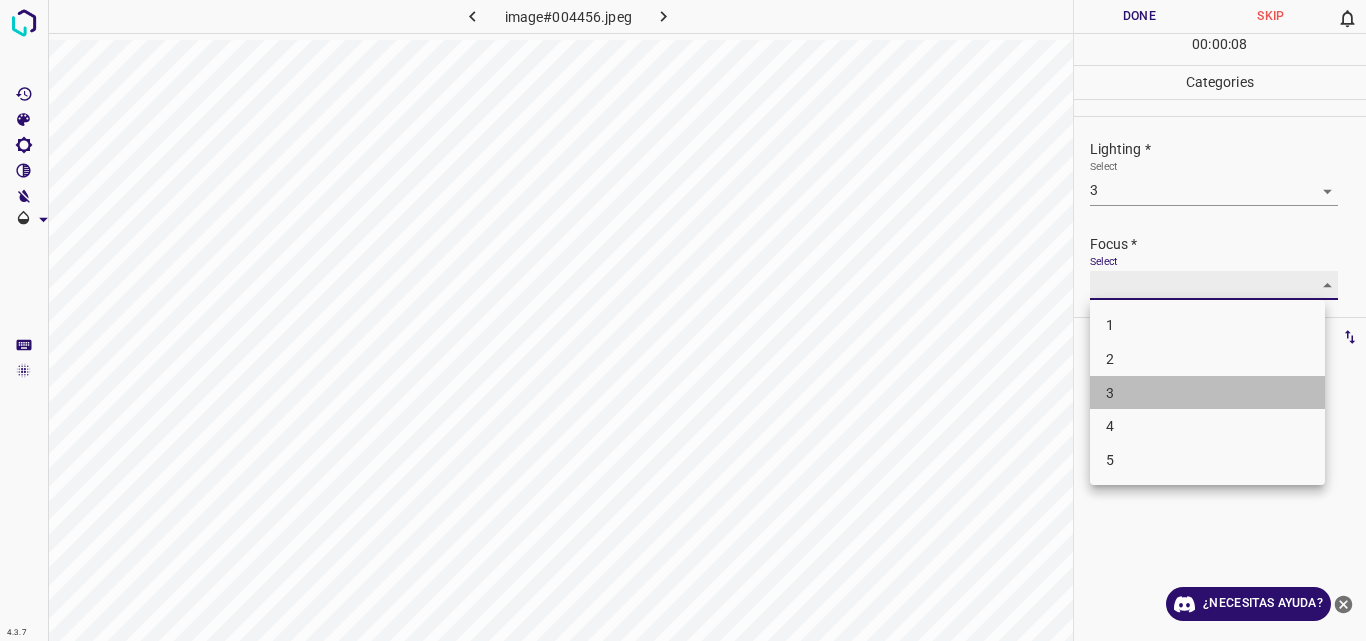 type on "3" 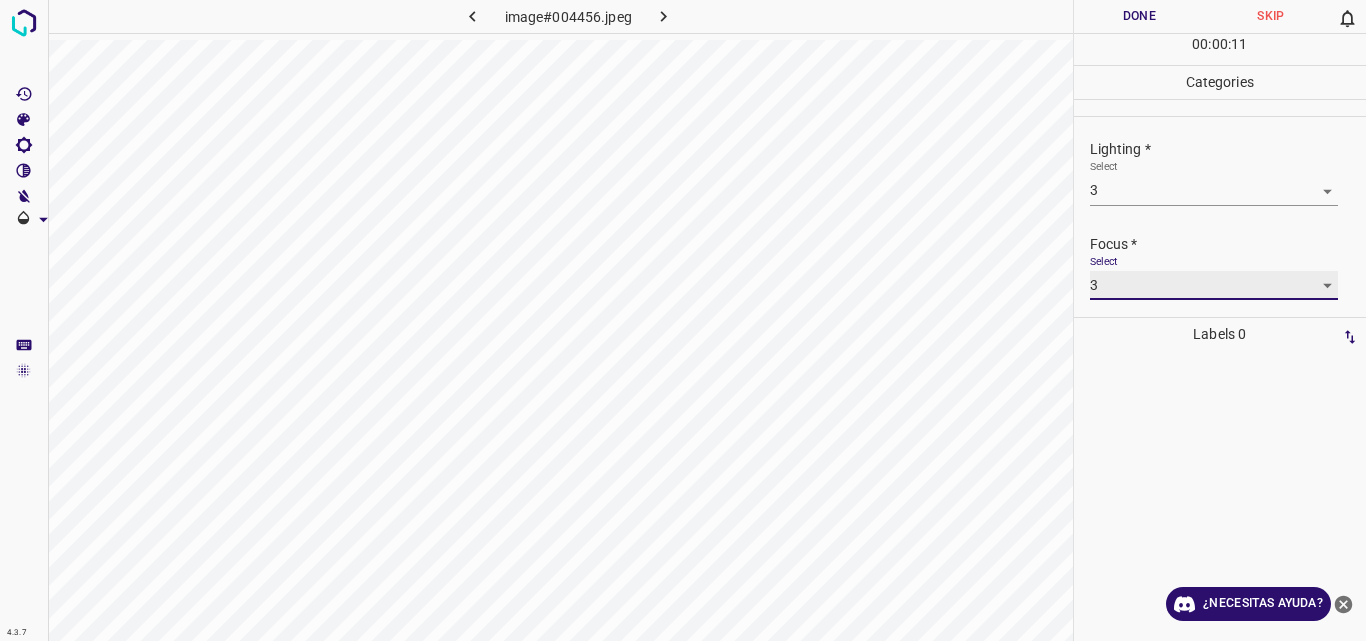 scroll, scrollTop: 98, scrollLeft: 0, axis: vertical 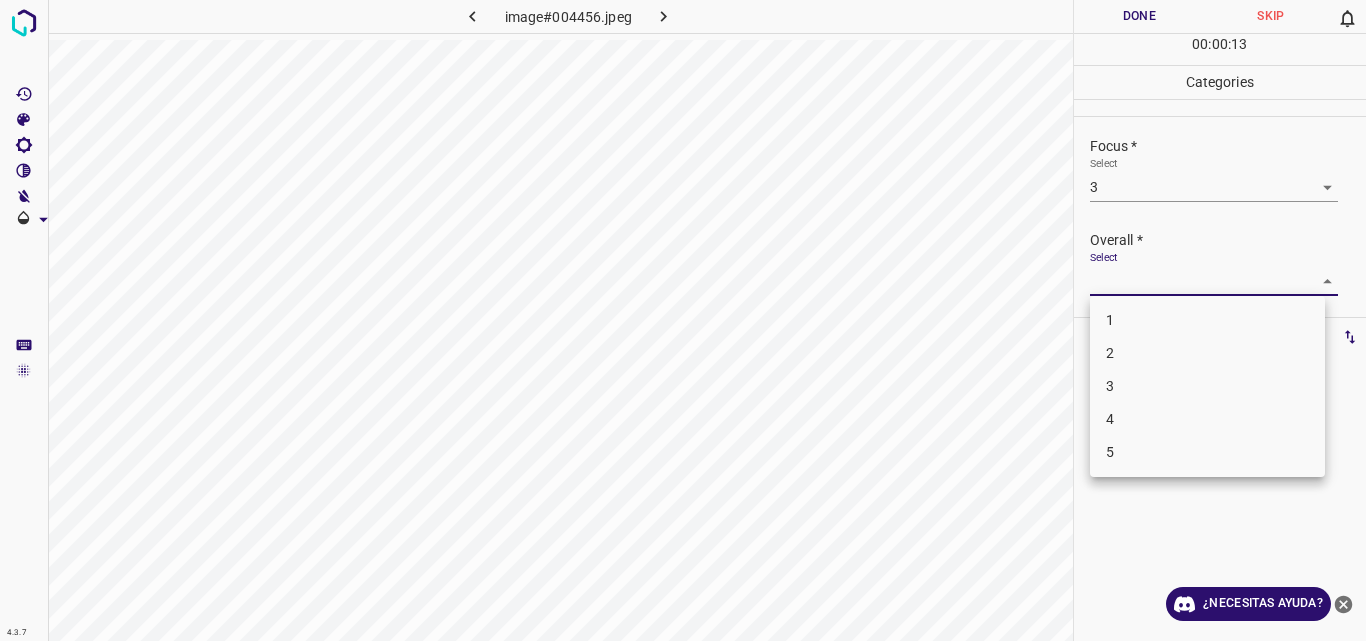 click on "4.3.7 image#004456.jpeg Done Skip 0 00   : 00   : 13   Categories Lighting *  Select 3 3 Focus *  Select 3 3 Overall *  Select ​ Labels   0 Categories 1 Lighting 2 Focus 3 Overall Tools Space Change between modes (Draw & Edit) I Auto labeling R Restore zoom M Zoom in N Zoom out Delete Delete selecte label Filters Z Restore filters X Saturation filter C Brightness filter V Contrast filter B Gray scale filter General O Download ¿Necesitas ayuda? Original text Rate this translation Your feedback will be used to help improve Google Translate - Texto - Esconder - Borrar 1 2 3 4 5" at bounding box center (683, 320) 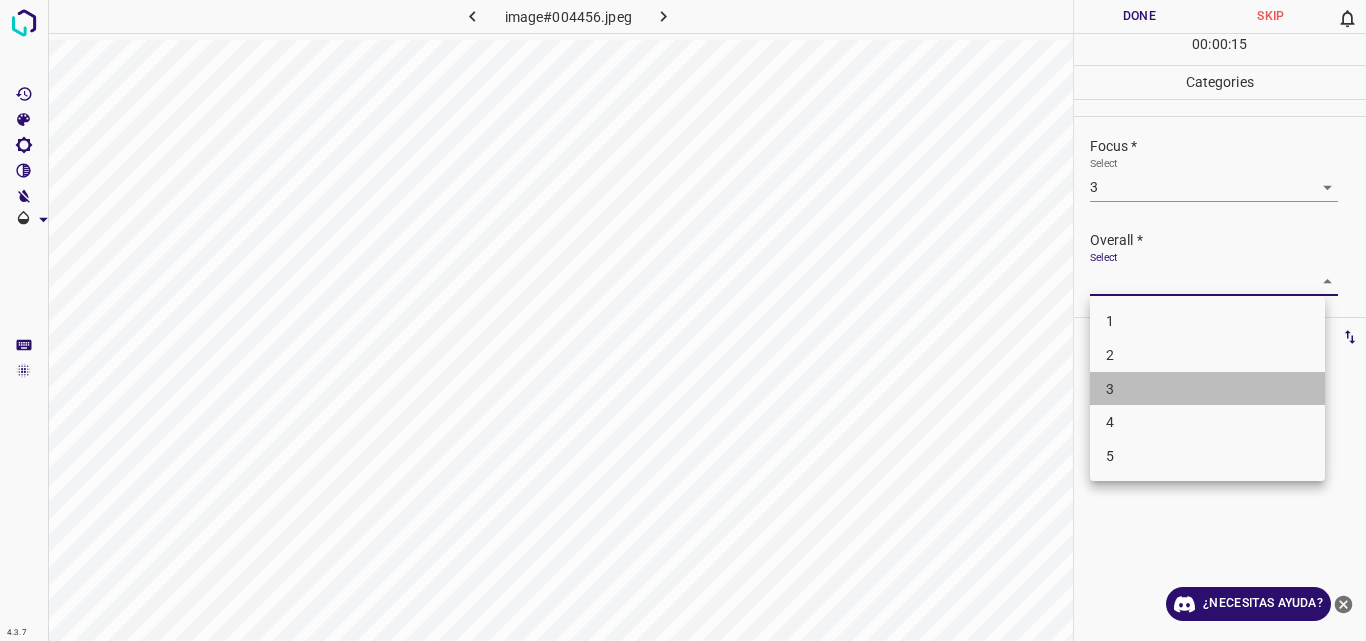 click on "3" at bounding box center (1207, 389) 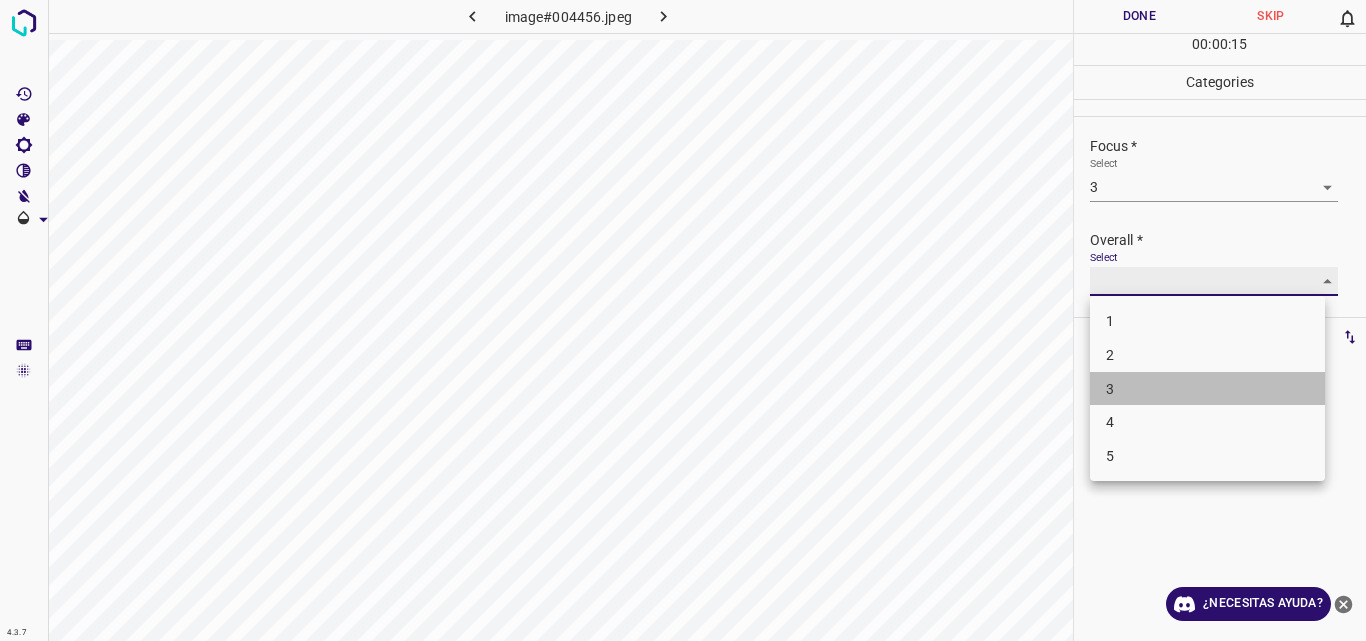 type on "3" 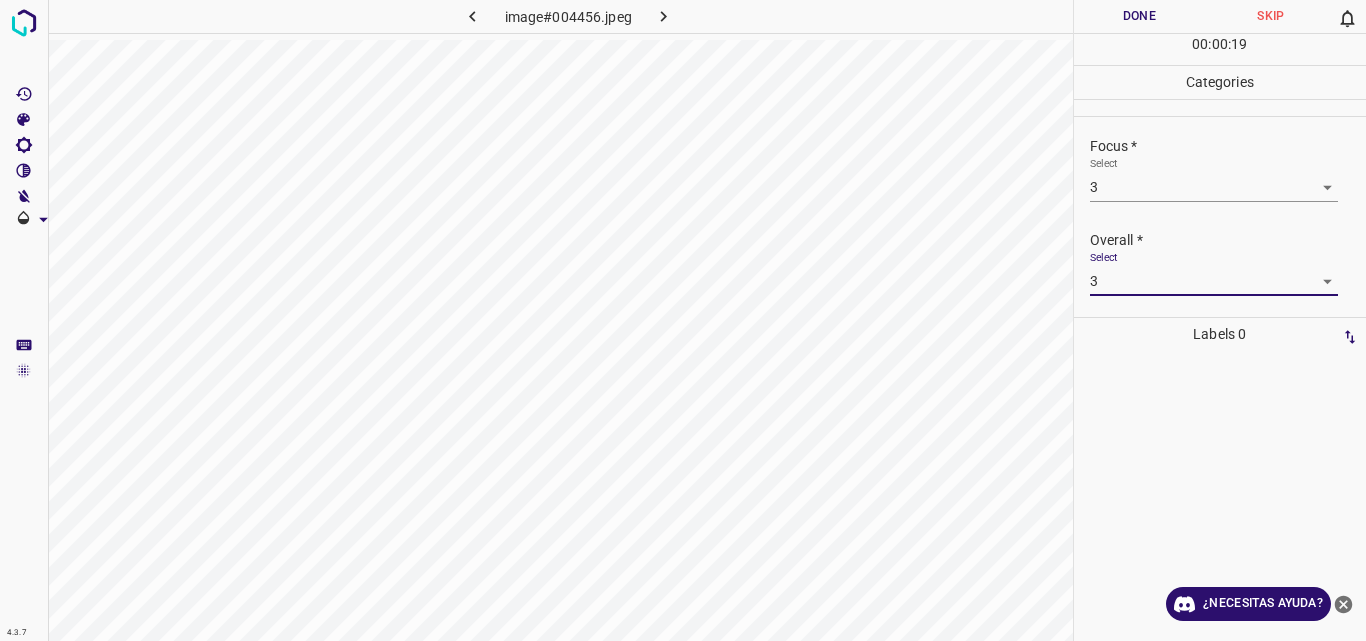 click on "Done" at bounding box center (1140, 16) 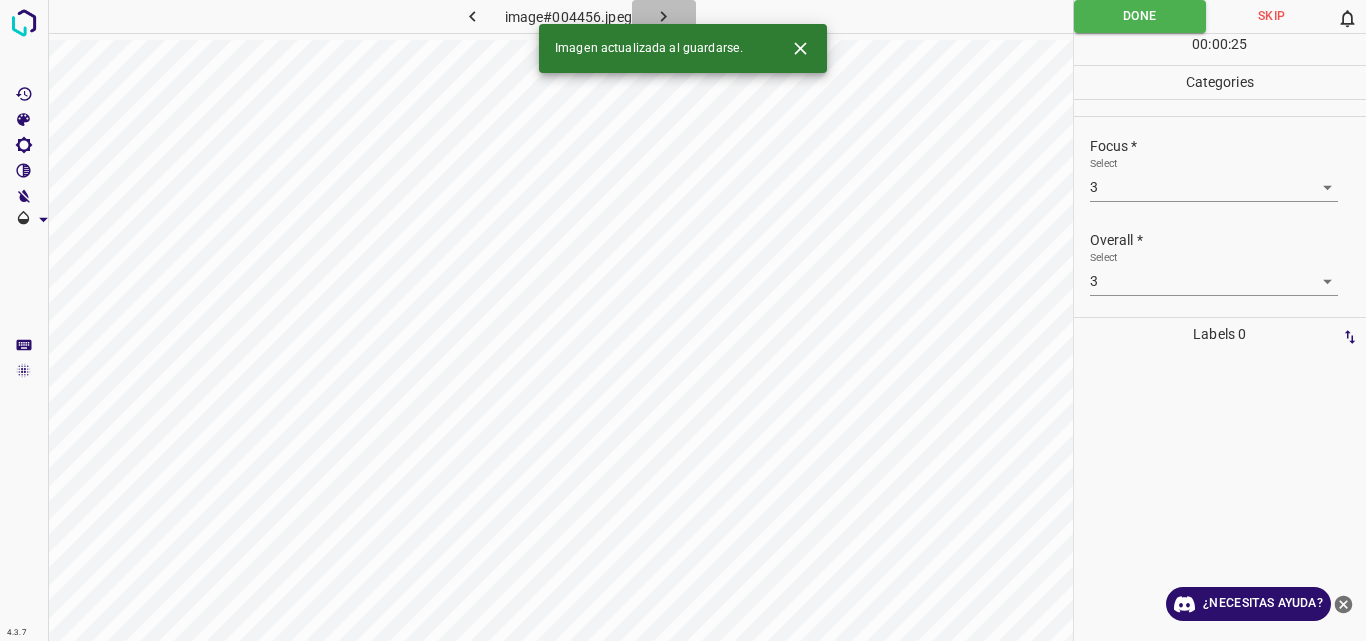 click 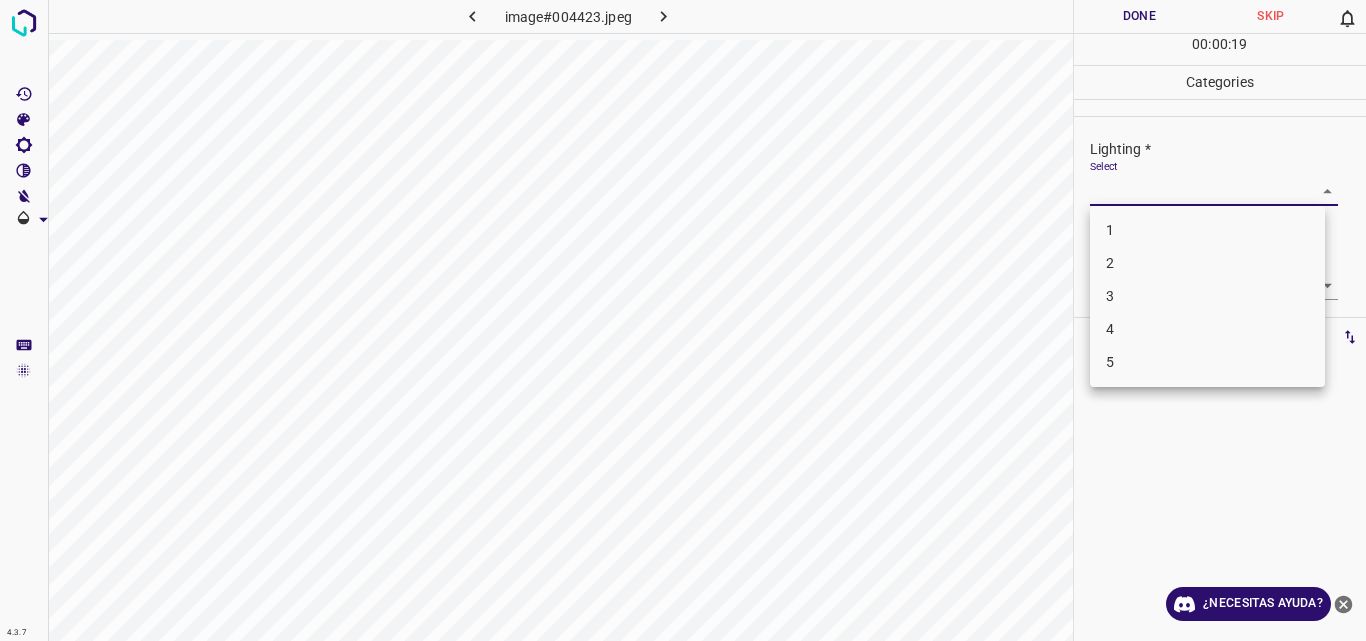 click on "4.3.7 image#004423.jpeg Done Skip 0 00   : 00   : 19   Categories Lighting *  Select ​ Focus *  Select ​ Overall *  Select ​ Labels   0 Categories 1 Lighting 2 Focus 3 Overall Tools Space Change between modes (Draw & Edit) I Auto labeling R Restore zoom M Zoom in N Zoom out Delete Delete selecte label Filters Z Restore filters X Saturation filter C Brightness filter V Contrast filter B Gray scale filter General O Download ¿Necesitas ayuda? Original text Rate this translation Your feedback will be used to help improve Google Translate - Texto - Esconder - Borrar 1 2 3 4 5" at bounding box center (683, 320) 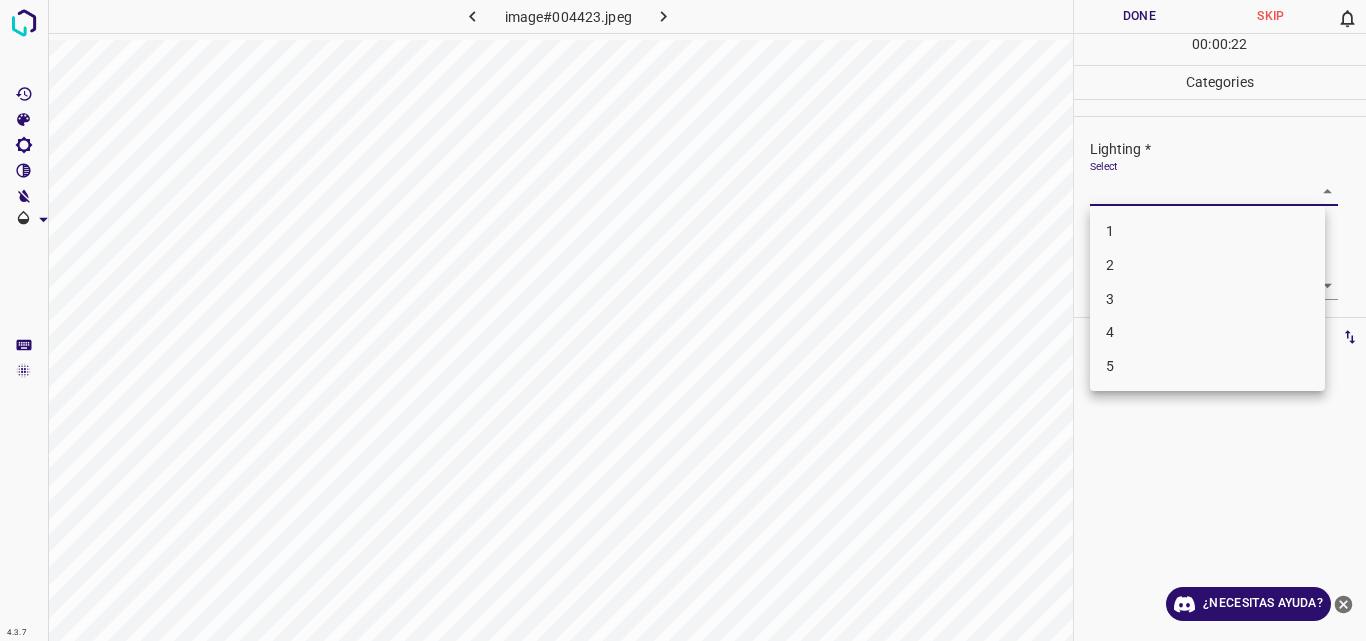 click on "2" at bounding box center (1207, 265) 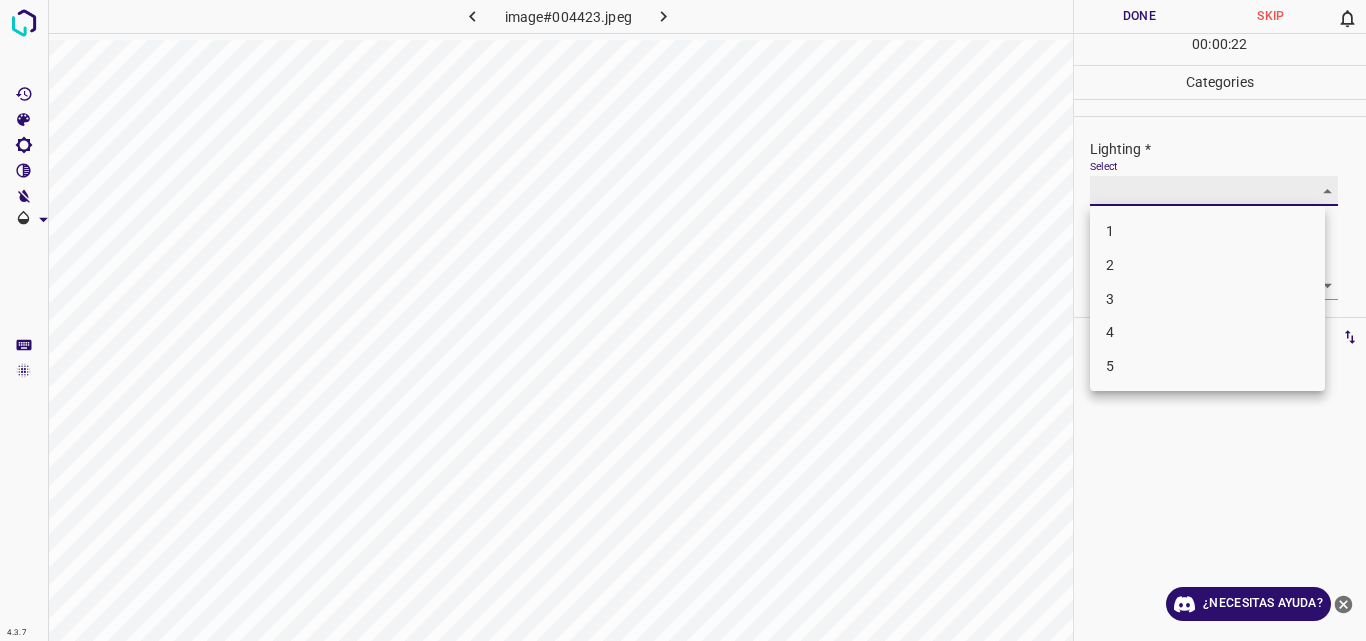 type on "2" 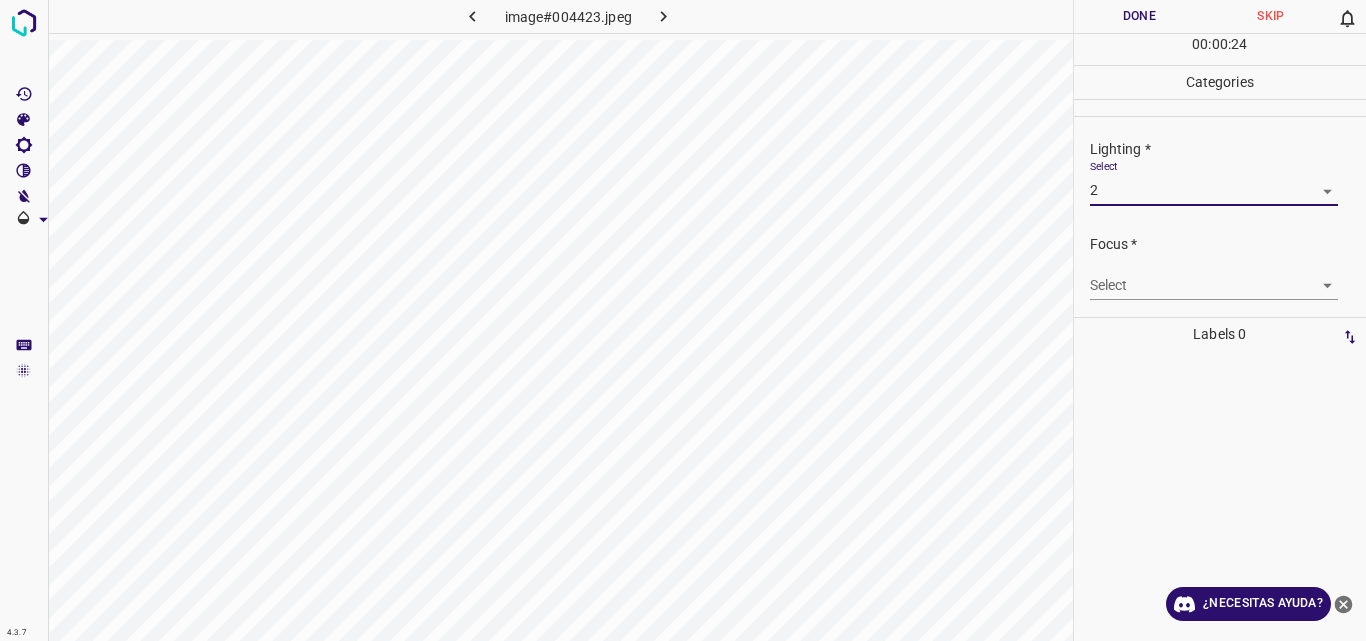 click on "4.3.7 image#004423.jpeg Done Skip 0 00   : 00   : 24   Categories Lighting *  Select 2 2 Focus *  Select ​ Overall *  Select ​ Labels   0 Categories 1 Lighting 2 Focus 3 Overall Tools Space Change between modes (Draw & Edit) I Auto labeling R Restore zoom M Zoom in N Zoom out Delete Delete selecte label Filters Z Restore filters X Saturation filter C Brightness filter V Contrast filter B Gray scale filter General O Download ¿Necesitas ayuda? Original text Rate this translation Your feedback will be used to help improve Google Translate - Texto - Esconder - Borrar" at bounding box center [683, 320] 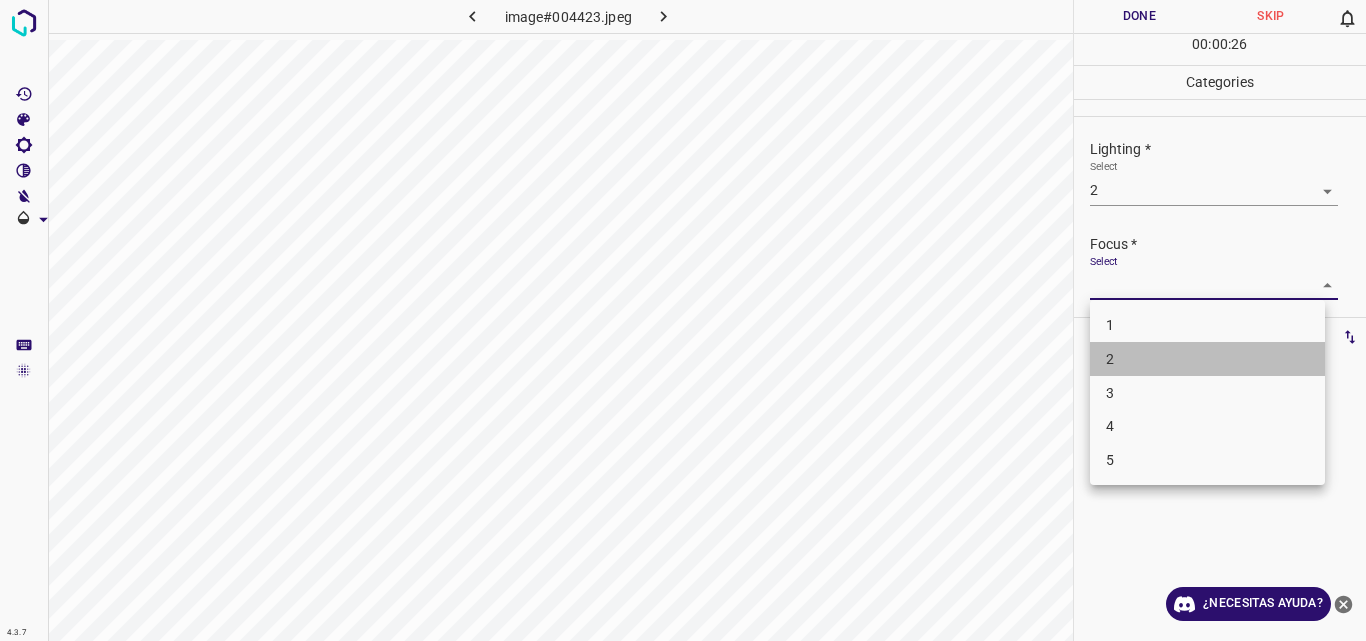 click on "2" at bounding box center [1207, 359] 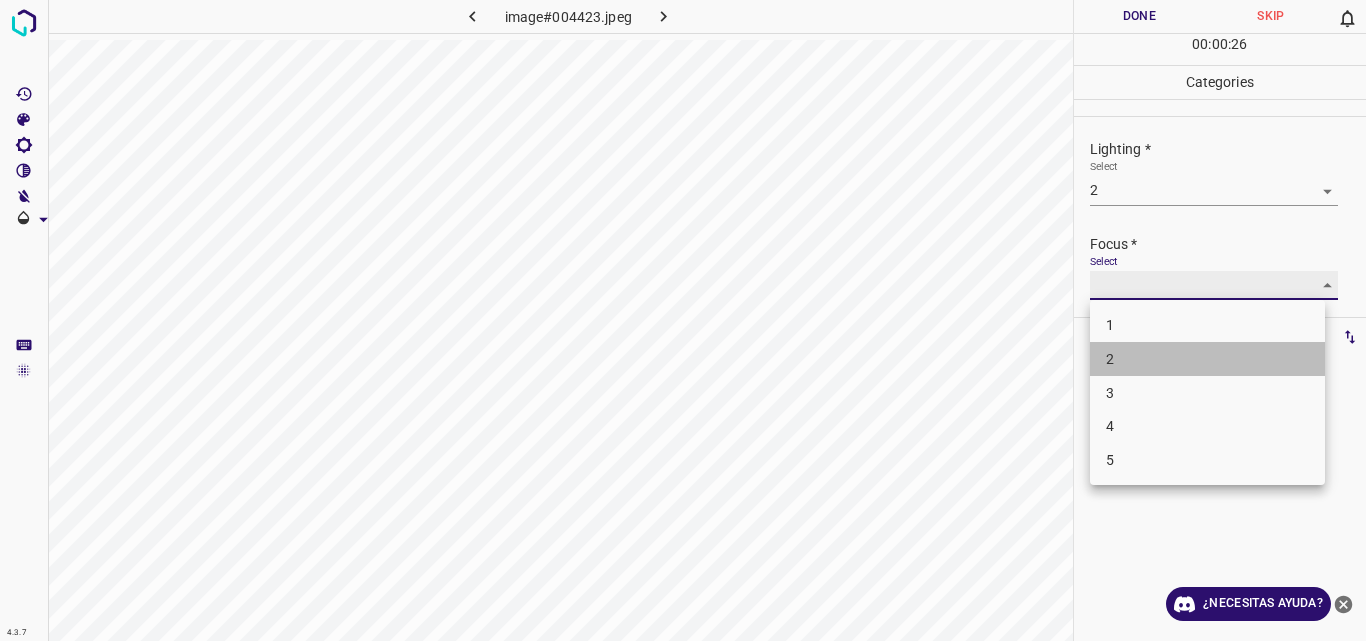 type on "2" 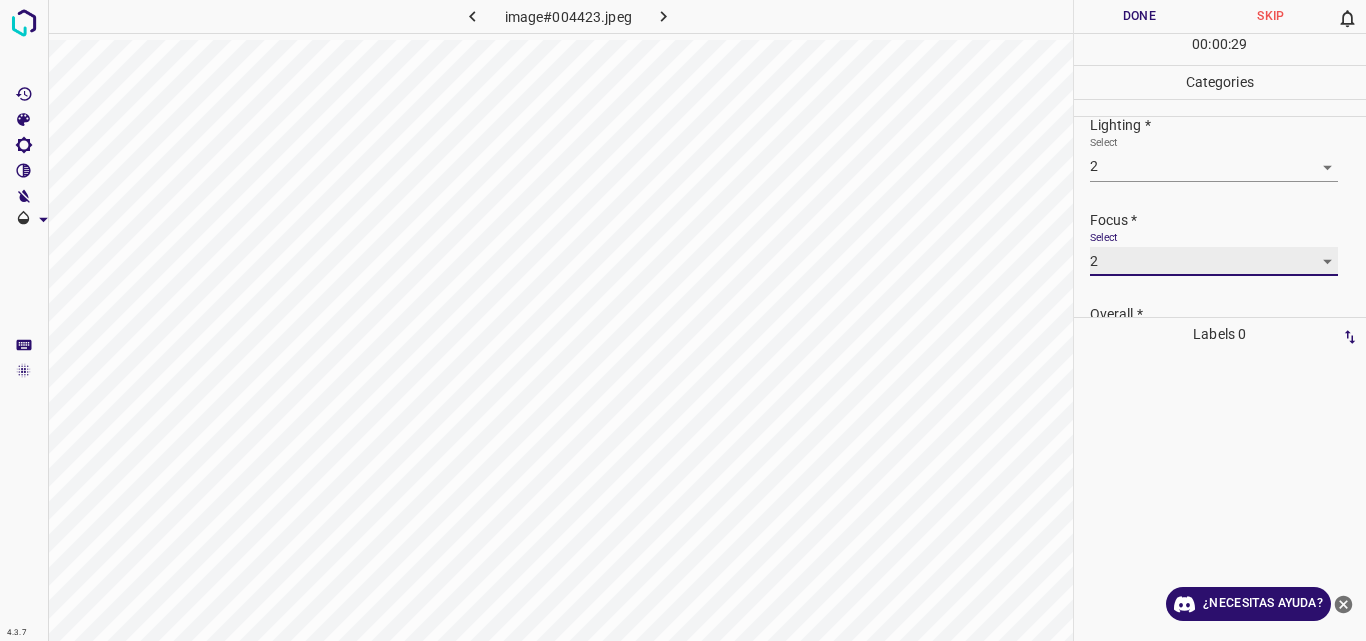 scroll, scrollTop: 98, scrollLeft: 0, axis: vertical 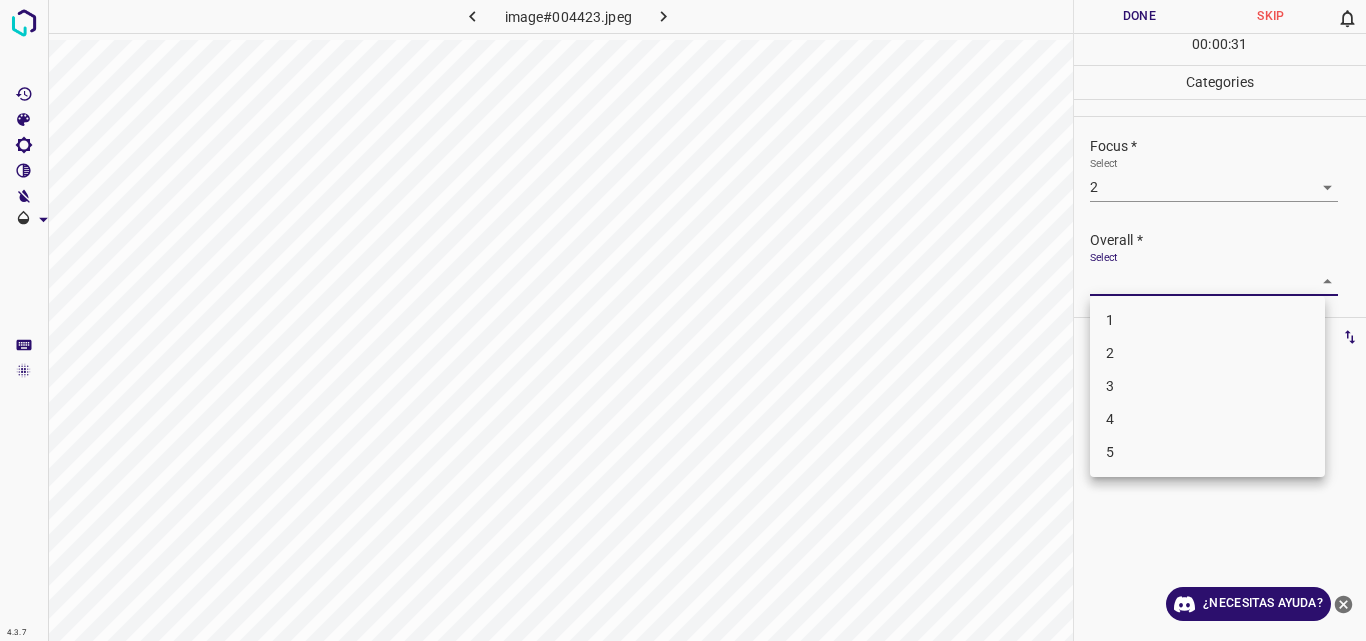 click on "4.3.7 image#004423.jpeg Done Skip 0 00   : 00   : 31   Categories Lighting *  Select 2 2 Focus *  Select 2 2 Overall *  Select ​ Labels   0 Categories 1 Lighting 2 Focus 3 Overall Tools Space Change between modes (Draw & Edit) I Auto labeling R Restore zoom M Zoom in N Zoom out Delete Delete selecte label Filters Z Restore filters X Saturation filter C Brightness filter V Contrast filter B Gray scale filter General O Download ¿Necesitas ayuda? Original text Rate this translation Your feedback will be used to help improve Google Translate - Texto - Esconder - Borrar 1 2 3 4 5" at bounding box center [683, 320] 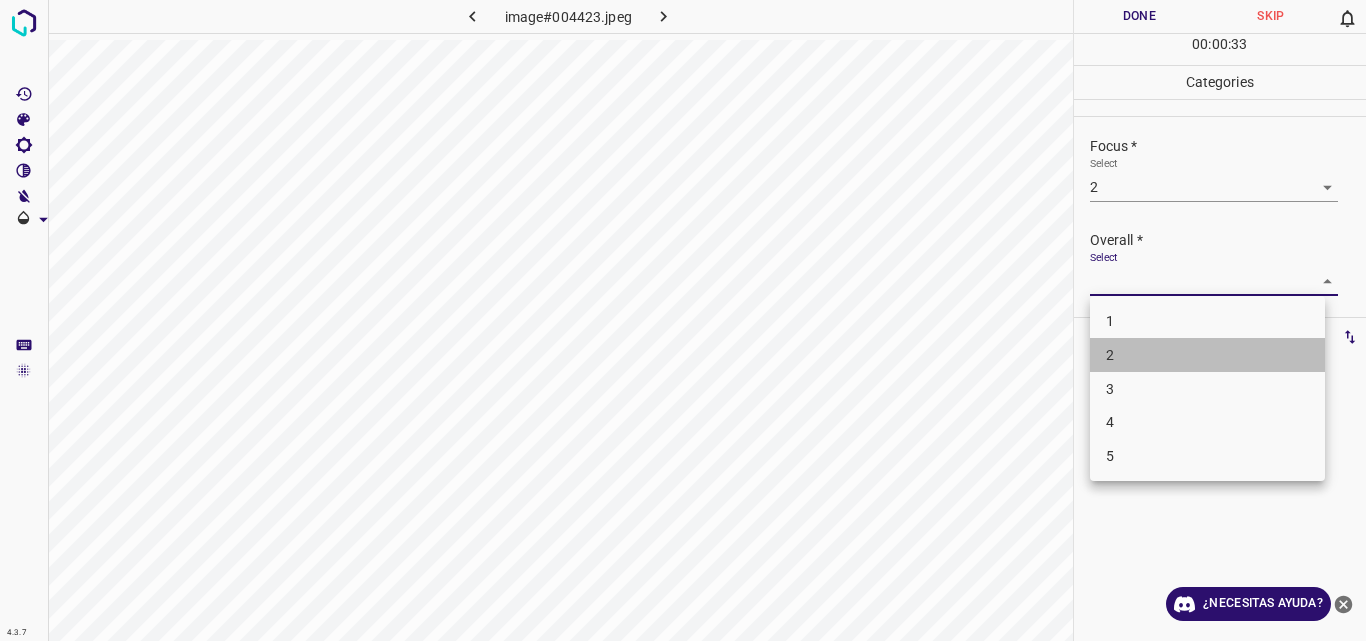 click on "2" at bounding box center (1207, 355) 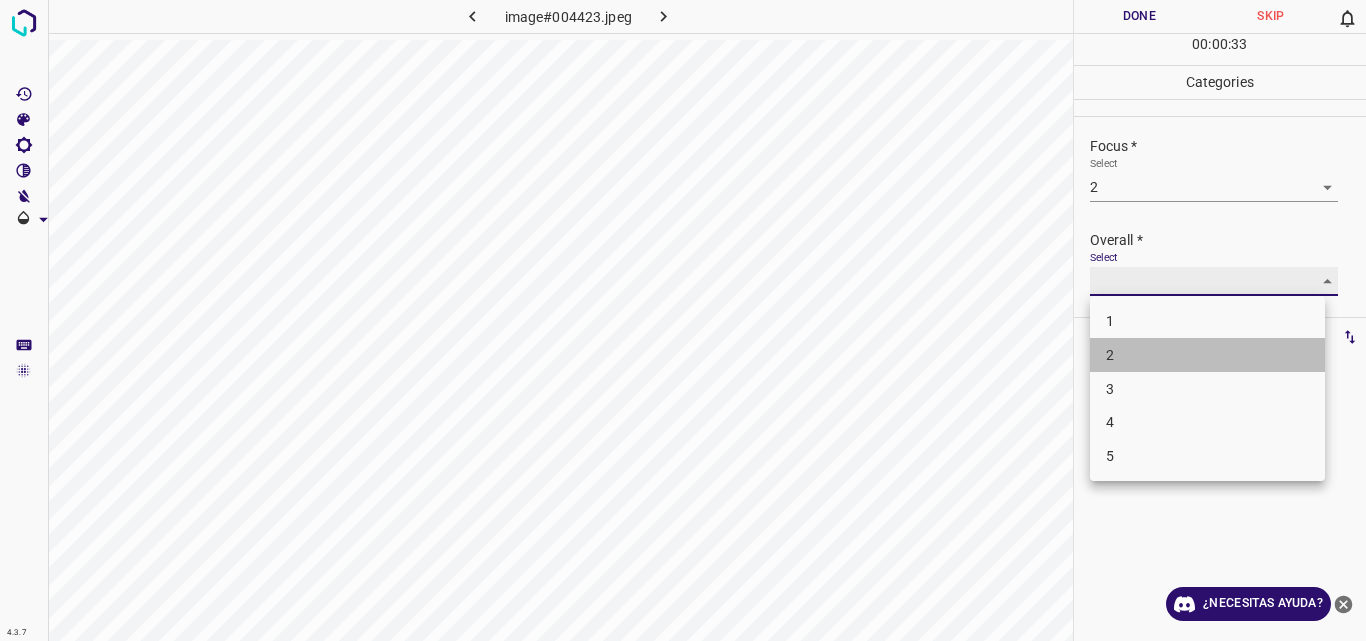 type on "2" 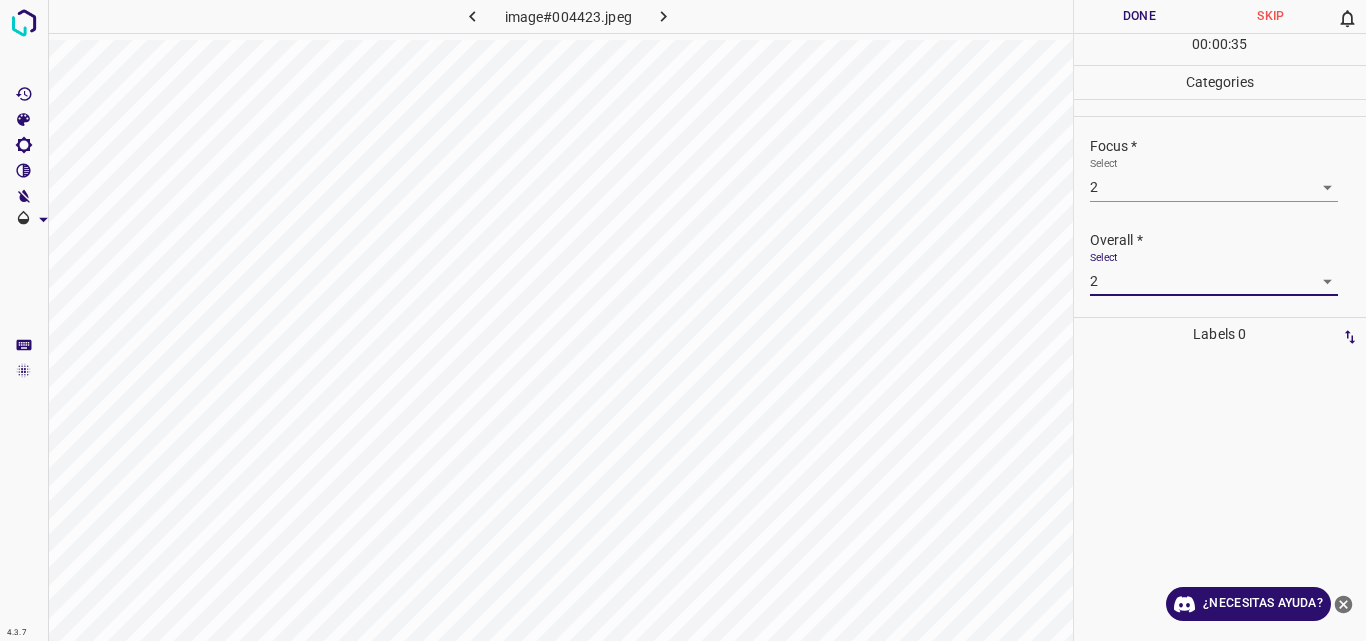 click on "Done" at bounding box center (1140, 16) 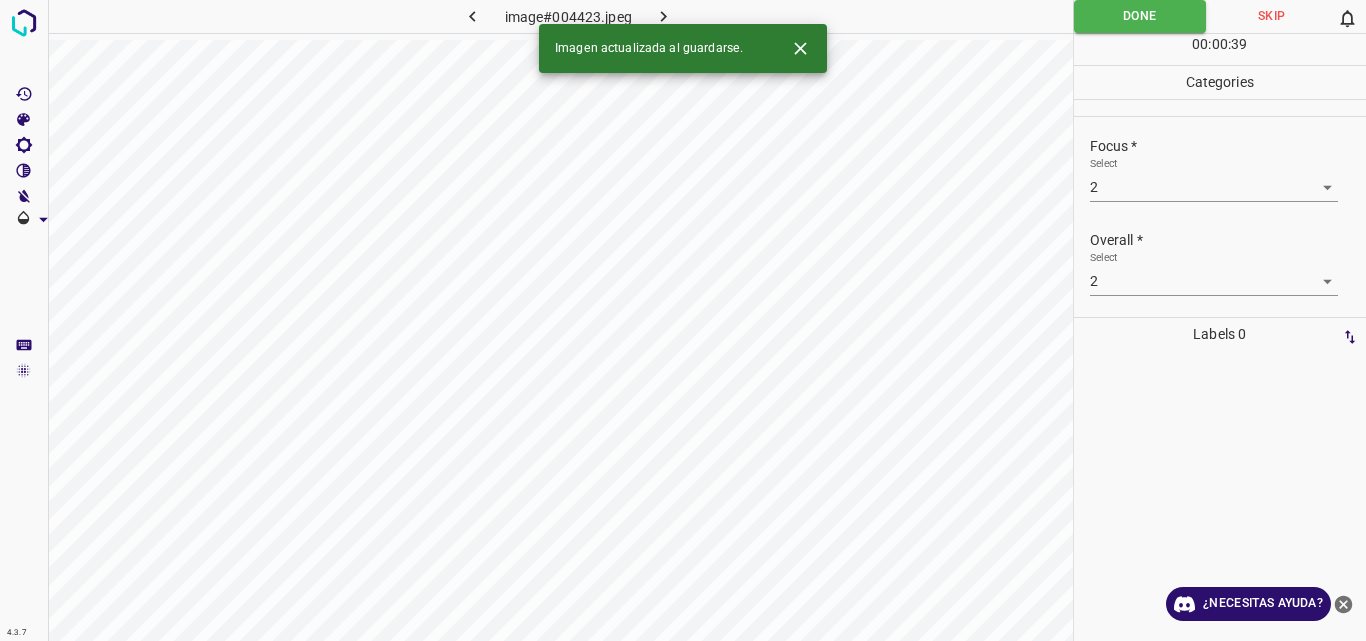 click 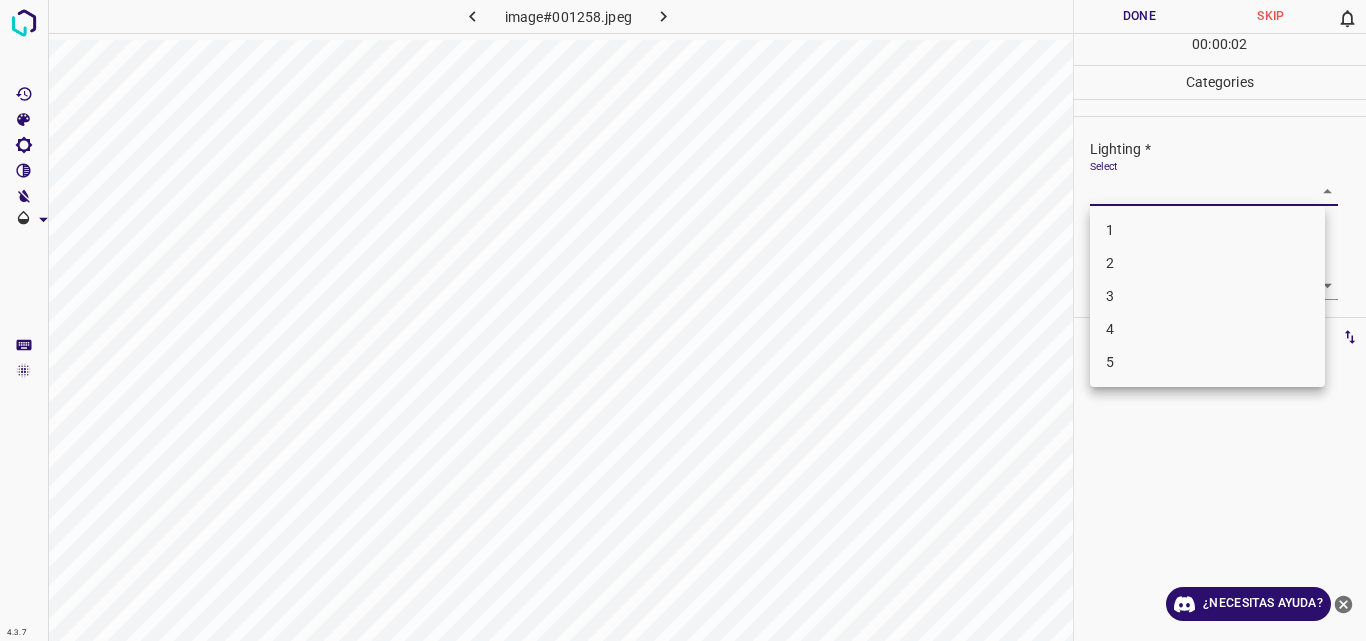 click on "4.3.7 image#001258.jpeg Done Skip 0 00   : 00   : 02   Categories Lighting *  Select ​ Focus *  Select ​ Overall *  Select ​ Labels   0 Categories 1 Lighting 2 Focus 3 Overall Tools Space Change between modes (Draw & Edit) I Auto labeling R Restore zoom M Zoom in N Zoom out Delete Delete selecte label Filters Z Restore filters X Saturation filter C Brightness filter V Contrast filter B Gray scale filter General O Download ¿Necesitas ayuda? Original text Rate this translation Your feedback will be used to help improve Google Translate - Texto - Esconder - Borrar 1 2 3 4 5" at bounding box center (683, 320) 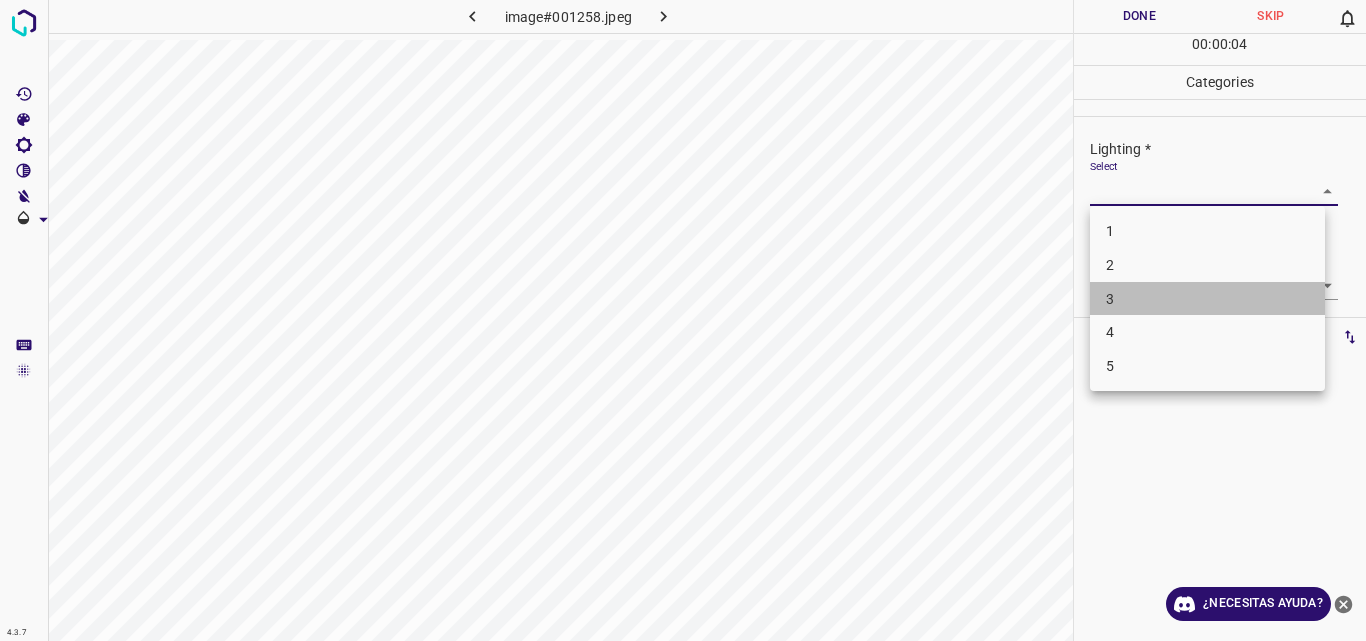 click on "3" at bounding box center (1207, 299) 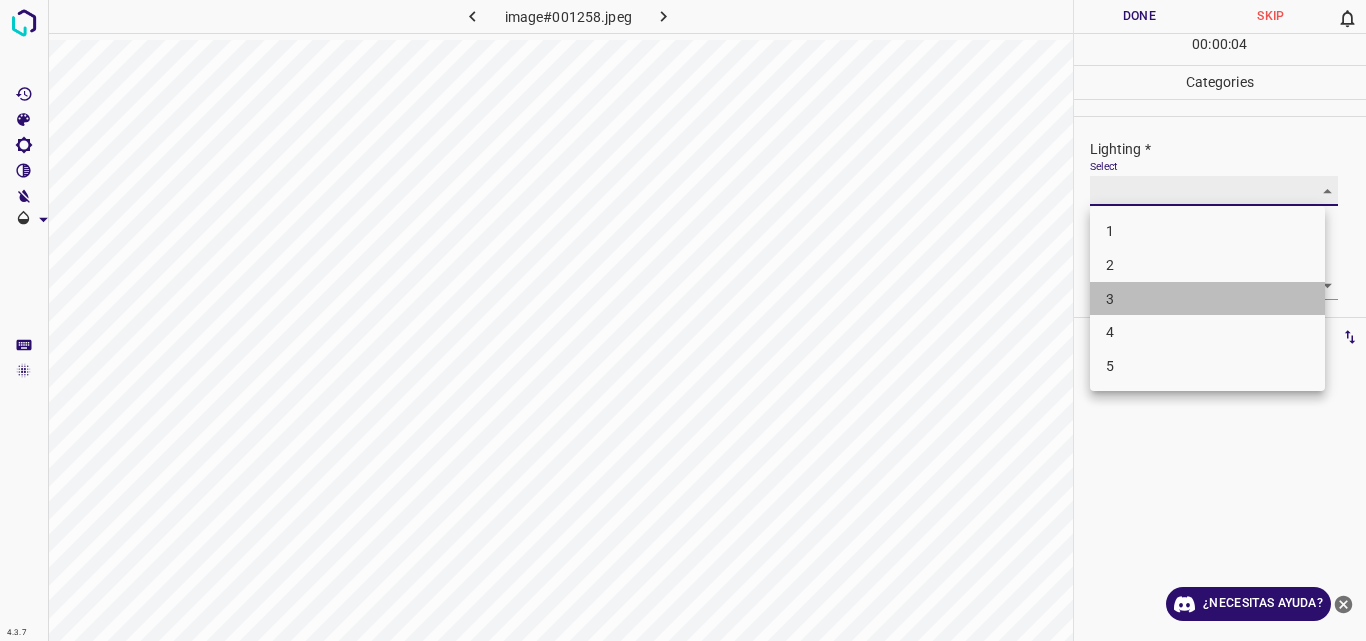 type on "3" 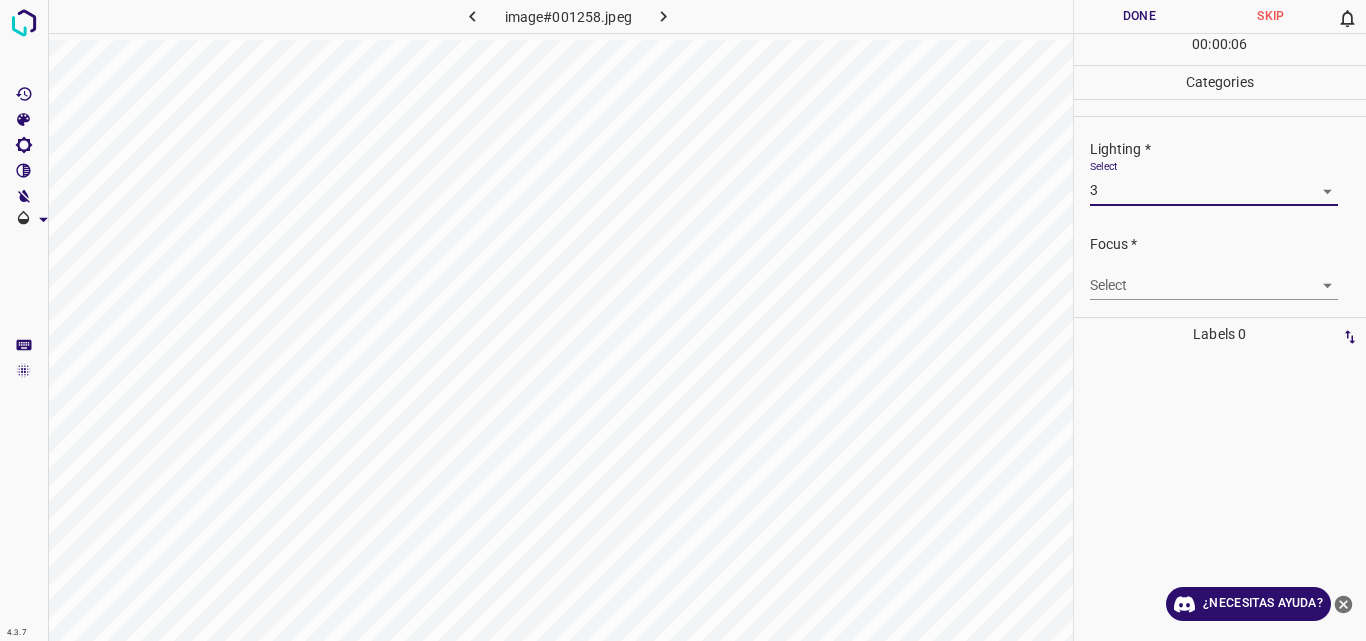 click on "4.3.7 image#001258.jpeg Done Skip 0 00   : 00   : 06   Categories Lighting *  Select 3 3 Focus *  Select ​ Overall *  Select ​ Labels   0 Categories 1 Lighting 2 Focus 3 Overall Tools Space Change between modes (Draw & Edit) I Auto labeling R Restore zoom M Zoom in N Zoom out Delete Delete selecte label Filters Z Restore filters X Saturation filter C Brightness filter V Contrast filter B Gray scale filter General O Download ¿Necesitas ayuda? Original text Rate this translation Your feedback will be used to help improve Google Translate - Texto - Esconder - Borrar" at bounding box center [683, 320] 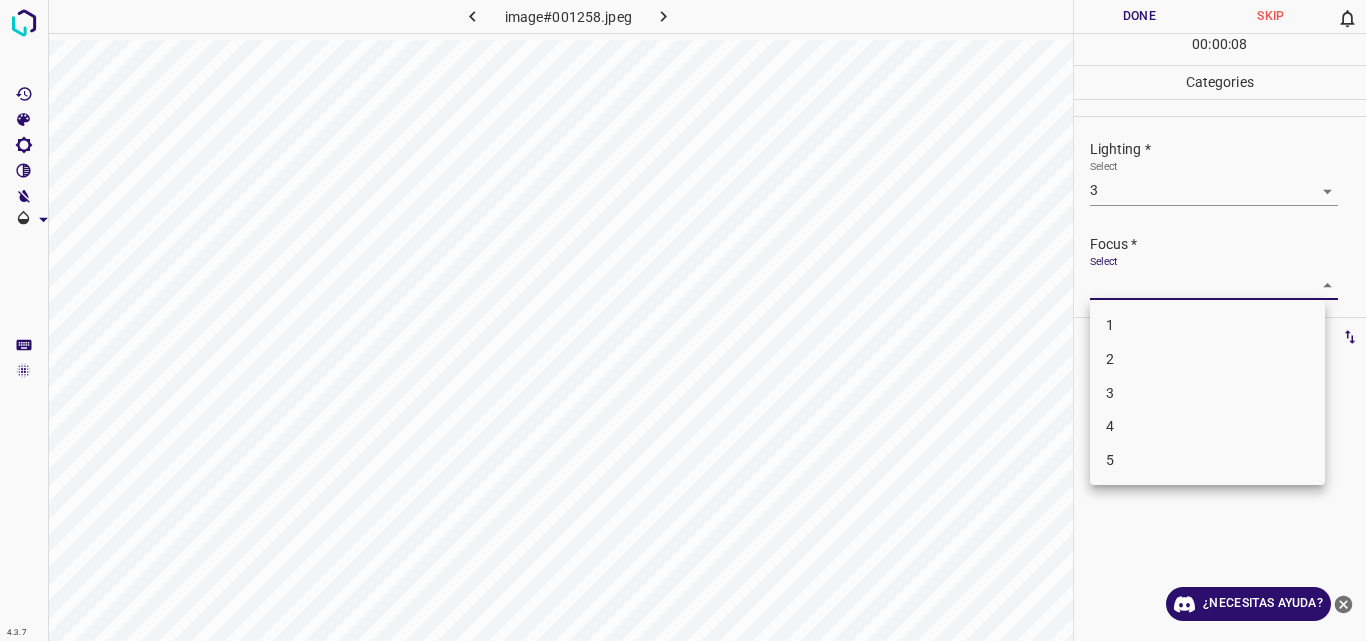 click on "3" at bounding box center (1207, 393) 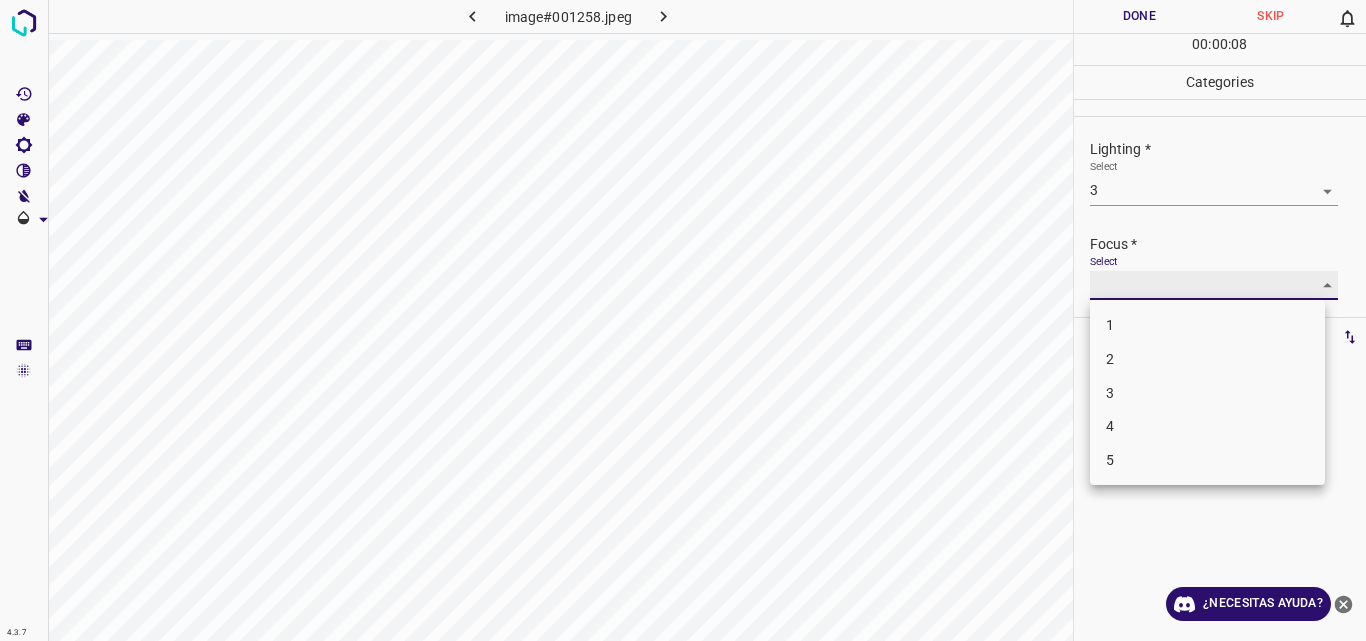 type on "3" 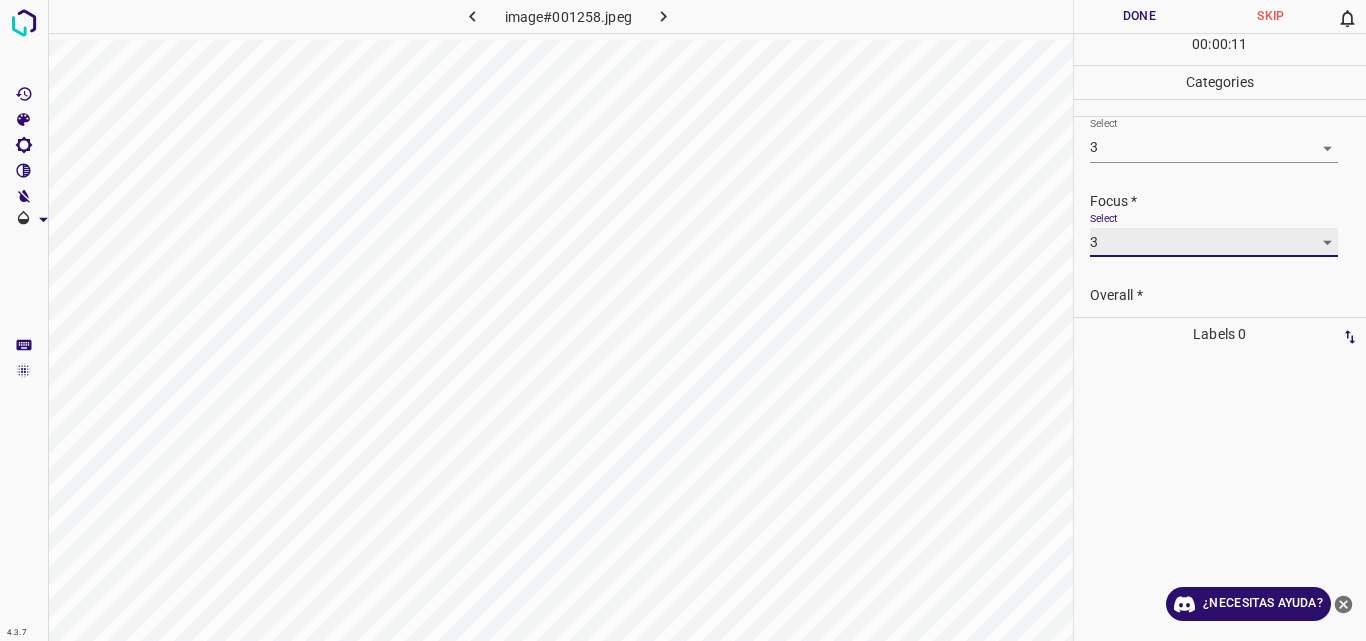 scroll, scrollTop: 98, scrollLeft: 0, axis: vertical 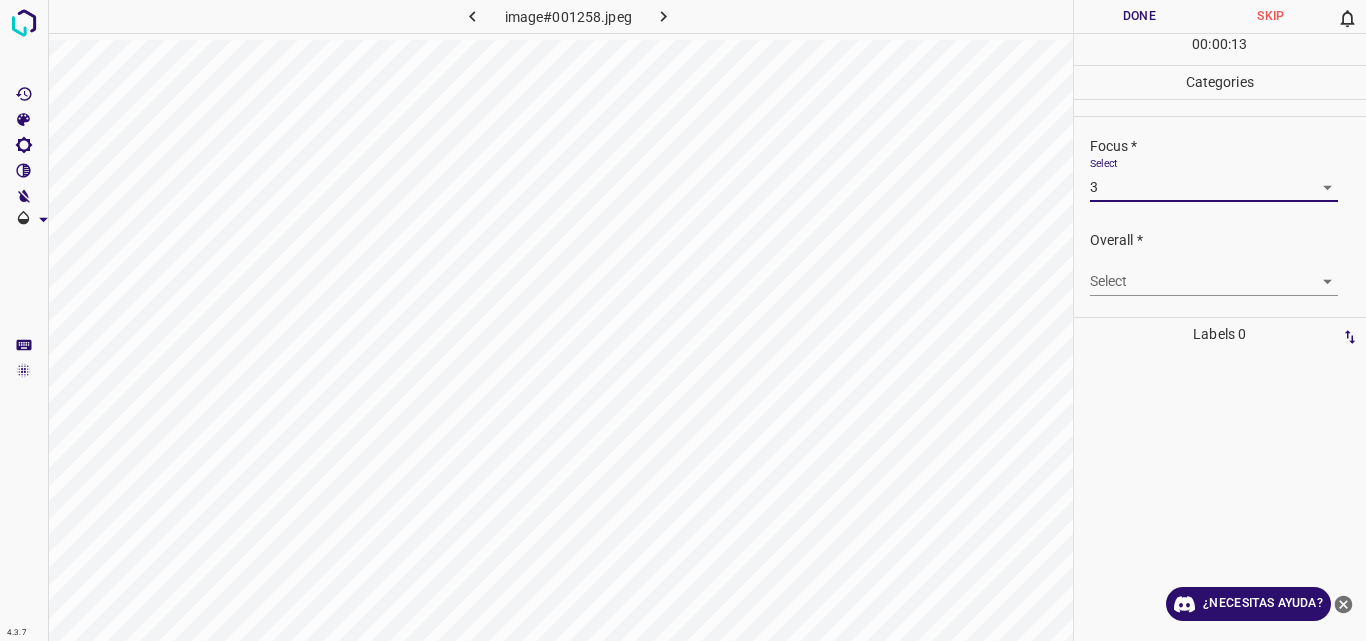 click on "4.3.7 image#001258.jpeg Done Skip 0 00   : 00   : 13   Categories Lighting *  Select 3 3 Focus *  Select 3 3 Overall *  Select ​ Labels   0 Categories 1 Lighting 2 Focus 3 Overall Tools Space Change between modes (Draw & Edit) I Auto labeling R Restore zoom M Zoom in N Zoom out Delete Delete selecte label Filters Z Restore filters X Saturation filter C Brightness filter V Contrast filter B Gray scale filter General O Download ¿Necesitas ayuda? Original text Rate this translation Your feedback will be used to help improve Google Translate - Texto - Esconder - Borrar" at bounding box center [683, 320] 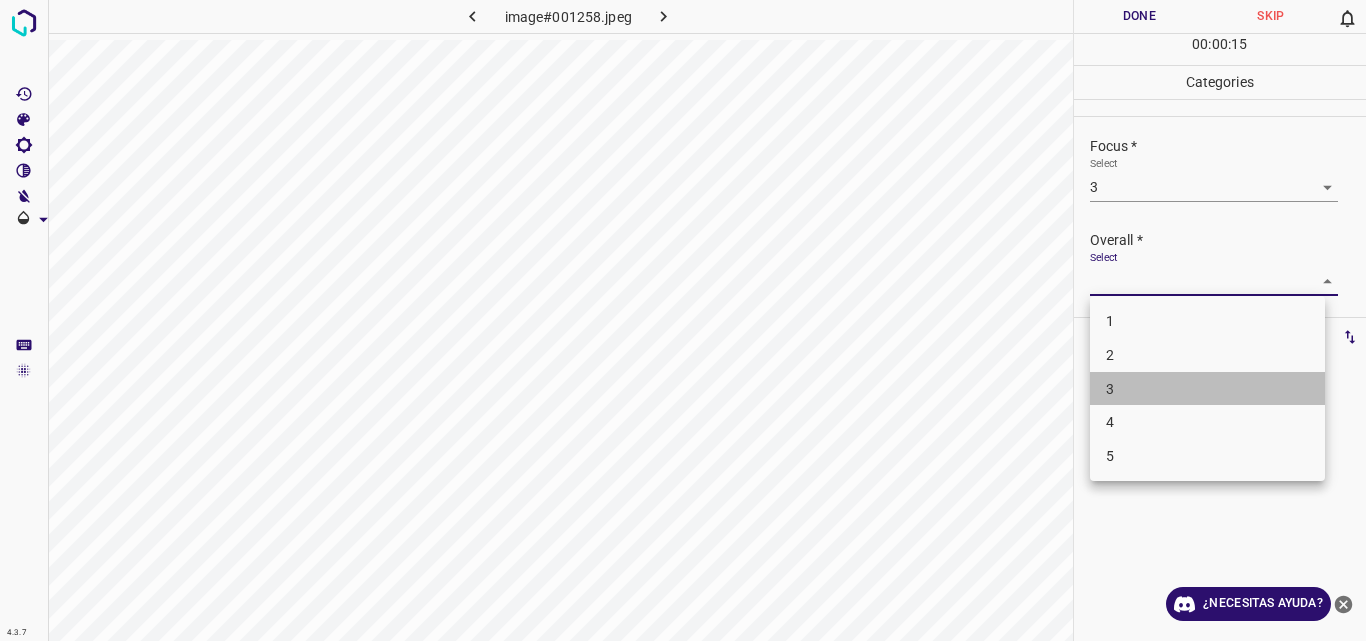 click on "3" at bounding box center (1207, 389) 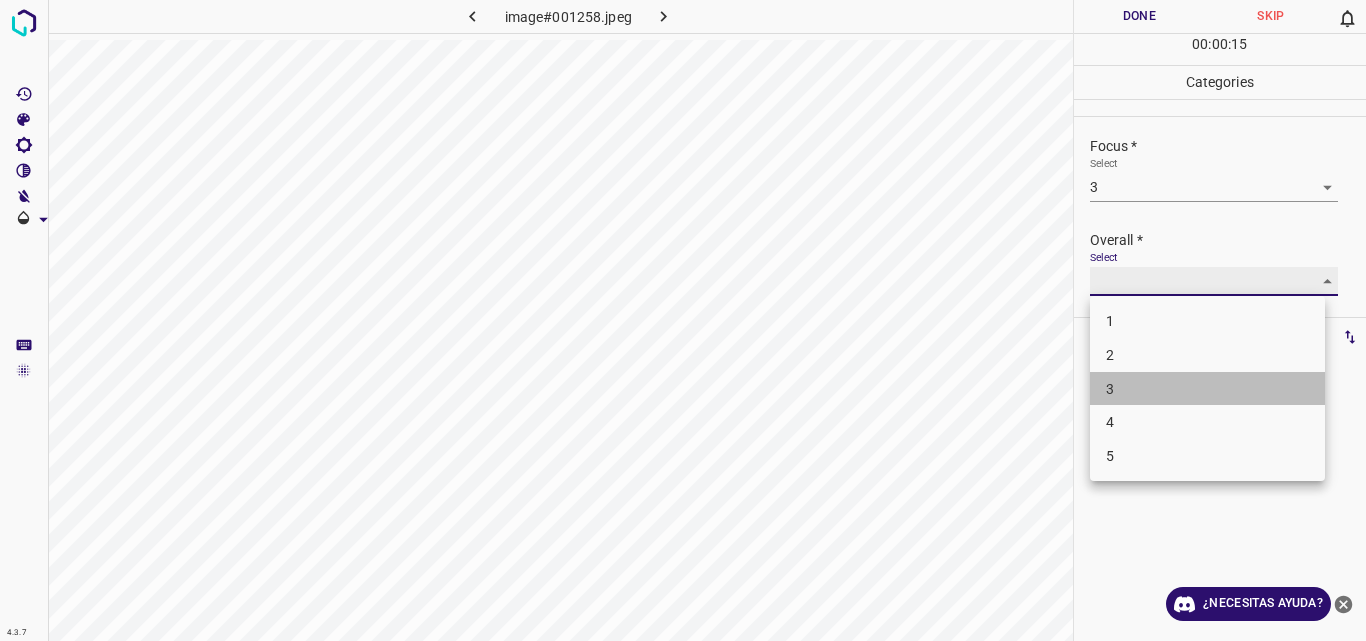 type 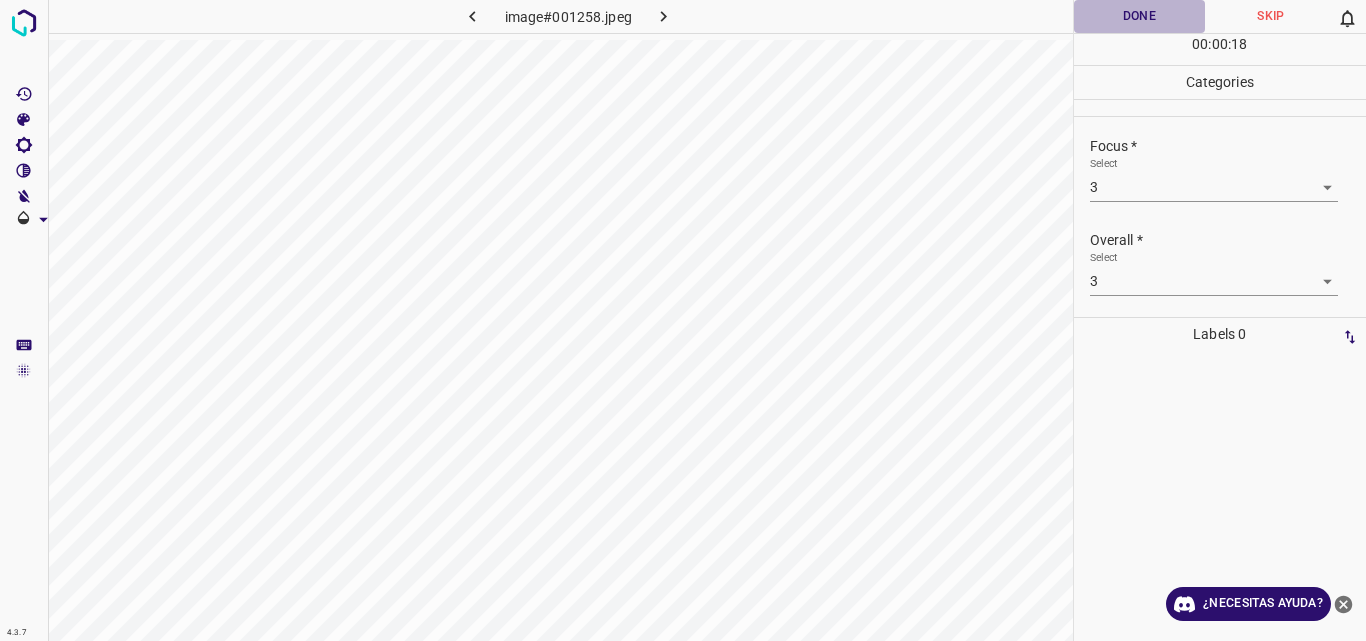 click on "Done" at bounding box center [1140, 16] 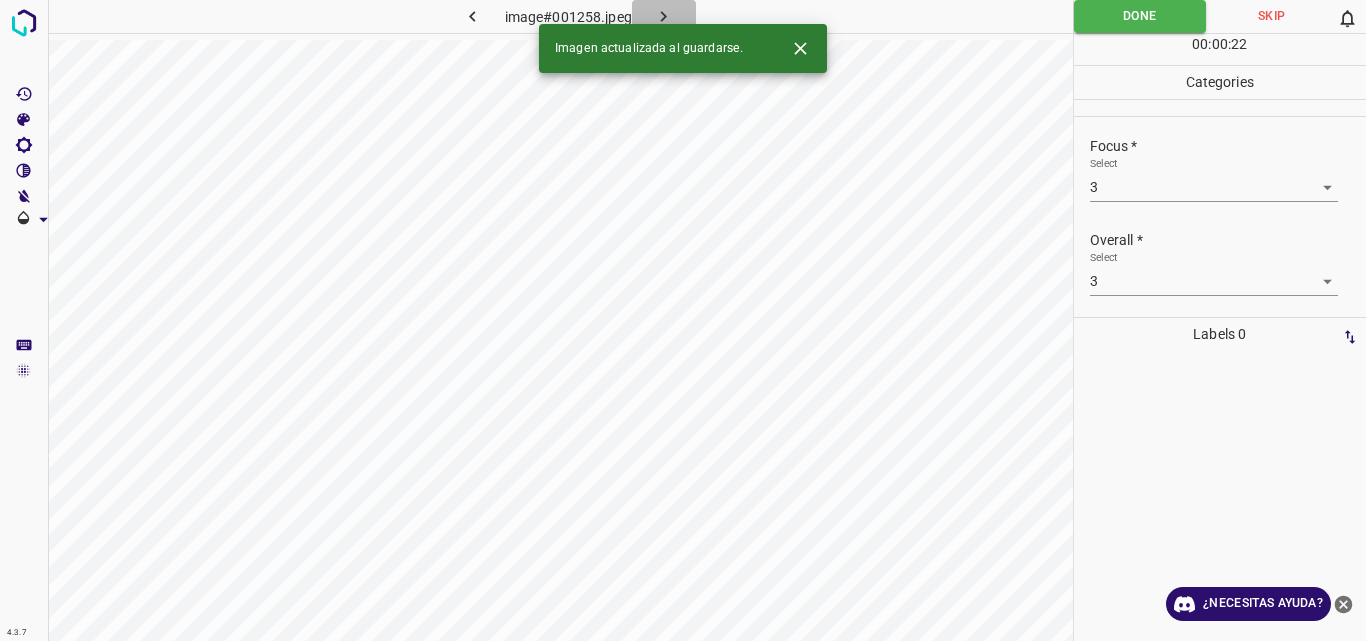 click 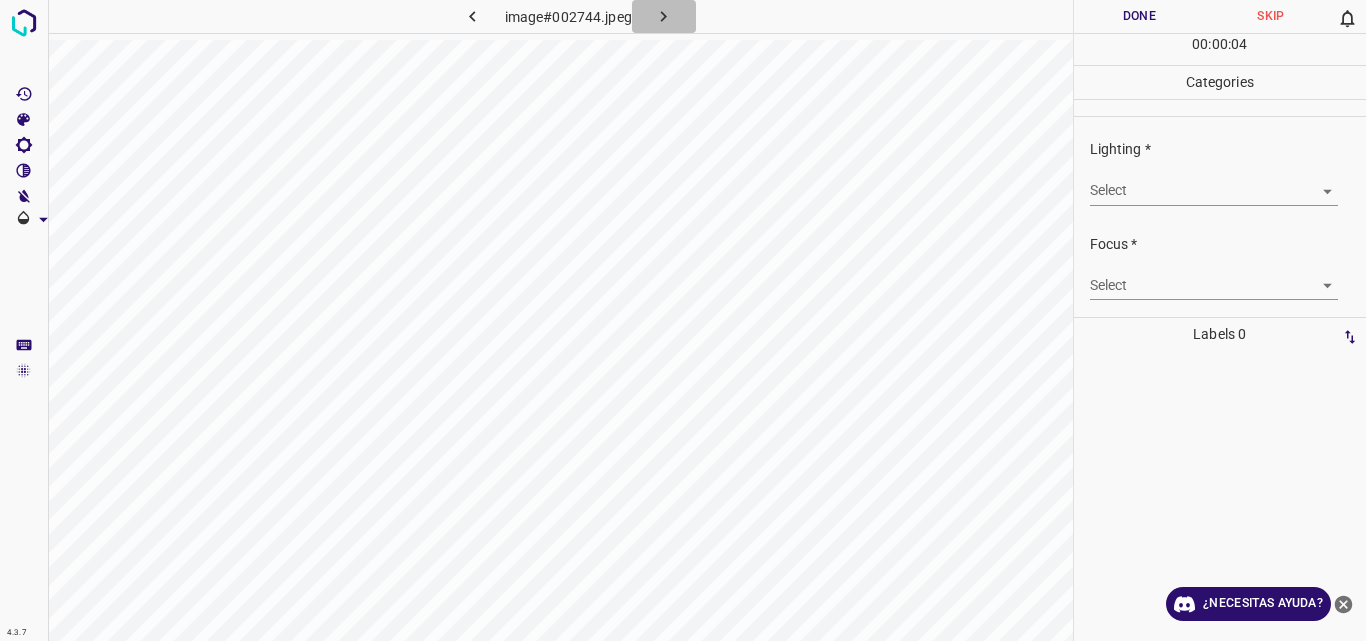 click on "image#002744.jpeg" at bounding box center [560, 320] 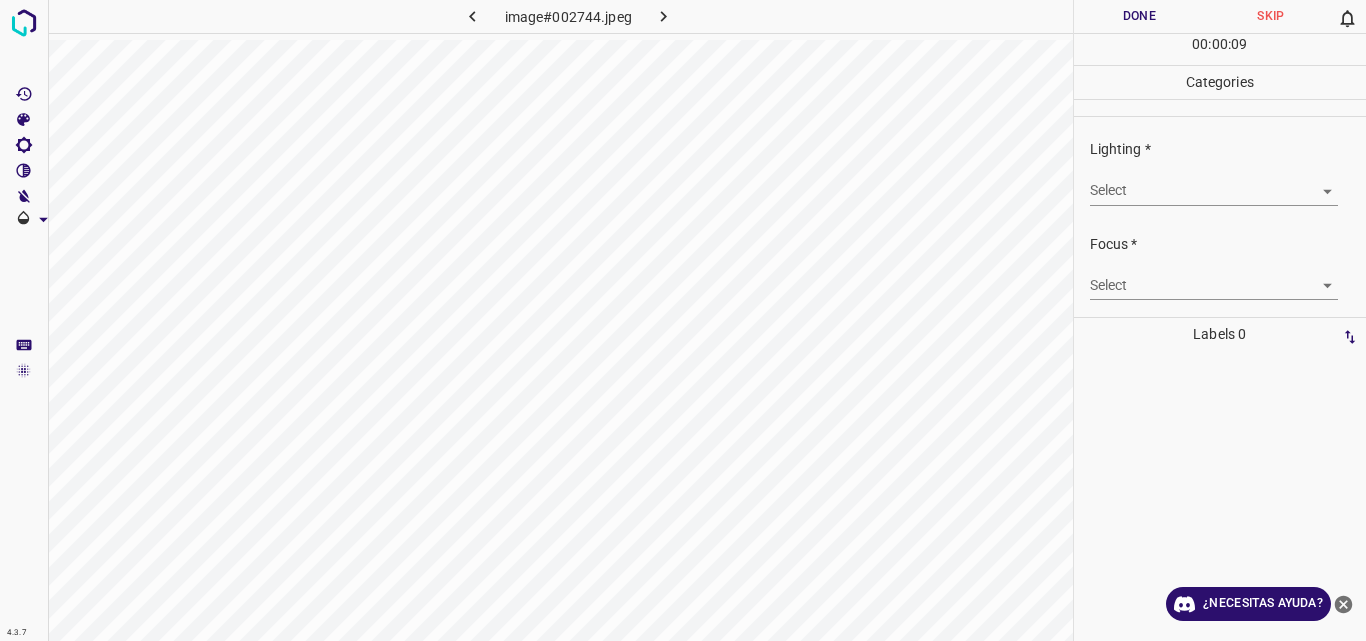 click on "4.3.7 image#002744.jpeg Done Skip 0 00   : 00   : 09   Categories Lighting *  Select ​ Focus *  Select ​ Overall *  Select ​ Labels   0 Categories 1 Lighting 2 Focus 3 Overall Tools Space Change between modes (Draw & Edit) I Auto labeling R Restore zoom M Zoom in N Zoom out Delete Delete selecte label Filters Z Restore filters X Saturation filter C Brightness filter V Contrast filter B Gray scale filter General O Download ¿Necesitas ayuda? Original text Rate this translation Your feedback will be used to help improve Google Translate - Texto - Esconder - Borrar" at bounding box center (683, 320) 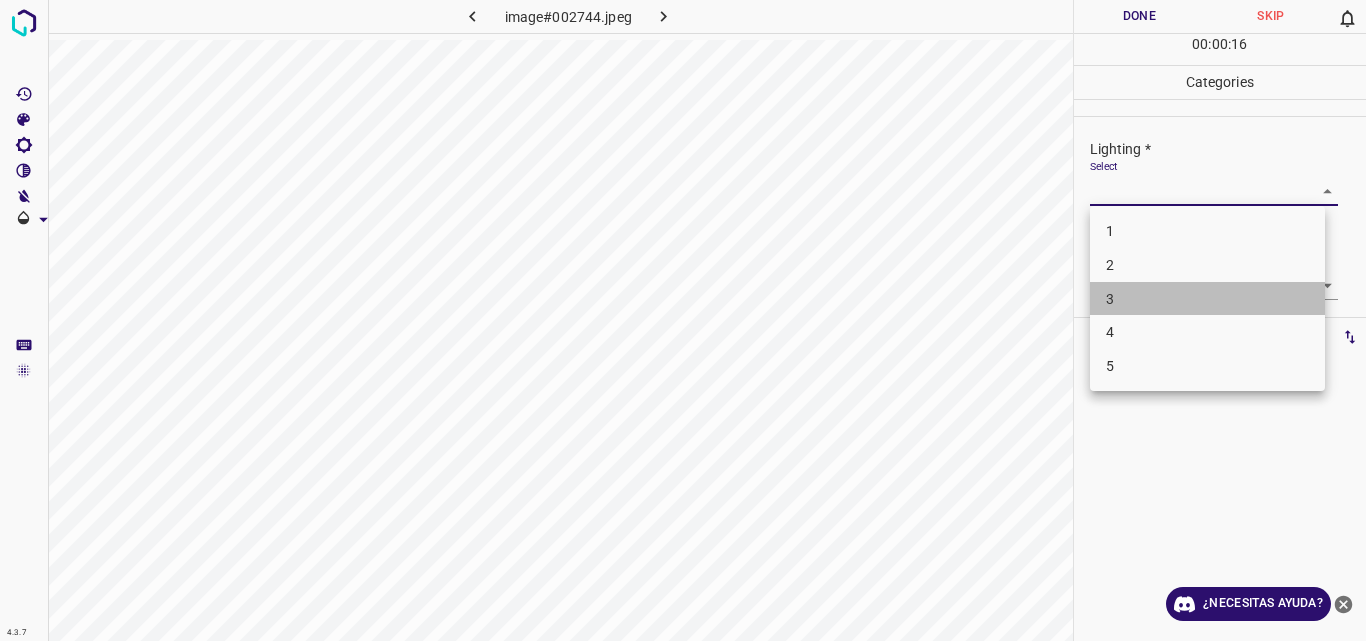 click on "3" at bounding box center [1207, 299] 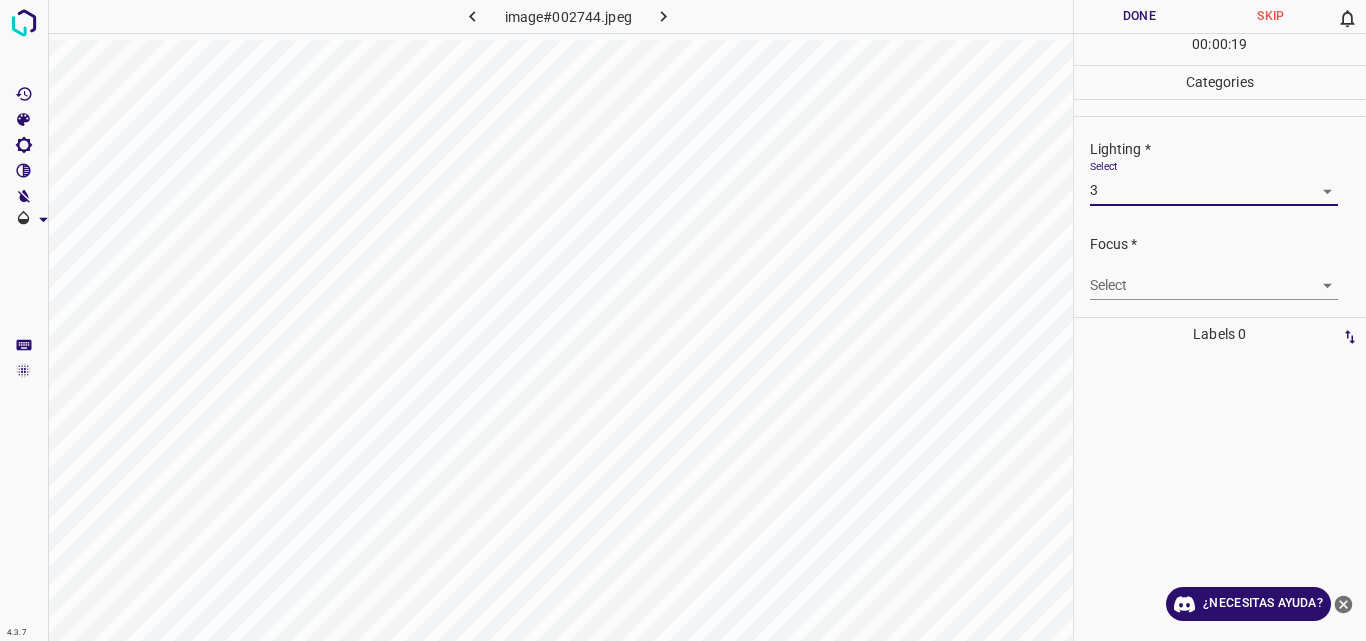 click on "4.3.7 image#002744.jpeg Done Skip 0 00   : 00   : 19   Categories Lighting *  Select 3 3 Focus *  Select ​ Overall *  Select ​ Labels   0 Categories 1 Lighting 2 Focus 3 Overall Tools Space Change between modes (Draw & Edit) I Auto labeling R Restore zoom M Zoom in N Zoom out Delete Delete selecte label Filters Z Restore filters X Saturation filter C Brightness filter V Contrast filter B Gray scale filter General O Download ¿Necesitas ayuda? Original text Rate this translation Your feedback will be used to help improve Google Translate - Texto - Esconder - Borrar" at bounding box center [683, 320] 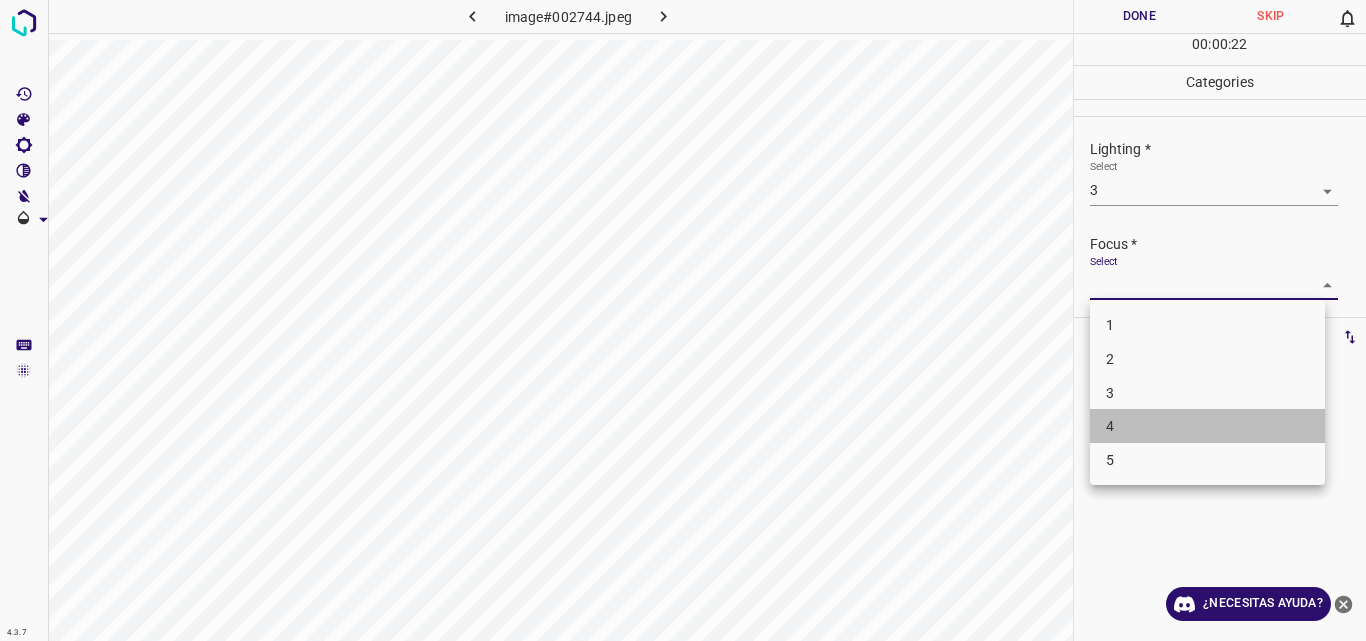 click on "4" at bounding box center [1207, 426] 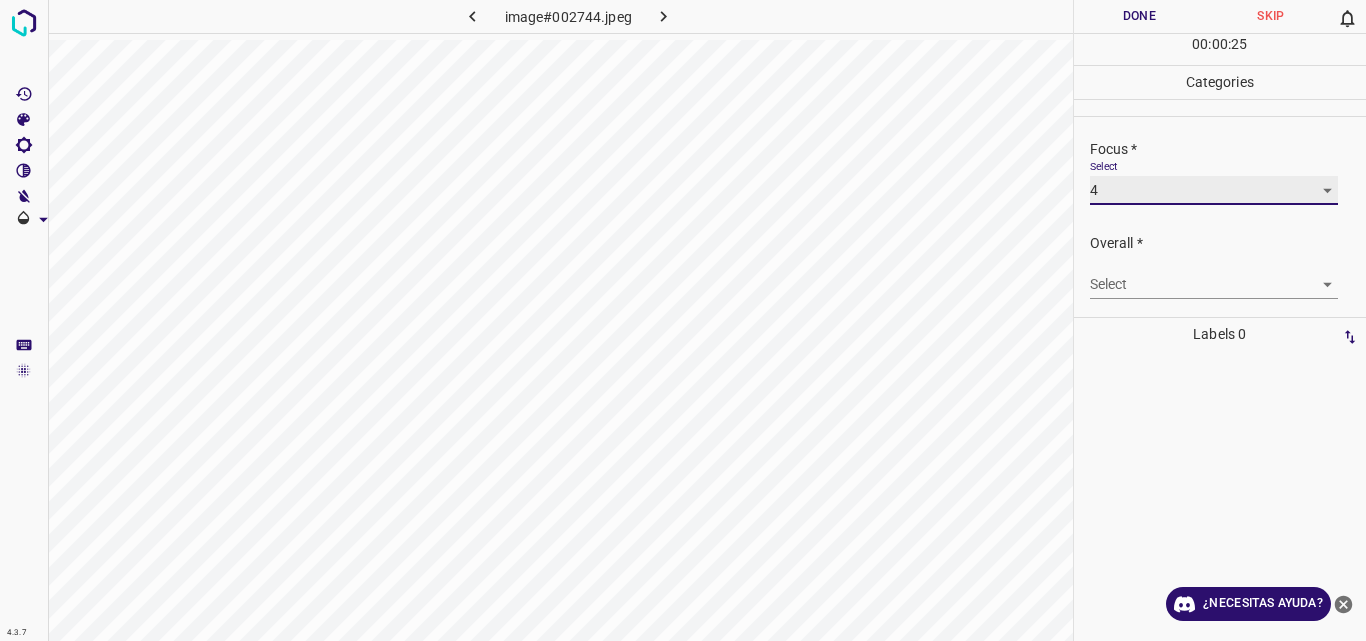 scroll, scrollTop: 98, scrollLeft: 0, axis: vertical 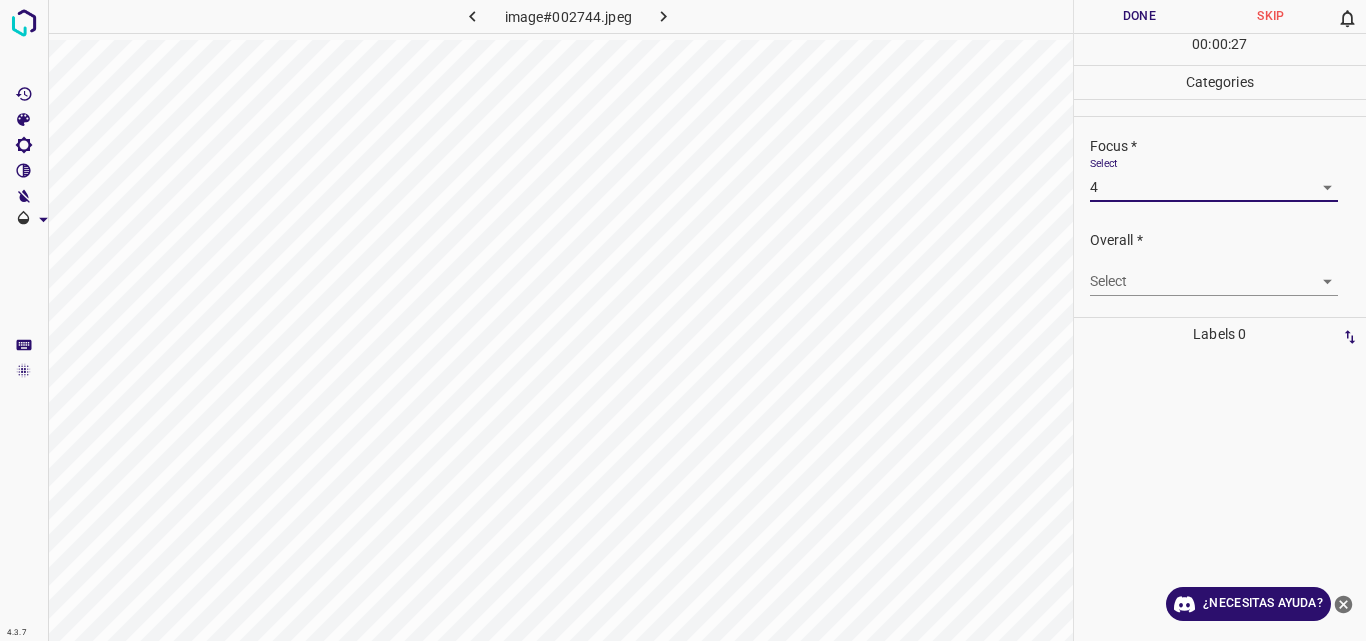 click on "4.3.7 image#002744.jpeg Done Skip 0 00   : 00   : 27   Categories Lighting *  Select 3 3 Focus *  Select 4 4 Overall *  Select ​ Labels   0 Categories 1 Lighting 2 Focus 3 Overall Tools Space Change between modes (Draw & Edit) I Auto labeling R Restore zoom M Zoom in N Zoom out Delete Delete selecte label Filters Z Restore filters X Saturation filter C Brightness filter V Contrast filter B Gray scale filter General O Download ¿Necesitas ayuda? Original text Rate this translation Your feedback will be used to help improve Google Translate - Texto - Esconder - Borrar" at bounding box center [683, 320] 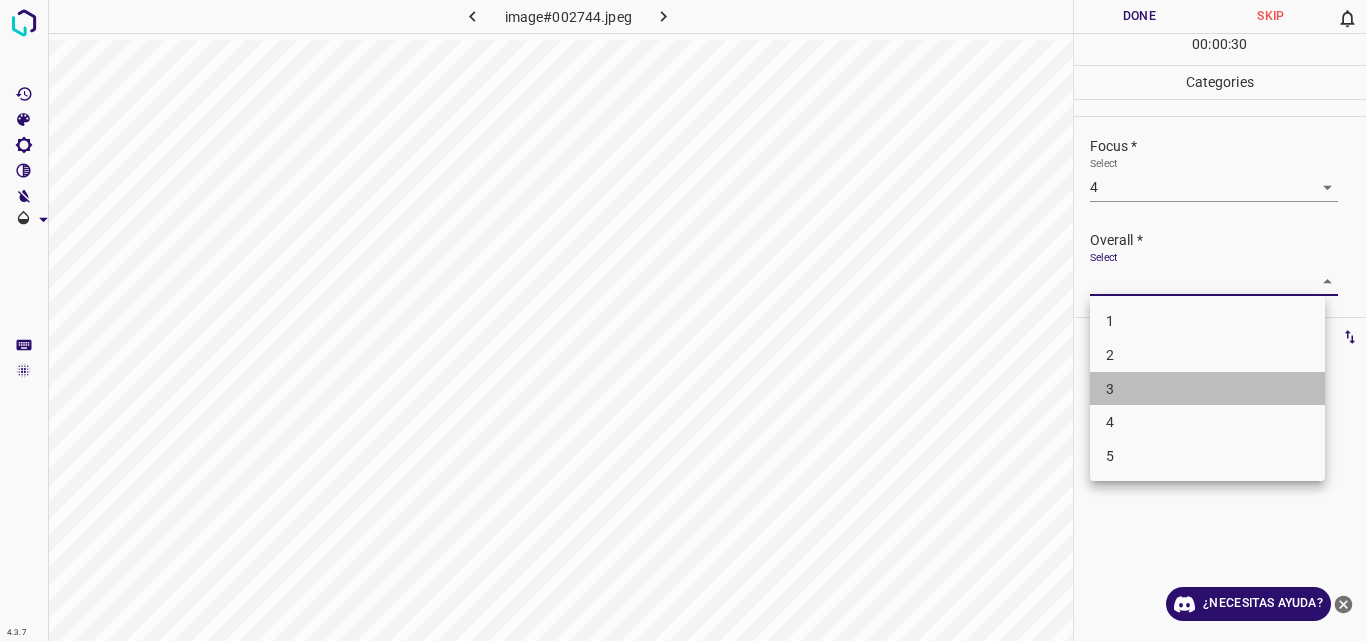 click on "3" at bounding box center [1207, 389] 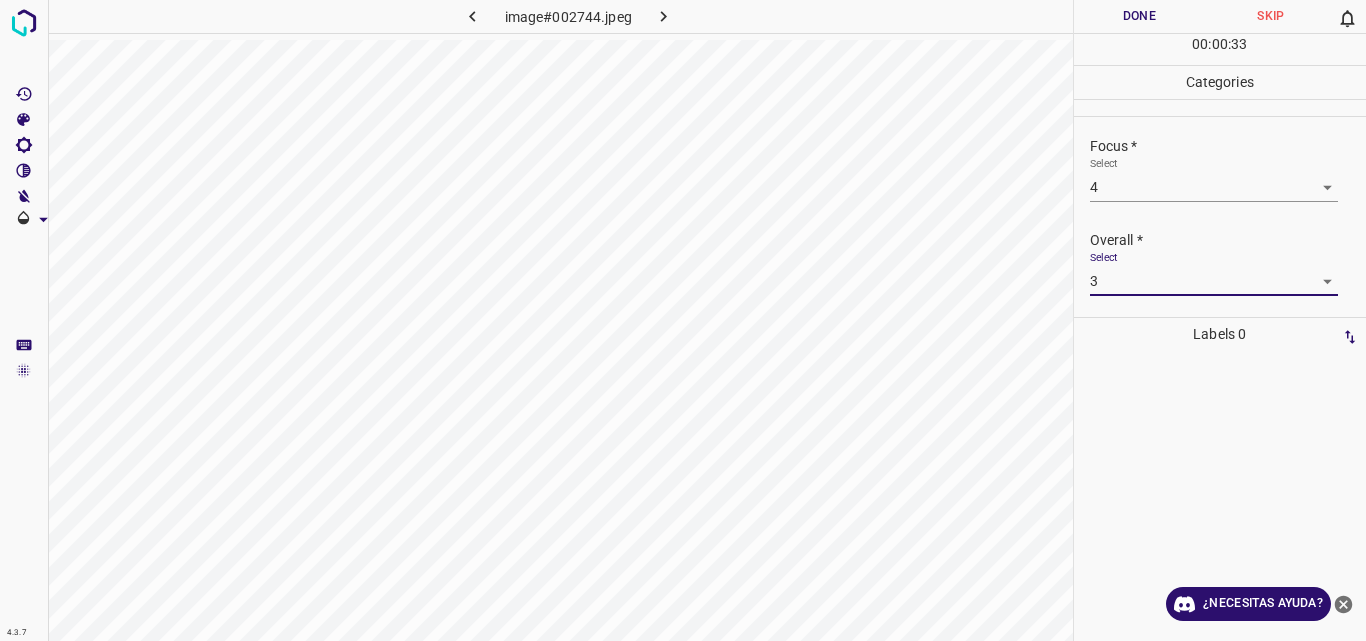 click on "Done" at bounding box center [1140, 16] 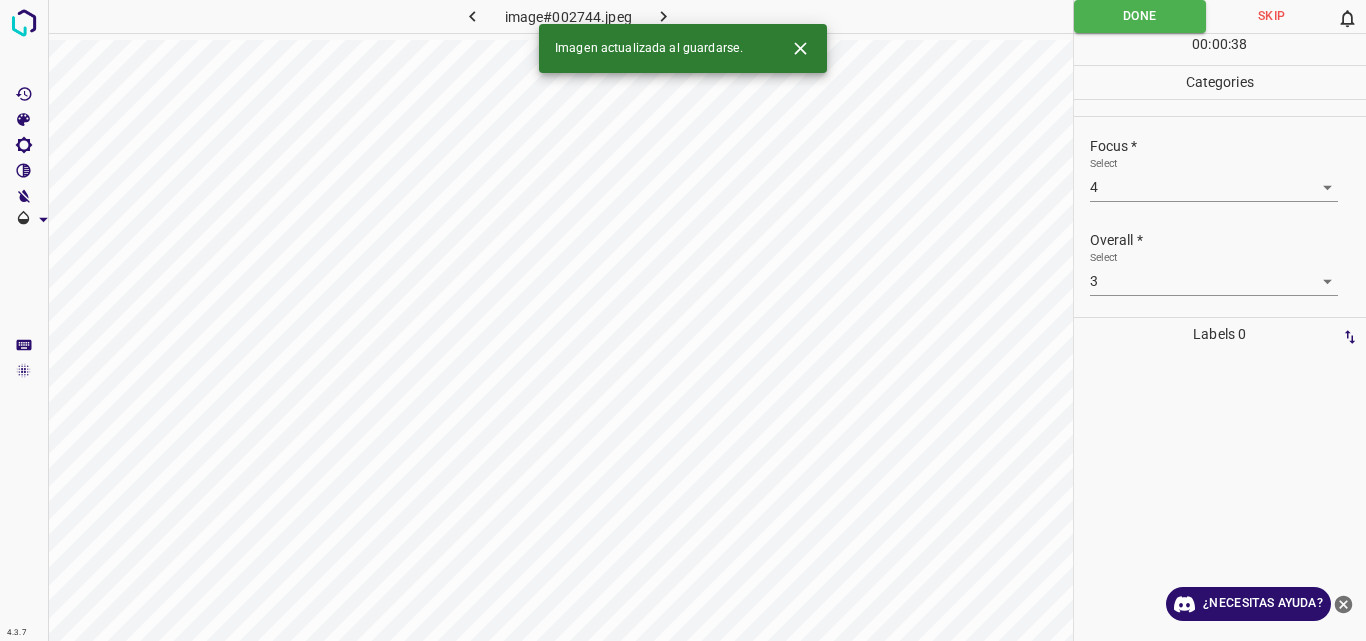 click 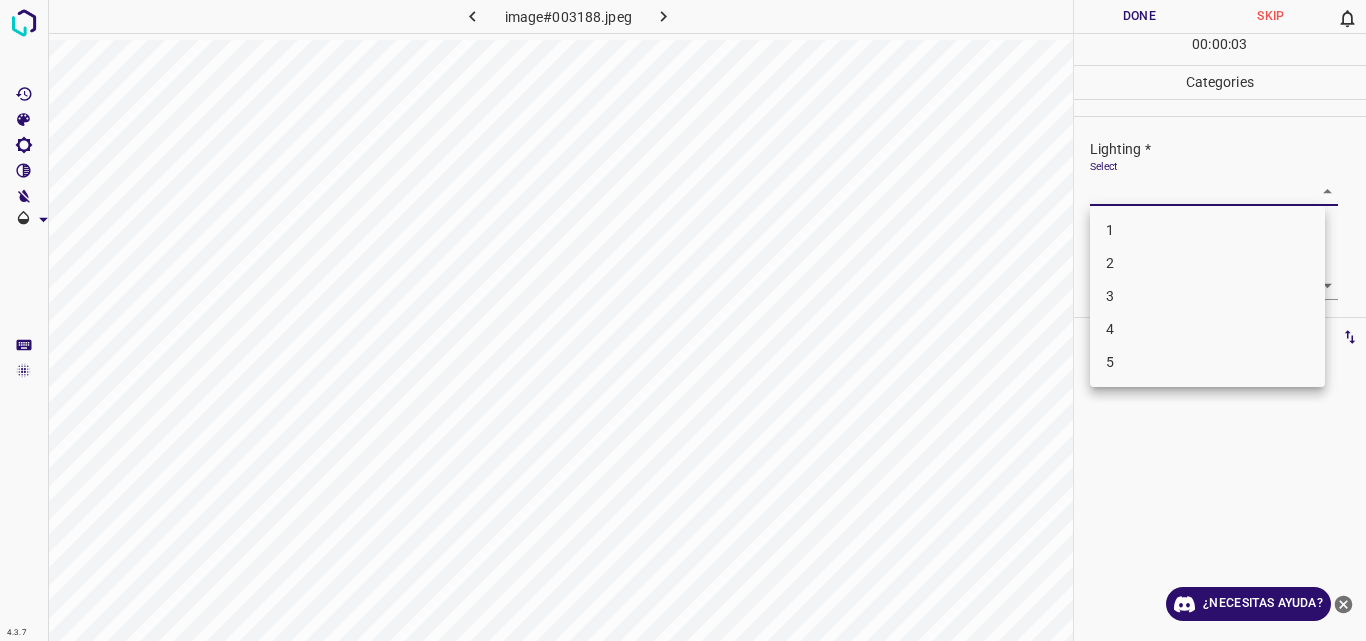 click on "4.3.7 image#003188.jpeg Done Skip 0 00   : 00   : 03   Categories Lighting *  Select ​ Focus *  Select ​ Overall *  Select ​ Labels   0 Categories 1 Lighting 2 Focus 3 Overall Tools Space Change between modes (Draw & Edit) I Auto labeling R Restore zoom M Zoom in N Zoom out Delete Delete selecte label Filters Z Restore filters X Saturation filter C Brightness filter V Contrast filter B Gray scale filter General O Download ¿Necesitas ayuda? Original text Rate this translation Your feedback will be used to help improve Google Translate - Texto - Esconder - Borrar 1 2 3 4 5" at bounding box center [683, 320] 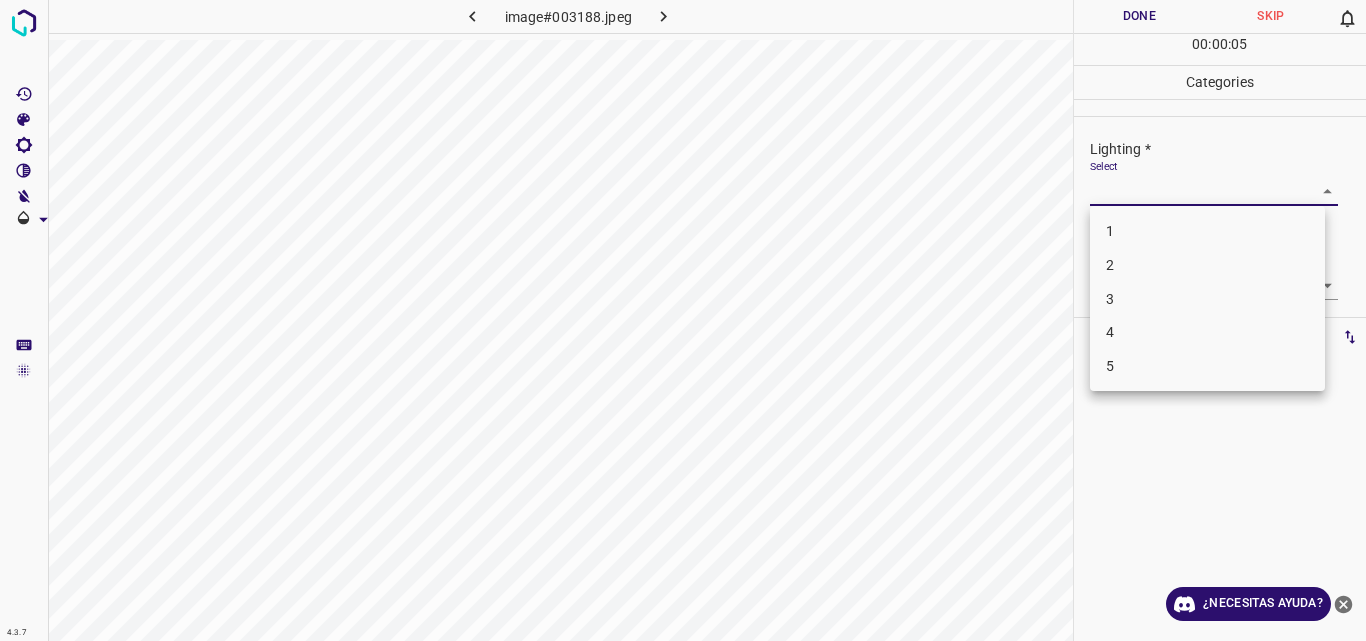 click on "3" at bounding box center (1207, 299) 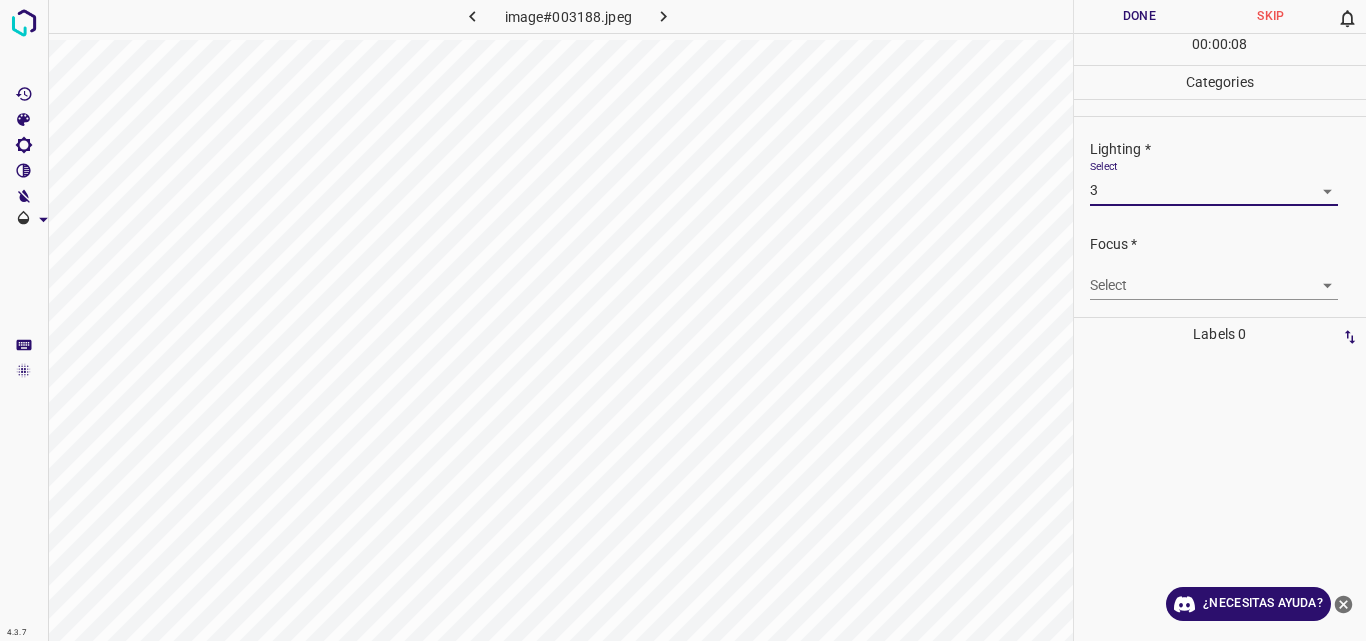 click on "4.3.7 image#003188.jpeg Done Skip 0 00   : 00   : 08   Categories Lighting *  Select 3 3 Focus *  Select ​ Overall *  Select ​ Labels   0 Categories 1 Lighting 2 Focus 3 Overall Tools Space Change between modes (Draw & Edit) I Auto labeling R Restore zoom M Zoom in N Zoom out Delete Delete selecte label Filters Z Restore filters X Saturation filter C Brightness filter V Contrast filter B Gray scale filter General O Download ¿Necesitas ayuda? Original text Rate this translation Your feedback will be used to help improve Google Translate - Texto - Esconder - Borrar" at bounding box center [683, 320] 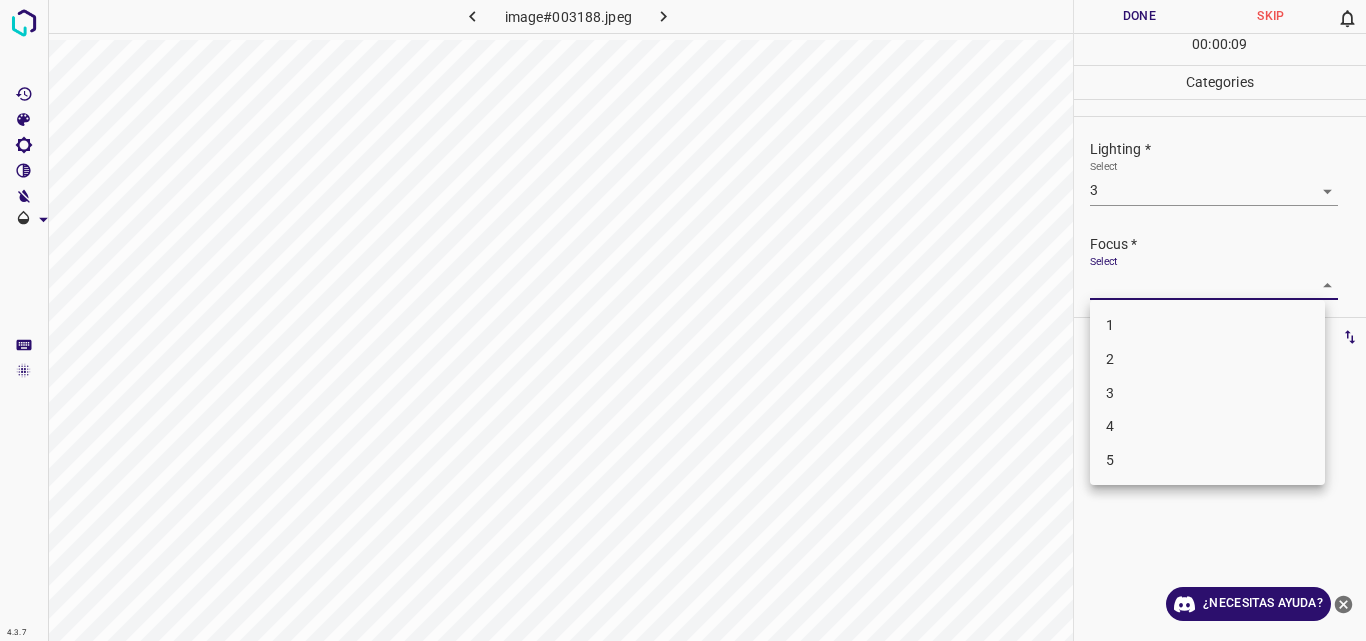 click on "3" at bounding box center [1207, 393] 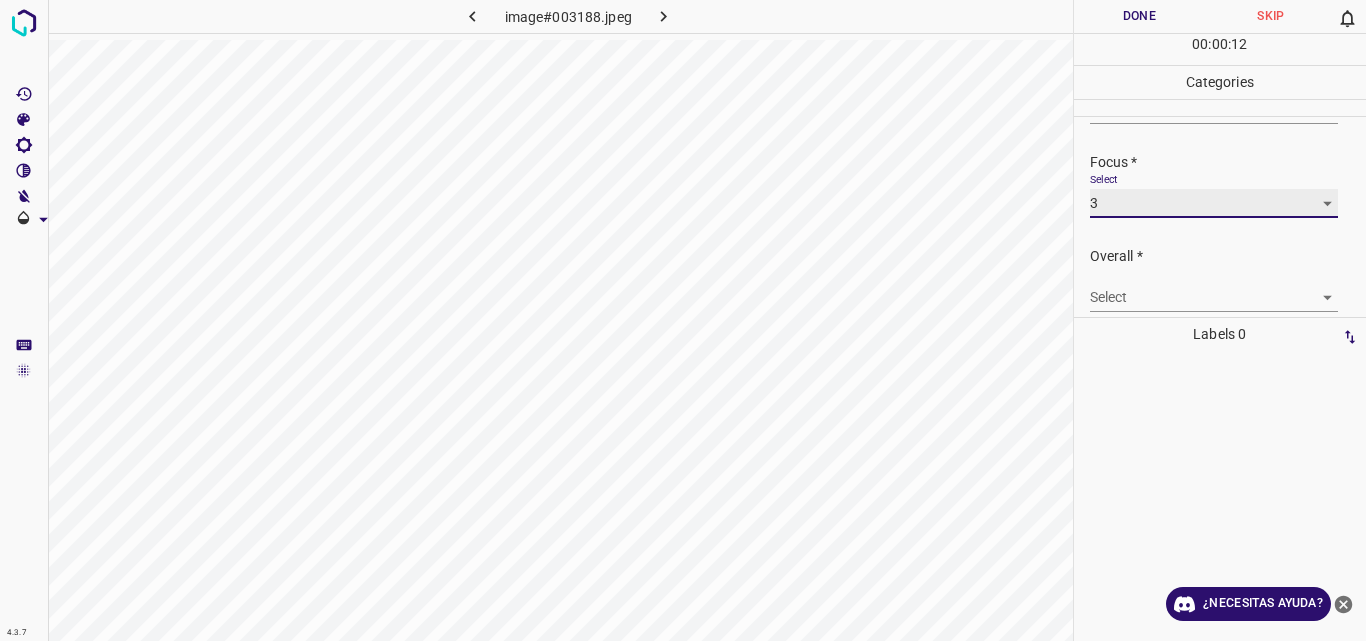 scroll, scrollTop: 98, scrollLeft: 0, axis: vertical 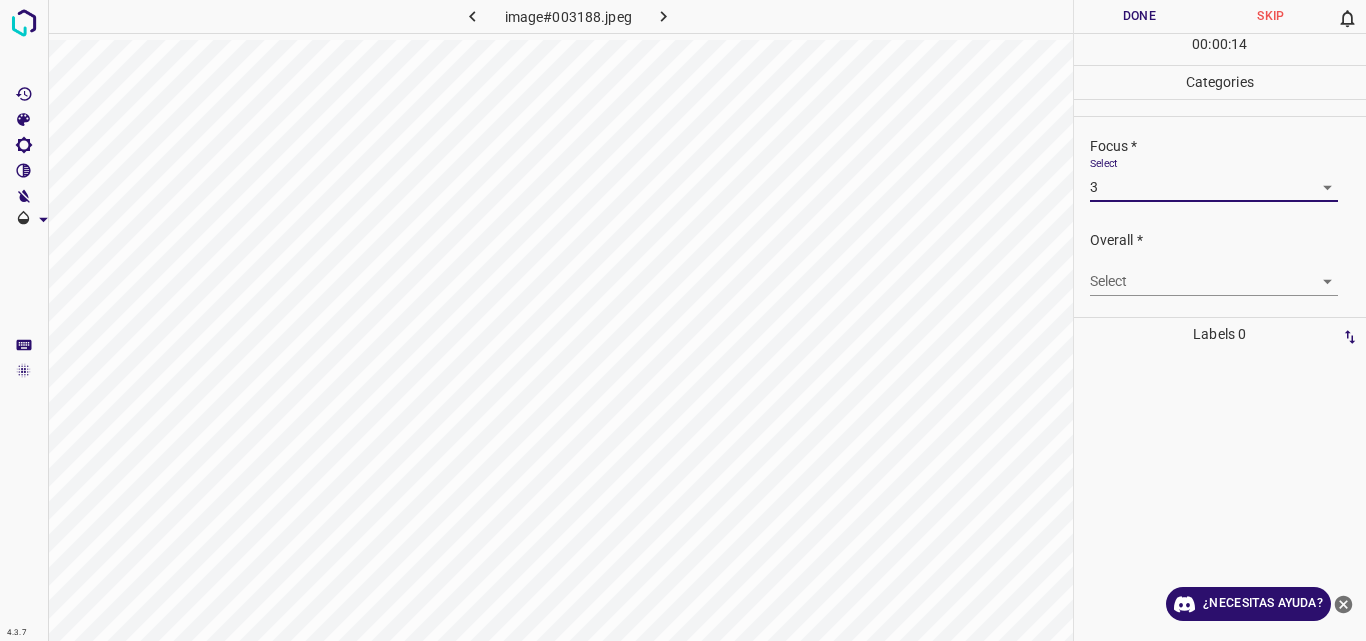 click on "4.3.7 image#003188.jpeg Done Skip 0 00   : 00   : 14   Categories Lighting *  Select 3 3 Focus *  Select 3 3 Overall *  Select ​ Labels   0 Categories 1 Lighting 2 Focus 3 Overall Tools Space Change between modes (Draw & Edit) I Auto labeling R Restore zoom M Zoom in N Zoom out Delete Delete selecte label Filters Z Restore filters X Saturation filter C Brightness filter V Contrast filter B Gray scale filter General O Download ¿Necesitas ayuda? Original text Rate this translation Your feedback will be used to help improve Google Translate - Texto - Esconder - Borrar" at bounding box center [683, 320] 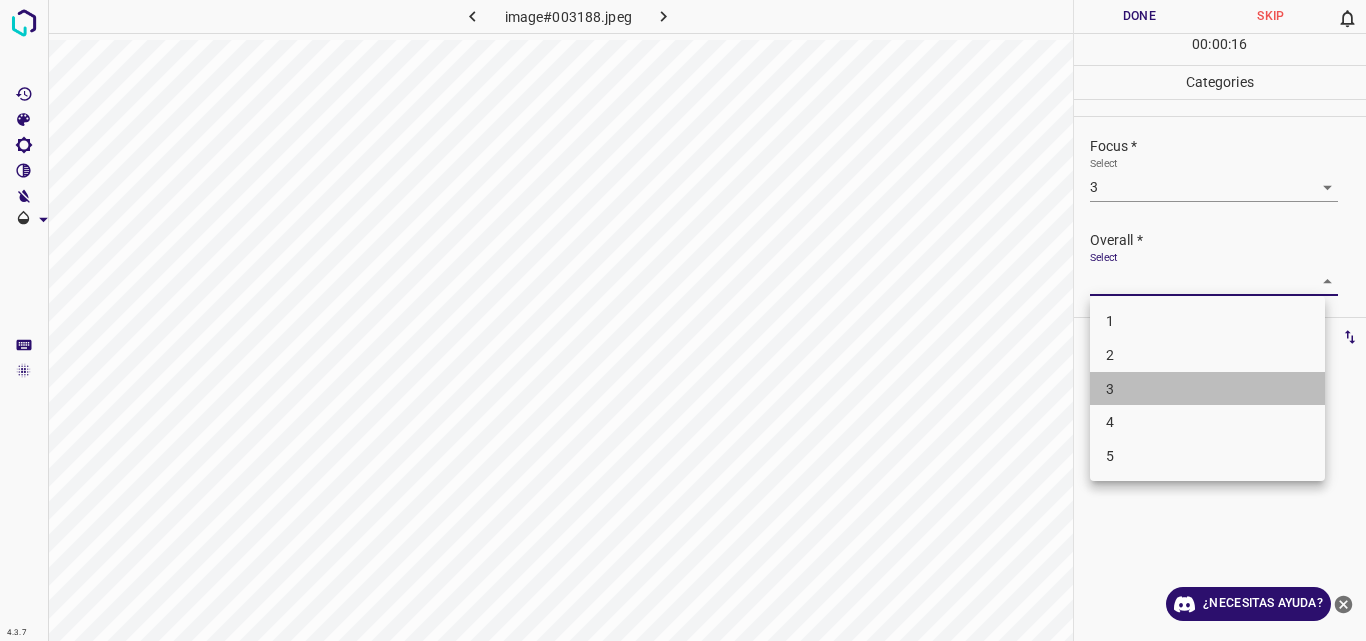 click on "3" at bounding box center (1207, 389) 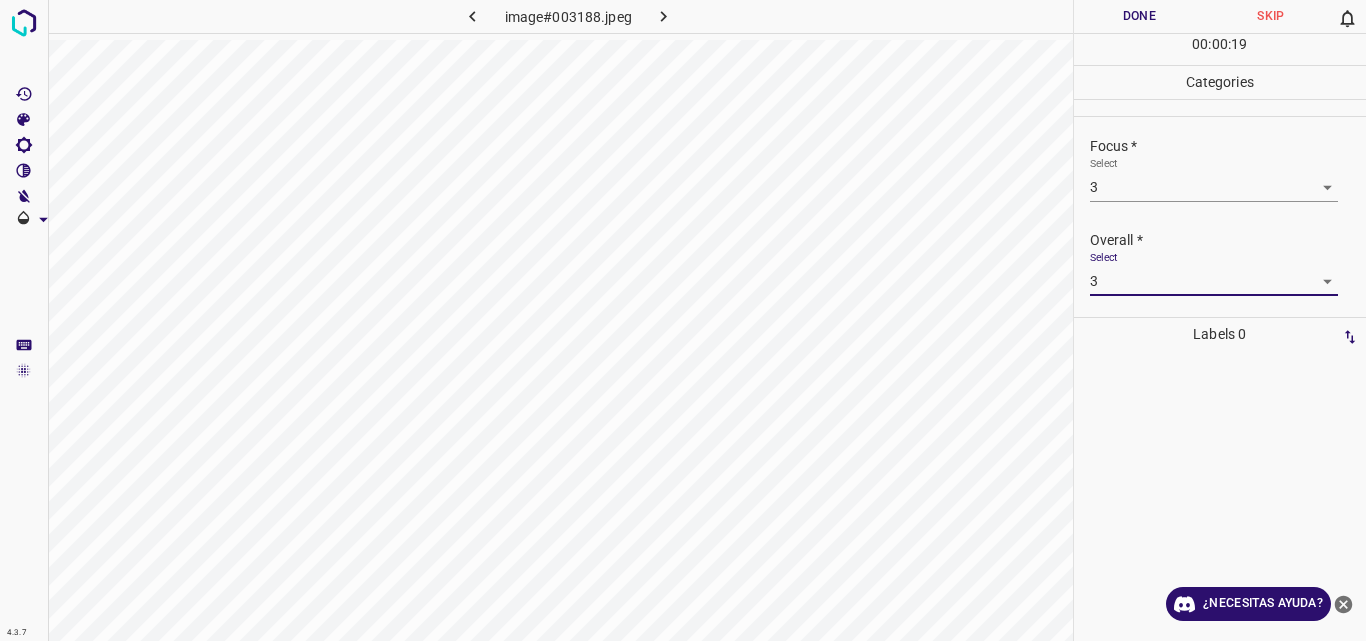 click on "Done" at bounding box center (1140, 16) 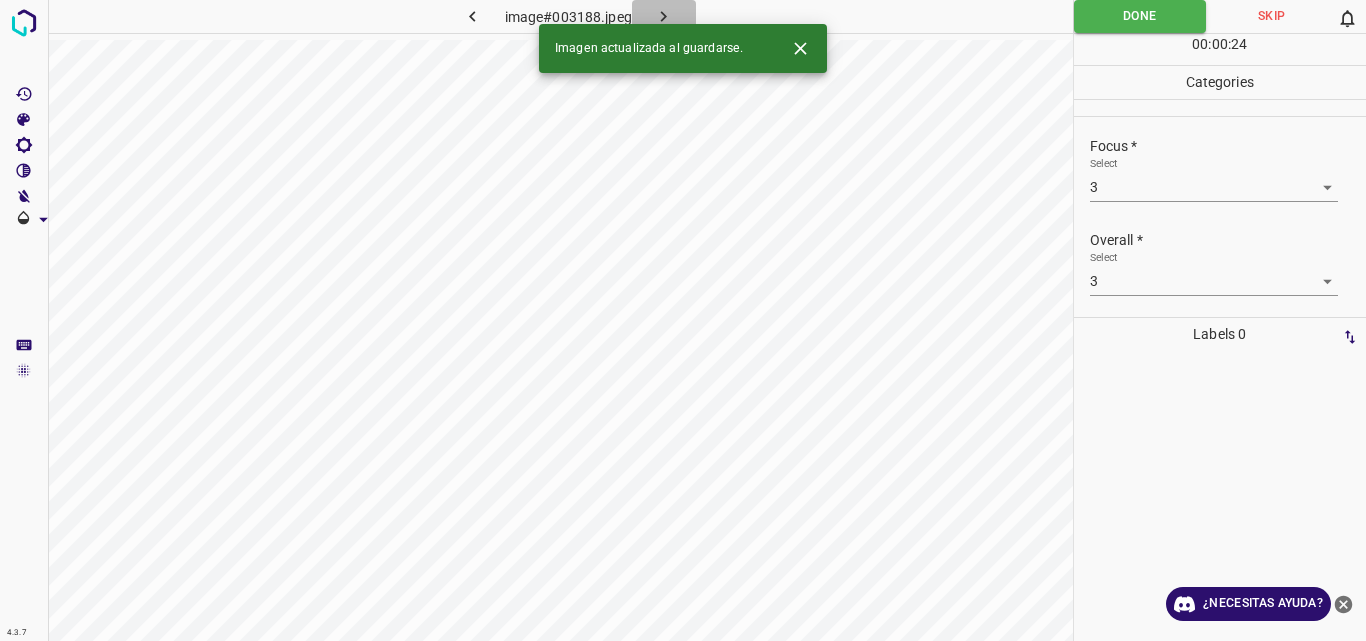 click 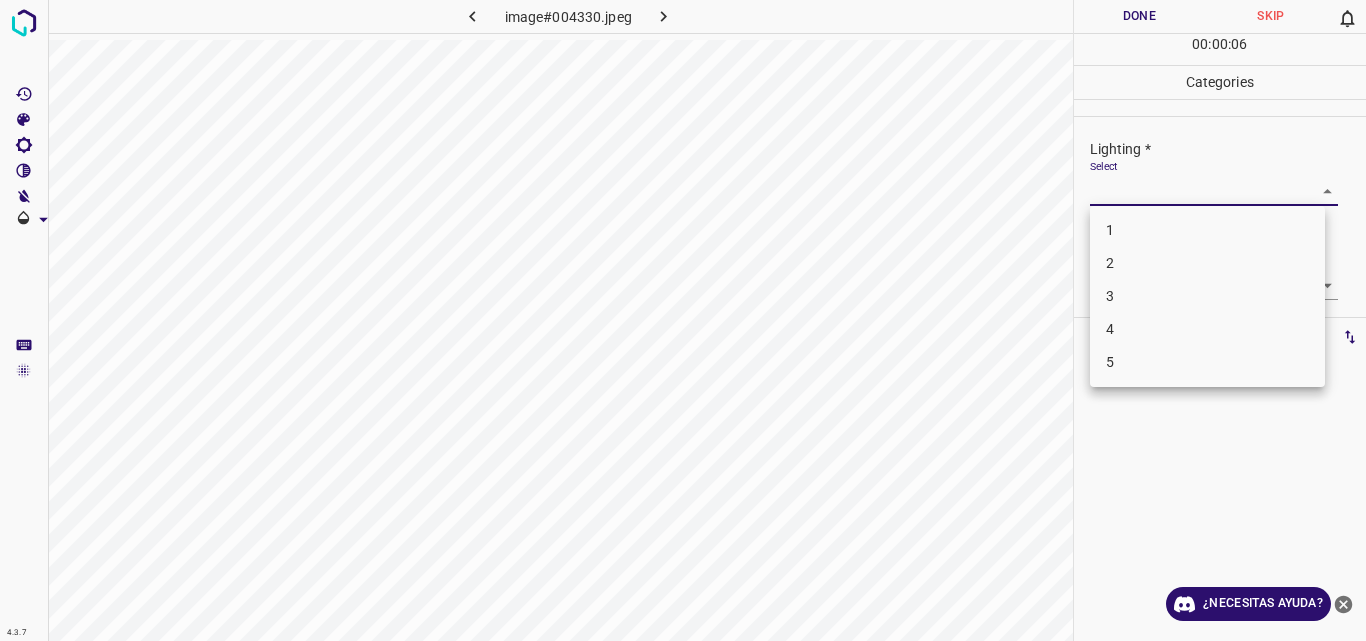 click on "4.3.7 image#004330.jpeg Done Skip 0 00   : 00   : 06   Categories Lighting *  Select ​ Focus *  Select ​ Overall *  Select ​ Labels   0 Categories 1 Lighting 2 Focus 3 Overall Tools Space Change between modes (Draw & Edit) I Auto labeling R Restore zoom M Zoom in N Zoom out Delete Delete selecte label Filters Z Restore filters X Saturation filter C Brightness filter V Contrast filter B Gray scale filter General O Download ¿Necesitas ayuda? Original text Rate this translation Your feedback will be used to help improve Google Translate - Texto - Esconder - Borrar 1 2 3 4 5" at bounding box center [683, 320] 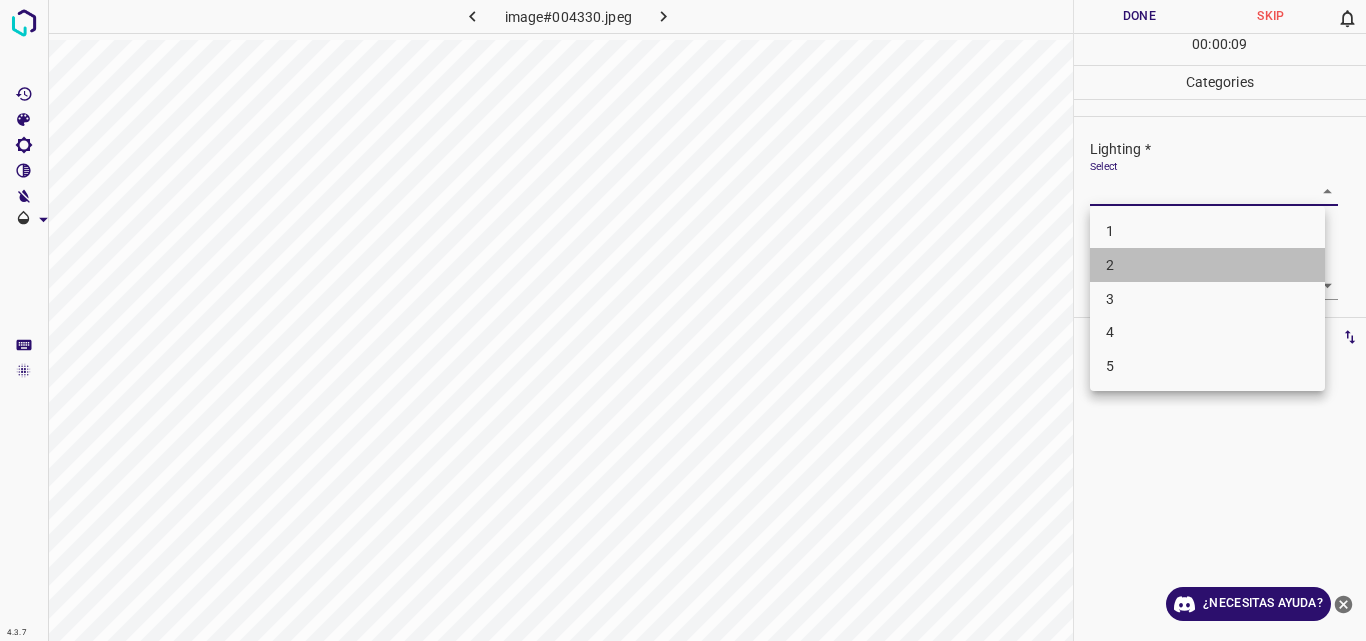click on "2" at bounding box center (1207, 265) 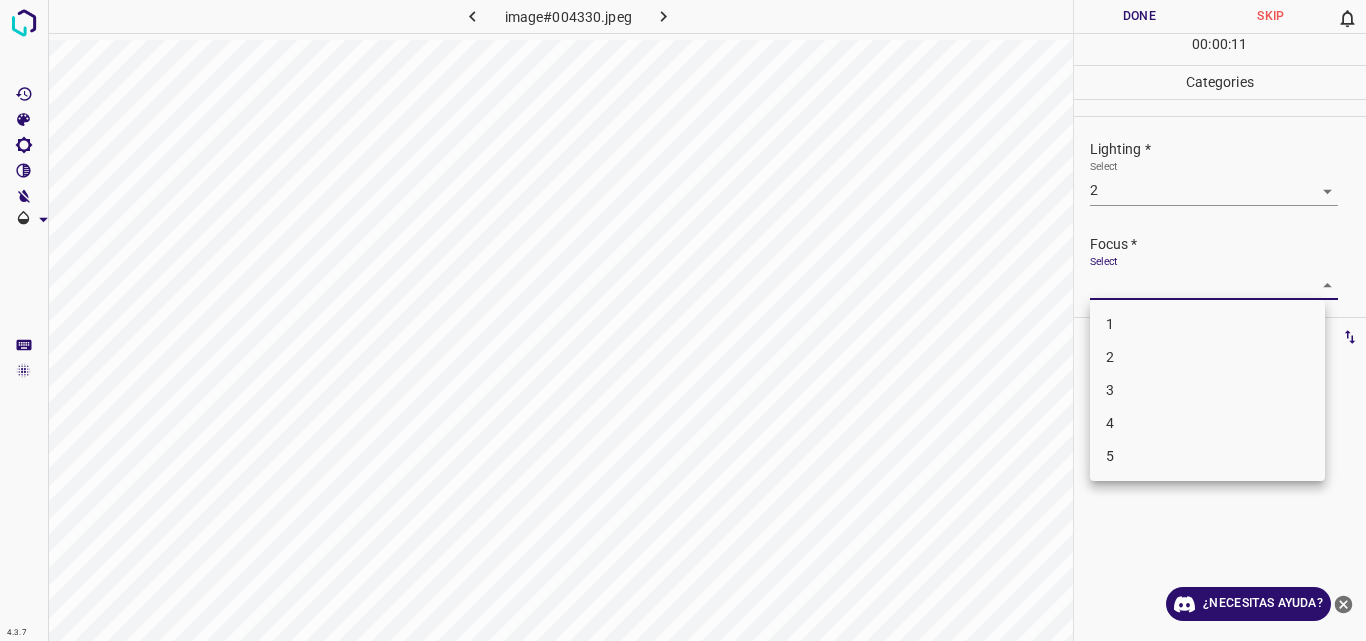click on "4.3.7 image#004330.jpeg Done Skip 0 00   : 00   : 11   Categories Lighting *  Select 2 2 Focus *  Select ​ Overall *  Select ​ Labels   0 Categories 1 Lighting 2 Focus 3 Overall Tools Space Change between modes (Draw & Edit) I Auto labeling R Restore zoom M Zoom in N Zoom out Delete Delete selecte label Filters Z Restore filters X Saturation filter C Brightness filter V Contrast filter B Gray scale filter General O Download ¿Necesitas ayuda? Original text Rate this translation Your feedback will be used to help improve Google Translate - Texto - Esconder - Borrar 1 2 3 4 5" at bounding box center [683, 320] 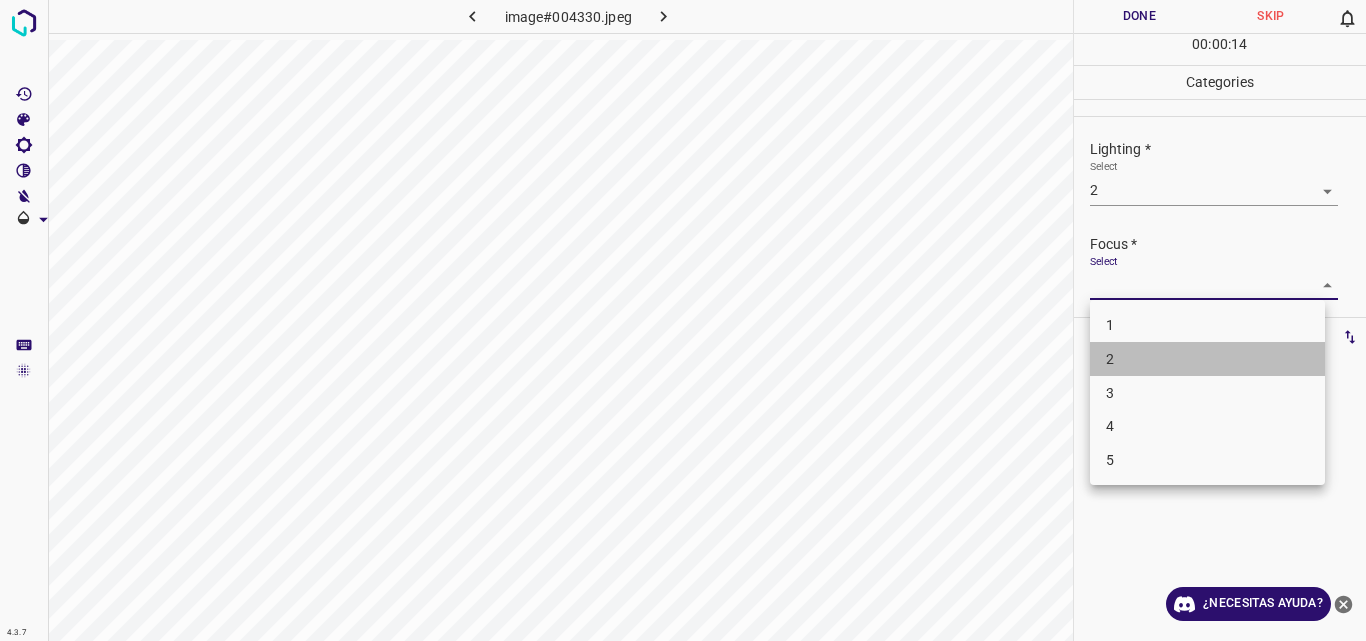 click on "2" at bounding box center [1207, 359] 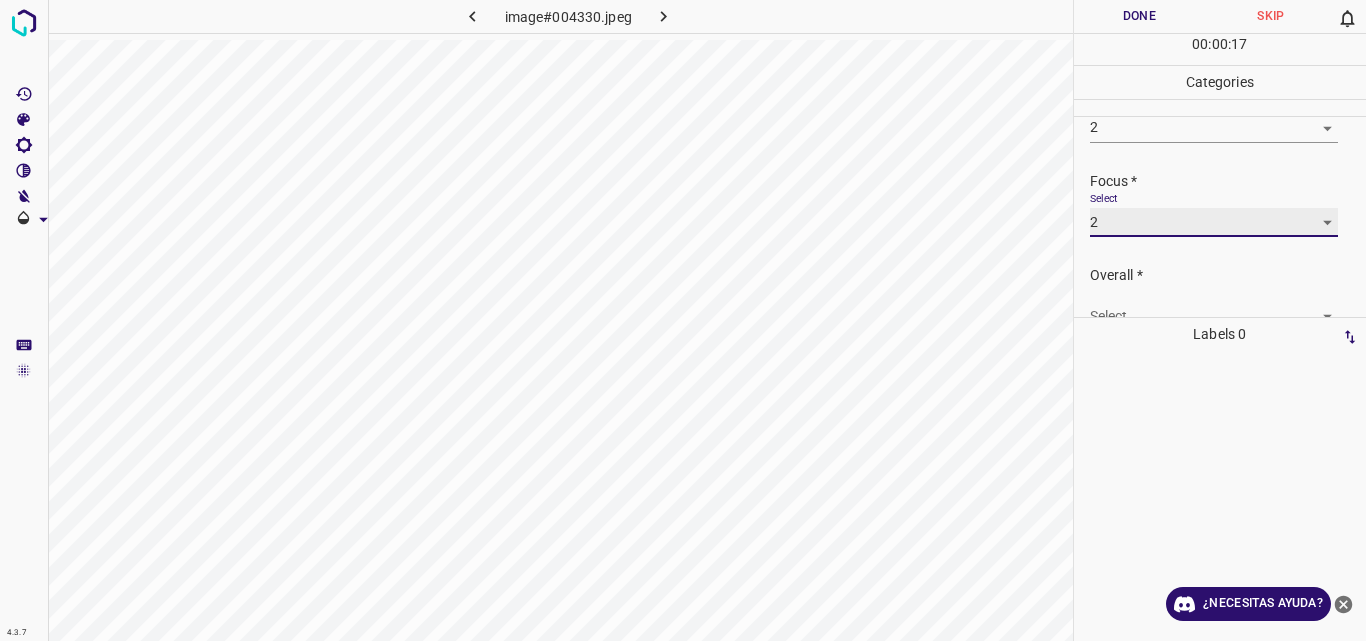 scroll, scrollTop: 98, scrollLeft: 0, axis: vertical 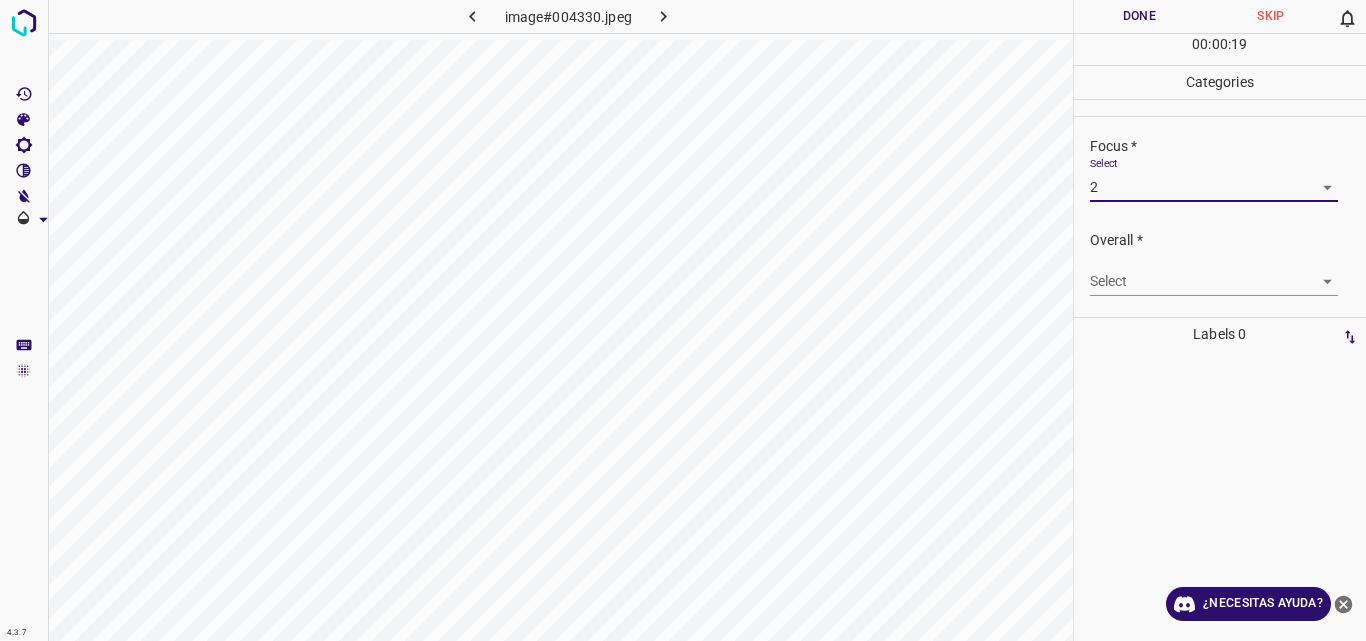 click on "4.3.7 image#004330.jpeg Done Skip 0 00   : 00   : 19   Categories Lighting *  Select 2 2 Focus *  Select 2 2 Overall *  Select ​ Labels   0 Categories 1 Lighting 2 Focus 3 Overall Tools Space Change between modes (Draw & Edit) I Auto labeling R Restore zoom M Zoom in N Zoom out Delete Delete selecte label Filters Z Restore filters X Saturation filter C Brightness filter V Contrast filter B Gray scale filter General O Download ¿Necesitas ayuda? Original text Rate this translation Your feedback will be used to help improve Google Translate - Texto - Esconder - Borrar" at bounding box center (683, 320) 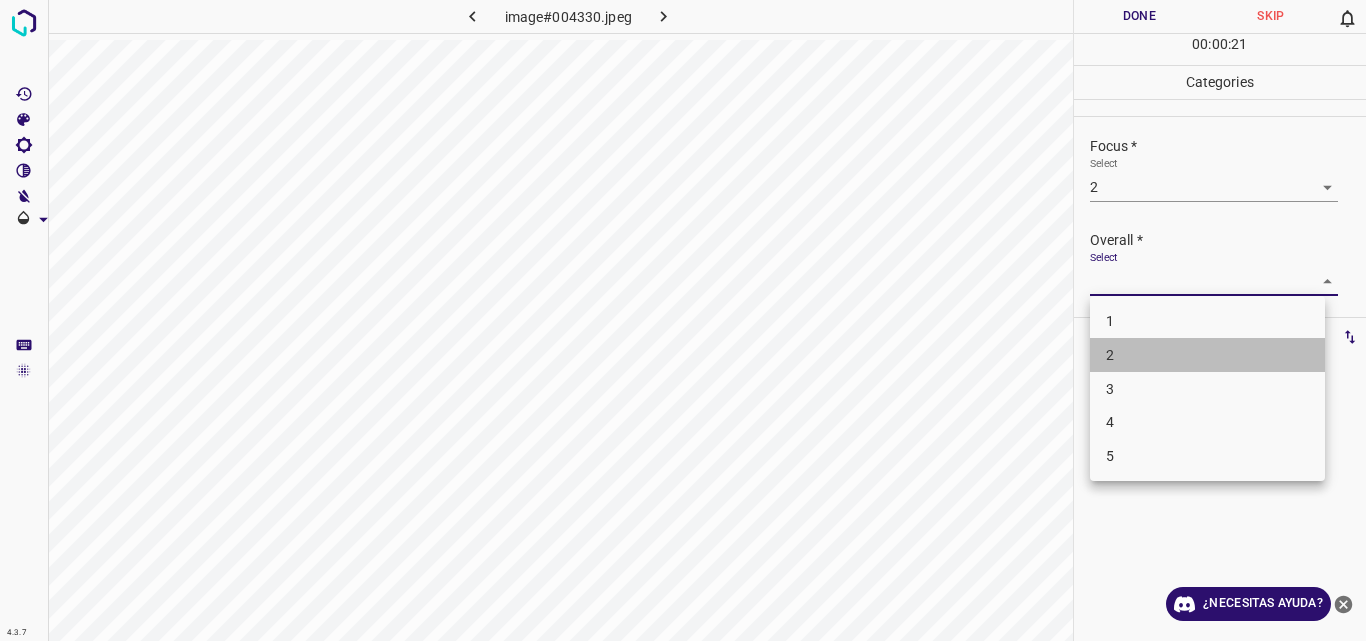 click on "2" at bounding box center [1207, 355] 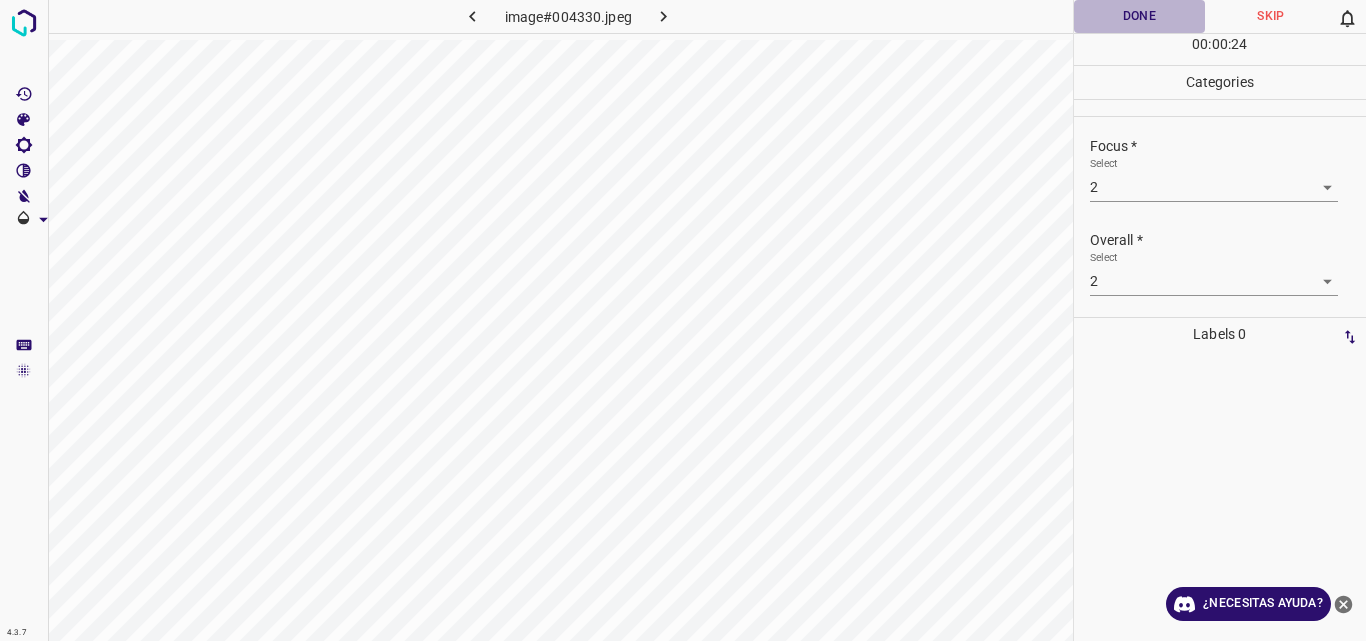 click on "Done" at bounding box center (1140, 16) 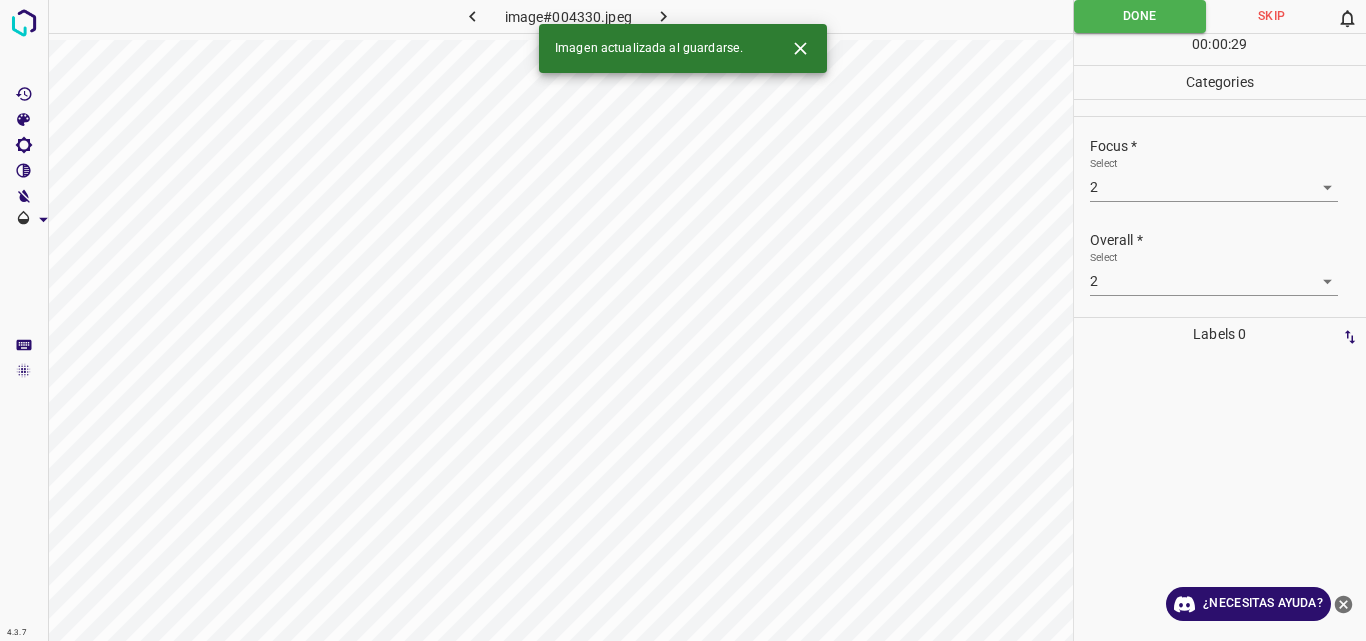 click 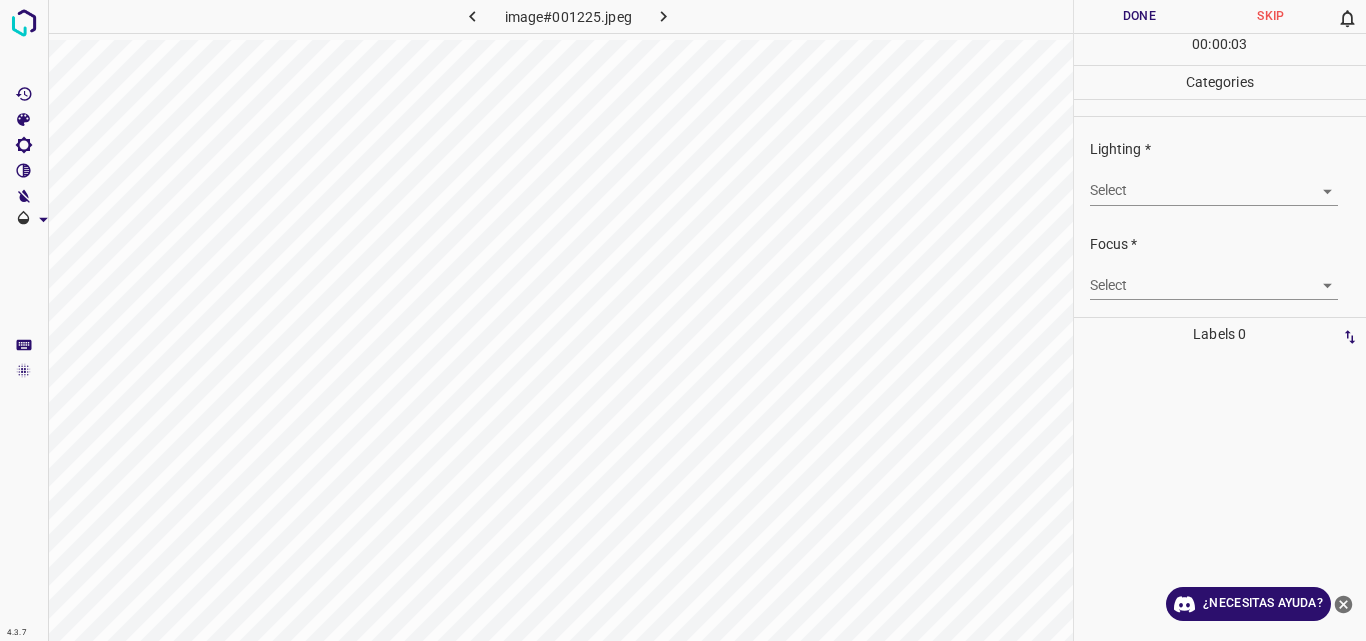 click on "4.3.7 image#001225.jpeg Done Skip 0 00   : 00   : 03   Categories Lighting *  Select ​ Focus *  Select ​ Overall *  Select ​ Labels   0 Categories 1 Lighting 2 Focus 3 Overall Tools Space Change between modes (Draw & Edit) I Auto labeling R Restore zoom M Zoom in N Zoom out Delete Delete selecte label Filters Z Restore filters X Saturation filter C Brightness filter V Contrast filter B Gray scale filter General O Download ¿Necesitas ayuda? Original text Rate this translation Your feedback will be used to help improve Google Translate - Texto - Esconder - Borrar" at bounding box center (683, 320) 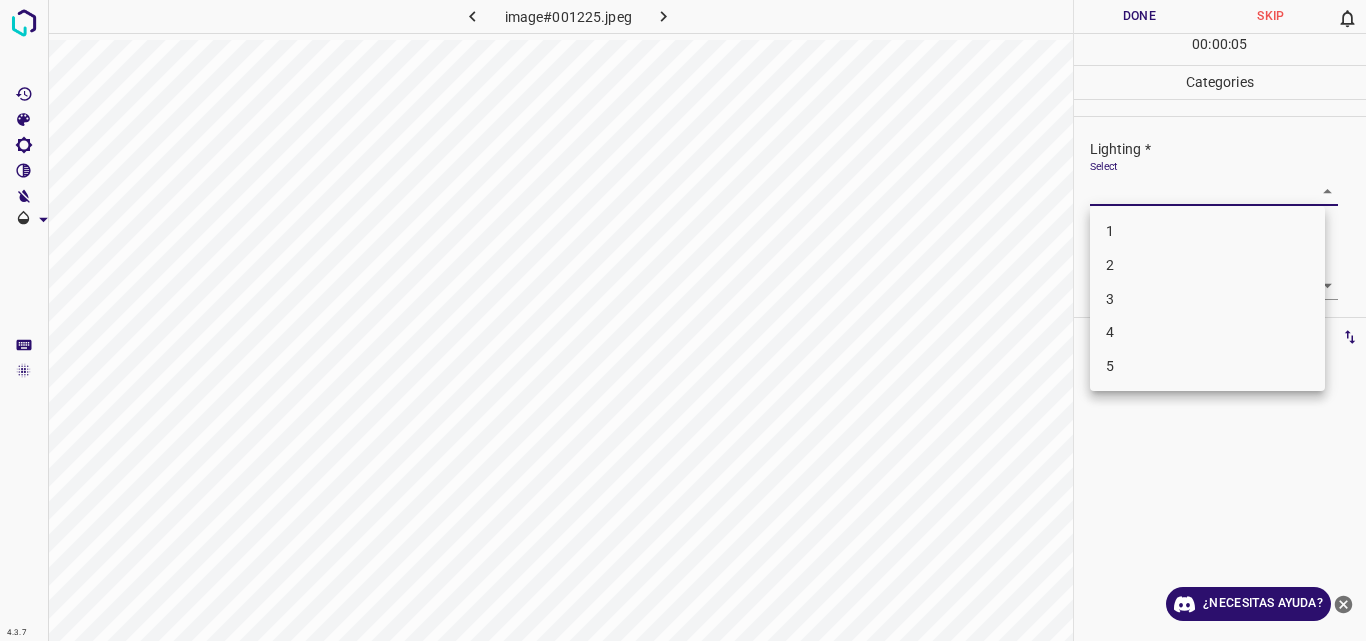 click on "3" at bounding box center [1207, 299] 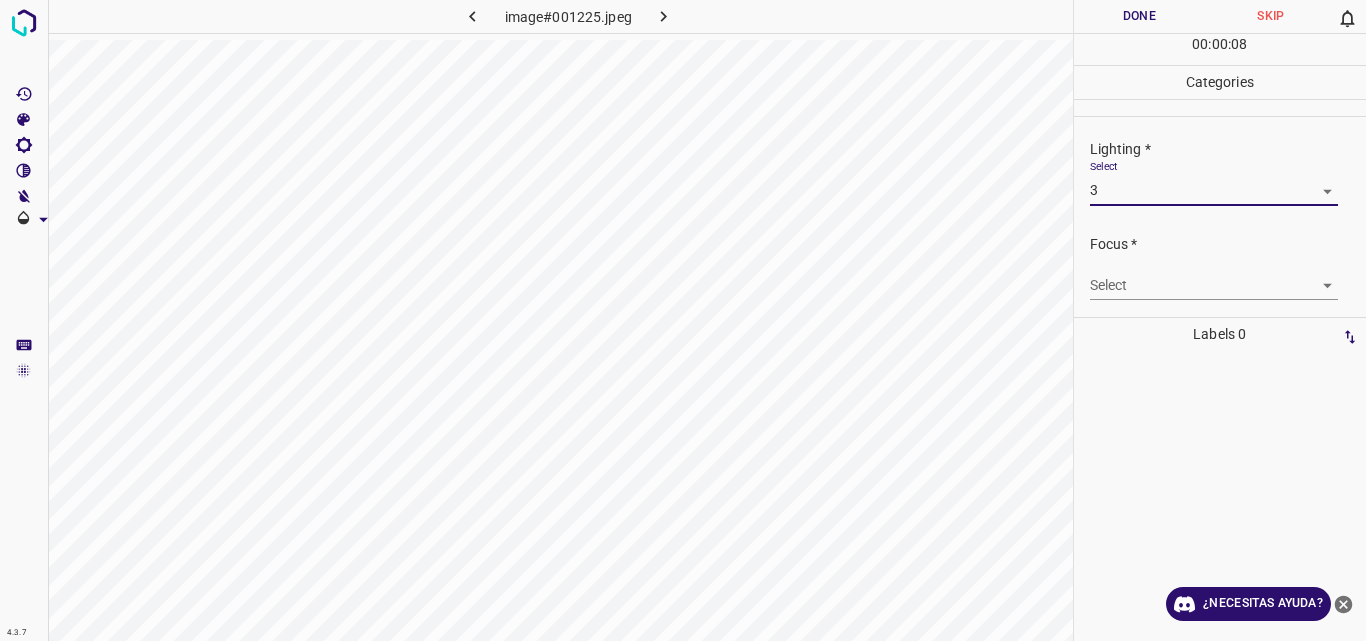 click on "4.3.7 image#001225.jpeg Done Skip 0 00   : 00   : 08   Categories Lighting *  Select 3 3 Focus *  Select ​ Overall *  Select ​ Labels   0 Categories 1 Lighting 2 Focus 3 Overall Tools Space Change between modes (Draw & Edit) I Auto labeling R Restore zoom M Zoom in N Zoom out Delete Delete selecte label Filters Z Restore filters X Saturation filter C Brightness filter V Contrast filter B Gray scale filter General O Download ¿Necesitas ayuda? Original text Rate this translation Your feedback will be used to help improve Google Translate - Texto - Esconder - Borrar" at bounding box center (683, 320) 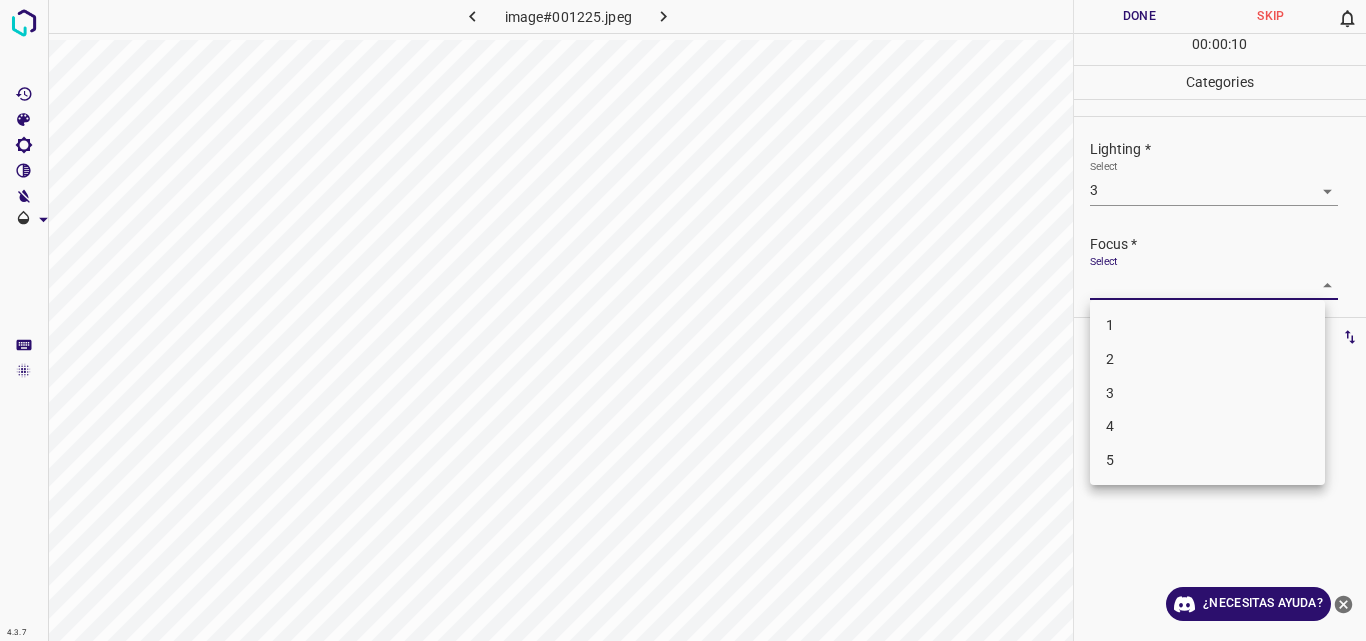 click on "3" at bounding box center [1207, 393] 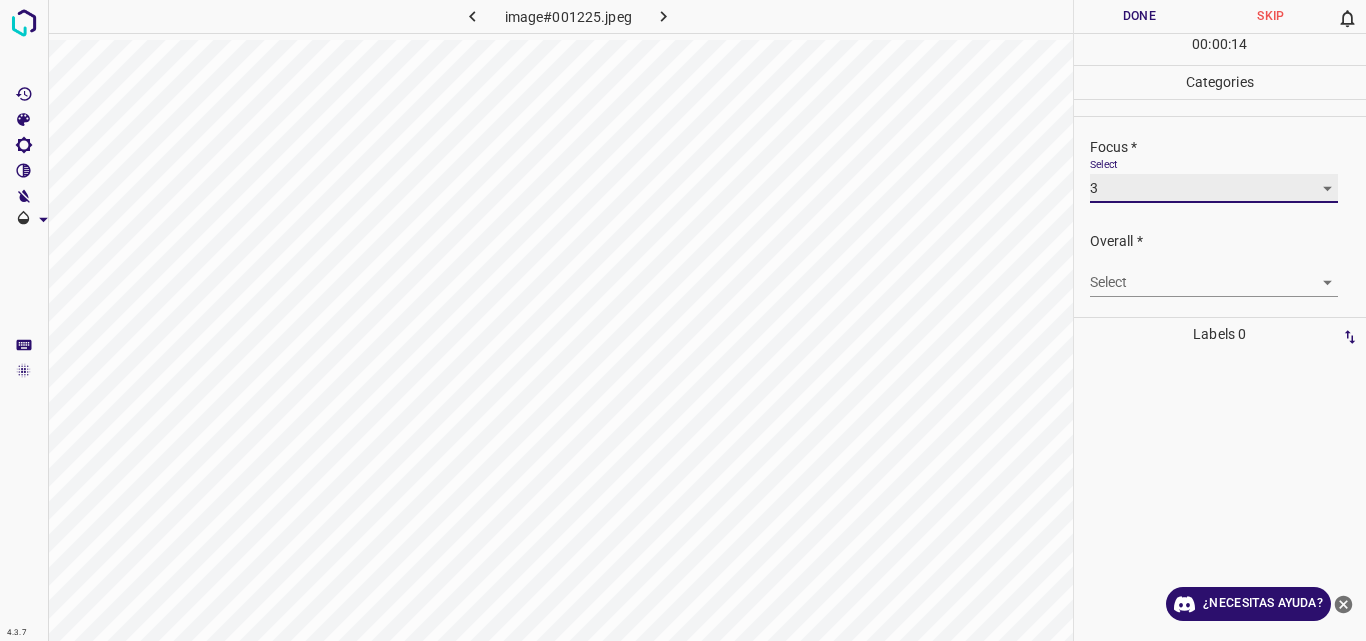 scroll, scrollTop: 98, scrollLeft: 0, axis: vertical 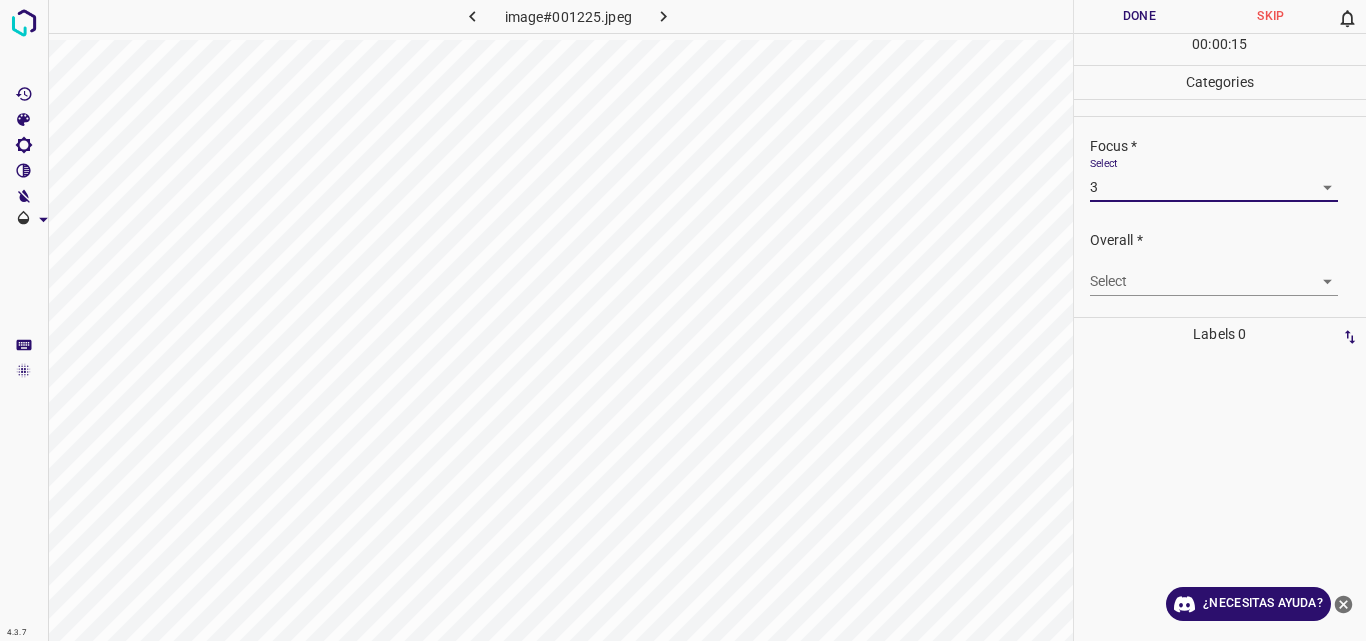 click on "4.3.7 image#001225.jpeg Done Skip 0 00   : 00   : 15   Categories Lighting *  Select 3 3 Focus *  Select 3 3 Overall *  Select ​ Labels   0 Categories 1 Lighting 2 Focus 3 Overall Tools Space Change between modes (Draw & Edit) I Auto labeling R Restore zoom M Zoom in N Zoom out Delete Delete selecte label Filters Z Restore filters X Saturation filter C Brightness filter V Contrast filter B Gray scale filter General O Download ¿Necesitas ayuda? Original text Rate this translation Your feedback will be used to help improve Google Translate - Texto - Esconder - Borrar" at bounding box center (683, 320) 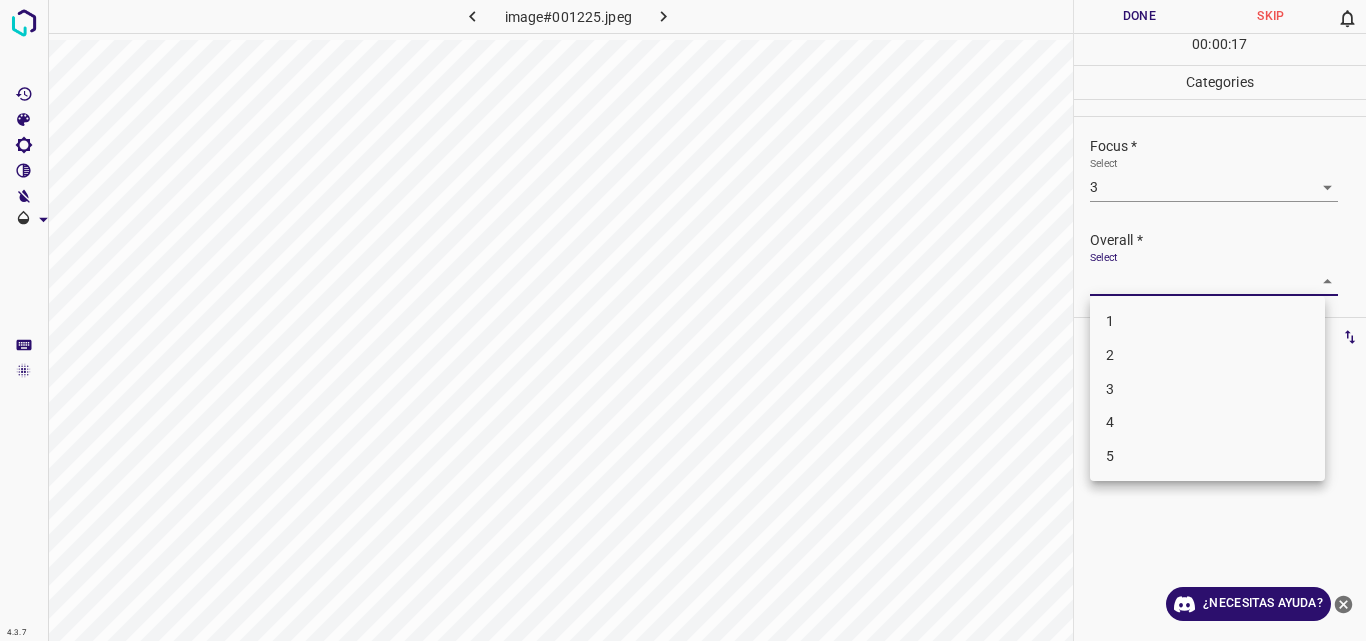 click on "3" at bounding box center [1207, 389] 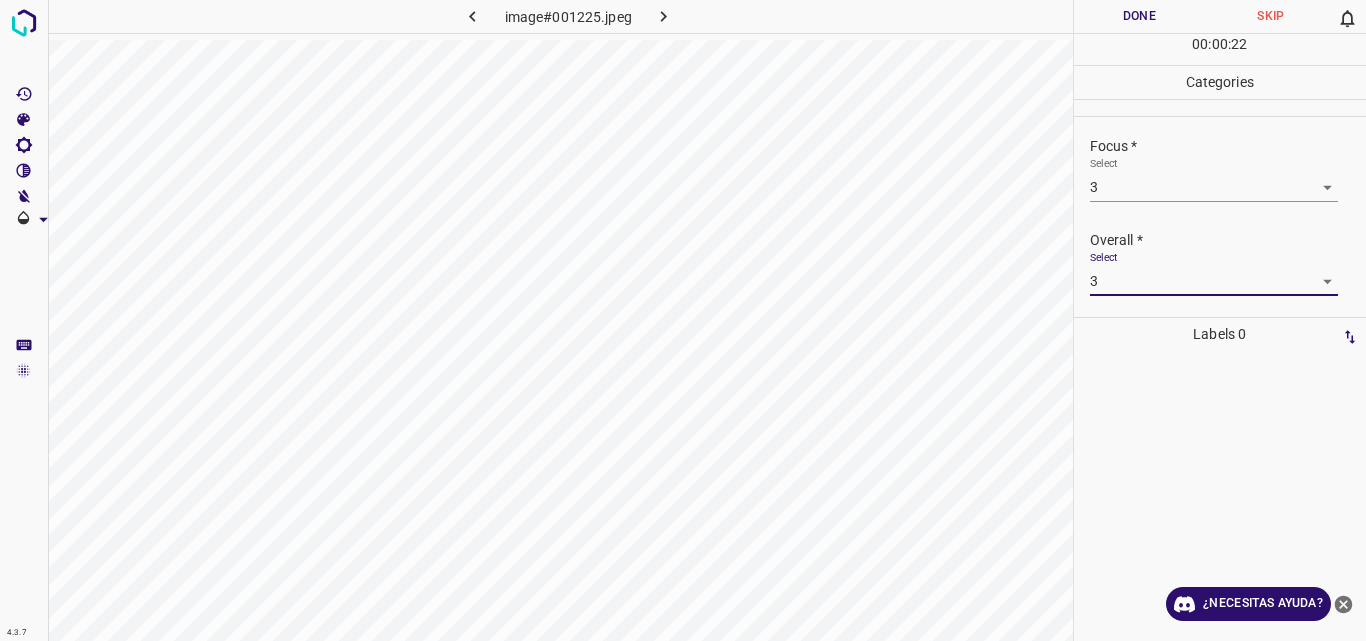click on "Done" at bounding box center (1140, 16) 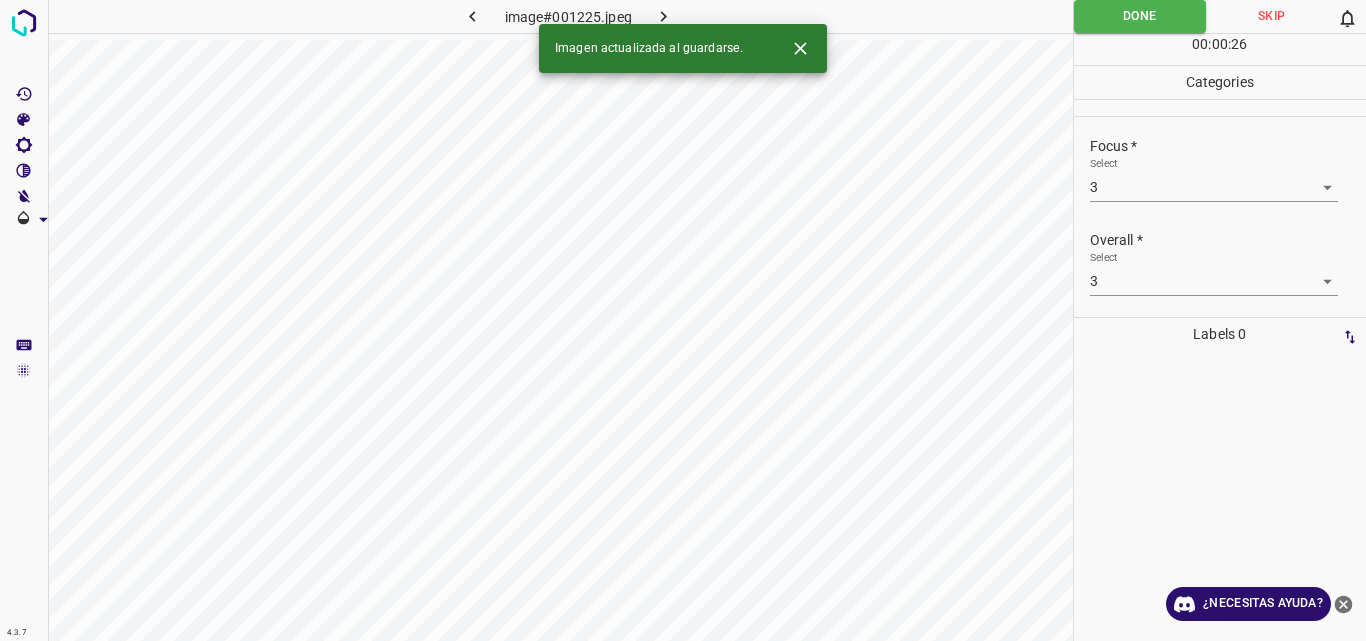 click 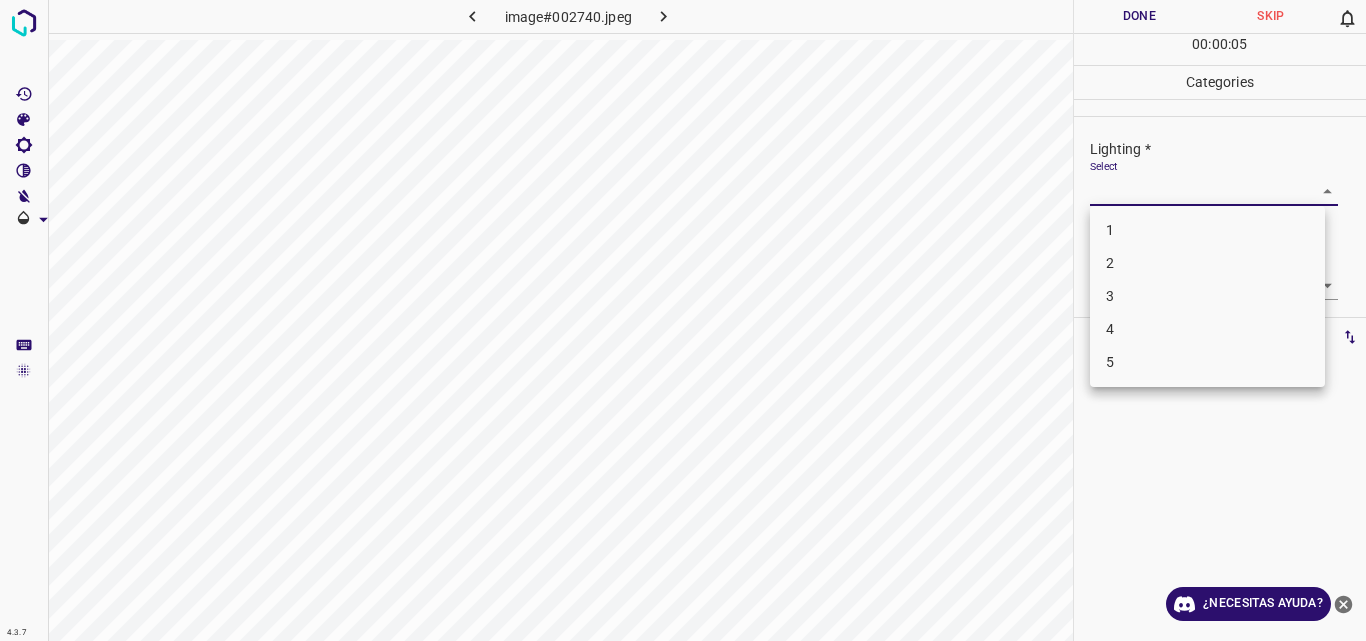 click on "4.3.7 image#002740.jpeg Done Skip 0 00   : 00   : 05   Categories Lighting *  Select ​ Focus *  Select ​ Overall *  Select ​ Labels   0 Categories 1 Lighting 2 Focus 3 Overall Tools Space Change between modes (Draw & Edit) I Auto labeling R Restore zoom M Zoom in N Zoom out Delete Delete selecte label Filters Z Restore filters X Saturation filter C Brightness filter V Contrast filter B Gray scale filter General O Download ¿Necesitas ayuda? Original text Rate this translation Your feedback will be used to help improve Google Translate - Texto - Esconder - Borrar 1 2 3 4 5" at bounding box center [683, 320] 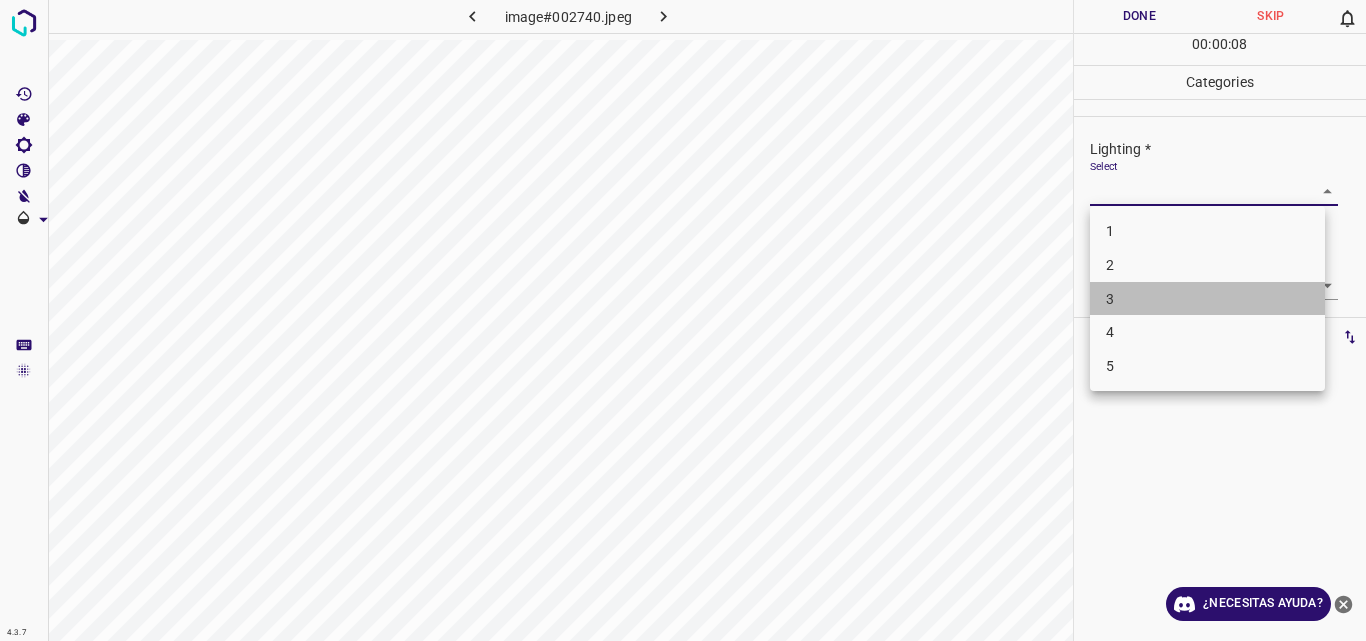 click on "3" at bounding box center [1207, 299] 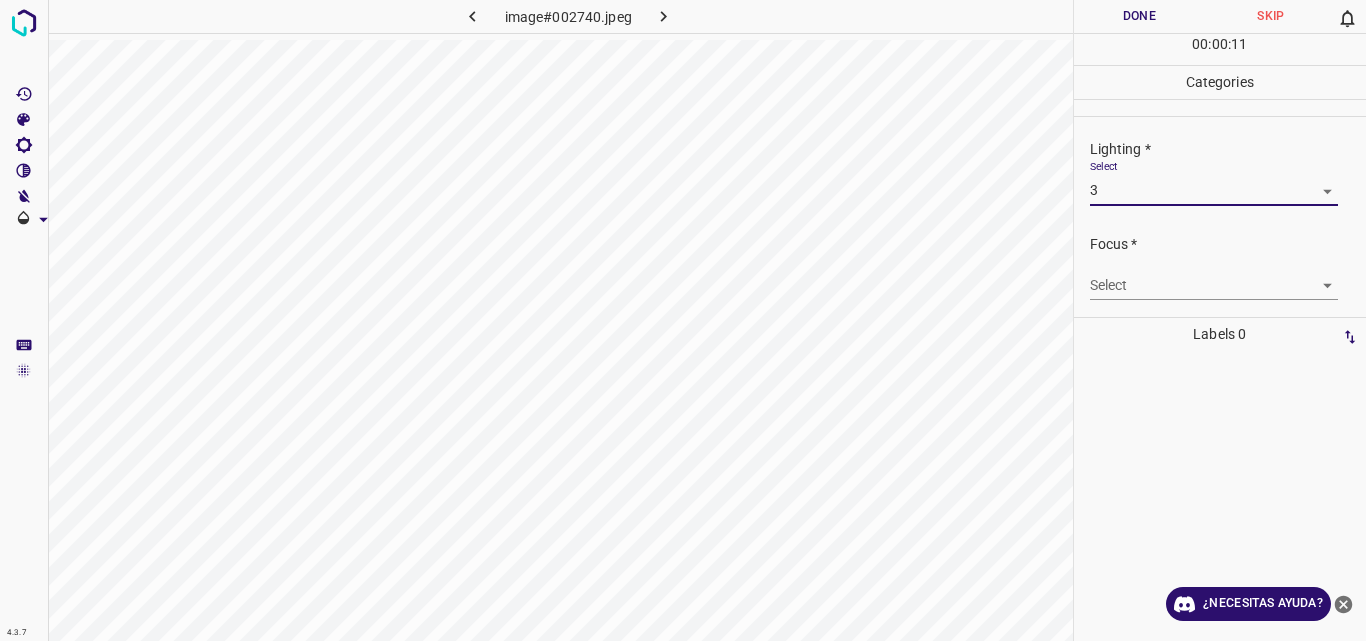 click on "4.3.7 image#002740.jpeg Done Skip 0 00   : 00   : 11   Categories Lighting *  Select 3 3 Focus *  Select ​ Overall *  Select ​ Labels   0 Categories 1 Lighting 2 Focus 3 Overall Tools Space Change between modes (Draw & Edit) I Auto labeling R Restore zoom M Zoom in N Zoom out Delete Delete selecte label Filters Z Restore filters X Saturation filter C Brightness filter V Contrast filter B Gray scale filter General O Download ¿Necesitas ayuda? Original text Rate this translation Your feedback will be used to help improve Google Translate - Texto - Esconder - Borrar" at bounding box center (683, 320) 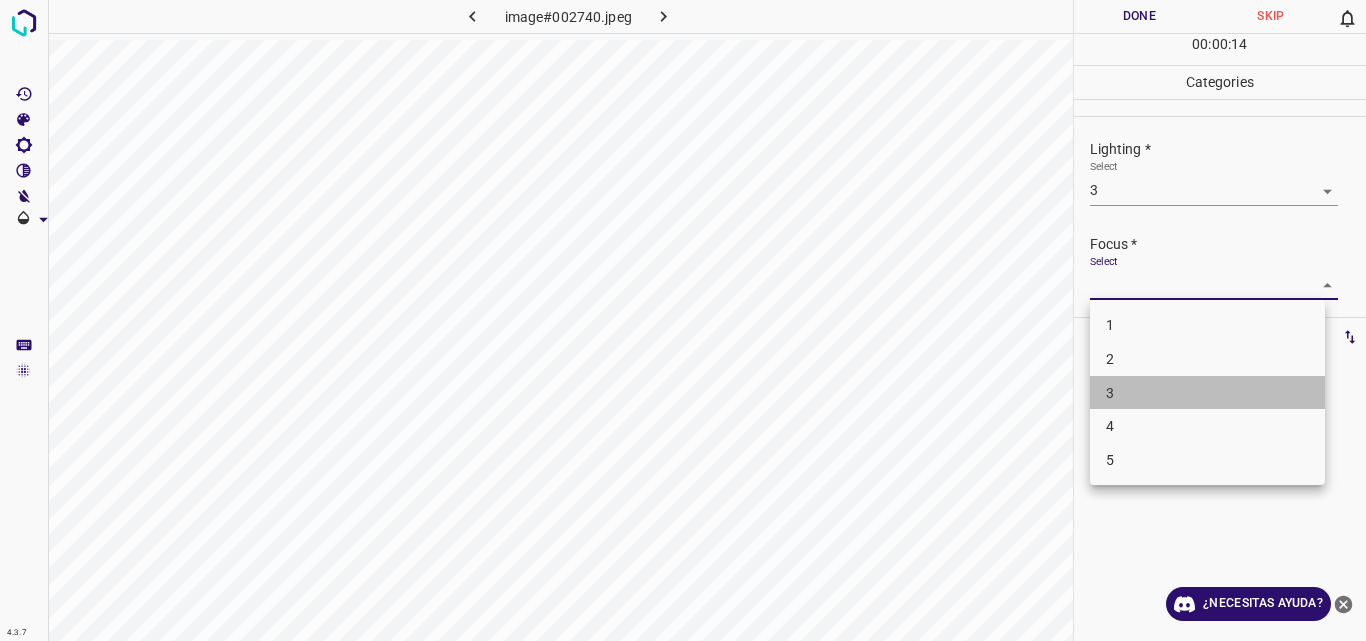 click on "3" at bounding box center (1207, 393) 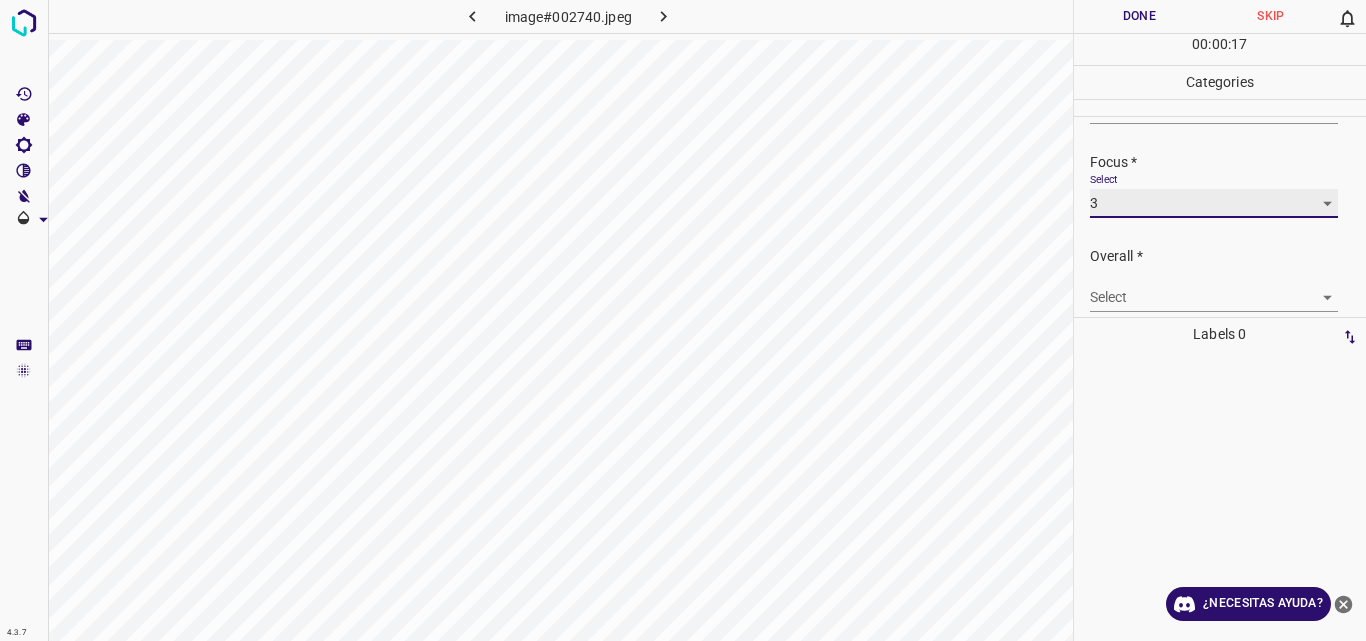 scroll, scrollTop: 98, scrollLeft: 0, axis: vertical 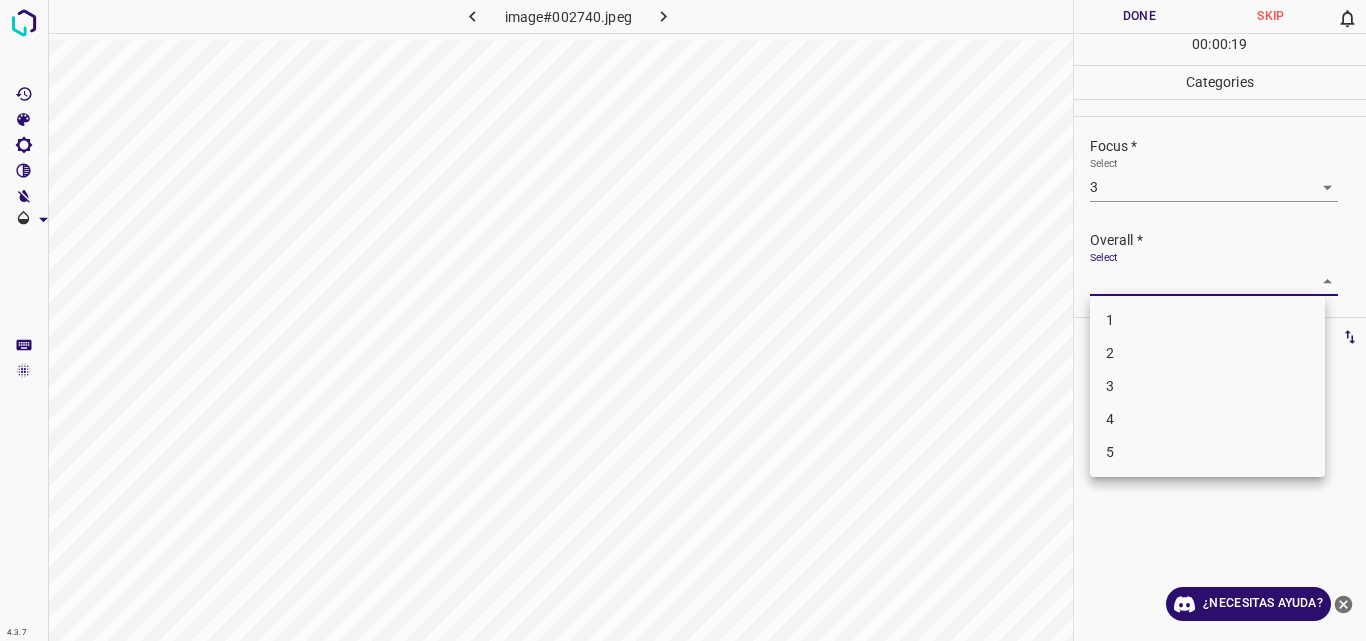 click on "4.3.7 image#002740.jpeg Done Skip 0 00   : 00   : 19   Categories Lighting *  Select 3 3 Focus *  Select 3 3 Overall *  Select ​ Labels   0 Categories 1 Lighting 2 Focus 3 Overall Tools Space Change between modes (Draw & Edit) I Auto labeling R Restore zoom M Zoom in N Zoom out Delete Delete selecte label Filters Z Restore filters X Saturation filter C Brightness filter V Contrast filter B Gray scale filter General O Download ¿Necesitas ayuda? Original text Rate this translation Your feedback will be used to help improve Google Translate - Texto - Esconder - Borrar 1 2 3 4 5" at bounding box center (683, 320) 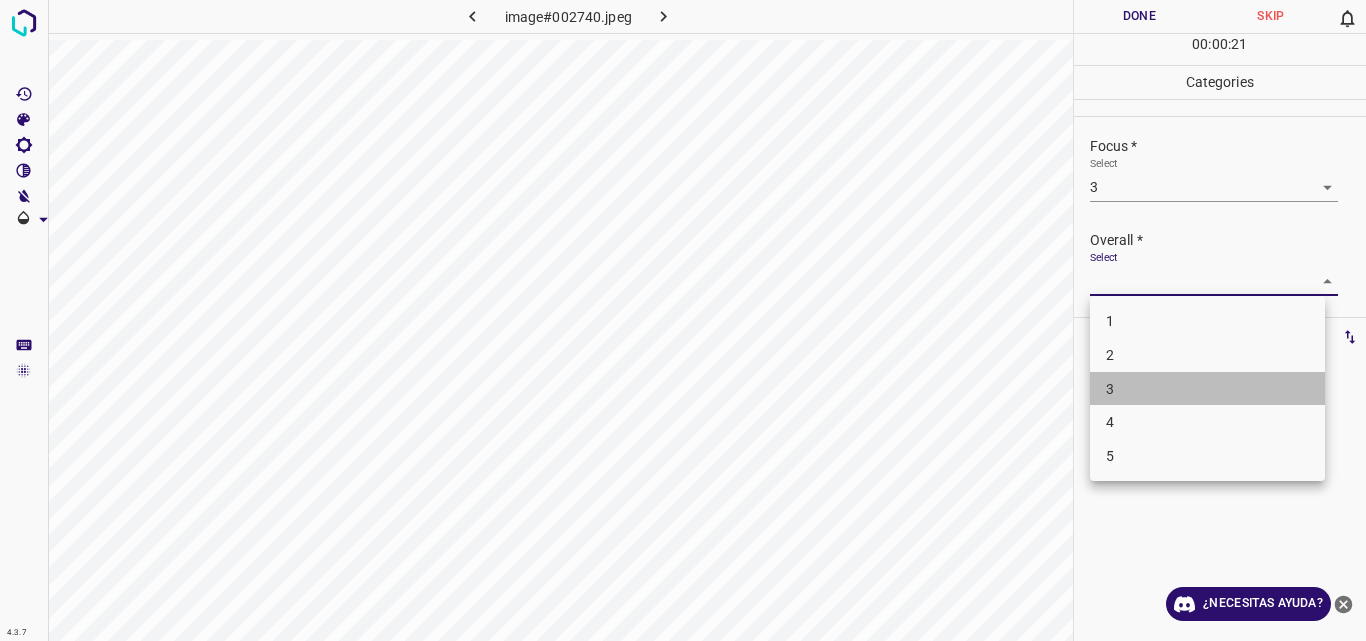 click on "3" at bounding box center [1207, 389] 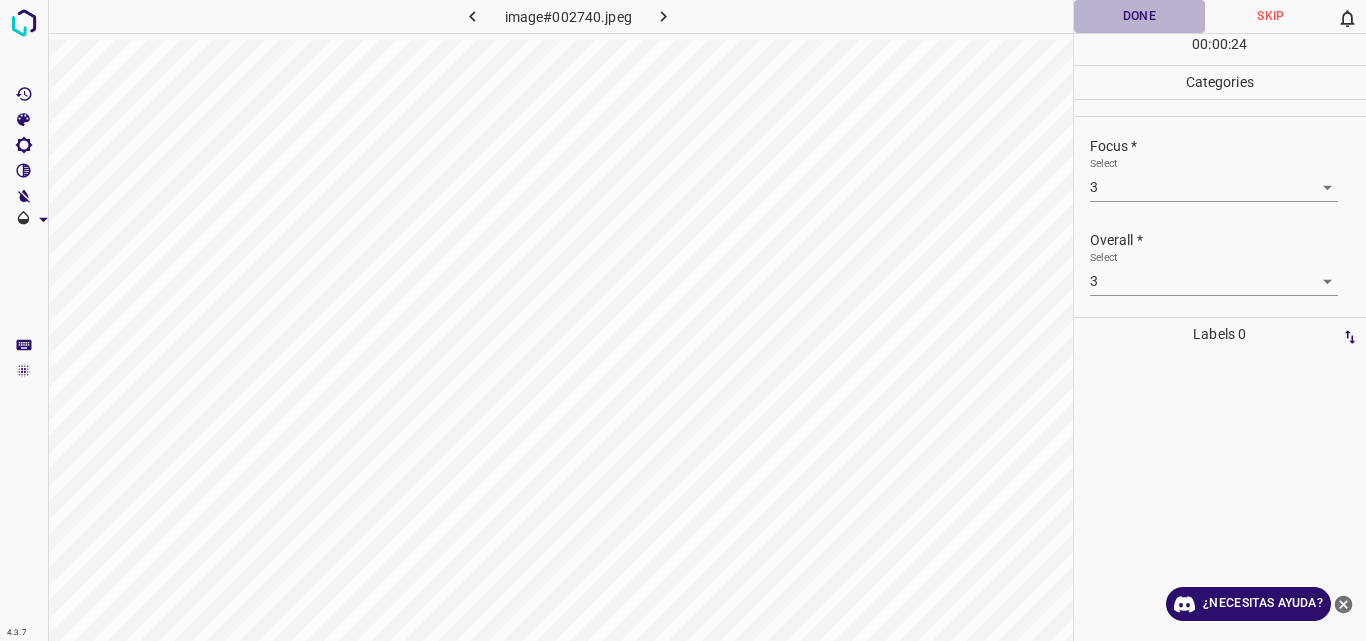 click on "Done" at bounding box center (1140, 16) 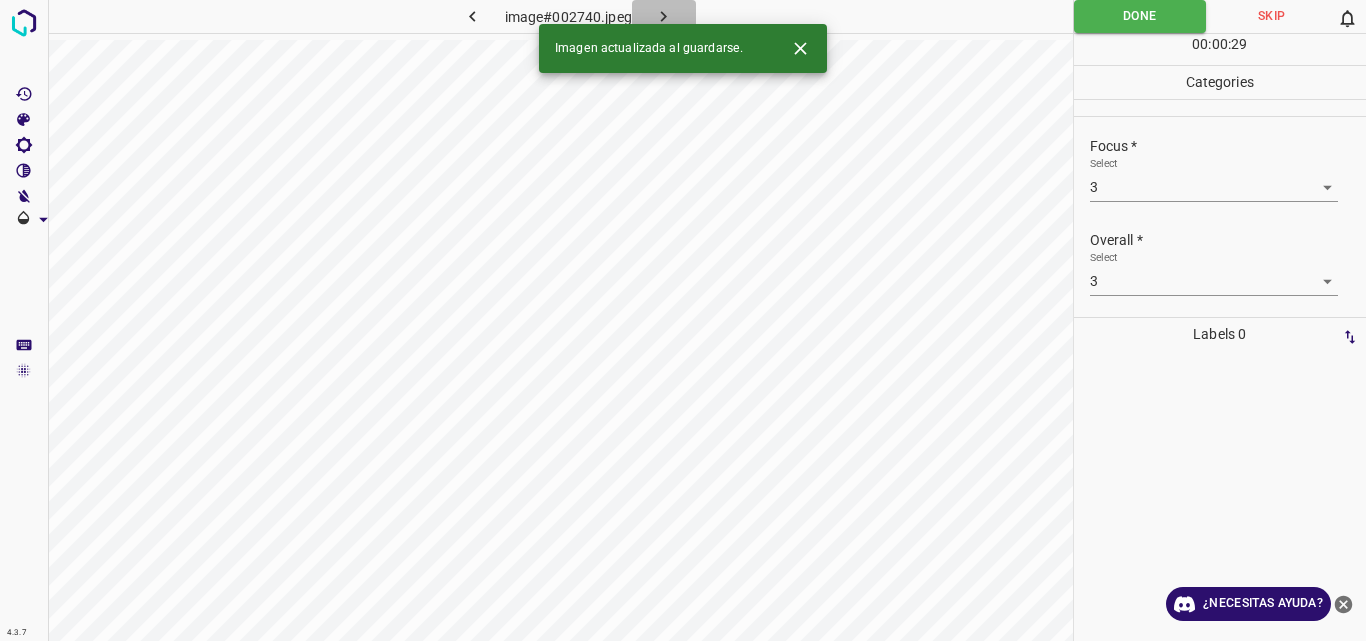 click 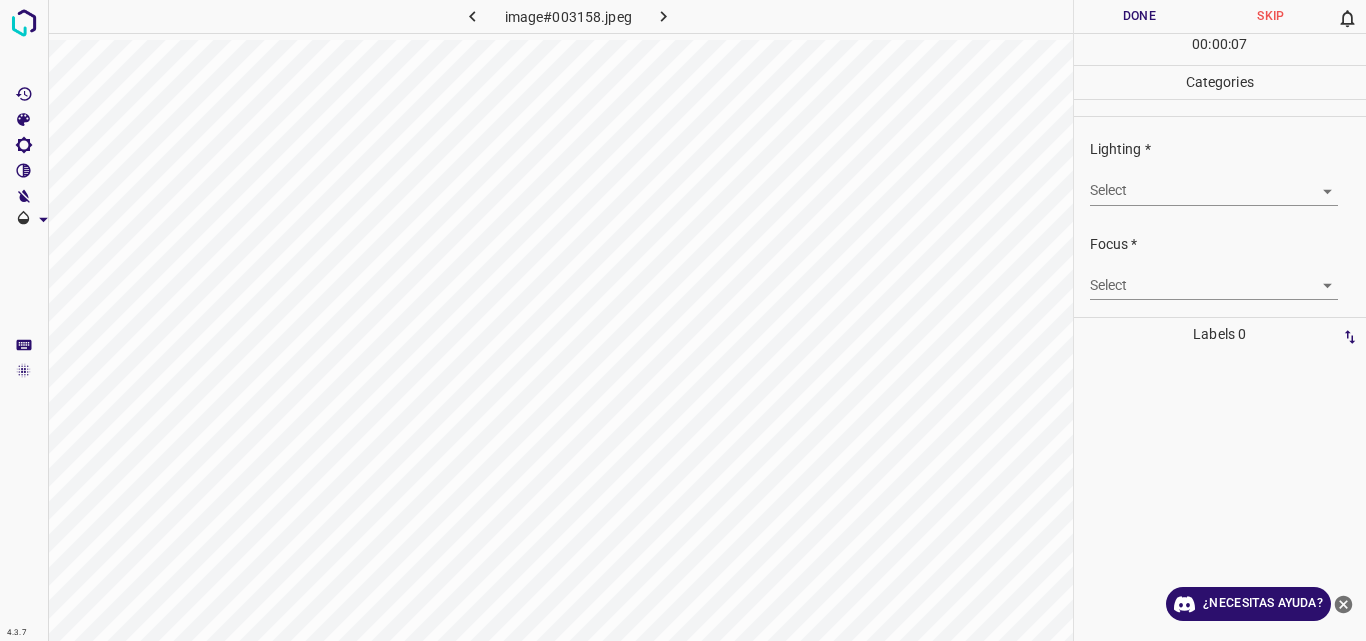 click on "4.3.7 image#003158.jpeg Done Skip 0 00   : 00   : 07   Categories Lighting *  Select ​ Focus *  Select ​ Overall *  Select ​ Labels   0 Categories 1 Lighting 2 Focus 3 Overall Tools Space Change between modes (Draw & Edit) I Auto labeling R Restore zoom M Zoom in N Zoom out Delete Delete selecte label Filters Z Restore filters X Saturation filter C Brightness filter V Contrast filter B Gray scale filter General O Download ¿Necesitas ayuda? Original text Rate this translation Your feedback will be used to help improve Google Translate - Texto - Esconder - Borrar" at bounding box center (683, 320) 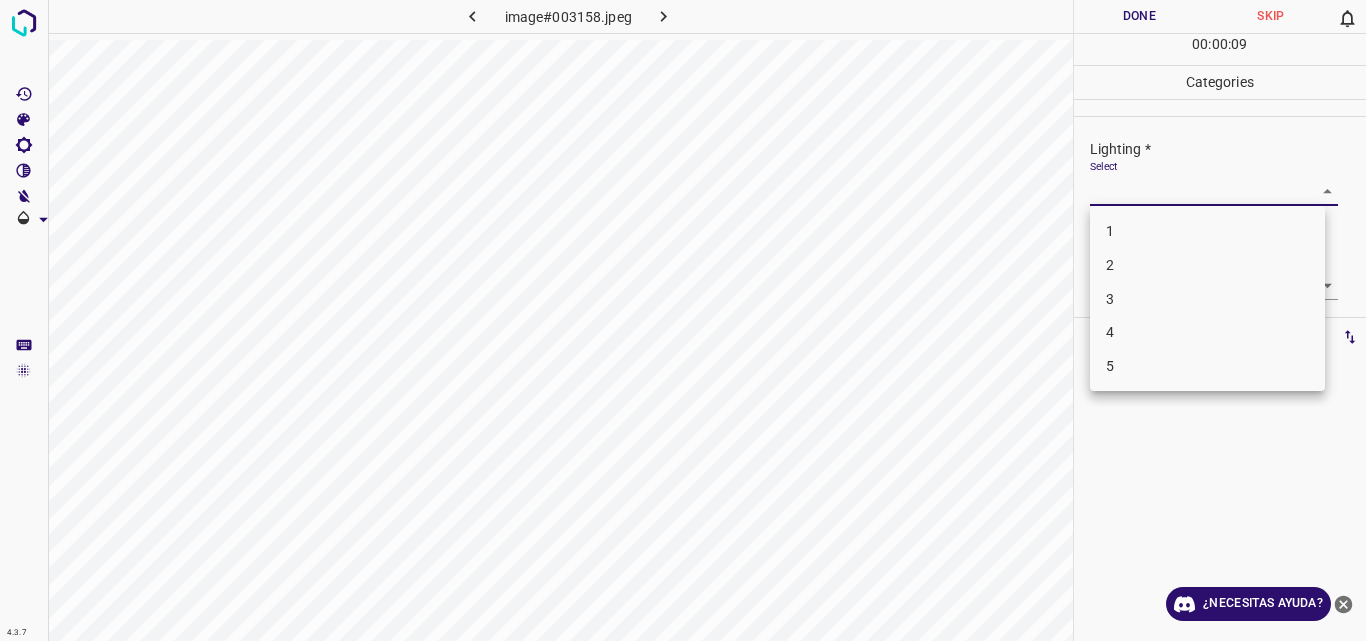 click on "3" at bounding box center (1207, 299) 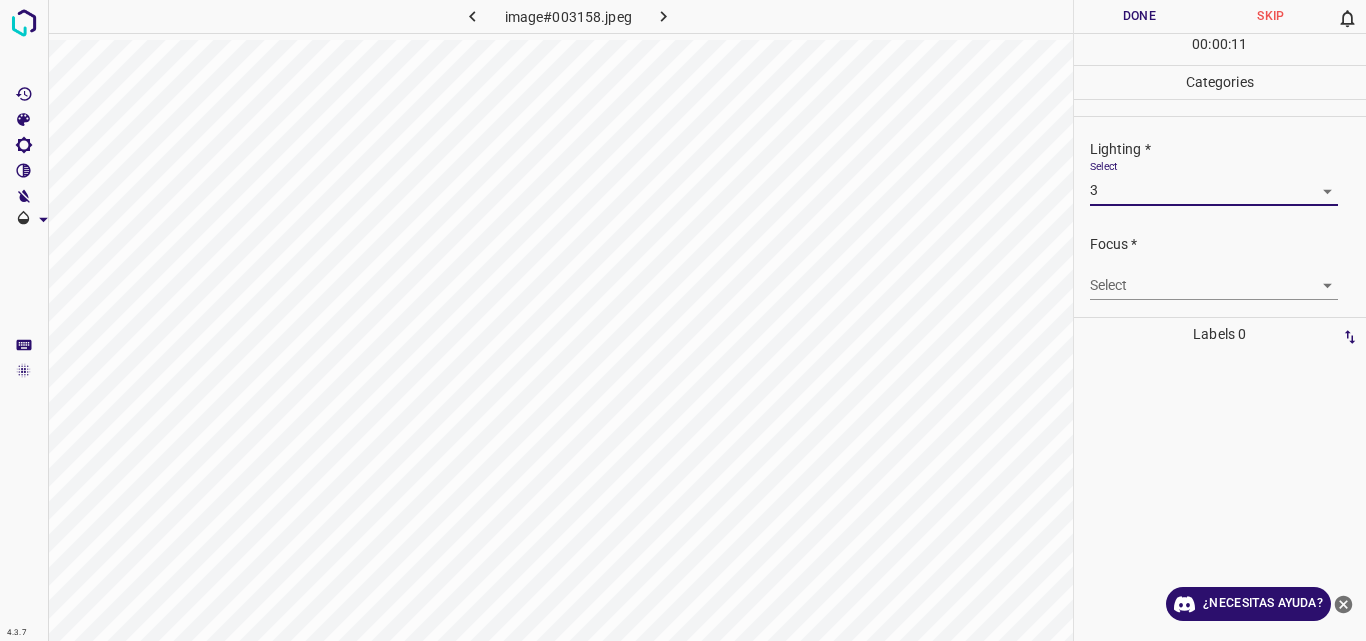 click on "4.3.7 image#003158.jpeg Done Skip 0 00   : 00   : 11   Categories Lighting *  Select 3 3 Focus *  Select ​ Overall *  Select ​ Labels   0 Categories 1 Lighting 2 Focus 3 Overall Tools Space Change between modes (Draw & Edit) I Auto labeling R Restore zoom M Zoom in N Zoom out Delete Delete selecte label Filters Z Restore filters X Saturation filter C Brightness filter V Contrast filter B Gray scale filter General O Download ¿Necesitas ayuda? Original text Rate this translation Your feedback will be used to help improve Google Translate - Texto - Esconder - Borrar" at bounding box center [683, 320] 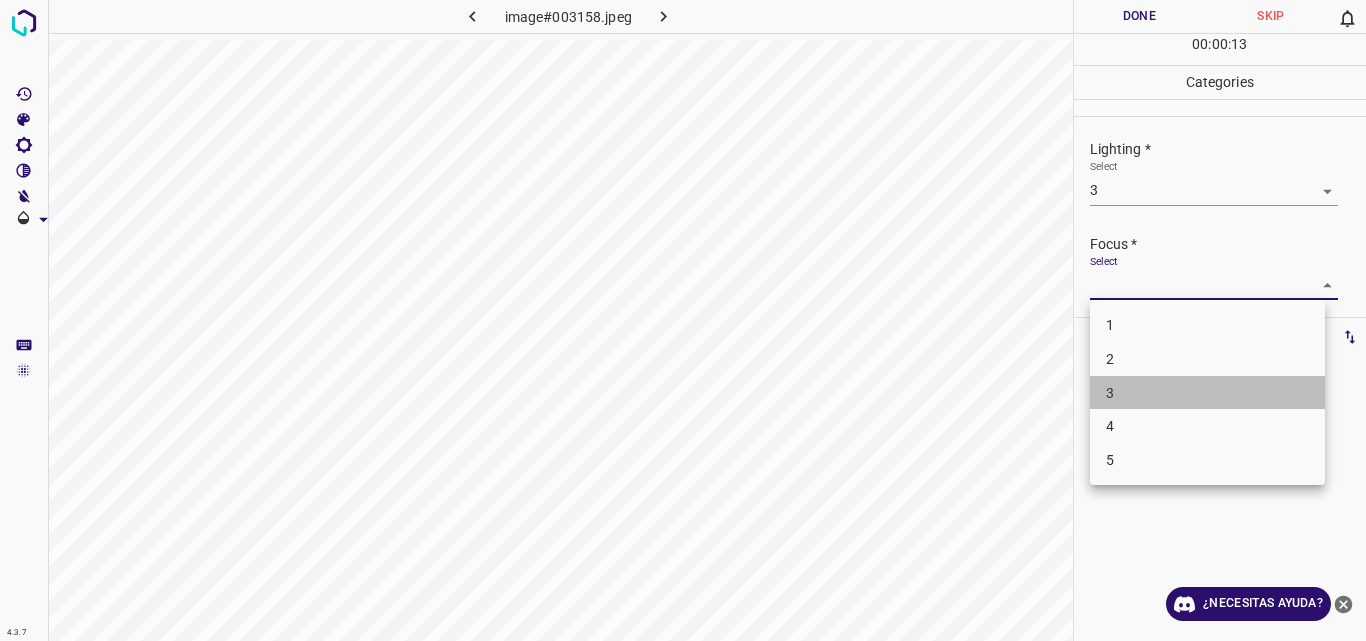click on "3" at bounding box center [1207, 393] 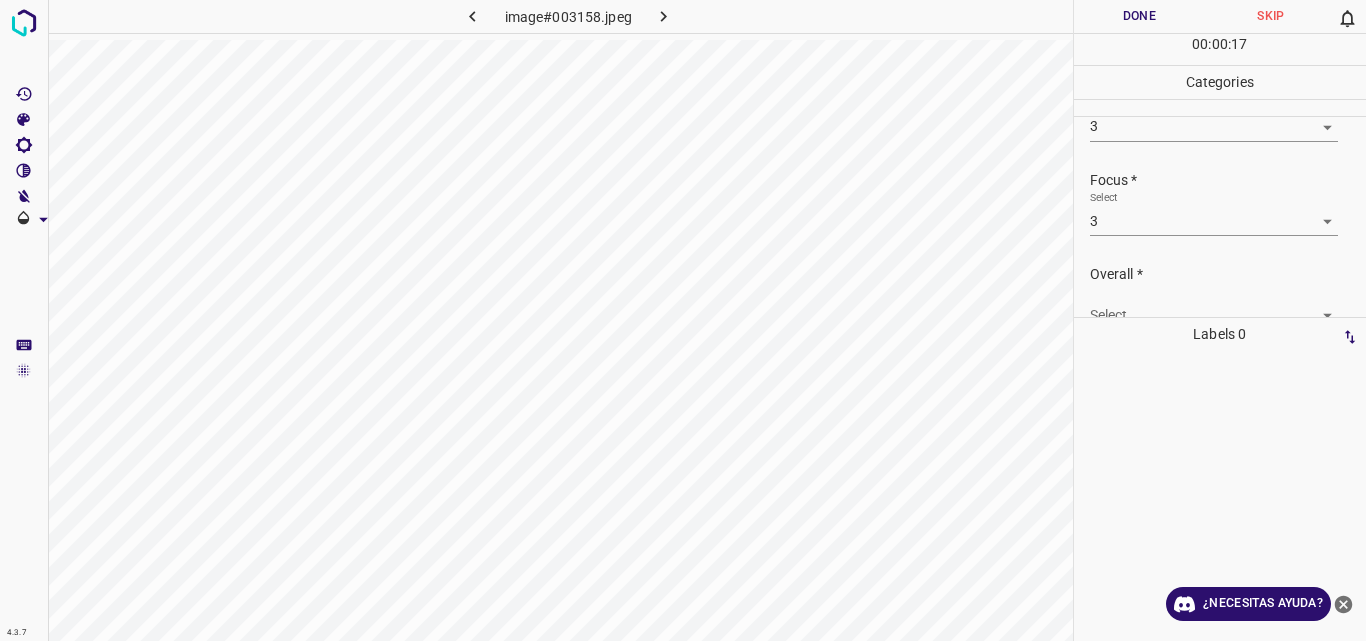 scroll, scrollTop: 98, scrollLeft: 0, axis: vertical 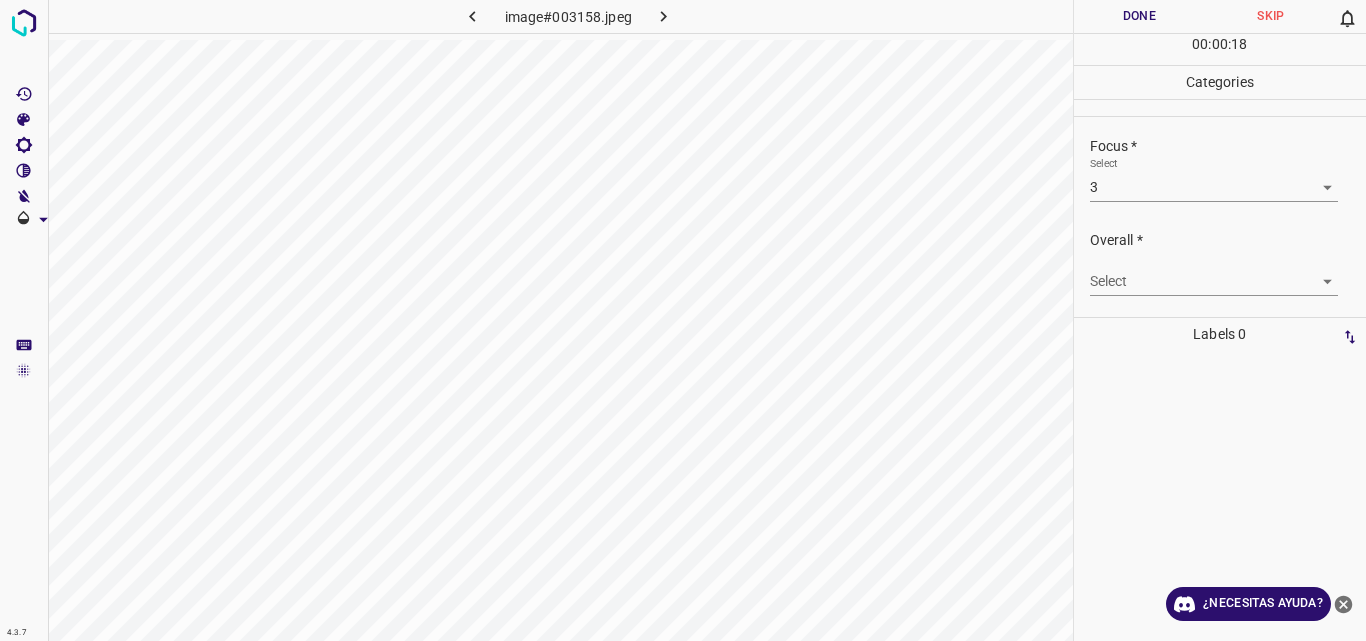 click on "4.3.7 image#003158.jpeg Done Skip 0 00   : 00   : 18   Categories Lighting *  Select 3 3 Focus *  Select 3 3 Overall *  Select ​ Labels   0 Categories 1 Lighting 2 Focus 3 Overall Tools Space Change between modes (Draw & Edit) I Auto labeling R Restore zoom M Zoom in N Zoom out Delete Delete selecte label Filters Z Restore filters X Saturation filter C Brightness filter V Contrast filter B Gray scale filter General O Download ¿Necesitas ayuda? Original text Rate this translation Your feedback will be used to help improve Google Translate - Texto - Esconder - Borrar" at bounding box center (683, 320) 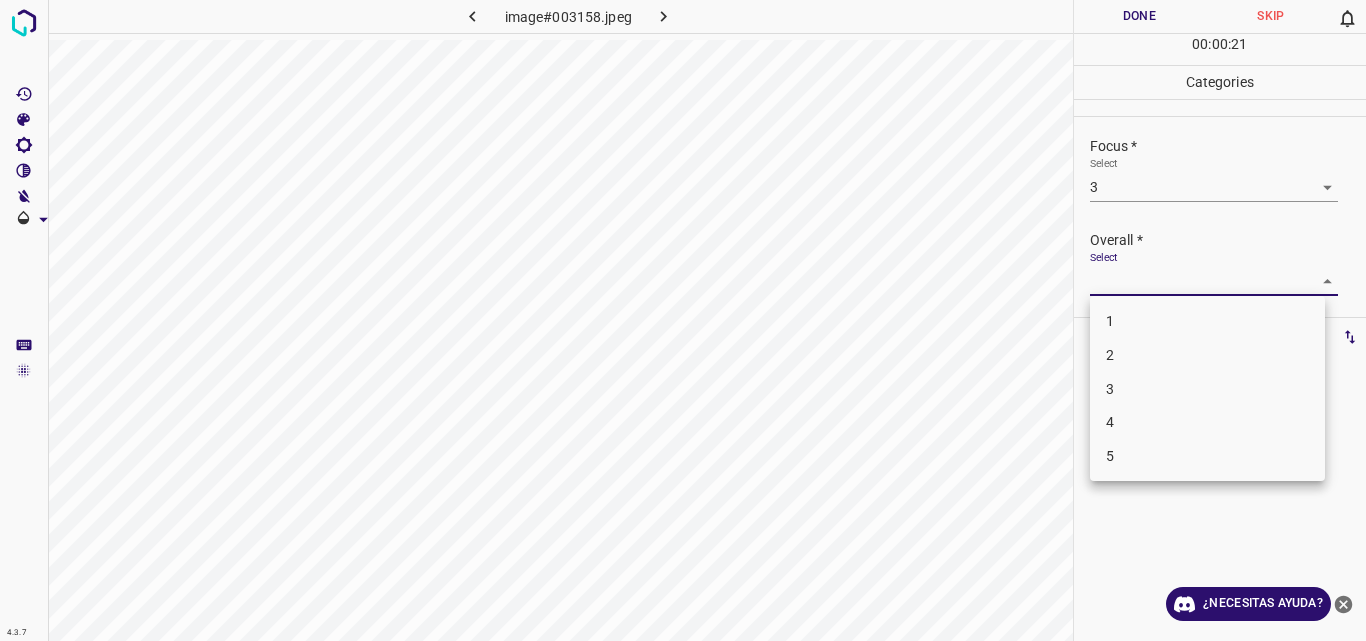 click on "3" at bounding box center (1207, 389) 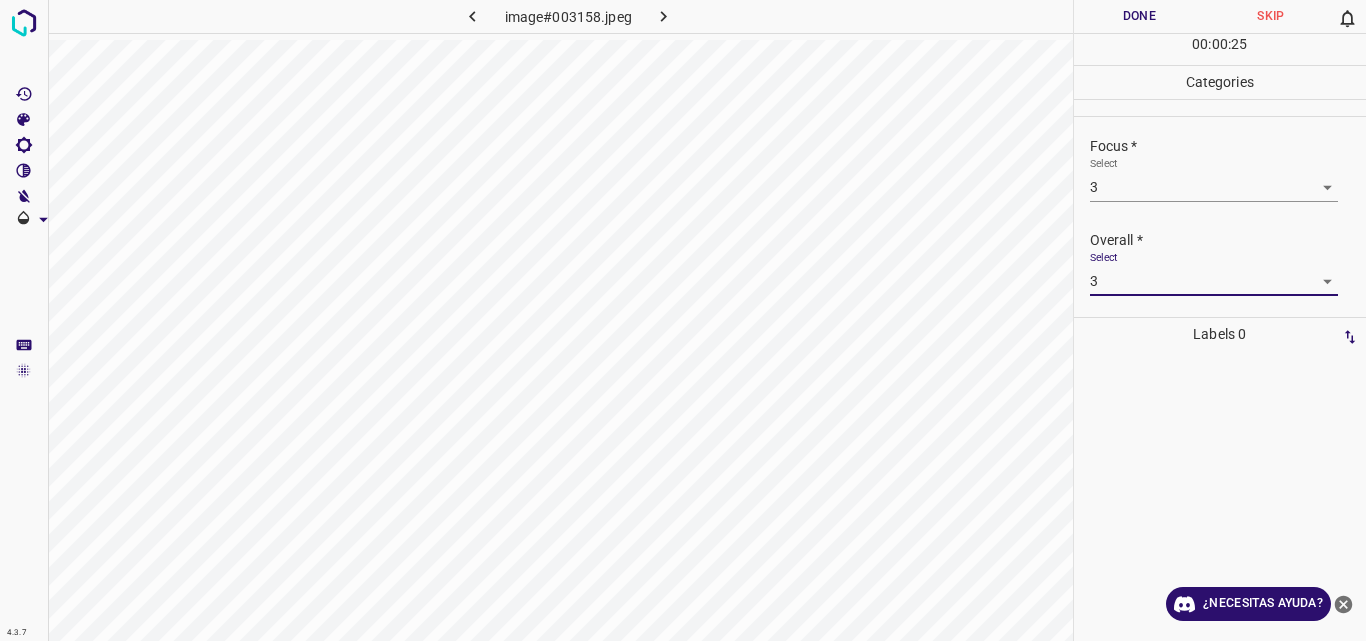 click on "Done" at bounding box center [1140, 16] 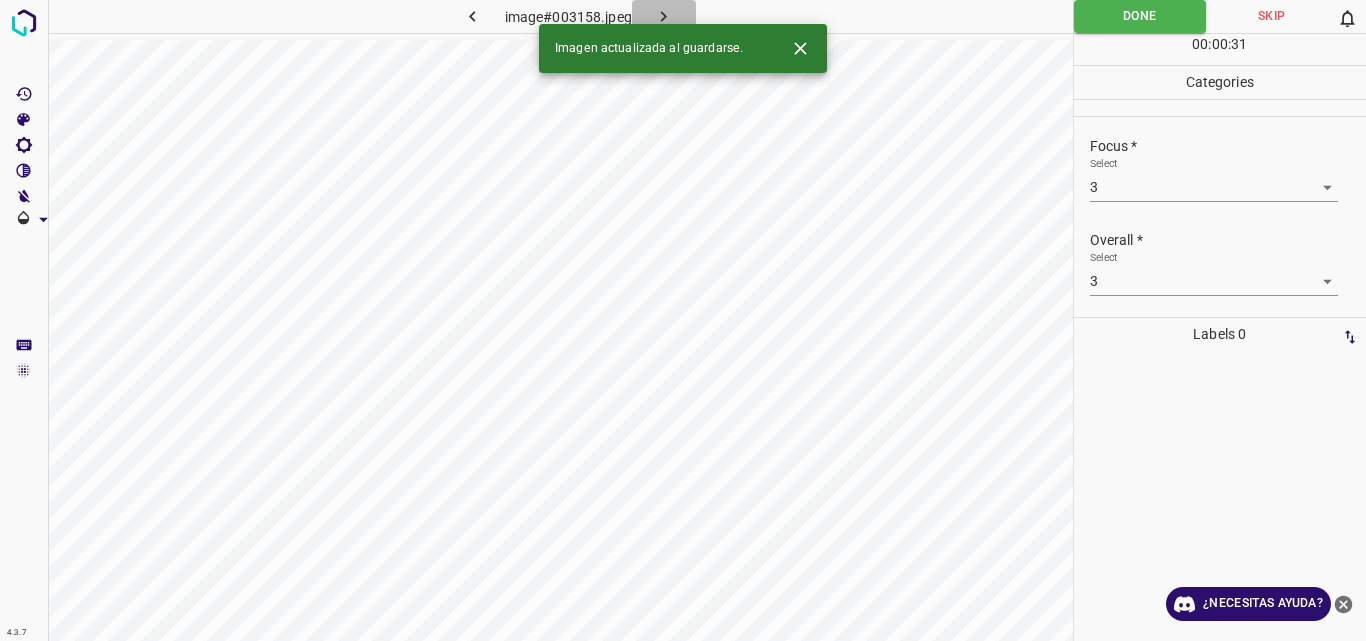 click 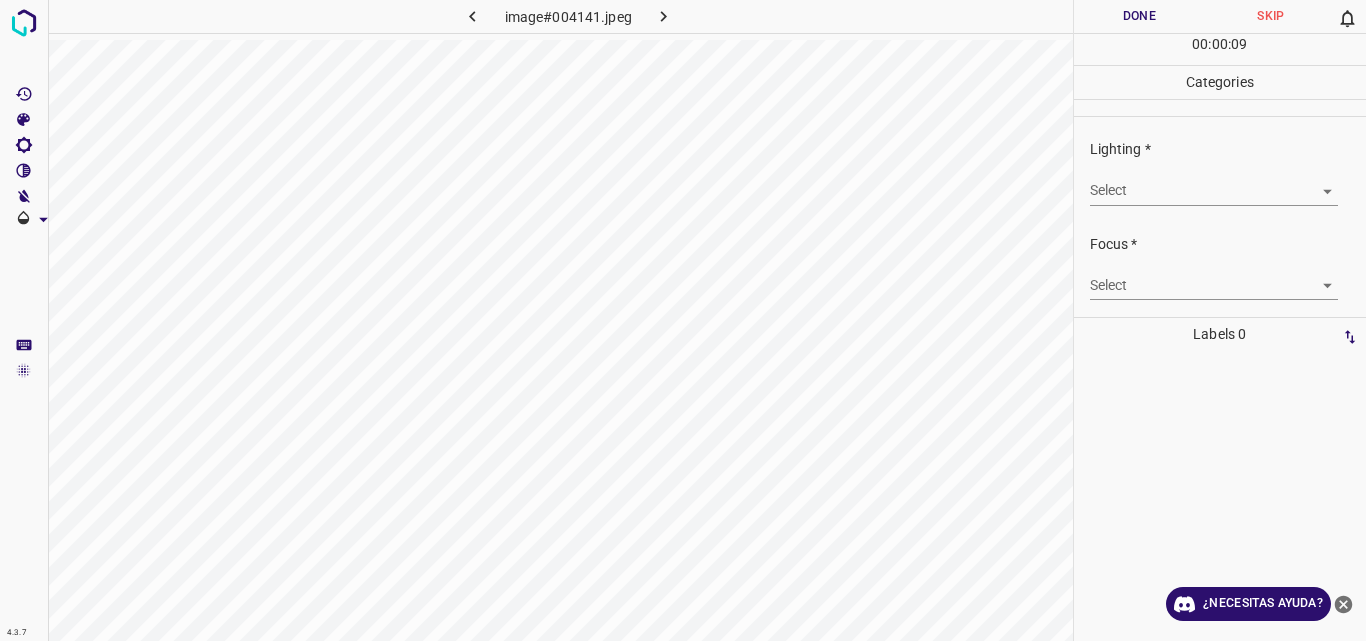 click on "4.3.7 image#004141.jpeg Done Skip 0 00   : 00   : 09   Categories Lighting *  Select ​ Focus *  Select ​ Overall *  Select ​ Labels   0 Categories 1 Lighting 2 Focus 3 Overall Tools Space Change between modes (Draw & Edit) I Auto labeling R Restore zoom M Zoom in N Zoom out Delete Delete selecte label Filters Z Restore filters X Saturation filter C Brightness filter V Contrast filter B Gray scale filter General O Download ¿Necesitas ayuda? Original text Rate this translation Your feedback will be used to help improve Google Translate - Texto - Esconder - Borrar" at bounding box center [683, 320] 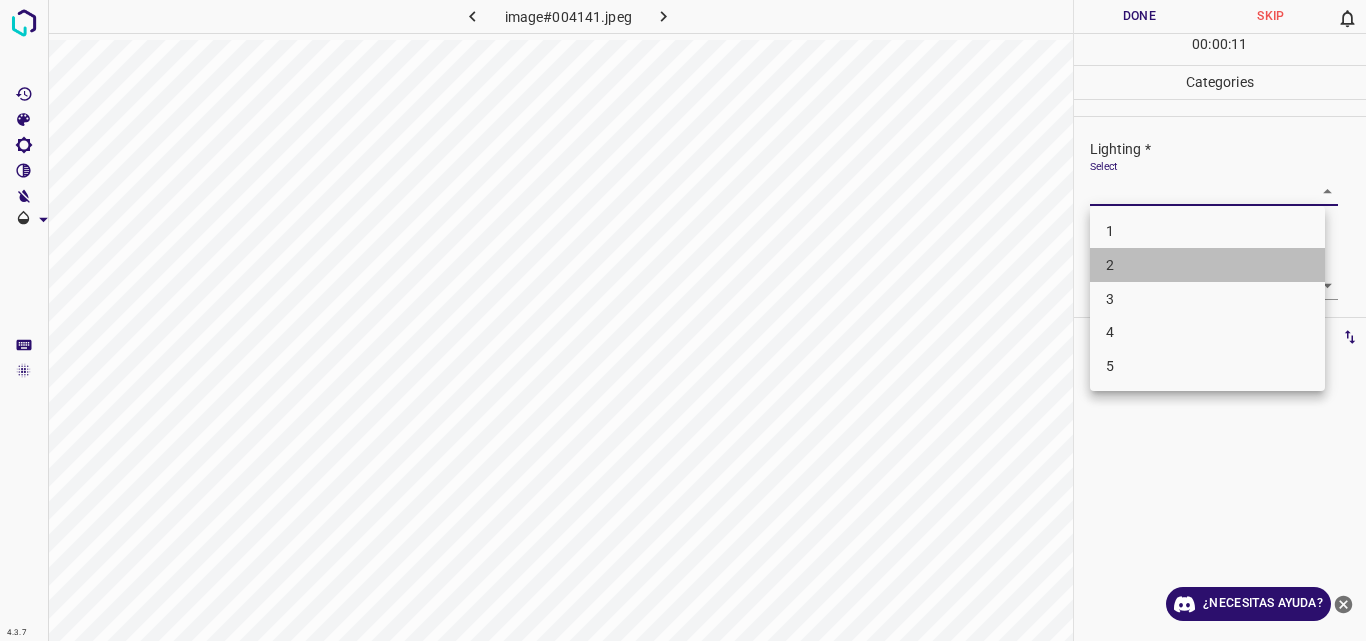 click on "2" at bounding box center (1207, 265) 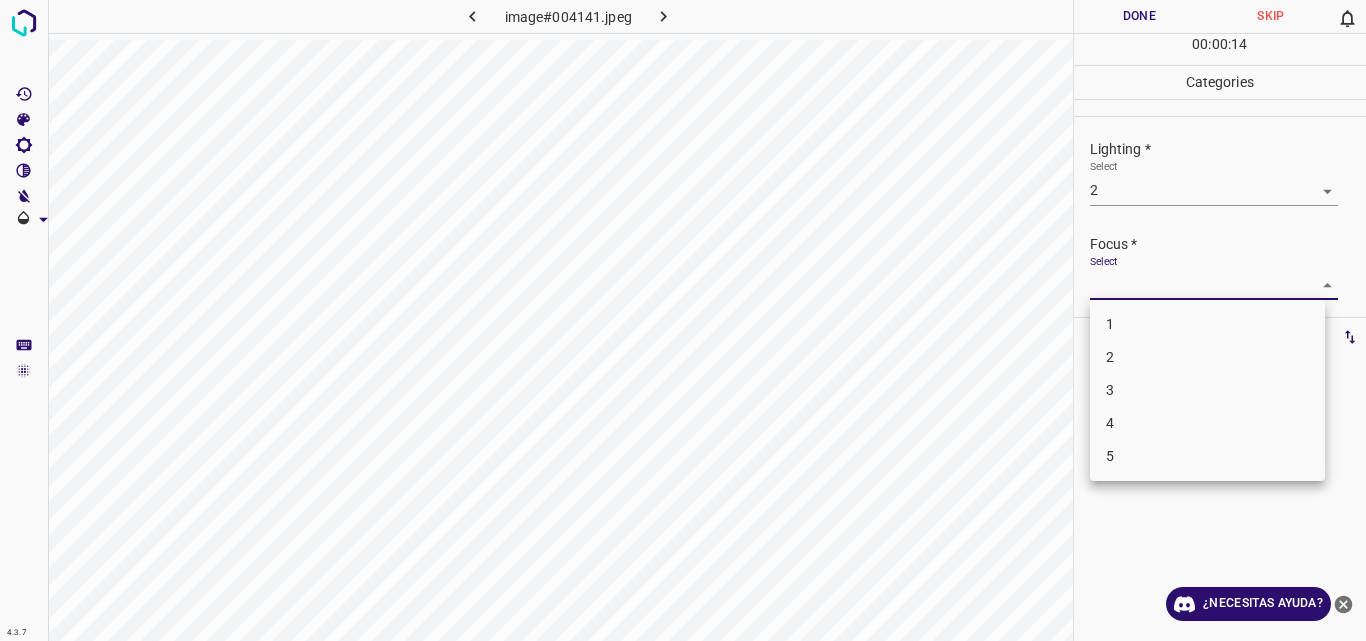 click on "4.3.7 image#004141.jpeg Done Skip 0 00   : 00   : 14   Categories Lighting *  Select 2 2 Focus *  Select ​ Overall *  Select ​ Labels   0 Categories 1 Lighting 2 Focus 3 Overall Tools Space Change between modes (Draw & Edit) I Auto labeling R Restore zoom M Zoom in N Zoom out Delete Delete selecte label Filters Z Restore filters X Saturation filter C Brightness filter V Contrast filter B Gray scale filter General O Download ¿Necesitas ayuda? Original text Rate this translation Your feedback will be used to help improve Google Translate - Texto - Esconder - Borrar 1 2 3 4 5" at bounding box center (683, 320) 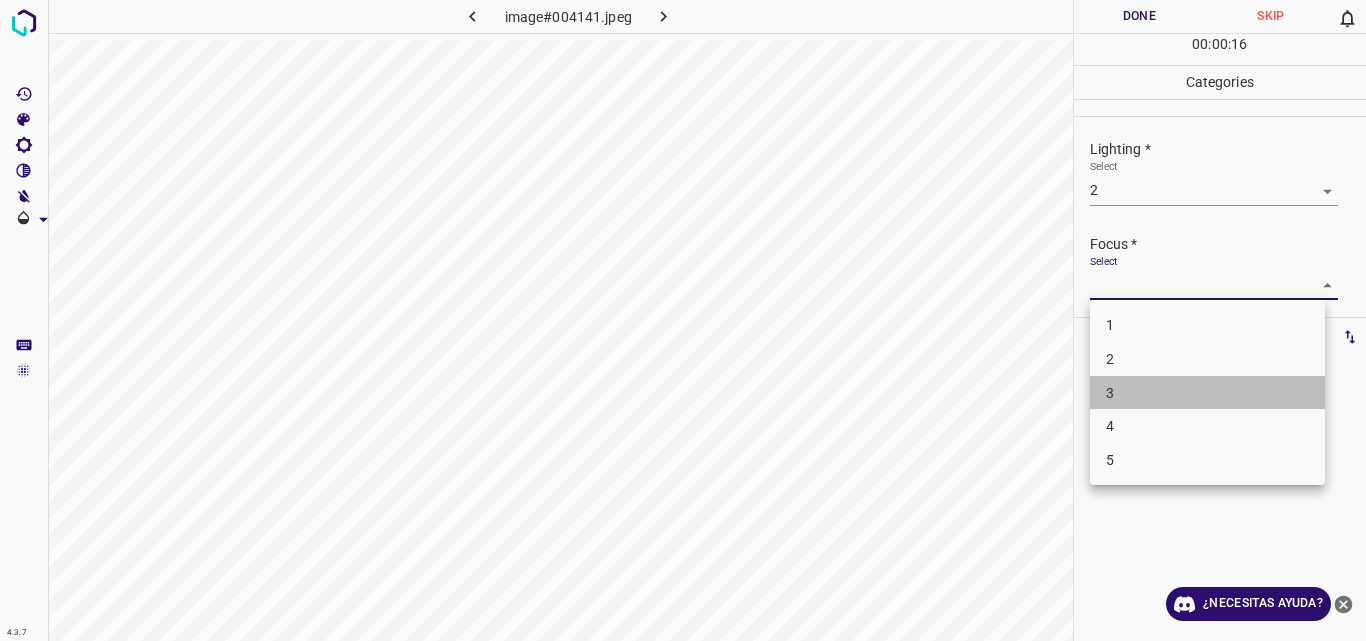 click on "3" at bounding box center (1207, 393) 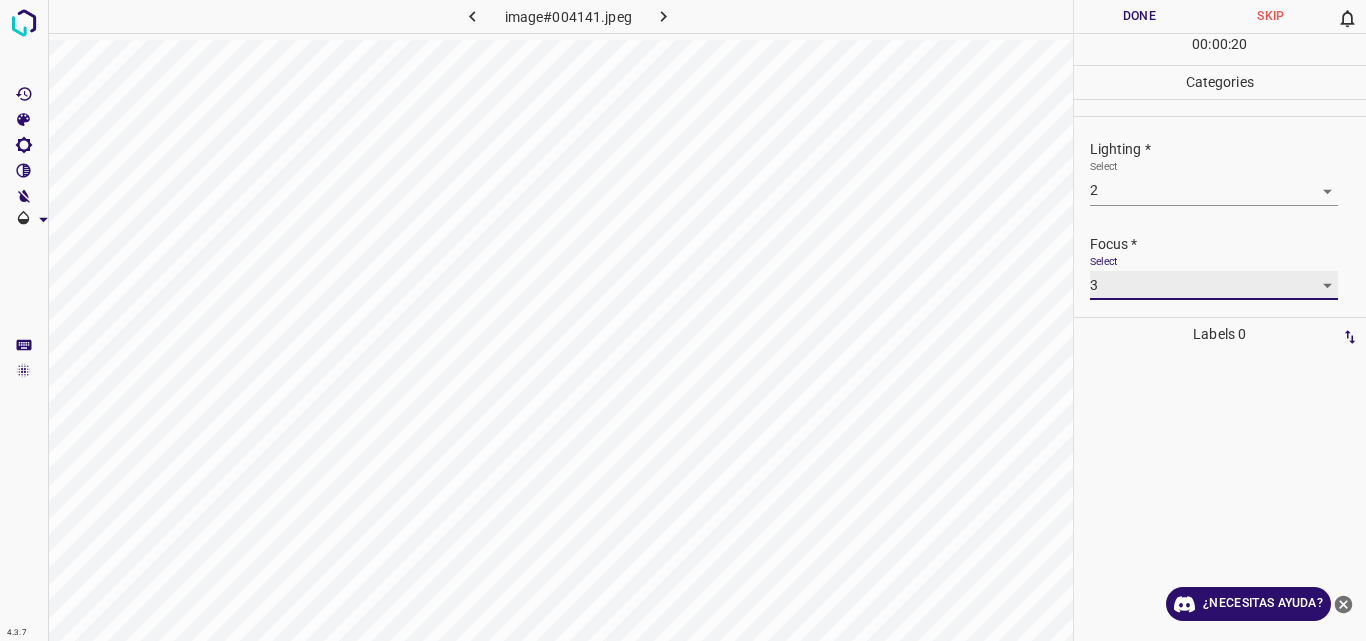 scroll, scrollTop: 98, scrollLeft: 0, axis: vertical 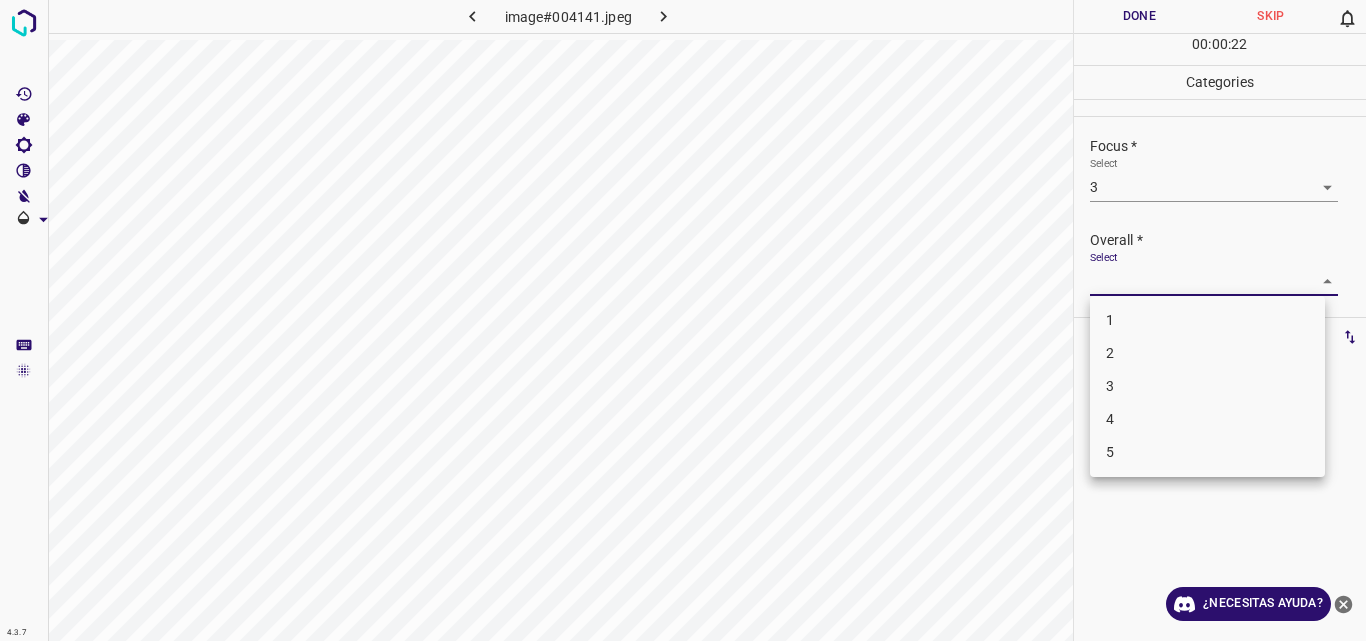 click on "4.3.7 image#004141.jpeg Done Skip 0 00   : 00   : 22   Categories Lighting *  Select 2 2 Focus *  Select 3 3 Overall *  Select ​ Labels   0 Categories 1 Lighting 2 Focus 3 Overall Tools Space Change between modes (Draw & Edit) I Auto labeling R Restore zoom M Zoom in N Zoom out Delete Delete selecte label Filters Z Restore filters X Saturation filter C Brightness filter V Contrast filter B Gray scale filter General O Download ¿Necesitas ayuda? Original text Rate this translation Your feedback will be used to help improve Google Translate - Texto - Esconder - Borrar 1 2 3 4 5" at bounding box center [683, 320] 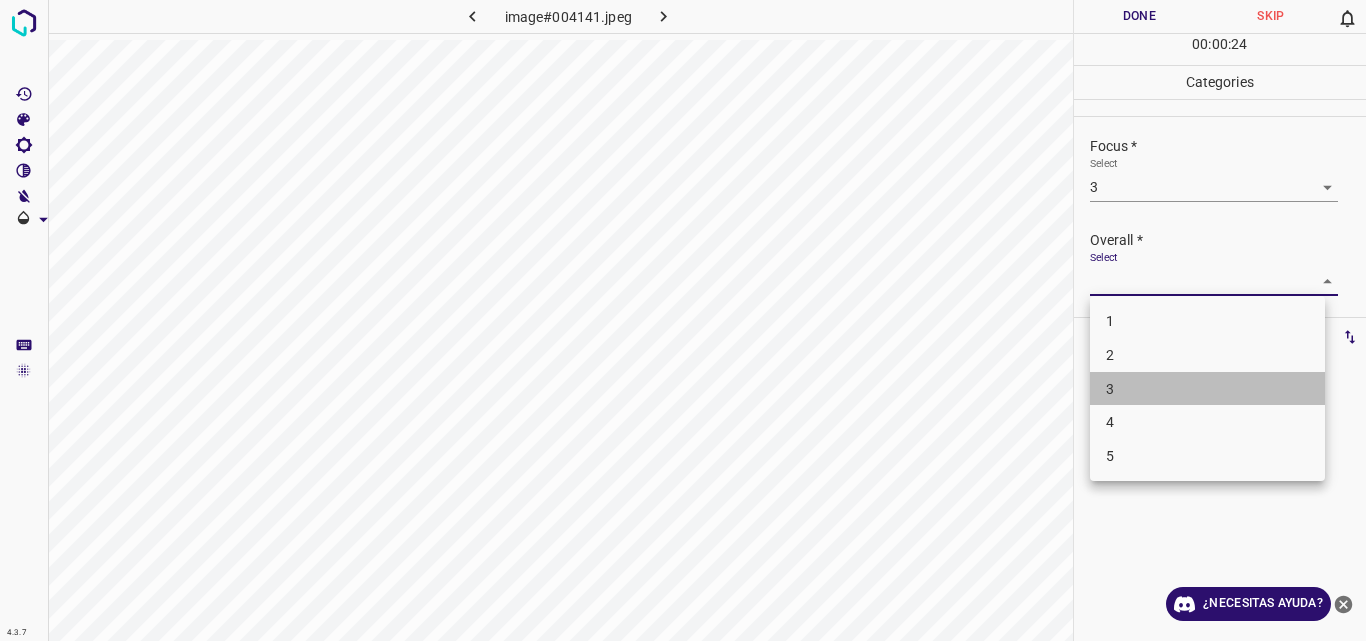 click on "3" at bounding box center (1207, 389) 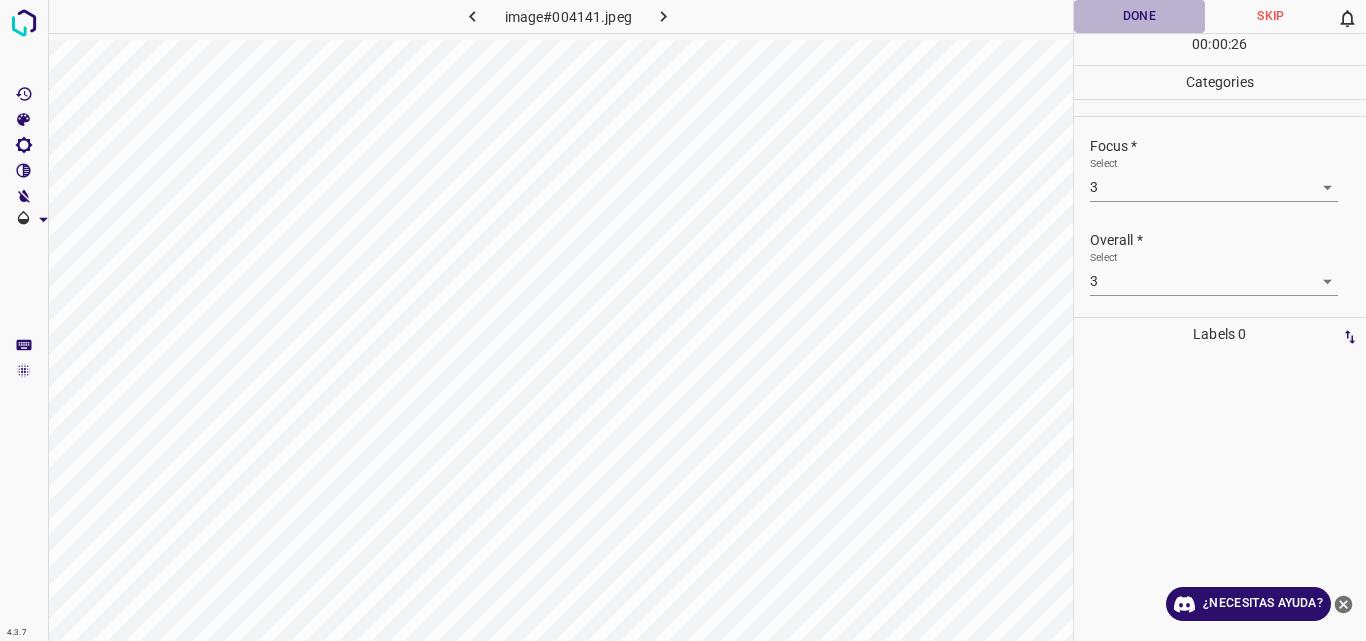 click on "Done" at bounding box center [1140, 16] 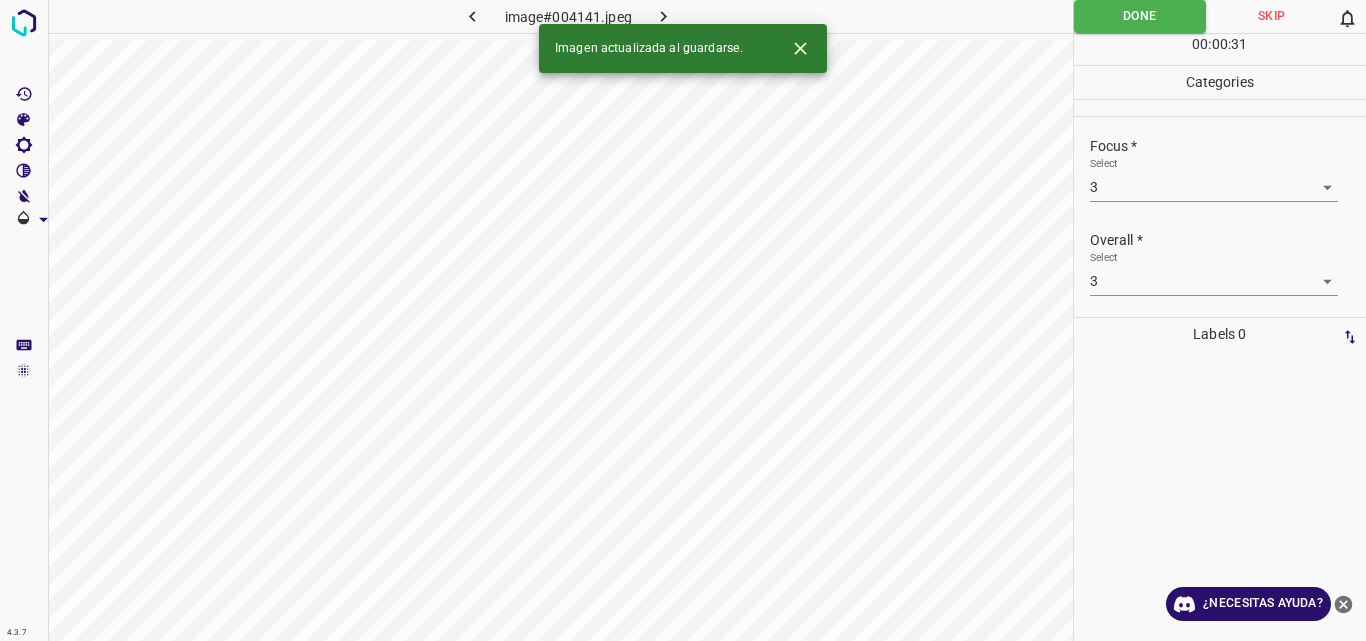click 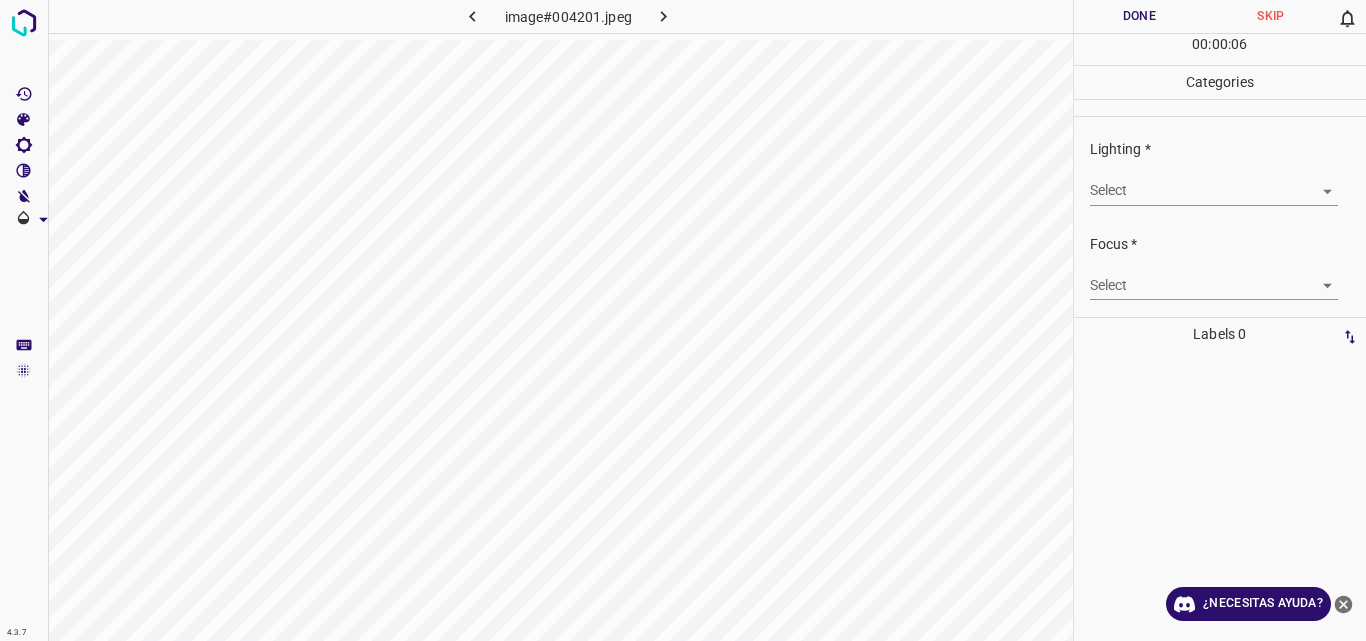 click on "4.3.7 image#004201.jpeg Done Skip 0 00   : 00   : 06   Categories Lighting *  Select ​ Focus *  Select ​ Overall *  Select ​ Labels   0 Categories 1 Lighting 2 Focus 3 Overall Tools Space Change between modes (Draw & Edit) I Auto labeling R Restore zoom M Zoom in N Zoom out Delete Delete selecte label Filters Z Restore filters X Saturation filter C Brightness filter V Contrast filter B Gray scale filter General O Download ¿Necesitas ayuda? Original text Rate this translation Your feedback will be used to help improve Google Translate - Texto - Esconder - Borrar" at bounding box center [683, 320] 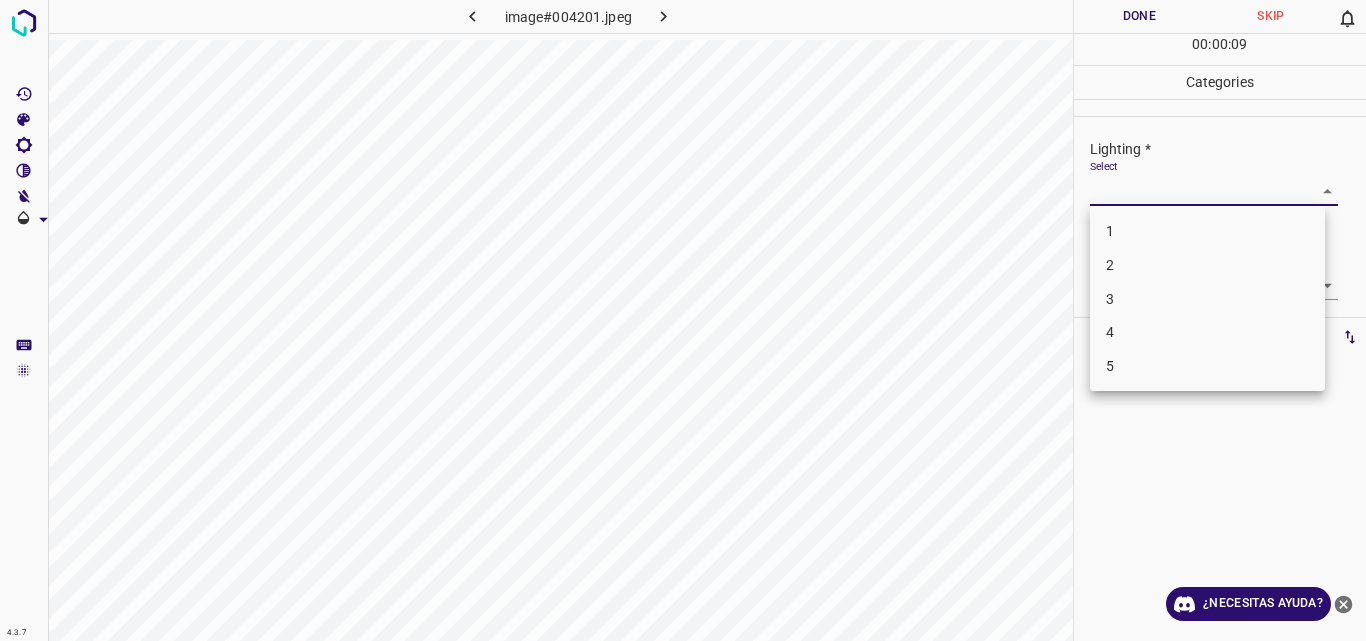 click on "3" at bounding box center (1207, 299) 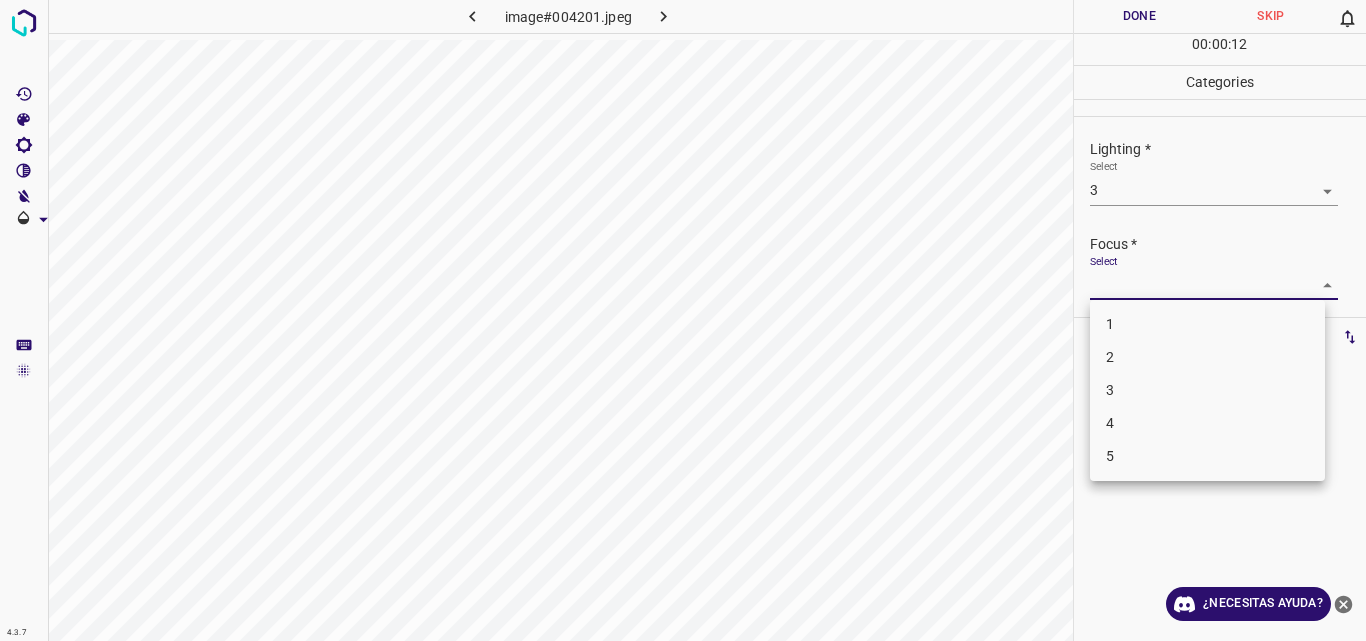 click on "4.3.7 image#004201.jpeg Done Skip 0 00   : 00   : 12   Categories Lighting *  Select 3 3 Focus *  Select ​ Overall *  Select ​ Labels   0 Categories 1 Lighting 2 Focus 3 Overall Tools Space Change between modes (Draw & Edit) I Auto labeling R Restore zoom M Zoom in N Zoom out Delete Delete selecte label Filters Z Restore filters X Saturation filter C Brightness filter V Contrast filter B Gray scale filter General O Download ¿Necesitas ayuda? Original text Rate this translation Your feedback will be used to help improve Google Translate - Texto - Esconder - Borrar 1 2 3 4 5" at bounding box center [683, 320] 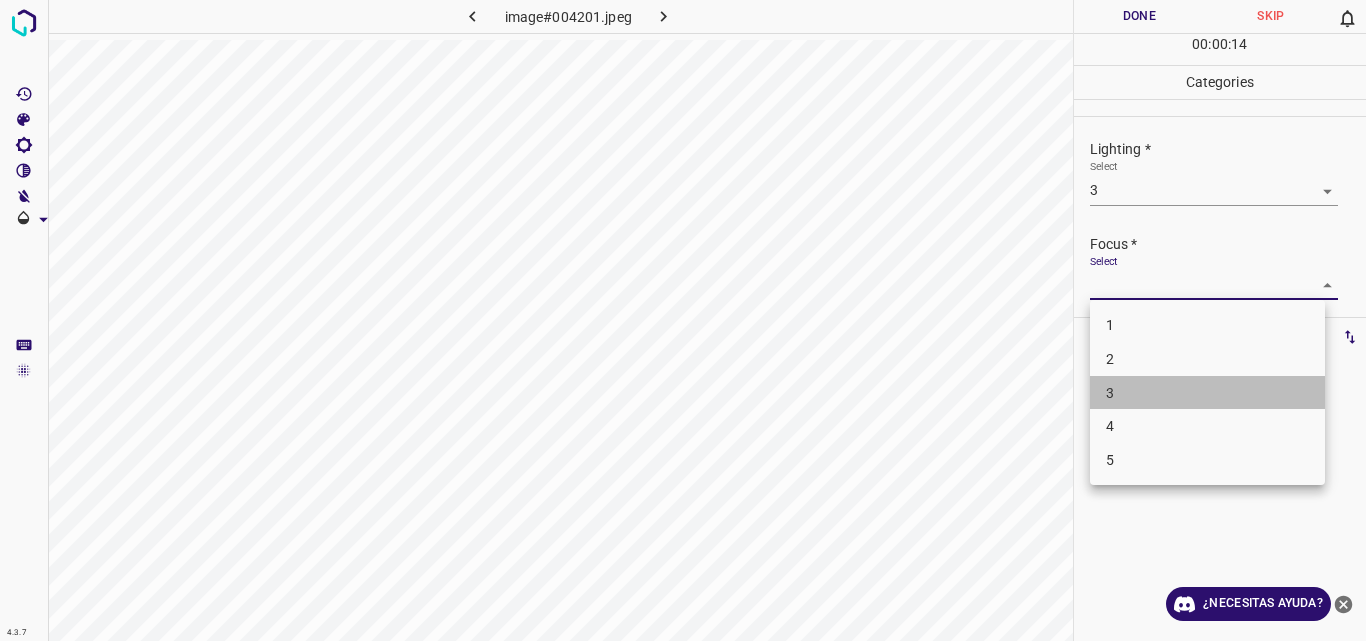 click on "3" at bounding box center (1207, 393) 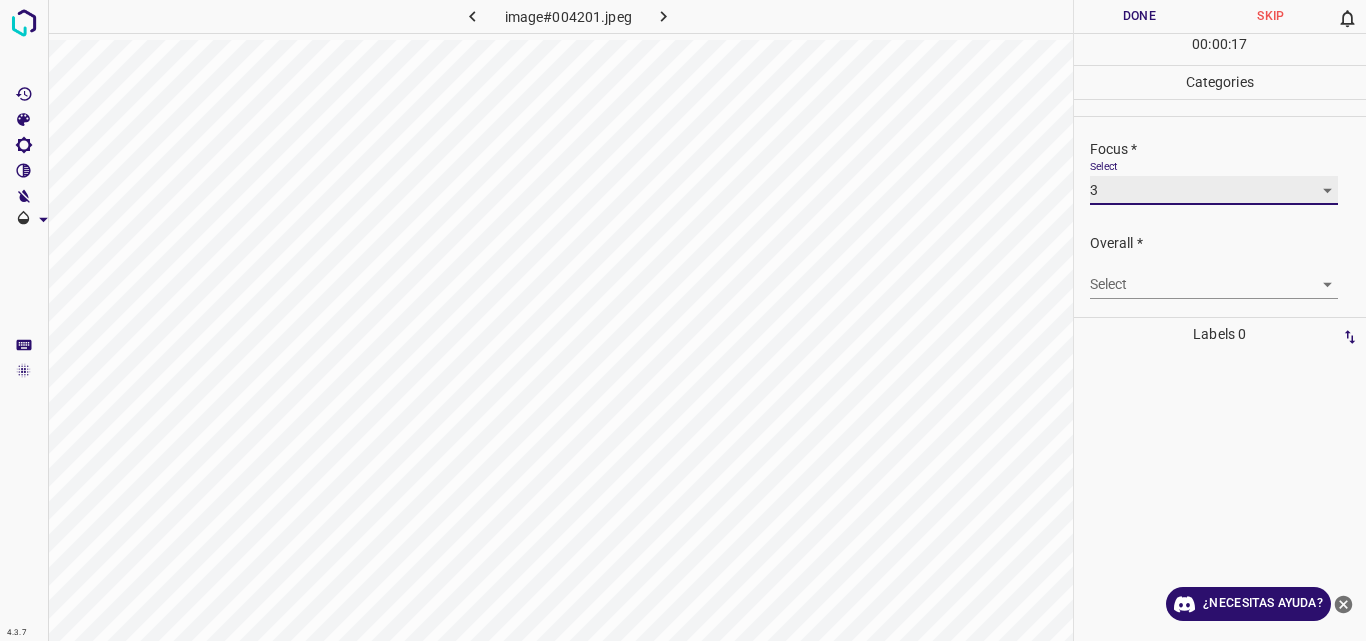 scroll, scrollTop: 98, scrollLeft: 0, axis: vertical 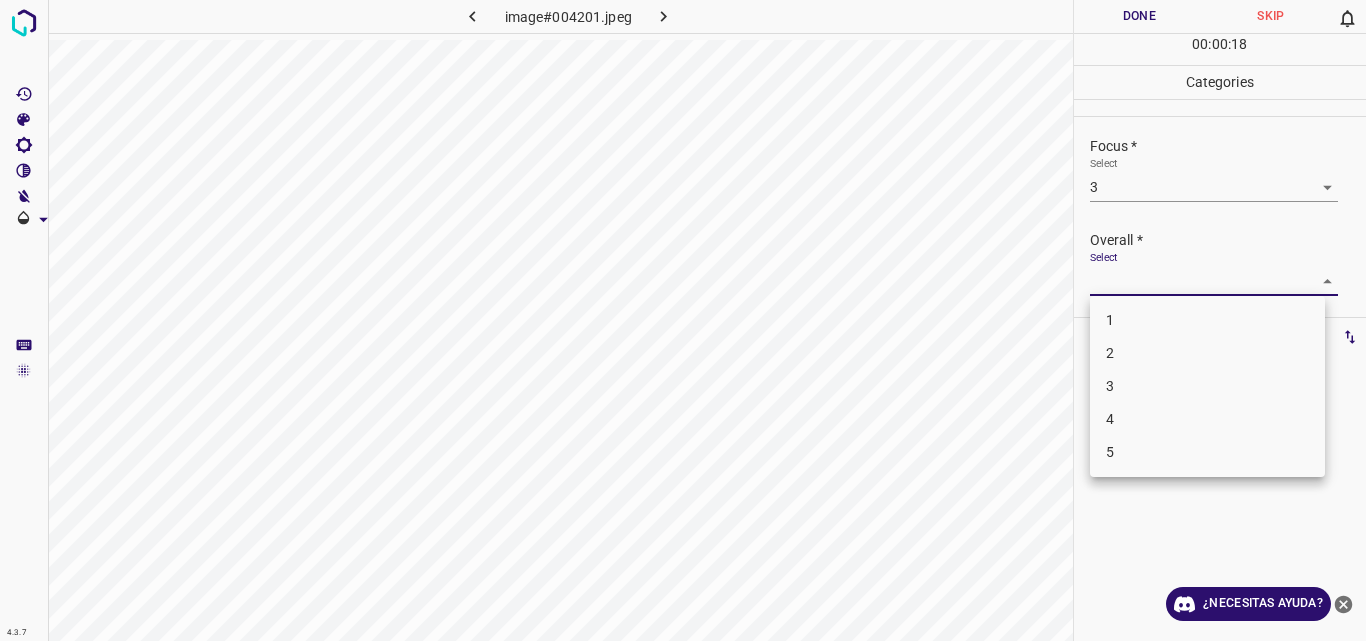 click on "4.3.7 image#004201.jpeg Done Skip 0 00   : 00   : 18   Categories Lighting *  Select 3 3 Focus *  Select 3 3 Overall *  Select ​ Labels   0 Categories 1 Lighting 2 Focus 3 Overall Tools Space Change between modes (Draw & Edit) I Auto labeling R Restore zoom M Zoom in N Zoom out Delete Delete selecte label Filters Z Restore filters X Saturation filter C Brightness filter V Contrast filter B Gray scale filter General O Download ¿Necesitas ayuda? Original text Rate this translation Your feedback will be used to help improve Google Translate - Texto - Esconder - Borrar 1 2 3 4 5" at bounding box center [683, 320] 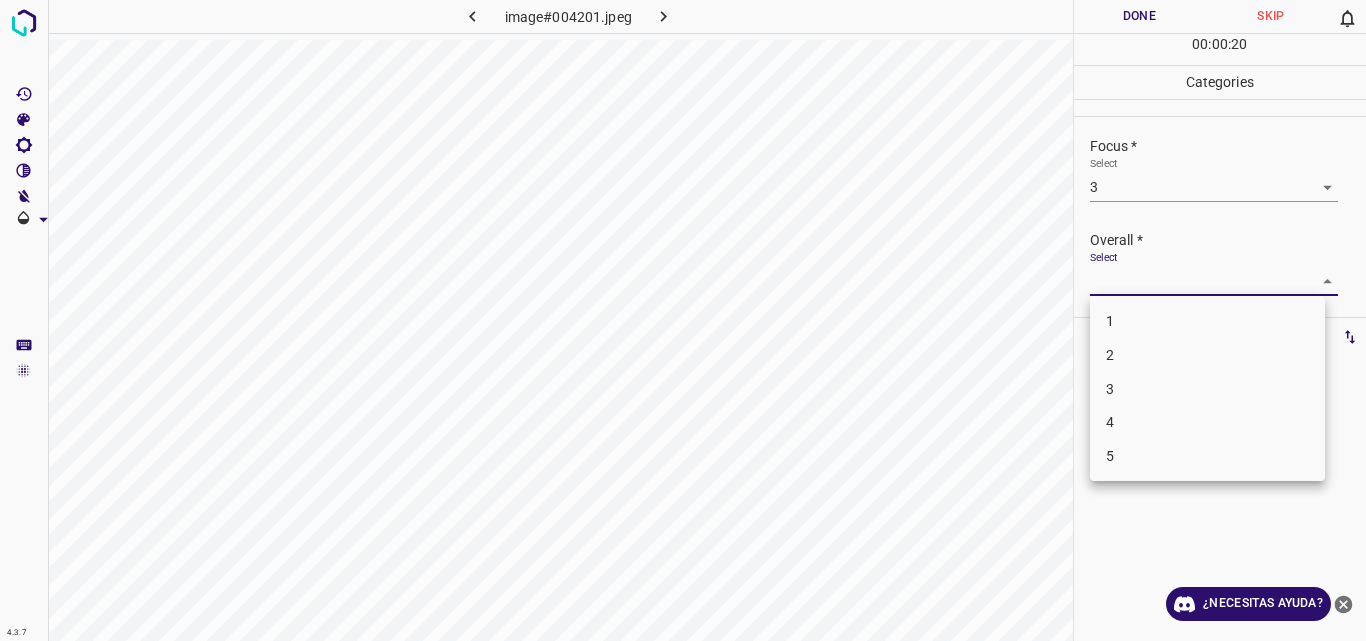 click on "3" at bounding box center (1207, 389) 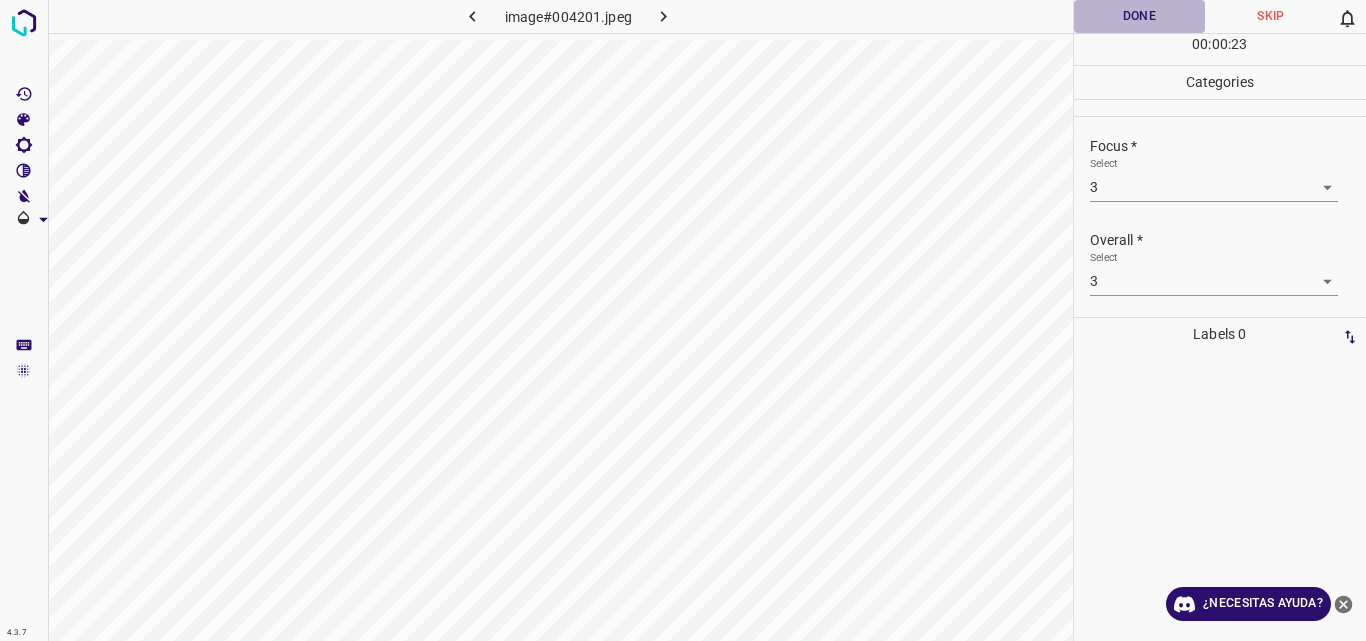 click on "Done" at bounding box center [1140, 16] 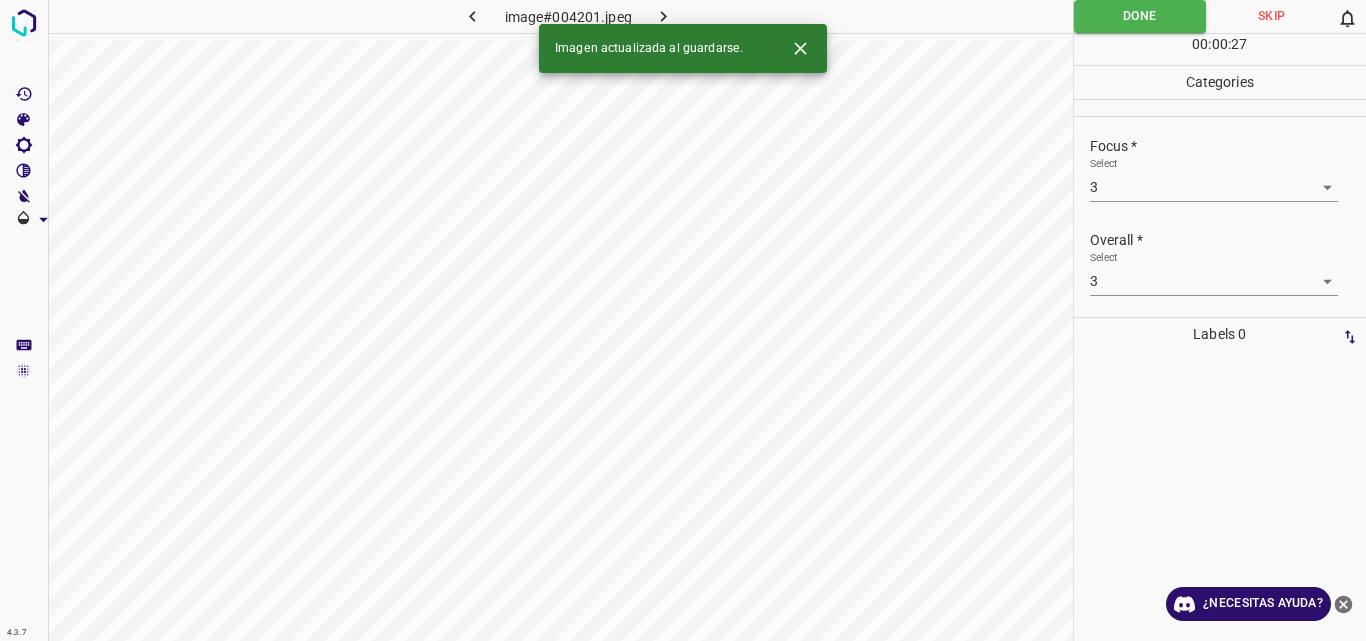click 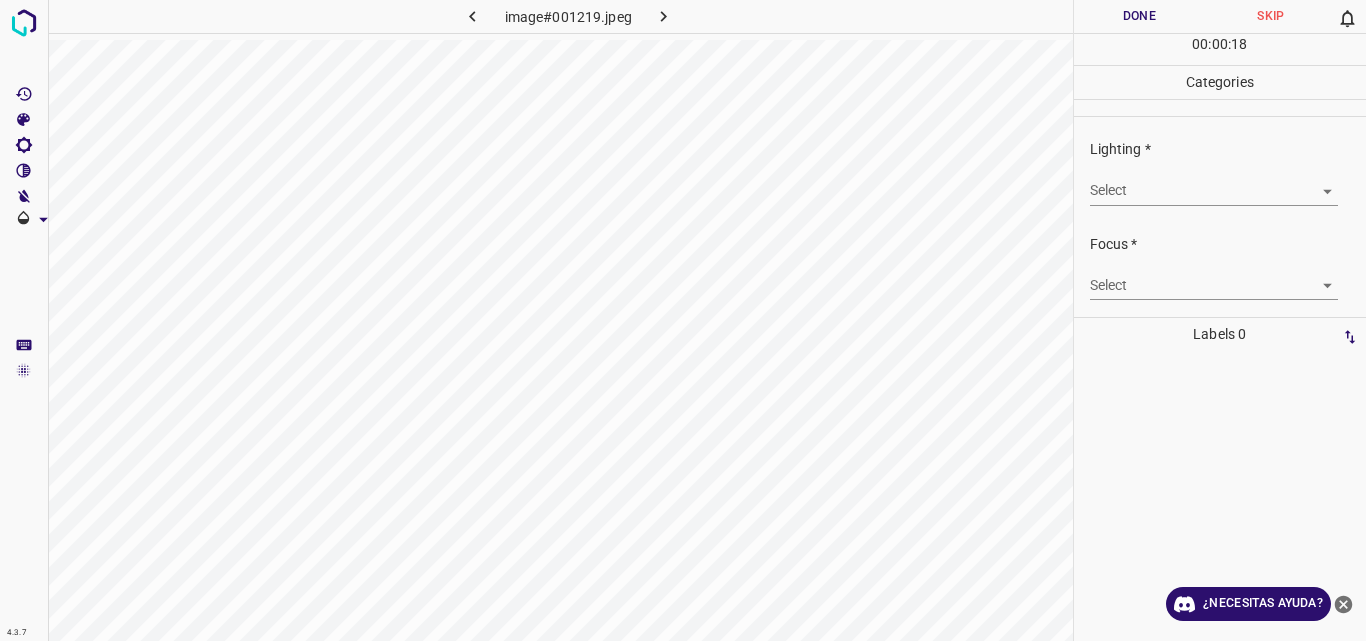 click on "4.3.7 image#001219.jpeg Done Skip 0 00   : 00   : 18   Categories Lighting *  Select ​ Focus *  Select ​ Overall *  Select ​ Labels   0 Categories 1 Lighting 2 Focus 3 Overall Tools Space Change between modes (Draw & Edit) I Auto labeling R Restore zoom M Zoom in N Zoom out Delete Delete selecte label Filters Z Restore filters X Saturation filter C Brightness filter V Contrast filter B Gray scale filter General O Download ¿Necesitas ayuda? Original text Rate this translation Your feedback will be used to help improve Google Translate - Texto - Esconder - Borrar" at bounding box center (683, 320) 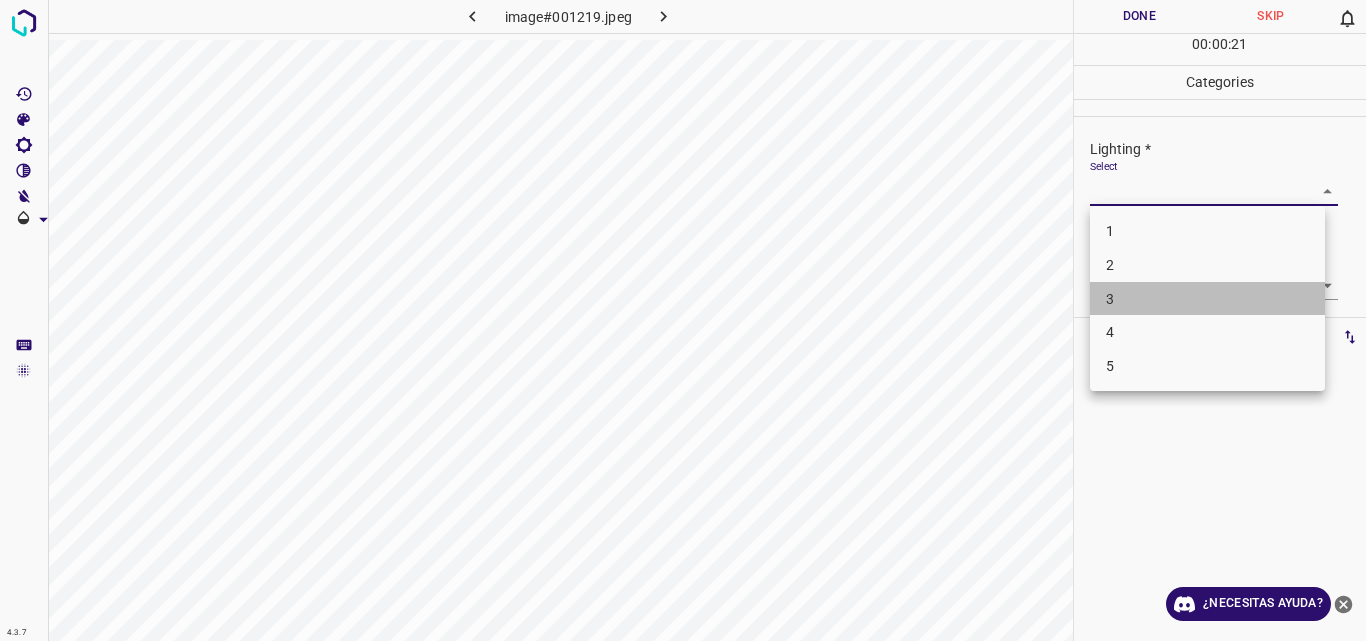click on "3" at bounding box center (1207, 299) 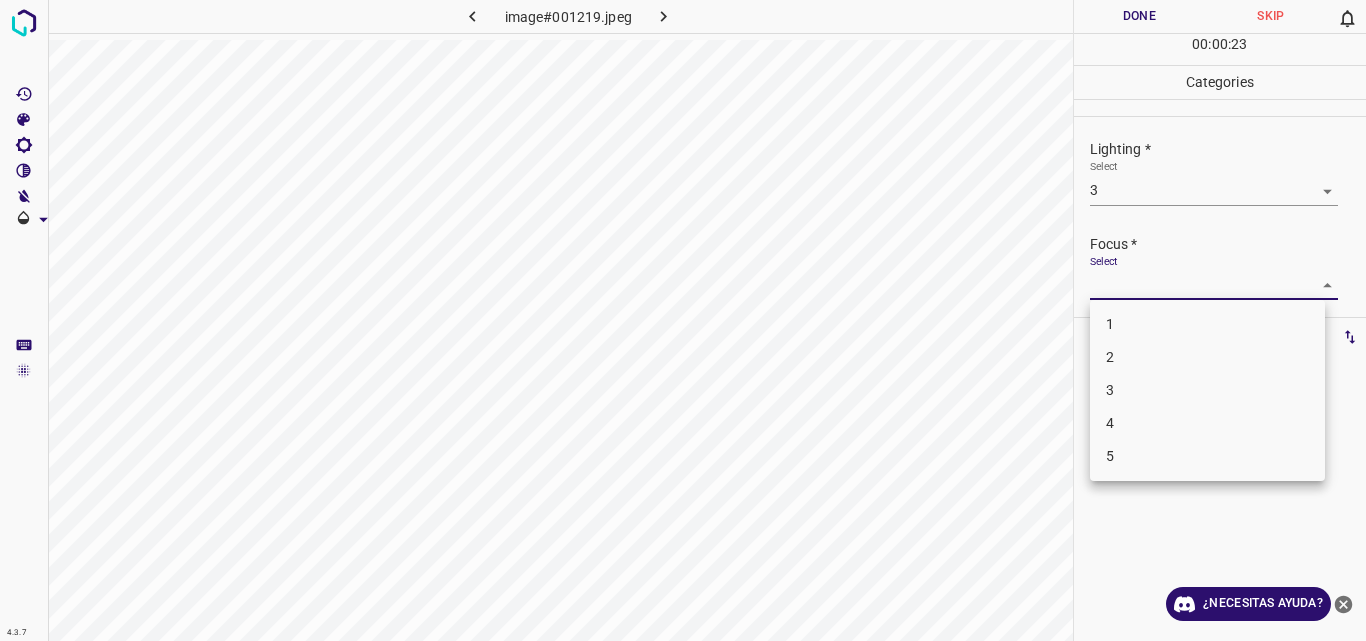 click on "4.3.7 image#001219.jpeg Done Skip 0 00   : 00   : 23   Categories Lighting *  Select 3 3 Focus *  Select ​ Overall *  Select ​ Labels   0 Categories 1 Lighting 2 Focus 3 Overall Tools Space Change between modes (Draw & Edit) I Auto labeling R Restore zoom M Zoom in N Zoom out Delete Delete selecte label Filters Z Restore filters X Saturation filter C Brightness filter V Contrast filter B Gray scale filter General O Download ¿Necesitas ayuda? Original text Rate this translation Your feedback will be used to help improve Google Translate - Texto - Esconder - Borrar 1 2 3 4 5" at bounding box center [683, 320] 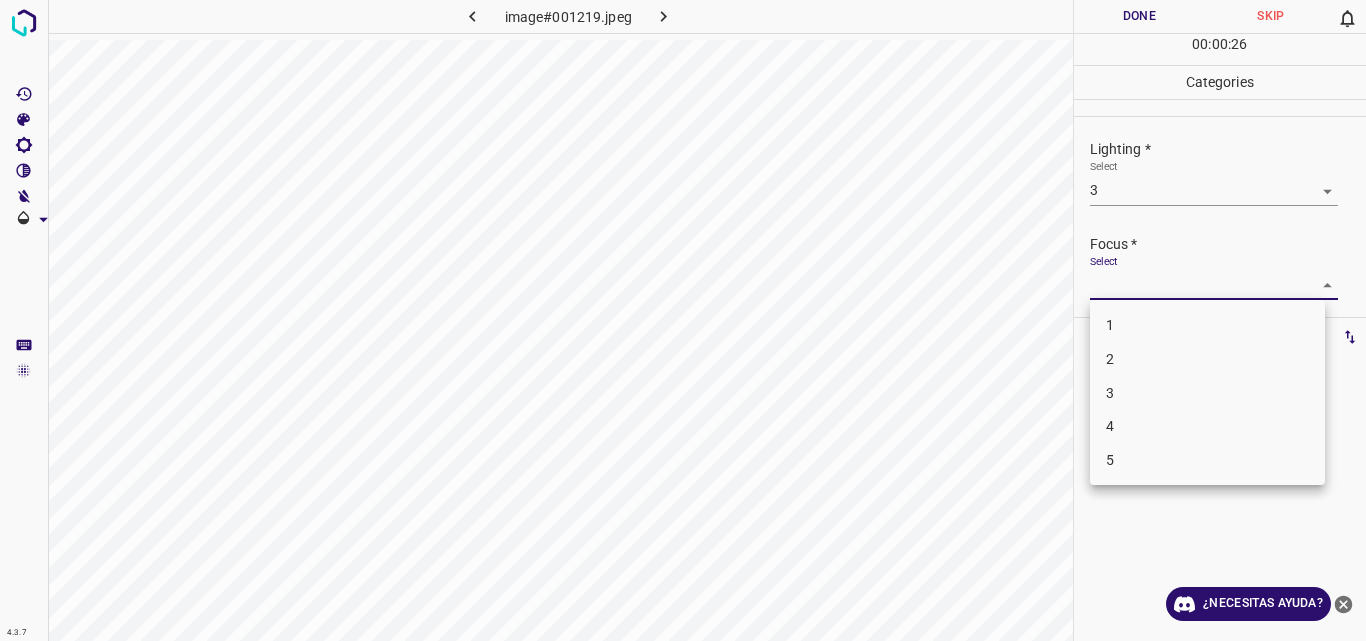 click on "3" at bounding box center [1207, 393] 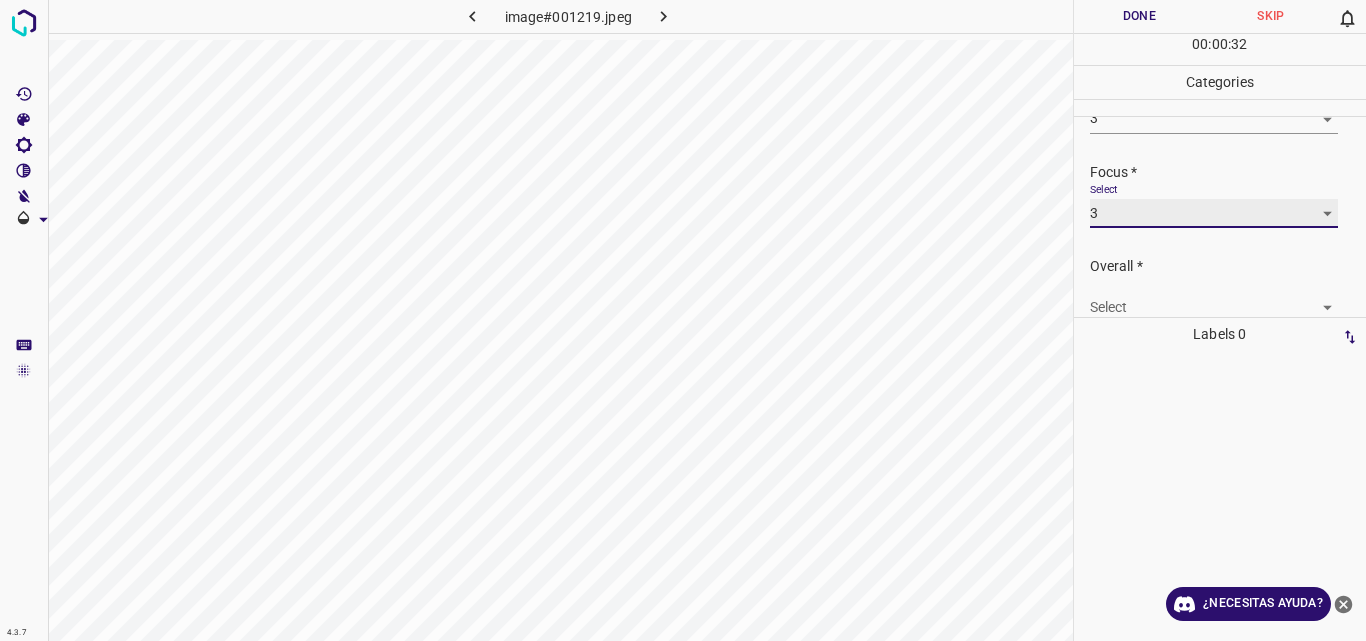 scroll, scrollTop: 98, scrollLeft: 0, axis: vertical 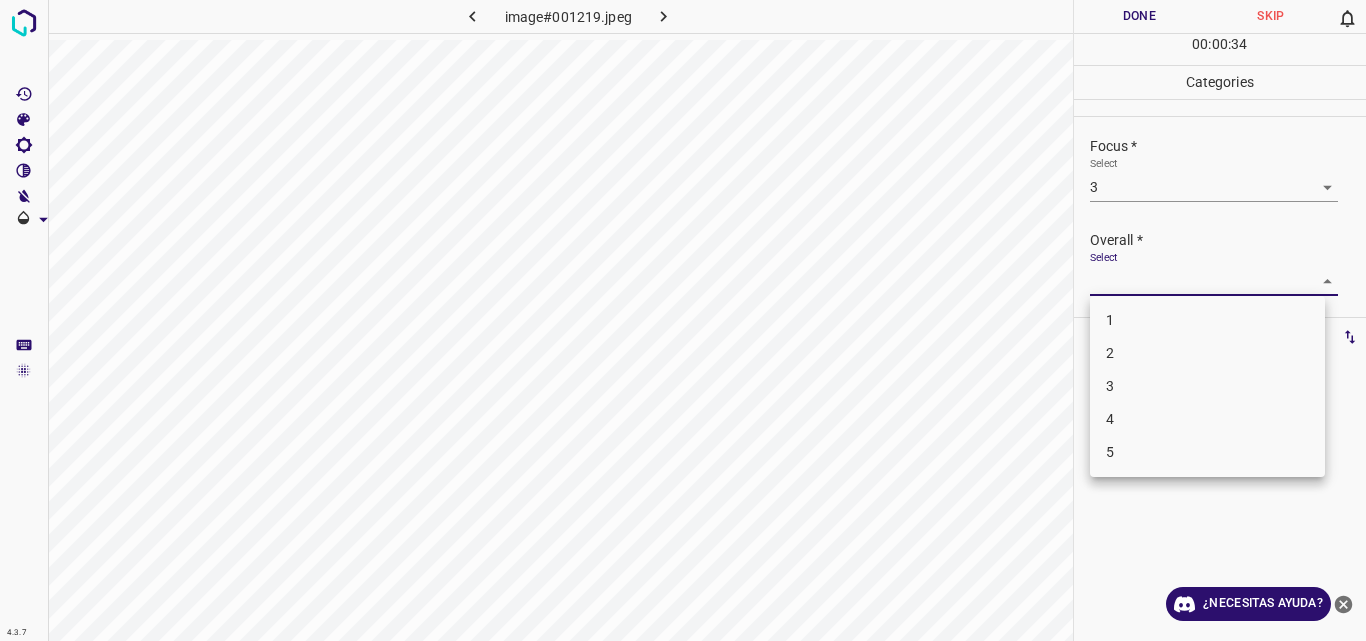 click on "4.3.7 image#001219.jpeg Done Skip 0 00   : 00   : 34   Categories Lighting *  Select 3 3 Focus *  Select 3 3 Overall *  Select ​ Labels   0 Categories 1 Lighting 2 Focus 3 Overall Tools Space Change between modes (Draw & Edit) I Auto labeling R Restore zoom M Zoom in N Zoom out Delete Delete selecte label Filters Z Restore filters X Saturation filter C Brightness filter V Contrast filter B Gray scale filter General O Download ¿Necesitas ayuda? Original text Rate this translation Your feedback will be used to help improve Google Translate - Texto - Esconder - Borrar 1 2 3 4 5" at bounding box center (683, 320) 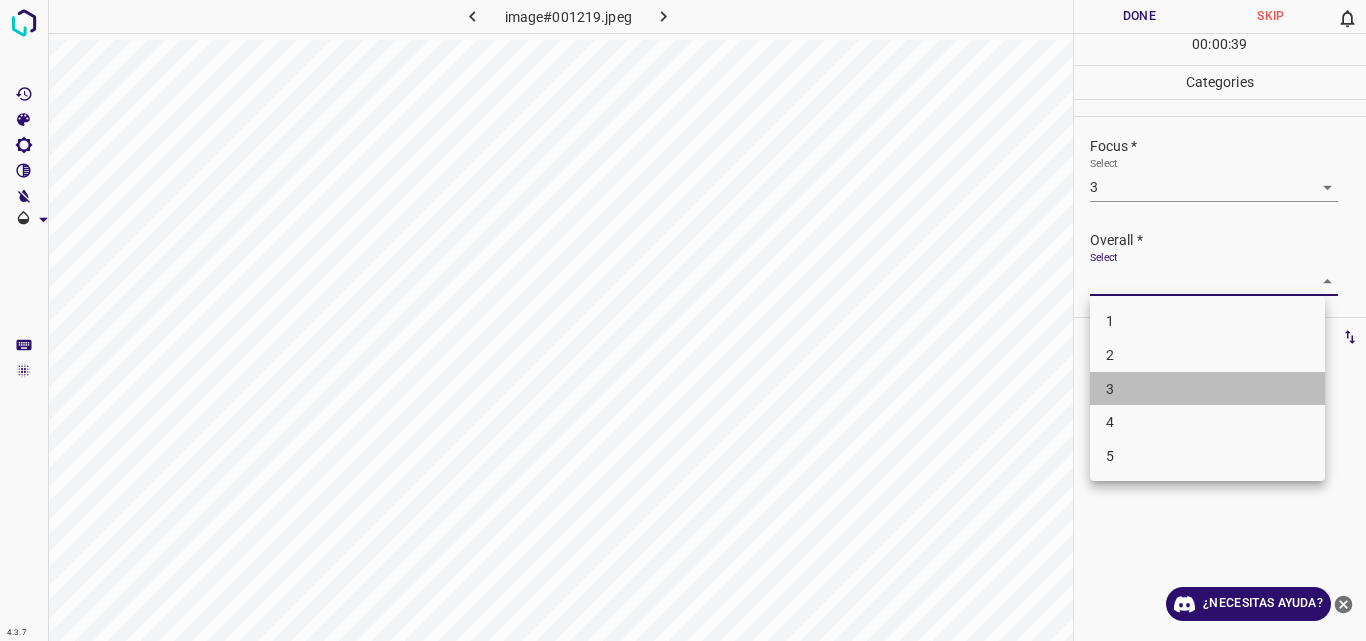 click on "3" at bounding box center (1207, 389) 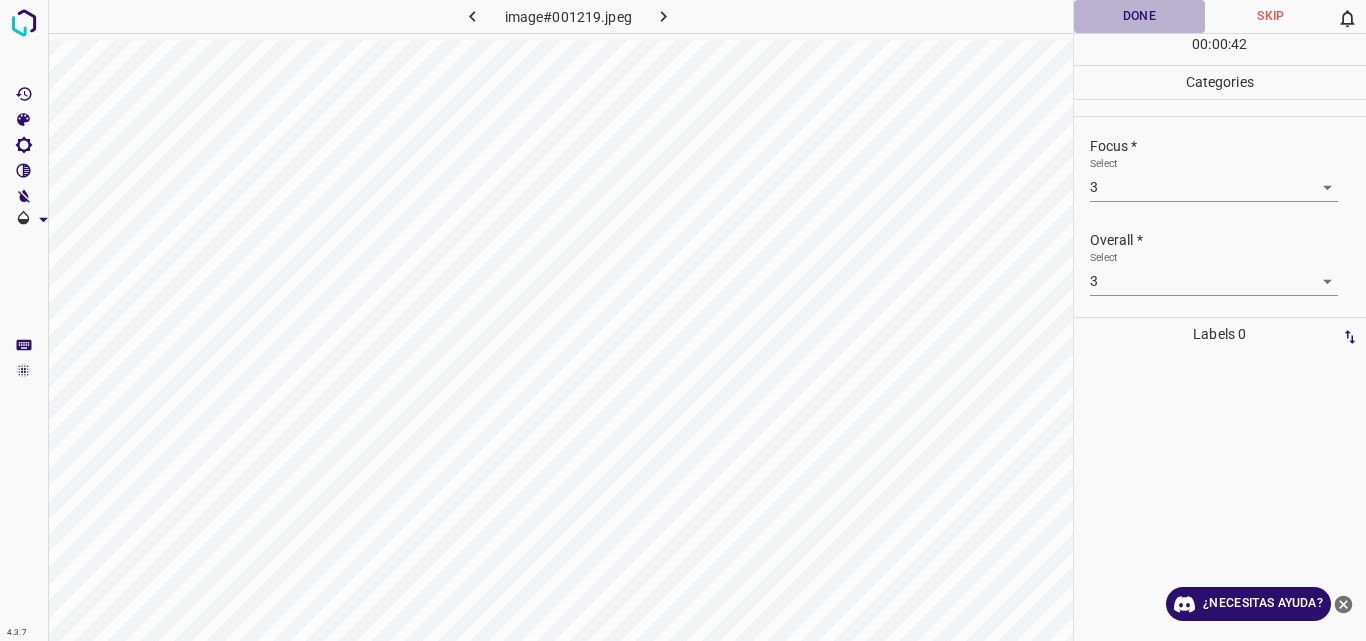 click on "Done" at bounding box center (1140, 16) 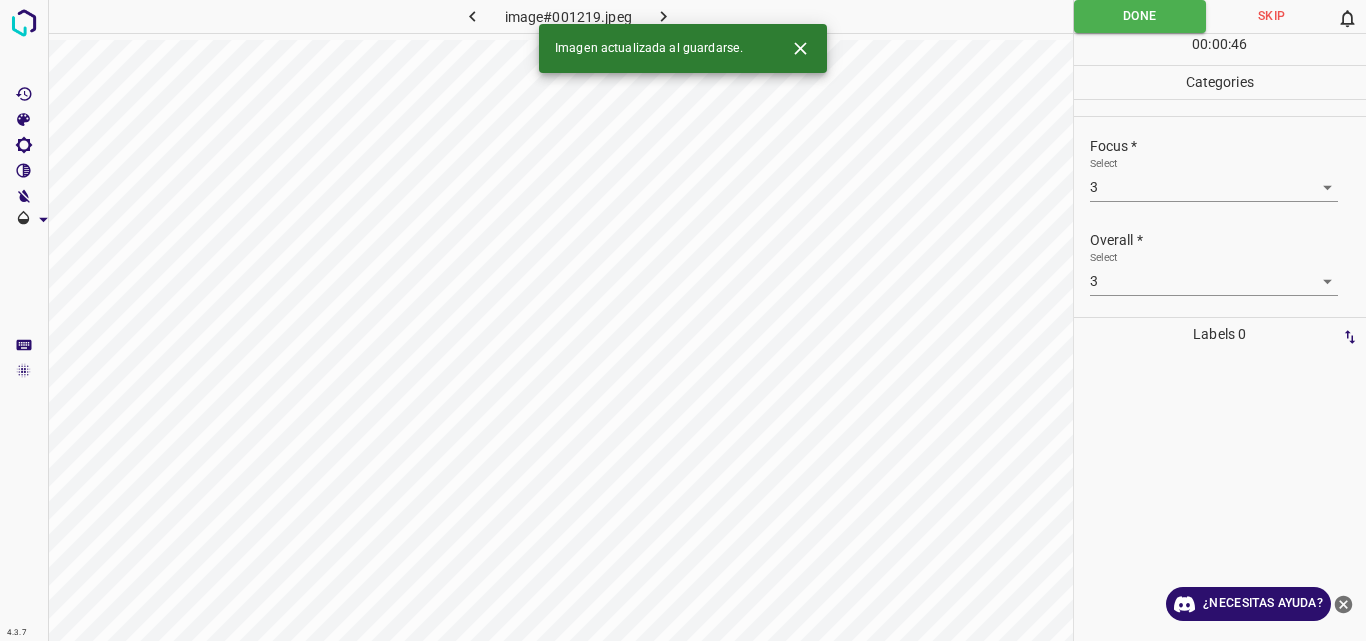 click 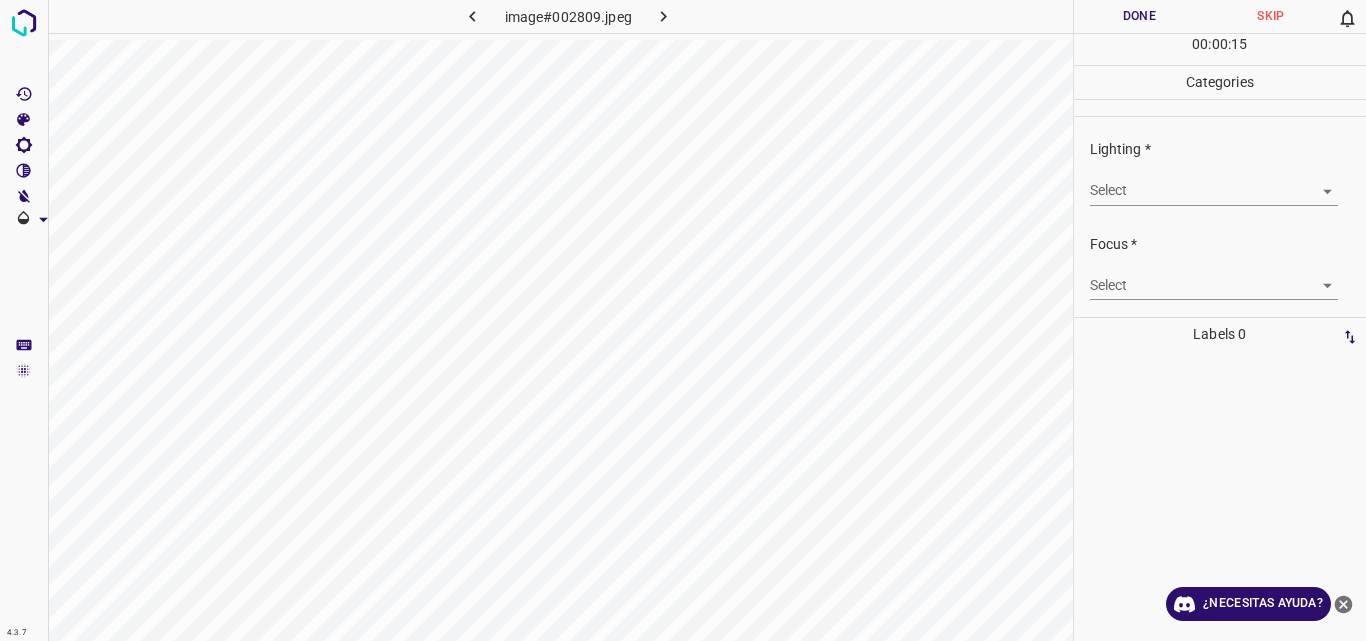 click on "4.3.7 image#002809.jpeg Done Skip 0 00   : 00   : 15   Categories Lighting *  Select ​ Focus *  Select ​ Overall *  Select ​ Labels   0 Categories 1 Lighting 2 Focus 3 Overall Tools Space Change between modes (Draw & Edit) I Auto labeling R Restore zoom M Zoom in N Zoom out Delete Delete selecte label Filters Z Restore filters X Saturation filter C Brightness filter V Contrast filter B Gray scale filter General O Download ¿Necesitas ayuda? Original text Rate this translation Your feedback will be used to help improve Google Translate - Texto - Esconder - Borrar" at bounding box center (683, 320) 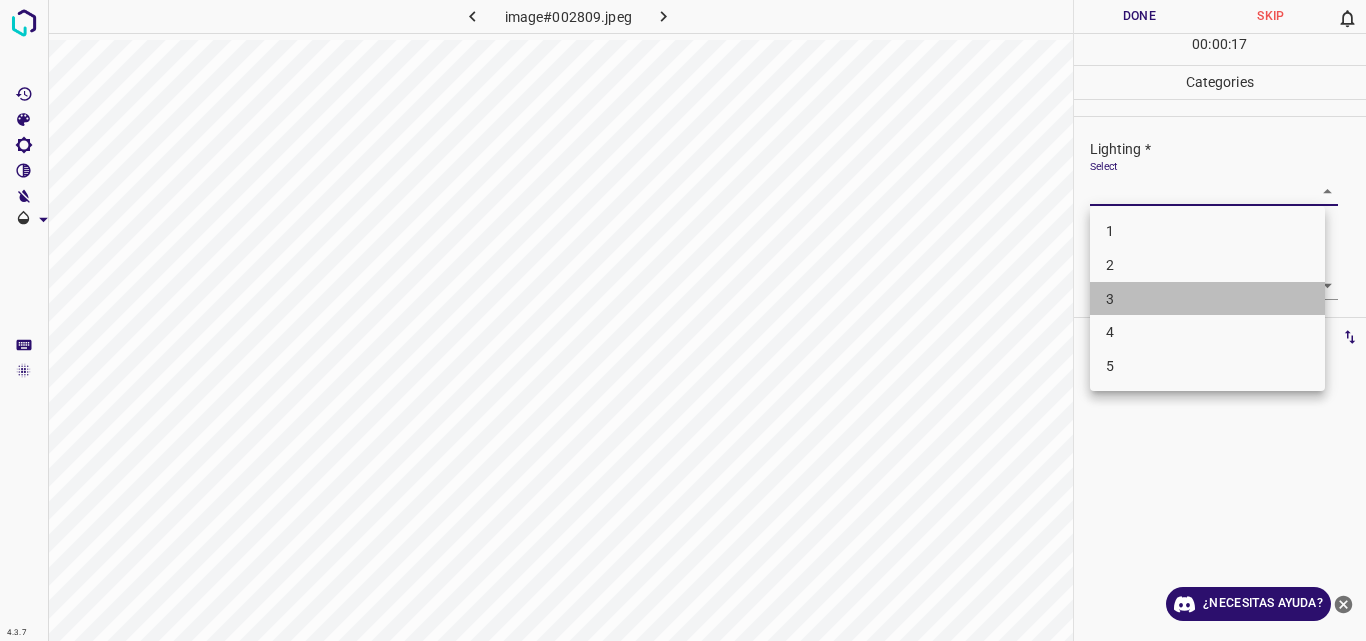 click on "3" at bounding box center (1207, 299) 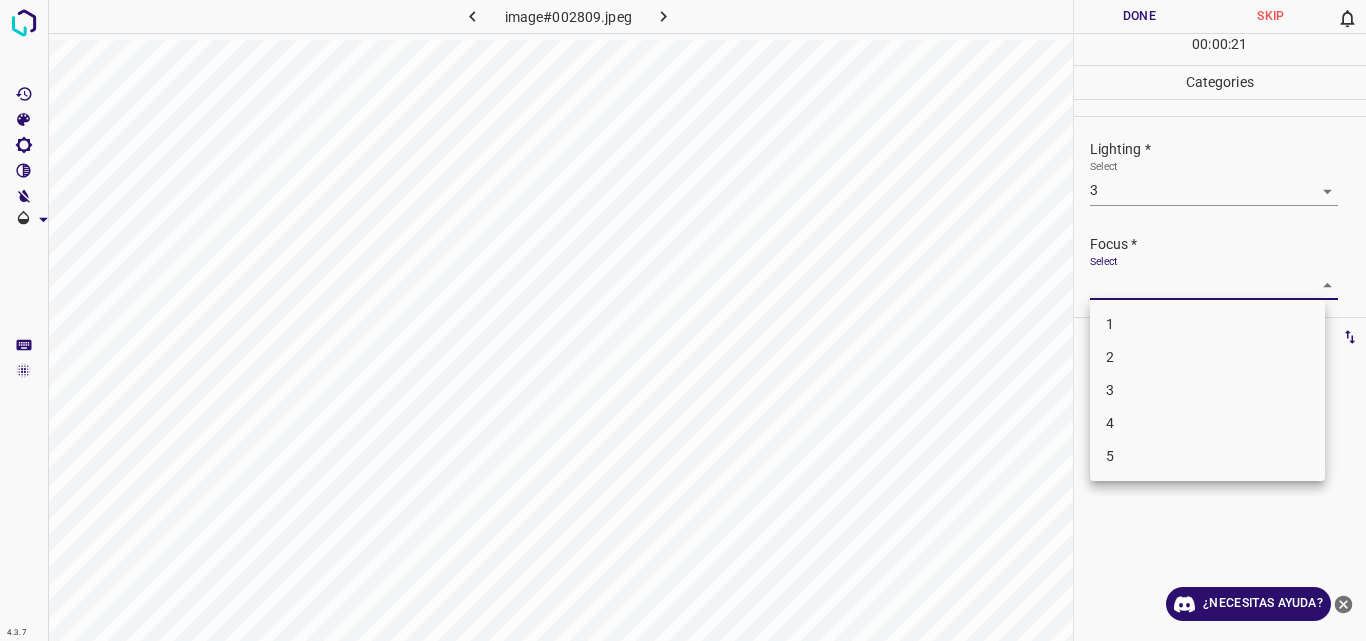 click on "4.3.7 image#002809.jpeg Done Skip 0 00   : 00   : 21   Categories Lighting *  Select 3 3 Focus *  Select ​ Overall *  Select ​ Labels   0 Categories 1 Lighting 2 Focus 3 Overall Tools Space Change between modes (Draw & Edit) I Auto labeling R Restore zoom M Zoom in N Zoom out Delete Delete selecte label Filters Z Restore filters X Saturation filter C Brightness filter V Contrast filter B Gray scale filter General O Download ¿Necesitas ayuda? Original text Rate this translation Your feedback will be used to help improve Google Translate - Texto - Esconder - Borrar 1 2 3 4 5" at bounding box center (683, 320) 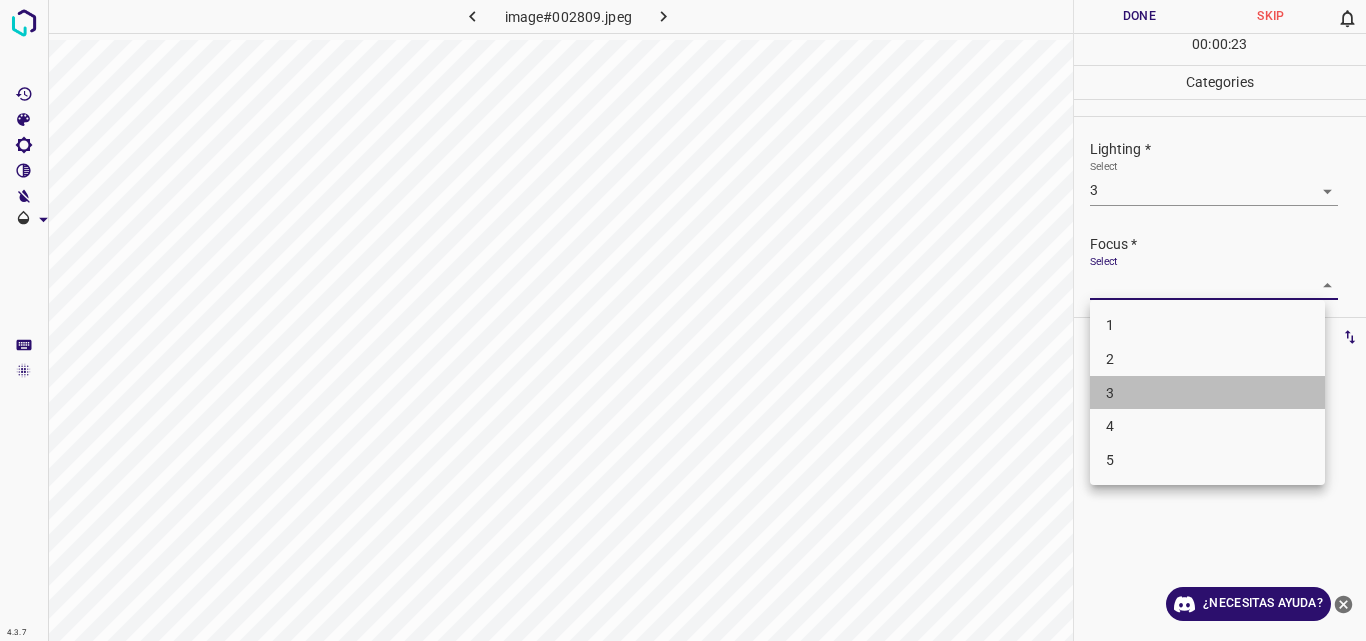 click on "3" at bounding box center [1207, 393] 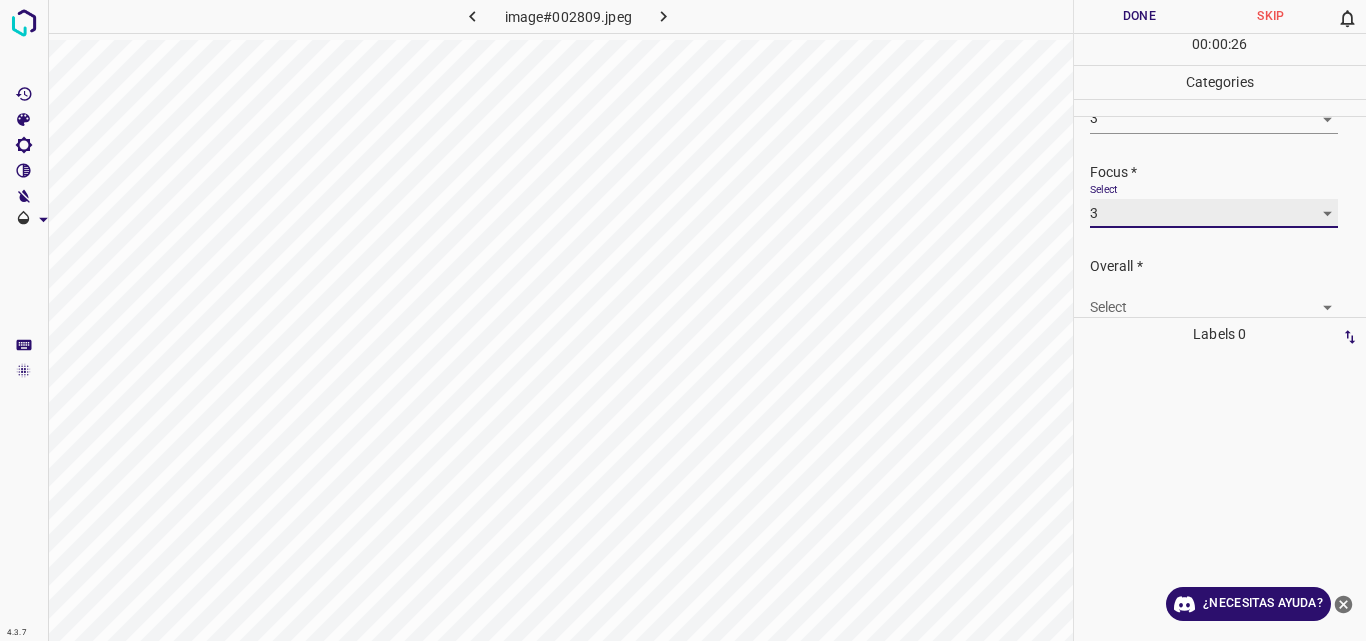 scroll, scrollTop: 98, scrollLeft: 0, axis: vertical 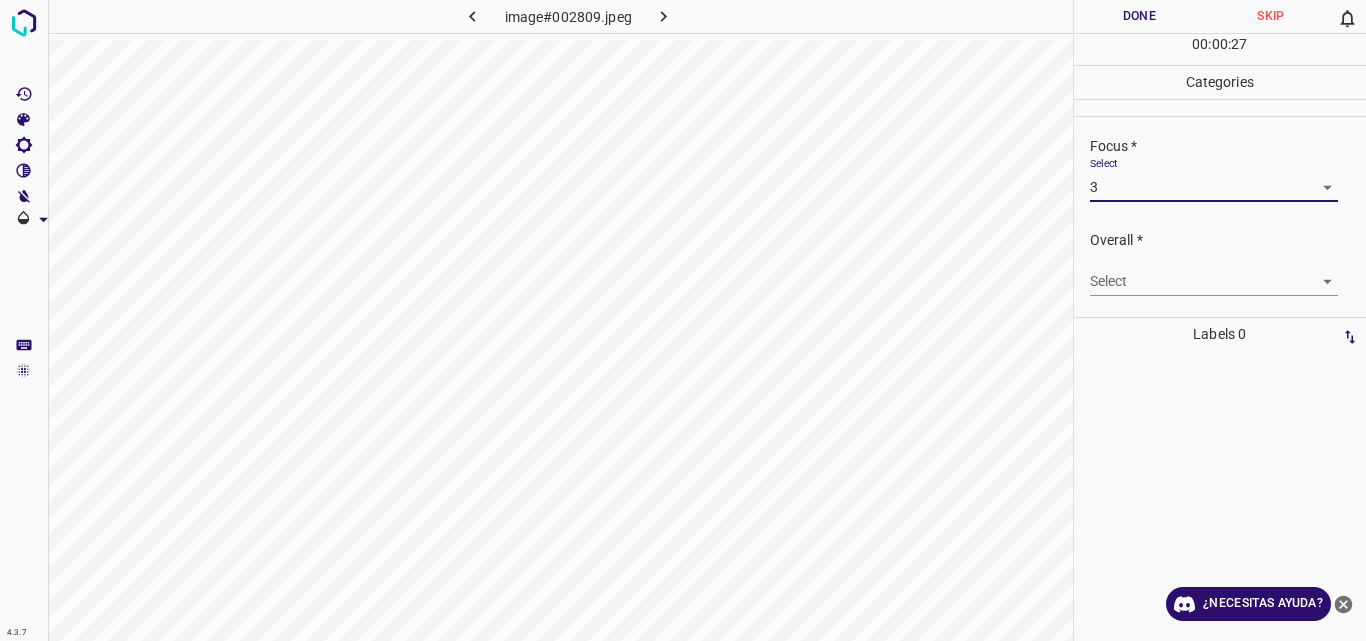 click on "4.3.7 image#002809.jpeg Done Skip 0 00   : 00   : 27   Categories Lighting *  Select 3 3 Focus *  Select 3 3 Overall *  Select ​ Labels   0 Categories 1 Lighting 2 Focus 3 Overall Tools Space Change between modes (Draw & Edit) I Auto labeling R Restore zoom M Zoom in N Zoom out Delete Delete selecte label Filters Z Restore filters X Saturation filter C Brightness filter V Contrast filter B Gray scale filter General O Download ¿Necesitas ayuda? Original text Rate this translation Your feedback will be used to help improve Google Translate - Texto - Esconder - Borrar" at bounding box center [683, 320] 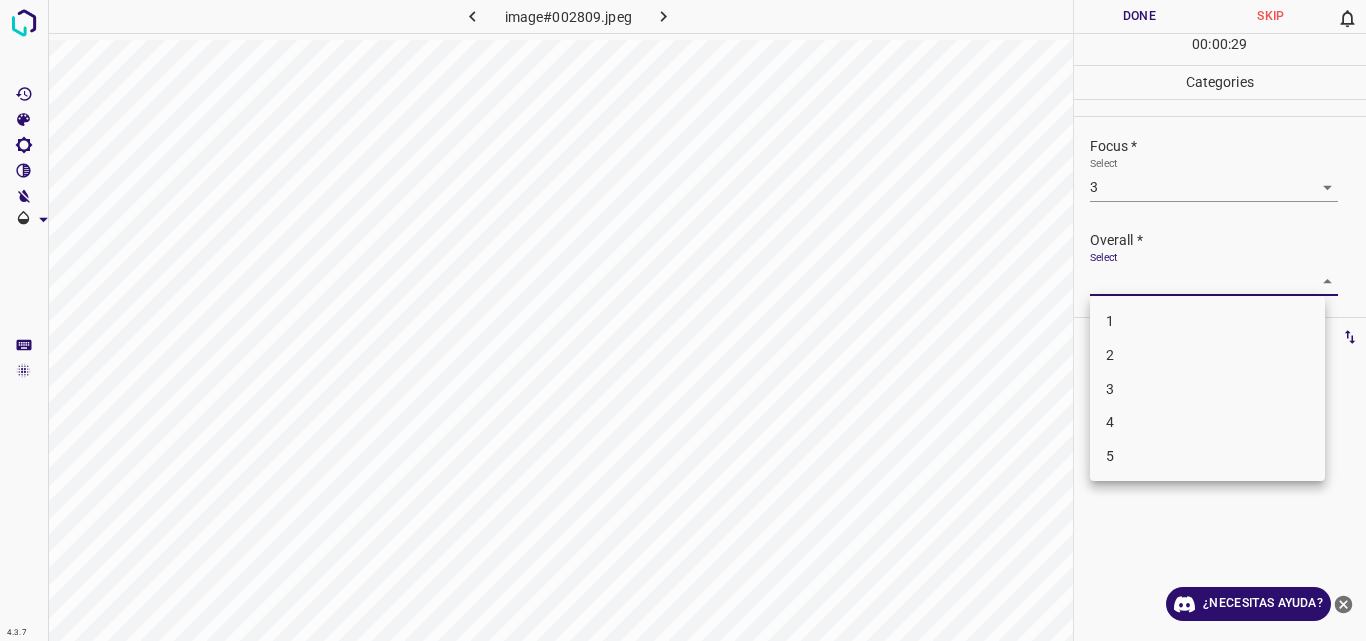 click on "3" at bounding box center [1207, 389] 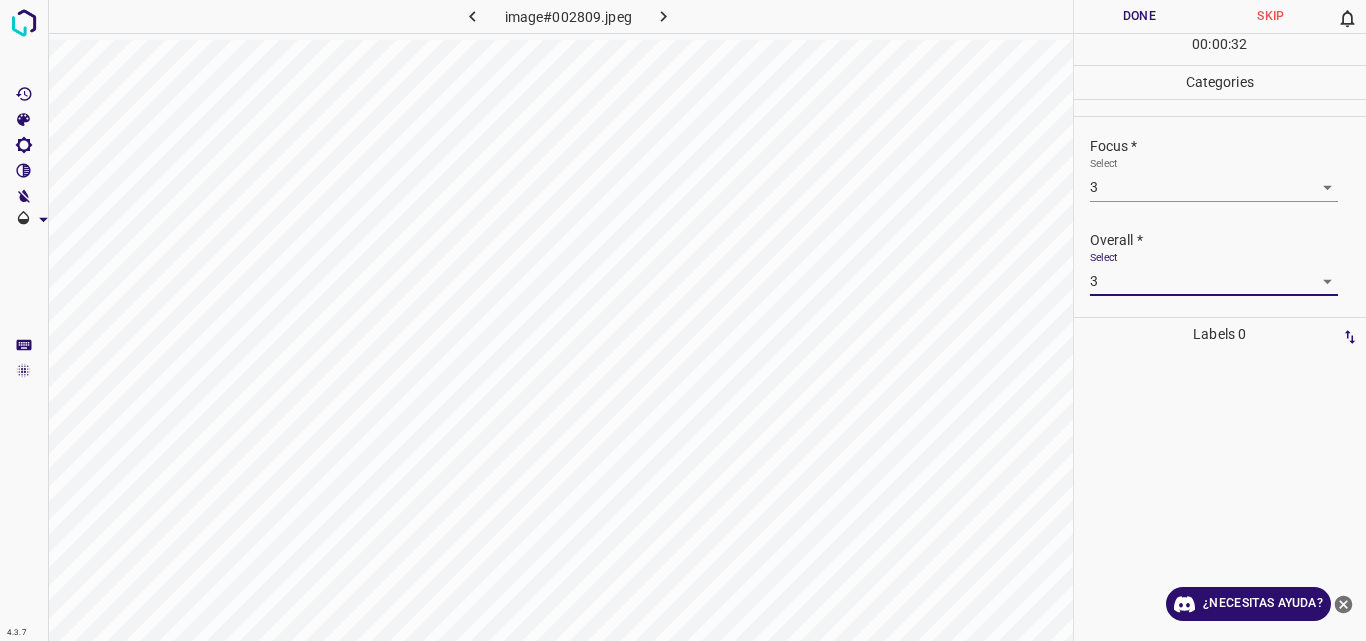 click on "Done" at bounding box center (1140, 16) 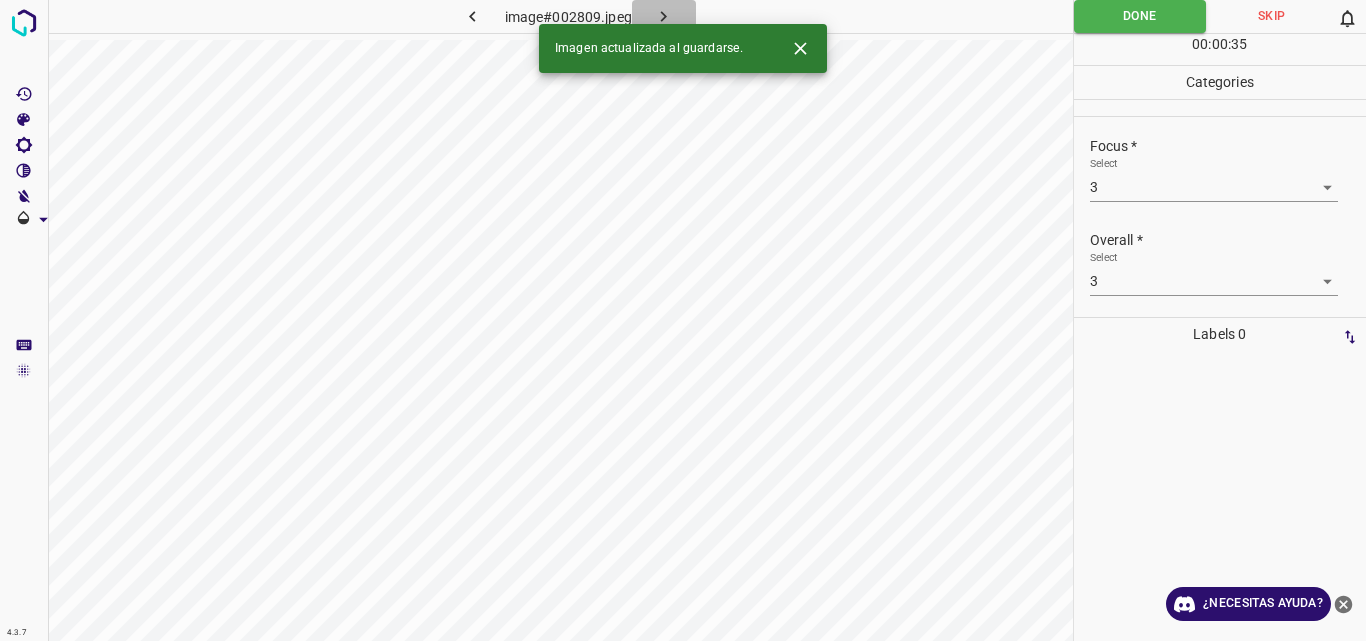 click 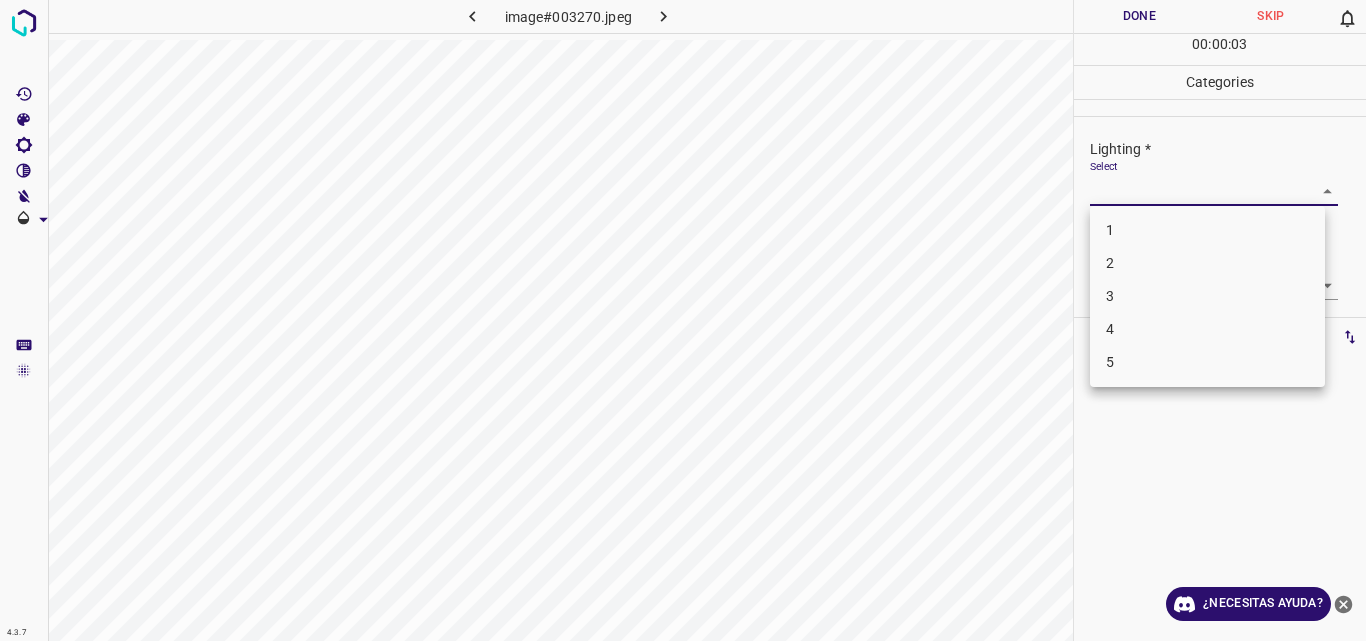 click on "4.3.7 image#003270.jpeg Done Skip 0 00   : 00   : 03   Categories Lighting *  Select ​ Focus *  Select ​ Overall *  Select ​ Labels   0 Categories 1 Lighting 2 Focus 3 Overall Tools Space Change between modes (Draw & Edit) I Auto labeling R Restore zoom M Zoom in N Zoom out Delete Delete selecte label Filters Z Restore filters X Saturation filter C Brightness filter V Contrast filter B Gray scale filter General O Download ¿Necesitas ayuda? Original text Rate this translation Your feedback will be used to help improve Google Translate - Texto - Esconder - Borrar 1 2 3 4 5" at bounding box center [683, 320] 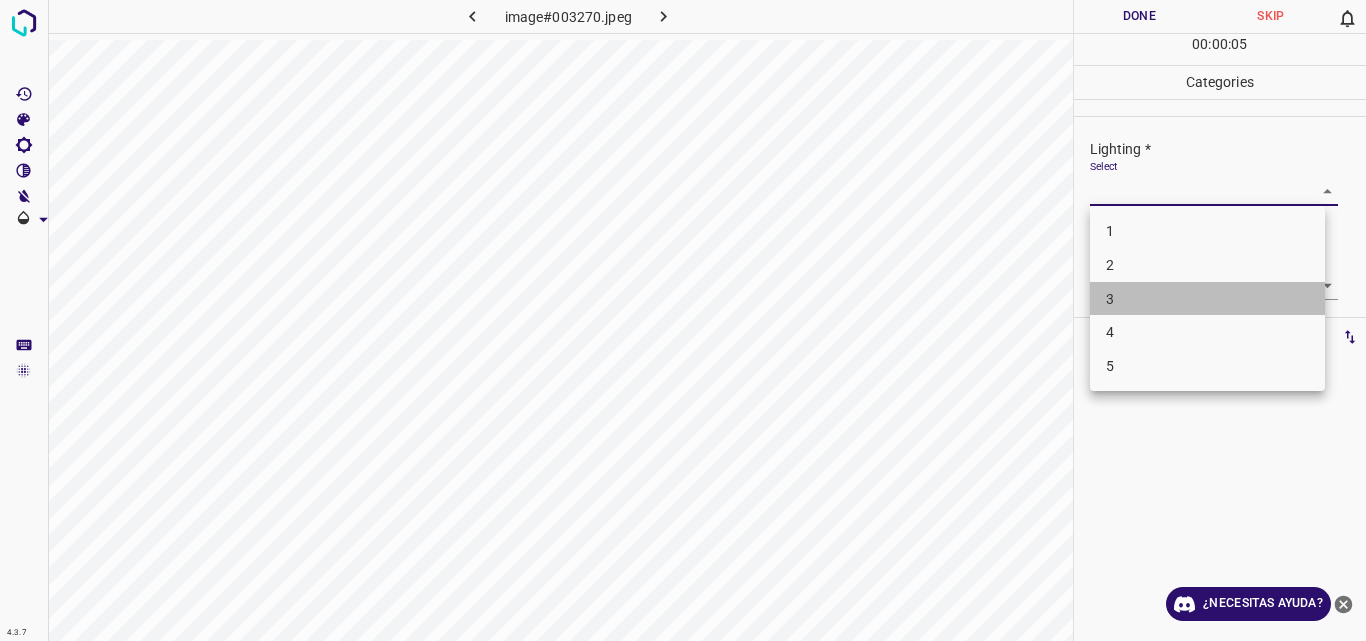 click on "3" at bounding box center (1207, 299) 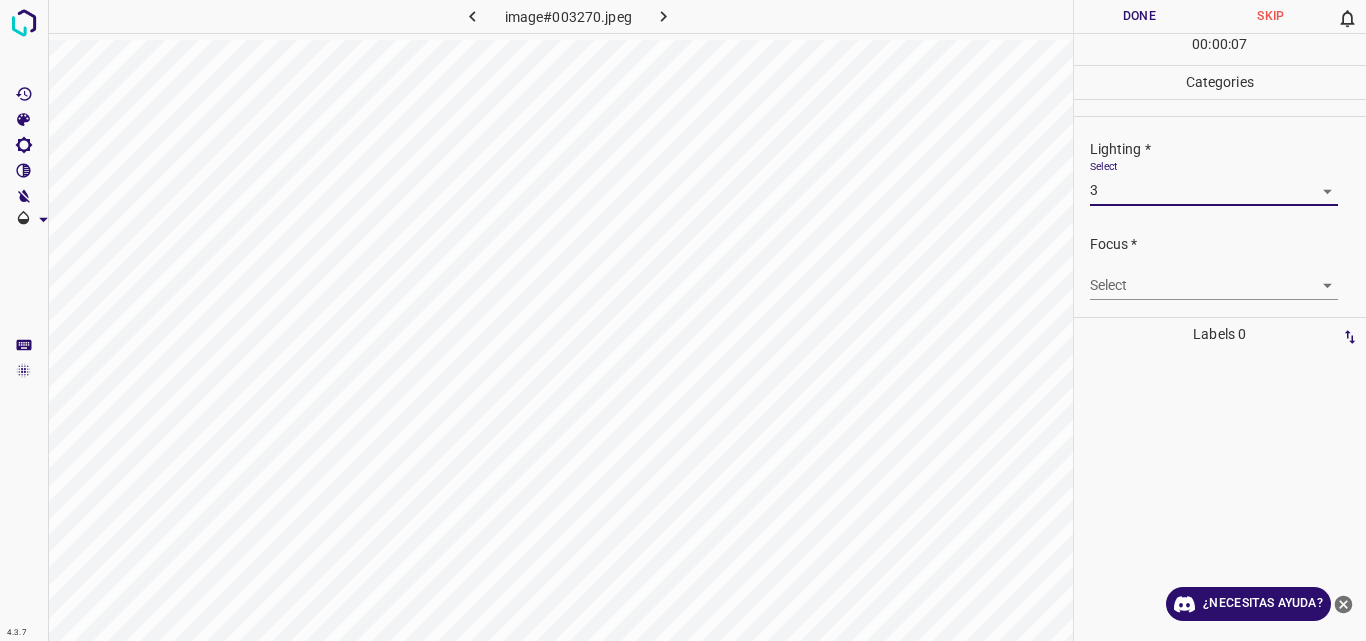 click on "4.3.7 image#003270.jpeg Done Skip 0 00   : 00   : 07   Categories Lighting *  Select 3 3 Focus *  Select ​ Overall *  Select ​ Labels   0 Categories 1 Lighting 2 Focus 3 Overall Tools Space Change between modes (Draw & Edit) I Auto labeling R Restore zoom M Zoom in N Zoom out Delete Delete selecte label Filters Z Restore filters X Saturation filter C Brightness filter V Contrast filter B Gray scale filter General O Download ¿Necesitas ayuda? Original text Rate this translation Your feedback will be used to help improve Google Translate - Texto - Esconder - Borrar" at bounding box center [683, 320] 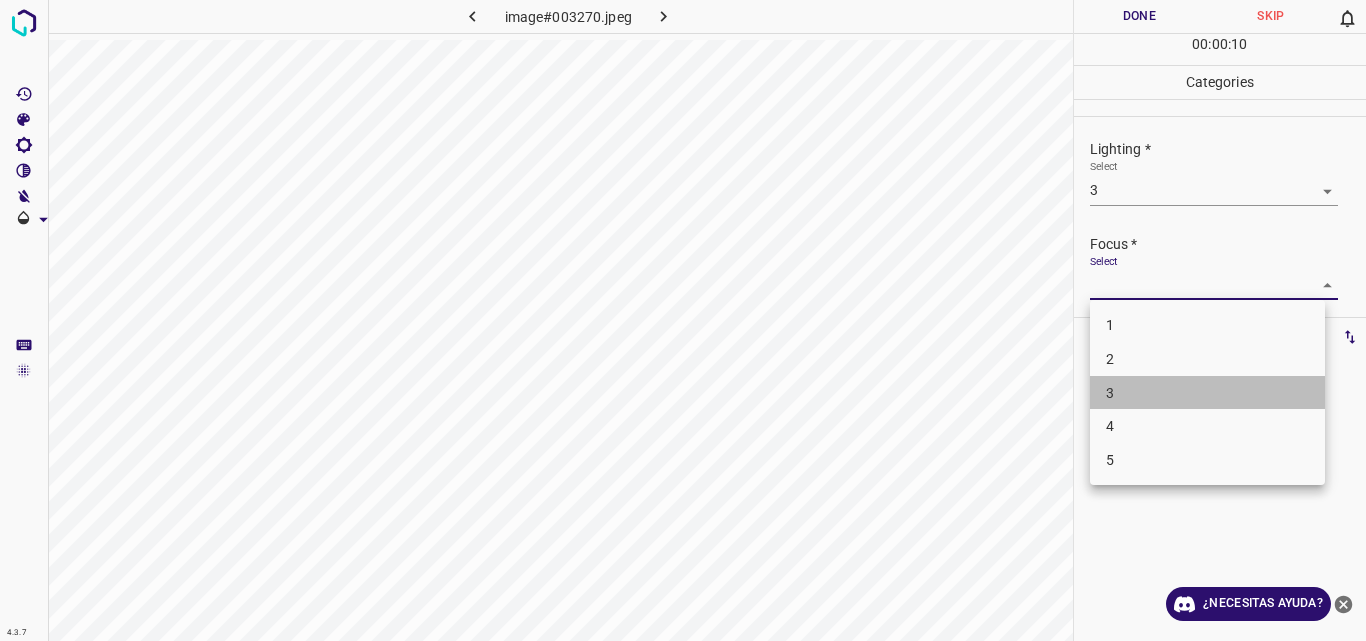 click on "3" at bounding box center [1207, 393] 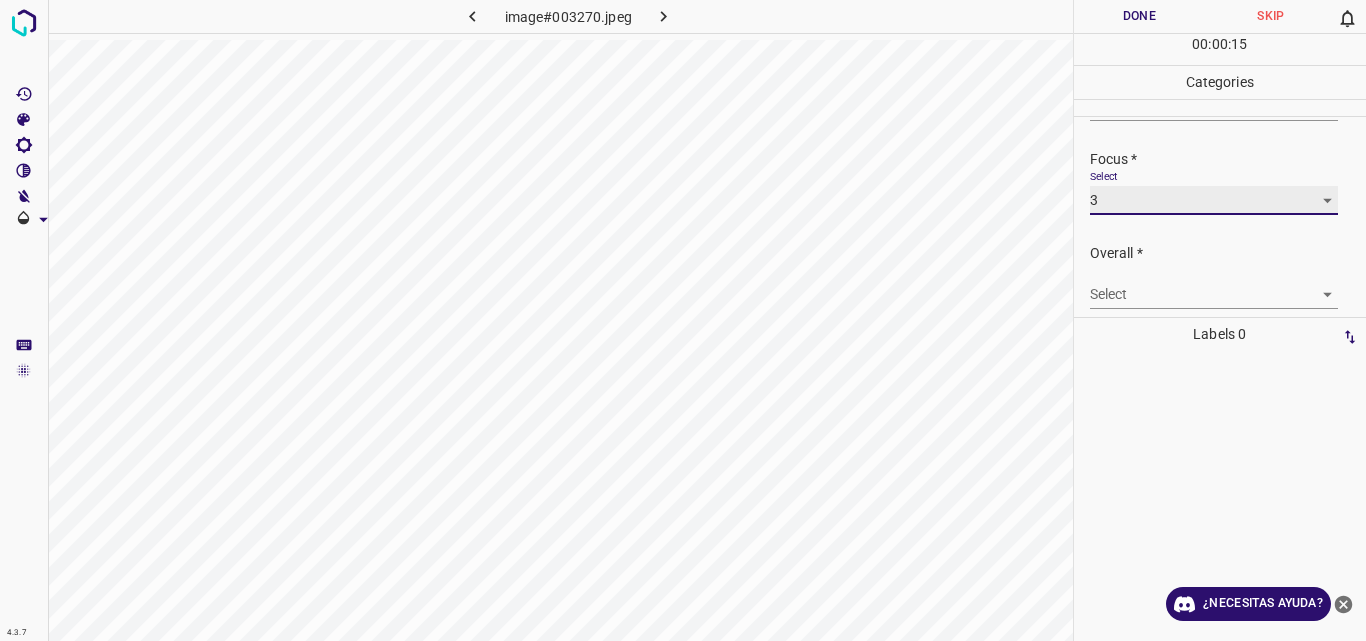 scroll, scrollTop: 98, scrollLeft: 0, axis: vertical 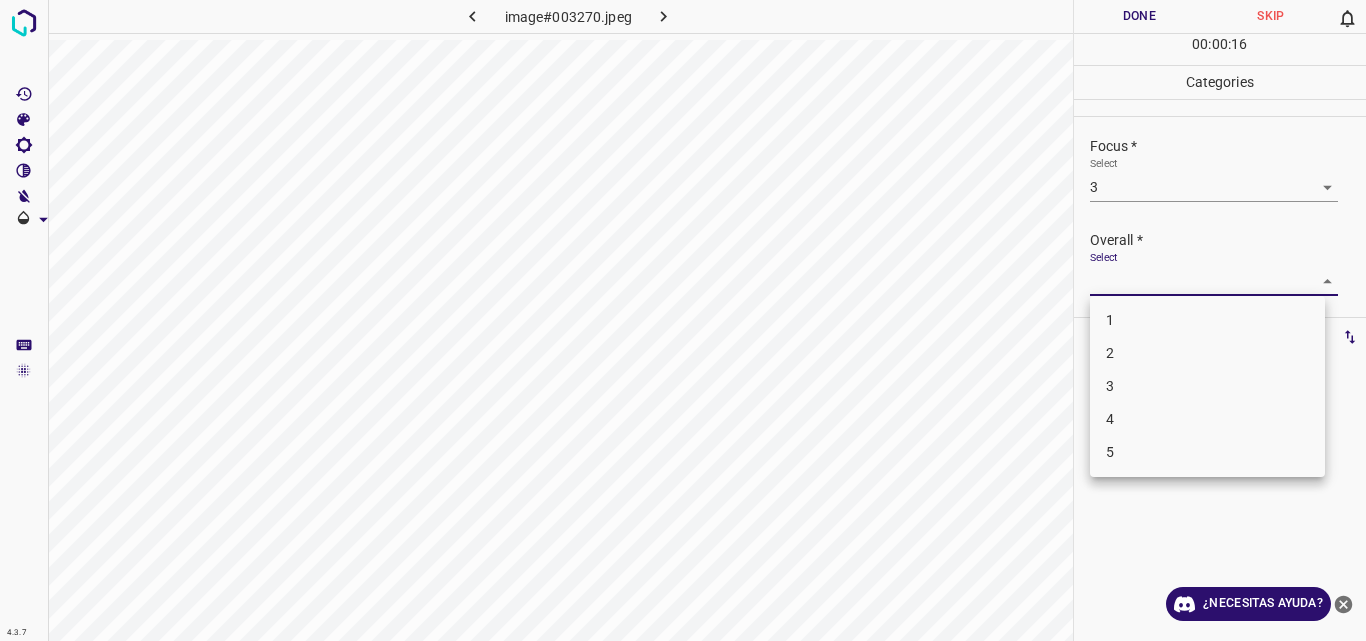 click on "4.3.7 image#003270.jpeg Done Skip 0 00   : 00   : 16   Categories Lighting *  Select 3 3 Focus *  Select 3 3 Overall *  Select ​ Labels   0 Categories 1 Lighting 2 Focus 3 Overall Tools Space Change between modes (Draw & Edit) I Auto labeling R Restore zoom M Zoom in N Zoom out Delete Delete selecte label Filters Z Restore filters X Saturation filter C Brightness filter V Contrast filter B Gray scale filter General O Download ¿Necesitas ayuda? Original text Rate this translation Your feedback will be used to help improve Google Translate - Texto - Esconder - Borrar 1 2 3 4 5" at bounding box center (683, 320) 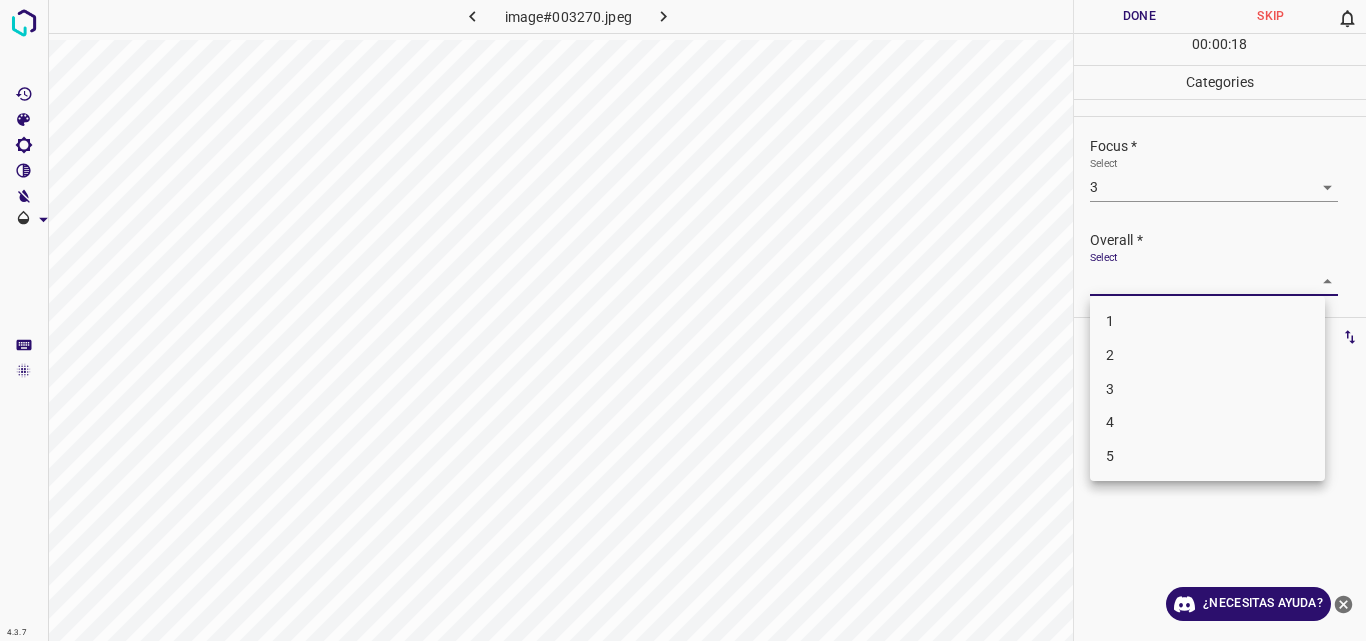 click on "3" at bounding box center [1207, 389] 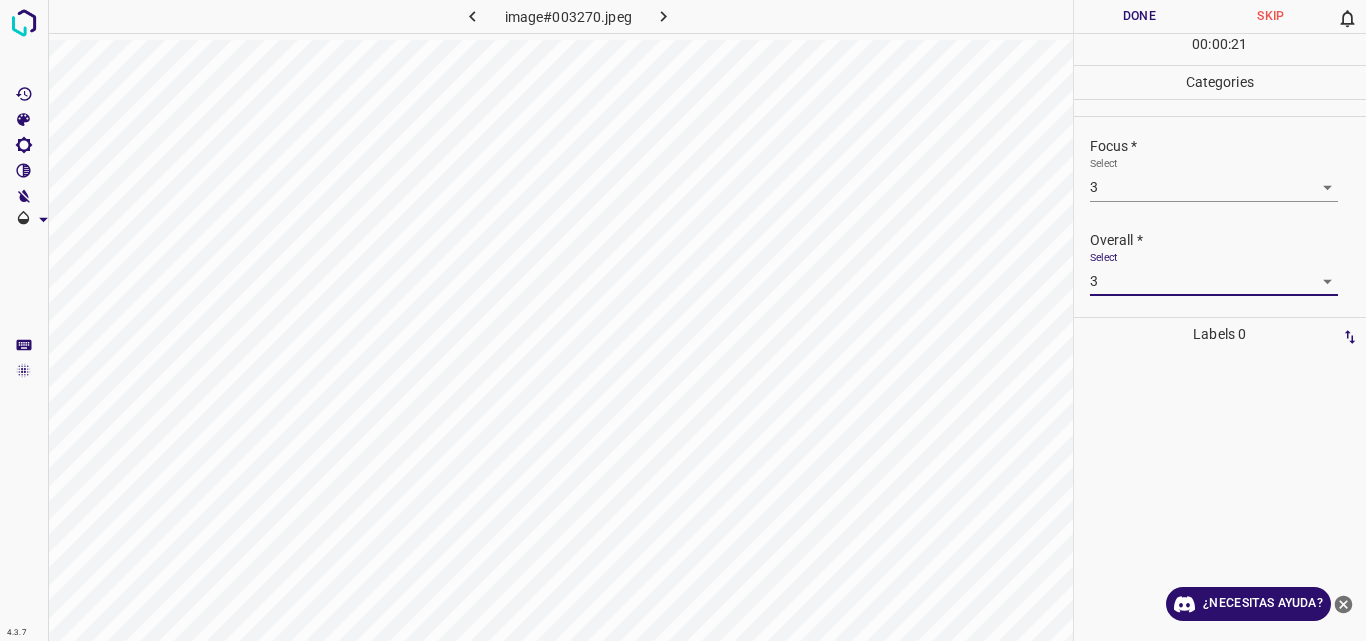 click on "Done" at bounding box center [1140, 16] 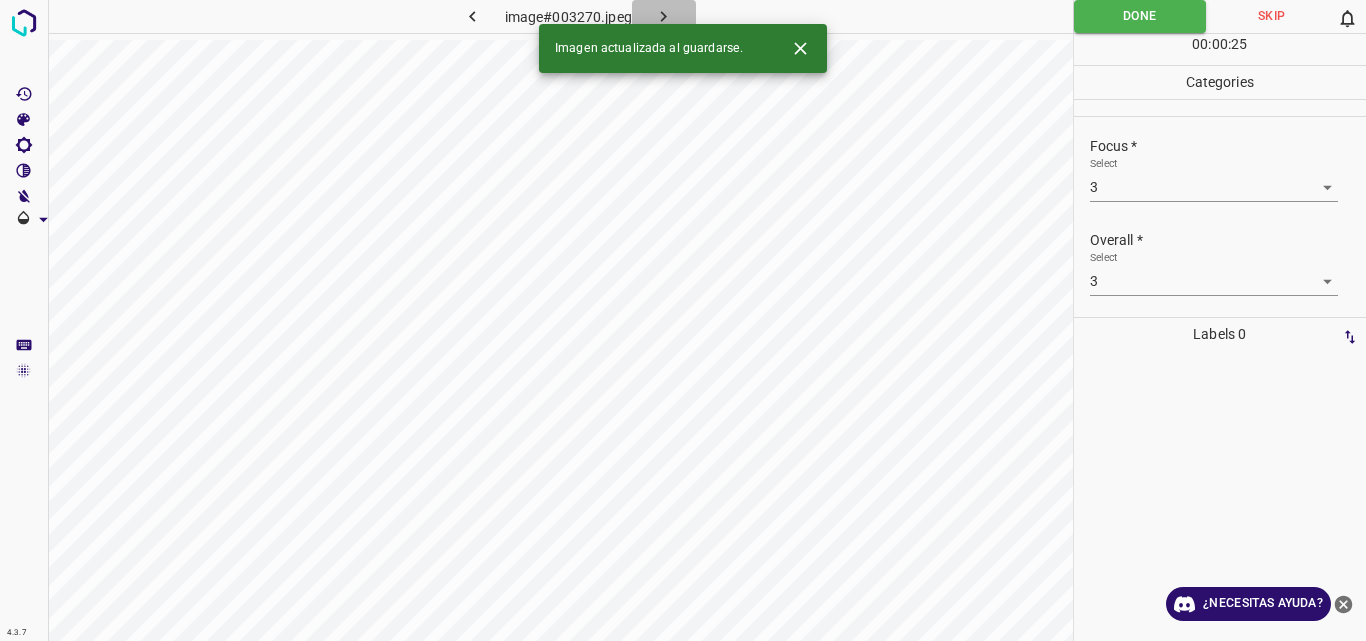 click 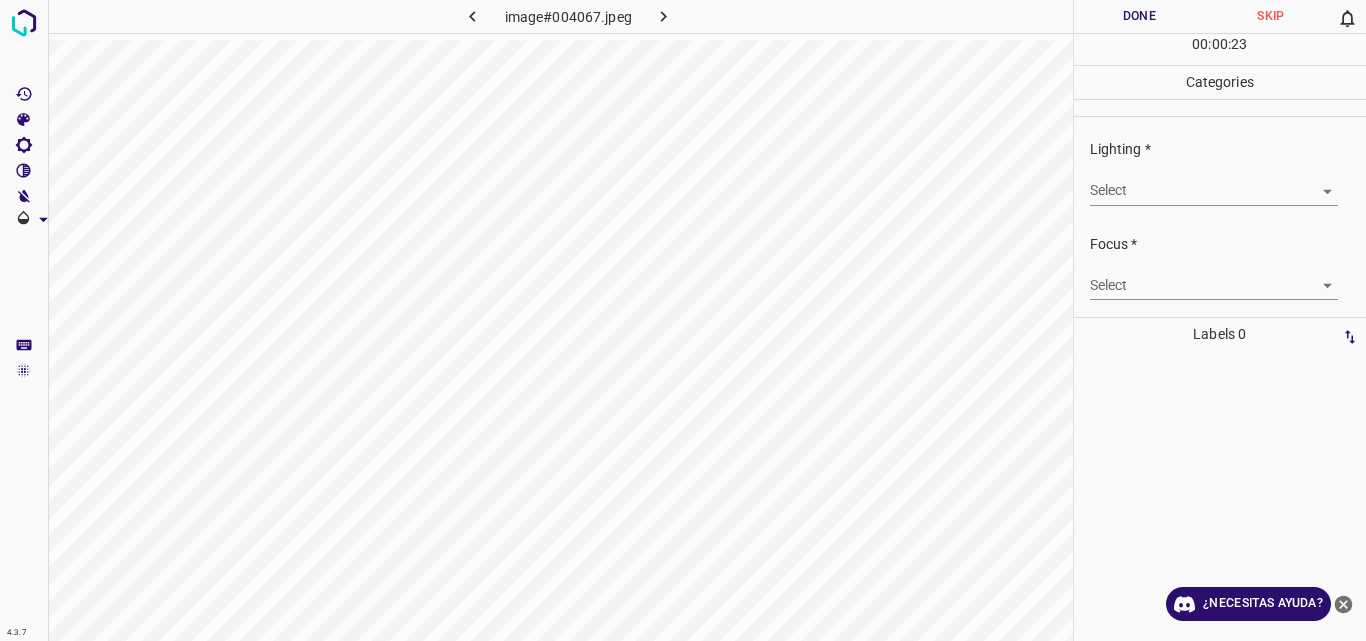 click on "4.3.7 image#004067.jpeg Done Skip 0 00   : 00   : 23   Categories Lighting *  Select ​ Focus *  Select ​ Overall *  Select ​ Labels   0 Categories 1 Lighting 2 Focus 3 Overall Tools Space Change between modes (Draw & Edit) I Auto labeling R Restore zoom M Zoom in N Zoom out Delete Delete selecte label Filters Z Restore filters X Saturation filter C Brightness filter V Contrast filter B Gray scale filter General O Download ¿Necesitas ayuda? Original text Rate this translation Your feedback will be used to help improve Google Translate - Texto - Esconder - Borrar" at bounding box center (683, 320) 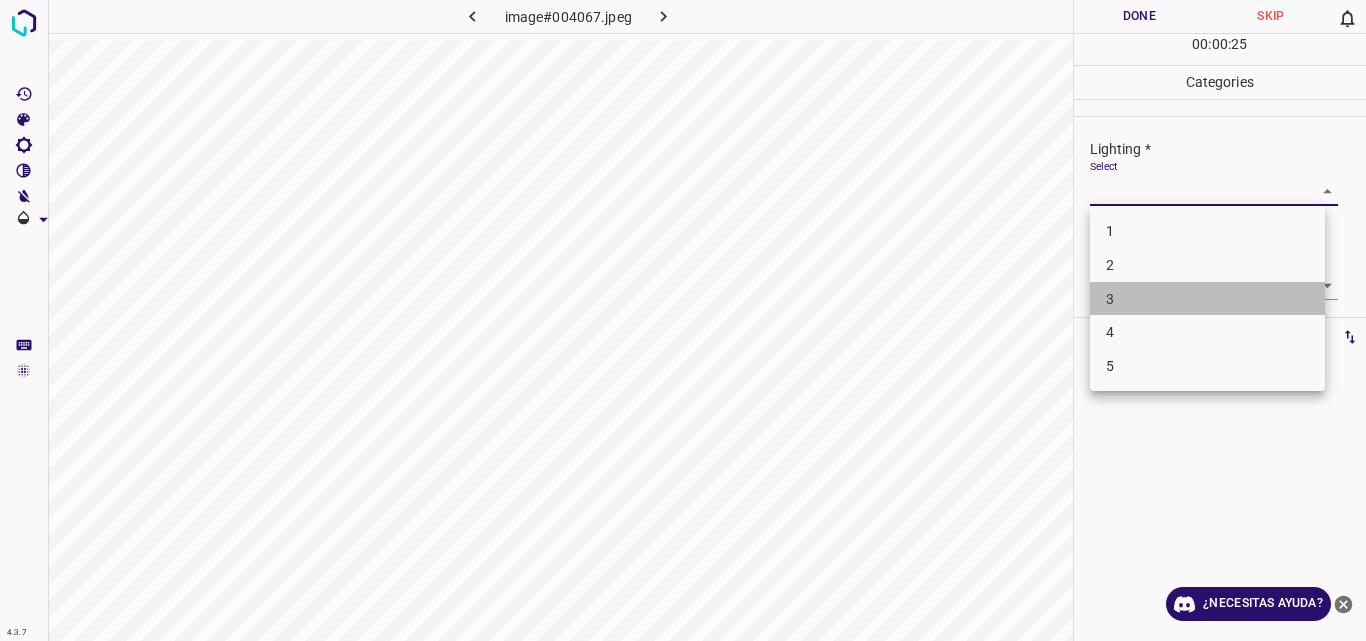 click on "3" at bounding box center [1207, 299] 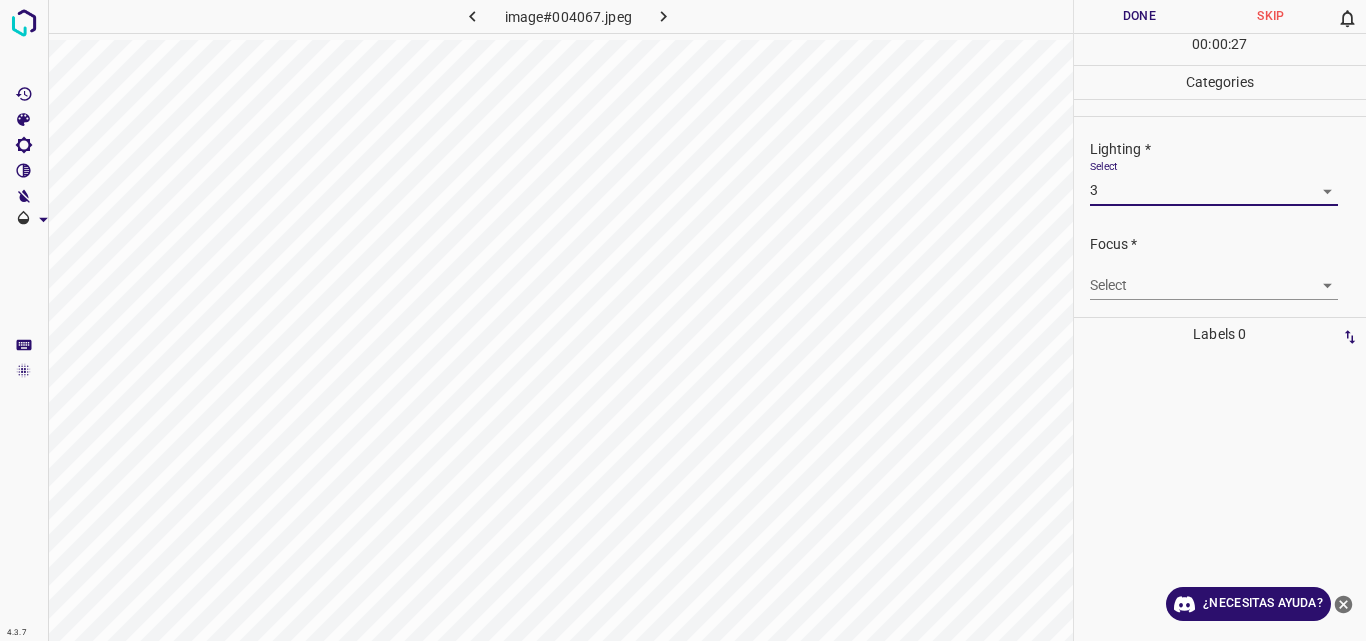 click on "4.3.7 image#004067.jpeg Done Skip 0 00   : 00   : 27   Categories Lighting *  Select 3 3 Focus *  Select ​ Overall *  Select ​ Labels   0 Categories 1 Lighting 2 Focus 3 Overall Tools Space Change between modes (Draw & Edit) I Auto labeling R Restore zoom M Zoom in N Zoom out Delete Delete selecte label Filters Z Restore filters X Saturation filter C Brightness filter V Contrast filter B Gray scale filter General O Download ¿Necesitas ayuda? Original text Rate this translation Your feedback will be used to help improve Google Translate - Texto - Esconder - Borrar" at bounding box center (683, 320) 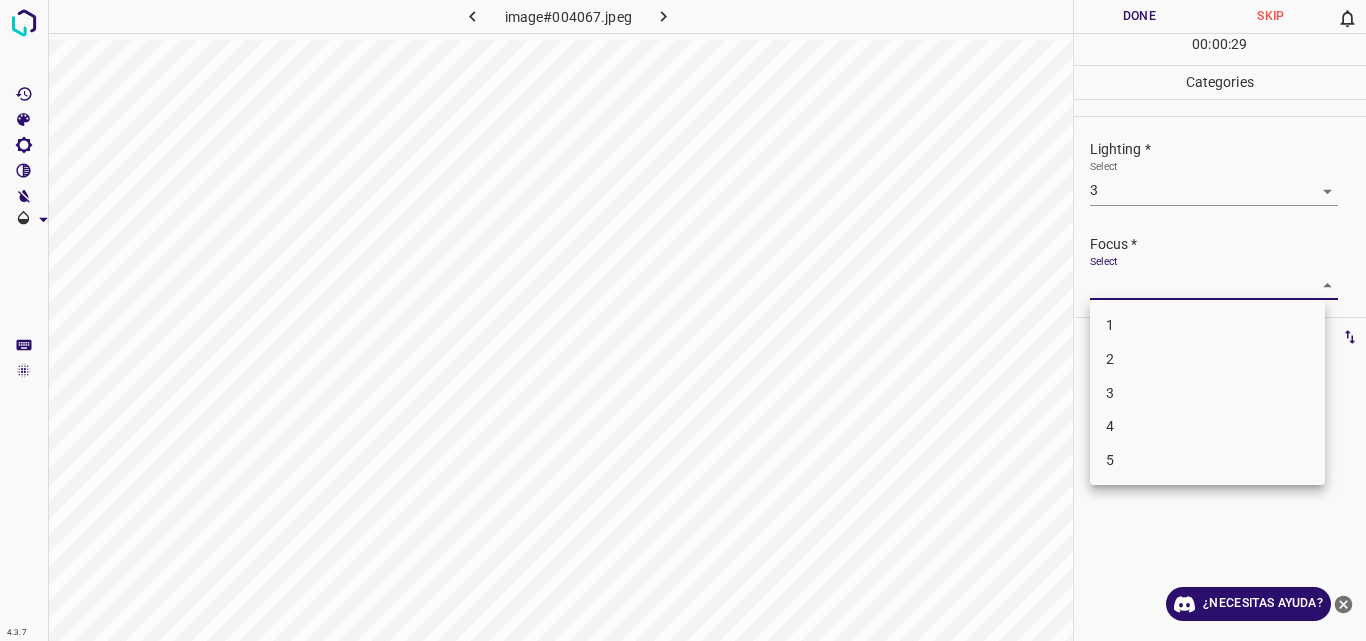click on "3" at bounding box center [1207, 393] 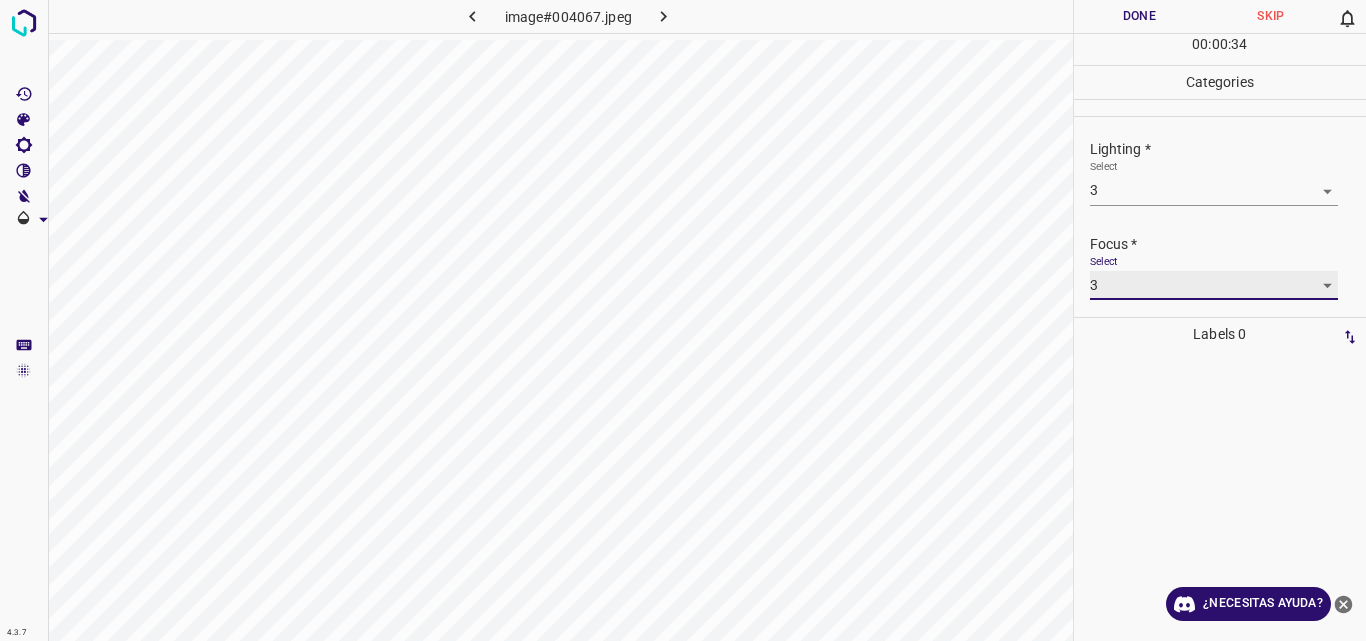 scroll, scrollTop: 98, scrollLeft: 0, axis: vertical 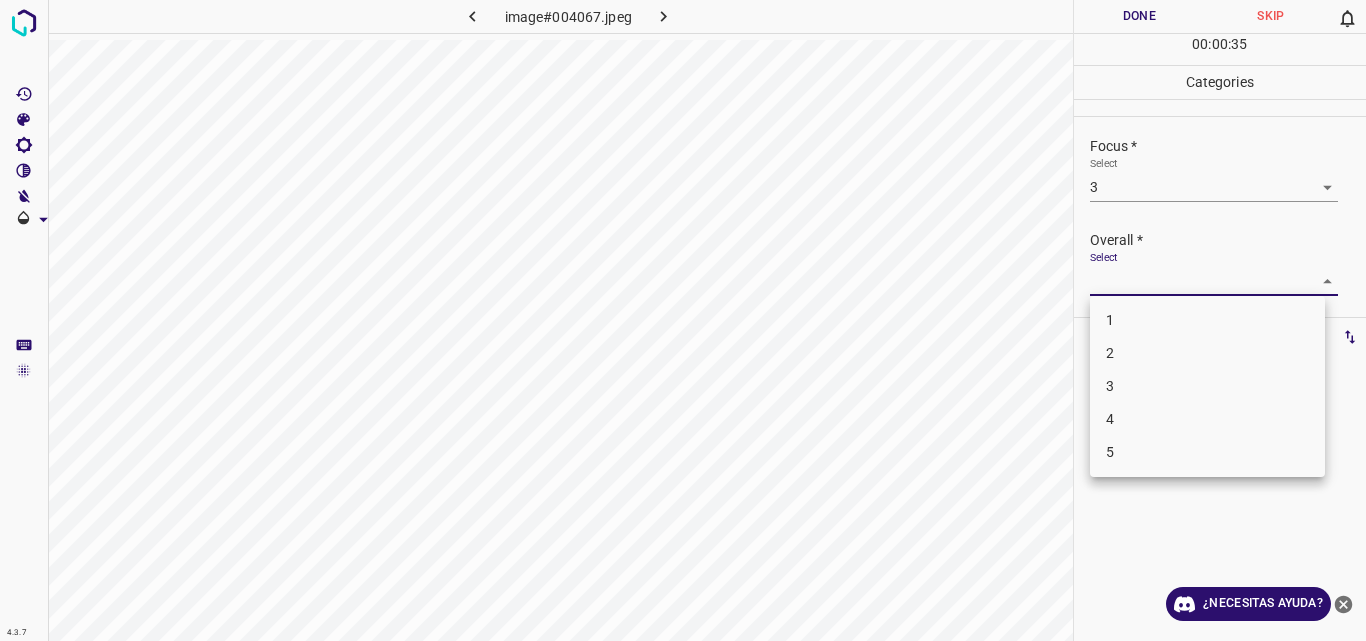 click on "4.3.7 image#004067.jpeg Done Skip 0 00   : 00   : 35   Categories Lighting *  Select 3 3 Focus *  Select 3 3 Overall *  Select ​ Labels   0 Categories 1 Lighting 2 Focus 3 Overall Tools Space Change between modes (Draw & Edit) I Auto labeling R Restore zoom M Zoom in N Zoom out Delete Delete selecte label Filters Z Restore filters X Saturation filter C Brightness filter V Contrast filter B Gray scale filter General O Download ¿Necesitas ayuda? Original text Rate this translation Your feedback will be used to help improve Google Translate - Texto - Esconder - Borrar 1 2 3 4 5" at bounding box center [683, 320] 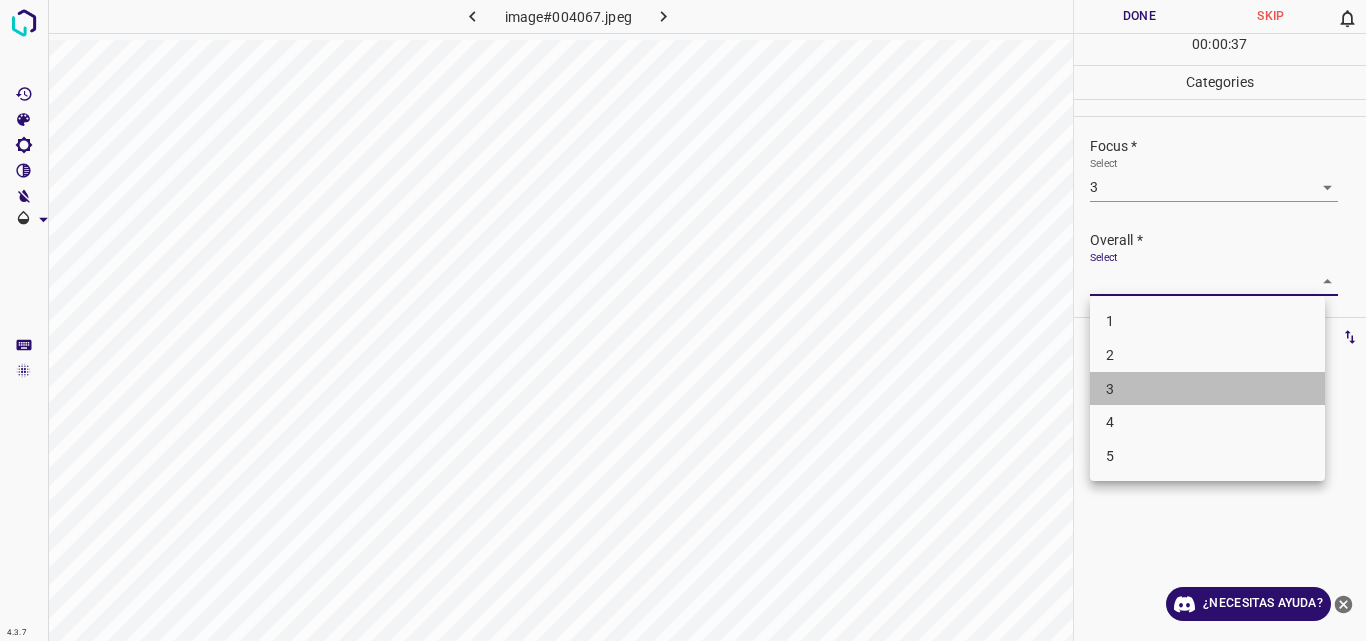 click on "3" at bounding box center [1207, 389] 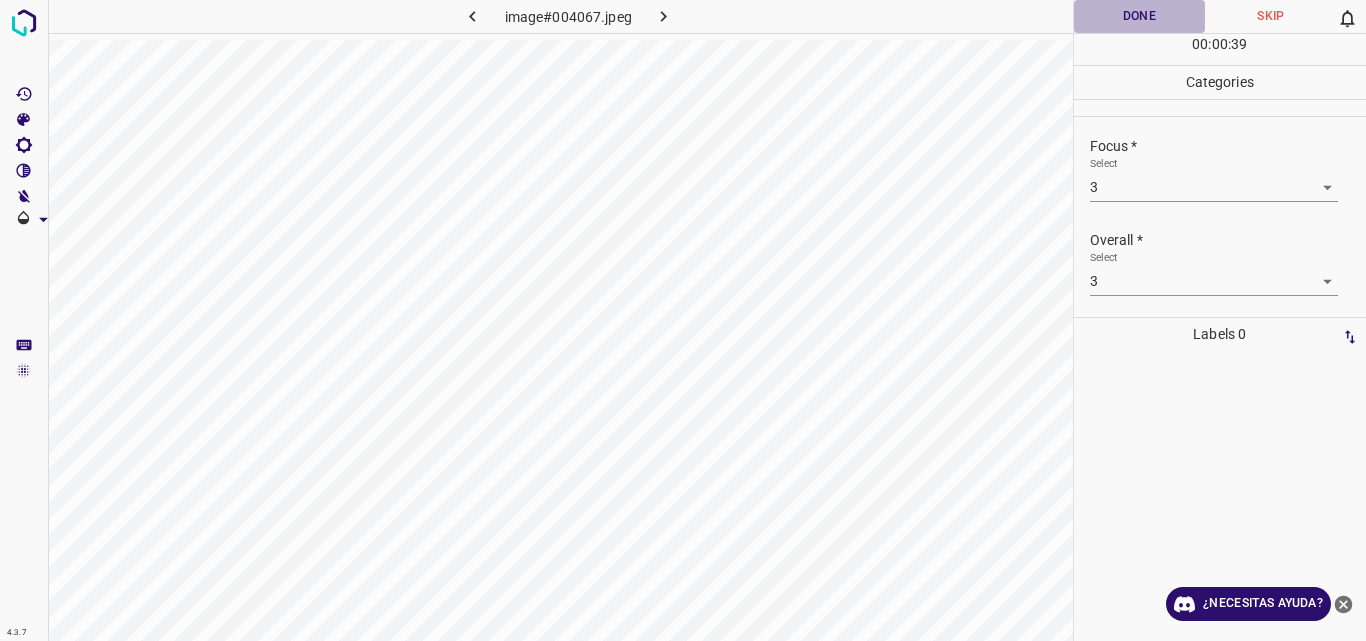 click on "Done" at bounding box center (1140, 16) 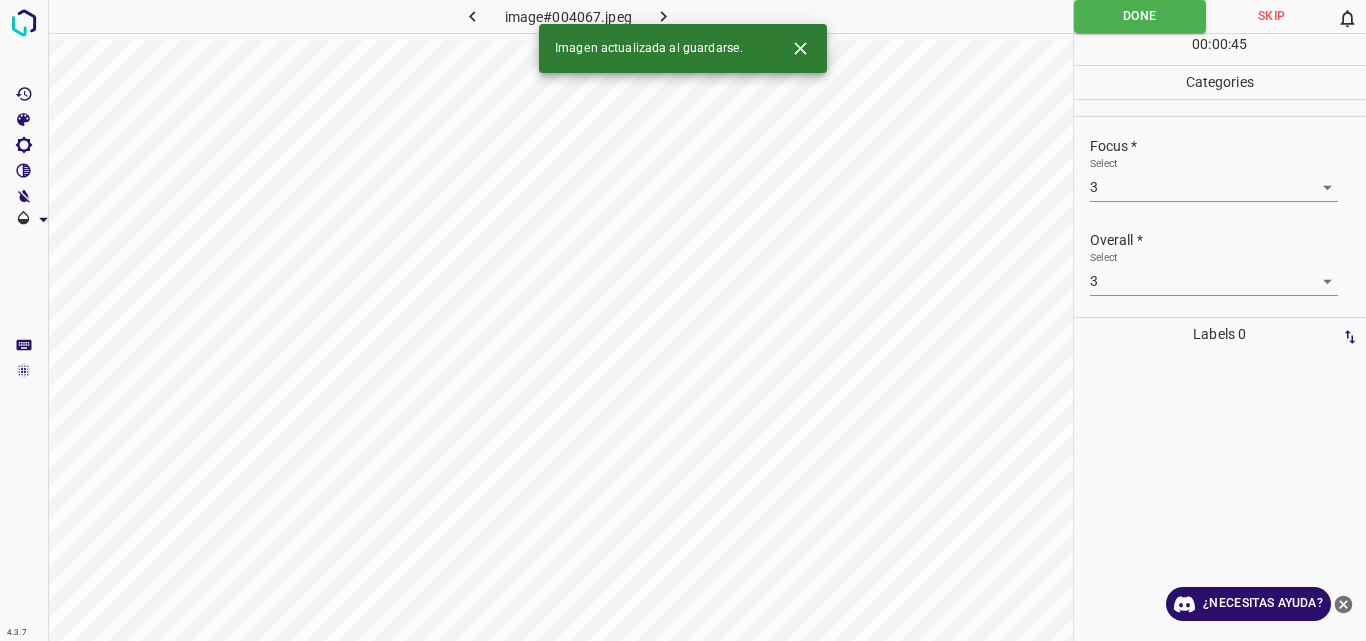 click 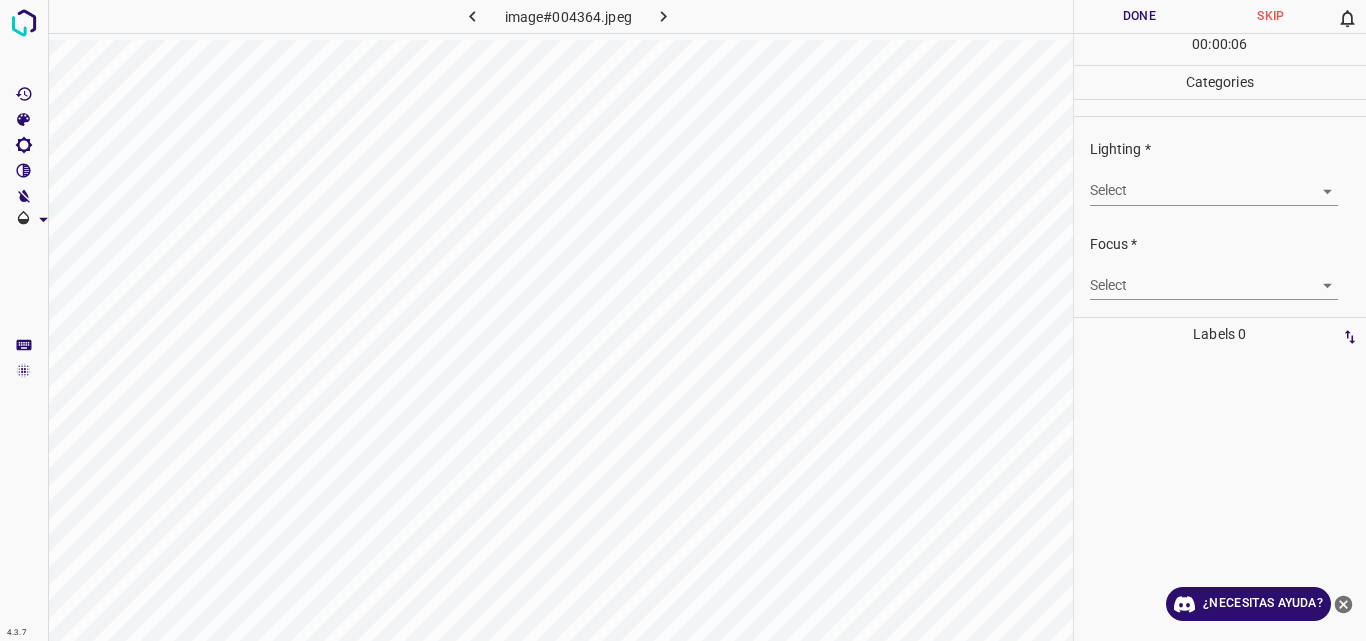 click on "4.3.7 image#004364.jpeg Done Skip 0 00   : 00   : 06   Categories Lighting *  Select ​ Focus *  Select ​ Overall *  Select ​ Labels   0 Categories 1 Lighting 2 Focus 3 Overall Tools Space Change between modes (Draw & Edit) I Auto labeling R Restore zoom M Zoom in N Zoom out Delete Delete selecte label Filters Z Restore filters X Saturation filter C Brightness filter V Contrast filter B Gray scale filter General O Download ¿Necesitas ayuda? Original text Rate this translation Your feedback will be used to help improve Google Translate - Texto - Esconder - Borrar" at bounding box center [683, 320] 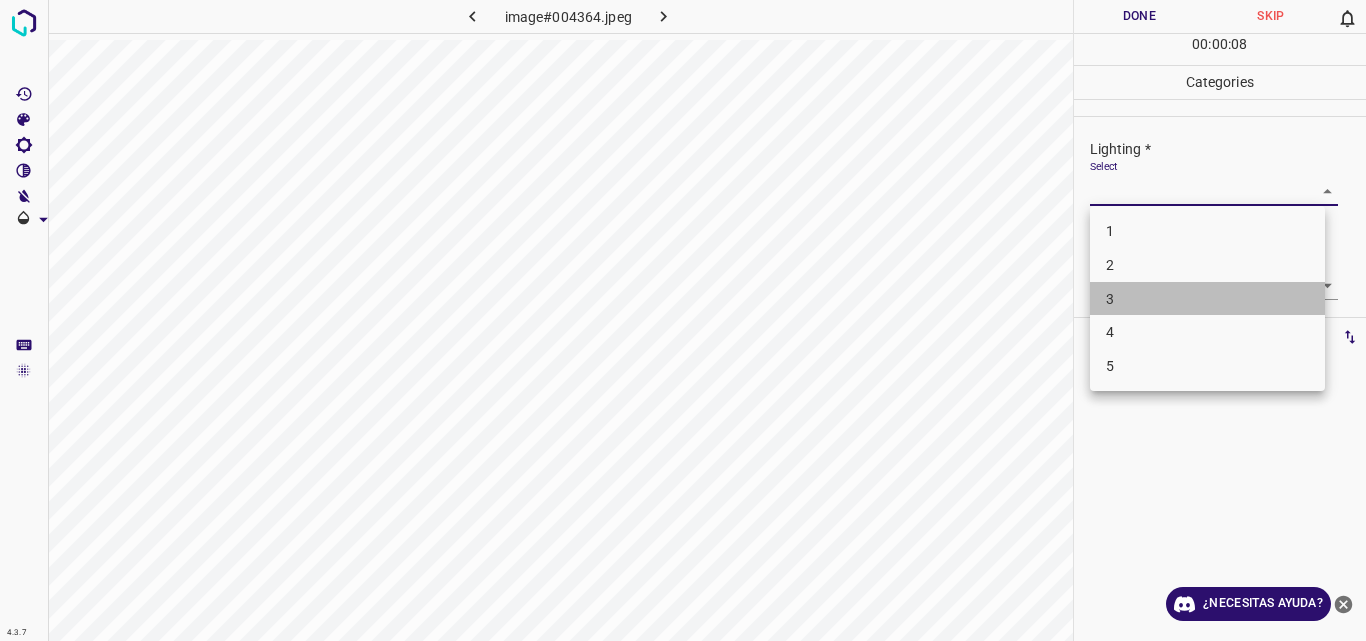 click on "3" at bounding box center [1207, 299] 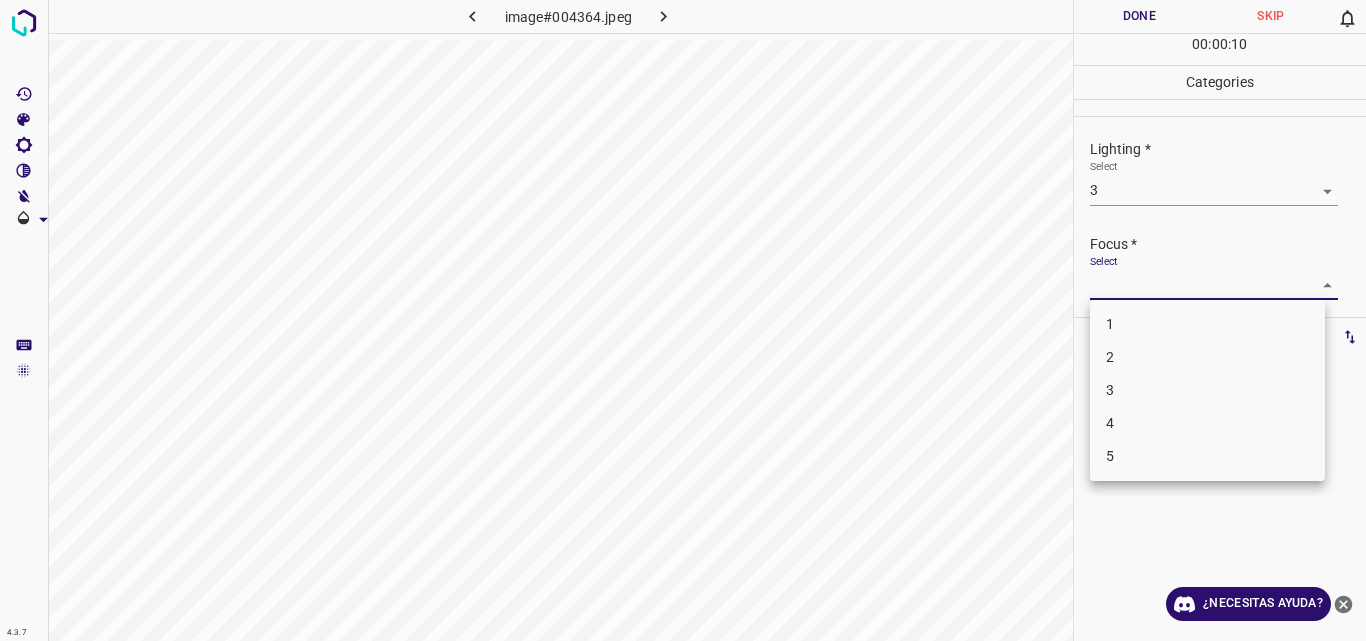 click on "4.3.7 image#004364.jpeg Done Skip 0 00   : 00   : 10   Categories Lighting *  Select 3 3 Focus *  Select ​ Overall *  Select ​ Labels   0 Categories 1 Lighting 2 Focus 3 Overall Tools Space Change between modes (Draw & Edit) I Auto labeling R Restore zoom M Zoom in N Zoom out Delete Delete selecte label Filters Z Restore filters X Saturation filter C Brightness filter V Contrast filter B Gray scale filter General O Download ¿Necesitas ayuda? Original text Rate this translation Your feedback will be used to help improve Google Translate - Texto - Esconder - Borrar 1 2 3 4 5" at bounding box center (683, 320) 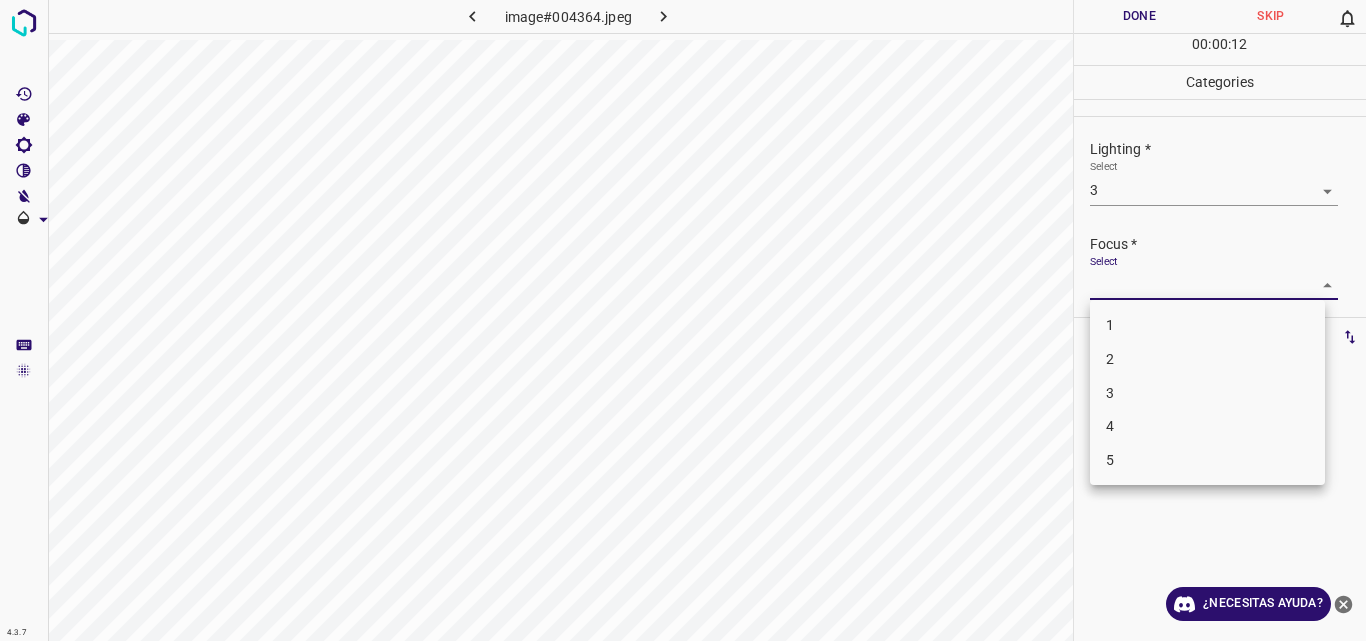 click on "3" at bounding box center (1207, 393) 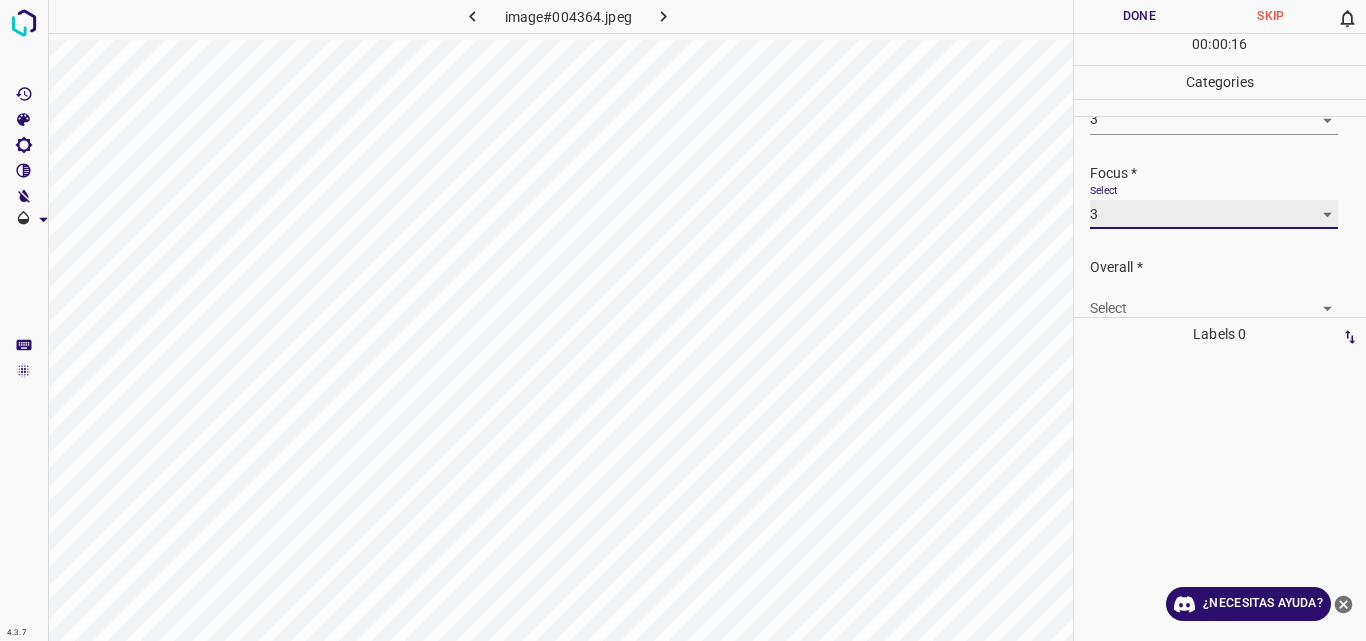 scroll, scrollTop: 98, scrollLeft: 0, axis: vertical 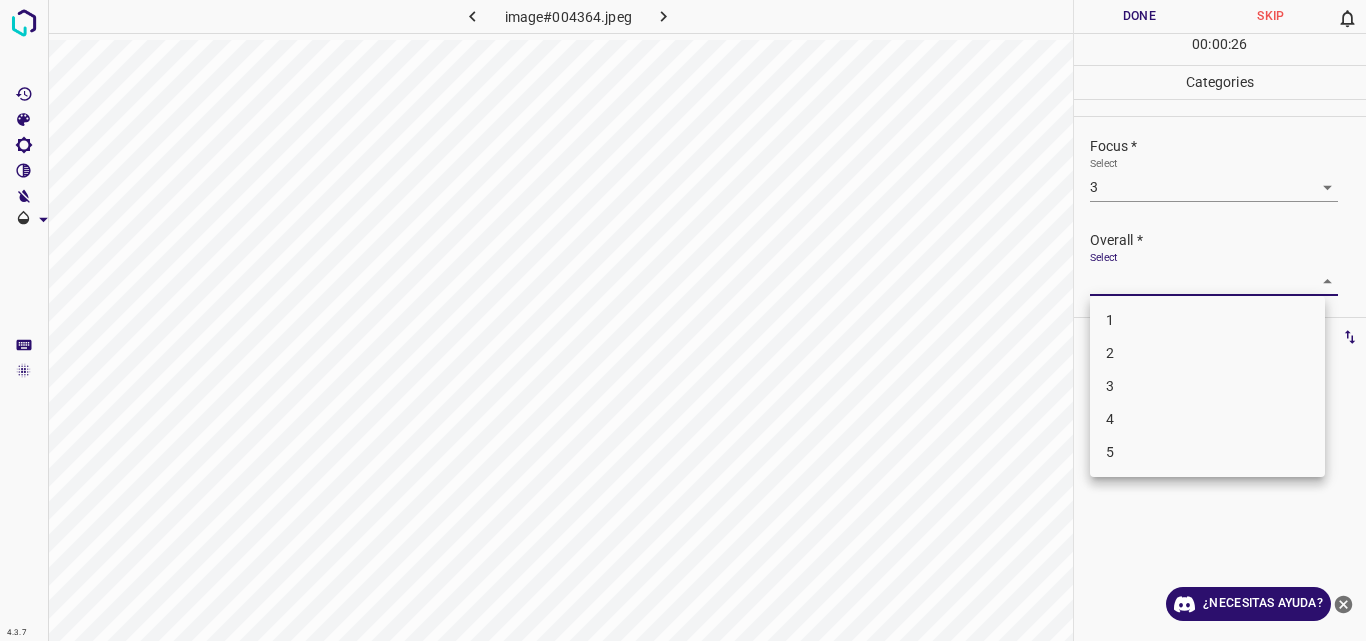 click on "4.3.7 image#004364.jpeg Done Skip 0 00   : 00   : 26   Categories Lighting *  Select 3 3 Focus *  Select 3 3 Overall *  Select ​ Labels   0 Categories 1 Lighting 2 Focus 3 Overall Tools Space Change between modes (Draw & Edit) I Auto labeling R Restore zoom M Zoom in N Zoom out Delete Delete selecte label Filters Z Restore filters X Saturation filter C Brightness filter V Contrast filter B Gray scale filter General O Download ¿Necesitas ayuda? Original text Rate this translation Your feedback will be used to help improve Google Translate - Texto - Esconder - Borrar 1 2 3 4 5" at bounding box center [683, 320] 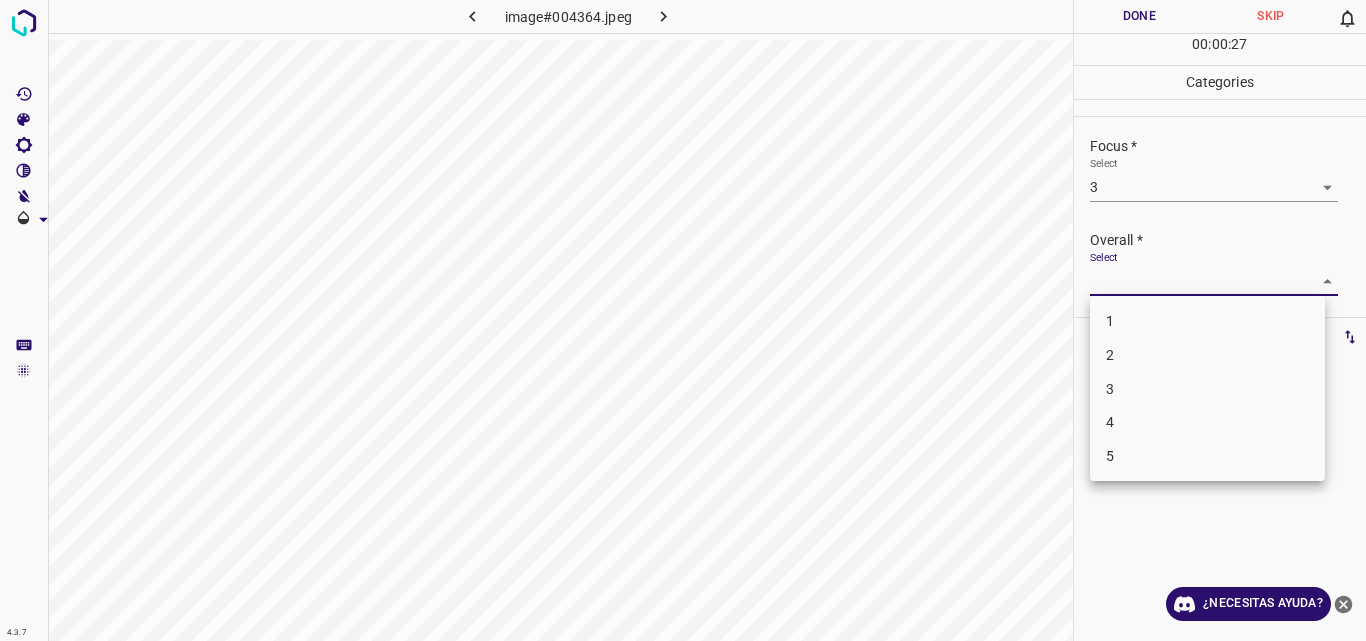 click on "3" at bounding box center (1207, 389) 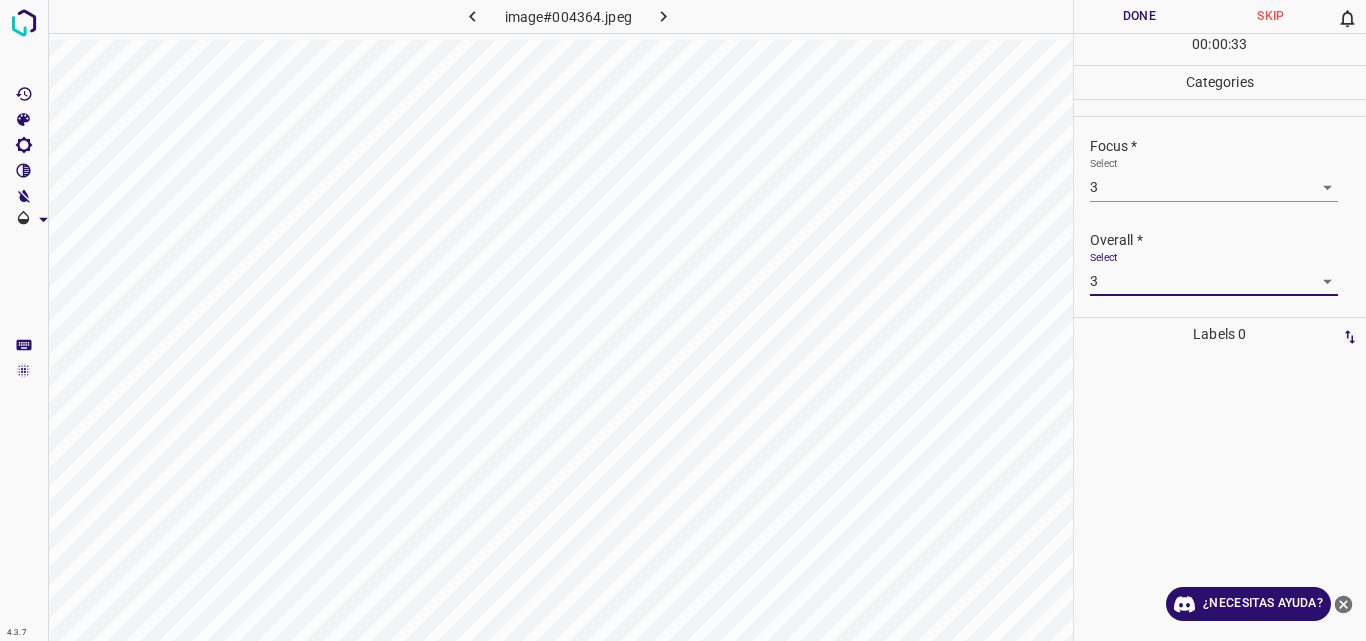 click on "Done" at bounding box center [1140, 16] 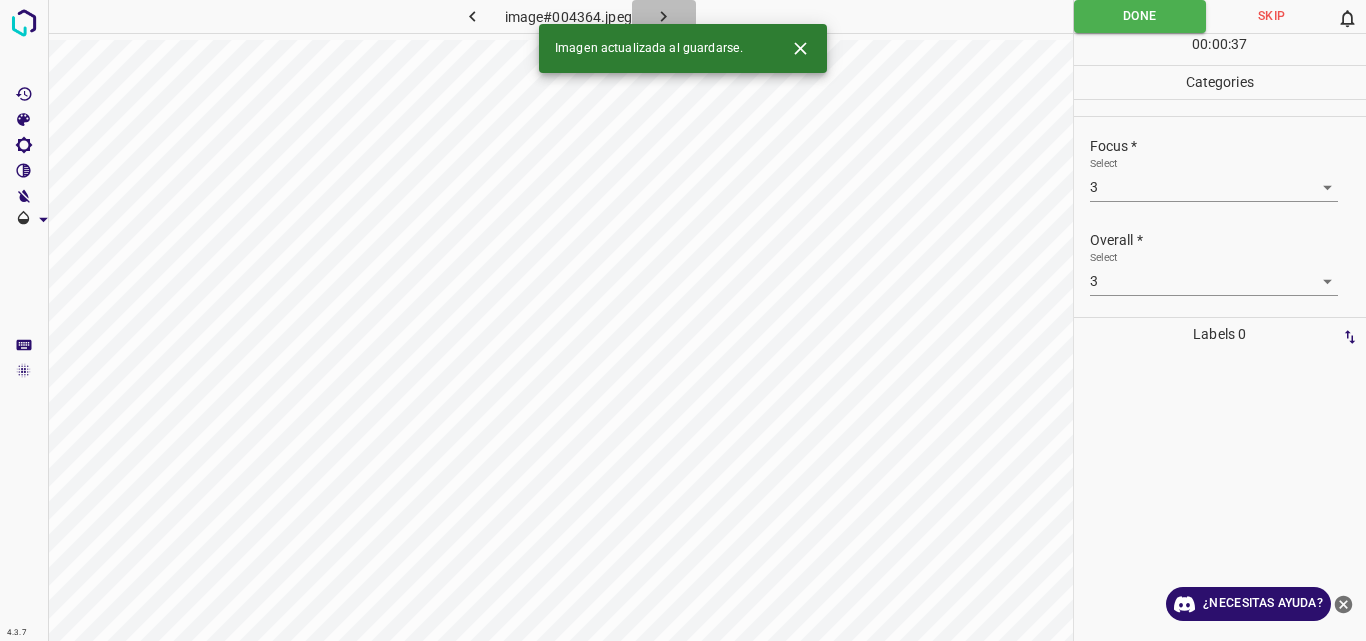 click 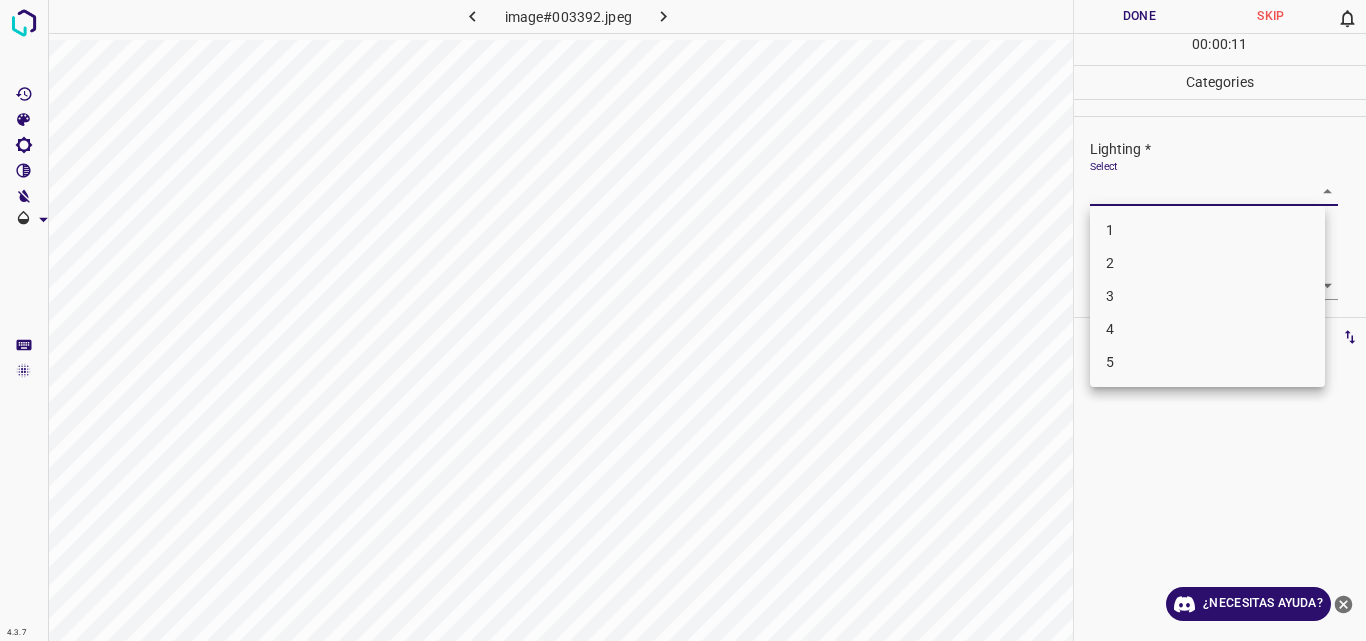 click on "4.3.7 image#003392.jpeg Done Skip 0 00   : 00   : 11   Categories Lighting *  Select ​ Focus *  Select ​ Overall *  Select ​ Labels   0 Categories 1 Lighting 2 Focus 3 Overall Tools Space Change between modes (Draw & Edit) I Auto labeling R Restore zoom M Zoom in N Zoom out Delete Delete selecte label Filters Z Restore filters X Saturation filter C Brightness filter V Contrast filter B Gray scale filter General O Download ¿Necesitas ayuda? Original text Rate this translation Your feedback will be used to help improve Google Translate - Texto - Esconder - Borrar 1 2 3 4 5" at bounding box center [683, 320] 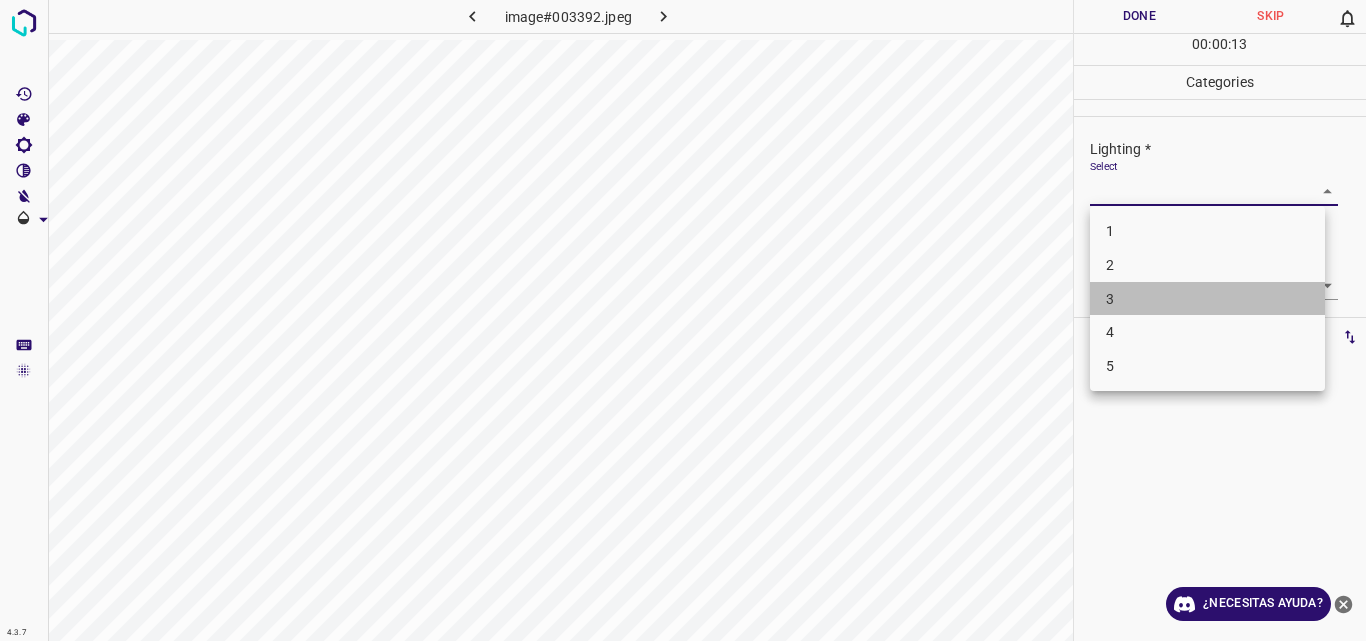 click on "3" at bounding box center [1207, 299] 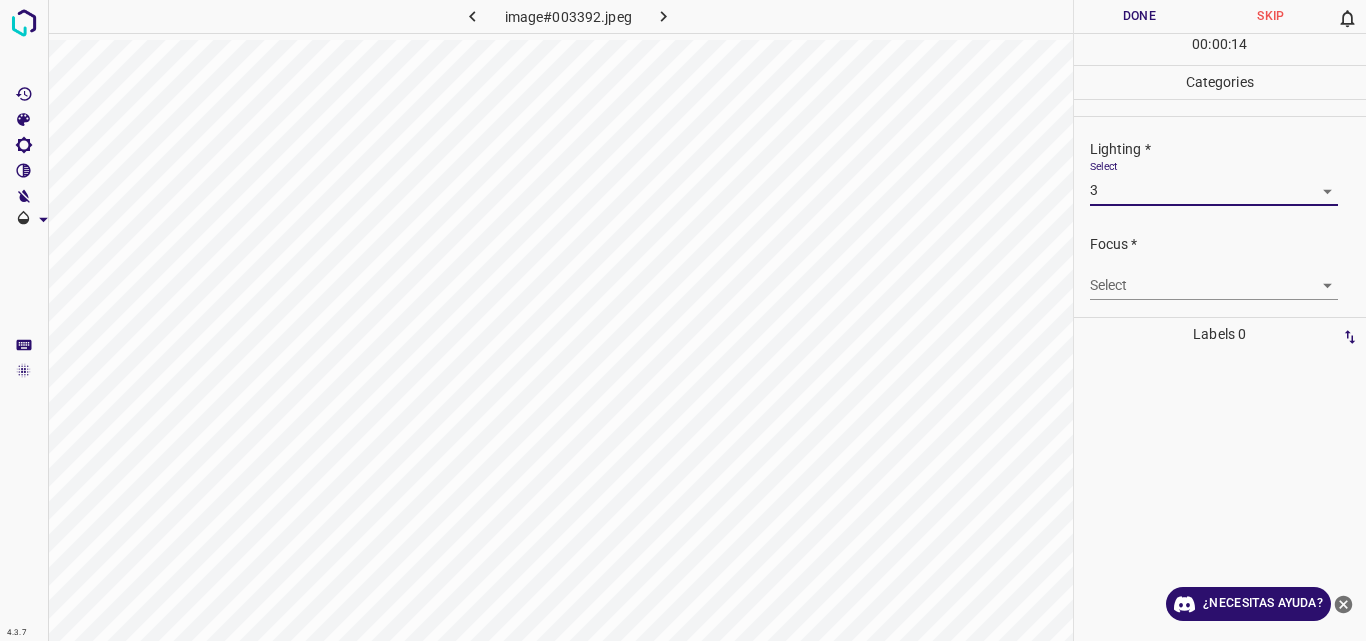 click on "4.3.7 image#003392.jpeg Done Skip 0 00   : 00   : 14   Categories Lighting *  Select 3 3 Focus *  Select ​ Overall *  Select ​ Labels   0 Categories 1 Lighting 2 Focus 3 Overall Tools Space Change between modes (Draw & Edit) I Auto labeling R Restore zoom M Zoom in N Zoom out Delete Delete selecte label Filters Z Restore filters X Saturation filter C Brightness filter V Contrast filter B Gray scale filter General O Download ¿Necesitas ayuda? Original text Rate this translation Your feedback will be used to help improve Google Translate - Texto - Esconder - Borrar" at bounding box center (683, 320) 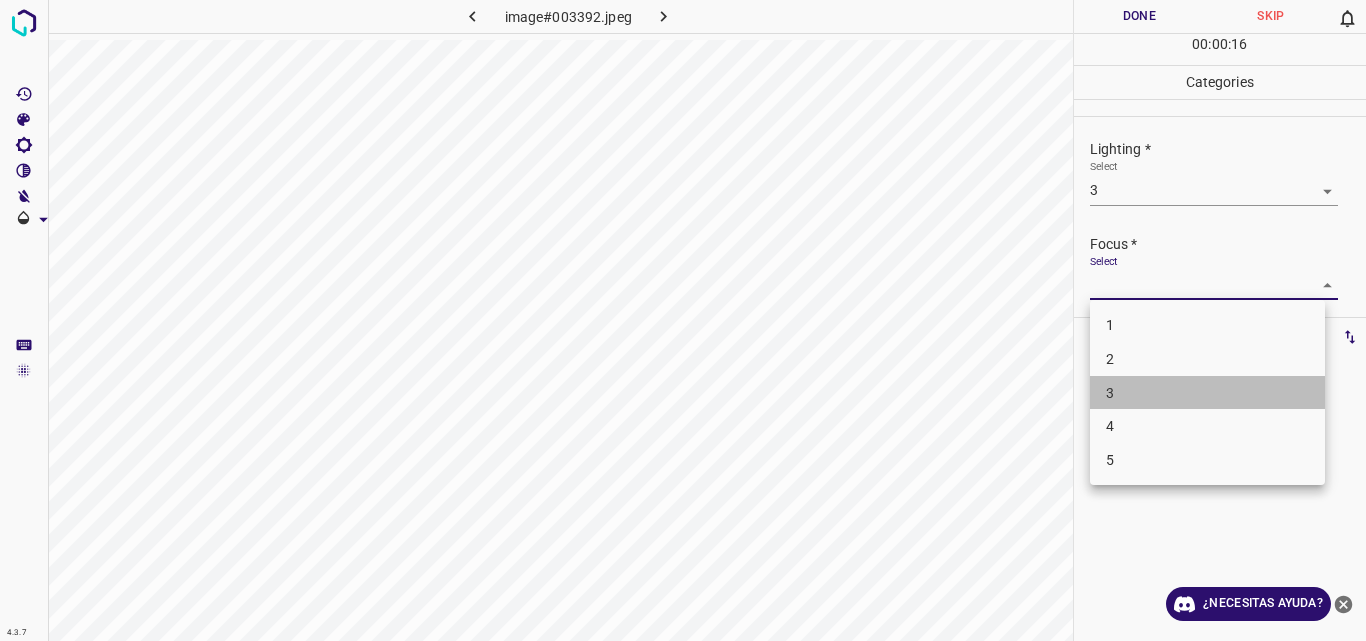 click on "3" at bounding box center (1207, 393) 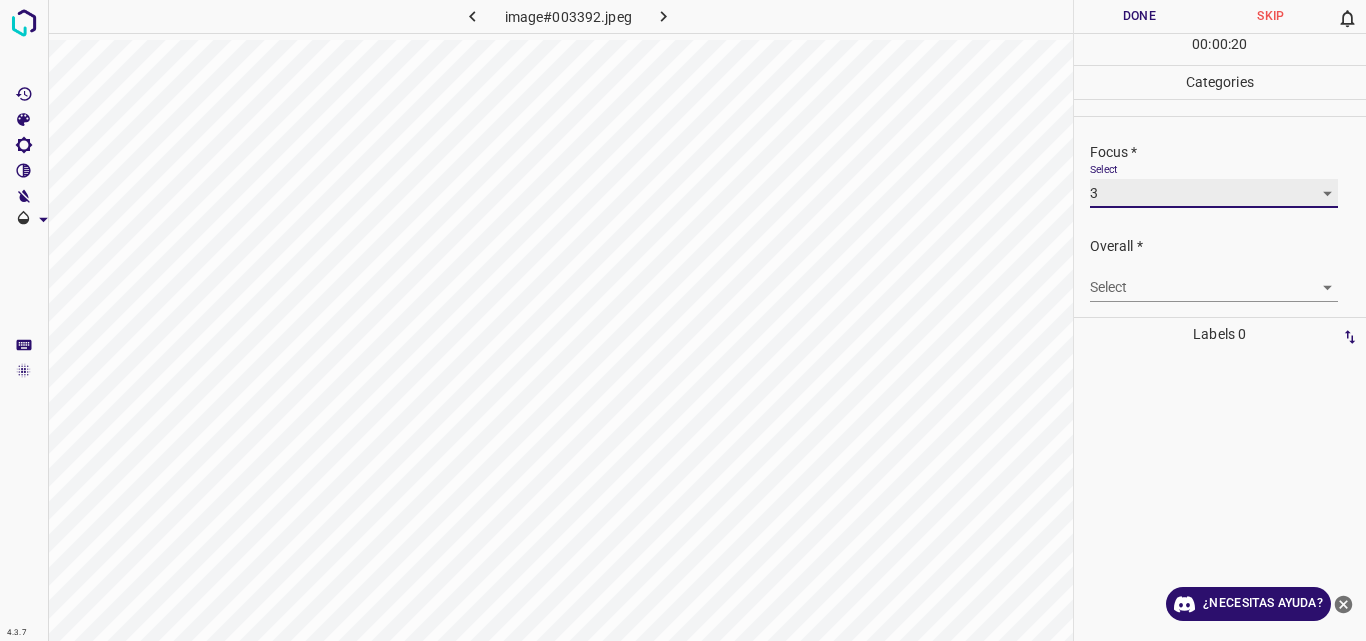 scroll, scrollTop: 98, scrollLeft: 0, axis: vertical 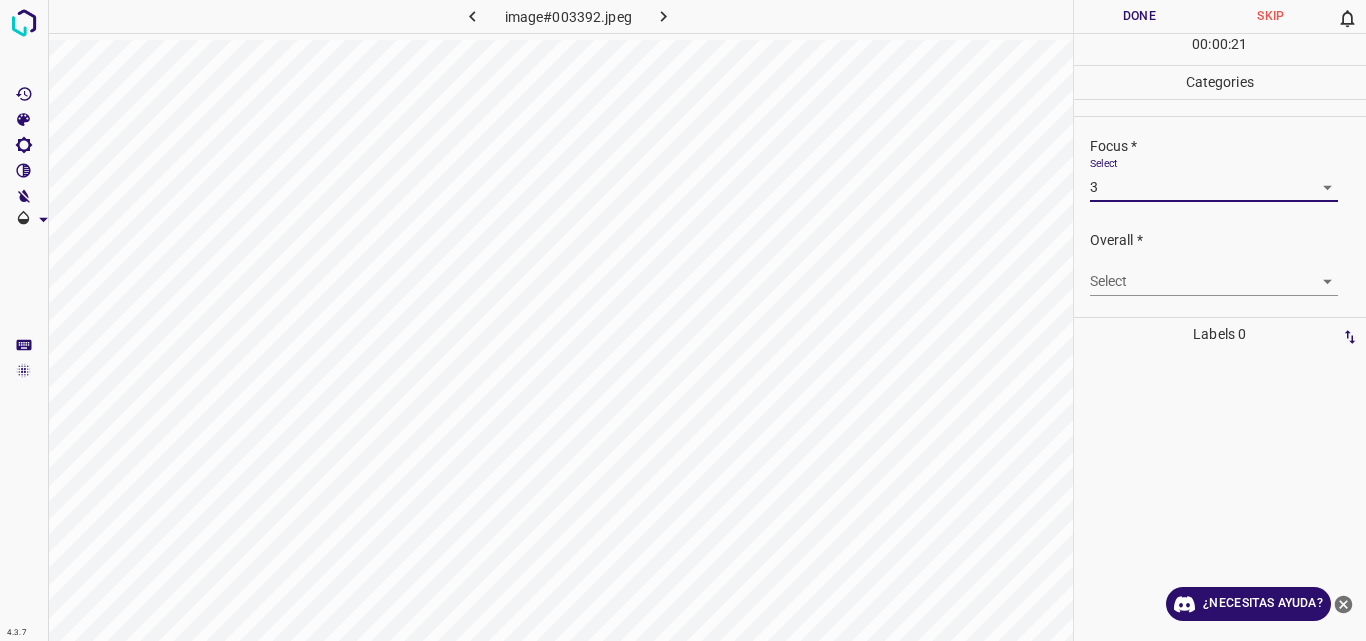 click on "4.3.7 image#003392.jpeg Done Skip 0 00   : 00   : 21   Categories Lighting *  Select 3 3 Focus *  Select 3 3 Overall *  Select ​ Labels   0 Categories 1 Lighting 2 Focus 3 Overall Tools Space Change between modes (Draw & Edit) I Auto labeling R Restore zoom M Zoom in N Zoom out Delete Delete selecte label Filters Z Restore filters X Saturation filter C Brightness filter V Contrast filter B Gray scale filter General O Download ¿Necesitas ayuda? Original text Rate this translation Your feedback will be used to help improve Google Translate - Texto - Esconder - Borrar" at bounding box center [683, 320] 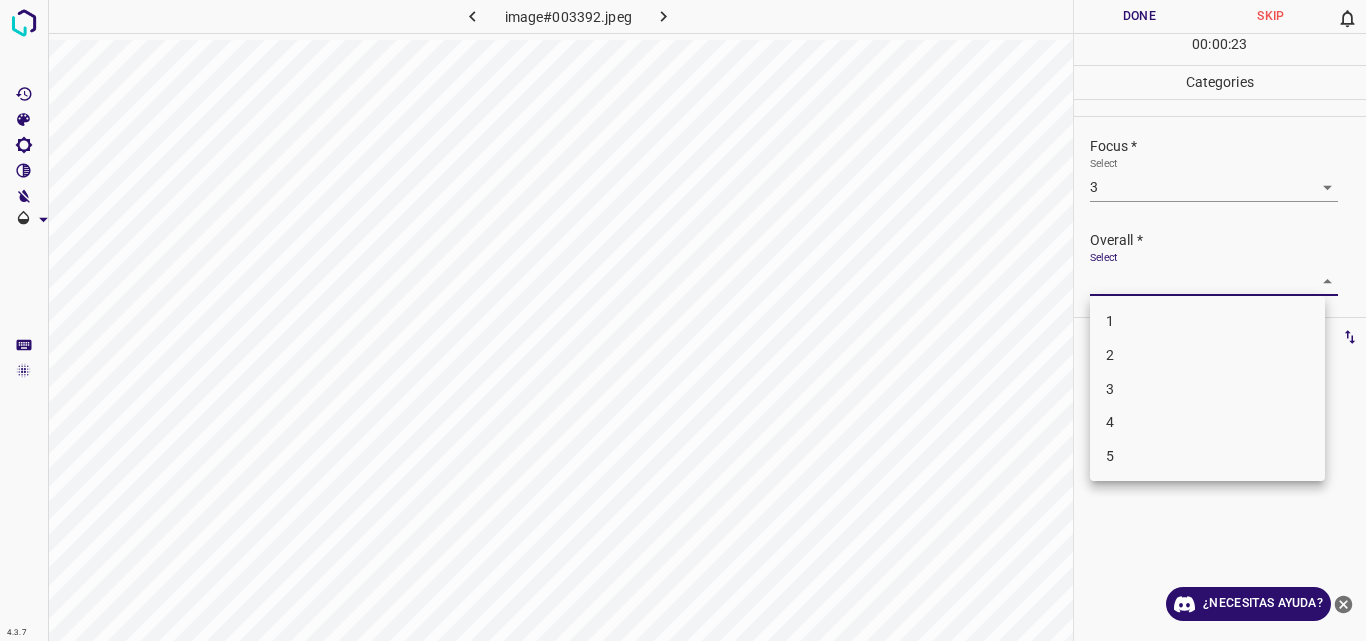 click on "3" at bounding box center [1207, 389] 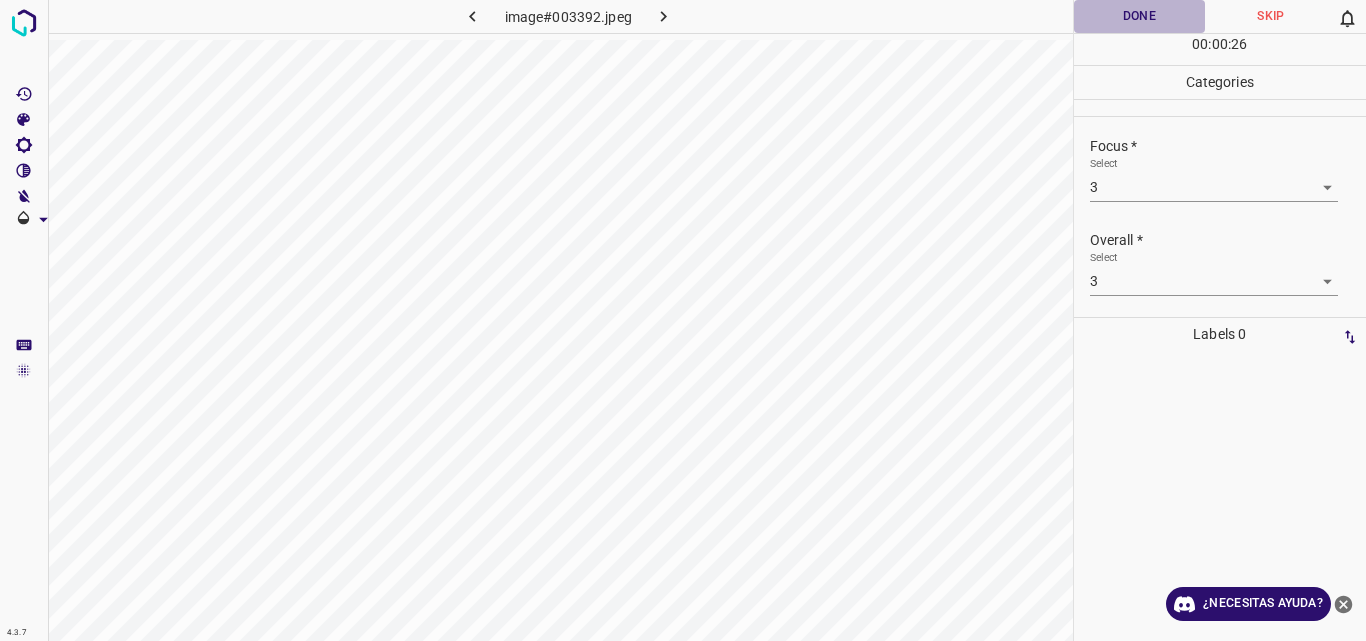 click on "Done" at bounding box center [1140, 16] 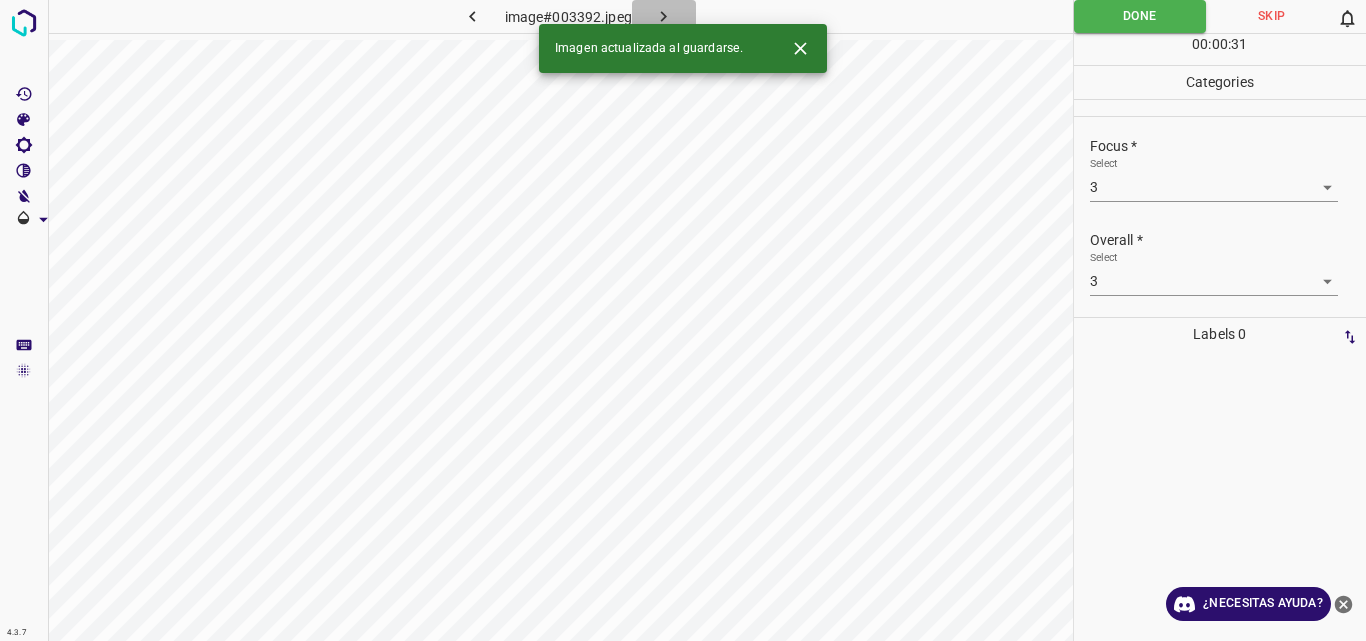 click 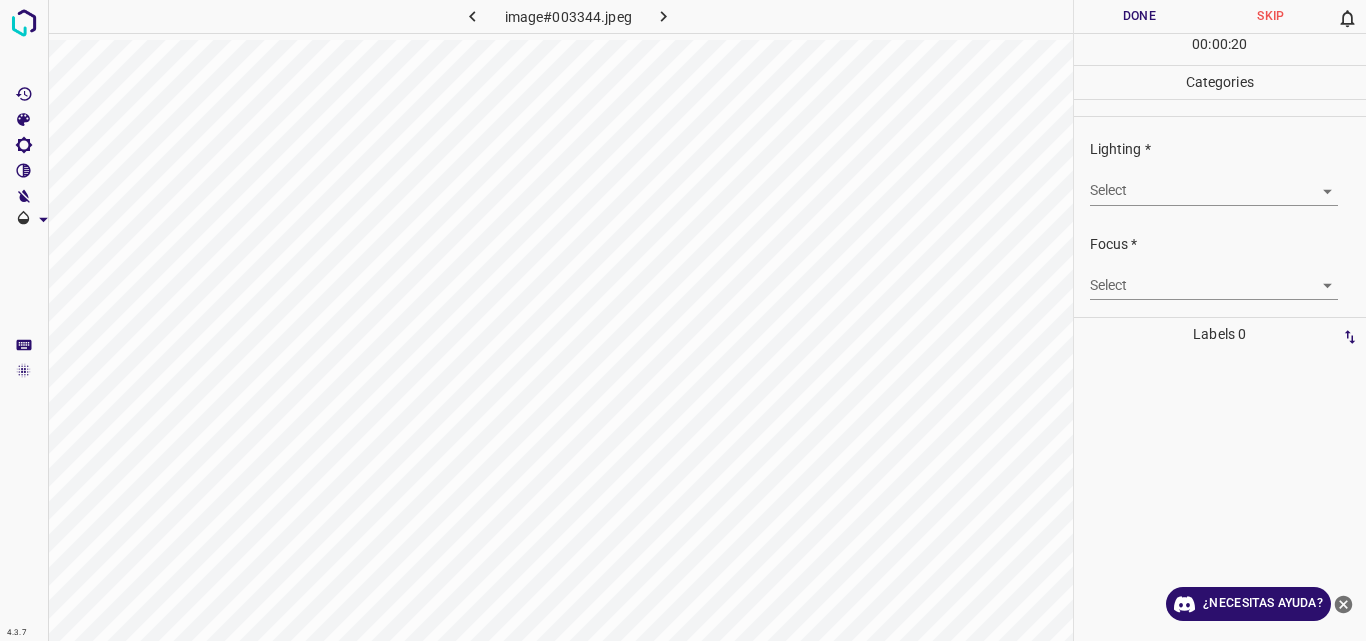 click on "4.3.7 image#003344.jpeg Done Skip 0 00   : 00   : 20   Categories Lighting *  Select ​ Focus *  Select ​ Overall *  Select ​ Labels   0 Categories 1 Lighting 2 Focus 3 Overall Tools Space Change between modes (Draw & Edit) I Auto labeling R Restore zoom M Zoom in N Zoom out Delete Delete selecte label Filters Z Restore filters X Saturation filter C Brightness filter V Contrast filter B Gray scale filter General O Download ¿Necesitas ayuda? Original text Rate this translation Your feedback will be used to help improve Google Translate - Texto - Esconder - Borrar" at bounding box center (683, 320) 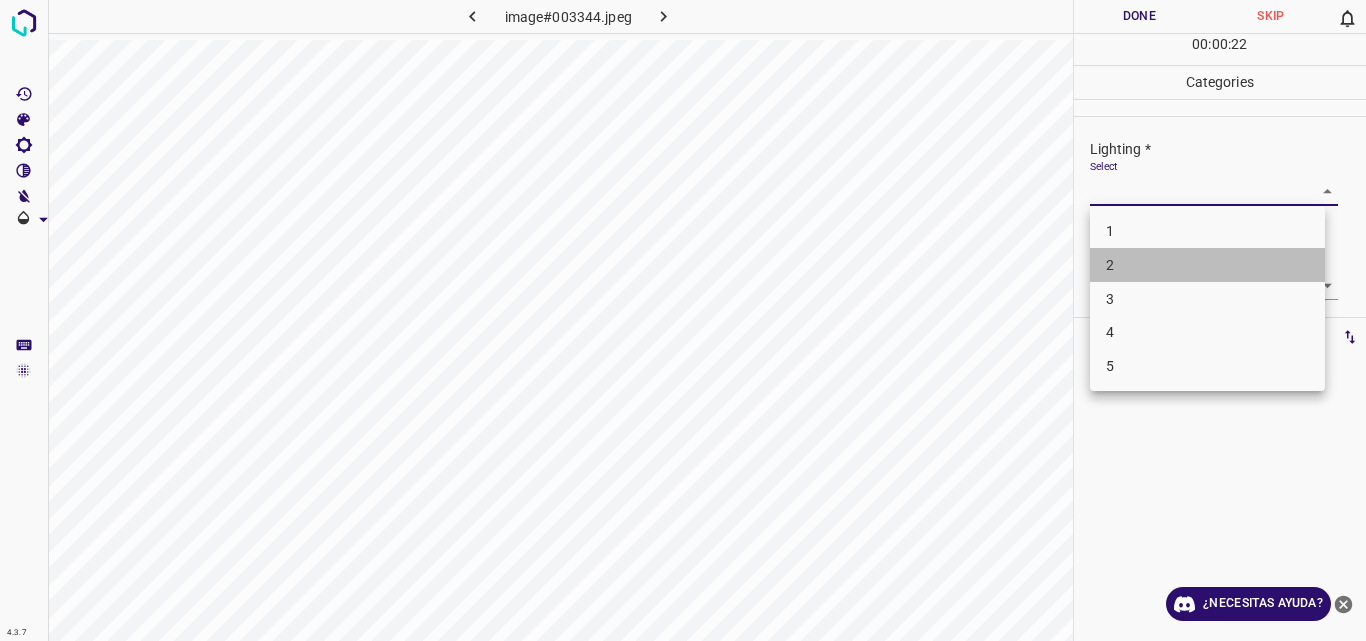 click on "2" at bounding box center (1207, 265) 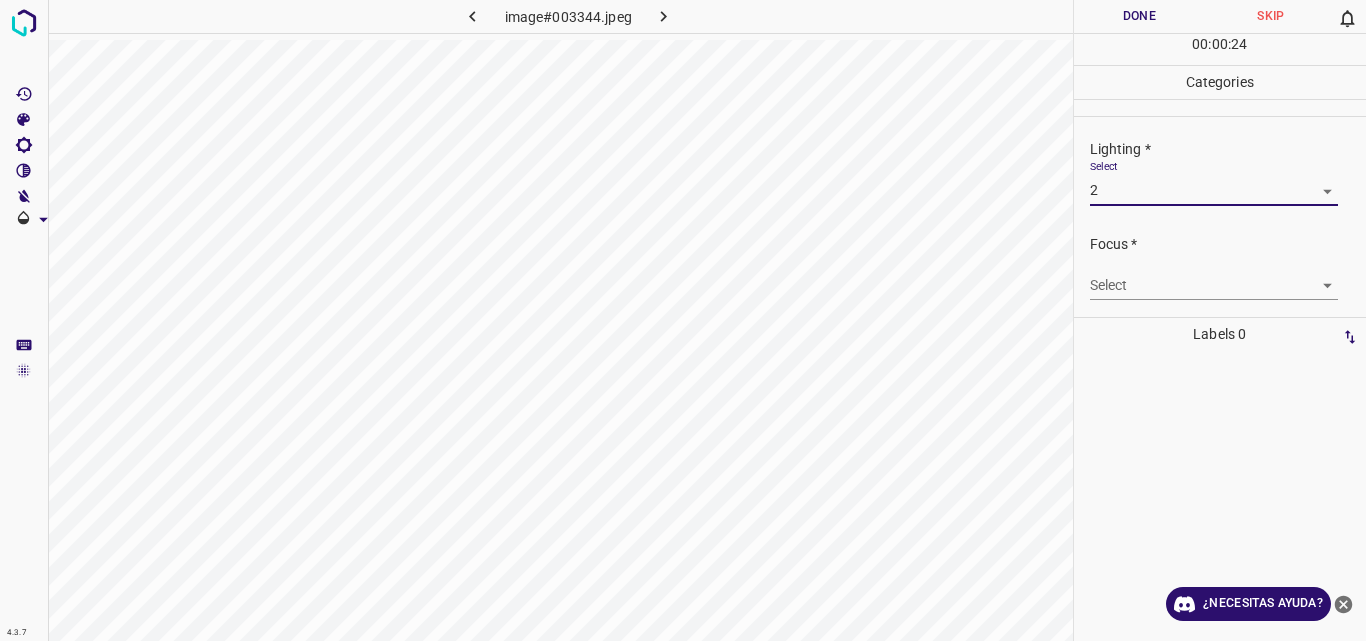 click on "4.3.7 image#003344.jpeg Done Skip 0 00   : 00   : 24   Categories Lighting *  Select 2 2 Focus *  Select ​ Overall *  Select ​ Labels   0 Categories 1 Lighting 2 Focus 3 Overall Tools Space Change between modes (Draw & Edit) I Auto labeling R Restore zoom M Zoom in N Zoom out Delete Delete selecte label Filters Z Restore filters X Saturation filter C Brightness filter V Contrast filter B Gray scale filter General O Download ¿Necesitas ayuda? Original text Rate this translation Your feedback will be used to help improve Google Translate - Texto - Esconder - Borrar" at bounding box center (683, 320) 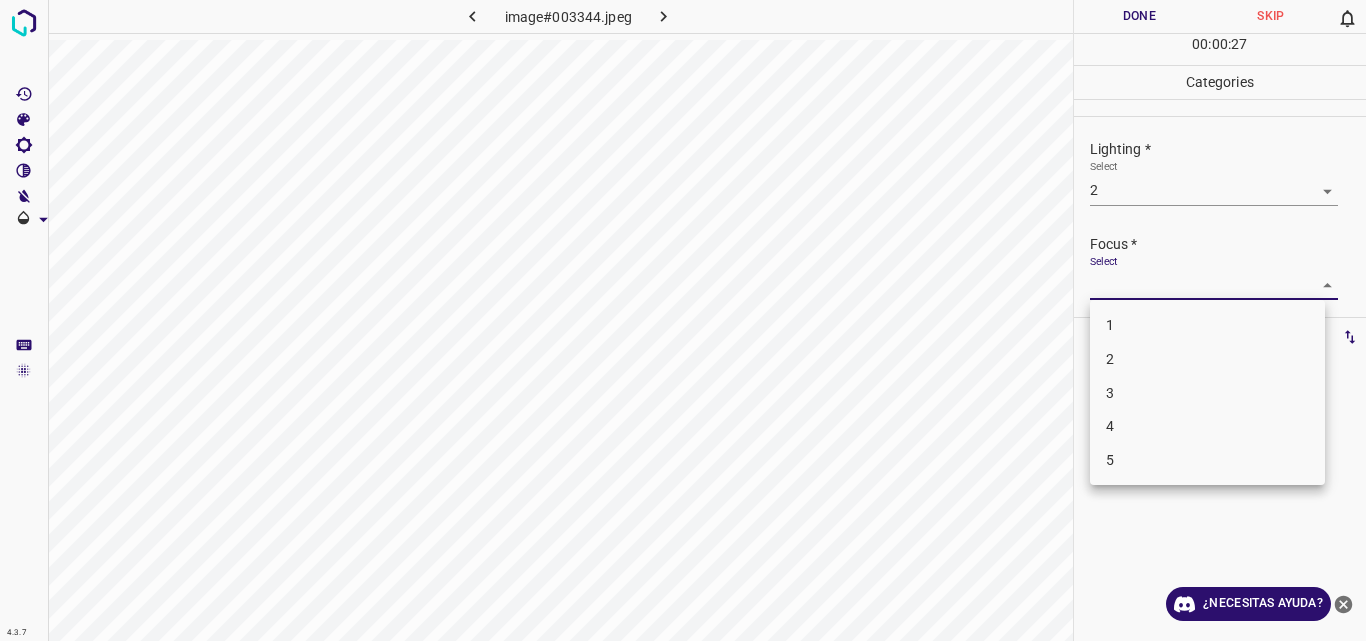 click on "3" at bounding box center [1207, 393] 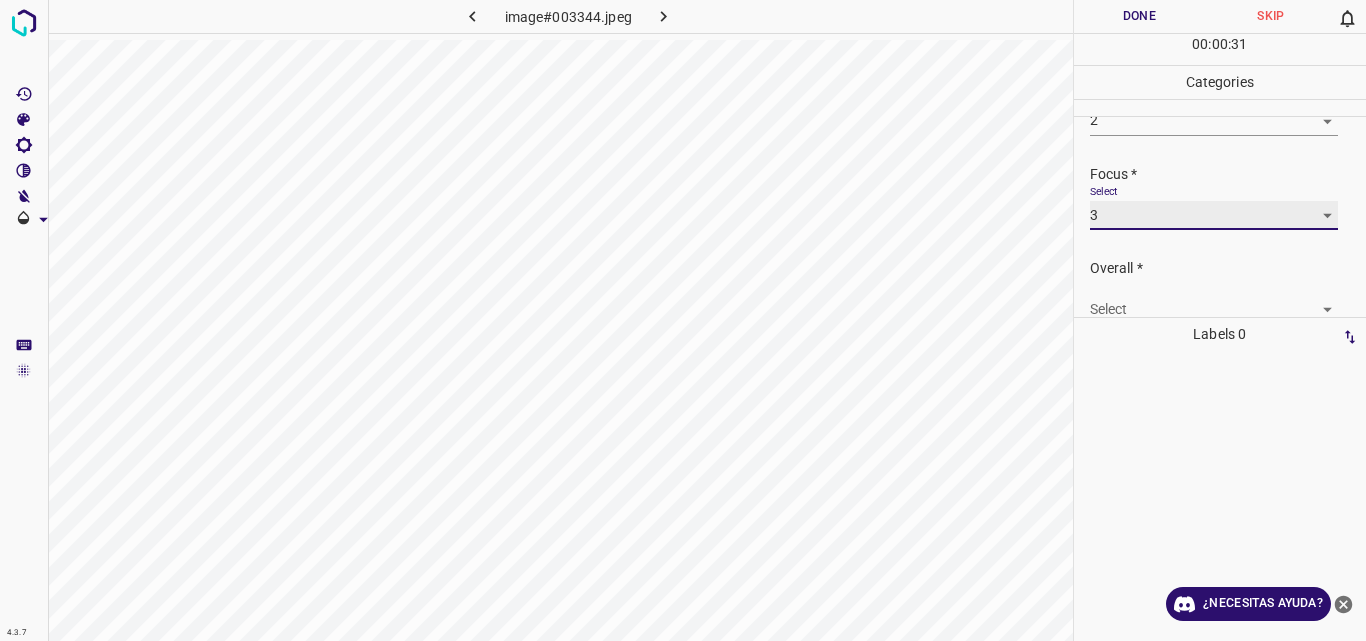 scroll, scrollTop: 98, scrollLeft: 0, axis: vertical 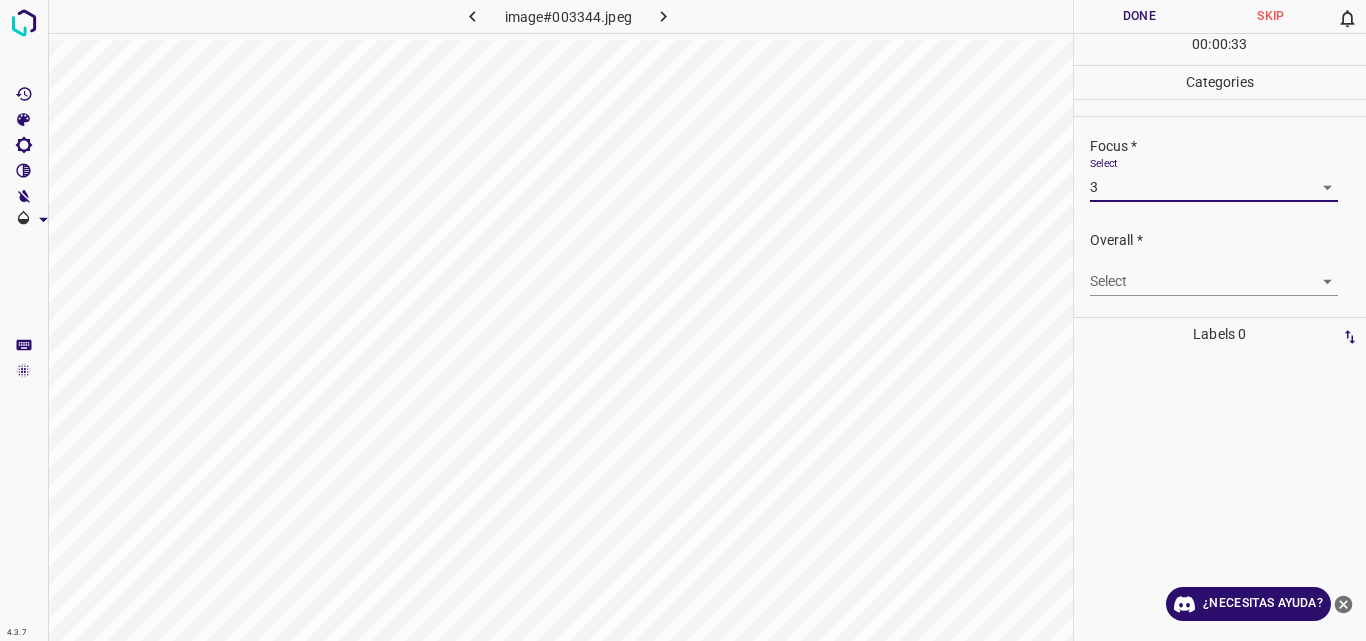 click on "4.3.7 image#003344.jpeg Done Skip 0 00   : 00   : 33   Categories Lighting *  Select 2 2 Focus *  Select 3 3 Overall *  Select ​ Labels   0 Categories 1 Lighting 2 Focus 3 Overall Tools Space Change between modes (Draw & Edit) I Auto labeling R Restore zoom M Zoom in N Zoom out Delete Delete selecte label Filters Z Restore filters X Saturation filter C Brightness filter V Contrast filter B Gray scale filter General O Download ¿Necesitas ayuda? Original text Rate this translation Your feedback will be used to help improve Google Translate - Texto - Esconder - Borrar" at bounding box center [683, 320] 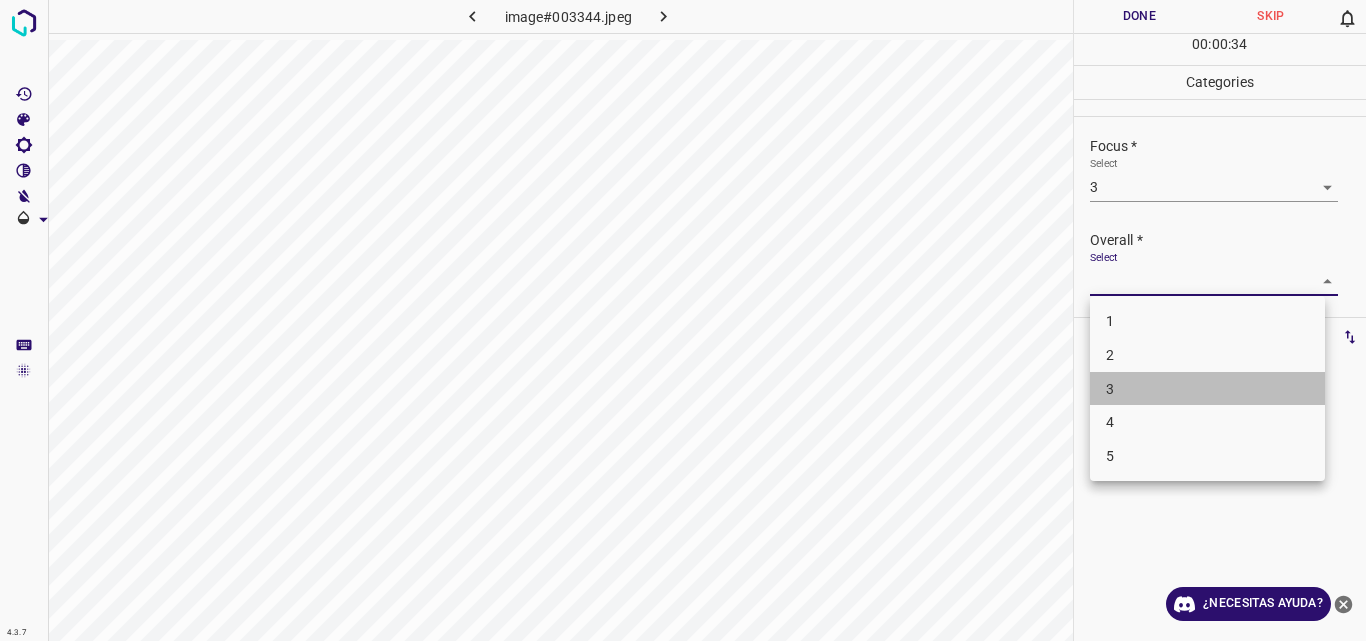 click on "3" at bounding box center [1207, 389] 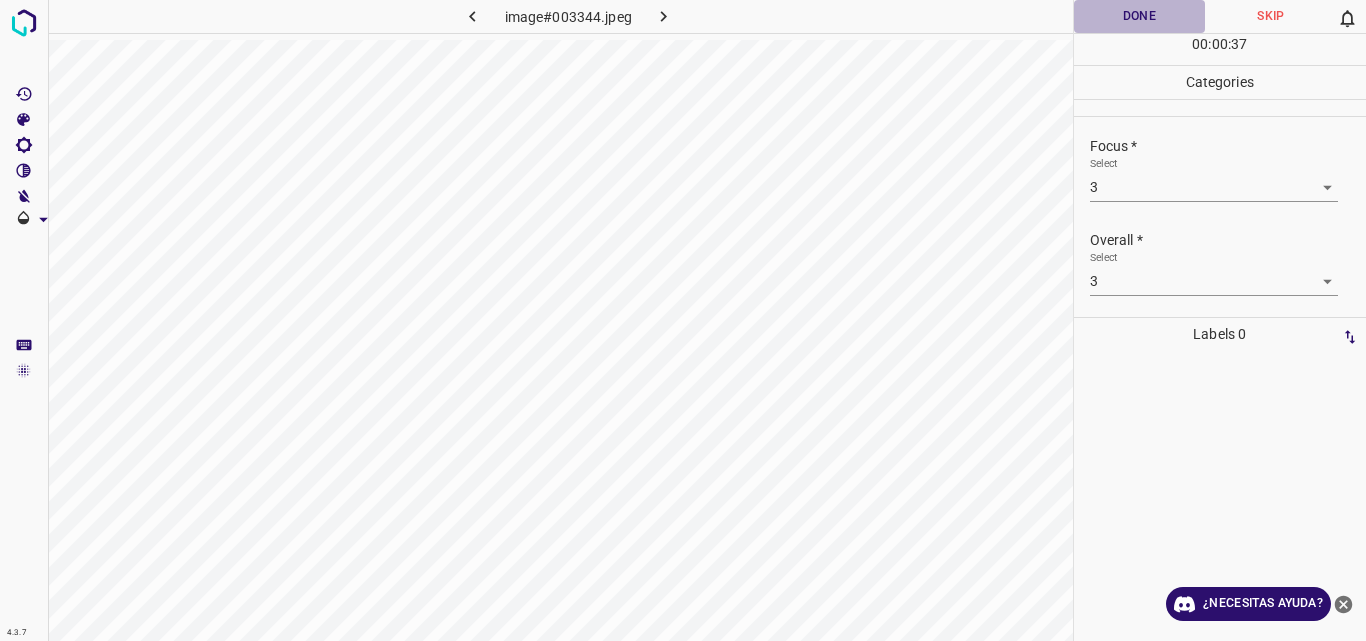 click on "Done" at bounding box center [1140, 16] 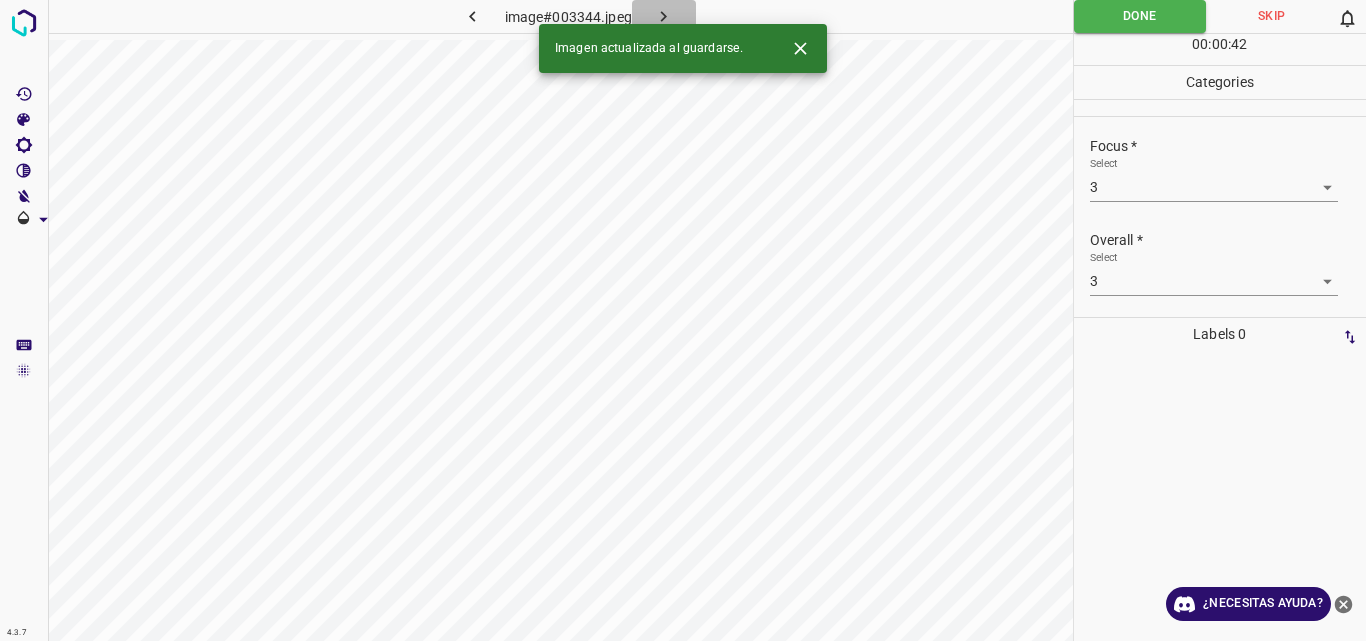 click 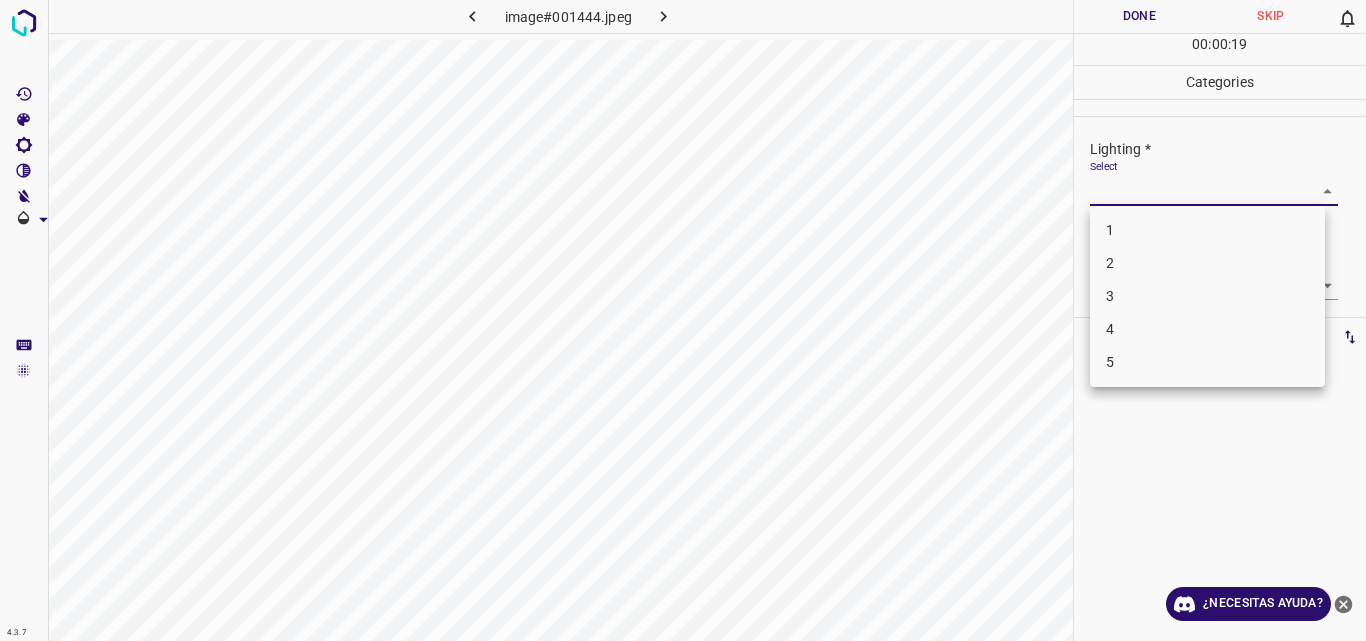 click on "4.3.7 image#001444.jpeg Done Skip 0 00   : 00   : 19   Categories Lighting *  Select ​ Focus *  Select ​ Overall *  Select ​ Labels   0 Categories 1 Lighting 2 Focus 3 Overall Tools Space Change between modes (Draw & Edit) I Auto labeling R Restore zoom M Zoom in N Zoom out Delete Delete selecte label Filters Z Restore filters X Saturation filter C Brightness filter V Contrast filter B Gray scale filter General O Download ¿Necesitas ayuda? Original text Rate this translation Your feedback will be used to help improve Google Translate - Texto - Esconder - Borrar 1 2 3 4 5" at bounding box center (683, 320) 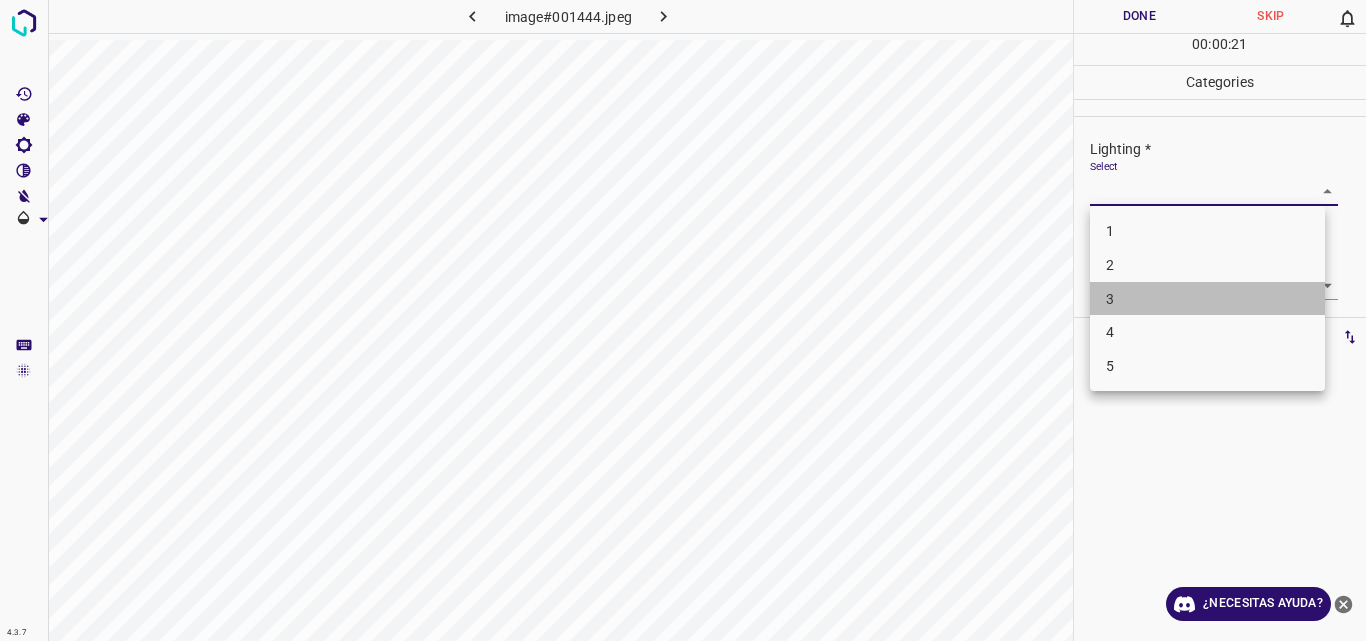click on "3" at bounding box center (1207, 299) 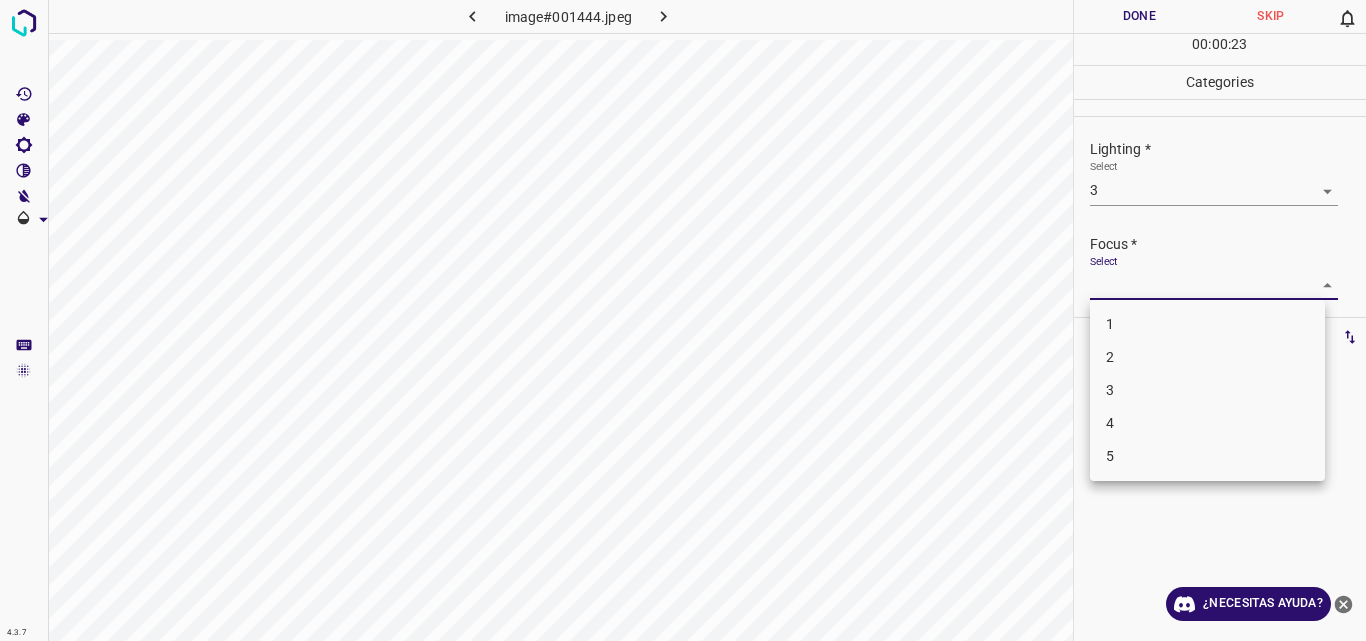 click on "4.3.7 image#001444.jpeg Done Skip 0 00   : 00   : 23   Categories Lighting *  Select 3 3 Focus *  Select ​ Overall *  Select ​ Labels   0 Categories 1 Lighting 2 Focus 3 Overall Tools Space Change between modes (Draw & Edit) I Auto labeling R Restore zoom M Zoom in N Zoom out Delete Delete selecte label Filters Z Restore filters X Saturation filter C Brightness filter V Contrast filter B Gray scale filter General O Download ¿Necesitas ayuda? Original text Rate this translation Your feedback will be used to help improve Google Translate - Texto - Esconder - Borrar 1 2 3 4 5" at bounding box center (683, 320) 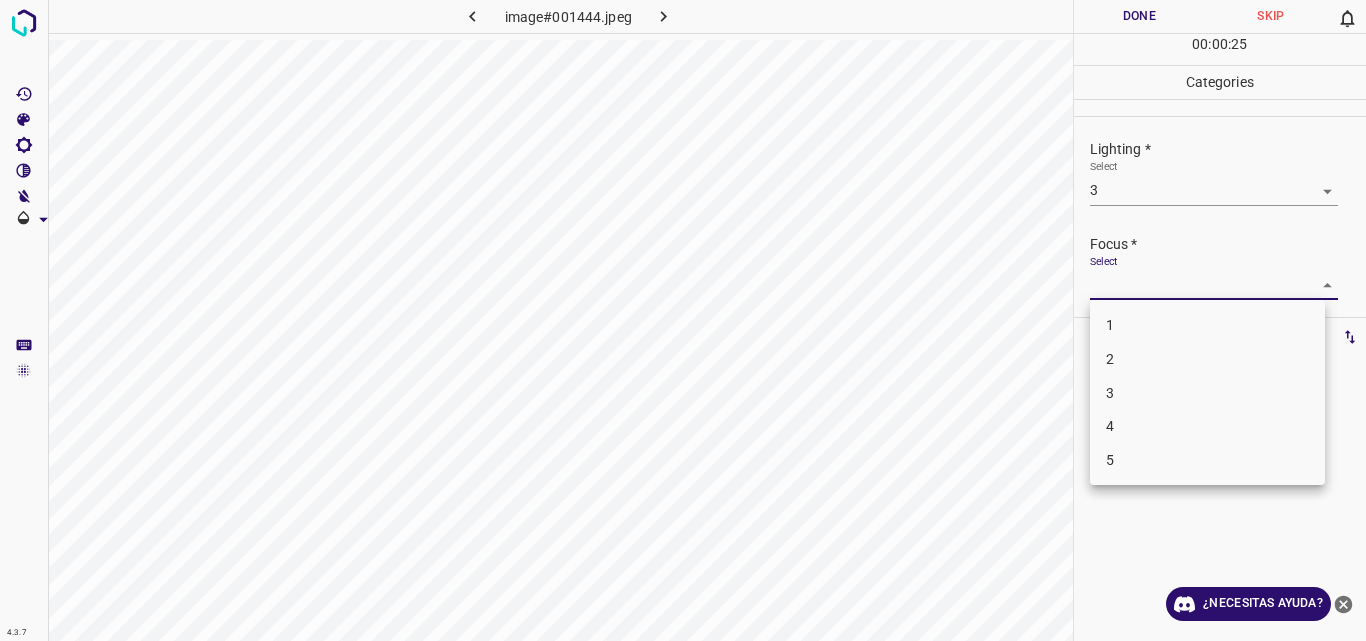click on "3" at bounding box center (1207, 393) 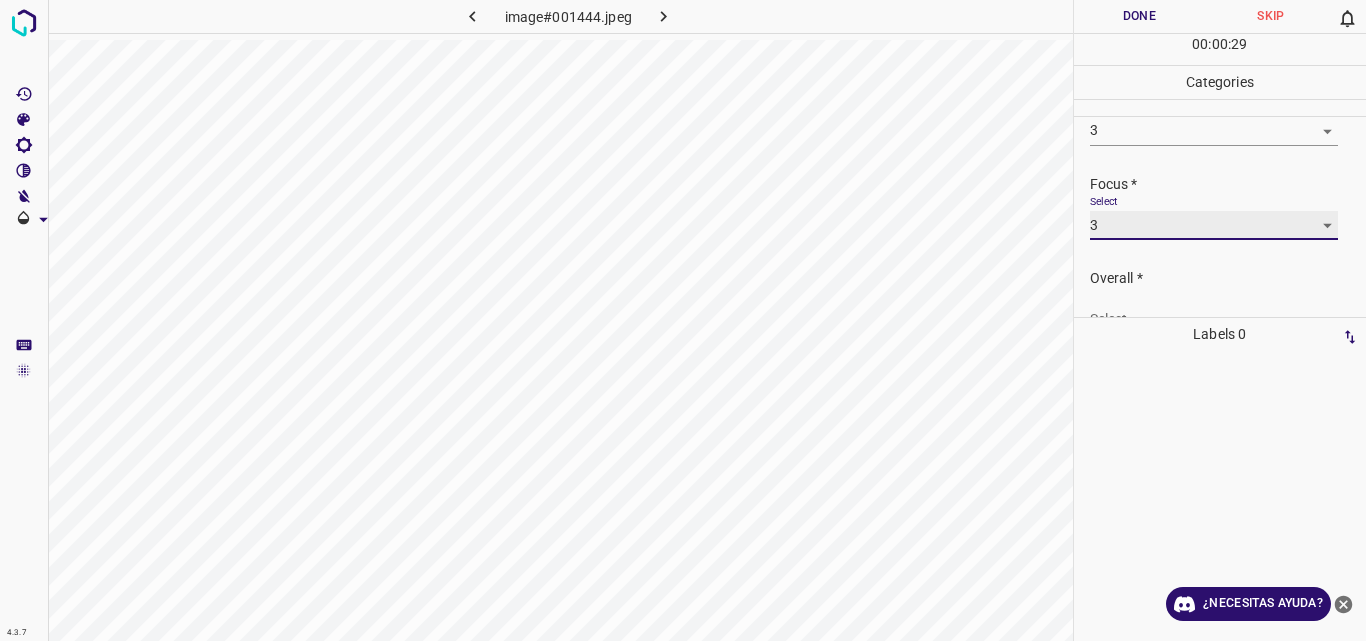 scroll, scrollTop: 98, scrollLeft: 0, axis: vertical 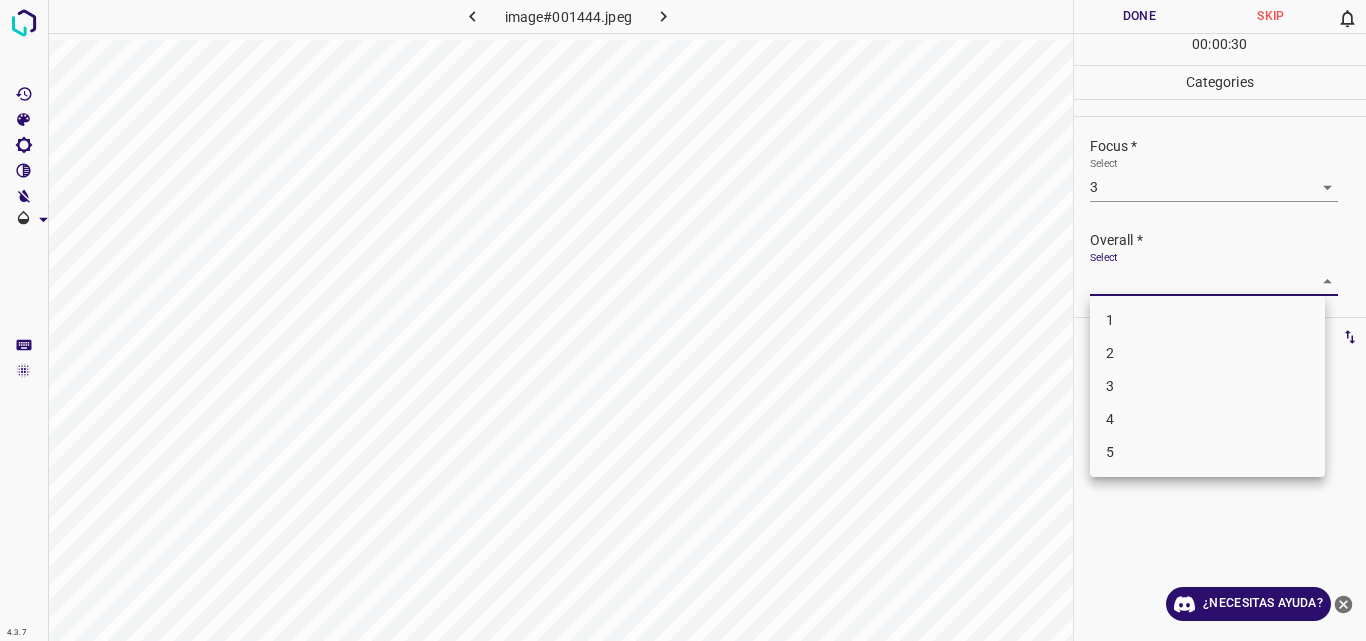 click on "4.3.7 image#001444.jpeg Done Skip 0 00   : 00   : 30   Categories Lighting *  Select 3 3 Focus *  Select 3 3 Overall *  Select ​ Labels   0 Categories 1 Lighting 2 Focus 3 Overall Tools Space Change between modes (Draw & Edit) I Auto labeling R Restore zoom M Zoom in N Zoom out Delete Delete selecte label Filters Z Restore filters X Saturation filter C Brightness filter V Contrast filter B Gray scale filter General O Download ¿Necesitas ayuda? Original text Rate this translation Your feedback will be used to help improve Google Translate - Texto - Esconder - Borrar 1 2 3 4 5" at bounding box center [683, 320] 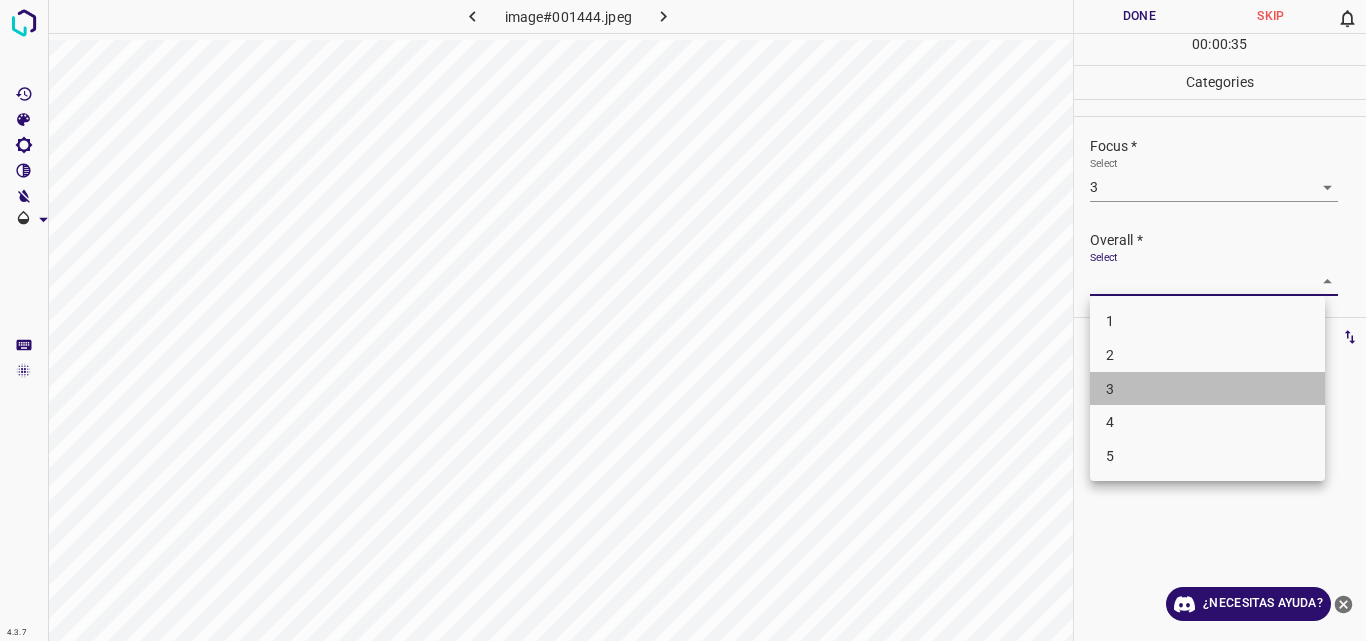 click on "3" at bounding box center [1207, 389] 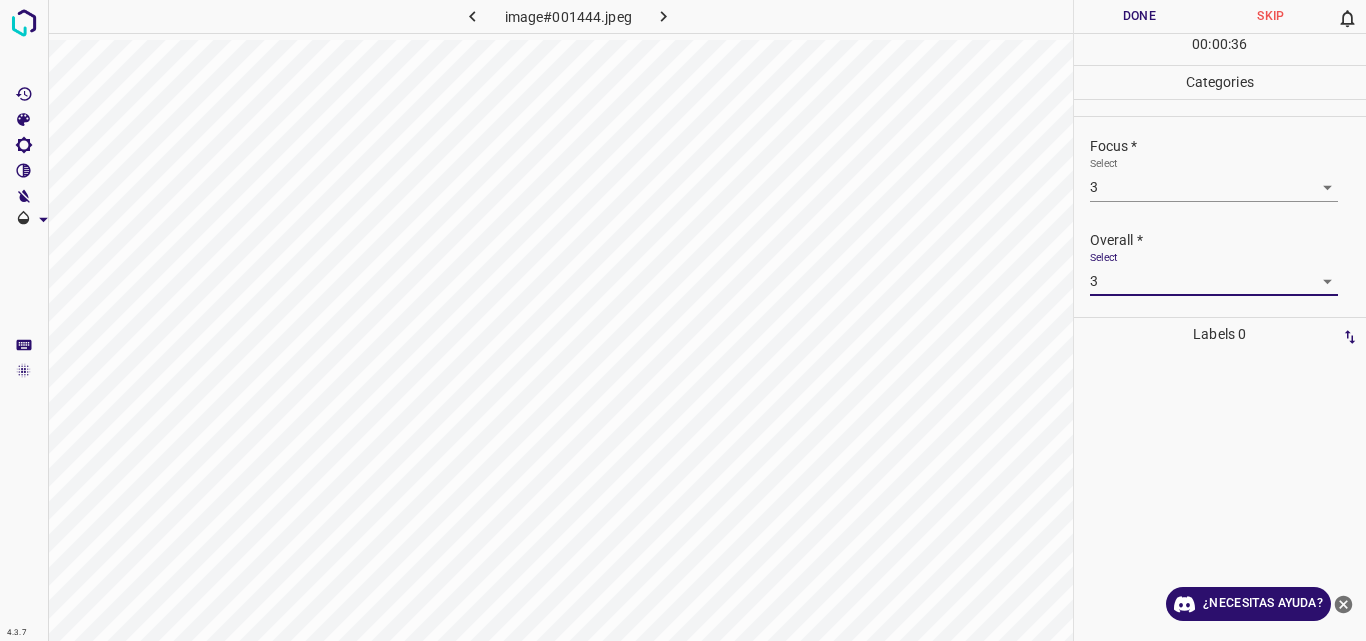 click on "Done" at bounding box center [1140, 16] 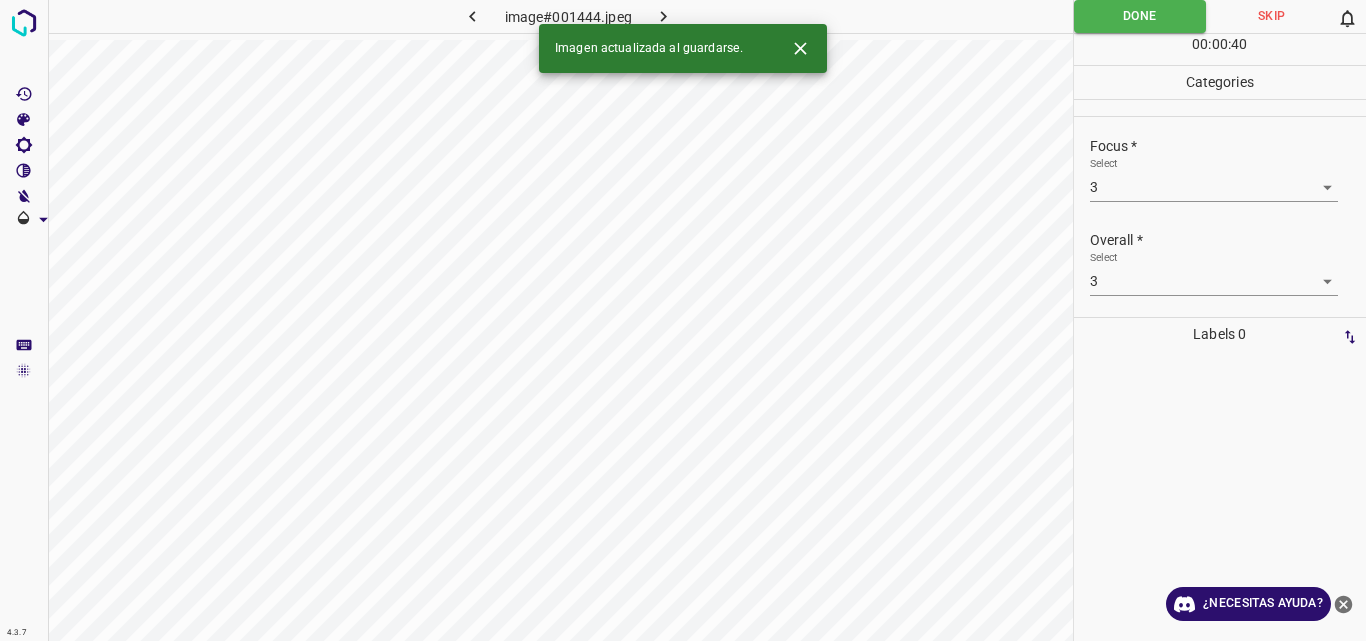 click 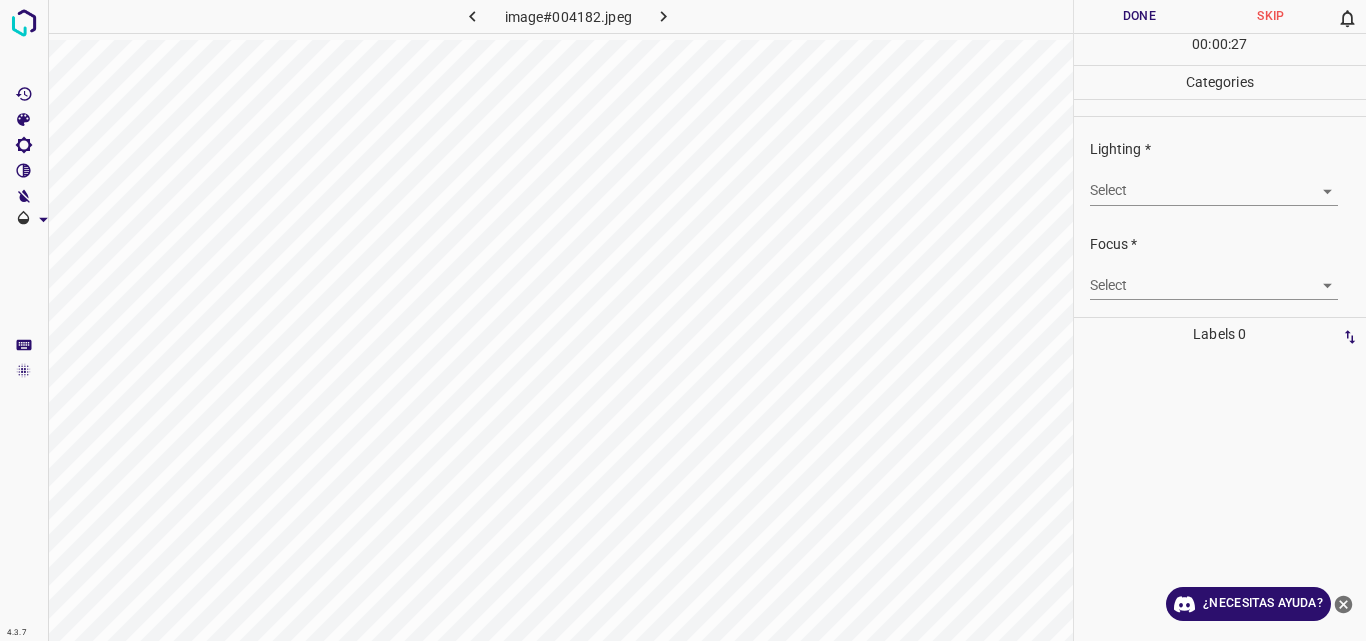 click on "4.3.7 image#004182.jpeg Done Skip 0 00   : 00   : 27   Categories Lighting *  Select ​ Focus *  Select ​ Overall *  Select ​ Labels   0 Categories 1 Lighting 2 Focus 3 Overall Tools Space Change between modes (Draw & Edit) I Auto labeling R Restore zoom M Zoom in N Zoom out Delete Delete selecte label Filters Z Restore filters X Saturation filter C Brightness filter V Contrast filter B Gray scale filter General O Download ¿Necesitas ayuda? Original text Rate this translation Your feedback will be used to help improve Google Translate - Texto - Esconder - Borrar" at bounding box center (683, 320) 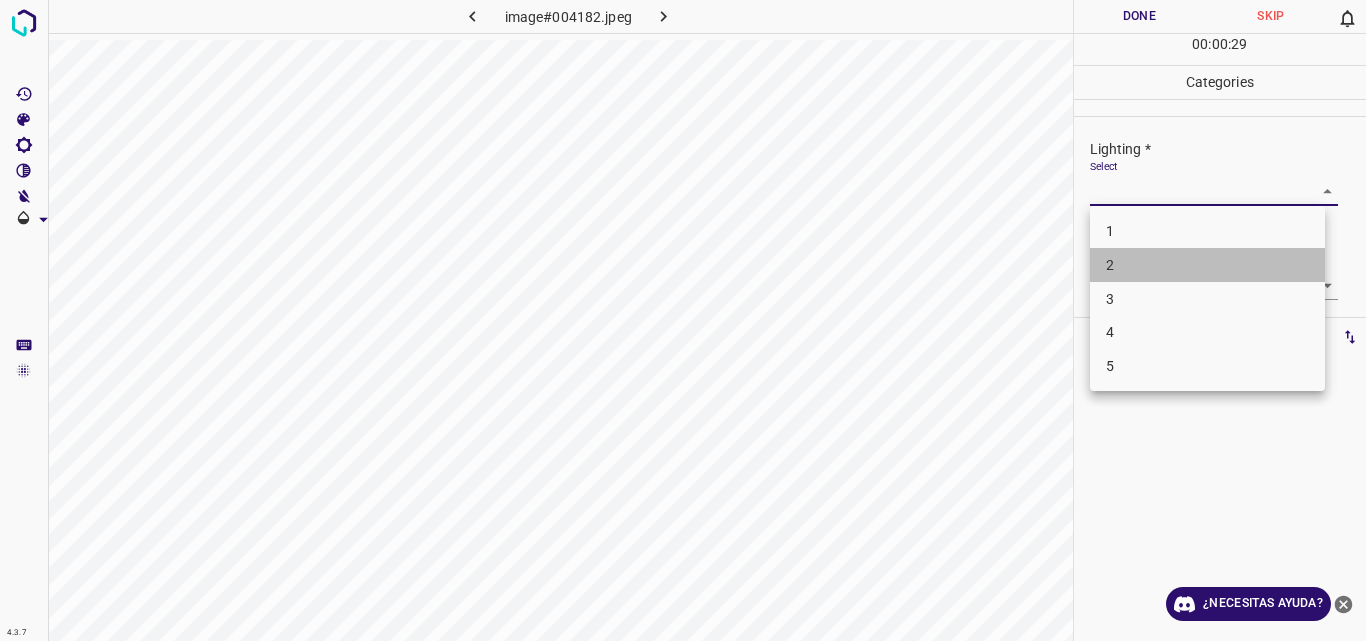 click on "2" at bounding box center [1207, 265] 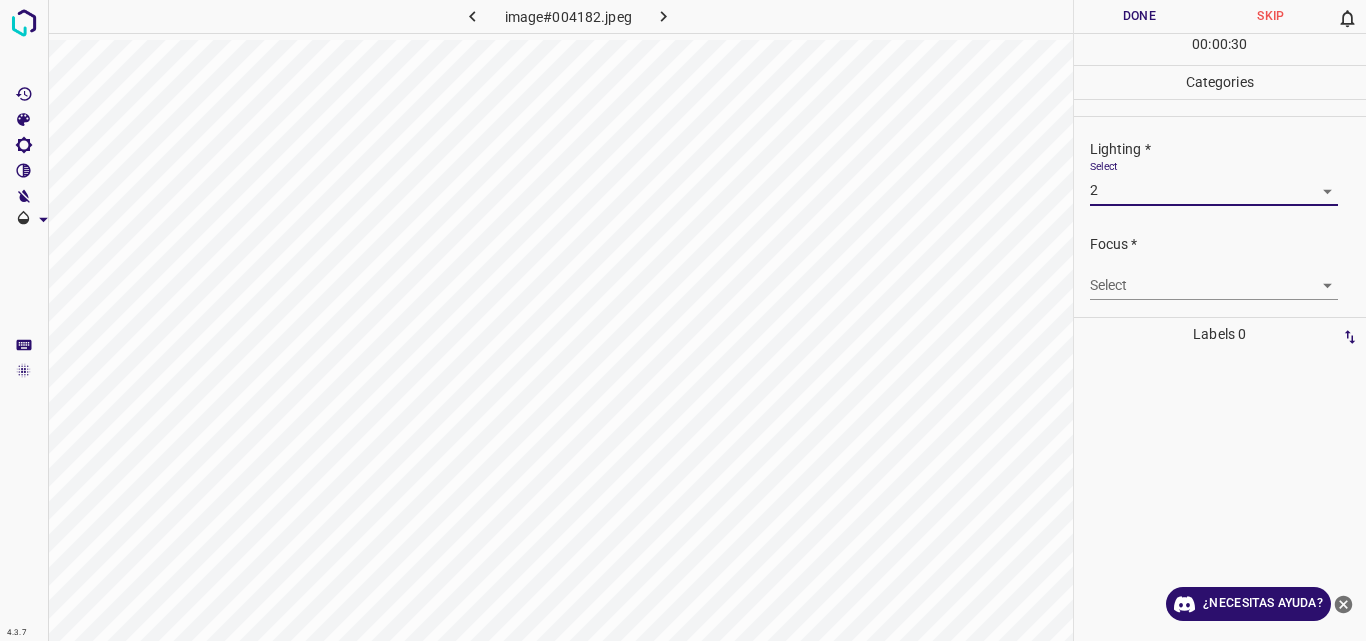 click on "4.3.7 image#004182.jpeg Done Skip 0 00   : 00   : 30   Categories Lighting *  Select 2 2 Focus *  Select ​ Overall *  Select ​ Labels   0 Categories 1 Lighting 2 Focus 3 Overall Tools Space Change between modes (Draw & Edit) I Auto labeling R Restore zoom M Zoom in N Zoom out Delete Delete selecte label Filters Z Restore filters X Saturation filter C Brightness filter V Contrast filter B Gray scale filter General O Download ¿Necesitas ayuda? Original text Rate this translation Your feedback will be used to help improve Google Translate - Texto - Esconder - Borrar" at bounding box center (683, 320) 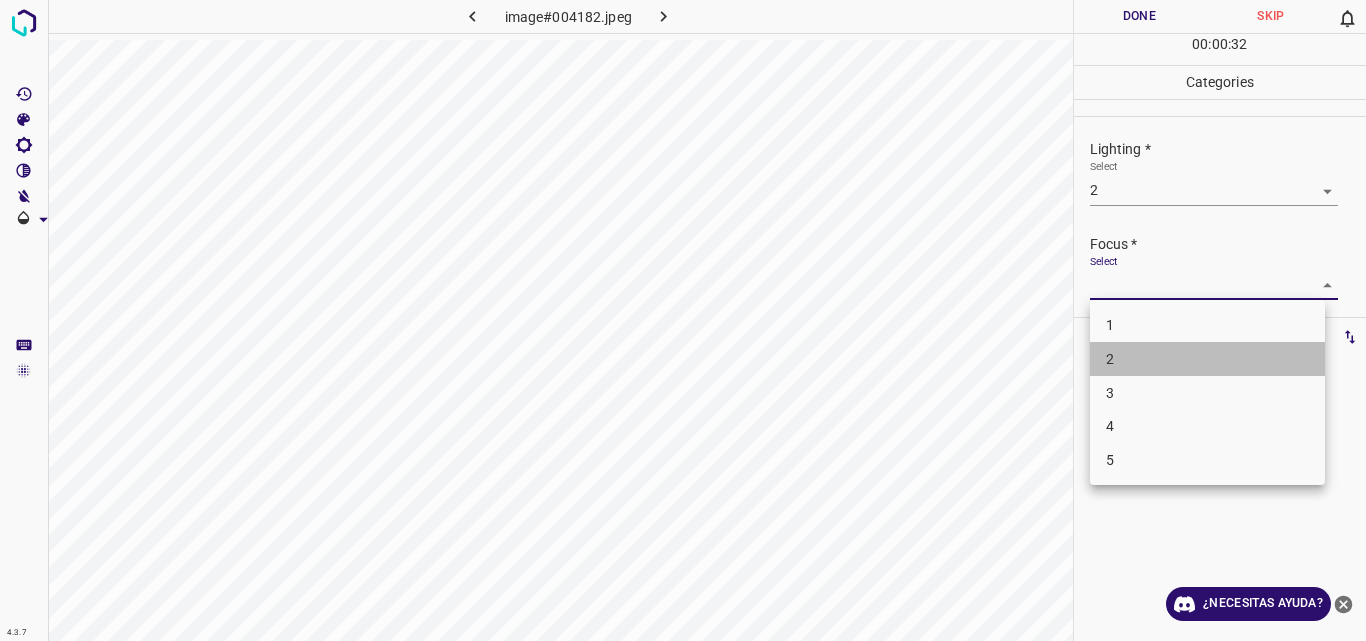 click on "2" at bounding box center (1207, 359) 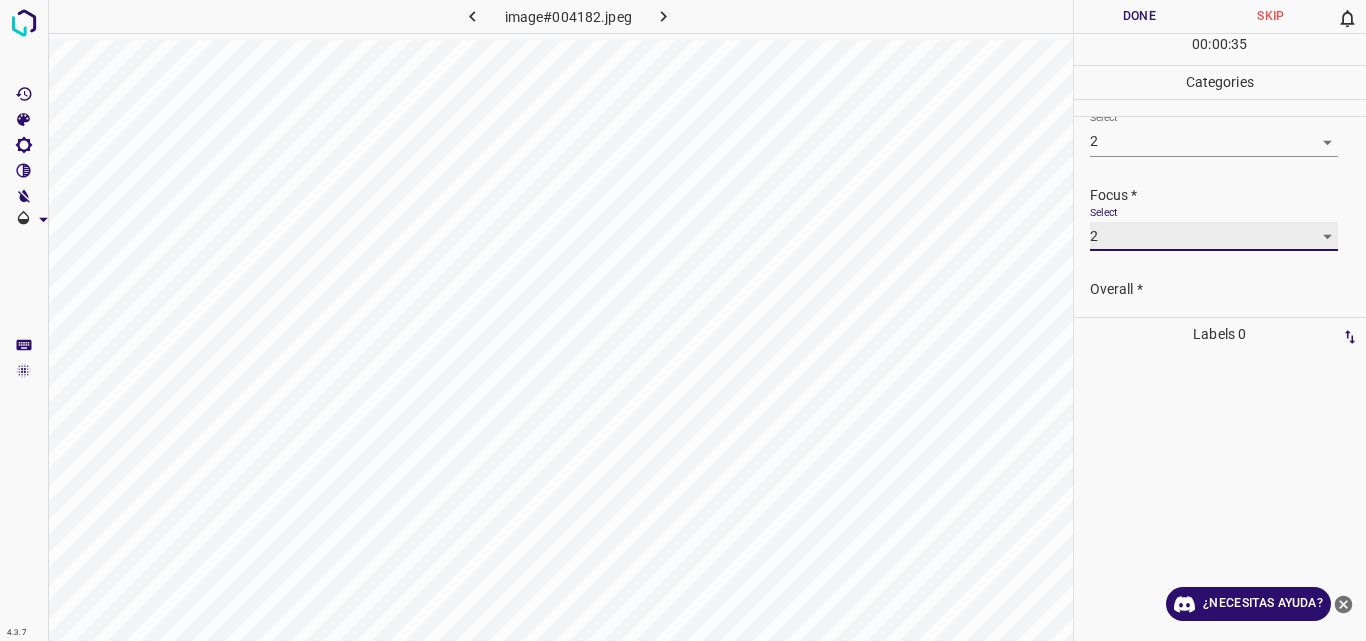 scroll, scrollTop: 98, scrollLeft: 0, axis: vertical 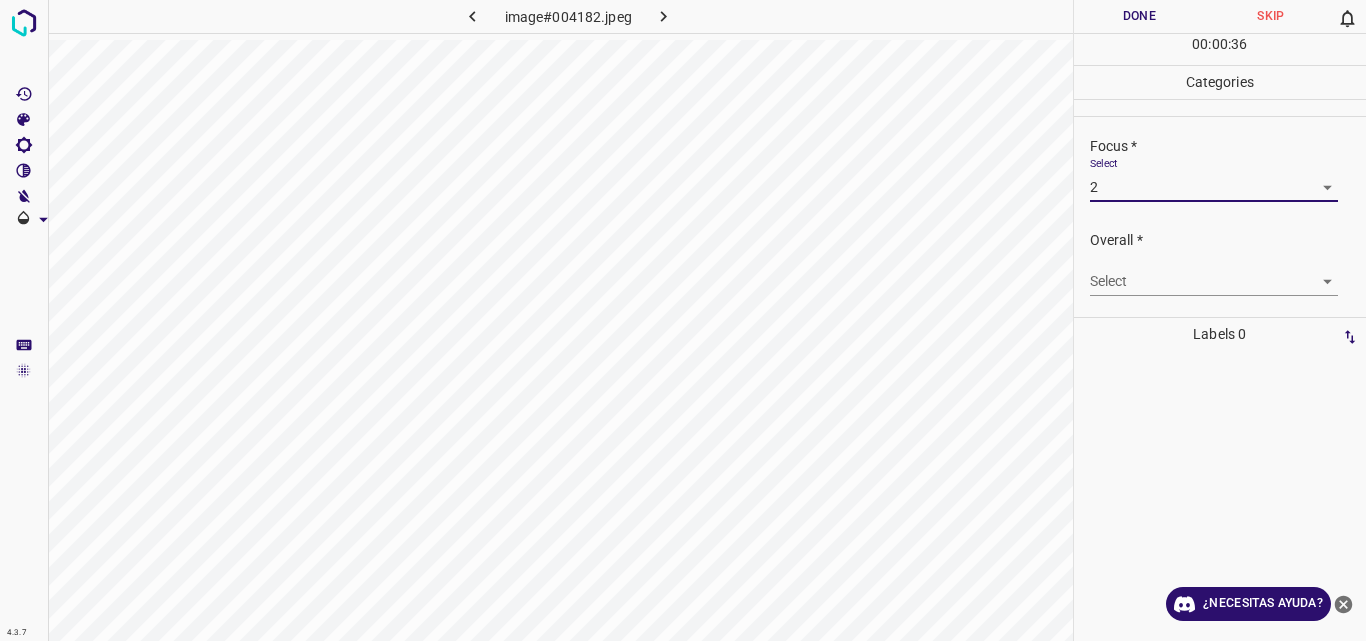 click on "4.3.7 image#004182.jpeg Done Skip 0 00   : 00   : 36   Categories Lighting *  Select 2 2 Focus *  Select 2 2 Overall *  Select ​ Labels   0 Categories 1 Lighting 2 Focus 3 Overall Tools Space Change between modes (Draw & Edit) I Auto labeling R Restore zoom M Zoom in N Zoom out Delete Delete selecte label Filters Z Restore filters X Saturation filter C Brightness filter V Contrast filter B Gray scale filter General O Download ¿Necesitas ayuda? Original text Rate this translation Your feedback will be used to help improve Google Translate - Texto - Esconder - Borrar" at bounding box center [683, 320] 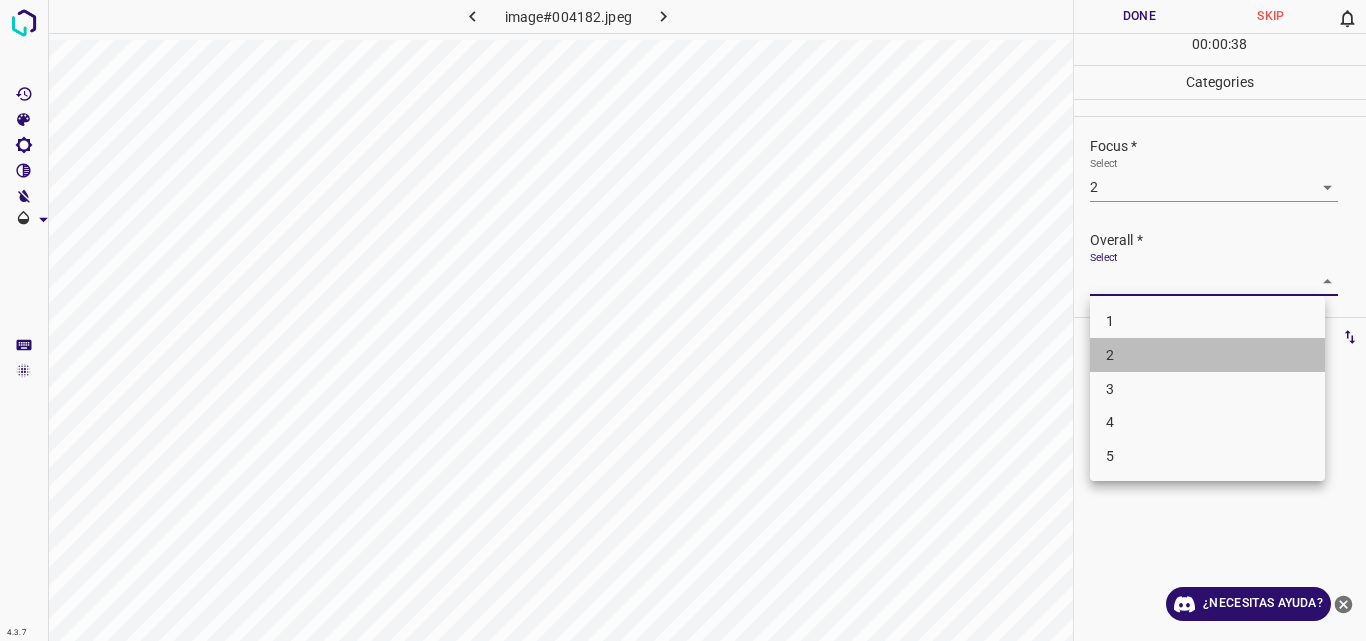 click on "2" at bounding box center [1207, 355] 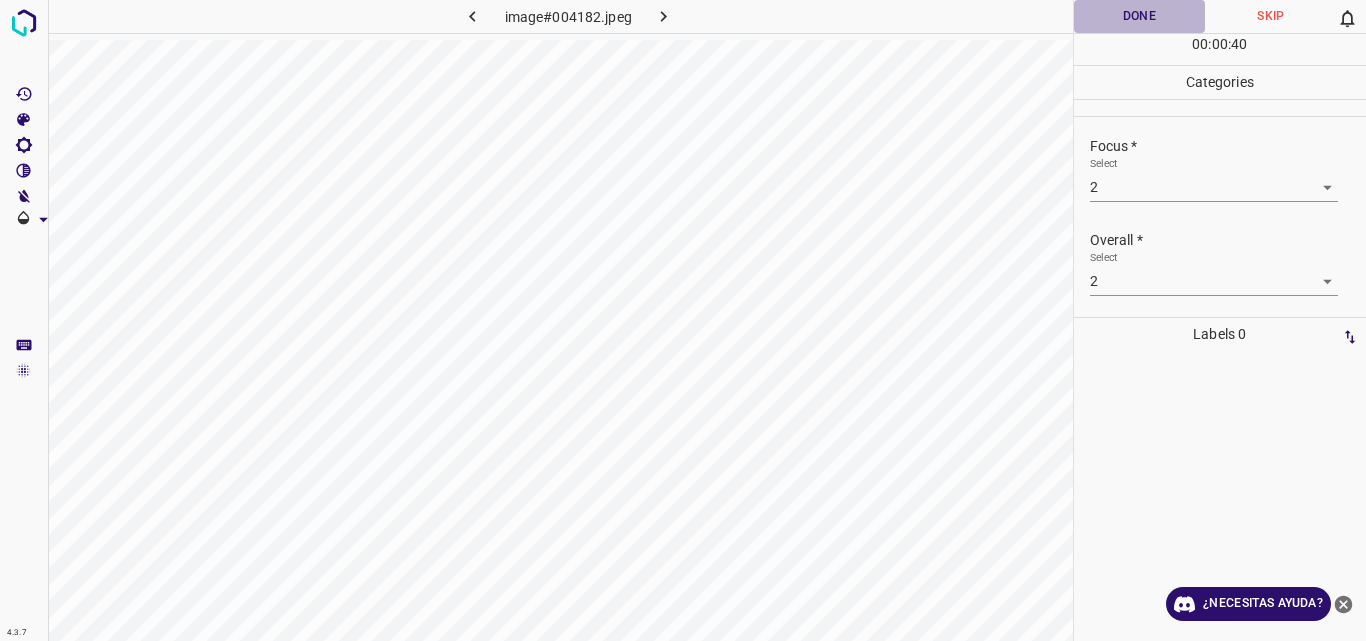 click on "Done" at bounding box center (1140, 16) 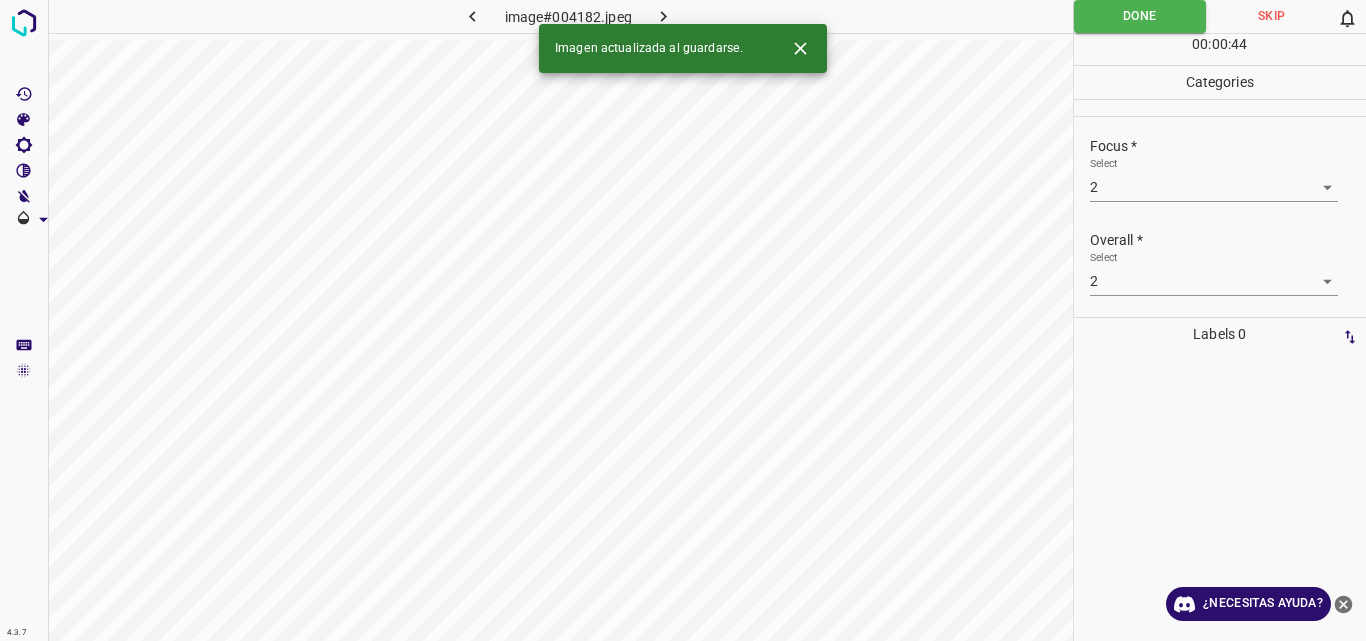 click 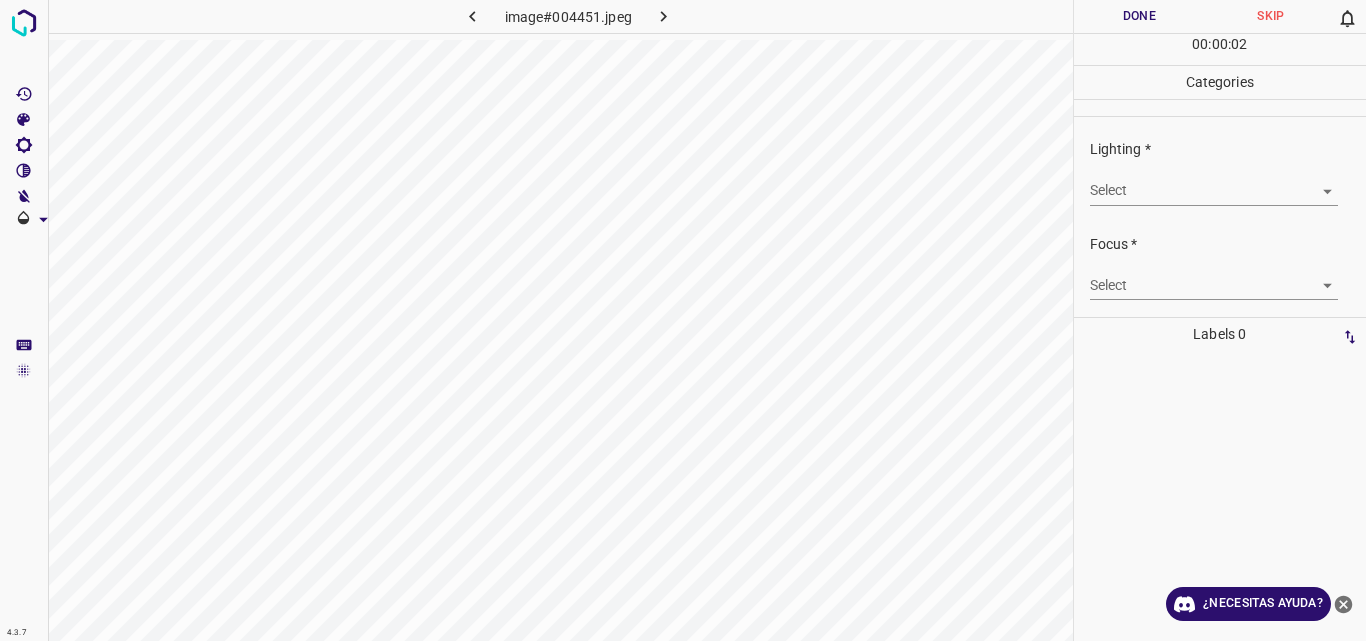 click on "4.3.7 image#004451.jpeg Done Skip 0 00   : 00   : 02   Categories Lighting *  Select ​ Focus *  Select ​ Overall *  Select ​ Labels   0 Categories 1 Lighting 2 Focus 3 Overall Tools Space Change between modes (Draw & Edit) I Auto labeling R Restore zoom M Zoom in N Zoom out Delete Delete selecte label Filters Z Restore filters X Saturation filter C Brightness filter V Contrast filter B Gray scale filter General O Download ¿Necesitas ayuda? Original text Rate this translation Your feedback will be used to help improve Google Translate - Texto - Esconder - Borrar" at bounding box center [683, 320] 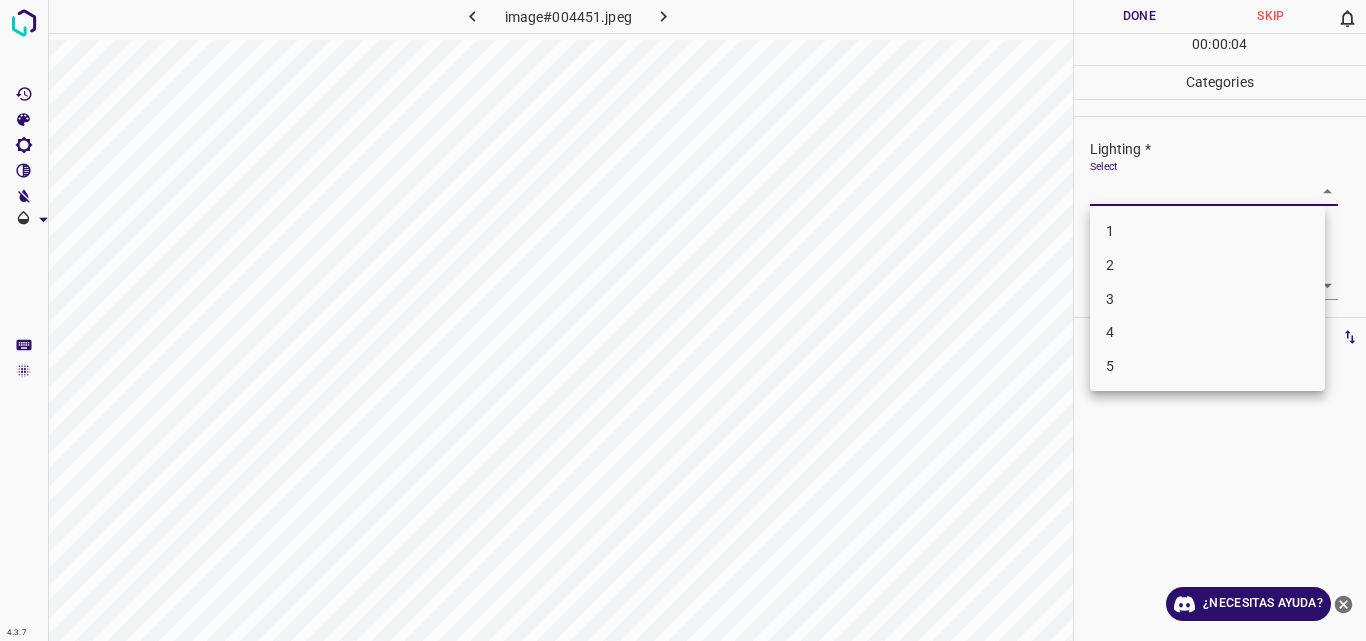 click on "2" at bounding box center [1207, 265] 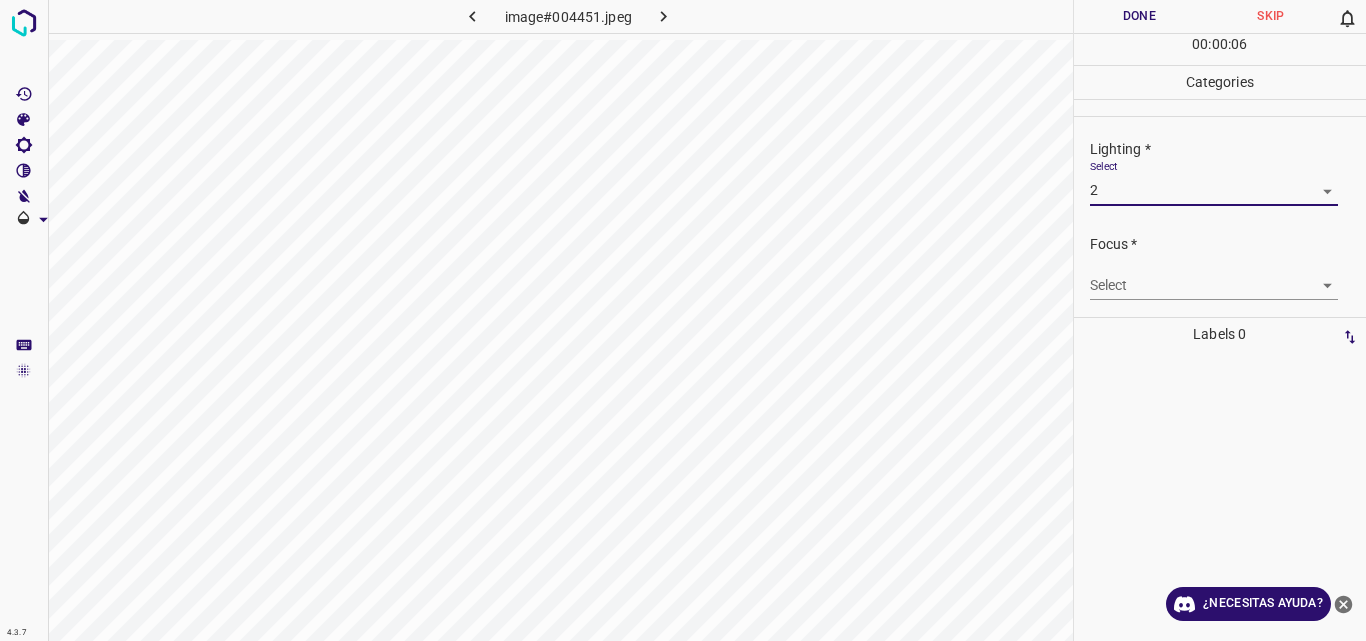 click on "4.3.7 image#004451.jpeg Done Skip 0 00   : 00   : 06   Categories Lighting *  Select 2 2 Focus *  Select ​ Overall *  Select ​ Labels   0 Categories 1 Lighting 2 Focus 3 Overall Tools Space Change between modes (Draw & Edit) I Auto labeling R Restore zoom M Zoom in N Zoom out Delete Delete selecte label Filters Z Restore filters X Saturation filter C Brightness filter V Contrast filter B Gray scale filter General O Download ¿Necesitas ayuda? Original text Rate this translation Your feedback will be used to help improve Google Translate - Texto - Esconder - Borrar" at bounding box center (683, 320) 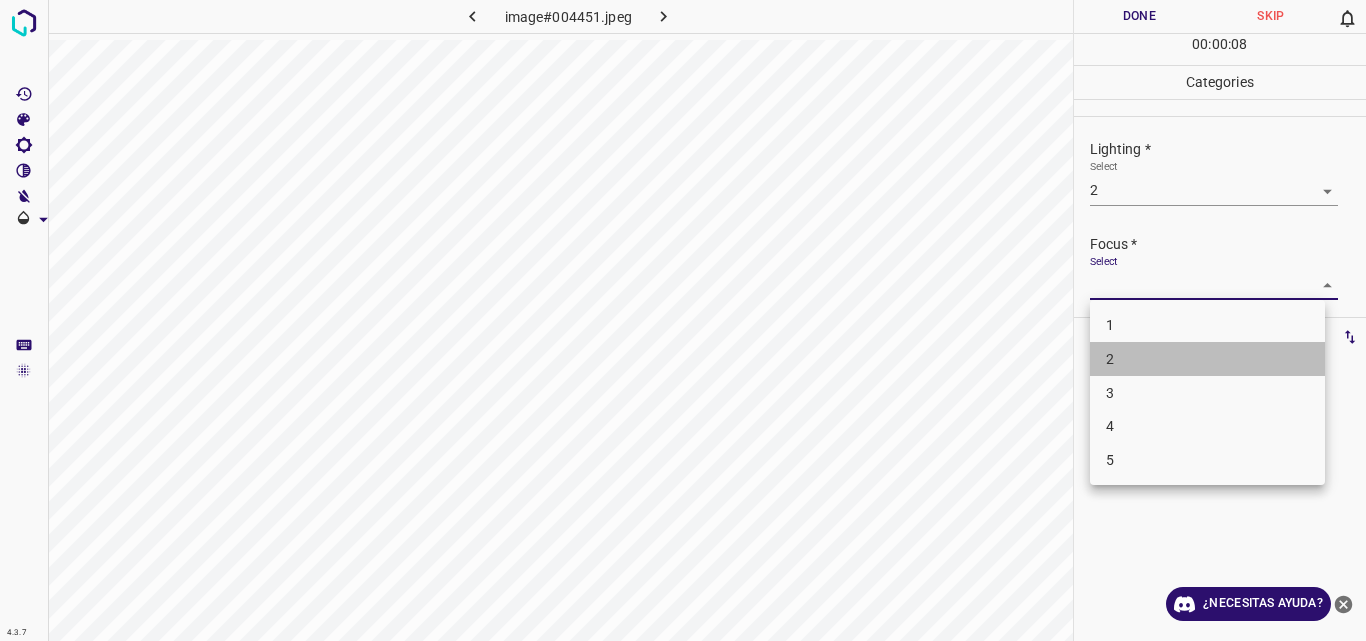 click on "2" at bounding box center (1207, 359) 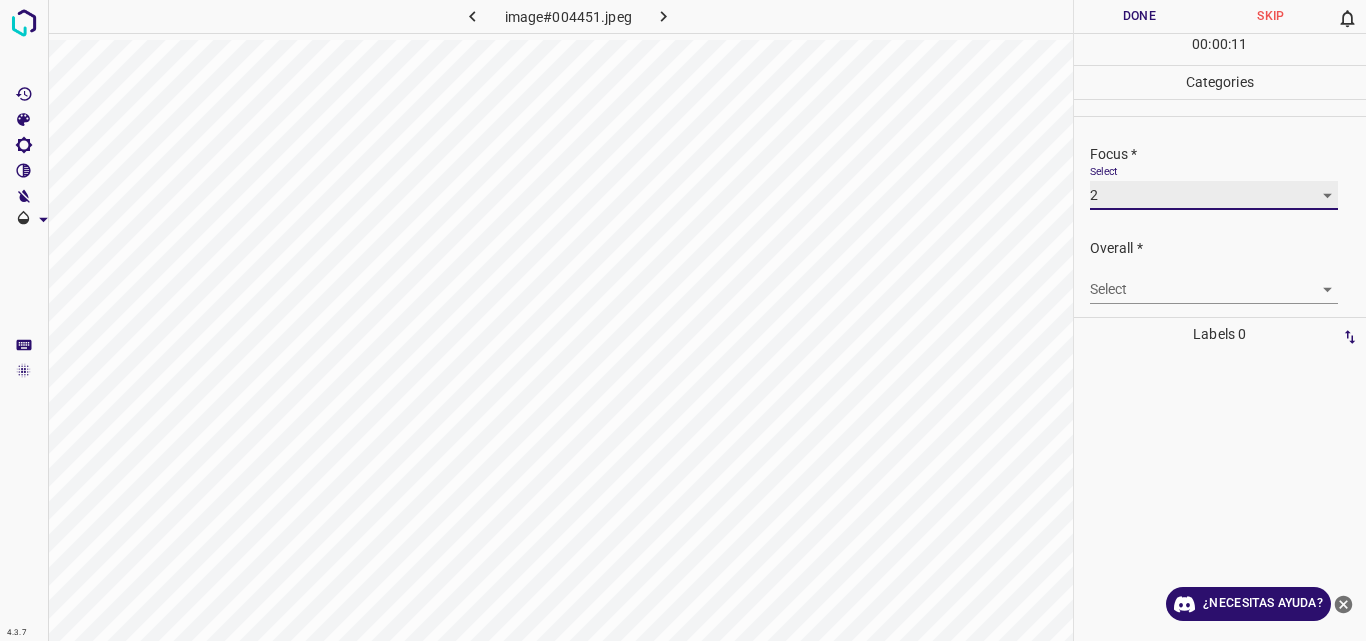 scroll, scrollTop: 98, scrollLeft: 0, axis: vertical 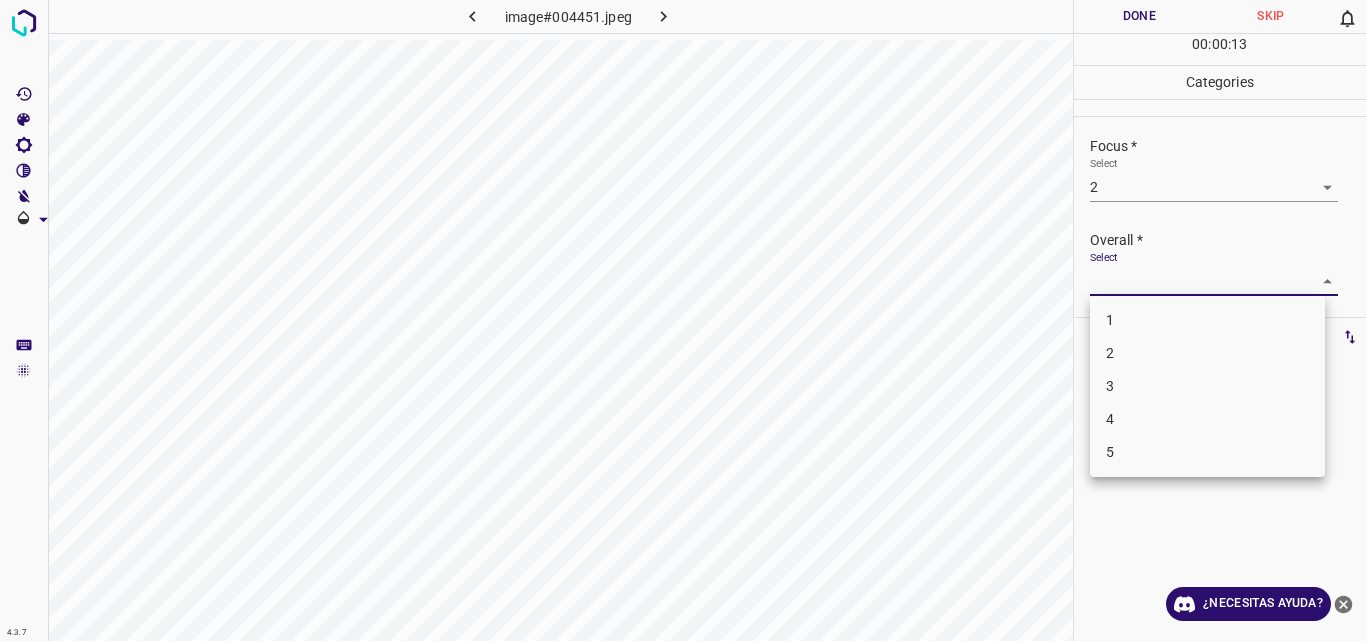 click on "4.3.7 image#004451.jpeg Done Skip 0 00   : 00   : 13   Categories Lighting *  Select 2 2 Focus *  Select 2 2 Overall *  Select ​ Labels   0 Categories 1 Lighting 2 Focus 3 Overall Tools Space Change between modes (Draw & Edit) I Auto labeling R Restore zoom M Zoom in N Zoom out Delete Delete selecte label Filters Z Restore filters X Saturation filter C Brightness filter V Contrast filter B Gray scale filter General O Download ¿Necesitas ayuda? Original text Rate this translation Your feedback will be used to help improve Google Translate - Texto - Esconder - Borrar 1 2 3 4 5" at bounding box center [683, 320] 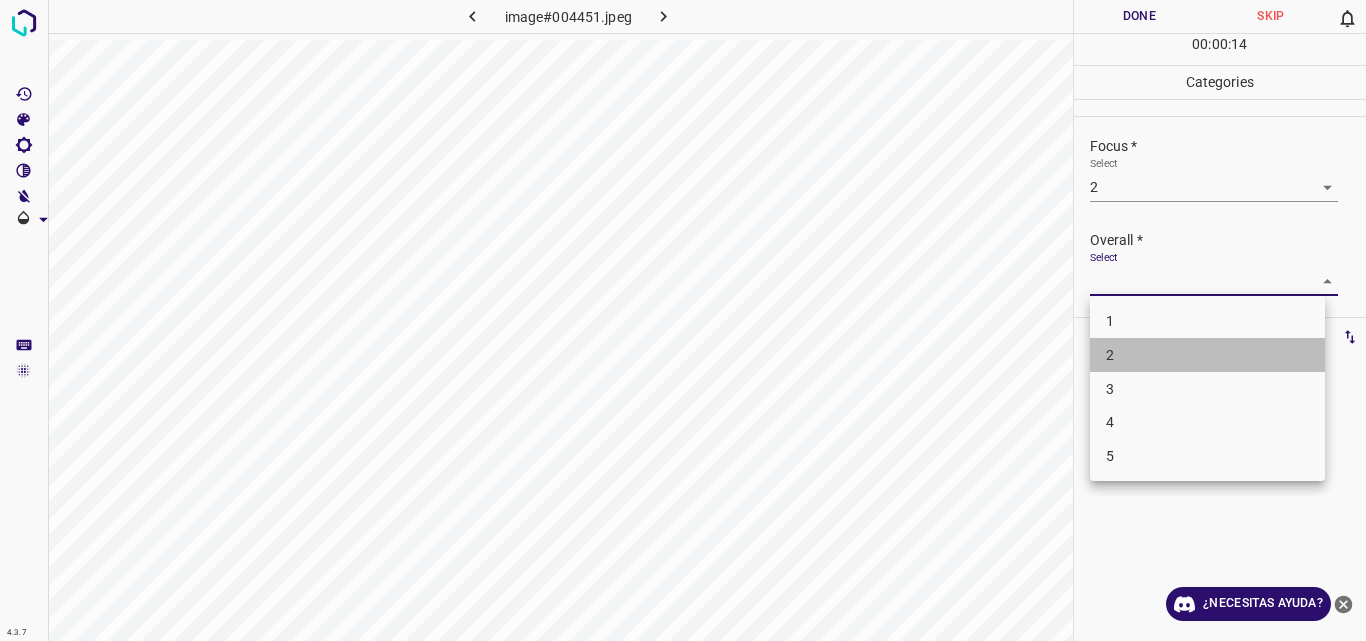 click on "2" at bounding box center [1207, 355] 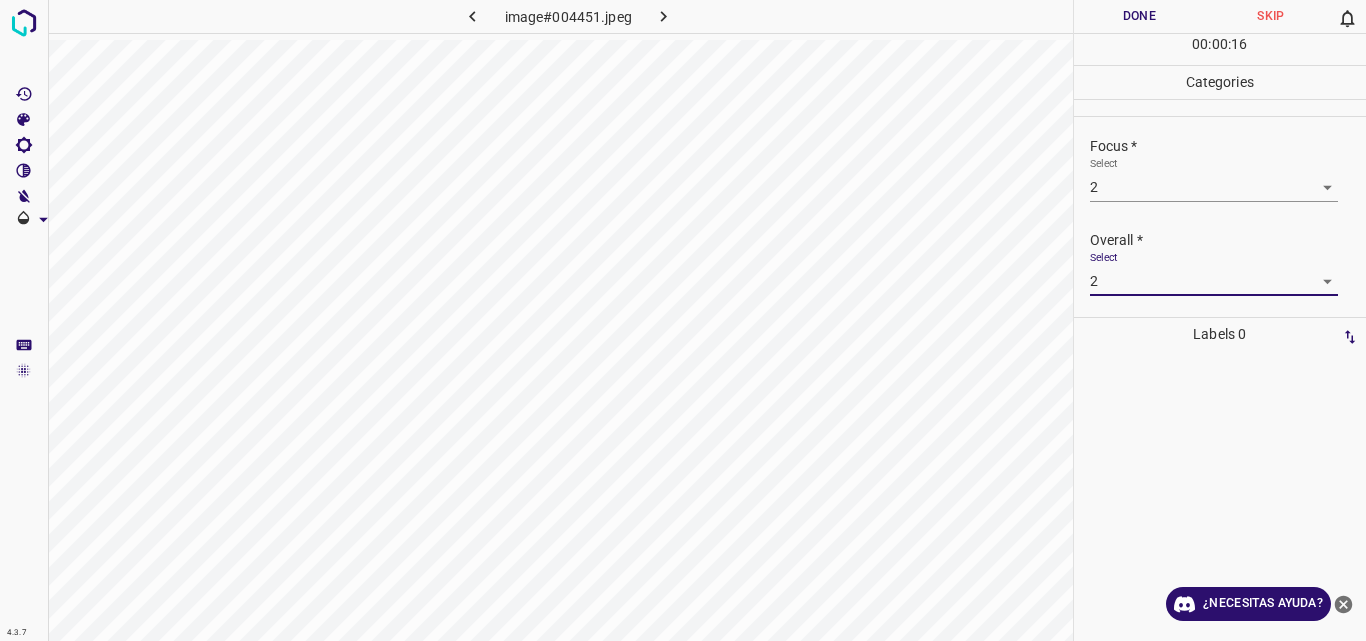 click on "Done" at bounding box center [1140, 16] 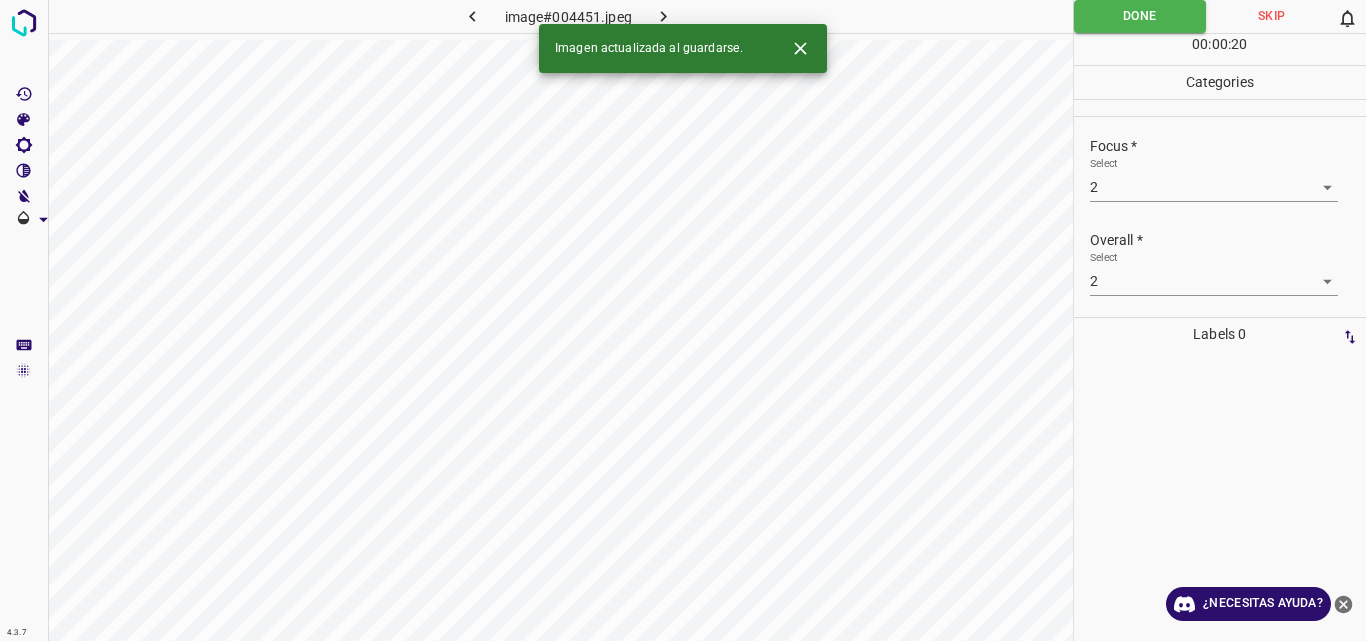 click 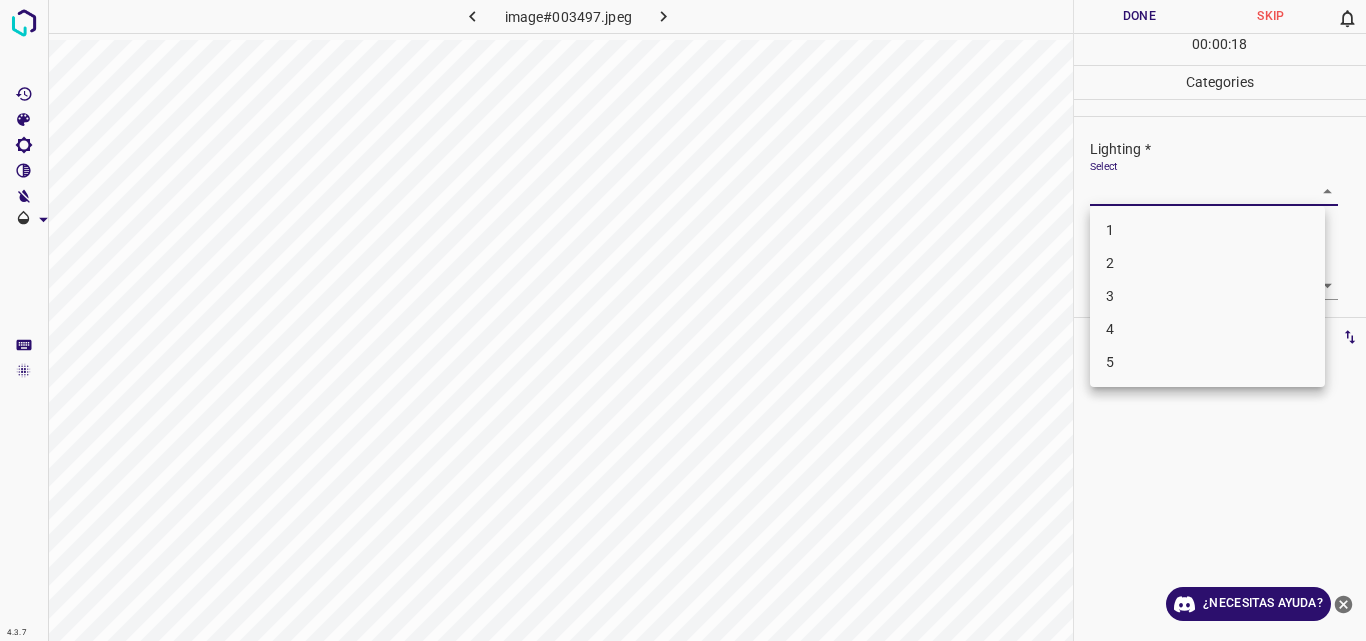 click on "4.3.7 image#003497.jpeg Done Skip 0 00   : 00   : 18   Categories Lighting *  Select ​ Focus *  Select ​ Overall *  Select ​ Labels   0 Categories 1 Lighting 2 Focus 3 Overall Tools Space Change between modes (Draw & Edit) I Auto labeling R Restore zoom M Zoom in N Zoom out Delete Delete selecte label Filters Z Restore filters X Saturation filter C Brightness filter V Contrast filter B Gray scale filter General O Download ¿Necesitas ayuda? Original text Rate this translation Your feedback will be used to help improve Google Translate - Texto - Esconder - Borrar 1 2 3 4 5" at bounding box center [683, 320] 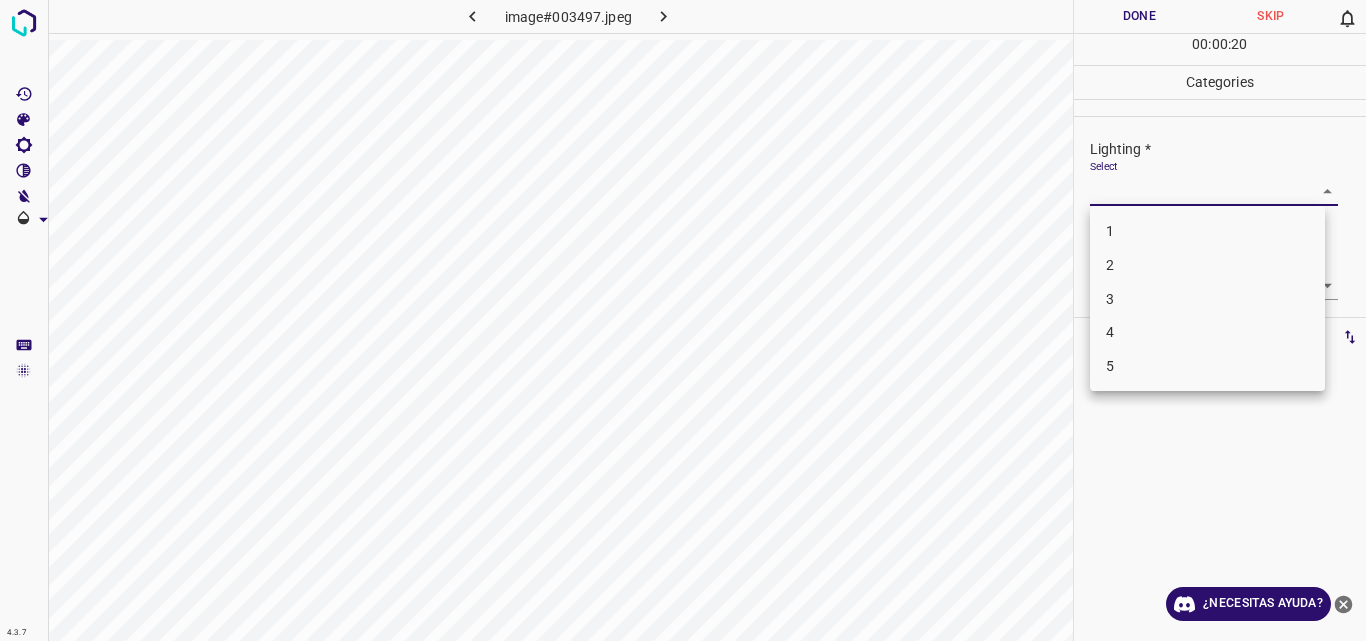 click on "3" at bounding box center [1207, 299] 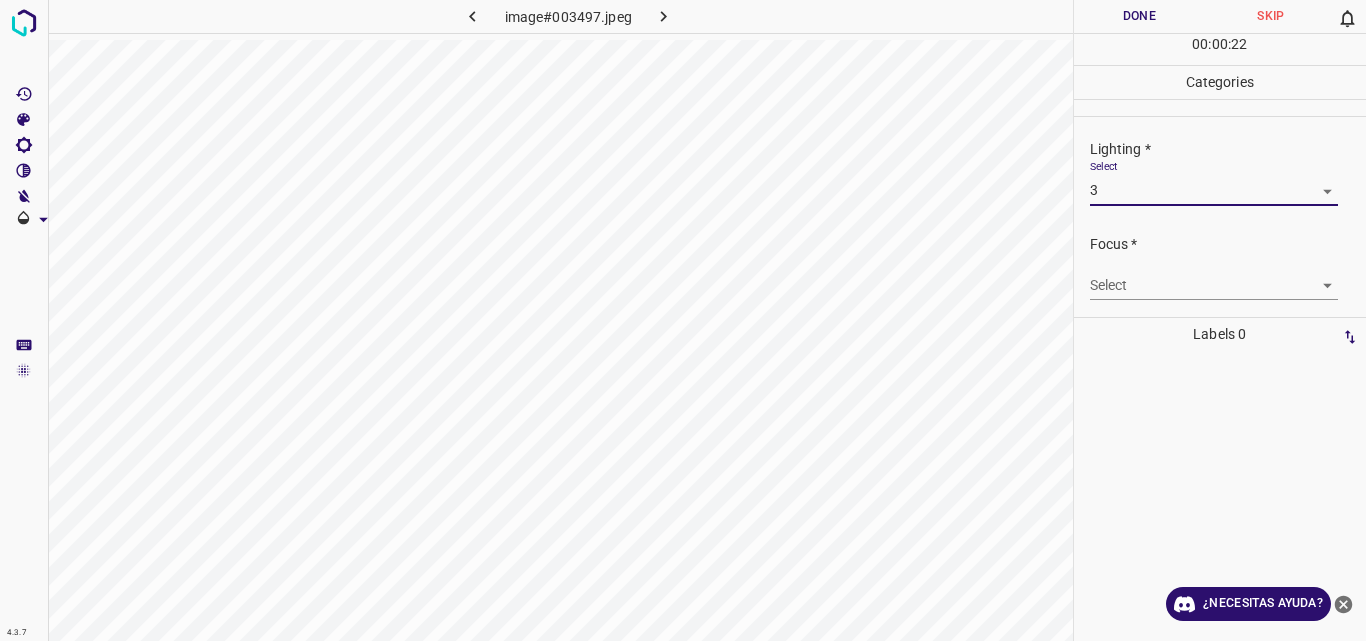 click on "4.3.7 image#003497.jpeg Done Skip 0 00   : 00   : 22   Categories Lighting *  Select 3 3 Focus *  Select ​ Overall *  Select ​ Labels   0 Categories 1 Lighting 2 Focus 3 Overall Tools Space Change between modes (Draw & Edit) I Auto labeling R Restore zoom M Zoom in N Zoom out Delete Delete selecte label Filters Z Restore filters X Saturation filter C Brightness filter V Contrast filter B Gray scale filter General O Download ¿Necesitas ayuda? Original text Rate this translation Your feedback will be used to help improve Google Translate - Texto - Esconder - Borrar" at bounding box center [683, 320] 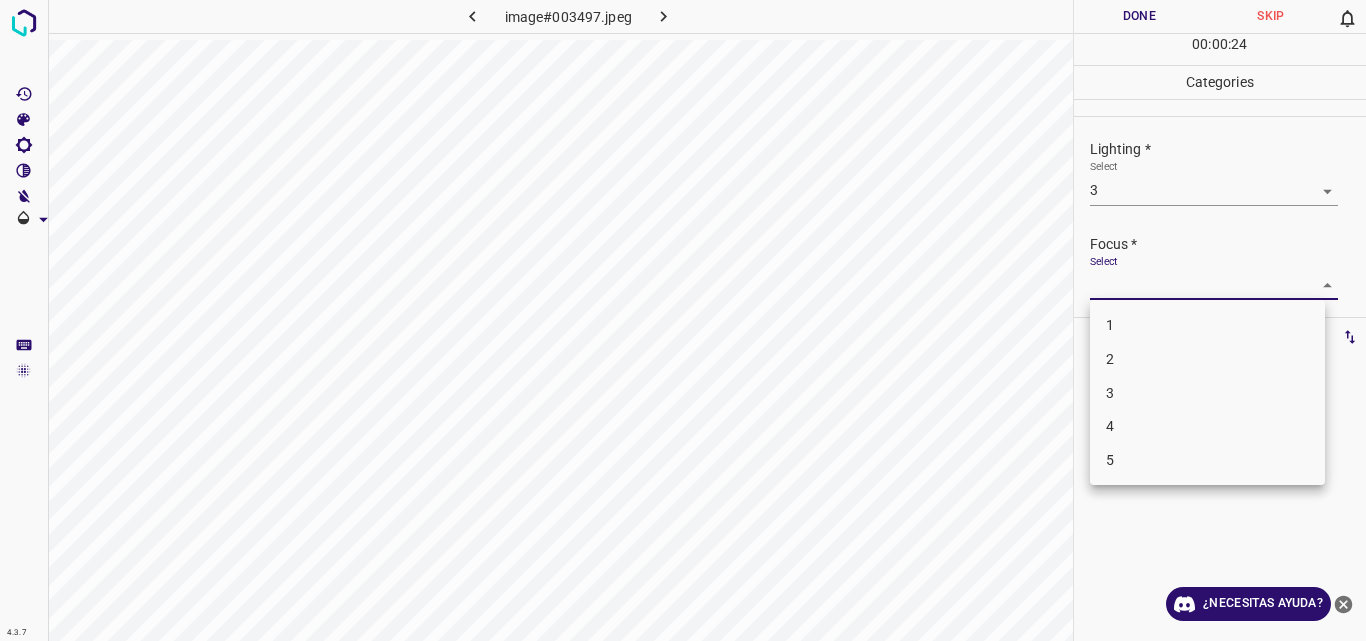 click on "3" at bounding box center [1207, 393] 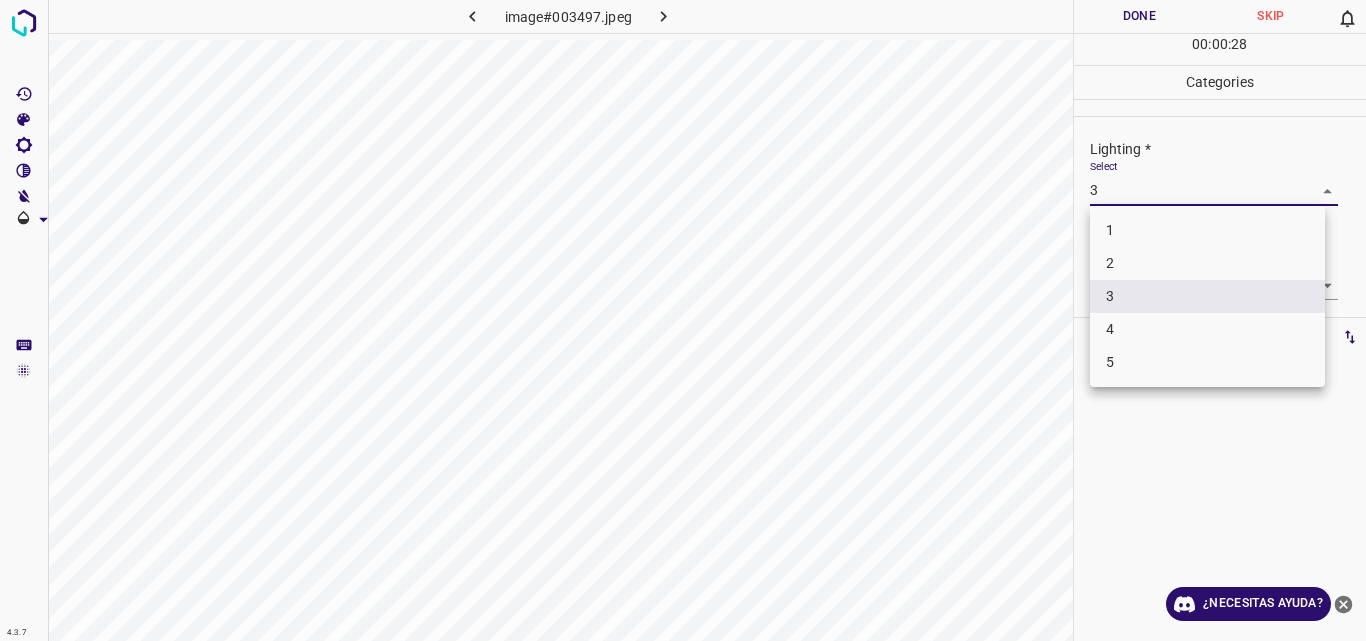 click on "4.3.7 image#003497.jpeg Done Skip 0 00   : 00   : 28   Categories Lighting *  Select 3 3 Focus *  Select 3 3 Overall *  Select ​ Labels   0 Categories 1 Lighting 2 Focus 3 Overall Tools Space Change between modes (Draw & Edit) I Auto labeling R Restore zoom M Zoom in N Zoom out Delete Delete selecte label Filters Z Restore filters X Saturation filter C Brightness filter V Contrast filter B Gray scale filter General O Download ¿Necesitas ayuda? Original text Rate this translation Your feedback will be used to help improve Google Translate - Texto - Esconder - Borrar 1 2 3 4 5" at bounding box center (683, 320) 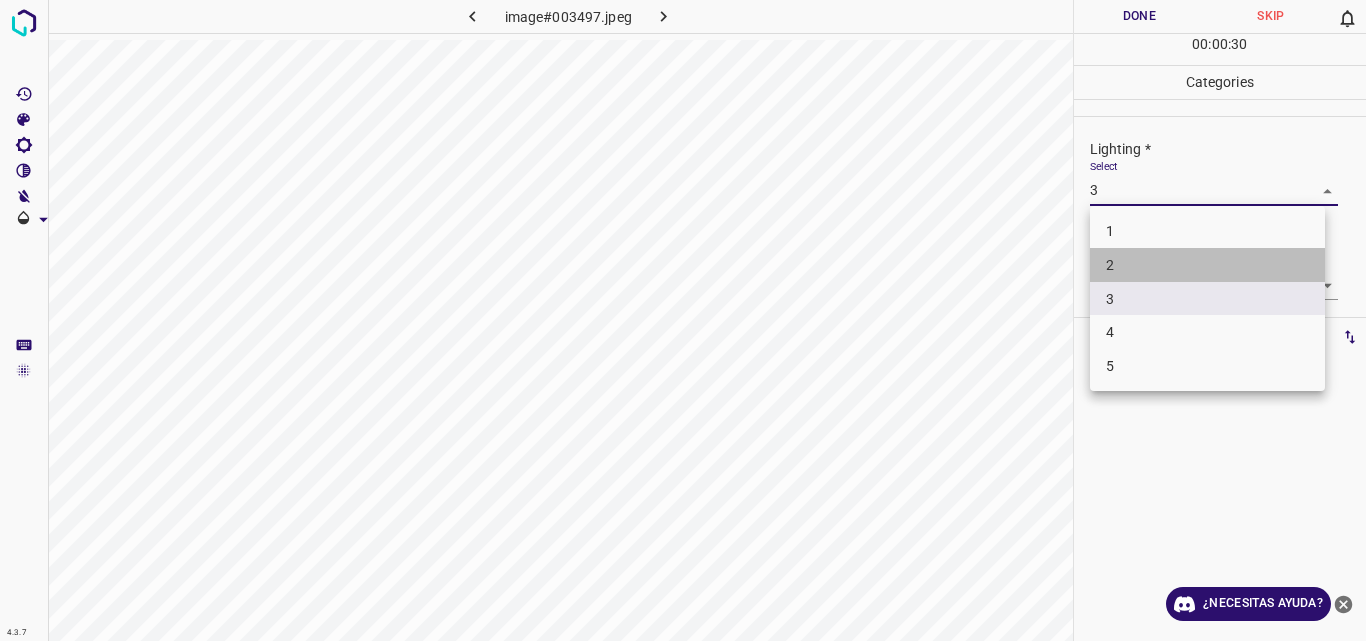 click on "2" at bounding box center (1207, 265) 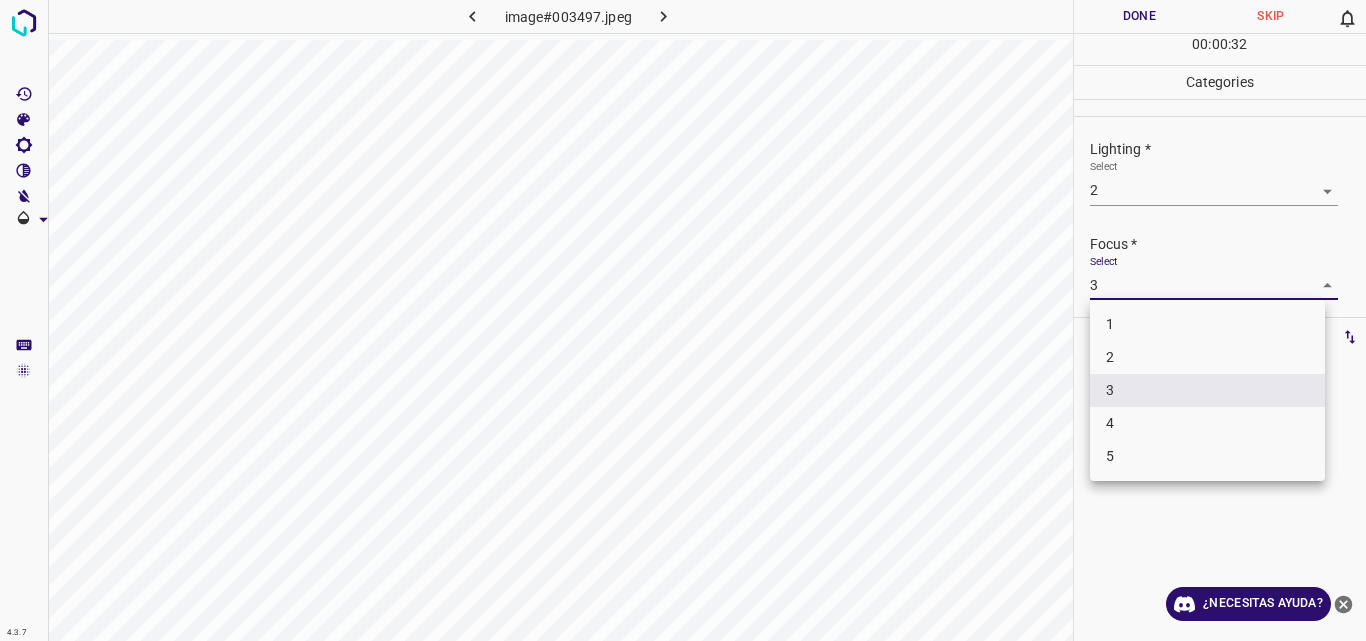 click on "4.3.7 image#003497.jpeg Done Skip 0 00   : 00   : 32   Categories Lighting *  Select 2 2 Focus *  Select 3 3 Overall *  Select ​ Labels   0 Categories 1 Lighting 2 Focus 3 Overall Tools Space Change between modes (Draw & Edit) I Auto labeling R Restore zoom M Zoom in N Zoom out Delete Delete selecte label Filters Z Restore filters X Saturation filter C Brightness filter V Contrast filter B Gray scale filter General O Download ¿Necesitas ayuda? Original text Rate this translation Your feedback will be used to help improve Google Translate - Texto - Esconder - Borrar 1 2 3 4 5" at bounding box center (683, 320) 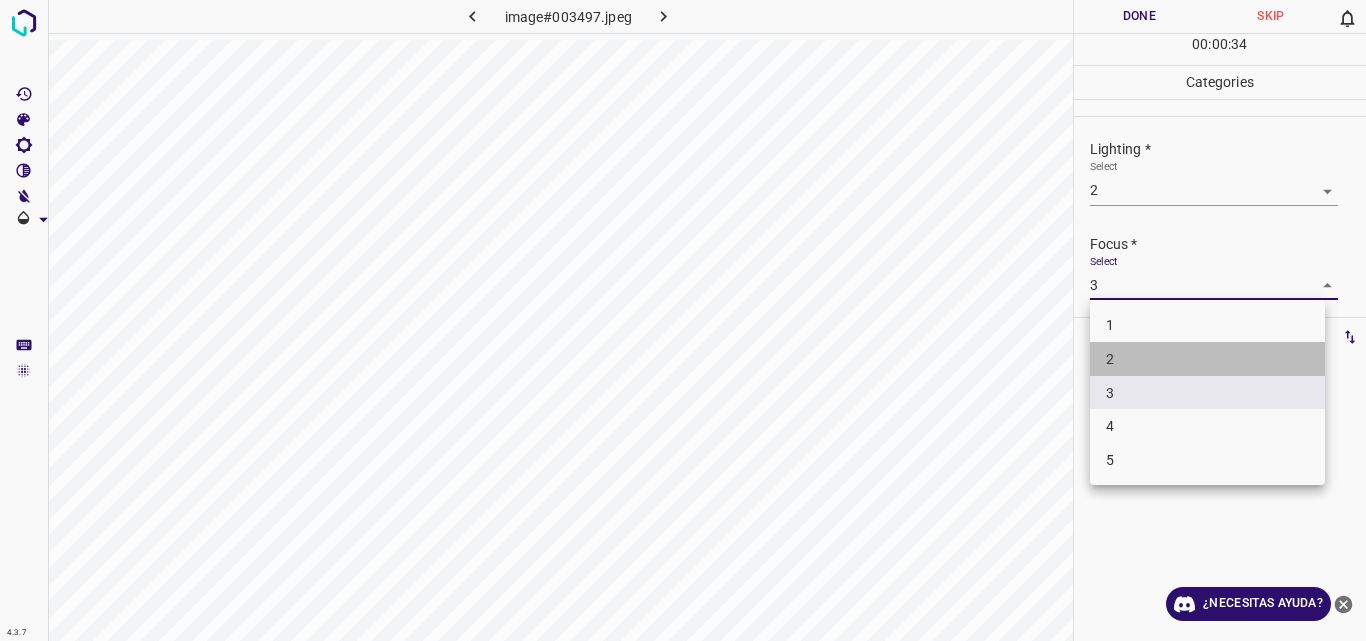 click on "2" at bounding box center (1207, 359) 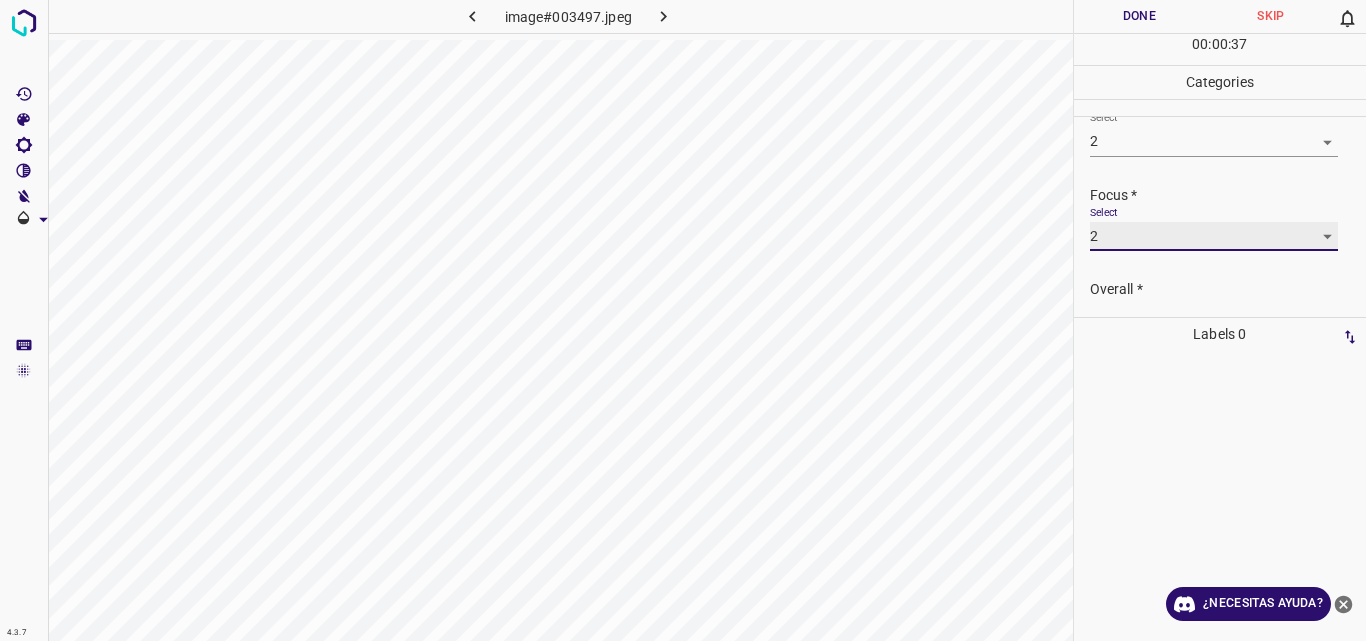 scroll, scrollTop: 96, scrollLeft: 0, axis: vertical 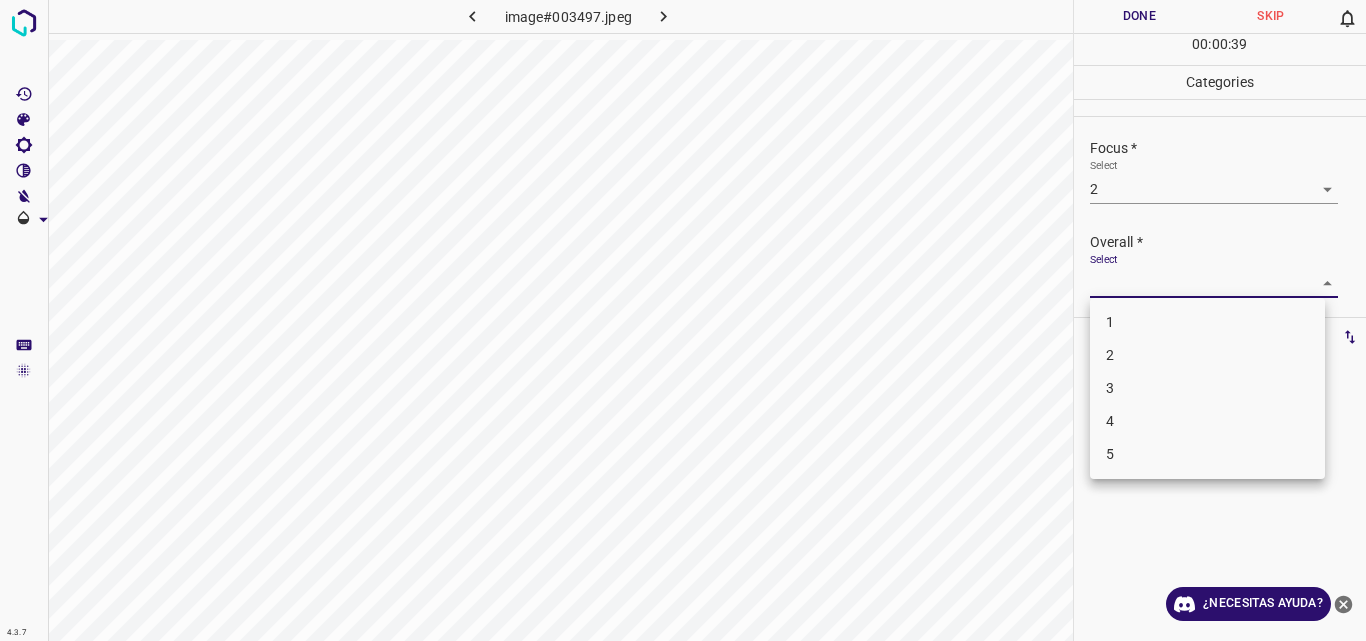 click on "4.3.7 image#003497.jpeg Done Skip 0 00   : 00   : 39   Categories Lighting *  Select 2 2 Focus *  Select 2 2 Overall *  Select ​ Labels   0 Categories 1 Lighting 2 Focus 3 Overall Tools Space Change between modes (Draw & Edit) I Auto labeling R Restore zoom M Zoom in N Zoom out Delete Delete selecte label Filters Z Restore filters X Saturation filter C Brightness filter V Contrast filter B Gray scale filter General O Download ¿Necesitas ayuda? Original text Rate this translation Your feedback will be used to help improve Google Translate - Texto - Esconder - Borrar 1 2 3 4 5" at bounding box center (683, 320) 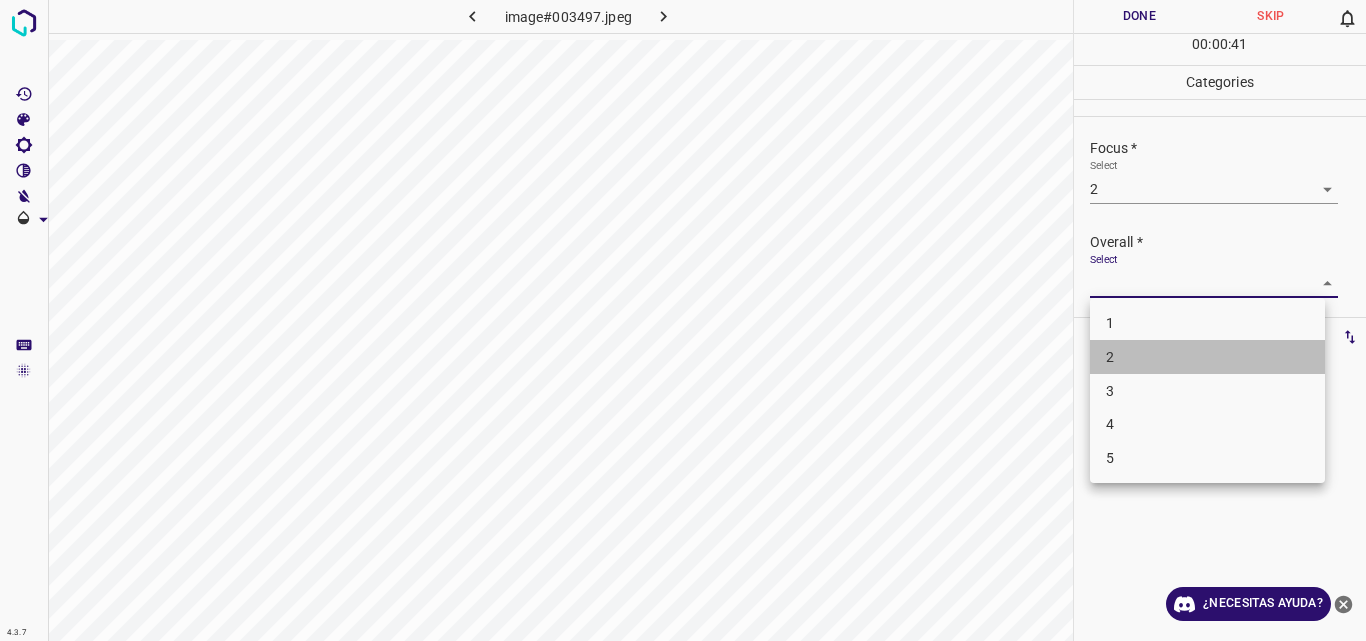click on "2" at bounding box center (1207, 357) 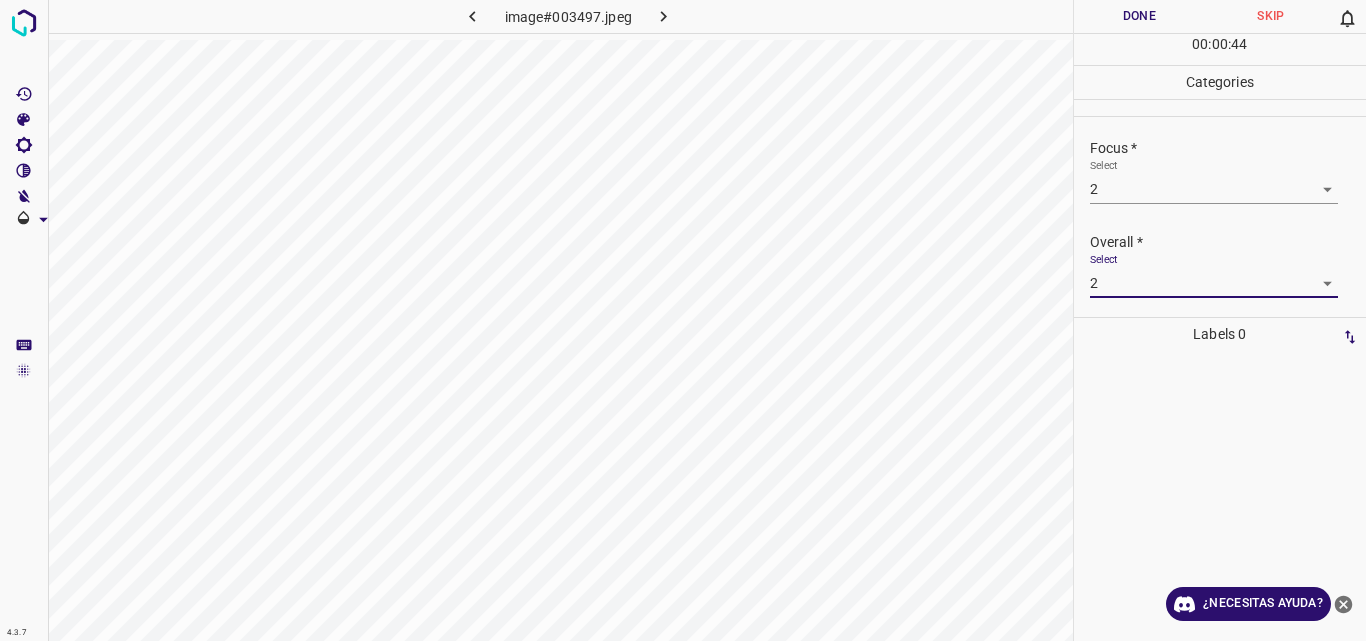 click on "Done" at bounding box center [1140, 16] 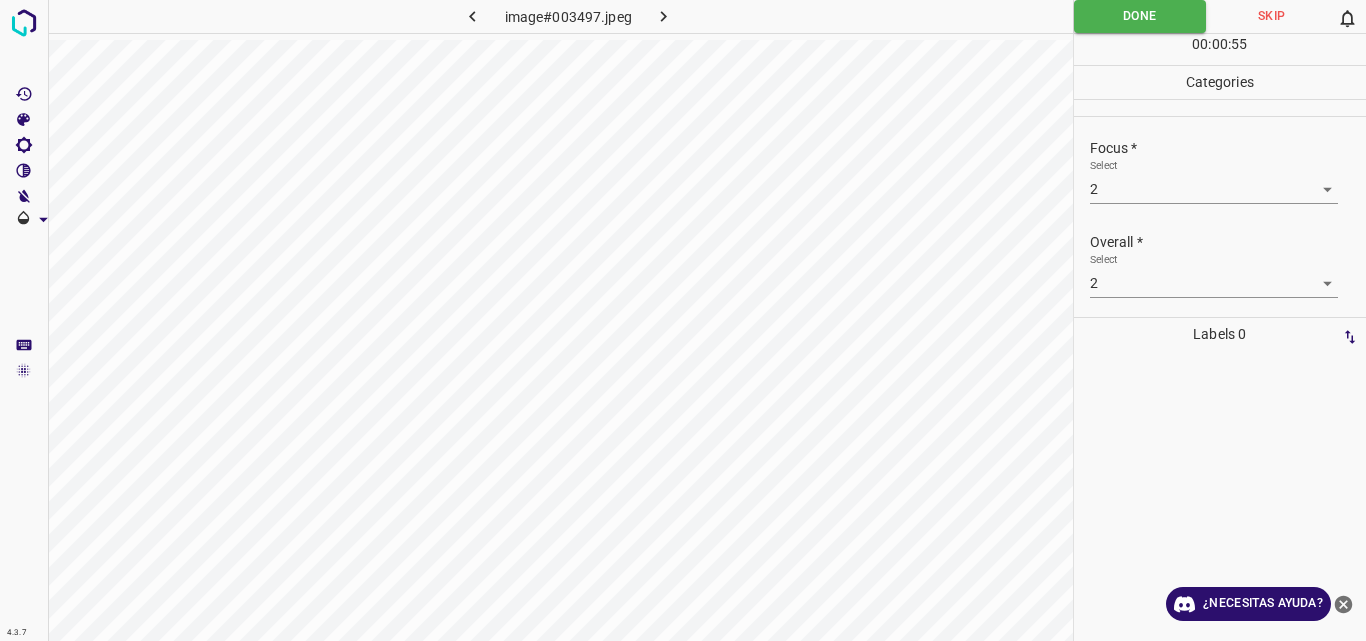 click 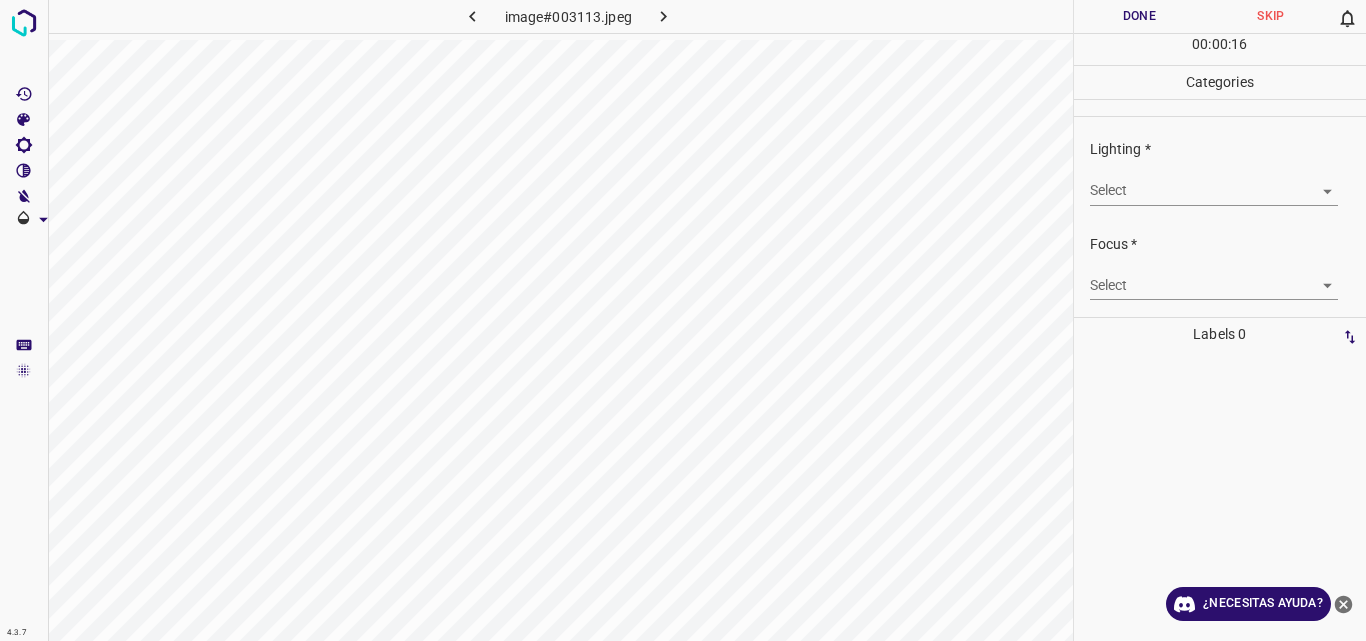 click on "4.3.7 image#003113.jpeg Done Skip 0 00   : 00   : 16   Categories Lighting *  Select ​ Focus *  Select ​ Overall *  Select ​ Labels   0 Categories 1 Lighting 2 Focus 3 Overall Tools Space Change between modes (Draw & Edit) I Auto labeling R Restore zoom M Zoom in N Zoom out Delete Delete selecte label Filters Z Restore filters X Saturation filter C Brightness filter V Contrast filter B Gray scale filter General O Download ¿Necesitas ayuda? Original text Rate this translation Your feedback will be used to help improve Google Translate - Texto - Esconder - Borrar" at bounding box center [683, 320] 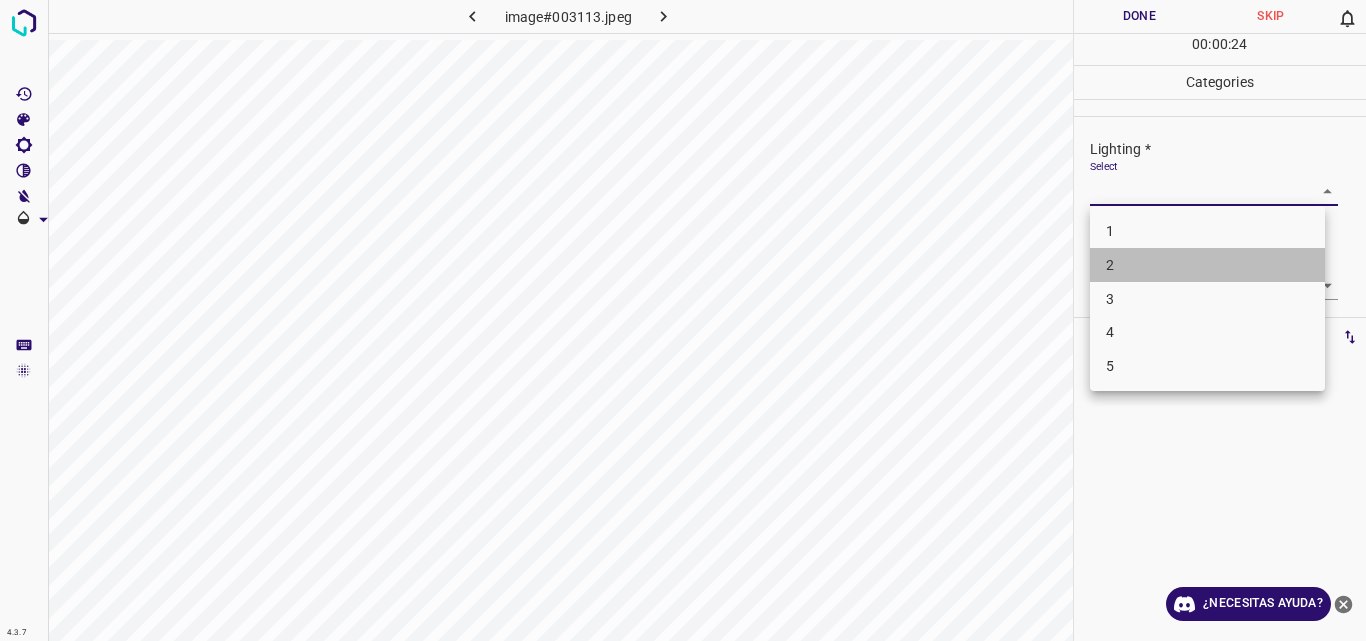 click on "2" at bounding box center (1207, 265) 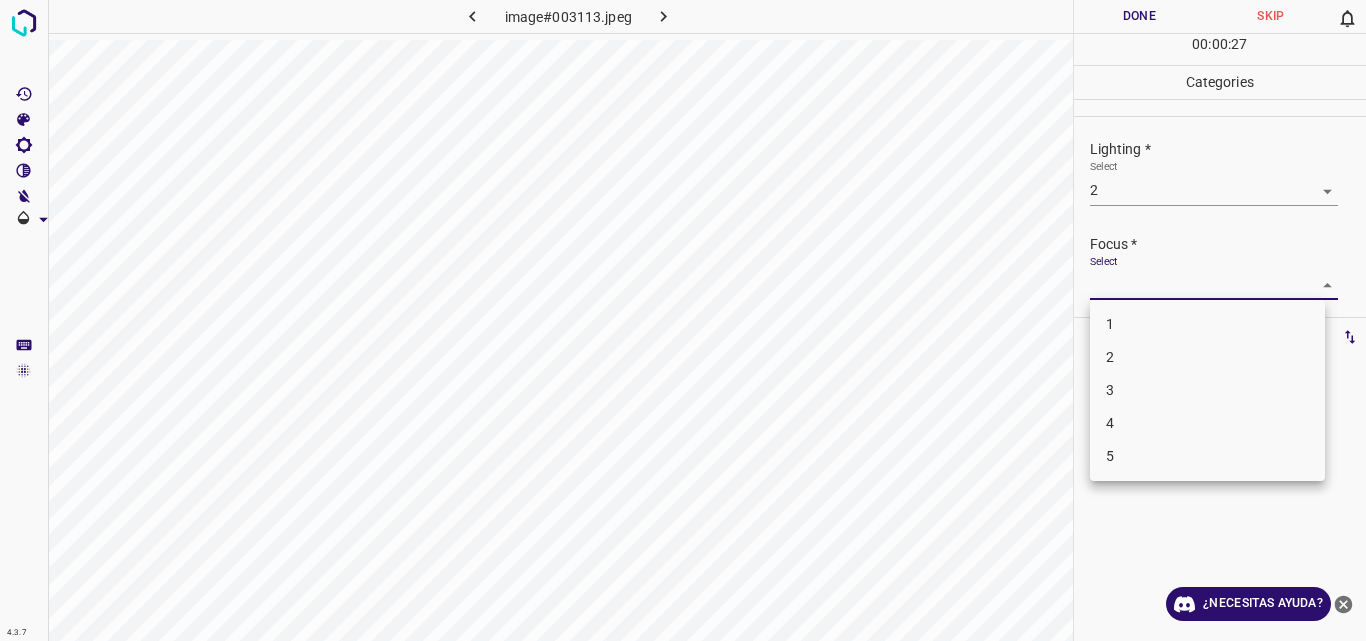 click on "4.3.7 image#003113.jpeg Done Skip 0 00   : 00   : 27   Categories Lighting *  Select 2 2 Focus *  Select ​ Overall *  Select ​ Labels   0 Categories 1 Lighting 2 Focus 3 Overall Tools Space Change between modes (Draw & Edit) I Auto labeling R Restore zoom M Zoom in N Zoom out Delete Delete selecte label Filters Z Restore filters X Saturation filter C Brightness filter V Contrast filter B Gray scale filter General O Download ¿Necesitas ayuda? Original text Rate this translation Your feedback will be used to help improve Google Translate - Texto - Esconder - Borrar 1 2 3 4 5" at bounding box center (683, 320) 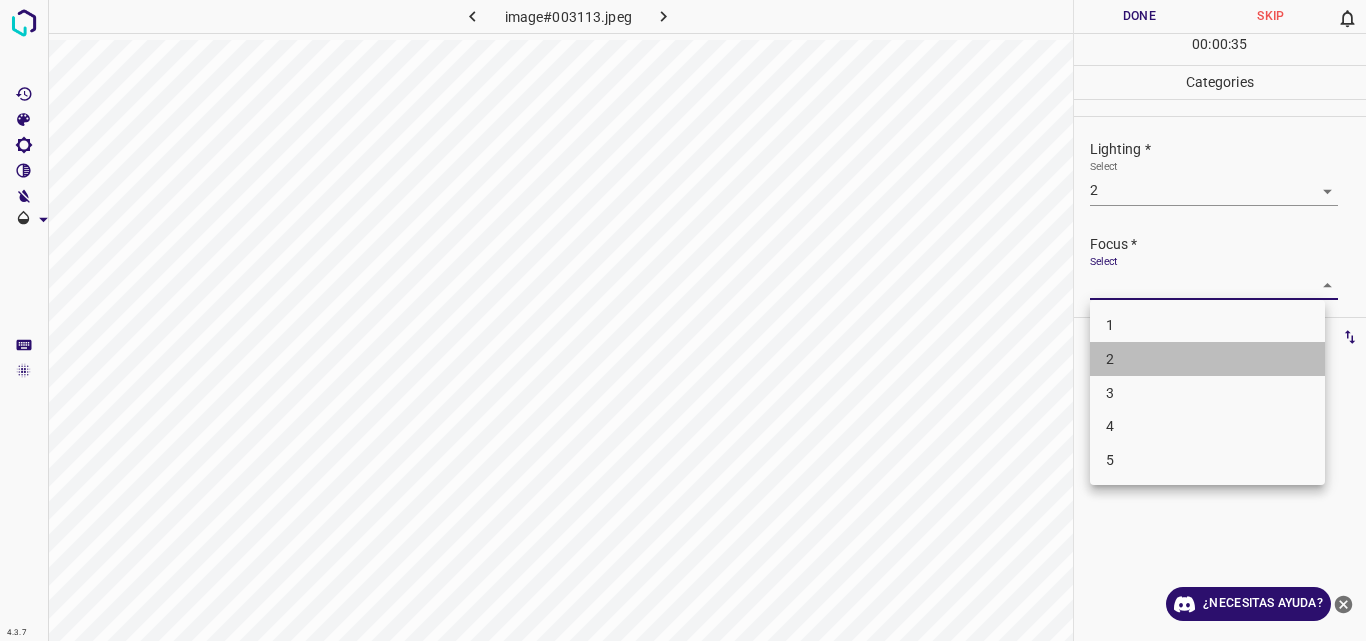 click on "2" at bounding box center (1207, 359) 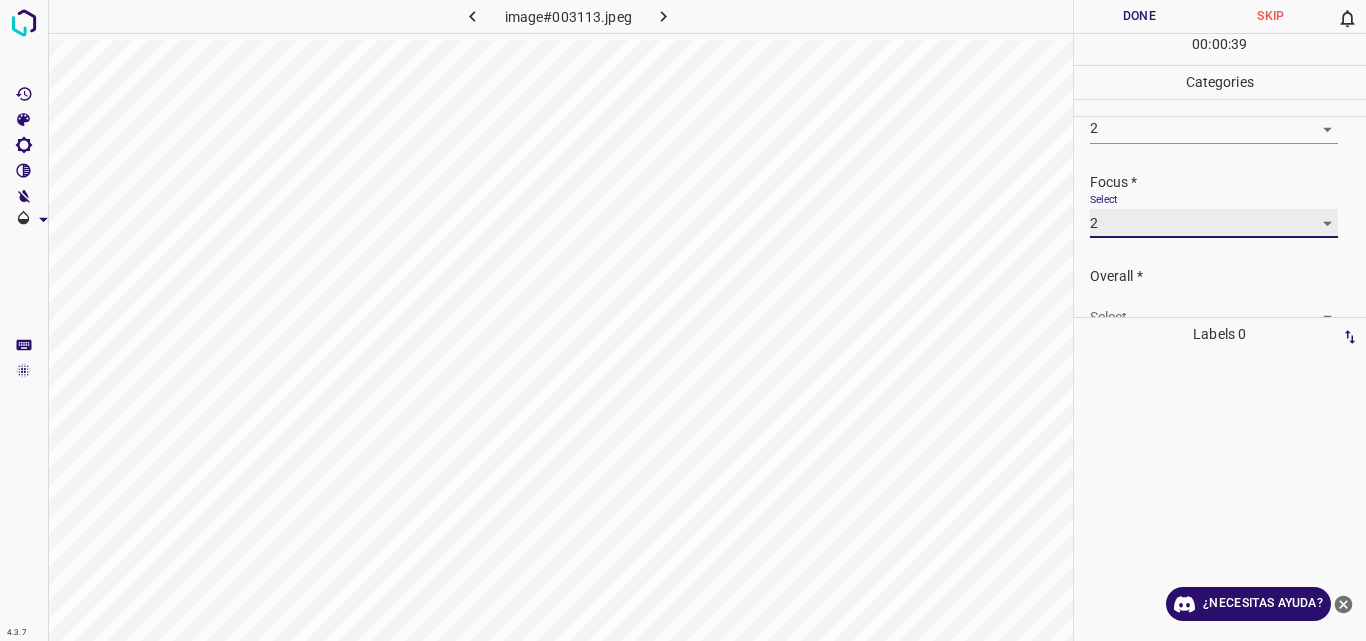 scroll, scrollTop: 98, scrollLeft: 0, axis: vertical 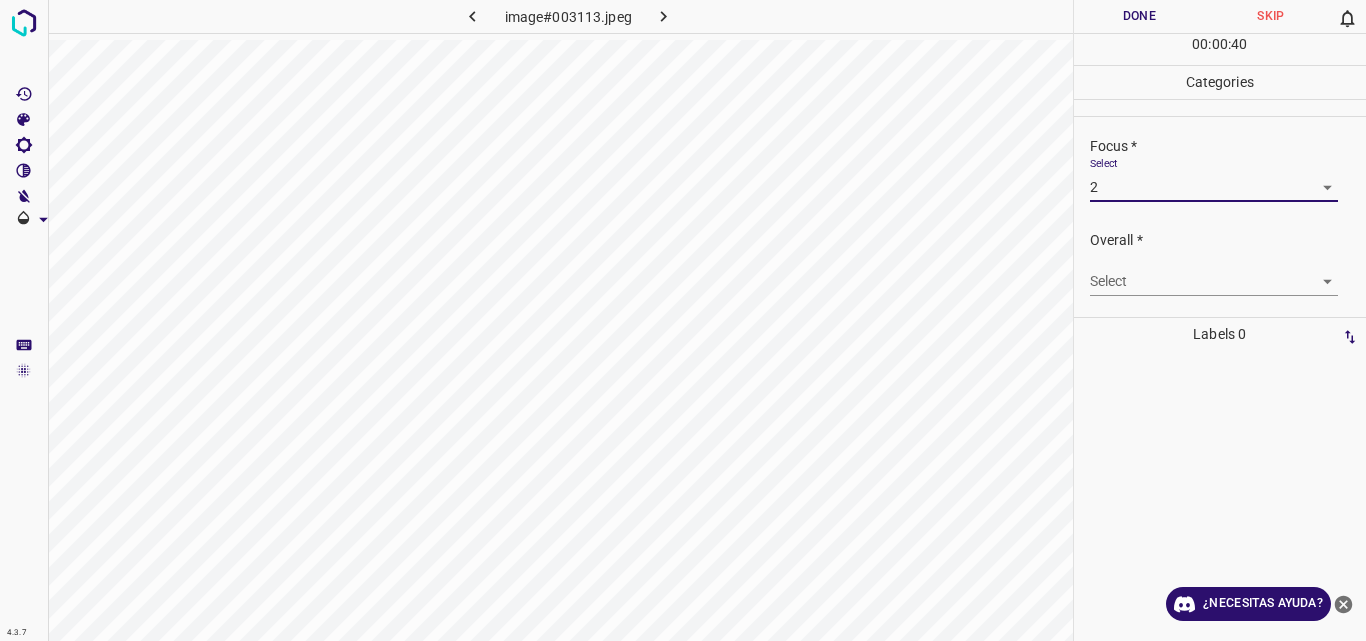 click on "4.3.7 image#003113.jpeg Done Skip 0 00   : 00   : 40   Categories Lighting *  Select 2 2 Focus *  Select 2 2 Overall *  Select ​ Labels   0 Categories 1 Lighting 2 Focus 3 Overall Tools Space Change between modes (Draw & Edit) I Auto labeling R Restore zoom M Zoom in N Zoom out Delete Delete selecte label Filters Z Restore filters X Saturation filter C Brightness filter V Contrast filter B Gray scale filter General O Download ¿Necesitas ayuda? Original text Rate this translation Your feedback will be used to help improve Google Translate - Texto - Esconder - Borrar" at bounding box center (683, 320) 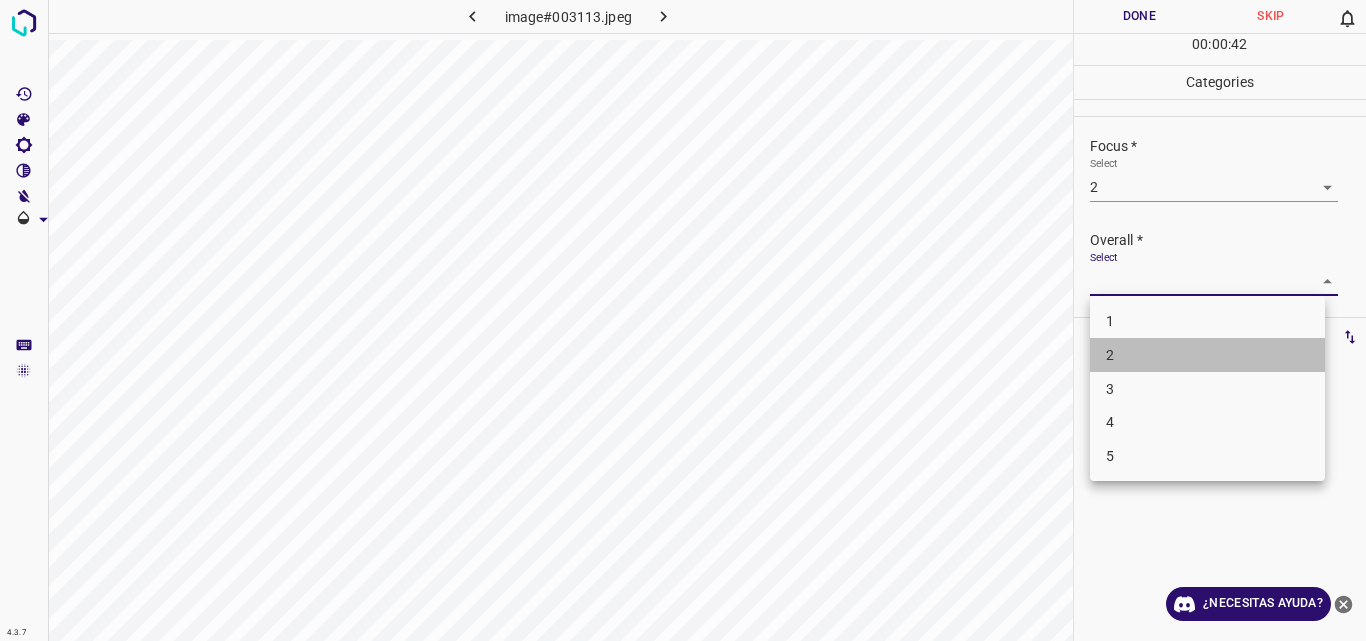 click on "2" at bounding box center (1207, 355) 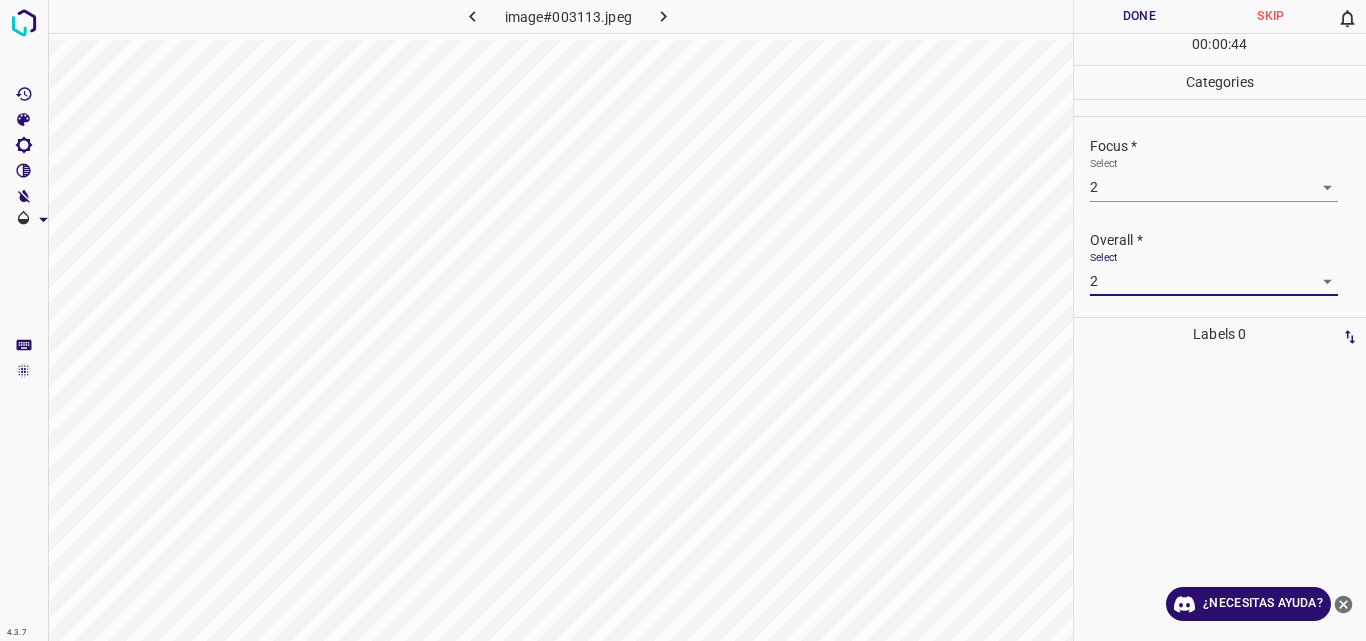 click on "Done" at bounding box center [1140, 16] 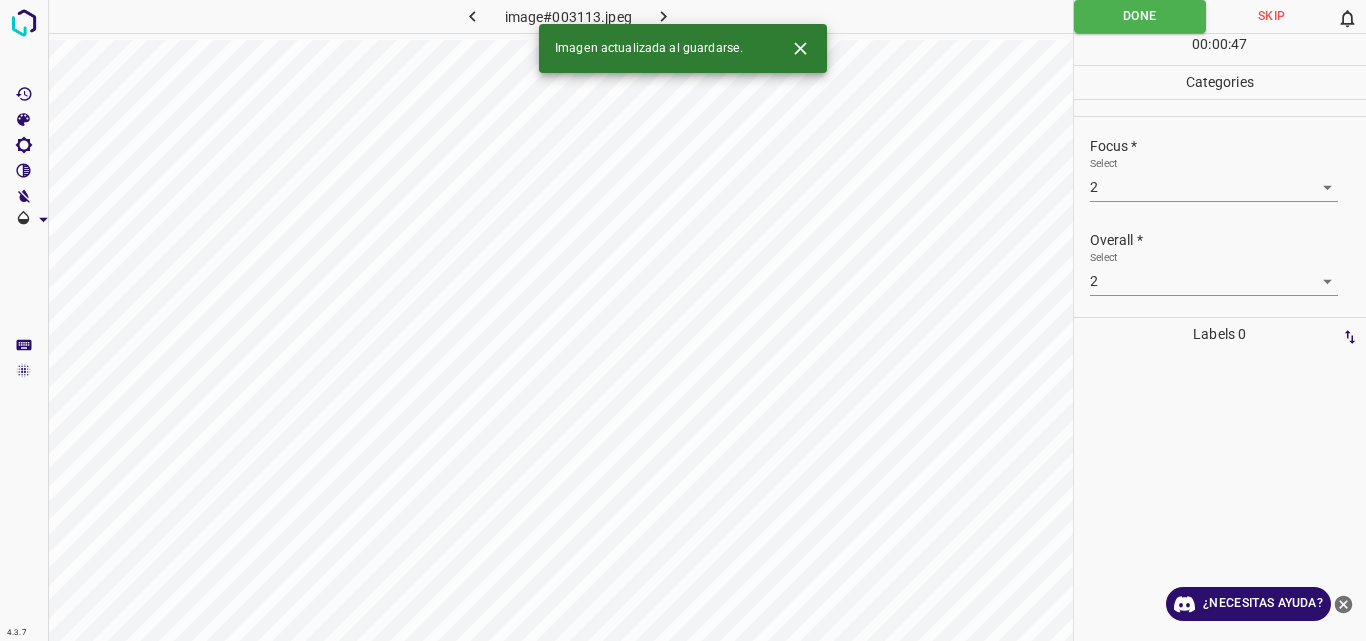 click 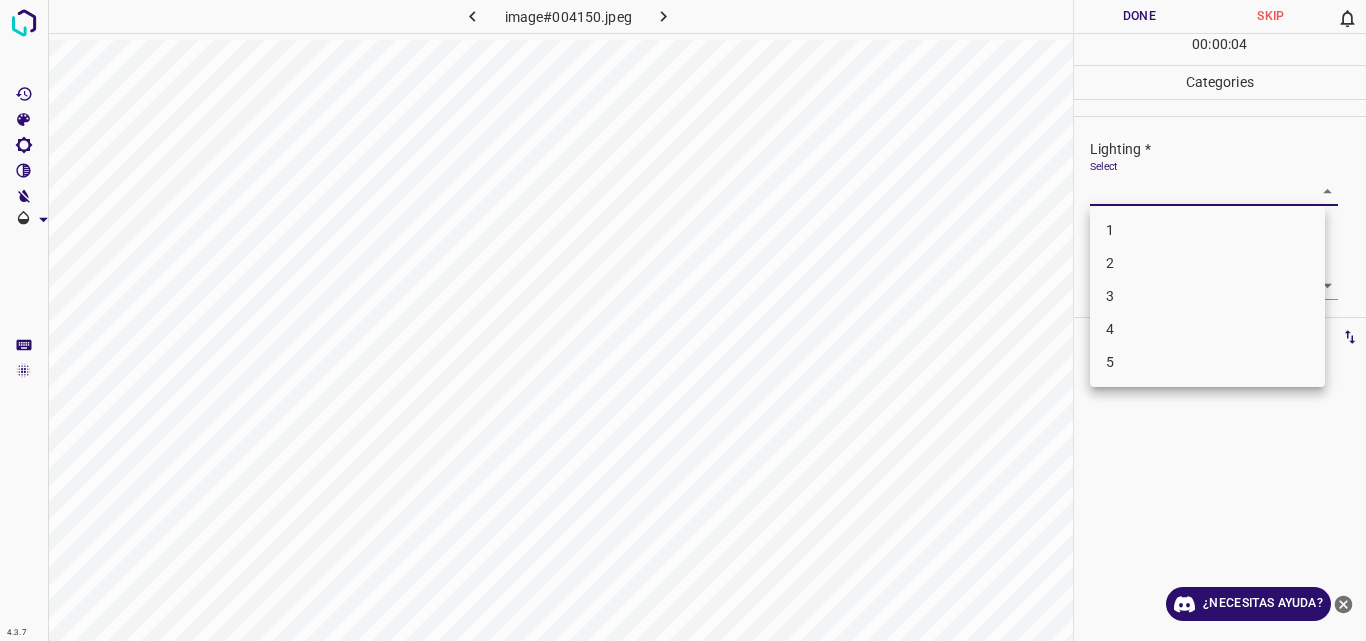 click on "4.3.7 image#004150.jpeg Done Skip 0 00   : 00   : 04   Categories Lighting *  Select ​ Focus *  Select ​ Overall *  Select ​ Labels   0 Categories 1 Lighting 2 Focus 3 Overall Tools Space Change between modes (Draw & Edit) I Auto labeling R Restore zoom M Zoom in N Zoom out Delete Delete selecte label Filters Z Restore filters X Saturation filter C Brightness filter V Contrast filter B Gray scale filter General O Download ¿Necesitas ayuda? Original text Rate this translation Your feedback will be used to help improve Google Translate - Texto - Esconder - Borrar 1 2 3 4 5" at bounding box center [683, 320] 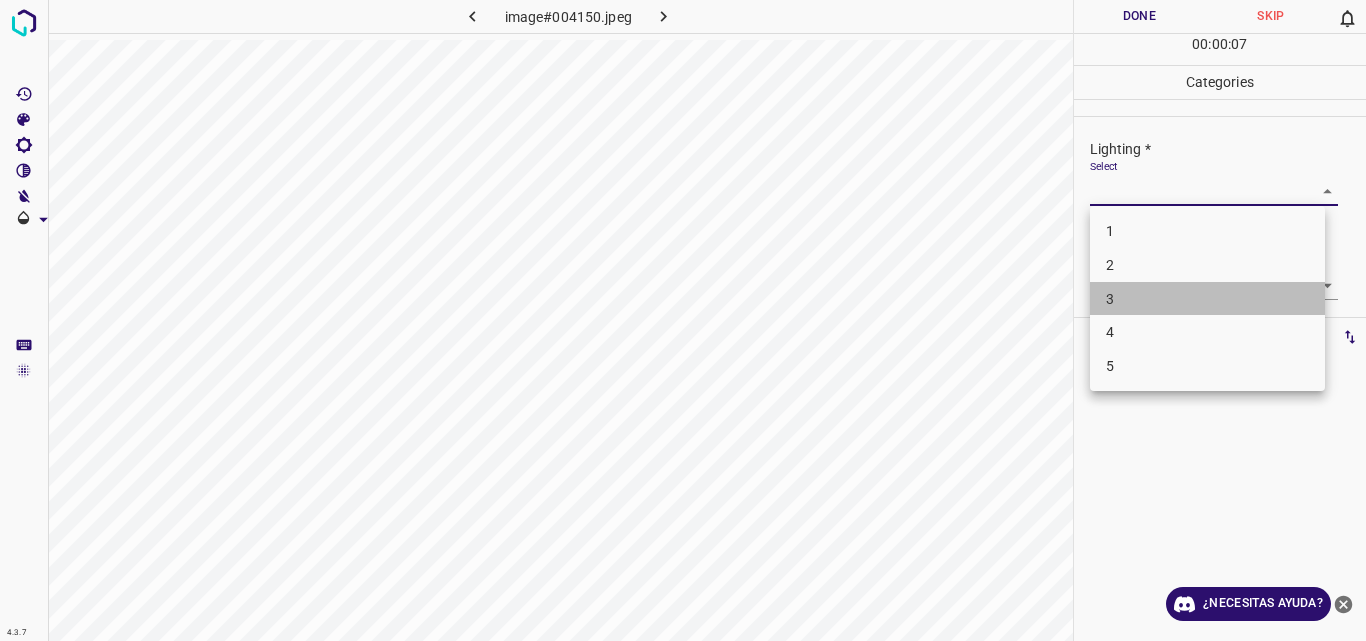 click on "3" at bounding box center (1207, 299) 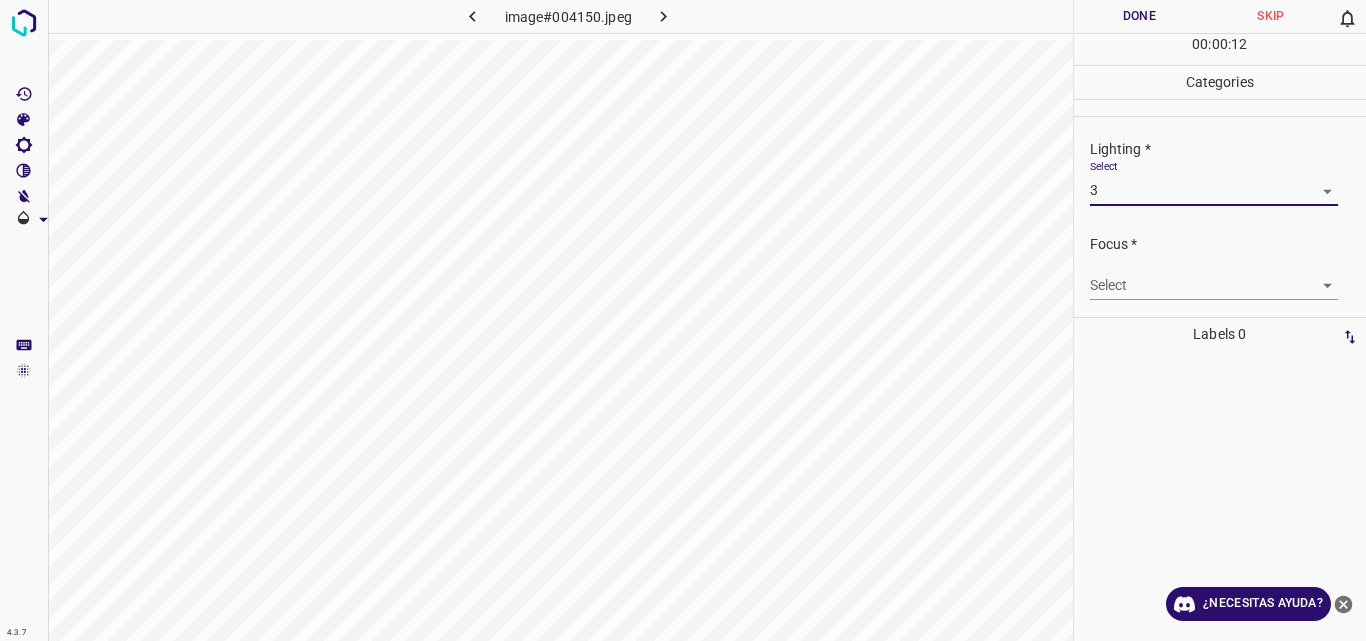 click on "4.3.7 image#004150.jpeg Done Skip 0 00   : 00   : 12   Categories Lighting *  Select 3 3 Focus *  Select ​ Overall *  Select ​ Labels   0 Categories 1 Lighting 2 Focus 3 Overall Tools Space Change between modes (Draw & Edit) I Auto labeling R Restore zoom M Zoom in N Zoom out Delete Delete selecte label Filters Z Restore filters X Saturation filter C Brightness filter V Contrast filter B Gray scale filter General O Download ¿Necesitas ayuda? Original text Rate this translation Your feedback will be used to help improve Google Translate - Texto - Esconder - Borrar" at bounding box center (683, 320) 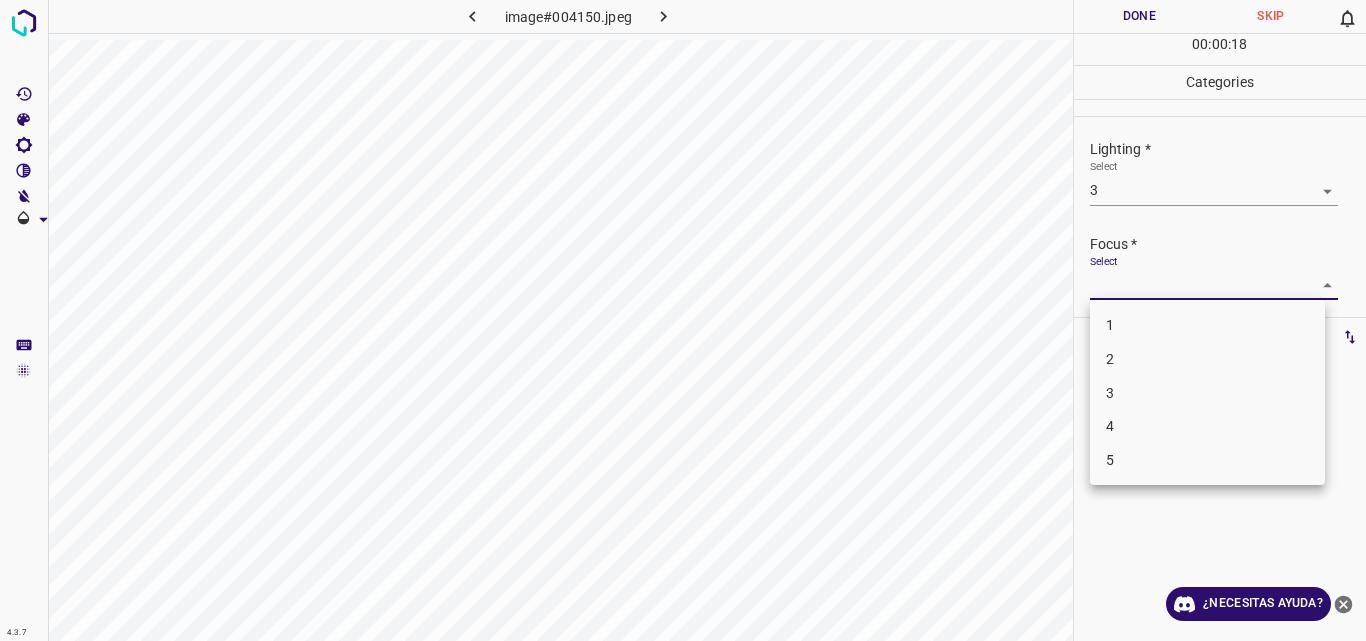 click on "3" at bounding box center (1207, 393) 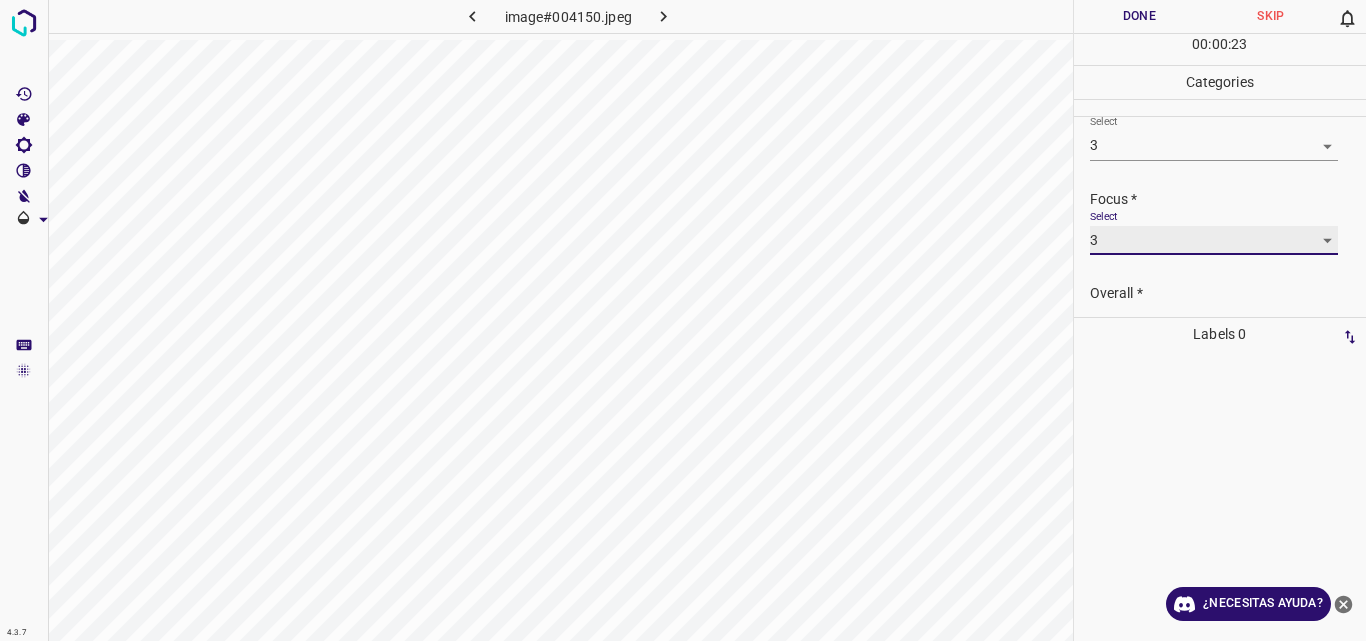 scroll, scrollTop: 98, scrollLeft: 0, axis: vertical 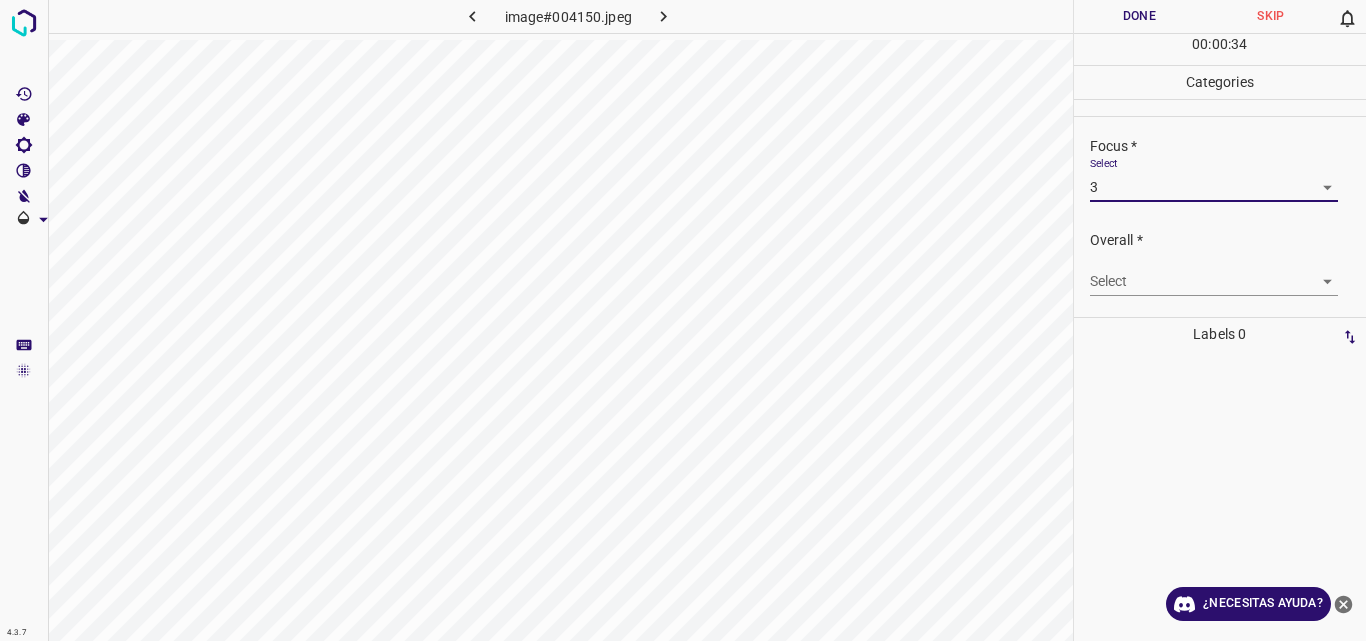 click on "4.3.7 image#004150.jpeg Done Skip 0 00   : 00   : 34   Categories Lighting *  Select 3 3 Focus *  Select 3 3 Overall *  Select ​ Labels   0 Categories 1 Lighting 2 Focus 3 Overall Tools Space Change between modes (Draw & Edit) I Auto labeling R Restore zoom M Zoom in N Zoom out Delete Delete selecte label Filters Z Restore filters X Saturation filter C Brightness filter V Contrast filter B Gray scale filter General O Download ¿Necesitas ayuda? Original text Rate this translation Your feedback will be used to help improve Google Translate - Texto - Esconder - Borrar" at bounding box center [683, 320] 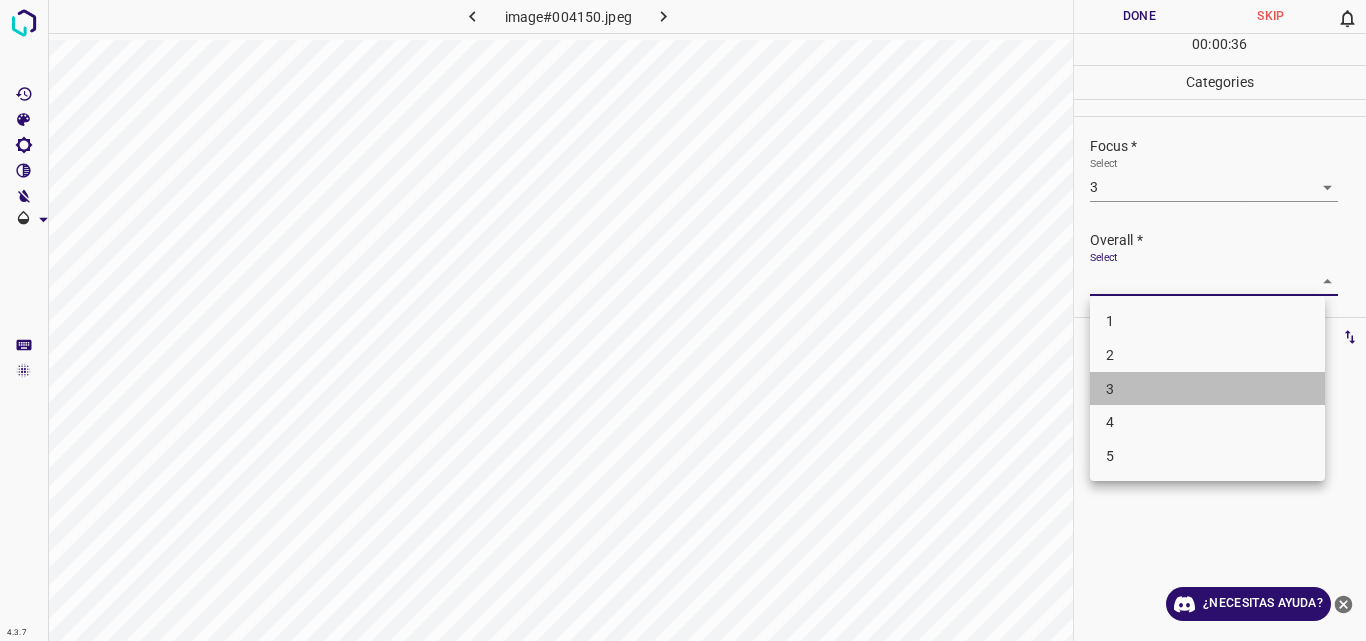 click on "3" at bounding box center [1207, 389] 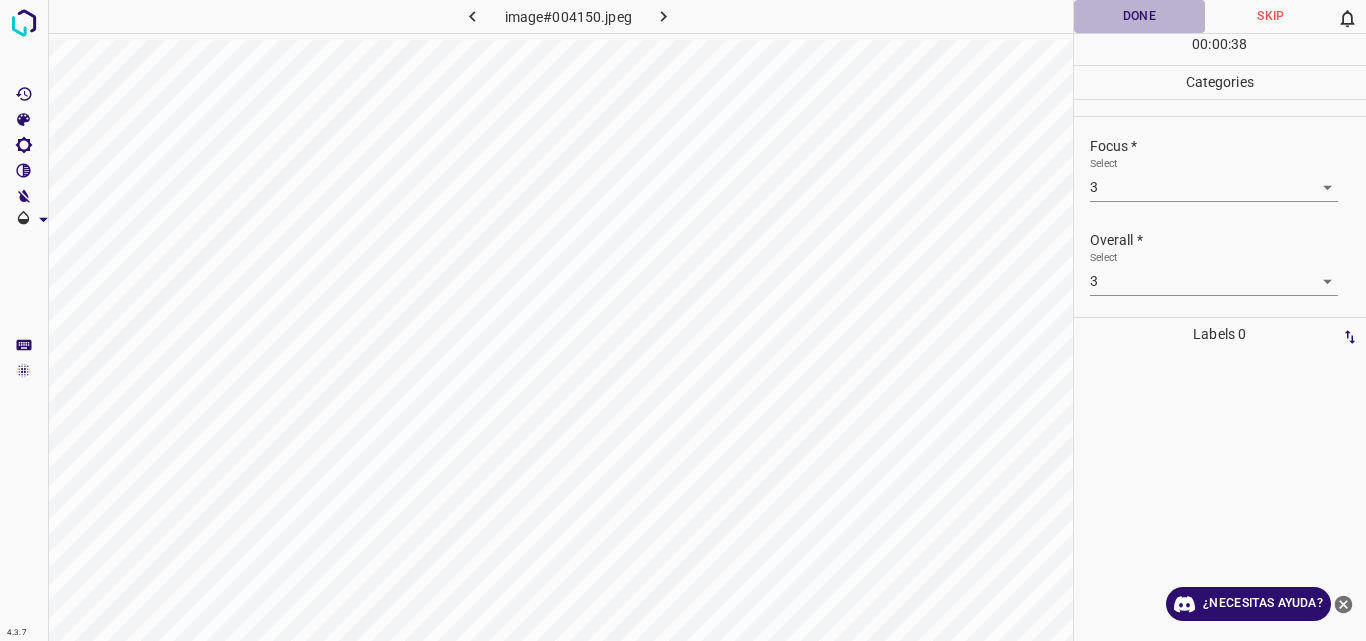click on "Done" at bounding box center (1140, 16) 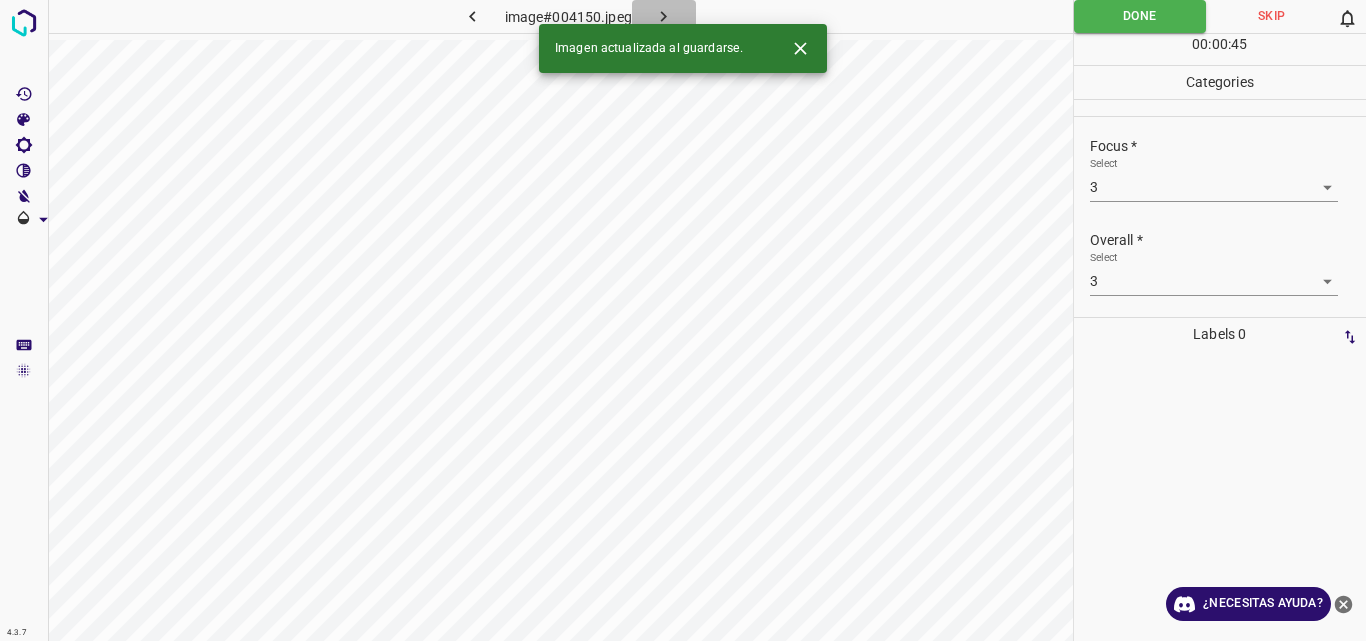 click 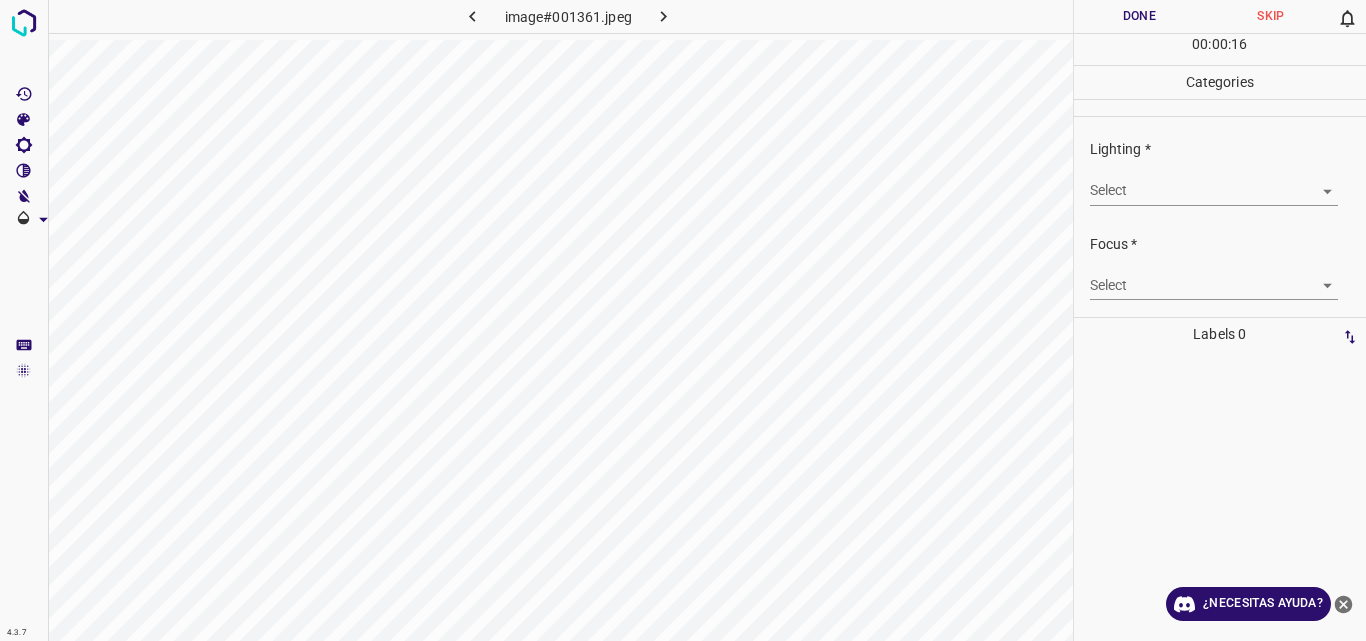click on "4.3.7 image#001361.jpeg Done Skip 0 00   : 00   : 16   Categories Lighting *  Select ​ Focus *  Select ​ Overall *  Select ​ Labels   0 Categories 1 Lighting 2 Focus 3 Overall Tools Space Change between modes (Draw & Edit) I Auto labeling R Restore zoom M Zoom in N Zoom out Delete Delete selecte label Filters Z Restore filters X Saturation filter C Brightness filter V Contrast filter B Gray scale filter General O Download ¿Necesitas ayuda? Original text Rate this translation Your feedback will be used to help improve Google Translate - Texto - Esconder - Borrar" at bounding box center (683, 320) 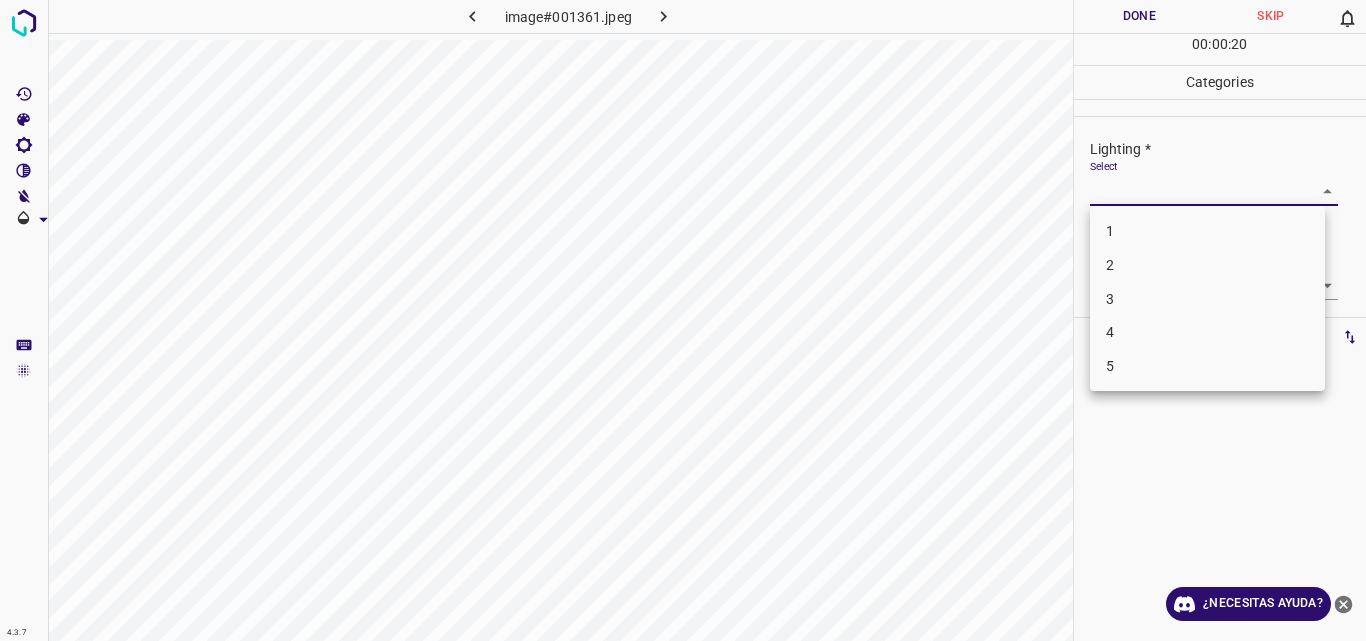 click on "3" at bounding box center (1207, 299) 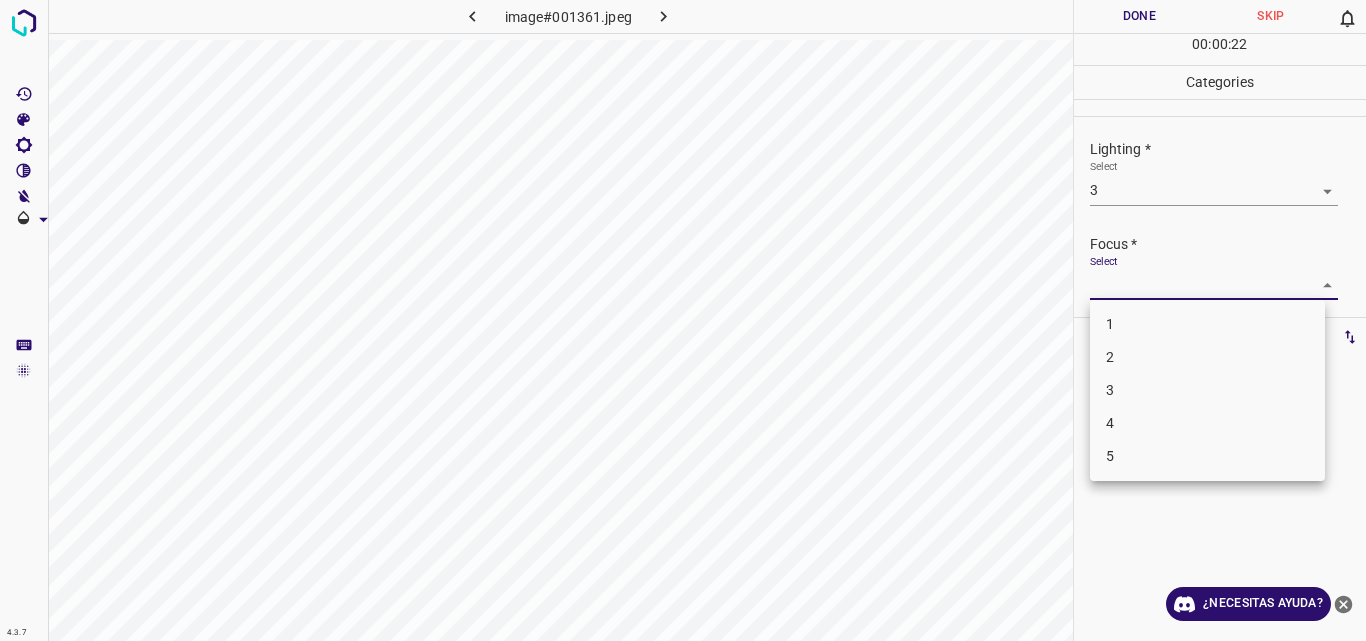 click on "4.3.7 image#001361.jpeg Done Skip 0 00   : 00   : 22   Categories Lighting *  Select 3 3 Focus *  Select ​ Overall *  Select ​ Labels   0 Categories 1 Lighting 2 Focus 3 Overall Tools Space Change between modes (Draw & Edit) I Auto labeling R Restore zoom M Zoom in N Zoom out Delete Delete selecte label Filters Z Restore filters X Saturation filter C Brightness filter V Contrast filter B Gray scale filter General O Download ¿Necesitas ayuda? Original text Rate this translation Your feedback will be used to help improve Google Translate - Texto - Esconder - Borrar 1 2 3 4 5" at bounding box center [683, 320] 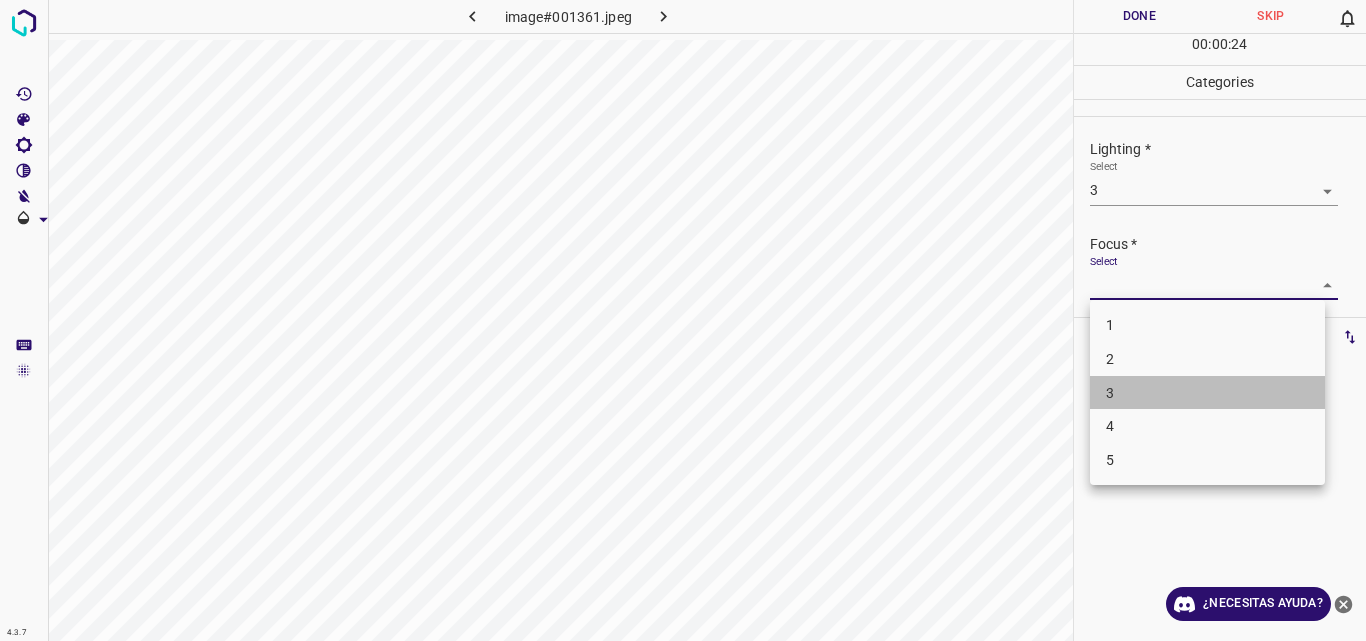 click on "3" at bounding box center [1207, 393] 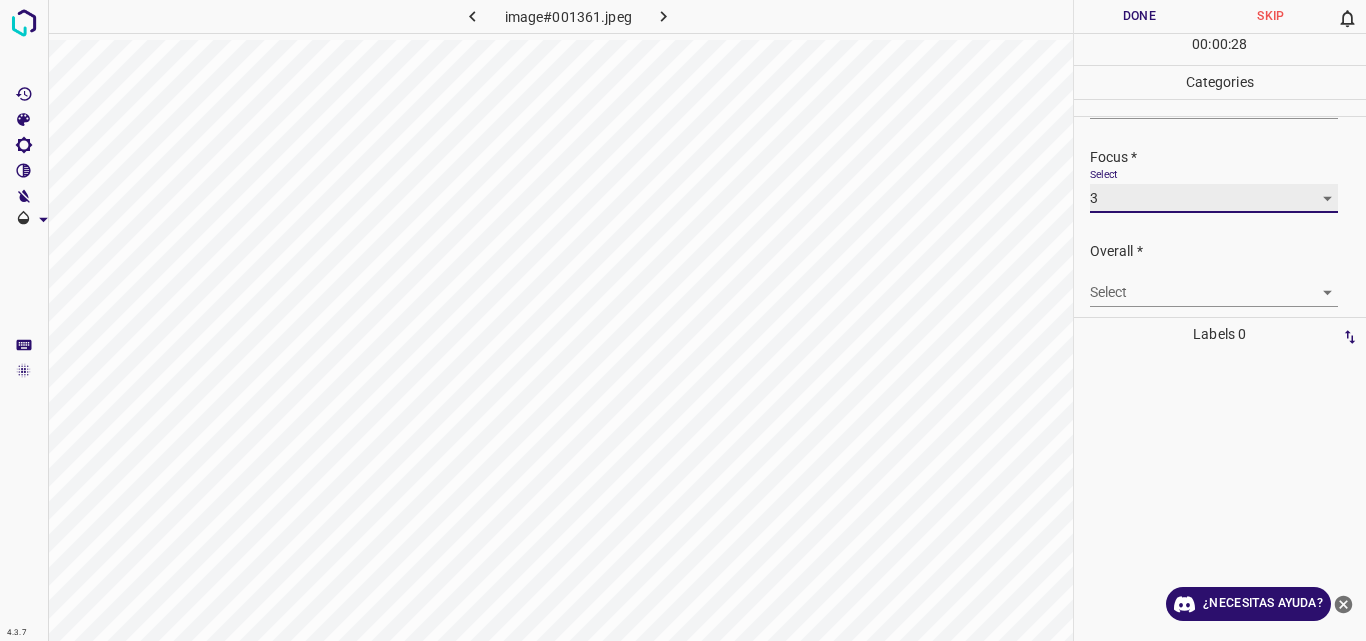 scroll, scrollTop: 94, scrollLeft: 0, axis: vertical 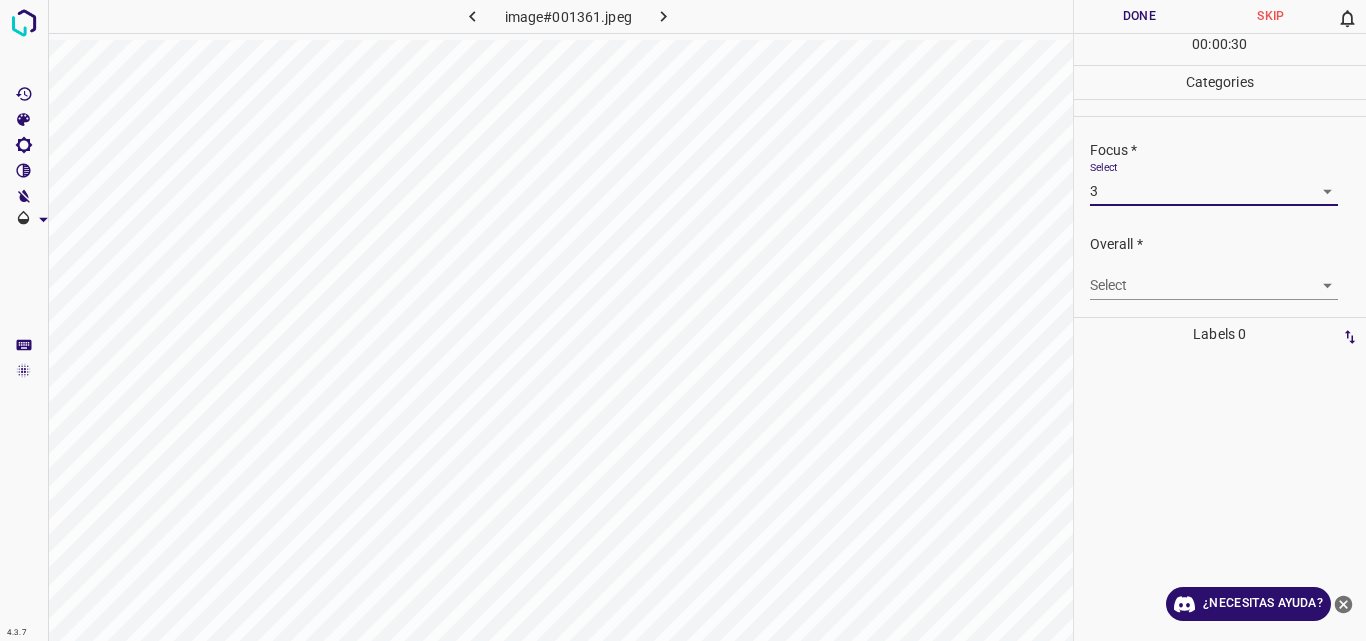 click on "4.3.7 image#001361.jpeg Done Skip 0 00   : 00   : 30   Categories Lighting *  Select 3 3 Focus *  Select 3 3 Overall *  Select ​ Labels   0 Categories 1 Lighting 2 Focus 3 Overall Tools Space Change between modes (Draw & Edit) I Auto labeling R Restore zoom M Zoom in N Zoom out Delete Delete selecte label Filters Z Restore filters X Saturation filter C Brightness filter V Contrast filter B Gray scale filter General O Download ¿Necesitas ayuda? Original text Rate this translation Your feedback will be used to help improve Google Translate - Texto - Esconder - Borrar" at bounding box center (683, 320) 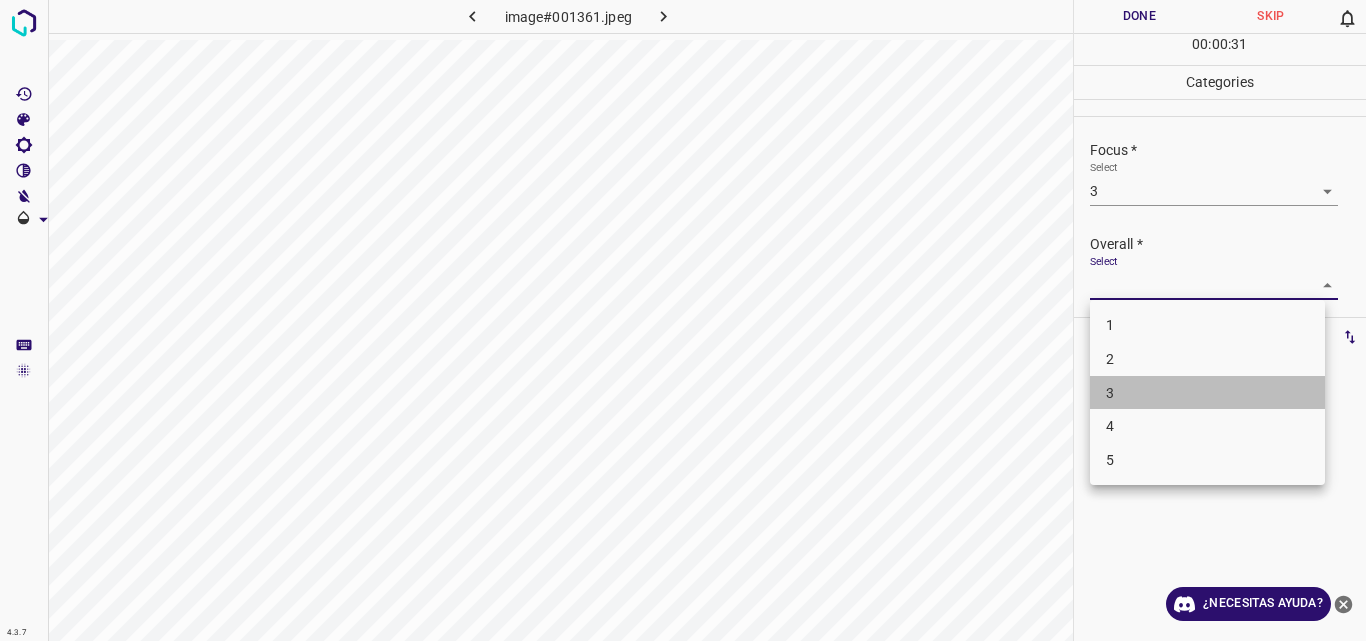 click on "3" at bounding box center (1207, 393) 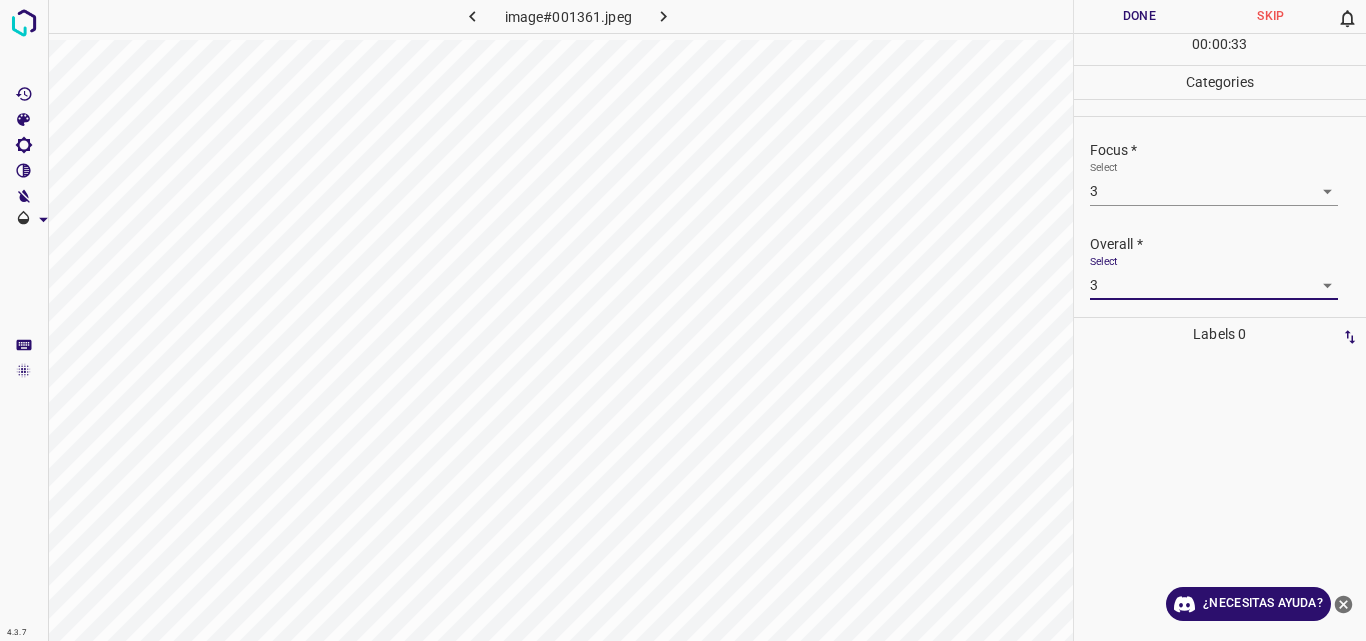 click on "Done" at bounding box center (1140, 16) 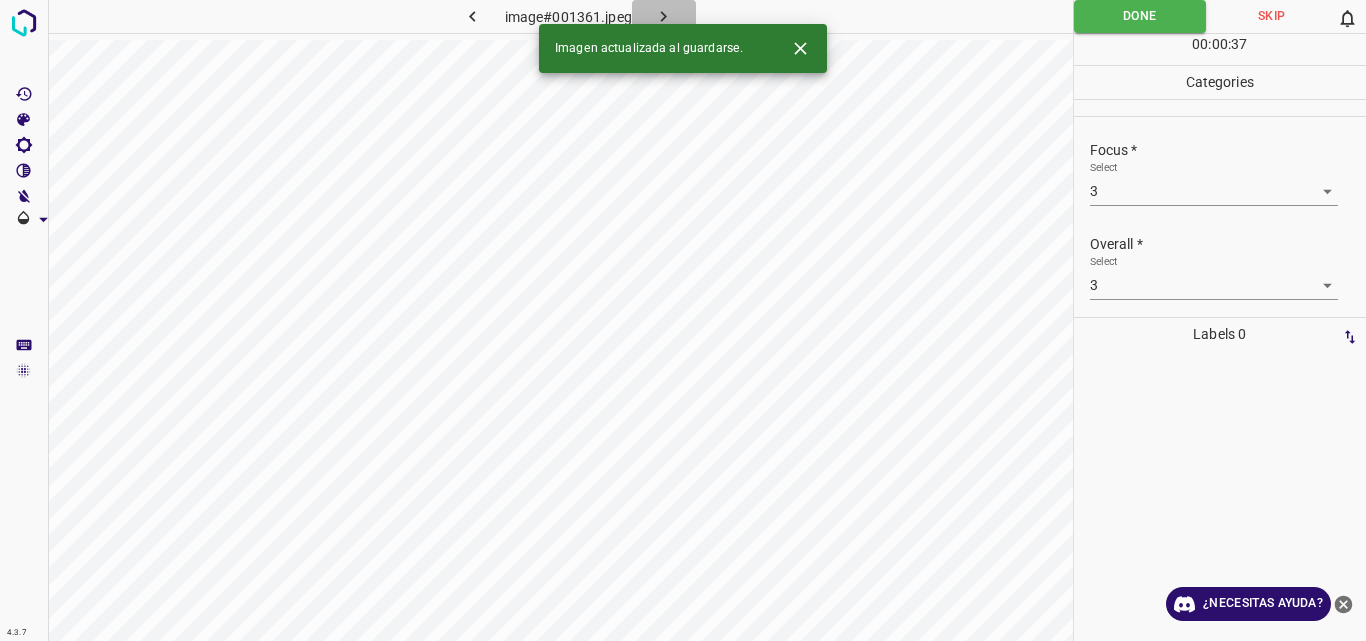 click 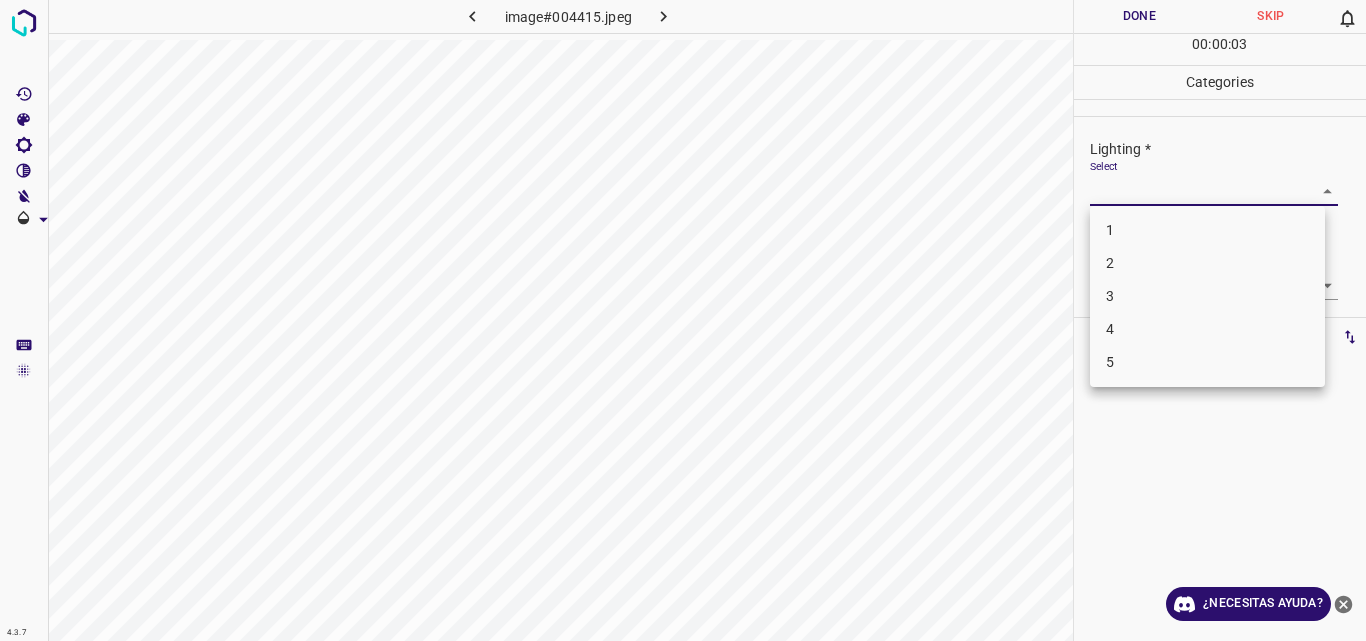 click on "4.3.7 image#004415.jpeg Done Skip 0 00   : 00   : 03   Categories Lighting *  Select ​ Focus *  Select ​ Overall *  Select ​ Labels   0 Categories 1 Lighting 2 Focus 3 Overall Tools Space Change between modes (Draw & Edit) I Auto labeling R Restore zoom M Zoom in N Zoom out Delete Delete selecte label Filters Z Restore filters X Saturation filter C Brightness filter V Contrast filter B Gray scale filter General O Download ¿Necesitas ayuda? Original text Rate this translation Your feedback will be used to help improve Google Translate - Texto - Esconder - Borrar 1 2 3 4 5" at bounding box center [683, 320] 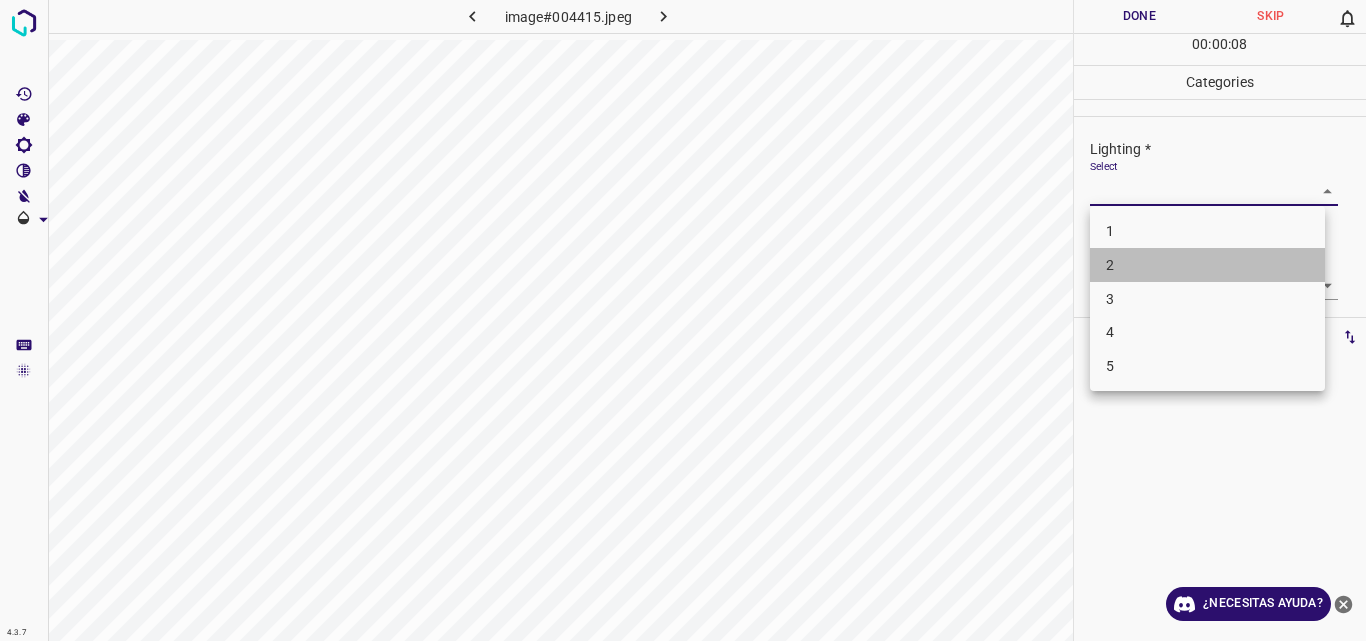 click on "2" at bounding box center (1207, 265) 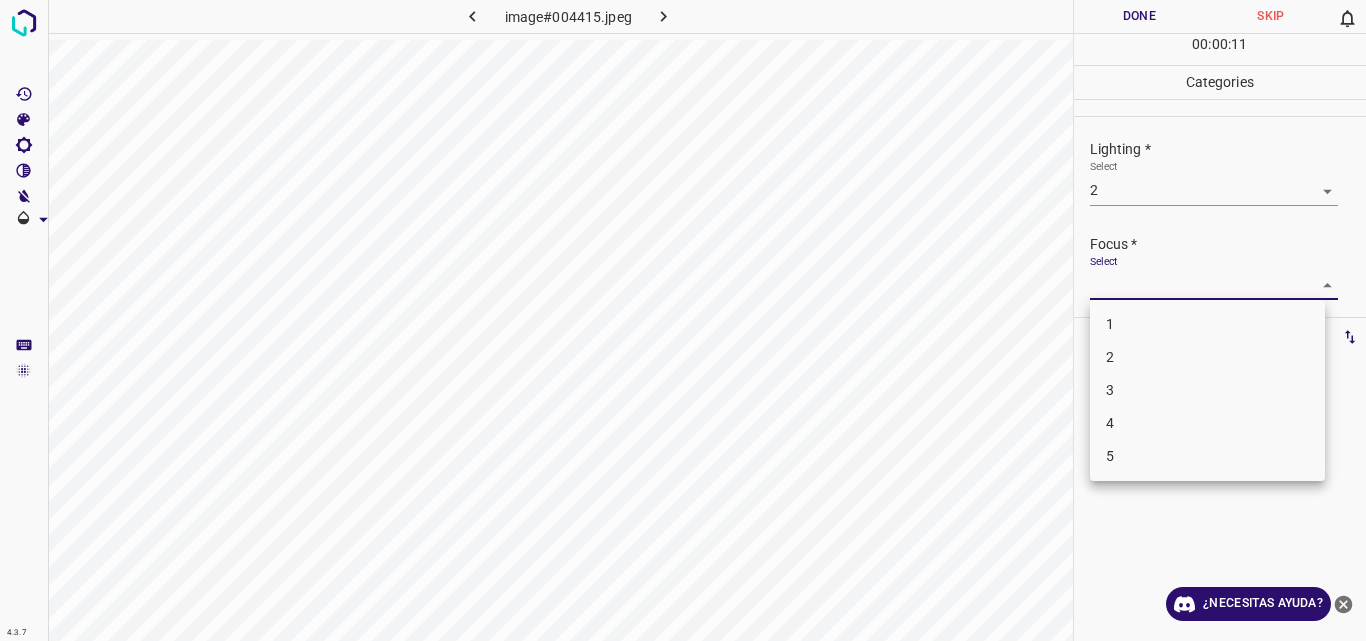 click on "4.3.7 image#004415.jpeg Done Skip 0 00   : 00   : 11   Categories Lighting *  Select 2 2 Focus *  Select ​ Overall *  Select ​ Labels   0 Categories 1 Lighting 2 Focus 3 Overall Tools Space Change between modes (Draw & Edit) I Auto labeling R Restore zoom M Zoom in N Zoom out Delete Delete selecte label Filters Z Restore filters X Saturation filter C Brightness filter V Contrast filter B Gray scale filter General O Download ¿Necesitas ayuda? Original text Rate this translation Your feedback will be used to help improve Google Translate - Texto - Esconder - Borrar 1 2 3 4 5" at bounding box center [683, 320] 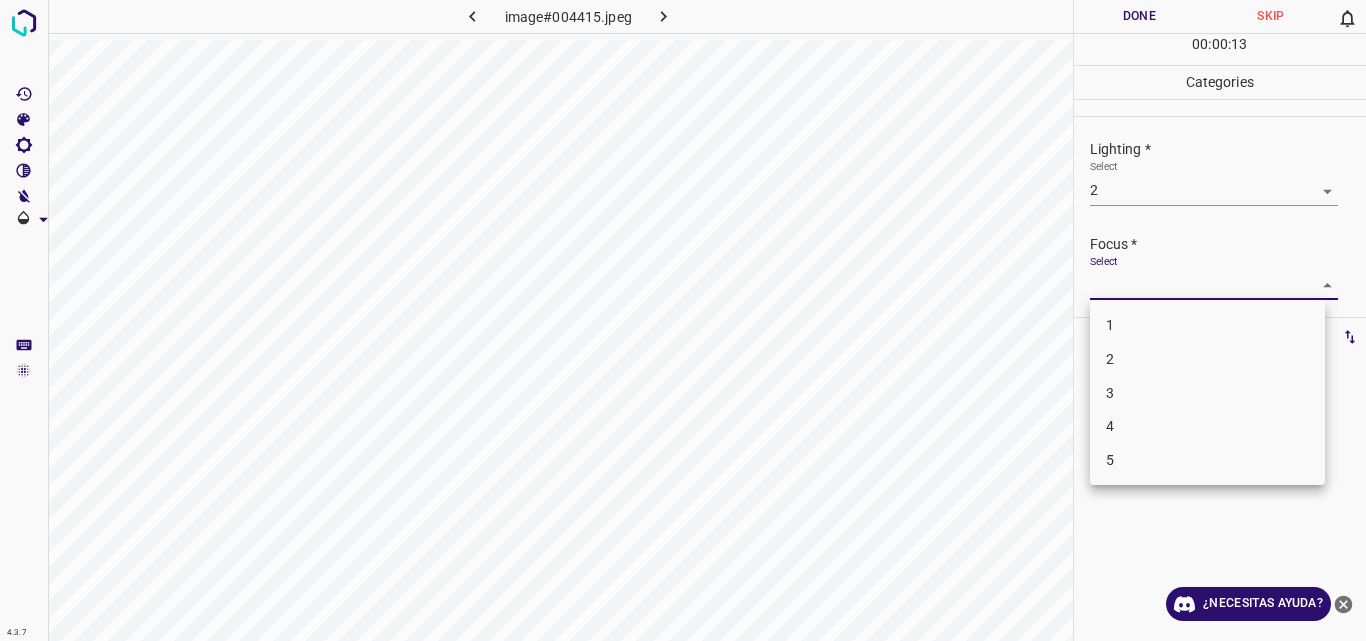 click on "3" at bounding box center [1207, 393] 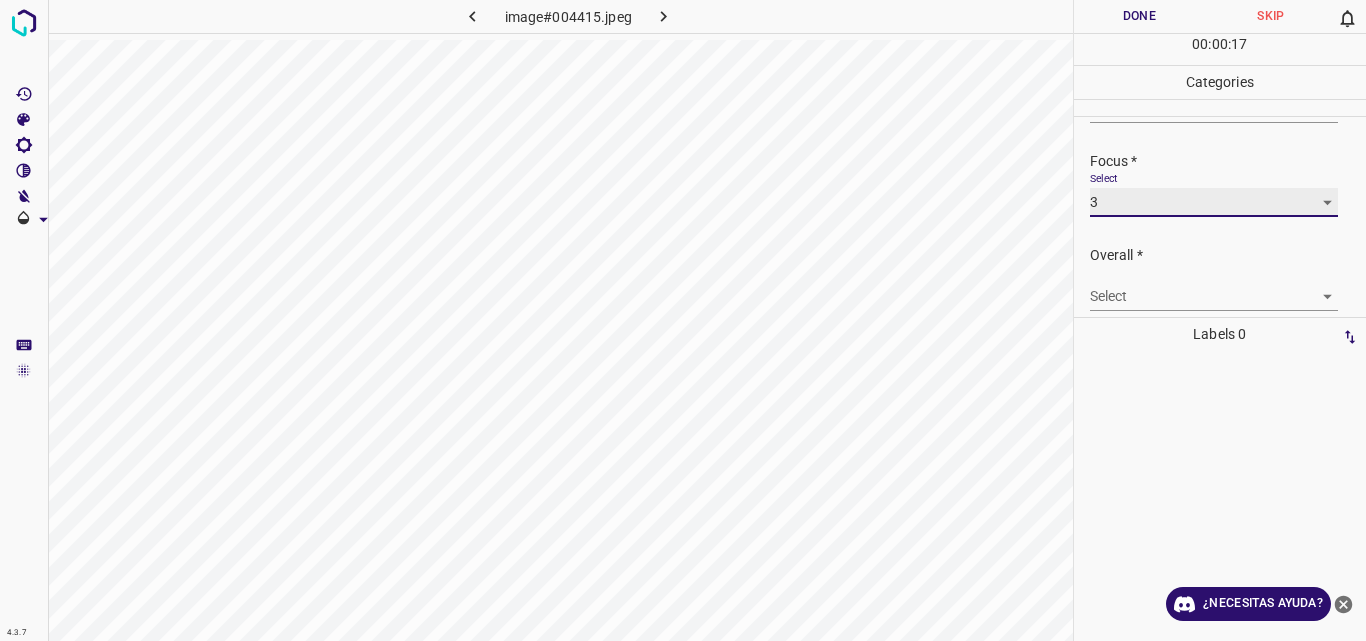 scroll, scrollTop: 93, scrollLeft: 0, axis: vertical 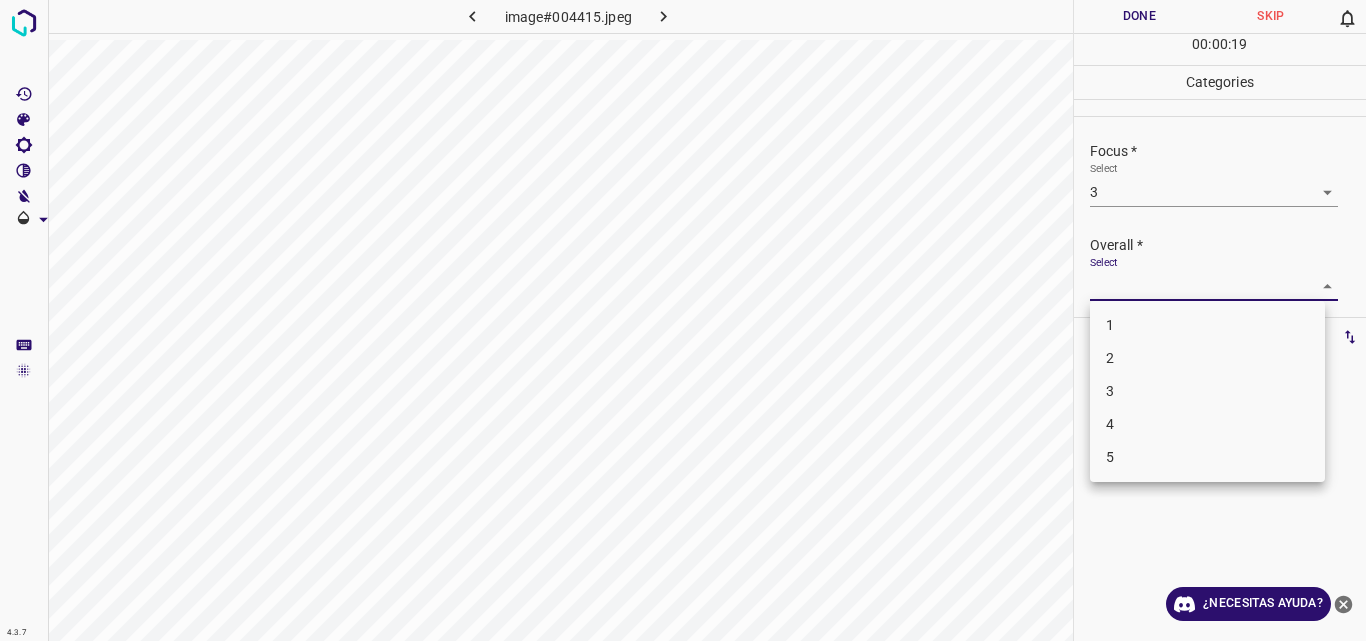 click on "4.3.7 image#004415.jpeg Done Skip 0 00   : 00   : 19   Categories Lighting *  Select 2 2 Focus *  Select 3 3 Overall *  Select ​ Labels   0 Categories 1 Lighting 2 Focus 3 Overall Tools Space Change between modes (Draw & Edit) I Auto labeling R Restore zoom M Zoom in N Zoom out Delete Delete selecte label Filters Z Restore filters X Saturation filter C Brightness filter V Contrast filter B Gray scale filter General O Download ¿Necesitas ayuda? Original text Rate this translation Your feedback will be used to help improve Google Translate - Texto - Esconder - Borrar 1 2 3 4 5" at bounding box center [683, 320] 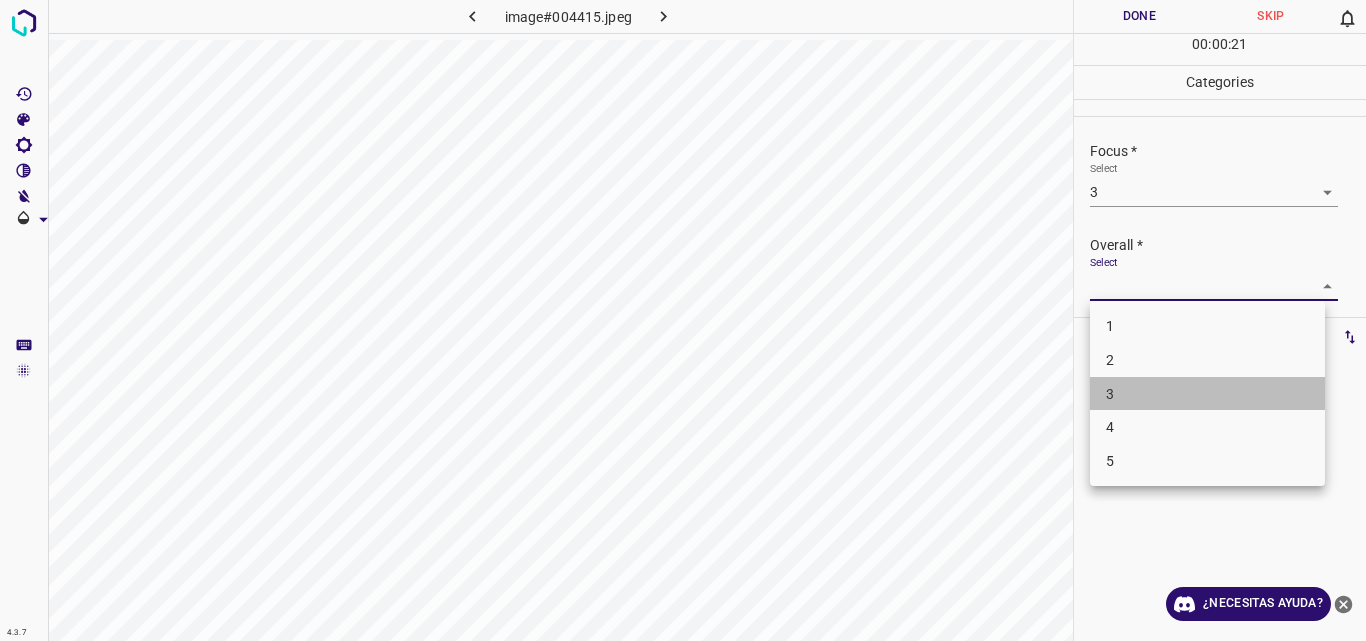 click on "3" at bounding box center (1207, 394) 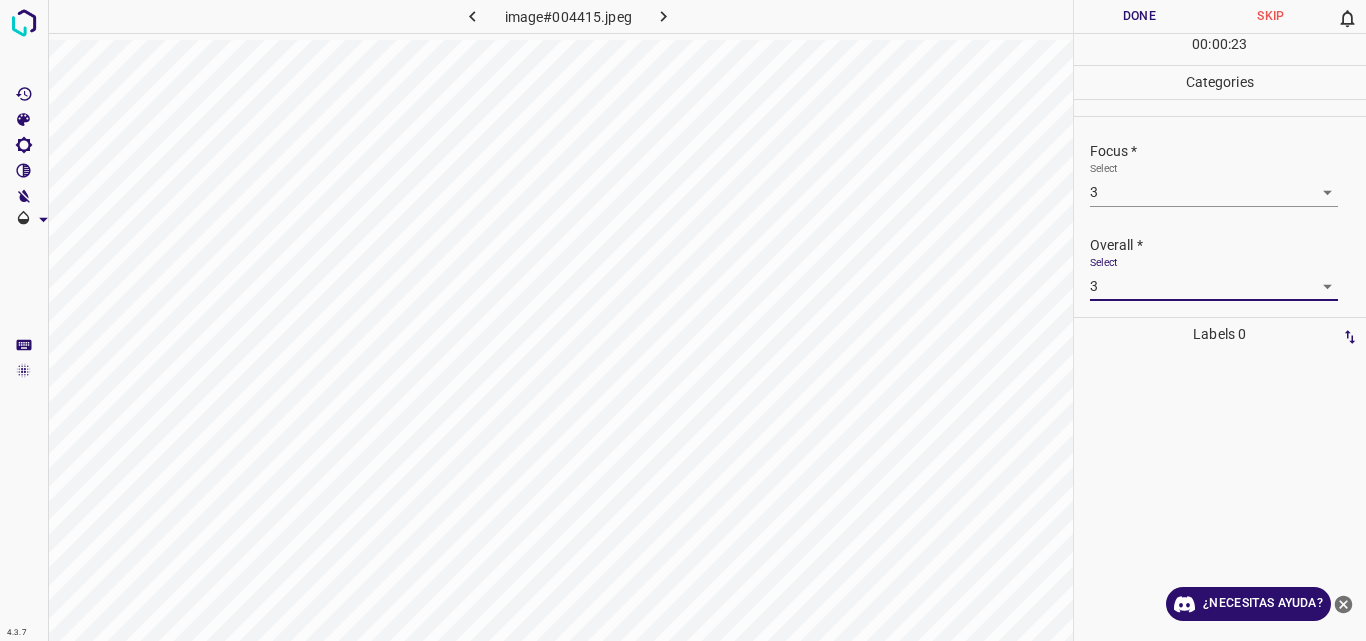 click on "Done" at bounding box center [1140, 16] 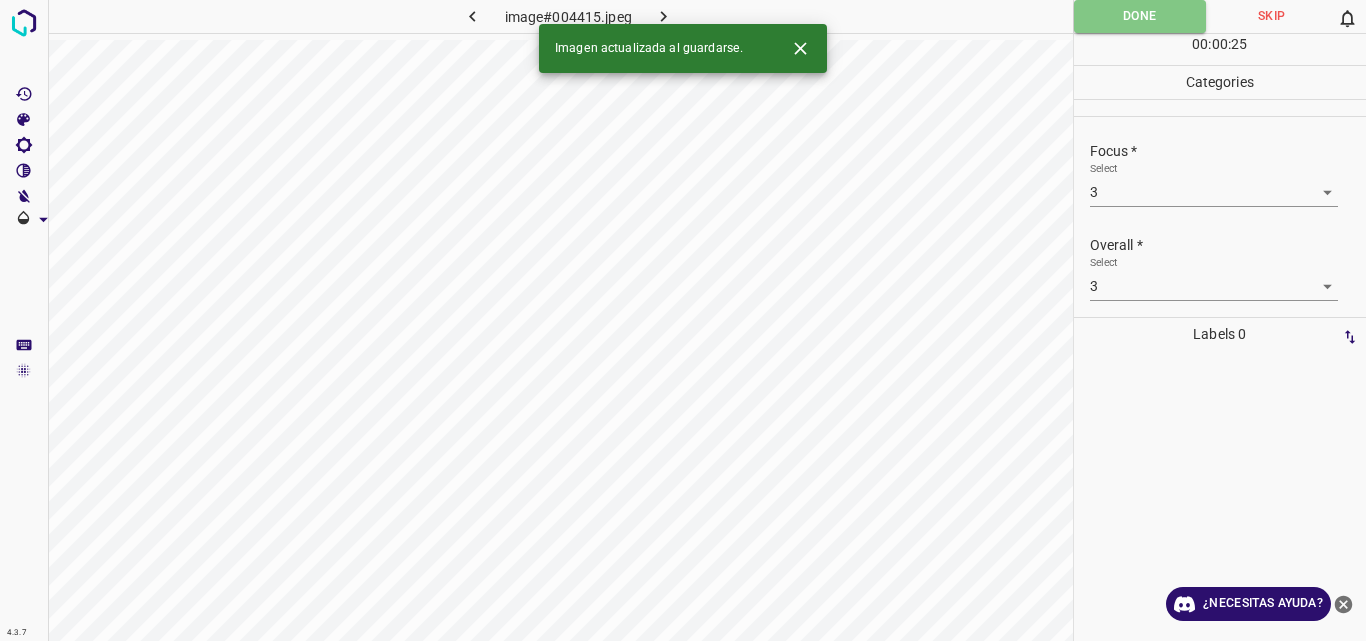click on "image#004415.jpeg Done Skip 0 00   : 00   : 25   Categories Lighting *  Select 2 2 Focus *  Select 3 3 Overall *  Select 3 3 Labels   0" at bounding box center (683, 320) 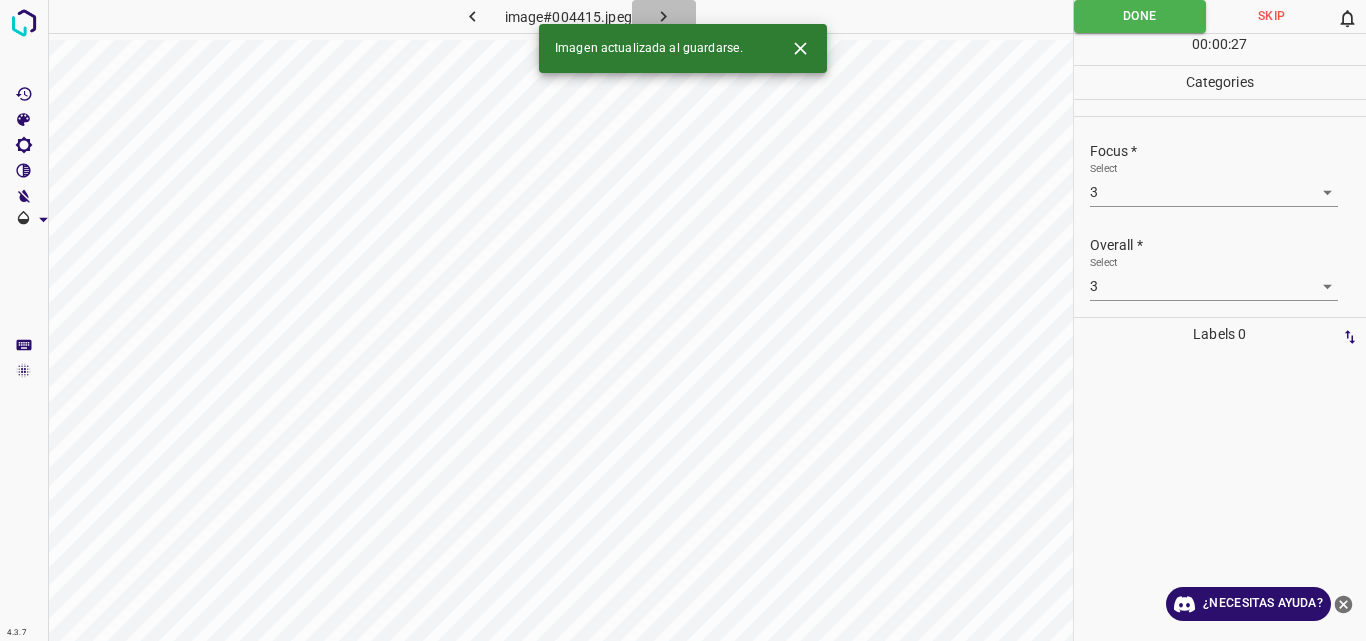 click 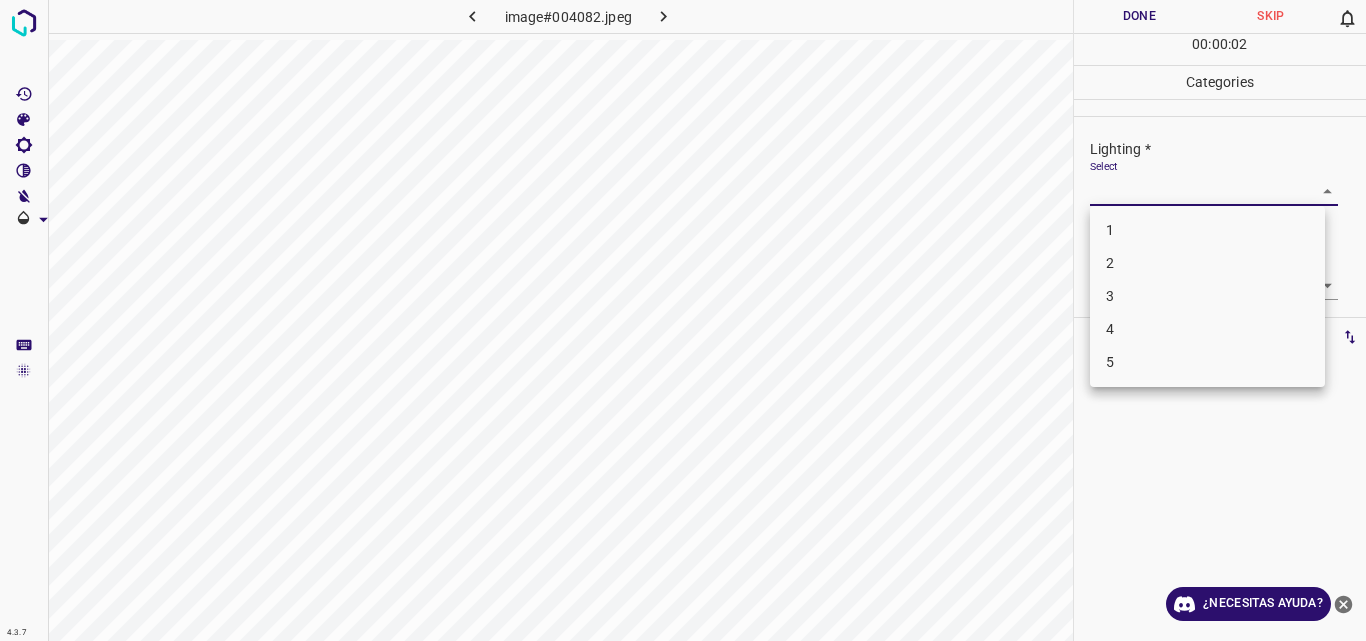 click on "4.3.7 image#004082.jpeg Done Skip 0 00   : 00   : 02   Categories Lighting *  Select ​ Focus *  Select ​ Overall *  Select ​ Labels   0 Categories 1 Lighting 2 Focus 3 Overall Tools Space Change between modes (Draw & Edit) I Auto labeling R Restore zoom M Zoom in N Zoom out Delete Delete selecte label Filters Z Restore filters X Saturation filter C Brightness filter V Contrast filter B Gray scale filter General O Download ¿Necesitas ayuda? Original text Rate this translation Your feedback will be used to help improve Google Translate - Texto - Esconder - Borrar 1 2 3 4 5" at bounding box center [683, 320] 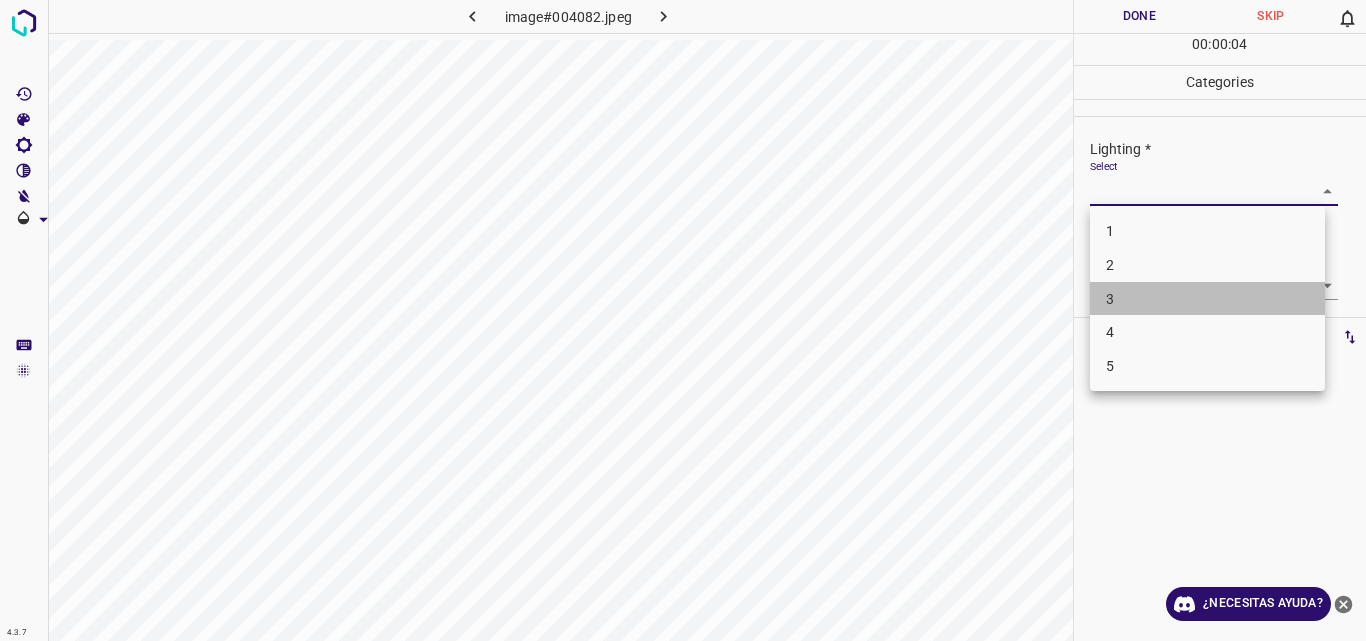 click on "3" at bounding box center [1207, 299] 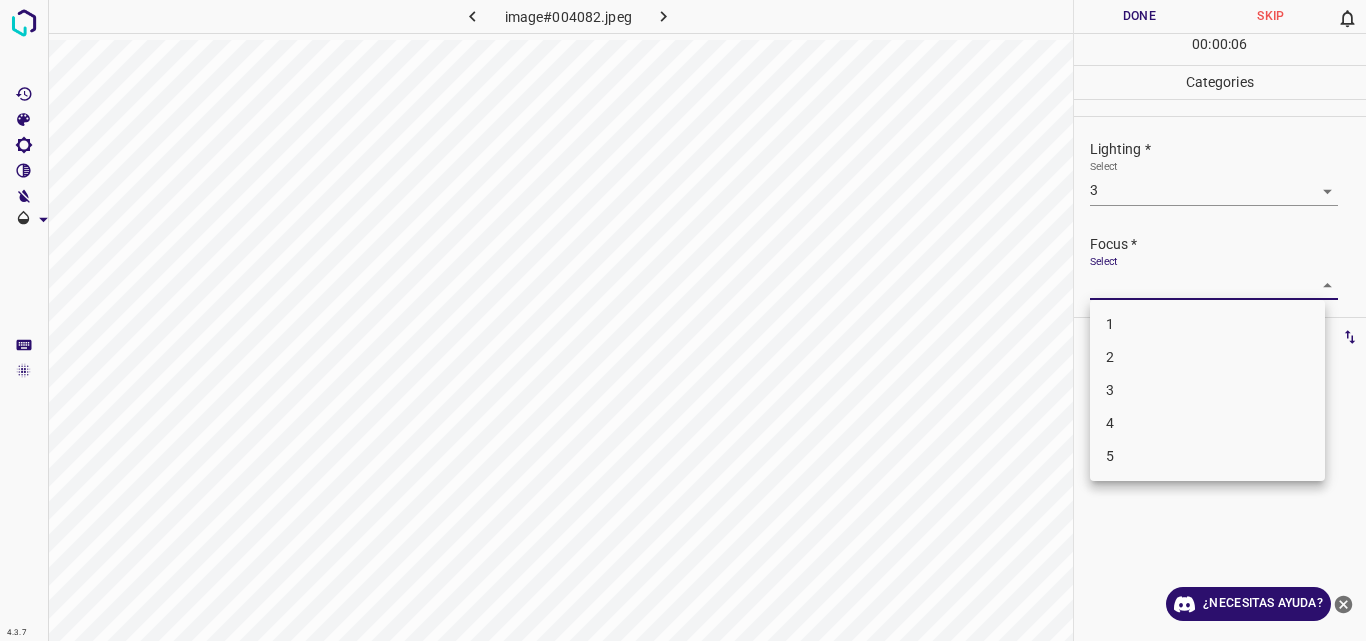 click on "4.3.7 image#004082.jpeg Done Skip 0 00   : 00   : 06   Categories Lighting *  Select 3 3 Focus *  Select ​ Overall *  Select ​ Labels   0 Categories 1 Lighting 2 Focus 3 Overall Tools Space Change between modes (Draw & Edit) I Auto labeling R Restore zoom M Zoom in N Zoom out Delete Delete selecte label Filters Z Restore filters X Saturation filter C Brightness filter V Contrast filter B Gray scale filter General O Download ¿Necesitas ayuda? Original text Rate this translation Your feedback will be used to help improve Google Translate - Texto - Esconder - Borrar 1 2 3 4 5" at bounding box center (683, 320) 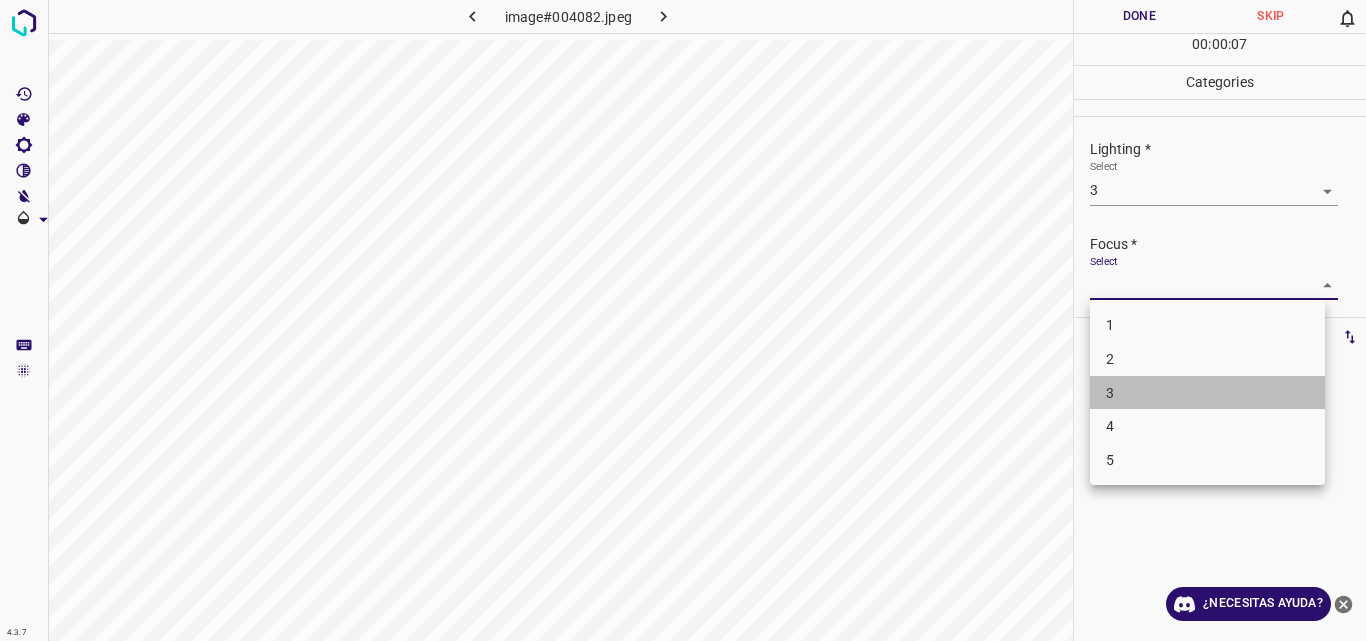click on "3" at bounding box center [1207, 393] 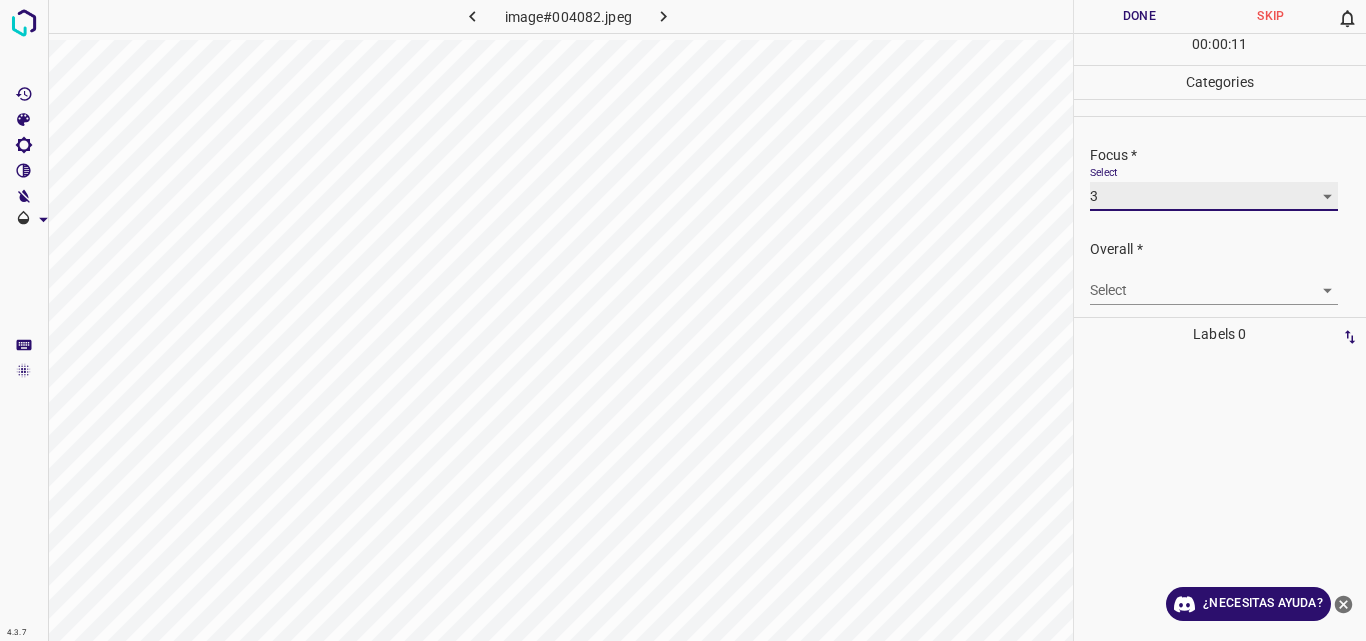 scroll, scrollTop: 98, scrollLeft: 0, axis: vertical 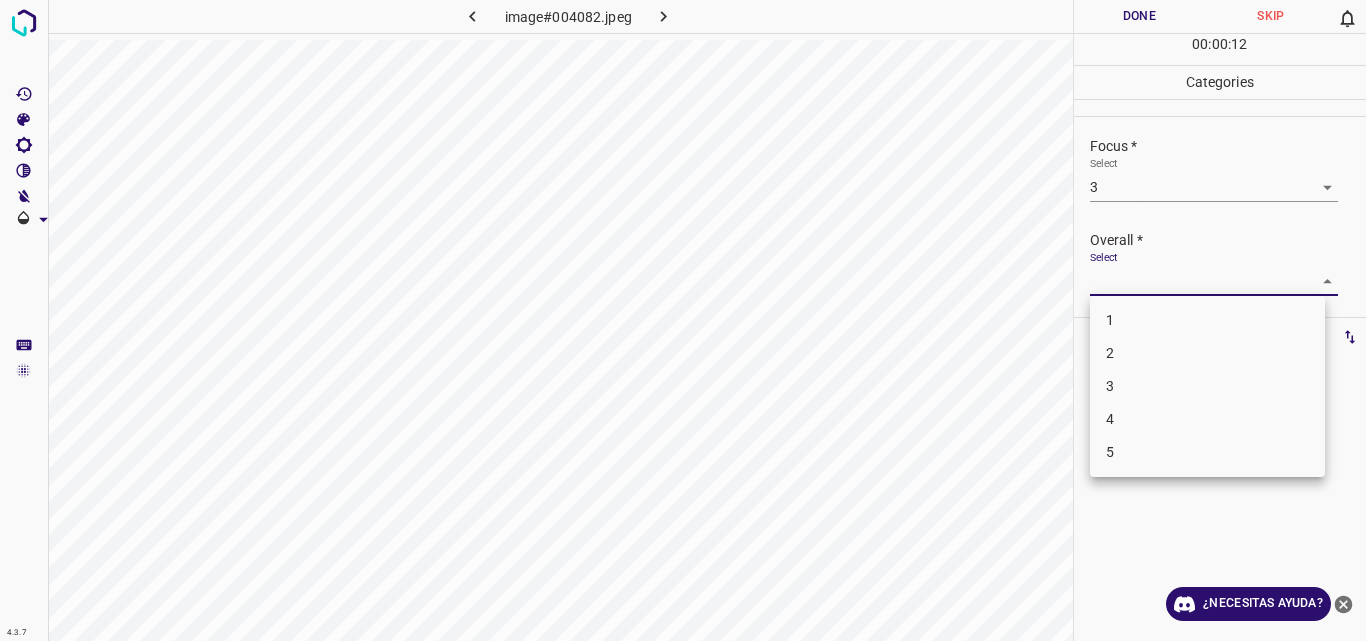 click on "4.3.7 image#004082.jpeg Done Skip 0 00   : 00   : 12   Categories Lighting *  Select 3 3 Focus *  Select 3 3 Overall *  Select ​ Labels   0 Categories 1 Lighting 2 Focus 3 Overall Tools Space Change between modes (Draw & Edit) I Auto labeling R Restore zoom M Zoom in N Zoom out Delete Delete selecte label Filters Z Restore filters X Saturation filter C Brightness filter V Contrast filter B Gray scale filter General O Download ¿Necesitas ayuda? Original text Rate this translation Your feedback will be used to help improve Google Translate - Texto - Esconder - Borrar 1 2 3 4 5" at bounding box center (683, 320) 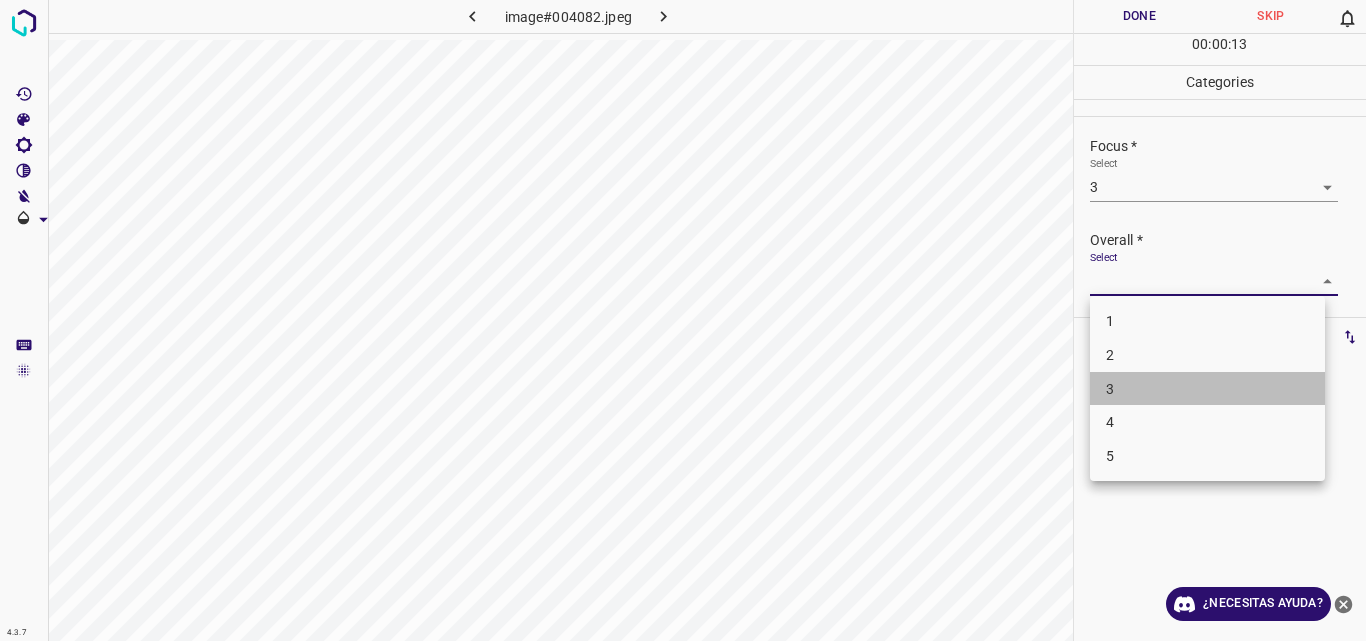 click on "3" at bounding box center [1207, 389] 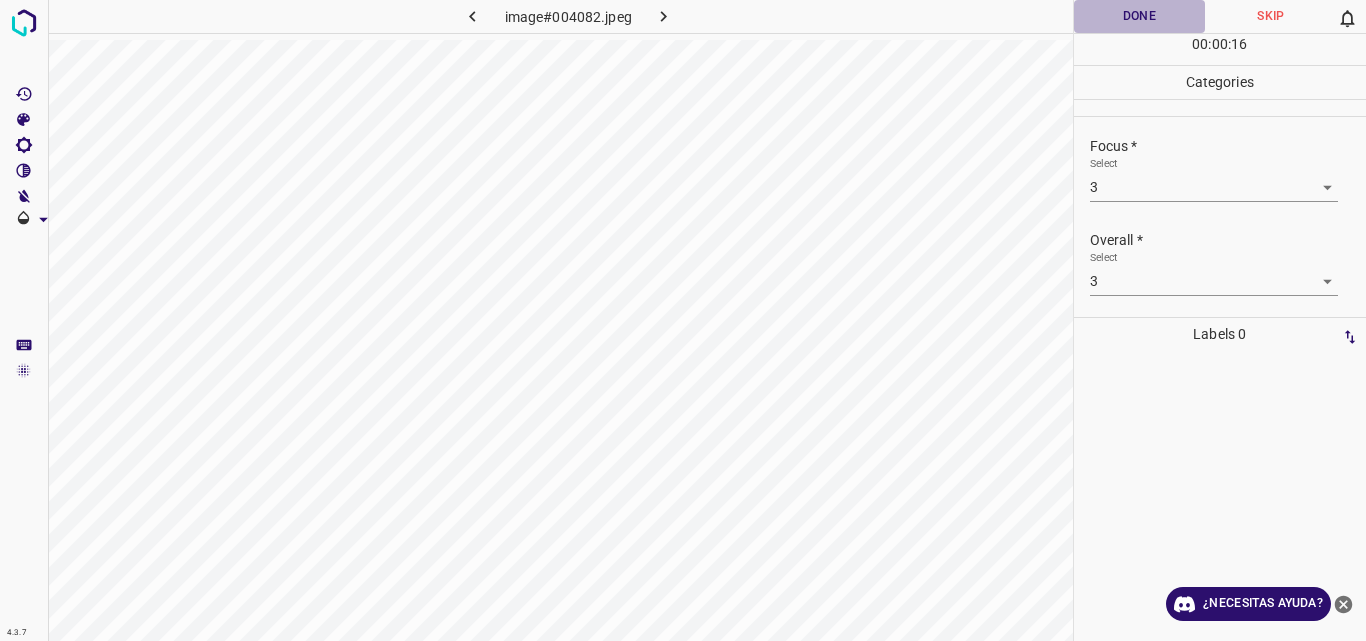 click on "Done" at bounding box center (1140, 16) 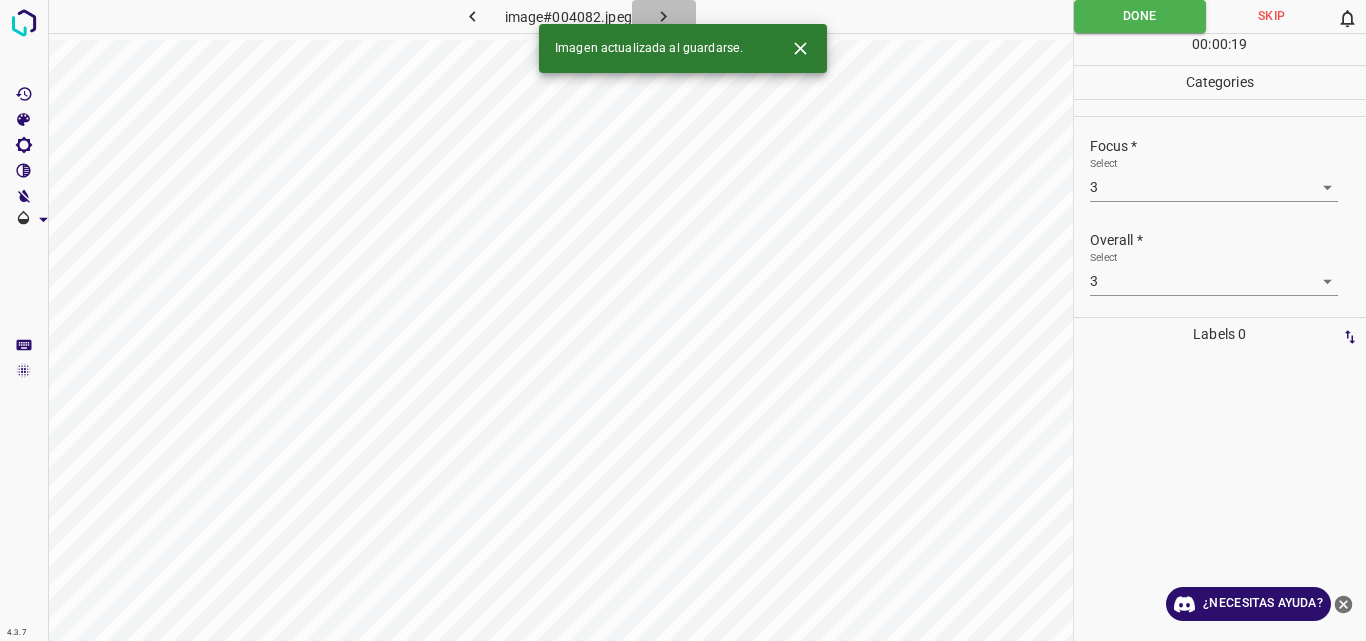 click 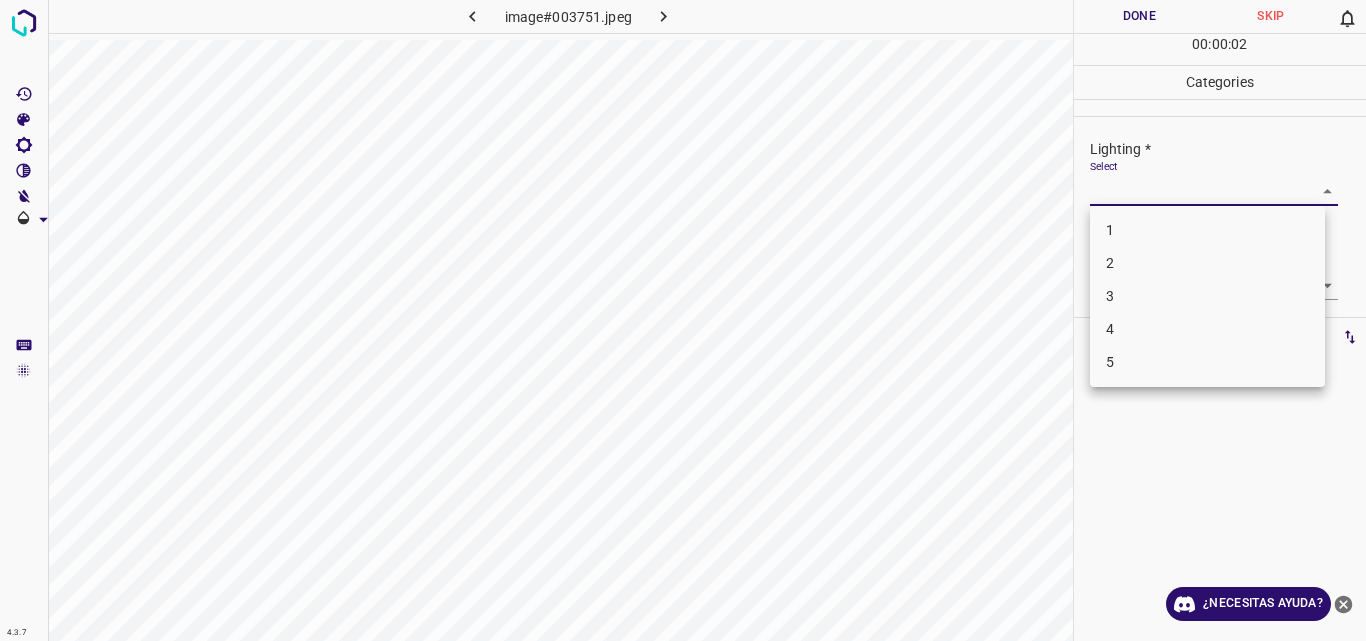 click on "4.3.7 image#003751.jpeg Done Skip 0 00   : 00   : 02   Categories Lighting *  Select ​ Focus *  Select ​ Overall *  Select ​ Labels   0 Categories 1 Lighting 2 Focus 3 Overall Tools Space Change between modes (Draw & Edit) I Auto labeling R Restore zoom M Zoom in N Zoom out Delete Delete selecte label Filters Z Restore filters X Saturation filter C Brightness filter V Contrast filter B Gray scale filter General O Download ¿Necesitas ayuda? Original text Rate this translation Your feedback will be used to help improve Google Translate - Texto - Esconder - Borrar 1 2 3 4 5" at bounding box center [683, 320] 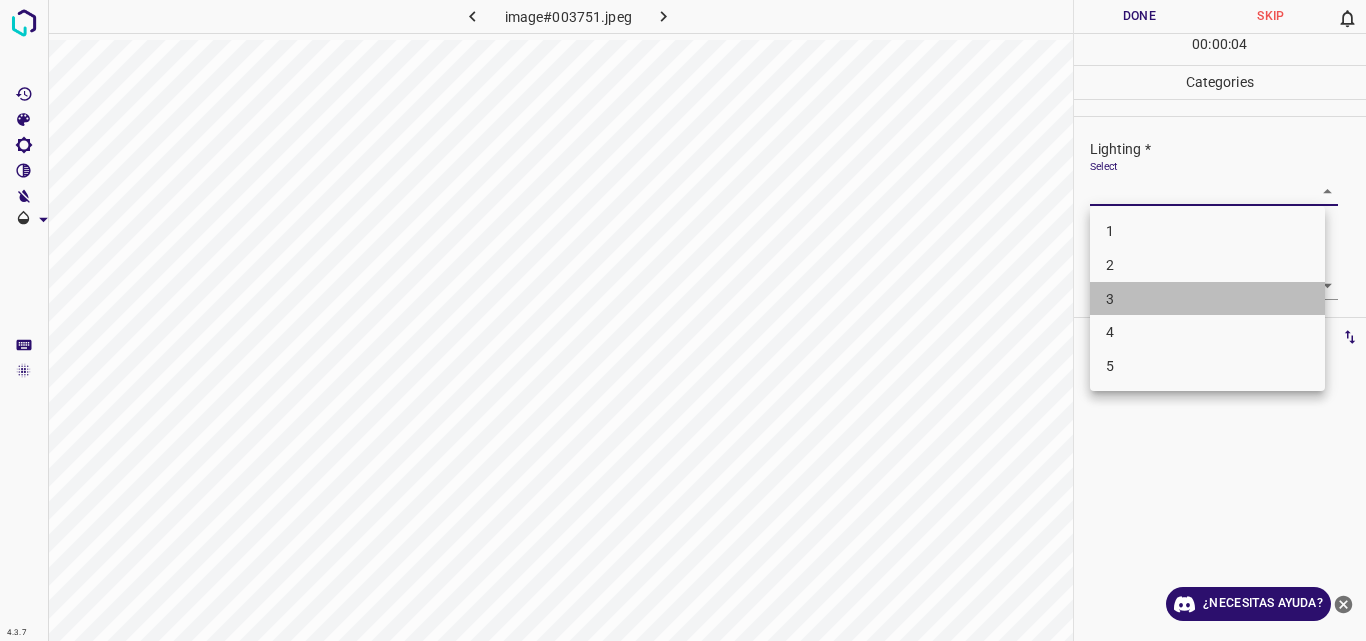 click on "3" at bounding box center [1207, 299] 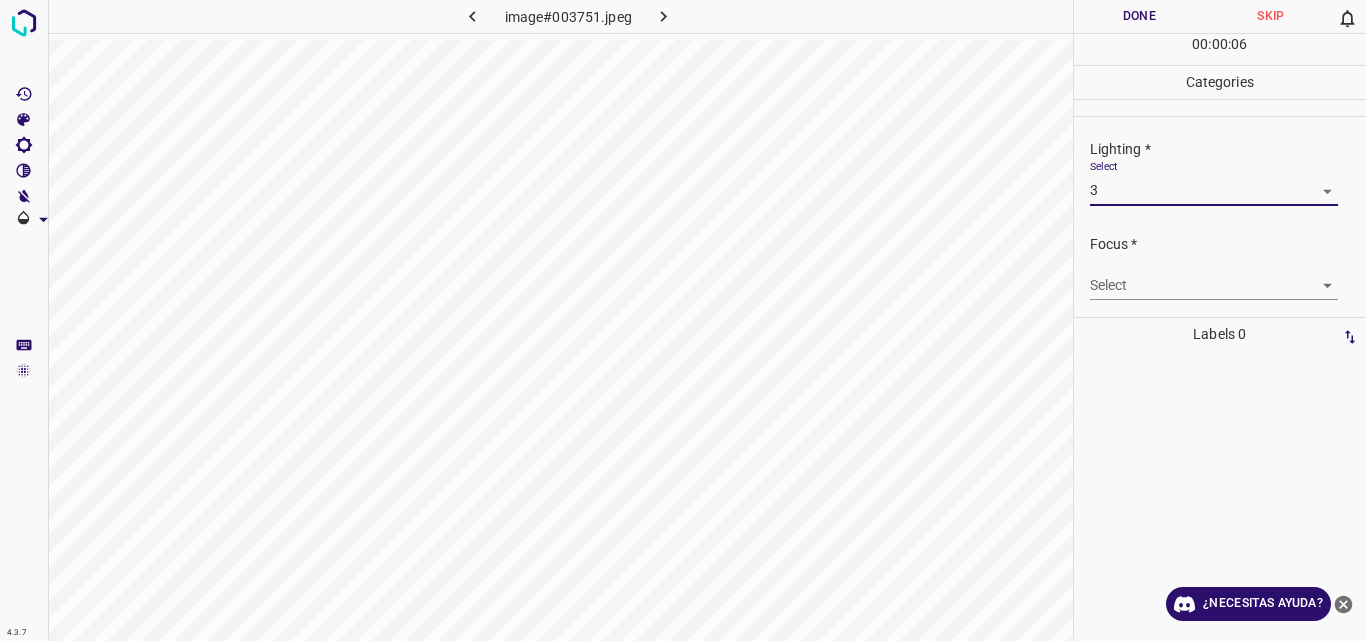 click on "4.3.7 image#003751.jpeg Done Skip 0 00   : 00   : 06   Categories Lighting *  Select 3 3 Focus *  Select ​ Overall *  Select ​ Labels   0 Categories 1 Lighting 2 Focus 3 Overall Tools Space Change between modes (Draw & Edit) I Auto labeling R Restore zoom M Zoom in N Zoom out Delete Delete selecte label Filters Z Restore filters X Saturation filter C Brightness filter V Contrast filter B Gray scale filter General O Download ¿Necesitas ayuda? Original text Rate this translation Your feedback will be used to help improve Google Translate - Texto - Esconder - Borrar" at bounding box center (683, 320) 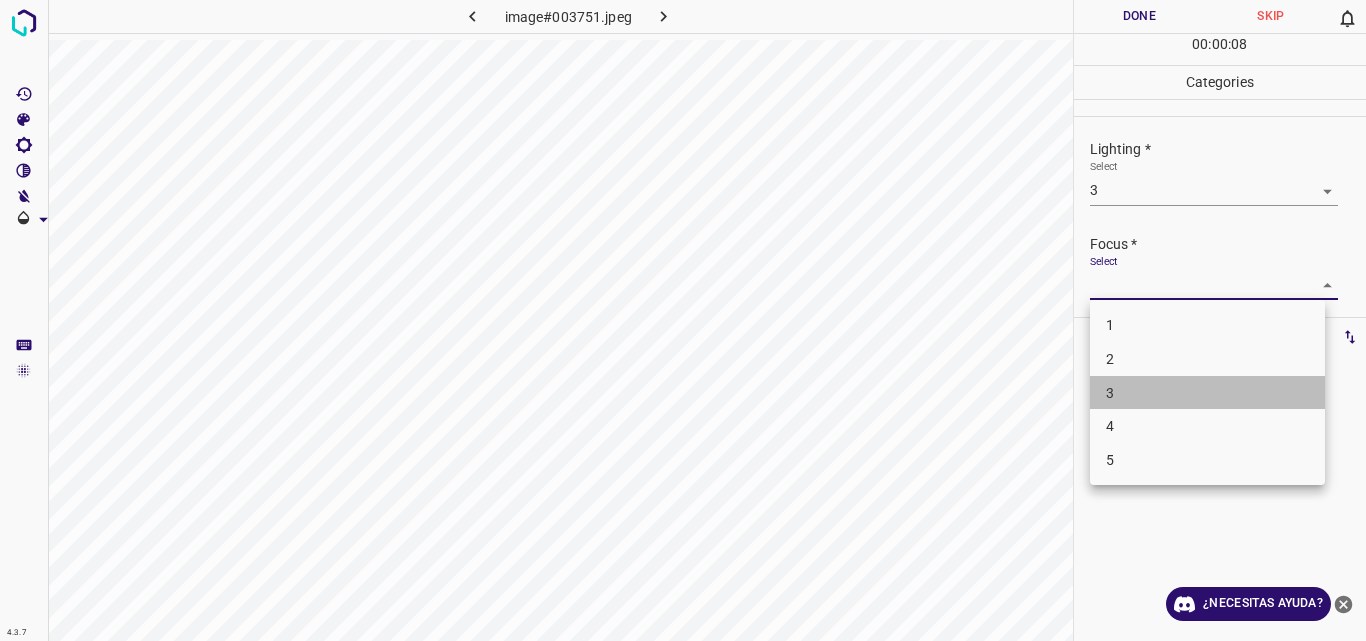 click on "3" at bounding box center (1207, 393) 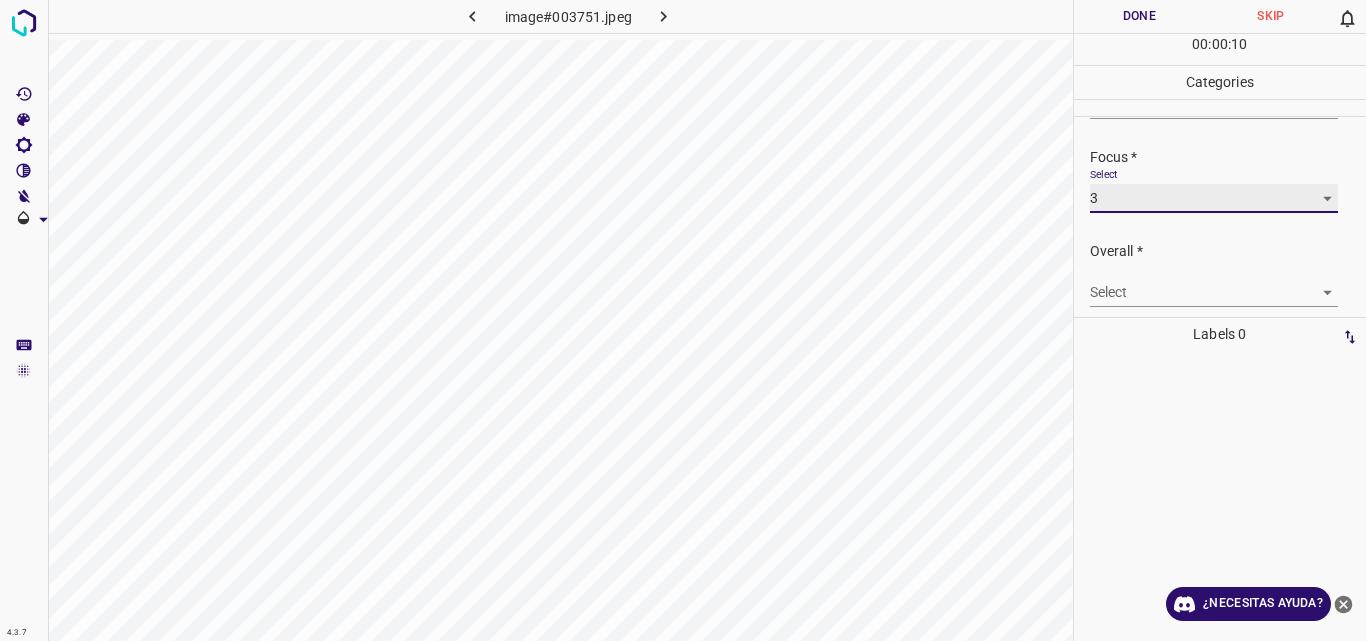 scroll, scrollTop: 98, scrollLeft: 0, axis: vertical 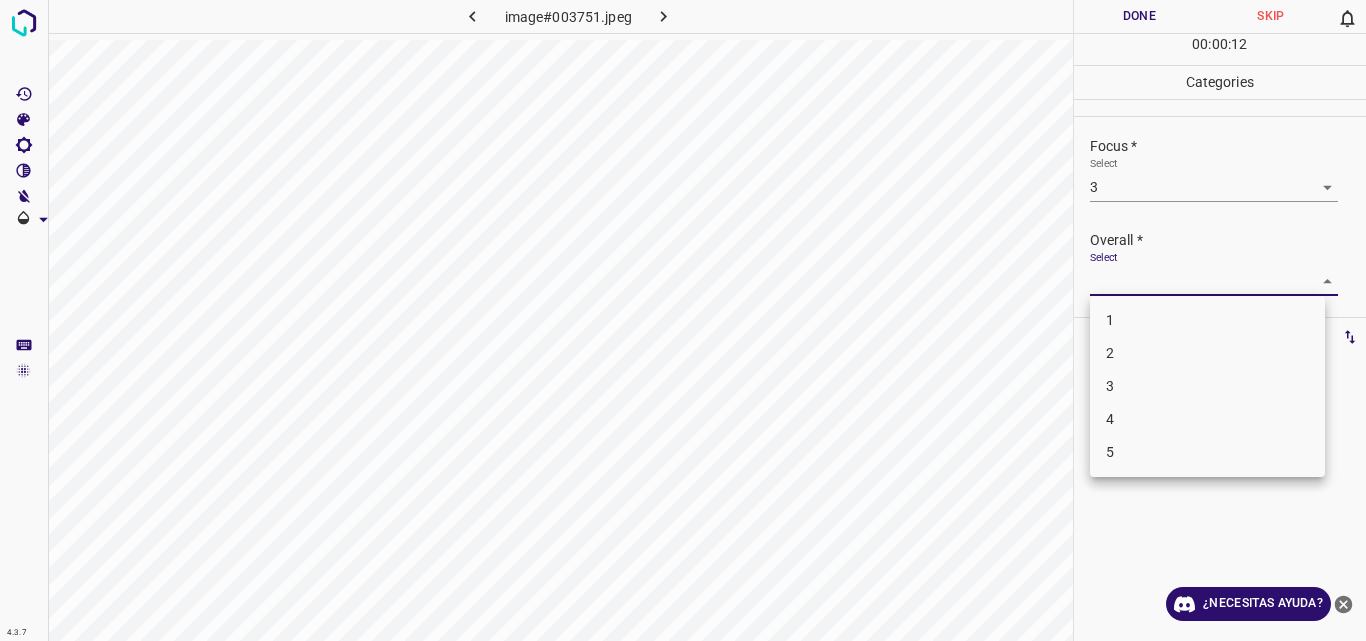 click on "4.3.7 image#003751.jpeg Done Skip 0 00   : 00   : 12   Categories Lighting *  Select 3 3 Focus *  Select 3 3 Overall *  Select ​ Labels   0 Categories 1 Lighting 2 Focus 3 Overall Tools Space Change between modes (Draw & Edit) I Auto labeling R Restore zoom M Zoom in N Zoom out Delete Delete selecte label Filters Z Restore filters X Saturation filter C Brightness filter V Contrast filter B Gray scale filter General O Download ¿Necesitas ayuda? Original text Rate this translation Your feedback will be used to help improve Google Translate - Texto - Esconder - Borrar 1 2 3 4 5" at bounding box center [683, 320] 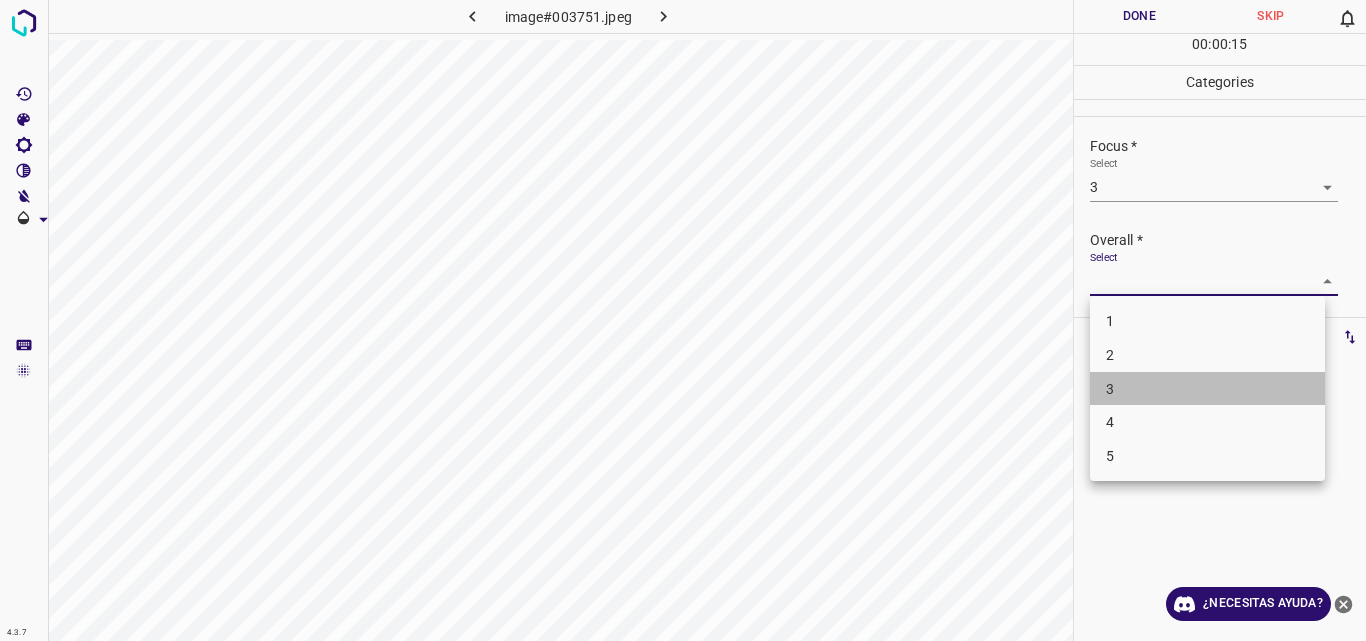 click on "3" at bounding box center [1207, 389] 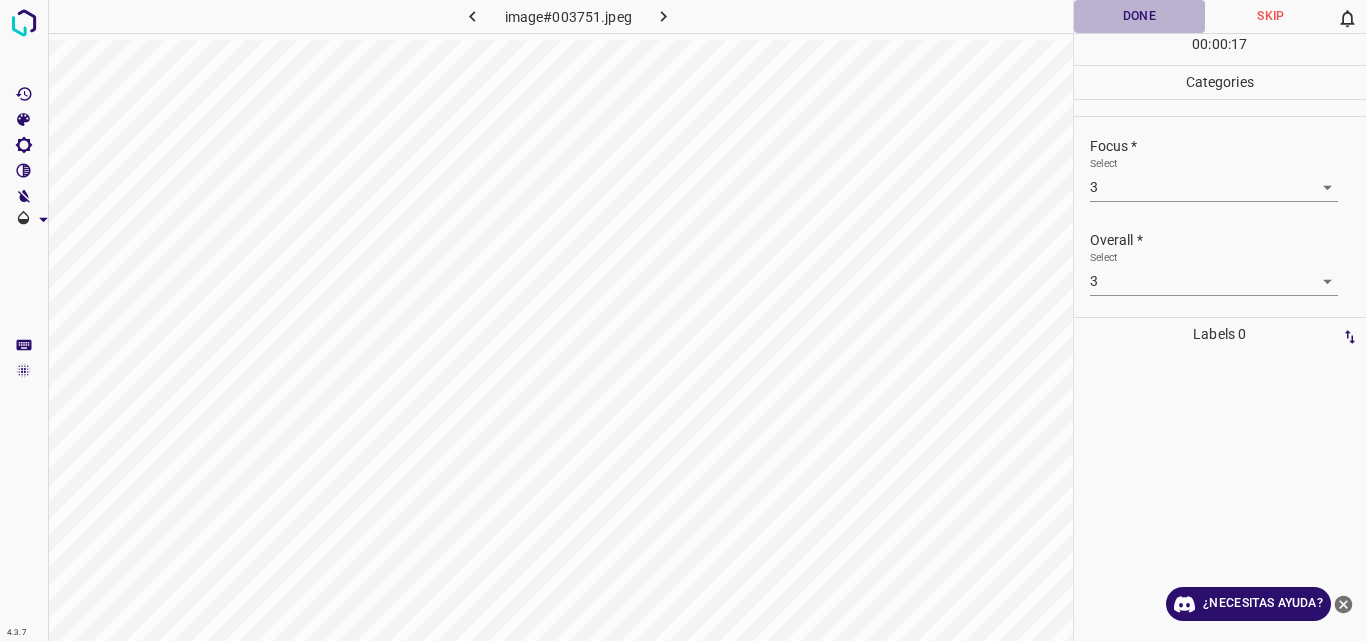 click on "Done" at bounding box center [1140, 16] 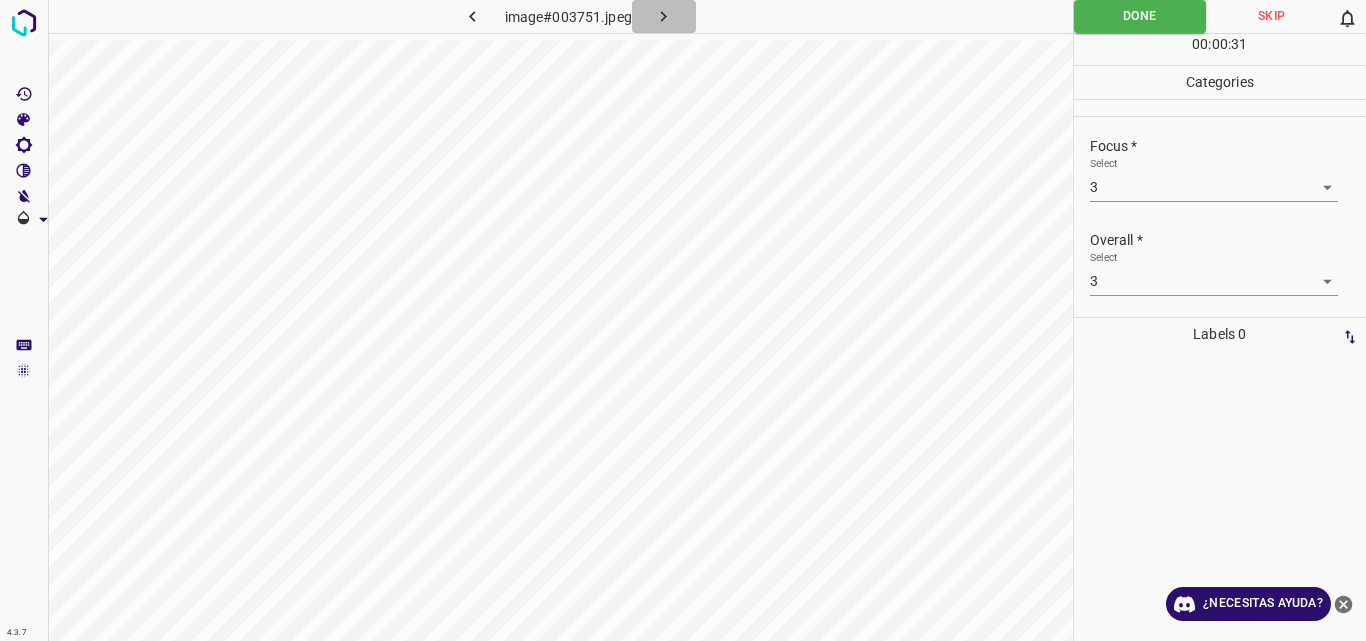 click 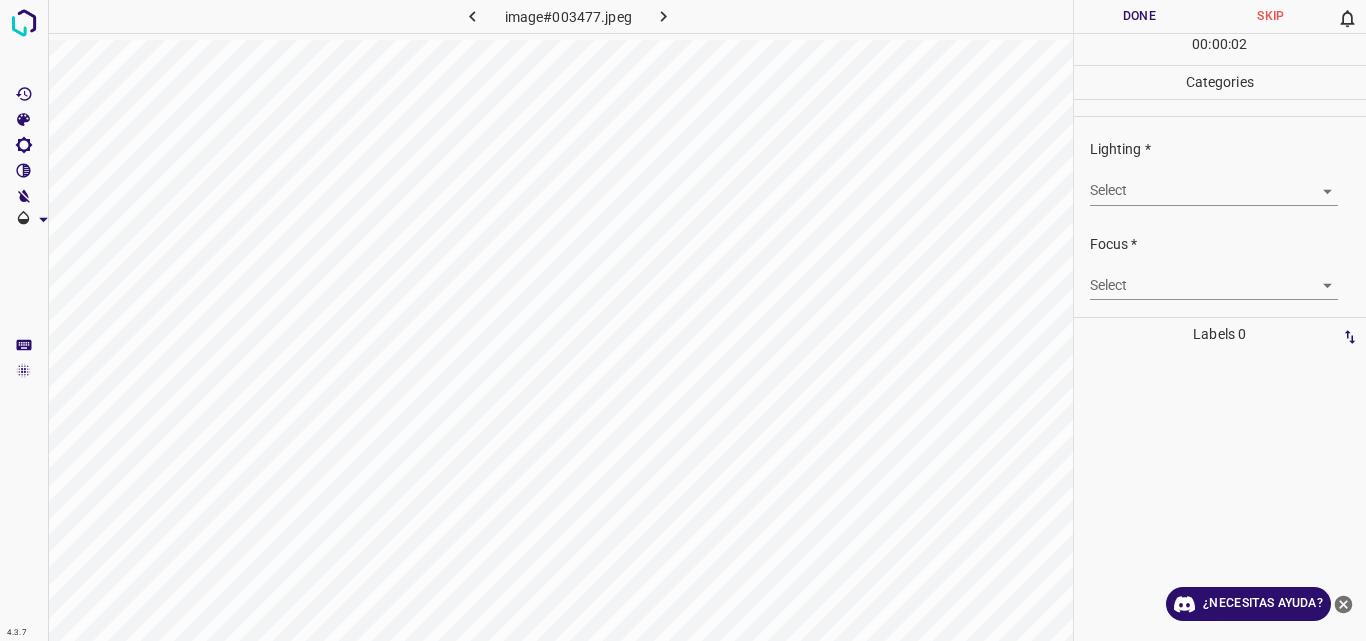 click on "4.3.7 image#003477.jpeg Done Skip 0 00   : 00   : 02   Categories Lighting *  Select ​ Focus *  Select ​ Overall *  Select ​ Labels   0 Categories 1 Lighting 2 Focus 3 Overall Tools Space Change between modes (Draw & Edit) I Auto labeling R Restore zoom M Zoom in N Zoom out Delete Delete selecte label Filters Z Restore filters X Saturation filter C Brightness filter V Contrast filter B Gray scale filter General O Download ¿Necesitas ayuda? Original text Rate this translation Your feedback will be used to help improve Google Translate - Texto - Esconder - Borrar" at bounding box center (683, 320) 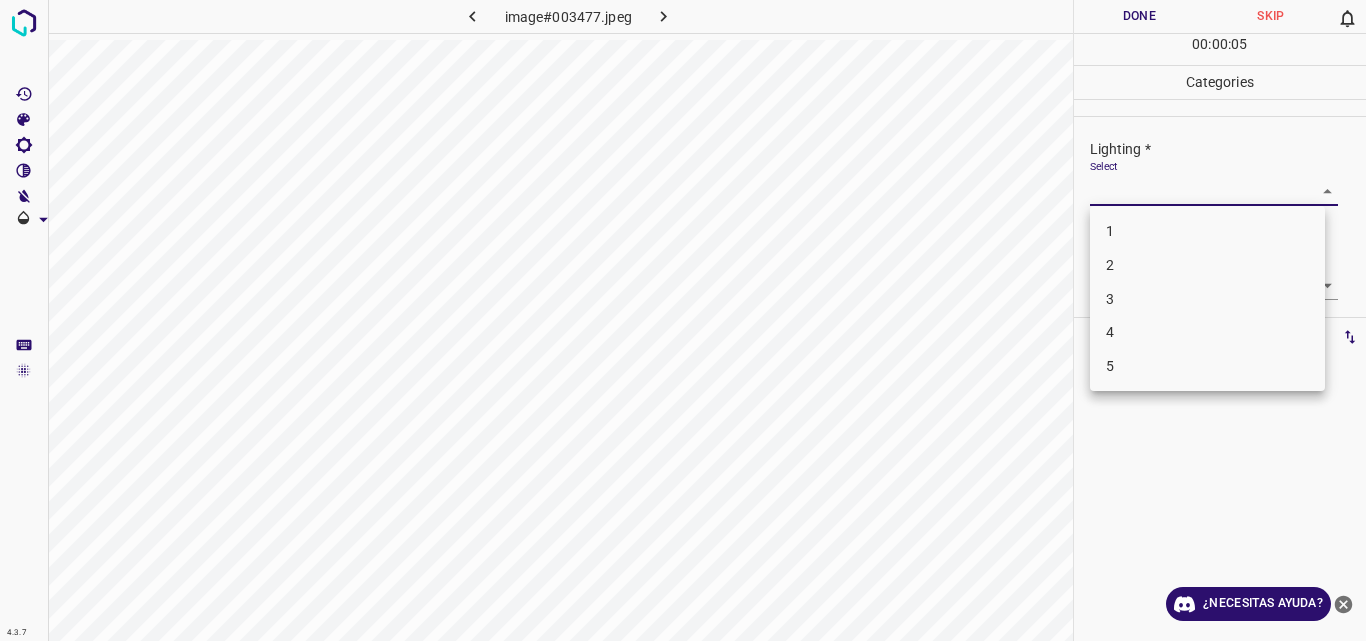 click on "3" at bounding box center (1207, 299) 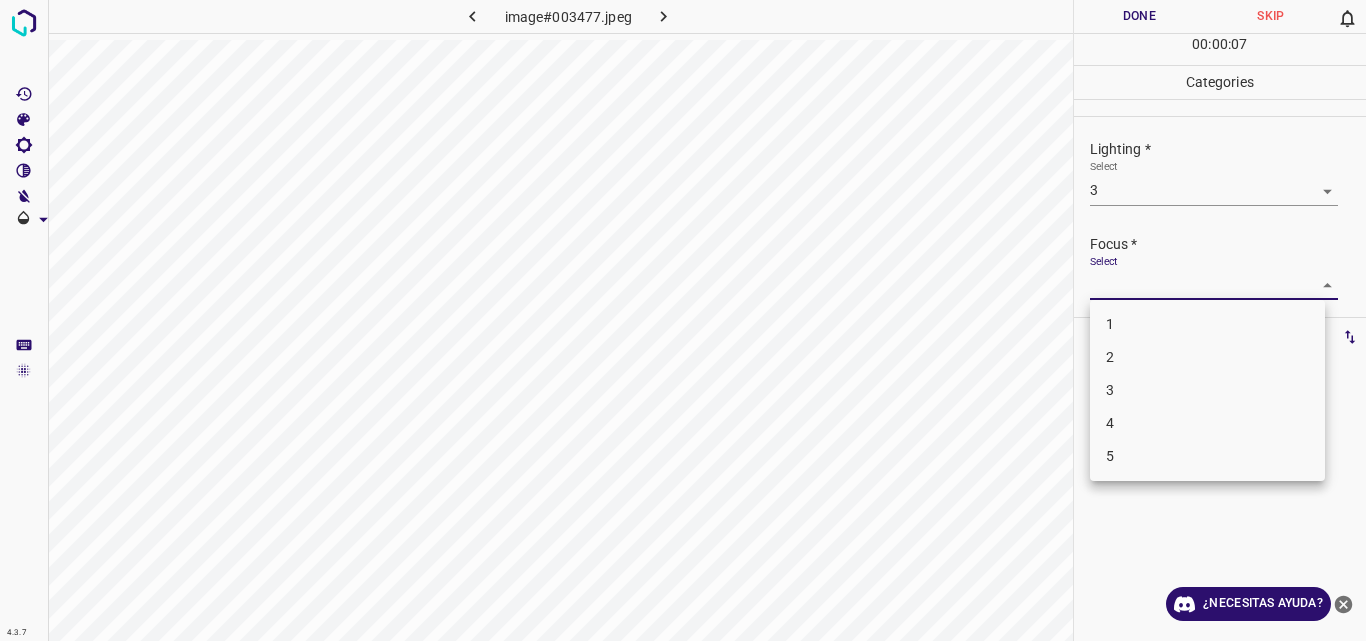 click on "4.3.7 image#003477.jpeg Done Skip 0 00   : 00   : 07   Categories Lighting *  Select 3 3 Focus *  Select ​ Overall *  Select ​ Labels   0 Categories 1 Lighting 2 Focus 3 Overall Tools Space Change between modes (Draw & Edit) I Auto labeling R Restore zoom M Zoom in N Zoom out Delete Delete selecte label Filters Z Restore filters X Saturation filter C Brightness filter V Contrast filter B Gray scale filter General O Download ¿Necesitas ayuda? Original text Rate this translation Your feedback will be used to help improve Google Translate - Texto - Esconder - Borrar 1 2 3 4 5" at bounding box center [683, 320] 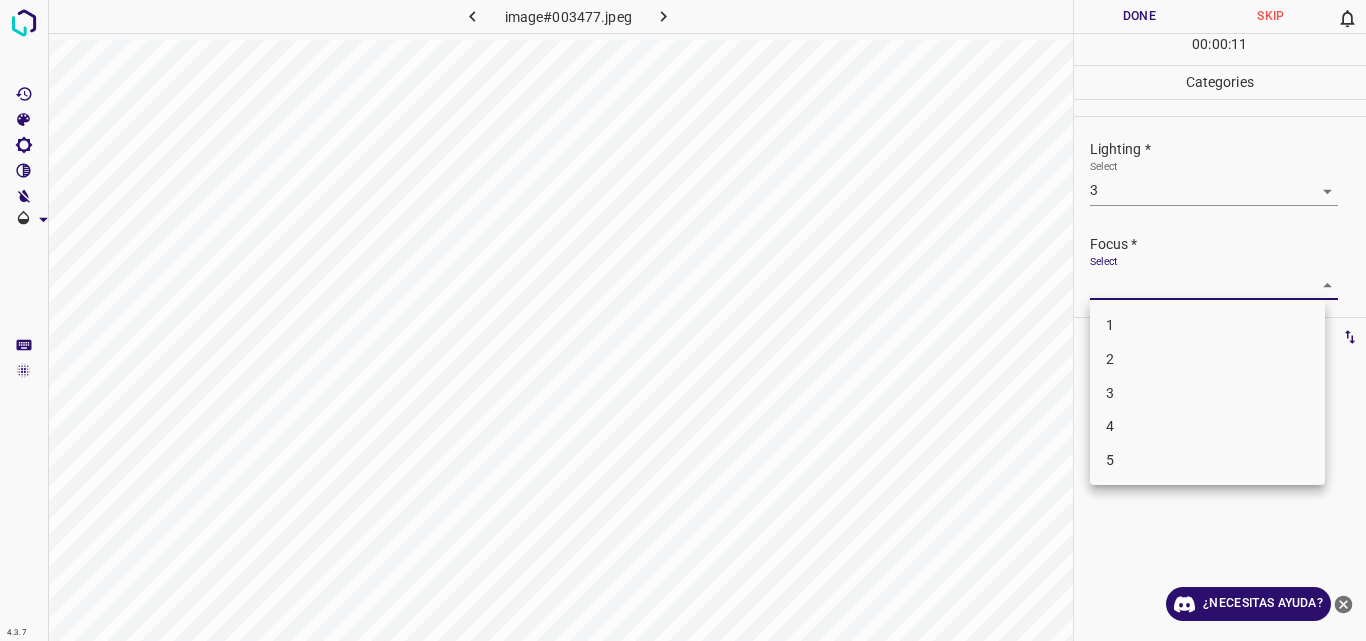 click on "4" at bounding box center [1207, 426] 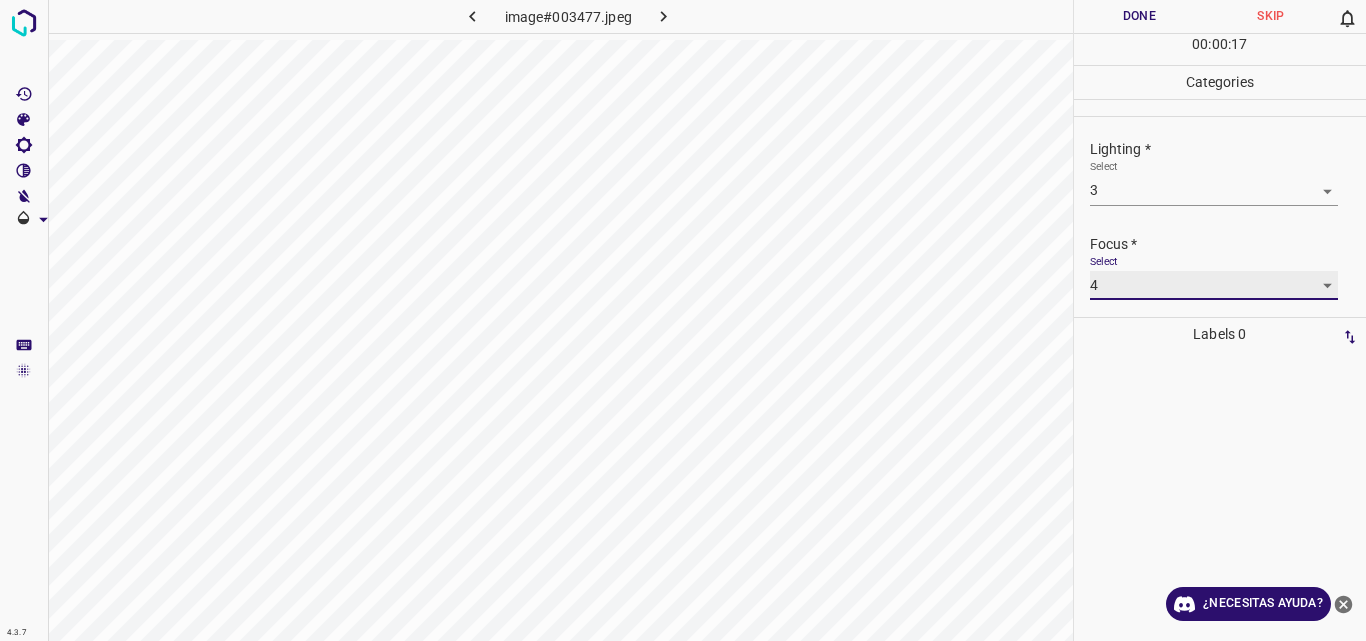 scroll, scrollTop: 98, scrollLeft: 0, axis: vertical 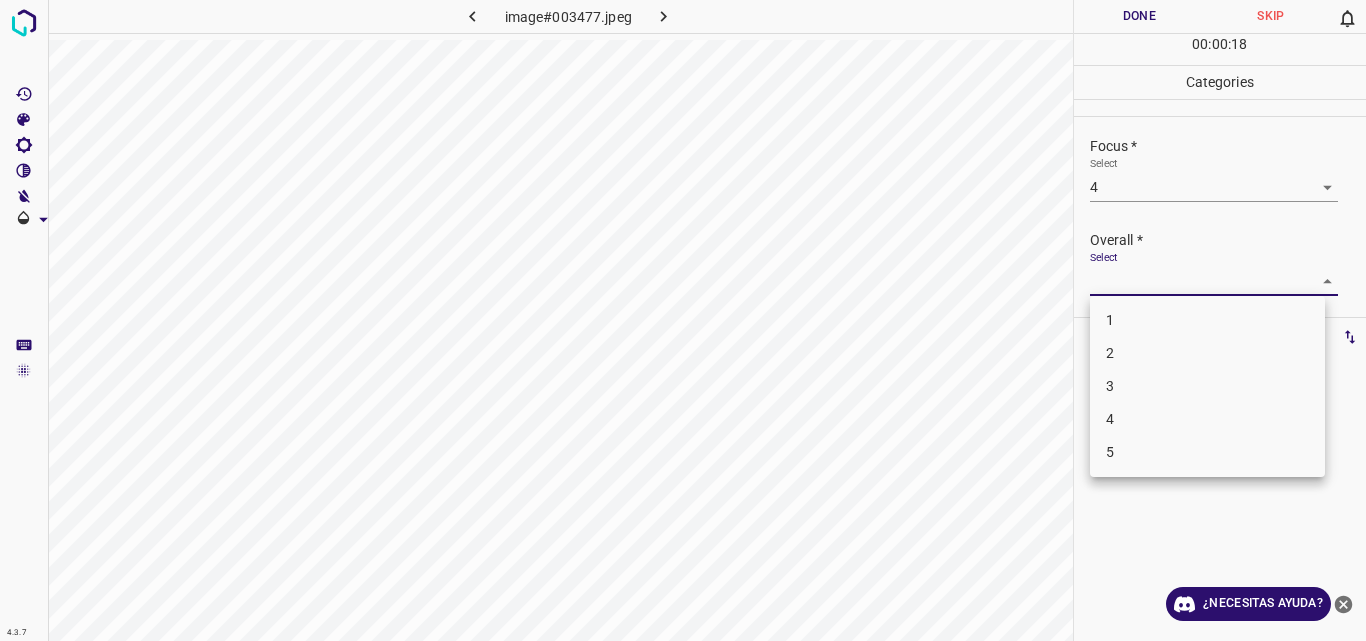 click on "4.3.7 image#003477.jpeg Done Skip 0 00   : 00   : 18   Categories Lighting *  Select 3 3 Focus *  Select 4 4 Overall *  Select ​ Labels   0 Categories 1 Lighting 2 Focus 3 Overall Tools Space Change between modes (Draw & Edit) I Auto labeling R Restore zoom M Zoom in N Zoom out Delete Delete selecte label Filters Z Restore filters X Saturation filter C Brightness filter V Contrast filter B Gray scale filter General O Download ¿Necesitas ayuda? Original text Rate this translation Your feedback will be used to help improve Google Translate - Texto - Esconder - Borrar 1 2 3 4 5" at bounding box center (683, 320) 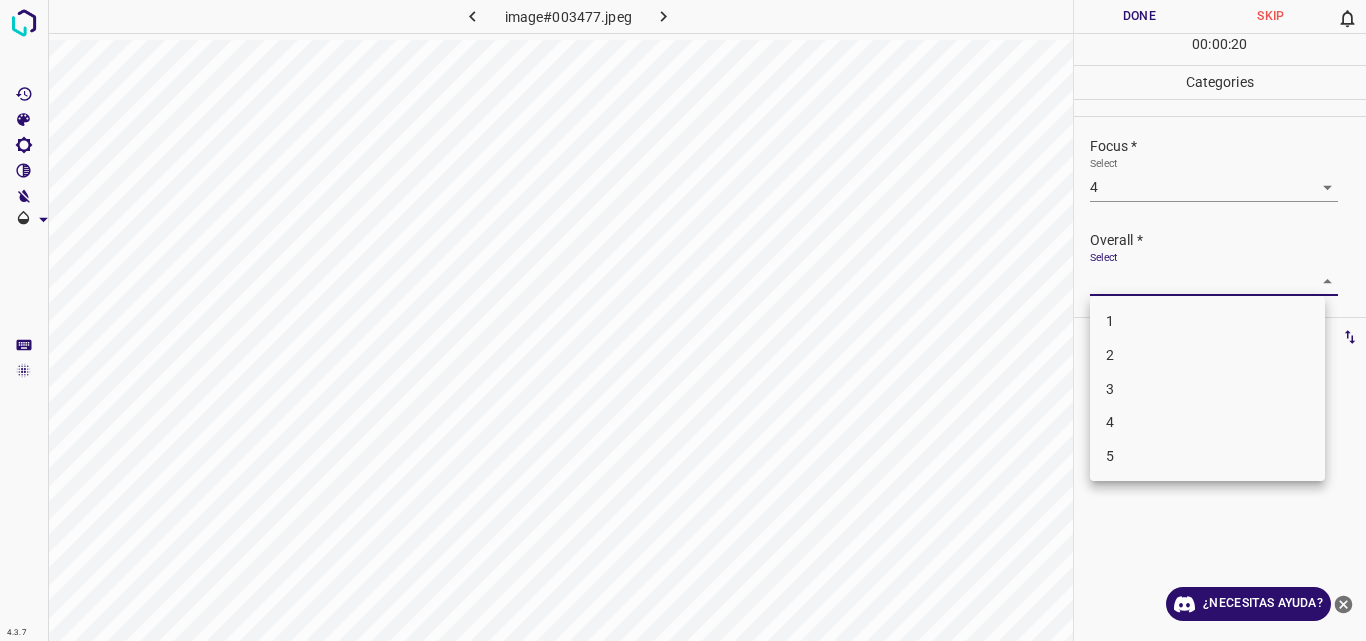 click on "3" at bounding box center (1207, 389) 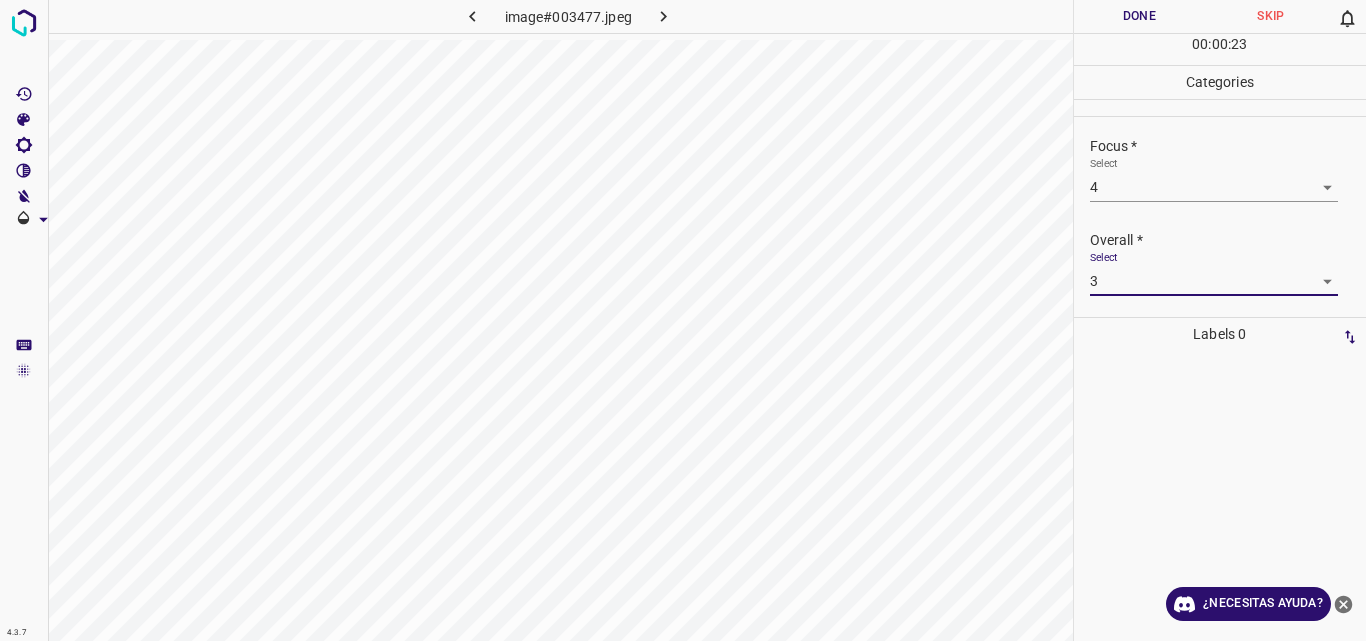 click on "Done" at bounding box center [1140, 16] 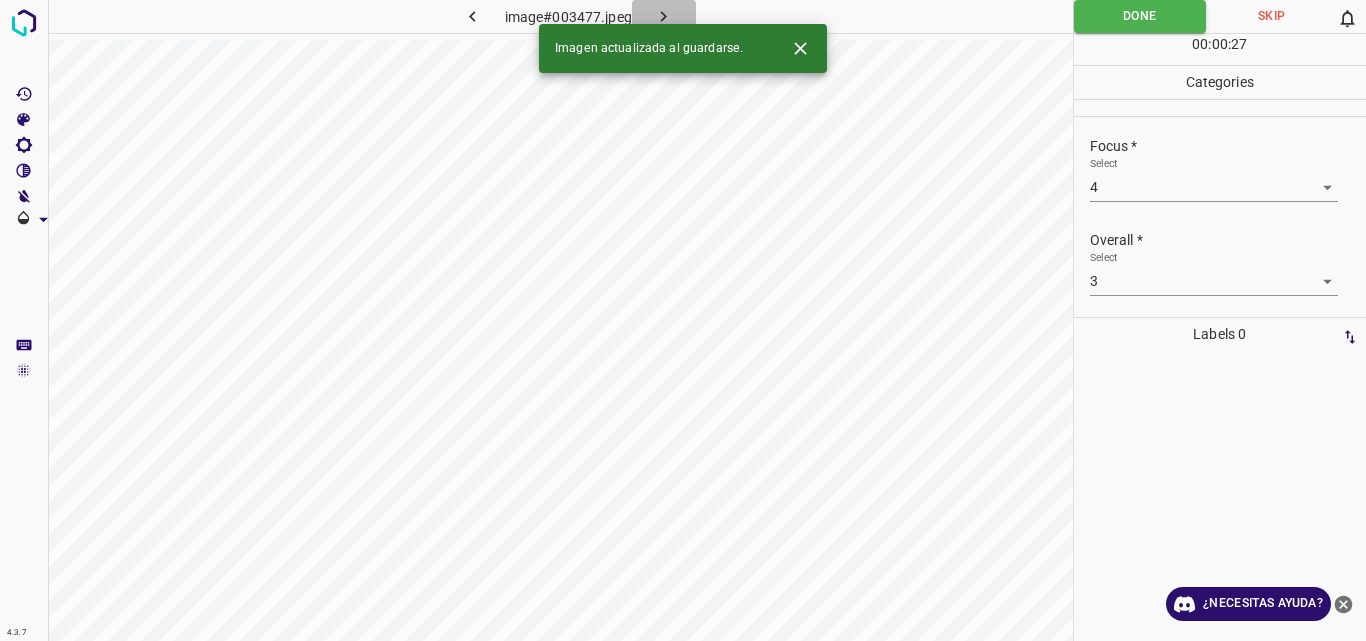 click 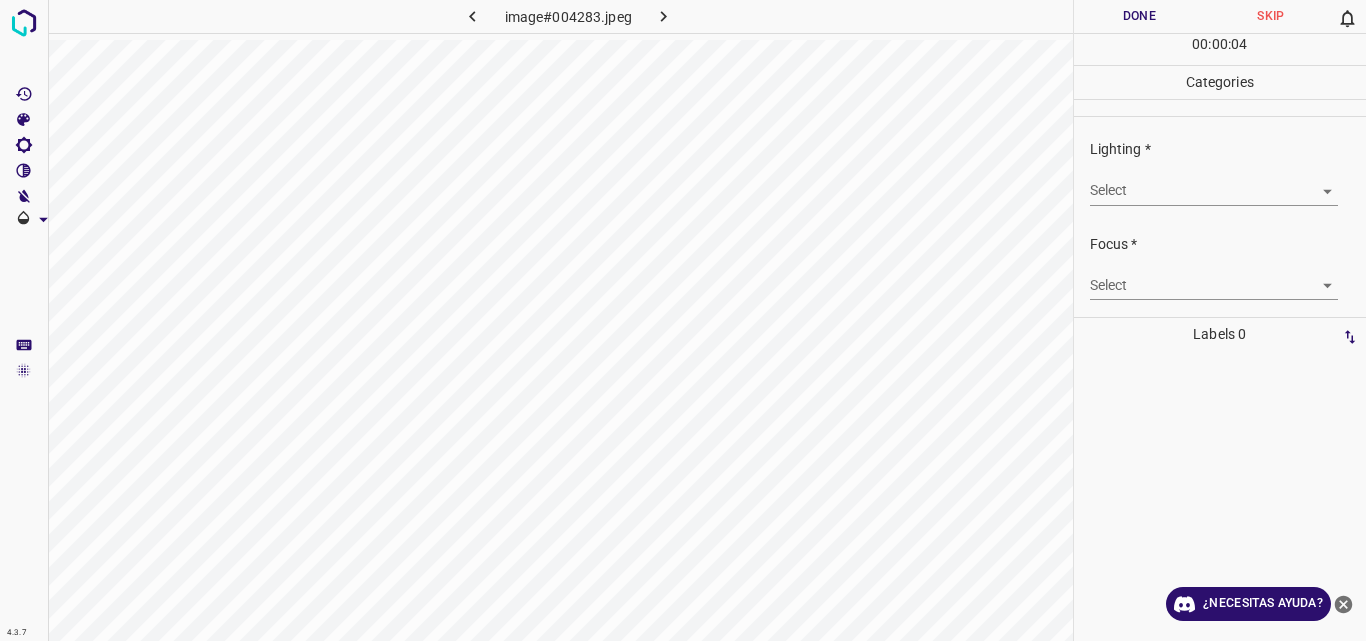 click on "4.3.7 image#004283.jpeg Done Skip 0 00   : 00   : 04   Categories Lighting *  Select ​ Focus *  Select ​ Overall *  Select ​ Labels   0 Categories 1 Lighting 2 Focus 3 Overall Tools Space Change between modes (Draw & Edit) I Auto labeling R Restore zoom M Zoom in N Zoom out Delete Delete selecte label Filters Z Restore filters X Saturation filter C Brightness filter V Contrast filter B Gray scale filter General O Download ¿Necesitas ayuda? Original text Rate this translation Your feedback will be used to help improve Google Translate - Texto - Esconder - Borrar" at bounding box center [683, 320] 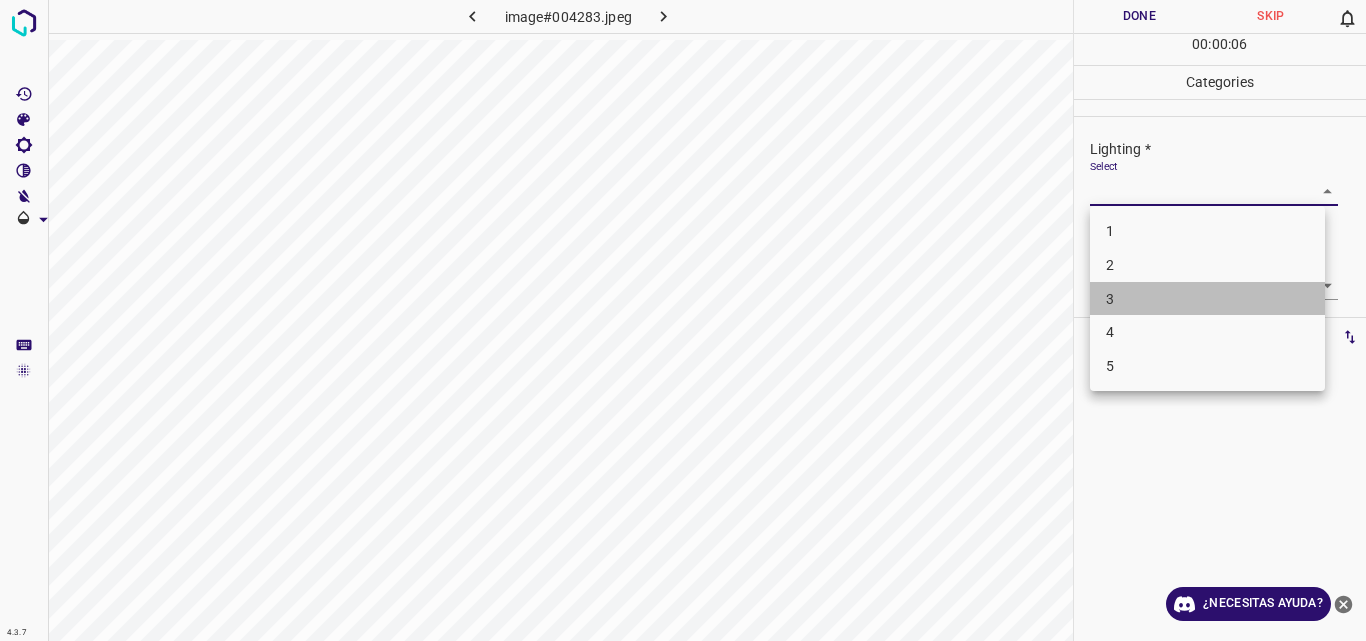 click on "3" at bounding box center (1207, 299) 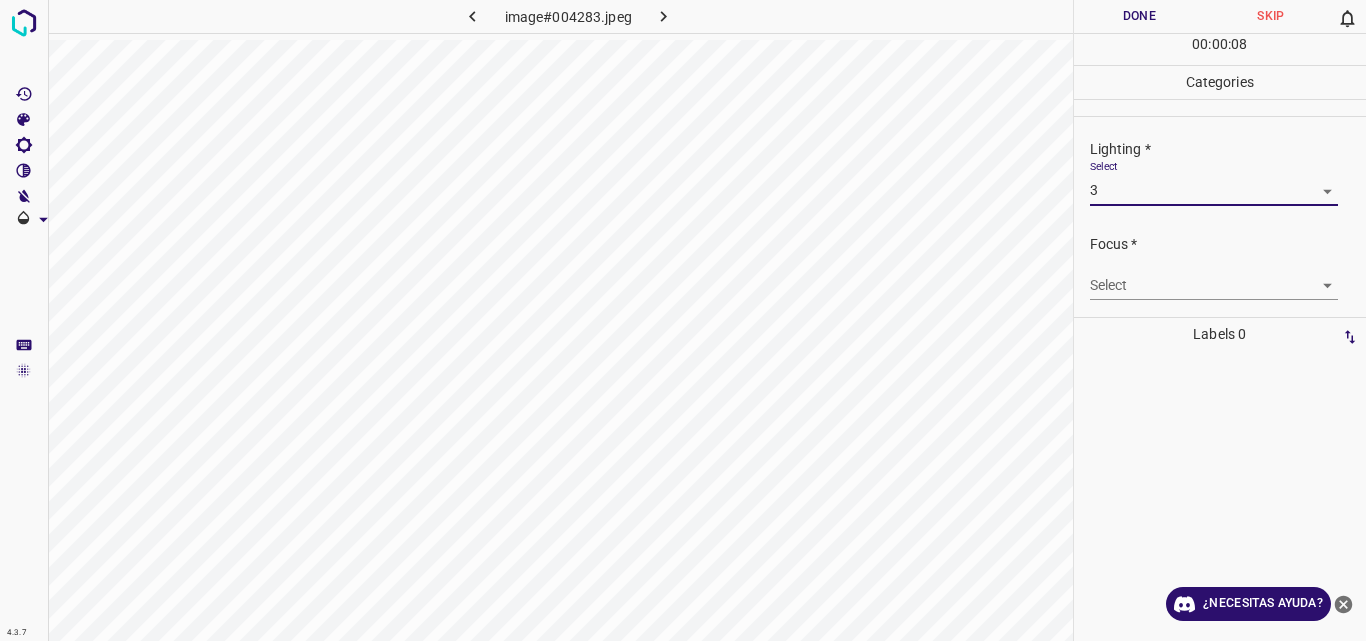 click on "4.3.7 image#004283.jpeg Done Skip 0 00   : 00   : 08   Categories Lighting *  Select 3 3 Focus *  Select ​ Overall *  Select ​ Labels   0 Categories 1 Lighting 2 Focus 3 Overall Tools Space Change between modes (Draw & Edit) I Auto labeling R Restore zoom M Zoom in N Zoom out Delete Delete selecte label Filters Z Restore filters X Saturation filter C Brightness filter V Contrast filter B Gray scale filter General O Download ¿Necesitas ayuda? Original text Rate this translation Your feedback will be used to help improve Google Translate - Texto - Esconder - Borrar" at bounding box center [683, 320] 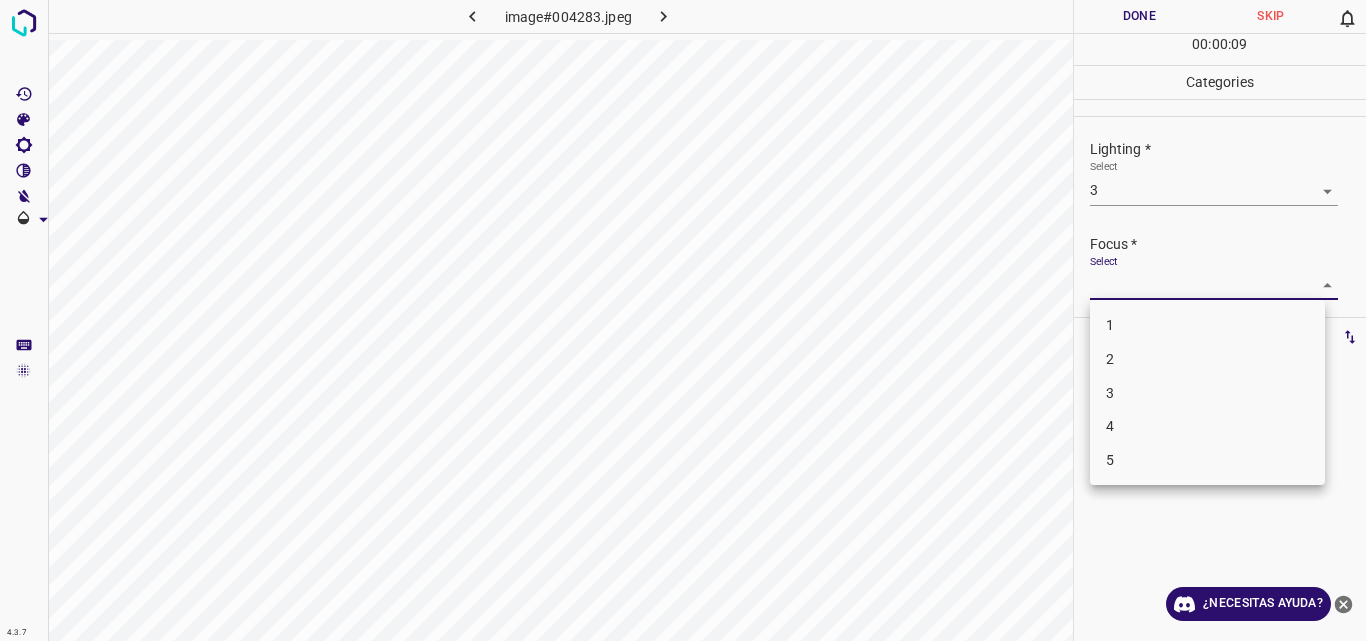 drag, startPoint x: 1309, startPoint y: 290, endPoint x: 1203, endPoint y: 339, distance: 116.777565 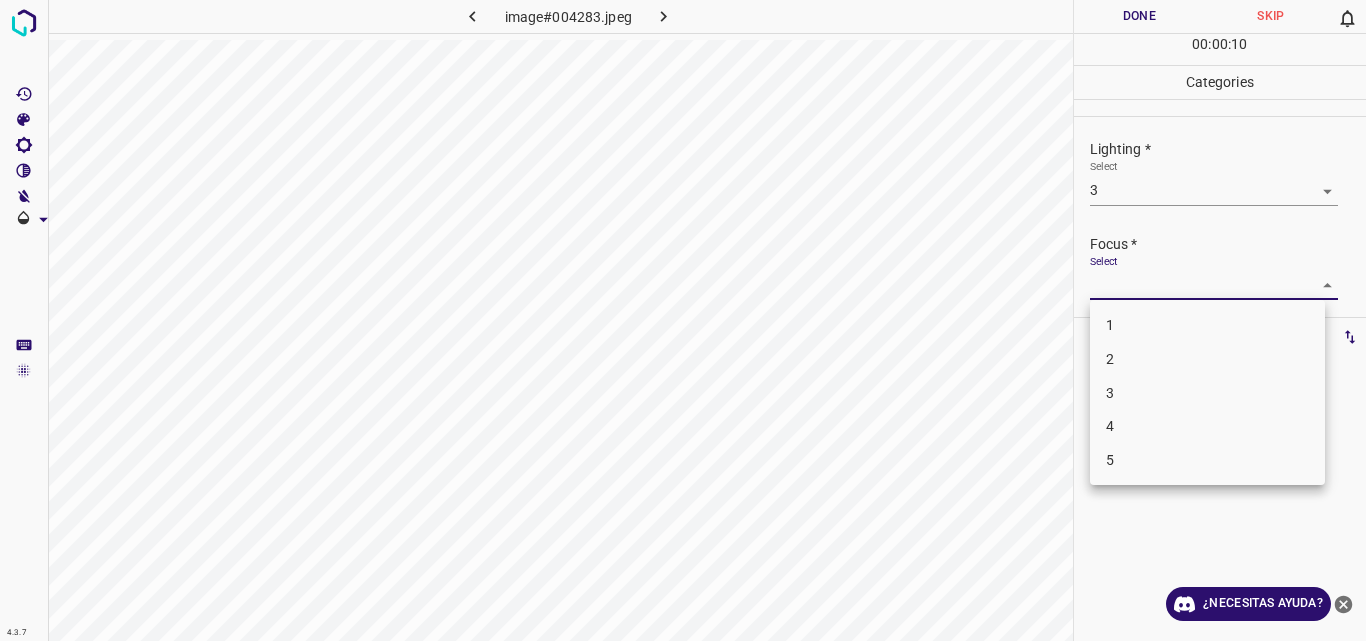 click on "3" at bounding box center [1207, 393] 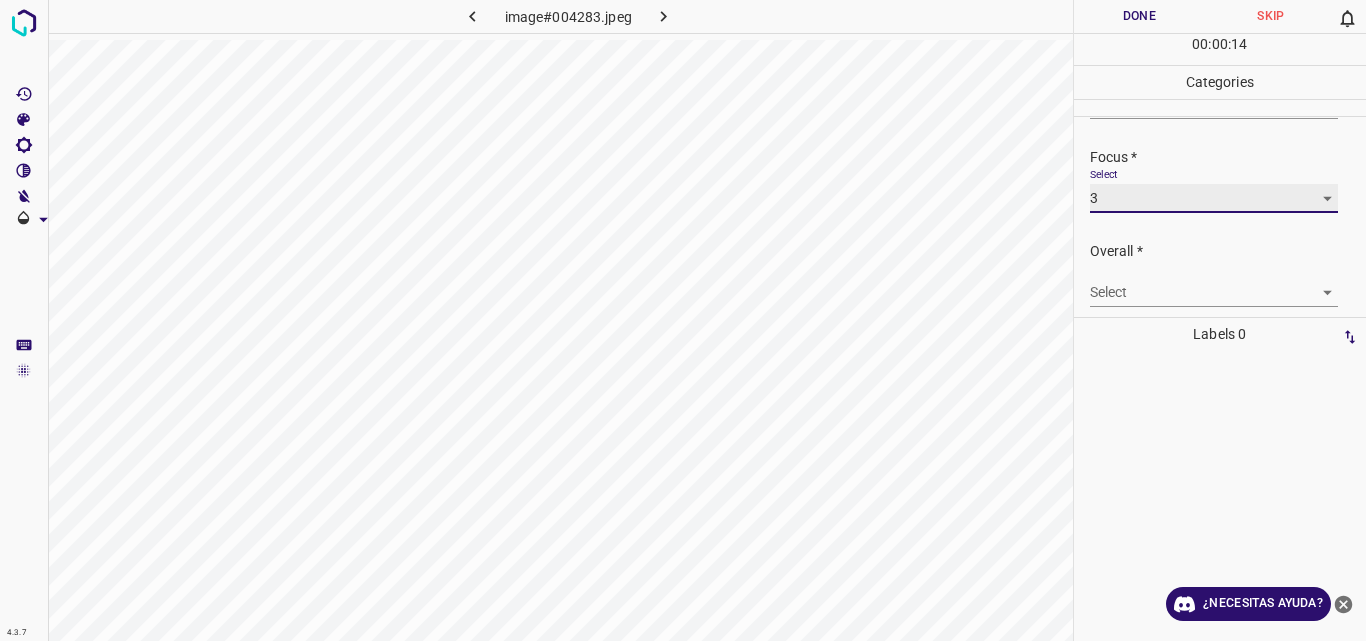 scroll, scrollTop: 98, scrollLeft: 0, axis: vertical 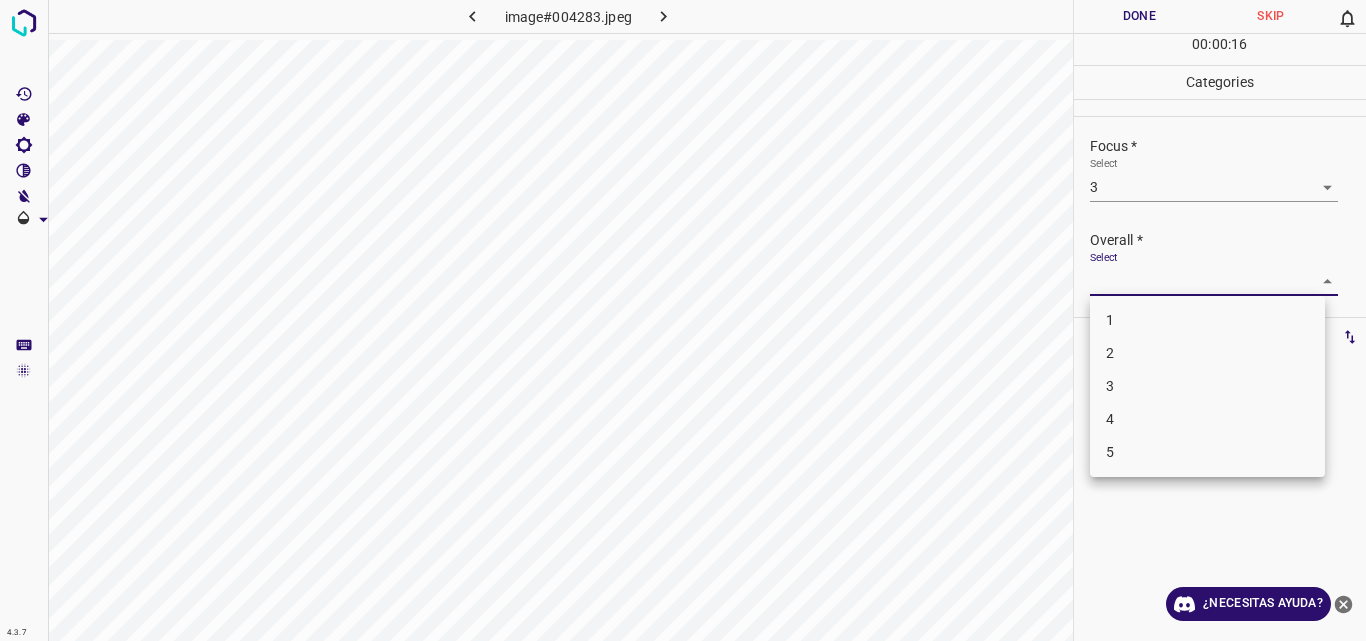 click on "4.3.7 image#004283.jpeg Done Skip 0 00   : 00   : 16   Categories Lighting *  Select 3 3 Focus *  Select 3 3 Overall *  Select ​ Labels   0 Categories 1 Lighting 2 Focus 3 Overall Tools Space Change between modes (Draw & Edit) I Auto labeling R Restore zoom M Zoom in N Zoom out Delete Delete selecte label Filters Z Restore filters X Saturation filter C Brightness filter V Contrast filter B Gray scale filter General O Download ¿Necesitas ayuda? Original text Rate this translation Your feedback will be used to help improve Google Translate - Texto - Esconder - Borrar 1 2 3 4 5" at bounding box center (683, 320) 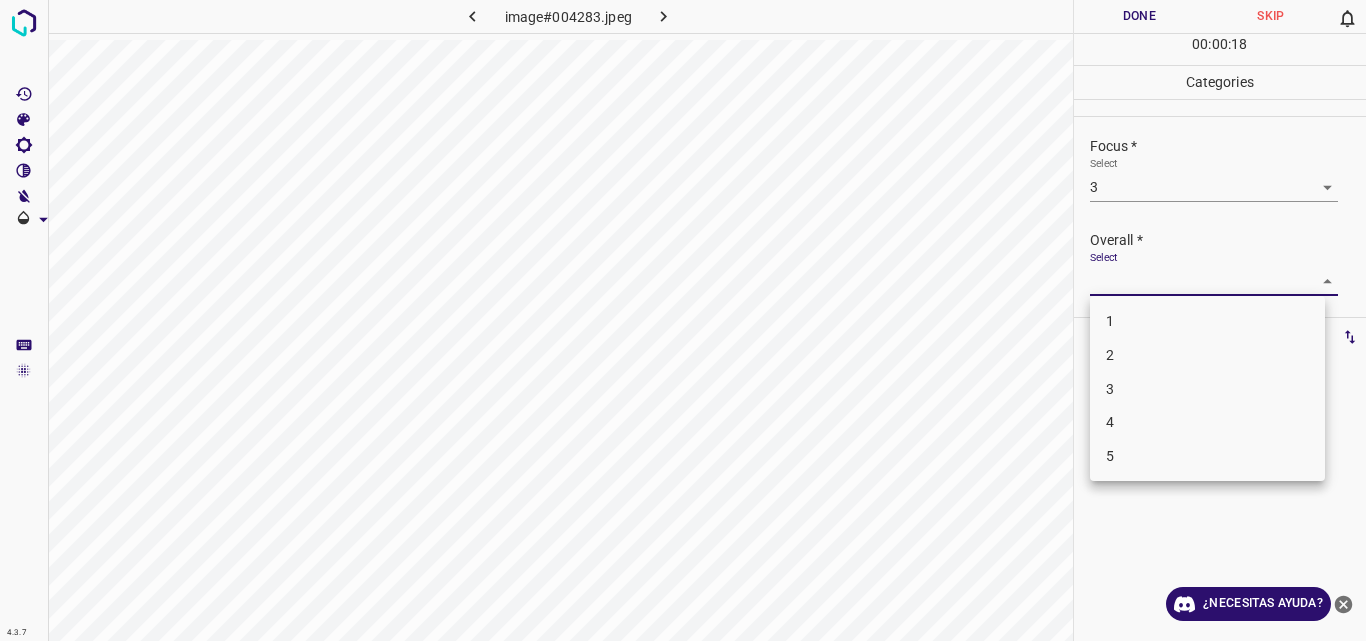 click on "3" at bounding box center (1207, 389) 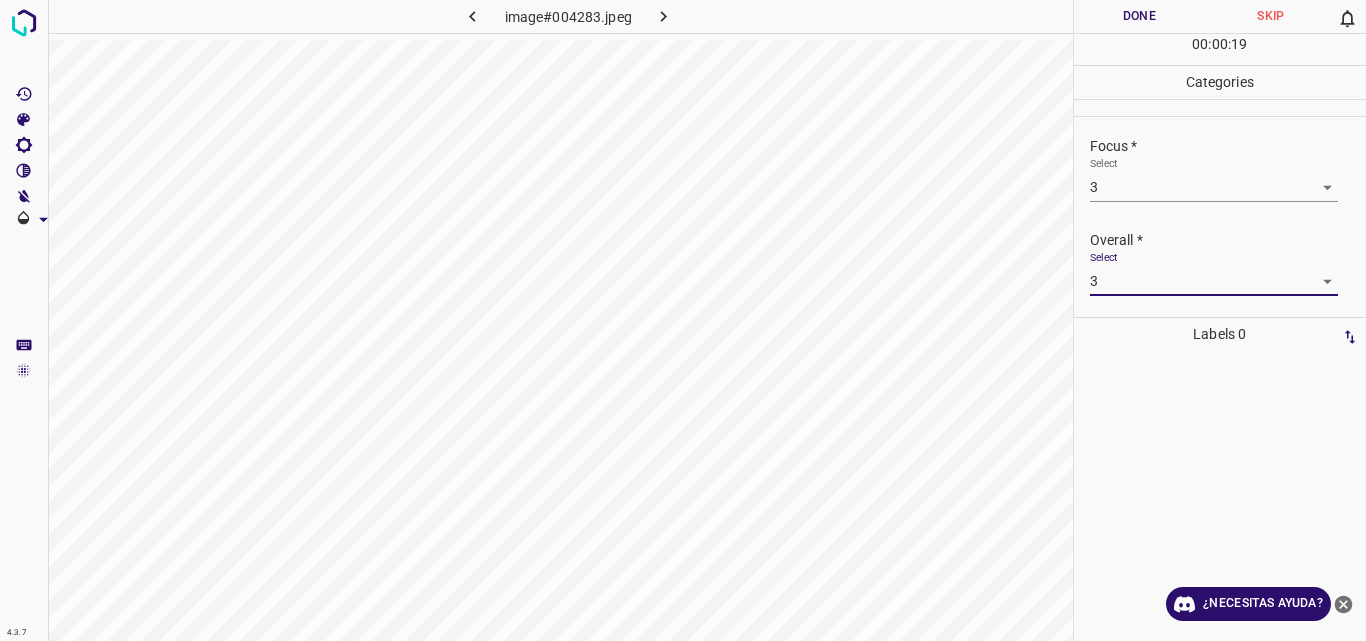 click on "4.3.7 image#004283.jpeg Done Skip 0 00   : 00   : 19   Categories Lighting *  Select 3 3 Focus *  Select 3 3 Overall *  Select 3 3 Labels   0 Categories 1 Lighting 2 Focus 3 Overall Tools Space Change between modes (Draw & Edit) I Auto labeling R Restore zoom M Zoom in N Zoom out Delete Delete selecte label Filters Z Restore filters X Saturation filter C Brightness filter V Contrast filter B Gray scale filter General O Download ¿Necesitas ayuda? Original text Rate this translation Your feedback will be used to help improve Google Translate - Texto - Esconder - Borrar" at bounding box center (683, 320) 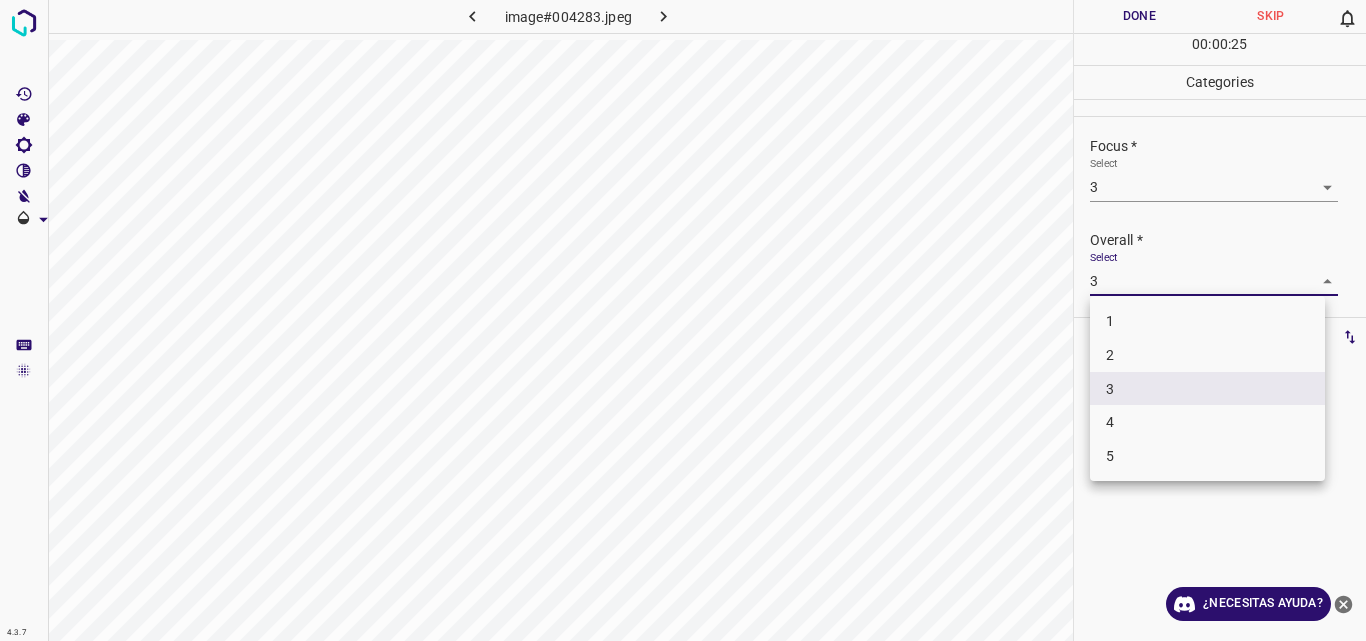 click at bounding box center (683, 320) 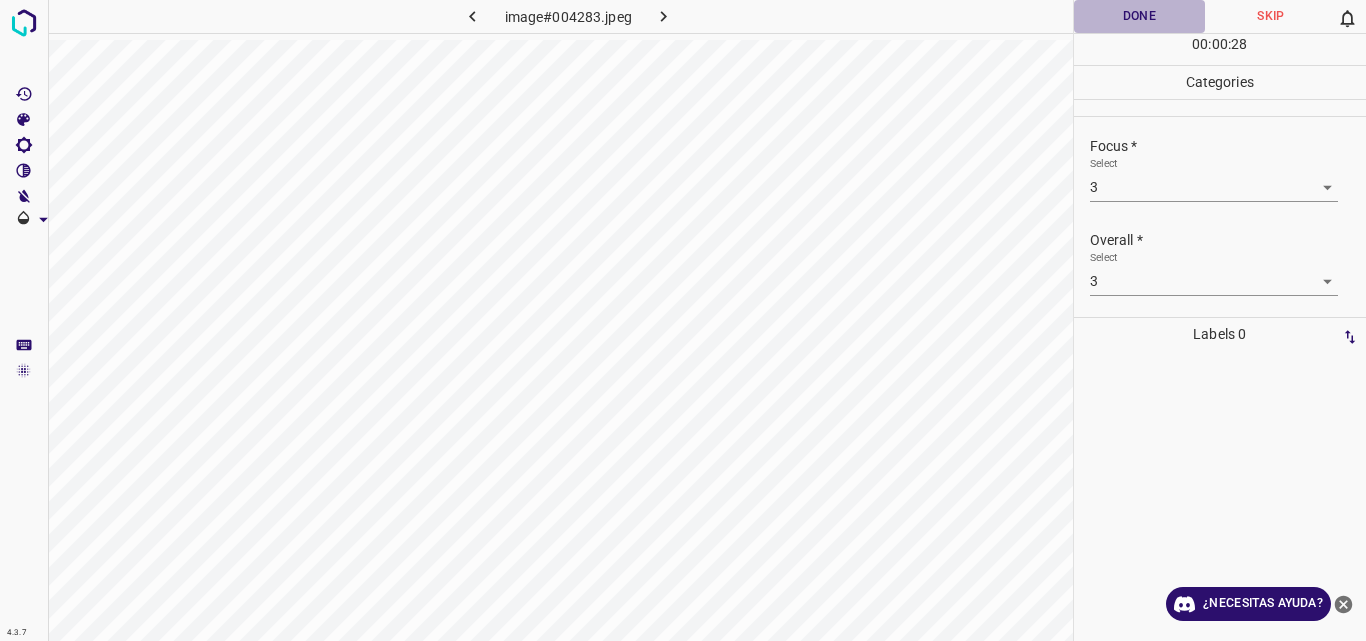 click on "Done" at bounding box center (1140, 16) 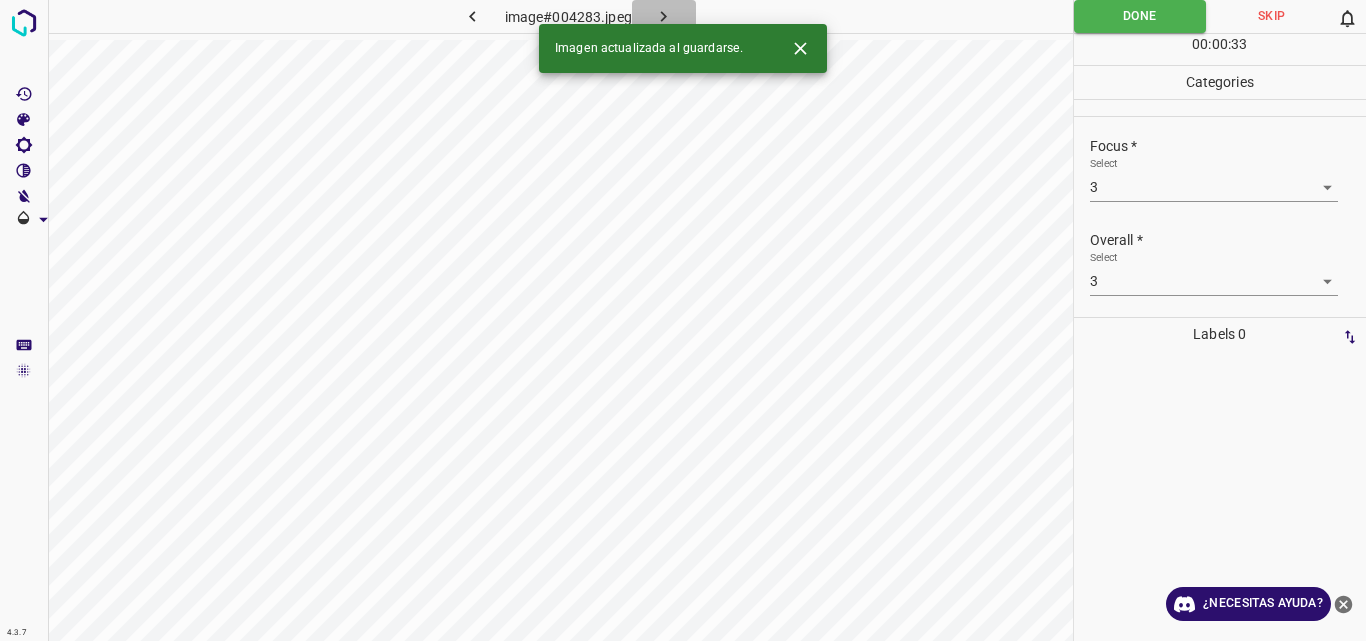 click 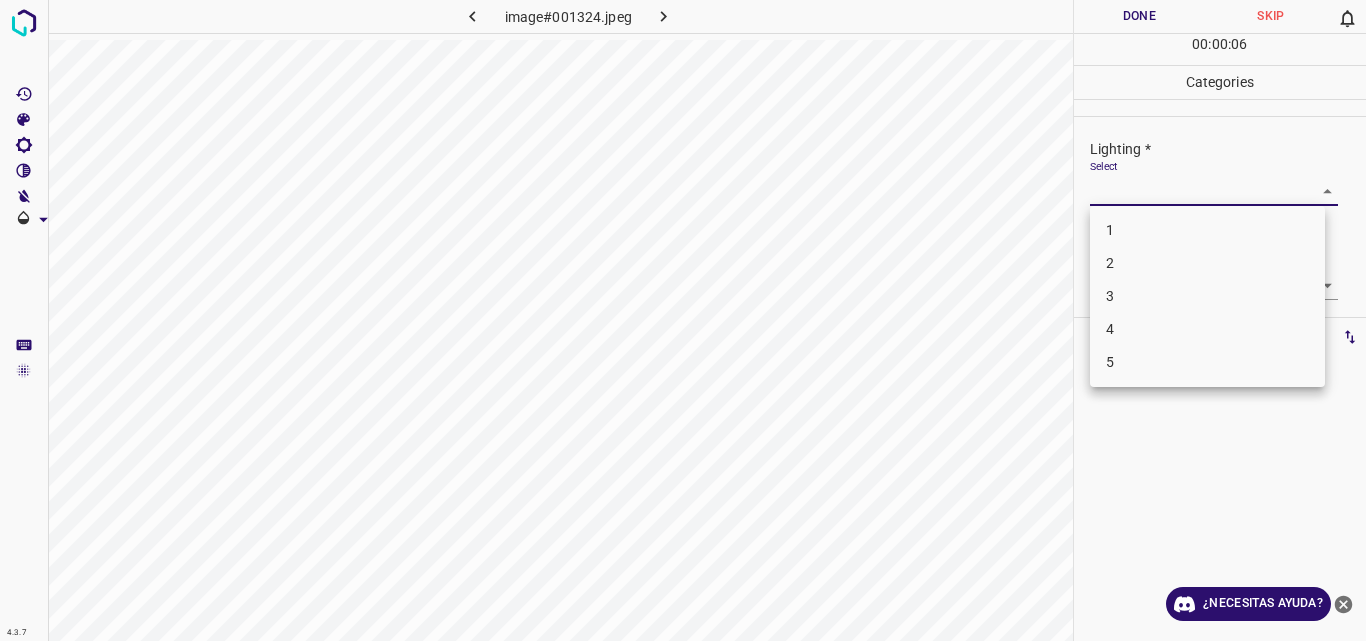 click on "4.3.7 image#001324.jpeg Done Skip 0 00   : 00   : 06   Categories Lighting *  Select ​ Focus *  Select ​ Overall *  Select ​ Labels   0 Categories 1 Lighting 2 Focus 3 Overall Tools Space Change between modes (Draw & Edit) I Auto labeling R Restore zoom M Zoom in N Zoom out Delete Delete selecte label Filters Z Restore filters X Saturation filter C Brightness filter V Contrast filter B Gray scale filter General O Download ¿Necesitas ayuda? Original text Rate this translation Your feedback will be used to help improve Google Translate - Texto - Esconder - Borrar 1 2 3 4 5" at bounding box center [683, 320] 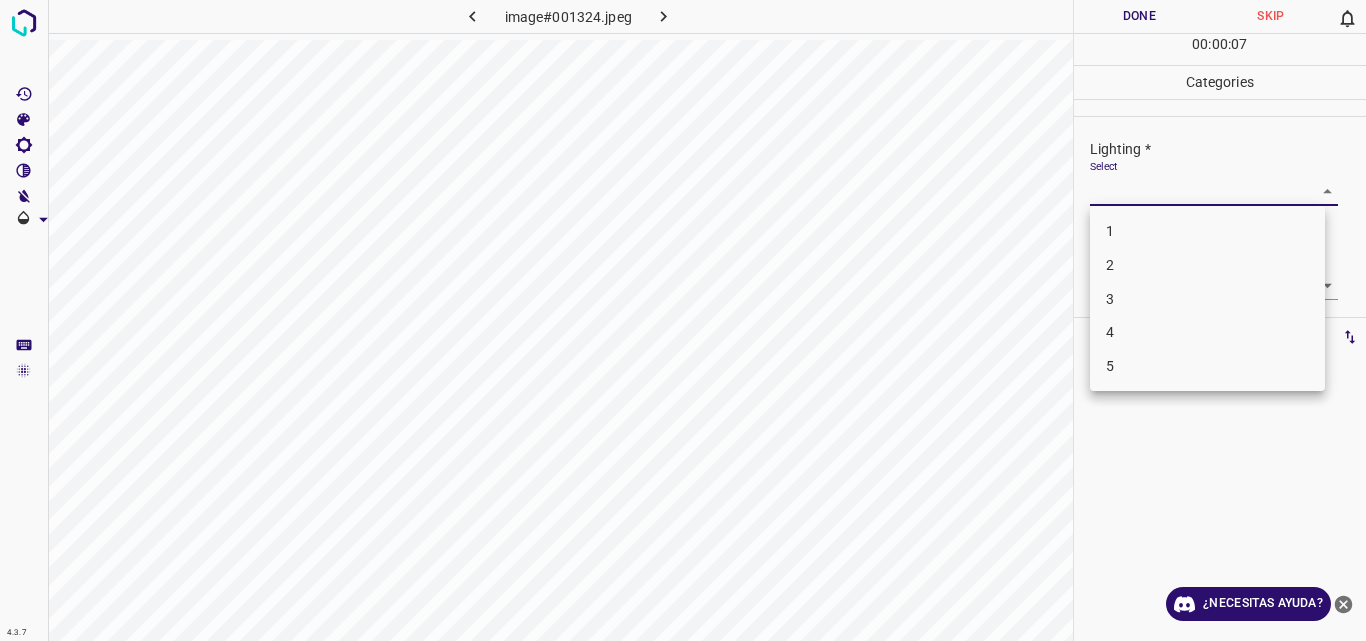click on "2" at bounding box center (1207, 265) 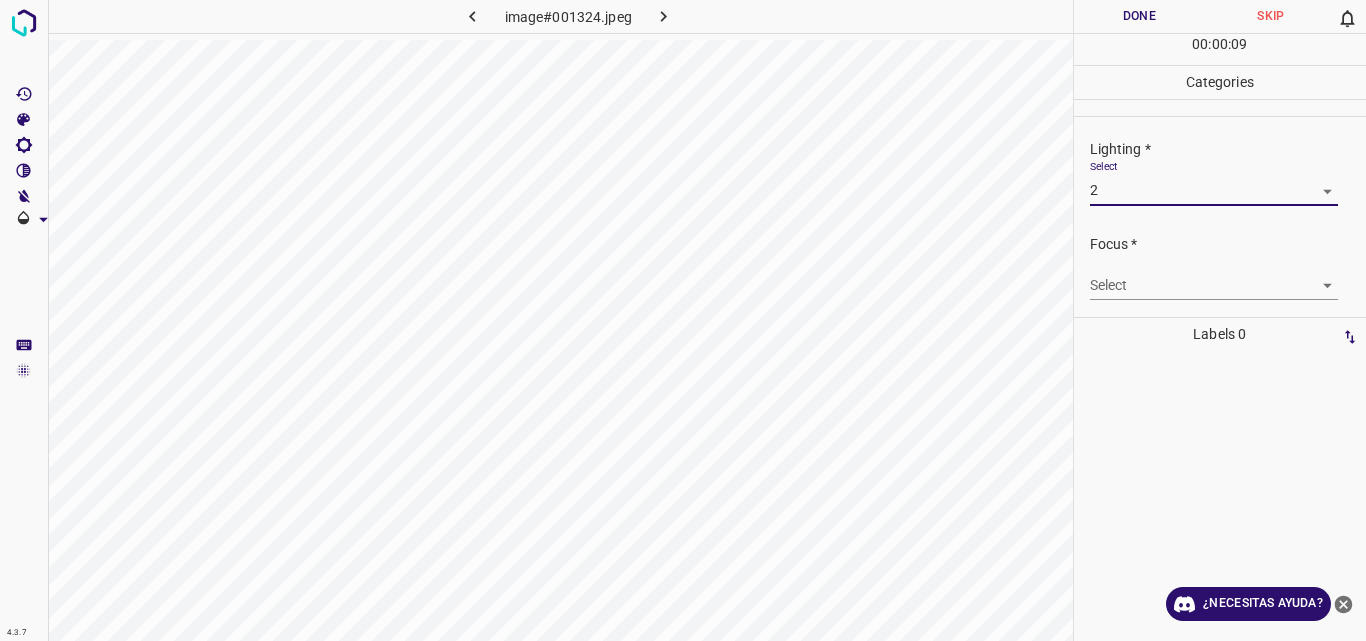 click on "4.3.7 image#001324.jpeg Done Skip 0 00   : 00   : 09   Categories Lighting *  Select 2 2 Focus *  Select ​ Overall *  Select ​ Labels   0 Categories 1 Lighting 2 Focus 3 Overall Tools Space Change between modes (Draw & Edit) I Auto labeling R Restore zoom M Zoom in N Zoom out Delete Delete selecte label Filters Z Restore filters X Saturation filter C Brightness filter V Contrast filter B Gray scale filter General O Download ¿Necesitas ayuda? Original text Rate this translation Your feedback will be used to help improve Google Translate - Texto - Esconder - Borrar" at bounding box center [683, 320] 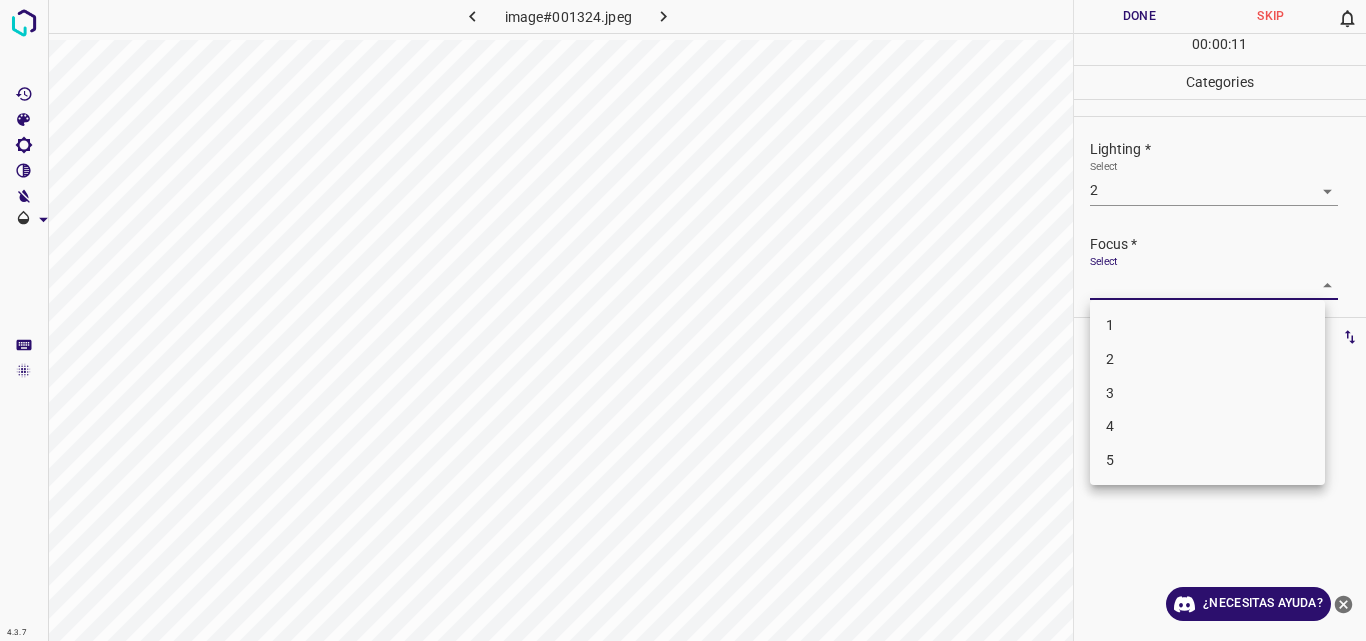 click on "2" at bounding box center (1207, 359) 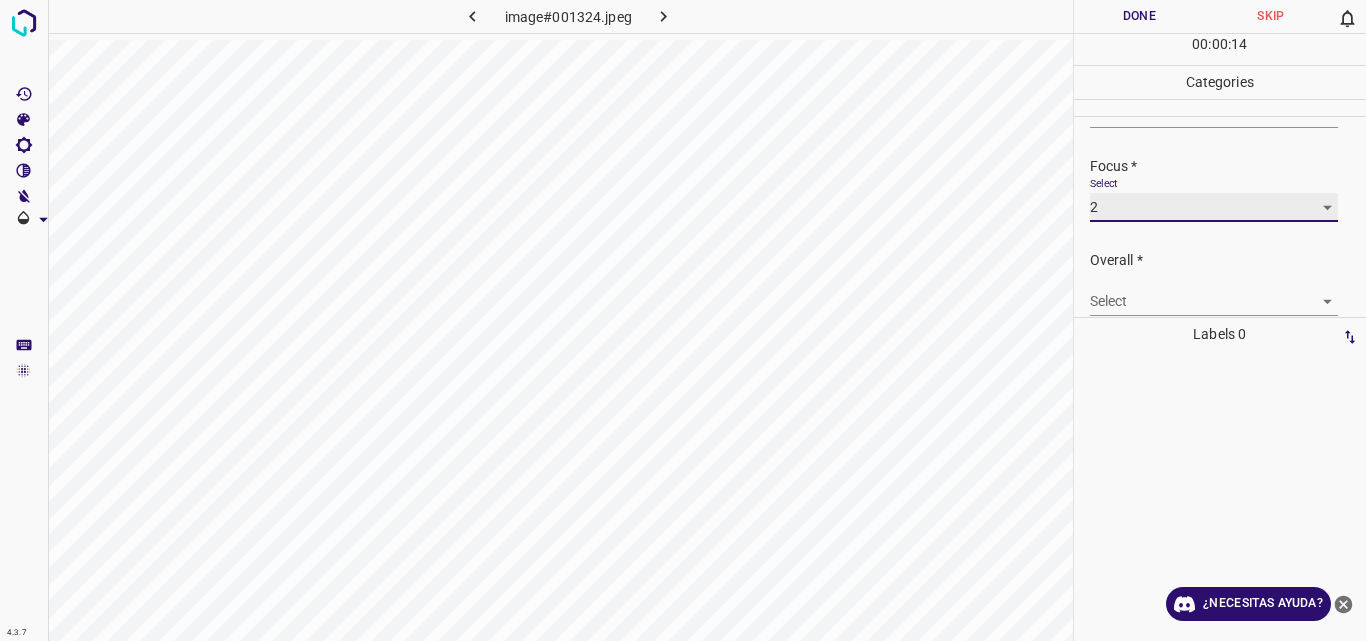 scroll, scrollTop: 98, scrollLeft: 0, axis: vertical 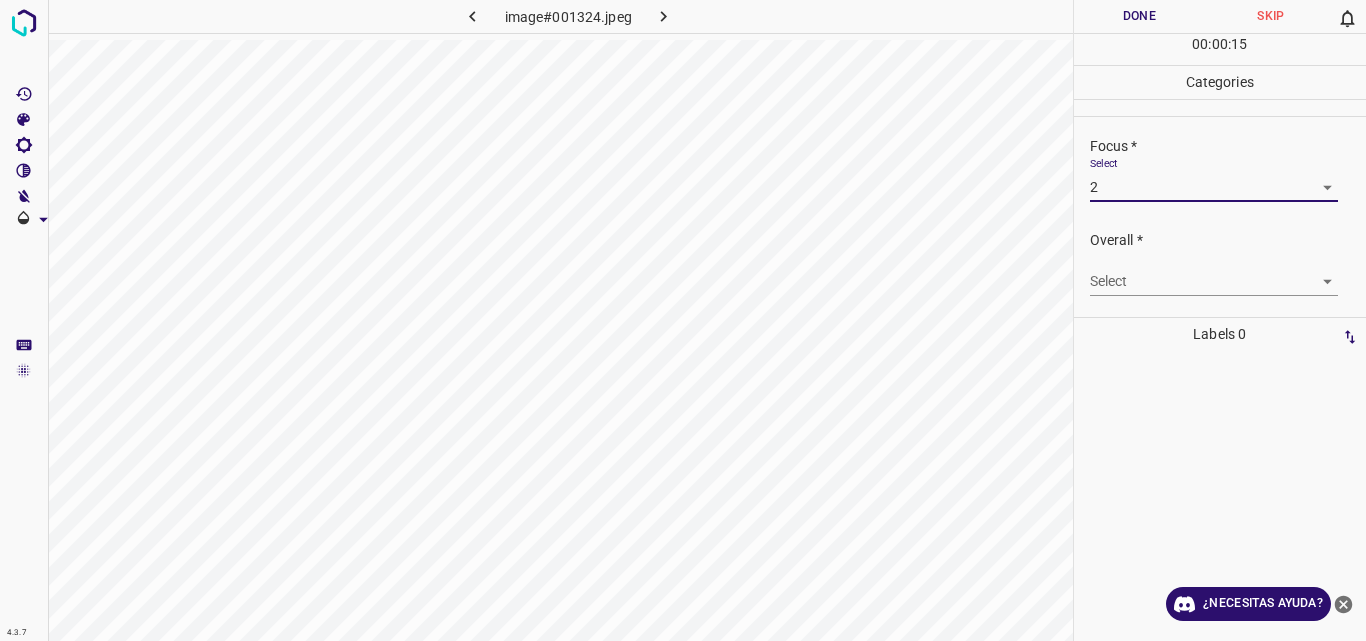 click on "4.3.7 image#001324.jpeg Done Skip 0 00   : 00   : 15   Categories Lighting *  Select 2 2 Focus *  Select 2 2 Overall *  Select ​ Labels   0 Categories 1 Lighting 2 Focus 3 Overall Tools Space Change between modes (Draw & Edit) I Auto labeling R Restore zoom M Zoom in N Zoom out Delete Delete selecte label Filters Z Restore filters X Saturation filter C Brightness filter V Contrast filter B Gray scale filter General O Download ¿Necesitas ayuda? Original text Rate this translation Your feedback will be used to help improve Google Translate - Texto - Esconder - Borrar" at bounding box center [683, 320] 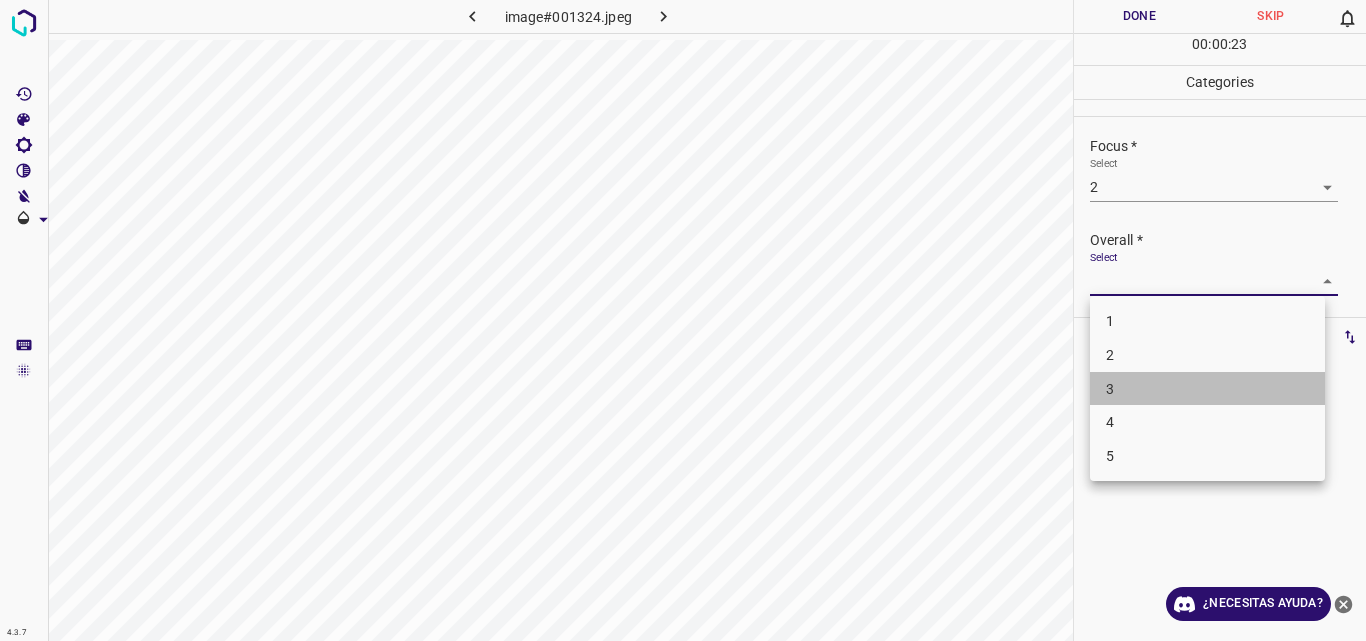click on "3" at bounding box center [1207, 389] 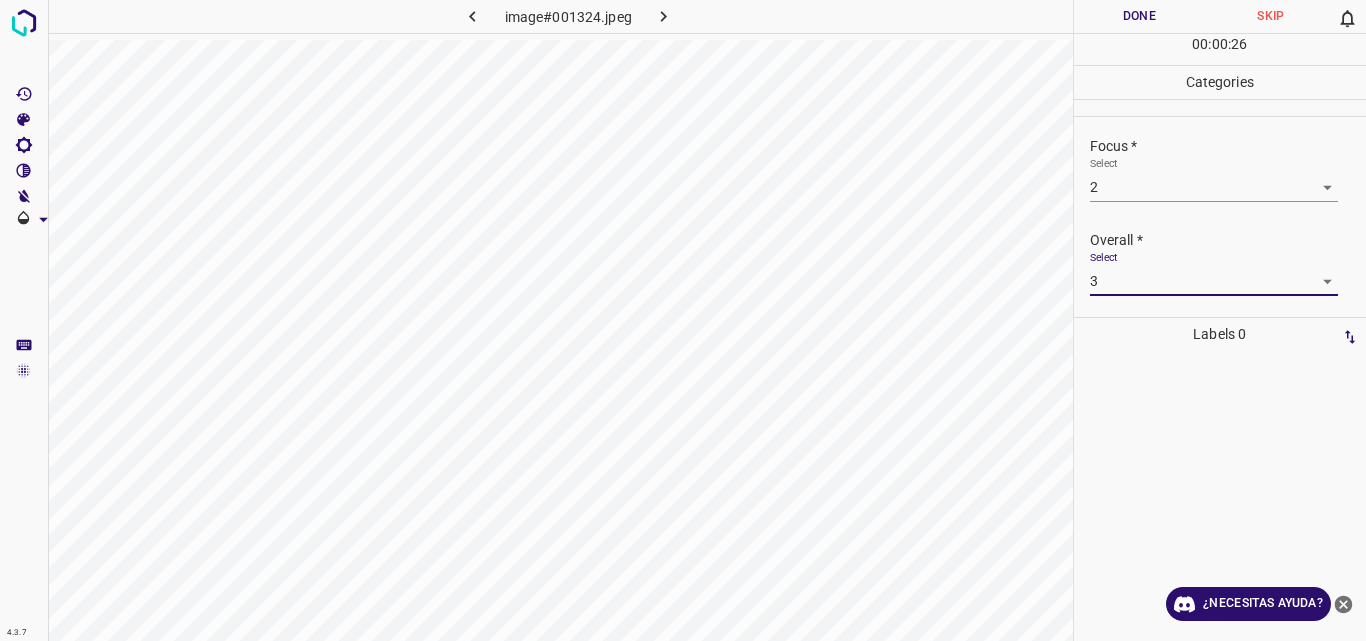 click on "Done" at bounding box center [1140, 16] 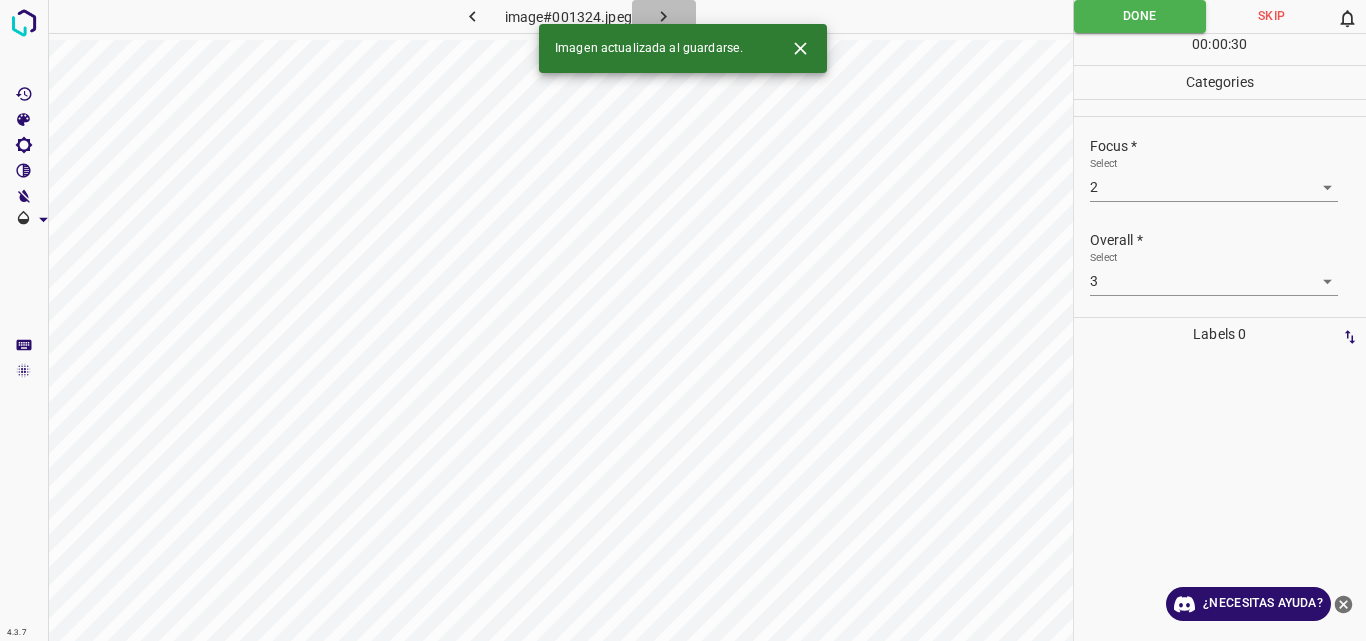 click 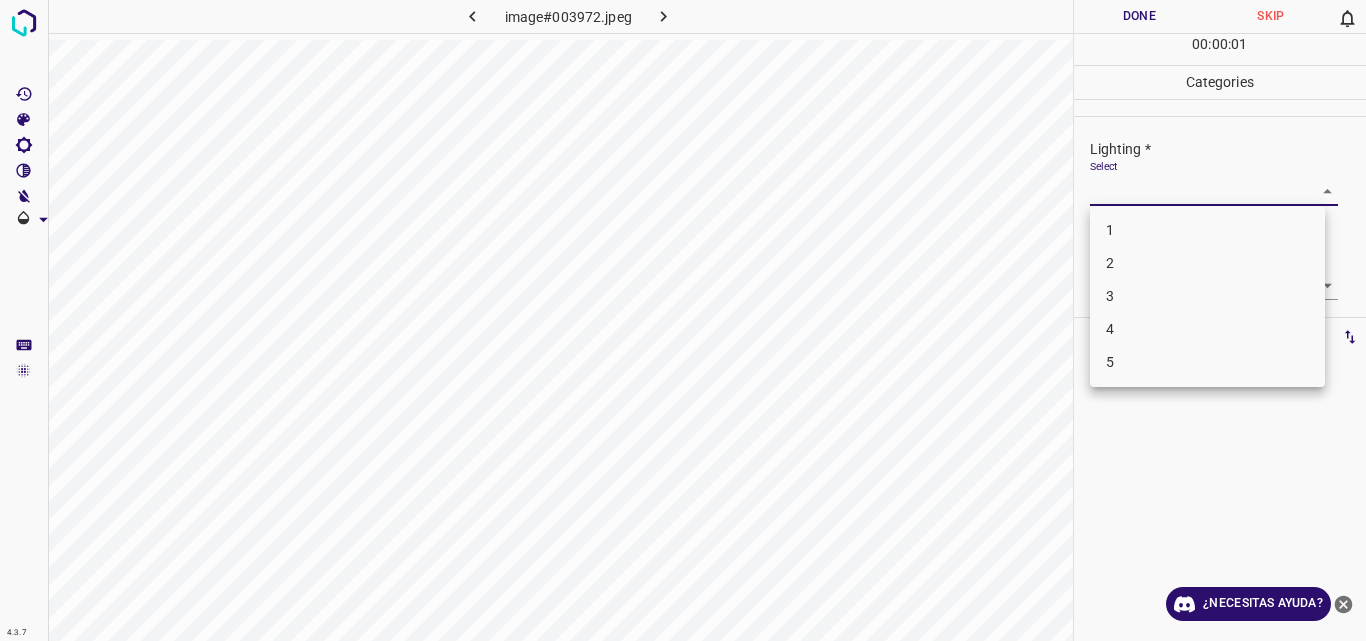 click on "4.3.7 image#003972.jpeg Done Skip 0 00   : 00   : 01   Categories Lighting *  Select ​ Focus *  Select ​ Overall *  Select ​ Labels   0 Categories 1 Lighting 2 Focus 3 Overall Tools Space Change between modes (Draw & Edit) I Auto labeling R Restore zoom M Zoom in N Zoom out Delete Delete selecte label Filters Z Restore filters X Saturation filter C Brightness filter V Contrast filter B Gray scale filter General O Download ¿Necesitas ayuda? Original text Rate this translation Your feedback will be used to help improve Google Translate - Texto - Esconder - Borrar 1 2 3 4 5" at bounding box center (683, 320) 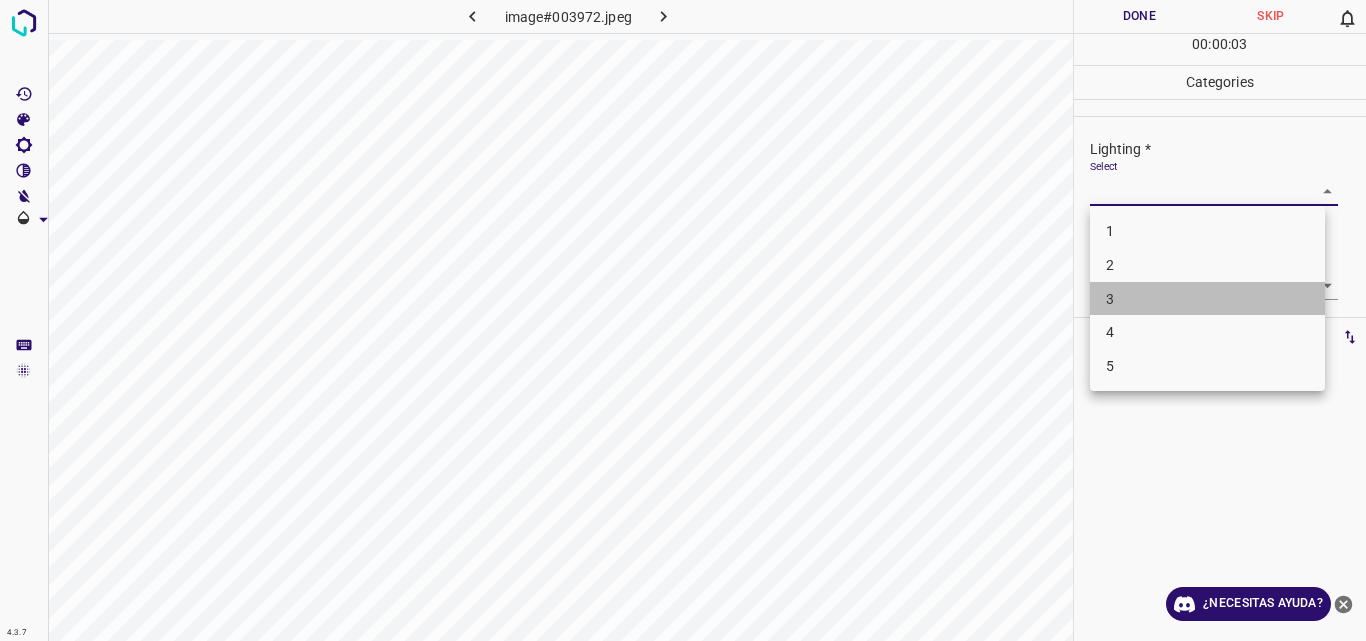 click on "3" at bounding box center [1207, 299] 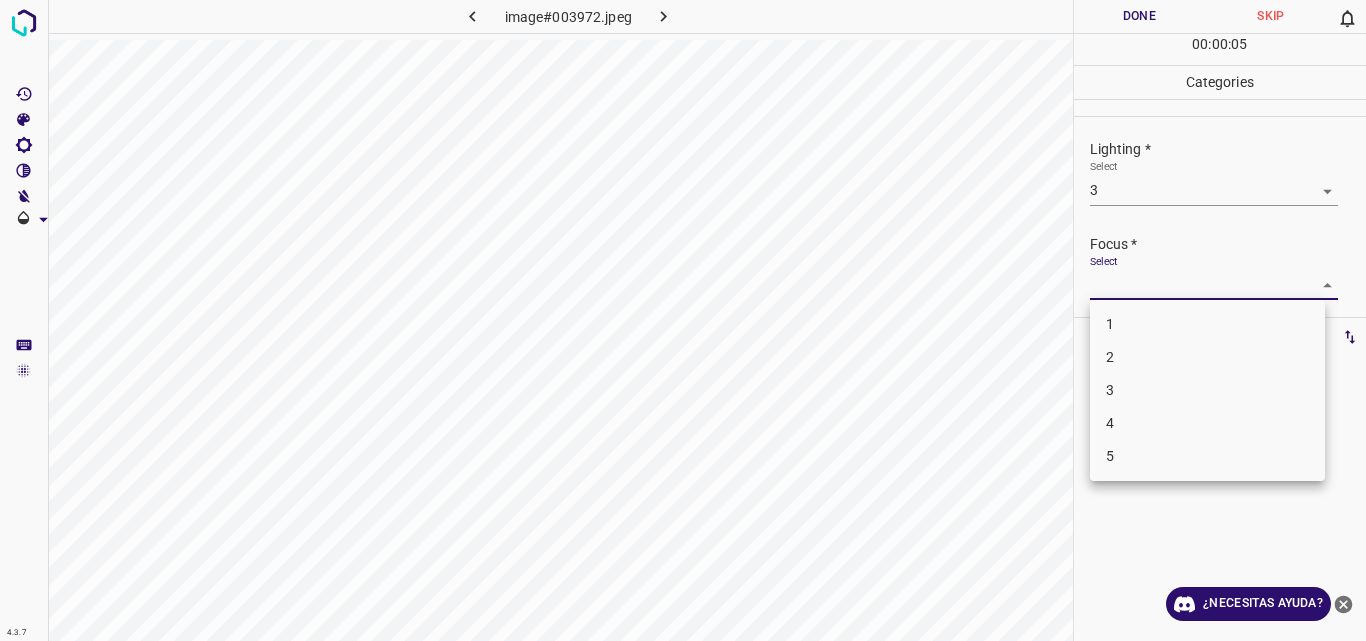 click on "4.3.7 image#003972.jpeg Done Skip 0 00   : 00   : 05   Categories Lighting *  Select 3 3 Focus *  Select ​ Overall *  Select ​ Labels   0 Categories 1 Lighting 2 Focus 3 Overall Tools Space Change between modes (Draw & Edit) I Auto labeling R Restore zoom M Zoom in N Zoom out Delete Delete selecte label Filters Z Restore filters X Saturation filter C Brightness filter V Contrast filter B Gray scale filter General O Download ¿Necesitas ayuda? Original text Rate this translation Your feedback will be used to help improve Google Translate - Texto - Esconder - Borrar 1 2 3 4 5" at bounding box center (683, 320) 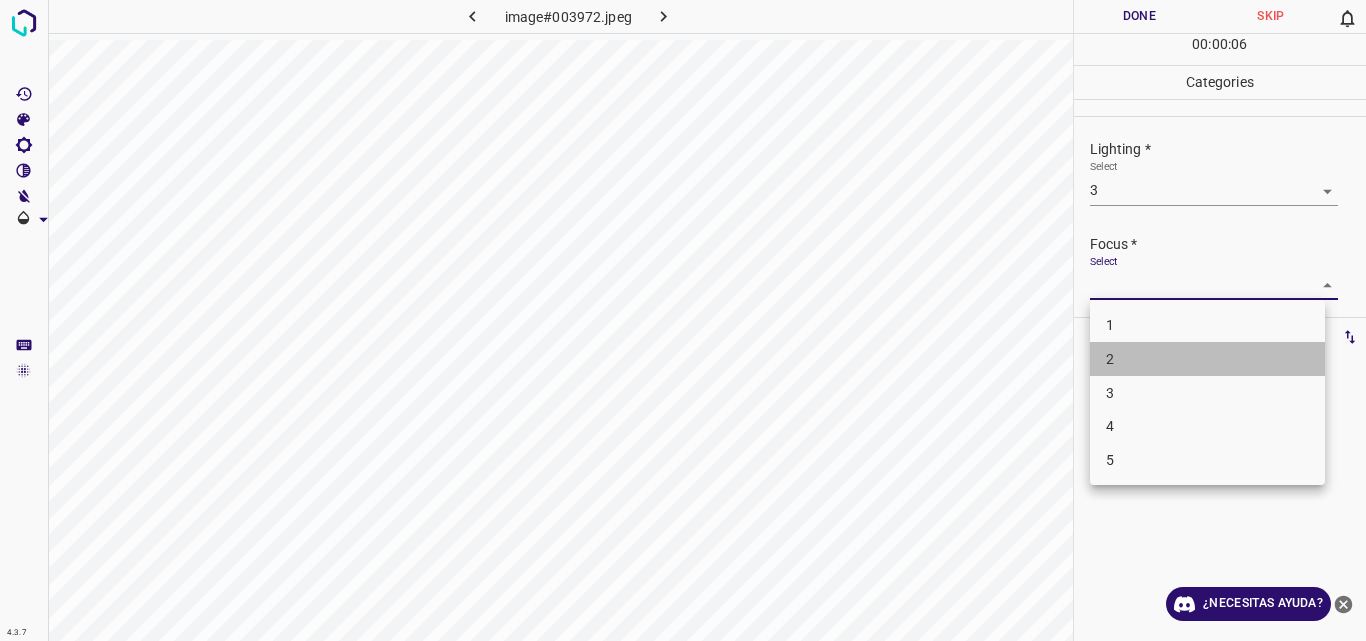 click on "2" at bounding box center (1207, 359) 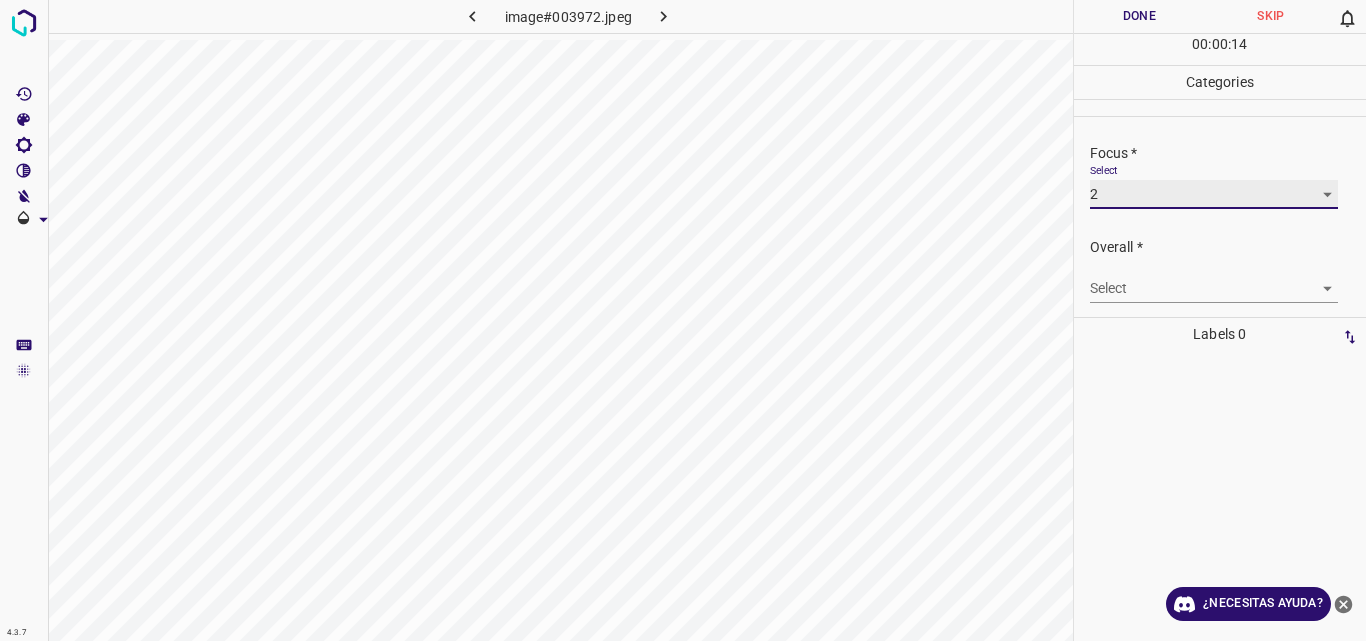scroll, scrollTop: 98, scrollLeft: 0, axis: vertical 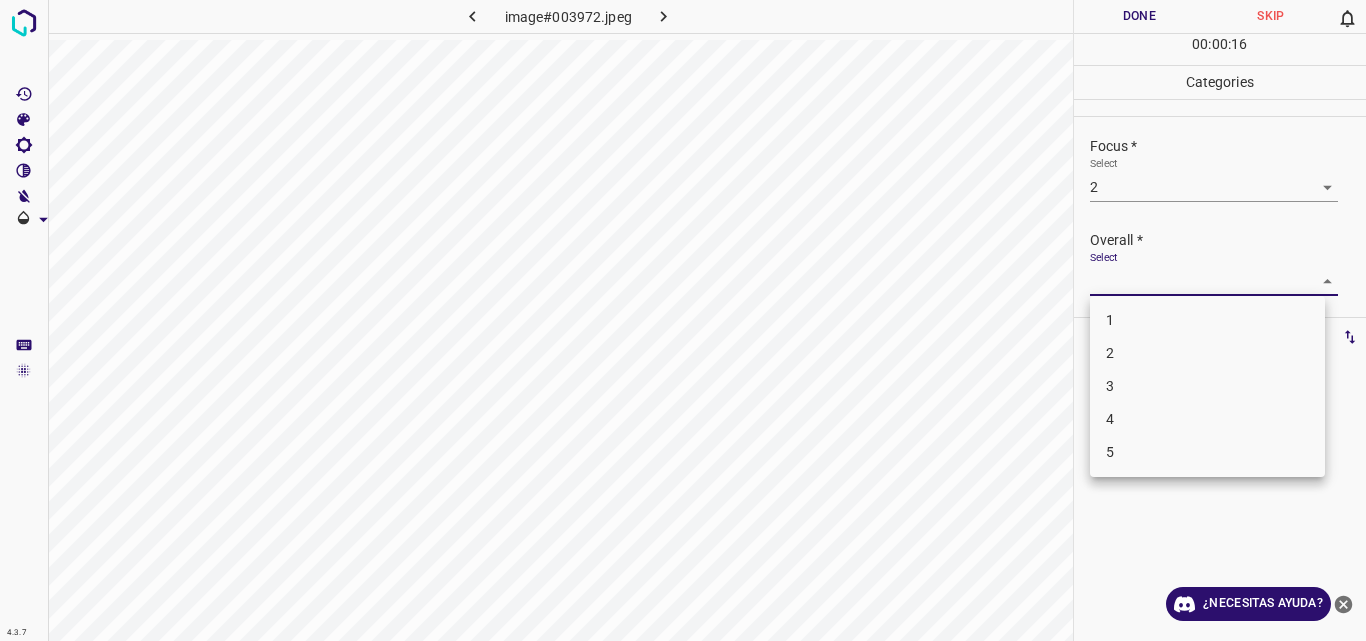 click on "4.3.7 image#003972.jpeg Done Skip 0 00   : 00   : 16   Categories Lighting *  Select 3 3 Focus *  Select 2 2 Overall *  Select ​ Labels   0 Categories 1 Lighting 2 Focus 3 Overall Tools Space Change between modes (Draw & Edit) I Auto labeling R Restore zoom M Zoom in N Zoom out Delete Delete selecte label Filters Z Restore filters X Saturation filter C Brightness filter V Contrast filter B Gray scale filter General O Download ¿Necesitas ayuda? Original text Rate this translation Your feedback will be used to help improve Google Translate - Texto - Esconder - Borrar 1 2 3 4 5" at bounding box center [683, 320] 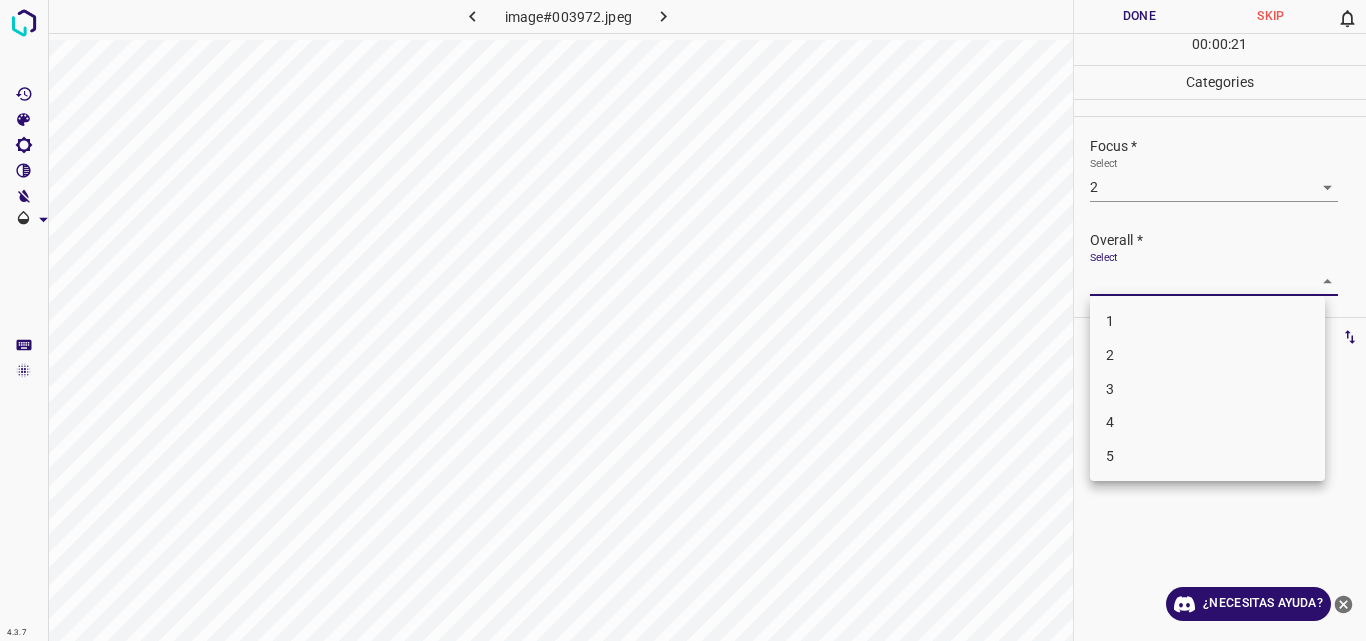 click at bounding box center [683, 320] 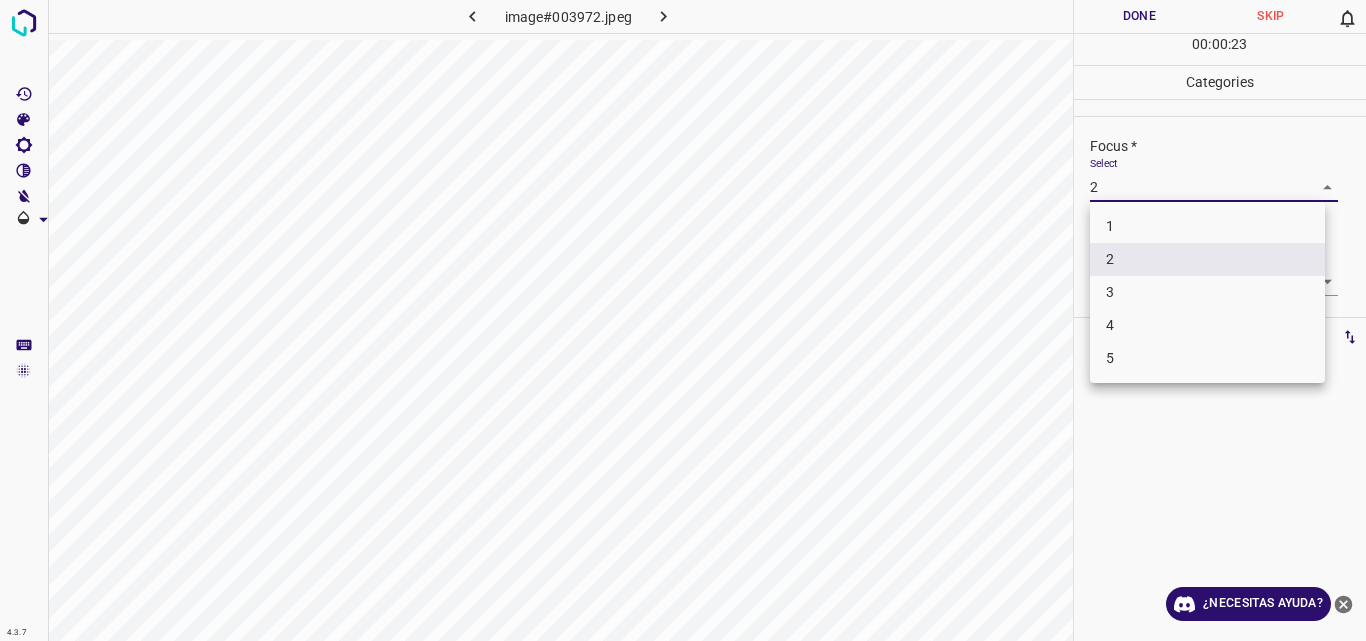 click on "4.3.7 image#003972.jpeg Done Skip 0 00   : 00   : 23   Categories Lighting *  Select 3 3 Focus *  Select 2 2 Overall *  Select ​ Labels   0 Categories 1 Lighting 2 Focus 3 Overall Tools Space Change between modes (Draw & Edit) I Auto labeling R Restore zoom M Zoom in N Zoom out Delete Delete selecte label Filters Z Restore filters X Saturation filter C Brightness filter V Contrast filter B Gray scale filter General O Download ¿Necesitas ayuda? Original text Rate this translation Your feedback will be used to help improve Google Translate - Texto - Esconder - Borrar 1 2 3 4 5" at bounding box center (683, 320) 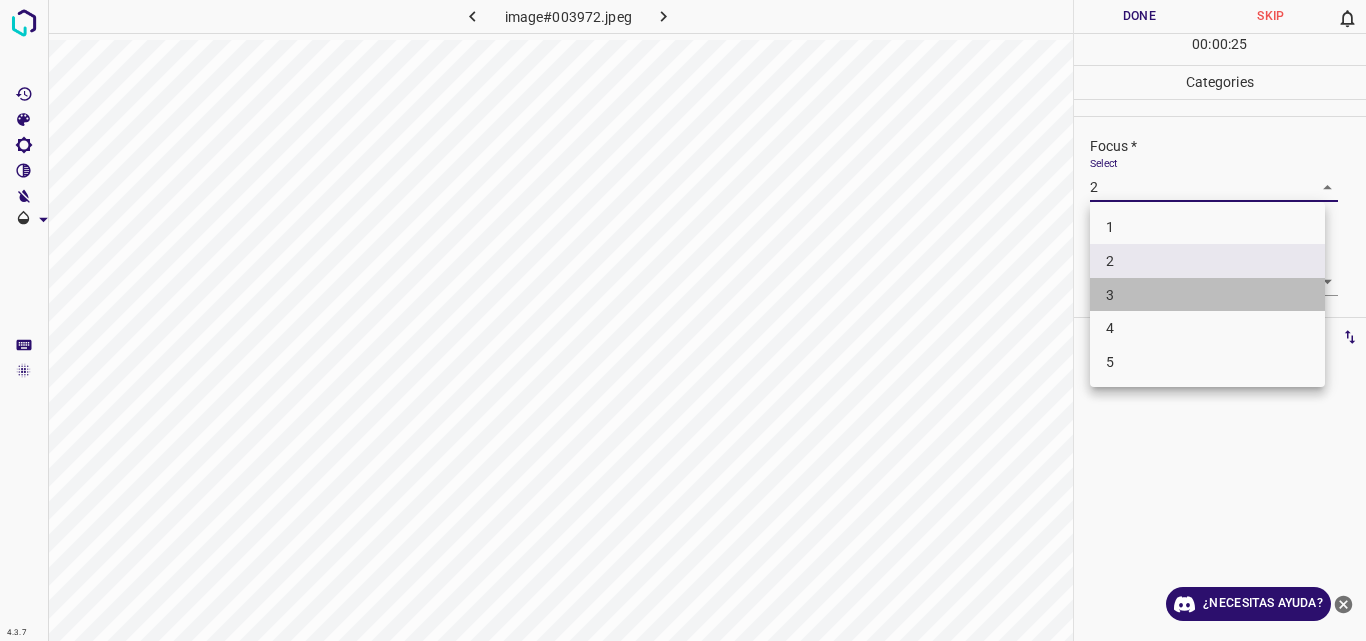 click on "3" at bounding box center (1207, 295) 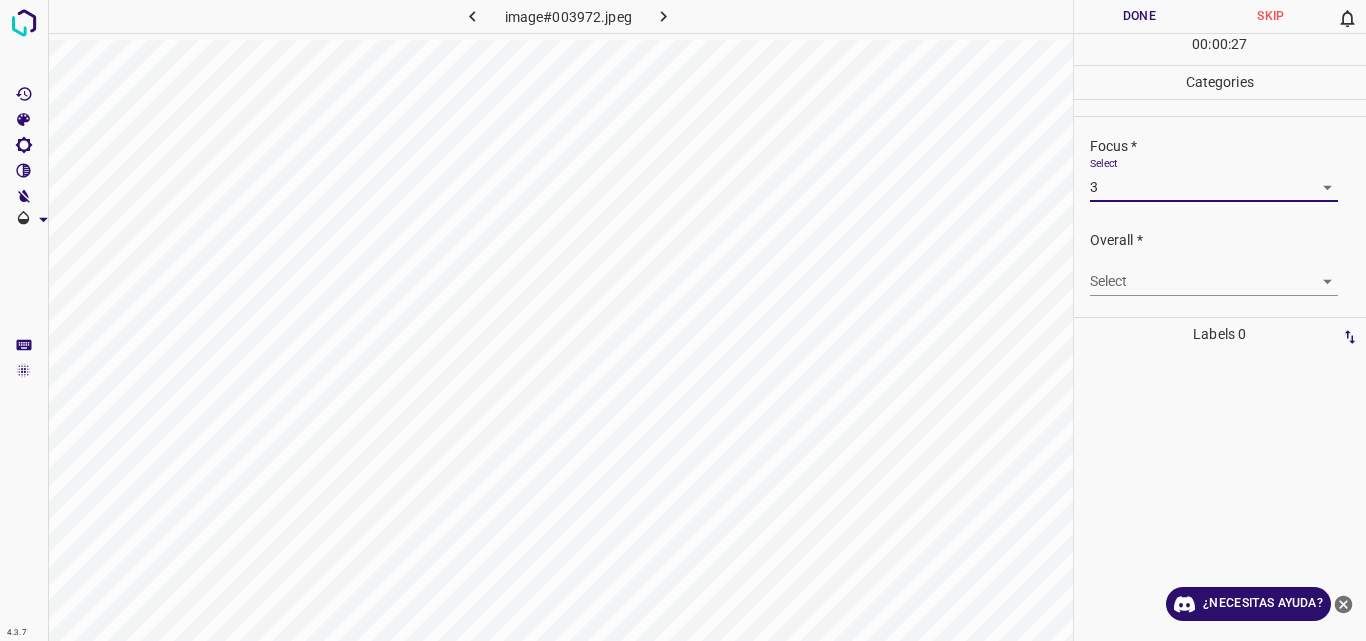 click on "4.3.7 image#003972.jpeg Done Skip 0 00   : 00   : 27   Categories Lighting *  Select 3 3 Focus *  Select 3 3 Overall *  Select ​ Labels   0 Categories 1 Lighting 2 Focus 3 Overall Tools Space Change between modes (Draw & Edit) I Auto labeling R Restore zoom M Zoom in N Zoom out Delete Delete selecte label Filters Z Restore filters X Saturation filter C Brightness filter V Contrast filter B Gray scale filter General O Download ¿Necesitas ayuda? Original text Rate this translation Your feedback will be used to help improve Google Translate - Texto - Esconder - Borrar" at bounding box center [683, 320] 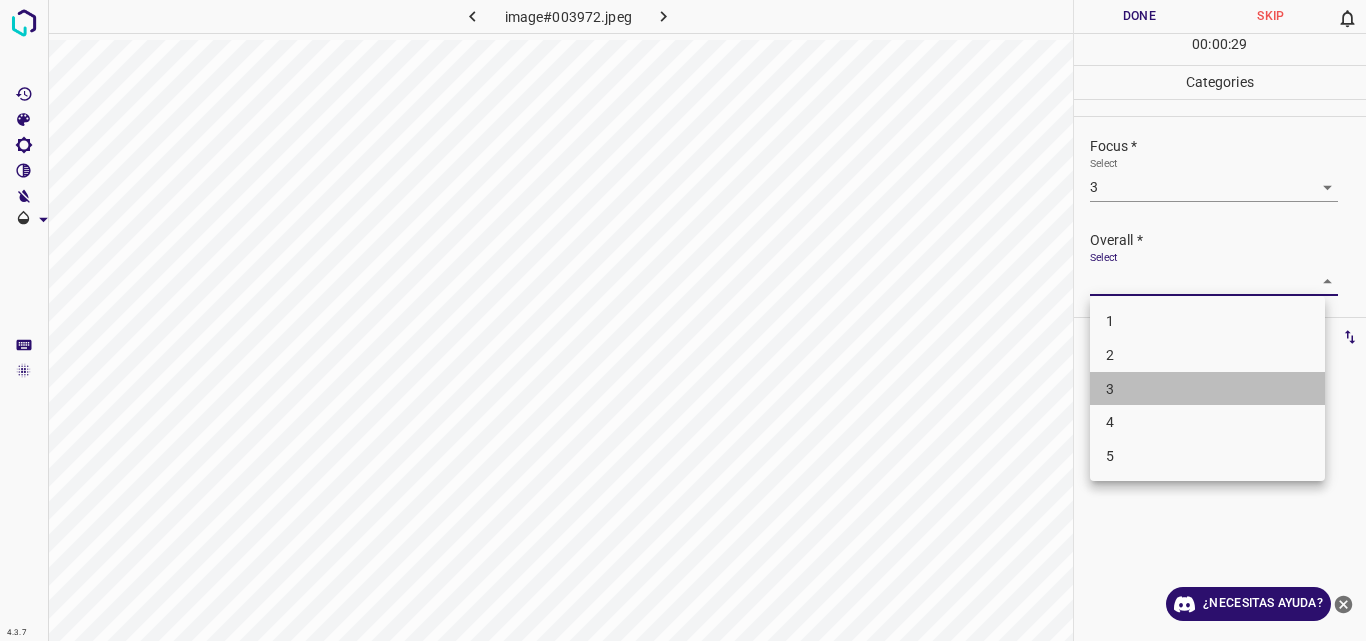 click on "3" at bounding box center (1207, 389) 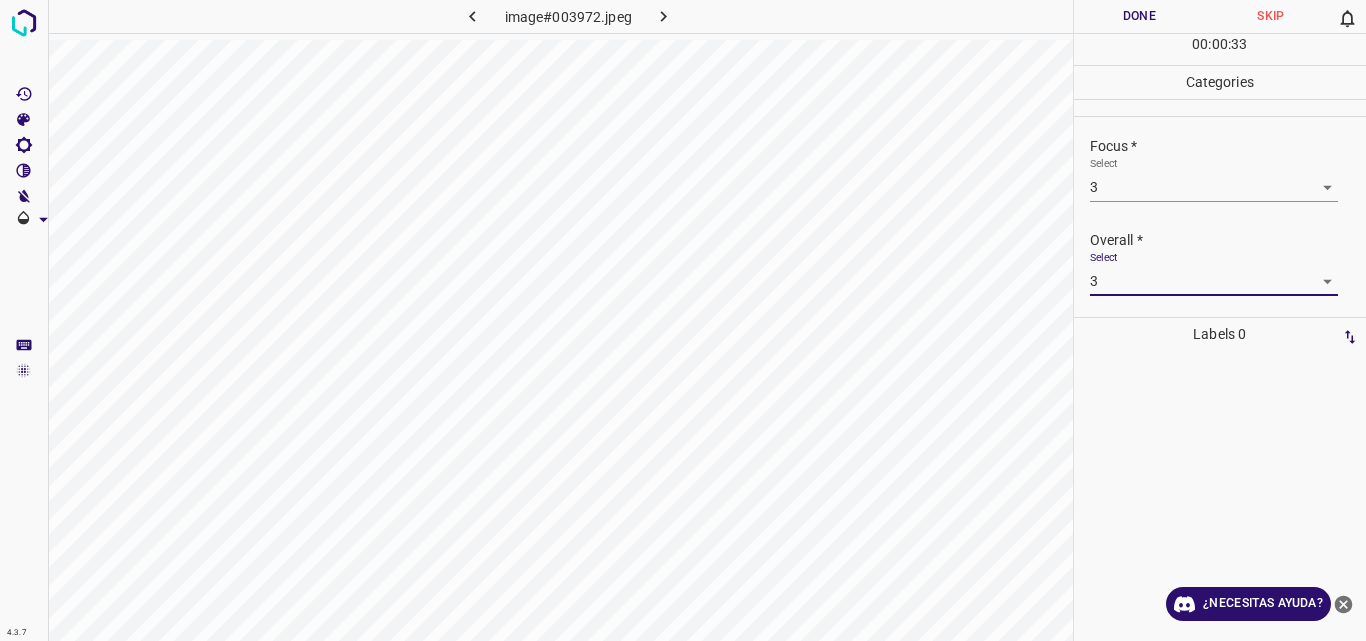 click on "Done" at bounding box center (1140, 16) 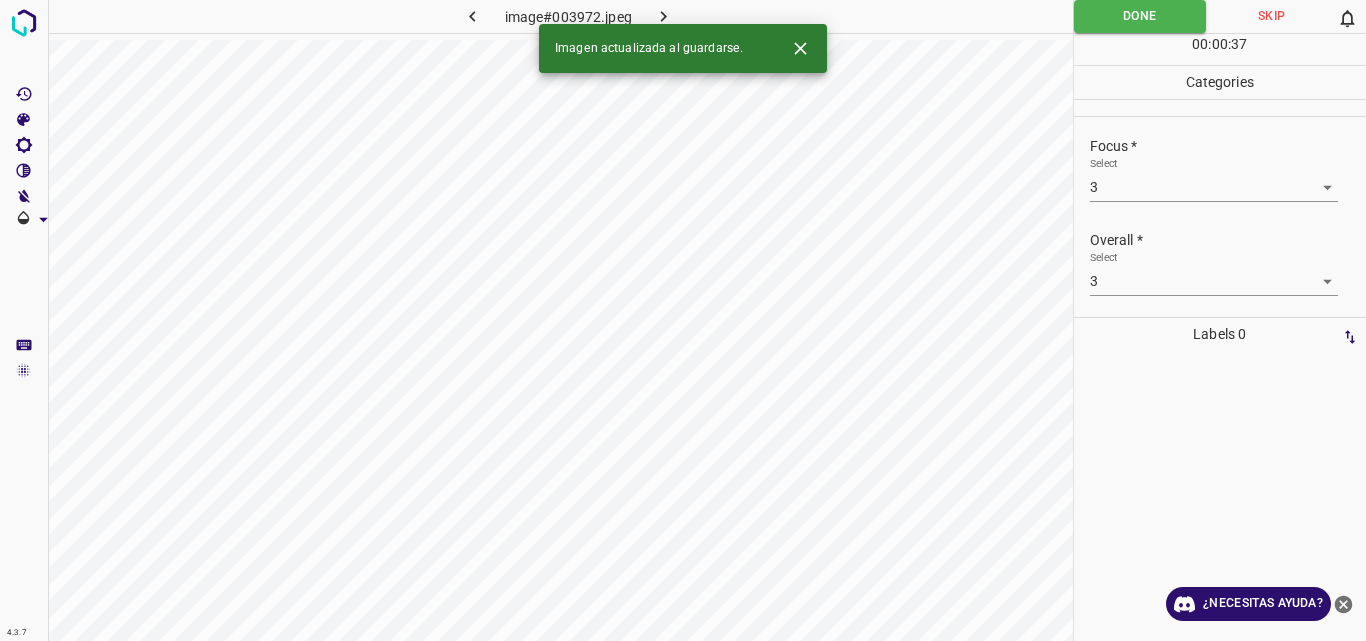 click 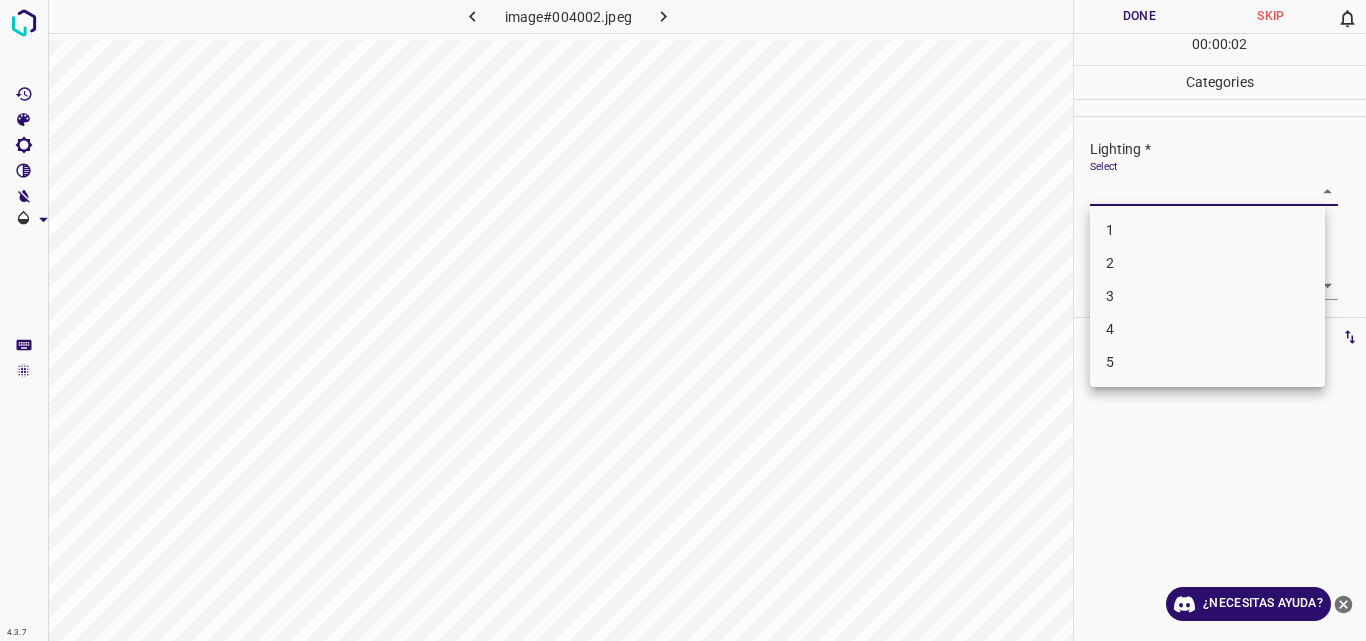 click on "4.3.7 image#004002.jpeg Done Skip 0 00   : 00   : 02   Categories Lighting *  Select ​ Focus *  Select ​ Overall *  Select ​ Labels   0 Categories 1 Lighting 2 Focus 3 Overall Tools Space Change between modes (Draw & Edit) I Auto labeling R Restore zoom M Zoom in N Zoom out Delete Delete selecte label Filters Z Restore filters X Saturation filter C Brightness filter V Contrast filter B Gray scale filter General O Download ¿Necesitas ayuda? Original text Rate this translation Your feedback will be used to help improve Google Translate - Texto - Esconder - Borrar 1 2 3 4 5" at bounding box center (683, 320) 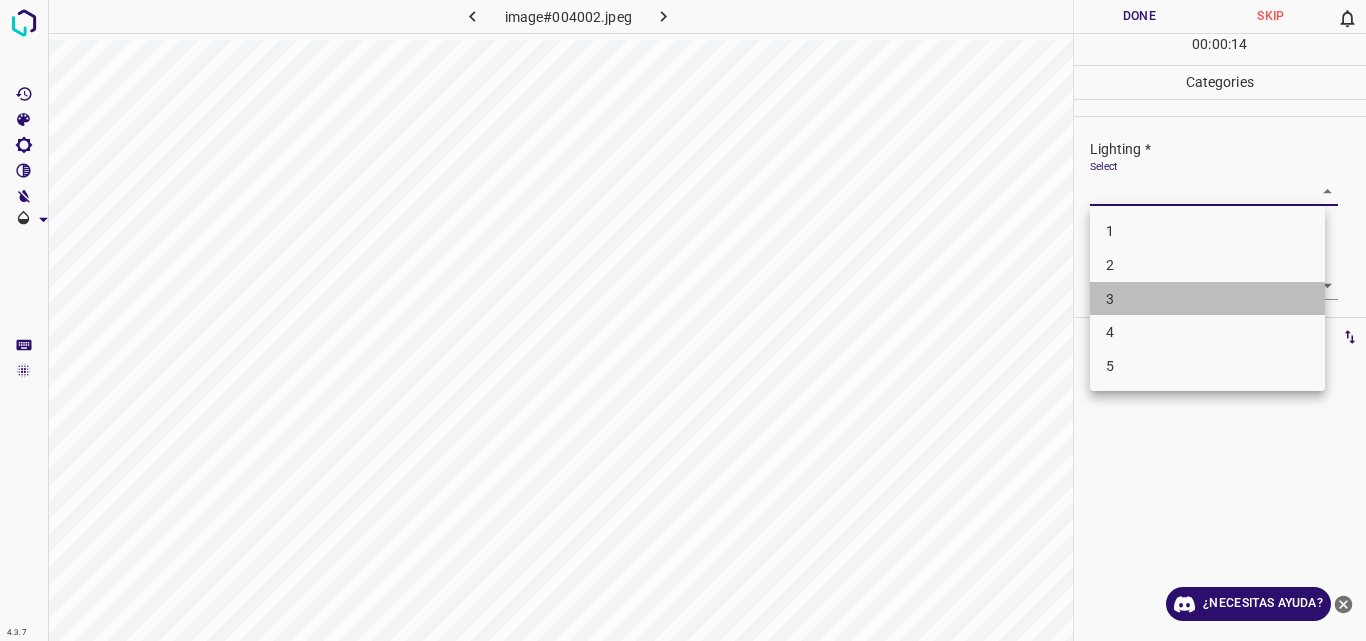 click on "3" at bounding box center (1207, 299) 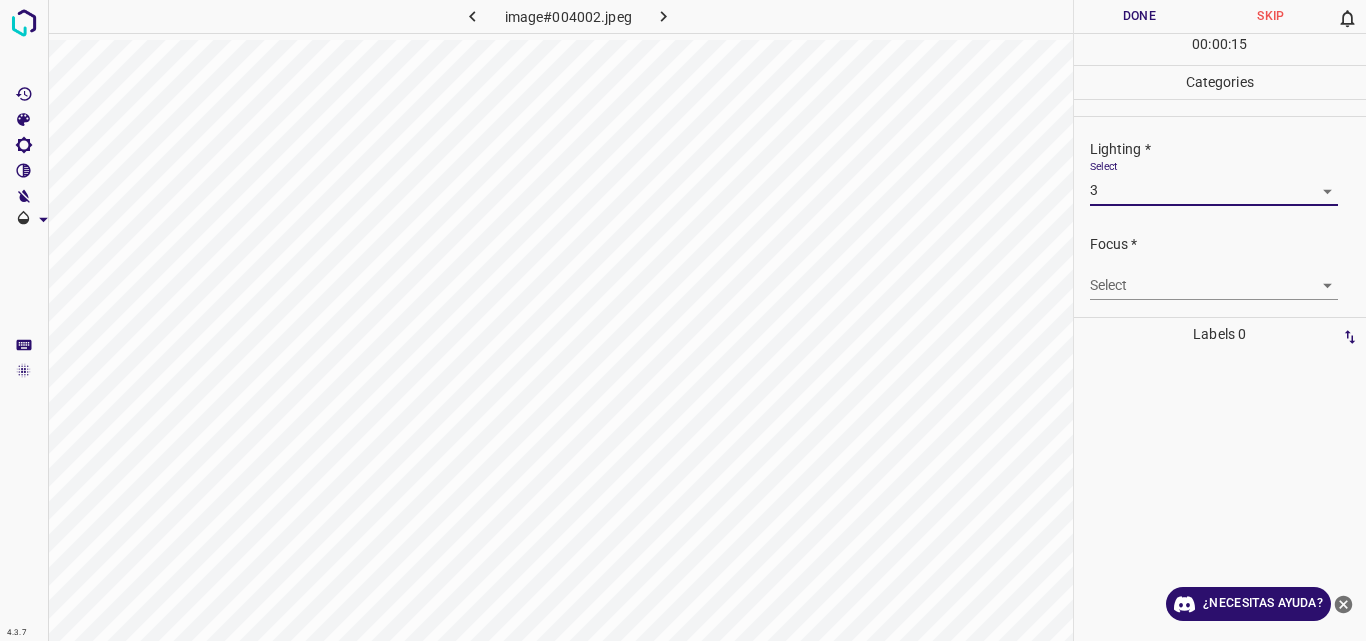 click on "4.3.7 image#004002.jpeg Done Skip 0 00   : 00   : 15   Categories Lighting *  Select 3 3 Focus *  Select ​ Overall *  Select ​ Labels   0 Categories 1 Lighting 2 Focus 3 Overall Tools Space Change between modes (Draw & Edit) I Auto labeling R Restore zoom M Zoom in N Zoom out Delete Delete selecte label Filters Z Restore filters X Saturation filter C Brightness filter V Contrast filter B Gray scale filter General O Download ¿Necesitas ayuda? Original text Rate this translation Your feedback will be used to help improve Google Translate - Texto - Esconder - Borrar" at bounding box center [683, 320] 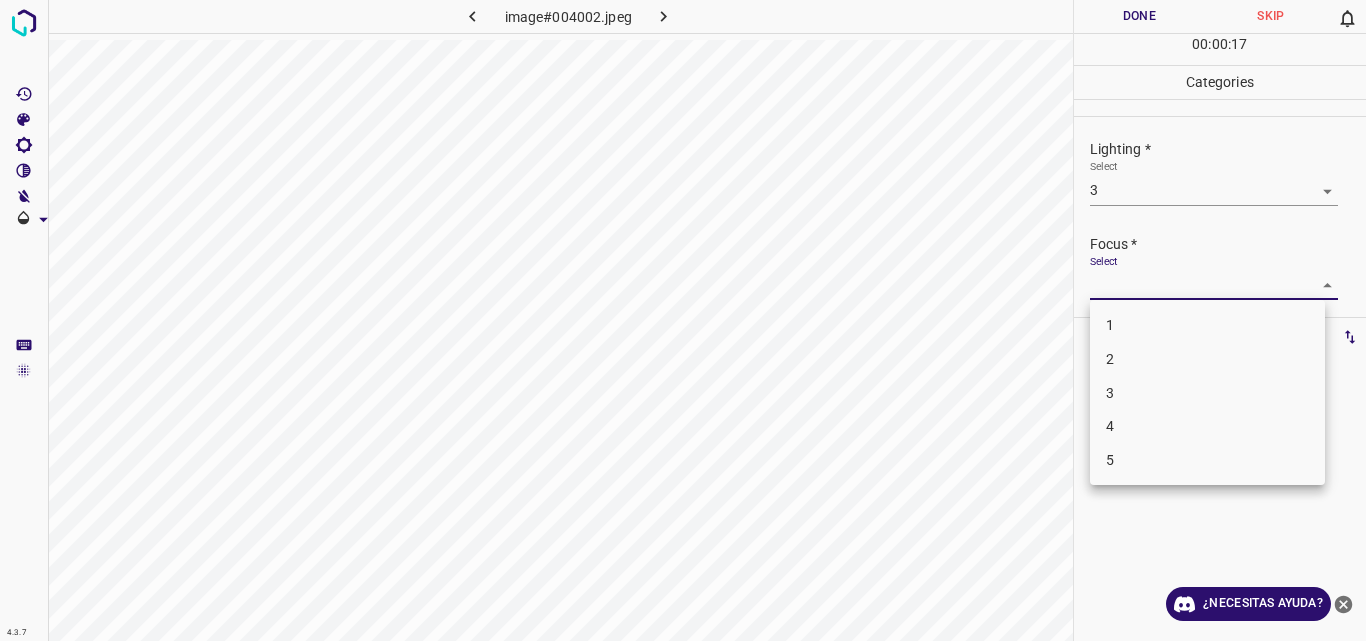 click on "3" at bounding box center (1207, 393) 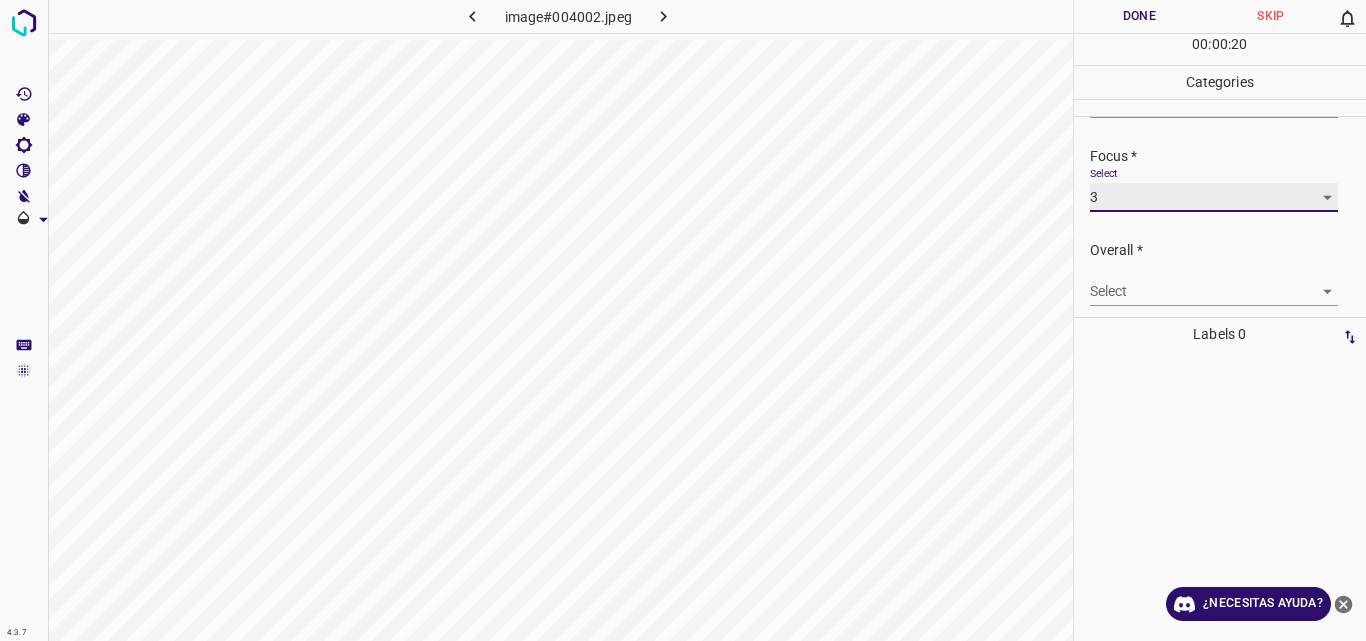 scroll, scrollTop: 98, scrollLeft: 0, axis: vertical 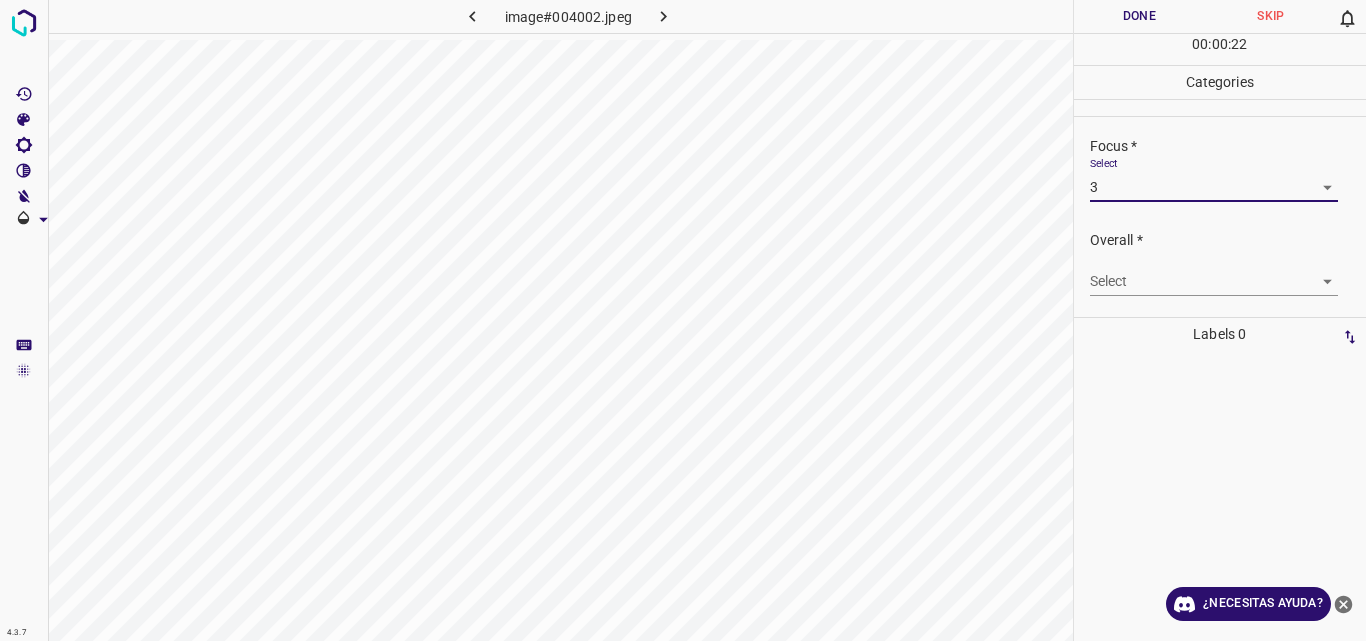 click on "4.3.7 image#004002.jpeg Done Skip 0 00   : 00   : 22   Categories Lighting *  Select 3 3 Focus *  Select 3 3 Overall *  Select ​ Labels   0 Categories 1 Lighting 2 Focus 3 Overall Tools Space Change between modes (Draw & Edit) I Auto labeling R Restore zoom M Zoom in N Zoom out Delete Delete selecte label Filters Z Restore filters X Saturation filter C Brightness filter V Contrast filter B Gray scale filter General O Download ¿Necesitas ayuda? Original text Rate this translation Your feedback will be used to help improve Google Translate - Texto - Esconder - Borrar" at bounding box center (683, 320) 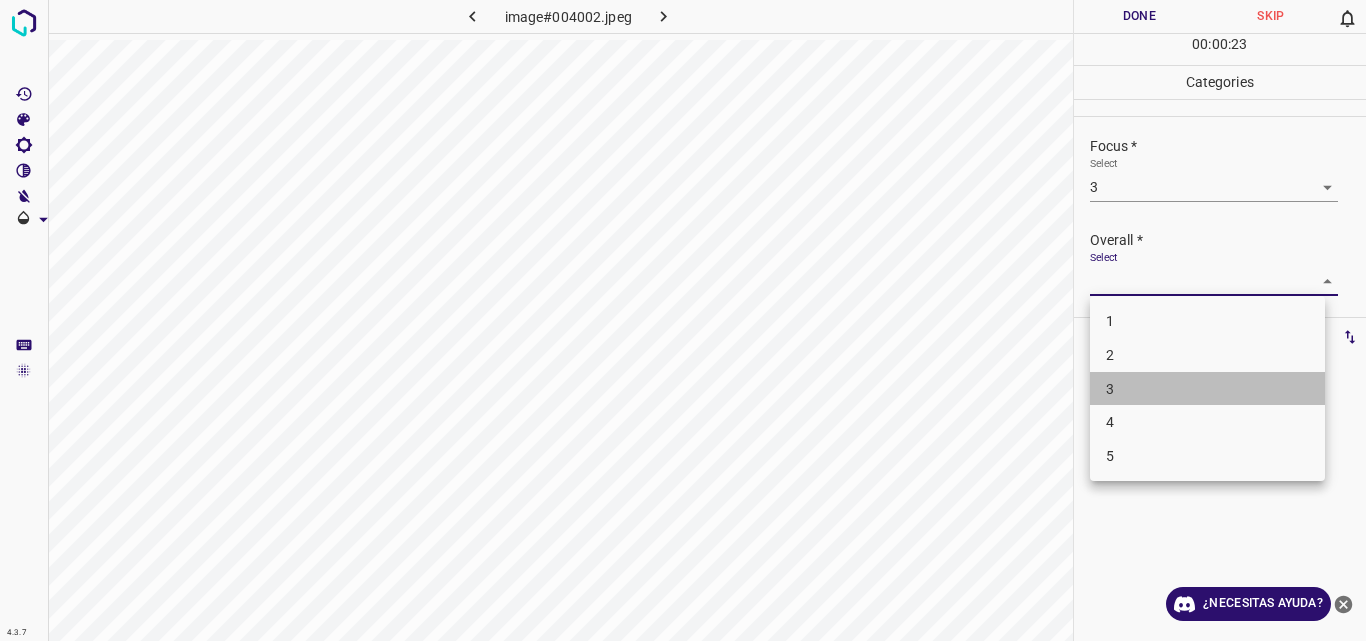 click on "3" at bounding box center (1207, 389) 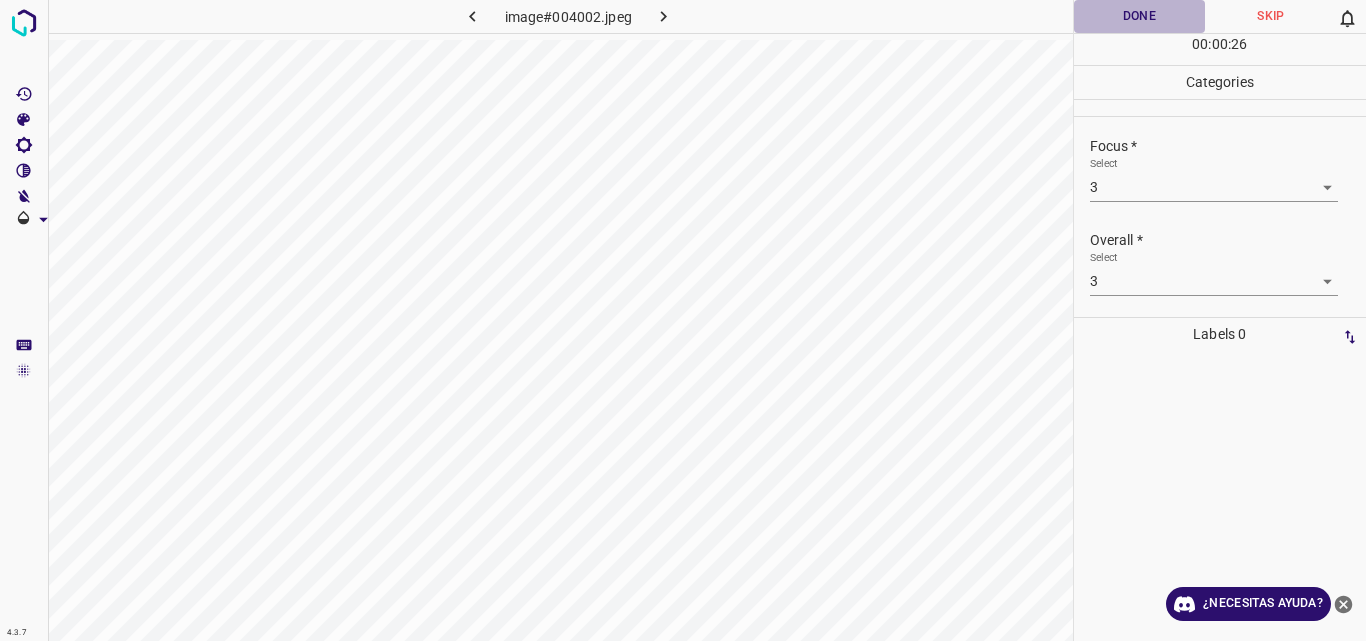 click on "Done" at bounding box center [1140, 16] 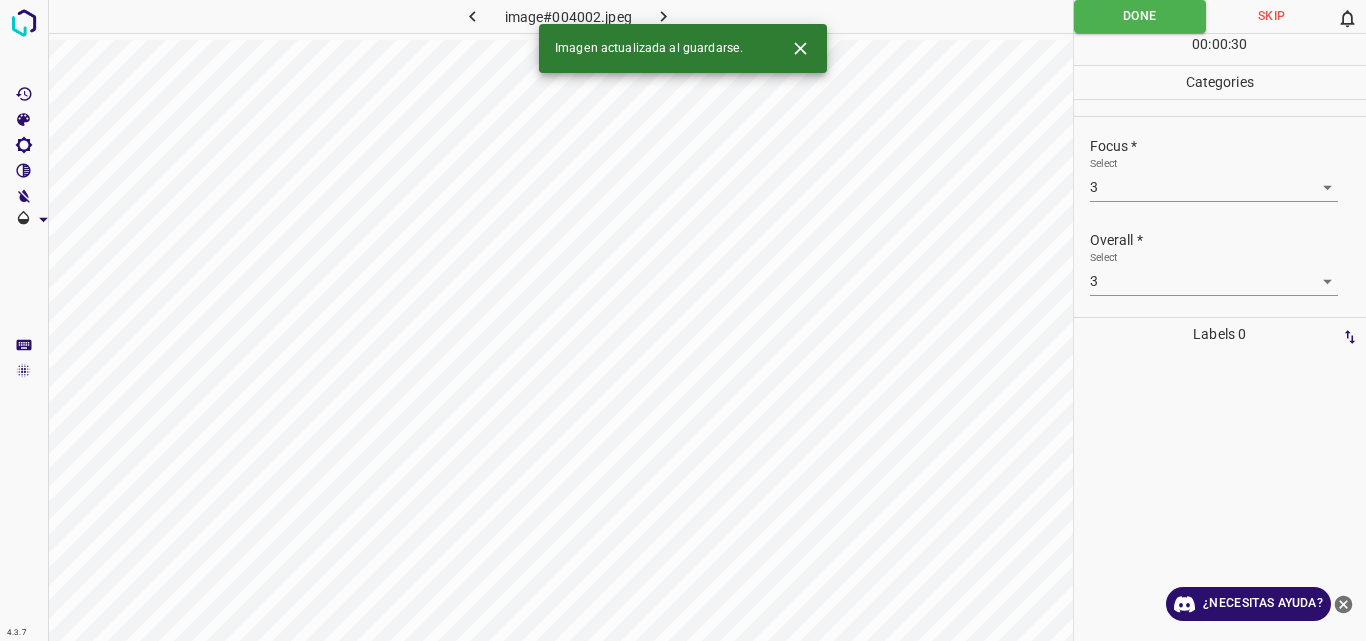 click 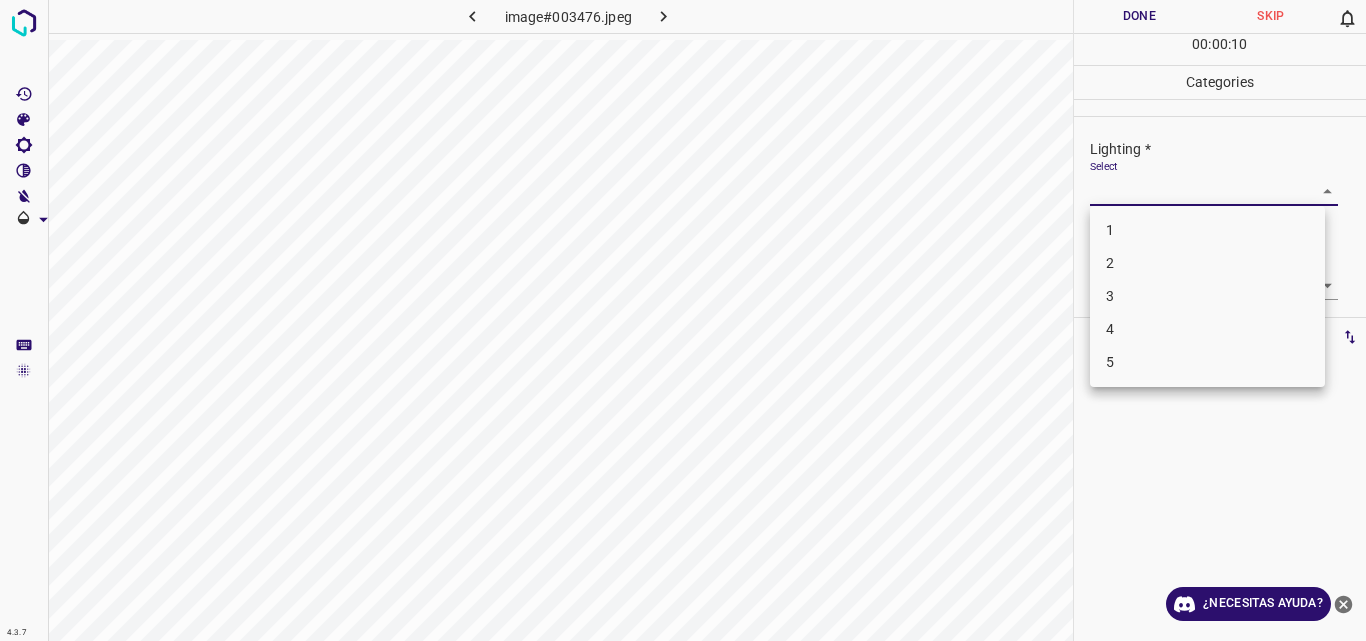 click on "4.3.7 image#003476.jpeg Done Skip 0 00   : 00   : 10   Categories Lighting *  Select ​ Focus *  Select ​ Overall *  Select ​ Labels   0 Categories 1 Lighting 2 Focus 3 Overall Tools Space Change between modes (Draw & Edit) I Auto labeling R Restore zoom M Zoom in N Zoom out Delete Delete selecte label Filters Z Restore filters X Saturation filter C Brightness filter V Contrast filter B Gray scale filter General O Download ¿Necesitas ayuda? Original text Rate this translation Your feedback will be used to help improve Google Translate - Texto - Esconder - Borrar 1 2 3 4 5" at bounding box center [683, 320] 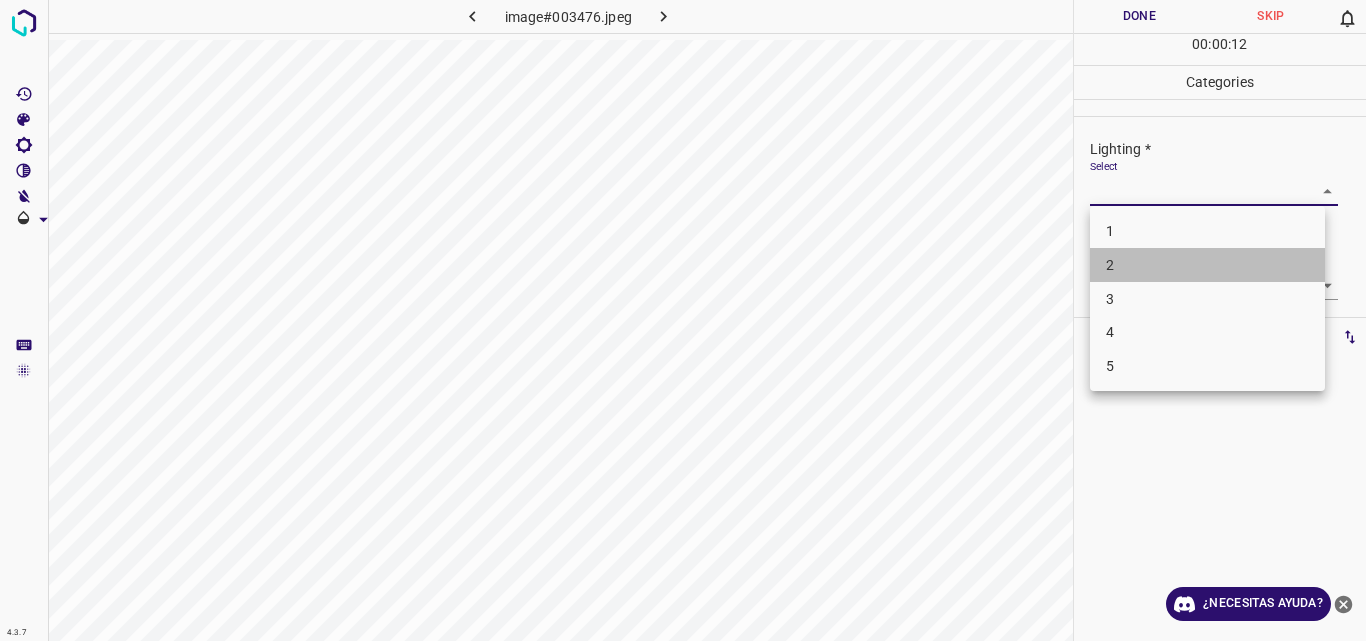 click on "2" at bounding box center [1207, 265] 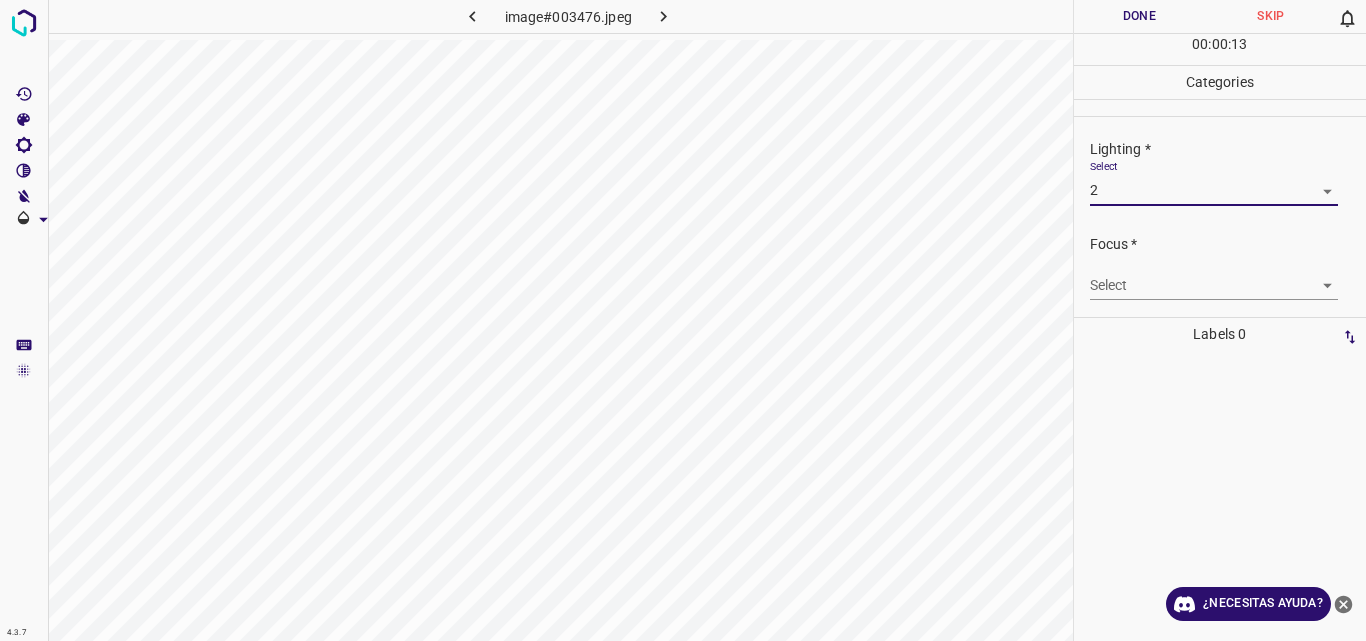 click on "4.3.7 image#003476.jpeg Done Skip 0 00   : 00   : 13   Categories Lighting *  Select 2 2 Focus *  Select ​ Overall *  Select ​ Labels   0 Categories 1 Lighting 2 Focus 3 Overall Tools Space Change between modes (Draw & Edit) I Auto labeling R Restore zoom M Zoom in N Zoom out Delete Delete selecte label Filters Z Restore filters X Saturation filter C Brightness filter V Contrast filter B Gray scale filter General O Download ¿Necesitas ayuda? Original text Rate this translation Your feedback will be used to help improve Google Translate - Texto - Esconder - Borrar" at bounding box center (683, 320) 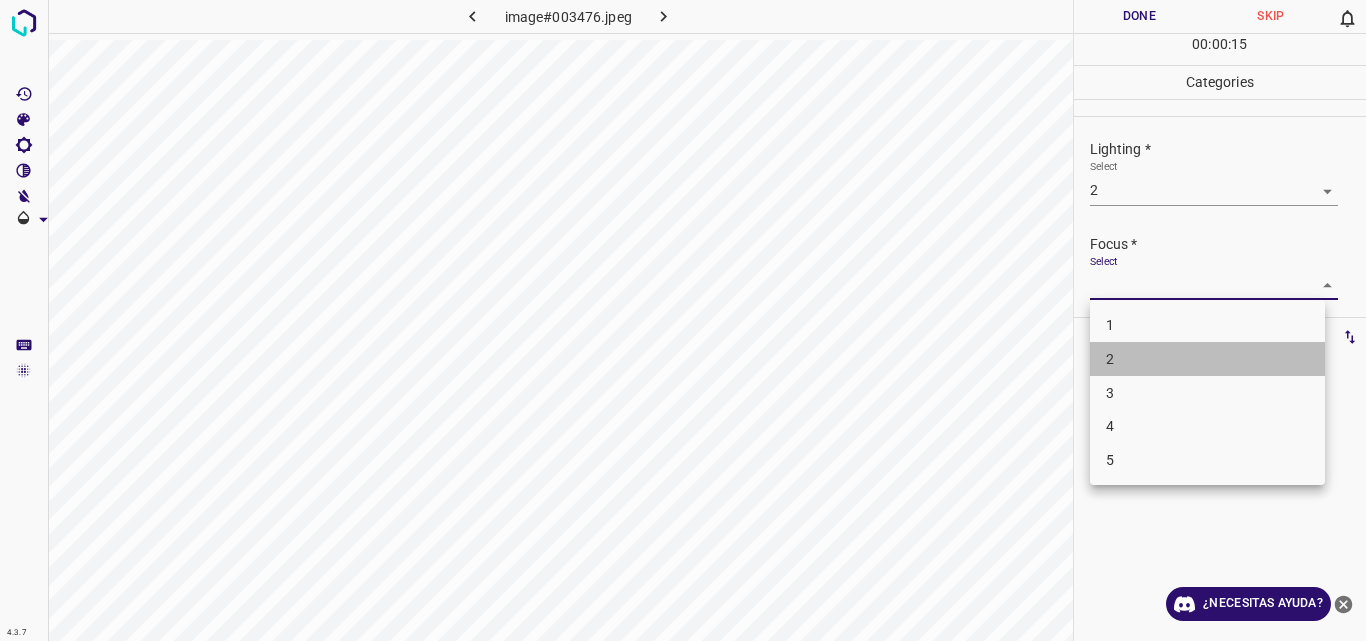 click on "2" at bounding box center (1207, 359) 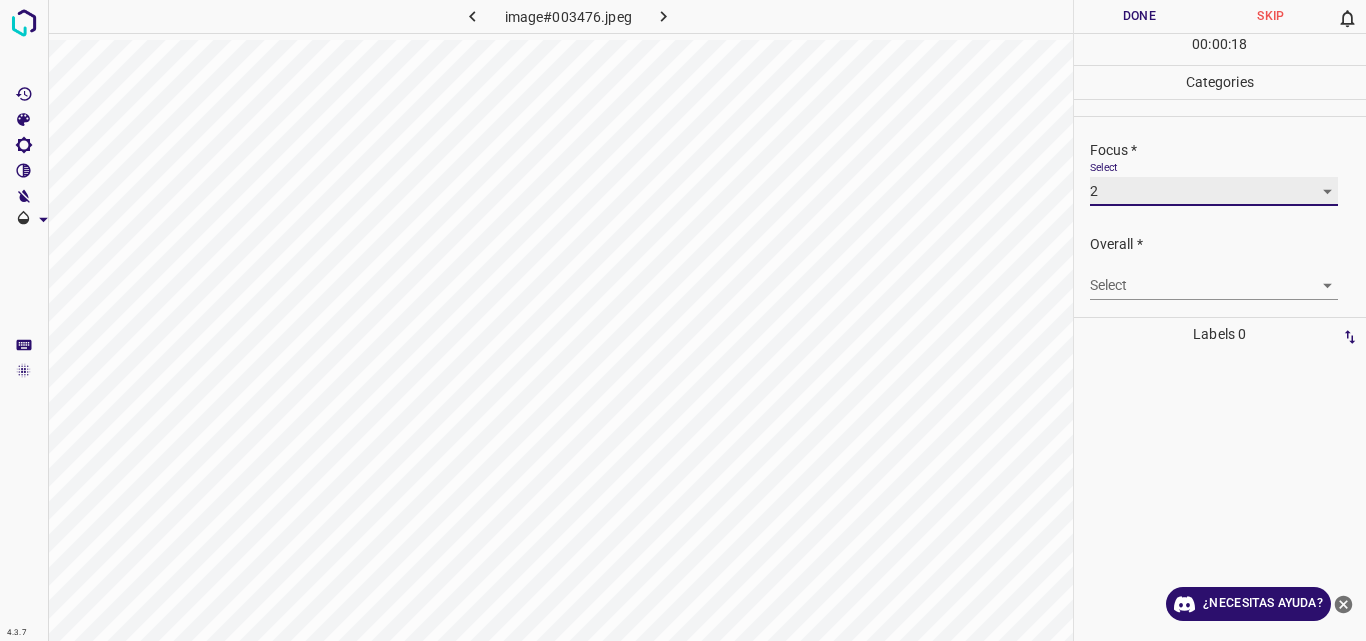 scroll, scrollTop: 98, scrollLeft: 0, axis: vertical 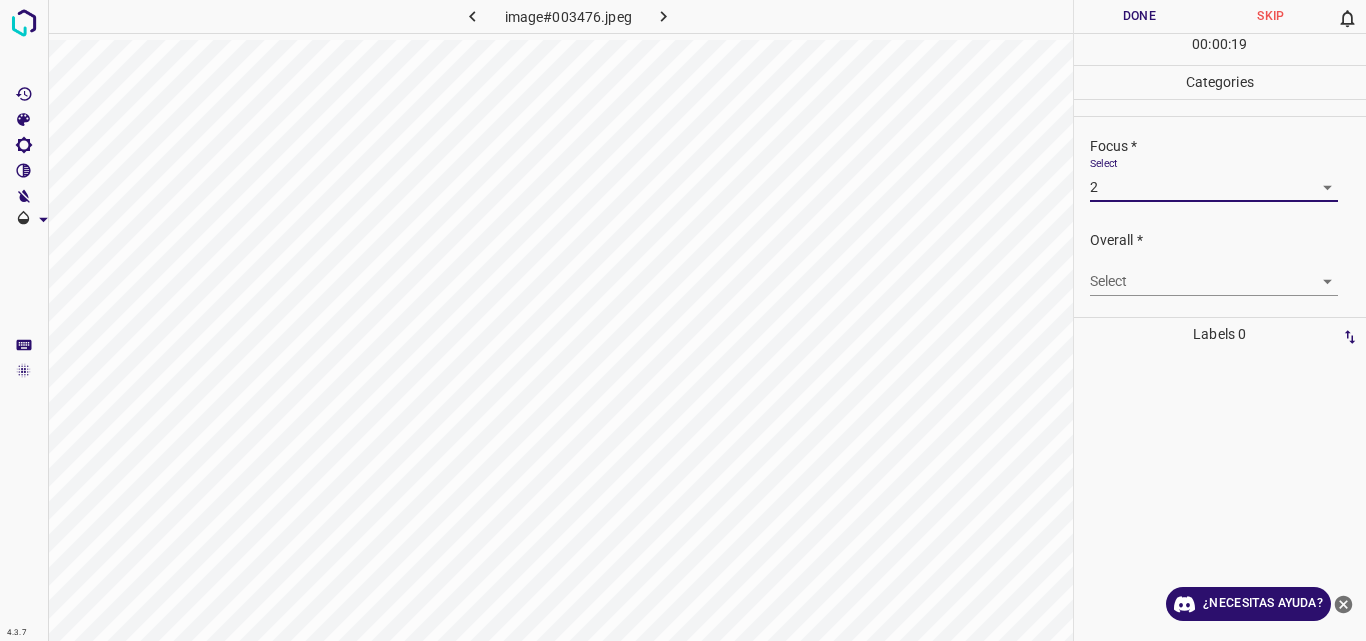 click on "4.3.7 image#003476.jpeg Done Skip 0 00   : 00   : 19   Categories Lighting *  Select 2 2 Focus *  Select 2 2 Overall *  Select ​ Labels   0 Categories 1 Lighting 2 Focus 3 Overall Tools Space Change between modes (Draw & Edit) I Auto labeling R Restore zoom M Zoom in N Zoom out Delete Delete selecte label Filters Z Restore filters X Saturation filter C Brightness filter V Contrast filter B Gray scale filter General O Download ¿Necesitas ayuda? Original text Rate this translation Your feedback will be used to help improve Google Translate - Texto - Esconder - Borrar" at bounding box center [683, 320] 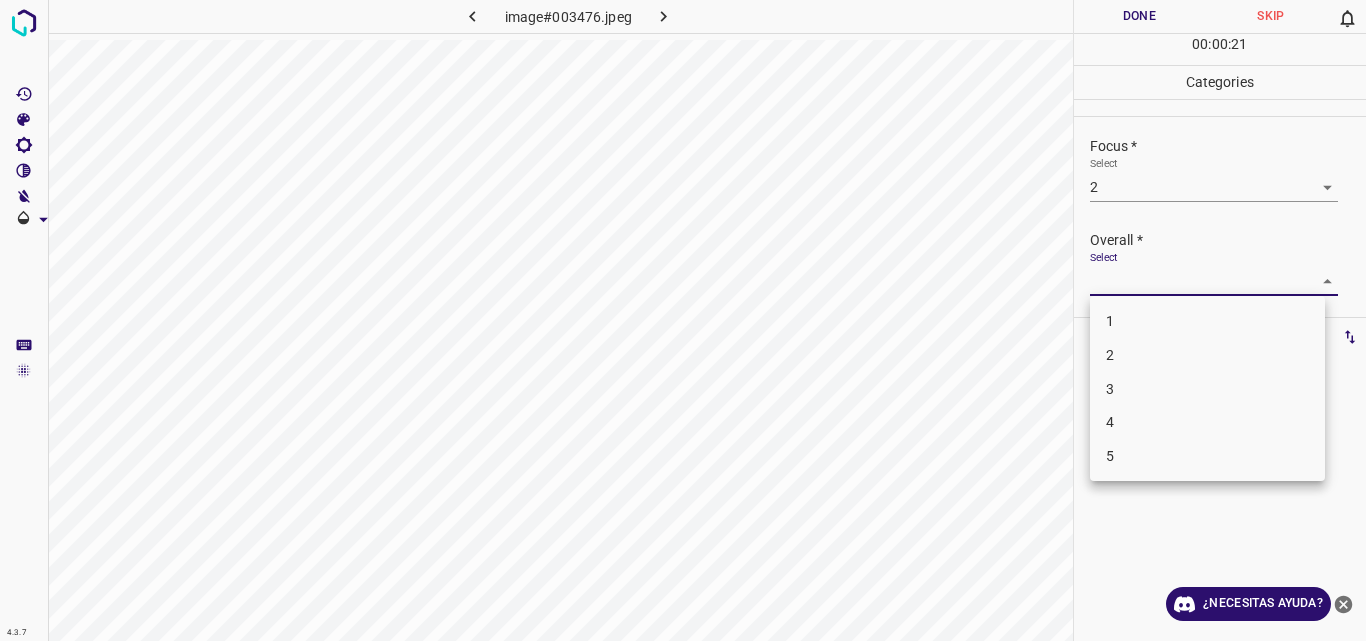 click on "2" at bounding box center [1207, 355] 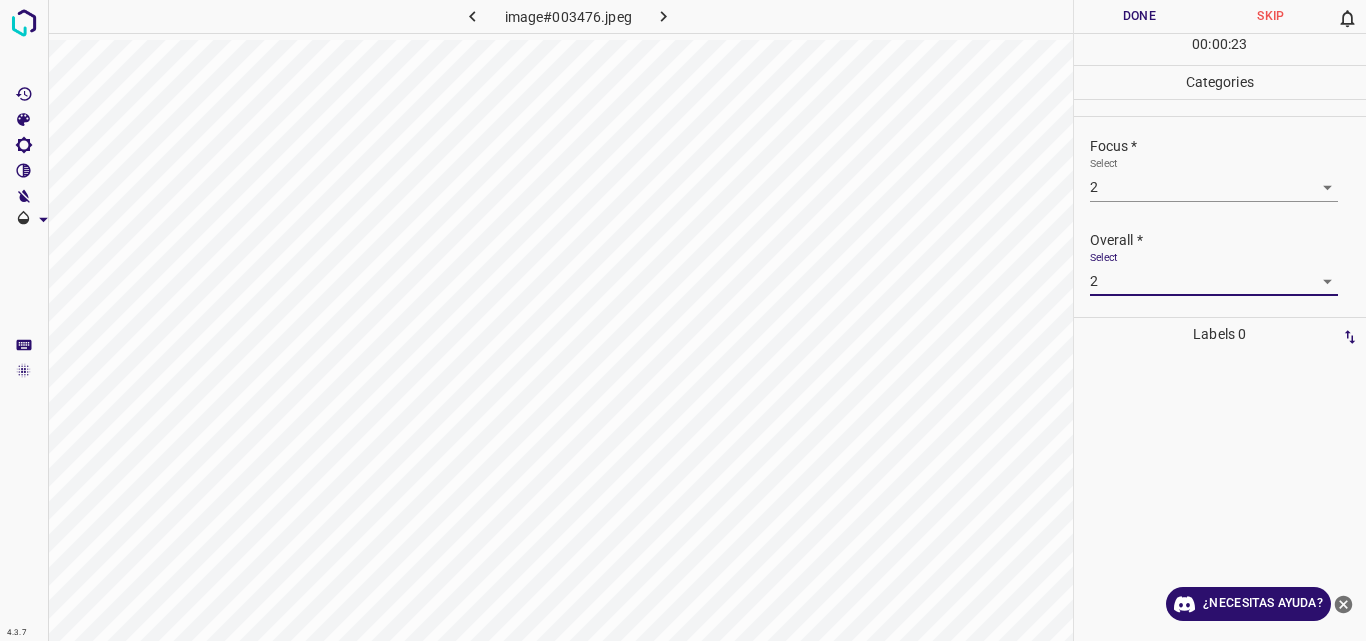 click on "Done" at bounding box center (1140, 16) 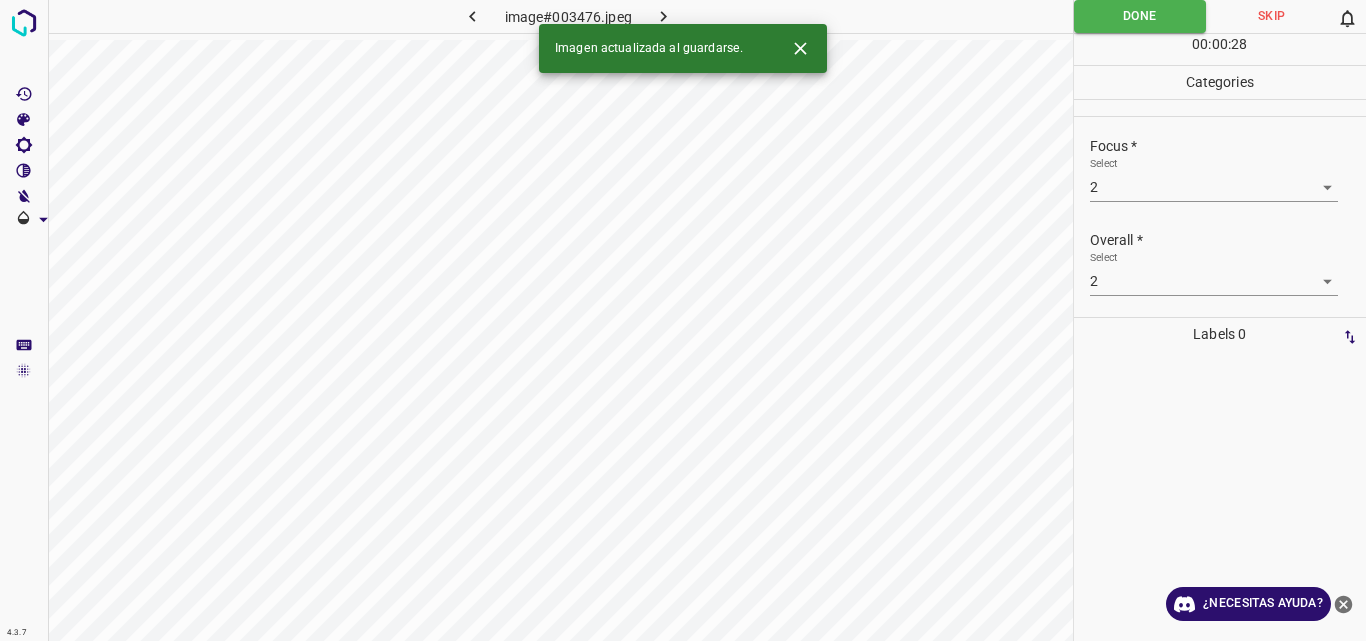 click 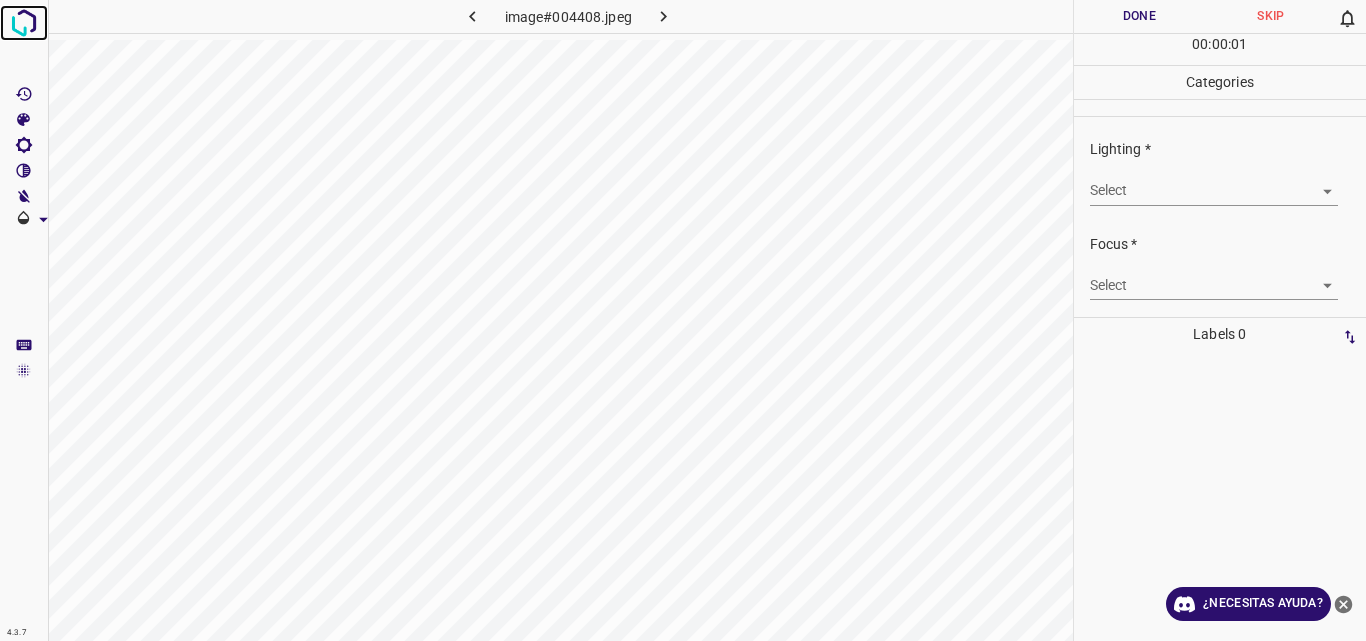 click at bounding box center [24, 23] 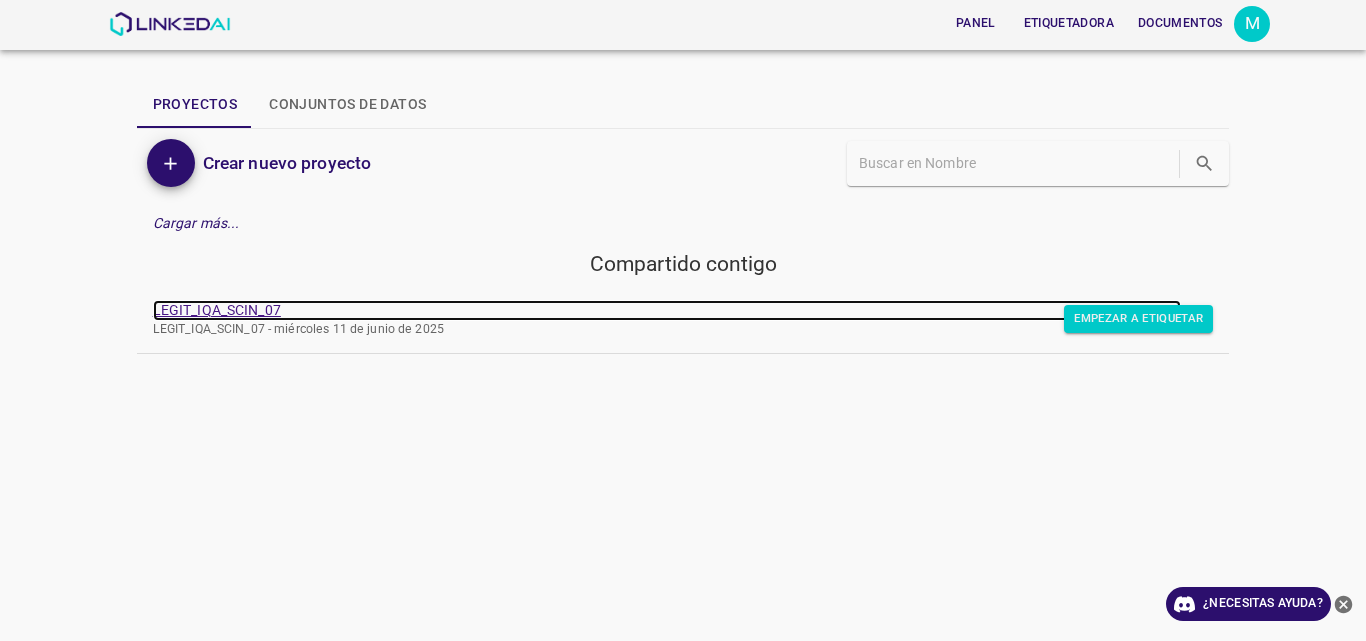 click on "LEGIT_IQA_SCIN_07" at bounding box center (217, 310) 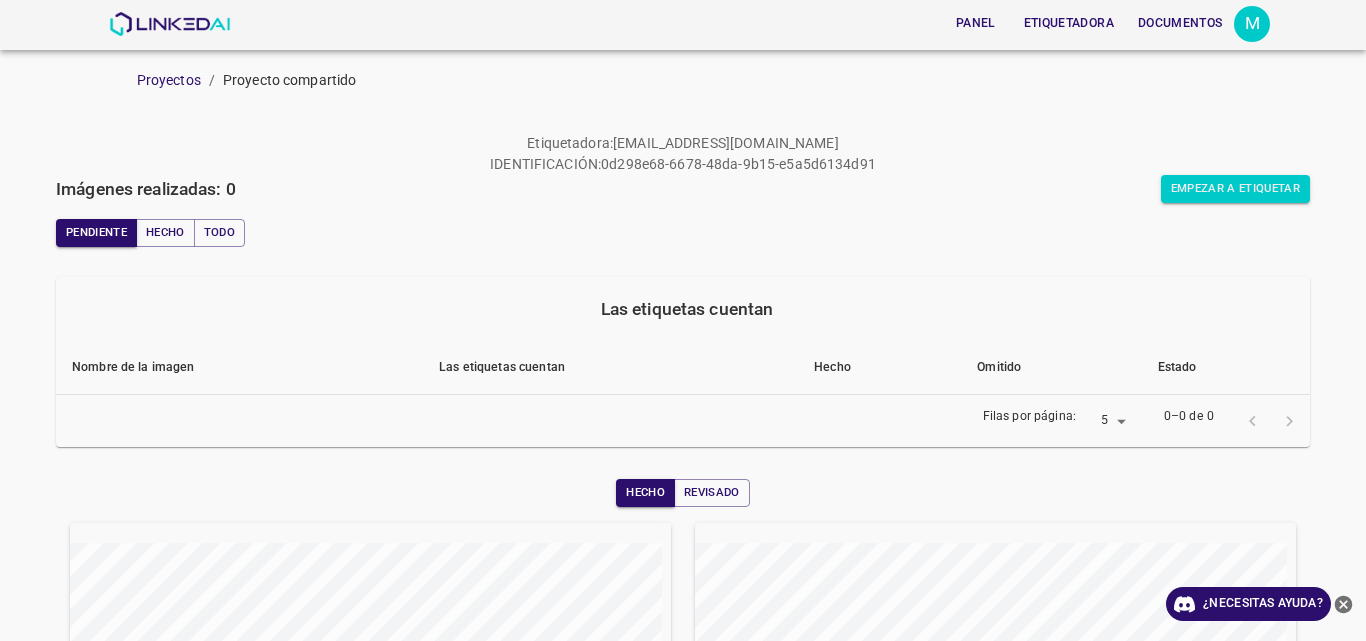 scroll, scrollTop: 0, scrollLeft: 0, axis: both 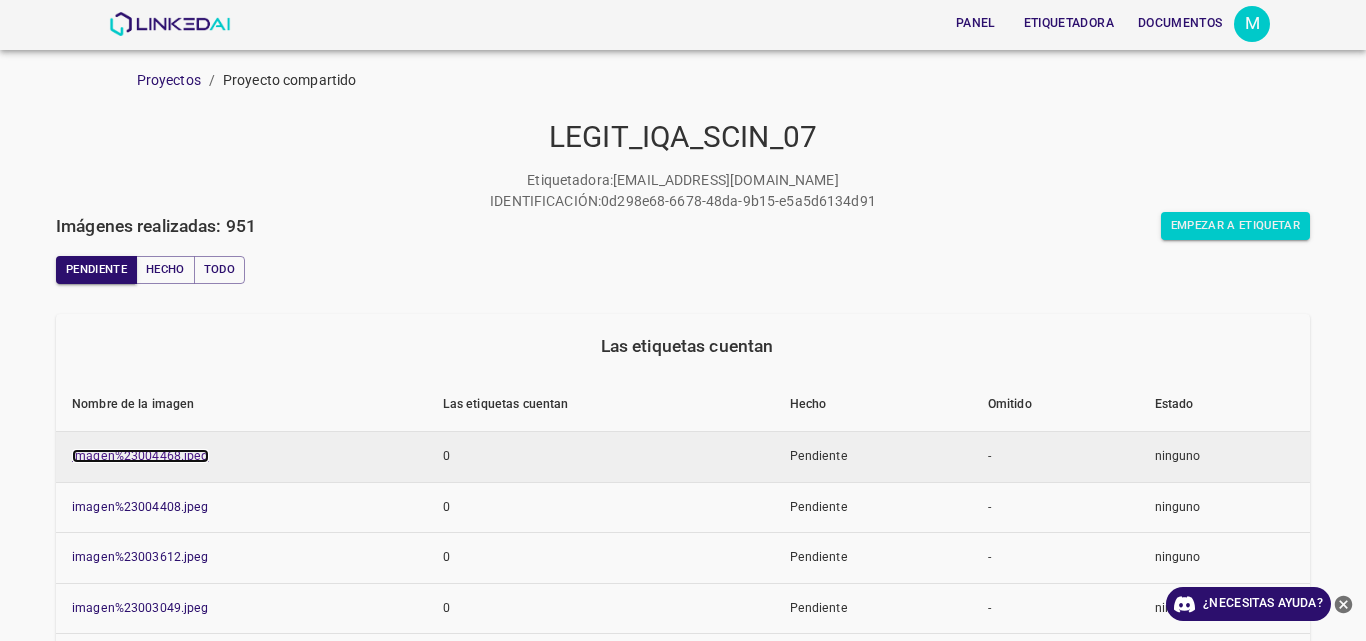 click on "imagen%23004468.jpeg" at bounding box center (140, 456) 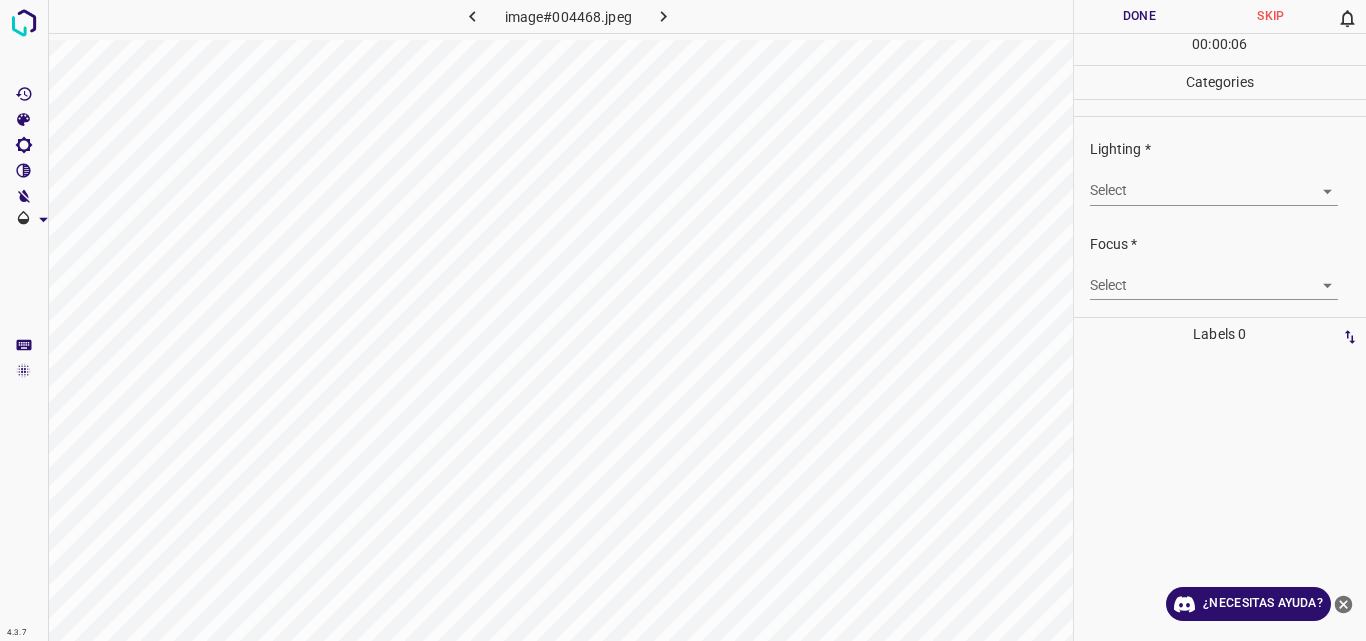 click on "4.3.7 image#004468.jpeg Done Skip 0 00   : 00   : 06   Categories Lighting *  Select ​ Focus *  Select ​ Overall *  Select ​ Labels   0 Categories 1 Lighting 2 Focus 3 Overall Tools Space Change between modes (Draw & Edit) I Auto labeling R Restore zoom M Zoom in N Zoom out Delete Delete selecte label Filters Z Restore filters X Saturation filter C Brightness filter V Contrast filter B Gray scale filter General O Download ¿Necesitas ayuda? Original text Rate this translation Your feedback will be used to help improve Google Translate - Texto - Esconder - Borrar" at bounding box center [683, 320] 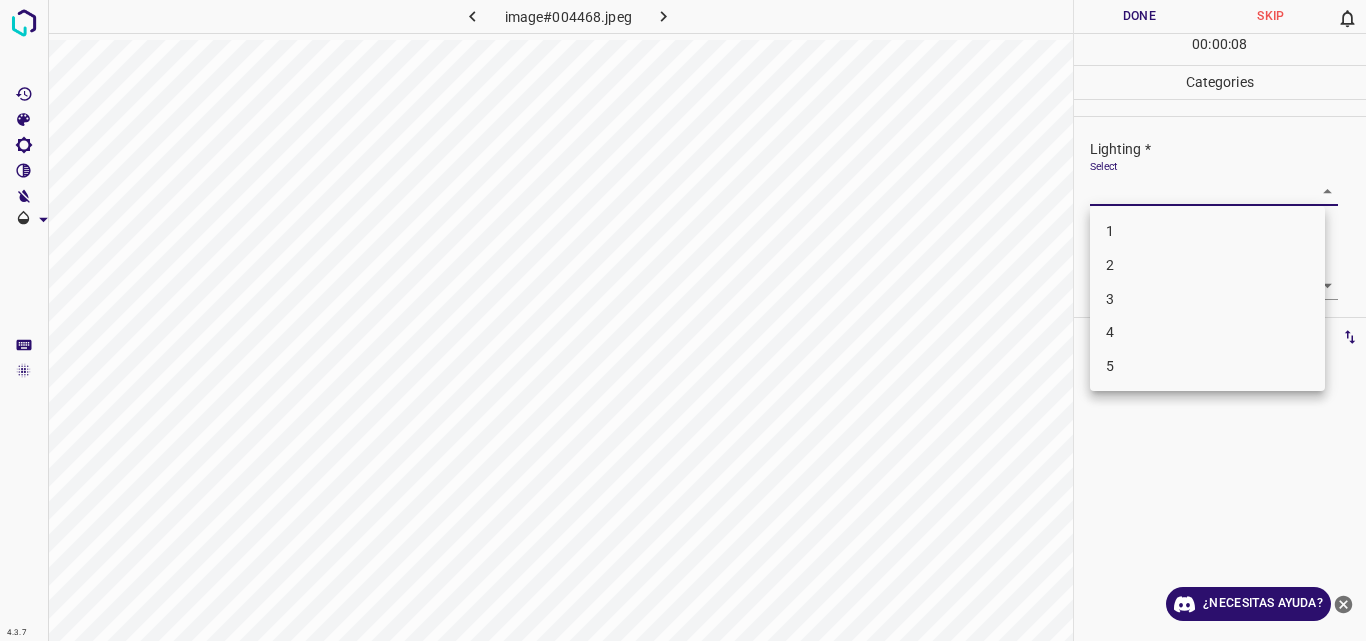 click on "3" at bounding box center (1207, 299) 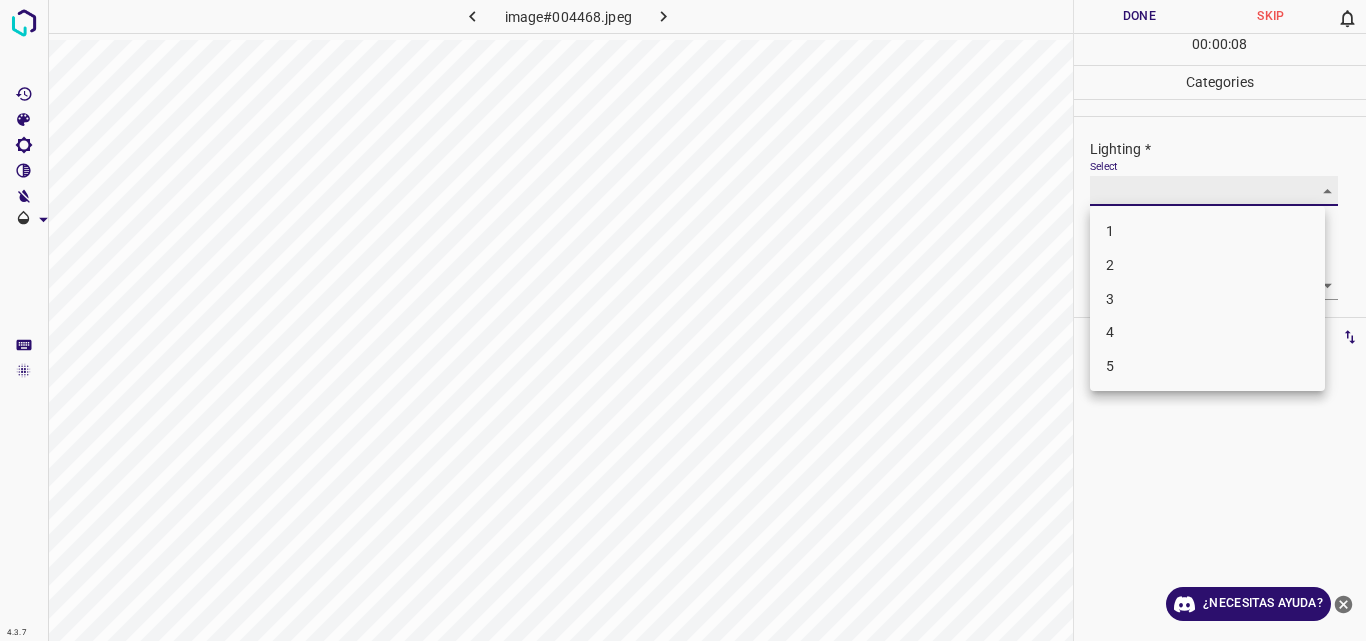 type on "3" 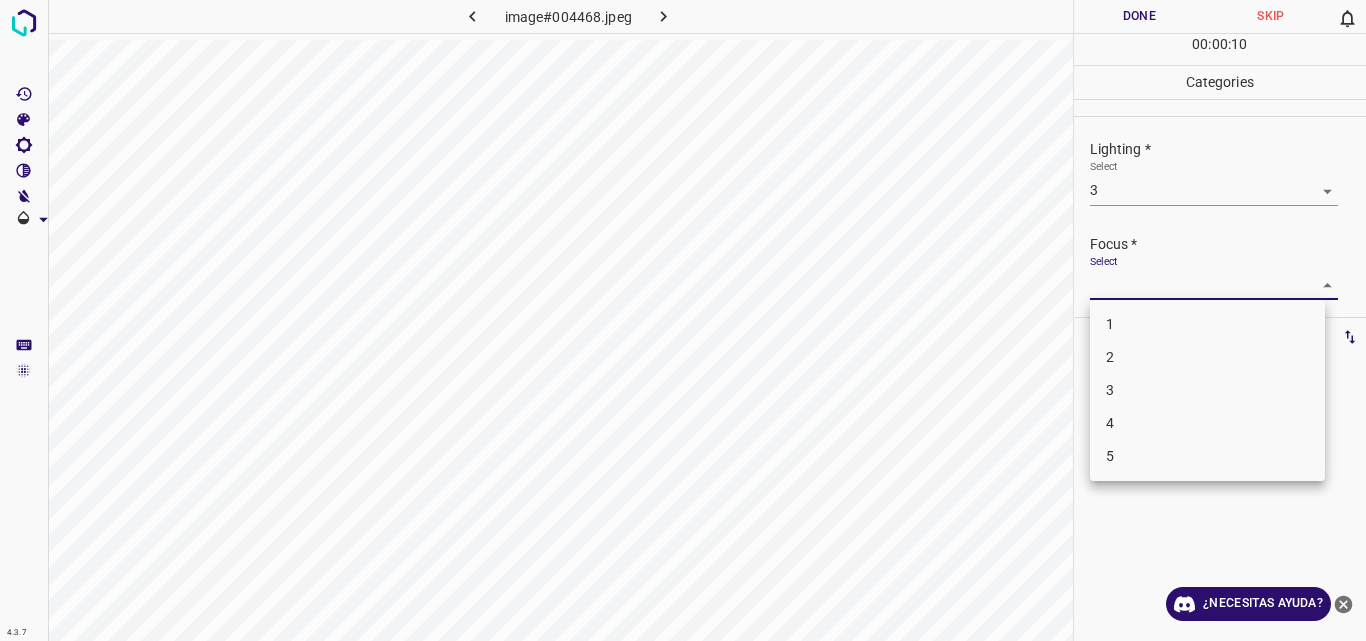 click on "4.3.7 image#004468.jpeg Done Skip 0 00   : 00   : 10   Categories Lighting *  Select 3 3 Focus *  Select ​ Overall *  Select ​ Labels   0 Categories 1 Lighting 2 Focus 3 Overall Tools Space Change between modes (Draw & Edit) I Auto labeling R Restore zoom M Zoom in N Zoom out Delete Delete selecte label Filters Z Restore filters X Saturation filter C Brightness filter V Contrast filter B Gray scale filter General O Download ¿Necesitas ayuda? Original text Rate this translation Your feedback will be used to help improve Google Translate - Texto - Esconder - Borrar 1 2 3 4 5" at bounding box center [683, 320] 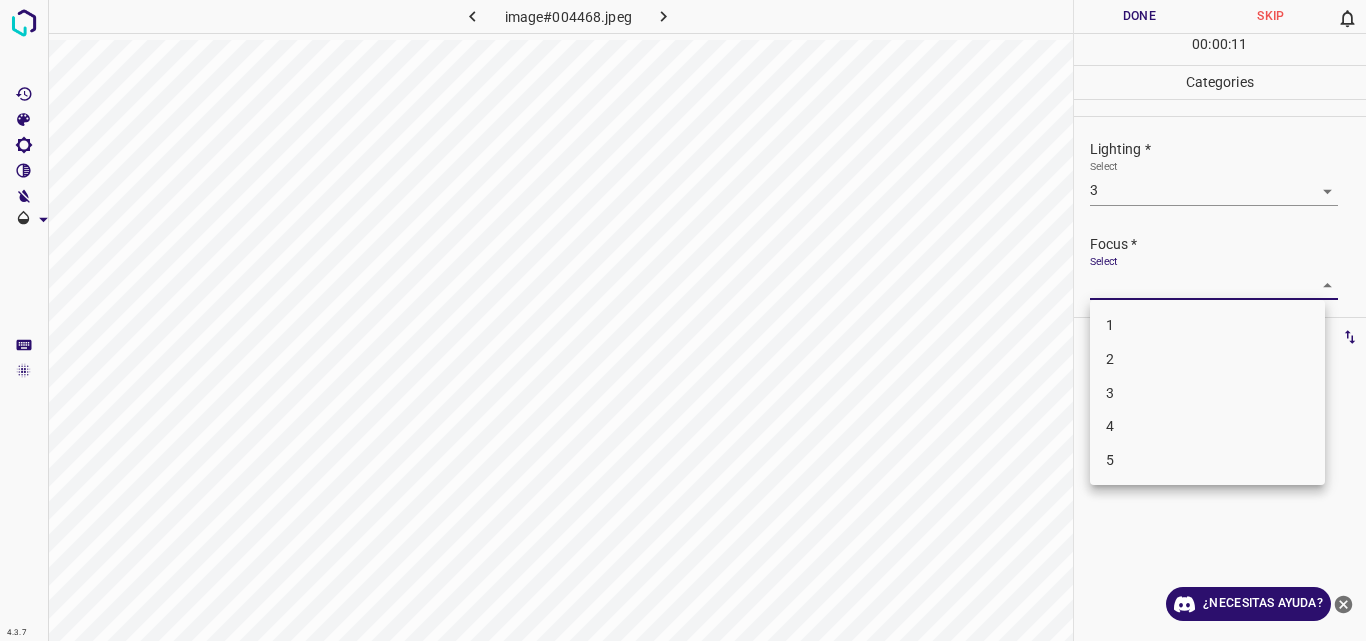 click on "3" at bounding box center [1207, 393] 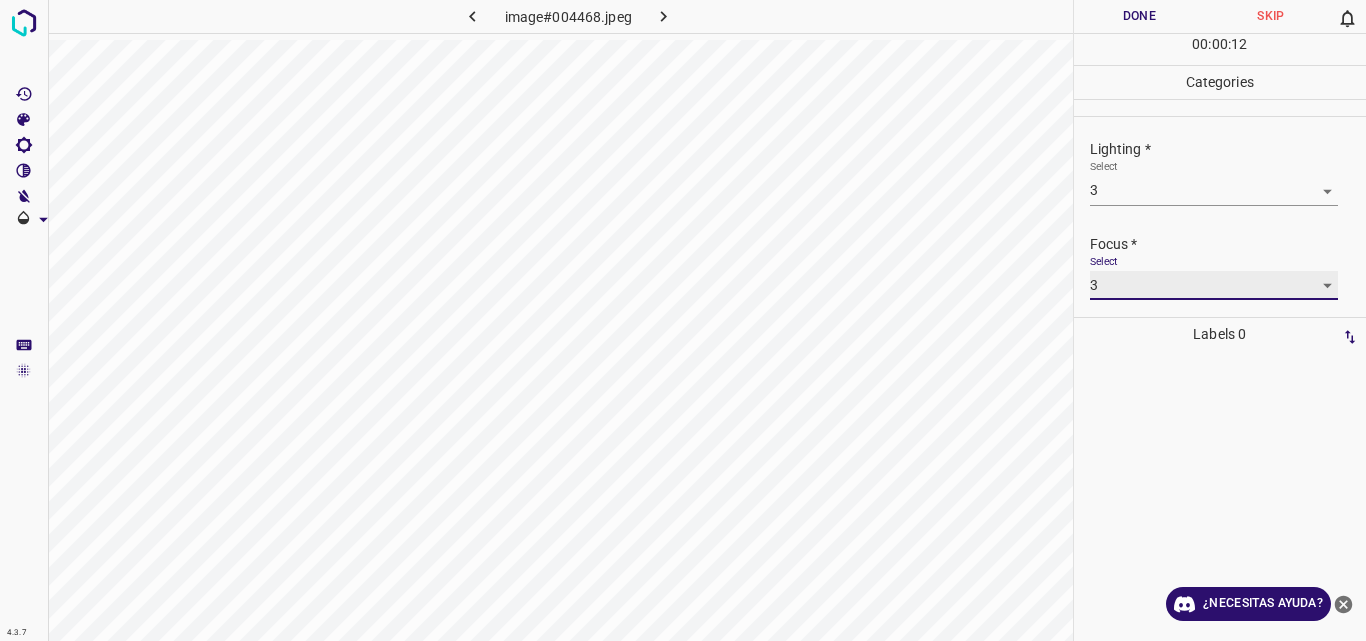type on "3" 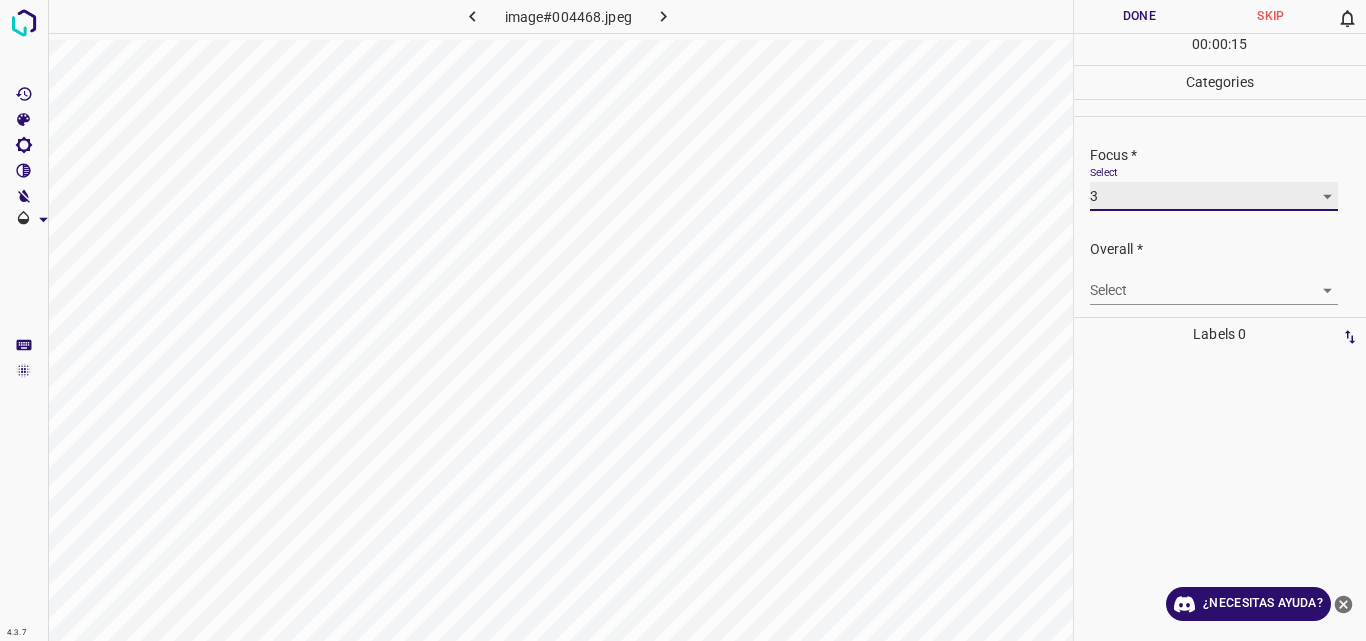 scroll, scrollTop: 98, scrollLeft: 0, axis: vertical 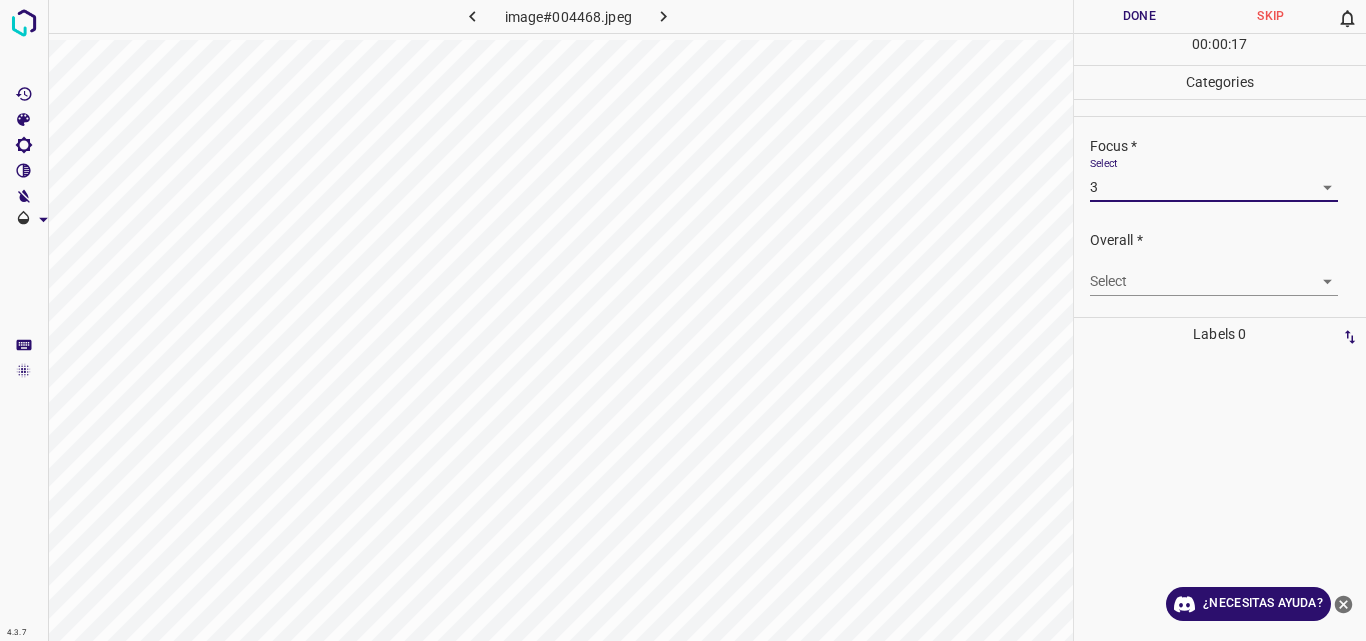 click on "4.3.7 image#004468.jpeg Done Skip 0 00   : 00   : 17   Categories Lighting *  Select 3 3 Focus *  Select 3 3 Overall *  Select ​ Labels   0 Categories 1 Lighting 2 Focus 3 Overall Tools Space Change between modes (Draw & Edit) I Auto labeling R Restore zoom M Zoom in N Zoom out Delete Delete selecte label Filters Z Restore filters X Saturation filter C Brightness filter V Contrast filter B Gray scale filter General O Download ¿Necesitas ayuda? Original text Rate this translation Your feedback will be used to help improve Google Translate - Texto - Esconder - Borrar" at bounding box center (683, 320) 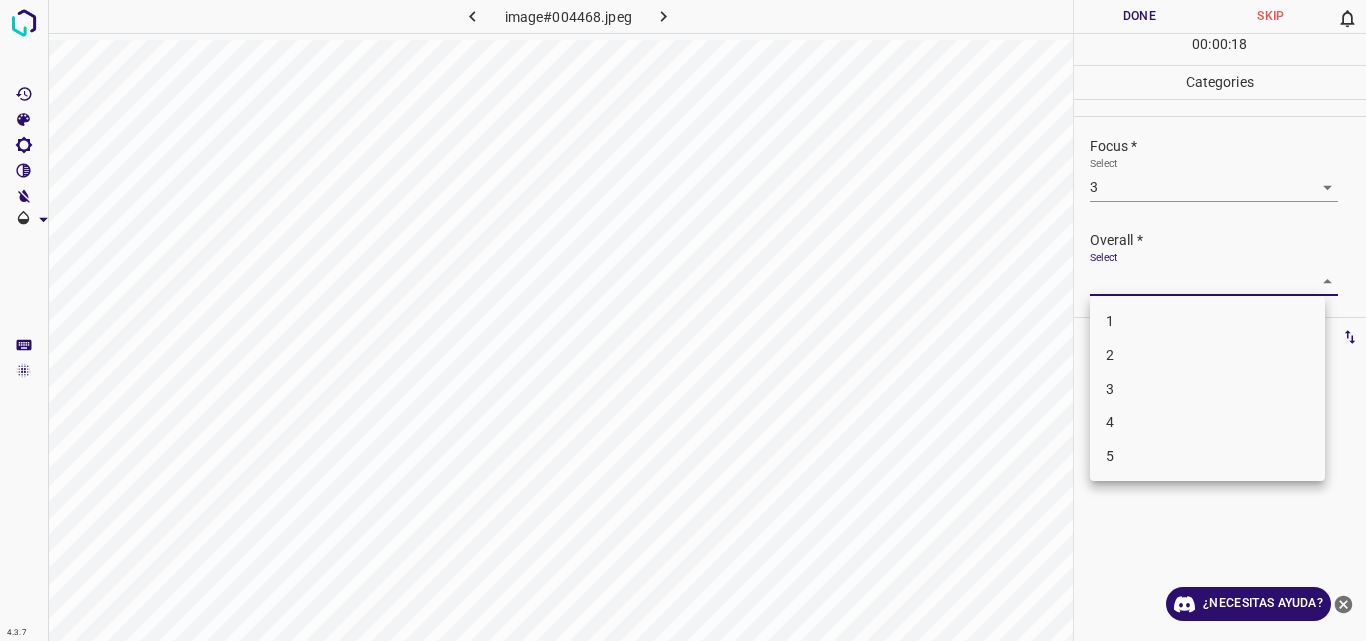 click on "3" at bounding box center (1207, 389) 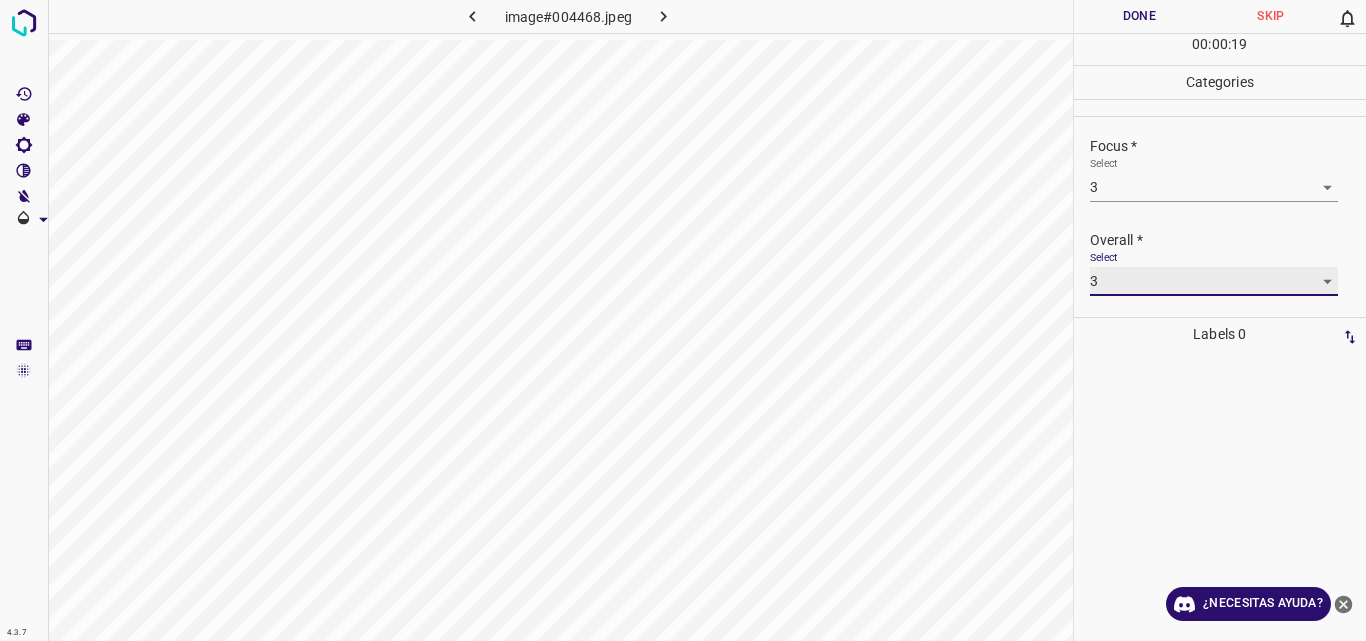 type on "3" 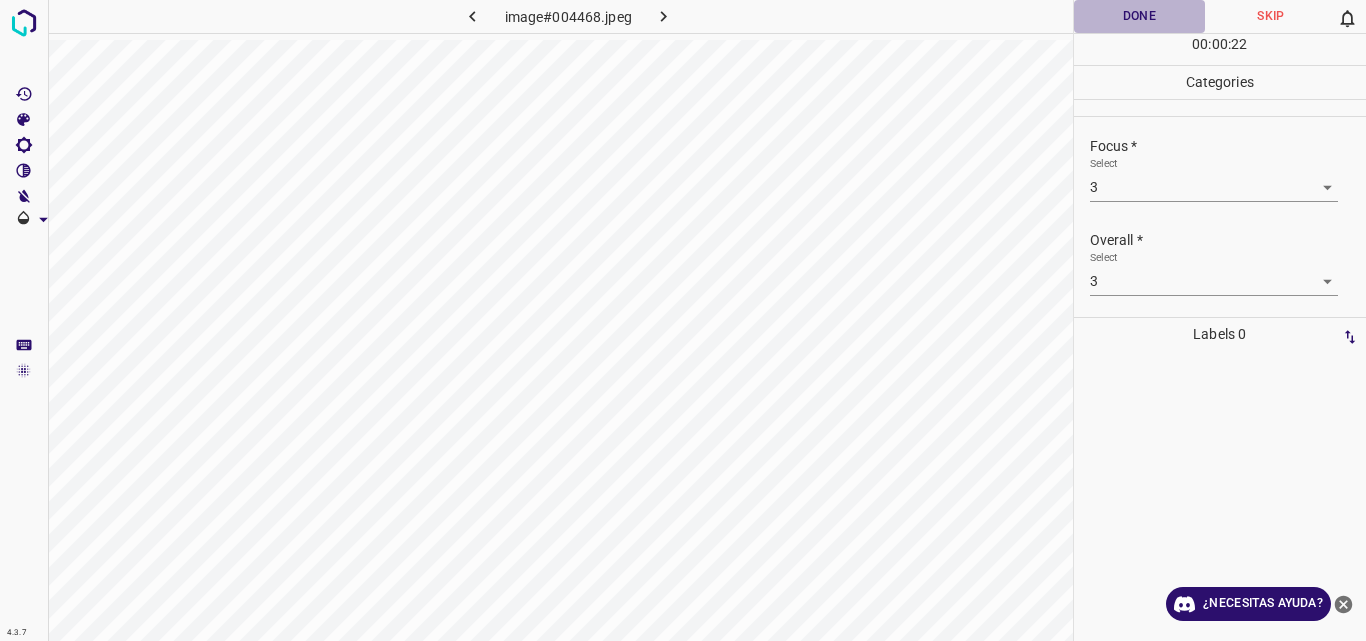 click on "Done" at bounding box center (1140, 16) 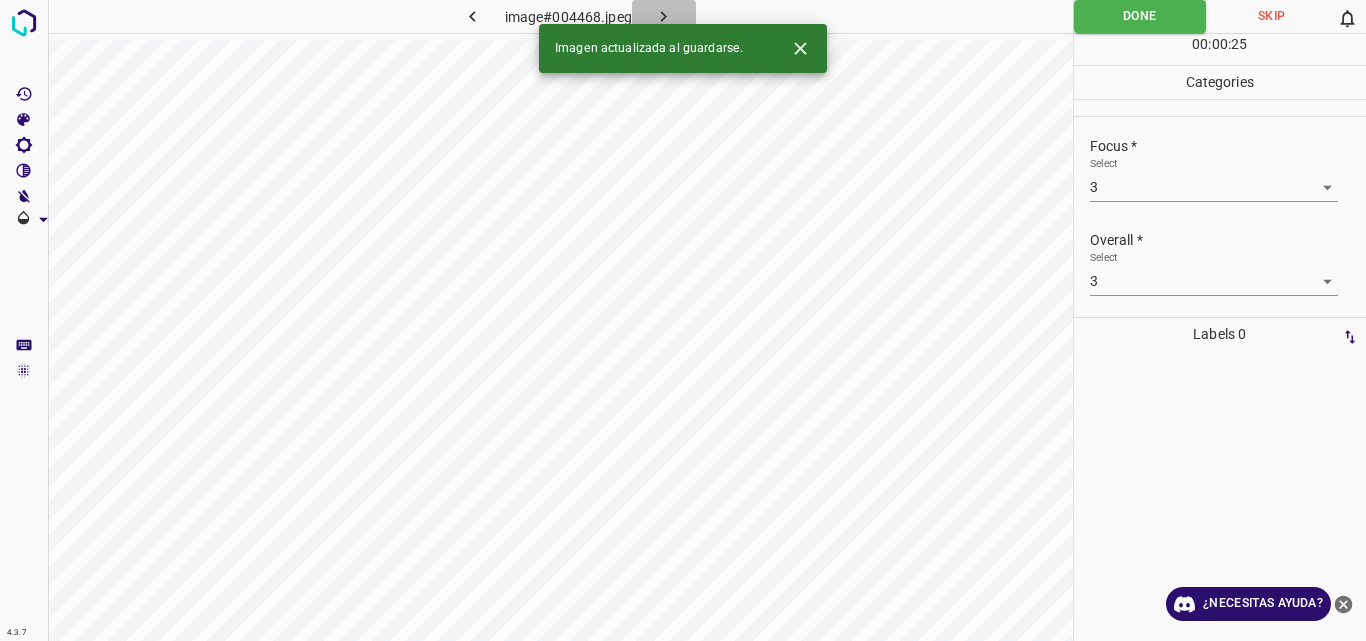 click 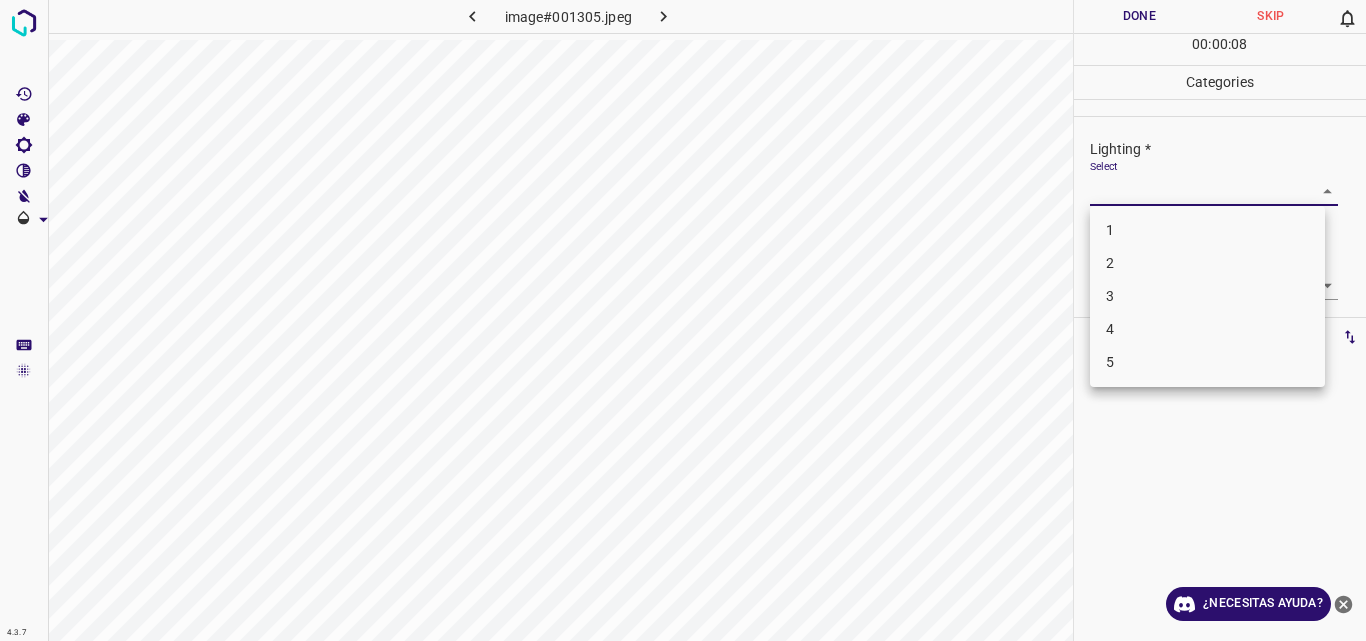 click on "4.3.7 image#001305.jpeg Done Skip 0 00   : 00   : 08   Categories Lighting *  Select ​ Focus *  Select ​ Overall *  Select ​ Labels   0 Categories 1 Lighting 2 Focus 3 Overall Tools Space Change between modes (Draw & Edit) I Auto labeling R Restore zoom M Zoom in N Zoom out Delete Delete selecte label Filters Z Restore filters X Saturation filter C Brightness filter V Contrast filter B Gray scale filter General O Download ¿Necesitas ayuda? Original text Rate this translation Your feedback will be used to help improve Google Translate - Texto - Esconder - Borrar 1 2 3 4 5" at bounding box center [683, 320] 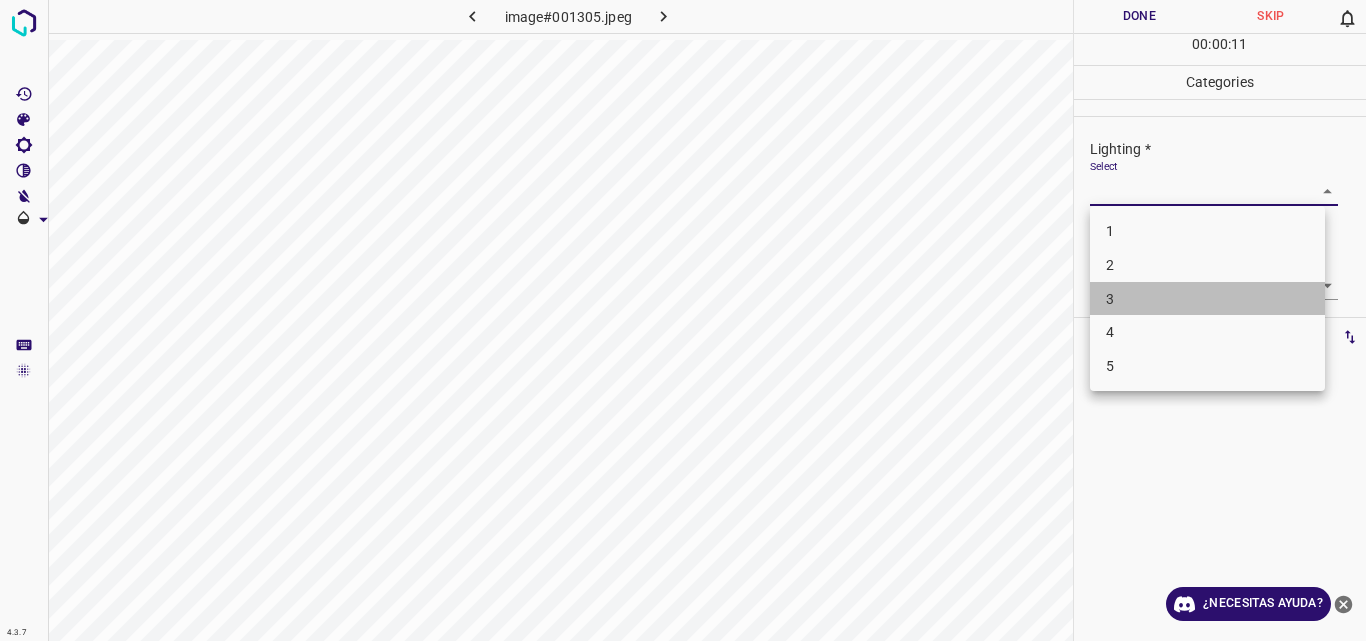 click on "3" at bounding box center [1207, 299] 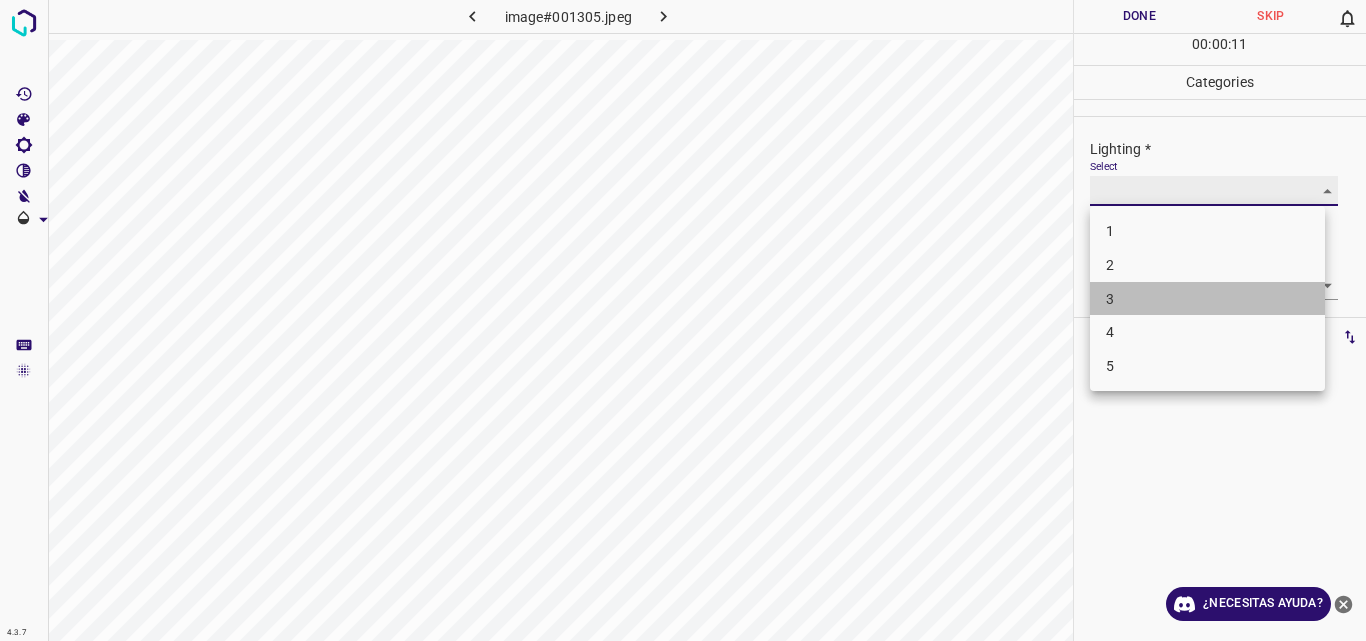 type on "3" 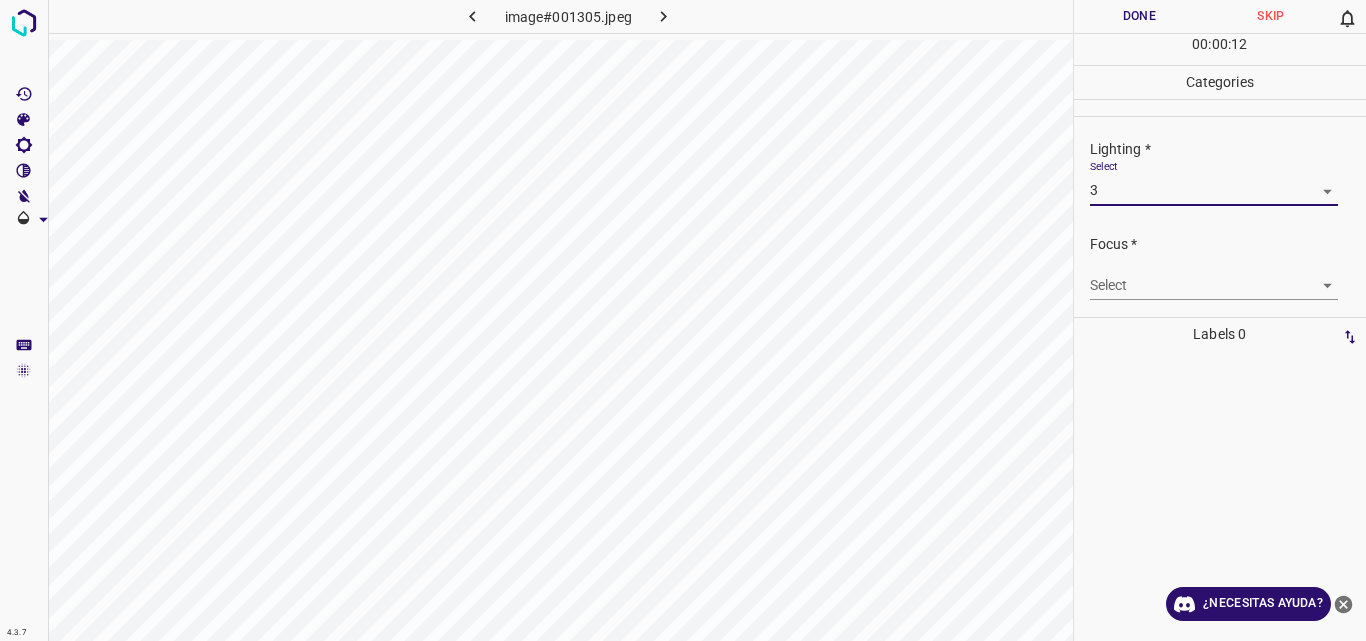 click on "4.3.7 image#001305.jpeg Done Skip 0 00   : 00   : 12   Categories Lighting *  Select 3 3 Focus *  Select ​ Overall *  Select ​ Labels   0 Categories 1 Lighting 2 Focus 3 Overall Tools Space Change between modes (Draw & Edit) I Auto labeling R Restore zoom M Zoom in N Zoom out Delete Delete selecte label Filters Z Restore filters X Saturation filter C Brightness filter V Contrast filter B Gray scale filter General O Download ¿Necesitas ayuda? Original text Rate this translation Your feedback will be used to help improve Google Translate - Texto - Esconder - Borrar" at bounding box center (683, 320) 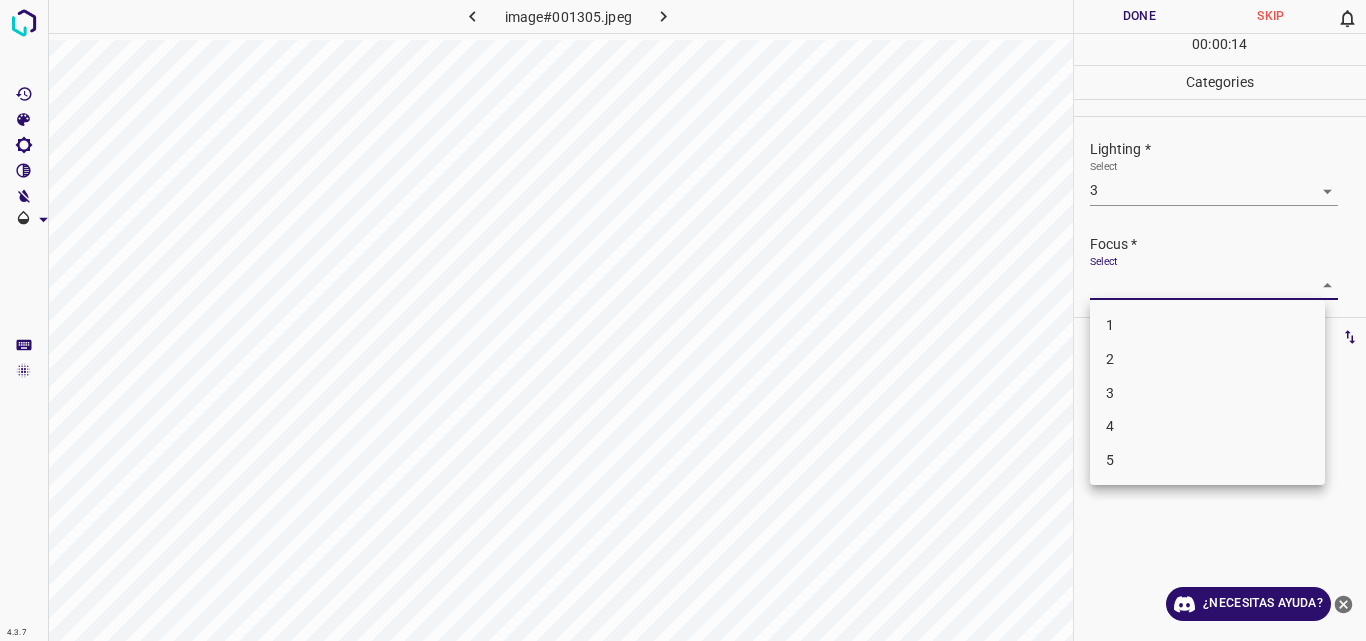 click on "3" at bounding box center [1207, 393] 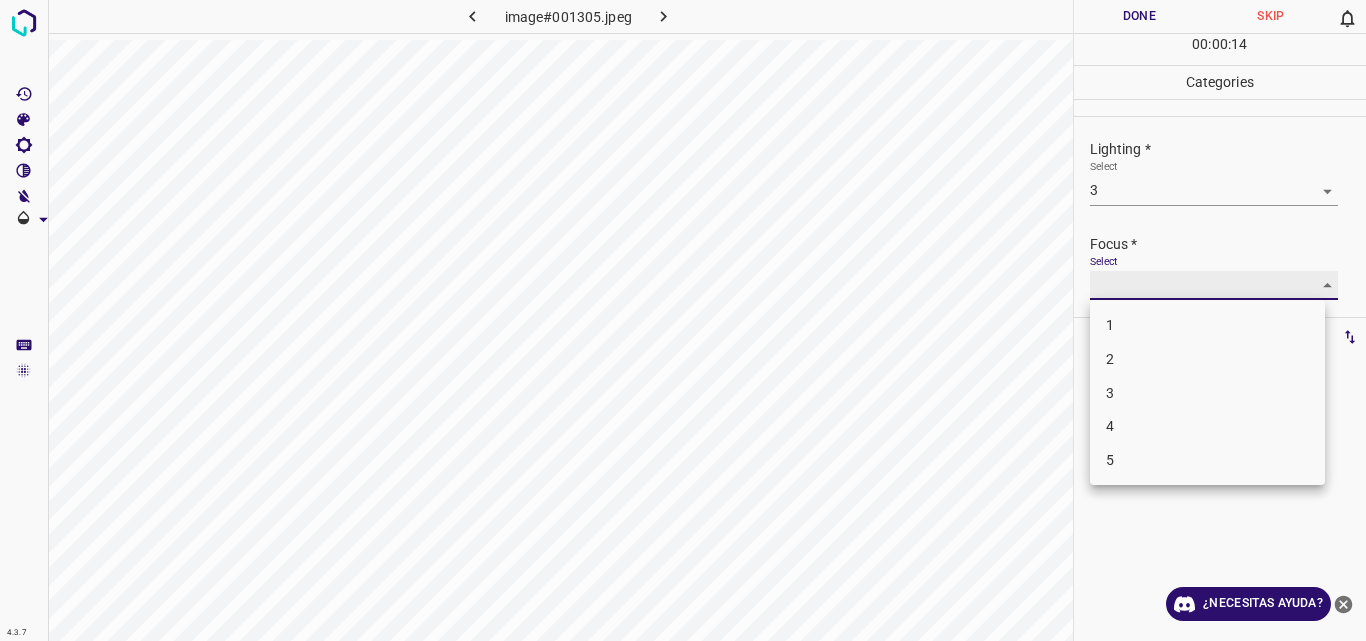 type on "3" 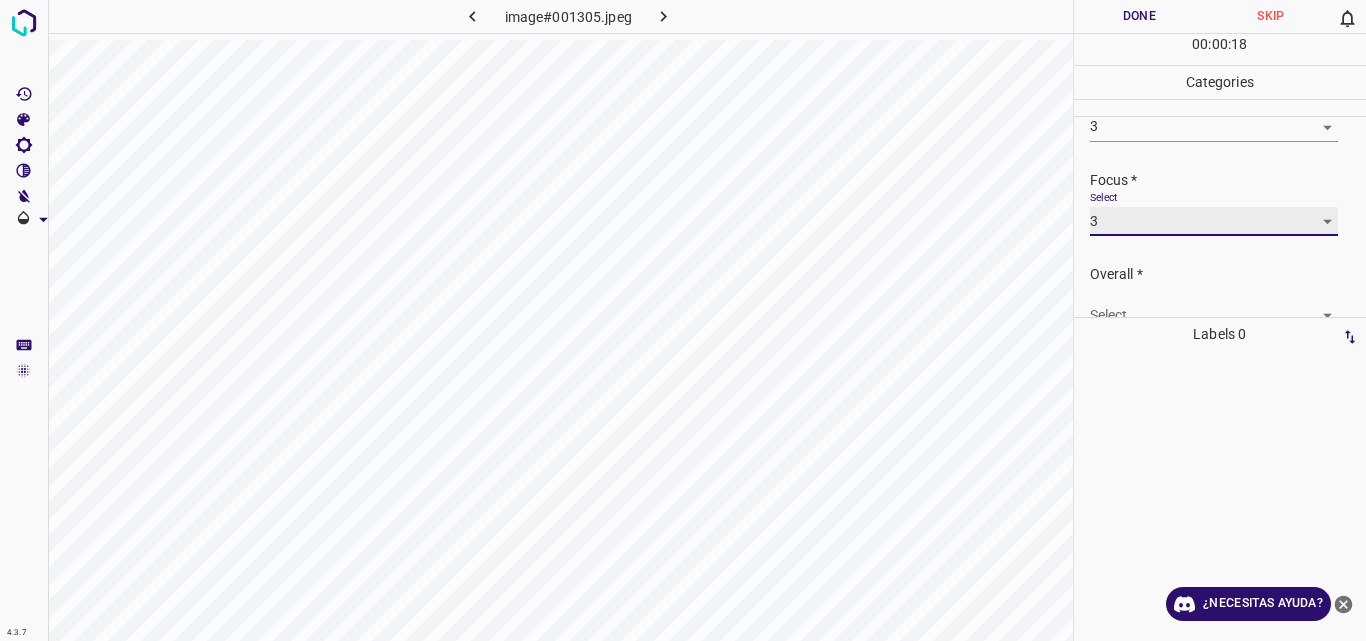 scroll, scrollTop: 98, scrollLeft: 0, axis: vertical 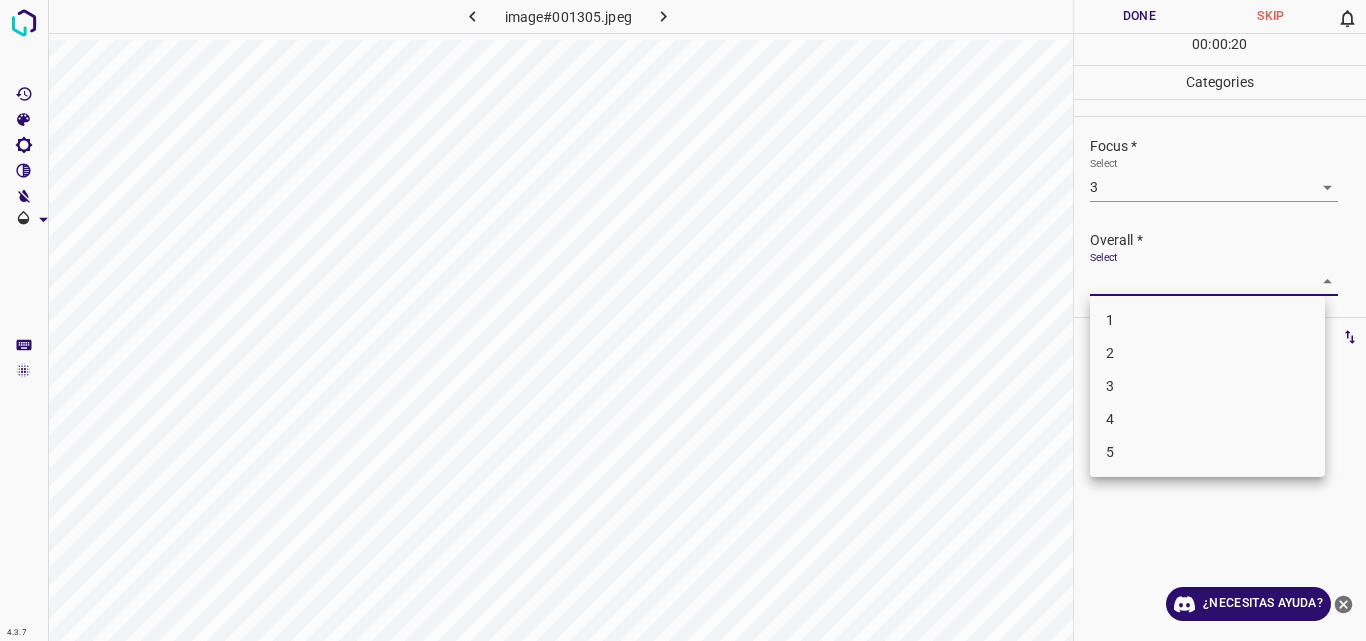 click on "4.3.7 image#001305.jpeg Done Skip 0 00   : 00   : 20   Categories Lighting *  Select 3 3 Focus *  Select 3 3 Overall *  Select ​ Labels   0 Categories 1 Lighting 2 Focus 3 Overall Tools Space Change between modes (Draw & Edit) I Auto labeling R Restore zoom M Zoom in N Zoom out Delete Delete selecte label Filters Z Restore filters X Saturation filter C Brightness filter V Contrast filter B Gray scale filter General O Download ¿Necesitas ayuda? Original text Rate this translation Your feedback will be used to help improve Google Translate - Texto - Esconder - Borrar 1 2 3 4 5" at bounding box center (683, 320) 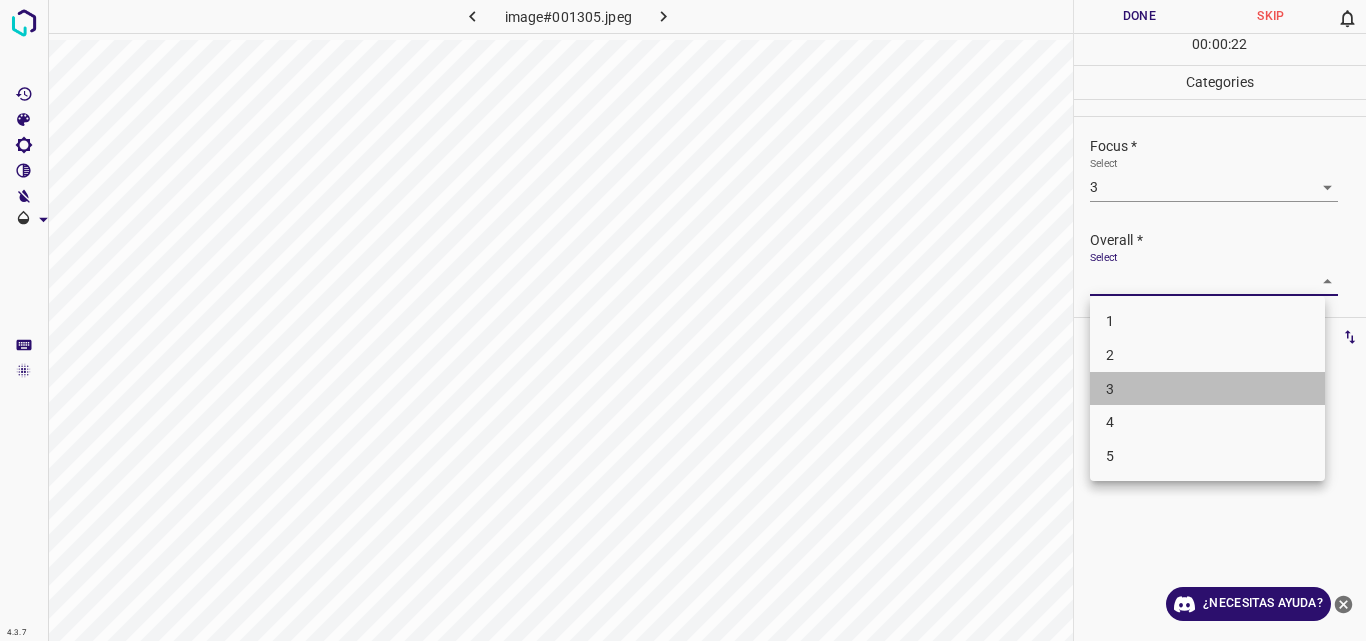 click on "3" at bounding box center (1207, 389) 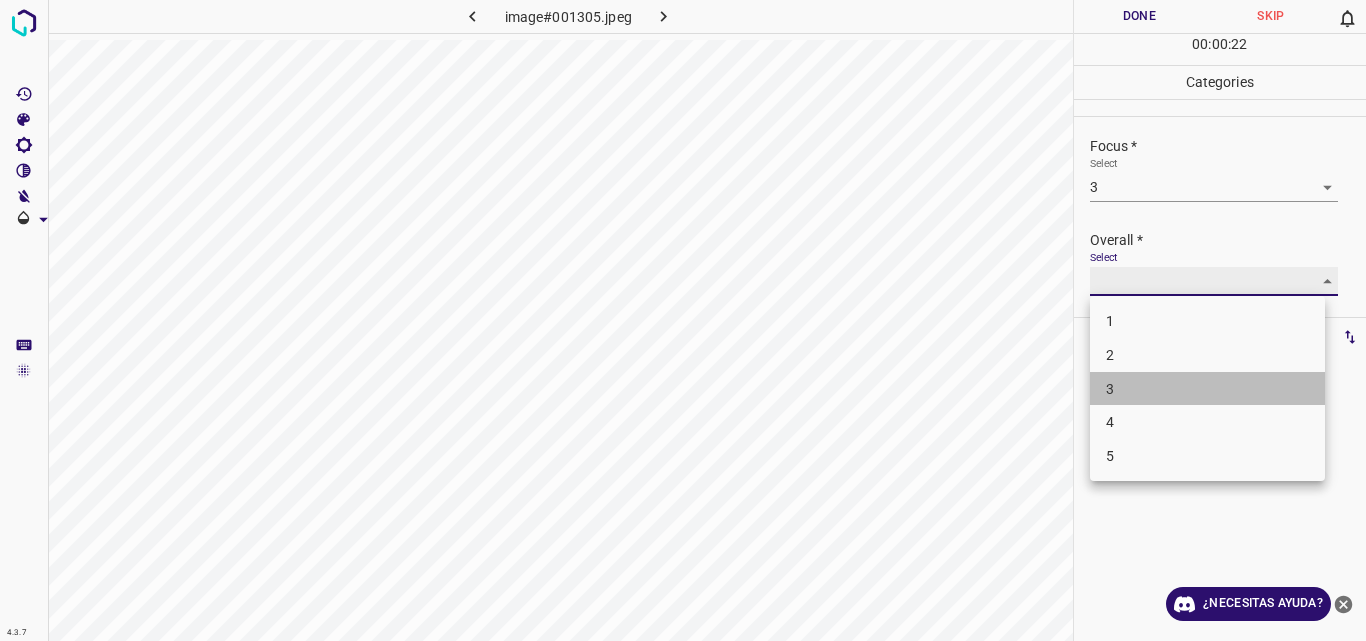type on "3" 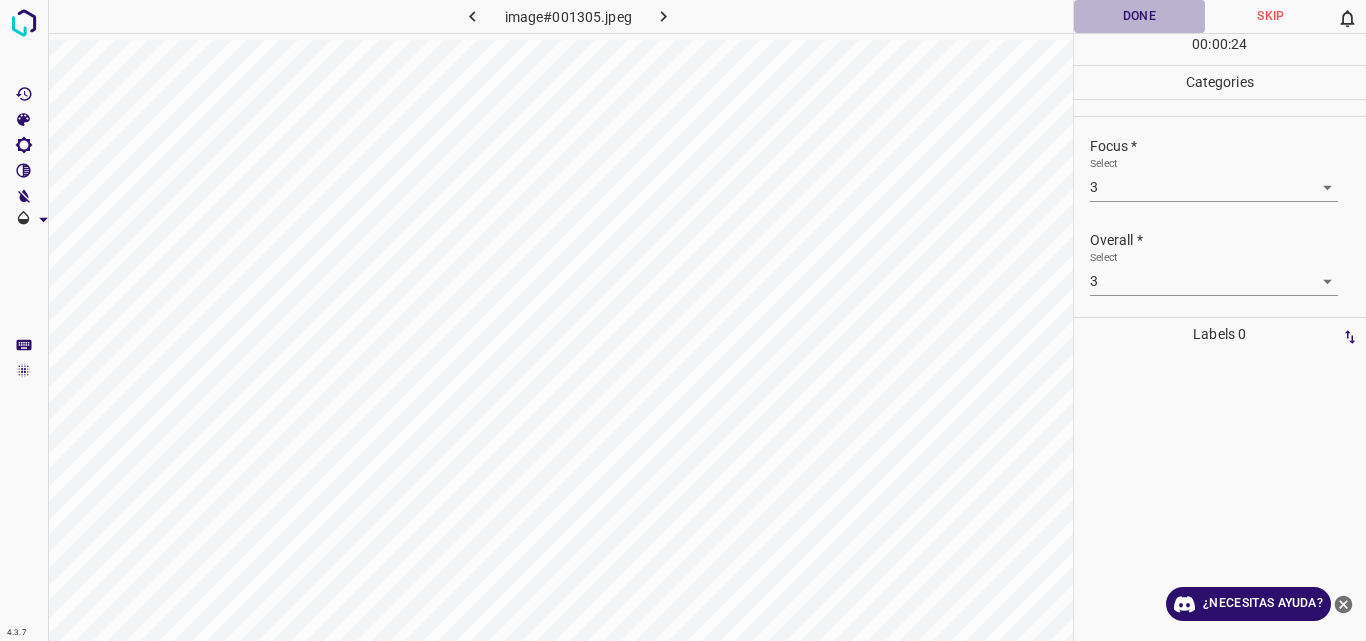 click on "Done" at bounding box center (1140, 16) 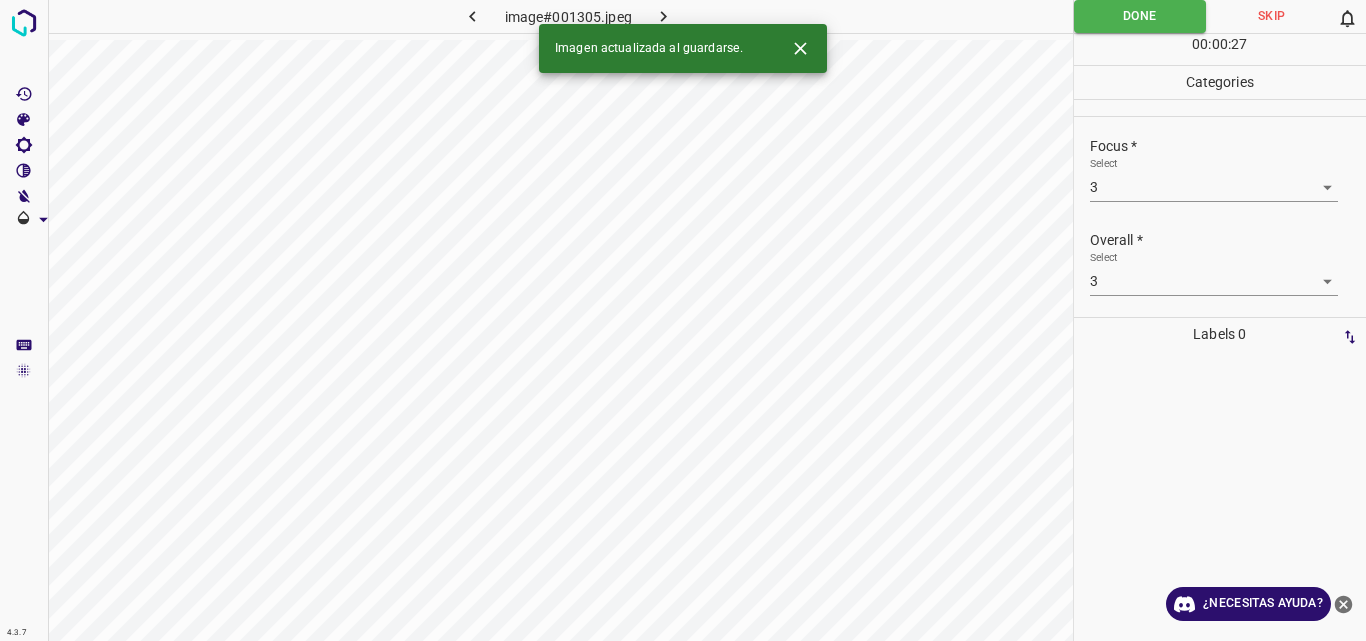click on "Imagen actualizada al guardarse." at bounding box center [683, 48] 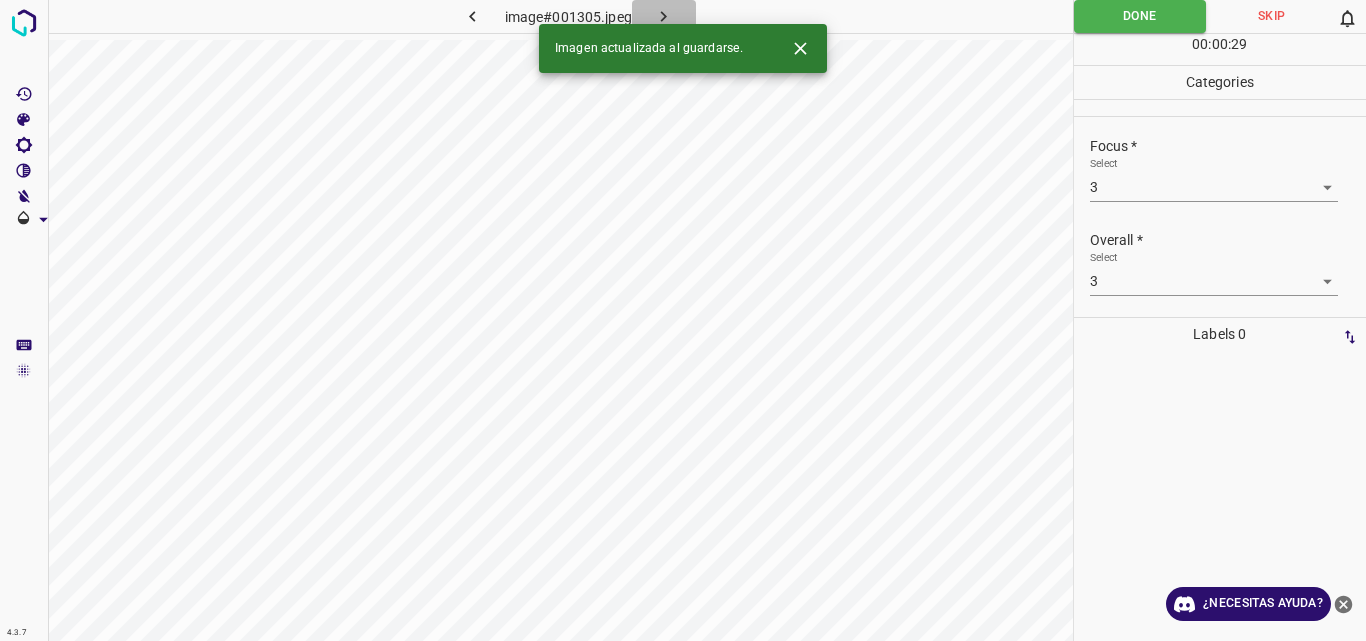 click 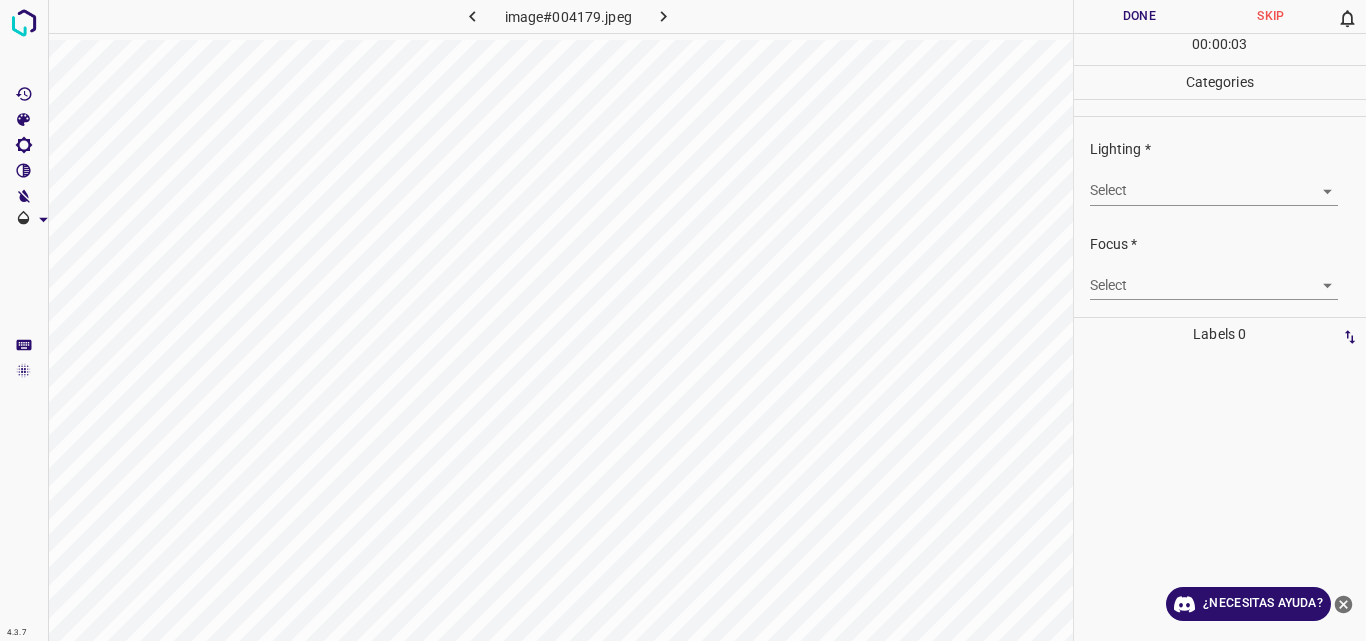 click on "4.3.7 image#004179.jpeg Done Skip 0 00   : 00   : 03   Categories Lighting *  Select ​ Focus *  Select ​ Overall *  Select ​ Labels   0 Categories 1 Lighting 2 Focus 3 Overall Tools Space Change between modes (Draw & Edit) I Auto labeling R Restore zoom M Zoom in N Zoom out Delete Delete selecte label Filters Z Restore filters X Saturation filter C Brightness filter V Contrast filter B Gray scale filter General O Download ¿Necesitas ayuda? Original text Rate this translation Your feedback will be used to help improve Google Translate - Texto - Esconder - Borrar" at bounding box center (683, 320) 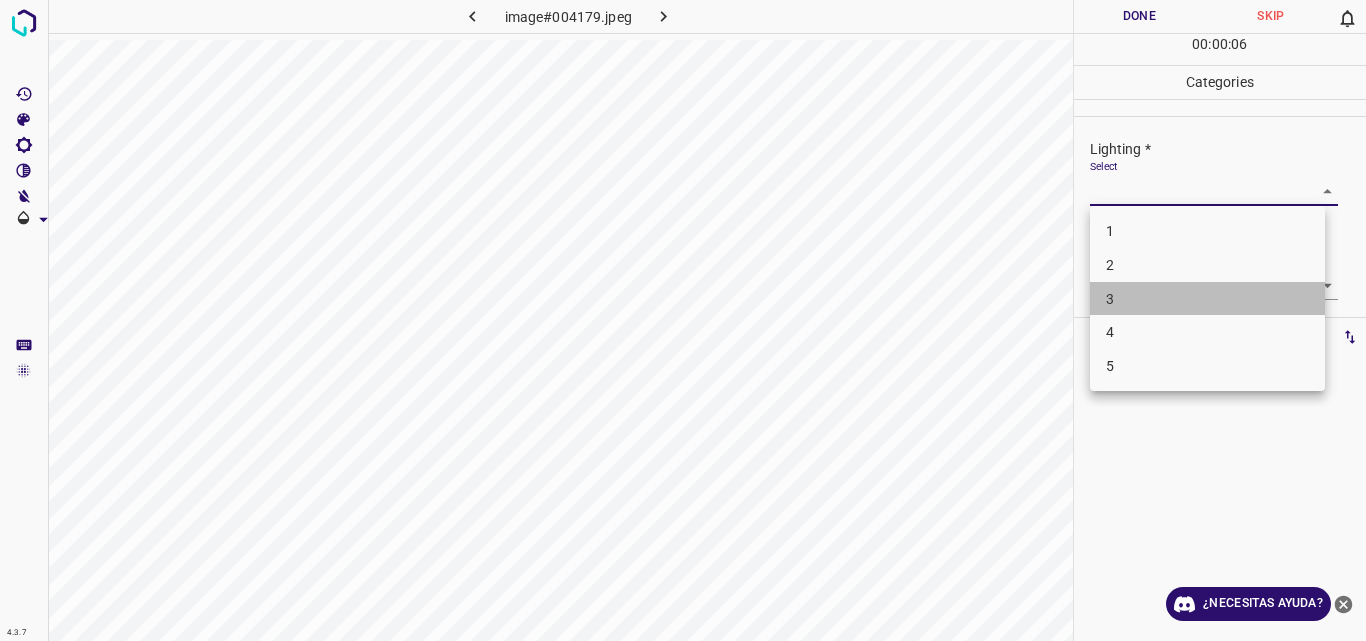 click on "3" at bounding box center [1207, 299] 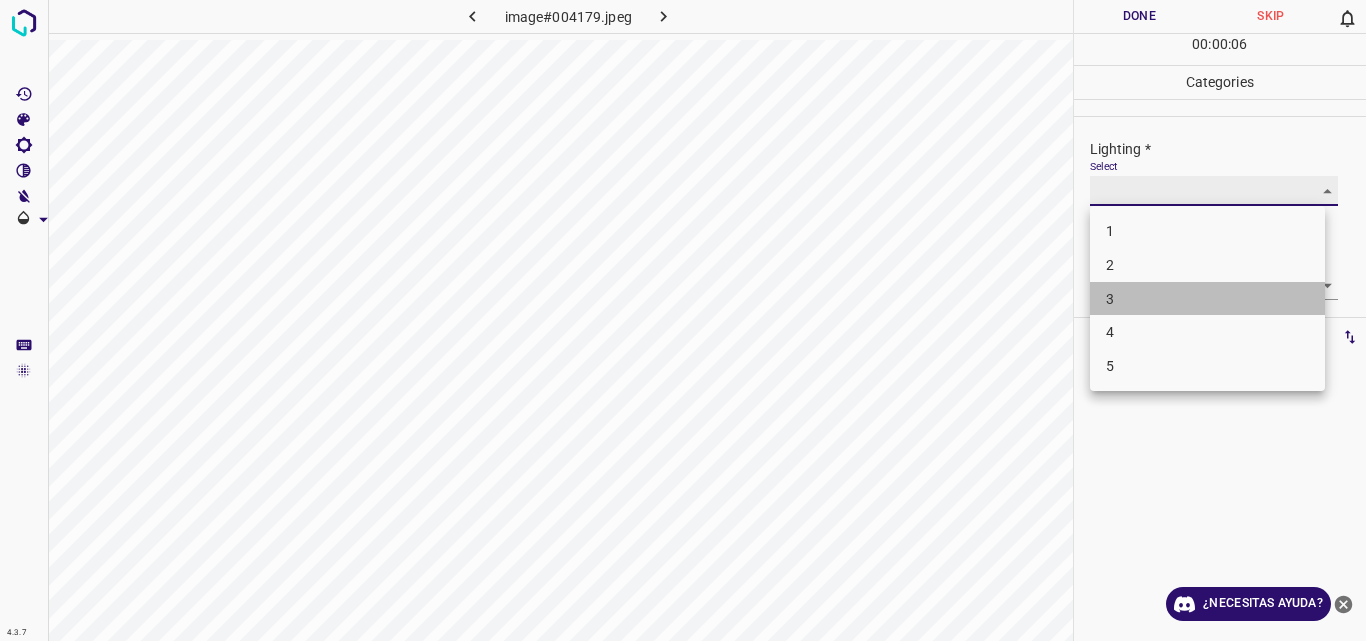 type on "3" 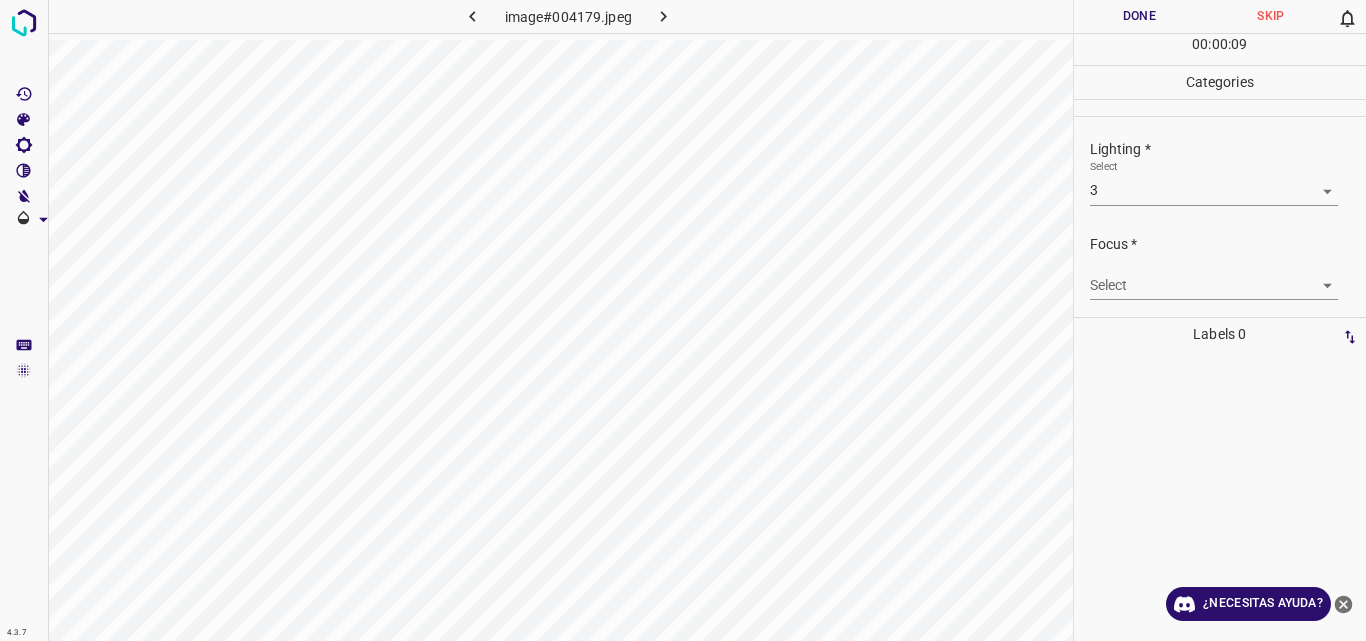 click on "4.3.7 image#004179.jpeg Done Skip 0 00   : 00   : 09   Categories Lighting *  Select 3 3 Focus *  Select ​ Overall *  Select ​ Labels   0 Categories 1 Lighting 2 Focus 3 Overall Tools Space Change between modes (Draw & Edit) I Auto labeling R Restore zoom M Zoom in N Zoom out Delete Delete selecte label Filters Z Restore filters X Saturation filter C Brightness filter V Contrast filter B Gray scale filter General O Download ¿Necesitas ayuda? Original text Rate this translation Your feedback will be used to help improve Google Translate - Texto - Esconder - Borrar" at bounding box center (683, 320) 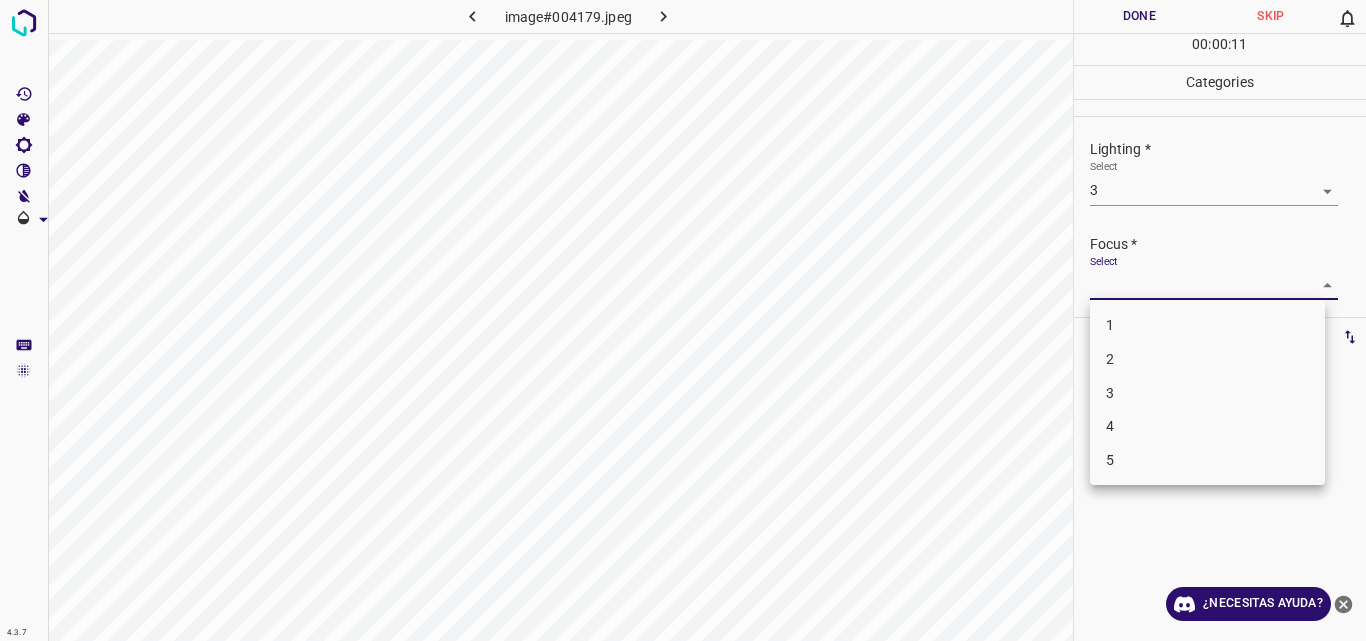 click on "3" at bounding box center [1207, 393] 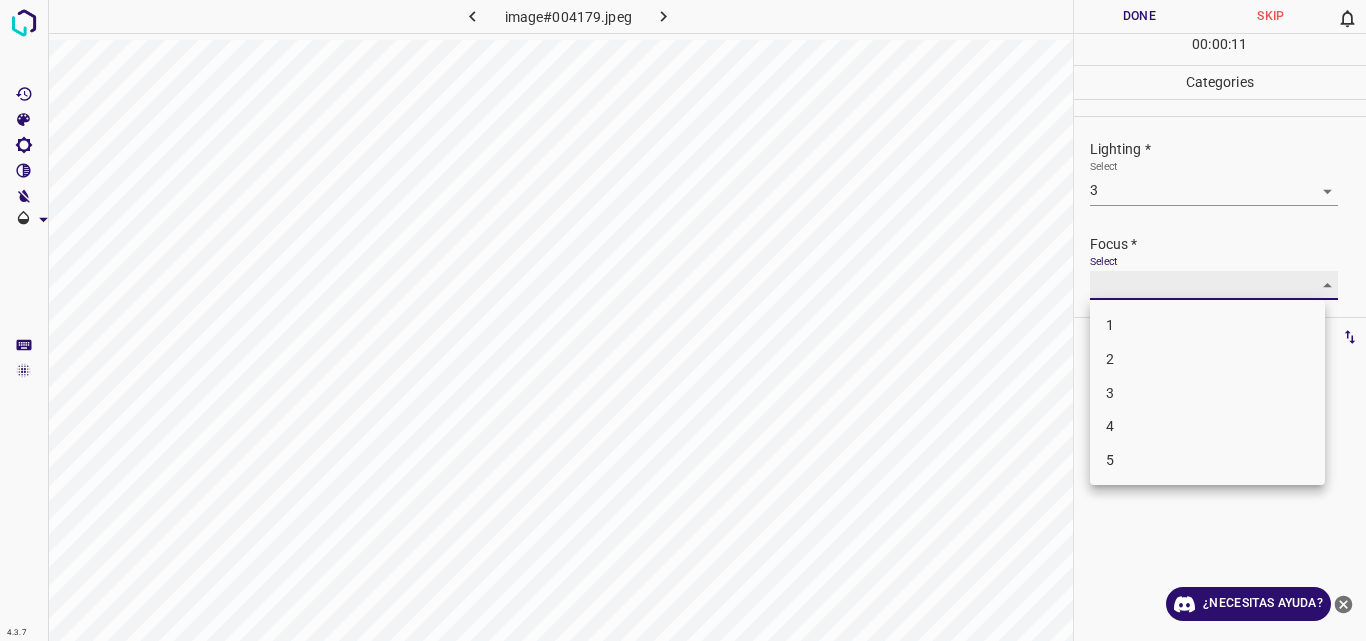 type on "3" 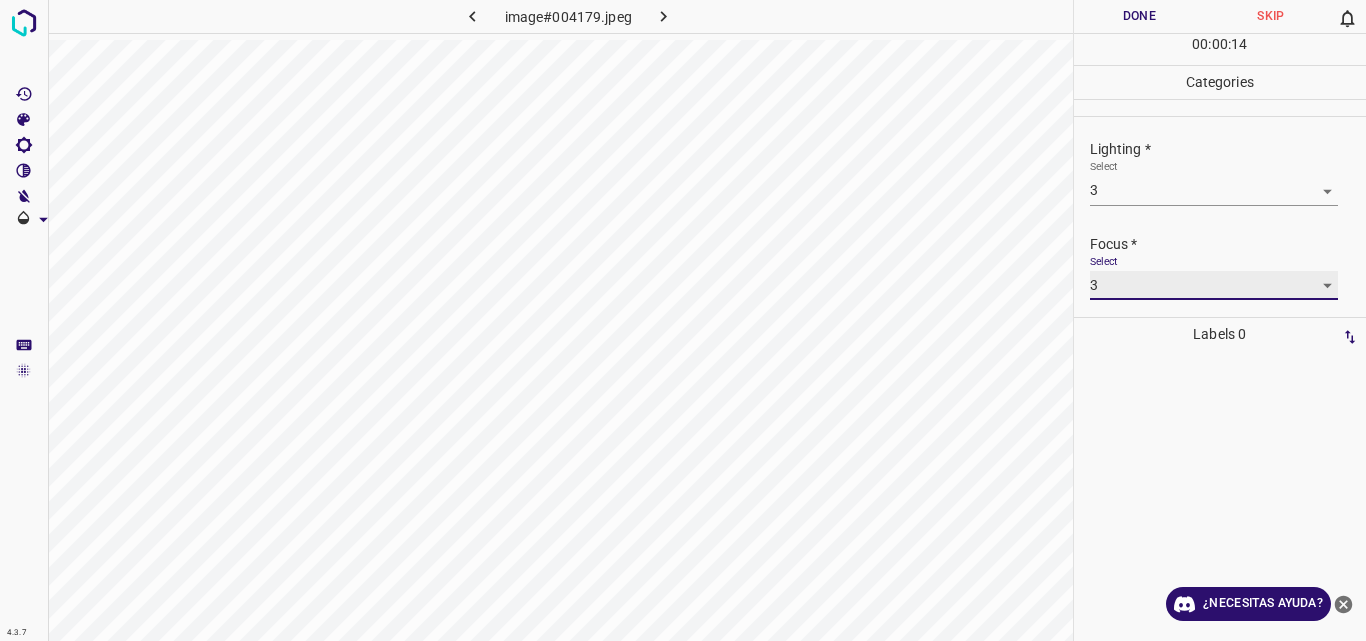 scroll, scrollTop: 98, scrollLeft: 0, axis: vertical 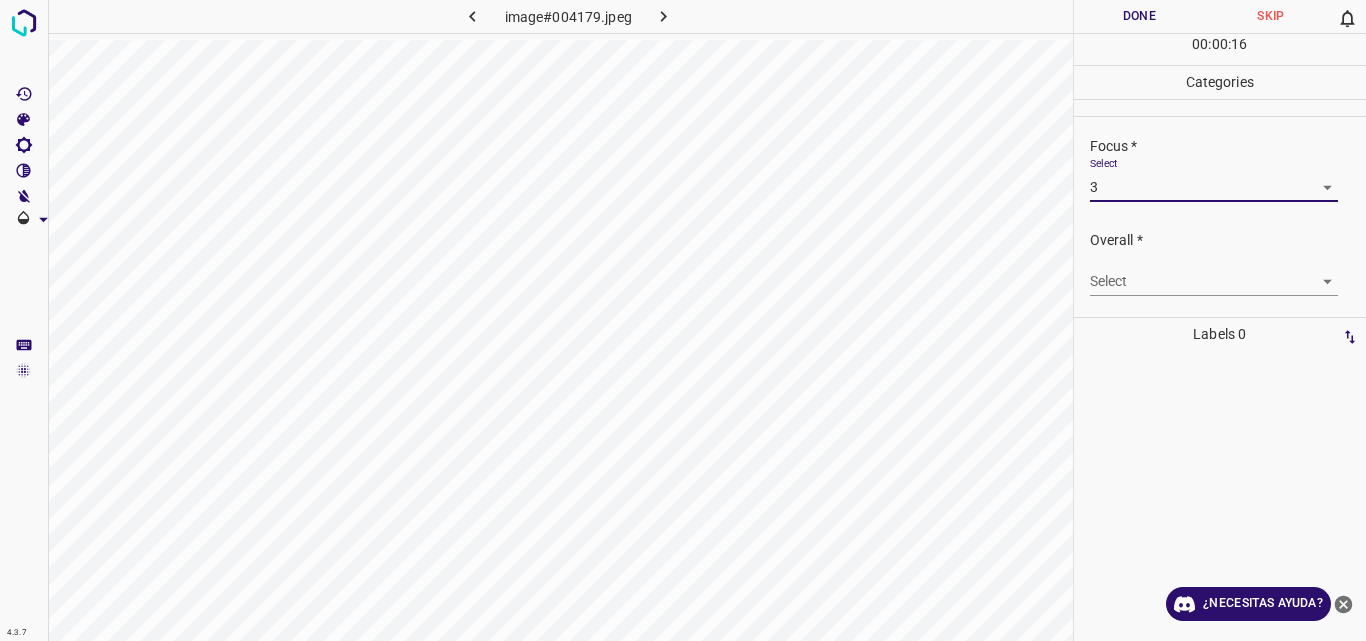 click on "4.3.7 image#004179.jpeg Done Skip 0 00   : 00   : 16   Categories Lighting *  Select 3 3 Focus *  Select 3 3 Overall *  Select ​ Labels   0 Categories 1 Lighting 2 Focus 3 Overall Tools Space Change between modes (Draw & Edit) I Auto labeling R Restore zoom M Zoom in N Zoom out Delete Delete selecte label Filters Z Restore filters X Saturation filter C Brightness filter V Contrast filter B Gray scale filter General O Download ¿Necesitas ayuda? Original text Rate this translation Your feedback will be used to help improve Google Translate - Texto - Esconder - Borrar" at bounding box center (683, 320) 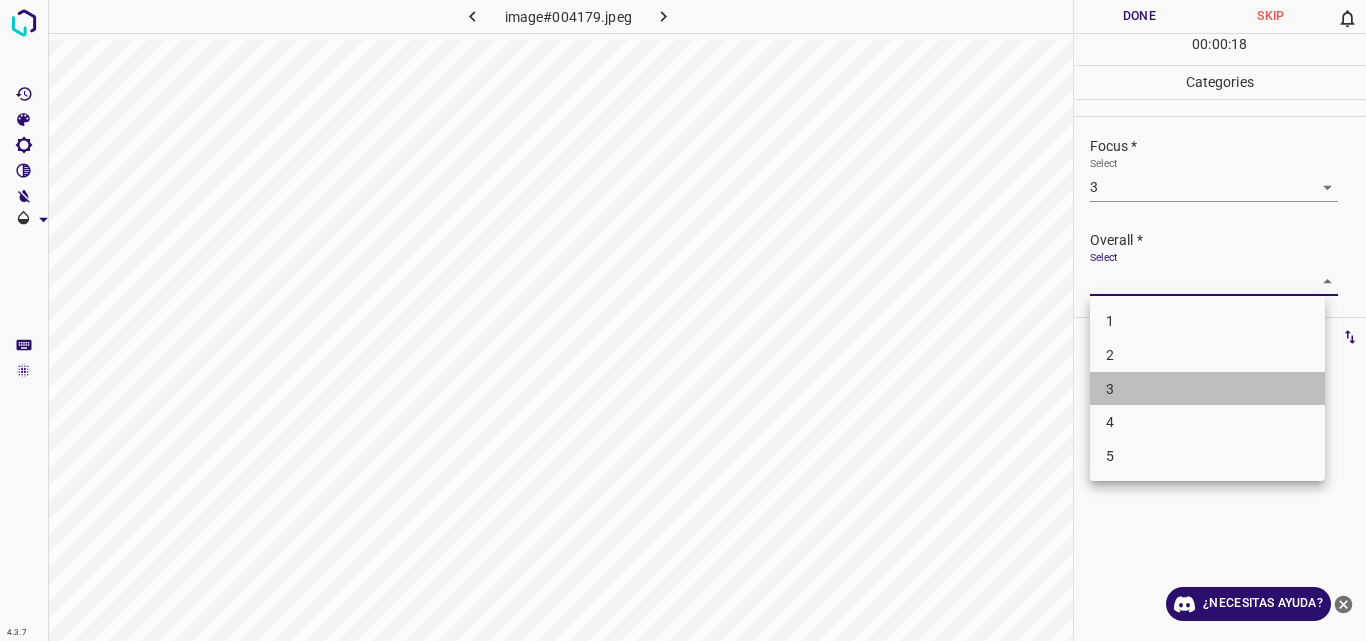 click on "3" at bounding box center (1207, 389) 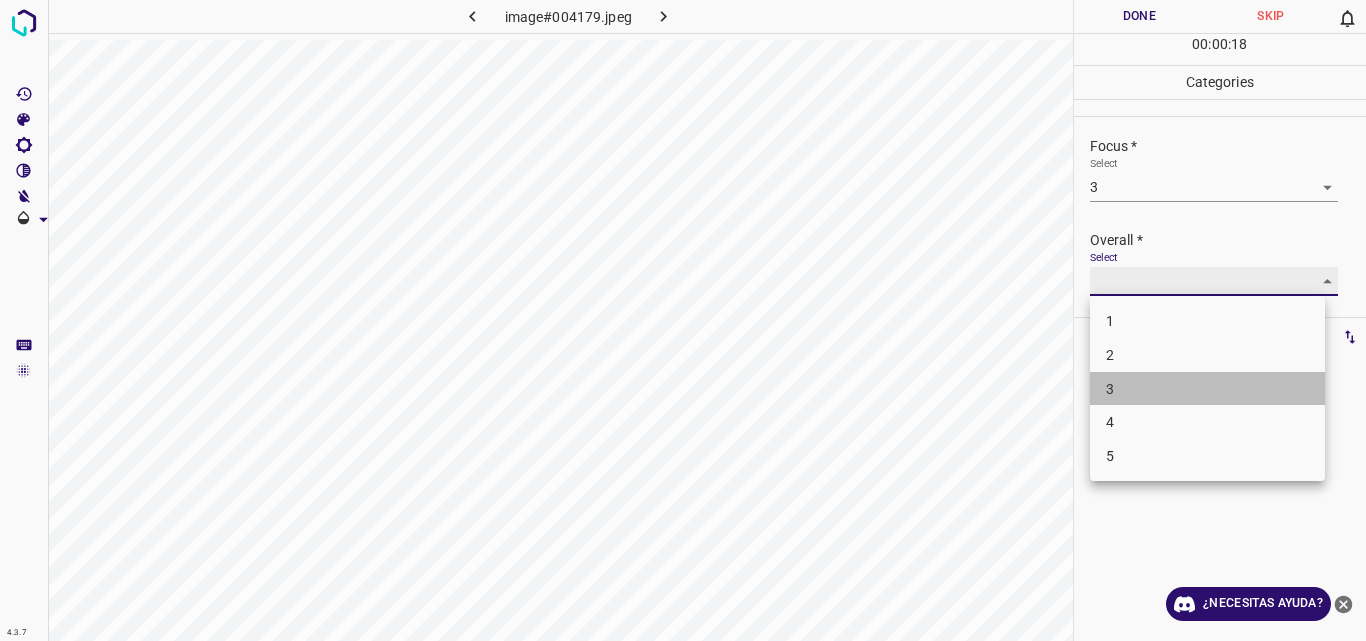 type on "3" 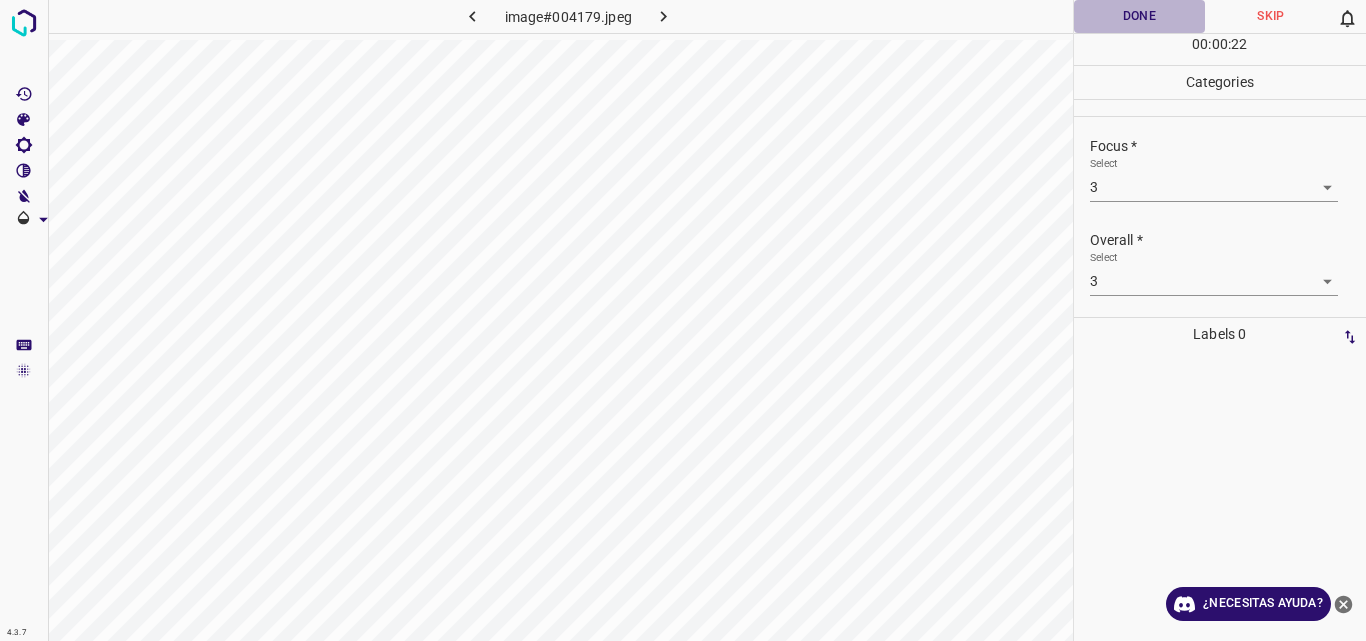 click on "Done" at bounding box center [1140, 16] 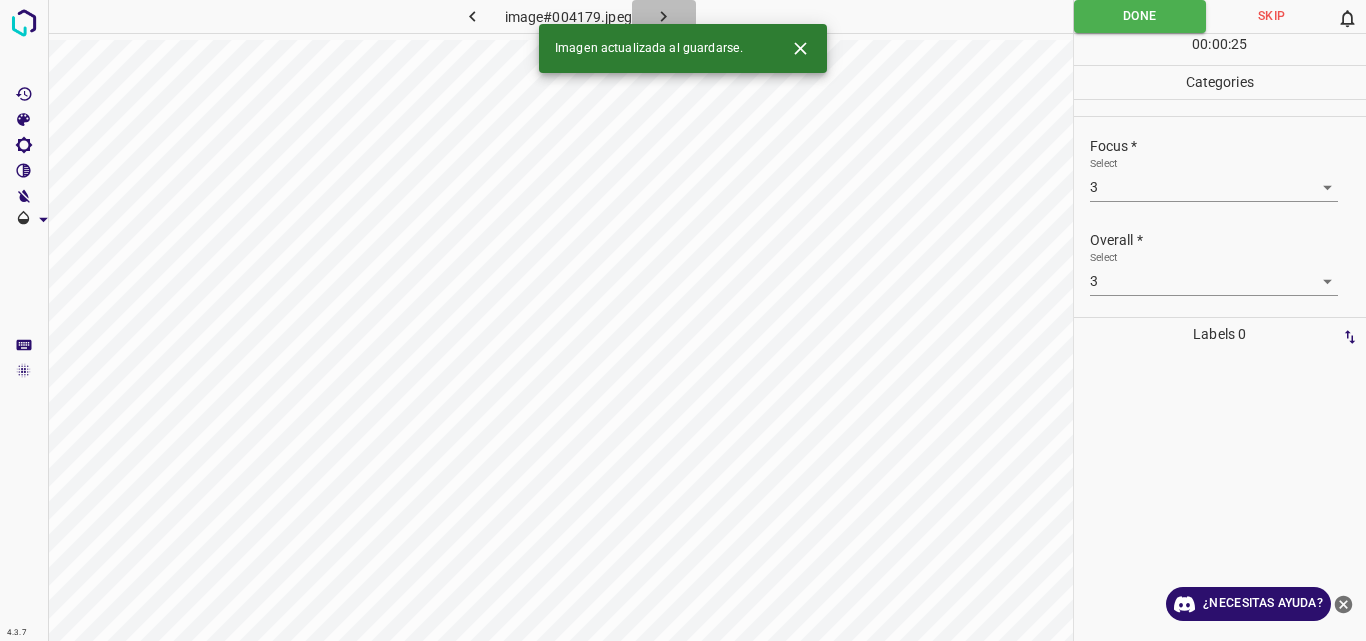 click 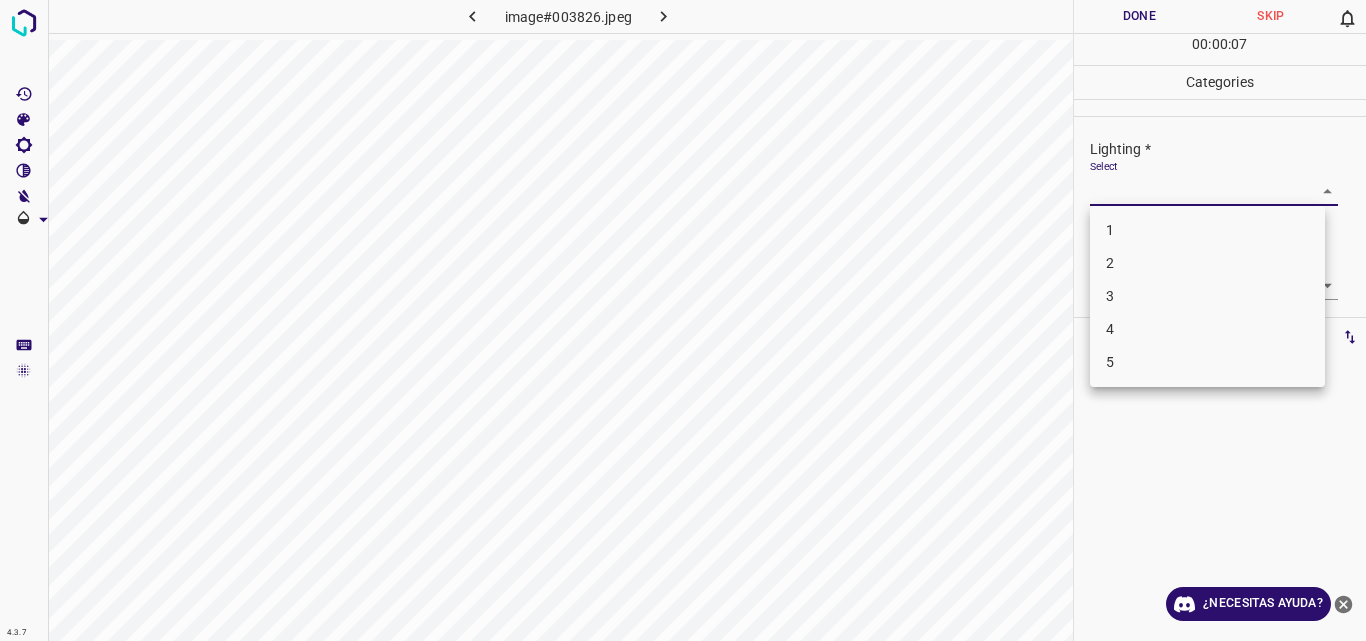 click on "4.3.7 image#003826.jpeg Done Skip 0 00   : 00   : 07   Categories Lighting *  Select ​ Focus *  Select ​ Overall *  Select ​ Labels   0 Categories 1 Lighting 2 Focus 3 Overall Tools Space Change between modes (Draw & Edit) I Auto labeling R Restore zoom M Zoom in N Zoom out Delete Delete selecte label Filters Z Restore filters X Saturation filter C Brightness filter V Contrast filter B Gray scale filter General O Download ¿Necesitas ayuda? Original text Rate this translation Your feedback will be used to help improve Google Translate - Texto - Esconder - Borrar 1 2 3 4 5" at bounding box center [683, 320] 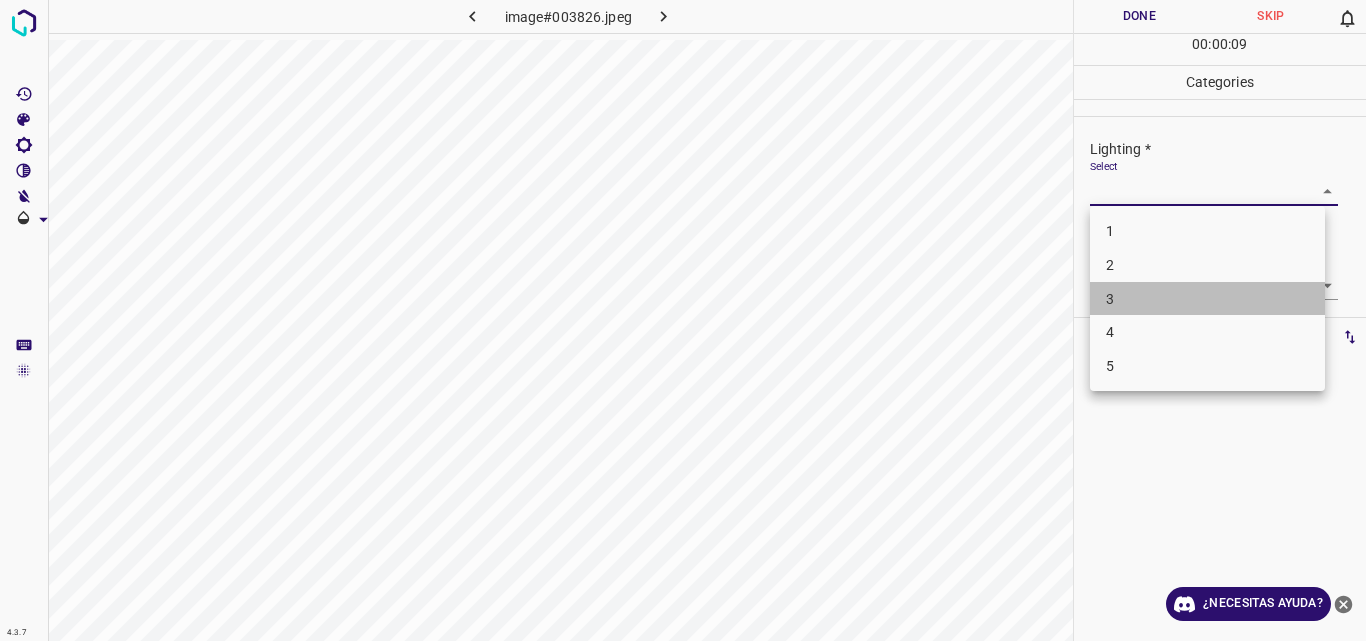 click on "3" at bounding box center [1207, 299] 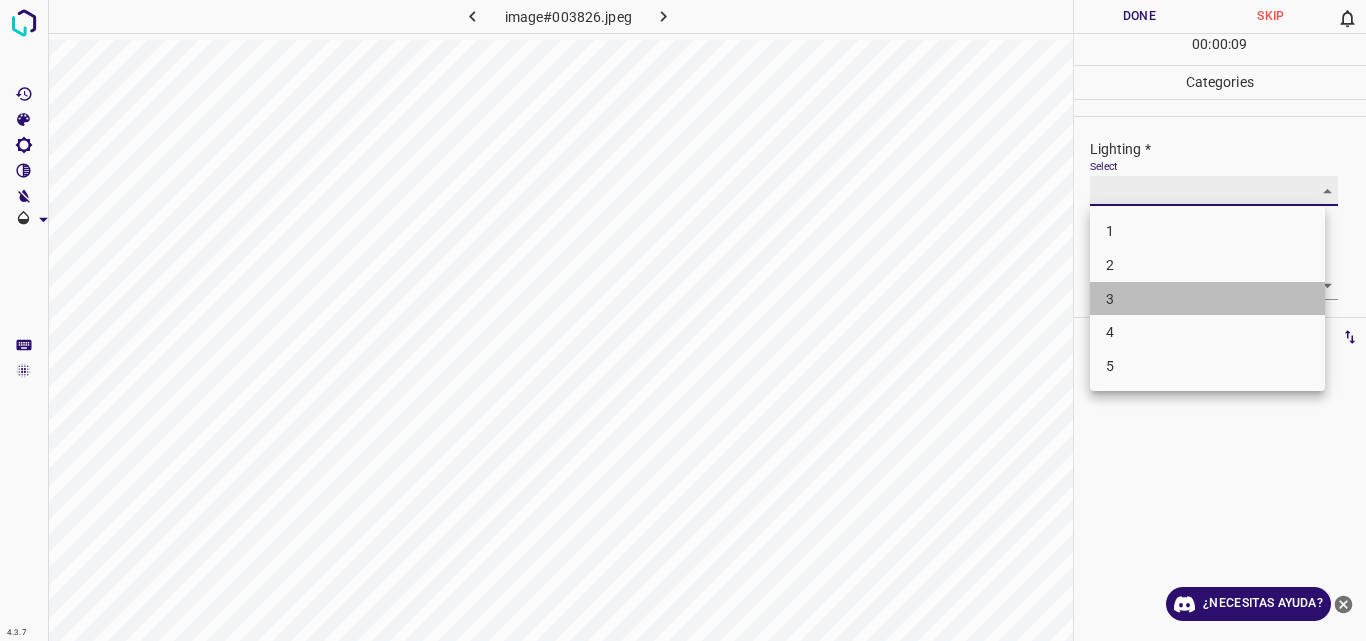 type on "3" 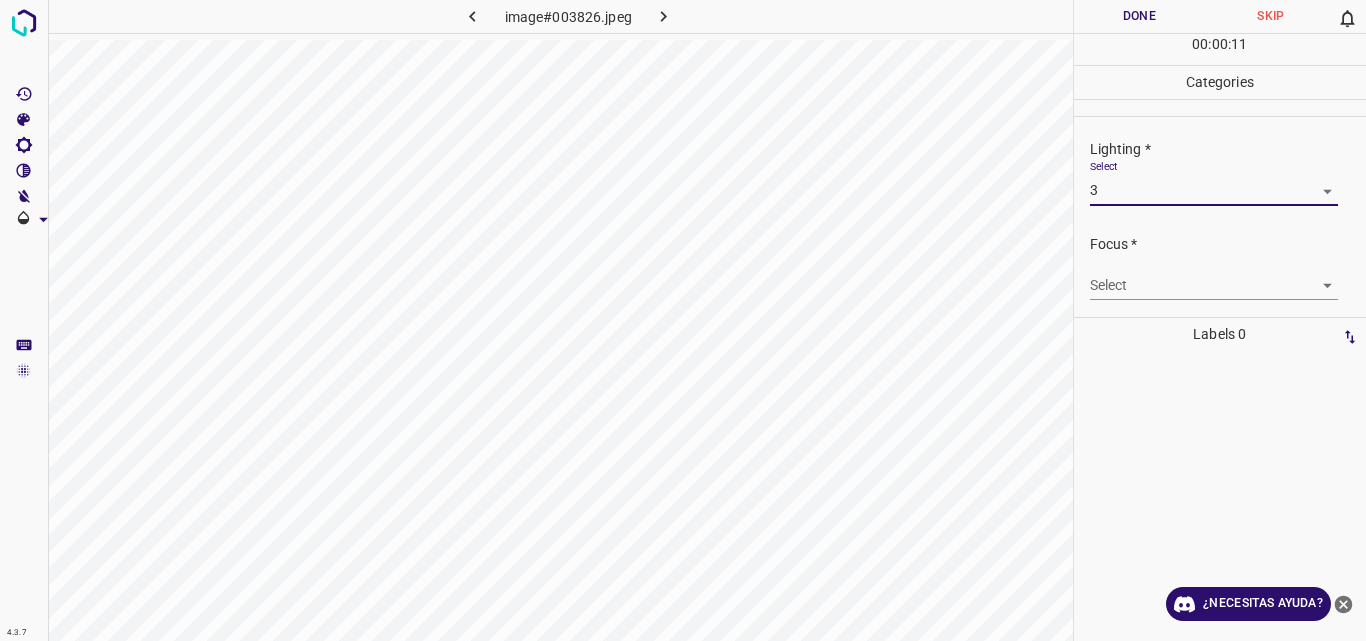 click on "4.3.7 image#003826.jpeg Done Skip 0 00   : 00   : 11   Categories Lighting *  Select 3 3 Focus *  Select ​ Overall *  Select ​ Labels   0 Categories 1 Lighting 2 Focus 3 Overall Tools Space Change between modes (Draw & Edit) I Auto labeling R Restore zoom M Zoom in N Zoom out Delete Delete selecte label Filters Z Restore filters X Saturation filter C Brightness filter V Contrast filter B Gray scale filter General O Download ¿Necesitas ayuda? Original text Rate this translation Your feedback will be used to help improve Google Translate - Texto - Esconder - Borrar" at bounding box center [683, 320] 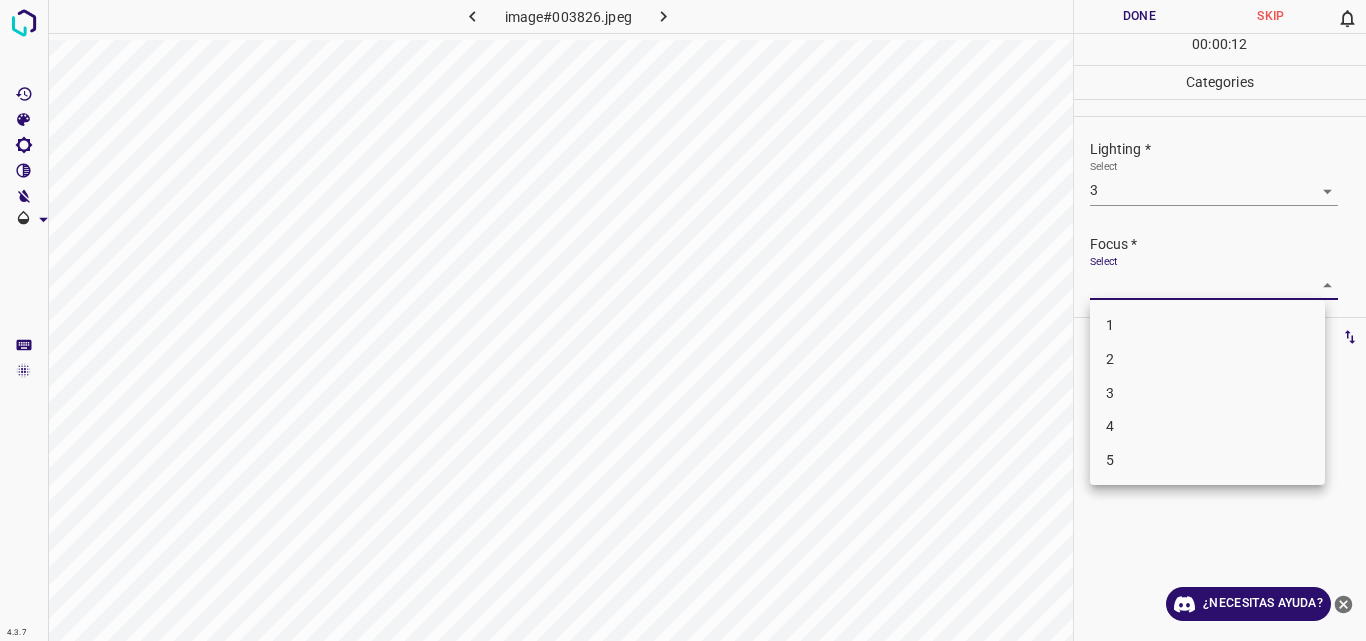 click on "4" at bounding box center (1207, 426) 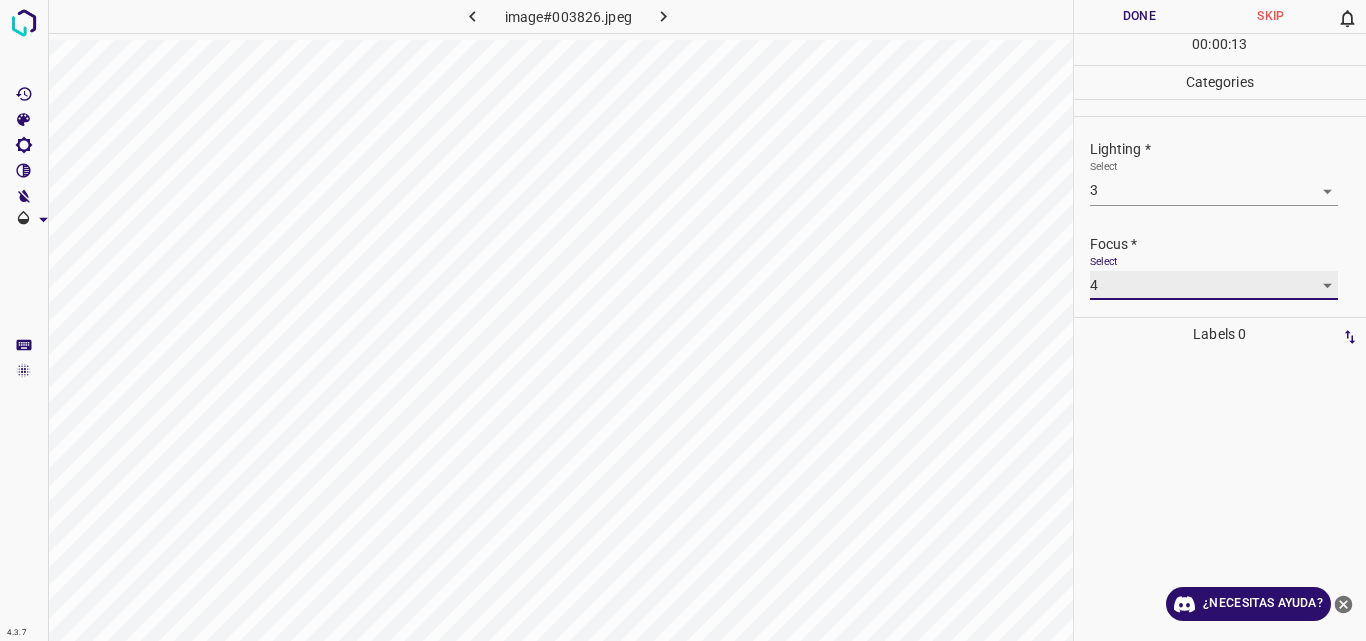 type on "4" 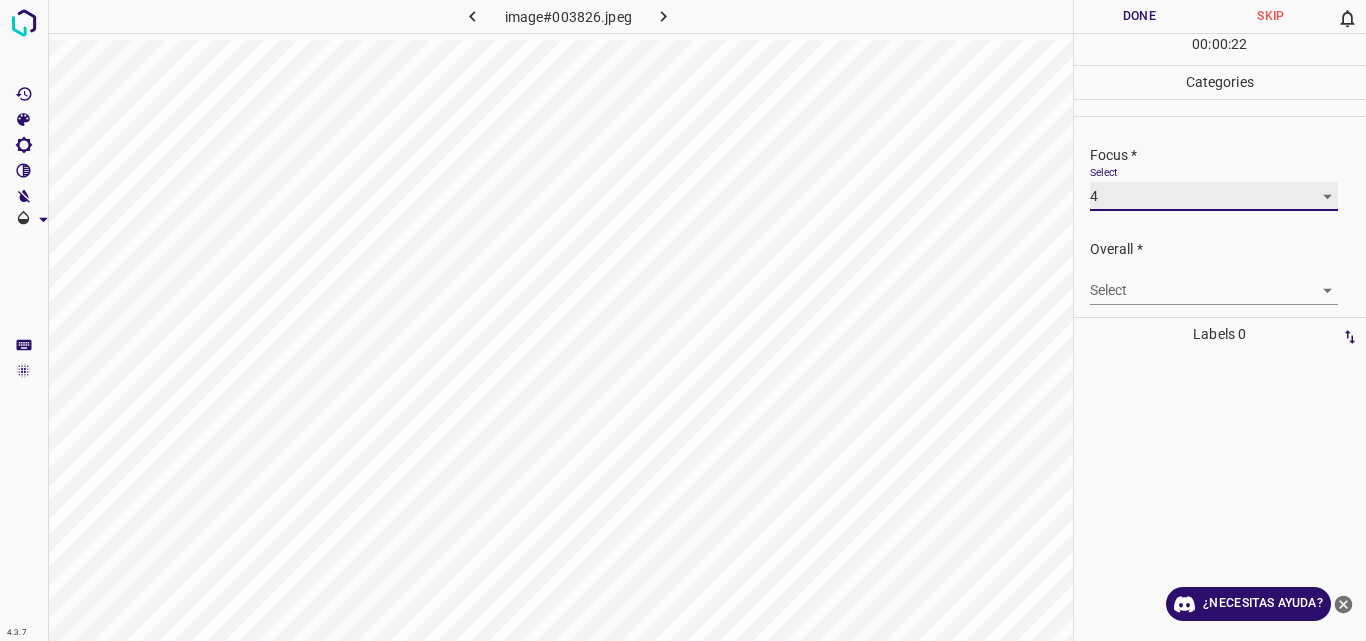 scroll, scrollTop: 98, scrollLeft: 0, axis: vertical 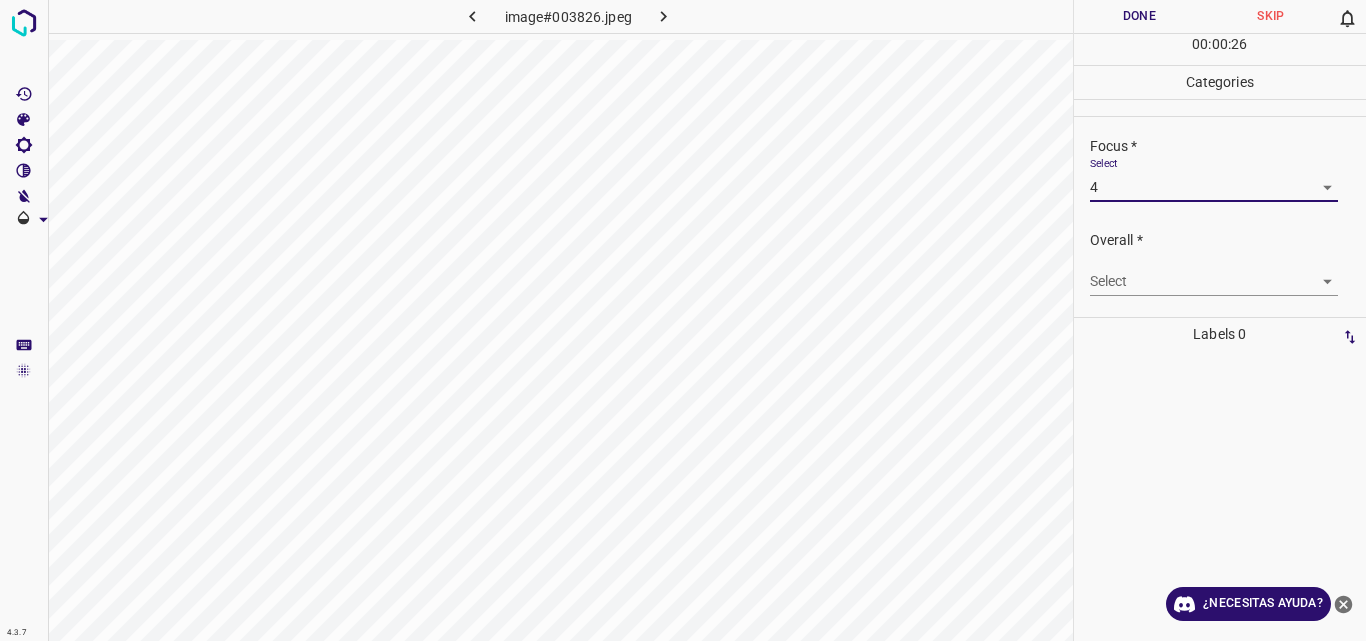 click on "4.3.7 image#003826.jpeg Done Skip 0 00   : 00   : 26   Categories Lighting *  Select 3 3 Focus *  Select 4 4 Overall *  Select ​ Labels   0 Categories 1 Lighting 2 Focus 3 Overall Tools Space Change between modes (Draw & Edit) I Auto labeling R Restore zoom M Zoom in N Zoom out Delete Delete selecte label Filters Z Restore filters X Saturation filter C Brightness filter V Contrast filter B Gray scale filter General O Download ¿Necesitas ayuda? Original text Rate this translation Your feedback will be used to help improve Google Translate - Texto - Esconder - Borrar" at bounding box center [683, 320] 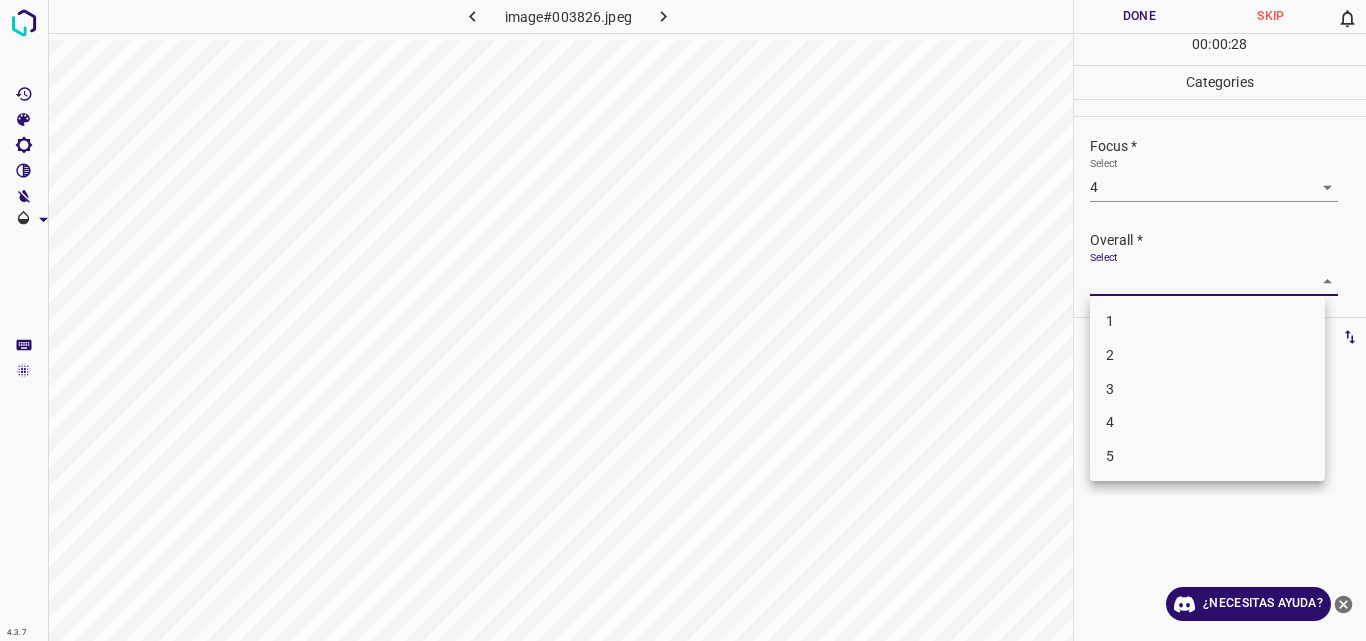 click on "3" at bounding box center (1207, 389) 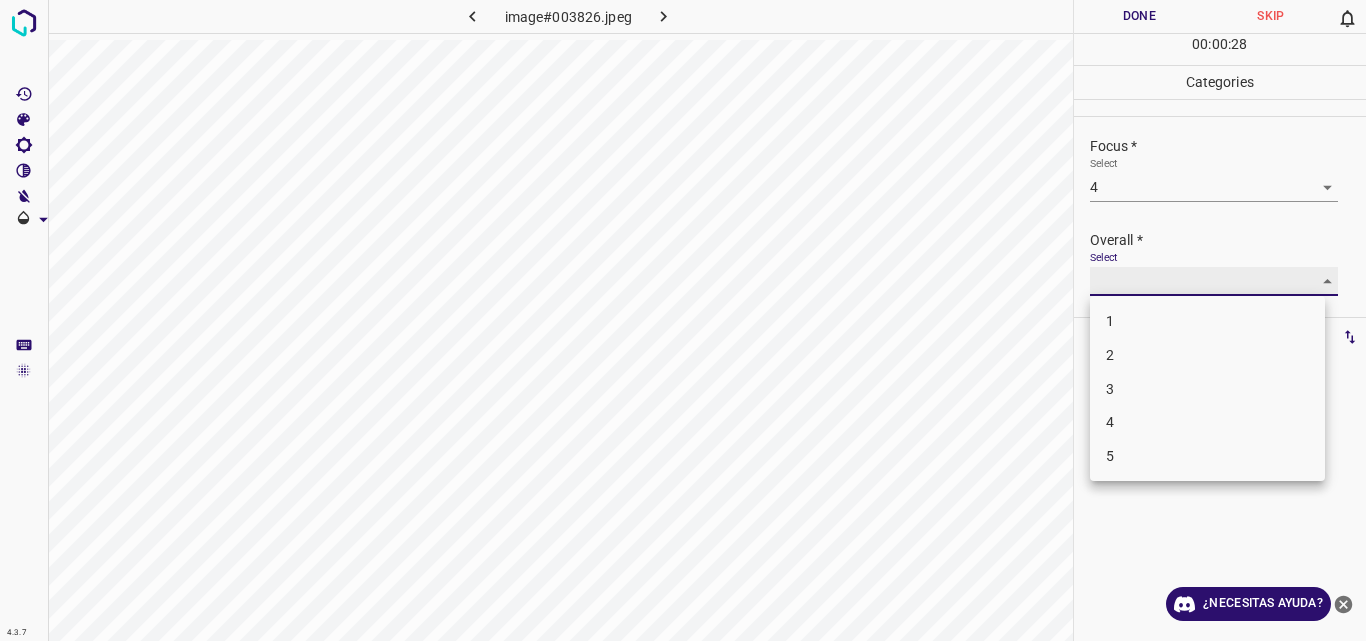 type on "3" 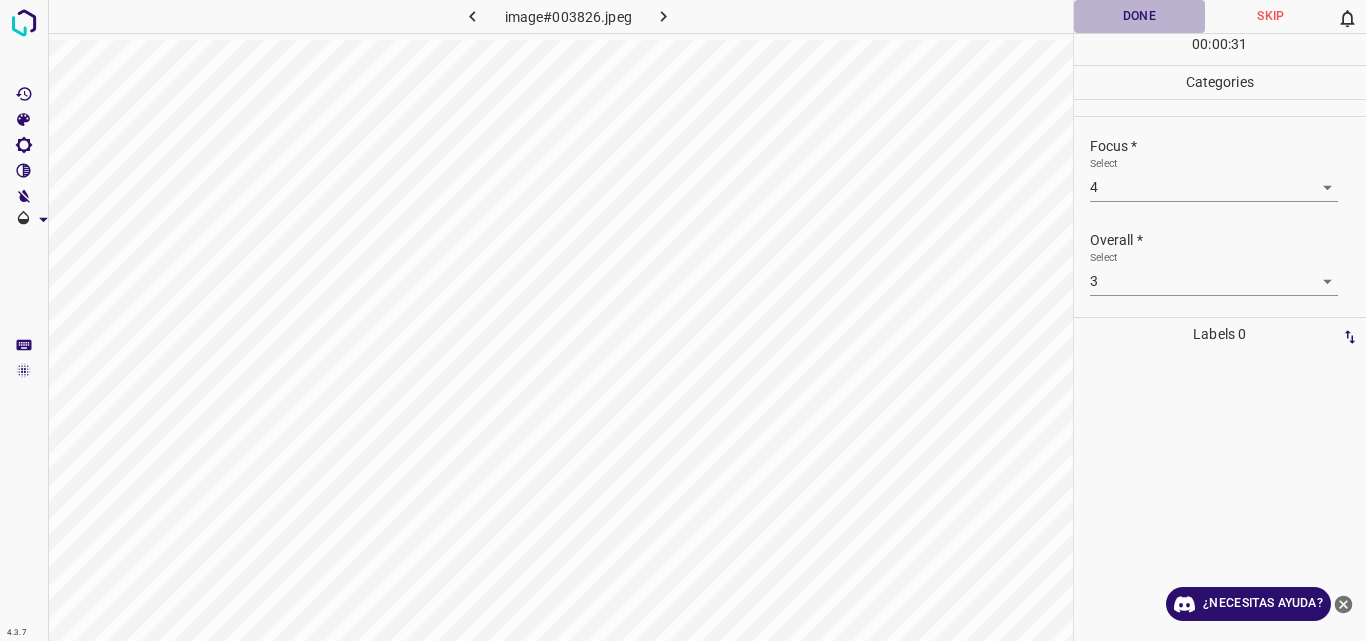 click on "Done" at bounding box center (1140, 16) 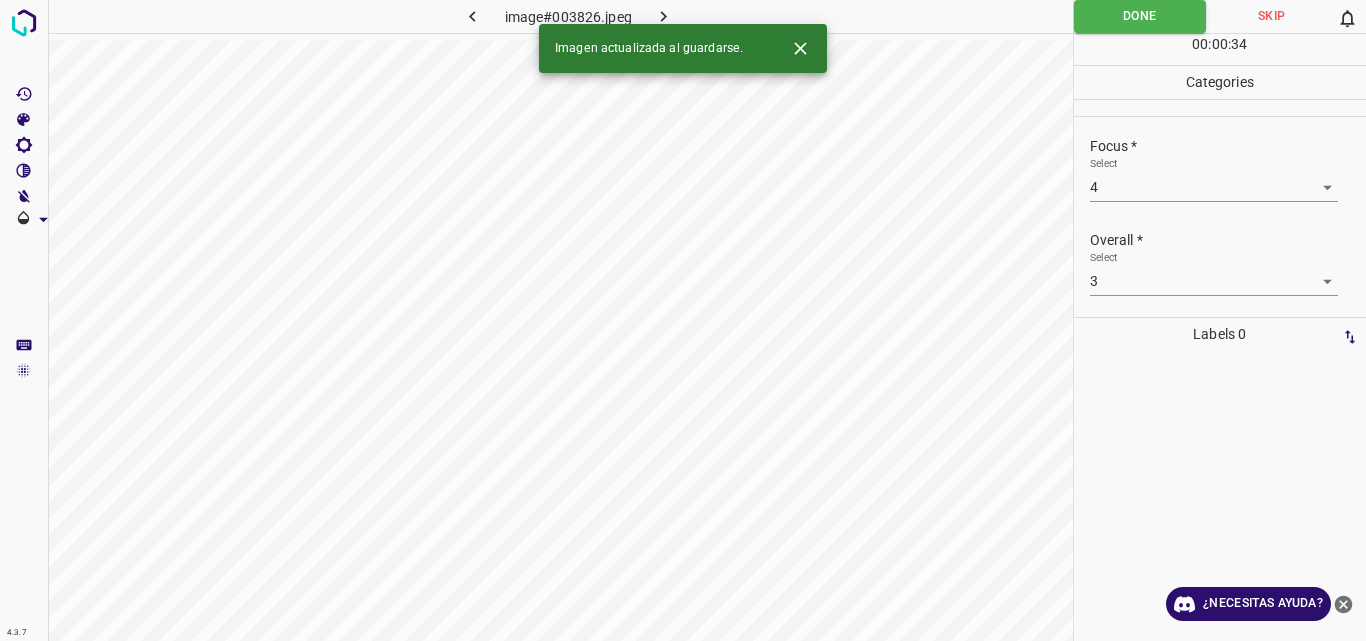 click 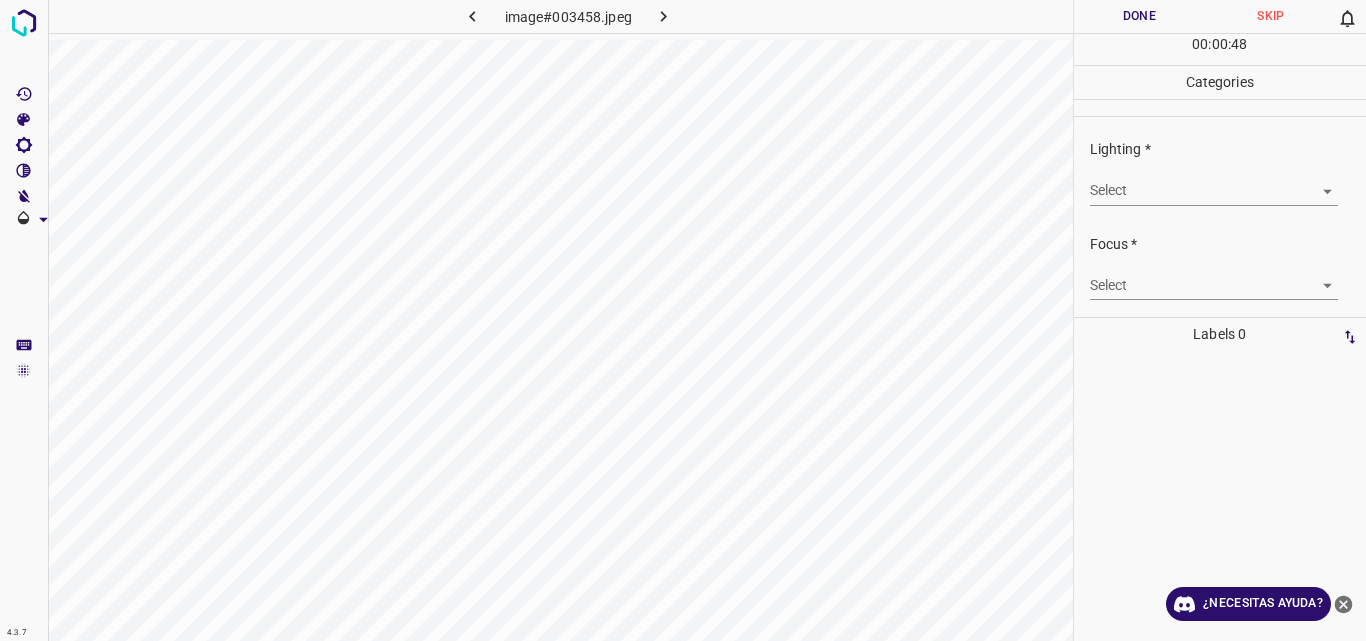 click on "4.3.7 image#003458.jpeg Done Skip 0 00   : 00   : 48   Categories Lighting *  Select ​ Focus *  Select ​ Overall *  Select ​ Labels   0 Categories 1 Lighting 2 Focus 3 Overall Tools Space Change between modes (Draw & Edit) I Auto labeling R Restore zoom M Zoom in N Zoom out Delete Delete selecte label Filters Z Restore filters X Saturation filter C Brightness filter V Contrast filter B Gray scale filter General O Download ¿Necesitas ayuda? Original text Rate this translation Your feedback will be used to help improve Google Translate - Texto - Esconder - Borrar" at bounding box center [683, 320] 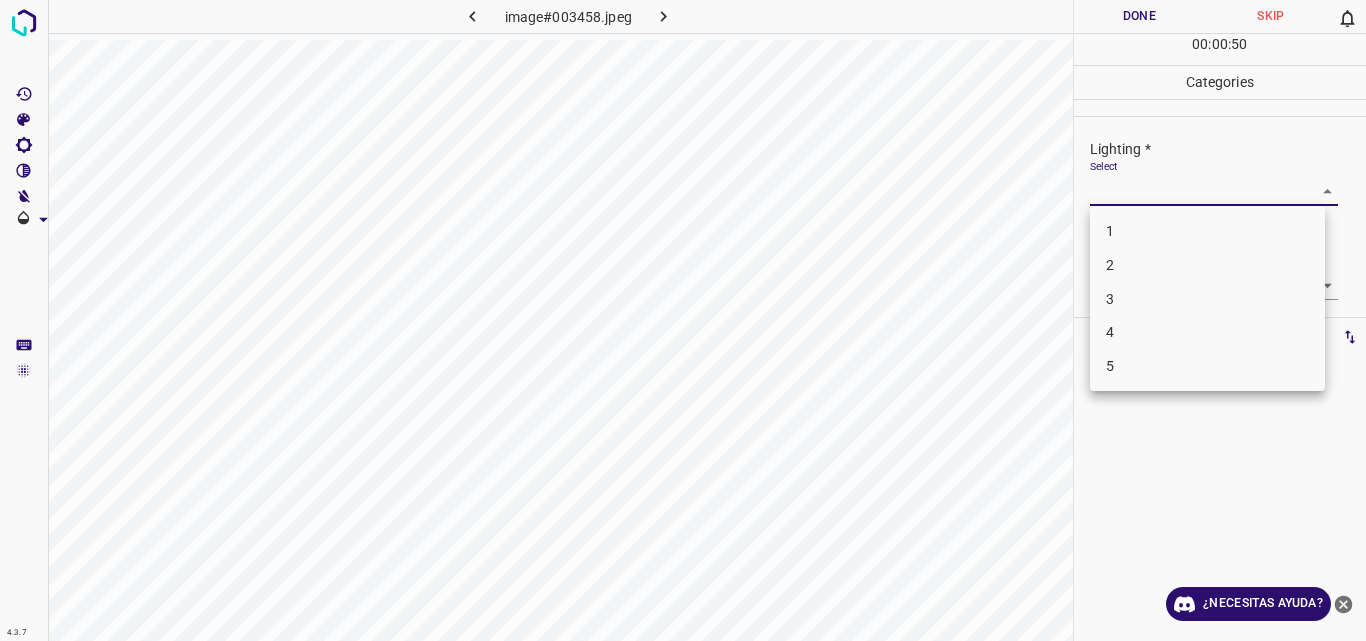 click on "3" at bounding box center (1207, 299) 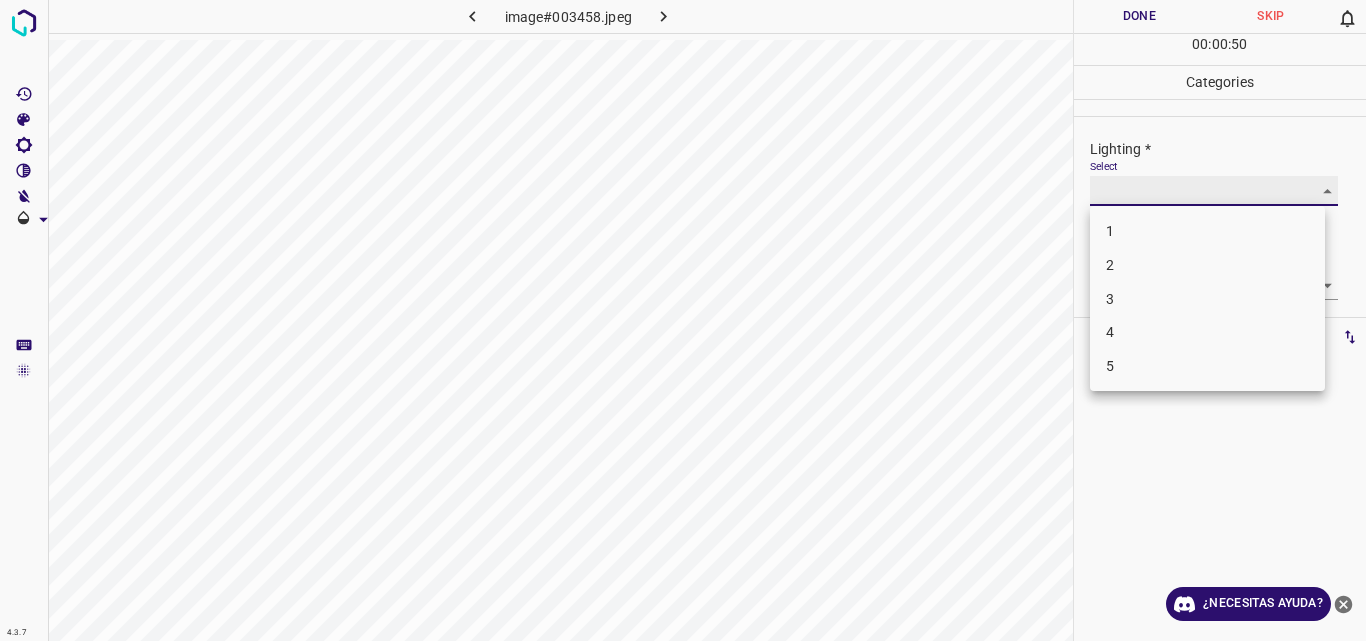 type on "3" 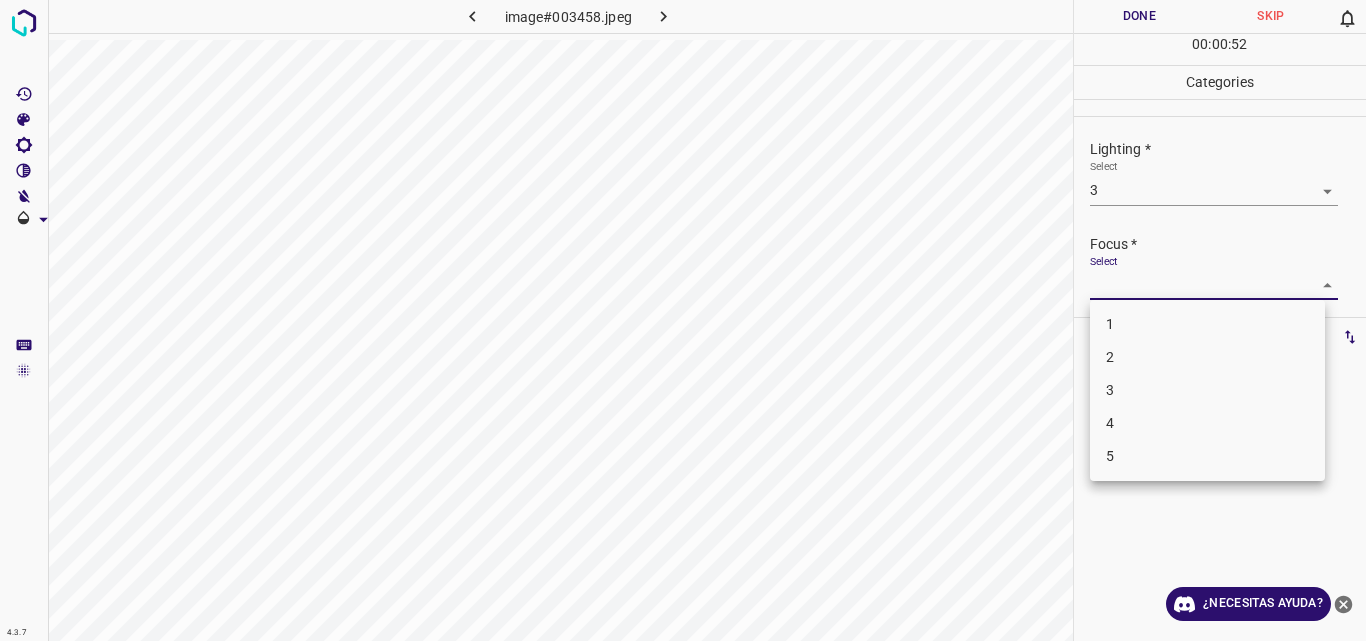 click on "4.3.7 image#003458.jpeg Done Skip 0 00   : 00   : 52   Categories Lighting *  Select 3 3 Focus *  Select ​ Overall *  Select ​ Labels   0 Categories 1 Lighting 2 Focus 3 Overall Tools Space Change between modes (Draw & Edit) I Auto labeling R Restore zoom M Zoom in N Zoom out Delete Delete selecte label Filters Z Restore filters X Saturation filter C Brightness filter V Contrast filter B Gray scale filter General O Download ¿Necesitas ayuda? Original text Rate this translation Your feedback will be used to help improve Google Translate - Texto - Esconder - Borrar 1 2 3 4 5" at bounding box center (683, 320) 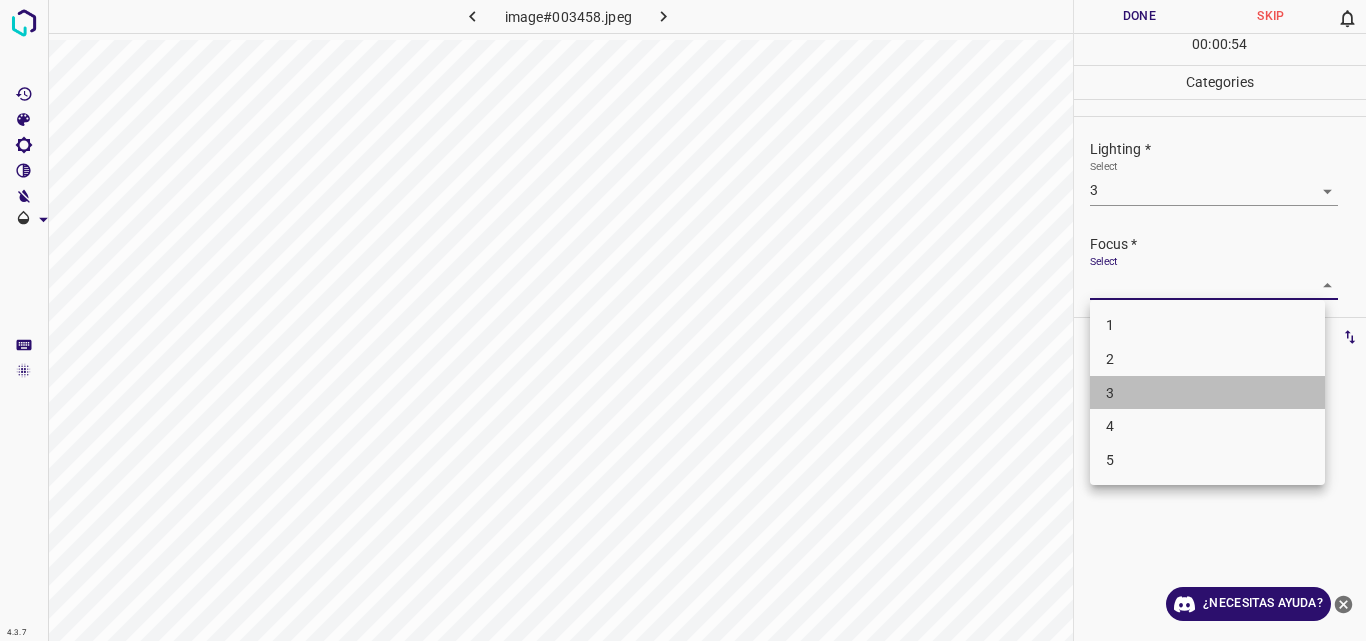 click on "3" at bounding box center [1207, 393] 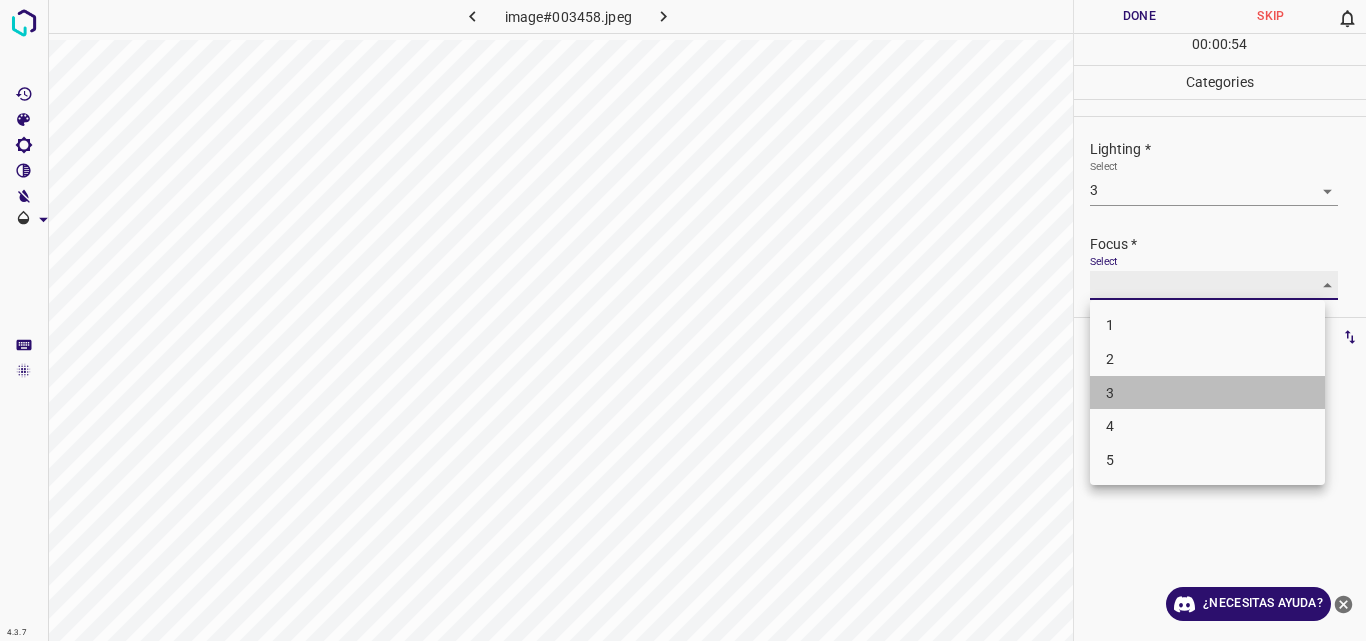 type on "3" 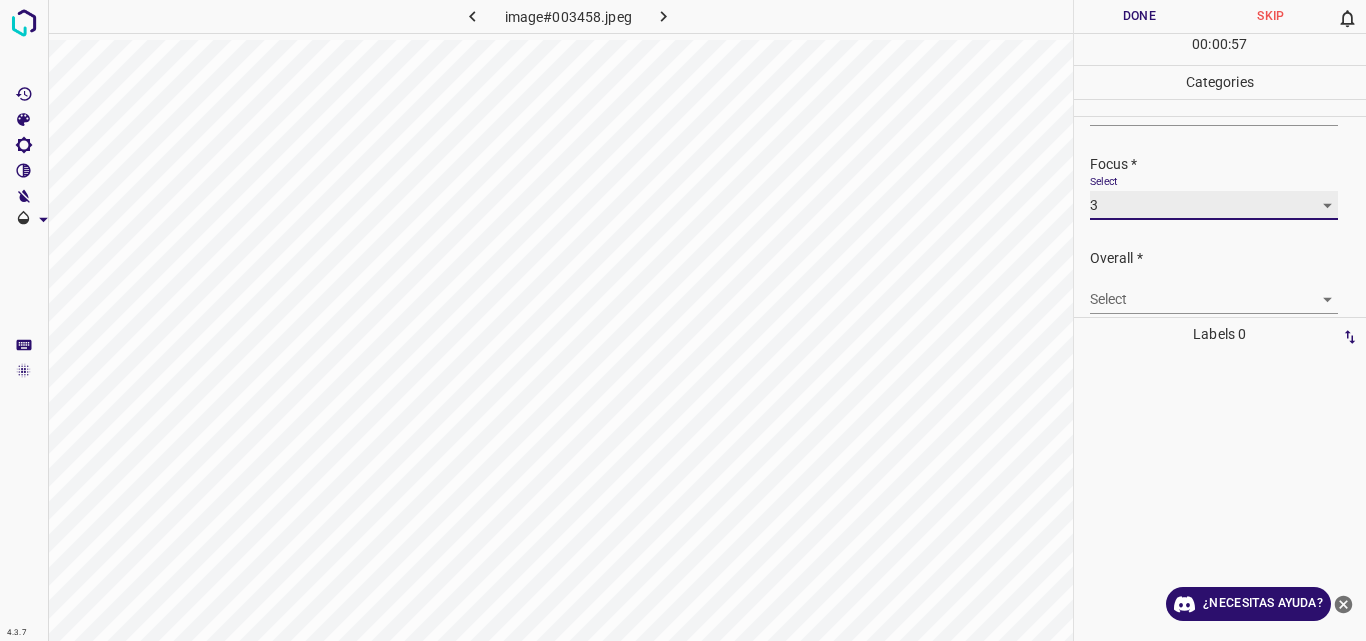 scroll, scrollTop: 98, scrollLeft: 0, axis: vertical 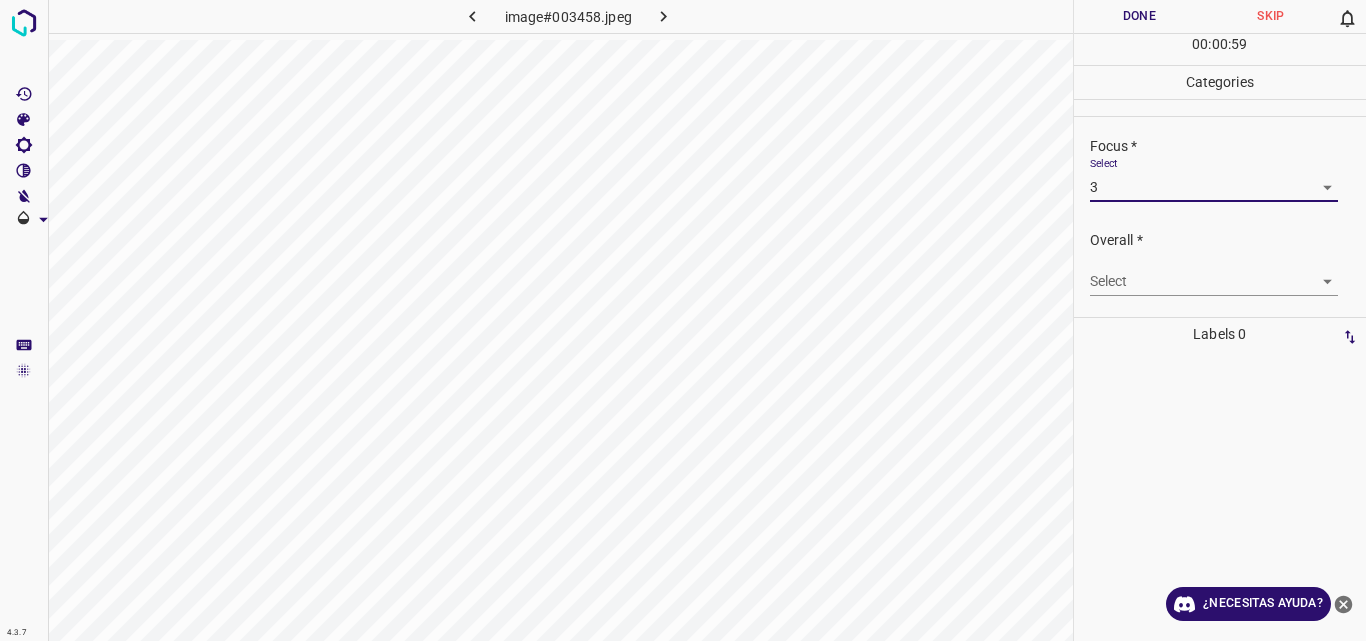 click on "4.3.7 image#003458.jpeg Done Skip 0 00   : 00   : 59   Categories Lighting *  Select 3 3 Focus *  Select 3 3 Overall *  Select ​ Labels   0 Categories 1 Lighting 2 Focus 3 Overall Tools Space Change between modes (Draw & Edit) I Auto labeling R Restore zoom M Zoom in N Zoom out Delete Delete selecte label Filters Z Restore filters X Saturation filter C Brightness filter V Contrast filter B Gray scale filter General O Download ¿Necesitas ayuda? Original text Rate this translation Your feedback will be used to help improve Google Translate - Texto - Esconder - Borrar" at bounding box center (683, 320) 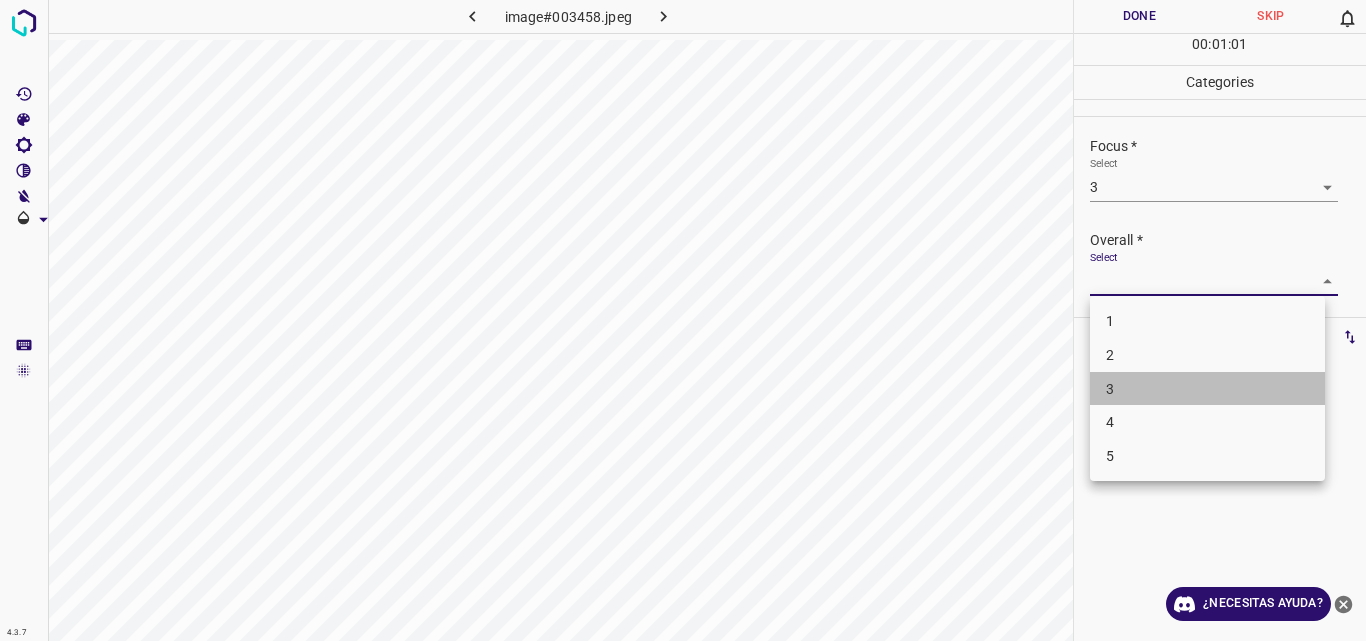 click on "3" at bounding box center [1207, 389] 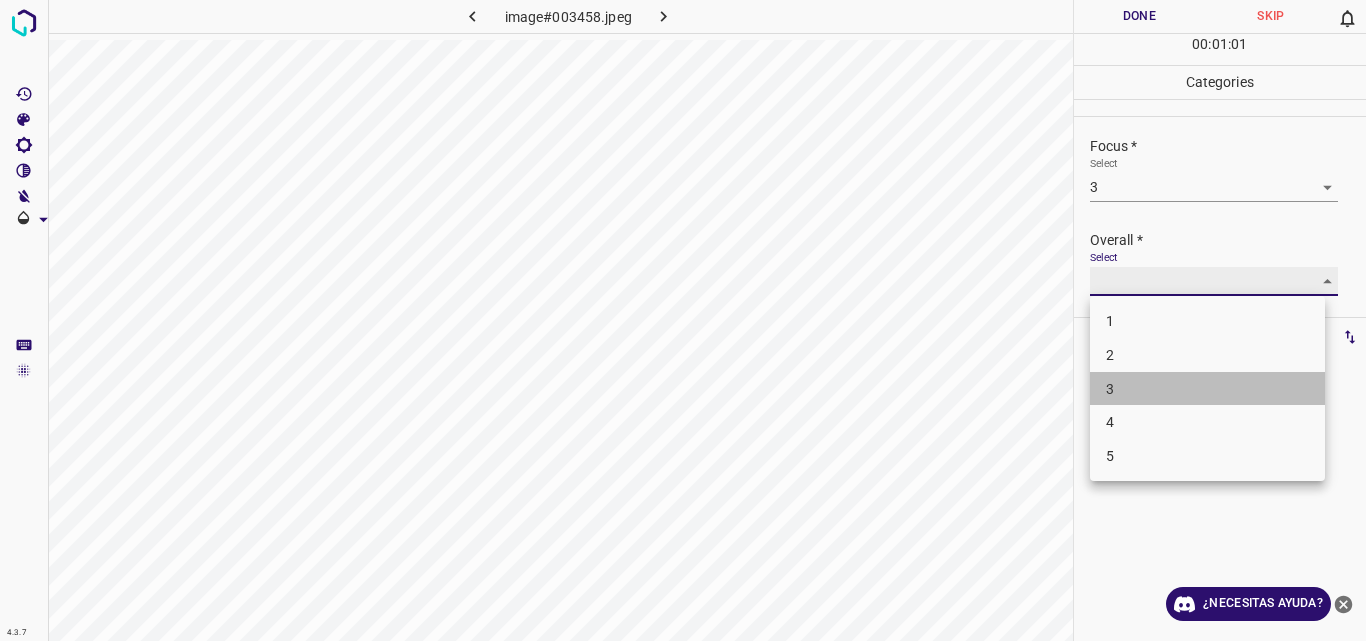 type on "3" 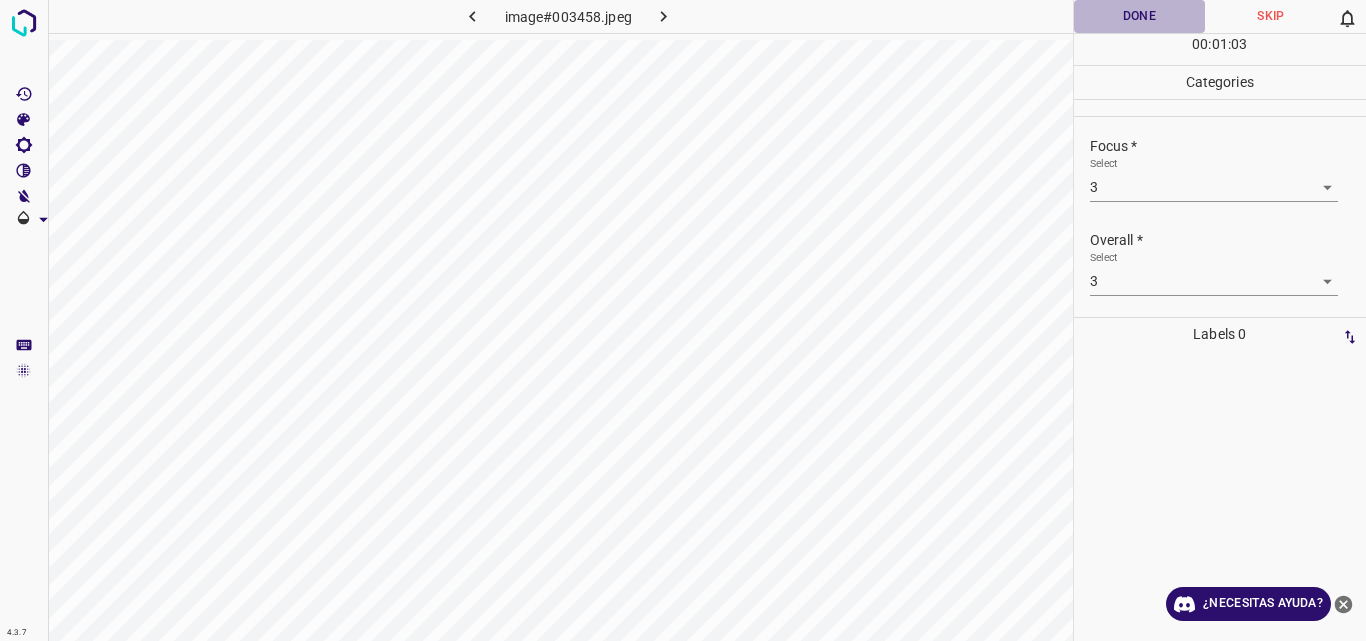 click on "Done" at bounding box center [1140, 16] 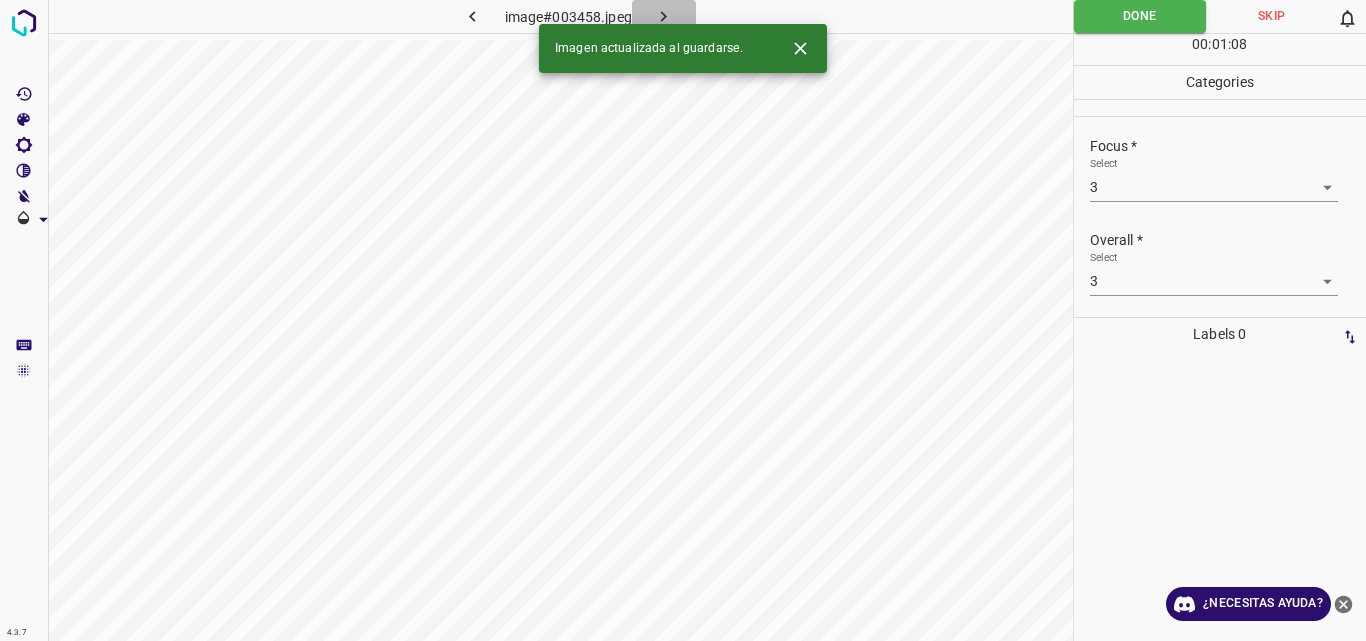 click 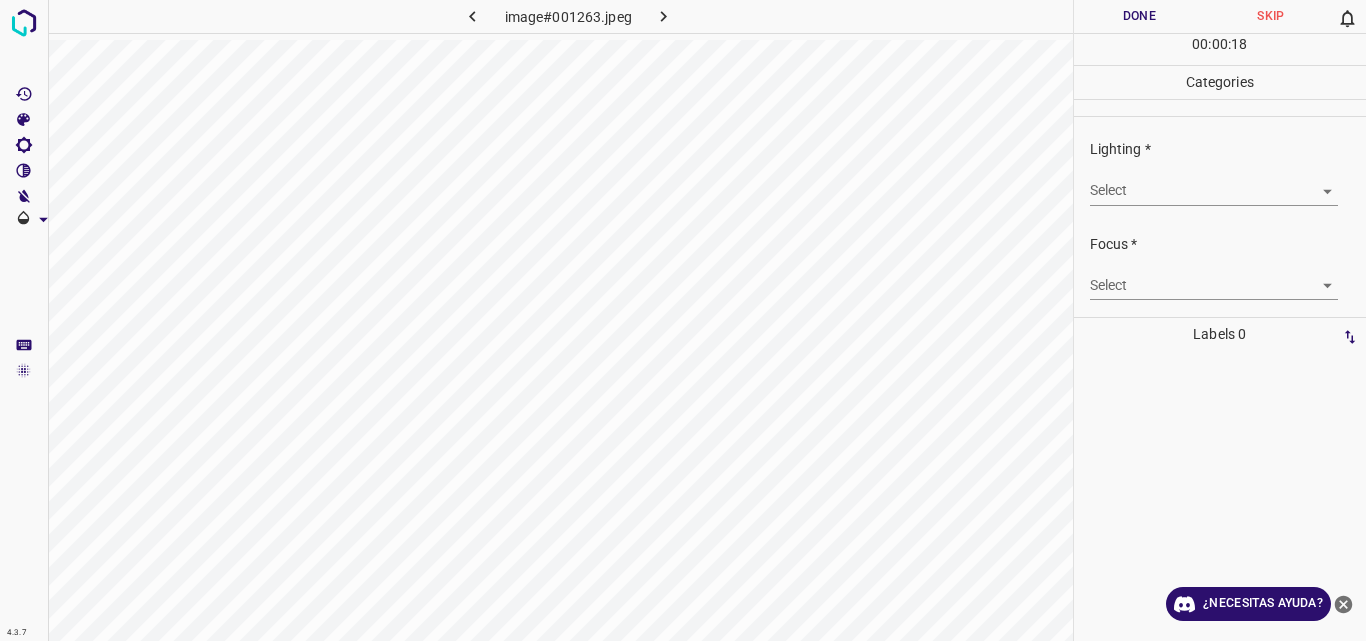 click on "4.3.7 image#001263.jpeg Done Skip 0 00   : 00   : 18   Categories Lighting *  Select ​ Focus *  Select ​ Overall *  Select ​ Labels   0 Categories 1 Lighting 2 Focus 3 Overall Tools Space Change between modes (Draw & Edit) I Auto labeling R Restore zoom M Zoom in N Zoom out Delete Delete selecte label Filters Z Restore filters X Saturation filter C Brightness filter V Contrast filter B Gray scale filter General O Download ¿Necesitas ayuda? Original text Rate this translation Your feedback will be used to help improve Google Translate - Texto - Esconder - Borrar" at bounding box center [683, 320] 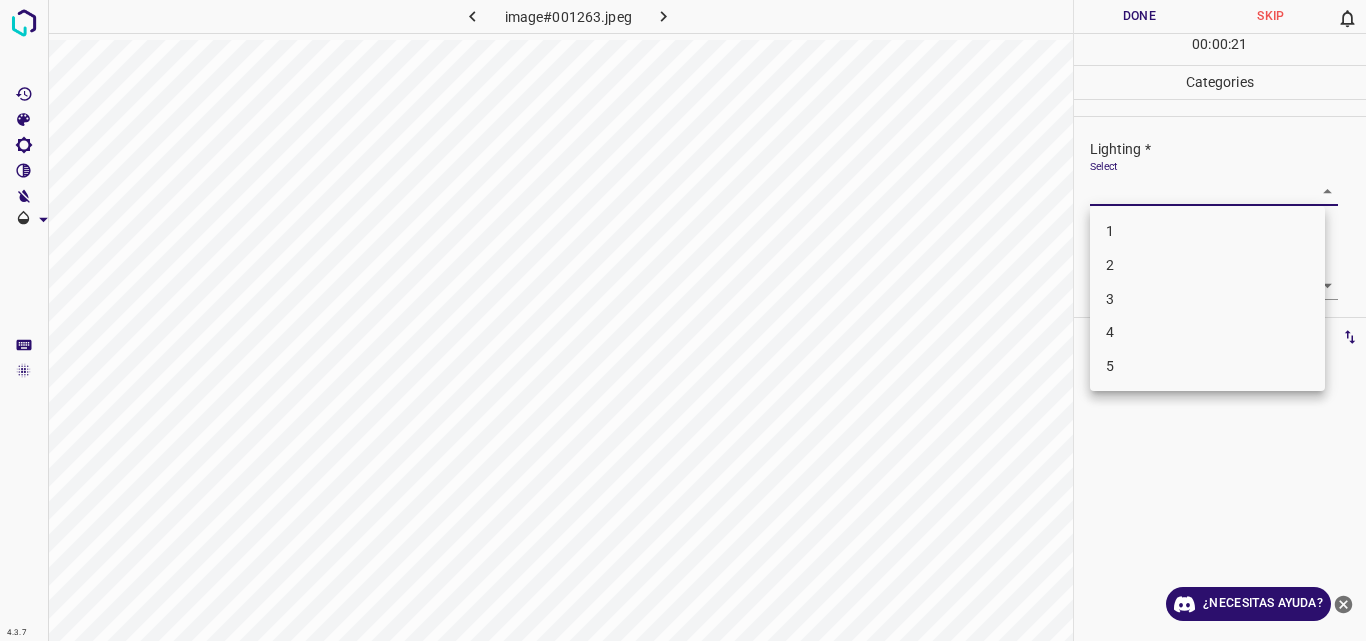 click on "2" at bounding box center (1207, 265) 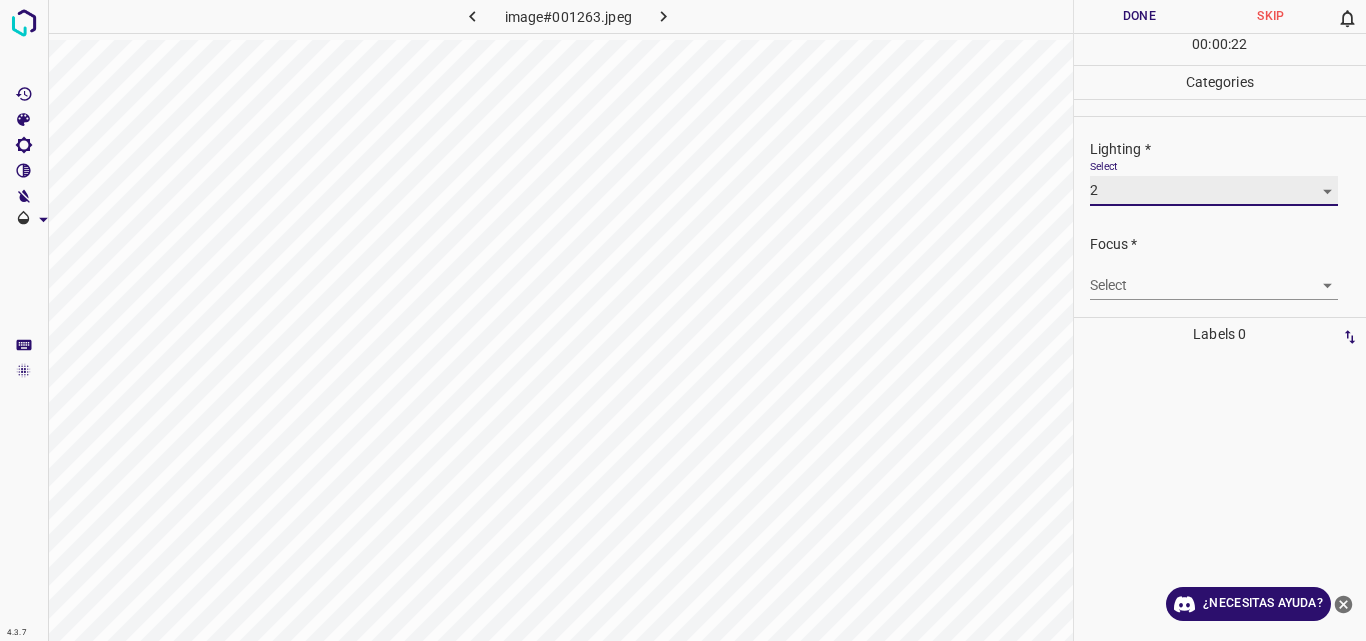type on "2" 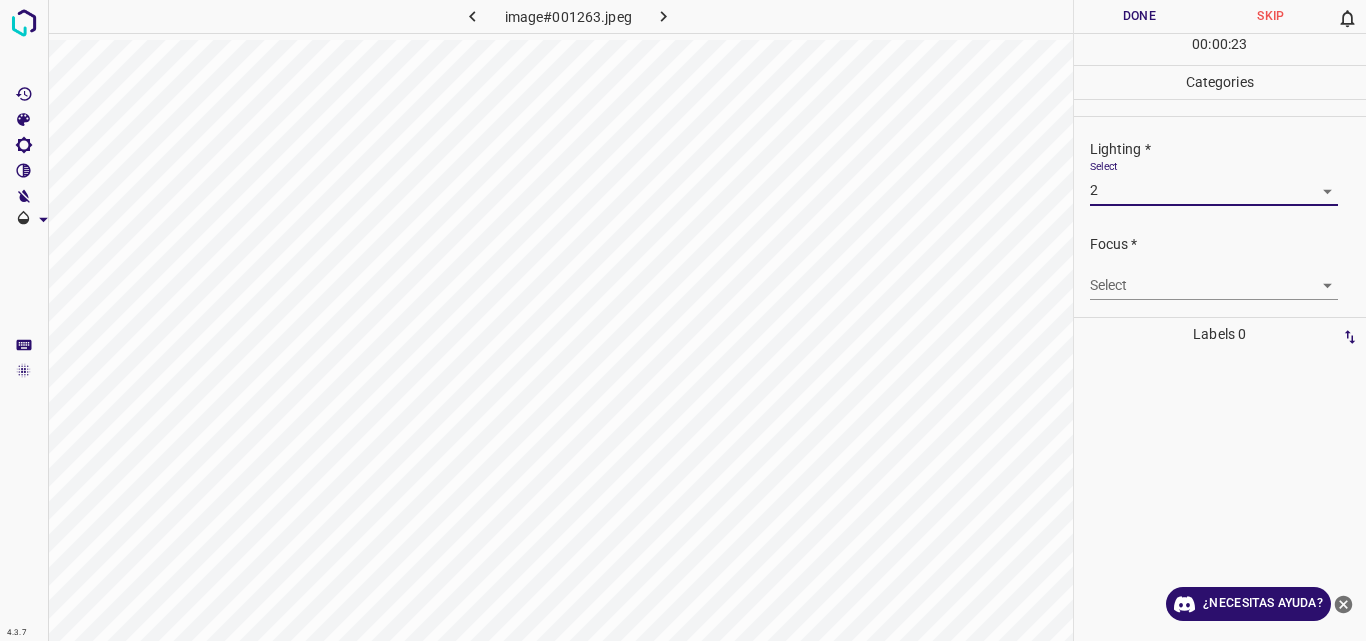 click on "4.3.7 image#001263.jpeg Done Skip 0 00   : 00   : 23   Categories Lighting *  Select 2 2 Focus *  Select ​ Overall *  Select ​ Labels   0 Categories 1 Lighting 2 Focus 3 Overall Tools Space Change between modes (Draw & Edit) I Auto labeling R Restore zoom M Zoom in N Zoom out Delete Delete selecte label Filters Z Restore filters X Saturation filter C Brightness filter V Contrast filter B Gray scale filter General O Download ¿Necesitas ayuda? Original text Rate this translation Your feedback will be used to help improve Google Translate - Texto - Esconder - Borrar" at bounding box center (683, 320) 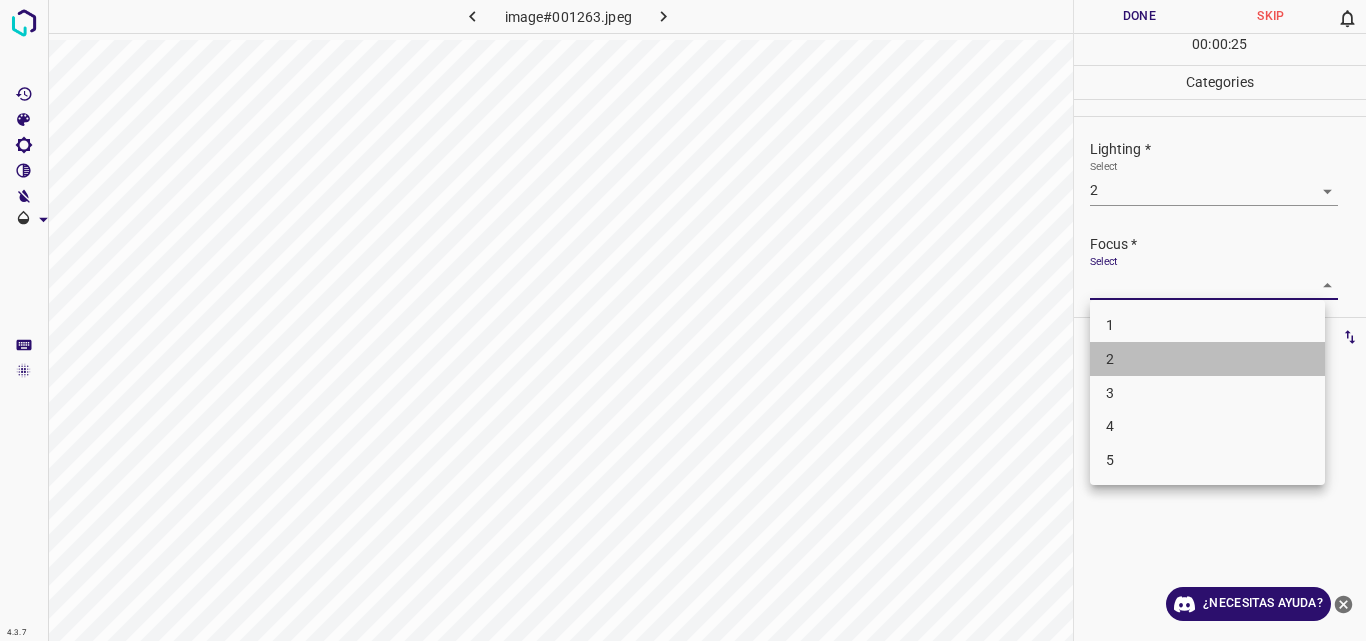 click on "2" at bounding box center (1207, 359) 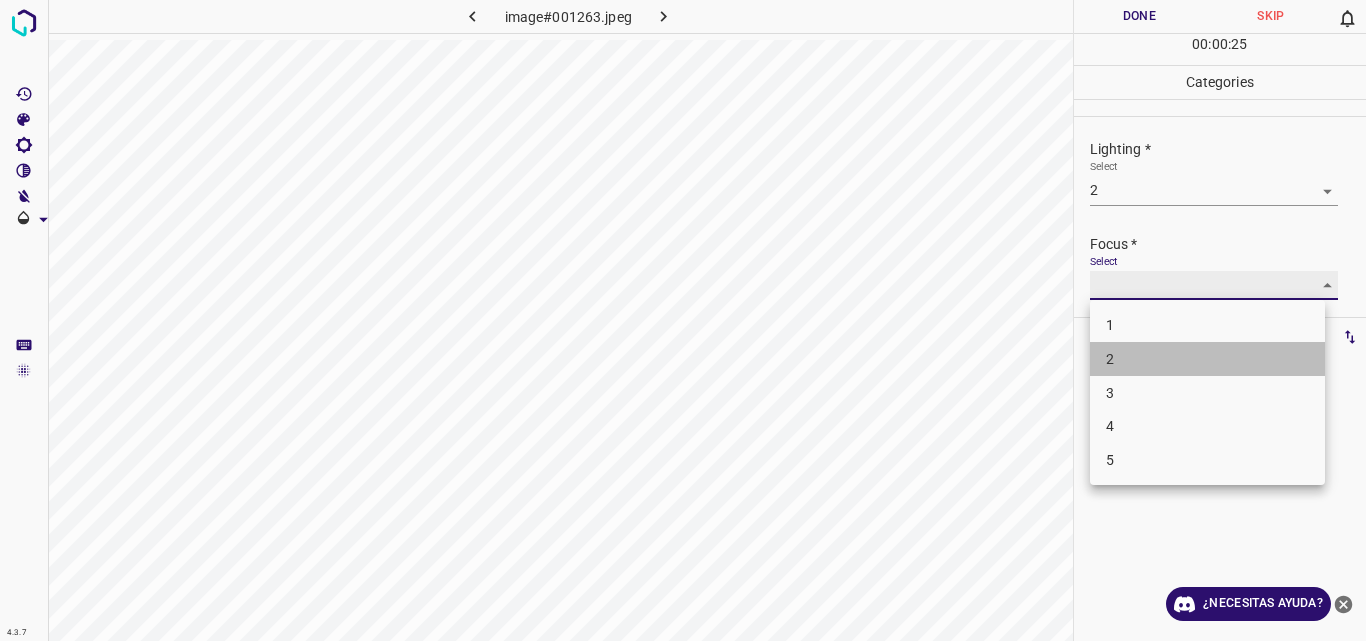 type on "2" 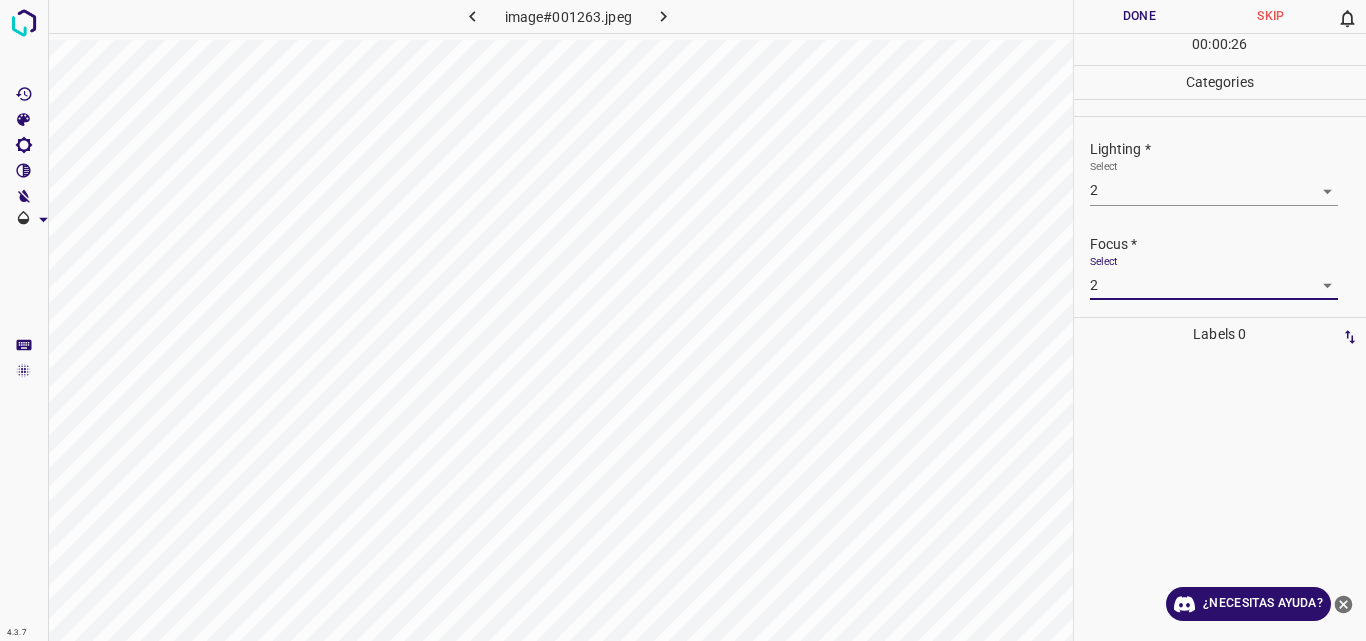 click at bounding box center [1220, 496] 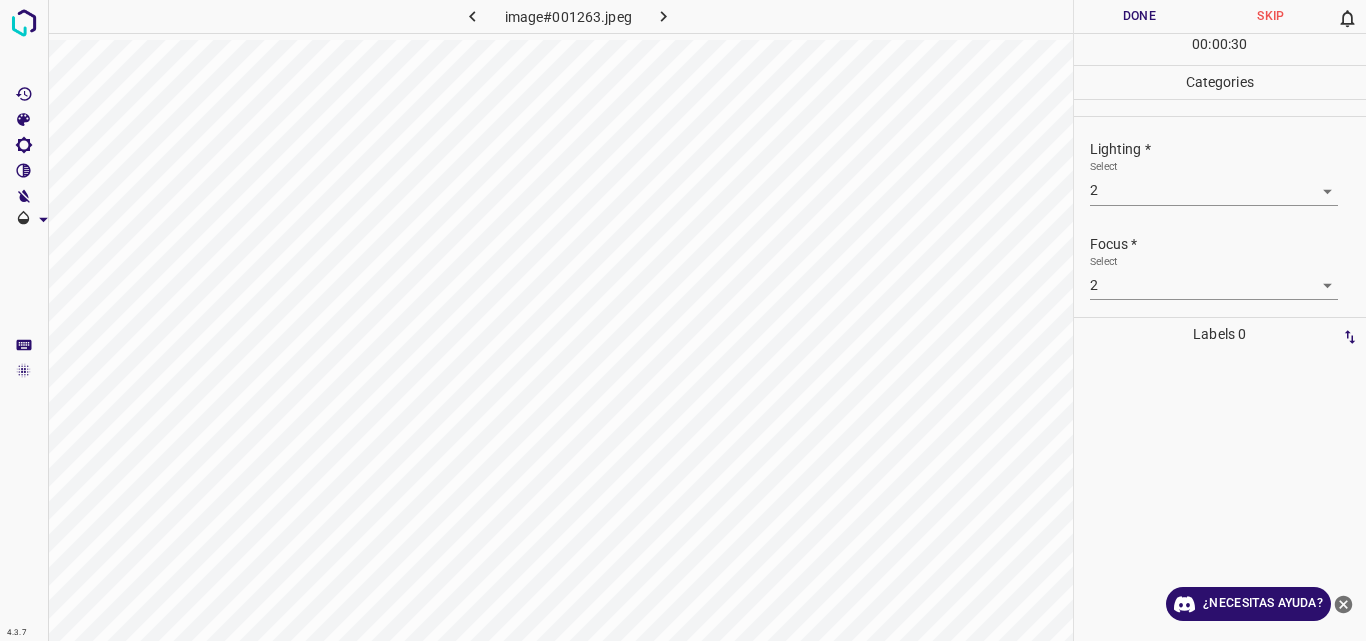 scroll, scrollTop: 98, scrollLeft: 0, axis: vertical 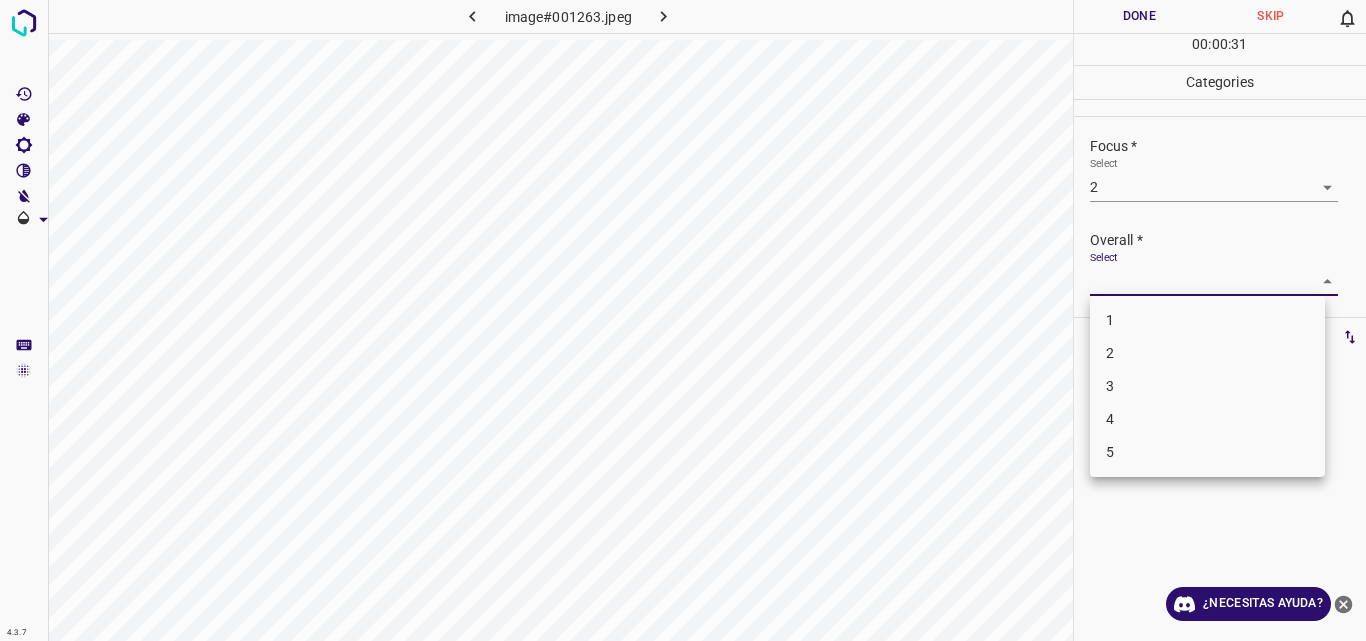 click on "4.3.7 image#001263.jpeg Done Skip 0 00   : 00   : 31   Categories Lighting *  Select 2 2 Focus *  Select 2 2 Overall *  Select ​ Labels   0 Categories 1 Lighting 2 Focus 3 Overall Tools Space Change between modes (Draw & Edit) I Auto labeling R Restore zoom M Zoom in N Zoom out Delete Delete selecte label Filters Z Restore filters X Saturation filter C Brightness filter V Contrast filter B Gray scale filter General O Download ¿Necesitas ayuda? Original text Rate this translation Your feedback will be used to help improve Google Translate - Texto - Esconder - Borrar 1 2 3 4 5" at bounding box center [683, 320] 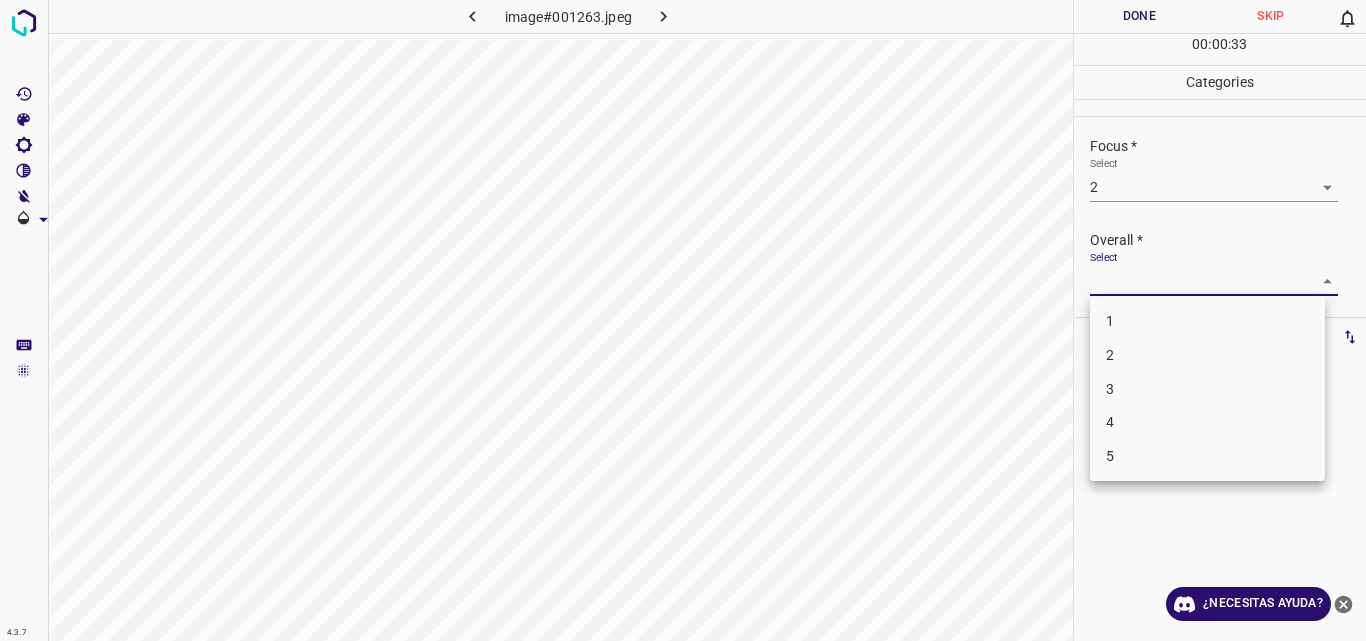 click on "2" at bounding box center [1207, 355] 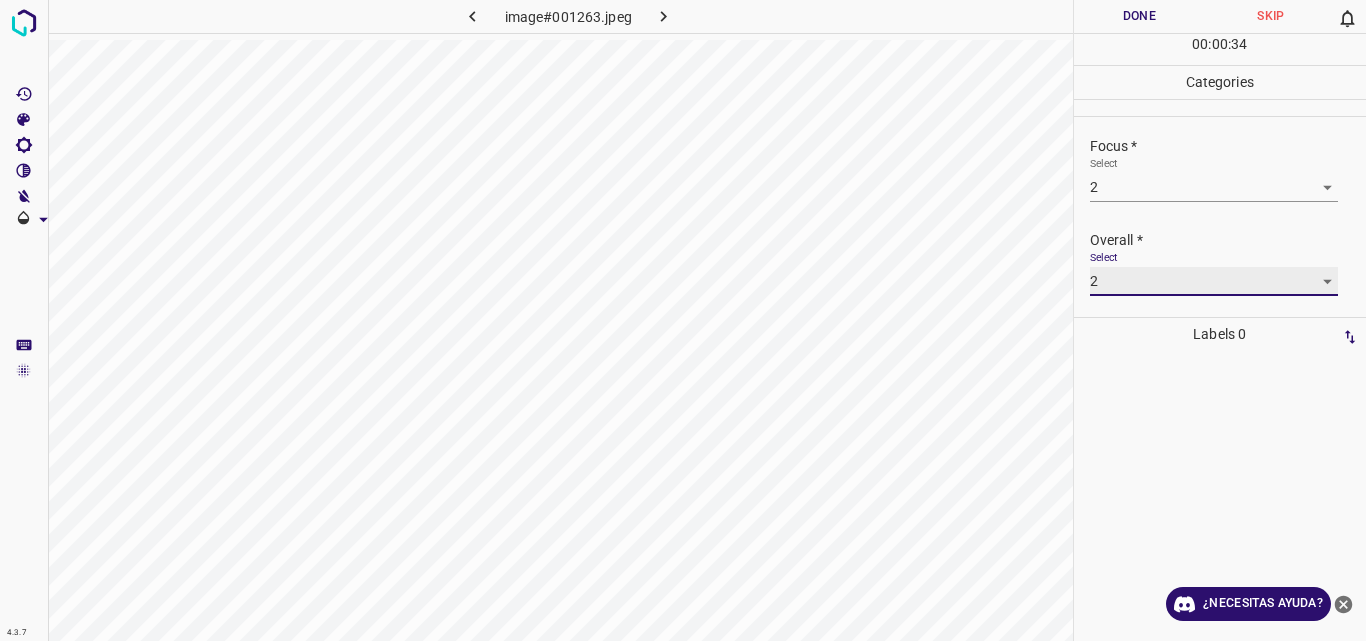 type on "2" 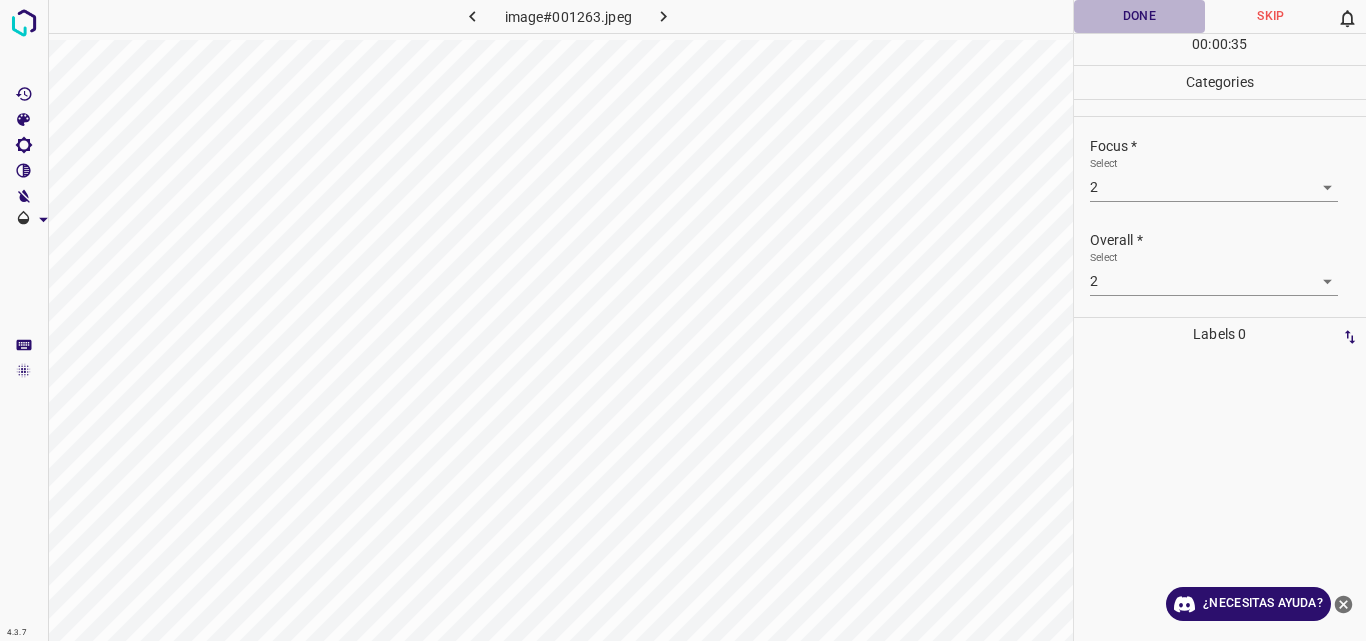 click on "Done" at bounding box center [1140, 16] 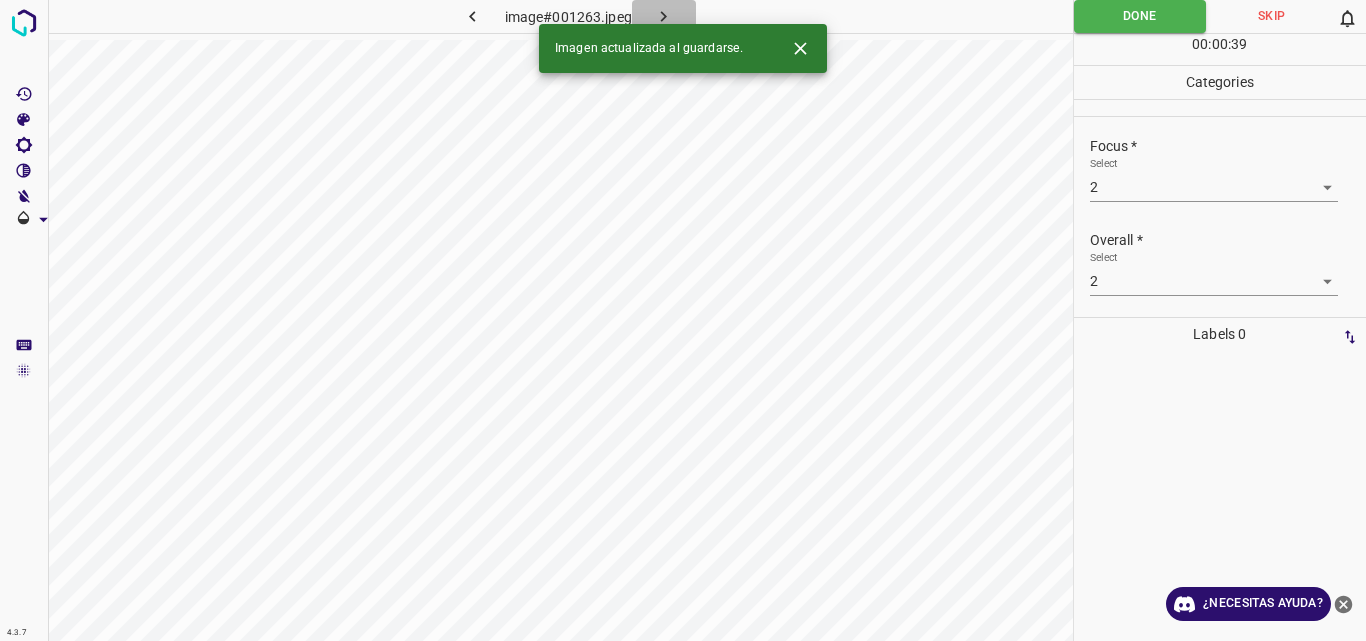 click 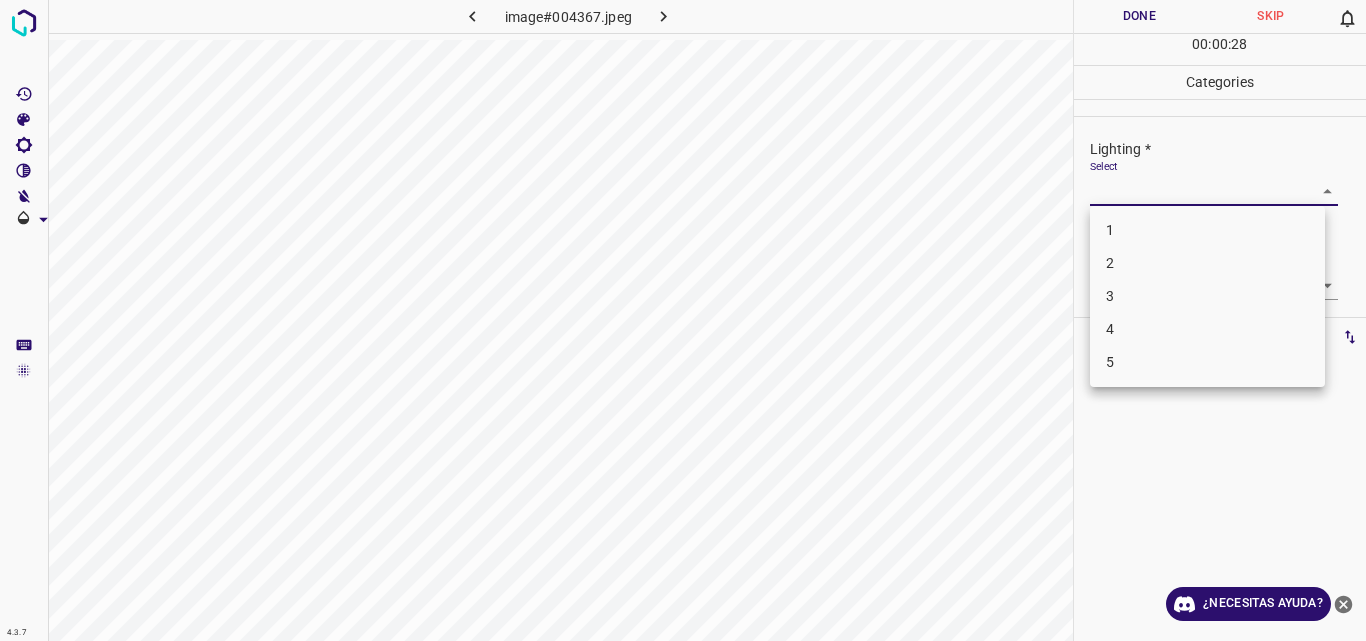 click on "4.3.7 image#004367.jpeg Done Skip 0 00   : 00   : 28   Categories Lighting *  Select ​ Focus *  Select ​ Overall *  Select ​ Labels   0 Categories 1 Lighting 2 Focus 3 Overall Tools Space Change between modes (Draw & Edit) I Auto labeling R Restore zoom M Zoom in N Zoom out Delete Delete selecte label Filters Z Restore filters X Saturation filter C Brightness filter V Contrast filter B Gray scale filter General O Download ¿Necesitas ayuda? Original text Rate this translation Your feedback will be used to help improve Google Translate - Texto - Esconder - Borrar 1 2 3 4 5" at bounding box center [683, 320] 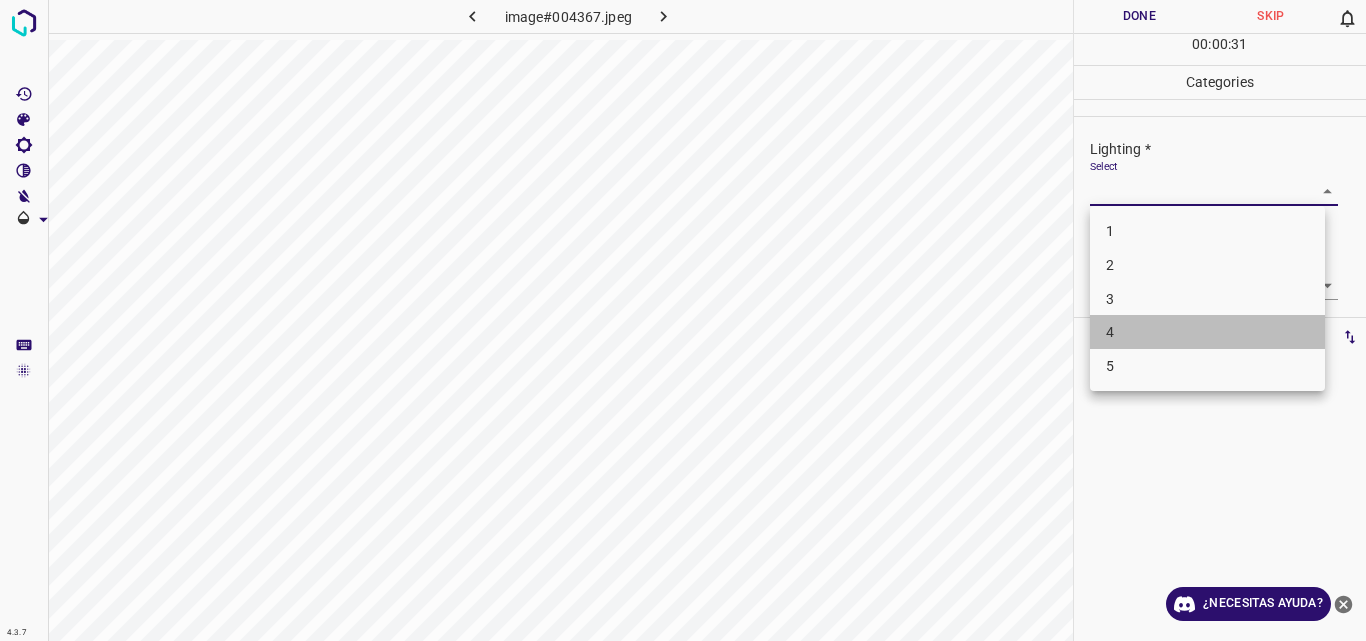 click on "4" at bounding box center (1207, 332) 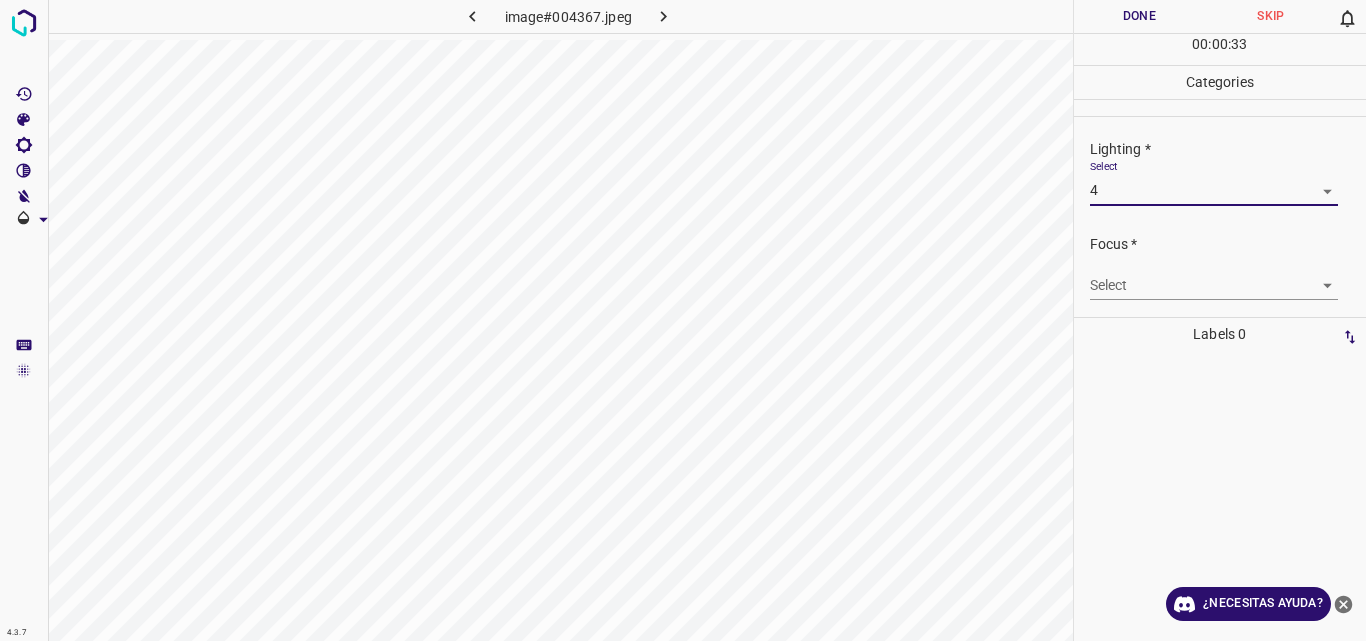 click on "4.3.7 image#004367.jpeg Done Skip 0 00   : 00   : 33   Categories Lighting *  Select 4 4 Focus *  Select ​ Overall *  Select ​ Labels   0 Categories 1 Lighting 2 Focus 3 Overall Tools Space Change between modes (Draw & Edit) I Auto labeling R Restore zoom M Zoom in N Zoom out Delete Delete selecte label Filters Z Restore filters X Saturation filter C Brightness filter V Contrast filter B Gray scale filter General O Download ¿Necesitas ayuda? Original text Rate this translation Your feedback will be used to help improve Google Translate - Texto - Esconder - Borrar" at bounding box center [683, 320] 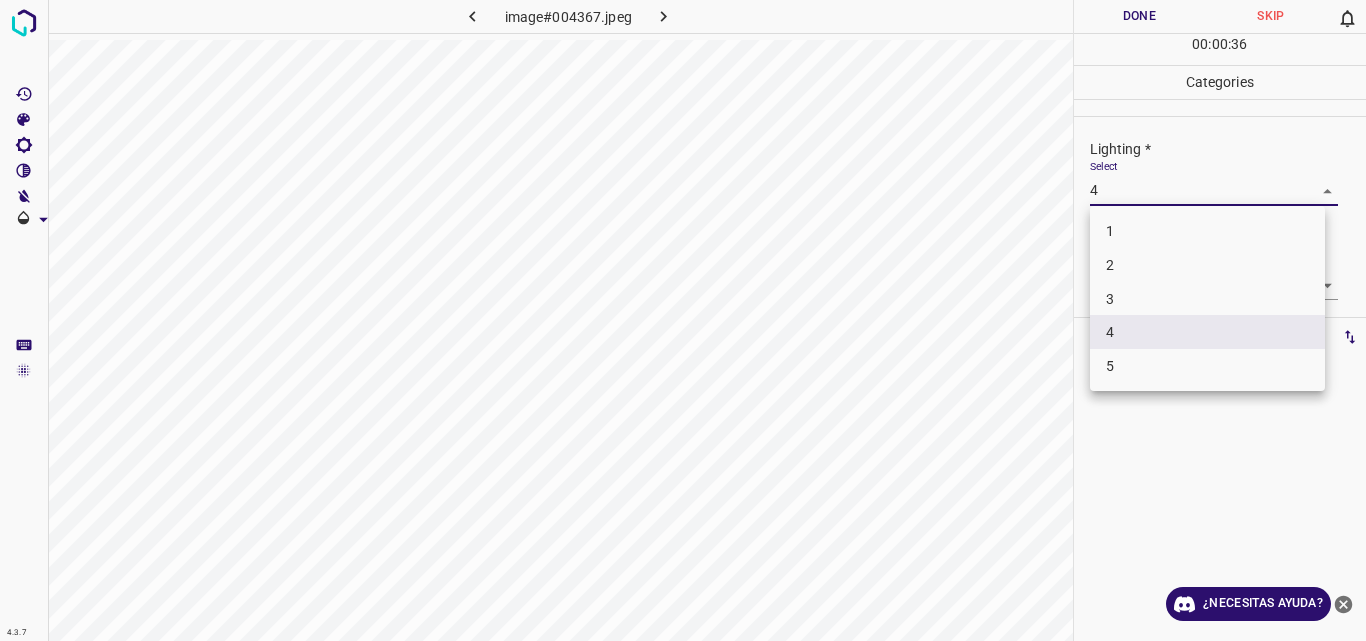 click on "3" at bounding box center [1207, 299] 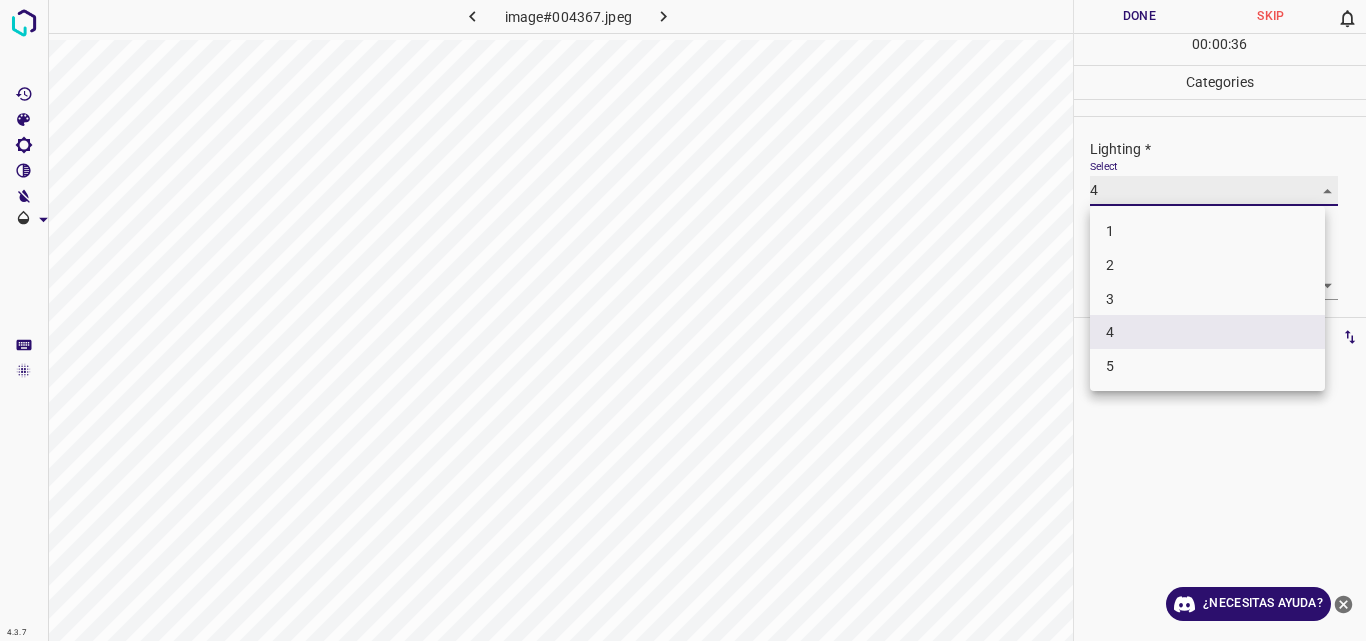 type on "3" 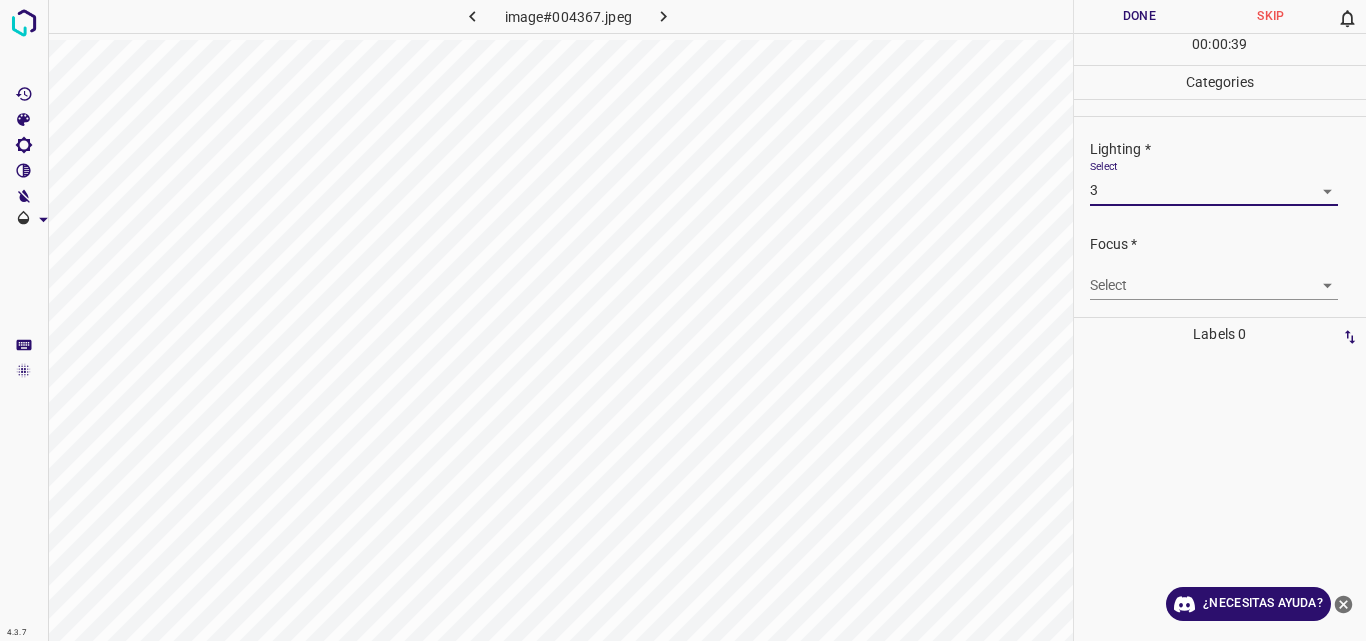 click on "4.3.7 image#004367.jpeg Done Skip 0 00   : 00   : 39   Categories Lighting *  Select 3 3 Focus *  Select ​ Overall *  Select ​ Labels   0 Categories 1 Lighting 2 Focus 3 Overall Tools Space Change between modes (Draw & Edit) I Auto labeling R Restore zoom M Zoom in N Zoom out Delete Delete selecte label Filters Z Restore filters X Saturation filter C Brightness filter V Contrast filter B Gray scale filter General O Download ¿Necesitas ayuda? Original text Rate this translation Your feedback will be used to help improve Google Translate - Texto - Esconder - Borrar" at bounding box center (683, 320) 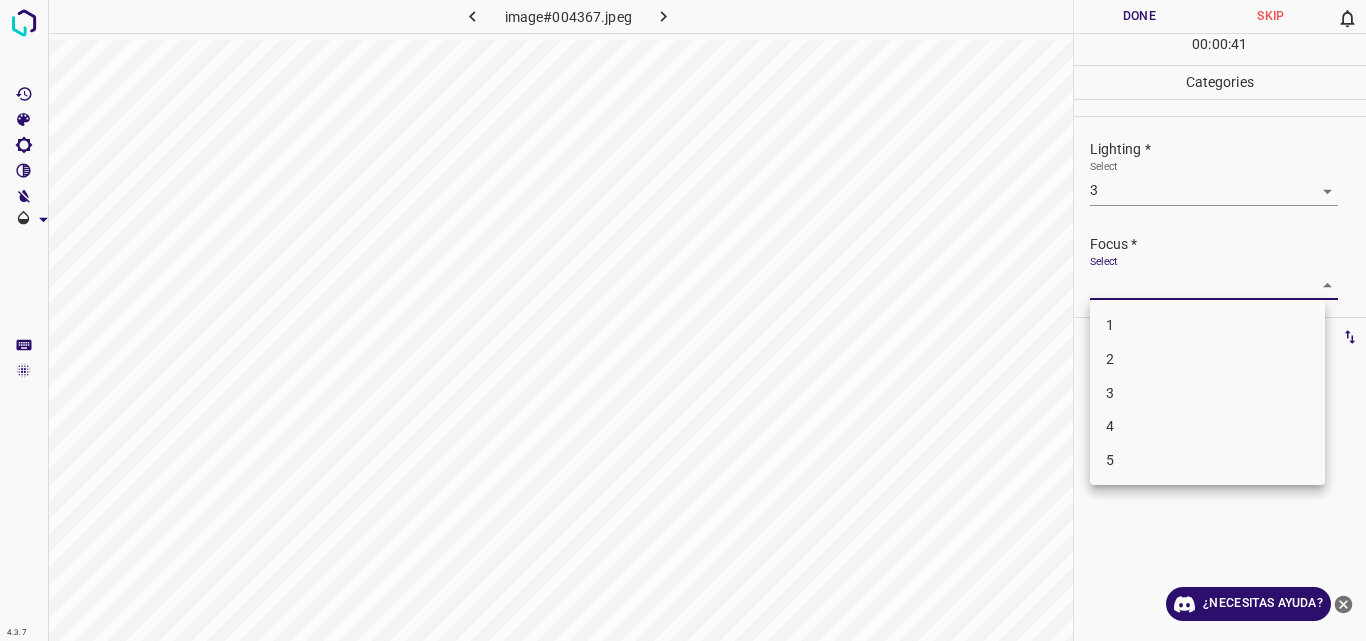 click on "3" at bounding box center (1207, 393) 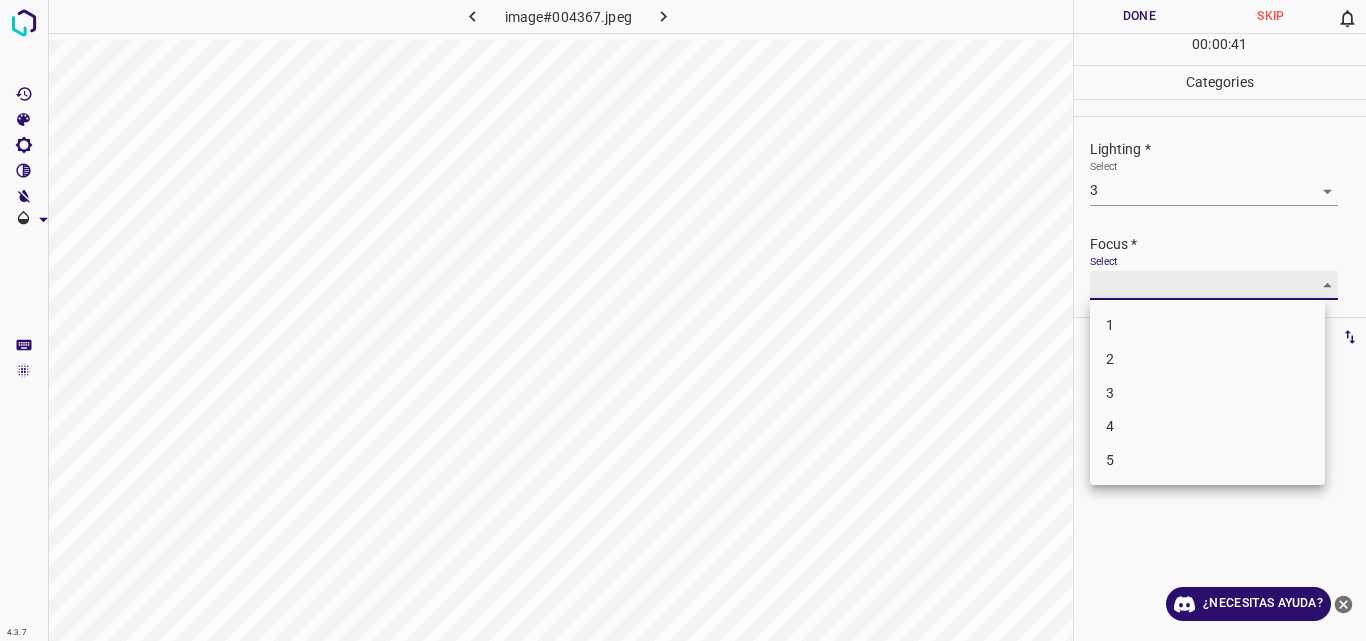 type on "3" 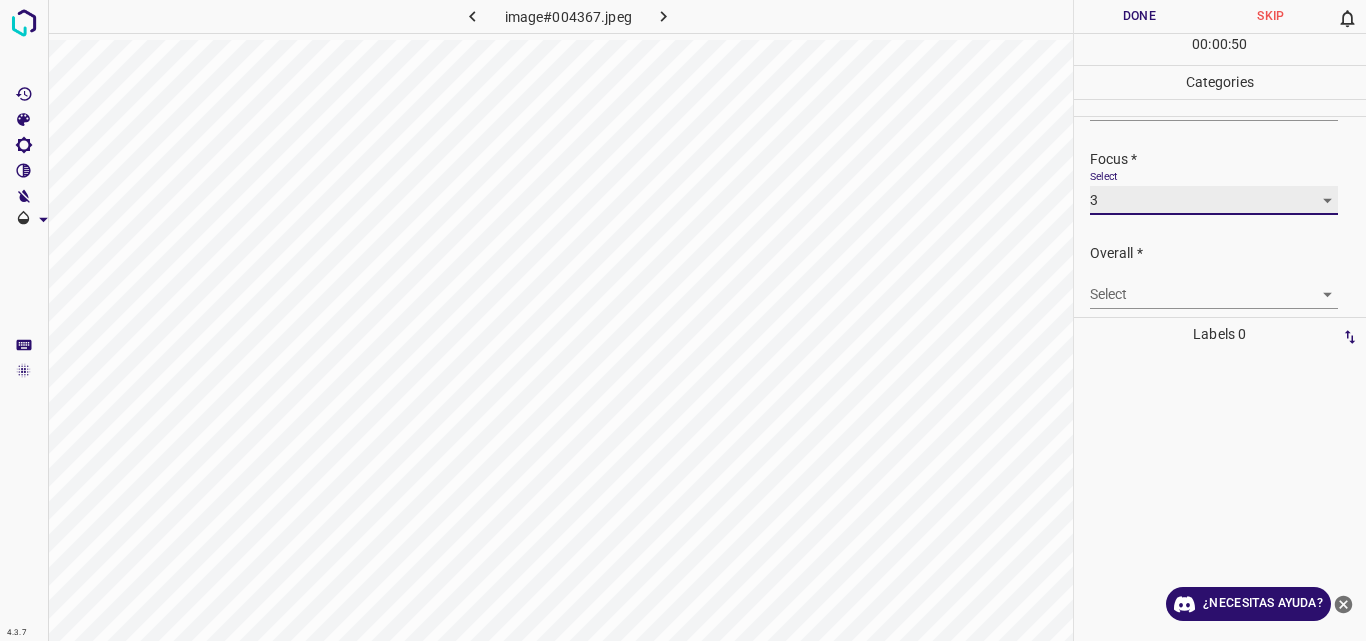 scroll, scrollTop: 98, scrollLeft: 0, axis: vertical 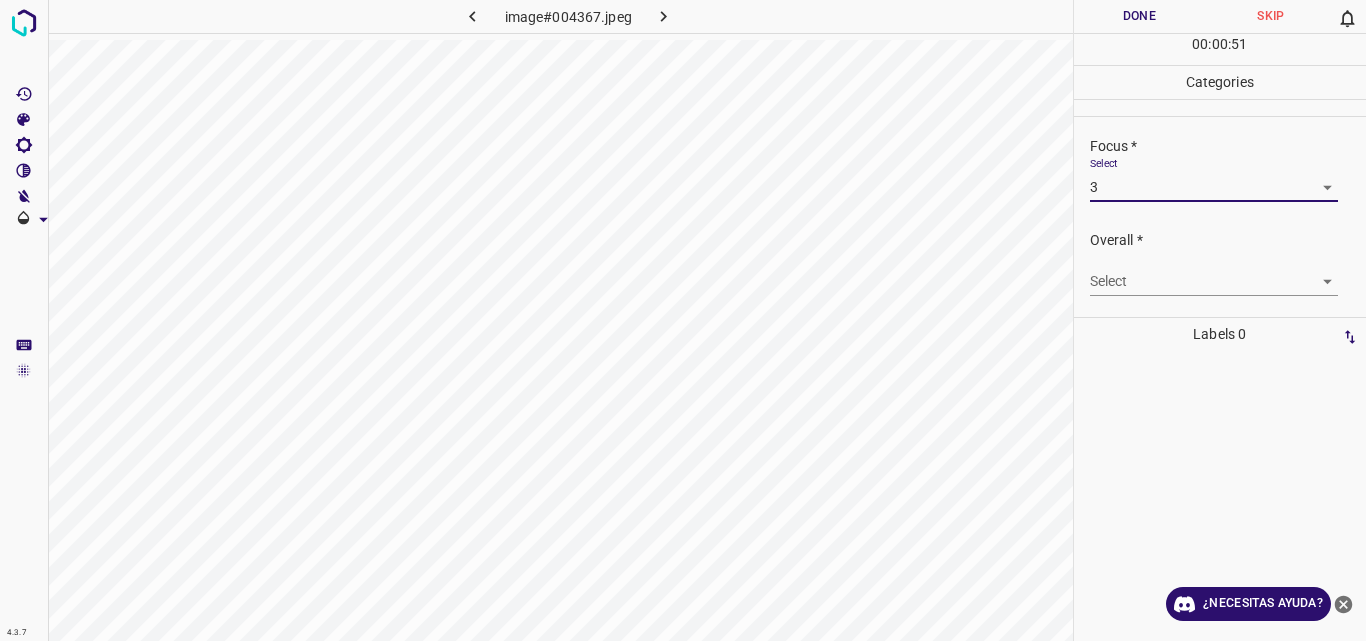 click on "4.3.7 image#004367.jpeg Done Skip 0 00   : 00   : 51   Categories Lighting *  Select 3 3 Focus *  Select 3 3 Overall *  Select ​ Labels   0 Categories 1 Lighting 2 Focus 3 Overall Tools Space Change between modes (Draw & Edit) I Auto labeling R Restore zoom M Zoom in N Zoom out Delete Delete selecte label Filters Z Restore filters X Saturation filter C Brightness filter V Contrast filter B Gray scale filter General O Download ¿Necesitas ayuda? Original text Rate this translation Your feedback will be used to help improve Google Translate - Texto - Esconder - Borrar" at bounding box center (683, 320) 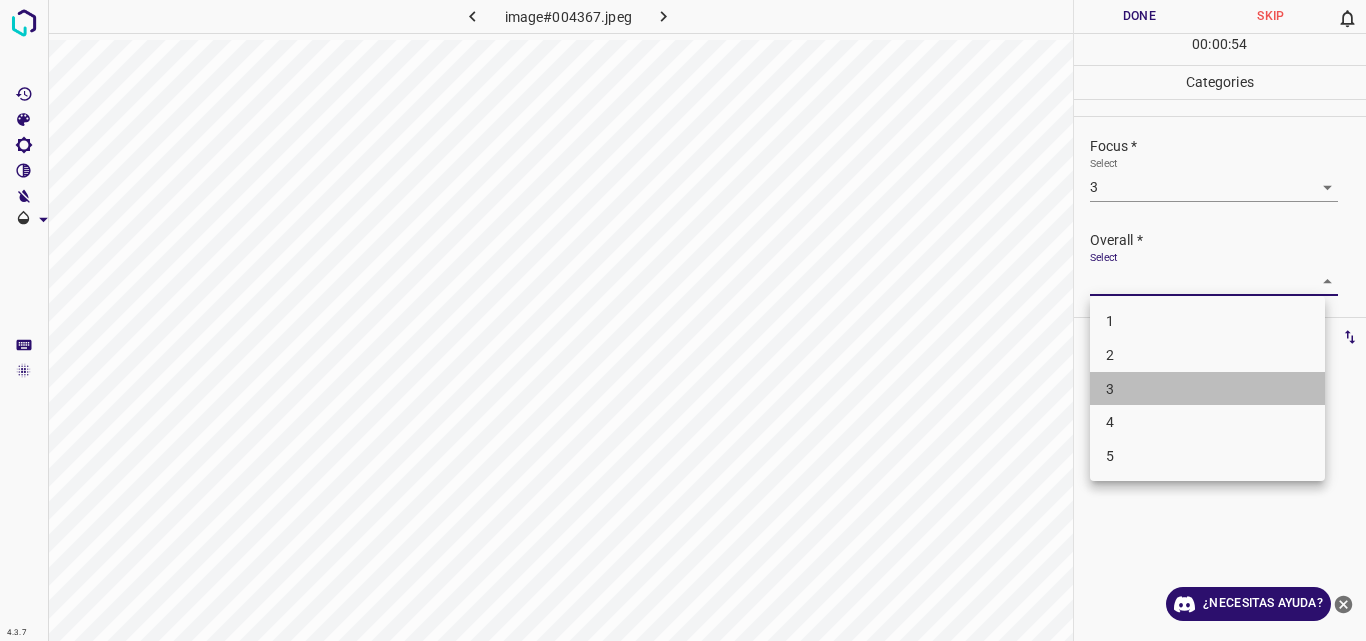 click on "3" at bounding box center [1207, 389] 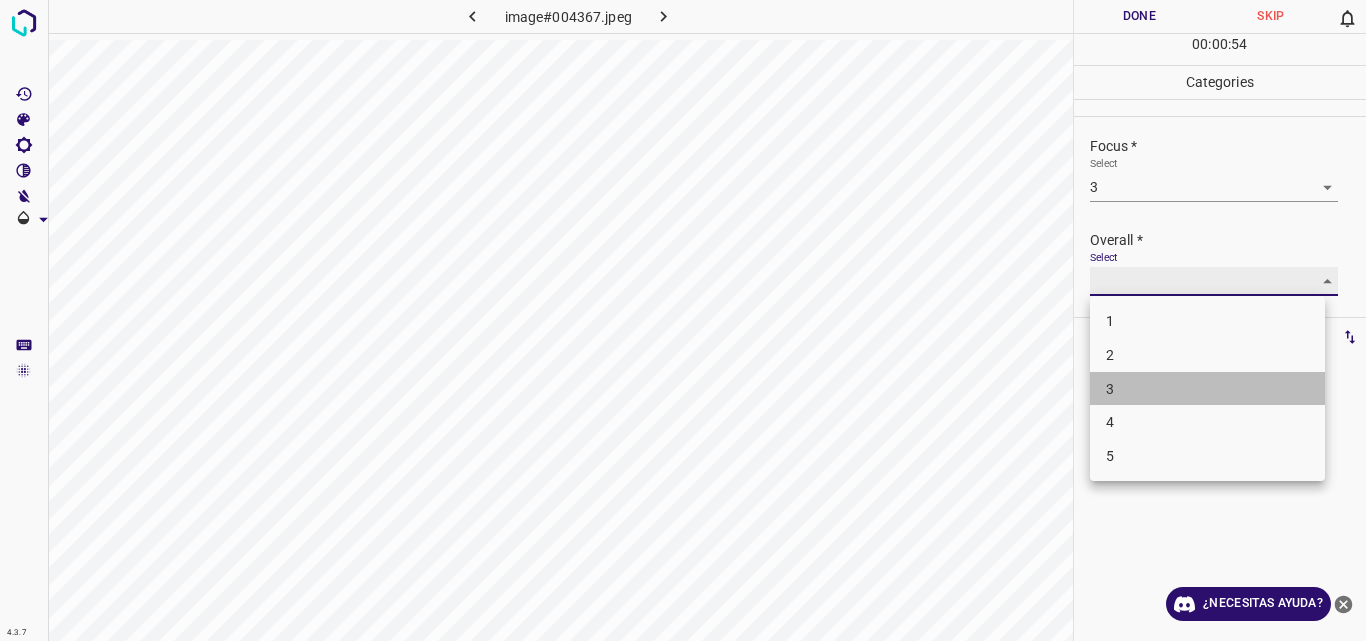 type on "3" 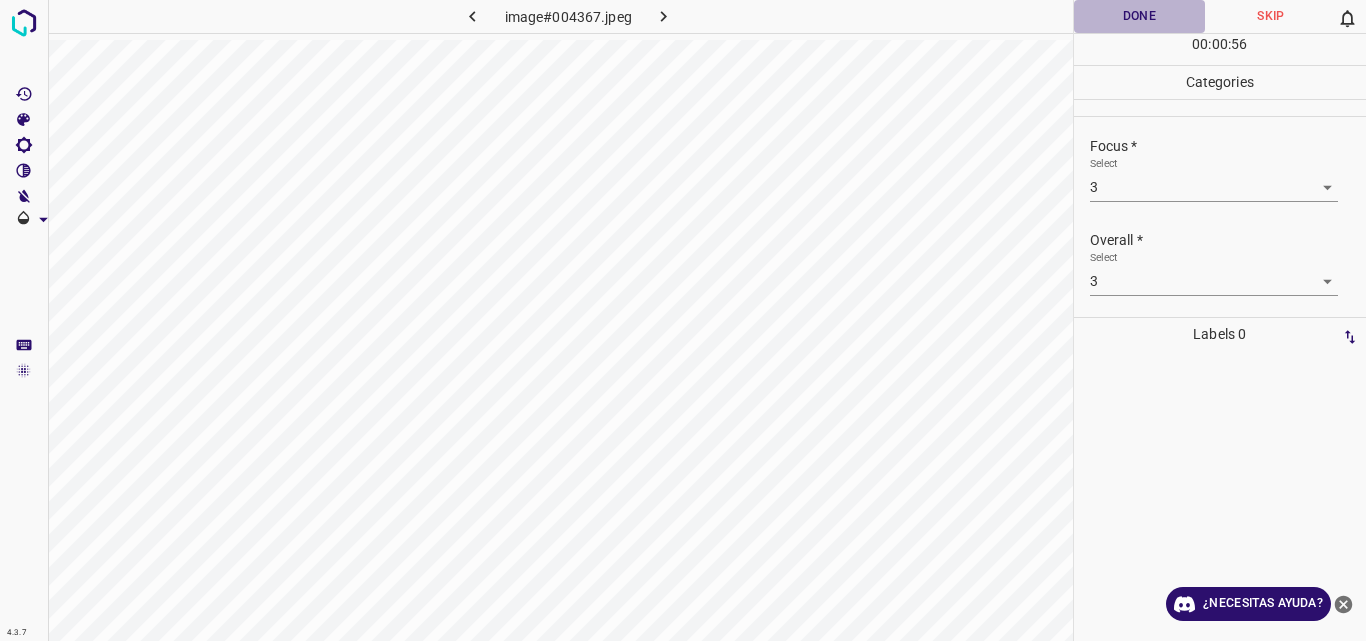 click on "Done" at bounding box center [1140, 16] 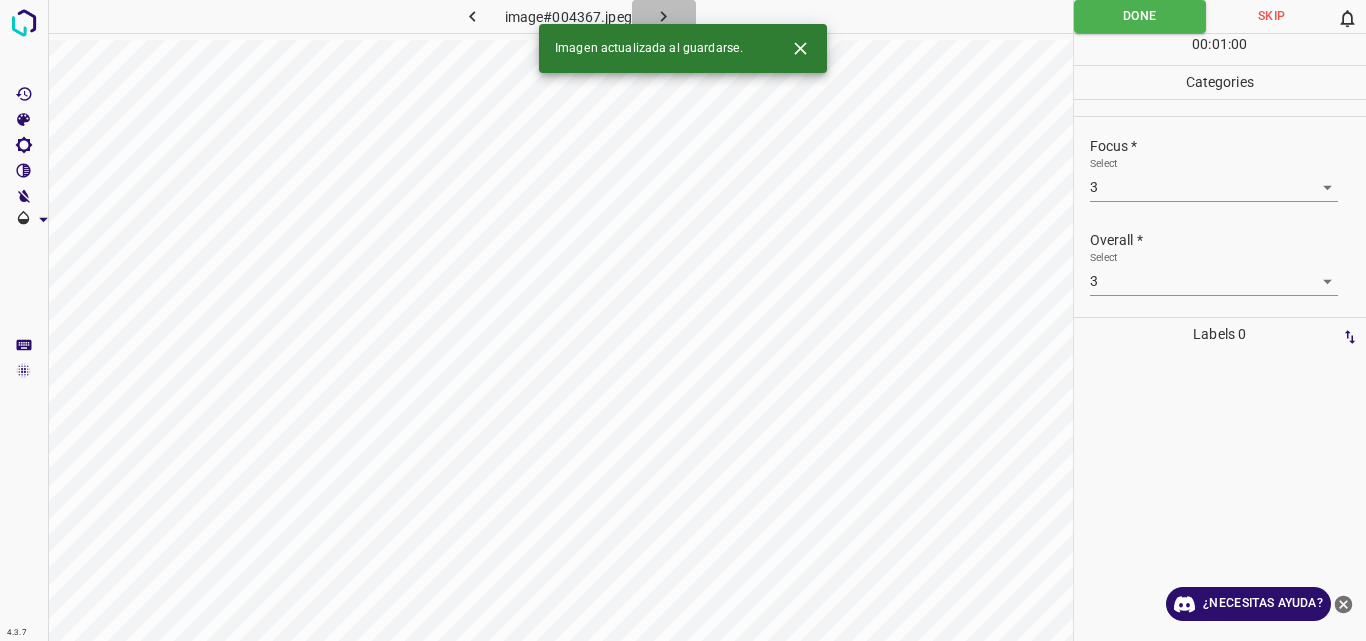 click 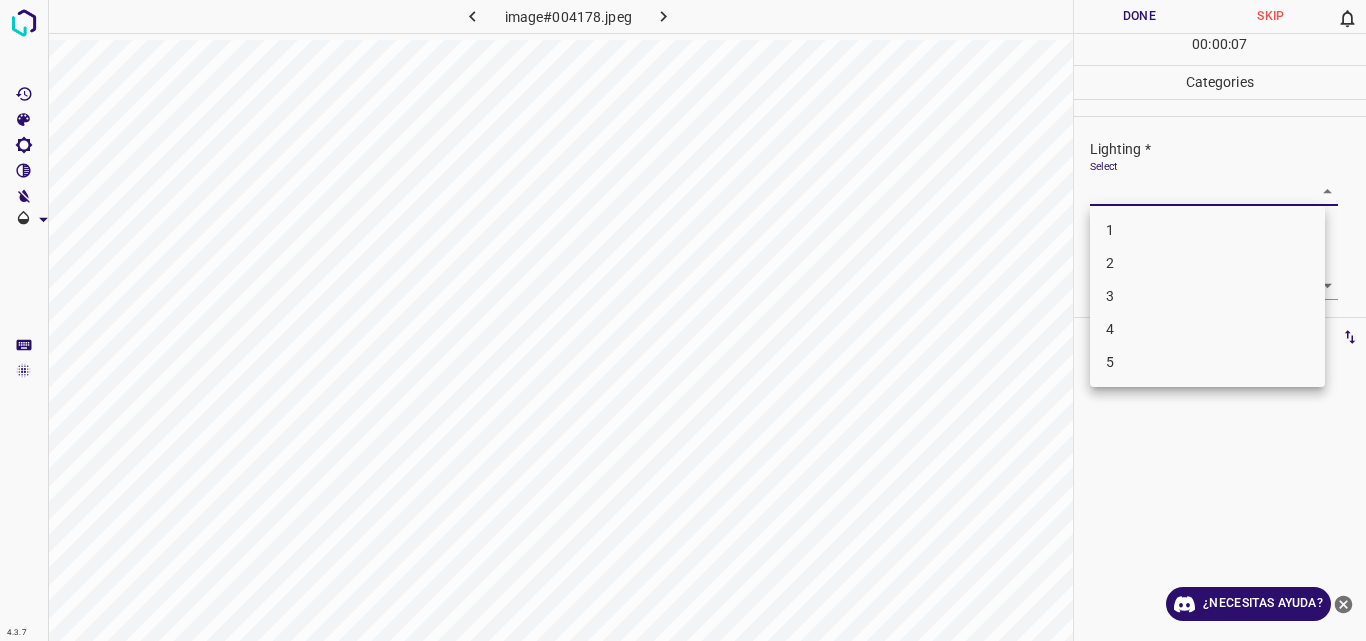 click on "4.3.7 image#004178.jpeg Done Skip 0 00   : 00   : 07   Categories Lighting *  Select ​ Focus *  Select ​ Overall *  Select ​ Labels   0 Categories 1 Lighting 2 Focus 3 Overall Tools Space Change between modes (Draw & Edit) I Auto labeling R Restore zoom M Zoom in N Zoom out Delete Delete selecte label Filters Z Restore filters X Saturation filter C Brightness filter V Contrast filter B Gray scale filter General O Download ¿Necesitas ayuda? Original text Rate this translation Your feedback will be used to help improve Google Translate - Texto - Esconder - Borrar 1 2 3 4 5" at bounding box center (683, 320) 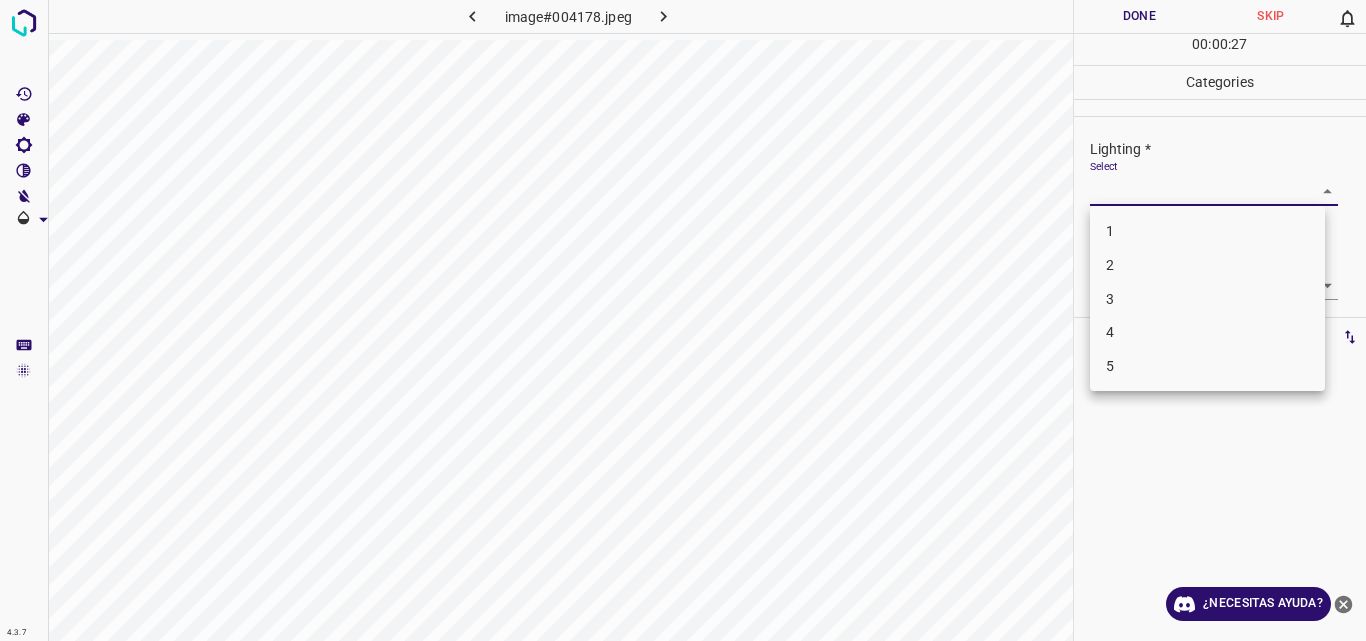 click on "3" at bounding box center [1207, 299] 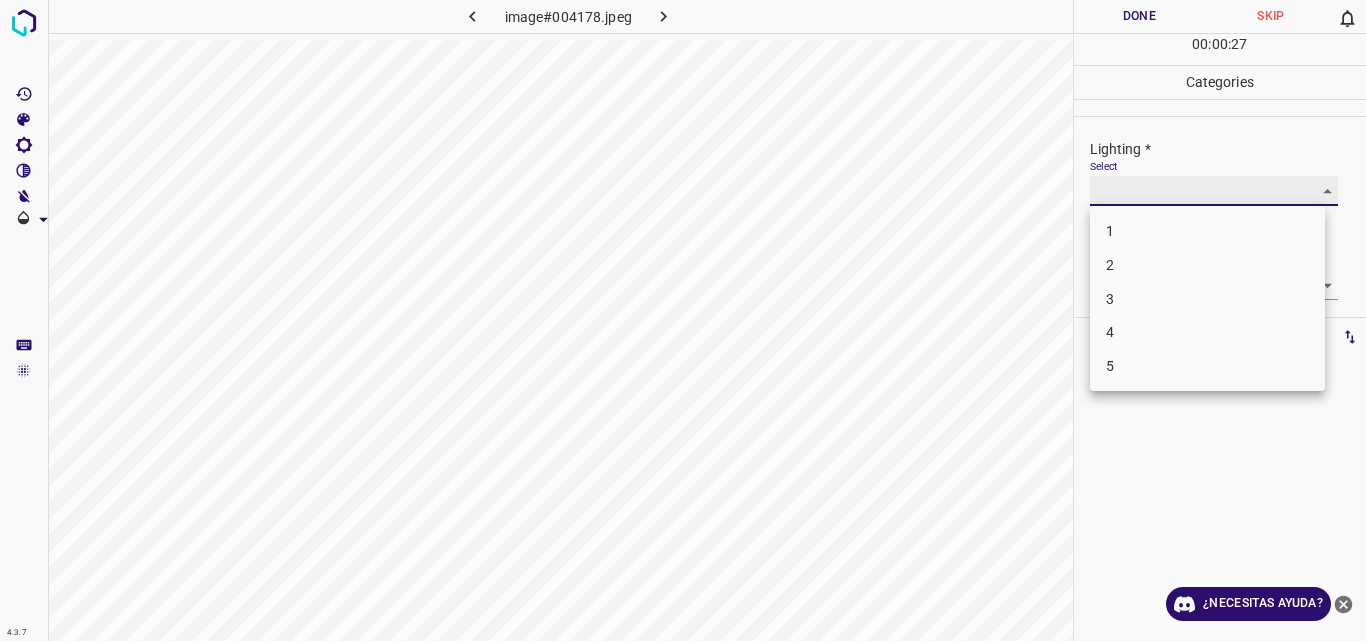 type on "3" 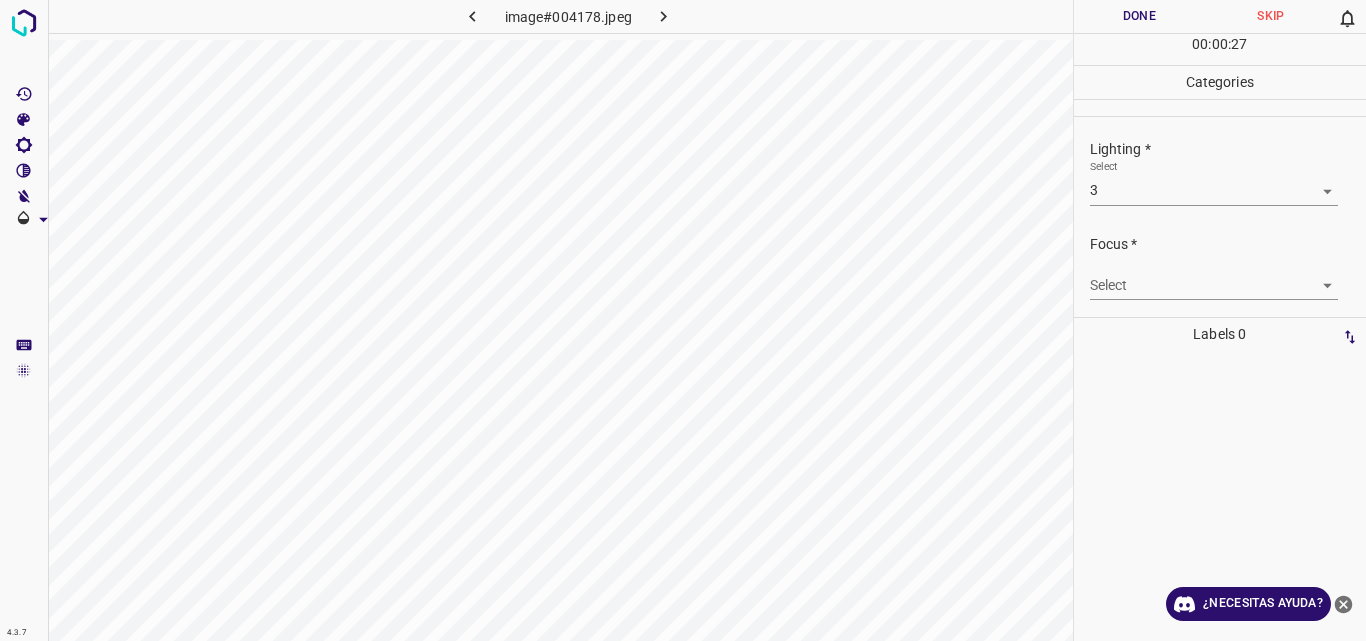 click on "1 2 3 4 5" at bounding box center (1207, 258) 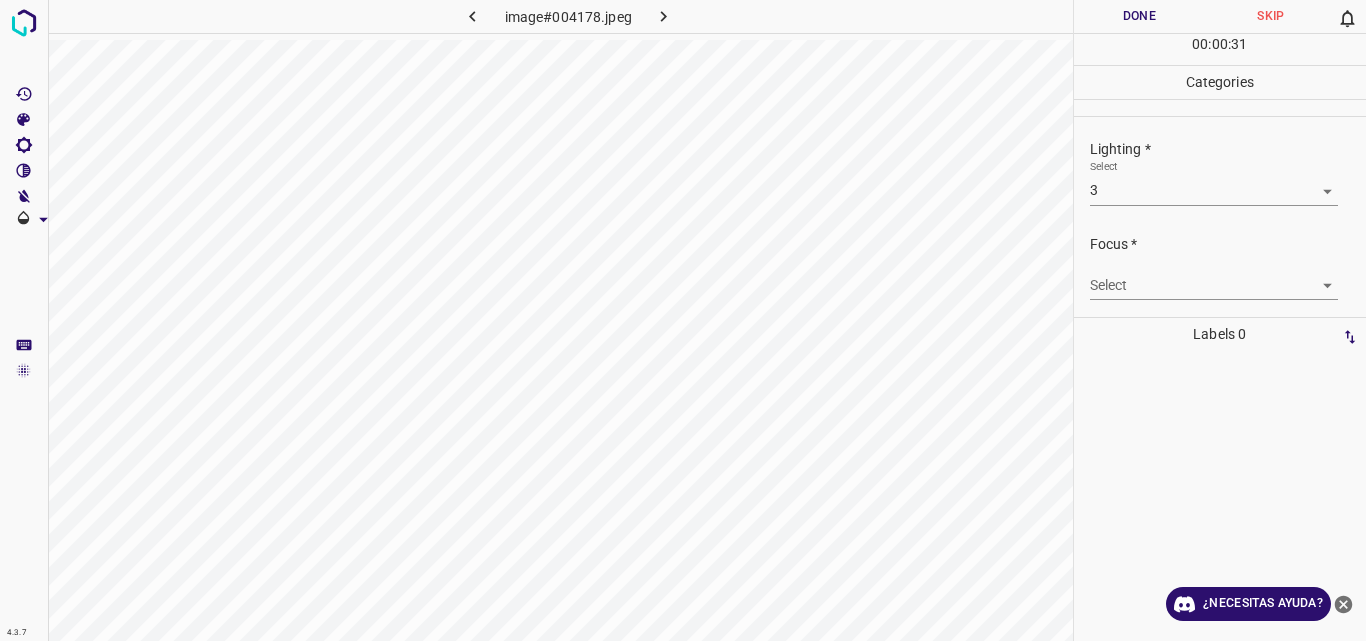click on "4.3.7 image#004178.jpeg Done Skip 0 00   : 00   : 31   Categories Lighting *  Select 3 3 Focus *  Select ​ Overall *  Select ​ Labels   0 Categories 1 Lighting 2 Focus 3 Overall Tools Space Change between modes (Draw & Edit) I Auto labeling R Restore zoom M Zoom in N Zoom out Delete Delete selecte label Filters Z Restore filters X Saturation filter C Brightness filter V Contrast filter B Gray scale filter General O Download ¿Necesitas ayuda? Original text Rate this translation Your feedback will be used to help improve Google Translate - Texto - Esconder - Borrar" at bounding box center [683, 320] 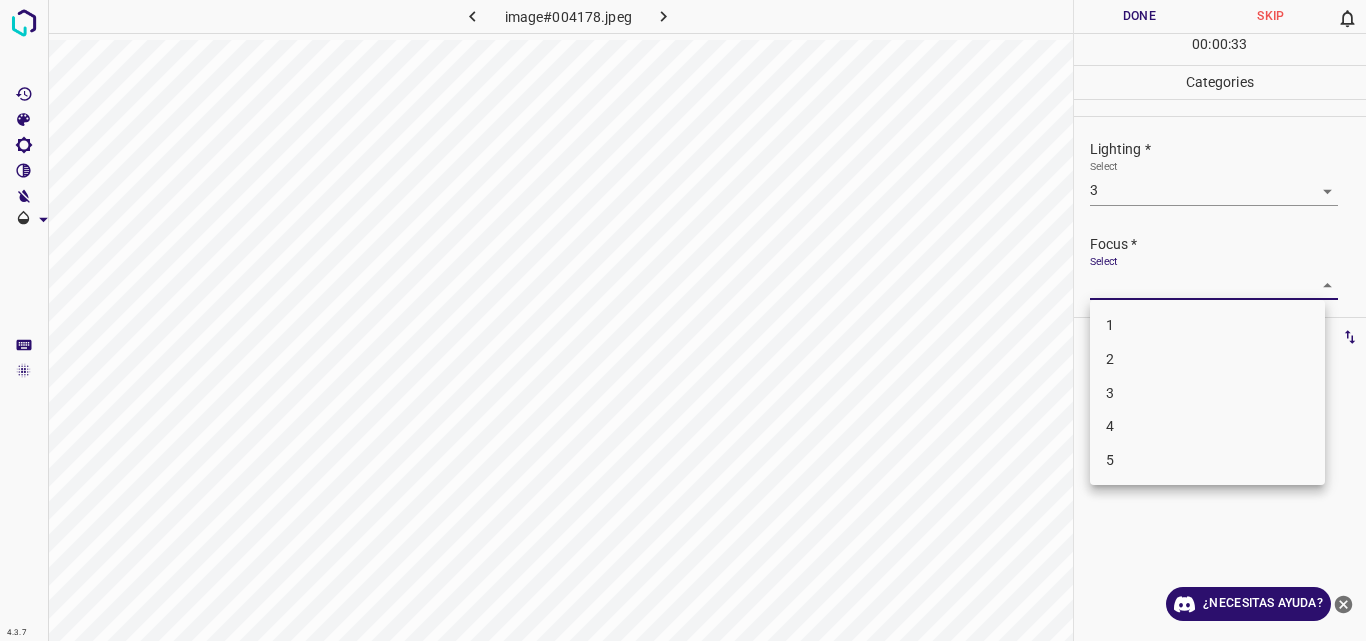 click on "3" at bounding box center (1207, 393) 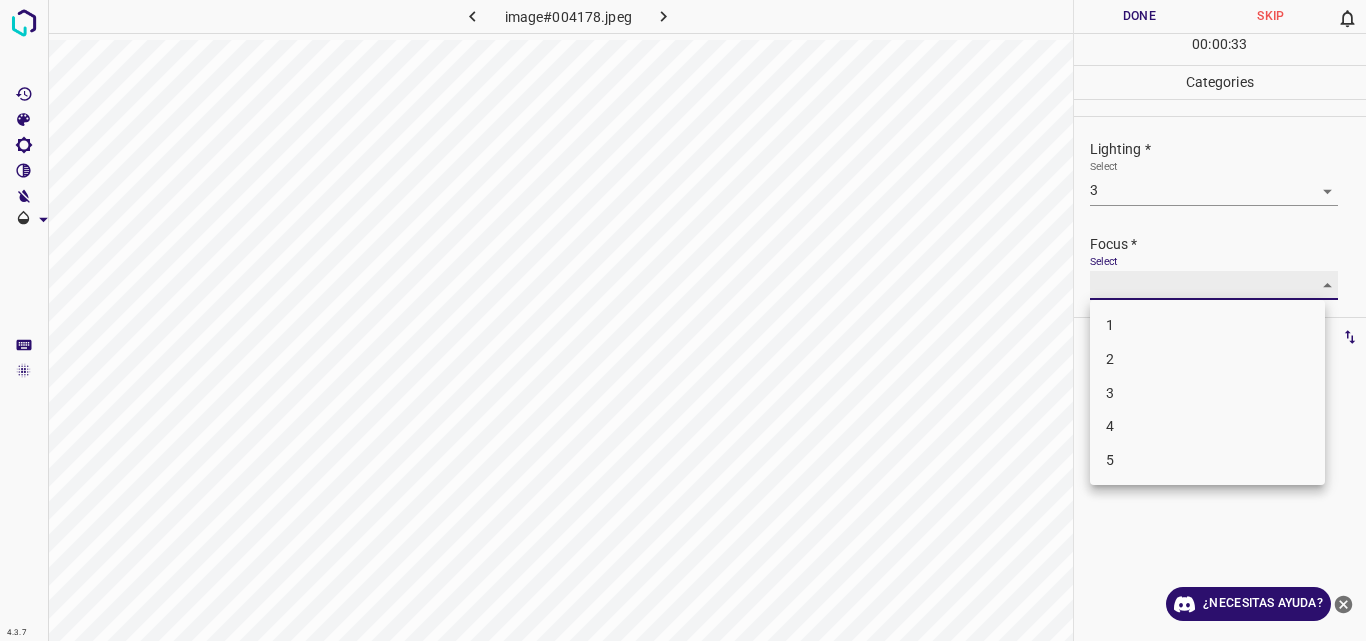 type on "3" 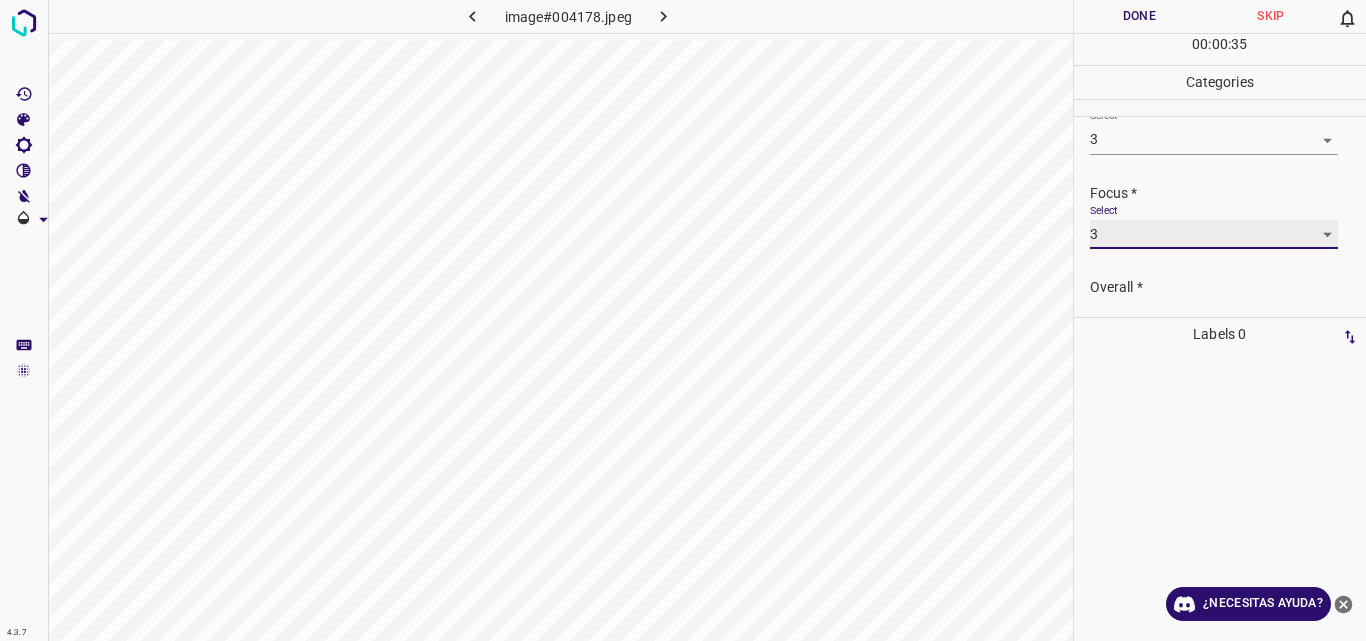 scroll, scrollTop: 98, scrollLeft: 0, axis: vertical 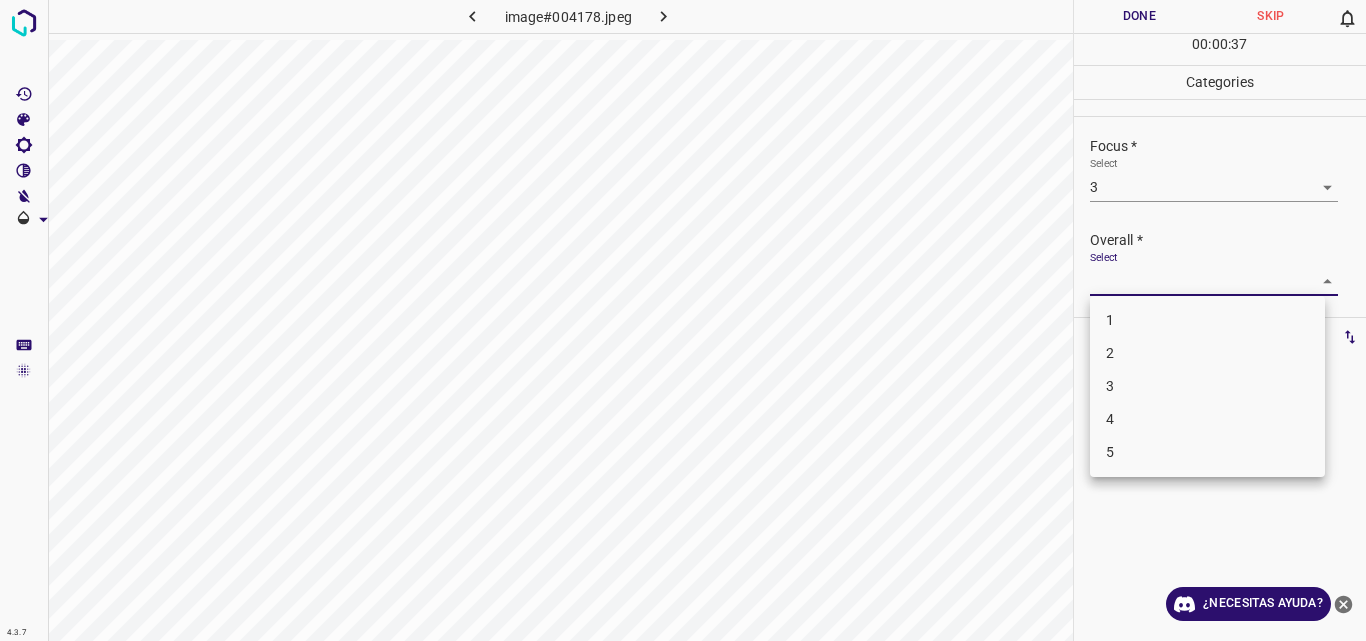 click on "4.3.7 image#004178.jpeg Done Skip 0 00   : 00   : 37   Categories Lighting *  Select 3 3 Focus *  Select 3 3 Overall *  Select ​ Labels   0 Categories 1 Lighting 2 Focus 3 Overall Tools Space Change between modes (Draw & Edit) I Auto labeling R Restore zoom M Zoom in N Zoom out Delete Delete selecte label Filters Z Restore filters X Saturation filter C Brightness filter V Contrast filter B Gray scale filter General O Download ¿Necesitas ayuda? Original text Rate this translation Your feedback will be used to help improve Google Translate - Texto - Esconder - Borrar 1 2 3 4 5" at bounding box center [683, 320] 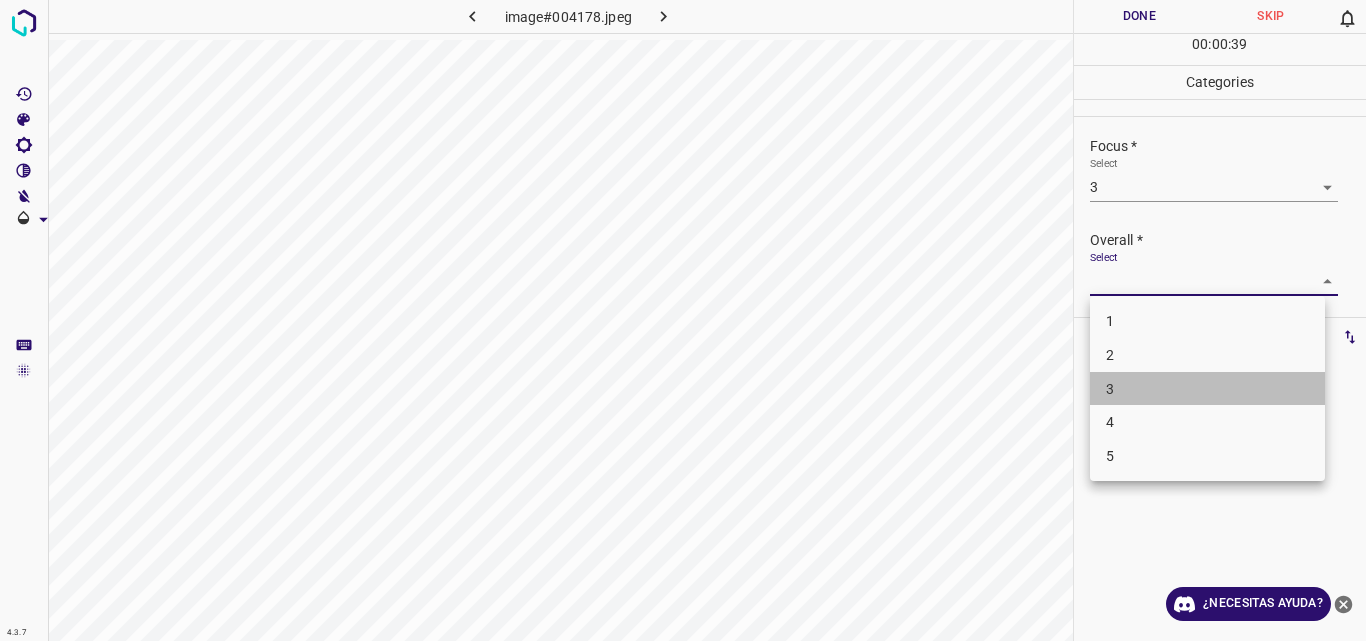 click on "3" at bounding box center (1207, 389) 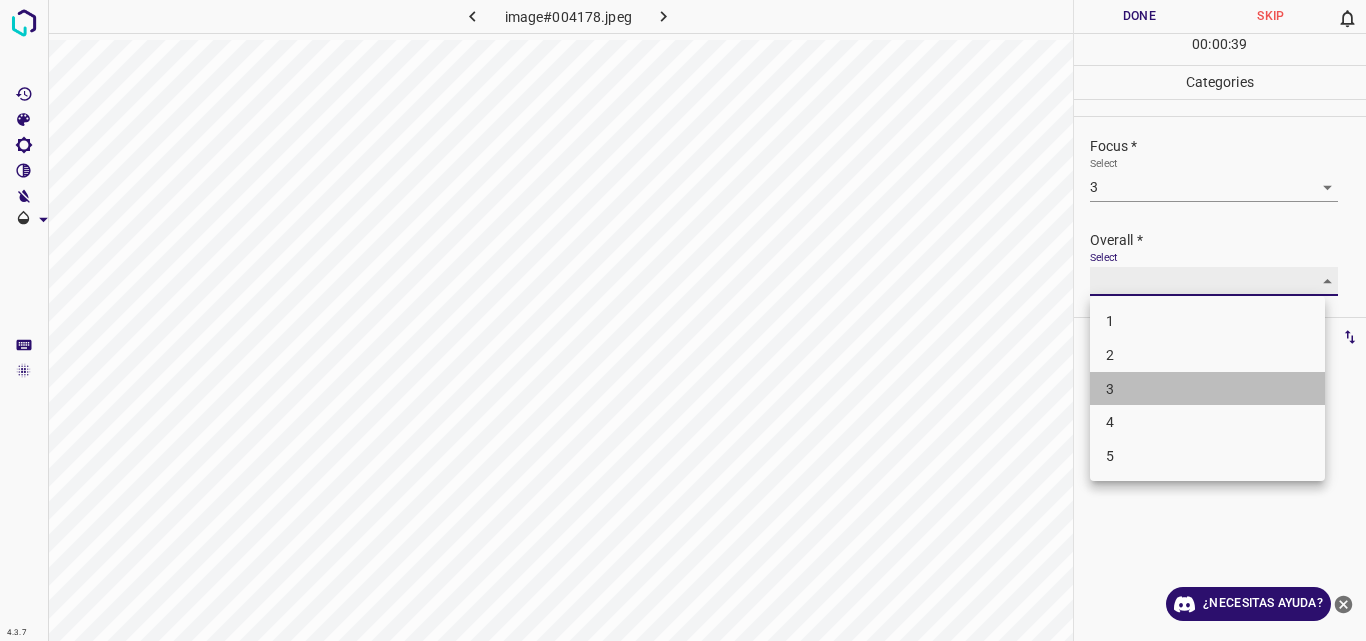 type on "3" 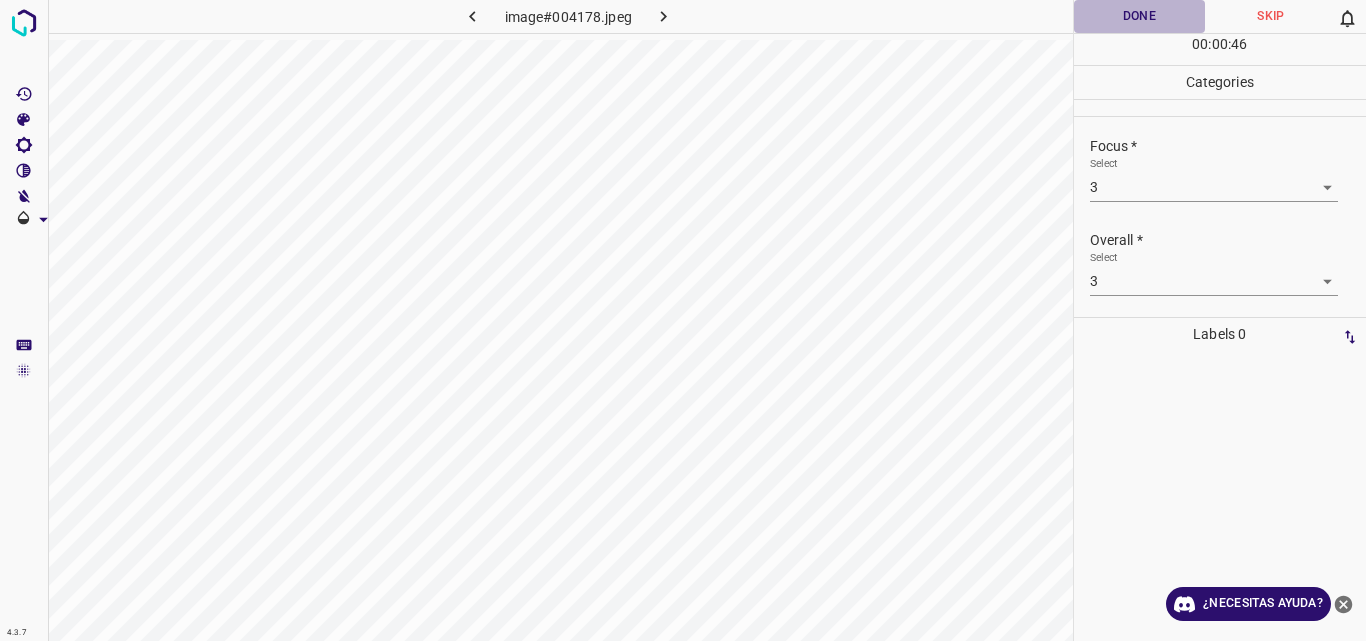 click on "Done" at bounding box center [1140, 16] 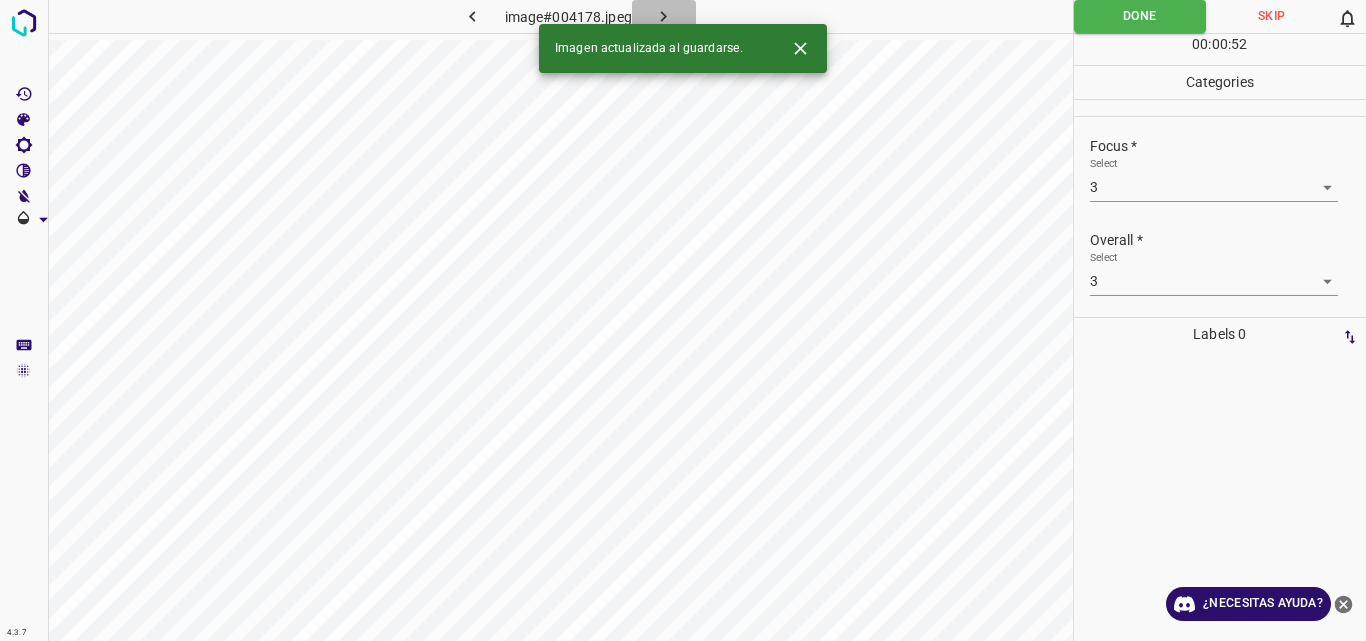 click 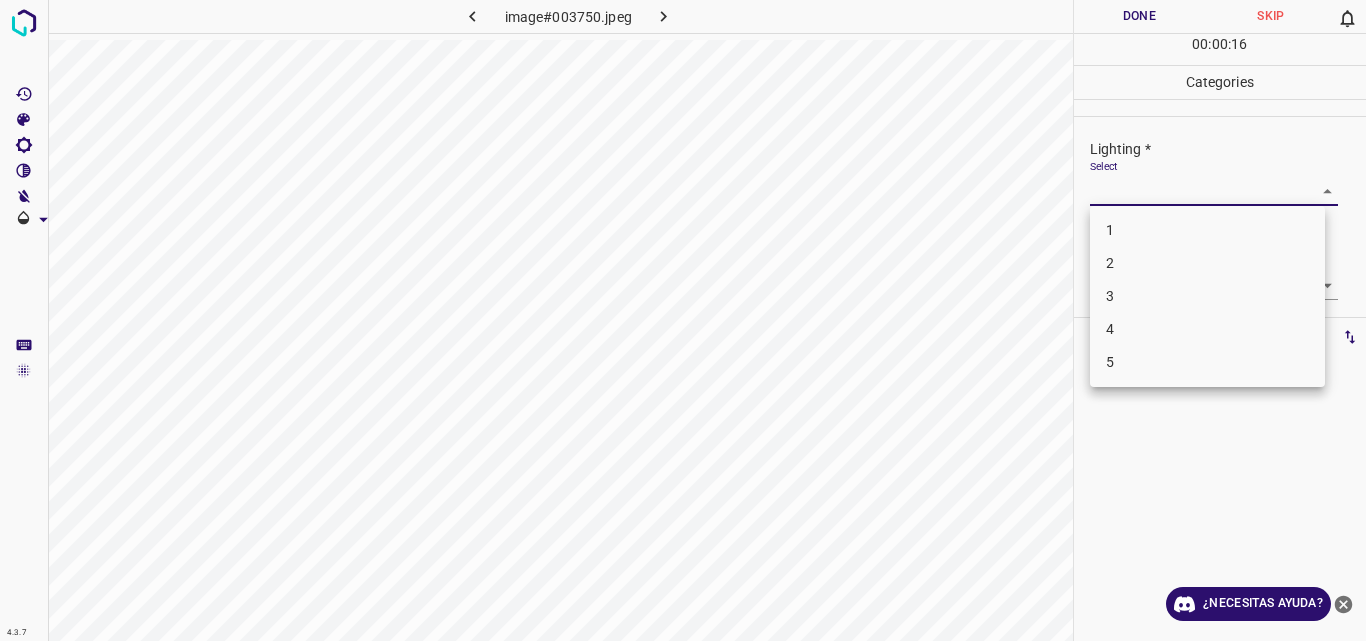click on "4.3.7 image#003750.jpeg Done Skip 0 00   : 00   : 16   Categories Lighting *  Select ​ Focus *  Select ​ Overall *  Select ​ Labels   0 Categories 1 Lighting 2 Focus 3 Overall Tools Space Change between modes (Draw & Edit) I Auto labeling R Restore zoom M Zoom in N Zoom out Delete Delete selecte label Filters Z Restore filters X Saturation filter C Brightness filter V Contrast filter B Gray scale filter General O Download ¿Necesitas ayuda? Original text Rate this translation Your feedback will be used to help improve Google Translate - Texto - Esconder - Borrar 1 2 3 4 5" at bounding box center [683, 320] 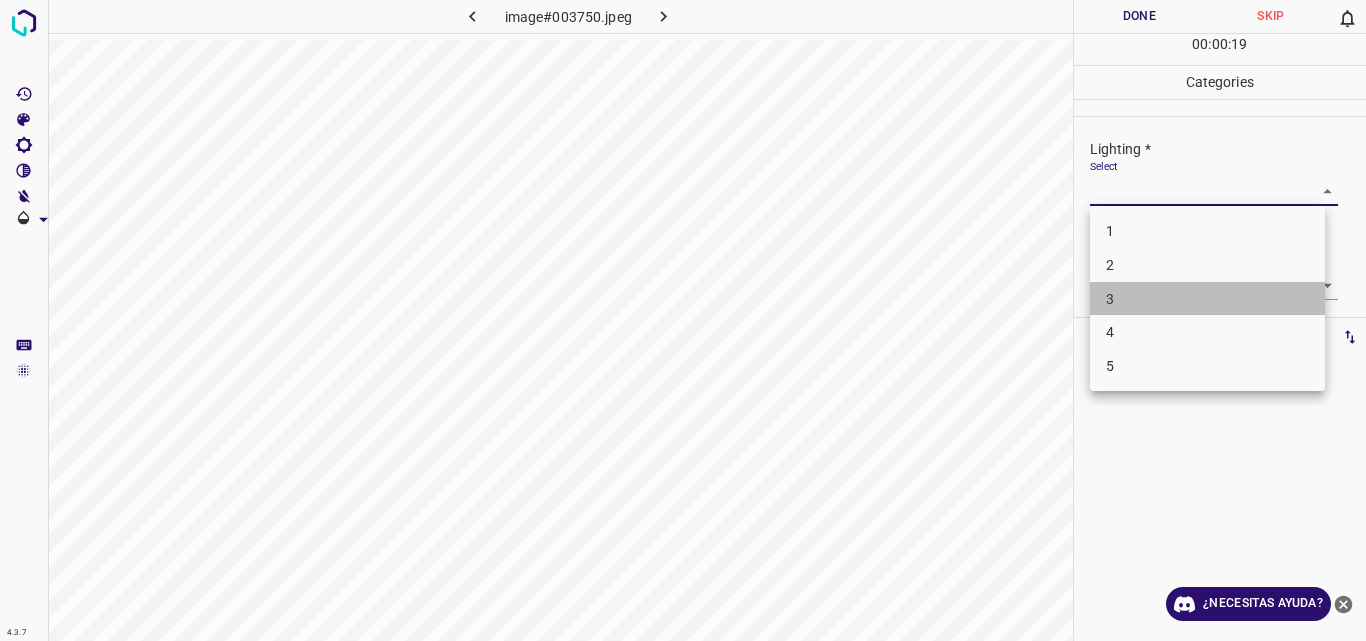 click on "3" at bounding box center (1207, 299) 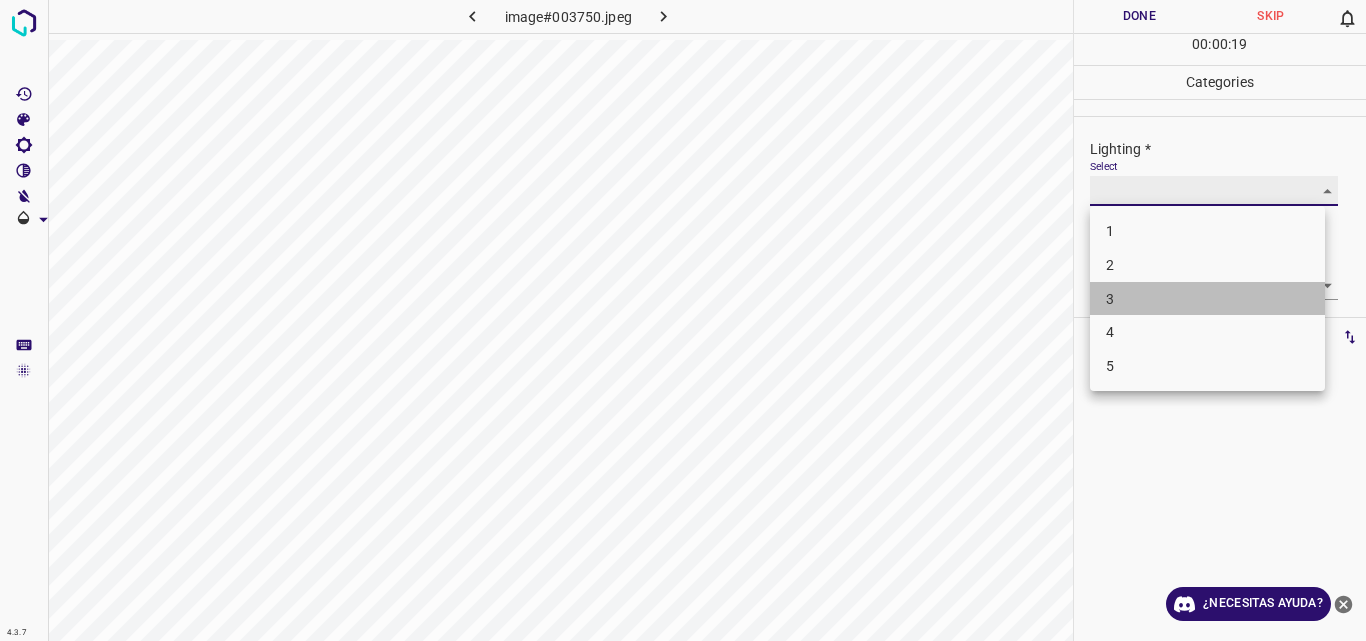 type on "3" 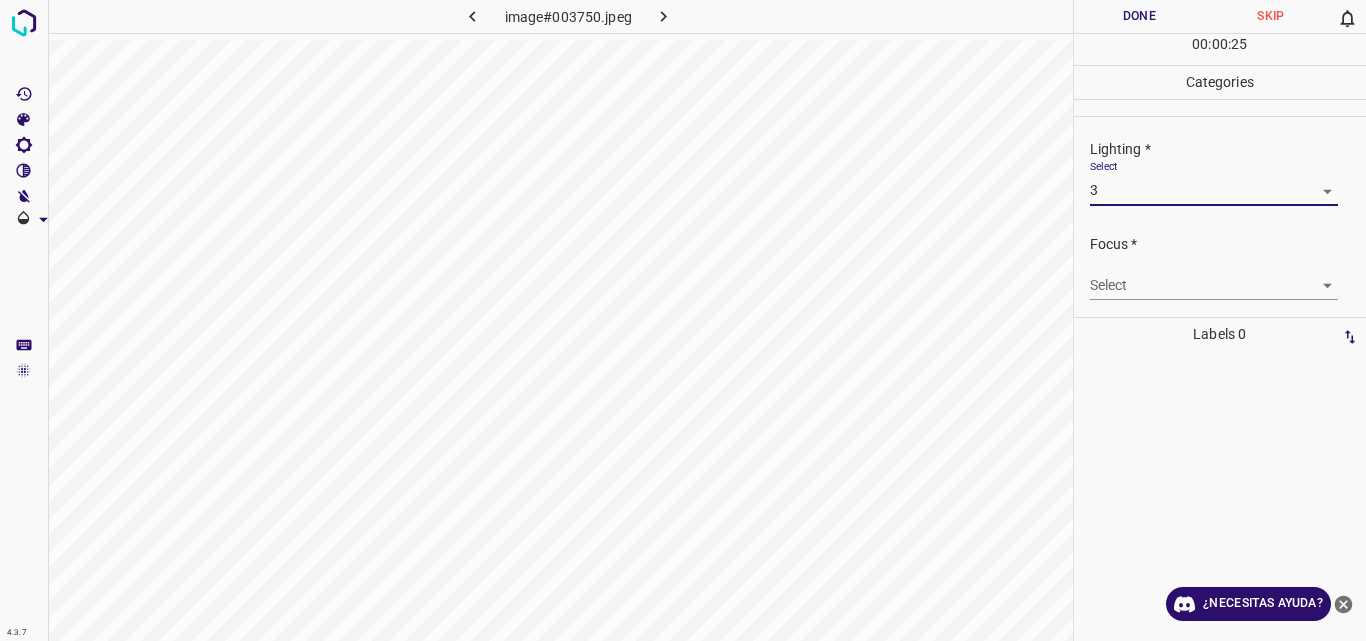 click on "4.3.7 image#003750.jpeg Done Skip 0 00   : 00   : 25   Categories Lighting *  Select 3 3 Focus *  Select ​ Overall *  Select ​ Labels   0 Categories 1 Lighting 2 Focus 3 Overall Tools Space Change between modes (Draw & Edit) I Auto labeling R Restore zoom M Zoom in N Zoom out Delete Delete selecte label Filters Z Restore filters X Saturation filter C Brightness filter V Contrast filter B Gray scale filter General O Download ¿Necesitas ayuda? Original text Rate this translation Your feedback will be used to help improve Google Translate - Texto - Esconder - Borrar" at bounding box center [683, 320] 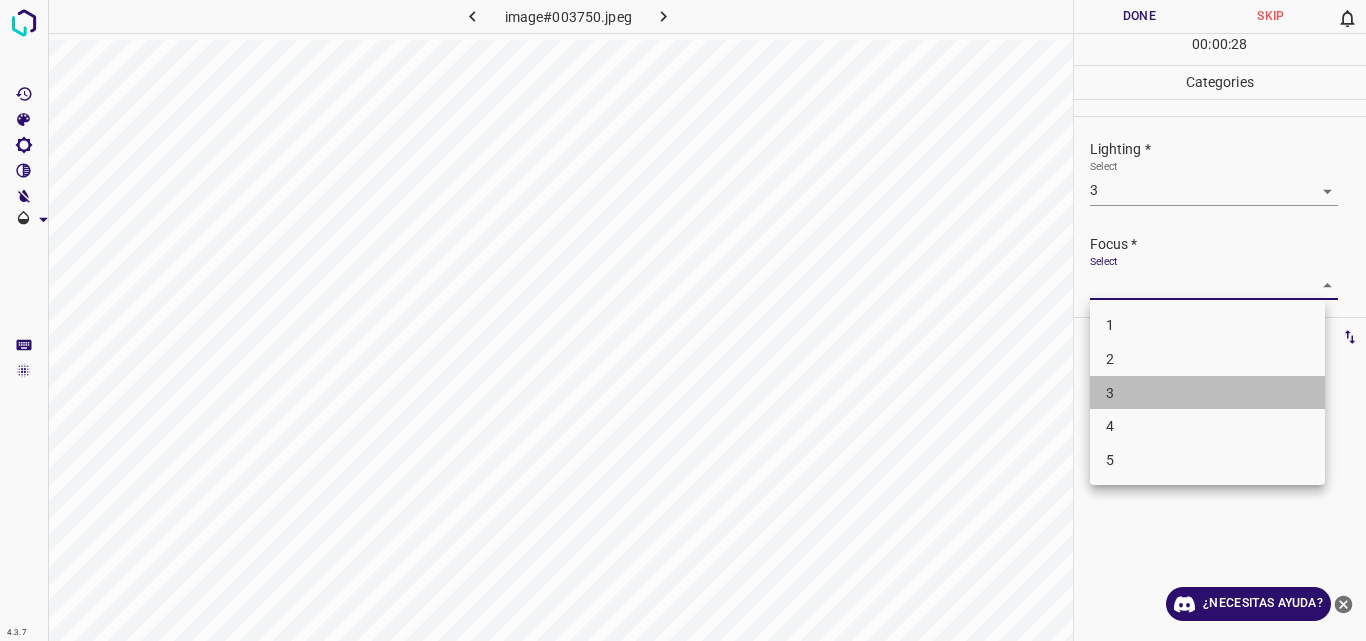 click on "3" at bounding box center [1207, 393] 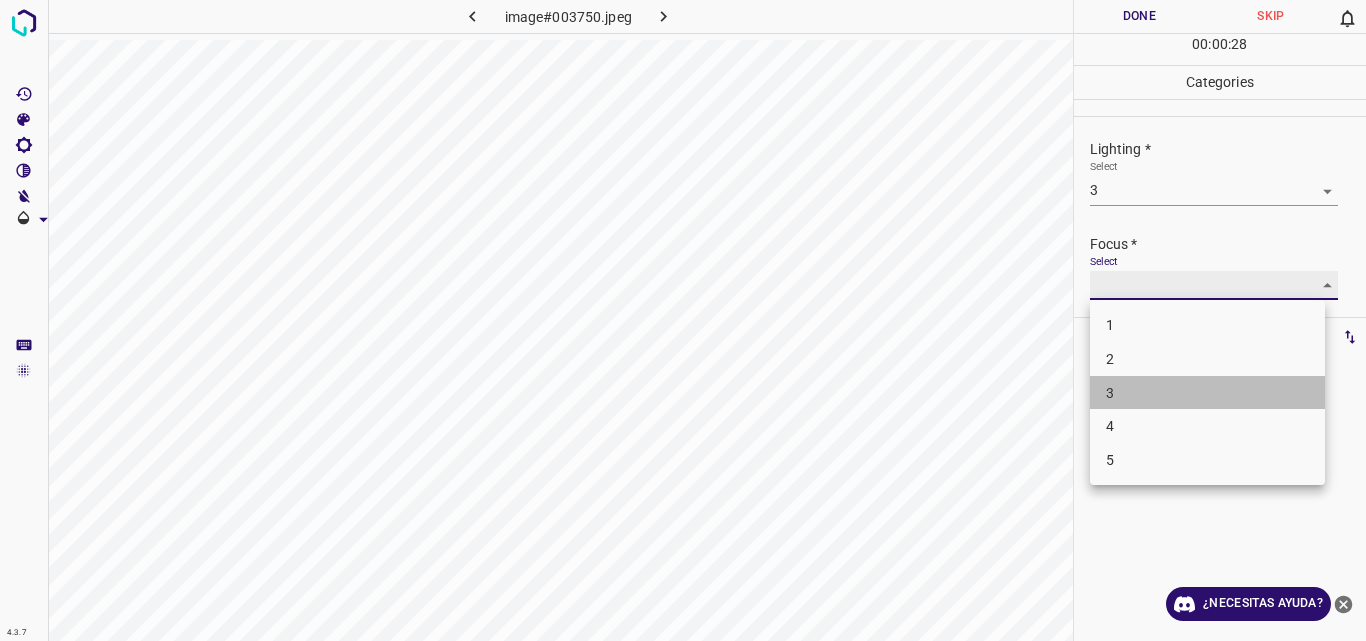 type on "3" 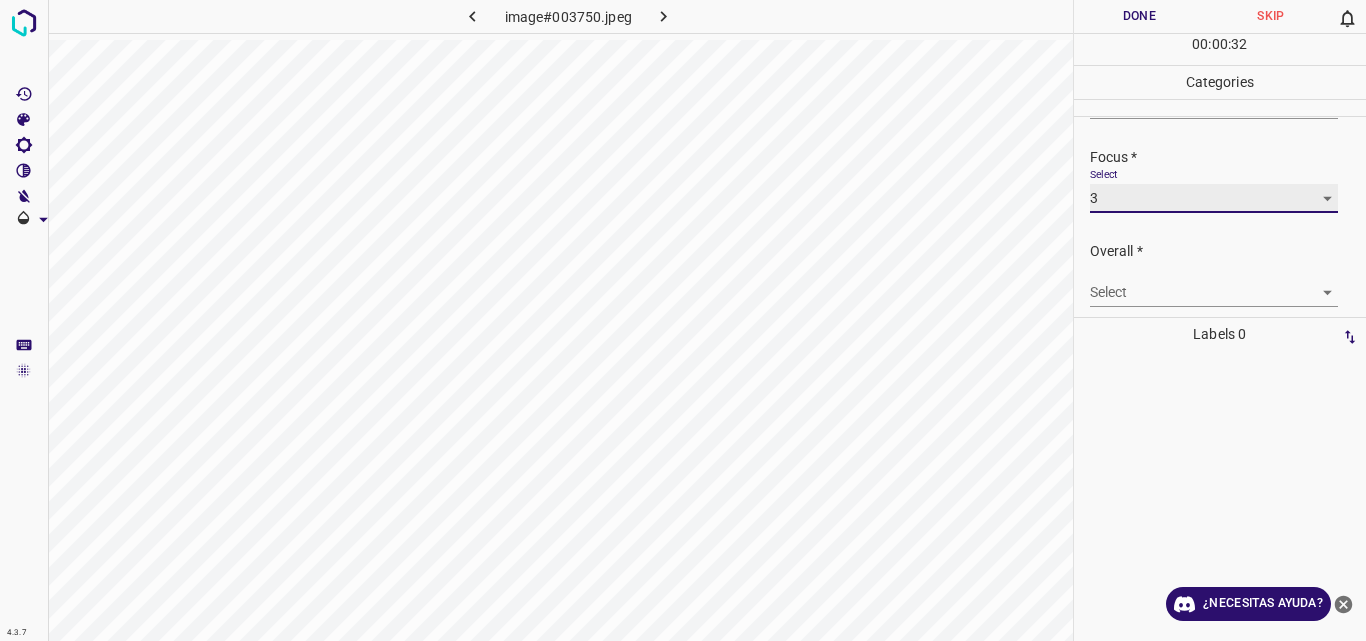 scroll, scrollTop: 98, scrollLeft: 0, axis: vertical 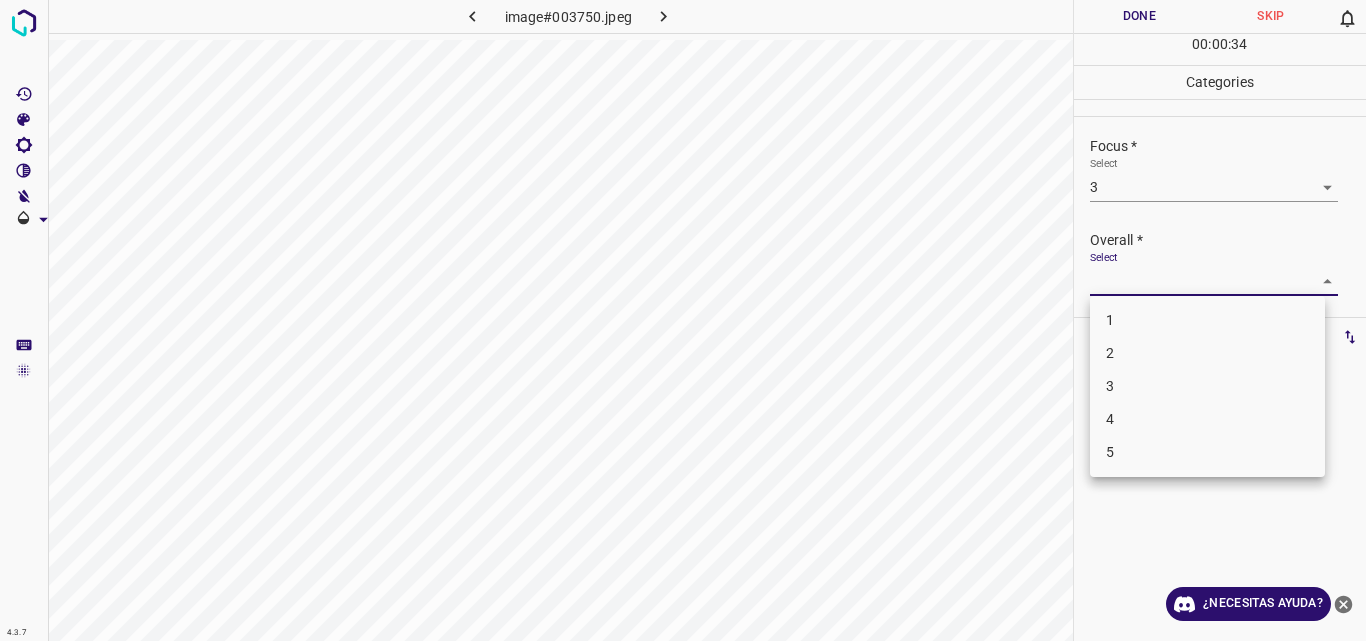 click on "4.3.7 image#003750.jpeg Done Skip 0 00   : 00   : 34   Categories Lighting *  Select 3 3 Focus *  Select 3 3 Overall *  Select ​ Labels   0 Categories 1 Lighting 2 Focus 3 Overall Tools Space Change between modes (Draw & Edit) I Auto labeling R Restore zoom M Zoom in N Zoom out Delete Delete selecte label Filters Z Restore filters X Saturation filter C Brightness filter V Contrast filter B Gray scale filter General O Download ¿Necesitas ayuda? Original text Rate this translation Your feedback will be used to help improve Google Translate - Texto - Esconder - Borrar 1 2 3 4 5" at bounding box center (683, 320) 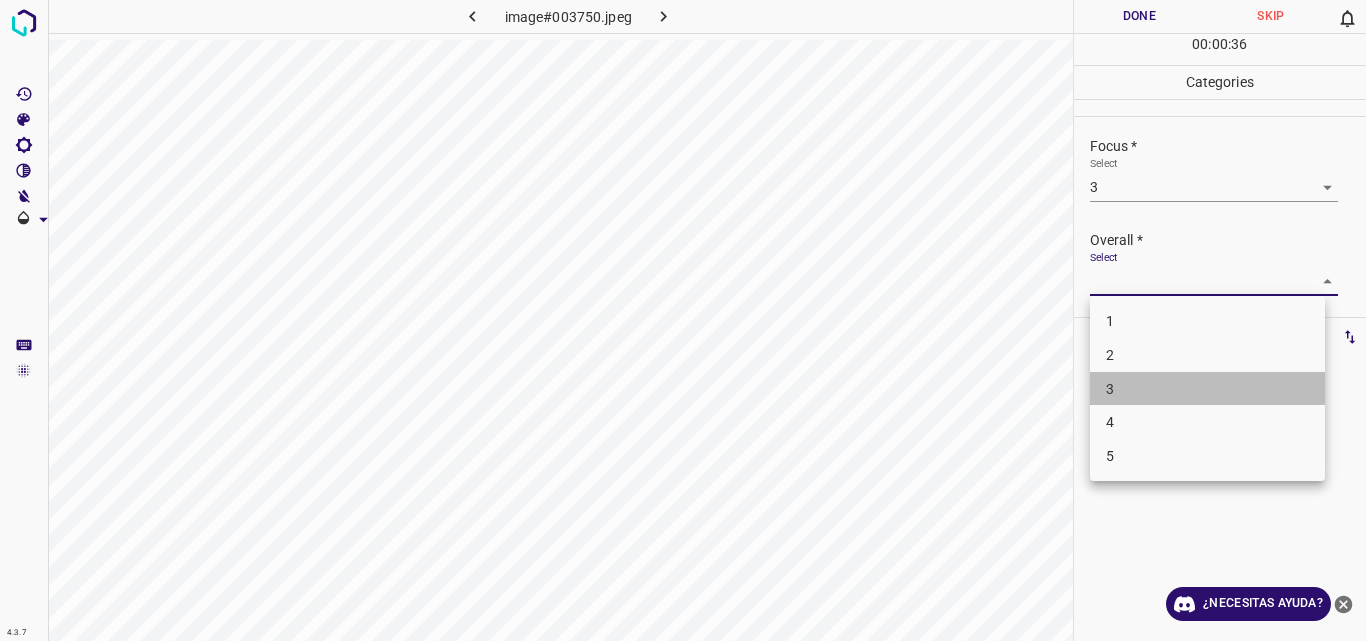 click on "3" at bounding box center (1207, 389) 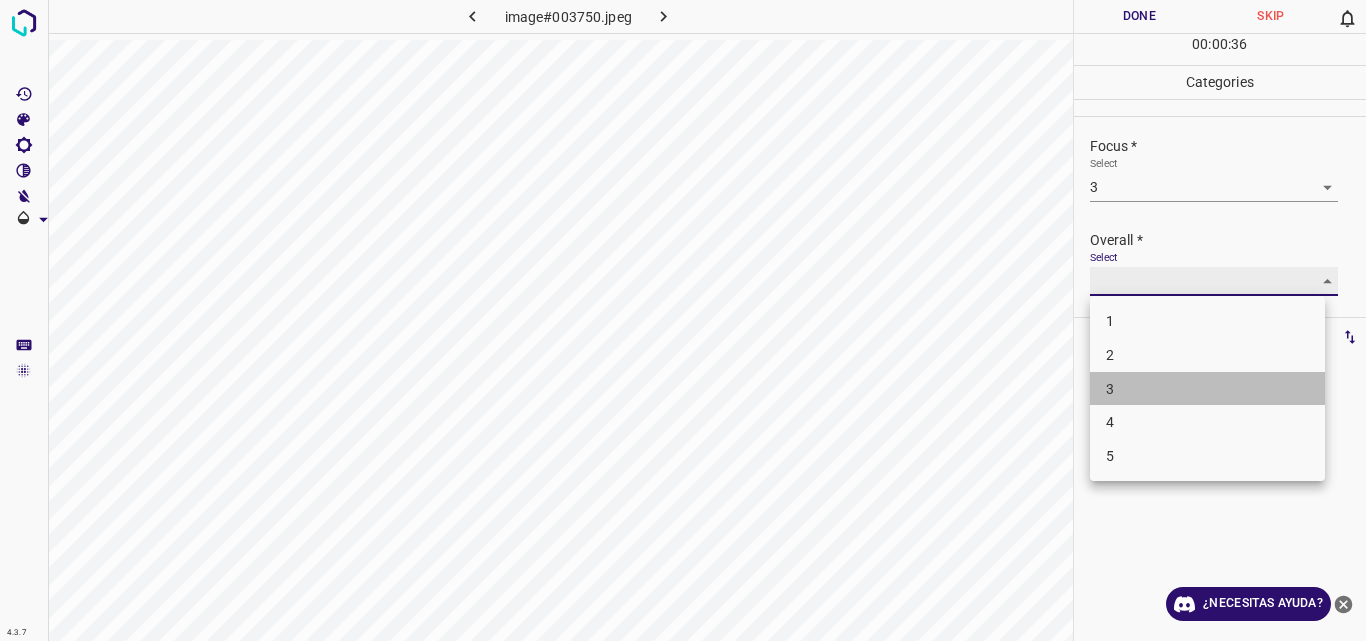 type on "3" 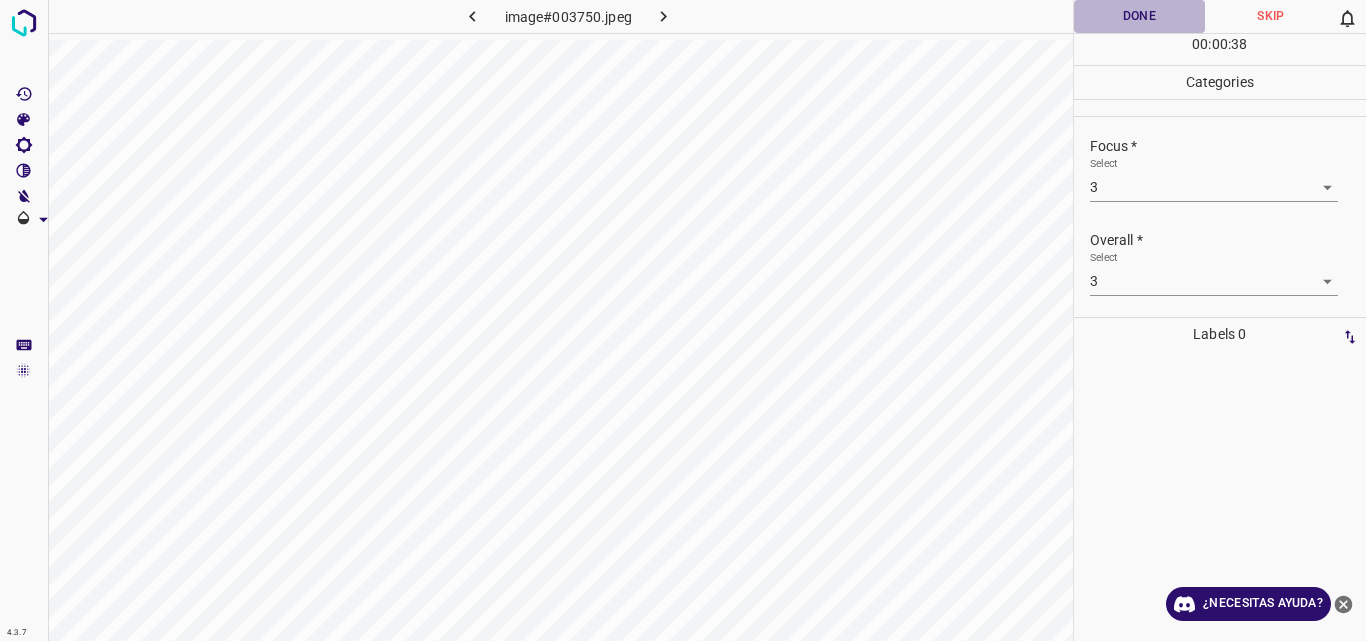 click on "Done" at bounding box center (1140, 16) 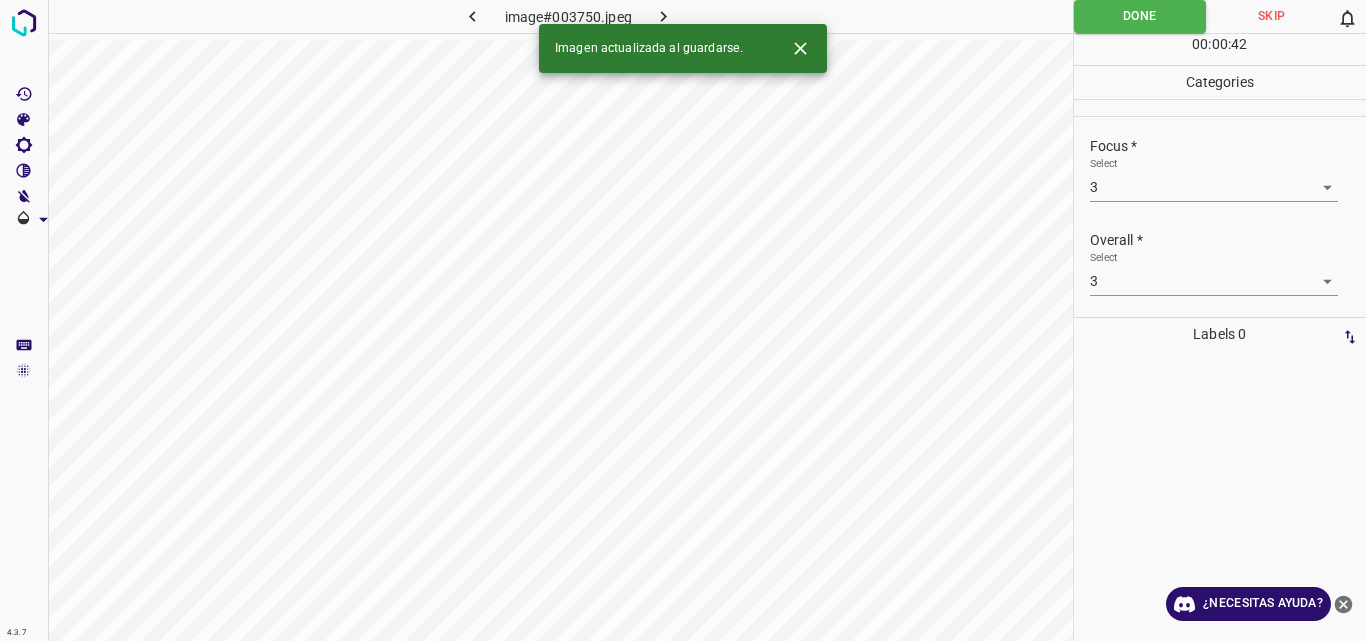click 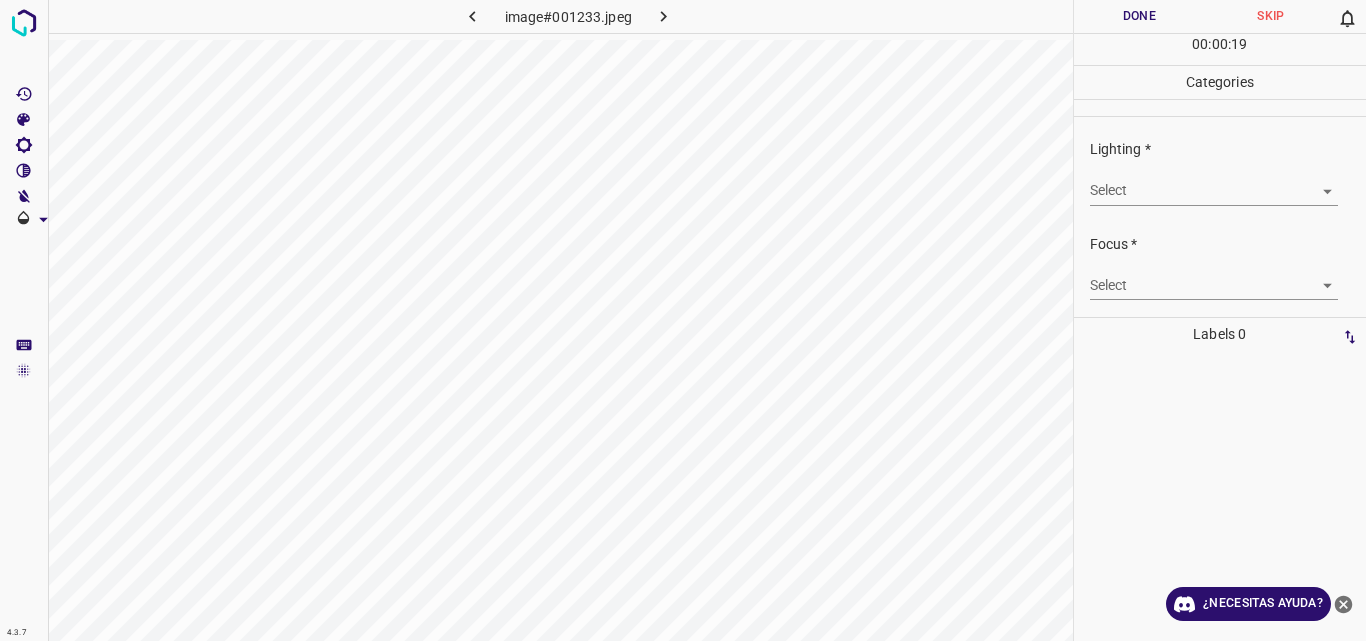 click on "4.3.7 image#001233.jpeg Done Skip 0 00   : 00   : 19   Categories Lighting *  Select ​ Focus *  Select ​ Overall *  Select ​ Labels   0 Categories 1 Lighting 2 Focus 3 Overall Tools Space Change between modes (Draw & Edit) I Auto labeling R Restore zoom M Zoom in N Zoom out Delete Delete selecte label Filters Z Restore filters X Saturation filter C Brightness filter V Contrast filter B Gray scale filter General O Download ¿Necesitas ayuda? Original text Rate this translation Your feedback will be used to help improve Google Translate - Texto - Esconder - Borrar" at bounding box center (683, 320) 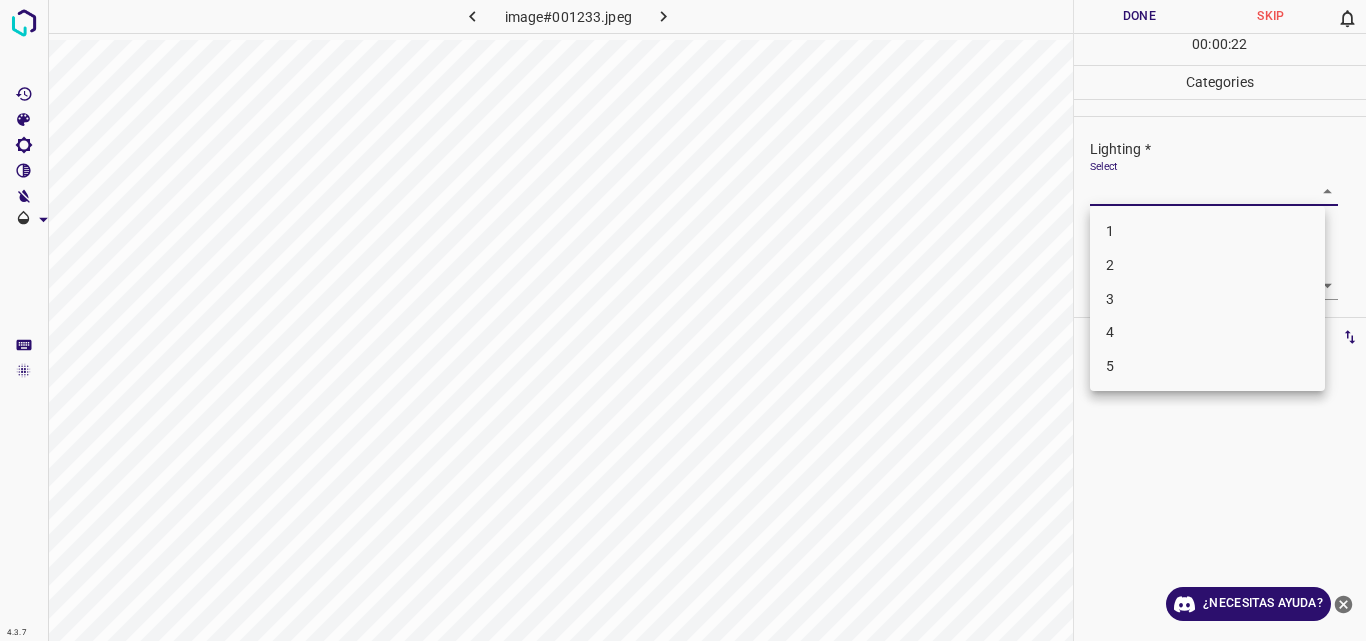 click on "3" at bounding box center [1207, 299] 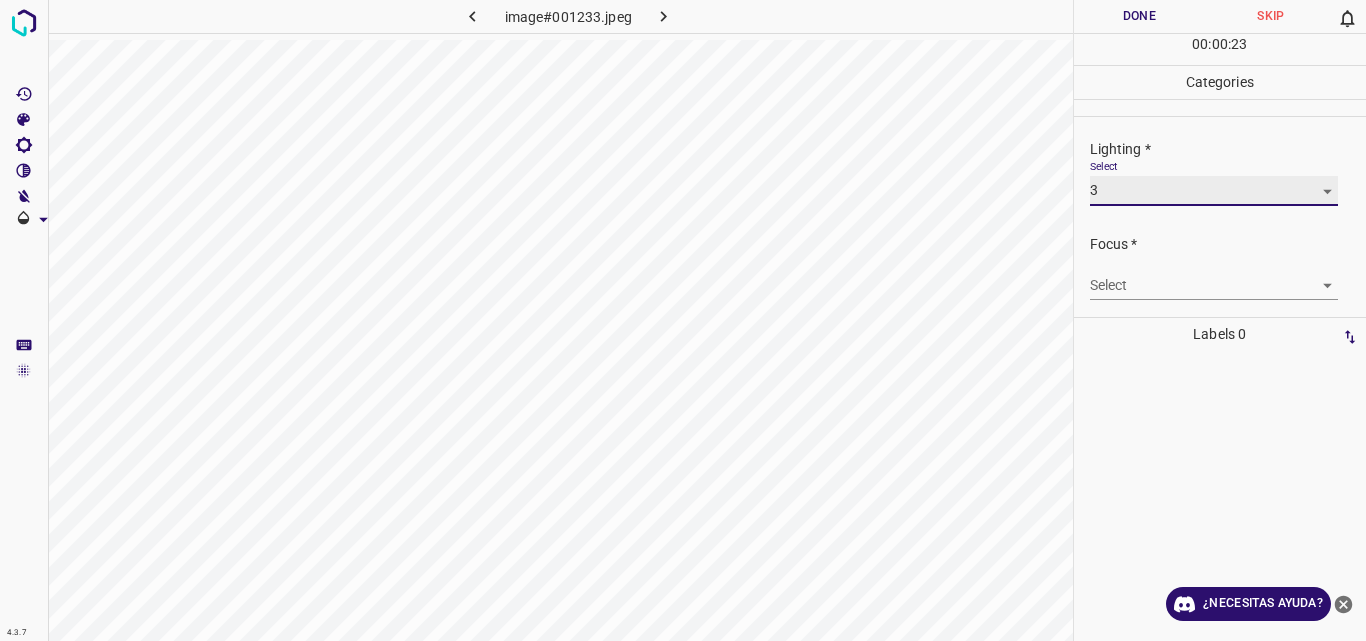 type on "3" 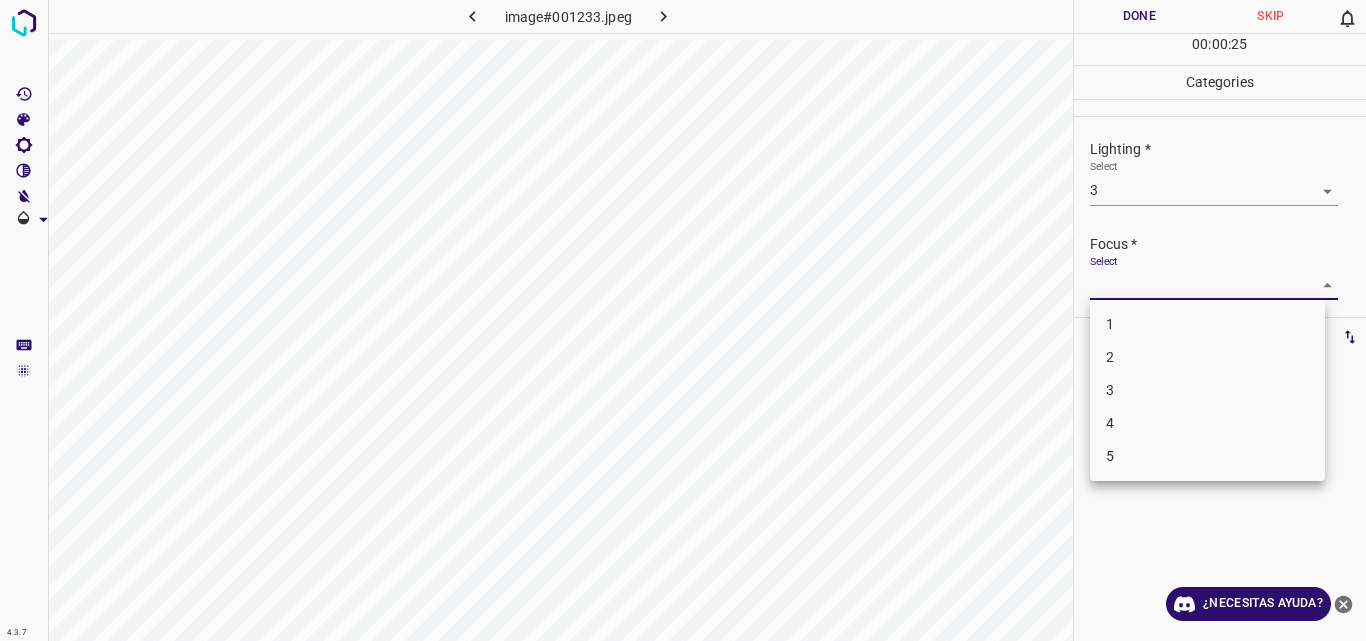 click on "4.3.7 image#001233.jpeg Done Skip 0 00   : 00   : 25   Categories Lighting *  Select 3 3 Focus *  Select ​ Overall *  Select ​ Labels   0 Categories 1 Lighting 2 Focus 3 Overall Tools Space Change between modes (Draw & Edit) I Auto labeling R Restore zoom M Zoom in N Zoom out Delete Delete selecte label Filters Z Restore filters X Saturation filter C Brightness filter V Contrast filter B Gray scale filter General O Download ¿Necesitas ayuda? Original text Rate this translation Your feedback will be used to help improve Google Translate - Texto - Esconder - Borrar 1 2 3 4 5" at bounding box center [683, 320] 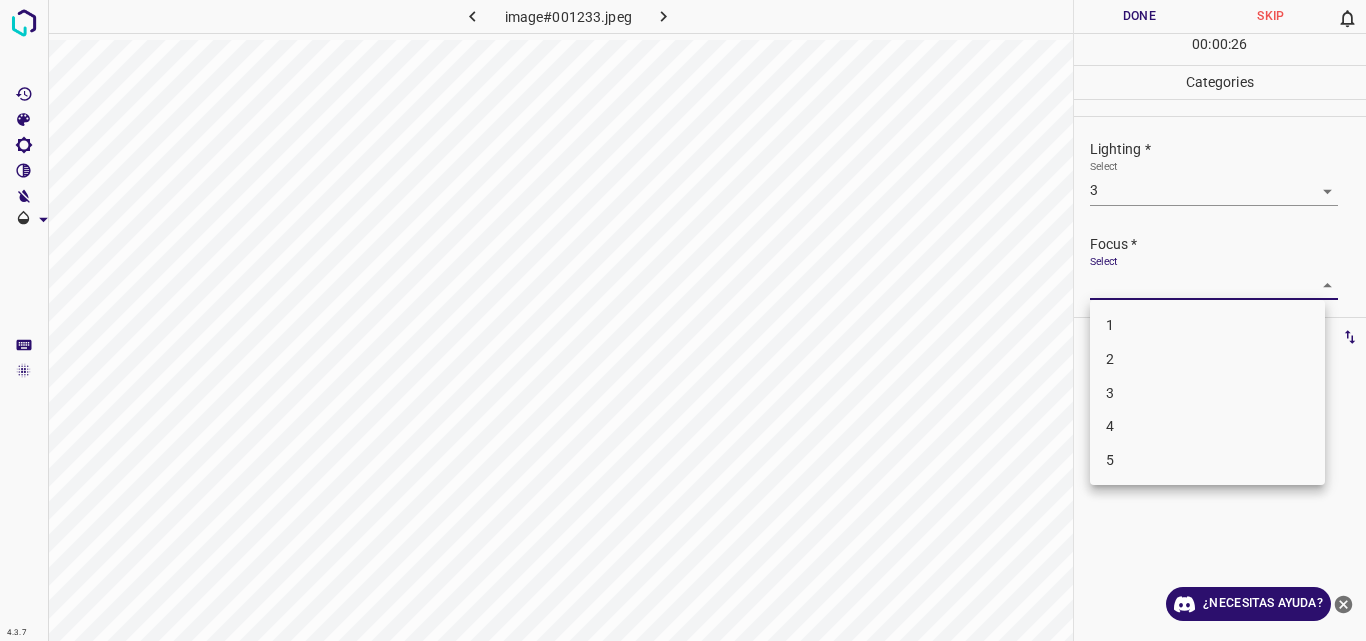 click on "3" at bounding box center [1207, 393] 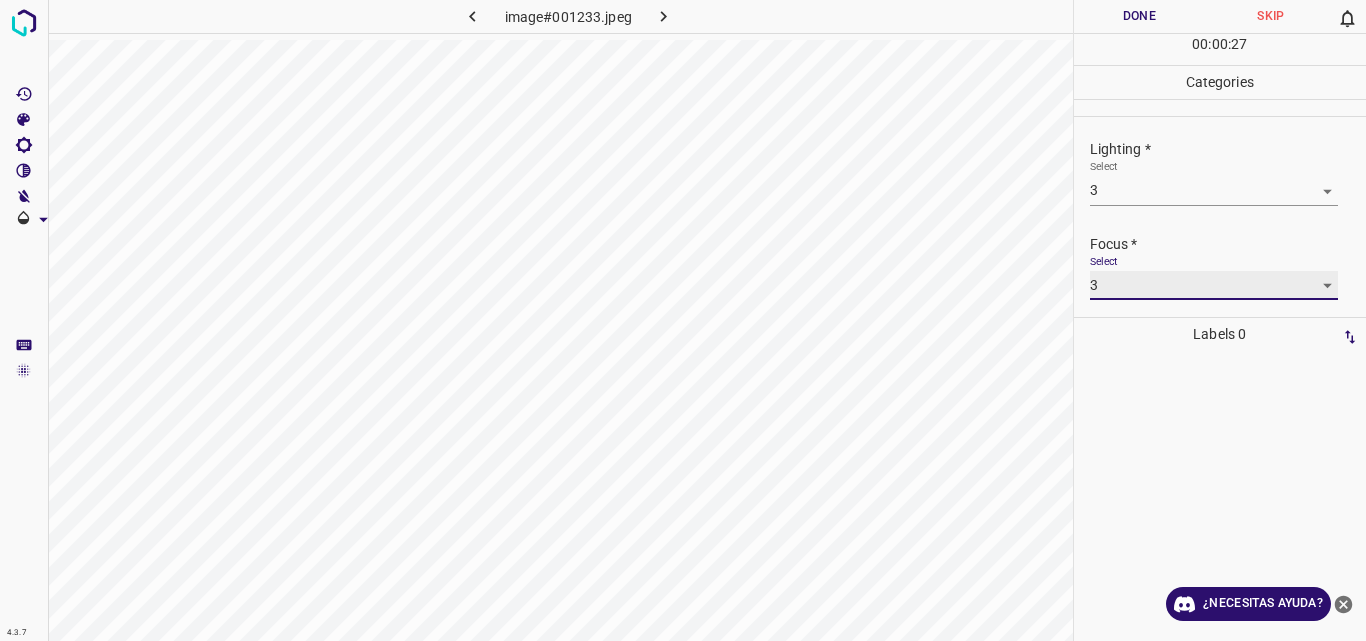 type on "3" 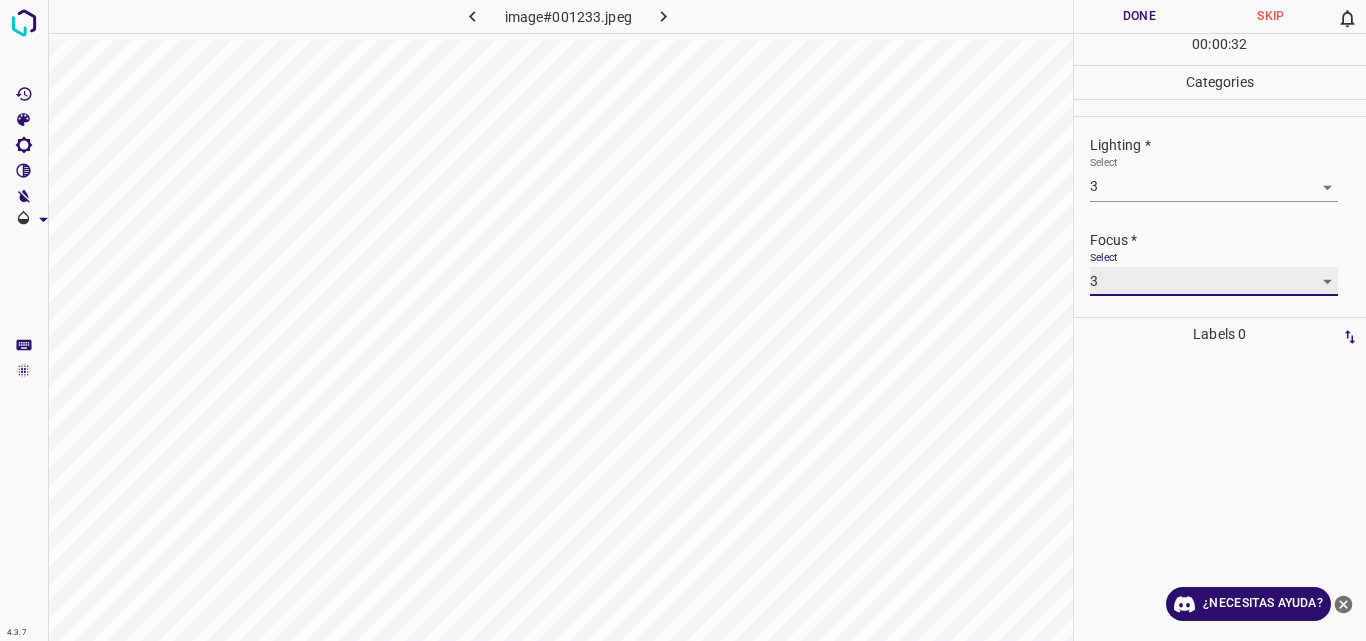 scroll, scrollTop: 98, scrollLeft: 0, axis: vertical 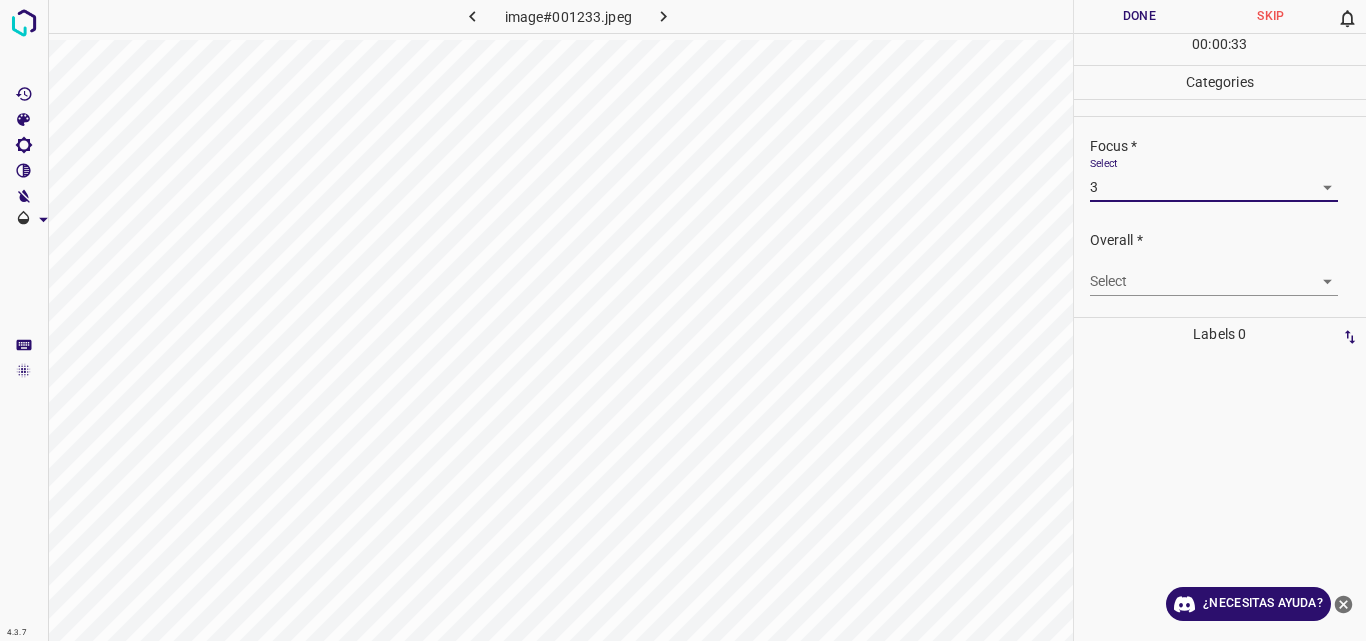 click on "4.3.7 image#001233.jpeg Done Skip 0 00   : 00   : 33   Categories Lighting *  Select 3 3 Focus *  Select 3 3 Overall *  Select ​ Labels   0 Categories 1 Lighting 2 Focus 3 Overall Tools Space Change between modes (Draw & Edit) I Auto labeling R Restore zoom M Zoom in N Zoom out Delete Delete selecte label Filters Z Restore filters X Saturation filter C Brightness filter V Contrast filter B Gray scale filter General O Download ¿Necesitas ayuda? Original text Rate this translation Your feedback will be used to help improve Google Translate - Texto - Esconder - Borrar" at bounding box center (683, 320) 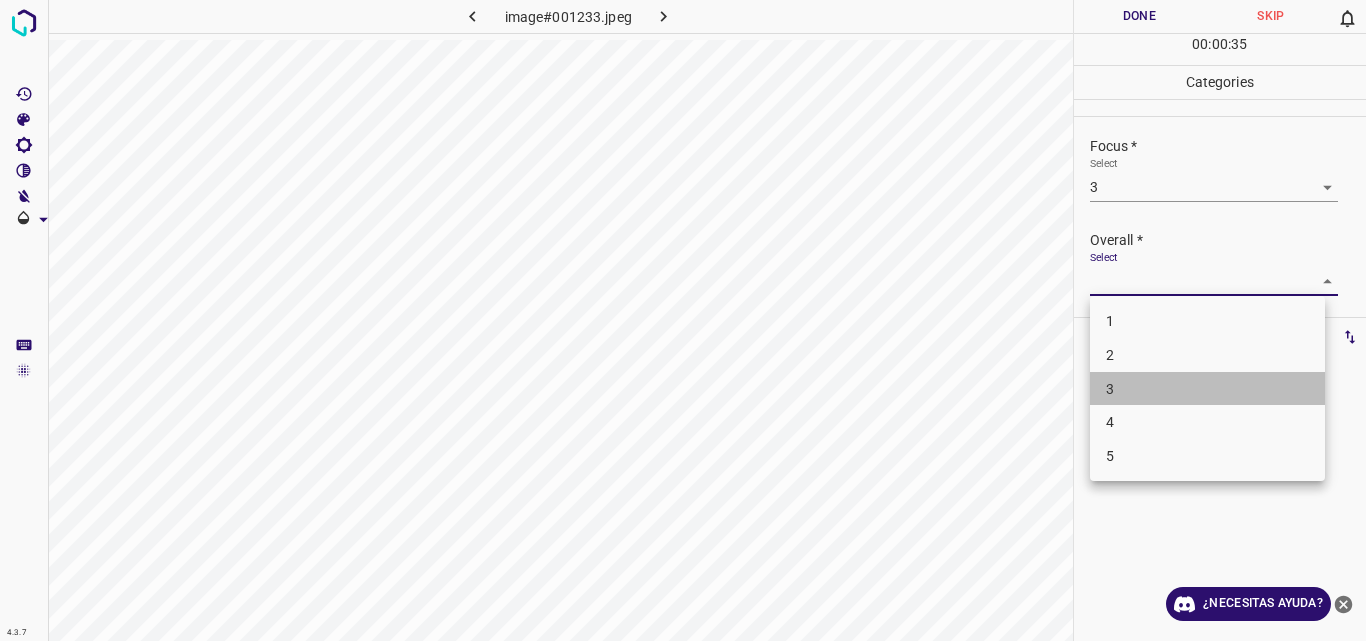 click on "3" at bounding box center [1207, 389] 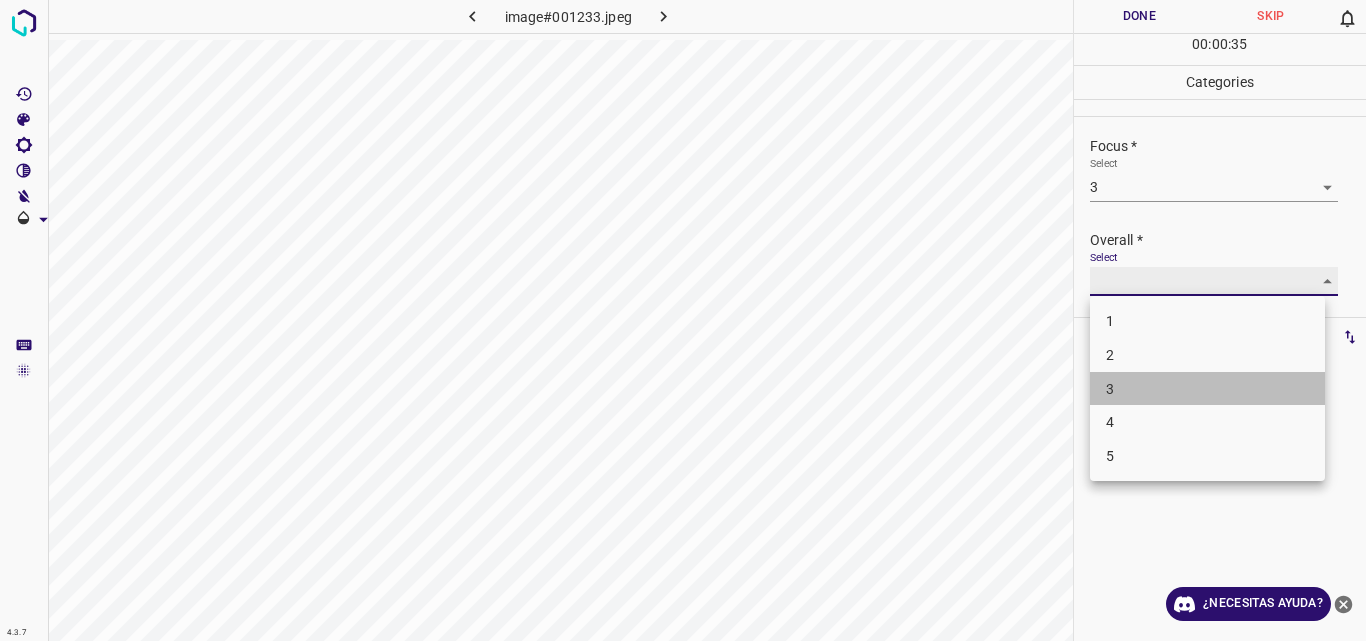 type on "3" 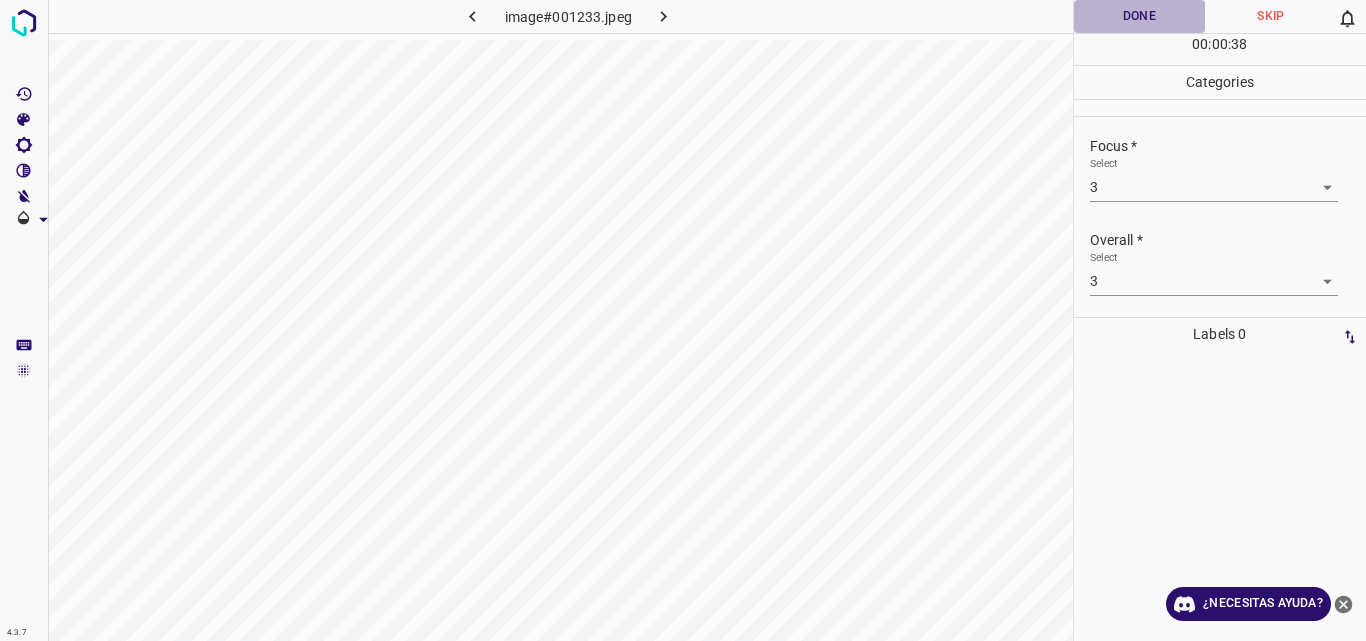 click on "Done" at bounding box center (1140, 16) 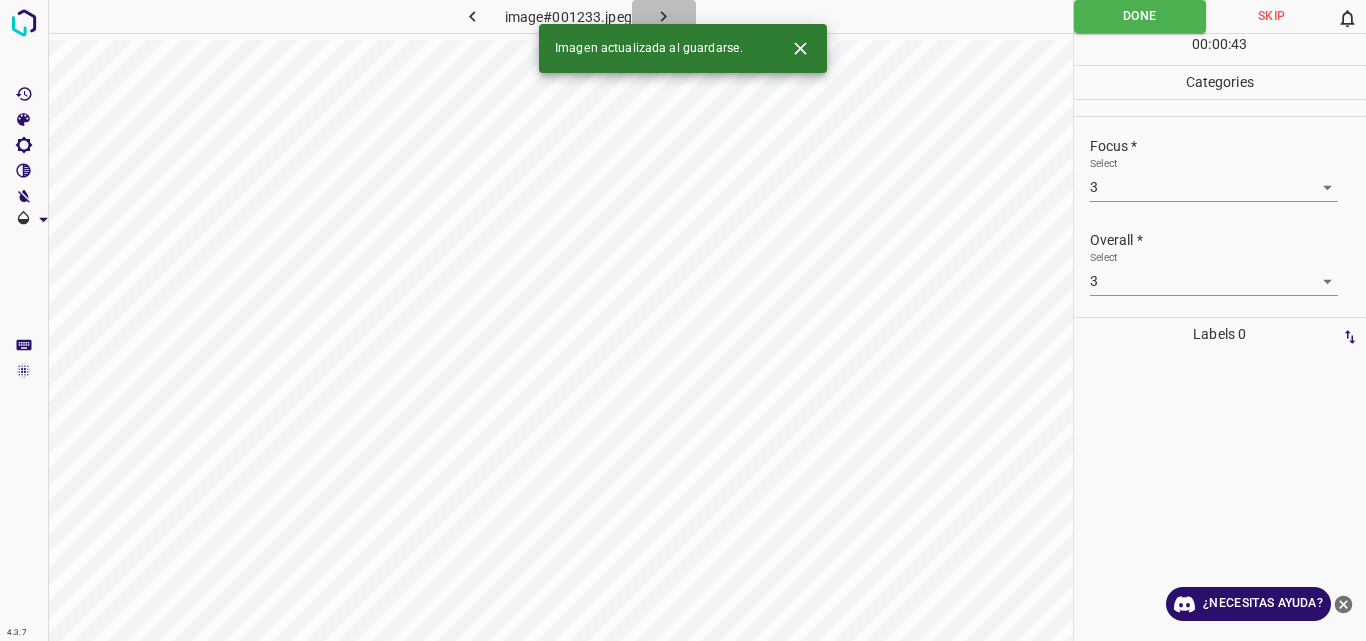 click 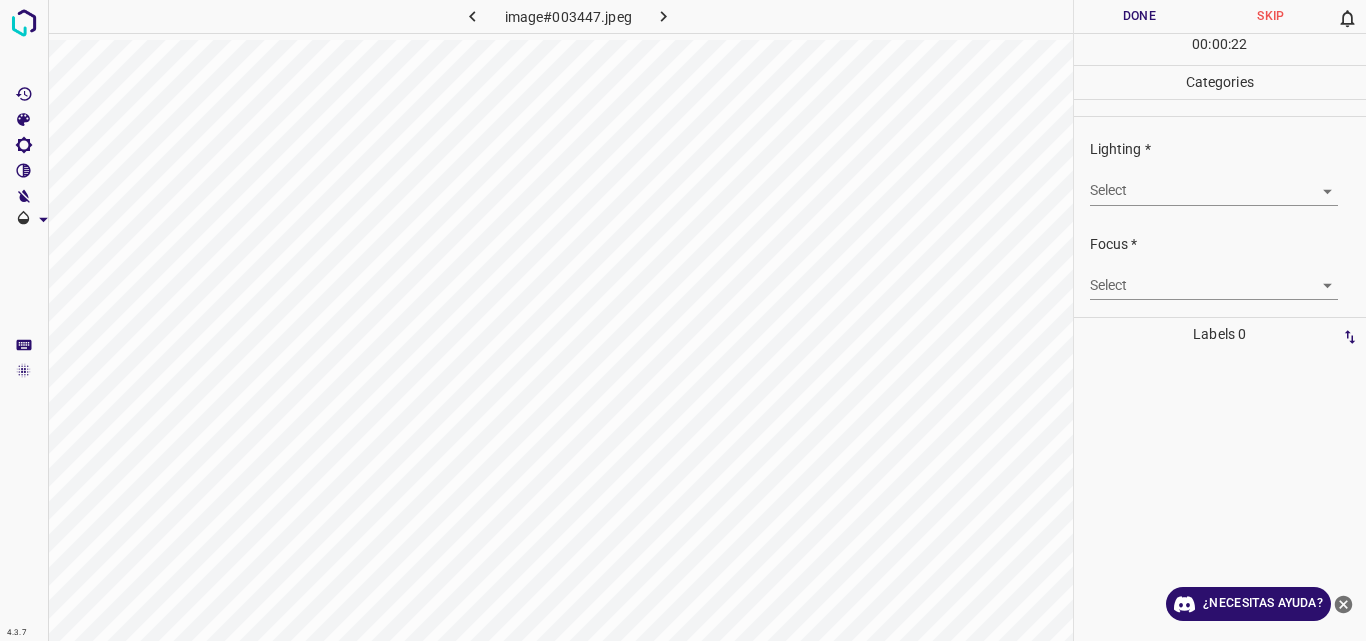 click on "4.3.7 image#003447.jpeg Done Skip 0 00   : 00   : 22   Categories Lighting *  Select ​ Focus *  Select ​ Overall *  Select ​ Labels   0 Categories 1 Lighting 2 Focus 3 Overall Tools Space Change between modes (Draw & Edit) I Auto labeling R Restore zoom M Zoom in N Zoom out Delete Delete selecte label Filters Z Restore filters X Saturation filter C Brightness filter V Contrast filter B Gray scale filter General O Download ¿Necesitas ayuda? Original text Rate this translation Your feedback will be used to help improve Google Translate - Texto - Esconder - Borrar" at bounding box center [683, 320] 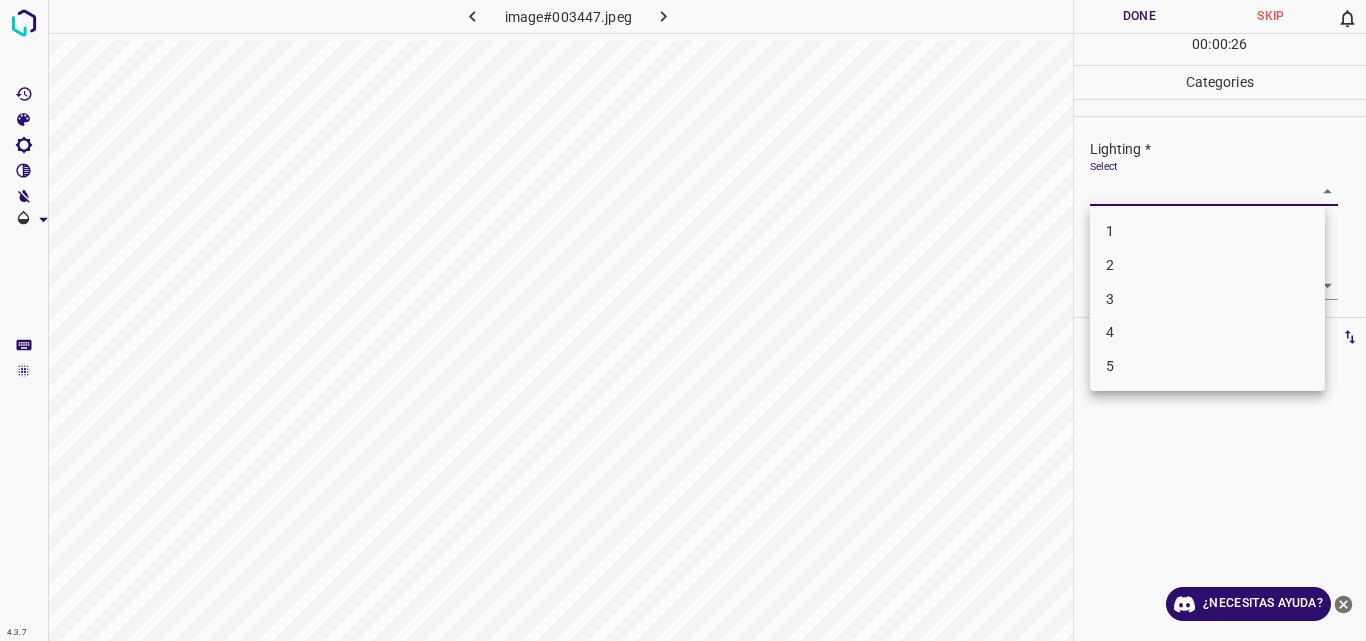 click on "2" at bounding box center (1207, 265) 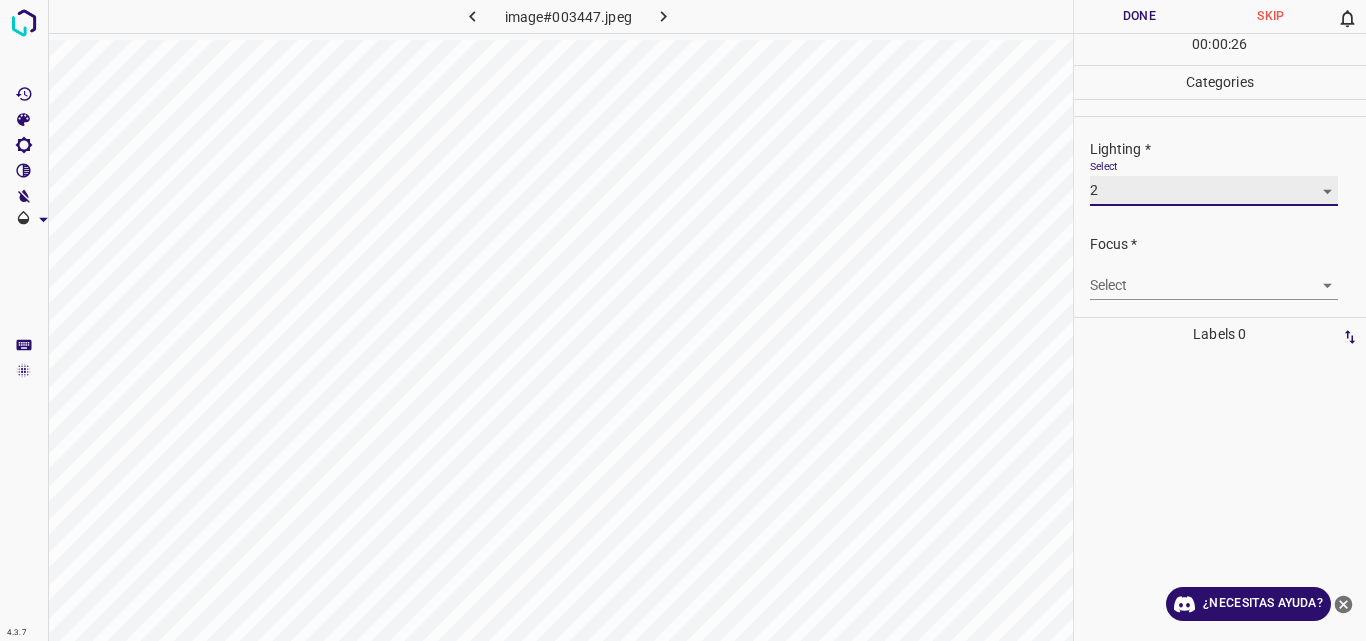 type on "2" 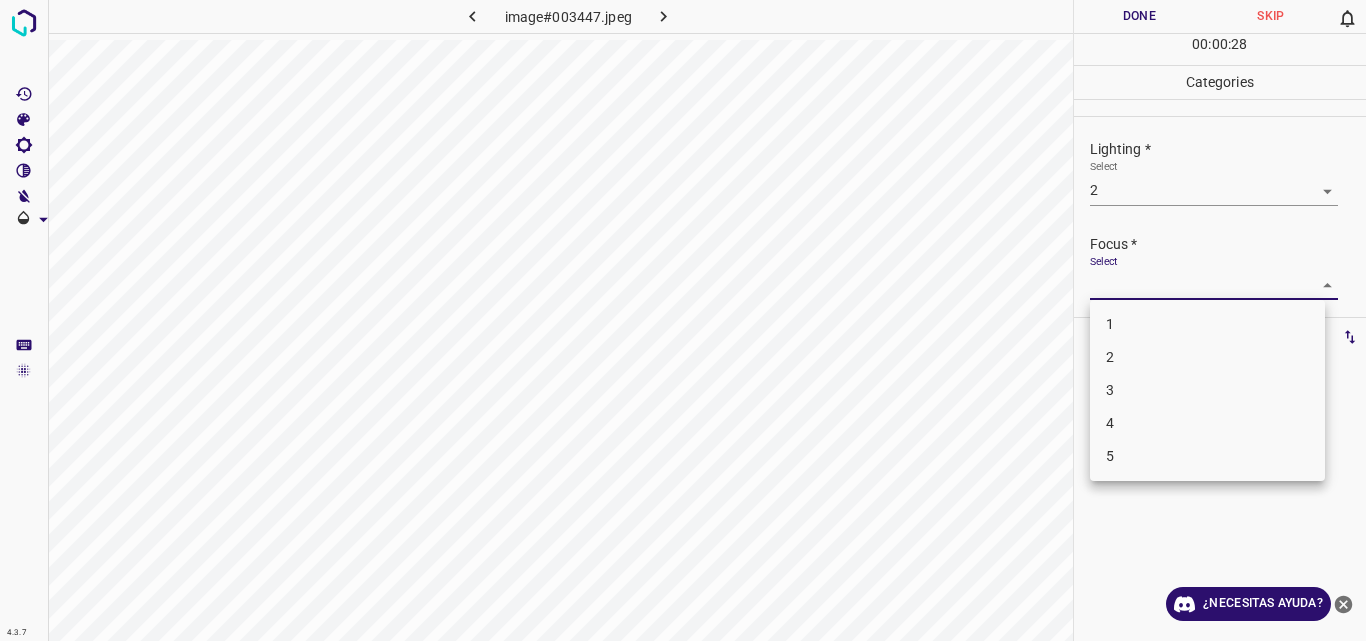 click on "4.3.7 image#003447.jpeg Done Skip 0 00   : 00   : 28   Categories Lighting *  Select 2 2 Focus *  Select ​ Overall *  Select ​ Labels   0 Categories 1 Lighting 2 Focus 3 Overall Tools Space Change between modes (Draw & Edit) I Auto labeling R Restore zoom M Zoom in N Zoom out Delete Delete selecte label Filters Z Restore filters X Saturation filter C Brightness filter V Contrast filter B Gray scale filter General O Download ¿Necesitas ayuda? Original text Rate this translation Your feedback will be used to help improve Google Translate - Texto - Esconder - Borrar 1 2 3 4 5" at bounding box center [683, 320] 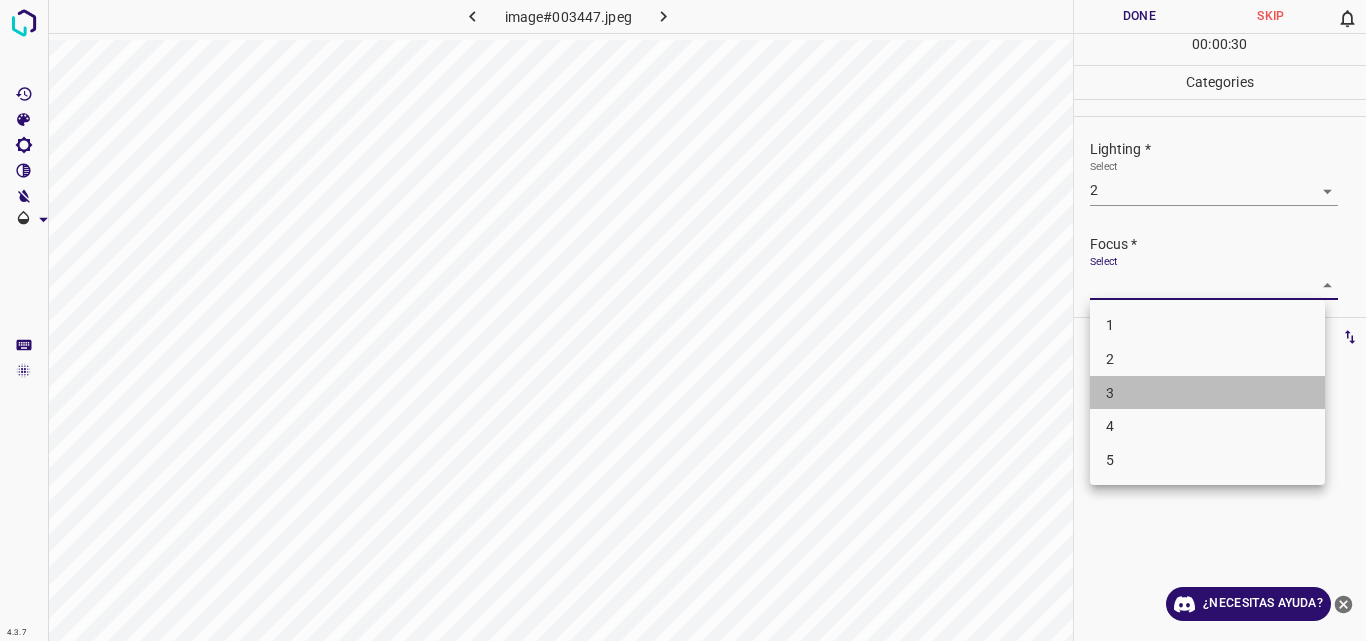 click on "3" at bounding box center (1207, 393) 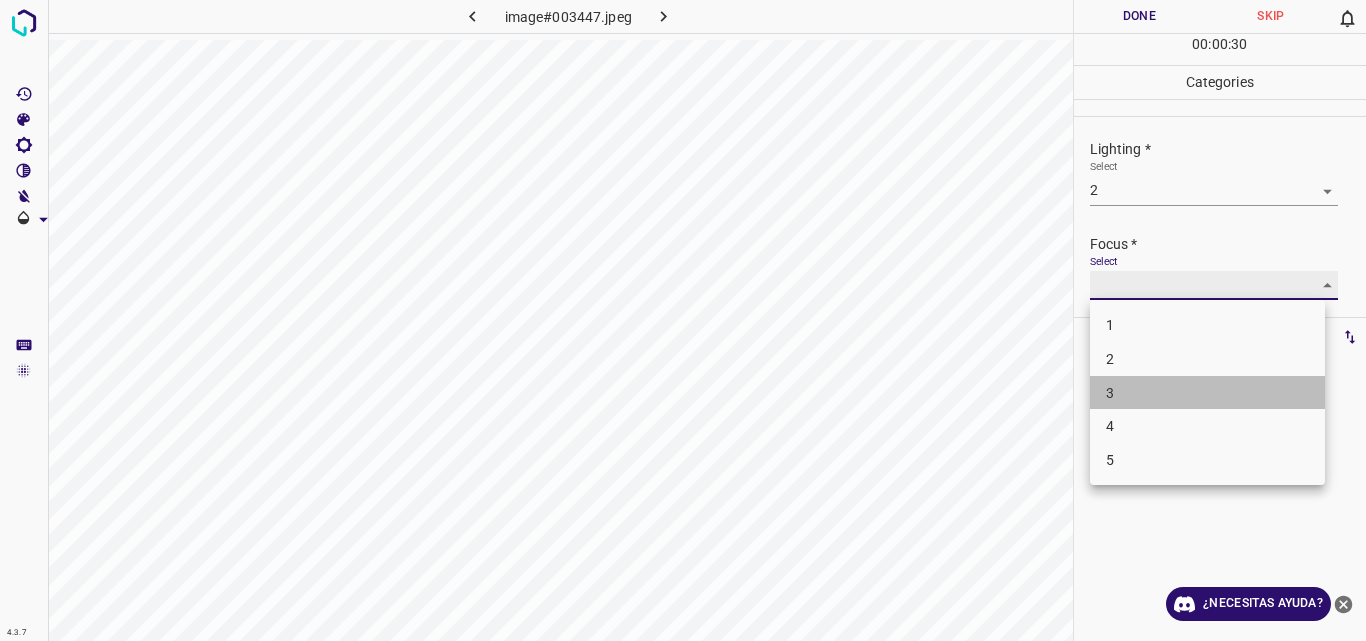 type on "3" 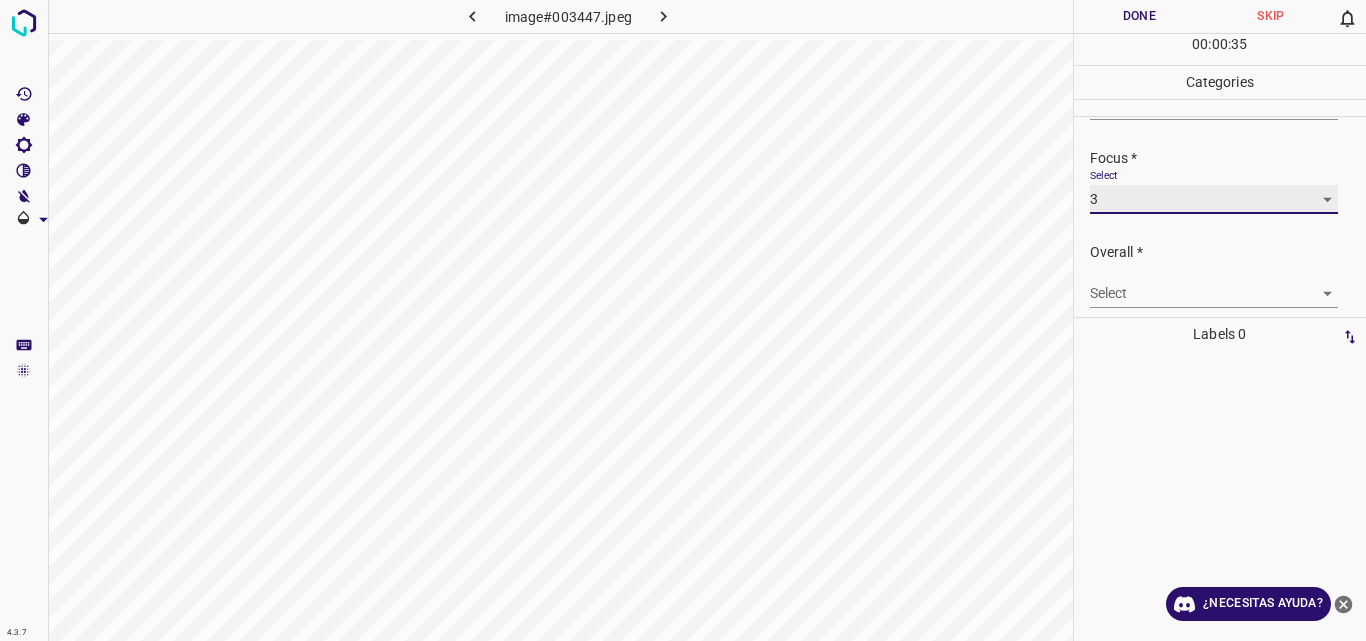 scroll, scrollTop: 89, scrollLeft: 0, axis: vertical 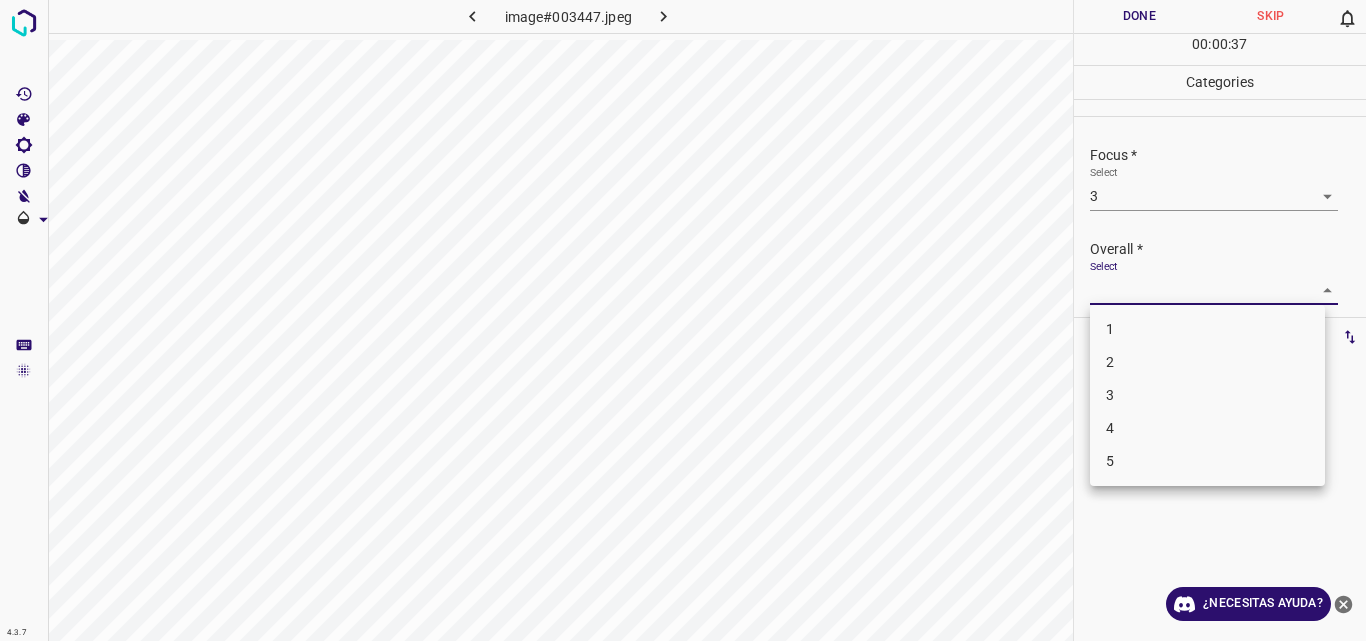 click on "4.3.7 image#003447.jpeg Done Skip 0 00   : 00   : 37   Categories Lighting *  Select 2 2 Focus *  Select 3 3 Overall *  Select ​ Labels   0 Categories 1 Lighting 2 Focus 3 Overall Tools Space Change between modes (Draw & Edit) I Auto labeling R Restore zoom M Zoom in N Zoom out Delete Delete selecte label Filters Z Restore filters X Saturation filter C Brightness filter V Contrast filter B Gray scale filter General O Download ¿Necesitas ayuda? Original text Rate this translation Your feedback will be used to help improve Google Translate - Texto - Esconder - Borrar 1 2 3 4 5" at bounding box center [683, 320] 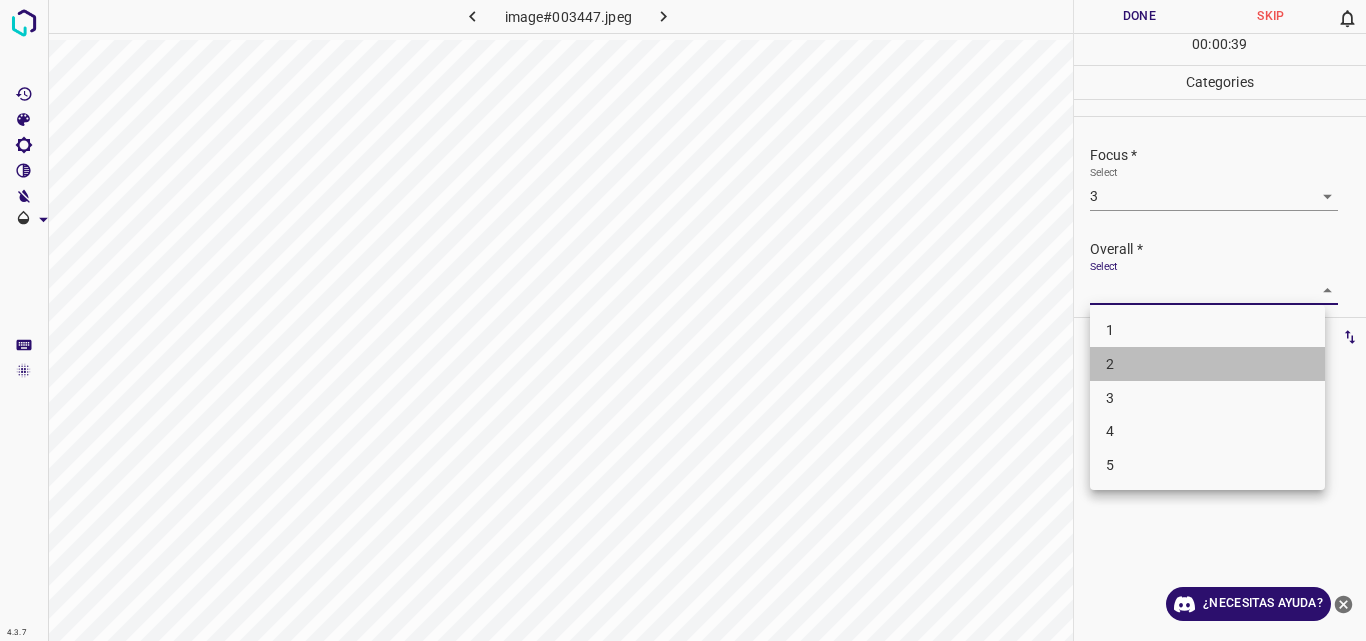 click on "2" at bounding box center (1207, 364) 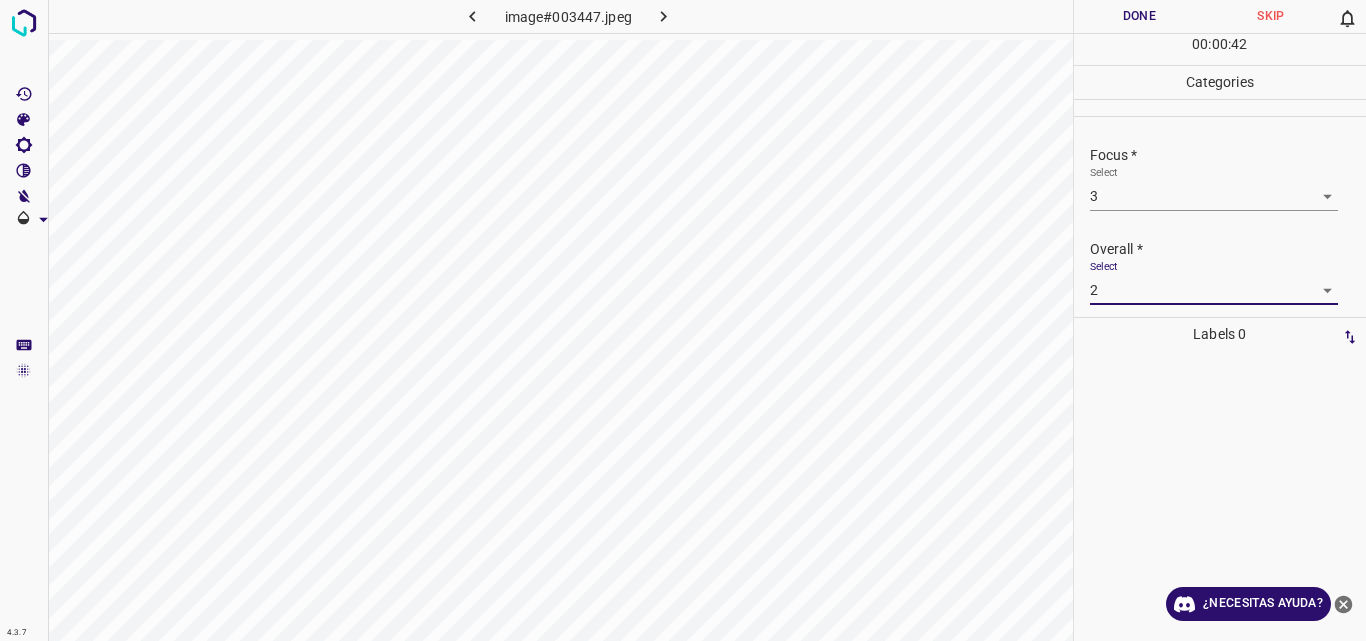 click on "4.3.7 image#003447.jpeg Done Skip 0 00   : 00   : 42   Categories Lighting *  Select 2 2 Focus *  Select 3 3 Overall *  Select 2 2 Labels   0 Categories 1 Lighting 2 Focus 3 Overall Tools Space Change between modes (Draw & Edit) I Auto labeling R Restore zoom M Zoom in N Zoom out Delete Delete selecte label Filters Z Restore filters X Saturation filter C Brightness filter V Contrast filter B Gray scale filter General O Download ¿Necesitas ayuda? Original text Rate this translation Your feedback will be used to help improve Google Translate - Texto - Esconder - Borrar" at bounding box center [683, 320] 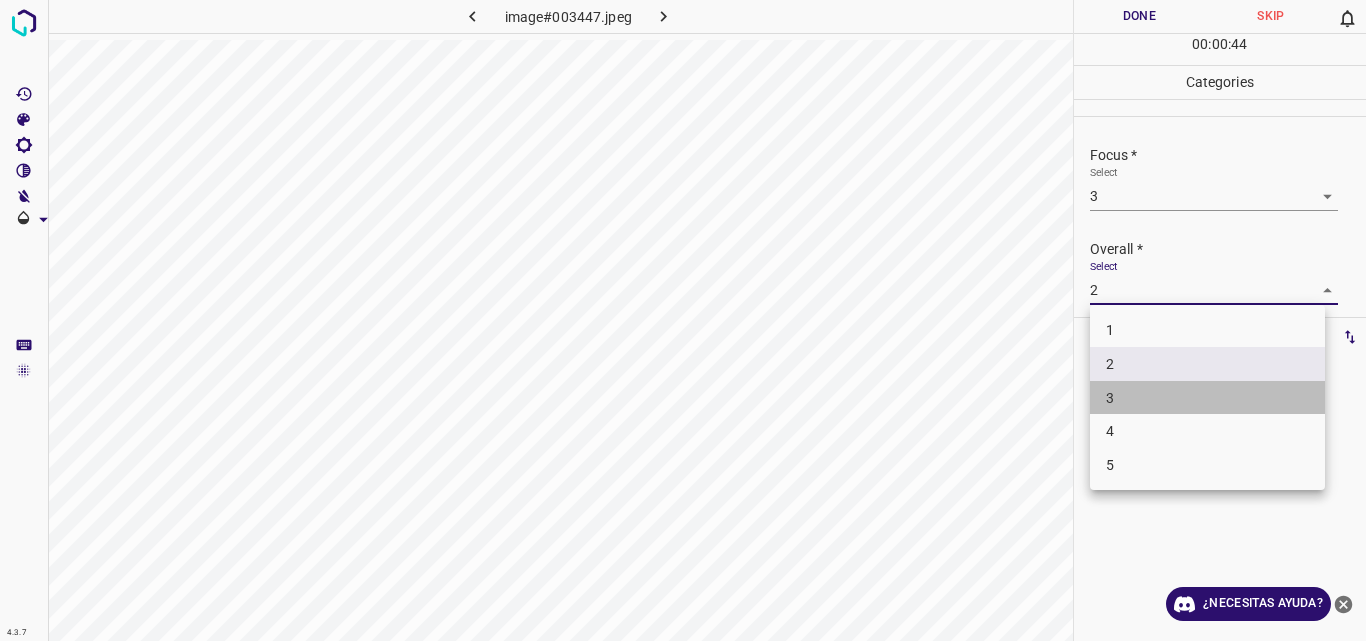 click on "3" at bounding box center [1207, 398] 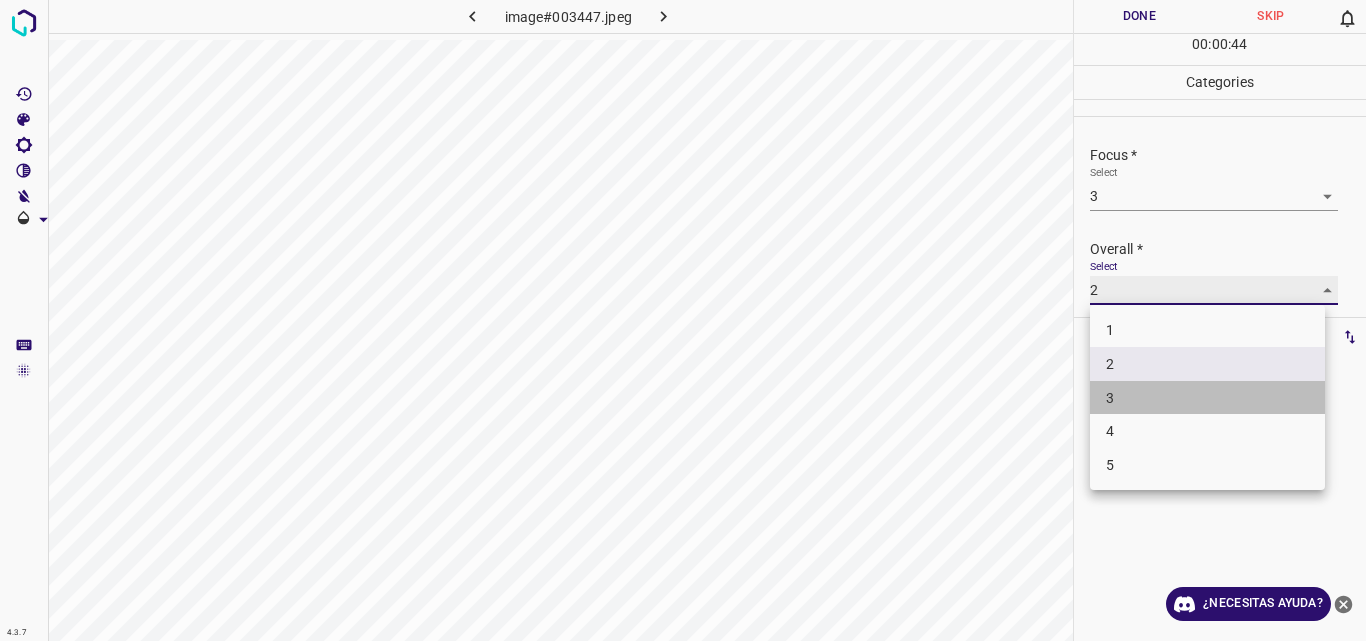type on "3" 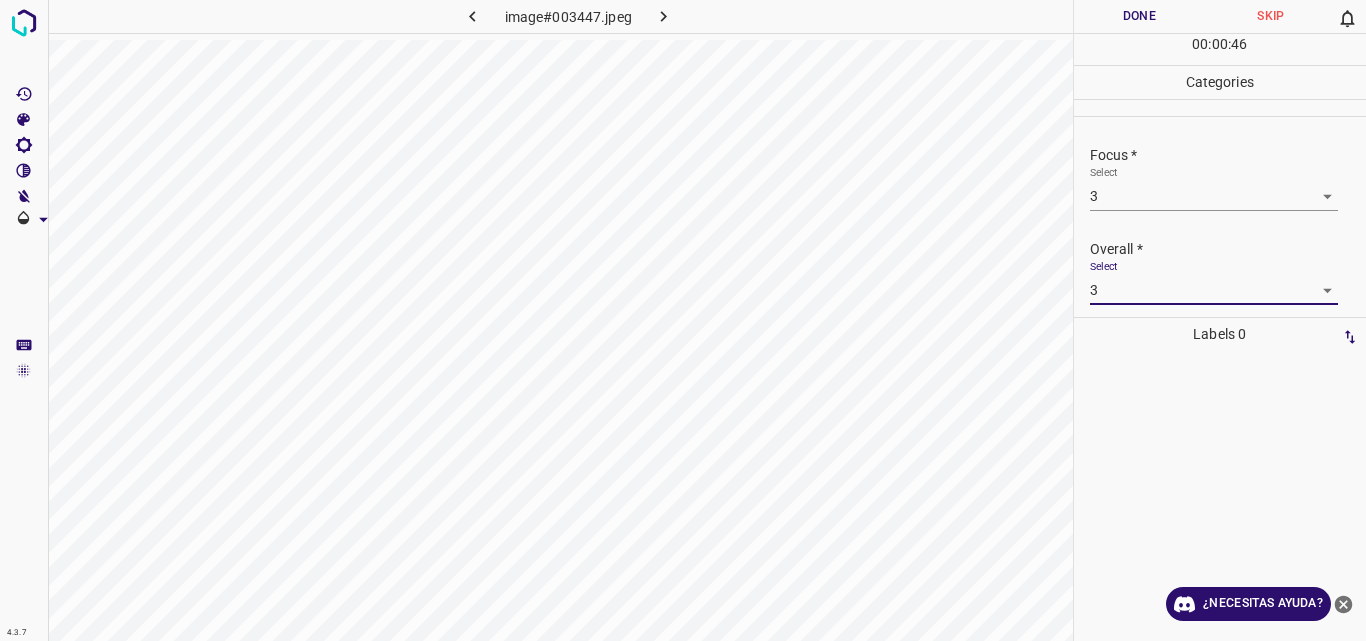 click on "Done" at bounding box center (1140, 16) 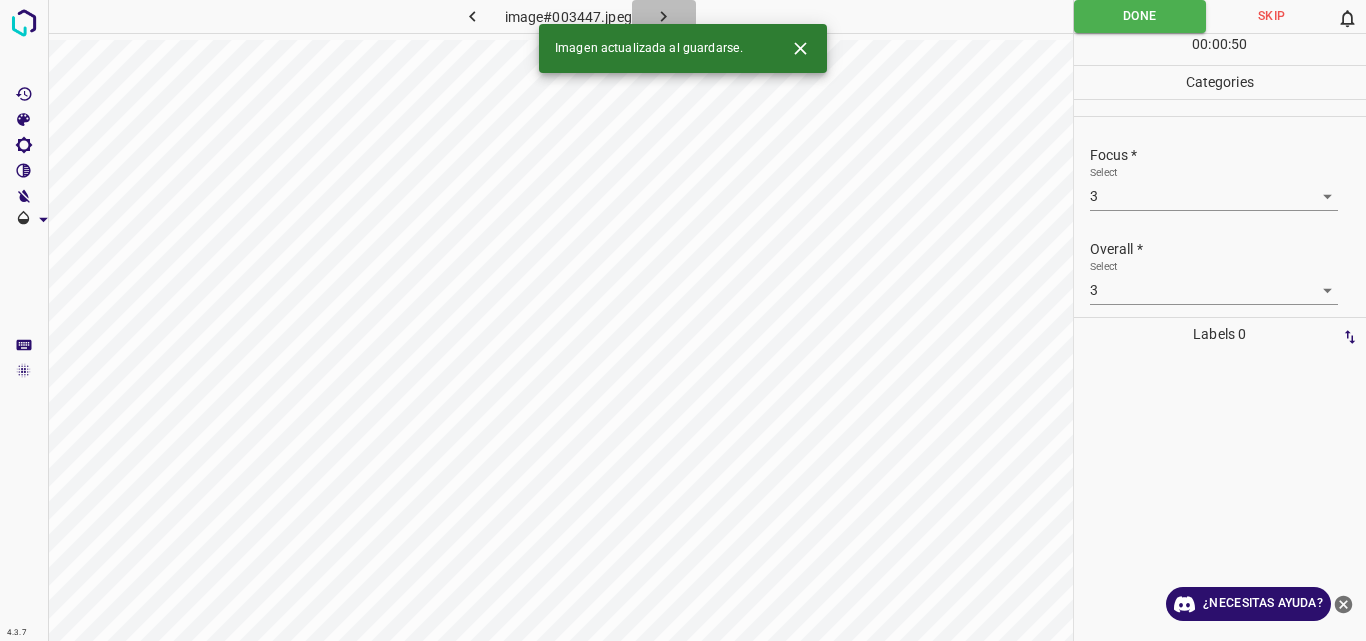 click 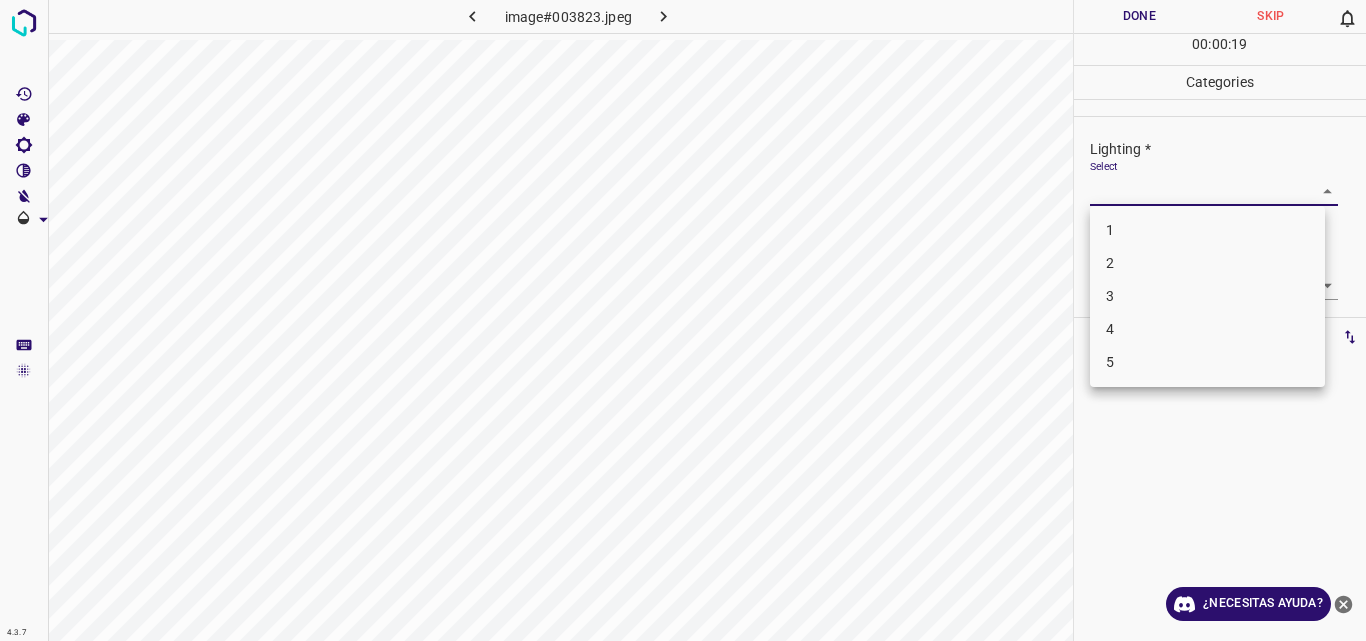 click on "4.3.7 image#003823.jpeg Done Skip 0 00   : 00   : 19   Categories Lighting *  Select ​ Focus *  Select ​ Overall *  Select ​ Labels   0 Categories 1 Lighting 2 Focus 3 Overall Tools Space Change between modes (Draw & Edit) I Auto labeling R Restore zoom M Zoom in N Zoom out Delete Delete selecte label Filters Z Restore filters X Saturation filter C Brightness filter V Contrast filter B Gray scale filter General O Download ¿Necesitas ayuda? Original text Rate this translation Your feedback will be used to help improve Google Translate - Texto - Esconder - Borrar 1 2 3 4 5" at bounding box center (683, 320) 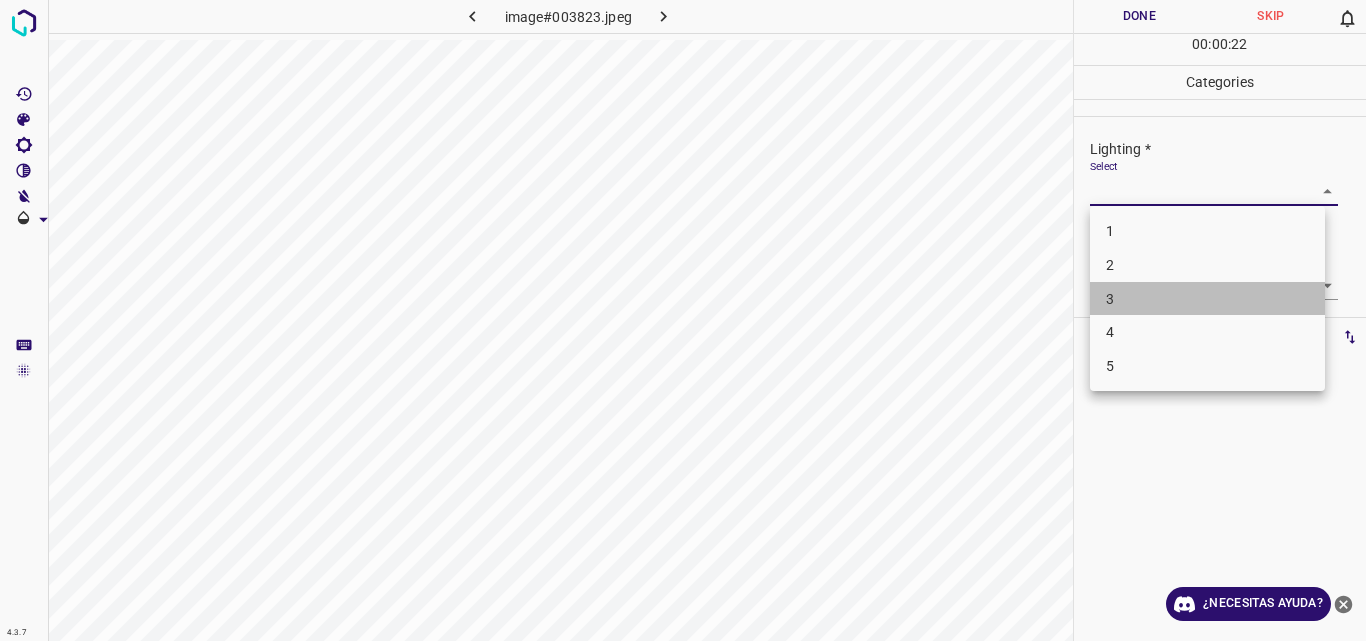 click on "3" at bounding box center (1207, 299) 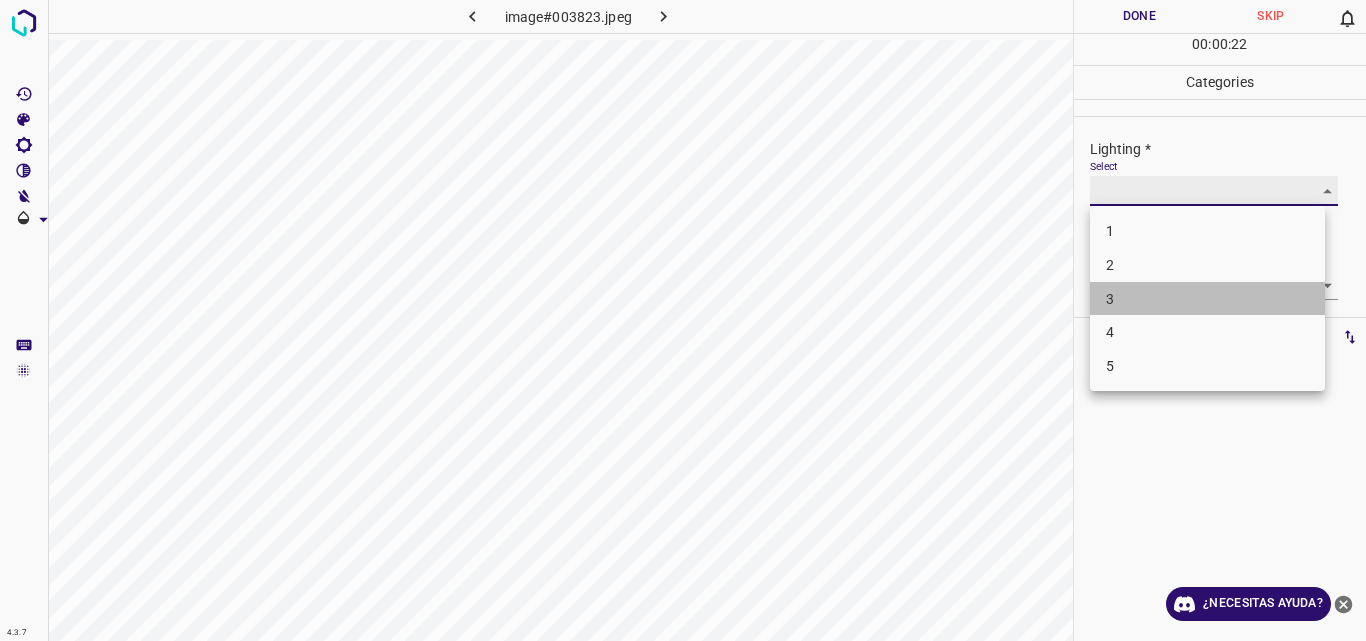 type on "3" 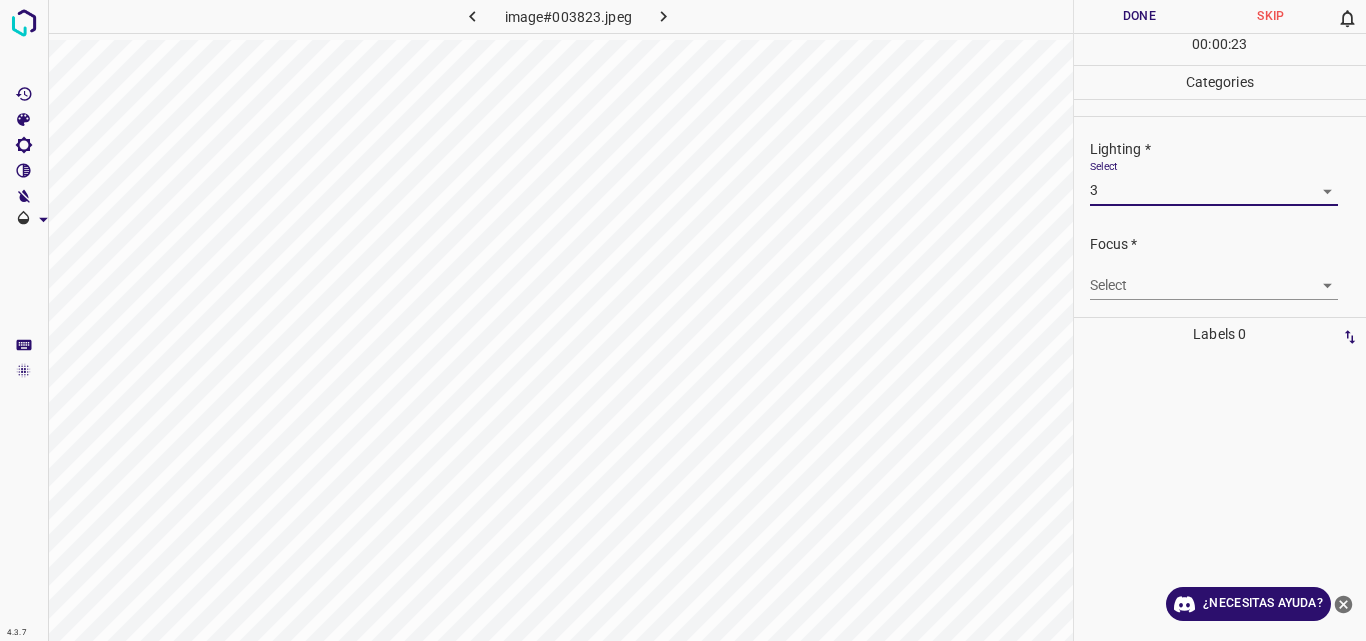 click on "4.3.7 image#003823.jpeg Done Skip 0 00   : 00   : 23   Categories Lighting *  Select 3 3 Focus *  Select ​ Overall *  Select ​ Labels   0 Categories 1 Lighting 2 Focus 3 Overall Tools Space Change between modes (Draw & Edit) I Auto labeling R Restore zoom M Zoom in N Zoom out Delete Delete selecte label Filters Z Restore filters X Saturation filter C Brightness filter V Contrast filter B Gray scale filter General O Download ¿Necesitas ayuda? Original text Rate this translation Your feedback will be used to help improve Google Translate - Texto - Esconder - Borrar" at bounding box center (683, 320) 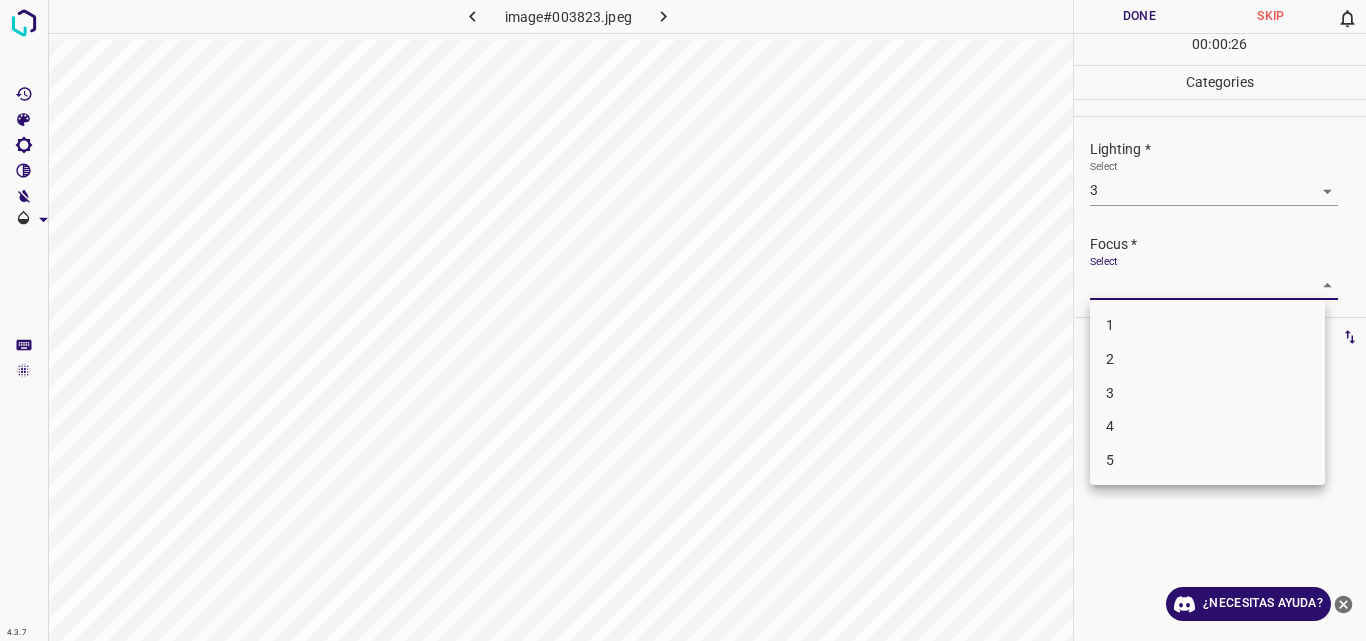 click on "3" at bounding box center [1207, 393] 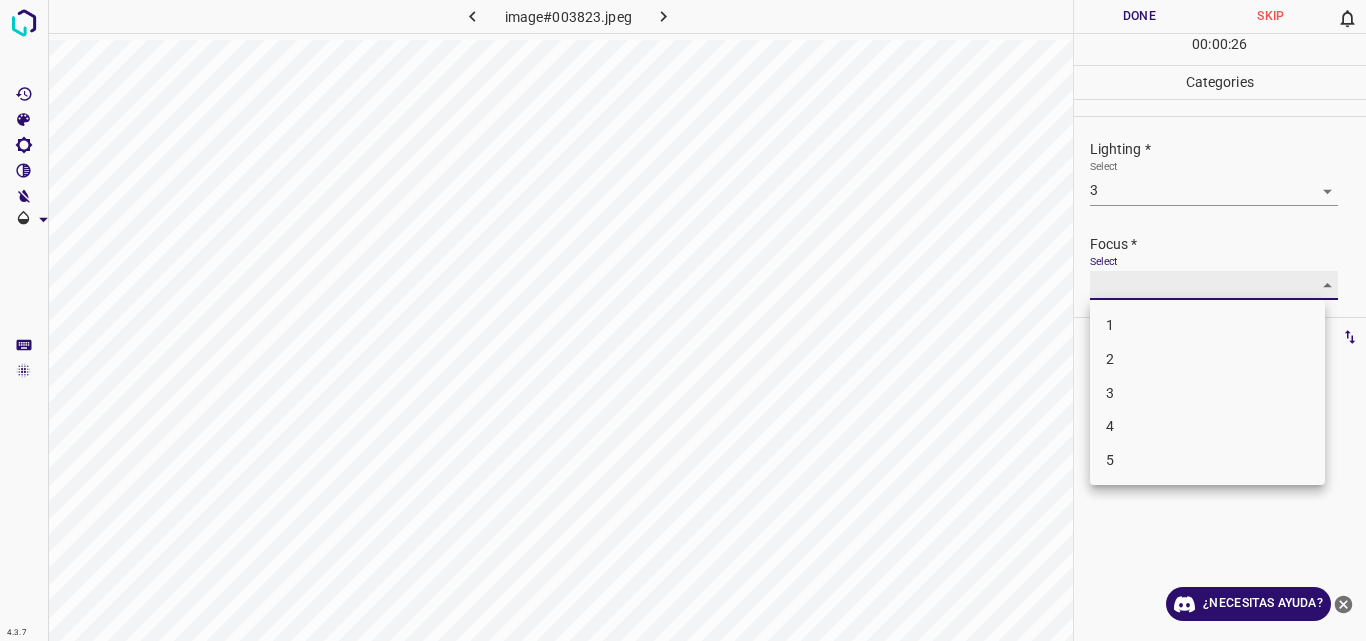 type on "3" 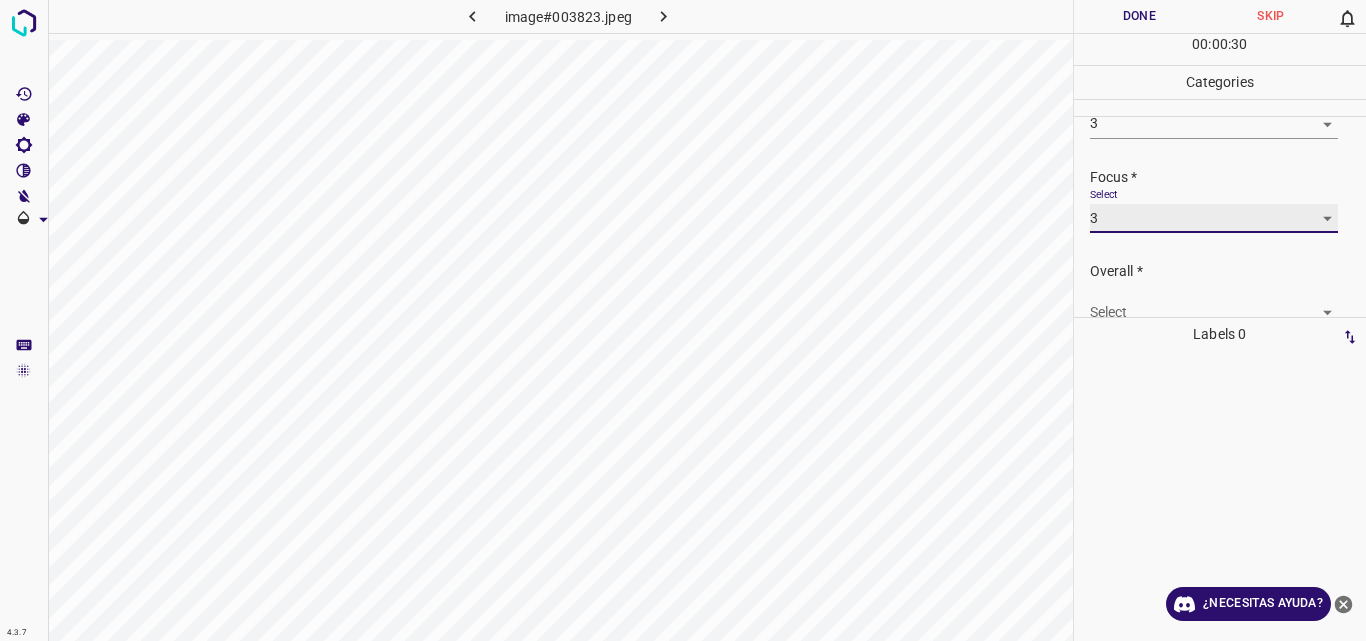 scroll, scrollTop: 98, scrollLeft: 0, axis: vertical 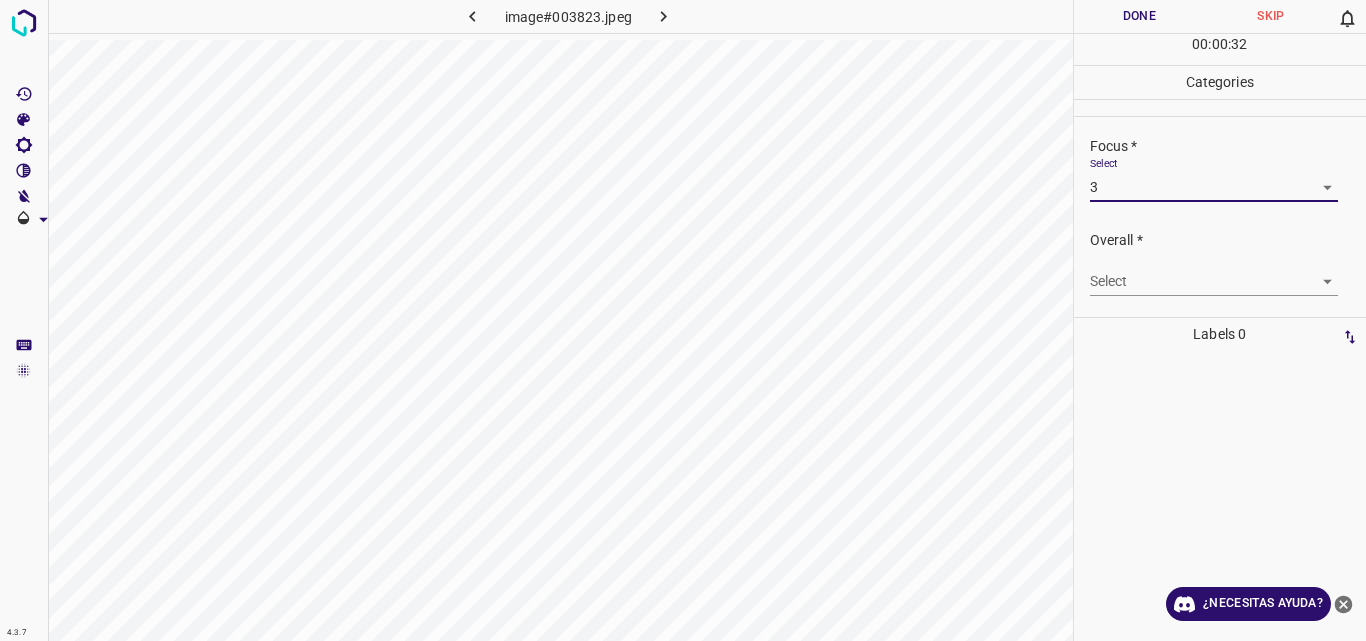 click on "4.3.7 image#003823.jpeg Done Skip 0 00   : 00   : 32   Categories Lighting *  Select 3 3 Focus *  Select 3 3 Overall *  Select ​ Labels   0 Categories 1 Lighting 2 Focus 3 Overall Tools Space Change between modes (Draw & Edit) I Auto labeling R Restore zoom M Zoom in N Zoom out Delete Delete selecte label Filters Z Restore filters X Saturation filter C Brightness filter V Contrast filter B Gray scale filter General O Download ¿Necesitas ayuda? Original text Rate this translation Your feedback will be used to help improve Google Translate - Texto - Esconder - Borrar" at bounding box center (683, 320) 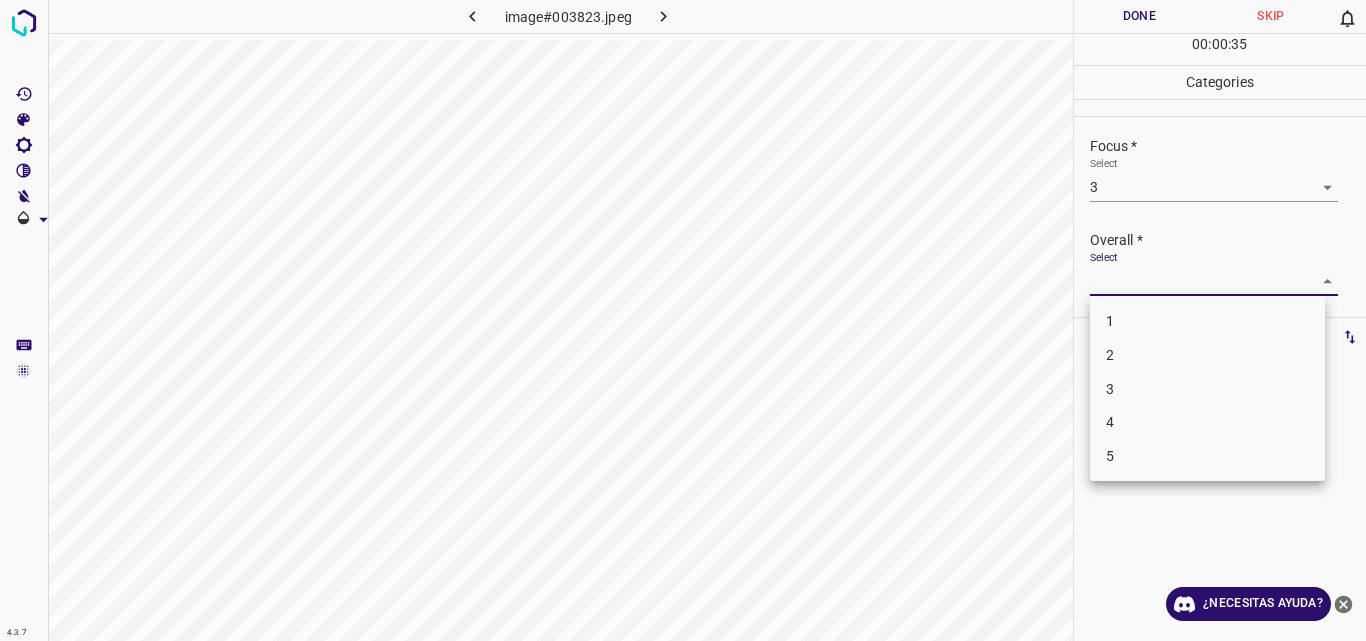 click at bounding box center (683, 320) 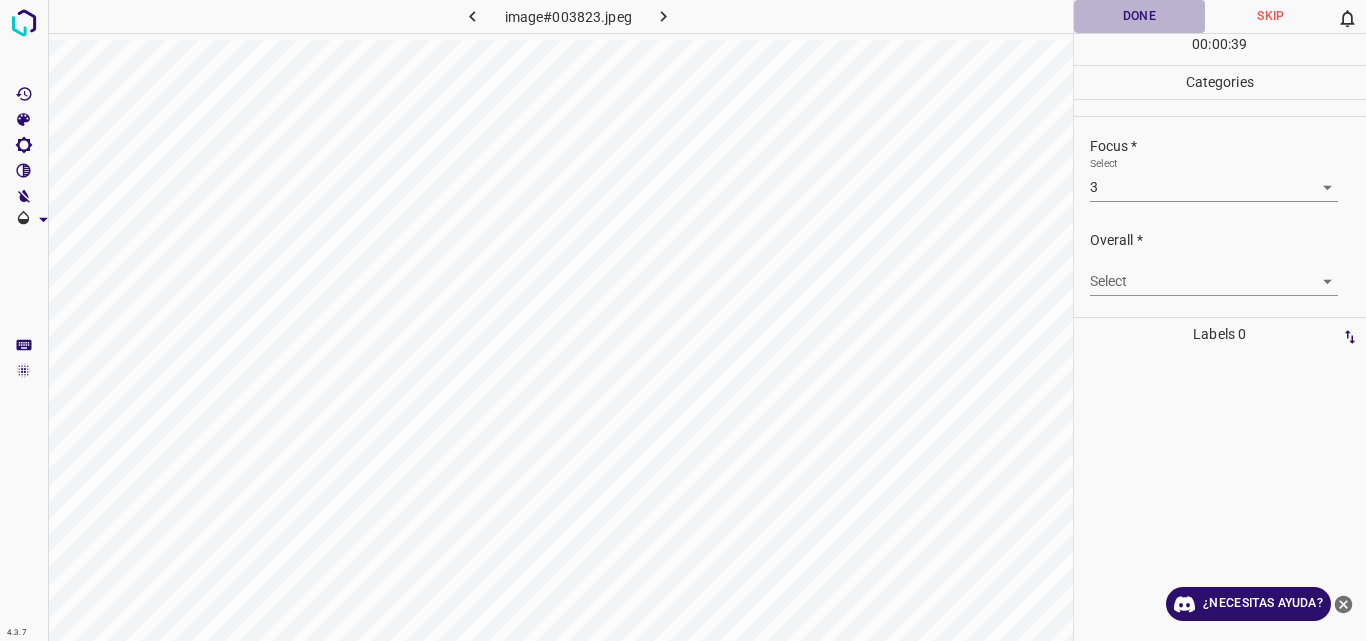 click on "Done" at bounding box center [1140, 16] 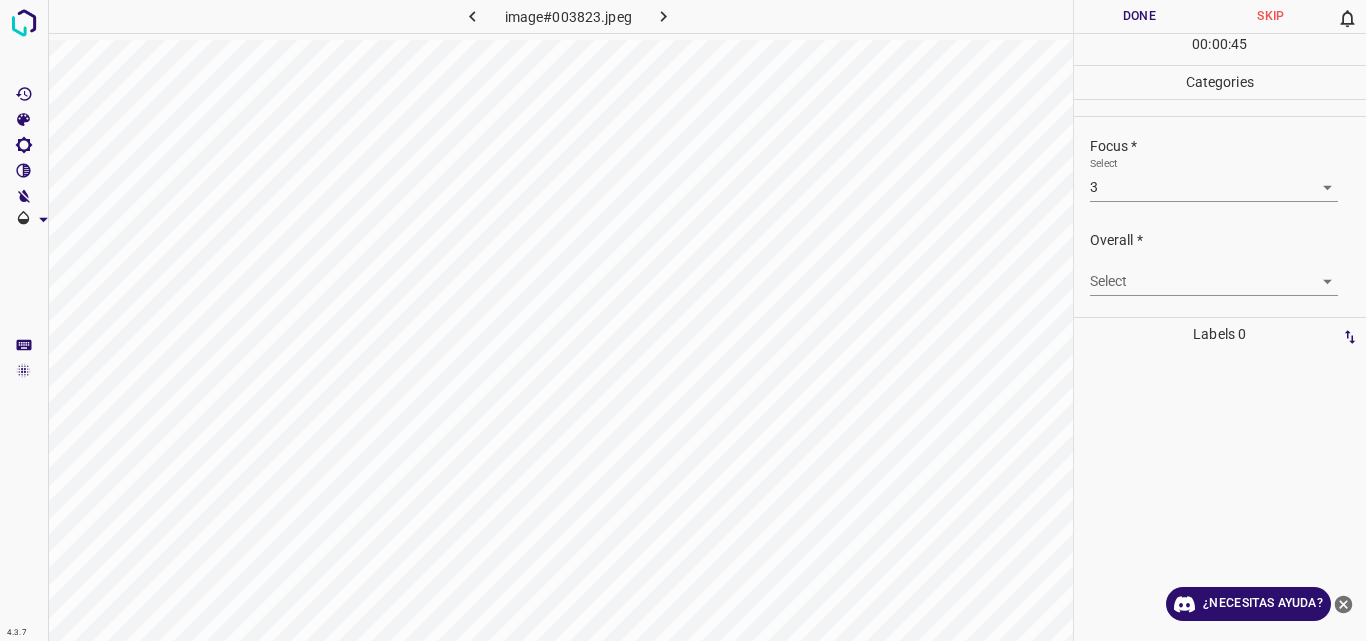 click on "4.3.7 image#003823.jpeg Done Skip 0 00   : 00   : 45   Categories Lighting *  Select 3 3 Focus *  Select 3 3 Overall *  Select ​ Labels   0 Categories 1 Lighting 2 Focus 3 Overall Tools Space Change between modes (Draw & Edit) I Auto labeling R Restore zoom M Zoom in N Zoom out Delete Delete selecte label Filters Z Restore filters X Saturation filter C Brightness filter V Contrast filter B Gray scale filter General O Download ¿Necesitas ayuda? Original text Rate this translation Your feedback will be used to help improve Google Translate - Texto - Esconder - Borrar" at bounding box center [683, 320] 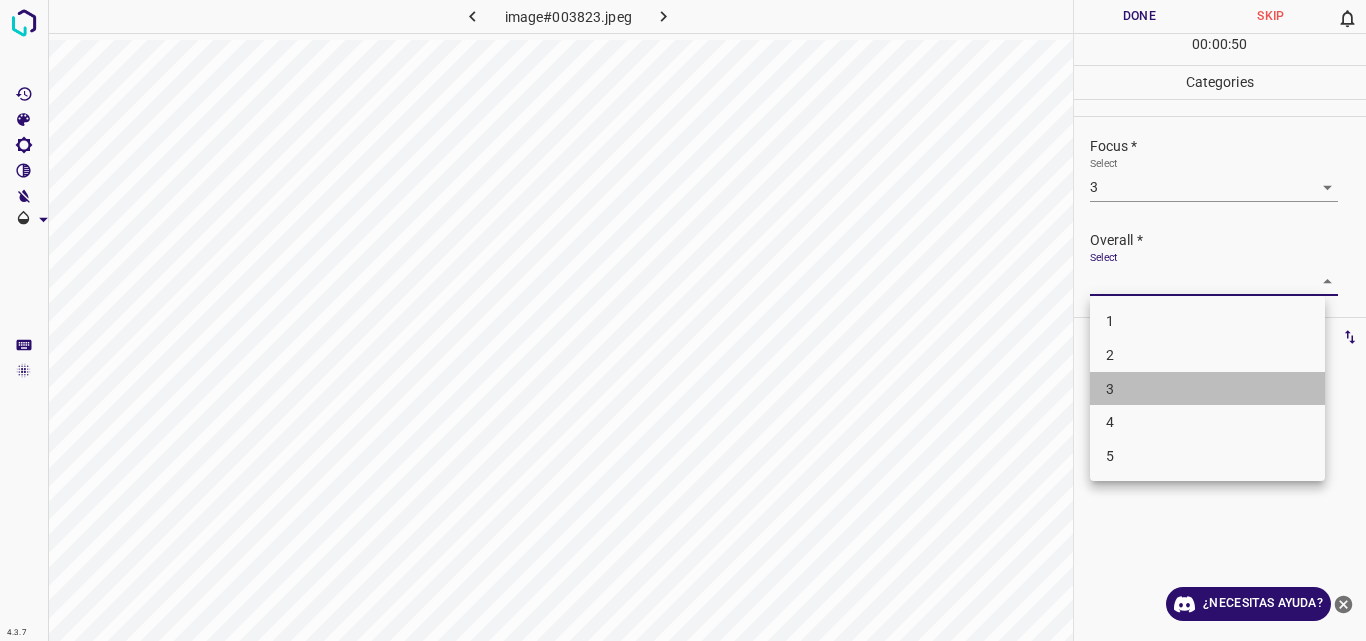 click on "3" at bounding box center (1207, 389) 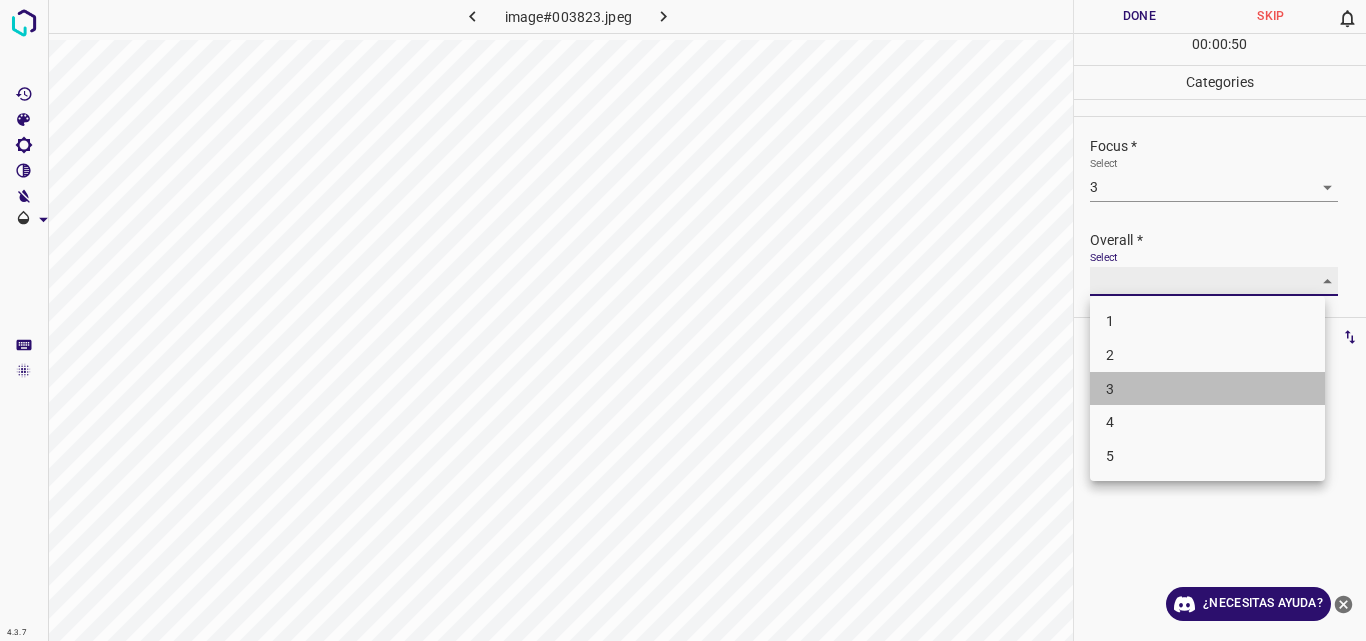 type on "3" 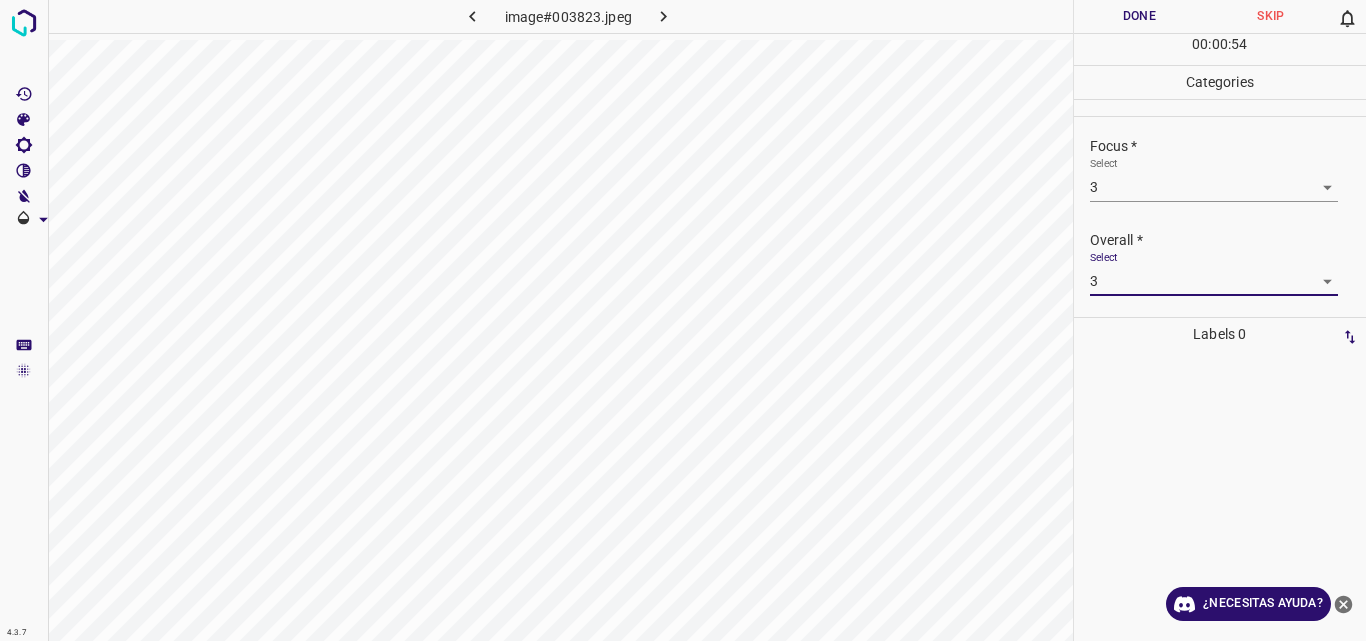 click on "Done" at bounding box center (1140, 16) 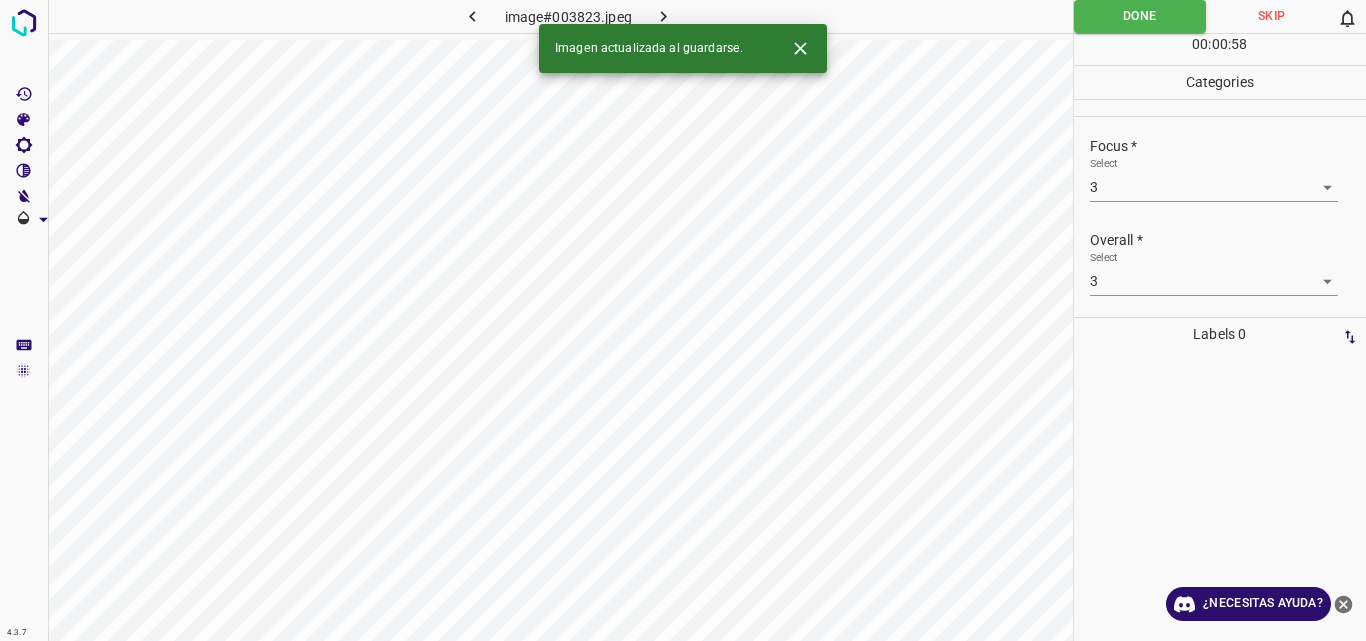 click 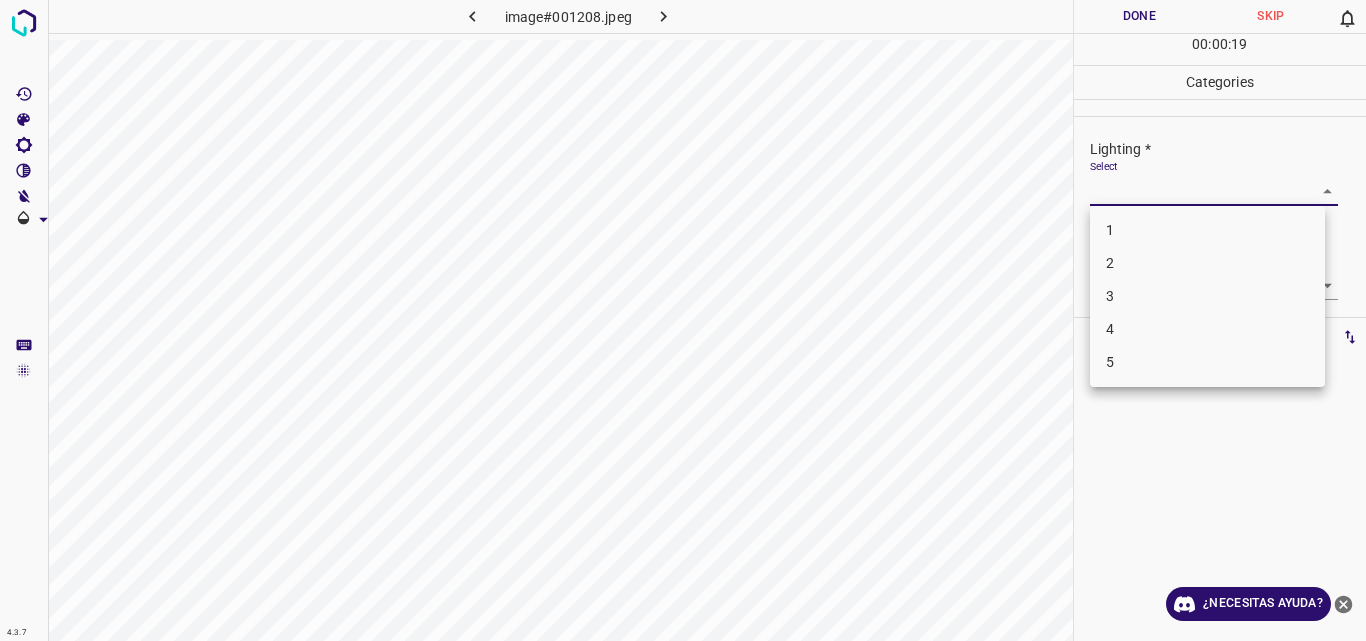 click on "4.3.7 image#001208.jpeg Done Skip 0 00   : 00   : 19   Categories Lighting *  Select ​ Focus *  Select ​ Overall *  Select ​ Labels   0 Categories 1 Lighting 2 Focus 3 Overall Tools Space Change between modes (Draw & Edit) I Auto labeling R Restore zoom M Zoom in N Zoom out Delete Delete selecte label Filters Z Restore filters X Saturation filter C Brightness filter V Contrast filter B Gray scale filter General O Download ¿Necesitas ayuda? Original text Rate this translation Your feedback will be used to help improve Google Translate - Texto - Esconder - Borrar 1 2 3 4 5" at bounding box center (683, 320) 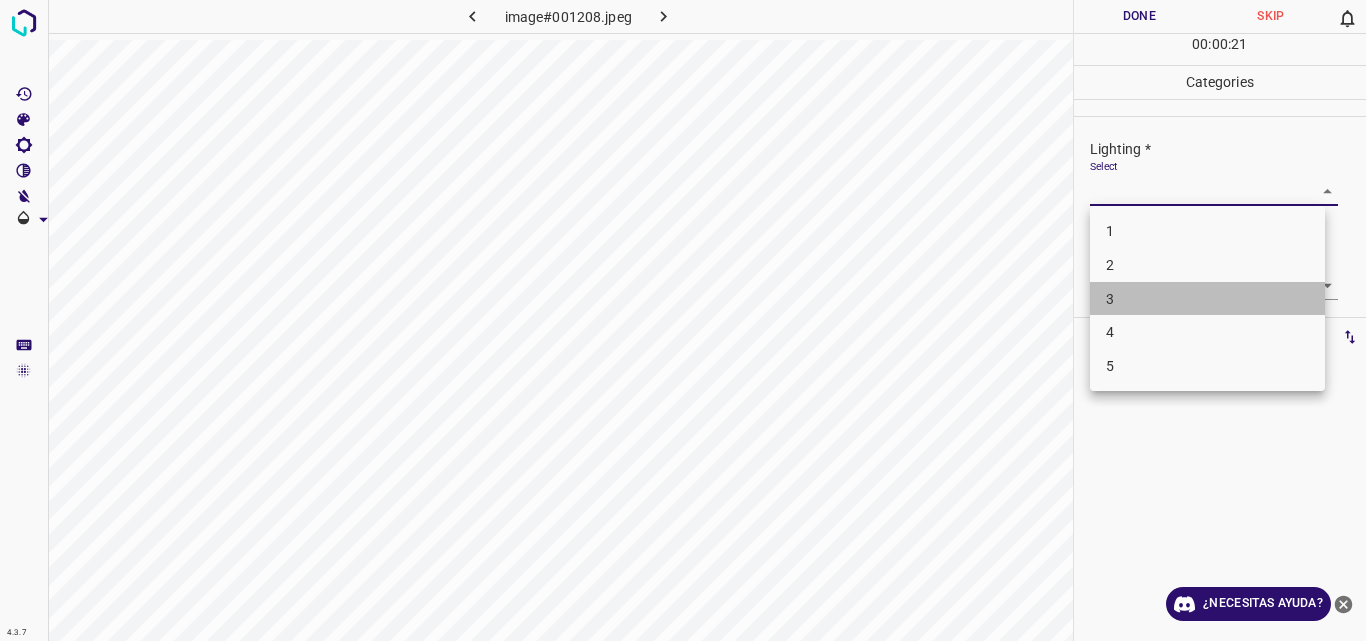 click on "3" at bounding box center (1207, 299) 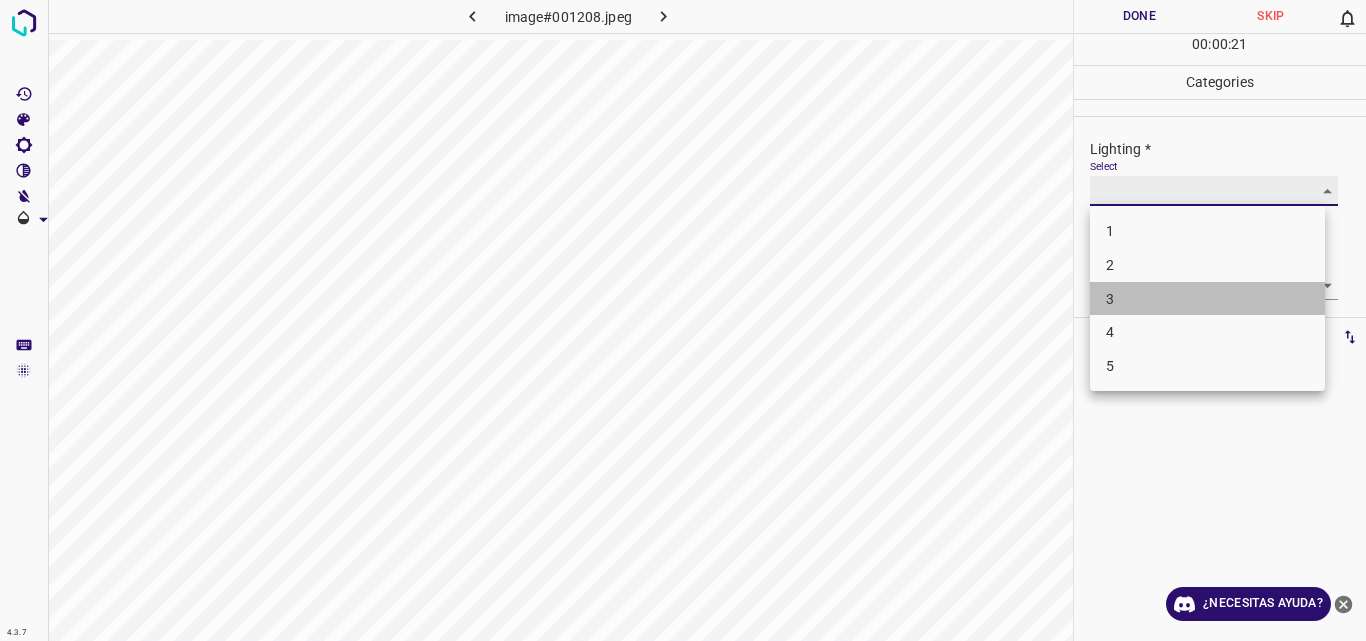 type on "3" 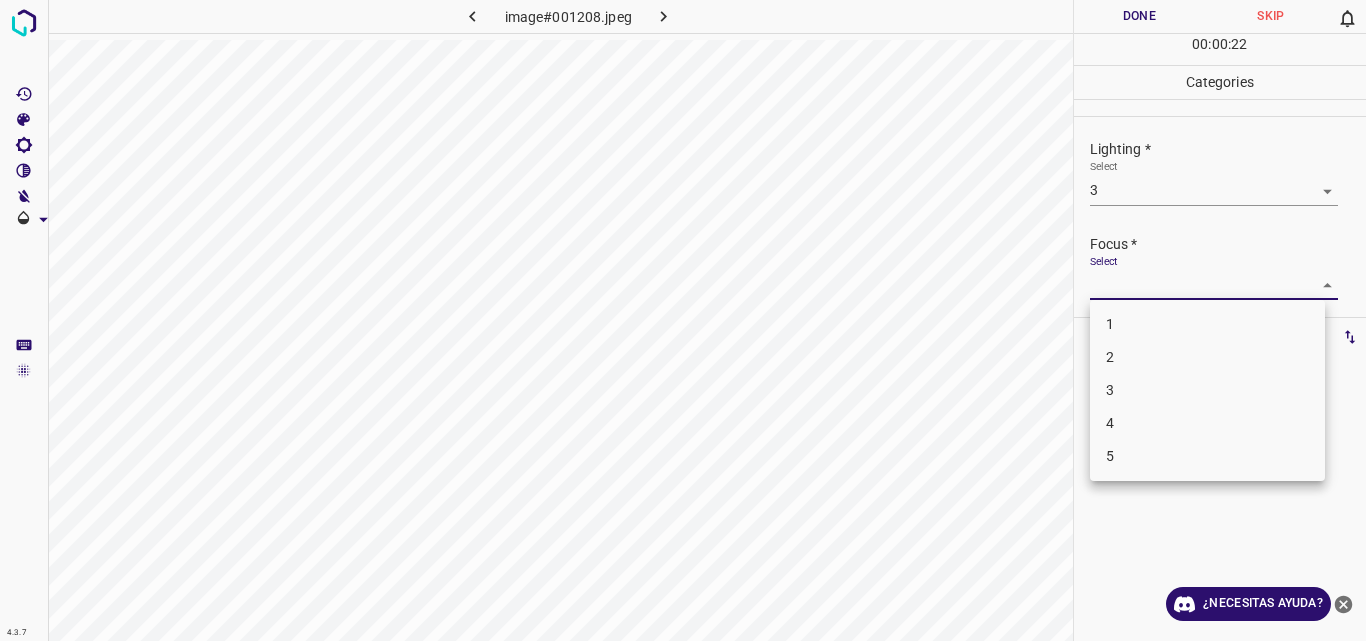 click on "4.3.7 image#001208.jpeg Done Skip 0 00   : 00   : 22   Categories Lighting *  Select 3 3 Focus *  Select ​ Overall *  Select ​ Labels   0 Categories 1 Lighting 2 Focus 3 Overall Tools Space Change between modes (Draw & Edit) I Auto labeling R Restore zoom M Zoom in N Zoom out Delete Delete selecte label Filters Z Restore filters X Saturation filter C Brightness filter V Contrast filter B Gray scale filter General O Download ¿Necesitas ayuda? Original text Rate this translation Your feedback will be used to help improve Google Translate - Texto - Esconder - Borrar 1 2 3 4 5" at bounding box center [683, 320] 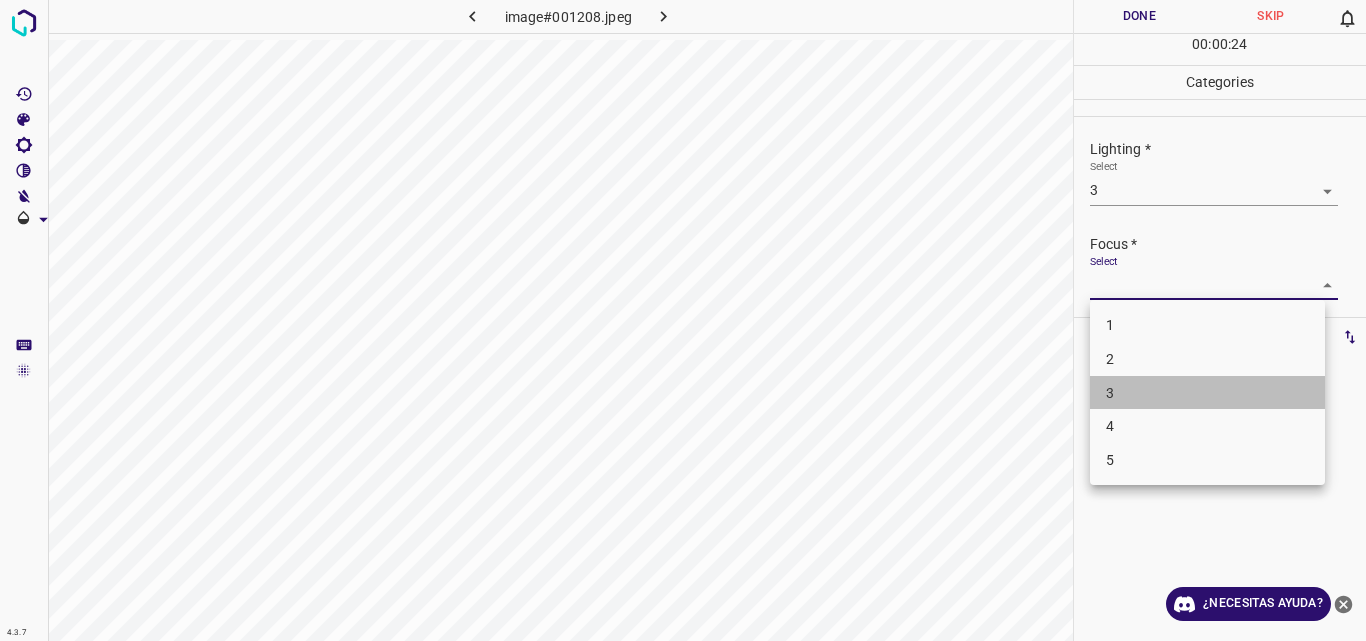 click on "3" at bounding box center [1207, 393] 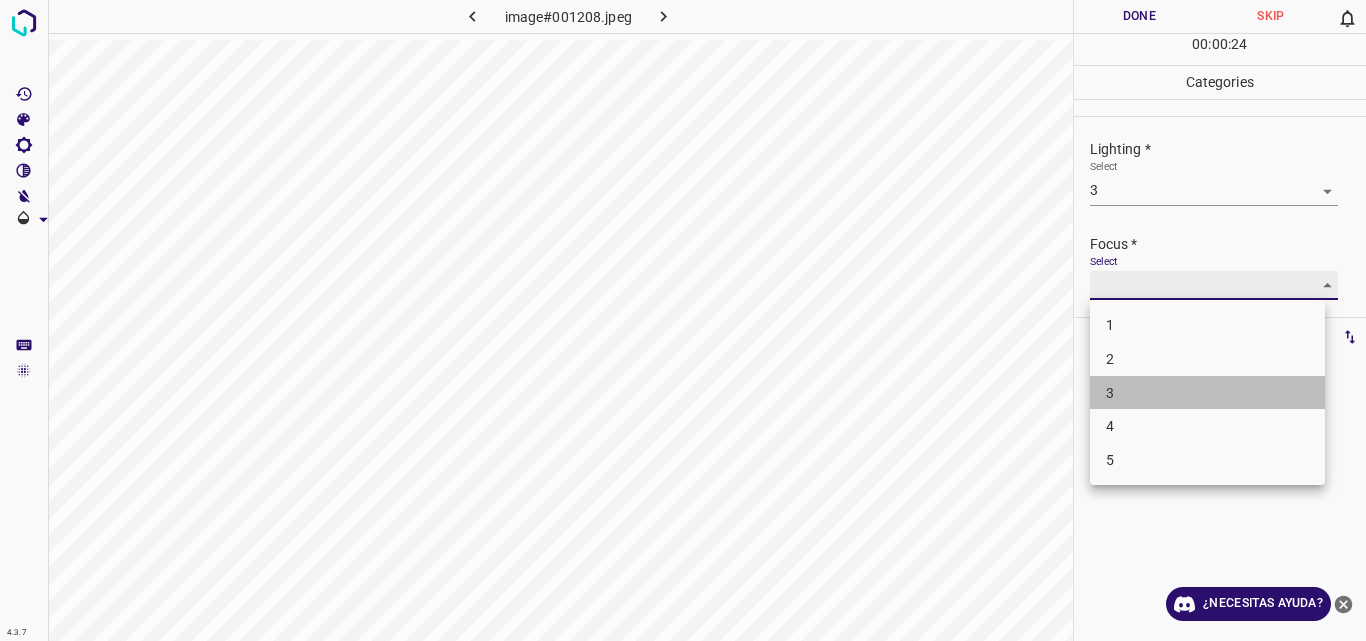type on "3" 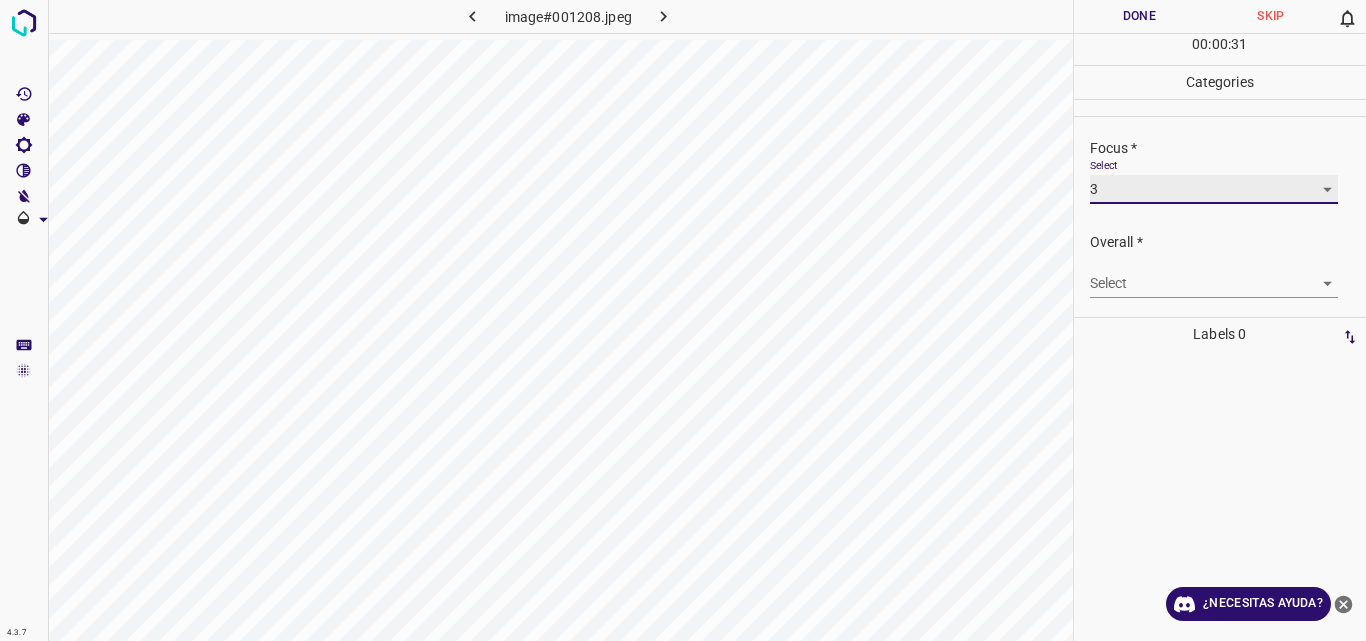 scroll, scrollTop: 98, scrollLeft: 0, axis: vertical 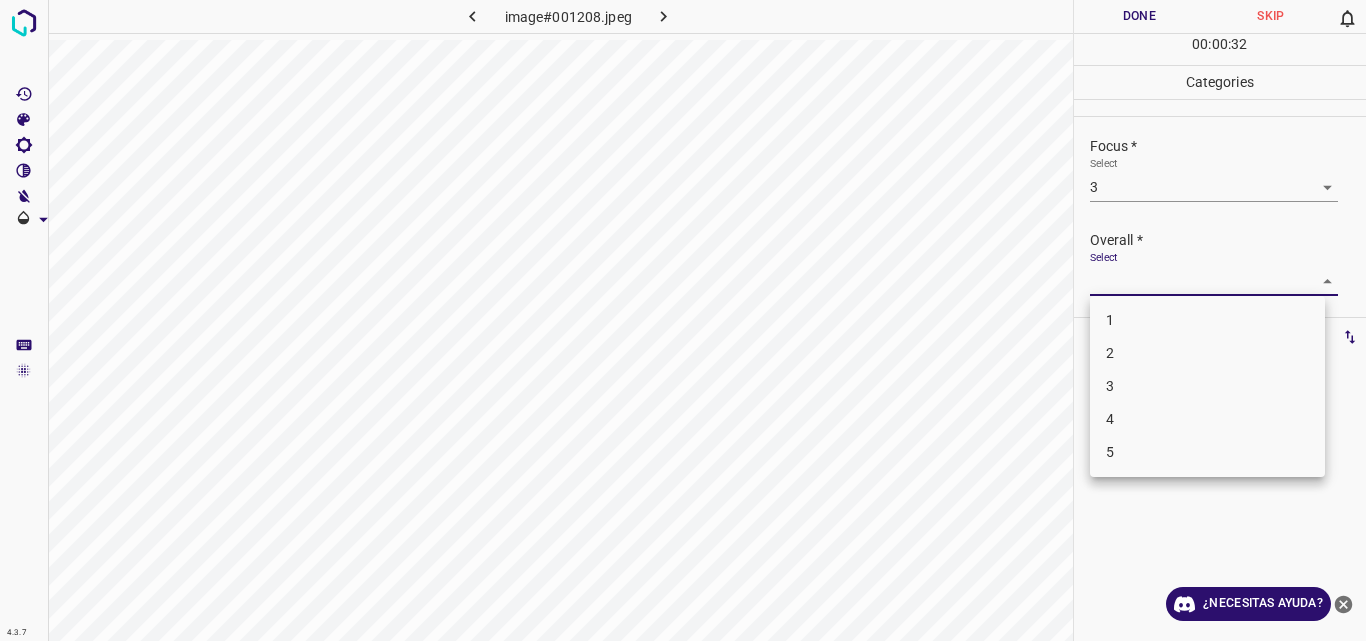 click on "4.3.7 image#001208.jpeg Done Skip 0 00   : 00   : 32   Categories Lighting *  Select 3 3 Focus *  Select 3 3 Overall *  Select ​ Labels   0 Categories 1 Lighting 2 Focus 3 Overall Tools Space Change between modes (Draw & Edit) I Auto labeling R Restore zoom M Zoom in N Zoom out Delete Delete selecte label Filters Z Restore filters X Saturation filter C Brightness filter V Contrast filter B Gray scale filter General O Download ¿Necesitas ayuda? Original text Rate this translation Your feedback will be used to help improve Google Translate - Texto - Esconder - Borrar 1 2 3 4 5" at bounding box center [683, 320] 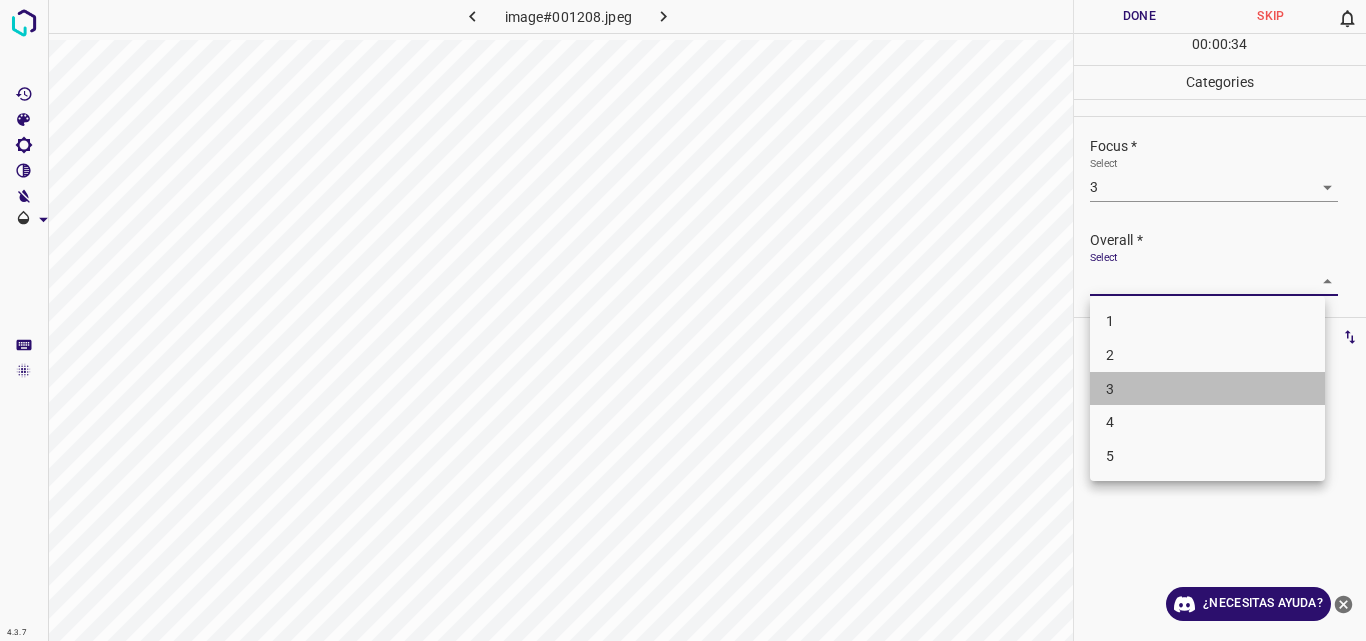 click on "3" at bounding box center [1207, 389] 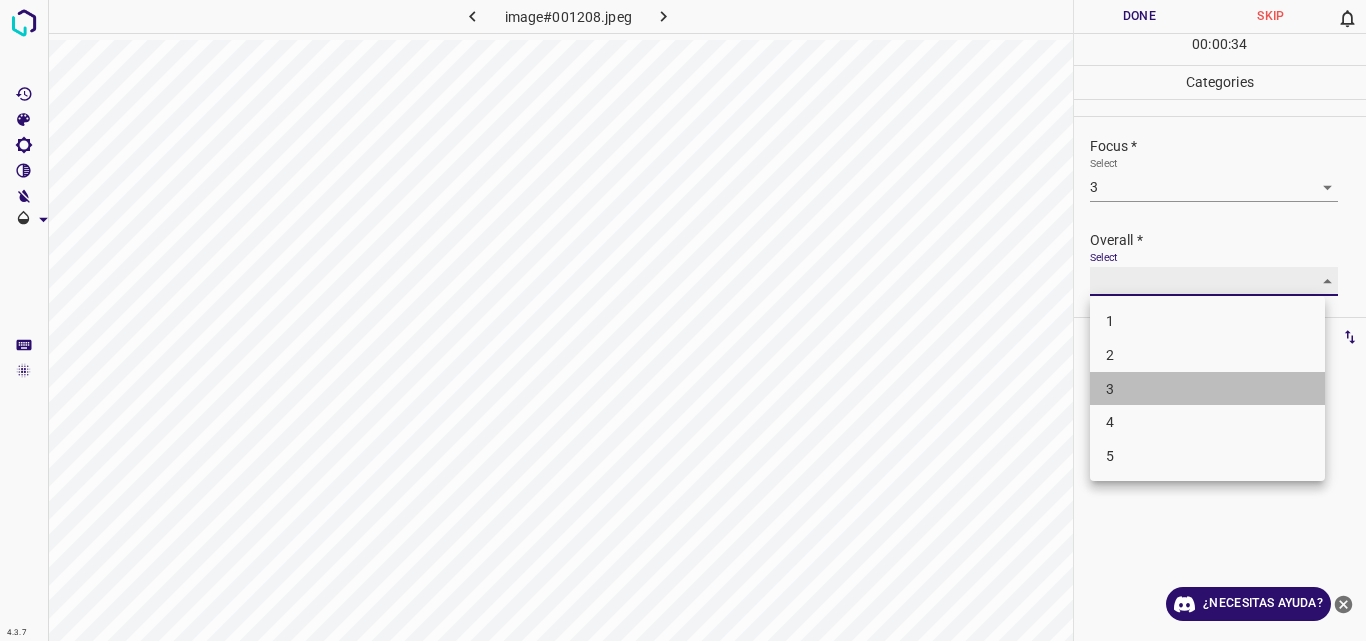 type on "3" 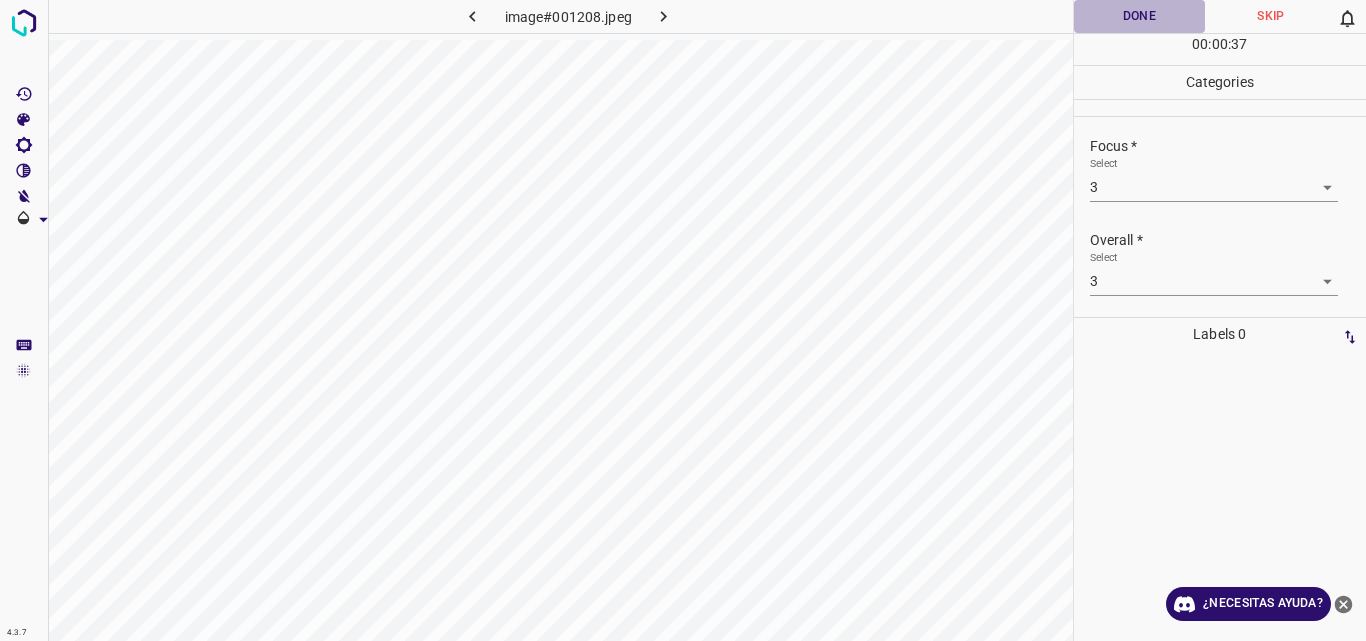 click on "Done" at bounding box center (1140, 16) 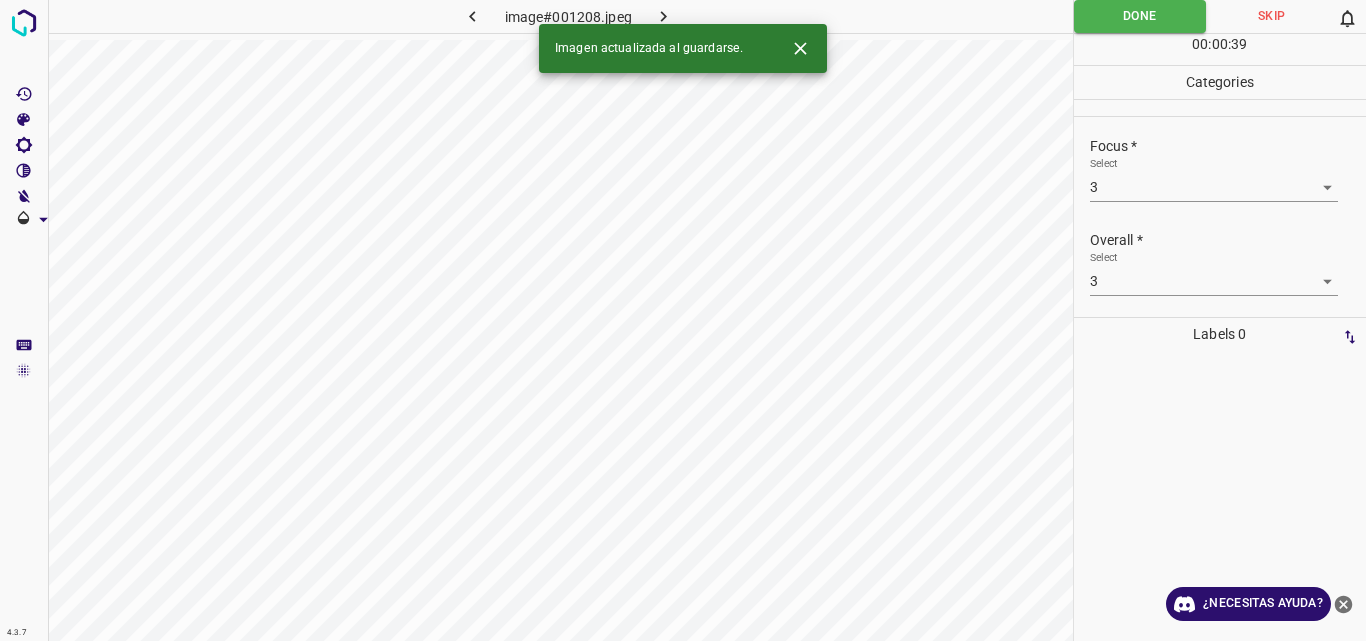 click 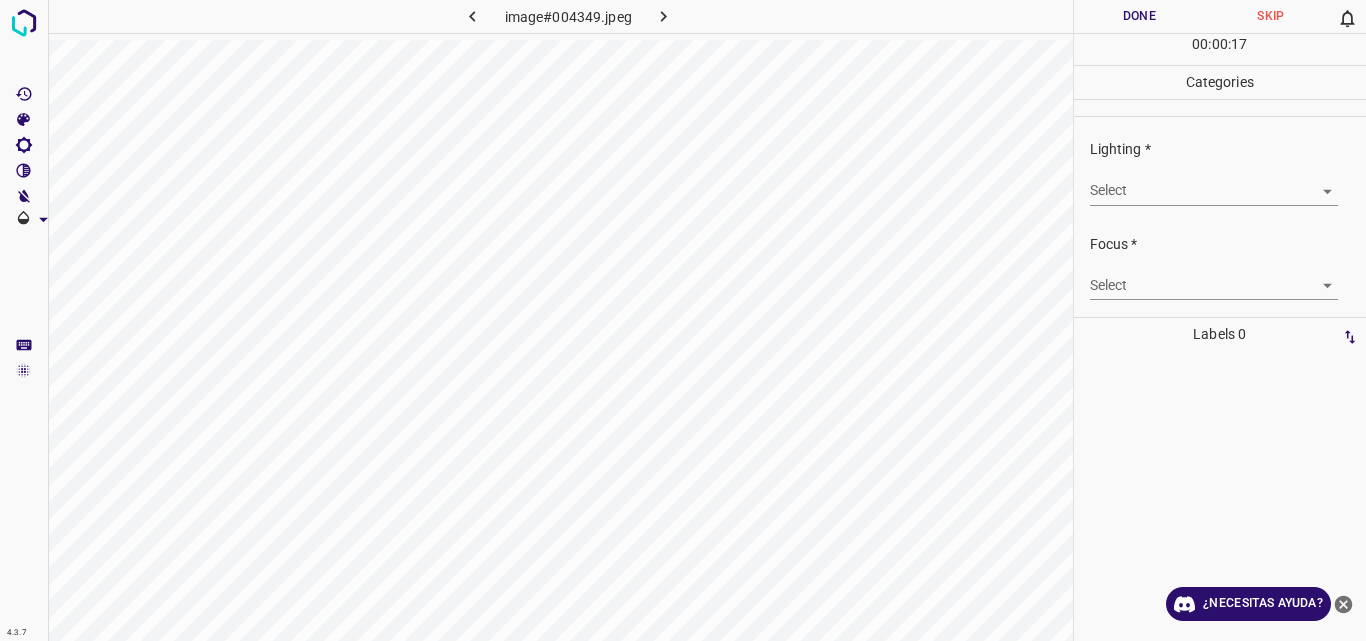 click on "4.3.7 image#004349.jpeg Done Skip 0 00   : 00   : 17   Categories Lighting *  Select ​ Focus *  Select ​ Overall *  Select ​ Labels   0 Categories 1 Lighting 2 Focus 3 Overall Tools Space Change between modes (Draw & Edit) I Auto labeling R Restore zoom M Zoom in N Zoom out Delete Delete selecte label Filters Z Restore filters X Saturation filter C Brightness filter V Contrast filter B Gray scale filter General O Download ¿Necesitas ayuda? Original text Rate this translation Your feedback will be used to help improve Google Translate - Texto - Esconder - Borrar" at bounding box center [683, 320] 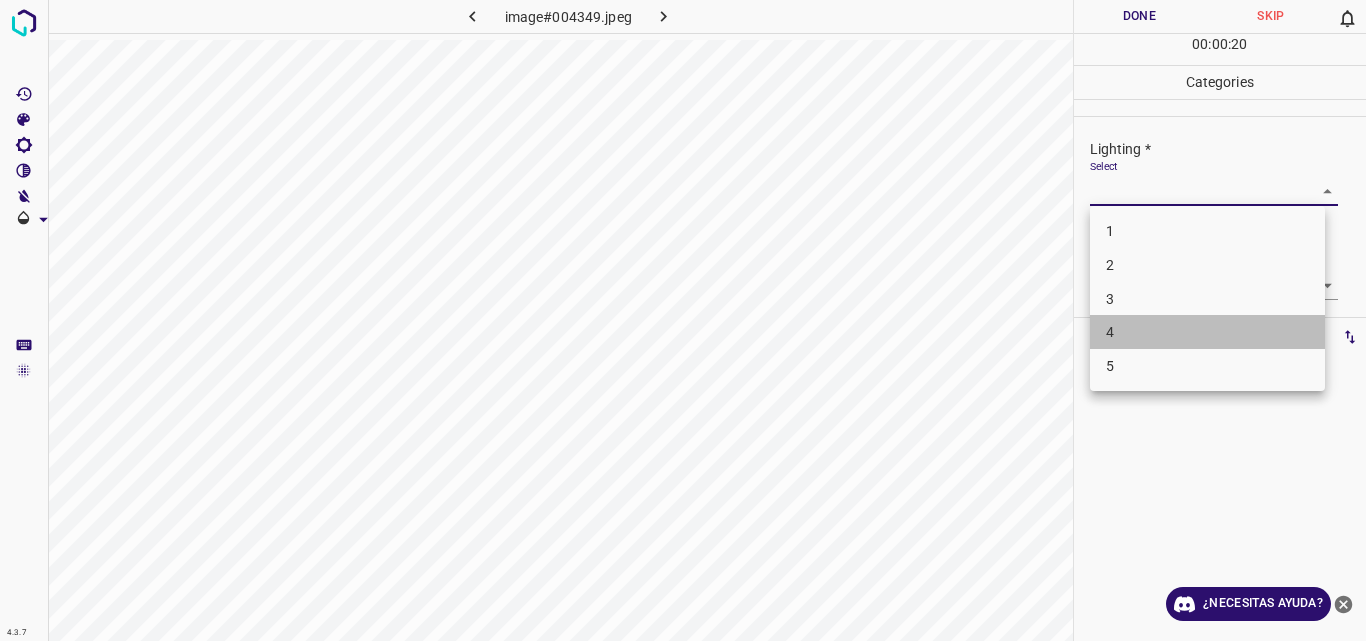 click on "4" at bounding box center (1207, 332) 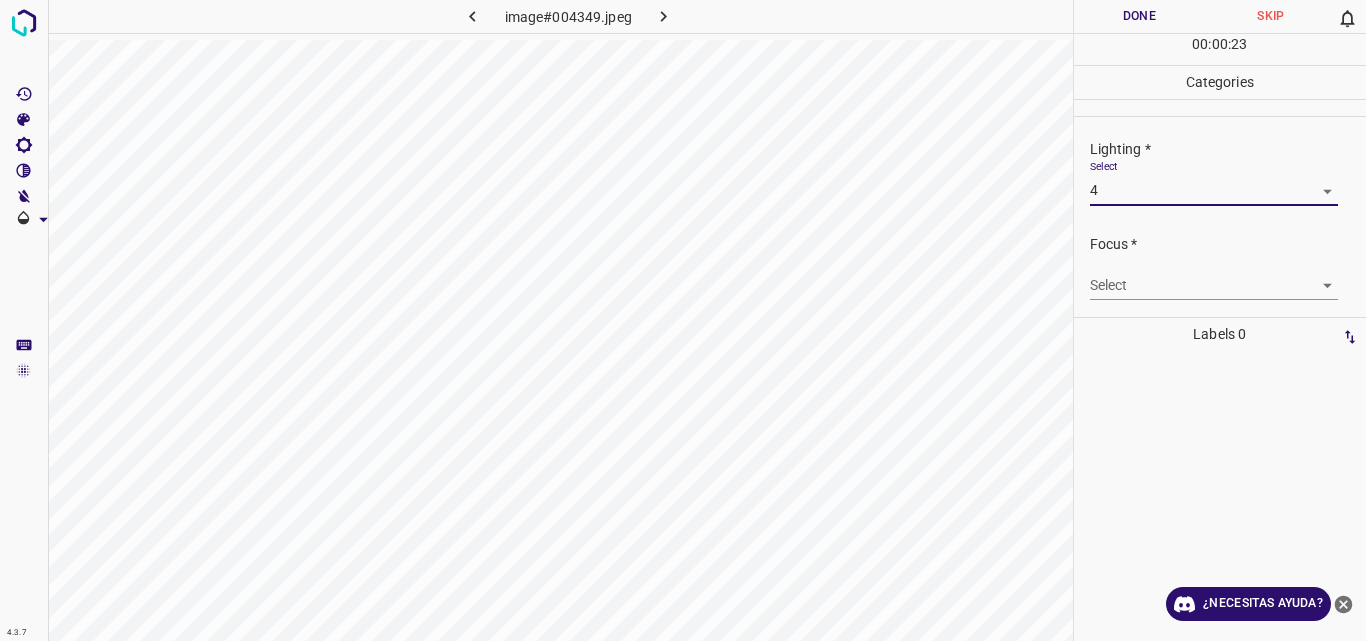 click on "4.3.7 image#004349.jpeg Done Skip 0 00   : 00   : 23   Categories Lighting *  Select 4 4 Focus *  Select ​ Overall *  Select ​ Labels   0 Categories 1 Lighting 2 Focus 3 Overall Tools Space Change between modes (Draw & Edit) I Auto labeling R Restore zoom M Zoom in N Zoom out Delete Delete selecte label Filters Z Restore filters X Saturation filter C Brightness filter V Contrast filter B Gray scale filter General O Download ¿Necesitas ayuda? Original text Rate this translation Your feedback will be used to help improve Google Translate - Texto - Esconder - Borrar" at bounding box center [683, 320] 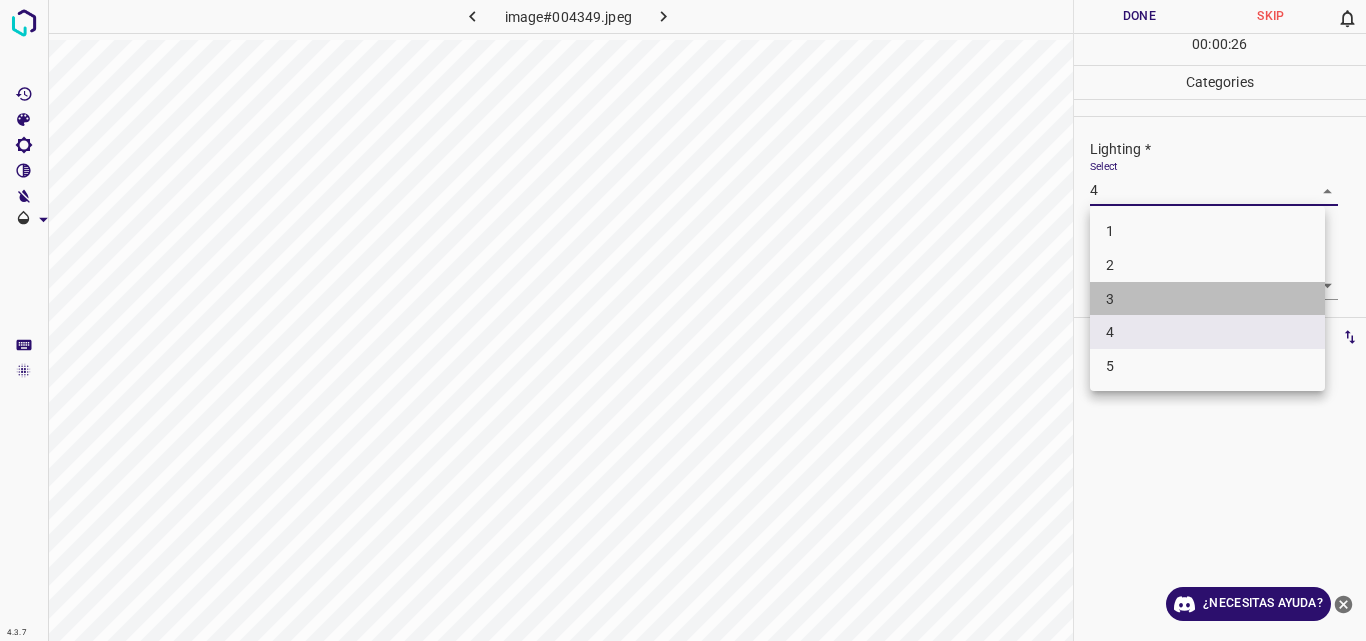click on "3" at bounding box center [1207, 299] 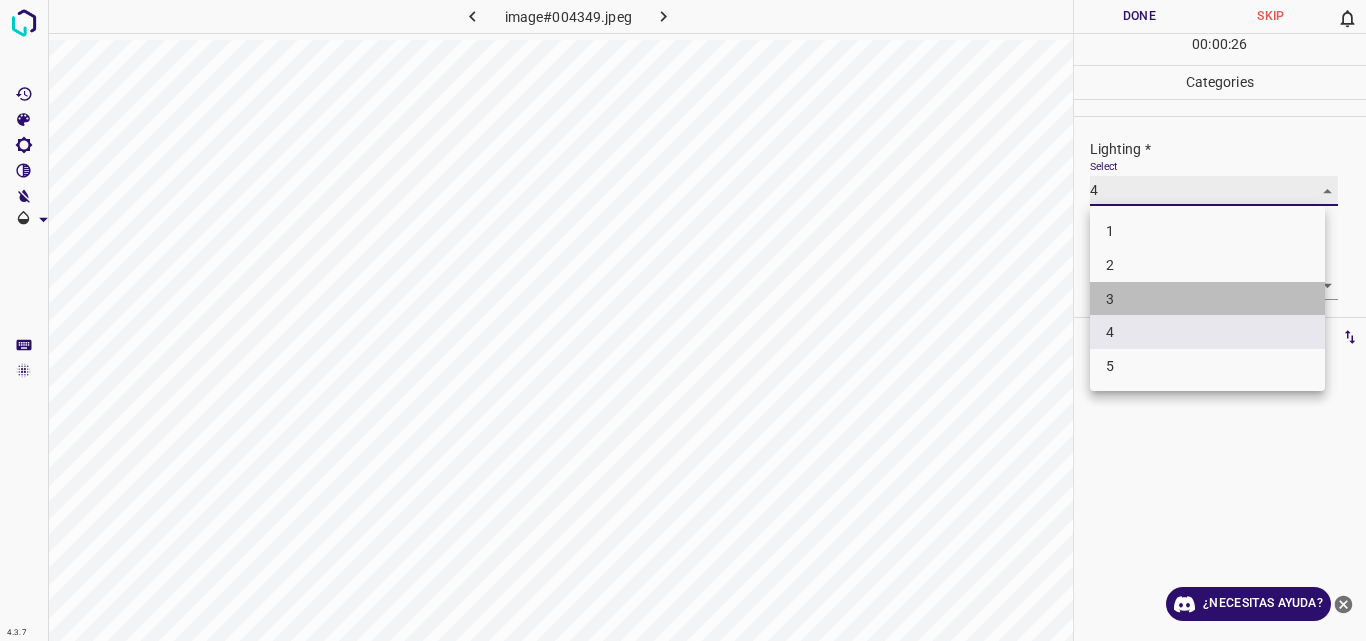 type on "3" 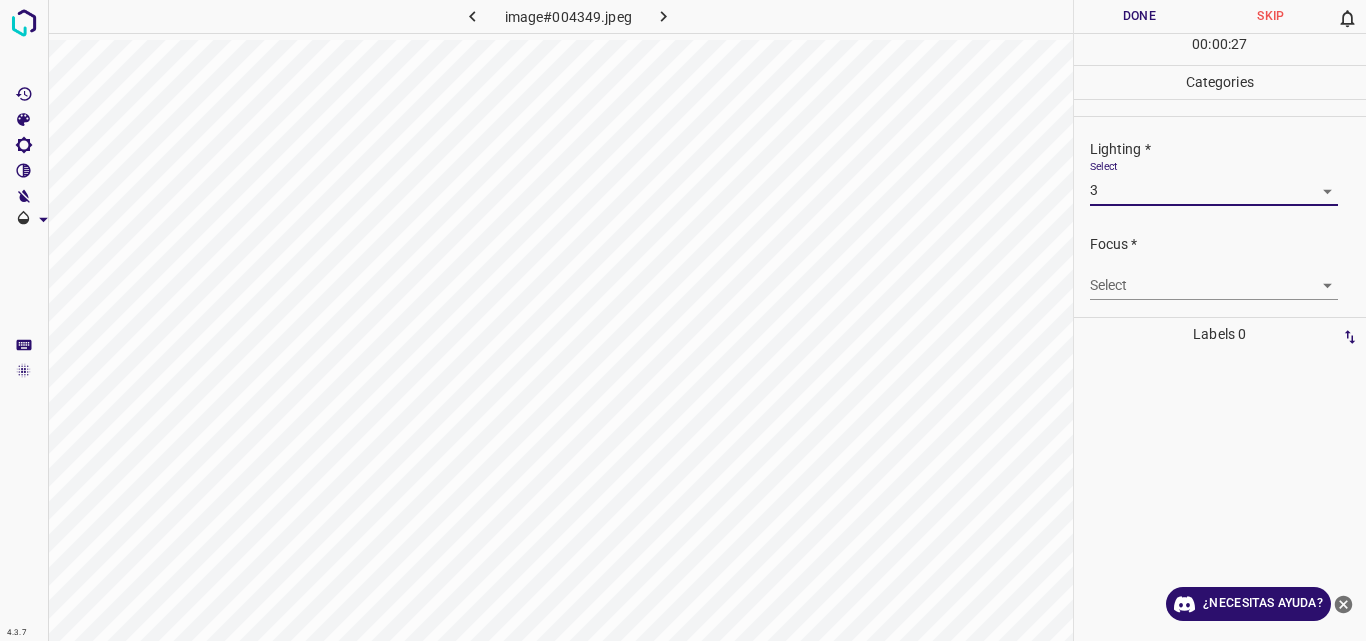 click on "4.3.7 image#004349.jpeg Done Skip 0 00   : 00   : 27   Categories Lighting *  Select 3 3 Focus *  Select ​ Overall *  Select ​ Labels   0 Categories 1 Lighting 2 Focus 3 Overall Tools Space Change between modes (Draw & Edit) I Auto labeling R Restore zoom M Zoom in N Zoom out Delete Delete selecte label Filters Z Restore filters X Saturation filter C Brightness filter V Contrast filter B Gray scale filter General O Download ¿Necesitas ayuda? Original text Rate this translation Your feedback will be used to help improve Google Translate - Texto - Esconder - Borrar" at bounding box center (683, 320) 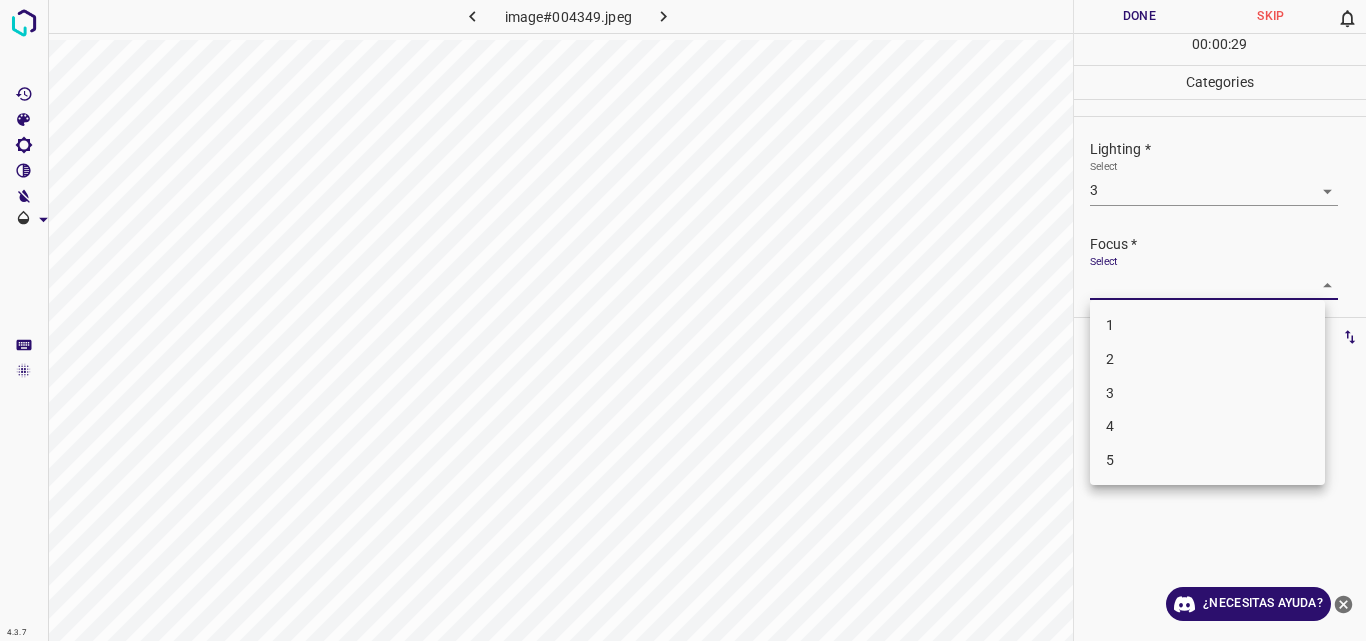 click on "3" at bounding box center (1207, 393) 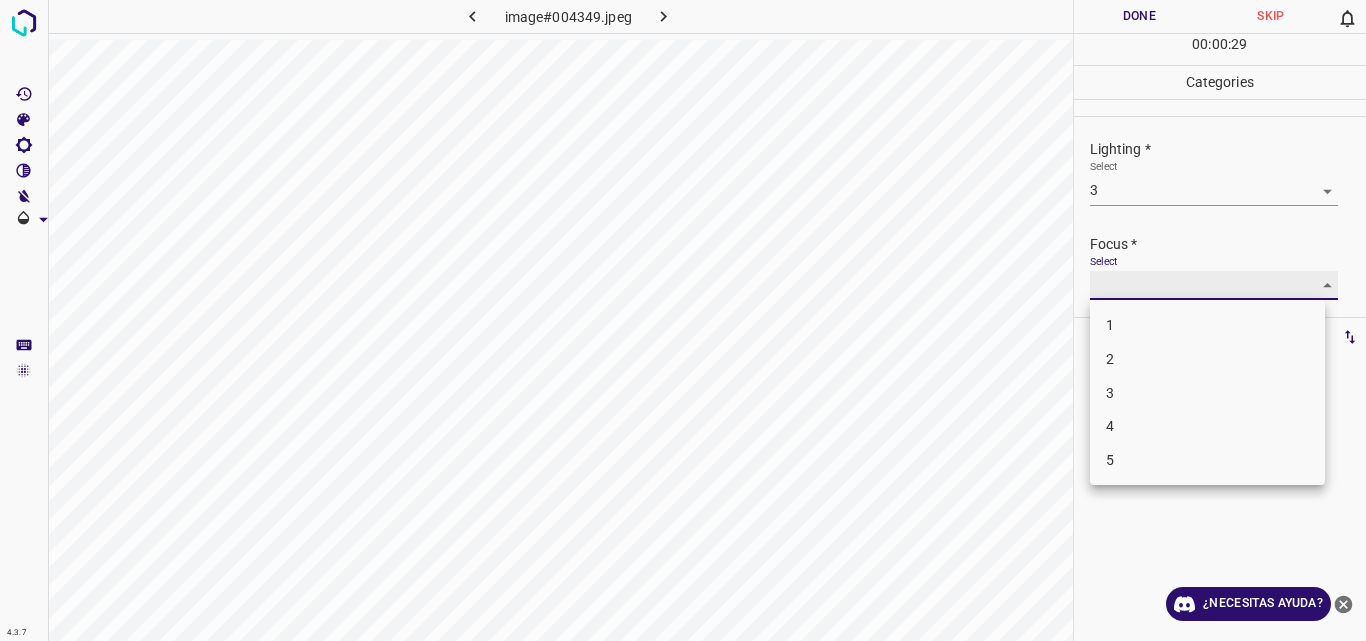 type on "3" 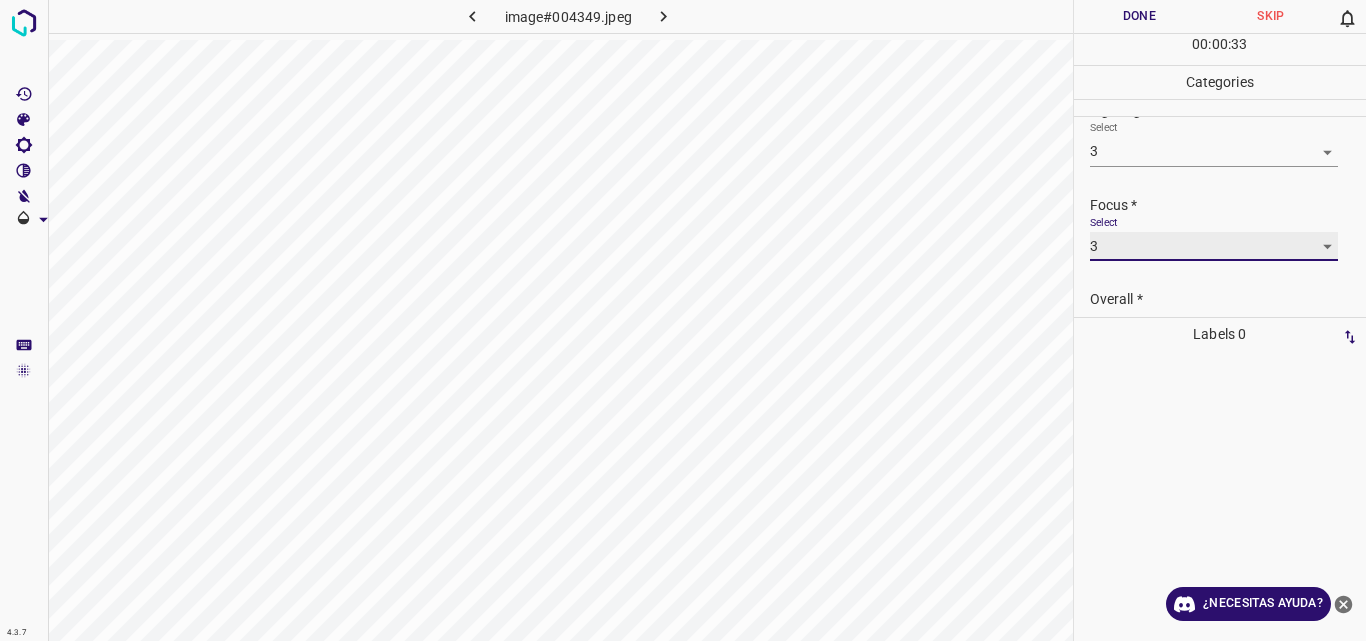 scroll, scrollTop: 98, scrollLeft: 0, axis: vertical 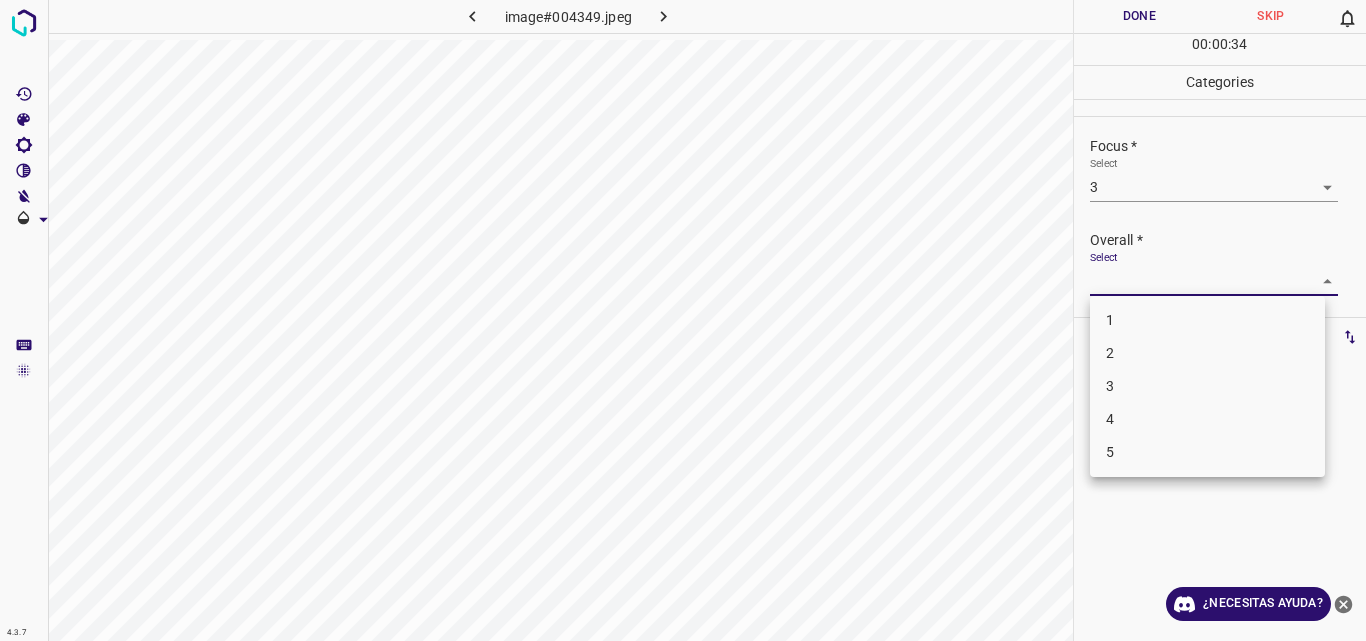 click on "4.3.7 image#004349.jpeg Done Skip 0 00   : 00   : 34   Categories Lighting *  Select 3 3 Focus *  Select 3 3 Overall *  Select ​ Labels   0 Categories 1 Lighting 2 Focus 3 Overall Tools Space Change between modes (Draw & Edit) I Auto labeling R Restore zoom M Zoom in N Zoom out Delete Delete selecte label Filters Z Restore filters X Saturation filter C Brightness filter V Contrast filter B Gray scale filter General O Download ¿Necesitas ayuda? Original text Rate this translation Your feedback will be used to help improve Google Translate - Texto - Esconder - Borrar 1 2 3 4 5" at bounding box center (683, 320) 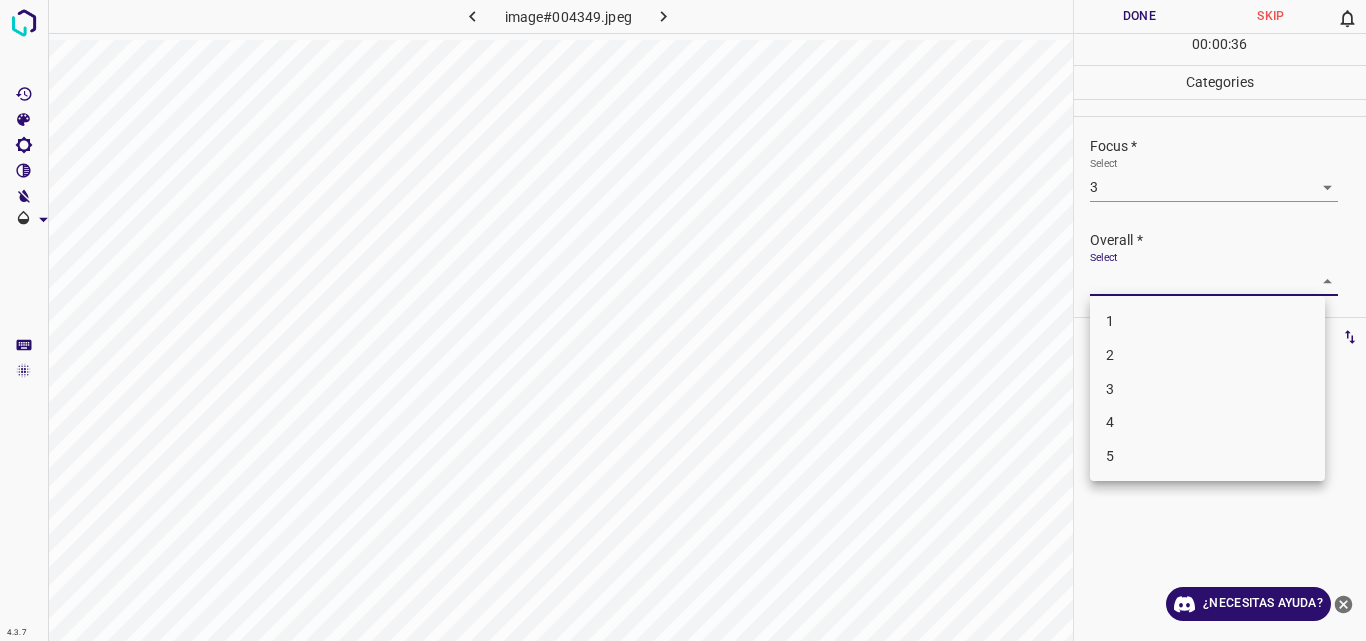 click on "3" at bounding box center [1207, 389] 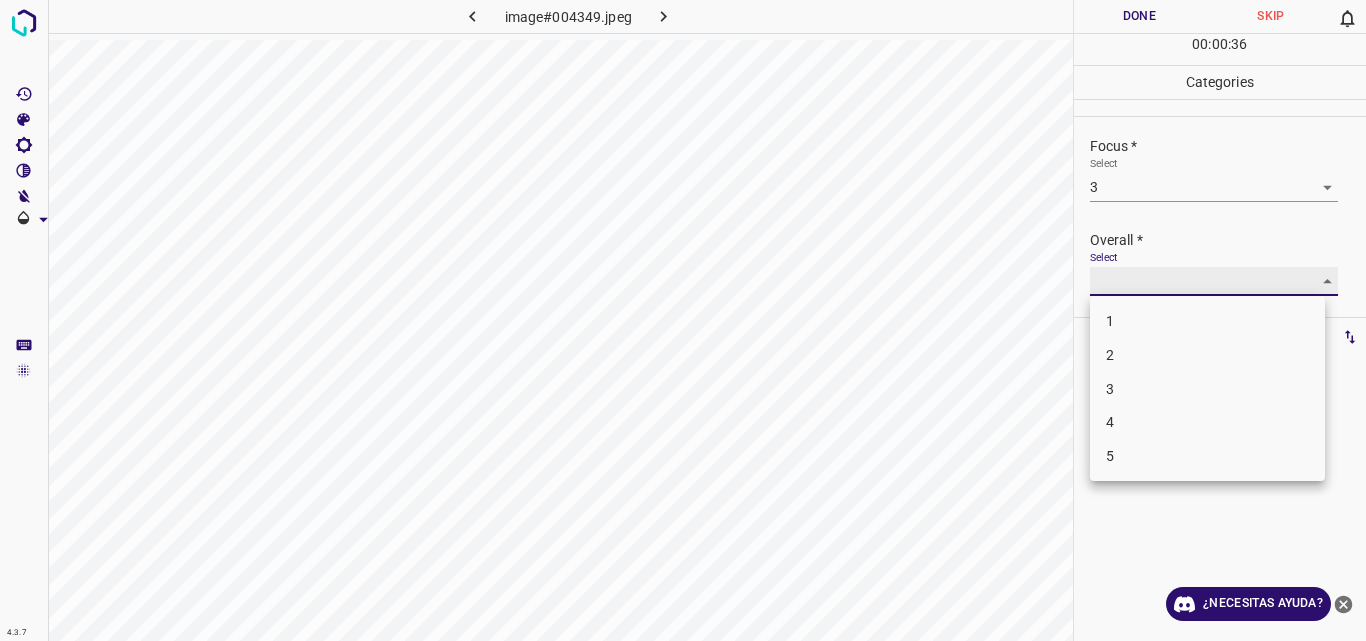type on "3" 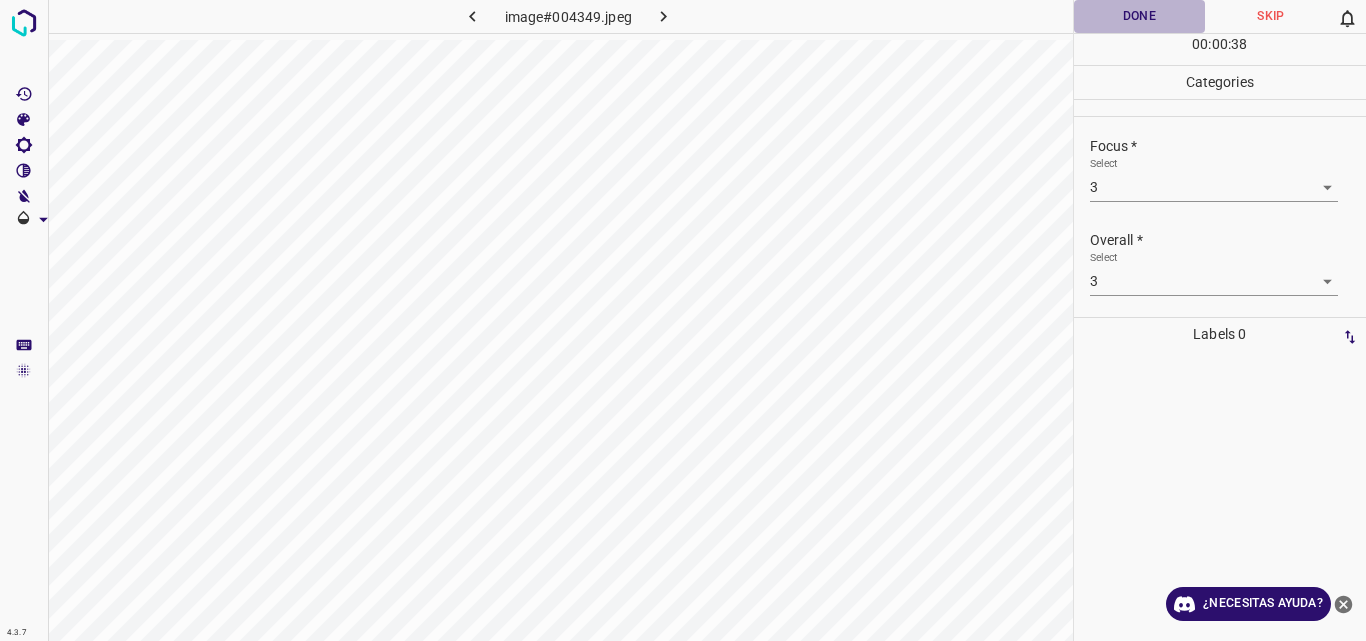click on "Done" at bounding box center [1140, 16] 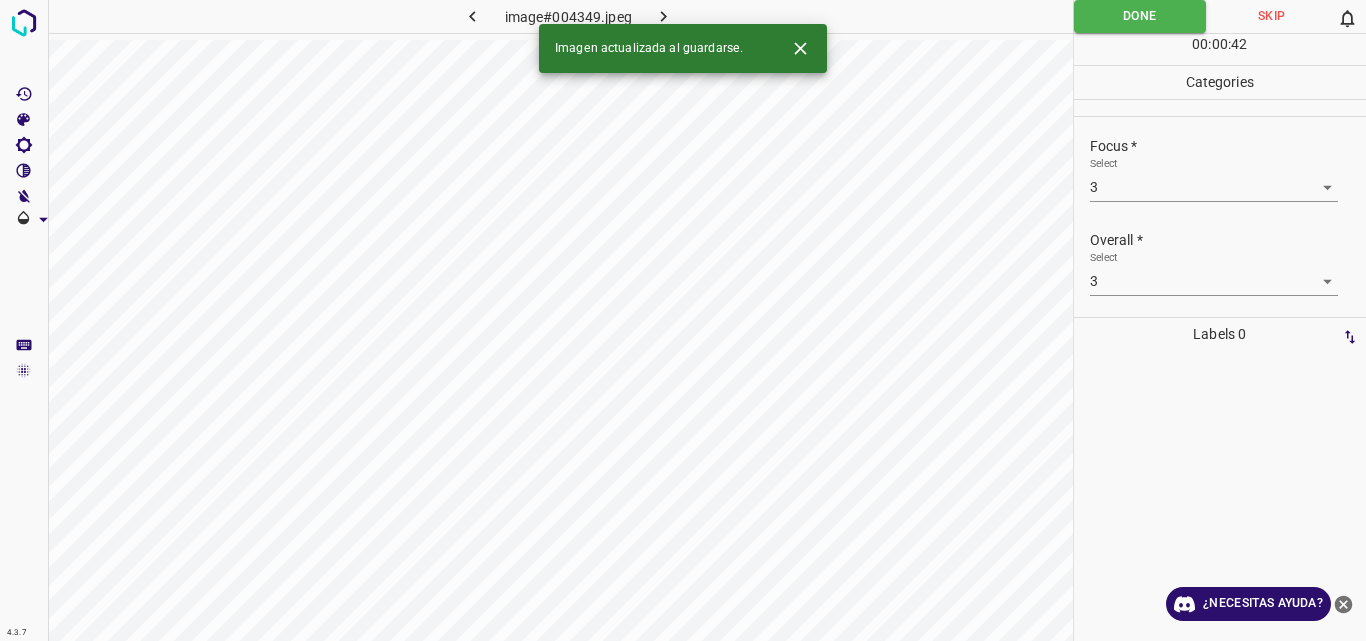 click 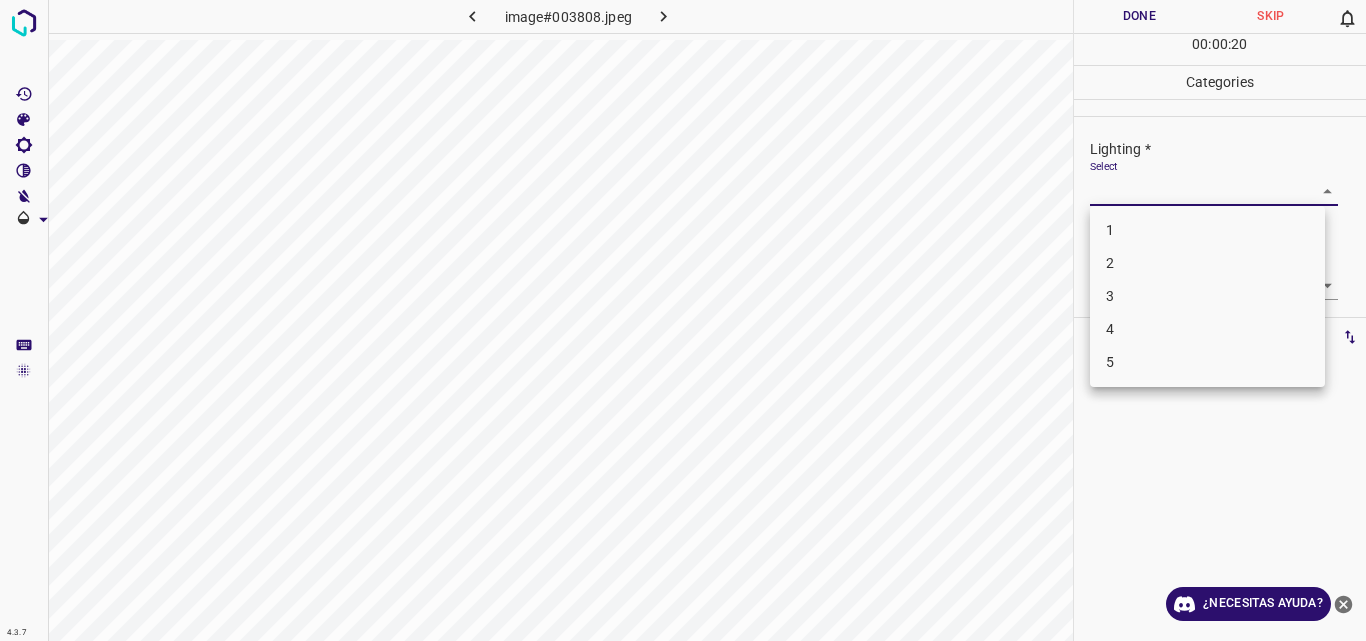 click on "4.3.7 image#003808.jpeg Done Skip 0 00   : 00   : 20   Categories Lighting *  Select ​ Focus *  Select ​ Overall *  Select ​ Labels   0 Categories 1 Lighting 2 Focus 3 Overall Tools Space Change between modes (Draw & Edit) I Auto labeling R Restore zoom M Zoom in N Zoom out Delete Delete selecte label Filters Z Restore filters X Saturation filter C Brightness filter V Contrast filter B Gray scale filter General O Download ¿Necesitas ayuda? Original text Rate this translation Your feedback will be used to help improve Google Translate - Texto - Esconder - Borrar 1 2 3 4 5" at bounding box center [683, 320] 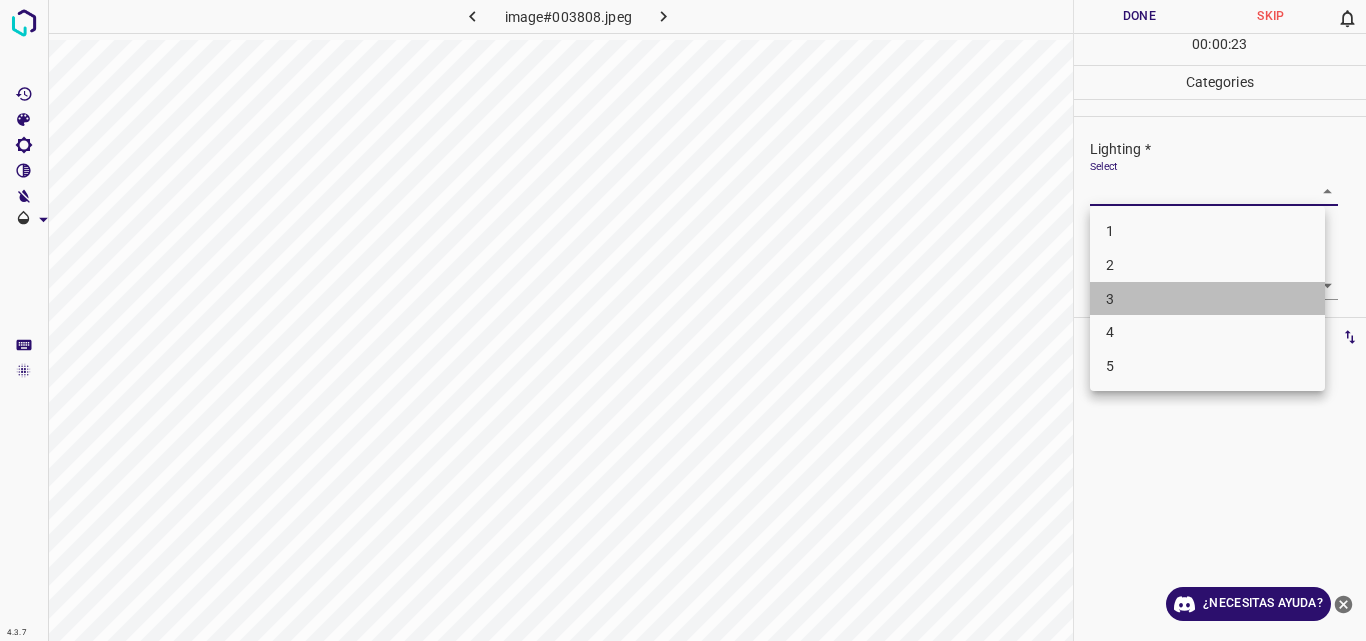 click on "3" at bounding box center (1207, 299) 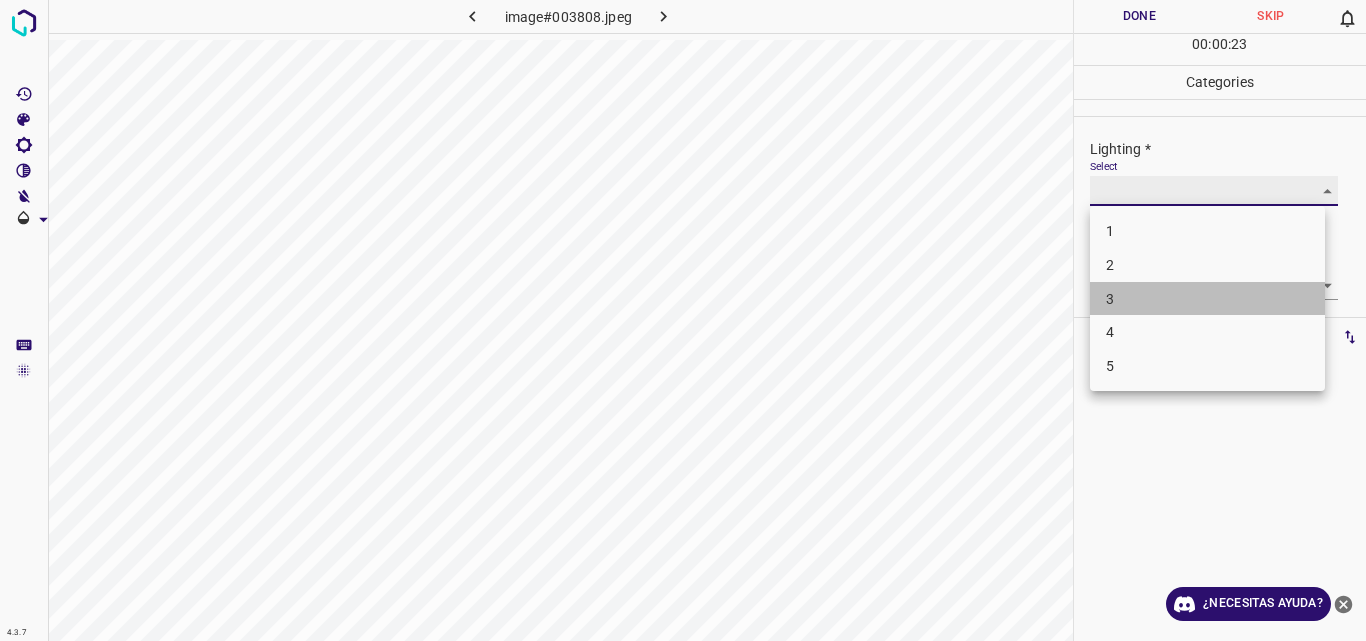 type on "3" 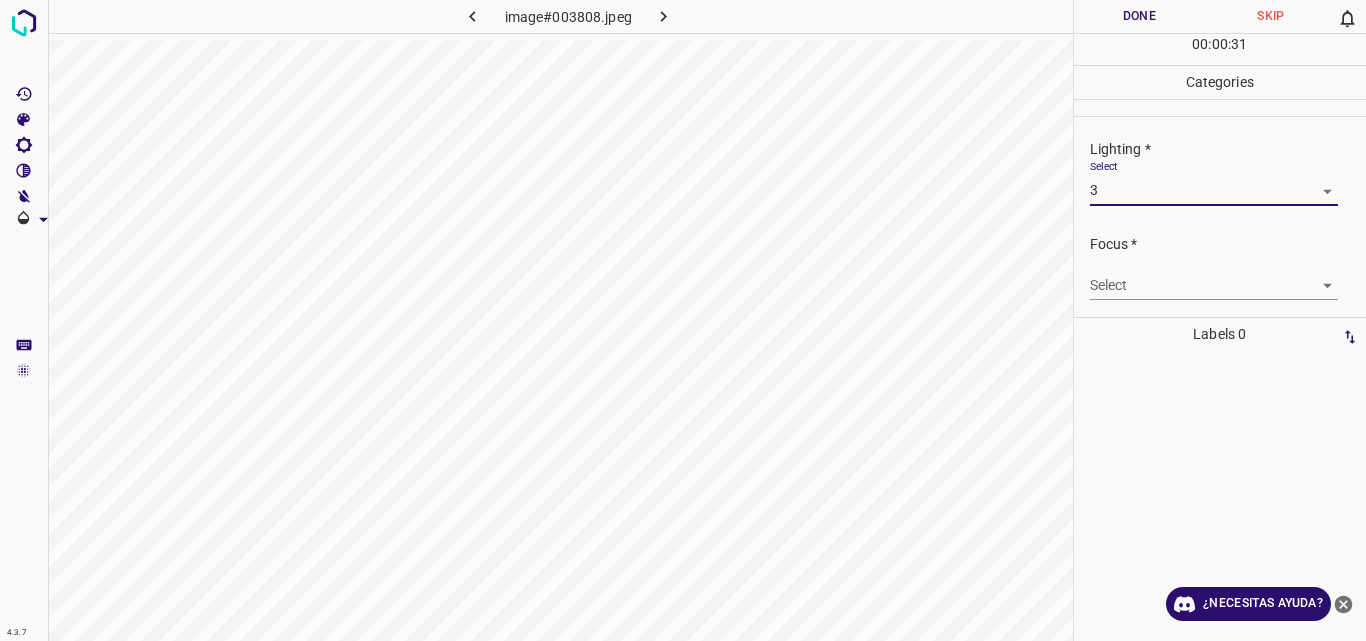 click on "4.3.7 image#003808.jpeg Done Skip 0 00   : 00   : 31   Categories Lighting *  Select 3 3 Focus *  Select ​ Overall *  Select ​ Labels   0 Categories 1 Lighting 2 Focus 3 Overall Tools Space Change between modes (Draw & Edit) I Auto labeling R Restore zoom M Zoom in N Zoom out Delete Delete selecte label Filters Z Restore filters X Saturation filter C Brightness filter V Contrast filter B Gray scale filter General O Download ¿Necesitas ayuda? Original text Rate this translation Your feedback will be used to help improve Google Translate - Texto - Esconder - Borrar" at bounding box center (683, 320) 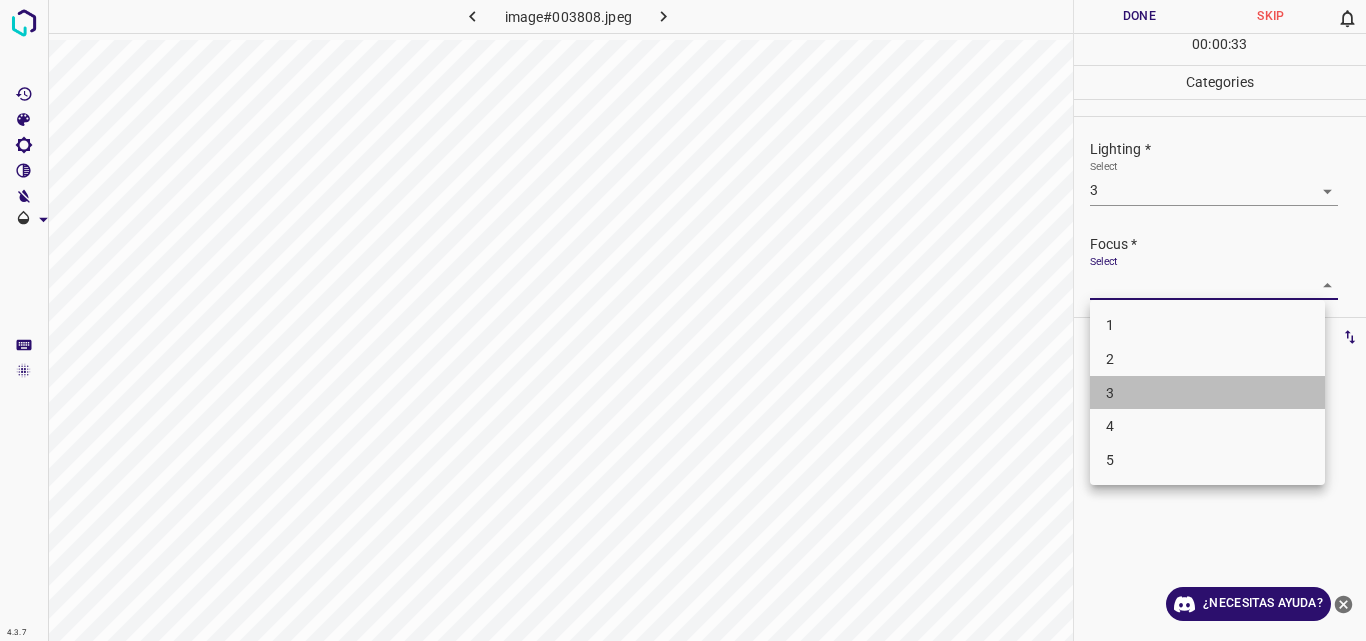 click on "3" at bounding box center (1207, 393) 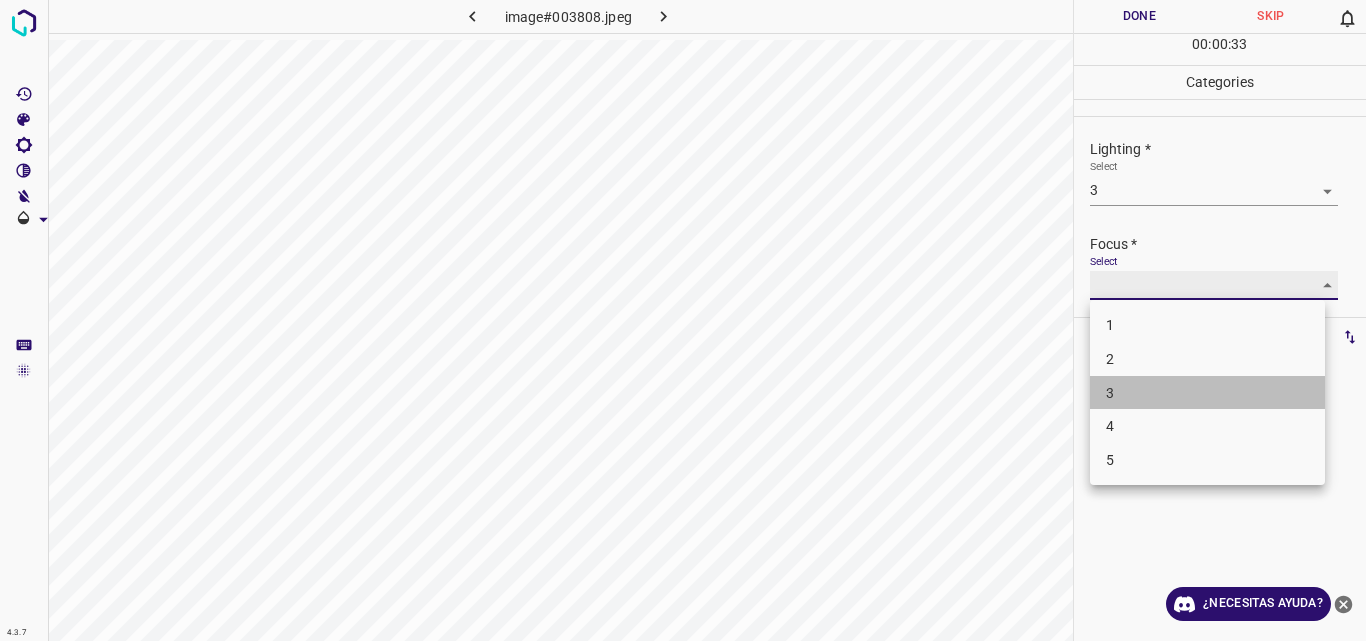 type on "3" 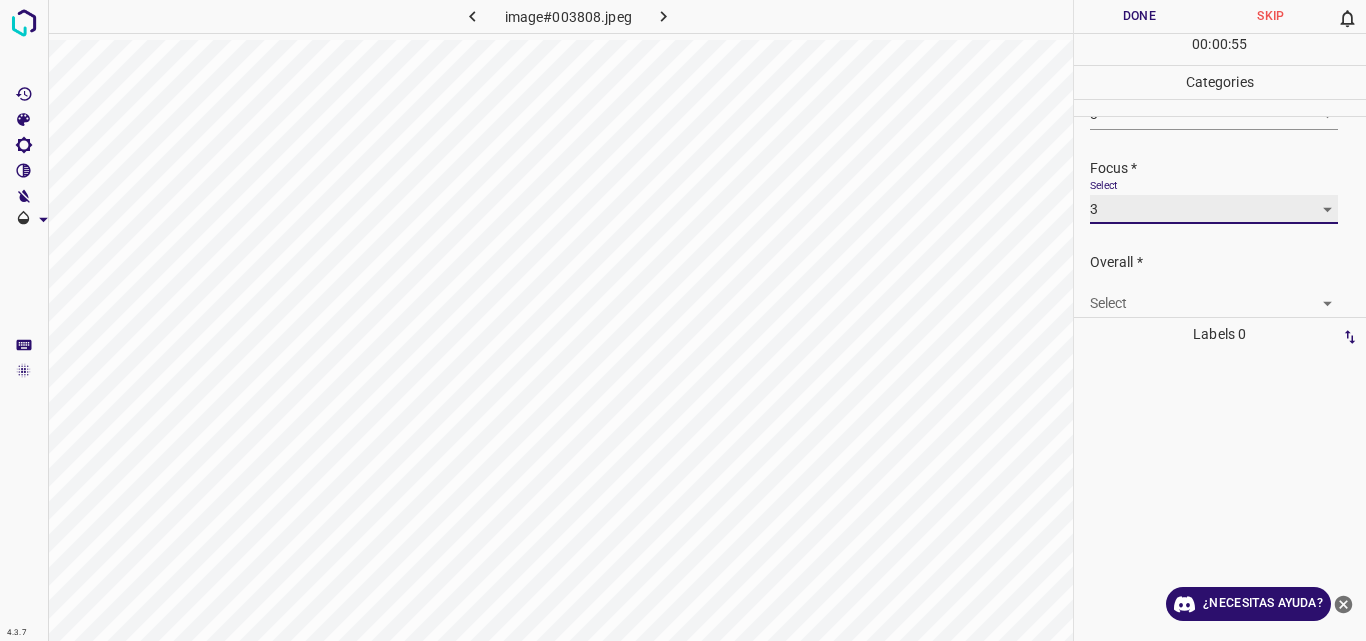 scroll, scrollTop: 98, scrollLeft: 0, axis: vertical 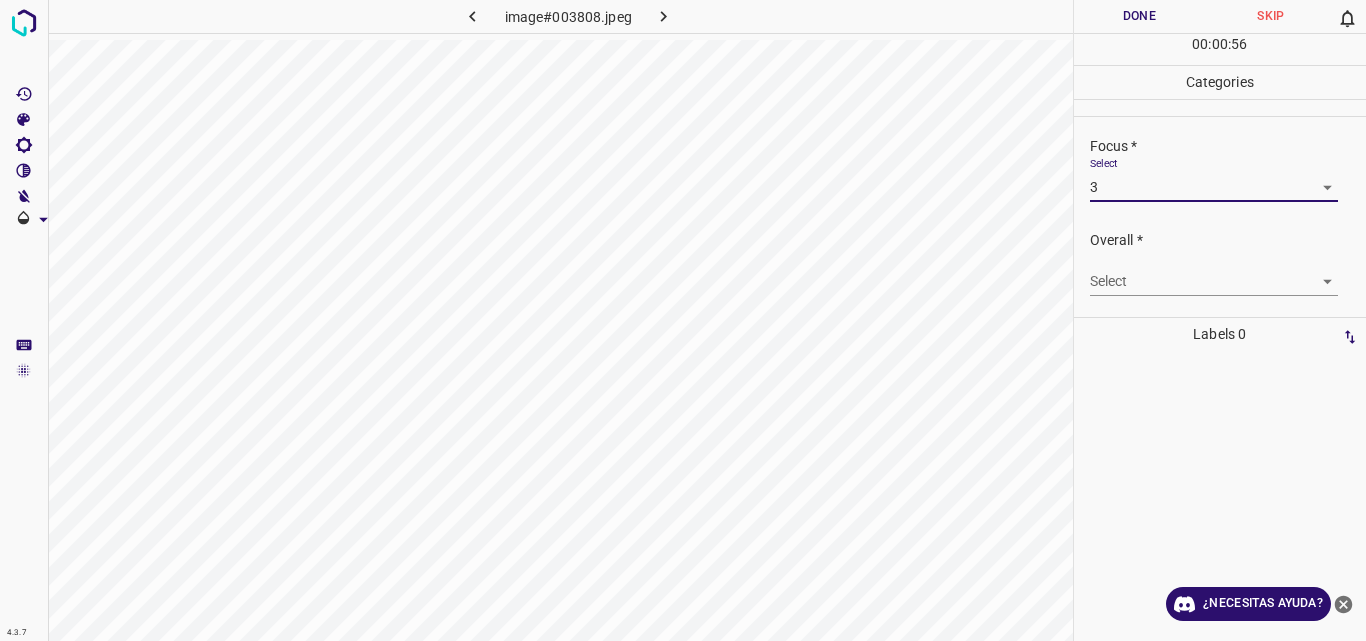 click on "4.3.7 image#003808.jpeg Done Skip 0 00   : 00   : 56   Categories Lighting *  Select 3 3 Focus *  Select 3 3 Overall *  Select ​ Labels   0 Categories 1 Lighting 2 Focus 3 Overall Tools Space Change between modes (Draw & Edit) I Auto labeling R Restore zoom M Zoom in N Zoom out Delete Delete selecte label Filters Z Restore filters X Saturation filter C Brightness filter V Contrast filter B Gray scale filter General O Download ¿Necesitas ayuda? Original text Rate this translation Your feedback will be used to help improve Google Translate - Texto - Esconder - Borrar" at bounding box center [683, 320] 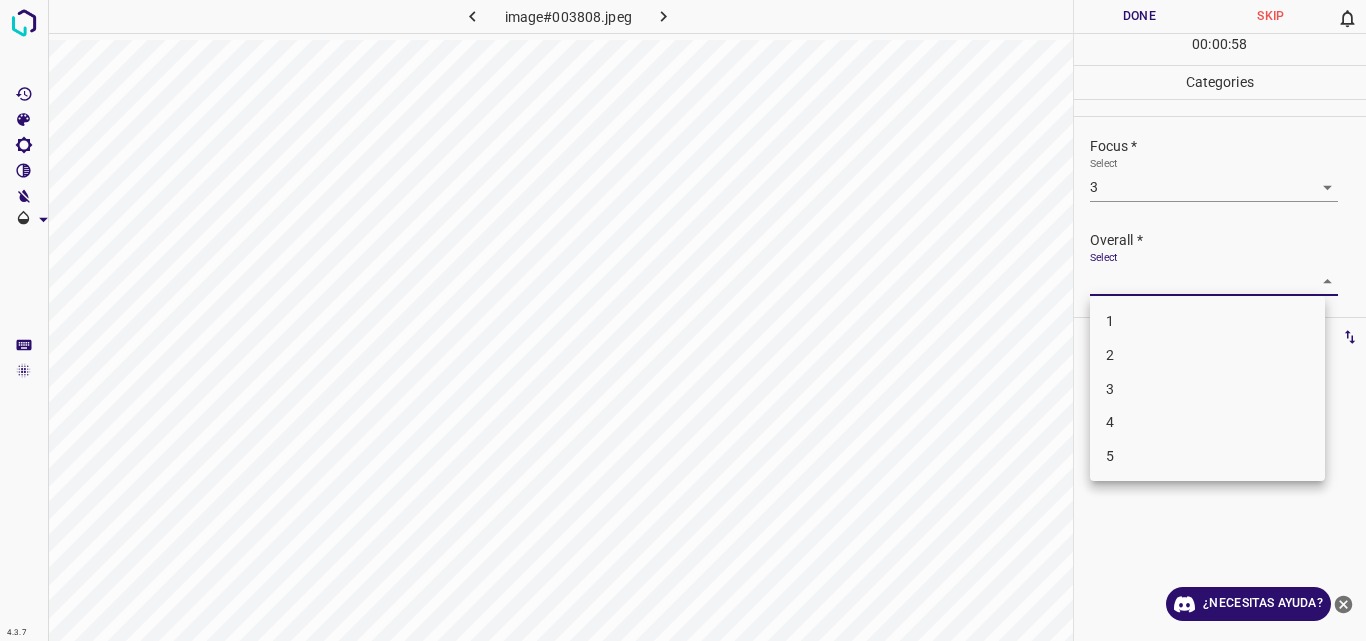 click on "3" at bounding box center [1207, 389] 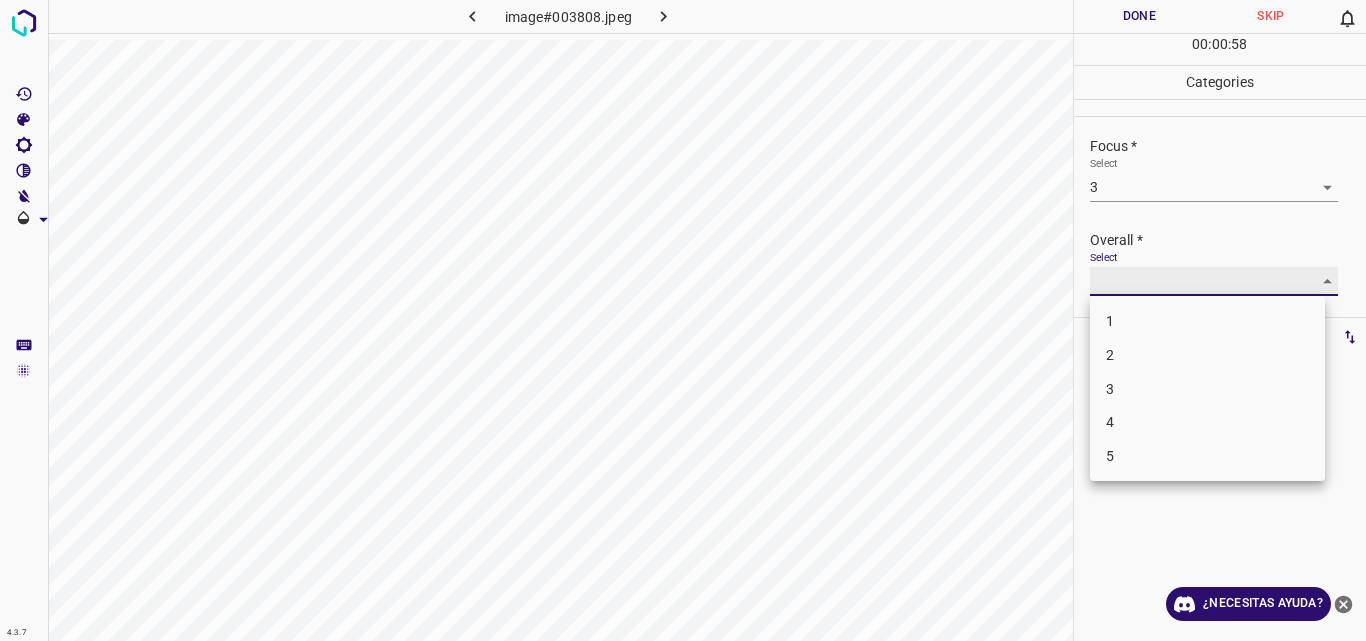 type on "3" 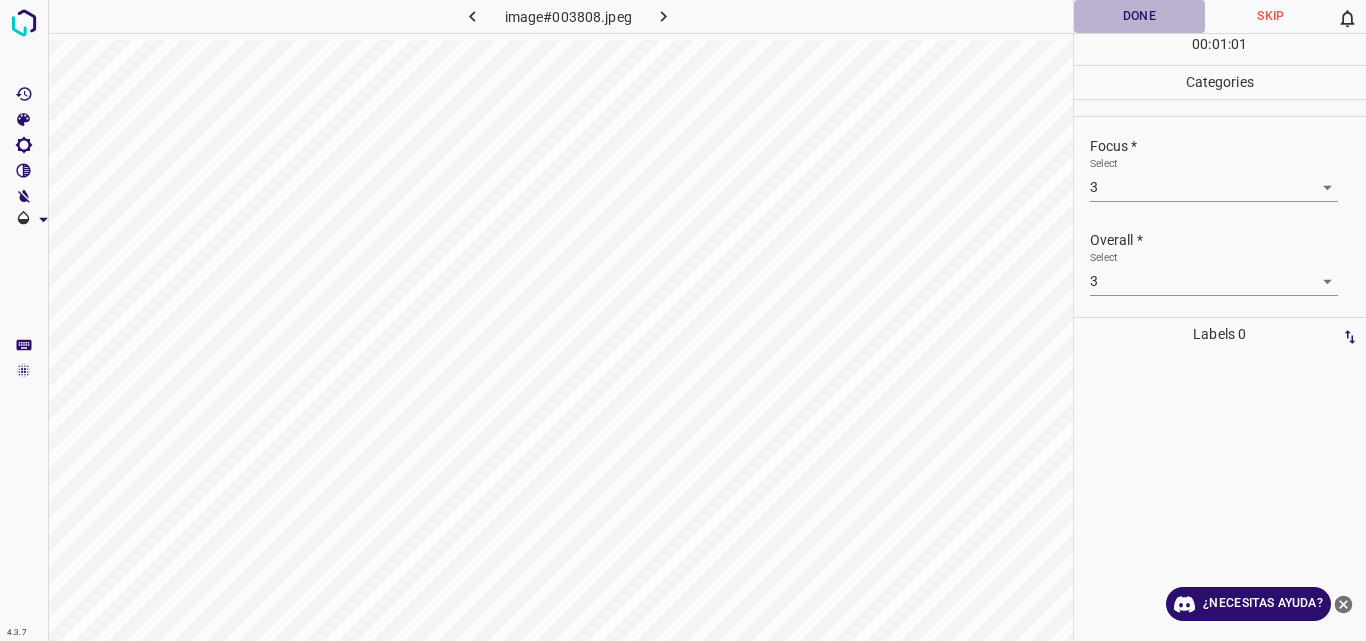 click on "Done" at bounding box center [1140, 16] 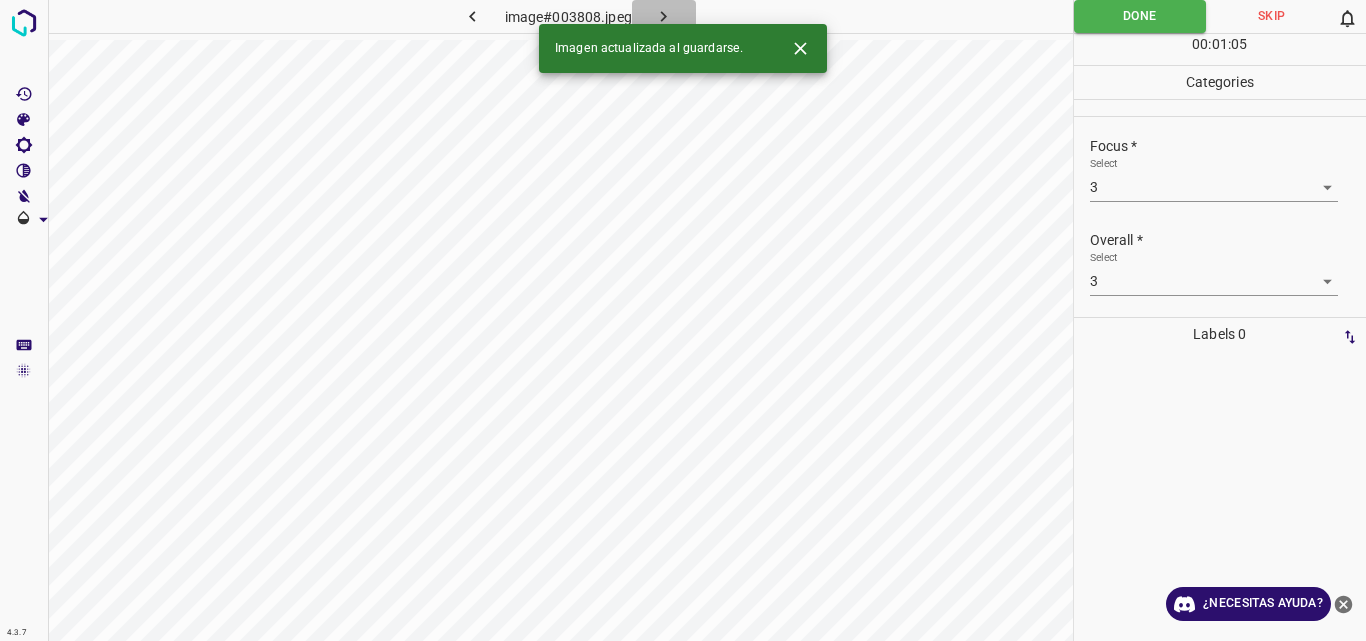 click 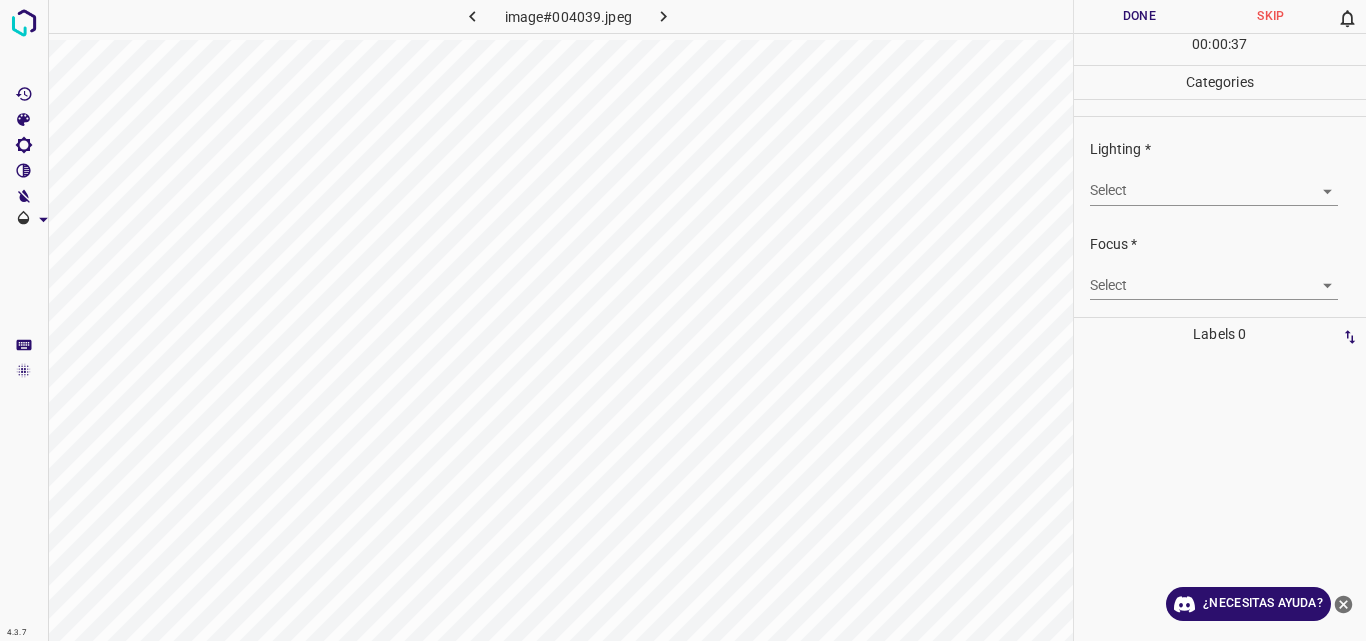 click on "4.3.7 image#004039.jpeg Done Skip 0 00   : 00   : 37   Categories Lighting *  Select ​ Focus *  Select ​ Overall *  Select ​ Labels   0 Categories 1 Lighting 2 Focus 3 Overall Tools Space Change between modes (Draw & Edit) I Auto labeling R Restore zoom M Zoom in N Zoom out Delete Delete selecte label Filters Z Restore filters X Saturation filter C Brightness filter V Contrast filter B Gray scale filter General O Download ¿Necesitas ayuda? Original text Rate this translation Your feedback will be used to help improve Google Translate - Texto - Esconder - Borrar" at bounding box center [683, 320] 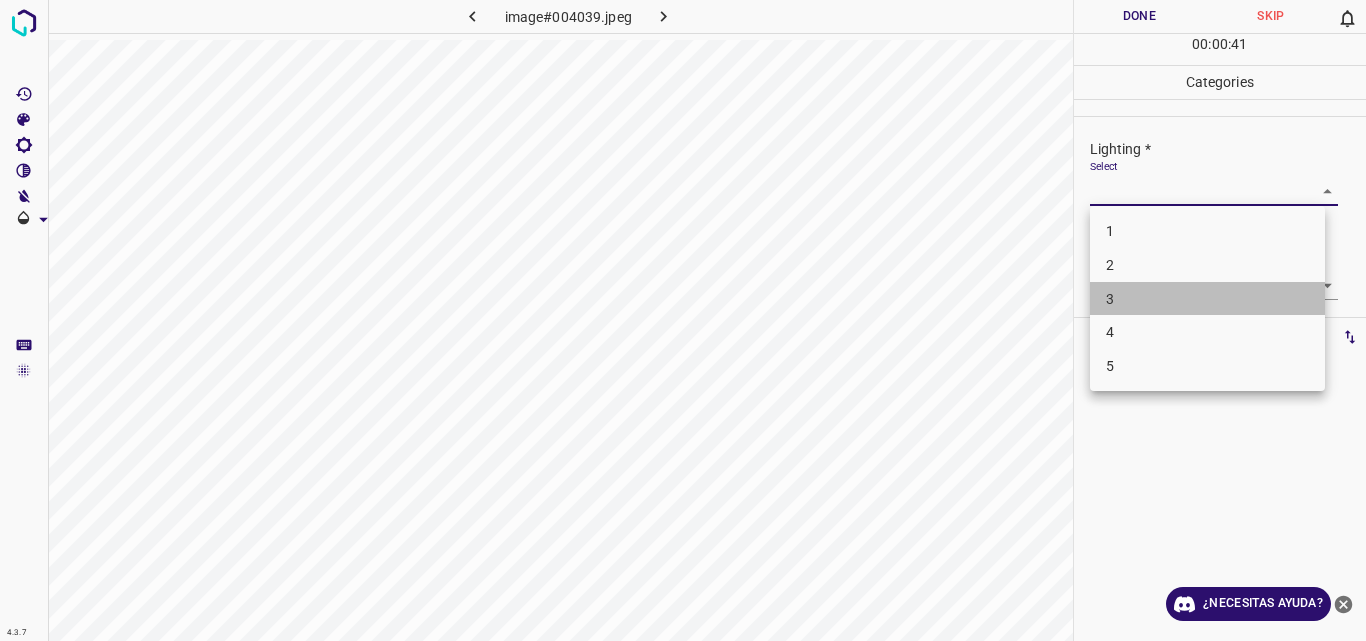click on "3" at bounding box center [1207, 299] 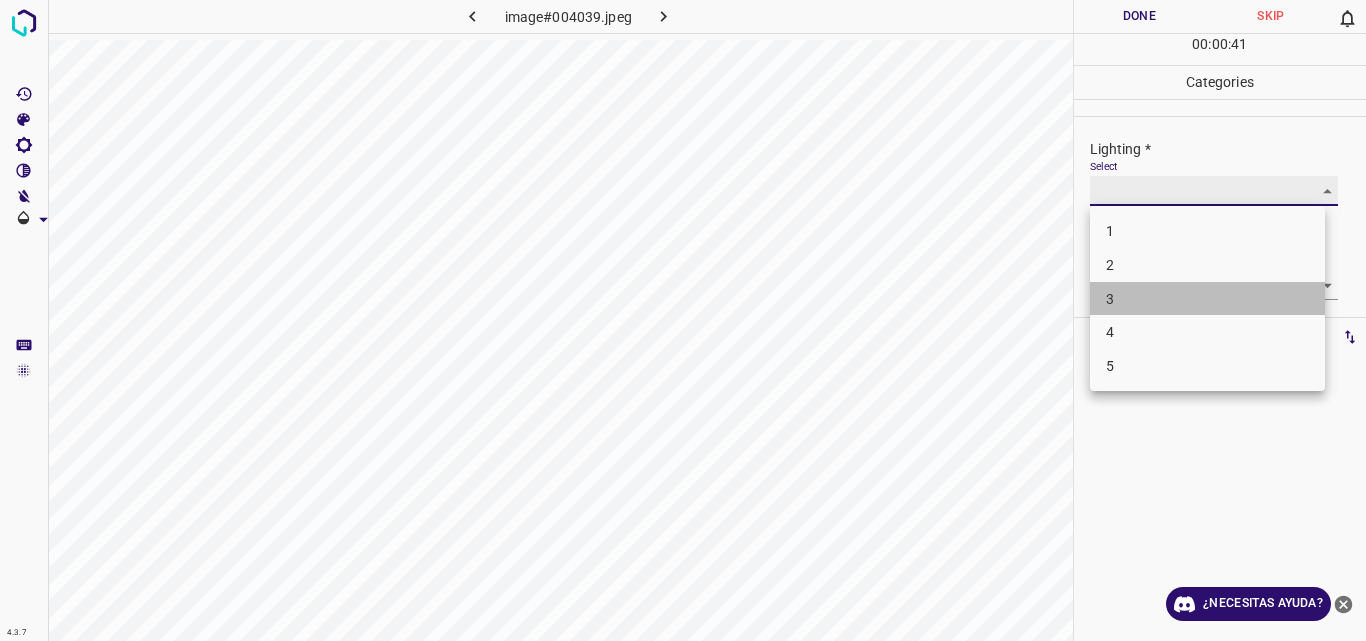 type on "3" 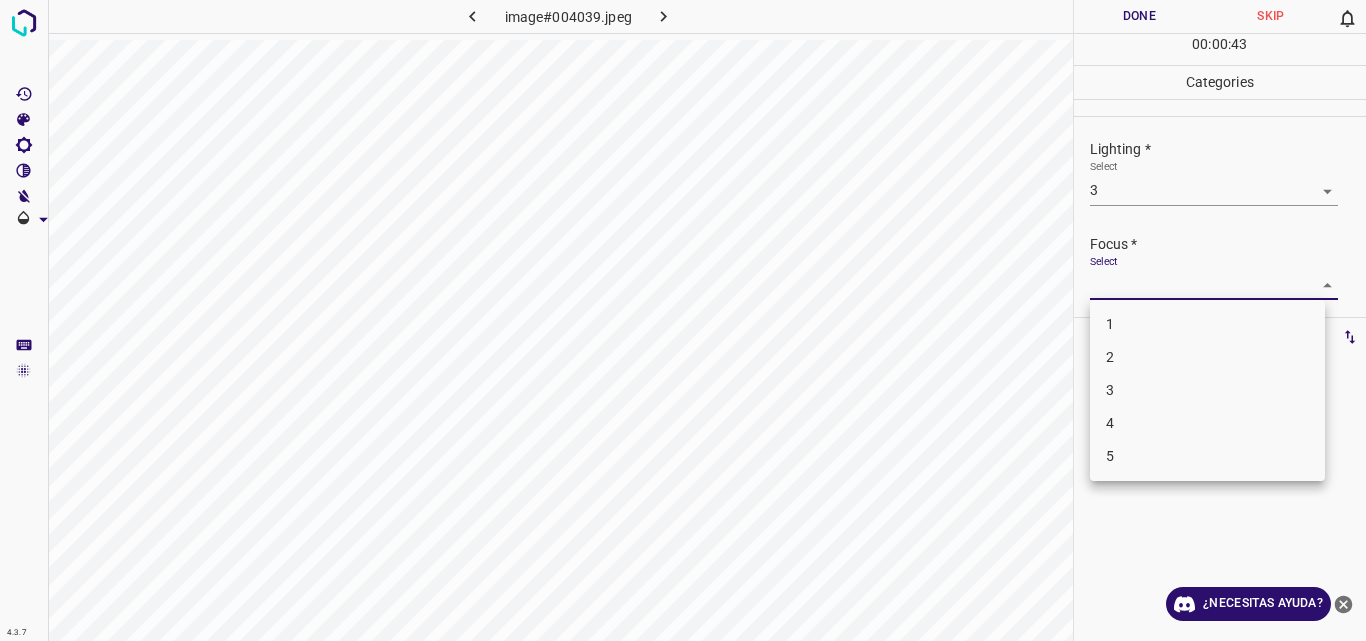 click on "4.3.7 image#004039.jpeg Done Skip 0 00   : 00   : 43   Categories Lighting *  Select 3 3 Focus *  Select ​ Overall *  Select ​ Labels   0 Categories 1 Lighting 2 Focus 3 Overall Tools Space Change between modes (Draw & Edit) I Auto labeling R Restore zoom M Zoom in N Zoom out Delete Delete selecte label Filters Z Restore filters X Saturation filter C Brightness filter V Contrast filter B Gray scale filter General O Download ¿Necesitas ayuda? Original text Rate this translation Your feedback will be used to help improve Google Translate - Texto - Esconder - Borrar 1 2 3 4 5" at bounding box center (683, 320) 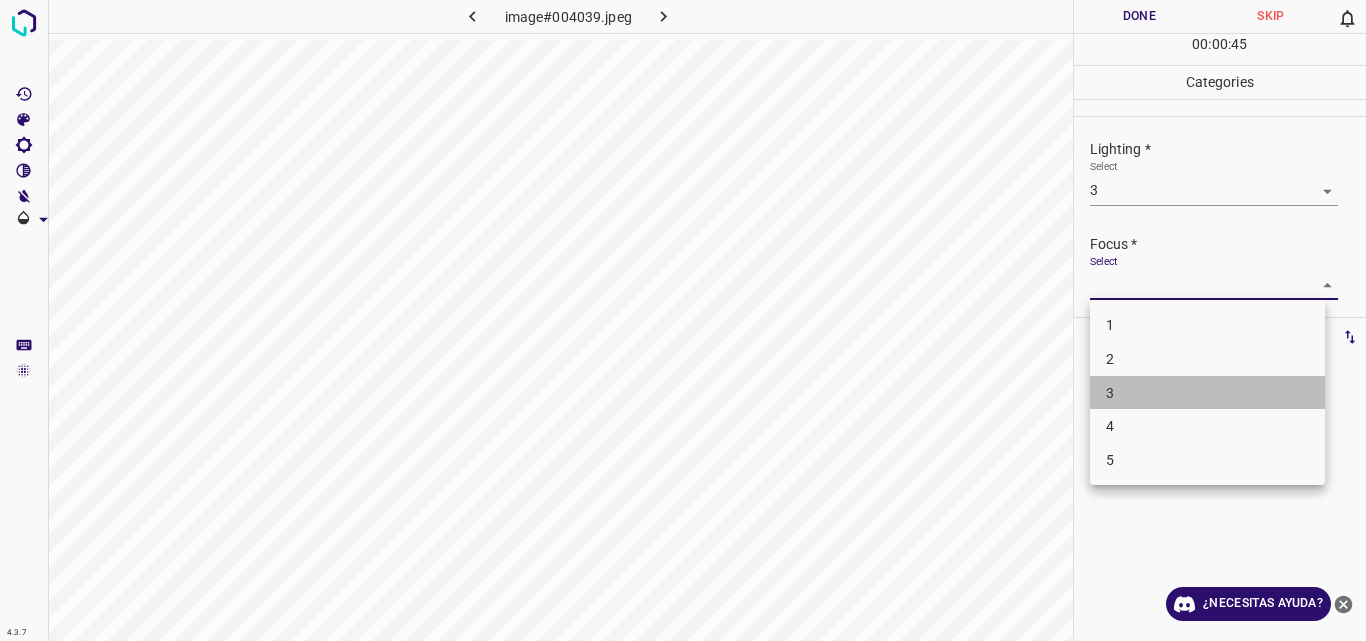click on "3" at bounding box center [1207, 393] 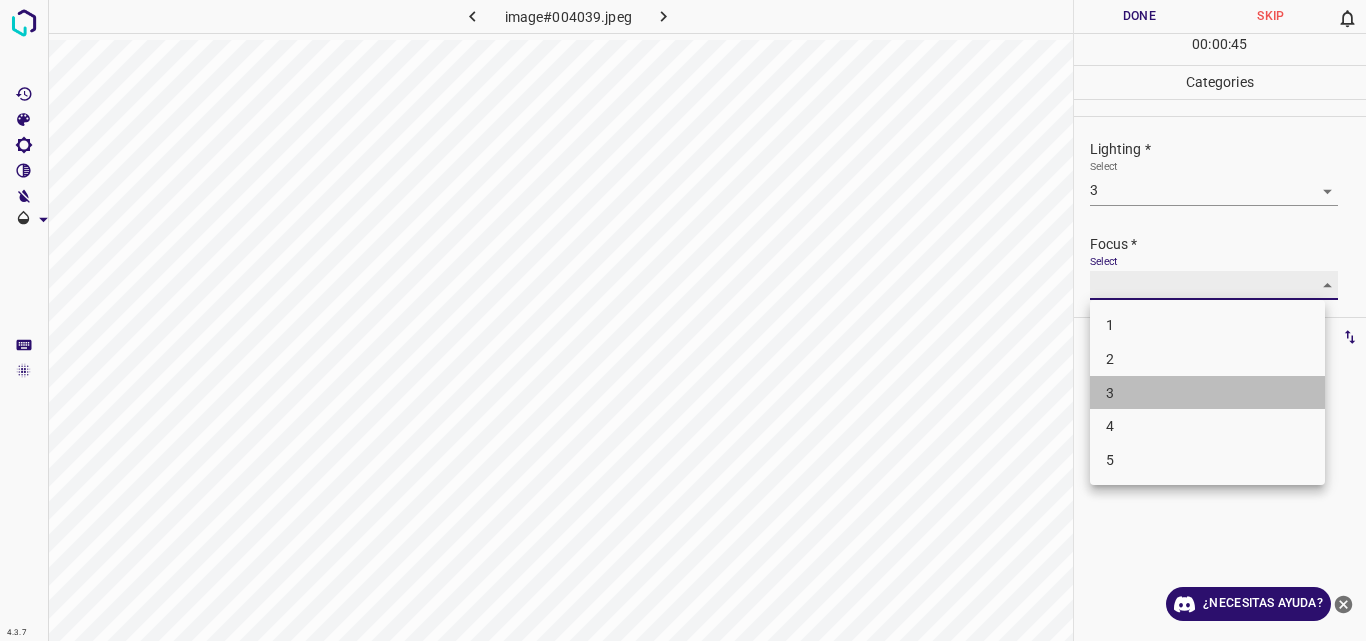 type on "3" 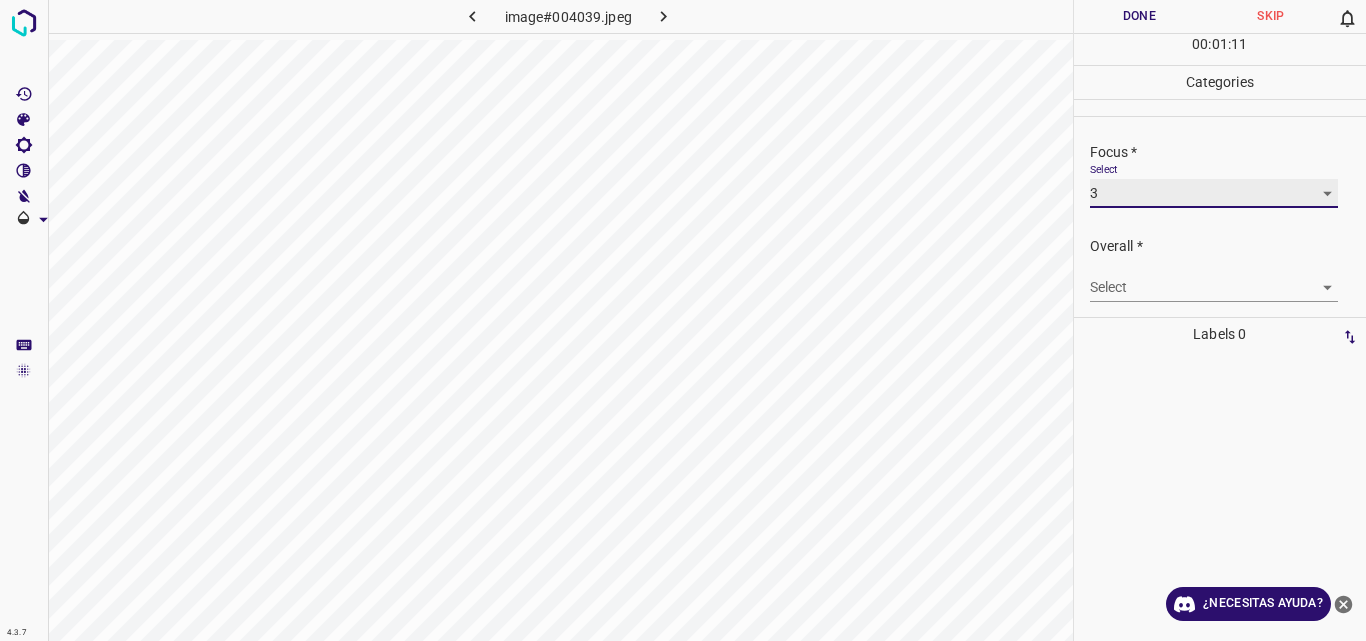 scroll, scrollTop: 98, scrollLeft: 0, axis: vertical 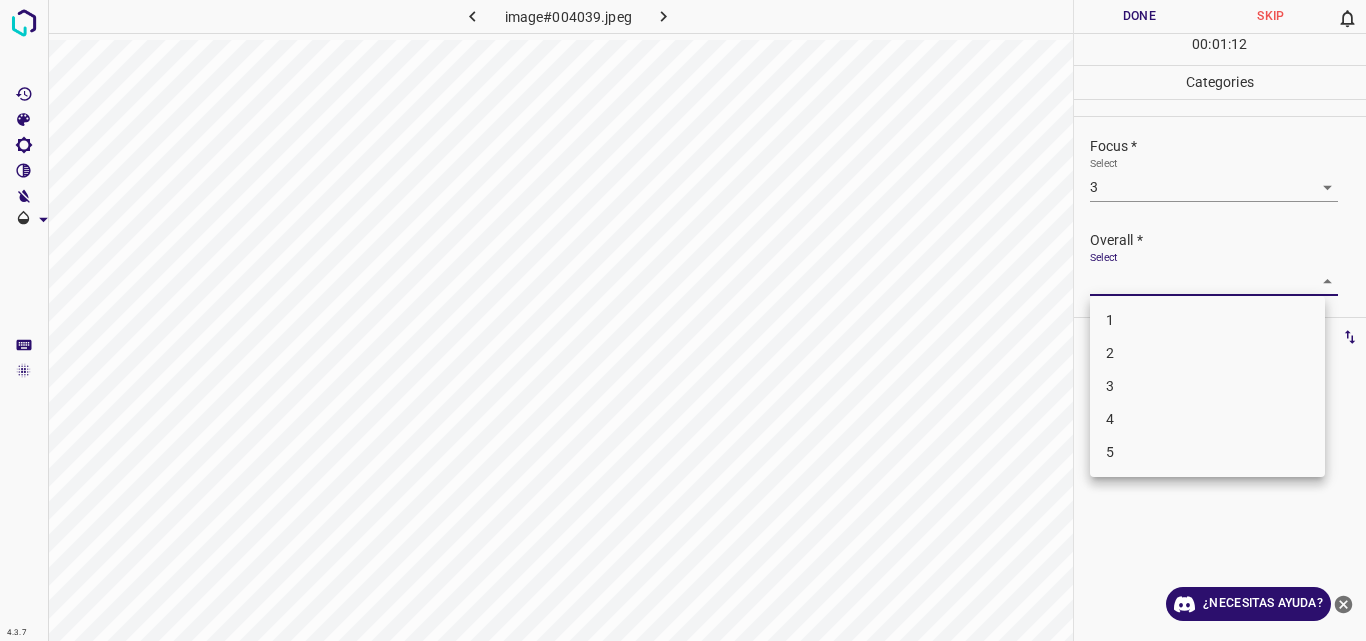 click on "4.3.7 image#004039.jpeg Done Skip 0 00   : 01   : 12   Categories Lighting *  Select 3 3 Focus *  Select 3 3 Overall *  Select ​ Labels   0 Categories 1 Lighting 2 Focus 3 Overall Tools Space Change between modes (Draw & Edit) I Auto labeling R Restore zoom M Zoom in N Zoom out Delete Delete selecte label Filters Z Restore filters X Saturation filter C Brightness filter V Contrast filter B Gray scale filter General O Download ¿Necesitas ayuda? Original text Rate this translation Your feedback will be used to help improve Google Translate - Texto - Esconder - Borrar 1 2 3 4 5" at bounding box center (683, 320) 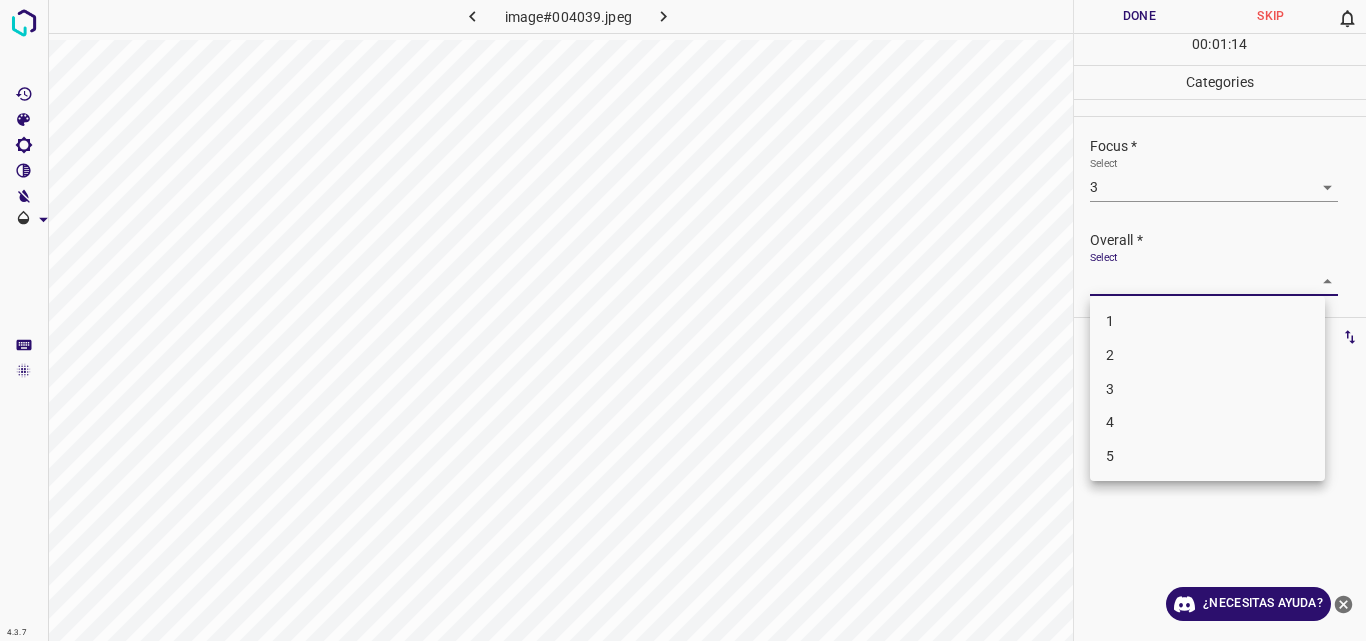 click on "3" at bounding box center [1207, 389] 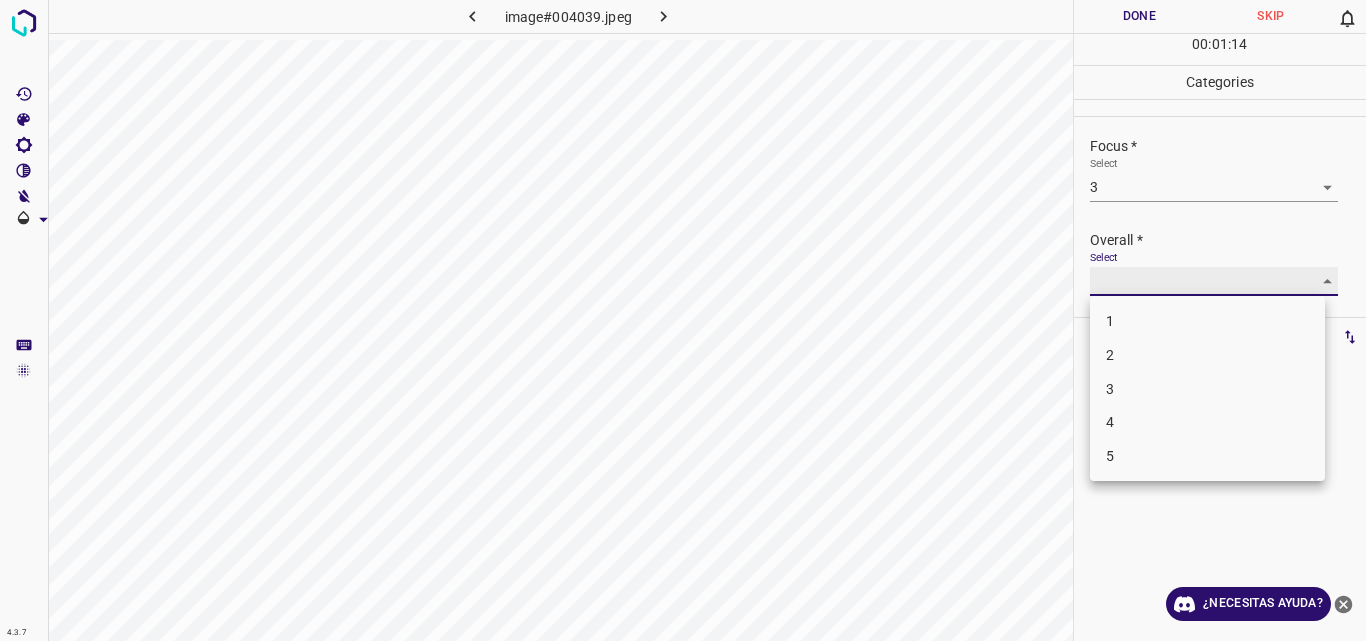 type on "3" 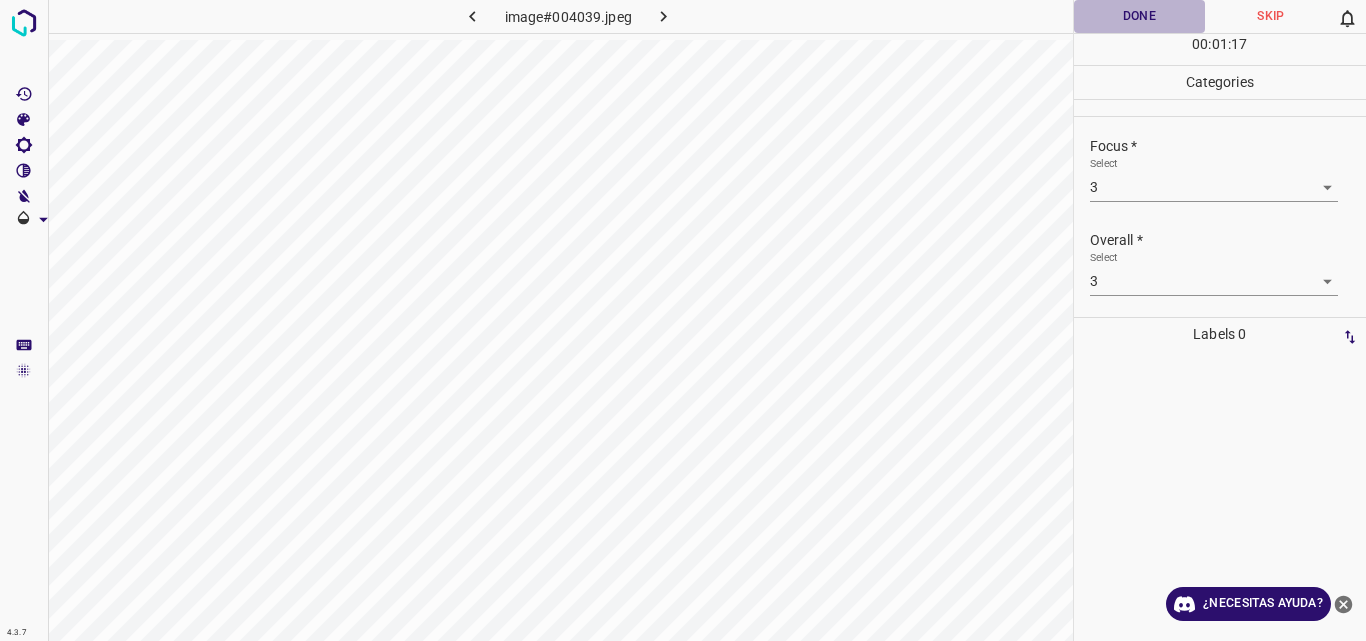 click on "Done" at bounding box center [1140, 16] 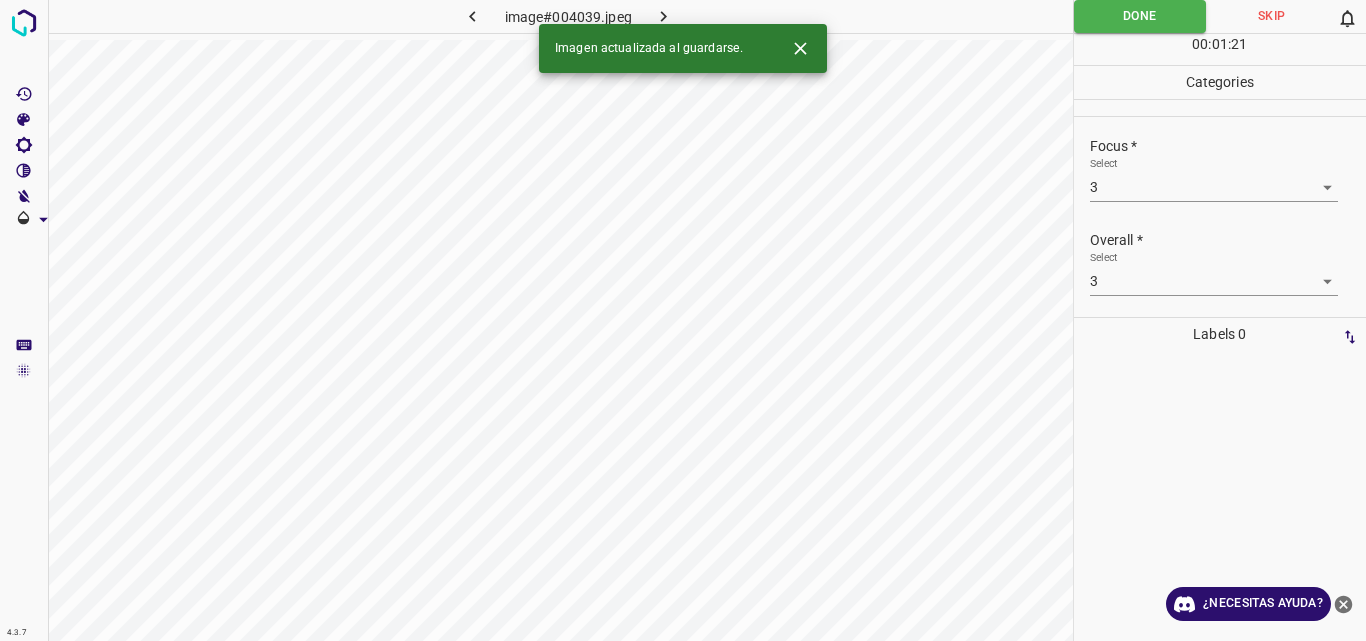 click 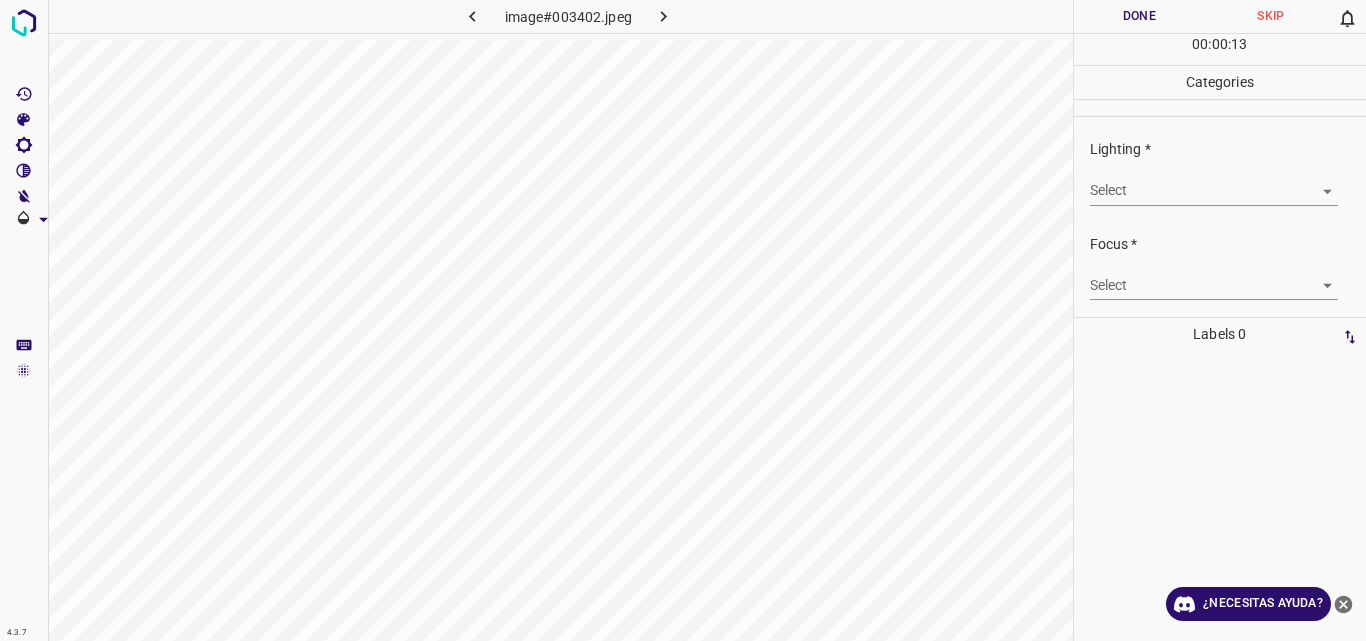 click on "4.3.7 image#003402.jpeg Done Skip 0 00   : 00   : 13   Categories Lighting *  Select ​ Focus *  Select ​ Overall *  Select ​ Labels   0 Categories 1 Lighting 2 Focus 3 Overall Tools Space Change between modes (Draw & Edit) I Auto labeling R Restore zoom M Zoom in N Zoom out Delete Delete selecte label Filters Z Restore filters X Saturation filter C Brightness filter V Contrast filter B Gray scale filter General O Download ¿Necesitas ayuda? Original text Rate this translation Your feedback will be used to help improve Google Translate - Texto - Esconder - Borrar" at bounding box center (683, 320) 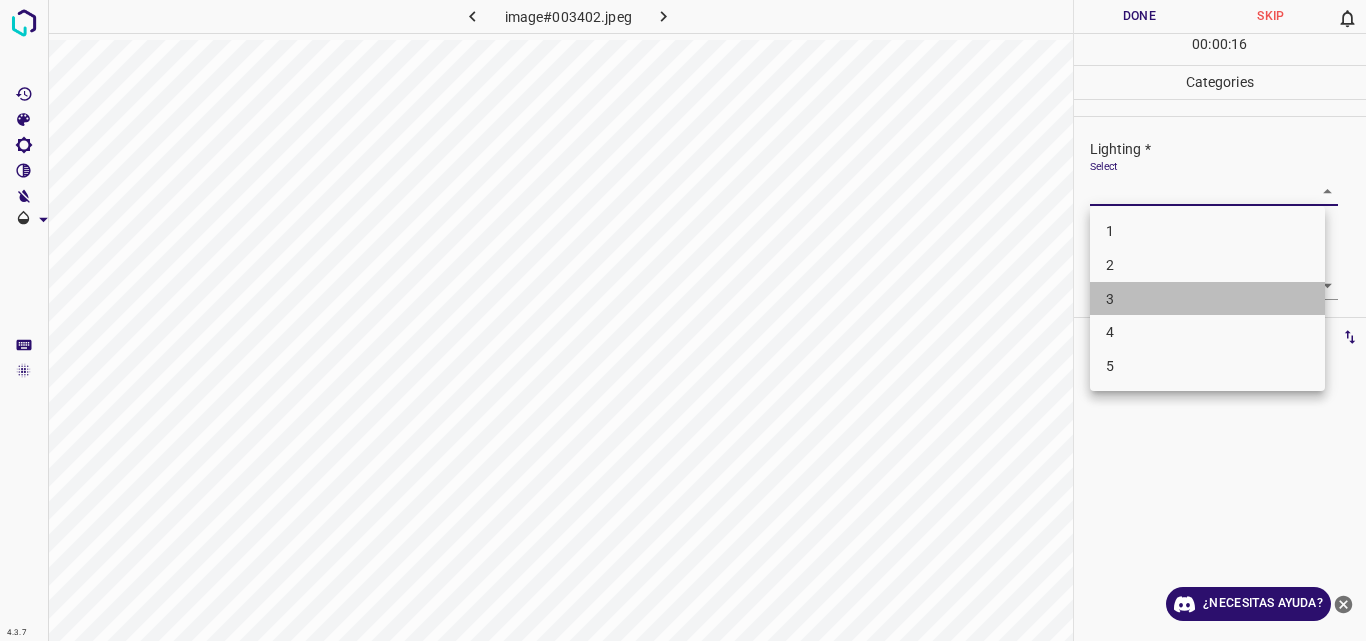 click on "3" at bounding box center [1207, 299] 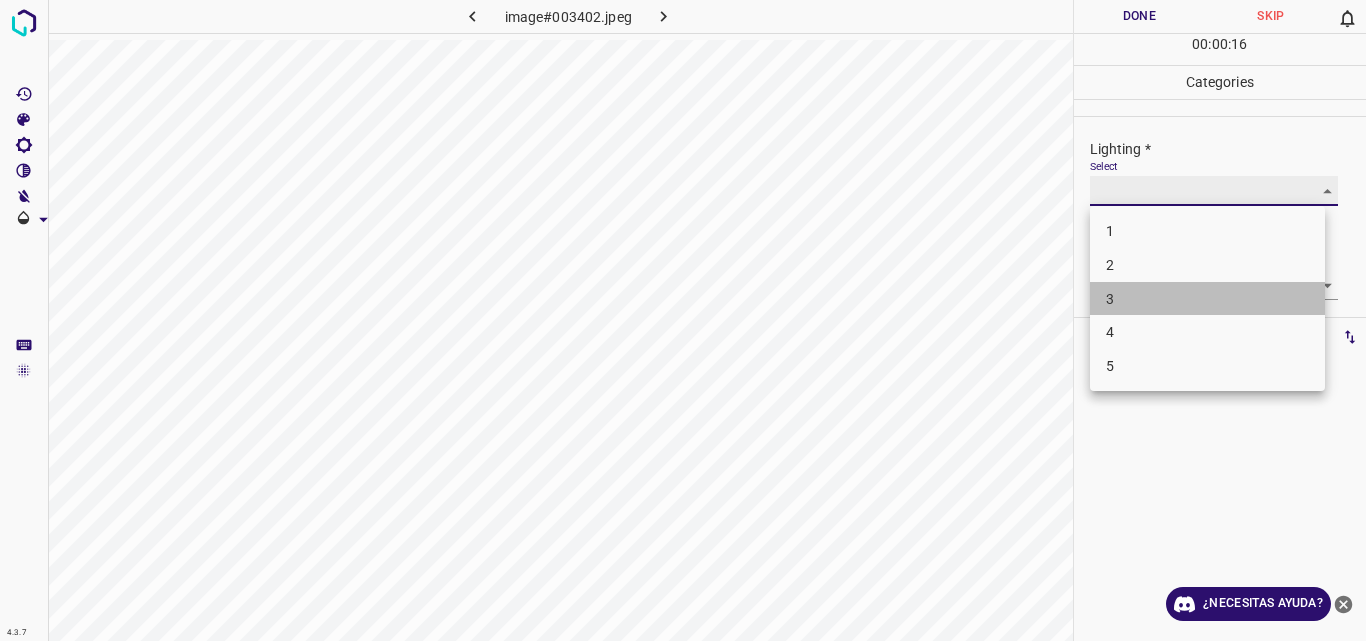 type on "3" 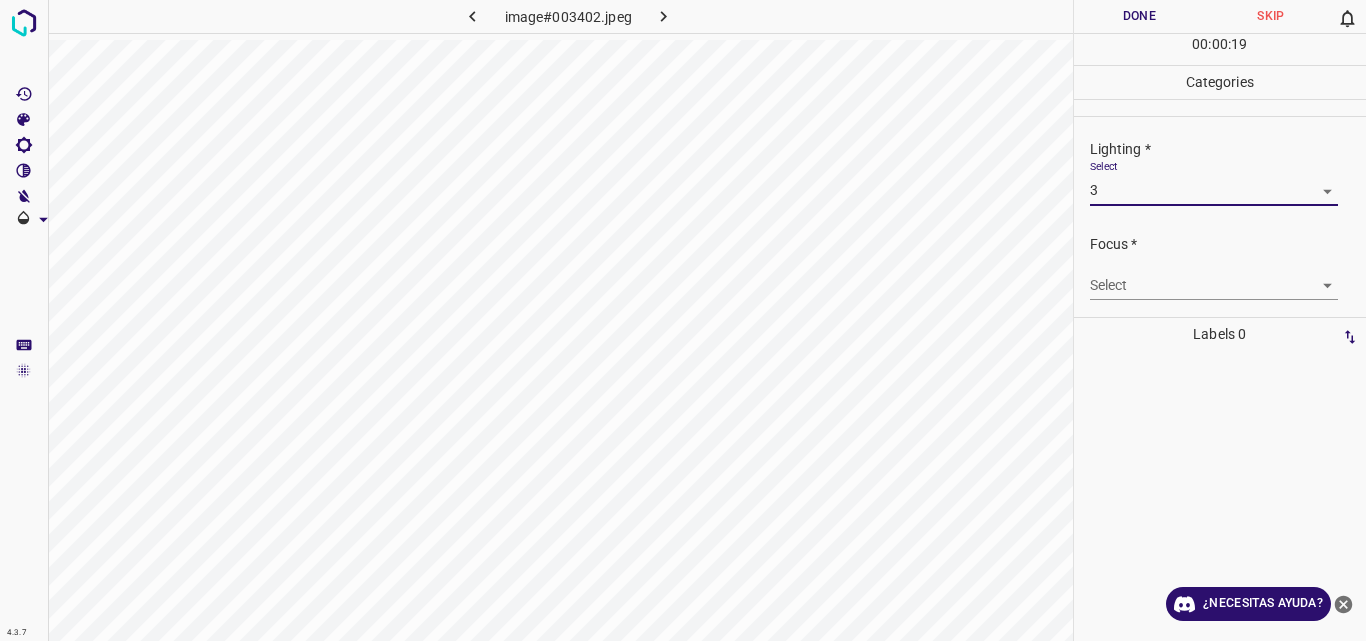 click on "4.3.7 image#003402.jpeg Done Skip 0 00   : 00   : 19   Categories Lighting *  Select 3 3 Focus *  Select ​ Overall *  Select ​ Labels   0 Categories 1 Lighting 2 Focus 3 Overall Tools Space Change between modes (Draw & Edit) I Auto labeling R Restore zoom M Zoom in N Zoom out Delete Delete selecte label Filters Z Restore filters X Saturation filter C Brightness filter V Contrast filter B Gray scale filter General O Download ¿Necesitas ayuda? Original text Rate this translation Your feedback will be used to help improve Google Translate - Texto - Esconder - Borrar" at bounding box center [683, 320] 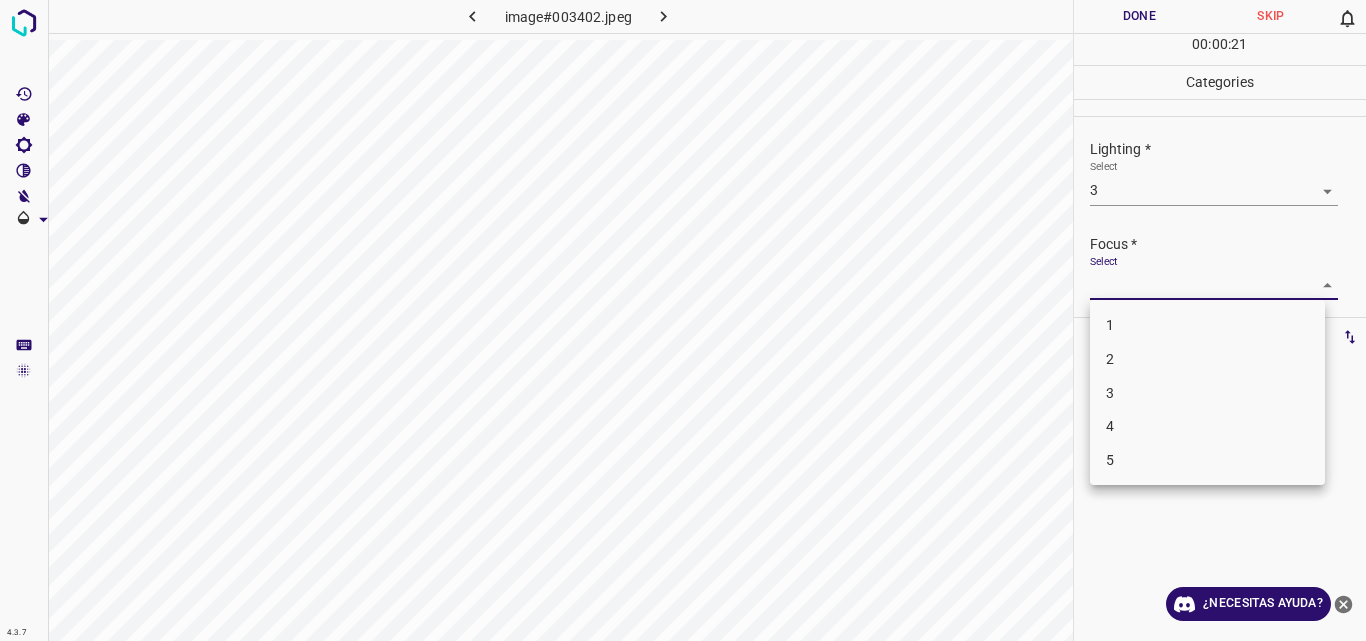 click on "3" at bounding box center (1207, 393) 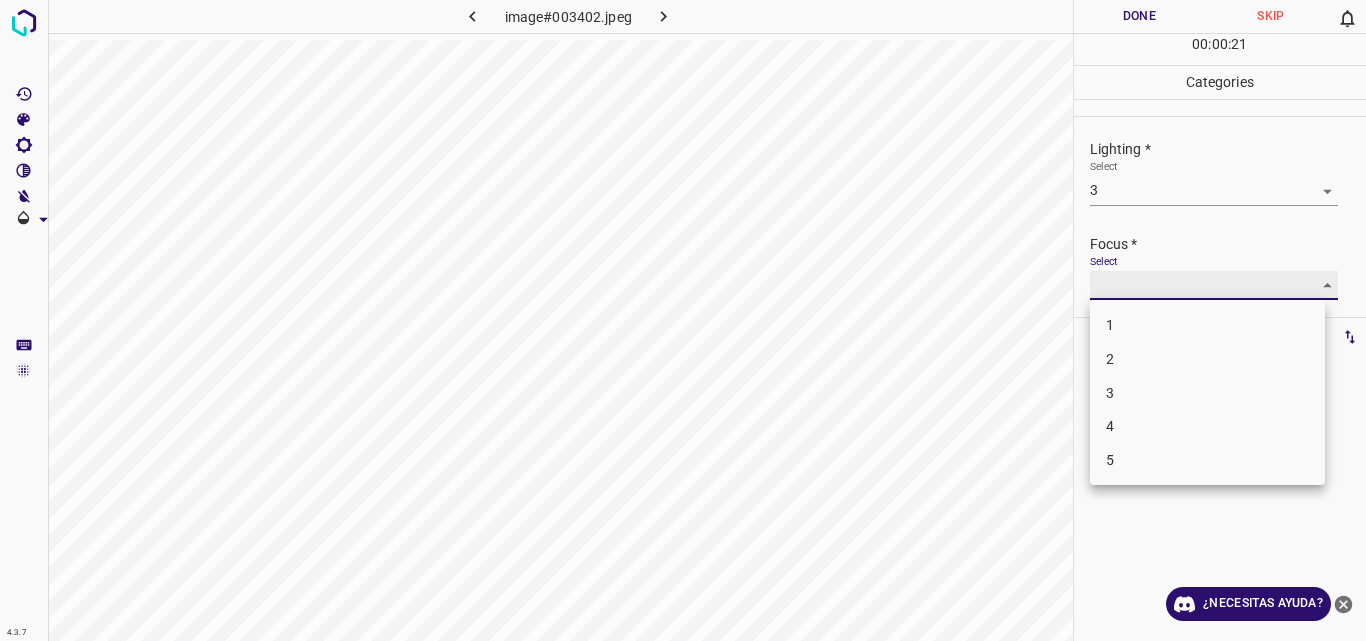 type on "3" 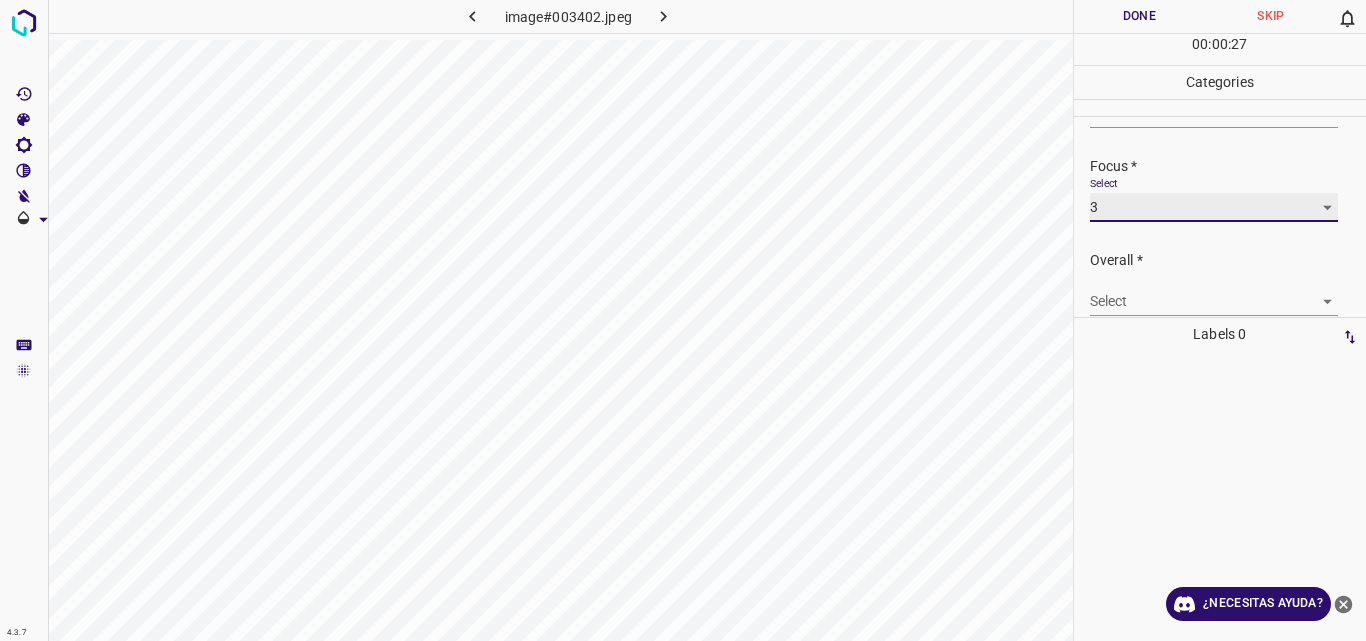 scroll, scrollTop: 98, scrollLeft: 0, axis: vertical 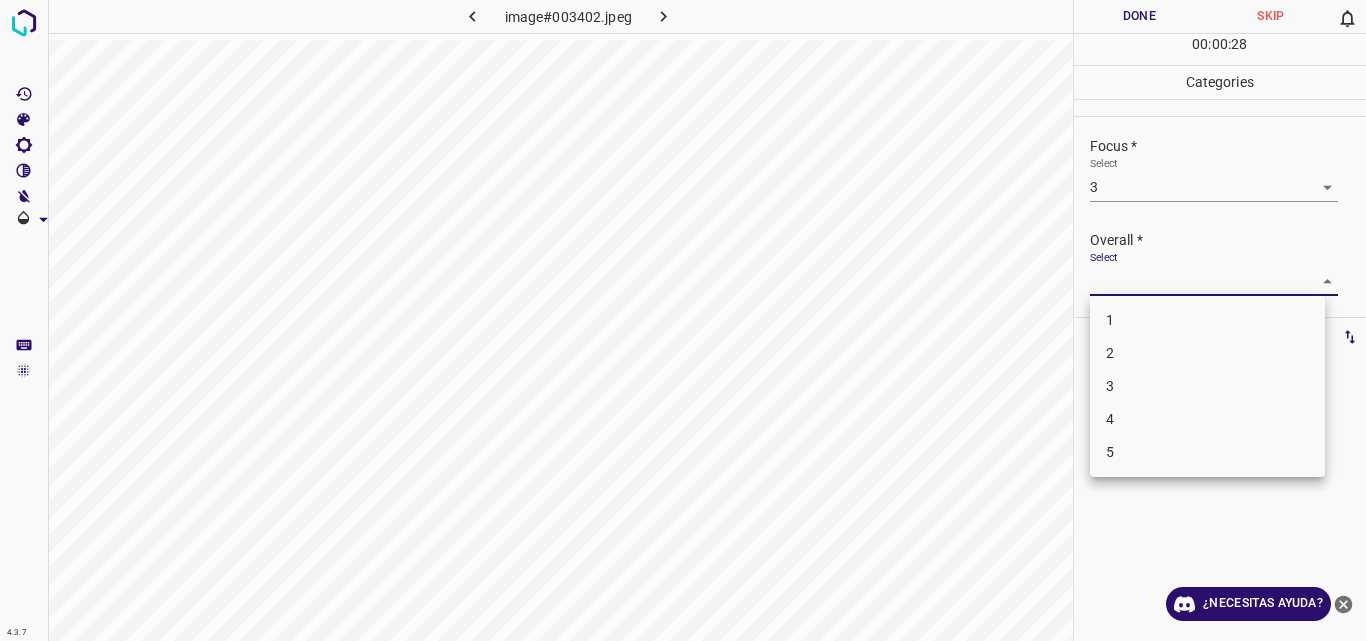 click on "4.3.7 image#003402.jpeg Done Skip 0 00   : 00   : 28   Categories Lighting *  Select 3 3 Focus *  Select 3 3 Overall *  Select ​ Labels   0 Categories 1 Lighting 2 Focus 3 Overall Tools Space Change between modes (Draw & Edit) I Auto labeling R Restore zoom M Zoom in N Zoom out Delete Delete selecte label Filters Z Restore filters X Saturation filter C Brightness filter V Contrast filter B Gray scale filter General O Download ¿Necesitas ayuda? Original text Rate this translation Your feedback will be used to help improve Google Translate - Texto - Esconder - Borrar 1 2 3 4 5" at bounding box center (683, 320) 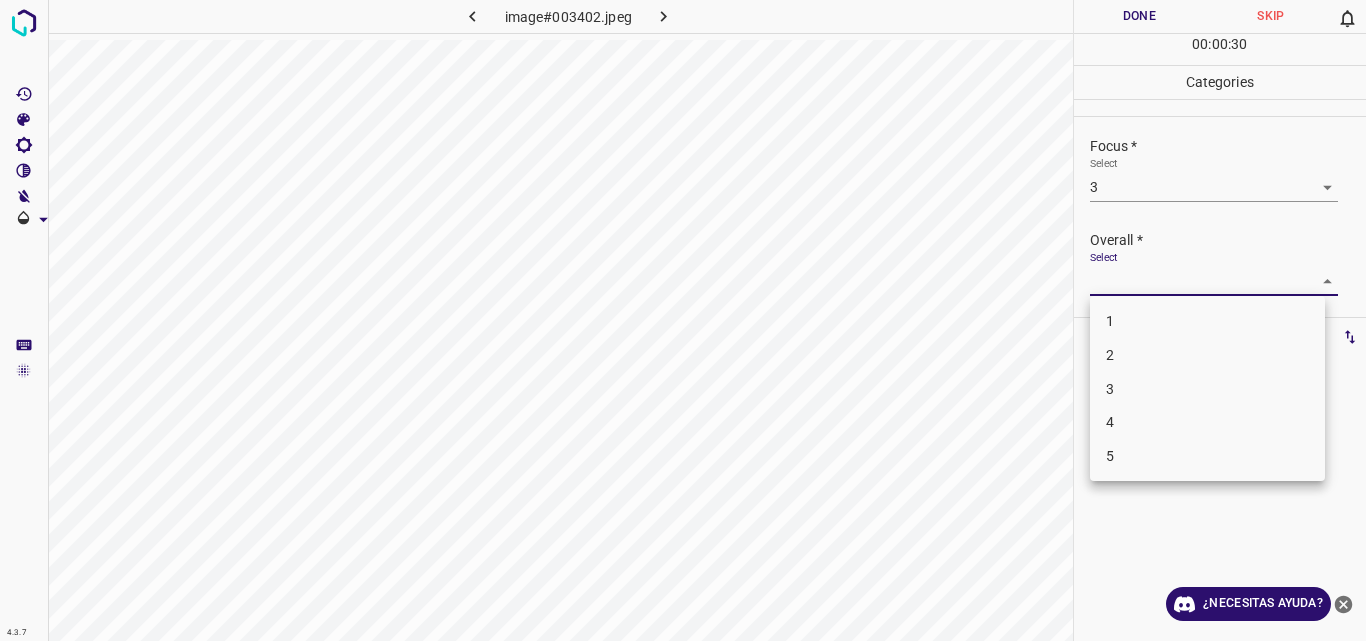 click on "3" at bounding box center (1207, 389) 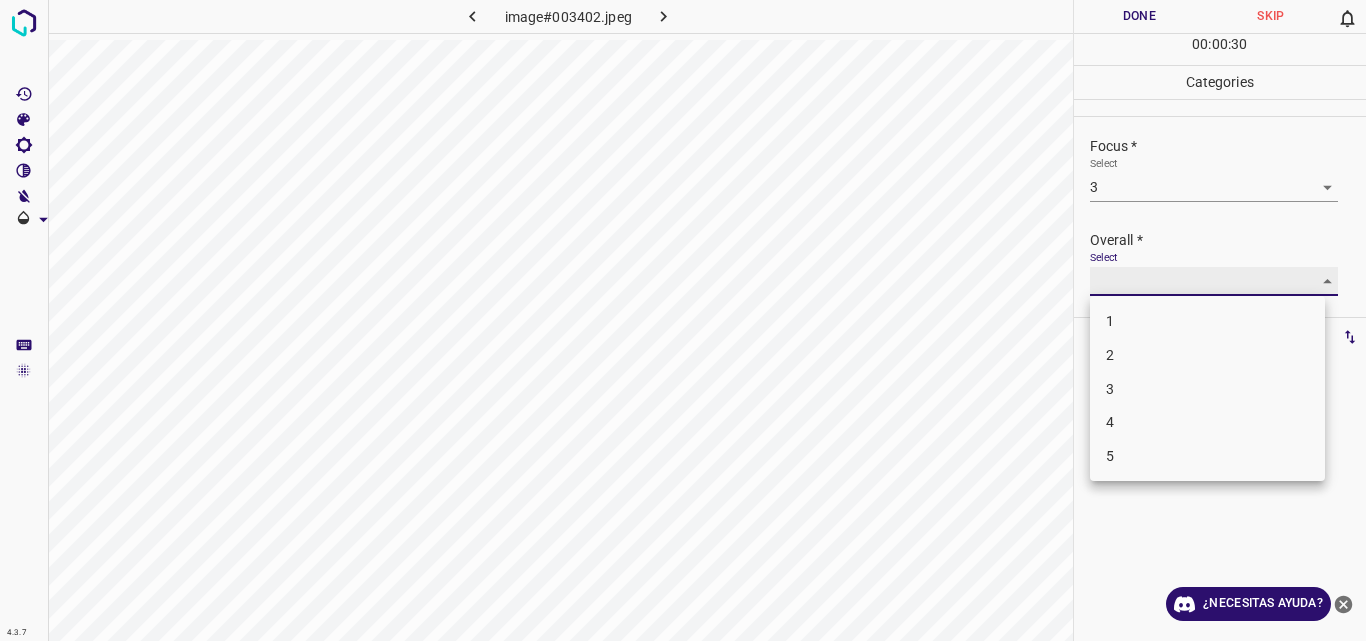 type on "3" 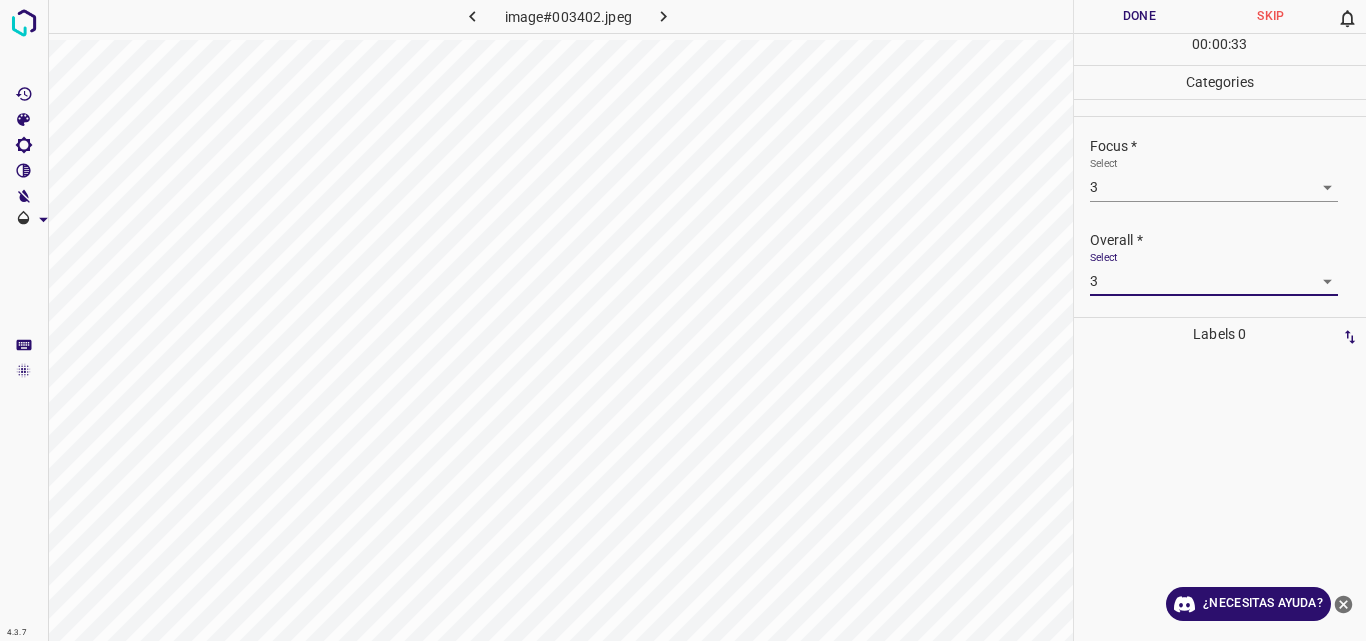 click on "Done" at bounding box center [1140, 16] 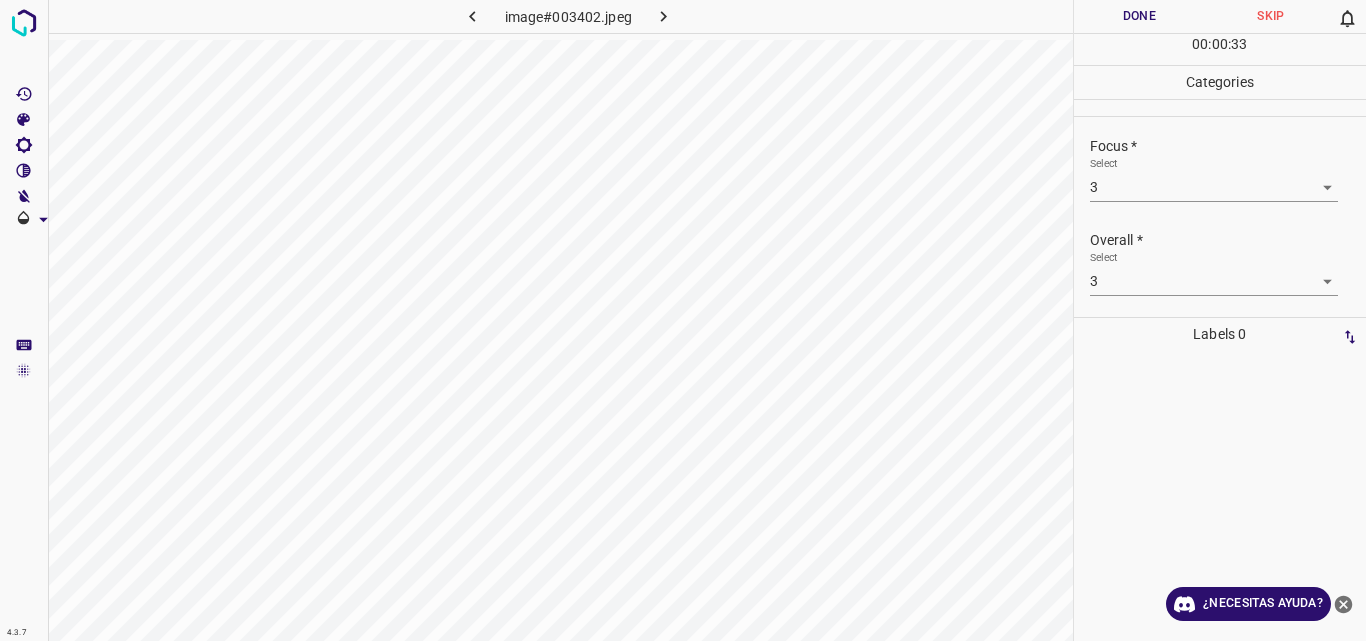 click on "Done" at bounding box center (1140, 16) 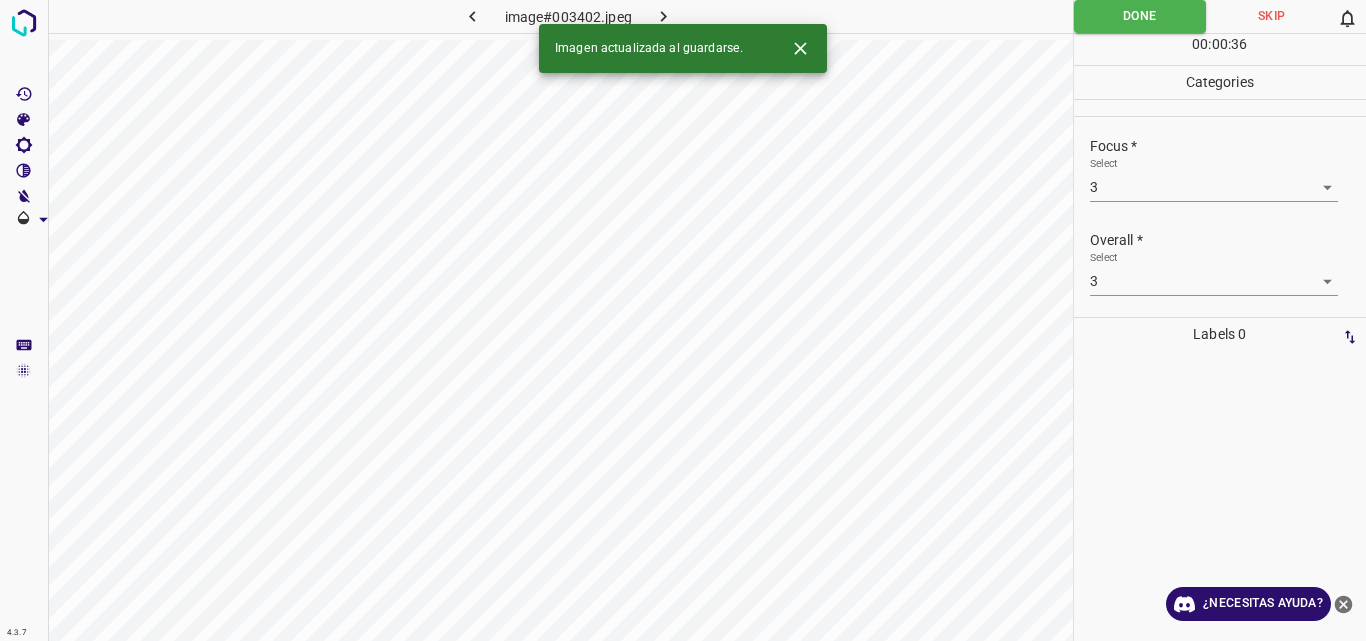 click 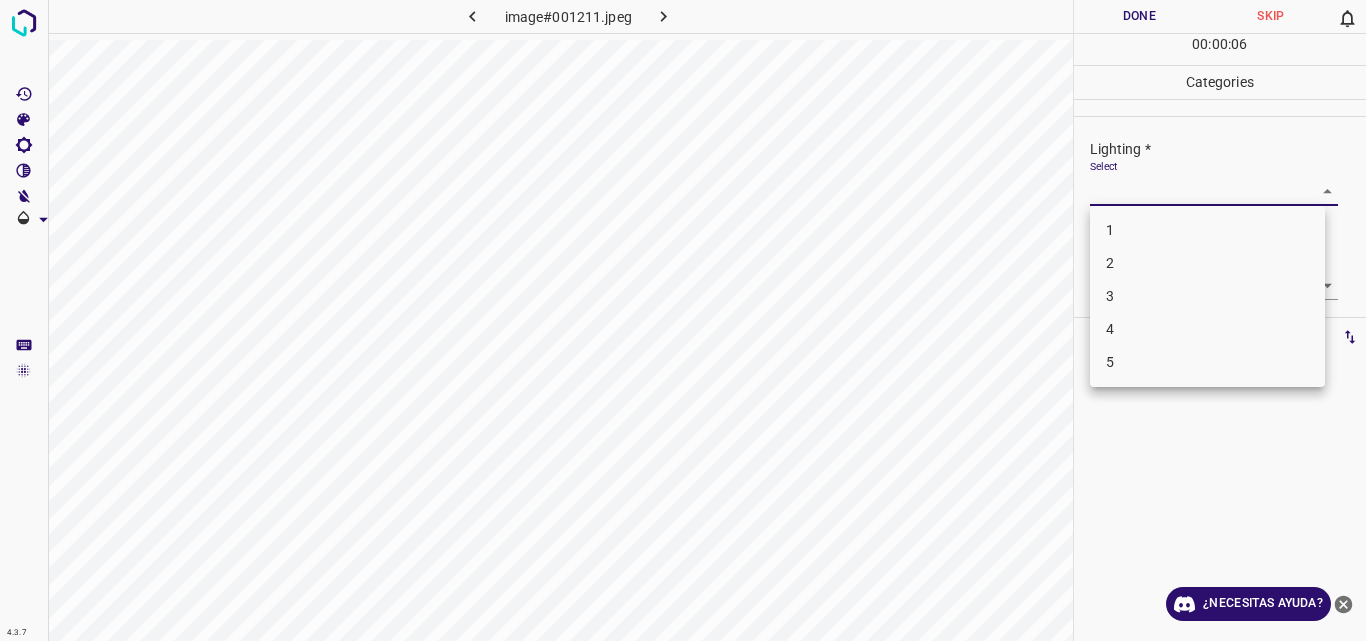 click on "4.3.7 image#001211.jpeg Done Skip 0 00   : 00   : 06   Categories Lighting *  Select ​ Focus *  Select ​ Overall *  Select ​ Labels   0 Categories 1 Lighting 2 Focus 3 Overall Tools Space Change between modes (Draw & Edit) I Auto labeling R Restore zoom M Zoom in N Zoom out Delete Delete selecte label Filters Z Restore filters X Saturation filter C Brightness filter V Contrast filter B Gray scale filter General O Download ¿Necesitas ayuda? Original text Rate this translation Your feedback will be used to help improve Google Translate - Texto - Esconder - Borrar 1 2 3 4 5" at bounding box center [683, 320] 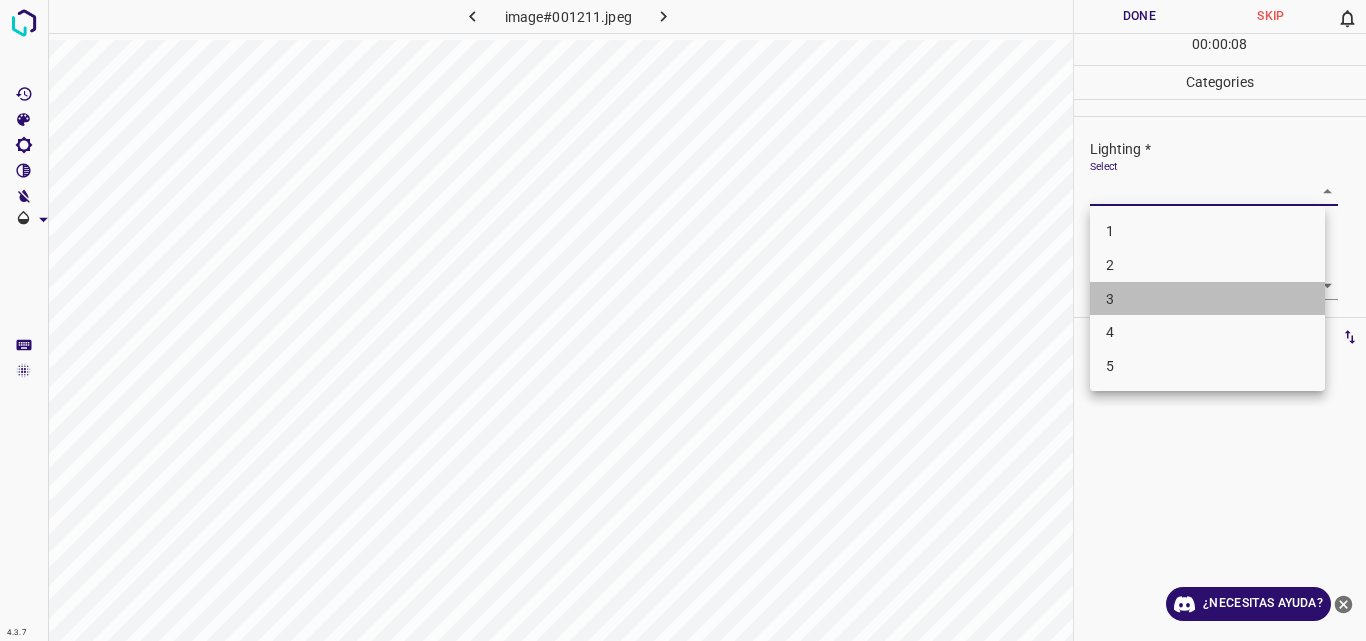 click on "3" at bounding box center (1207, 299) 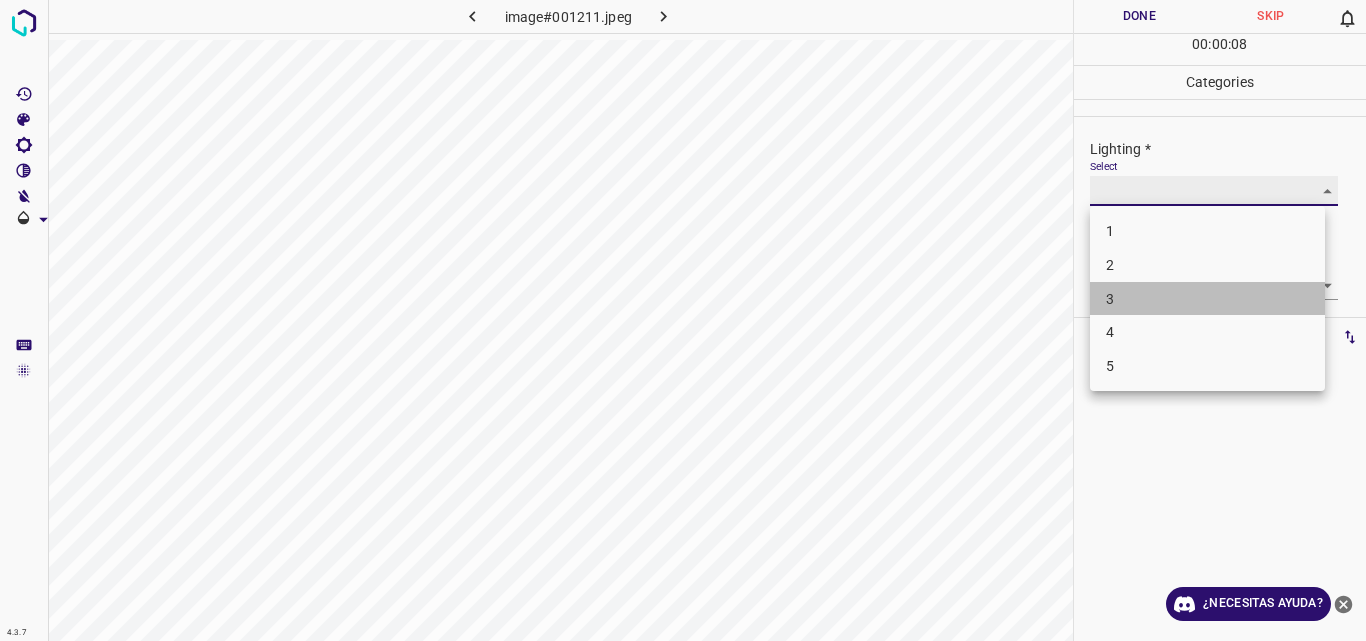type on "3" 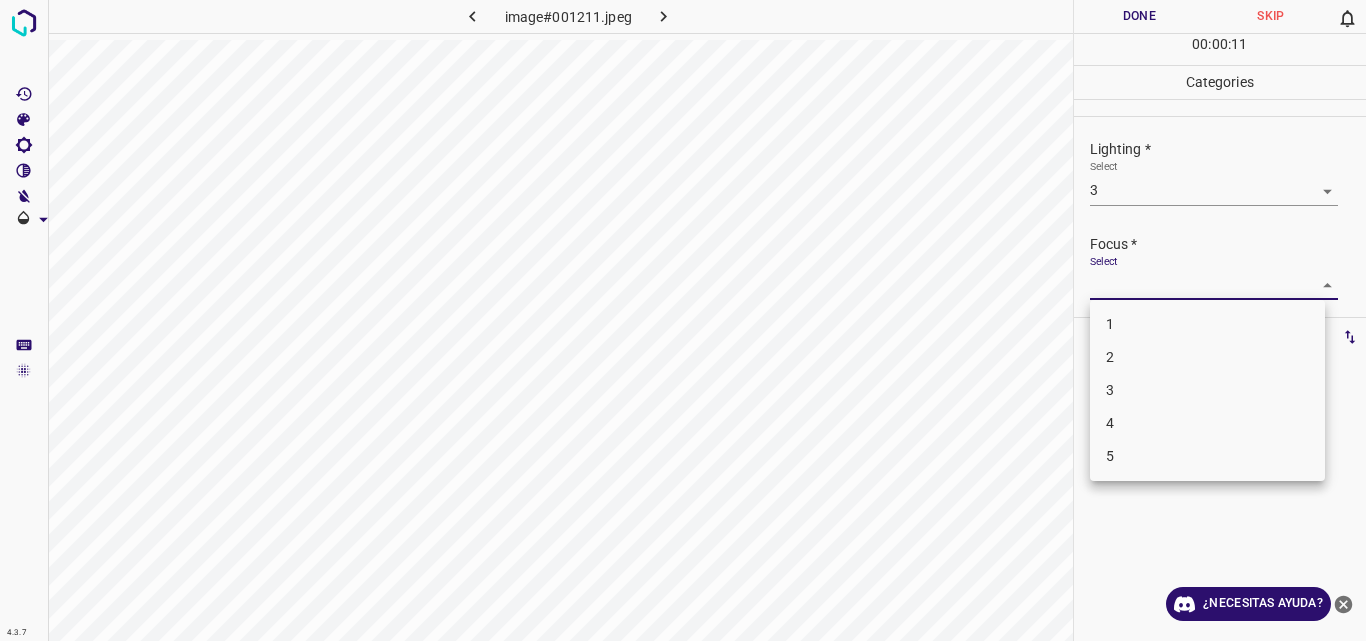 click on "4.3.7 image#001211.jpeg Done Skip 0 00   : 00   : 11   Categories Lighting *  Select 3 3 Focus *  Select ​ Overall *  Select ​ Labels   0 Categories 1 Lighting 2 Focus 3 Overall Tools Space Change between modes (Draw & Edit) I Auto labeling R Restore zoom M Zoom in N Zoom out Delete Delete selecte label Filters Z Restore filters X Saturation filter C Brightness filter V Contrast filter B Gray scale filter General O Download ¿Necesitas ayuda? Original text Rate this translation Your feedback will be used to help improve Google Translate - Texto - Esconder - Borrar 1 2 3 4 5" at bounding box center (683, 320) 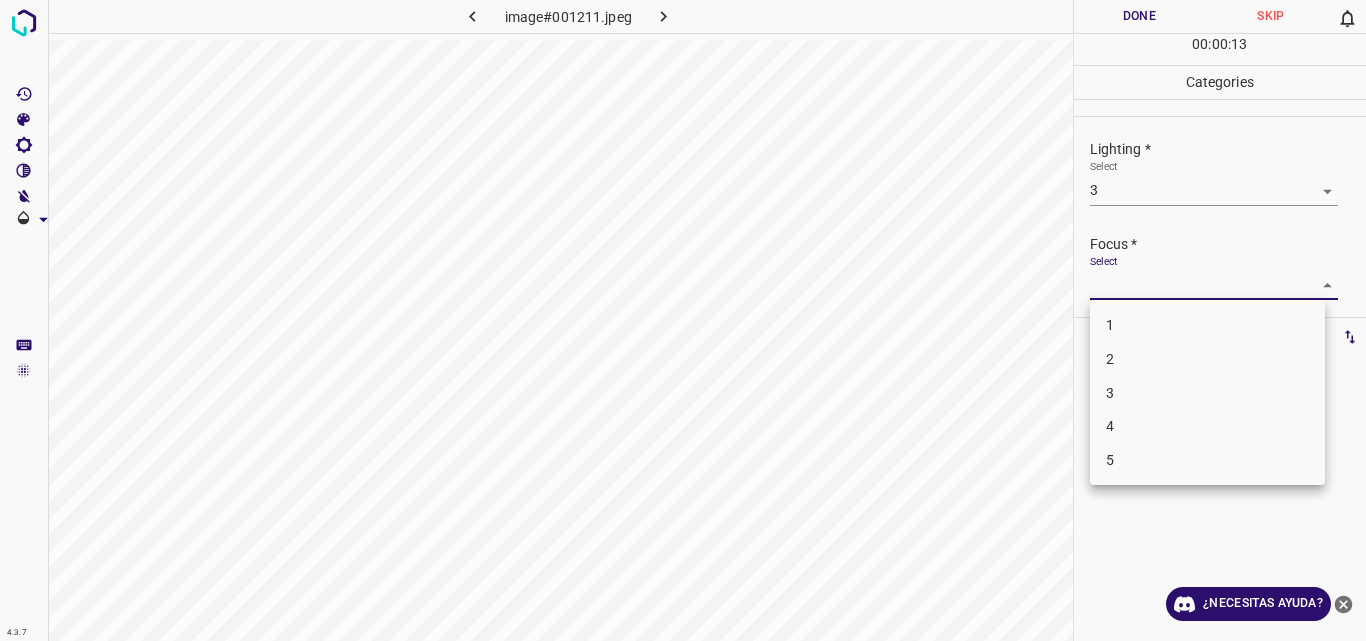 click on "3" at bounding box center [1207, 393] 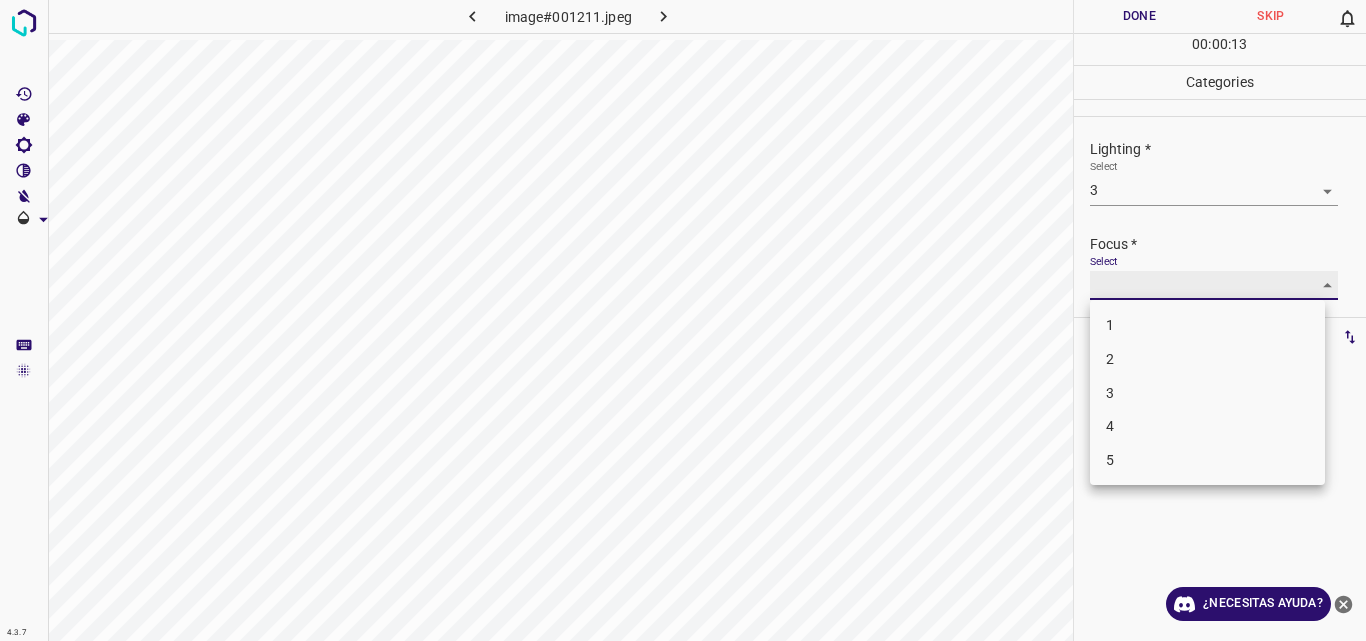type on "3" 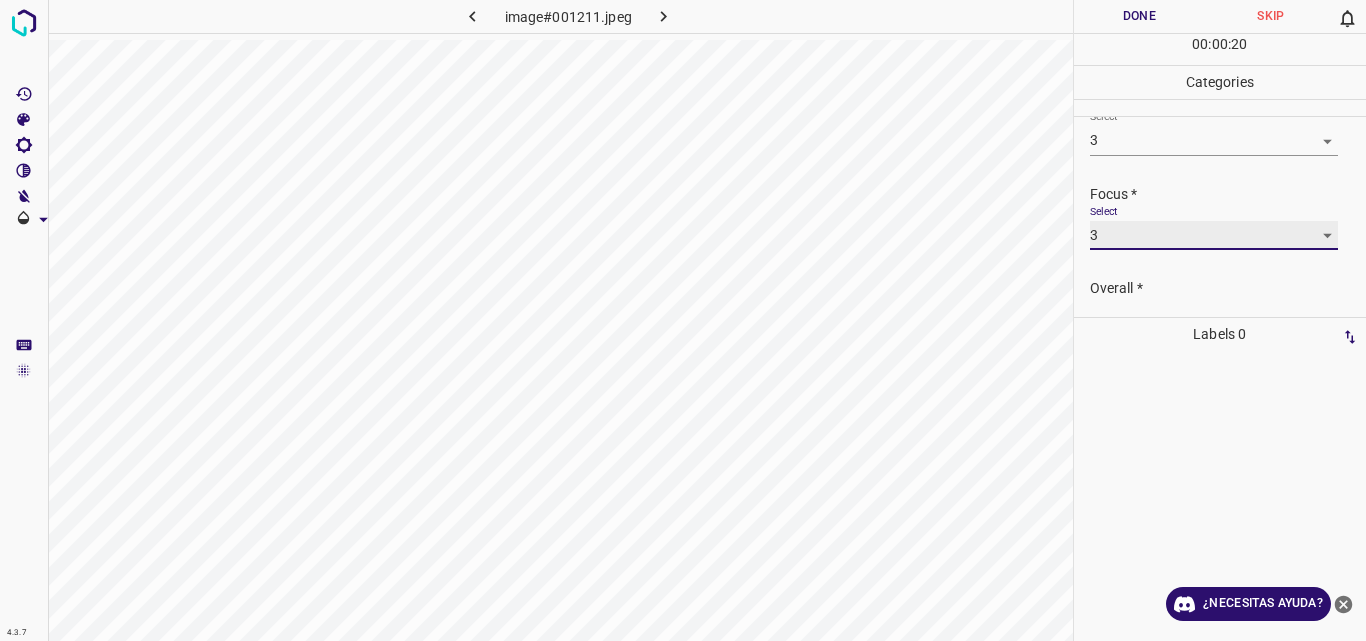 scroll, scrollTop: 98, scrollLeft: 0, axis: vertical 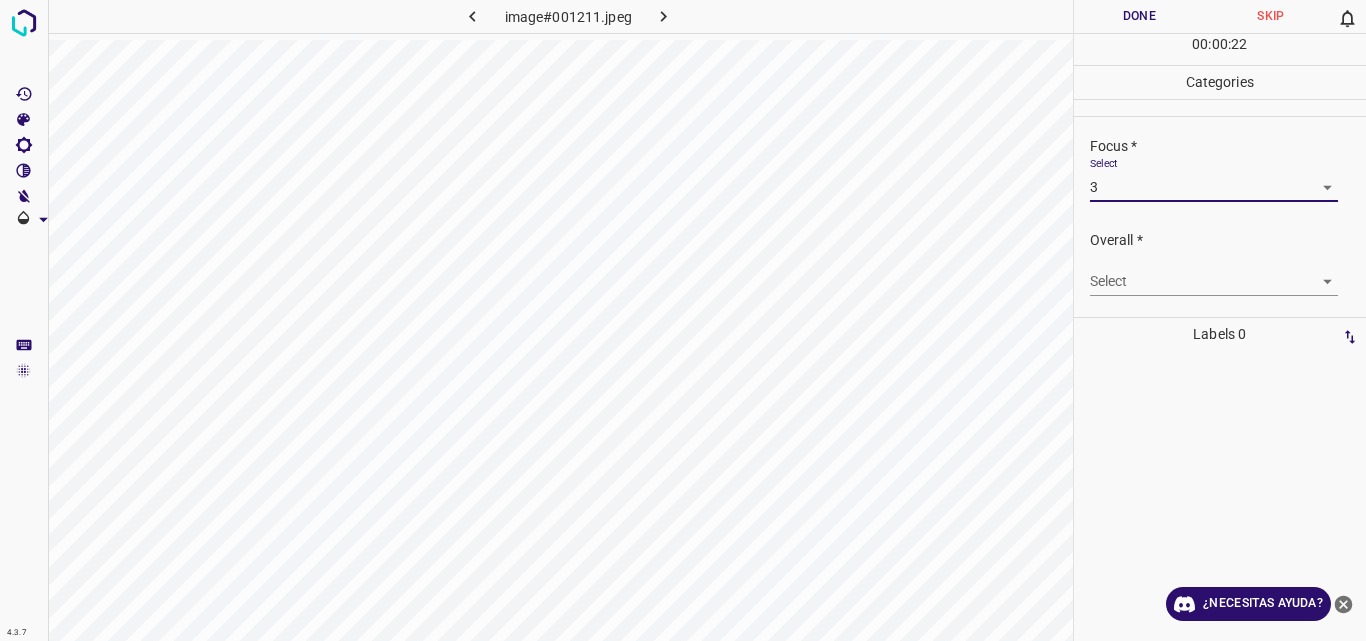 click on "4.3.7 image#001211.jpeg Done Skip 0 00   : 00   : 22   Categories Lighting *  Select 3 3 Focus *  Select 3 3 Overall *  Select ​ Labels   0 Categories 1 Lighting 2 Focus 3 Overall Tools Space Change between modes (Draw & Edit) I Auto labeling R Restore zoom M Zoom in N Zoom out Delete Delete selecte label Filters Z Restore filters X Saturation filter C Brightness filter V Contrast filter B Gray scale filter General O Download ¿Necesitas ayuda? Original text Rate this translation Your feedback will be used to help improve Google Translate - Texto - Esconder - Borrar" at bounding box center [683, 320] 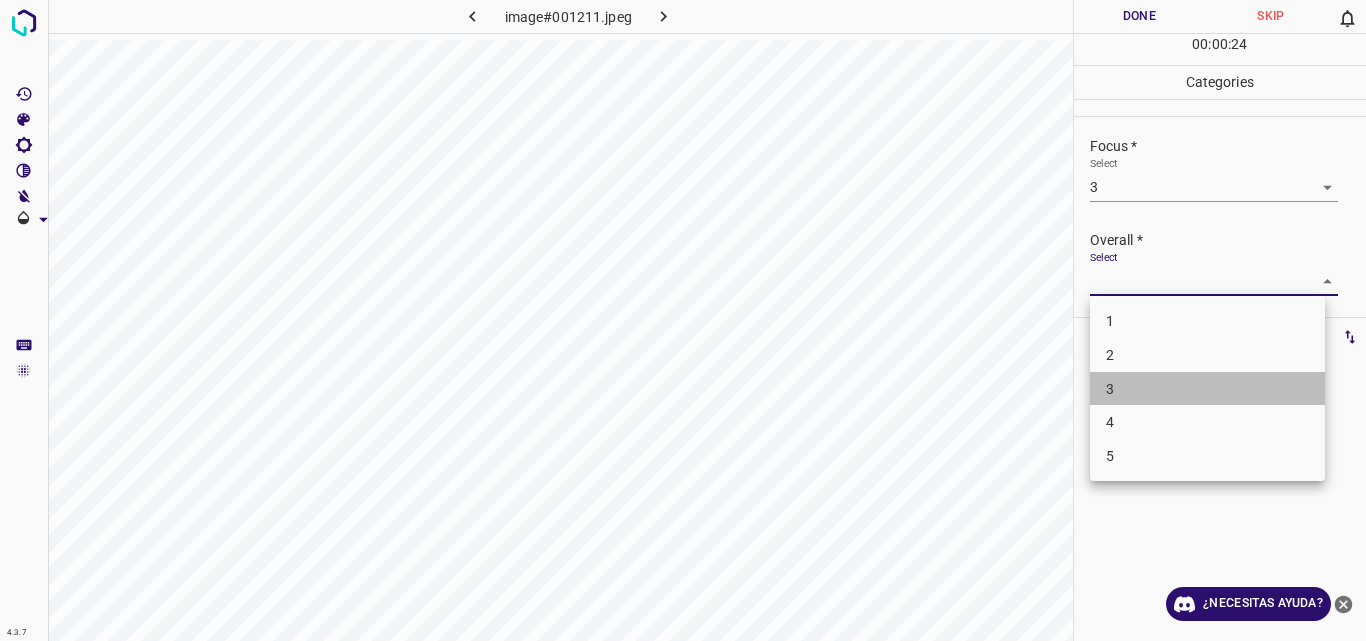 click on "3" at bounding box center [1207, 389] 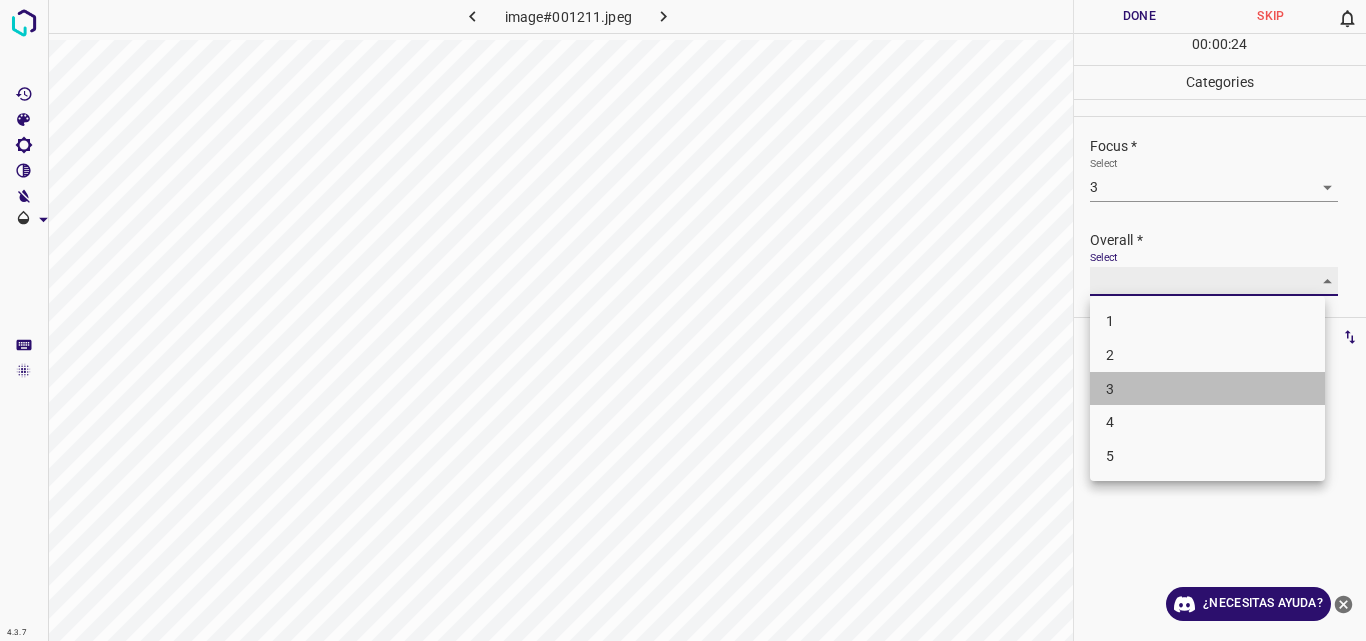 type on "3" 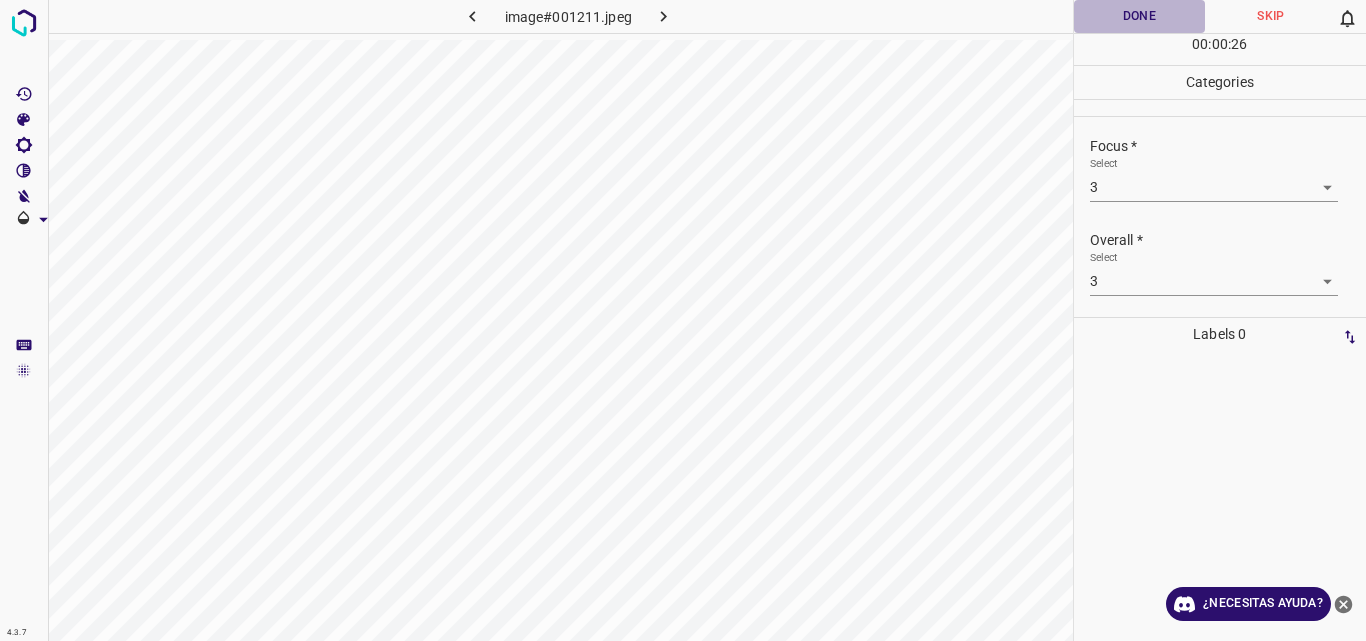 click on "Done" at bounding box center [1140, 16] 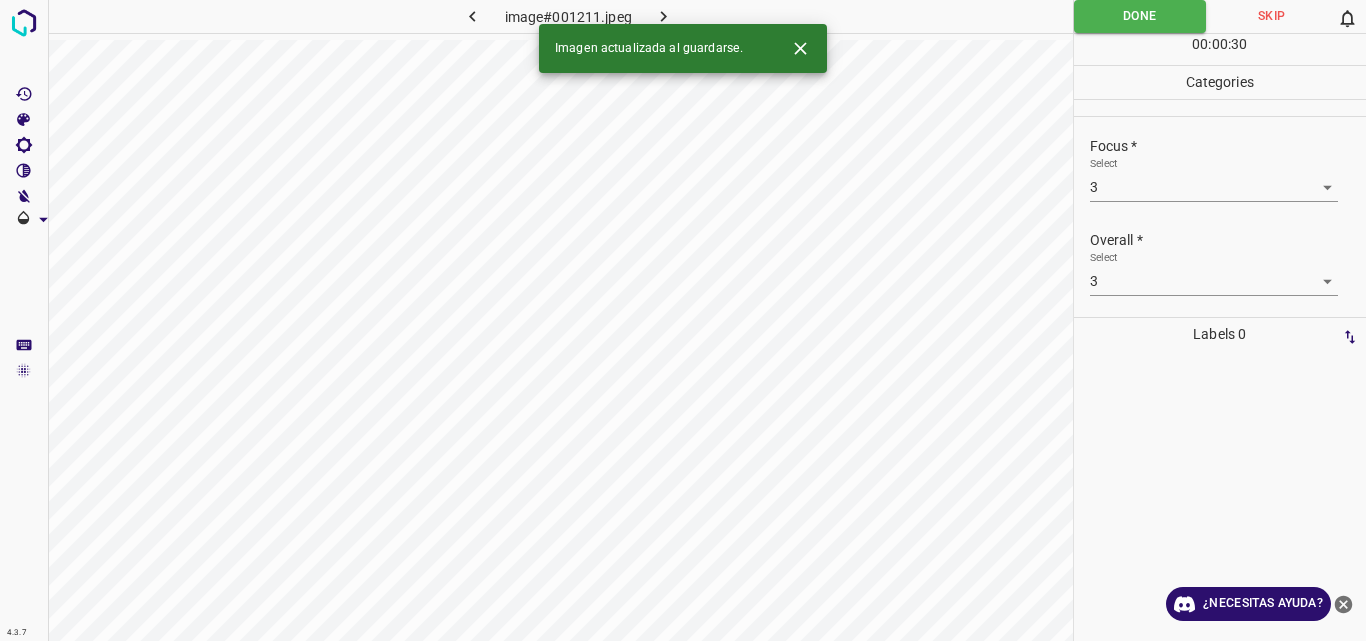 click 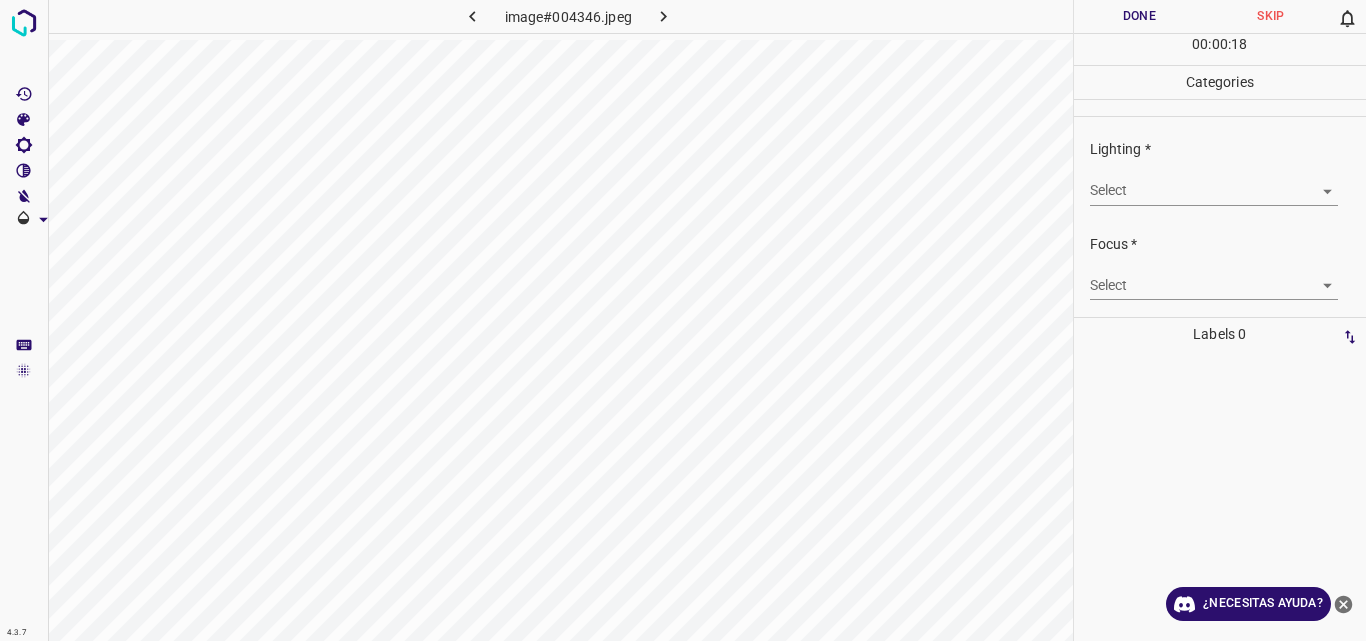 click on "4.3.7 image#004346.jpeg Done Skip 0 00   : 00   : 18   Categories Lighting *  Select ​ Focus *  Select ​ Overall *  Select ​ Labels   0 Categories 1 Lighting 2 Focus 3 Overall Tools Space Change between modes (Draw & Edit) I Auto labeling R Restore zoom M Zoom in N Zoom out Delete Delete selecte label Filters Z Restore filters X Saturation filter C Brightness filter V Contrast filter B Gray scale filter General O Download ¿Necesitas ayuda? Original text Rate this translation Your feedback will be used to help improve Google Translate - Texto - Esconder - Borrar" at bounding box center [683, 320] 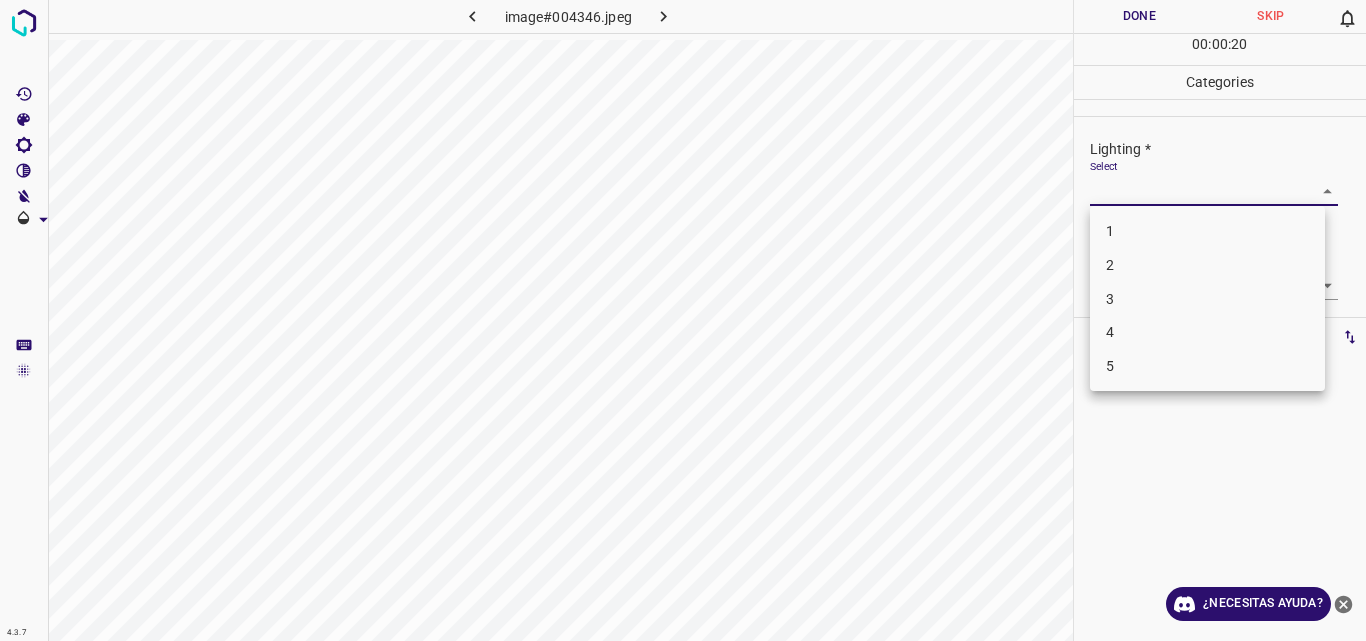 click on "2" at bounding box center (1207, 265) 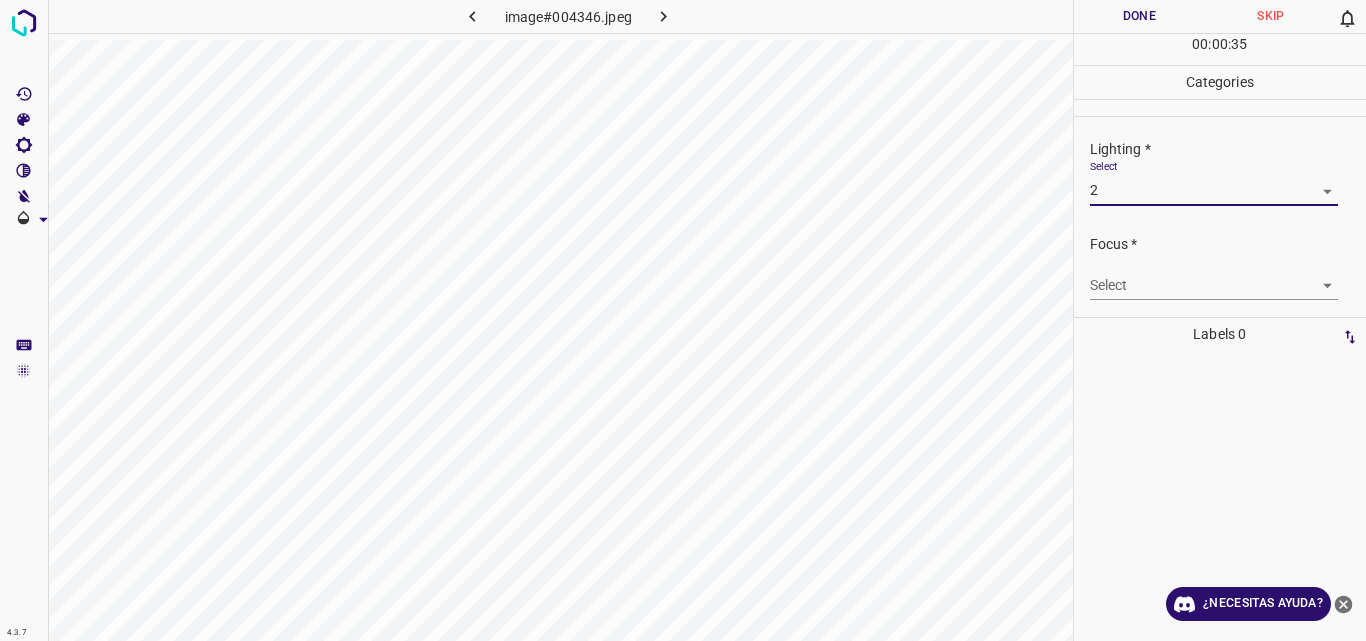 click on "4.3.7 image#004346.jpeg Done Skip 0 00   : 00   : 35   Categories Lighting *  Select 2 2 Focus *  Select ​ Overall *  Select ​ Labels   0 Categories 1 Lighting 2 Focus 3 Overall Tools Space Change between modes (Draw & Edit) I Auto labeling R Restore zoom M Zoom in N Zoom out Delete Delete selecte label Filters Z Restore filters X Saturation filter C Brightness filter V Contrast filter B Gray scale filter General O Download ¿Necesitas ayuda? Original text Rate this translation Your feedback will be used to help improve Google Translate - Texto - Esconder - Borrar" at bounding box center [683, 320] 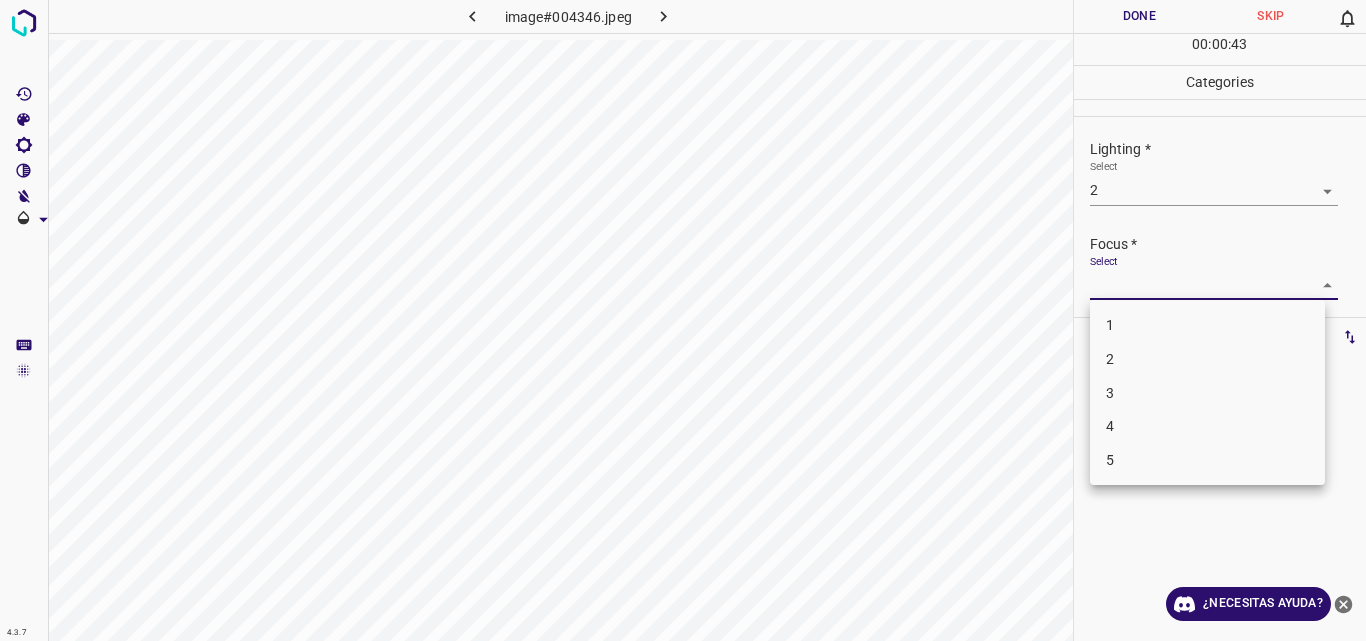 click at bounding box center [683, 320] 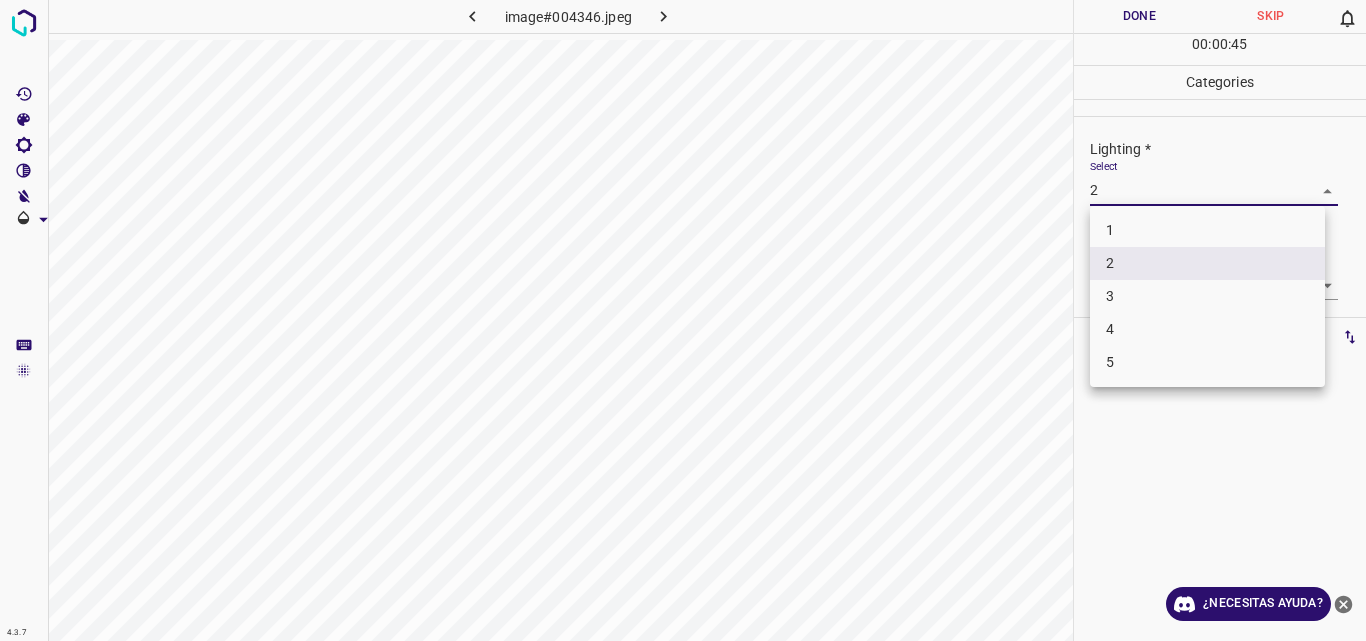 click on "4.3.7 image#004346.jpeg Done Skip 0 00   : 00   : 45   Categories Lighting *  Select 2 2 Focus *  Select ​ Overall *  Select ​ Labels   0 Categories 1 Lighting 2 Focus 3 Overall Tools Space Change between modes (Draw & Edit) I Auto labeling R Restore zoom M Zoom in N Zoom out Delete Delete selecte label Filters Z Restore filters X Saturation filter C Brightness filter V Contrast filter B Gray scale filter General O Download ¿Necesitas ayuda? Original text Rate this translation Your feedback will be used to help improve Google Translate - Texto - Esconder - Borrar 1 2 3 4 5" at bounding box center (683, 320) 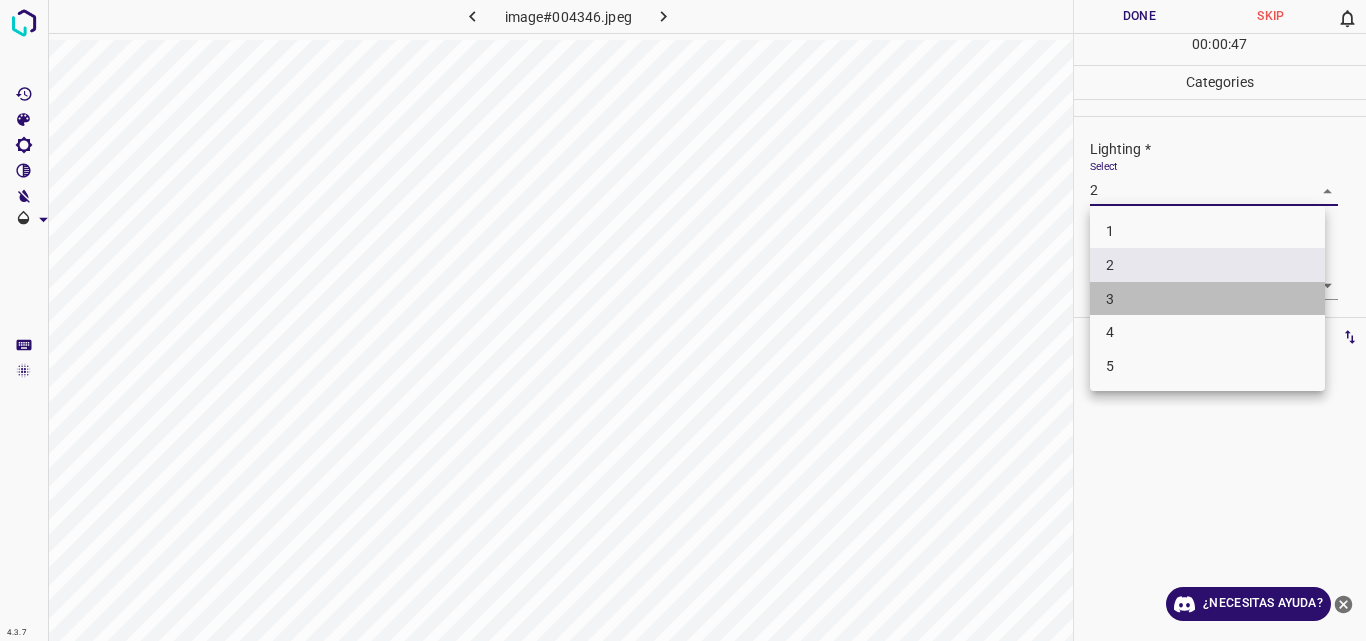 click on "3" at bounding box center [1207, 299] 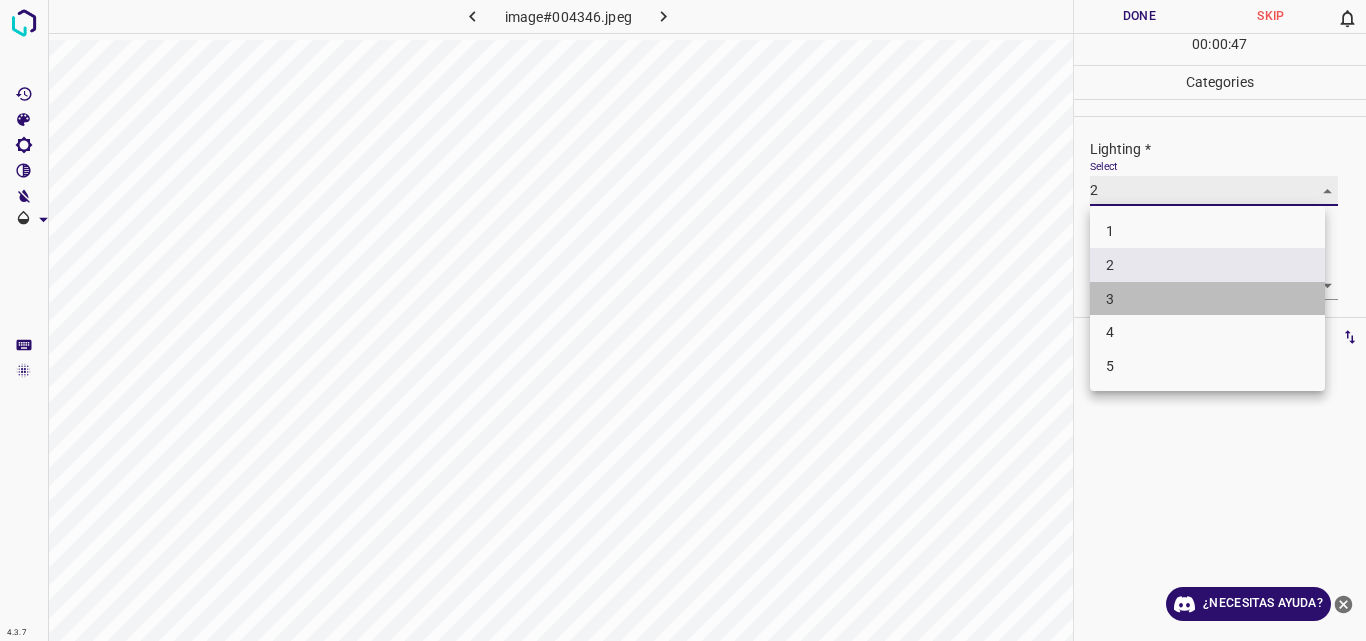 type on "3" 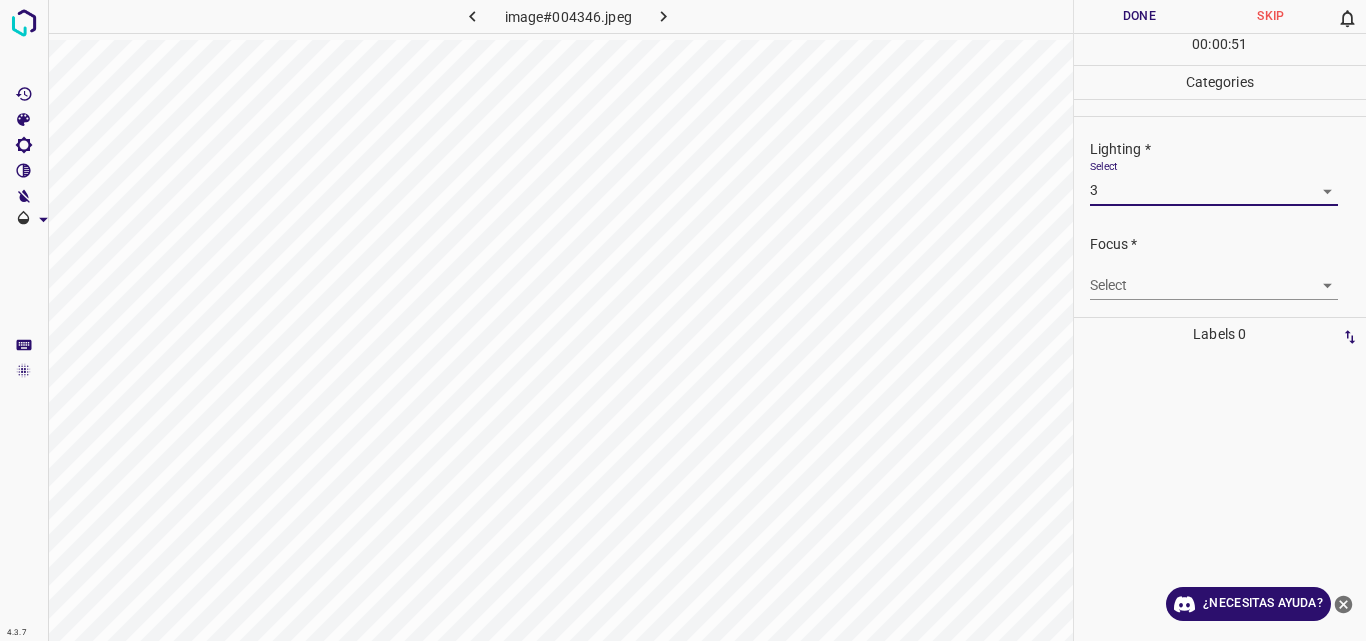 click on "4.3.7 image#004346.jpeg Done Skip 0 00   : 00   : 51   Categories Lighting *  Select 3 3 Focus *  Select ​ Overall *  Select ​ Labels   0 Categories 1 Lighting 2 Focus 3 Overall Tools Space Change between modes (Draw & Edit) I Auto labeling R Restore zoom M Zoom in N Zoom out Delete Delete selecte label Filters Z Restore filters X Saturation filter C Brightness filter V Contrast filter B Gray scale filter General O Download ¿Necesitas ayuda? Original text Rate this translation Your feedback will be used to help improve Google Translate - Texto - Esconder - Borrar" at bounding box center [683, 320] 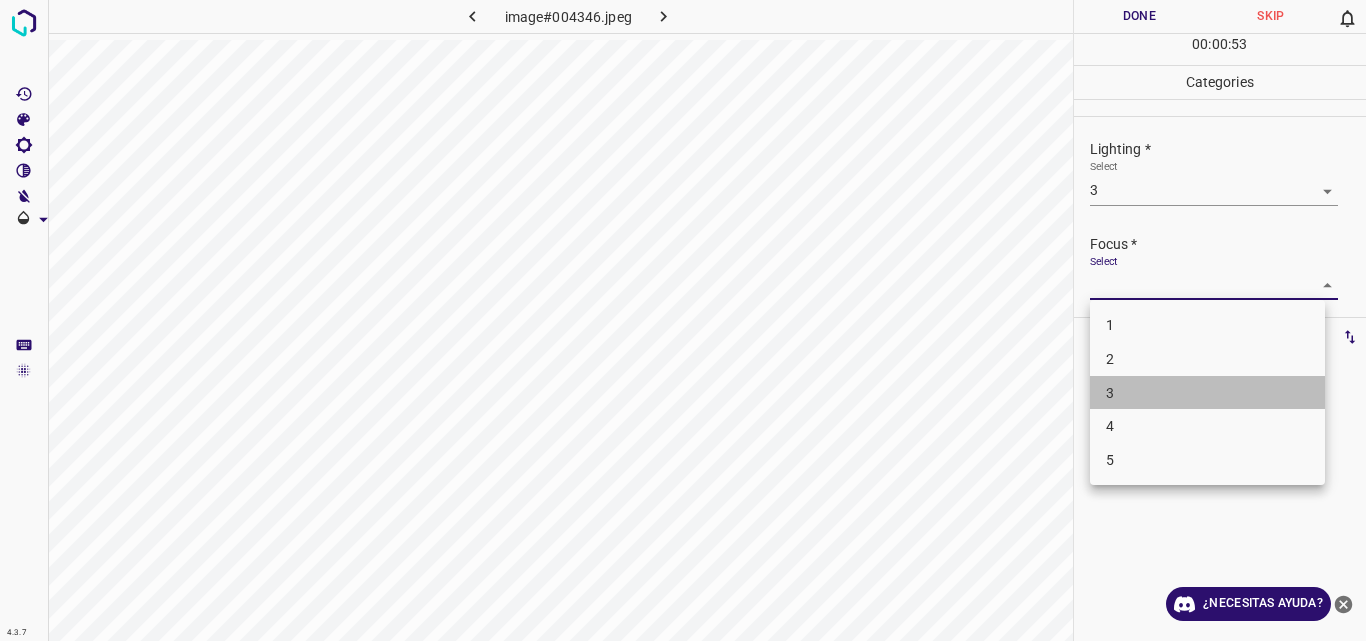 click on "3" at bounding box center (1207, 393) 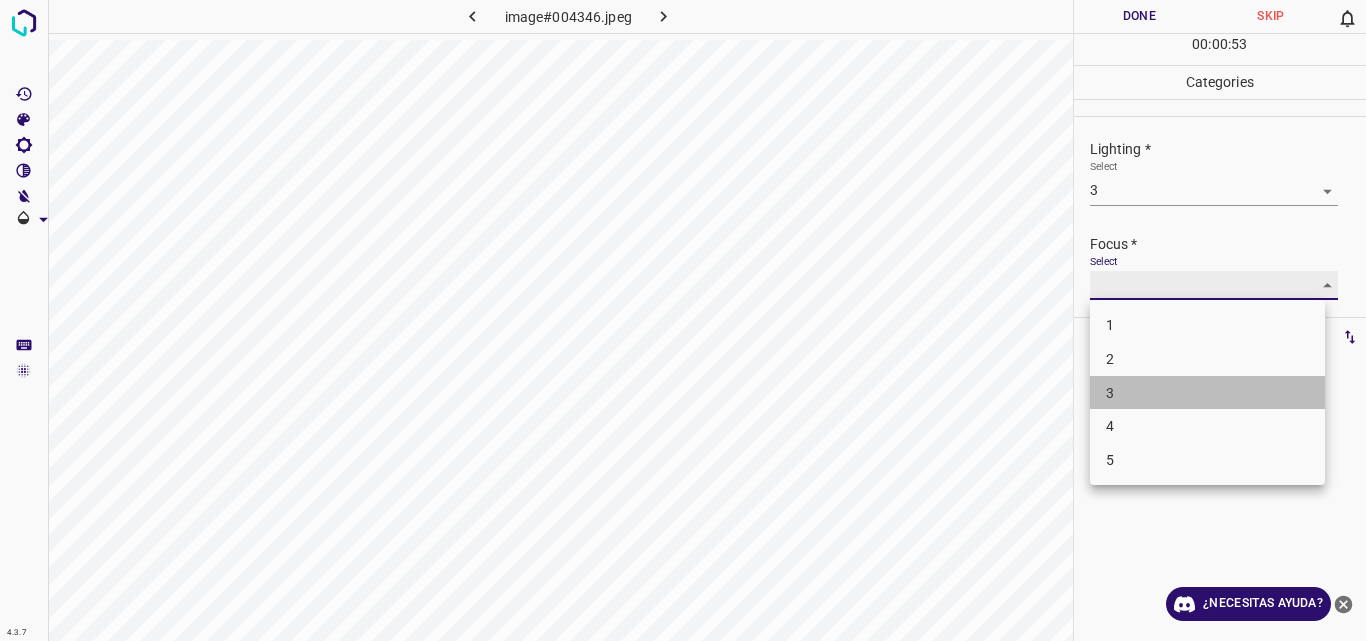 type on "3" 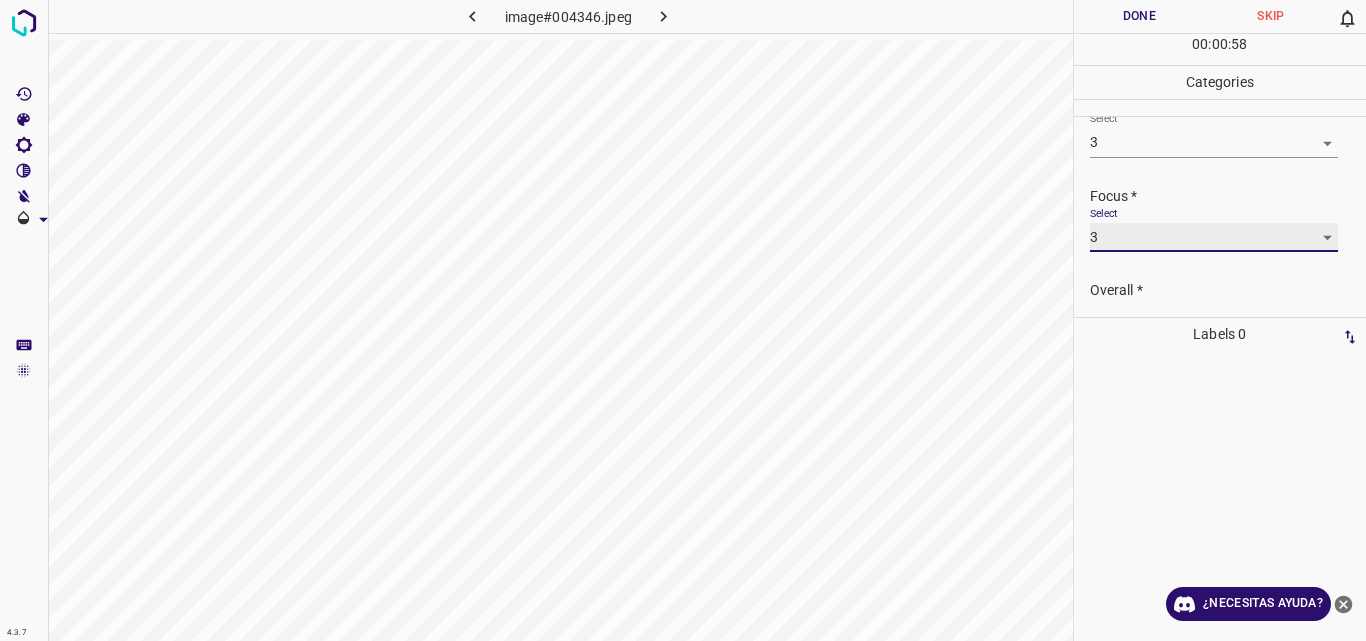 scroll, scrollTop: 98, scrollLeft: 0, axis: vertical 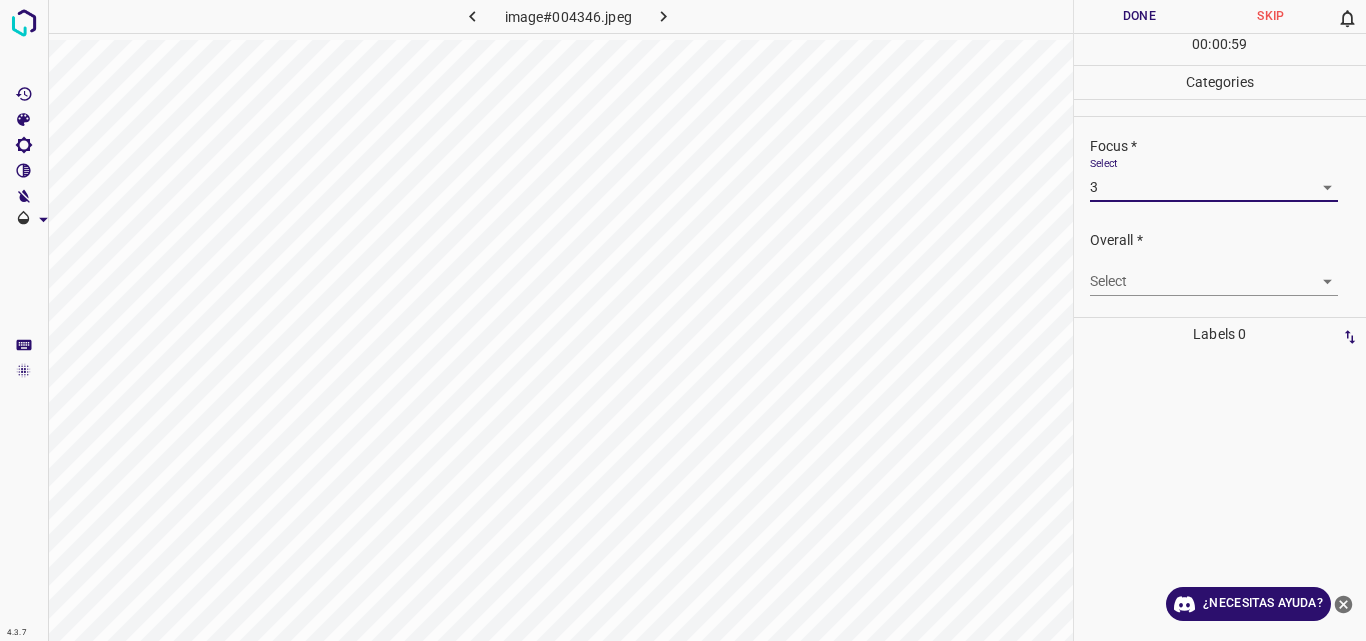 click on "4.3.7 image#004346.jpeg Done Skip 0 00   : 00   : 59   Categories Lighting *  Select 3 3 Focus *  Select 3 3 Overall *  Select ​ Labels   0 Categories 1 Lighting 2 Focus 3 Overall Tools Space Change between modes (Draw & Edit) I Auto labeling R Restore zoom M Zoom in N Zoom out Delete Delete selecte label Filters Z Restore filters X Saturation filter C Brightness filter V Contrast filter B Gray scale filter General O Download ¿Necesitas ayuda? Original text Rate this translation Your feedback will be used to help improve Google Translate - Texto - Esconder - Borrar" at bounding box center [683, 320] 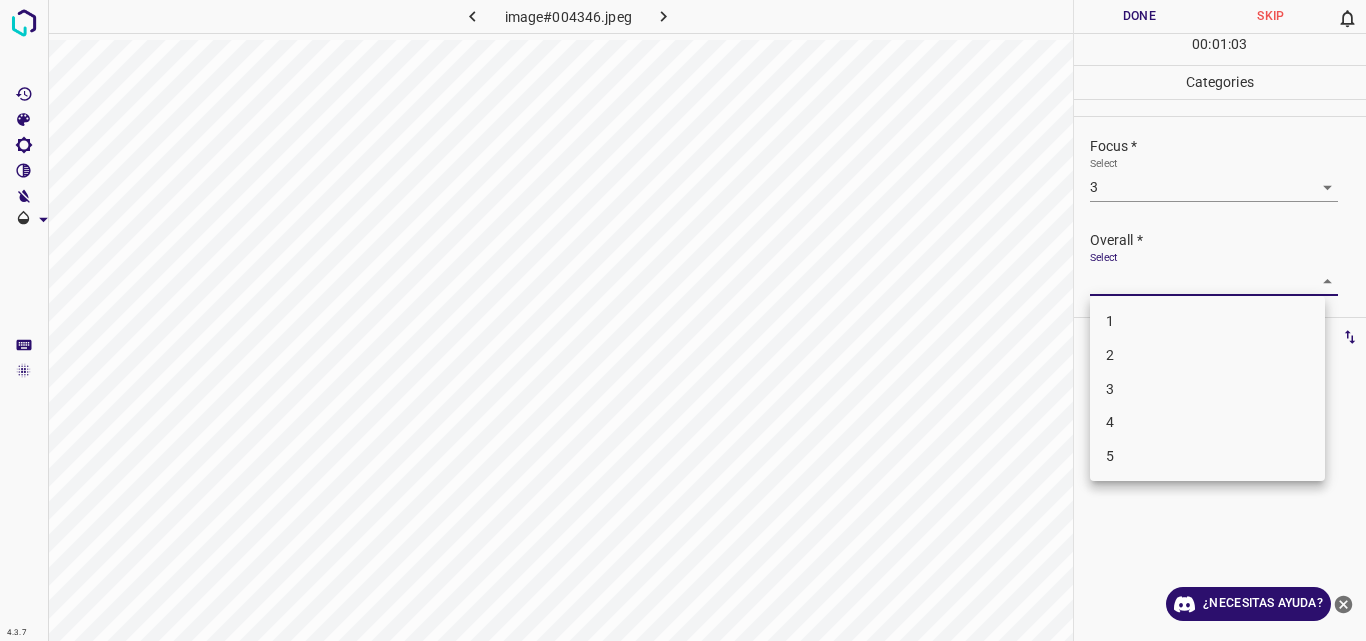 click on "3" at bounding box center [1207, 389] 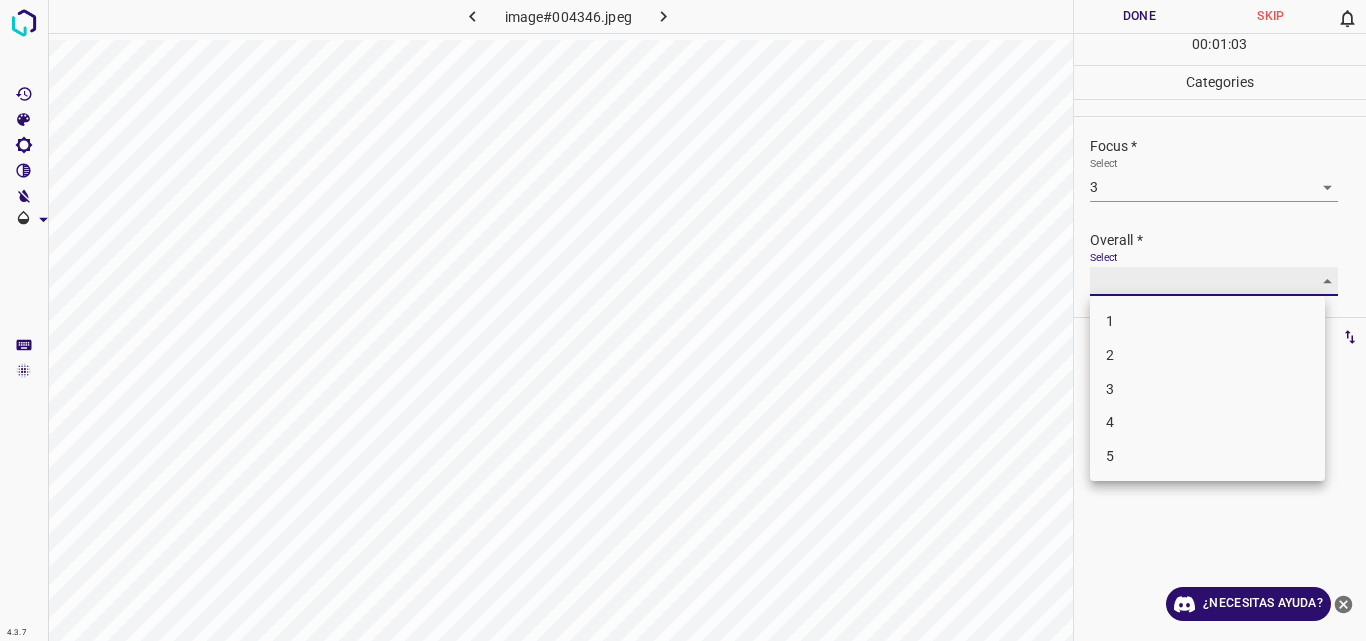 type on "3" 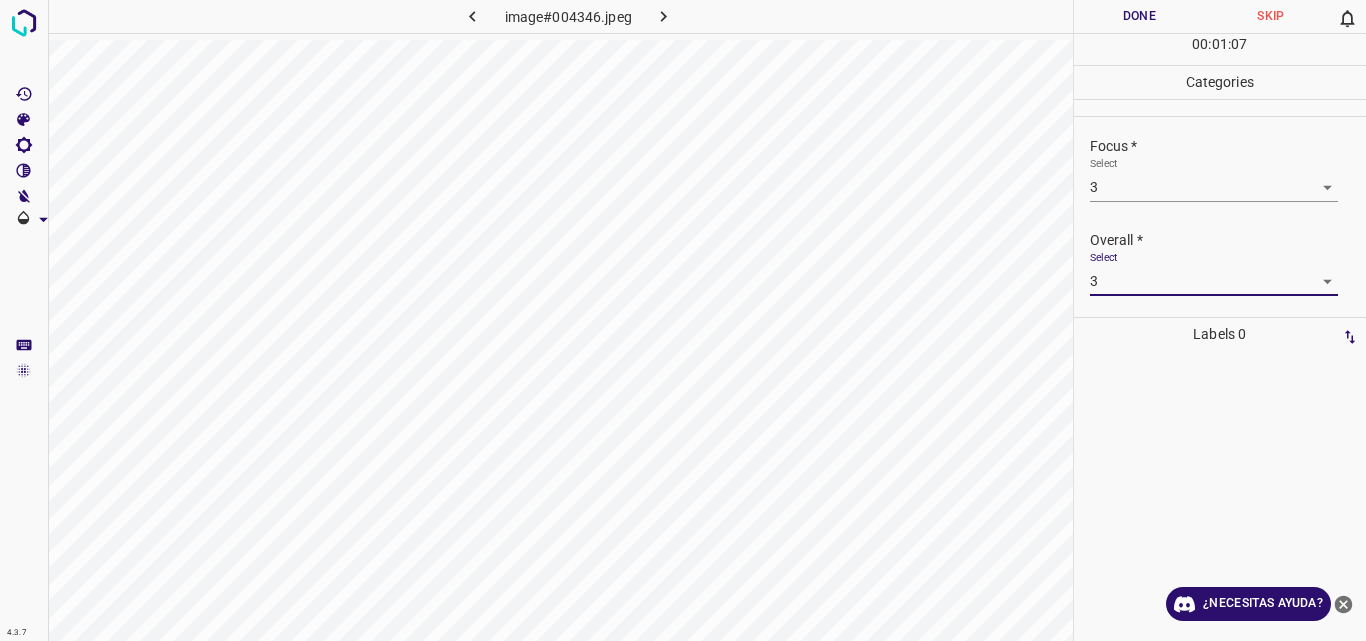 click on "Done" at bounding box center [1140, 16] 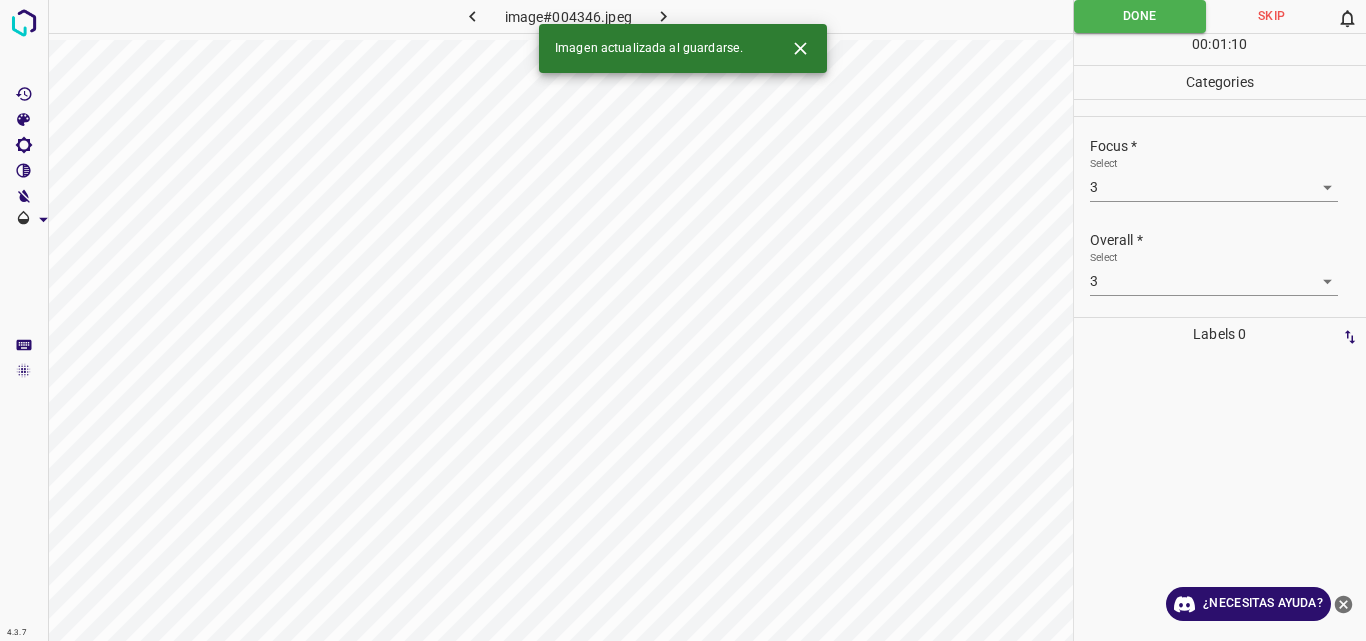 click 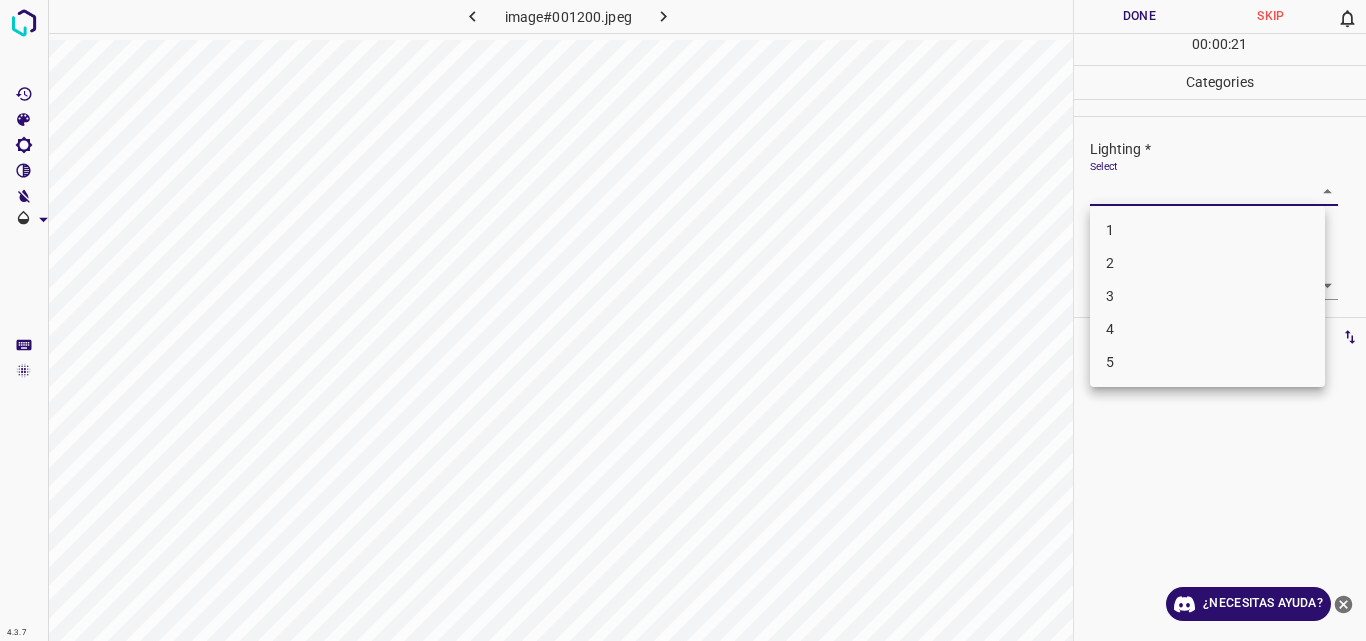 click on "4.3.7 image#001200.jpeg Done Skip 0 00   : 00   : 21   Categories Lighting *  Select ​ Focus *  Select ​ Overall *  Select ​ Labels   0 Categories 1 Lighting 2 Focus 3 Overall Tools Space Change between modes (Draw & Edit) I Auto labeling R Restore zoom M Zoom in N Zoom out Delete Delete selecte label Filters Z Restore filters X Saturation filter C Brightness filter V Contrast filter B Gray scale filter General O Download ¿Necesitas ayuda? Original text Rate this translation Your feedback will be used to help improve Google Translate - Texto - Esconder - Borrar 1 2 3 4 5" at bounding box center [683, 320] 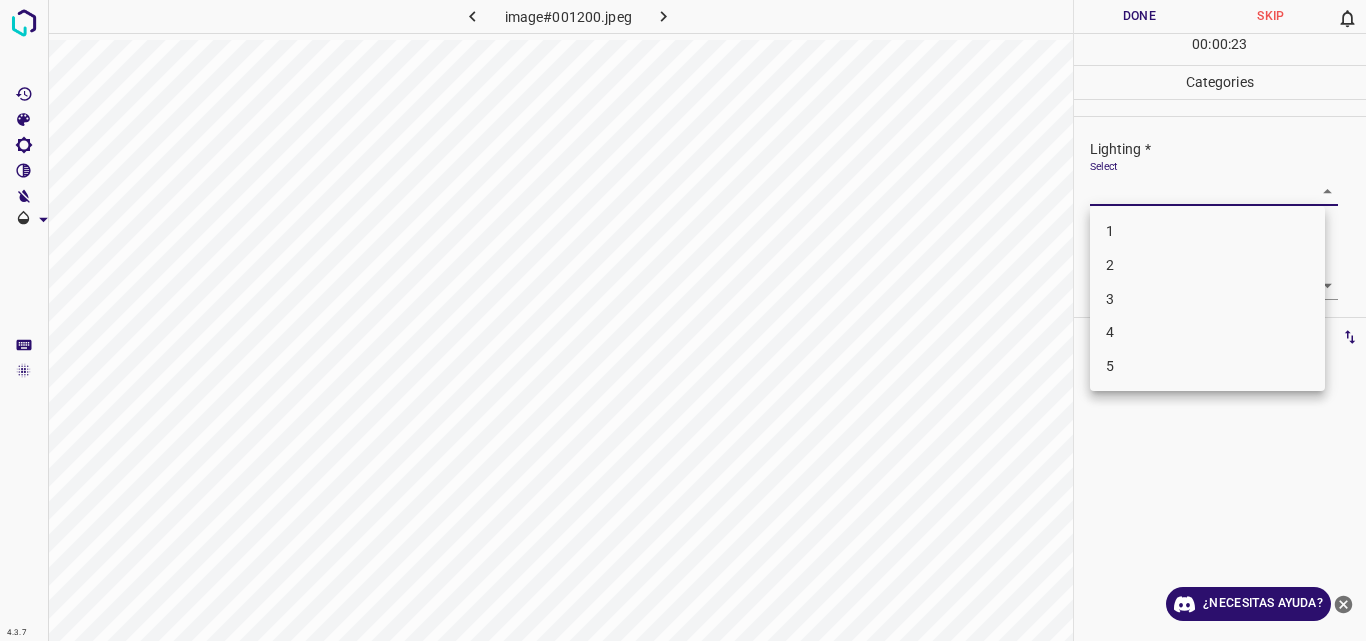 click on "3" at bounding box center (1207, 299) 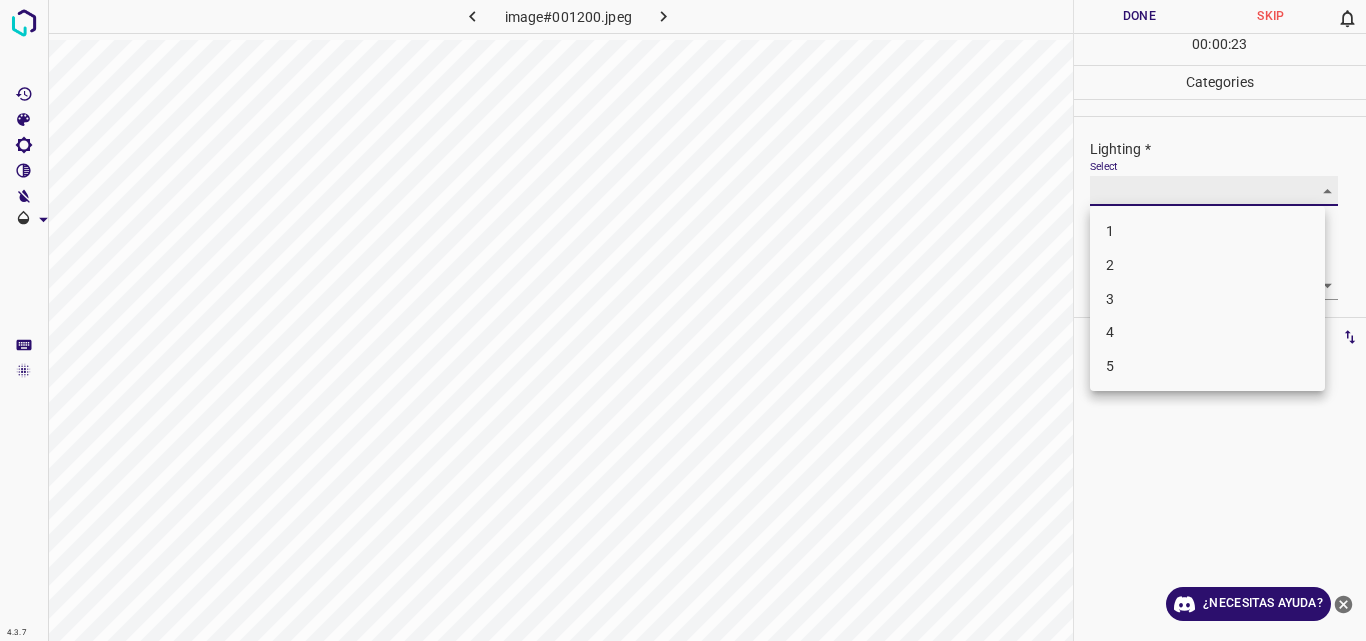 type on "3" 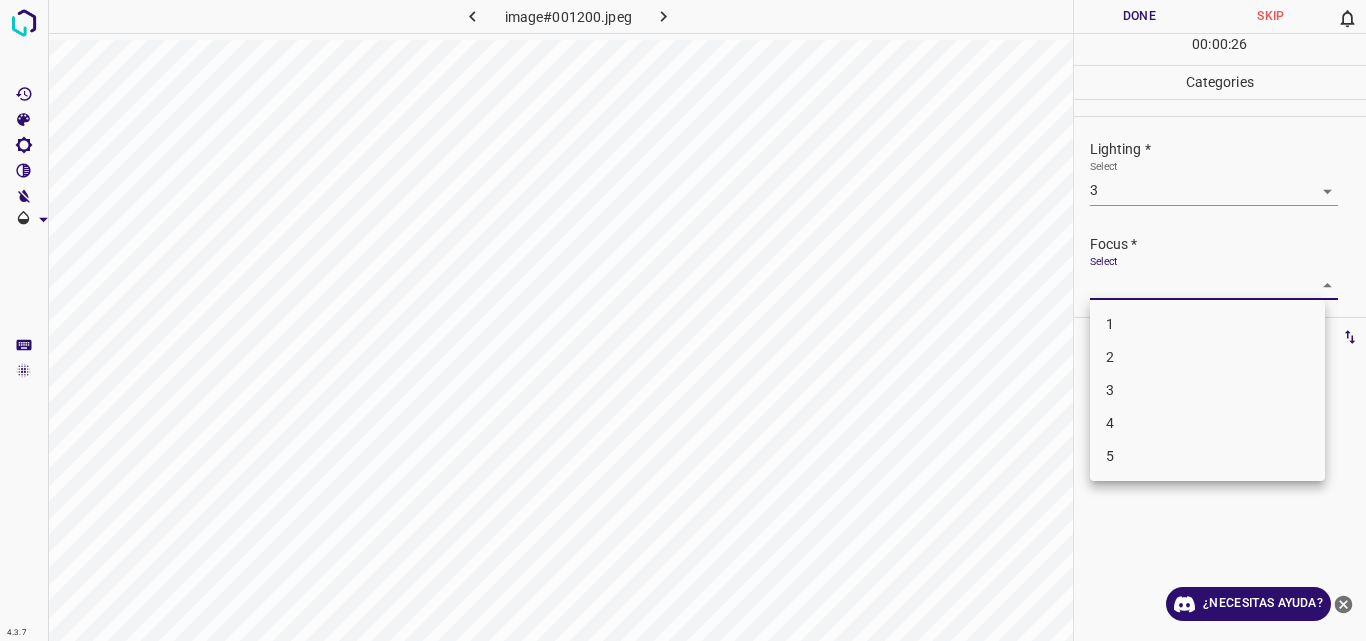 click on "4.3.7 image#001200.jpeg Done Skip 0 00   : 00   : 26   Categories Lighting *  Select 3 3 Focus *  Select ​ Overall *  Select ​ Labels   0 Categories 1 Lighting 2 Focus 3 Overall Tools Space Change between modes (Draw & Edit) I Auto labeling R Restore zoom M Zoom in N Zoom out Delete Delete selecte label Filters Z Restore filters X Saturation filter C Brightness filter V Contrast filter B Gray scale filter General O Download ¿Necesitas ayuda? Original text Rate this translation Your feedback will be used to help improve Google Translate - Texto - Esconder - Borrar 1 2 3 4 5" at bounding box center (683, 320) 